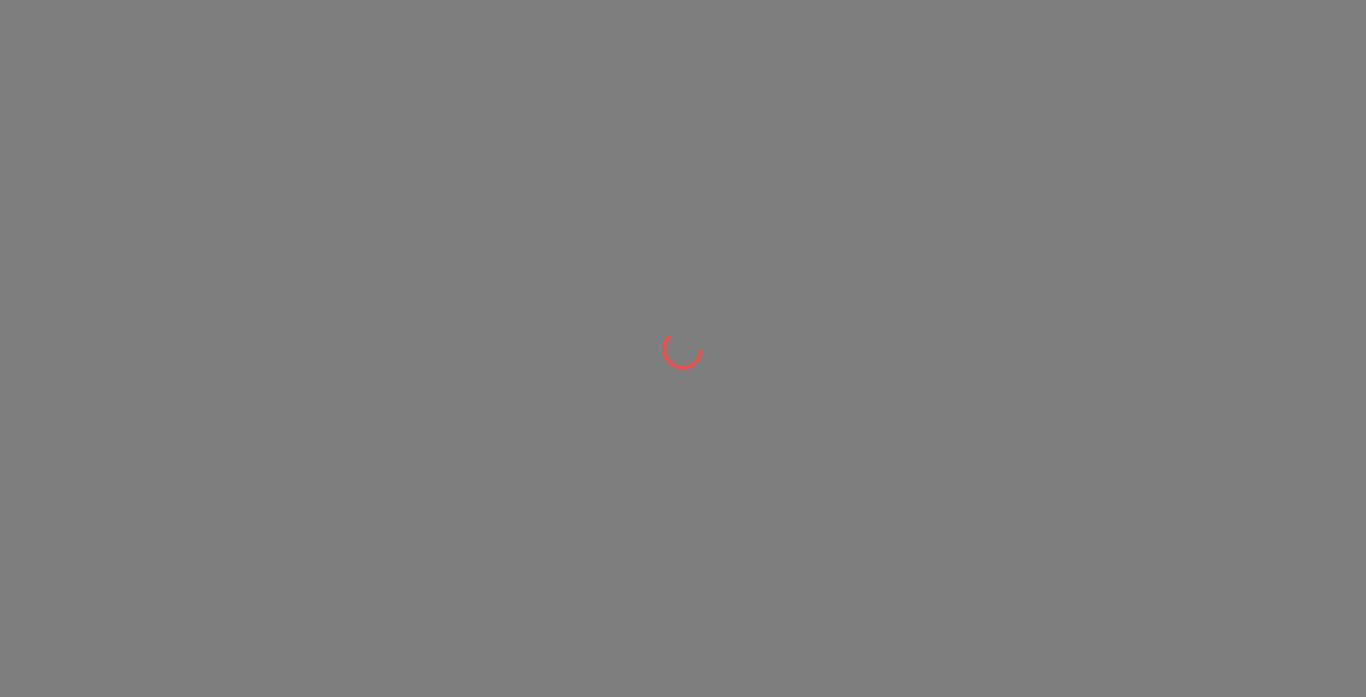 scroll, scrollTop: 0, scrollLeft: 0, axis: both 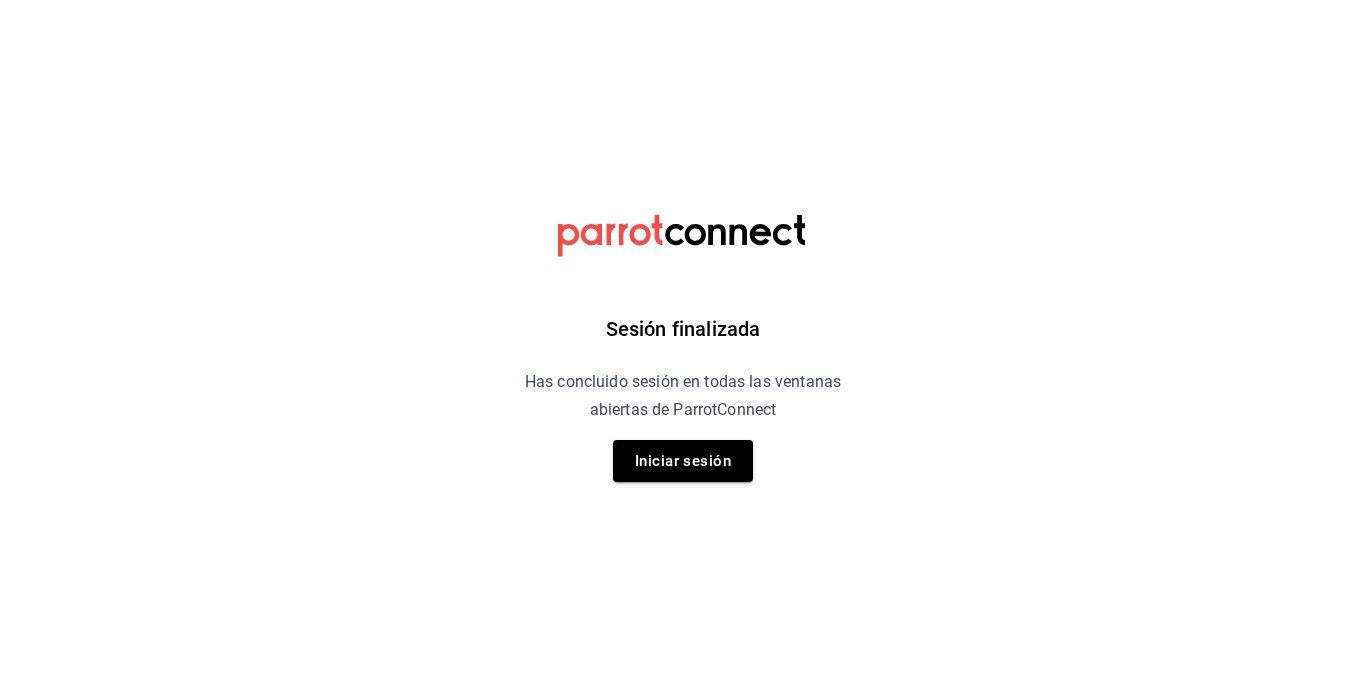 click on "Iniciar sesión" at bounding box center [683, 461] 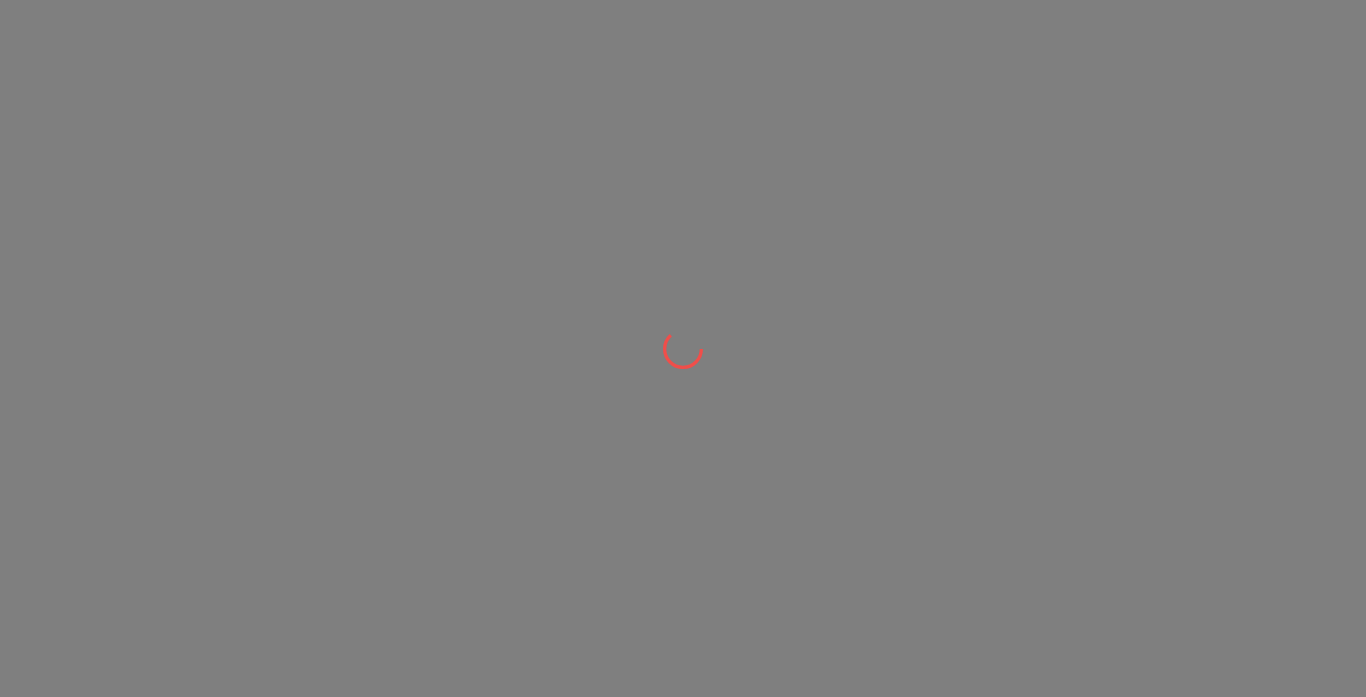 scroll, scrollTop: 0, scrollLeft: 0, axis: both 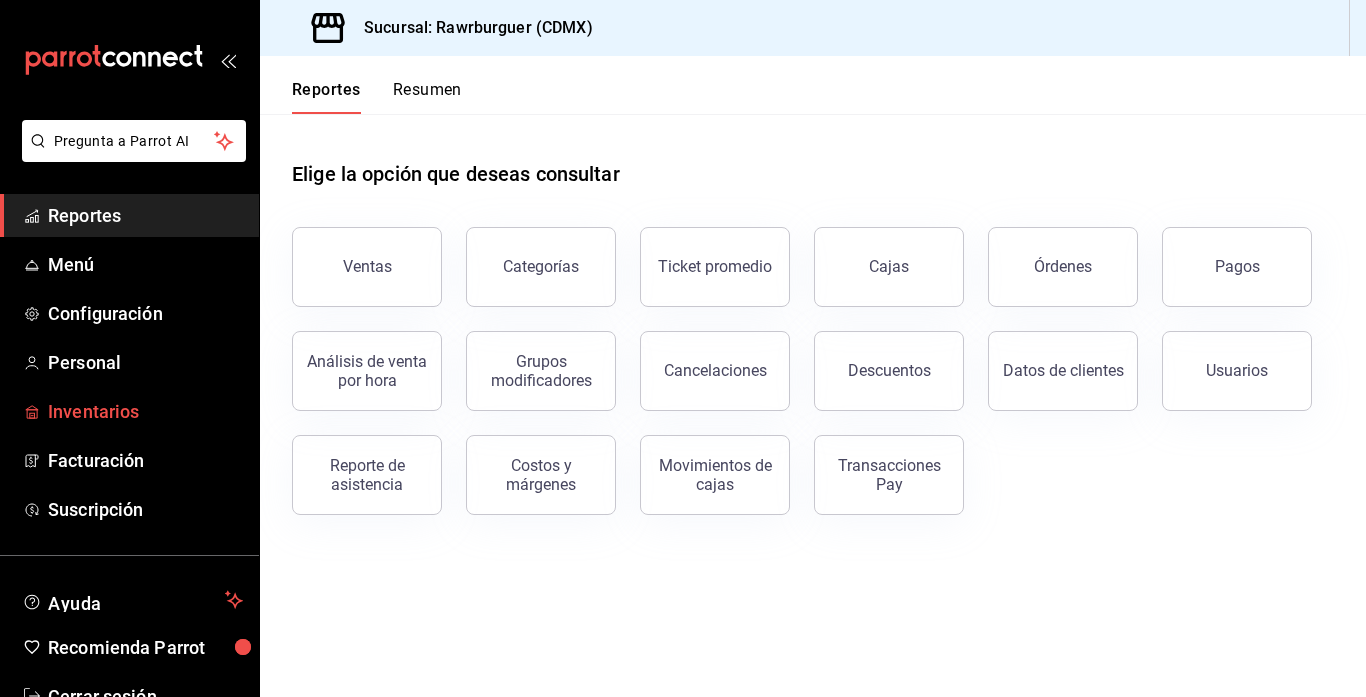 click on "Inventarios" at bounding box center (145, 411) 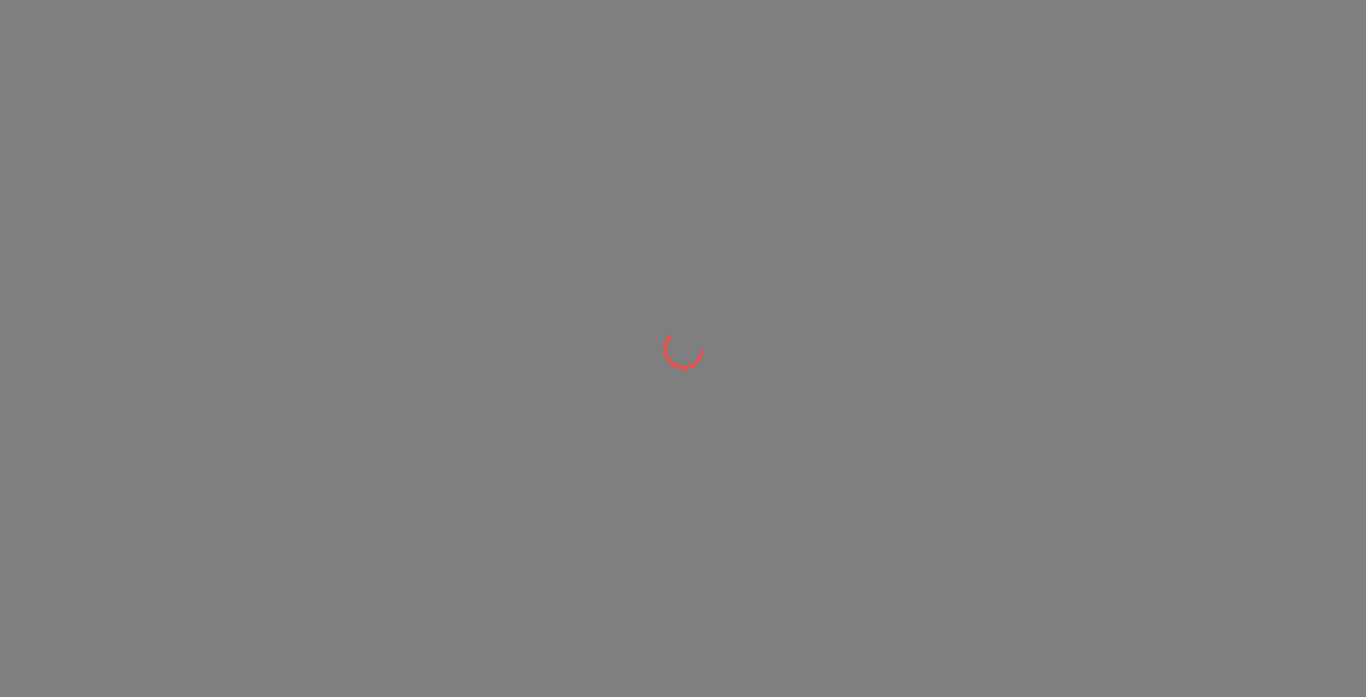scroll, scrollTop: 0, scrollLeft: 0, axis: both 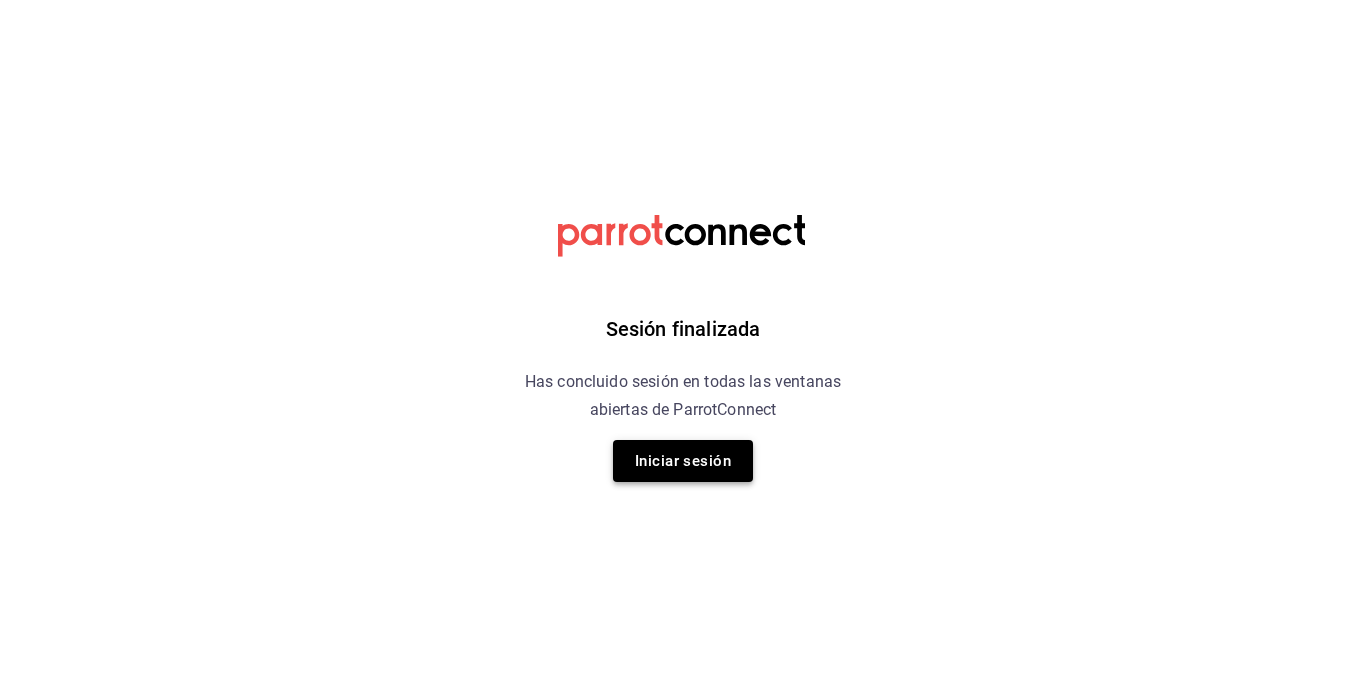 click on "Iniciar sesión" at bounding box center (683, 461) 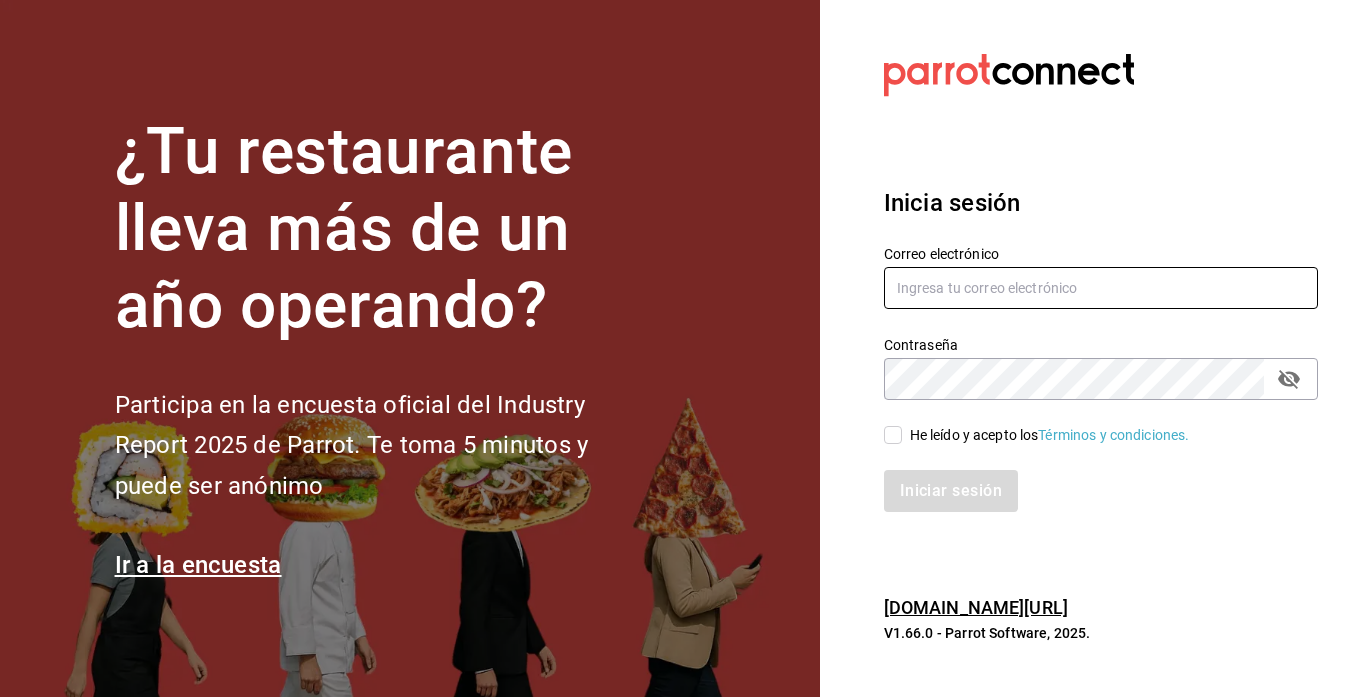 type on "rawrburger@hotmail.com" 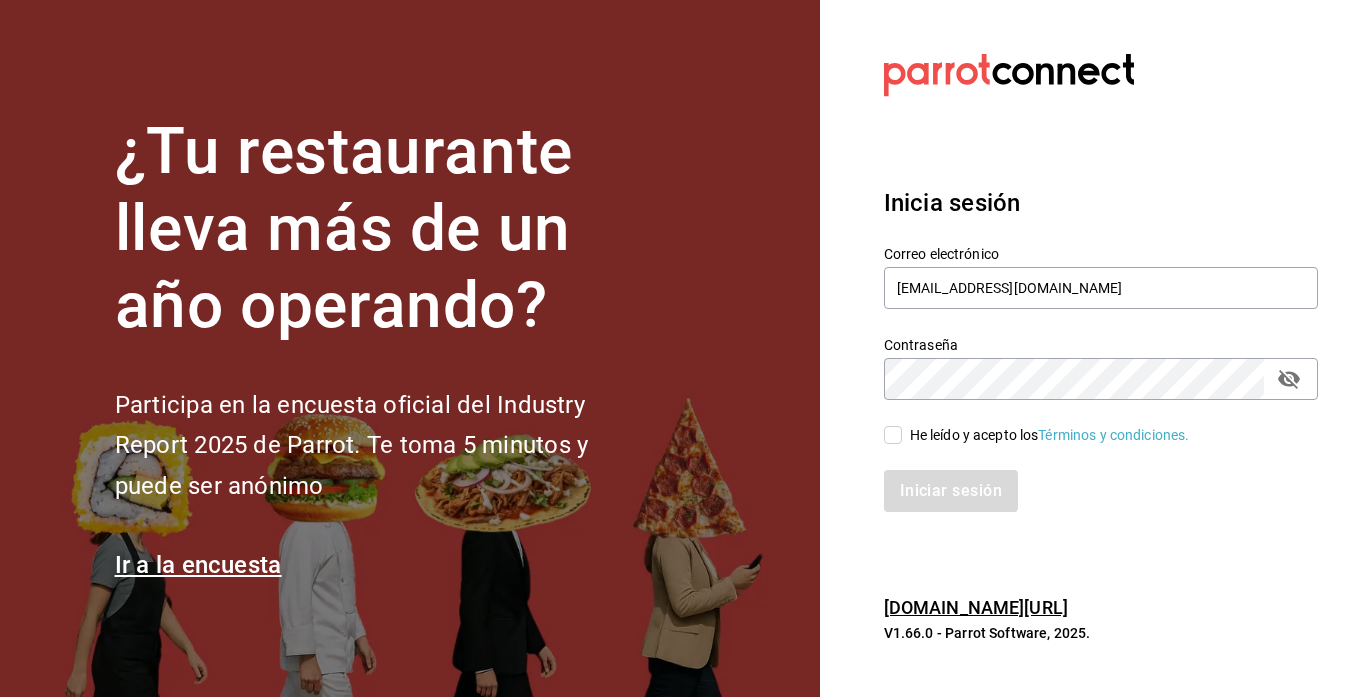 click on "He leído y acepto los  Términos y condiciones." at bounding box center (1089, 423) 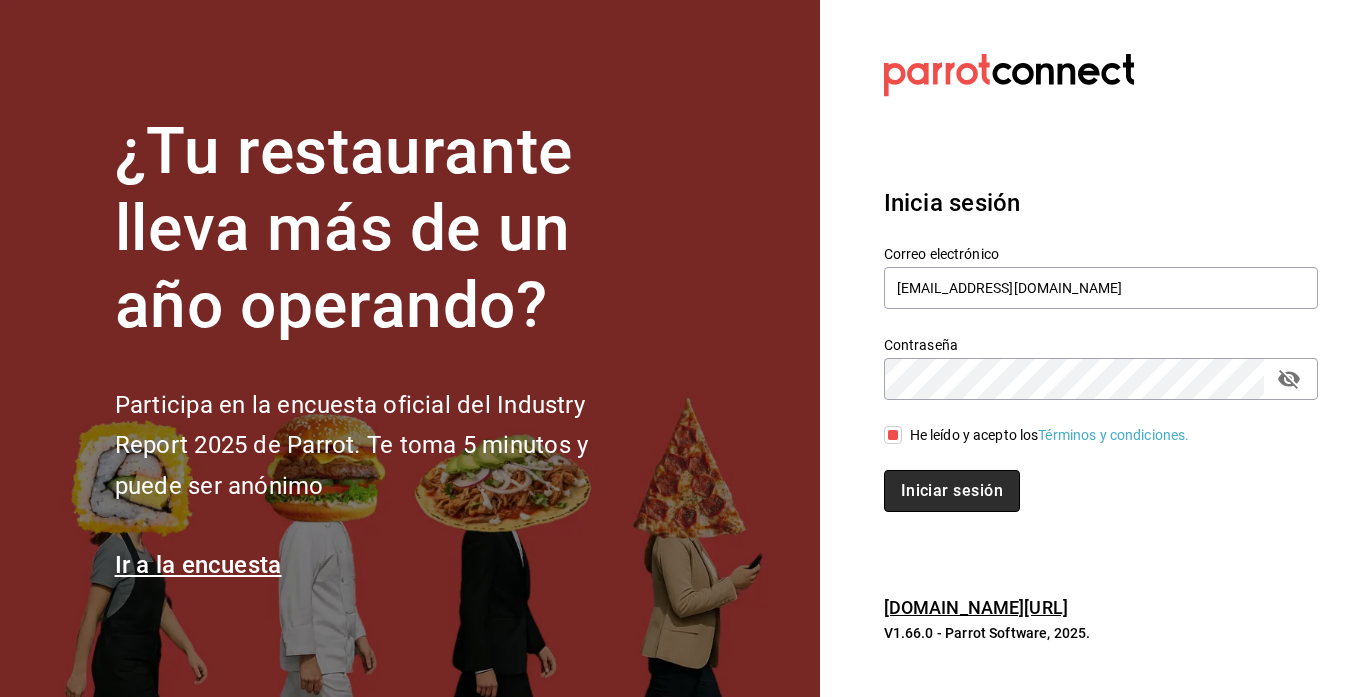 click on "Iniciar sesión" at bounding box center [952, 491] 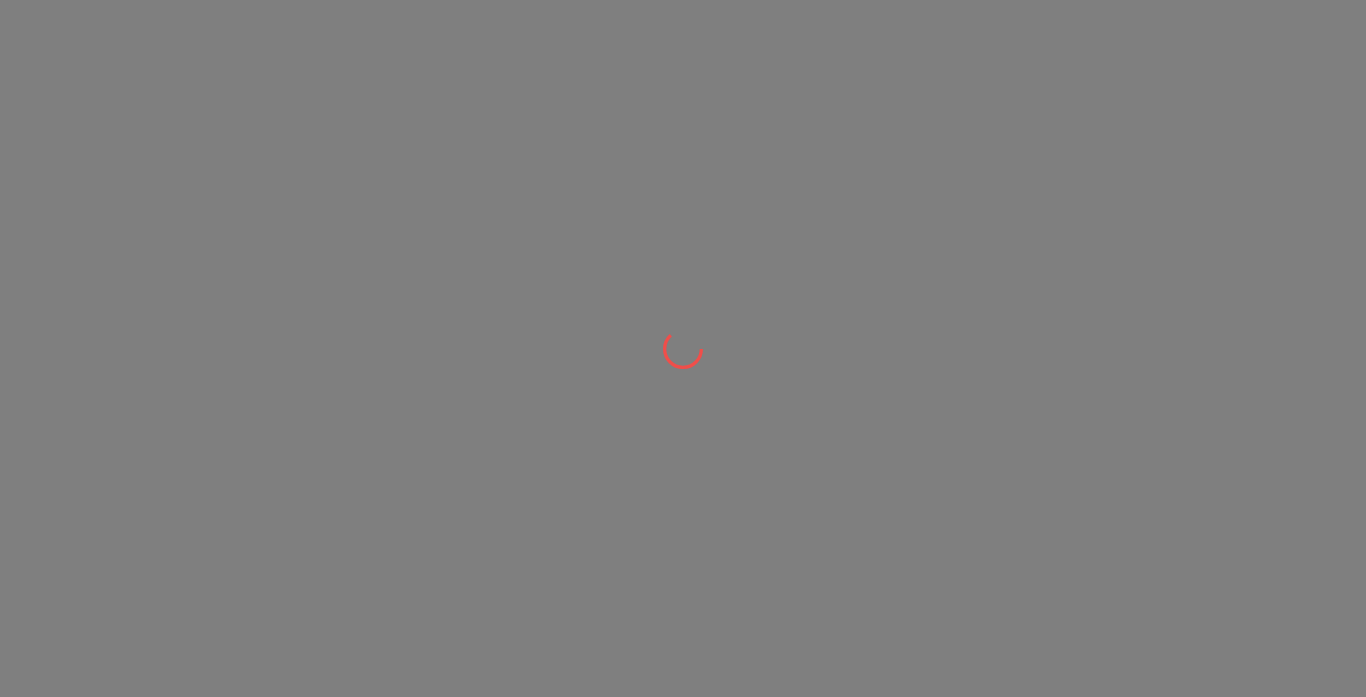 scroll, scrollTop: 0, scrollLeft: 0, axis: both 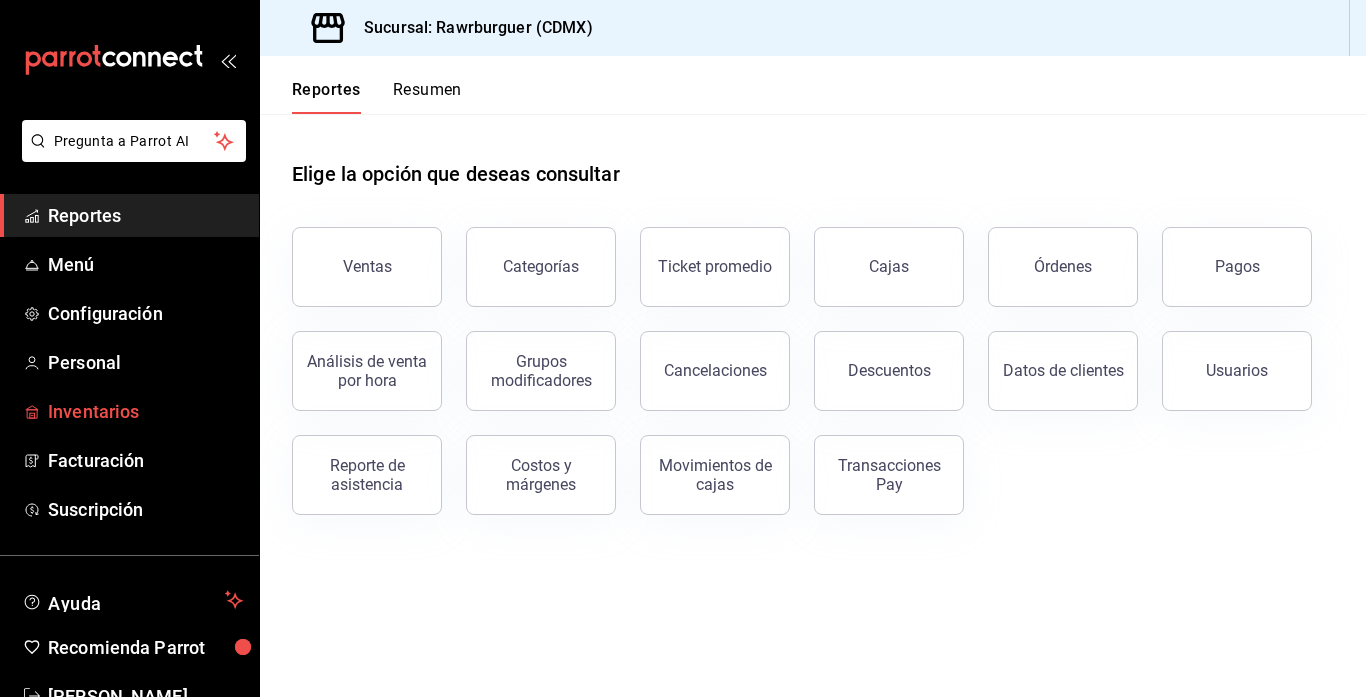 click on "Inventarios" at bounding box center [145, 411] 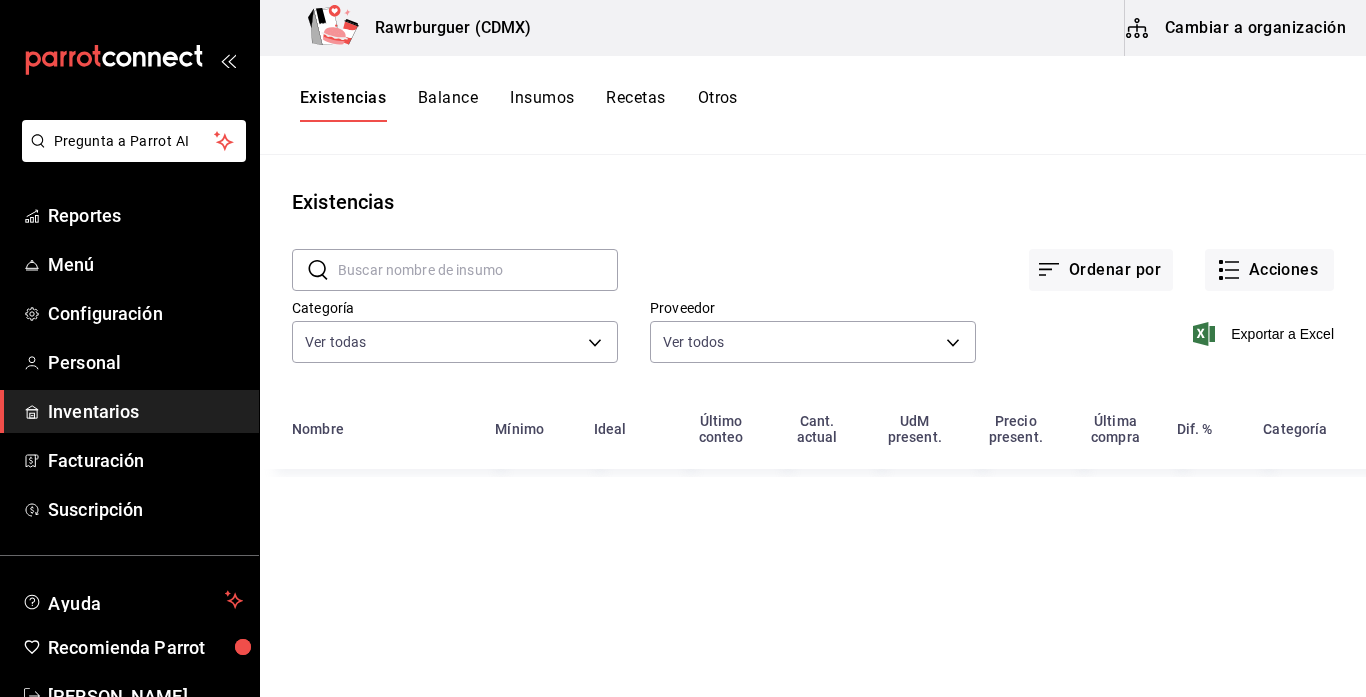 type on "eed63092-daea-45f6-95c1-76bc3e8fa5ec,c7b191f4-54fb-4e83-8bf0-170021e625bd,458f88a1-6fc5-4f61-ae1e-98f6f51d5f21,f071af18-32bc-43aa-819f-4c47a54fda5d,b86464d9-0885-4c20-8388-97aa12fa6a30,18d143a4-e687-4276-abcf-e5afc56df984,33b309da-0ab4-4cce-ade5-a4dd6fda4d61,ce1f85f2-85e4-4bf6-b794-4de2dc9d411d,b13bcb76-8052-4f7a-85eb-0f865edb3a8b,32dcd390-d05b-4d1f-a1bd-065f7557583a,cffbbf24-ab48-4284-942d-1a54ccc48937,430b9633-76bc-4a5c-ba58-aea79c5c7c8d,7af66ea0-9540-4dc0-9c64-647c5d1c3c02,d2462c61-d6a0-4e6b-b327-a2fa3cf32fc8" 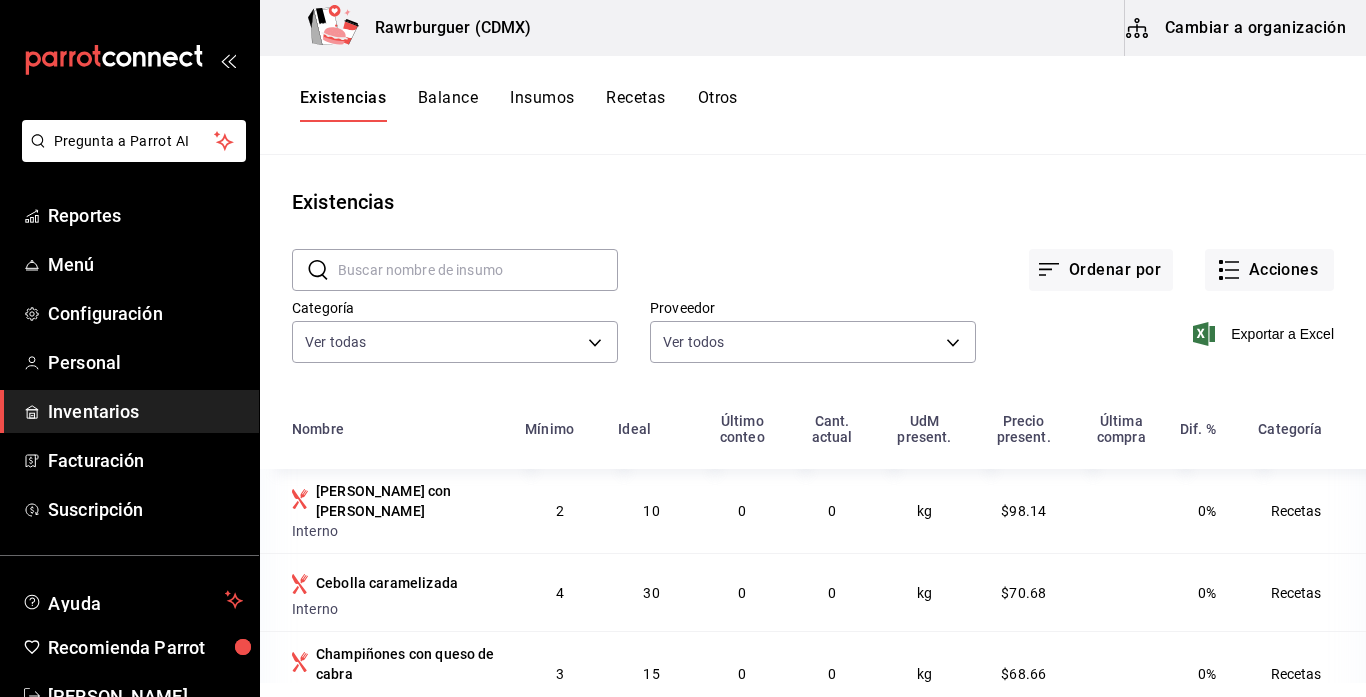 click on "Cambiar a organización" at bounding box center [1237, 28] 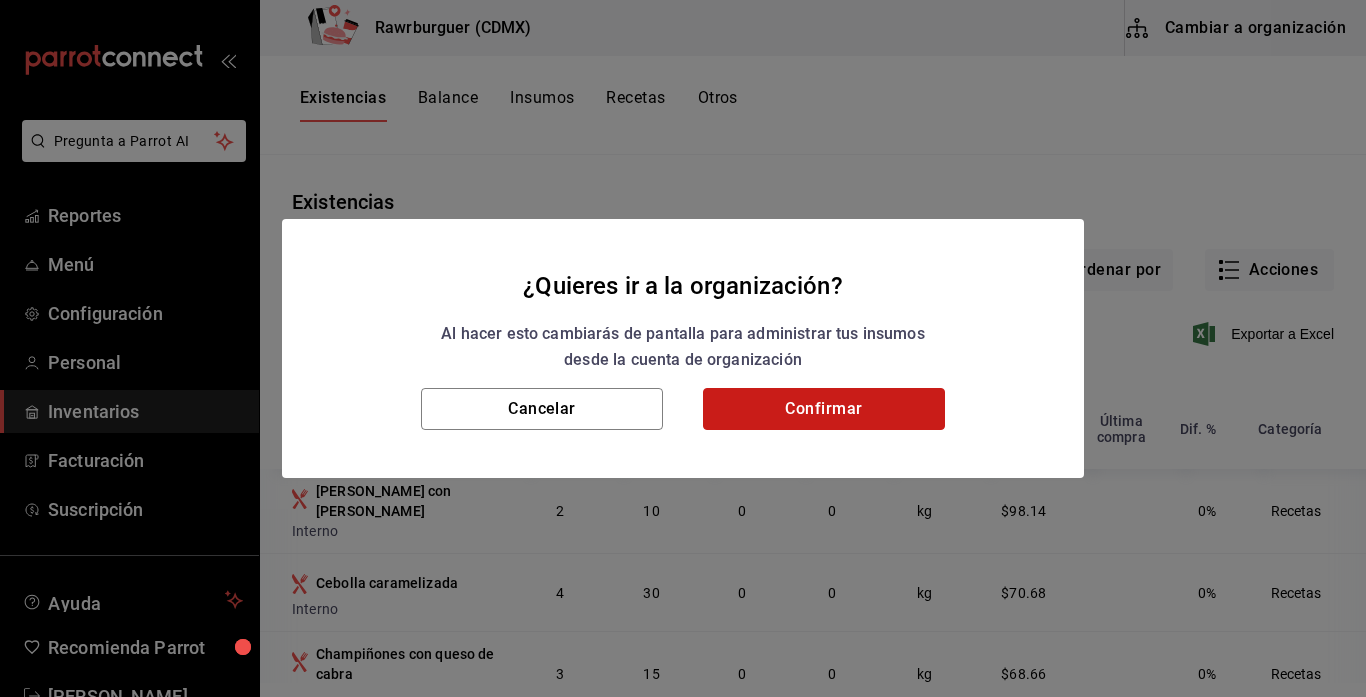 click on "Confirmar" at bounding box center (824, 409) 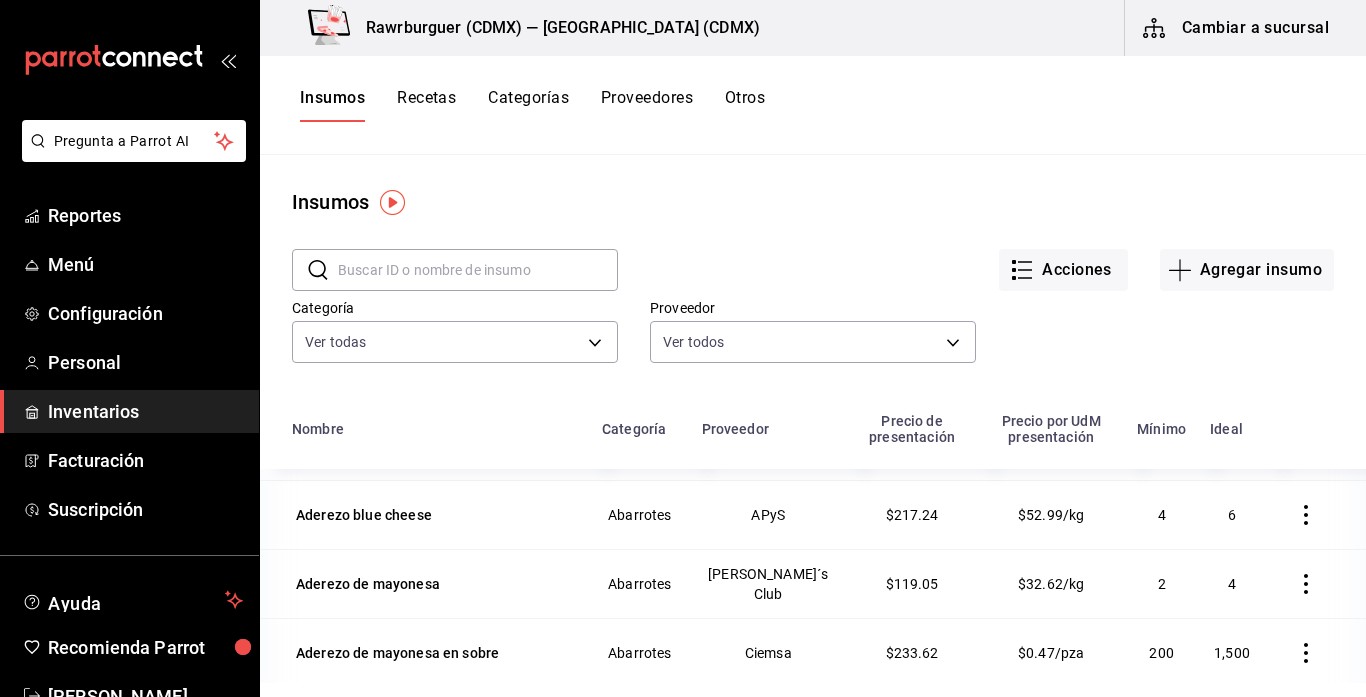 scroll, scrollTop: 98, scrollLeft: 0, axis: vertical 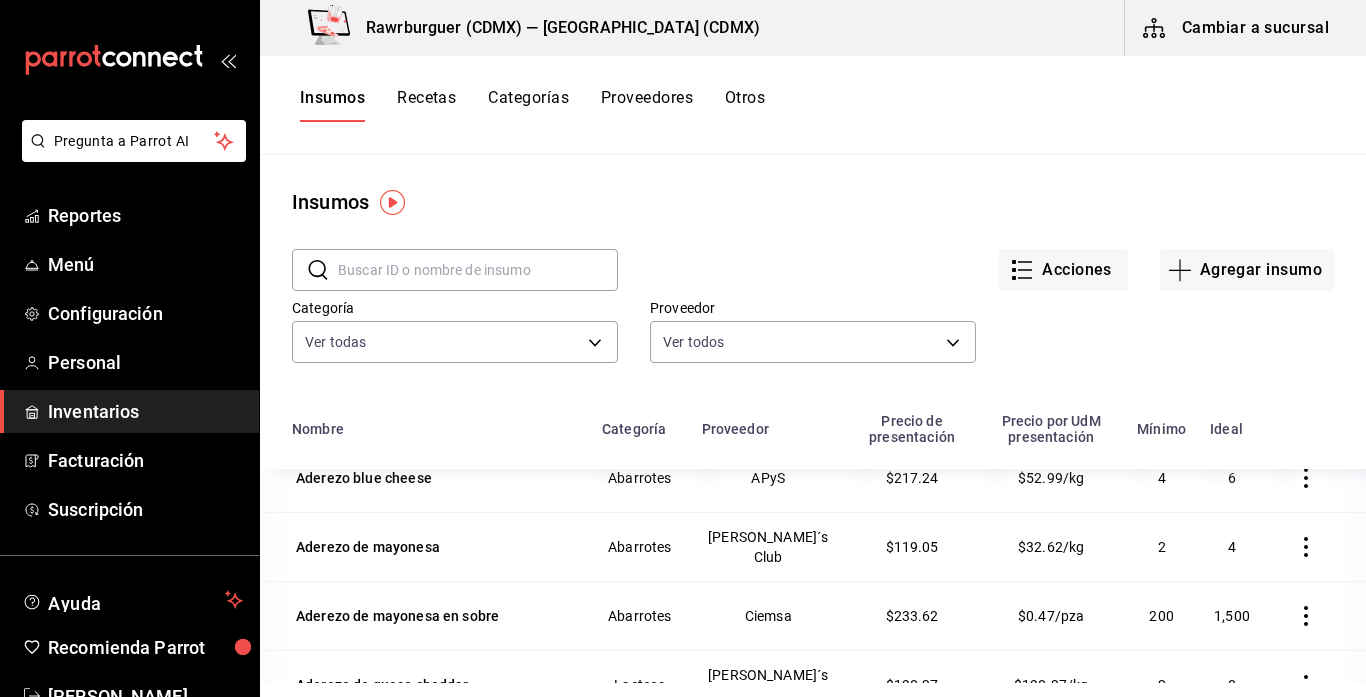 click on "Recetas" at bounding box center [426, 105] 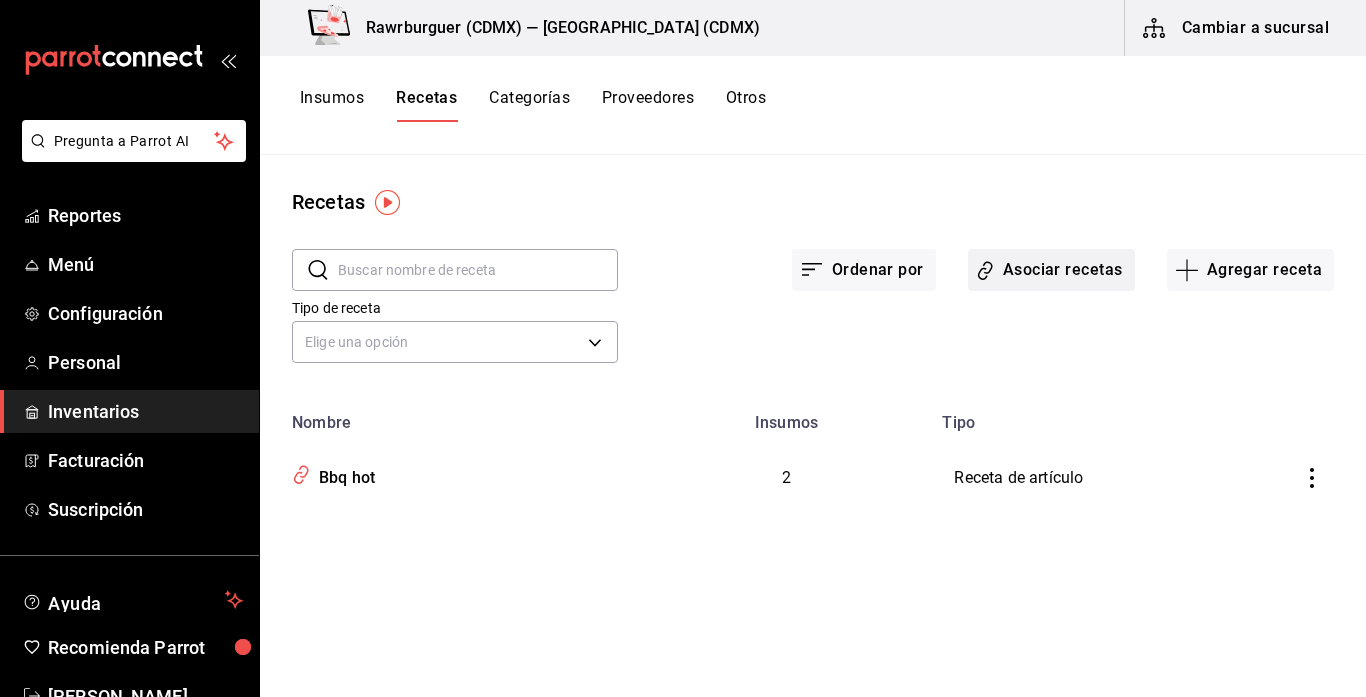 click on "Asociar recetas" at bounding box center (1051, 270) 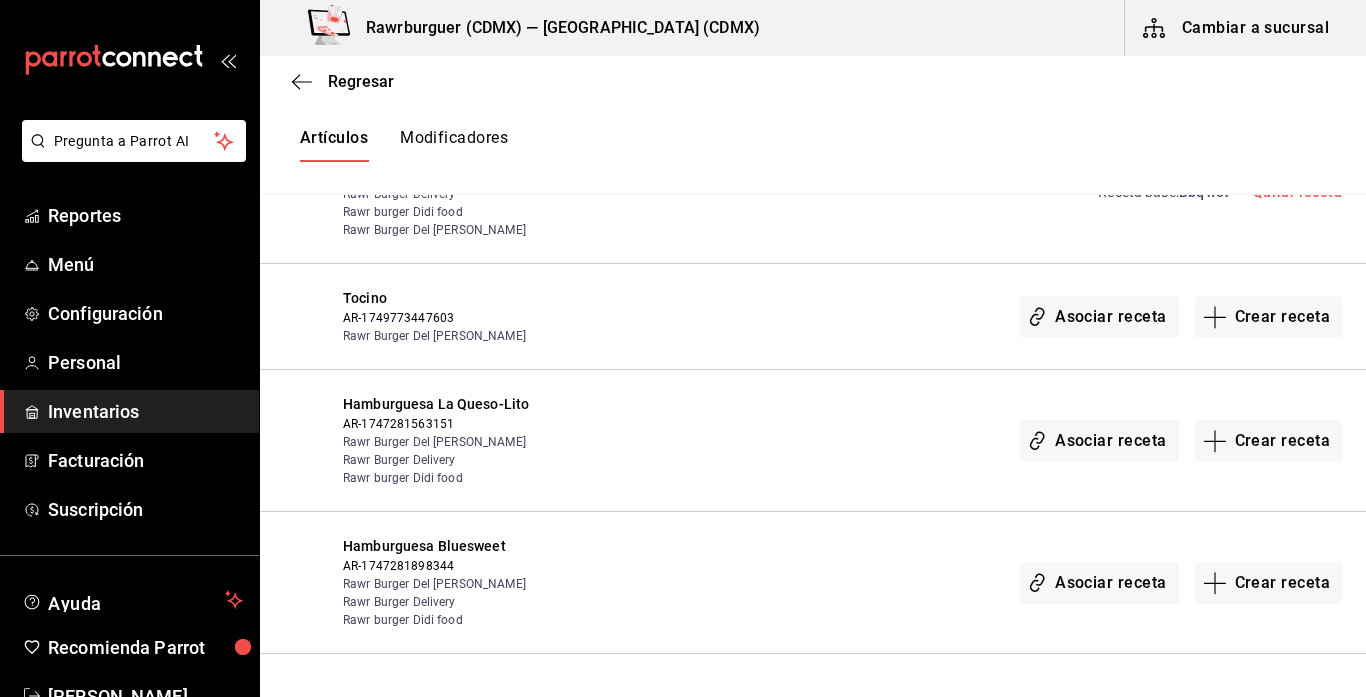 scroll, scrollTop: 775, scrollLeft: 0, axis: vertical 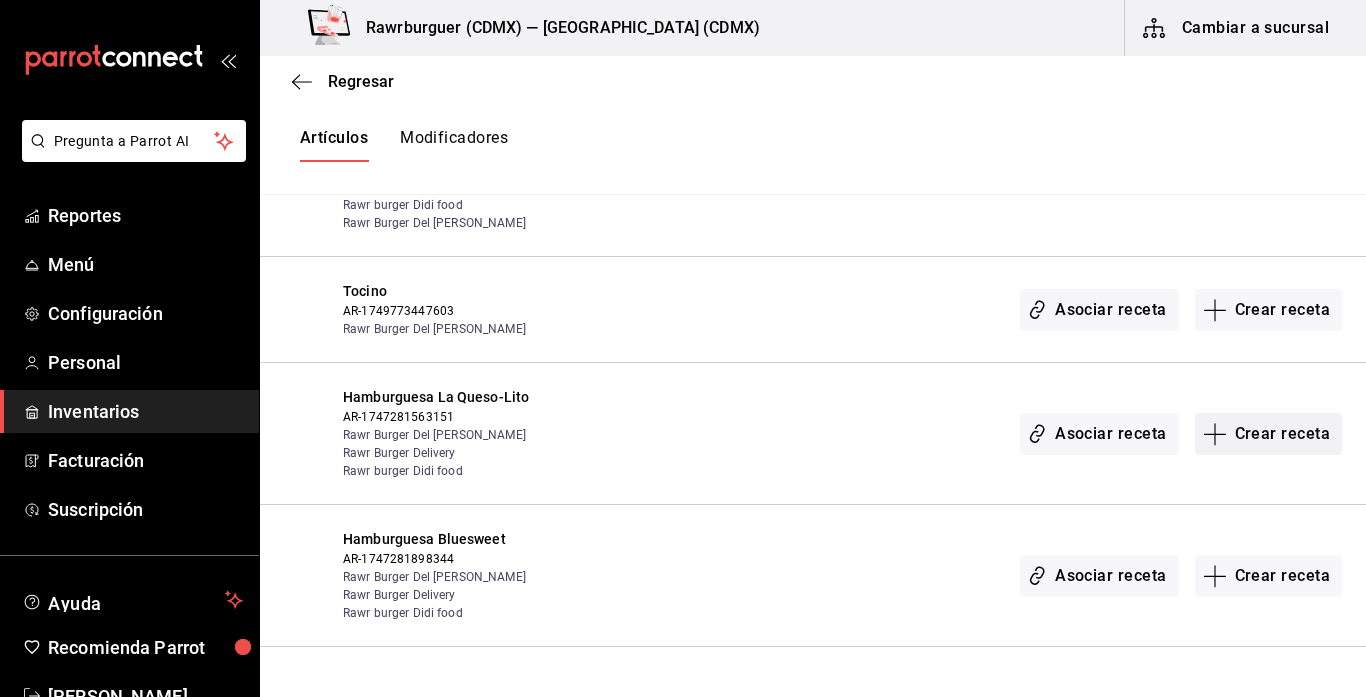 click 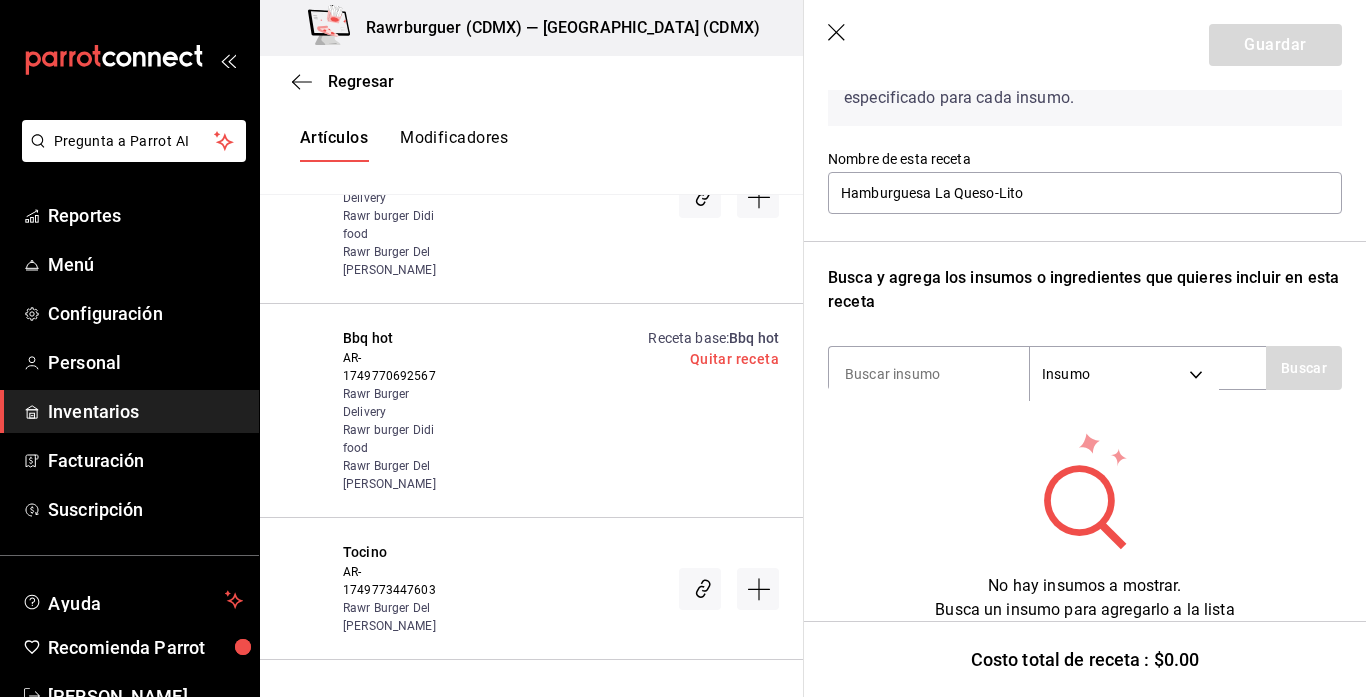 scroll, scrollTop: 157, scrollLeft: 0, axis: vertical 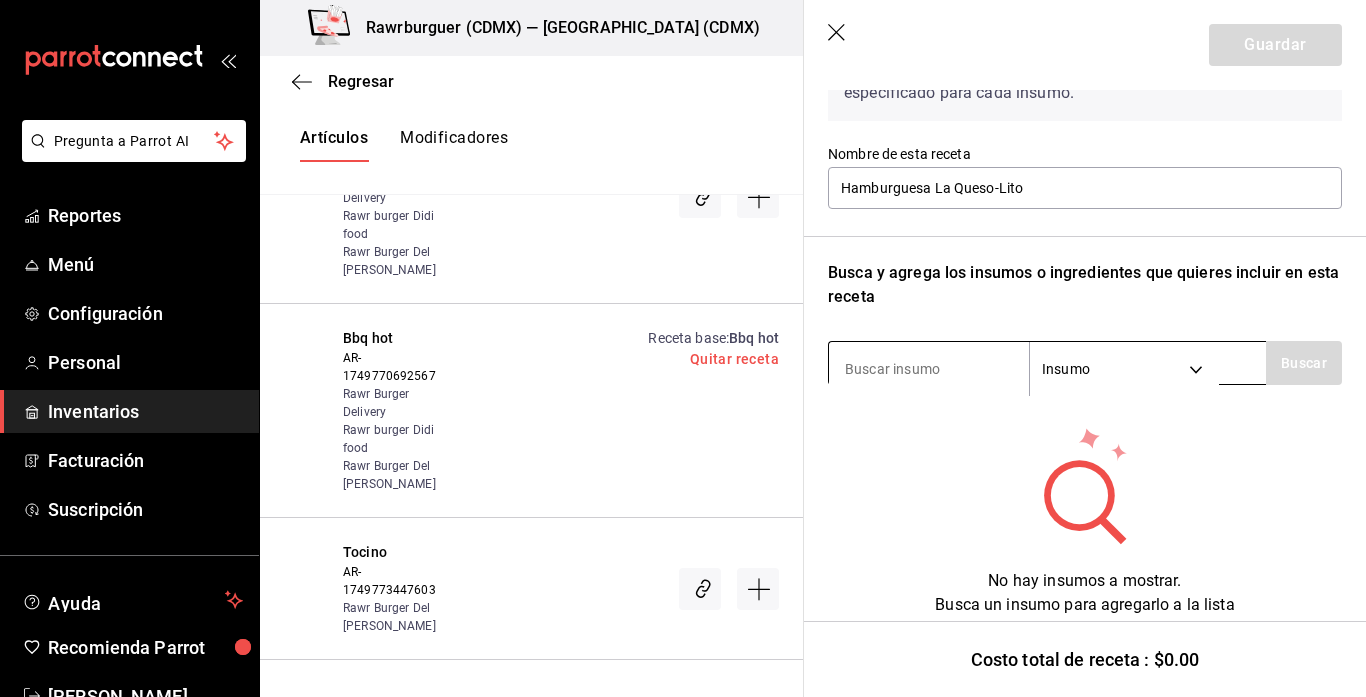 click at bounding box center [929, 369] 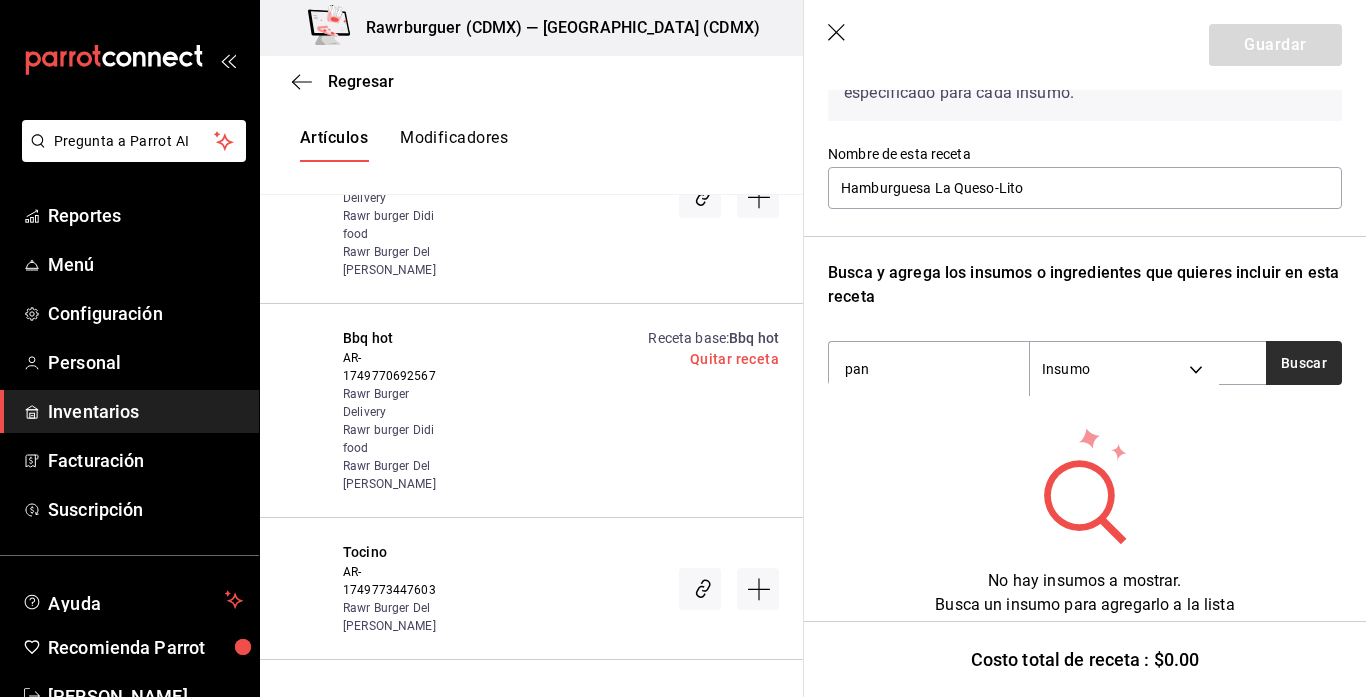 type on "pan" 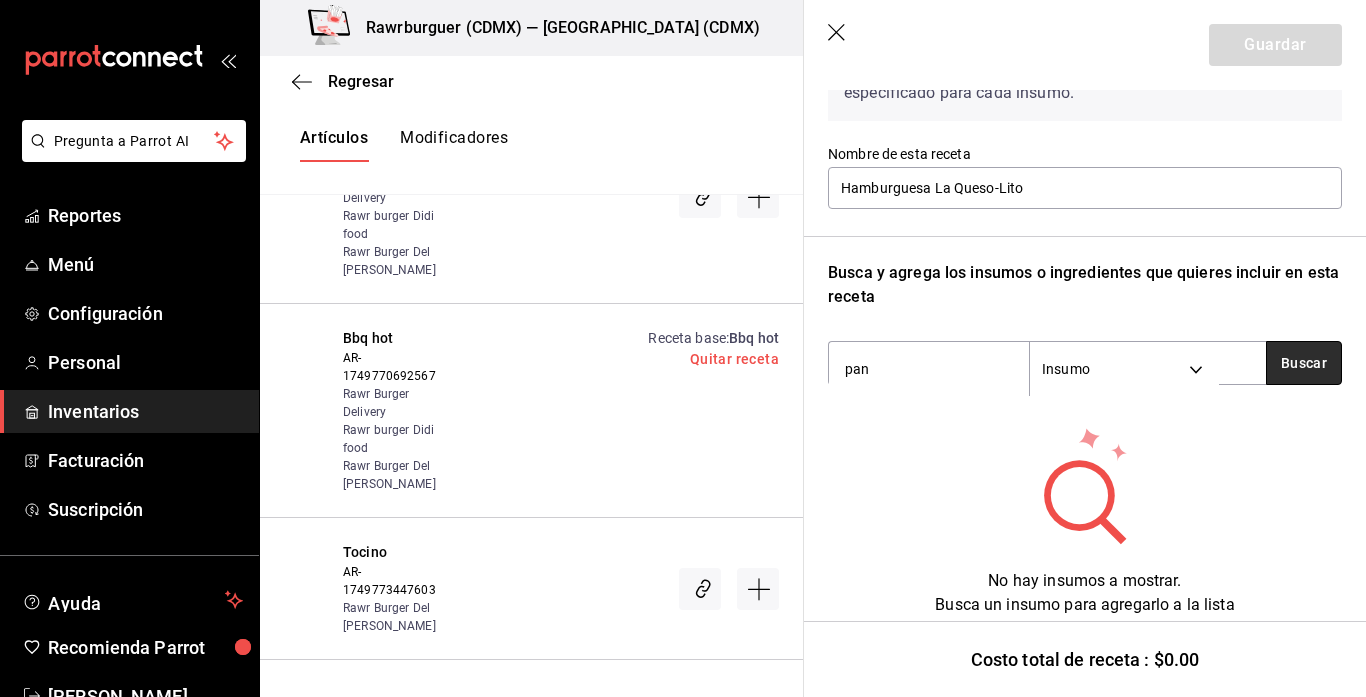 click on "Buscar" at bounding box center [1304, 363] 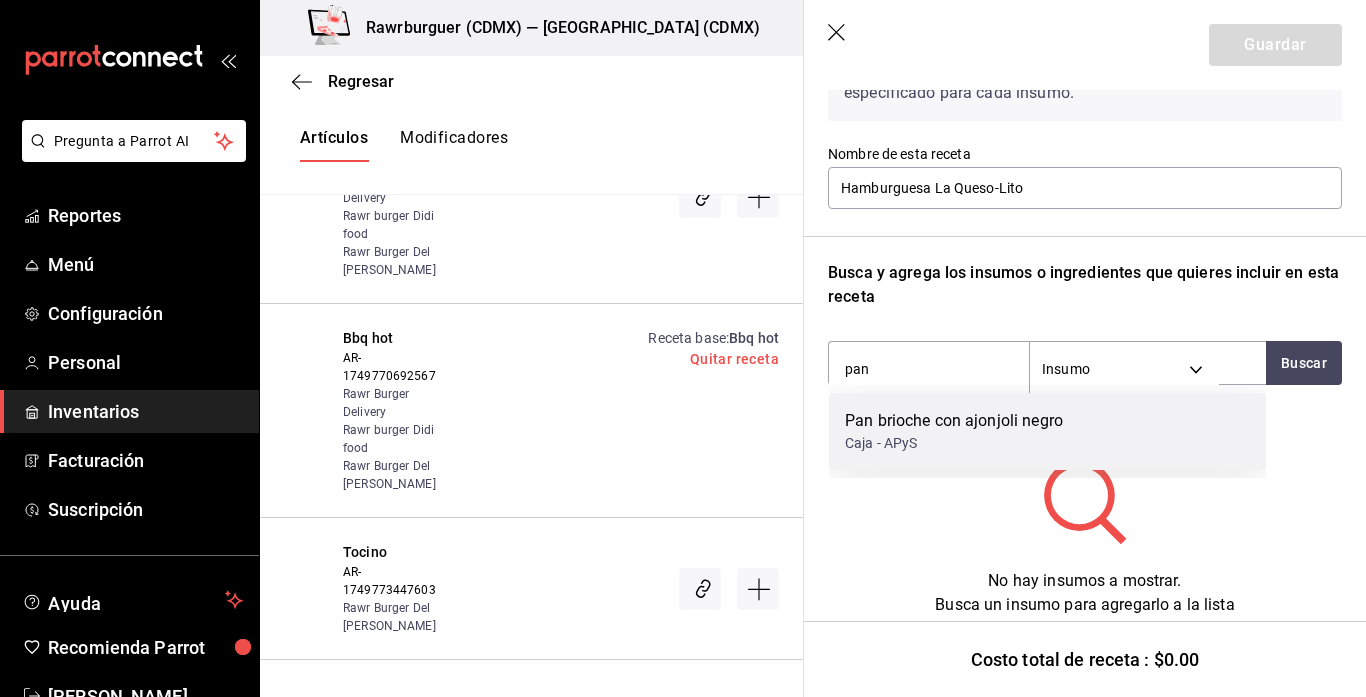 click on "Caja - APyS" at bounding box center [954, 443] 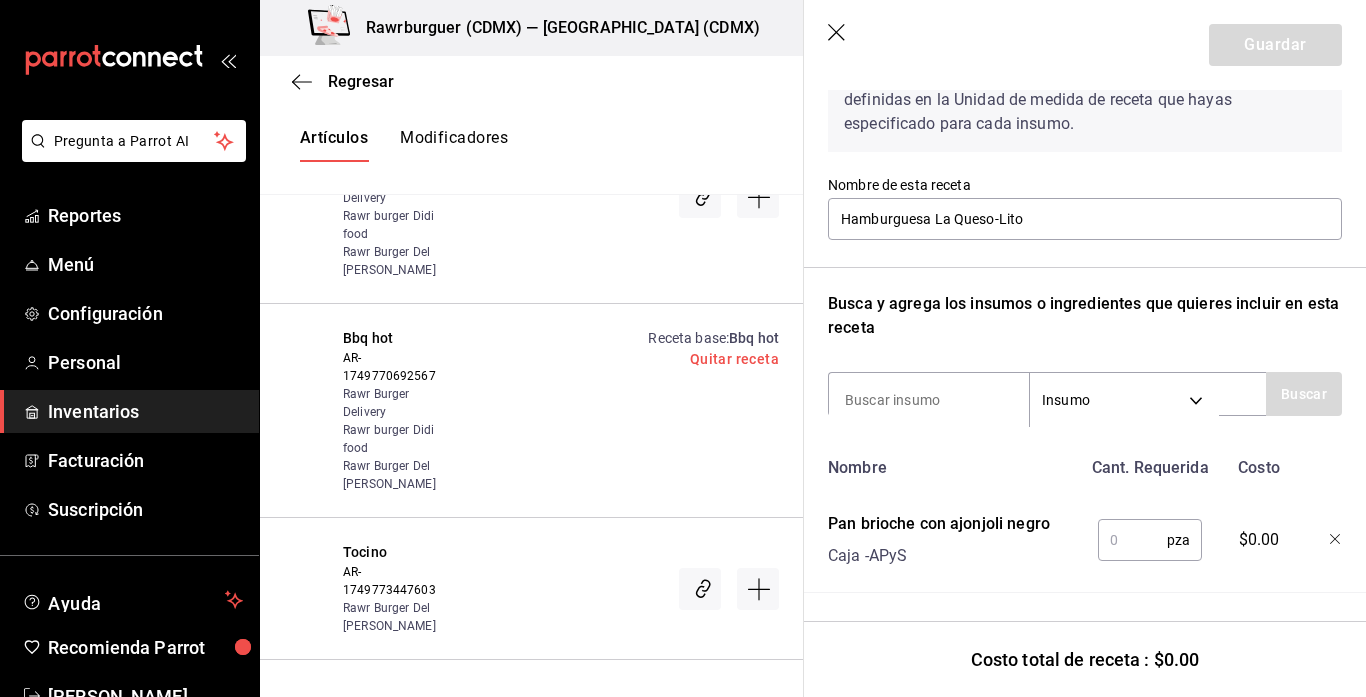 scroll, scrollTop: 126, scrollLeft: 0, axis: vertical 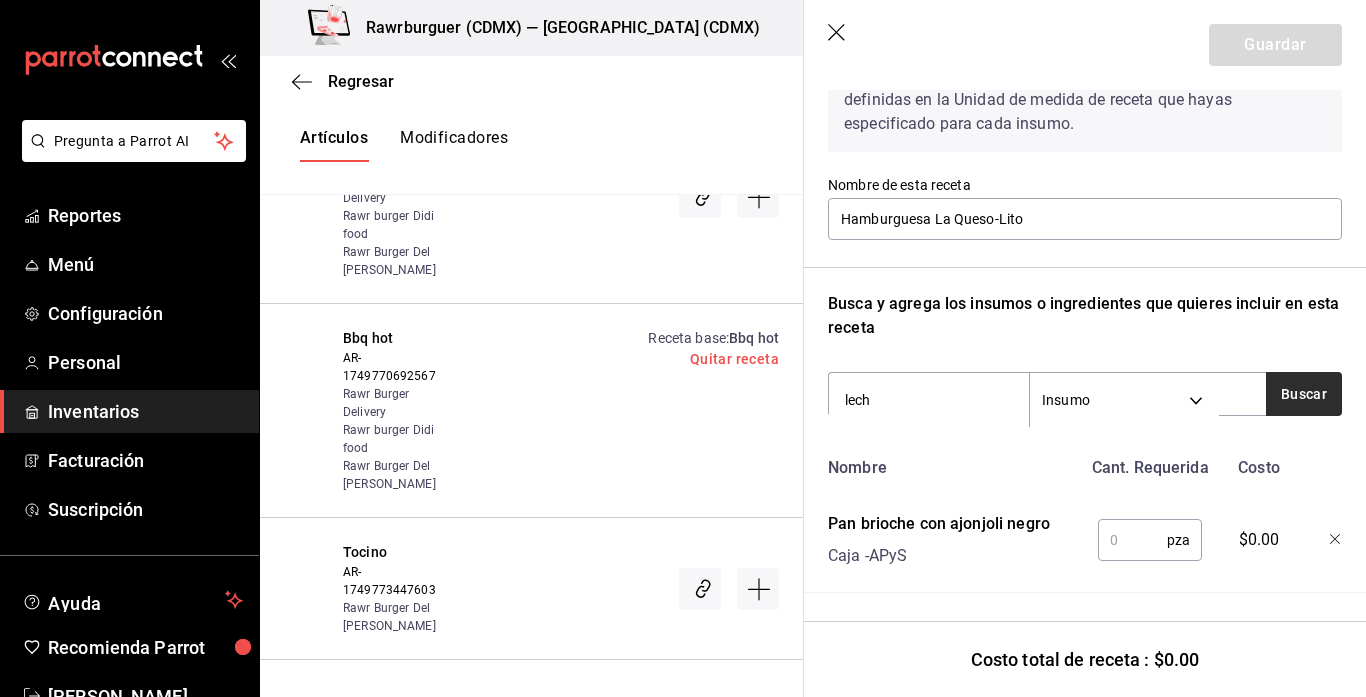 type on "lech" 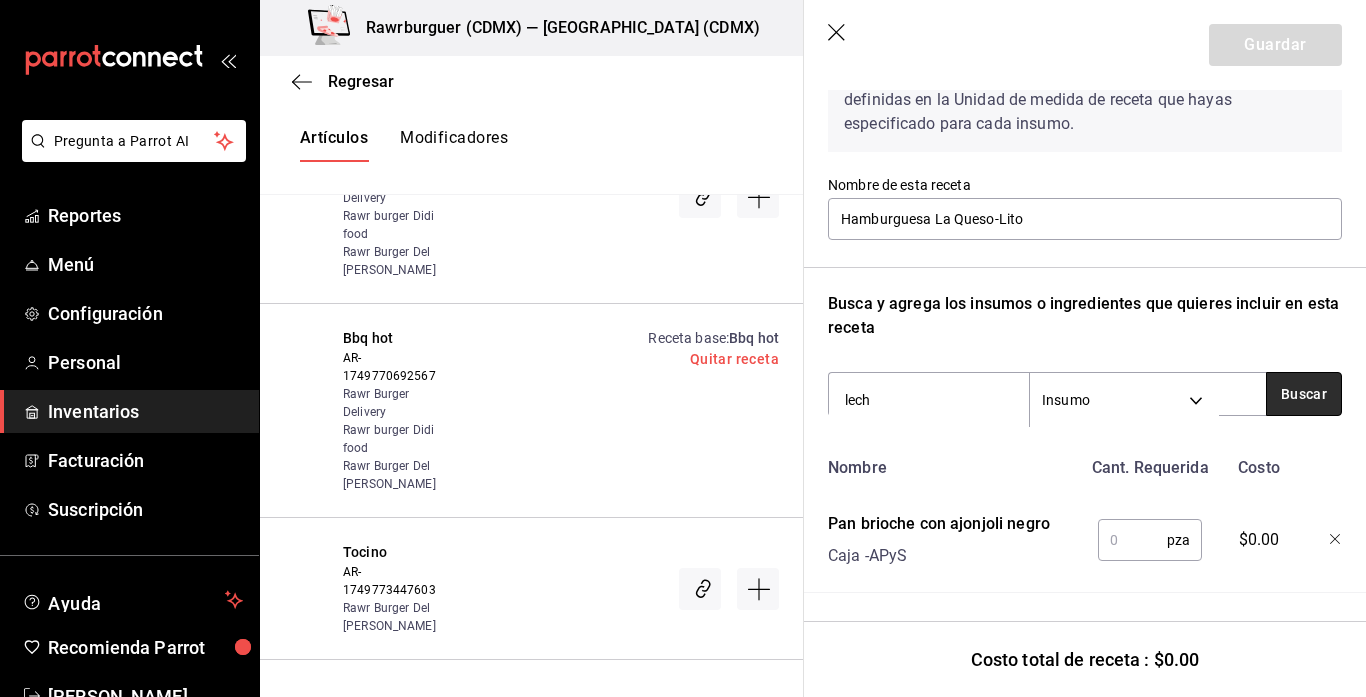 click on "Buscar" at bounding box center (1304, 394) 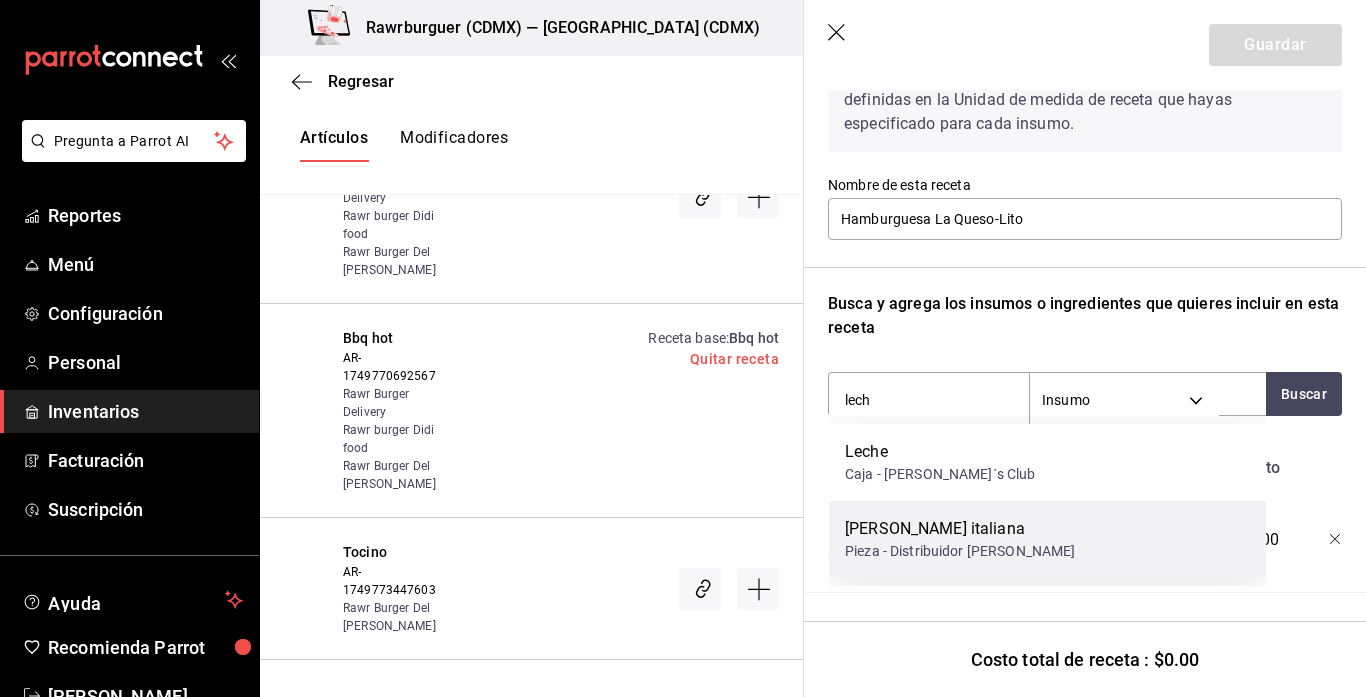 click on "Lechuga italiana" at bounding box center (960, 529) 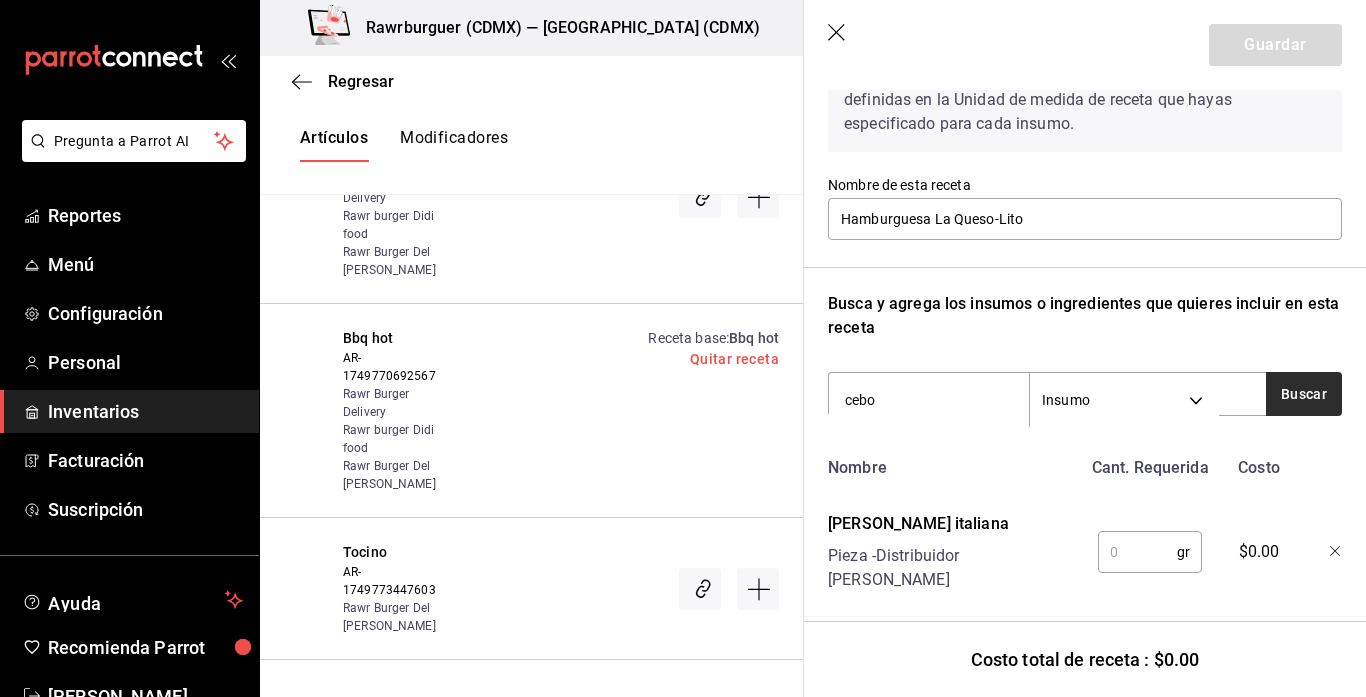 type on "cebo" 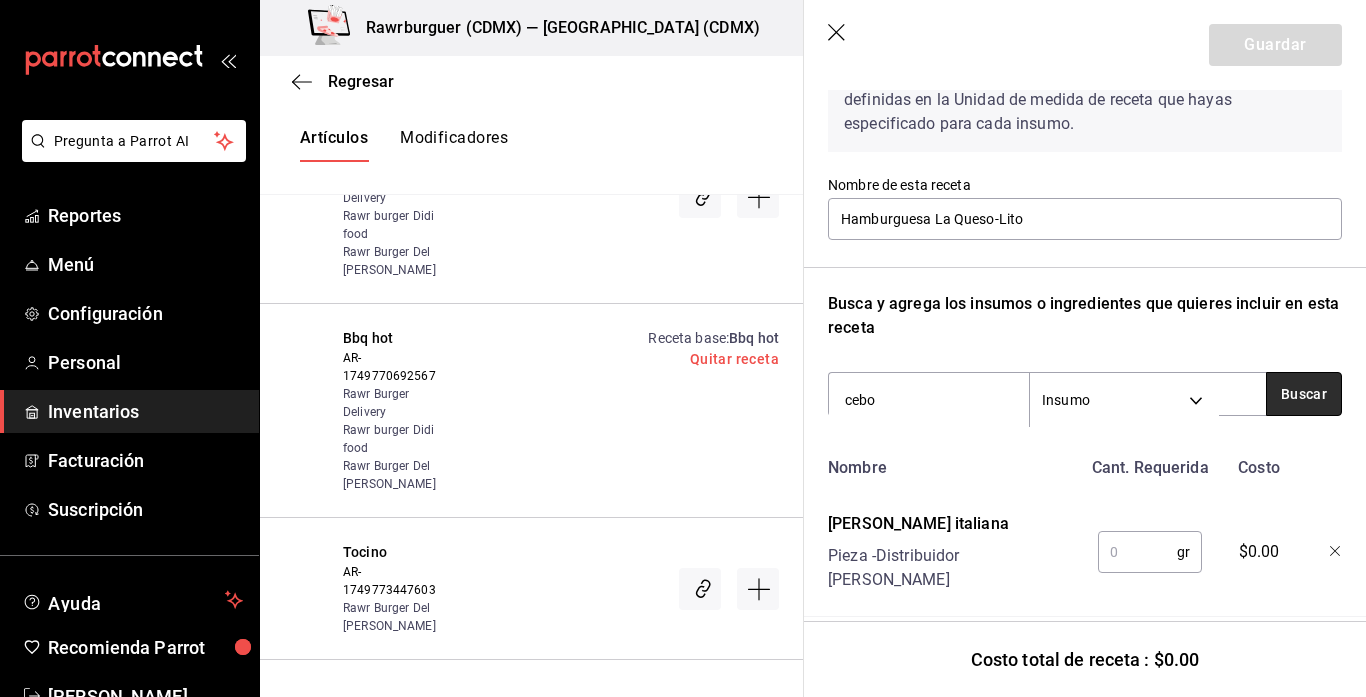 click on "Buscar" at bounding box center (1304, 394) 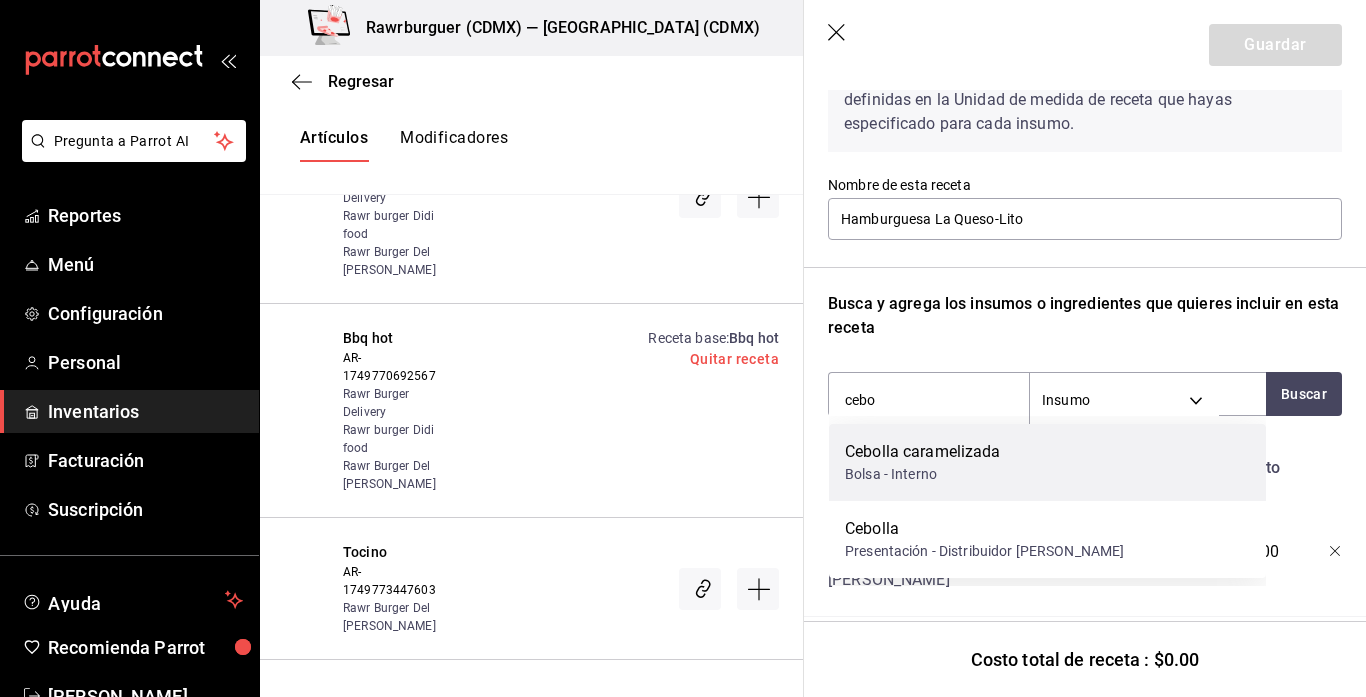 click on "Bolsa - Interno" at bounding box center [923, 474] 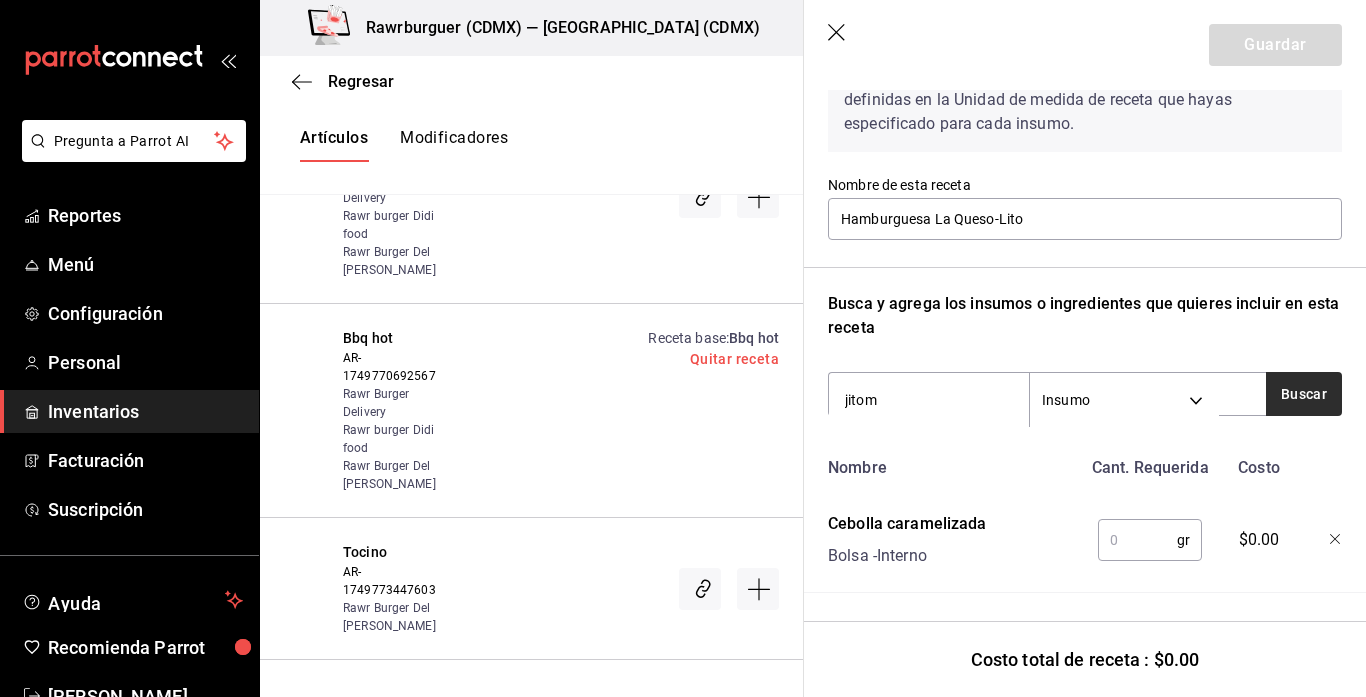 type on "jitom" 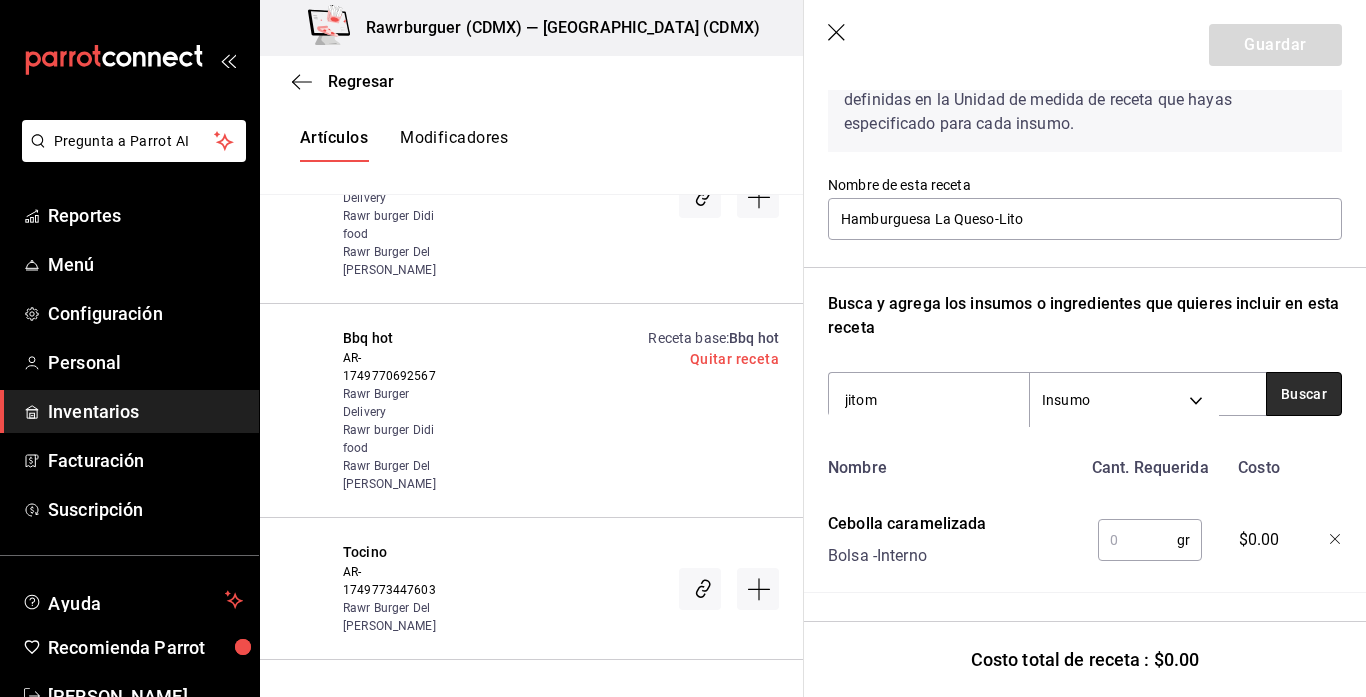 click on "Buscar" at bounding box center [1304, 394] 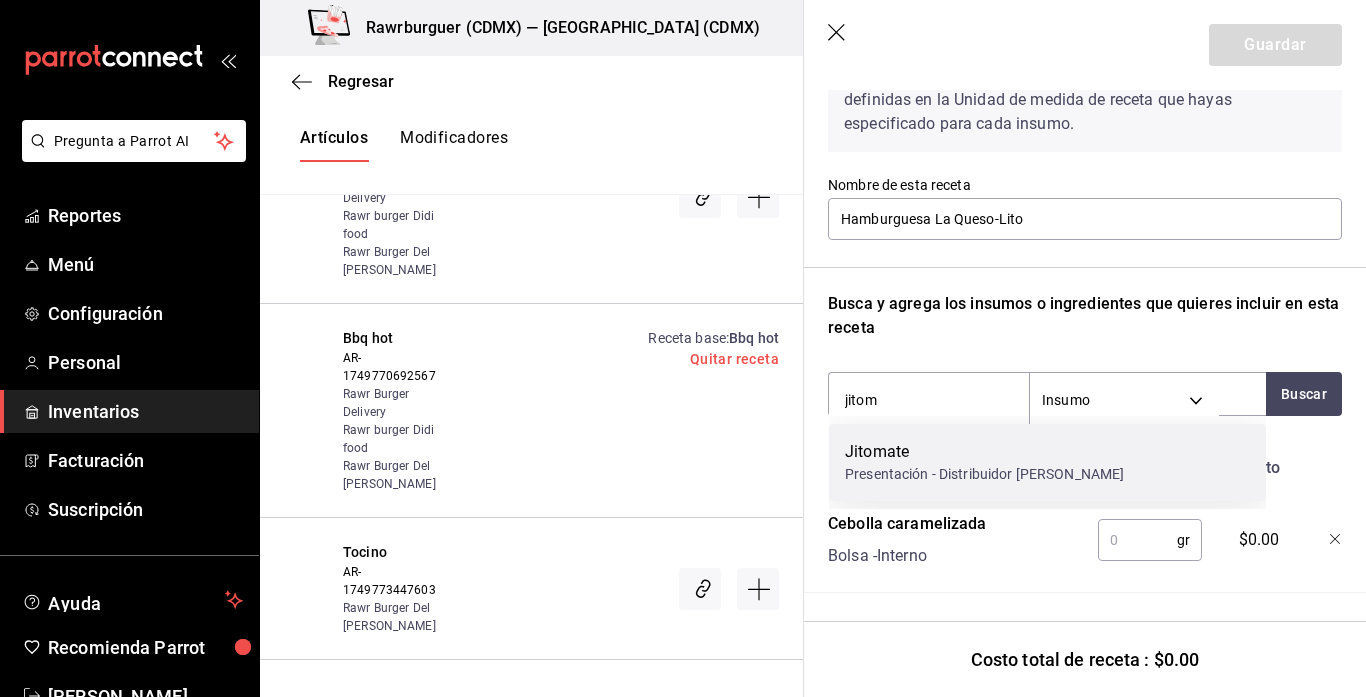 click on "Jitomate" at bounding box center [984, 452] 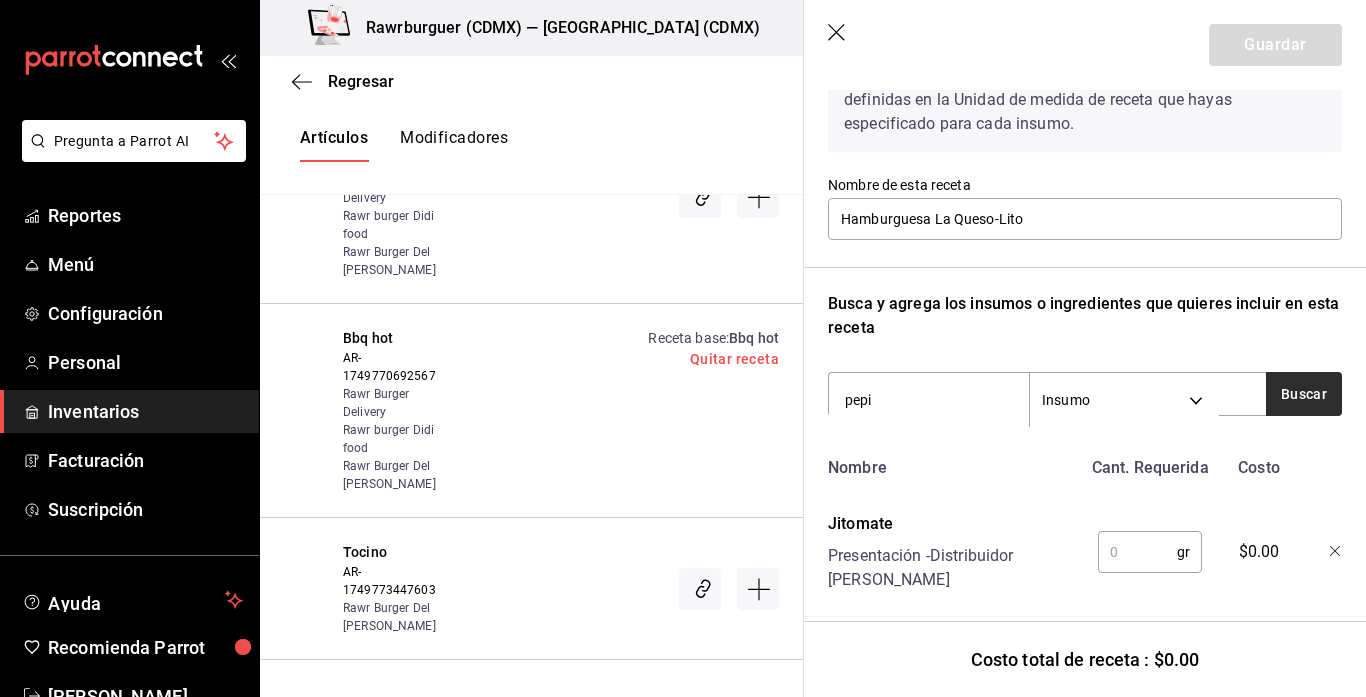 type on "pepi" 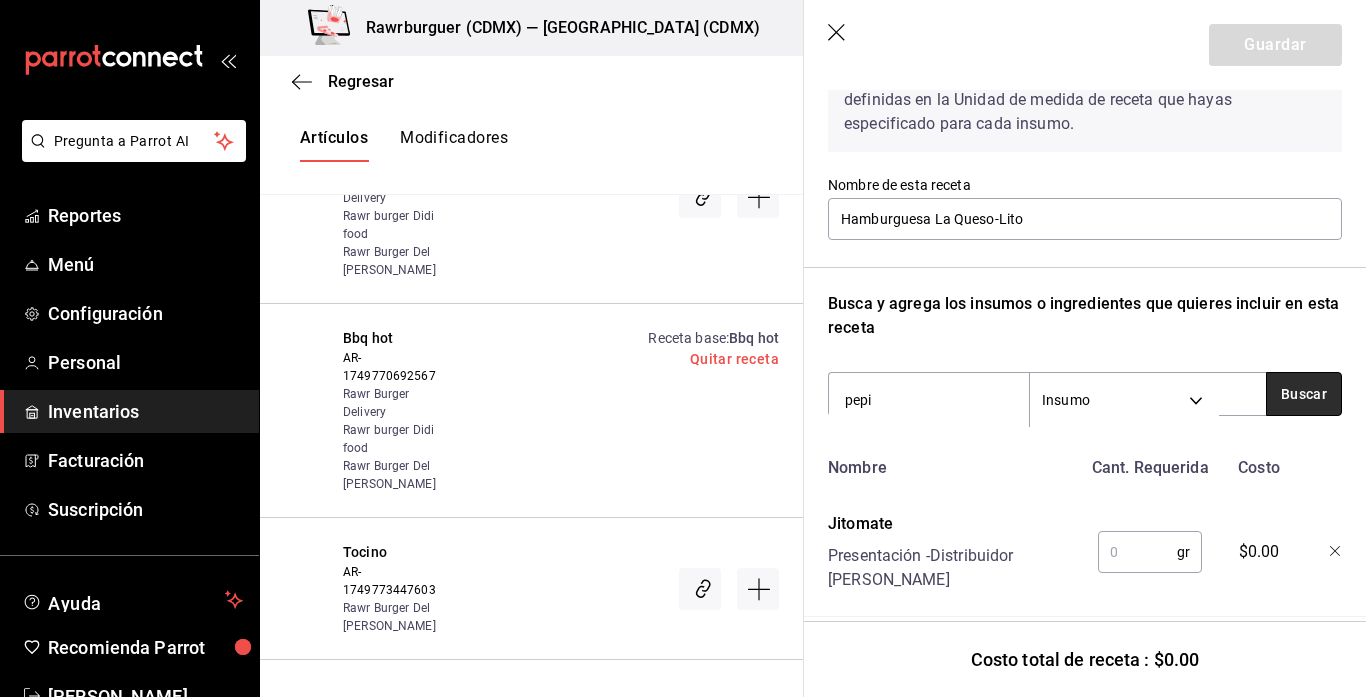 click on "Buscar" at bounding box center [1304, 394] 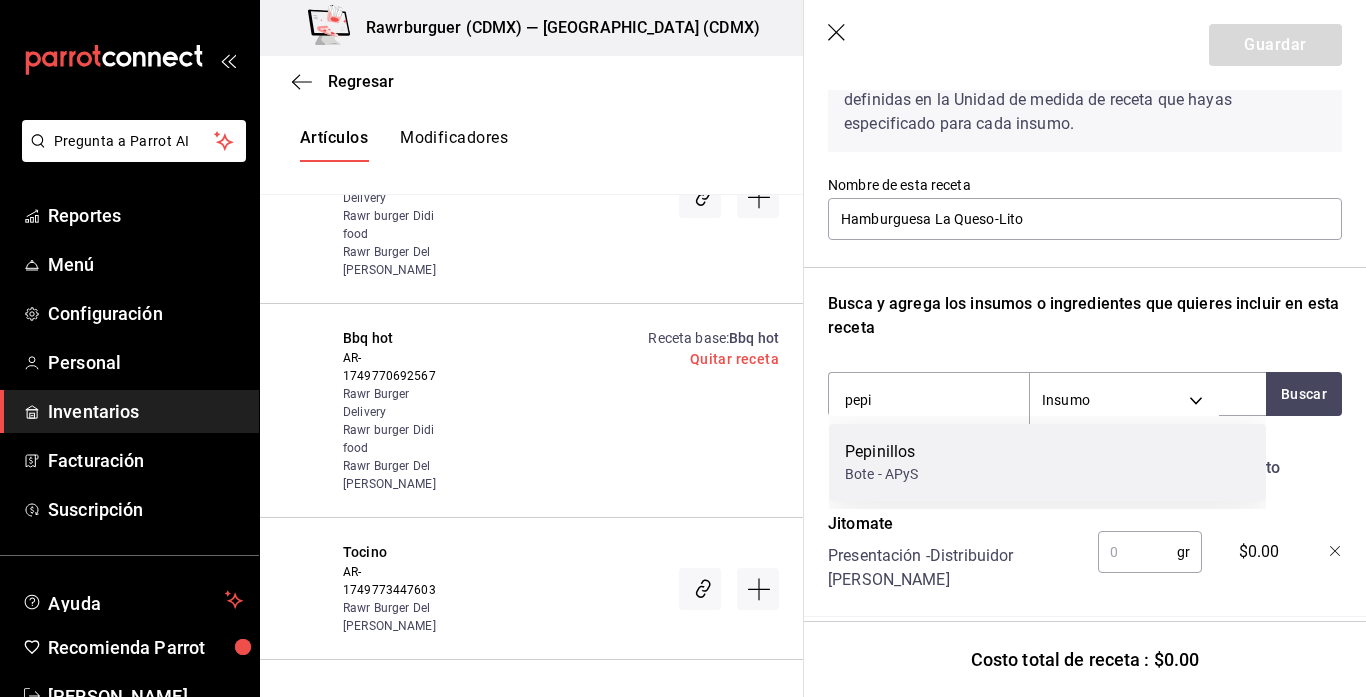 click on "Pepinillos  Bote - APyS" at bounding box center [1047, 462] 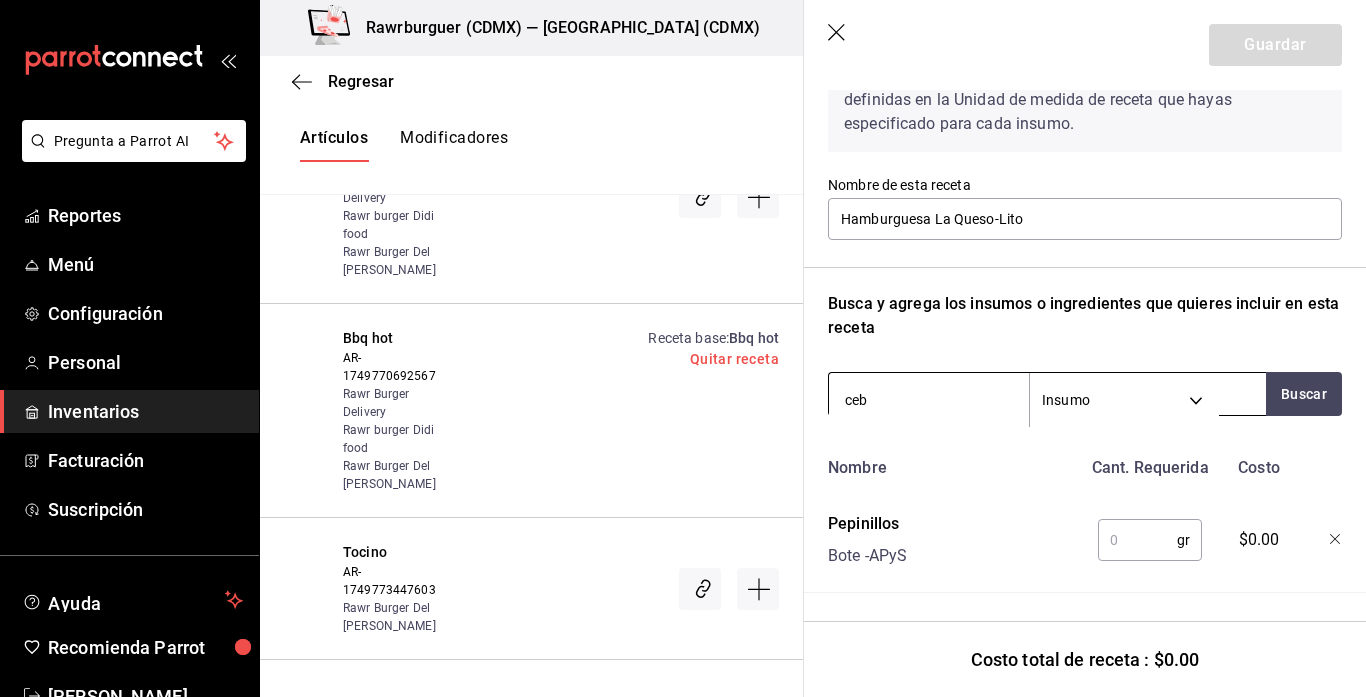 type on "cebo" 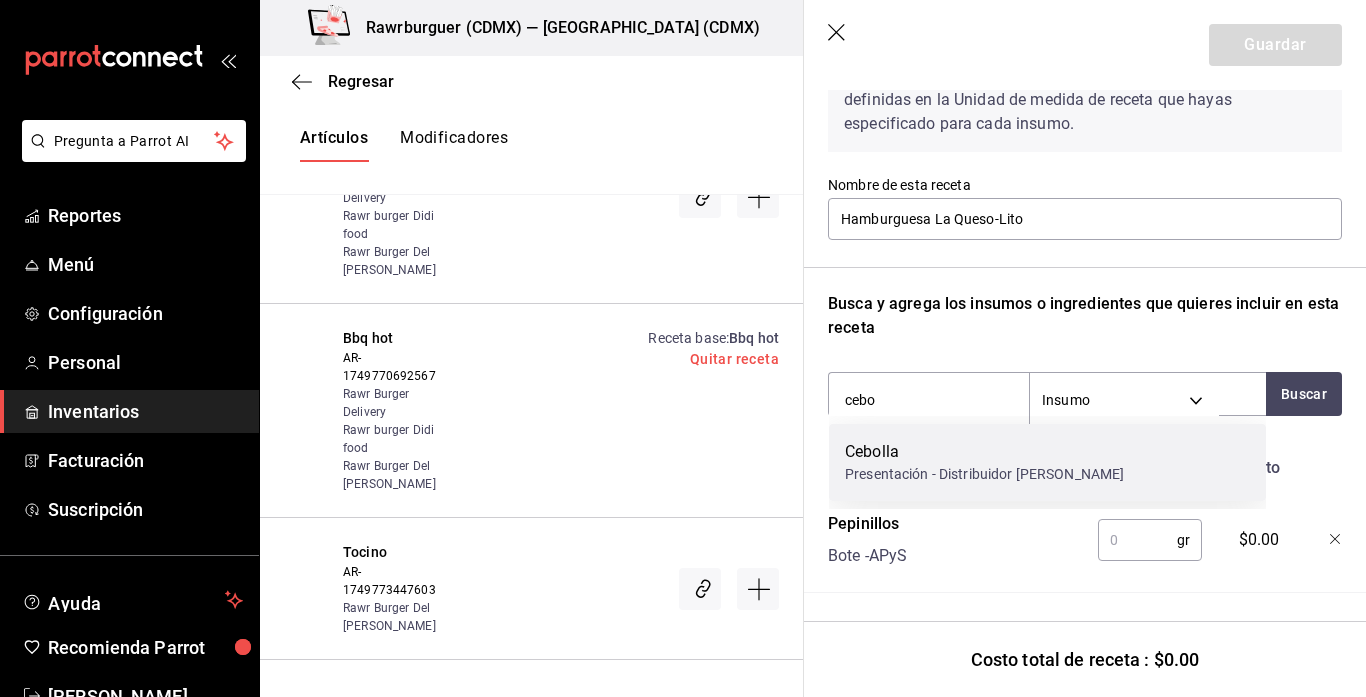 click on "Presentación - Distribuidor [PERSON_NAME]" at bounding box center [984, 474] 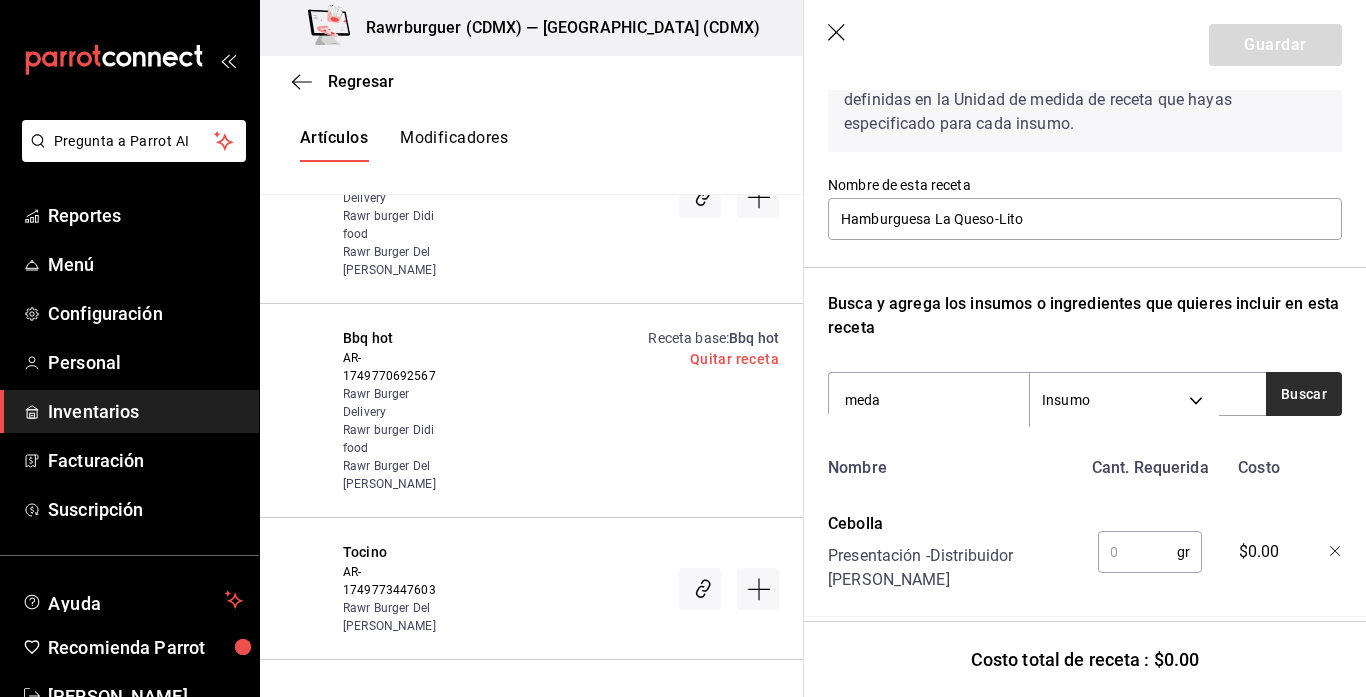 type on "meda" 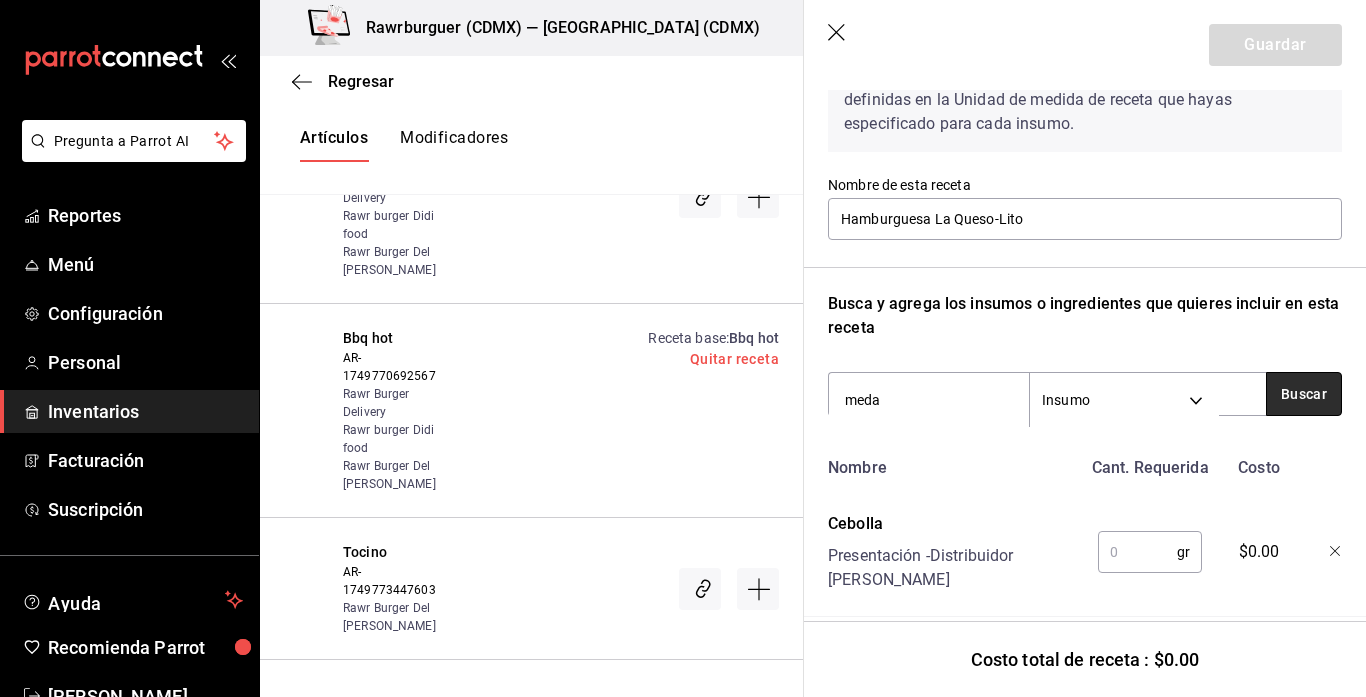 click on "Buscar" at bounding box center (1304, 394) 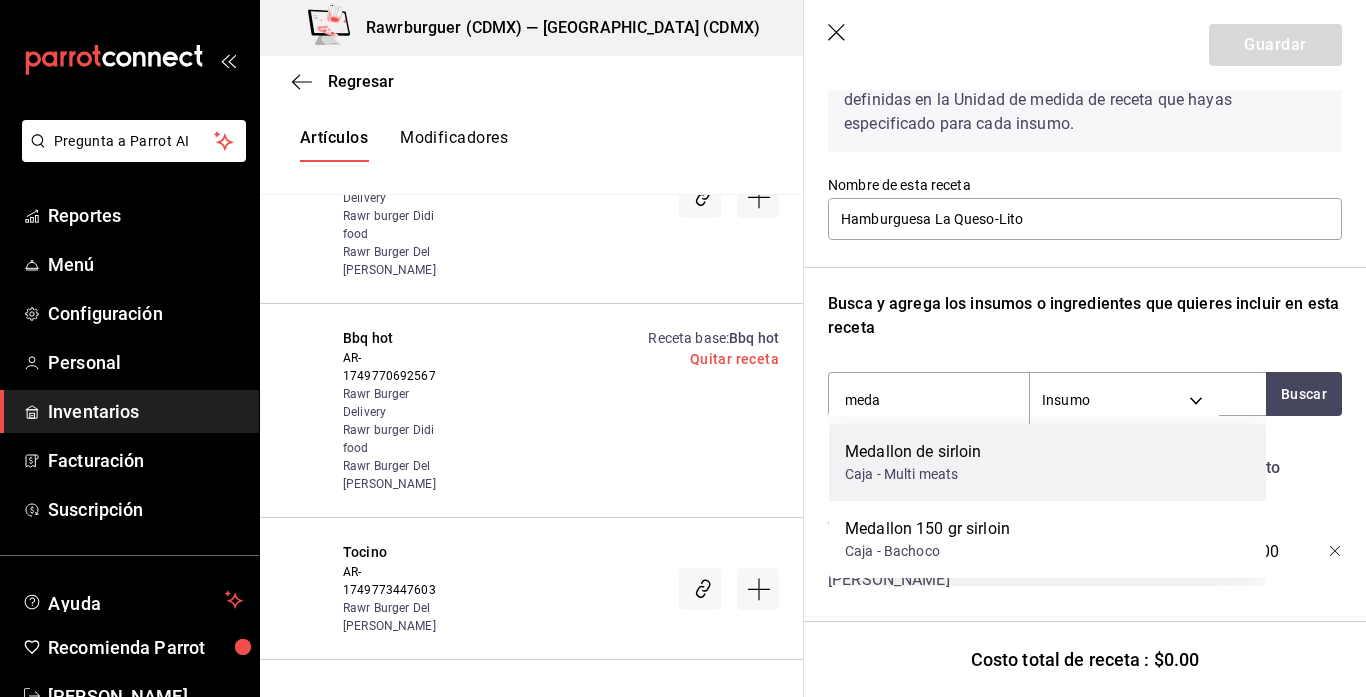 click on "Caja - Multi meats" at bounding box center [913, 474] 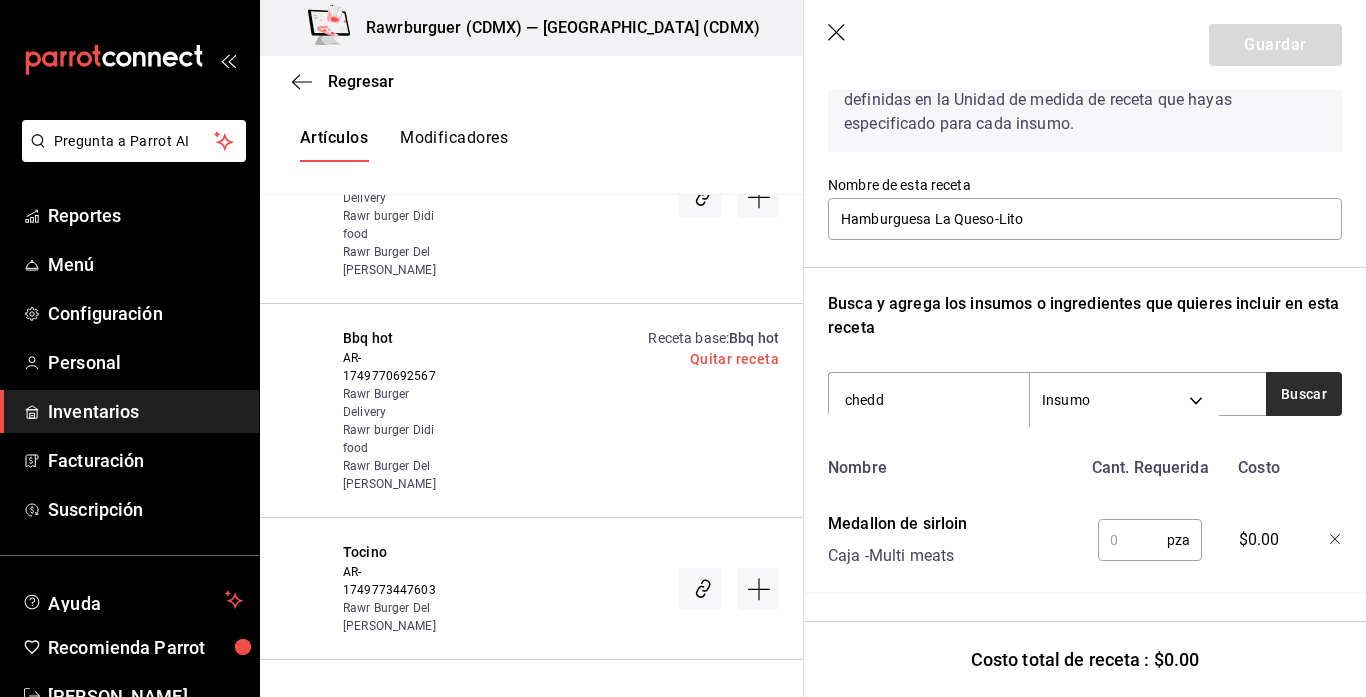 type on "chedd" 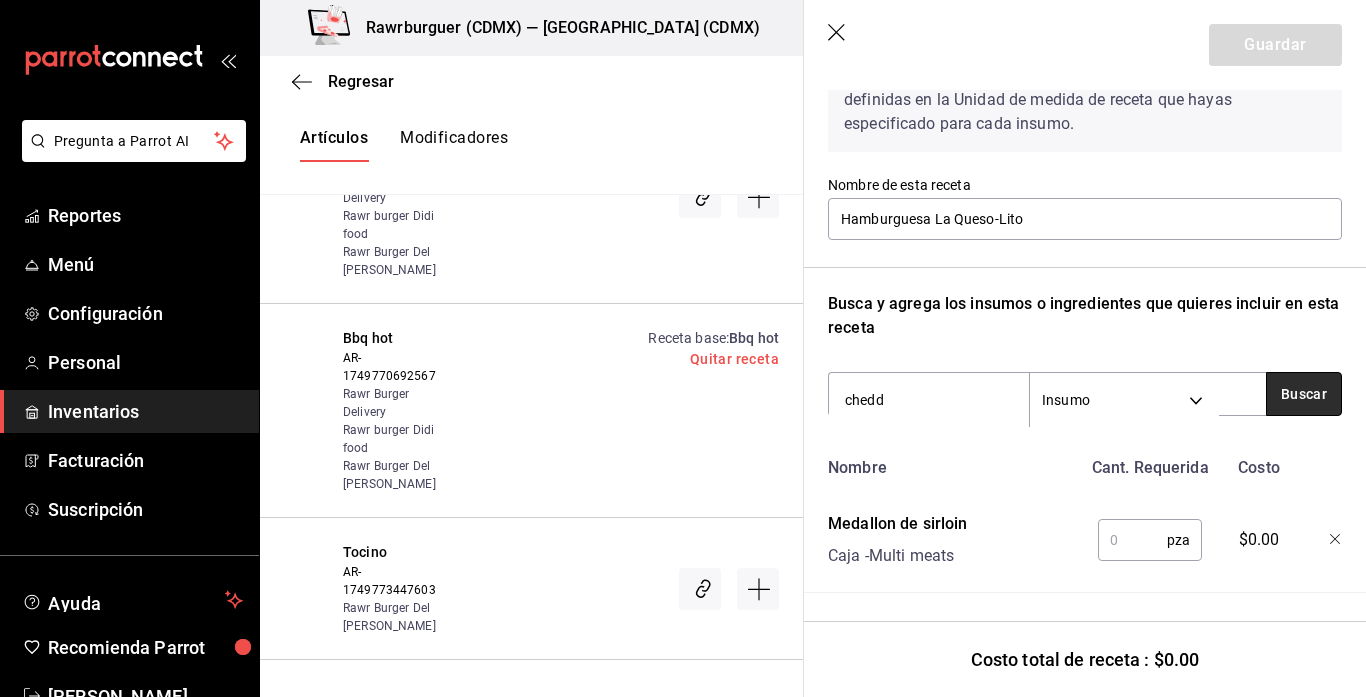 click on "Buscar" at bounding box center [1304, 394] 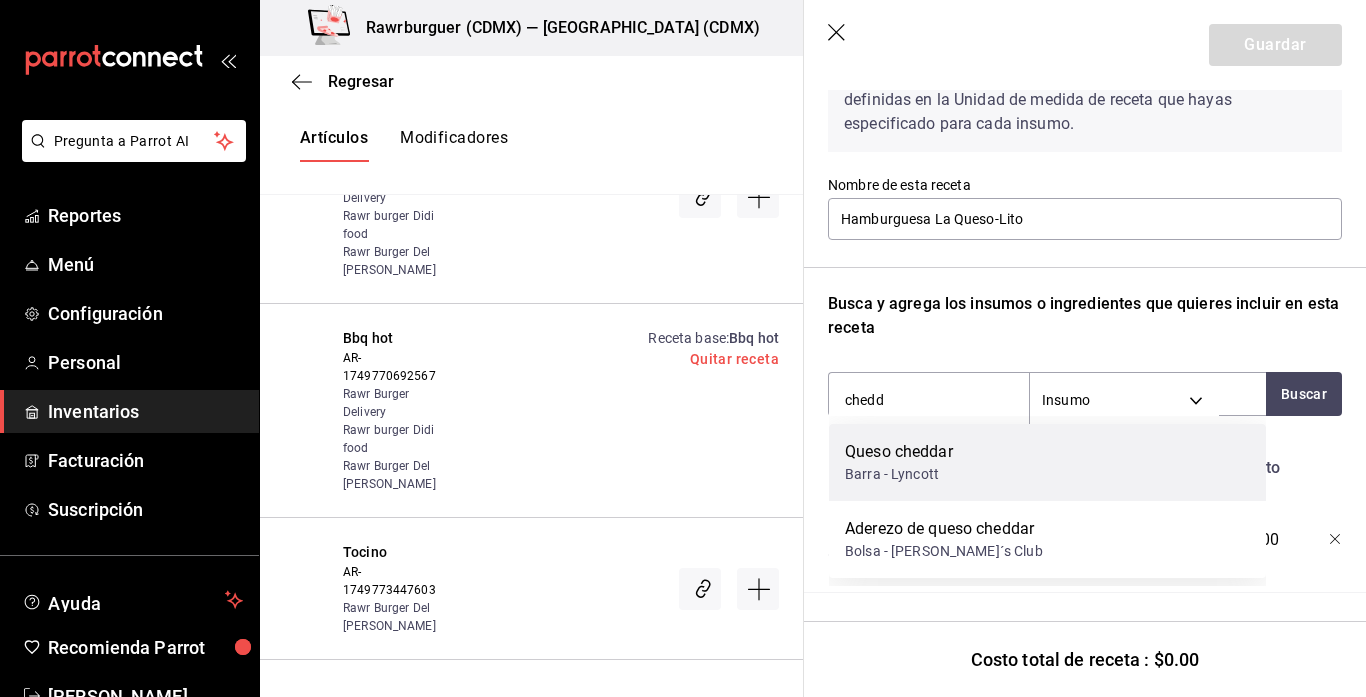 click on "Queso cheddar  Barra - Lyncott" at bounding box center (1047, 462) 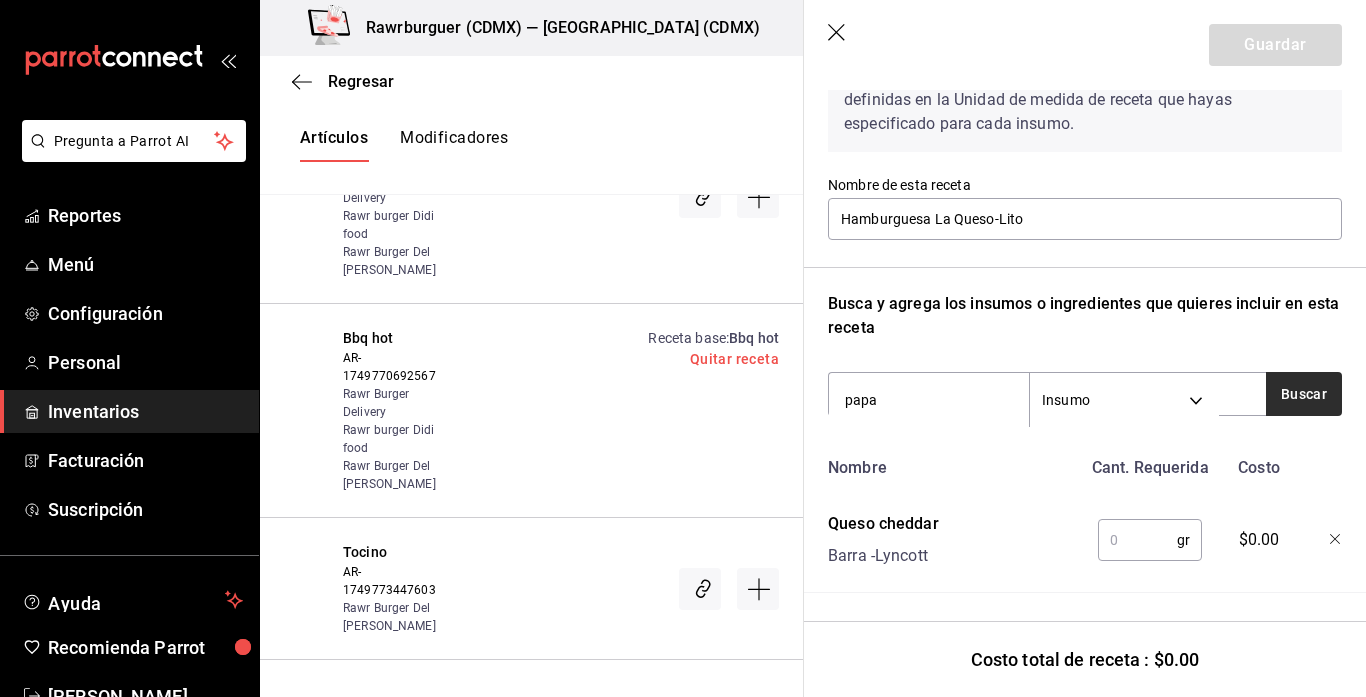 type on "papa" 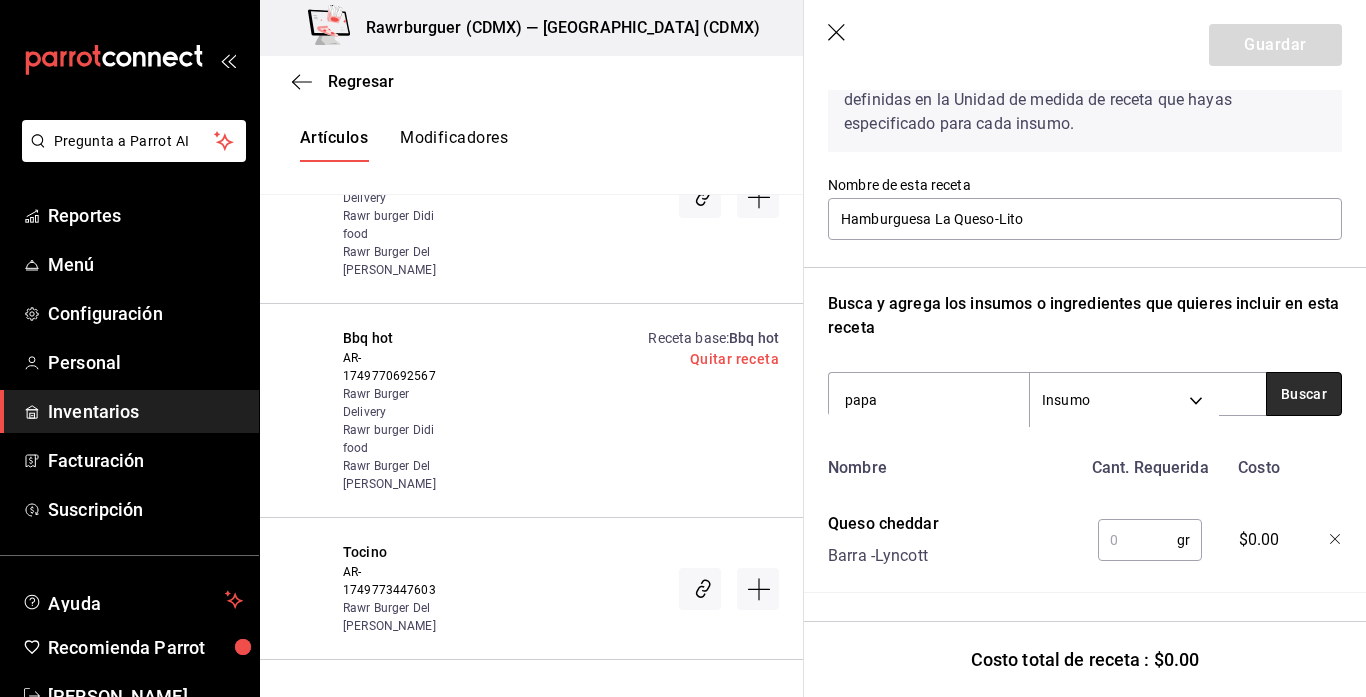 click on "Buscar" at bounding box center [1304, 394] 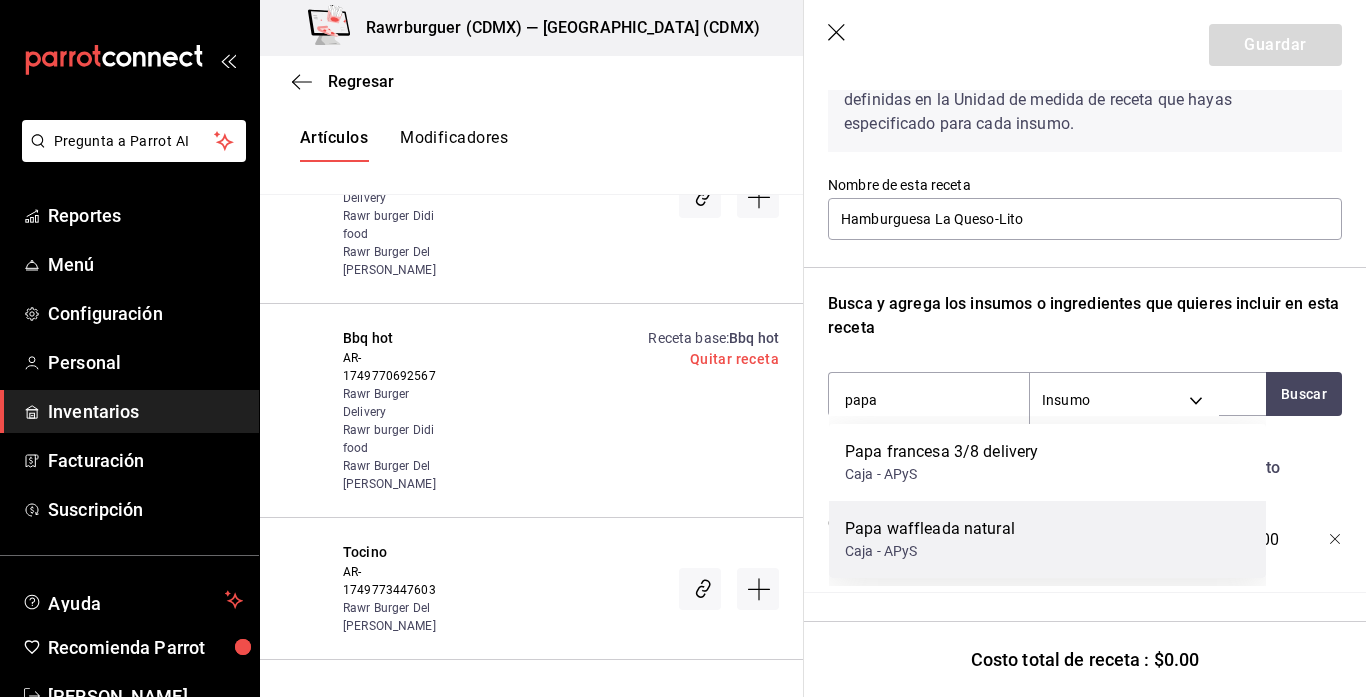 click on "Caja - APyS" at bounding box center (930, 551) 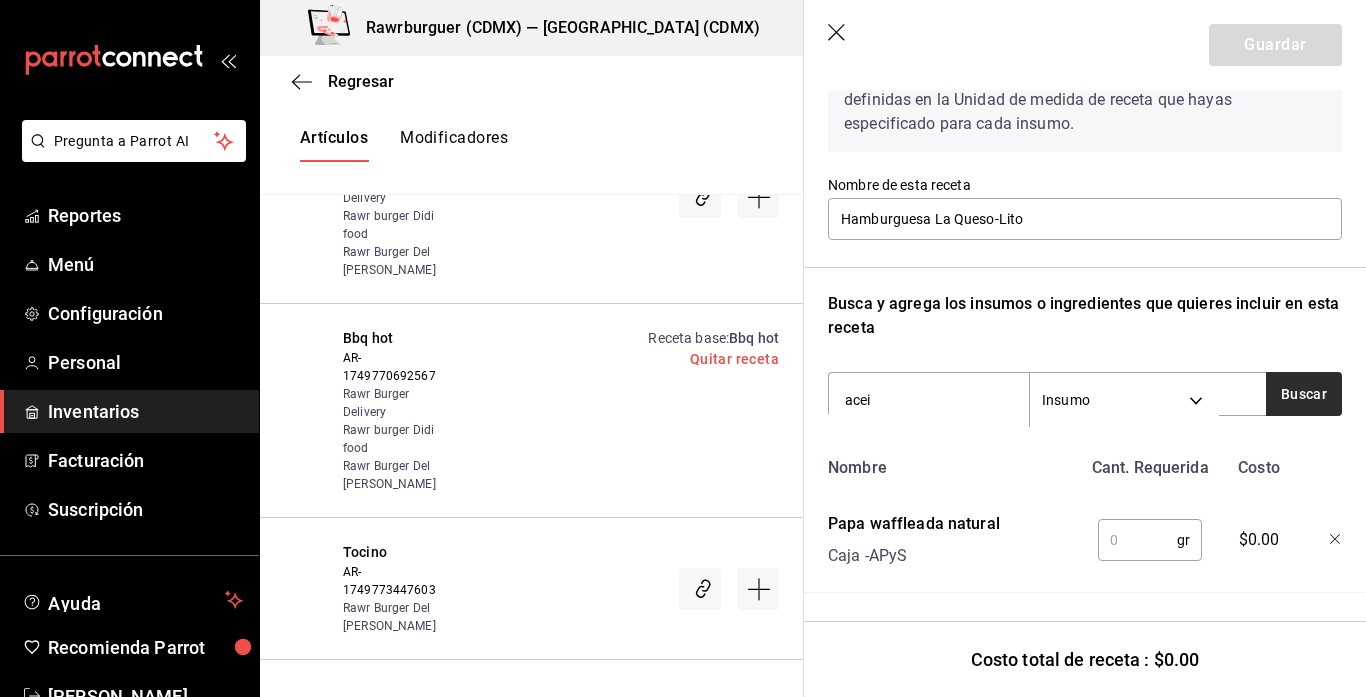 type on "acei" 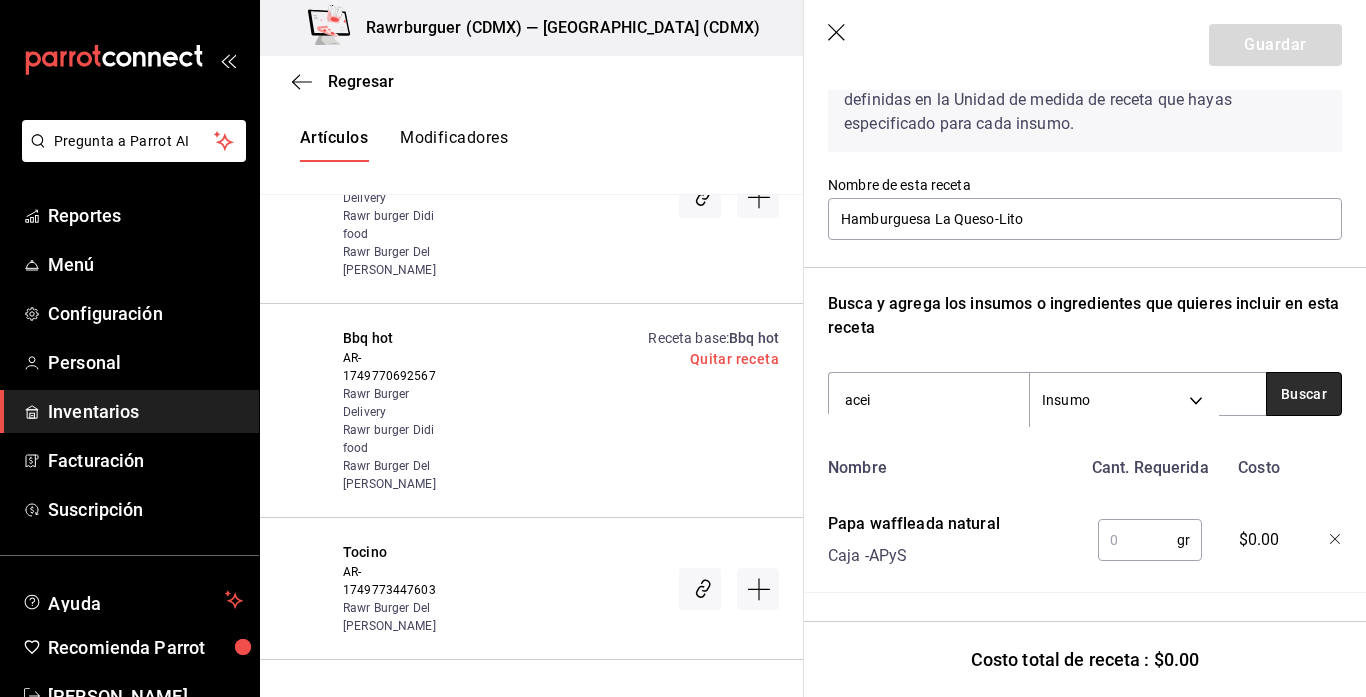 click on "Buscar" at bounding box center [1304, 394] 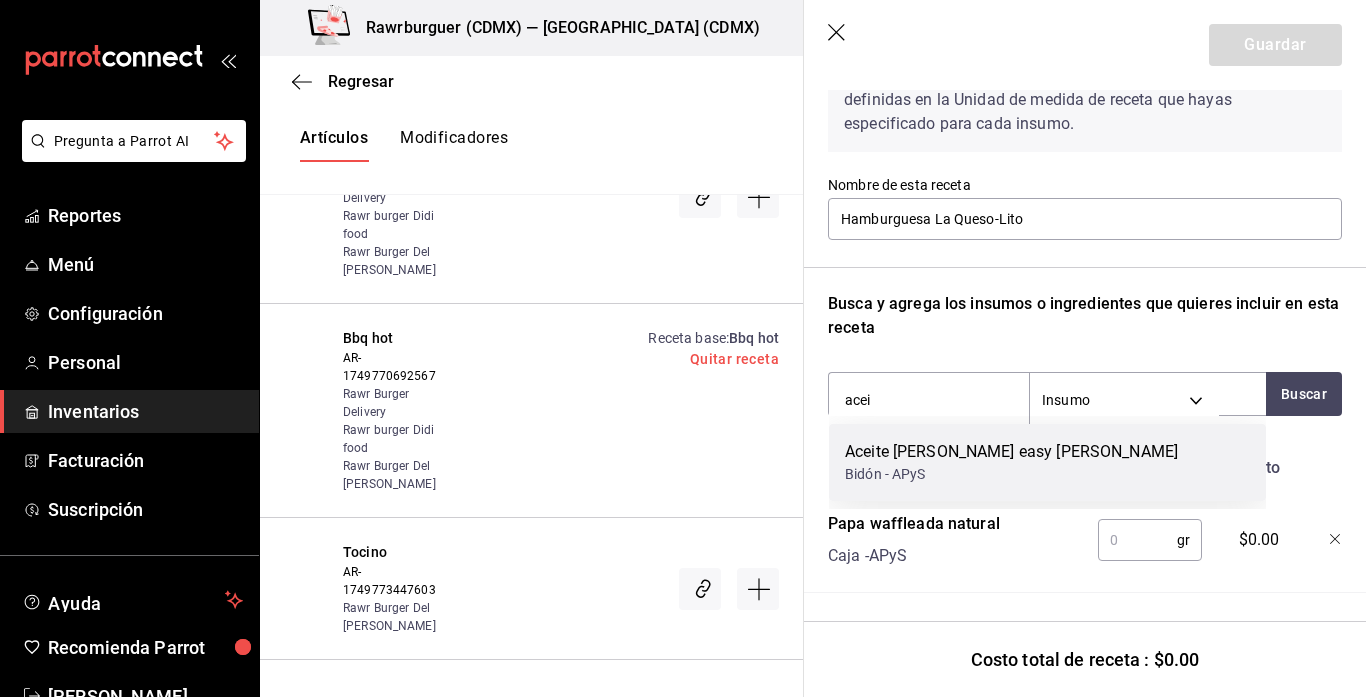 click on "Aceite oleina [PERSON_NAME]  easy [PERSON_NAME]" at bounding box center [1011, 452] 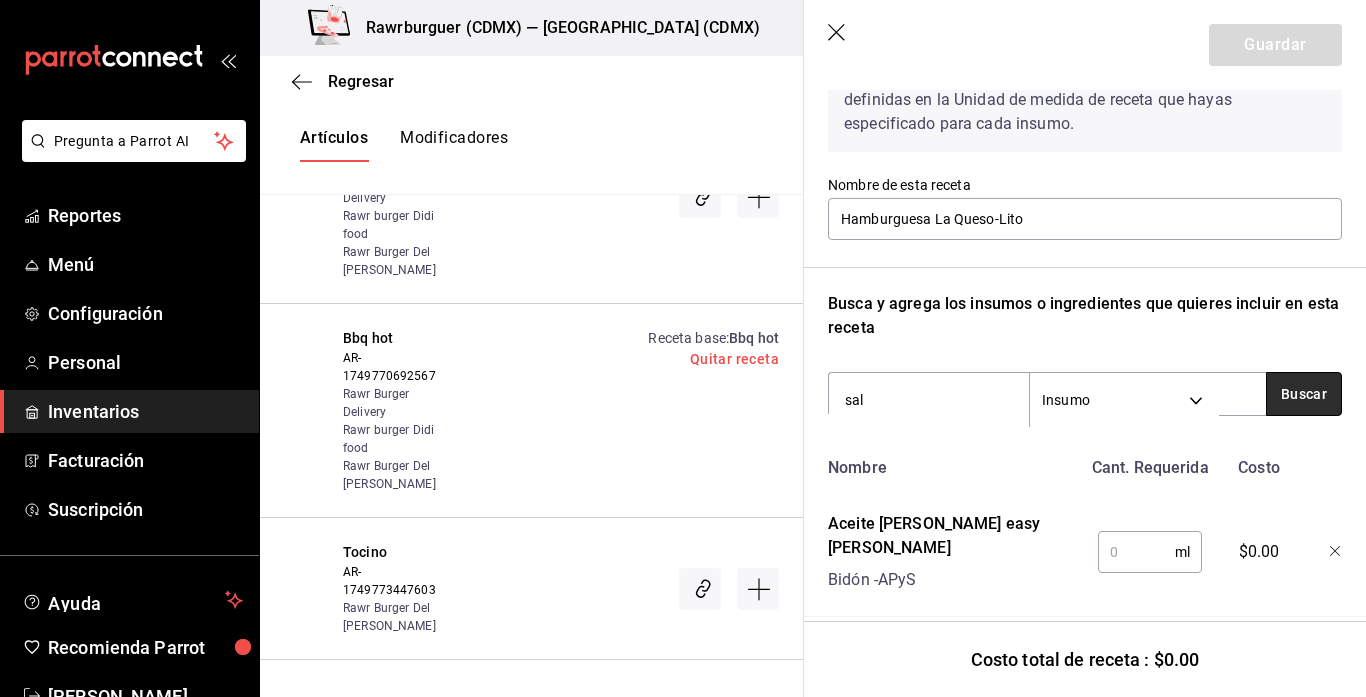 click on "Buscar" at bounding box center (1304, 394) 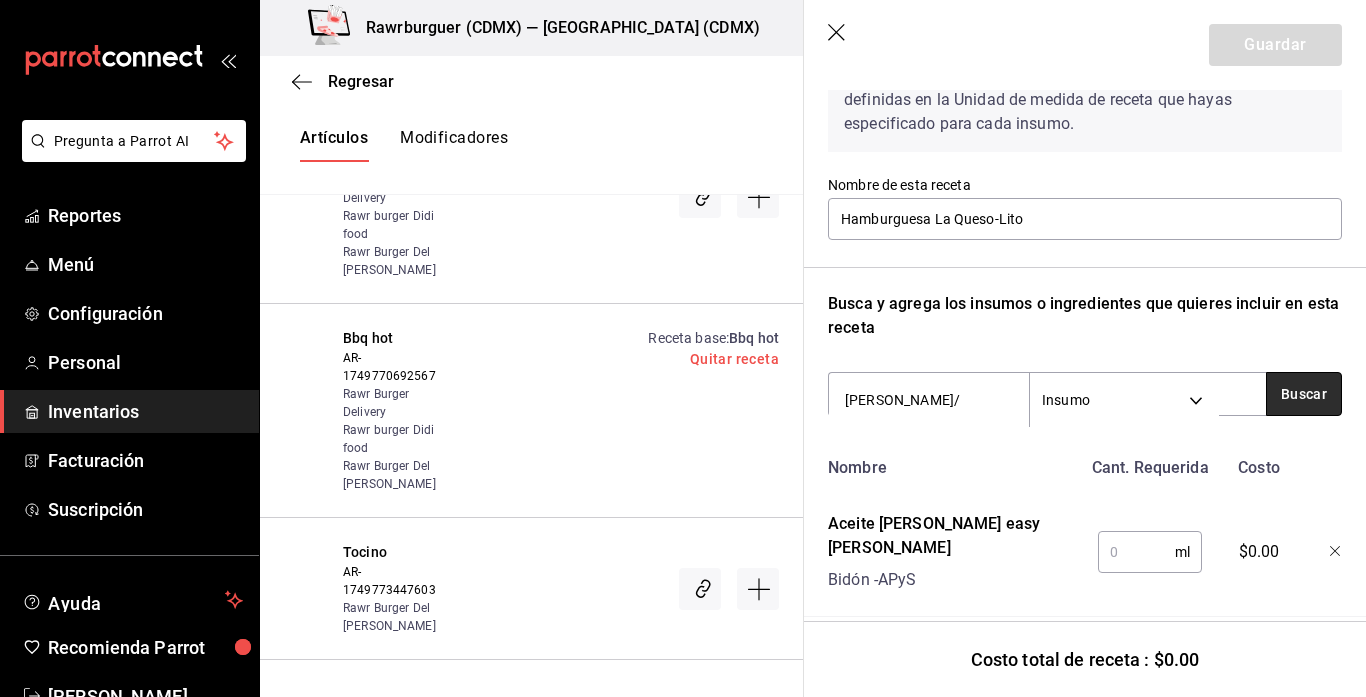 click on "Buscar" at bounding box center [1304, 394] 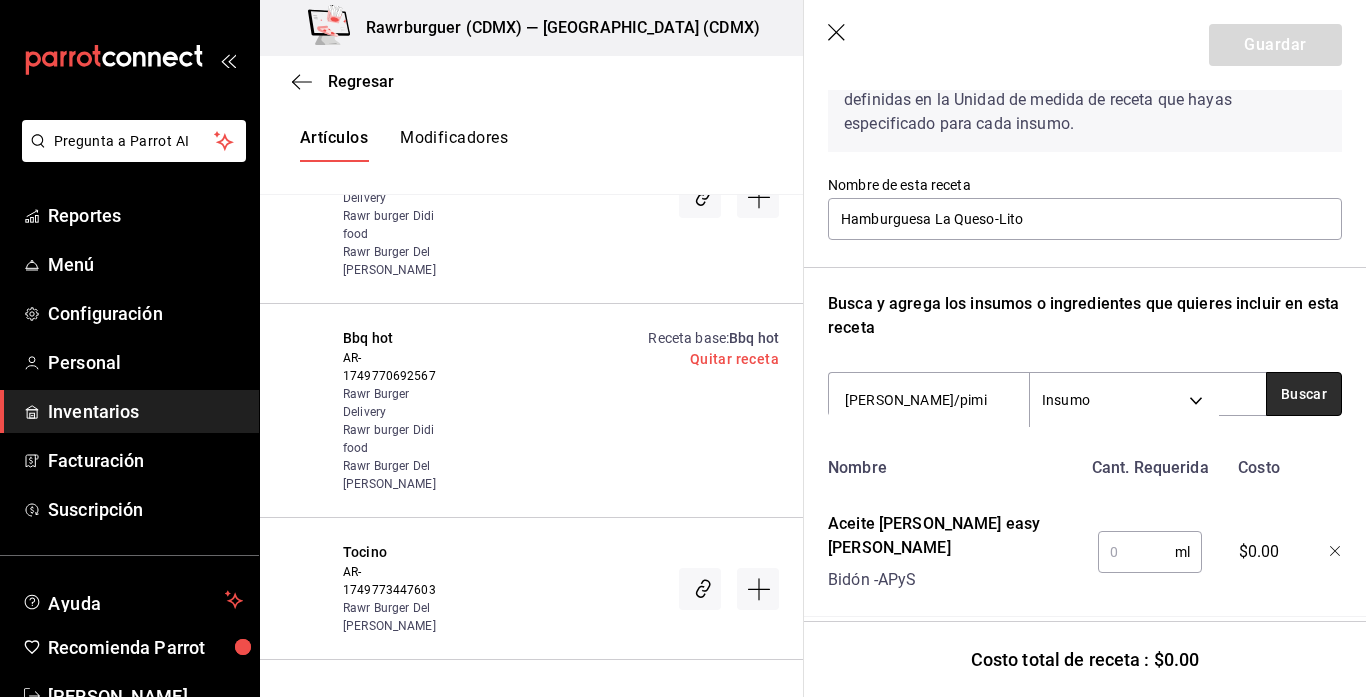 click on "Buscar" at bounding box center [1304, 394] 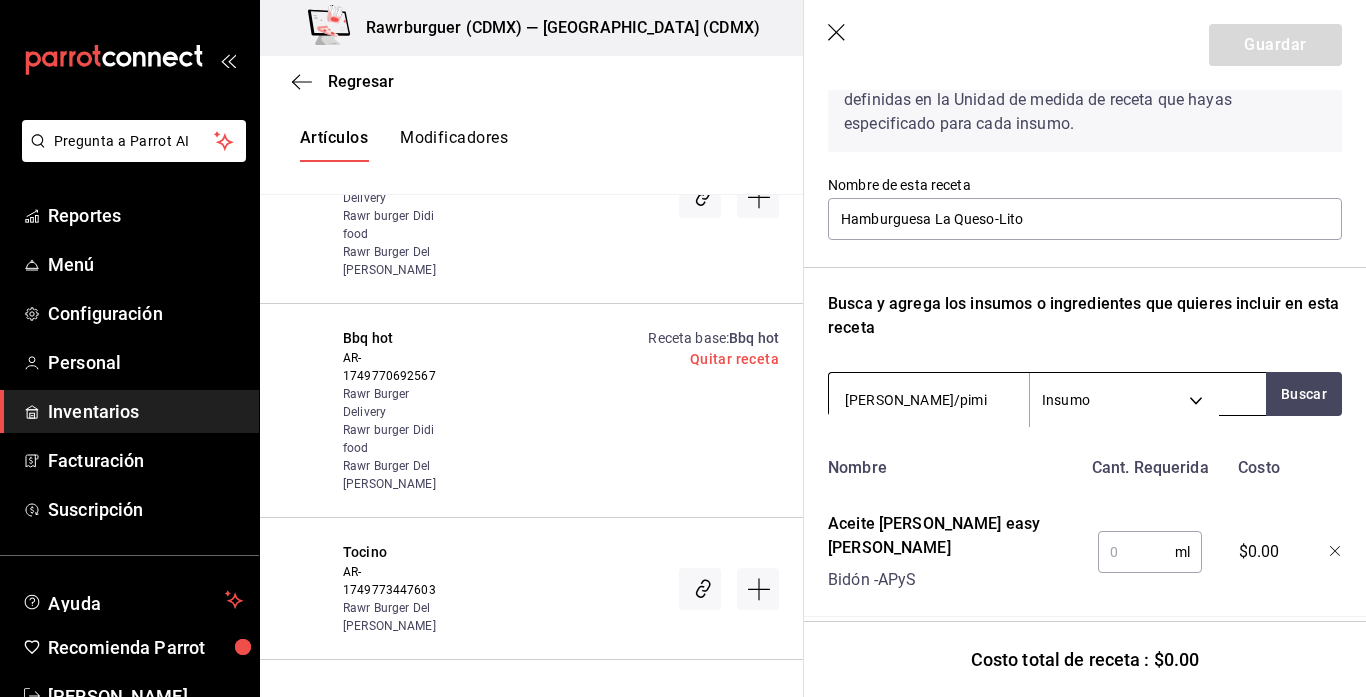 click on "sal/pimi" at bounding box center [929, 400] 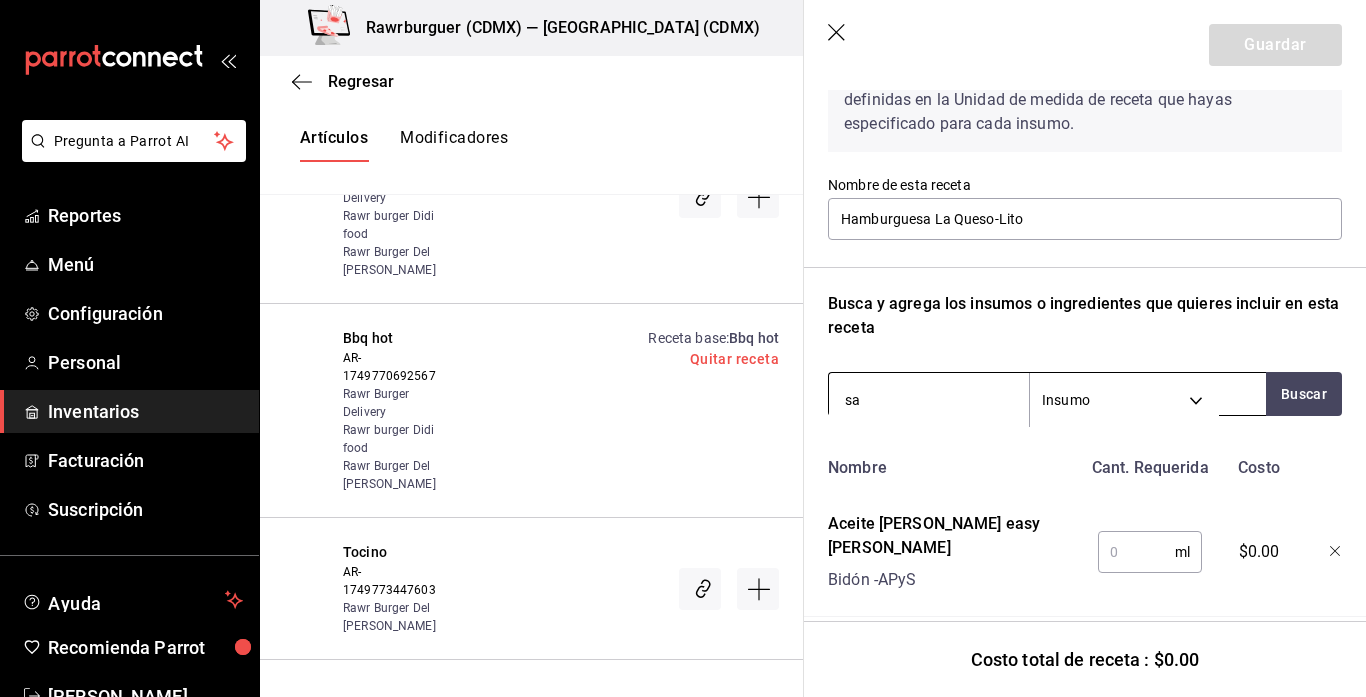 type on "s" 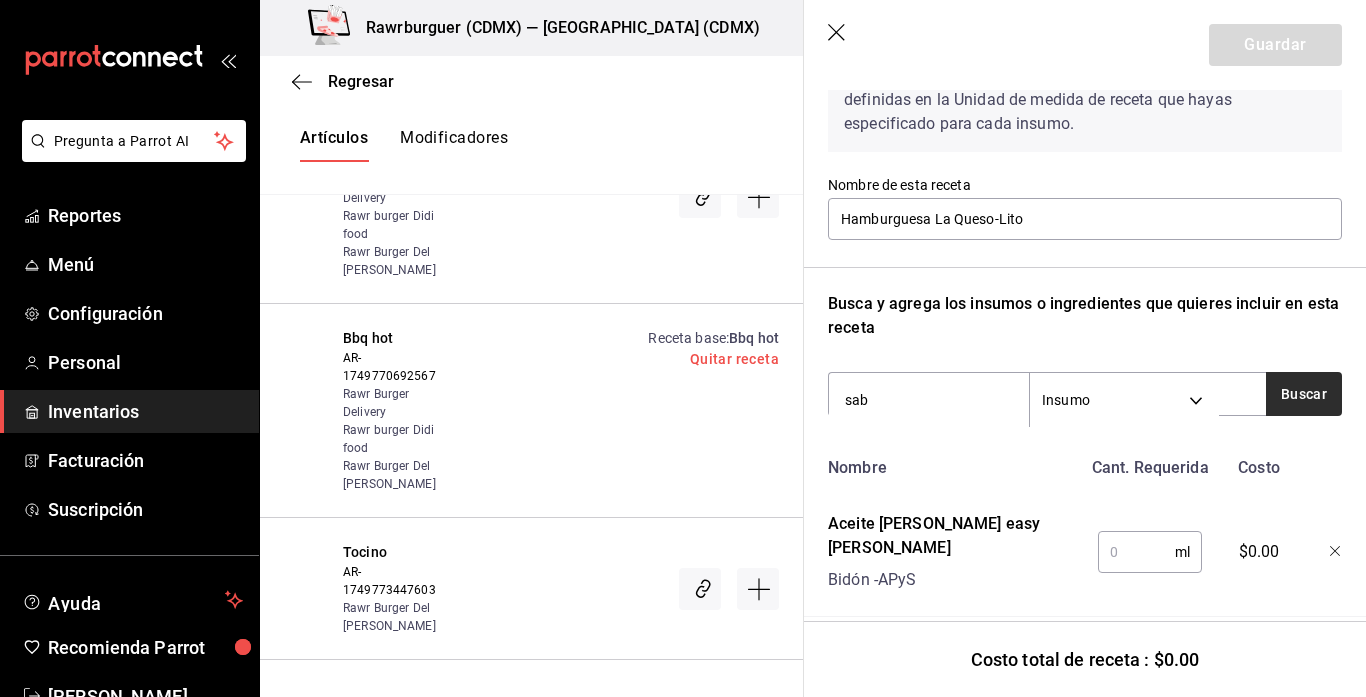 type on "sab" 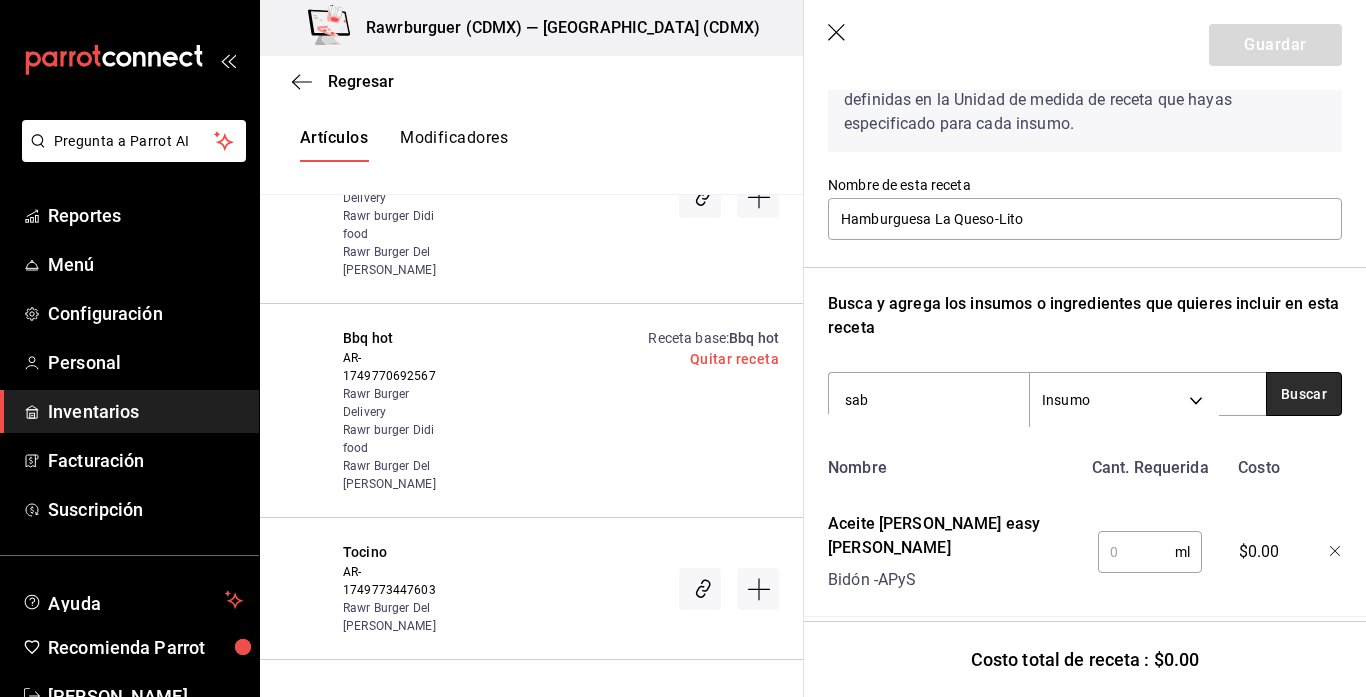 click on "Buscar" at bounding box center (1304, 394) 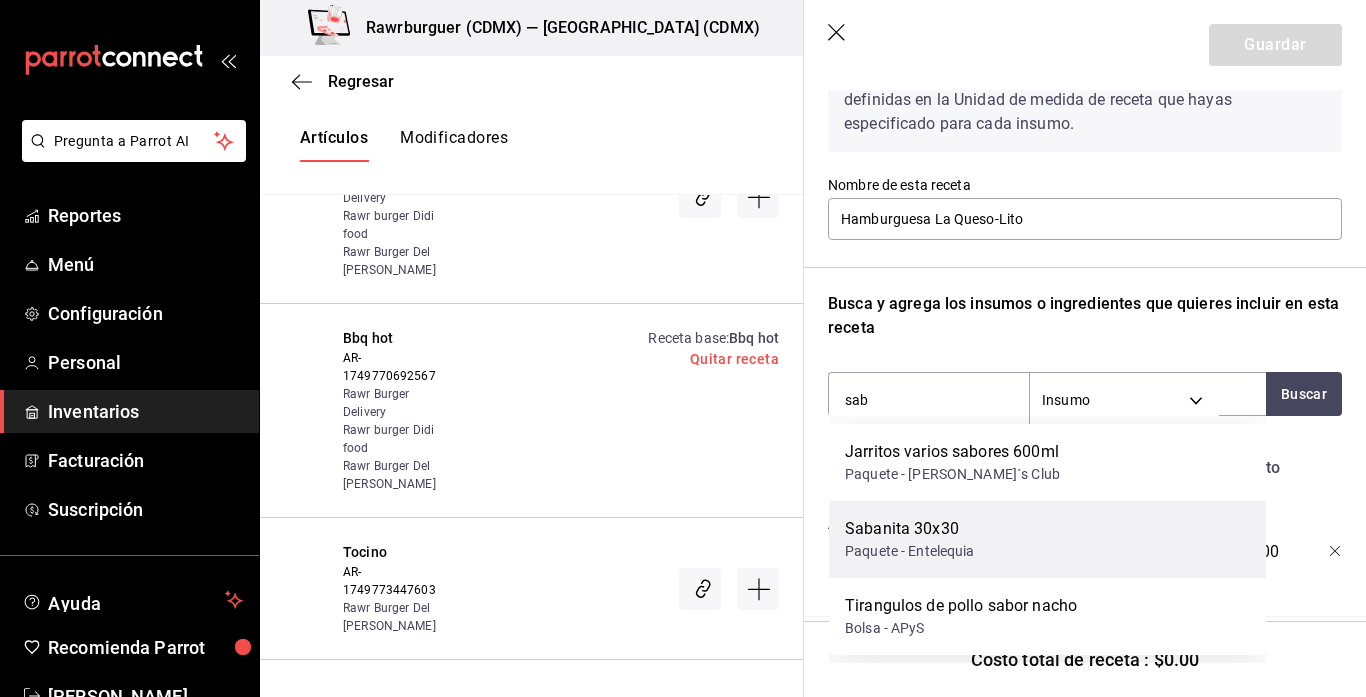 click on "Paquete - Entelequia" at bounding box center [910, 551] 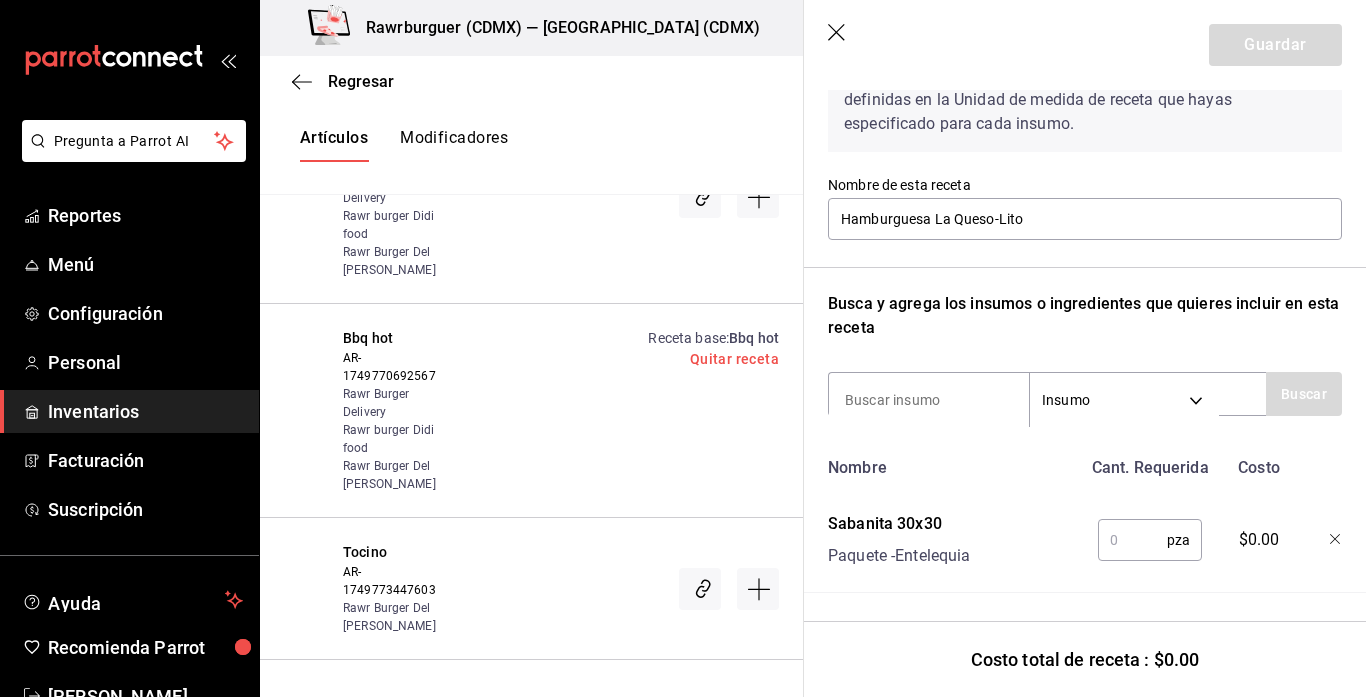 drag, startPoint x: 958, startPoint y: 547, endPoint x: 947, endPoint y: 505, distance: 43.416588 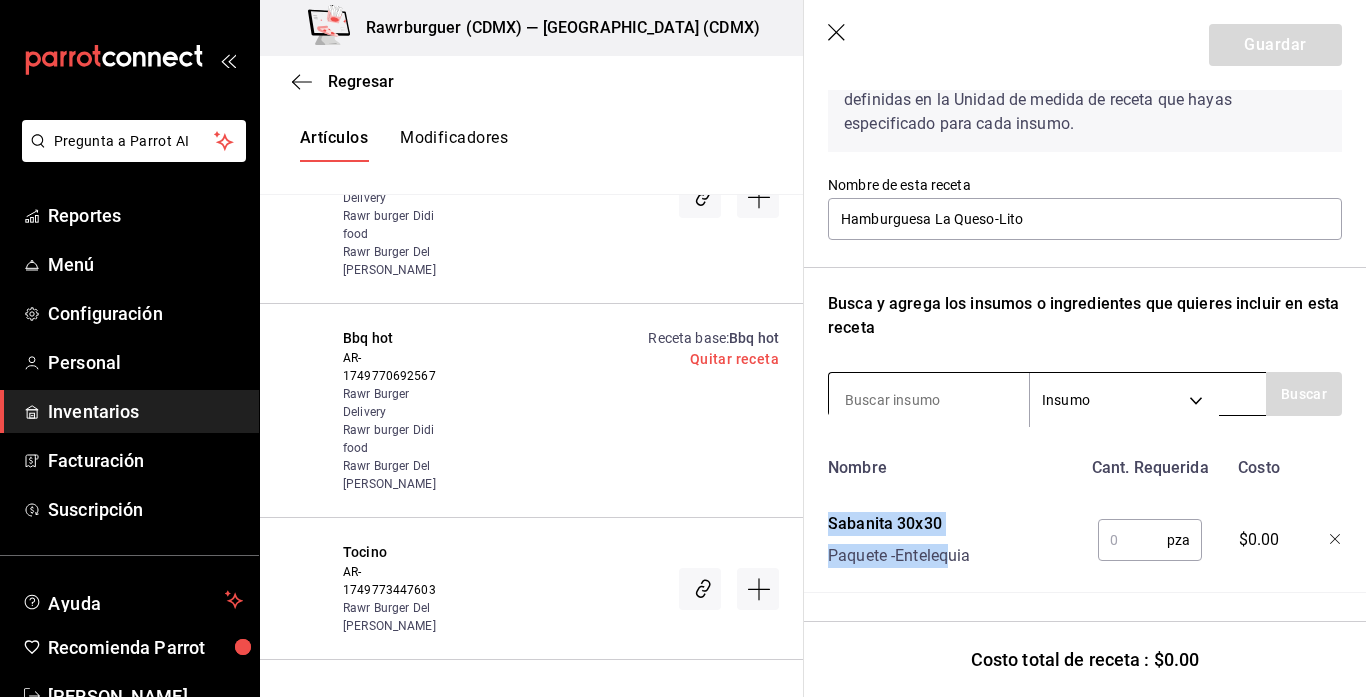 click at bounding box center [929, 400] 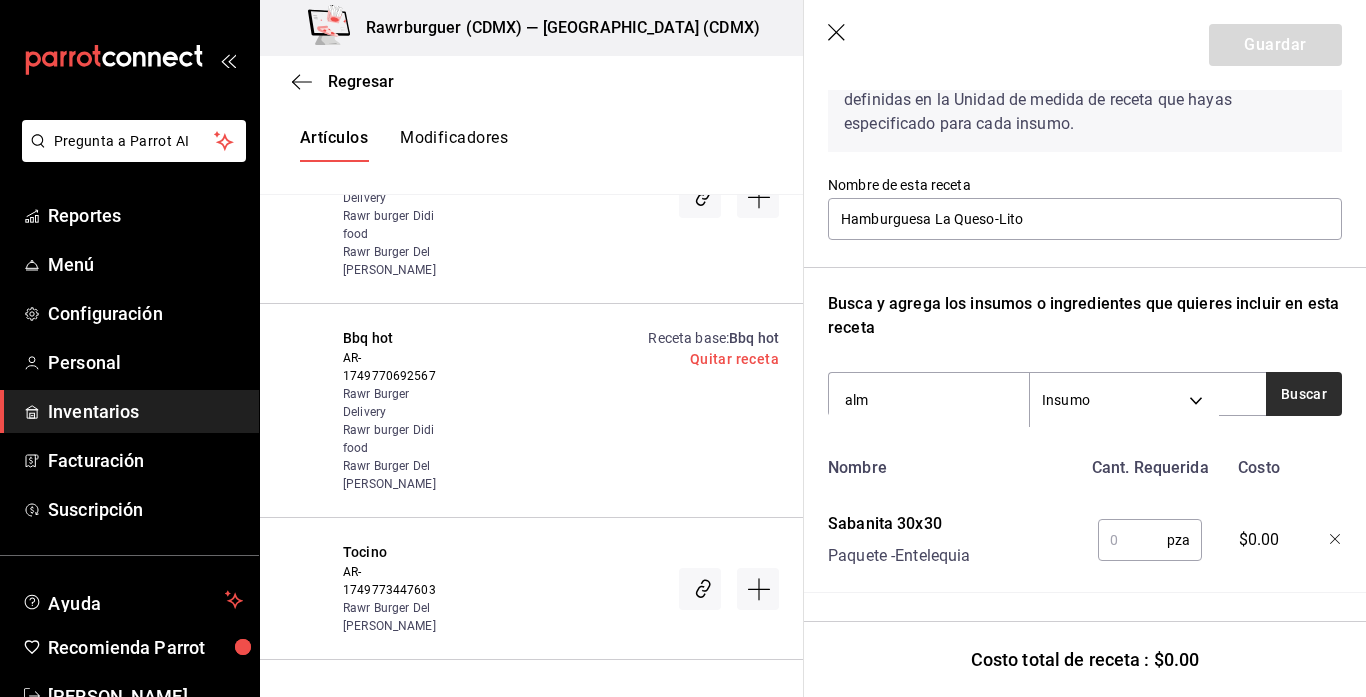 type on "alm" 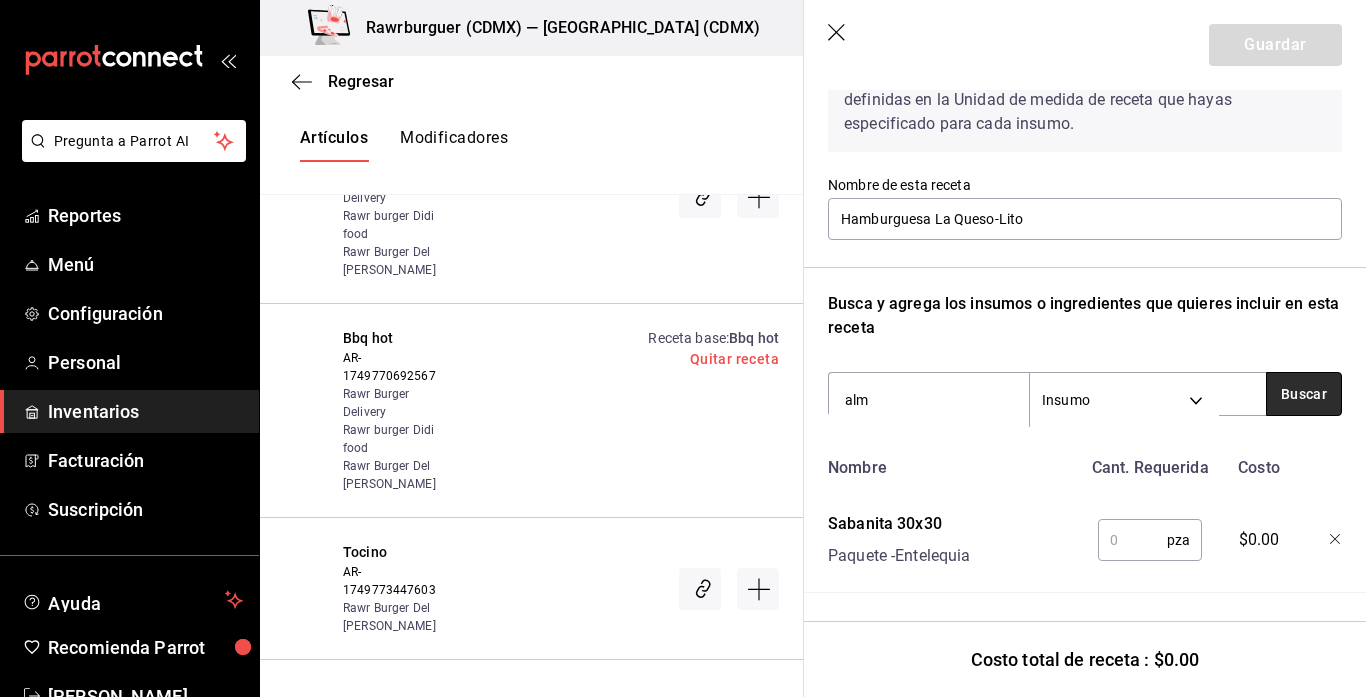 click on "Buscar" at bounding box center [1304, 394] 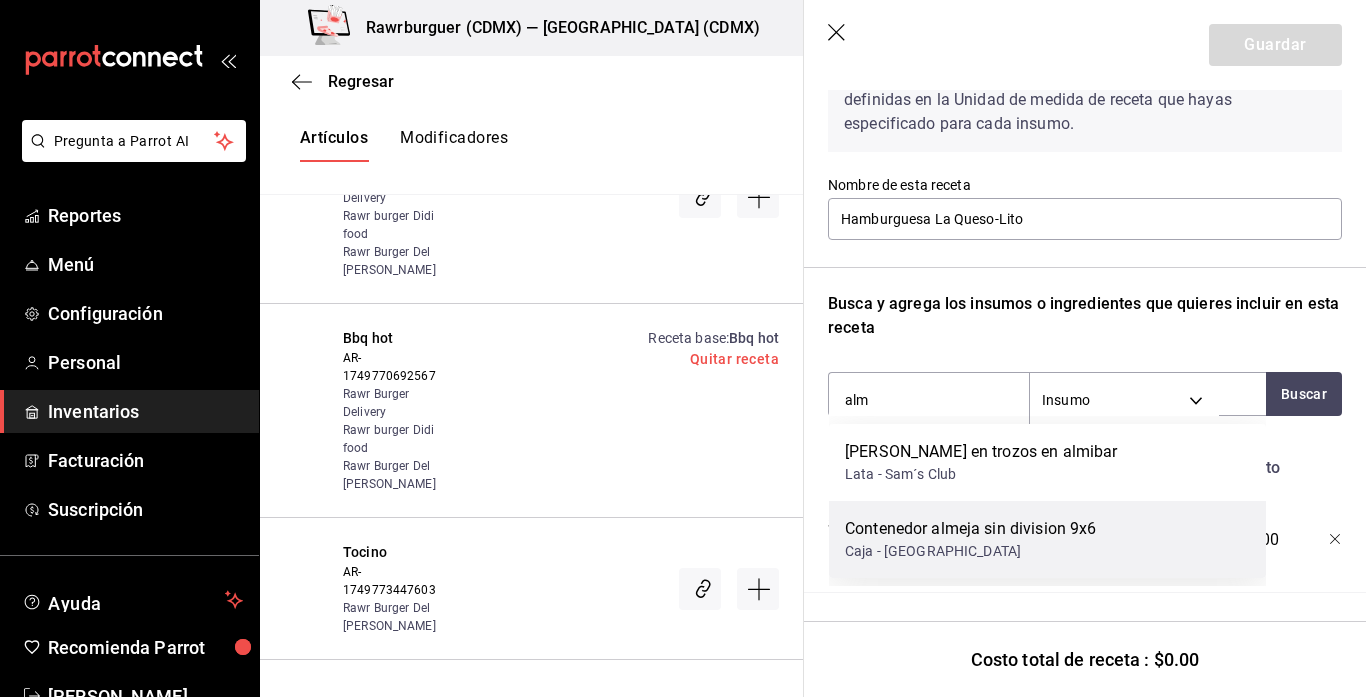 click on "Caja - [GEOGRAPHIC_DATA]" at bounding box center [970, 551] 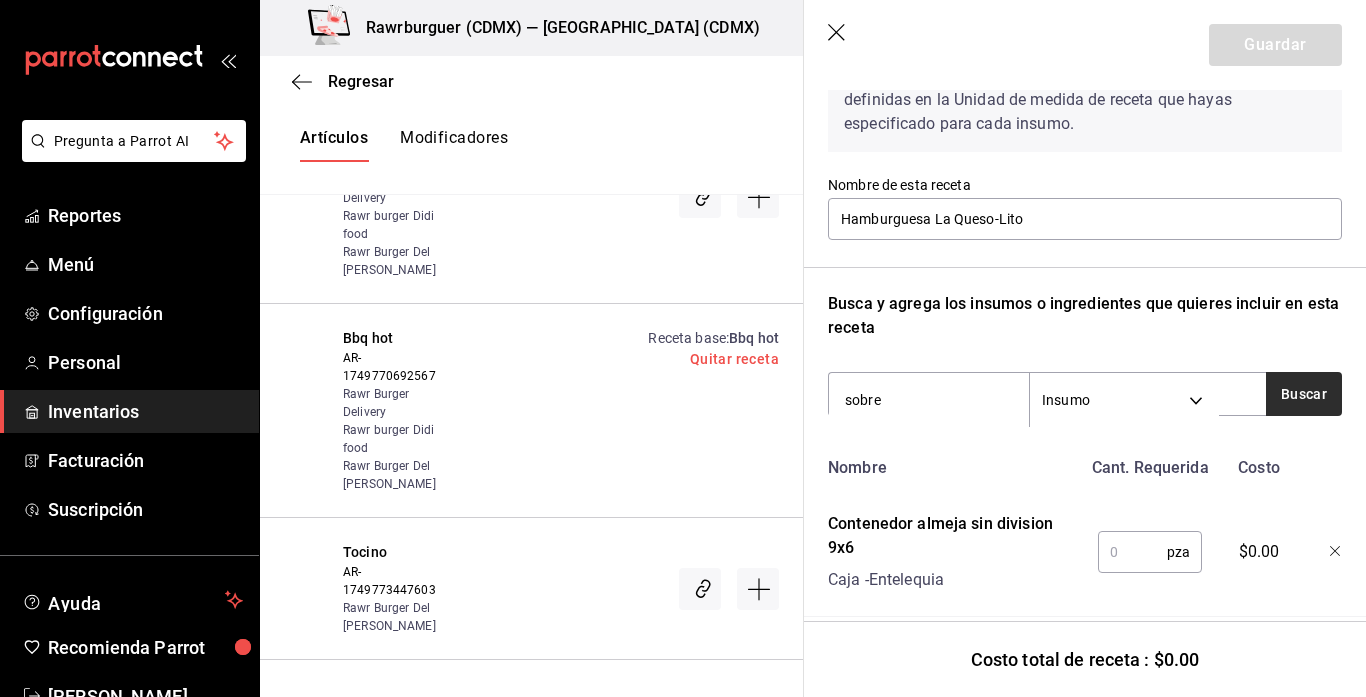 type on "sobre" 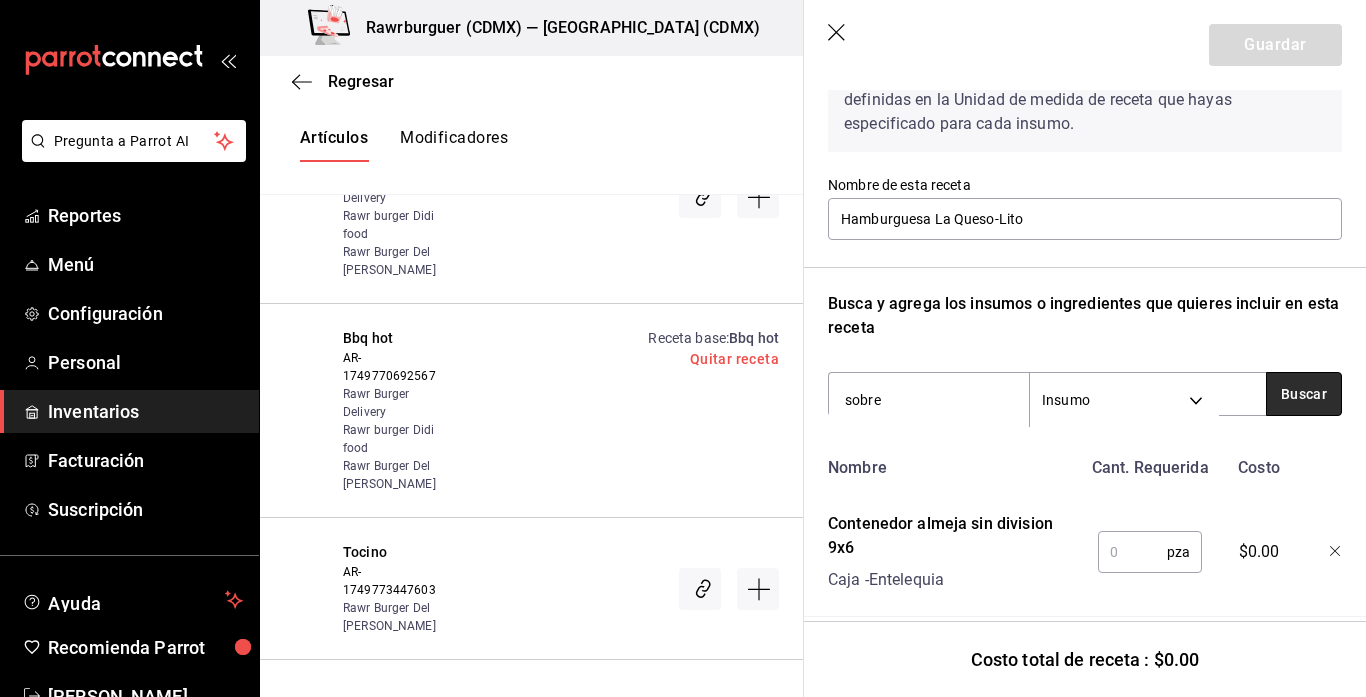 click on "Buscar" at bounding box center [1304, 394] 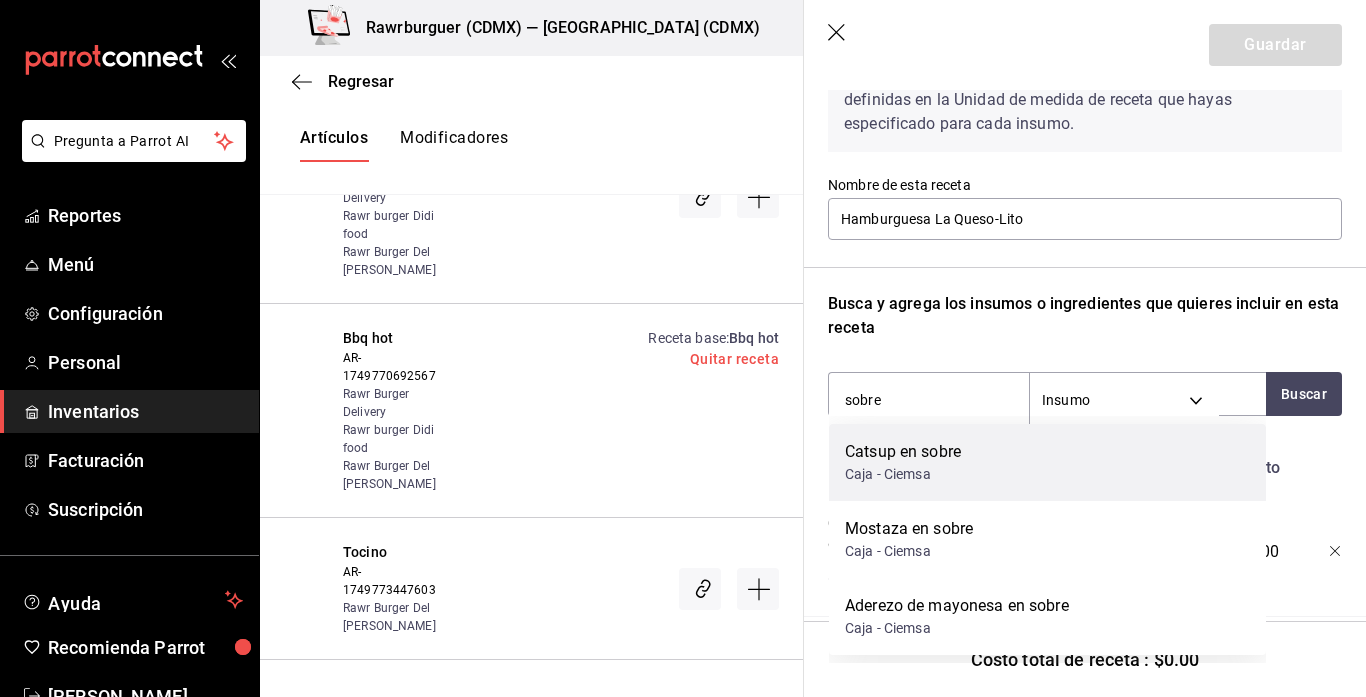 click on "Catsup en sobre  Caja - Ciemsa" at bounding box center (1047, 462) 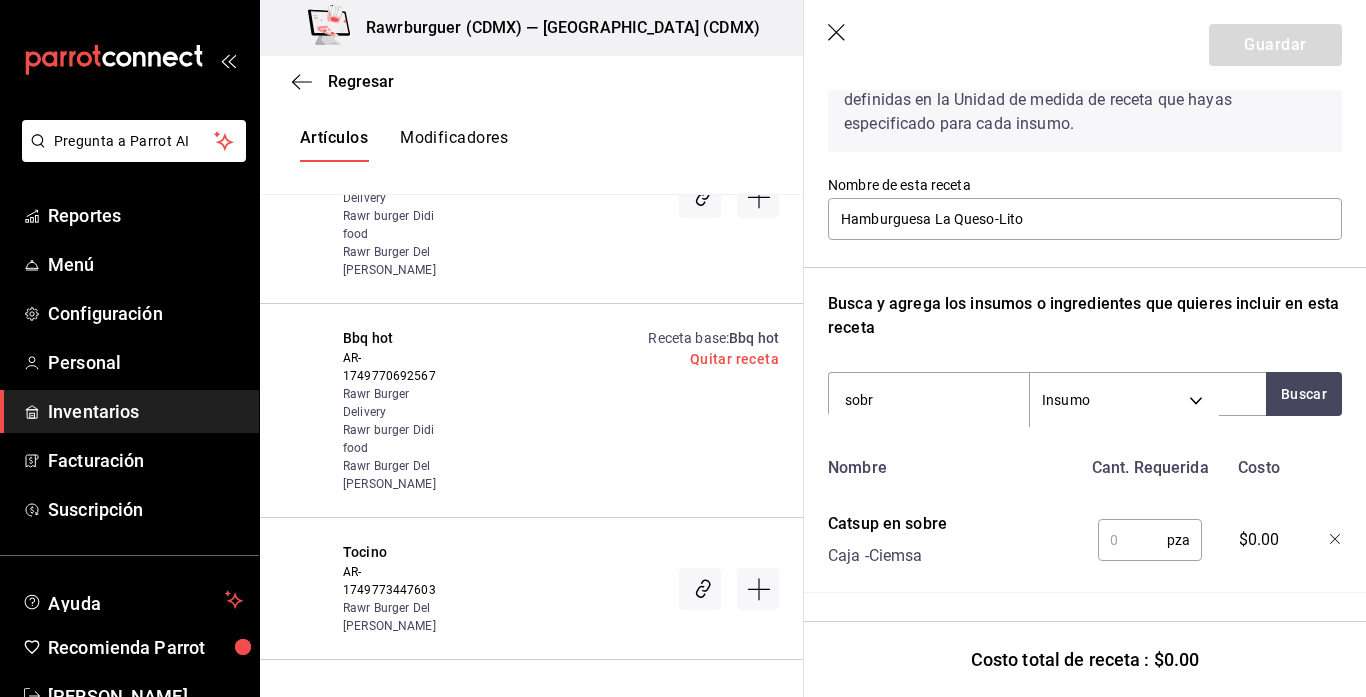 type on "sobre" 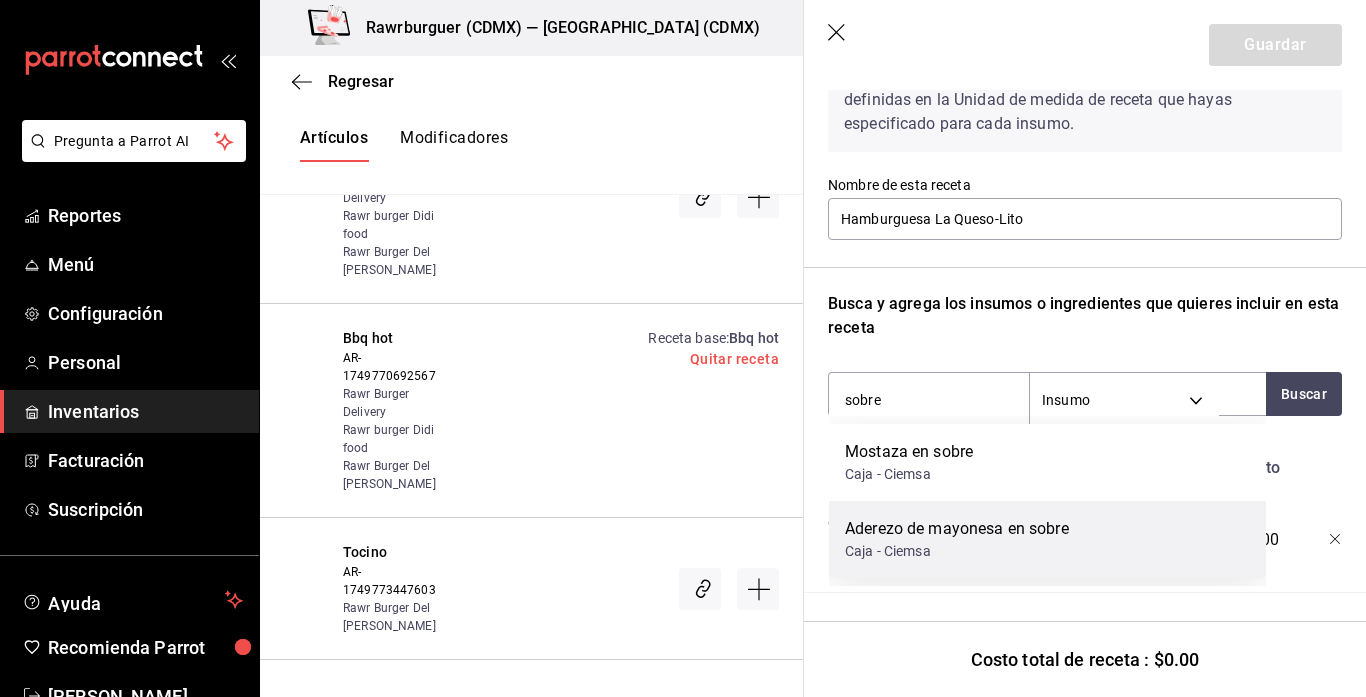 click on "Caja - Ciemsa" at bounding box center (957, 551) 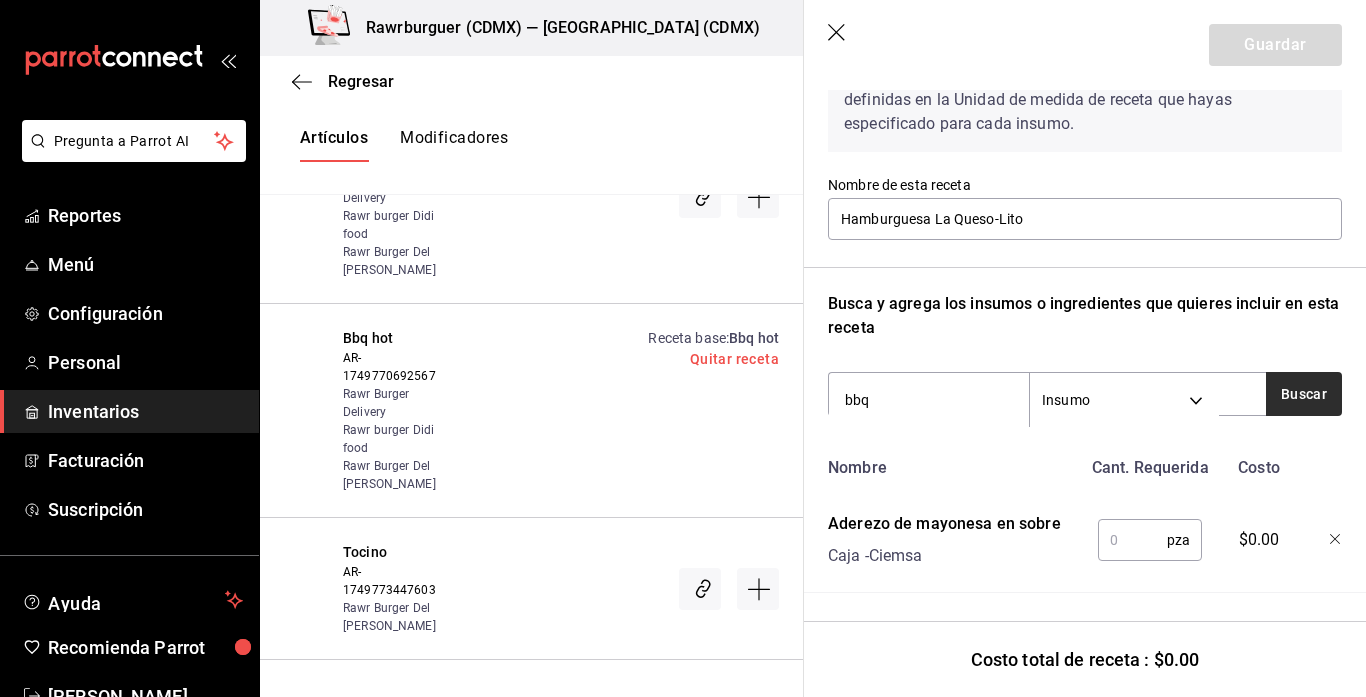 type on "bbq" 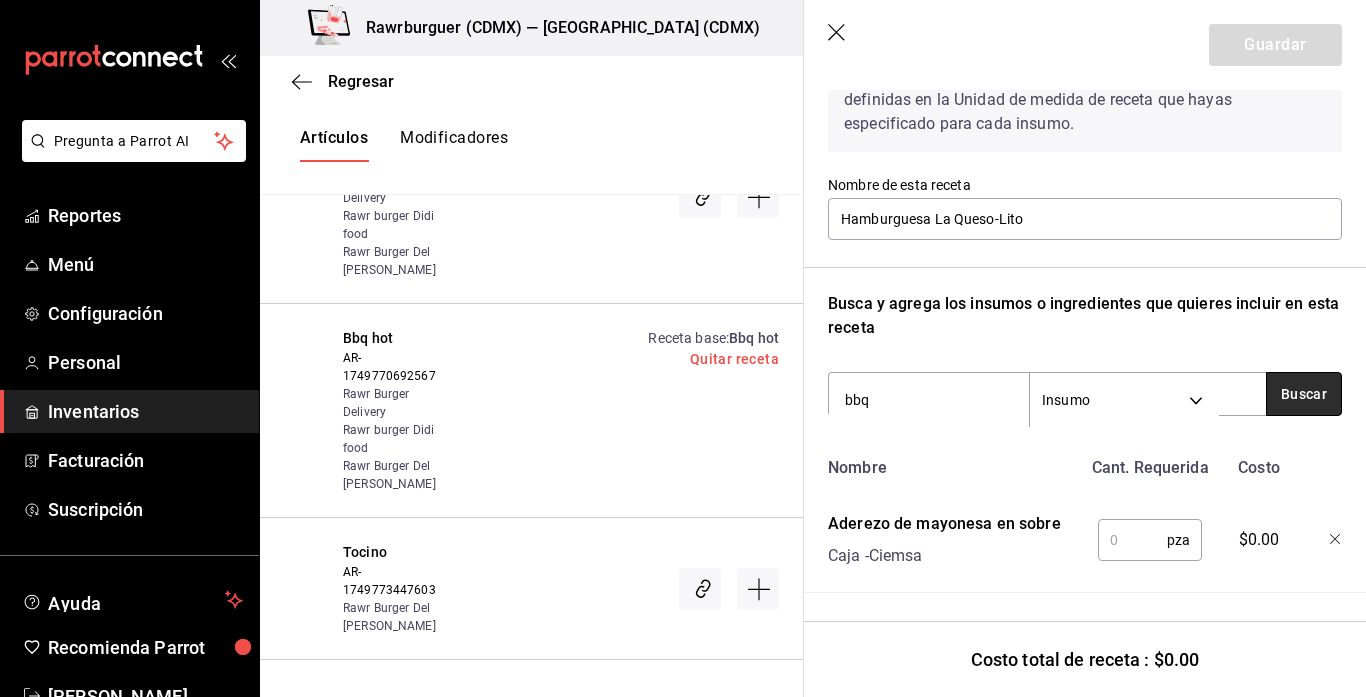 click on "Buscar" at bounding box center (1304, 394) 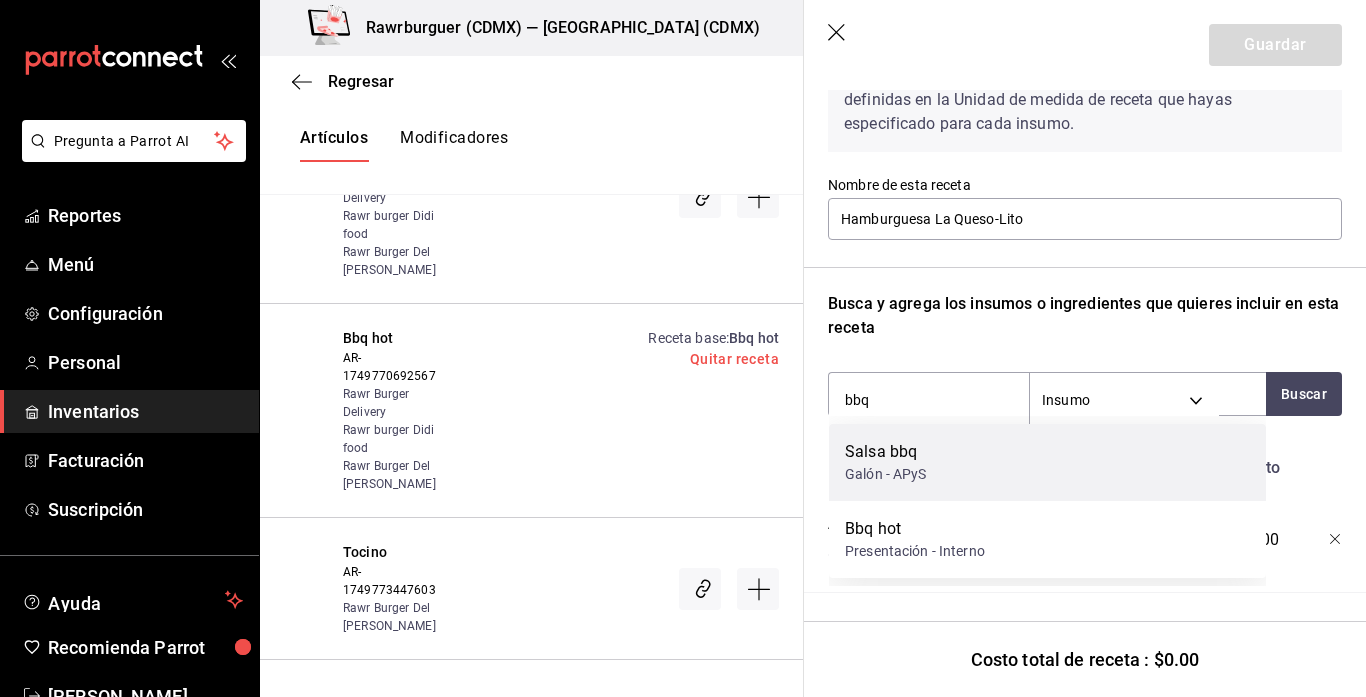 click on "Galón - APyS" at bounding box center [886, 474] 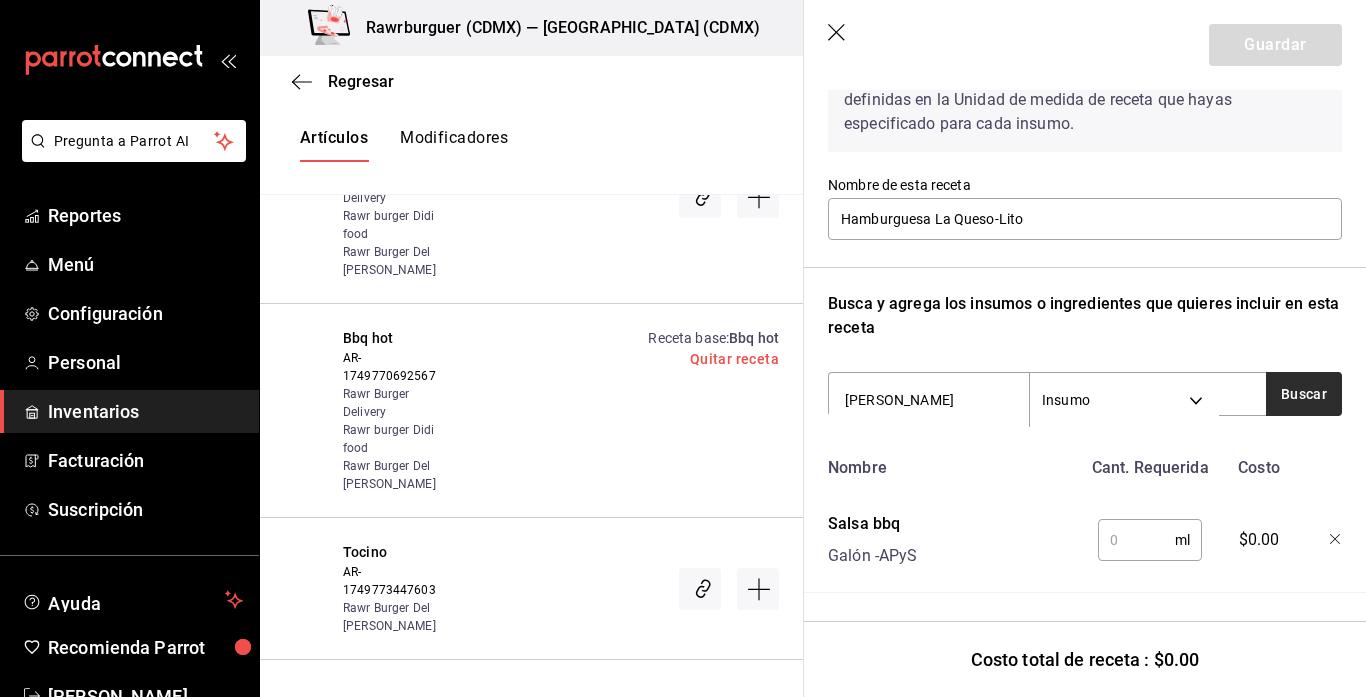 type on "haban" 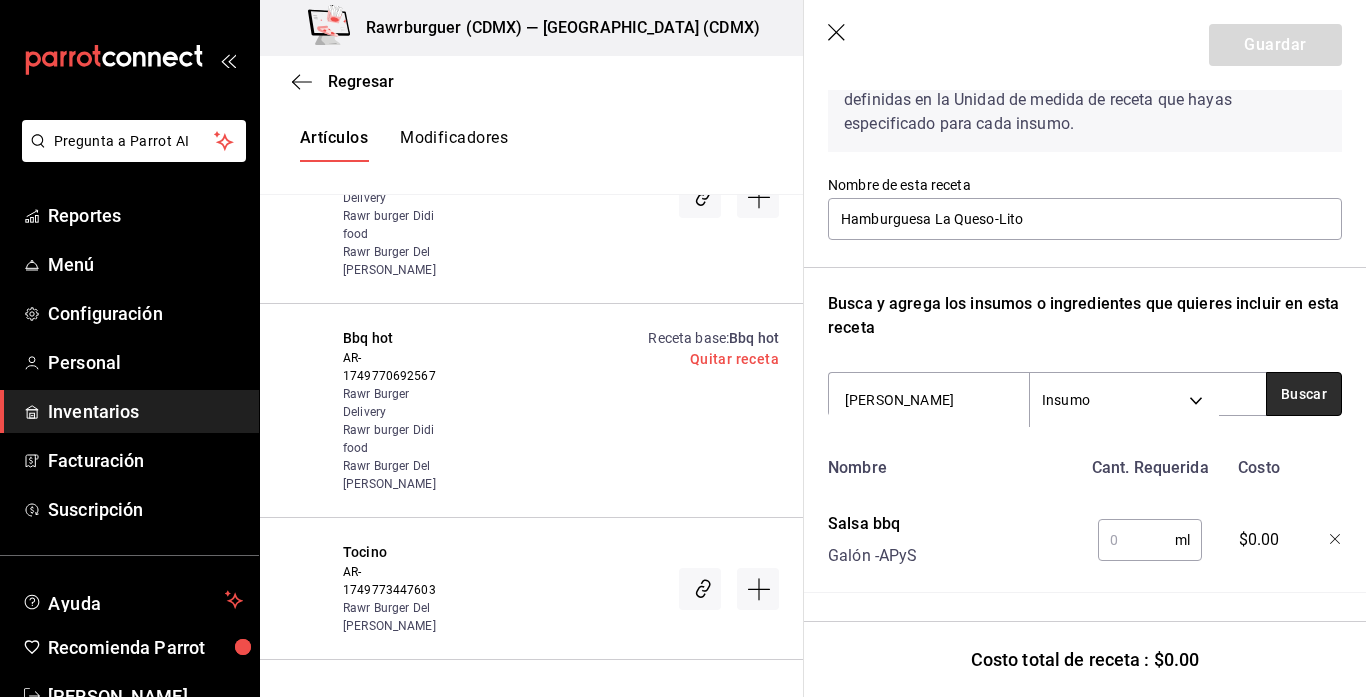 click on "Buscar" at bounding box center [1304, 394] 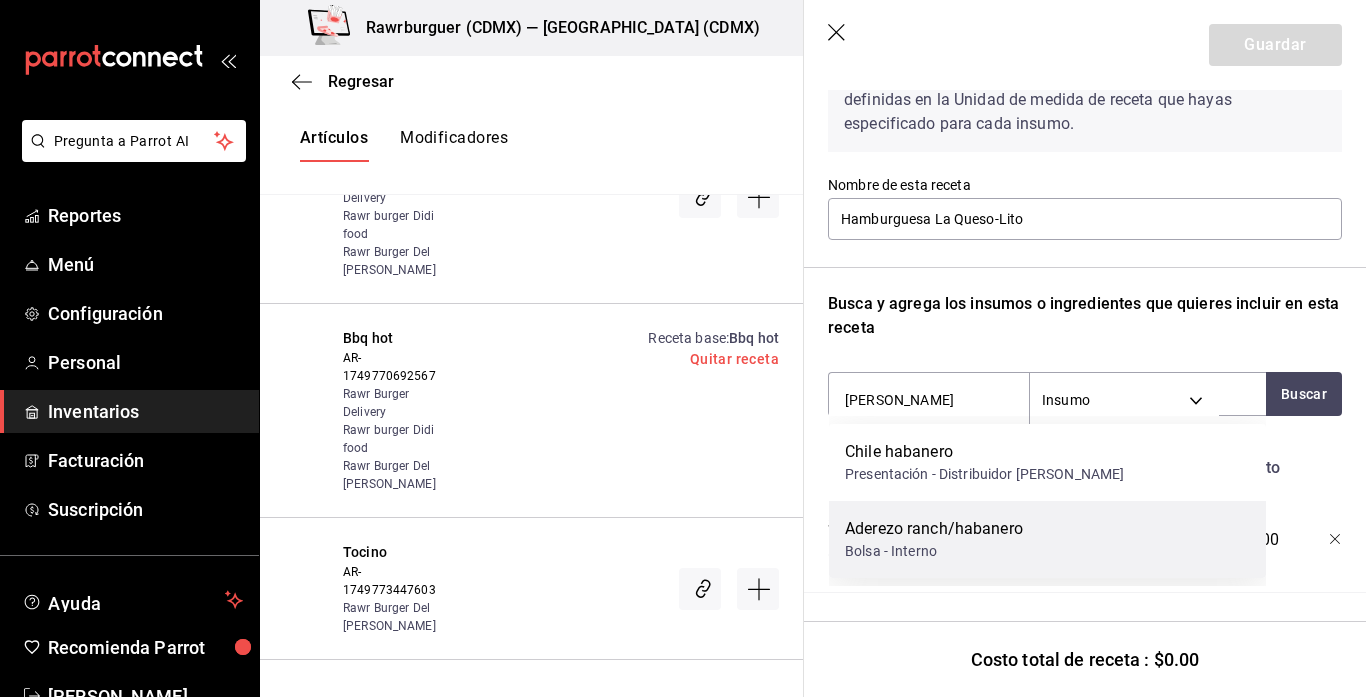 click on "Aderezo ranch/habanero" at bounding box center (934, 529) 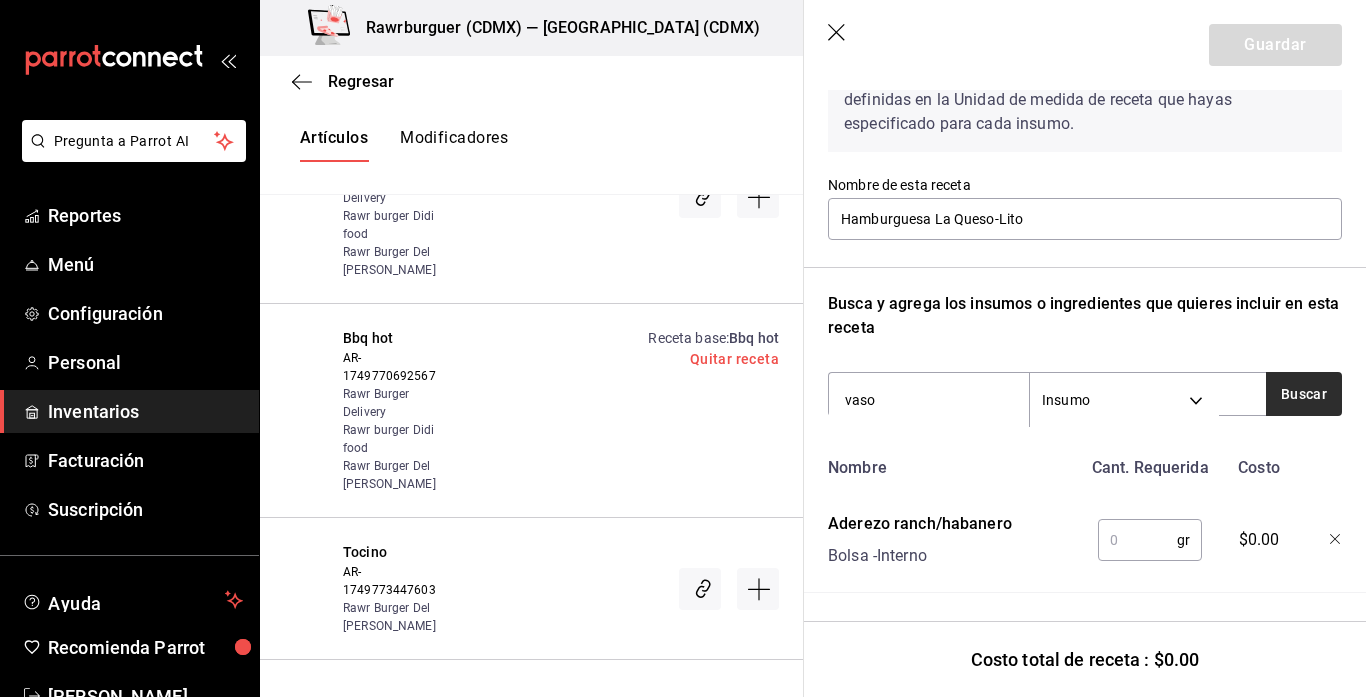 type on "vaso" 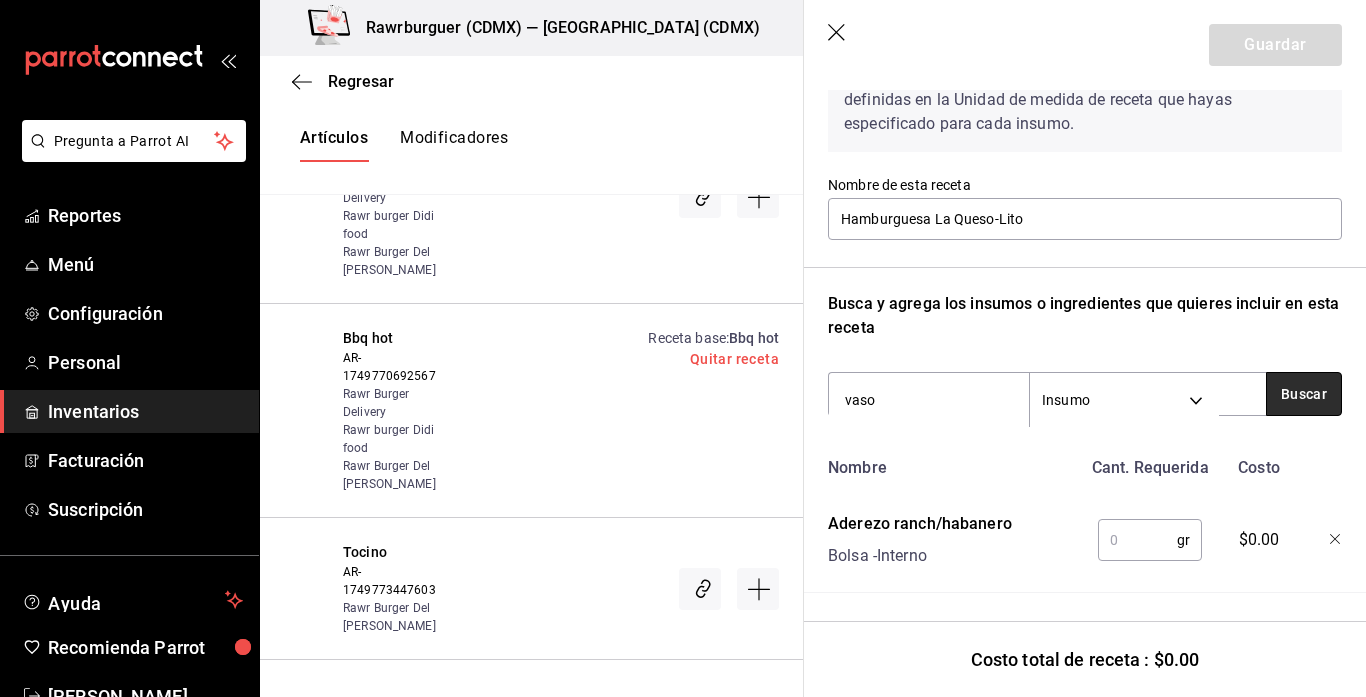 click on "Buscar" at bounding box center (1304, 394) 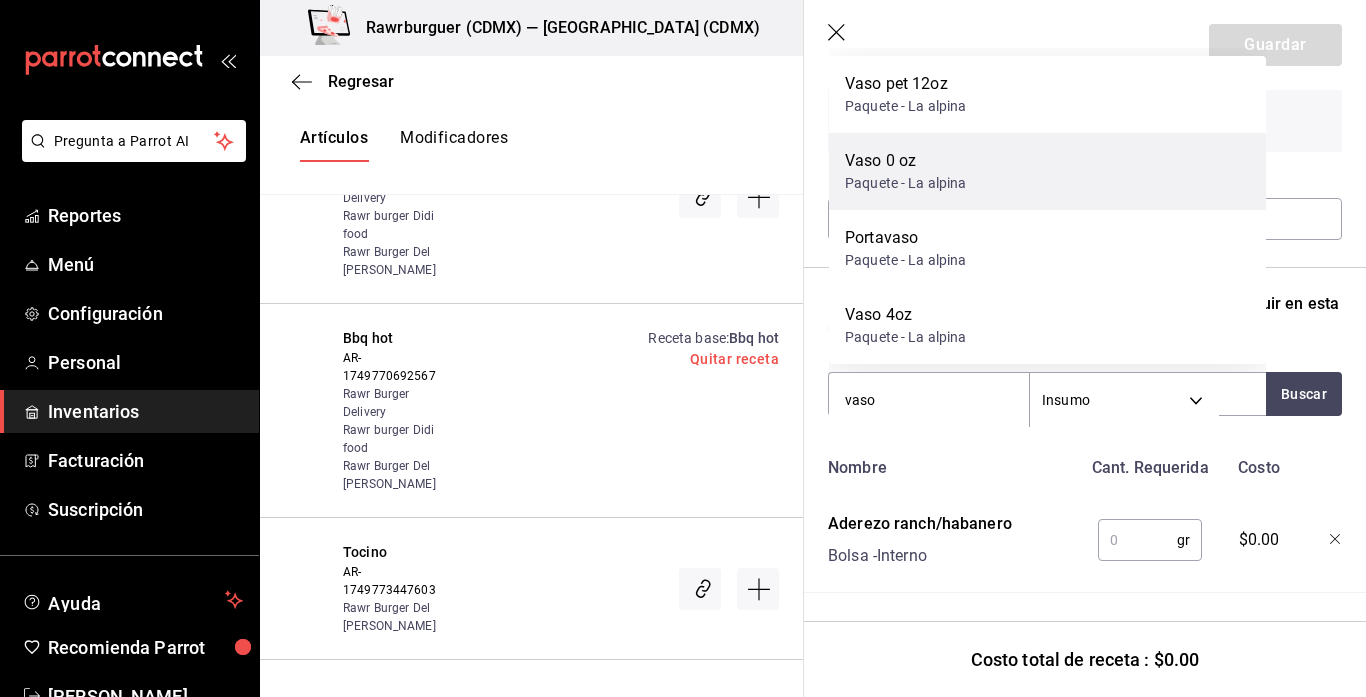 click on "Vaso 0 oz" at bounding box center [906, 161] 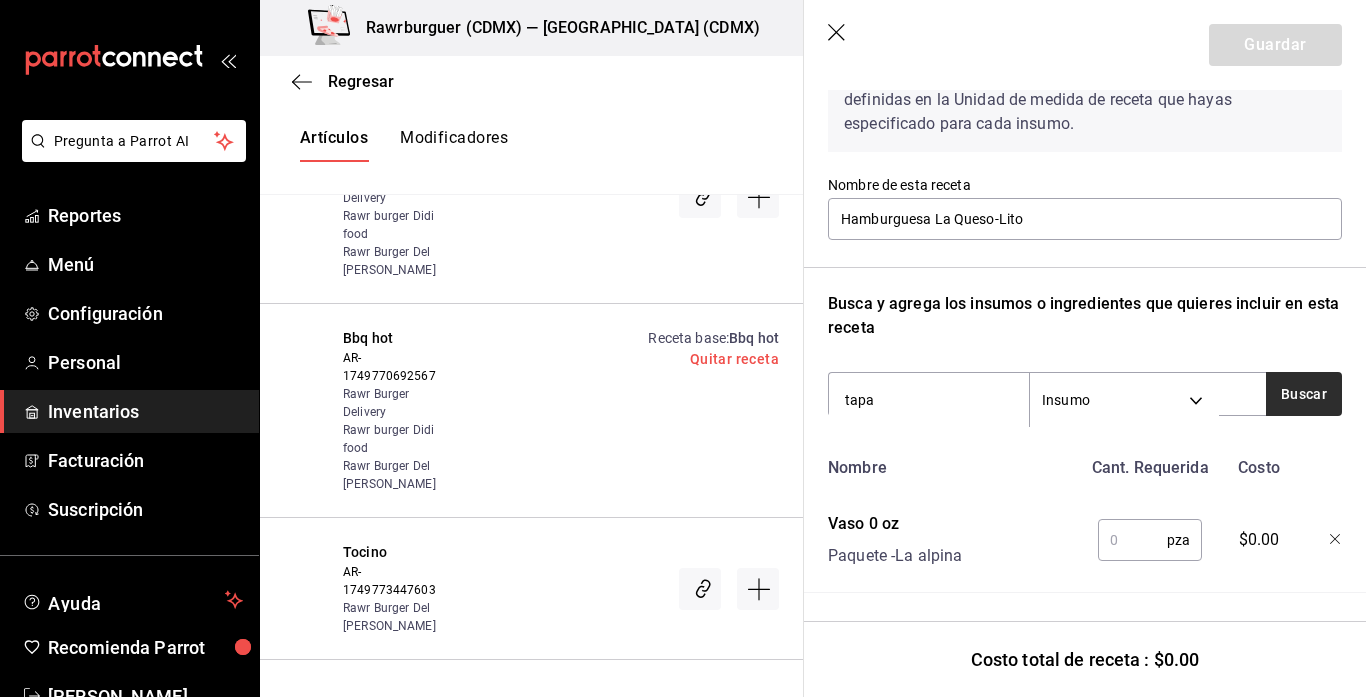 type on "tapa" 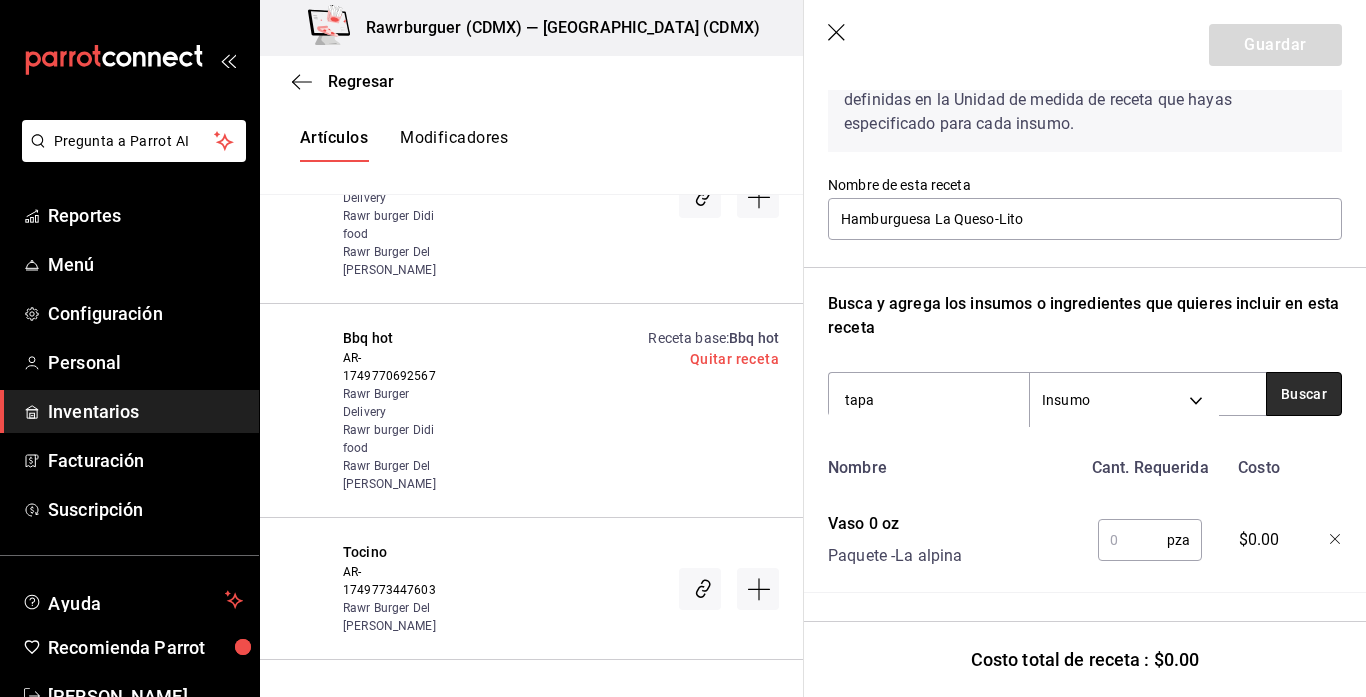 click on "Buscar" at bounding box center [1304, 394] 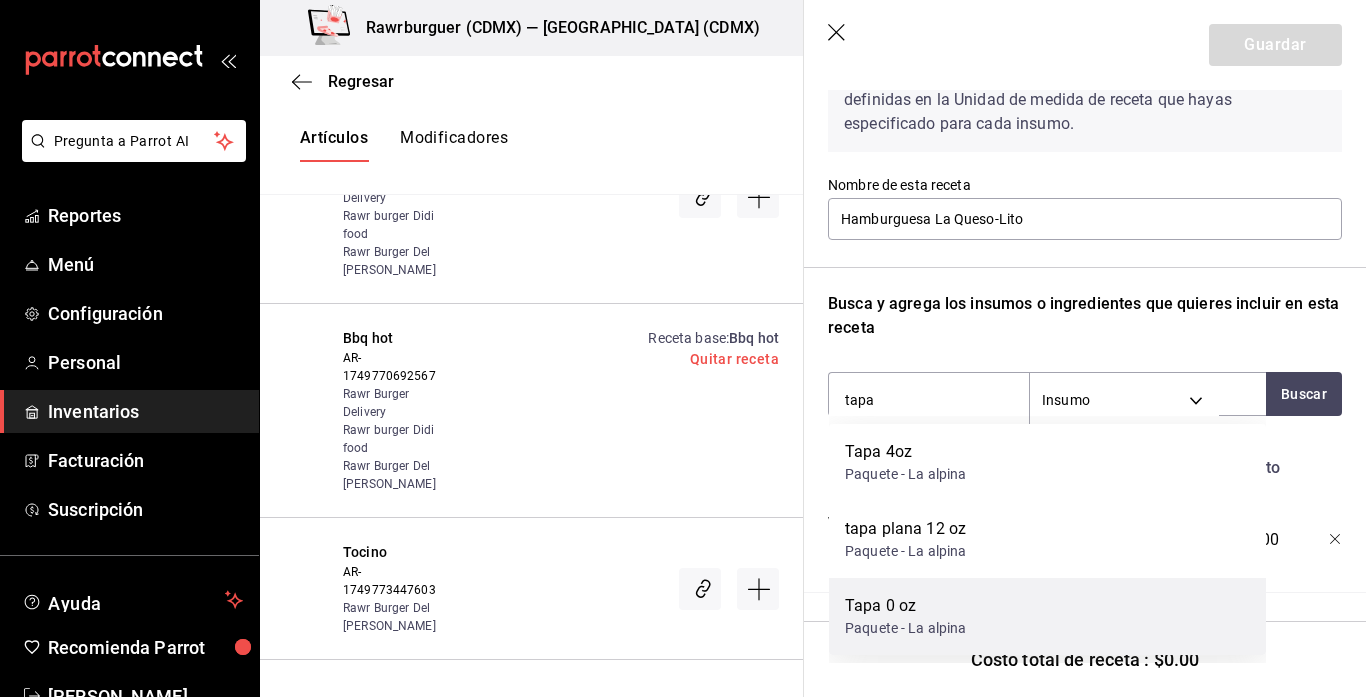 click on "Tapa 0 oz" at bounding box center [906, 606] 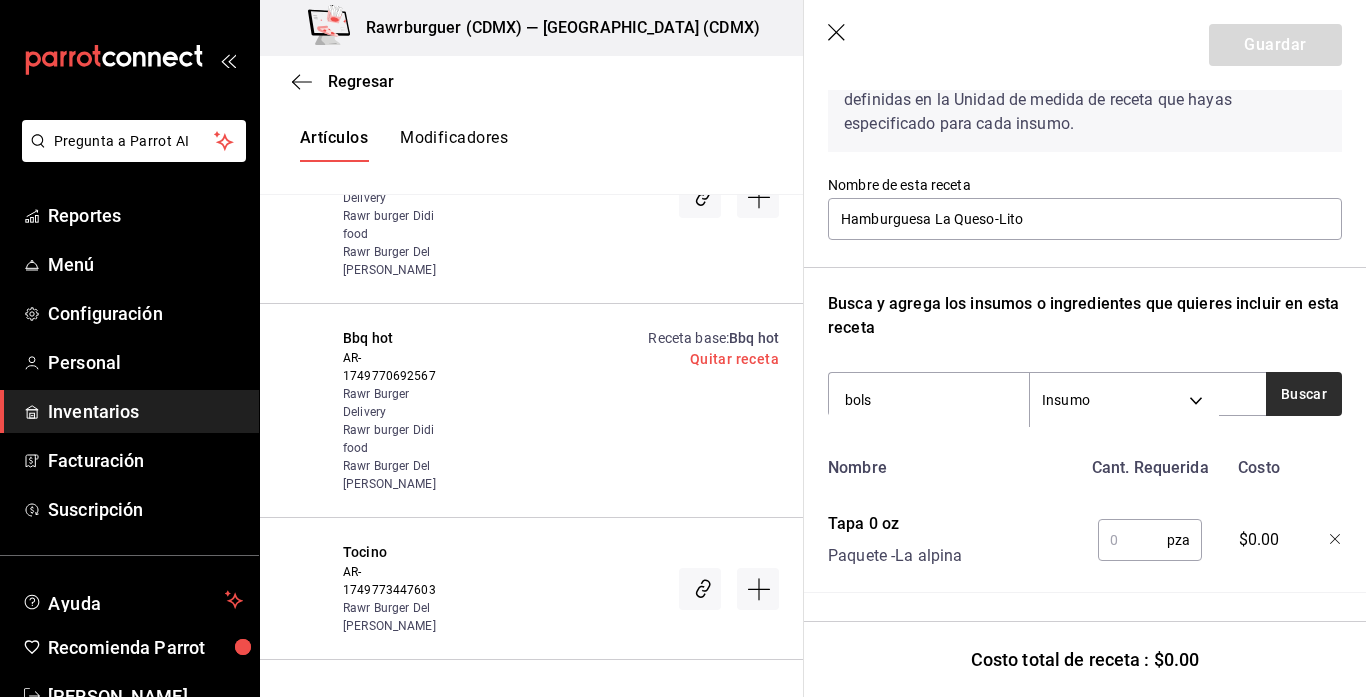type on "bols" 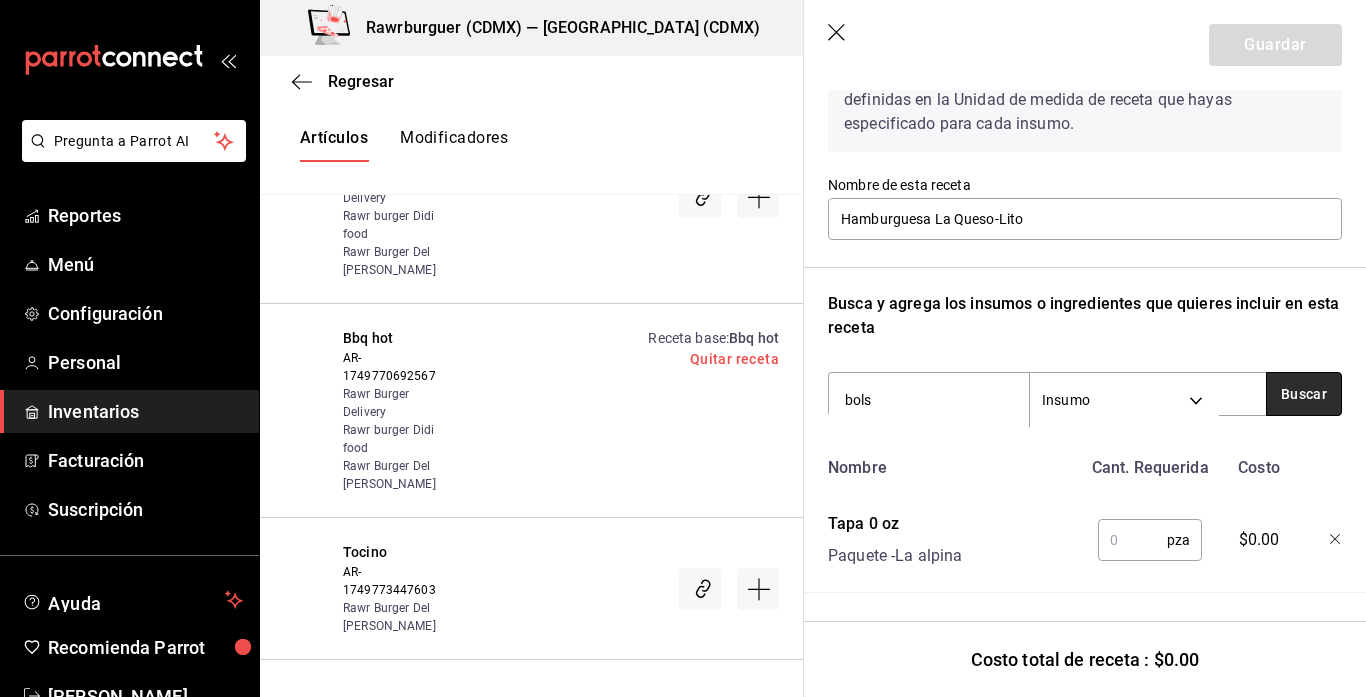 click on "Buscar" at bounding box center [1304, 394] 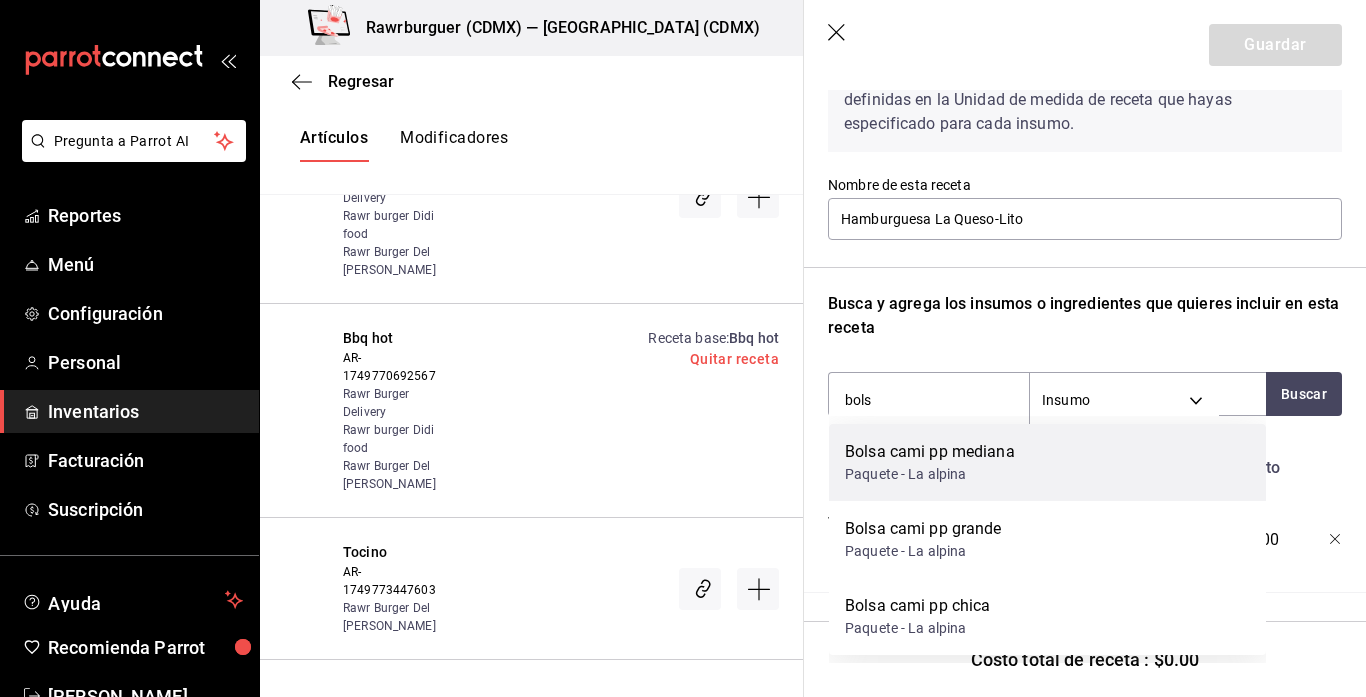 click on "Paquete - La alpina" at bounding box center [930, 474] 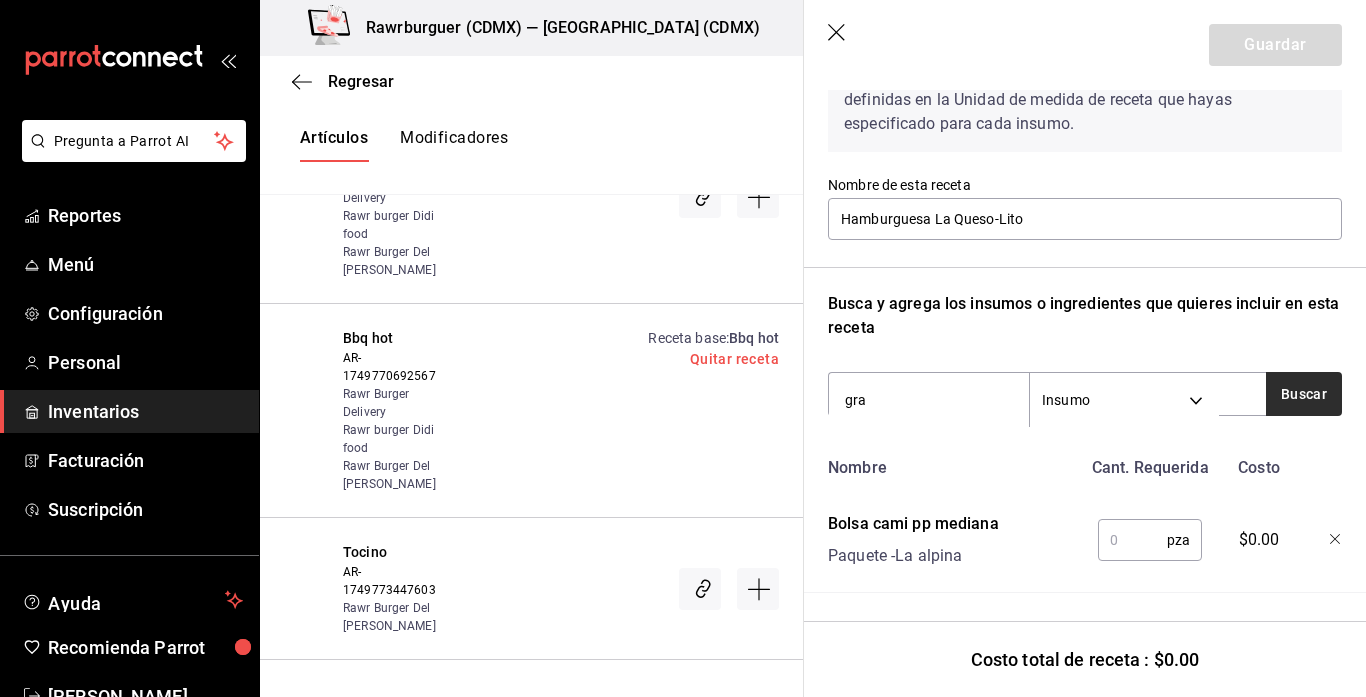 type on "gra" 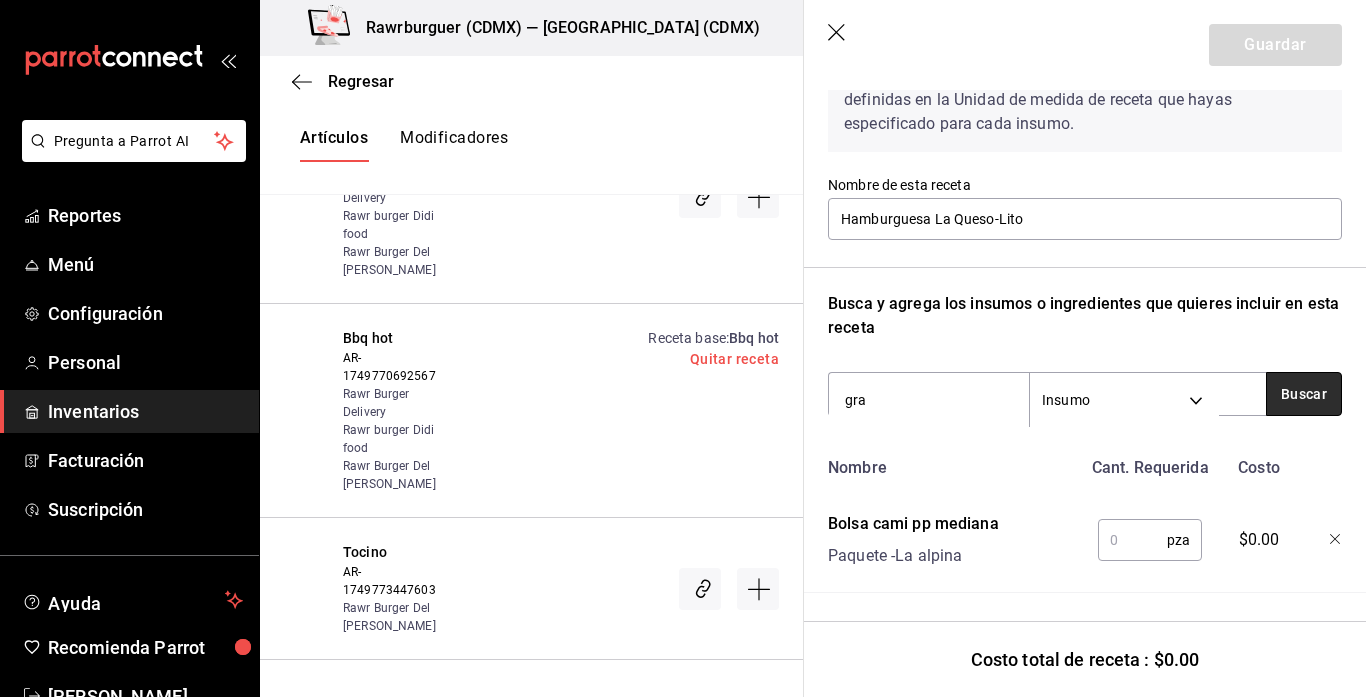 click on "Buscar" at bounding box center [1304, 394] 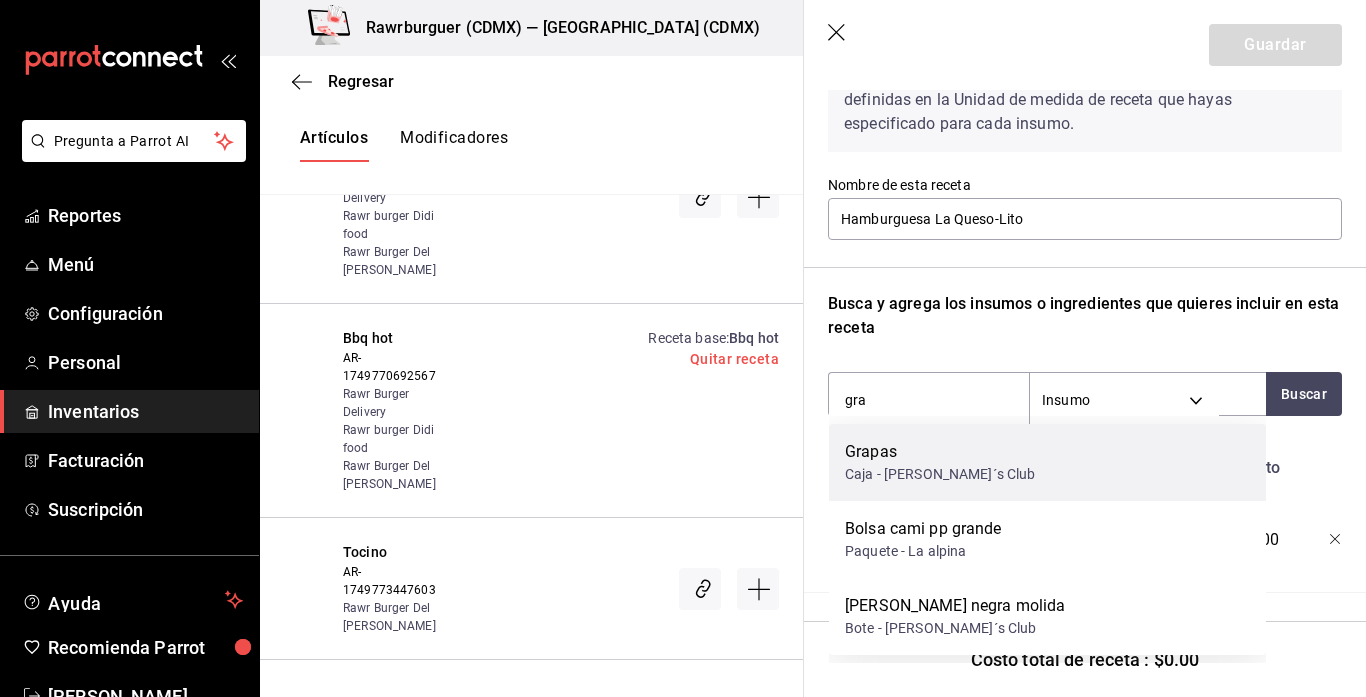 click on "Grapas" at bounding box center [940, 452] 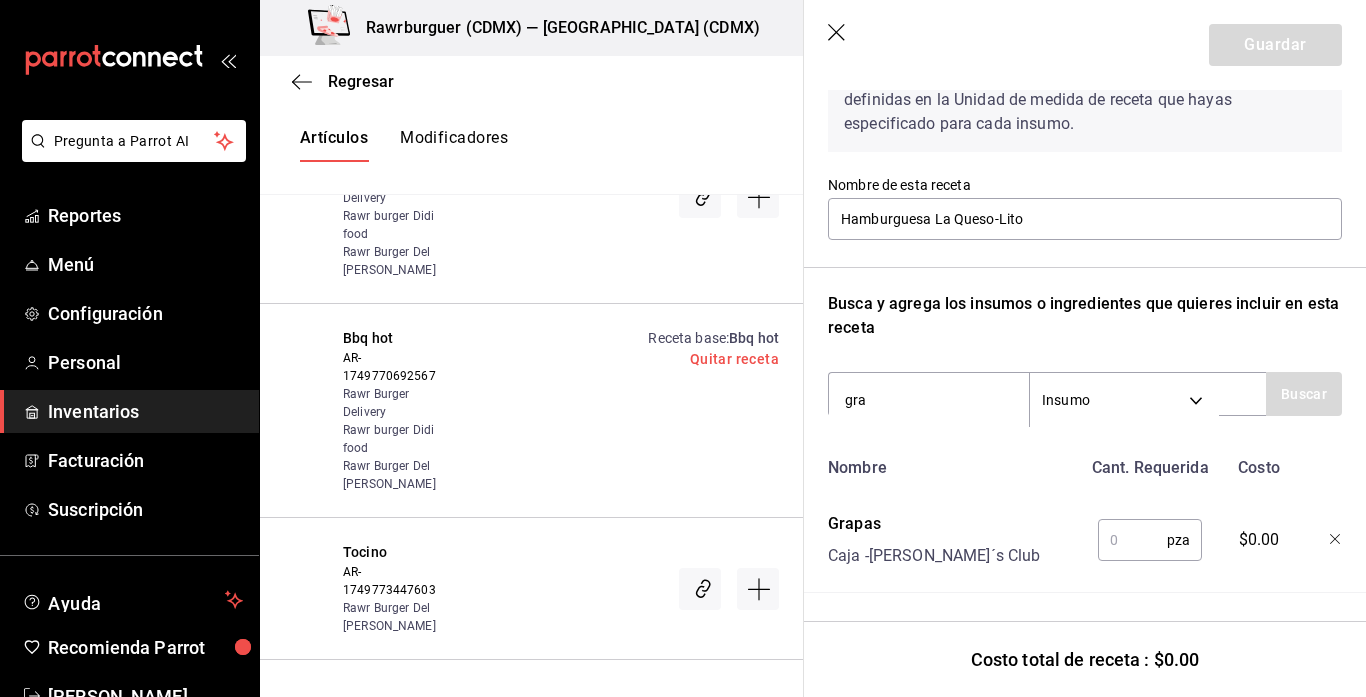 type 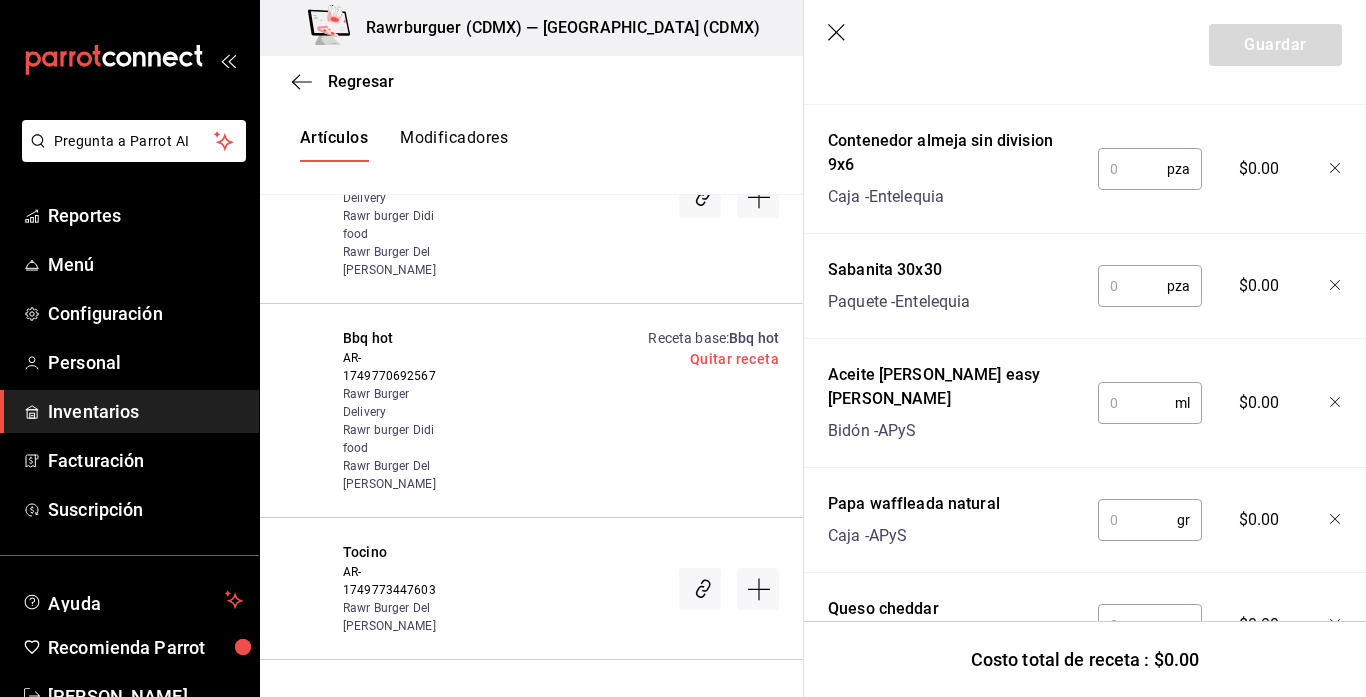 scroll, scrollTop: 2145, scrollLeft: 0, axis: vertical 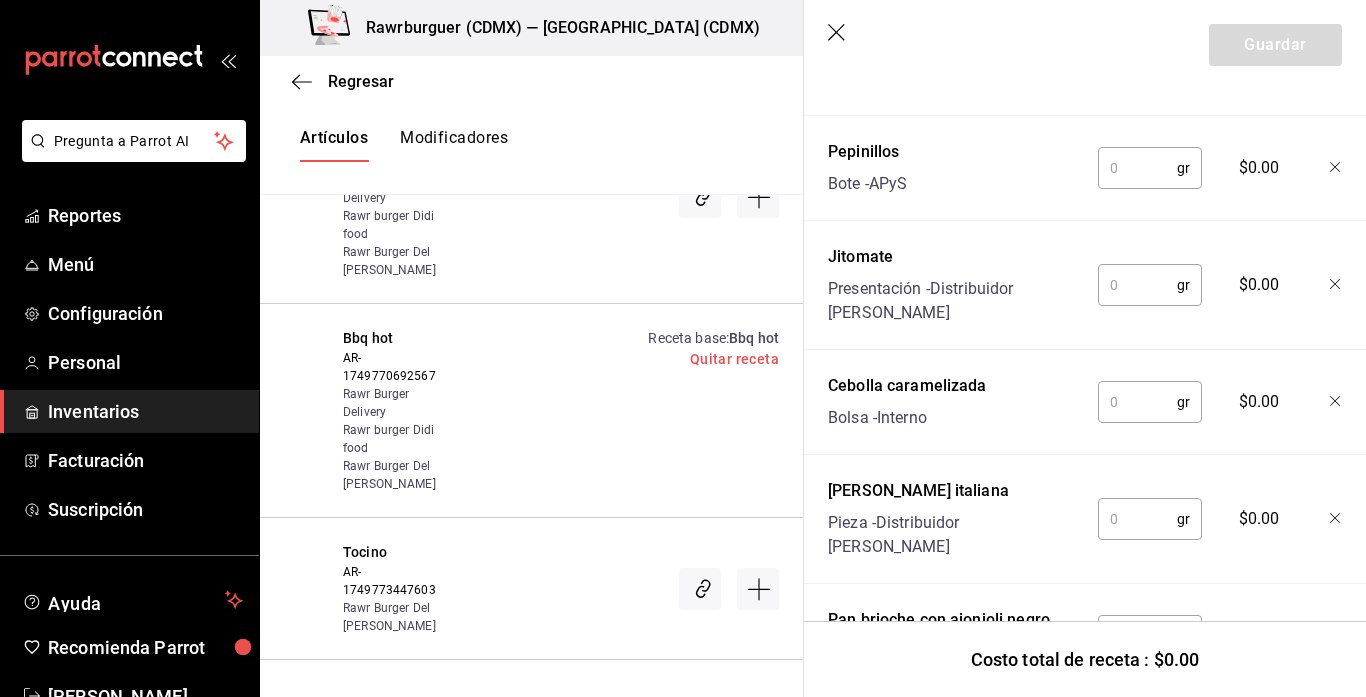 click at bounding box center [1132, 636] 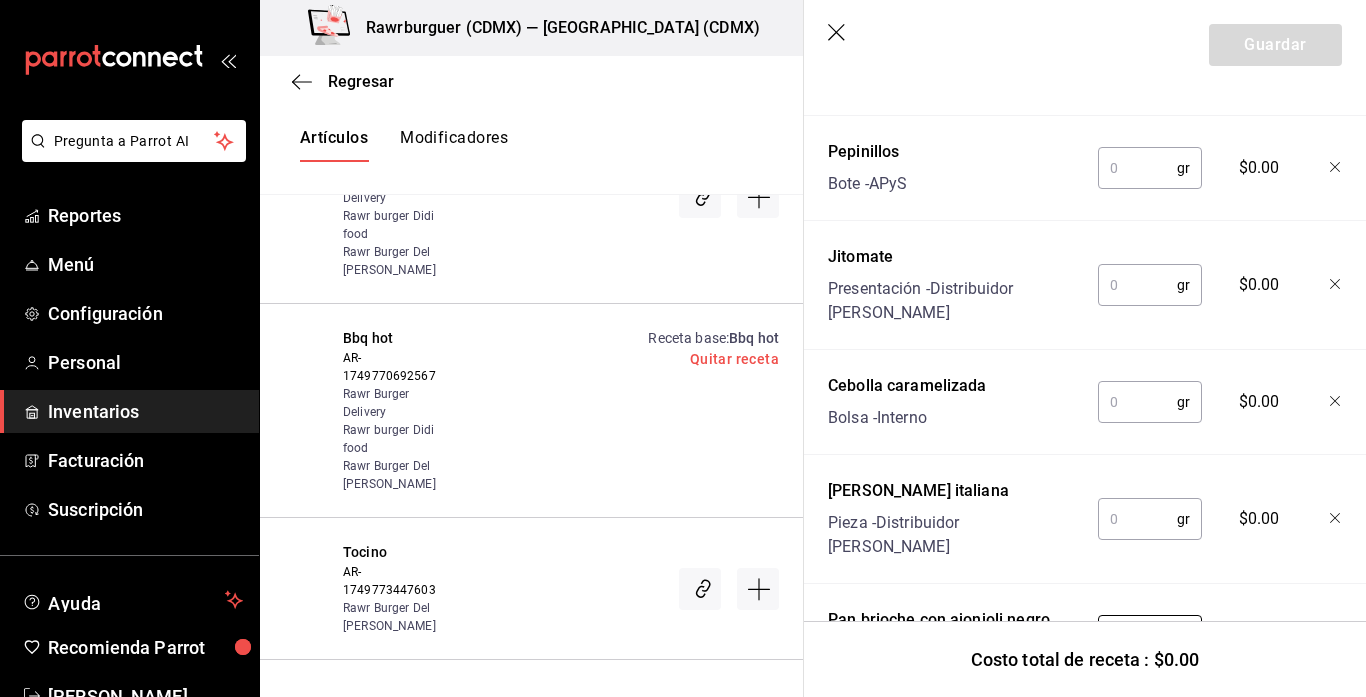type on "1" 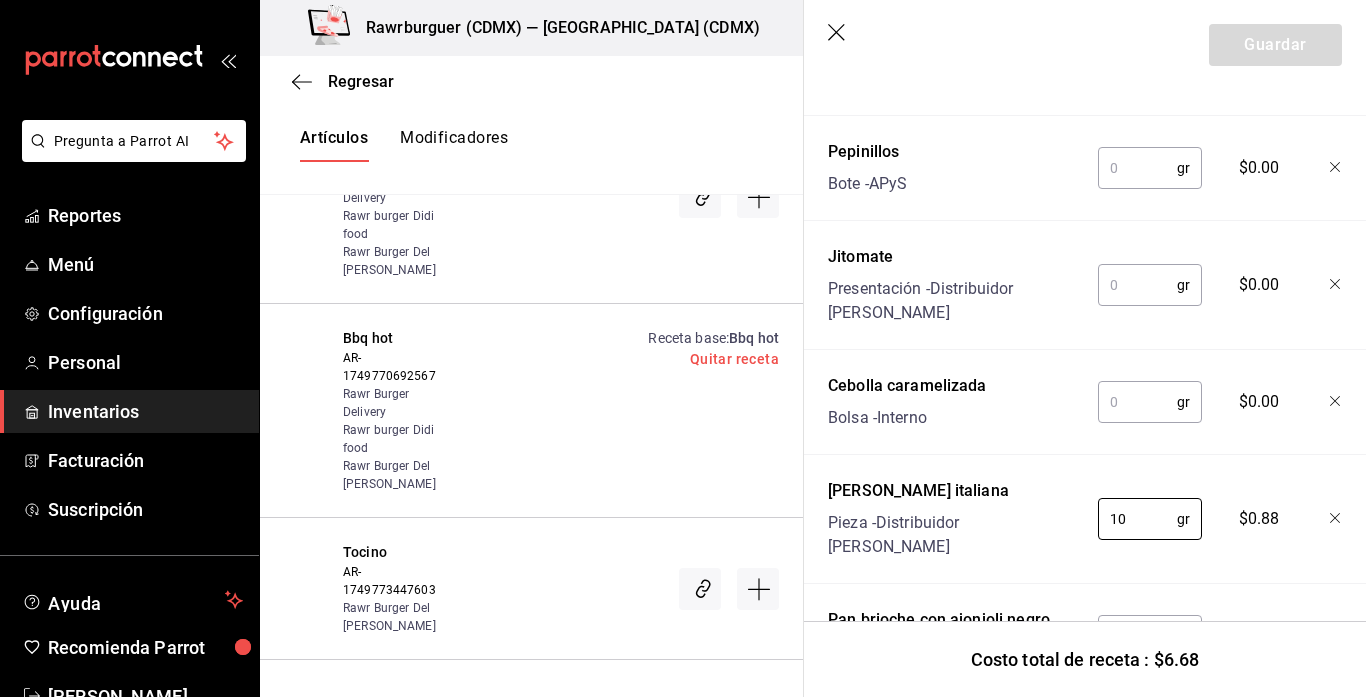type on "10" 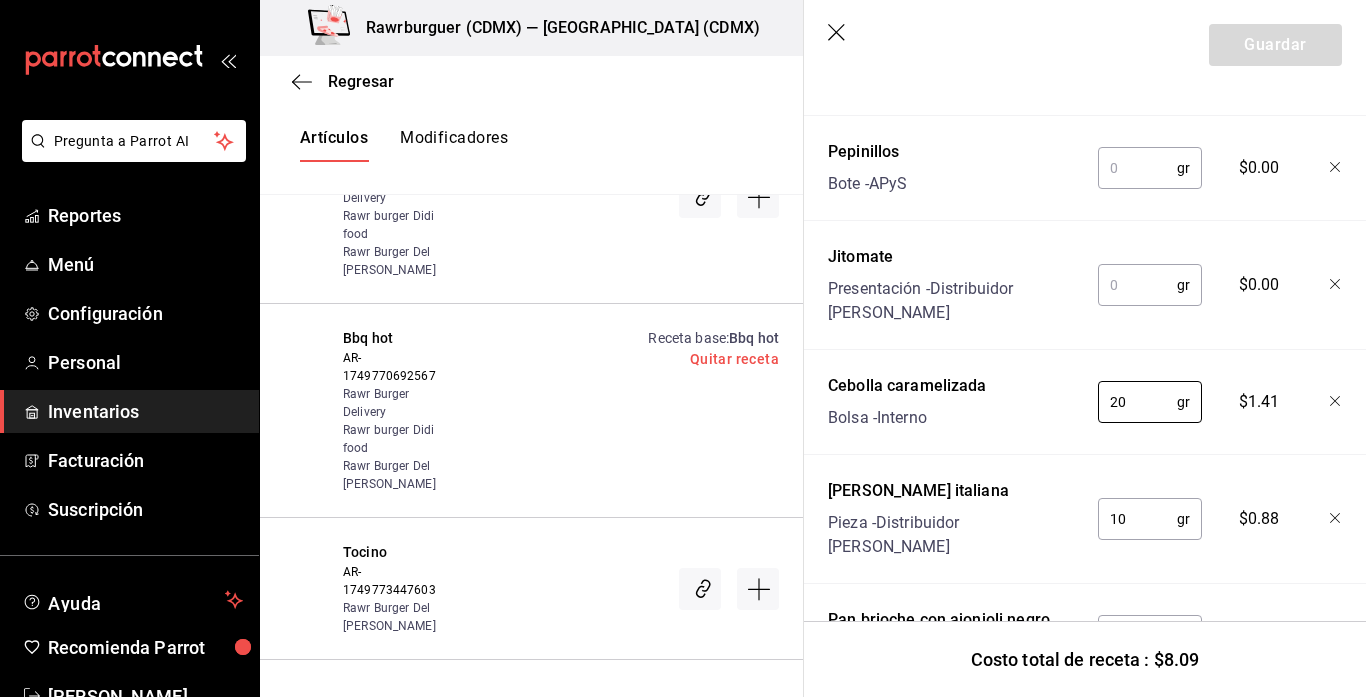 type on "20" 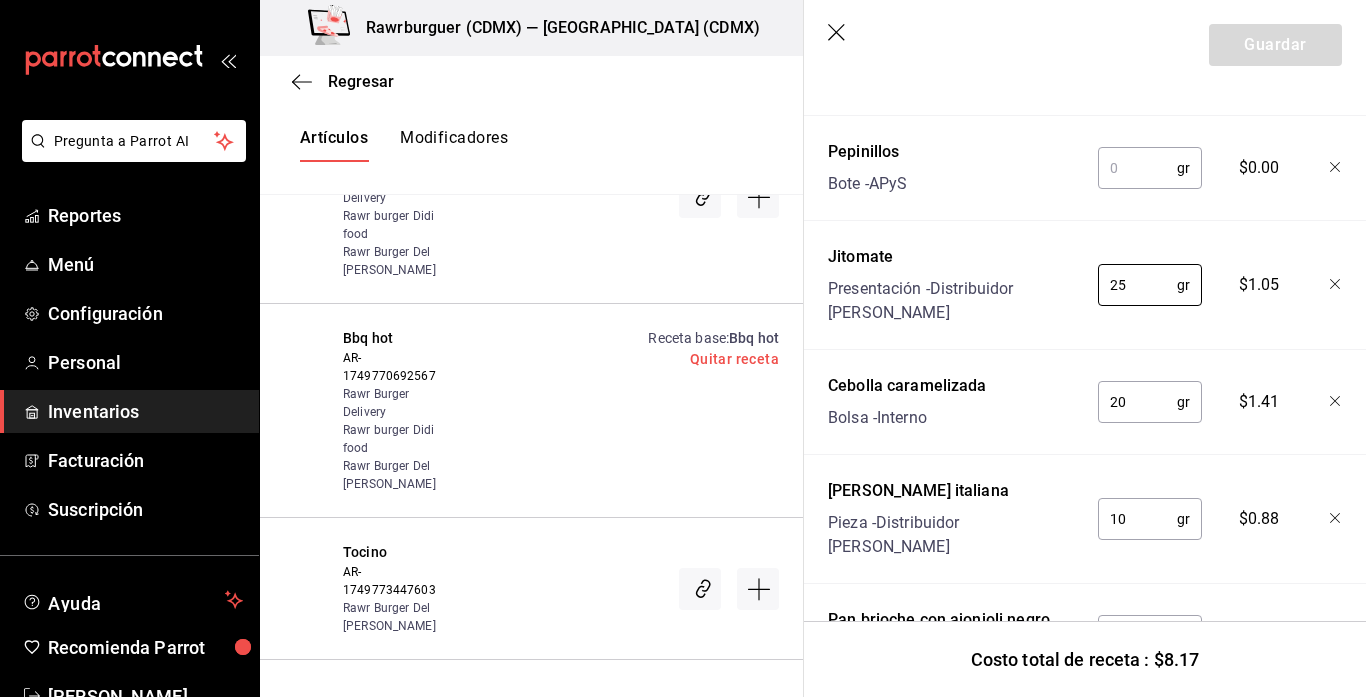 type on "25" 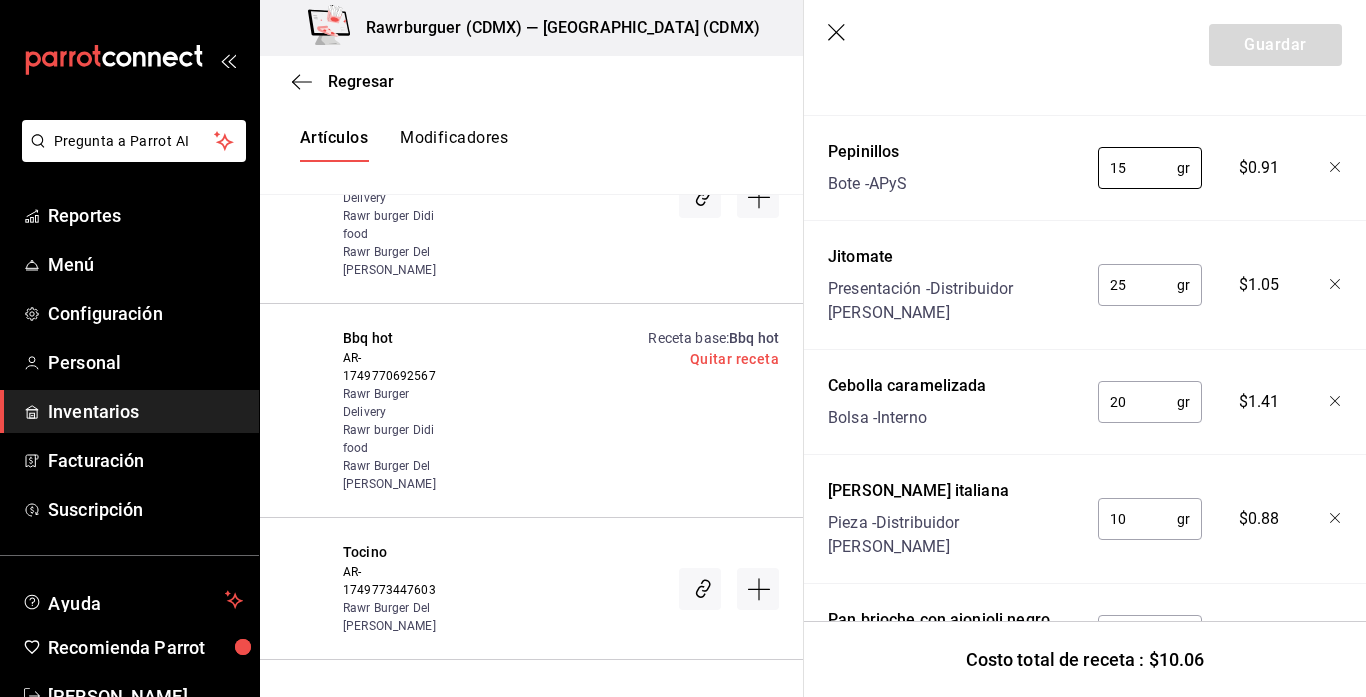 type on "15" 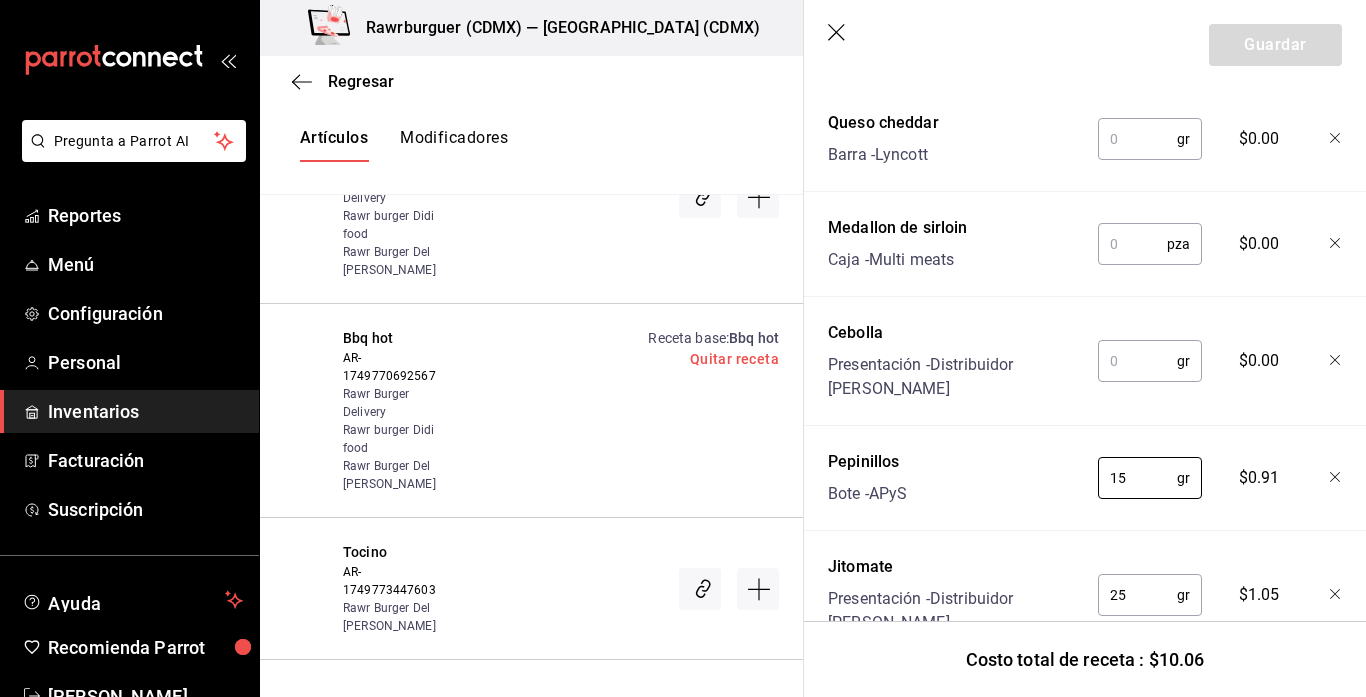scroll, scrollTop: 1815, scrollLeft: 0, axis: vertical 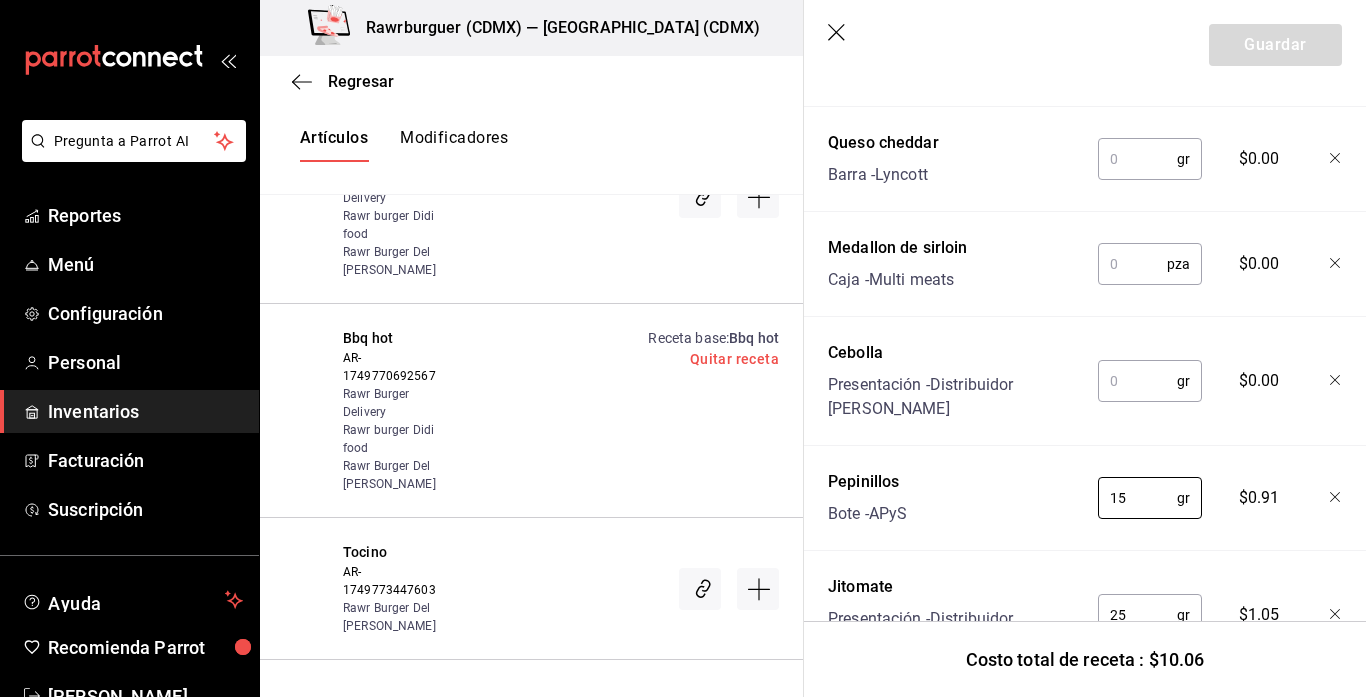 click at bounding box center [1137, 381] 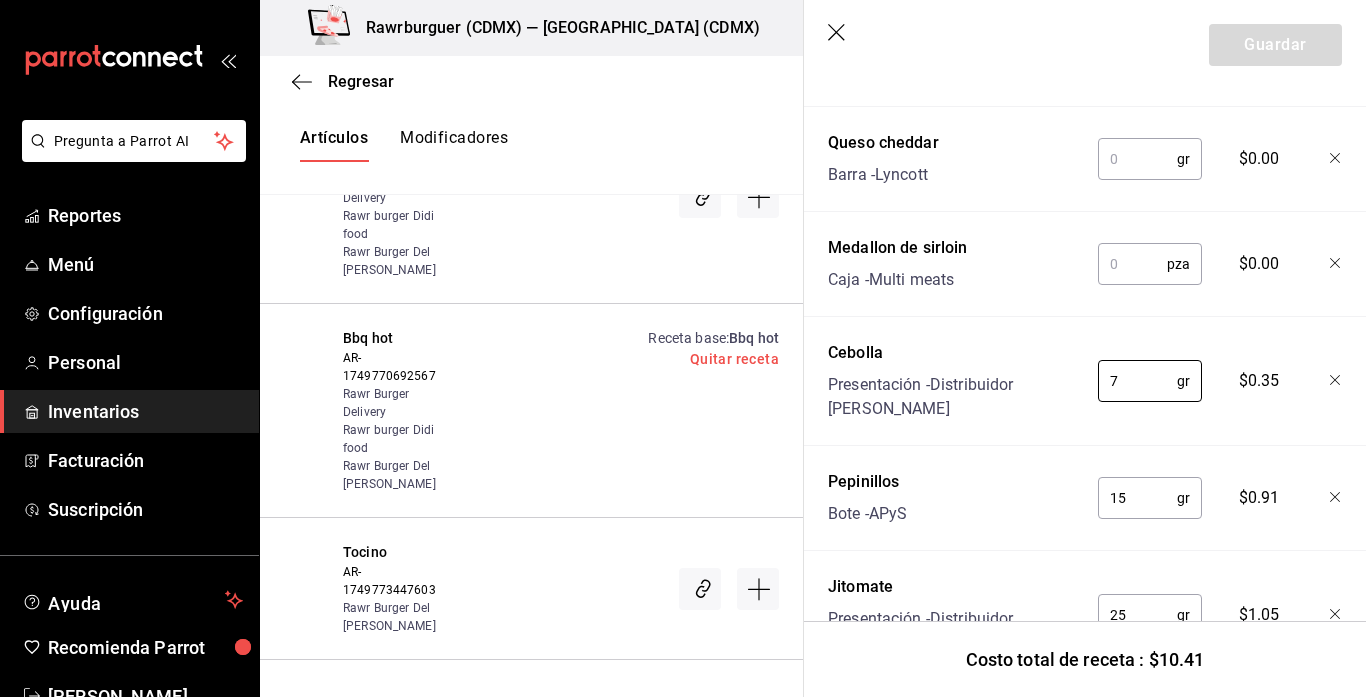 type on "7" 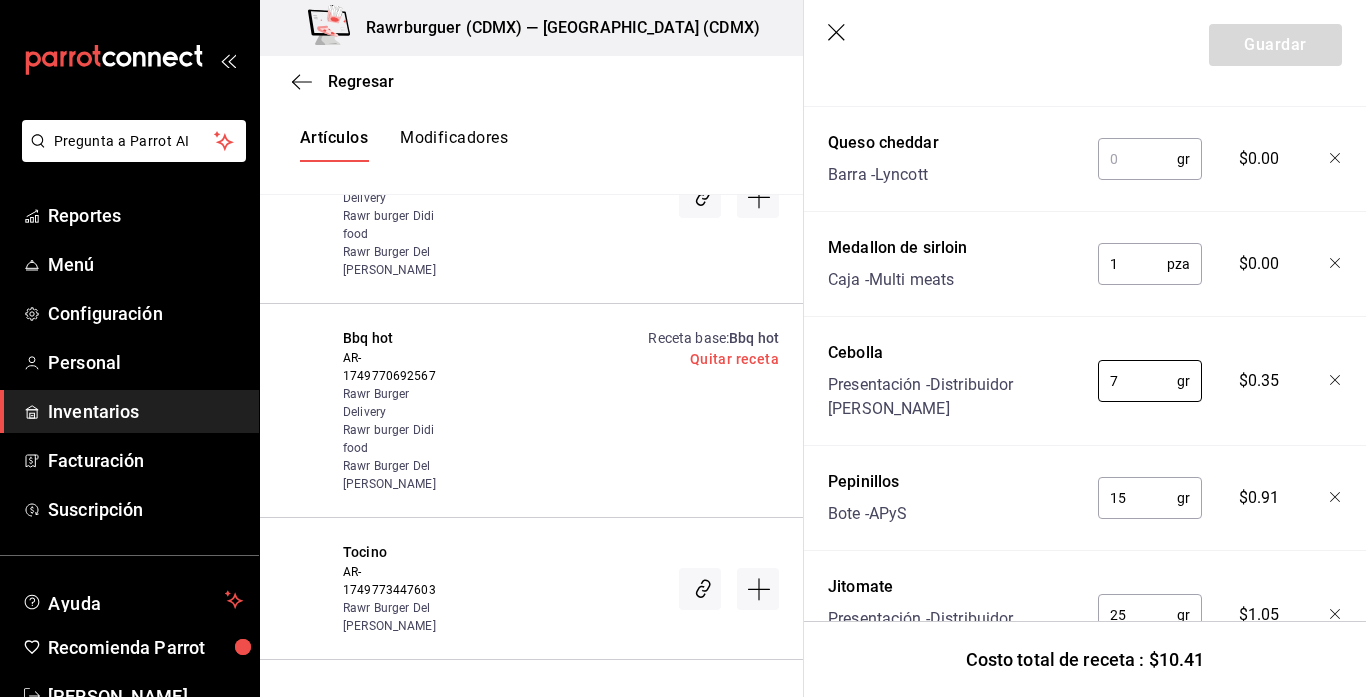 type on "1" 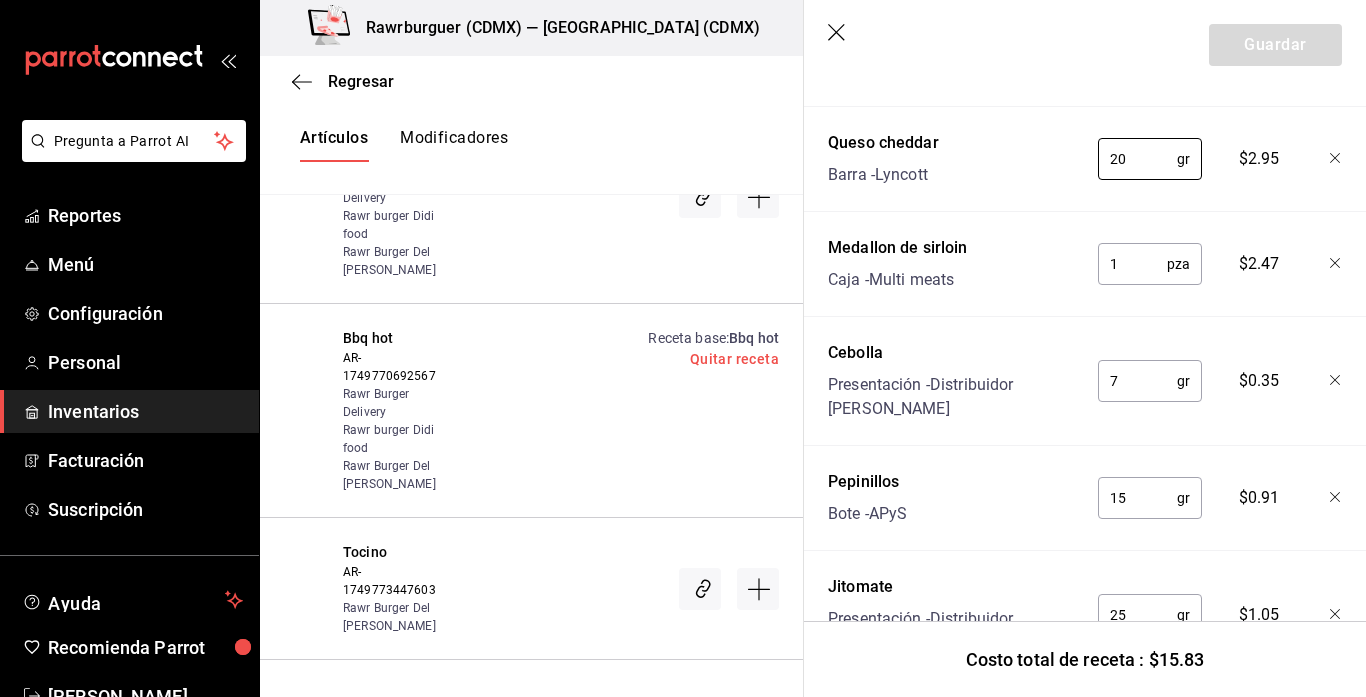 type on "2" 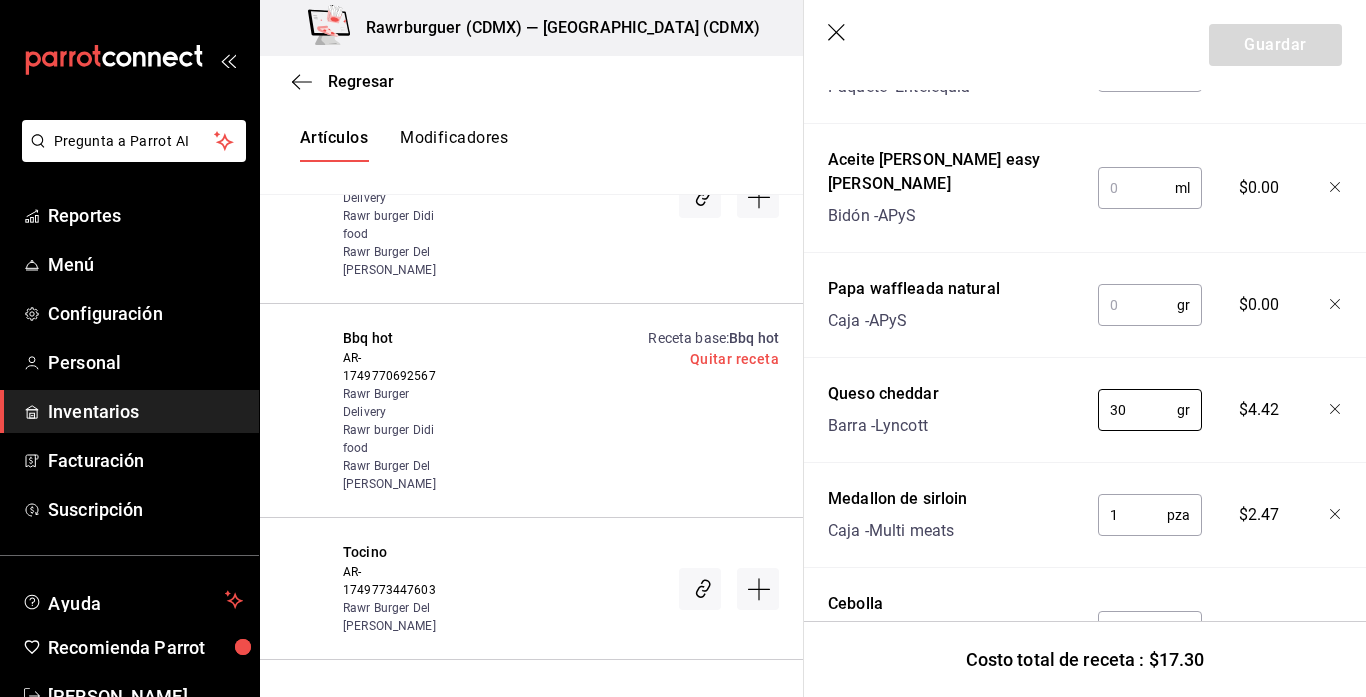 scroll, scrollTop: 1393, scrollLeft: 0, axis: vertical 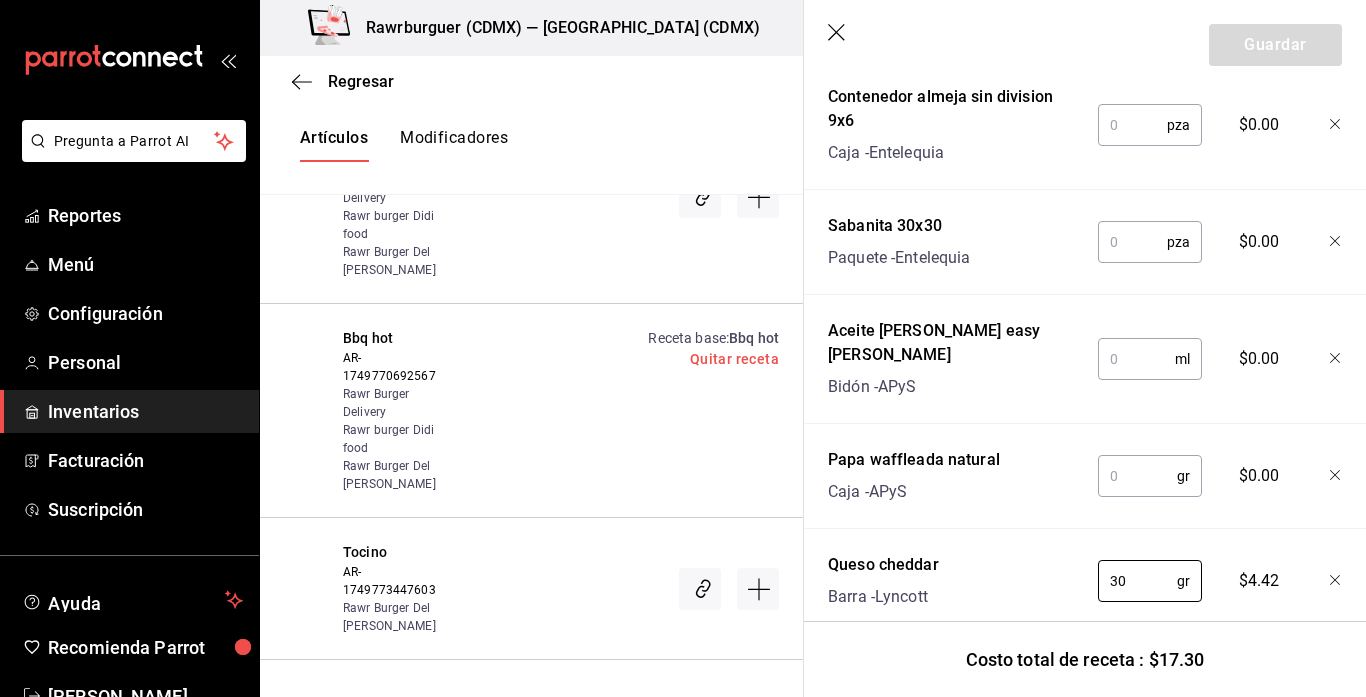 type on "30" 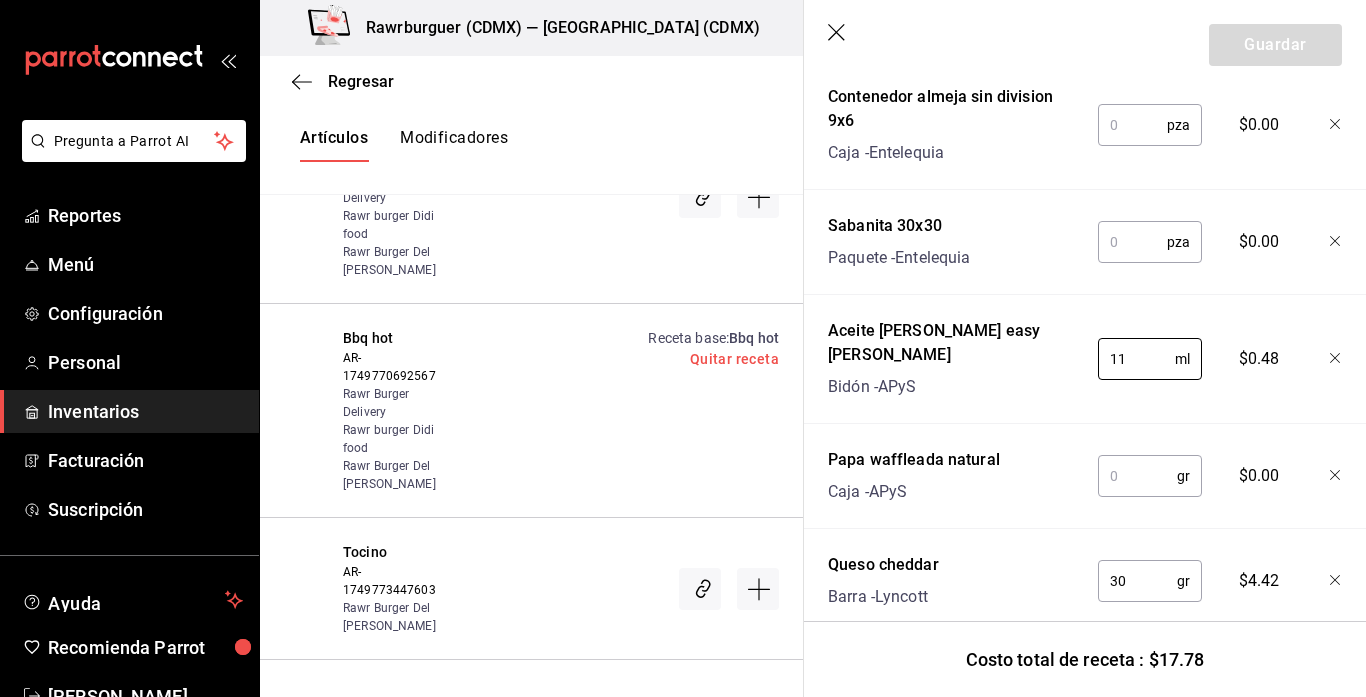 type on "11" 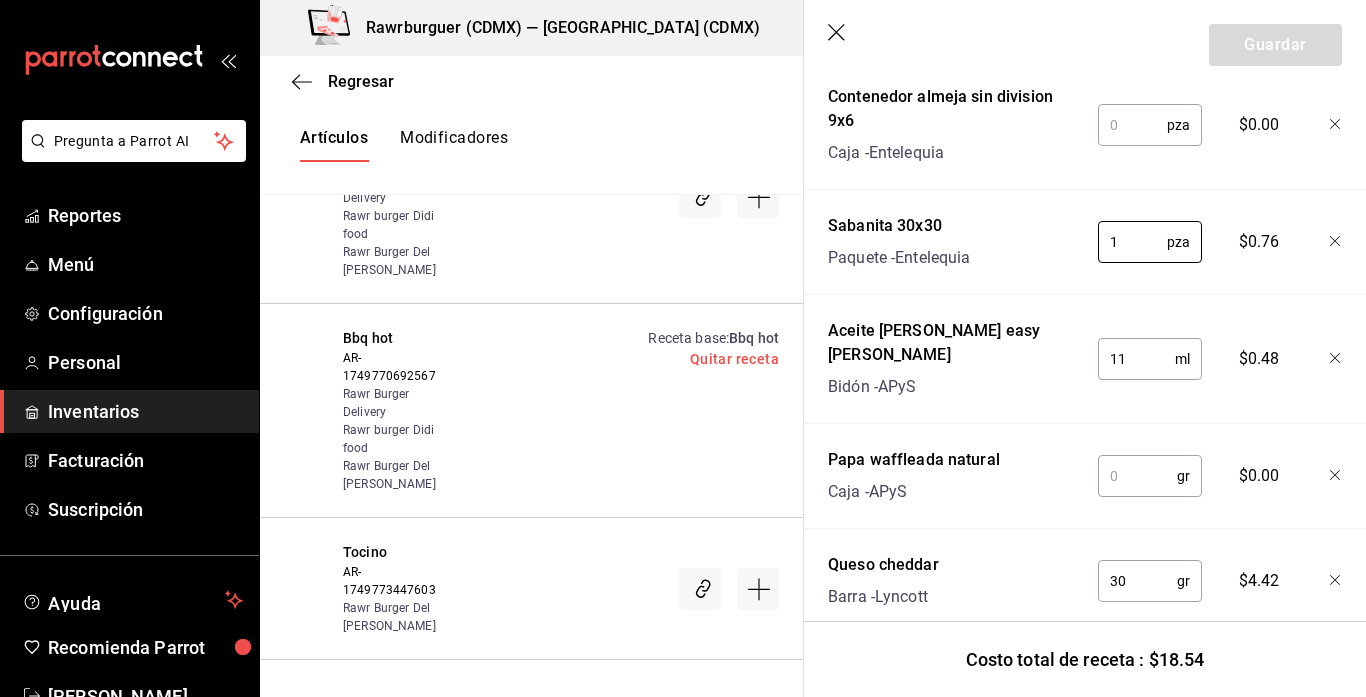type on "1" 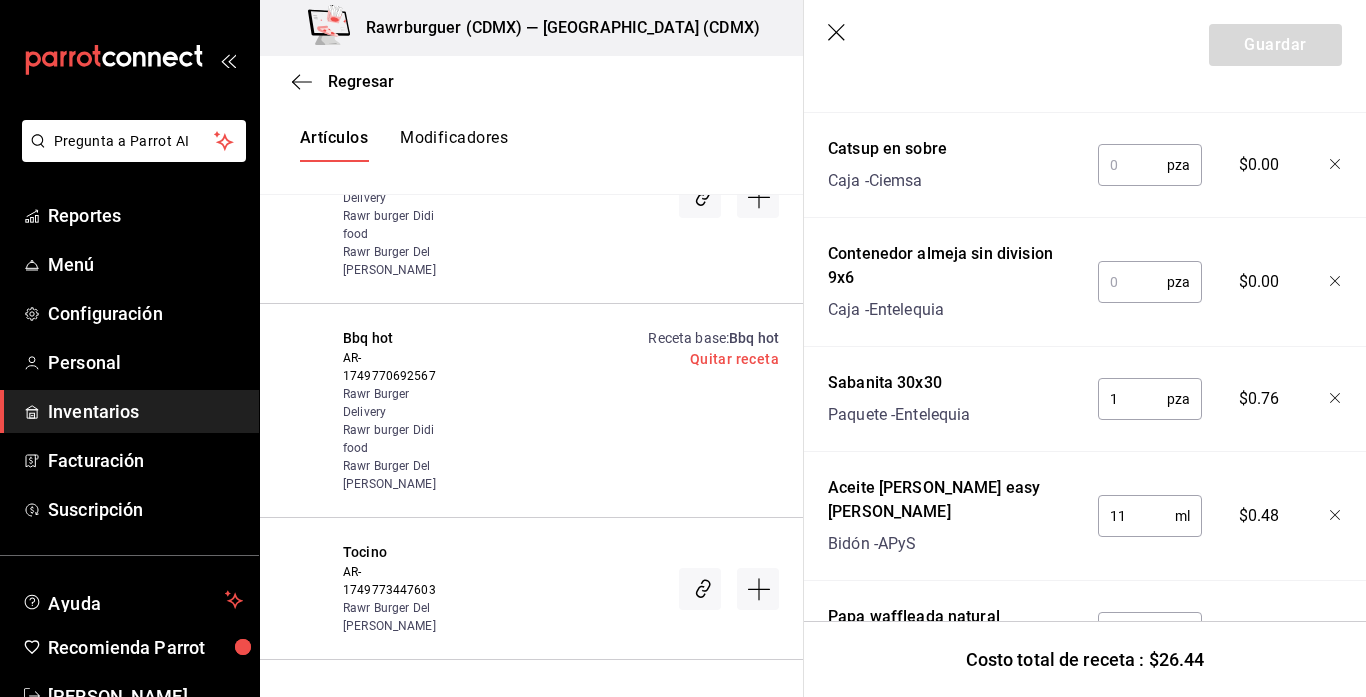 scroll, scrollTop: 1231, scrollLeft: 0, axis: vertical 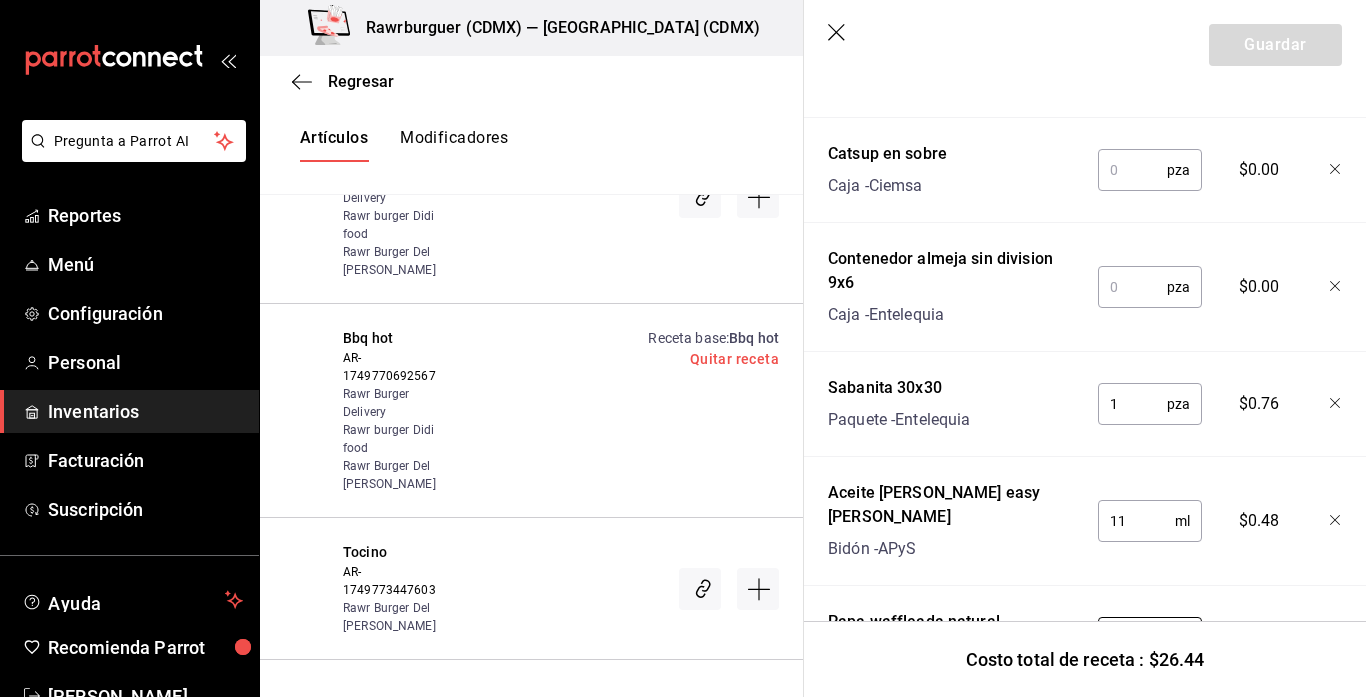 type on "110" 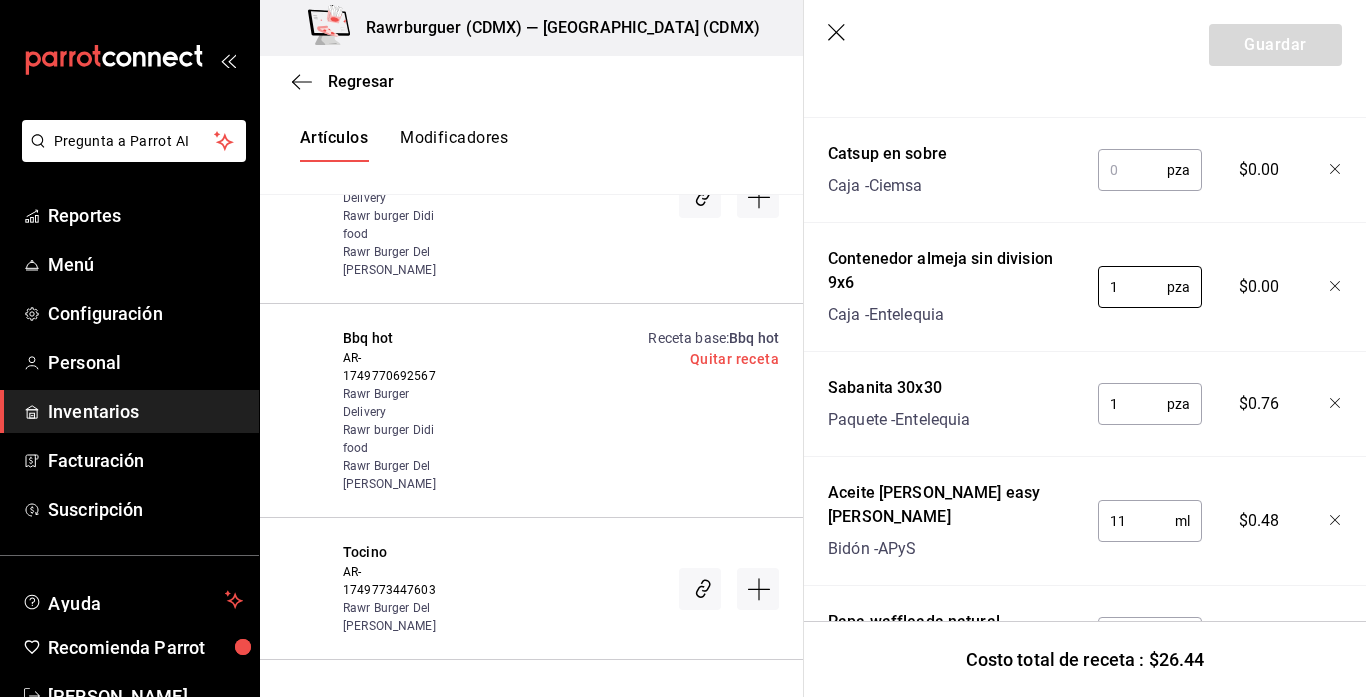 type on "1" 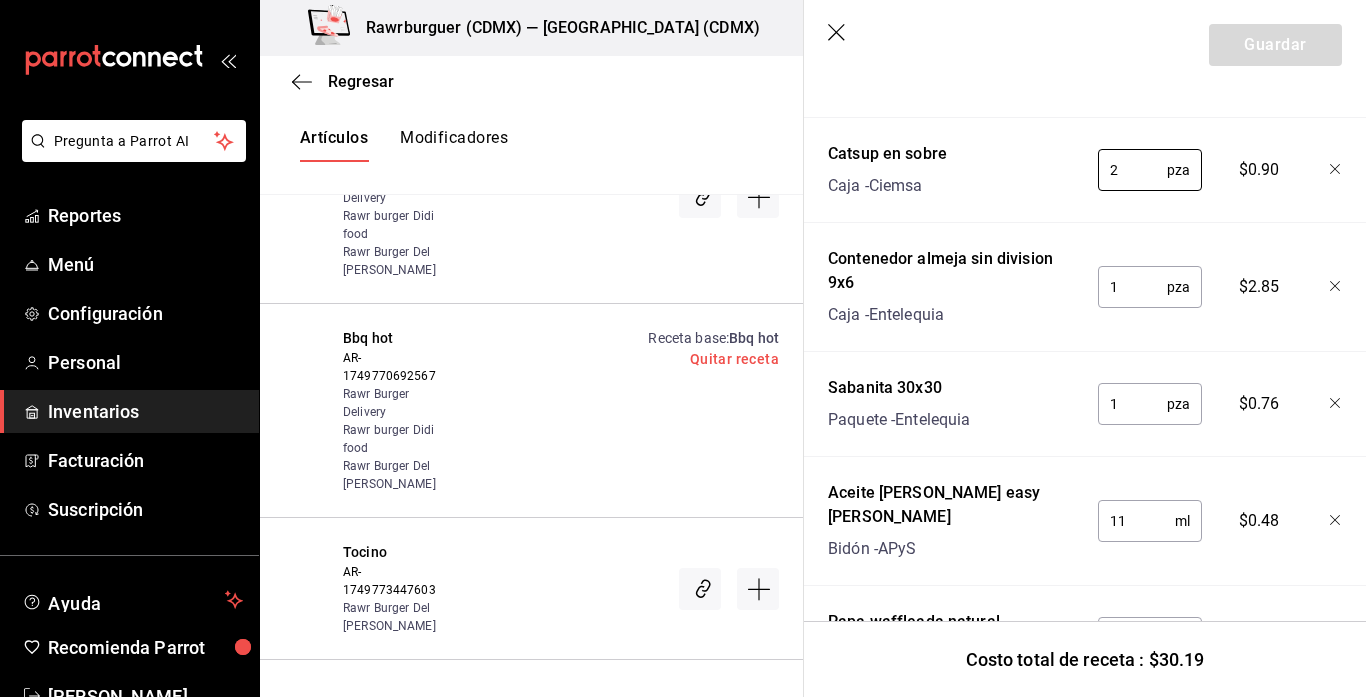 scroll, scrollTop: 1002, scrollLeft: 0, axis: vertical 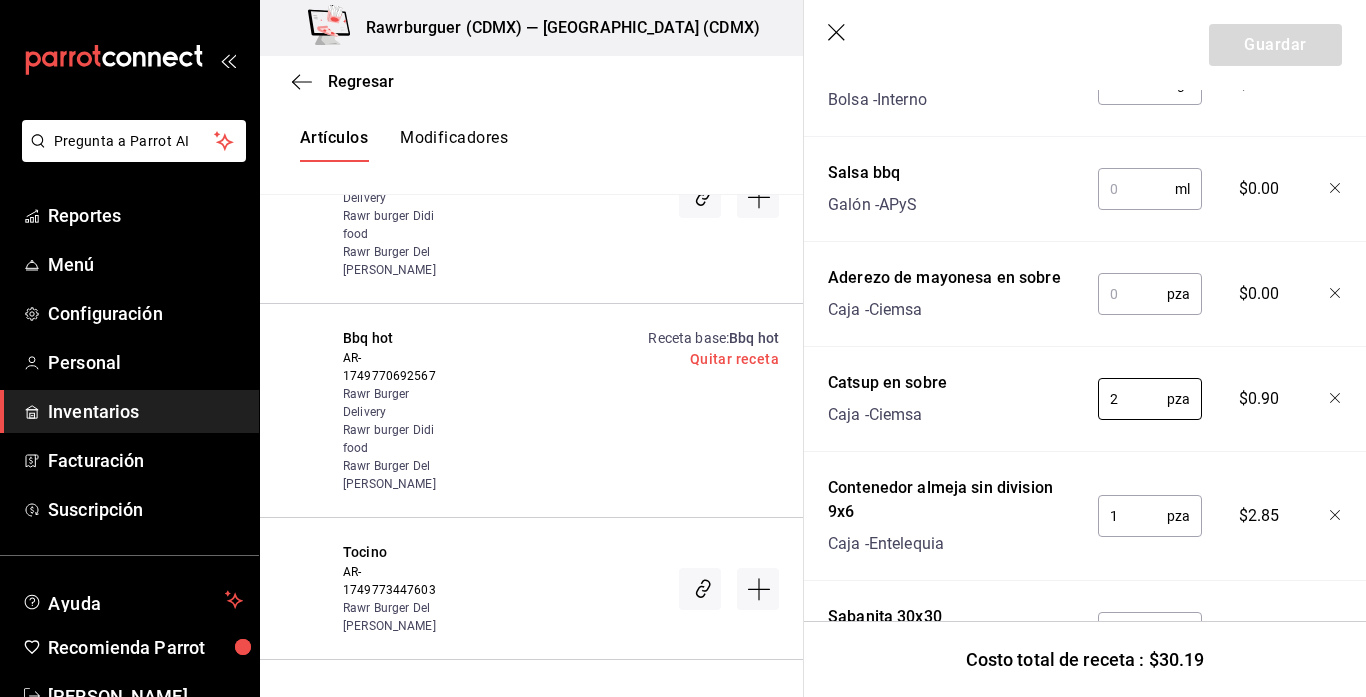 type on "2" 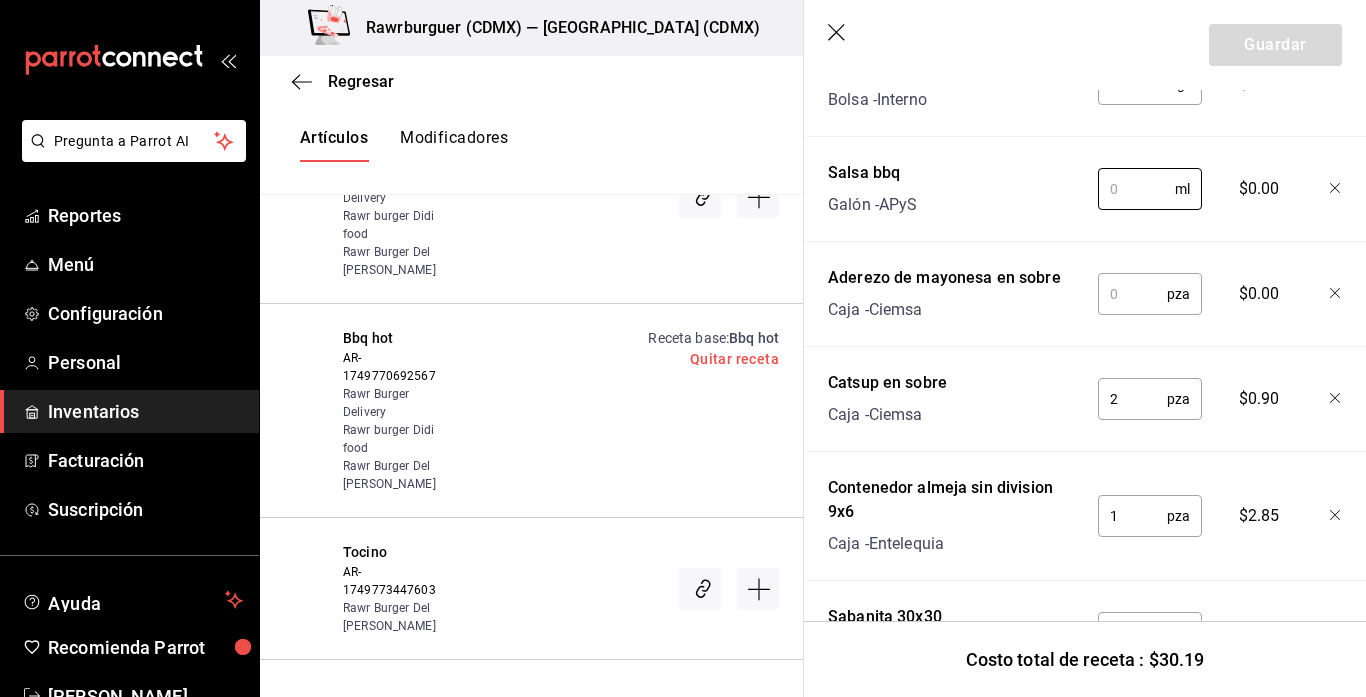 click at bounding box center (1132, 294) 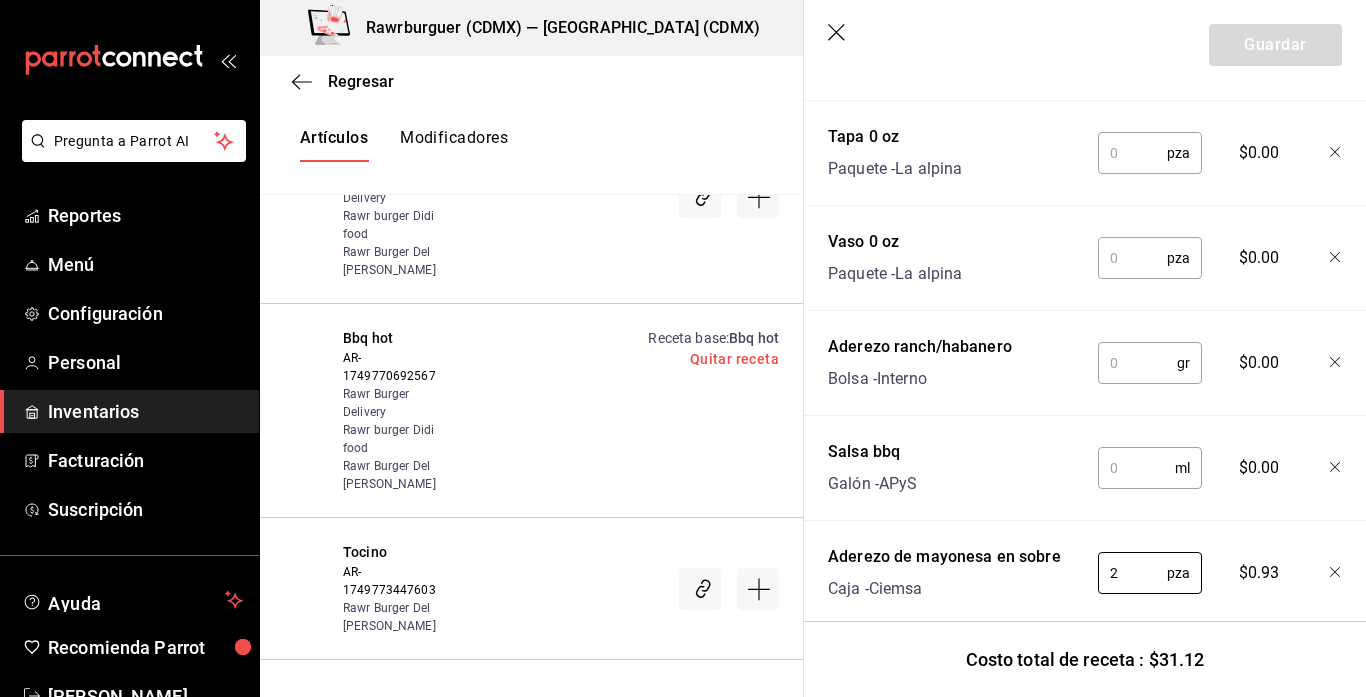 scroll, scrollTop: 718, scrollLeft: 0, axis: vertical 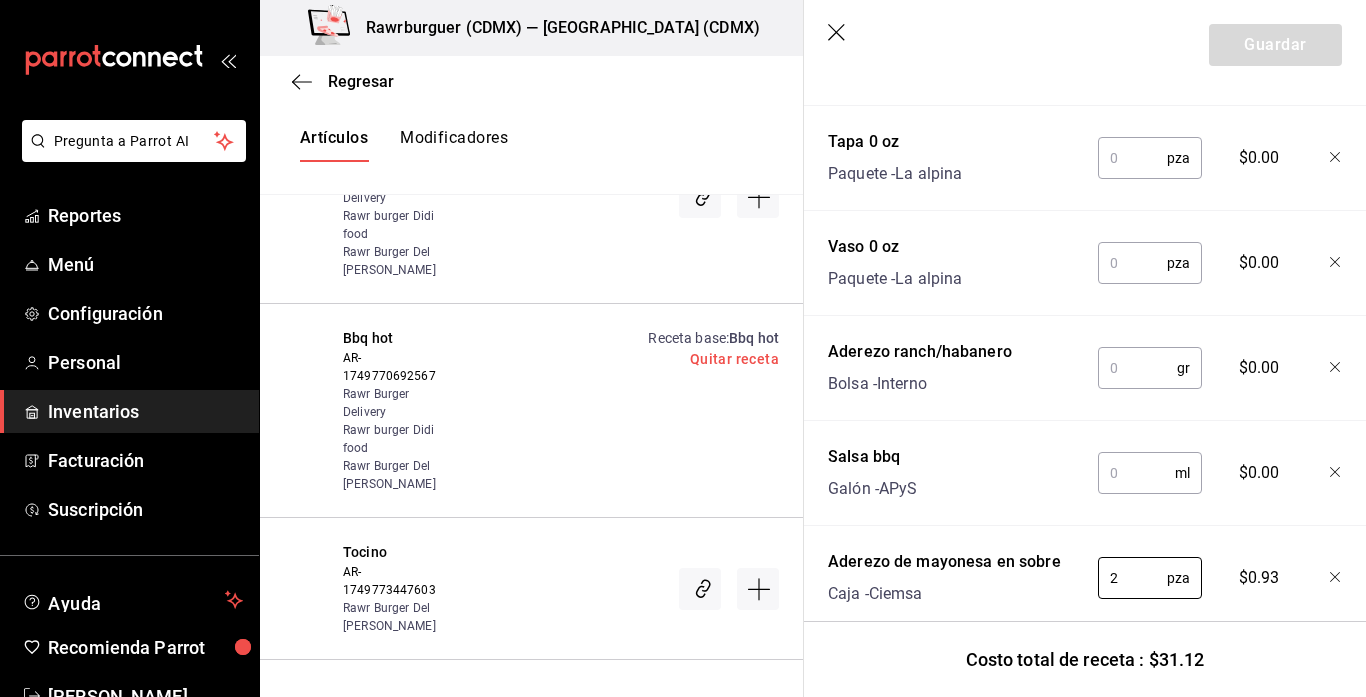 type on "2" 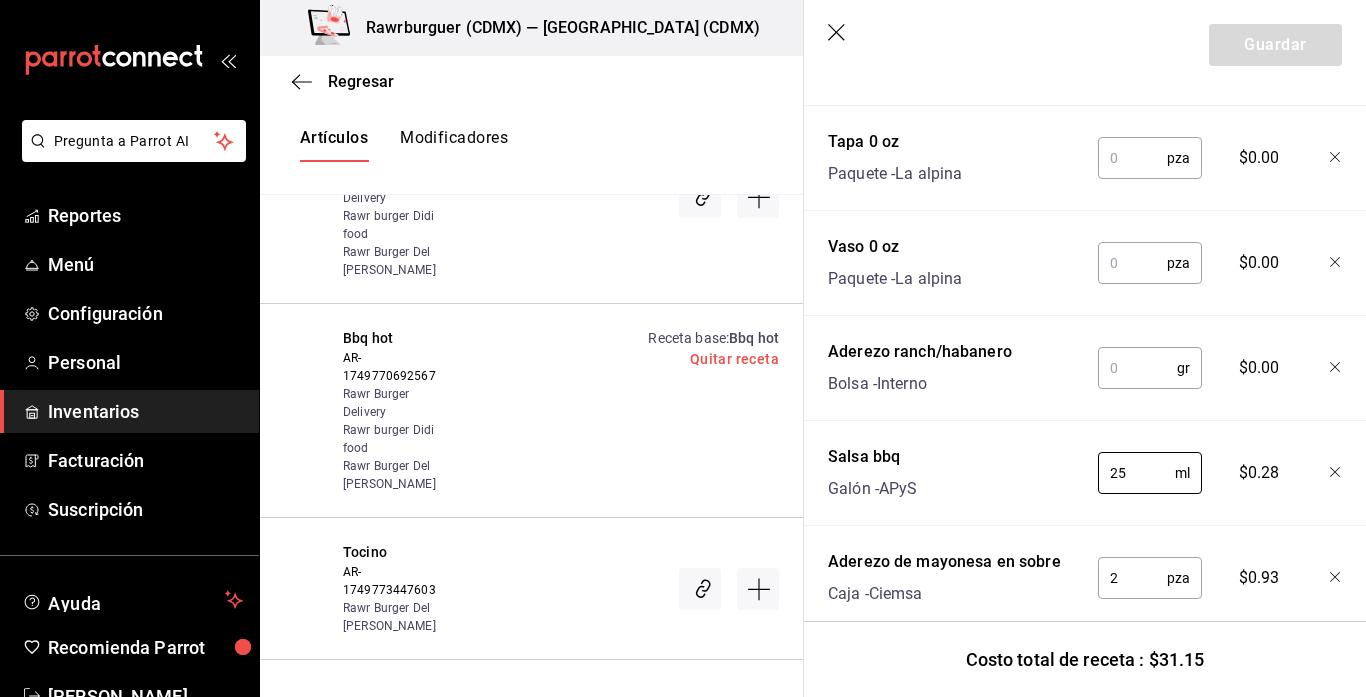 type on "25" 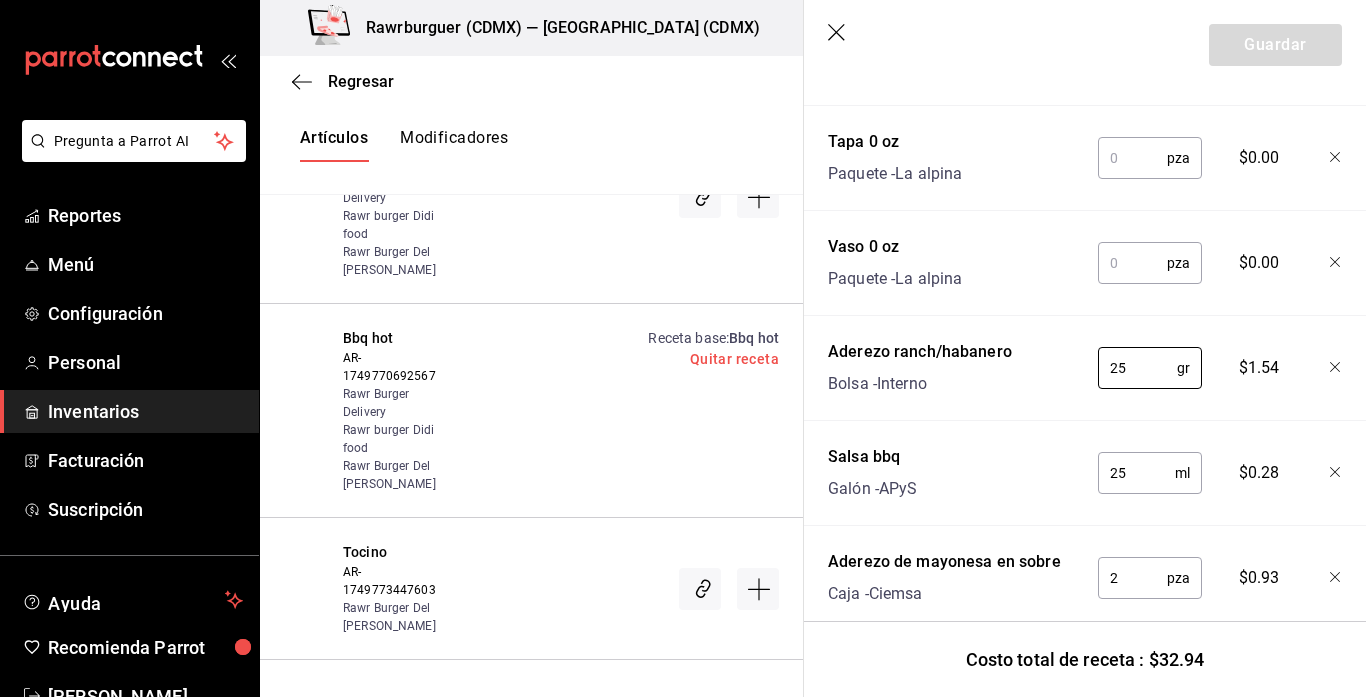 type on "25" 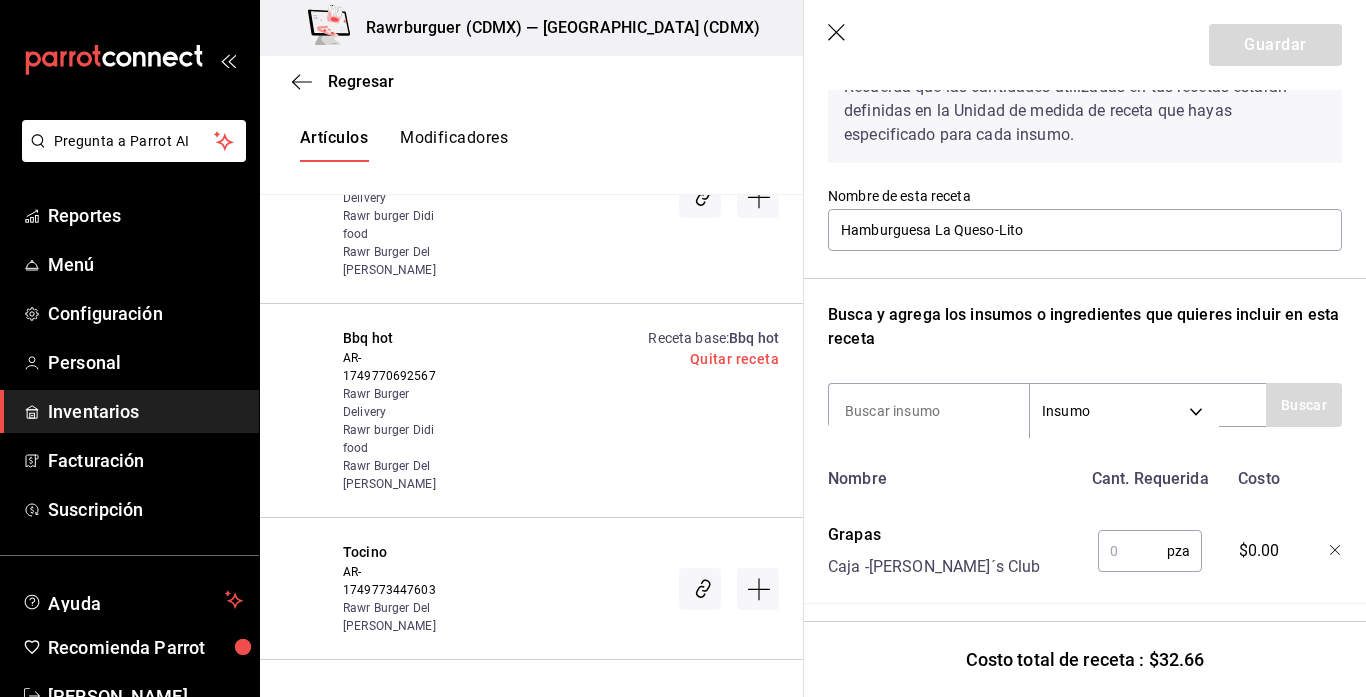 scroll, scrollTop: 63, scrollLeft: 0, axis: vertical 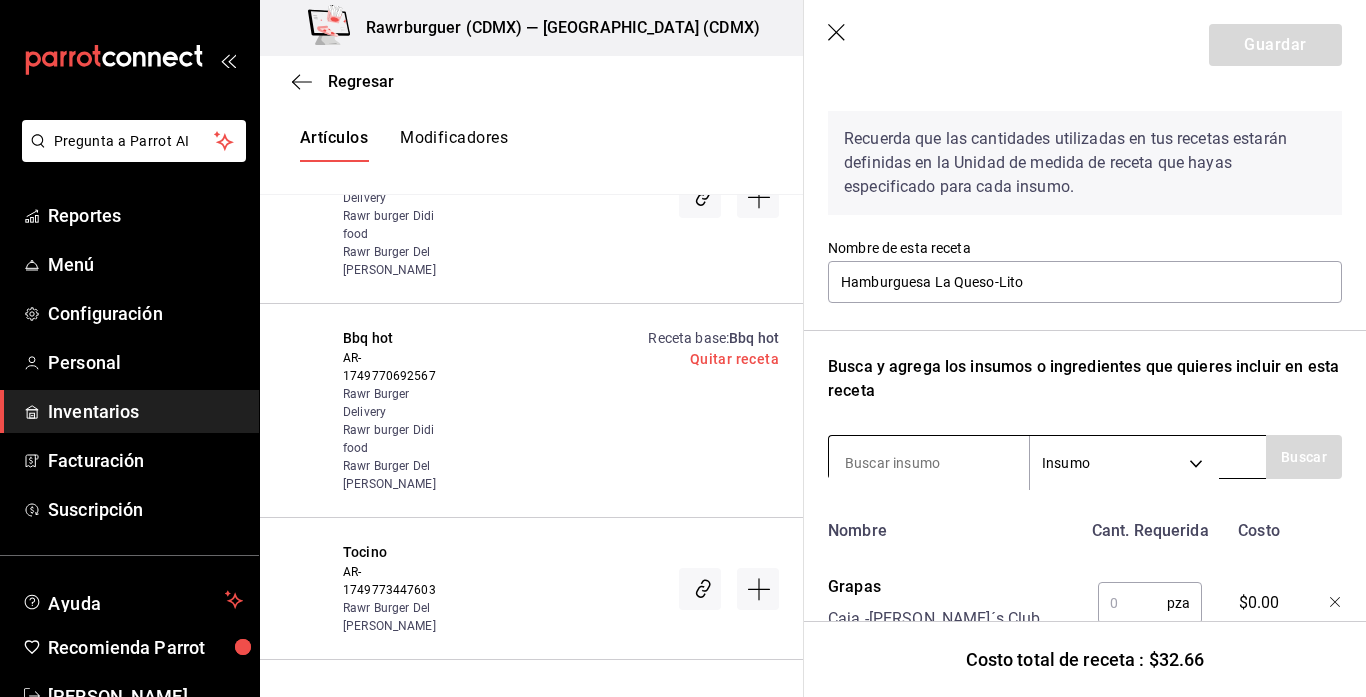 click at bounding box center [929, 463] 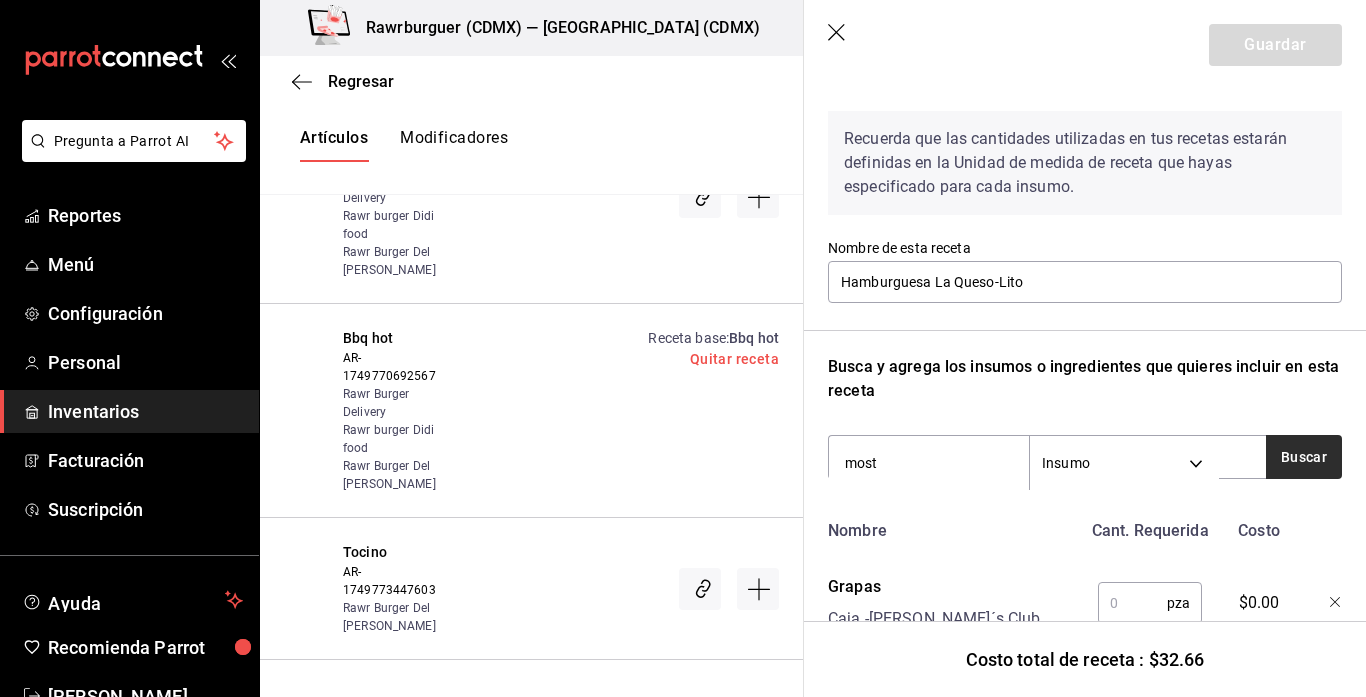 type on "most" 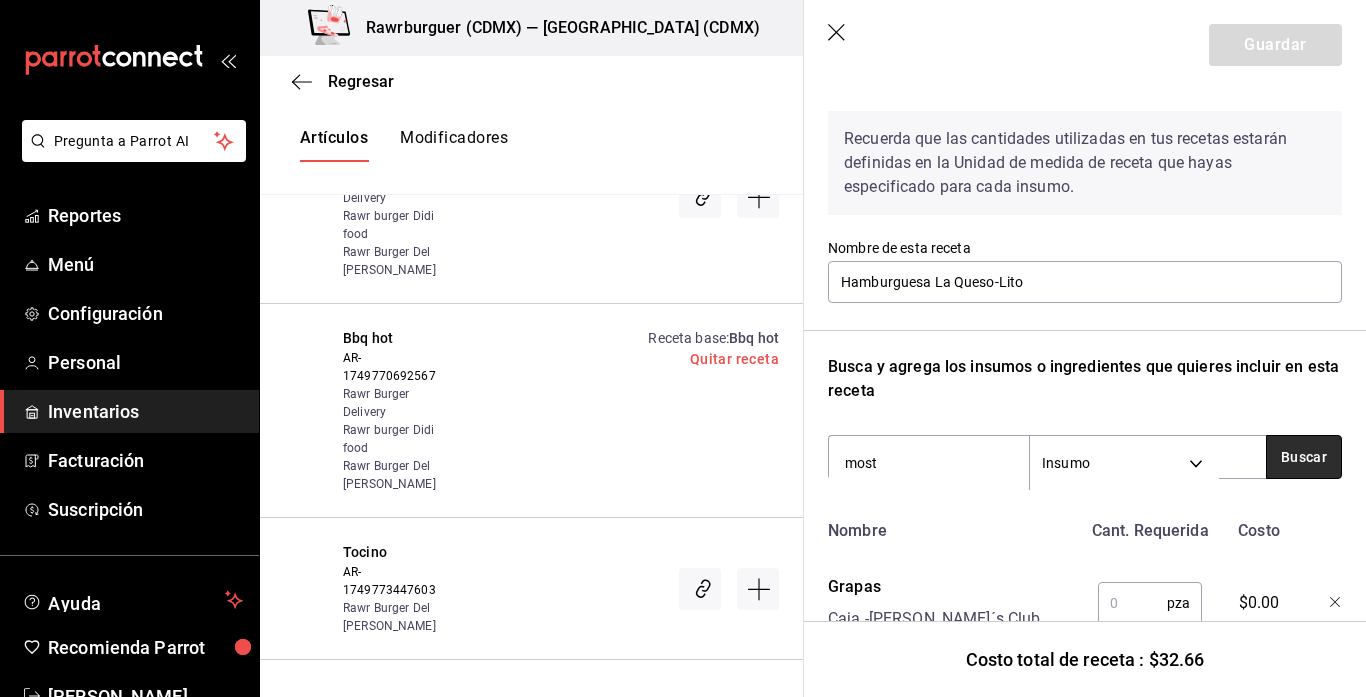 click on "Buscar" at bounding box center (1304, 457) 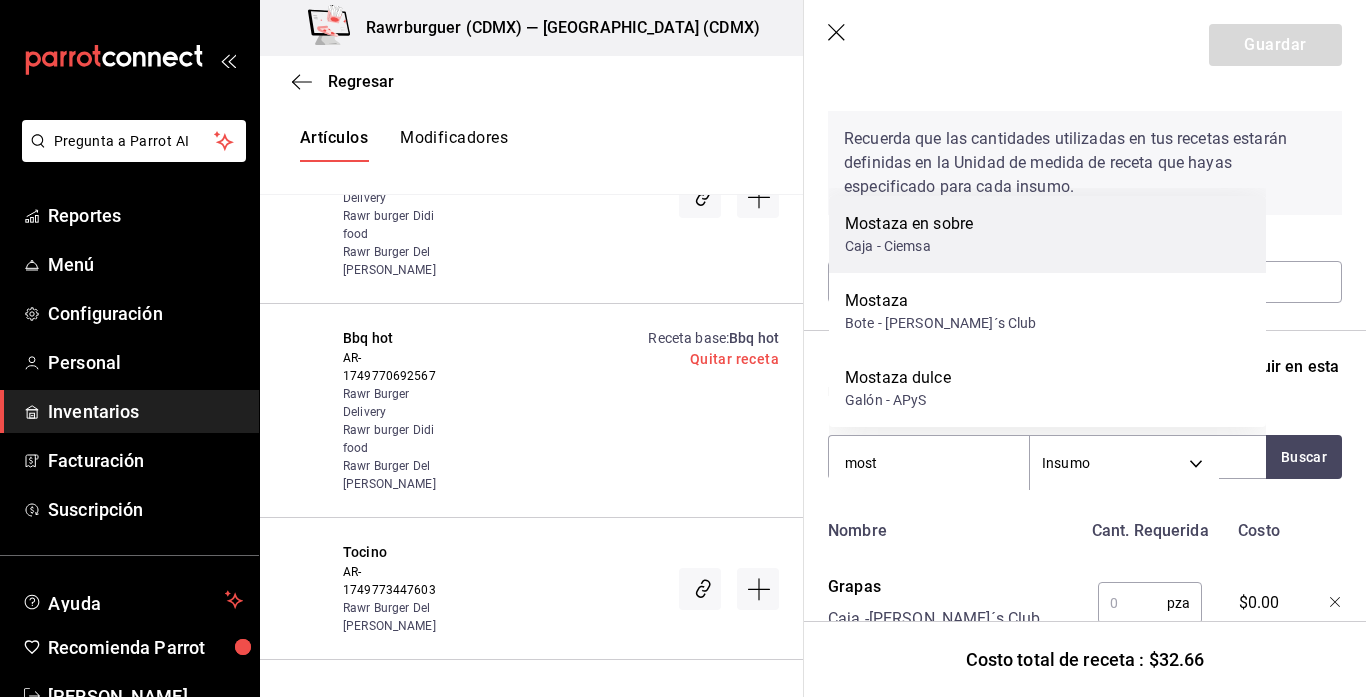 click on "Mostaza en sobre" at bounding box center [909, 224] 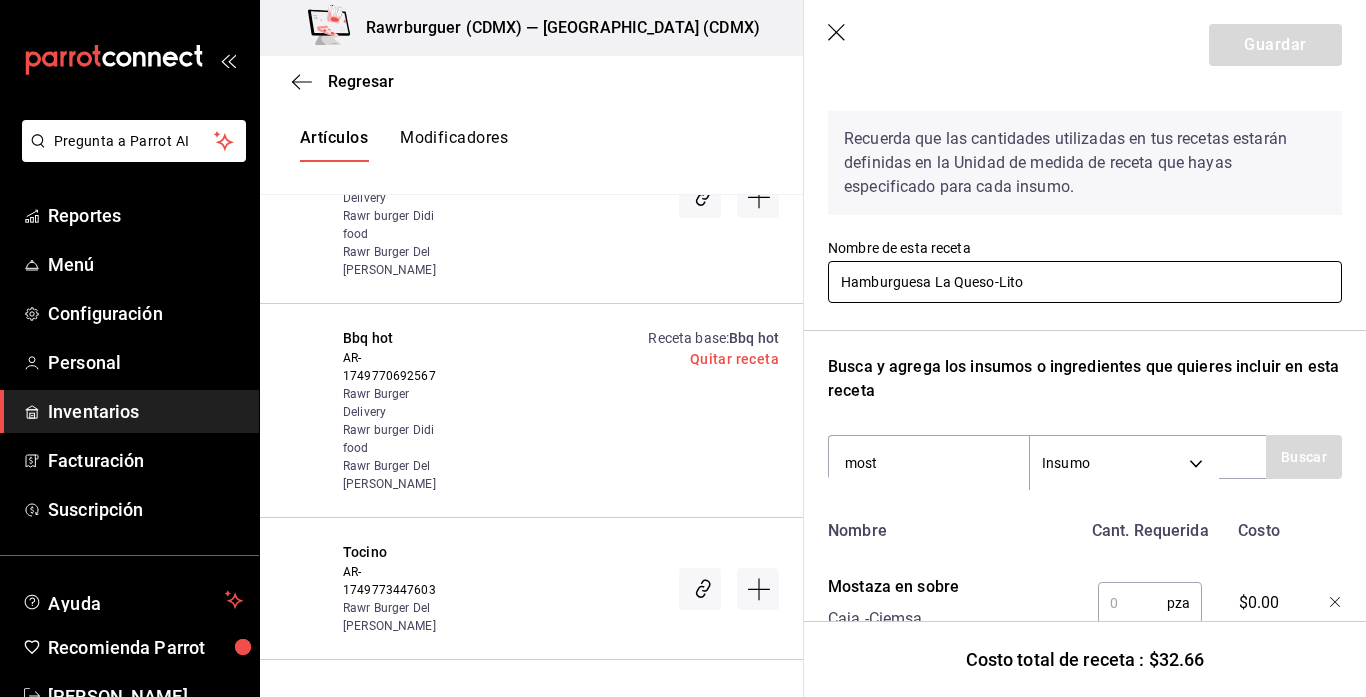 type 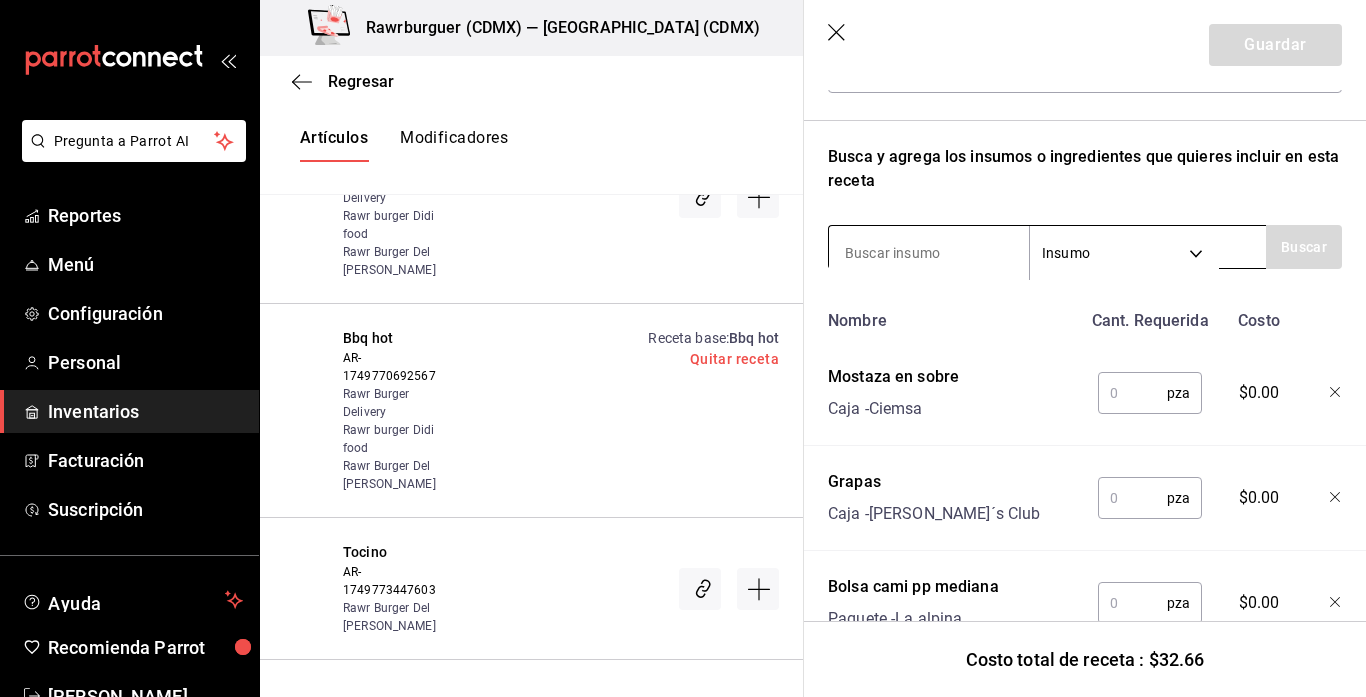 scroll, scrollTop: 276, scrollLeft: 0, axis: vertical 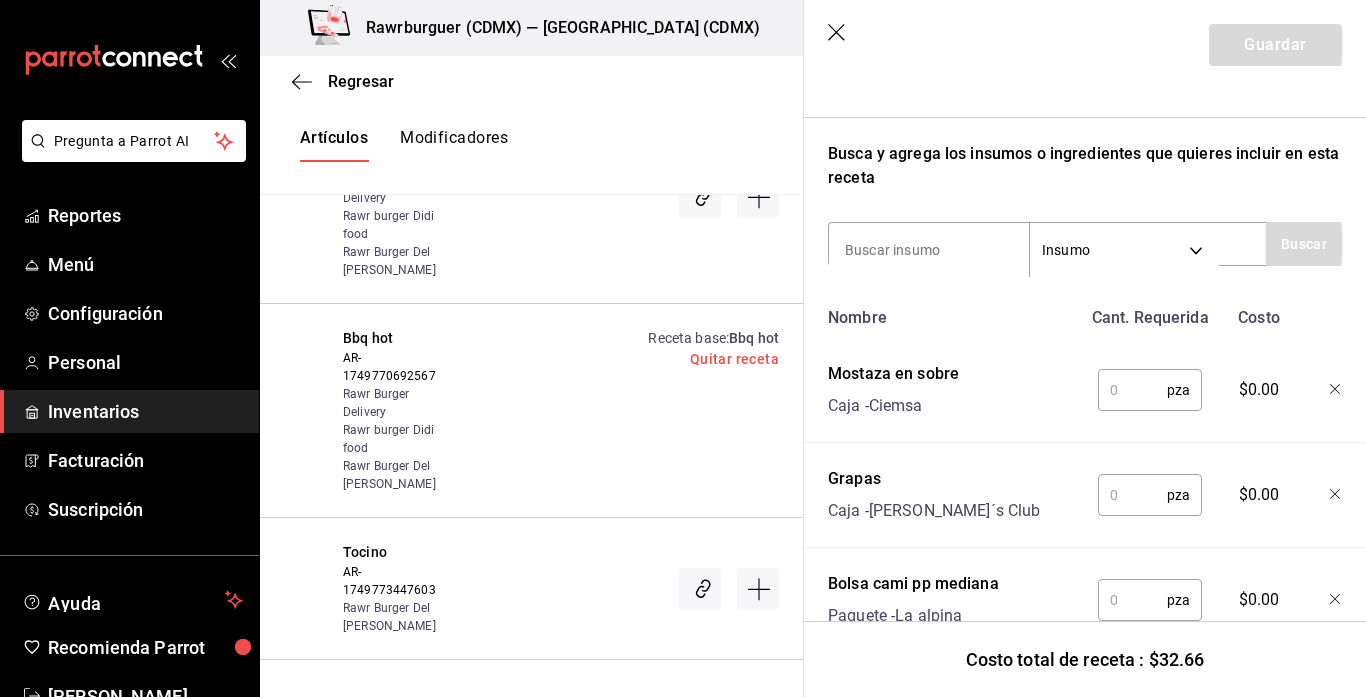 click at bounding box center (1132, 390) 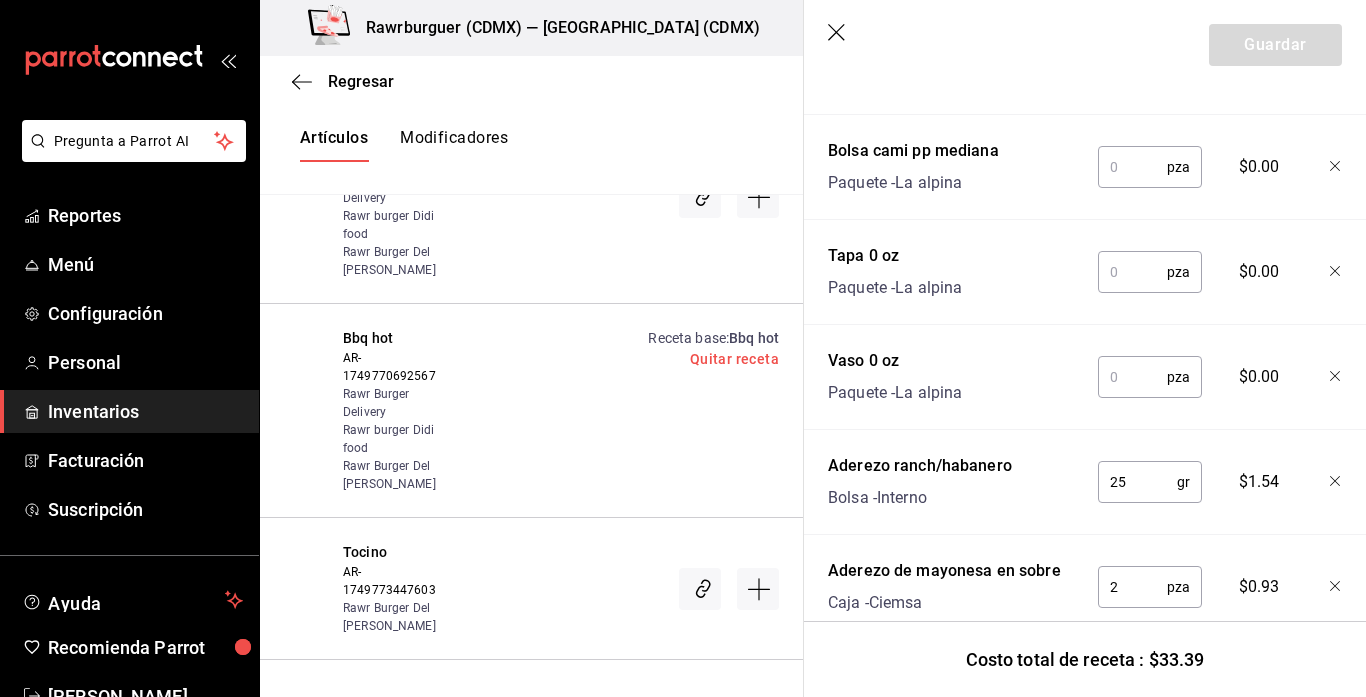 scroll, scrollTop: 722, scrollLeft: 0, axis: vertical 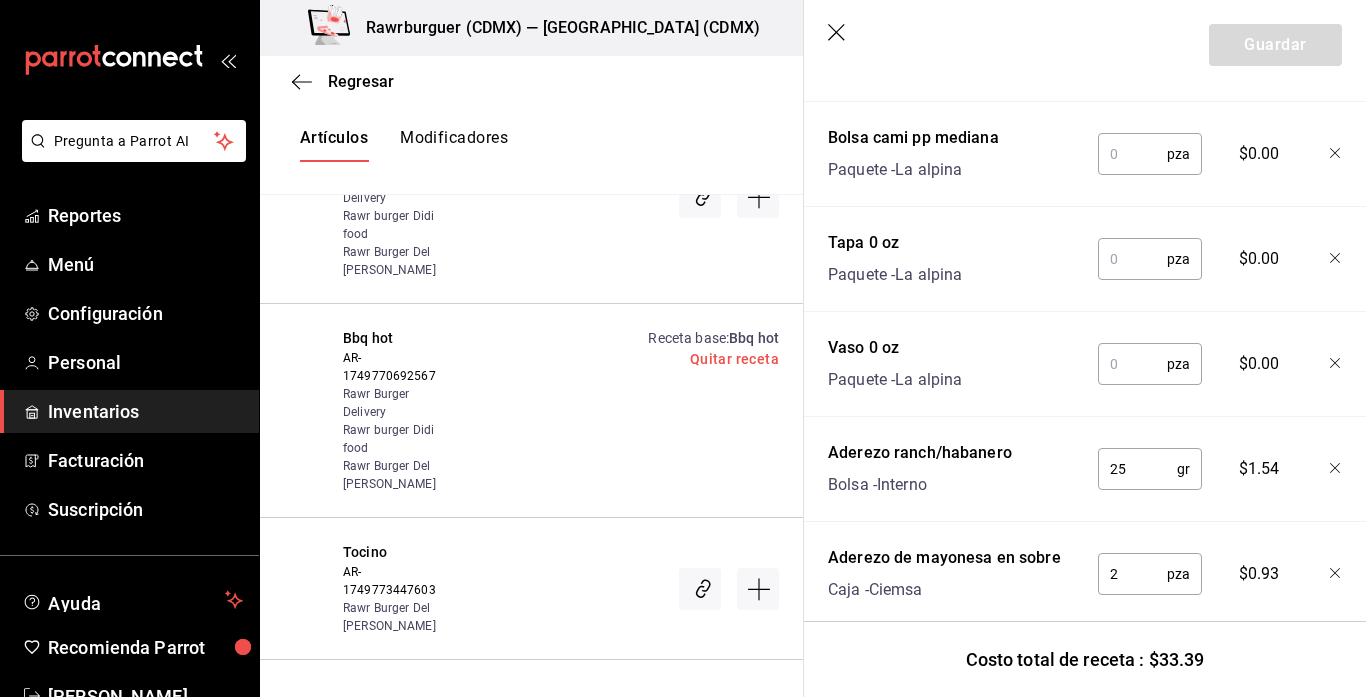 type on "2" 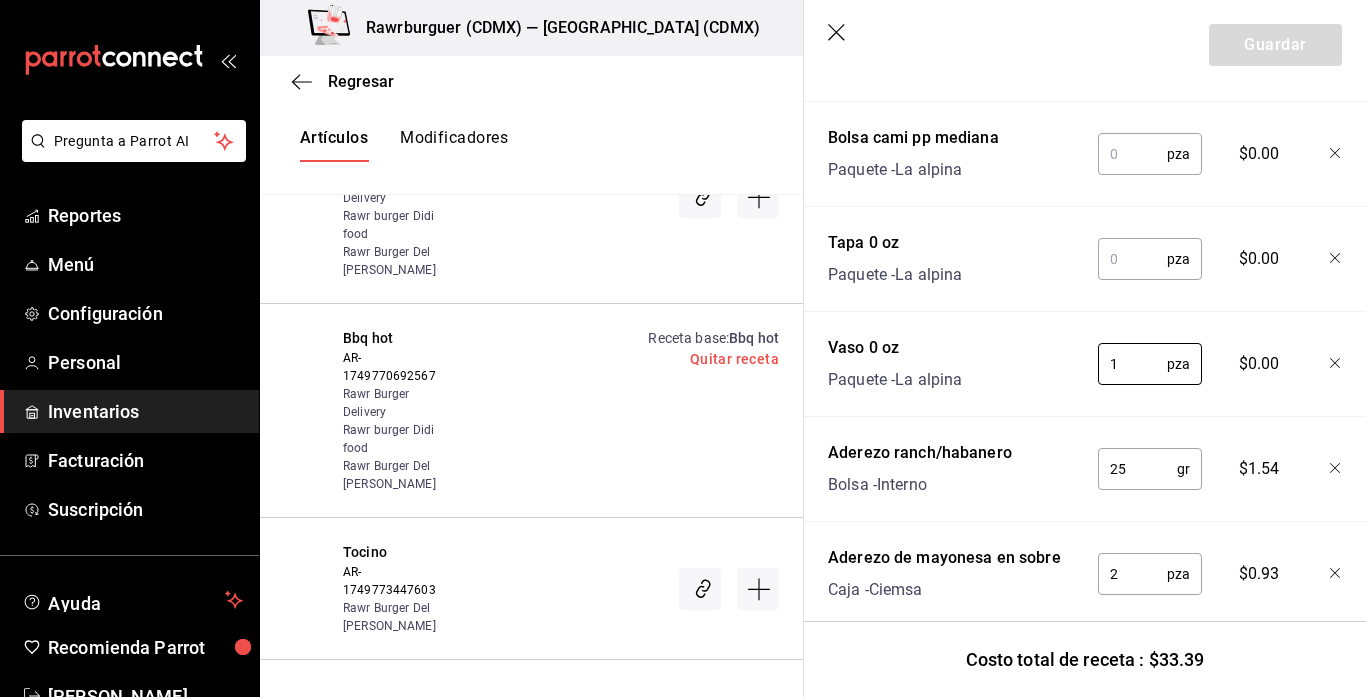 type on "1" 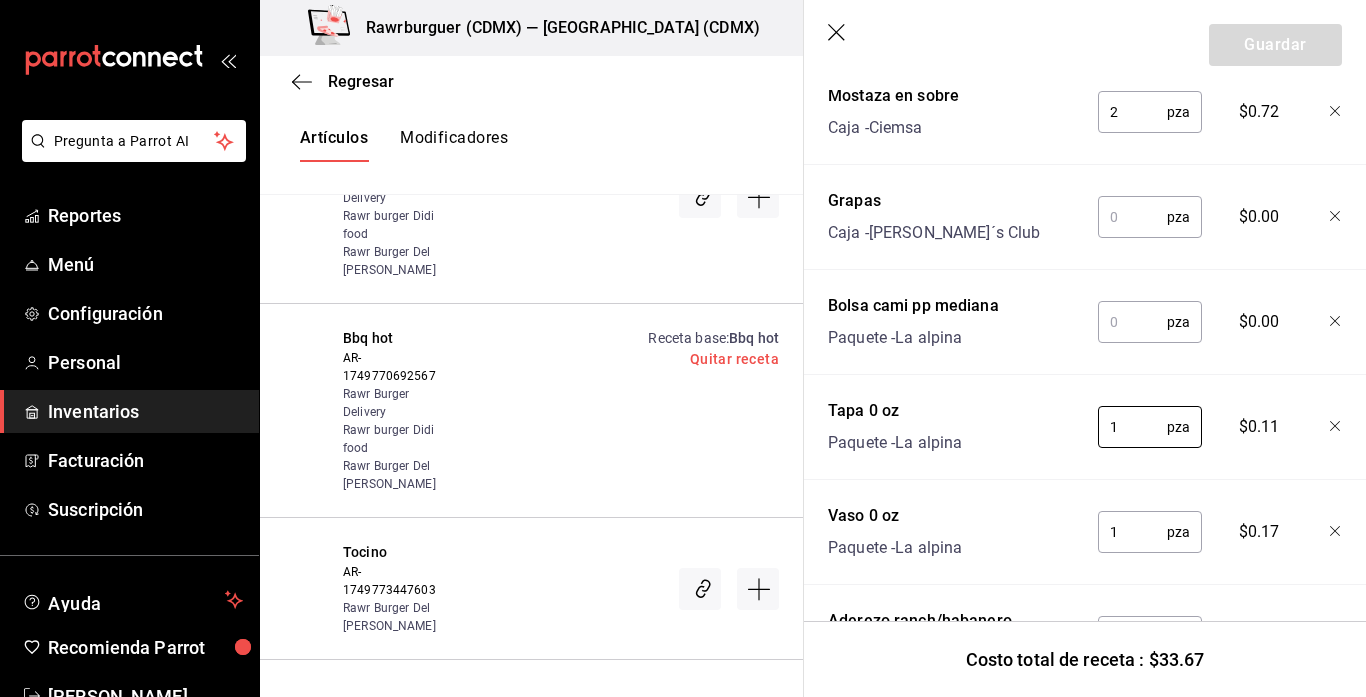 scroll, scrollTop: 553, scrollLeft: 0, axis: vertical 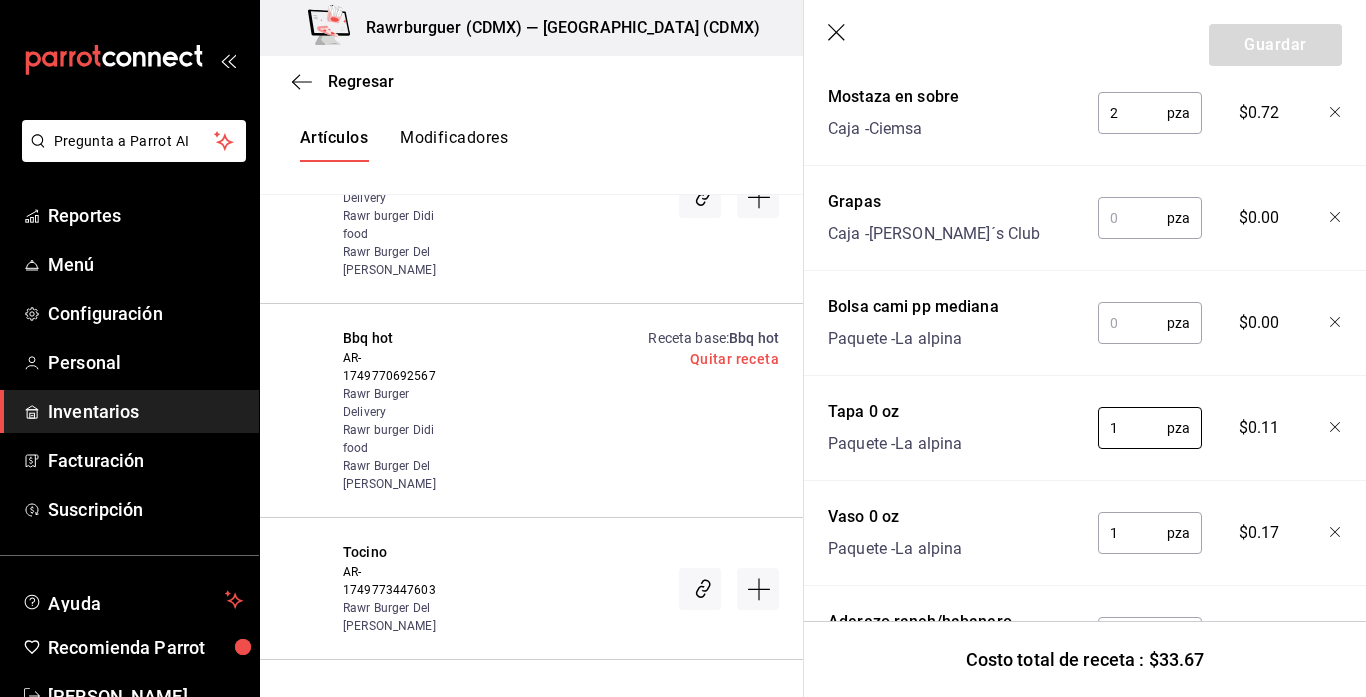type on "1" 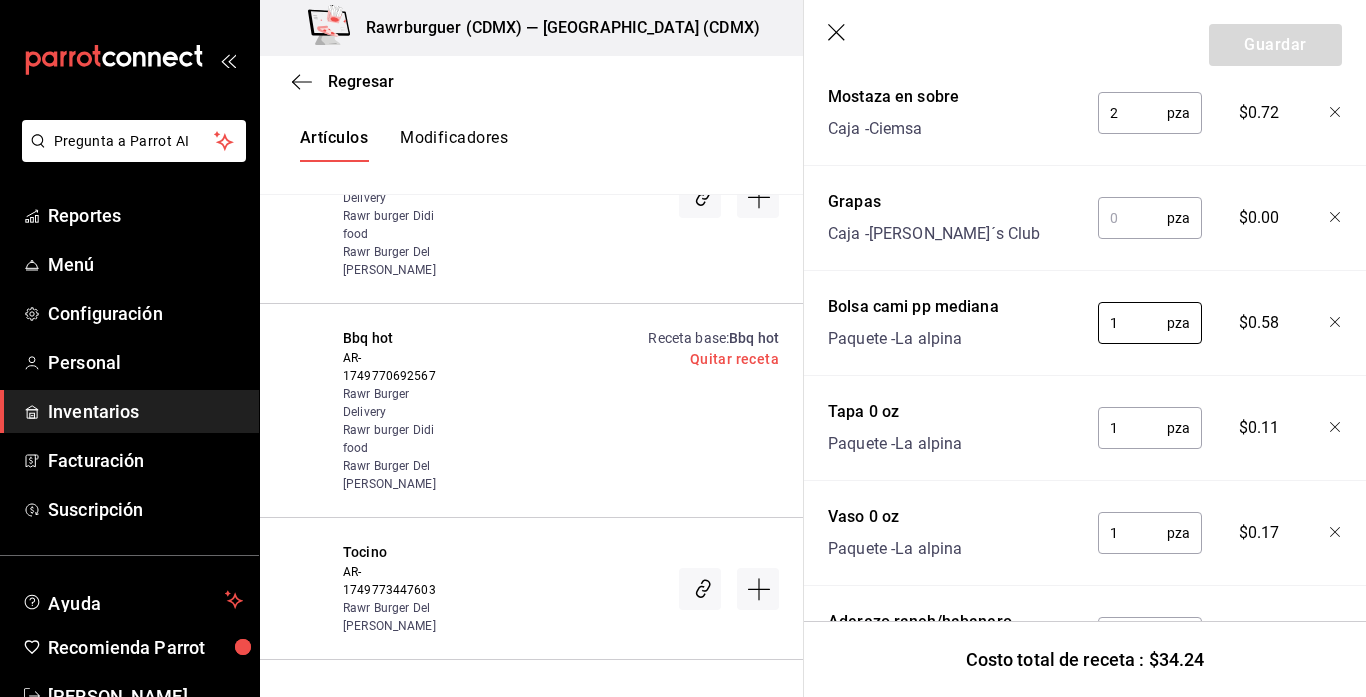 type on "1" 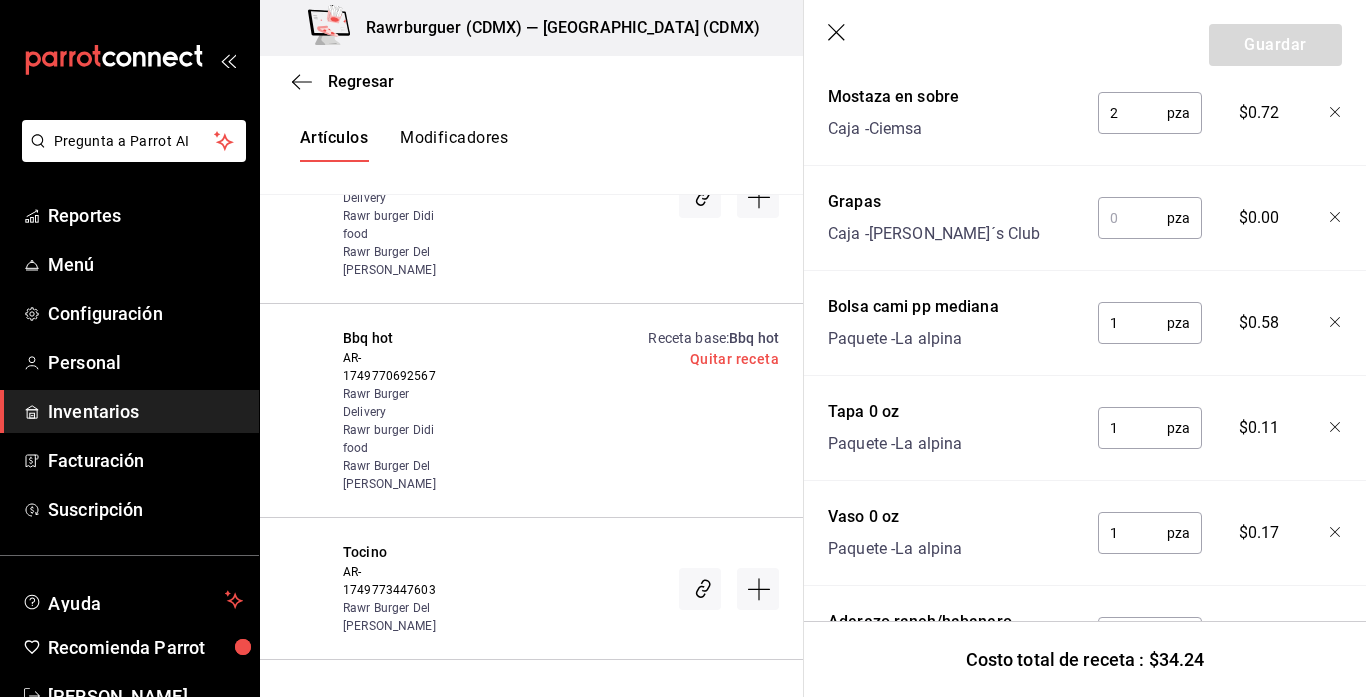 type on "2" 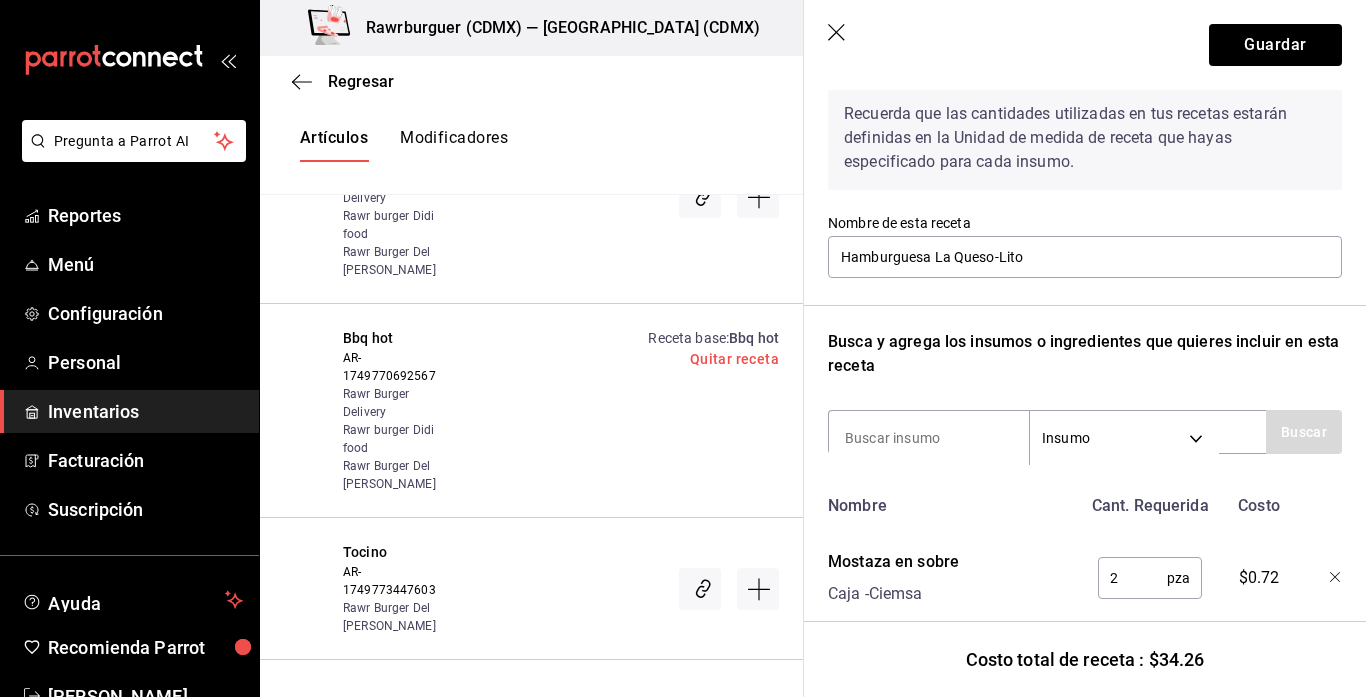 scroll, scrollTop: 88, scrollLeft: 0, axis: vertical 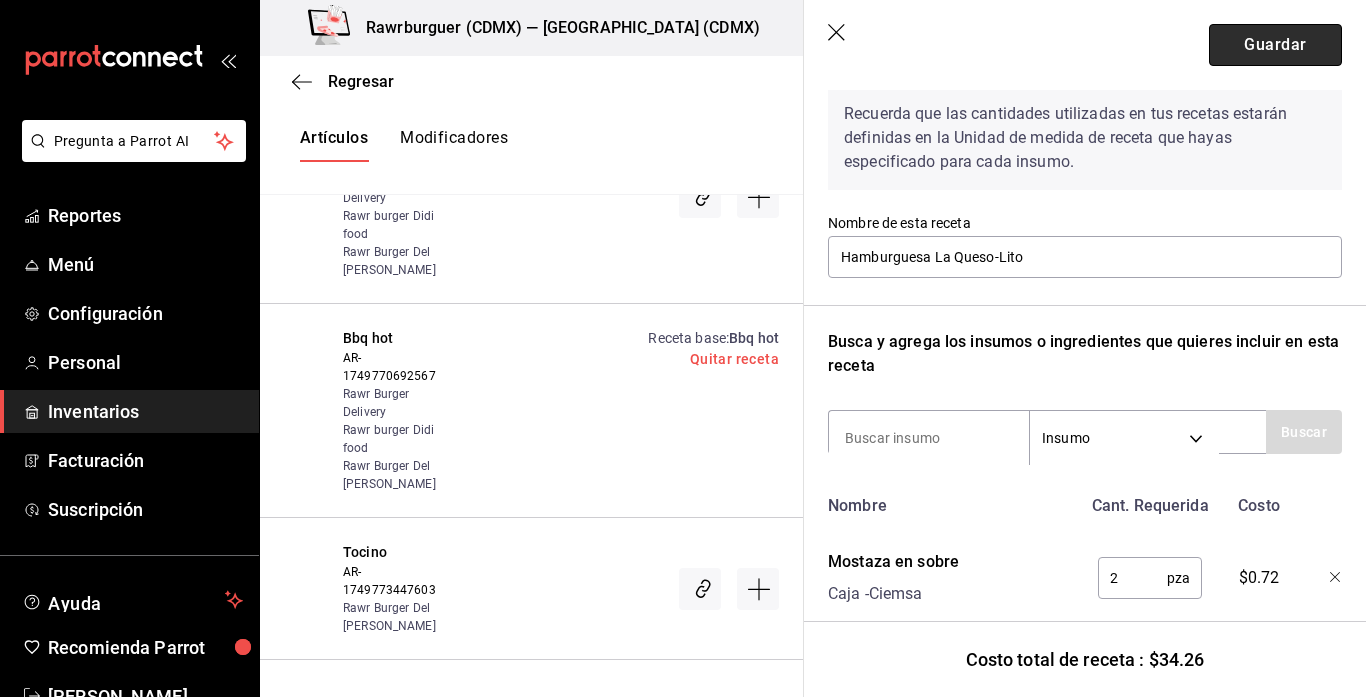 click on "Guardar" at bounding box center (1275, 45) 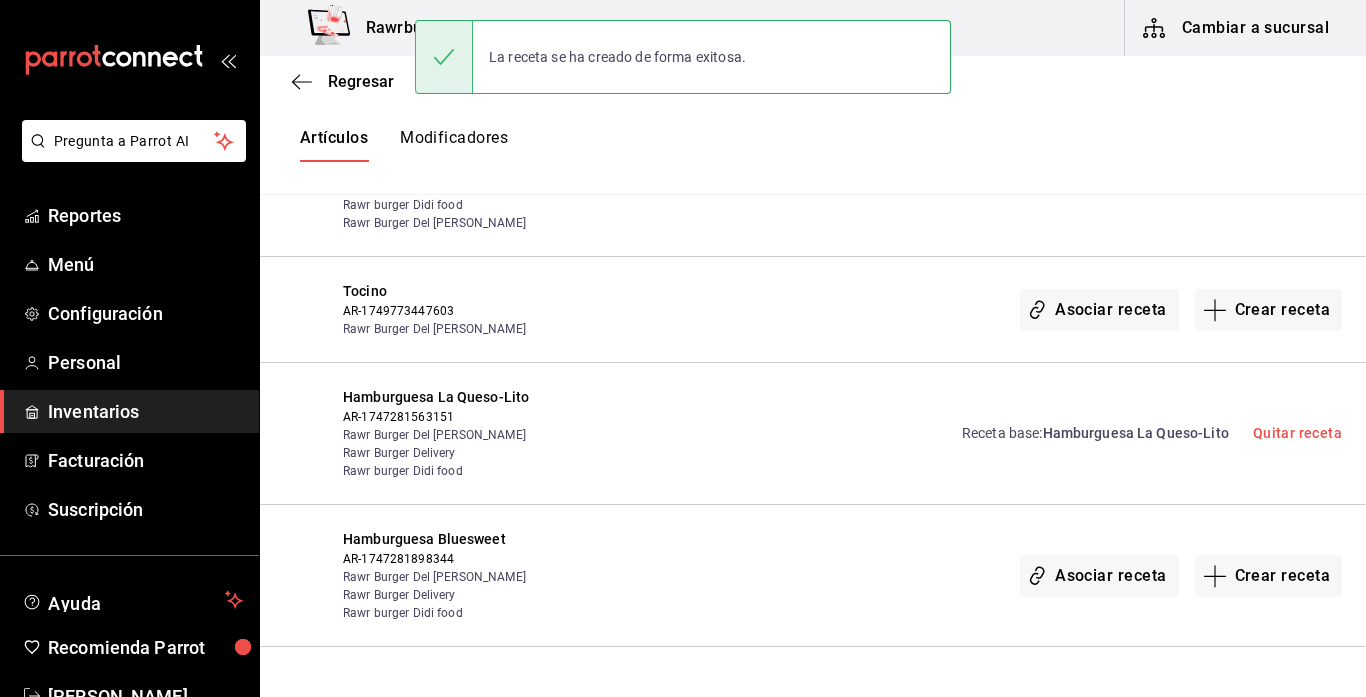scroll, scrollTop: 0, scrollLeft: 0, axis: both 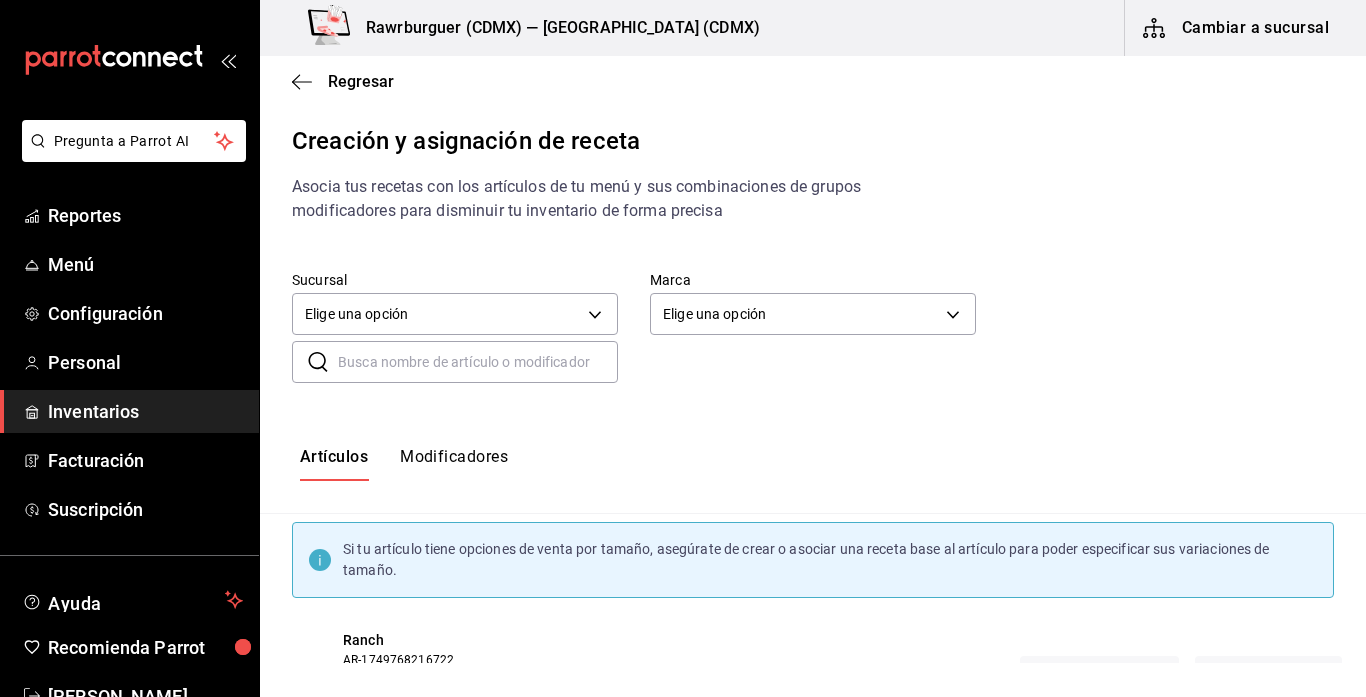click at bounding box center (478, 362) 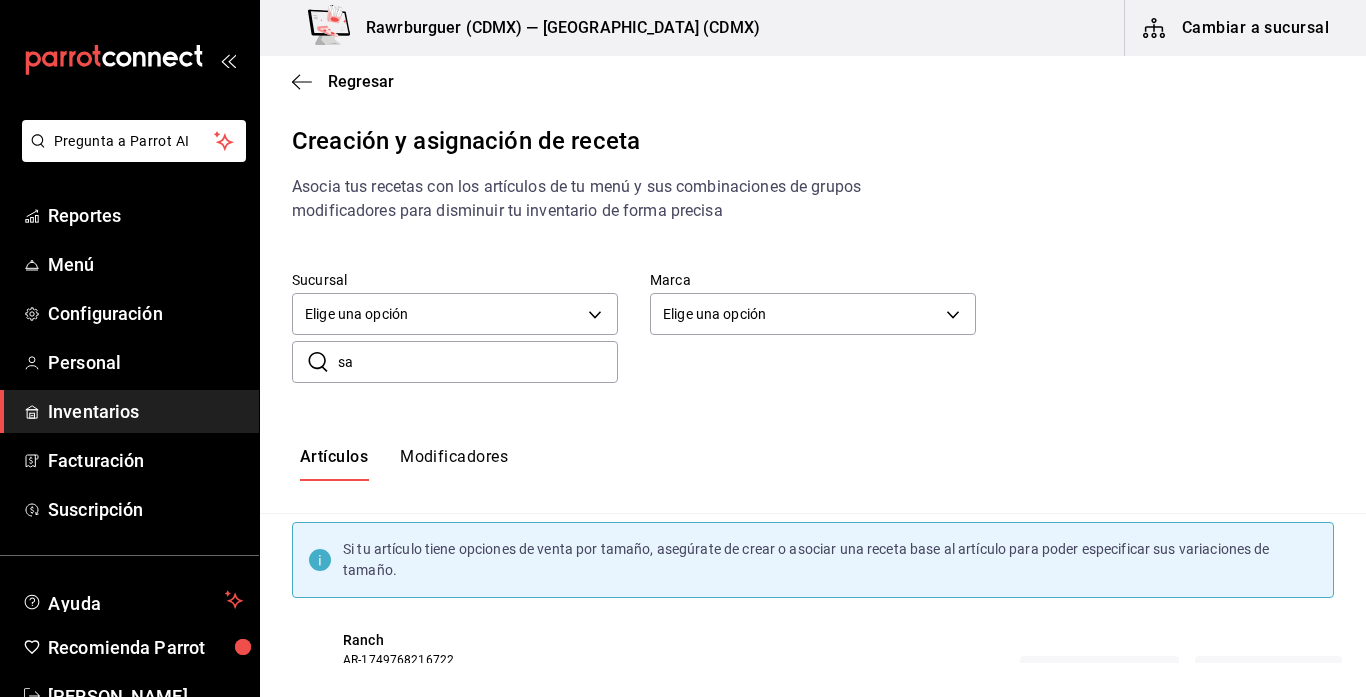 type on "sal" 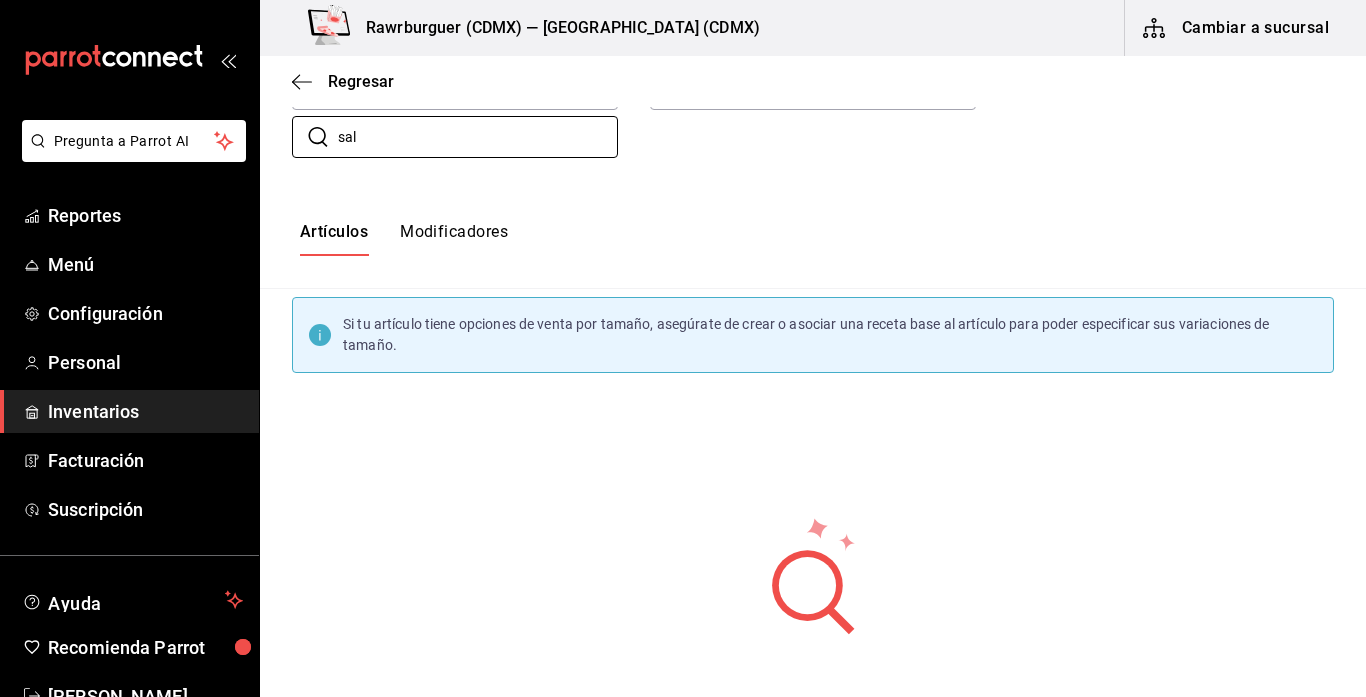 scroll, scrollTop: 0, scrollLeft: 0, axis: both 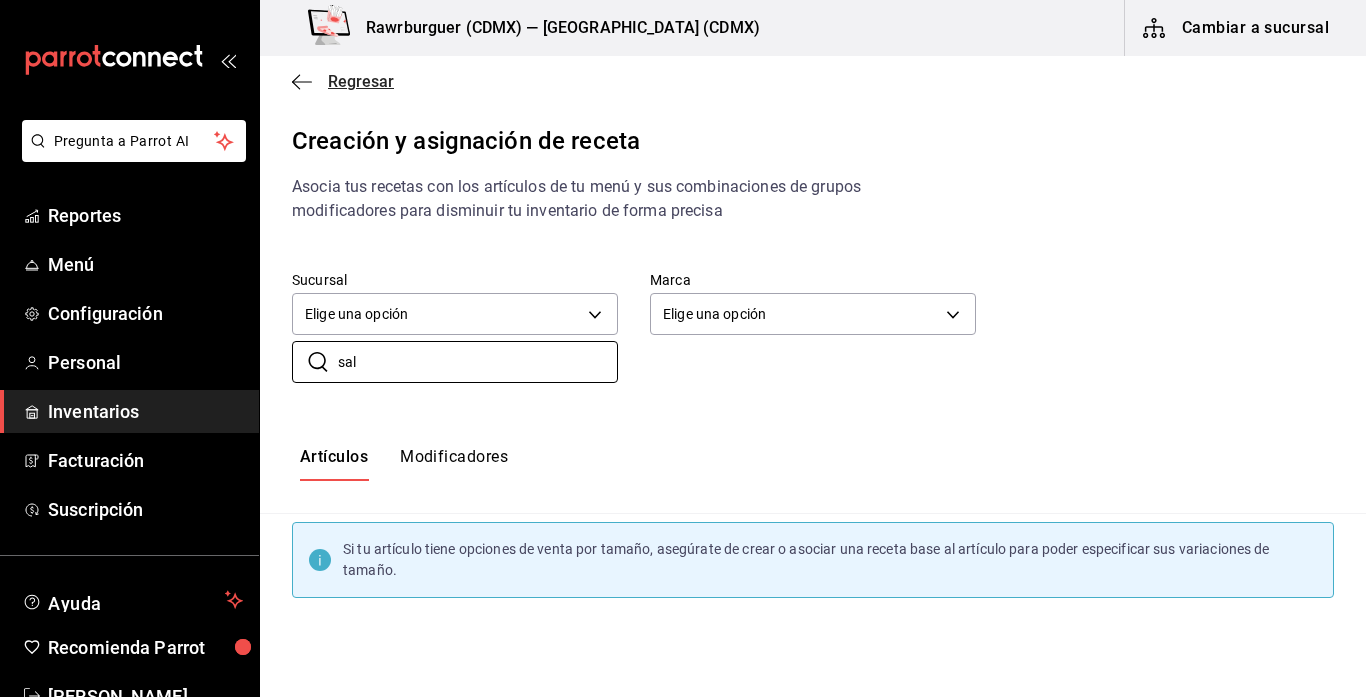 click on "Regresar" at bounding box center (361, 81) 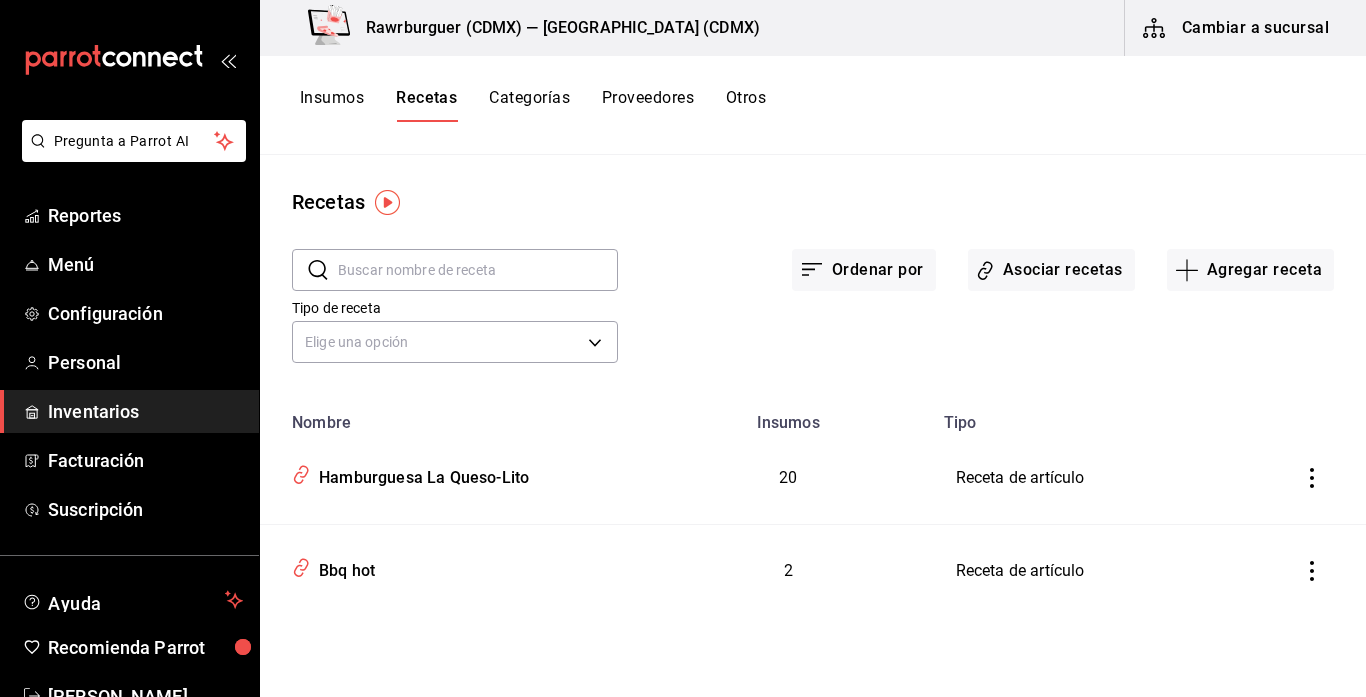 click on "Insumos" at bounding box center (332, 105) 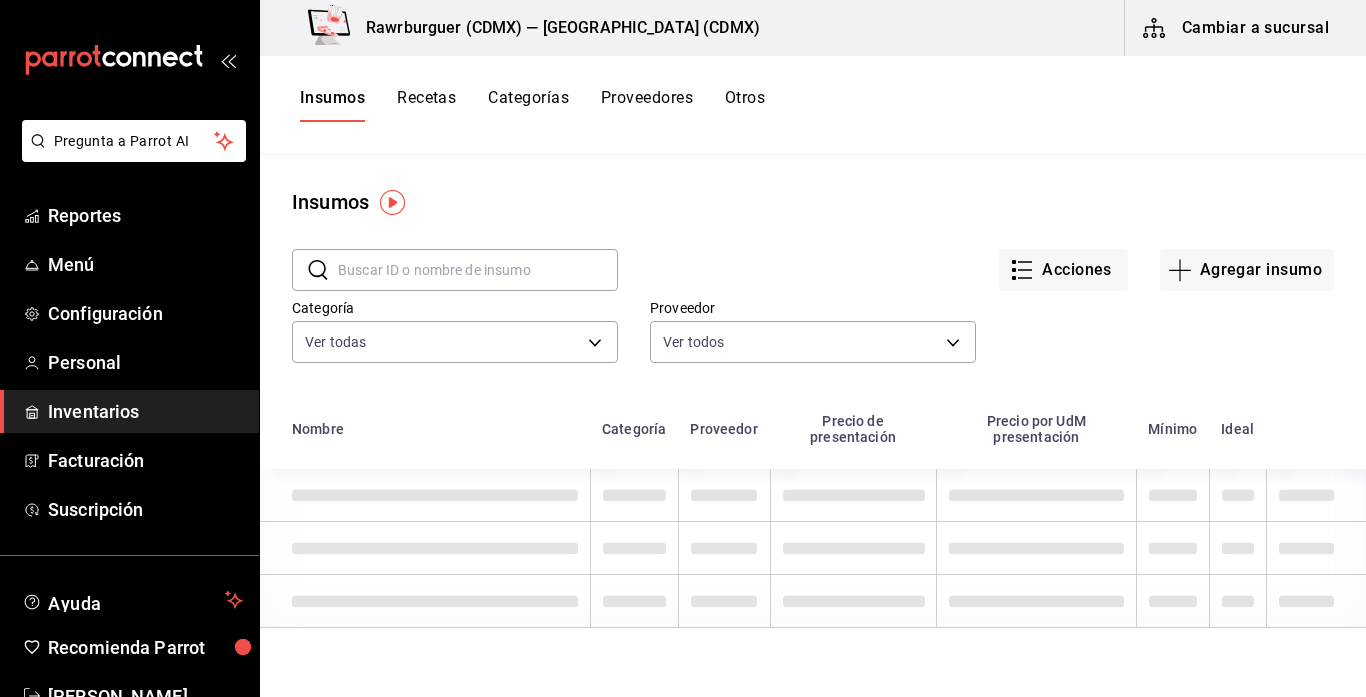 click at bounding box center (478, 270) 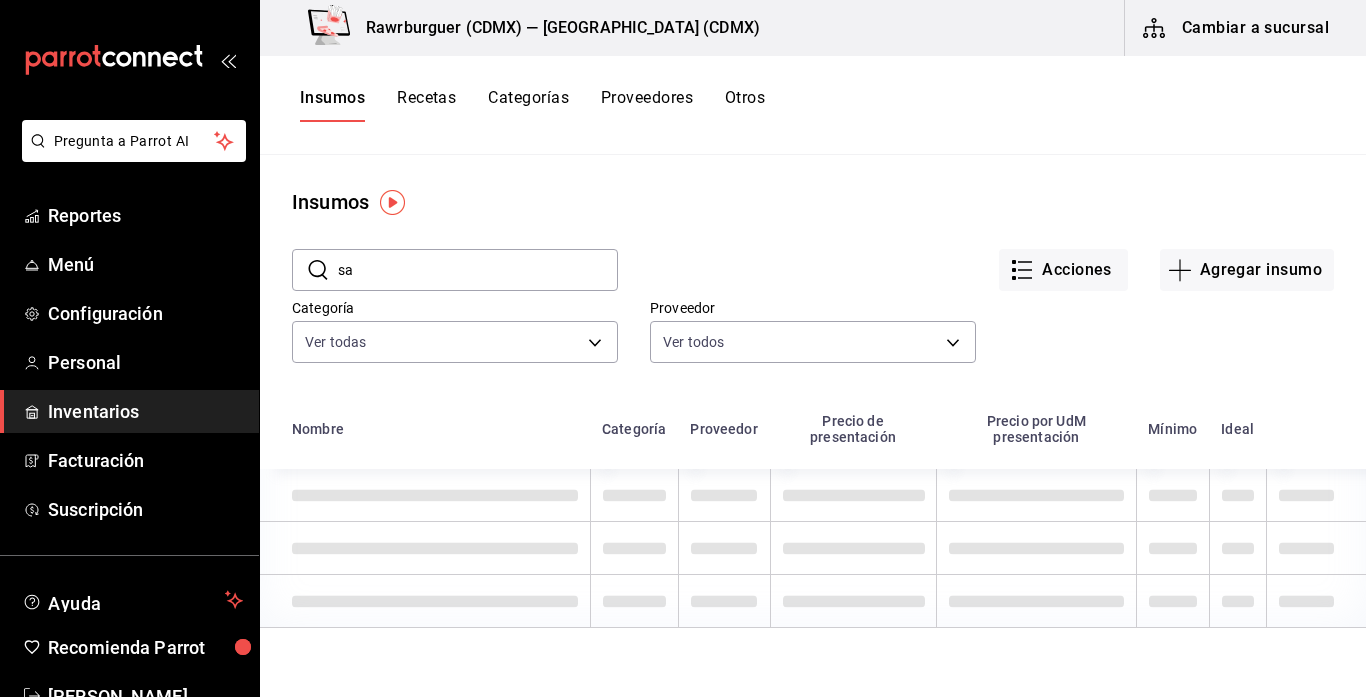 type on "sal" 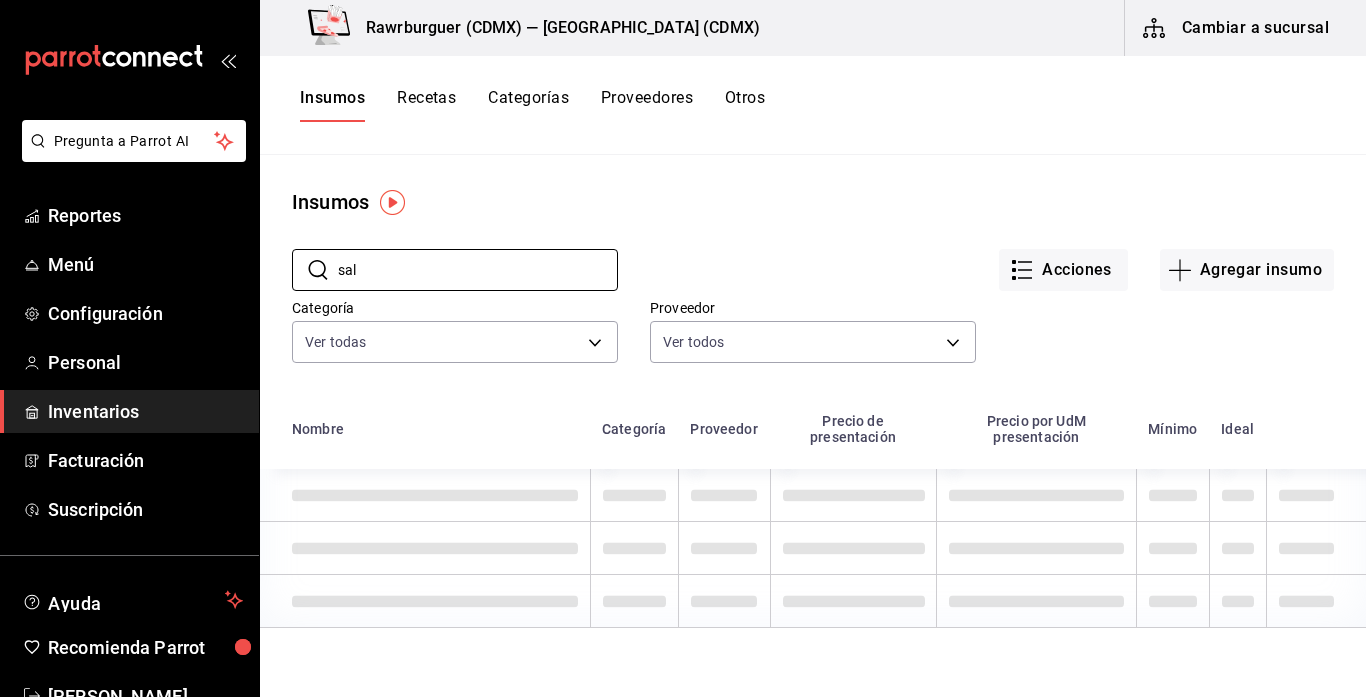 scroll, scrollTop: 0, scrollLeft: 0, axis: both 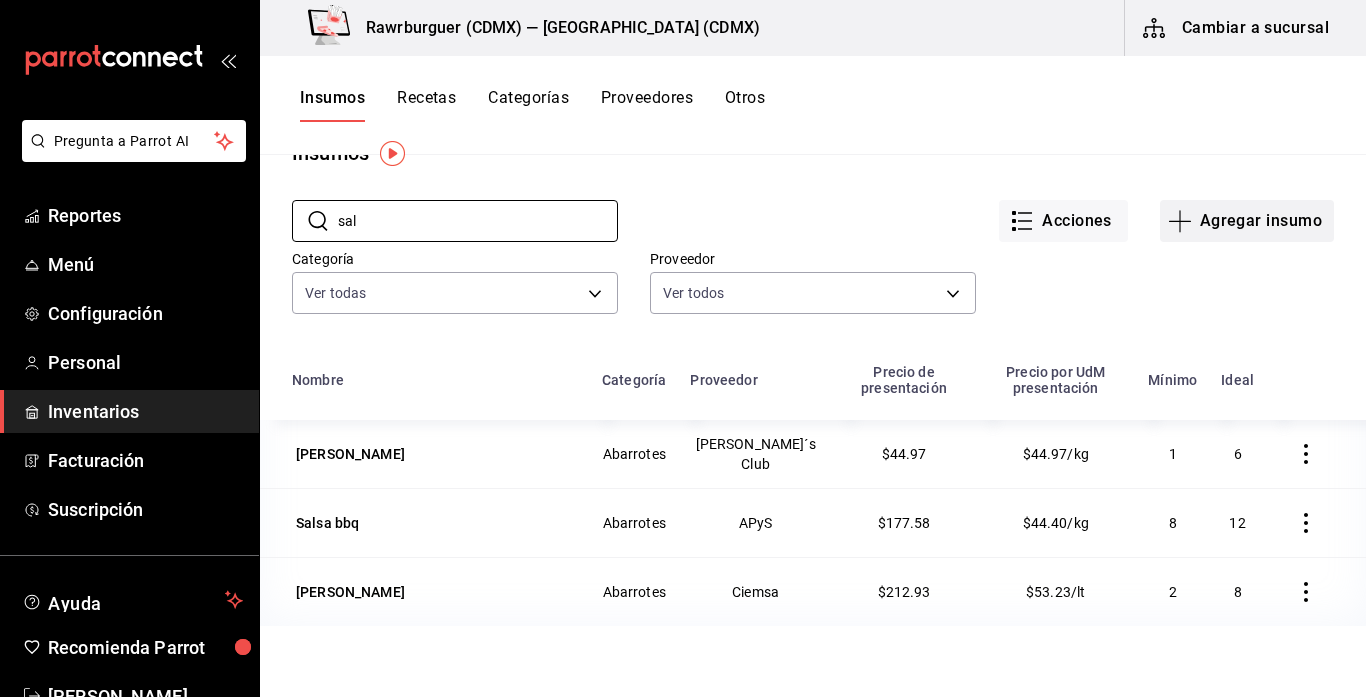 click on "Agregar insumo" at bounding box center (1247, 221) 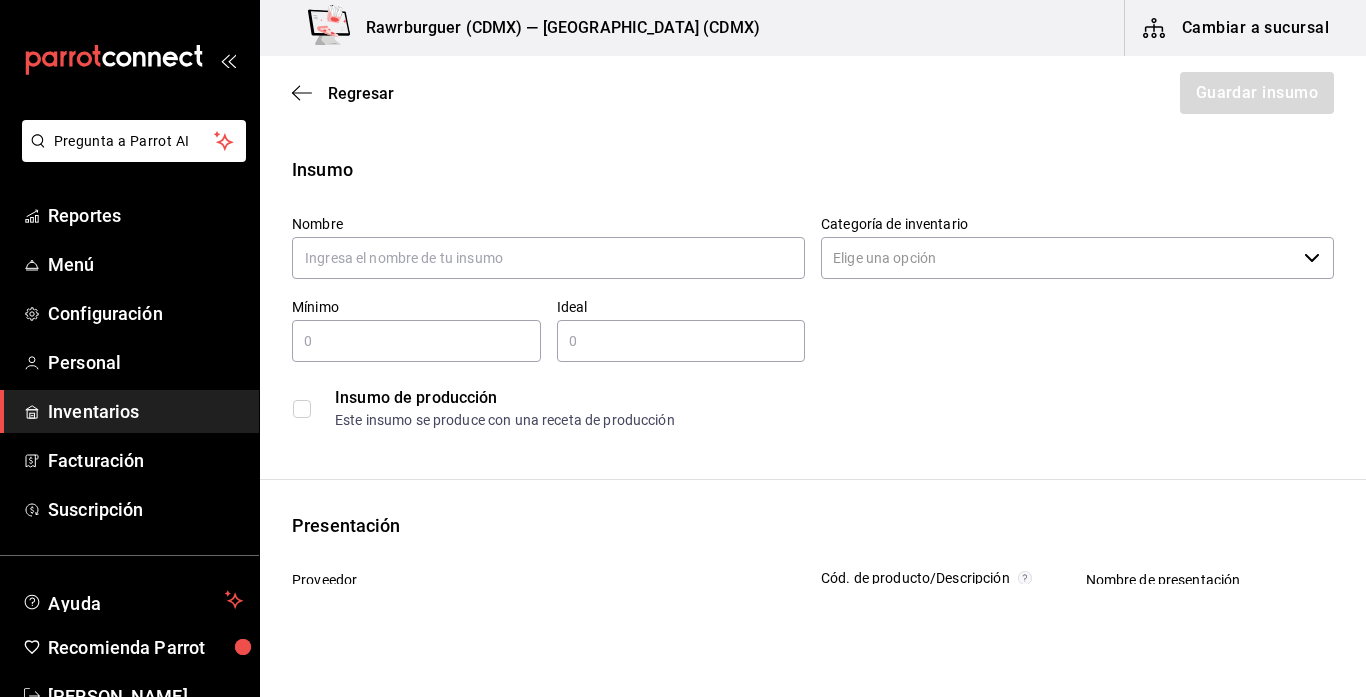 scroll, scrollTop: 0, scrollLeft: 0, axis: both 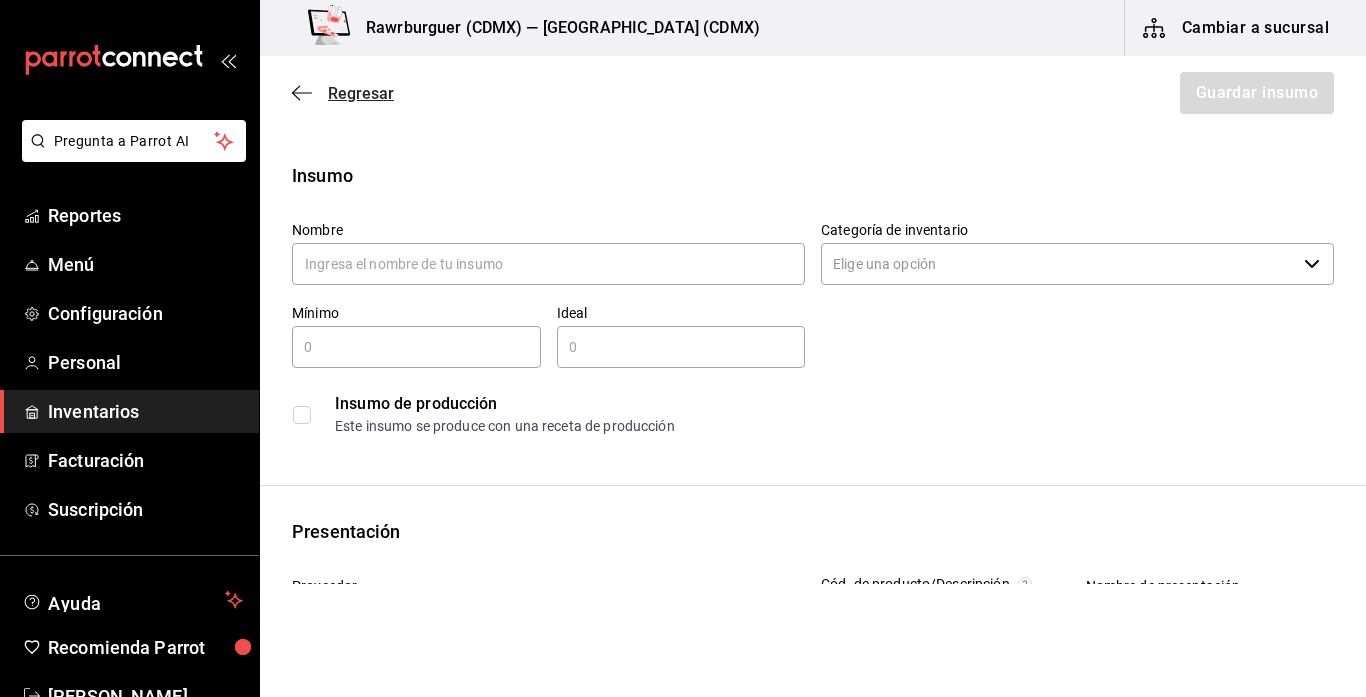 click on "Regresar" at bounding box center (343, 93) 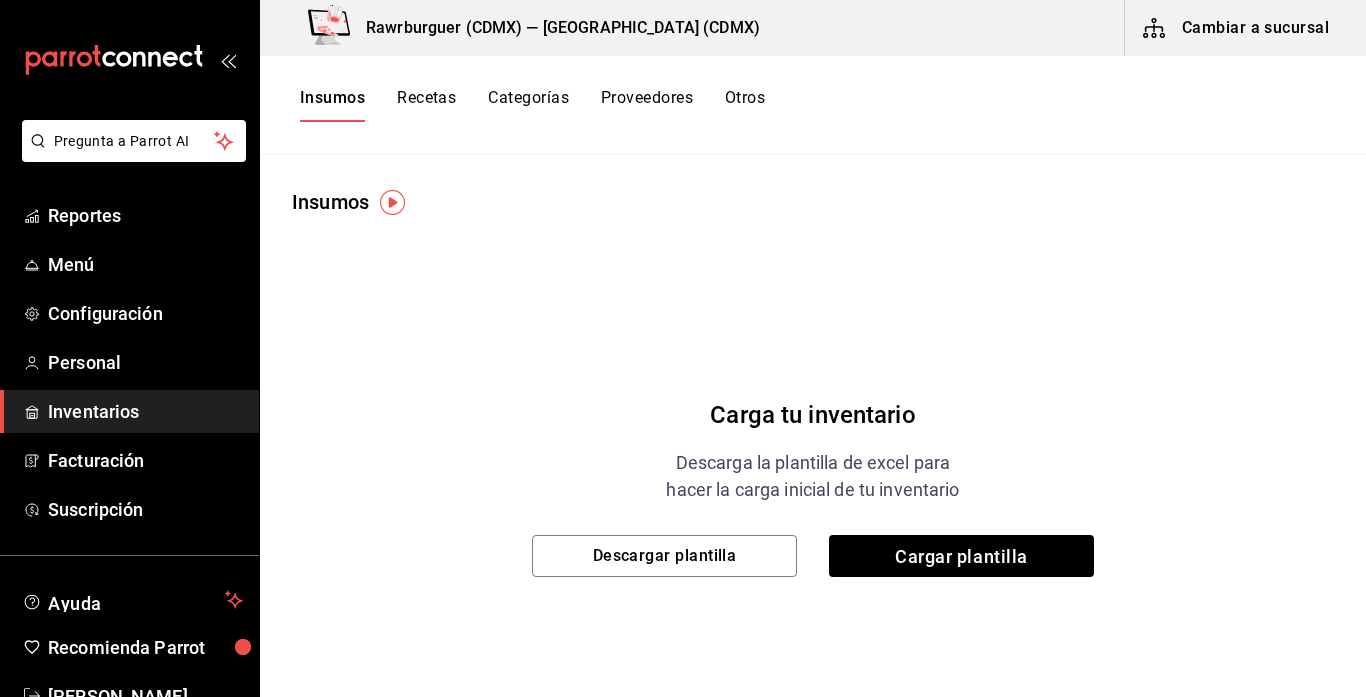 click on "Recetas" at bounding box center (426, 105) 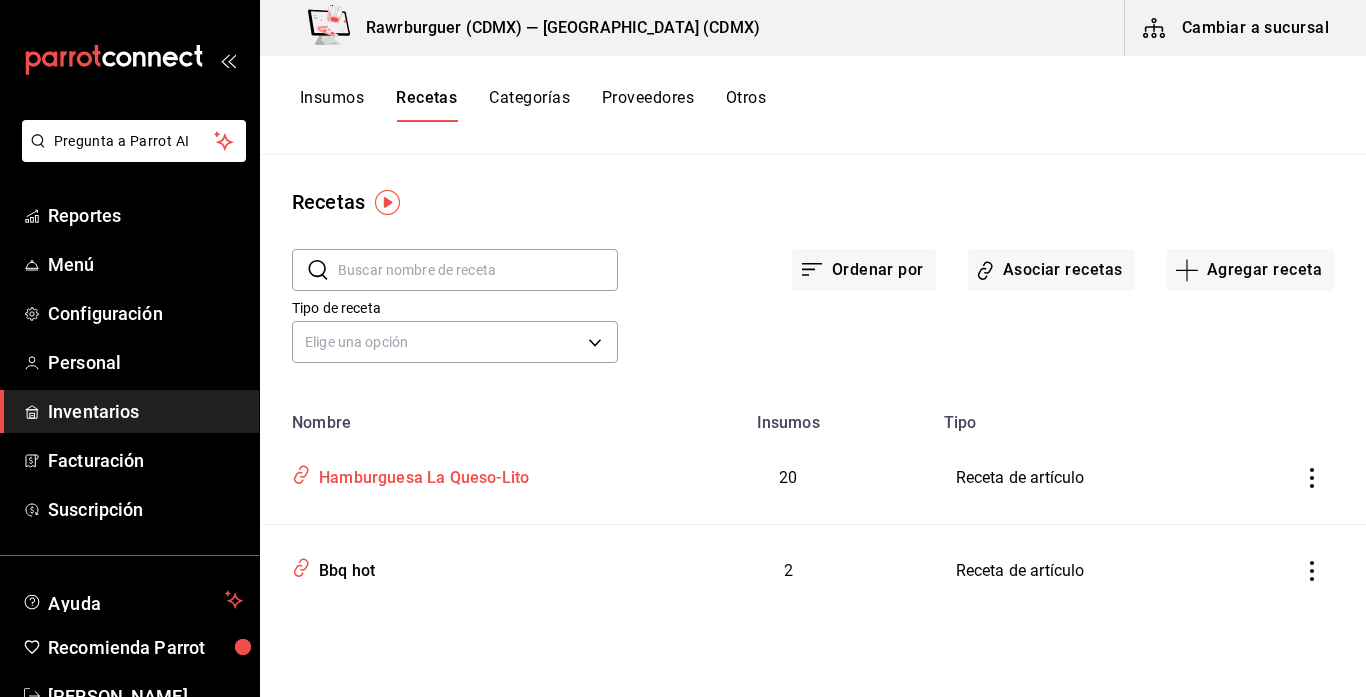 click on "Hamburguesa La Queso-Lito" at bounding box center [420, 474] 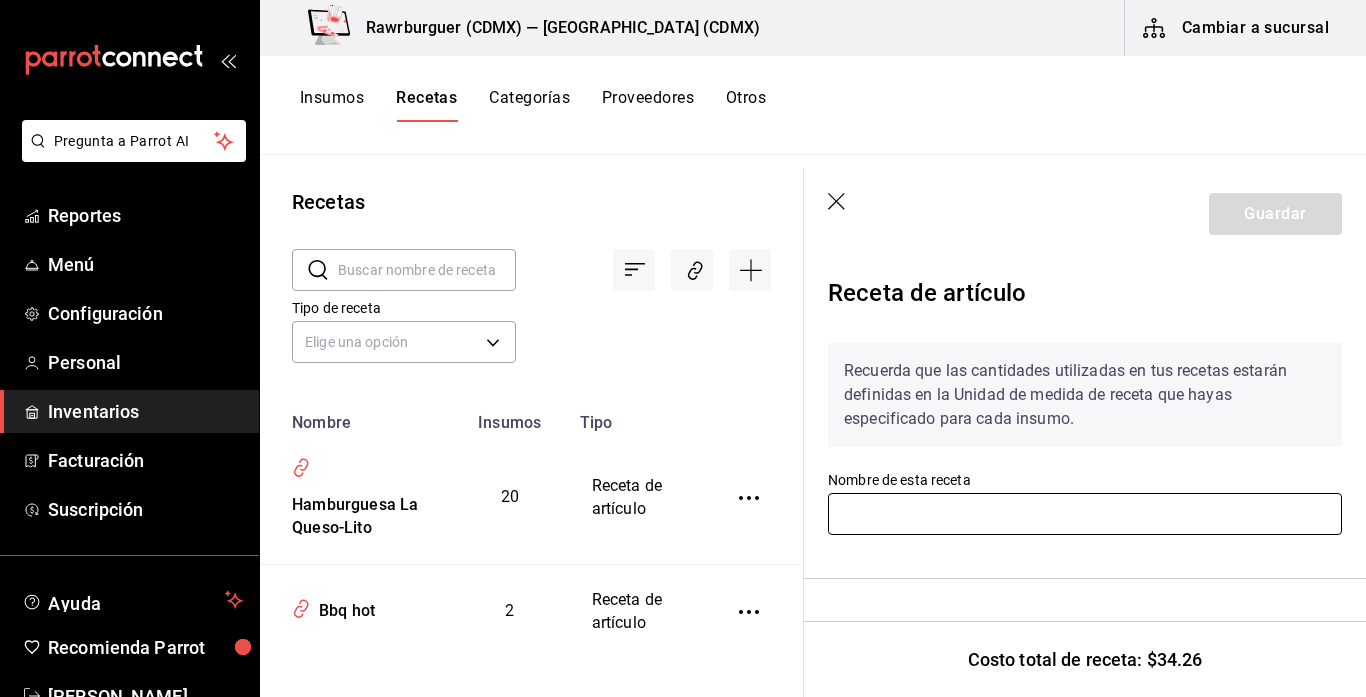 type on "Hamburguesa La Queso-Lito" 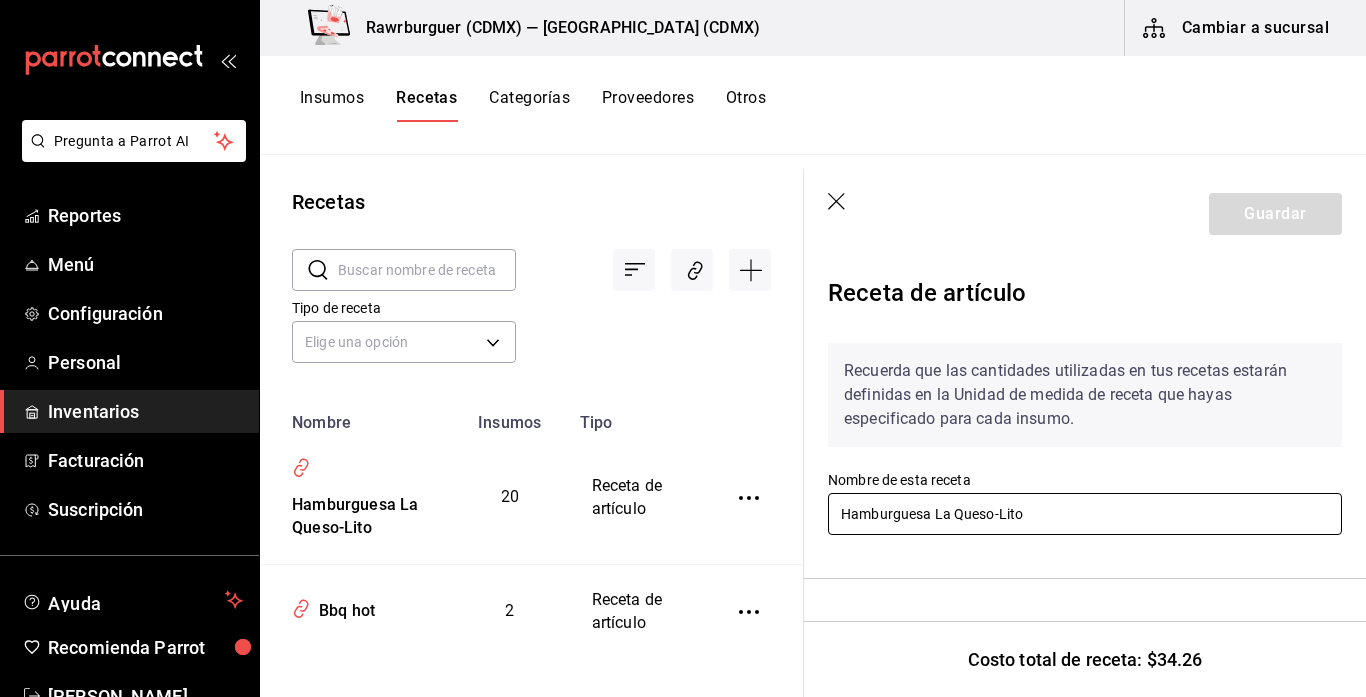 scroll, scrollTop: 232, scrollLeft: 0, axis: vertical 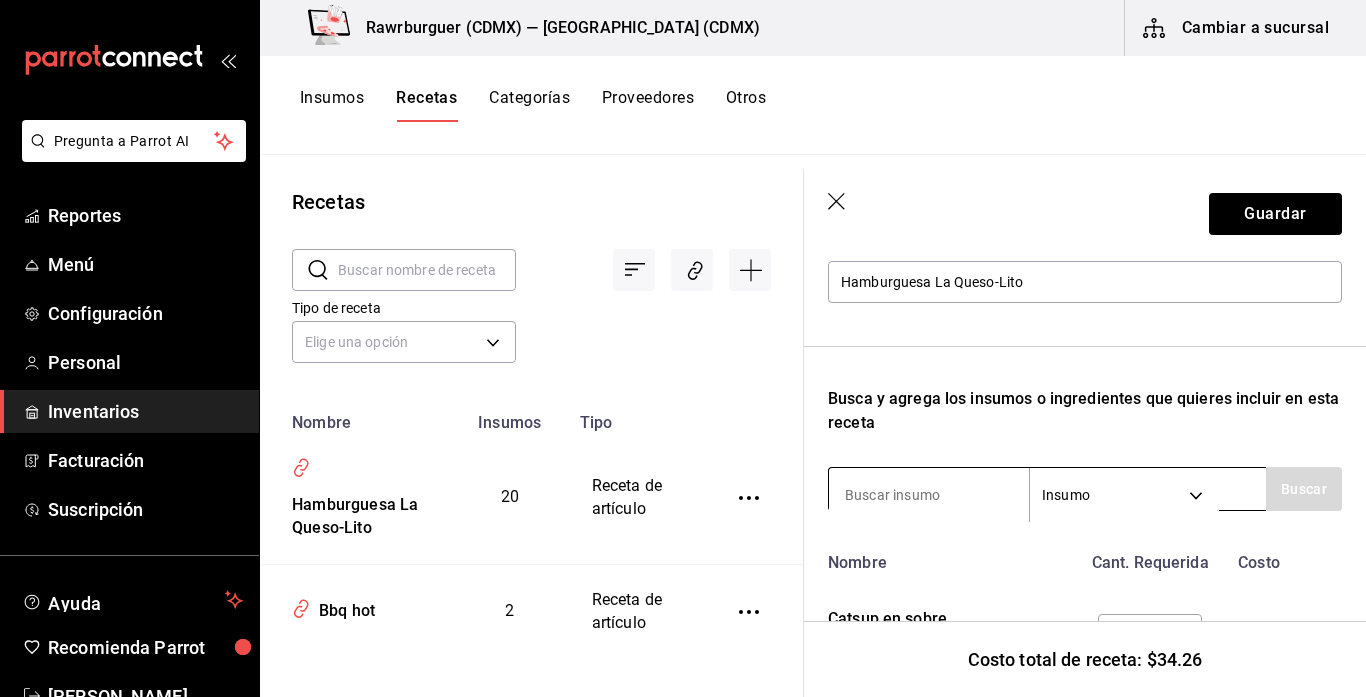 click on "Pregunta a Parrot AI Reportes   Menú   Configuración   Personal   Inventarios   Facturación   Suscripción   Ayuda Recomienda Parrot   Alberto Martinez   Sugerir nueva función   Rawrburguer (CDMX) — Rawrburguer (CDMX) Cambiar a sucursal Insumos Recetas Categorías Proveedores Otros Recetas ​ ​ Tipo de receta Elige una opción default Nombre Insumos Tipo Hamburguesa La Queso-Lito 20 Receta de artículo Bbq hot 2 Receta de artículo Guardar Receta de artículo  Recuerda que las cantidades utilizadas en tus recetas estarán definidas en la Unidad de medida de receta que hayas especificado para cada insumo. Nombre de esta receta Hamburguesa La Queso-Lito Busca y agrega los insumos o ingredientes que quieres incluir en esta receta Insumo SUPPLY Buscar Nombre Cant. Requerida Costo Catsup en sobre  Caja -  Ciemsa 2 pza ​ $0.90 Cebolla caramelizada Bolsa -  Interno 20 gr ​ $1.41 Mostaza en sobre  Caja -  Ciemsa 2 pza ​ $0.72 Queso cheddar  Barra -  Lyncott 30 gr ​ $4.42 Aderezo de mayonesa en sobre" at bounding box center [683, 341] 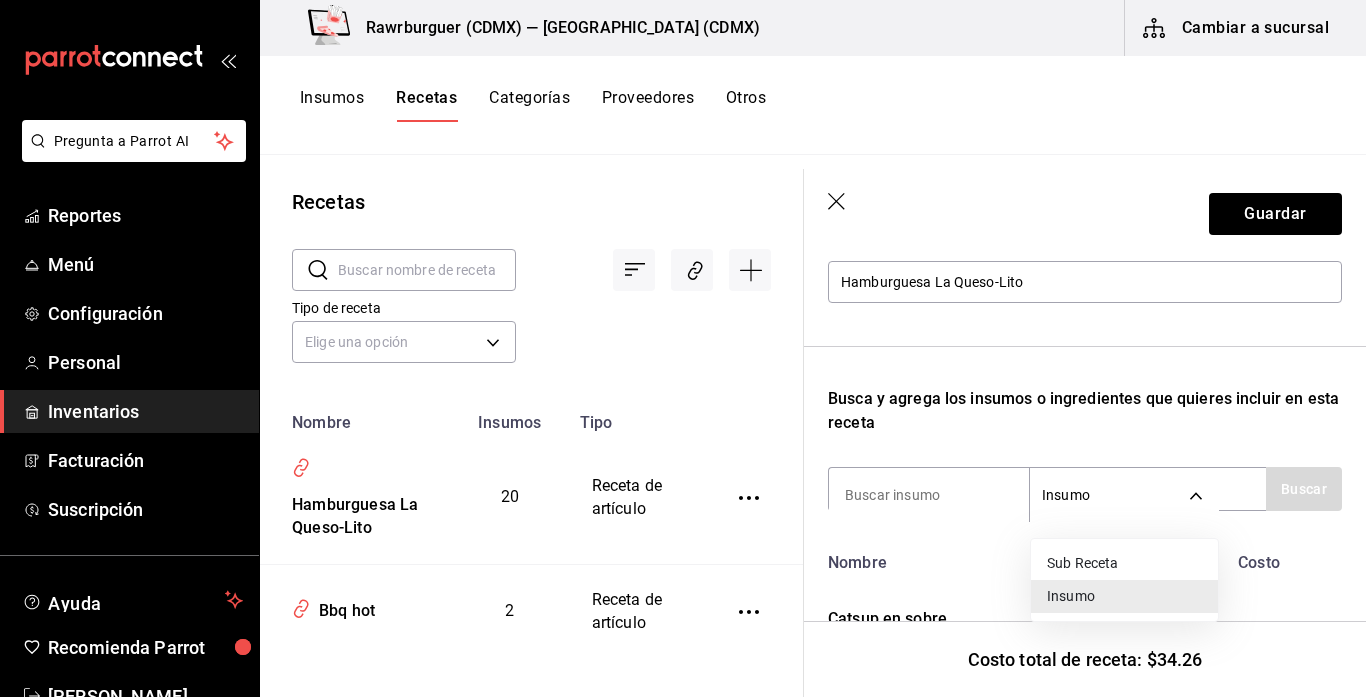 click on "Sub Receta" at bounding box center (1124, 563) 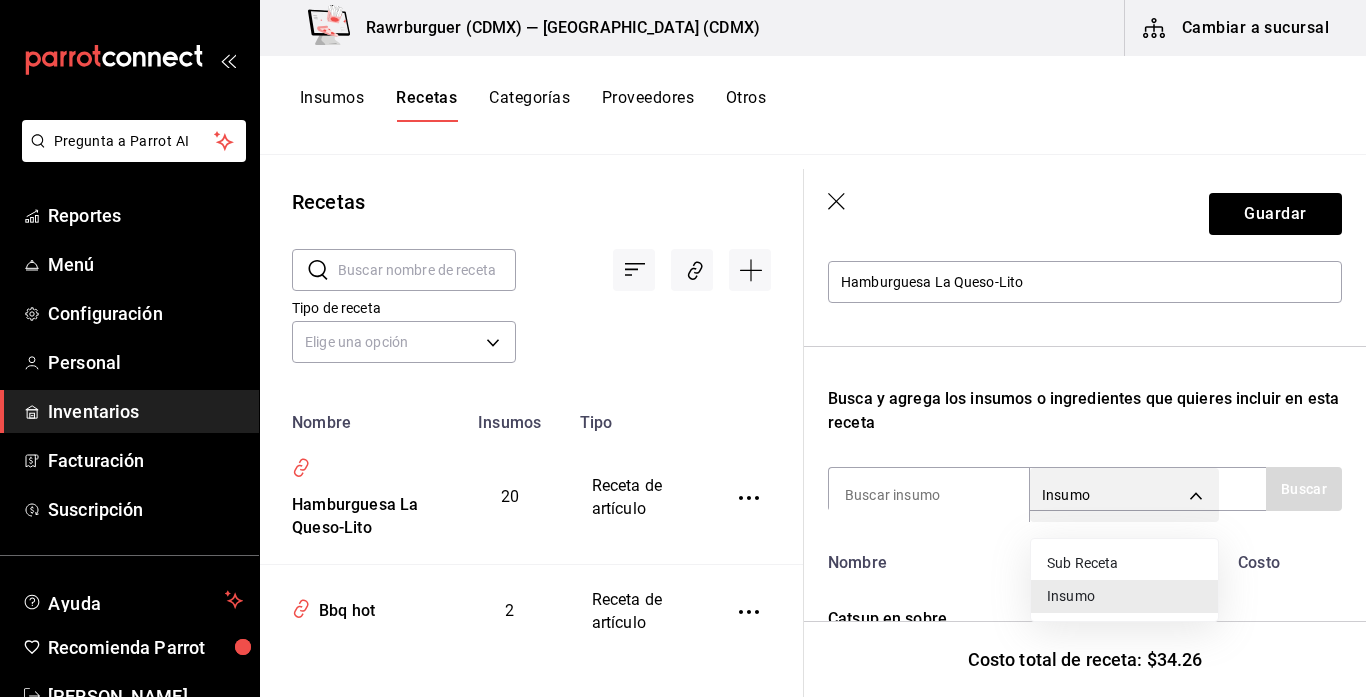 type on "SUBRECIPE" 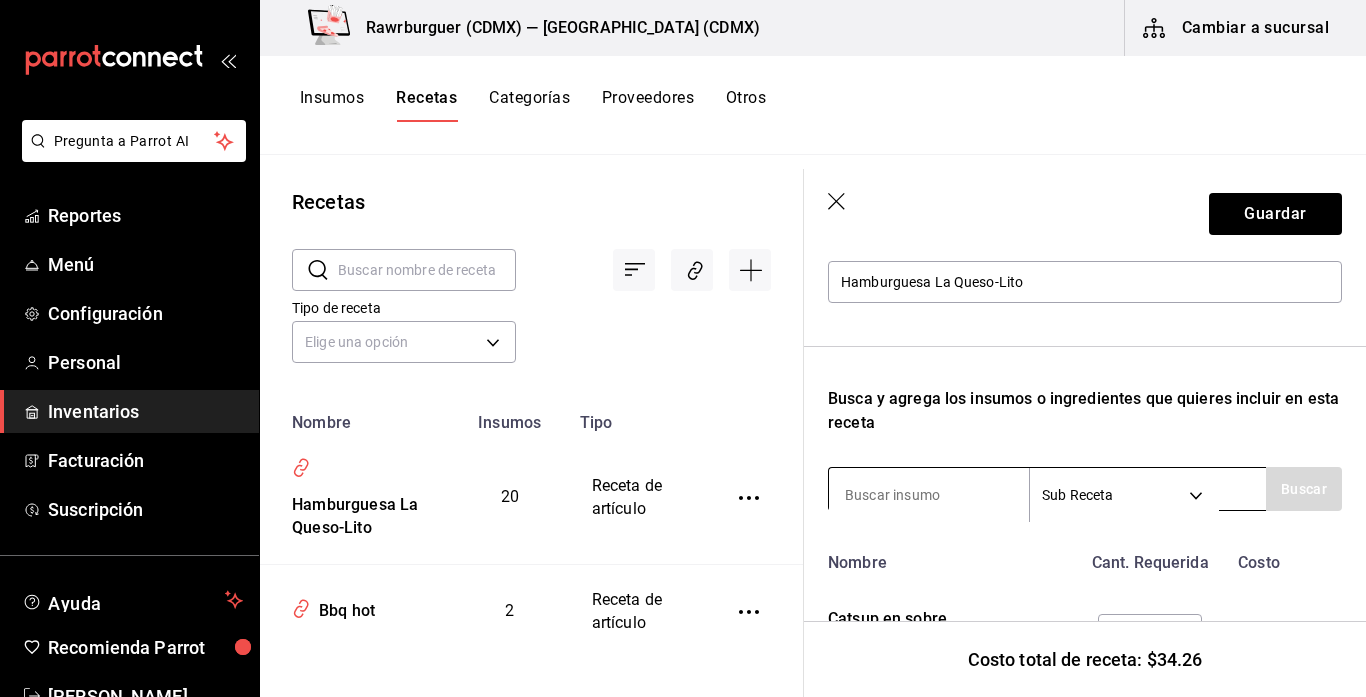 click at bounding box center (929, 495) 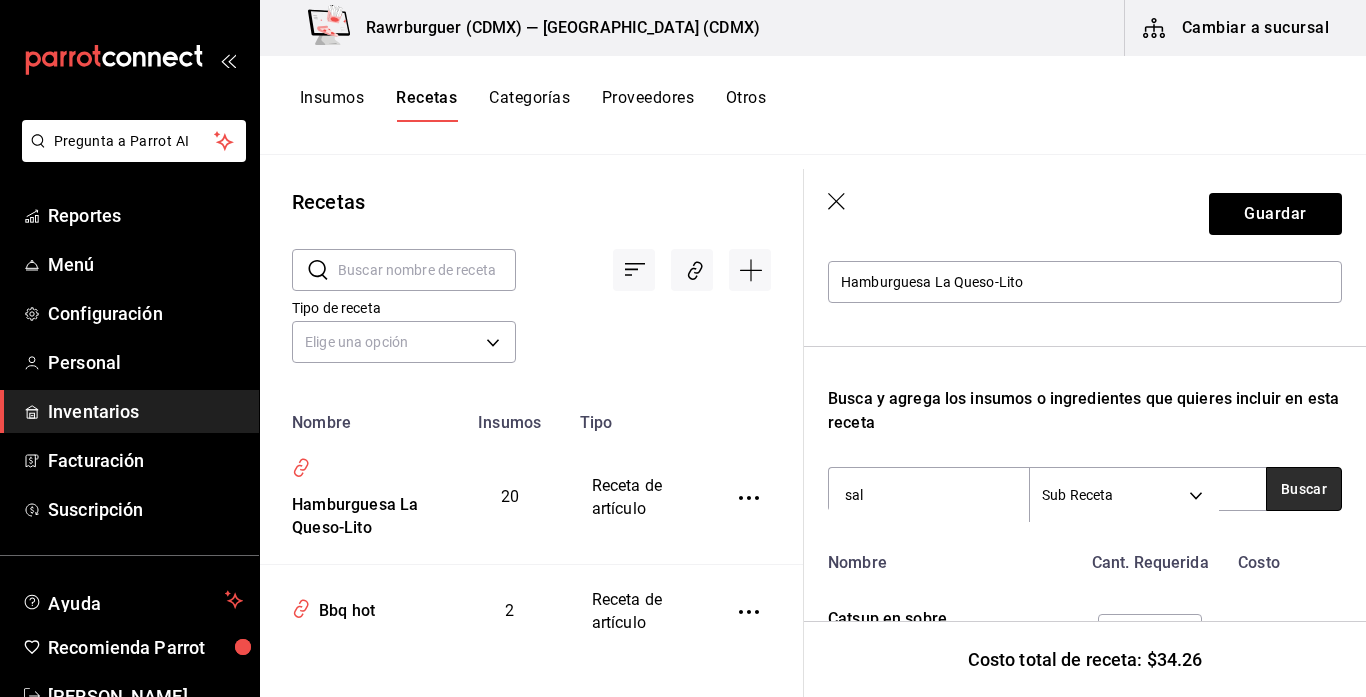 click on "Buscar" at bounding box center (1304, 489) 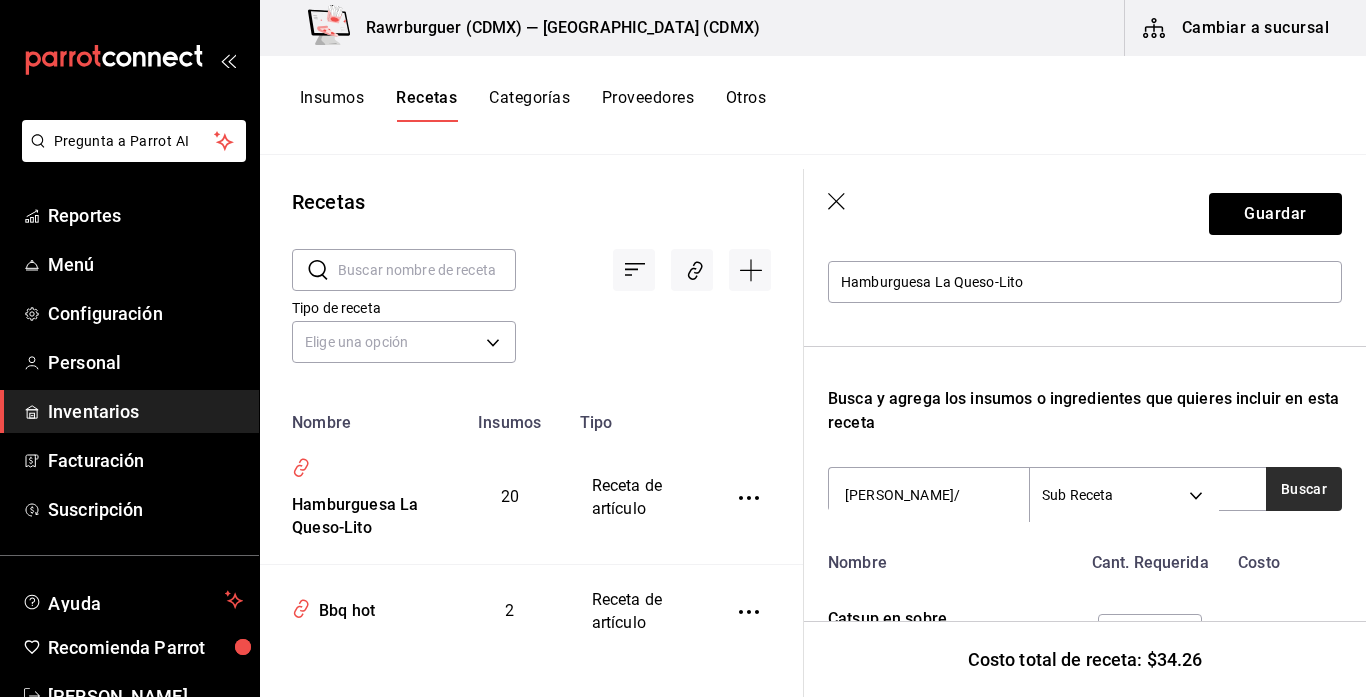 type on "sal/" 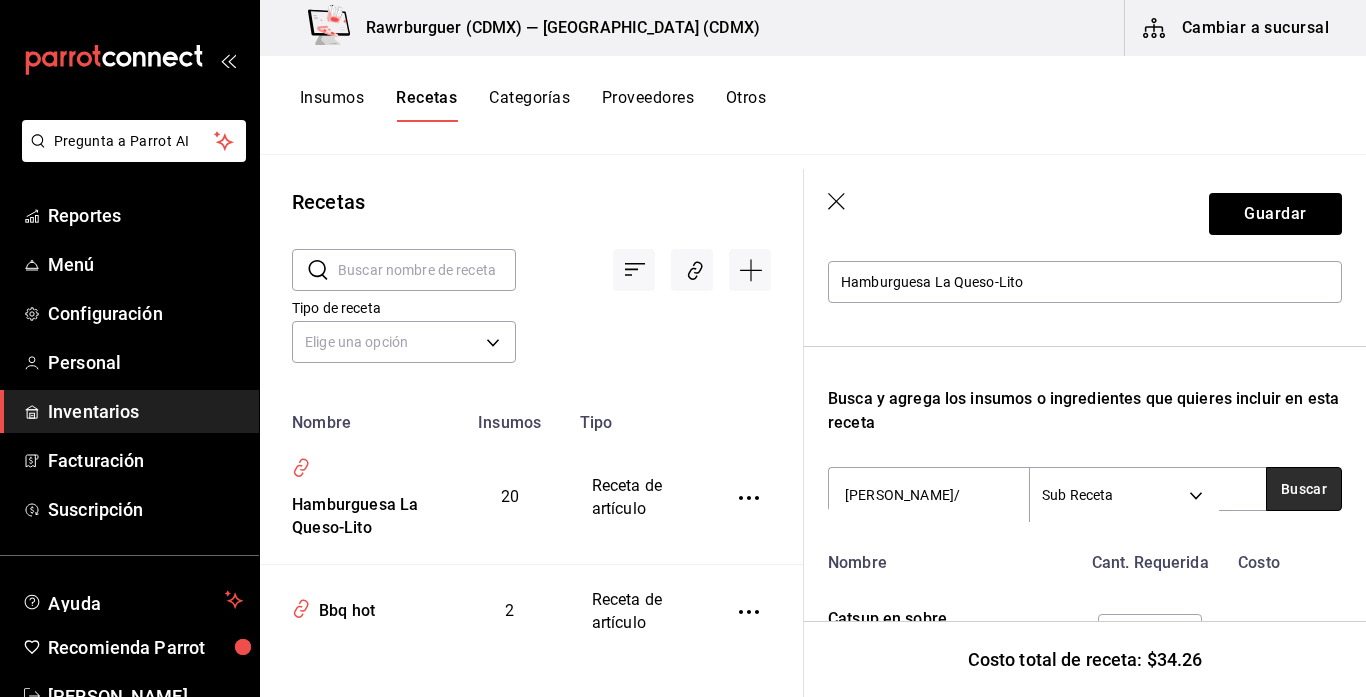 click on "Buscar" at bounding box center [1304, 489] 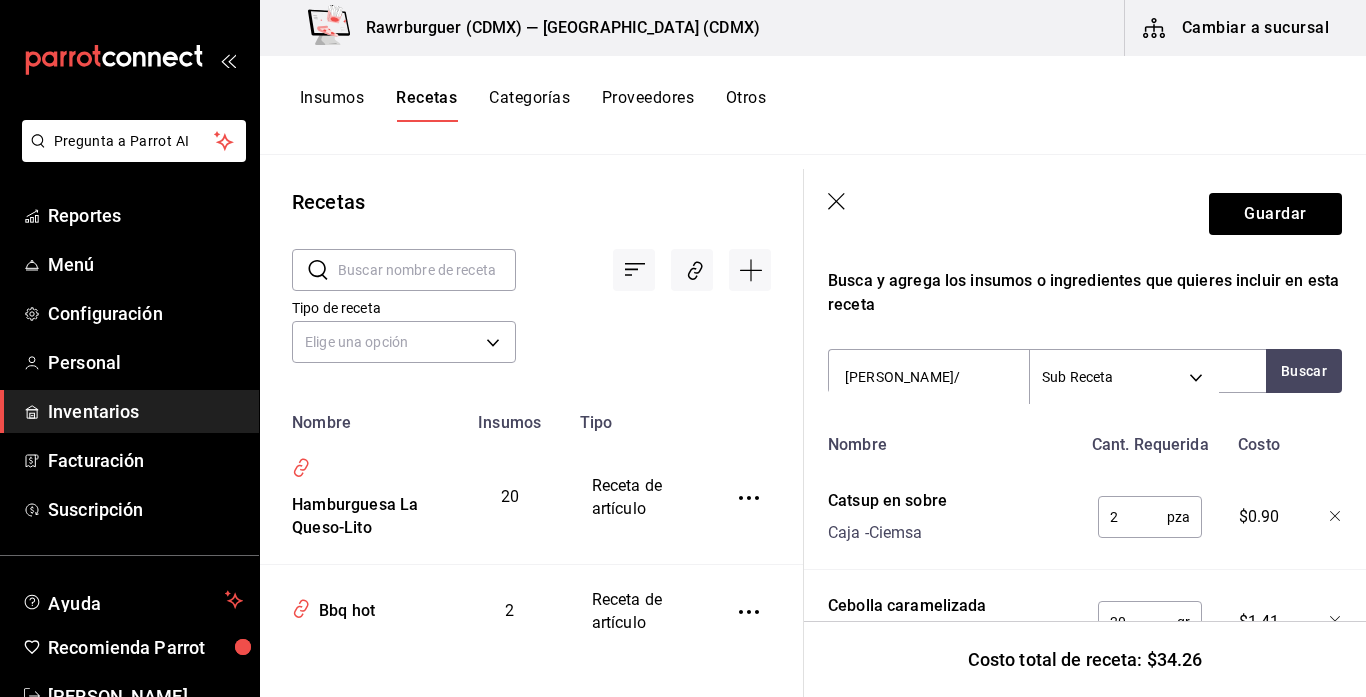 scroll, scrollTop: 379, scrollLeft: 0, axis: vertical 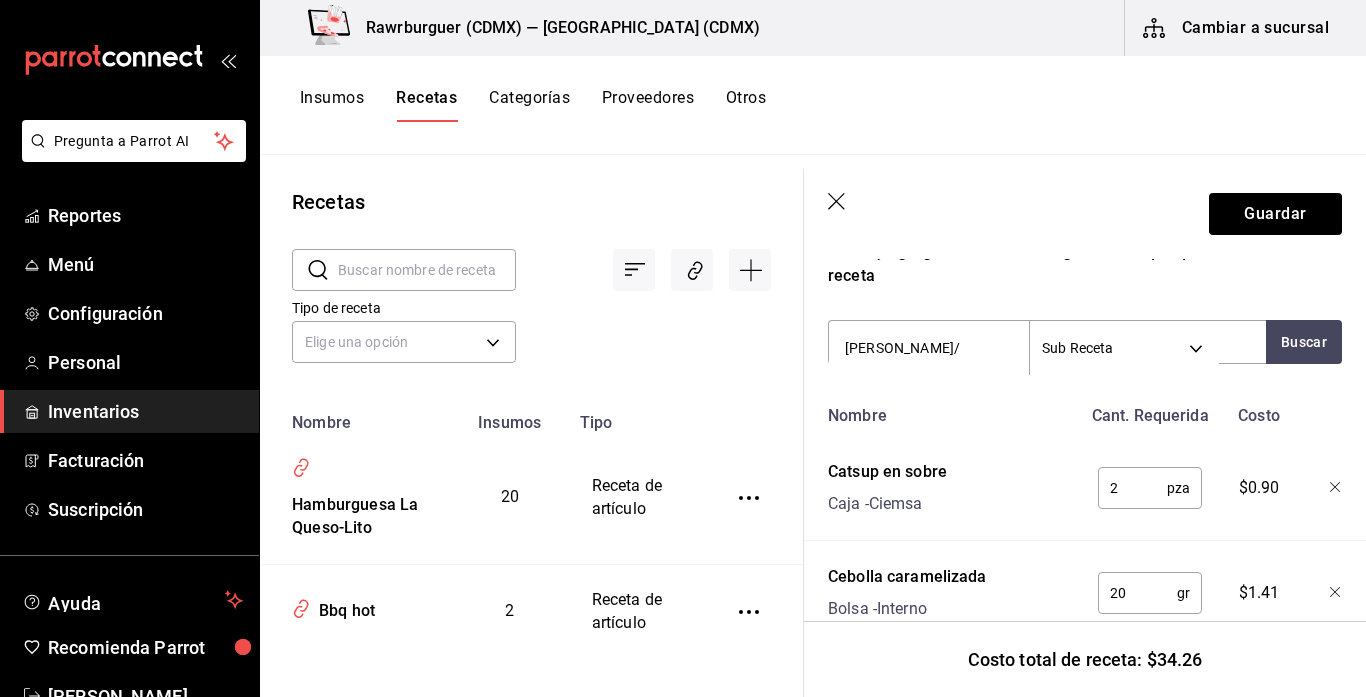 click 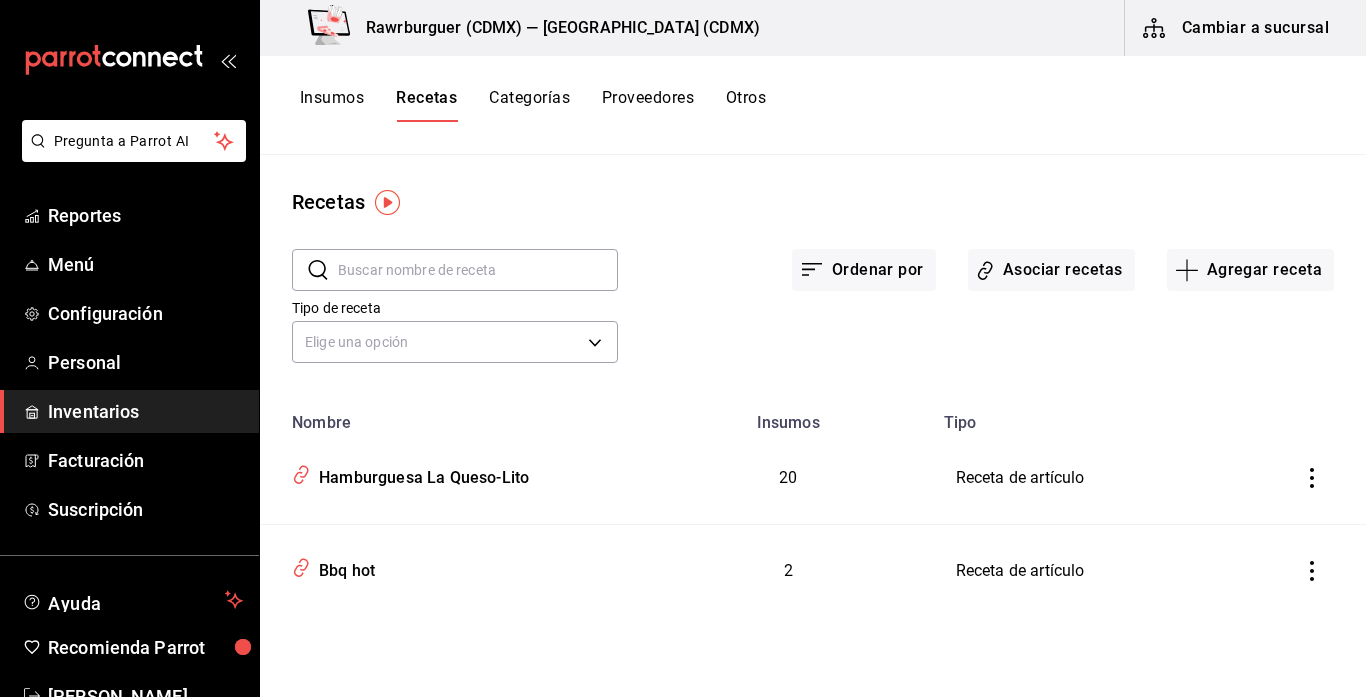 scroll, scrollTop: 0, scrollLeft: 0, axis: both 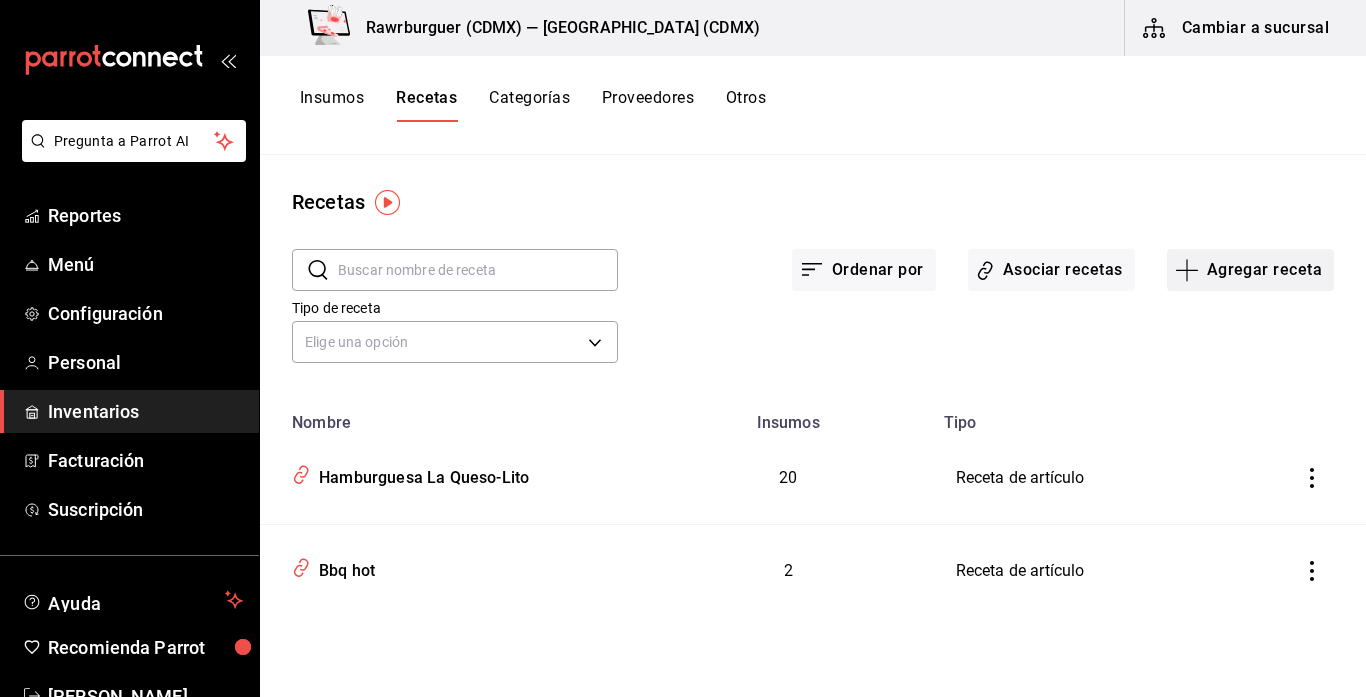 click on "Agregar receta" at bounding box center [1250, 270] 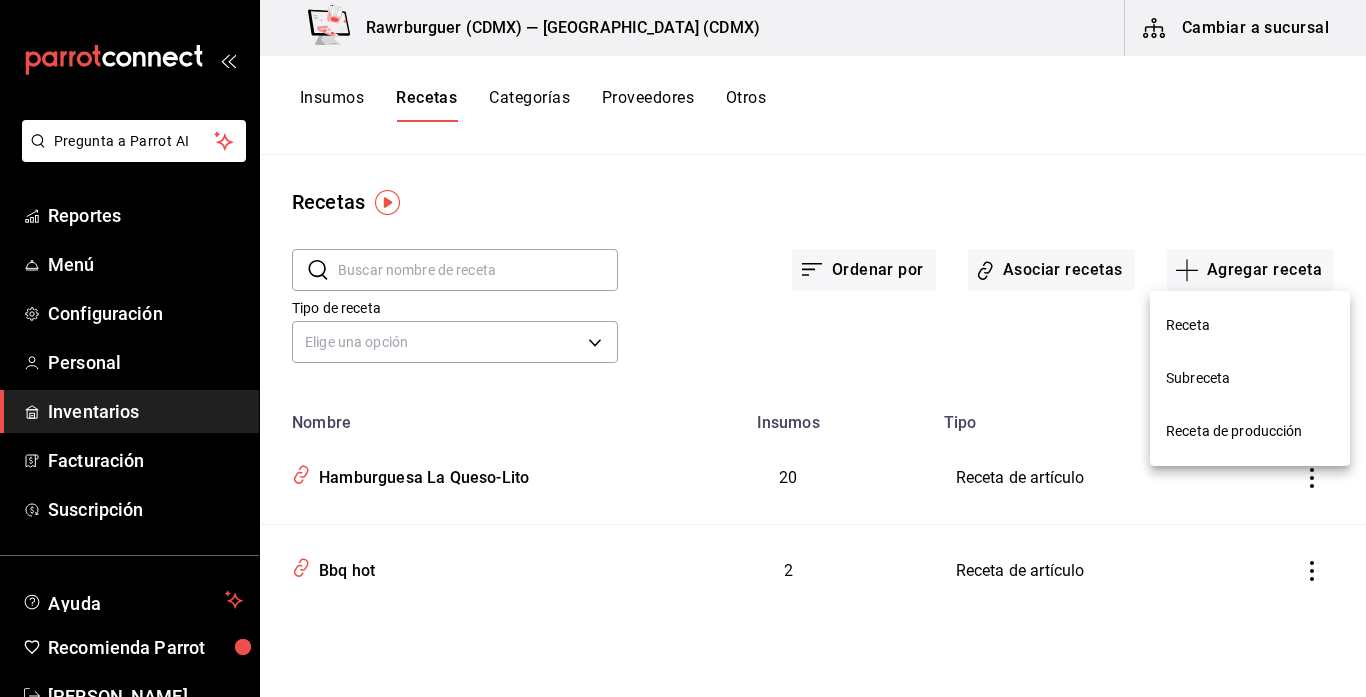 click on "Subreceta" at bounding box center (1250, 378) 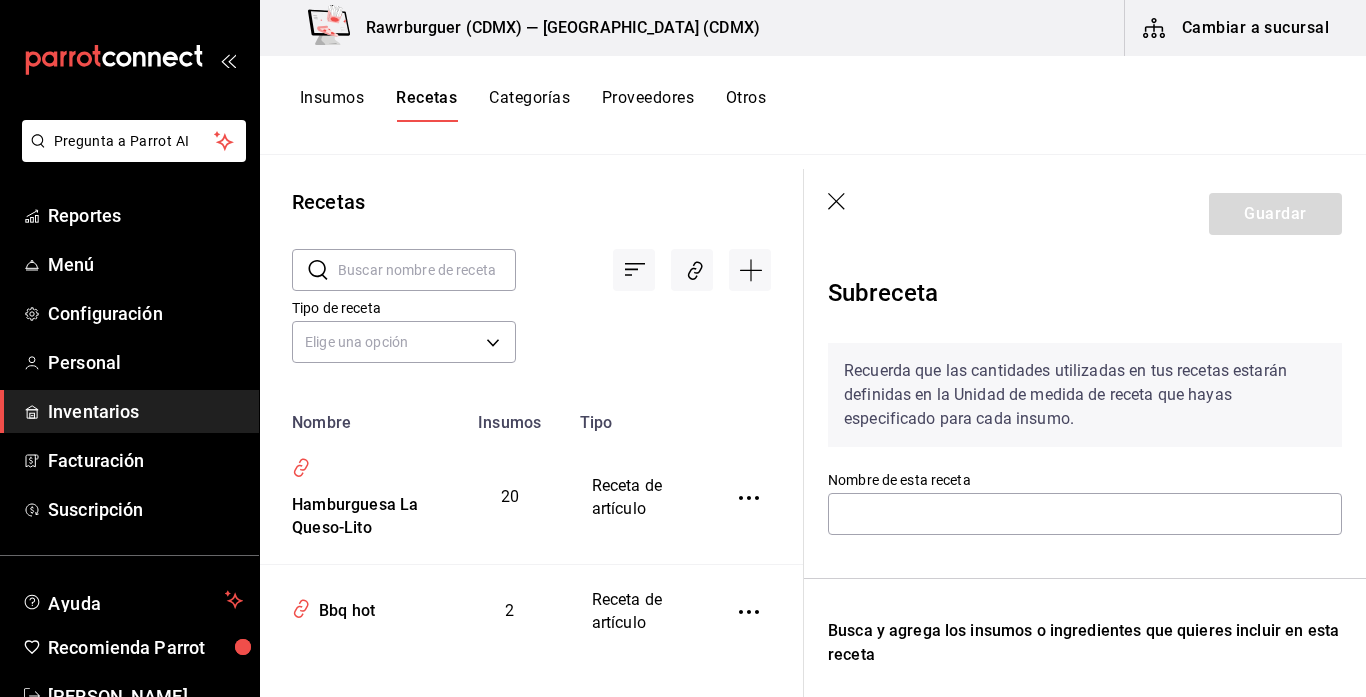 scroll, scrollTop: 98, scrollLeft: 0, axis: vertical 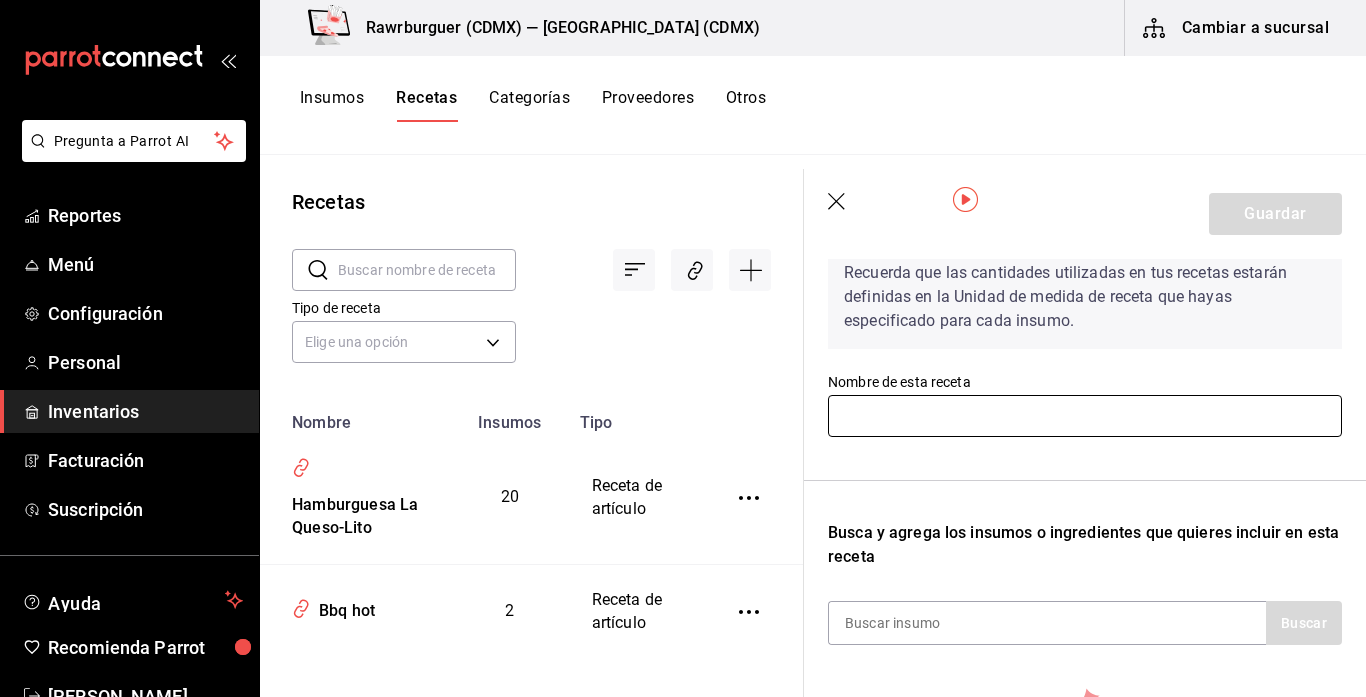 click at bounding box center (1085, 416) 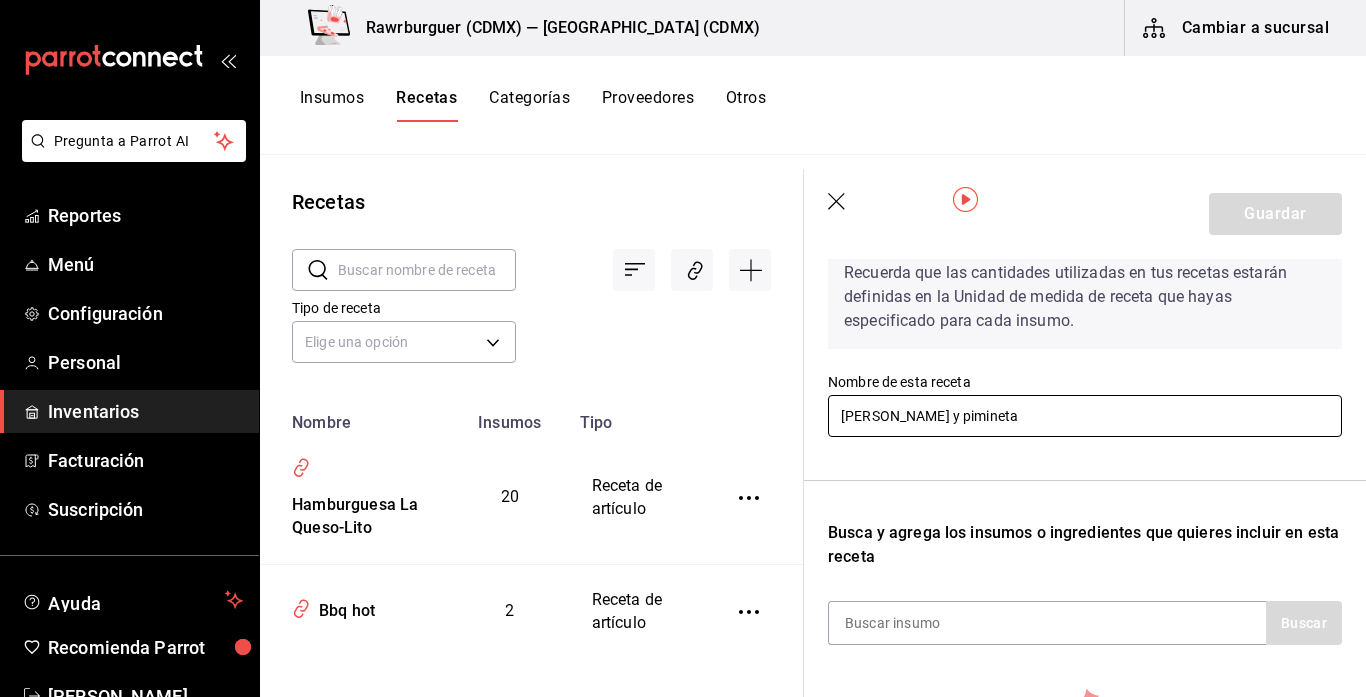 click on "Sal y pimineta" at bounding box center (1085, 416) 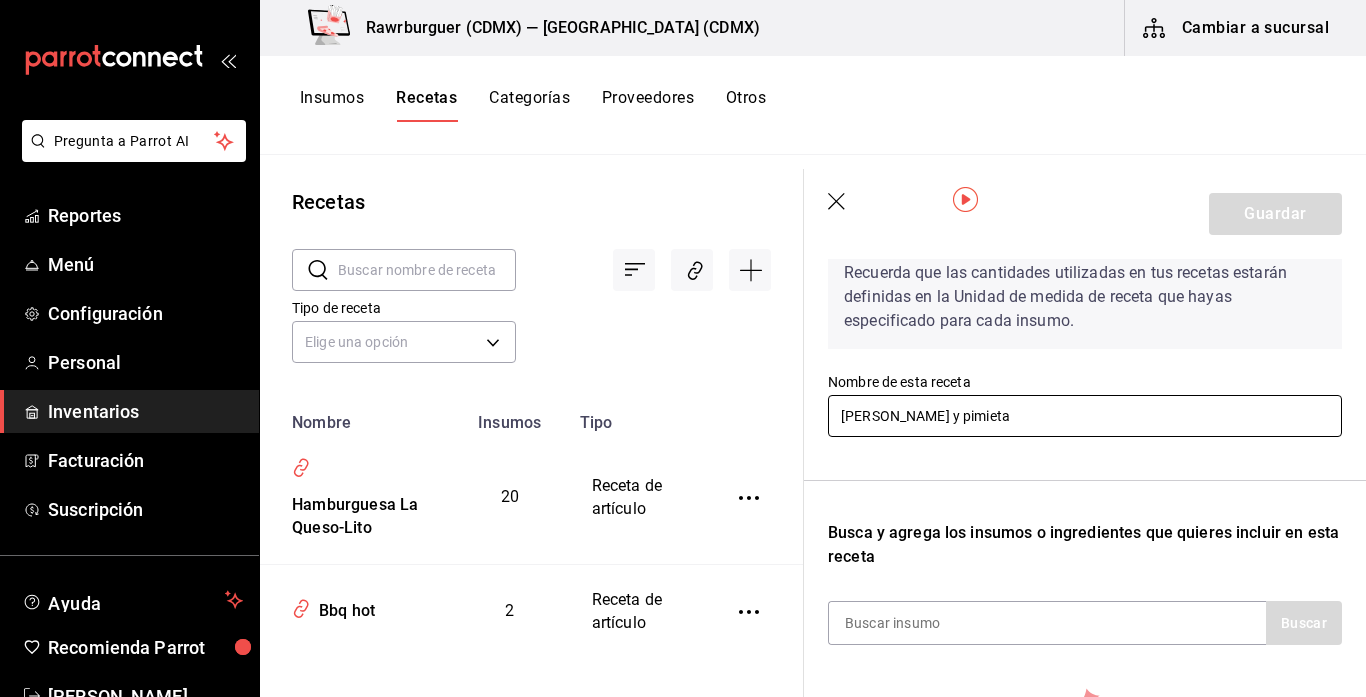 click on "Sal y pimieta" at bounding box center [1085, 416] 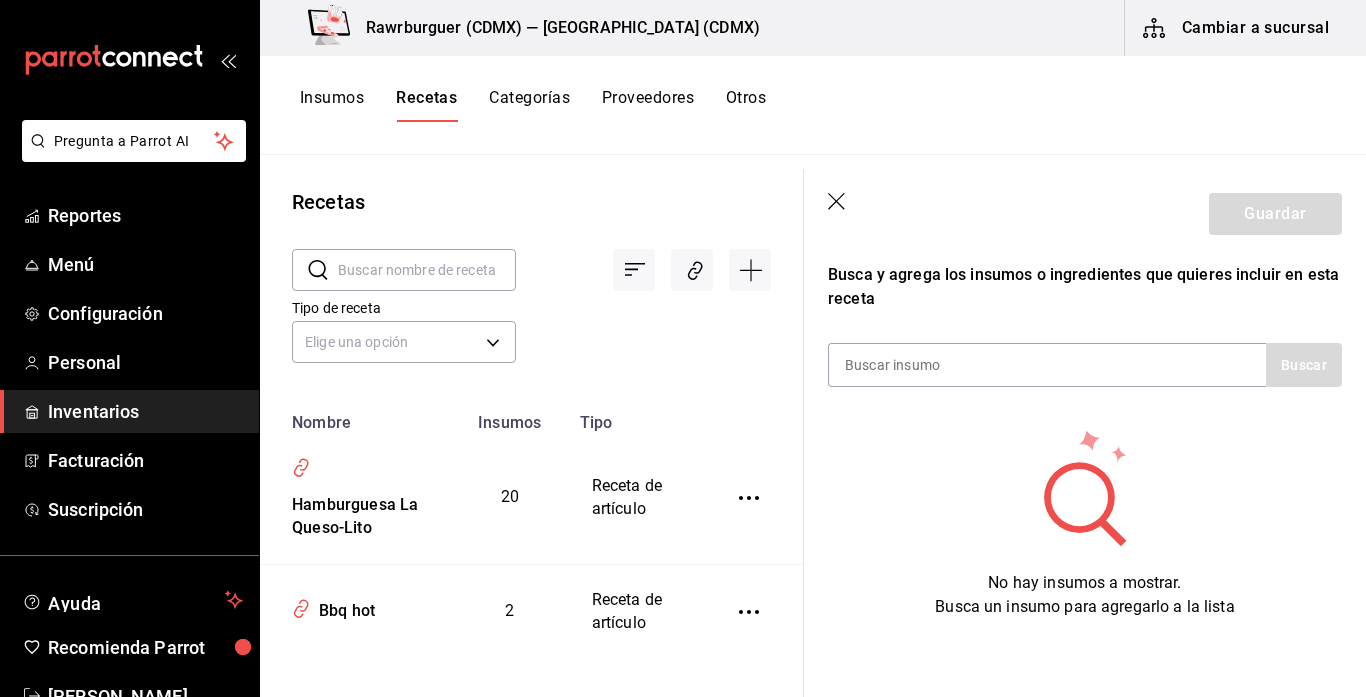 scroll, scrollTop: 358, scrollLeft: 0, axis: vertical 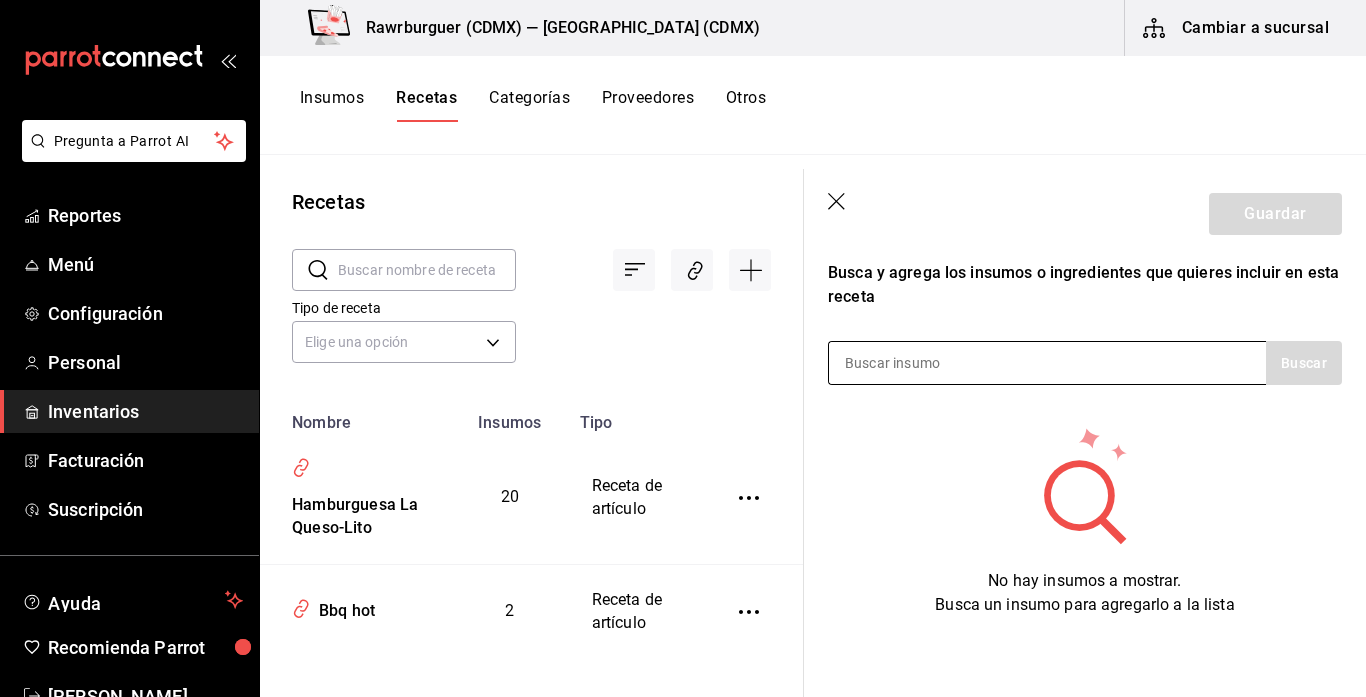 type on "Sal y pimienta" 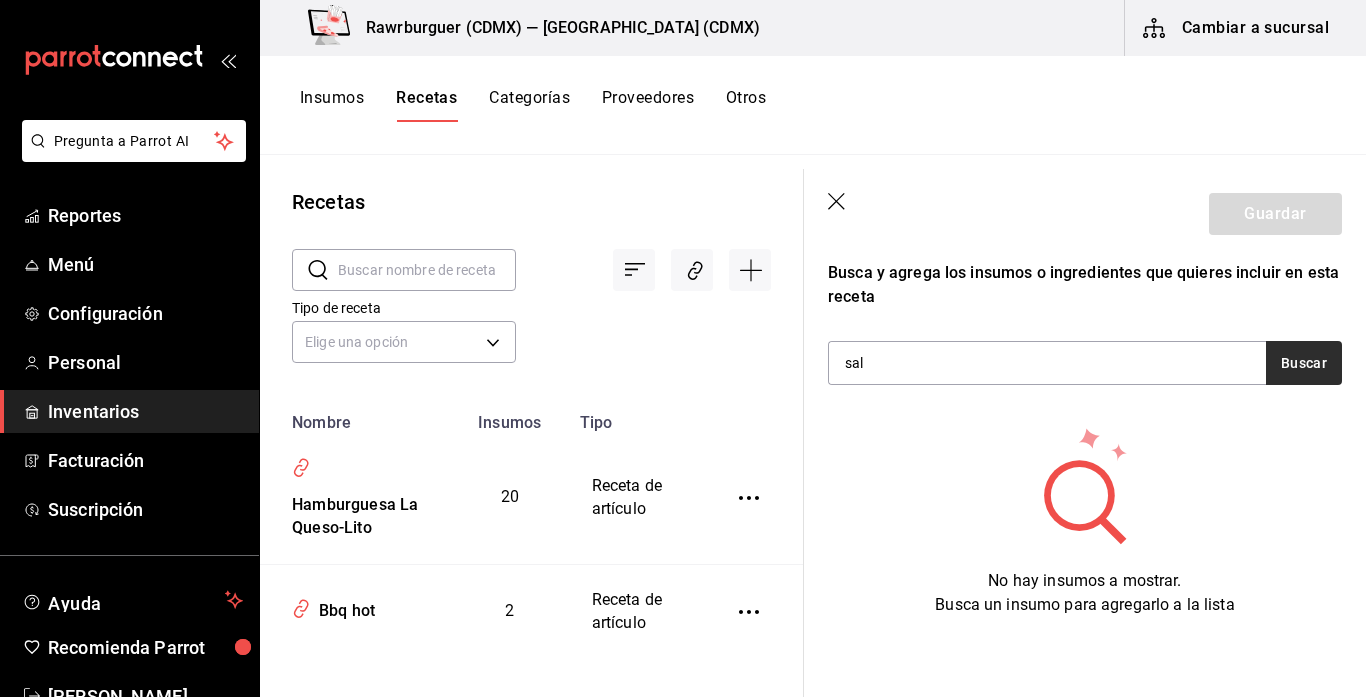 type on "sal" 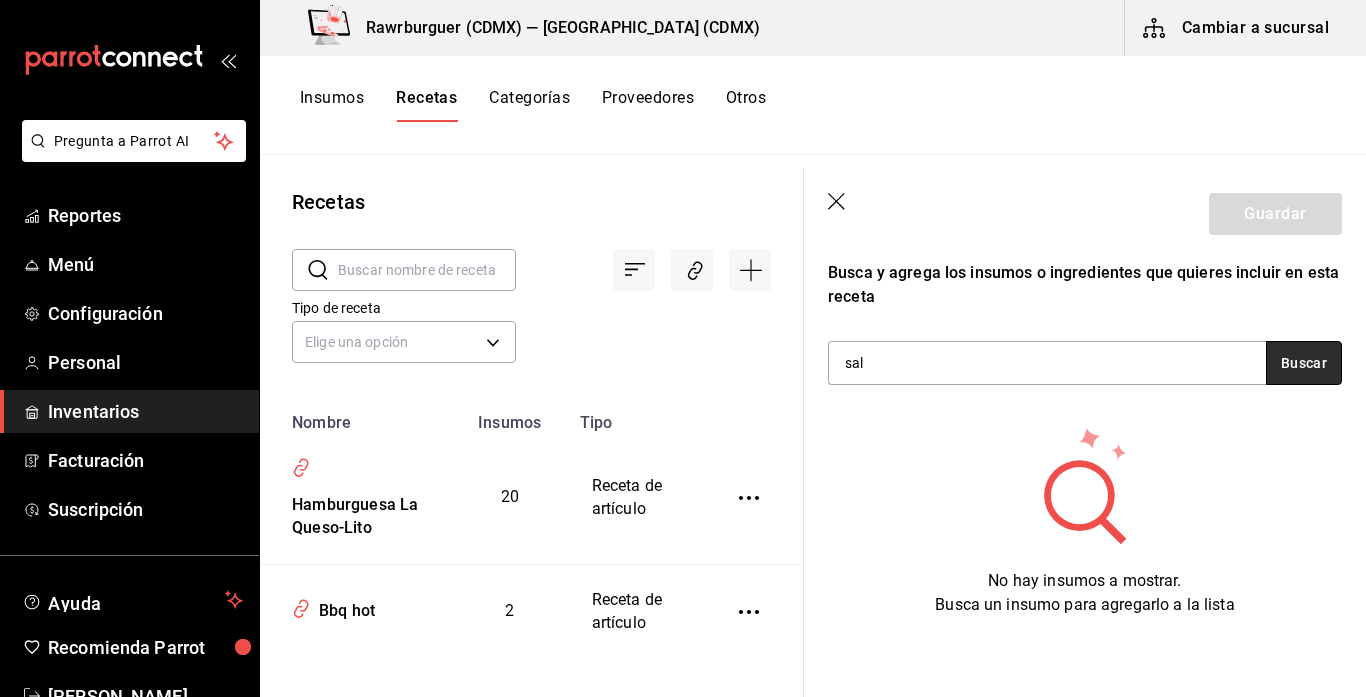 click on "Buscar" at bounding box center [1304, 363] 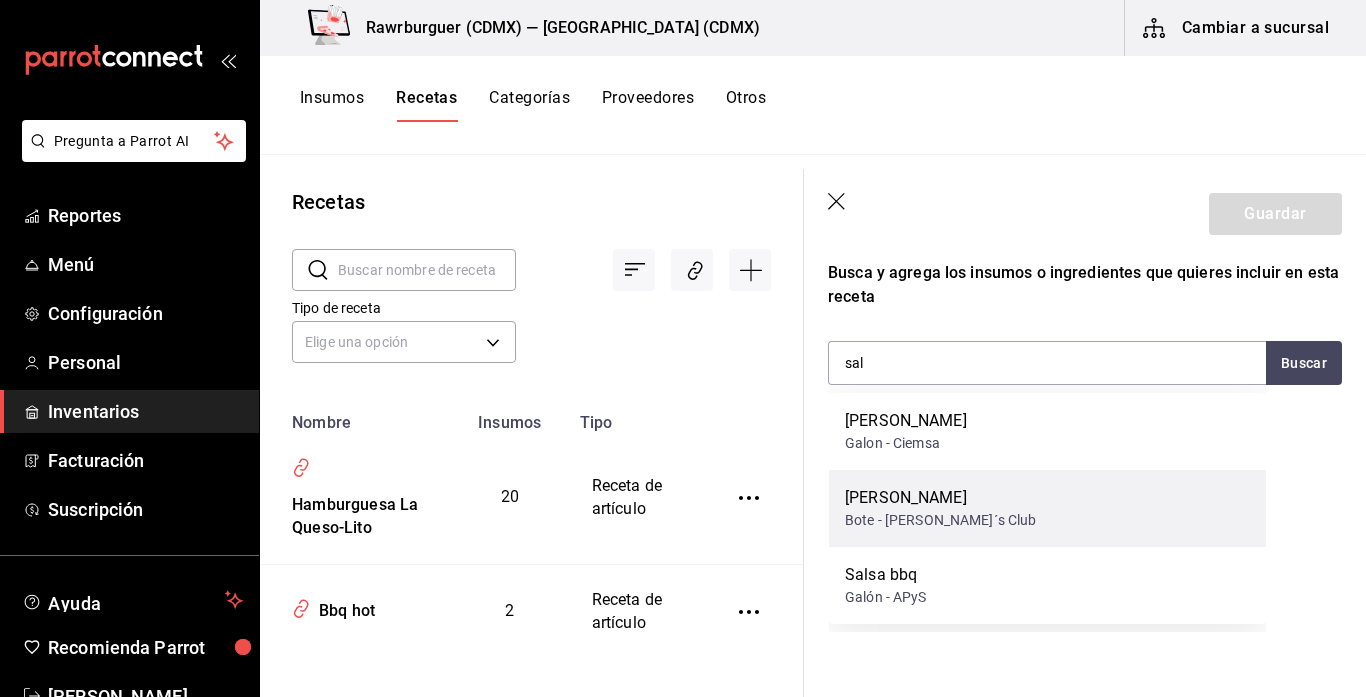 click on "Sal fina" at bounding box center (941, 498) 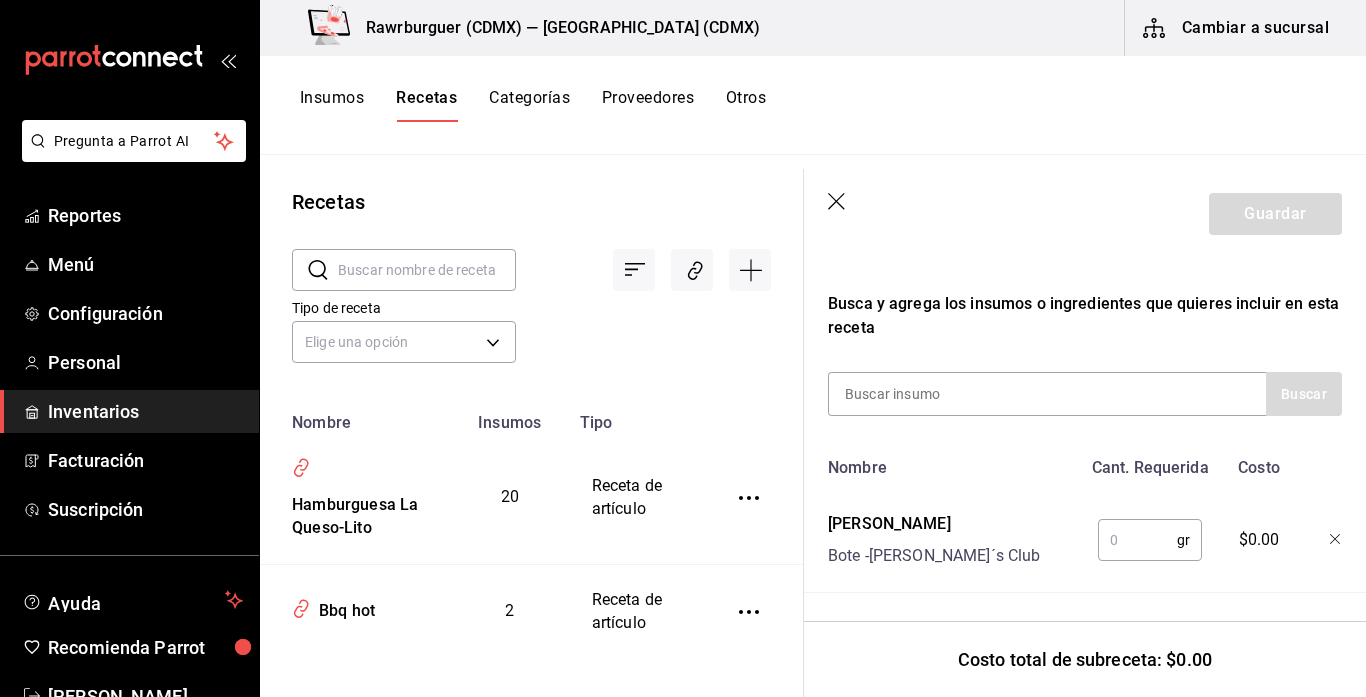 scroll, scrollTop: 327, scrollLeft: 0, axis: vertical 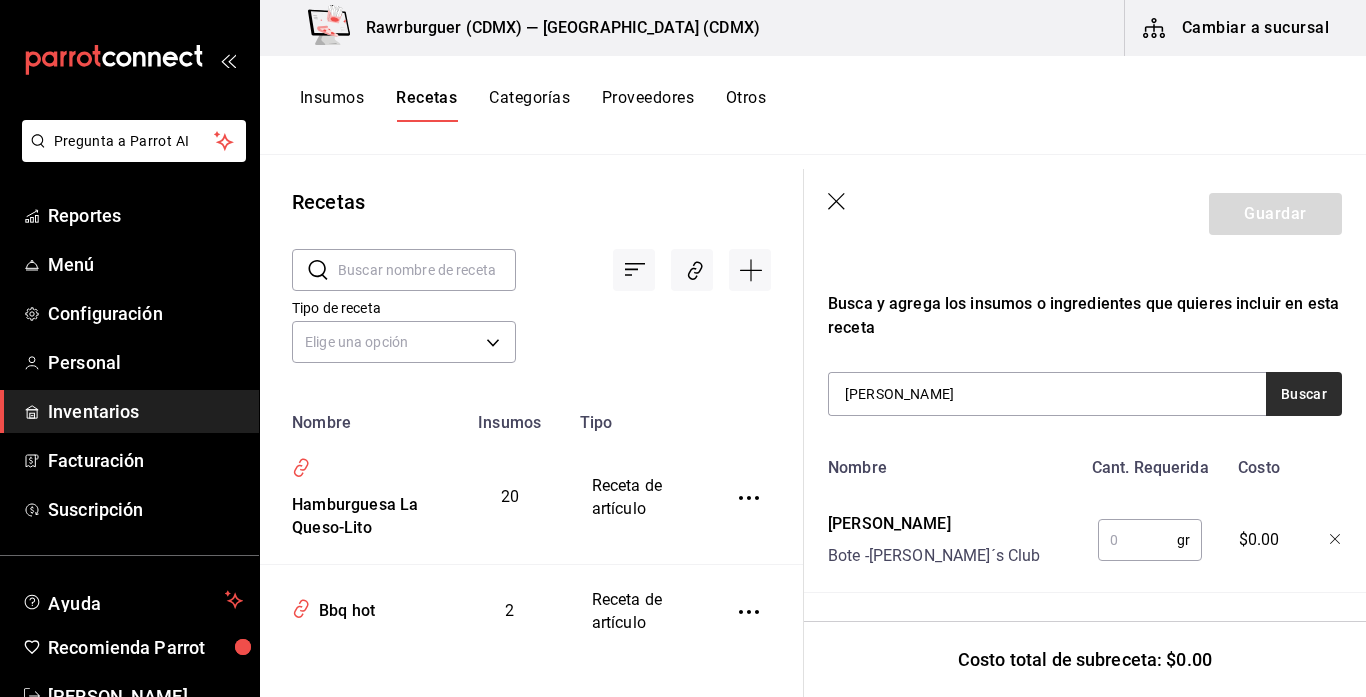 type on "pimienta" 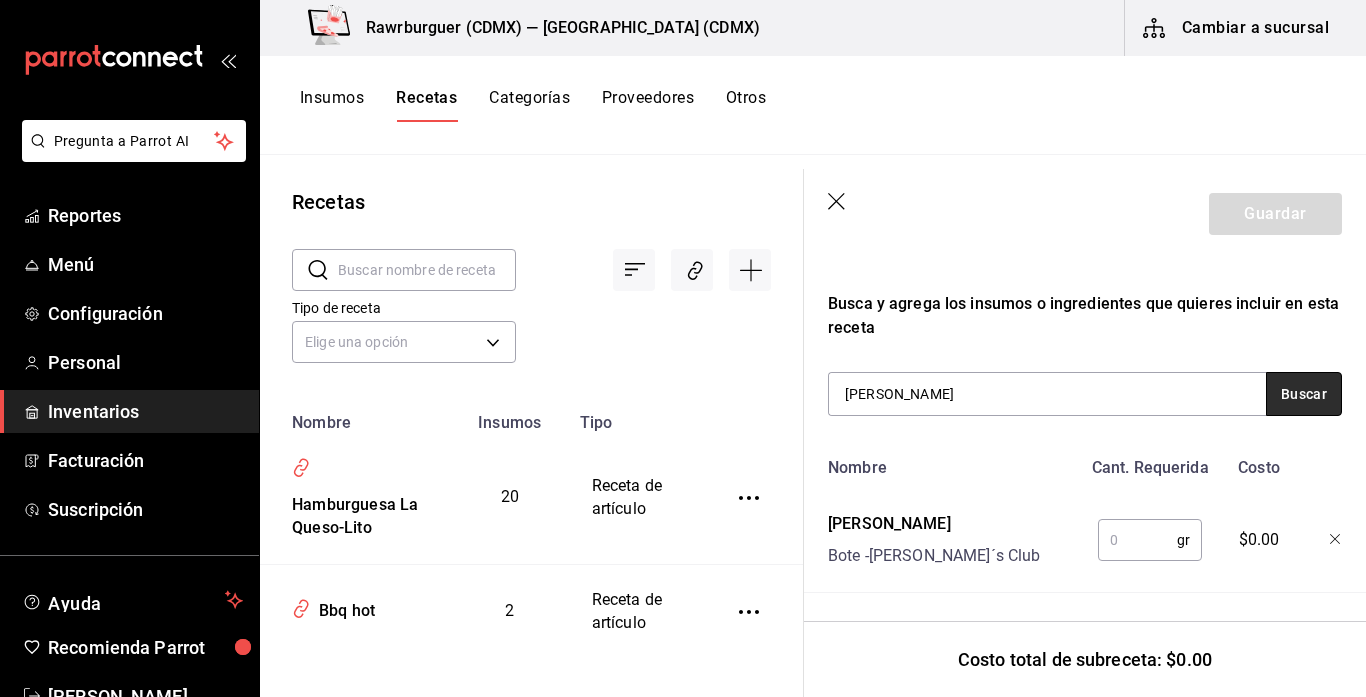 click on "Buscar" at bounding box center (1304, 394) 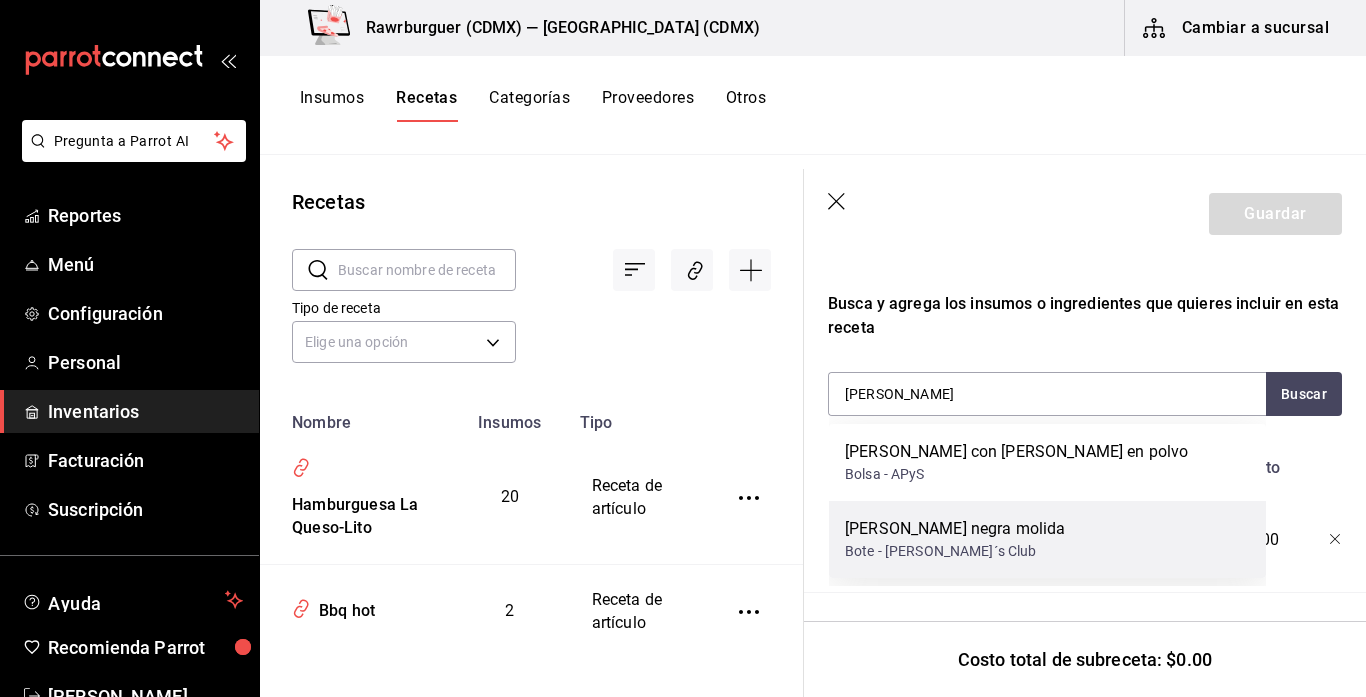 click on "Pimienta negra molida" at bounding box center [955, 529] 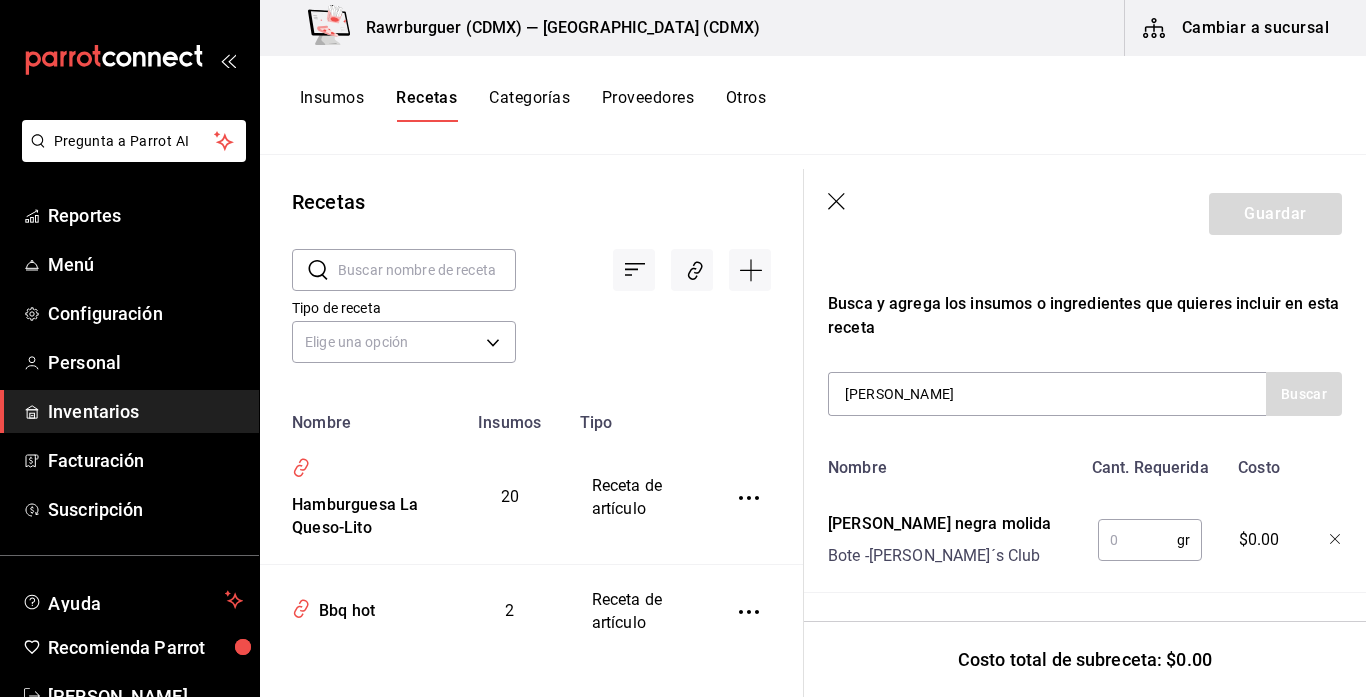 type 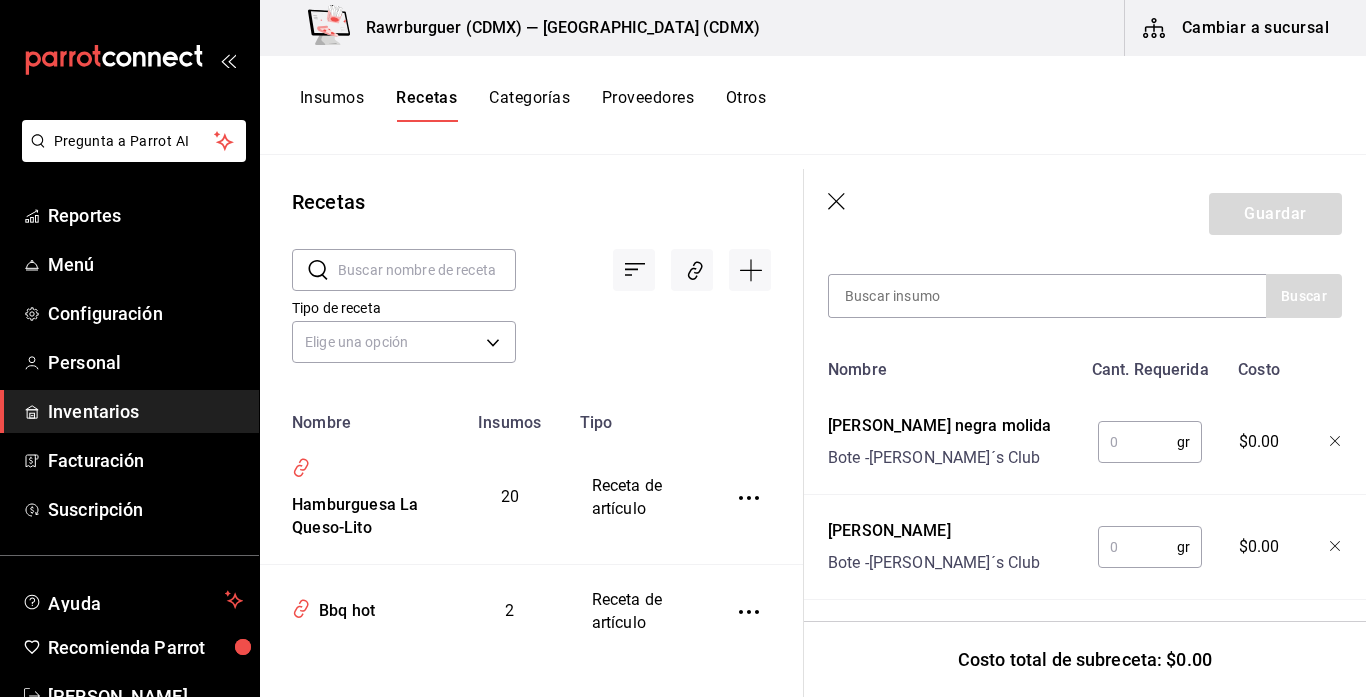scroll, scrollTop: 432, scrollLeft: 0, axis: vertical 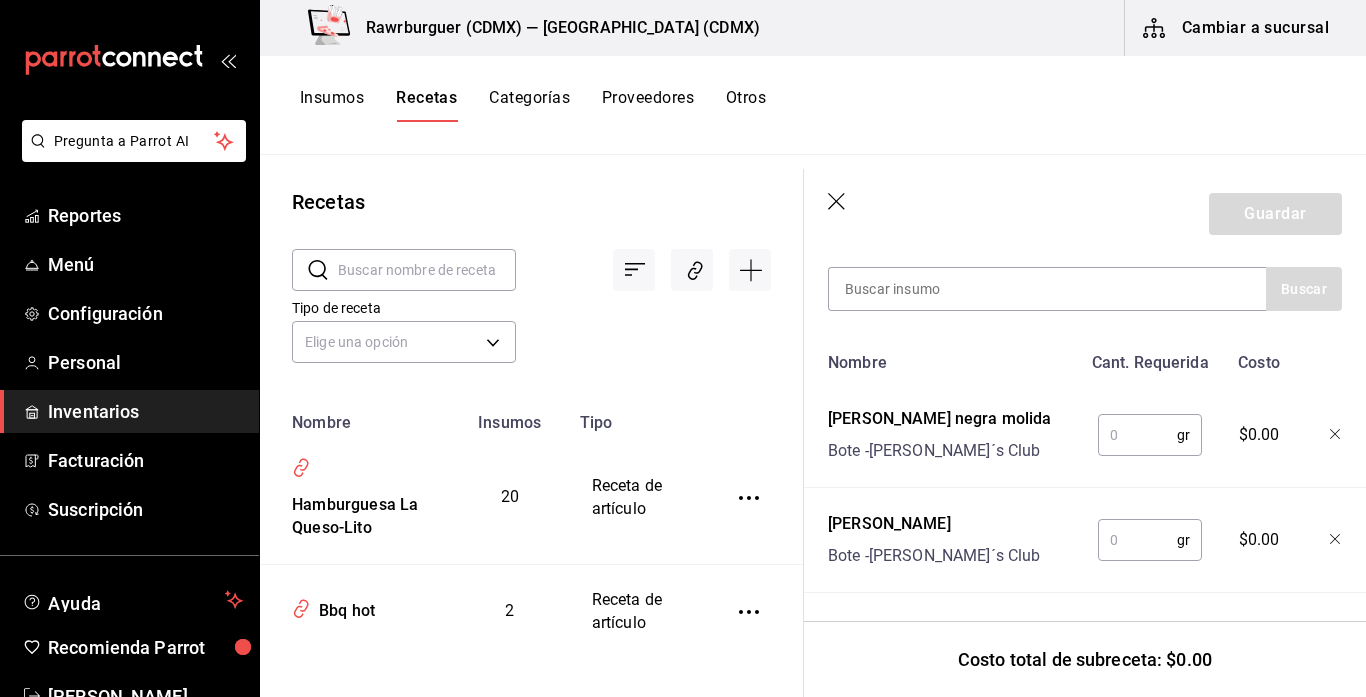 click at bounding box center [1137, 435] 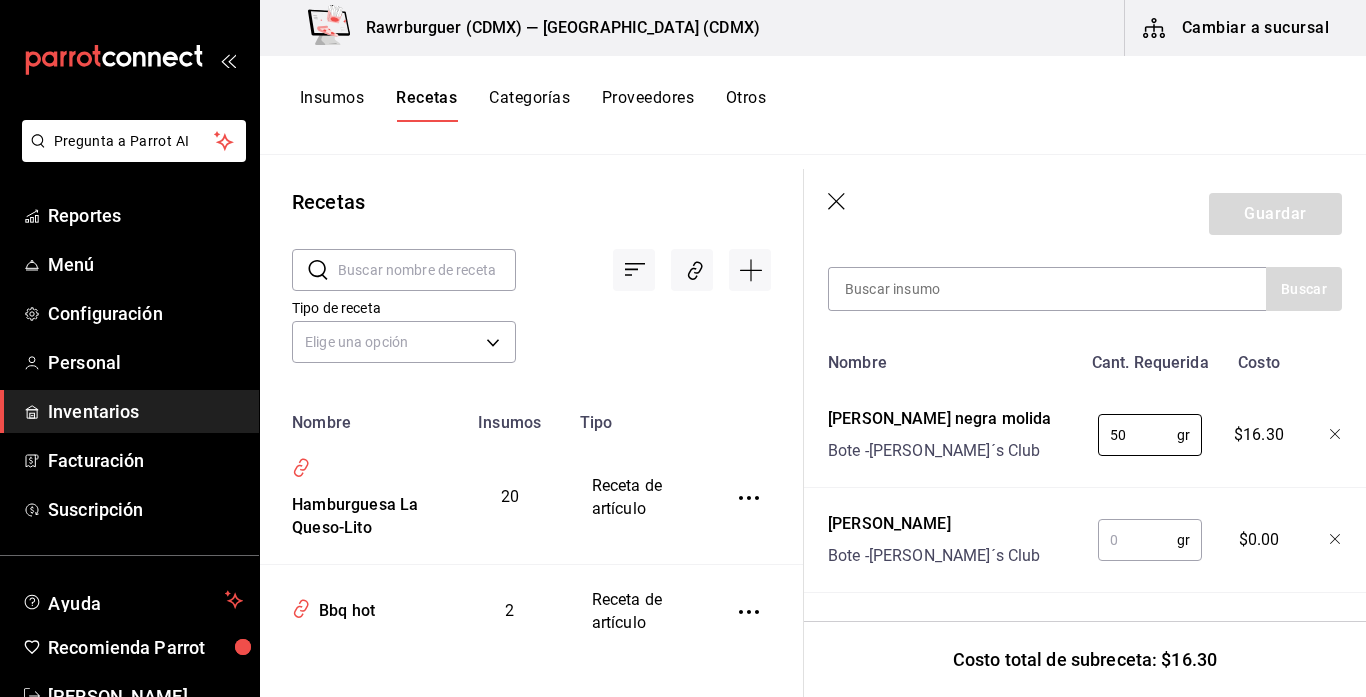 type on "50" 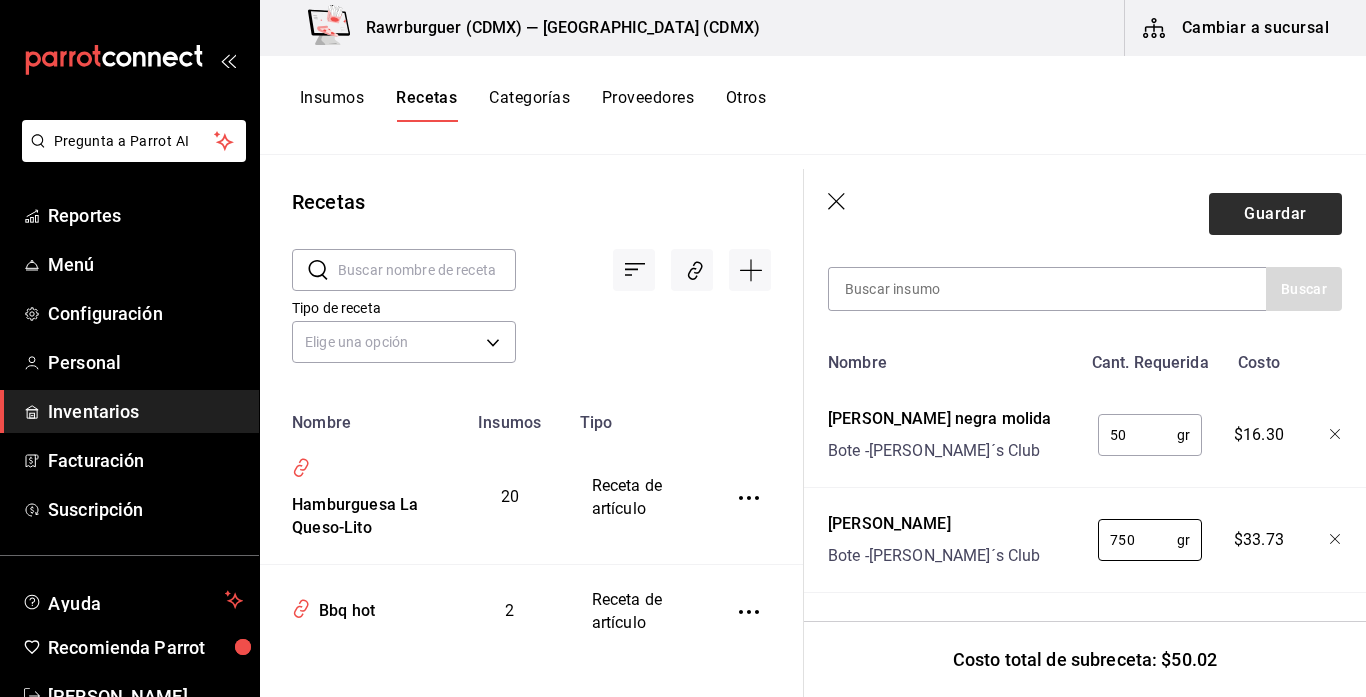 type on "750" 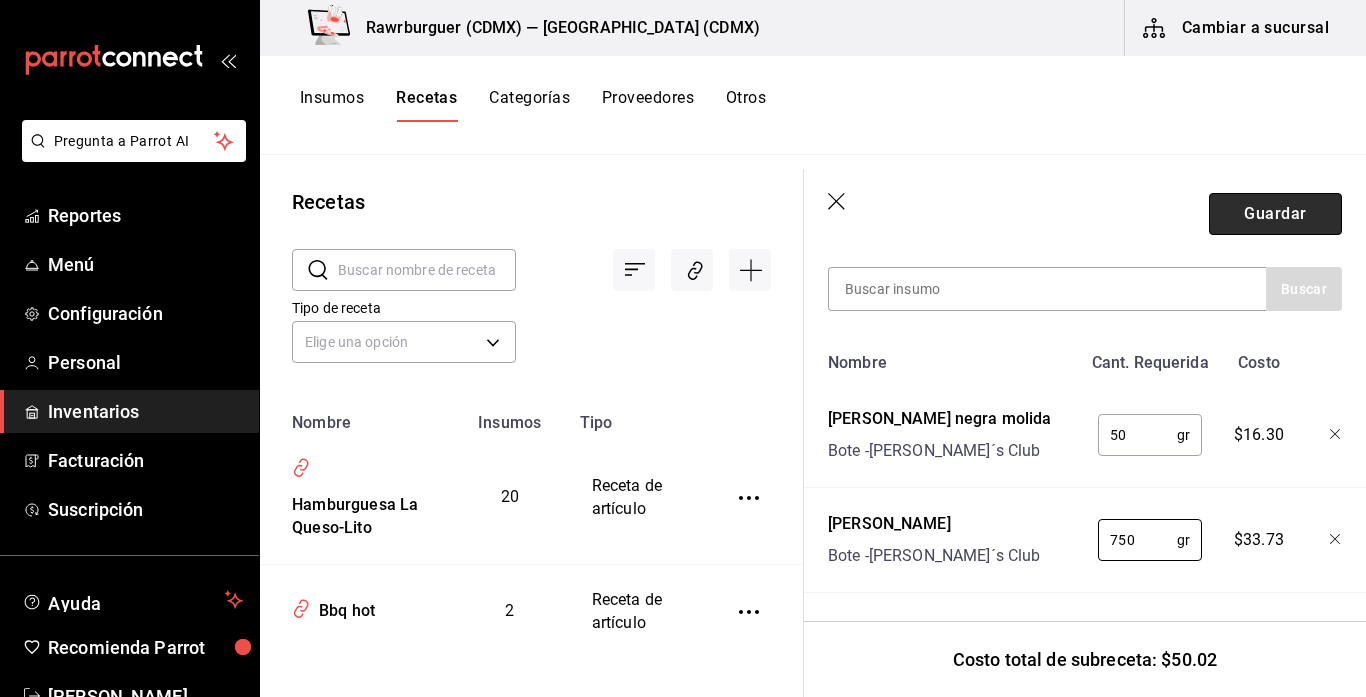 click on "Guardar" at bounding box center (1275, 214) 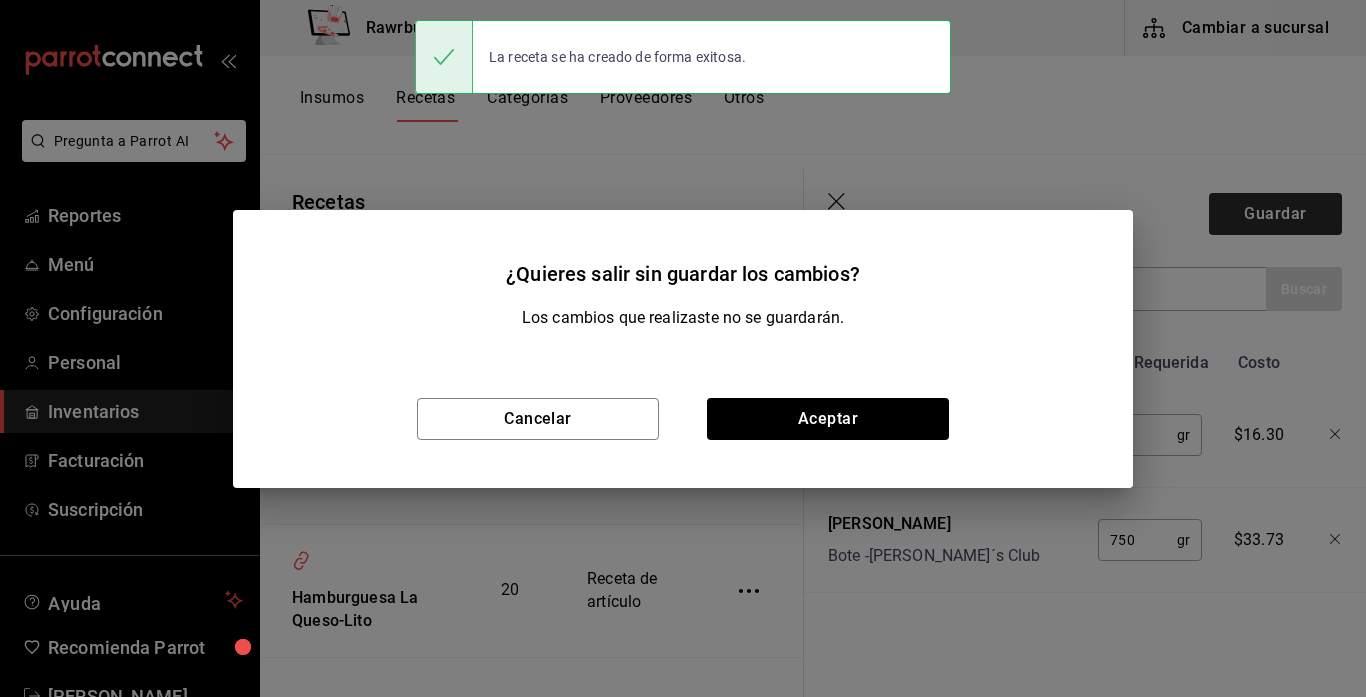 scroll, scrollTop: 396, scrollLeft: 0, axis: vertical 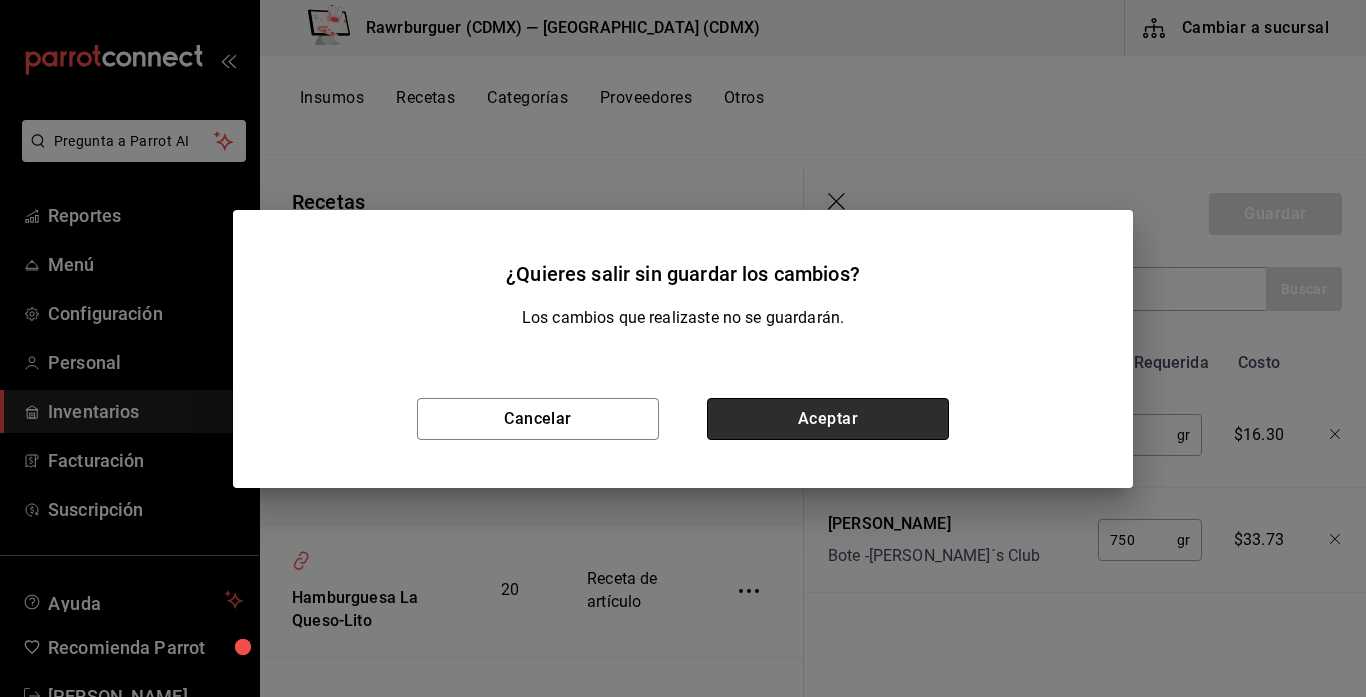 click on "Aceptar" at bounding box center [828, 419] 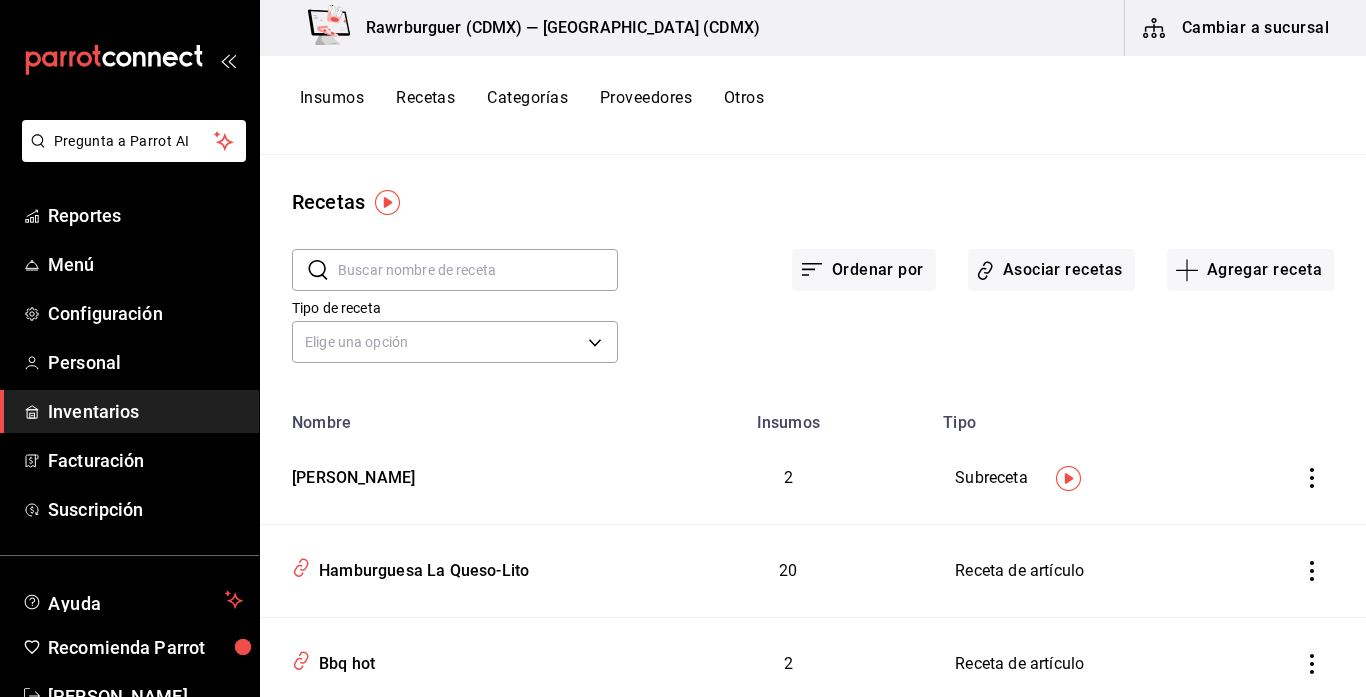 scroll, scrollTop: 0, scrollLeft: 0, axis: both 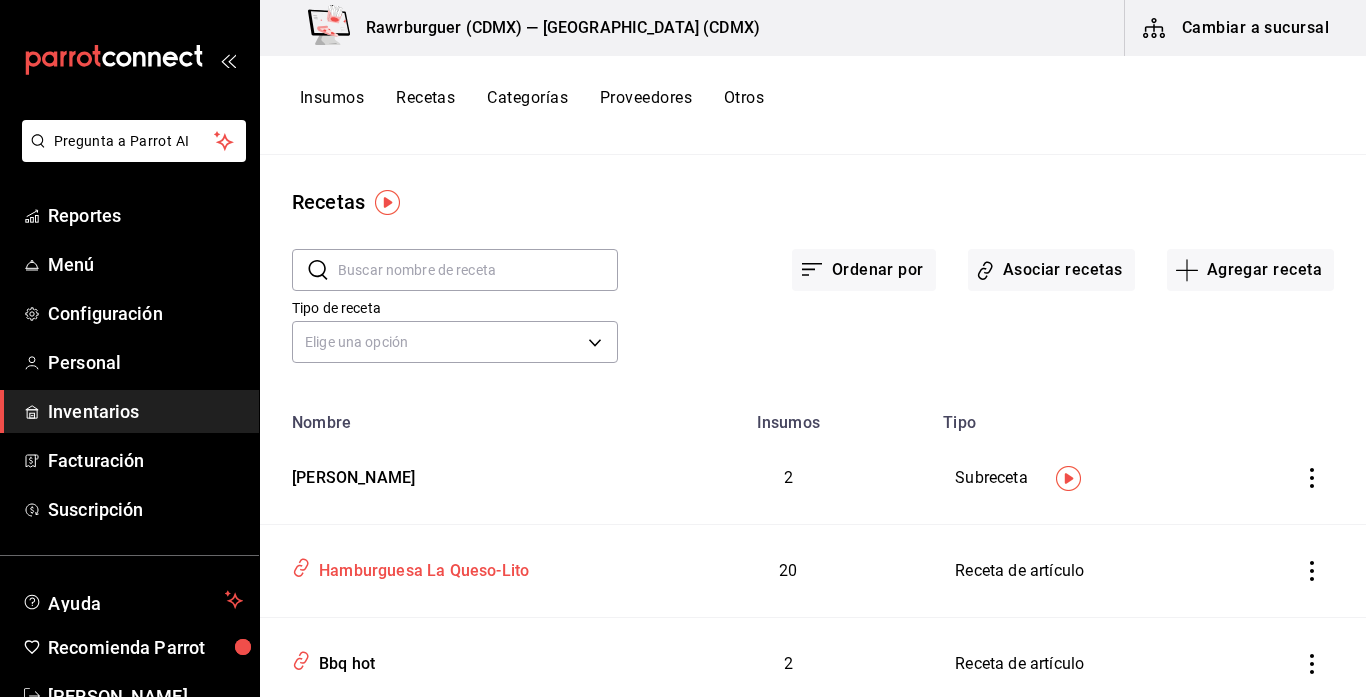 click on "Hamburguesa La Queso-Lito" at bounding box center (420, 567) 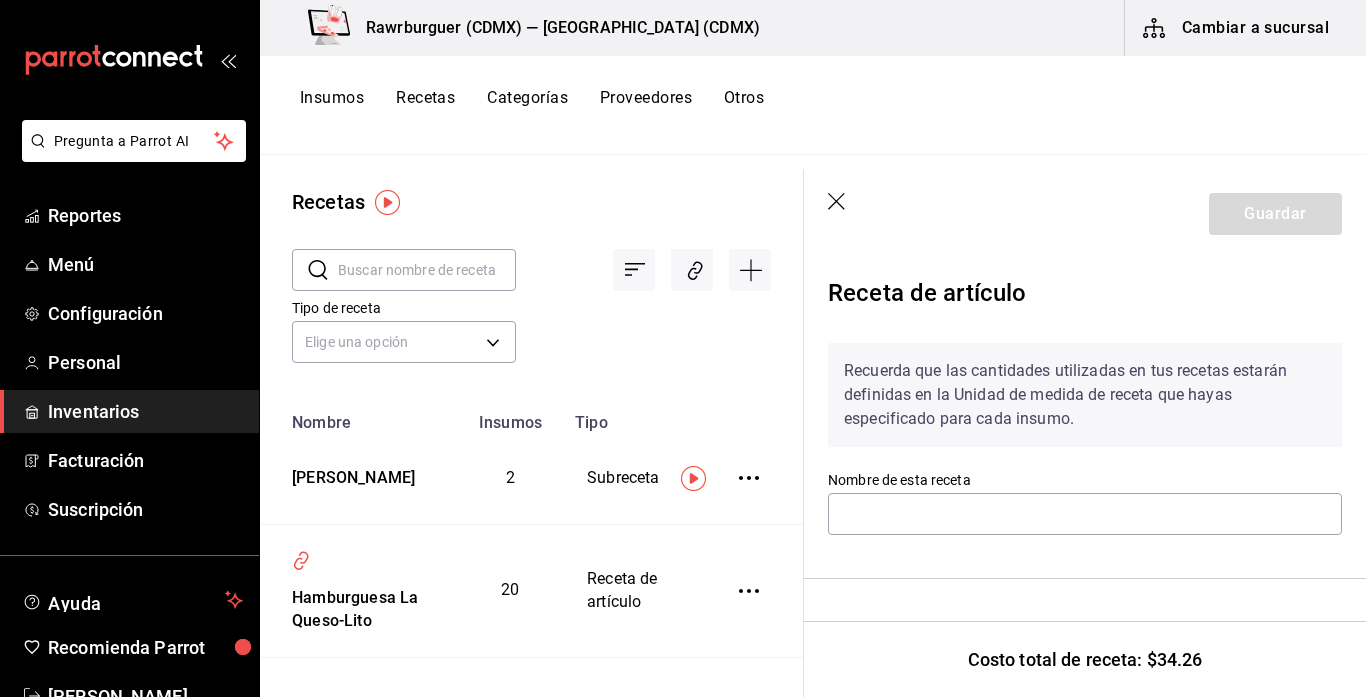 type on "Hamburguesa La Queso-Lito" 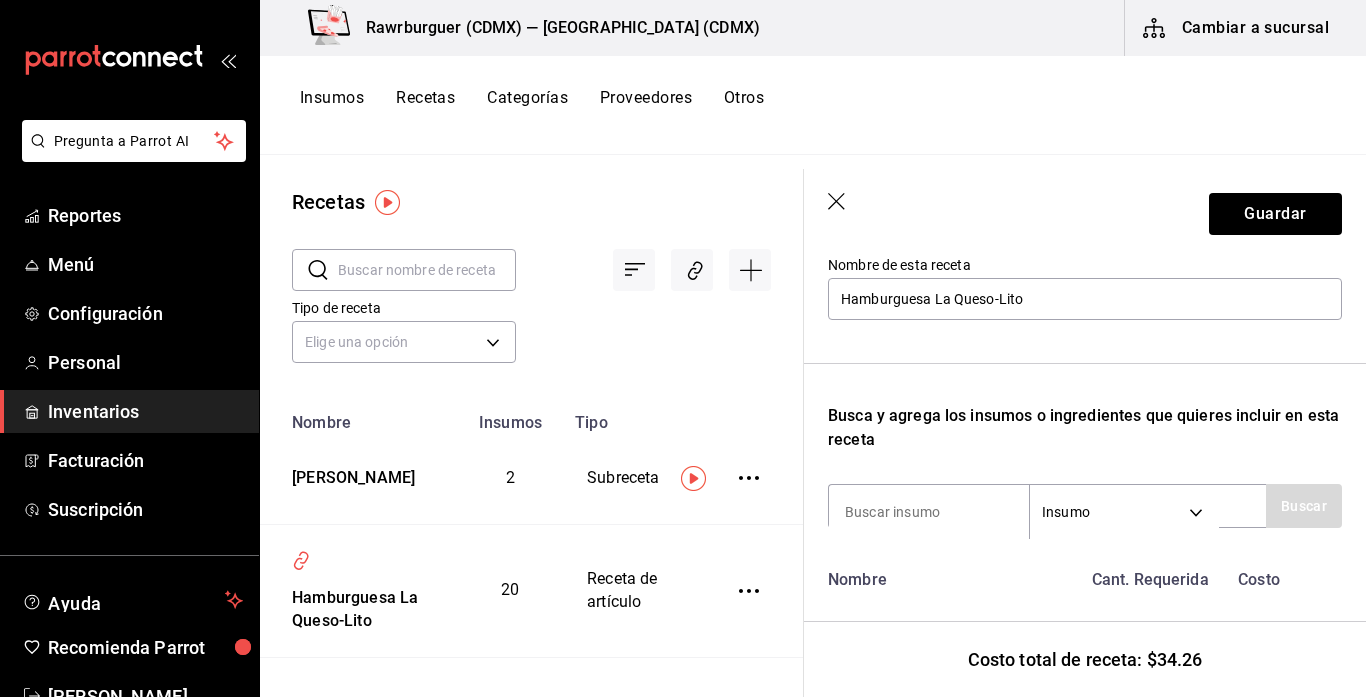 scroll, scrollTop: 225, scrollLeft: 0, axis: vertical 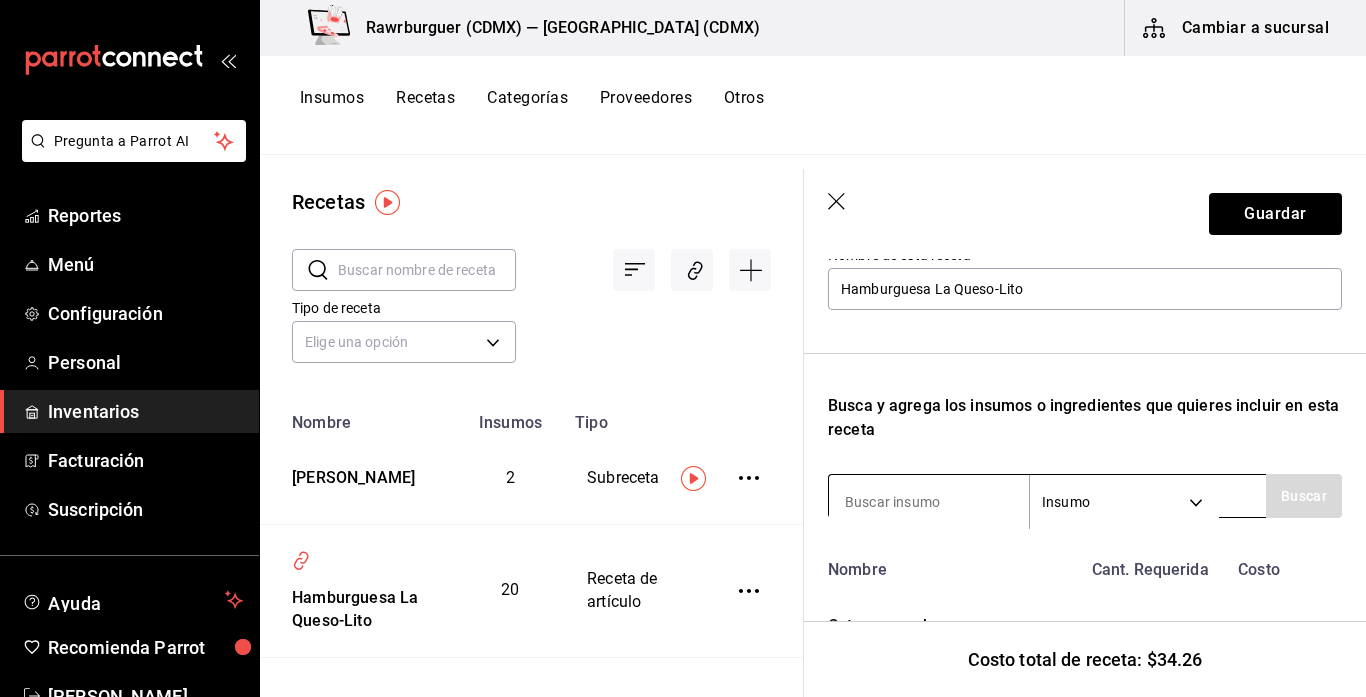 click at bounding box center (929, 502) 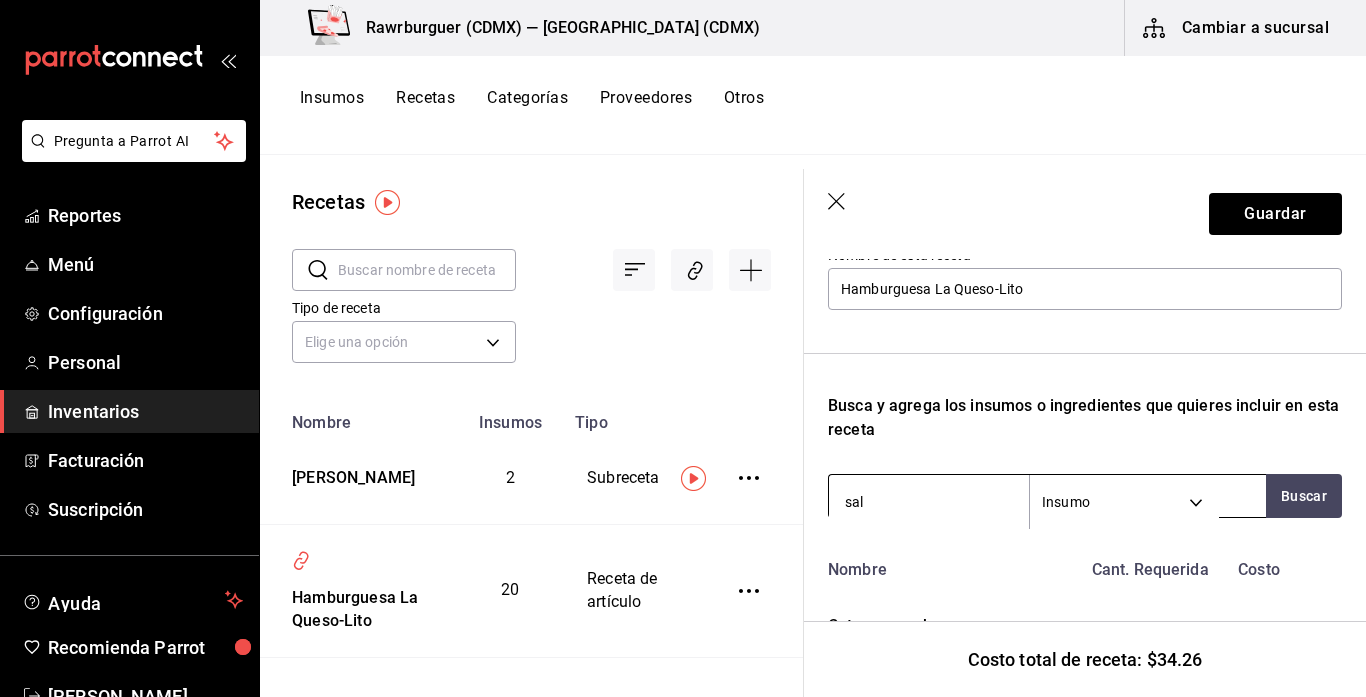 type on "sal" 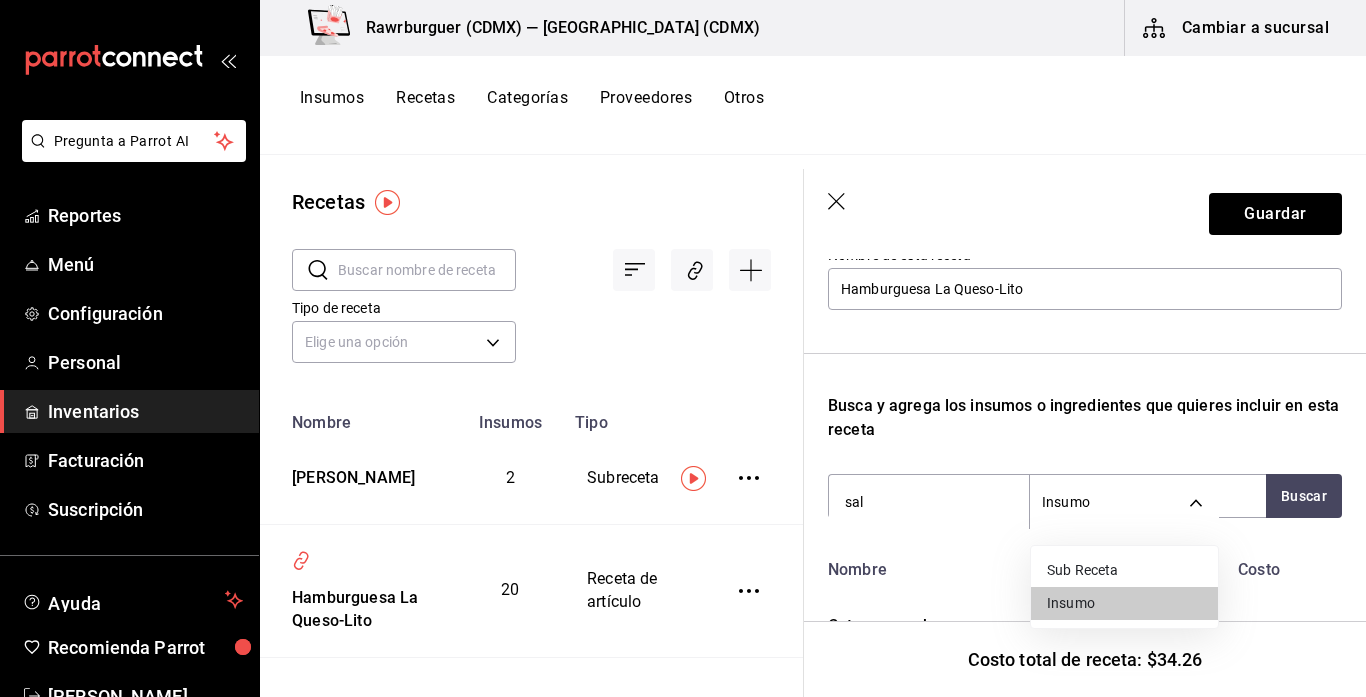 click on "Sub Receta" at bounding box center [1124, 570] 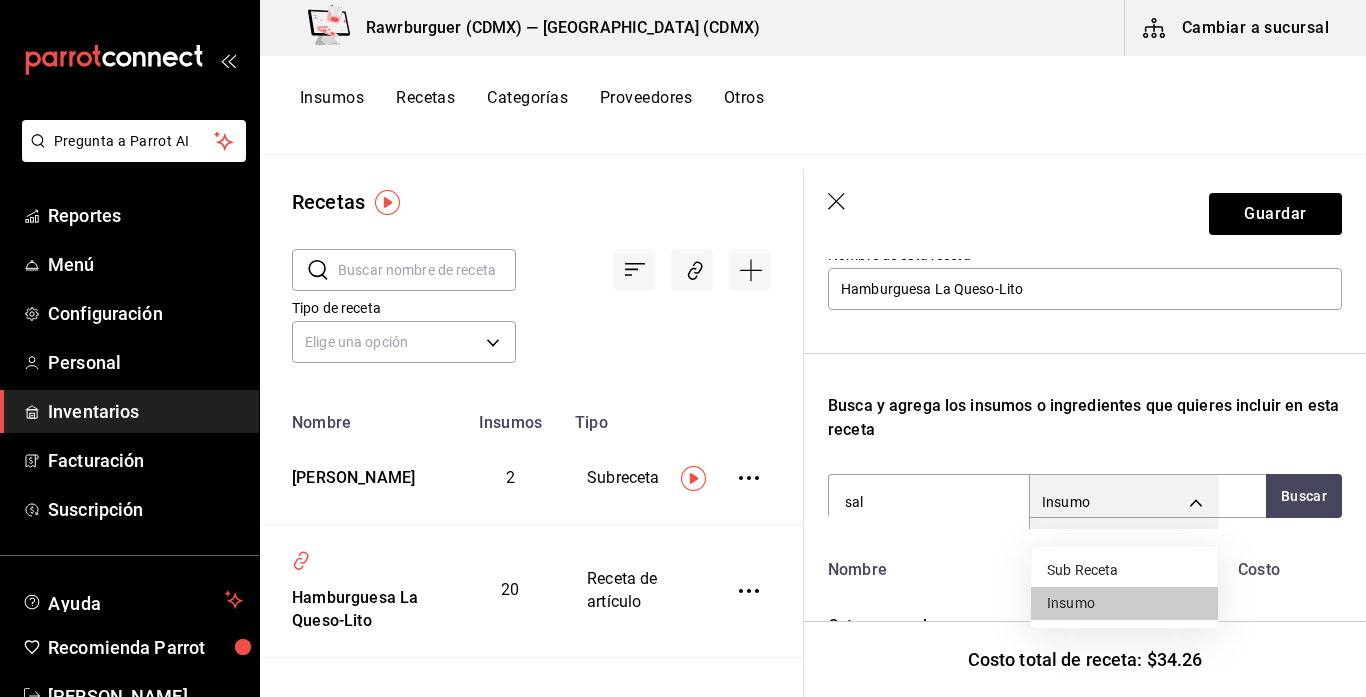 type on "SUBRECIPE" 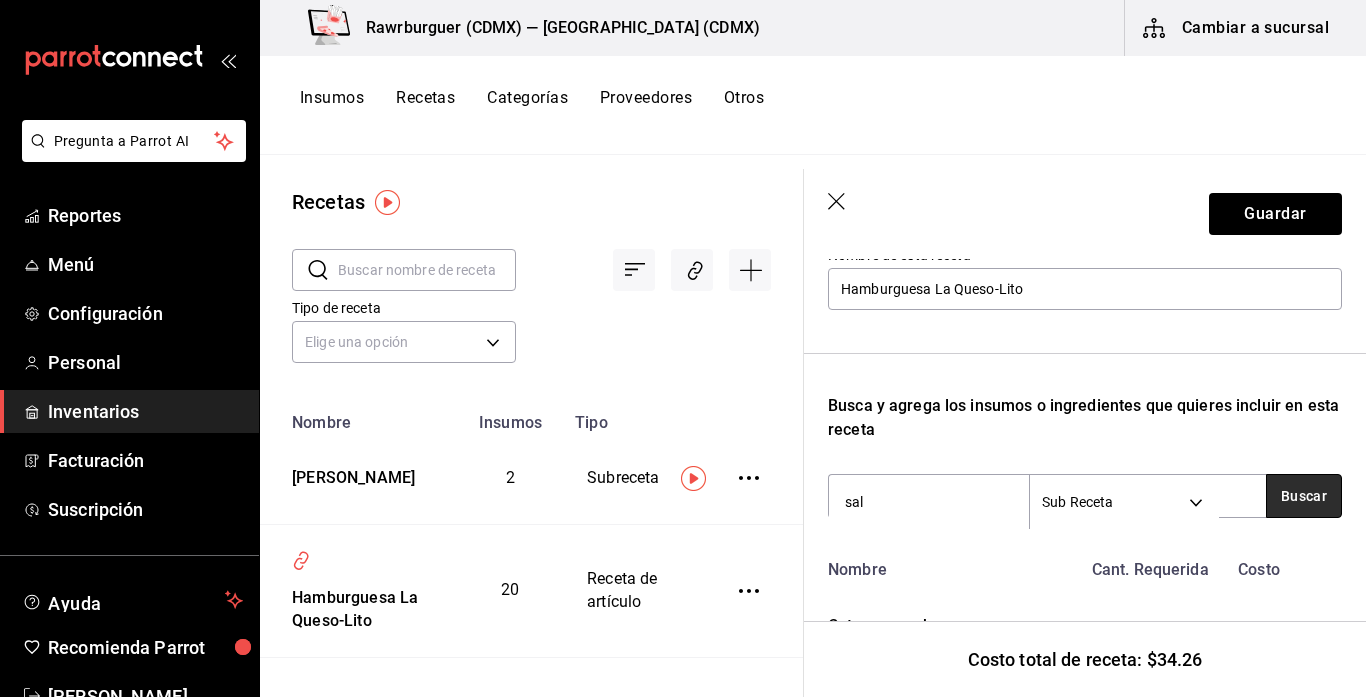 click on "Buscar" at bounding box center [1304, 496] 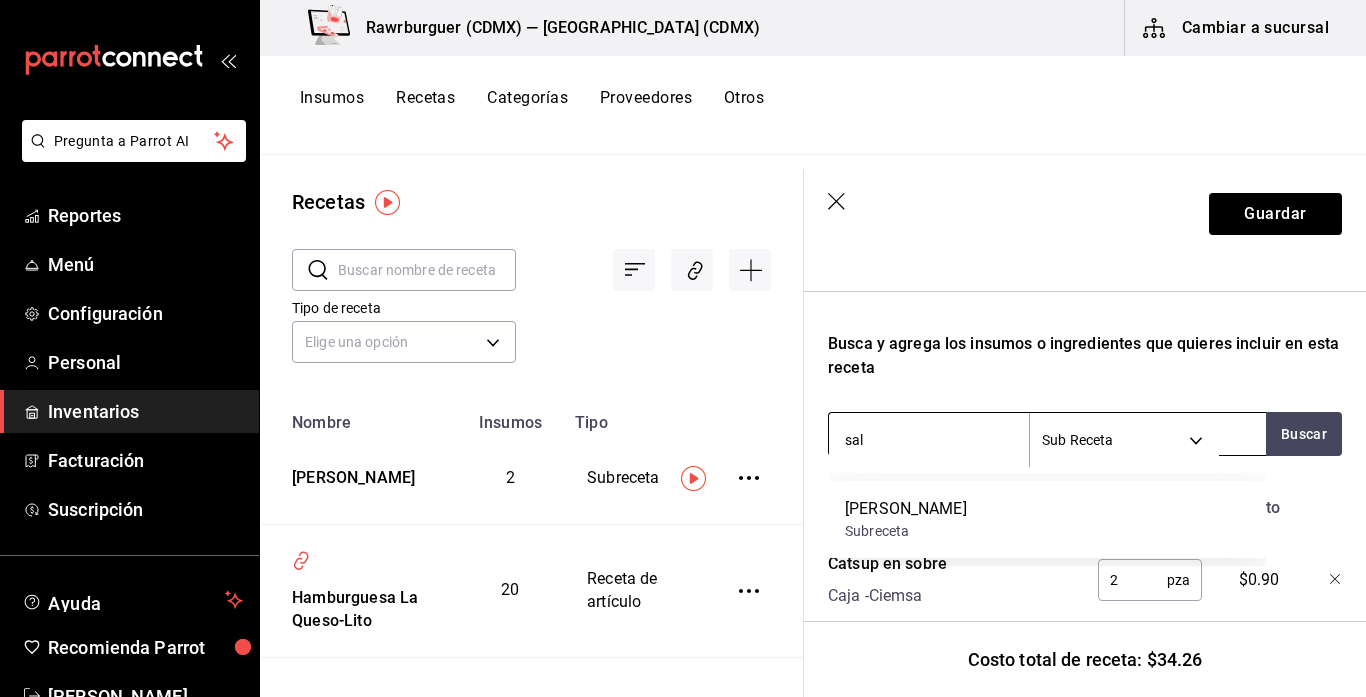 scroll, scrollTop: 296, scrollLeft: 0, axis: vertical 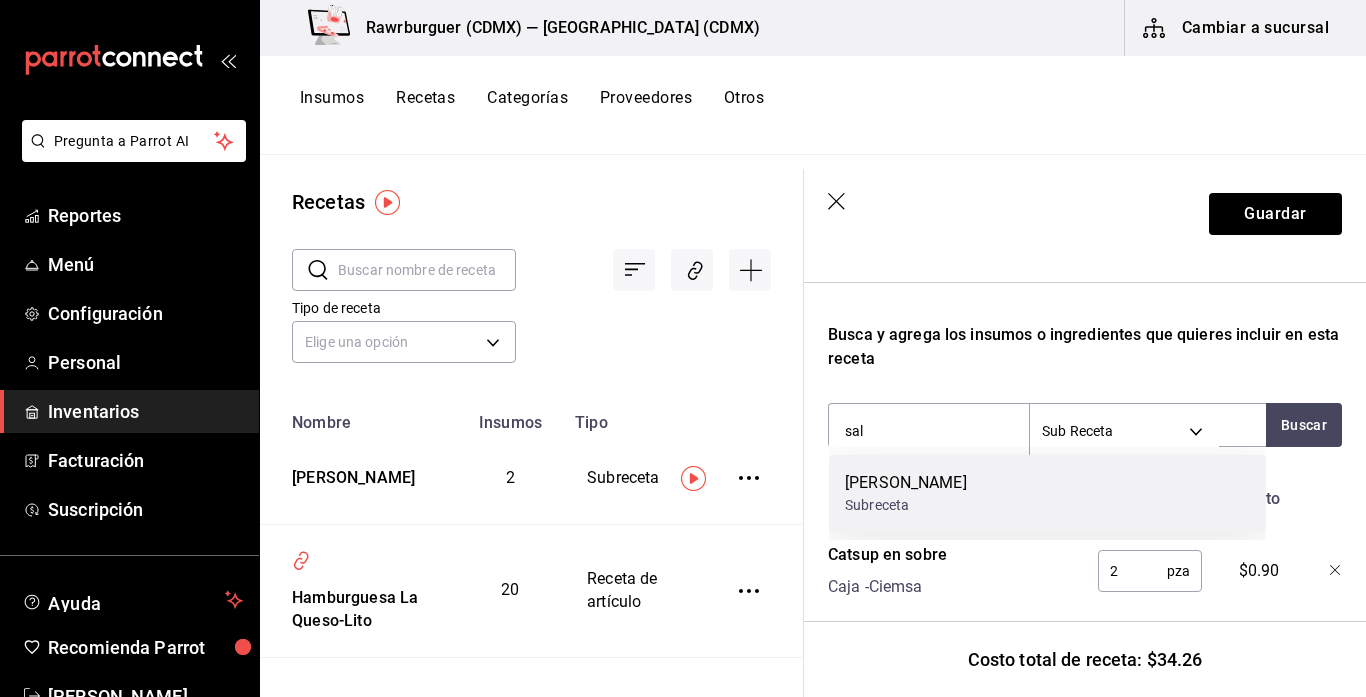 click on "Sal y pimienta  Subreceta" at bounding box center [1047, 493] 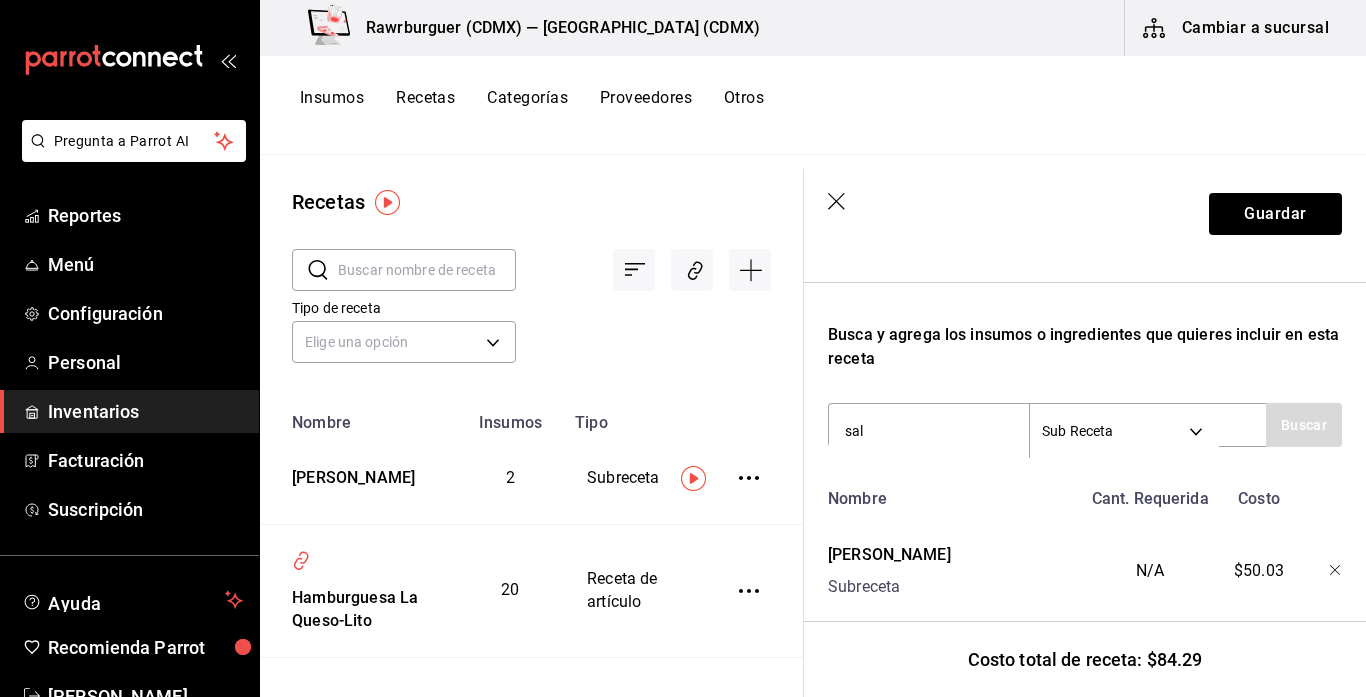 type 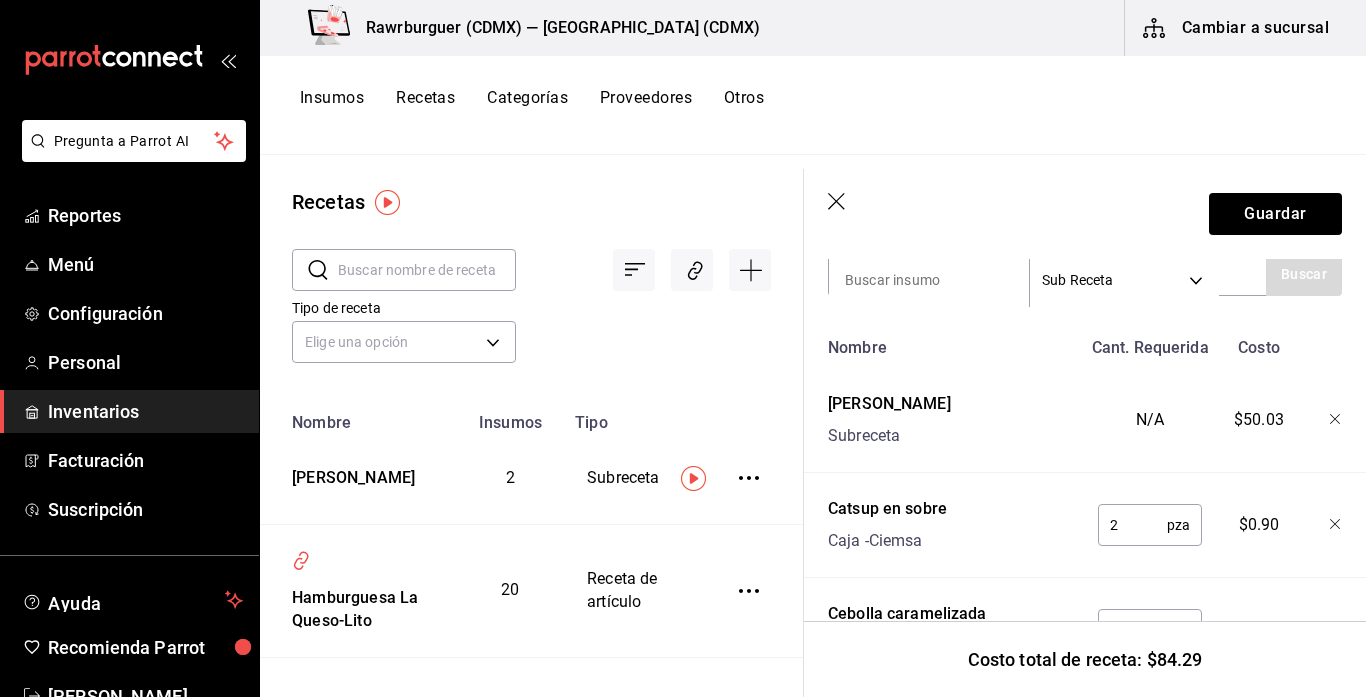 scroll, scrollTop: 445, scrollLeft: 0, axis: vertical 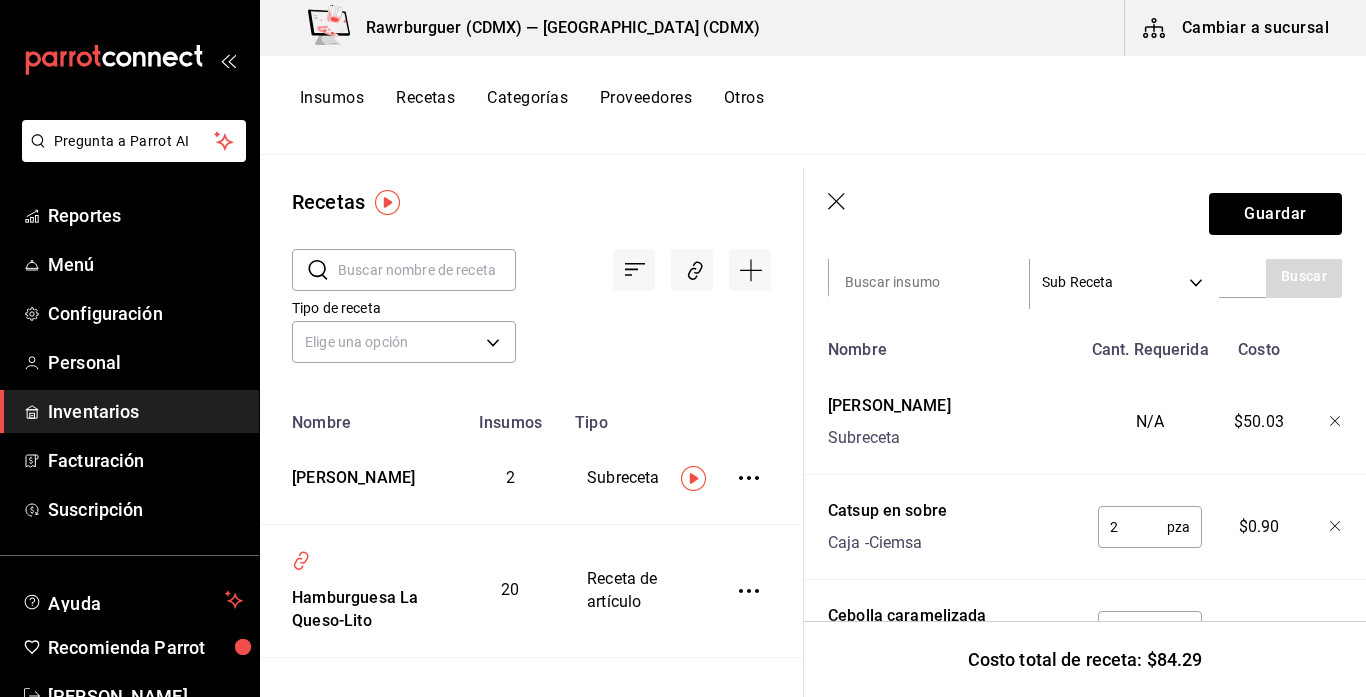 click on "N/A" at bounding box center [1146, 418] 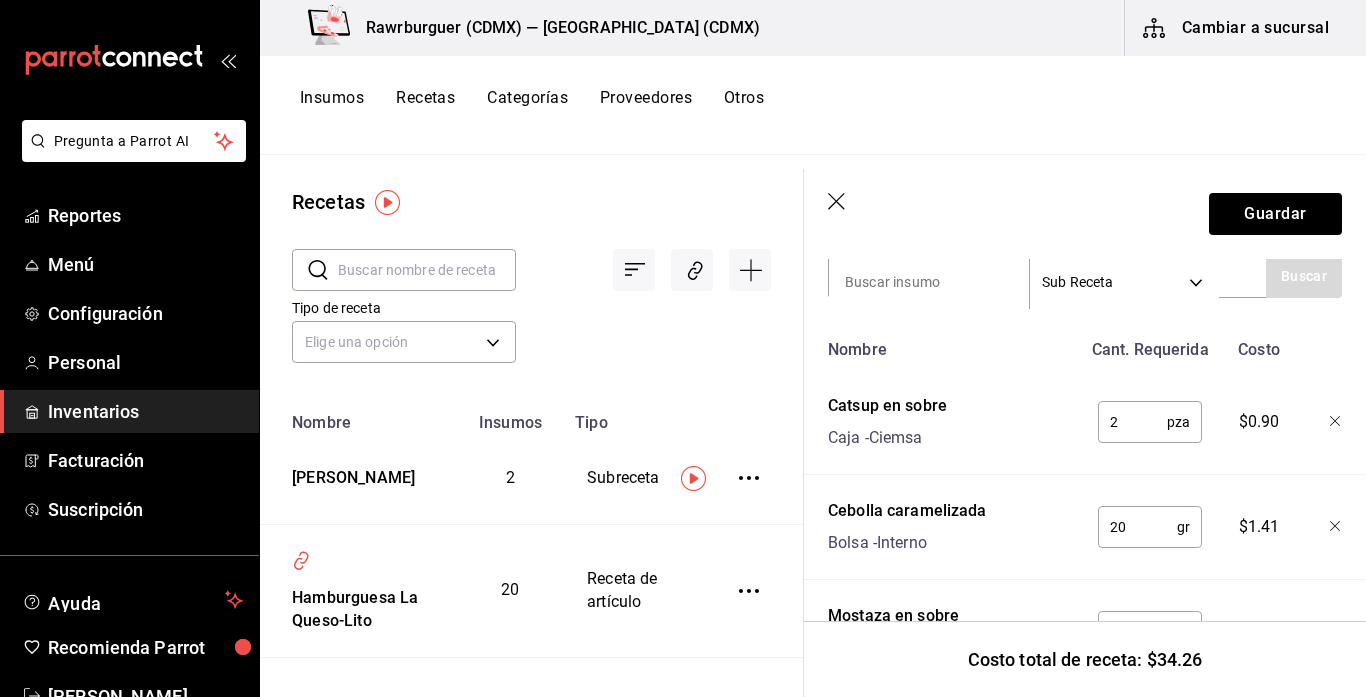 click 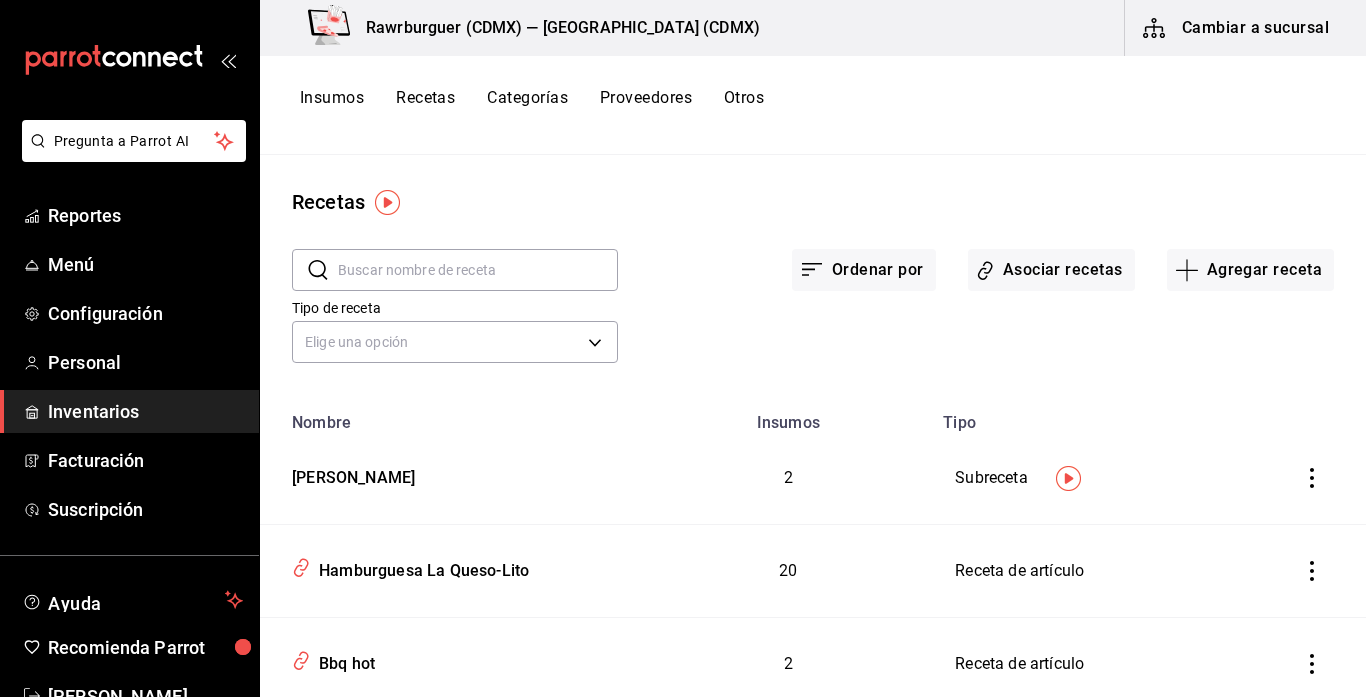 scroll, scrollTop: 0, scrollLeft: 0, axis: both 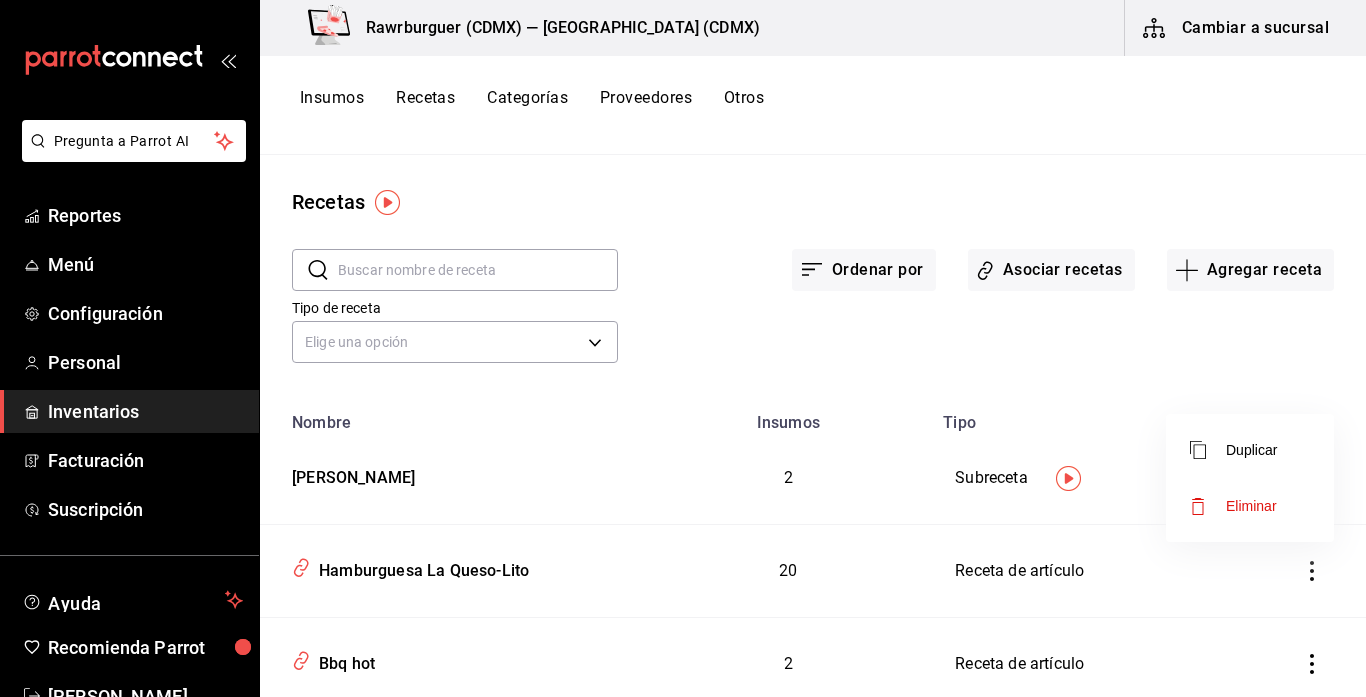click on "Eliminar" at bounding box center (1251, 506) 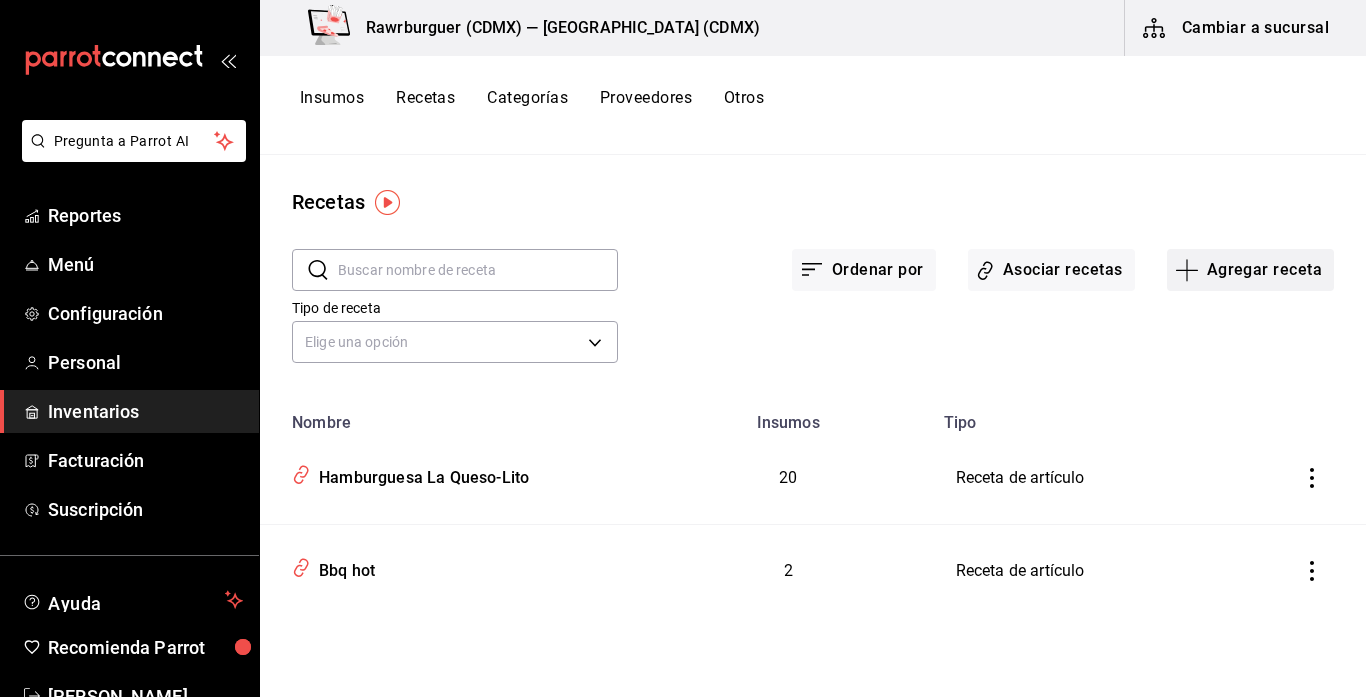 click 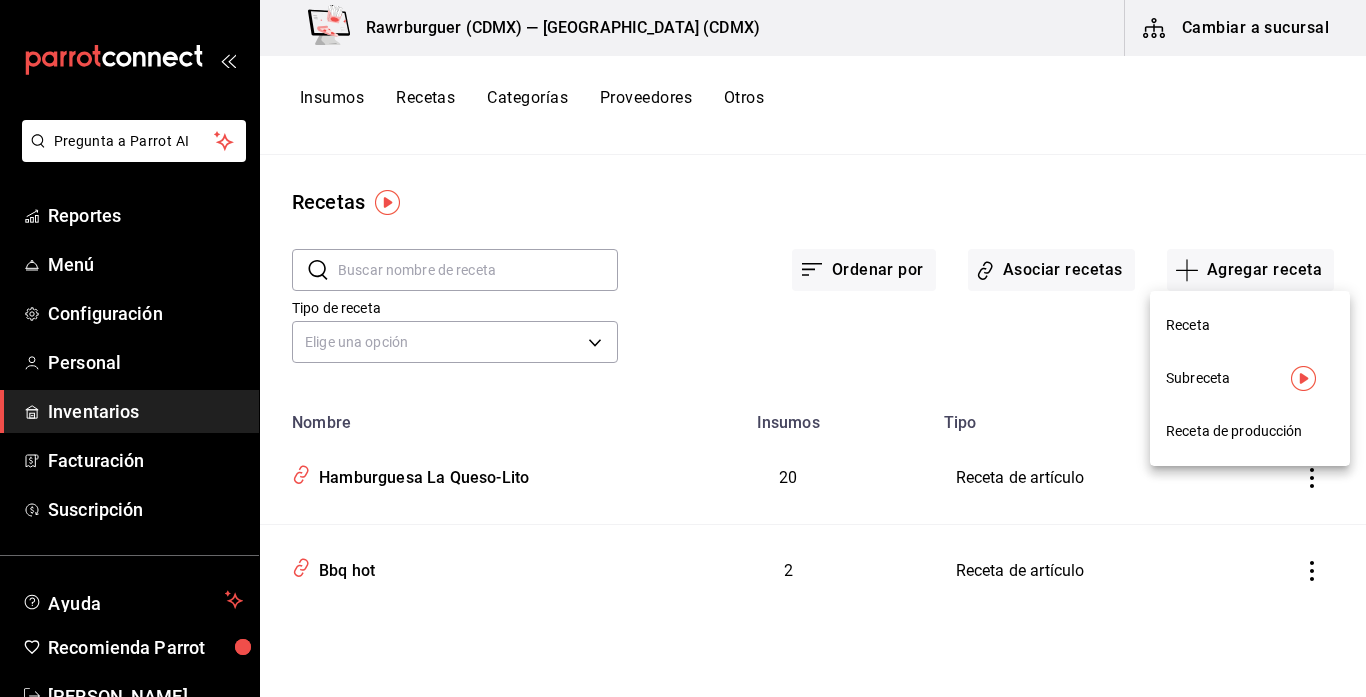 click on "Subreceta" at bounding box center (1250, 378) 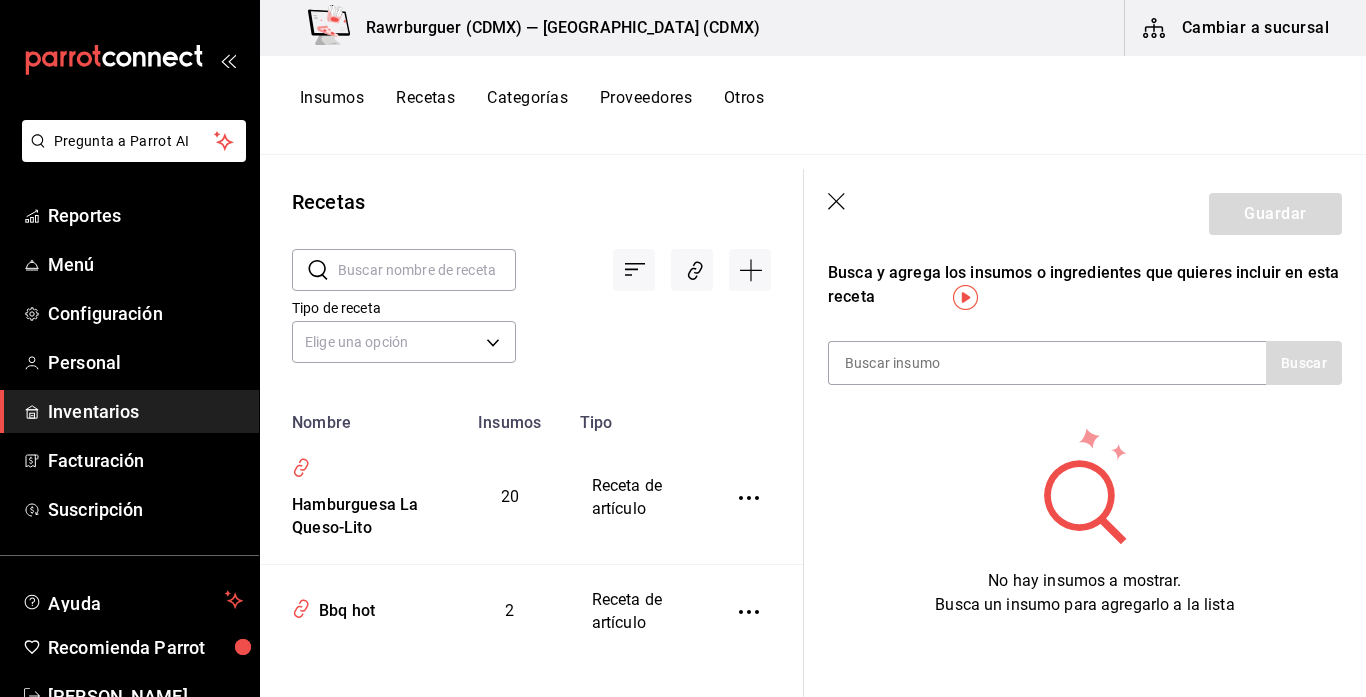 scroll, scrollTop: 0, scrollLeft: 0, axis: both 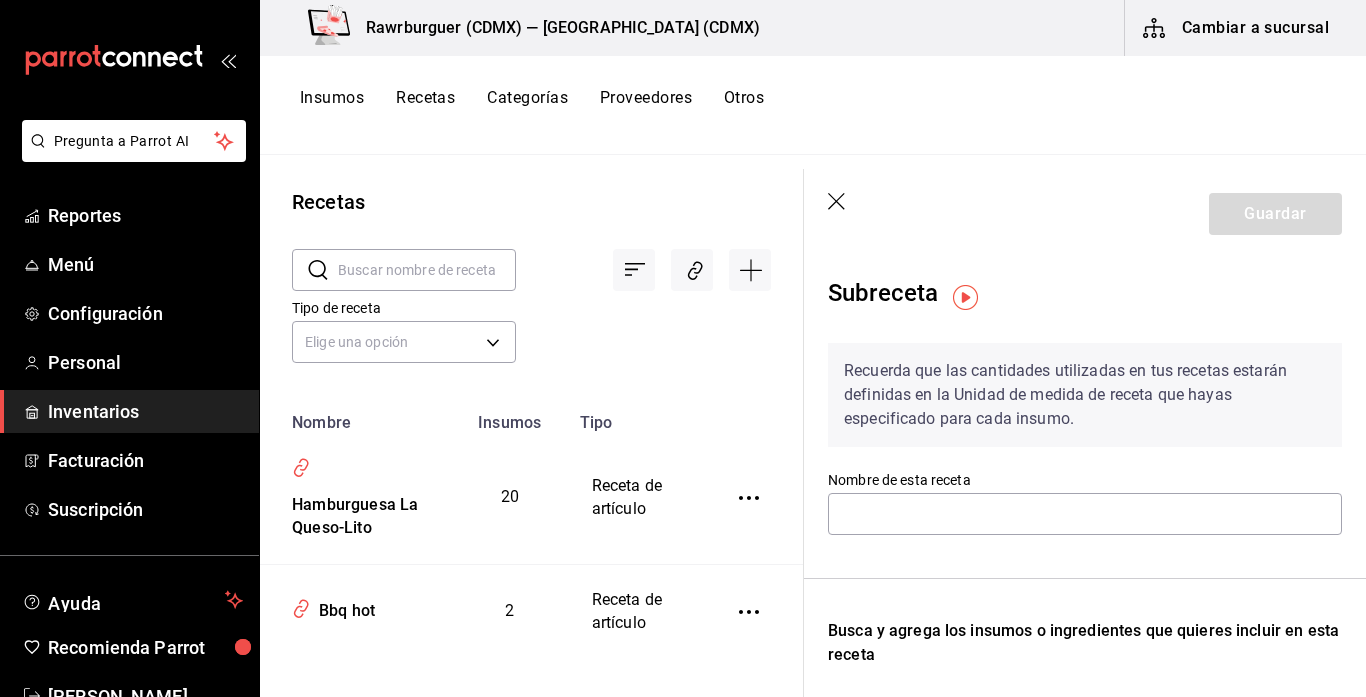 click 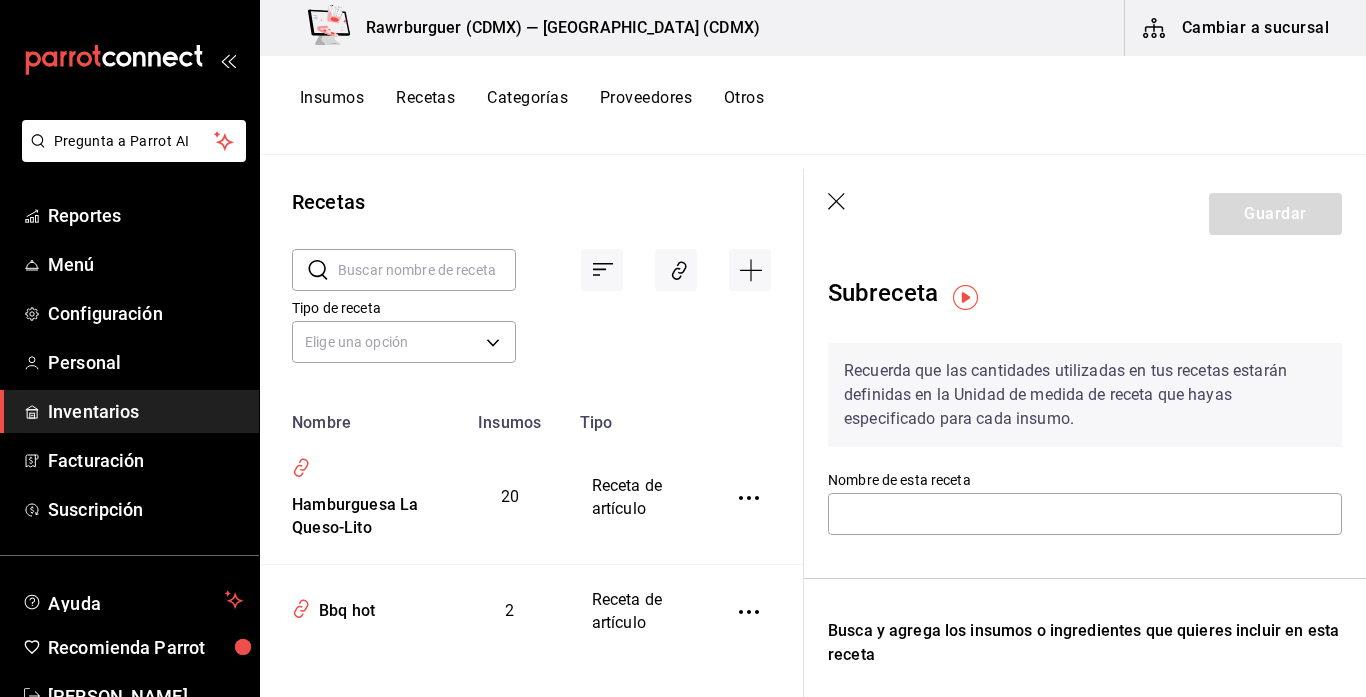 click on "Subreceta" at bounding box center (1085, 297) 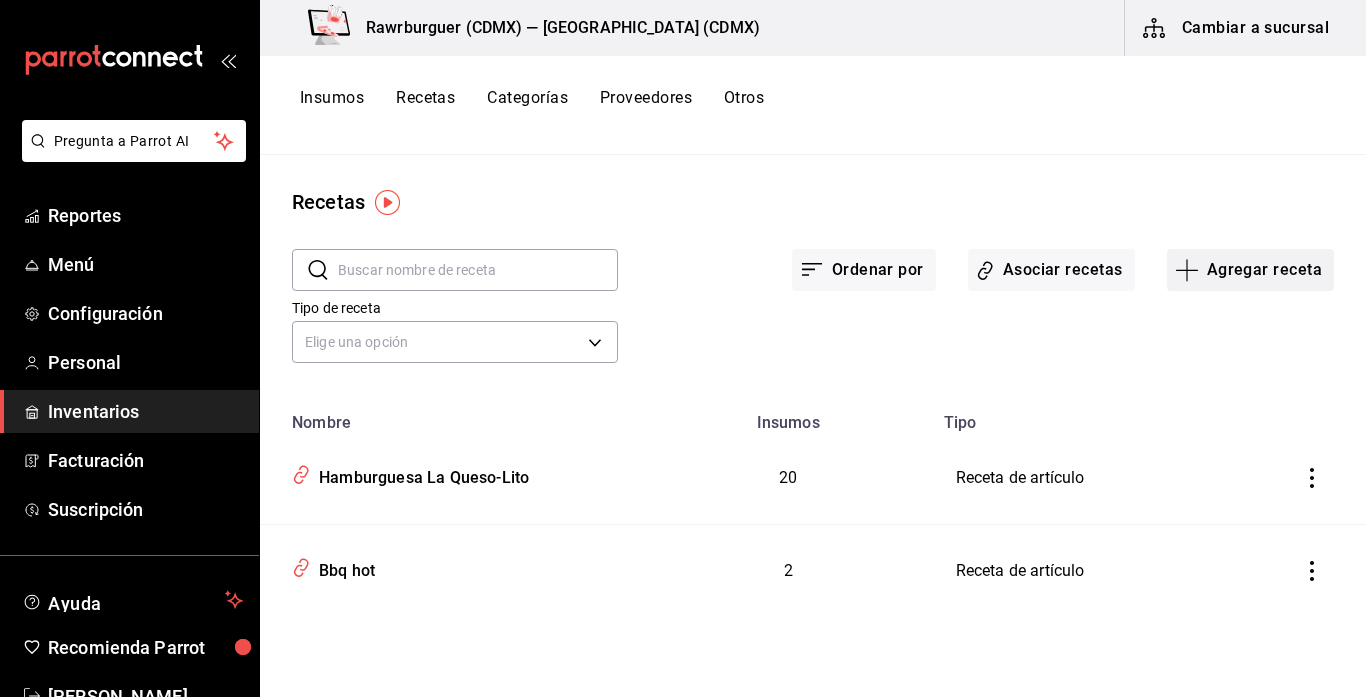 click on "Agregar receta" at bounding box center (1250, 270) 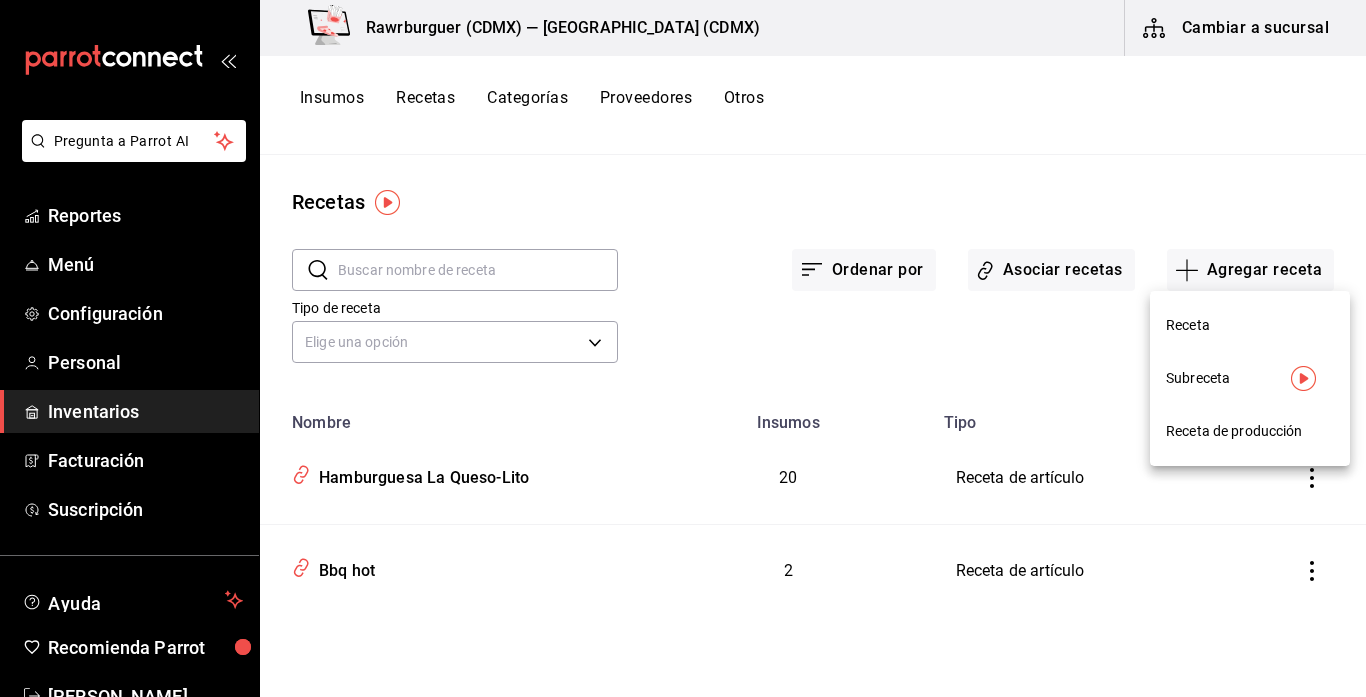 click on "Receta" at bounding box center (1250, 325) 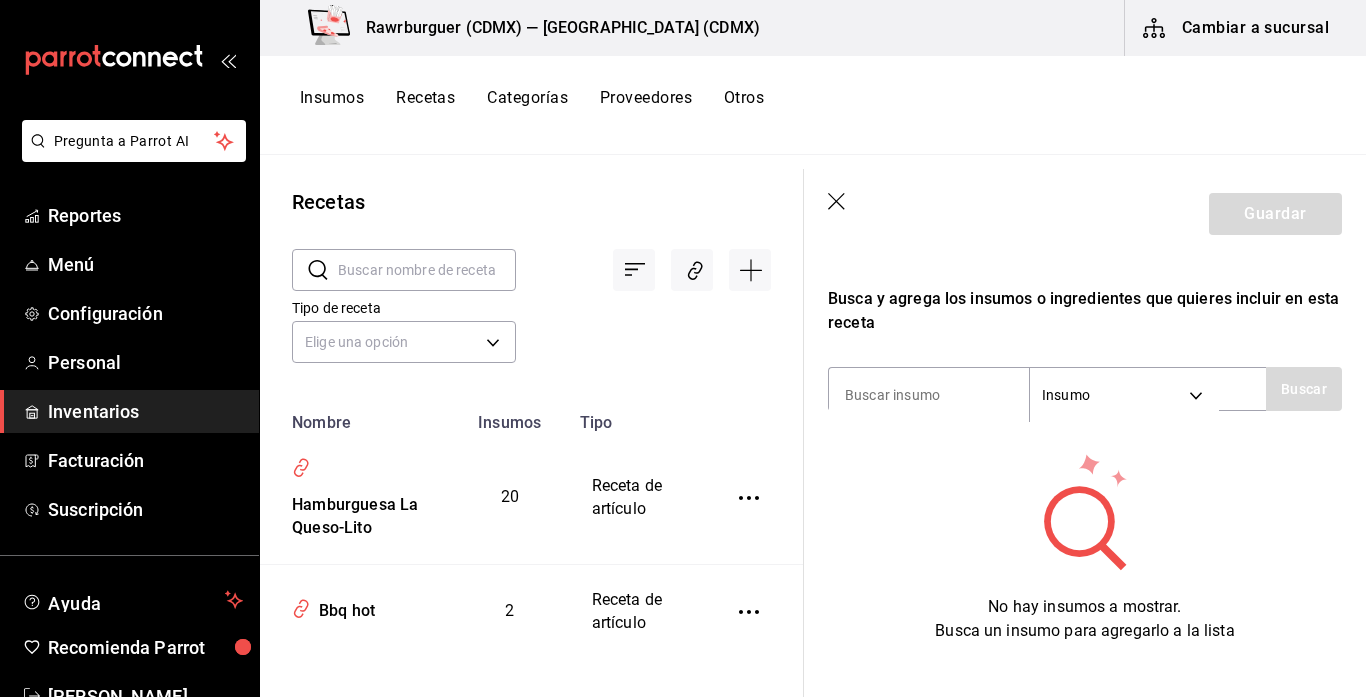 scroll, scrollTop: 358, scrollLeft: 0, axis: vertical 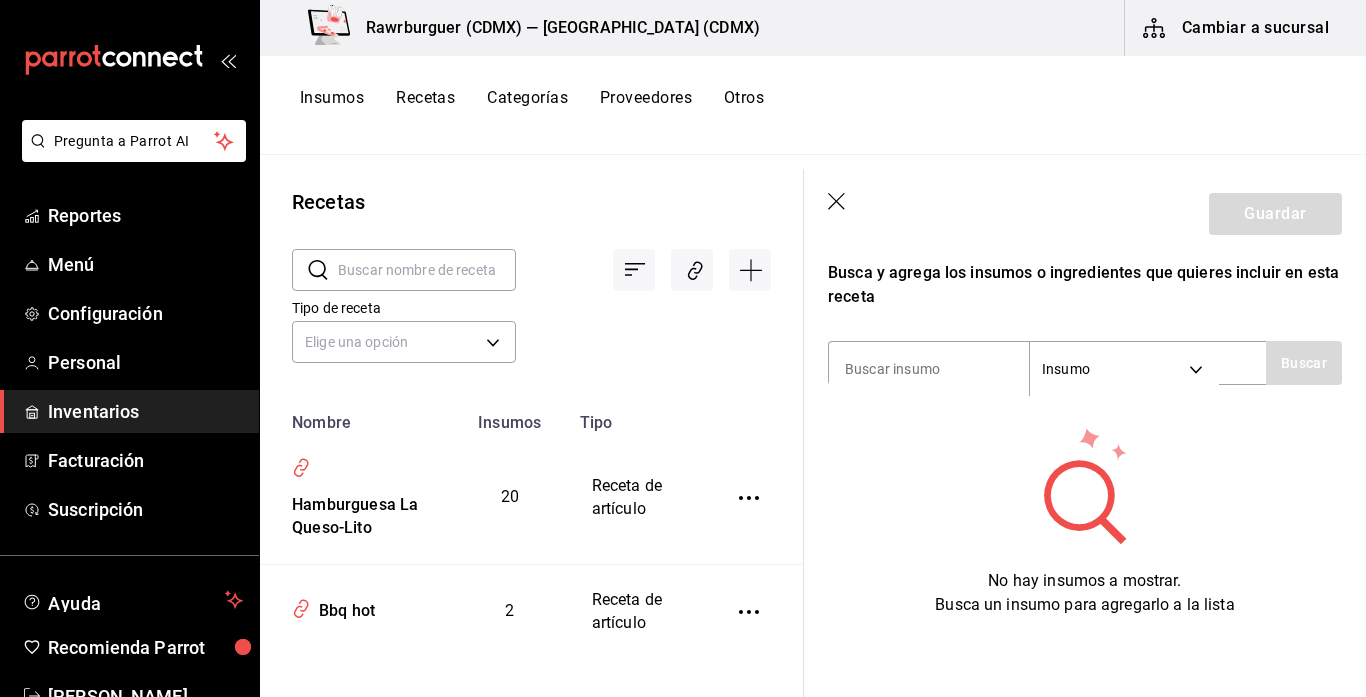 click 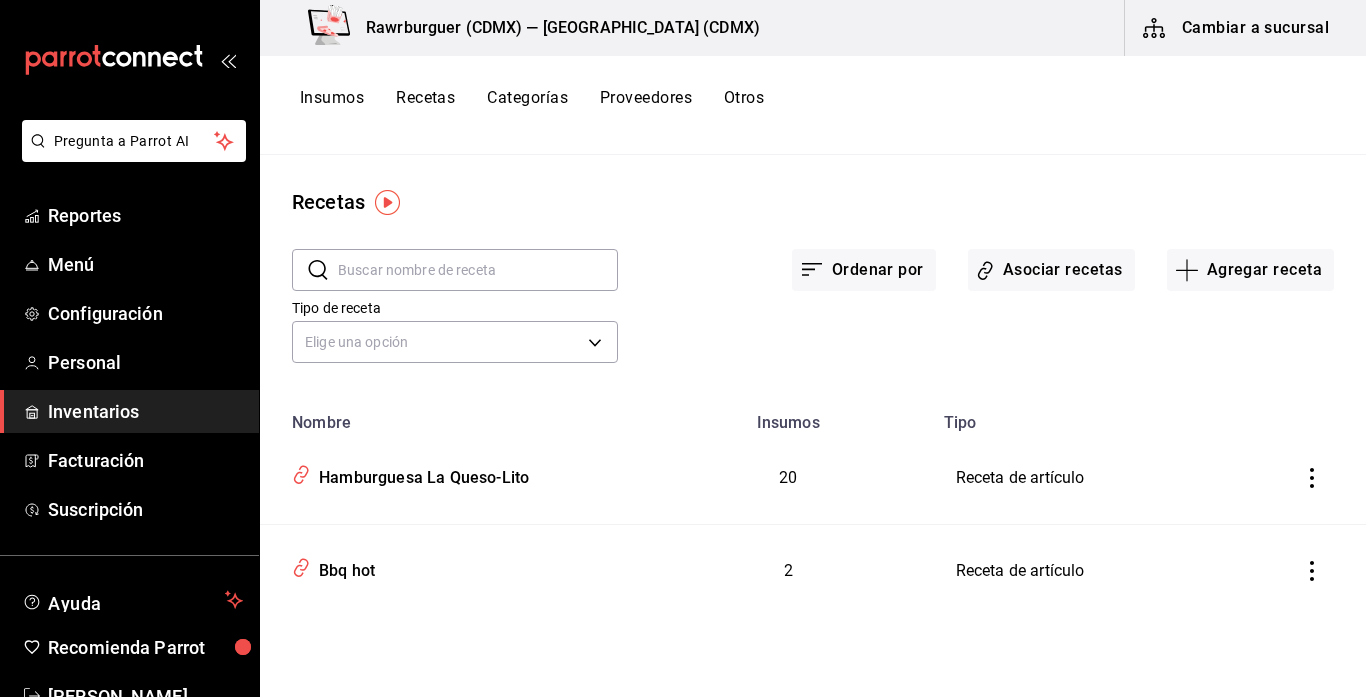 scroll, scrollTop: 0, scrollLeft: 0, axis: both 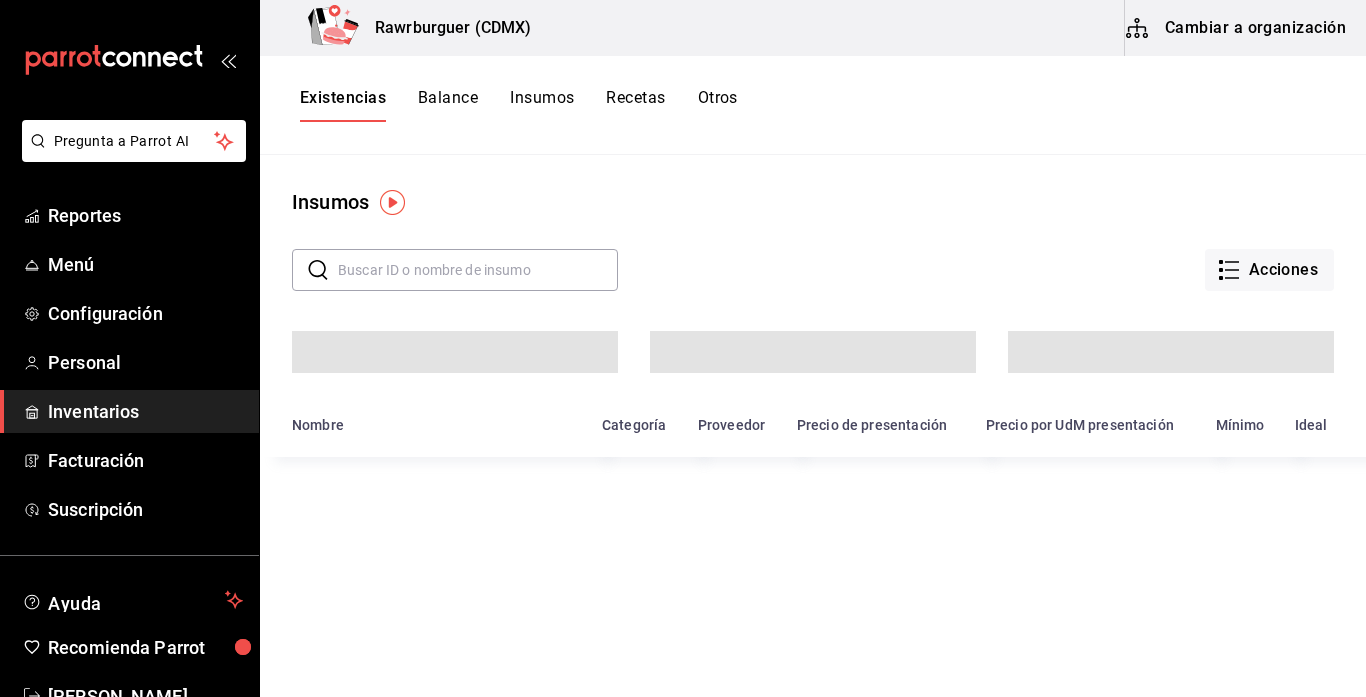 click on "Inventarios" at bounding box center [145, 411] 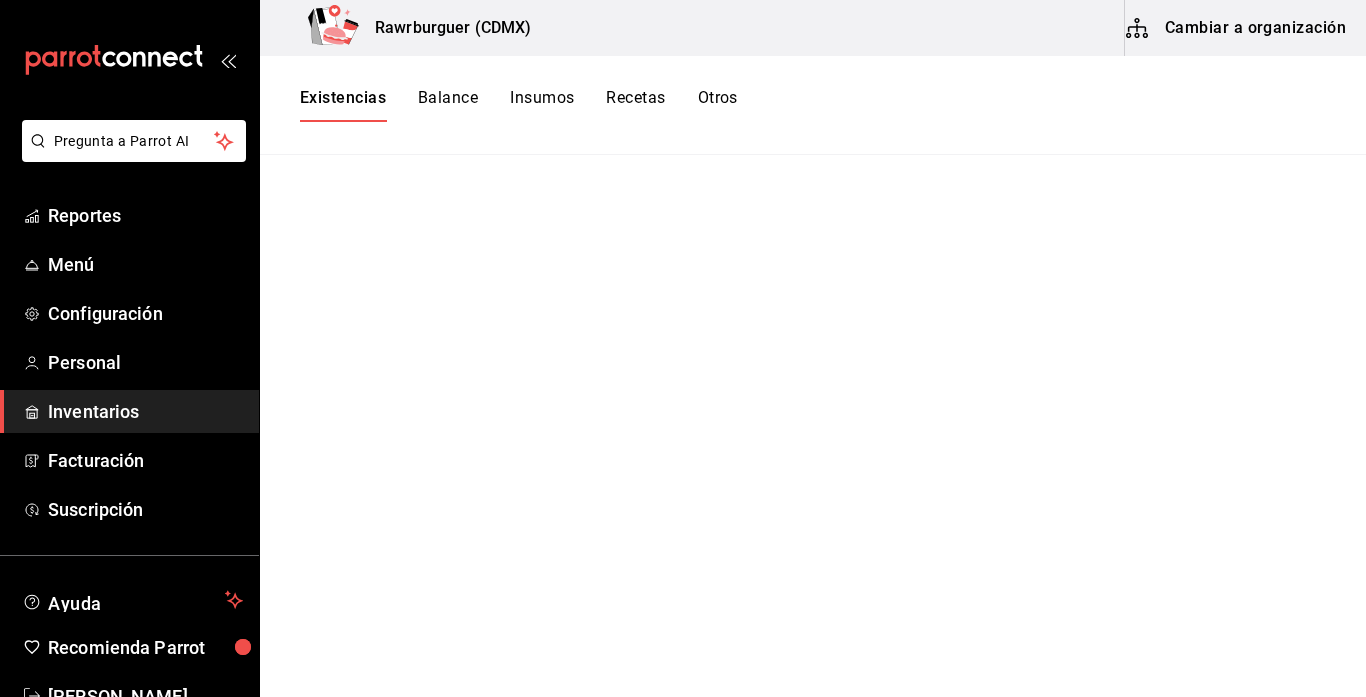 click on "Cambiar a organización" at bounding box center (1237, 28) 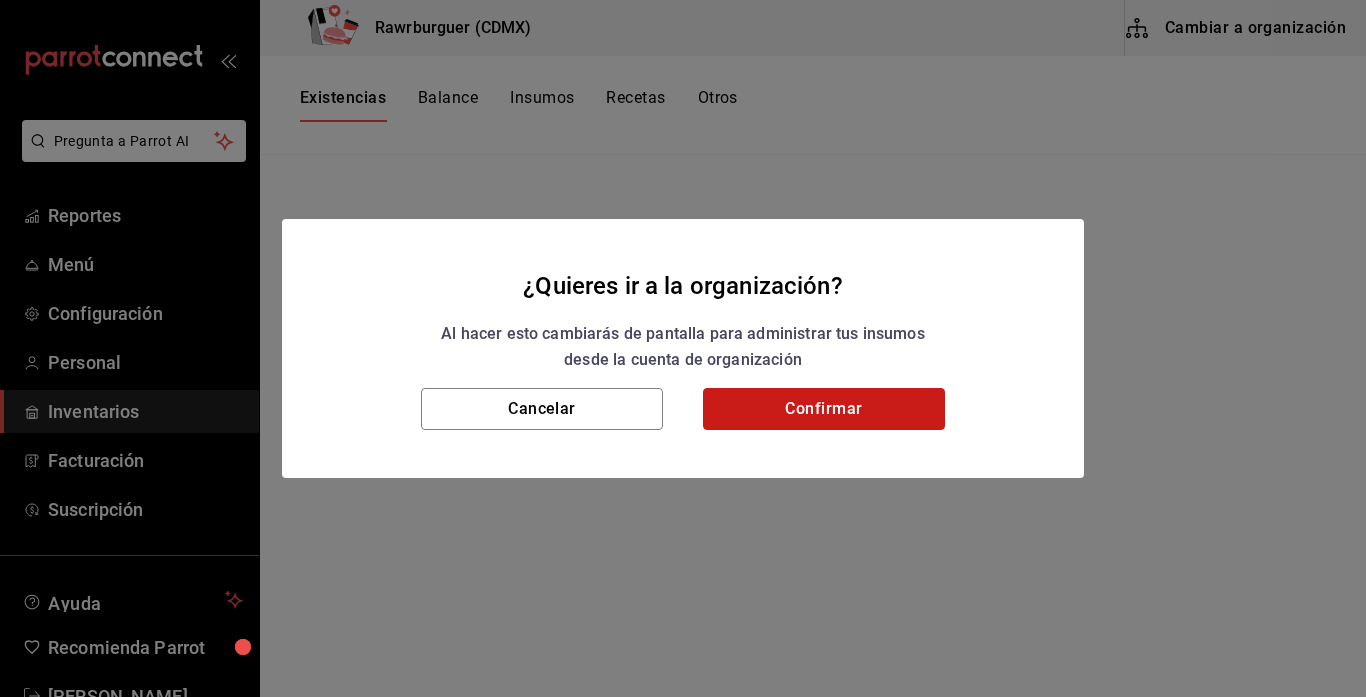 click on "Confirmar" at bounding box center [824, 409] 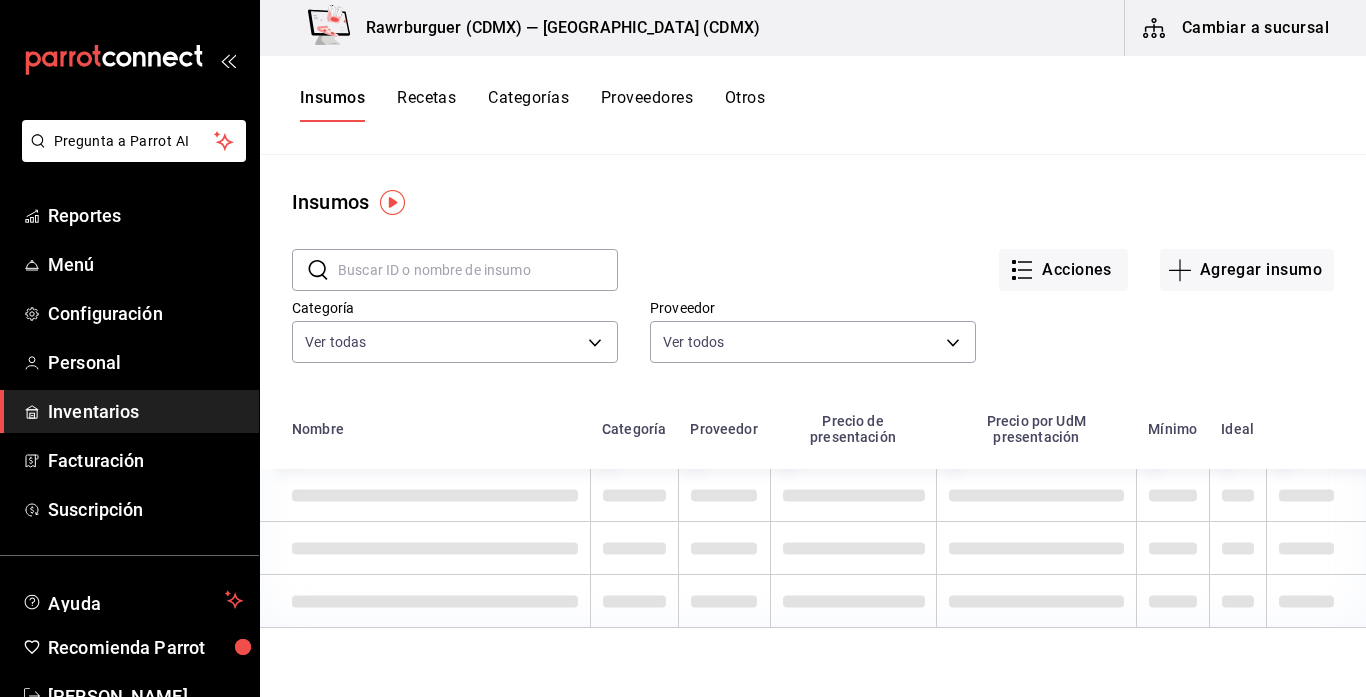 drag, startPoint x: 777, startPoint y: 408, endPoint x: 617, endPoint y: 381, distance: 162.26213 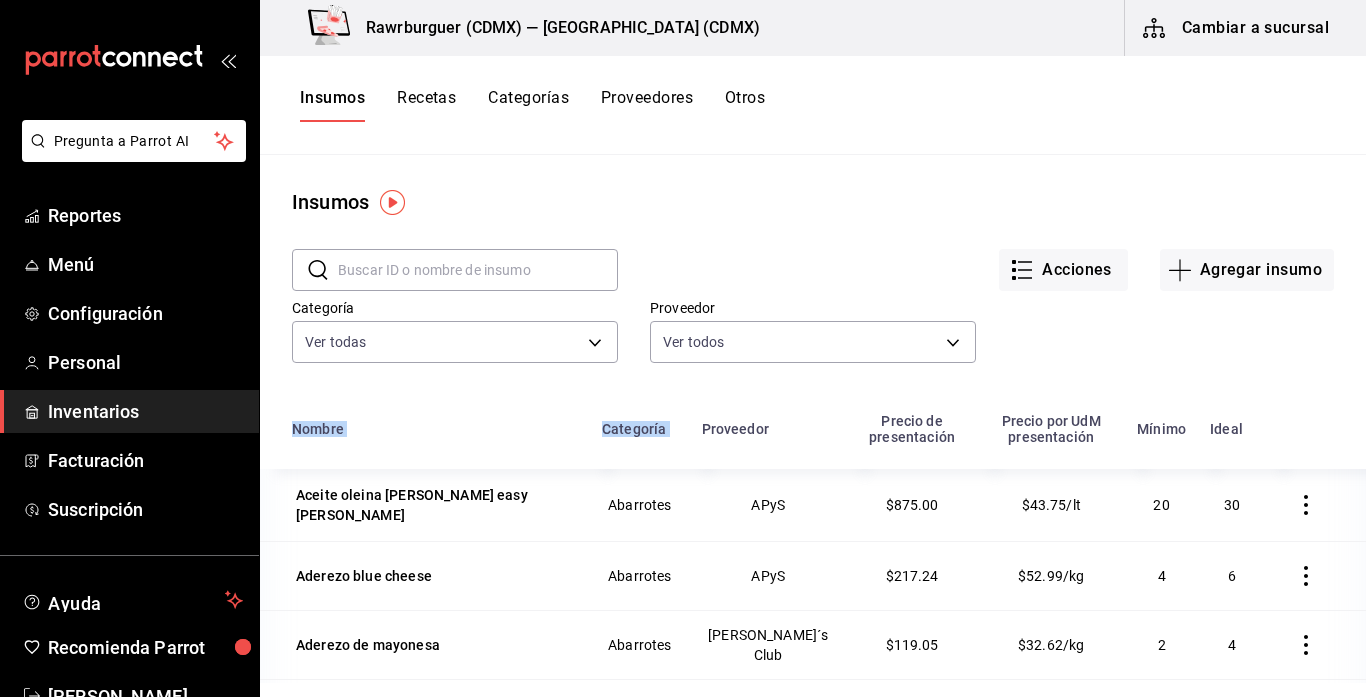 click on "Nombre" at bounding box center (425, 435) 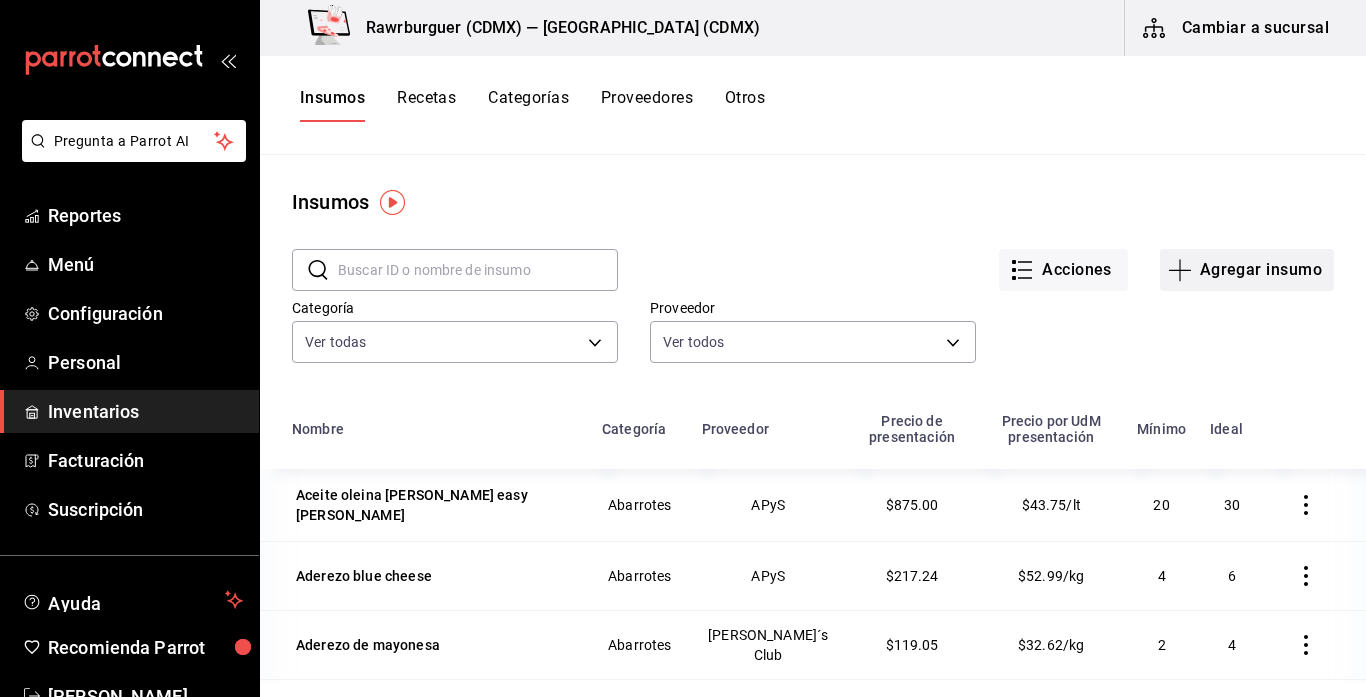 click on "Agregar insumo" at bounding box center (1247, 270) 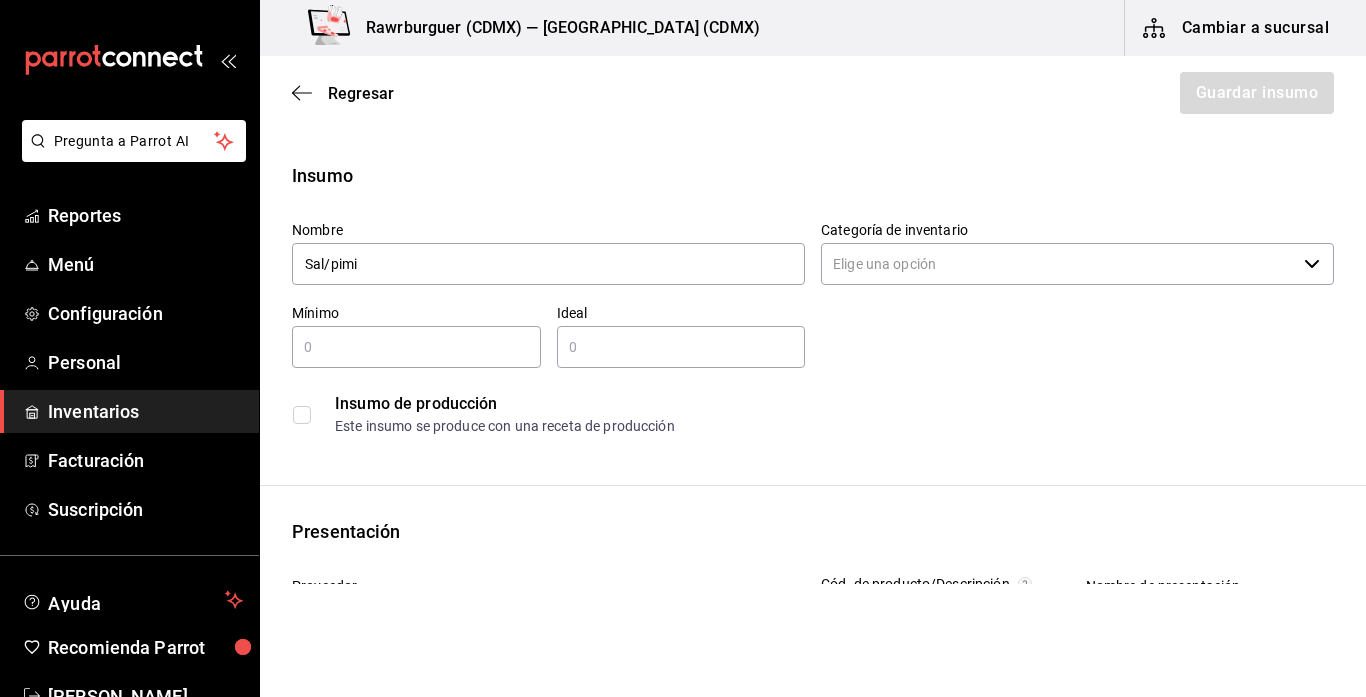type on "Sal/pimienta" 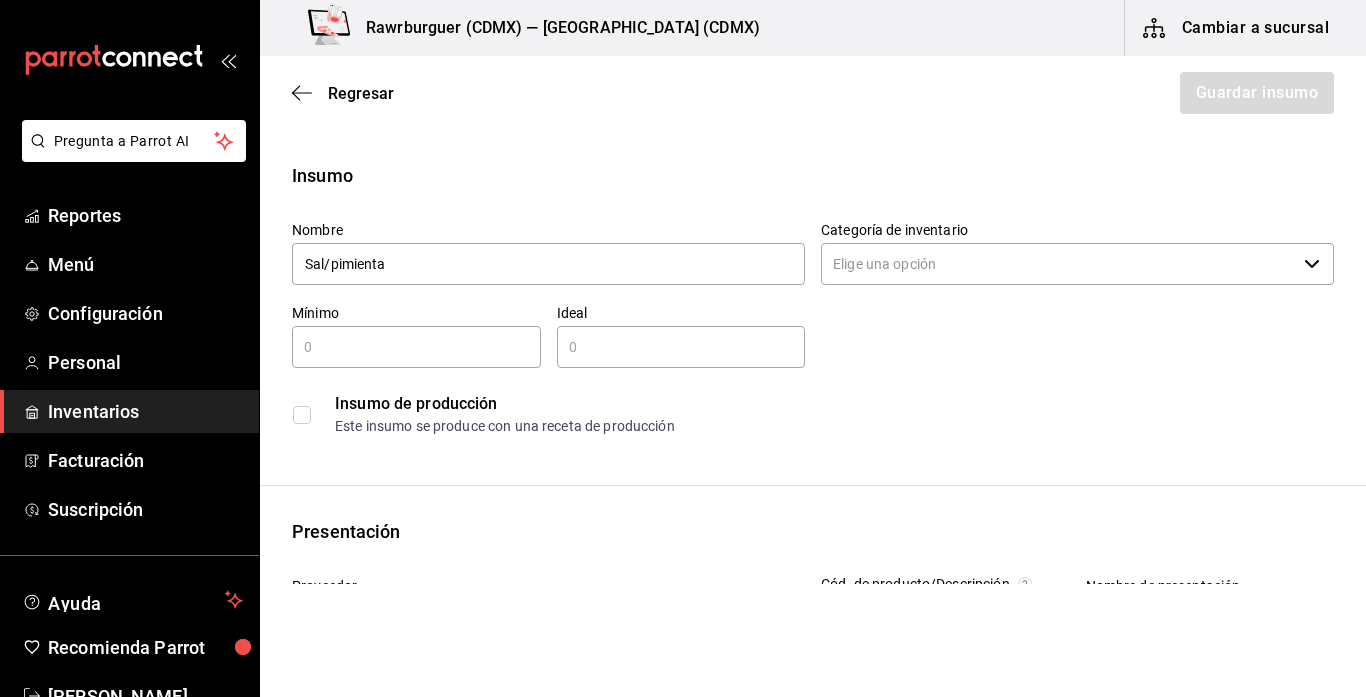 click on "Categoría de inventario" at bounding box center (1058, 264) 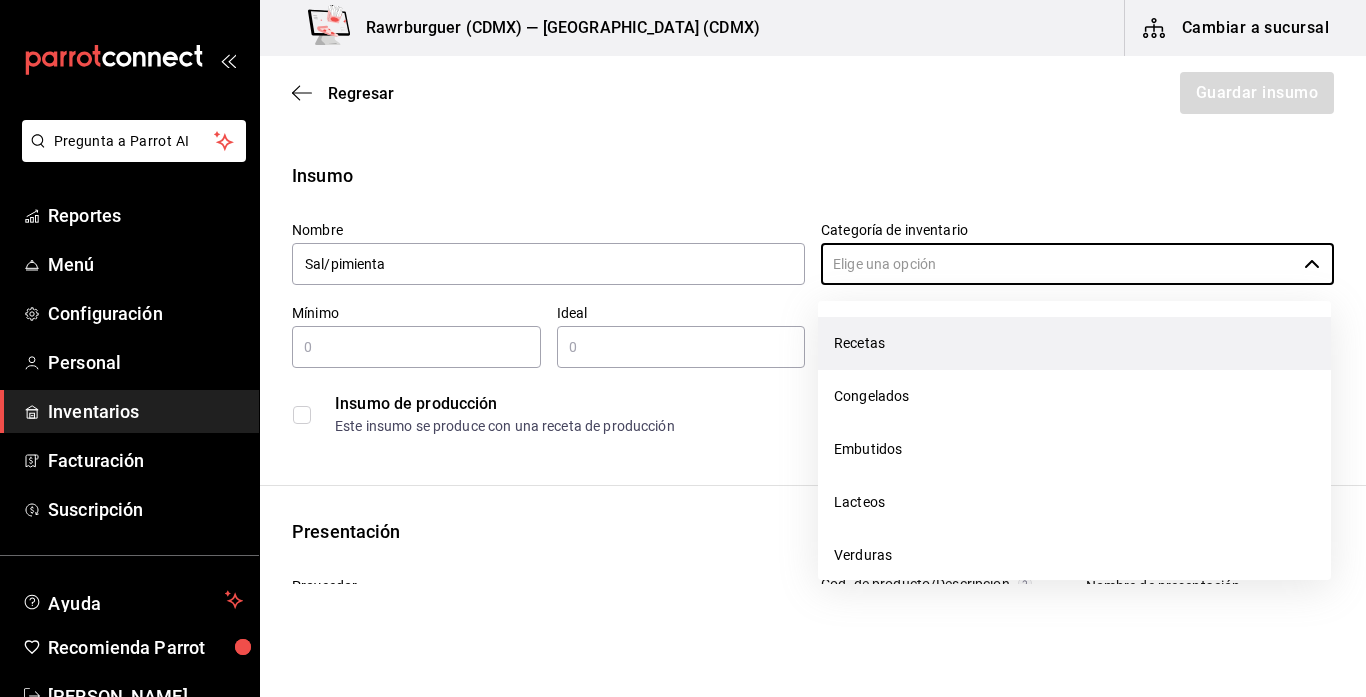 click on "Recetas" at bounding box center [1074, 343] 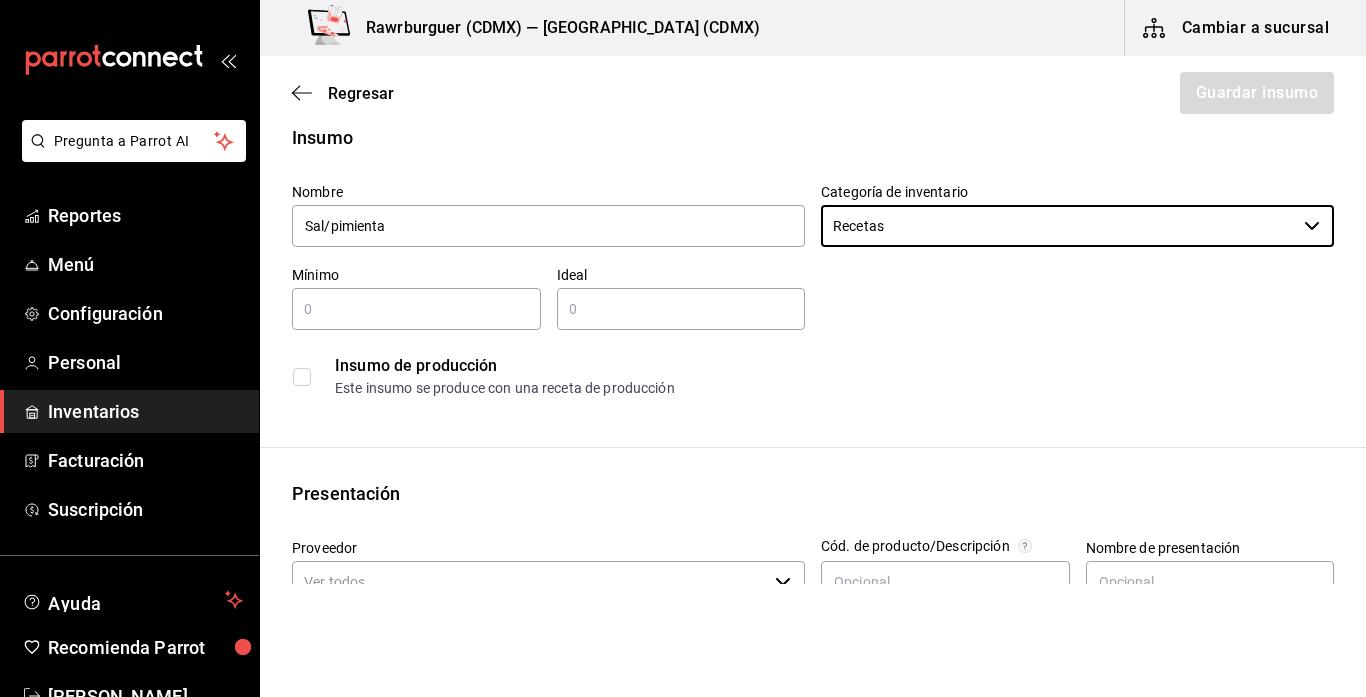 scroll, scrollTop: 87, scrollLeft: 0, axis: vertical 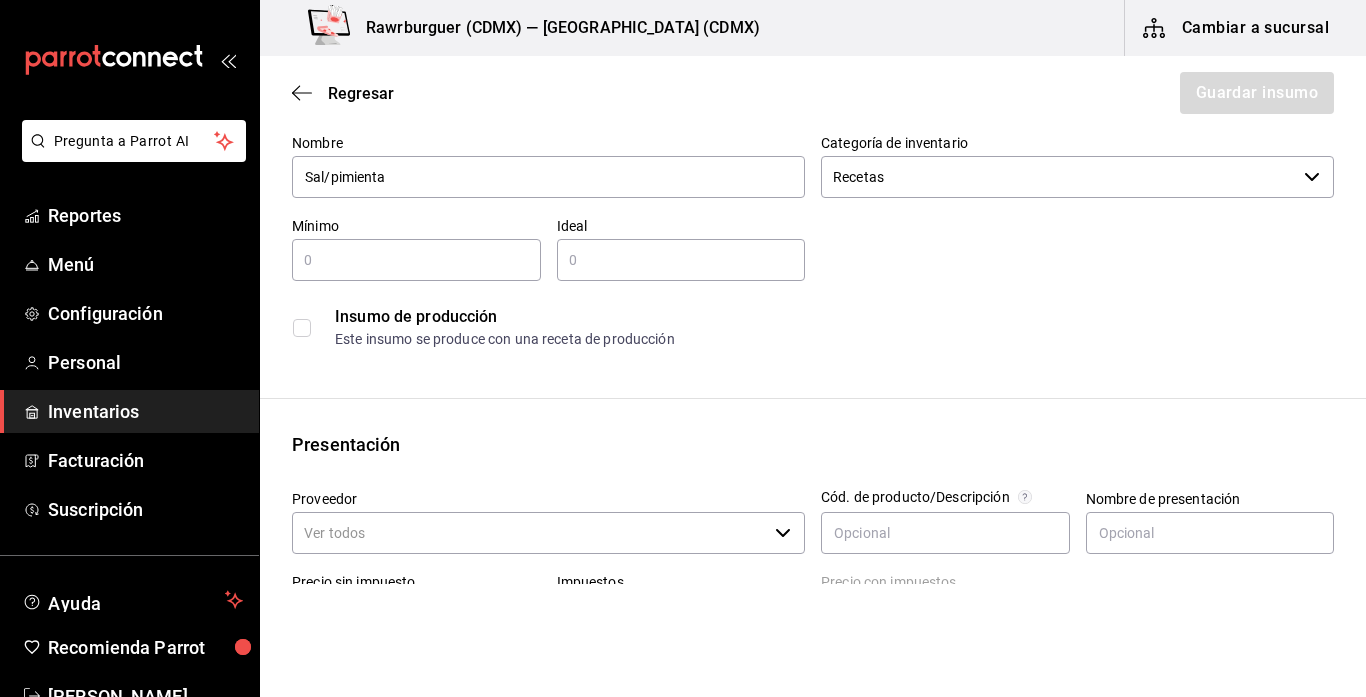 click on "Recetas" at bounding box center [1058, 177] 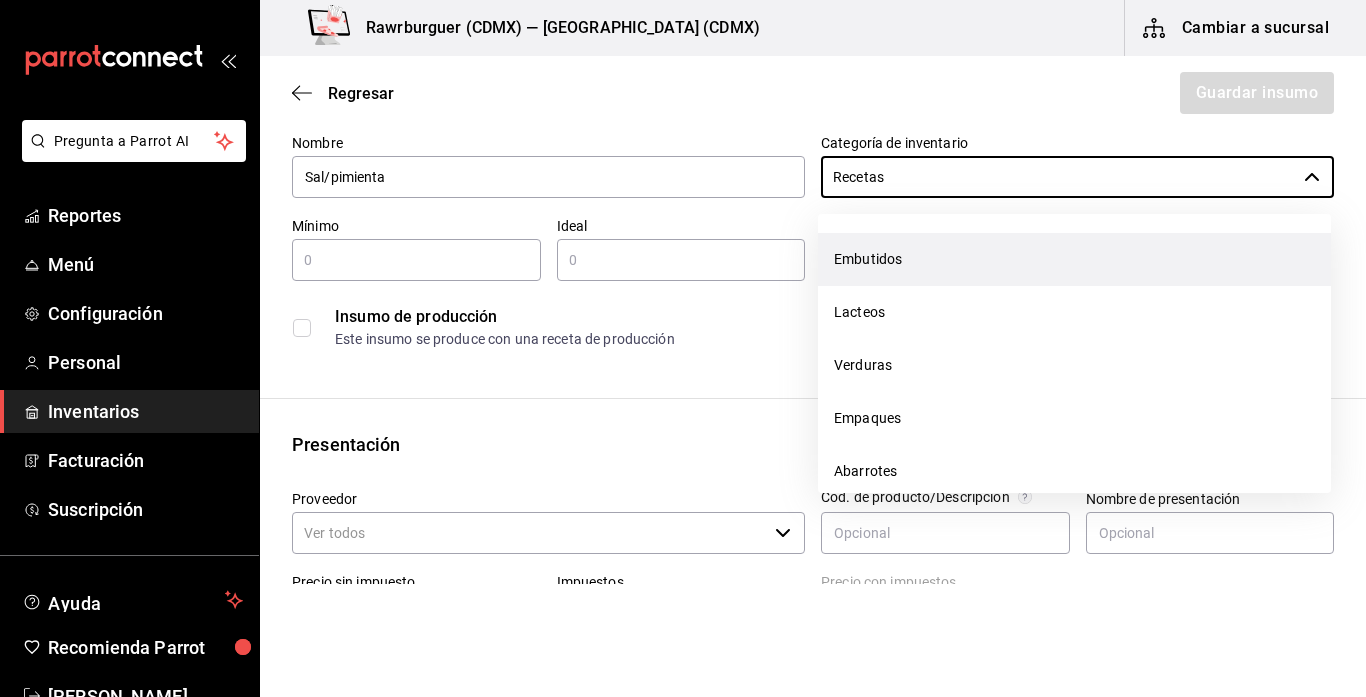scroll, scrollTop: 124, scrollLeft: 0, axis: vertical 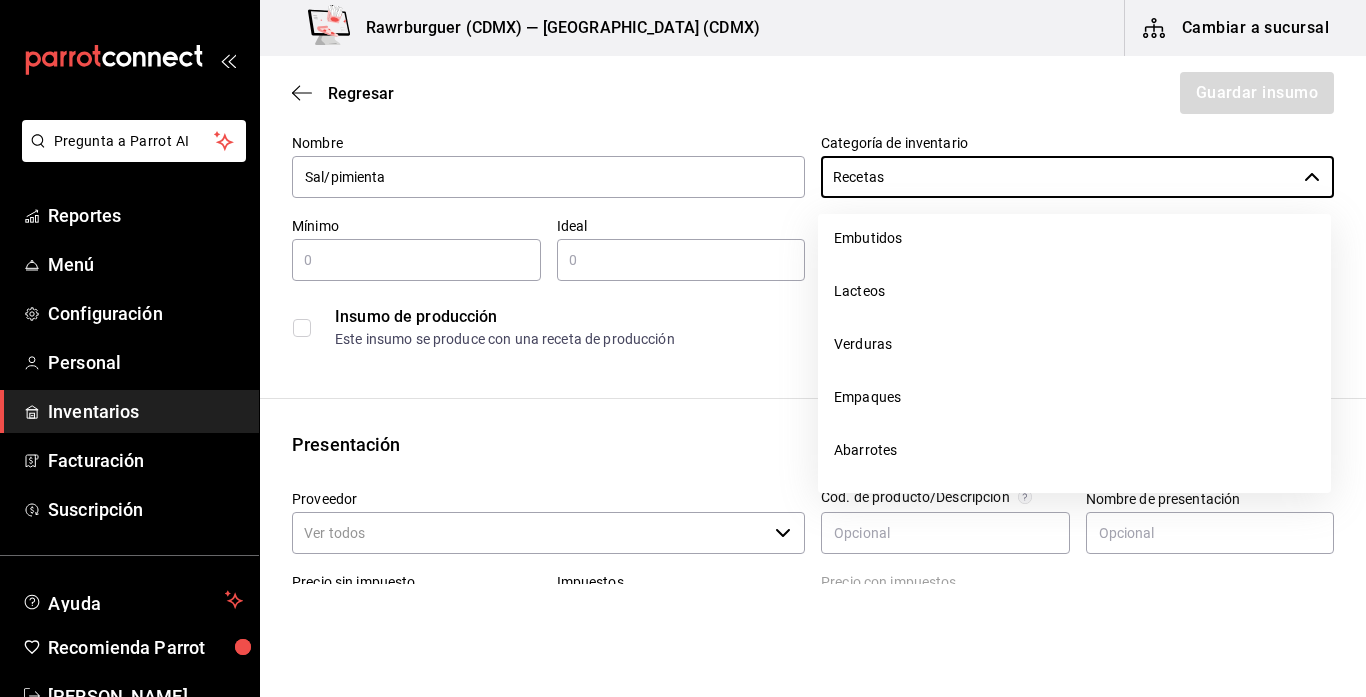 click on "Insumo de producción Este insumo se produce con una receta de producción" at bounding box center [805, 319] 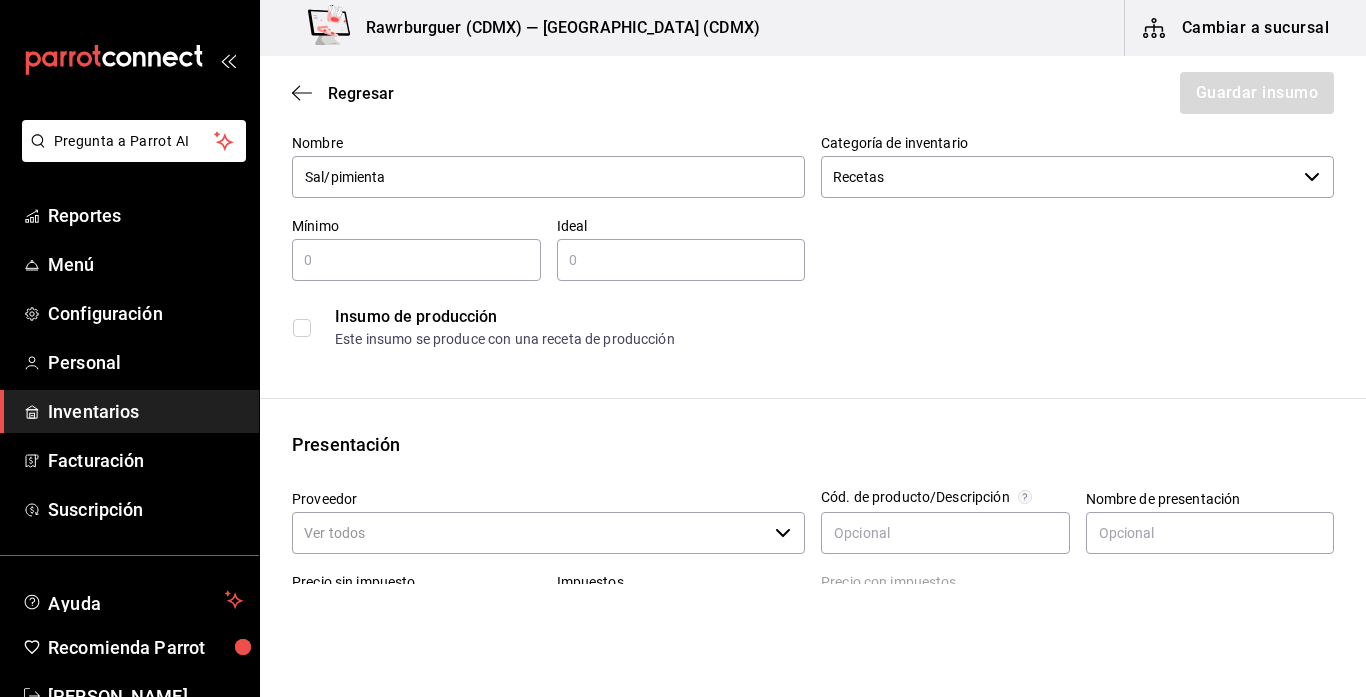click at bounding box center [416, 260] 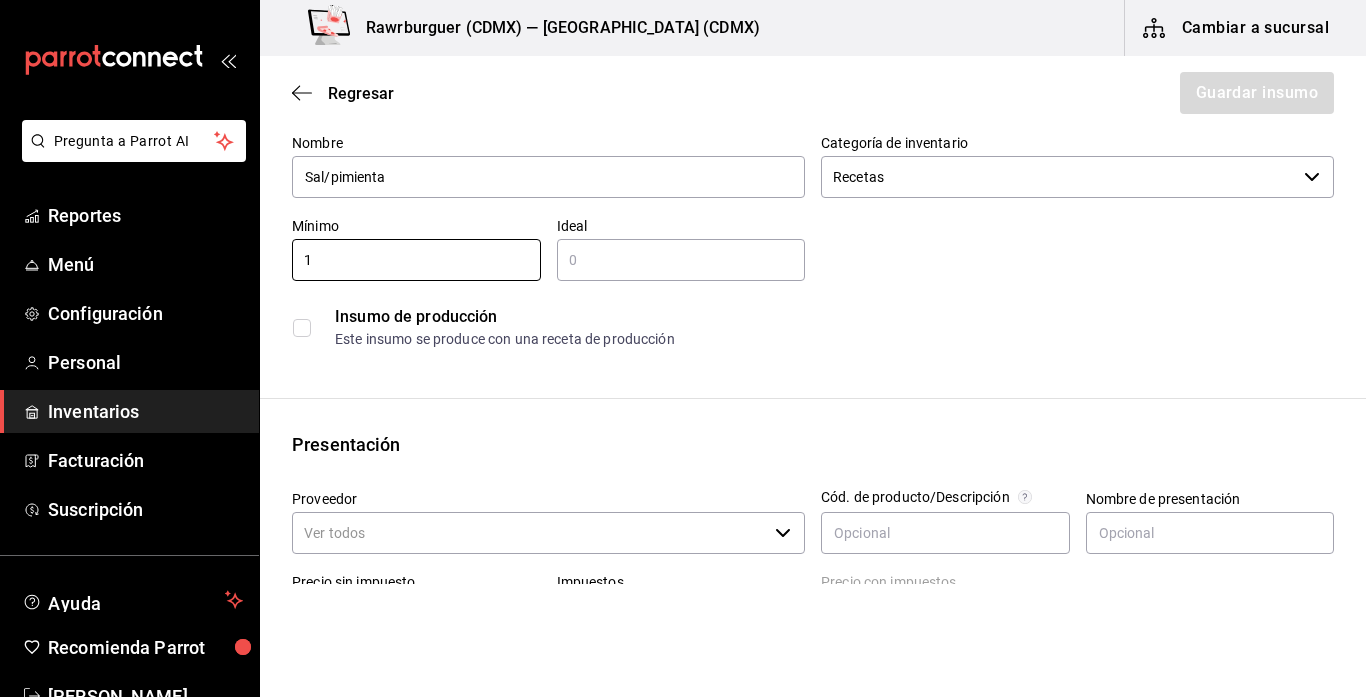 type on "1" 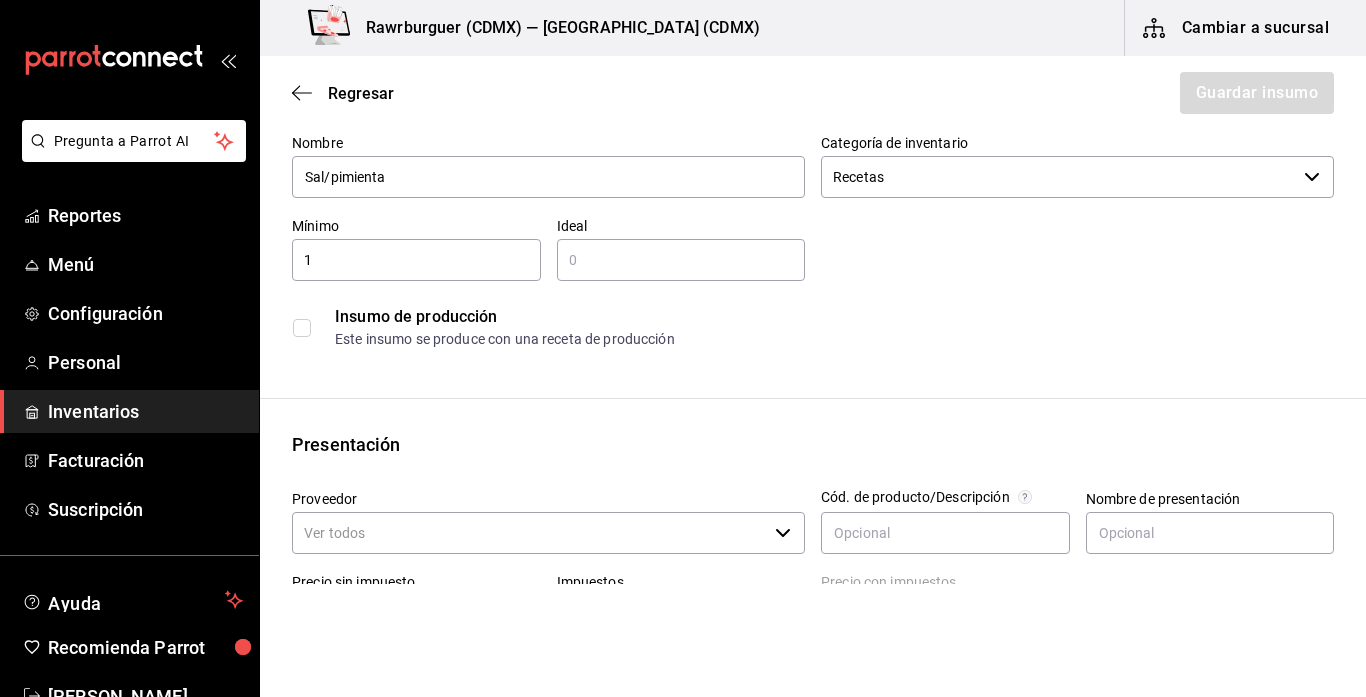 type on "4" 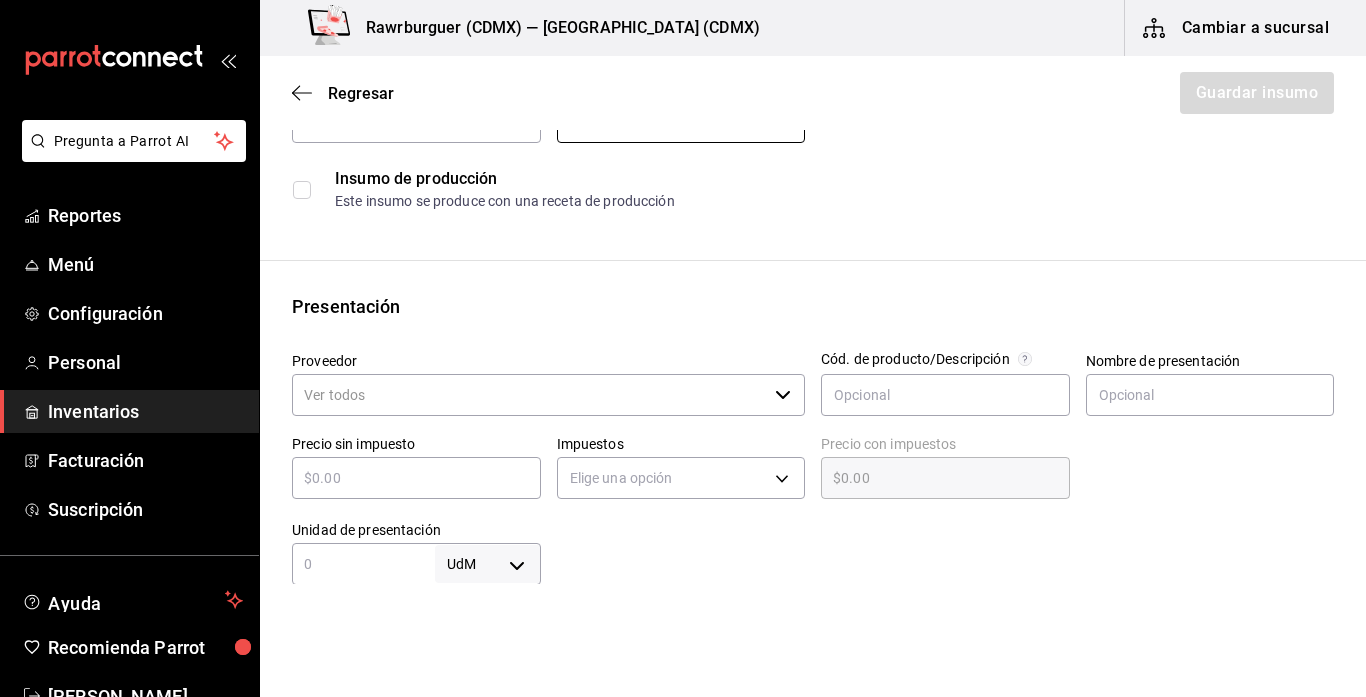 scroll, scrollTop: 310, scrollLeft: 0, axis: vertical 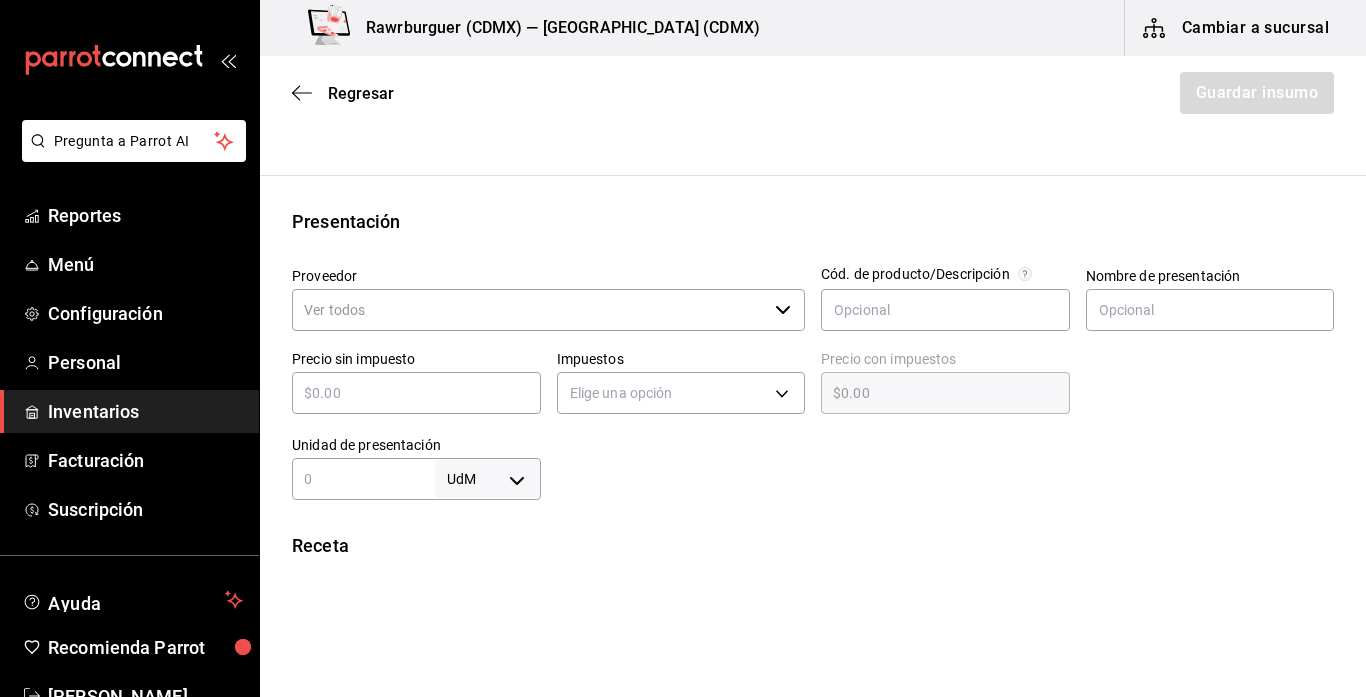 type on "3" 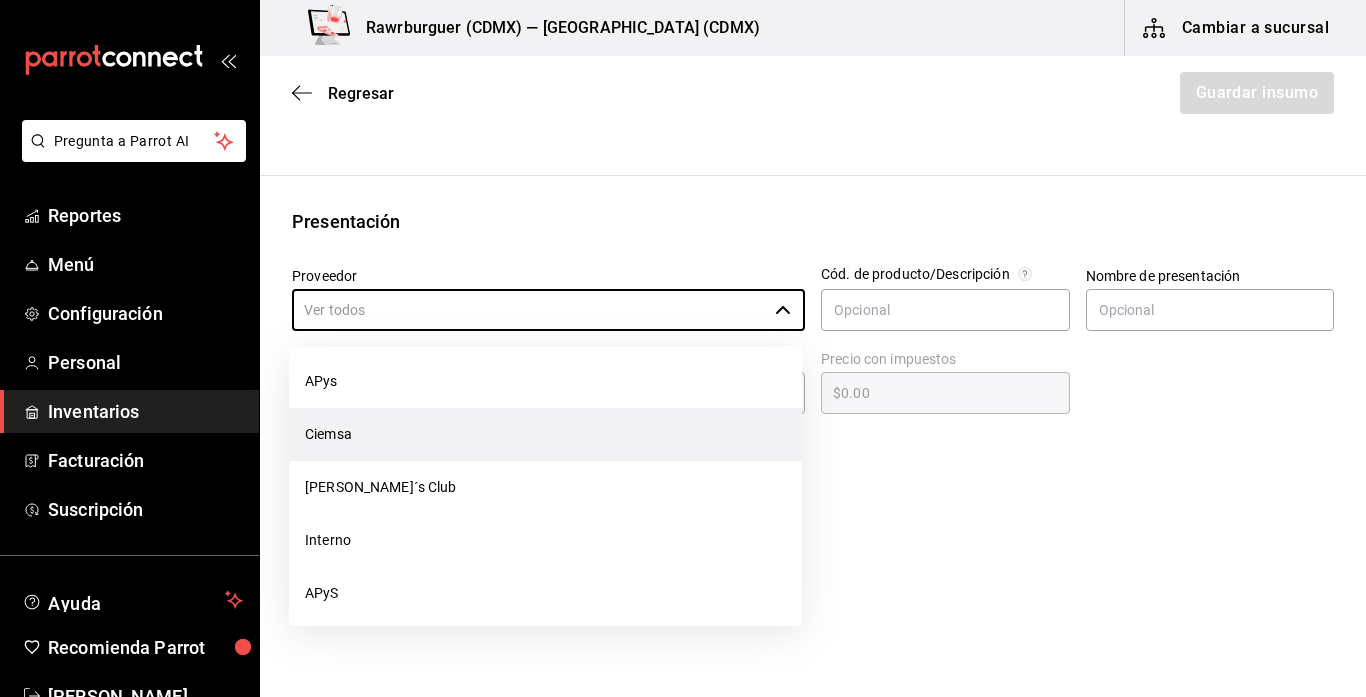 scroll, scrollTop: 495, scrollLeft: 0, axis: vertical 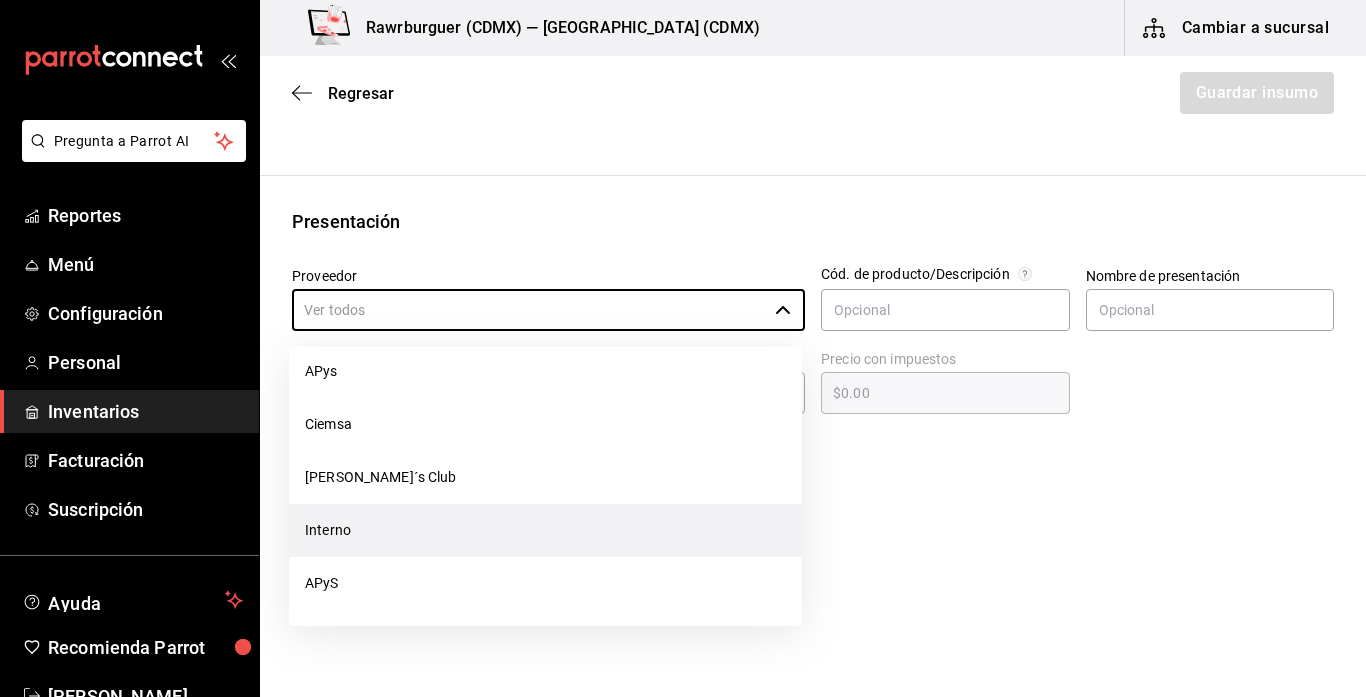 click on "Interno" at bounding box center (545, 530) 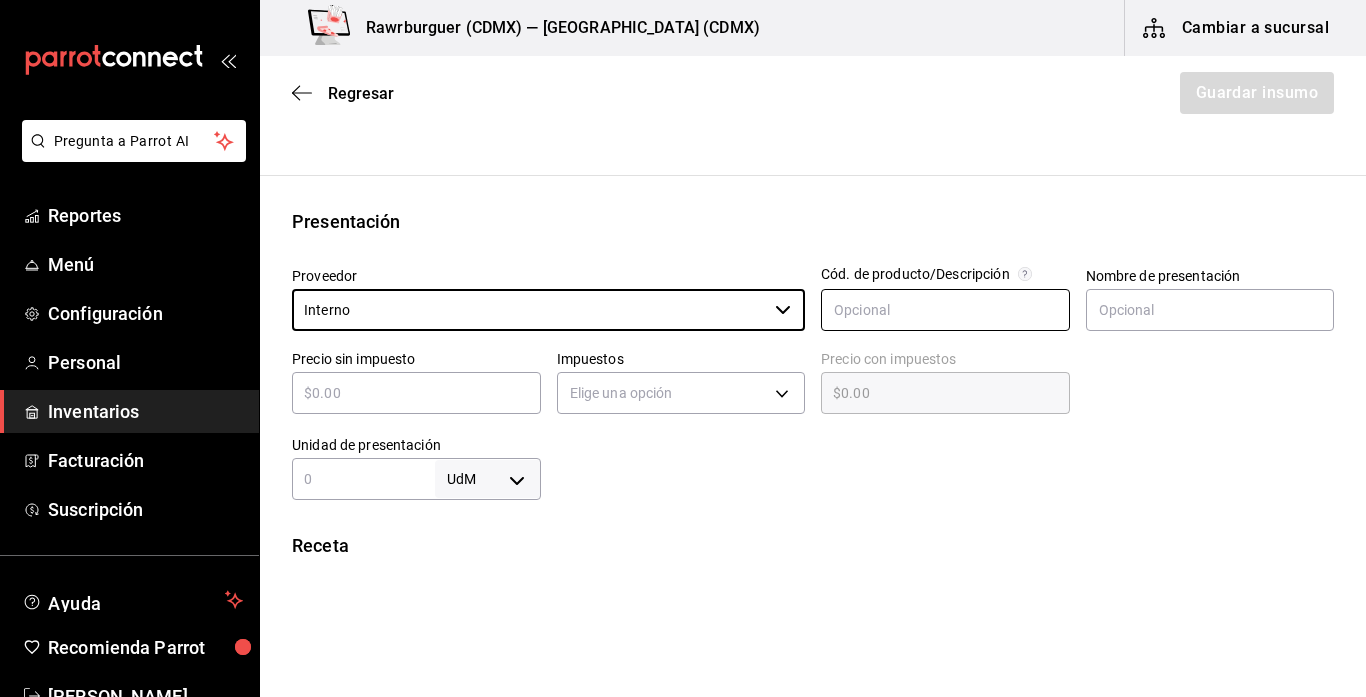 click at bounding box center (945, 310) 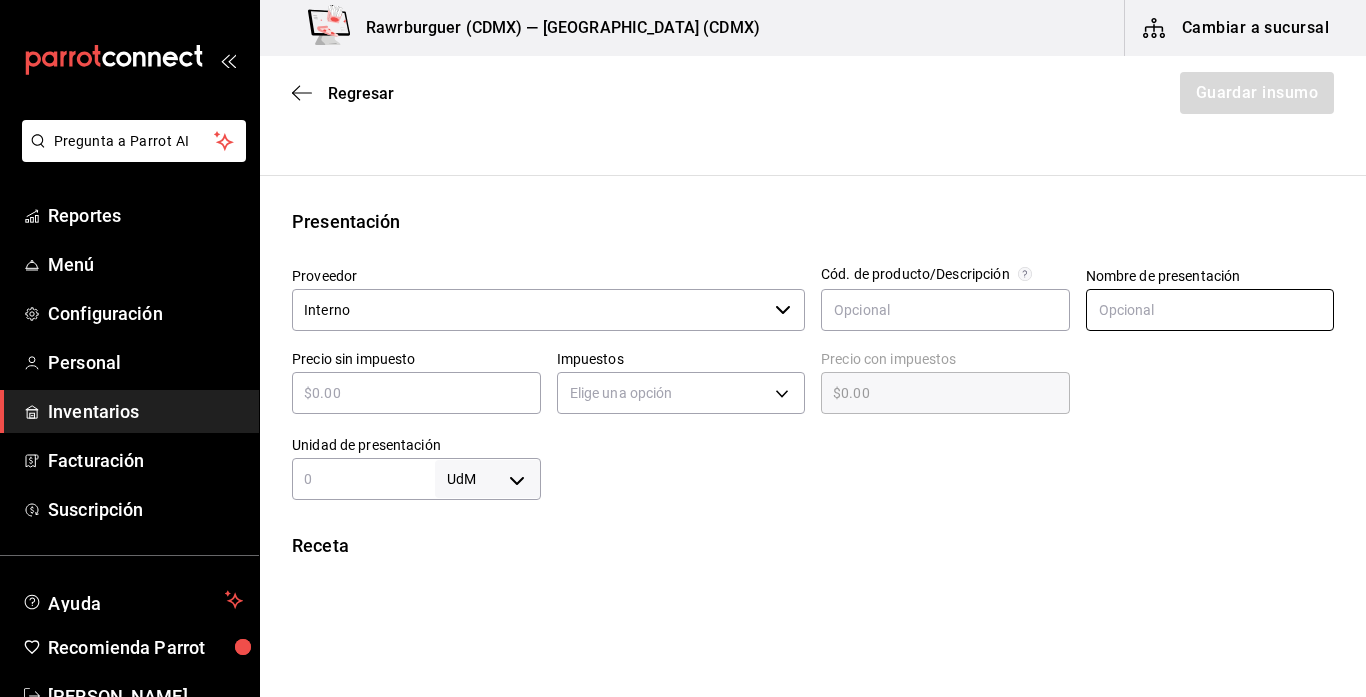 click at bounding box center [1210, 310] 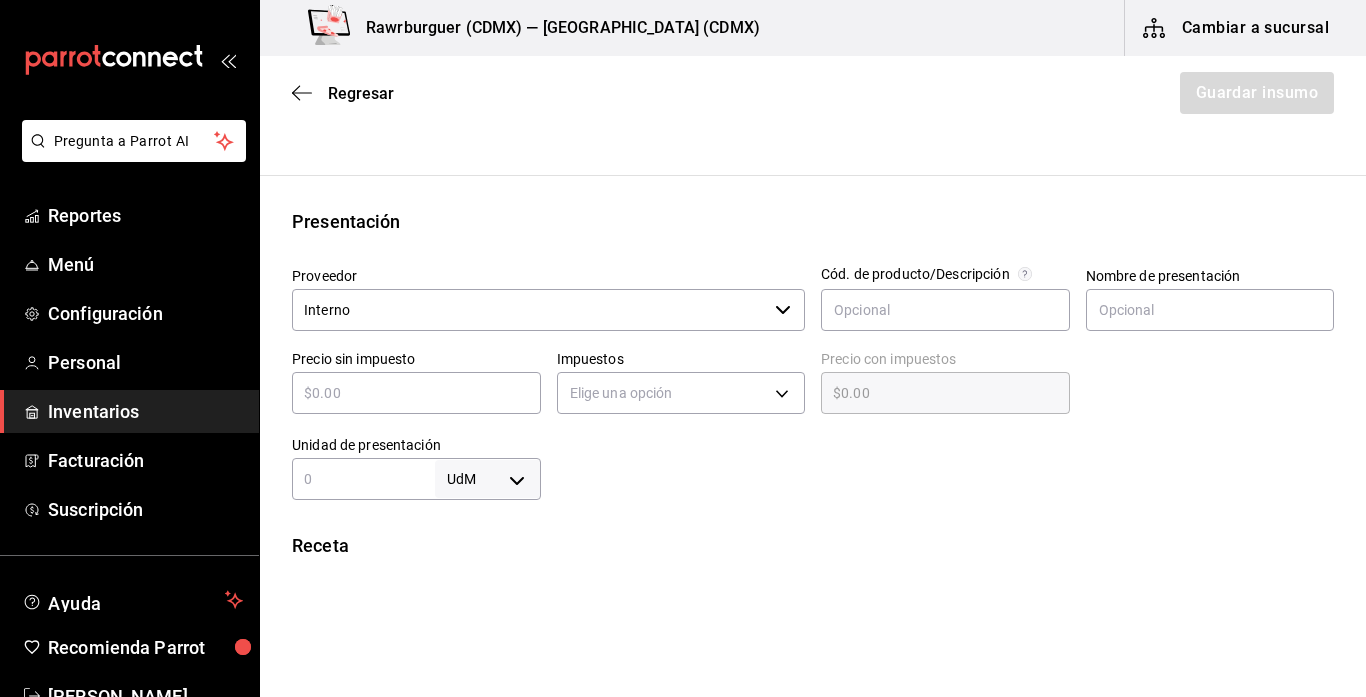 click at bounding box center (416, 393) 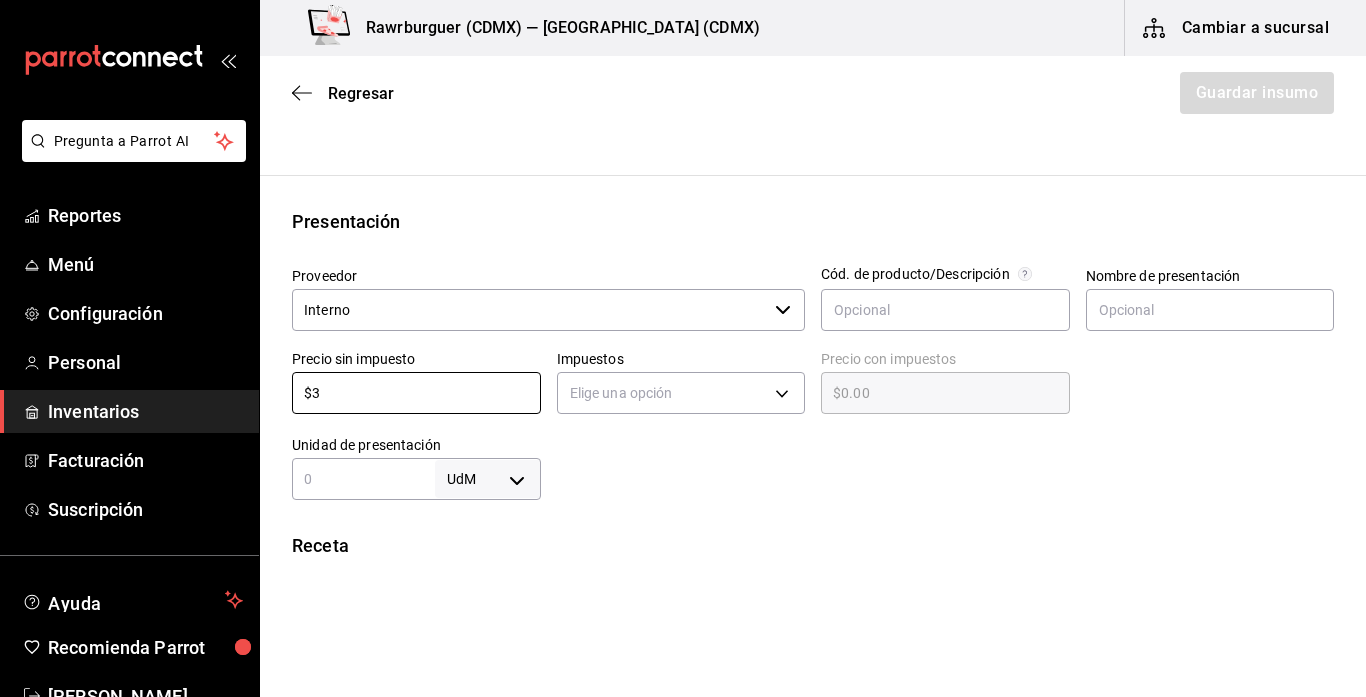 type on "$34" 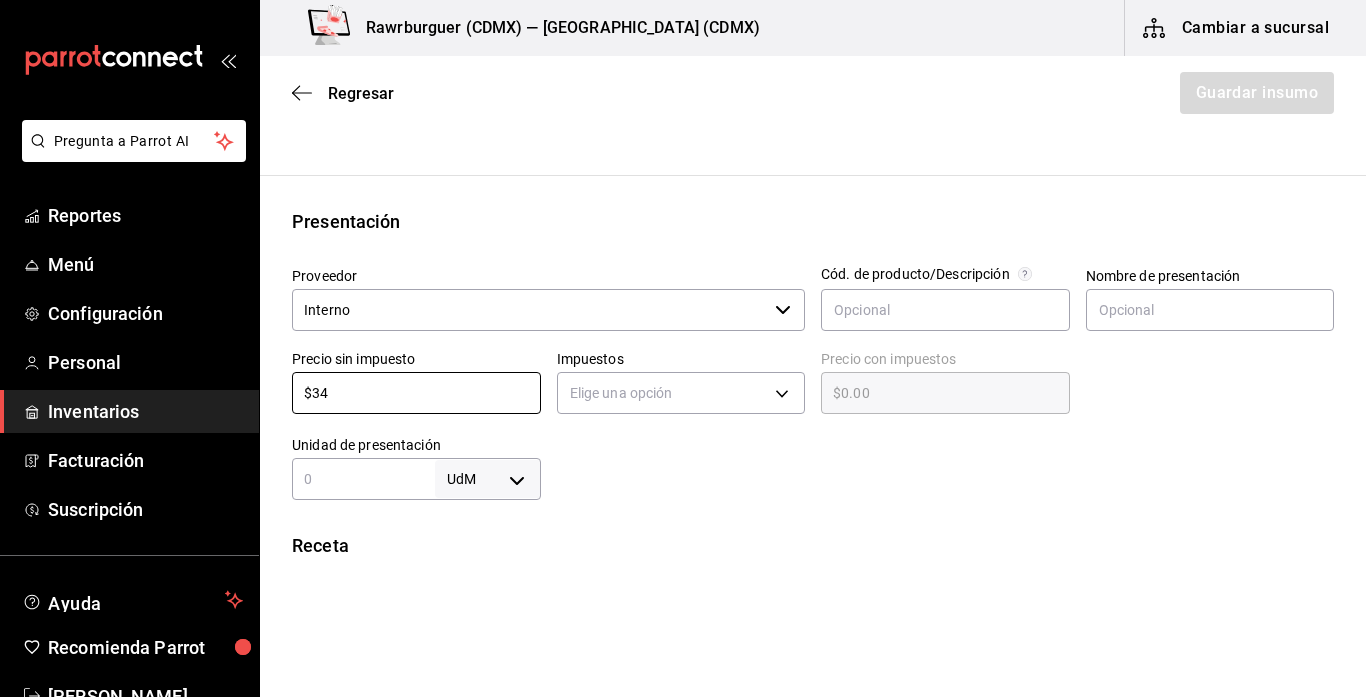 type on "$34.00" 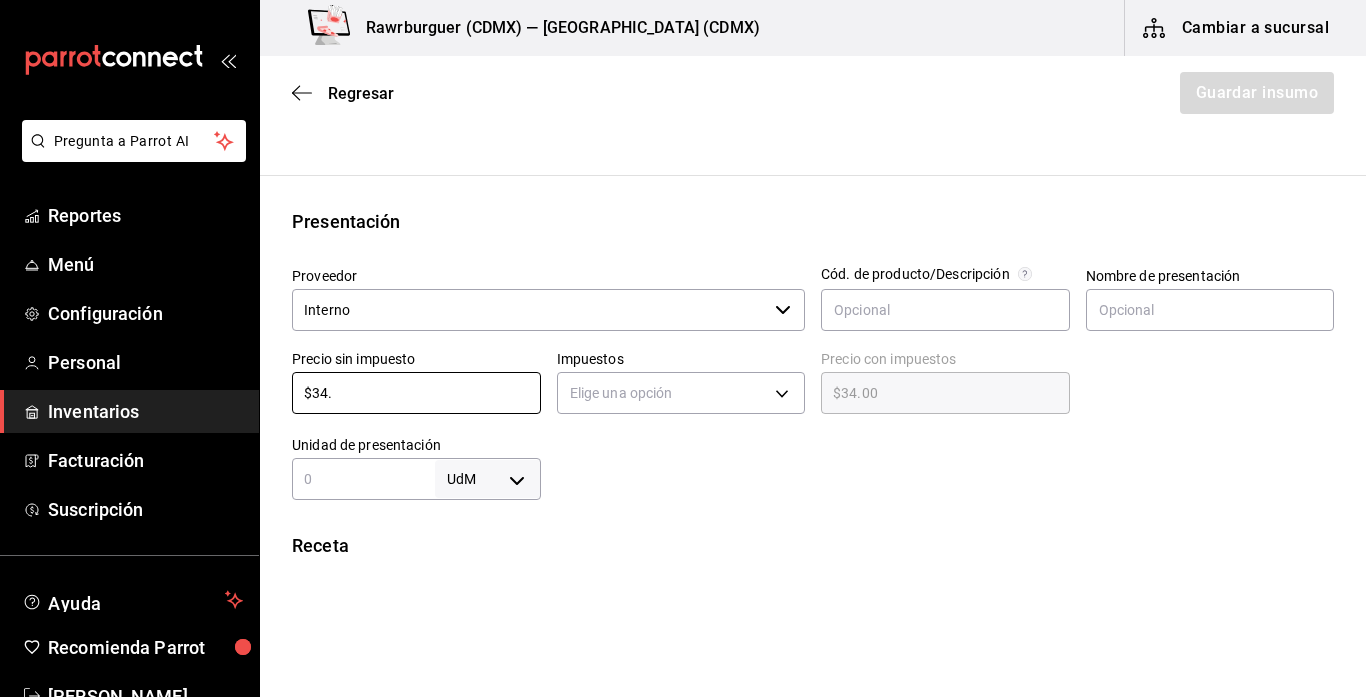 type on "$34.4" 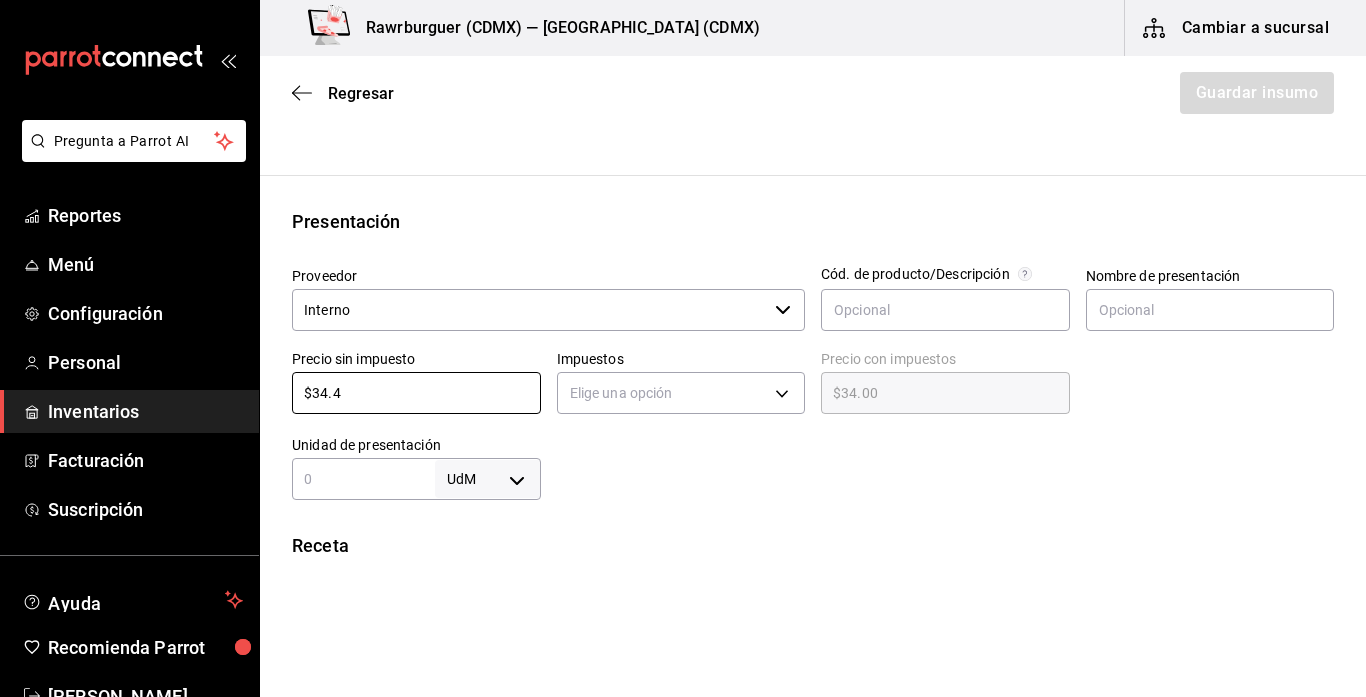 type on "$34.40" 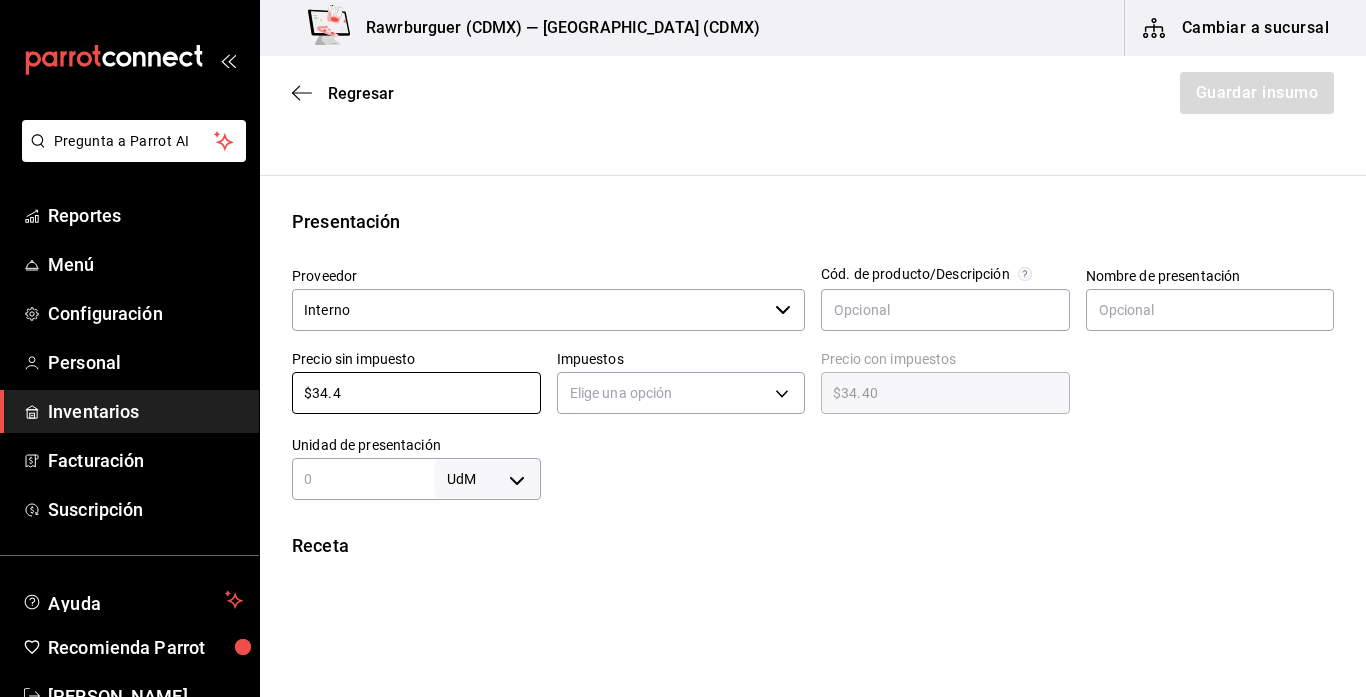 type on "$34.42" 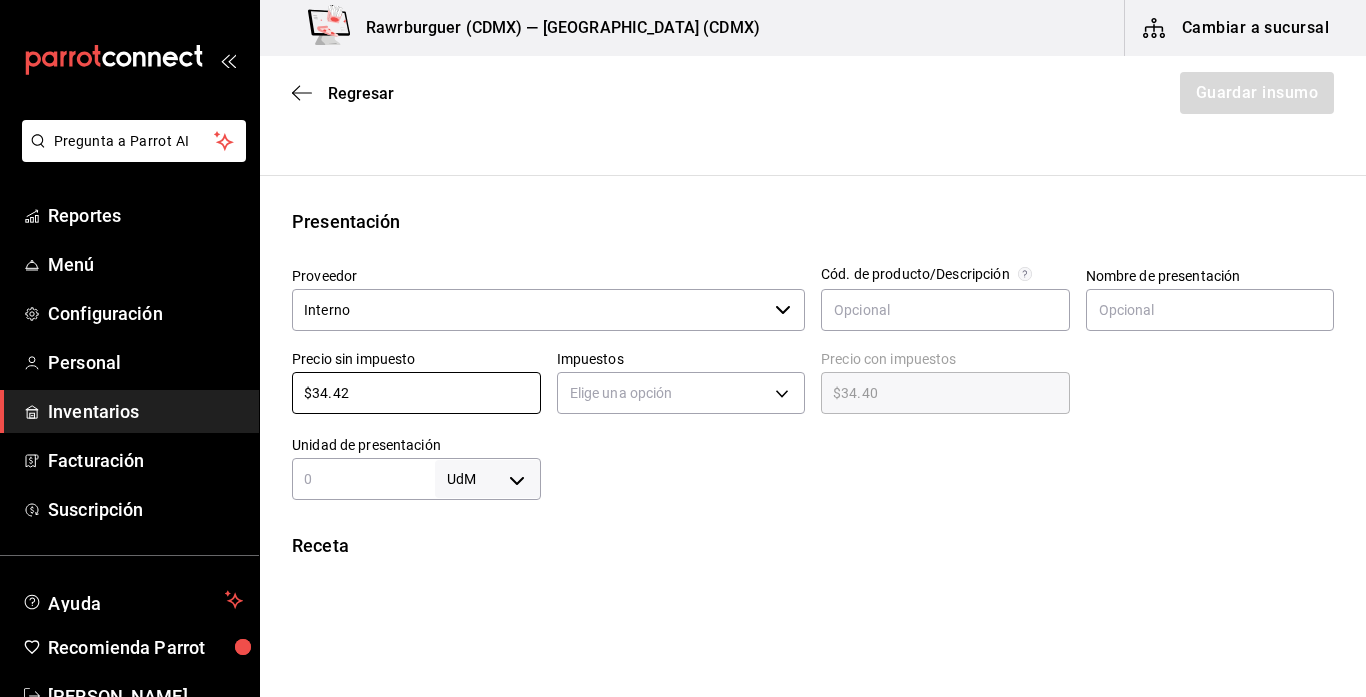 type on "$34.42" 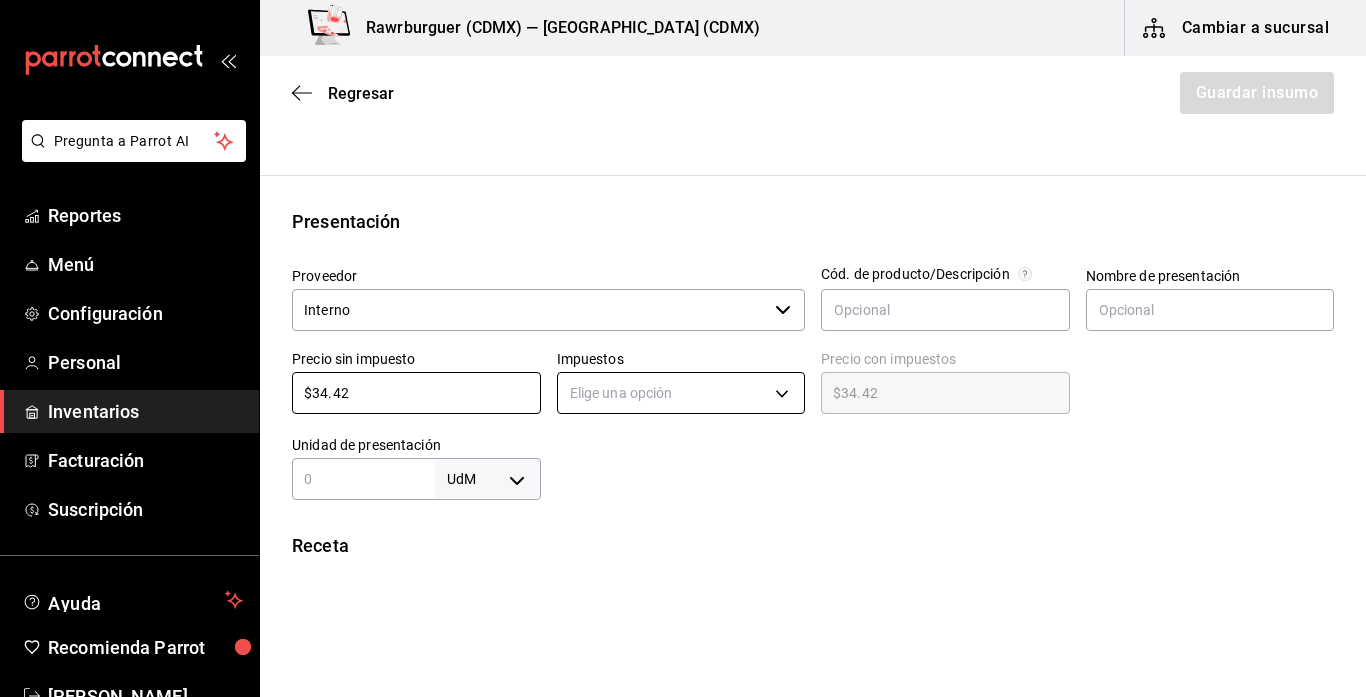 type on "$34.42" 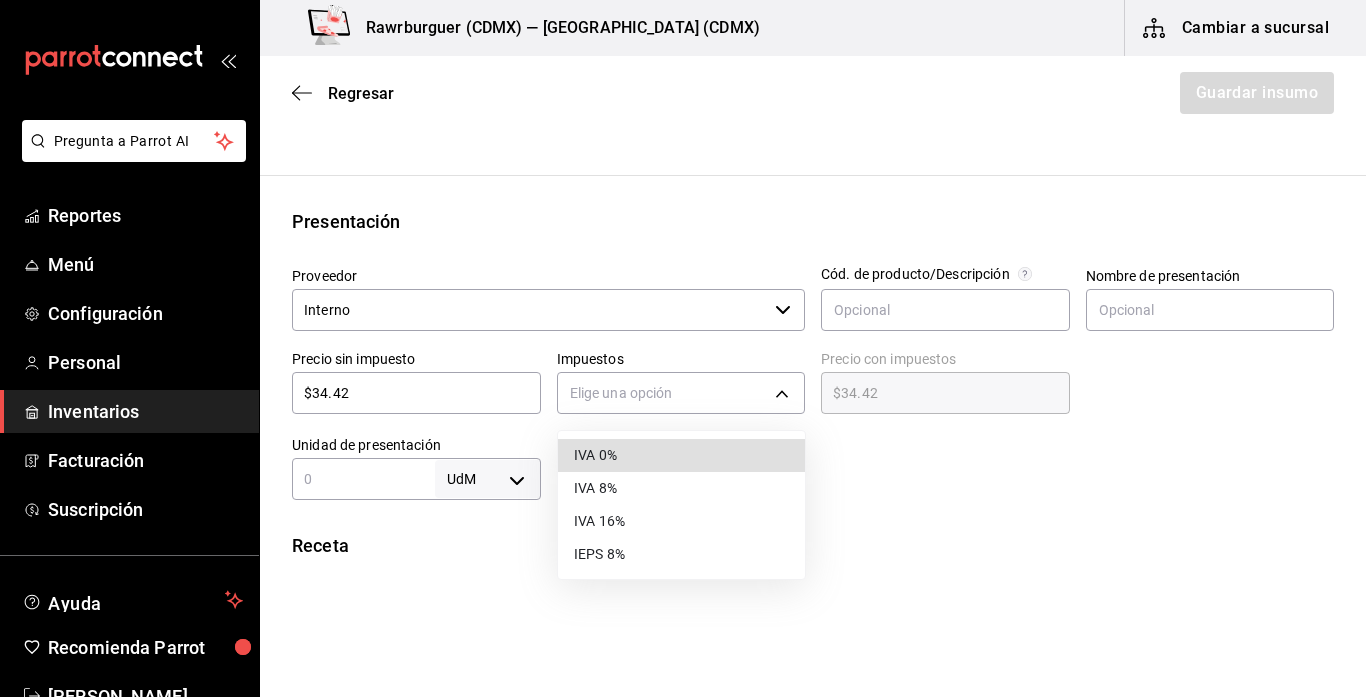 click on "IVA 16%" at bounding box center [681, 521] 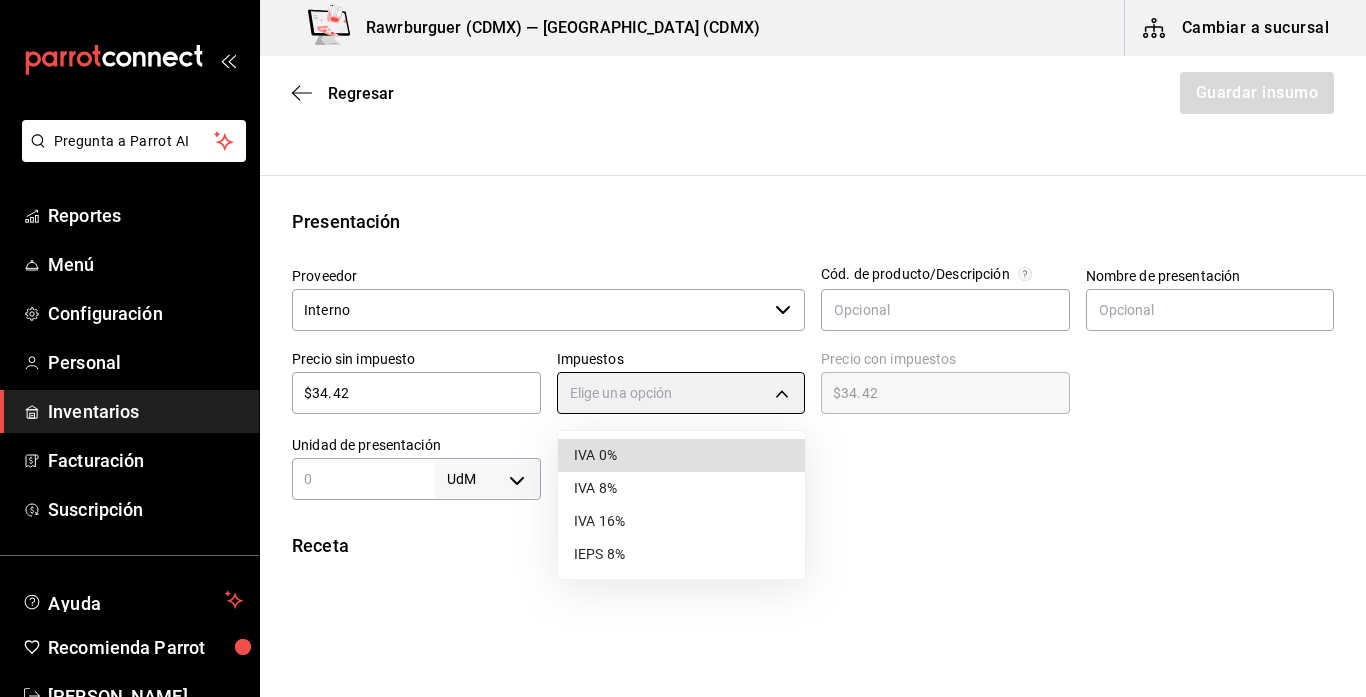 type on "IVA_16" 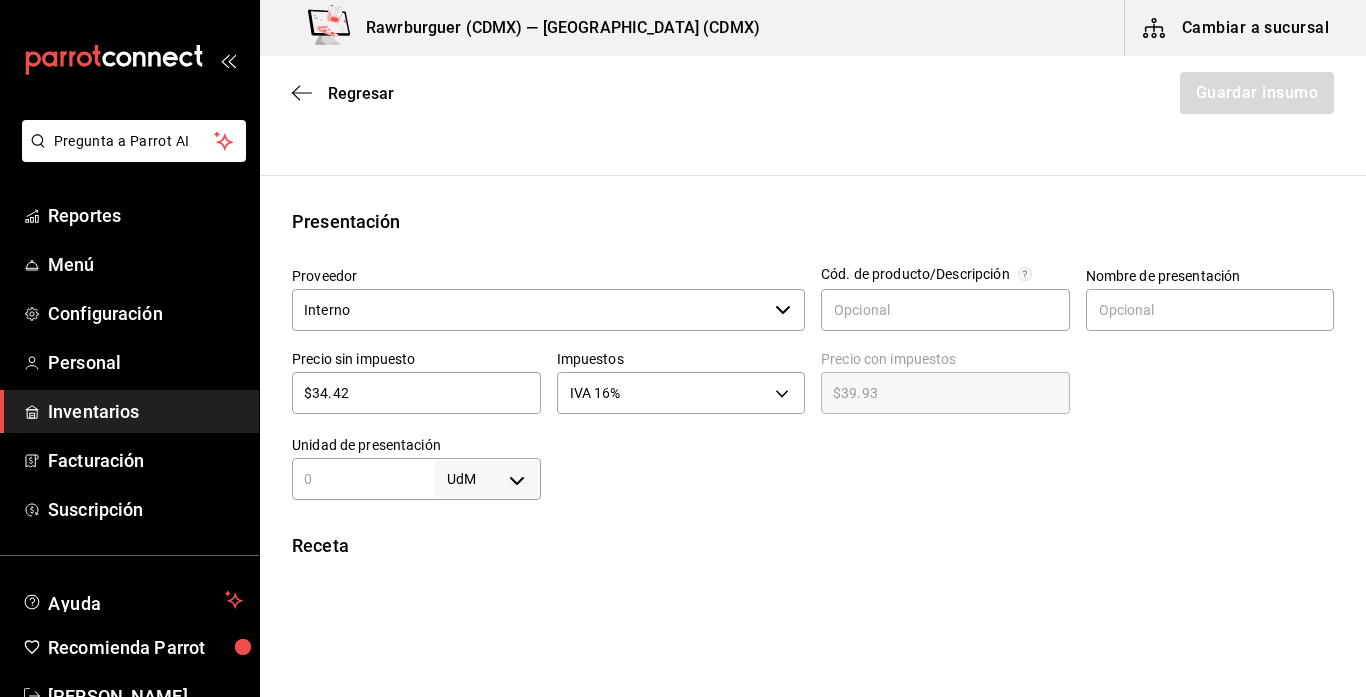 click at bounding box center (363, 479) 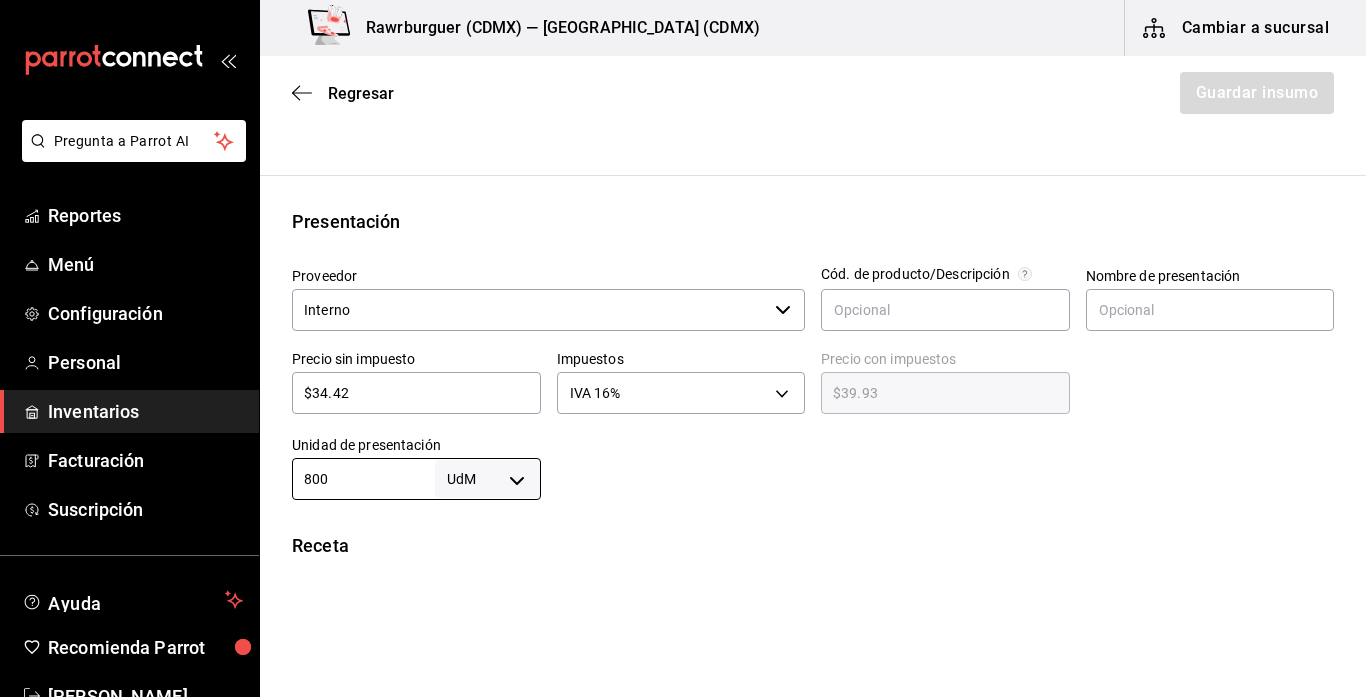 scroll, scrollTop: 625, scrollLeft: 0, axis: vertical 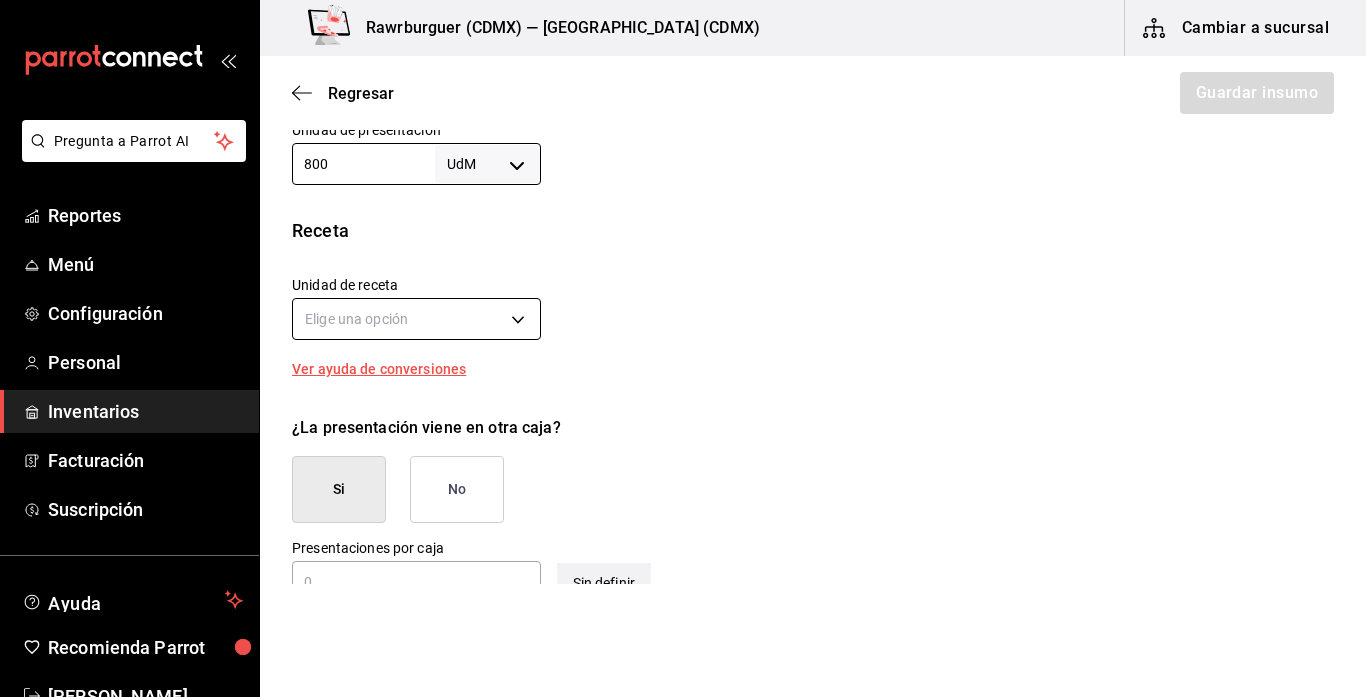 type on "800" 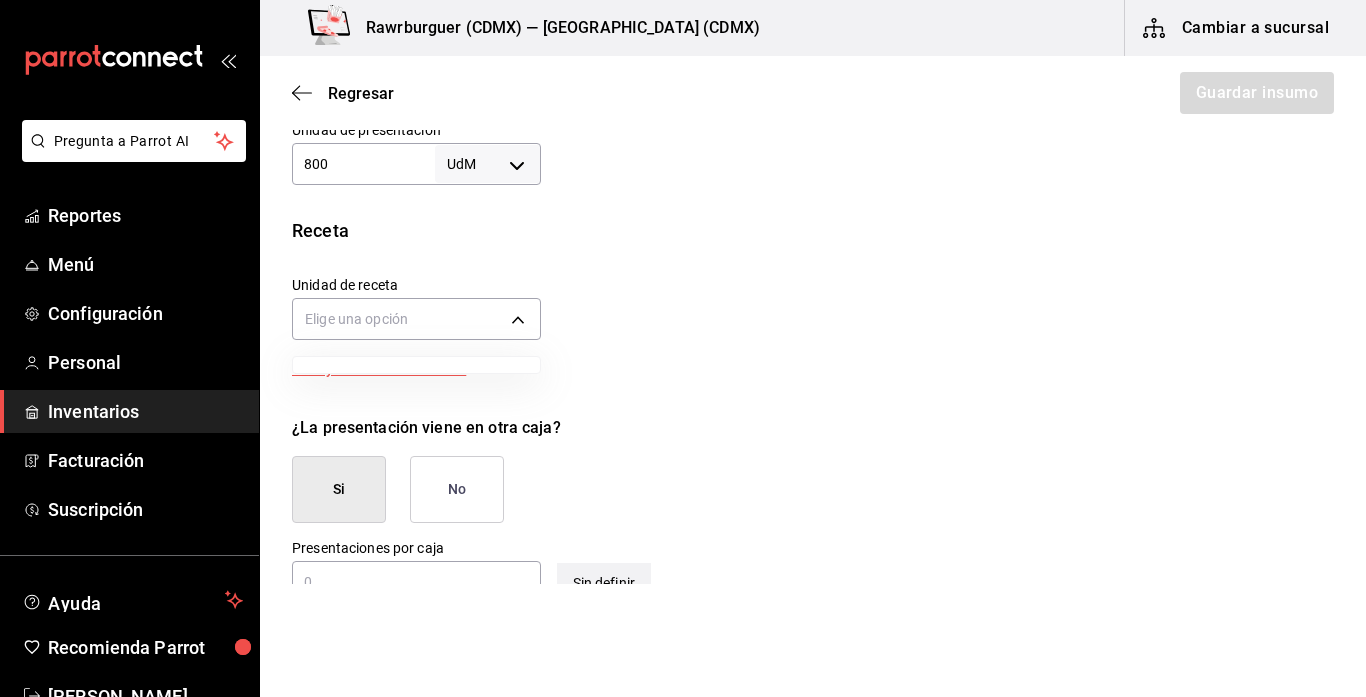 click at bounding box center (683, 348) 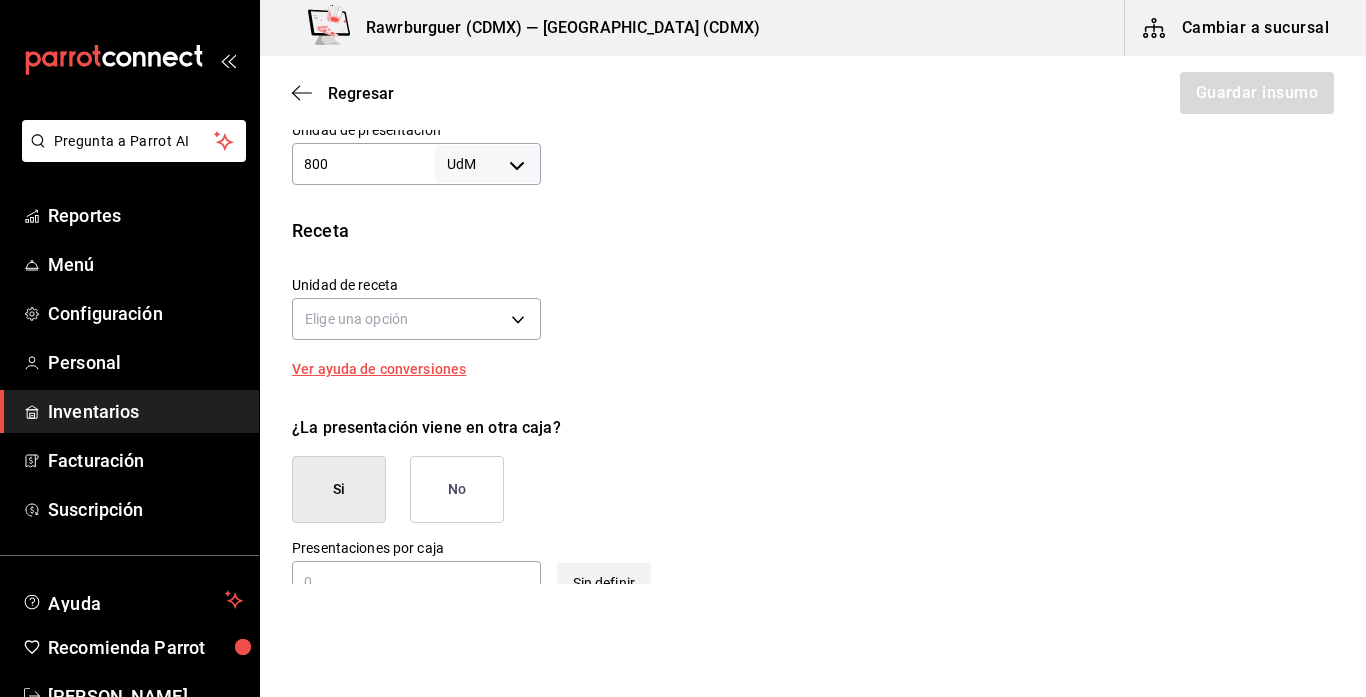 click on "No" at bounding box center [457, 489] 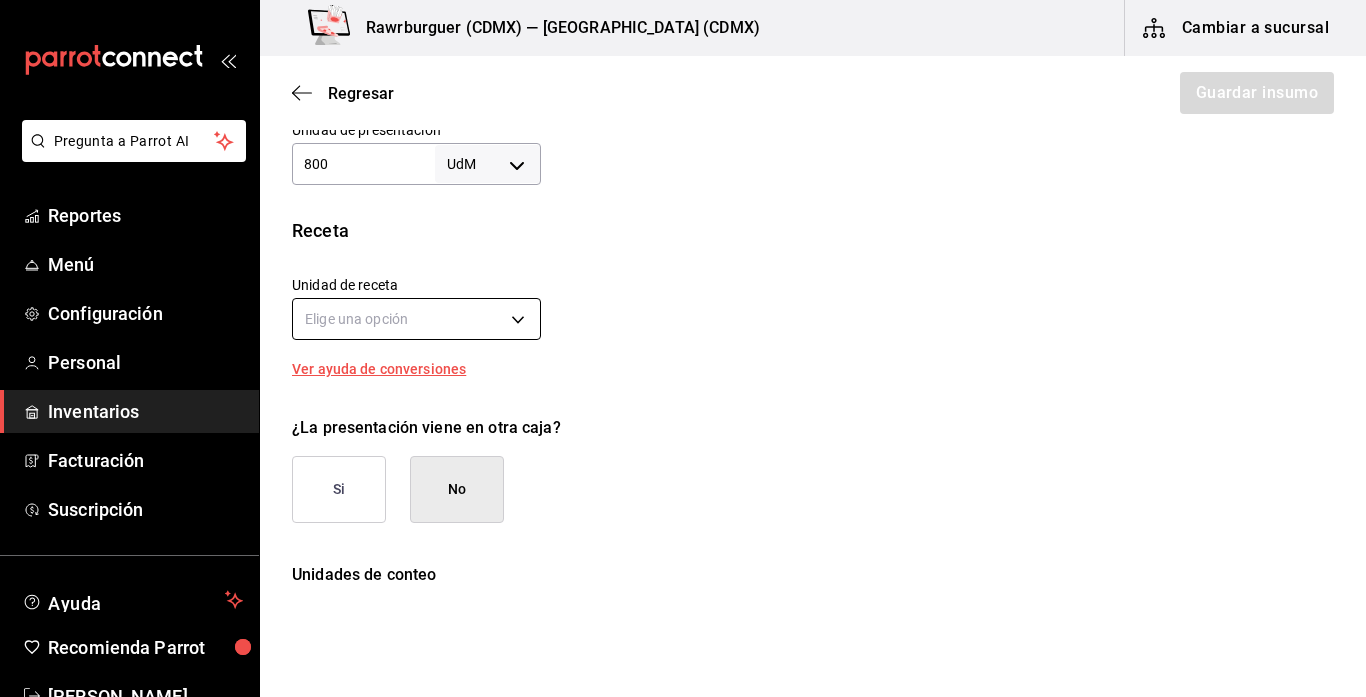 click on "Pregunta a Parrot AI Reportes   Menú   Configuración   Personal   Inventarios   Facturación   Suscripción   Ayuda Recomienda Parrot   Alberto Martinez   Sugerir nueva función   Rawrburguer (CDMX) — Rawrburguer (CDMX) Cambiar a sucursal Regresar Guardar insumo Insumo Nombre Sal/pimienta Categoría de inventario Recetas ​ Mínimo 1 ​ Ideal 3 ​ Insumo de producción Este insumo se produce con una receta de producción Presentación Proveedor Interno ​ Cód. de producto/Descripción Nombre de presentación Precio sin impuesto $34.42 ​ Impuestos IVA 16% IVA_16 Precio con impuestos $39.93 ​ Unidad de presentación 800 UdM ​ Receta Unidad de receta Elige una opción Factor de conversión ​ Ver ayuda de conversiones ¿La presentación  viene en otra caja? Si No Unidades de conteo Pregunta a Parrot AI Reportes   Menú   Configuración   Personal   Inventarios   Facturación   Suscripción   Ayuda Recomienda Parrot   Alberto Martinez   Sugerir nueva función   Visitar centro de ayuda" at bounding box center (683, 292) 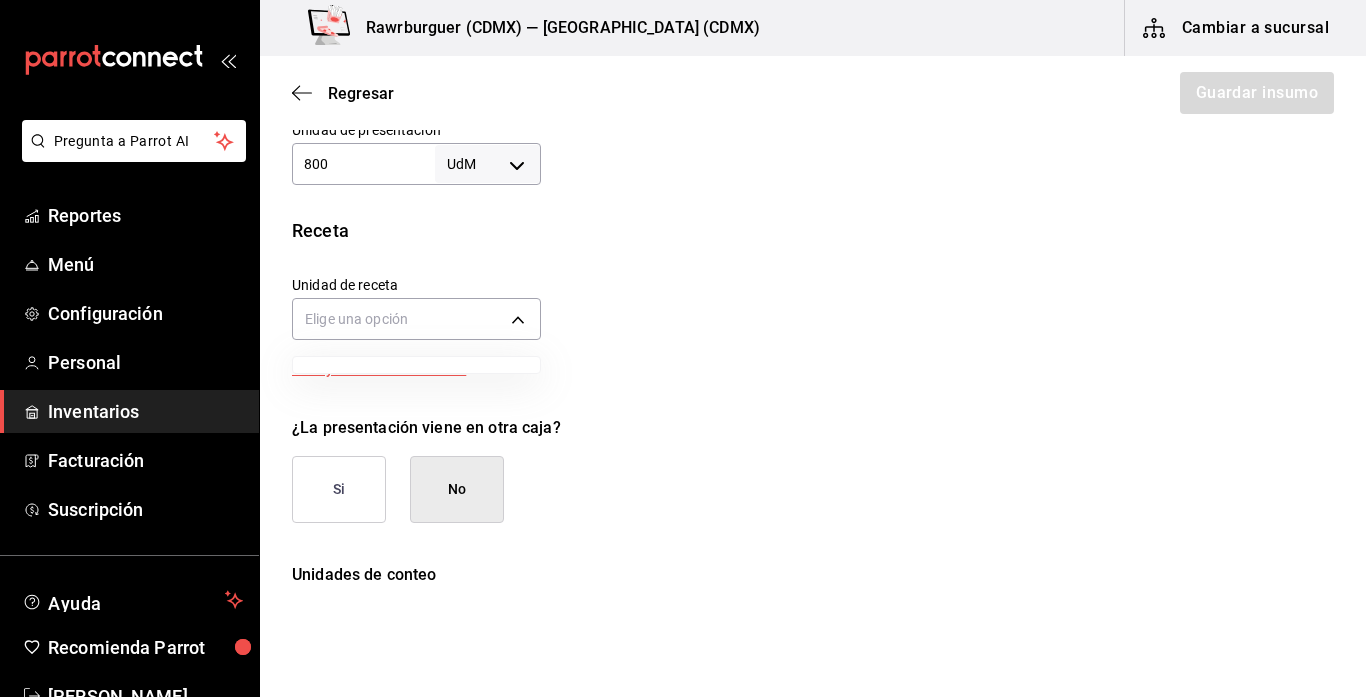 click at bounding box center [416, 365] 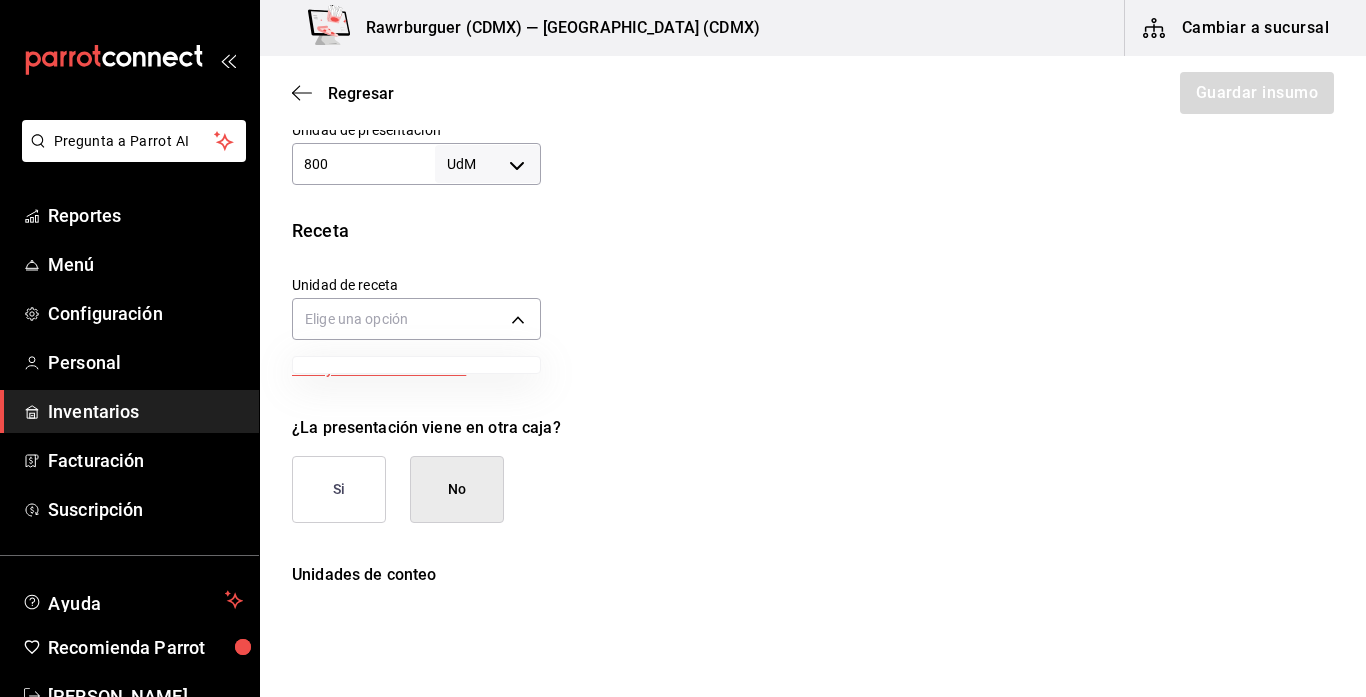 click at bounding box center [683, 348] 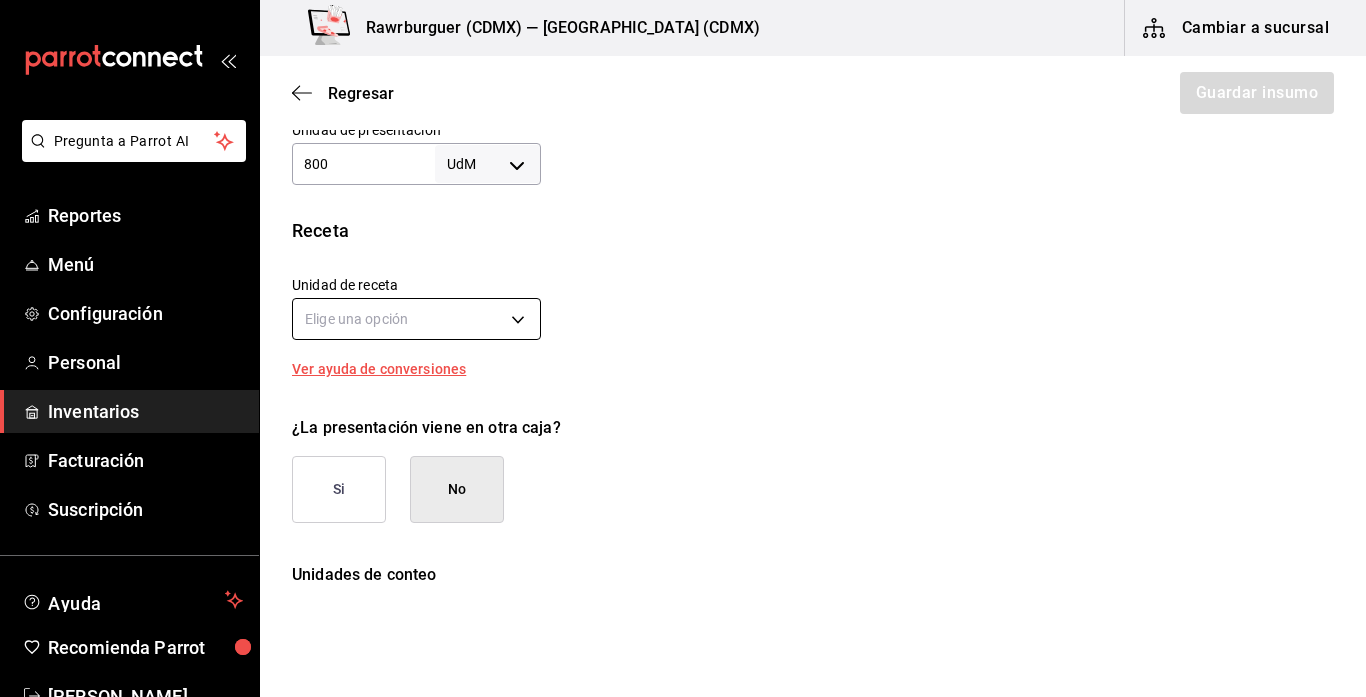 click on "Pregunta a Parrot AI Reportes   Menú   Configuración   Personal   Inventarios   Facturación   Suscripción   Ayuda Recomienda Parrot   Alberto Martinez   Sugerir nueva función   Rawrburguer (CDMX) — Rawrburguer (CDMX) Cambiar a sucursal Regresar Guardar insumo Insumo Nombre Sal/pimienta Categoría de inventario Recetas ​ Mínimo 1 ​ Ideal 3 ​ Insumo de producción Este insumo se produce con una receta de producción Presentación Proveedor Interno ​ Cód. de producto/Descripción Nombre de presentación Precio sin impuesto $34.42 ​ Impuestos IVA 16% IVA_16 Precio con impuestos $39.93 ​ Unidad de presentación 800 UdM ​ Receta Unidad de receta Elige una opción Factor de conversión ​ Ver ayuda de conversiones ¿La presentación  viene en otra caja? Si No Unidades de conteo Pregunta a Parrot AI Reportes   Menú   Configuración   Personal   Inventarios   Facturación   Suscripción   Ayuda Recomienda Parrot   Alberto Martinez   Sugerir nueva función   Visitar centro de ayuda" at bounding box center [683, 292] 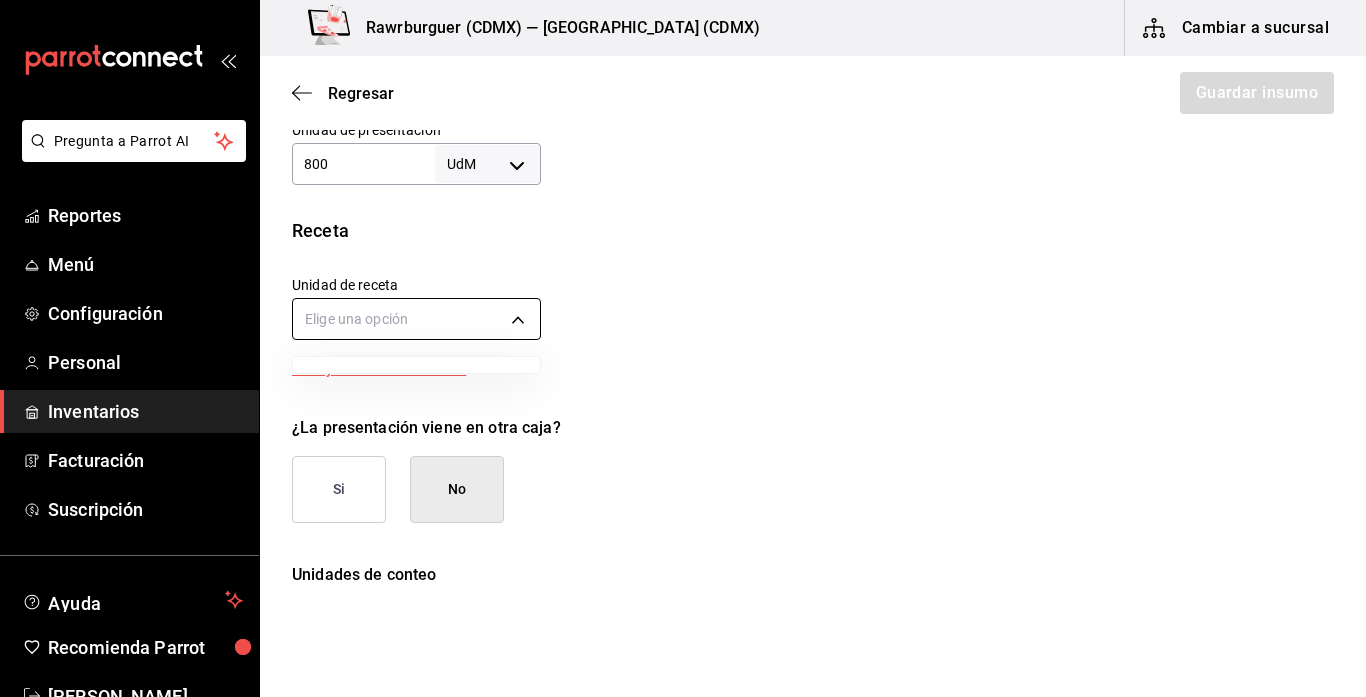 click at bounding box center (683, 348) 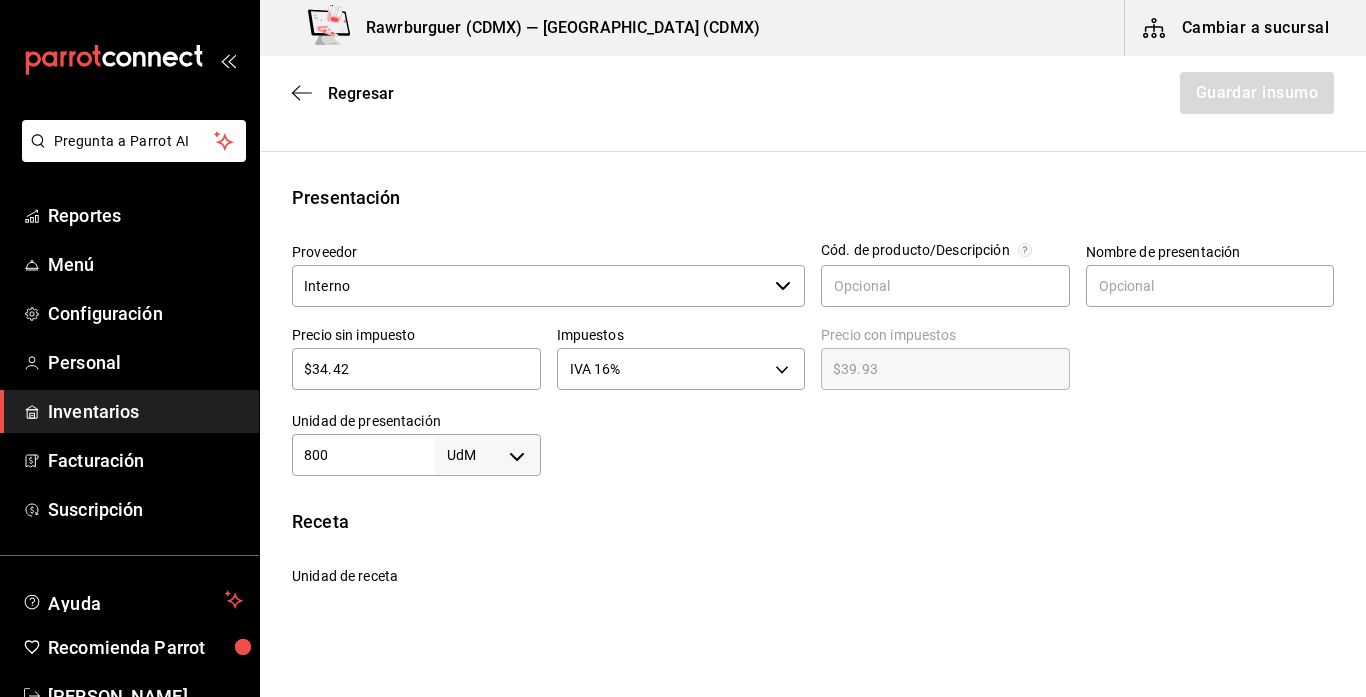 scroll, scrollTop: 377, scrollLeft: 0, axis: vertical 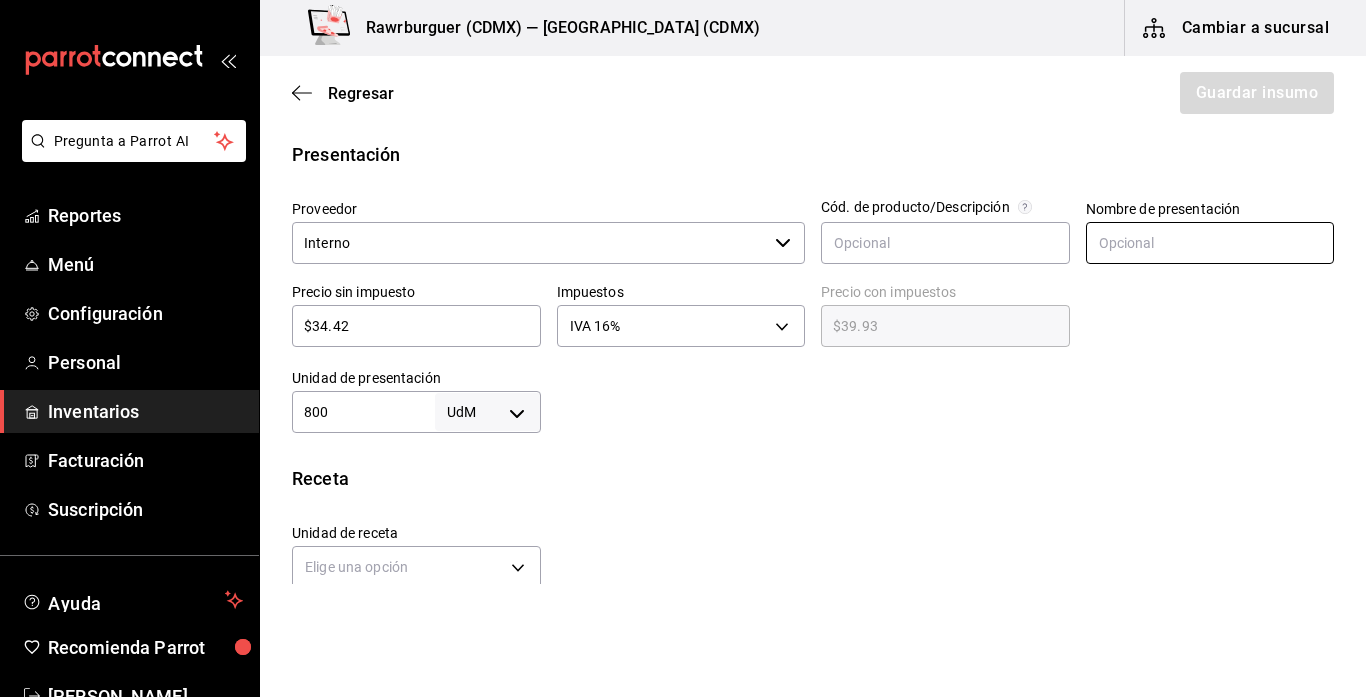 click at bounding box center (1210, 243) 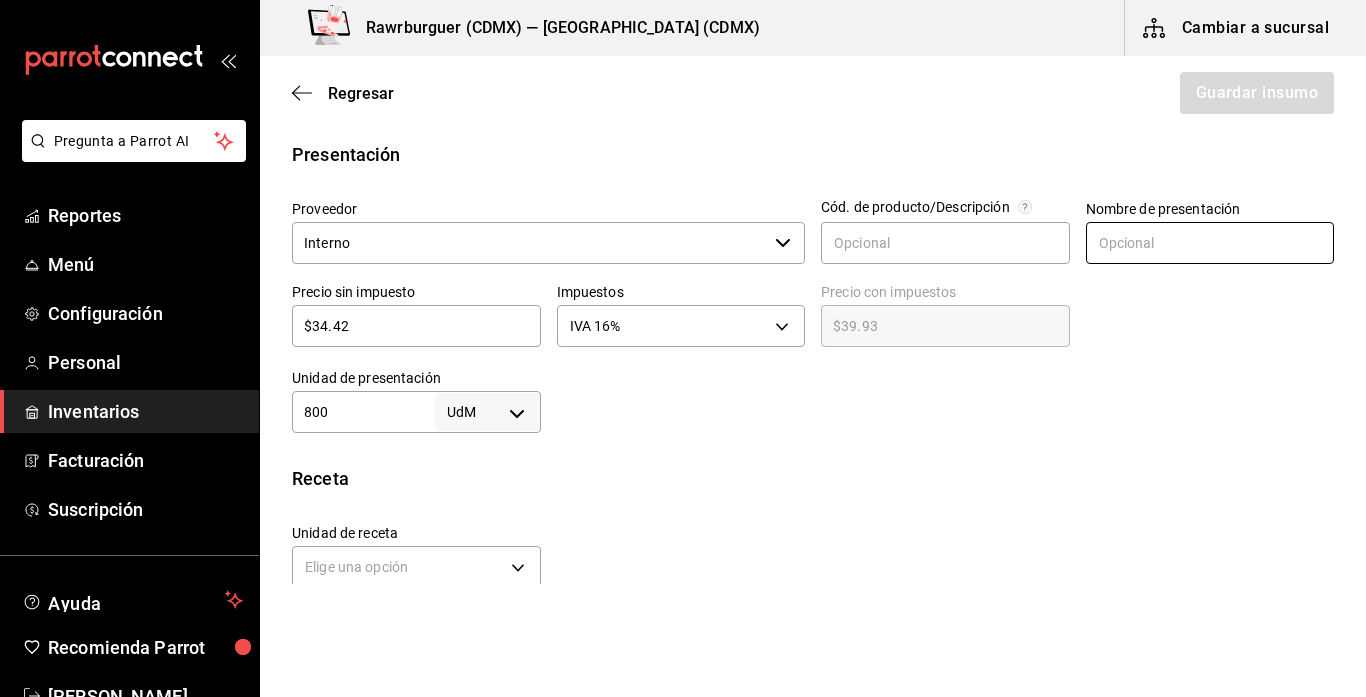scroll, scrollTop: 614, scrollLeft: 0, axis: vertical 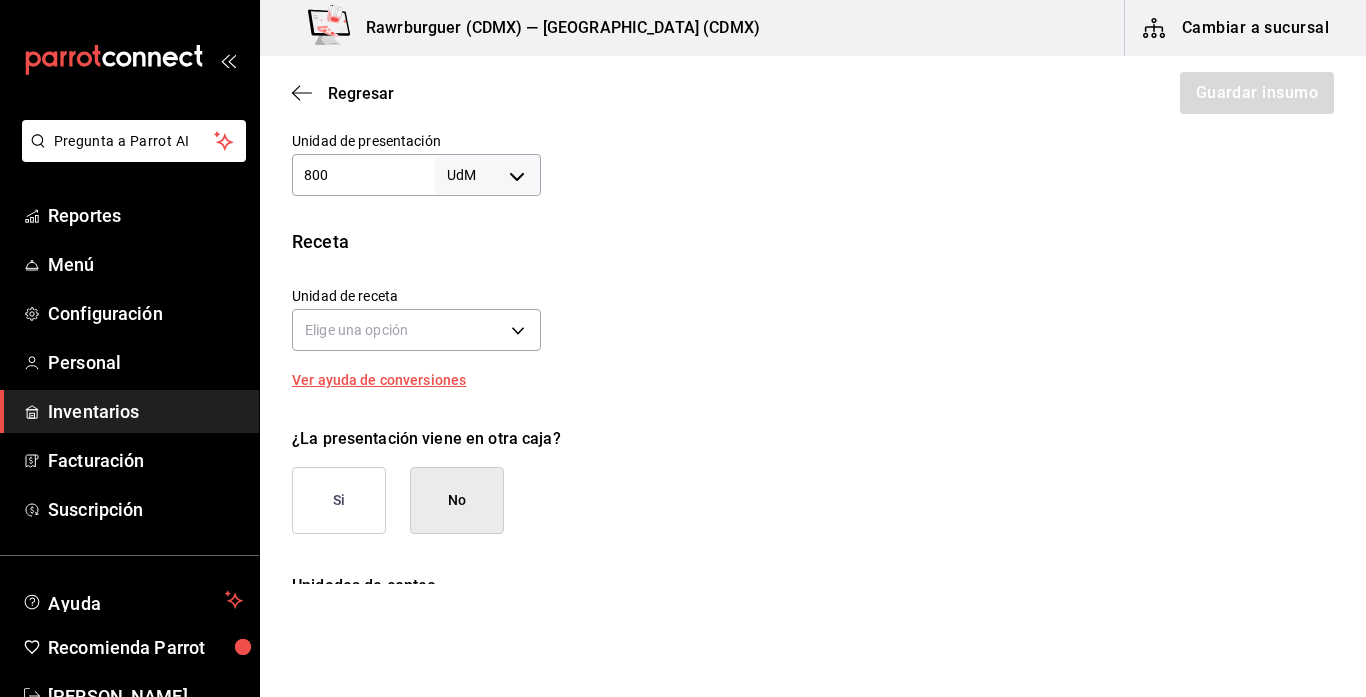 click on "Ver ayuda de conversiones" at bounding box center (391, 380) 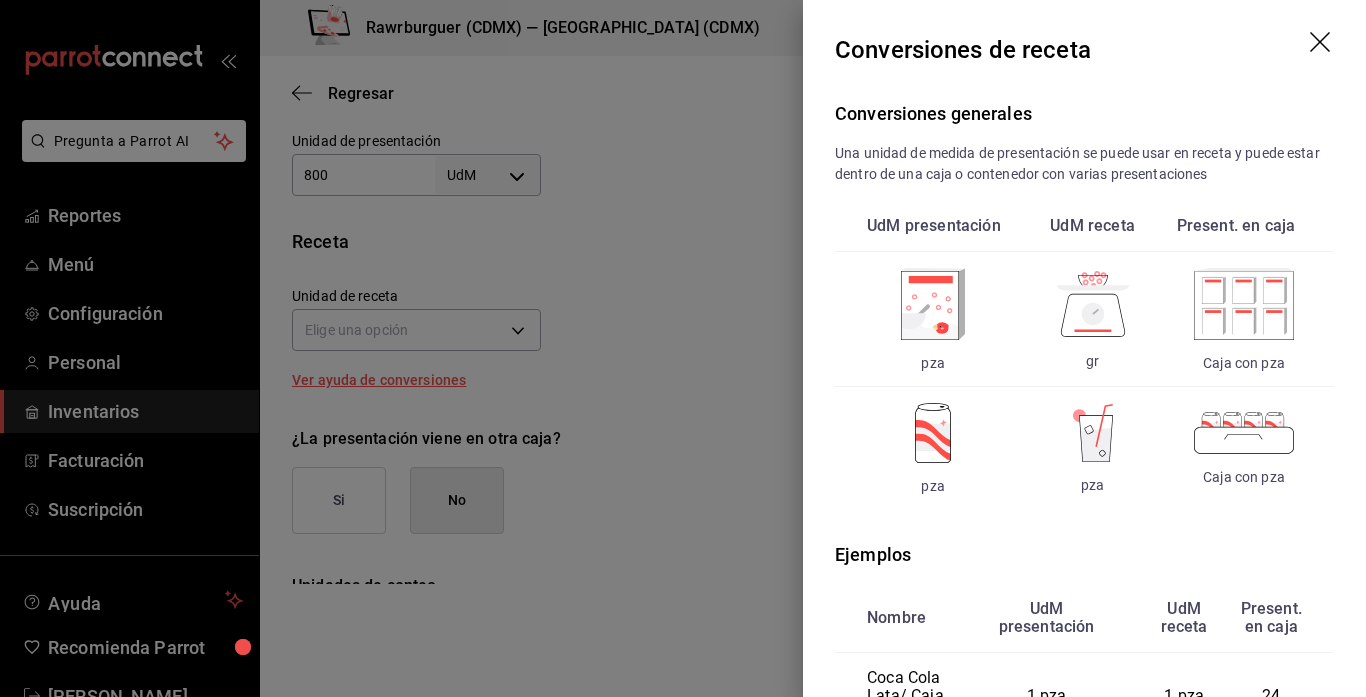 click 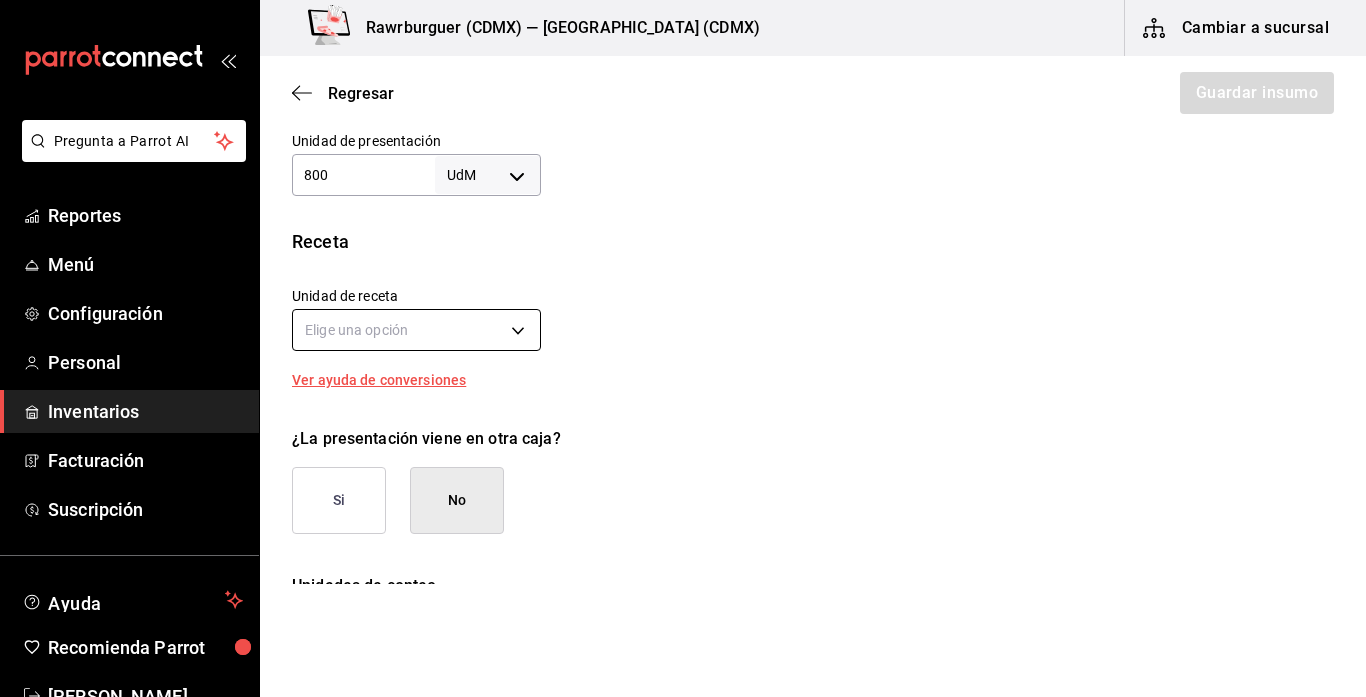 click on "Pregunta a Parrot AI Reportes   Menú   Configuración   Personal   Inventarios   Facturación   Suscripción   Ayuda Recomienda Parrot   Alberto Martinez   Sugerir nueva función   Rawrburguer (CDMX) — Rawrburguer (CDMX) Cambiar a sucursal Regresar Guardar insumo Insumo Nombre Sal/pimienta Categoría de inventario Recetas ​ Mínimo 1 ​ Ideal 3 ​ Insumo de producción Este insumo se produce con una receta de producción Presentación Proveedor Interno ​ Cód. de producto/Descripción Nombre de presentación Precio sin impuesto $34.42 ​ Impuestos IVA 16% IVA_16 Precio con impuestos $39.93 ​ Unidad de presentación 800 UdM ​ Receta Unidad de receta Elige una opción Factor de conversión ​ Ver ayuda de conversiones ¿La presentación  viene en otra caja? Si No Unidades de conteo Pregunta a Parrot AI Reportes   Menú   Configuración   Personal   Inventarios   Facturación   Suscripción   Ayuda Recomienda Parrot   Alberto Martinez   Sugerir nueva función   Visitar centro de ayuda" at bounding box center [683, 292] 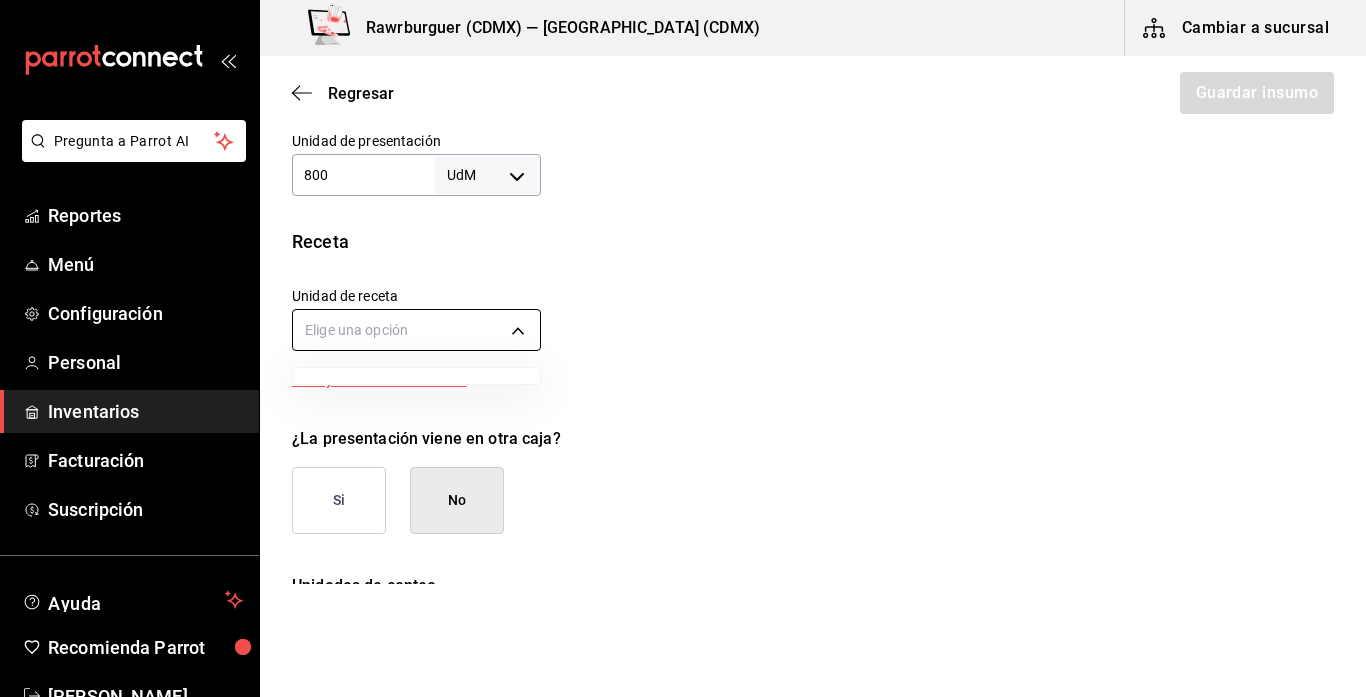 click at bounding box center (683, 348) 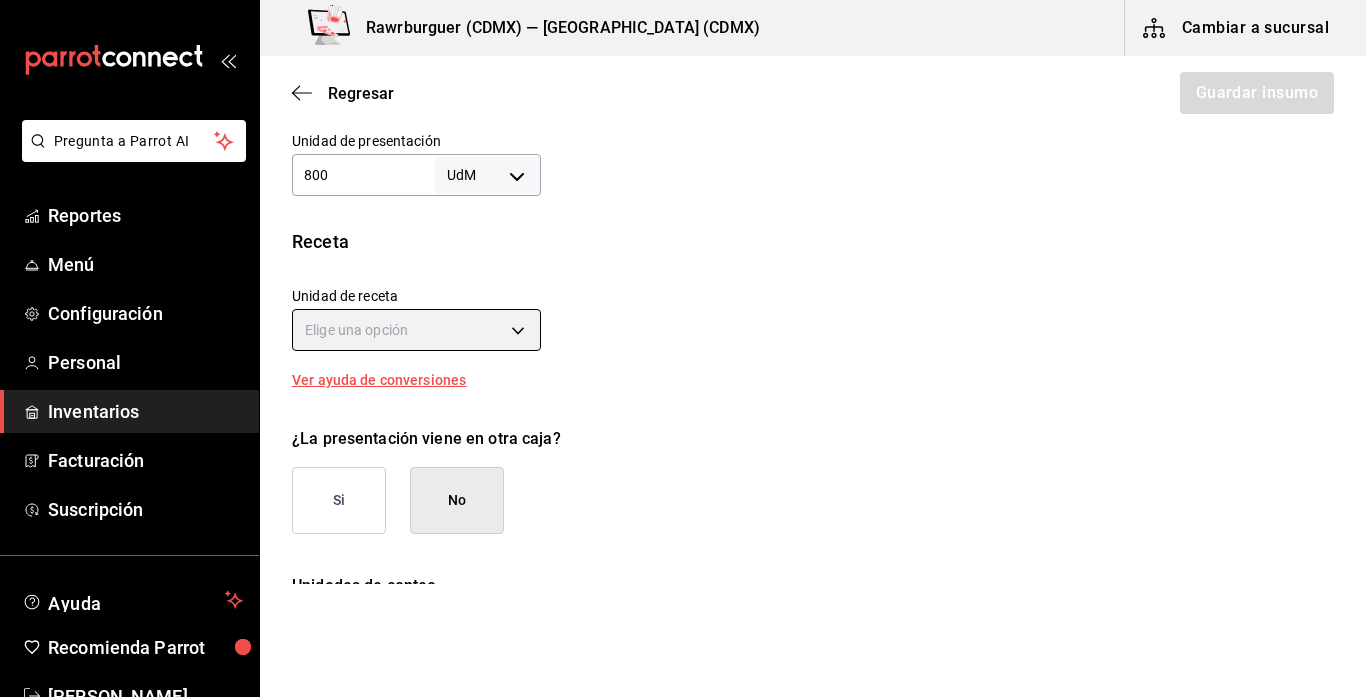 scroll, scrollTop: 780, scrollLeft: 0, axis: vertical 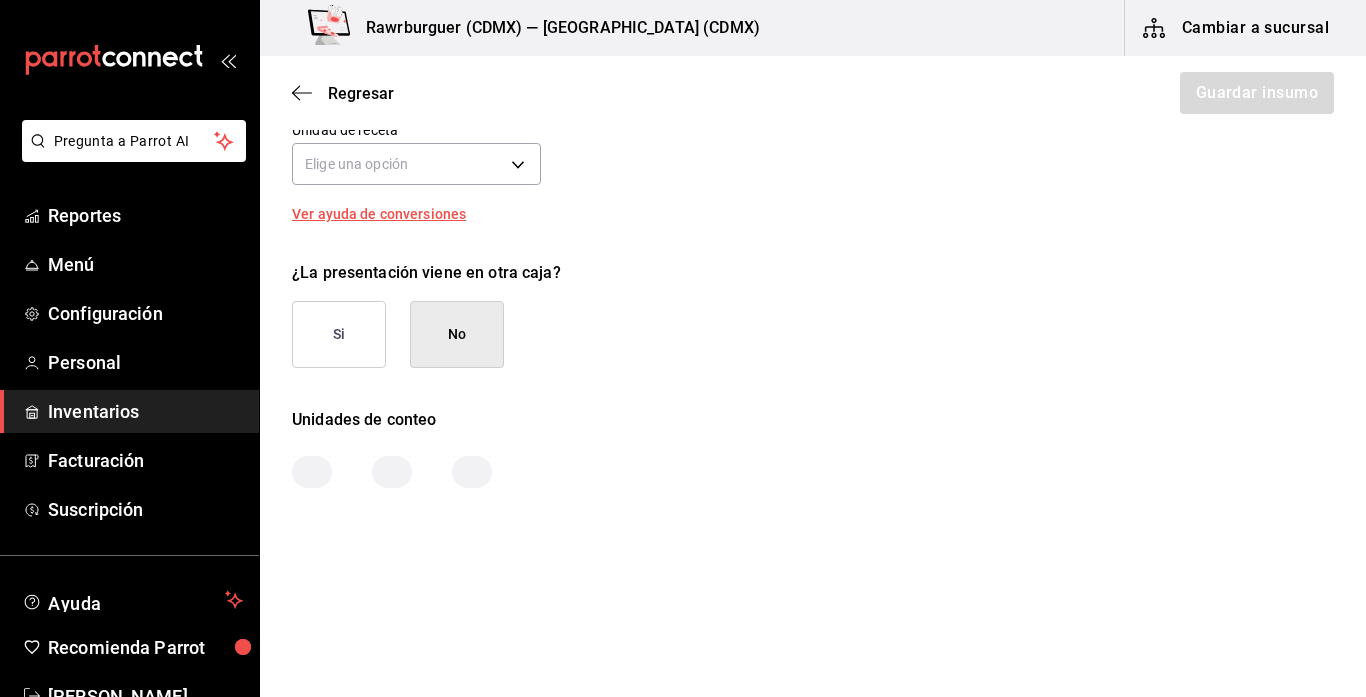 click at bounding box center (392, 472) 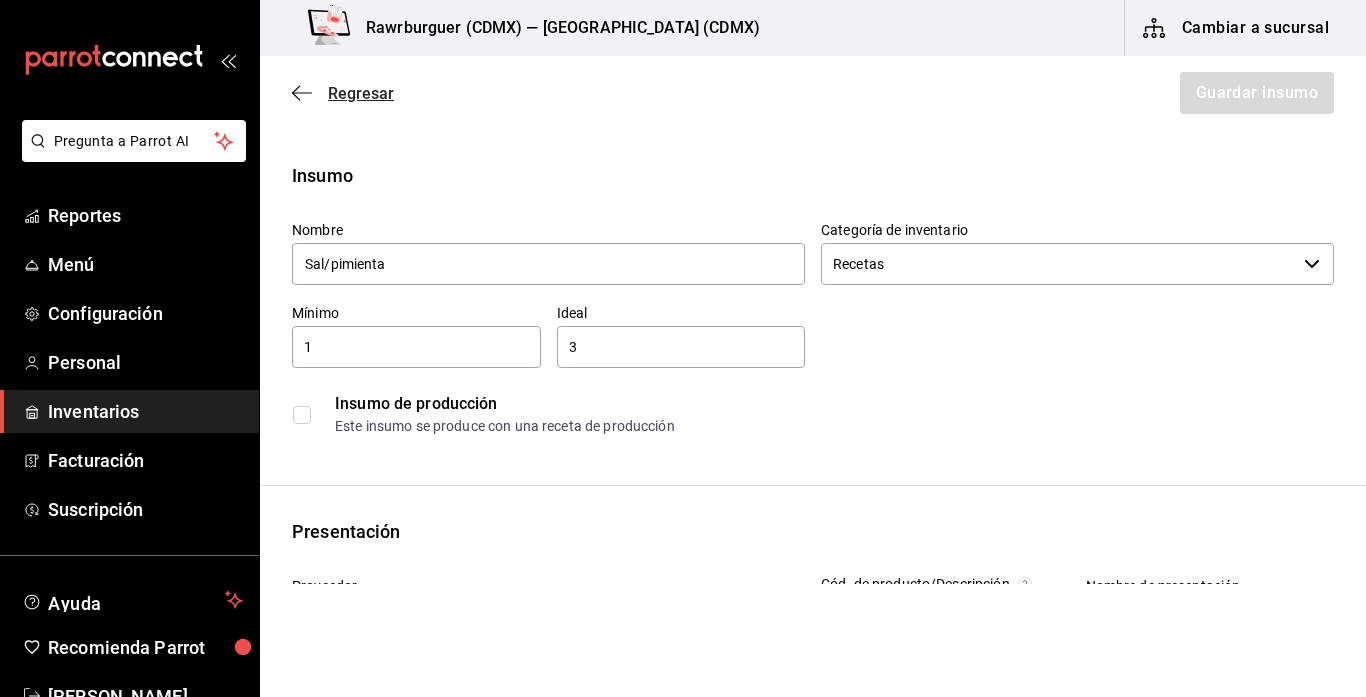 click on "Regresar" at bounding box center (343, 93) 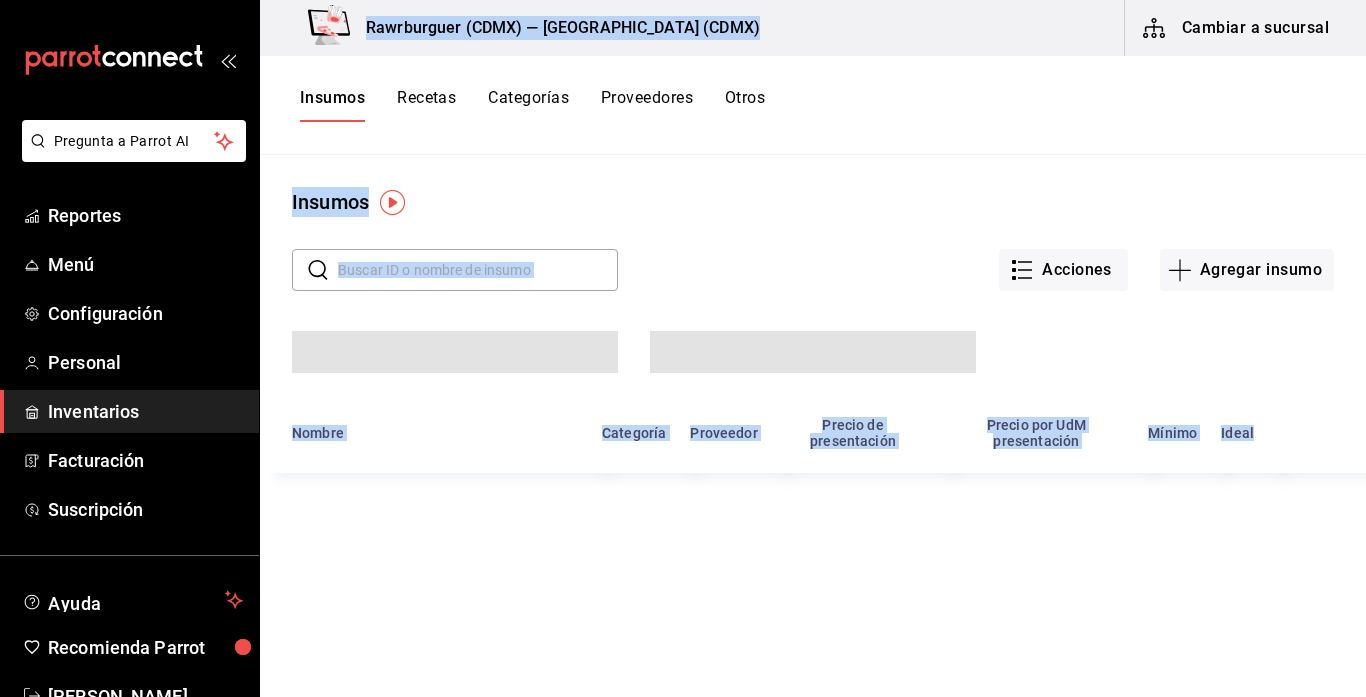 click on "Acciones Agregar insumo" at bounding box center [976, 254] 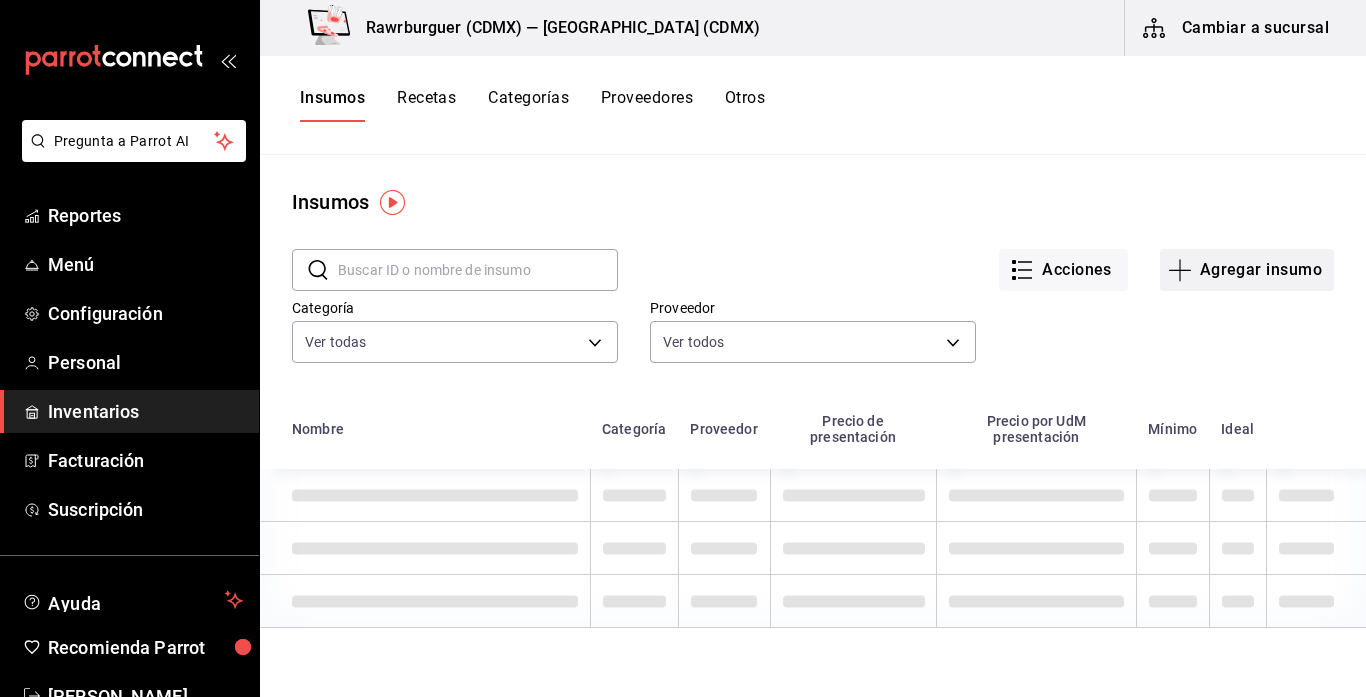 click on "Agregar insumo" at bounding box center [1247, 270] 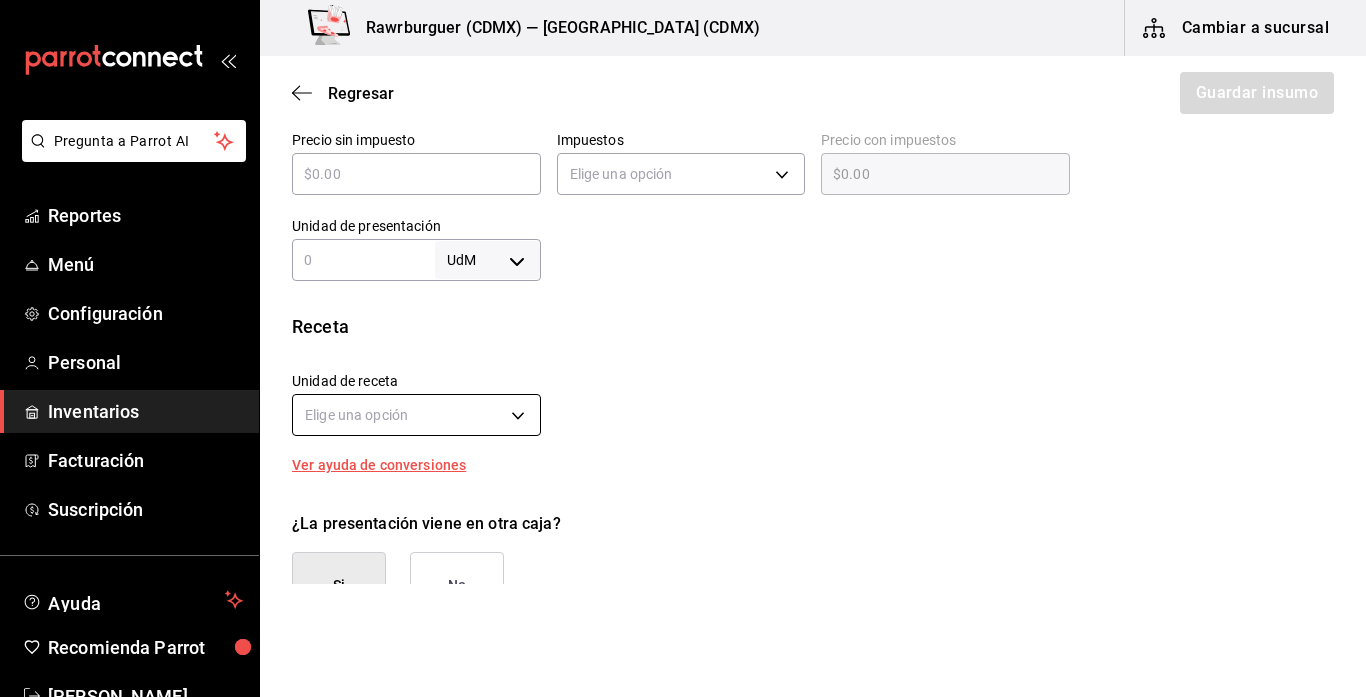 scroll, scrollTop: 532, scrollLeft: 0, axis: vertical 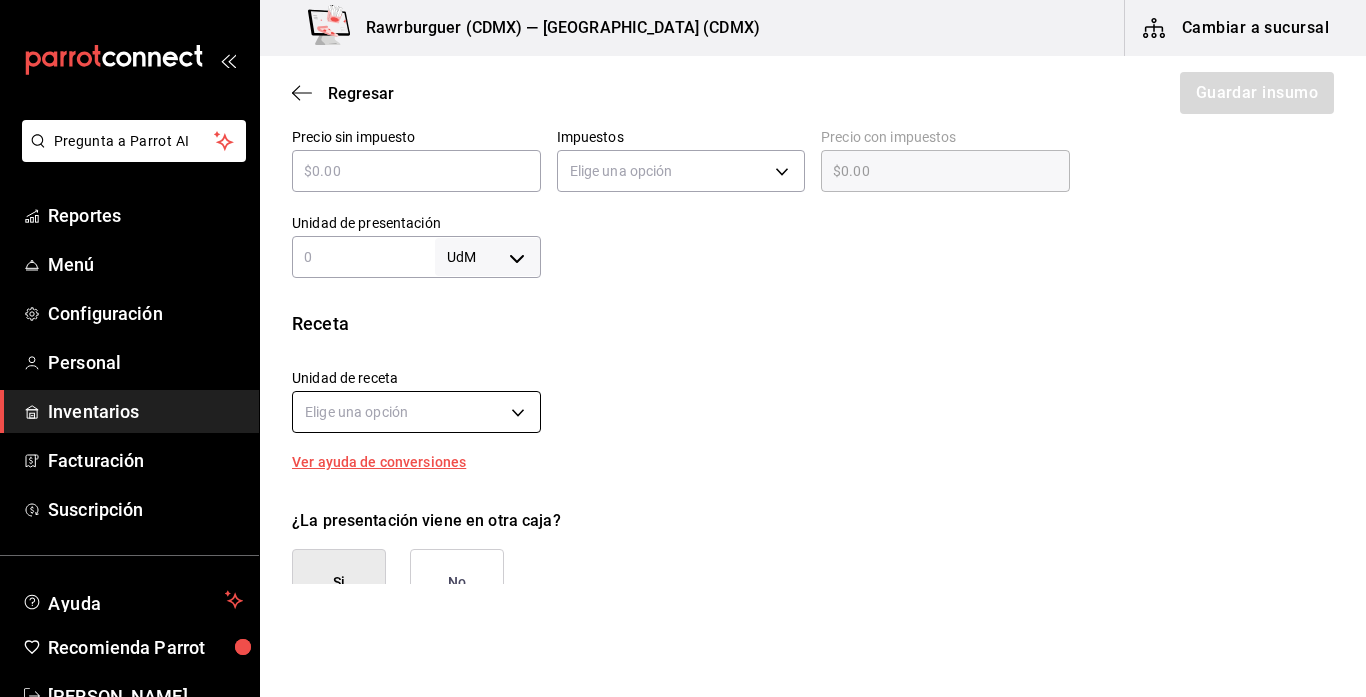 click on "Pregunta a Parrot AI Reportes   Menú   Configuración   Personal   Inventarios   Facturación   Suscripción   Ayuda Recomienda Parrot   Alberto Martinez   Sugerir nueva función   Rawrburguer (CDMX) — Rawrburguer (CDMX) Cambiar a sucursal Regresar Guardar insumo Insumo Nombre Categoría de inventario ​ Mínimo ​ Ideal ​ Insumo de producción Este insumo se produce con una receta de producción Presentación Proveedor ​ Cód. de producto/Descripción Nombre de presentación Precio sin impuesto ​ Impuestos Elige una opción Precio con impuestos $0.00 ​ Unidad de presentación UdM ​ Receta Unidad de receta Elige una opción Factor de conversión ​ Ver ayuda de conversiones ¿La presentación  viene en otra caja? Si No Presentaciones por caja ​ Sin definir Unidades de conteo Pregunta a Parrot AI Reportes   Menú   Configuración   Personal   Inventarios   Facturación   Suscripción   Ayuda Recomienda Parrot   Alberto Martinez   Sugerir nueva función   Ver video tutorial Ir a video" at bounding box center (683, 292) 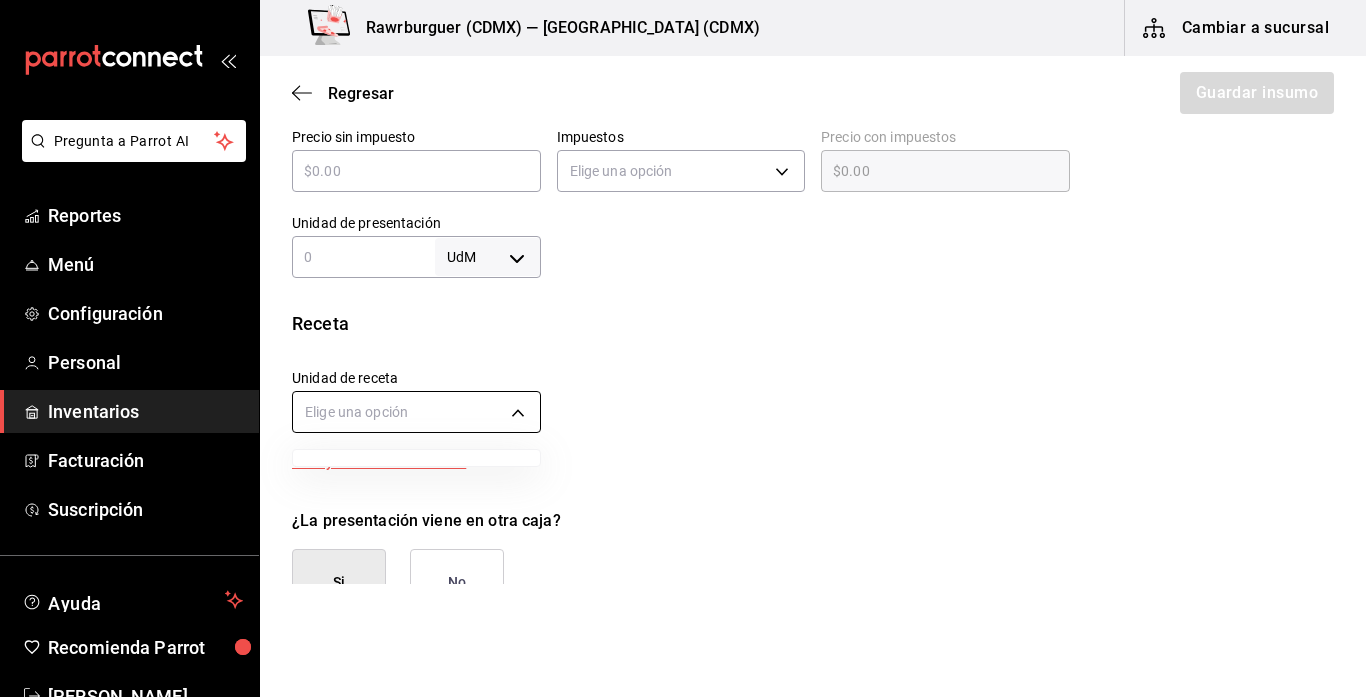 click at bounding box center (683, 348) 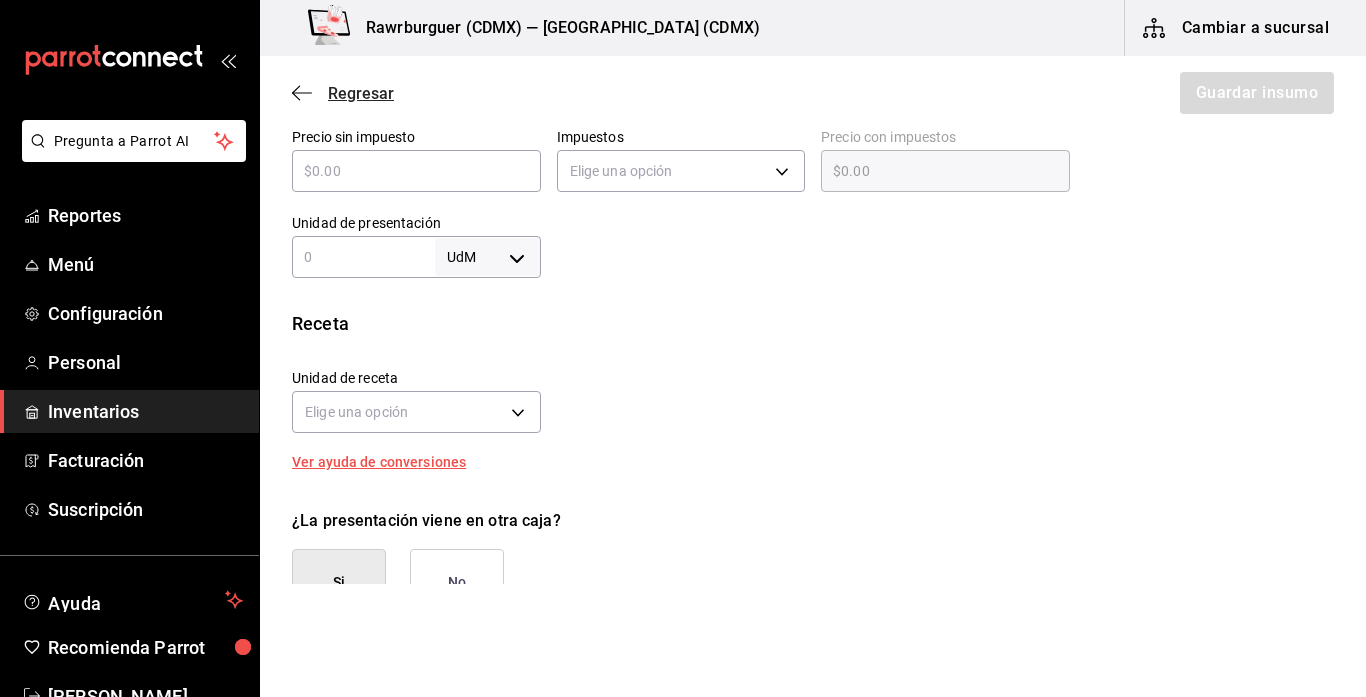 click on "Regresar" at bounding box center [361, 93] 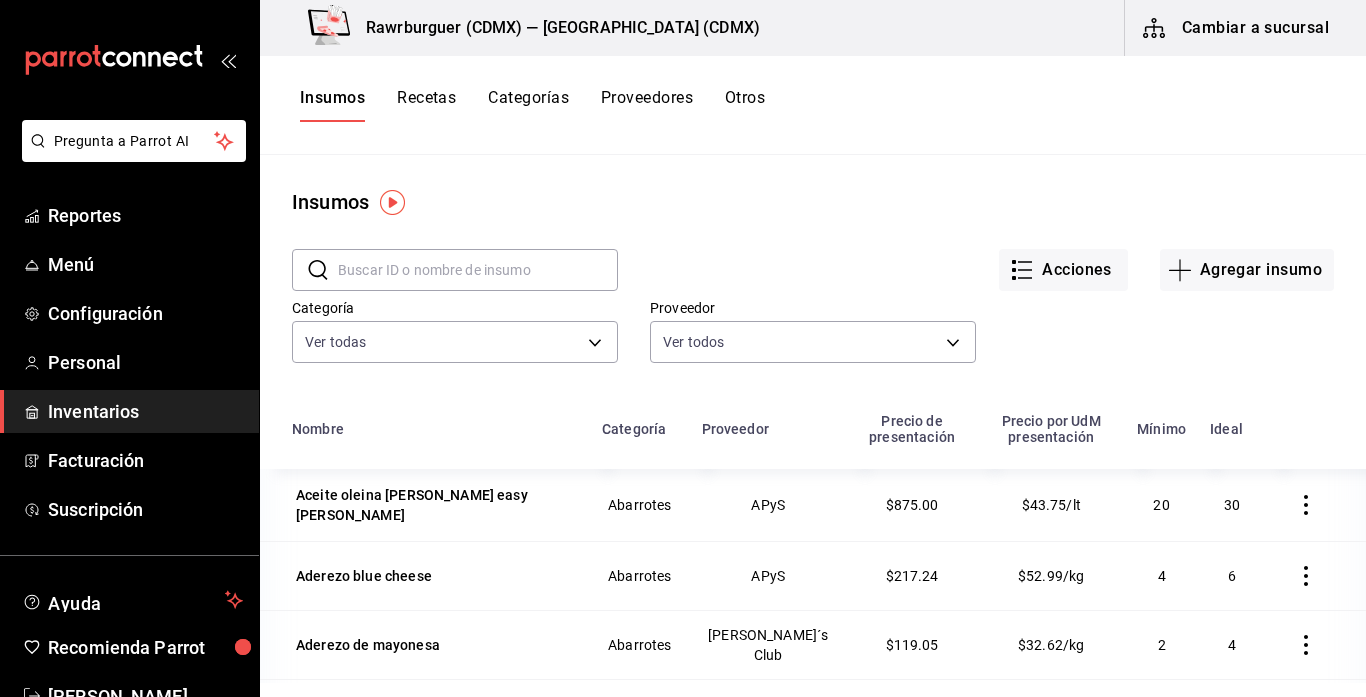 click on "Recetas" at bounding box center [426, 105] 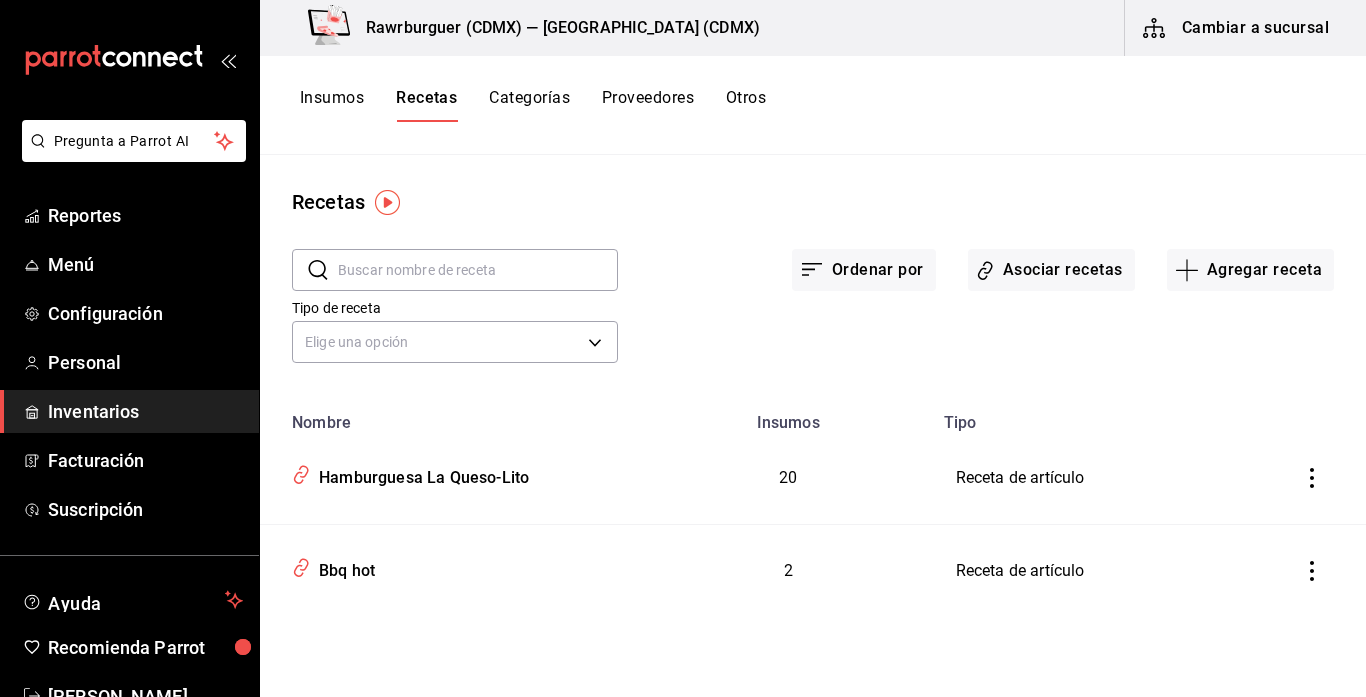 click on "Recetas" at bounding box center [426, 105] 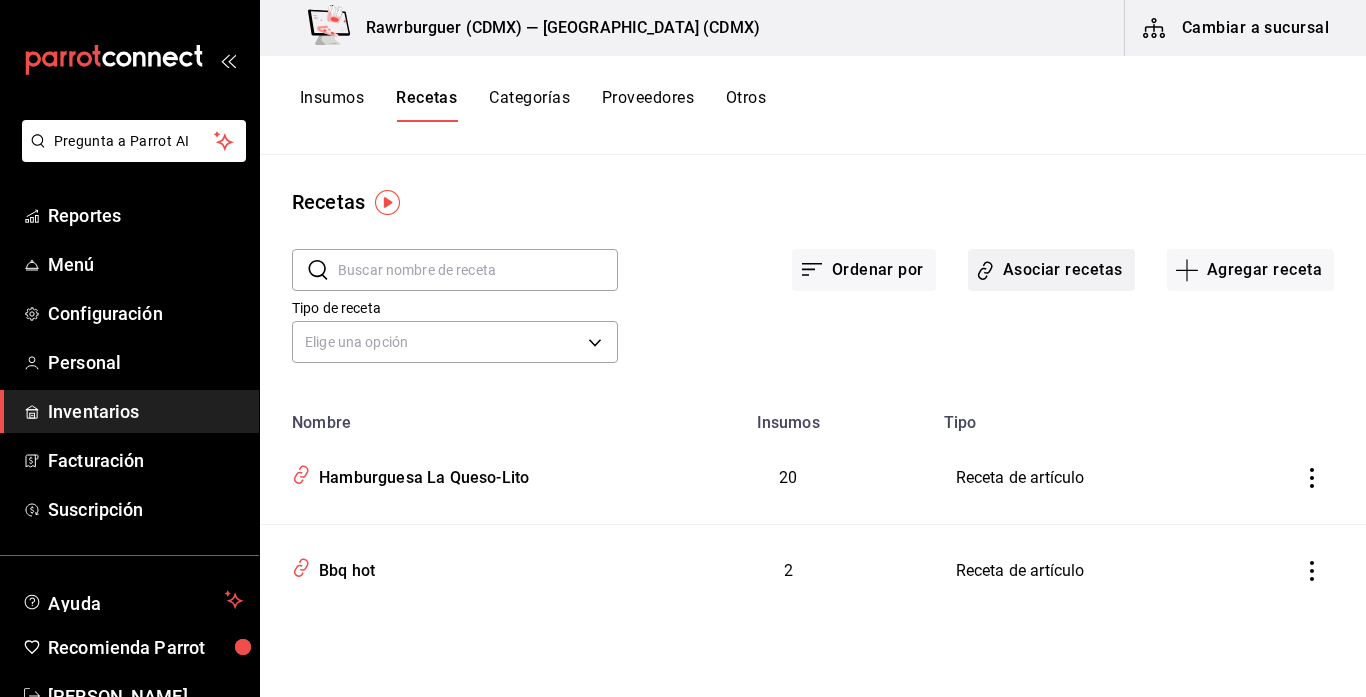 click on "Asociar recetas" at bounding box center (1051, 270) 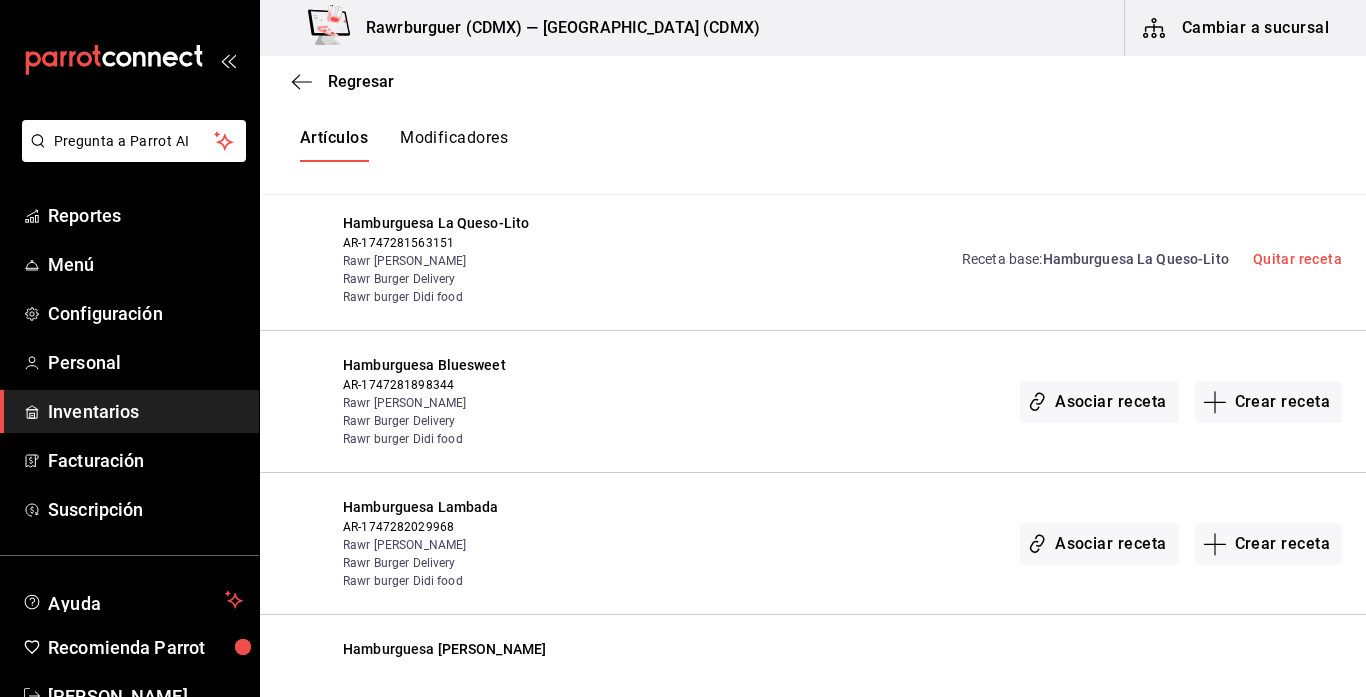 scroll, scrollTop: 952, scrollLeft: 0, axis: vertical 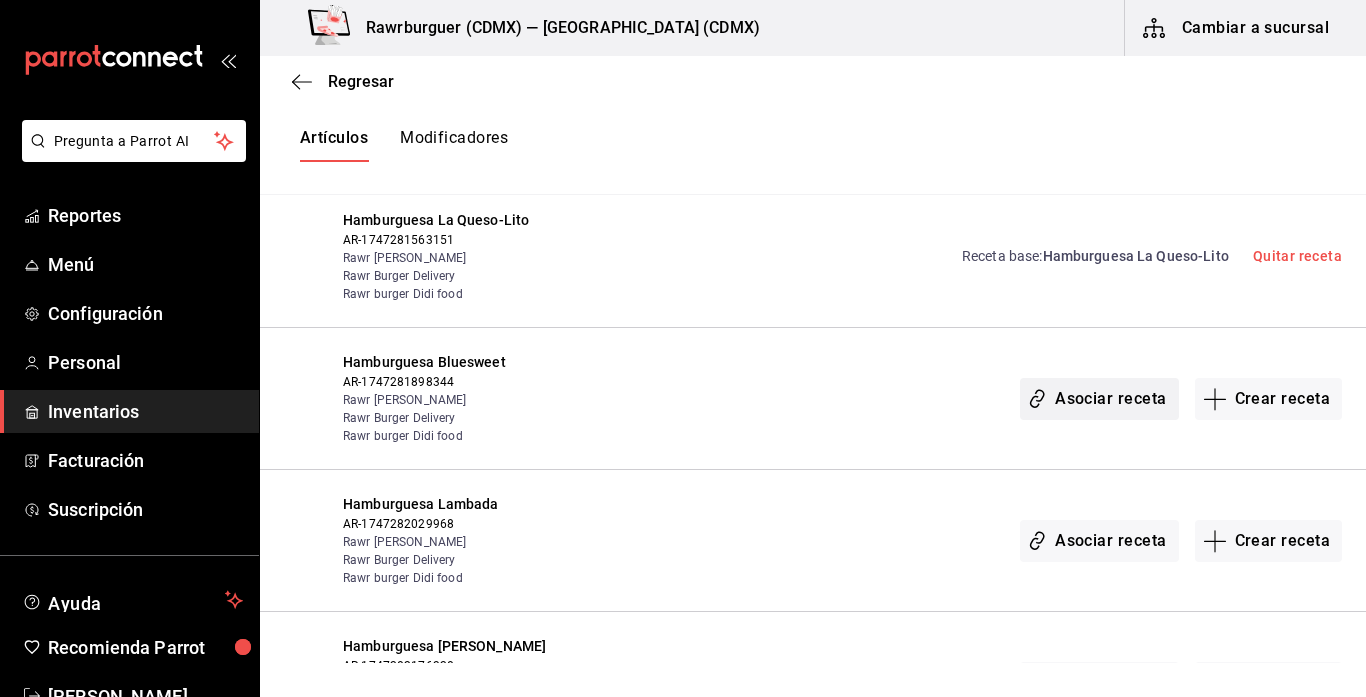 click on "Asociar receta" at bounding box center (1099, 399) 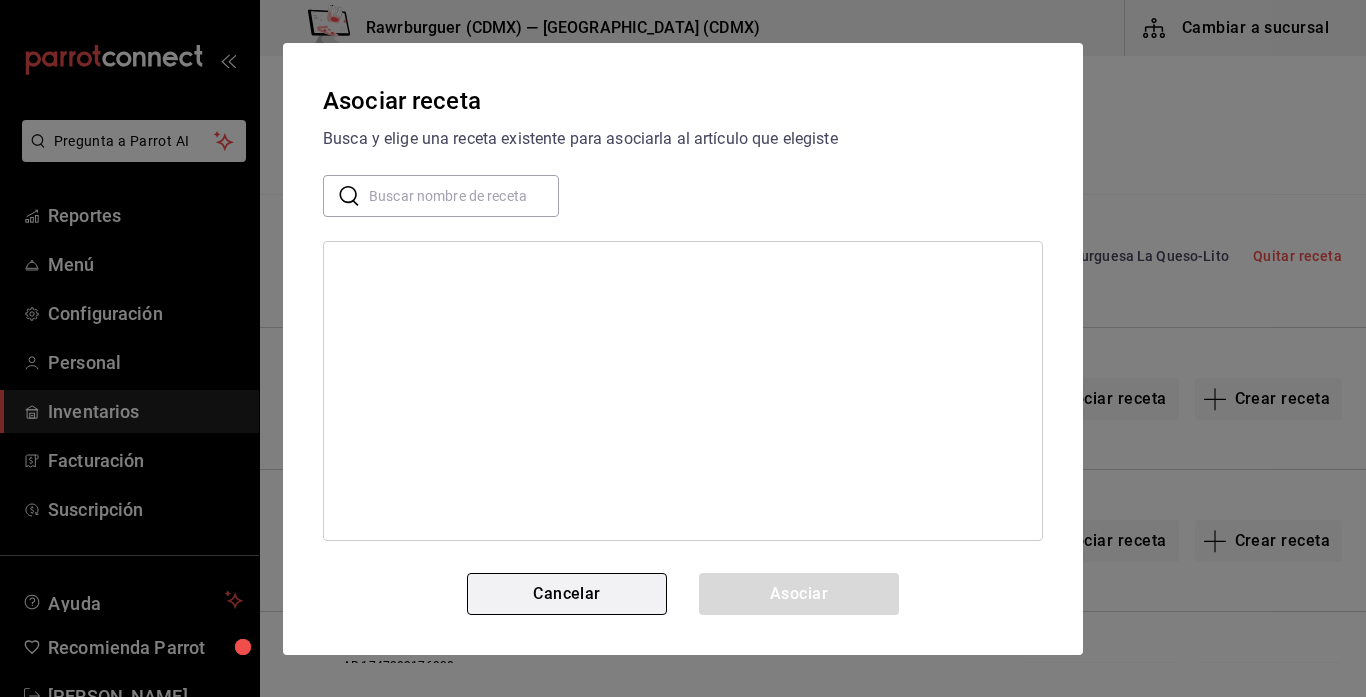 click on "Cancelar" at bounding box center [567, 594] 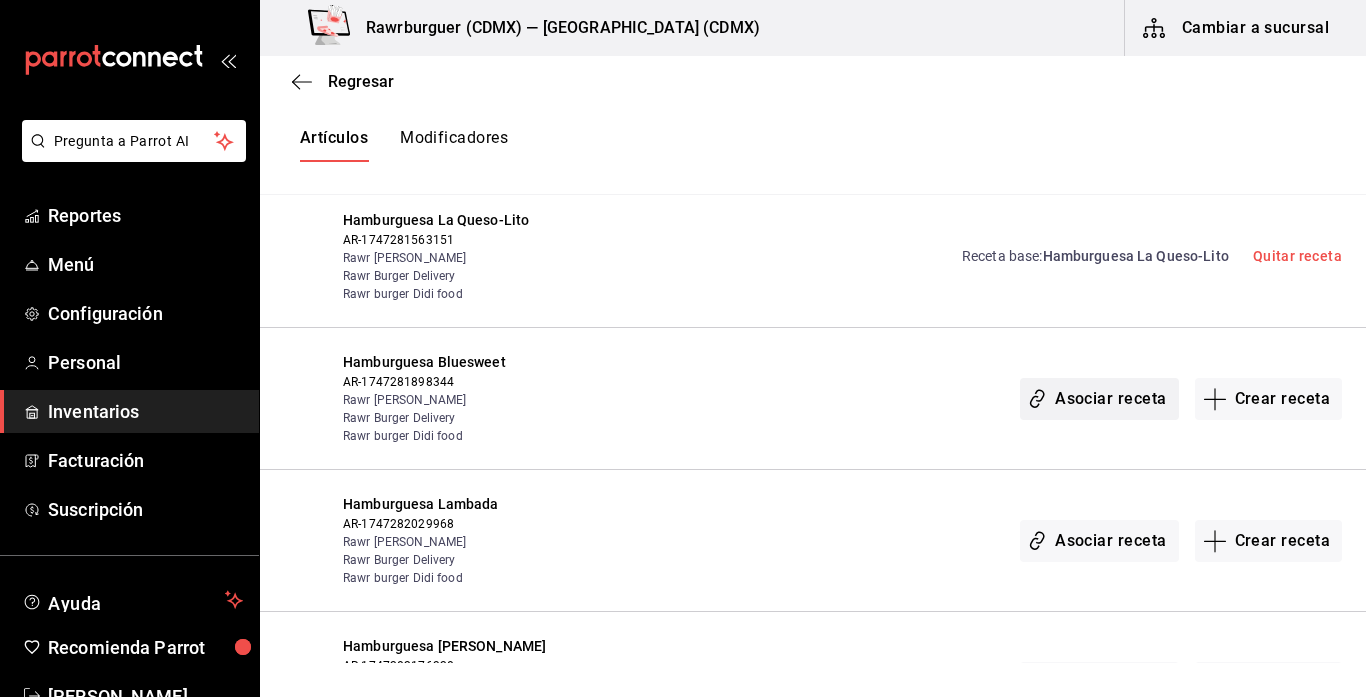 click on "Asociar receta" at bounding box center [1099, 399] 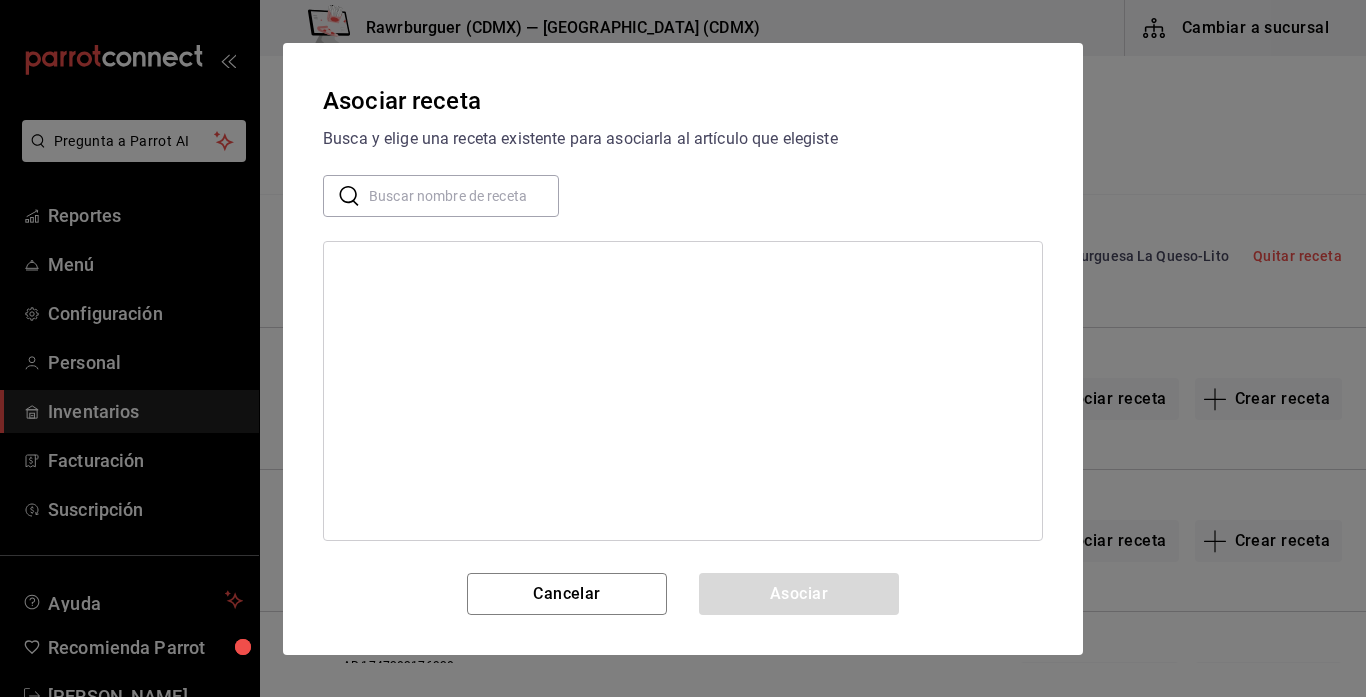 click at bounding box center [464, 195] 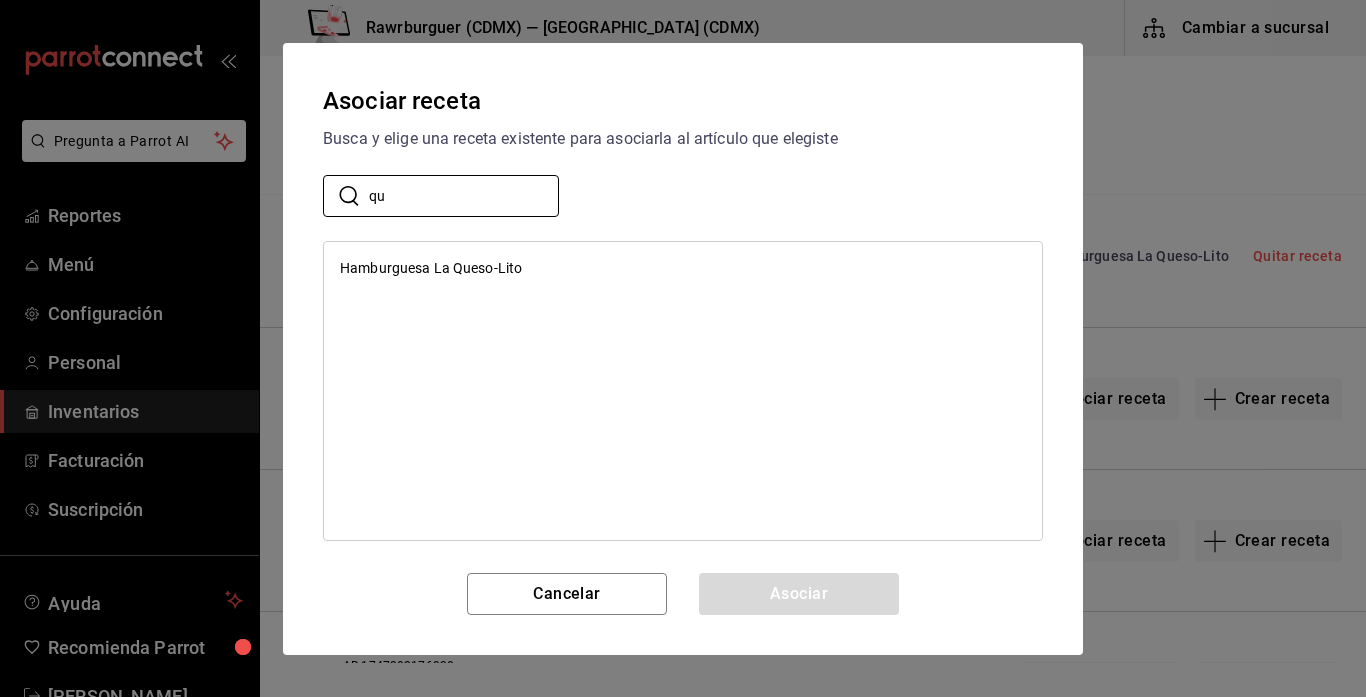 type on "qu" 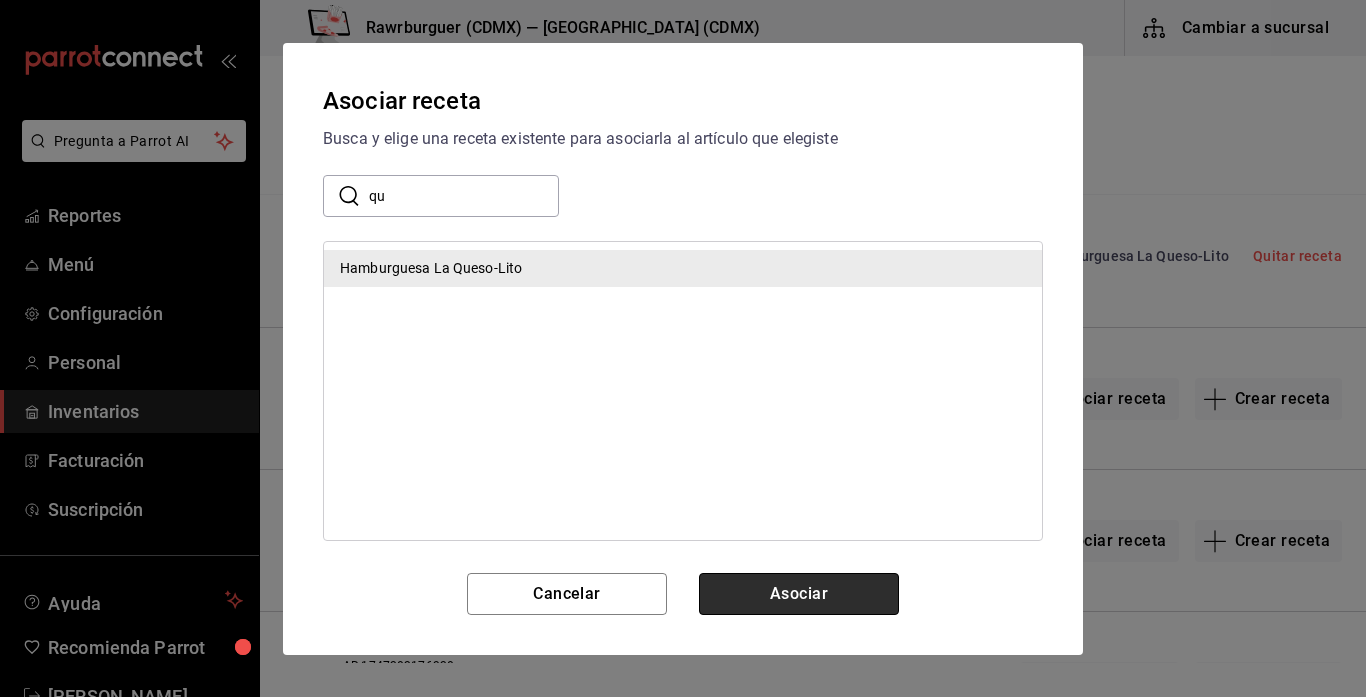 click on "Asociar" at bounding box center (799, 594) 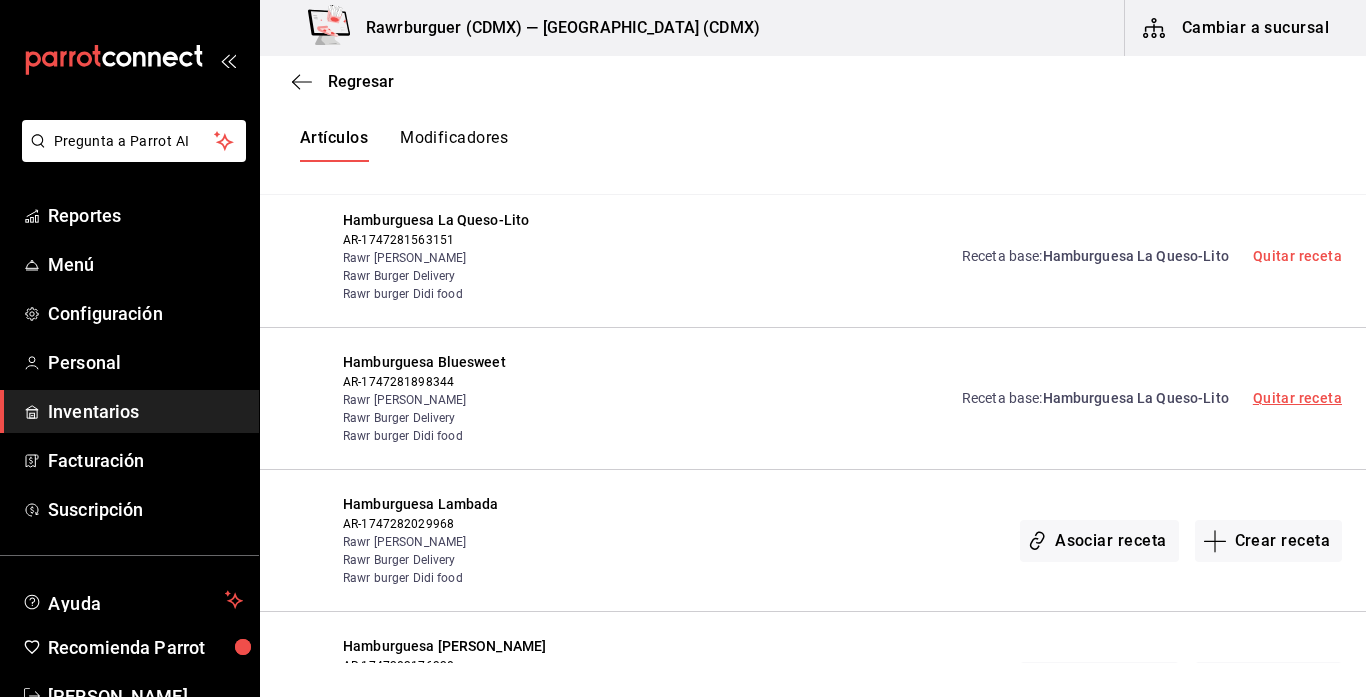click on "Quitar receta" at bounding box center [1297, 398] 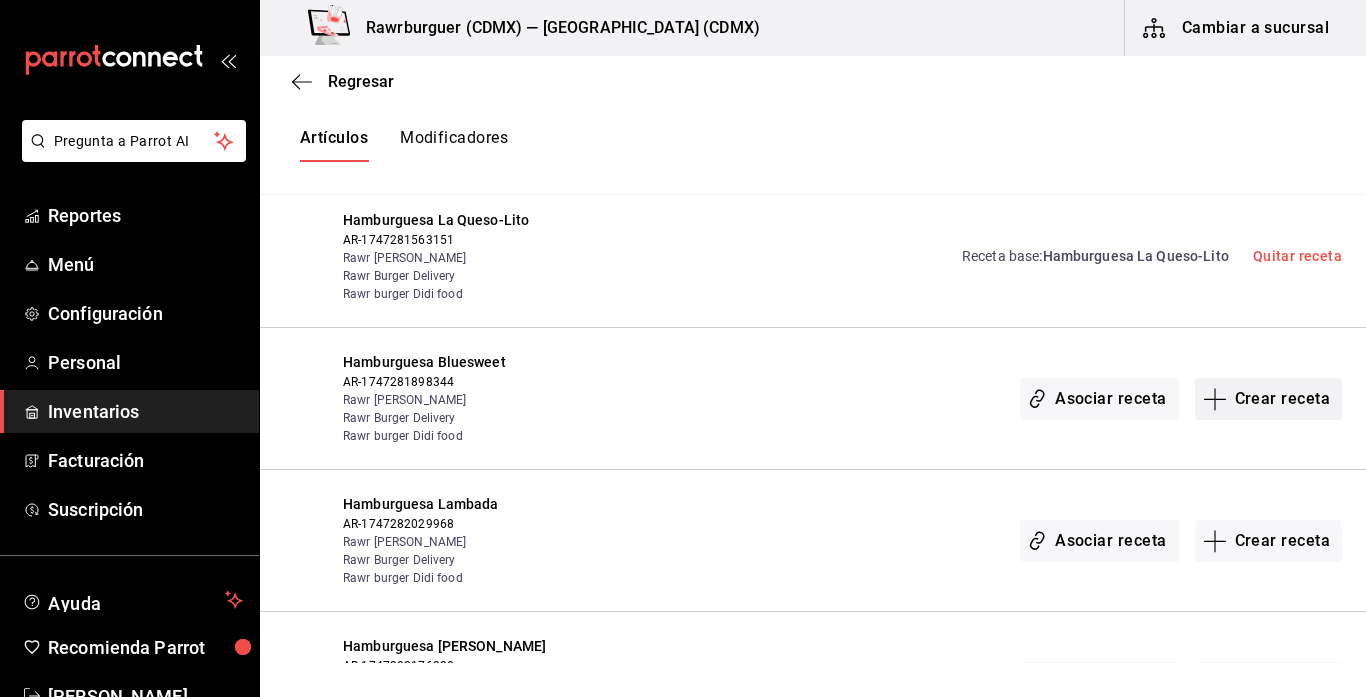 click on "Crear receta" at bounding box center (1269, 399) 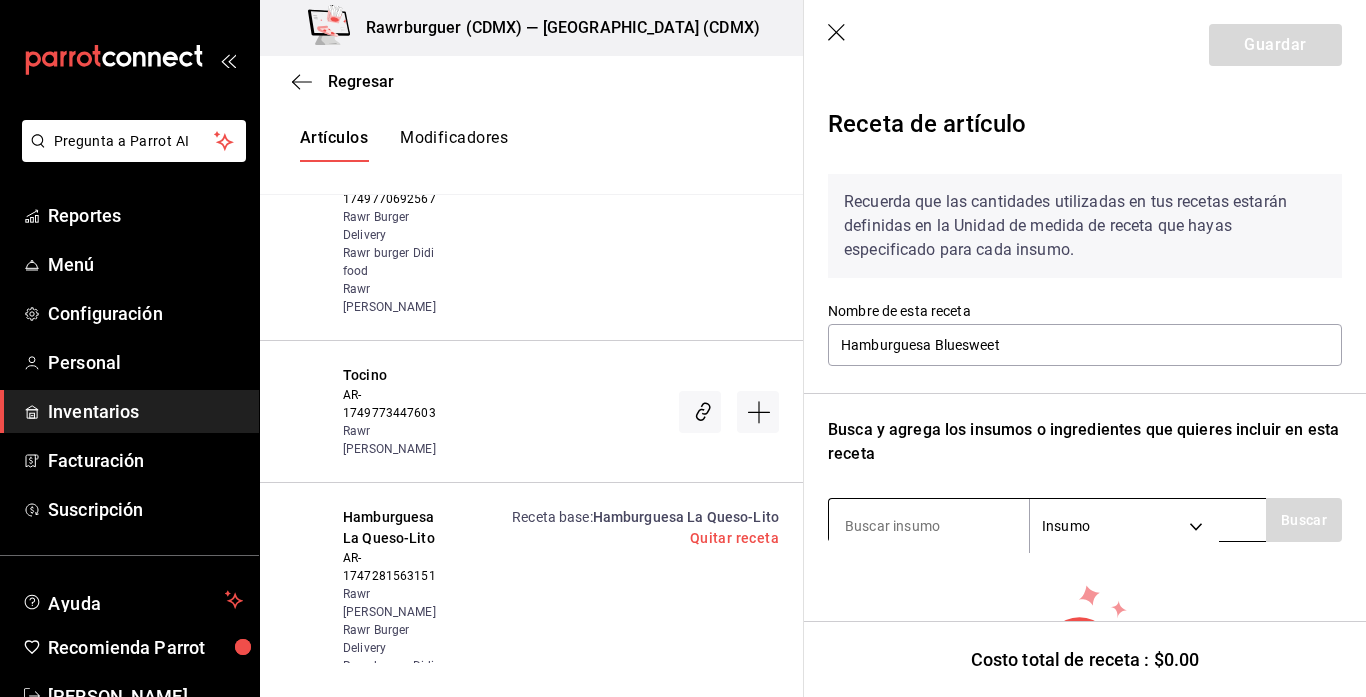 scroll, scrollTop: 157, scrollLeft: 0, axis: vertical 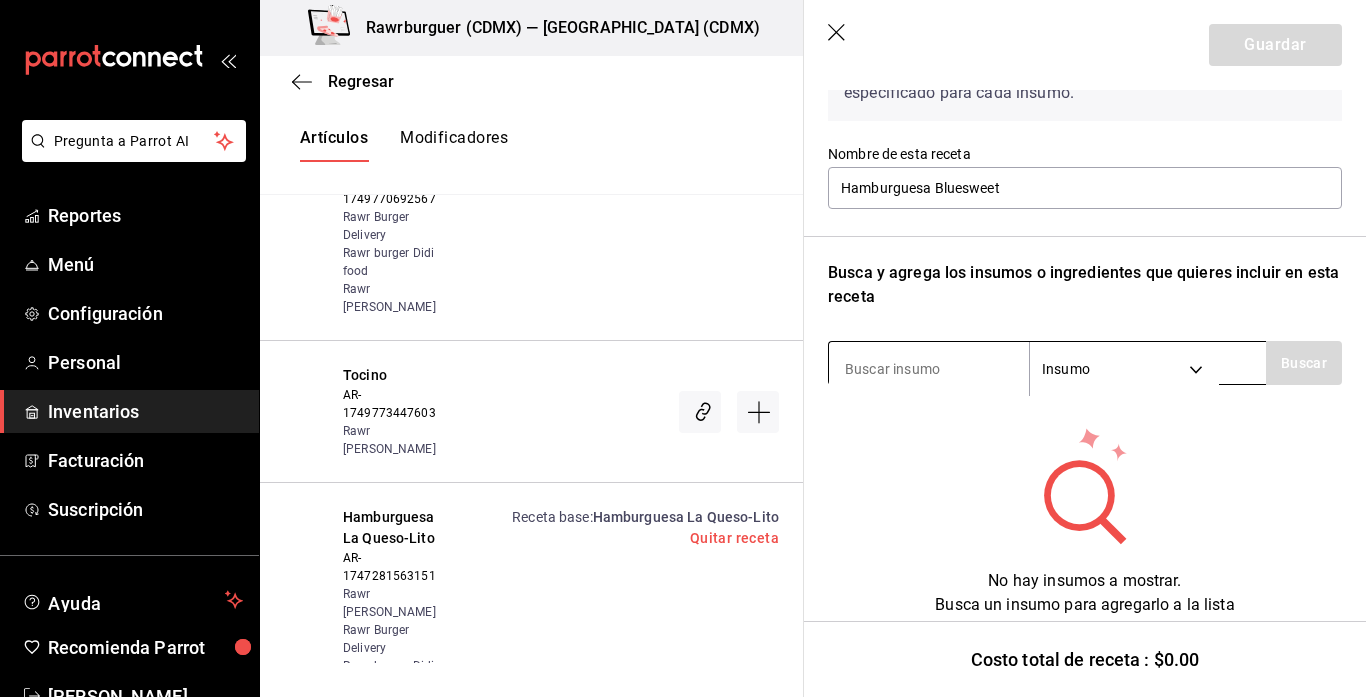 click at bounding box center (929, 369) 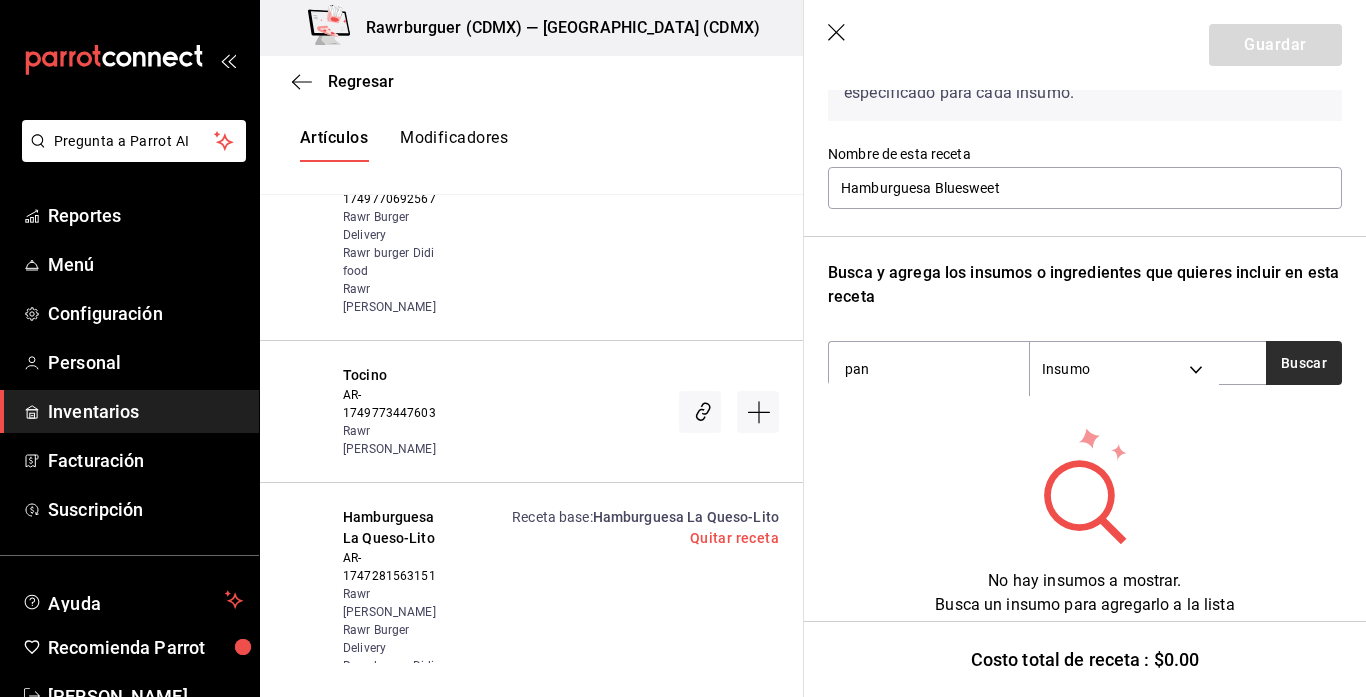 type on "pan" 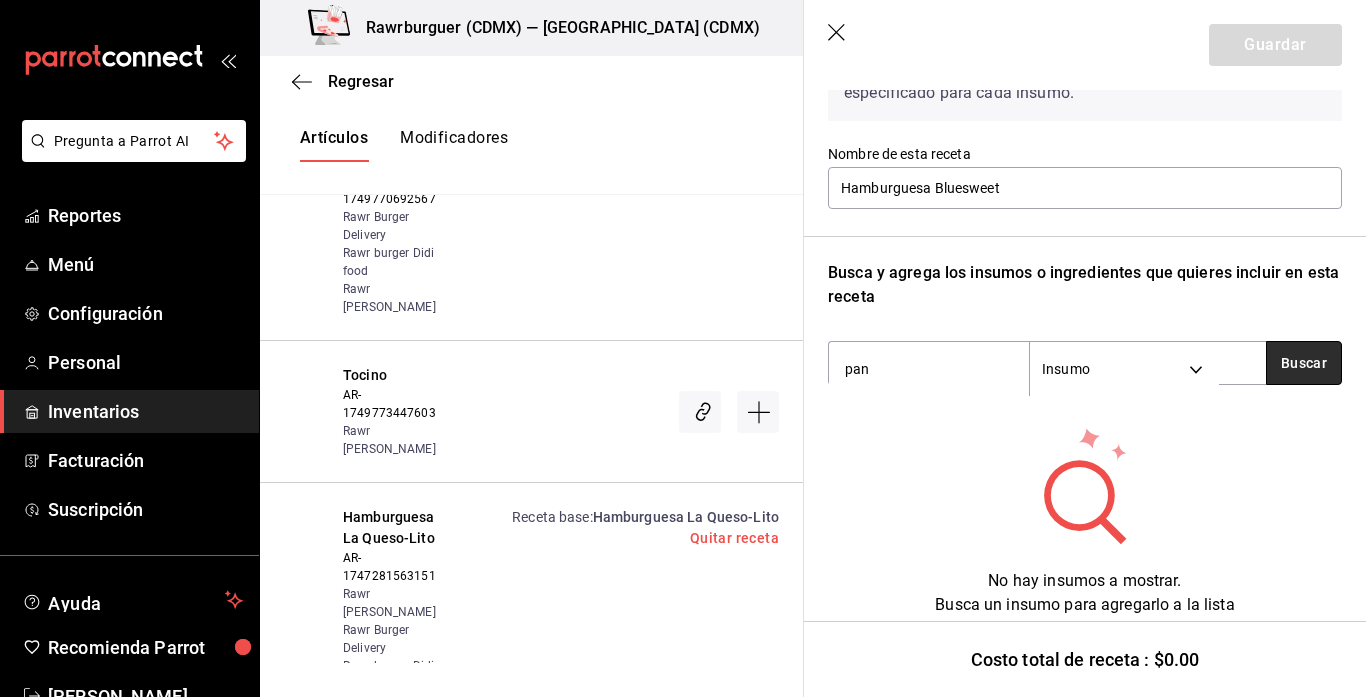 click on "Buscar" at bounding box center (1304, 363) 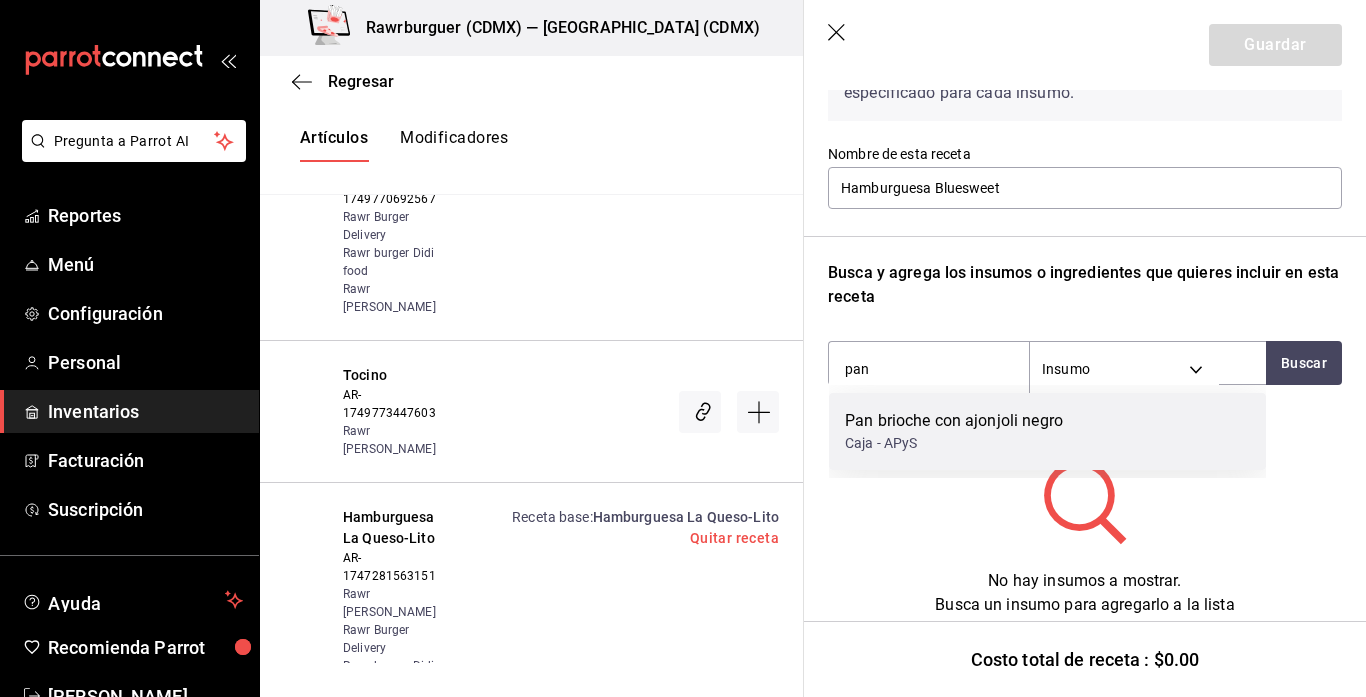 click on "Pan brioche con ajonjoli negro  Caja - APyS" at bounding box center (1047, 431) 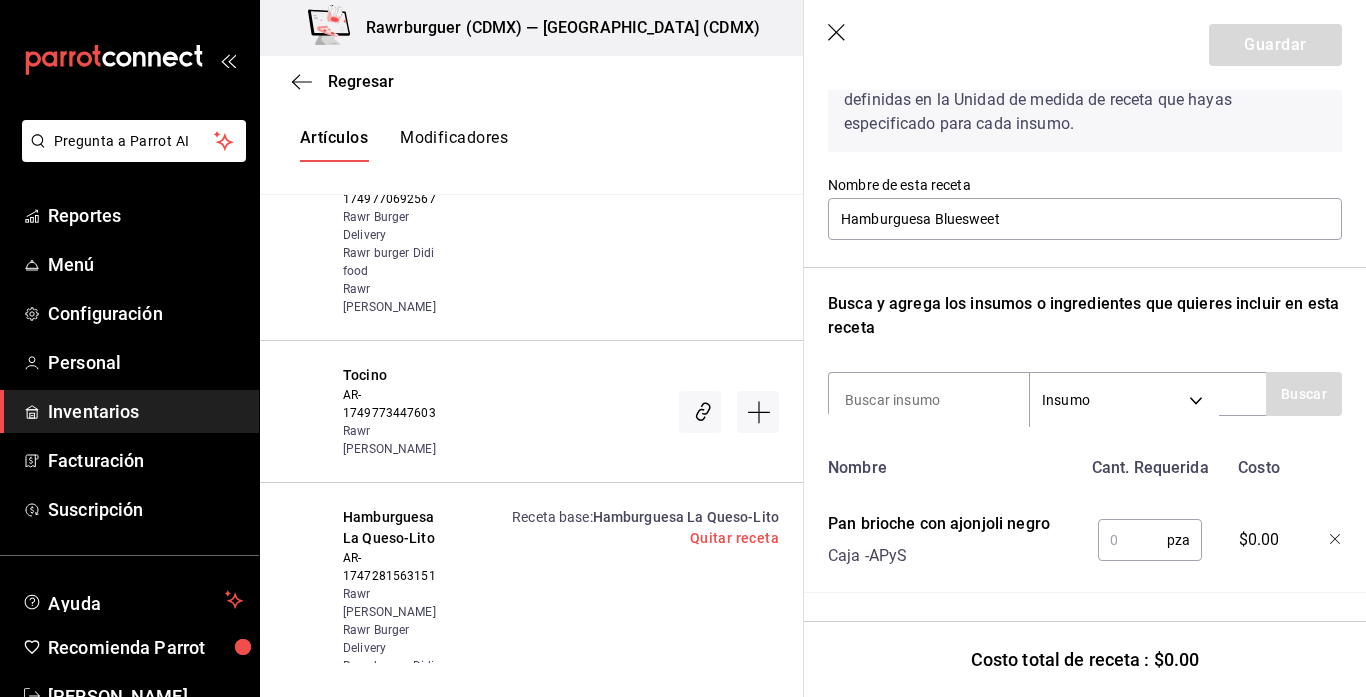 scroll, scrollTop: 126, scrollLeft: 0, axis: vertical 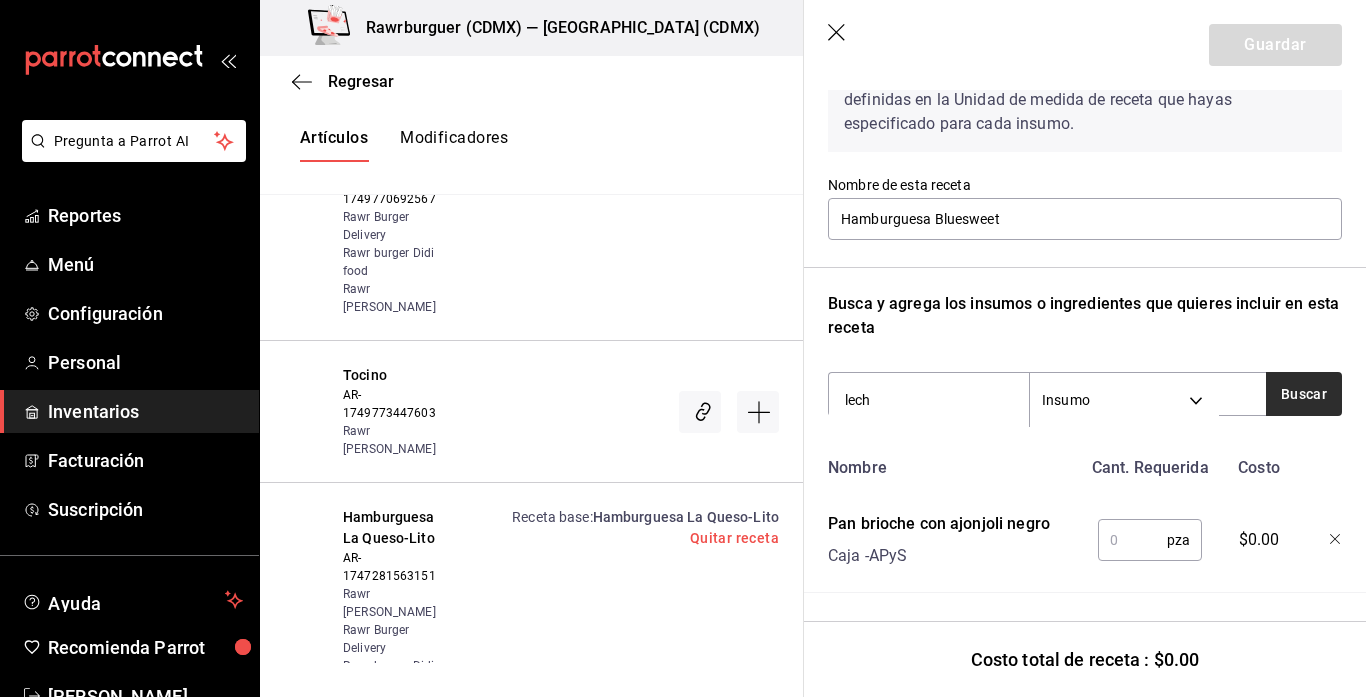 type on "lech" 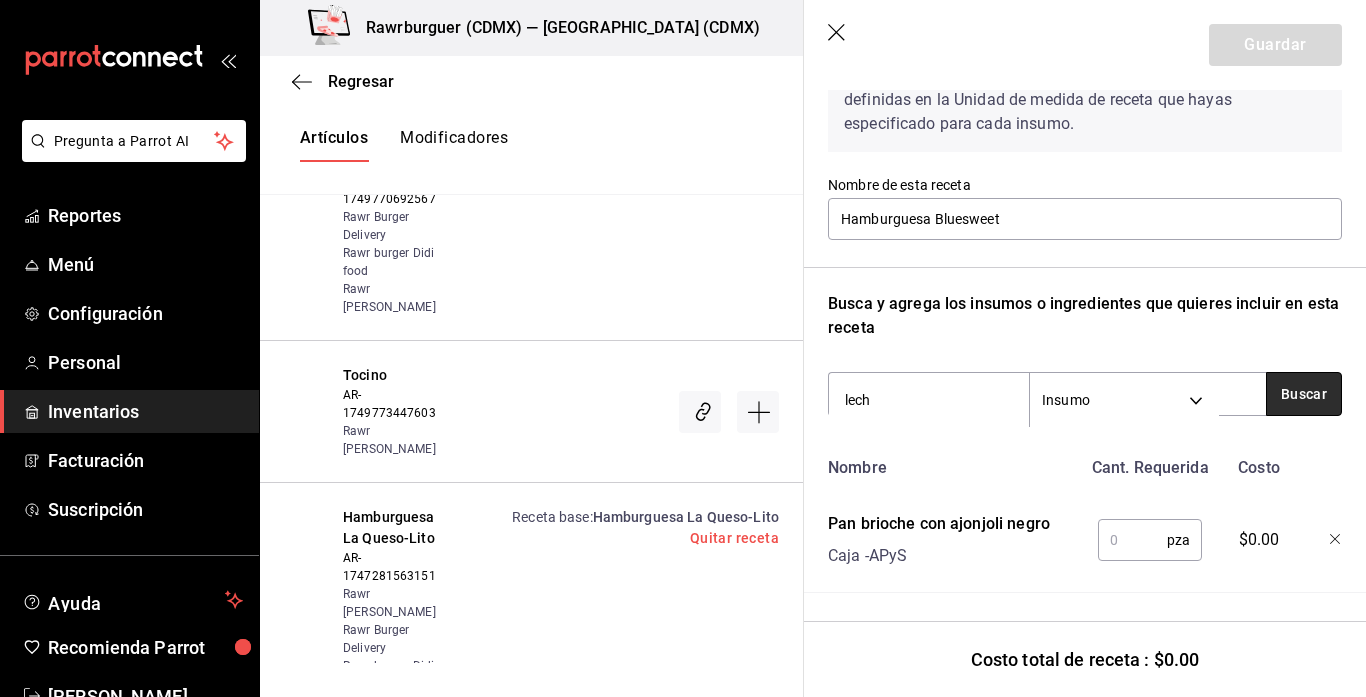 click on "Buscar" at bounding box center (1304, 394) 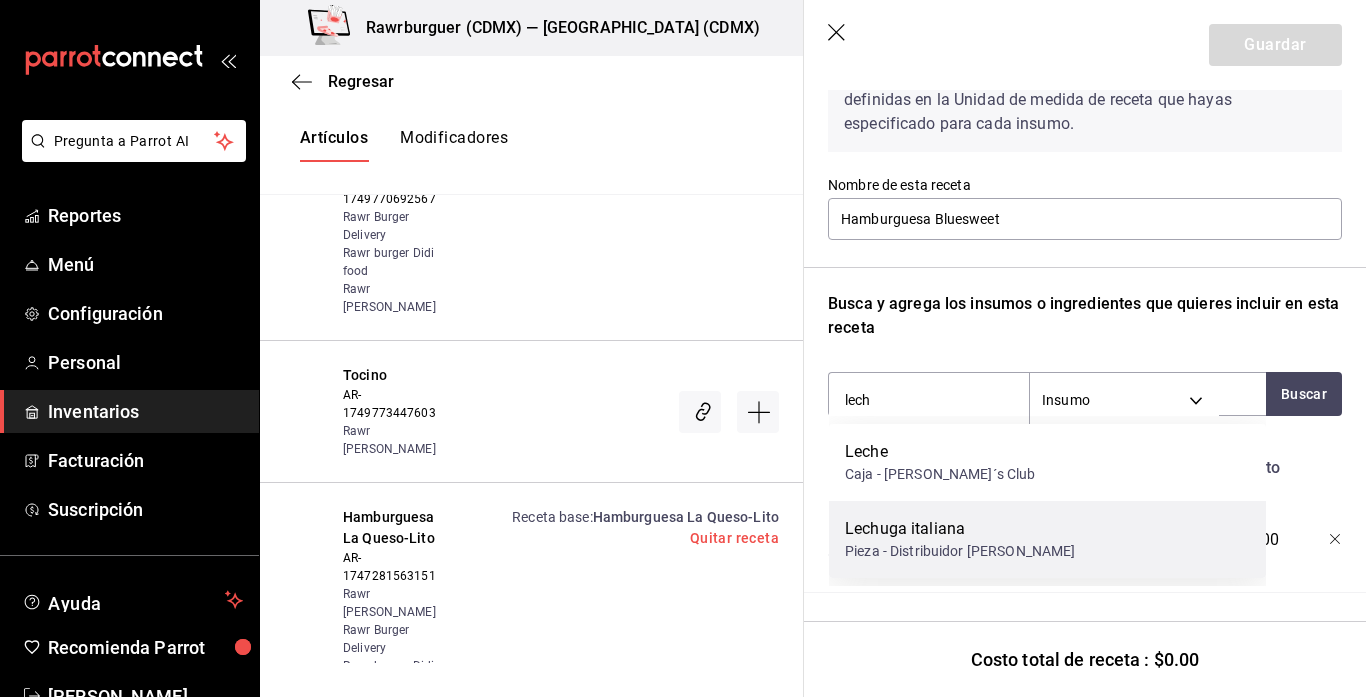 click on "Pieza - Distribuidor [PERSON_NAME]" at bounding box center (960, 551) 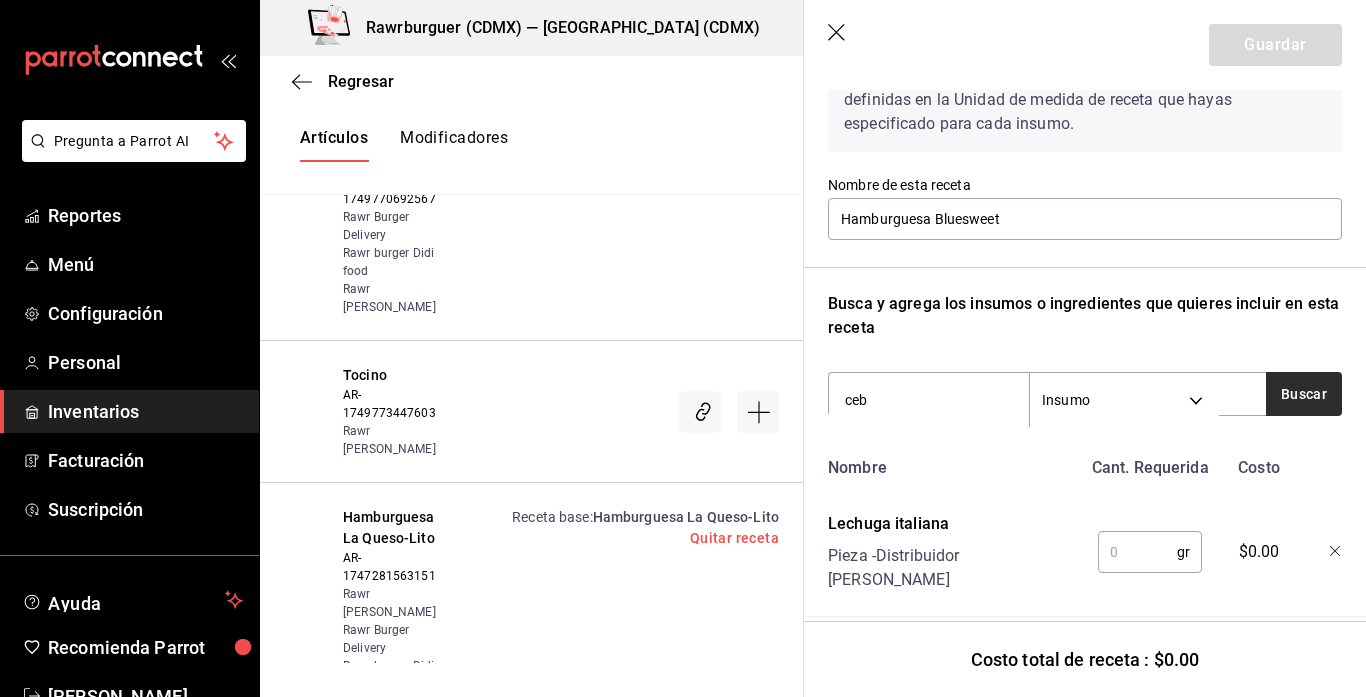 type on "ceb" 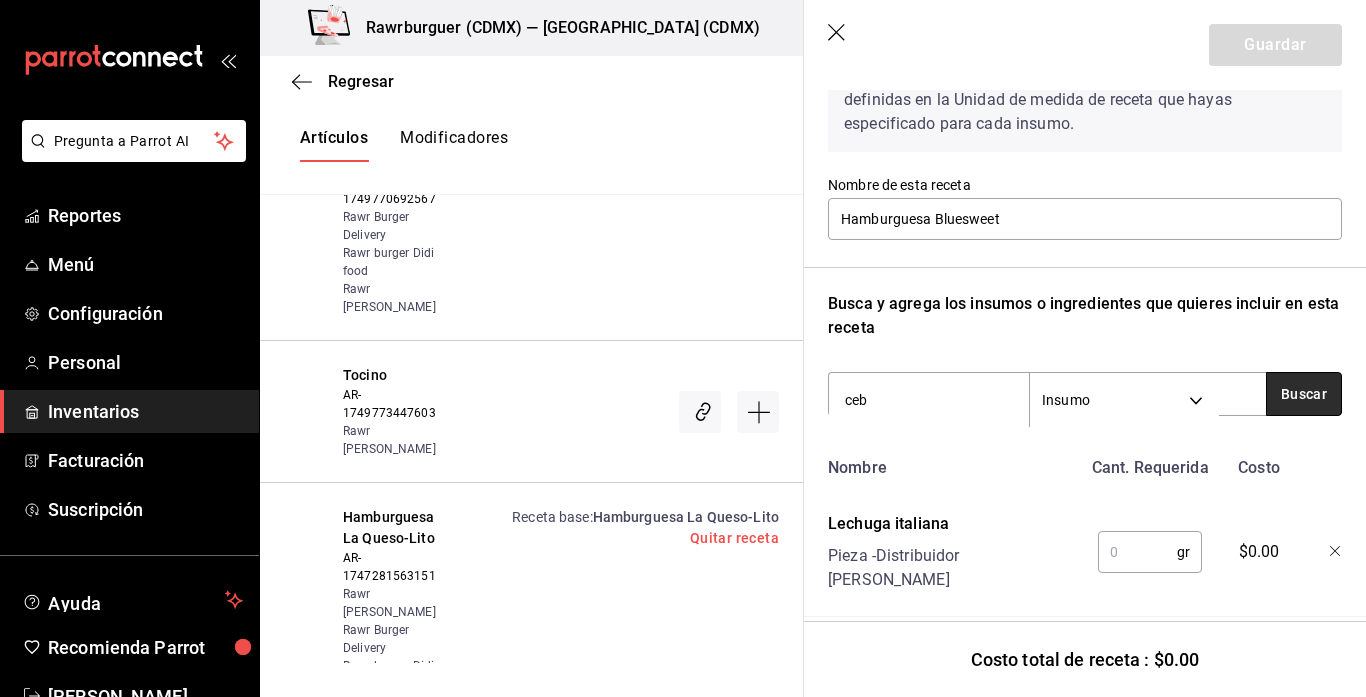 click on "Buscar" at bounding box center [1304, 394] 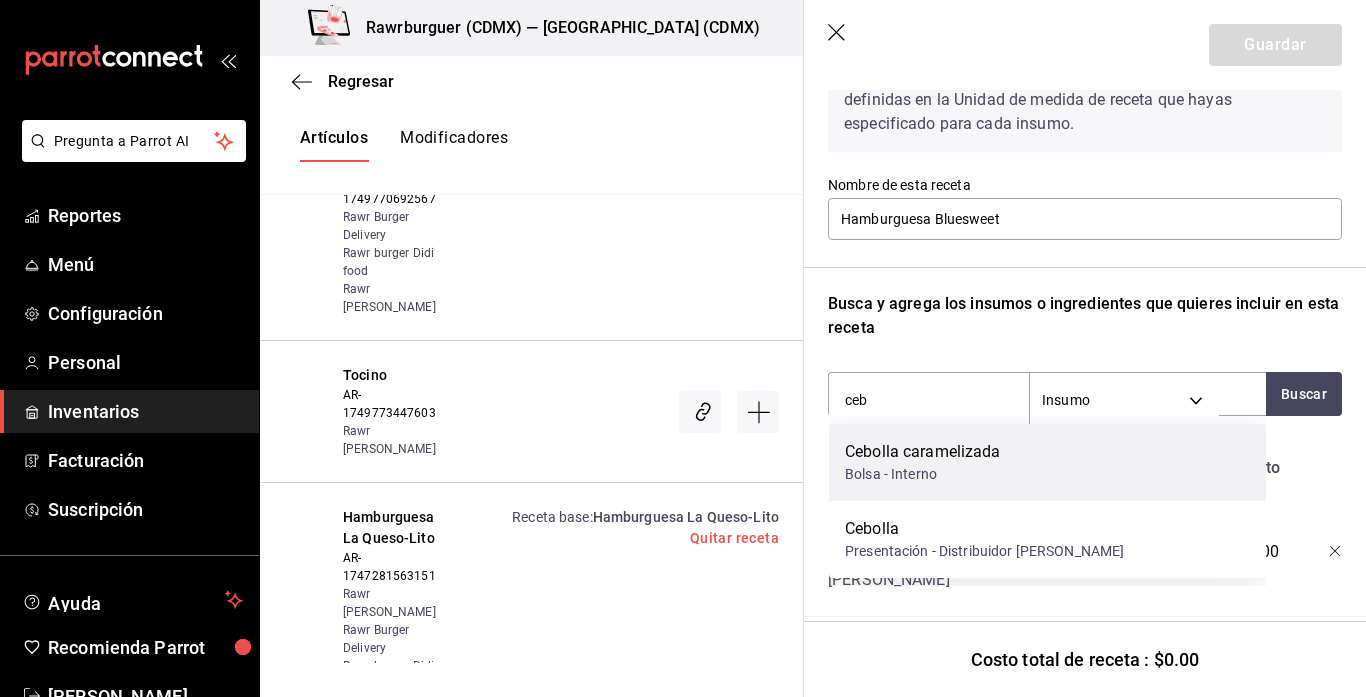click on "Cebolla caramelizada Bolsa - Interno" at bounding box center [1047, 462] 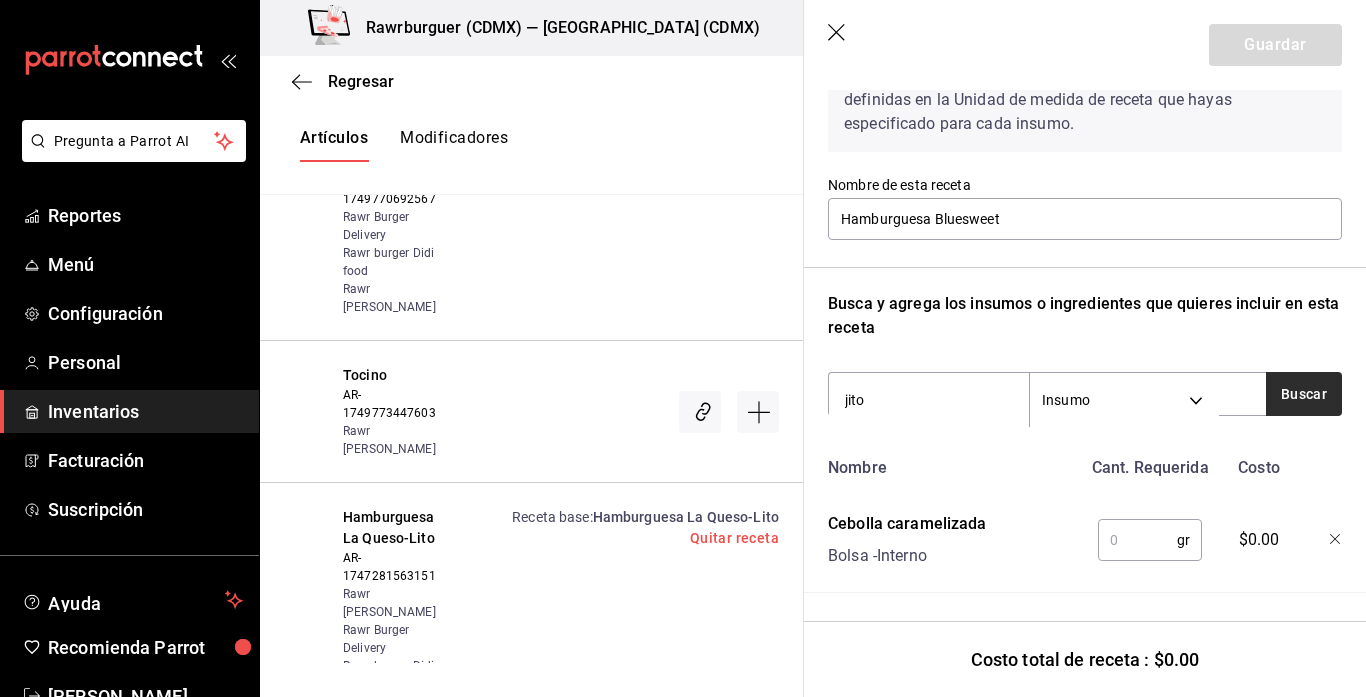 type on "jito" 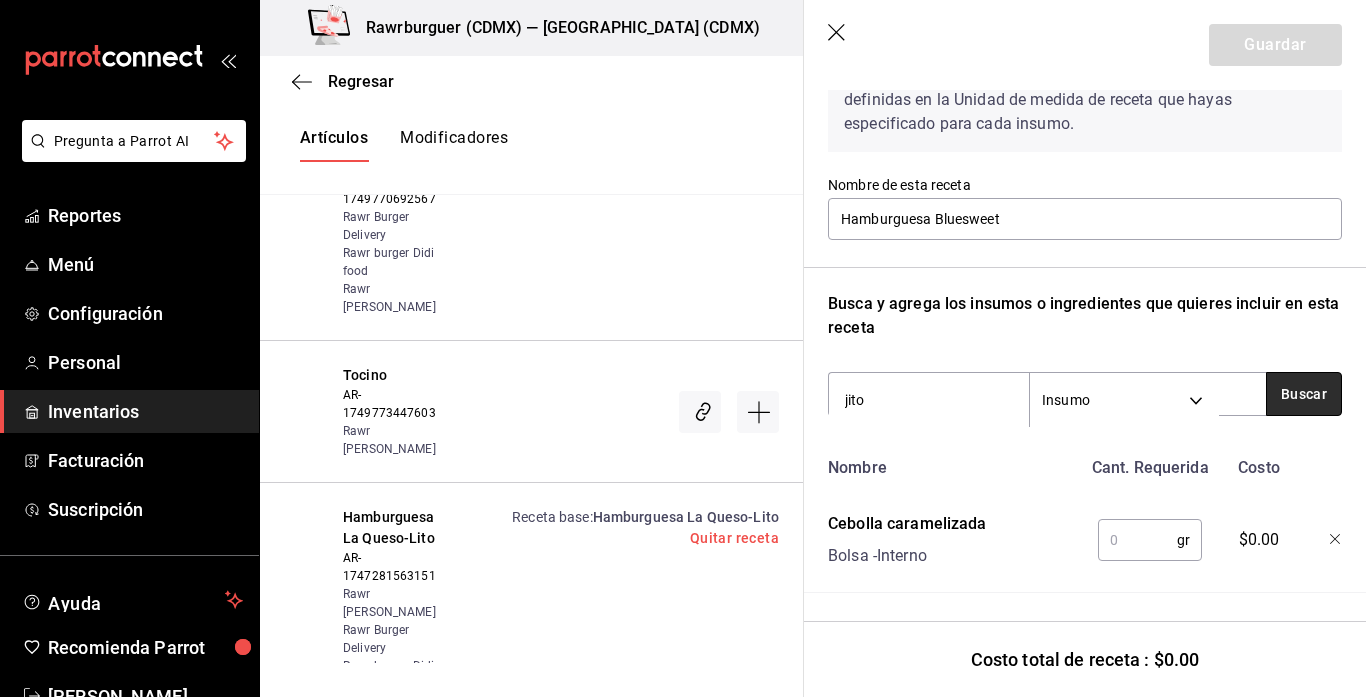 click on "Buscar" at bounding box center [1304, 394] 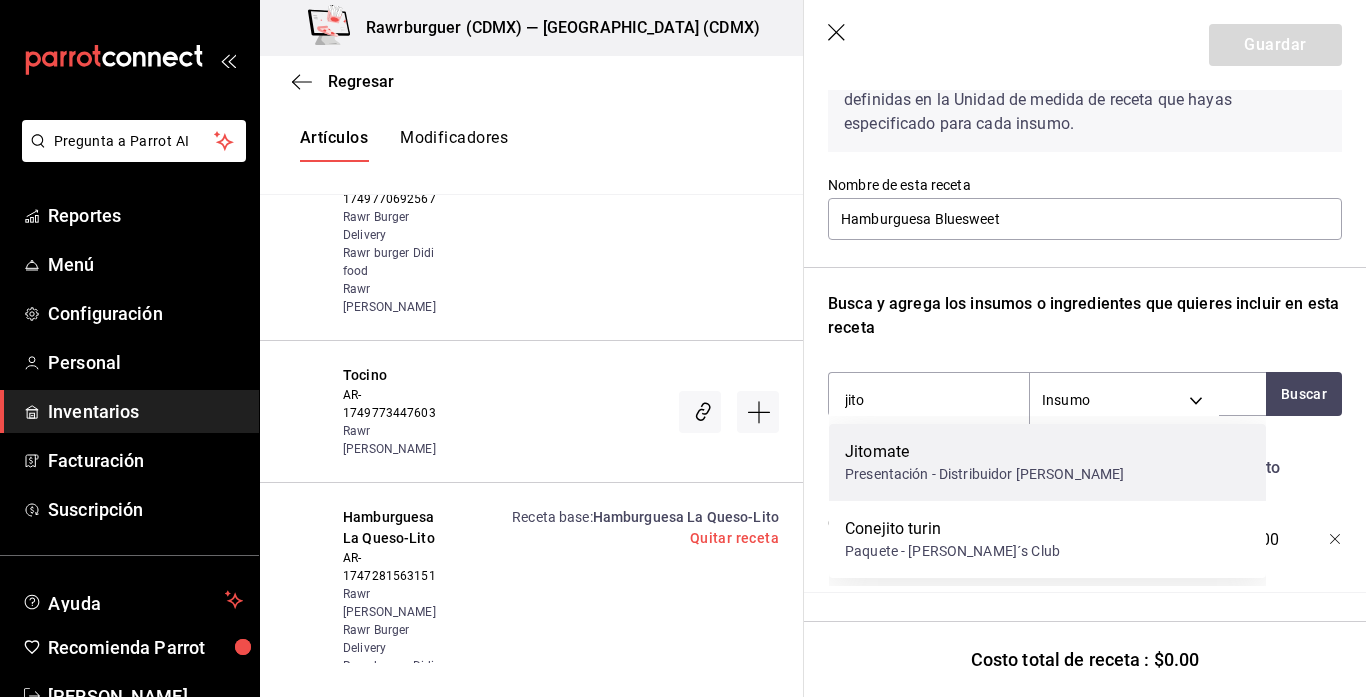 click on "Presentación - Distribuidor [PERSON_NAME]" at bounding box center [984, 474] 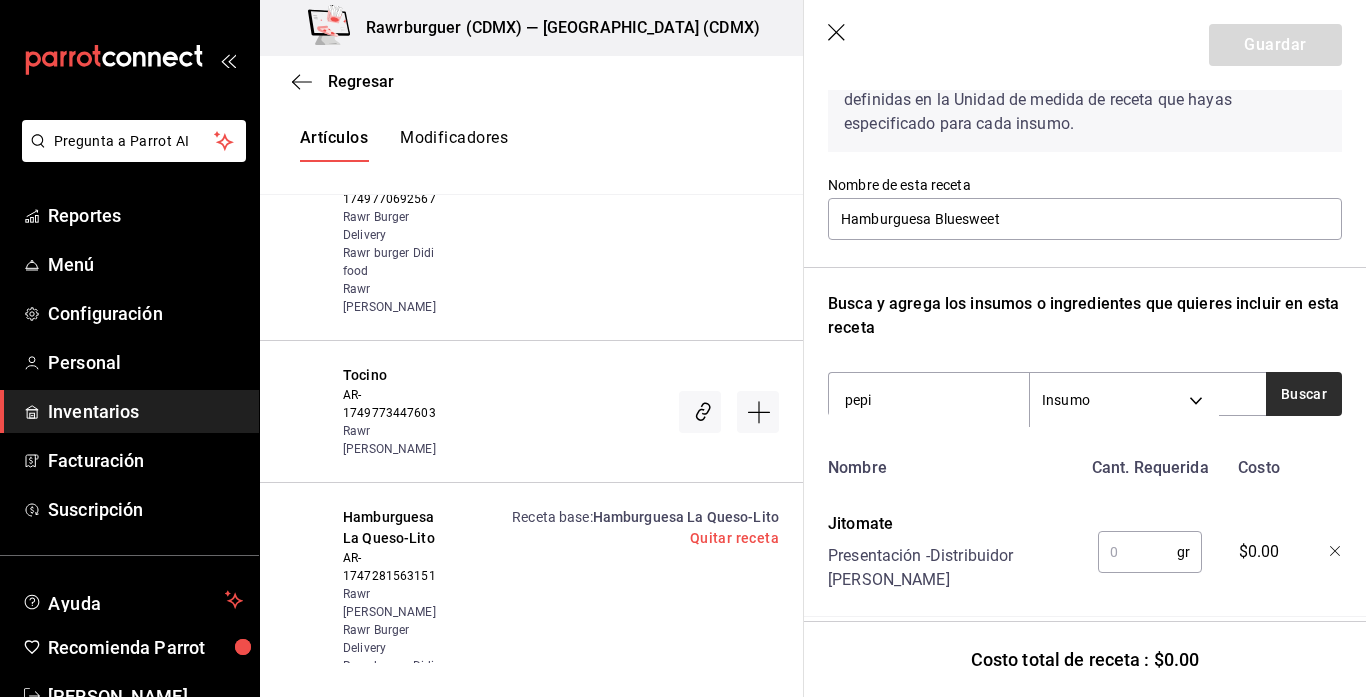 type on "pepi" 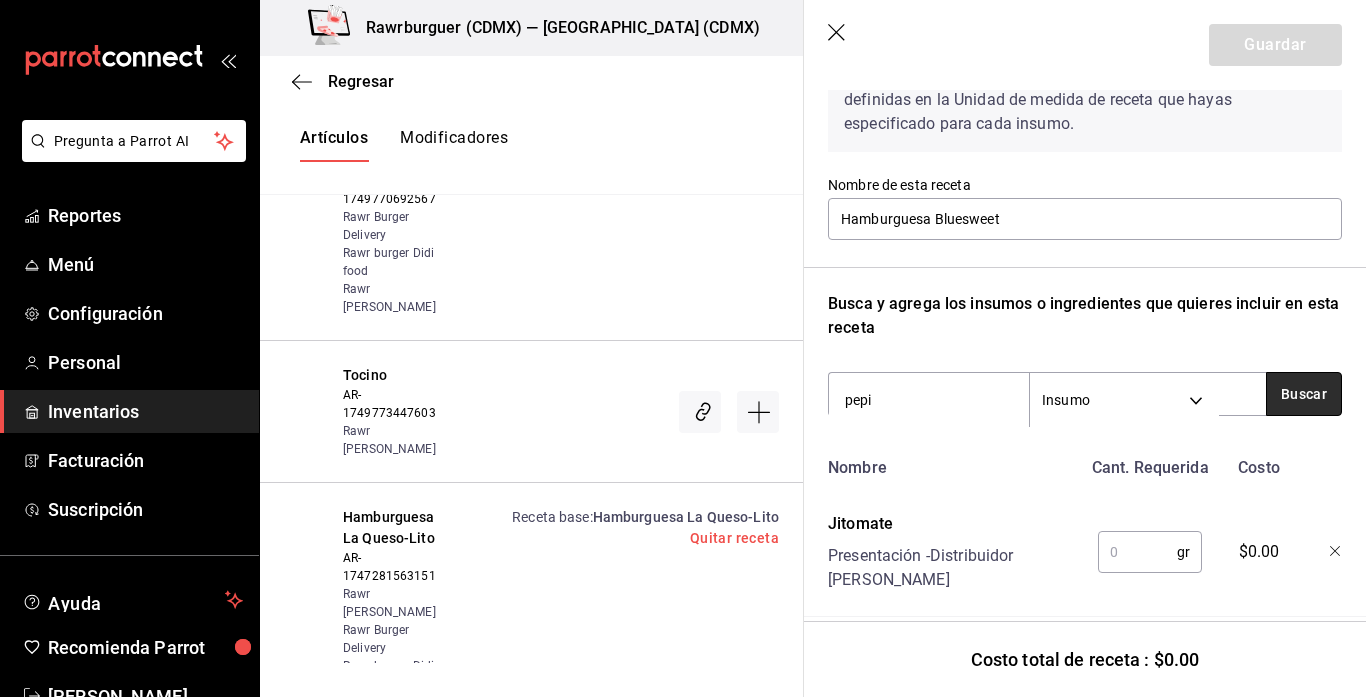 click on "Buscar" at bounding box center [1304, 394] 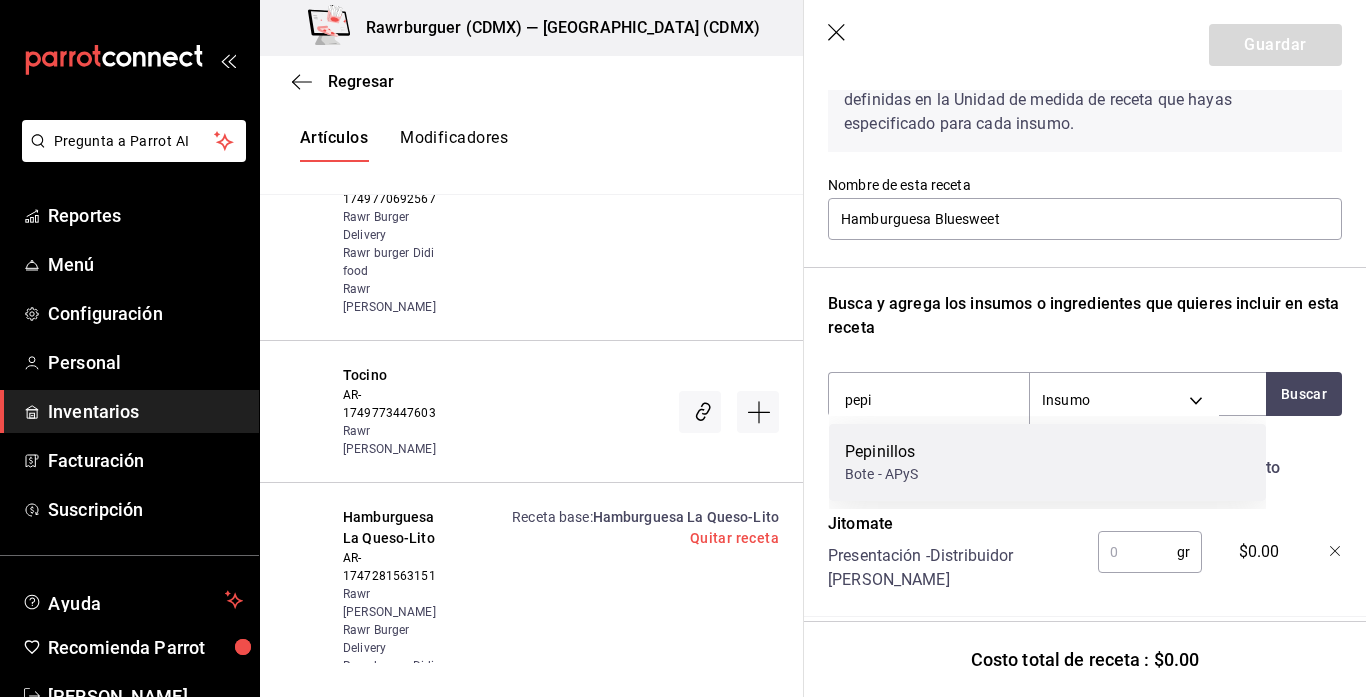 click on "Pepinillos  Bote - APyS" at bounding box center (1047, 462) 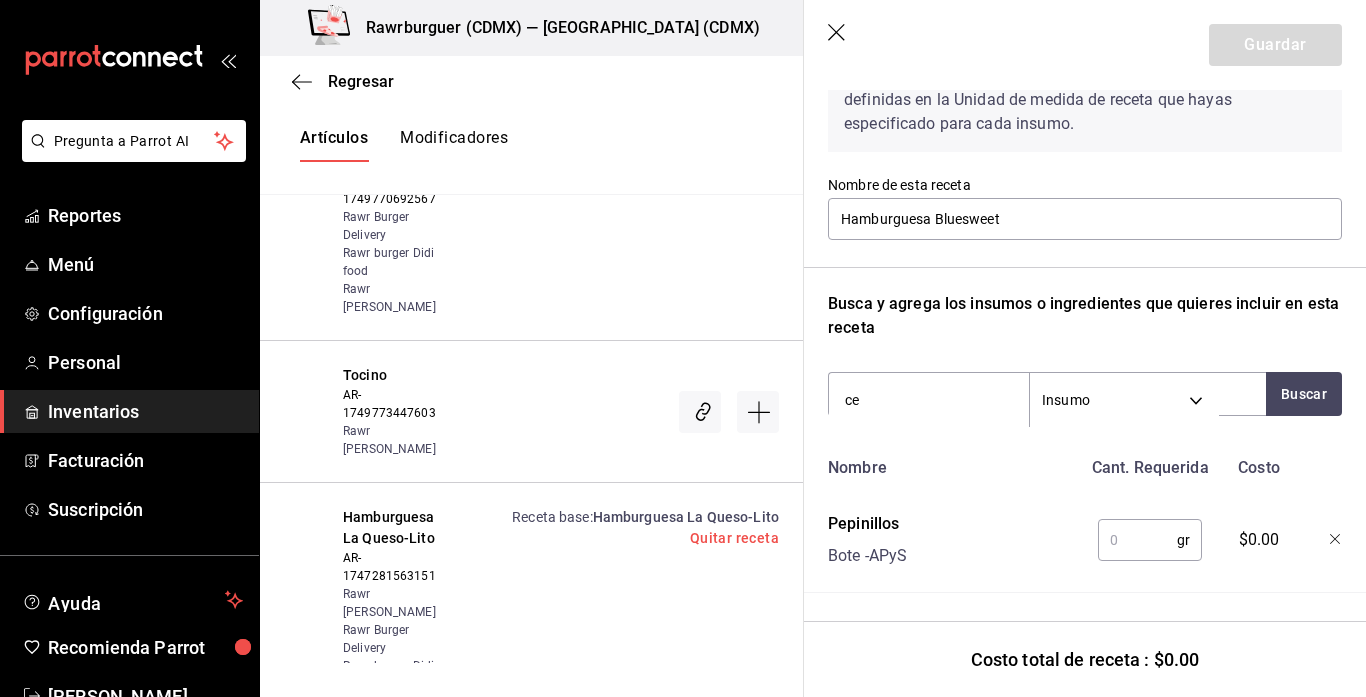 type on "ceb" 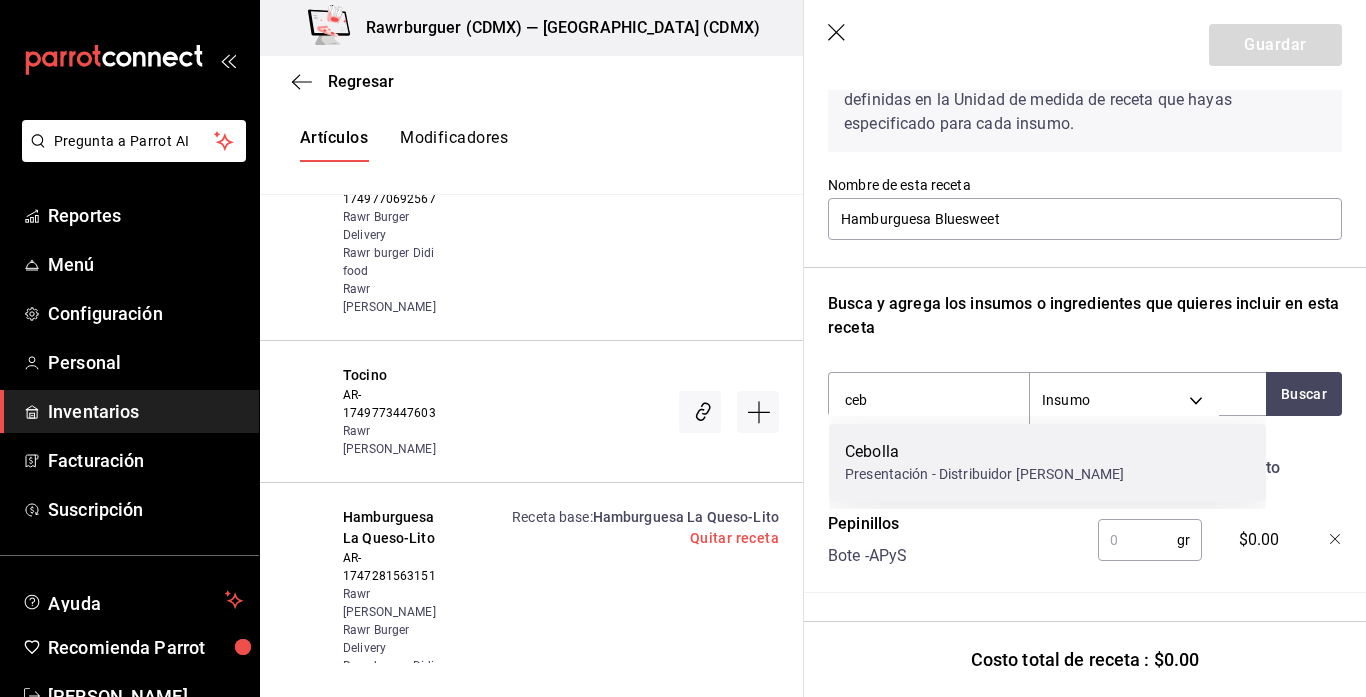 click on "Cebolla Presentación - Distribuidor arroyo" at bounding box center [1047, 462] 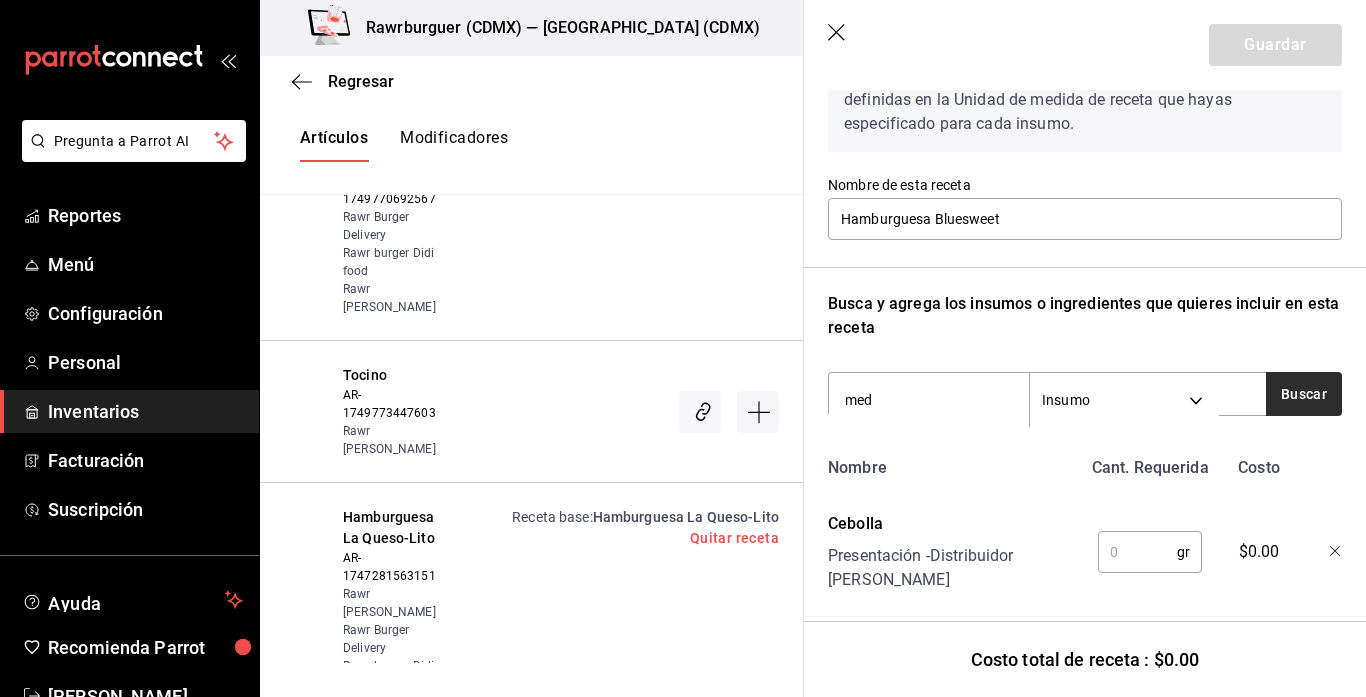 type on "med" 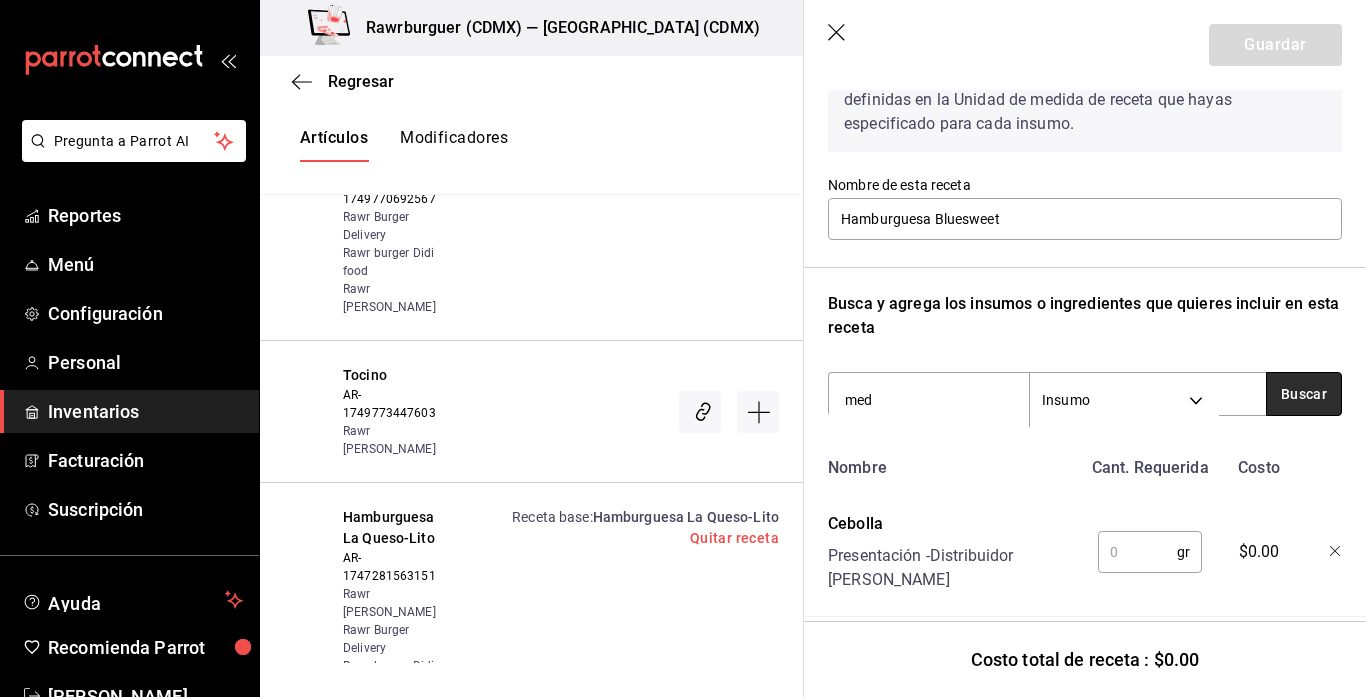 click on "Buscar" at bounding box center (1304, 394) 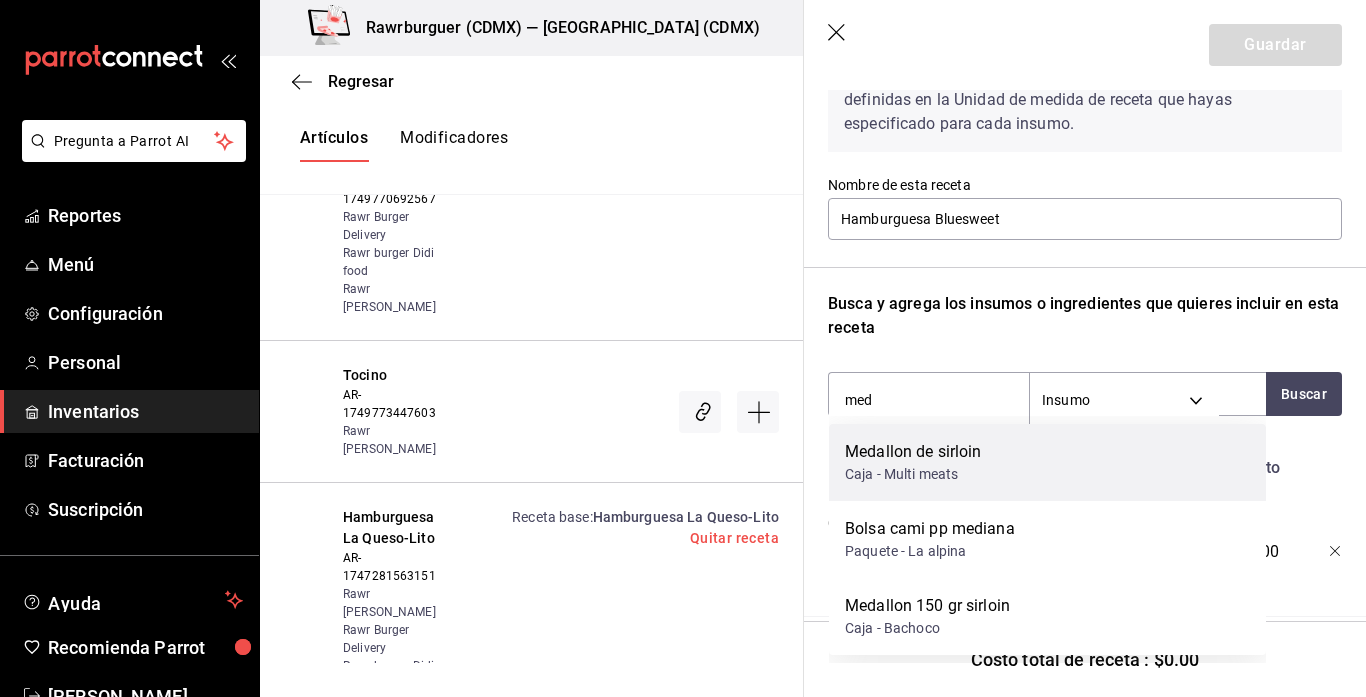 click on "Medallon de sirloin Caja - Multi meats" at bounding box center (1047, 462) 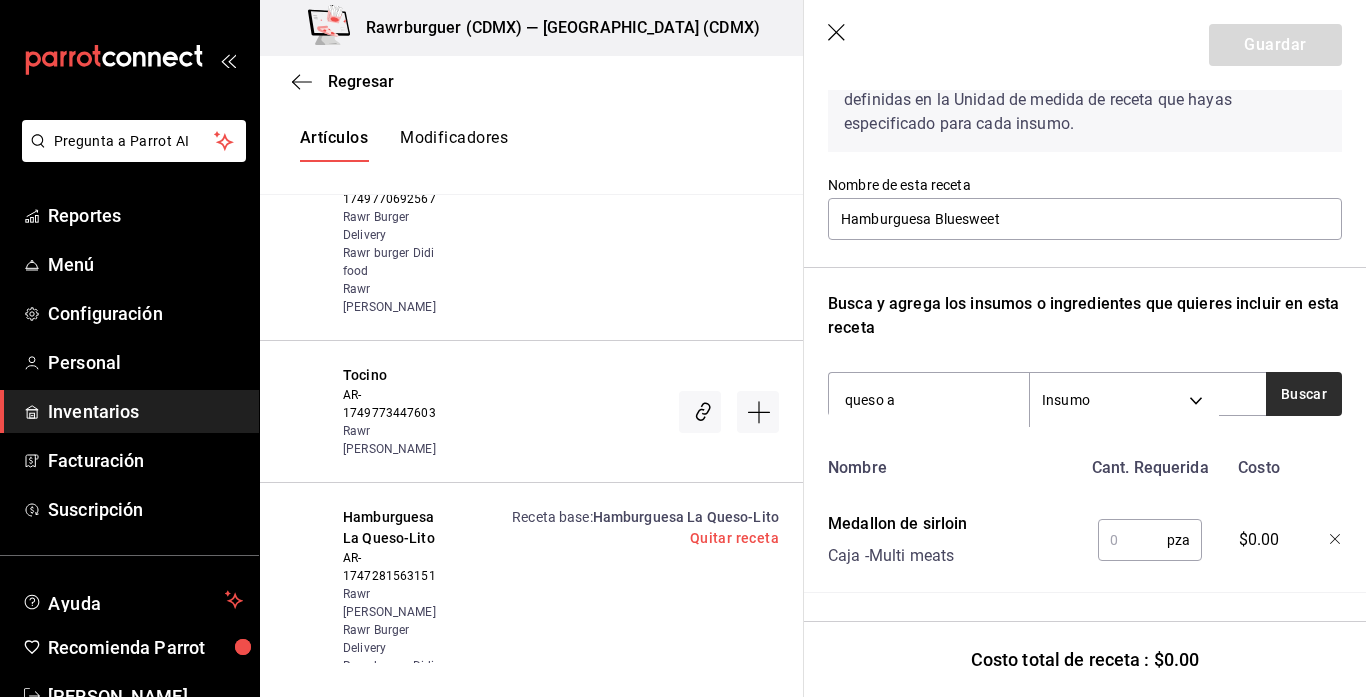 type on "queso a" 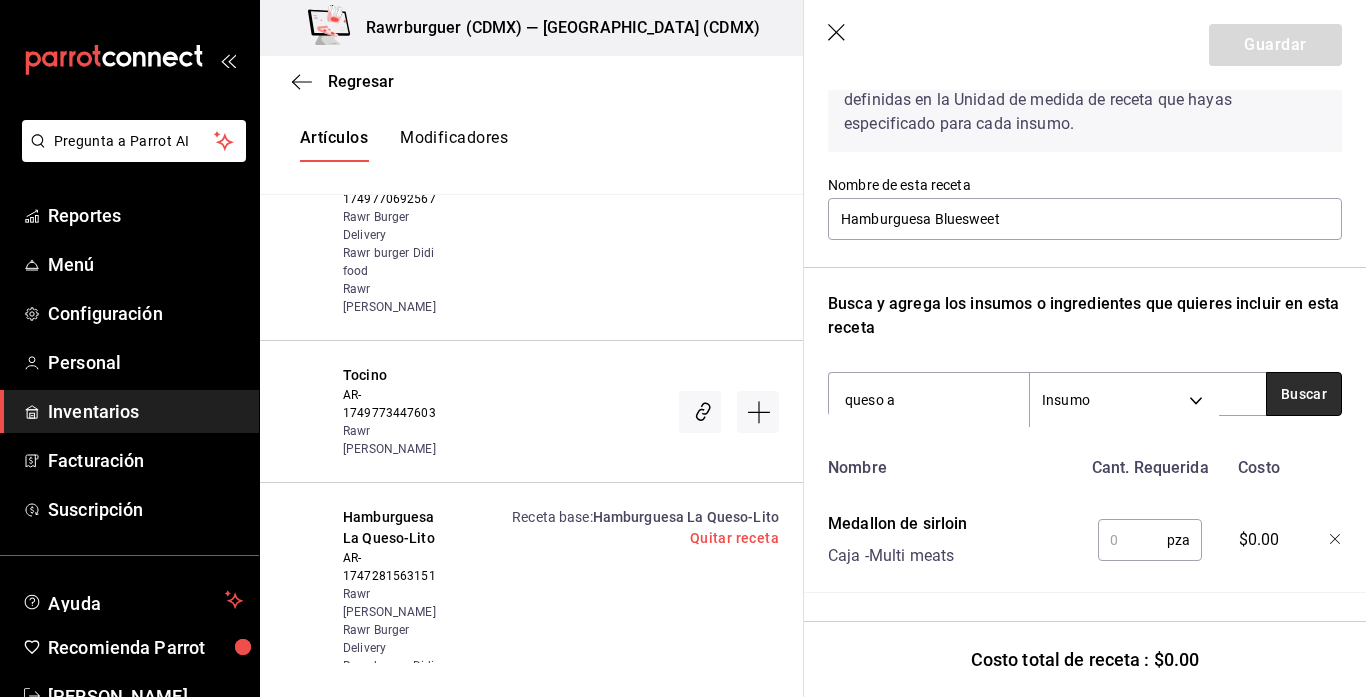 click on "Buscar" at bounding box center [1304, 394] 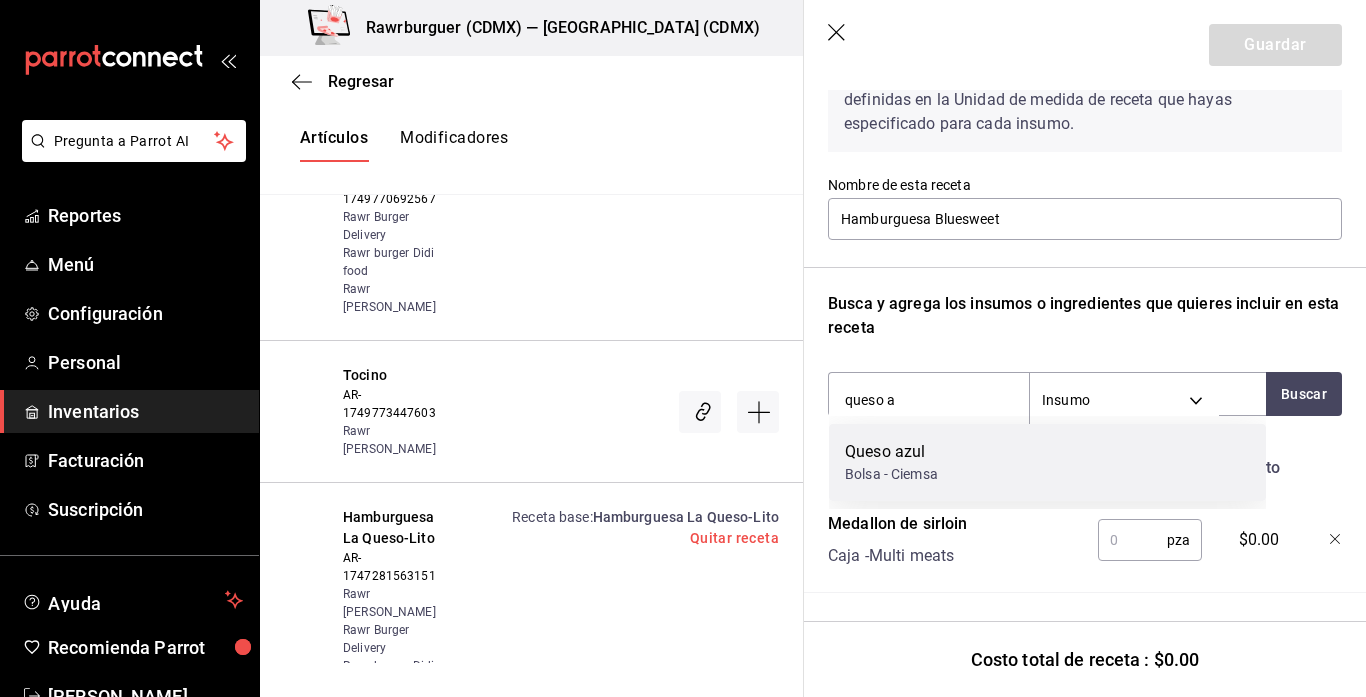 click on "Queso azul  Bolsa - Ciemsa" at bounding box center [1047, 462] 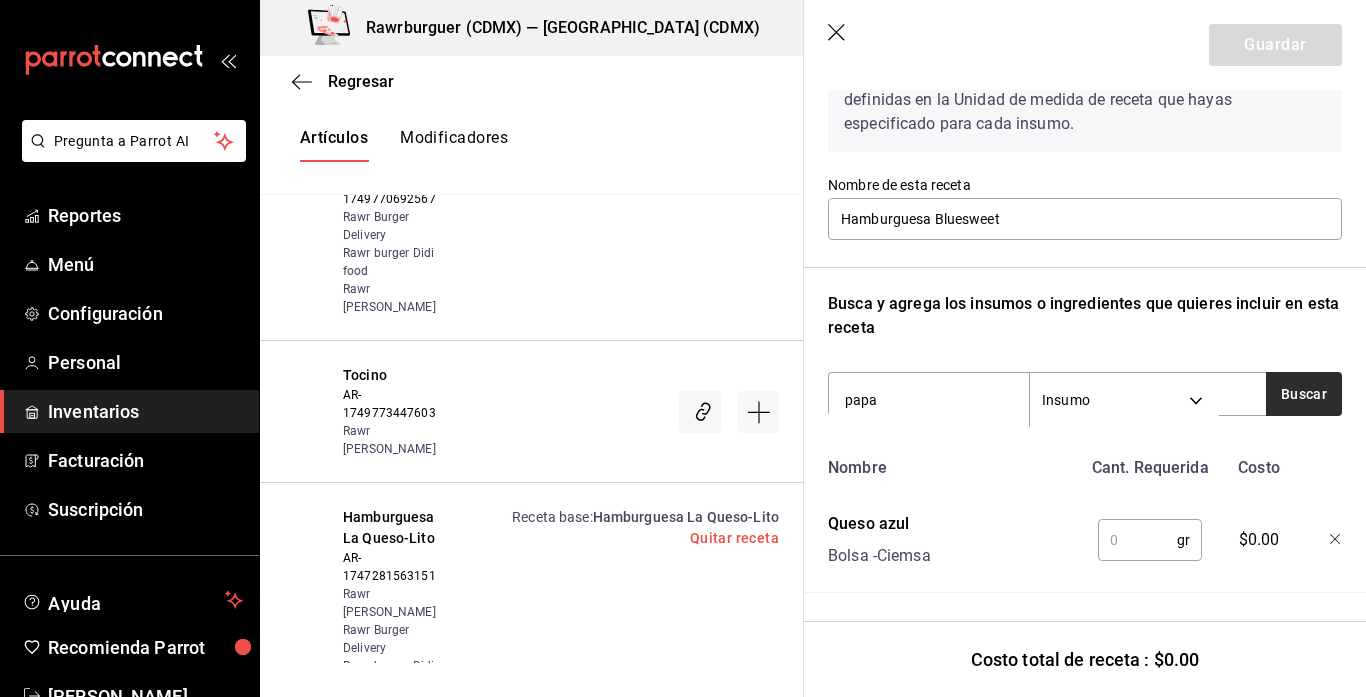 type on "papa" 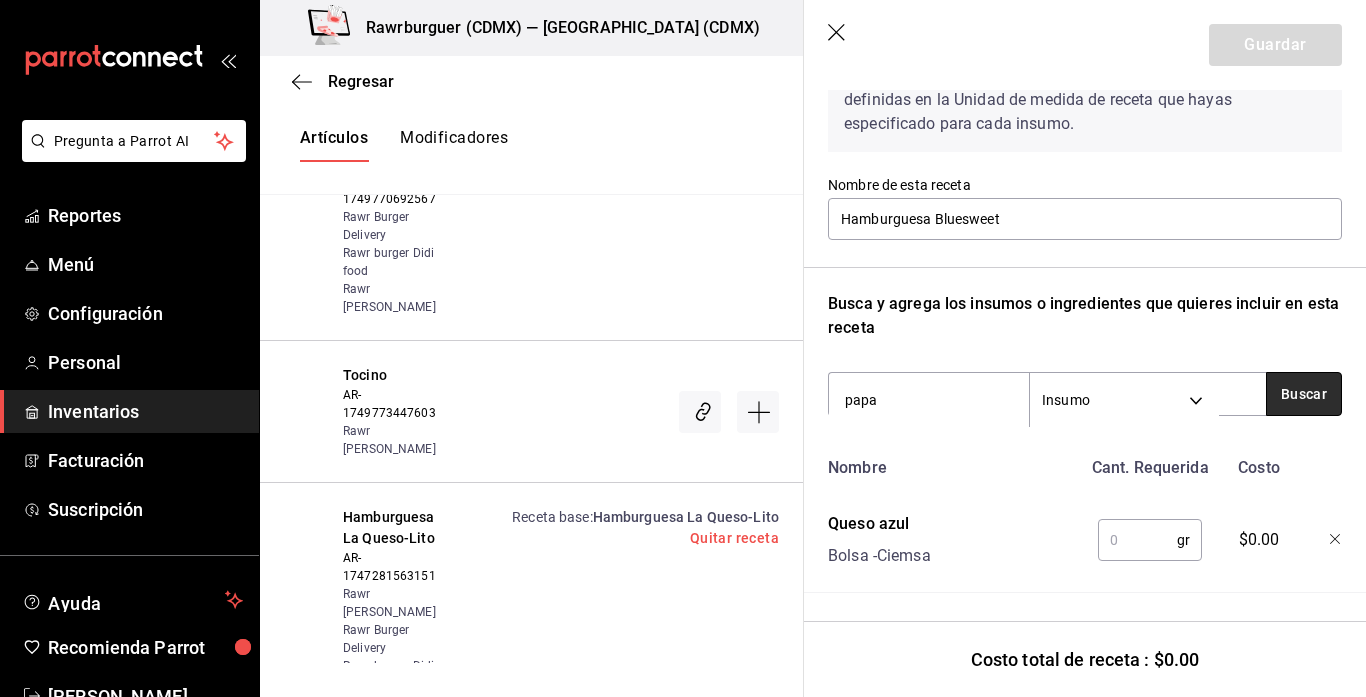 click on "Buscar" at bounding box center (1304, 394) 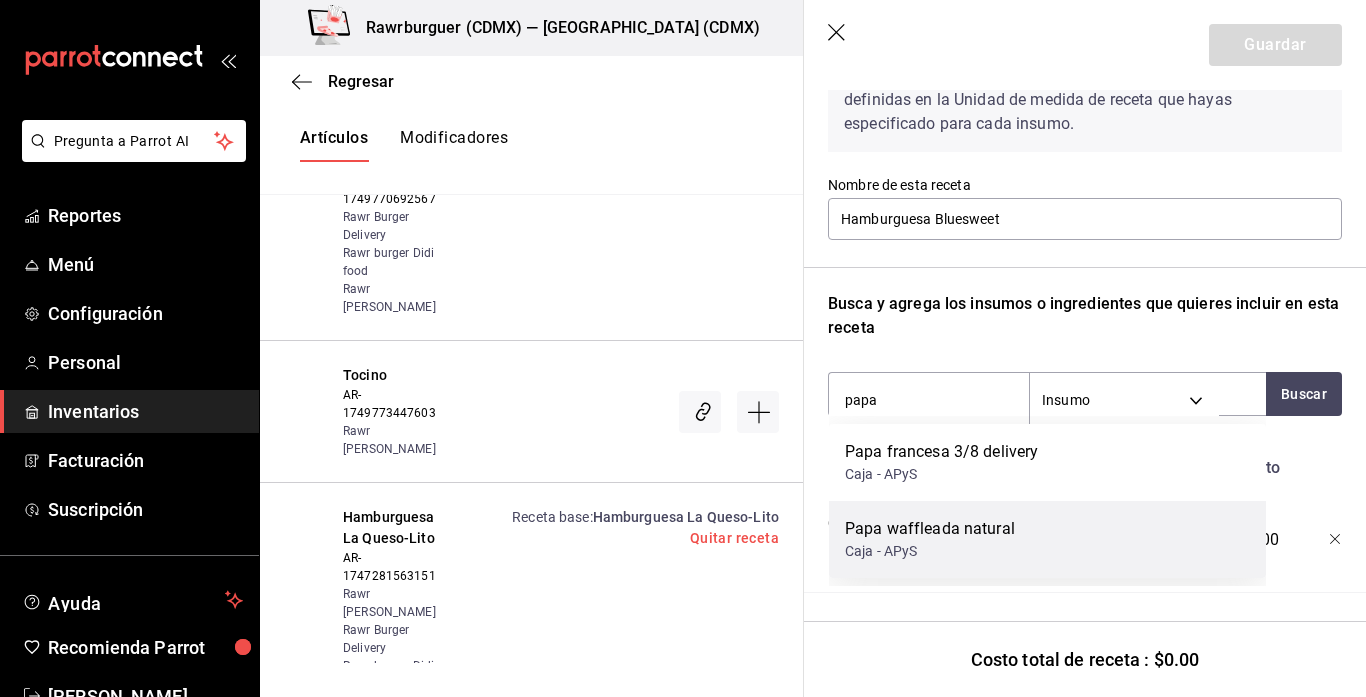 click on "Papa waffleada natural" at bounding box center (930, 529) 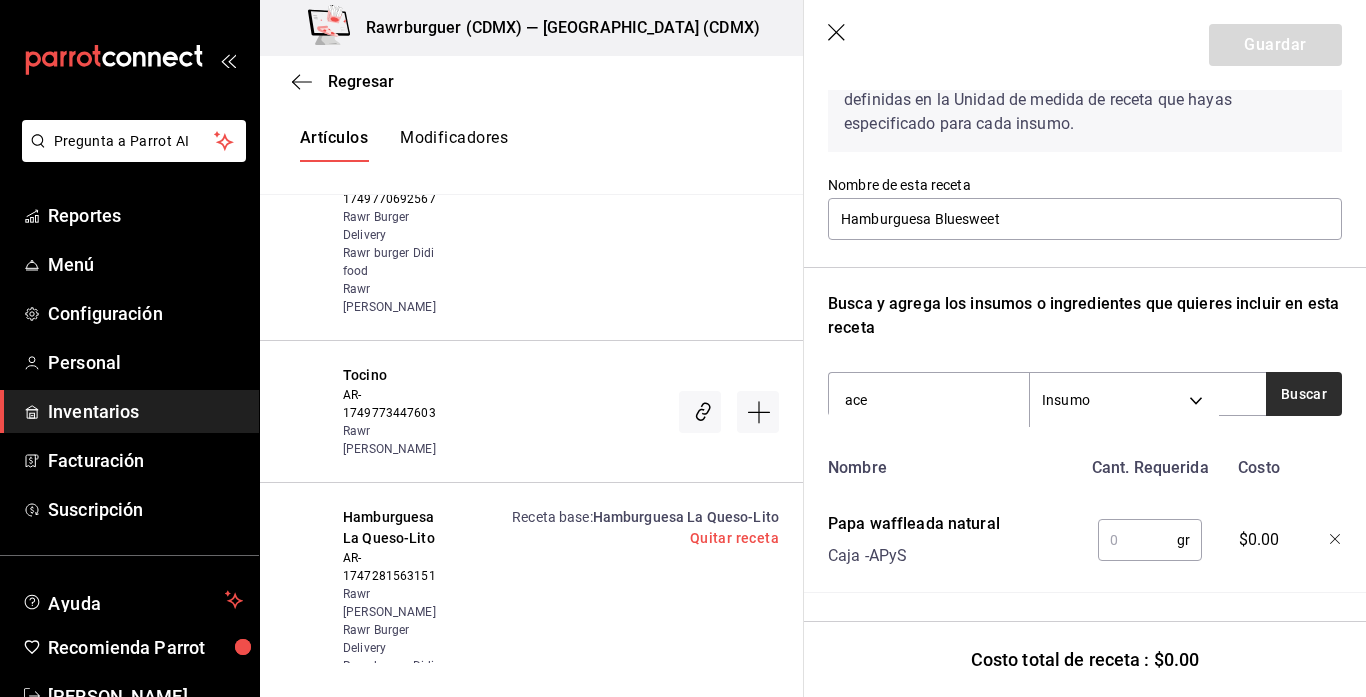type on "ace" 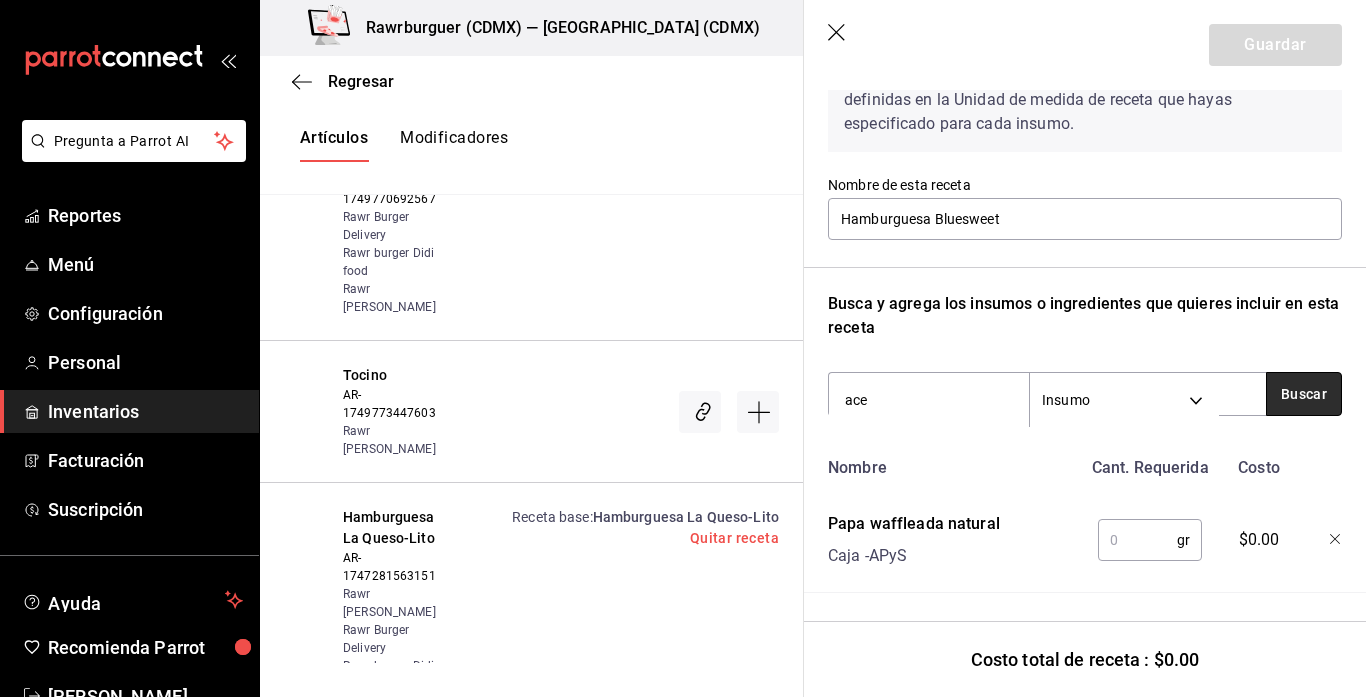click on "Buscar" at bounding box center [1304, 394] 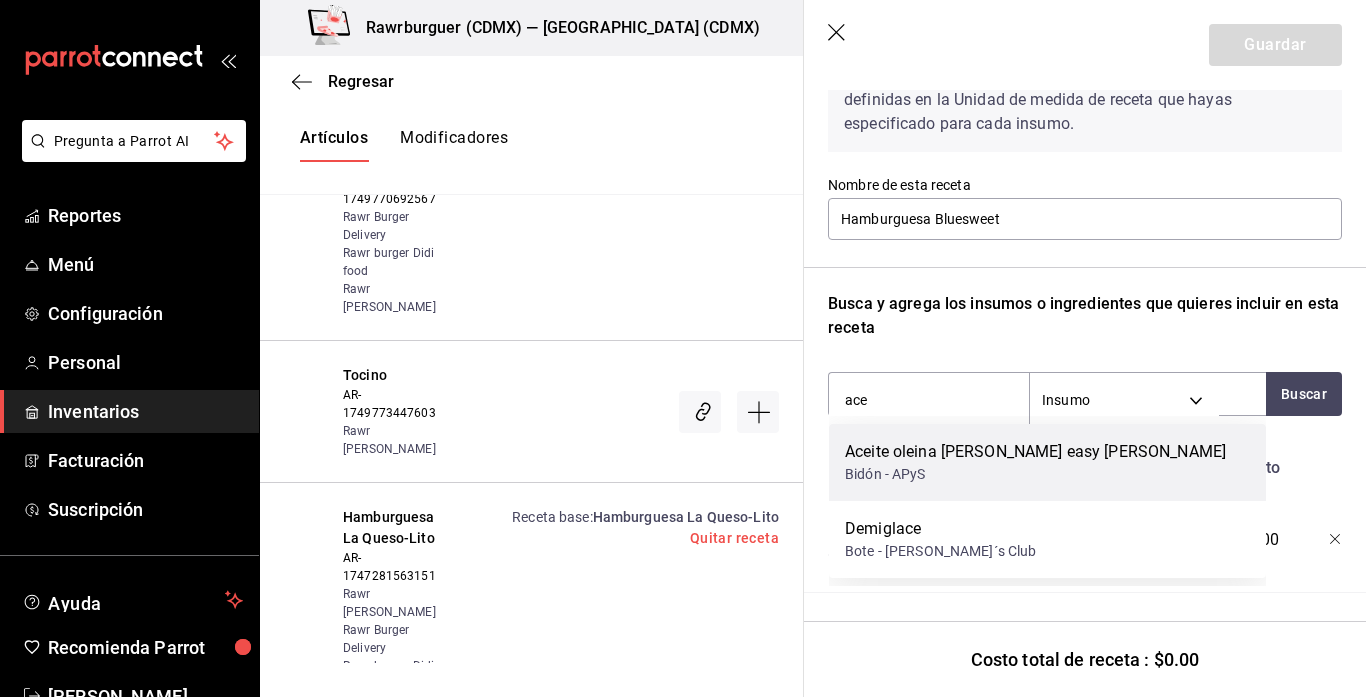 click on "Bidón  - APyS" at bounding box center (1035, 474) 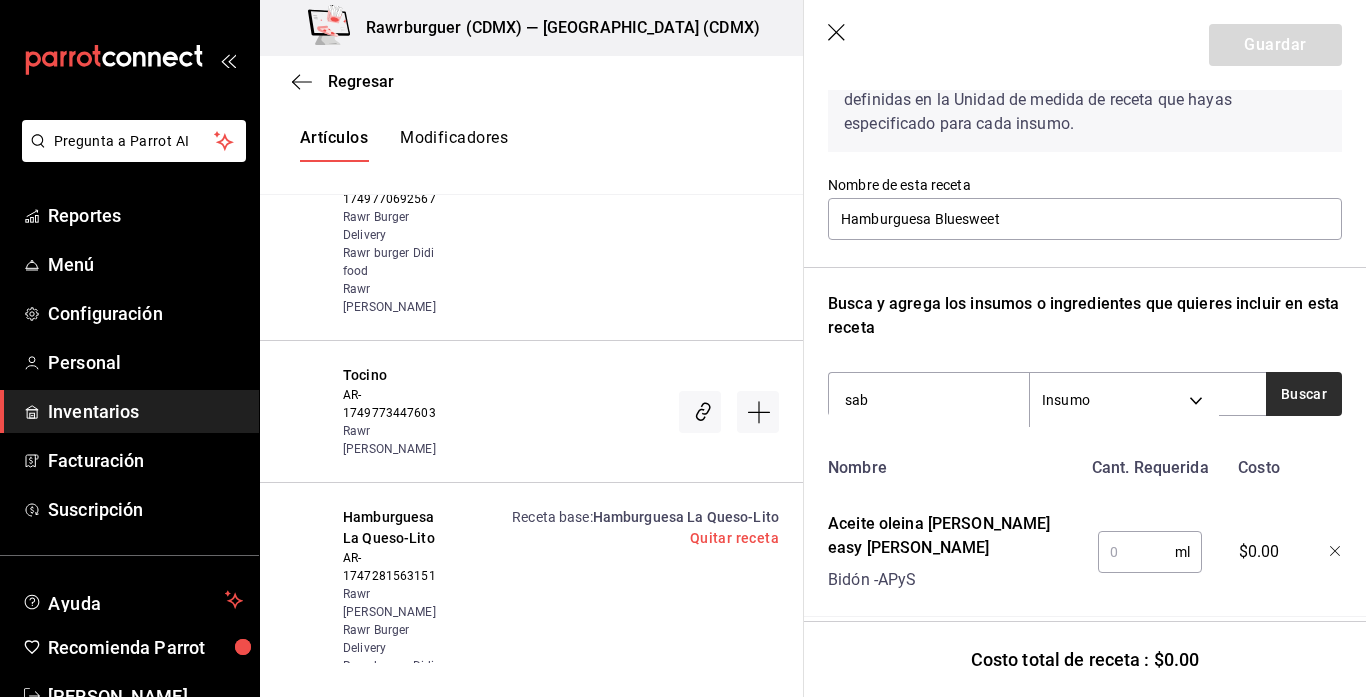 type on "sab" 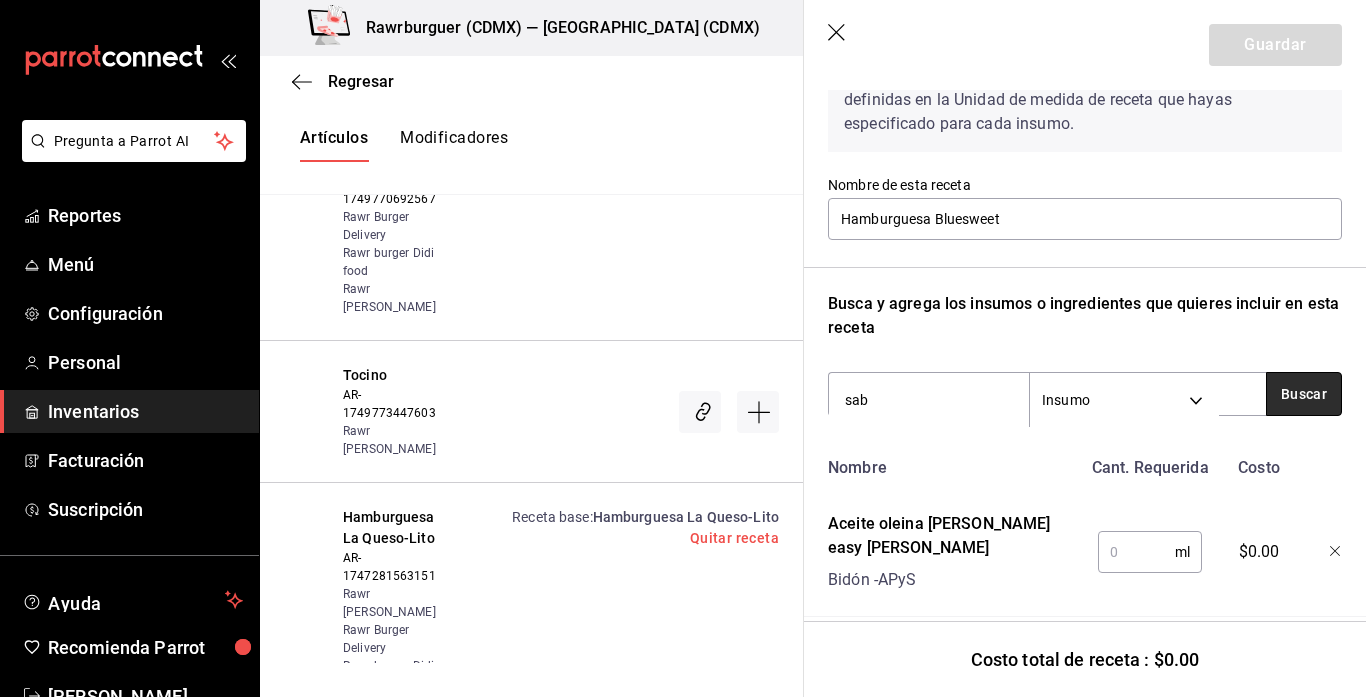 click on "Buscar" at bounding box center (1304, 394) 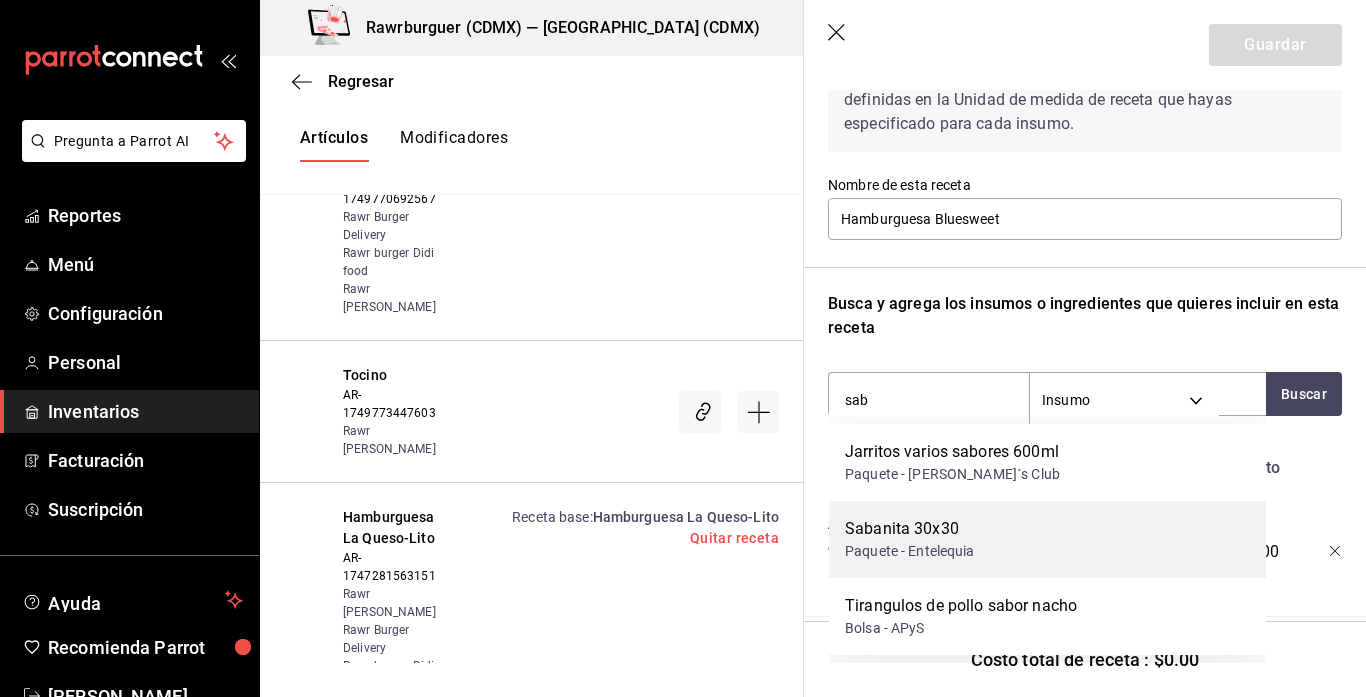 click on "Sabanita 30x30 Paquete - [GEOGRAPHIC_DATA]" at bounding box center [1047, 539] 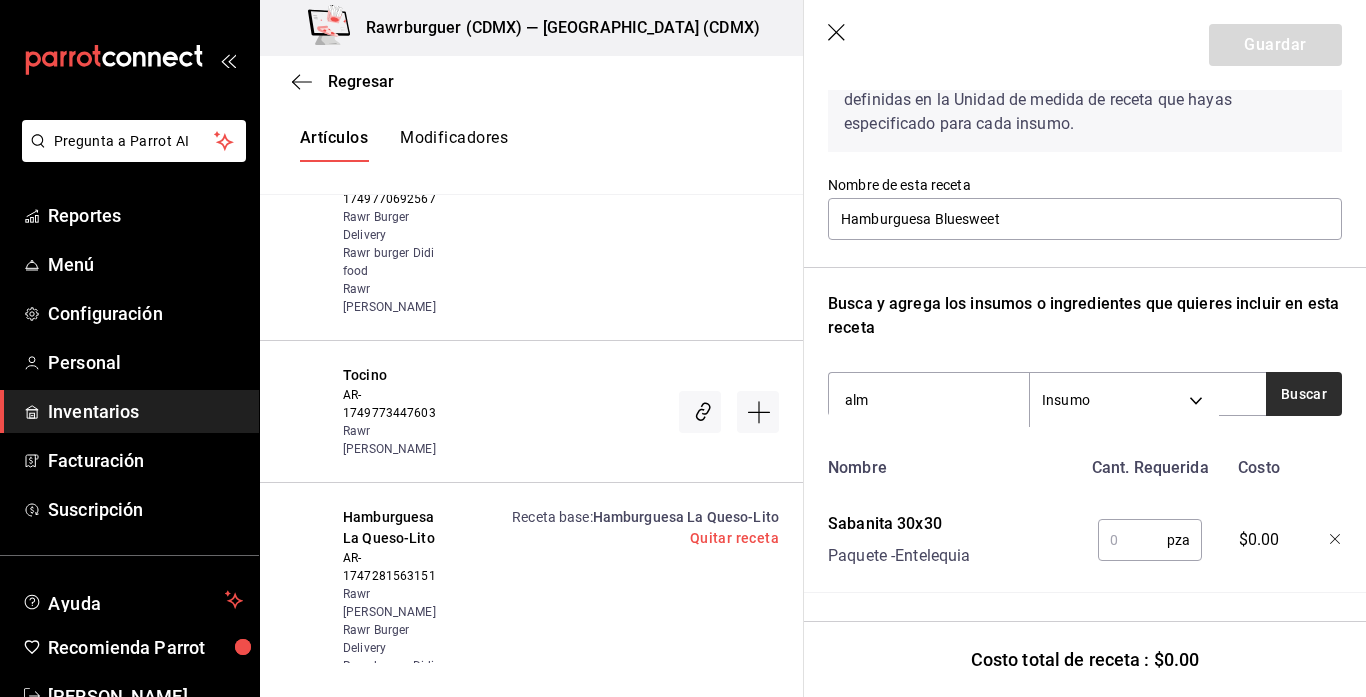 type on "alm" 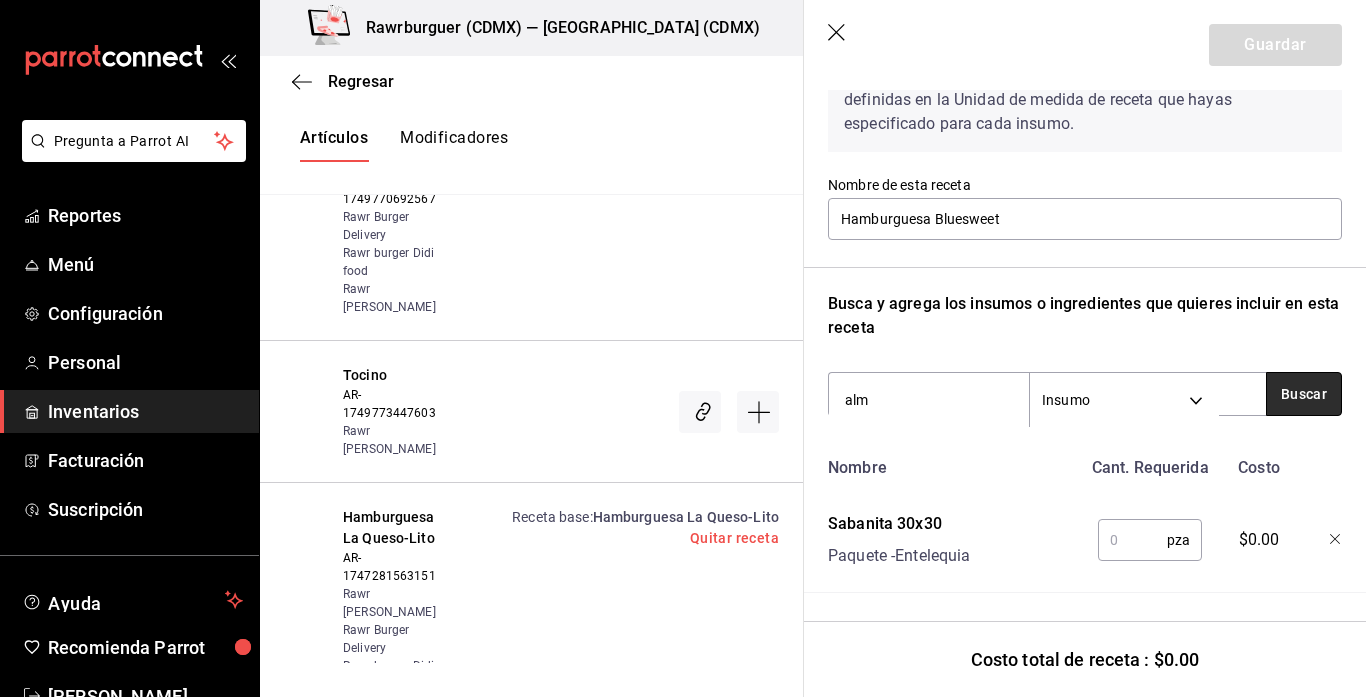 click on "Buscar" at bounding box center (1304, 394) 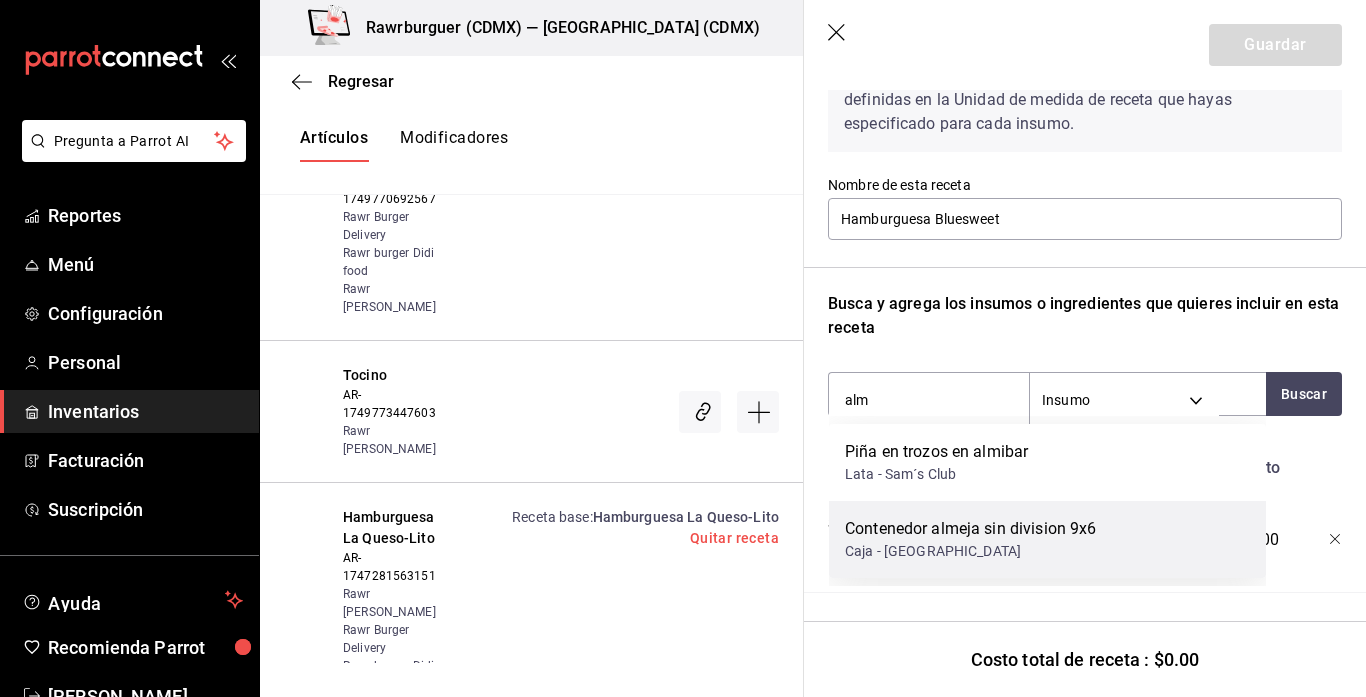 click on "Caja - [GEOGRAPHIC_DATA]" at bounding box center [970, 551] 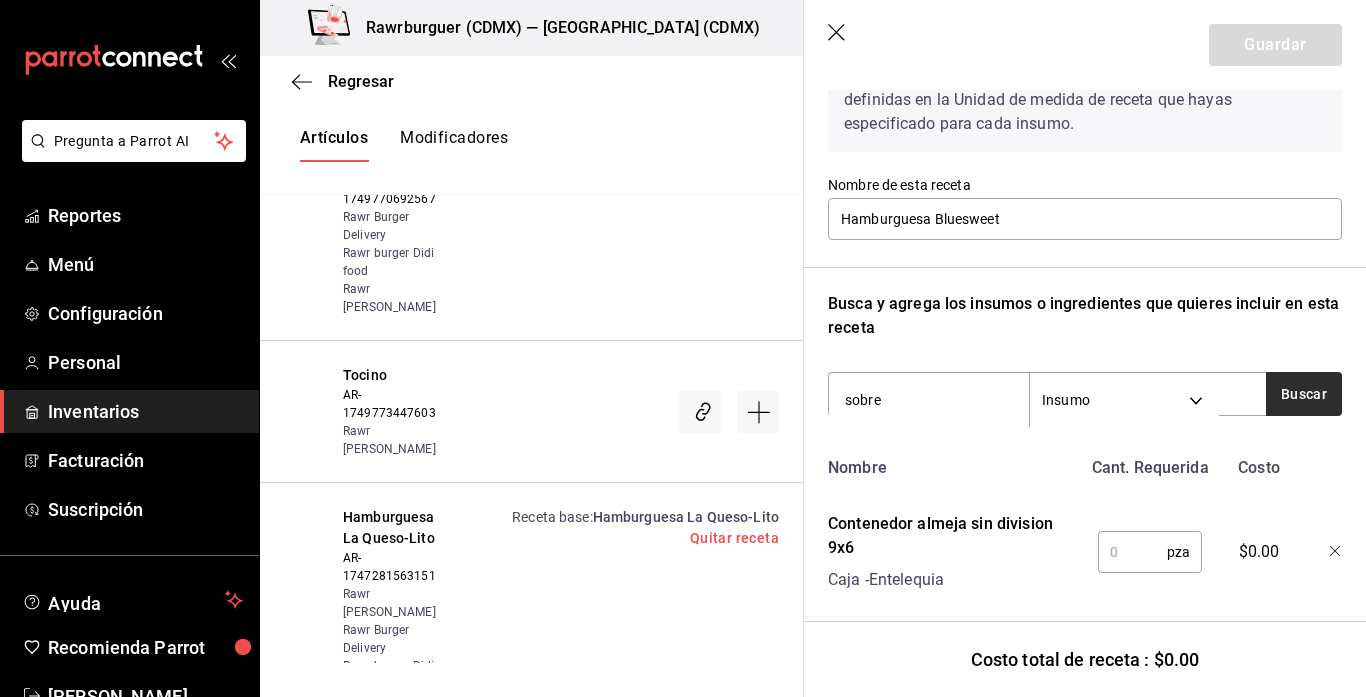 type on "sobre" 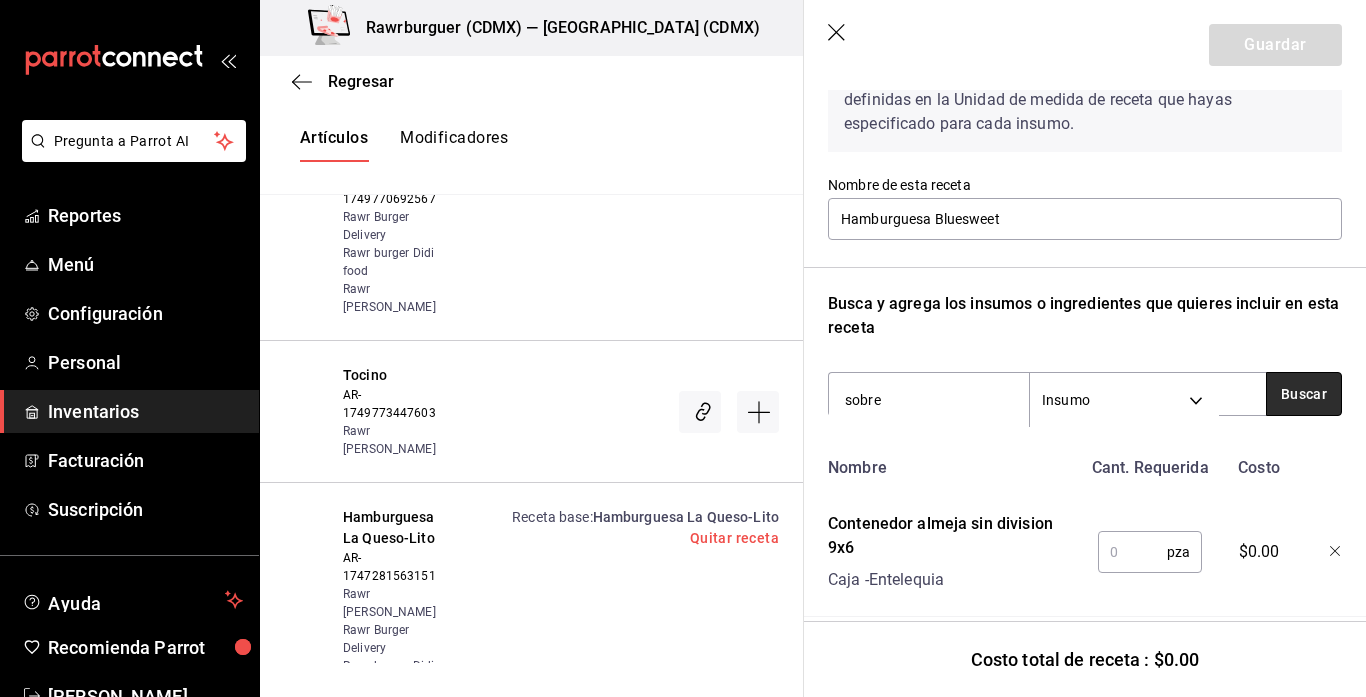 click on "Buscar" at bounding box center (1304, 394) 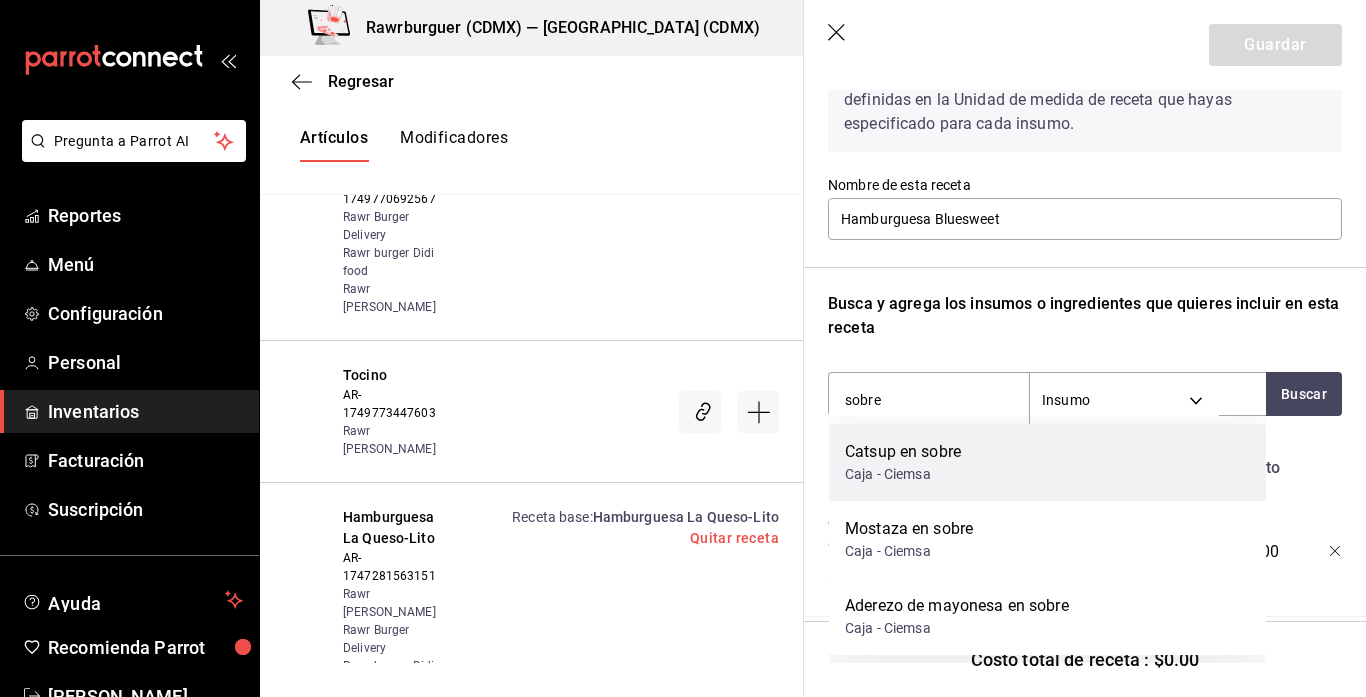 click on "Catsup en sobre  Caja - Ciemsa" at bounding box center [1047, 462] 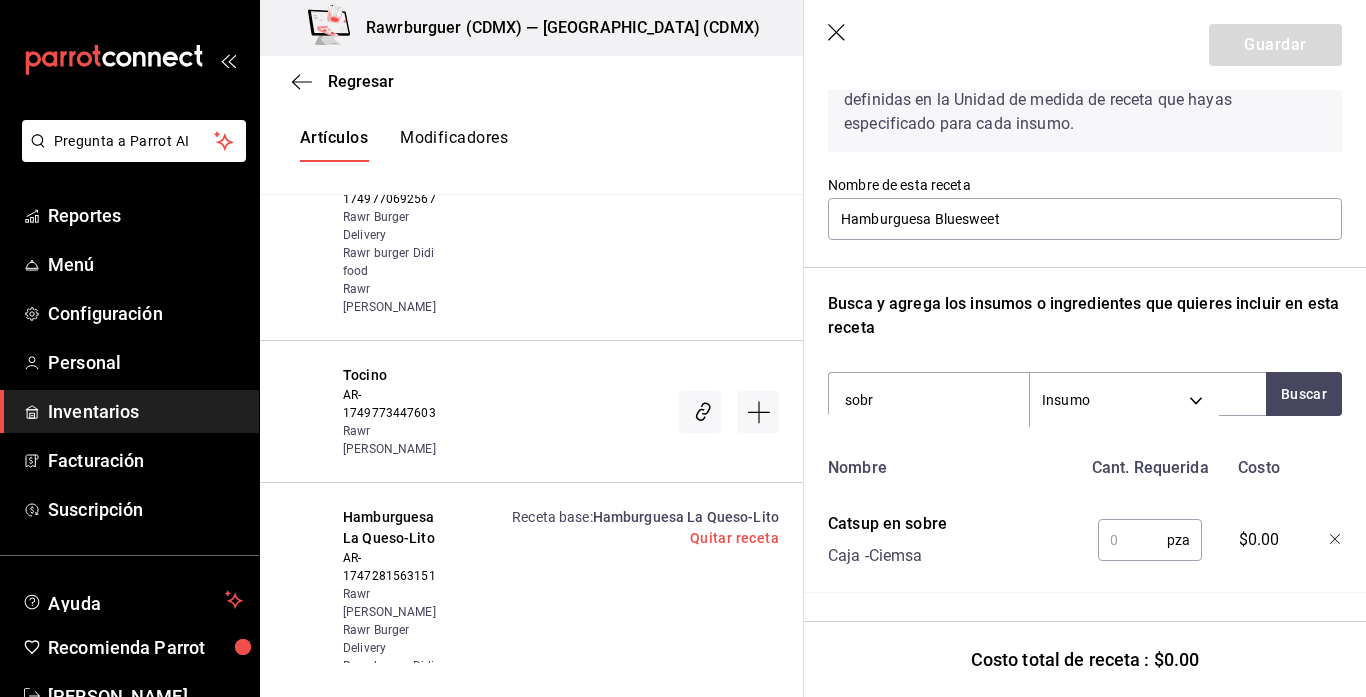 type on "sobre" 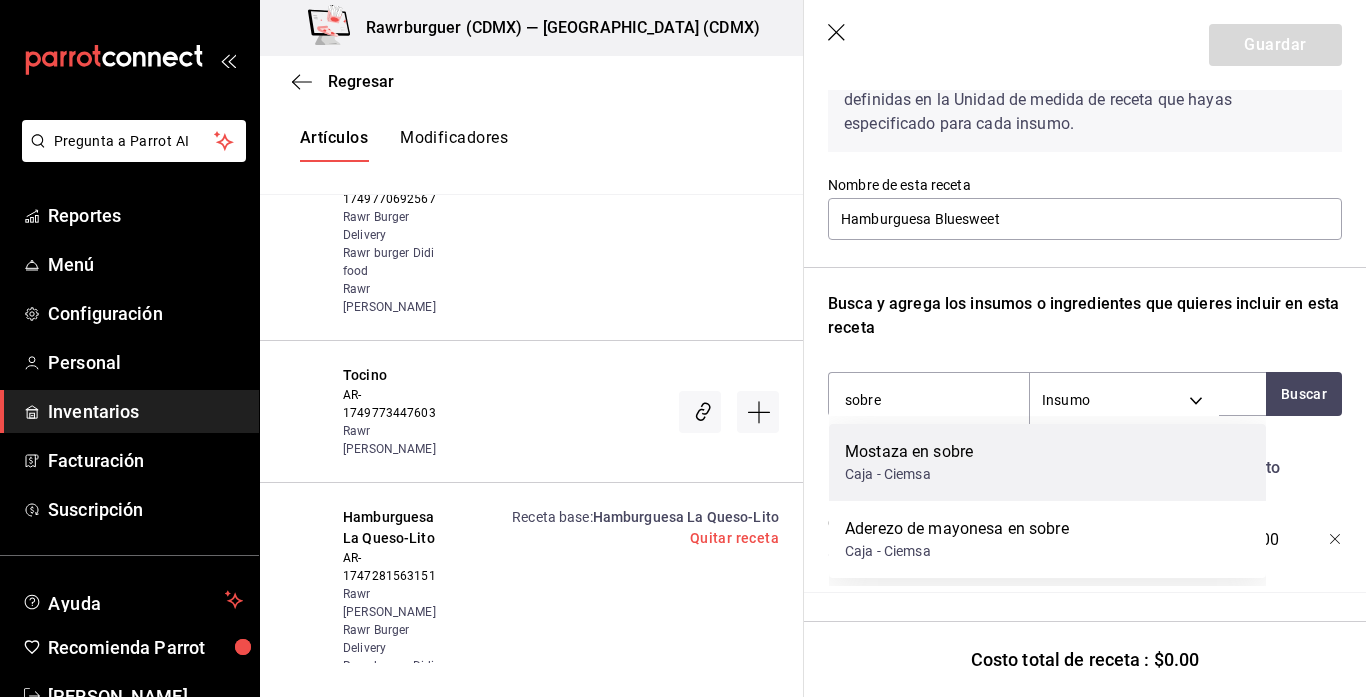 click on "Mostaza en sobre  Caja - Ciemsa" at bounding box center (1047, 462) 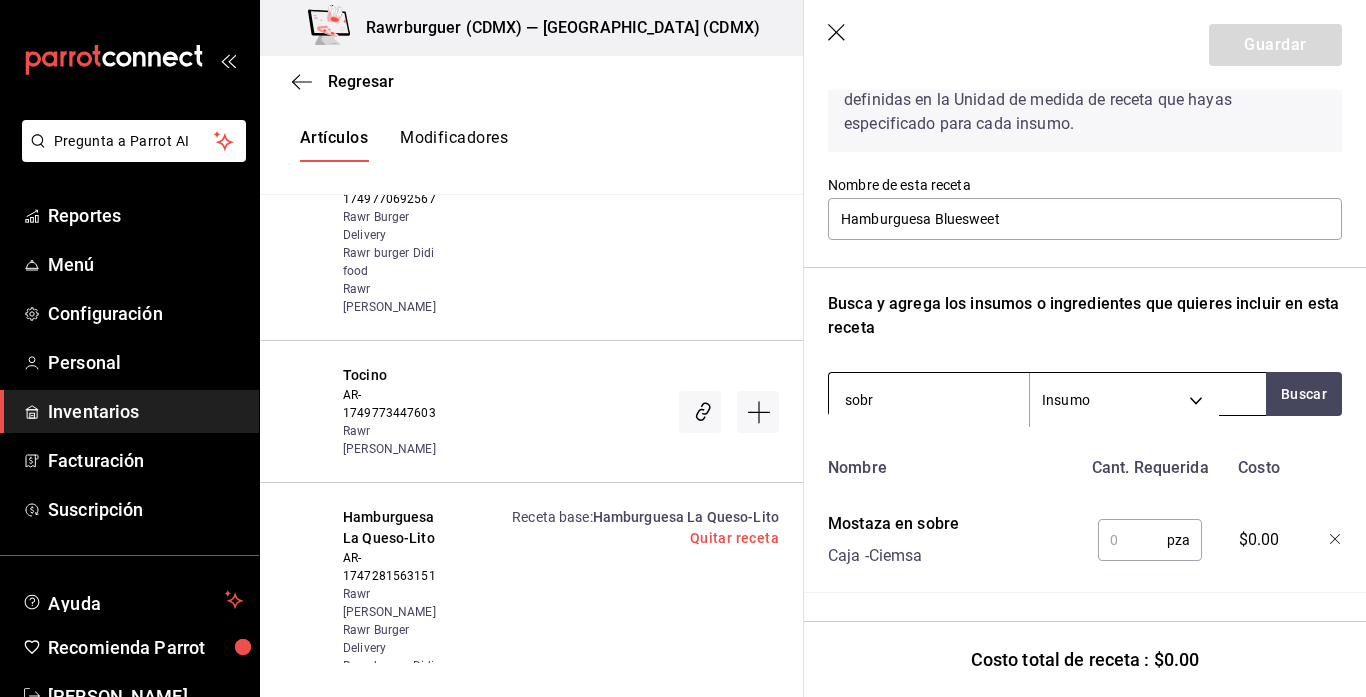 type on "sobre" 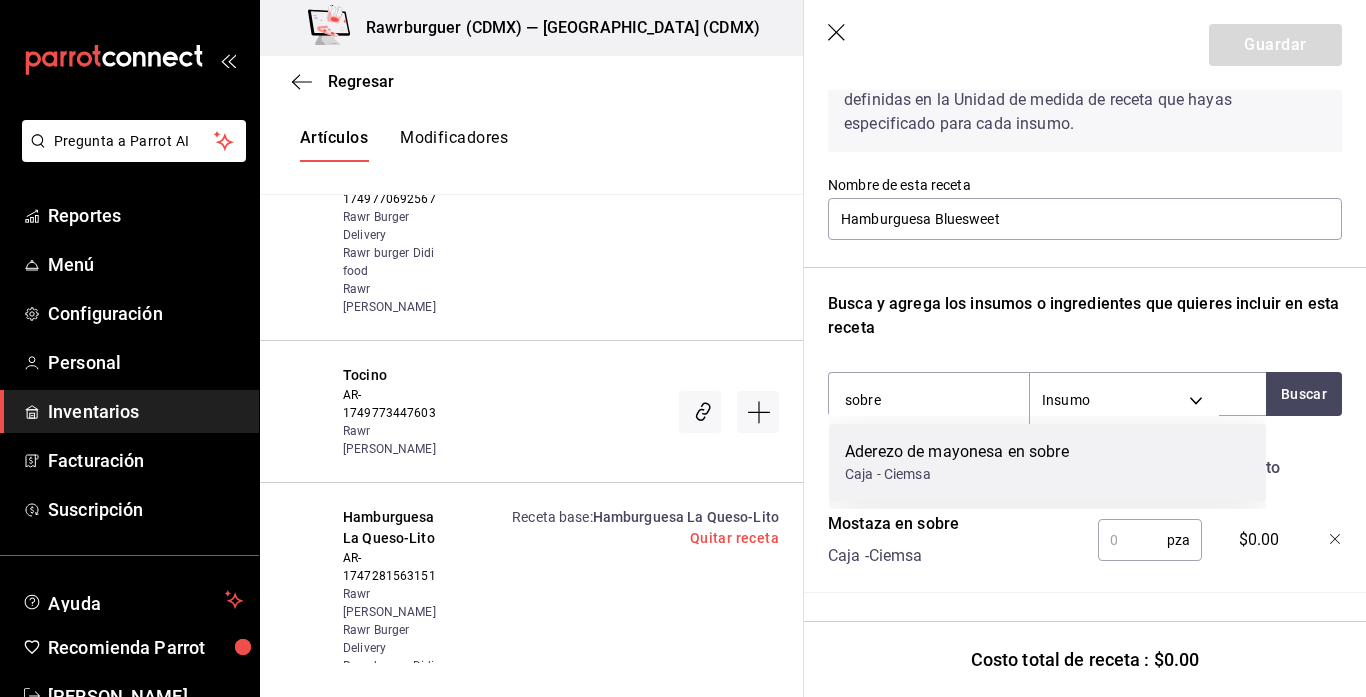 click on "Aderezo de mayonesa en sobre" at bounding box center [957, 452] 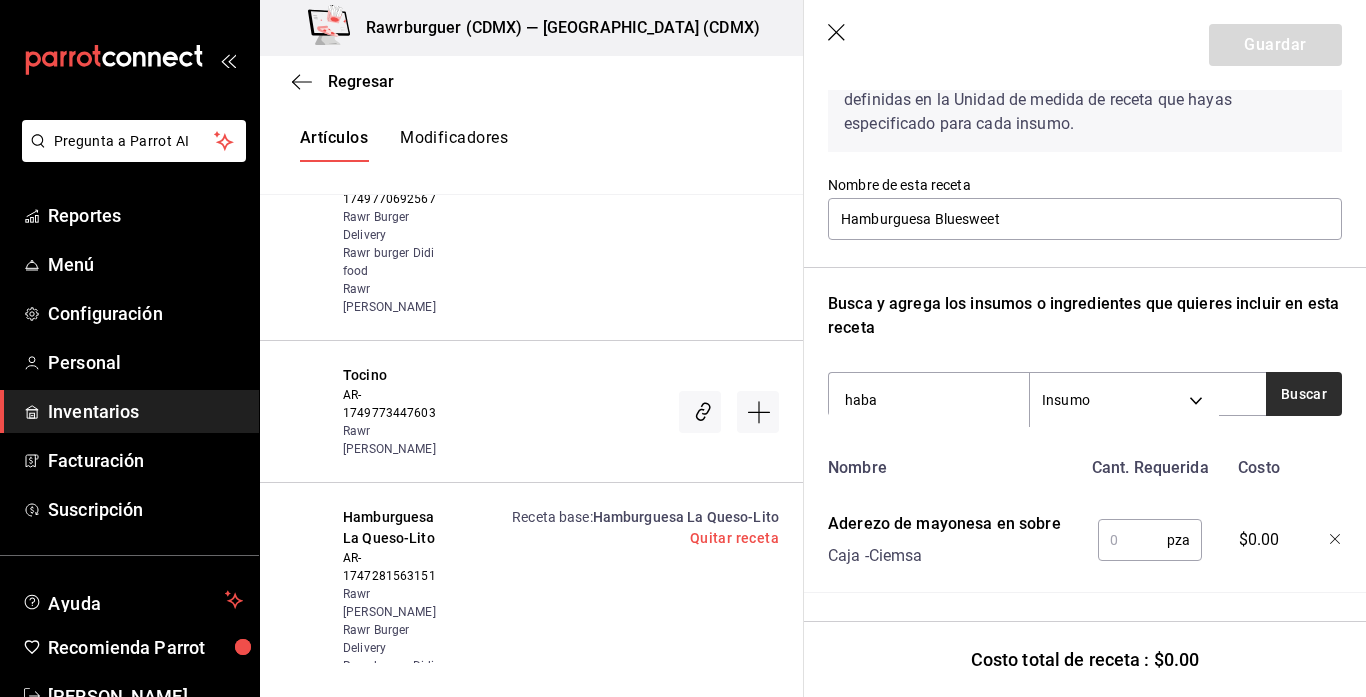 type on "haba" 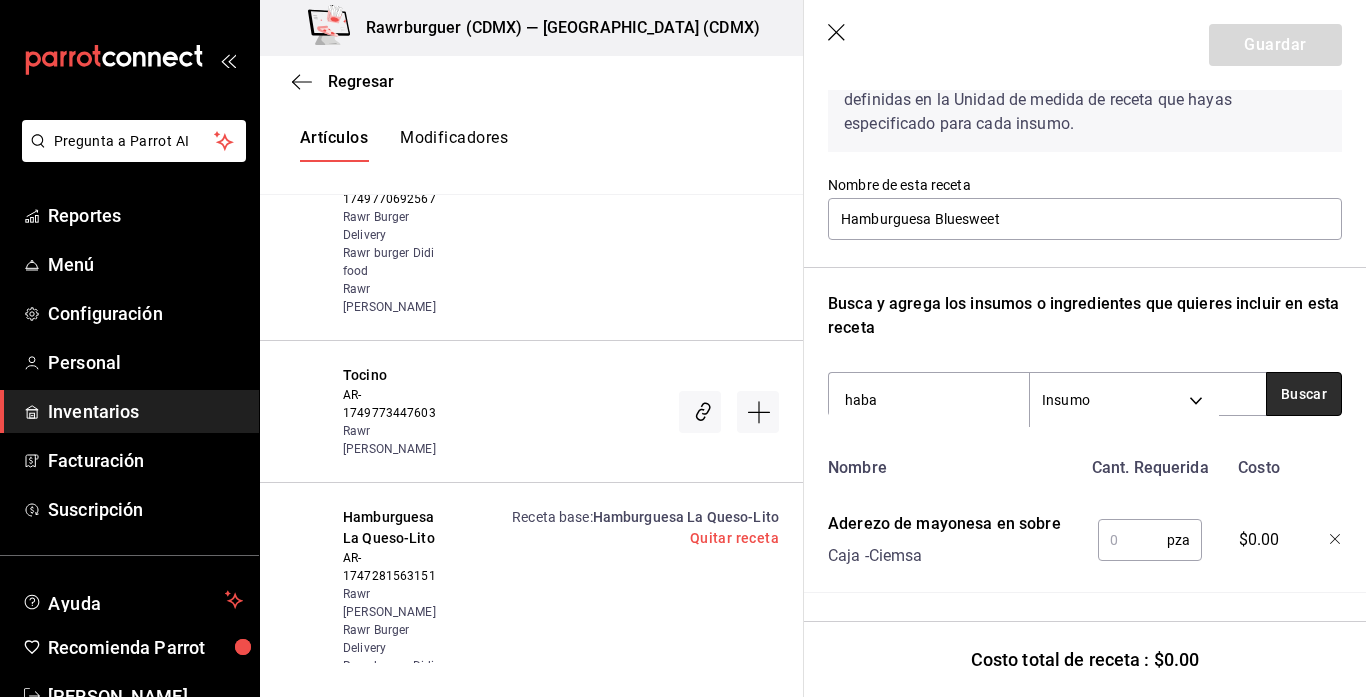 click on "Buscar" at bounding box center [1304, 394] 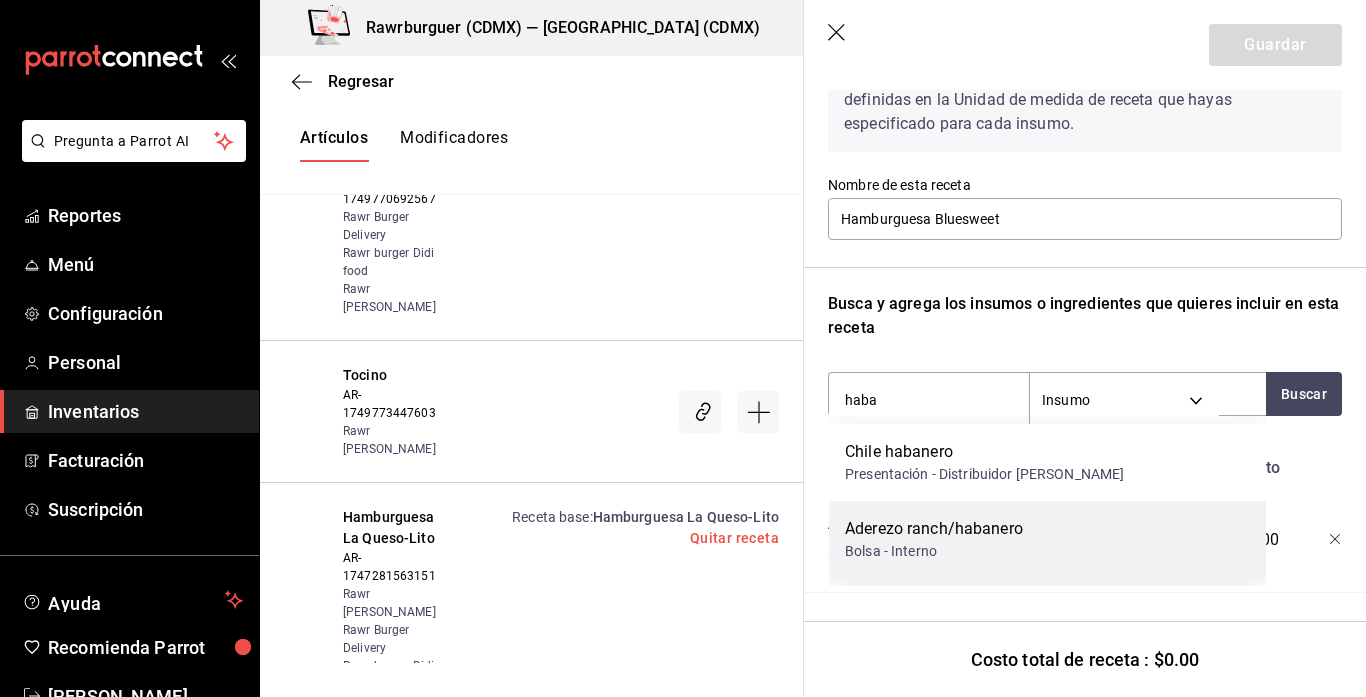 click on "Aderezo ranch/habanero" at bounding box center [934, 529] 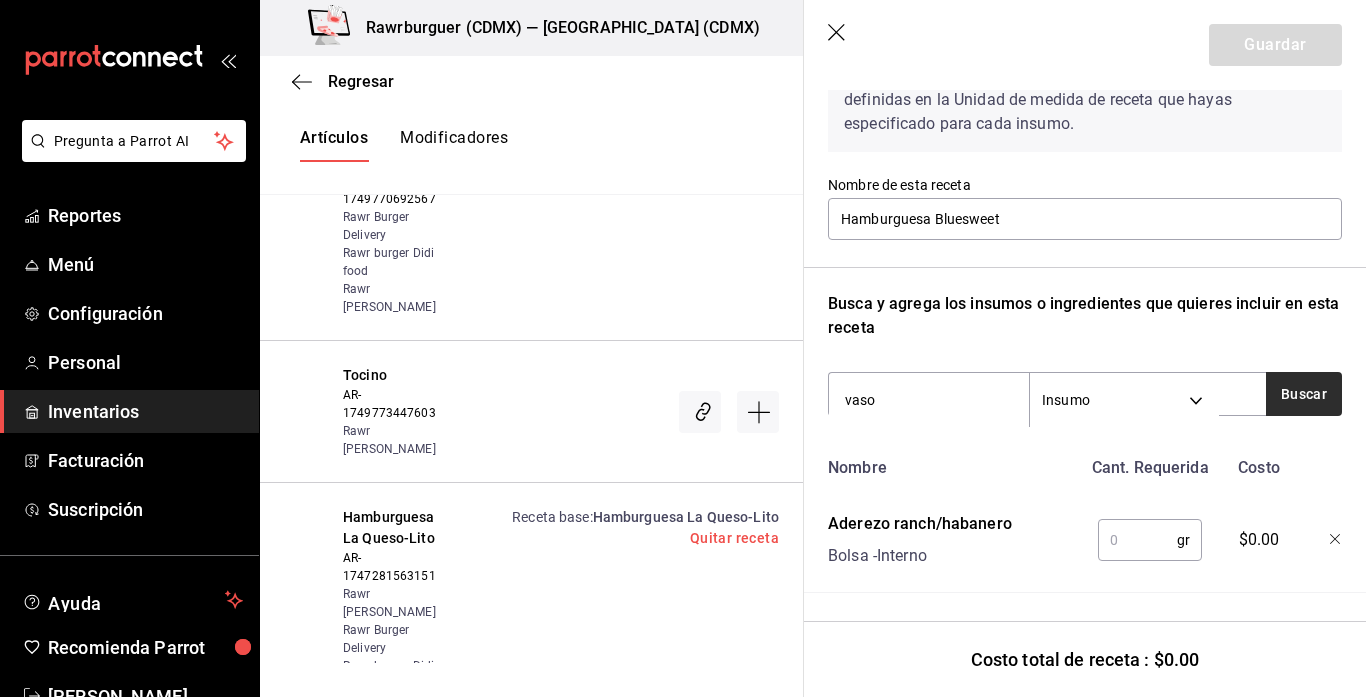 type on "vaso" 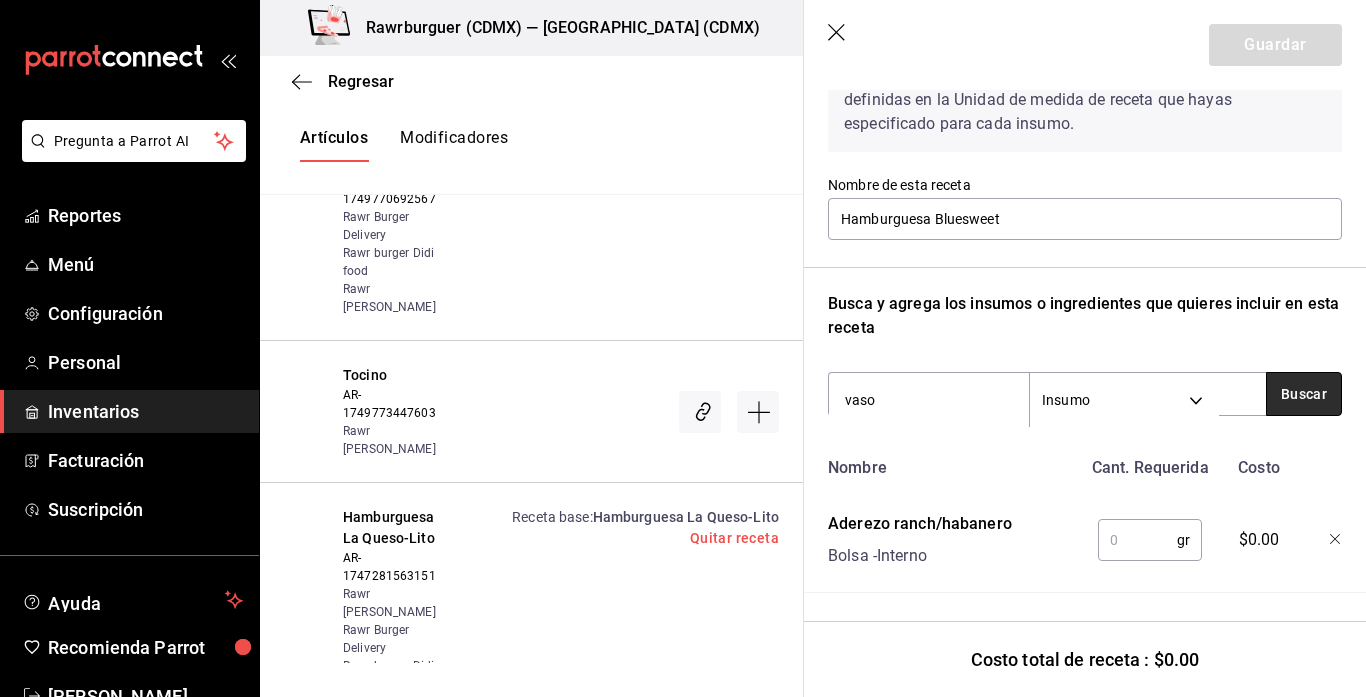 click on "Buscar" at bounding box center (1304, 394) 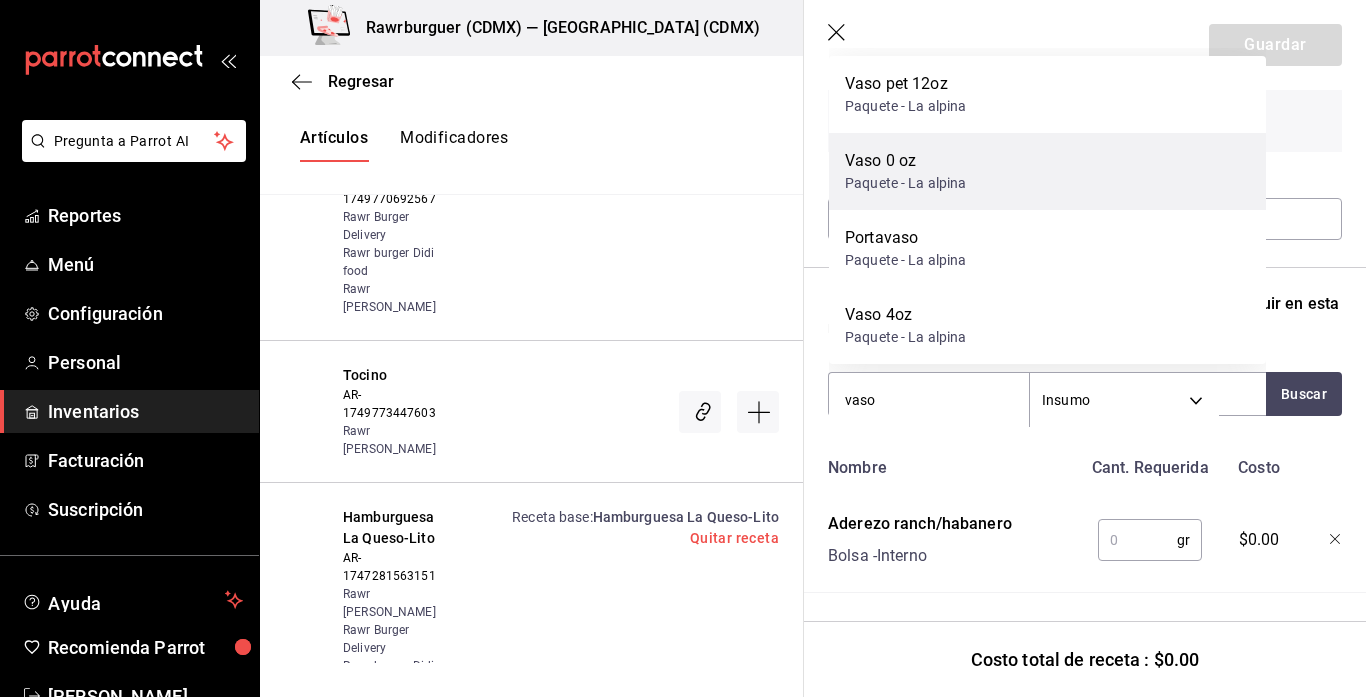 click on "Paquete - La alpina" at bounding box center (906, 183) 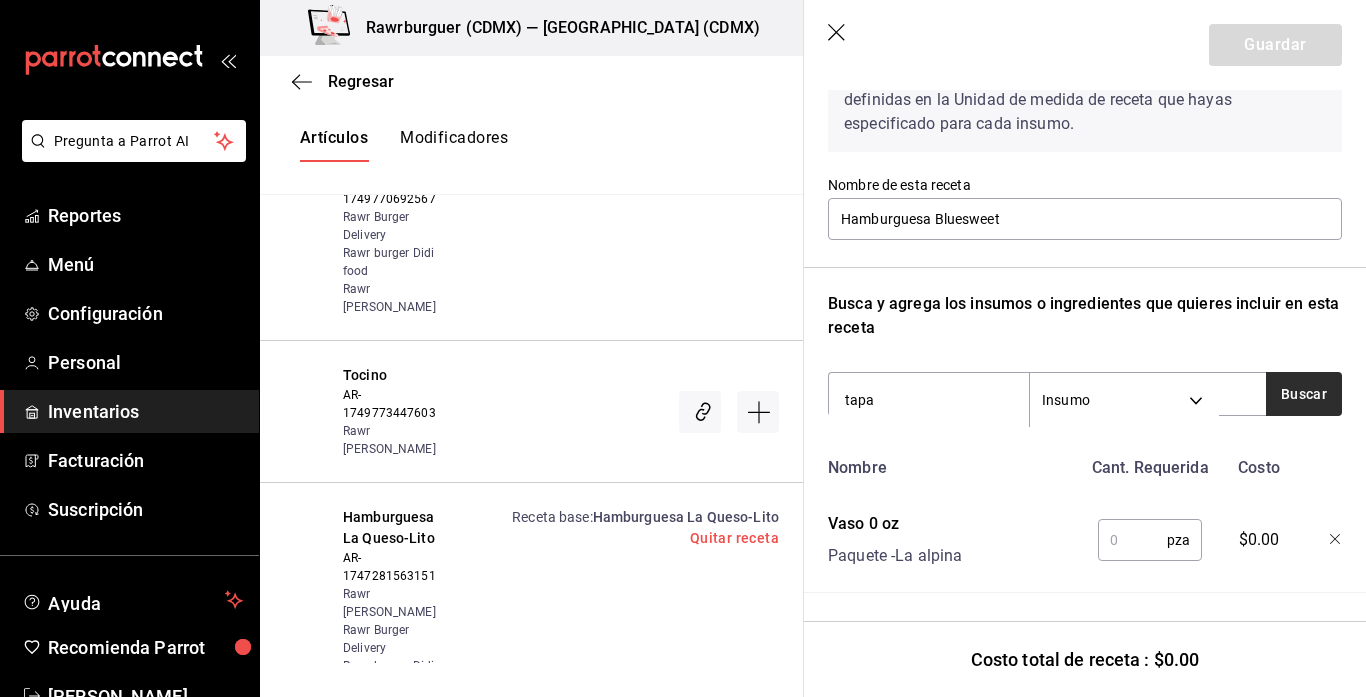 type on "tapa" 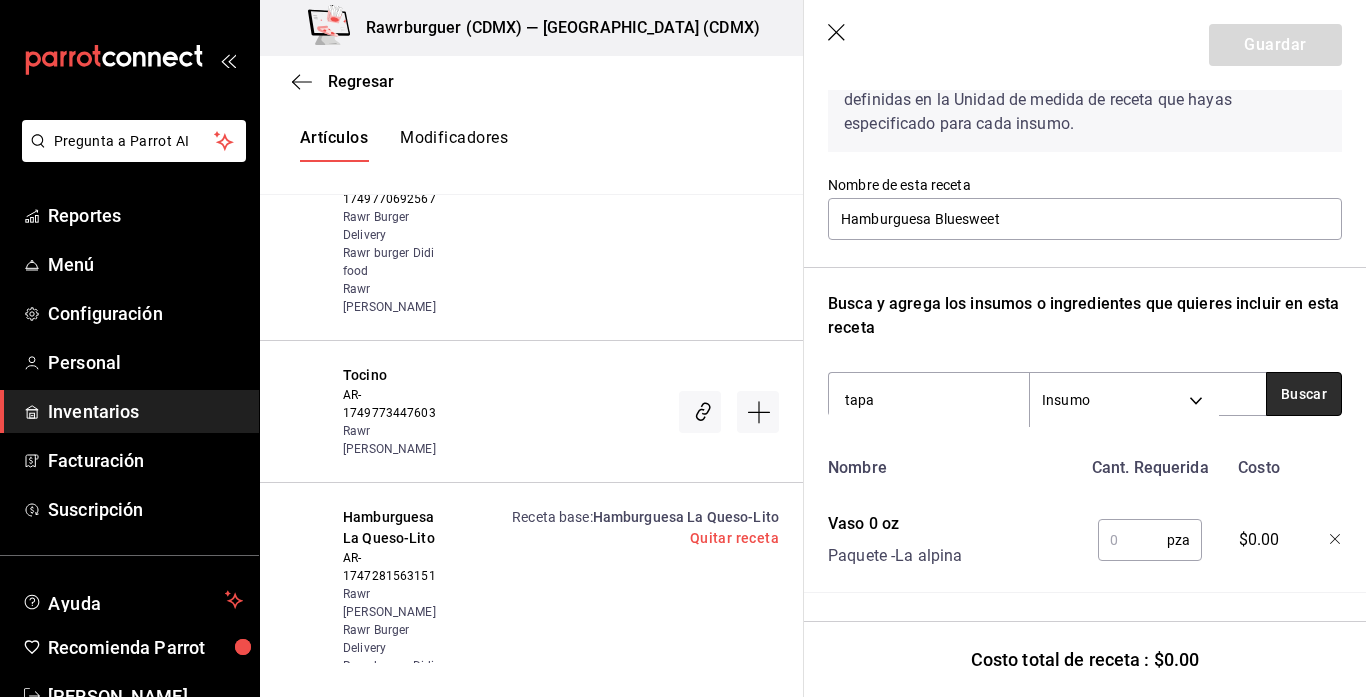 click on "Buscar" at bounding box center (1304, 394) 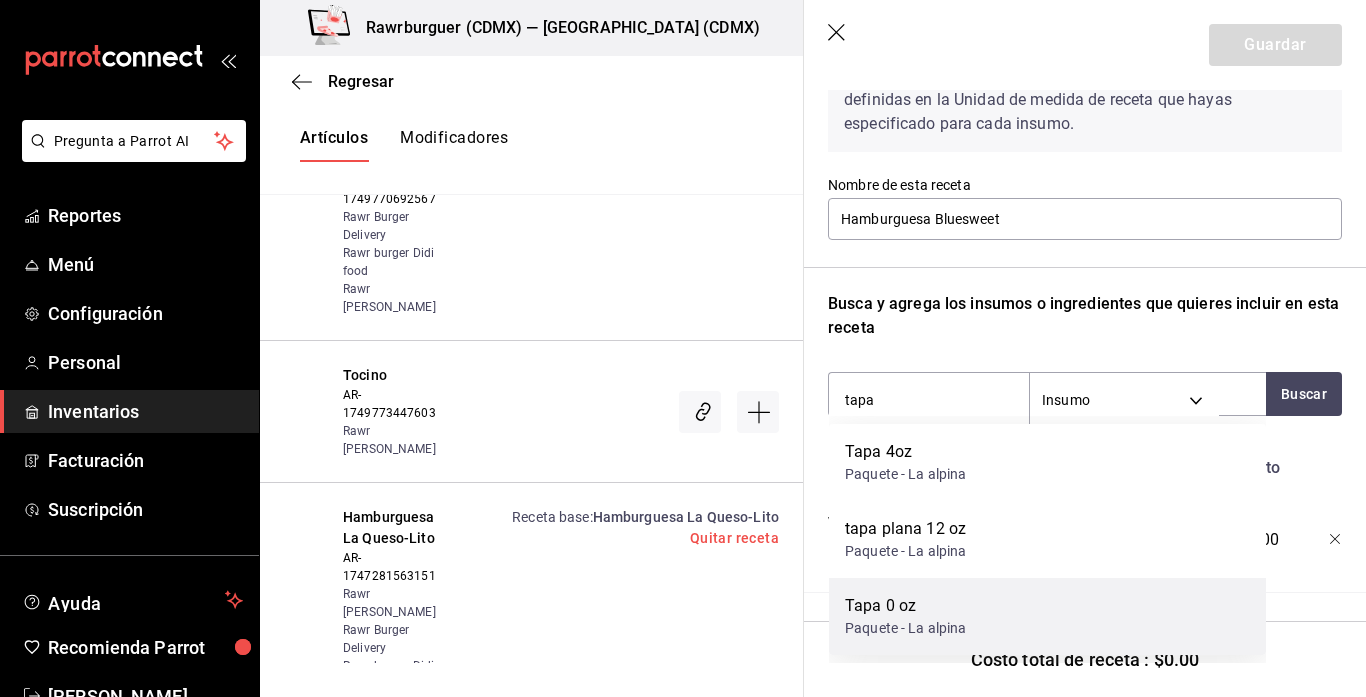 click on "Tapa 0 oz" at bounding box center [906, 606] 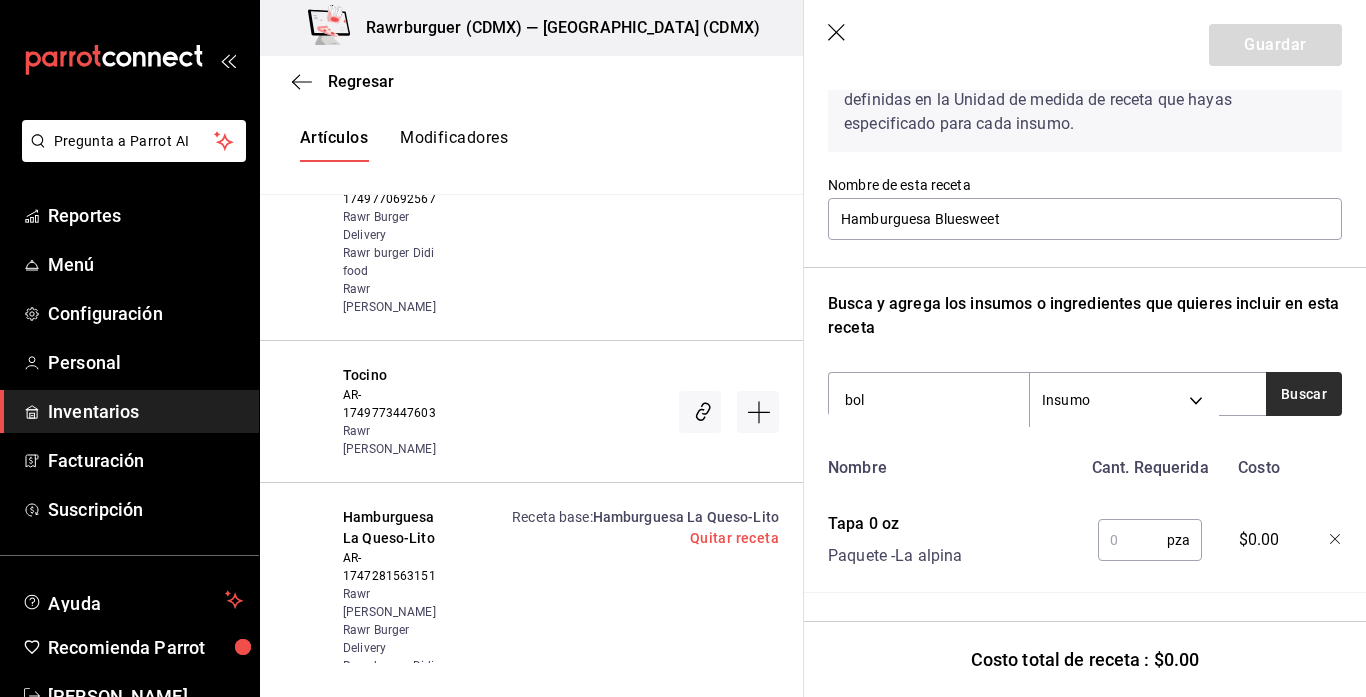 type on "bol" 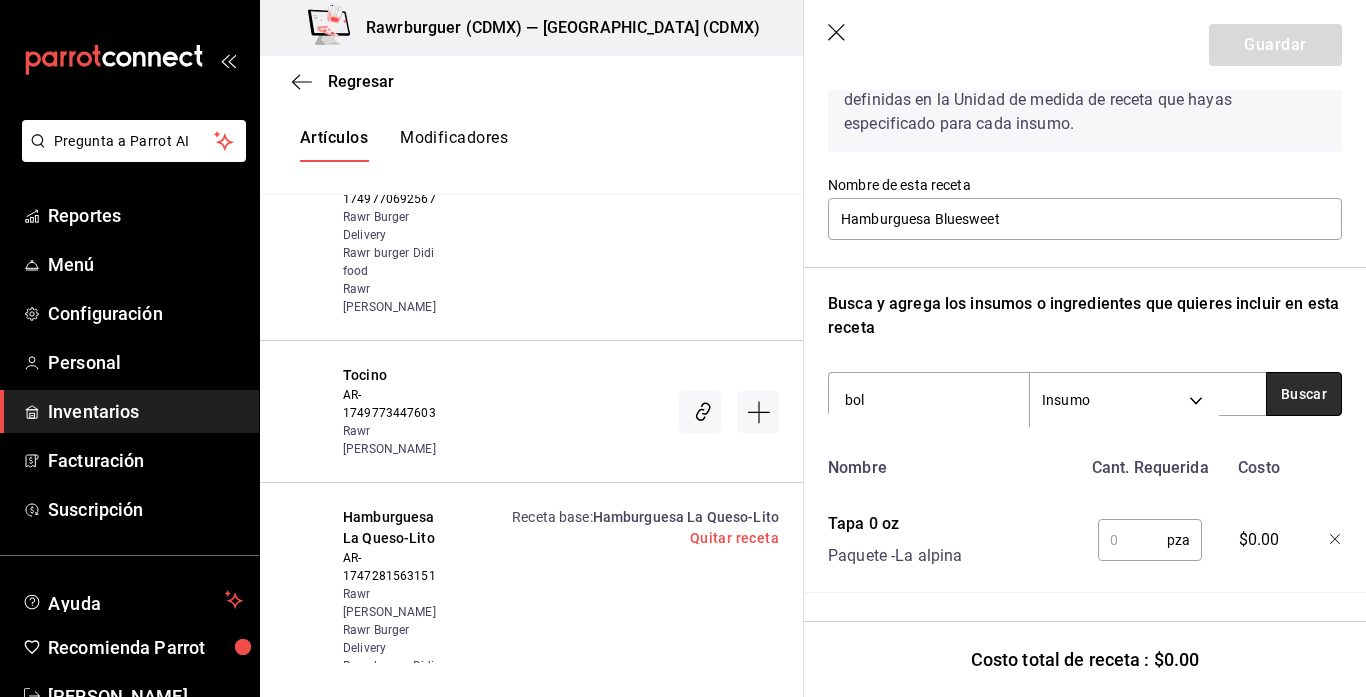 click on "Buscar" at bounding box center (1304, 394) 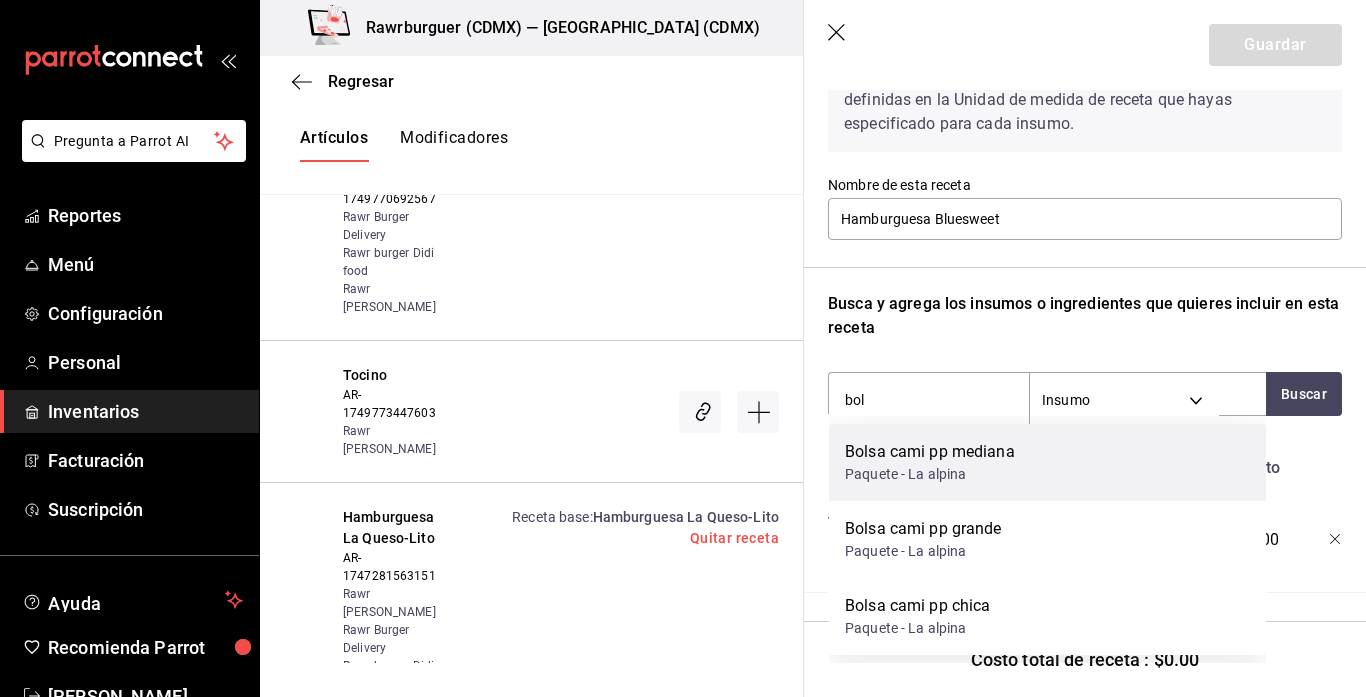 click on "Bolsa cami pp mediana  Paquete - La alpina" at bounding box center (1047, 462) 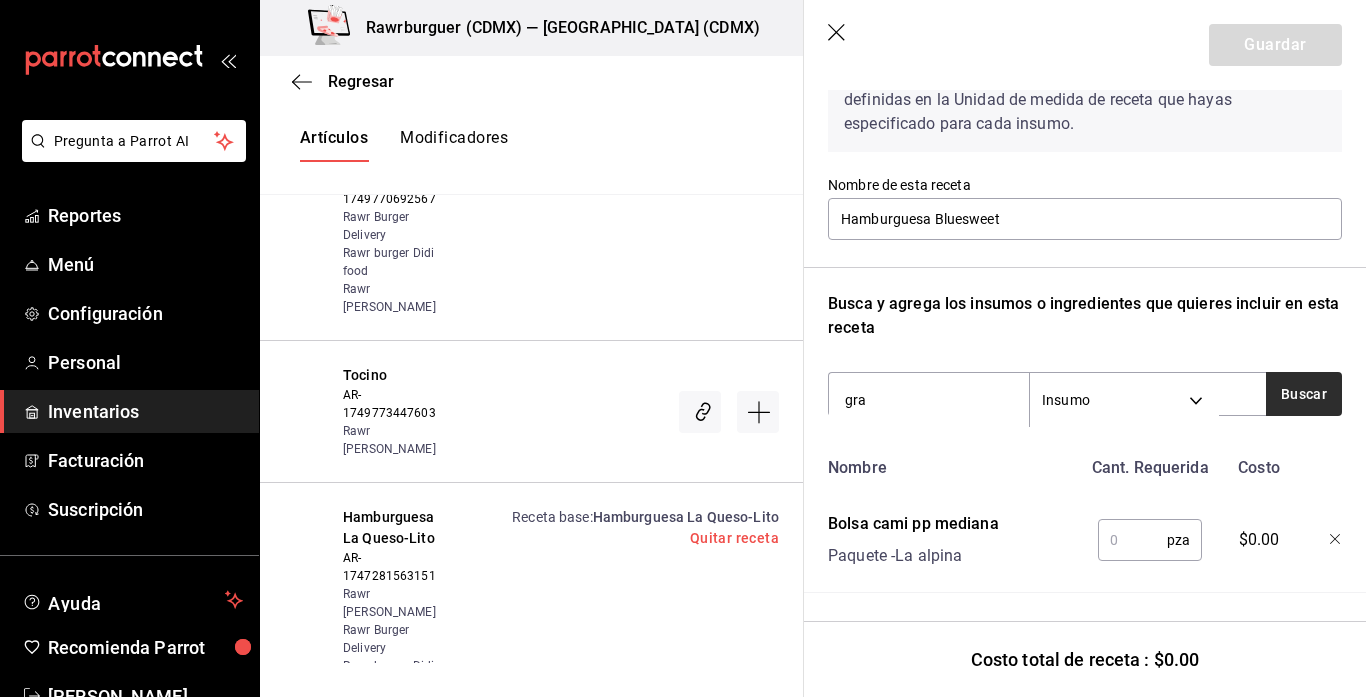 type on "gra" 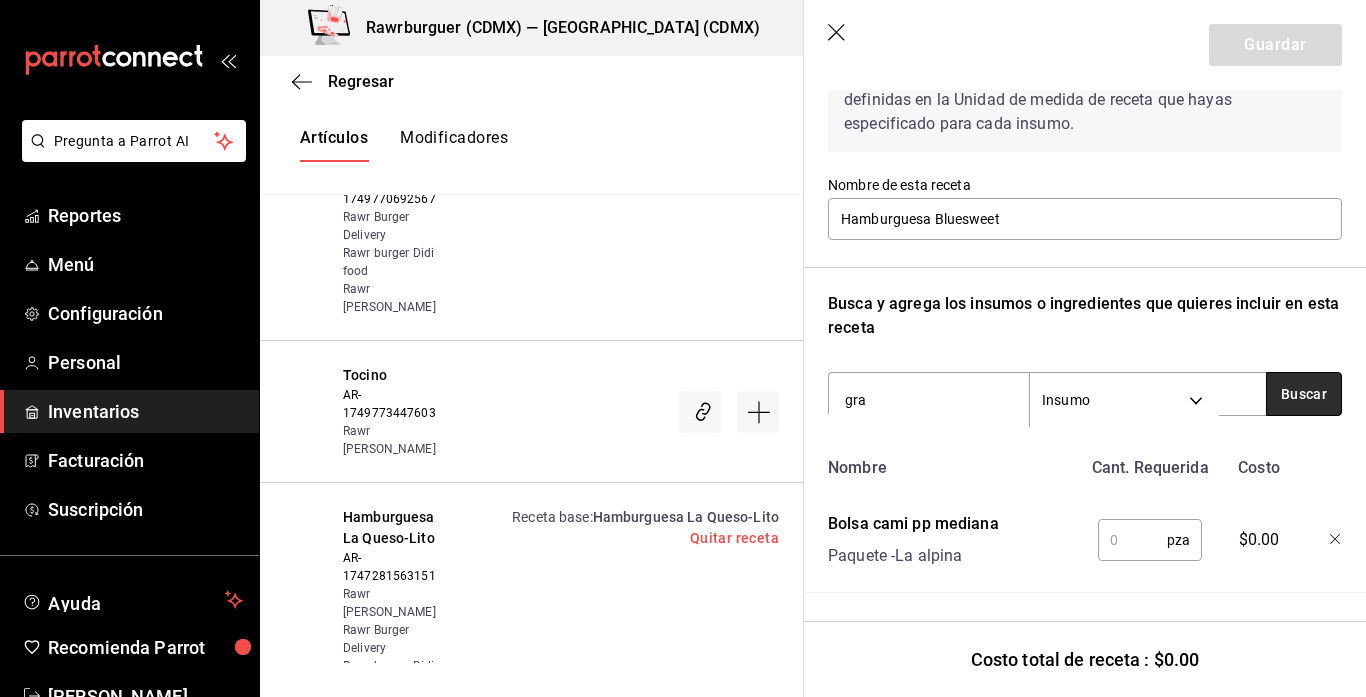 click on "Buscar" at bounding box center [1304, 394] 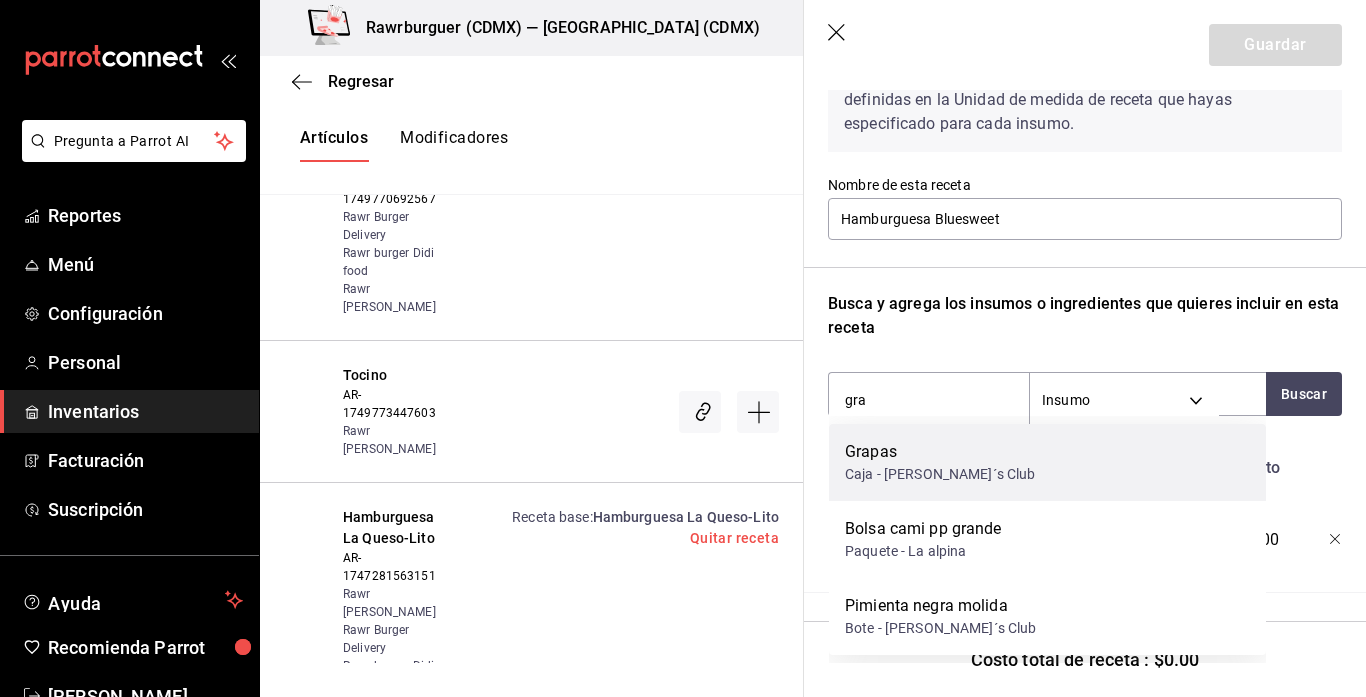 click on "Caja - [PERSON_NAME]´s Club" at bounding box center [940, 474] 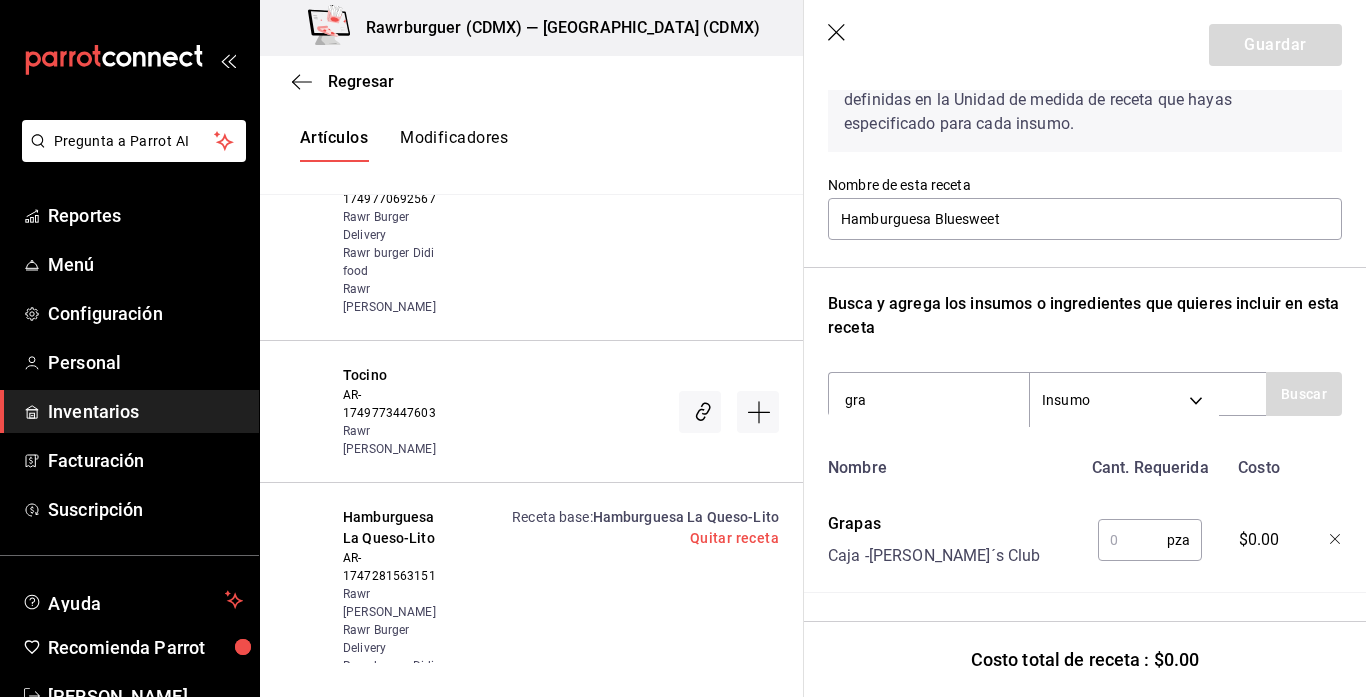 type 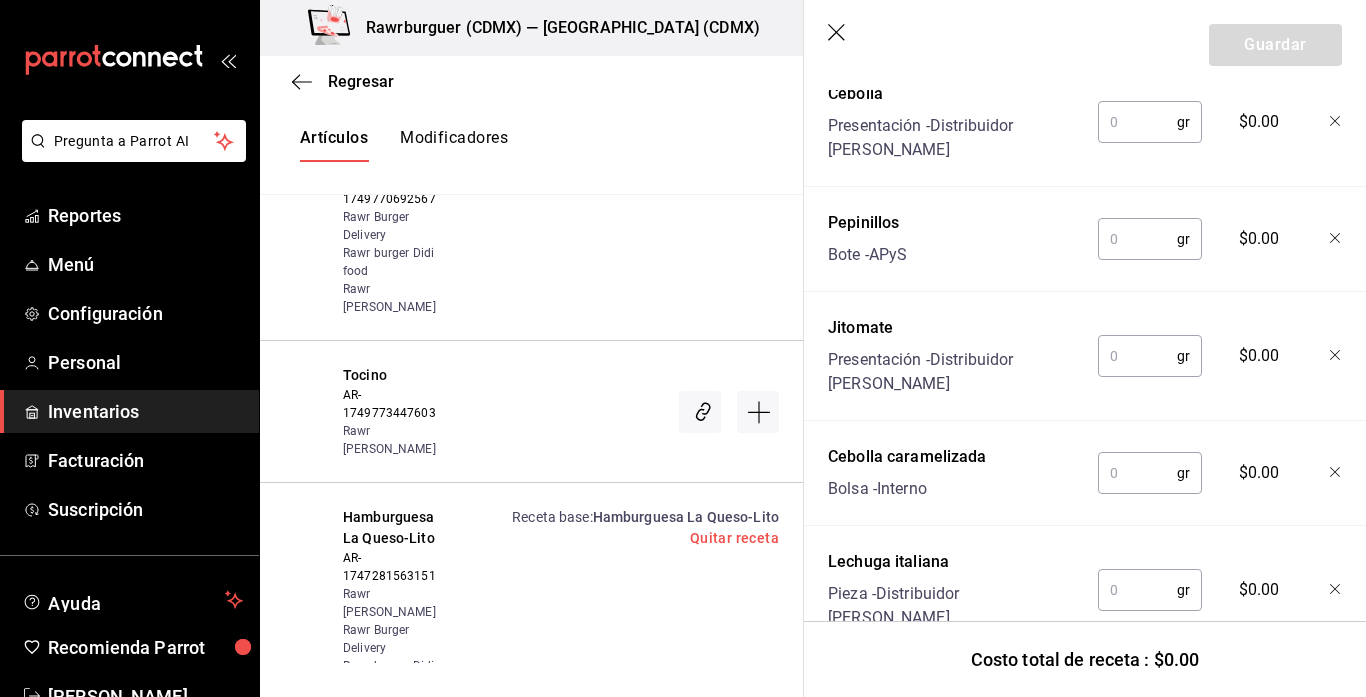 scroll, scrollTop: 2145, scrollLeft: 0, axis: vertical 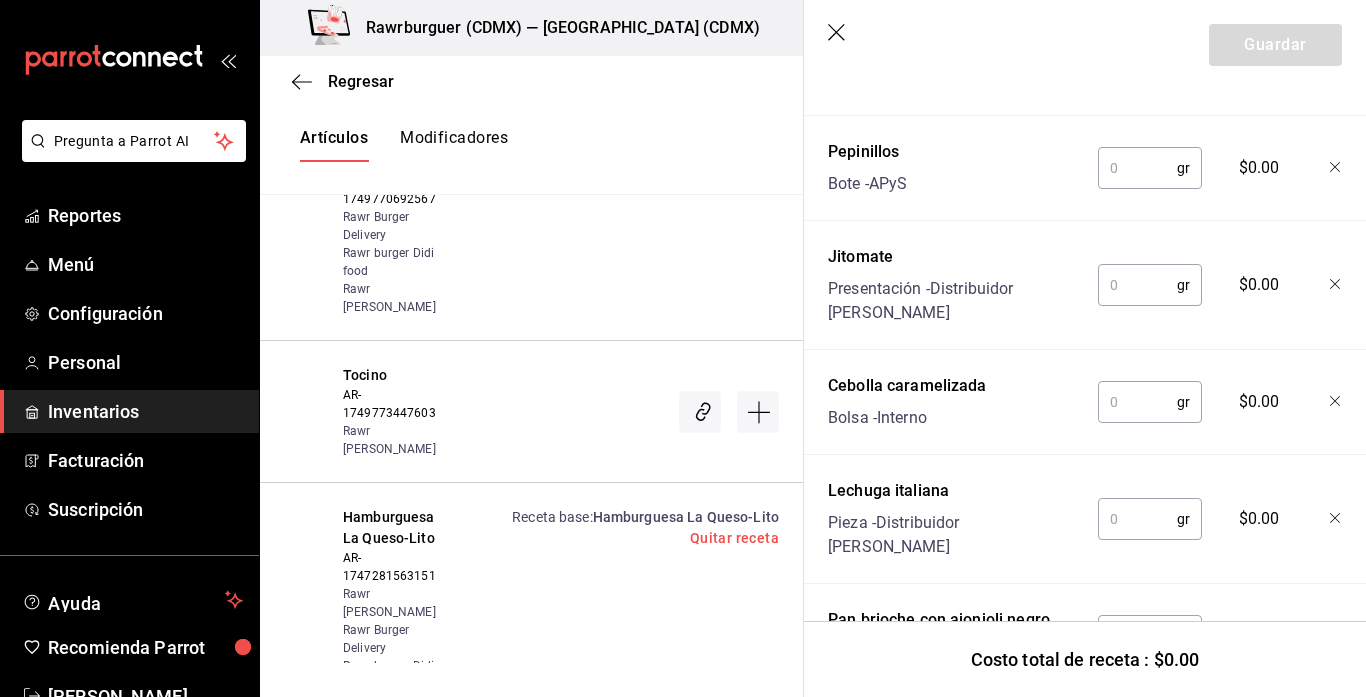 click at bounding box center [1132, 636] 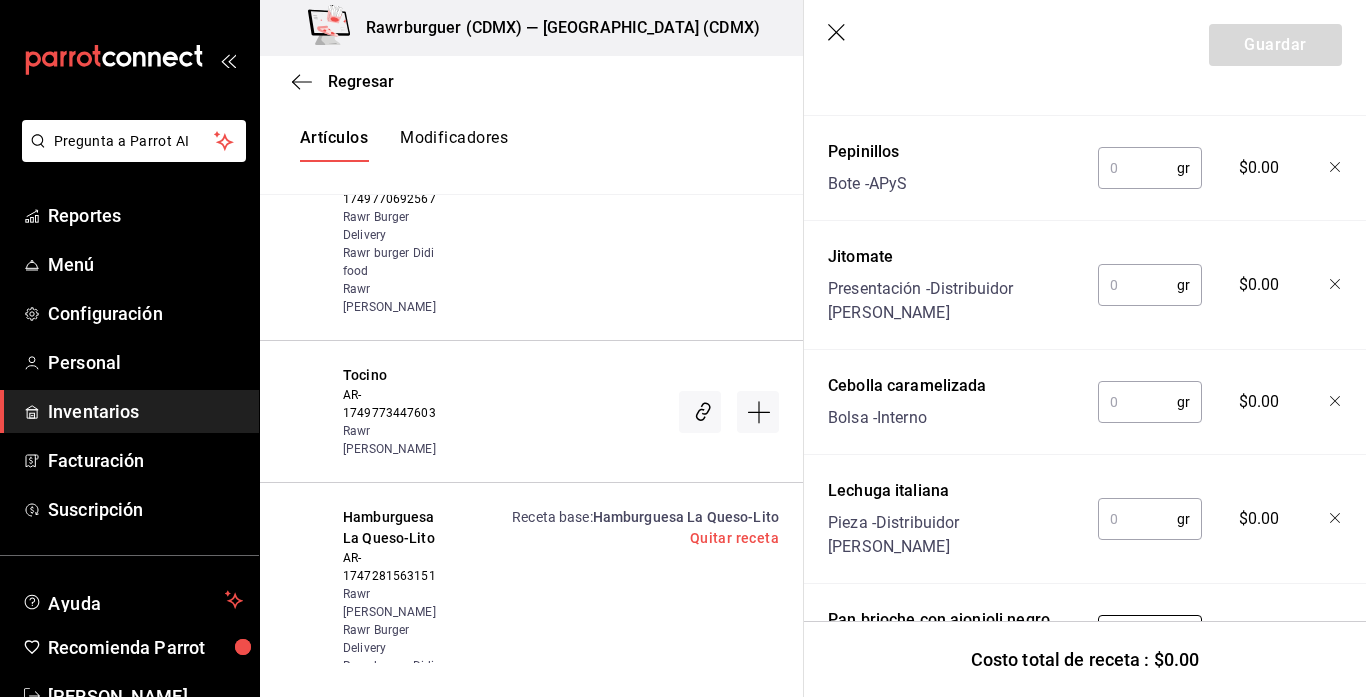 type on "1" 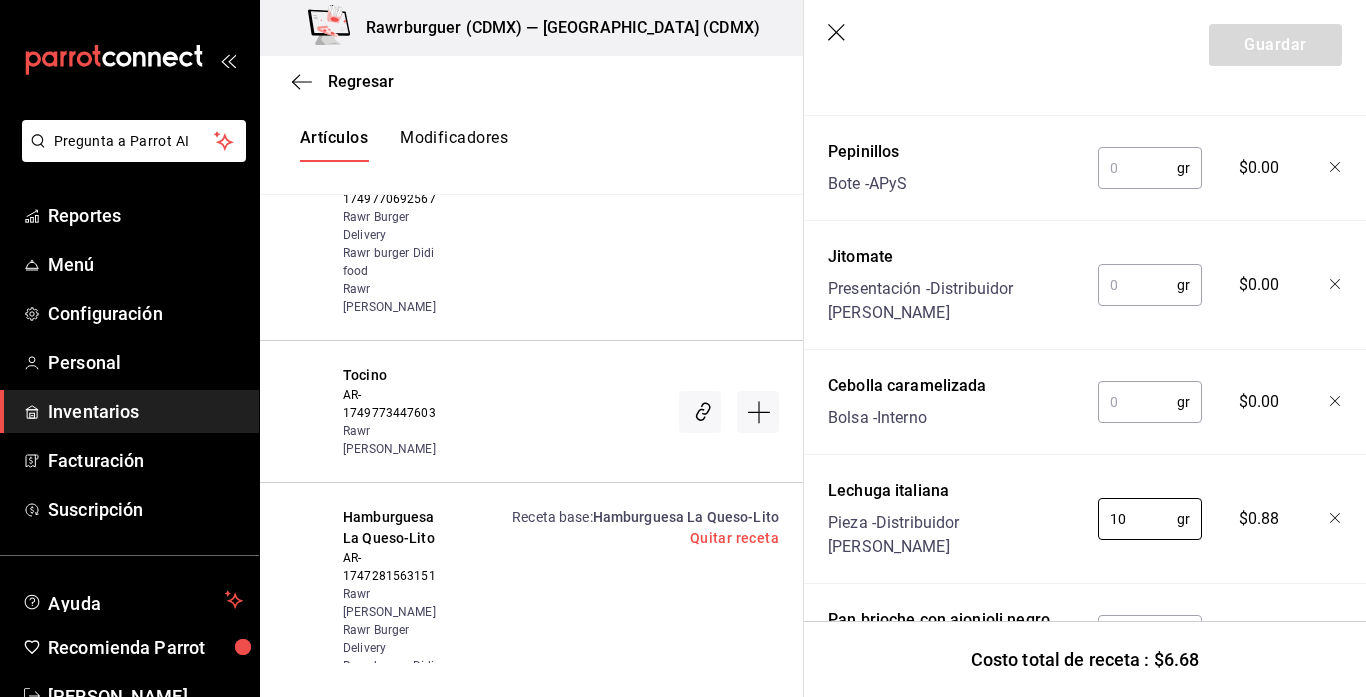 type on "10" 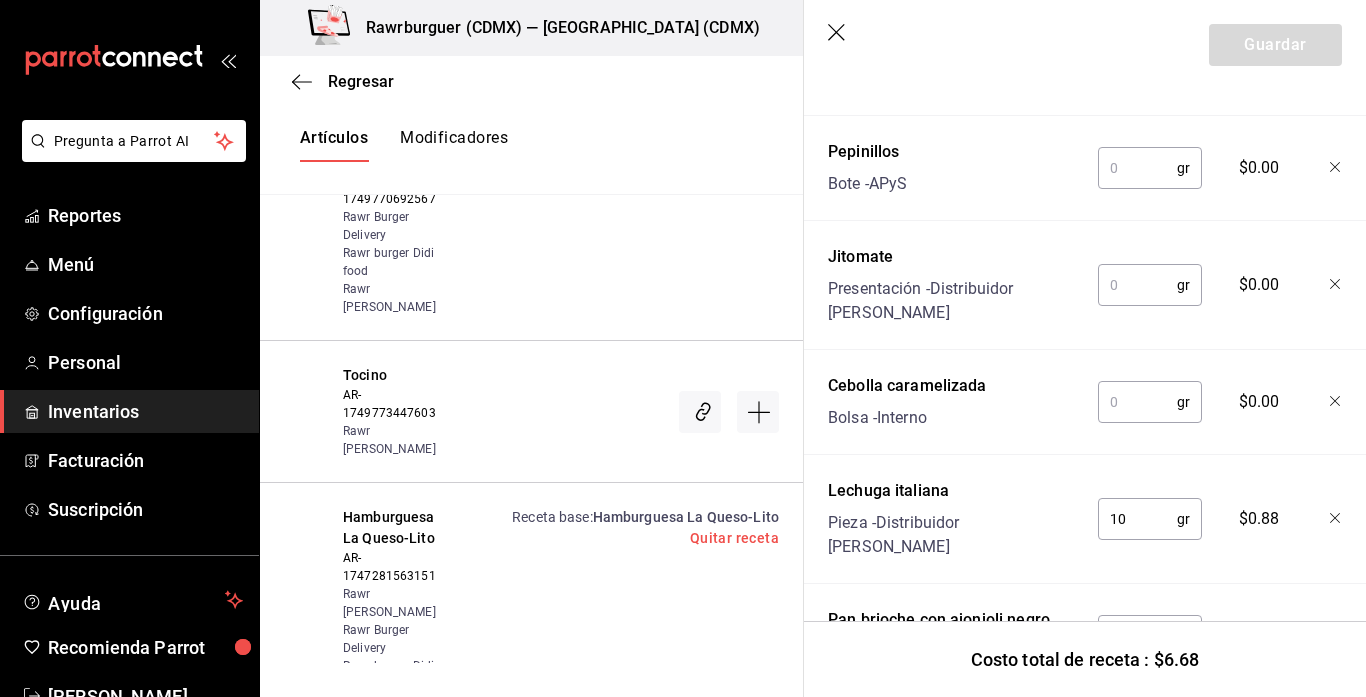 type on "0" 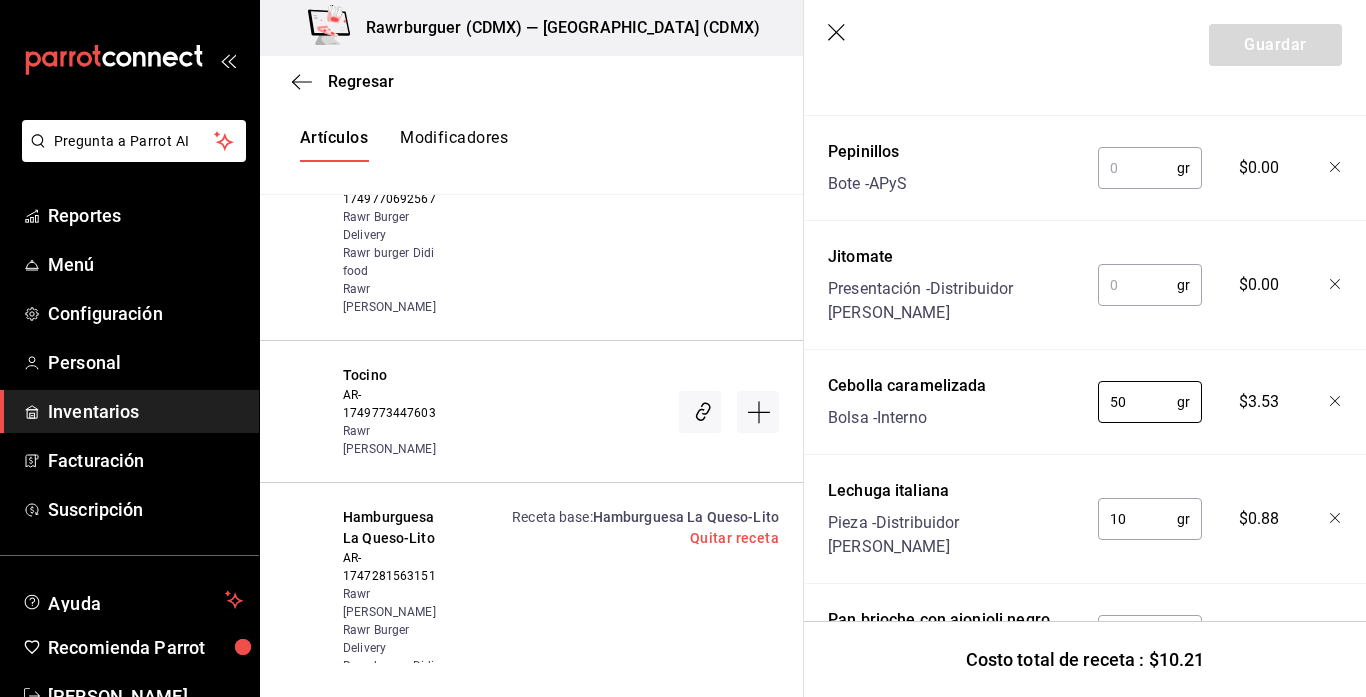 type on "50" 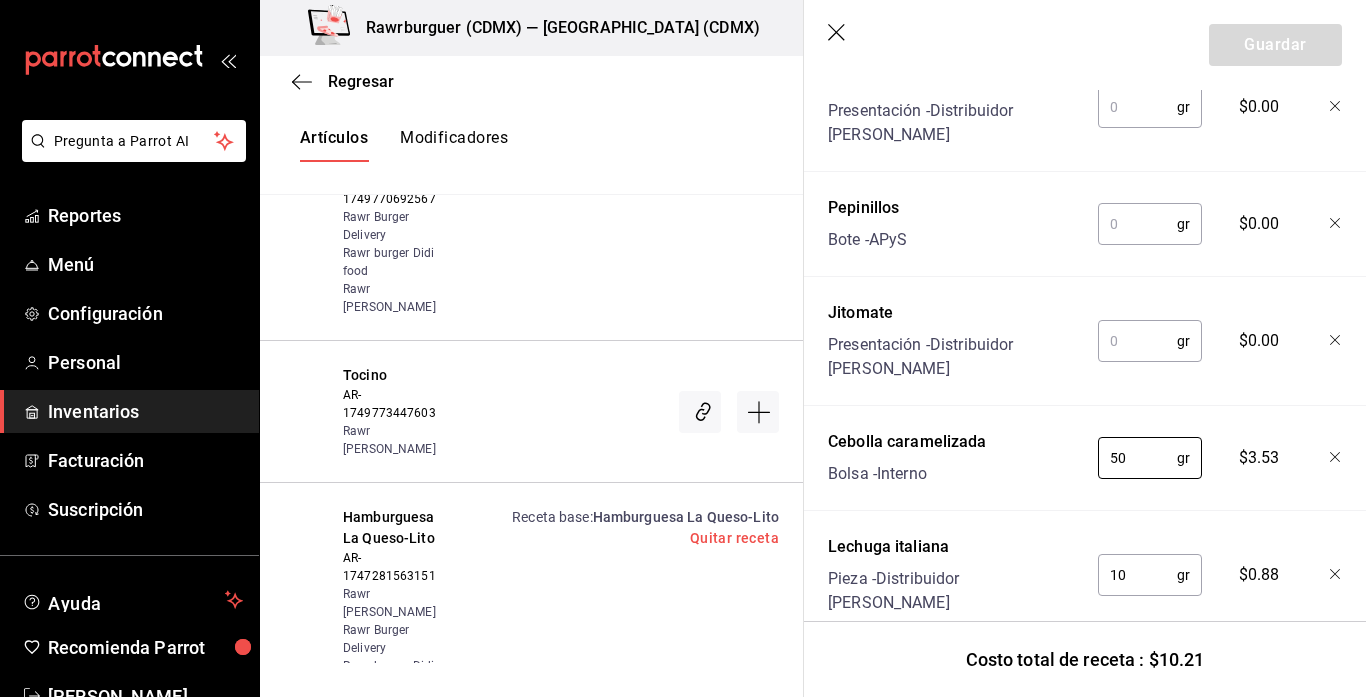 scroll, scrollTop: 2088, scrollLeft: 0, axis: vertical 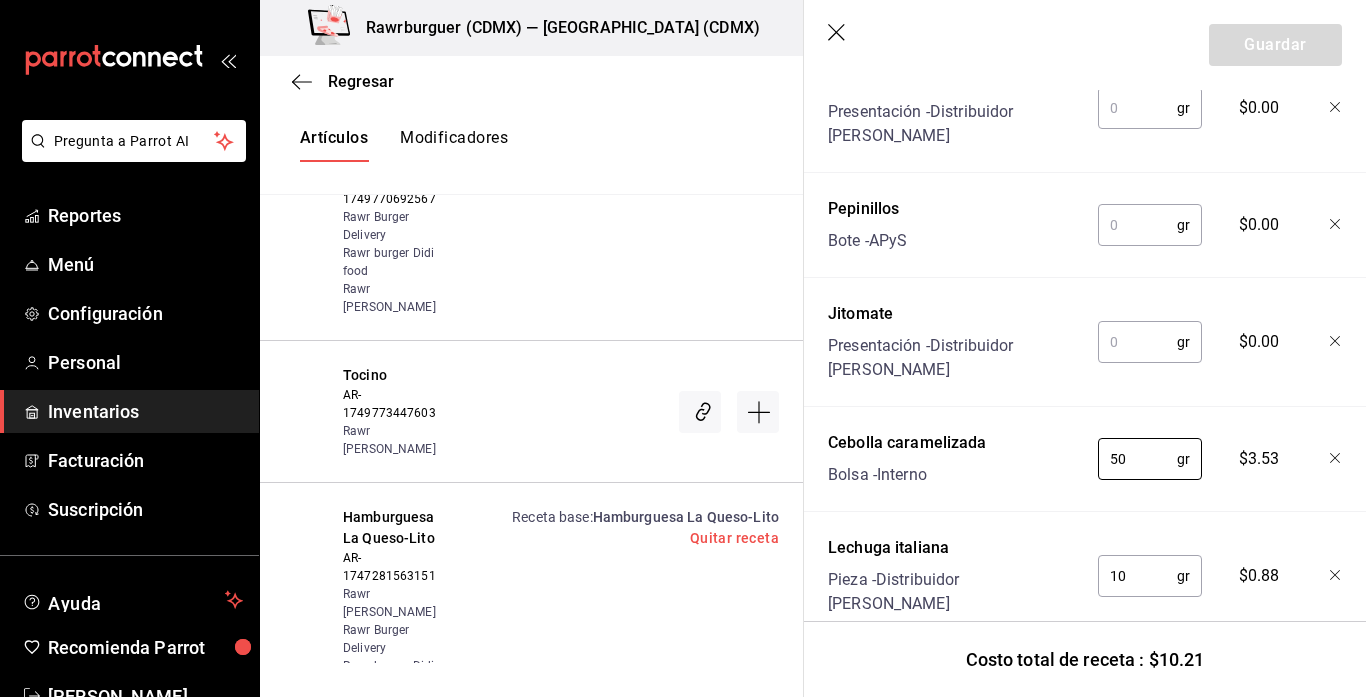 click at bounding box center (1137, 342) 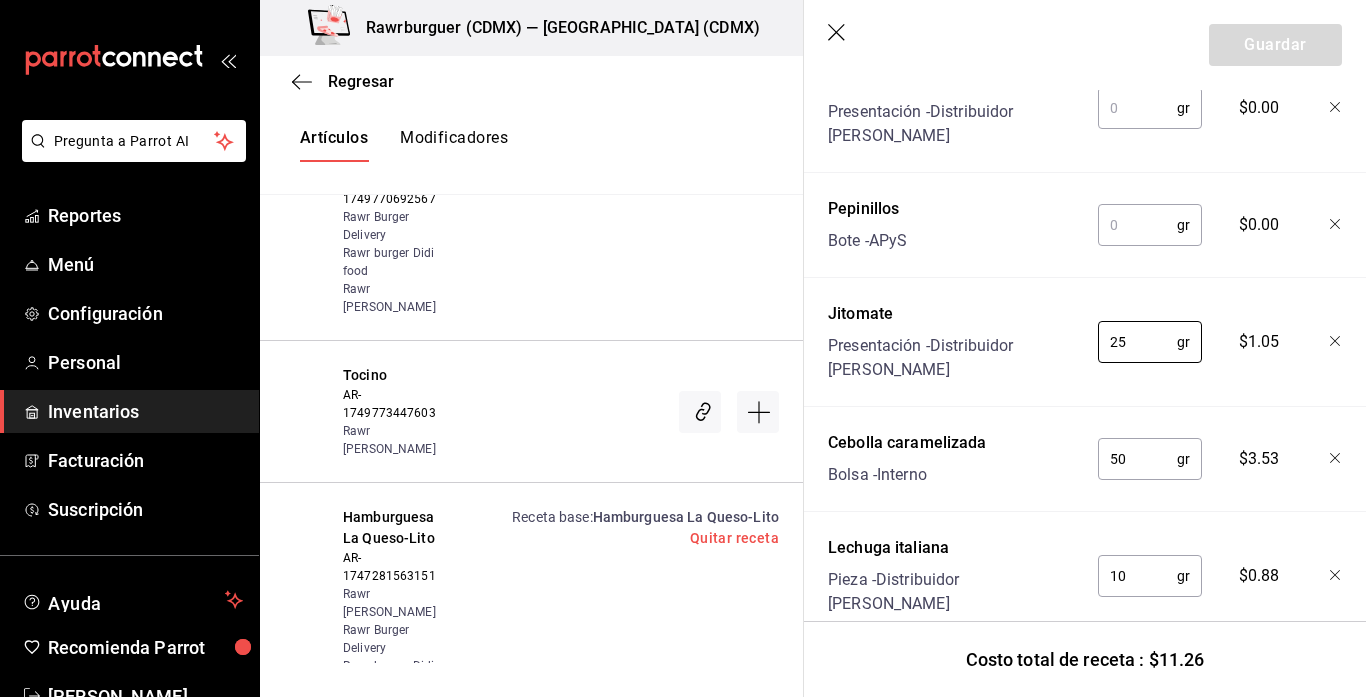 type on "25" 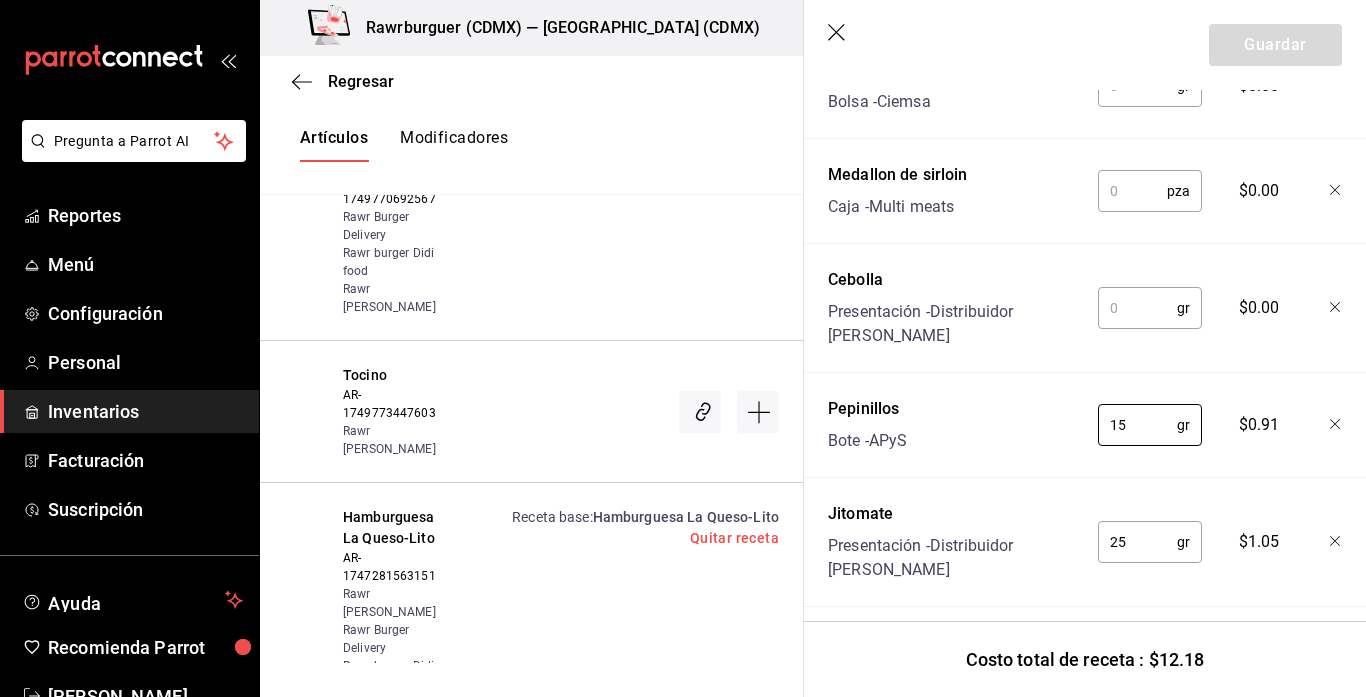 scroll, scrollTop: 1878, scrollLeft: 0, axis: vertical 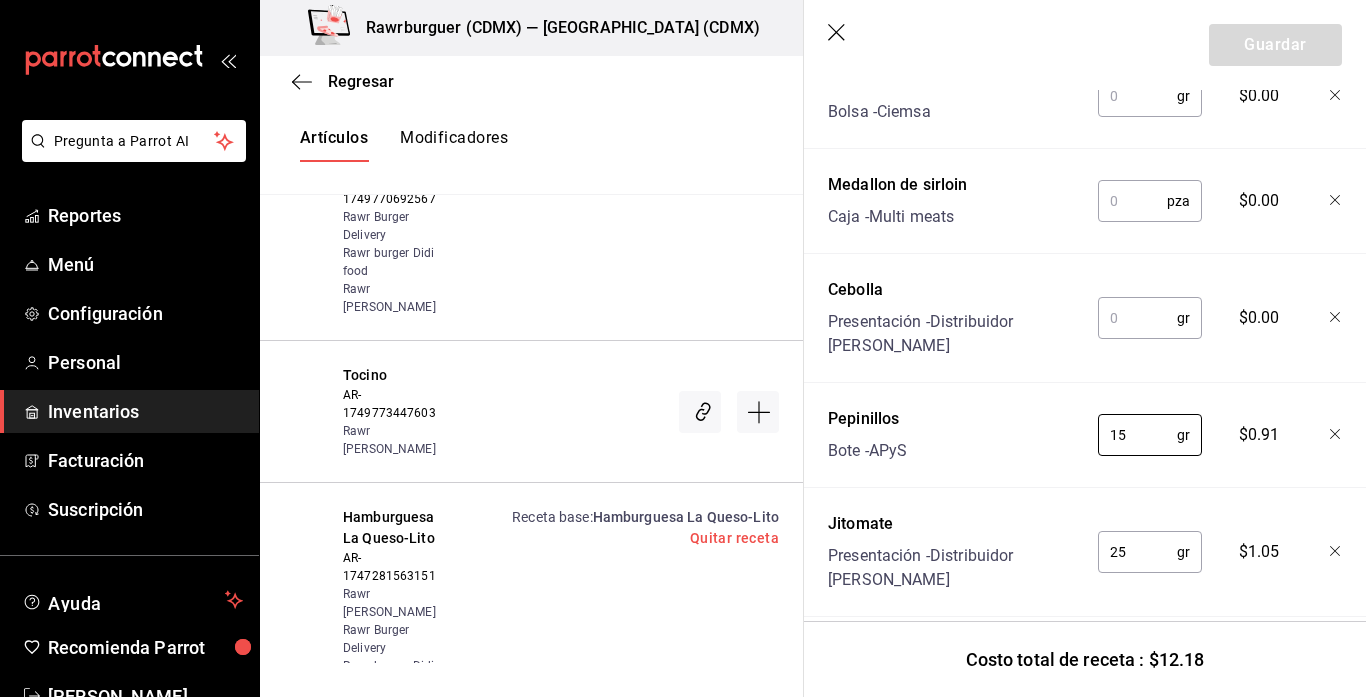 type on "15" 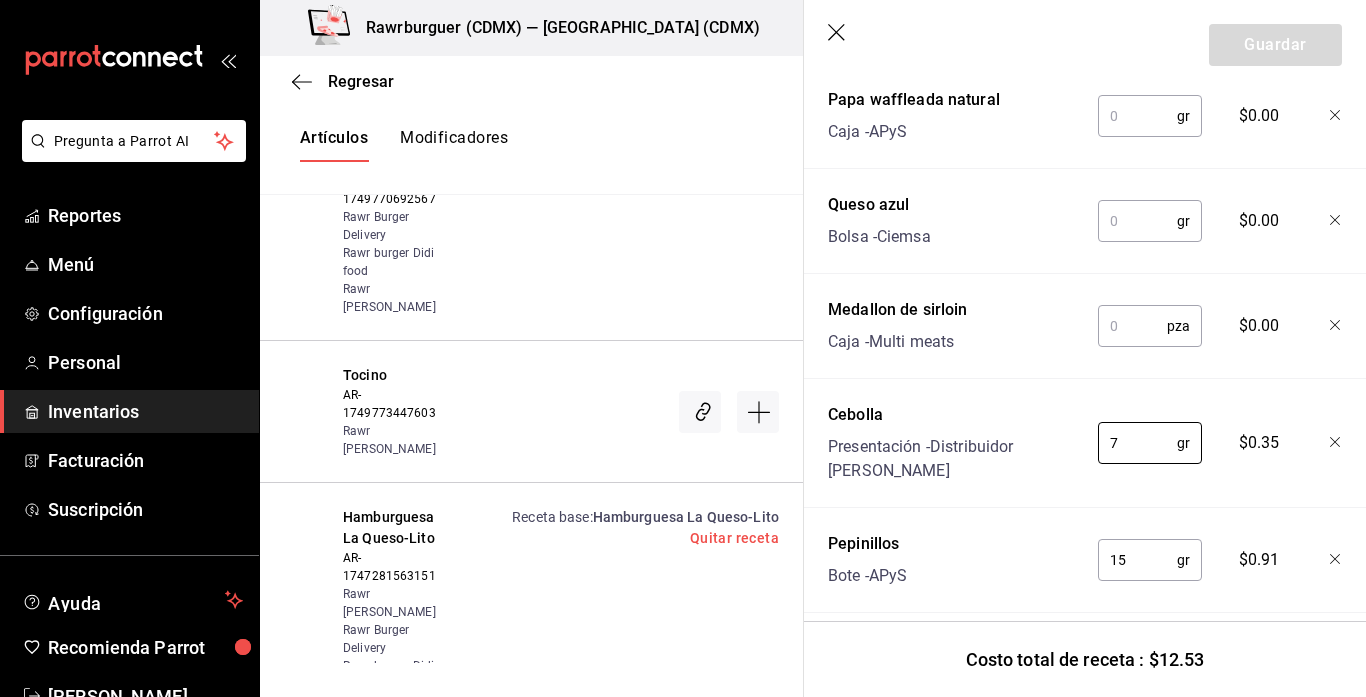 scroll, scrollTop: 1747, scrollLeft: 0, axis: vertical 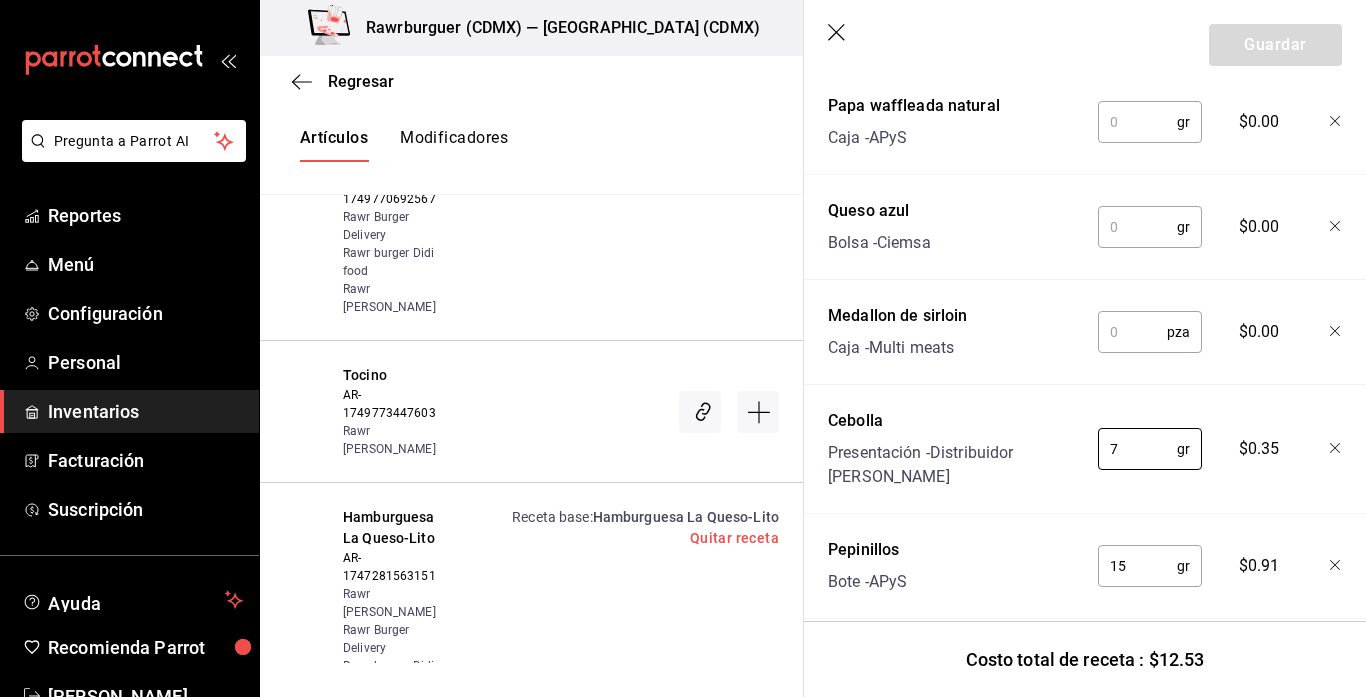 type on "7" 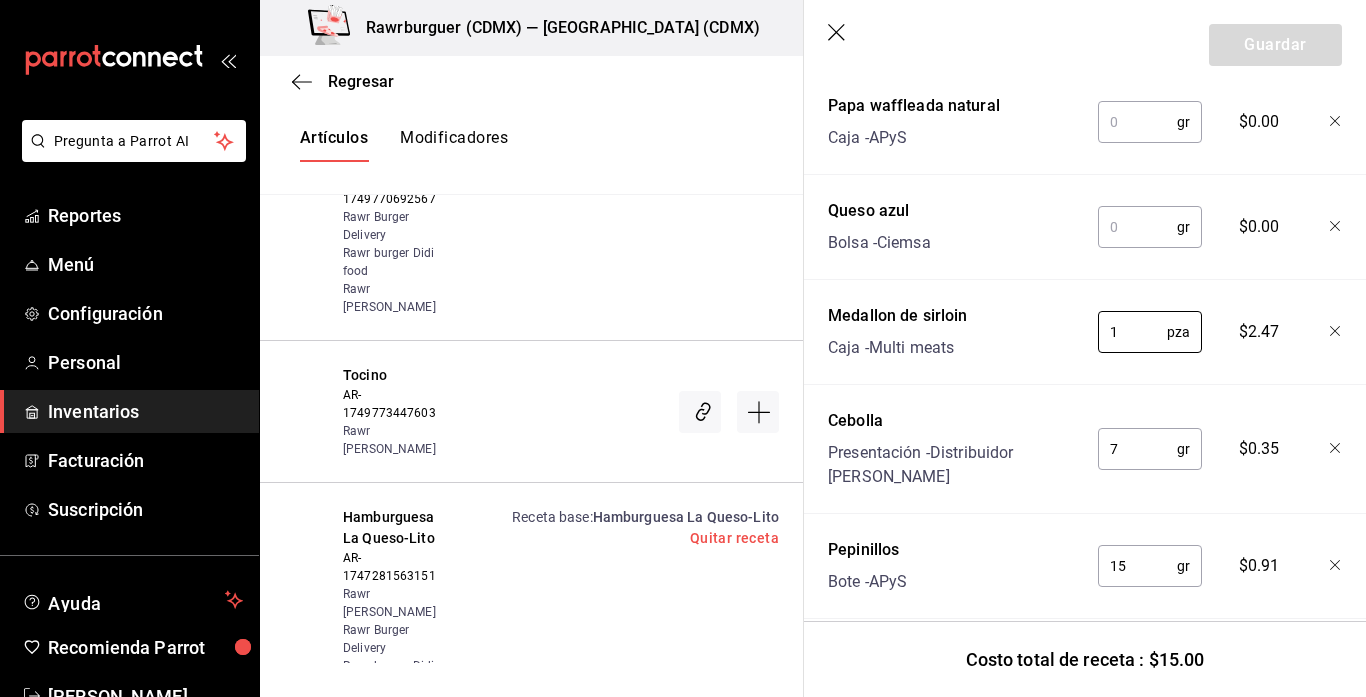 type on "1" 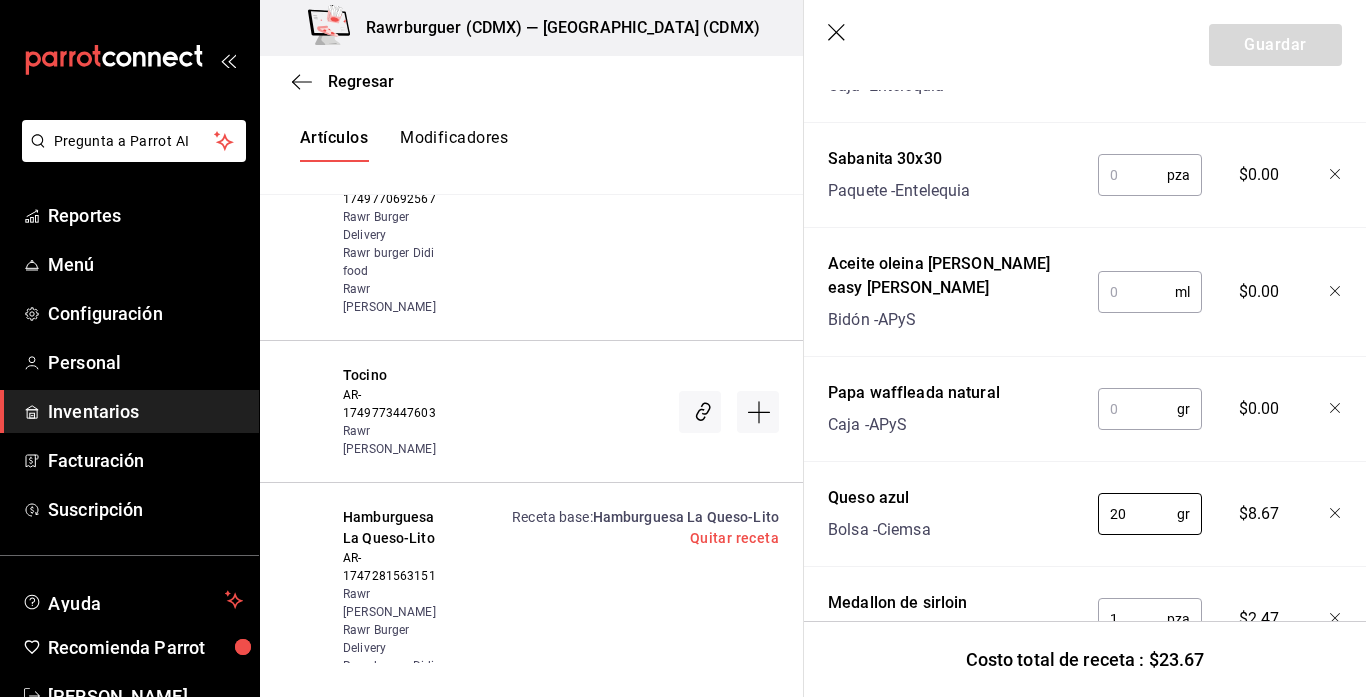 scroll, scrollTop: 1373, scrollLeft: 0, axis: vertical 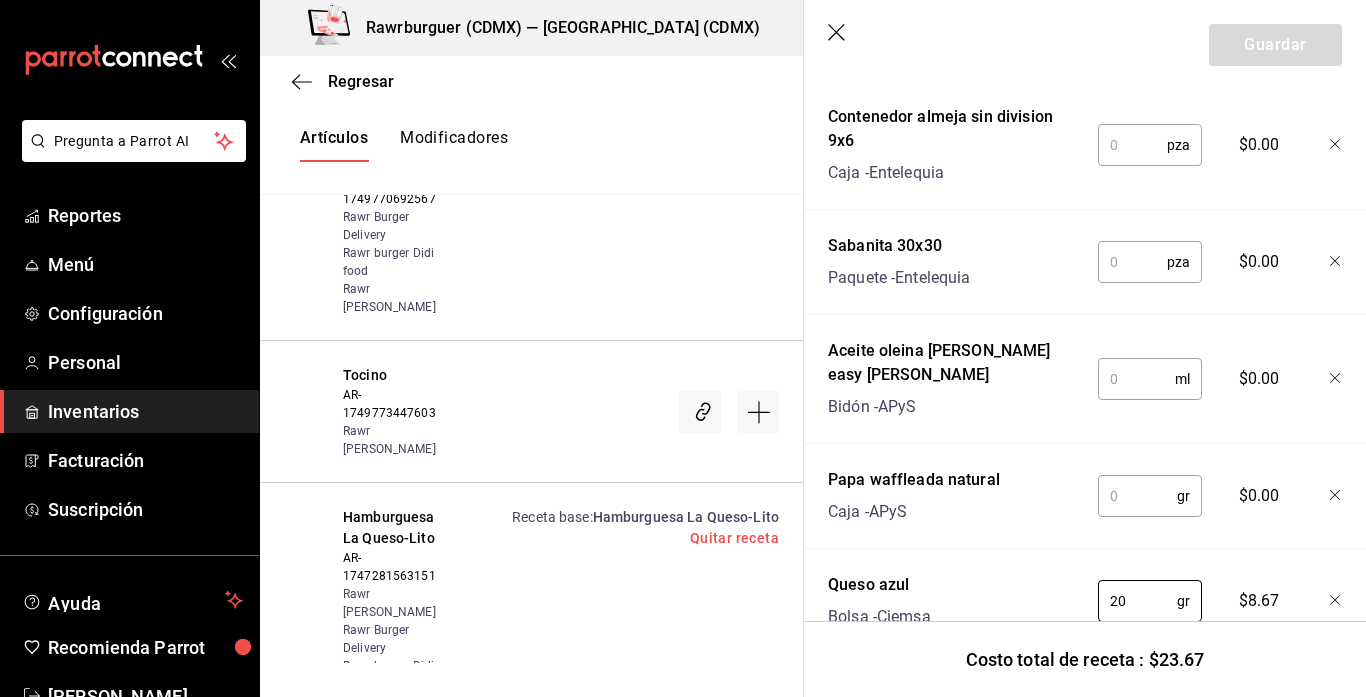type on "20" 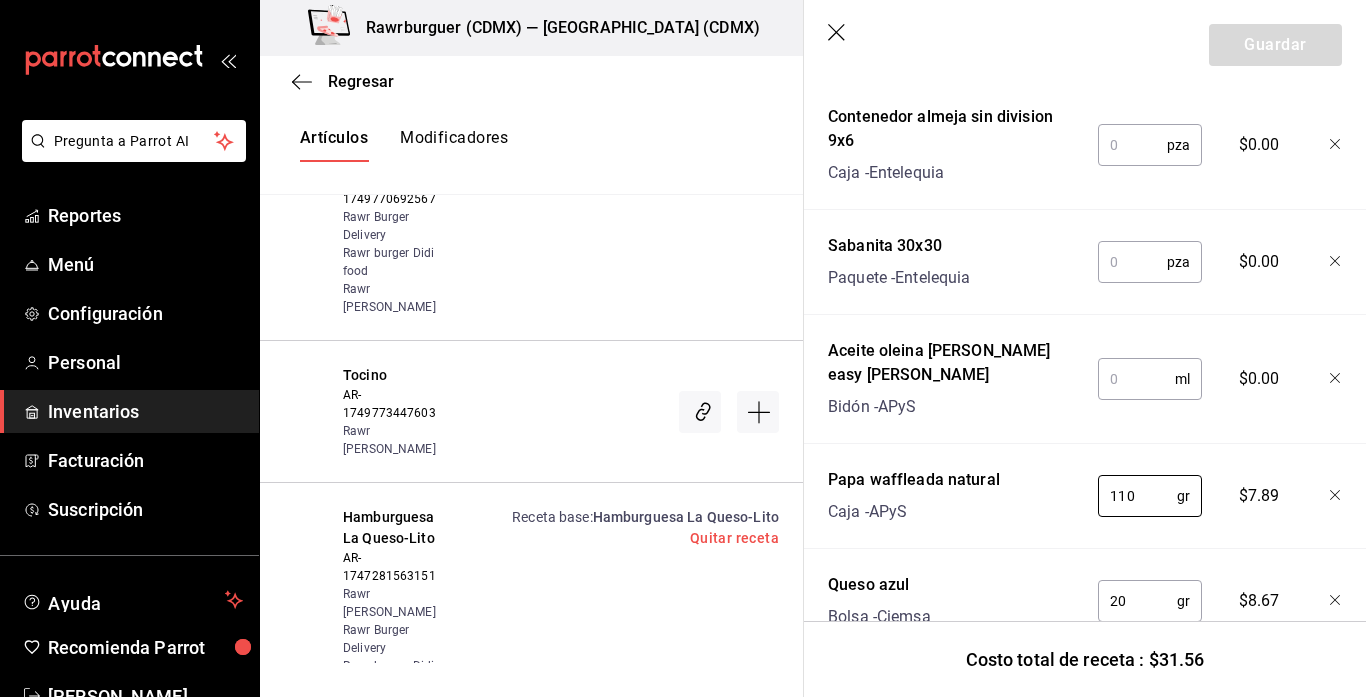 type on "110" 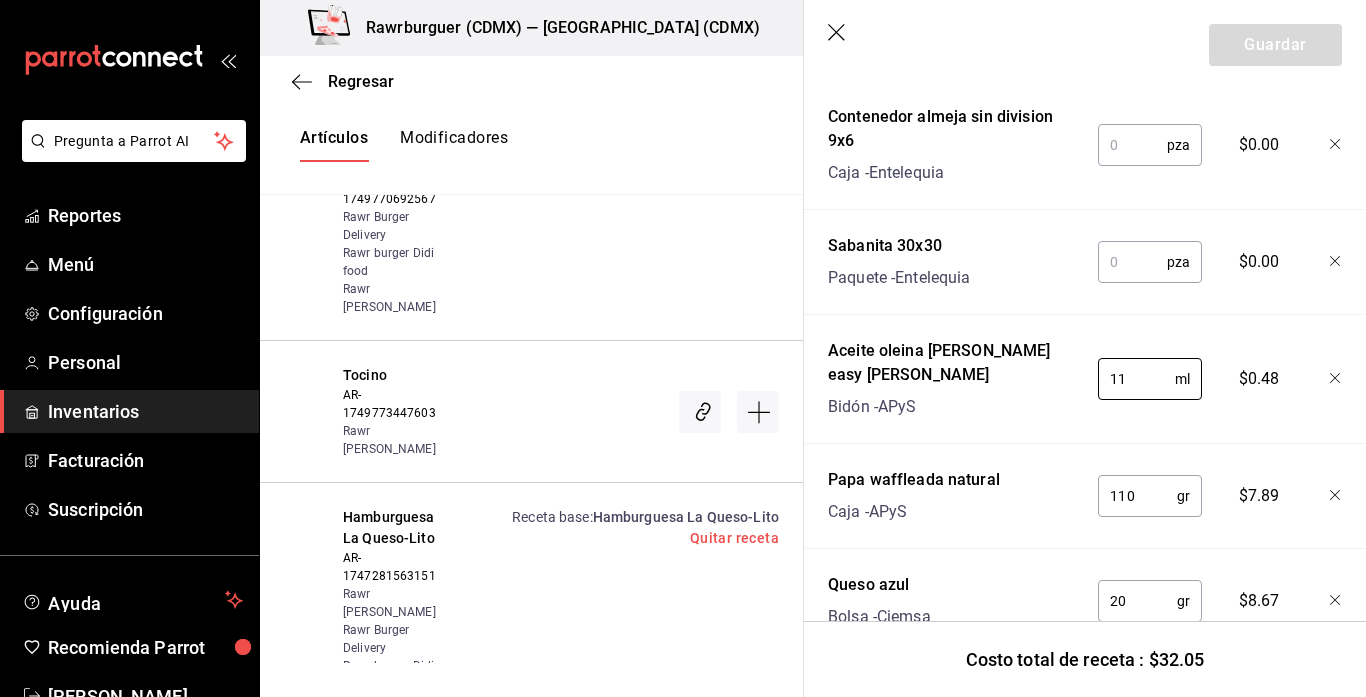 type on "11" 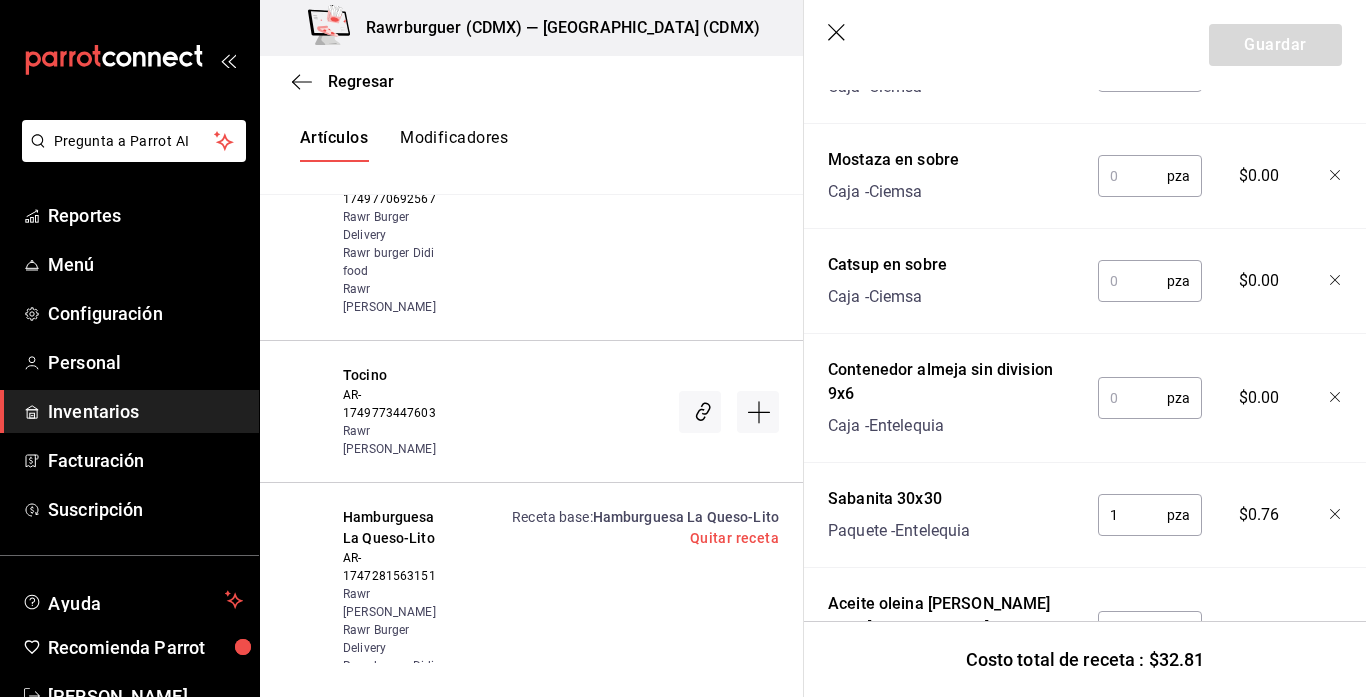 scroll, scrollTop: 1118, scrollLeft: 0, axis: vertical 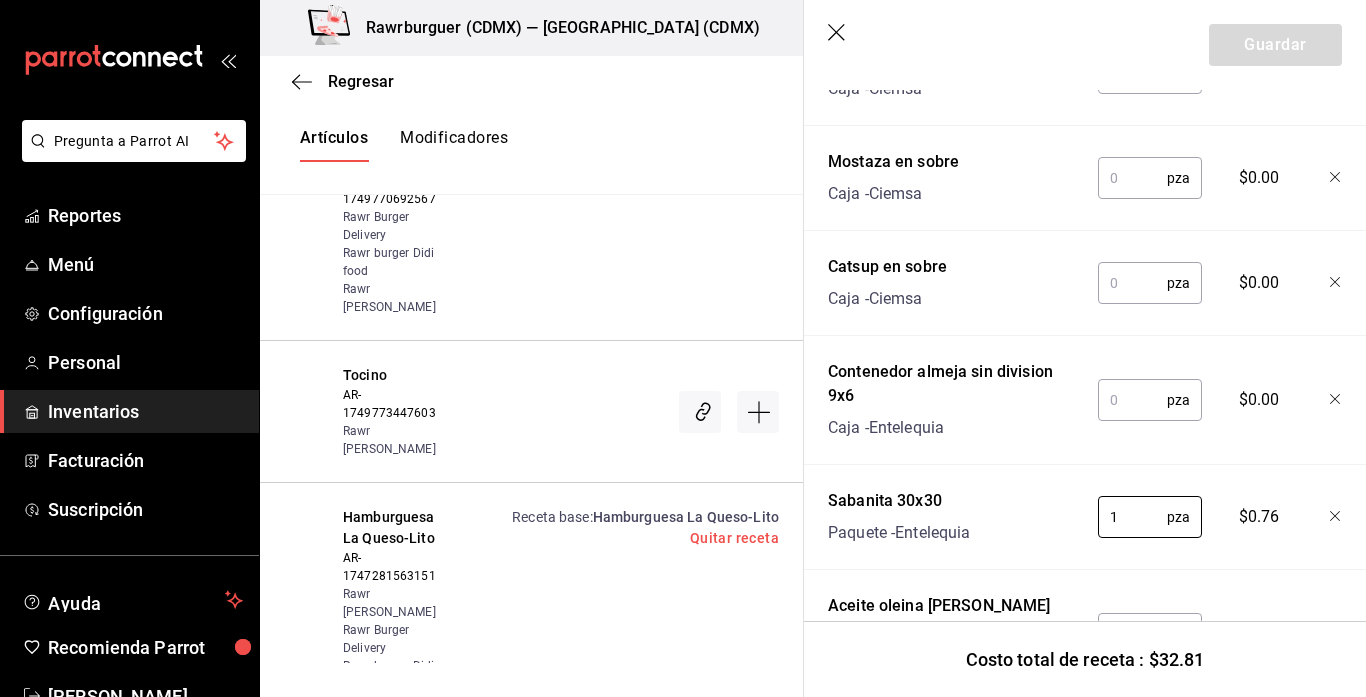type on "1" 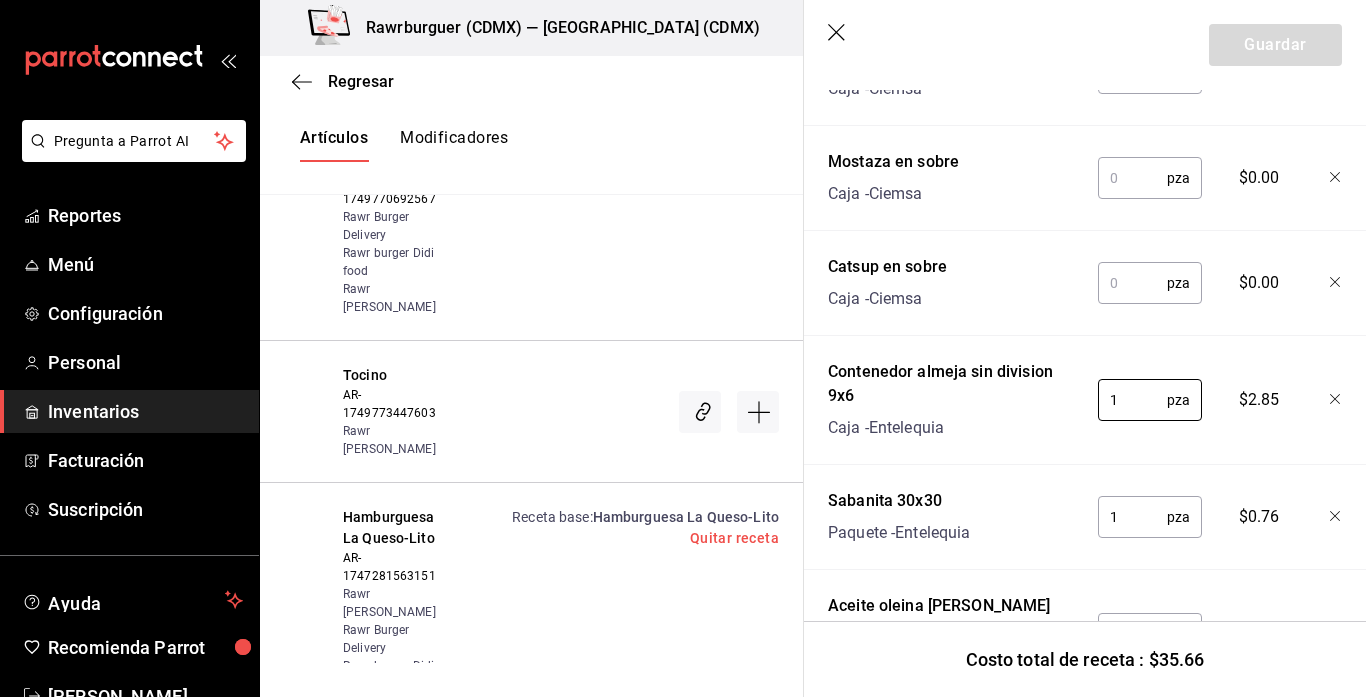 type on "1" 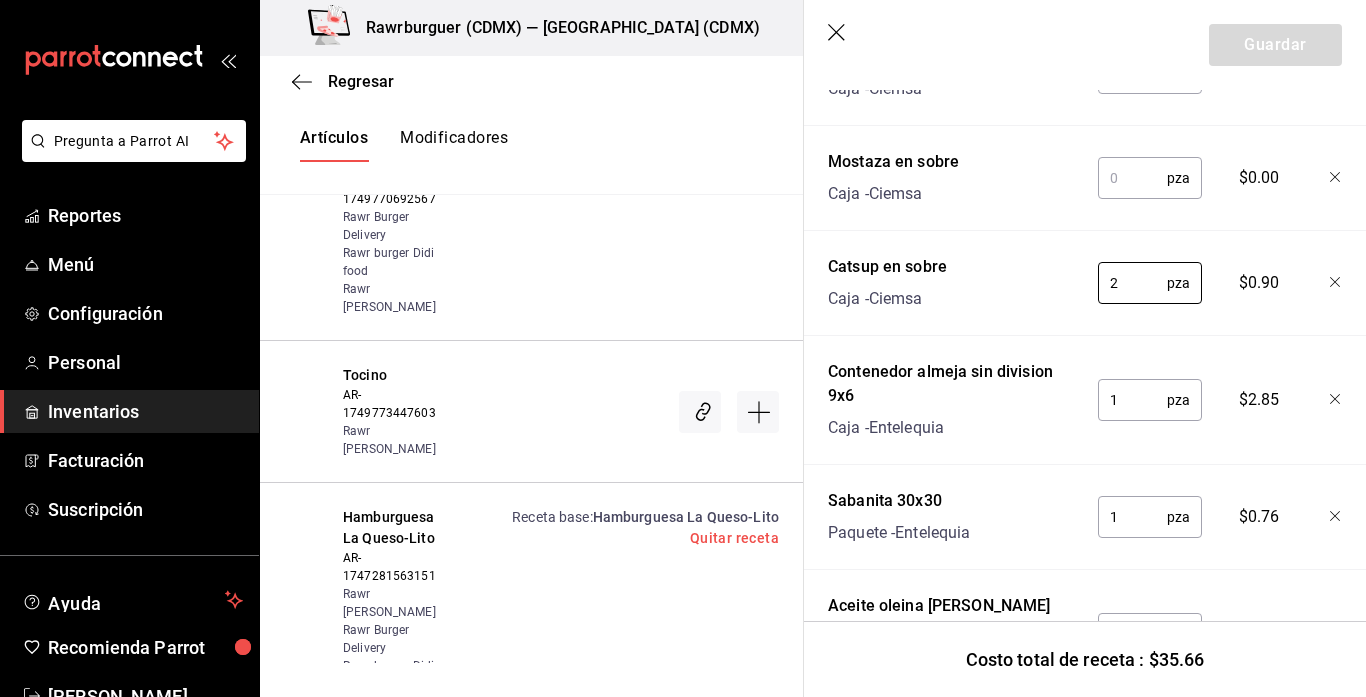 type on "2" 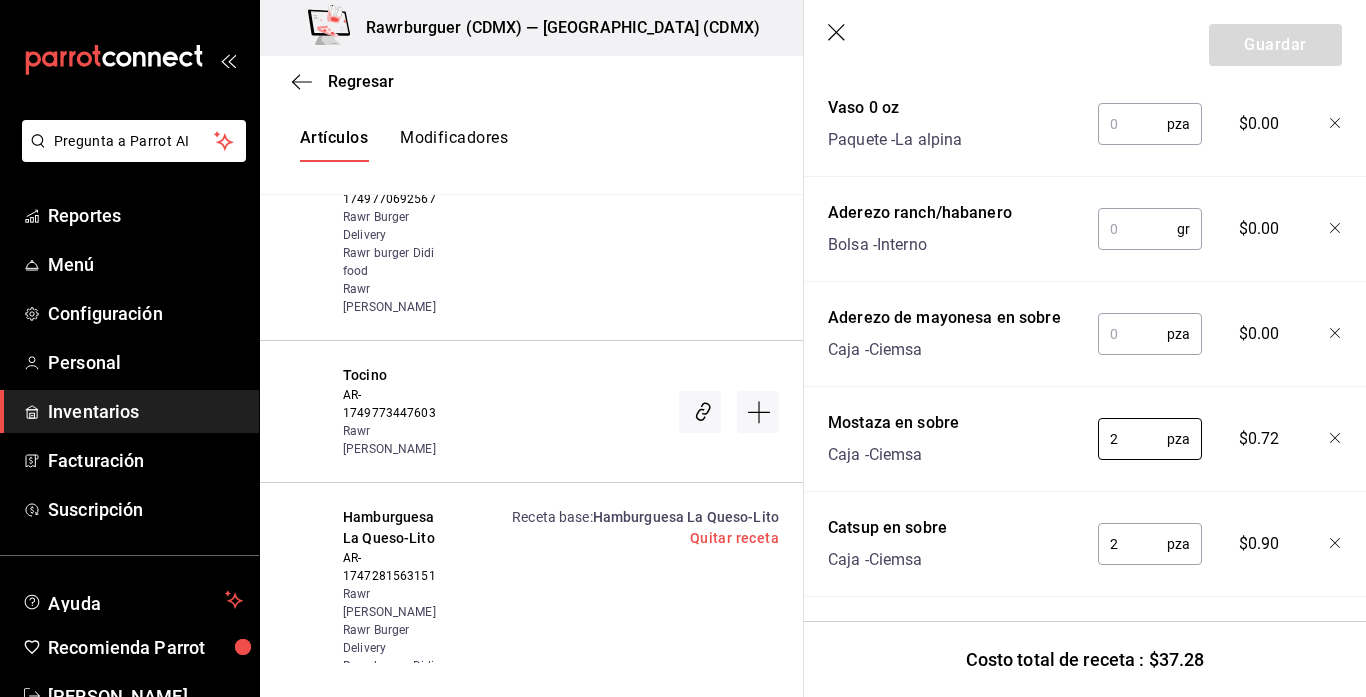 scroll, scrollTop: 856, scrollLeft: 0, axis: vertical 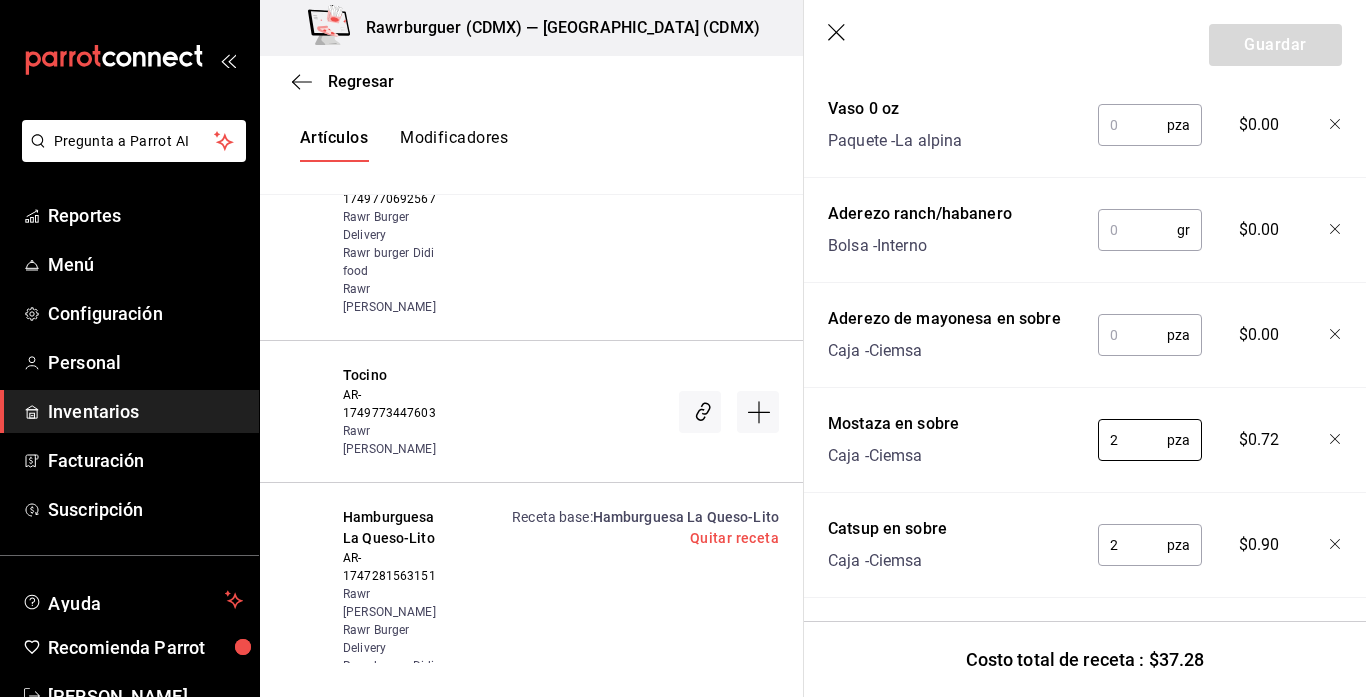 type on "2" 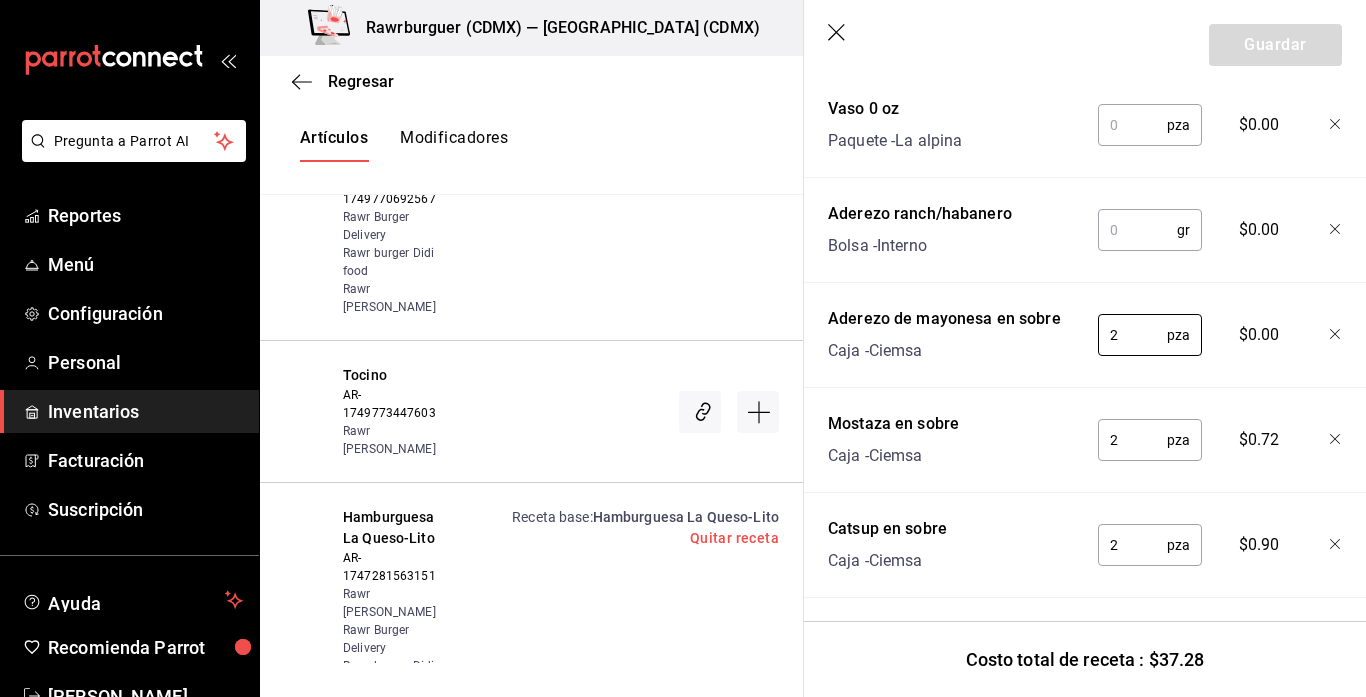type on "2" 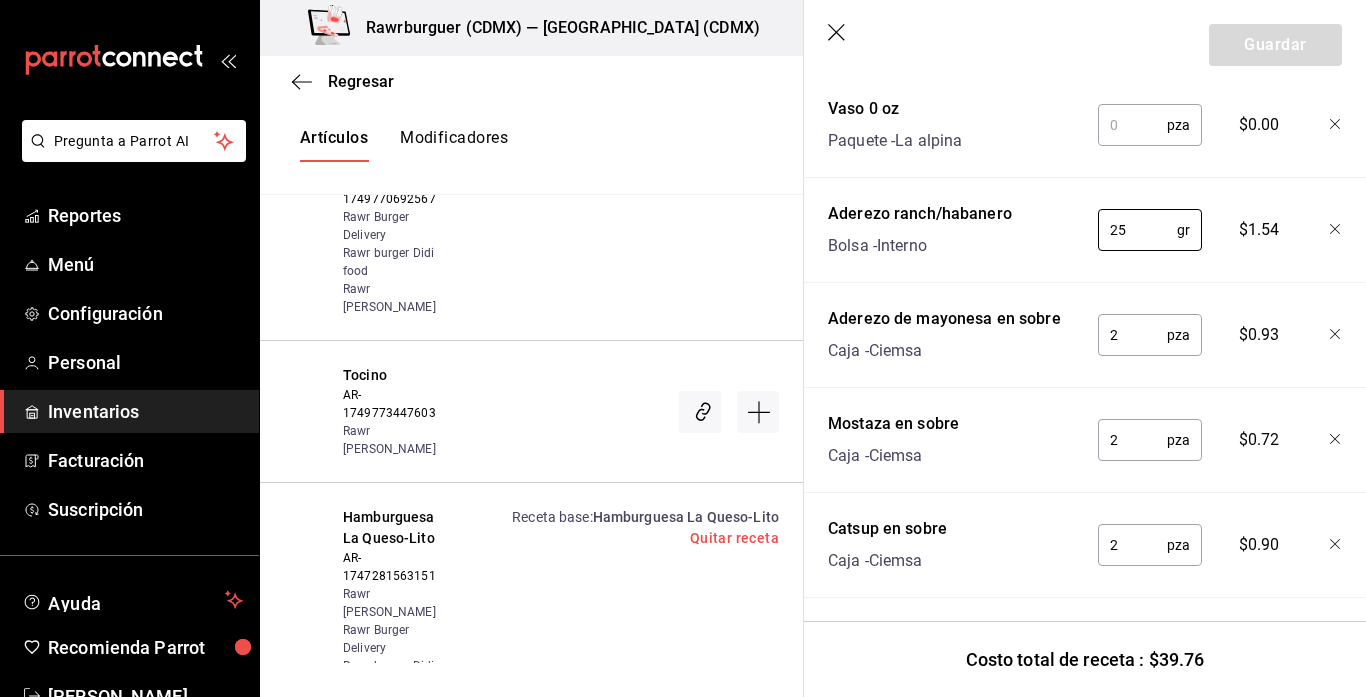 type on "25" 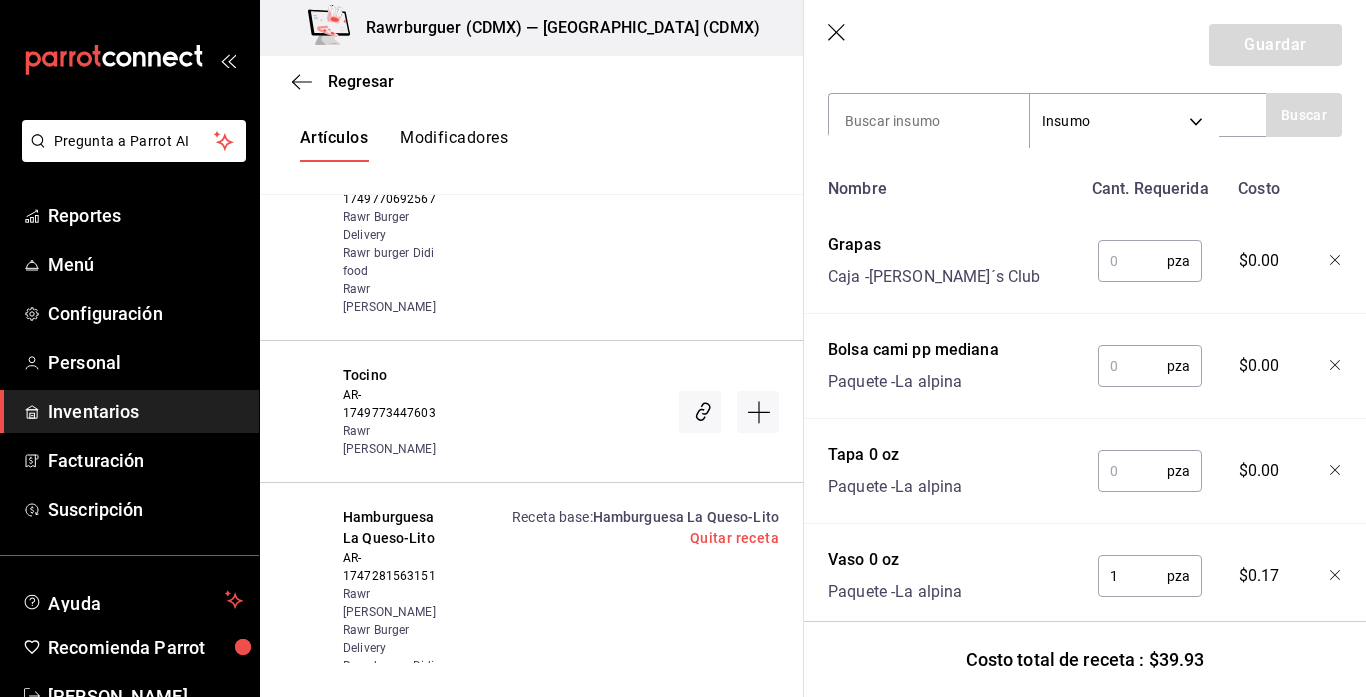 scroll, scrollTop: 362, scrollLeft: 0, axis: vertical 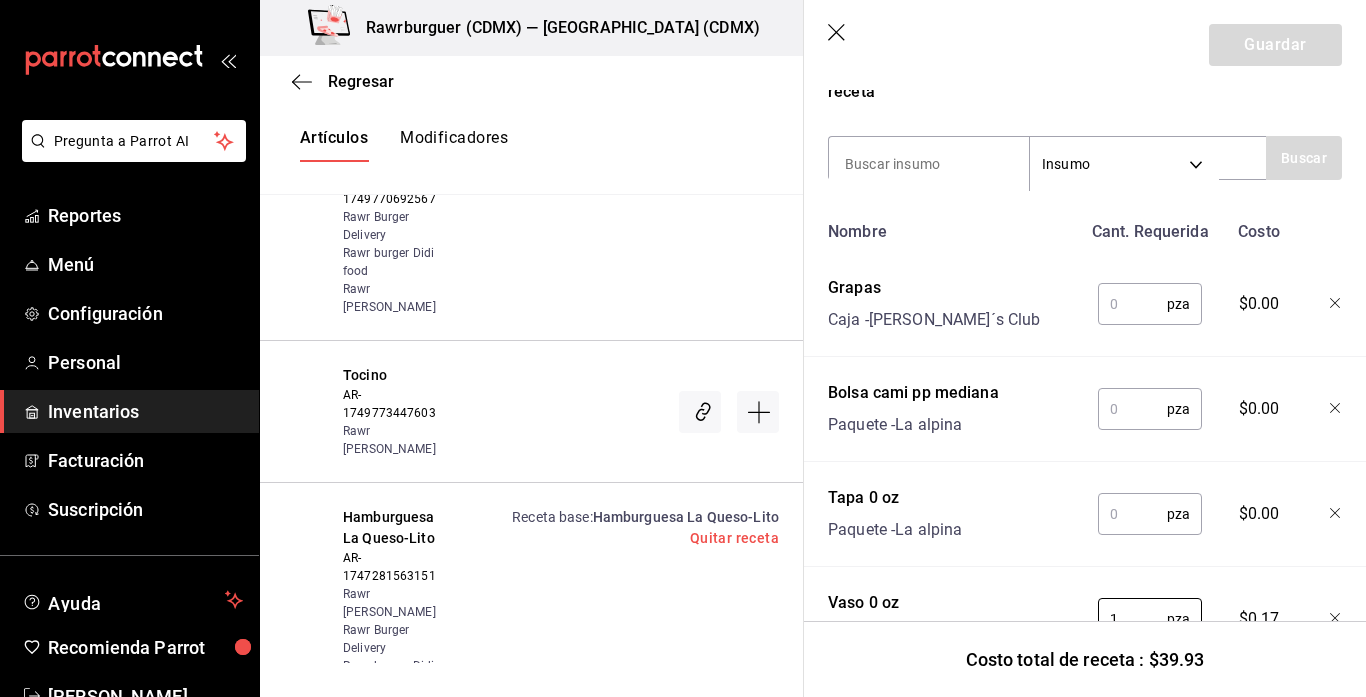 type on "1" 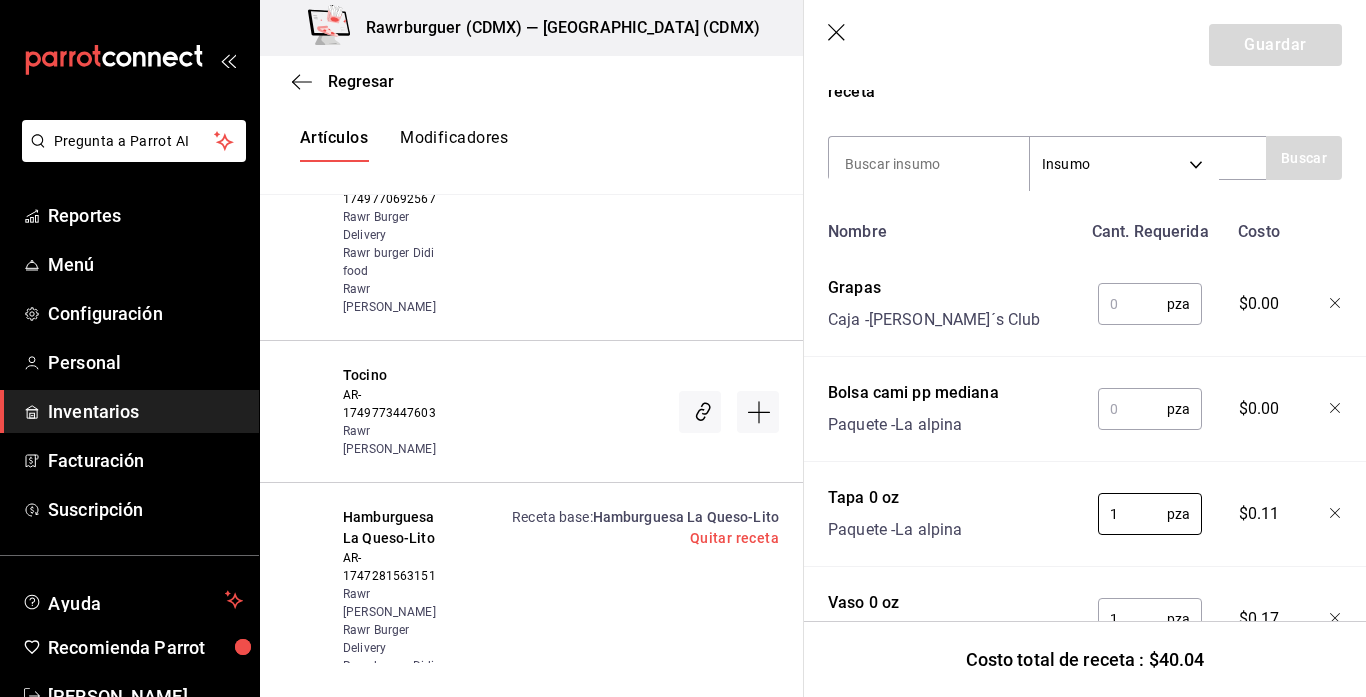 type on "1" 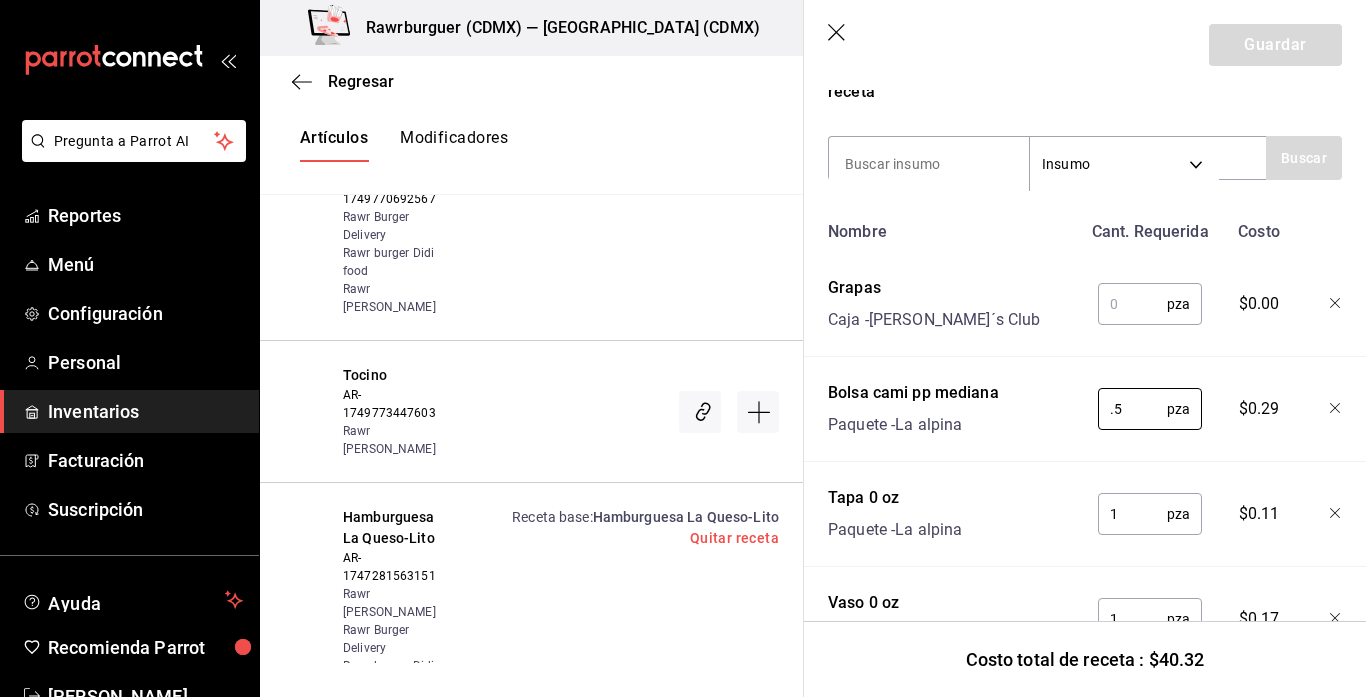 click at bounding box center [1132, 304] 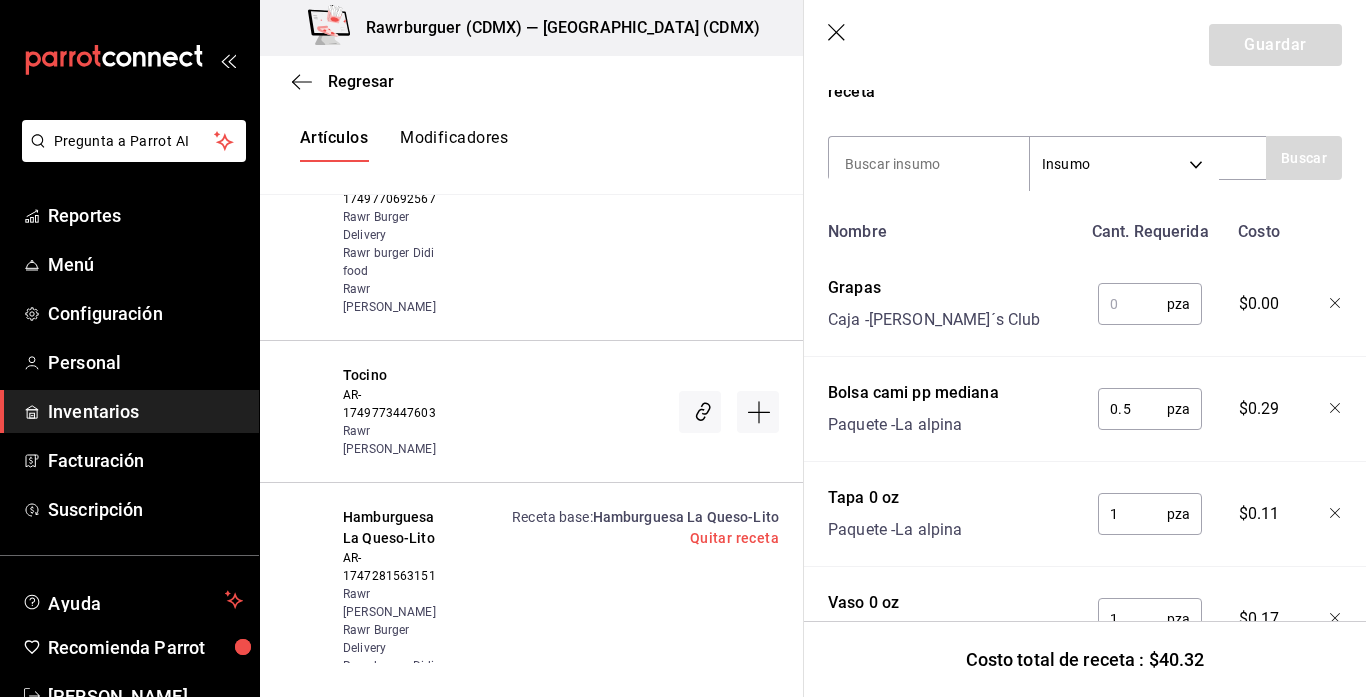 type on "2" 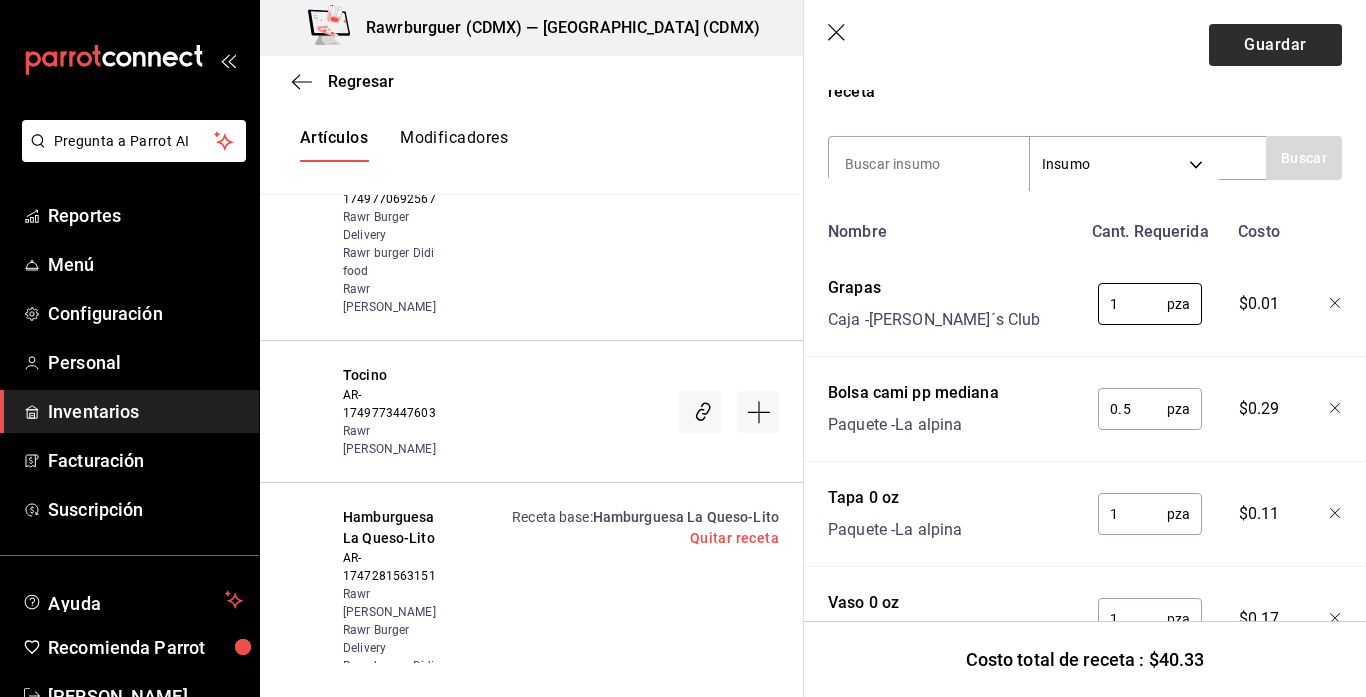 type on "1" 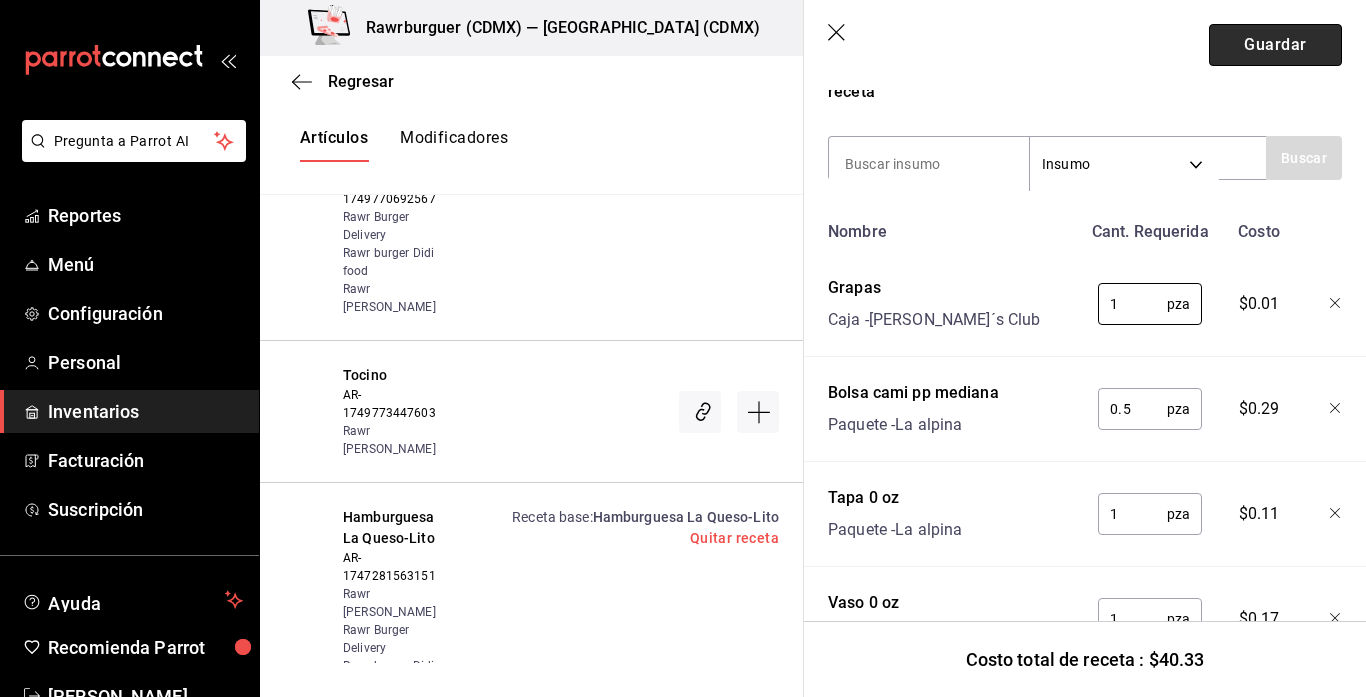 click on "Guardar" at bounding box center (1275, 45) 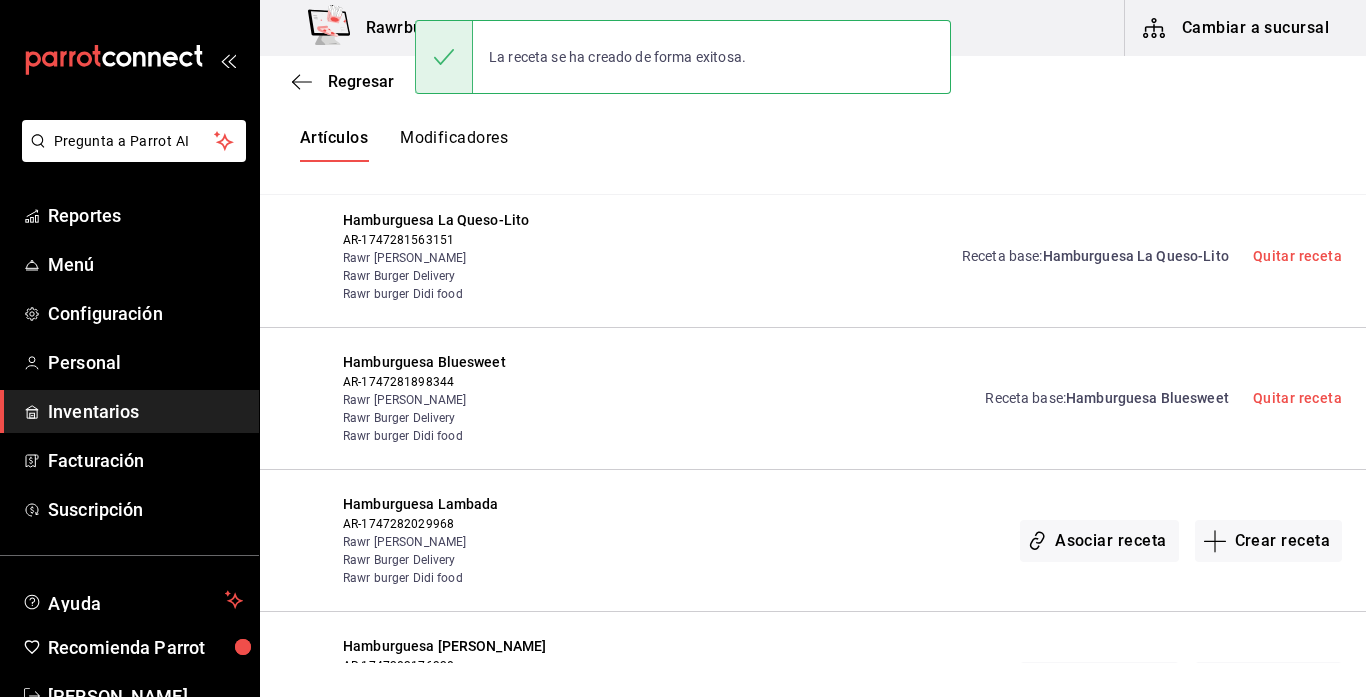 scroll, scrollTop: 0, scrollLeft: 0, axis: both 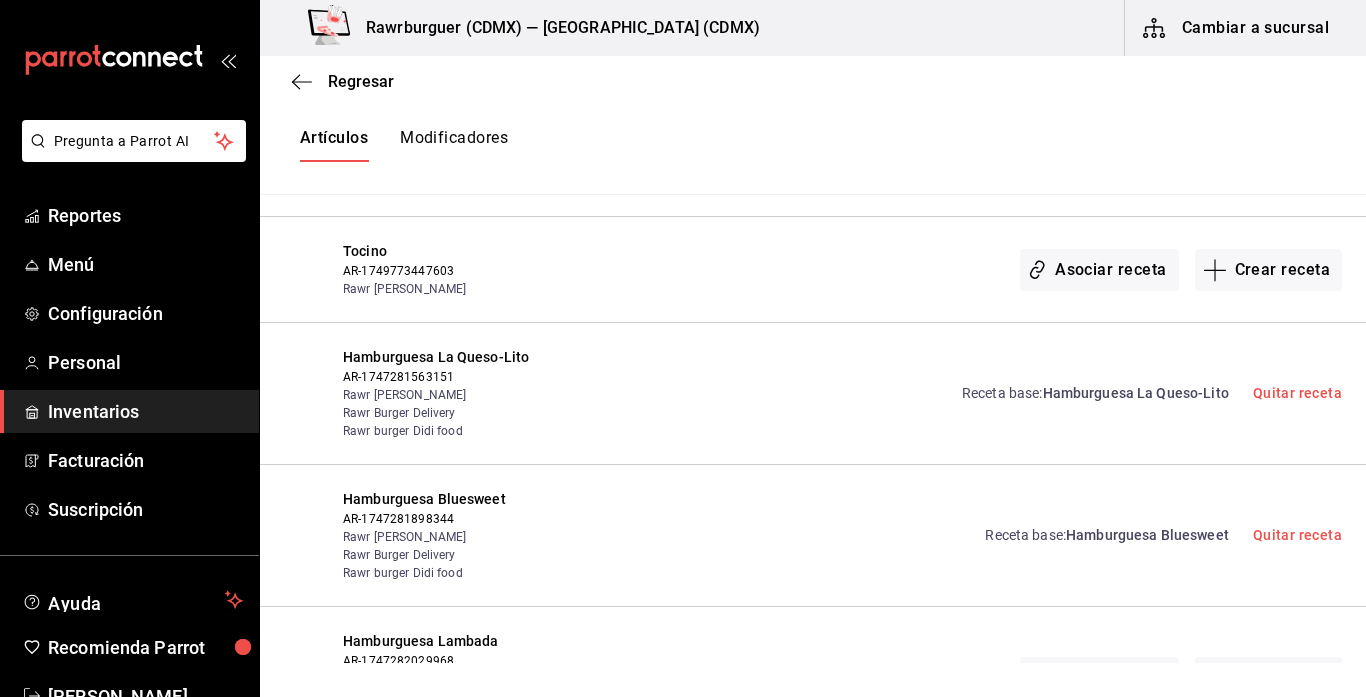 click on "Hamburguesa La Queso-Lito" at bounding box center (1136, 393) 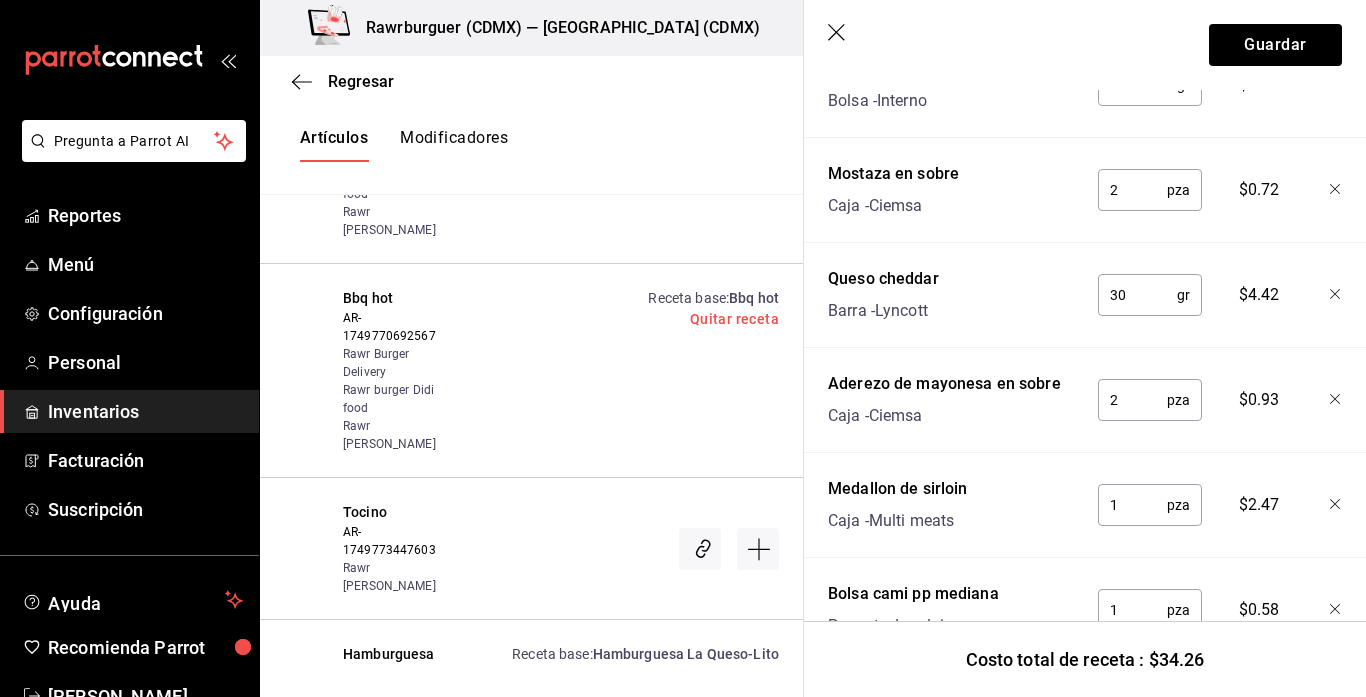 scroll, scrollTop: 692, scrollLeft: 0, axis: vertical 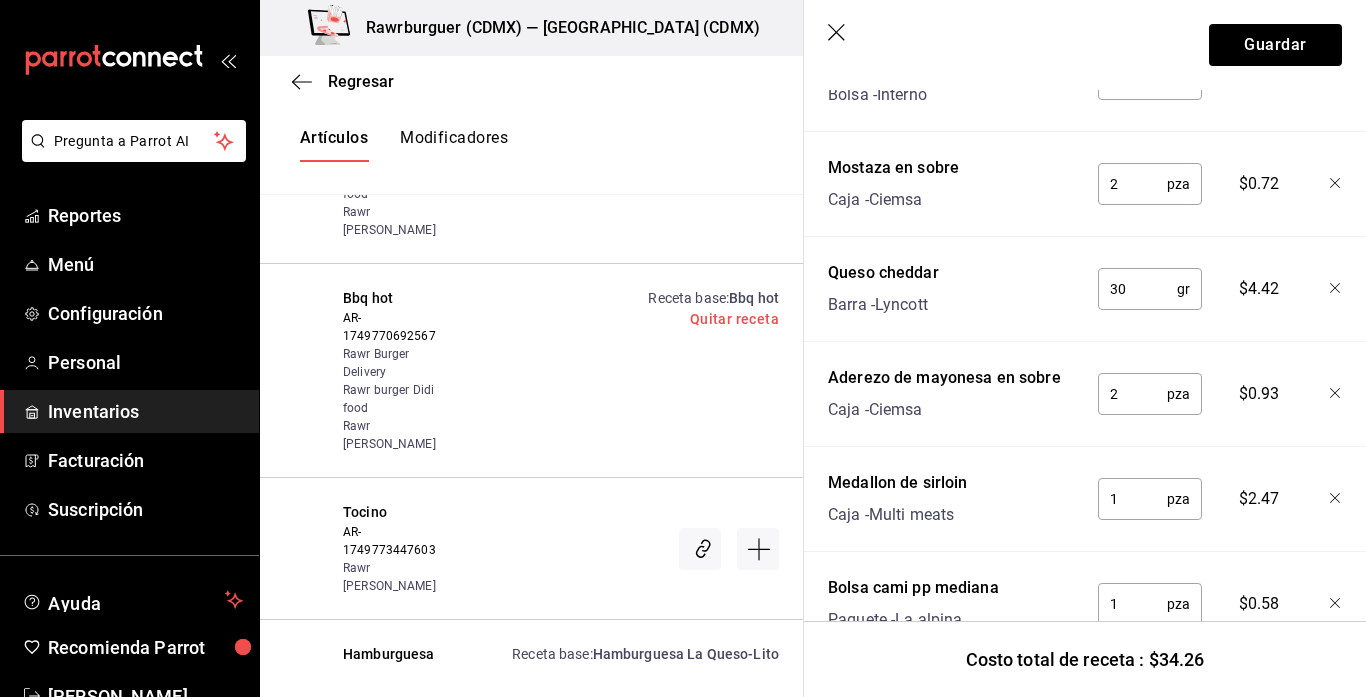 click 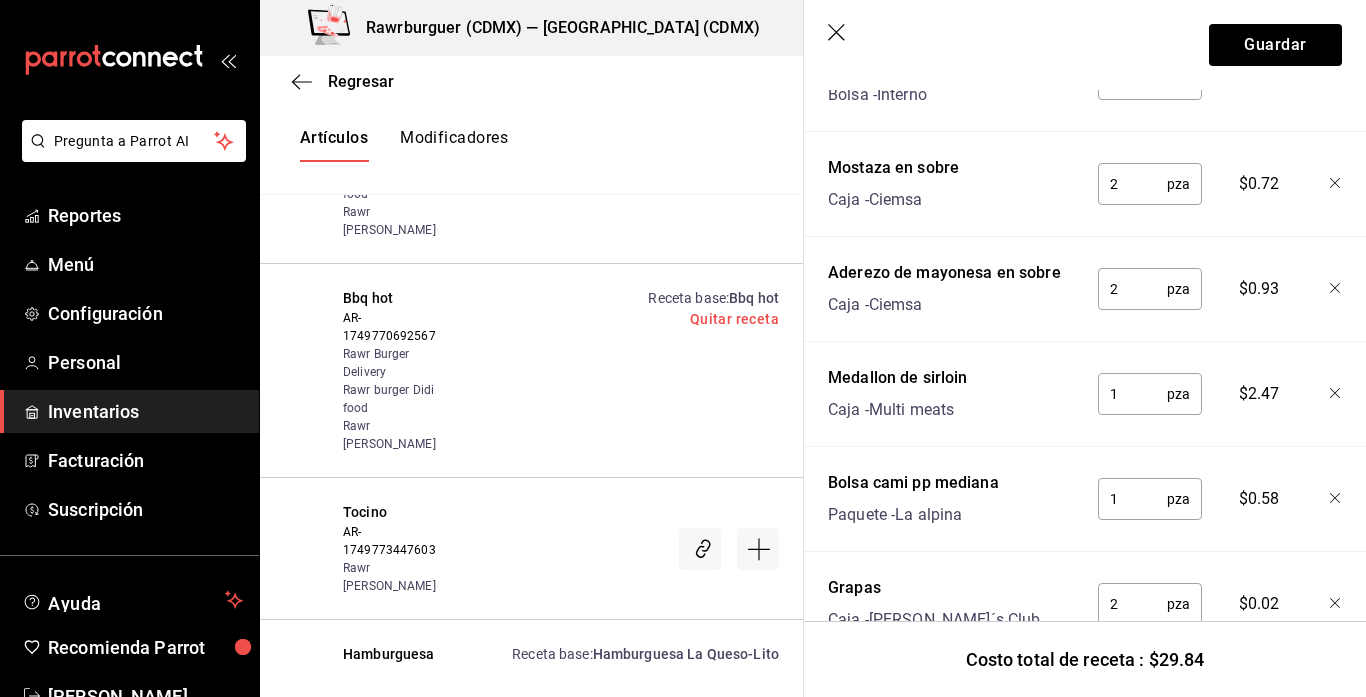 click on "1" at bounding box center (1132, 499) 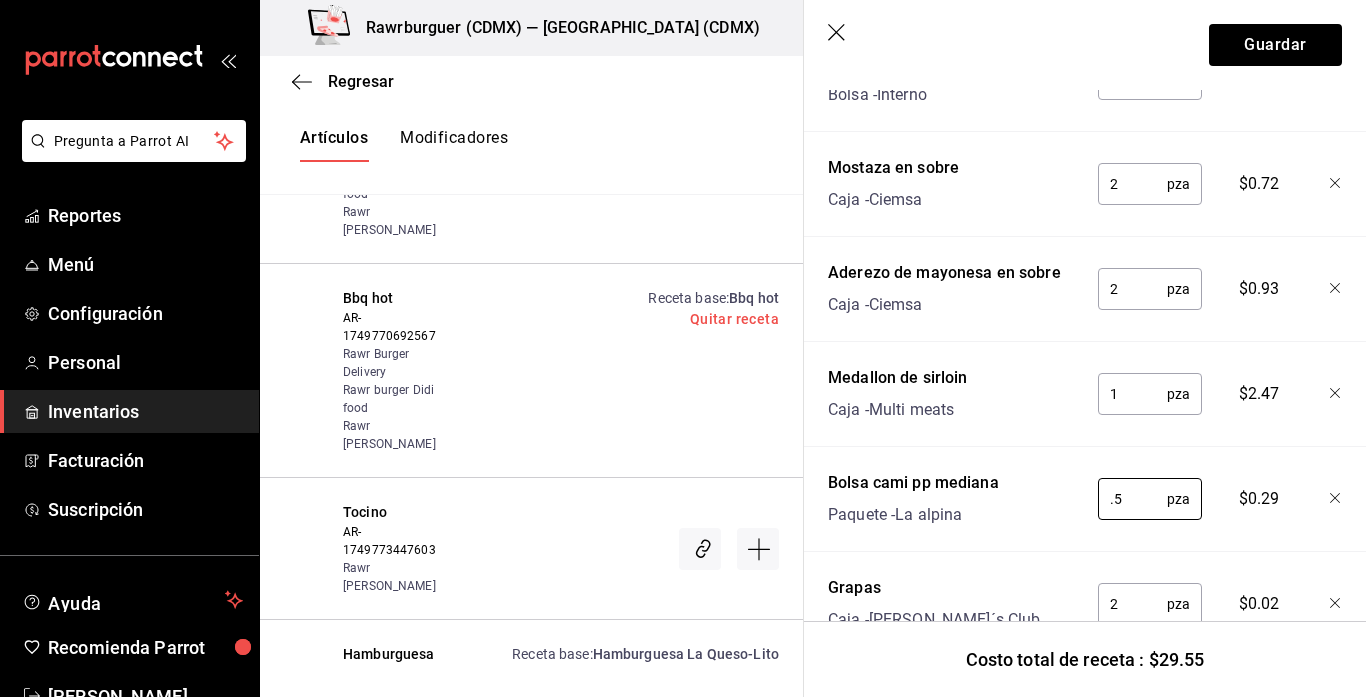 scroll, scrollTop: 0, scrollLeft: 0, axis: both 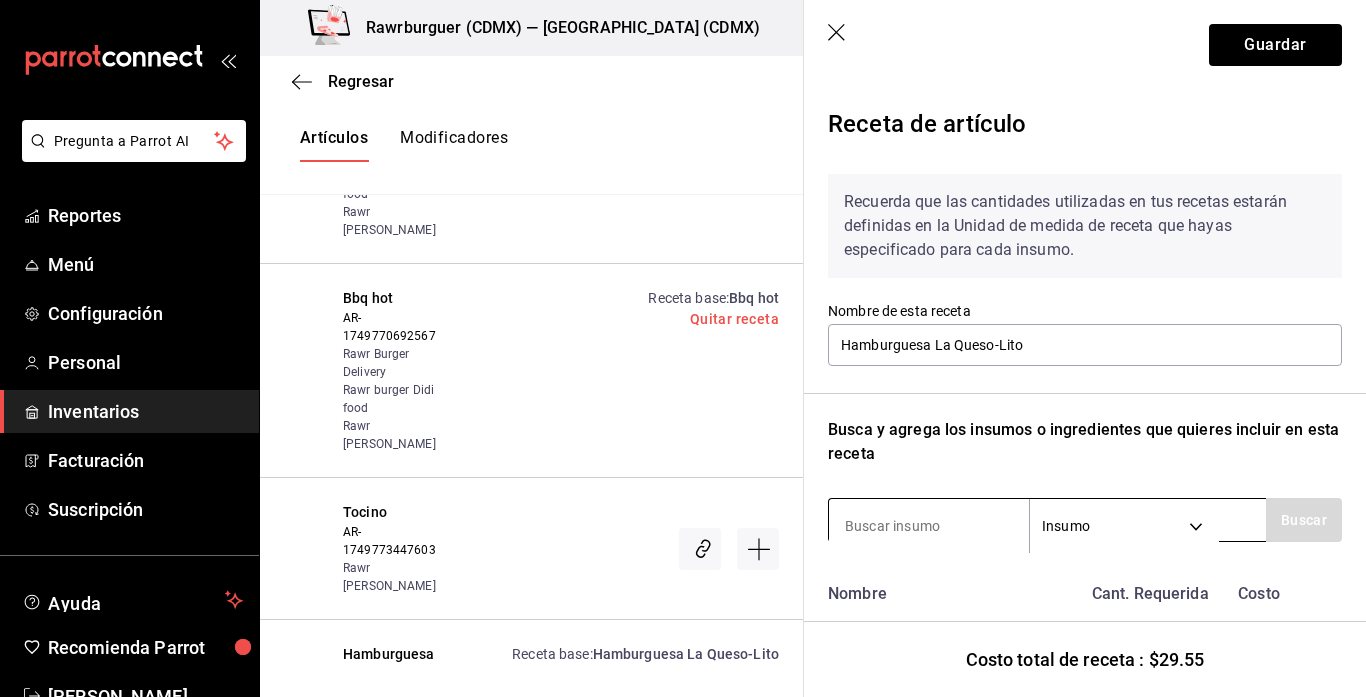 click at bounding box center (929, 526) 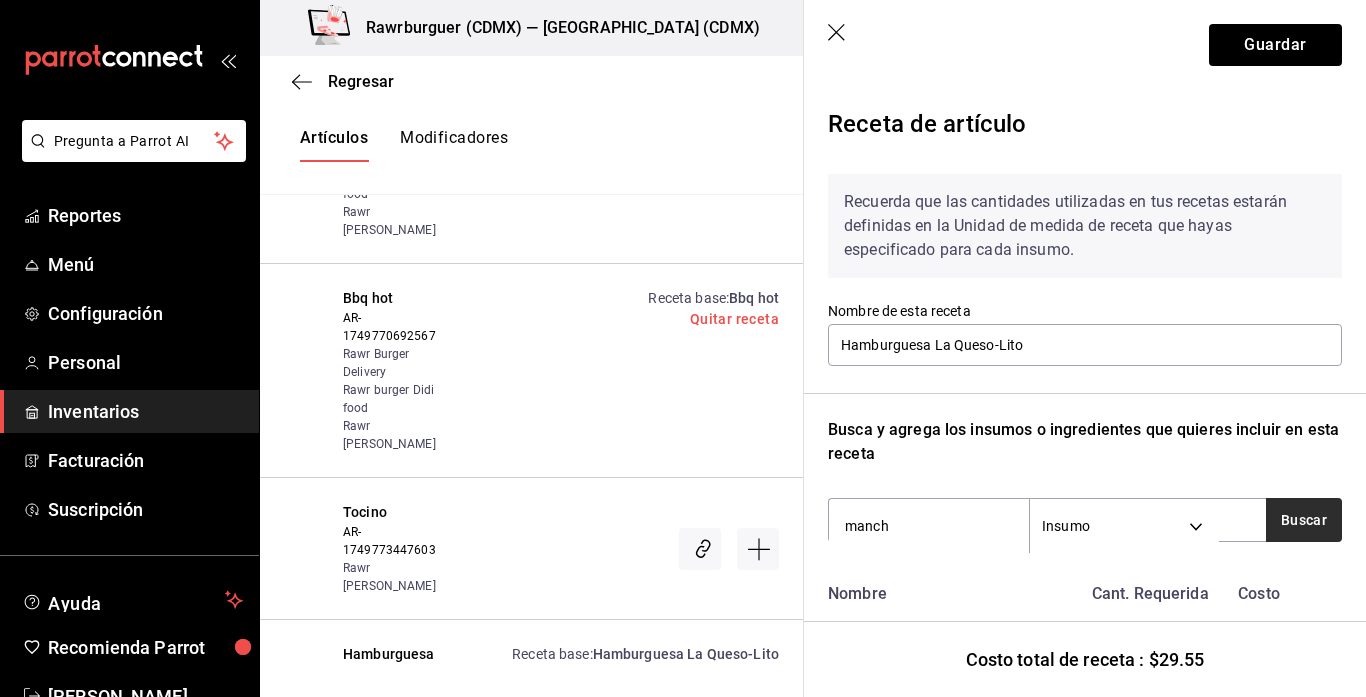 type on "manch" 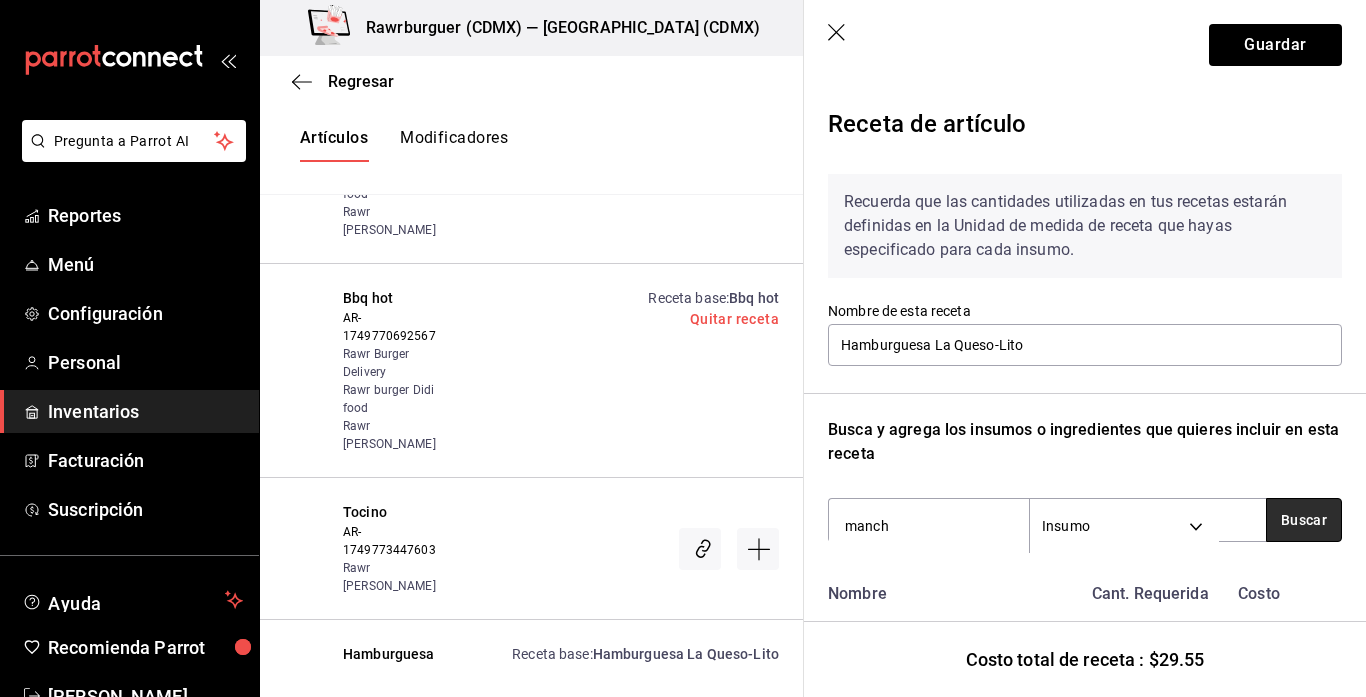 click on "Buscar" at bounding box center (1304, 520) 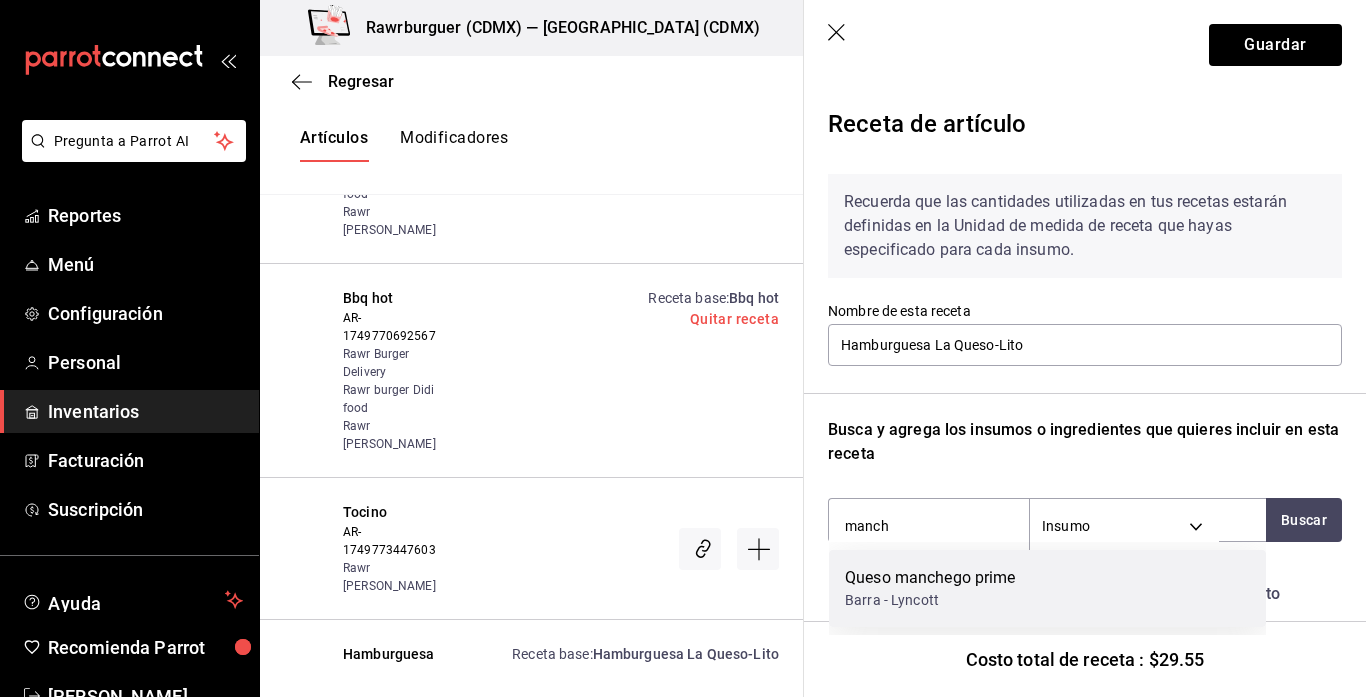 click on "Barra - Lyncott" at bounding box center (930, 600) 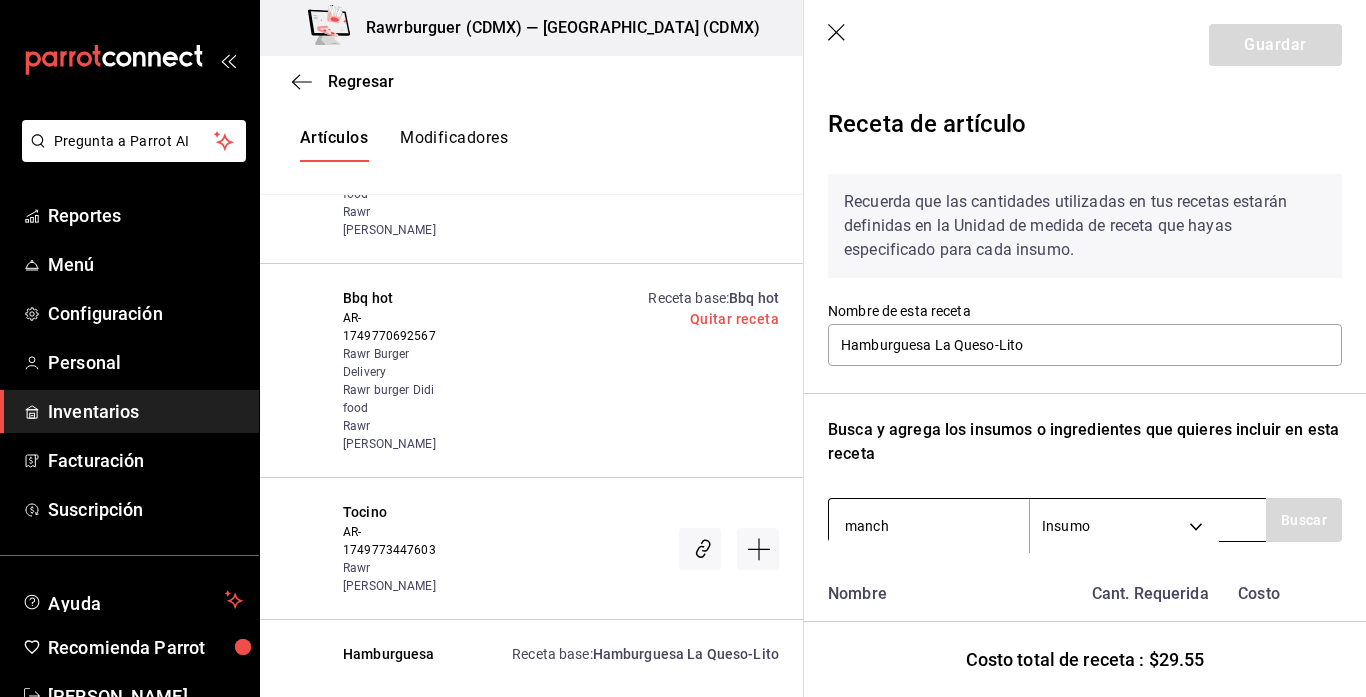 type 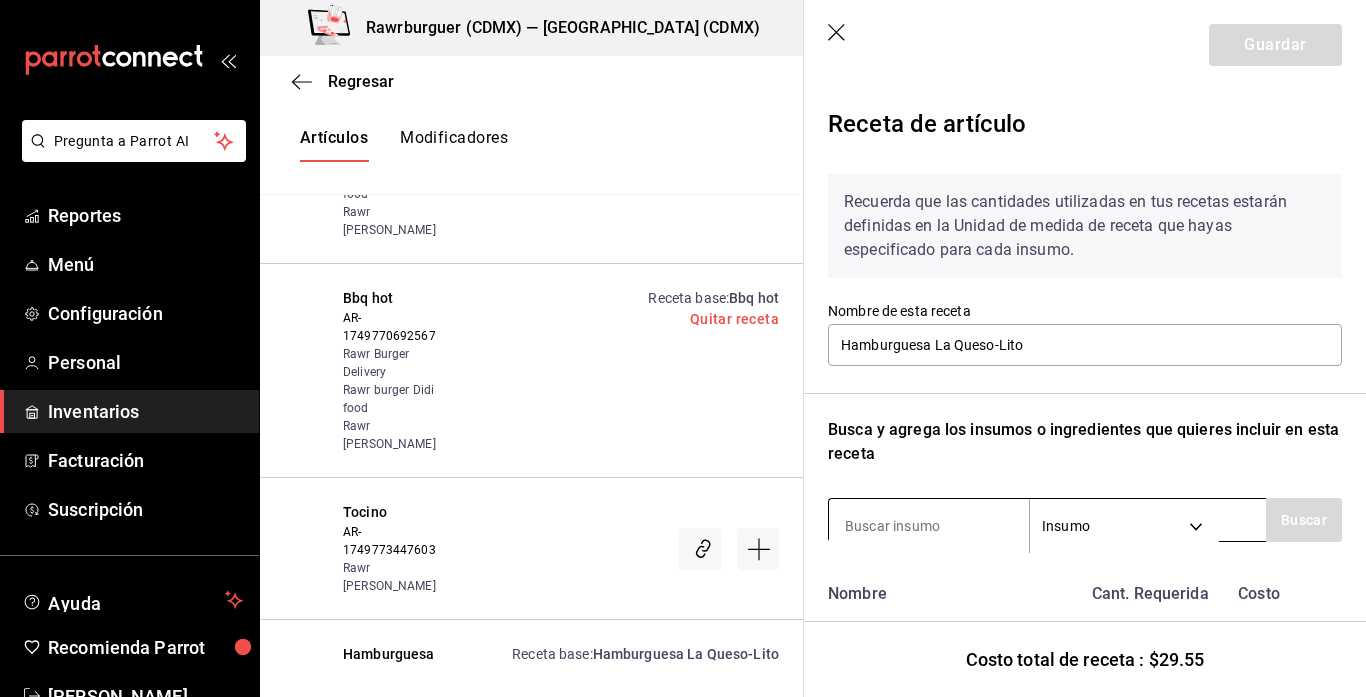 scroll, scrollTop: 185, scrollLeft: 0, axis: vertical 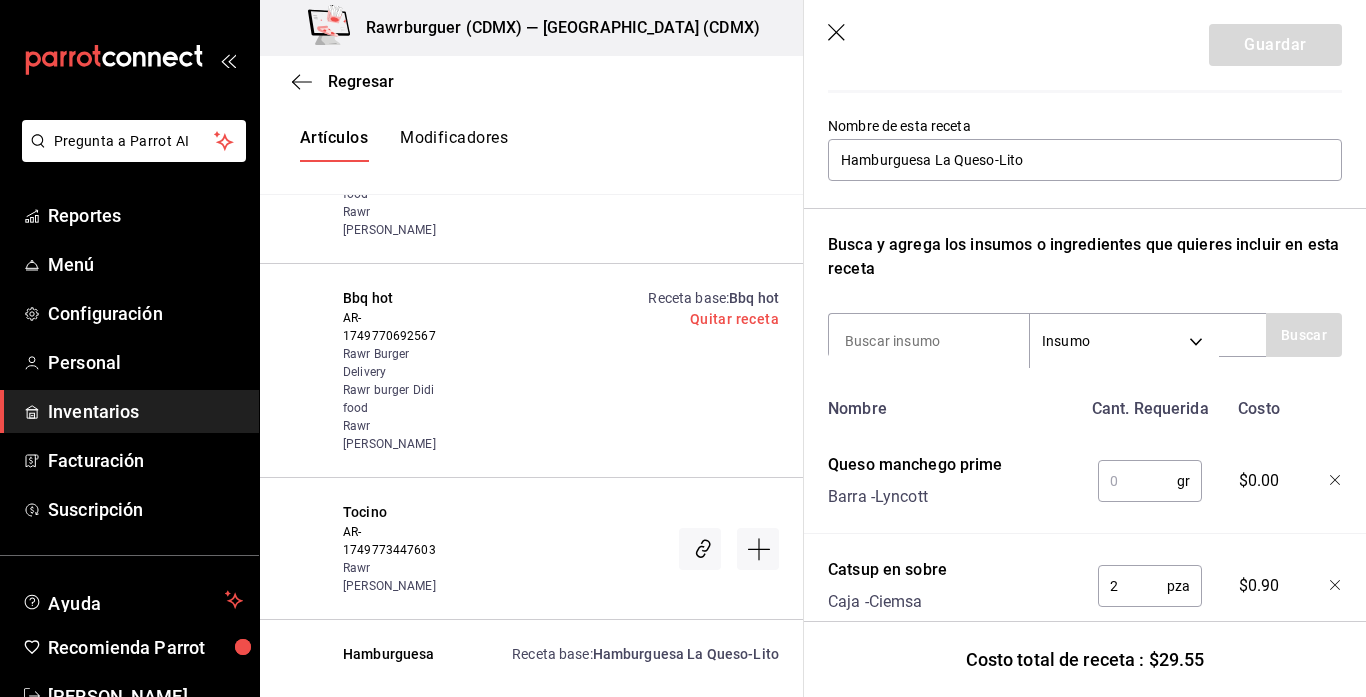 click at bounding box center [1137, 481] 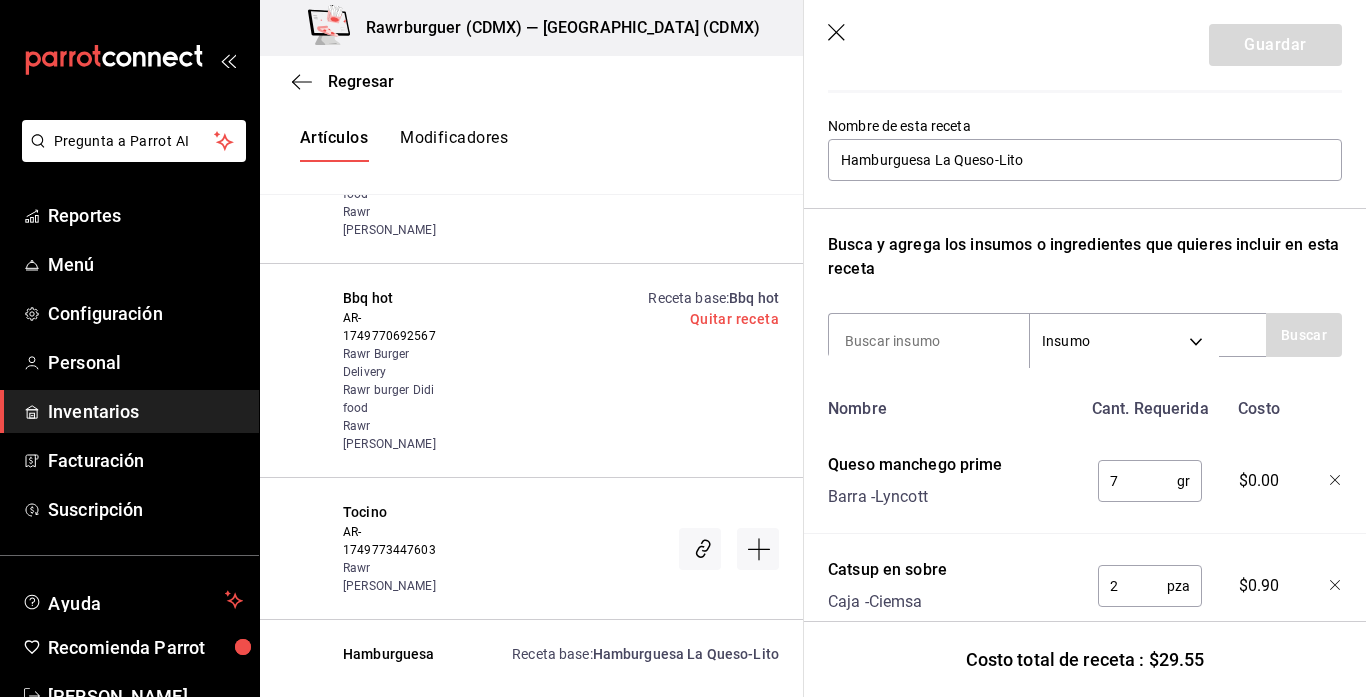 type on "70" 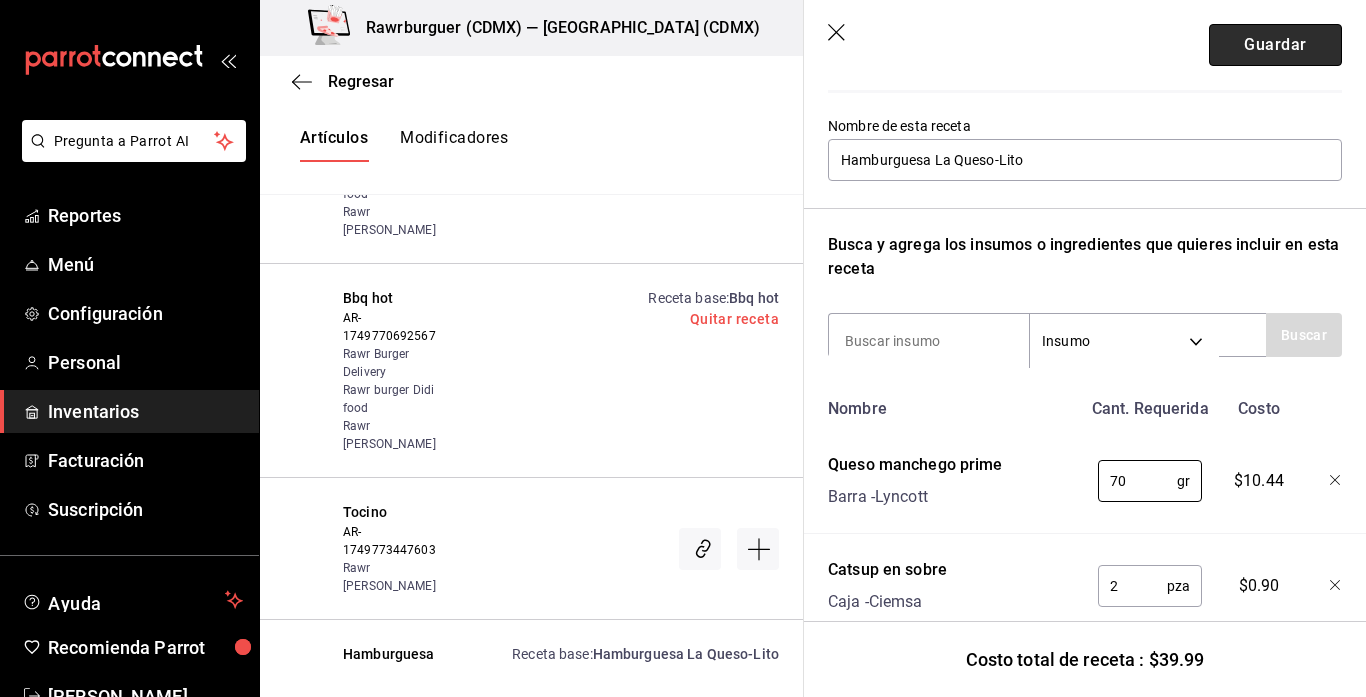click on "Guardar" at bounding box center (1275, 45) 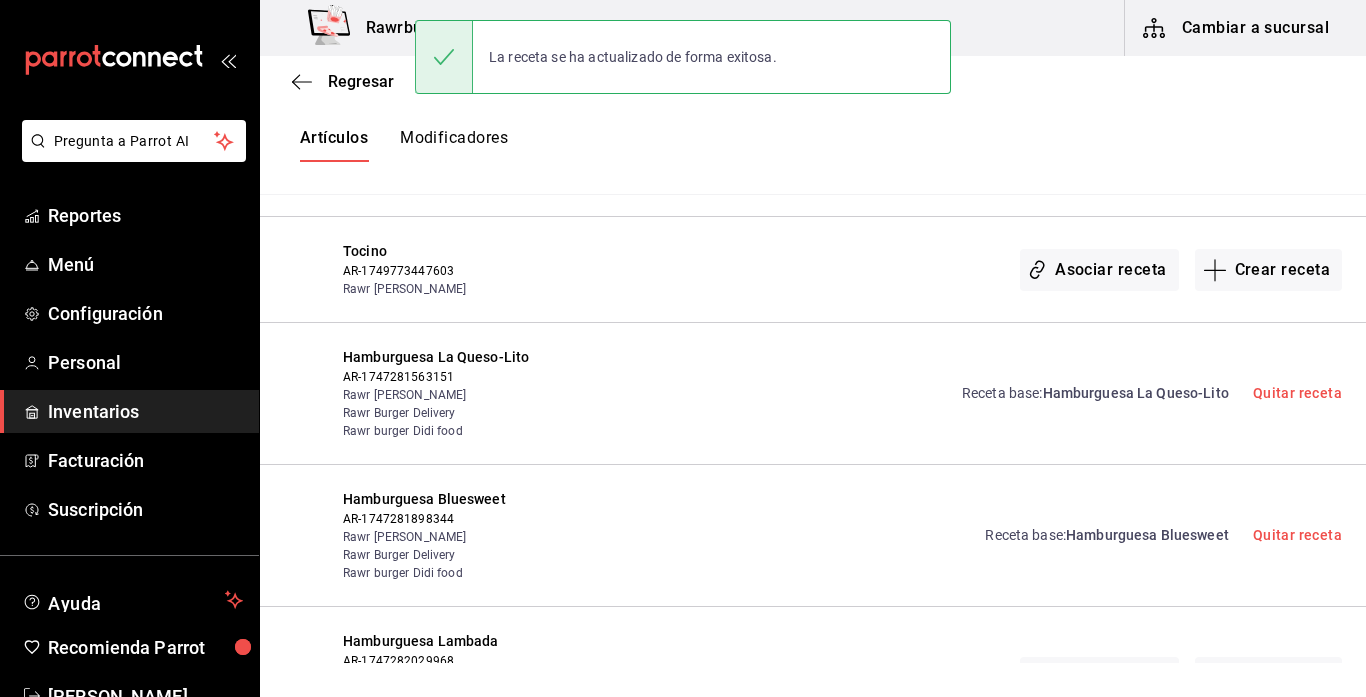 scroll, scrollTop: 0, scrollLeft: 0, axis: both 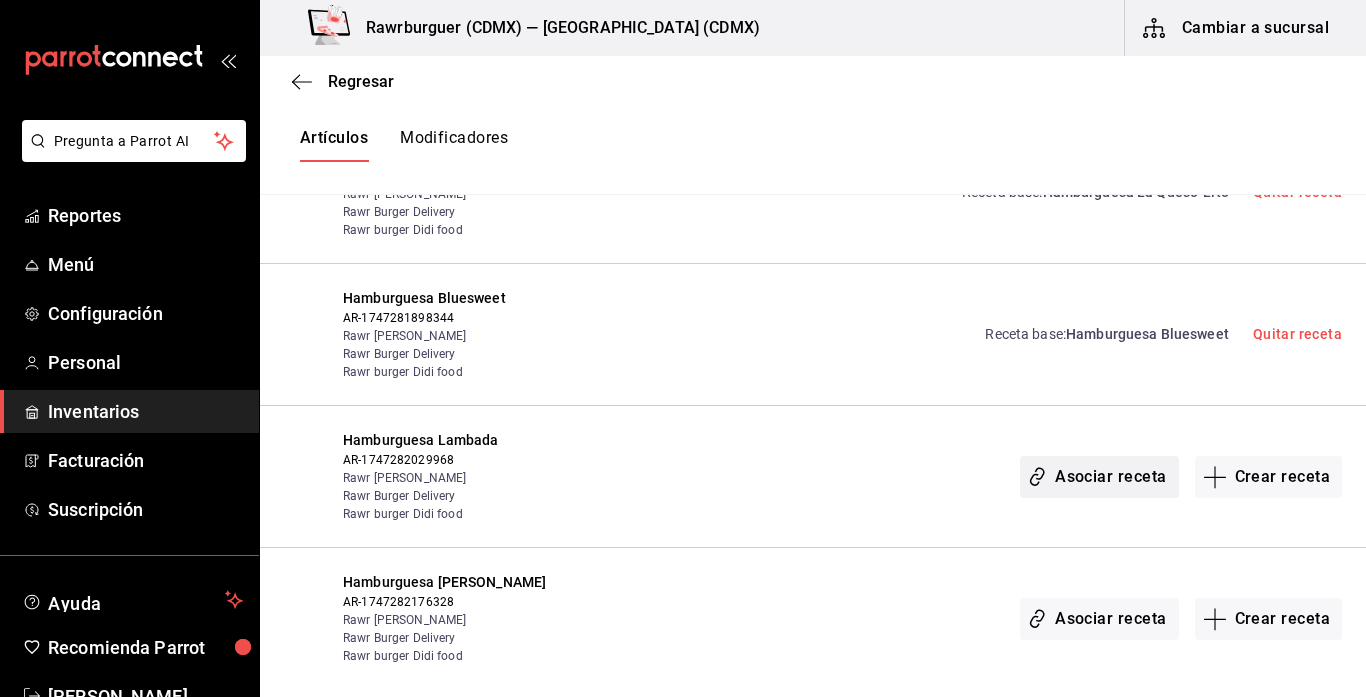 click on "Asociar receta" at bounding box center [1099, 477] 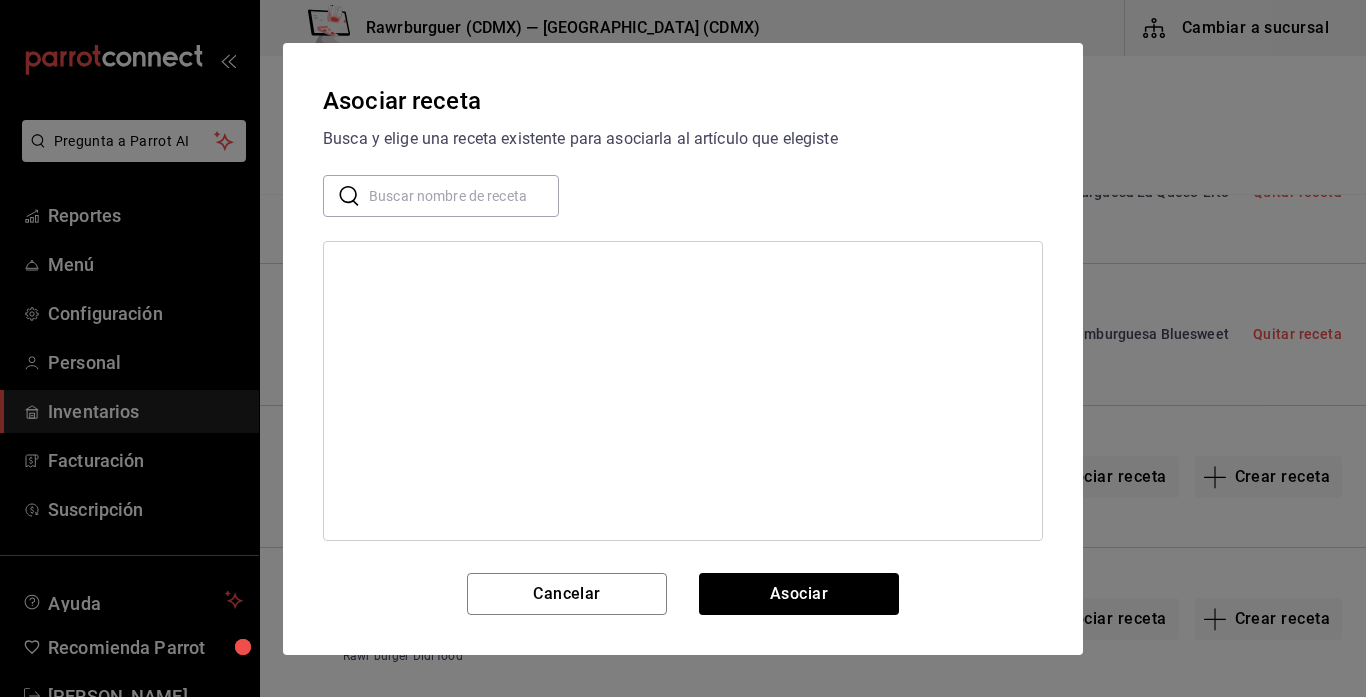 click at bounding box center (464, 195) 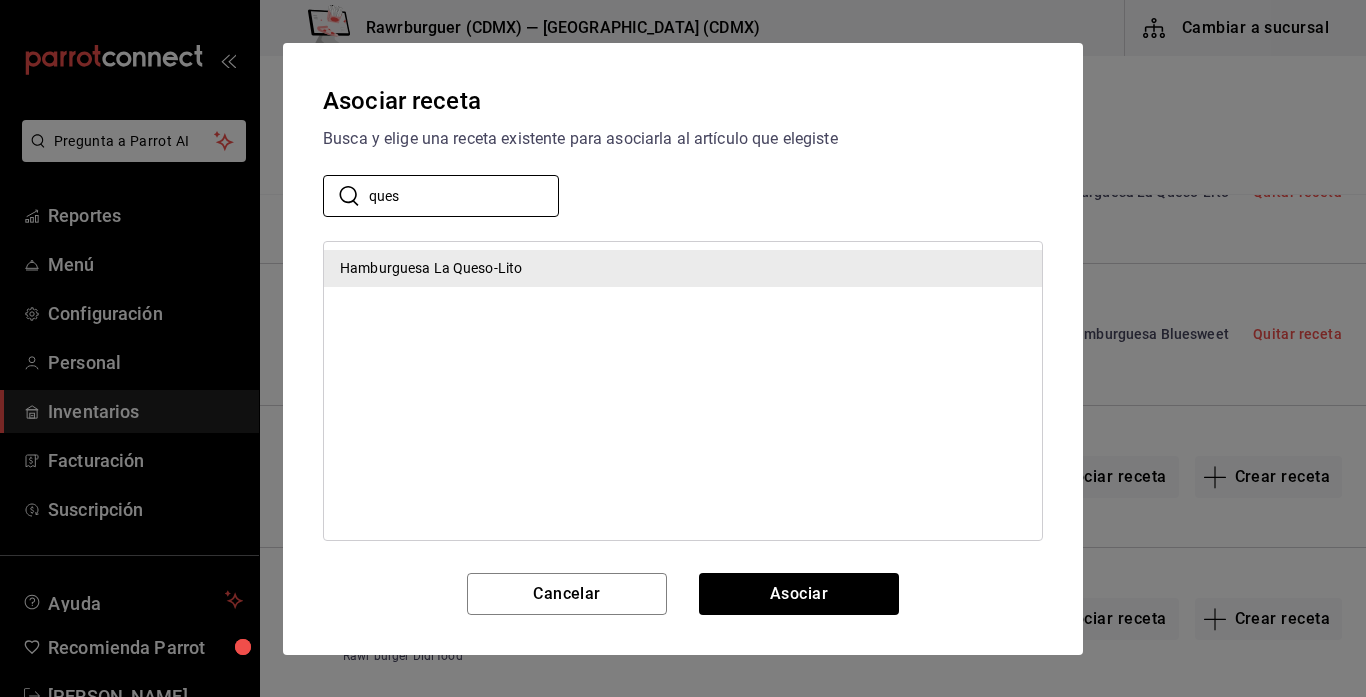 type on "ques" 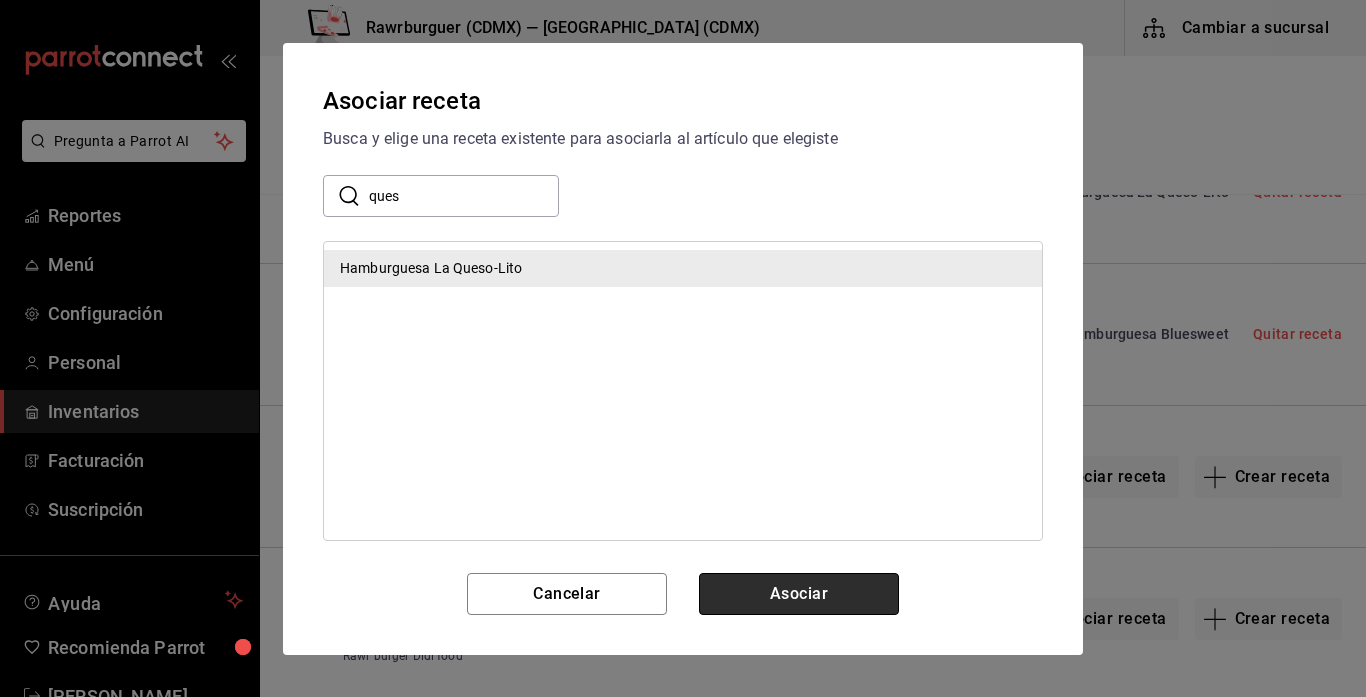 click on "Asociar" at bounding box center (799, 594) 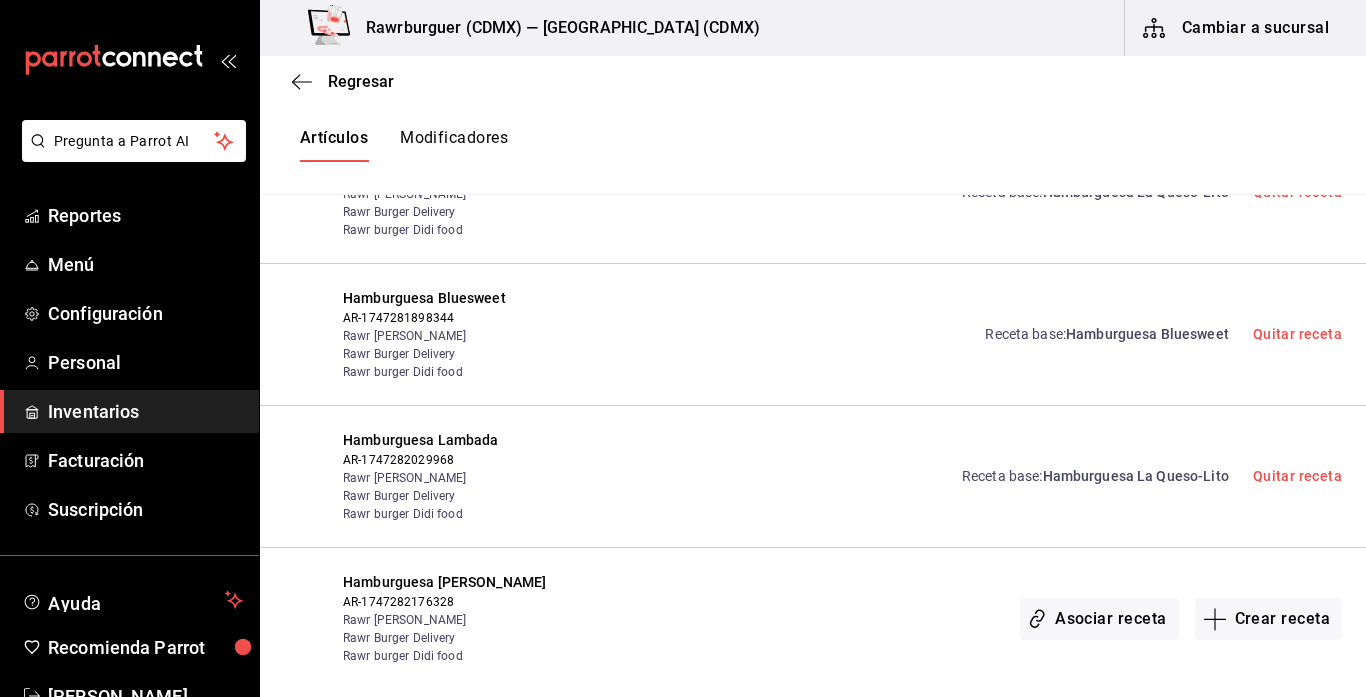 click on "Hamburguesa La Queso-Lito" at bounding box center [1136, 476] 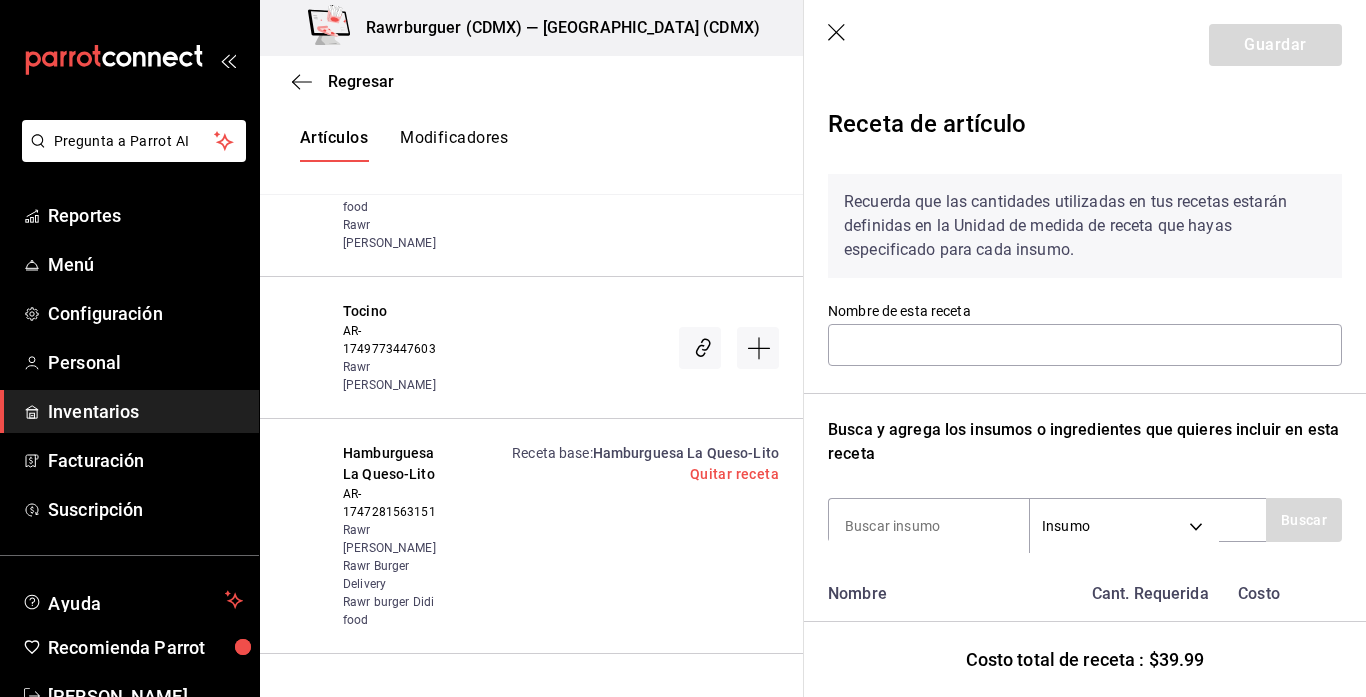 type on "Hamburguesa La Queso-Lito" 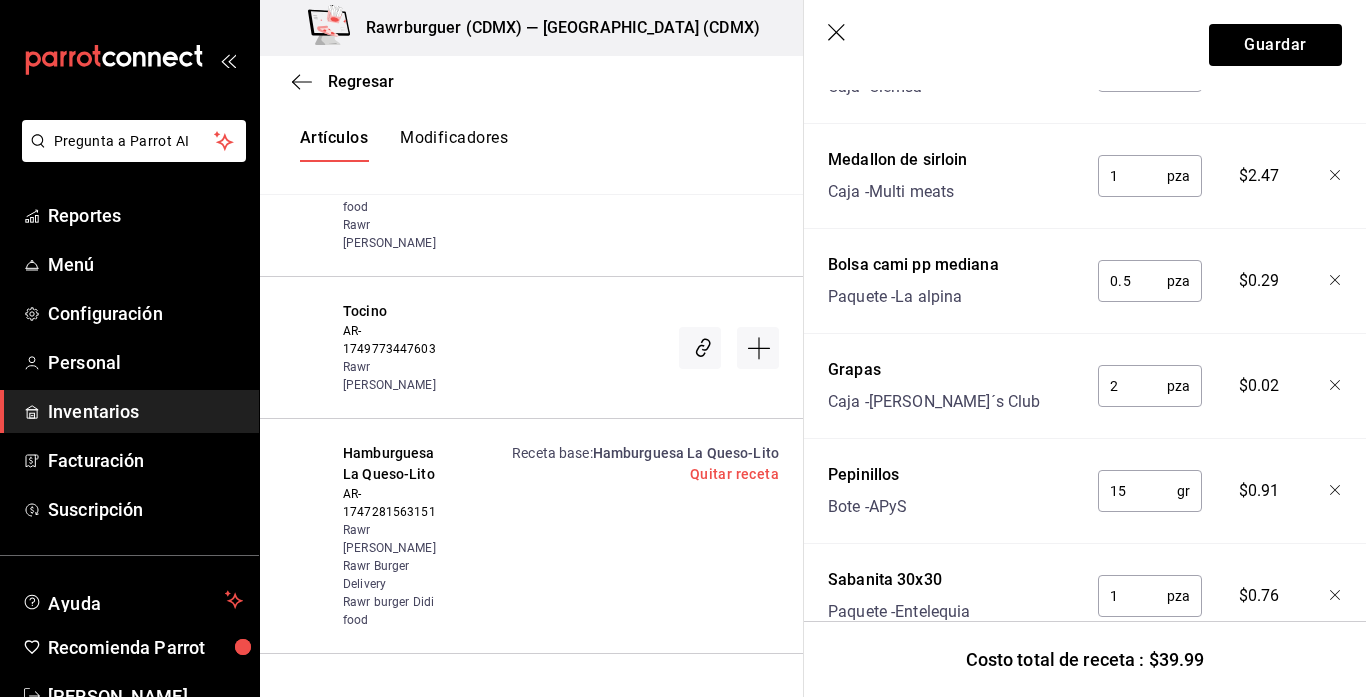 scroll, scrollTop: 913, scrollLeft: 0, axis: vertical 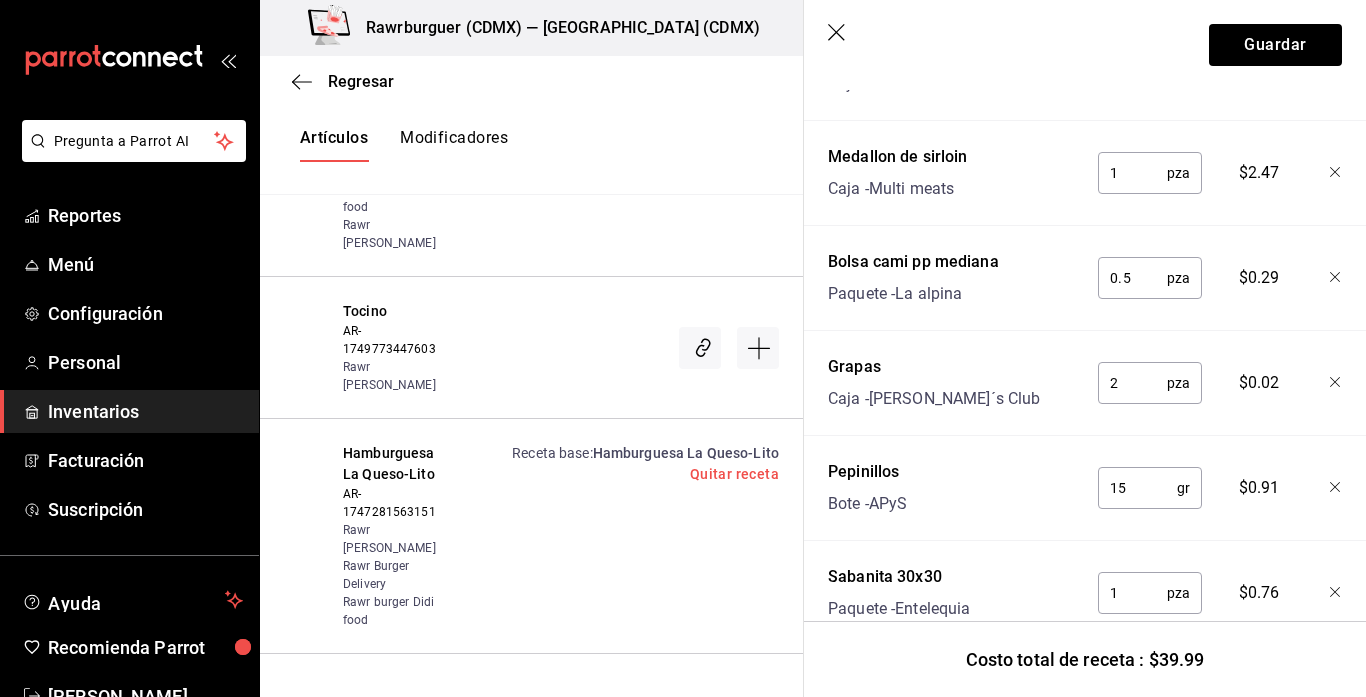 click on "2" at bounding box center [1132, 383] 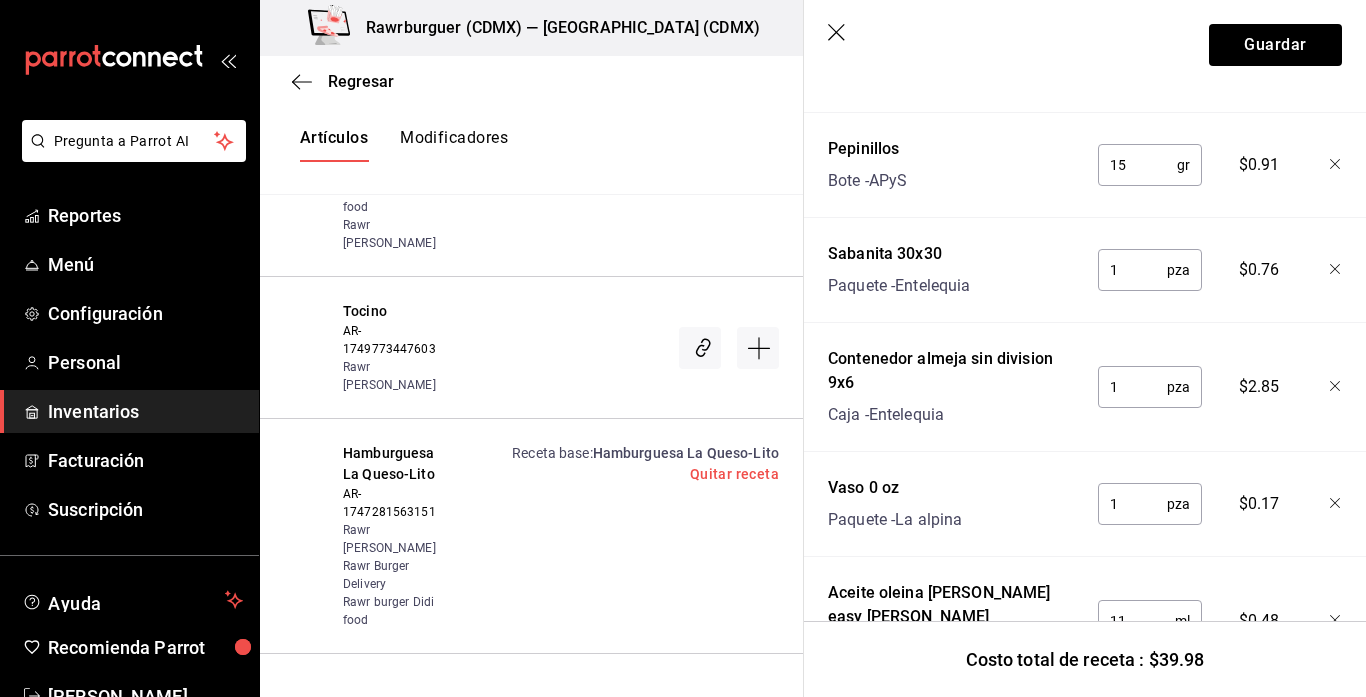 scroll, scrollTop: 1246, scrollLeft: 0, axis: vertical 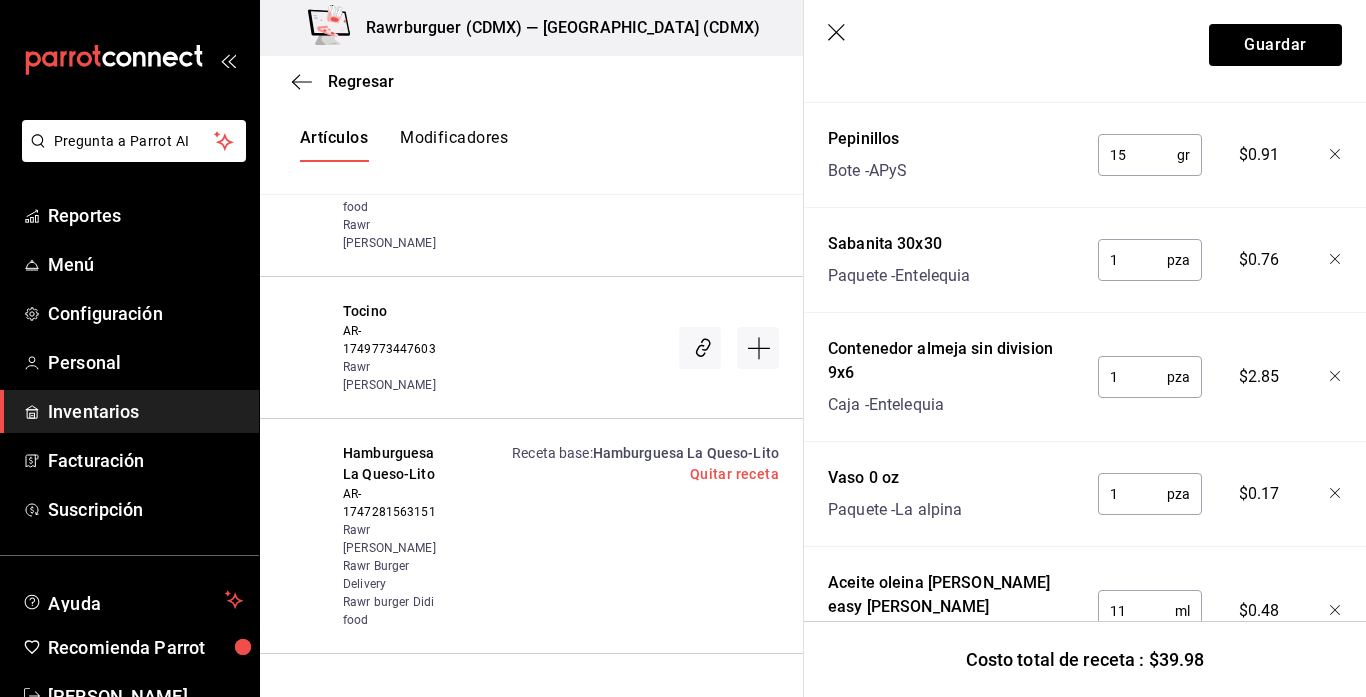 type on "1" 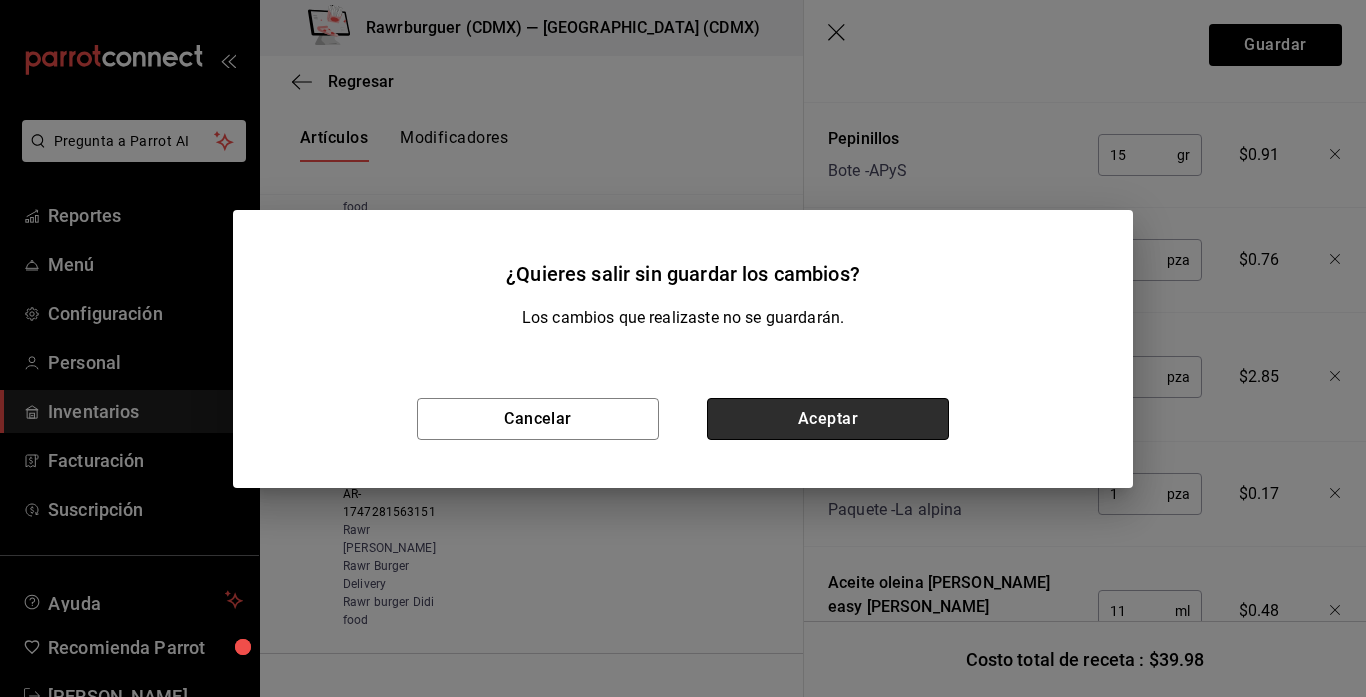 click on "Aceptar" at bounding box center [828, 419] 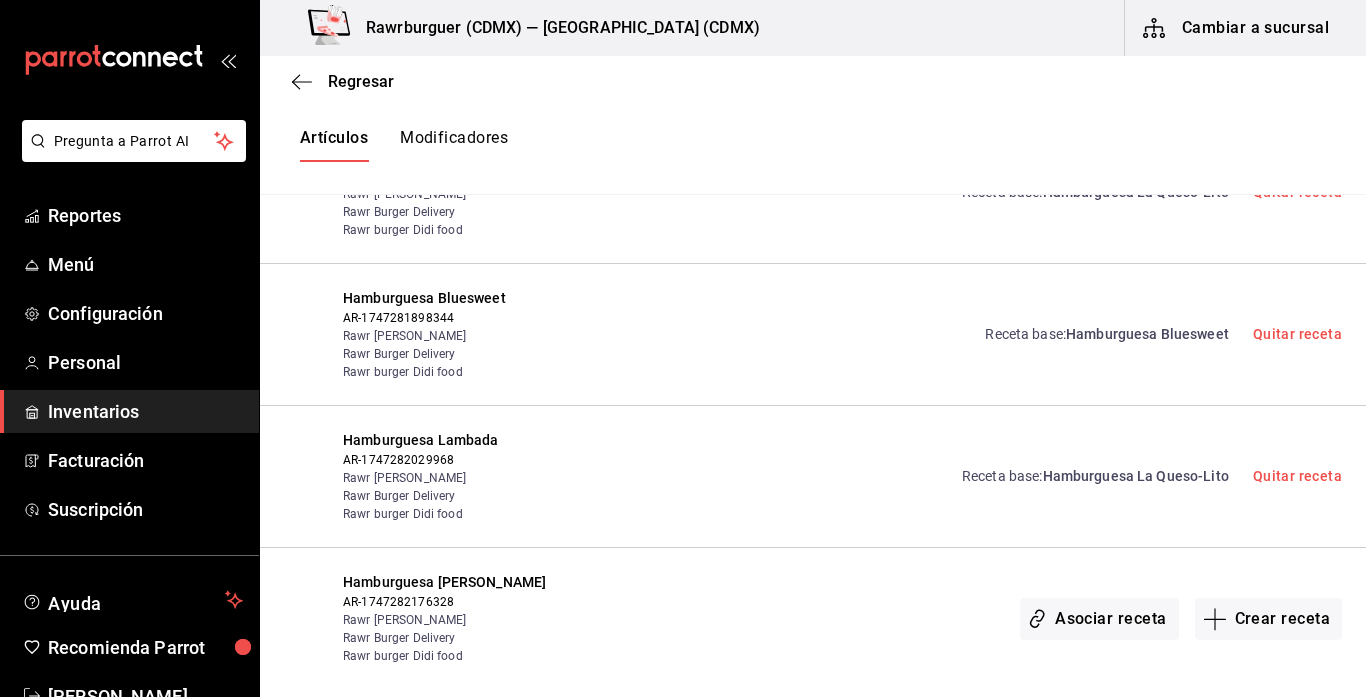 scroll, scrollTop: 0, scrollLeft: 0, axis: both 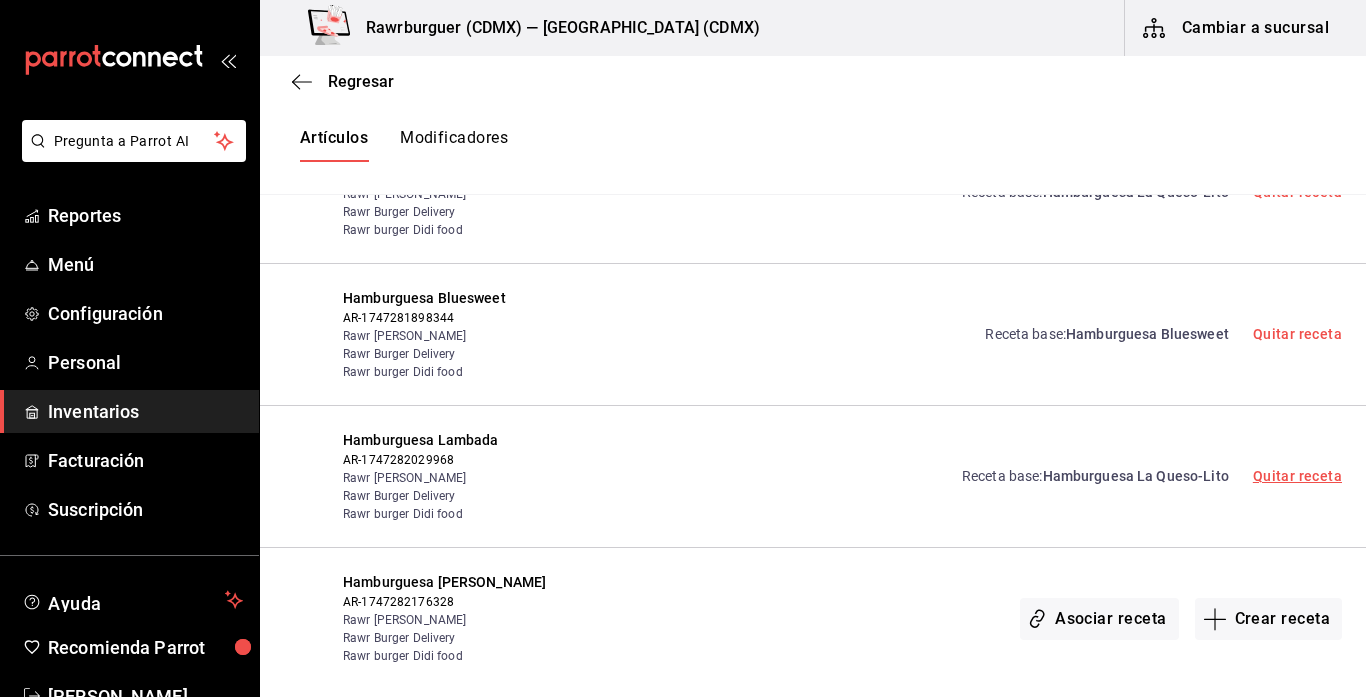 click on "Quitar receta" at bounding box center (1297, 476) 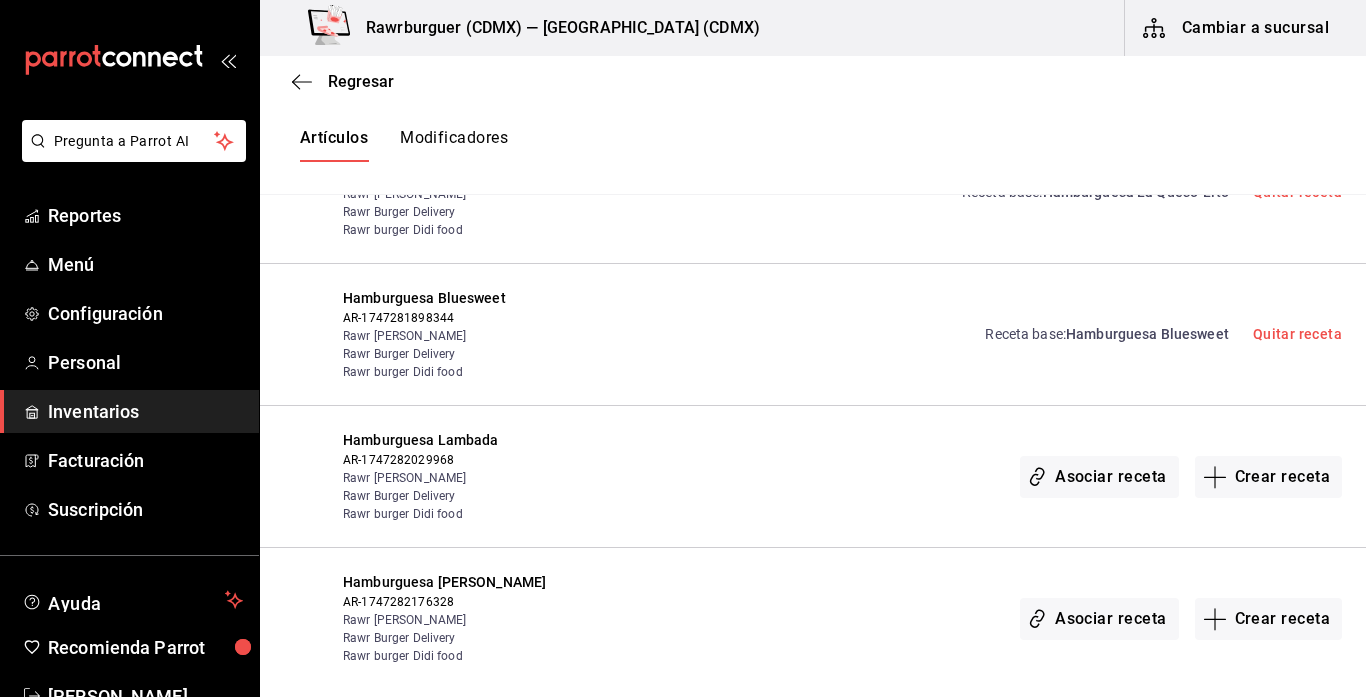 scroll, scrollTop: 952, scrollLeft: 0, axis: vertical 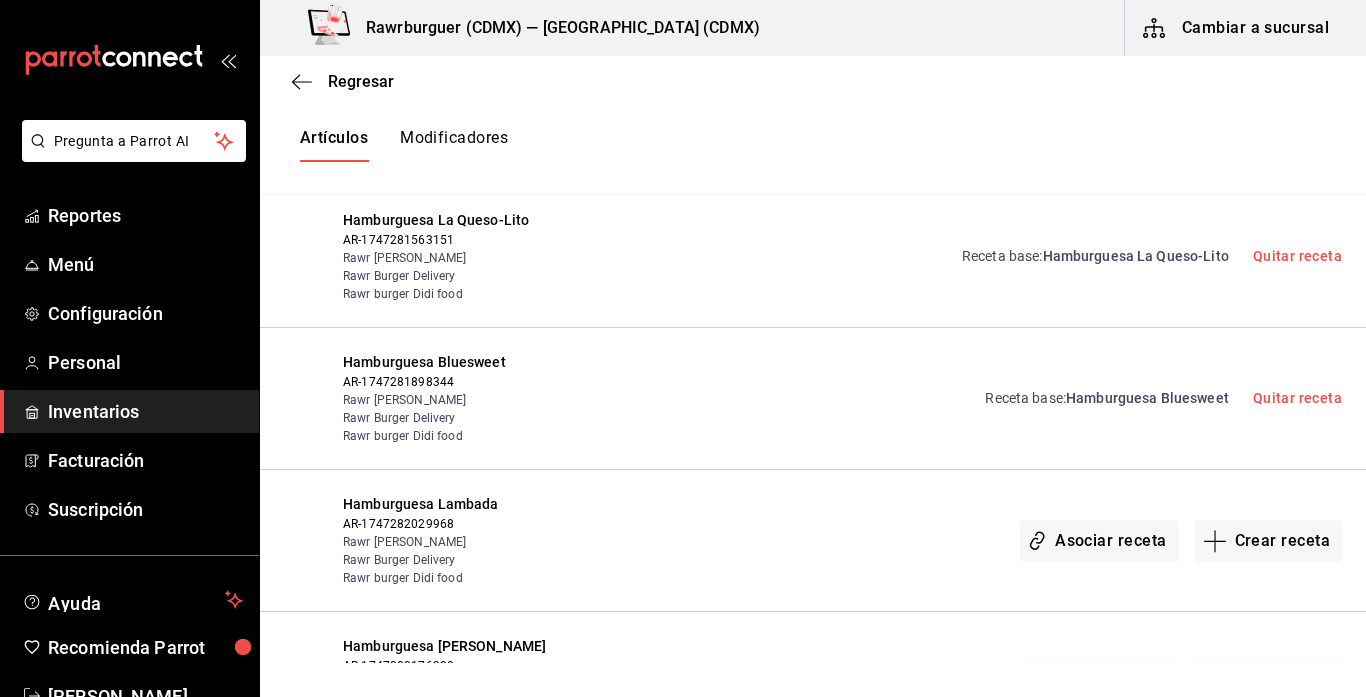 click on "Hamburguesa La Queso-Lito" at bounding box center (1136, 256) 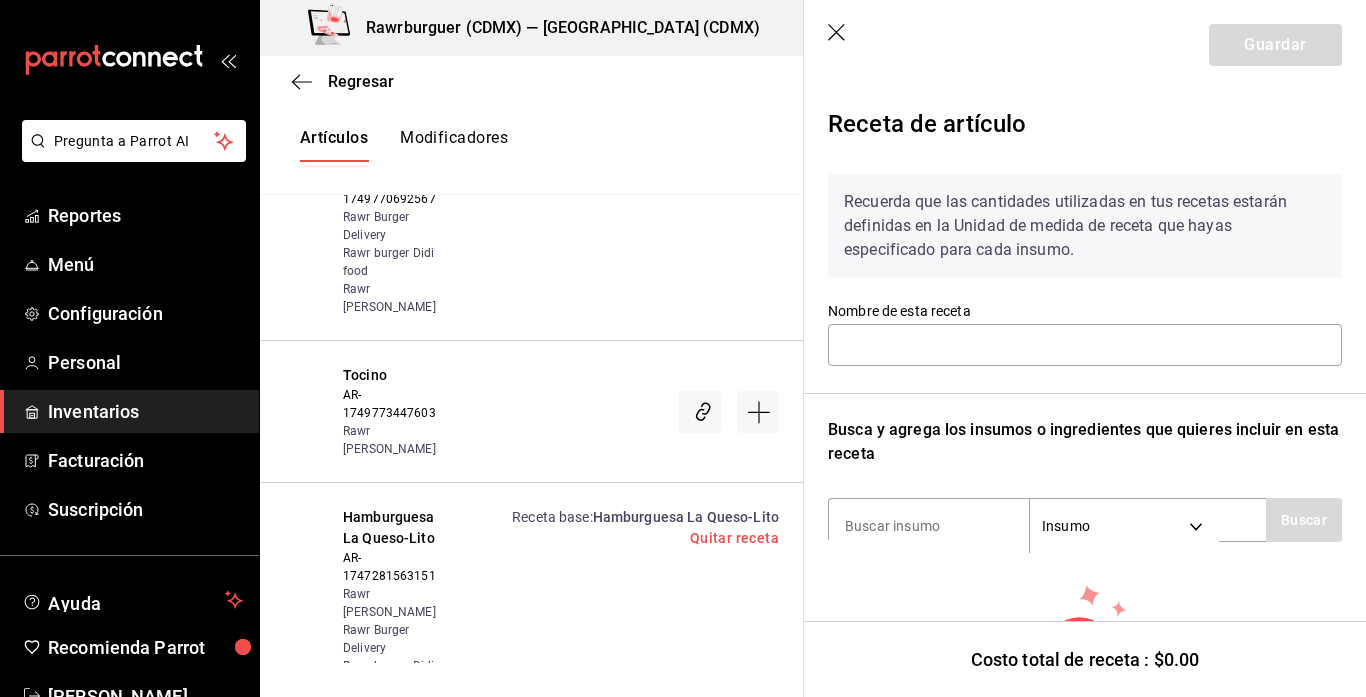 scroll, scrollTop: 157, scrollLeft: 0, axis: vertical 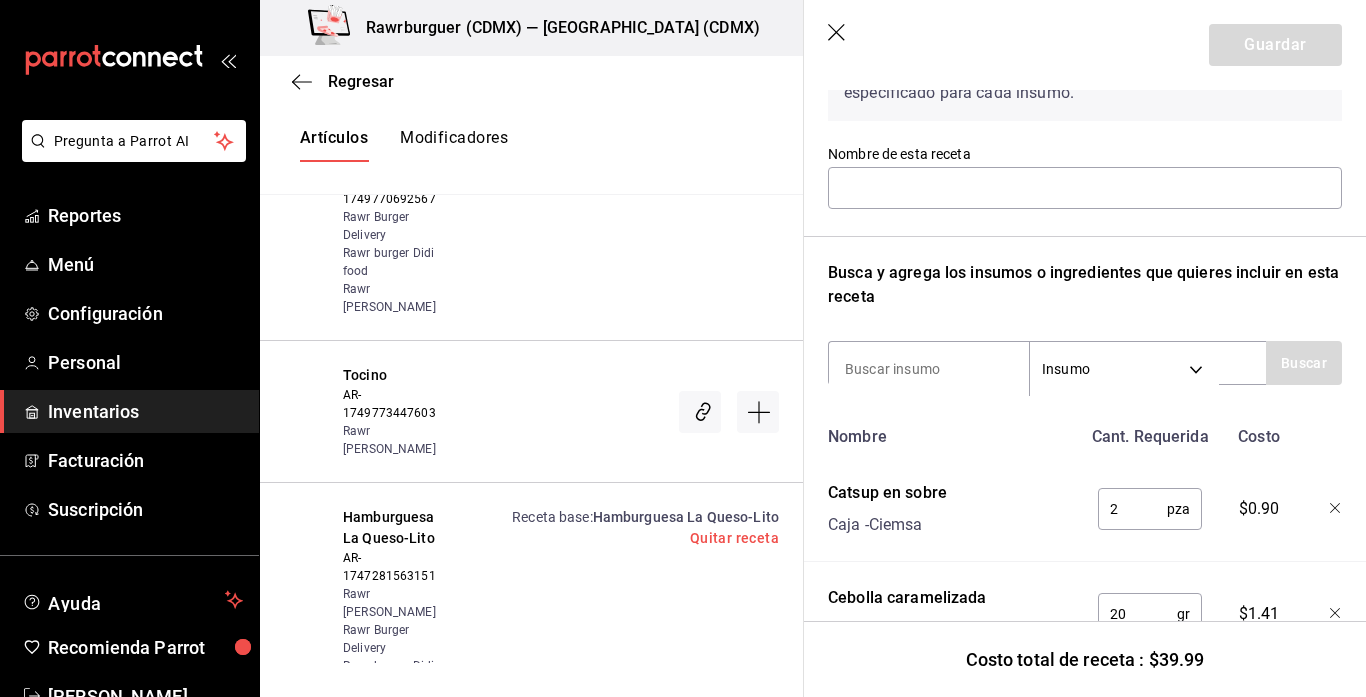 type on "Hamburguesa La Queso-Lito" 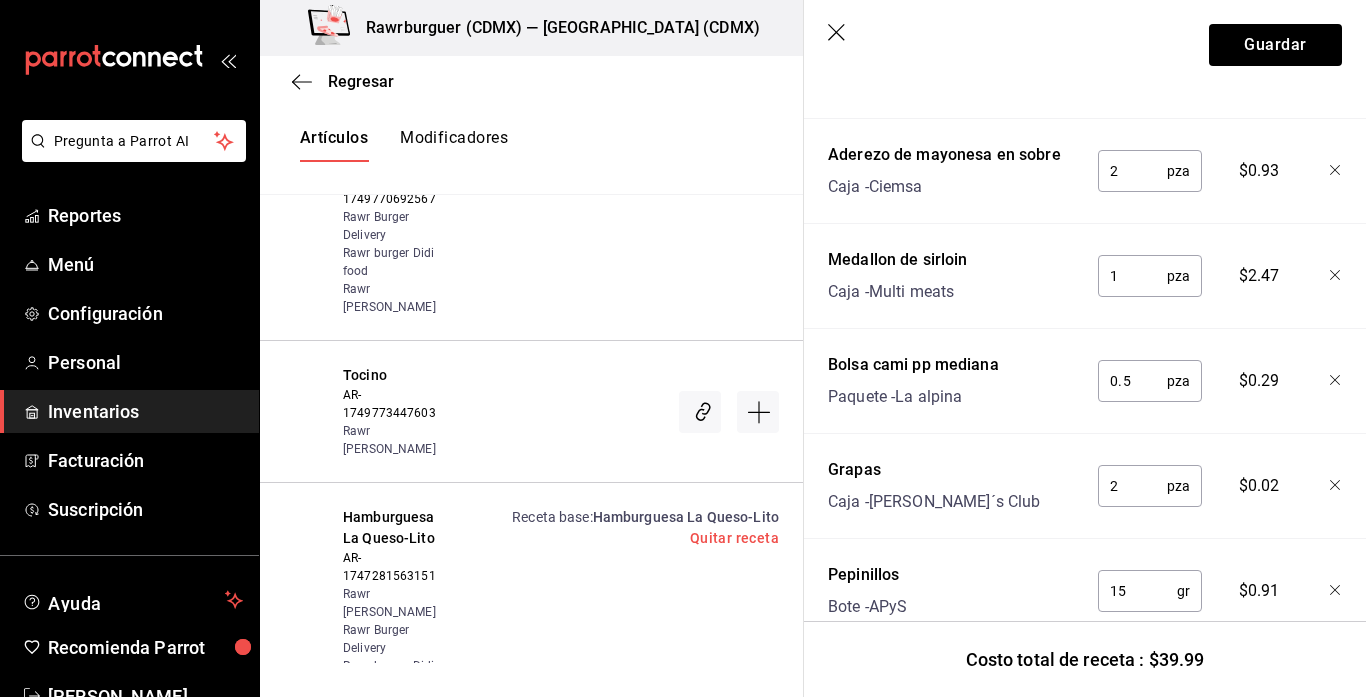 scroll, scrollTop: 855, scrollLeft: 0, axis: vertical 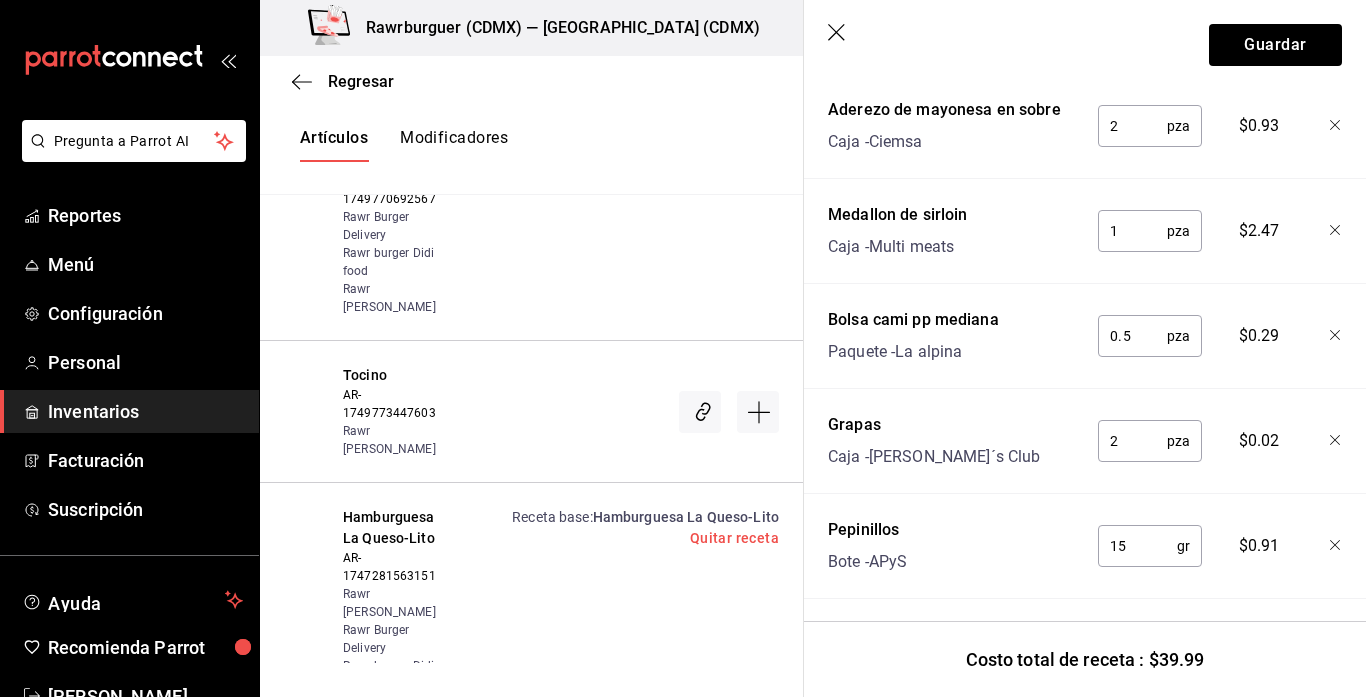 click on "2" at bounding box center [1132, 441] 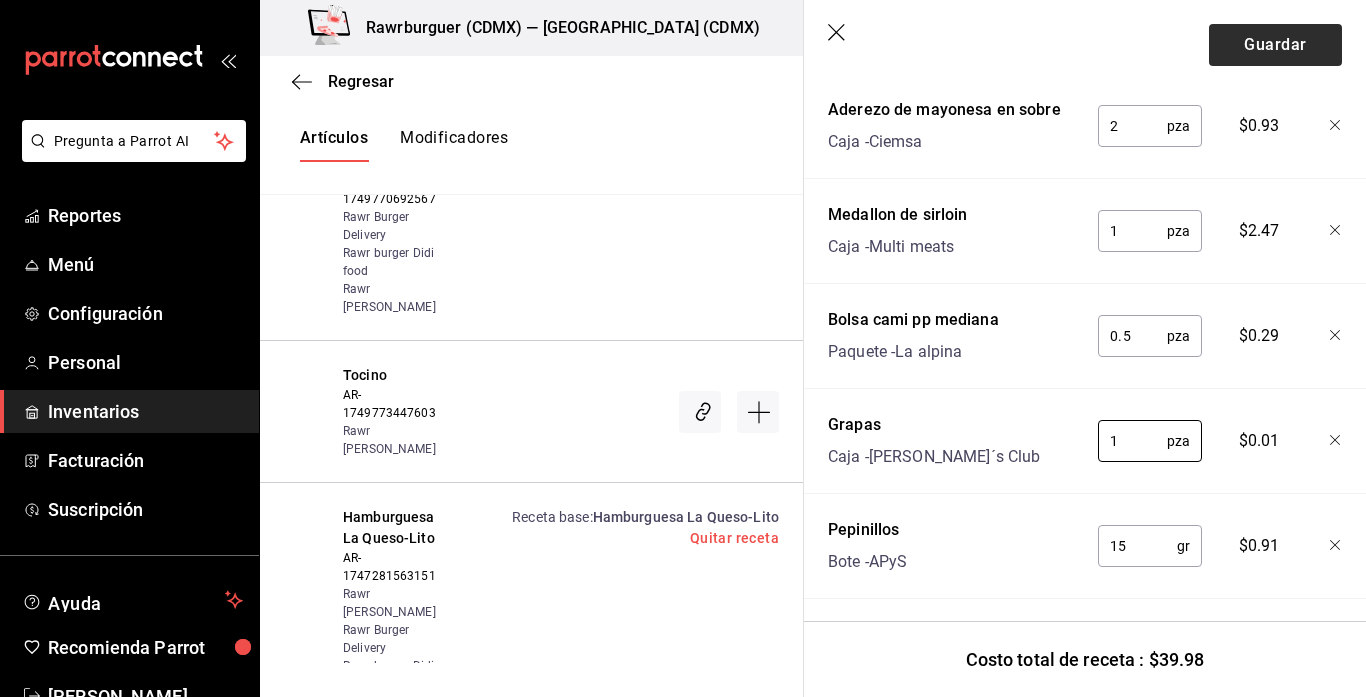 type on "1" 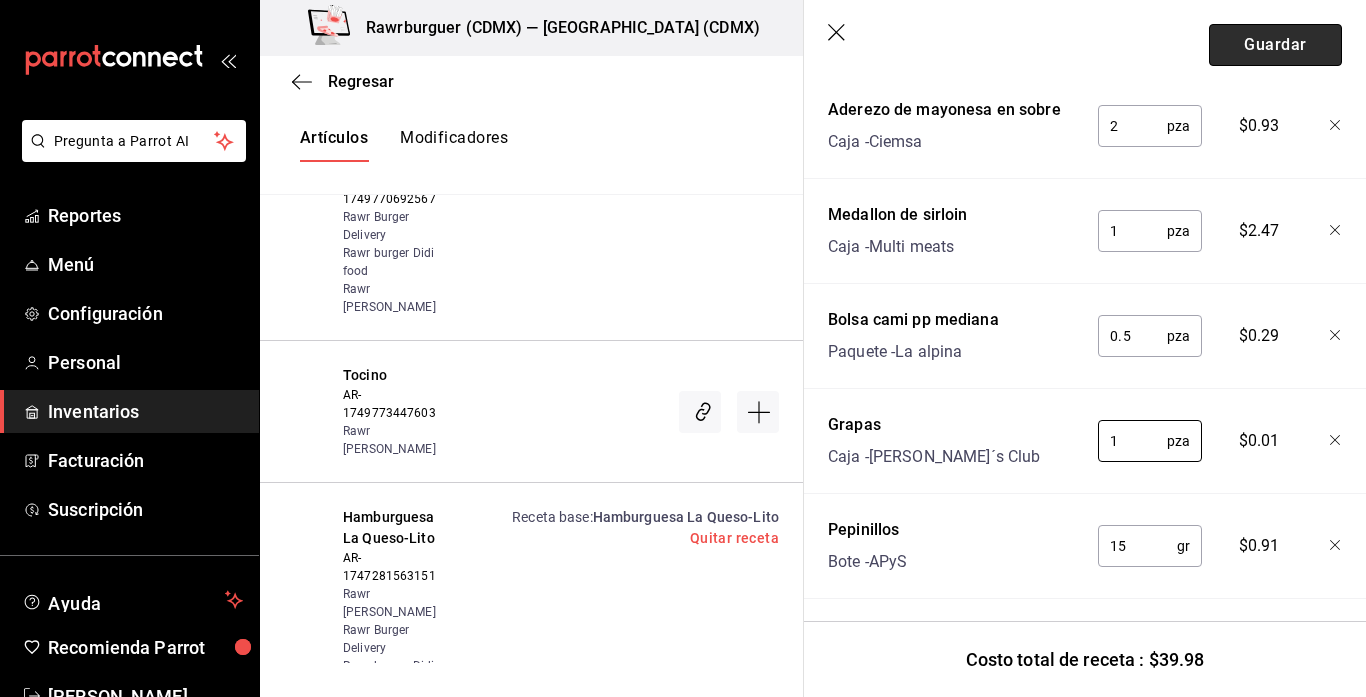 click on "Guardar" at bounding box center (1275, 45) 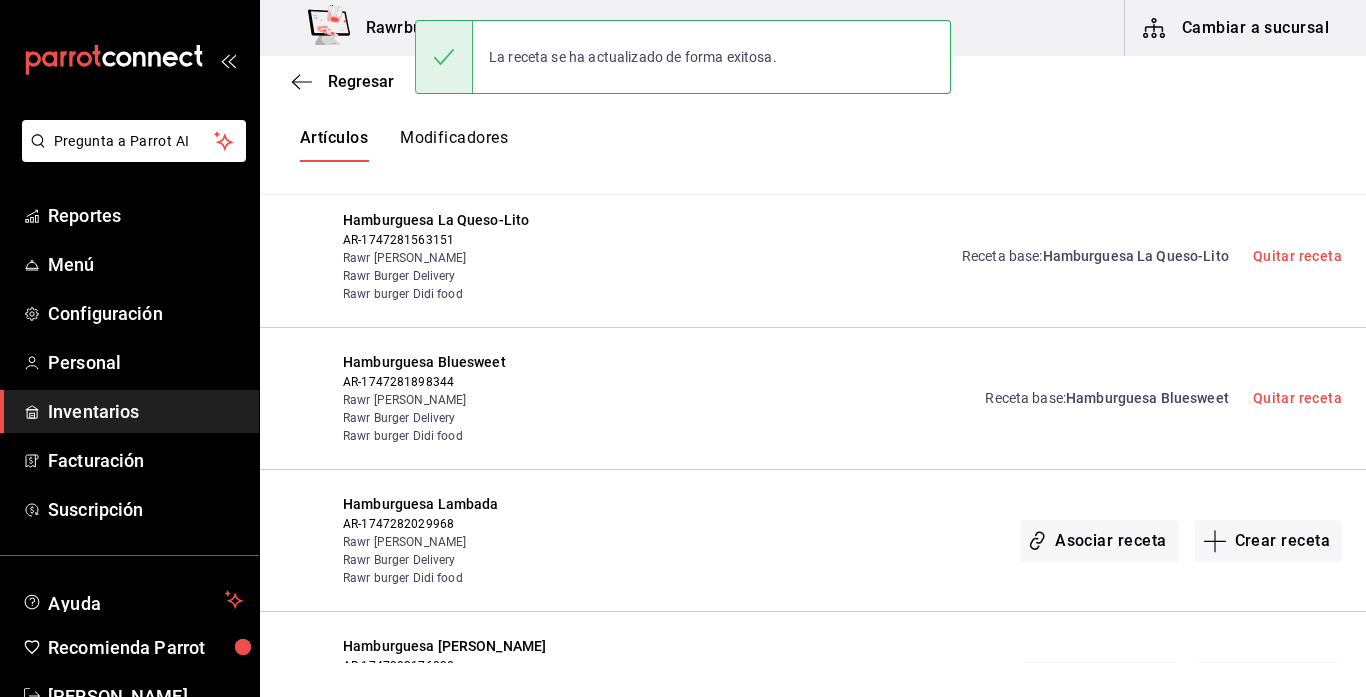 scroll, scrollTop: 0, scrollLeft: 0, axis: both 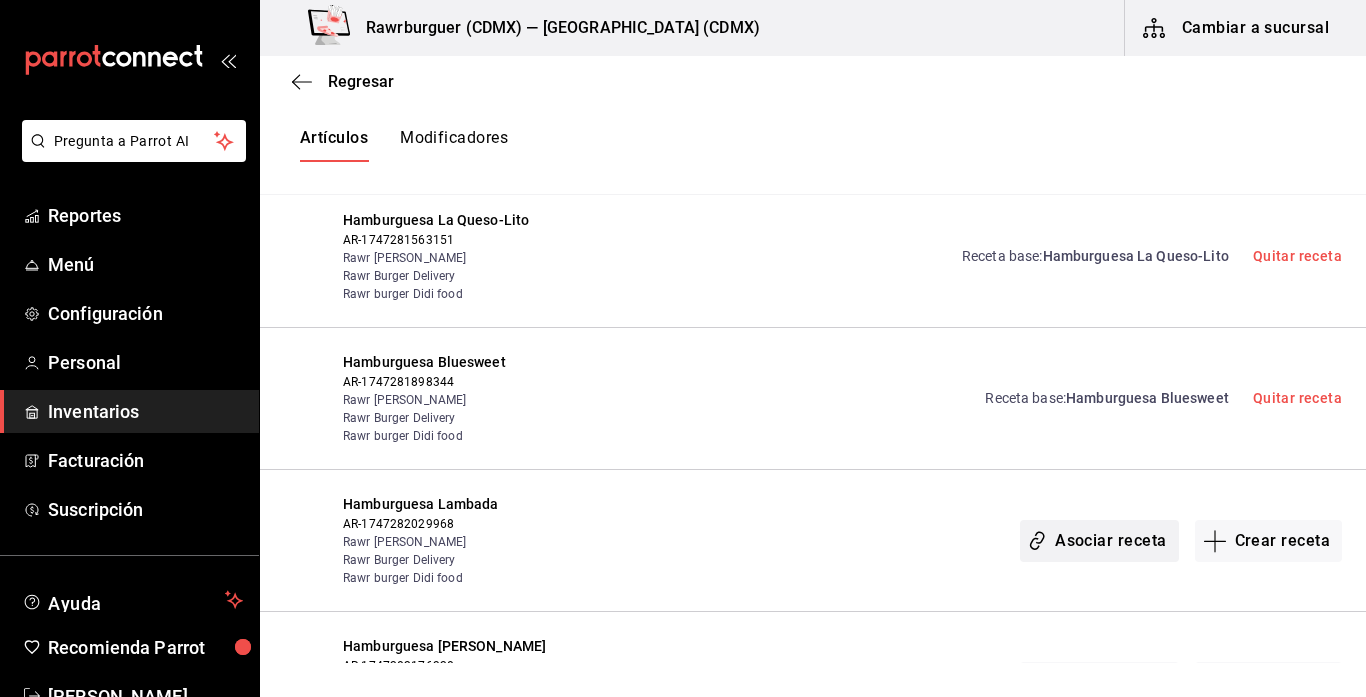 click on "Asociar receta" at bounding box center [1099, 541] 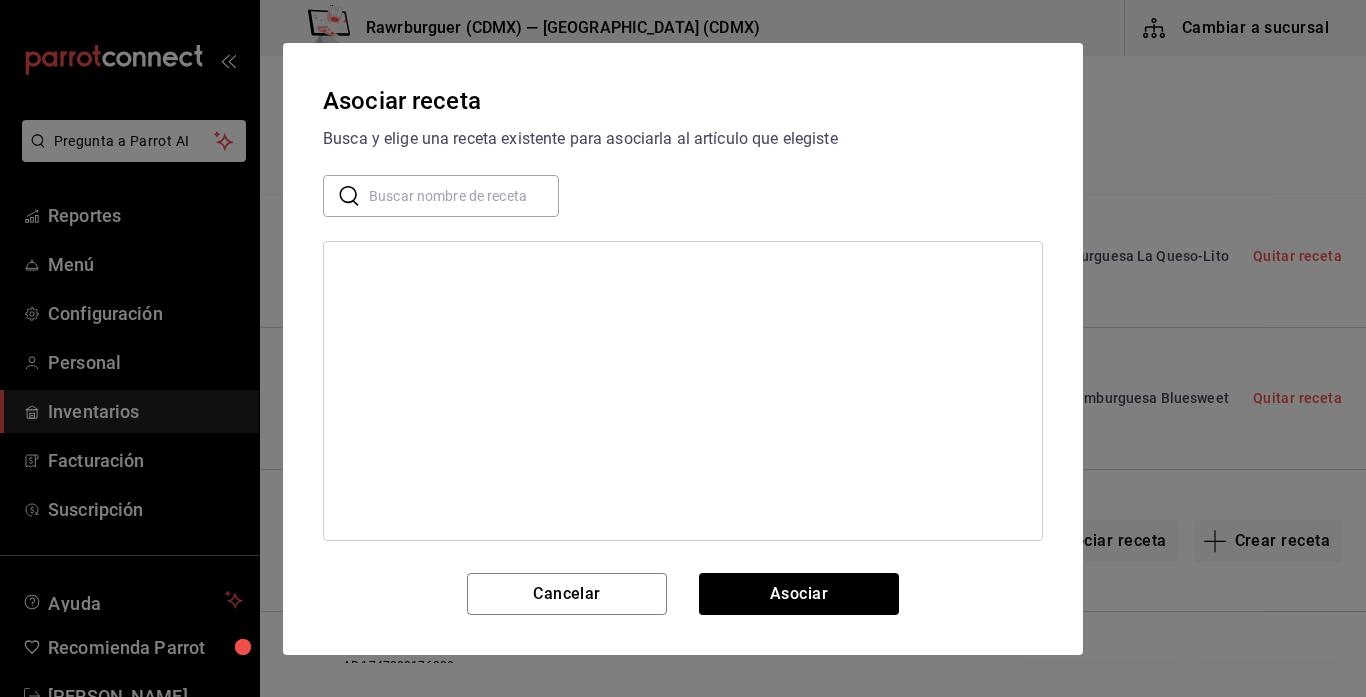 click at bounding box center [464, 195] 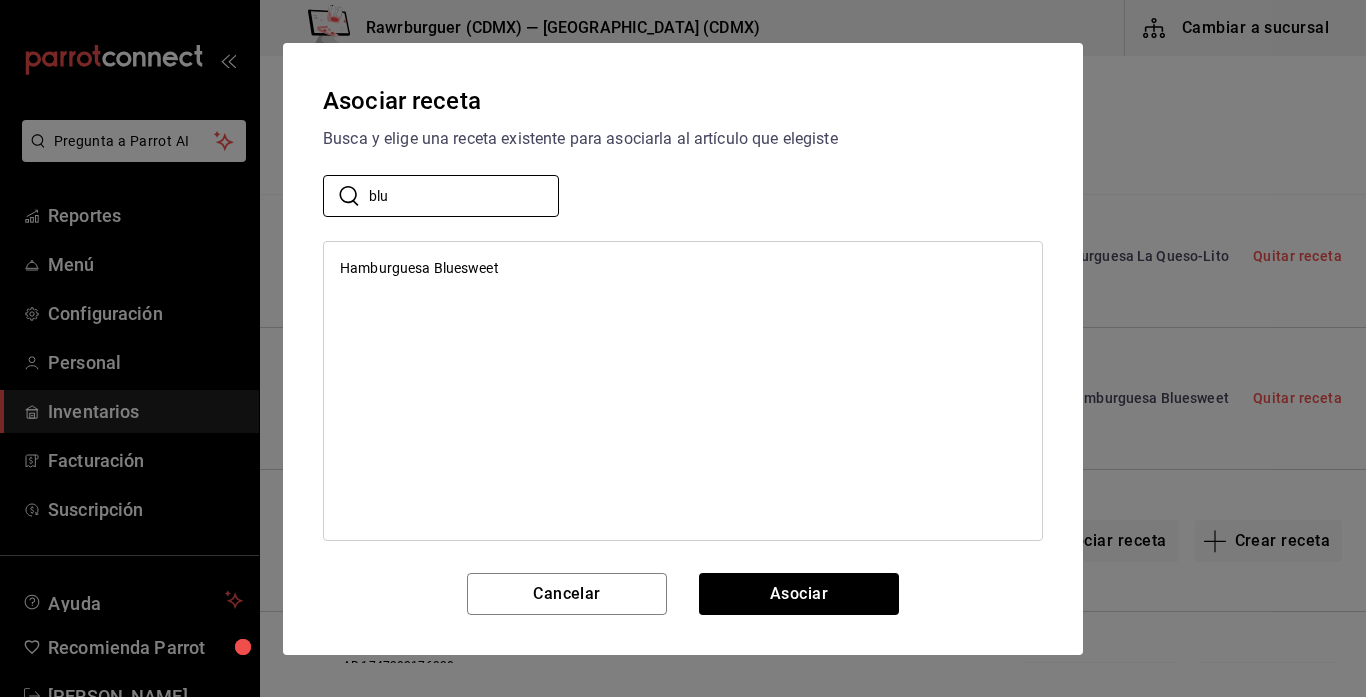 type on "blu" 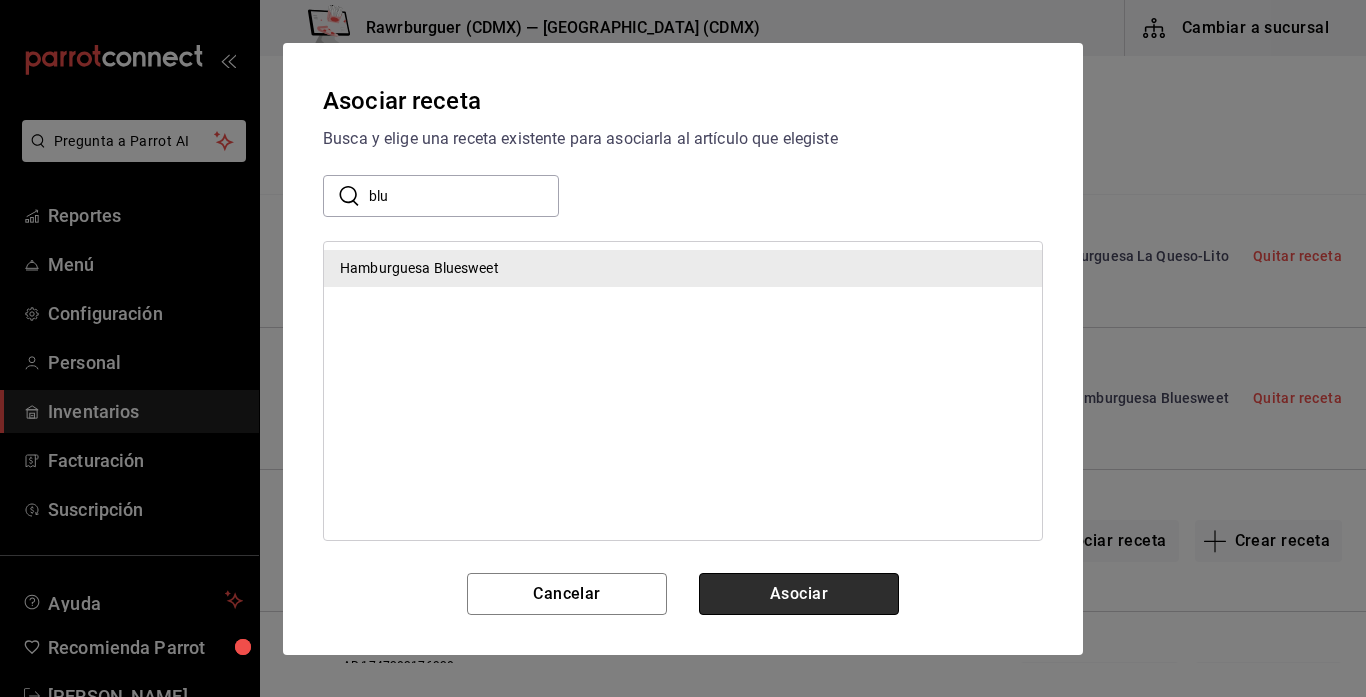click on "Asociar" at bounding box center (799, 594) 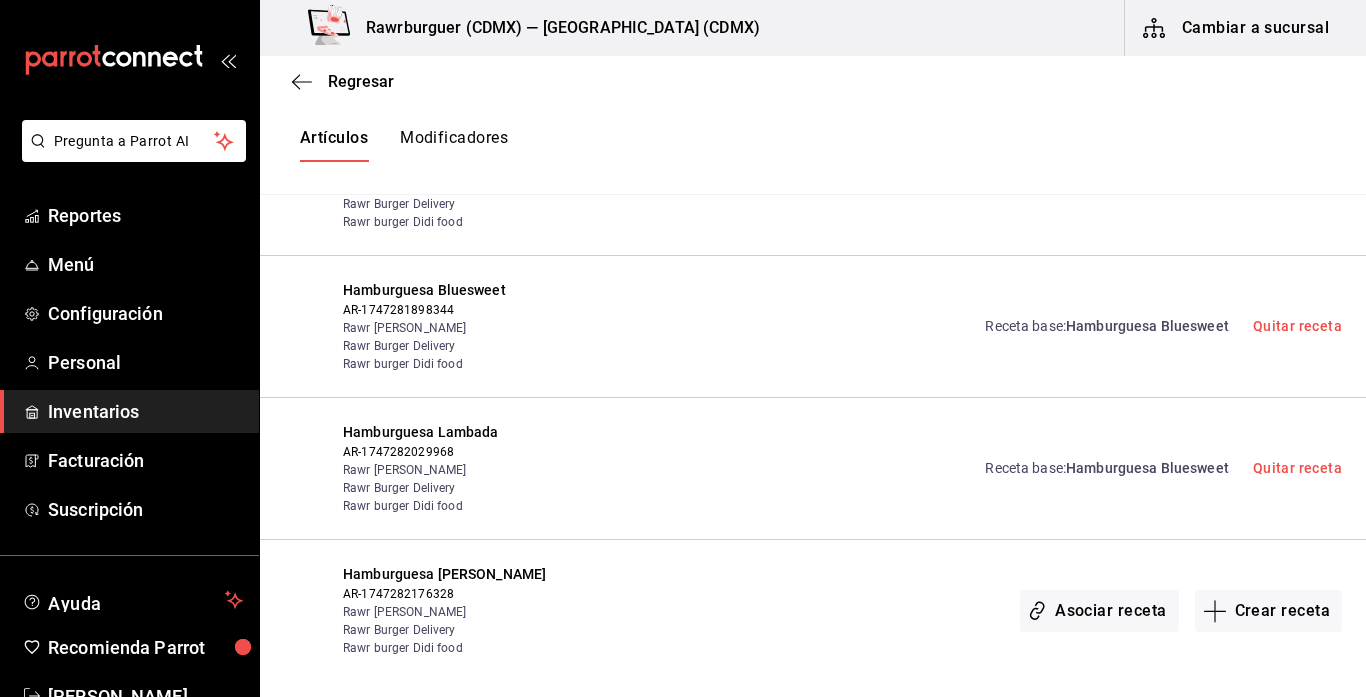 scroll, scrollTop: 1045, scrollLeft: 0, axis: vertical 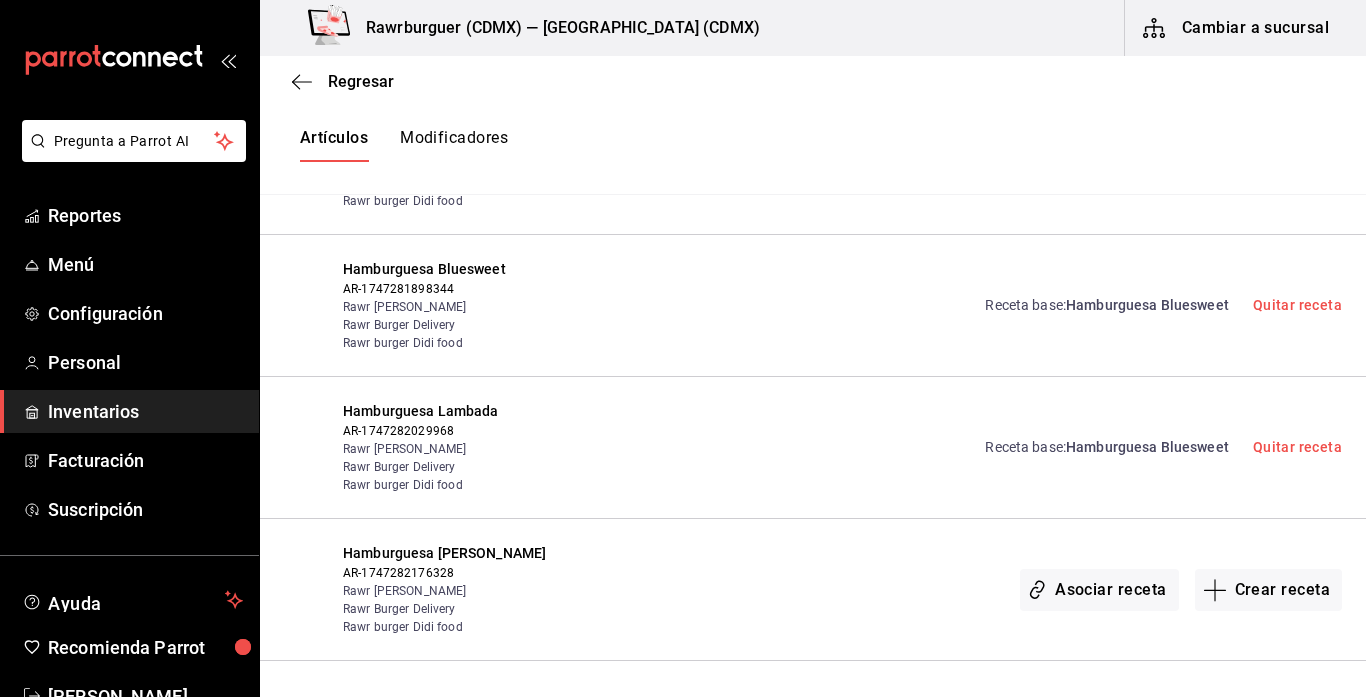 click on "Hamburguesa Bluesweet" at bounding box center (1147, 447) 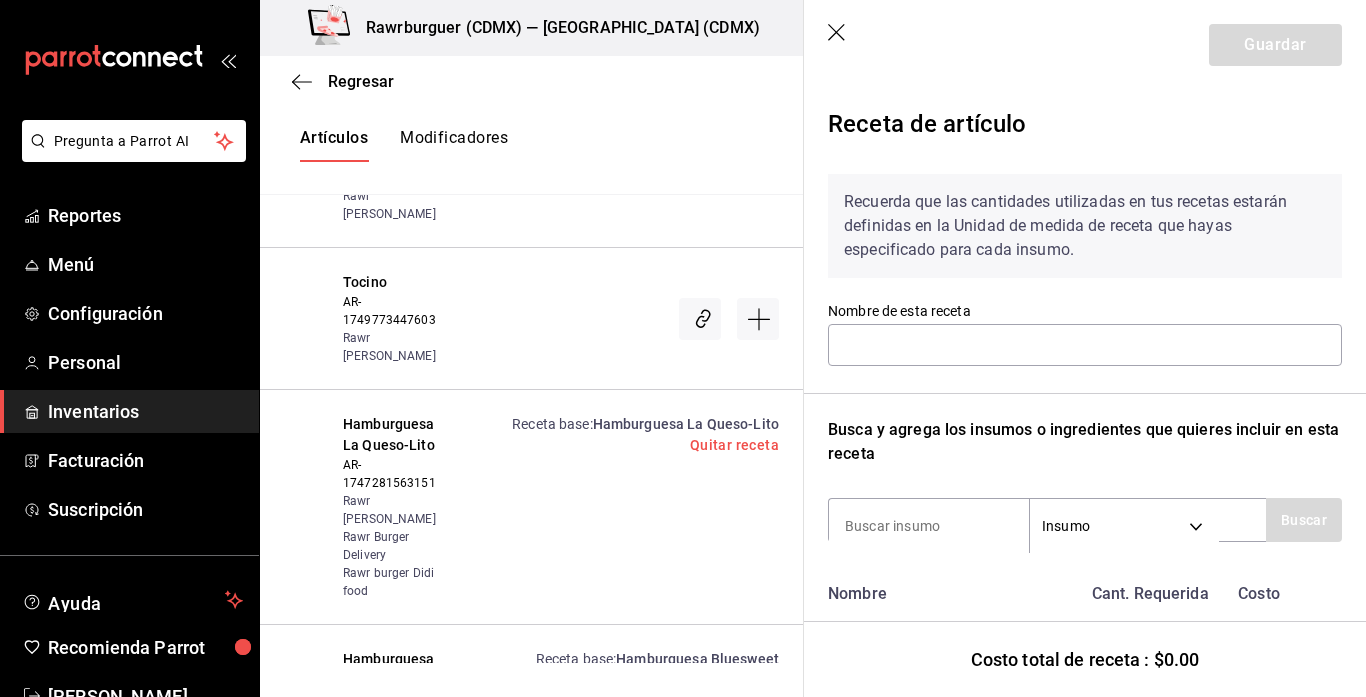 type on "Hamburguesa Bluesweet" 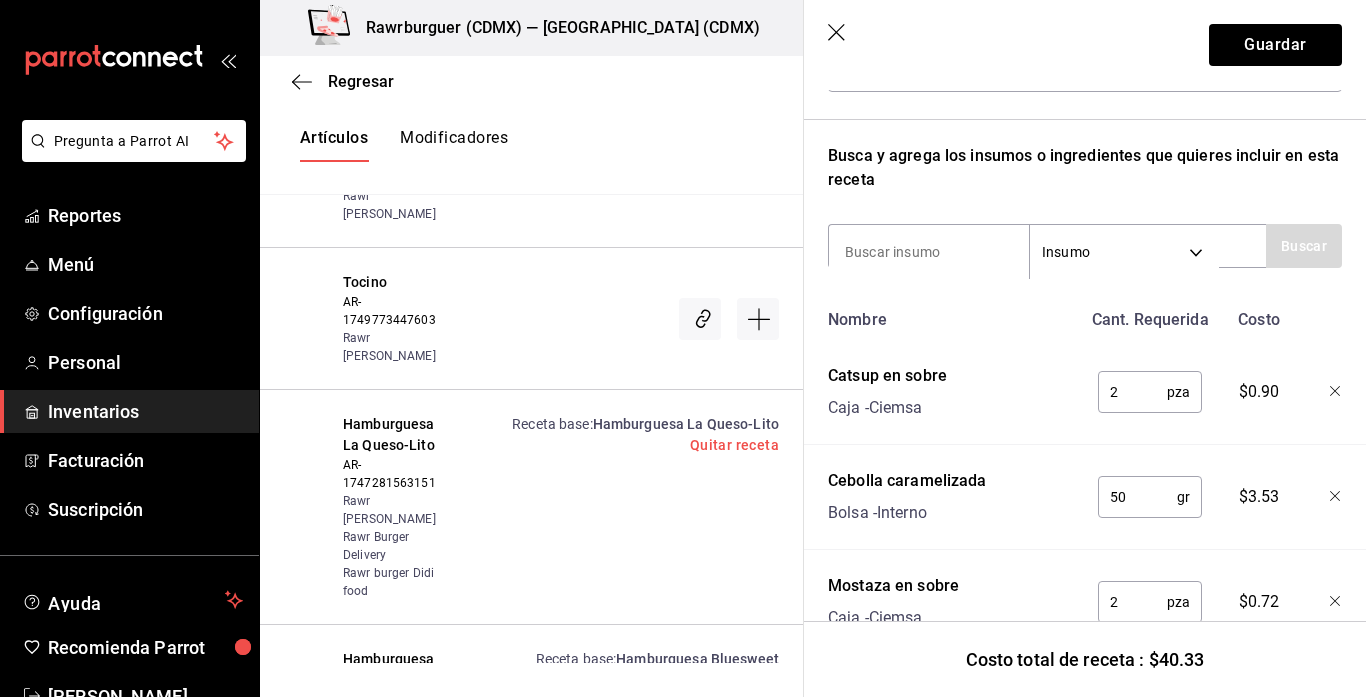 scroll, scrollTop: 303, scrollLeft: 0, axis: vertical 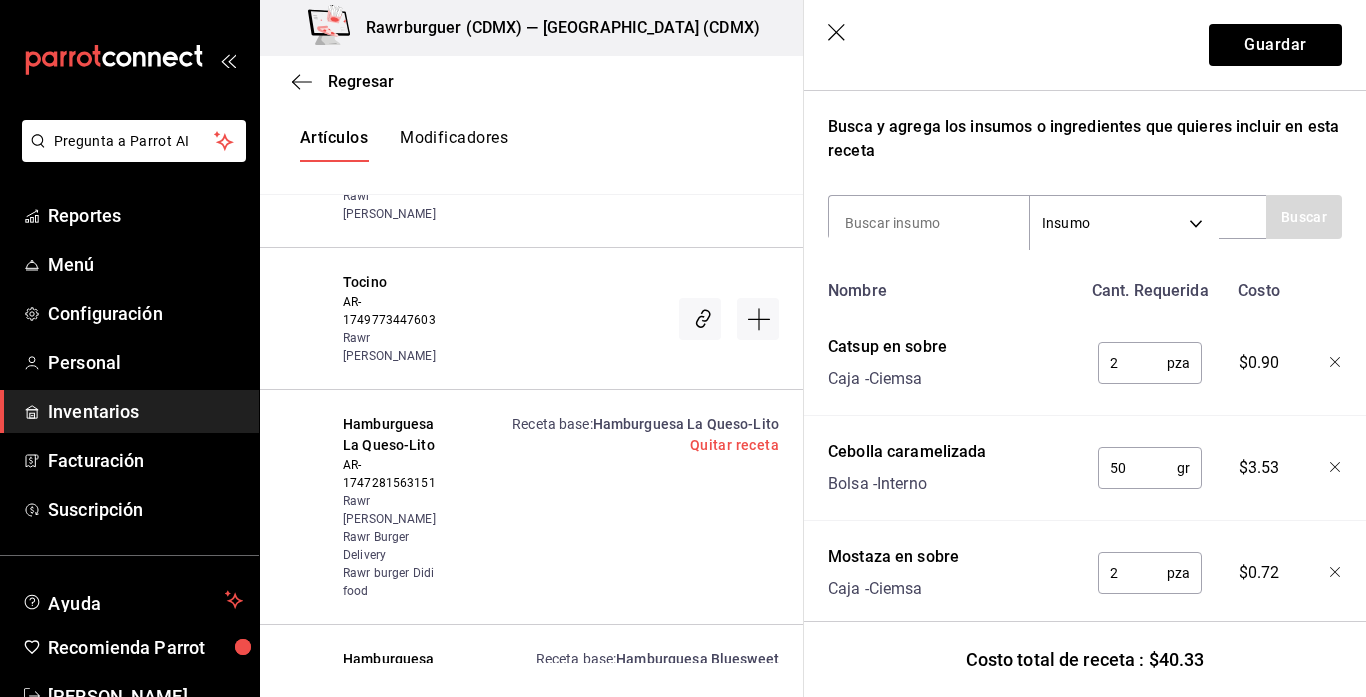 click on "50" at bounding box center [1137, 468] 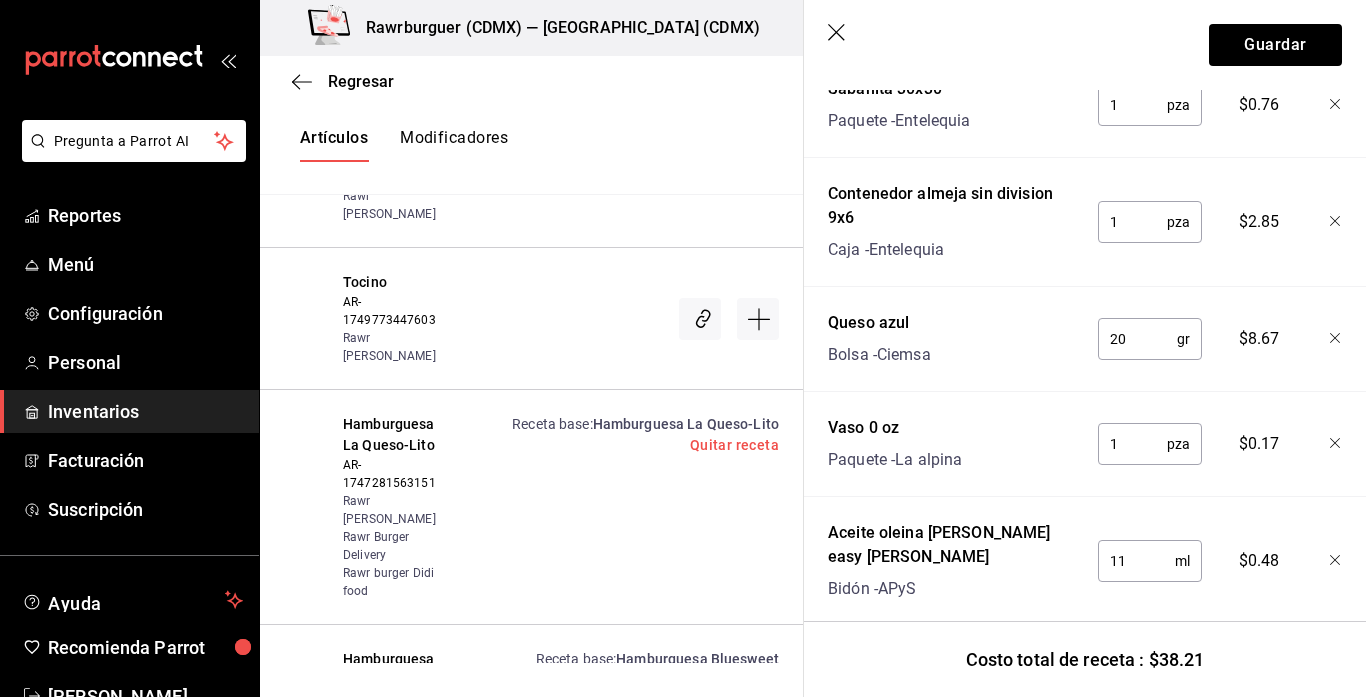 scroll, scrollTop: 1407, scrollLeft: 0, axis: vertical 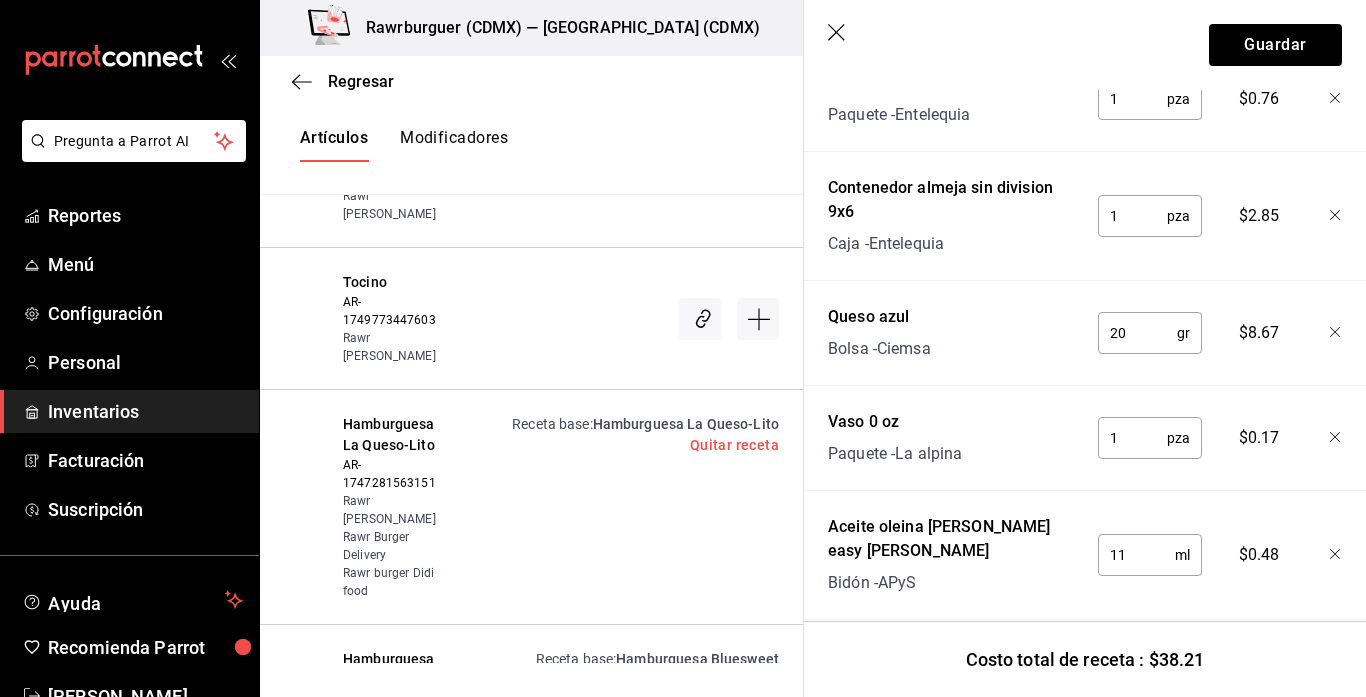 type on "20" 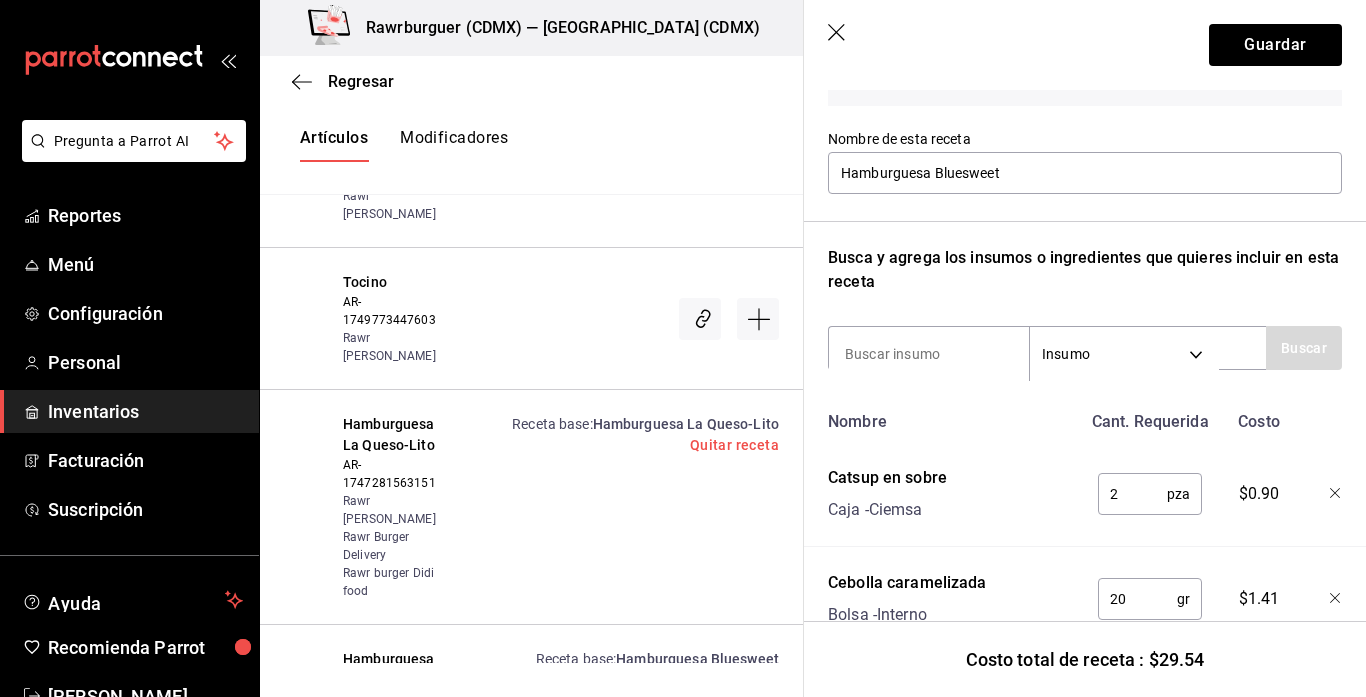 scroll, scrollTop: 0, scrollLeft: 0, axis: both 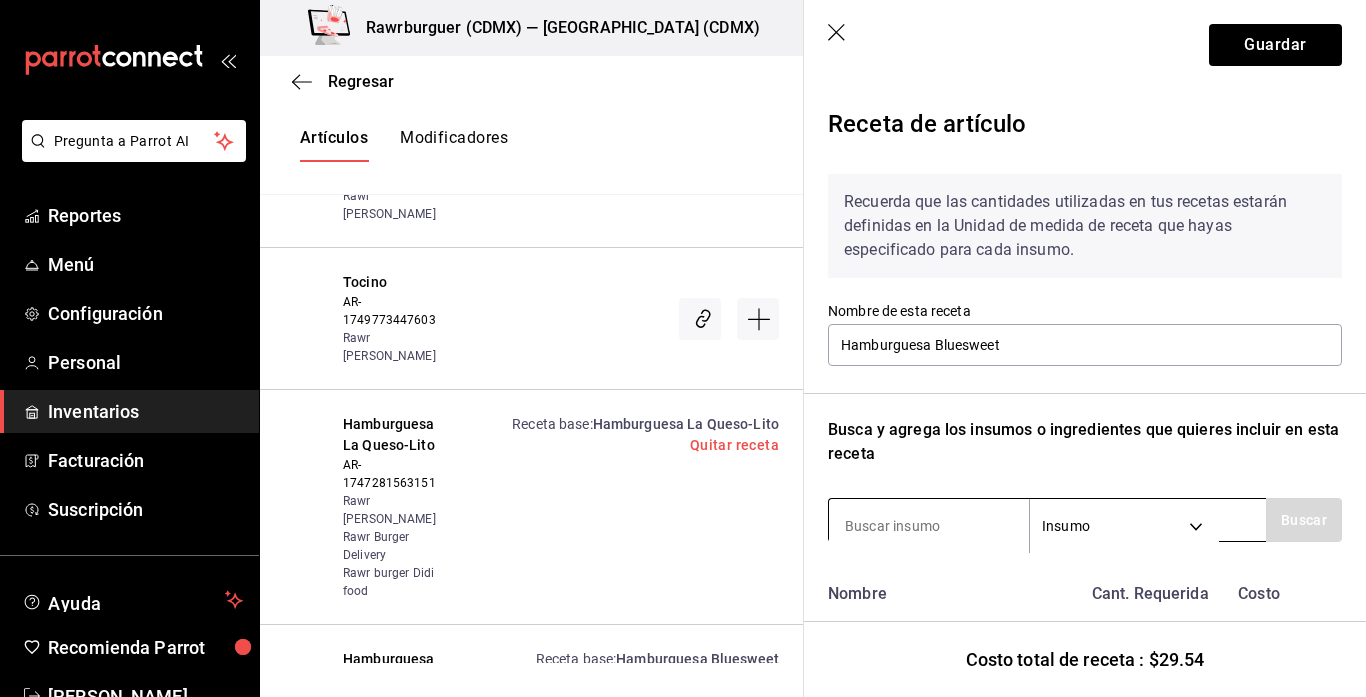 click at bounding box center (929, 526) 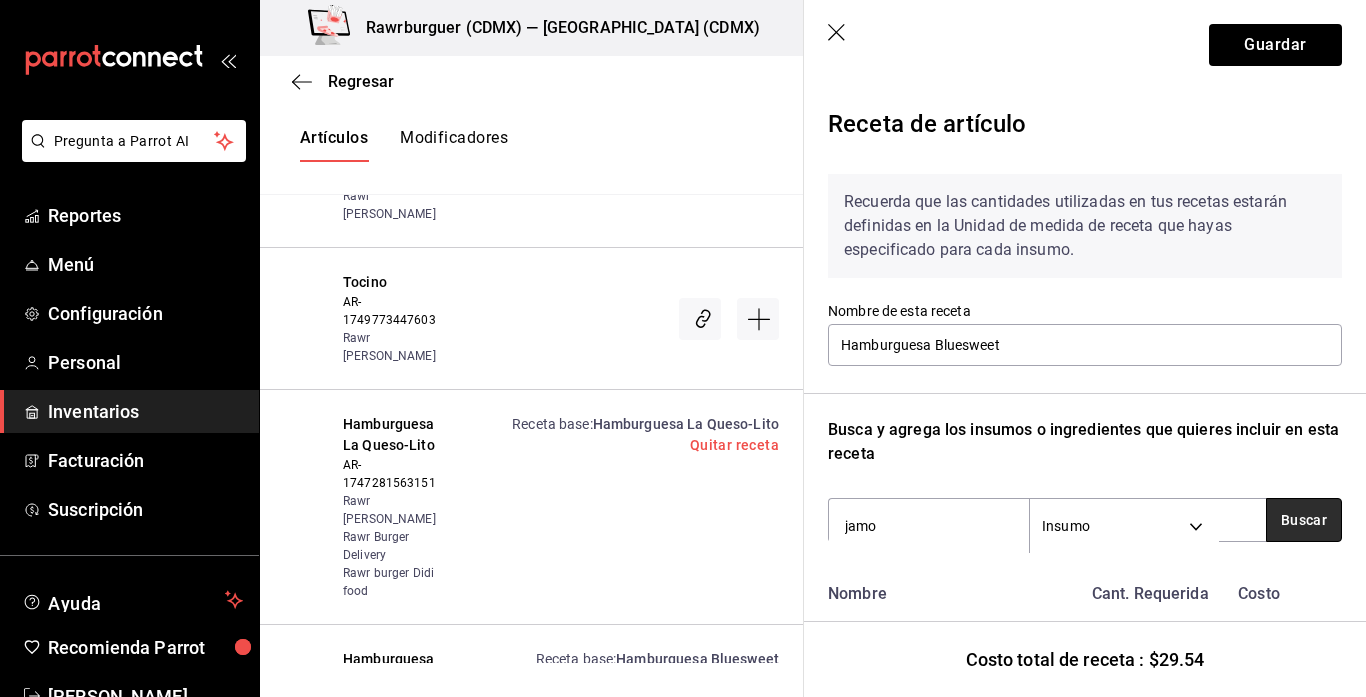 click on "Buscar" at bounding box center (1304, 520) 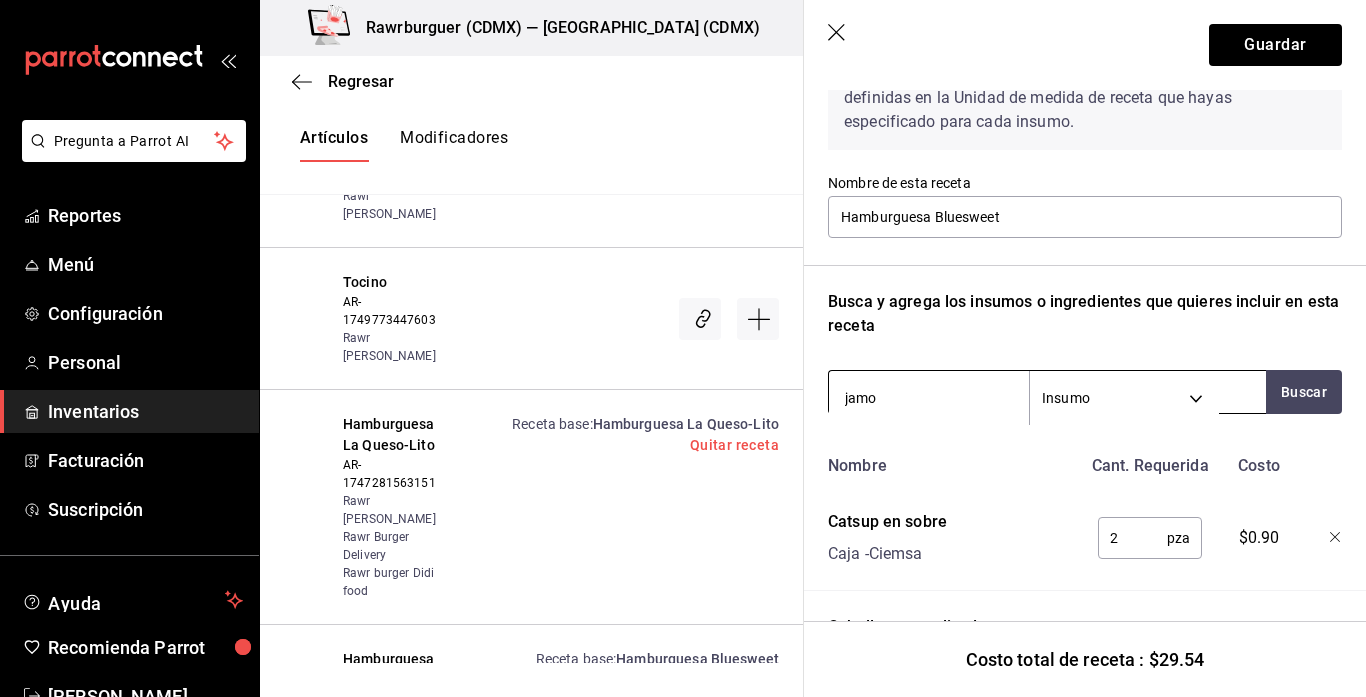 scroll, scrollTop: 197, scrollLeft: 0, axis: vertical 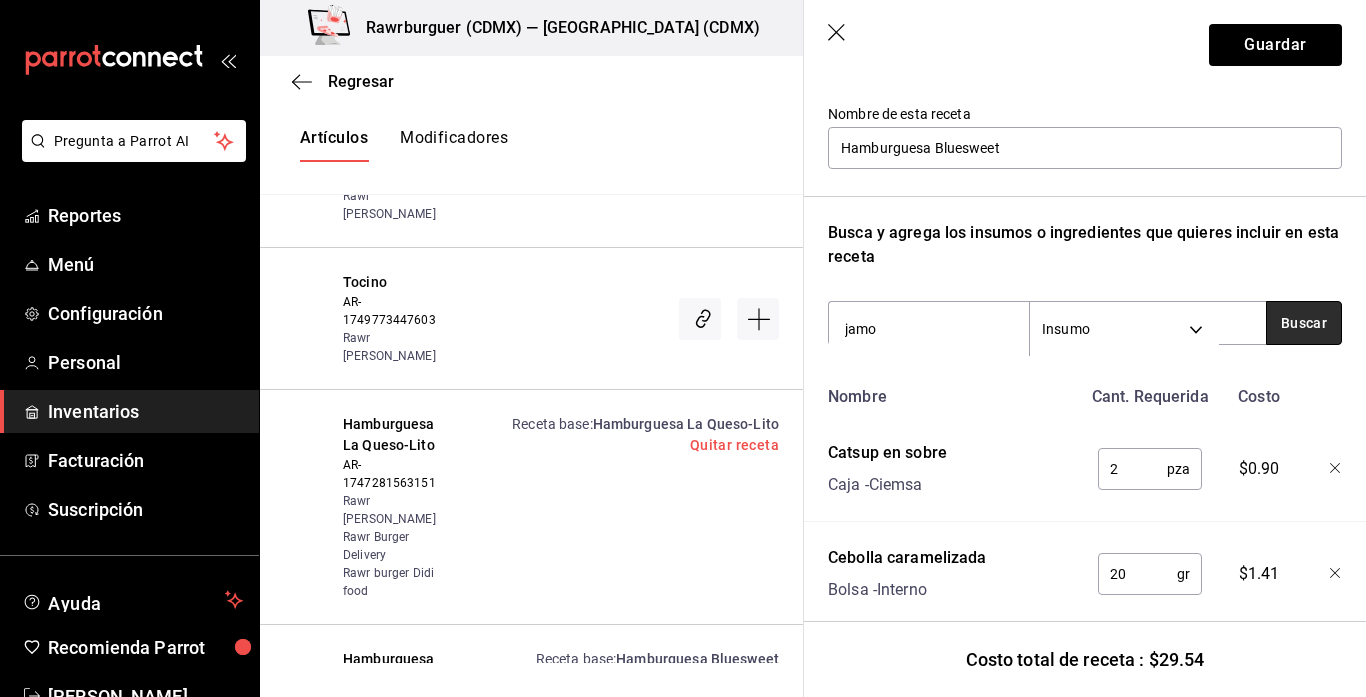 click on "Buscar" at bounding box center [1304, 323] 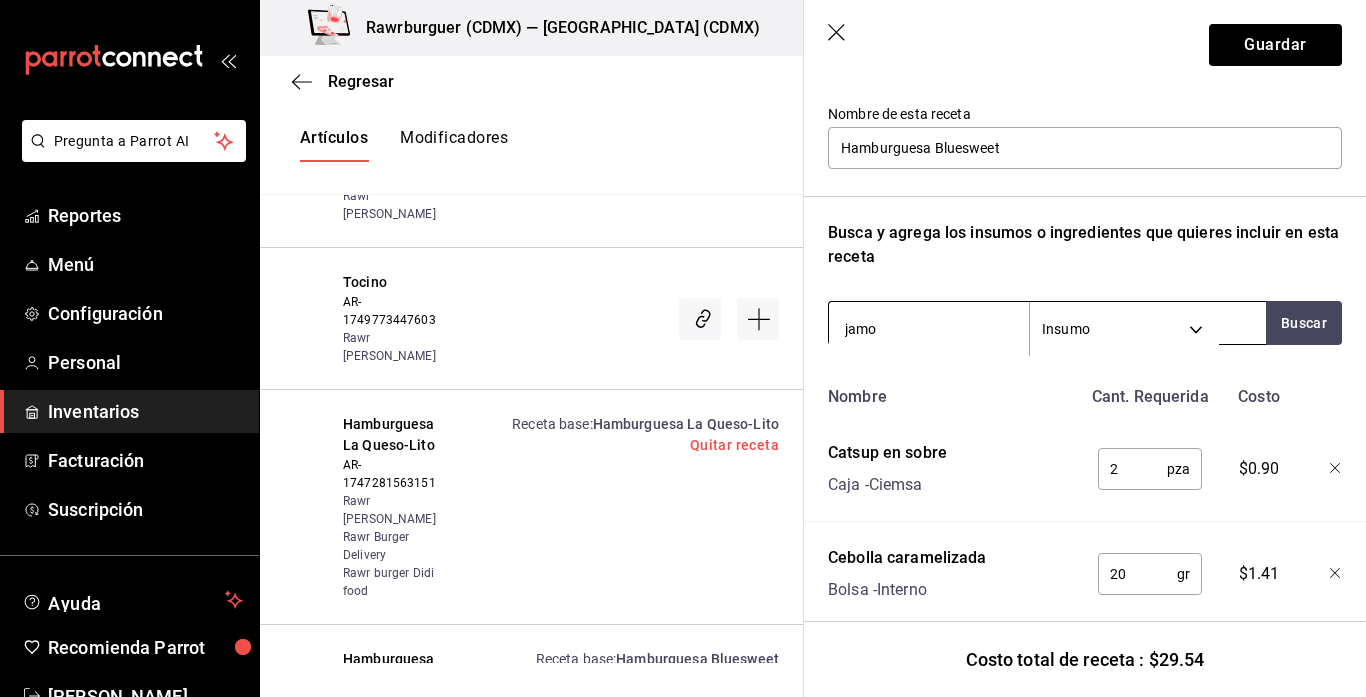 click on "jamo" at bounding box center [929, 329] 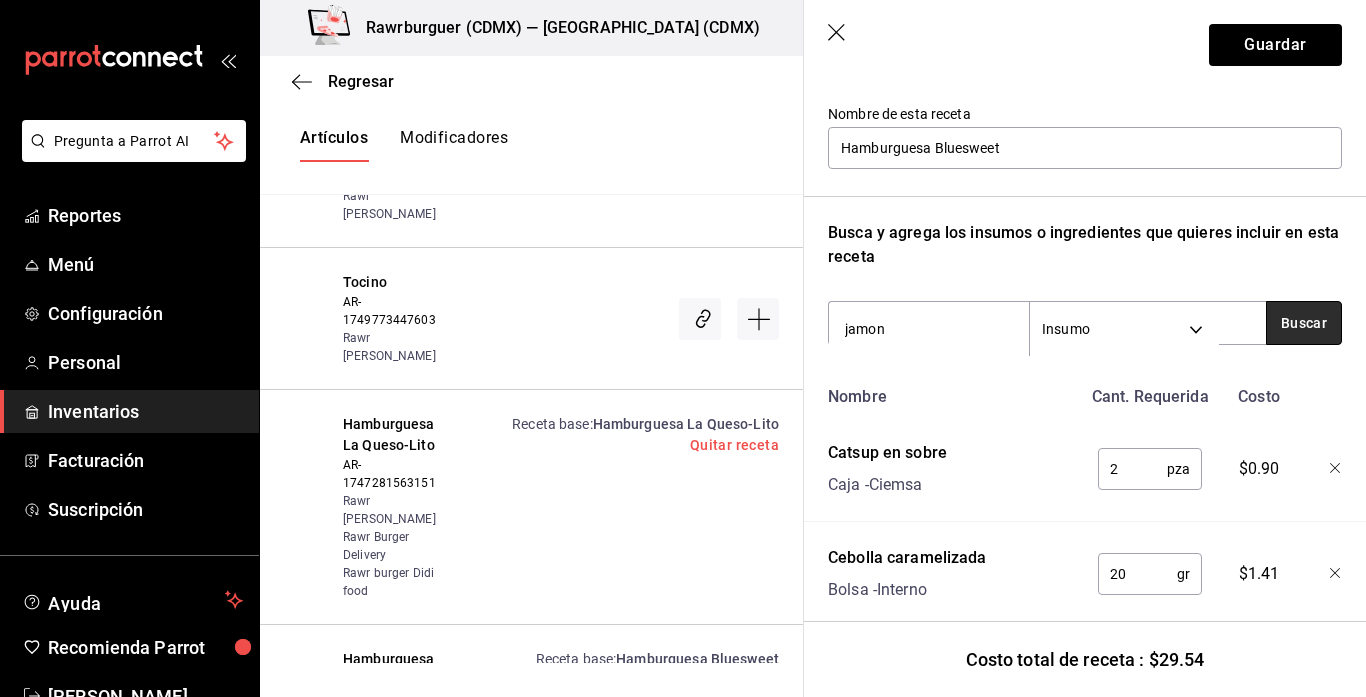 click on "Buscar" at bounding box center (1304, 323) 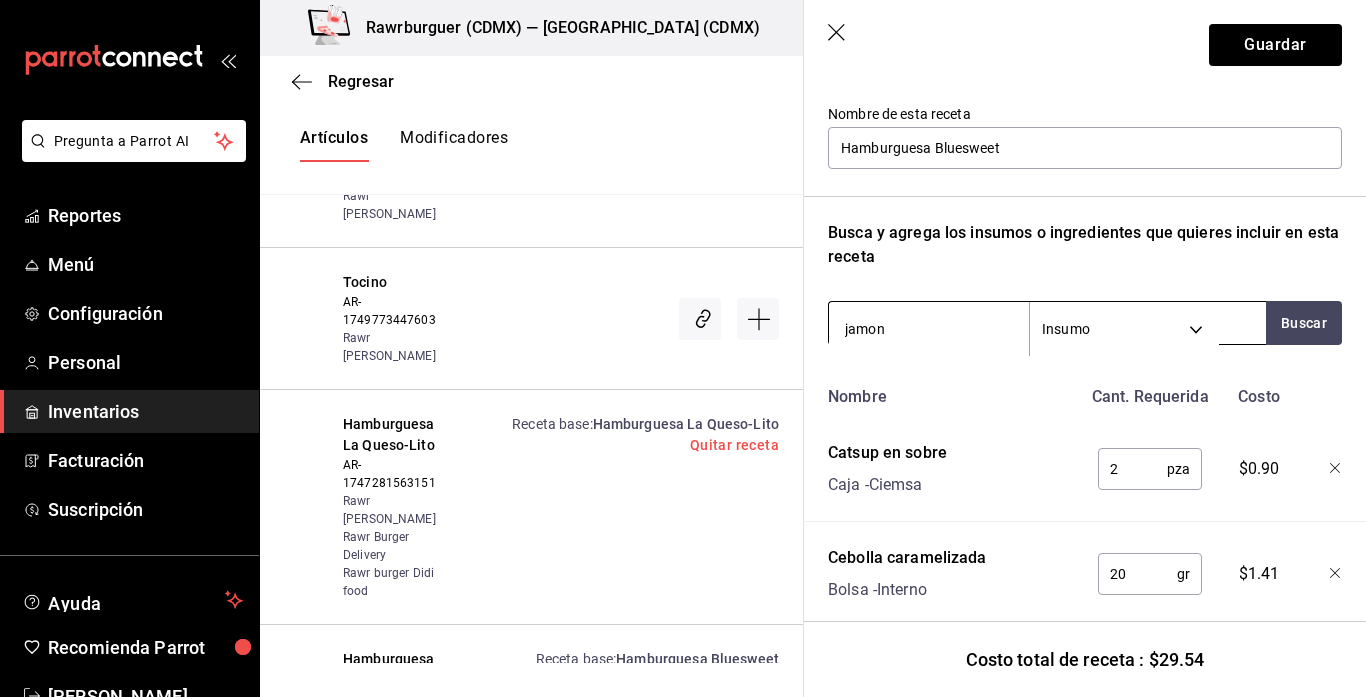 click on "jamon" at bounding box center (929, 329) 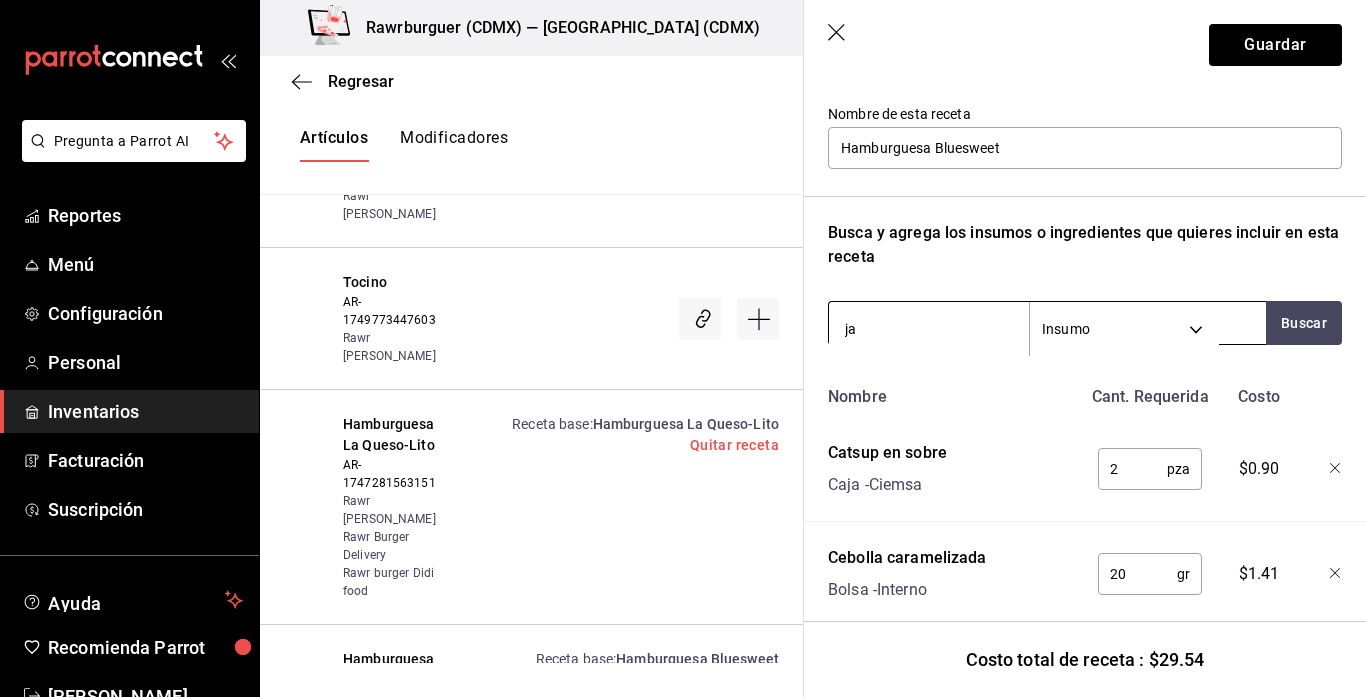 type on "j" 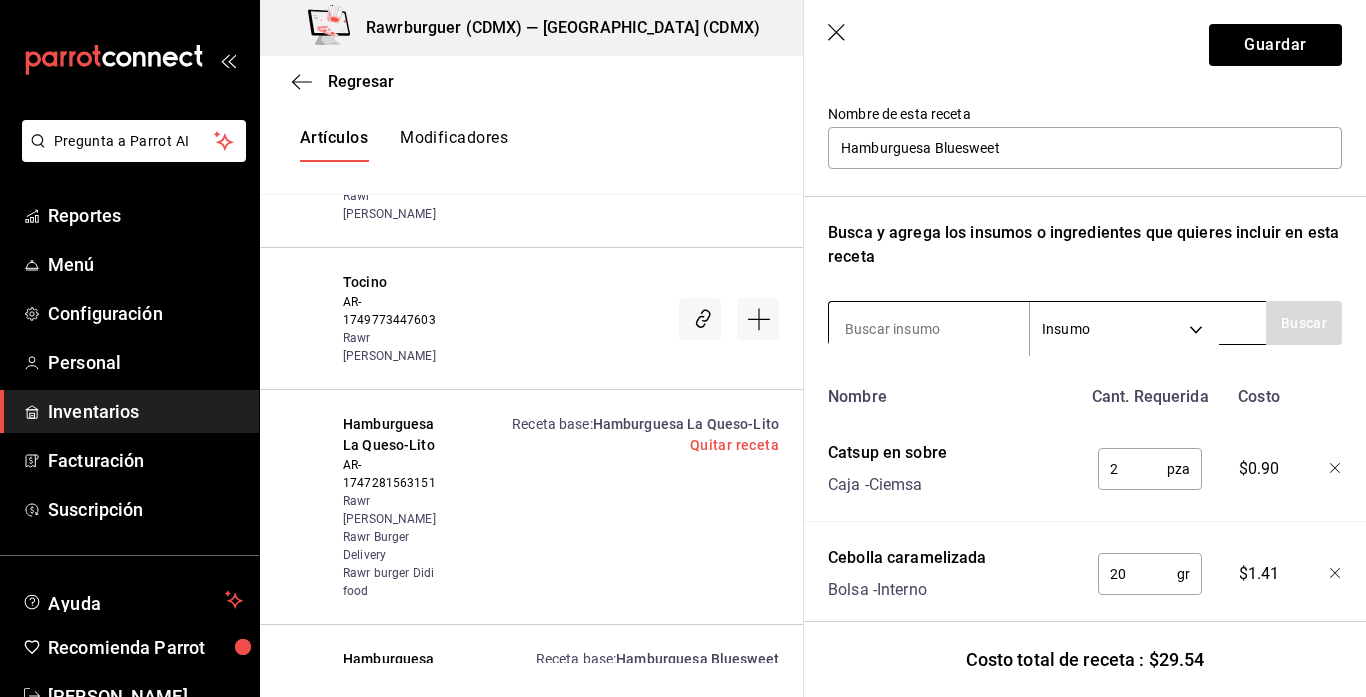 type on "o" 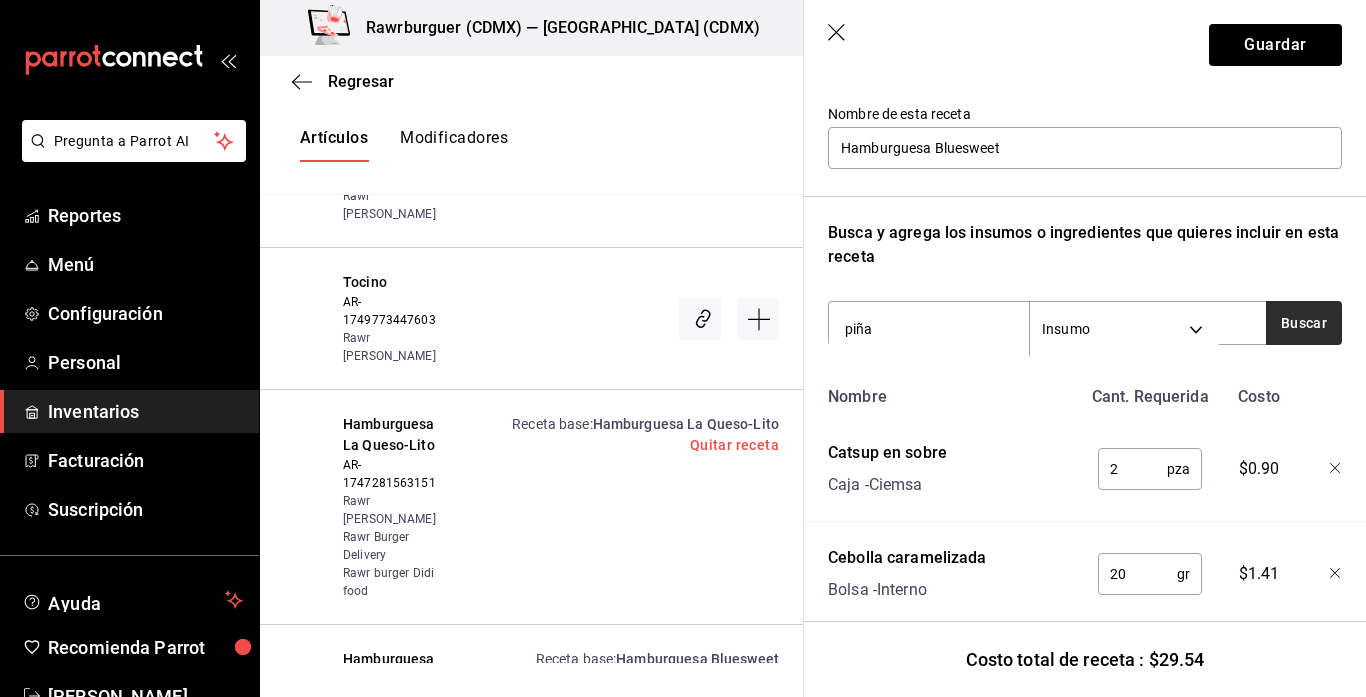 type on "piña" 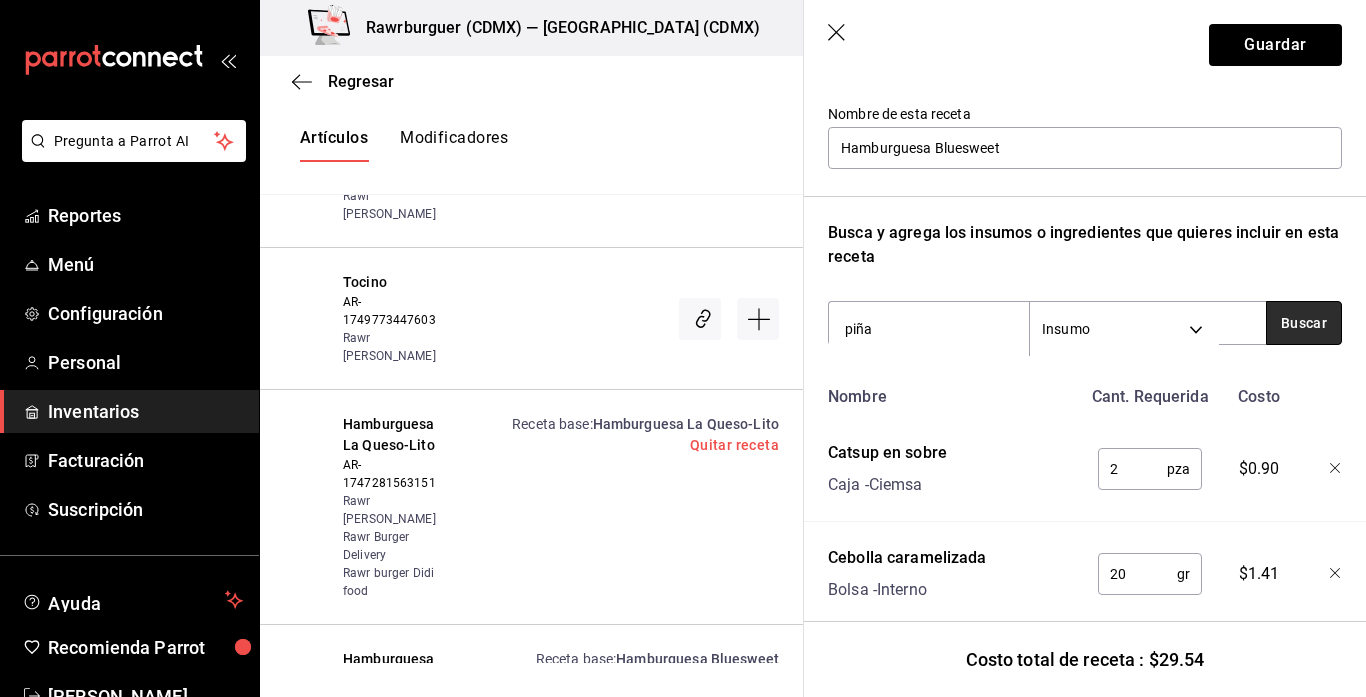 click on "Buscar" at bounding box center (1304, 323) 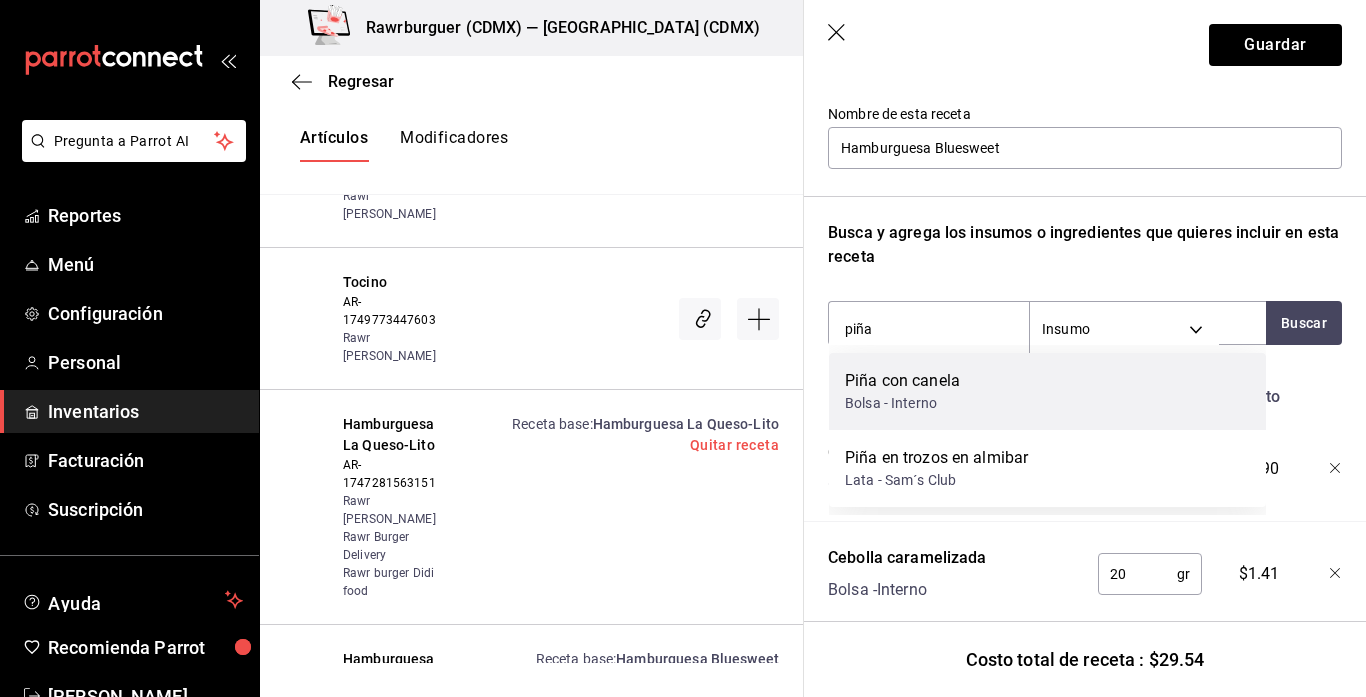 click on "Piña con canela Bolsa - Interno" at bounding box center (1047, 391) 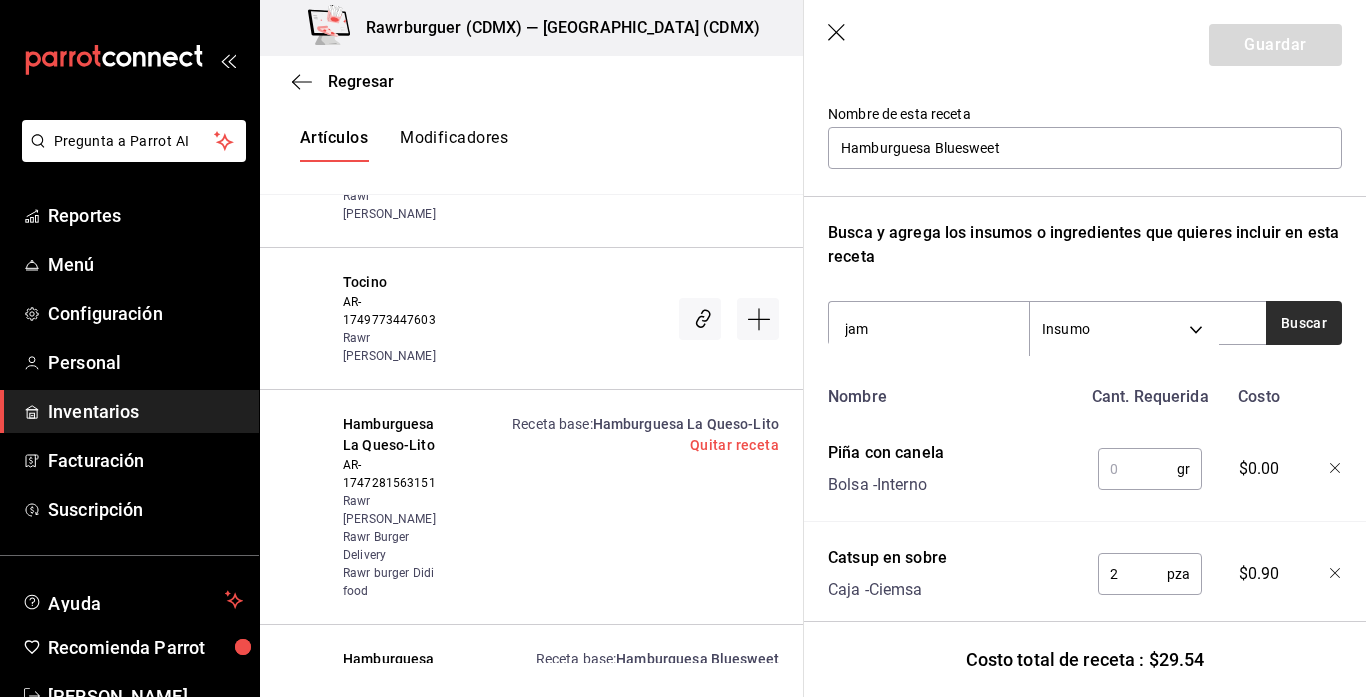 type on "jam" 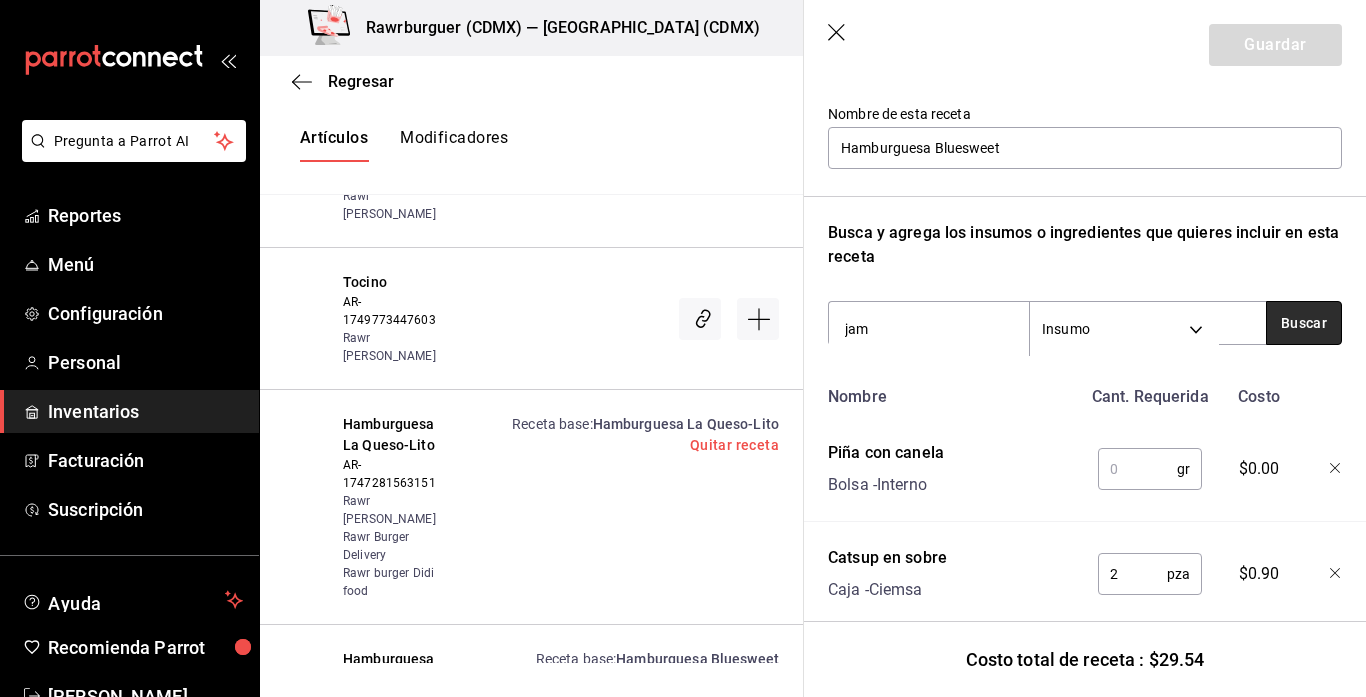 click on "Buscar" at bounding box center [1304, 323] 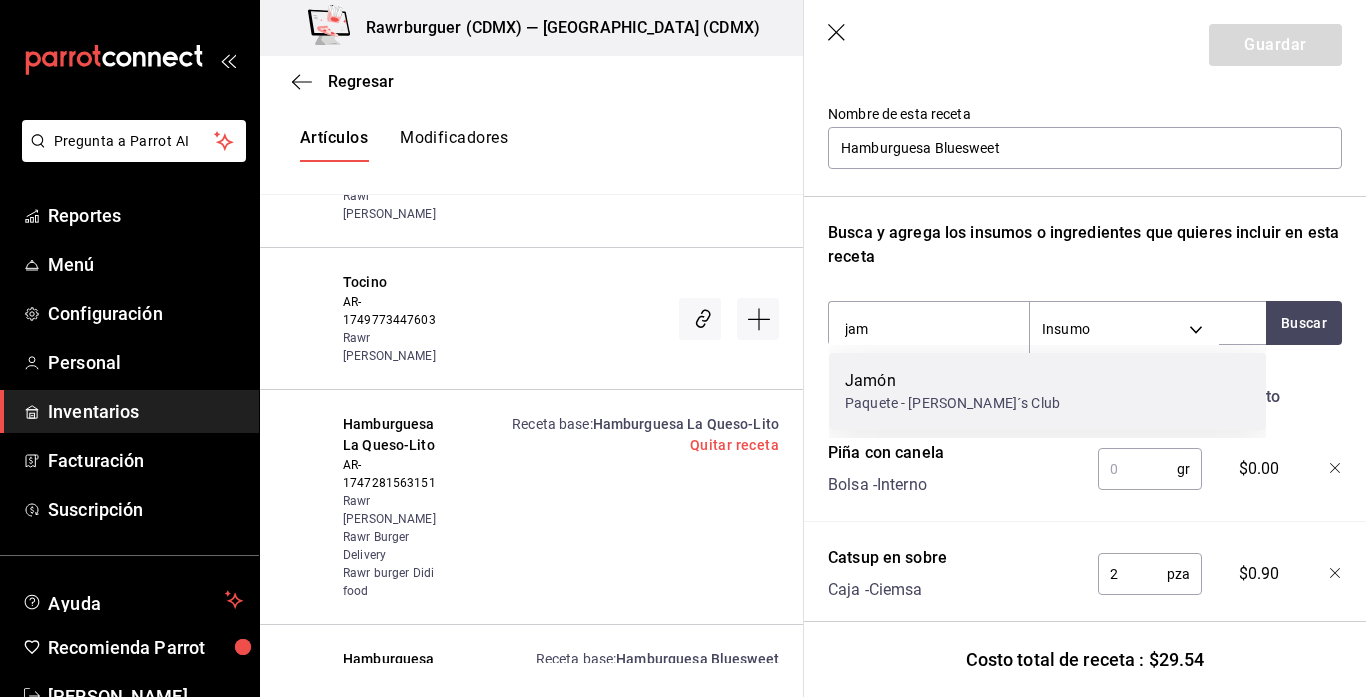 click on "Jamón  Paquete - Sam´s Club" at bounding box center (1047, 391) 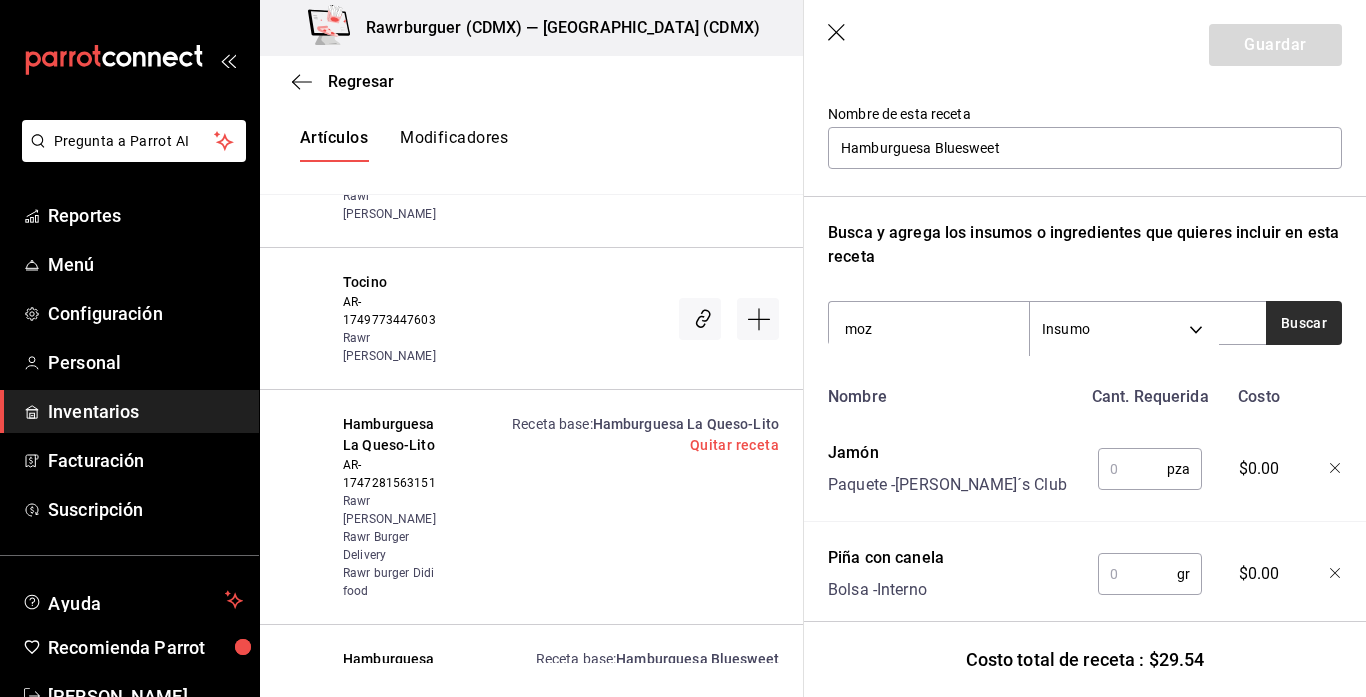 type on "moz" 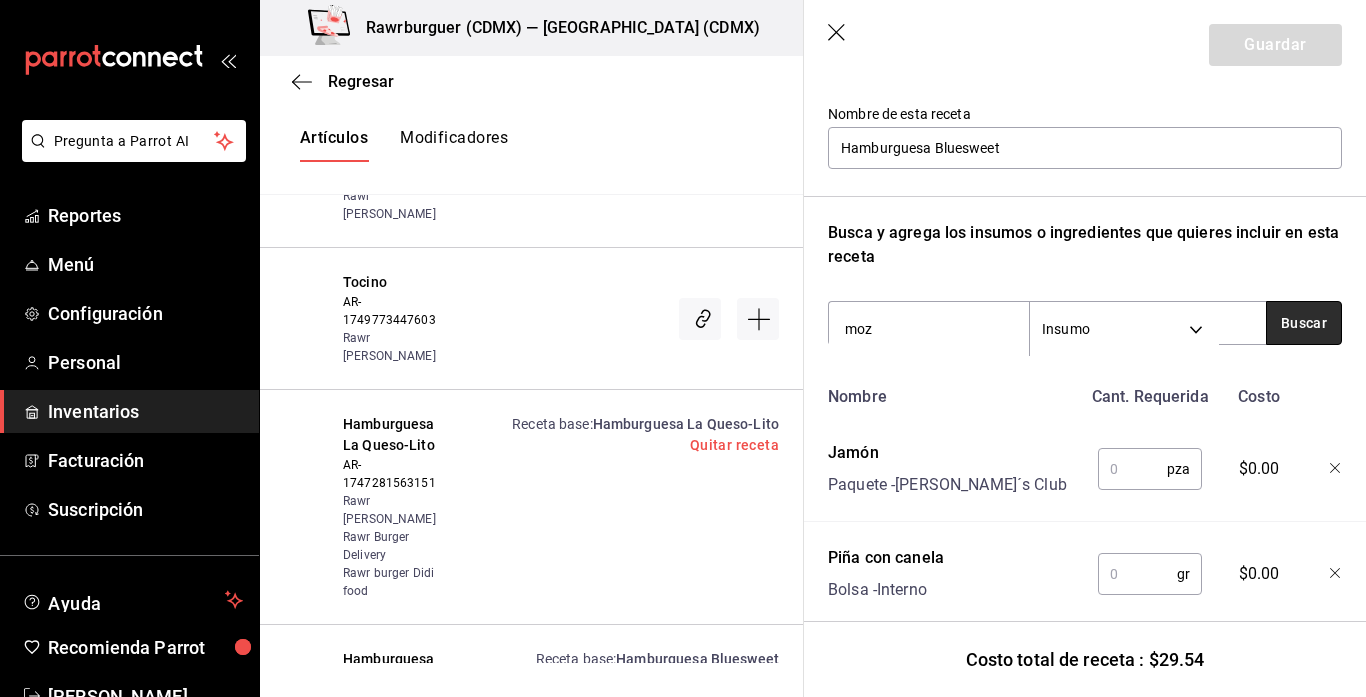 click on "Buscar" at bounding box center (1304, 323) 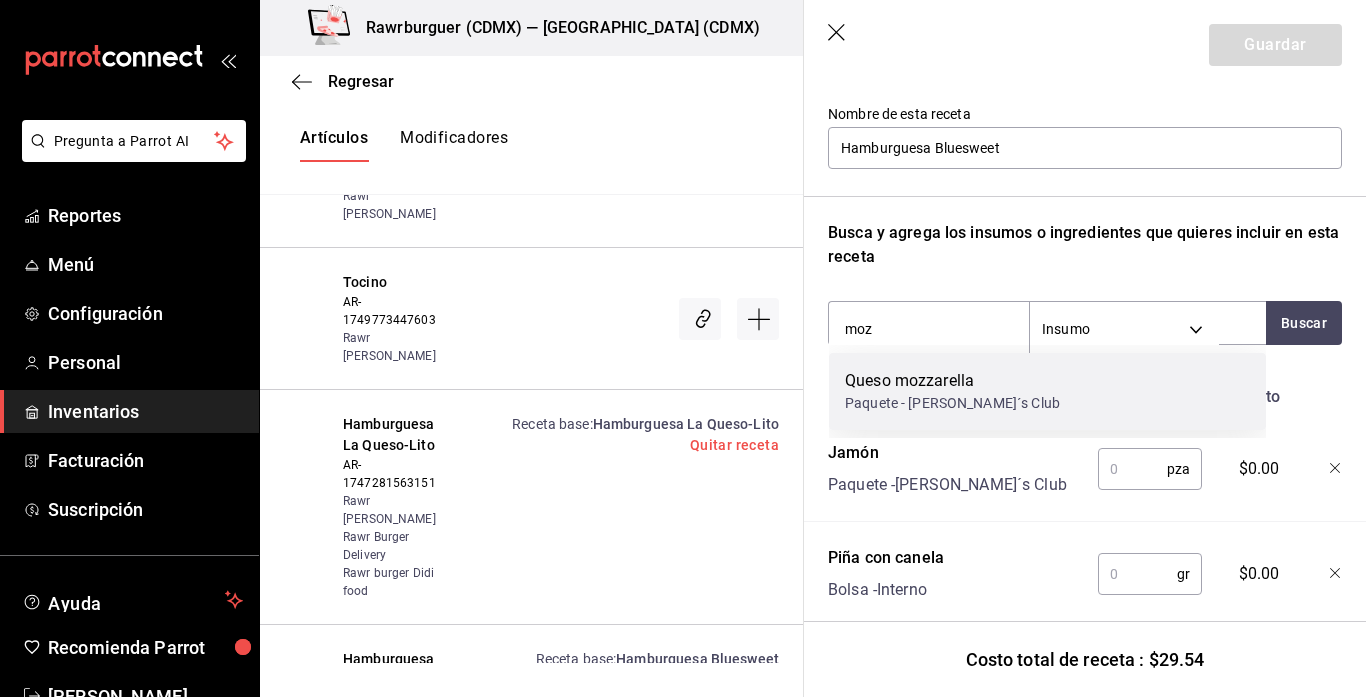 click on "Queso mozzarella Paquete - Sam´s Club" at bounding box center (1047, 391) 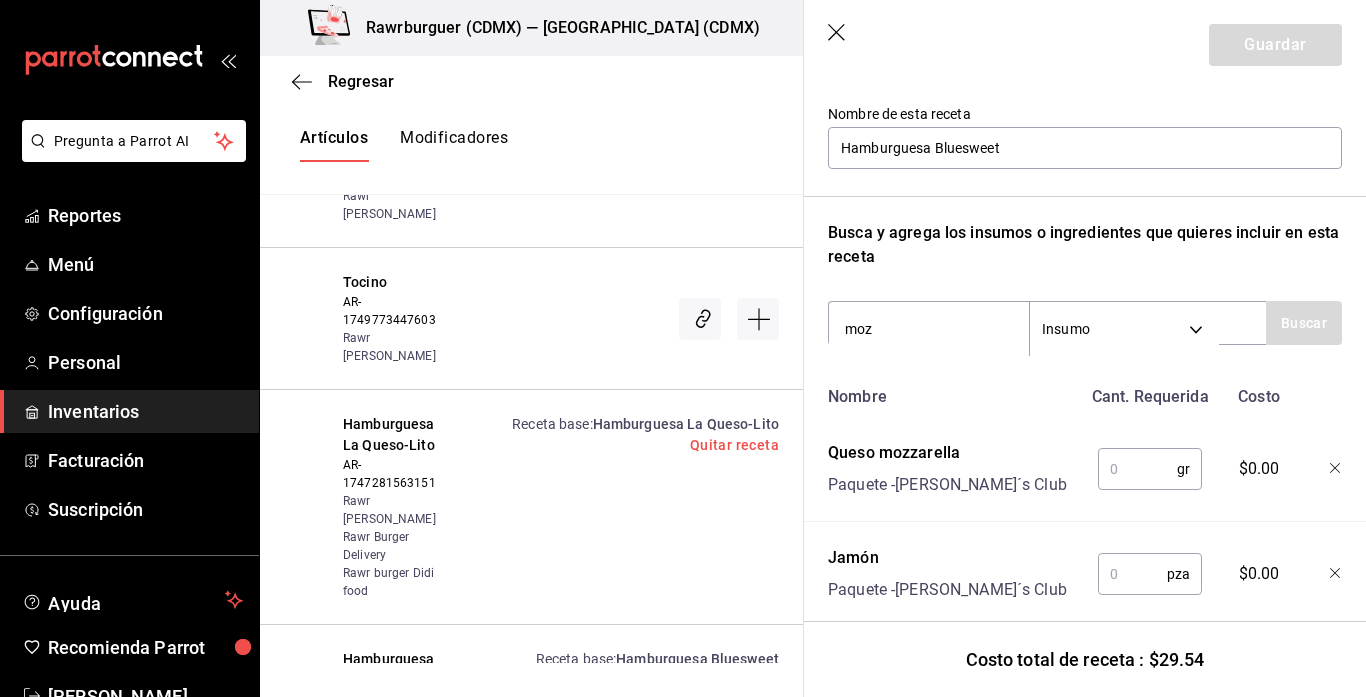 type 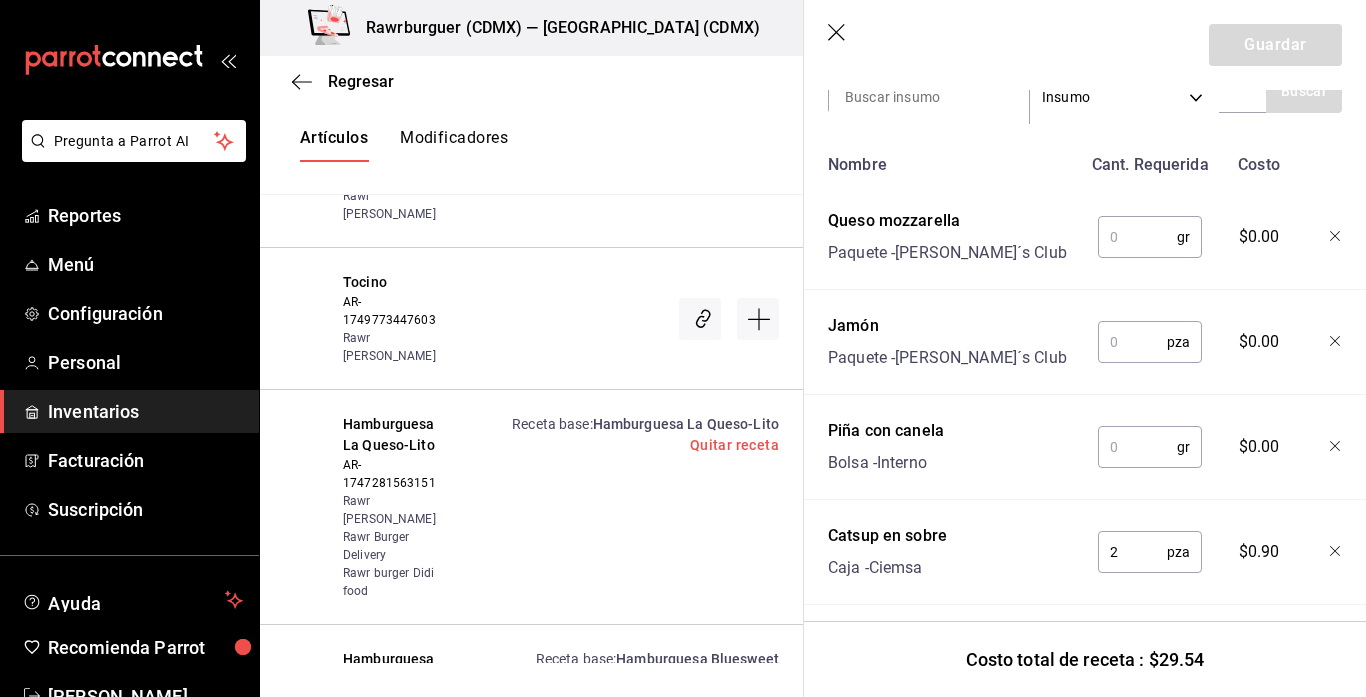 scroll, scrollTop: 431, scrollLeft: 0, axis: vertical 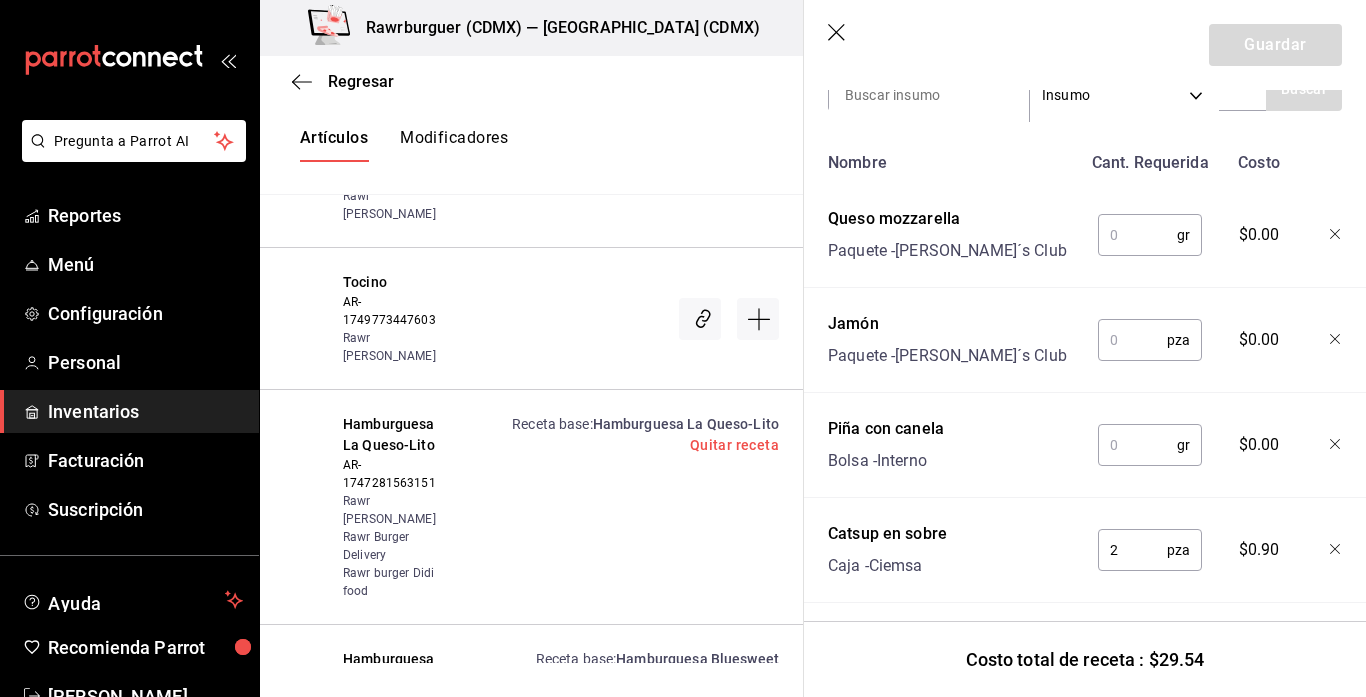 click at bounding box center (1137, 445) 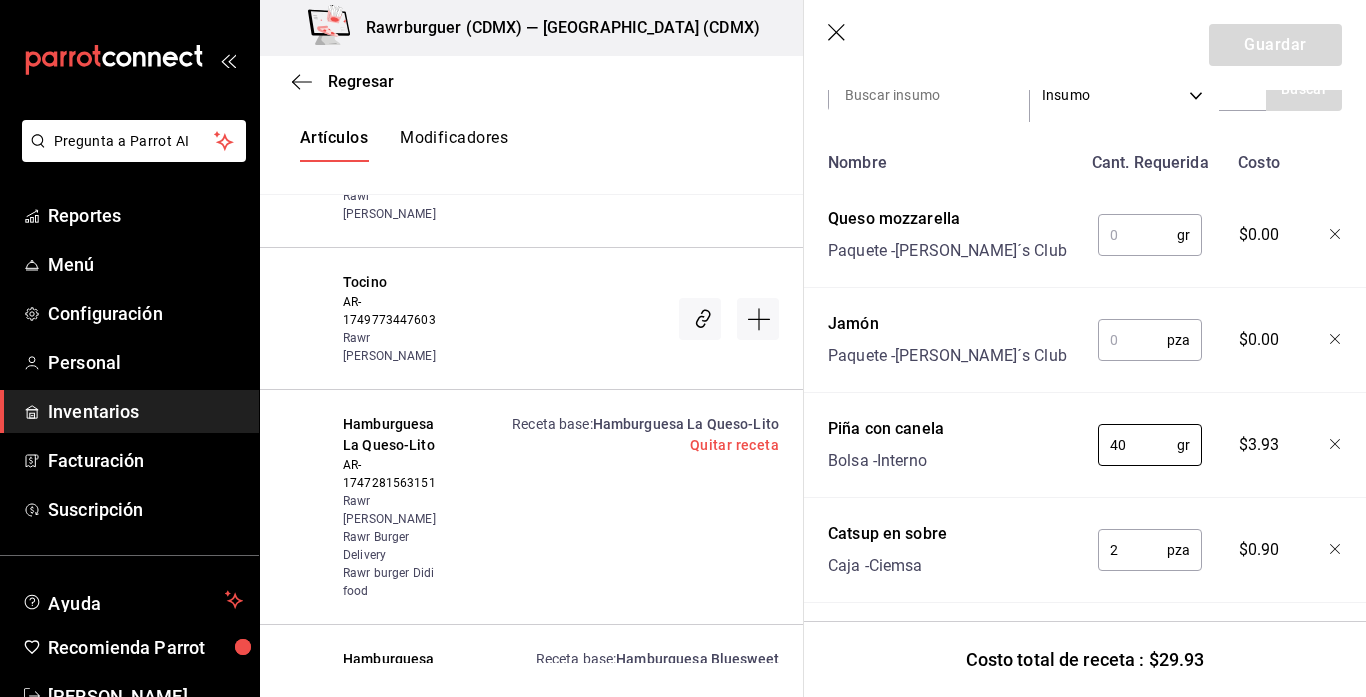 type on "40" 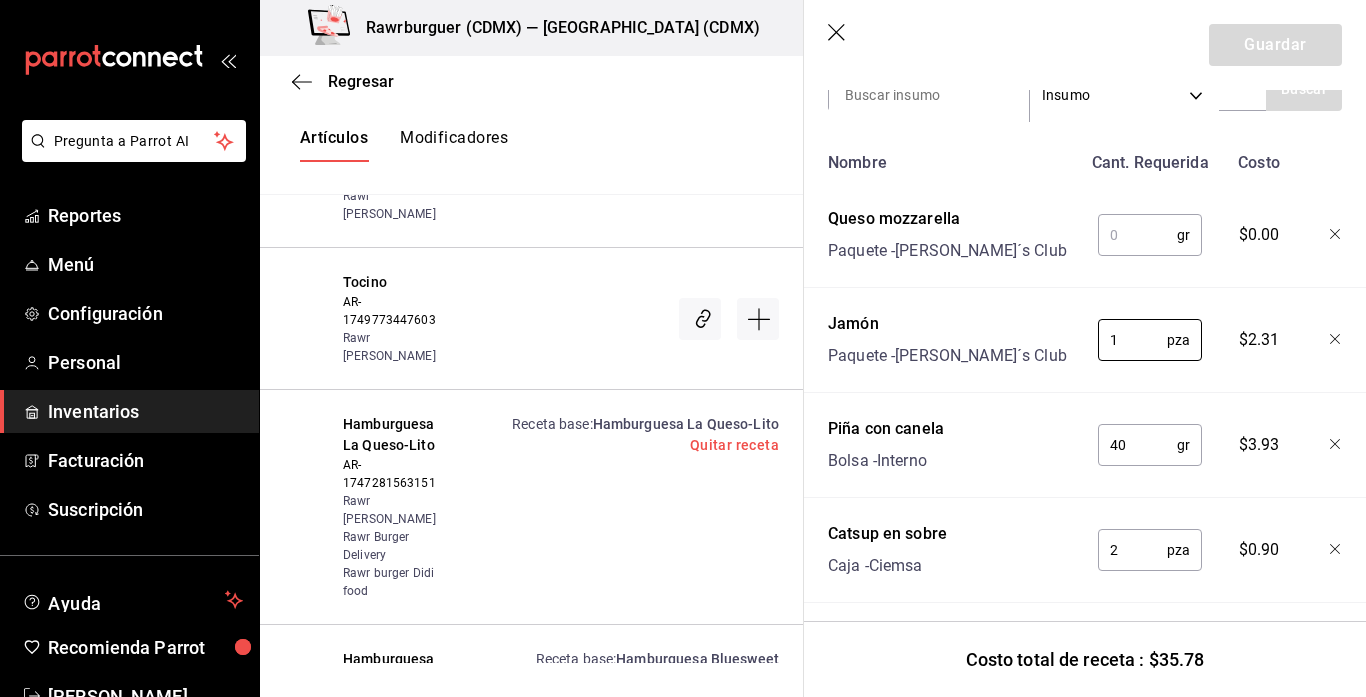 type on "1" 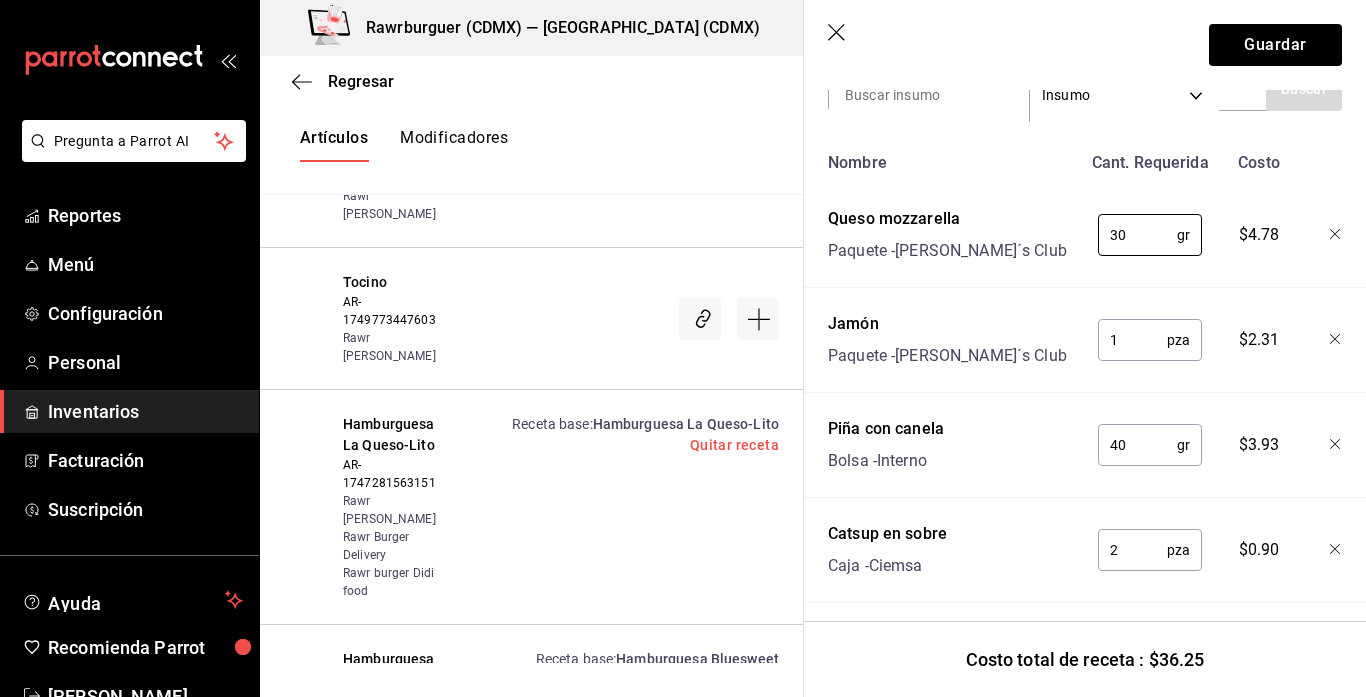 type on "30" 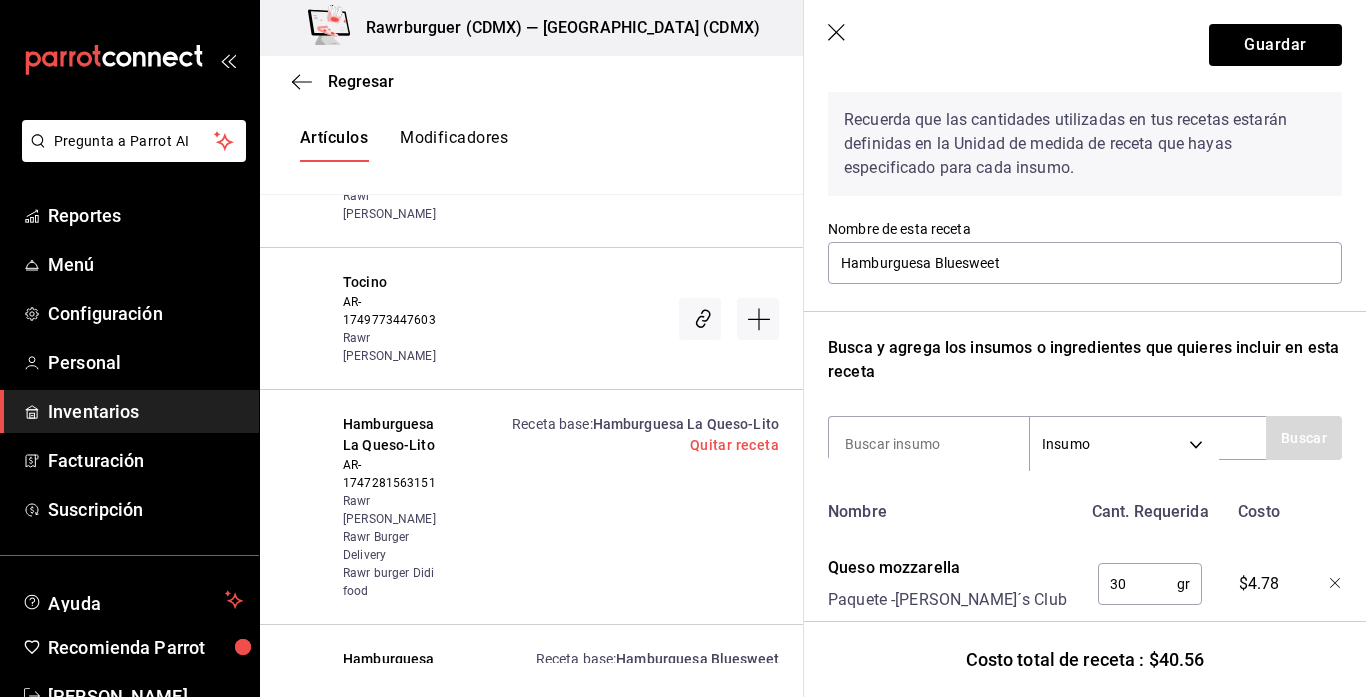 scroll, scrollTop: 0, scrollLeft: 0, axis: both 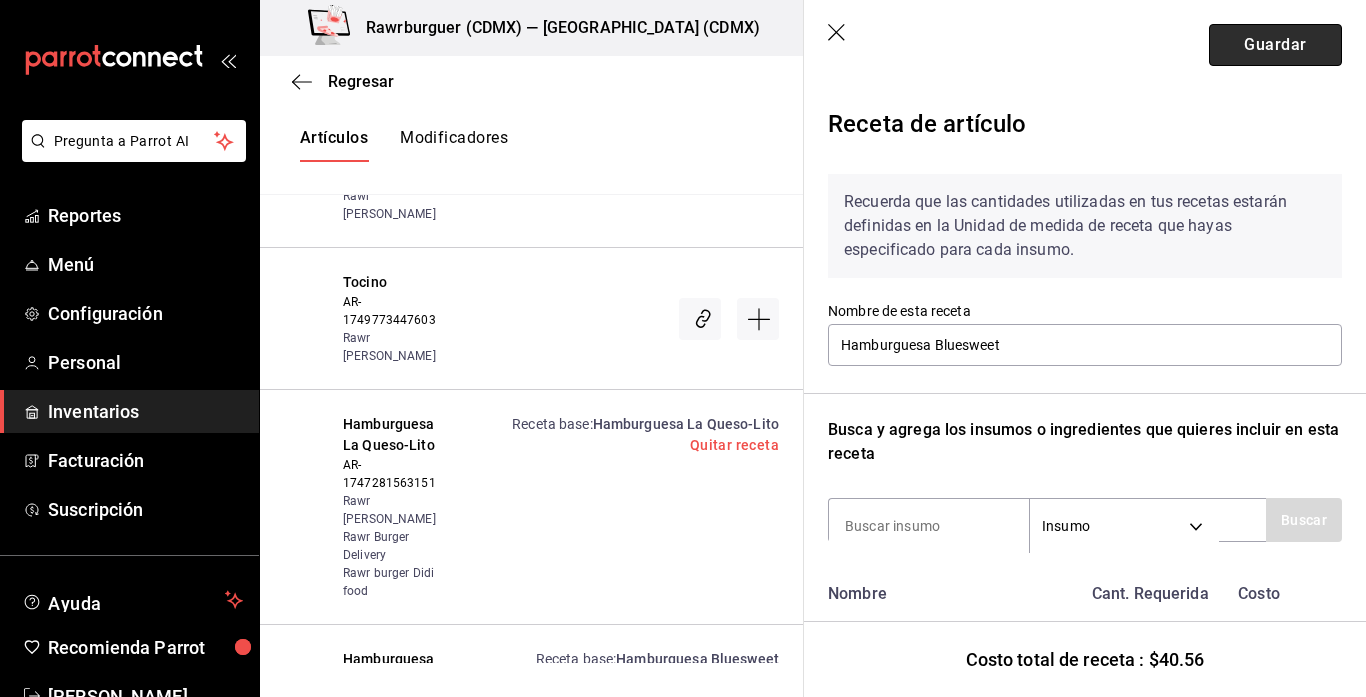 click on "Guardar" at bounding box center [1275, 45] 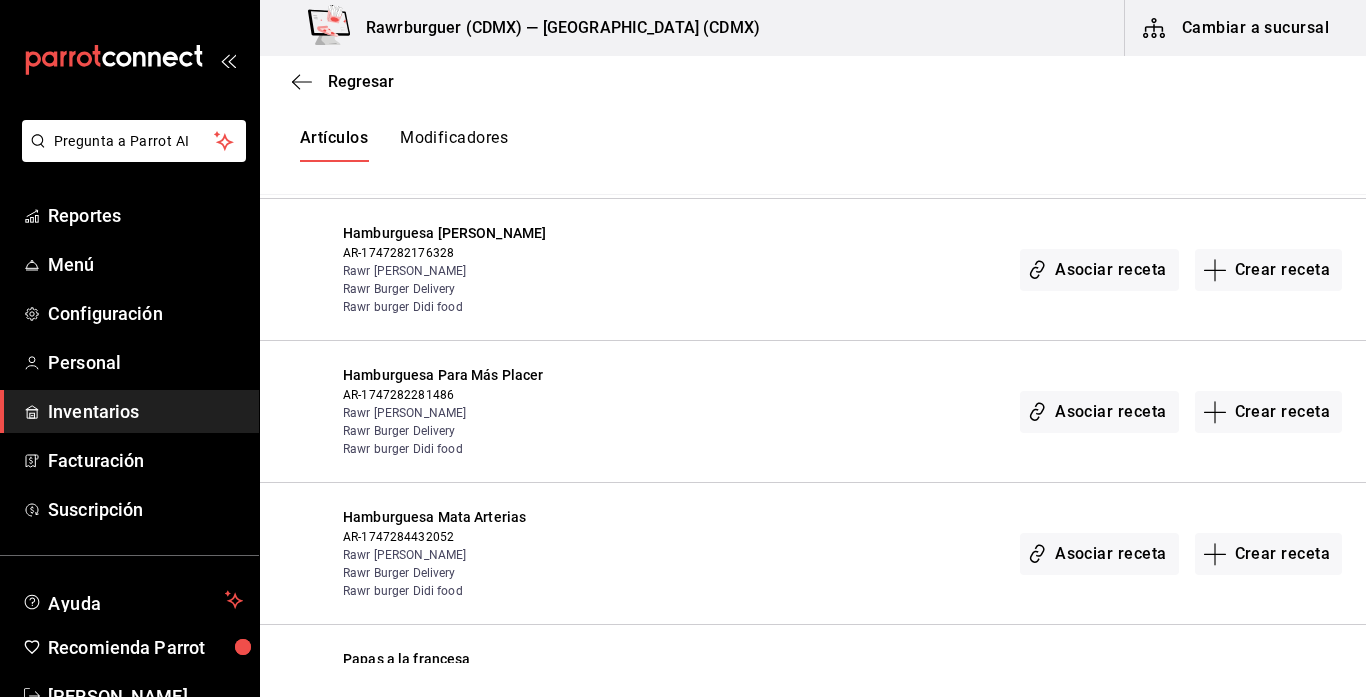 scroll, scrollTop: 1389, scrollLeft: 0, axis: vertical 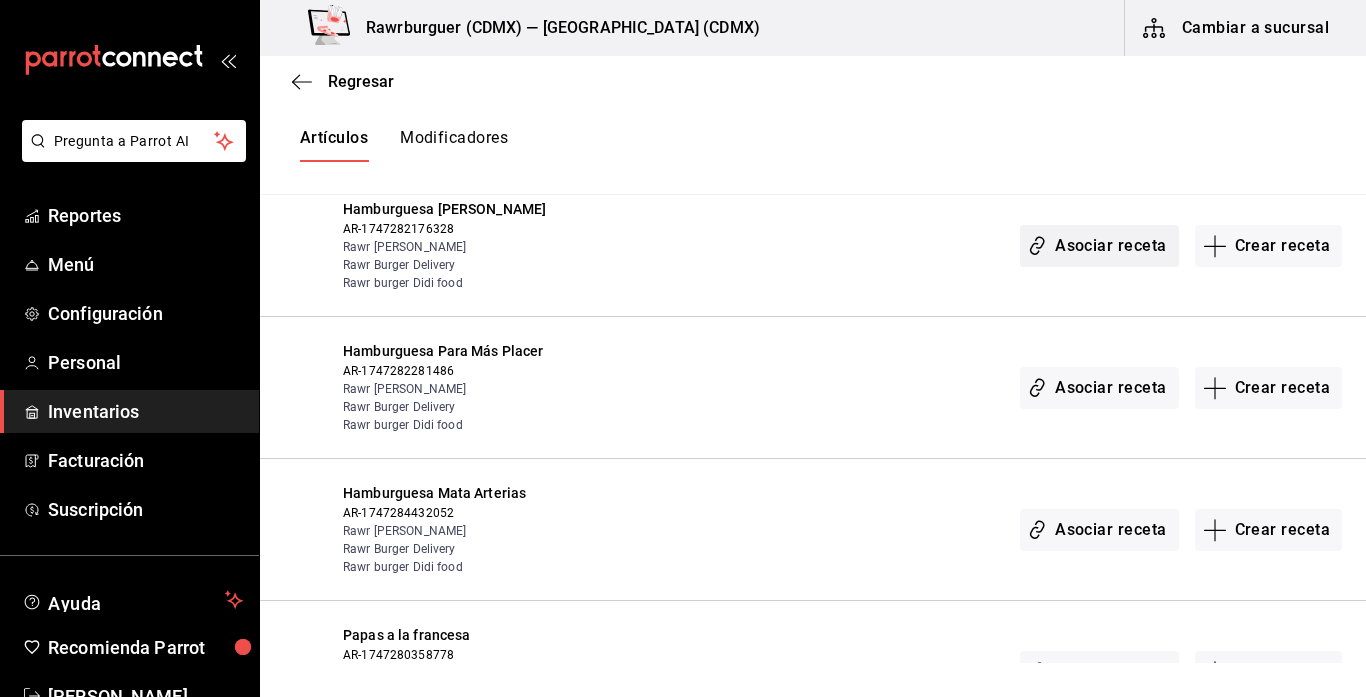 click on "Asociar receta" at bounding box center (1099, 246) 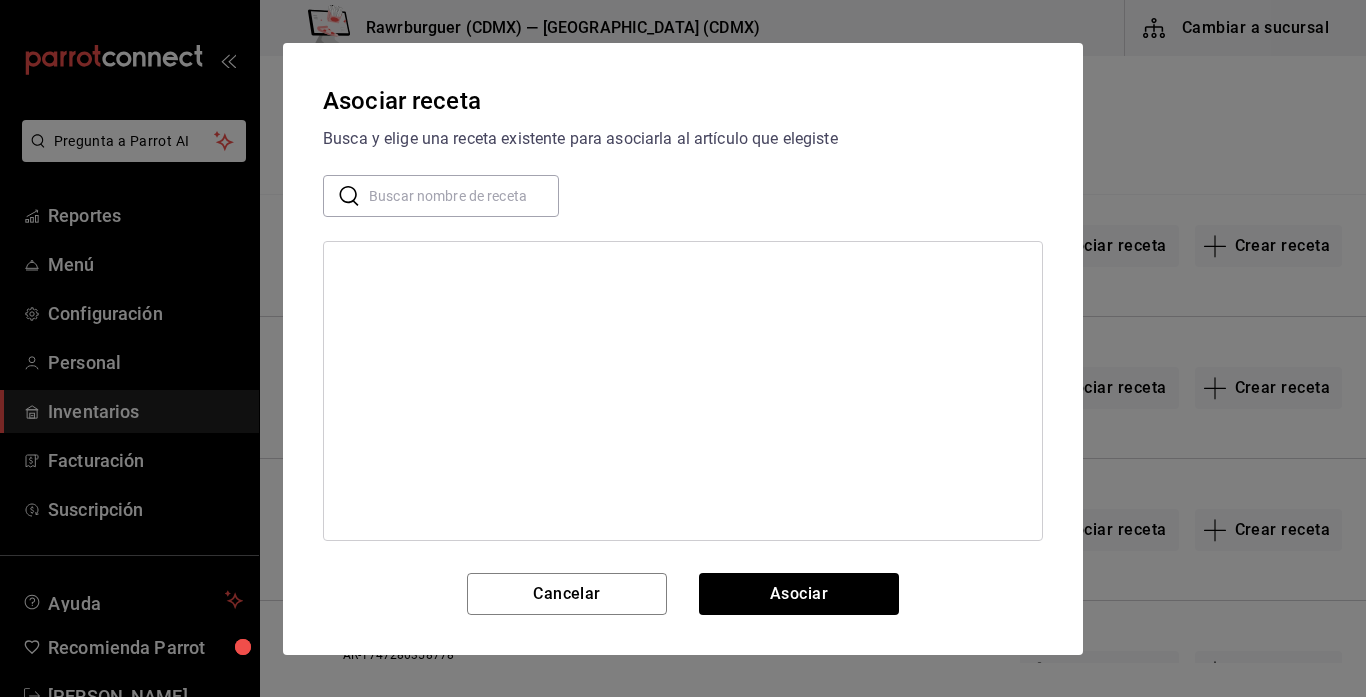click at bounding box center [464, 195] 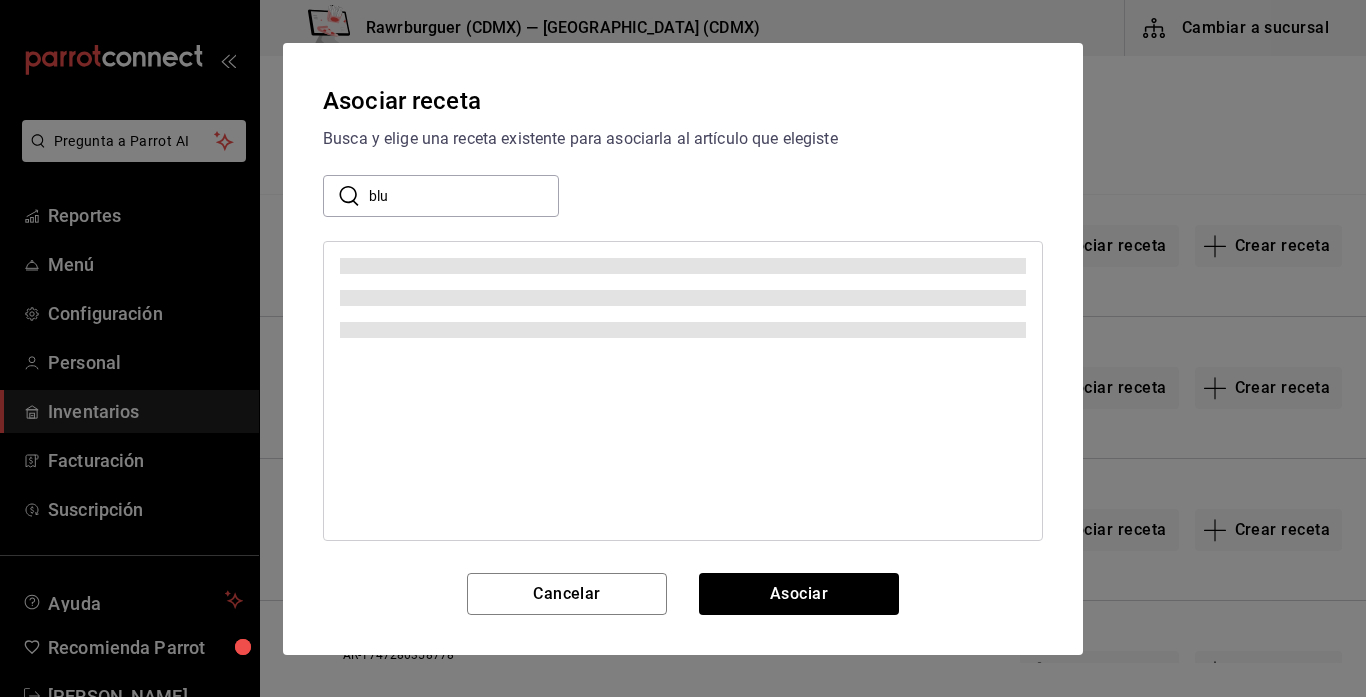 type on "blue" 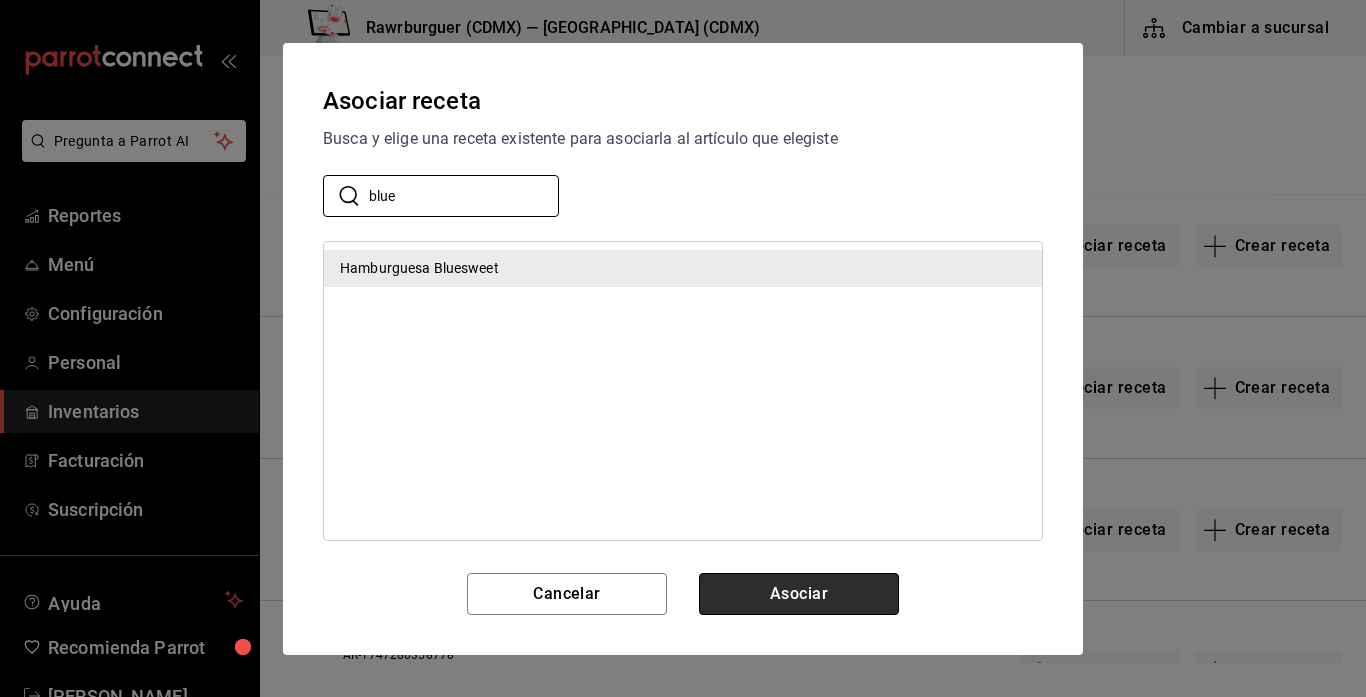 click on "Asociar" at bounding box center [799, 594] 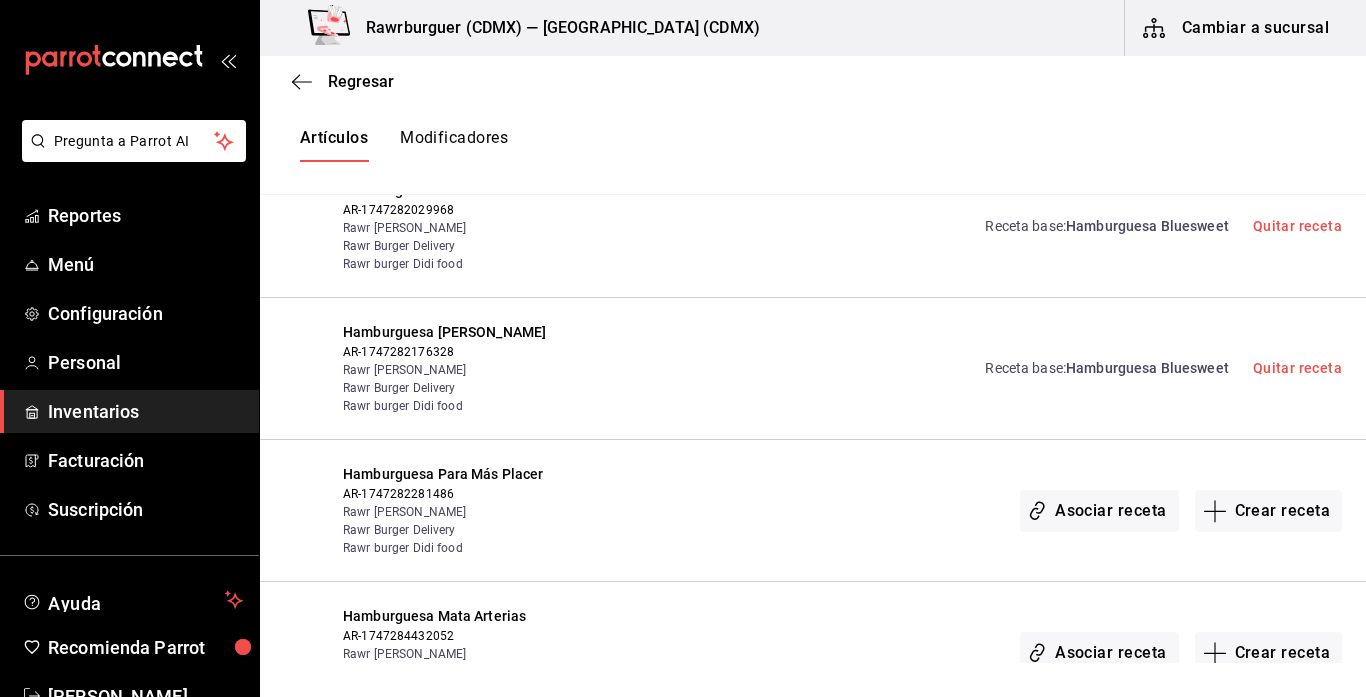 scroll, scrollTop: 1257, scrollLeft: 0, axis: vertical 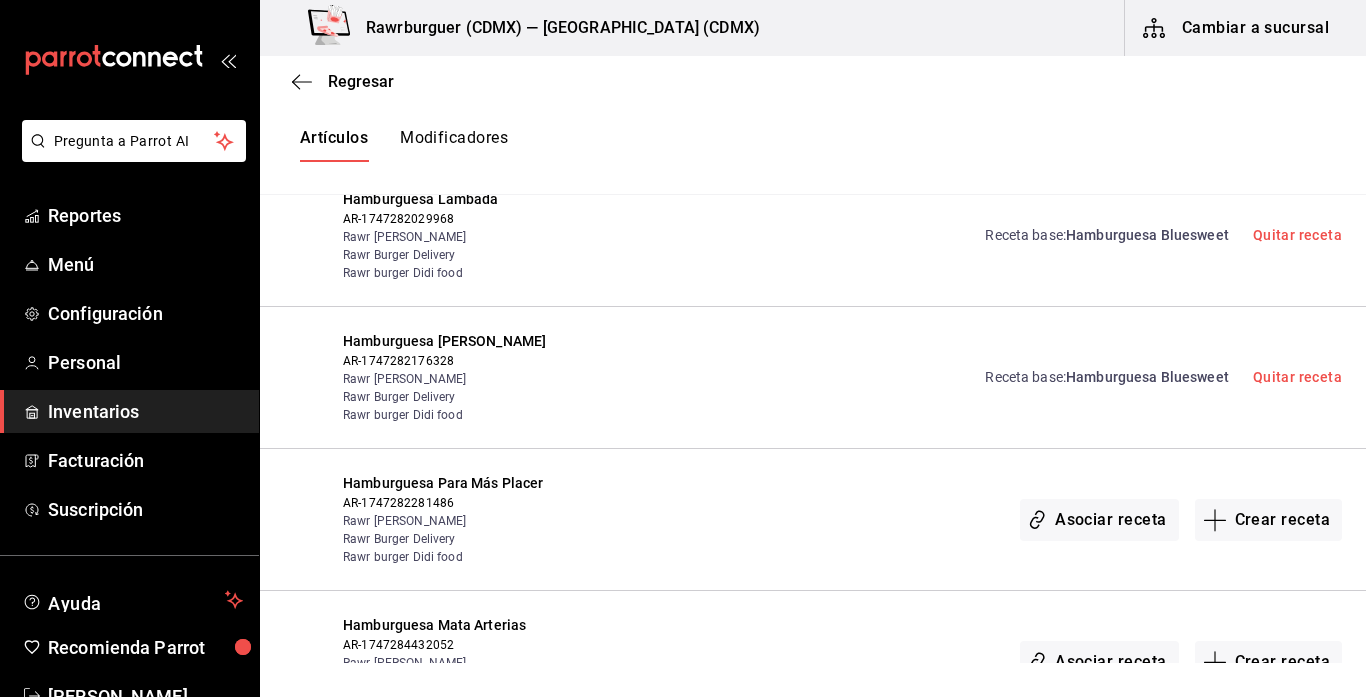 click on "Hamburguesa Bluesweet" at bounding box center [1147, 235] 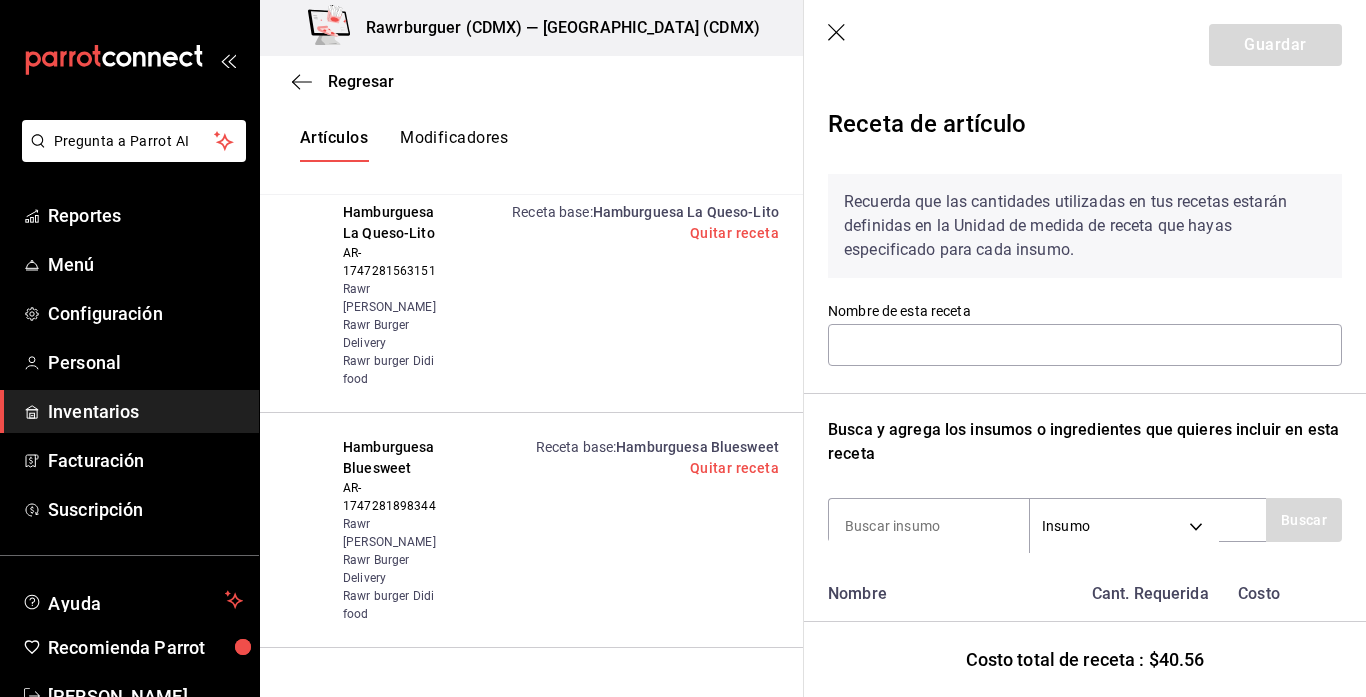 type on "Hamburguesa Bluesweet" 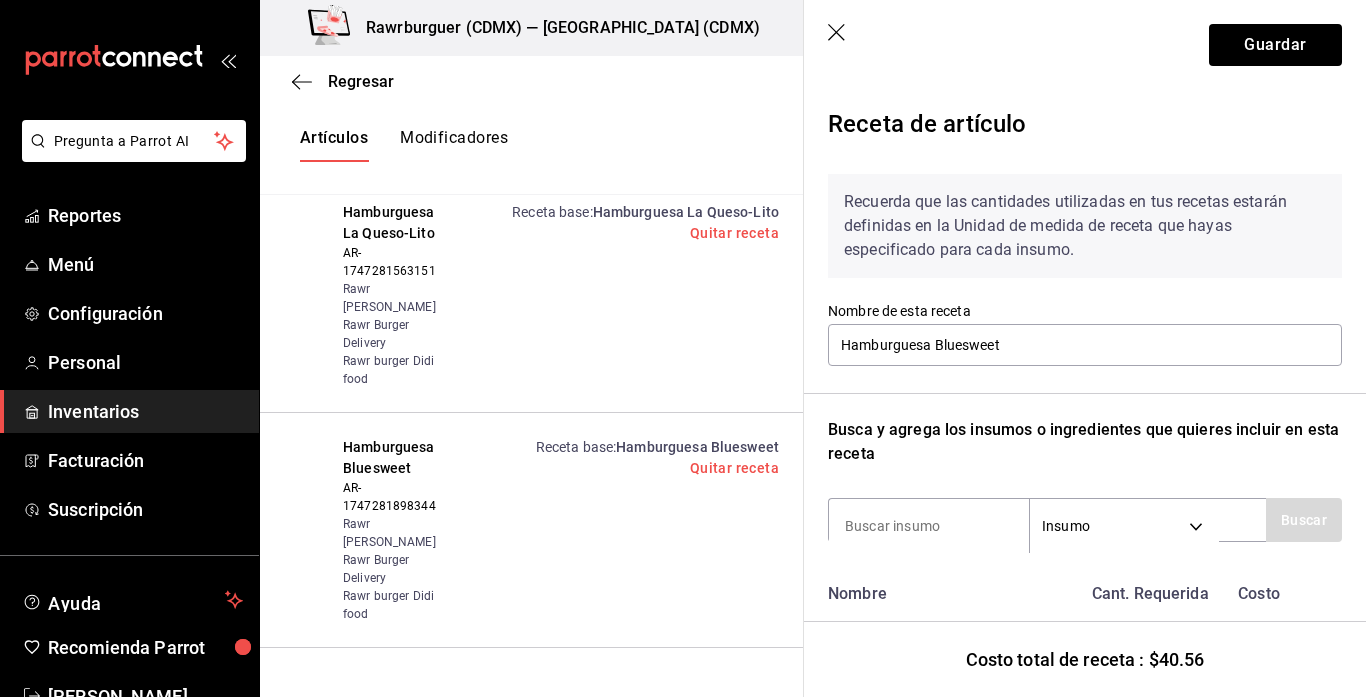scroll, scrollTop: 283, scrollLeft: 0, axis: vertical 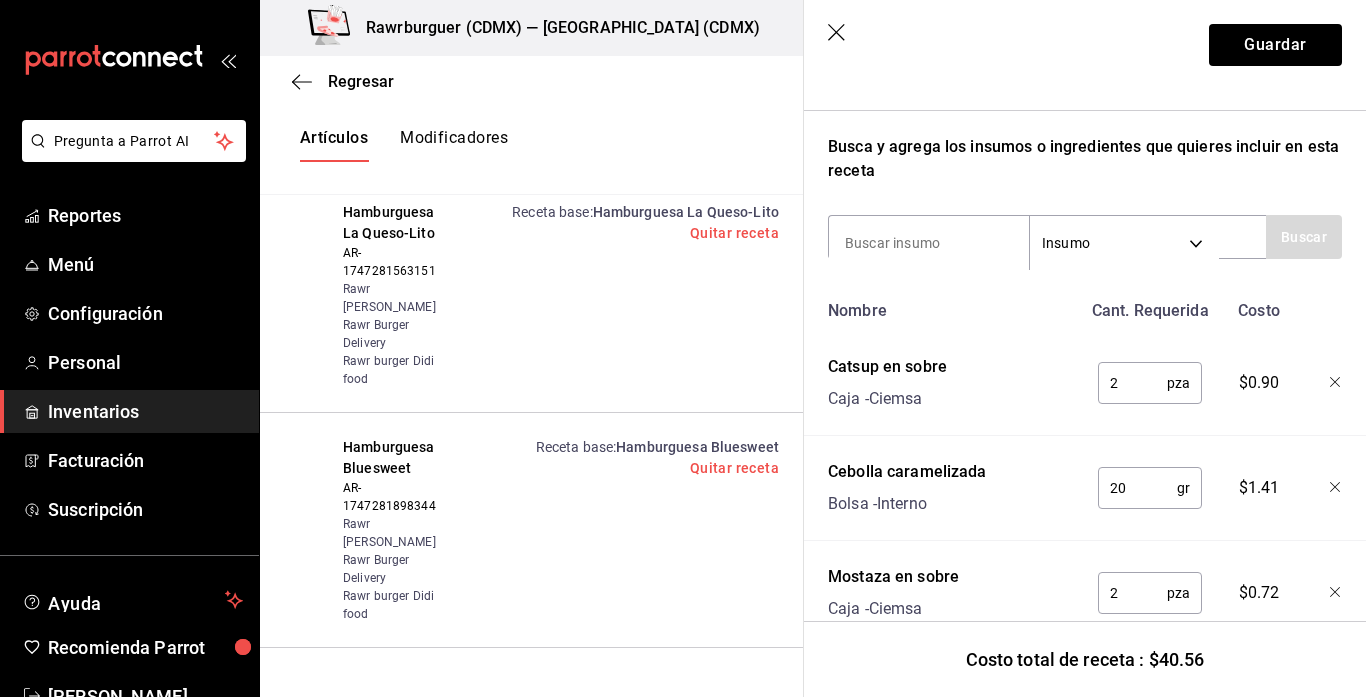 click 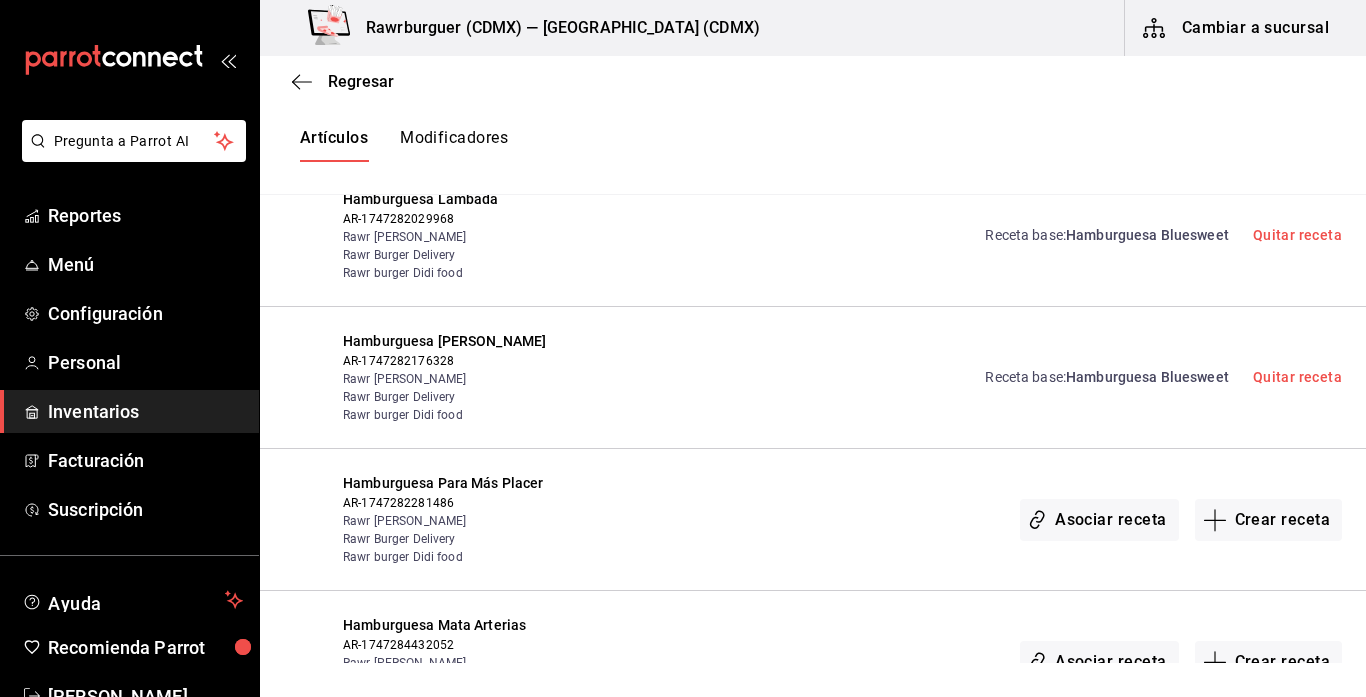 scroll, scrollTop: 0, scrollLeft: 0, axis: both 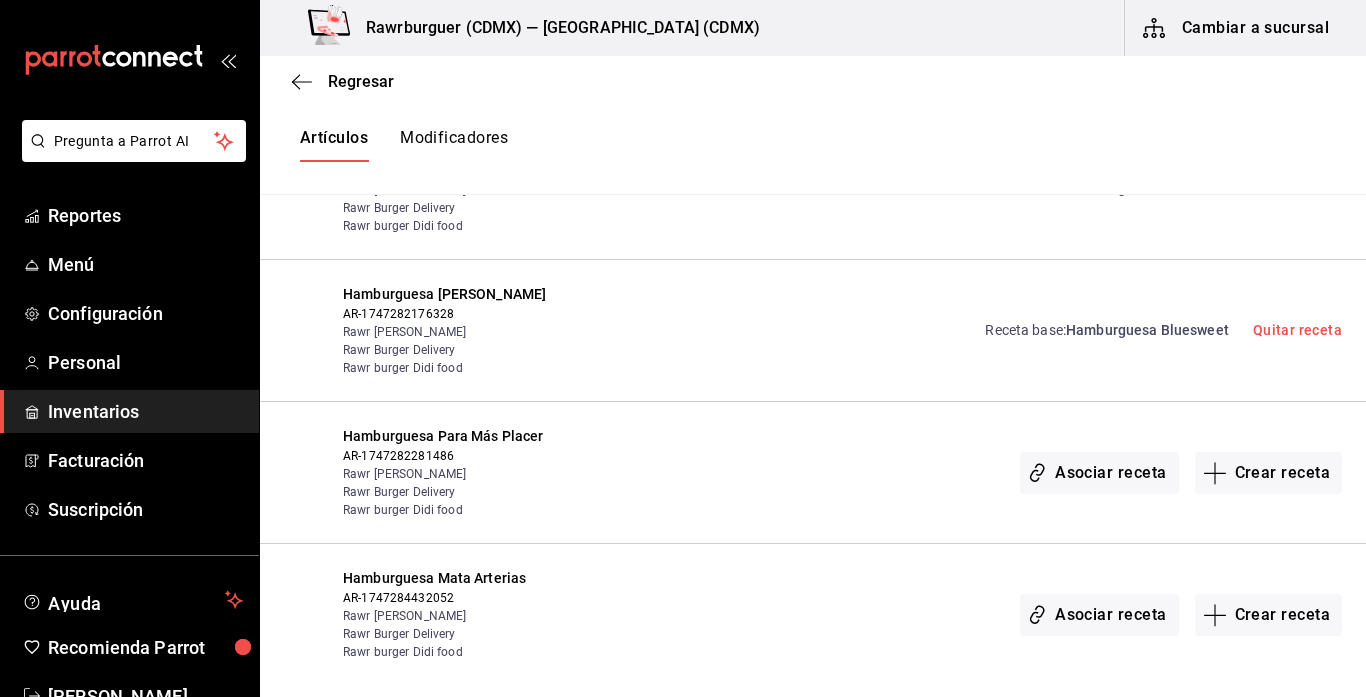 click on "Hamburguesa Bluesweet" at bounding box center [1147, 330] 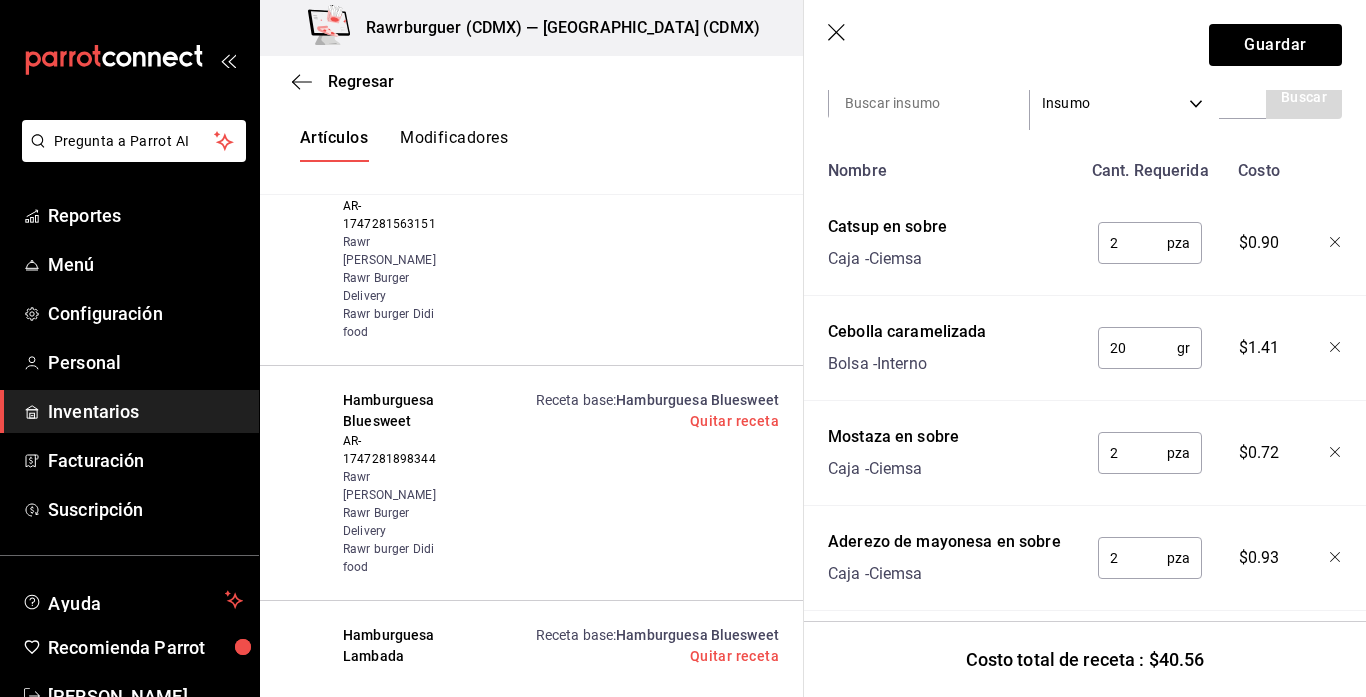scroll, scrollTop: 428, scrollLeft: 0, axis: vertical 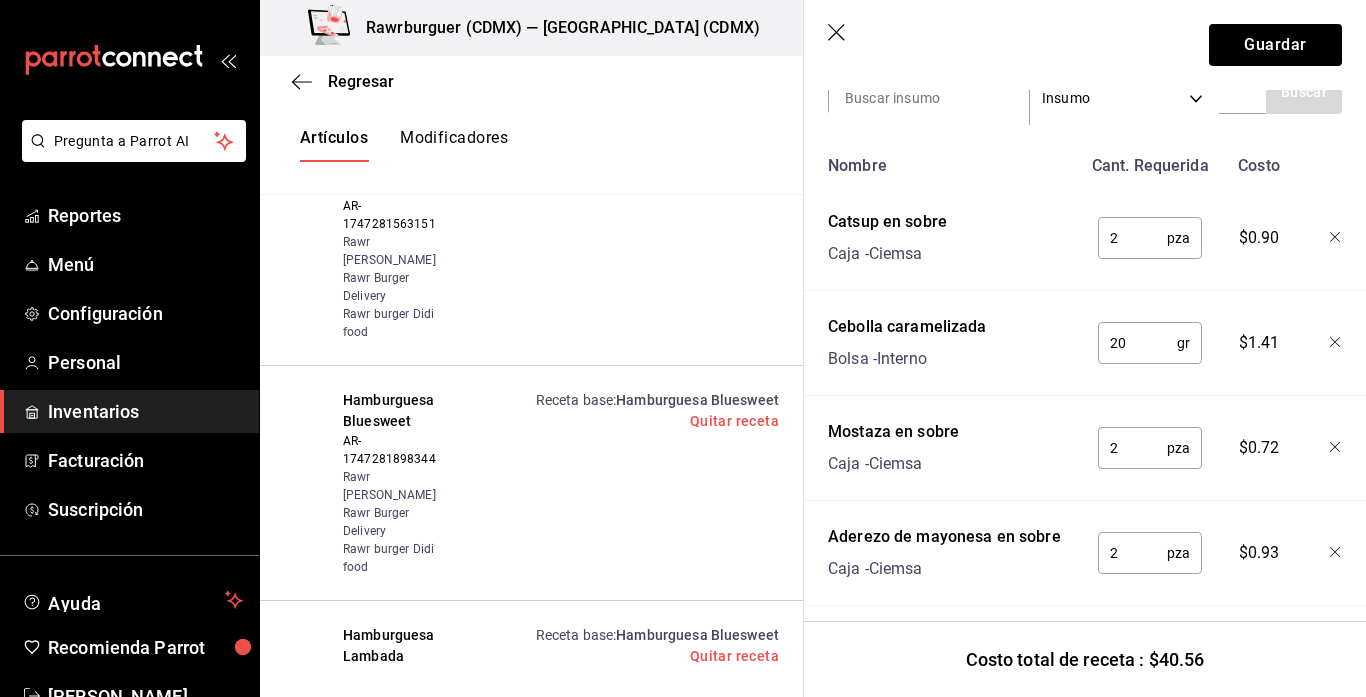 click 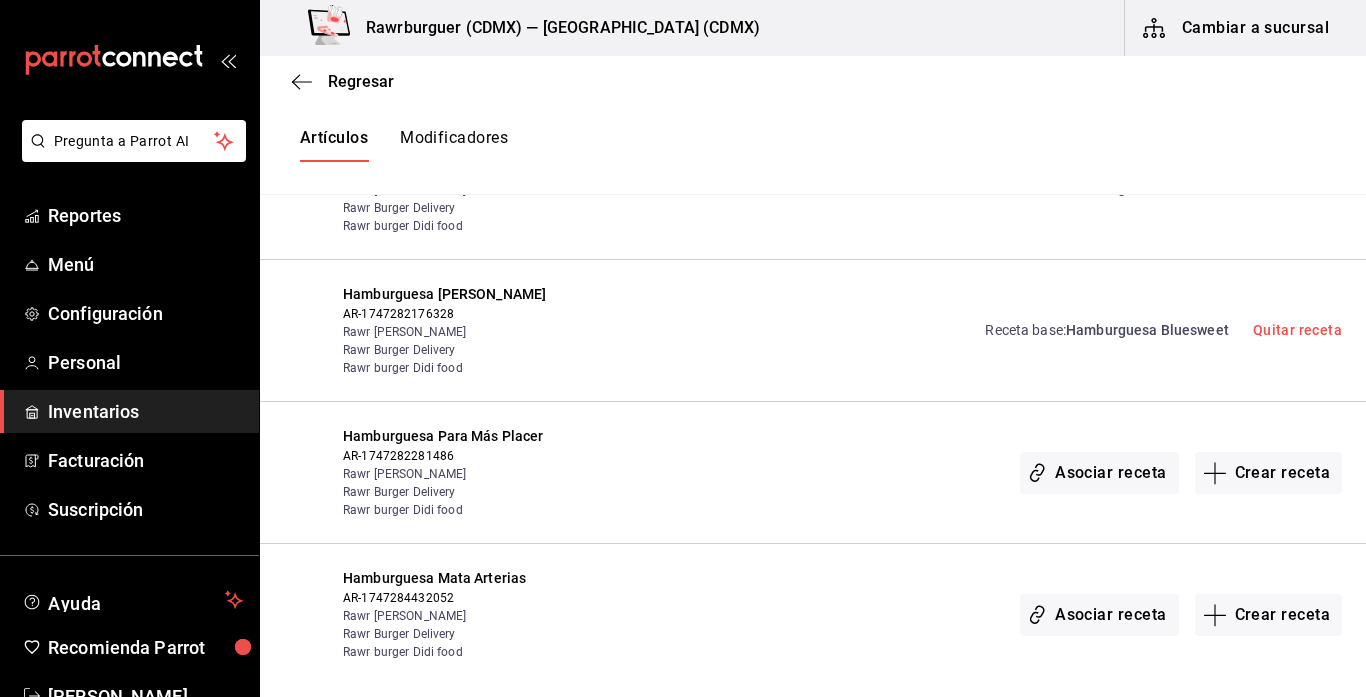 click 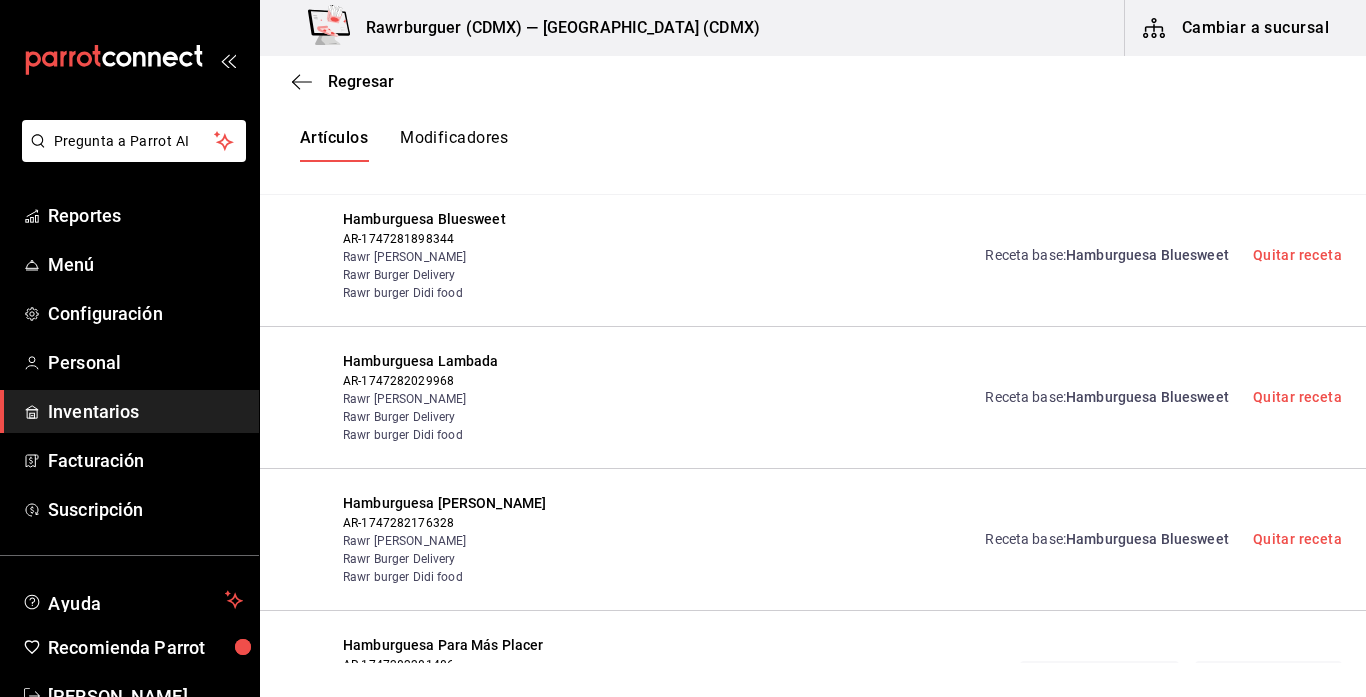 scroll, scrollTop: 1066, scrollLeft: 0, axis: vertical 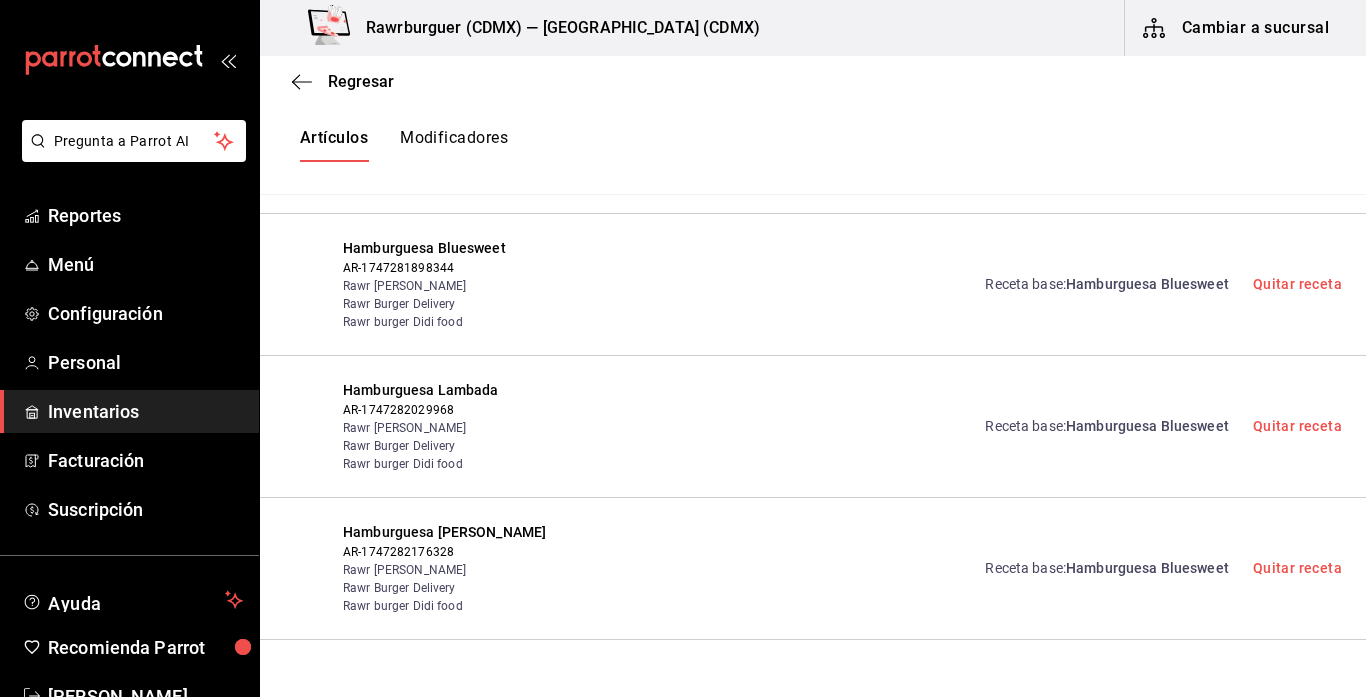 click on "Hamburguesa Bluesweet" at bounding box center (1147, 284) 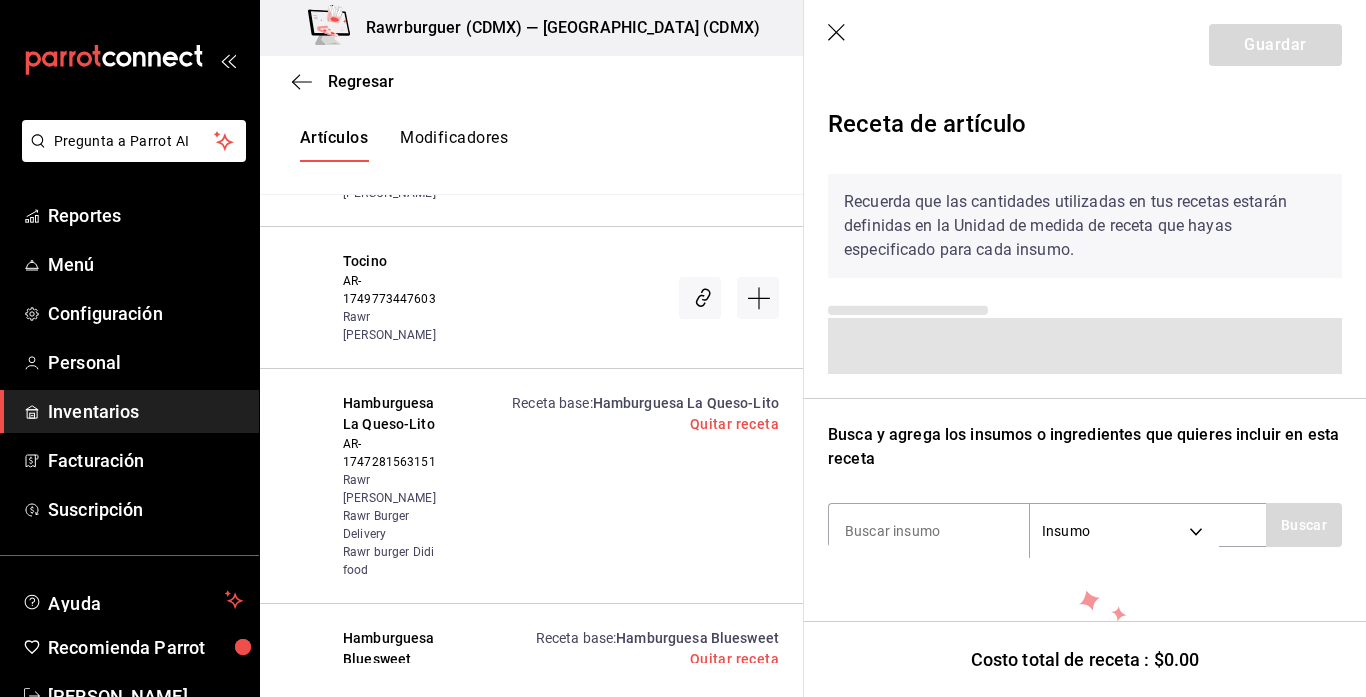 scroll, scrollTop: 162, scrollLeft: 0, axis: vertical 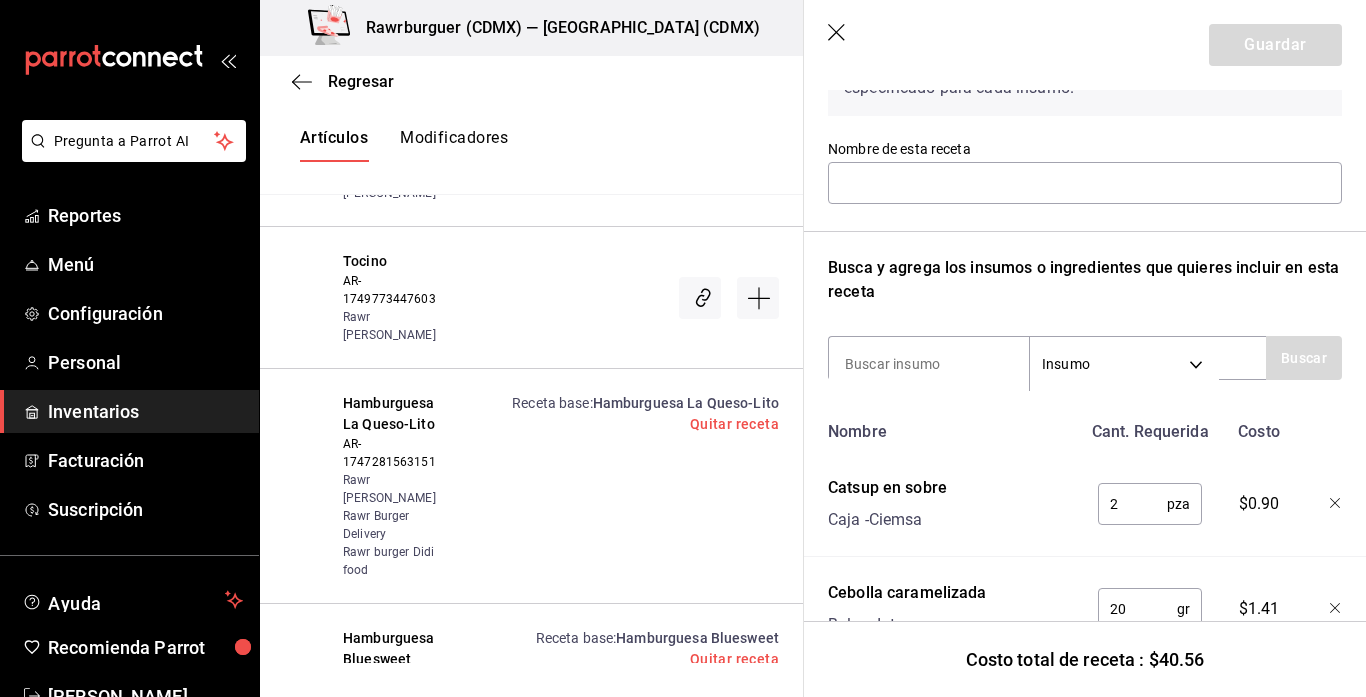 type on "Hamburguesa Bluesweet" 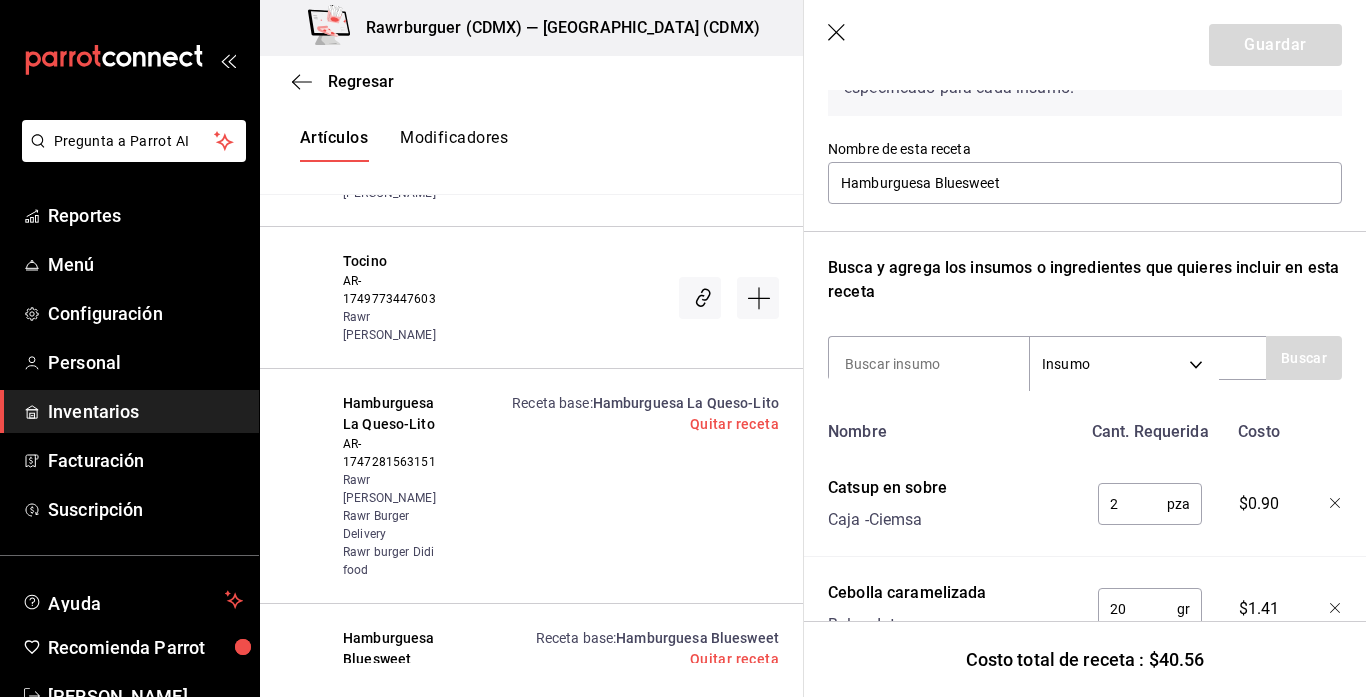 scroll, scrollTop: 263, scrollLeft: 0, axis: vertical 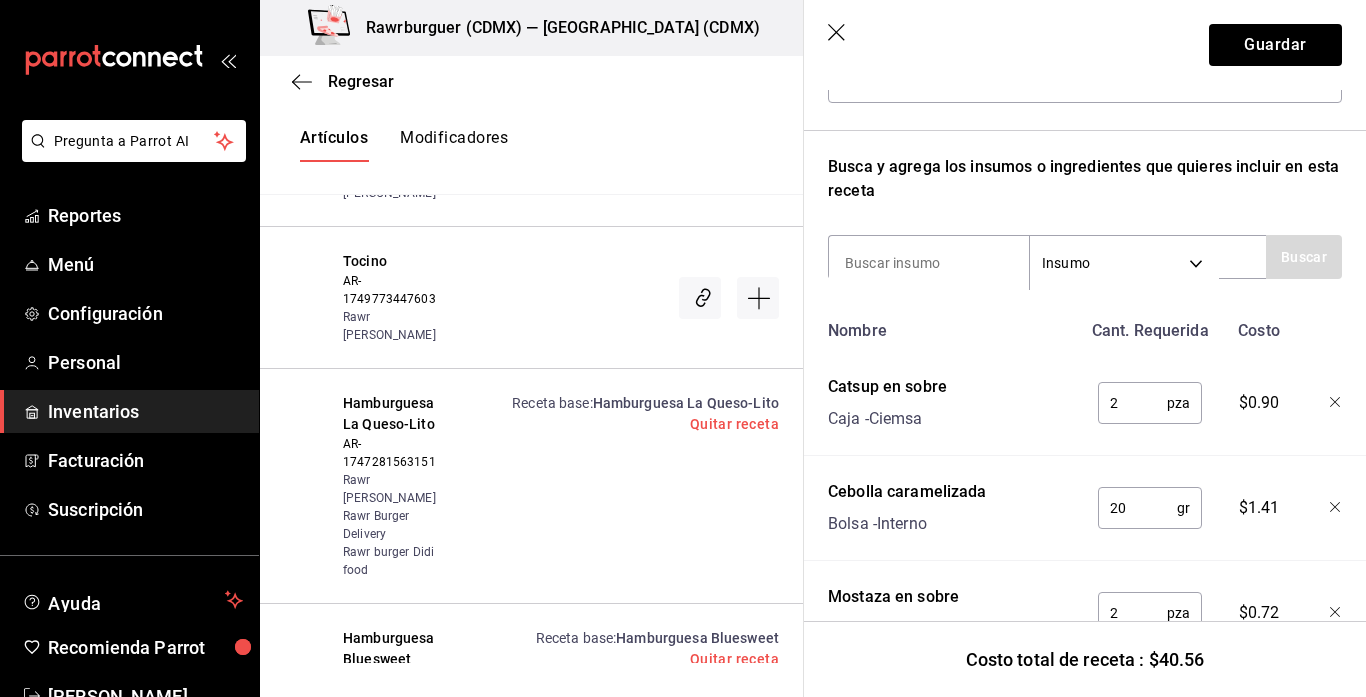 click on "20" at bounding box center (1137, 508) 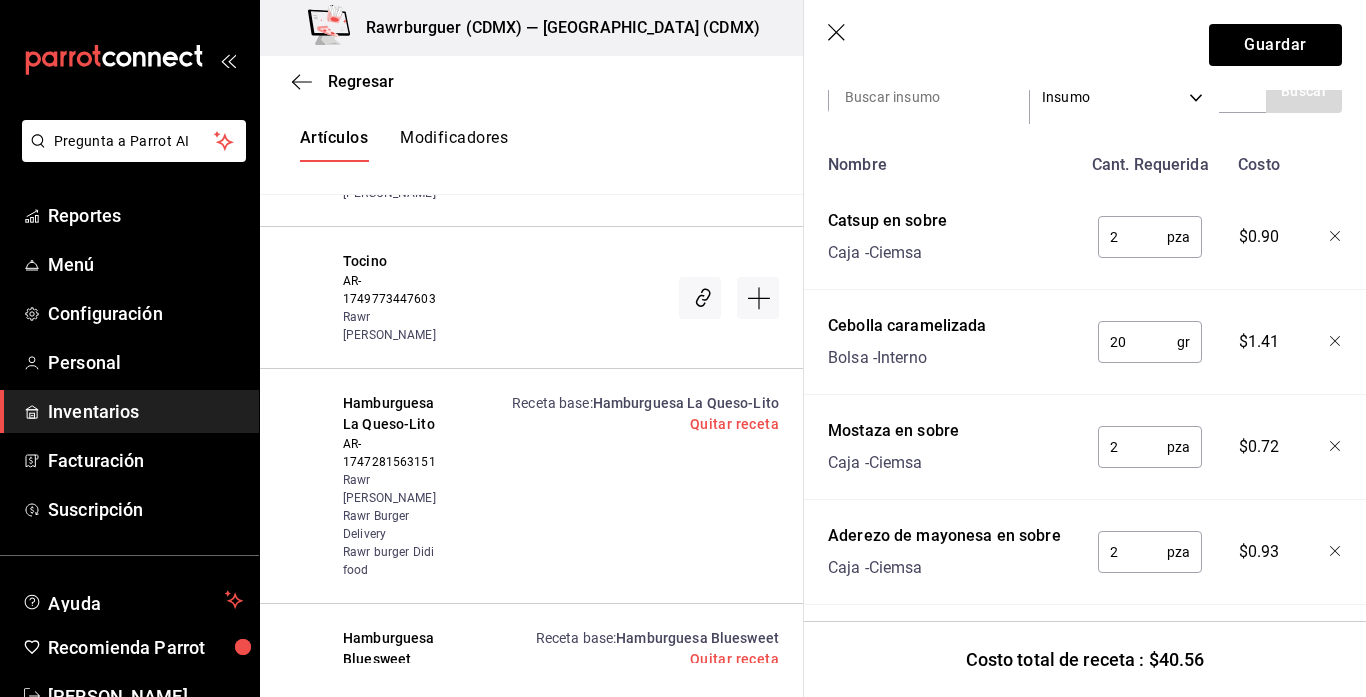 type on "2" 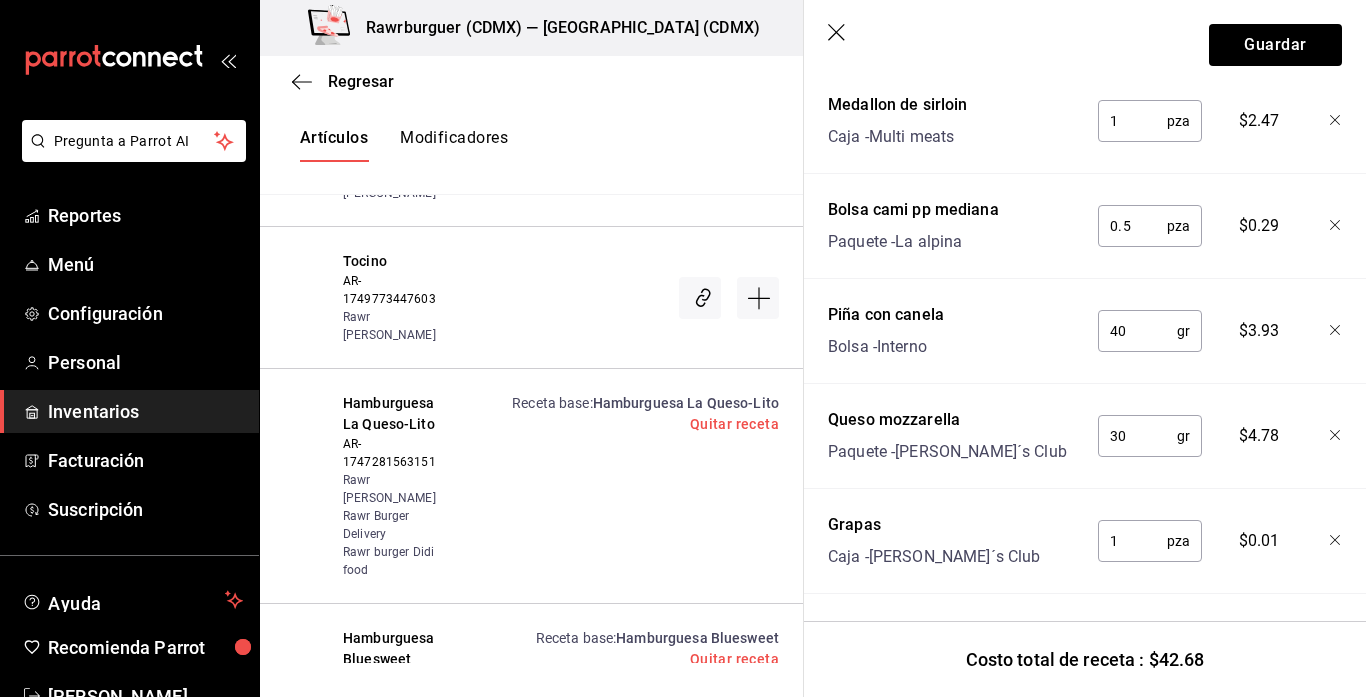 scroll, scrollTop: 982, scrollLeft: 0, axis: vertical 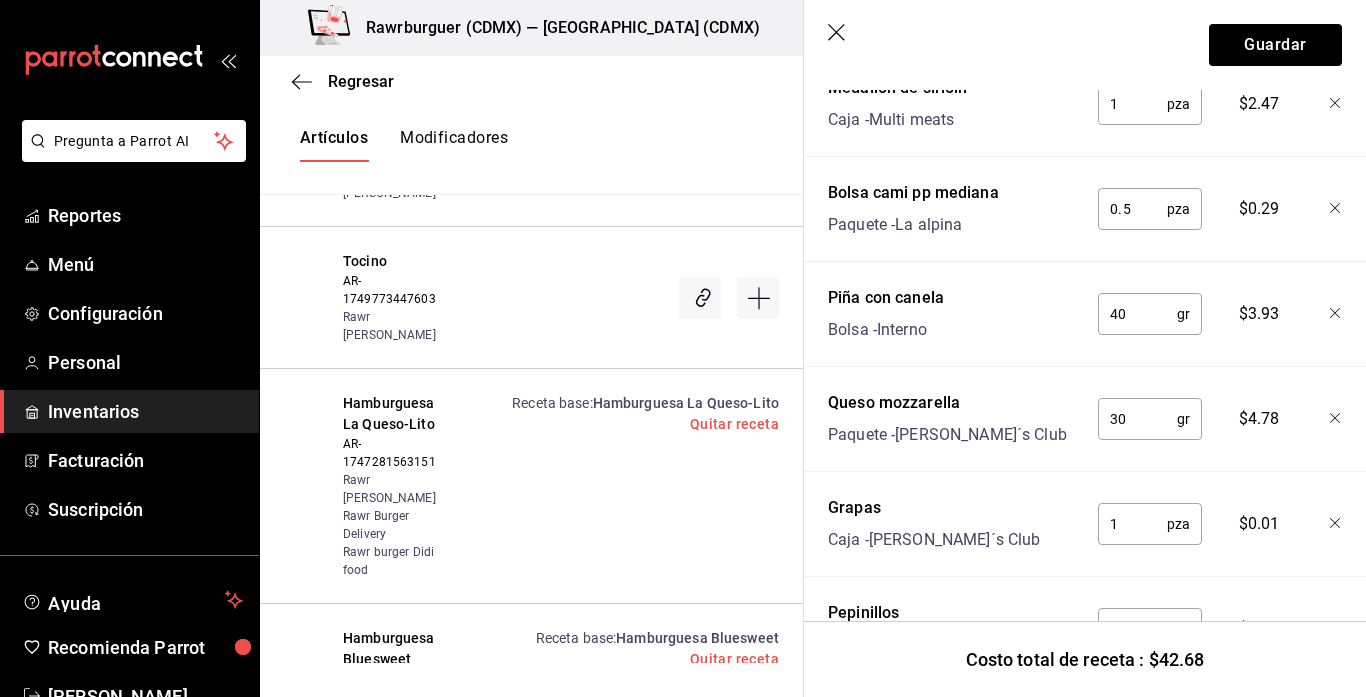 type on "50" 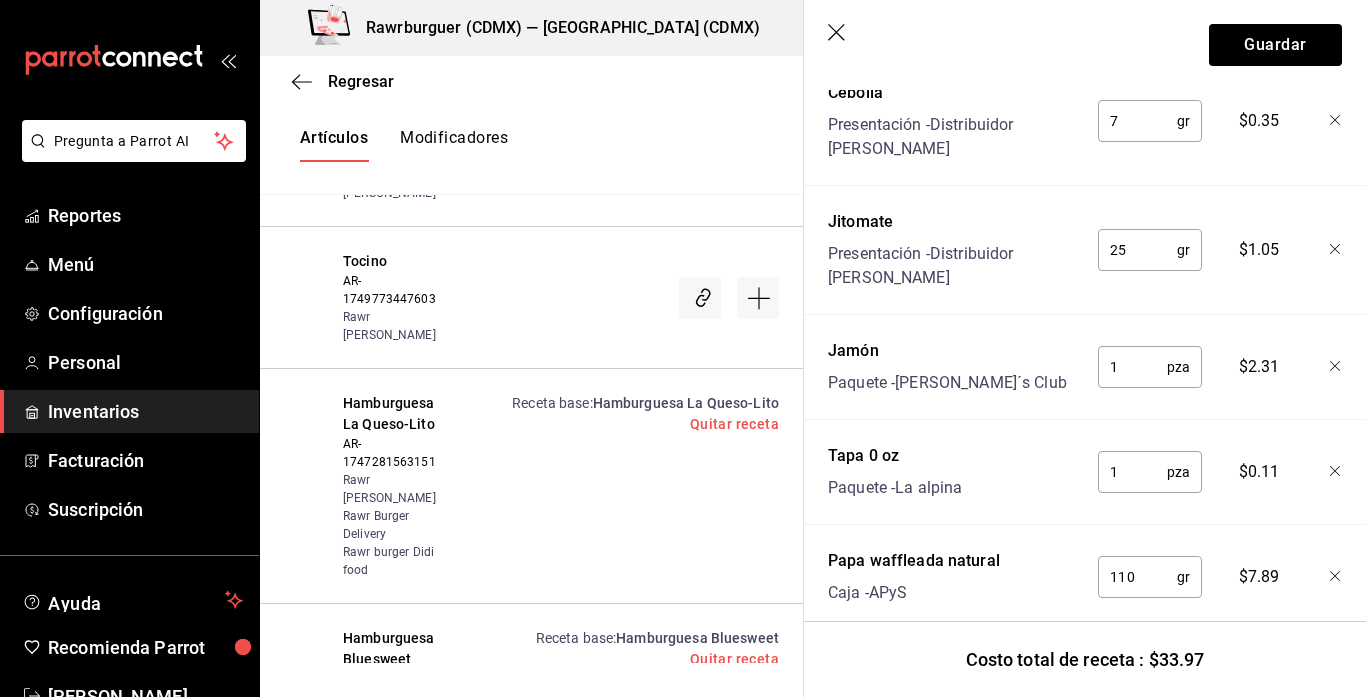 scroll, scrollTop: 2102, scrollLeft: 0, axis: vertical 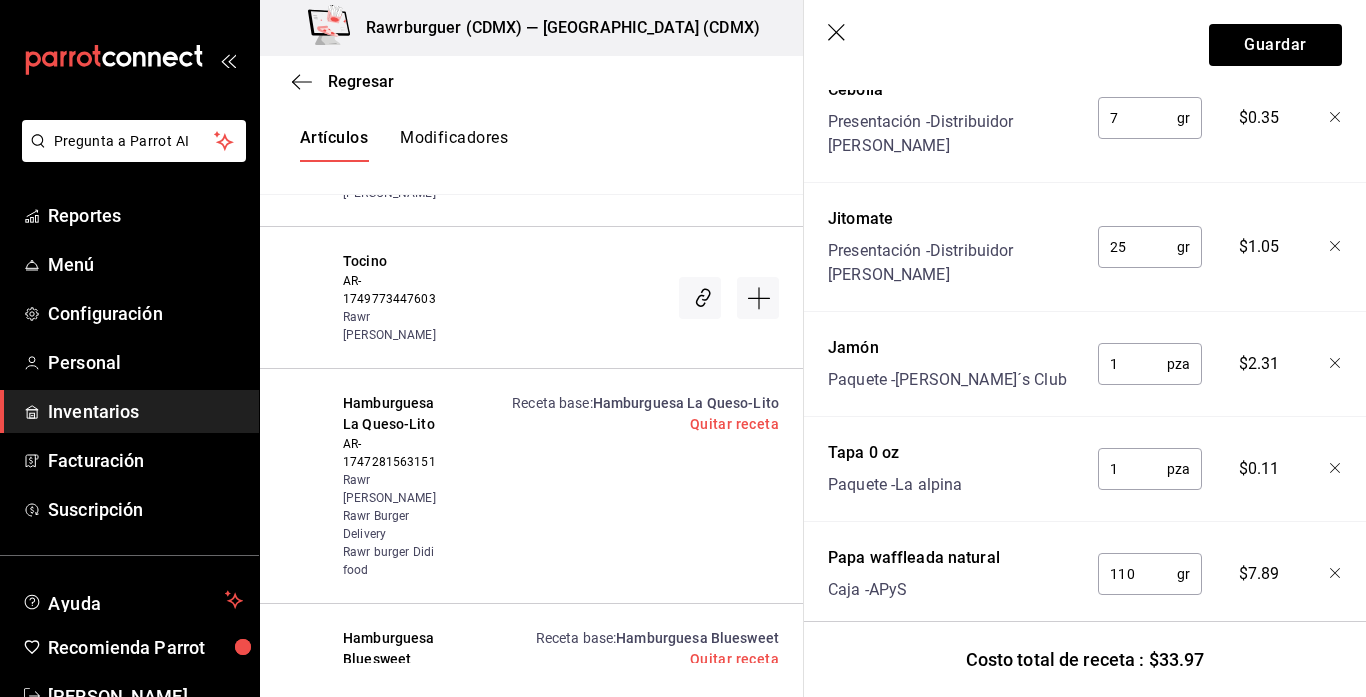 click 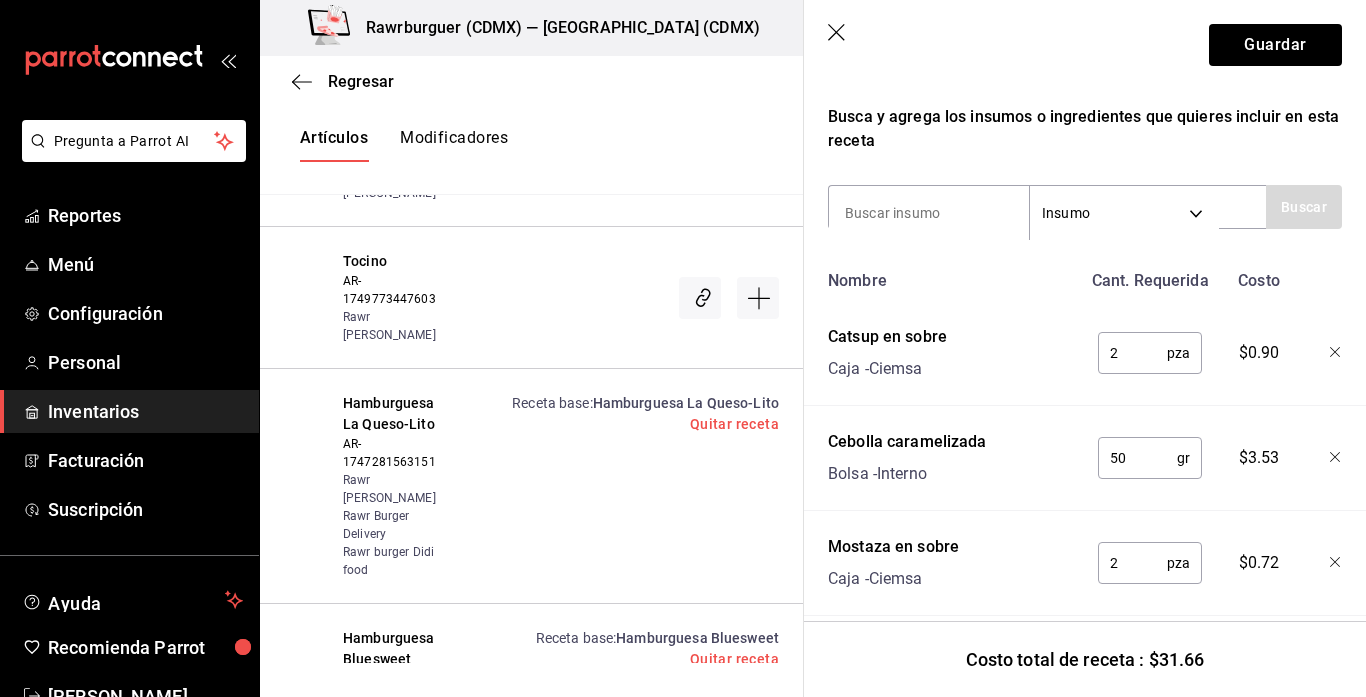 scroll, scrollTop: 0, scrollLeft: 0, axis: both 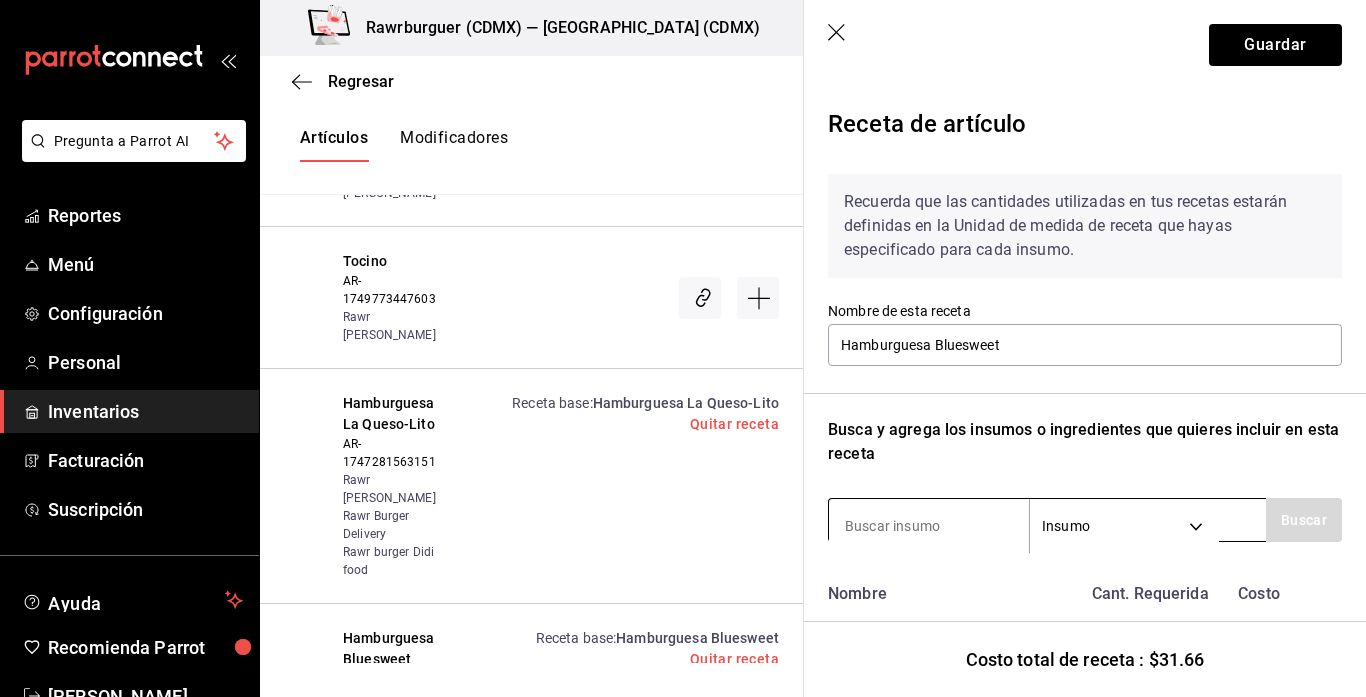 click at bounding box center [929, 526] 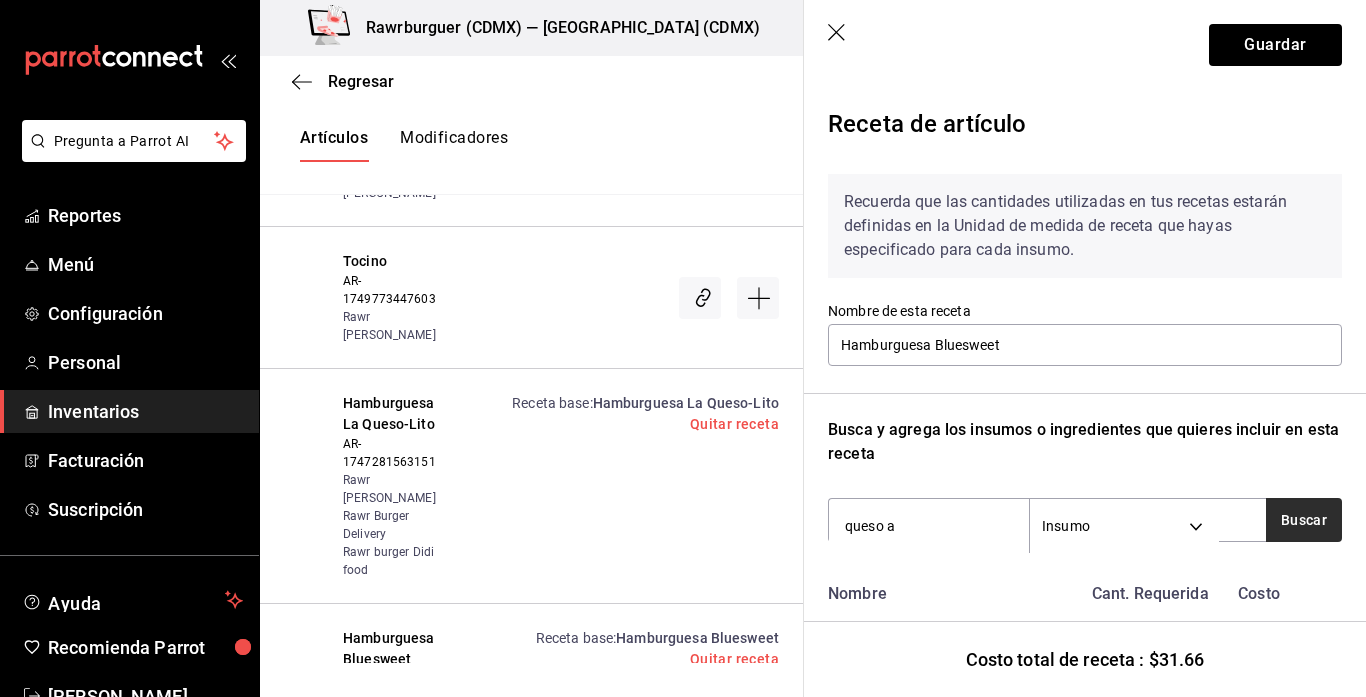 type on "queso a" 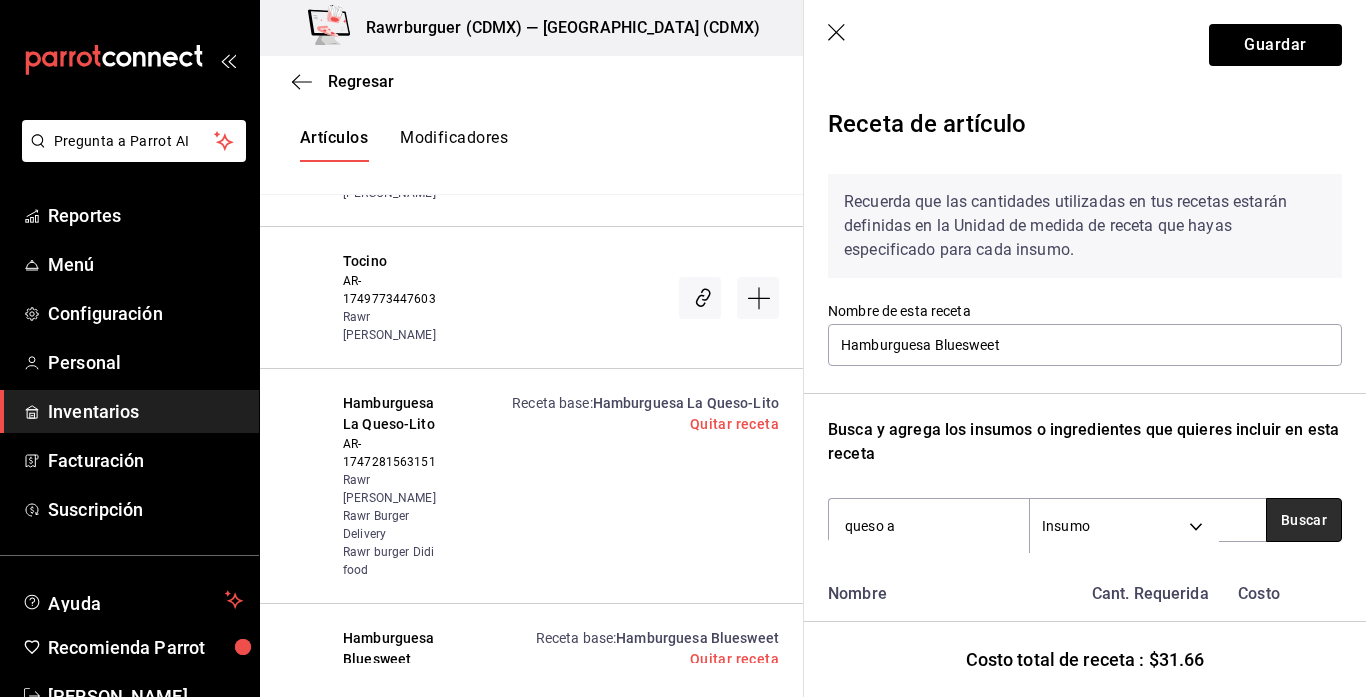 click on "Buscar" at bounding box center [1304, 520] 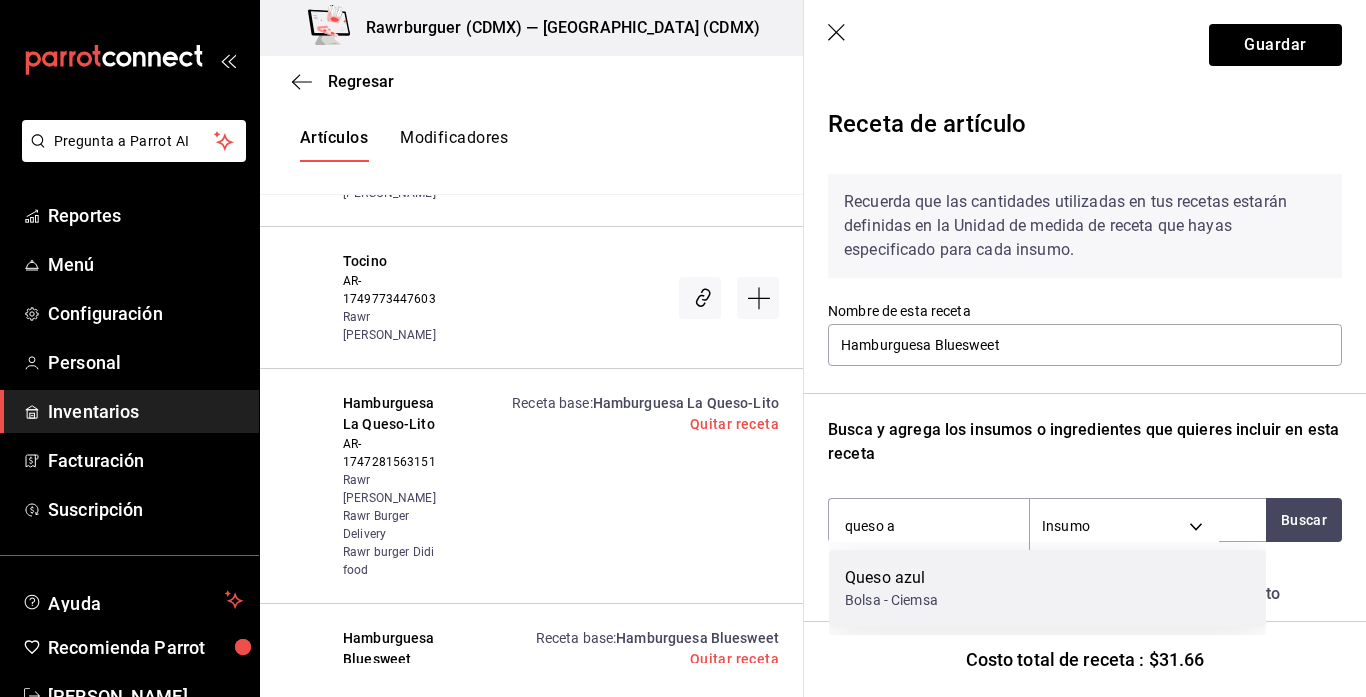 click on "Bolsa - Ciemsa" at bounding box center (891, 600) 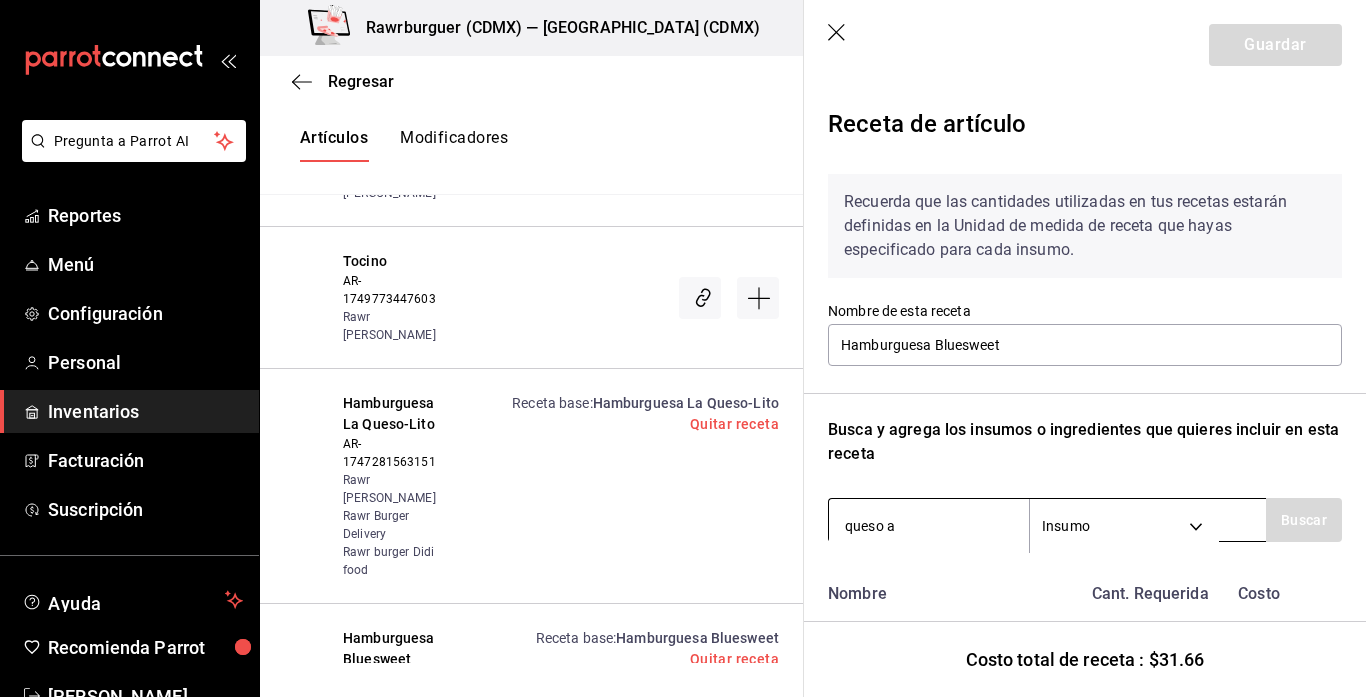 type 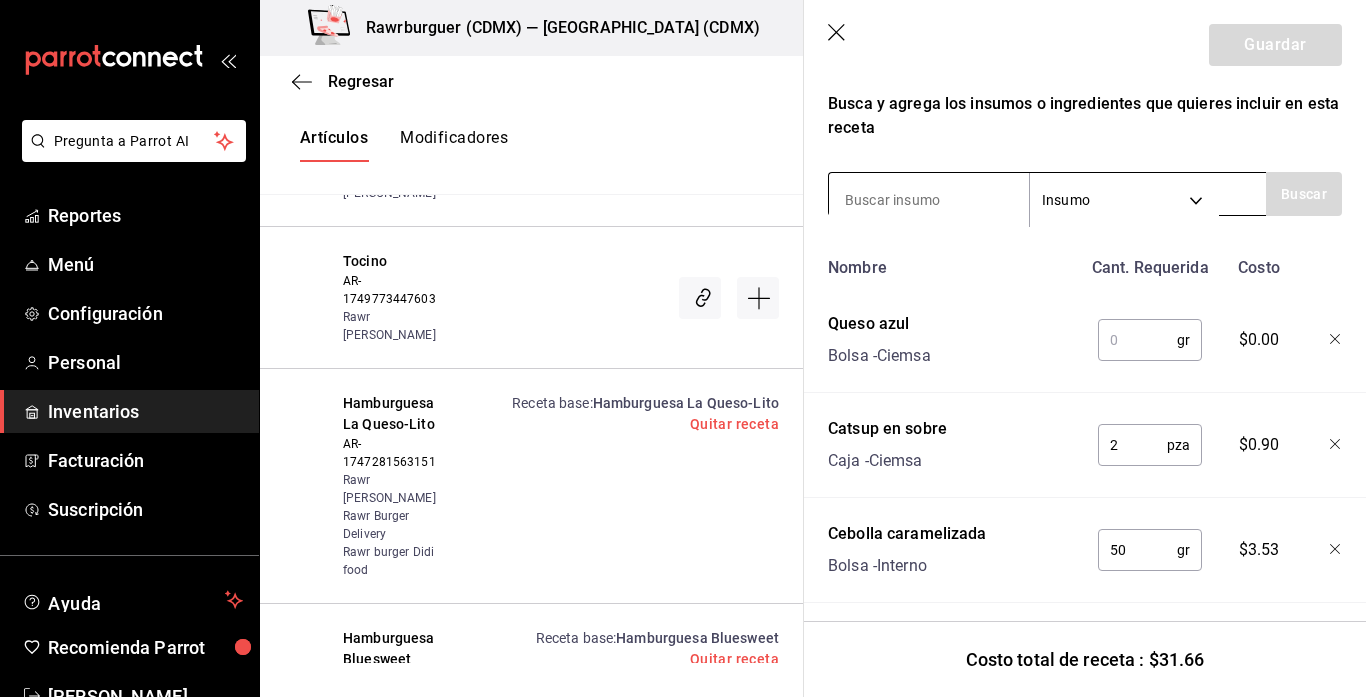 scroll, scrollTop: 346, scrollLeft: 0, axis: vertical 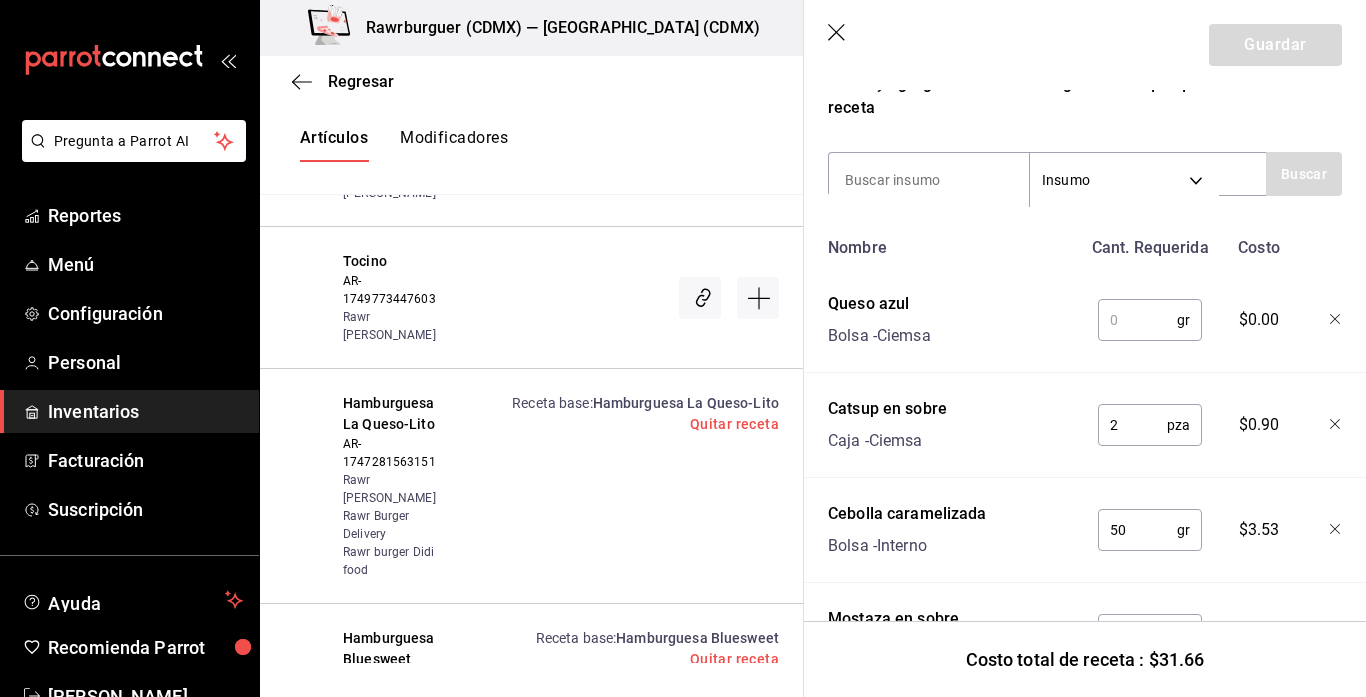 click at bounding box center [1137, 320] 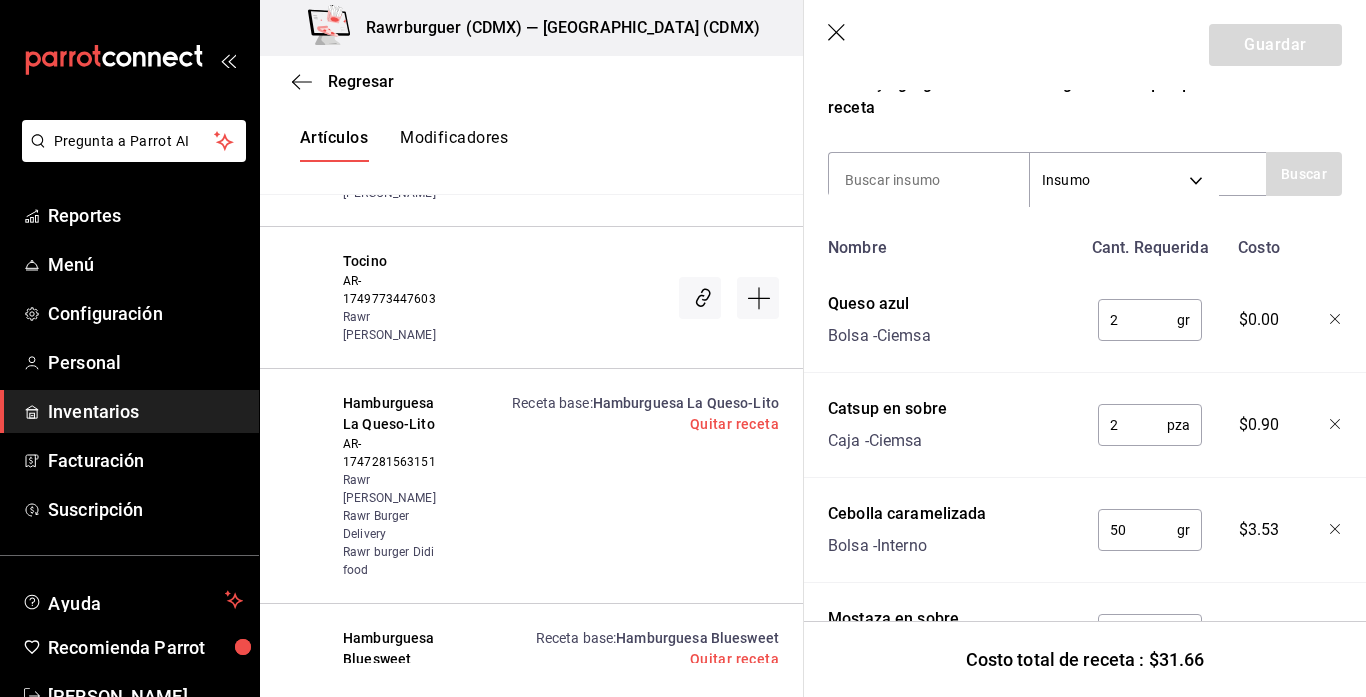 type on "20" 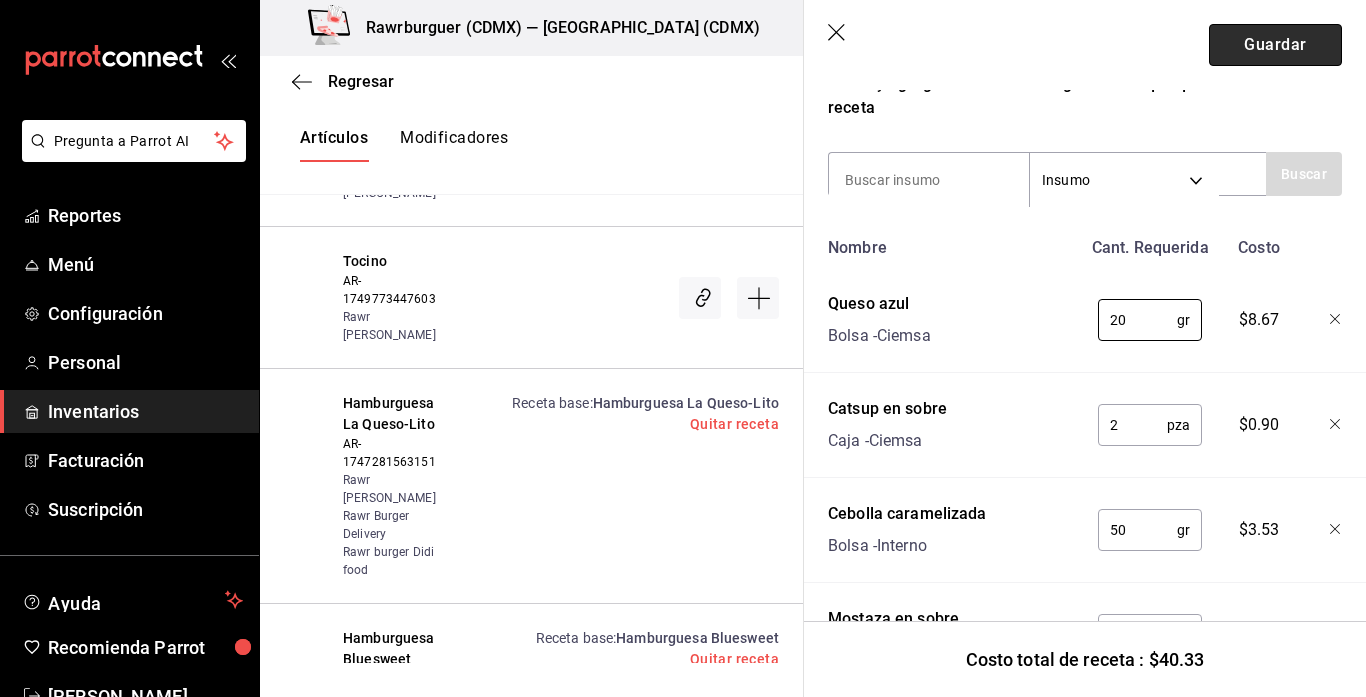 click on "Guardar" at bounding box center [1275, 45] 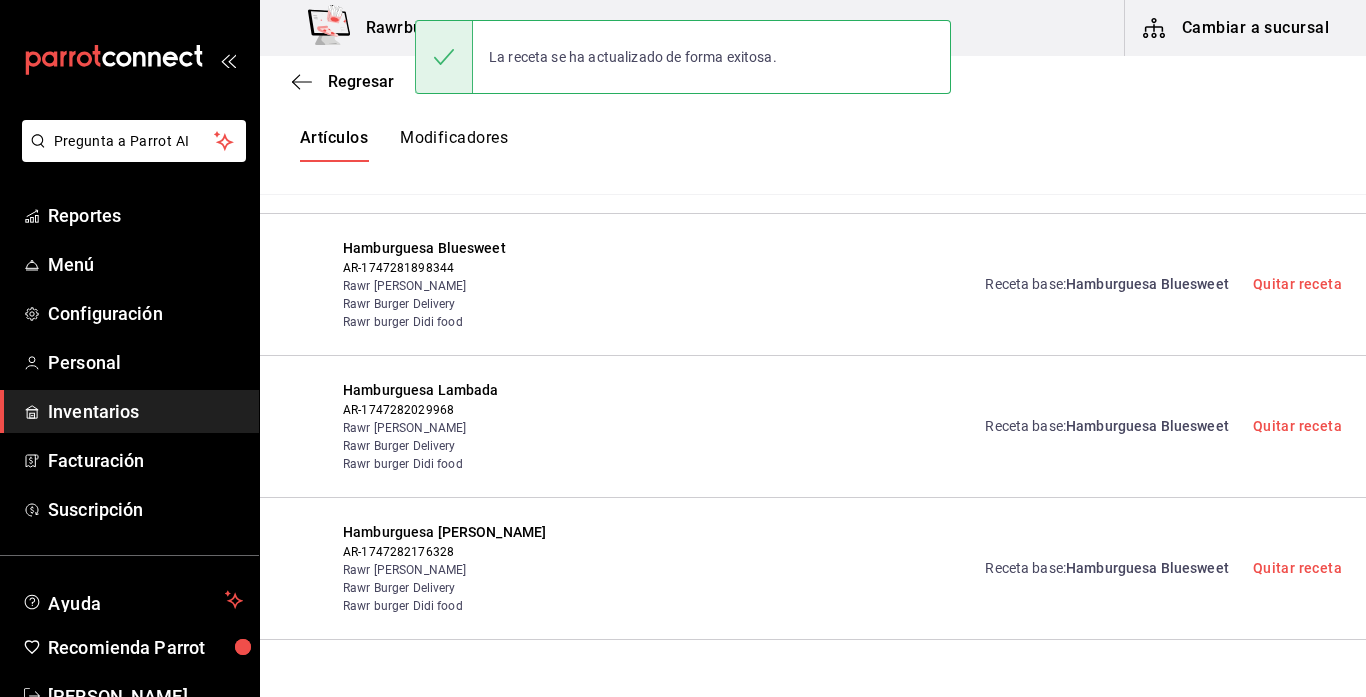 scroll, scrollTop: 0, scrollLeft: 0, axis: both 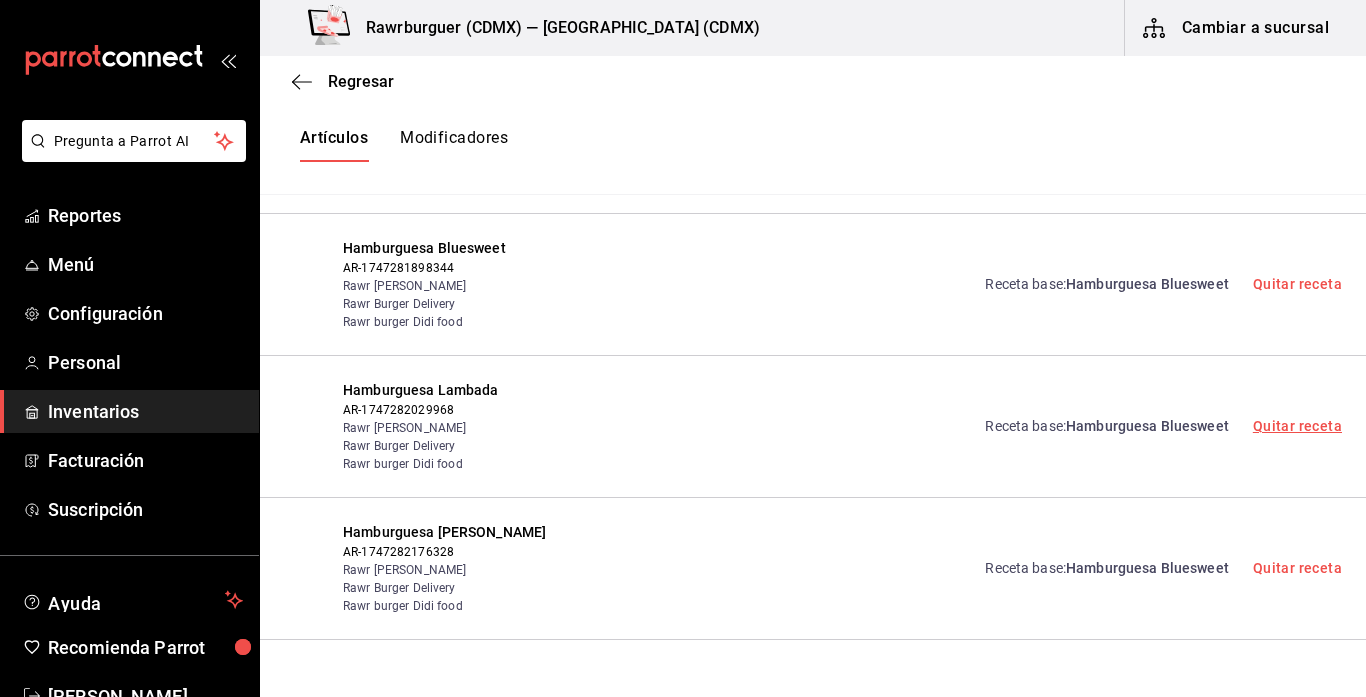 click on "Quitar receta" at bounding box center [1297, 426] 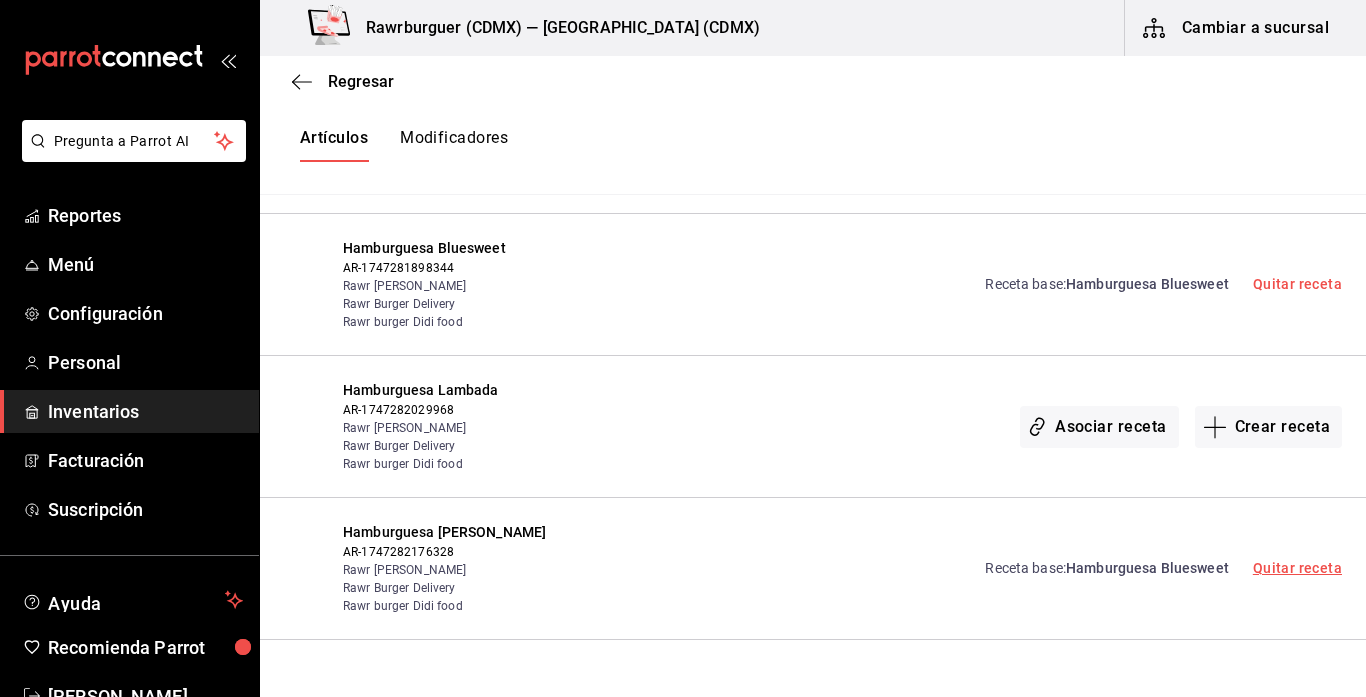 click on "Quitar receta" at bounding box center (1297, 568) 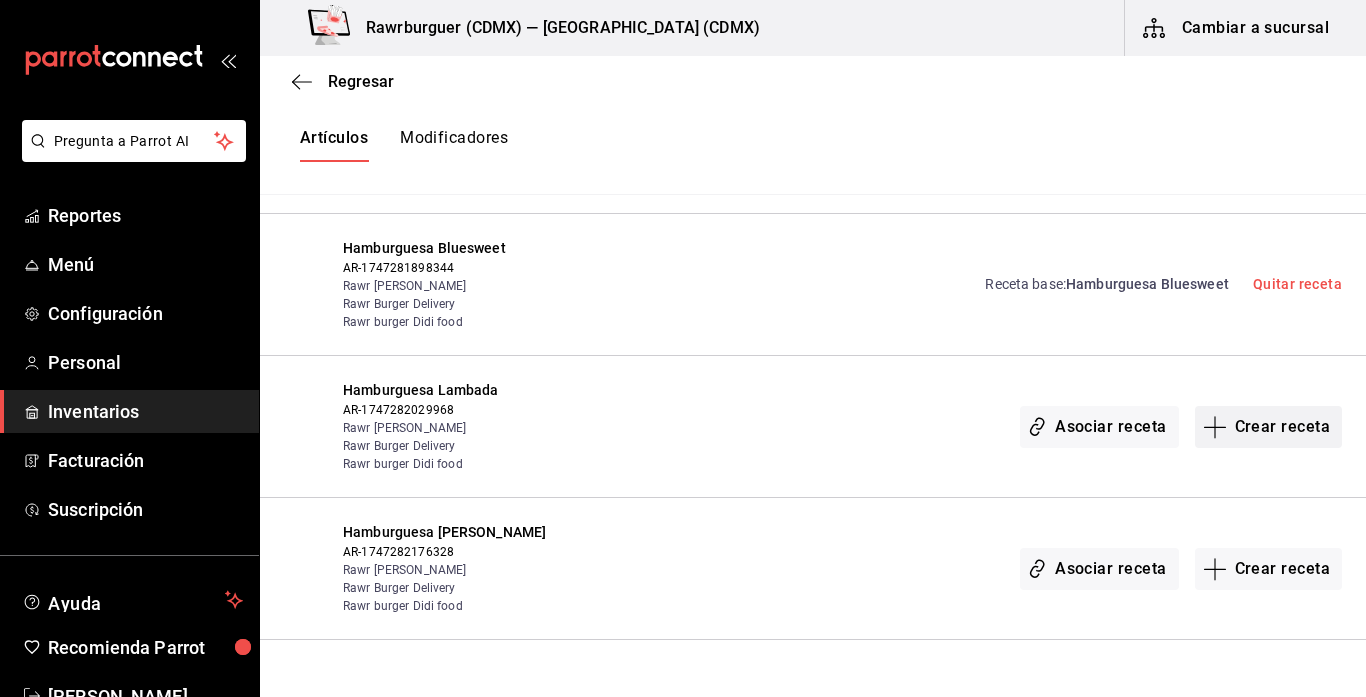 click on "Crear receta" at bounding box center [1269, 427] 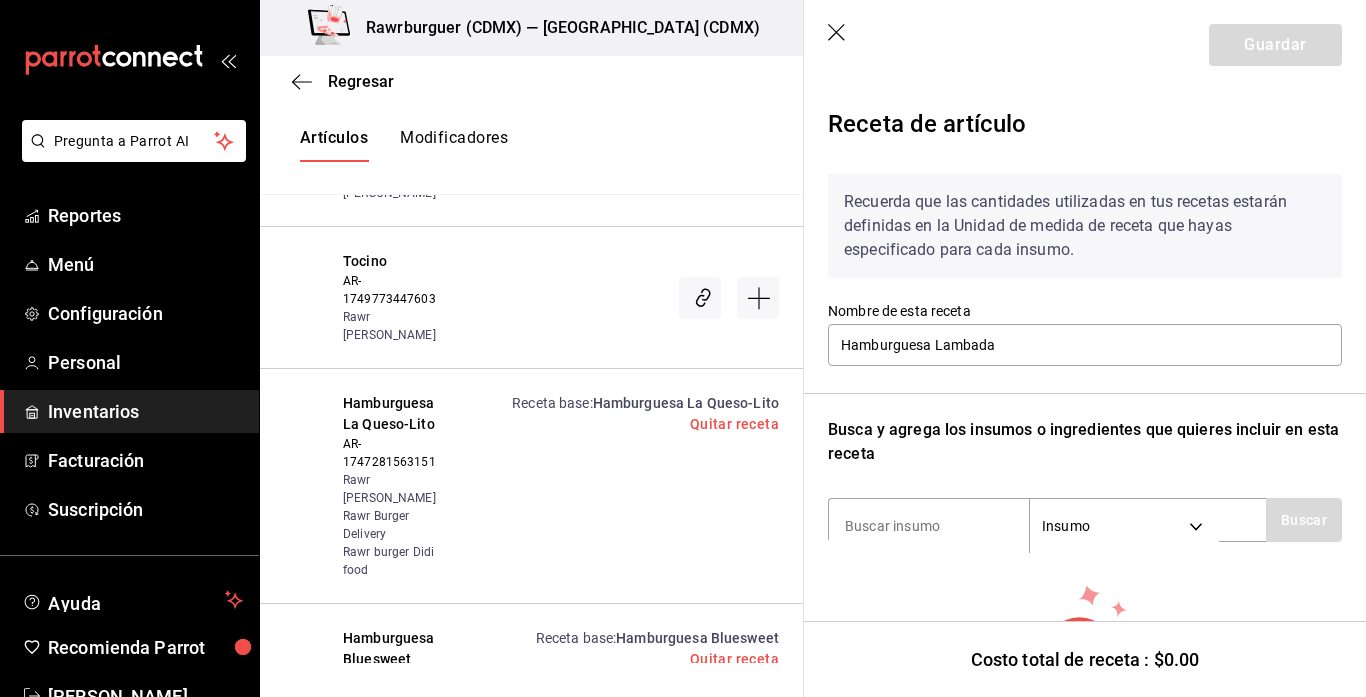 scroll, scrollTop: 157, scrollLeft: 0, axis: vertical 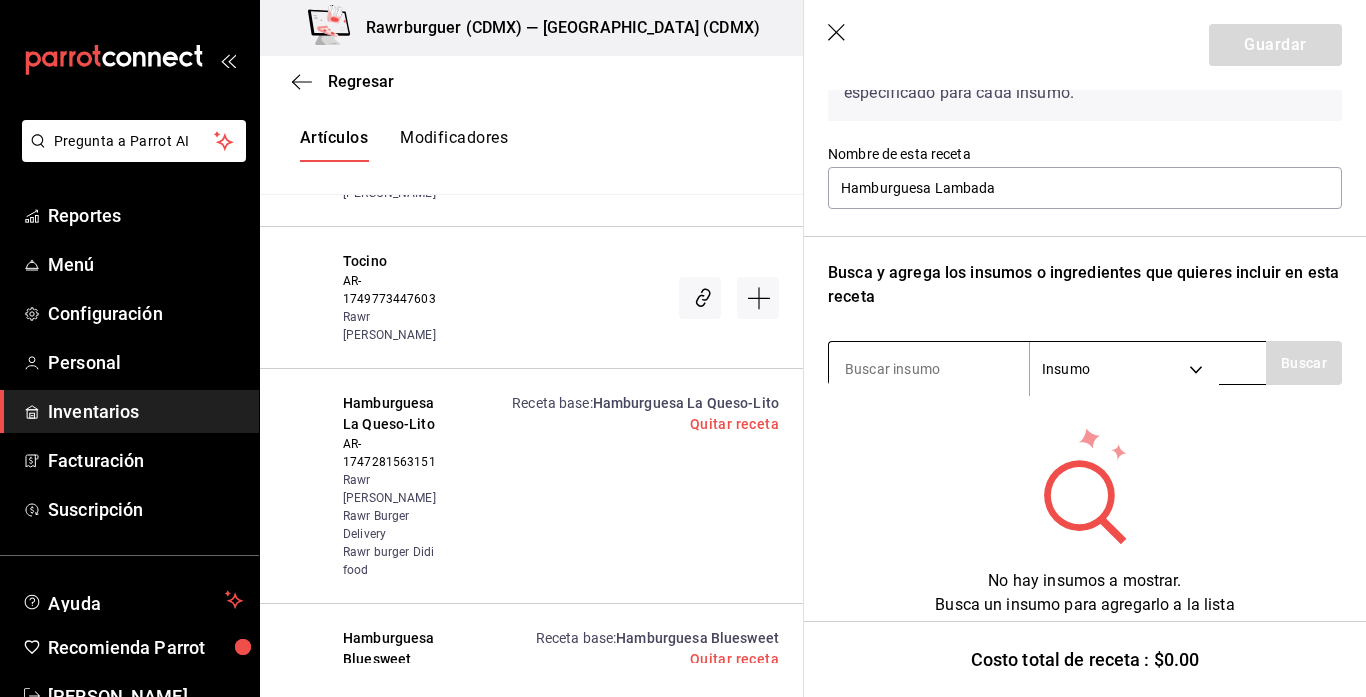 click at bounding box center (929, 369) 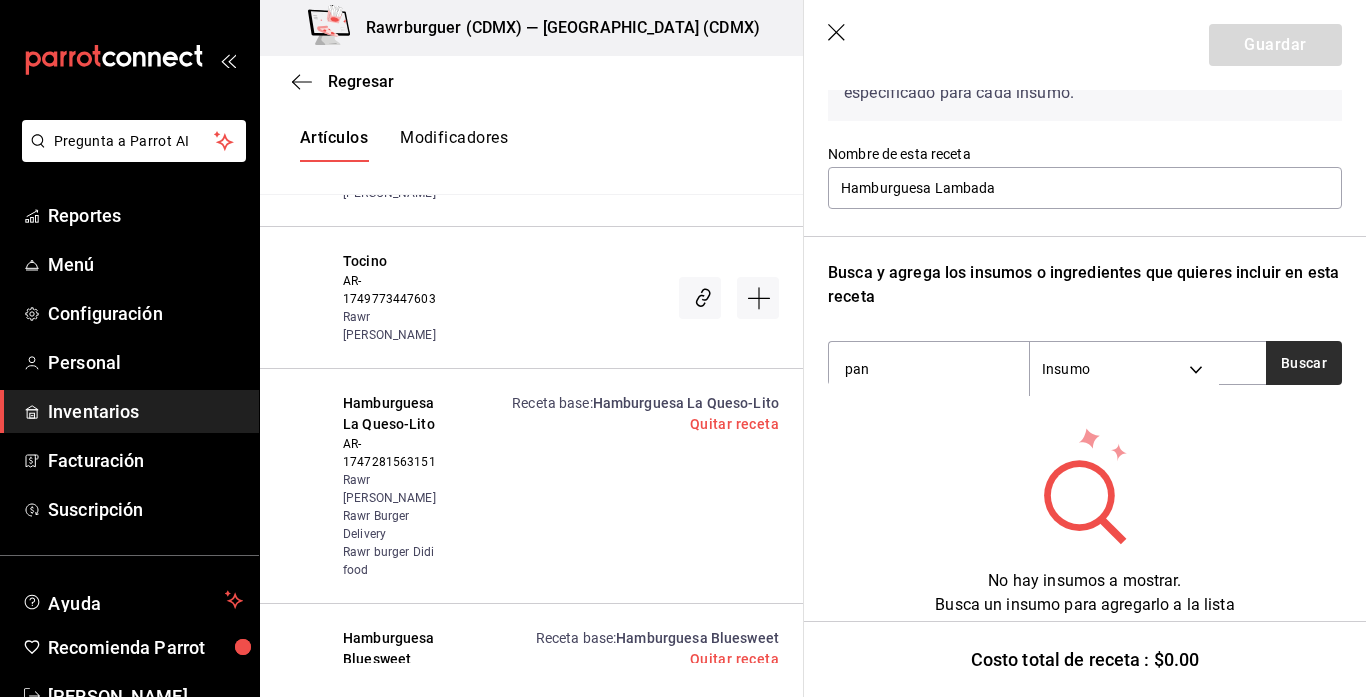 type on "pan" 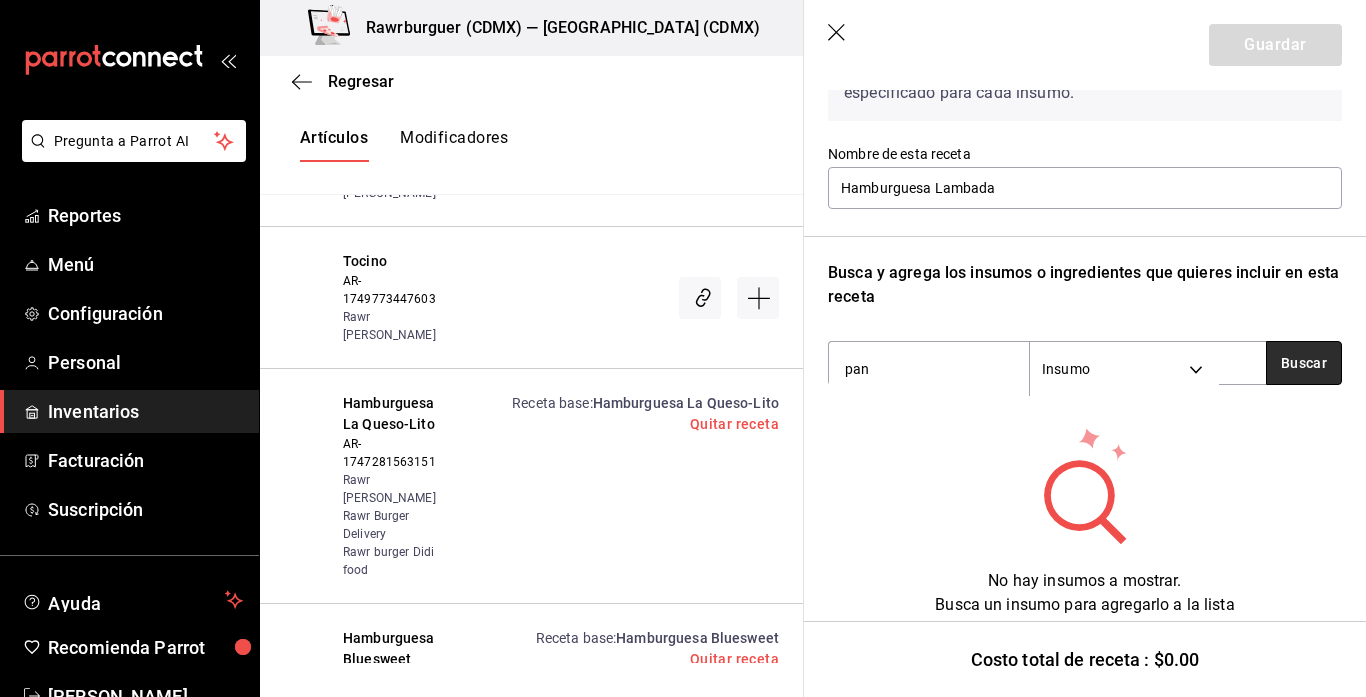 click on "Buscar" at bounding box center (1304, 363) 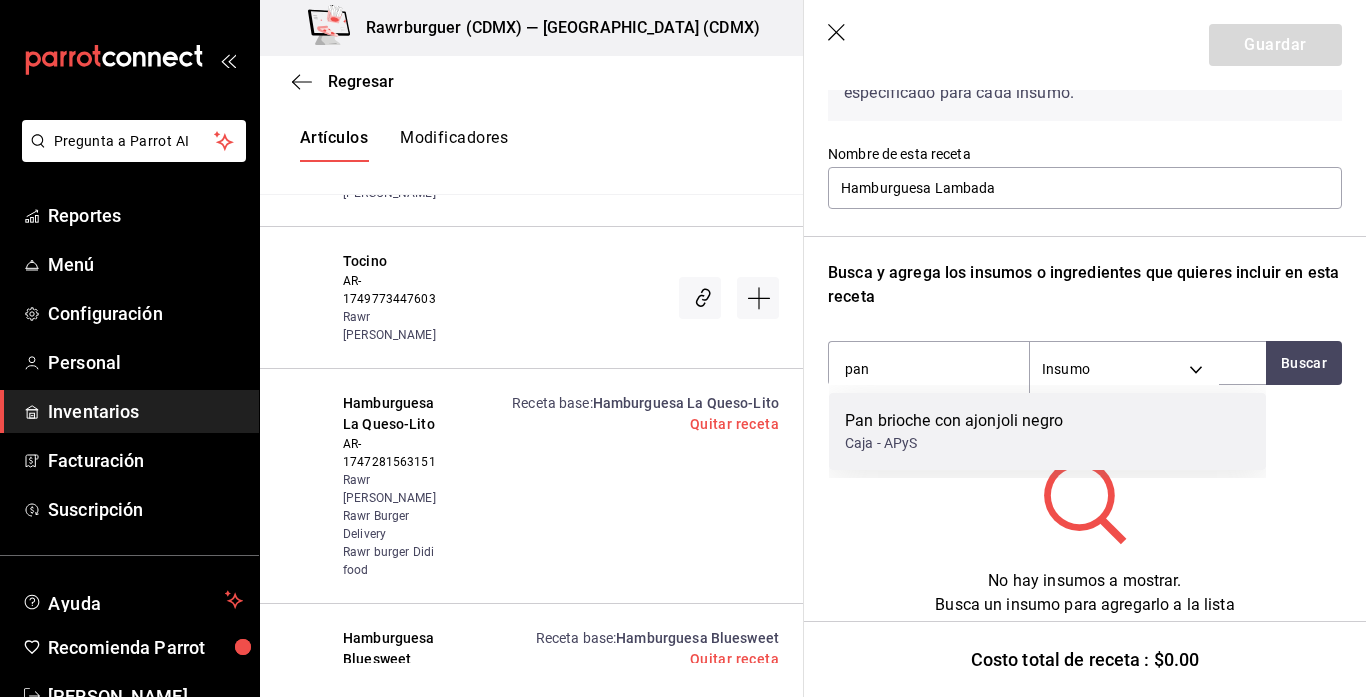 click on "Caja - APyS" at bounding box center (954, 443) 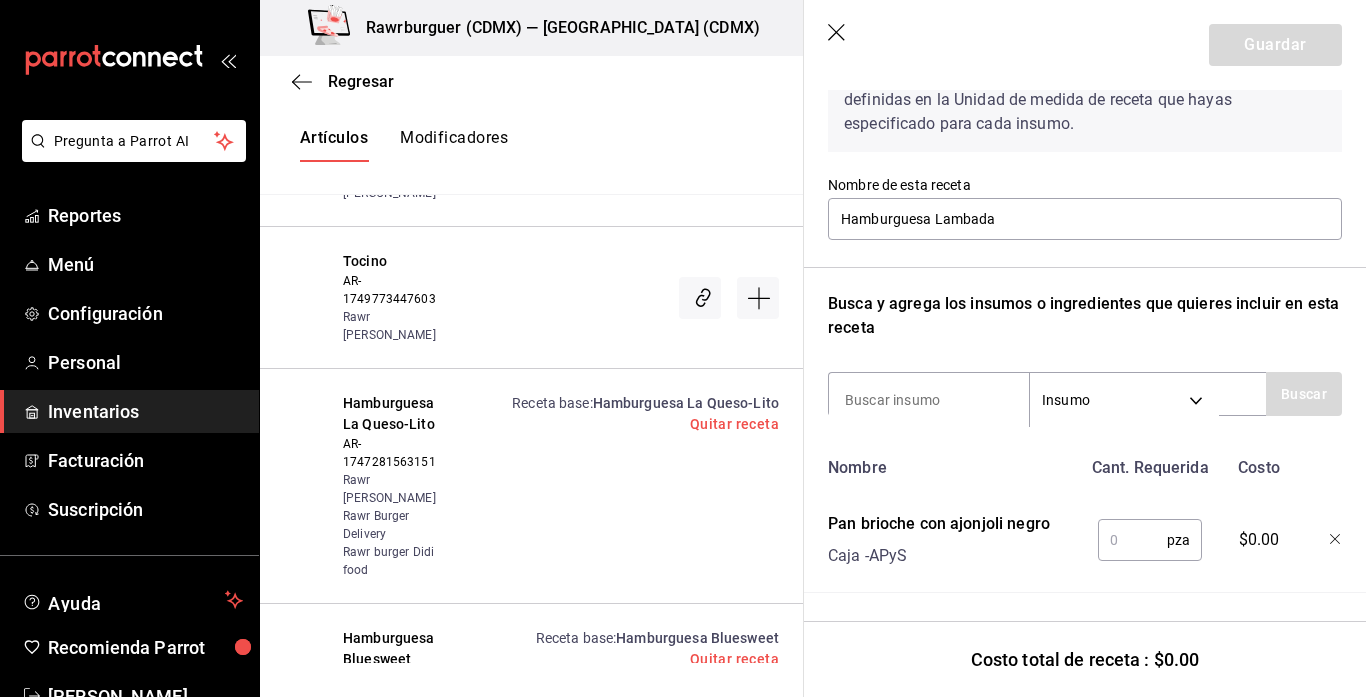 scroll, scrollTop: 126, scrollLeft: 0, axis: vertical 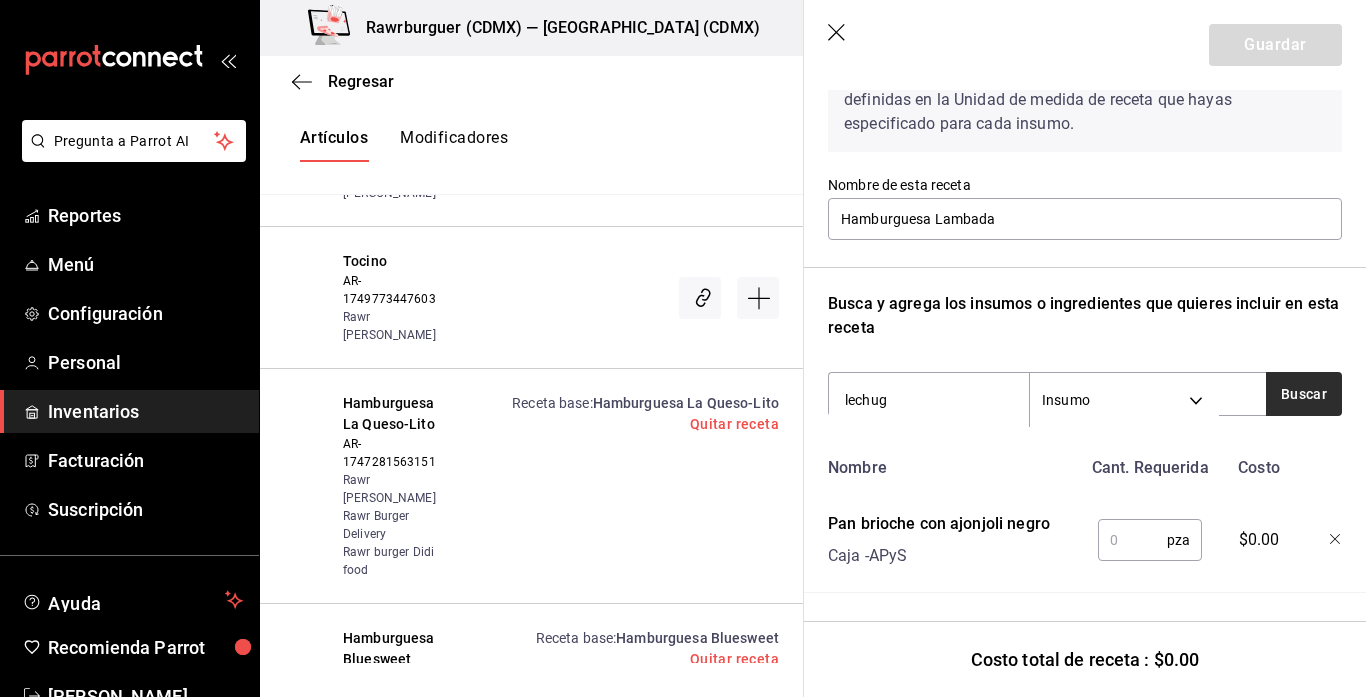 type on "lechug" 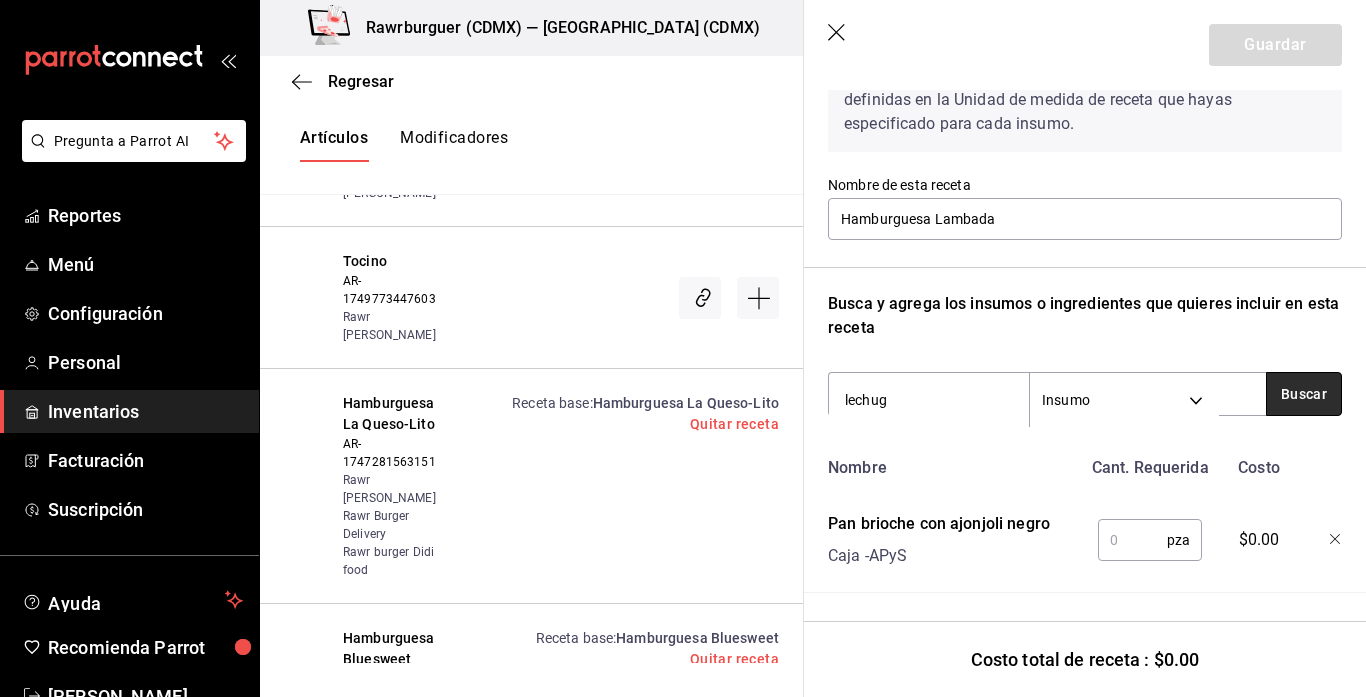 click on "Buscar" at bounding box center [1304, 394] 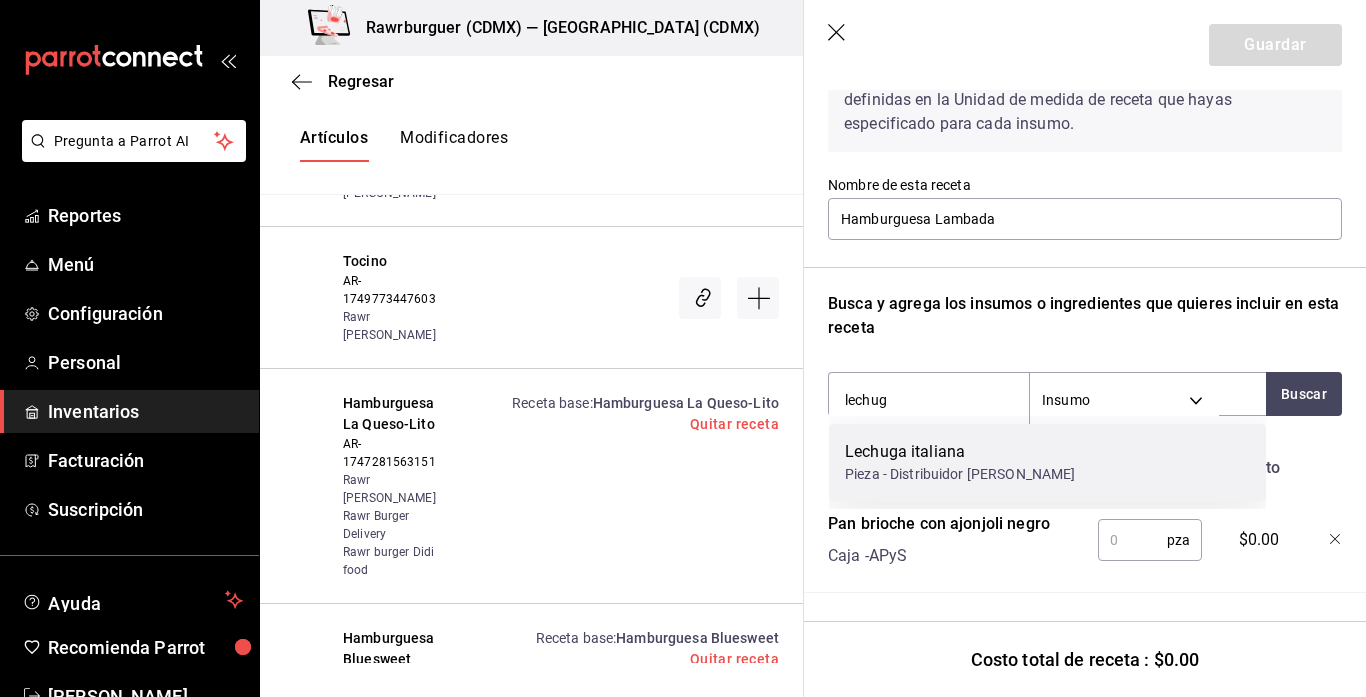 click on "Lechuga italiana Pieza - Distribuidor arroyo" at bounding box center [1047, 462] 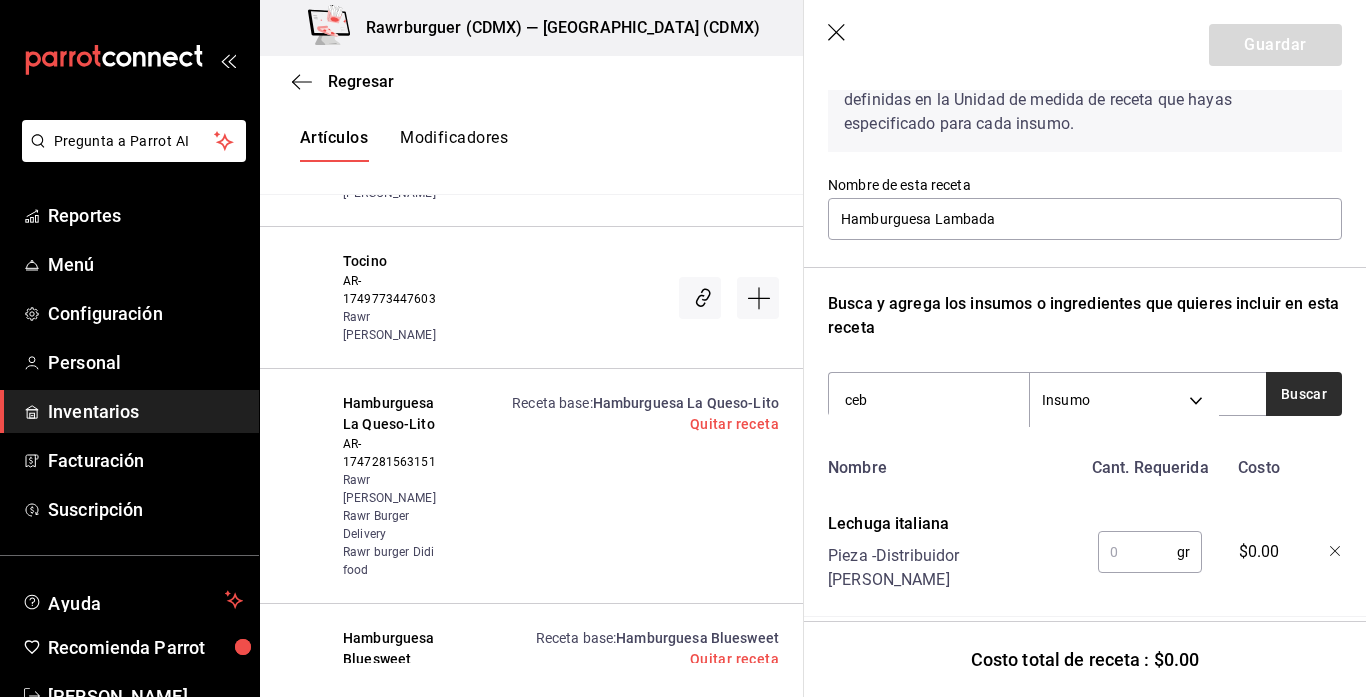 type on "ceb" 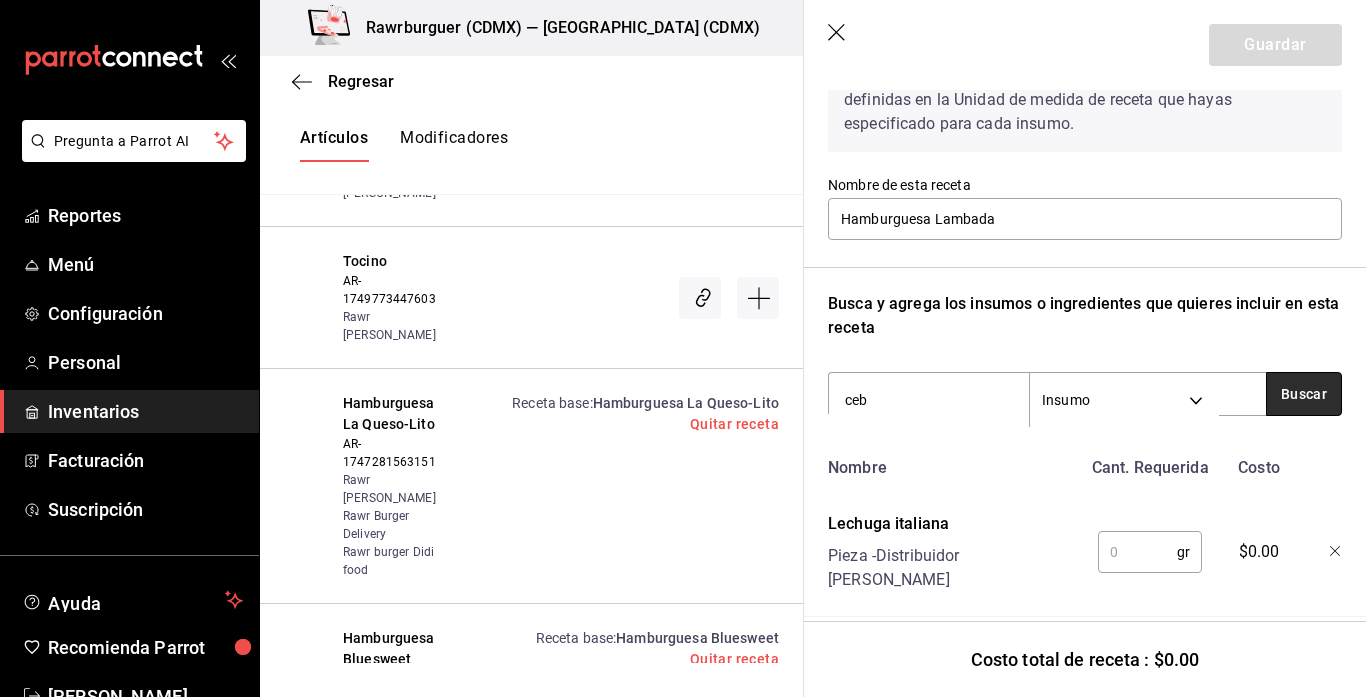 click on "Buscar" at bounding box center [1304, 394] 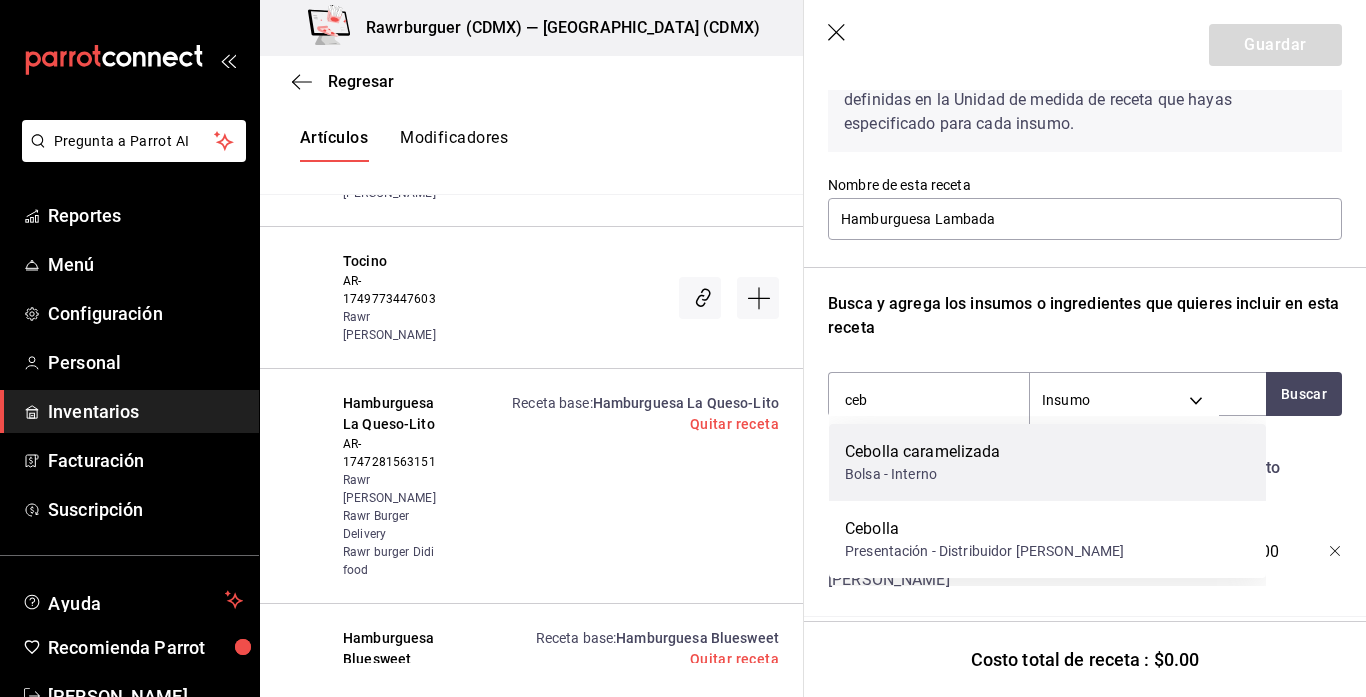 click on "Cebolla caramelizada" at bounding box center [923, 452] 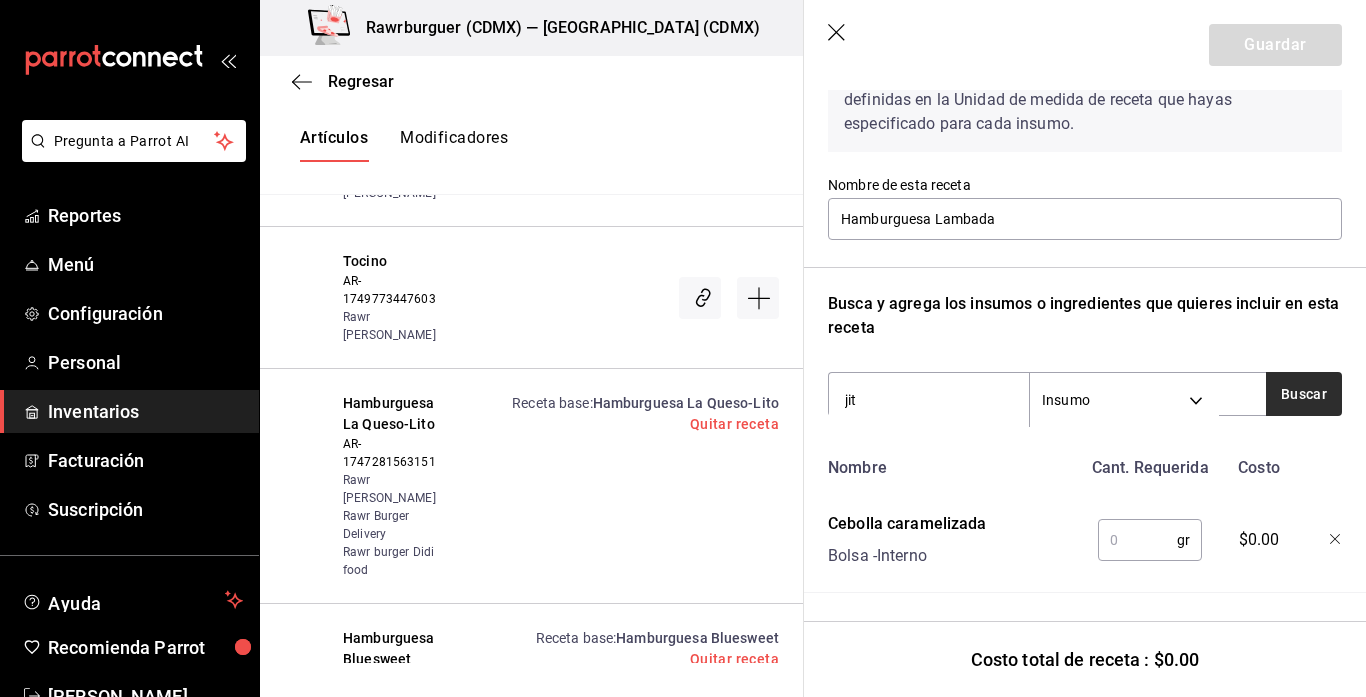 type on "jit" 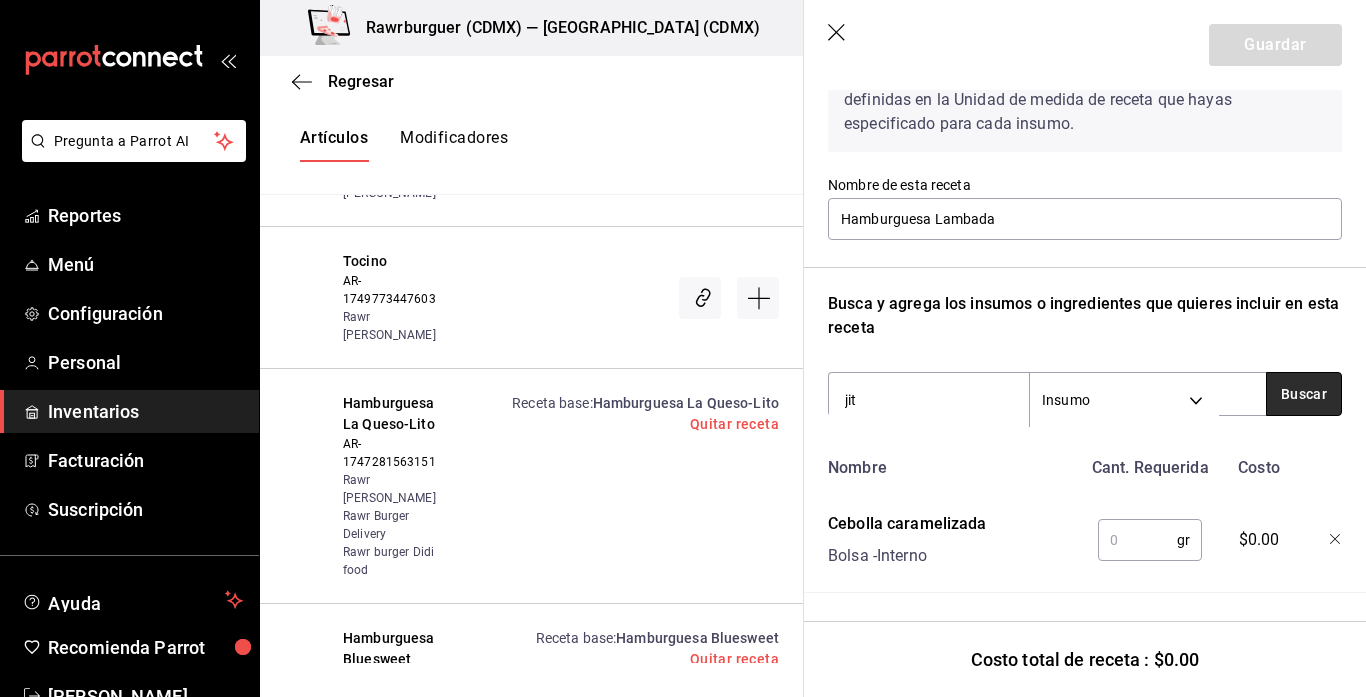 click on "Buscar" at bounding box center [1304, 394] 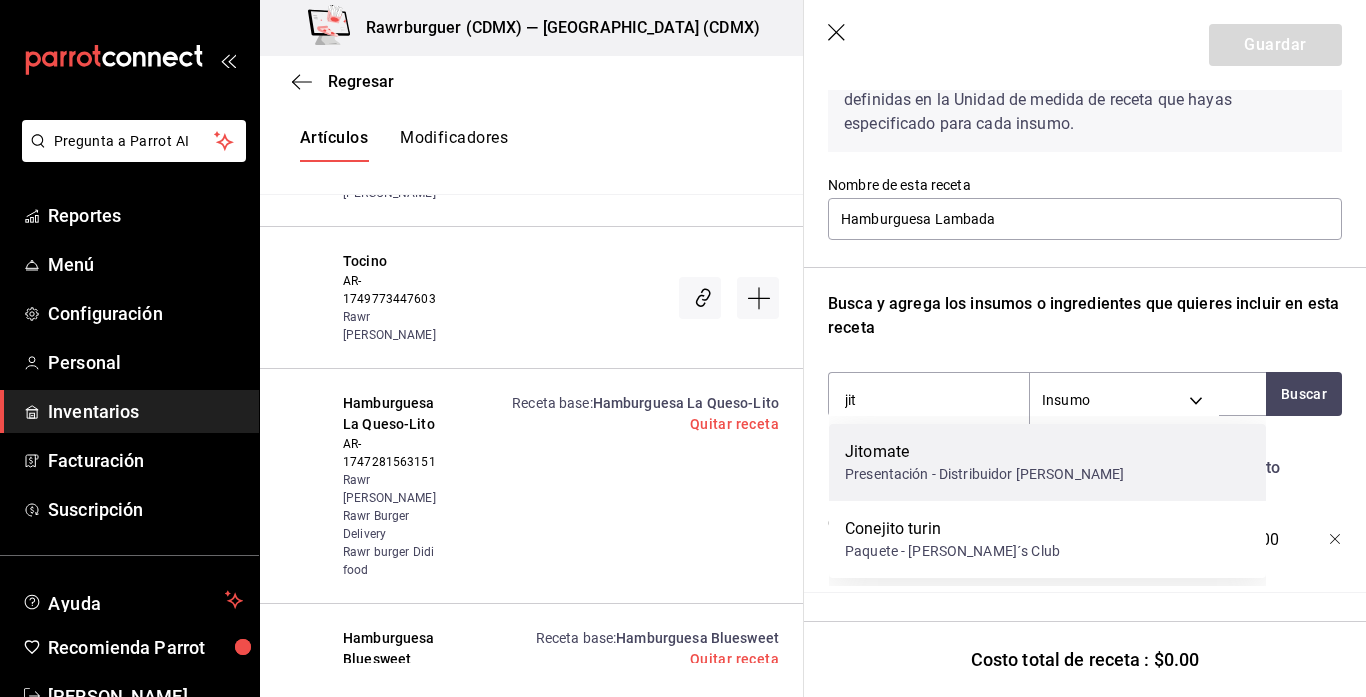 click on "Jitomate Presentación - Distribuidor [PERSON_NAME]" at bounding box center (1047, 462) 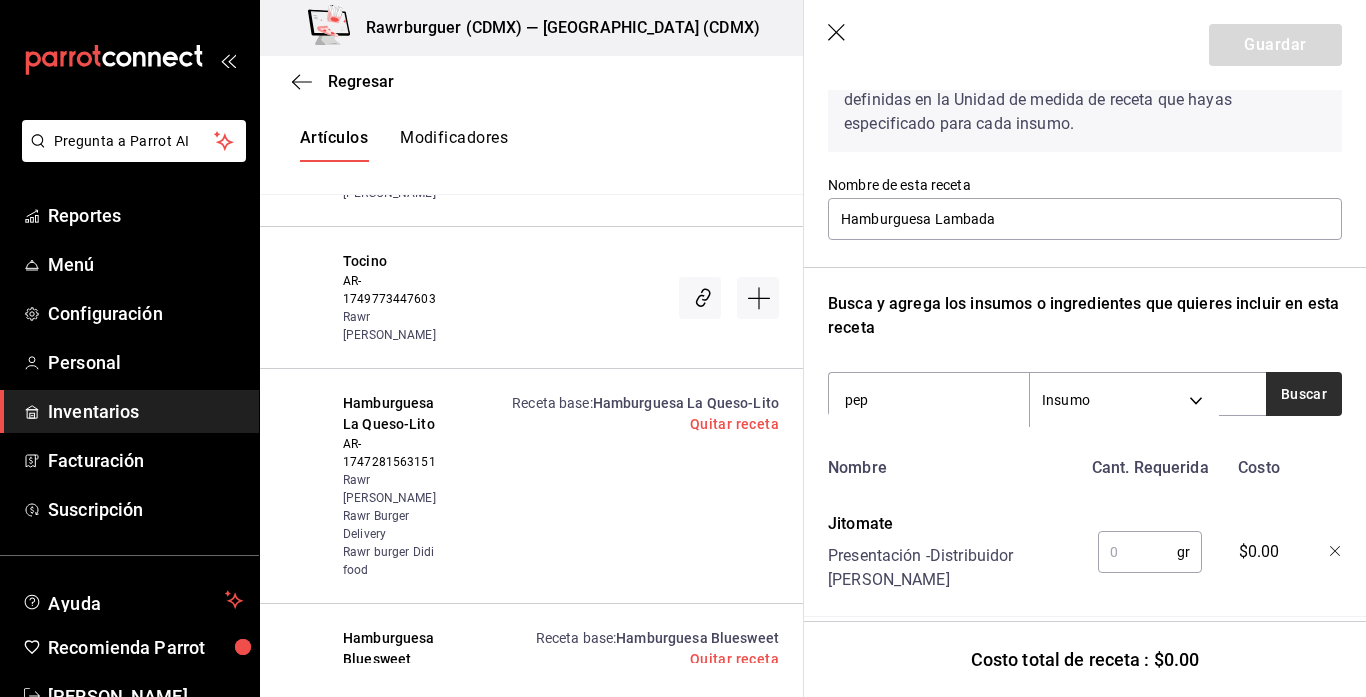 type on "pep" 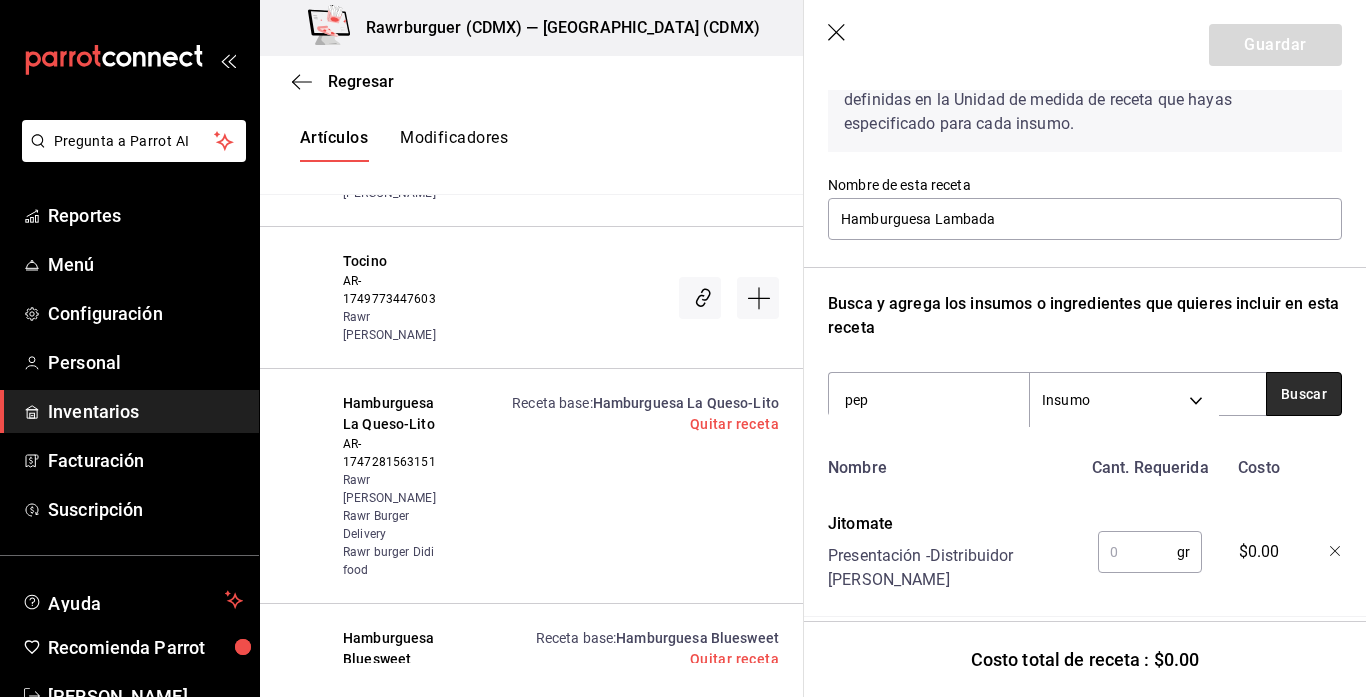click on "Buscar" at bounding box center (1304, 394) 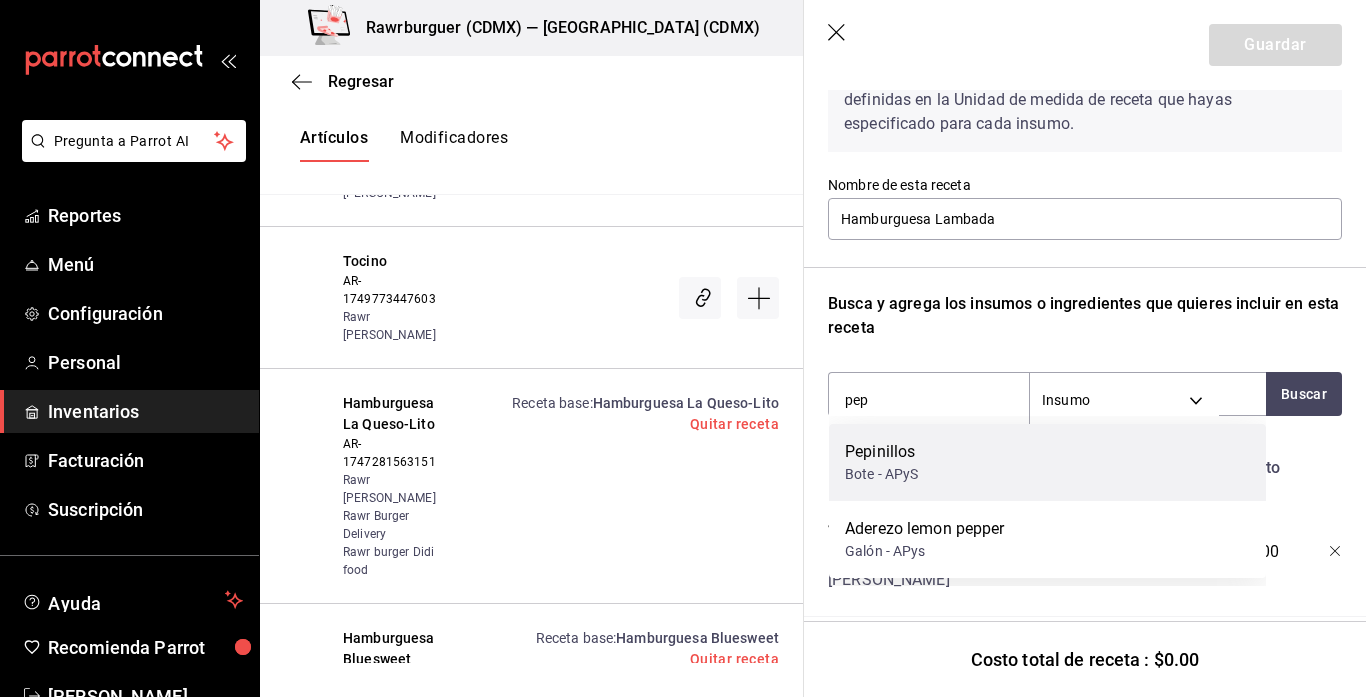 click on "Pepinillos  Bote - APyS" at bounding box center (1047, 462) 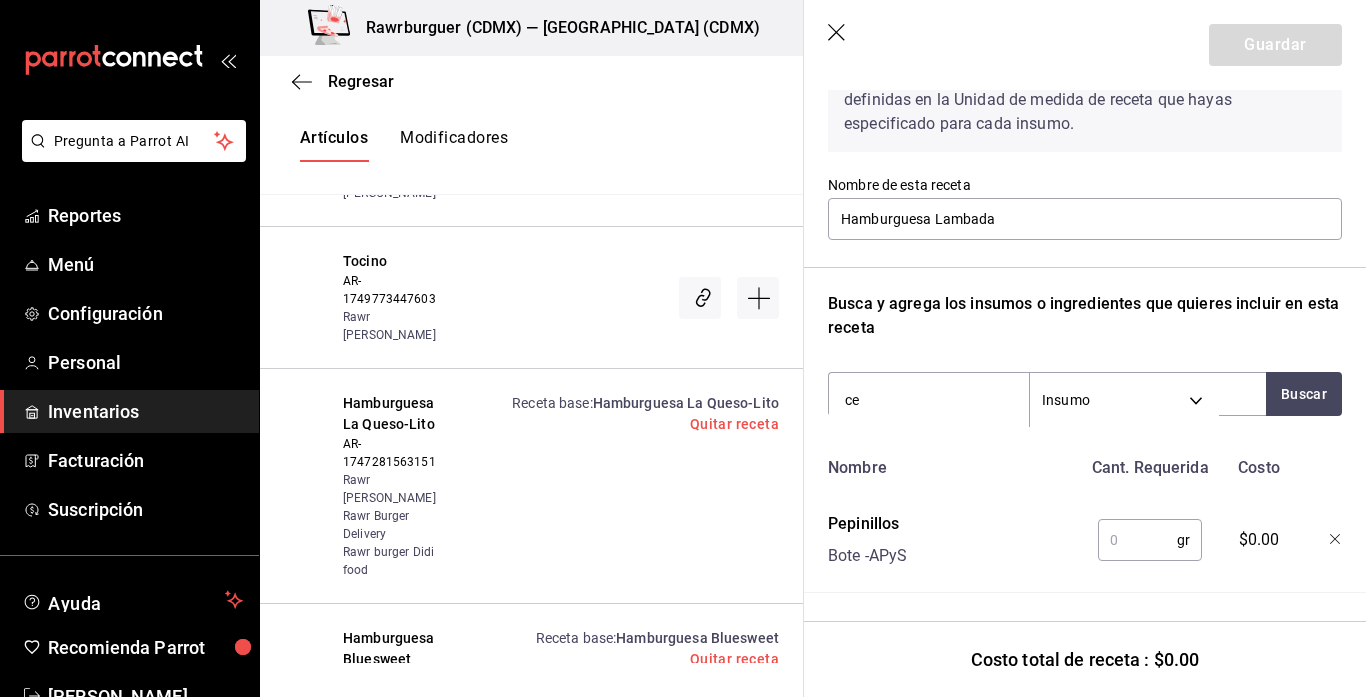 type on "ceb" 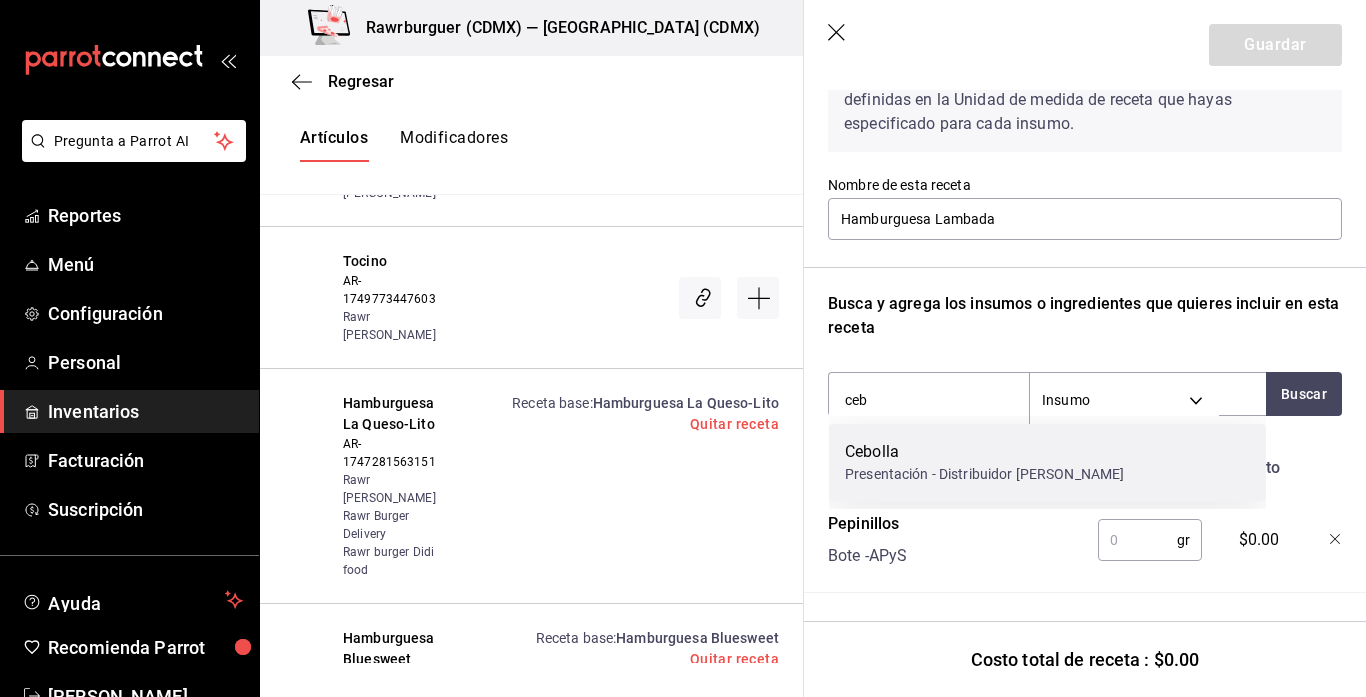 click on "Cebolla Presentación - Distribuidor arroyo" at bounding box center [1047, 462] 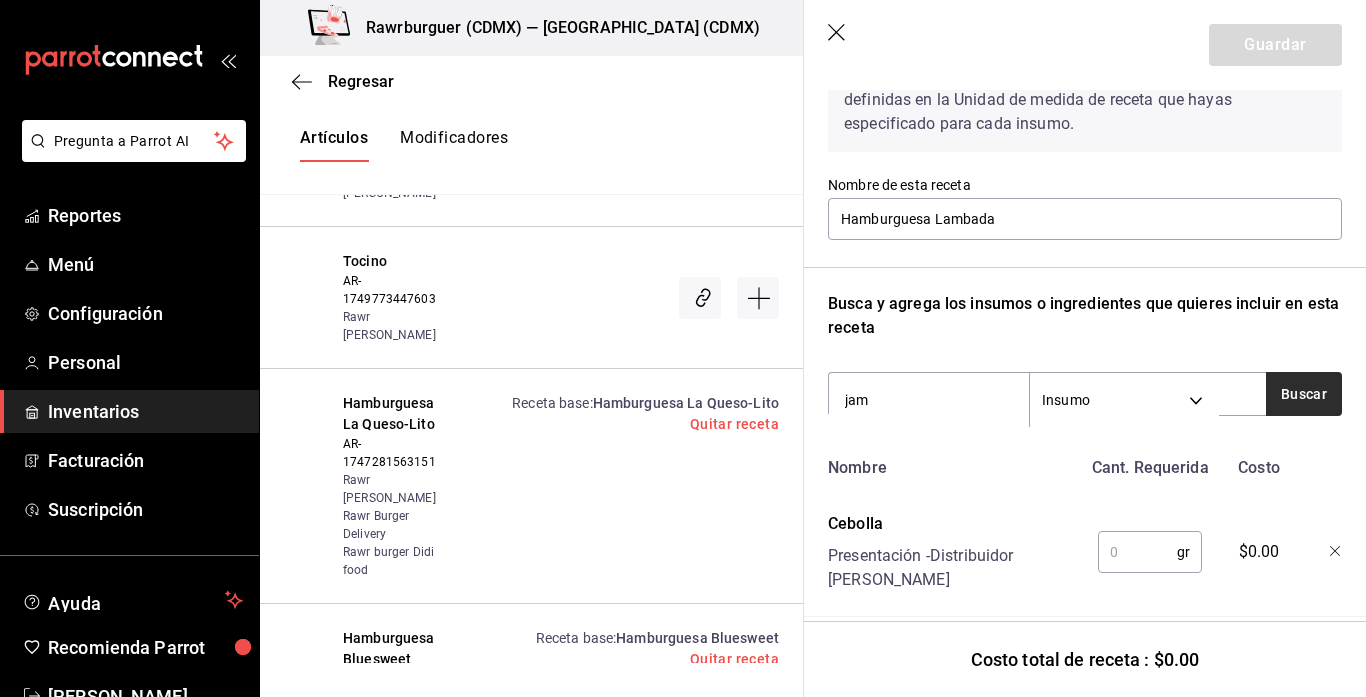 type on "jam" 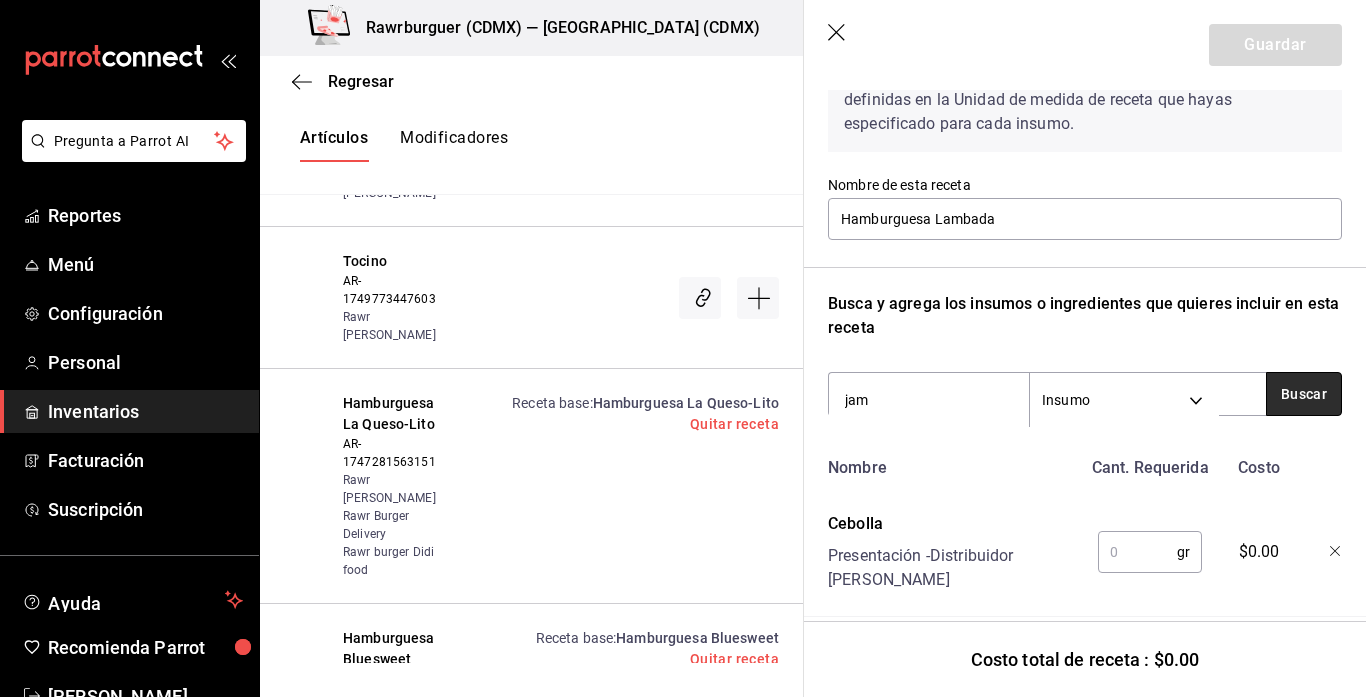 click on "Buscar" at bounding box center [1304, 394] 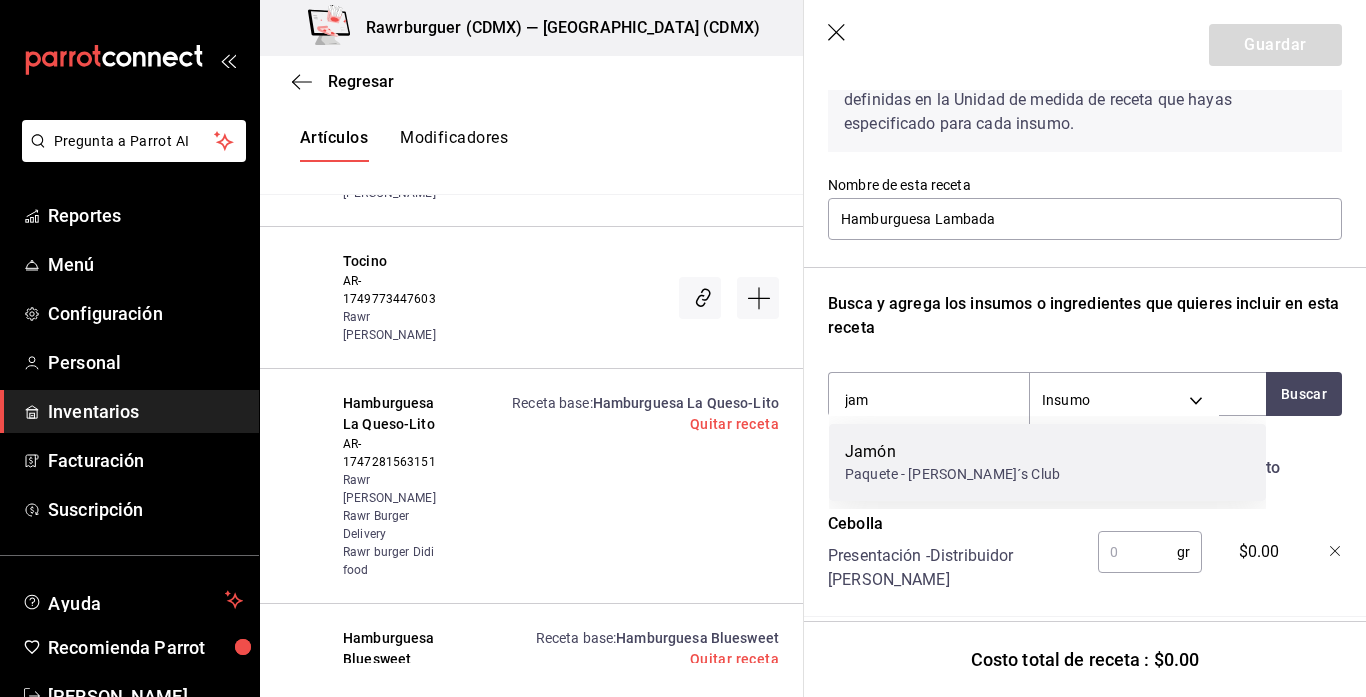 click on "Jamón" at bounding box center [952, 452] 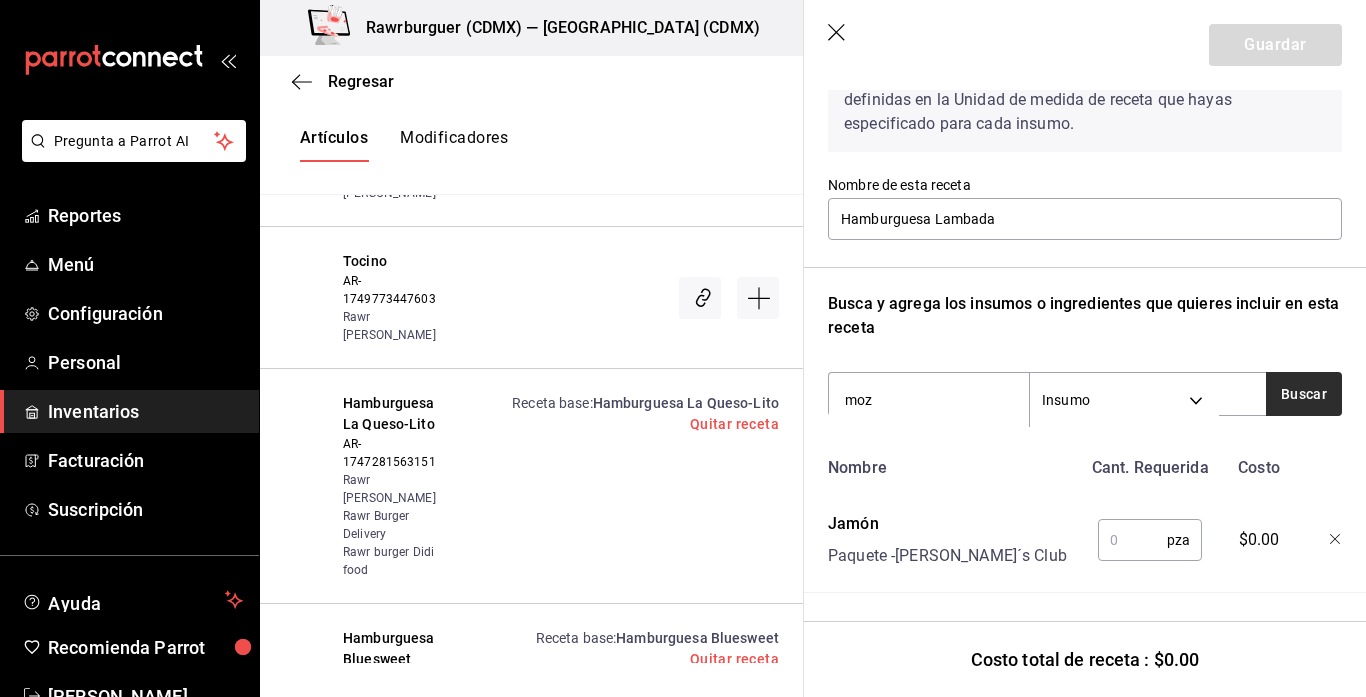 type on "moz" 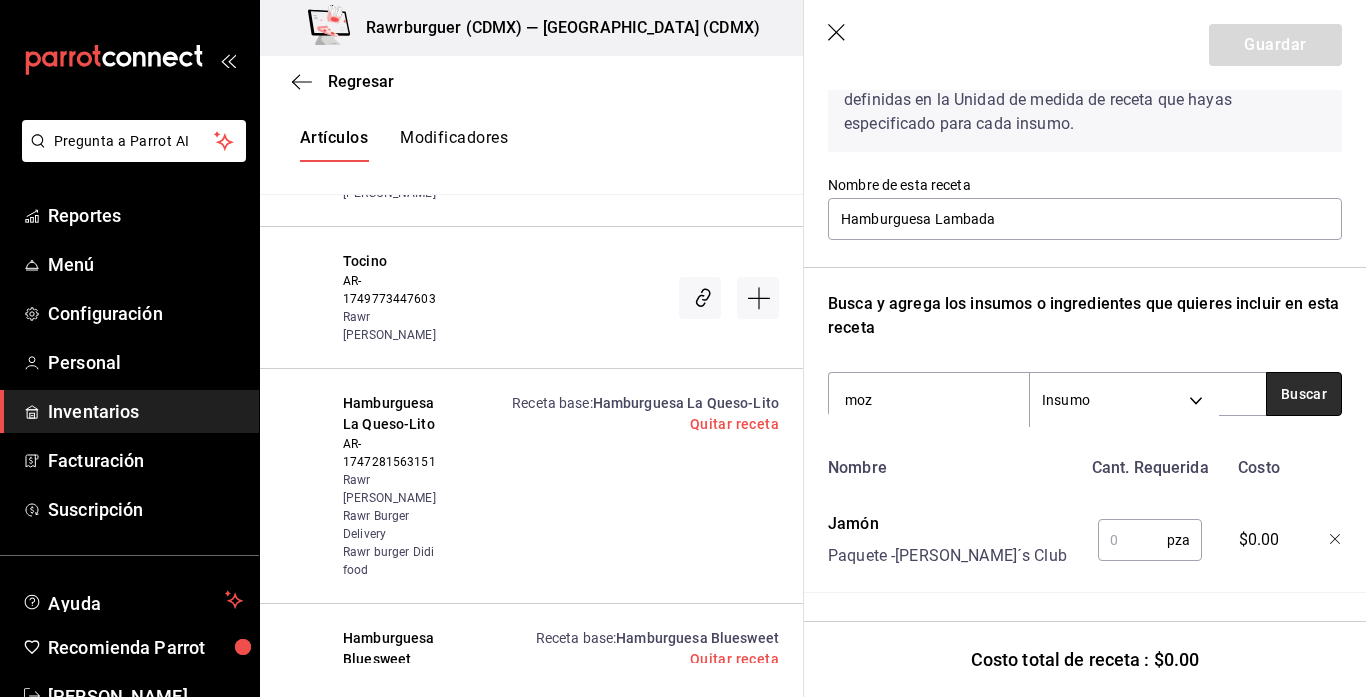 click on "Buscar" at bounding box center (1304, 394) 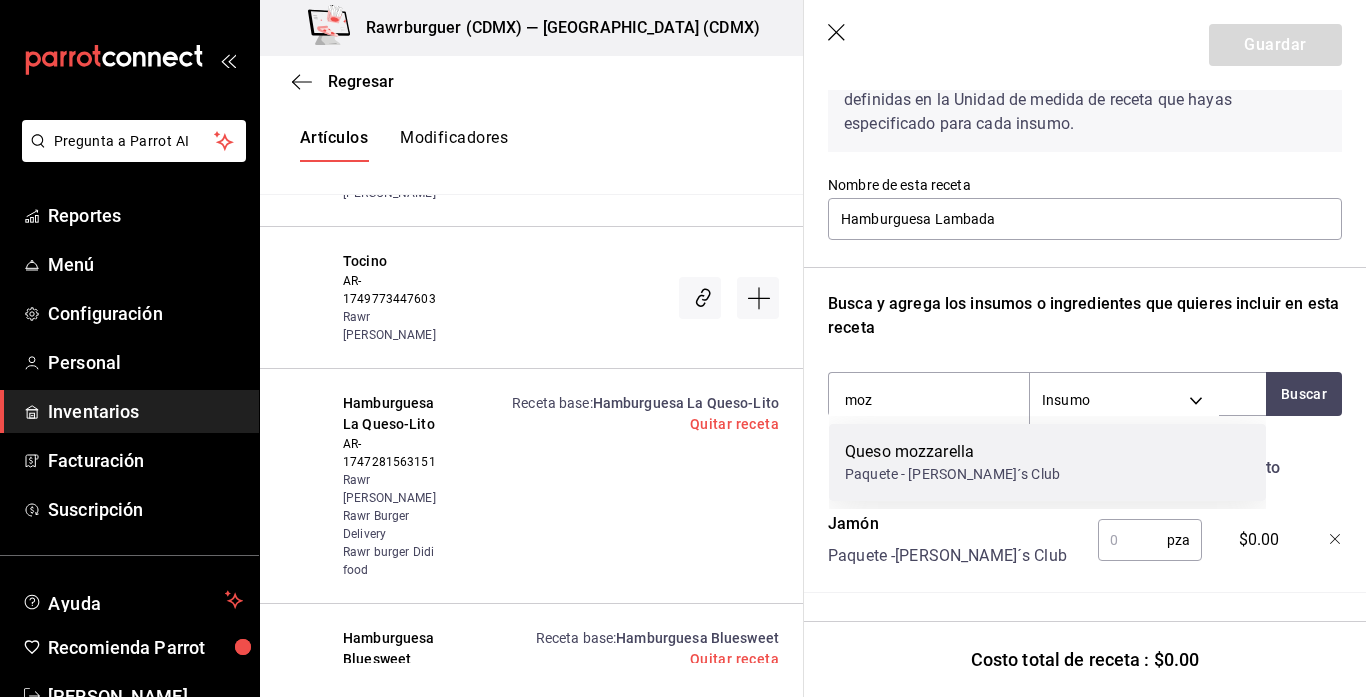 click on "Paquete - [PERSON_NAME]´s Club" at bounding box center (952, 474) 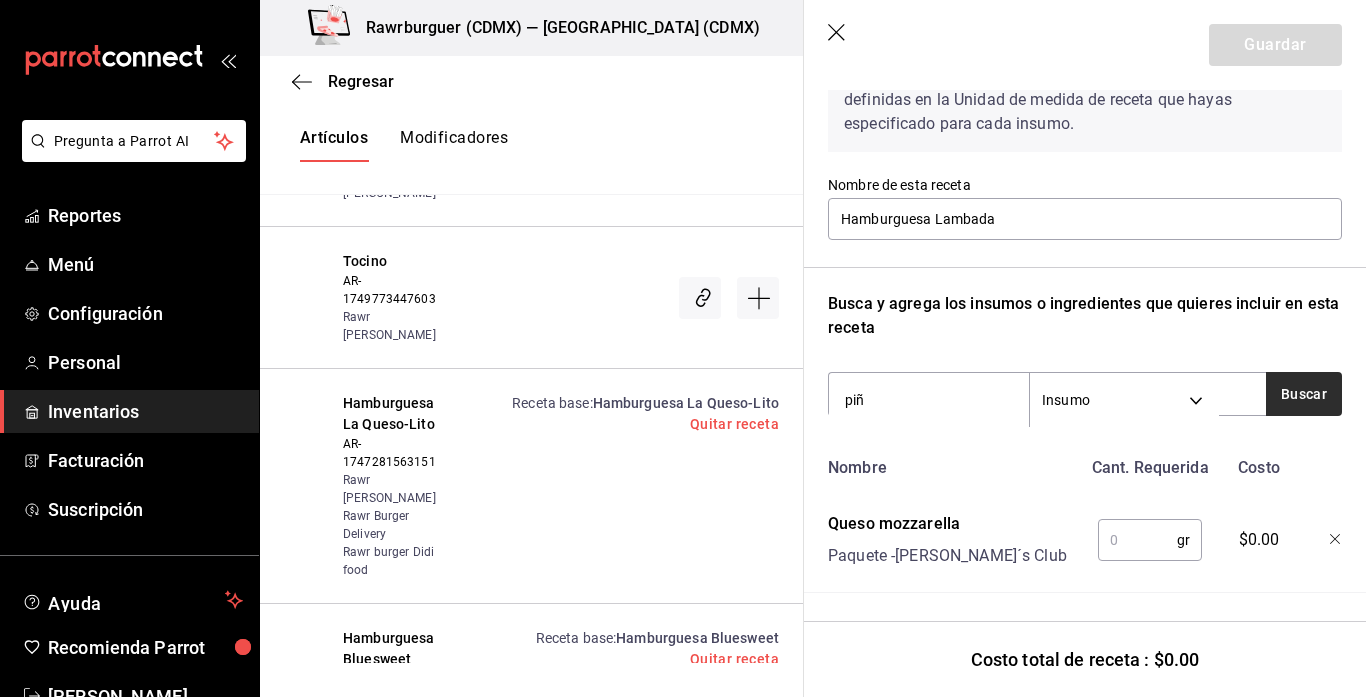 type on "piñ" 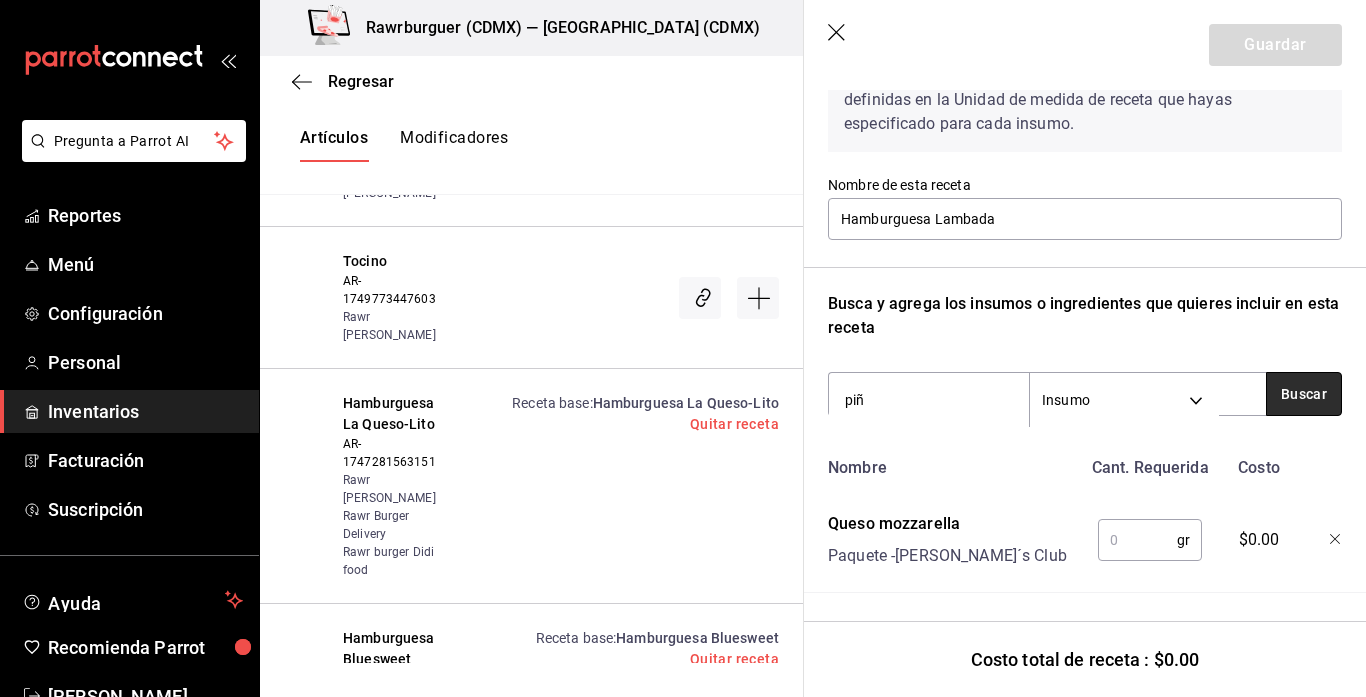 click on "Buscar" at bounding box center (1304, 394) 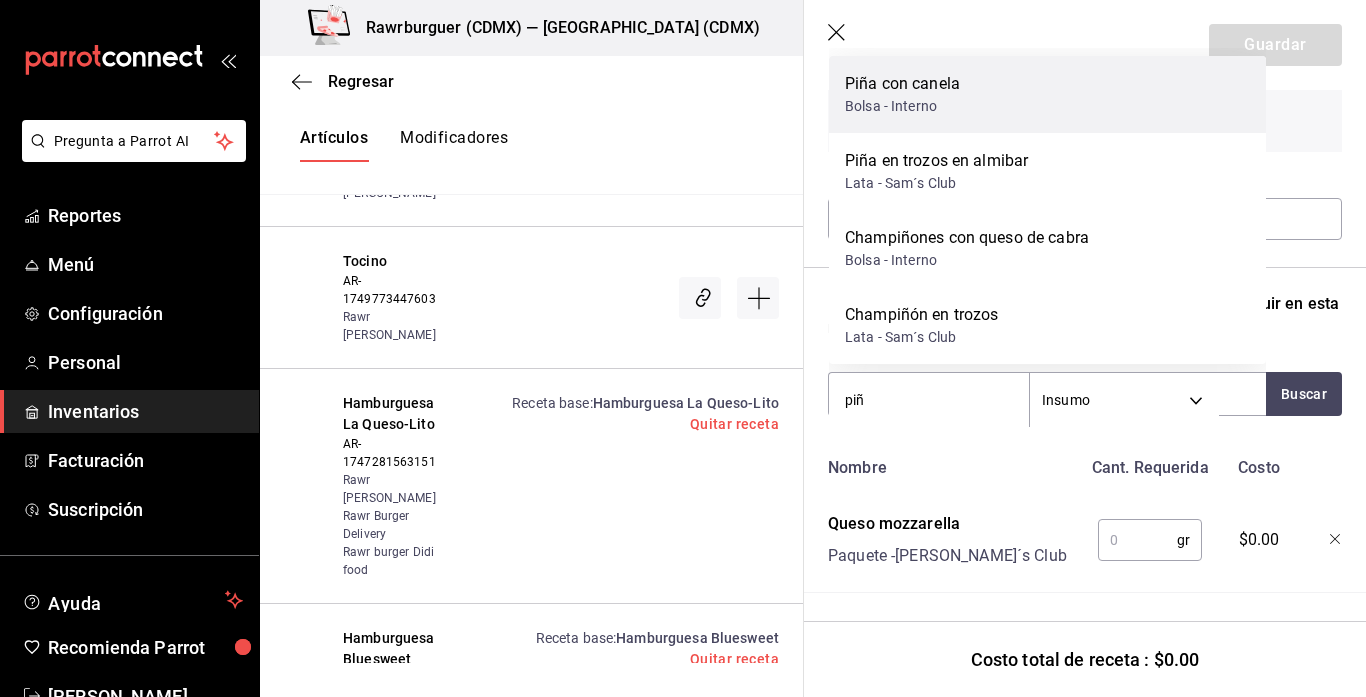 click on "Bolsa - Interno" at bounding box center (902, 106) 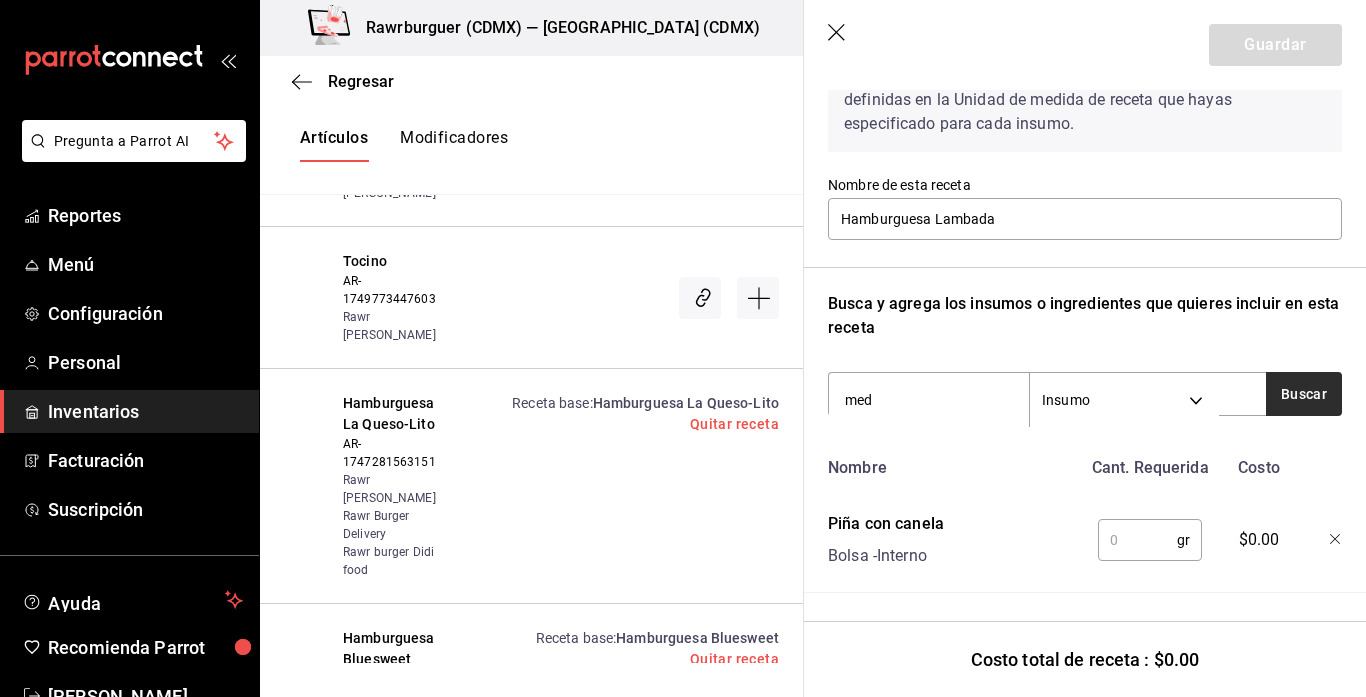 type on "med" 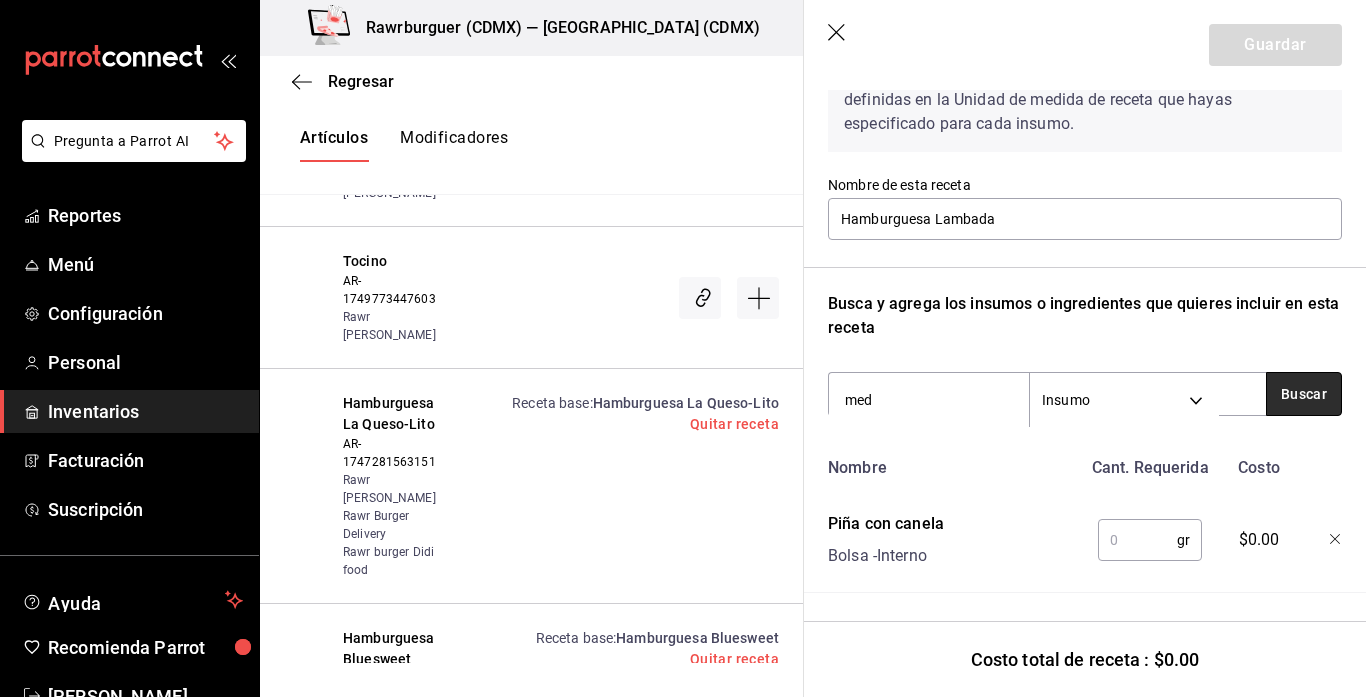 click on "Buscar" at bounding box center [1304, 394] 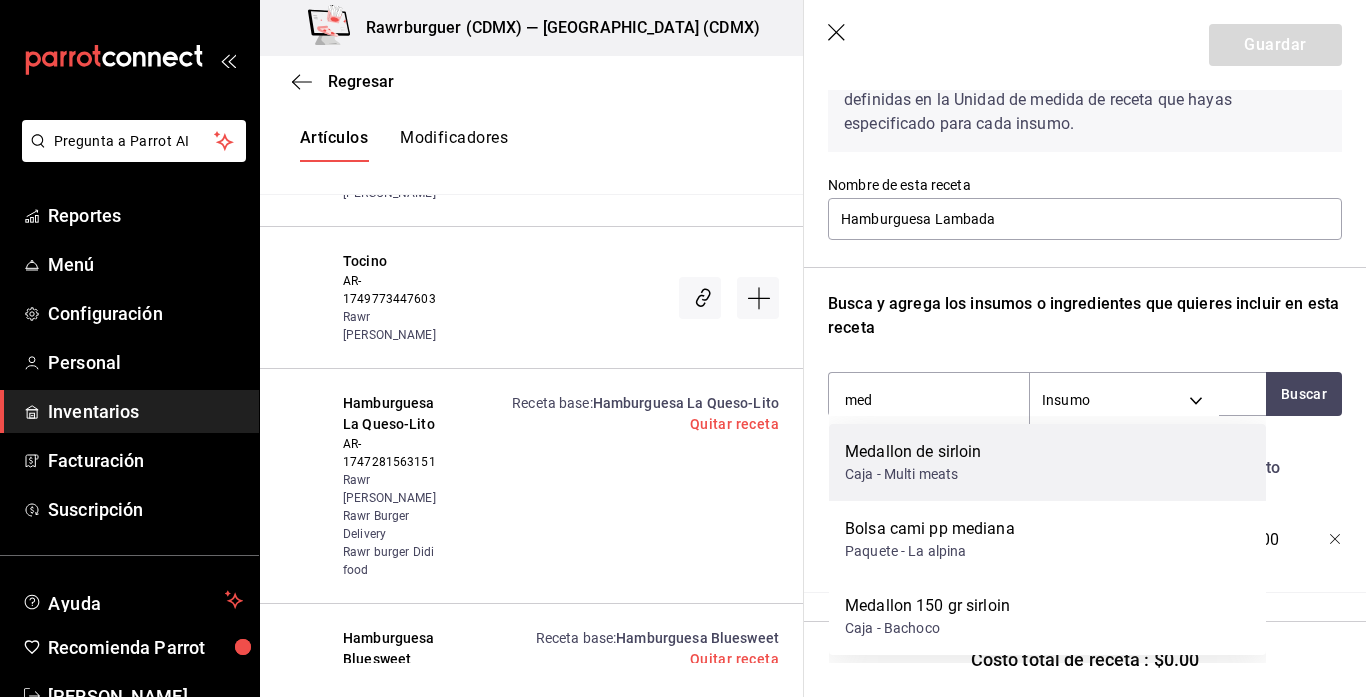 click on "Medallon de sirloin Caja - Multi meats" at bounding box center [1047, 462] 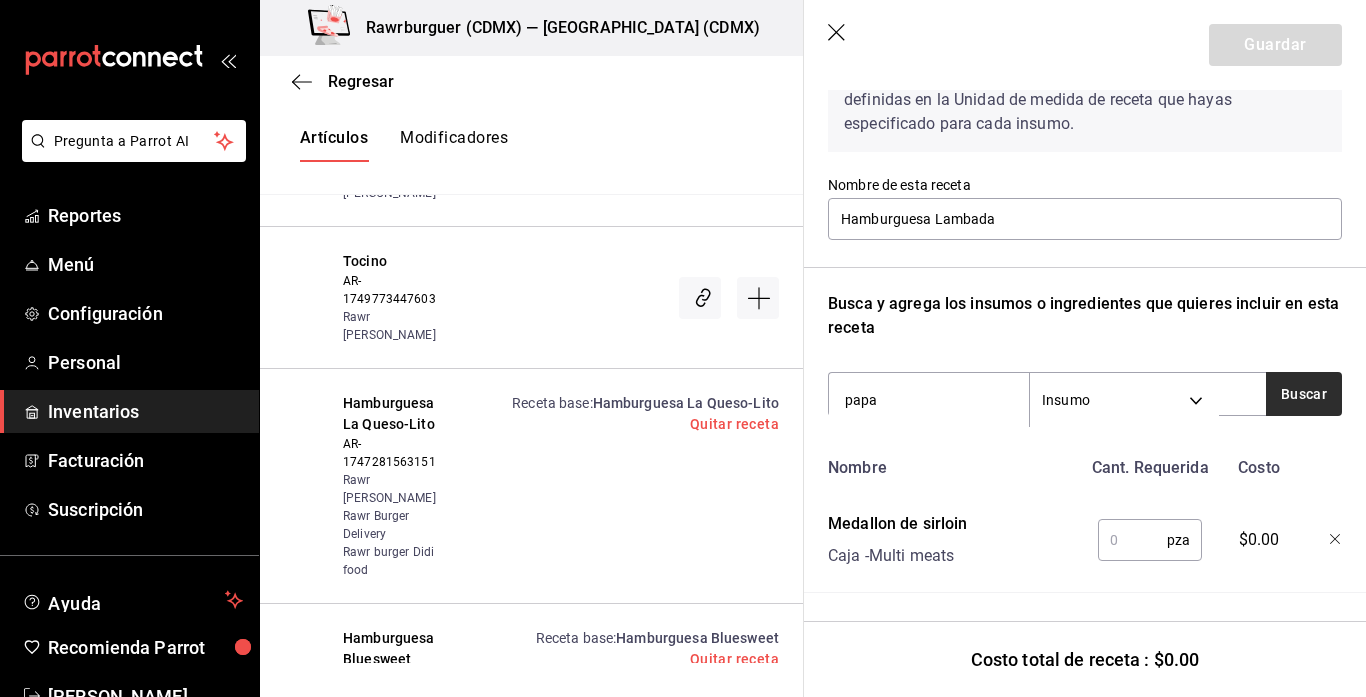 type on "papa" 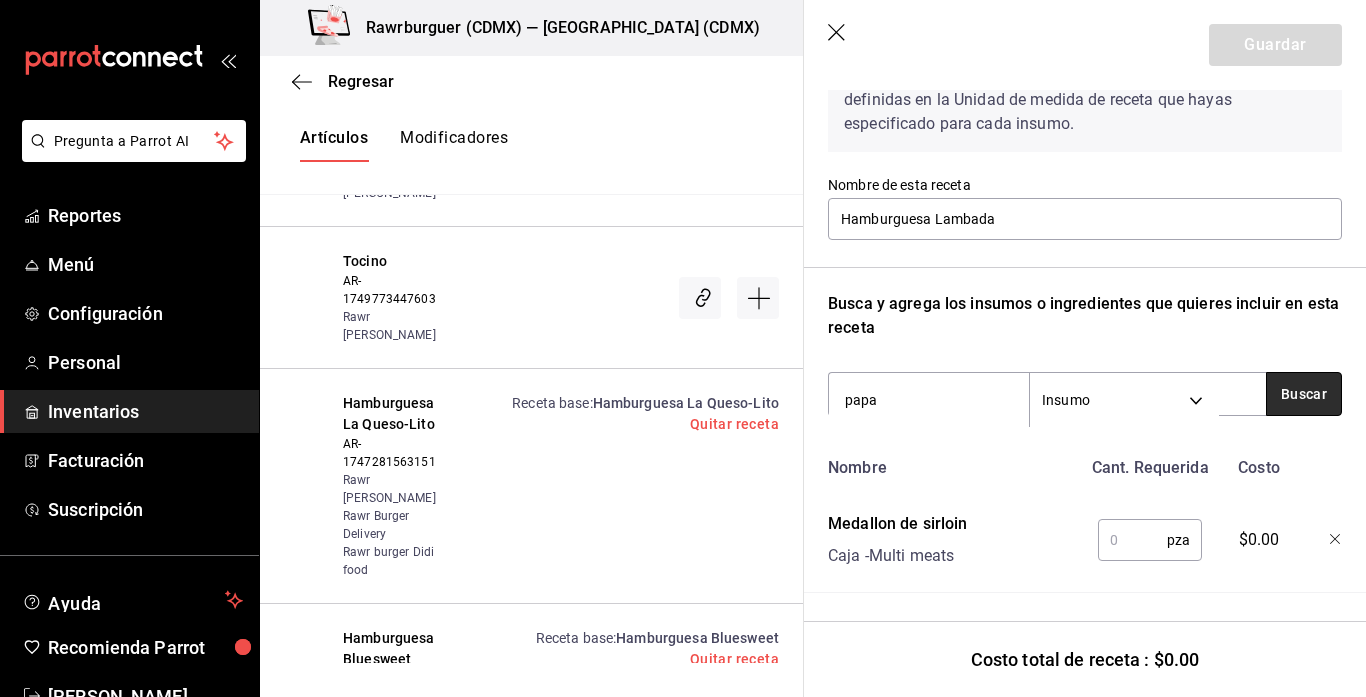 click on "Buscar" at bounding box center (1304, 394) 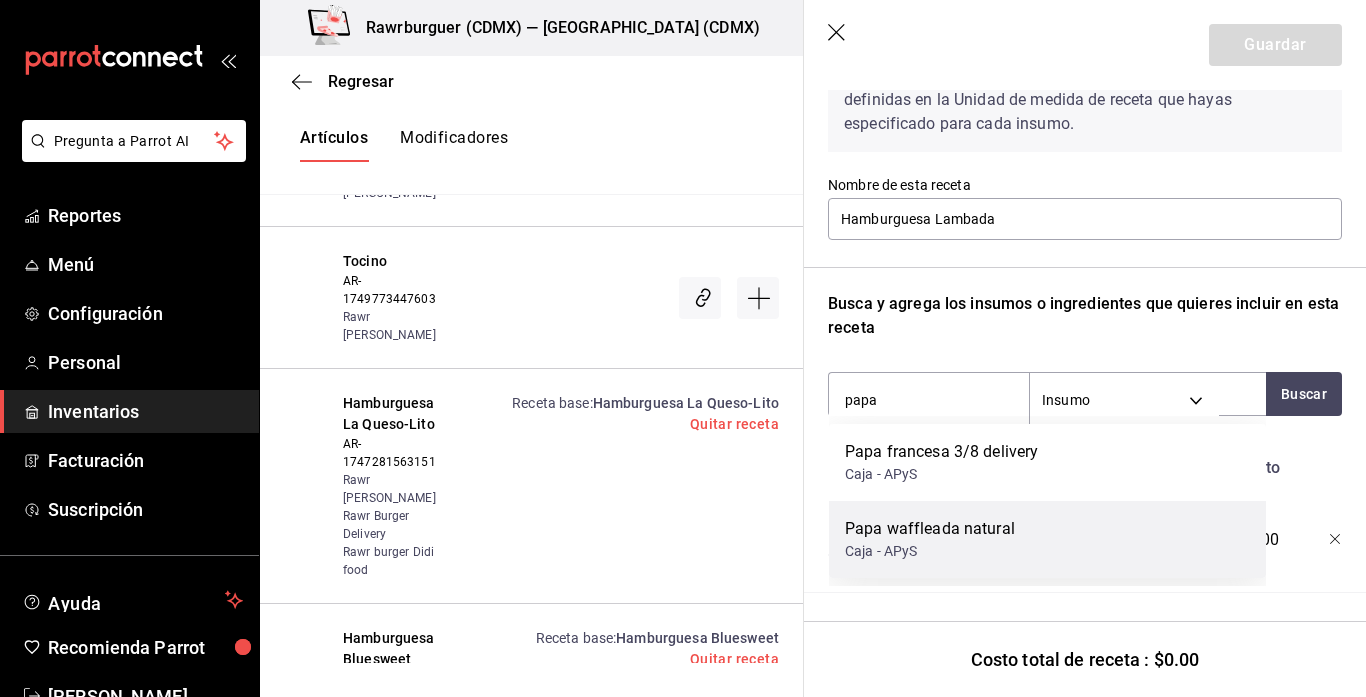 click on "Papa waffleada natural" at bounding box center (930, 529) 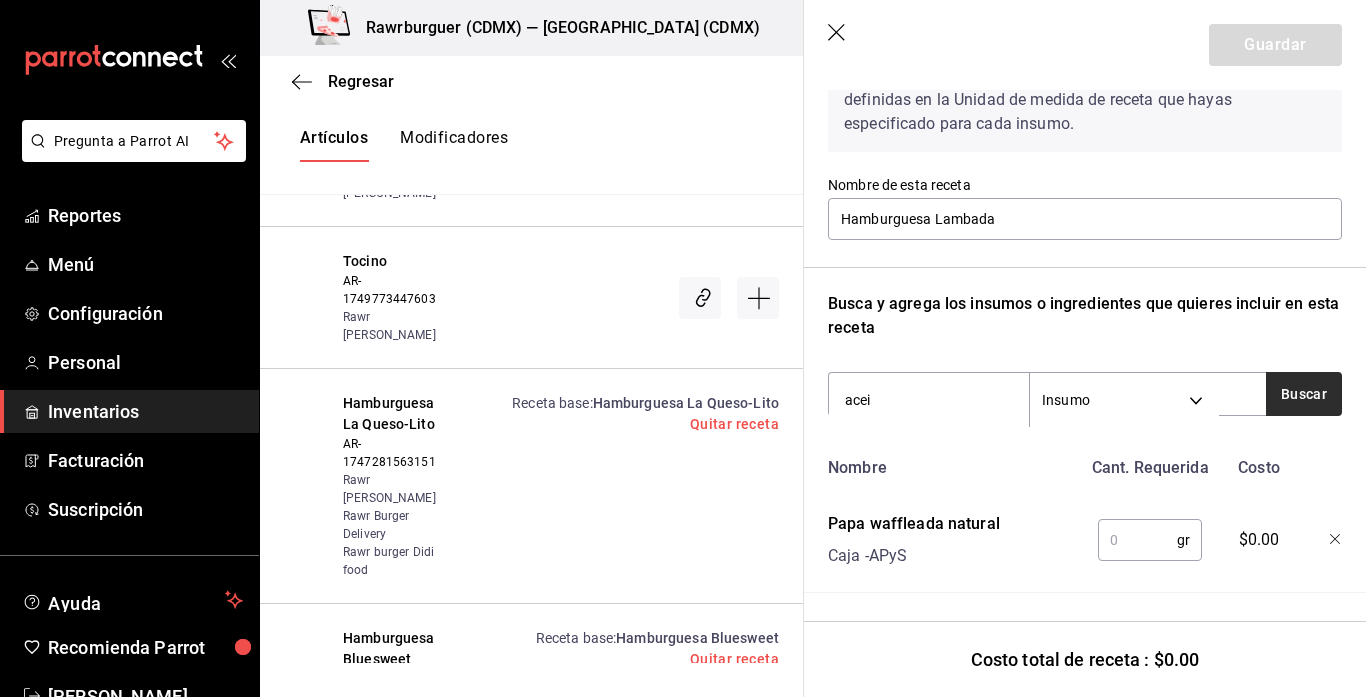 type on "acei" 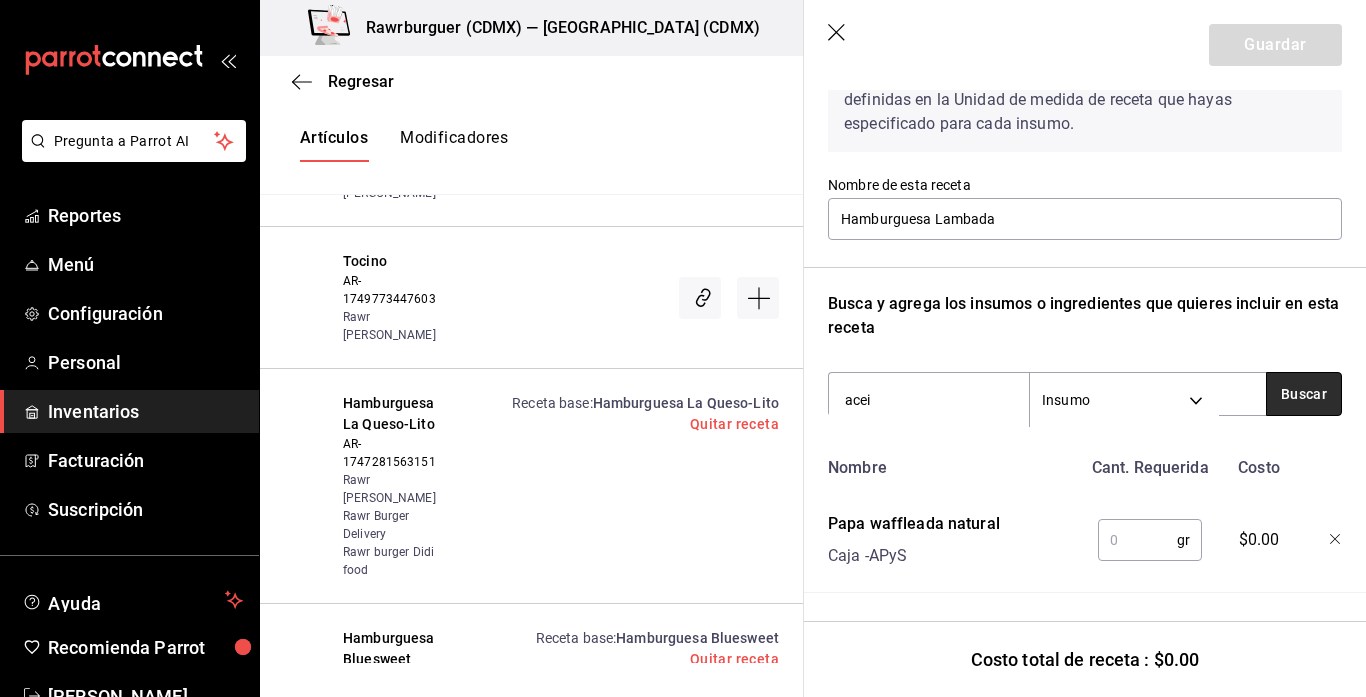 click on "Buscar" at bounding box center [1304, 394] 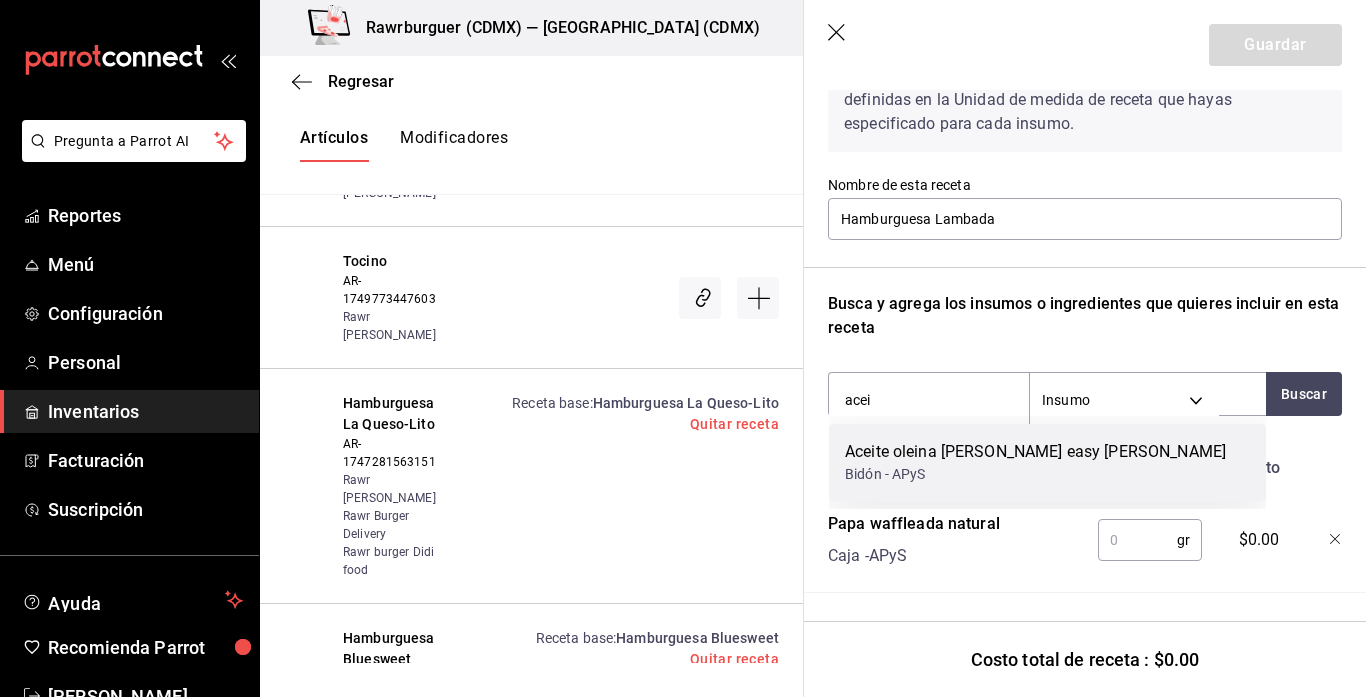 click on "Aceite oleina [PERSON_NAME]  easy [PERSON_NAME]" at bounding box center [1035, 452] 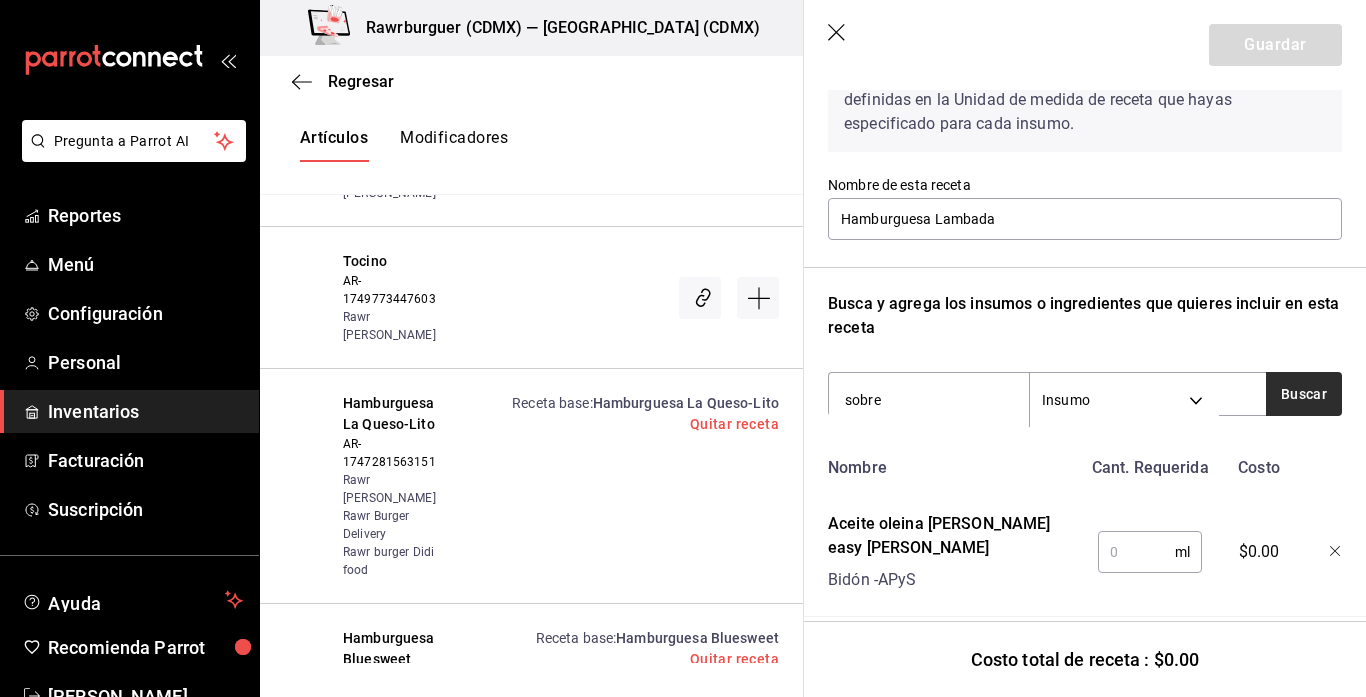 type on "sobre" 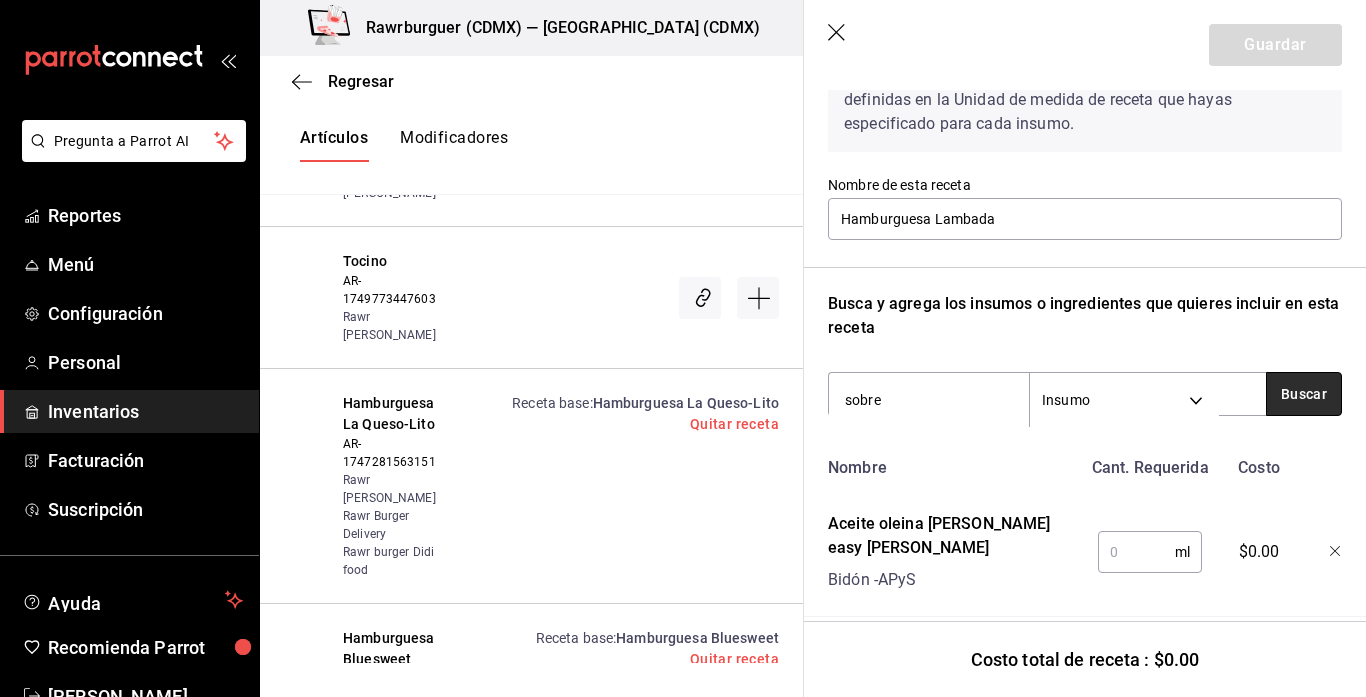 click on "Buscar" at bounding box center [1304, 394] 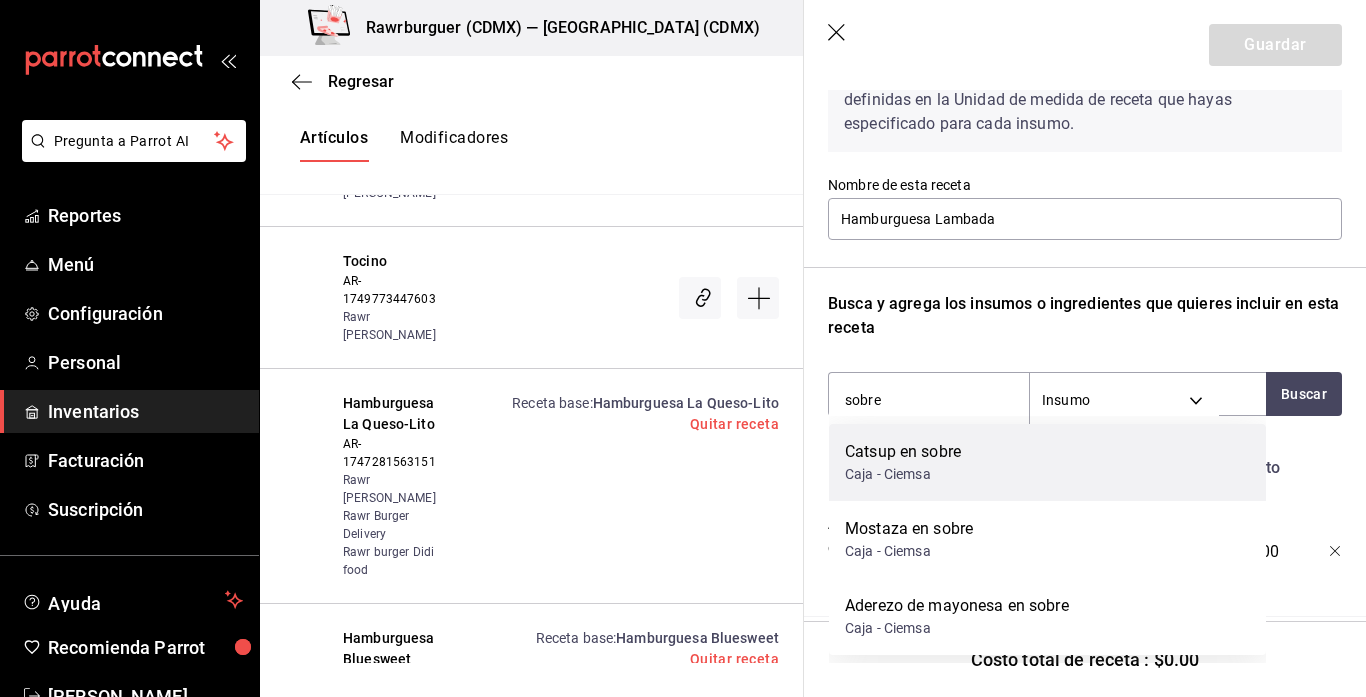 click on "Catsup en sobre  Caja - Ciemsa" at bounding box center (1047, 462) 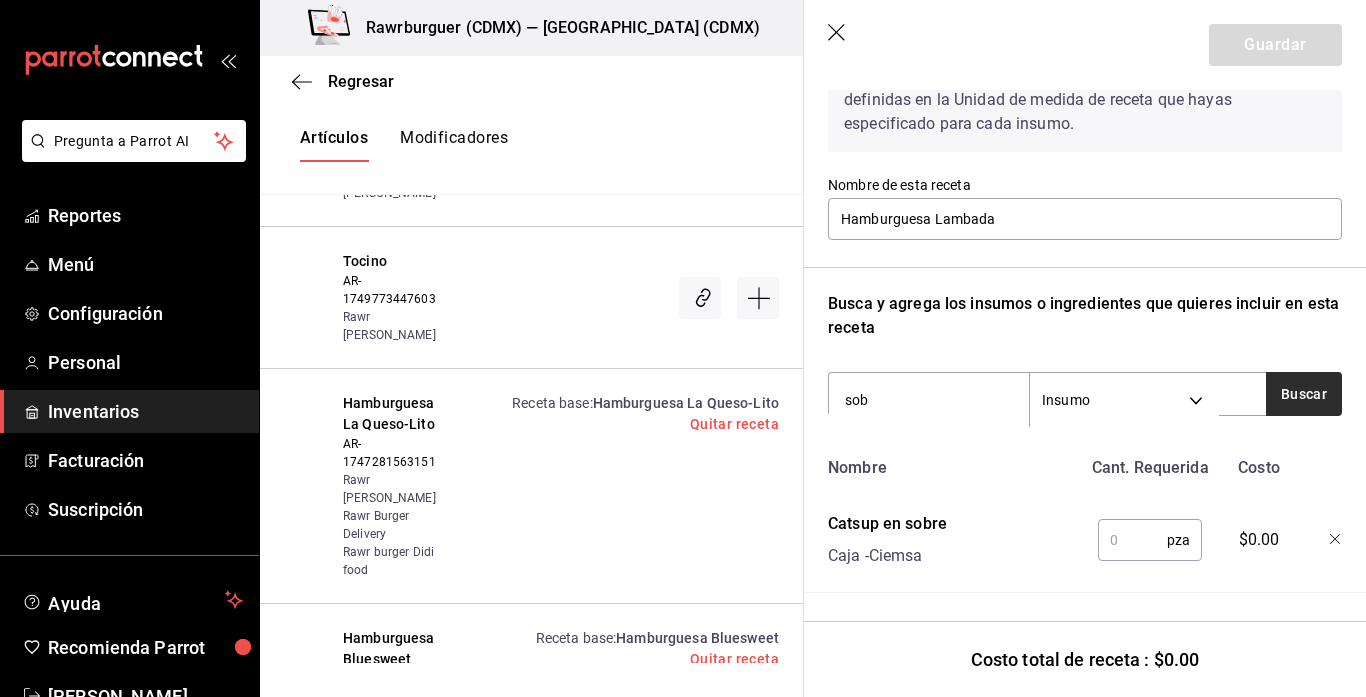 type on "sob" 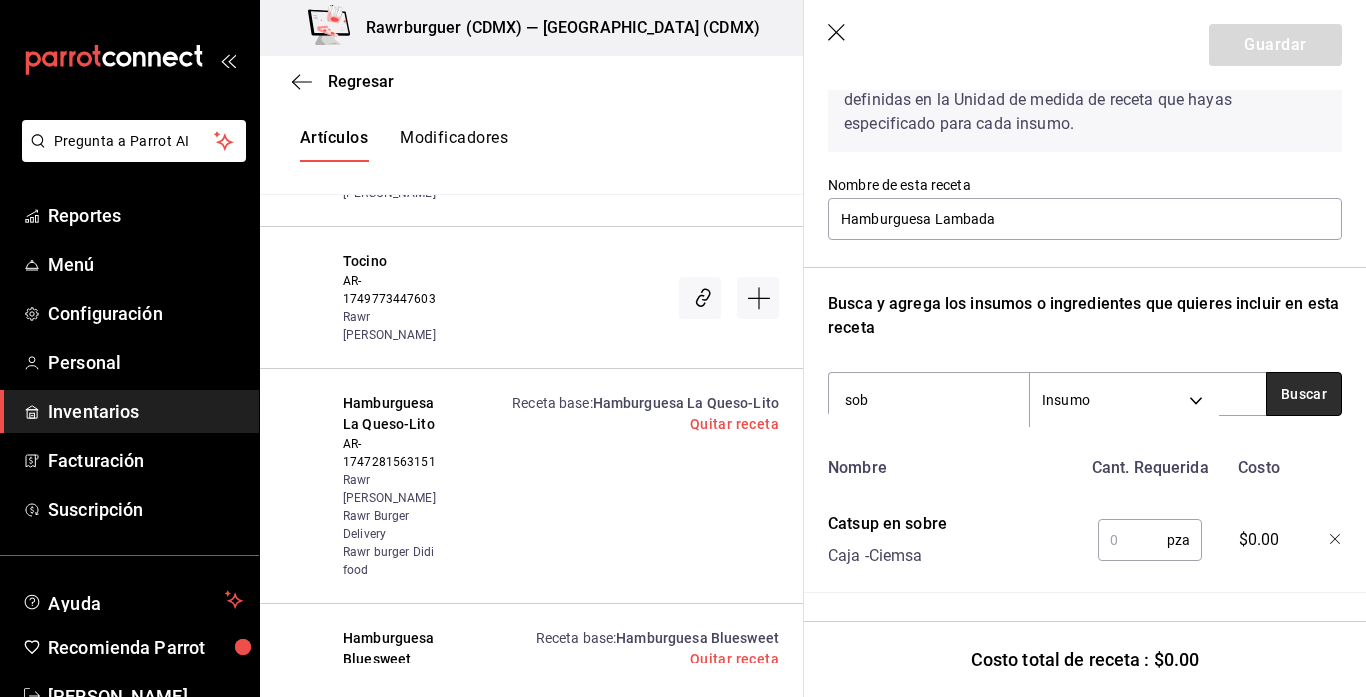 click on "Buscar" at bounding box center (1304, 394) 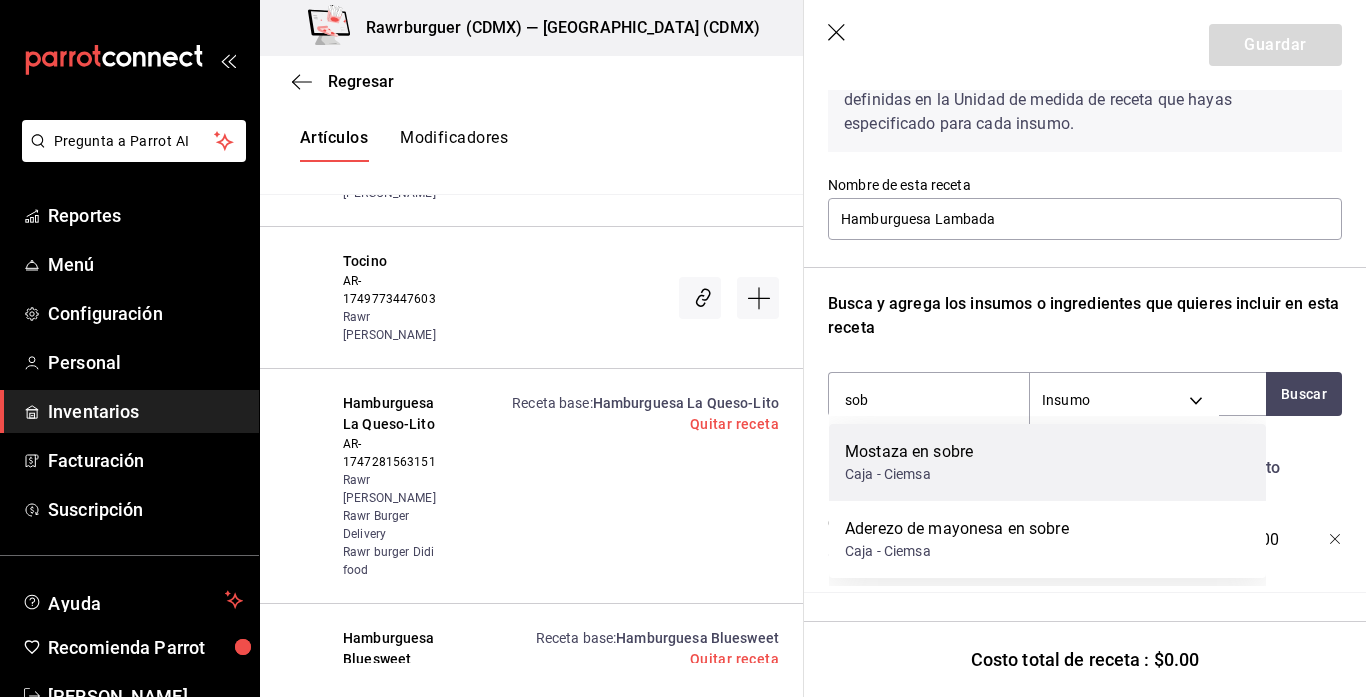 click on "Mostaza en sobre  Caja - Ciemsa" at bounding box center [1047, 462] 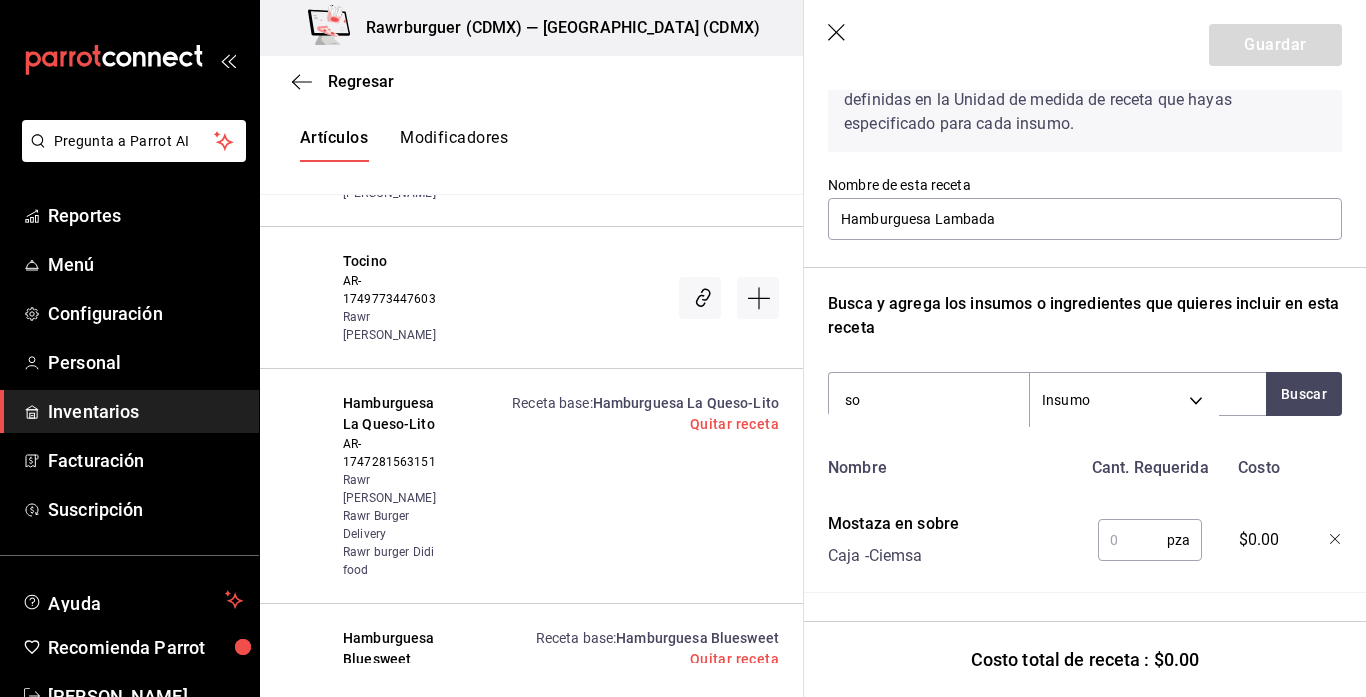 type on "sob" 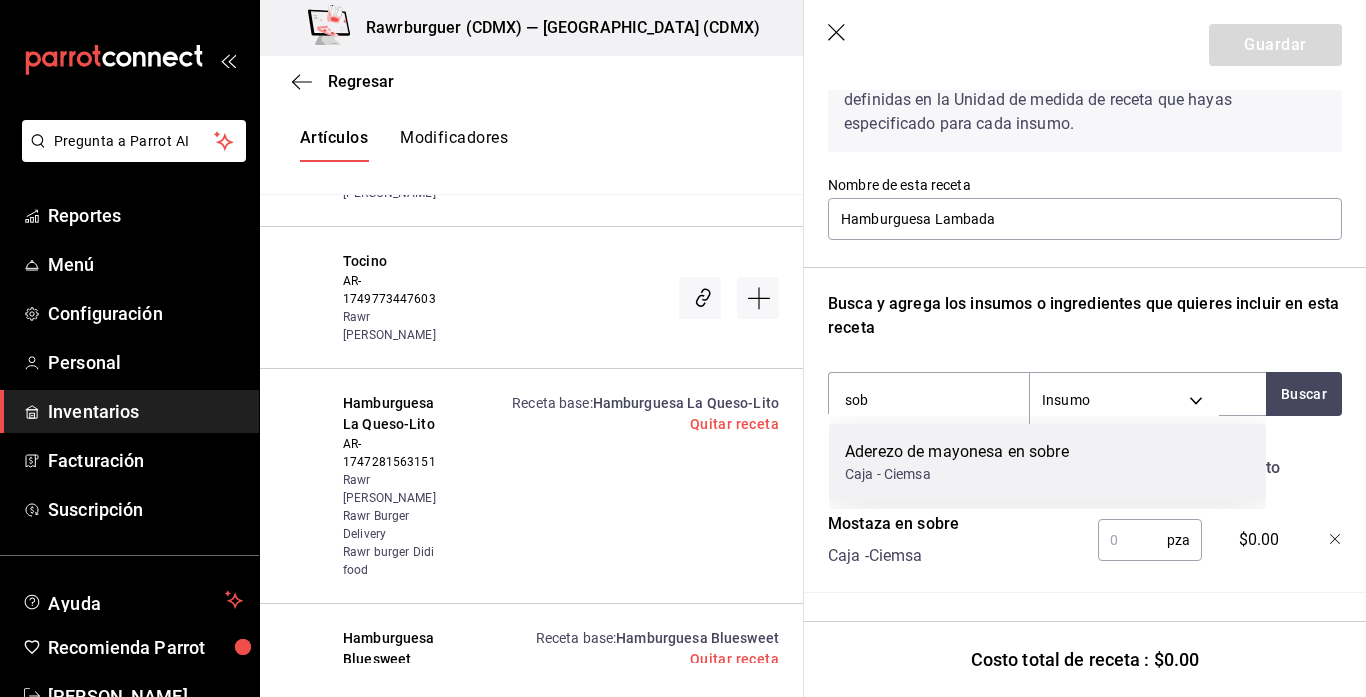 click on "Caja - Ciemsa" at bounding box center (957, 474) 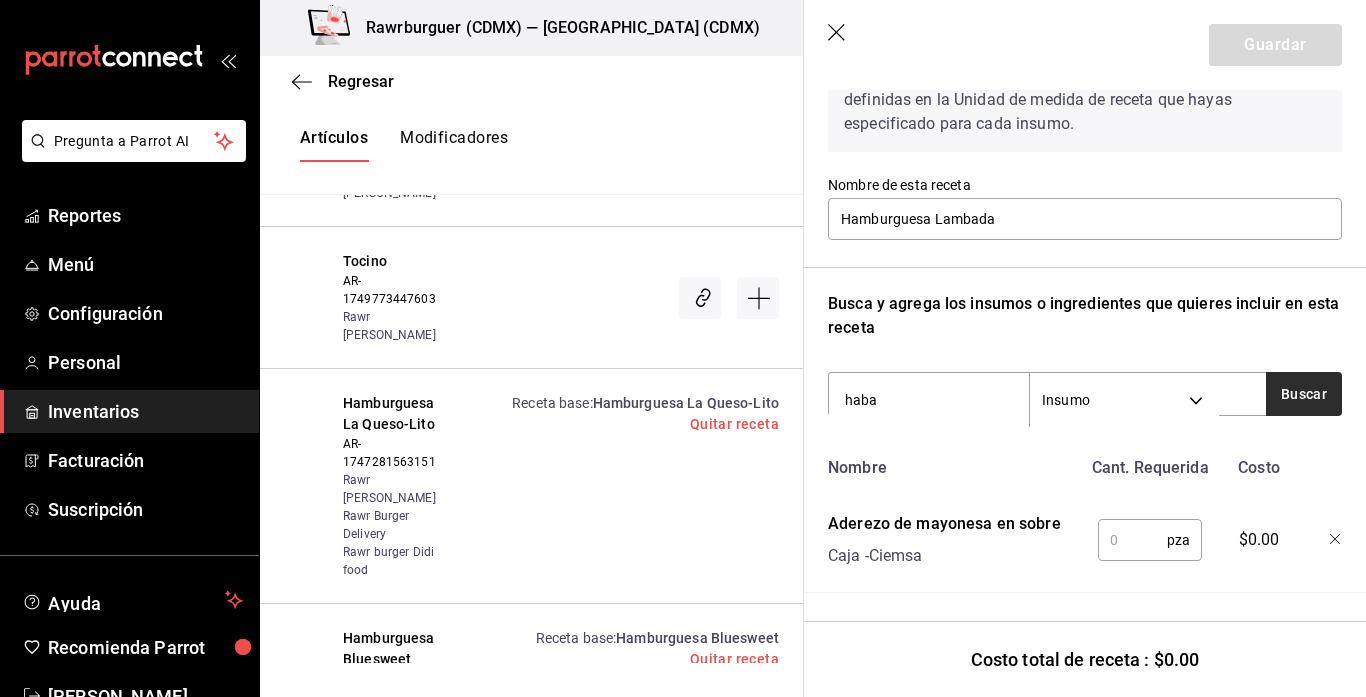 type on "haba" 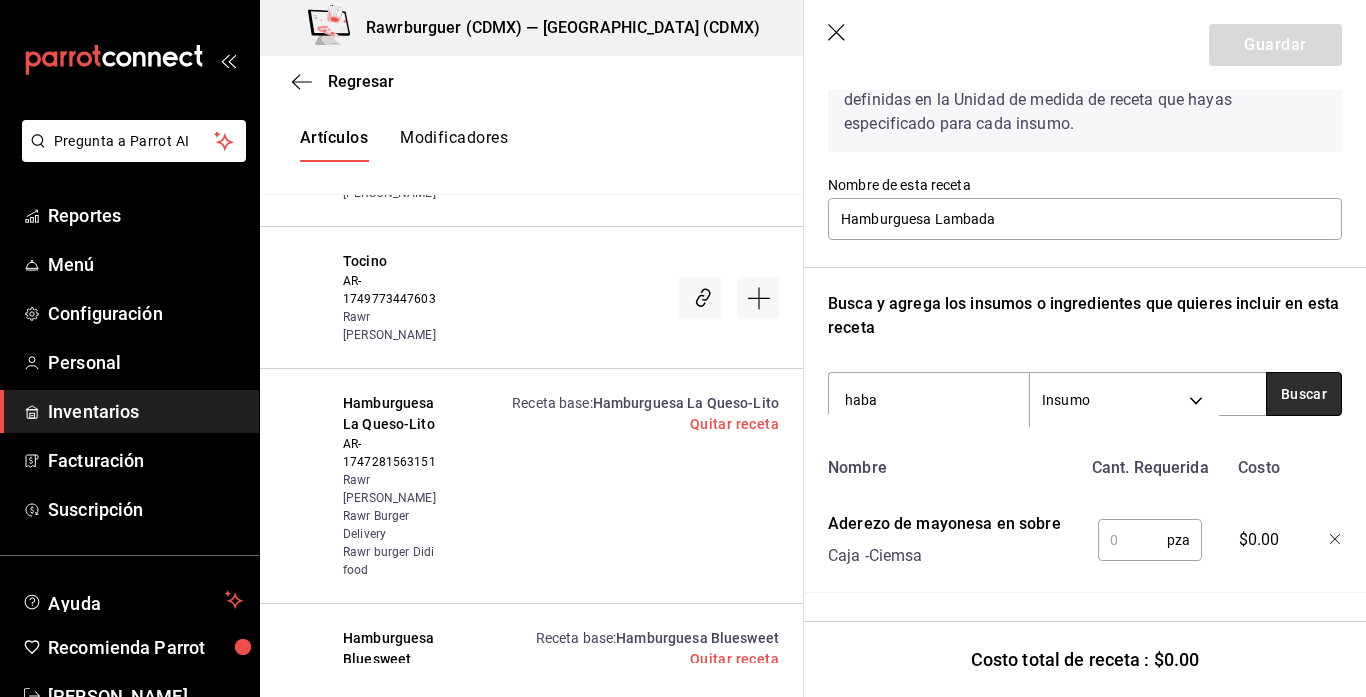 click on "Buscar" at bounding box center [1304, 394] 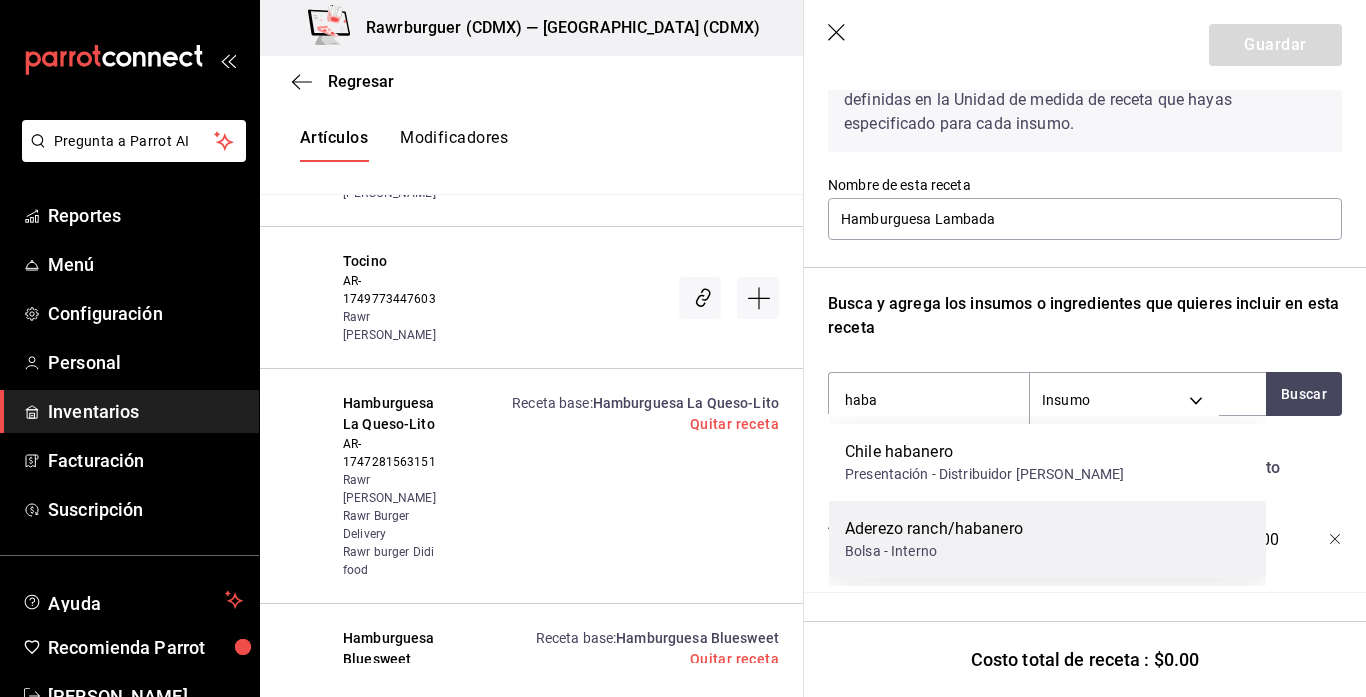 click on "Aderezo ranch/habanero" at bounding box center (934, 529) 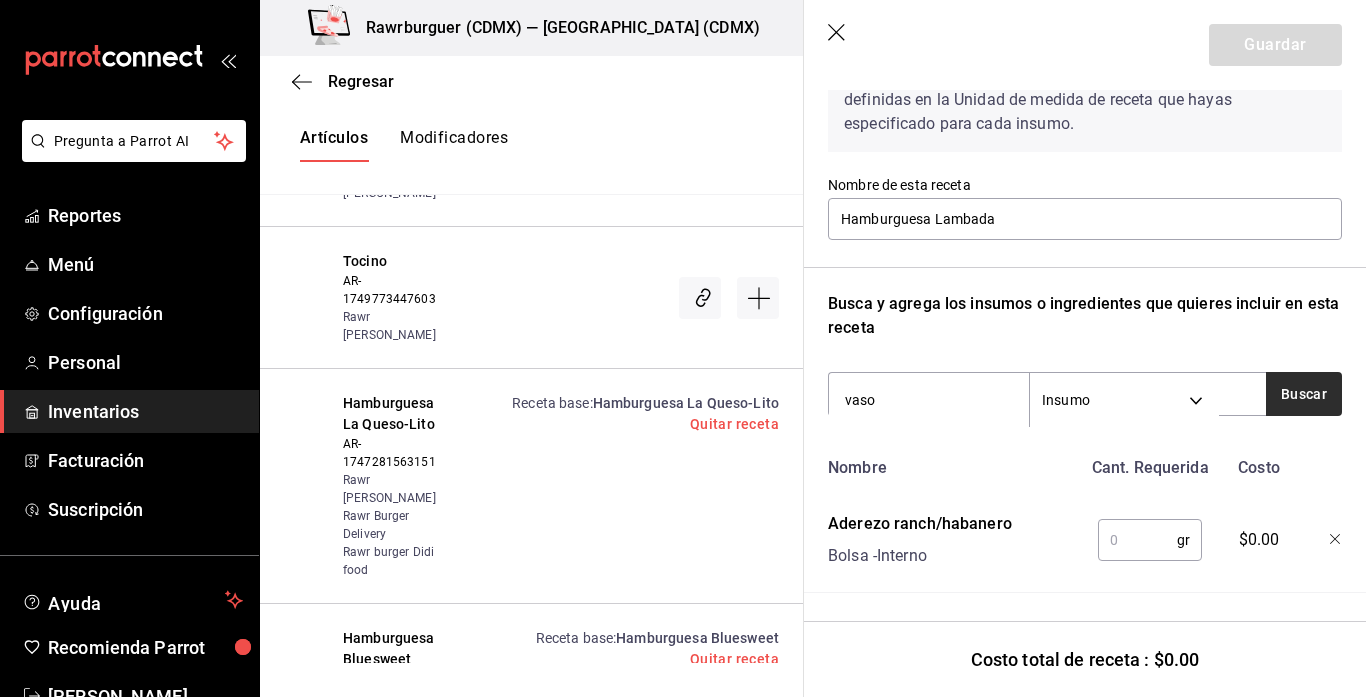 type on "vaso" 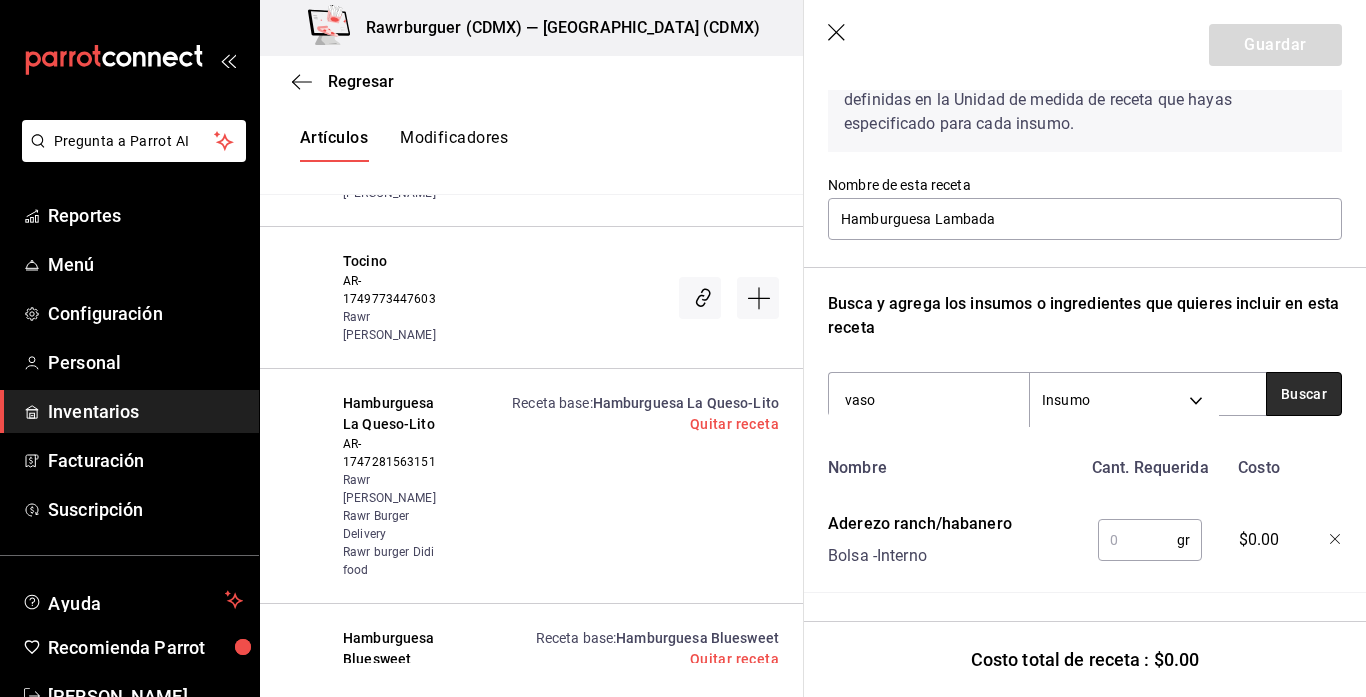 click on "Buscar" at bounding box center [1304, 394] 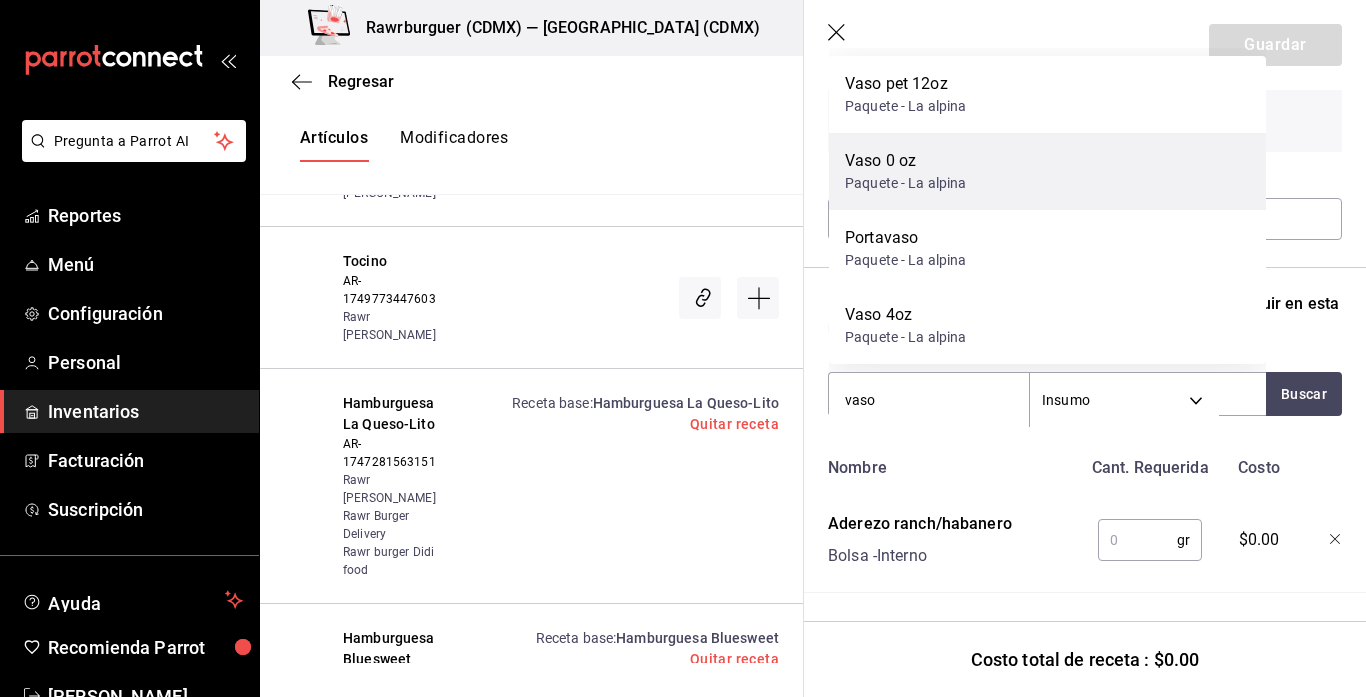 click on "Paquete - La alpina" at bounding box center (906, 183) 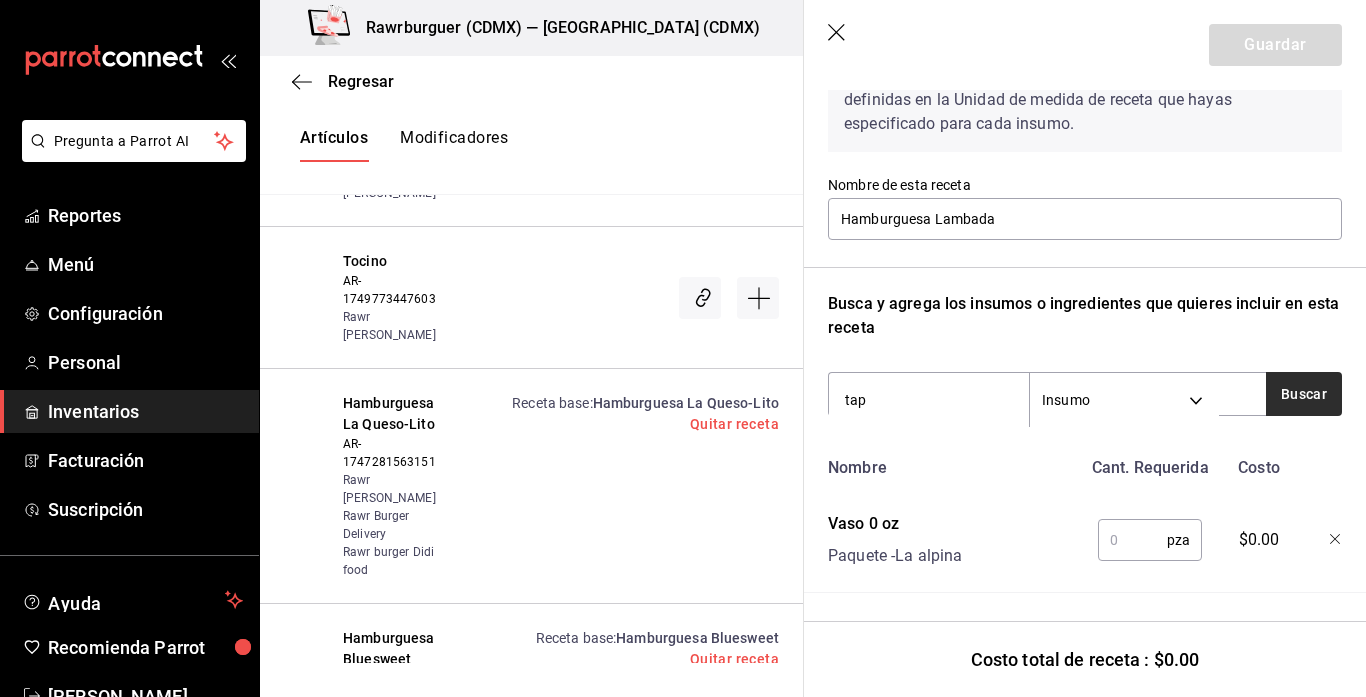 type on "tap" 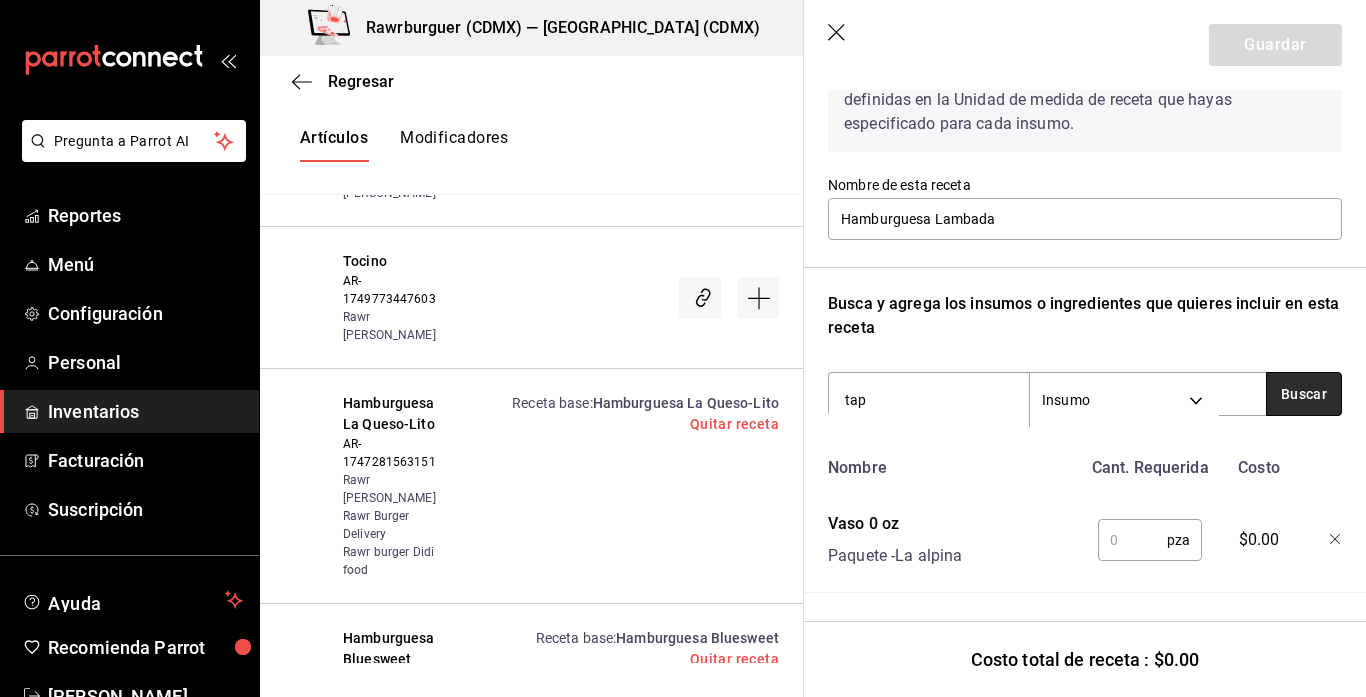 click on "Buscar" at bounding box center (1304, 394) 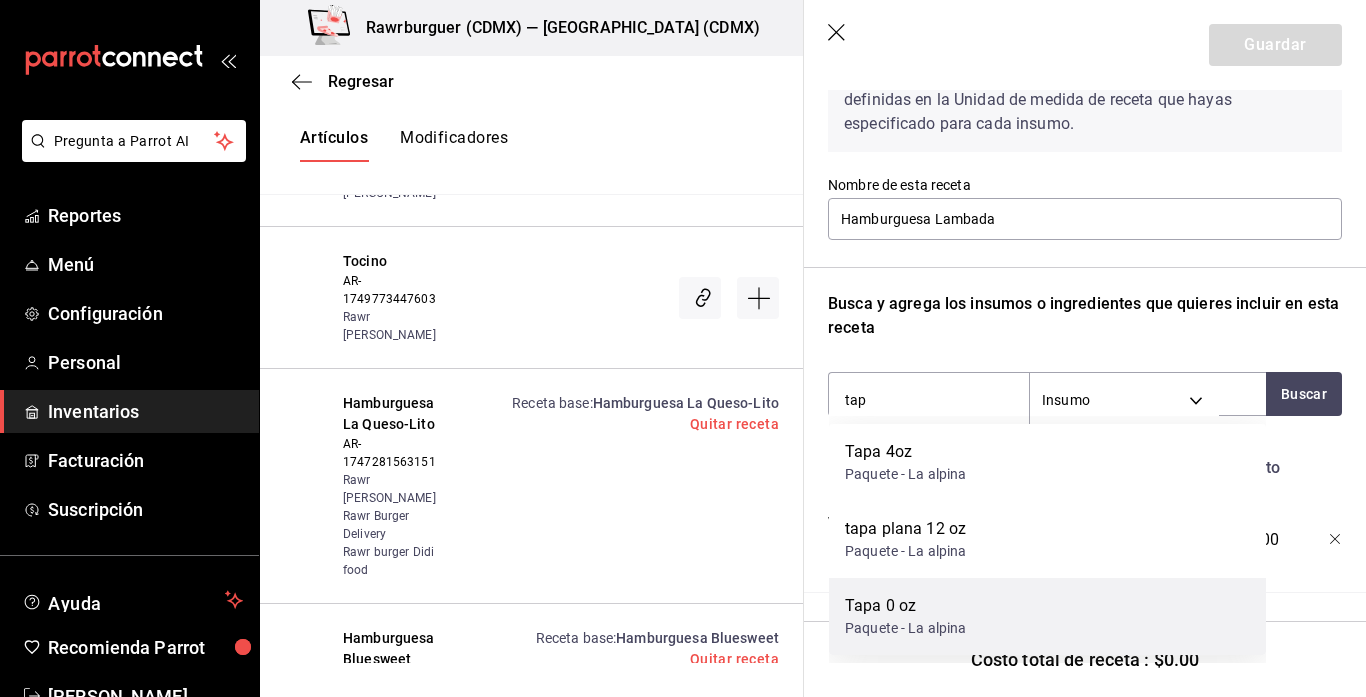 click on "Paquete - La alpina" at bounding box center (906, 628) 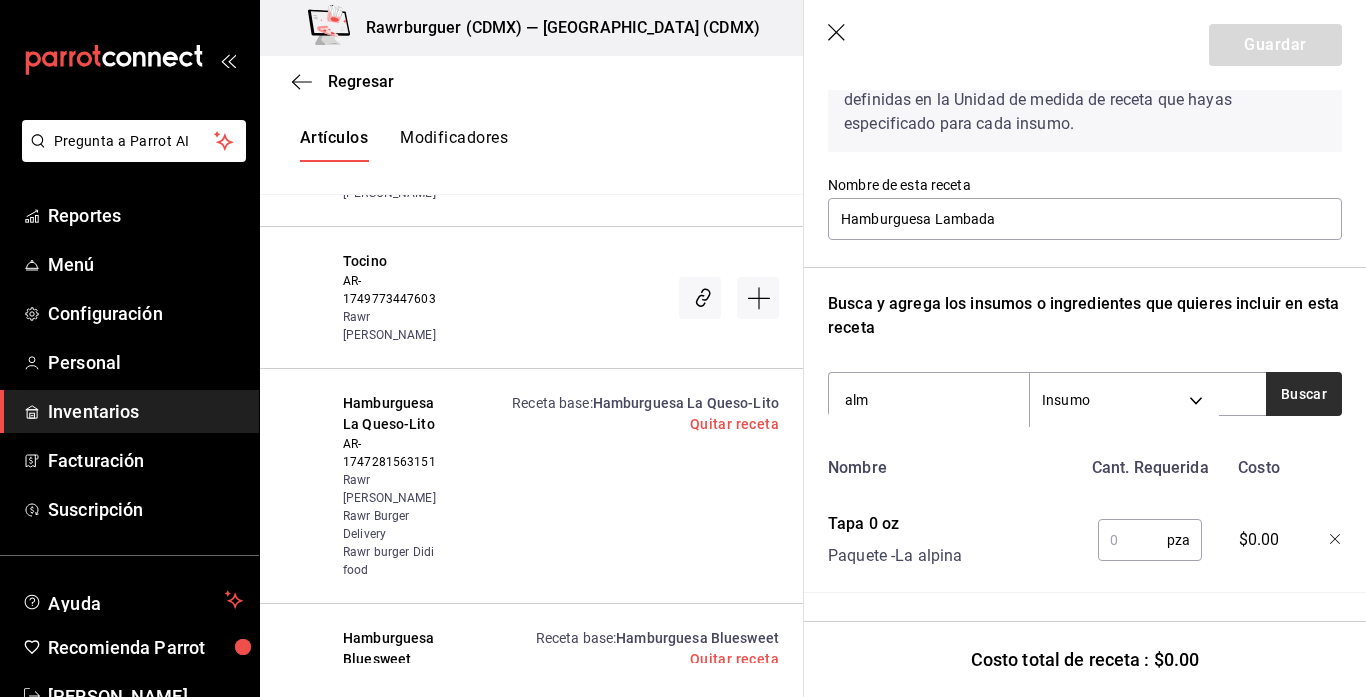 type on "alm" 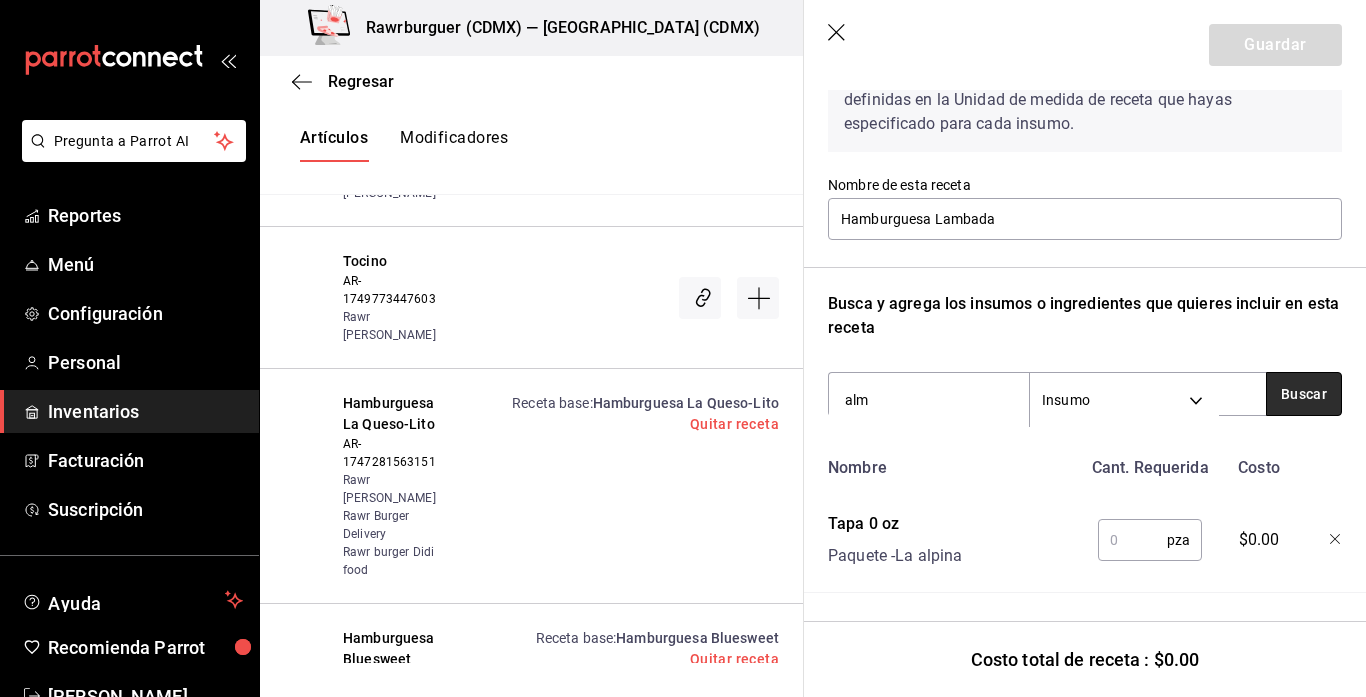 click on "Buscar" at bounding box center (1304, 394) 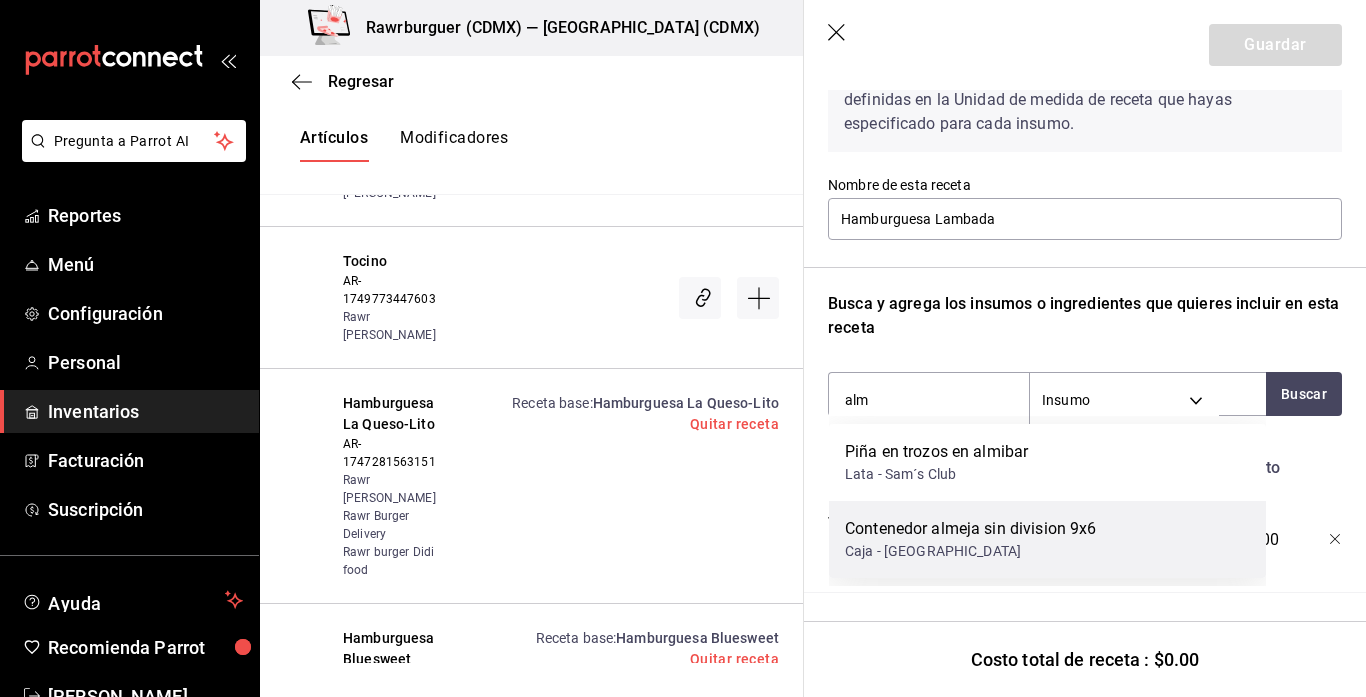 click on "Contenedor almeja sin division 9x6" at bounding box center (970, 529) 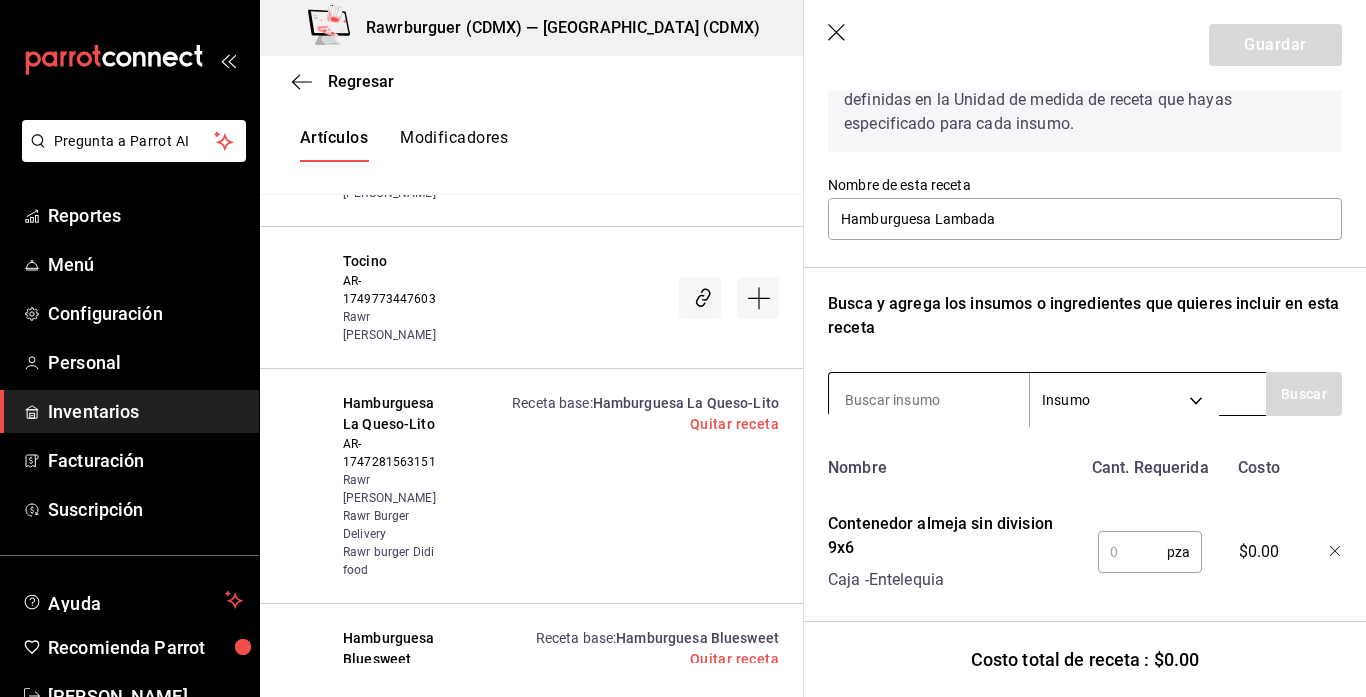 click at bounding box center (929, 400) 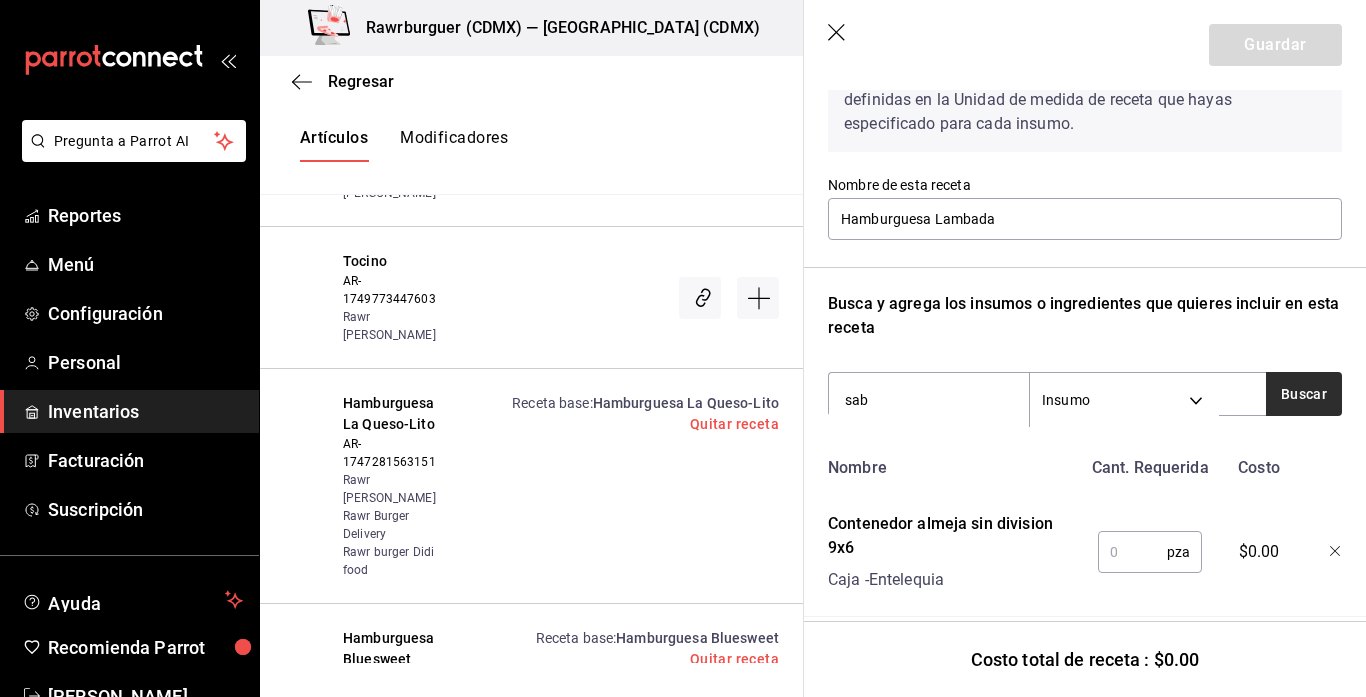 type on "sab" 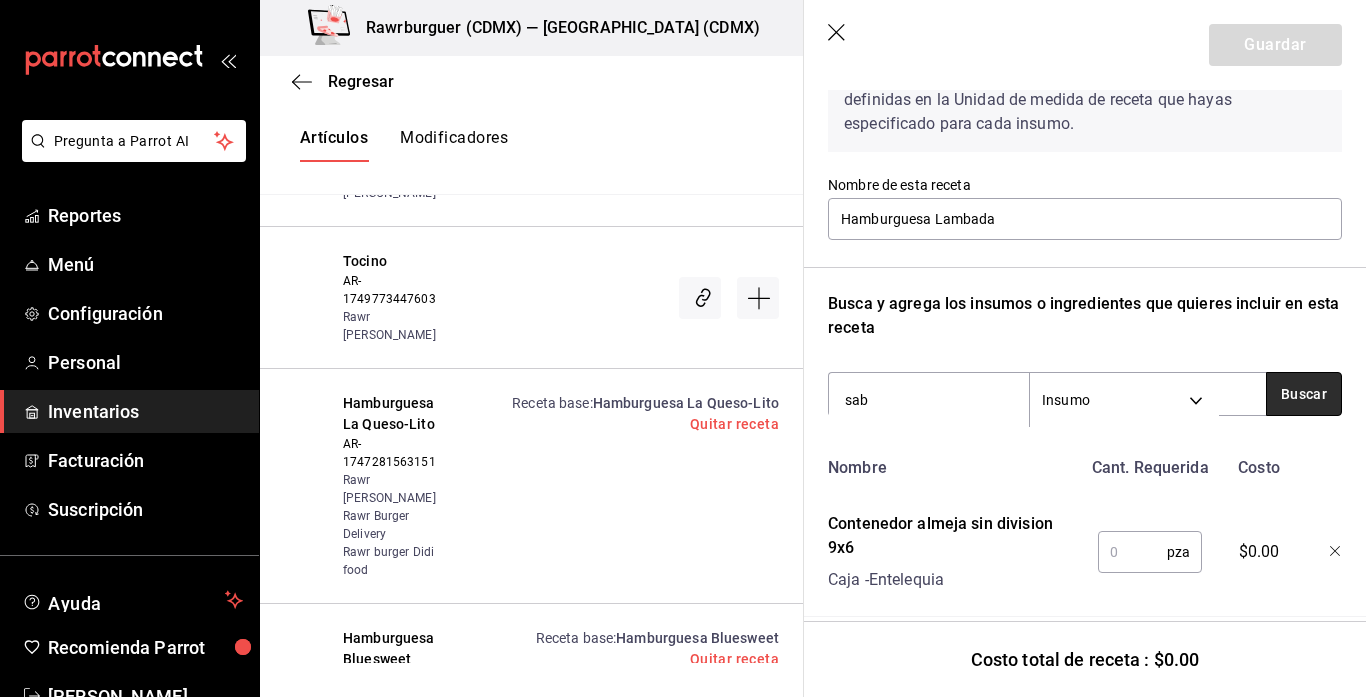 click on "Buscar" at bounding box center [1304, 394] 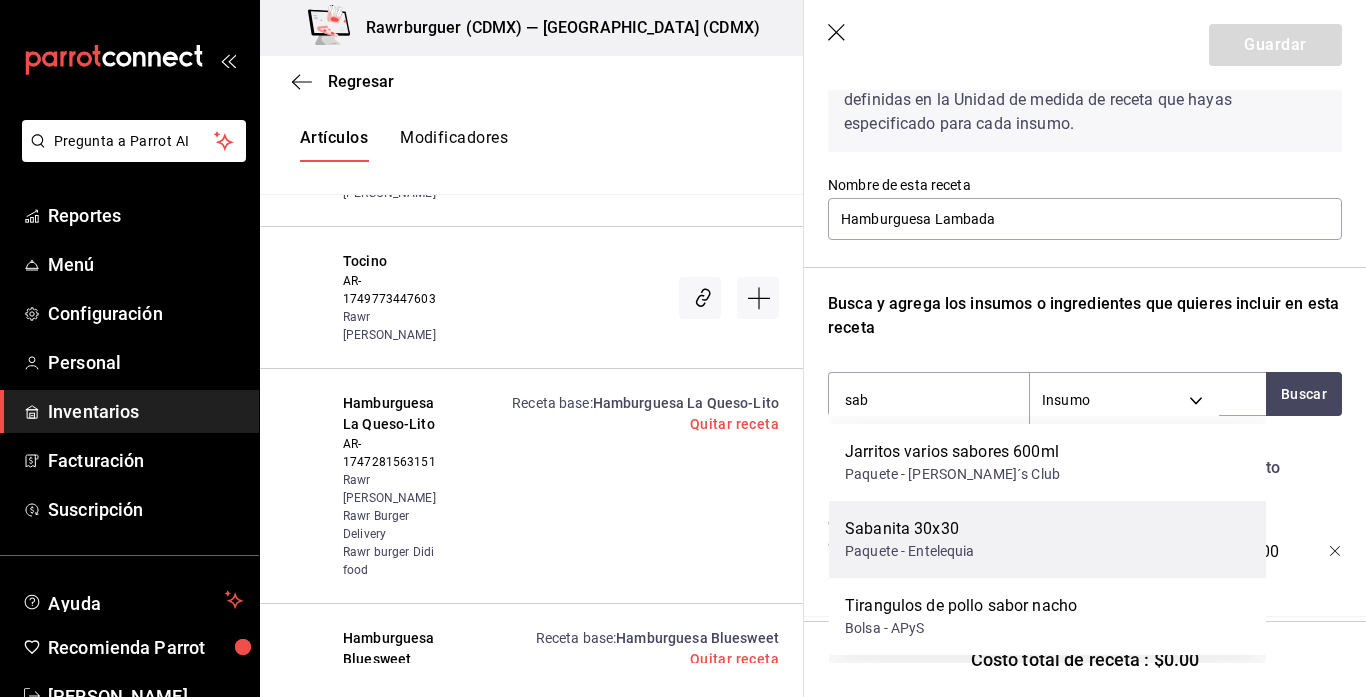 click on "Sabanita 30x30 Paquete - [GEOGRAPHIC_DATA]" at bounding box center [1047, 539] 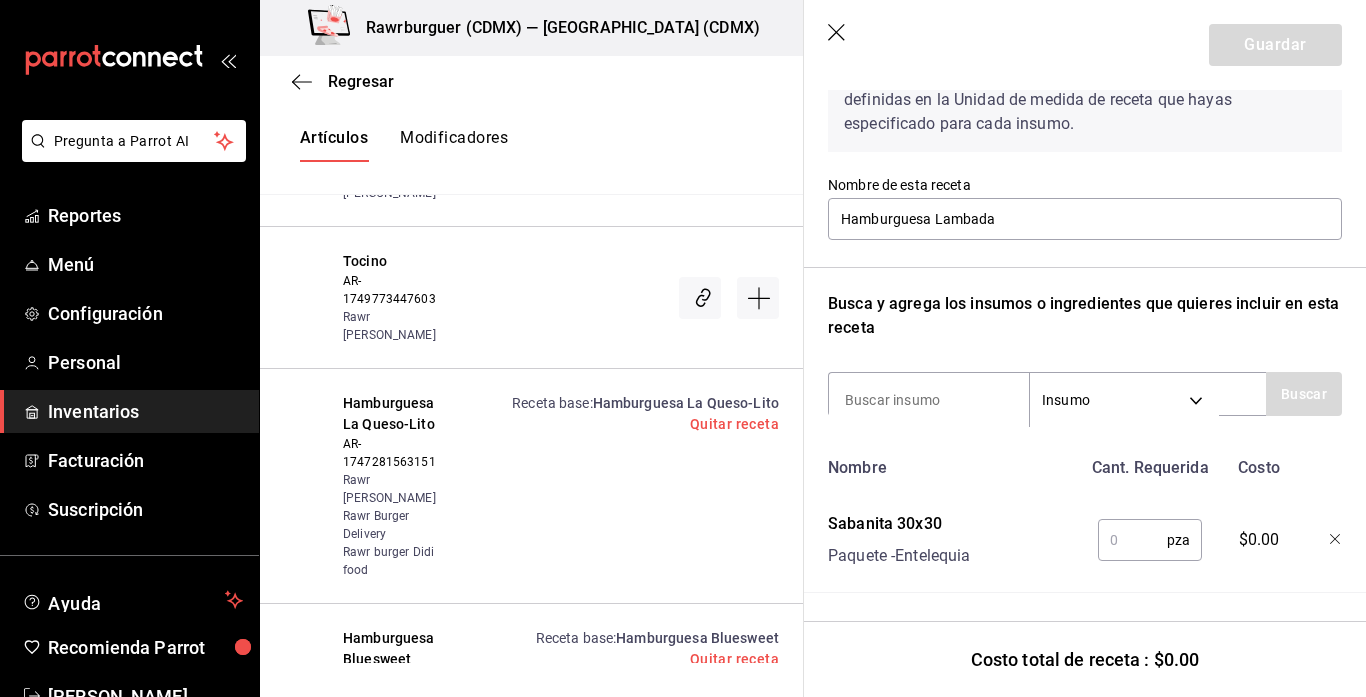 type on "n" 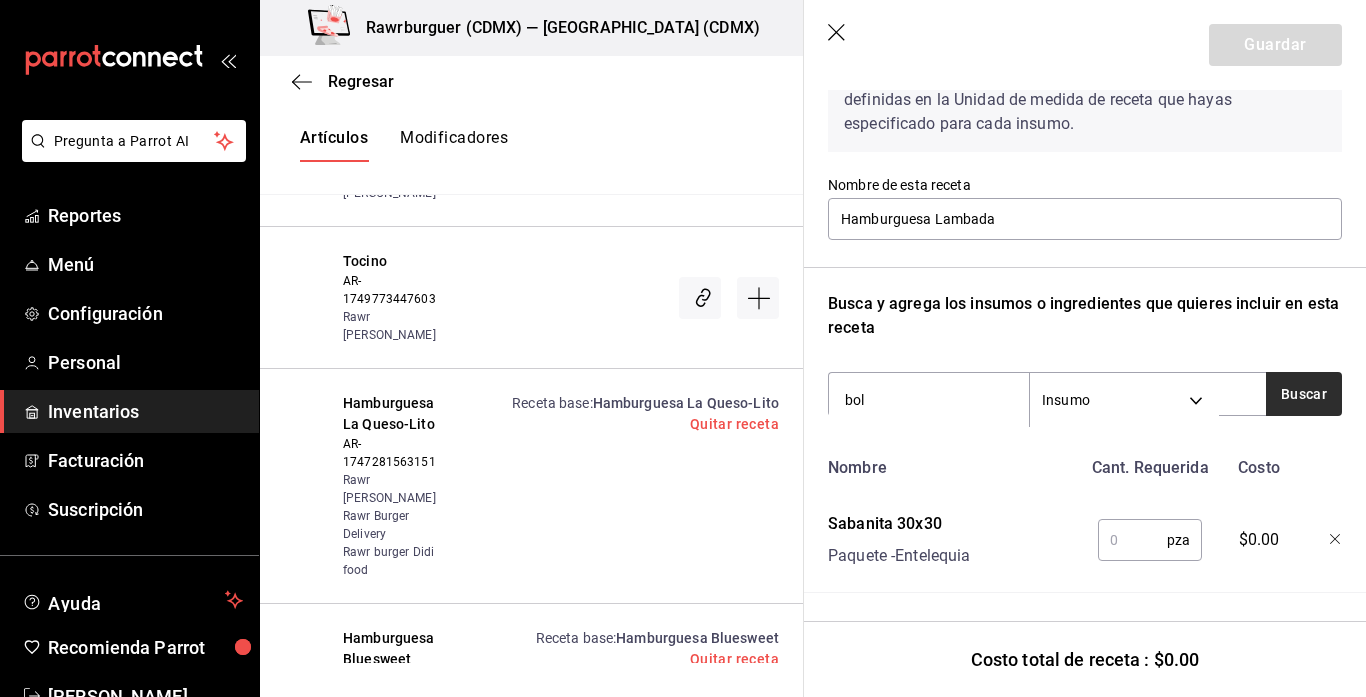 type on "bol" 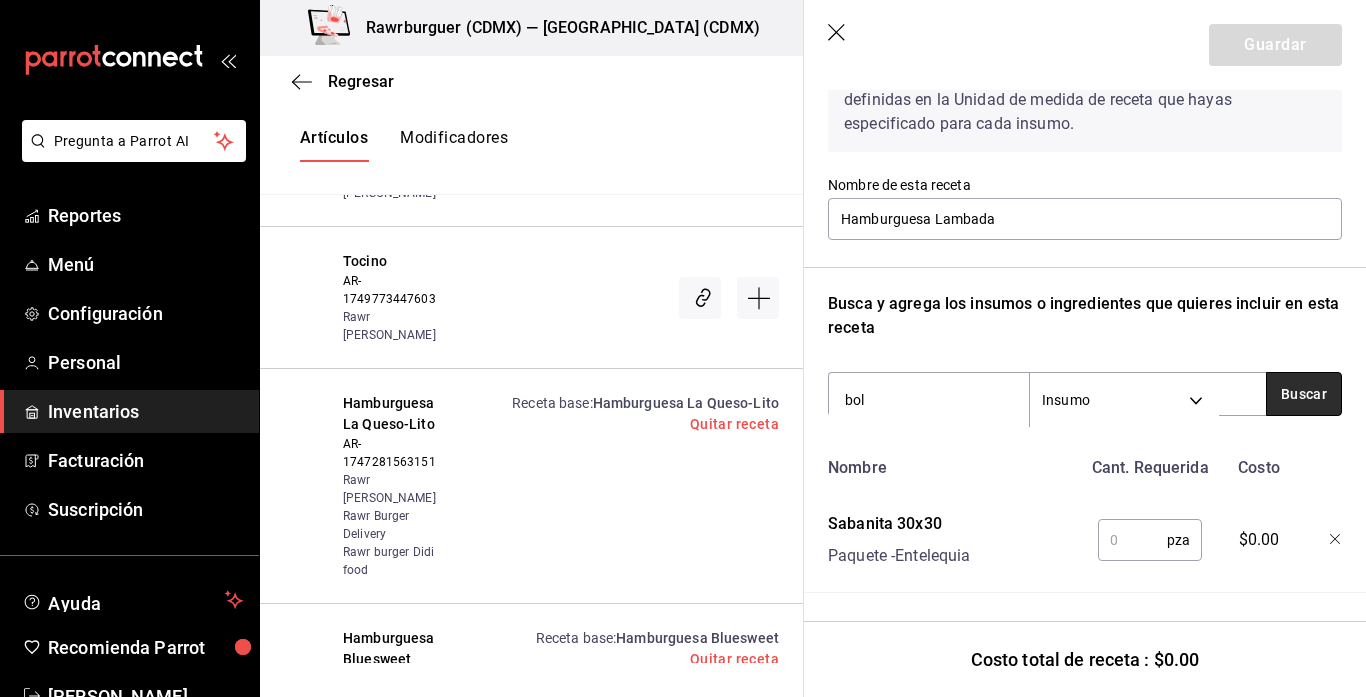 click on "Buscar" at bounding box center (1304, 394) 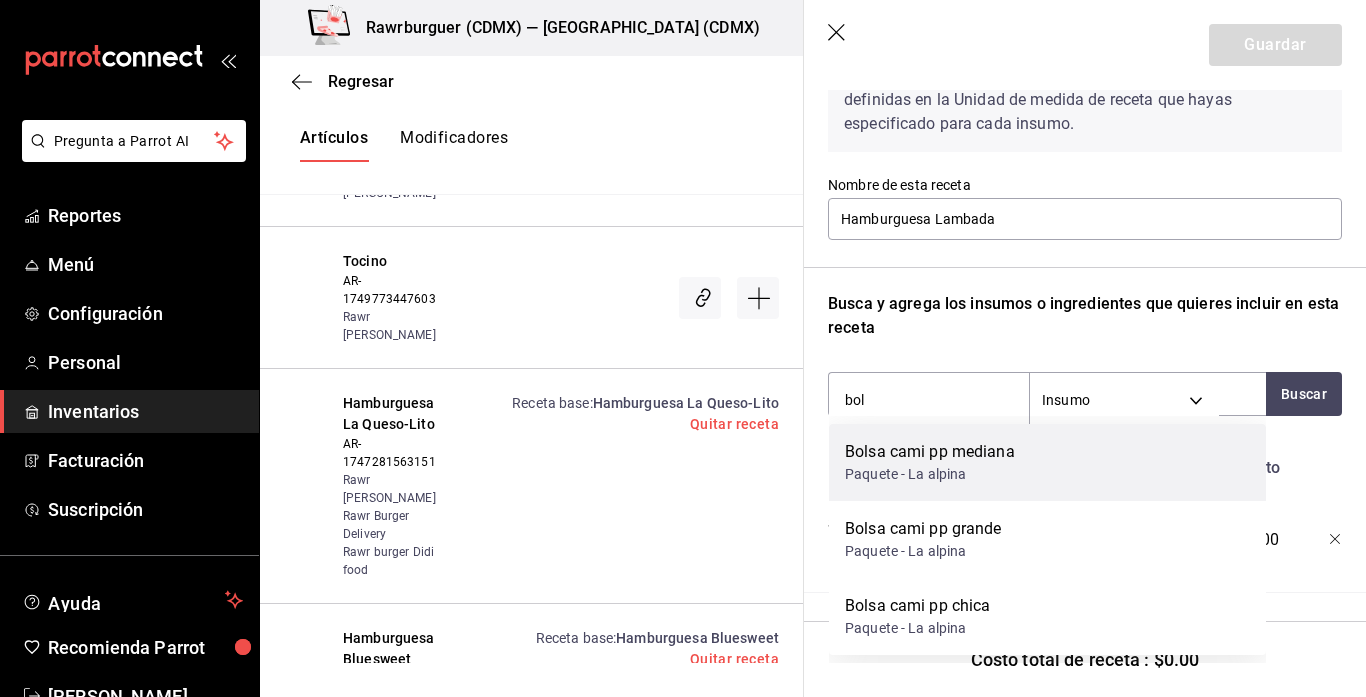click on "Bolsa cami pp mediana  Paquete - La alpina" at bounding box center [1047, 462] 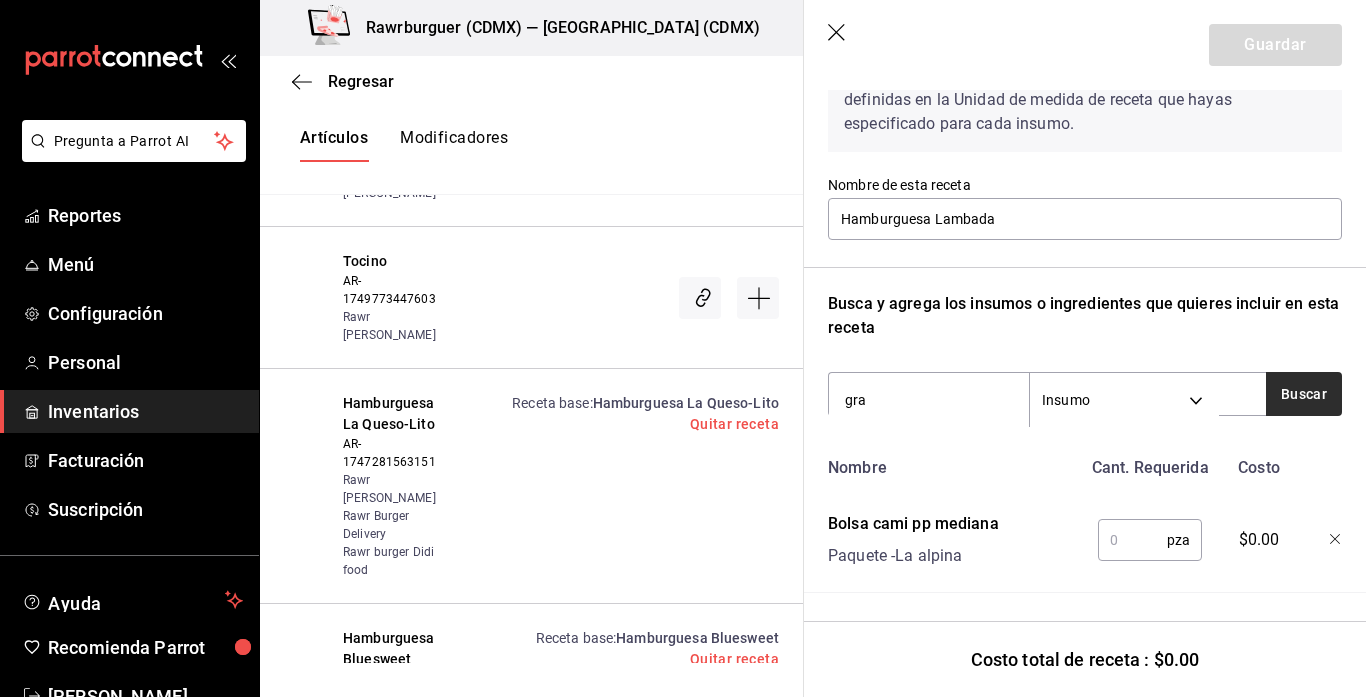 type on "gra" 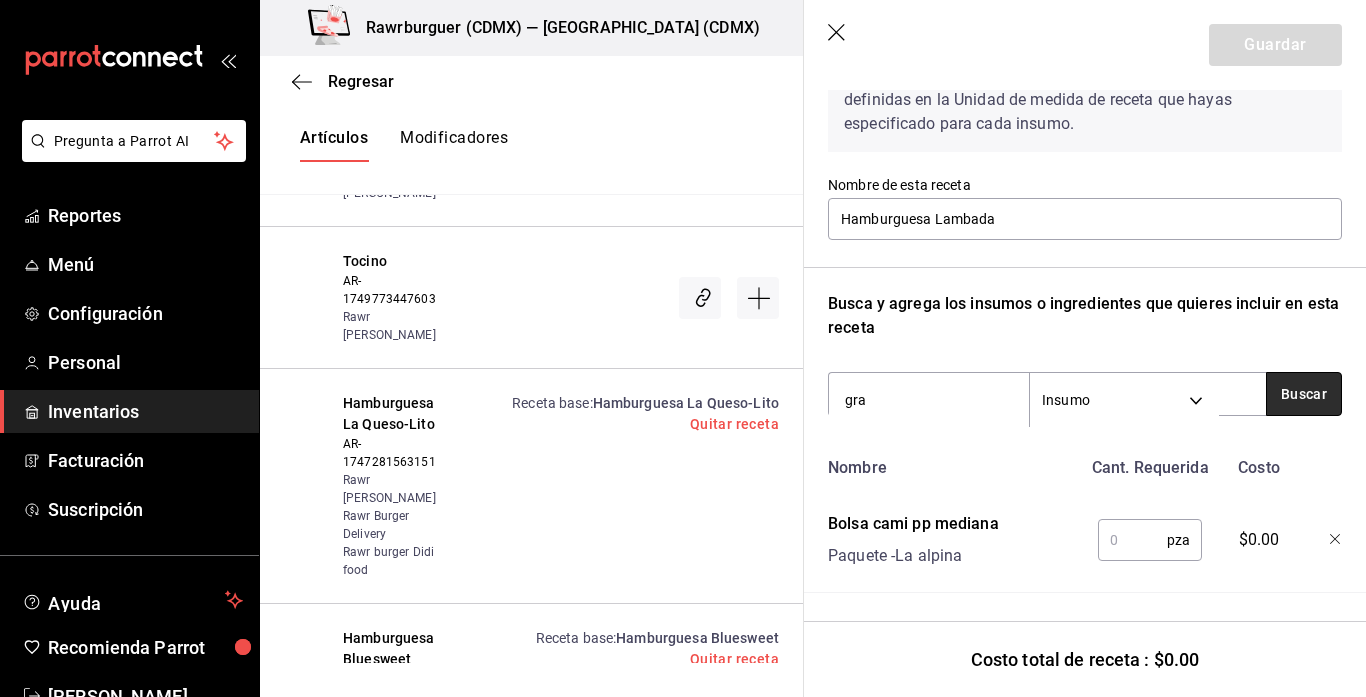 click on "Buscar" at bounding box center (1304, 394) 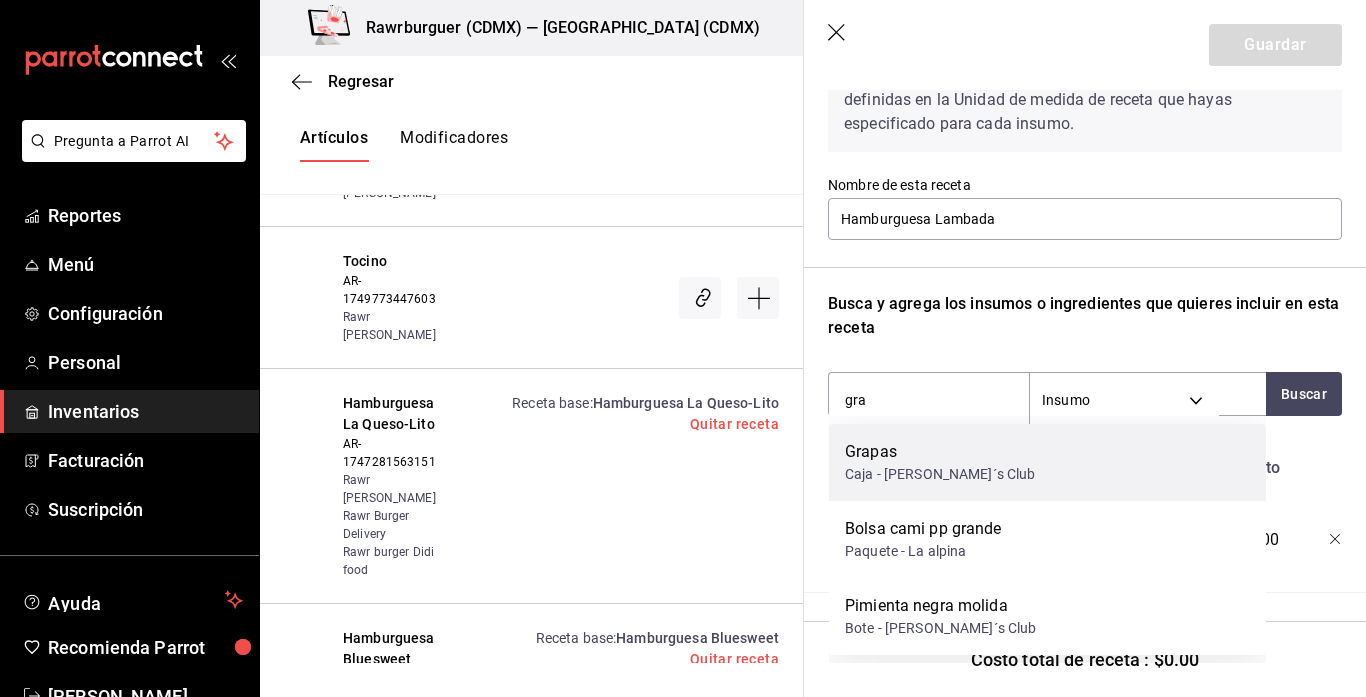click on "Grapas Caja - [PERSON_NAME]´s Club" at bounding box center [1047, 462] 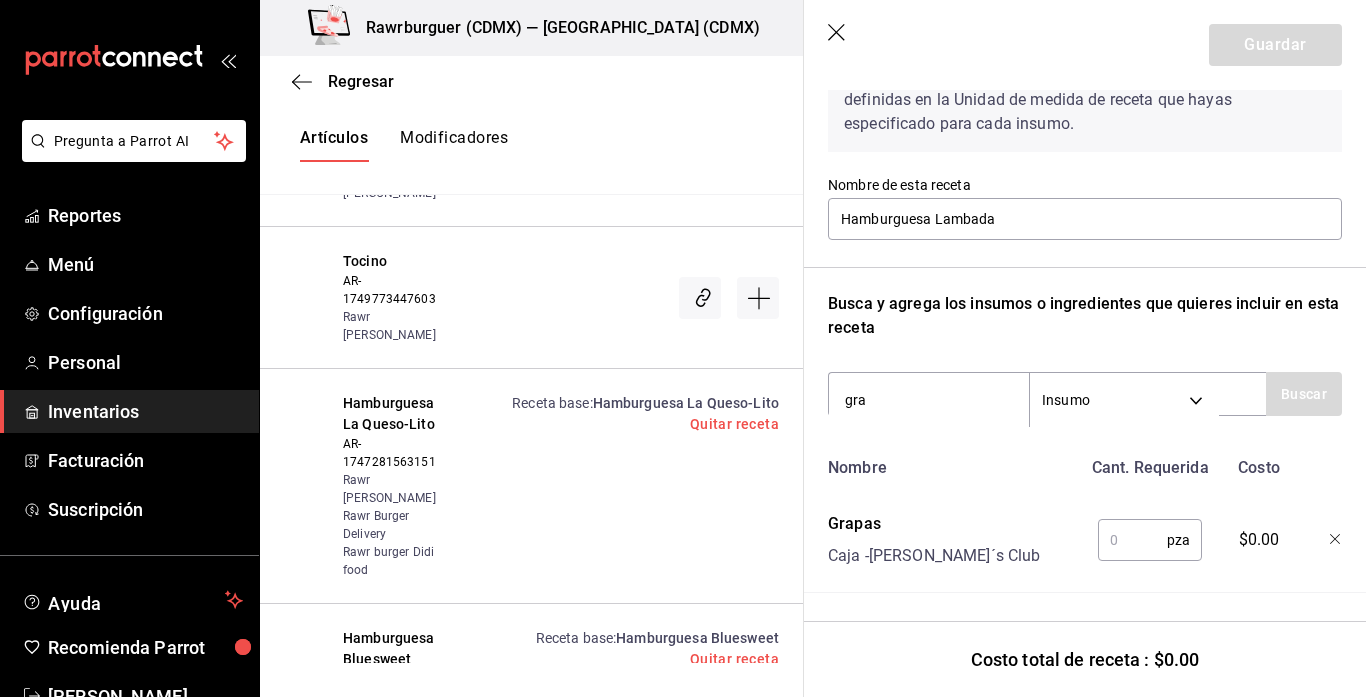 type 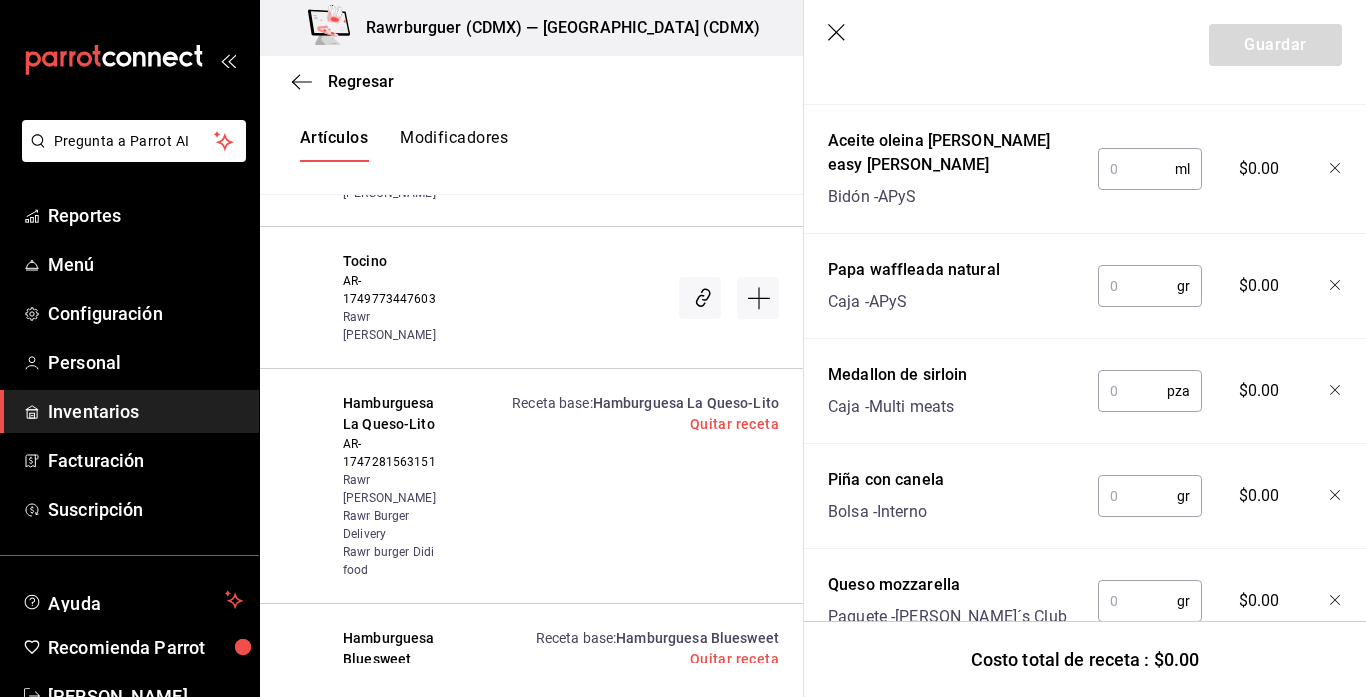 scroll, scrollTop: 2355, scrollLeft: 0, axis: vertical 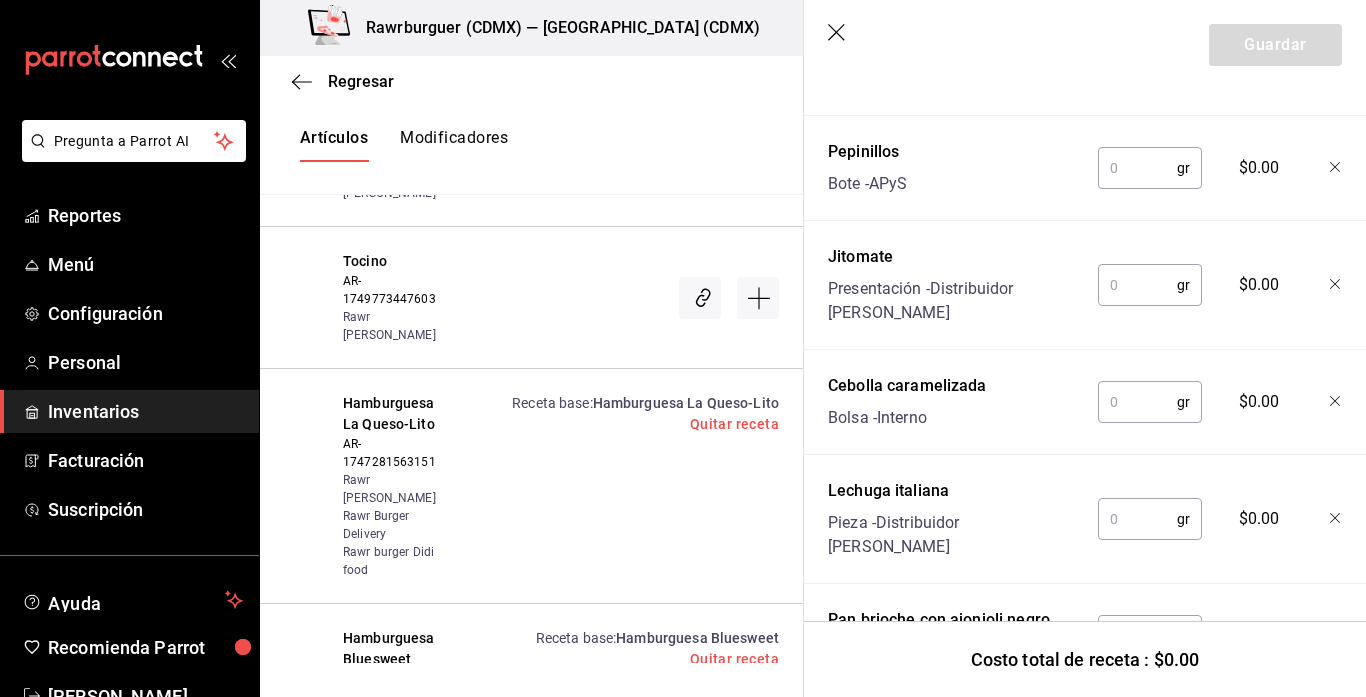 click at bounding box center [1132, 636] 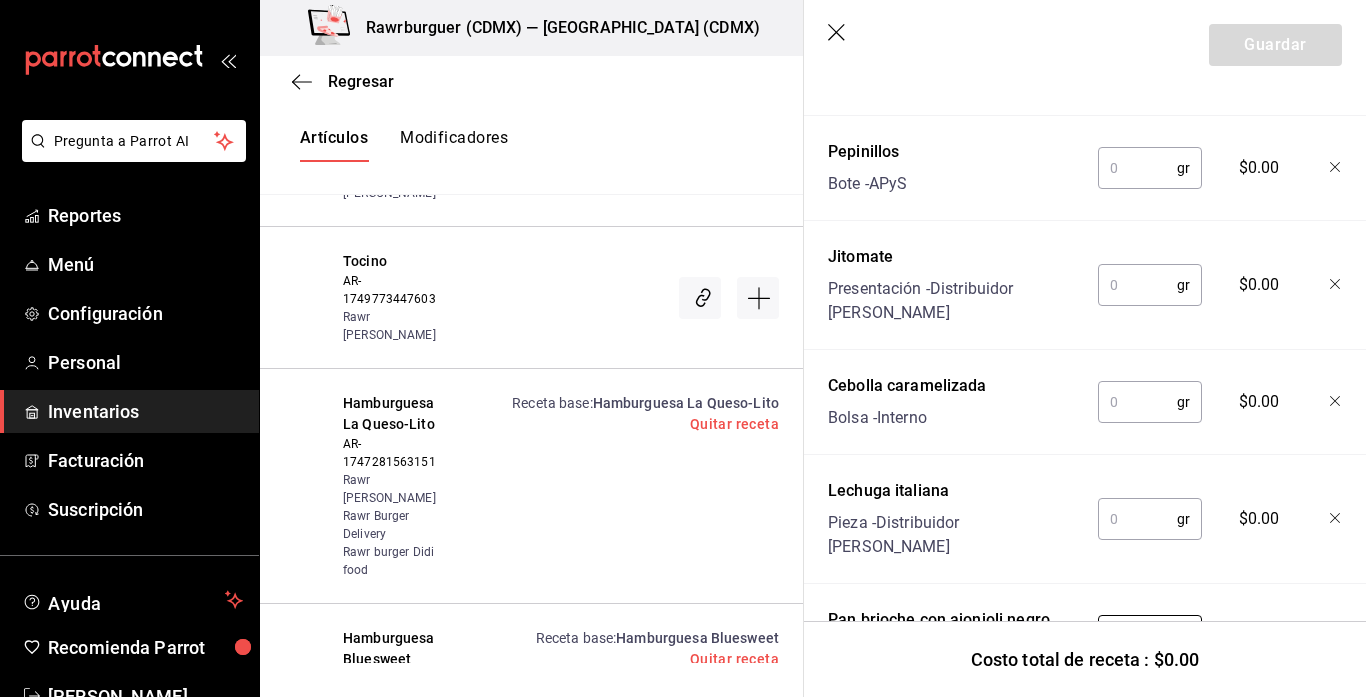 type on "1" 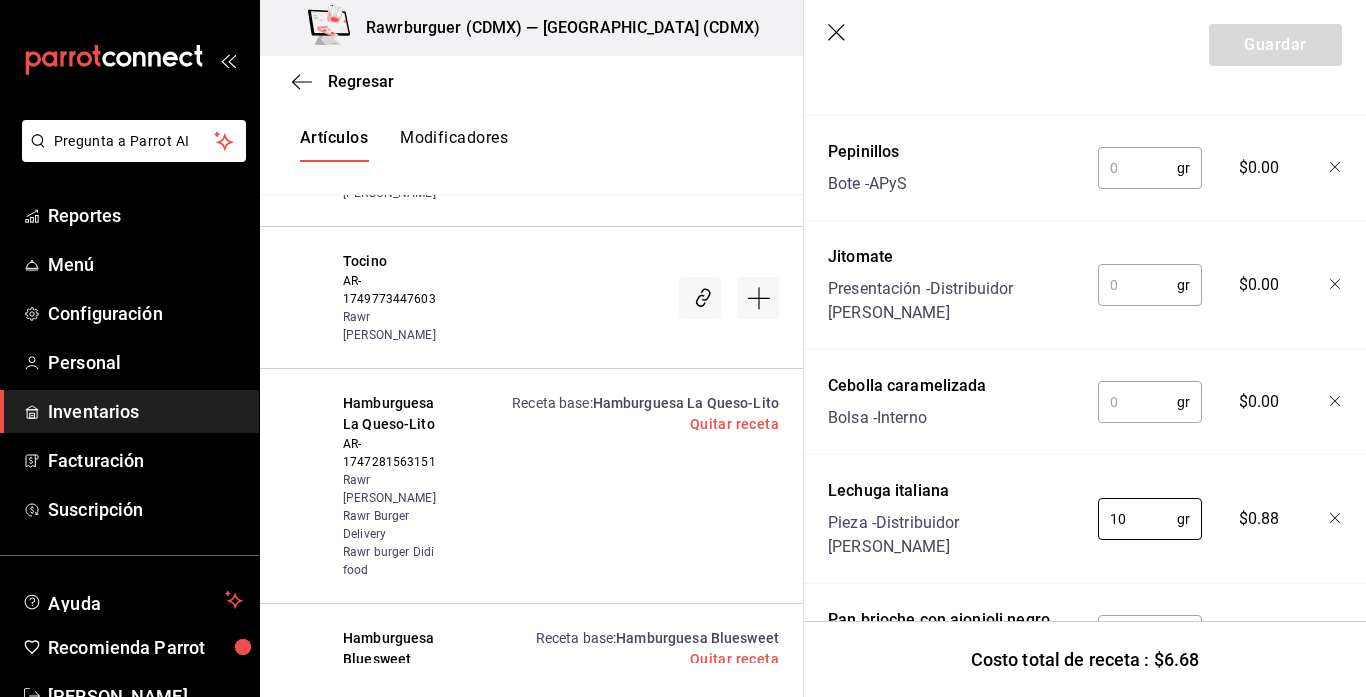type on "10" 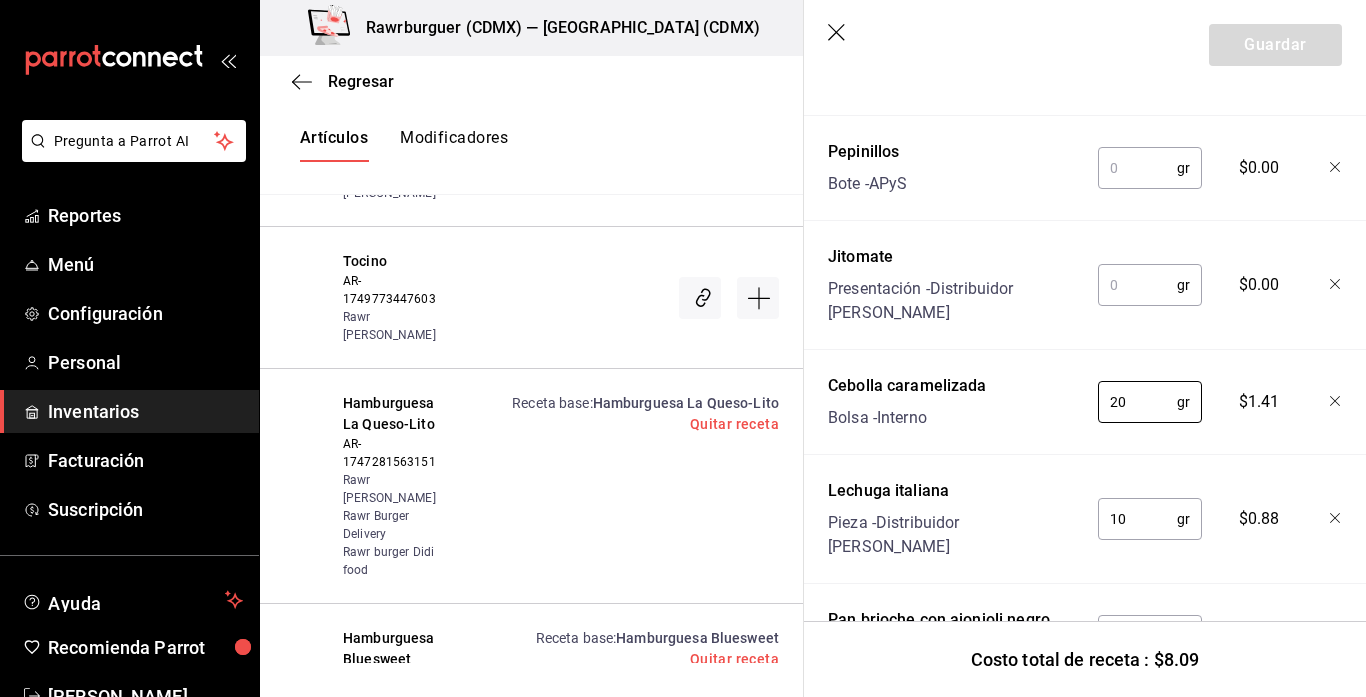 type on "20" 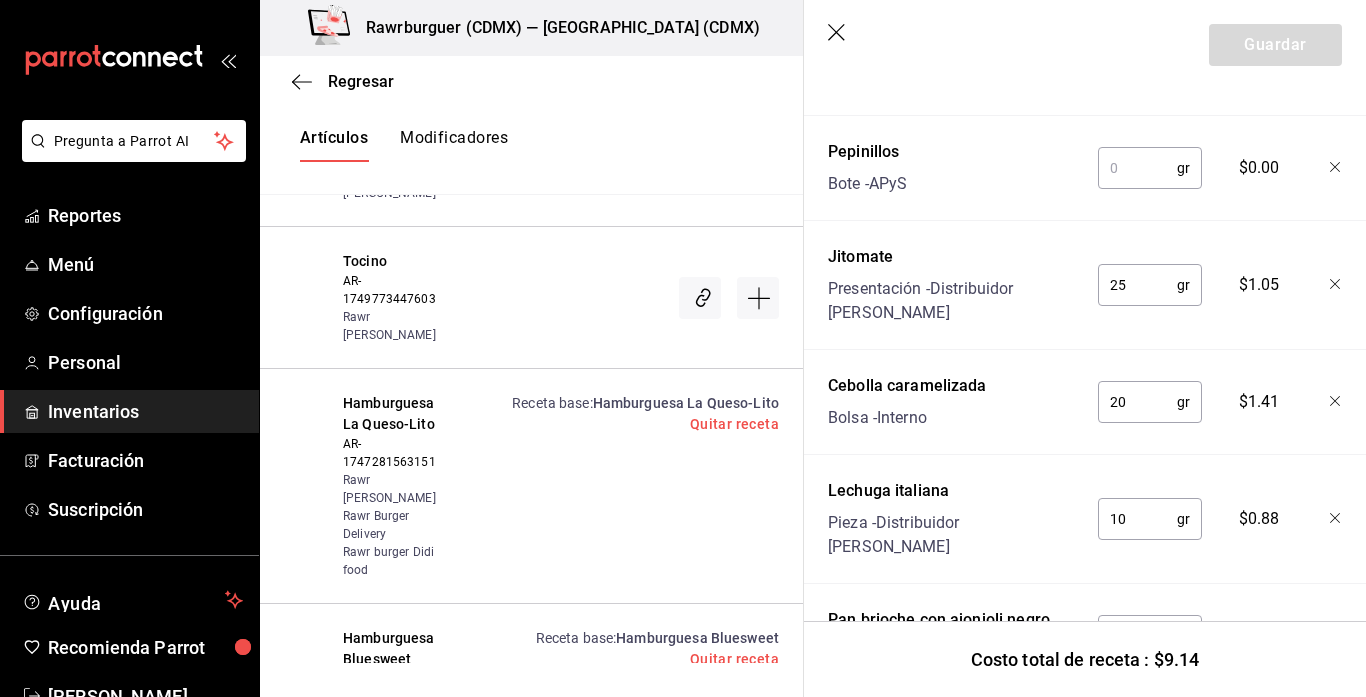 scroll, scrollTop: 2181, scrollLeft: 0, axis: vertical 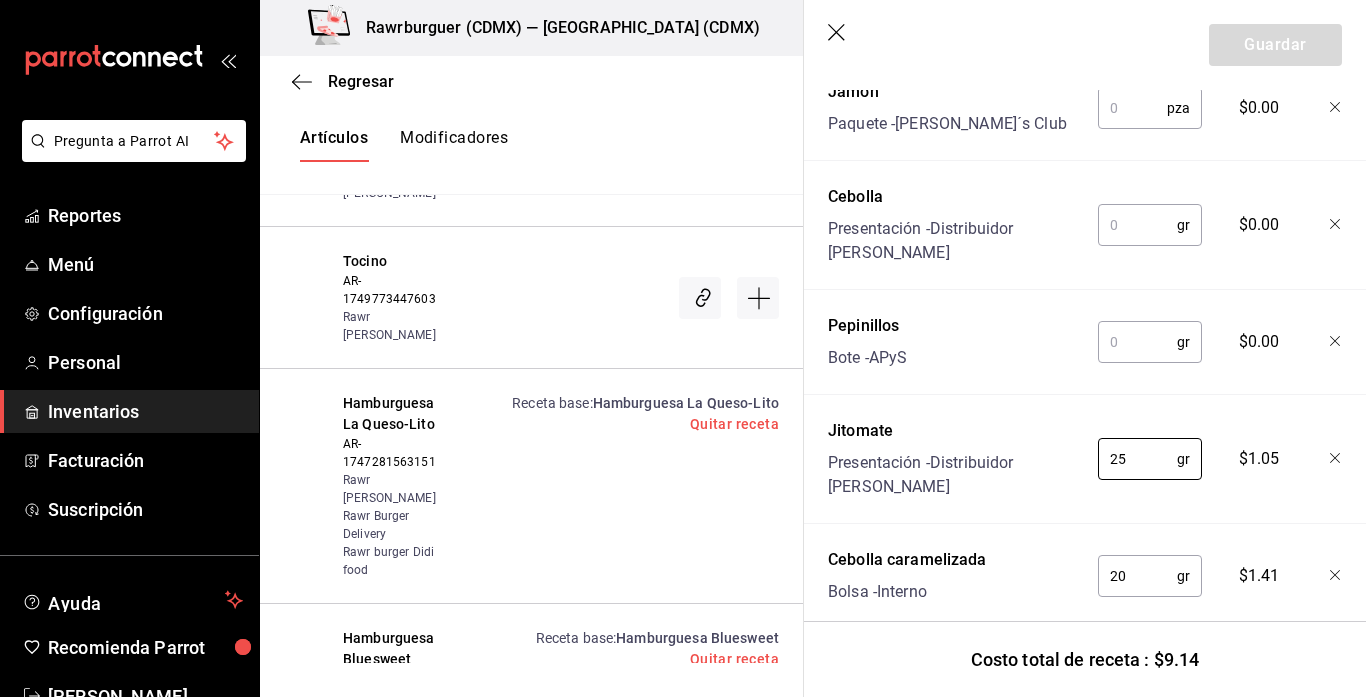 type on "25" 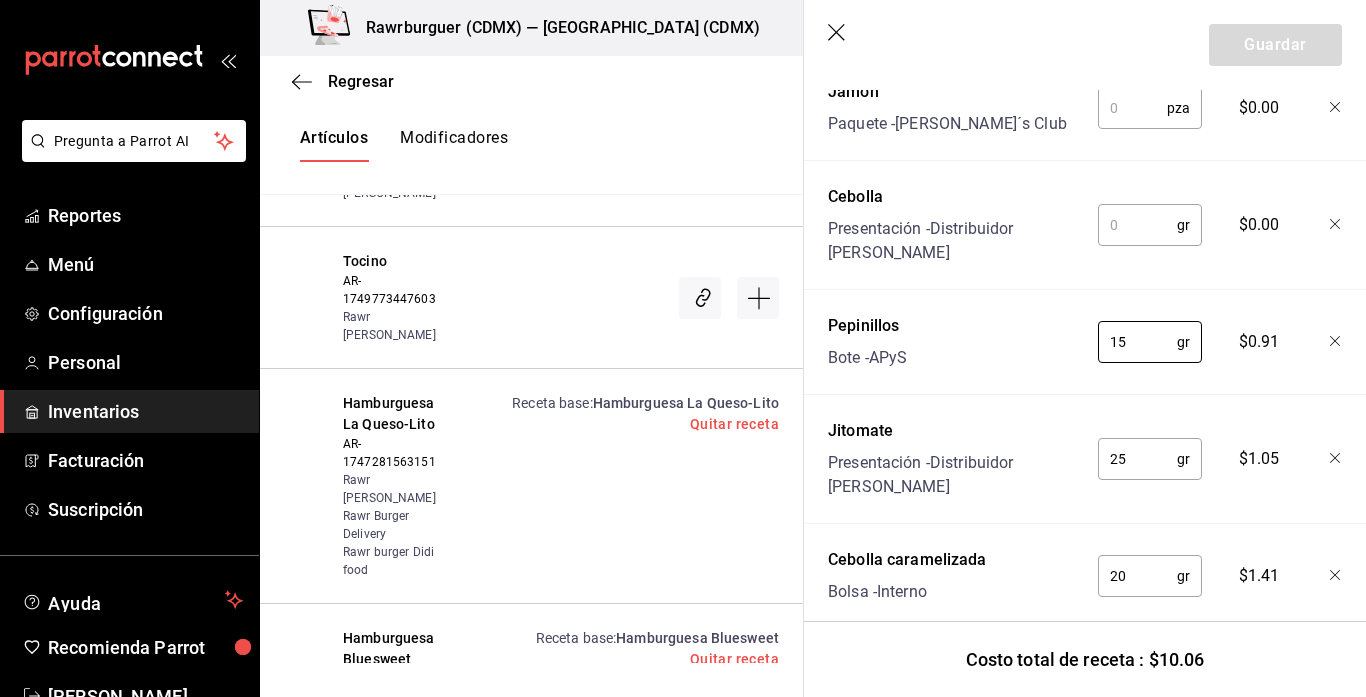 type on "15" 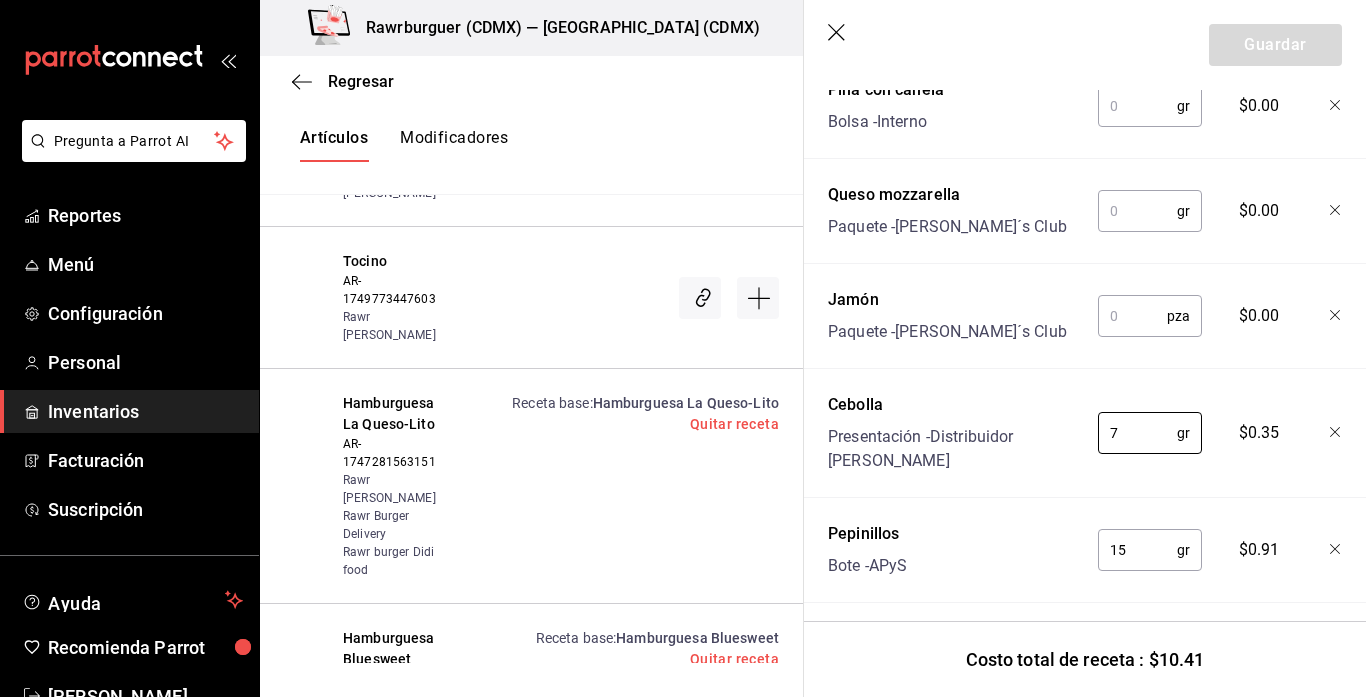 scroll, scrollTop: 1968, scrollLeft: 0, axis: vertical 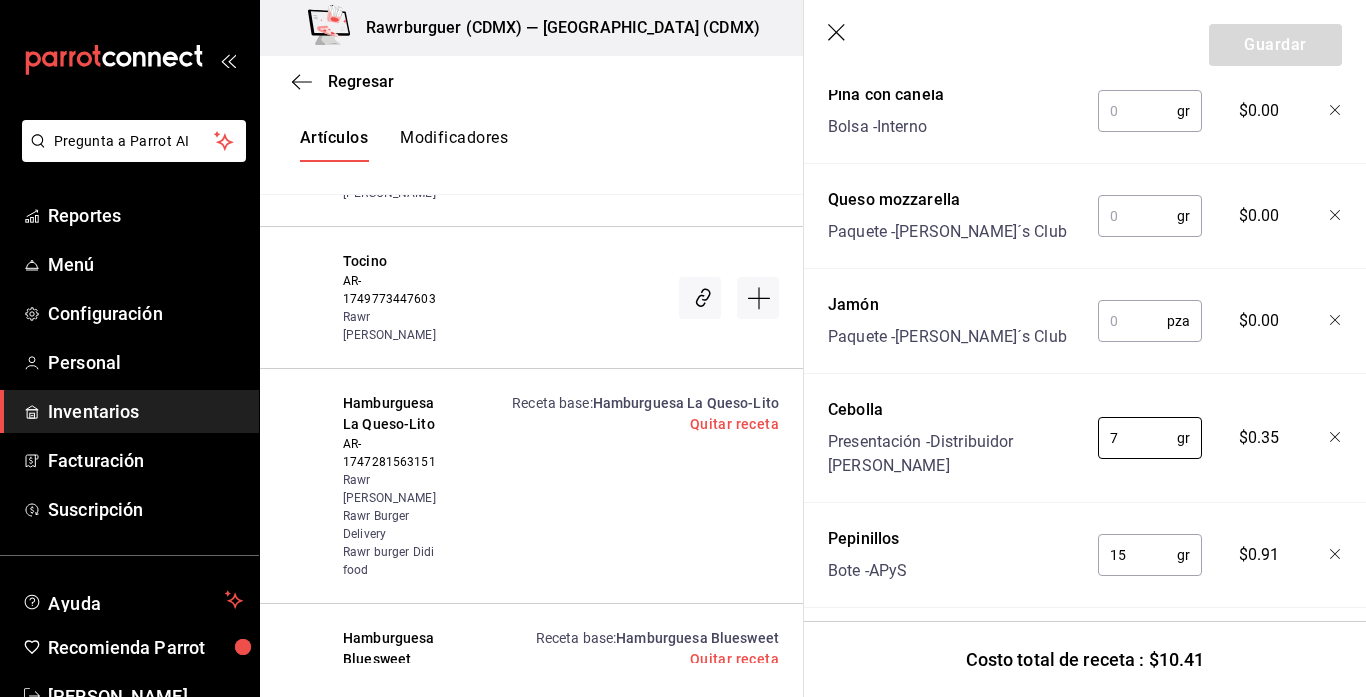 type on "7" 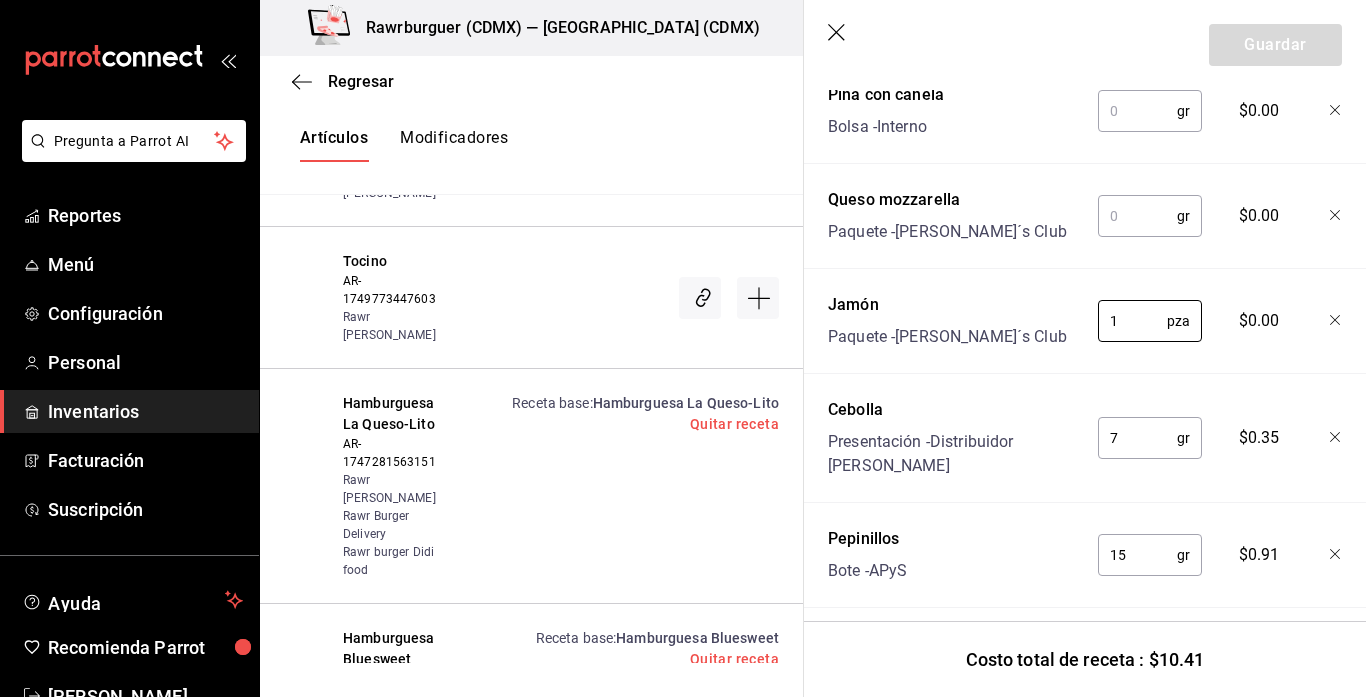 type on "1" 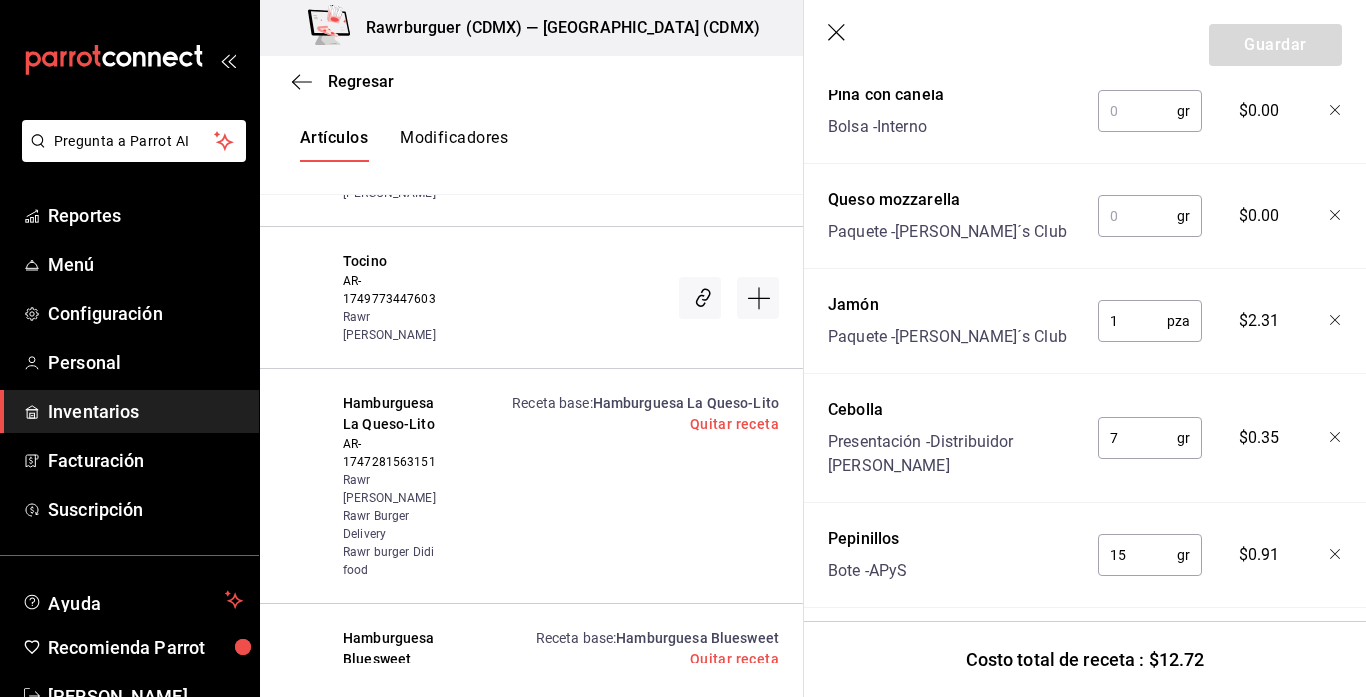 type on "2" 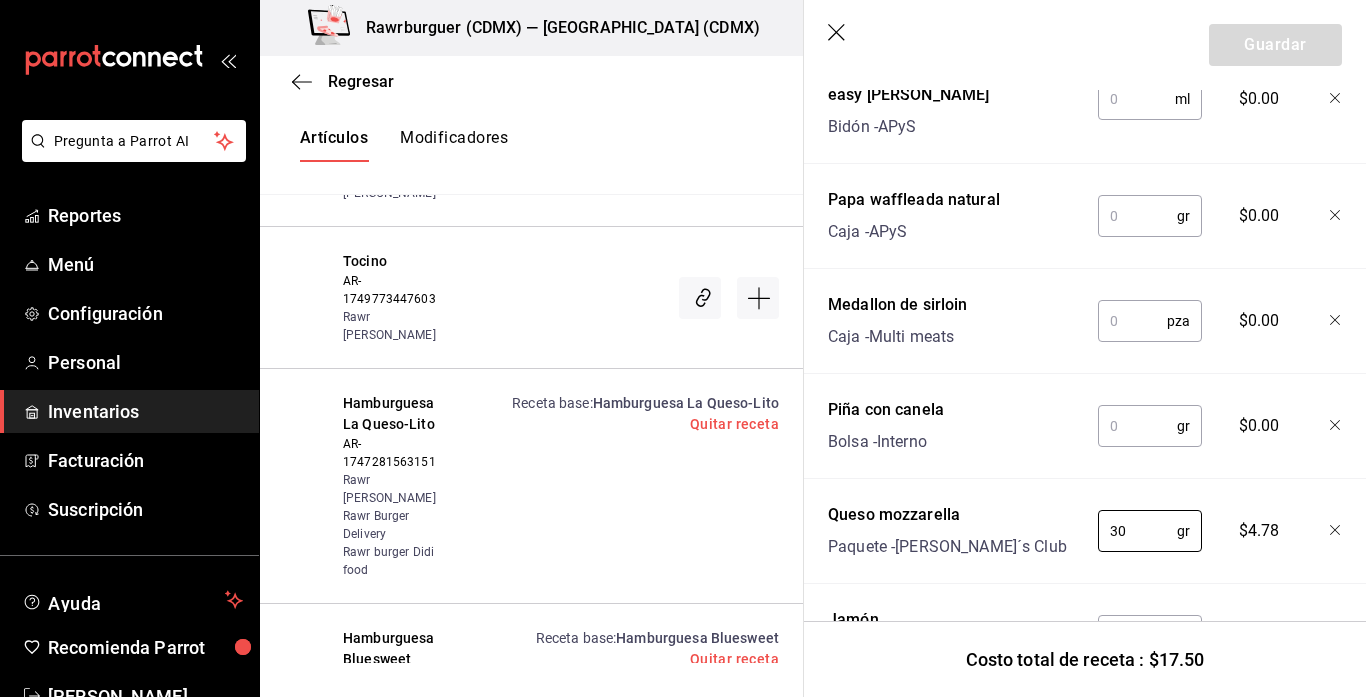 scroll, scrollTop: 1651, scrollLeft: 0, axis: vertical 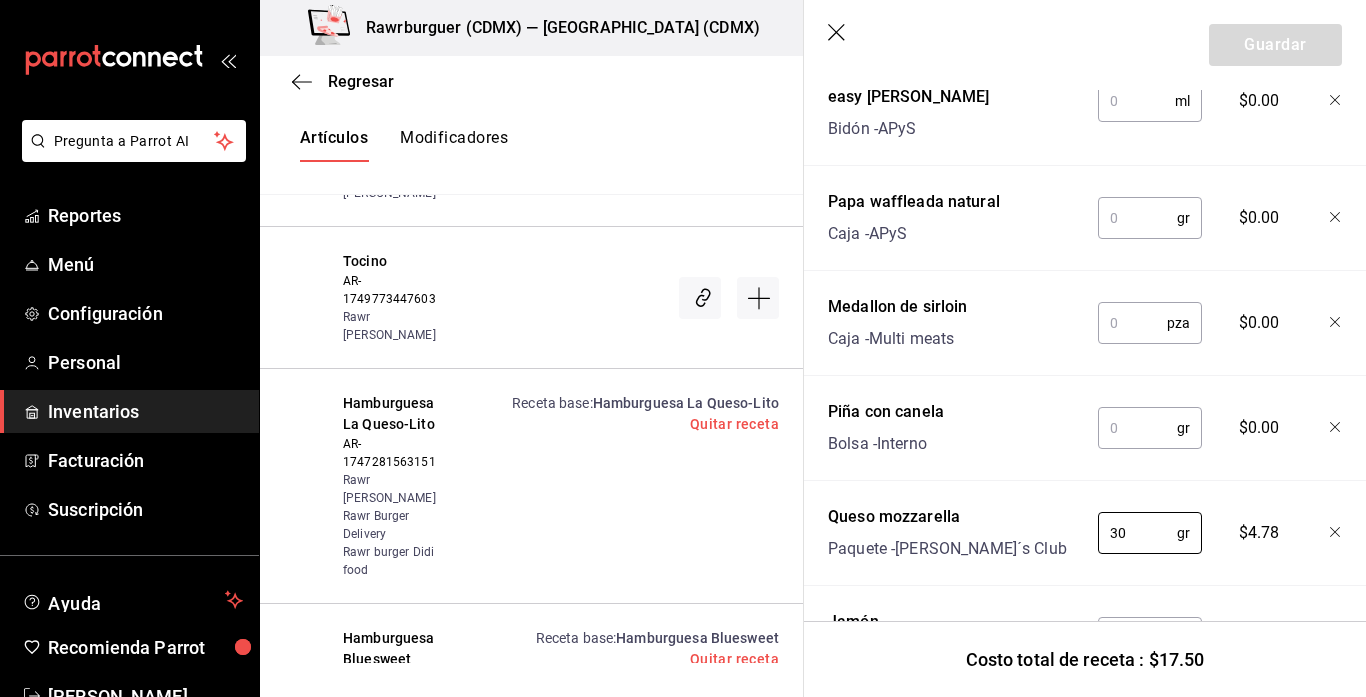type on "30" 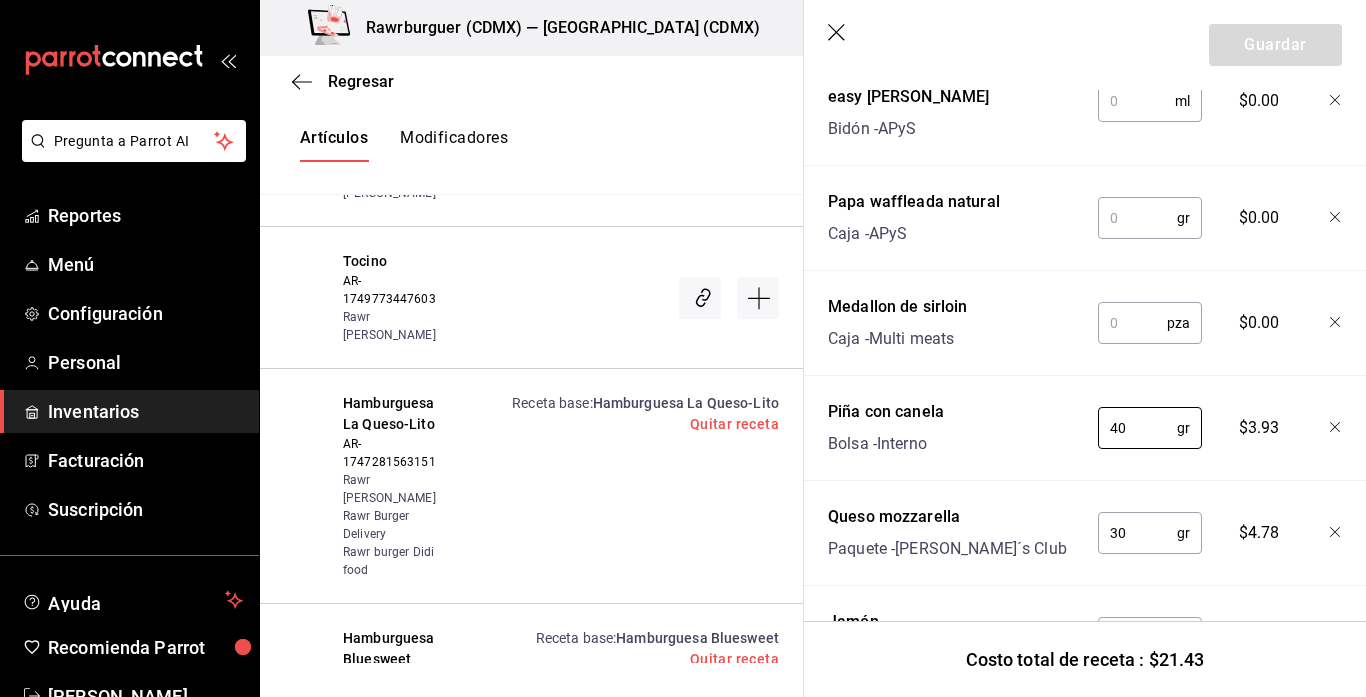 type on "40" 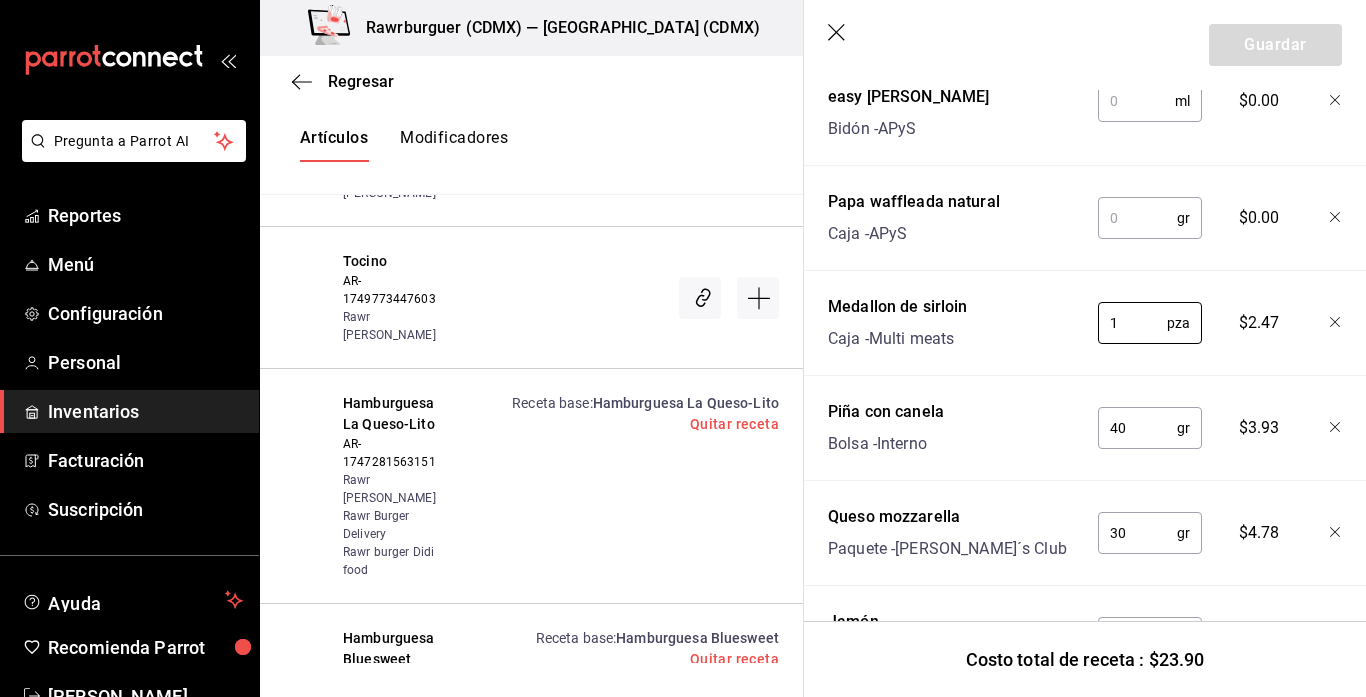 type on "1" 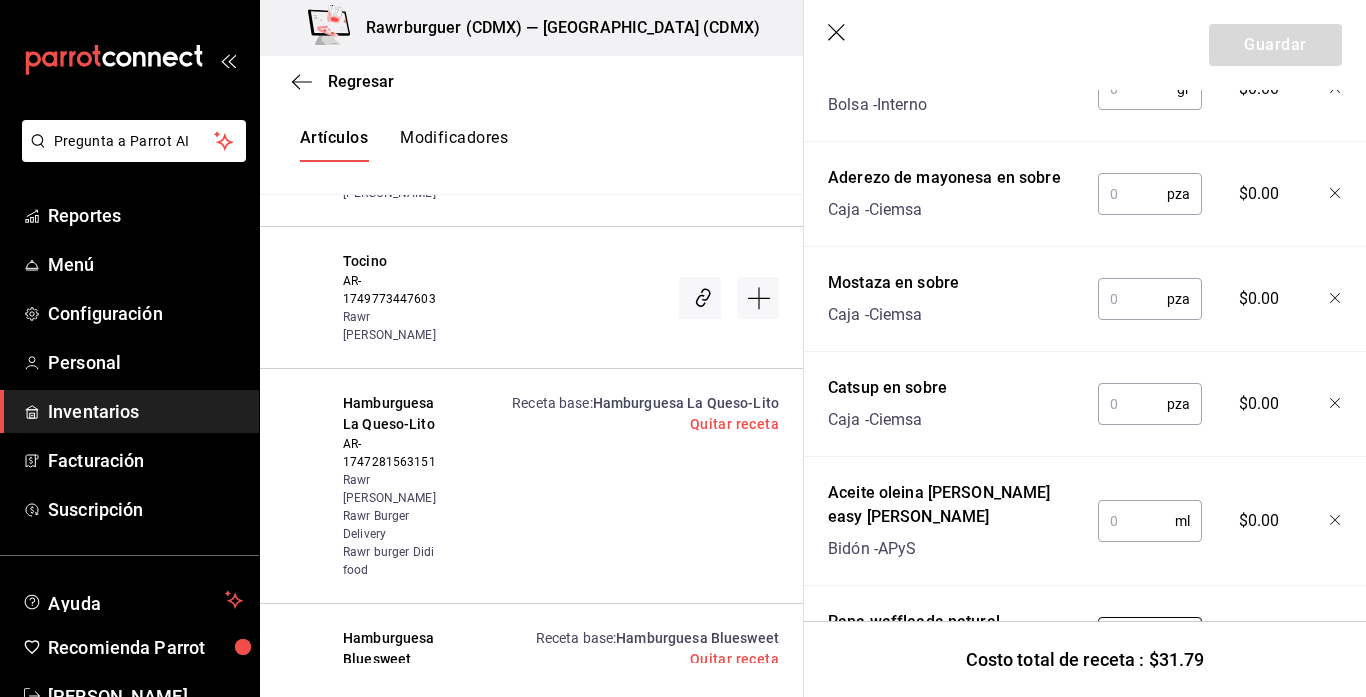 scroll, scrollTop: 1211, scrollLeft: 0, axis: vertical 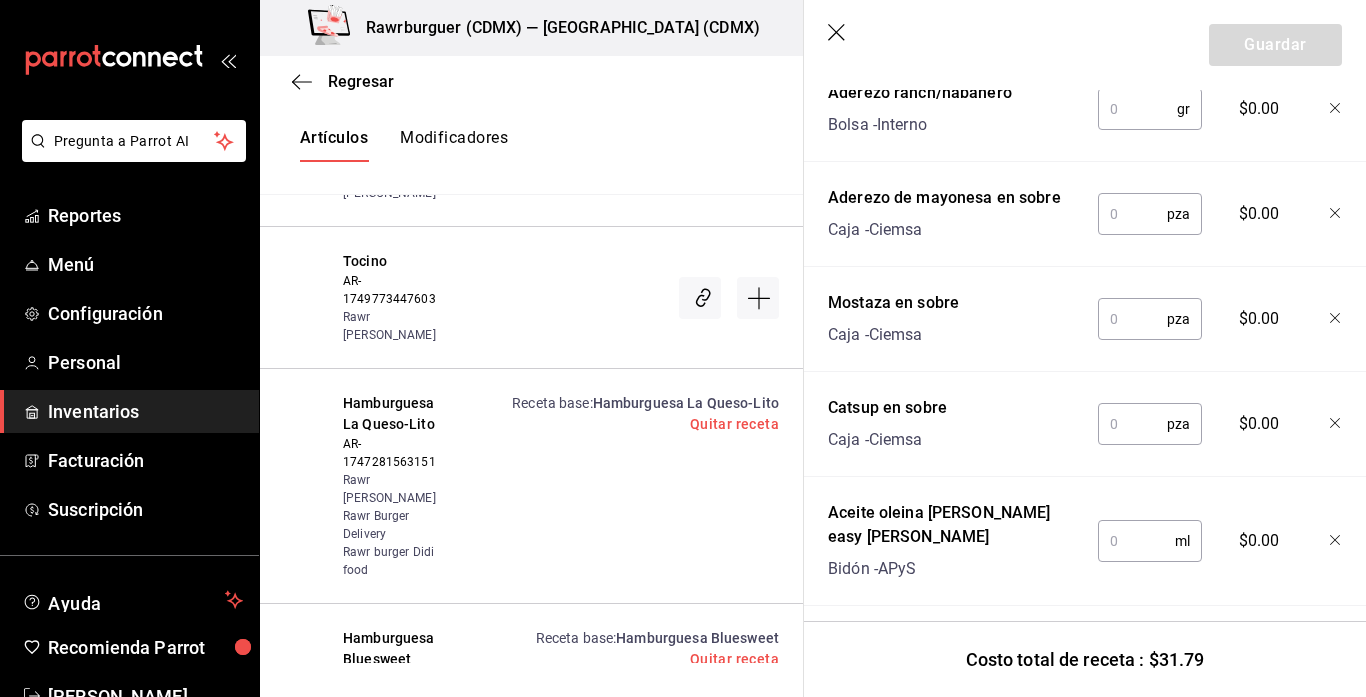 type on "110" 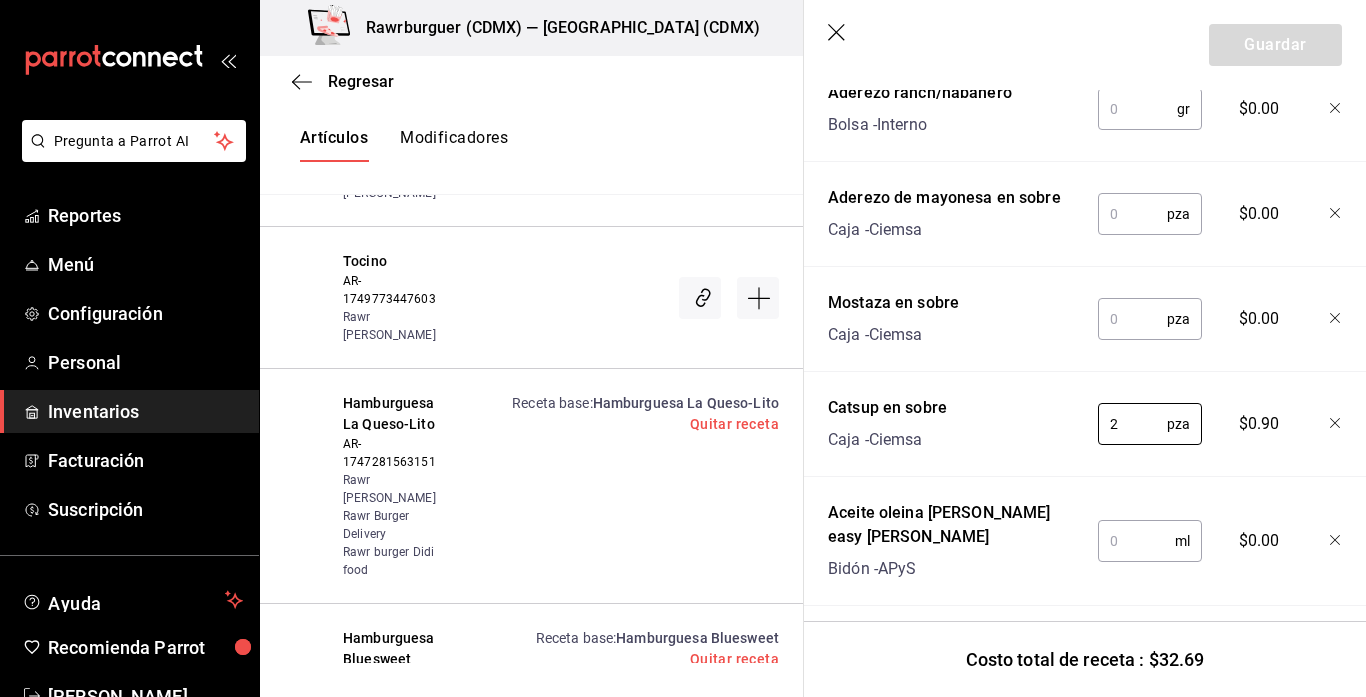type on "2" 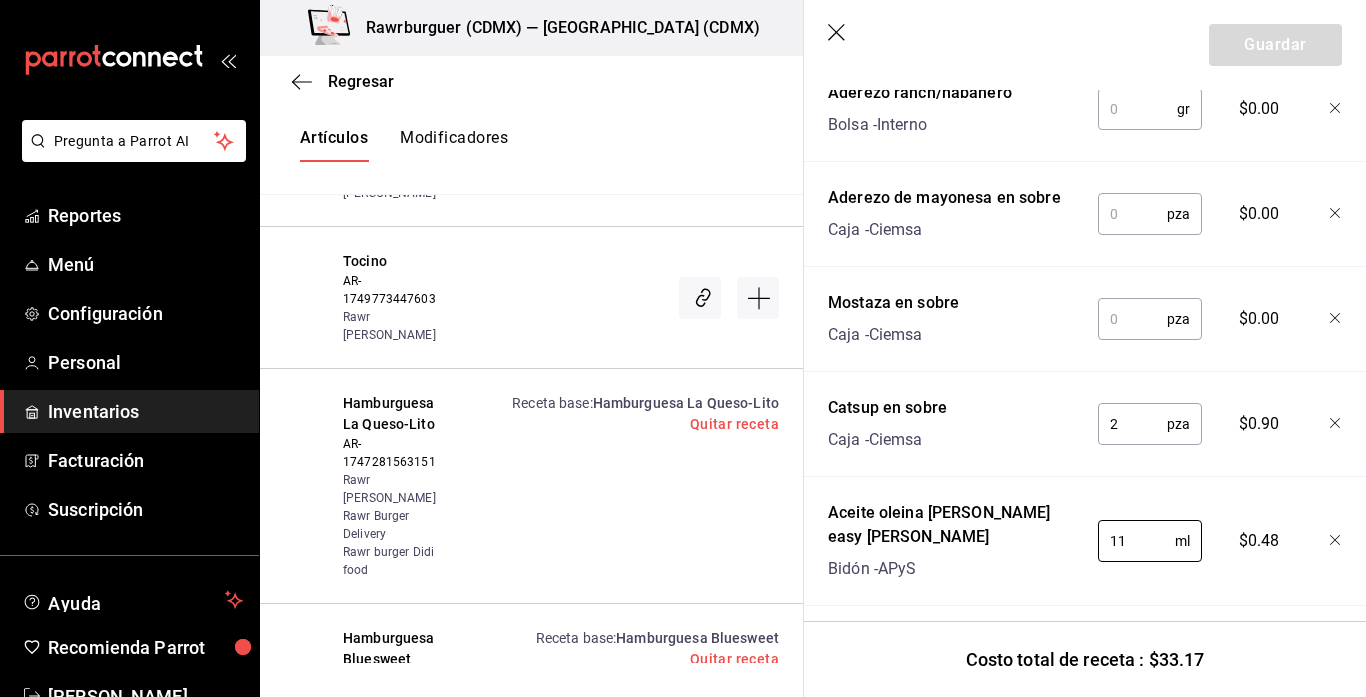 type on "11" 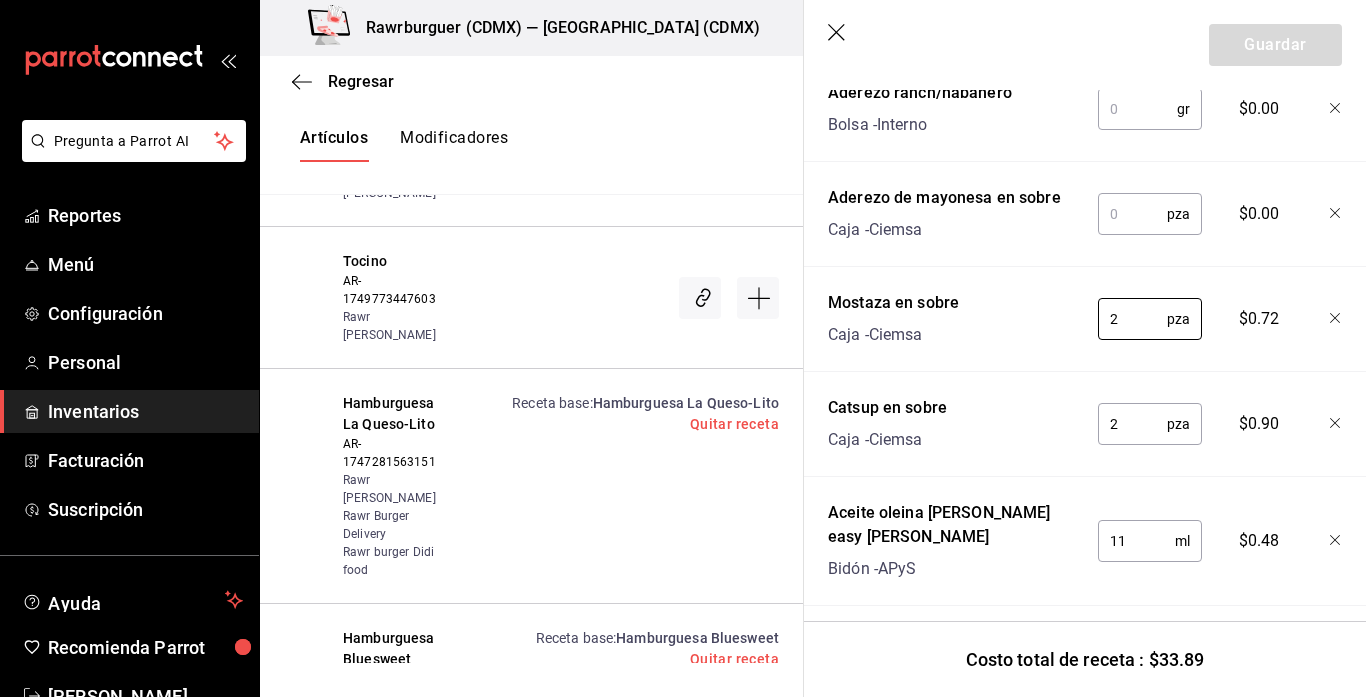 type on "2" 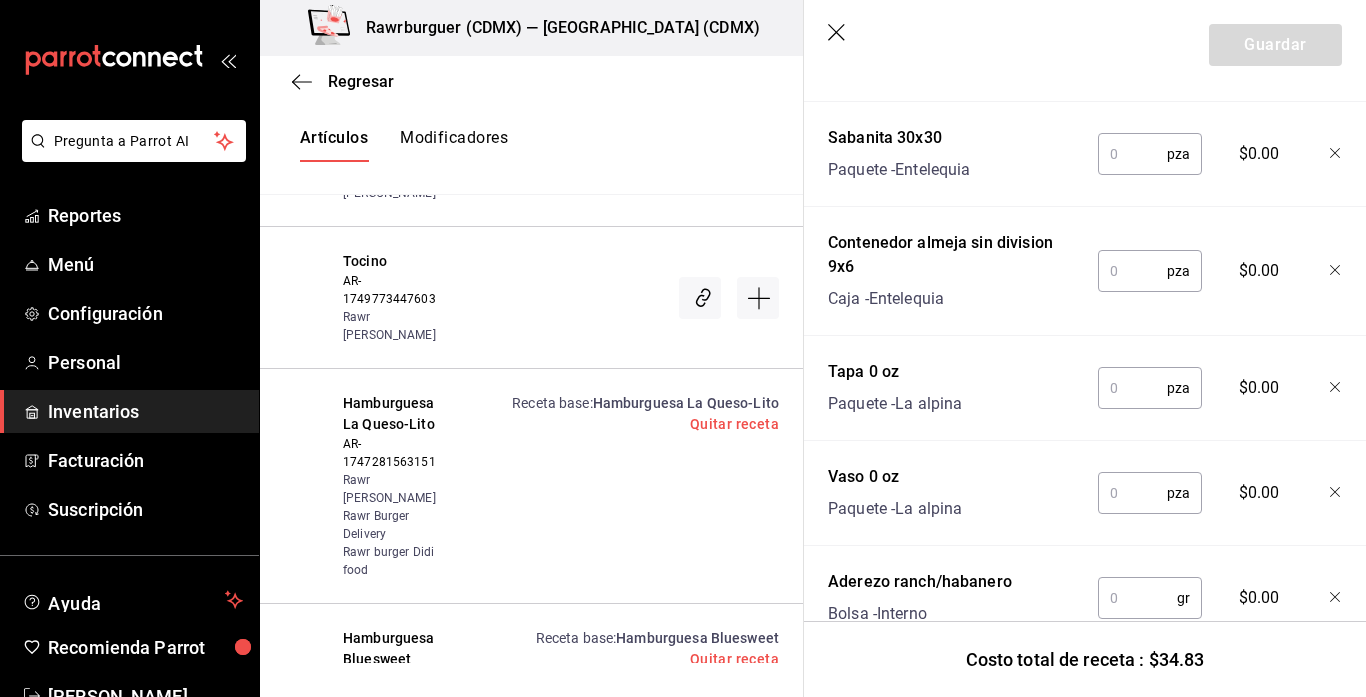 scroll, scrollTop: 721, scrollLeft: 0, axis: vertical 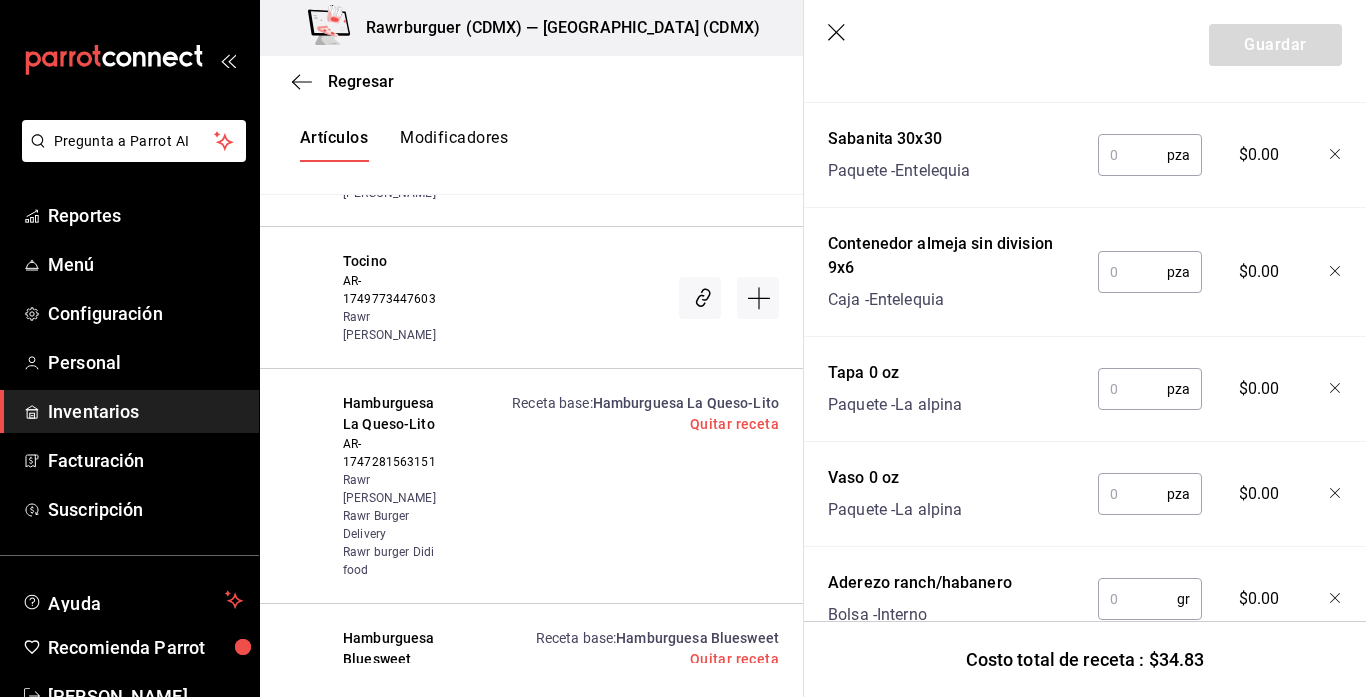 type on "2" 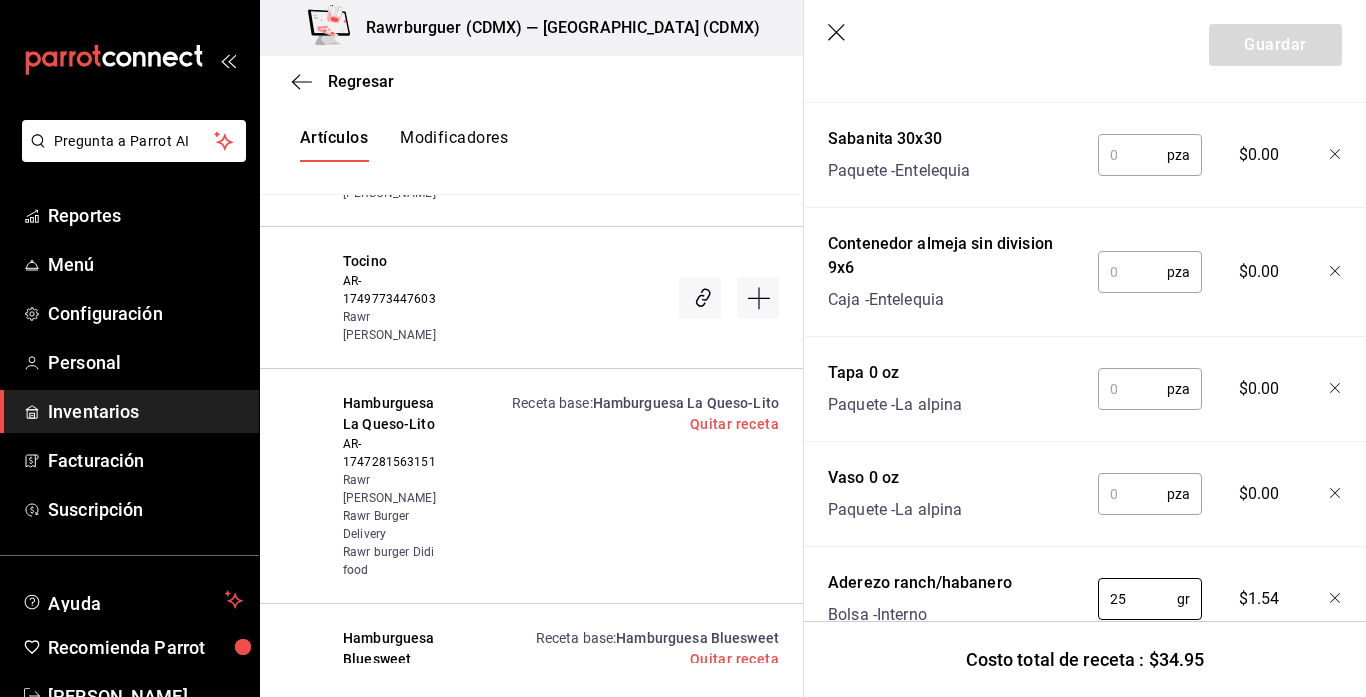 type on "25" 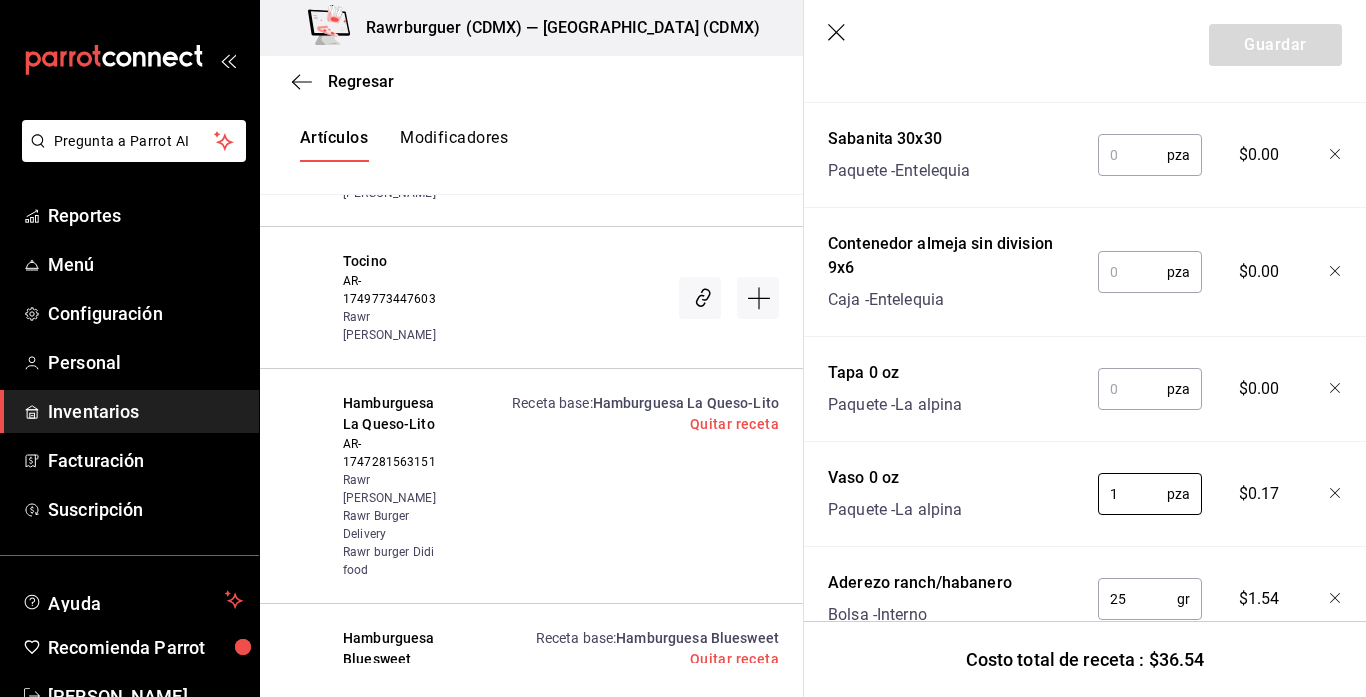 type on "1" 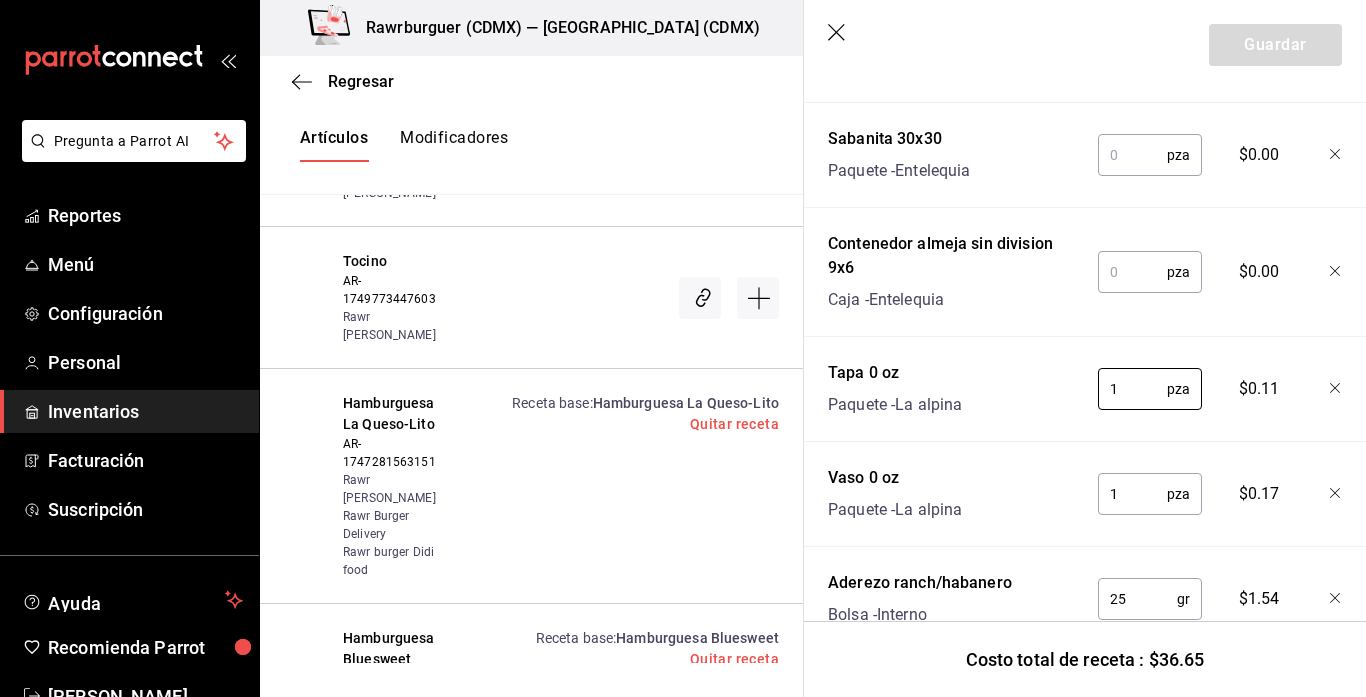 type on "1" 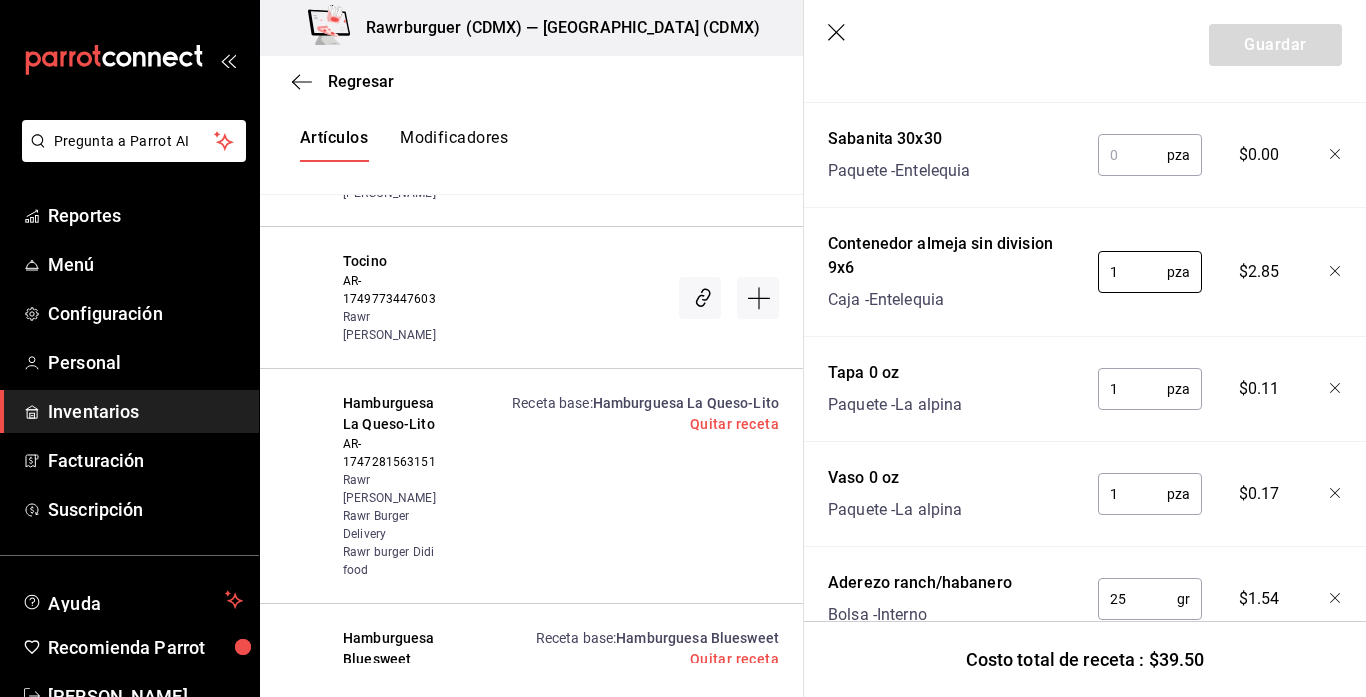 type on "1" 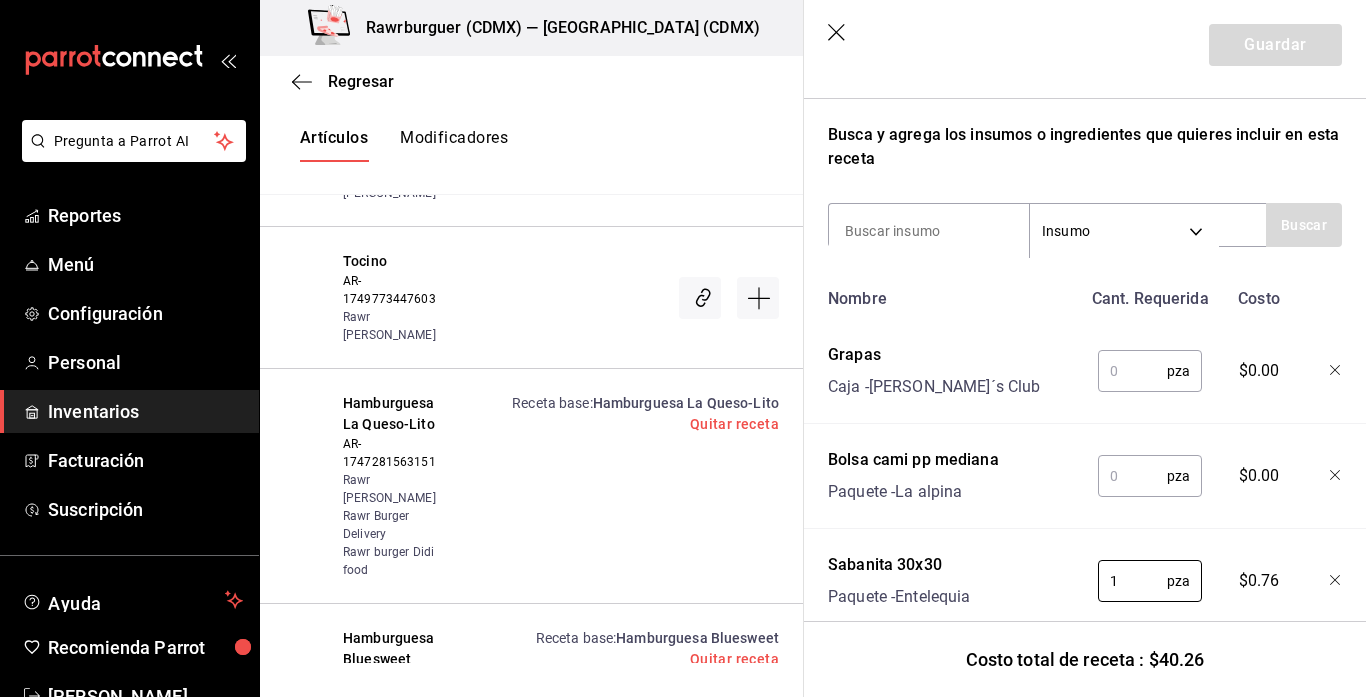 scroll, scrollTop: 294, scrollLeft: 0, axis: vertical 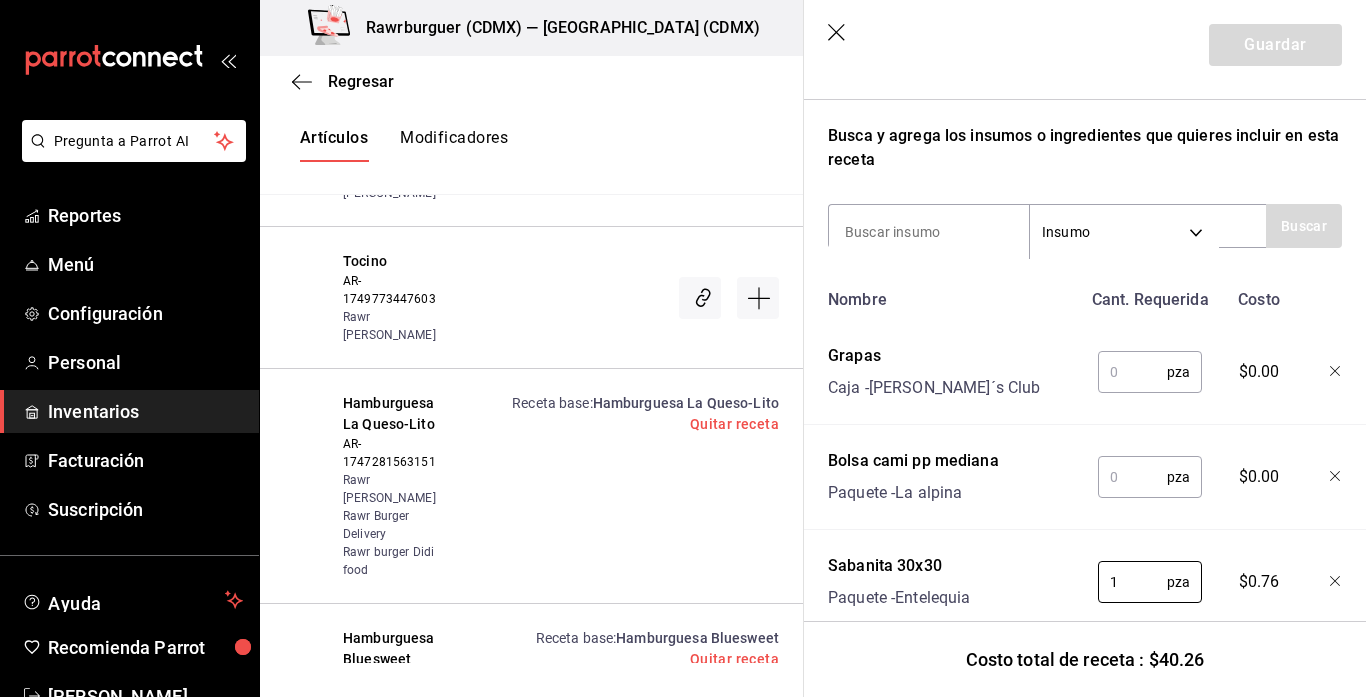 type on "1" 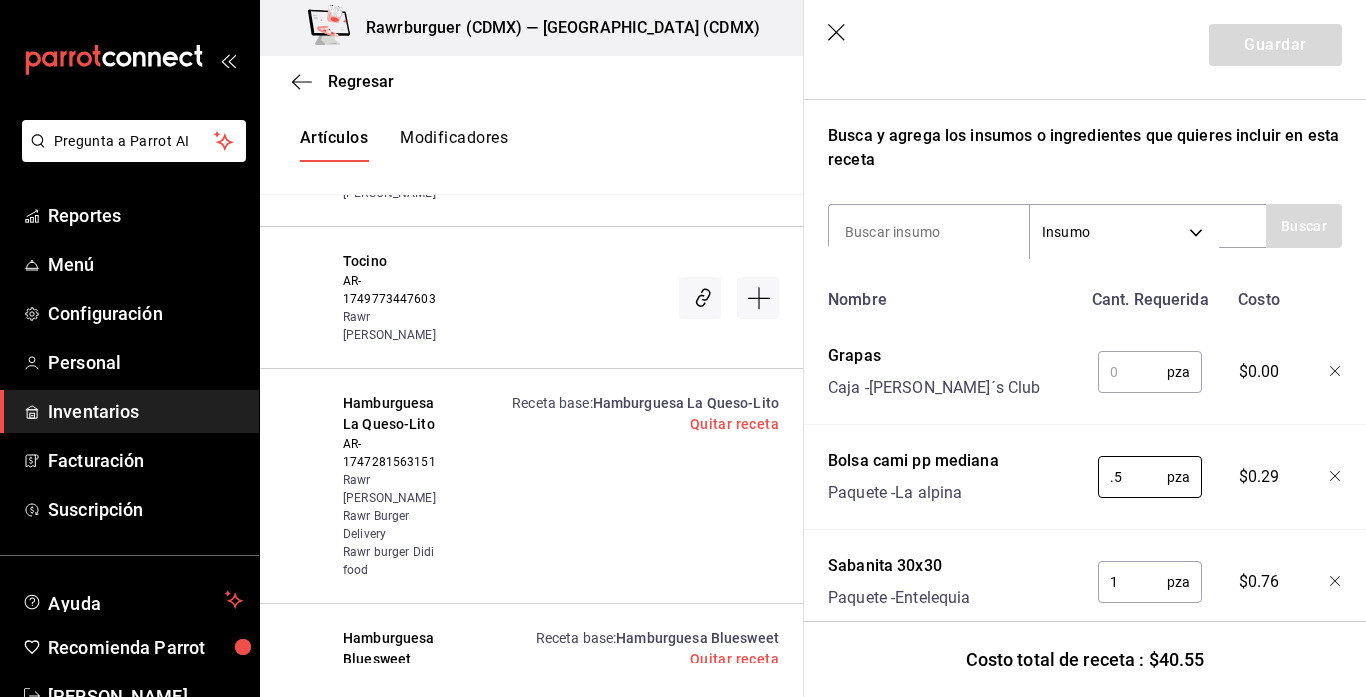 click at bounding box center [1132, 372] 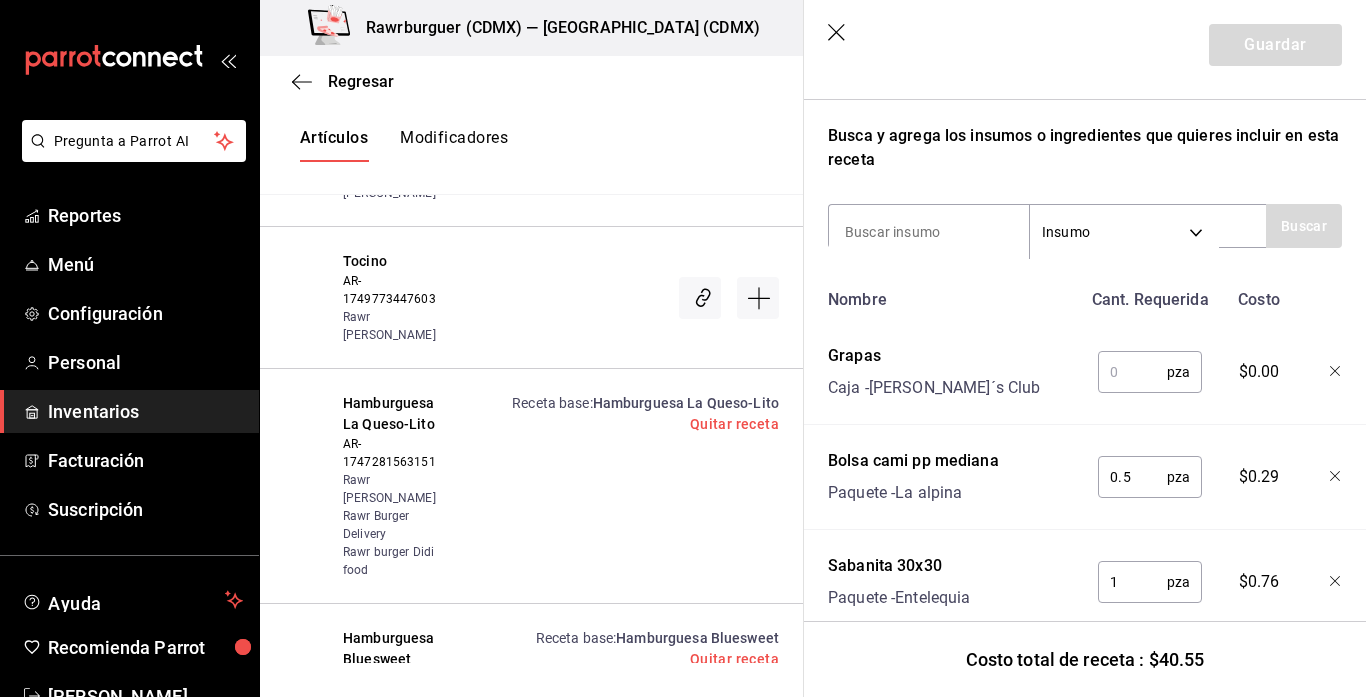 type on "1" 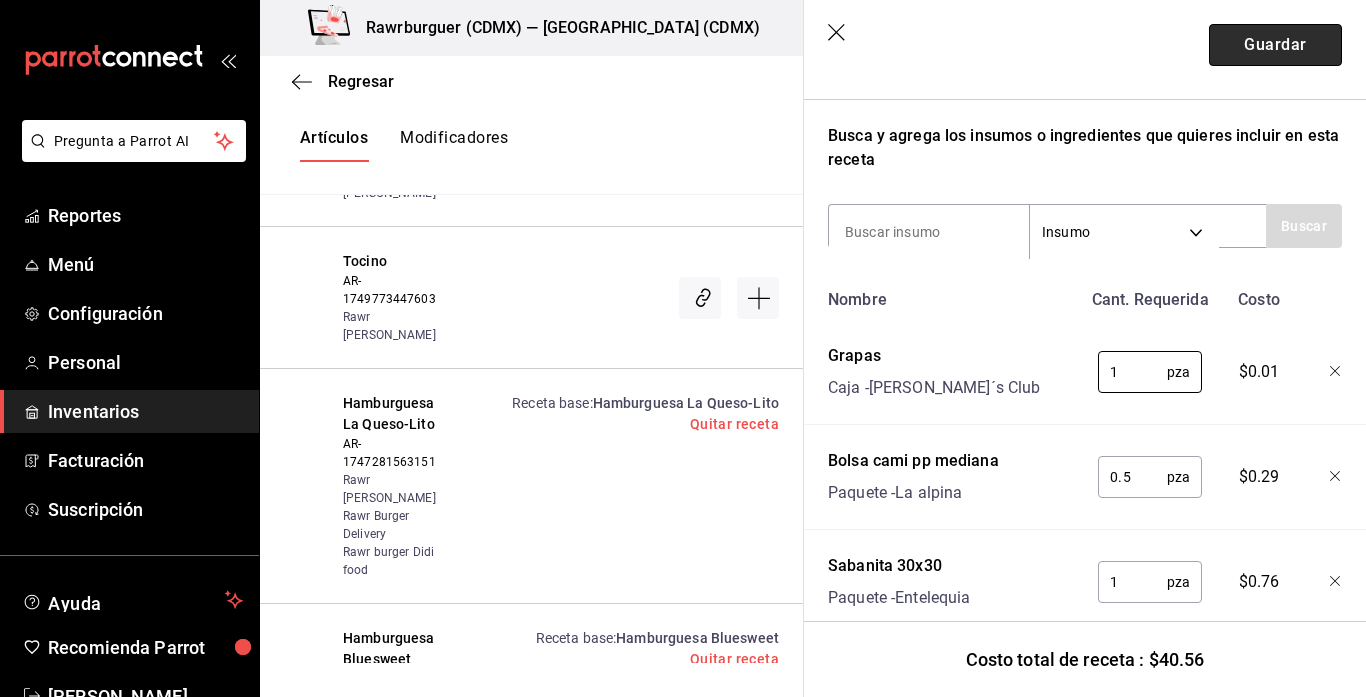 click on "Guardar" at bounding box center (1275, 45) 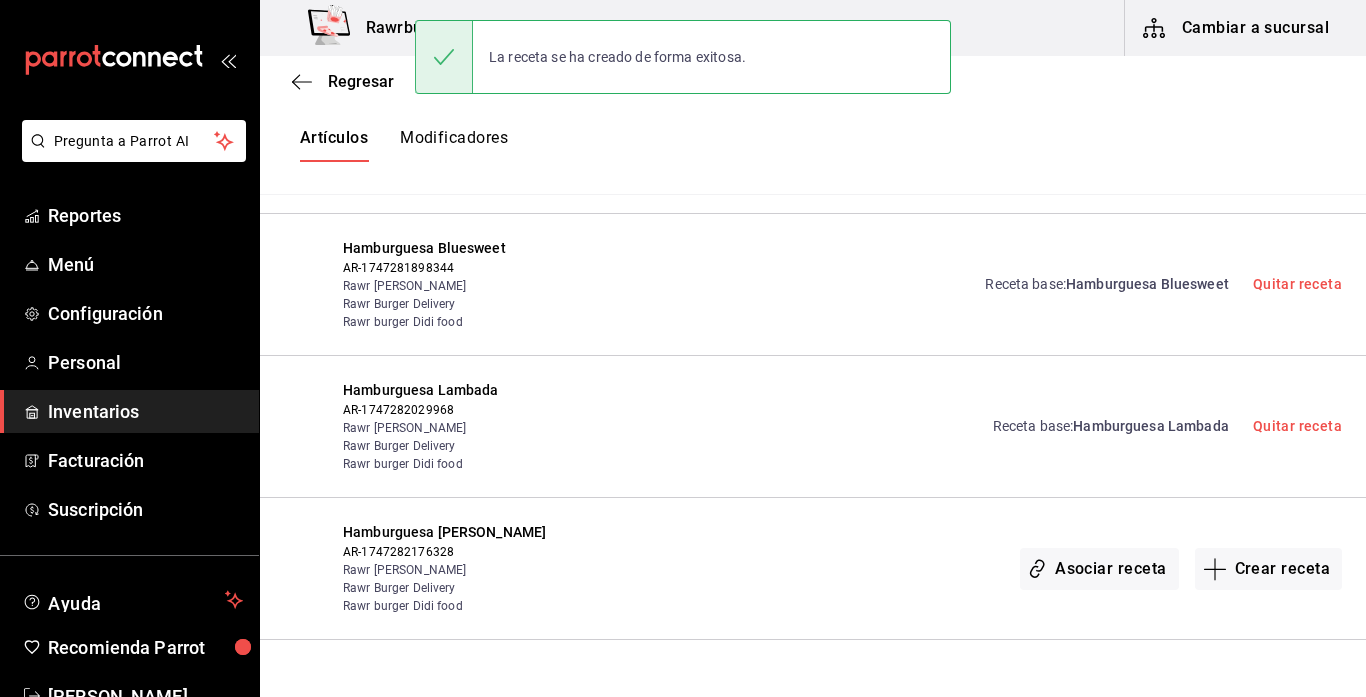 scroll, scrollTop: 0, scrollLeft: 0, axis: both 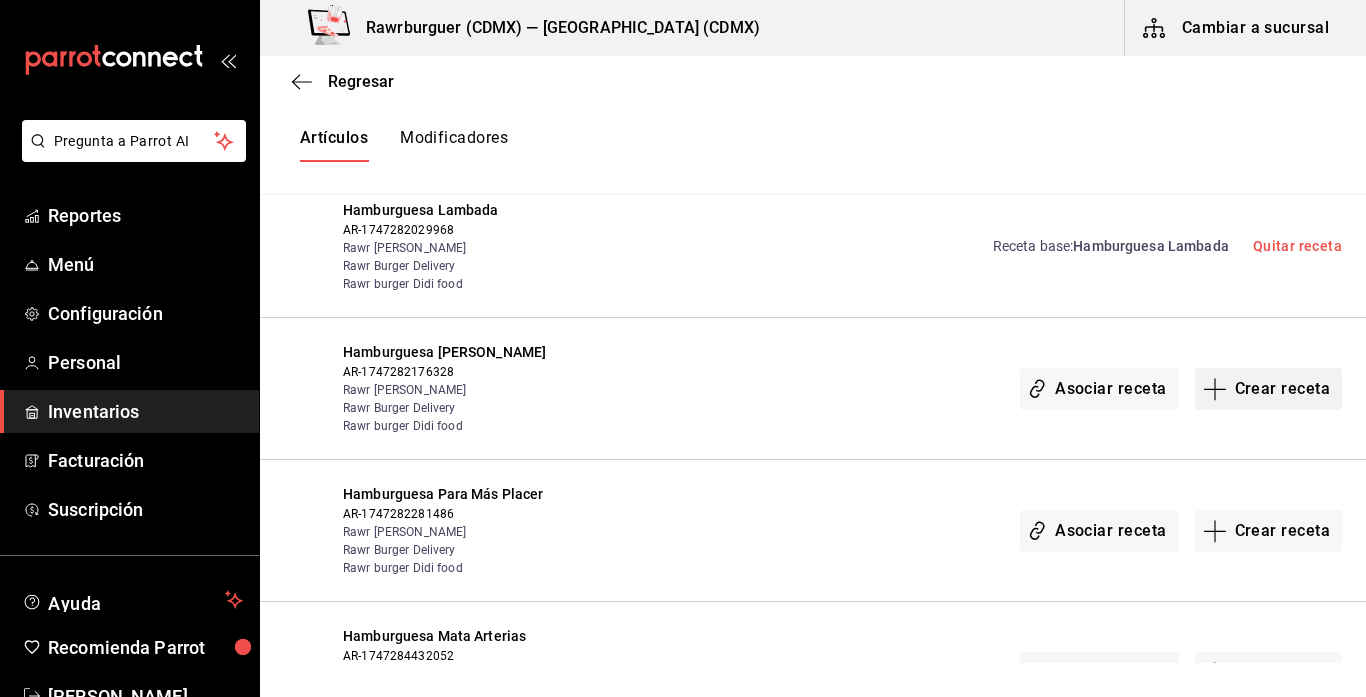 click on "Crear receta" at bounding box center [1269, 389] 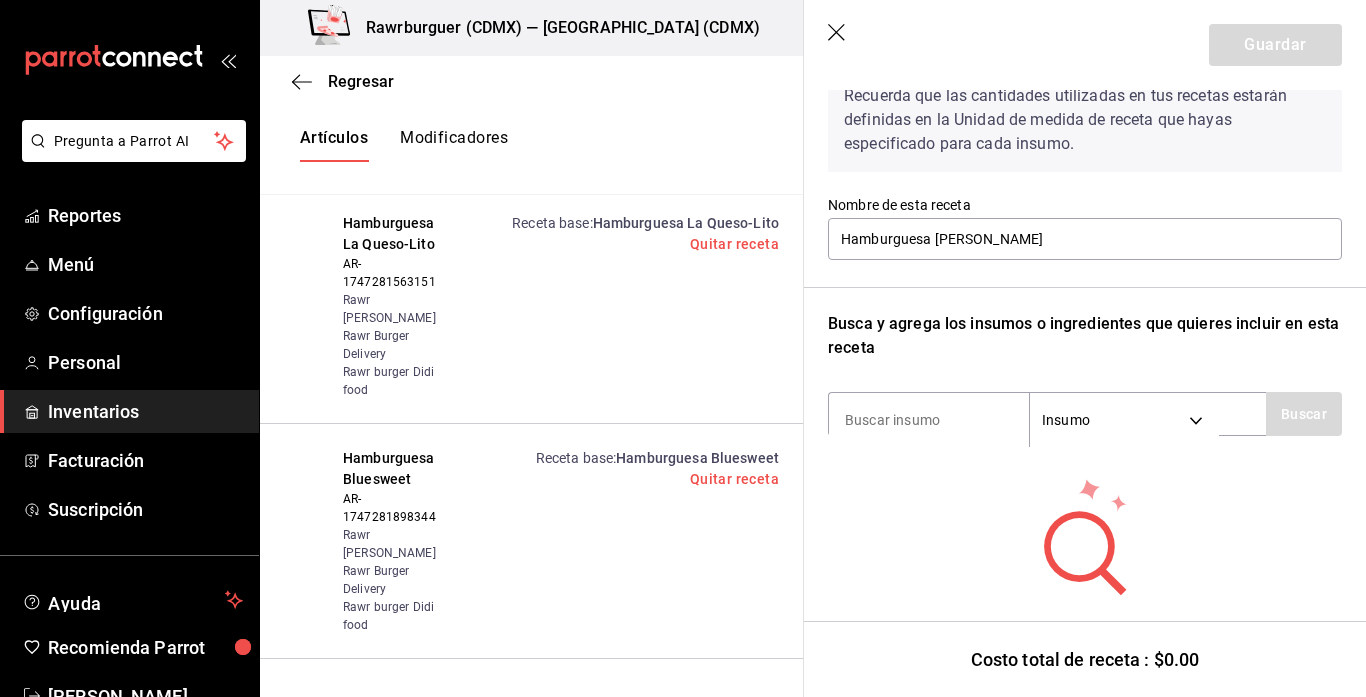 scroll, scrollTop: 107, scrollLeft: 0, axis: vertical 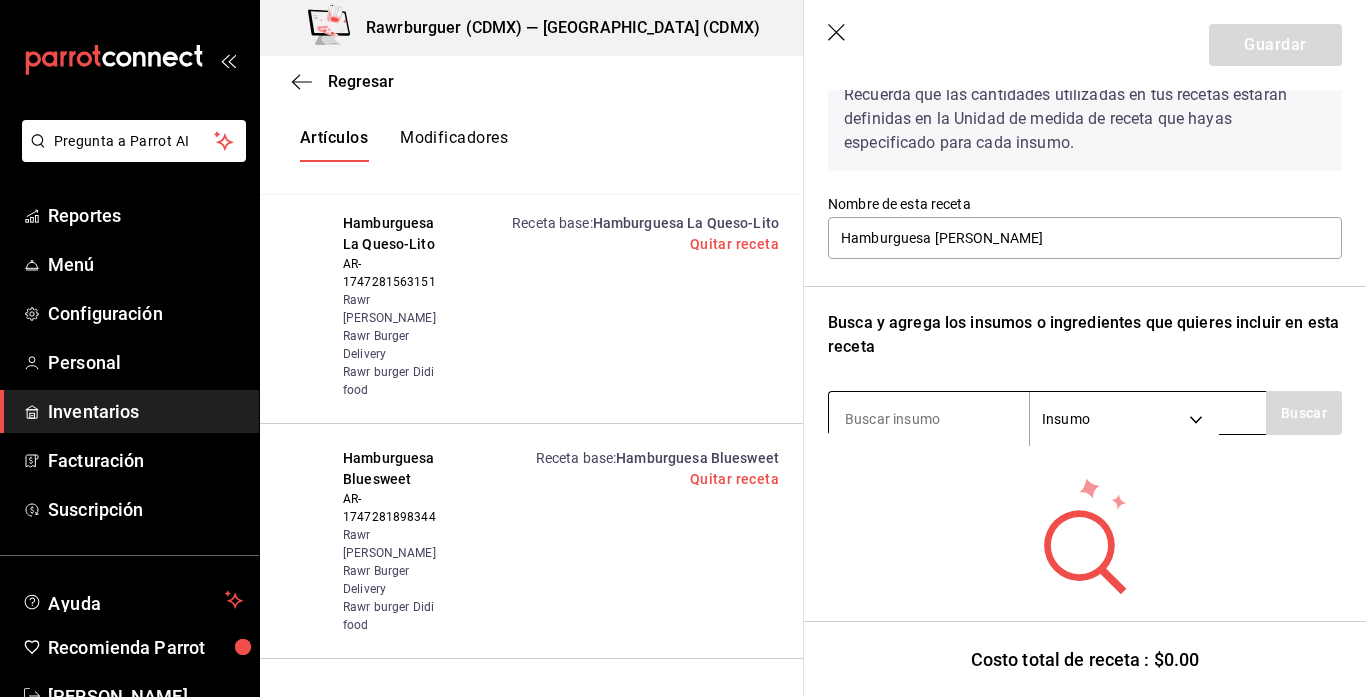 click at bounding box center (929, 419) 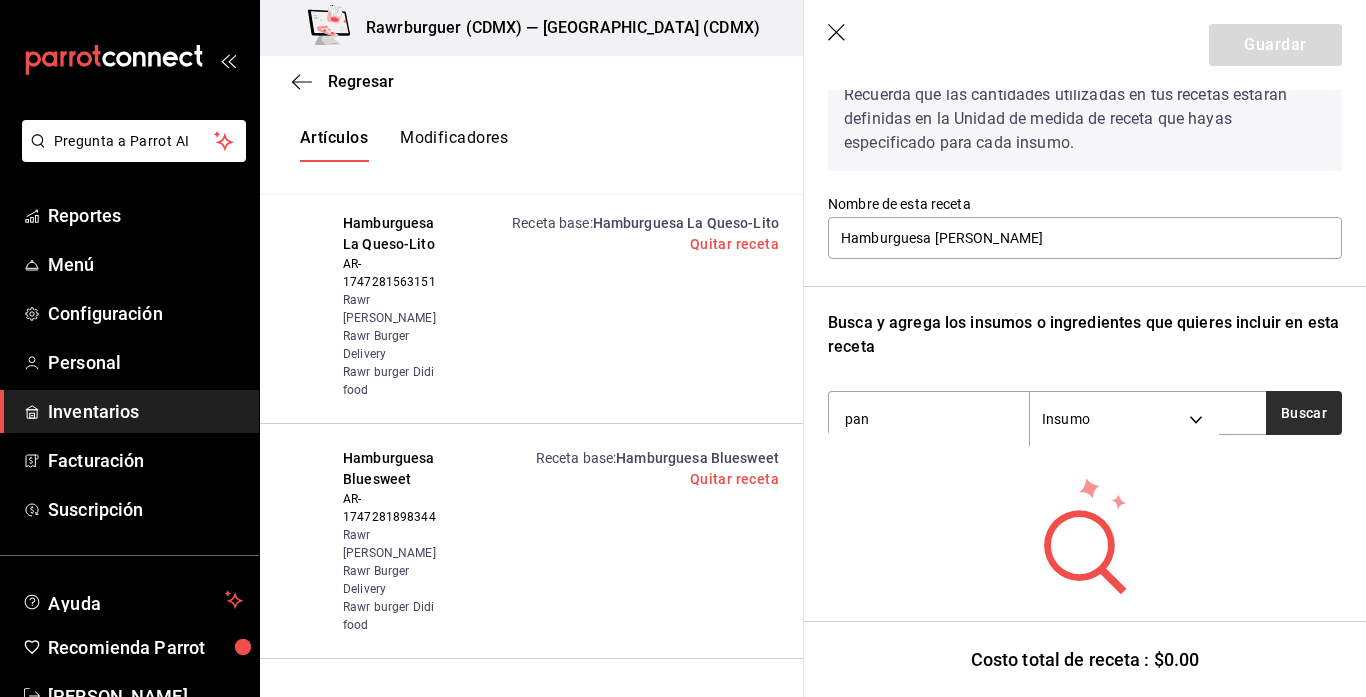 type on "pan" 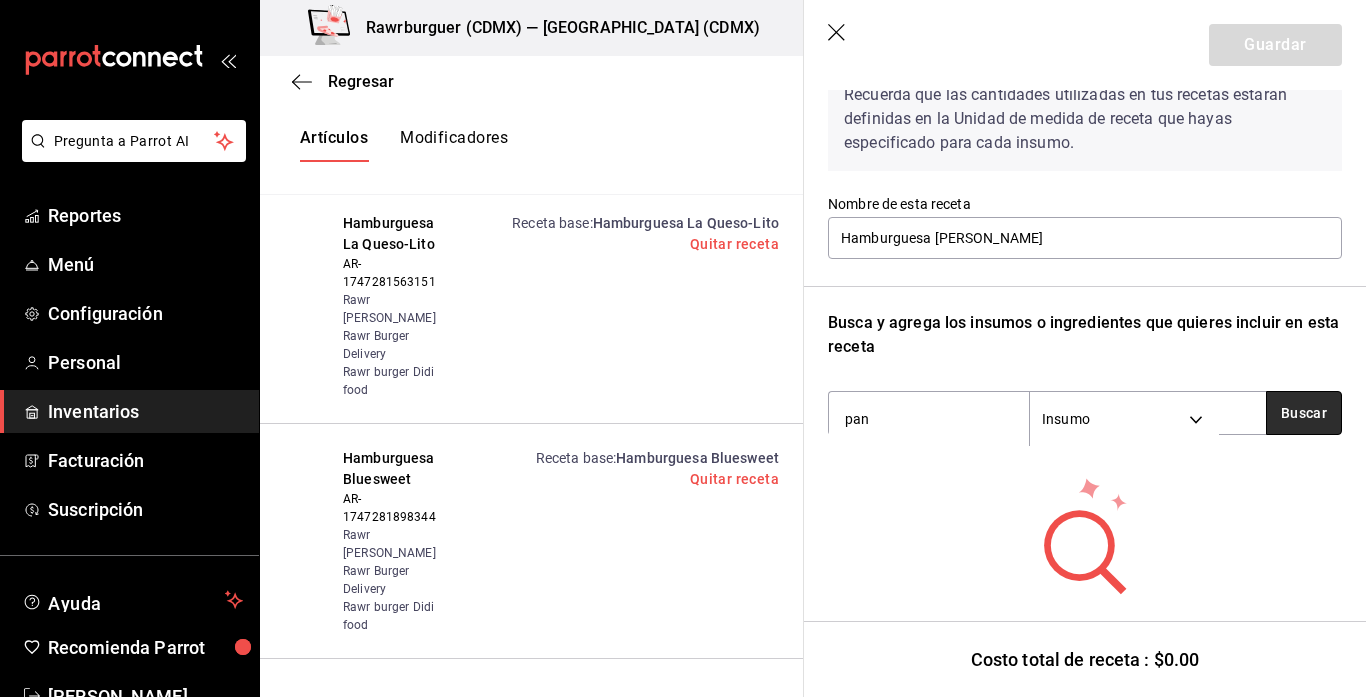click on "Buscar" at bounding box center [1304, 413] 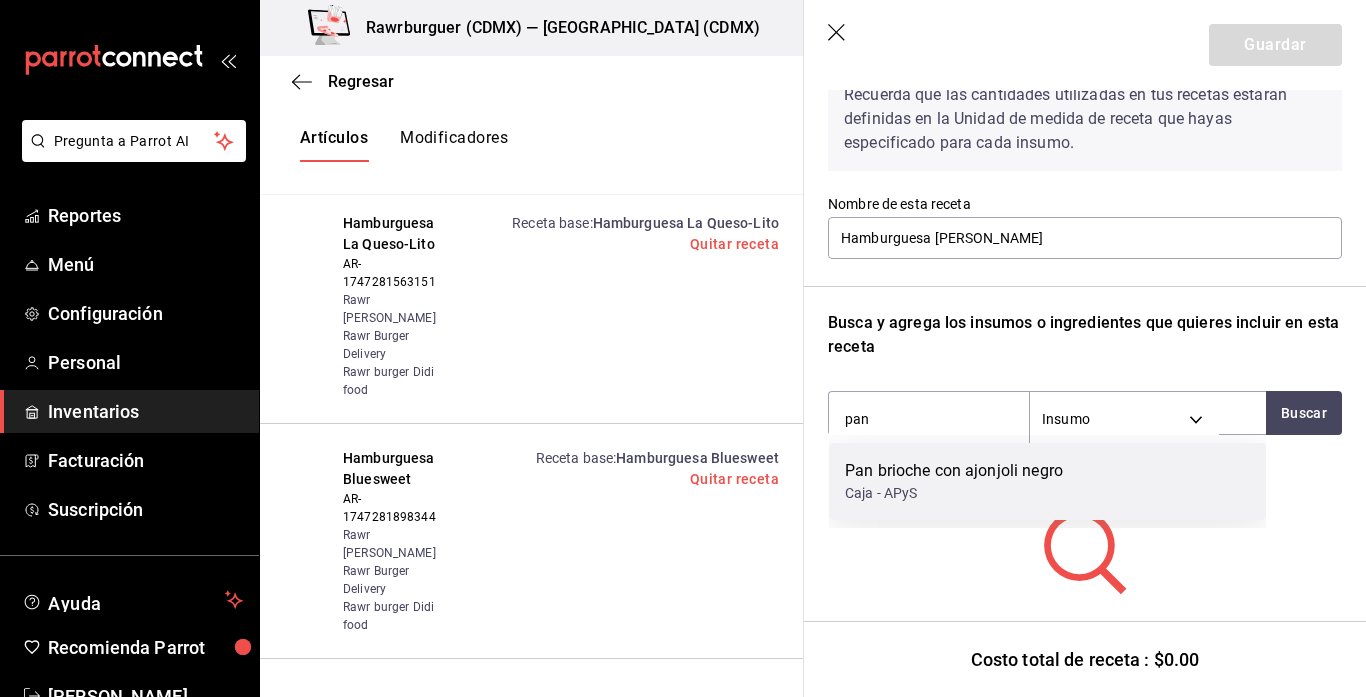 click on "Pan brioche con ajonjoli negro" at bounding box center [954, 471] 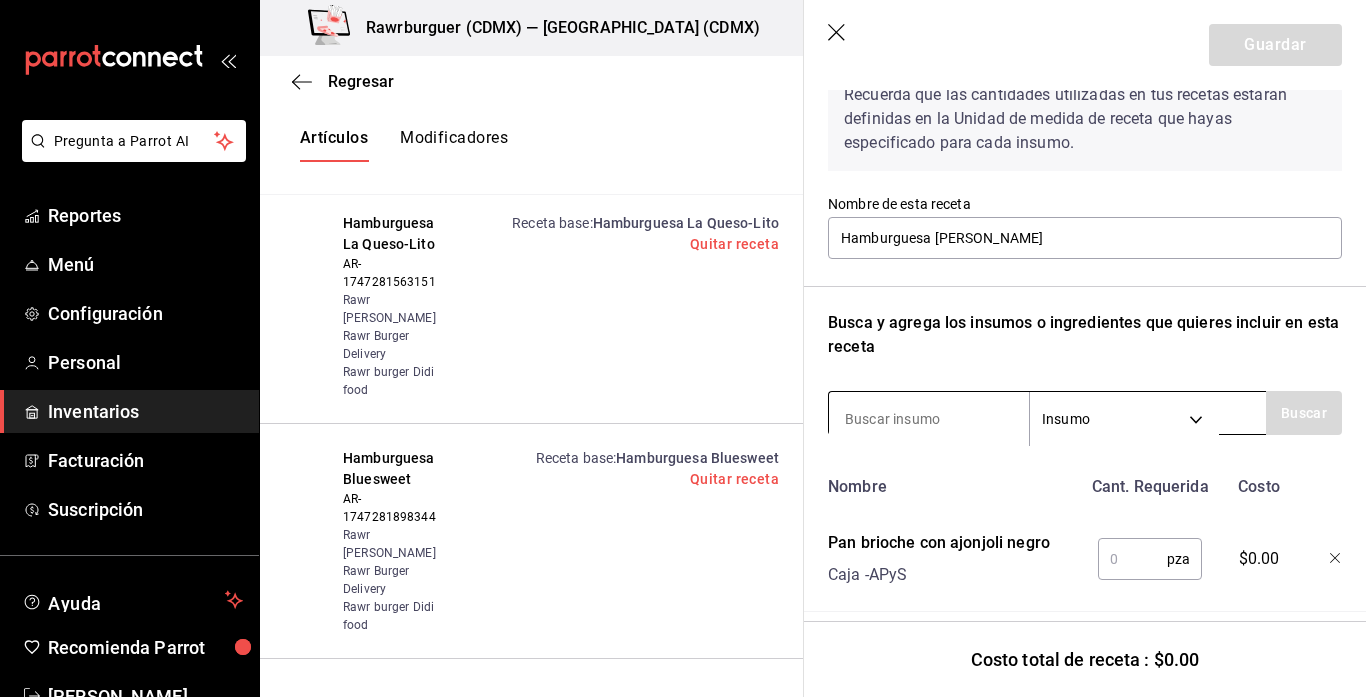 click at bounding box center [929, 419] 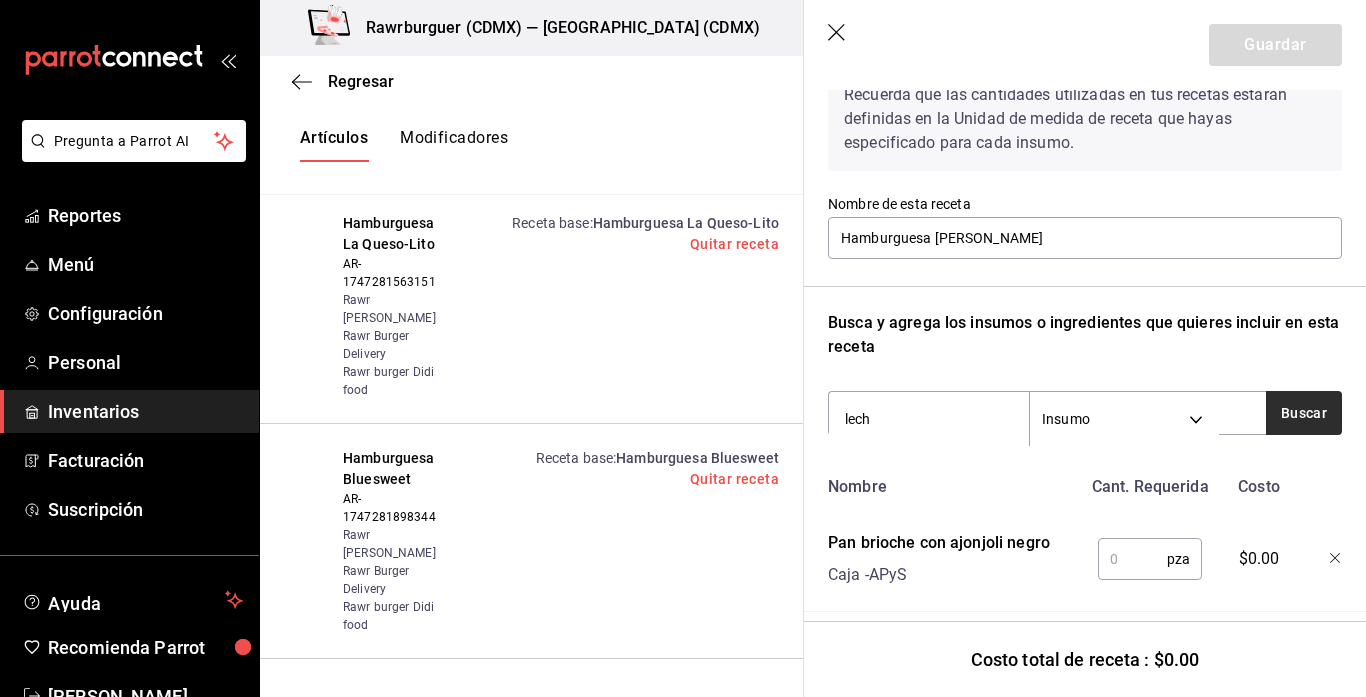 type on "lech" 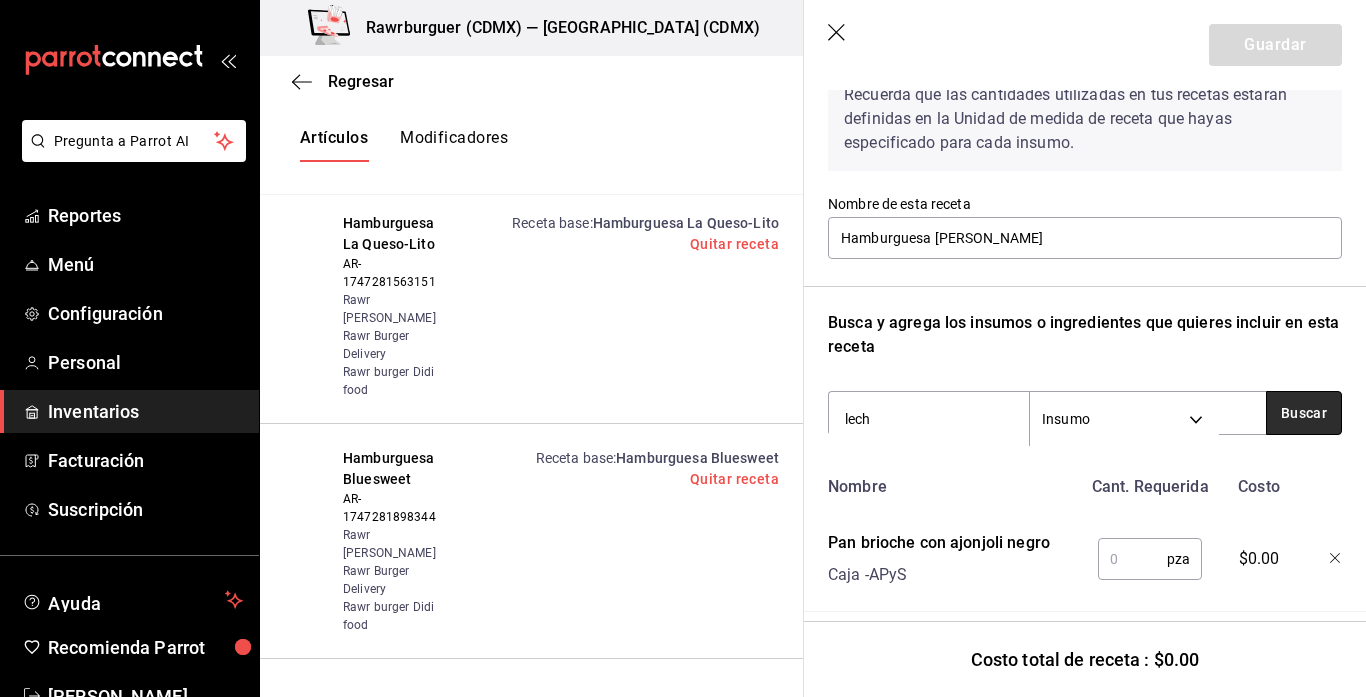 click on "Buscar" at bounding box center (1304, 413) 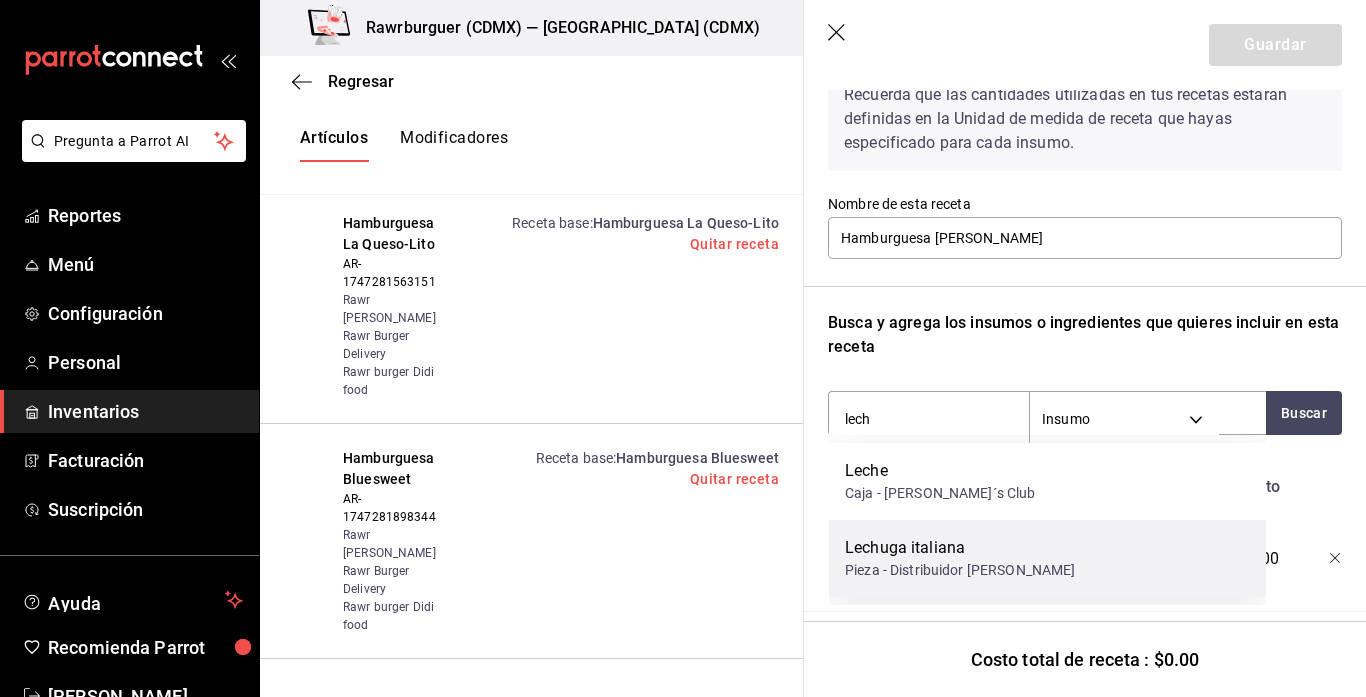 click on "Lechuga italiana" at bounding box center (960, 548) 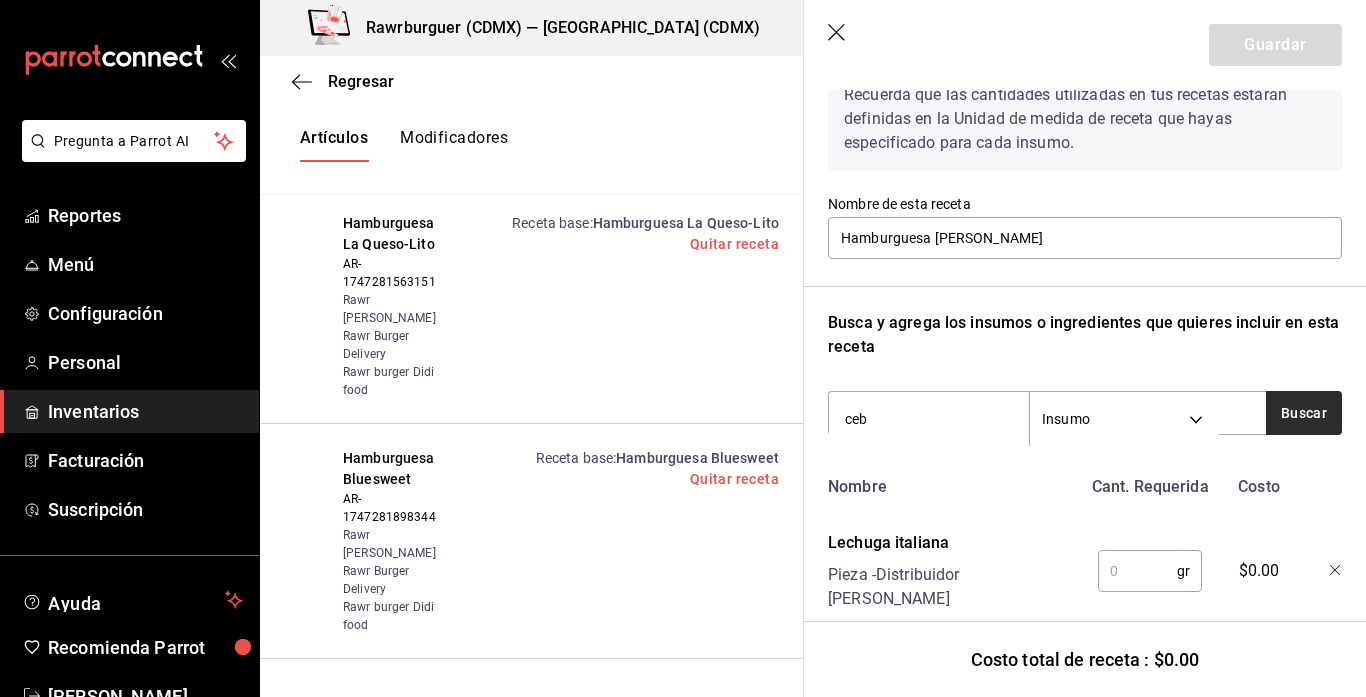 type on "ceb" 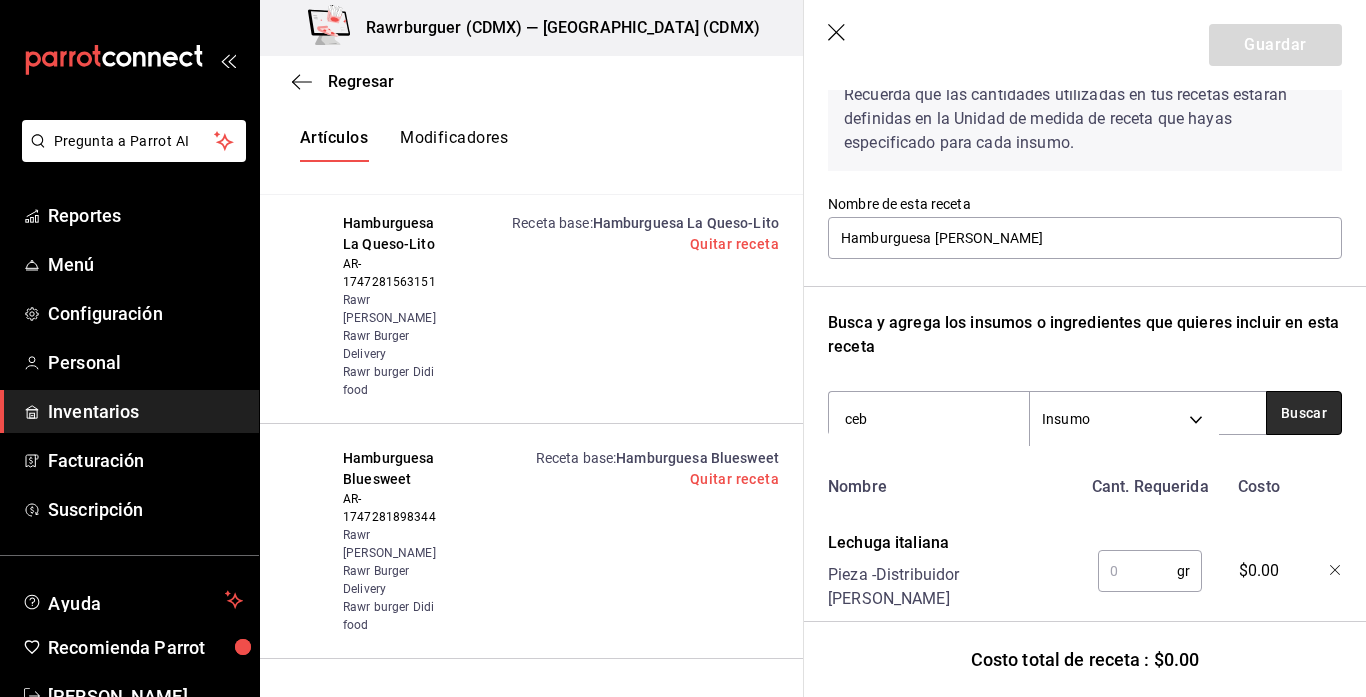 click on "Buscar" at bounding box center (1304, 413) 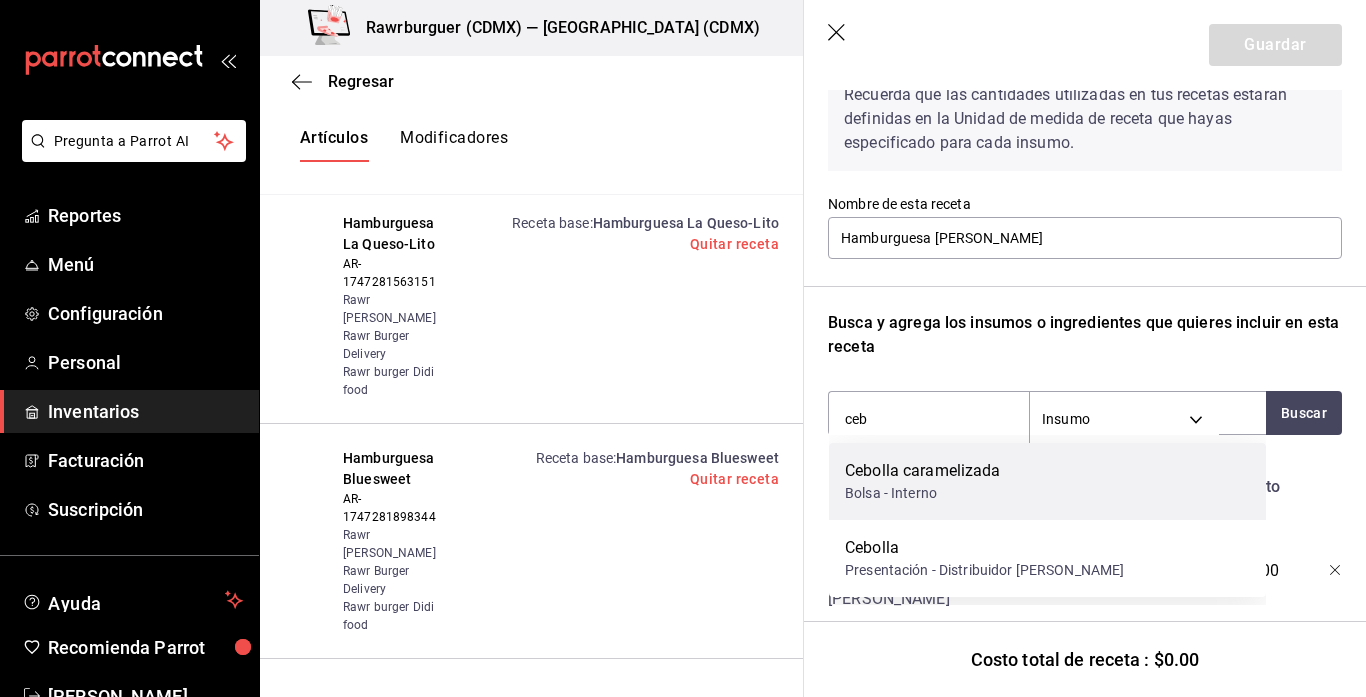 click on "Cebolla caramelizada Bolsa - Interno" at bounding box center [1047, 481] 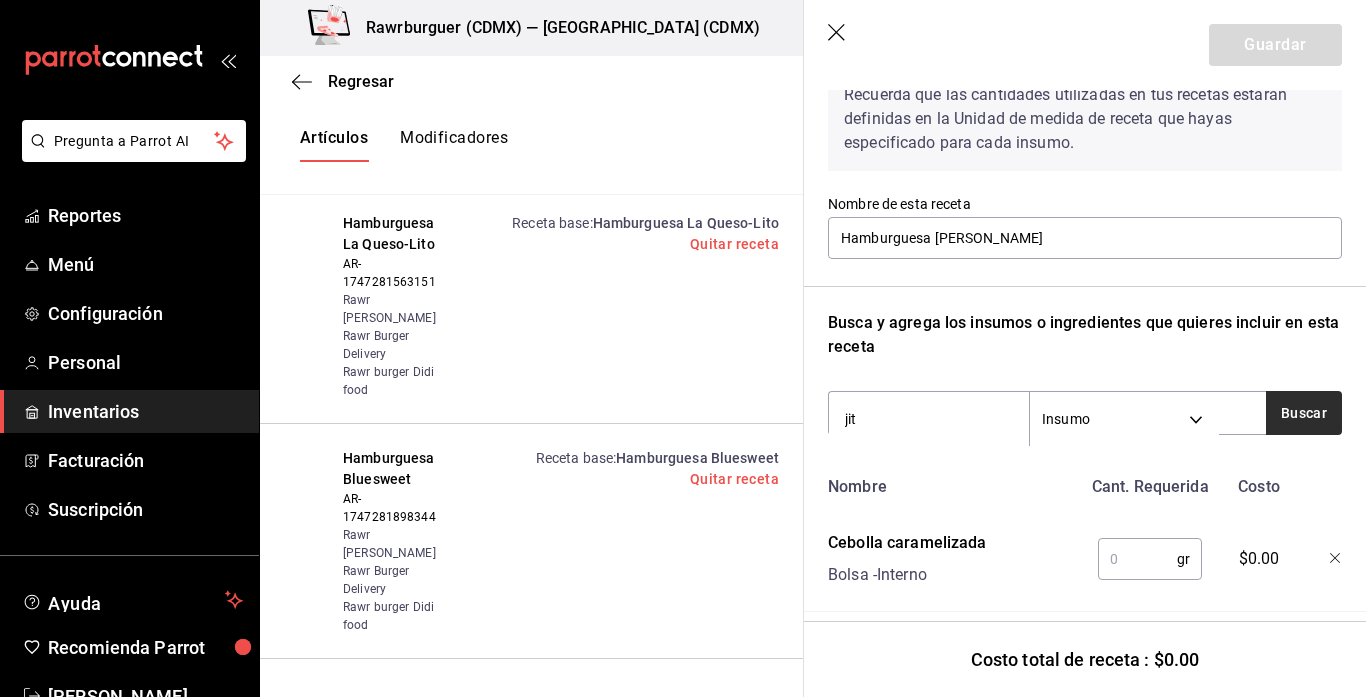 type on "jit" 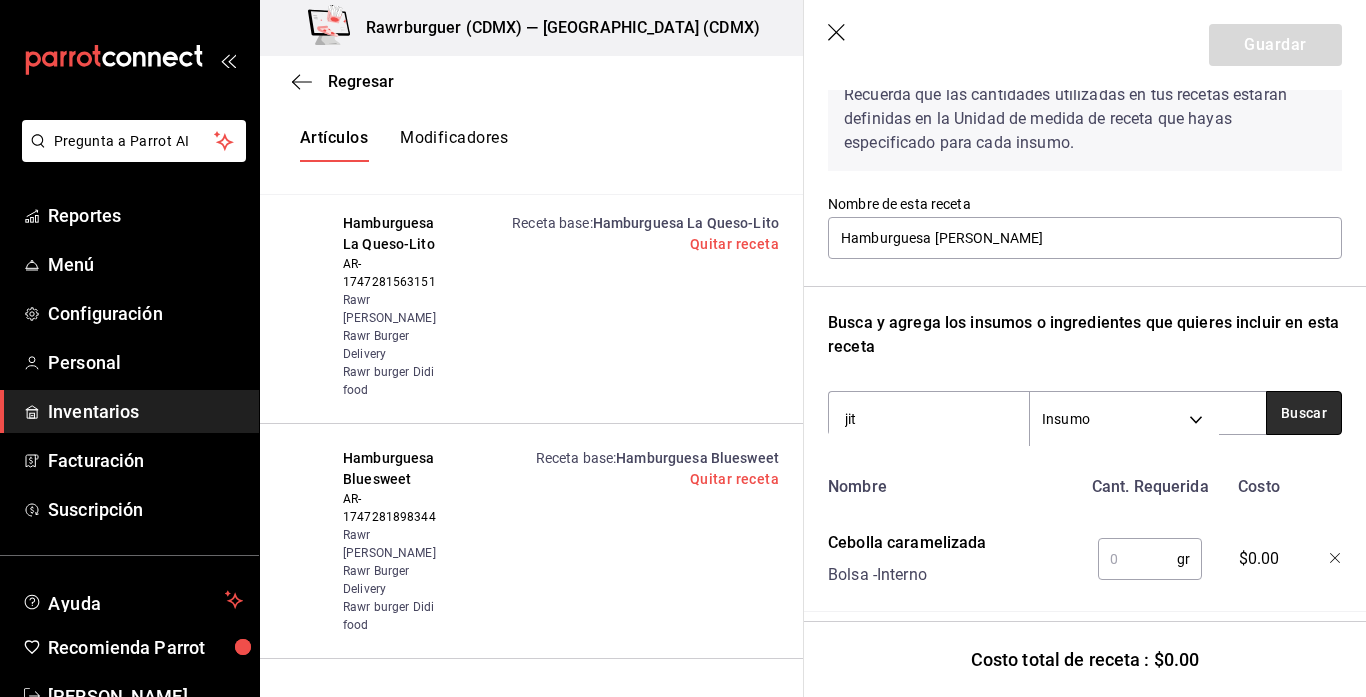 click on "Buscar" at bounding box center (1304, 413) 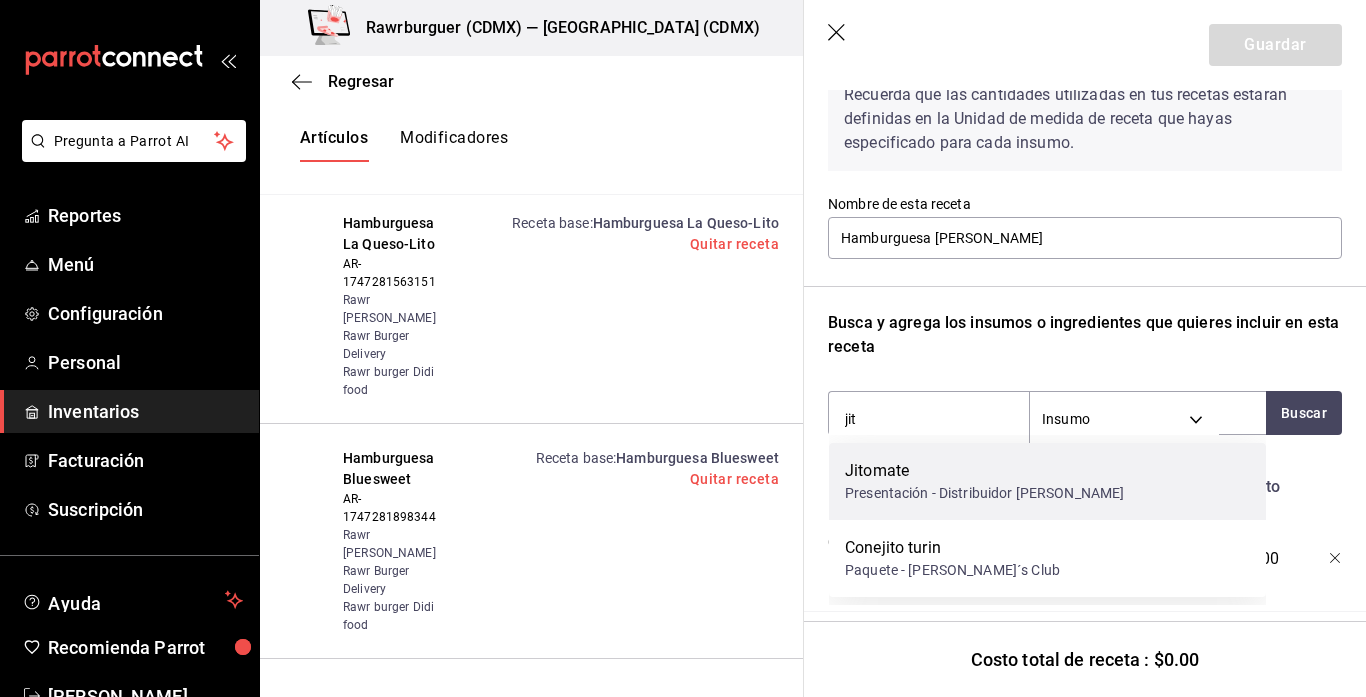 click on "Presentación - Distribuidor [PERSON_NAME]" at bounding box center [984, 493] 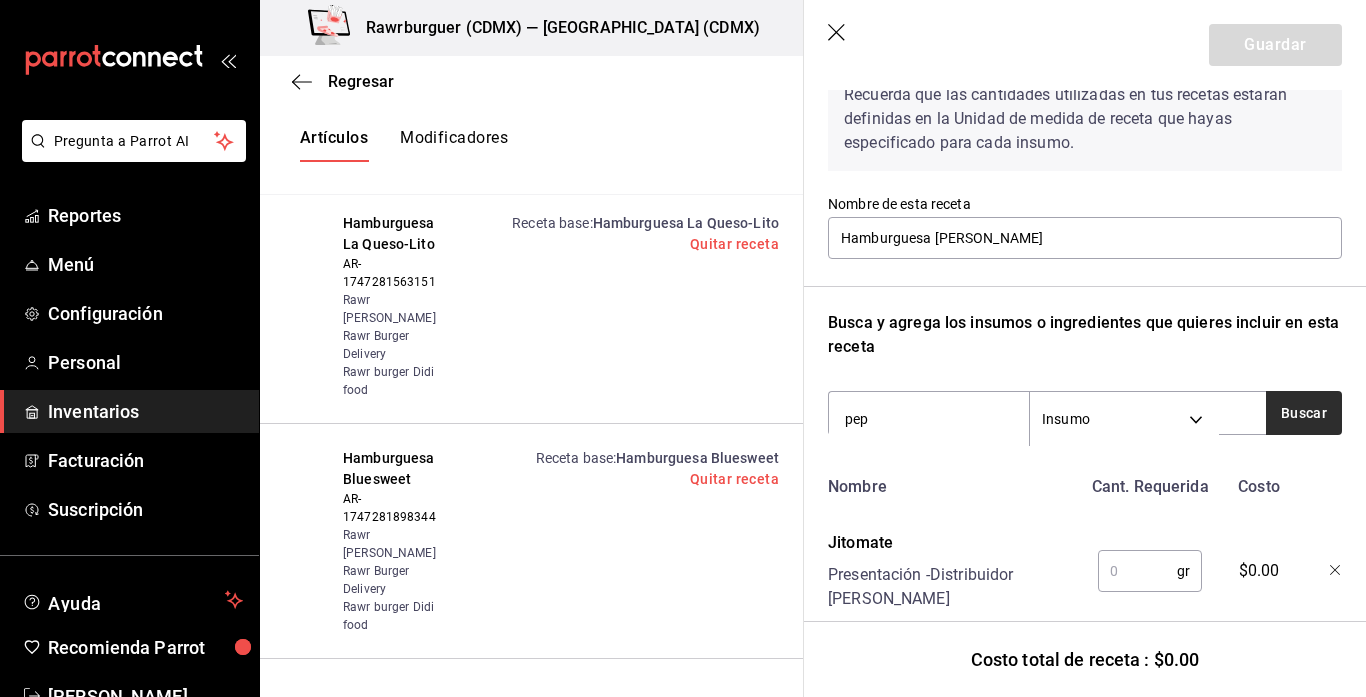 type on "pep" 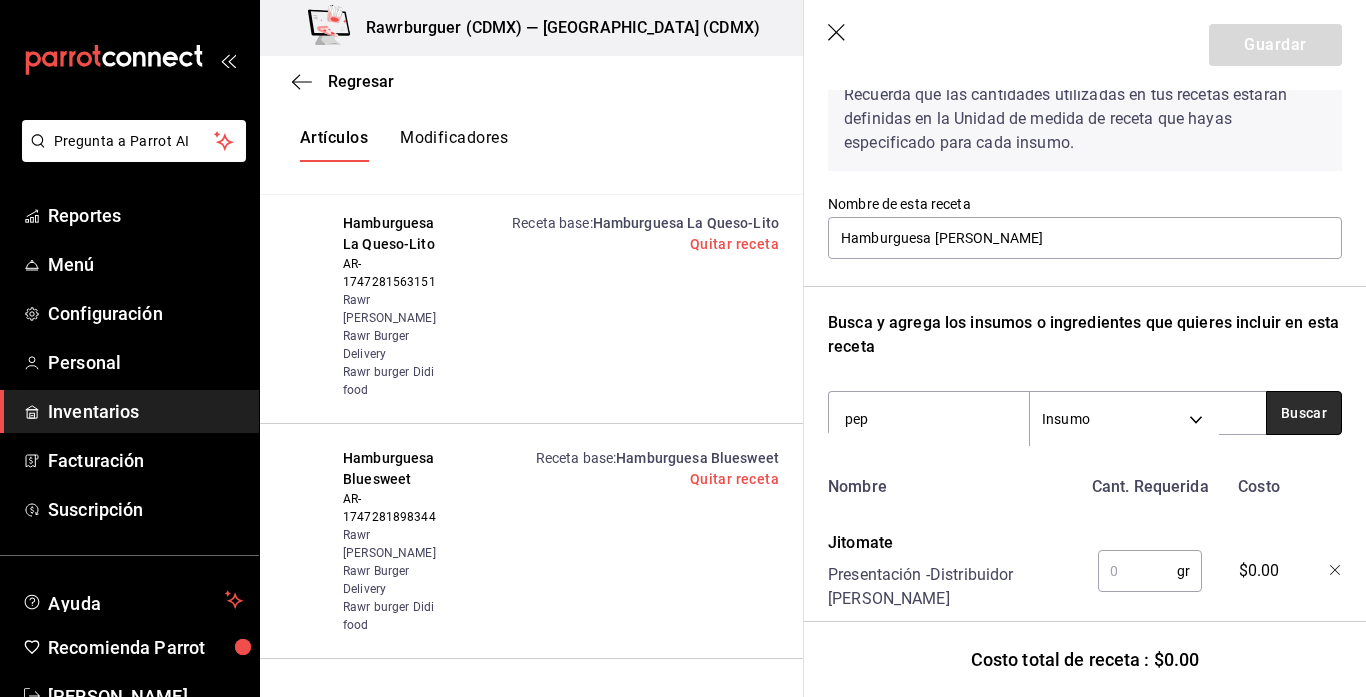 click on "Buscar" at bounding box center (1304, 413) 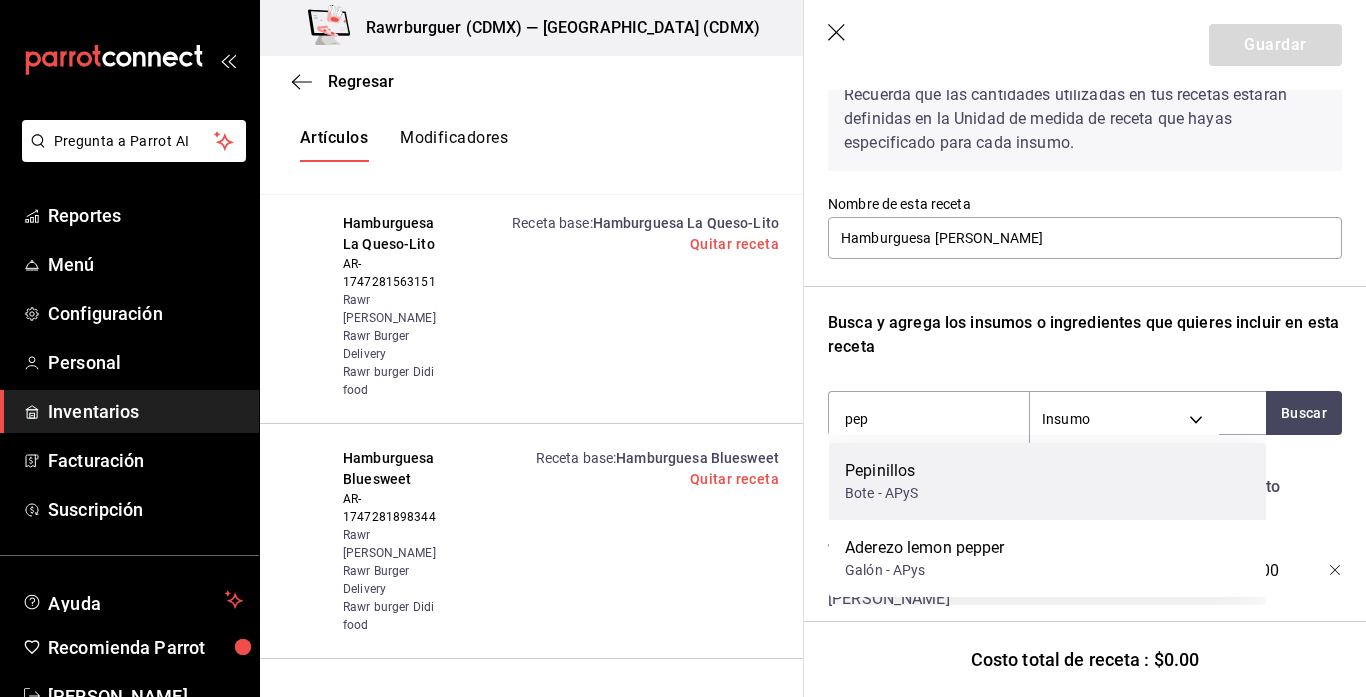 click on "Pepinillos  Bote - APyS" at bounding box center [1047, 481] 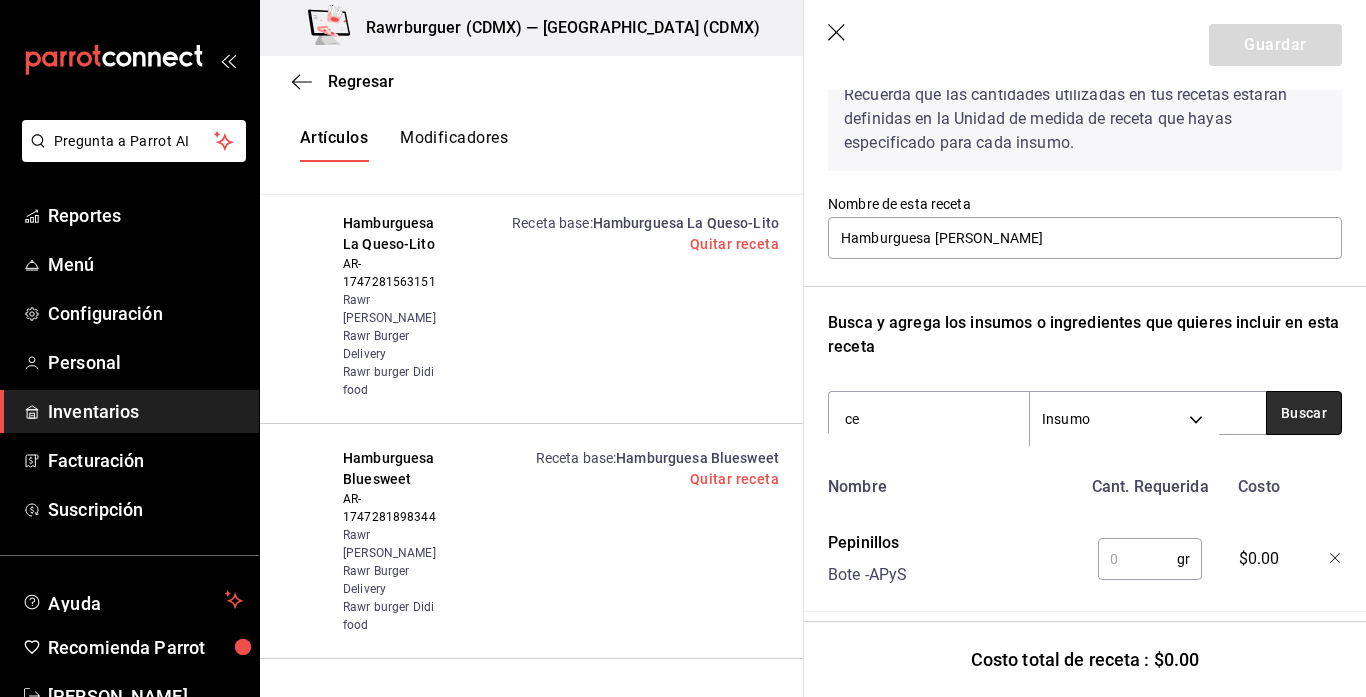 click on "Buscar" at bounding box center (1304, 413) 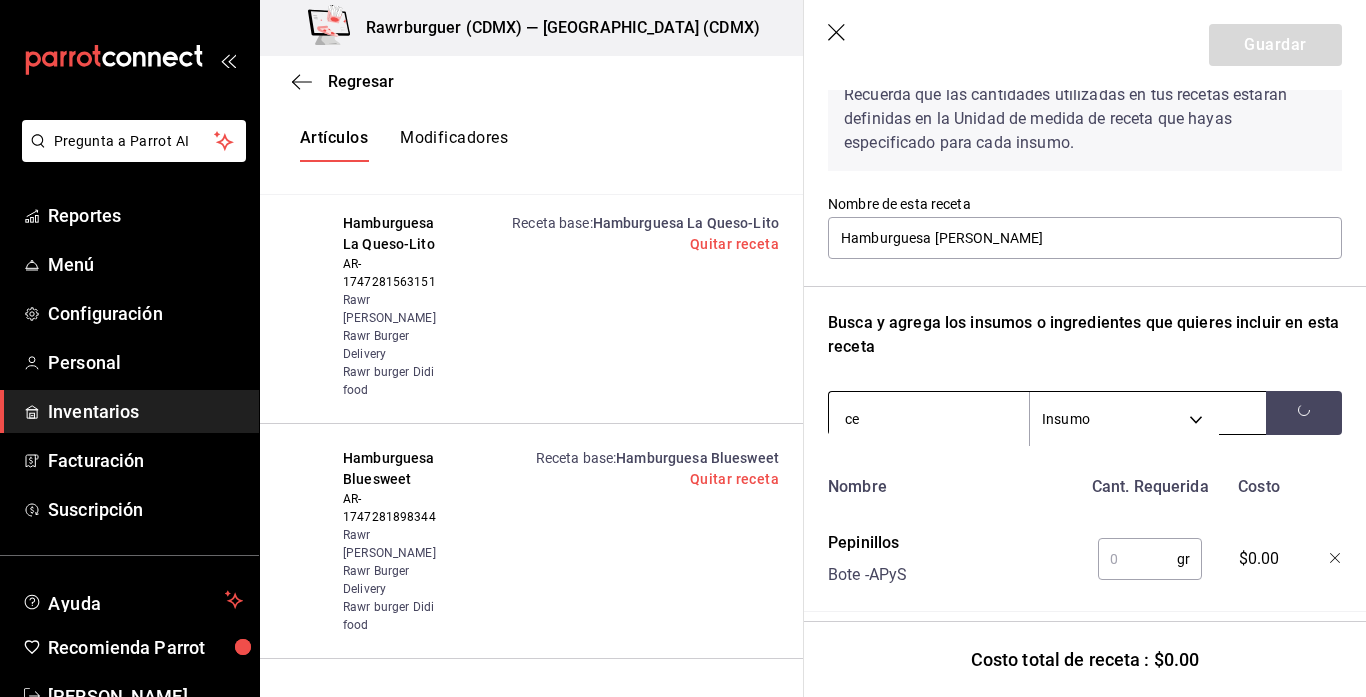 type on "ceb" 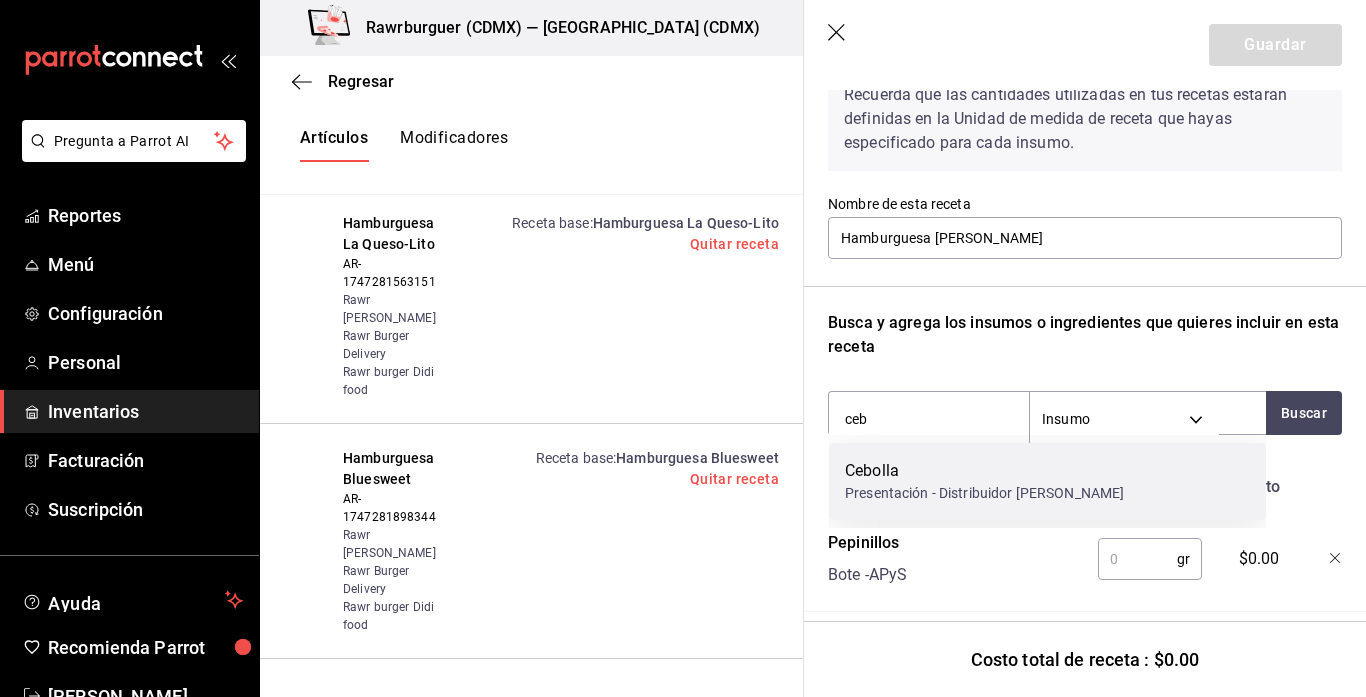 click on "Cebolla Presentación - Distribuidor arroyo" at bounding box center (1047, 481) 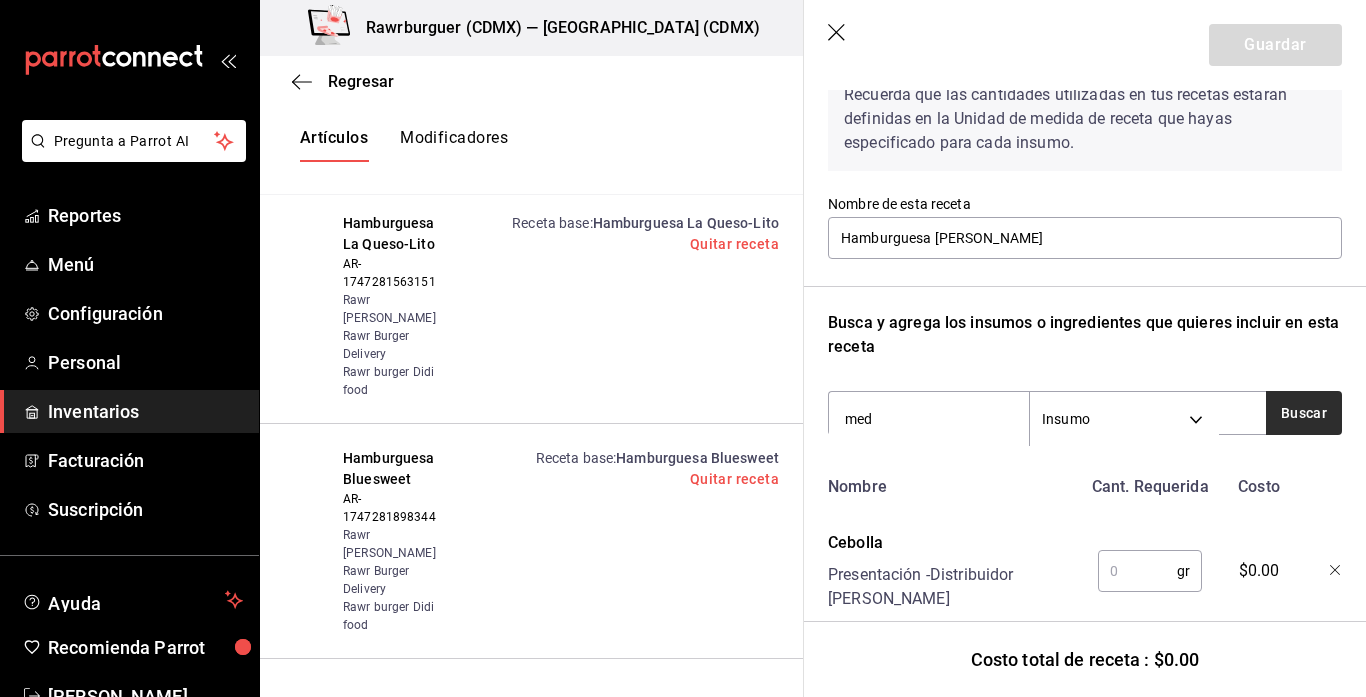 type on "med" 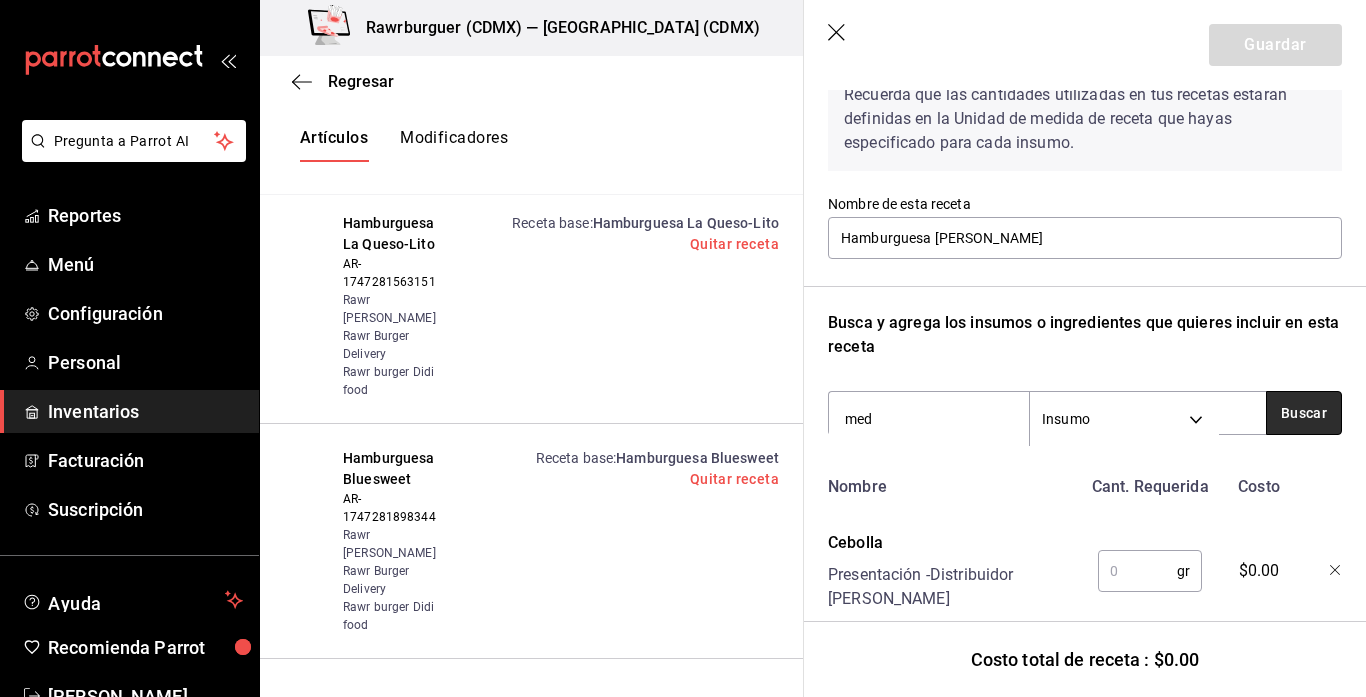 click on "Buscar" at bounding box center [1304, 413] 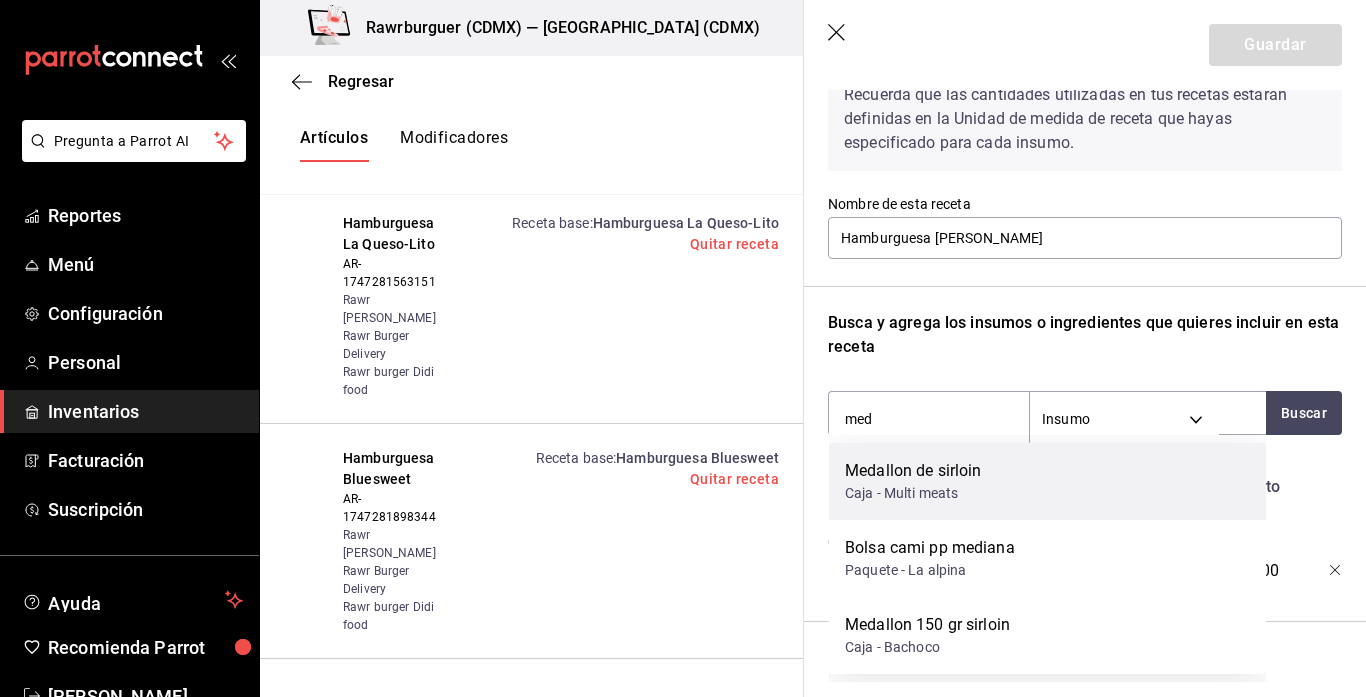 click on "Medallon de sirloin" at bounding box center (913, 471) 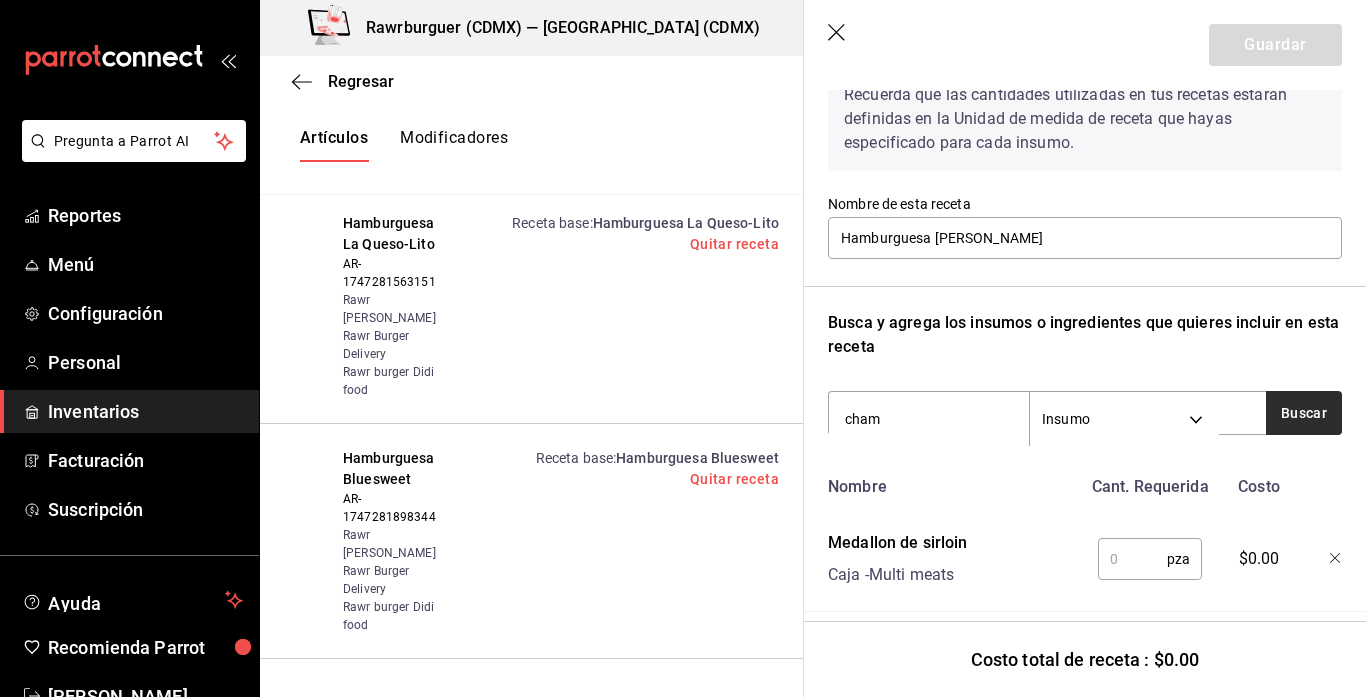 type on "cham" 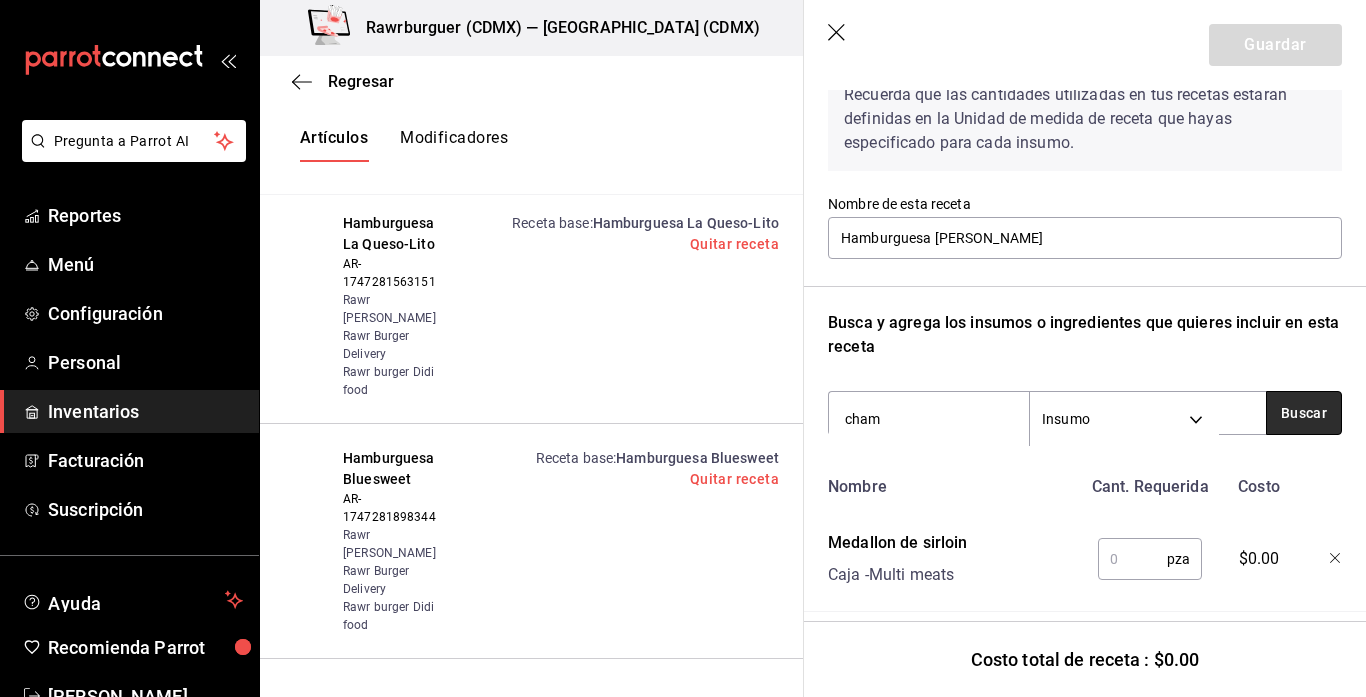 click on "Buscar" at bounding box center [1304, 413] 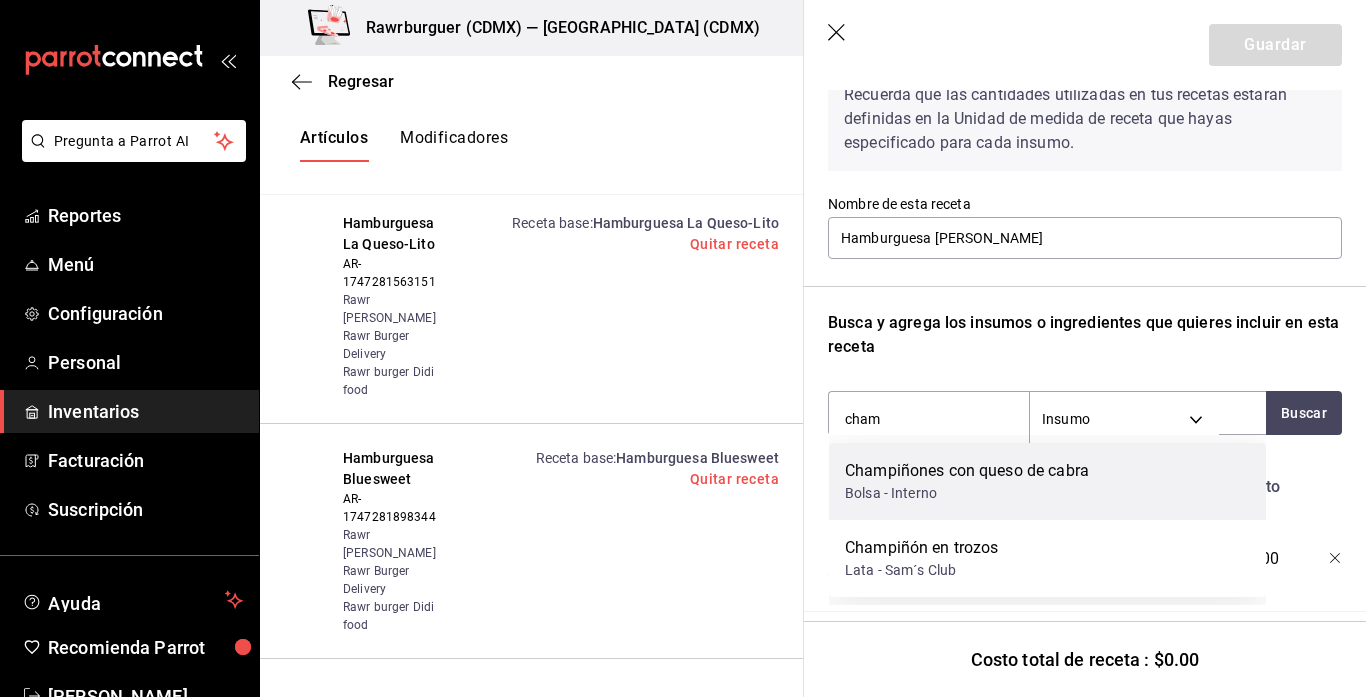 click on "Bolsa - Interno" at bounding box center [967, 493] 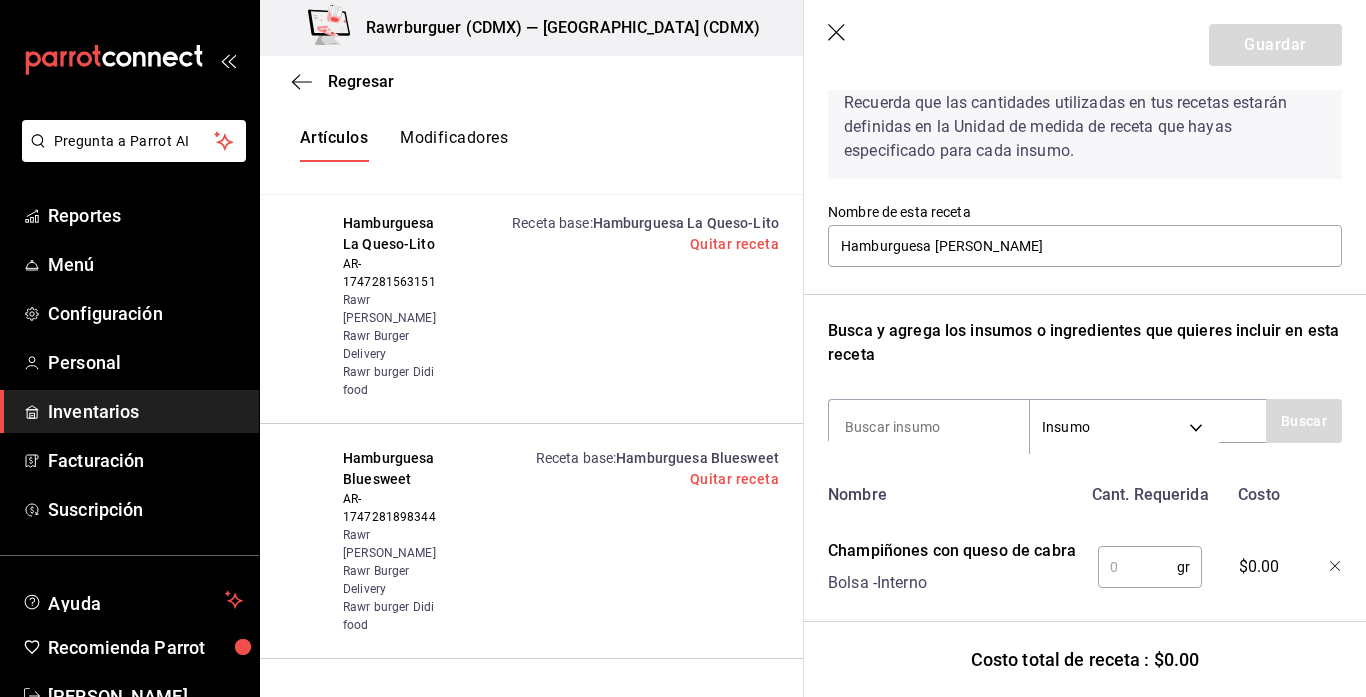 scroll, scrollTop: 105, scrollLeft: 0, axis: vertical 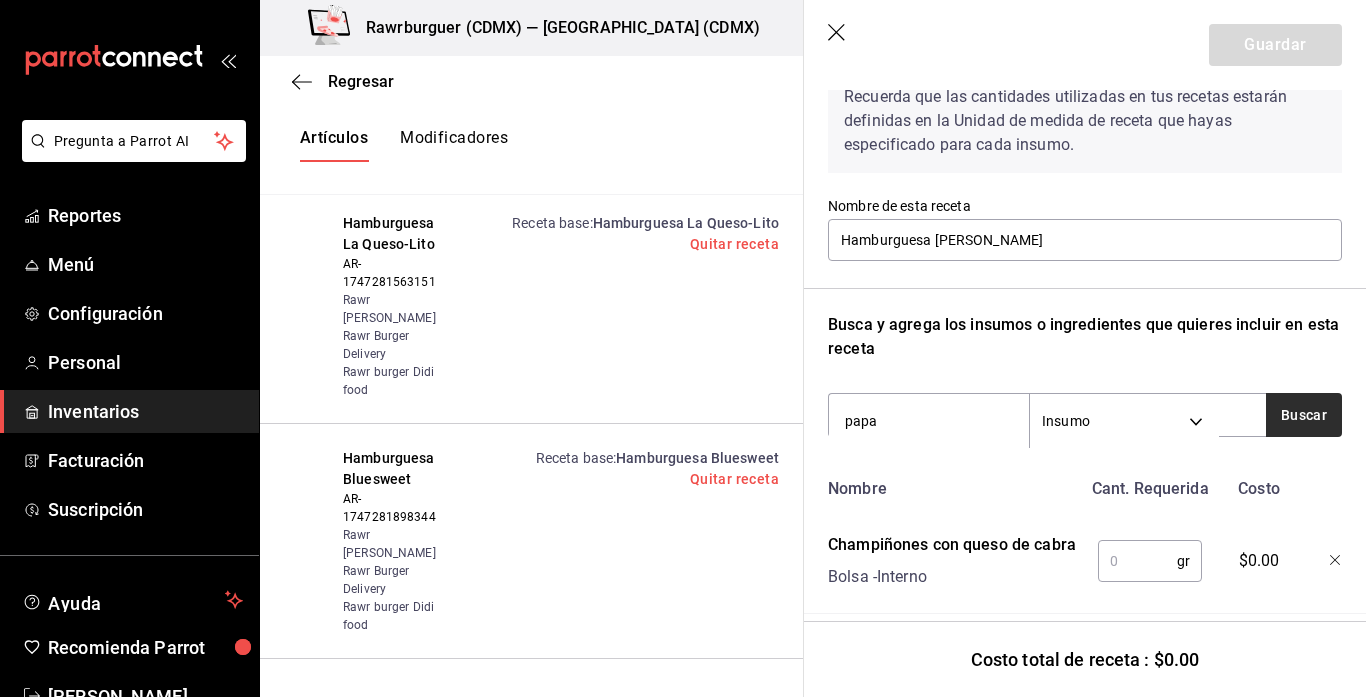type on "papa" 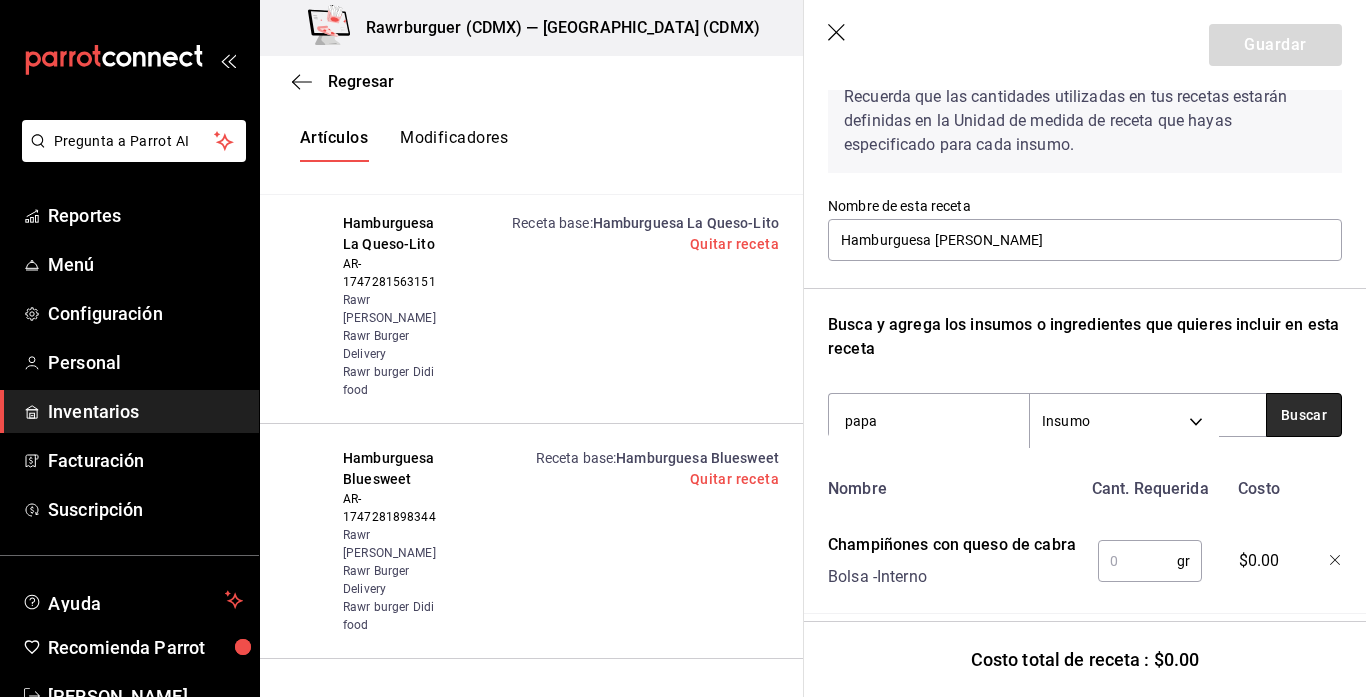 click on "Buscar" at bounding box center [1304, 415] 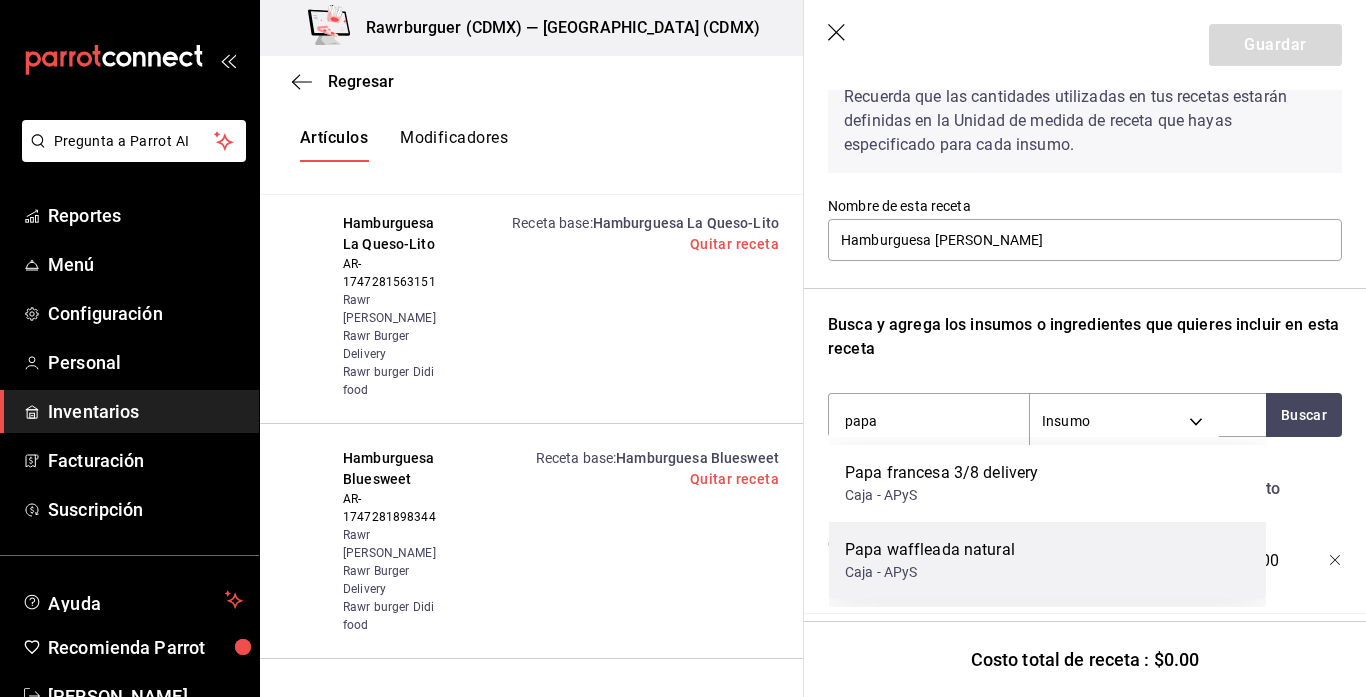 click on "Papa waffleada natural  Caja - APyS" at bounding box center (1047, 560) 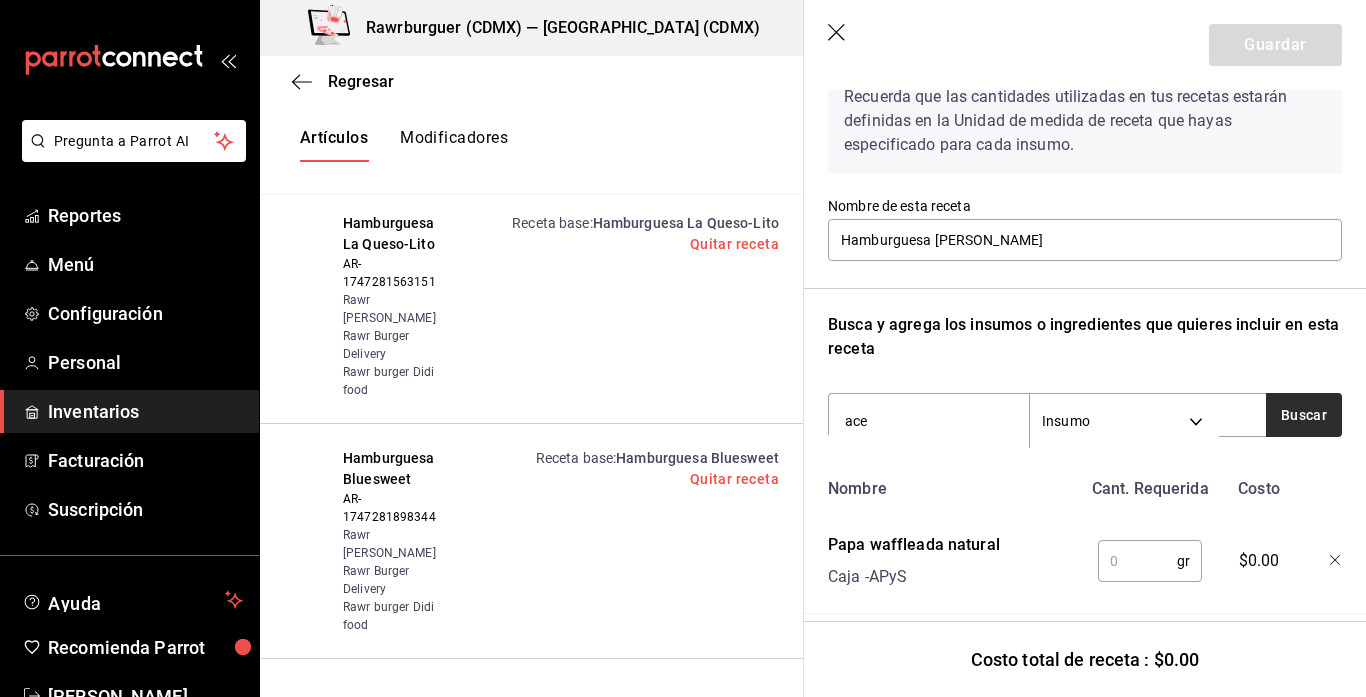 type on "ace" 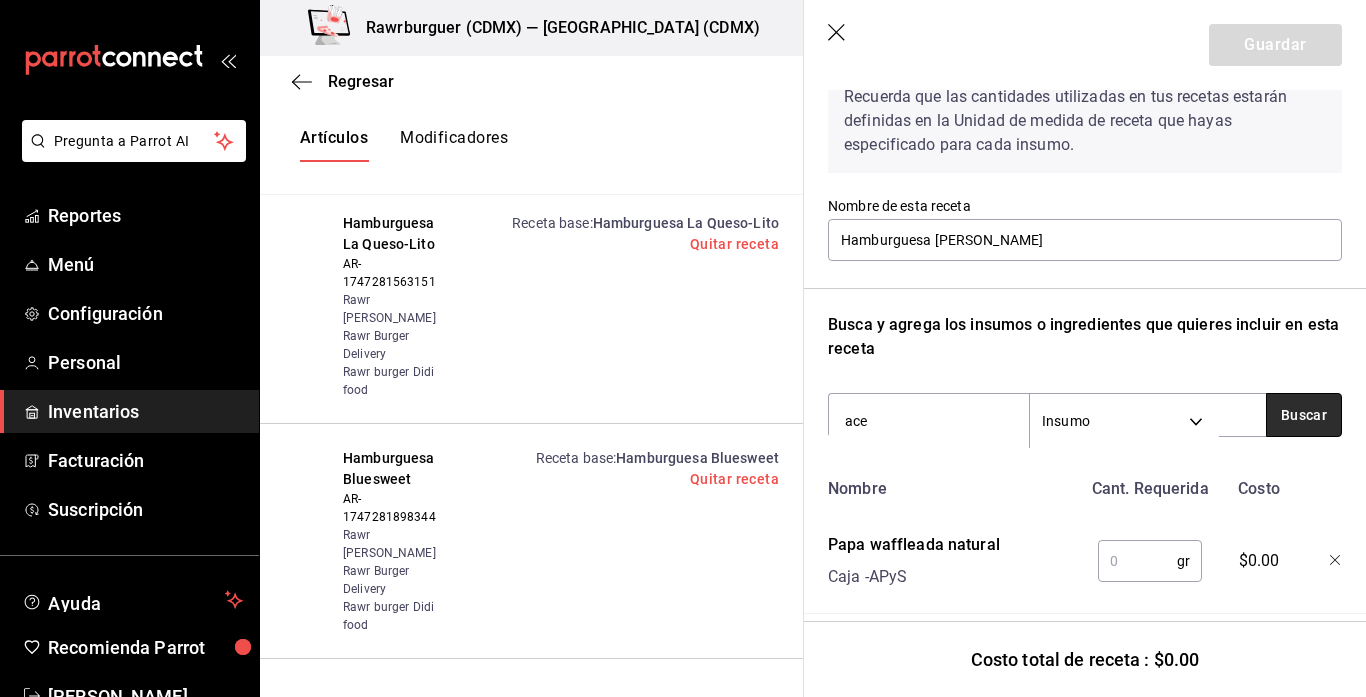 click on "Buscar" at bounding box center (1304, 415) 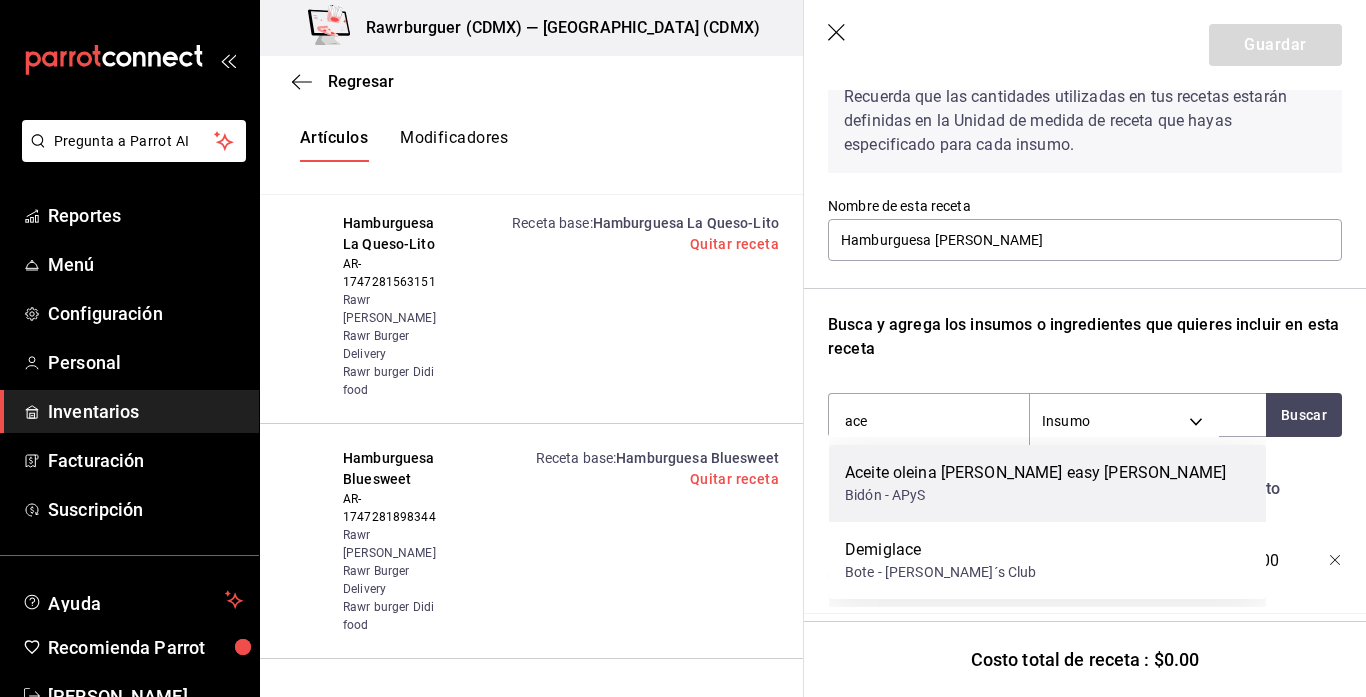click on "Aceite oleina [PERSON_NAME]  easy [PERSON_NAME]" at bounding box center (1035, 473) 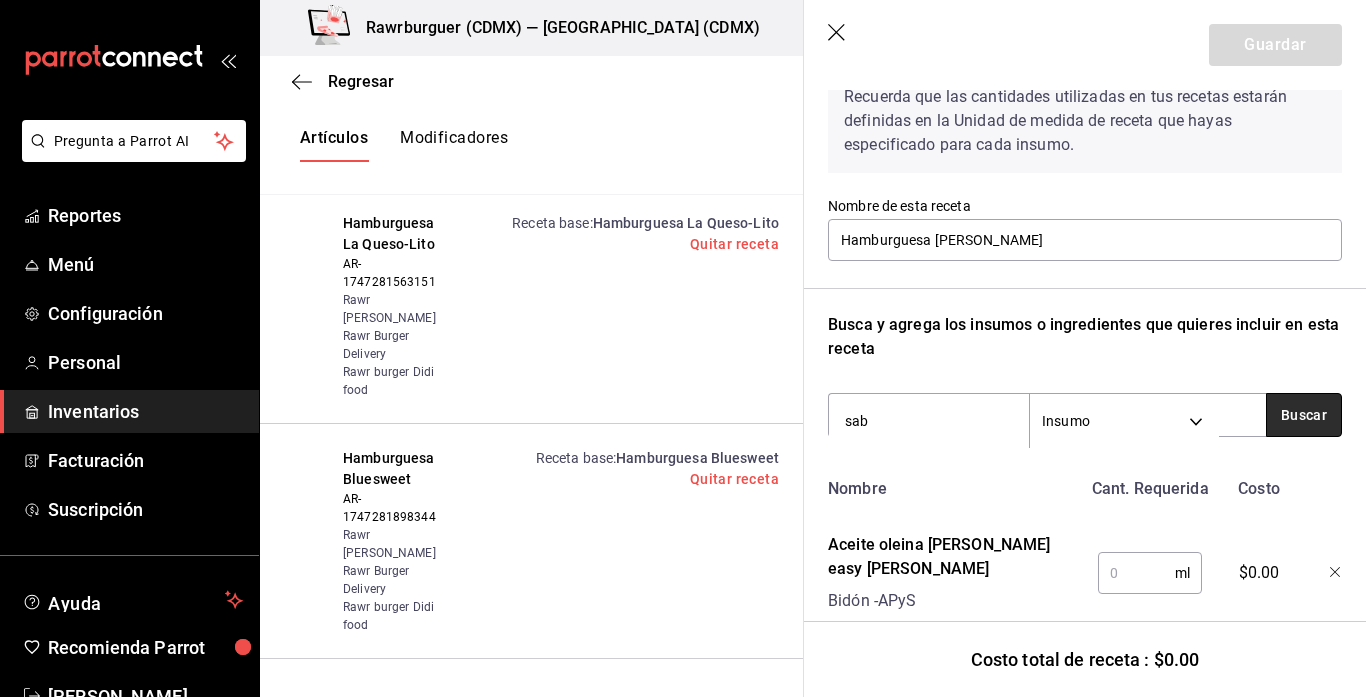 click on "Buscar" at bounding box center (1304, 415) 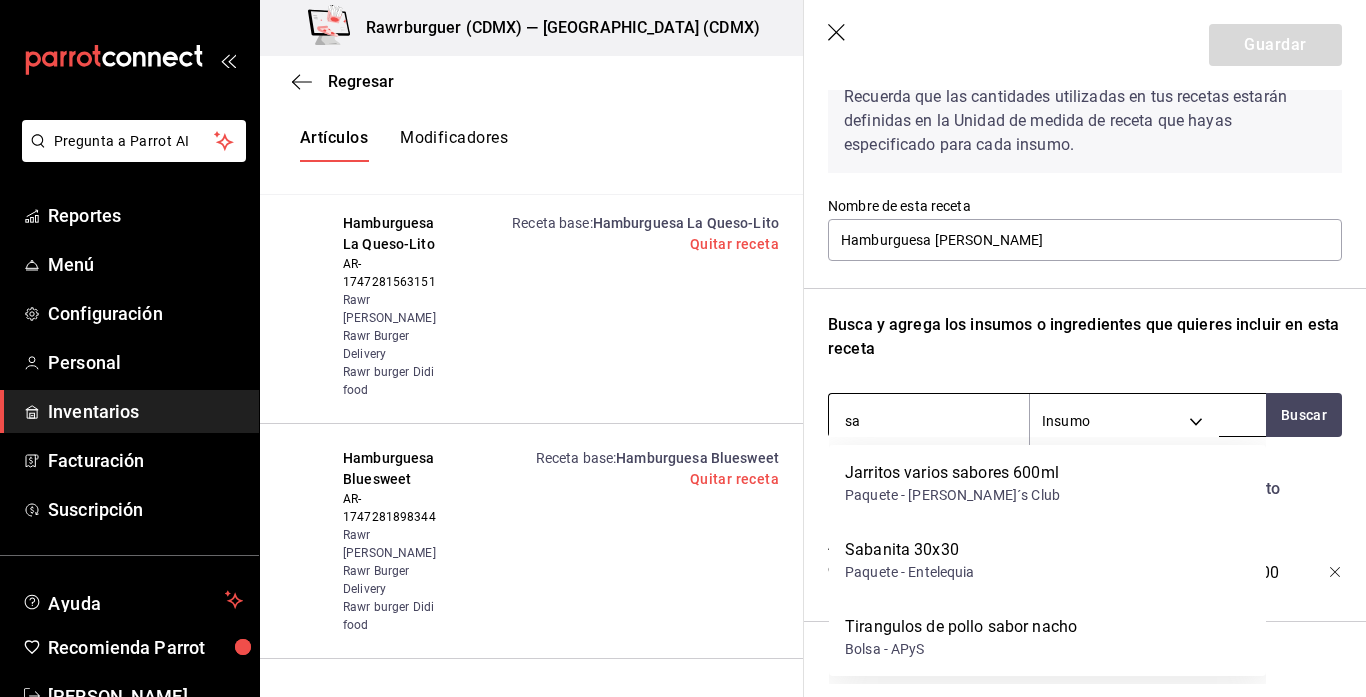 type on "s" 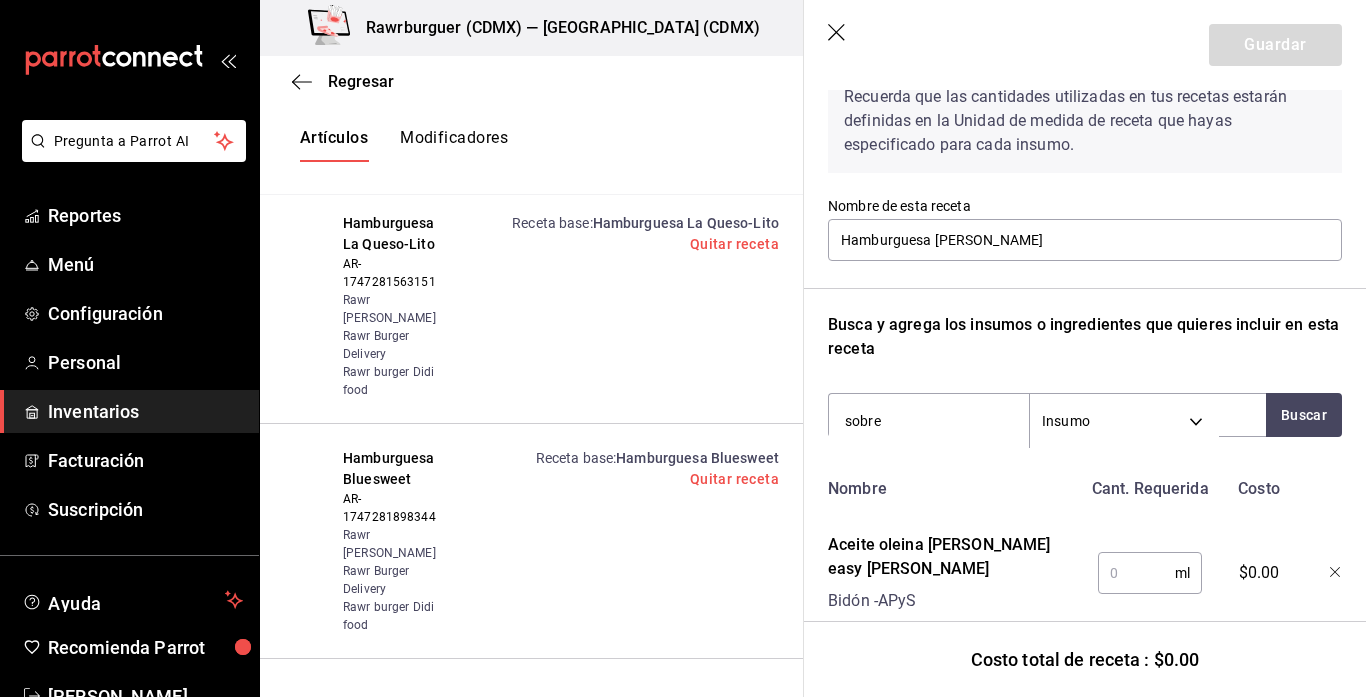 type on "sobre" 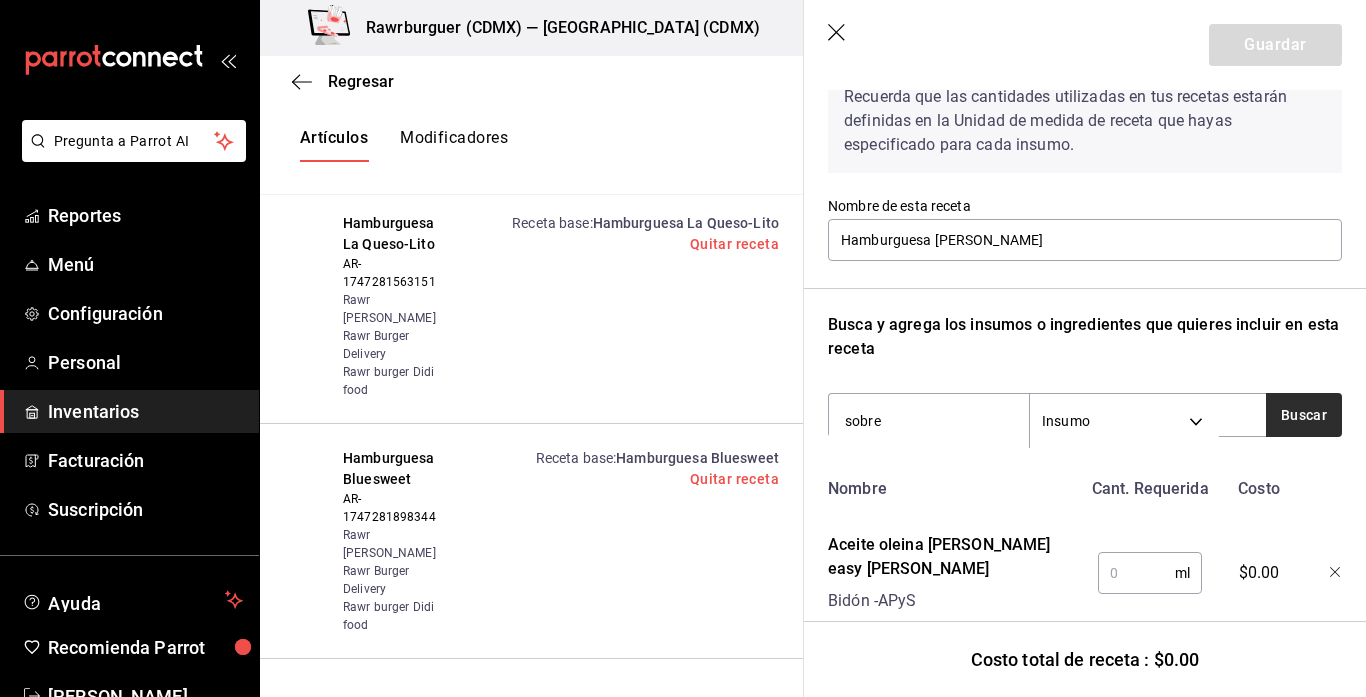 drag, startPoint x: 1346, startPoint y: 422, endPoint x: 1323, endPoint y: 414, distance: 24.351591 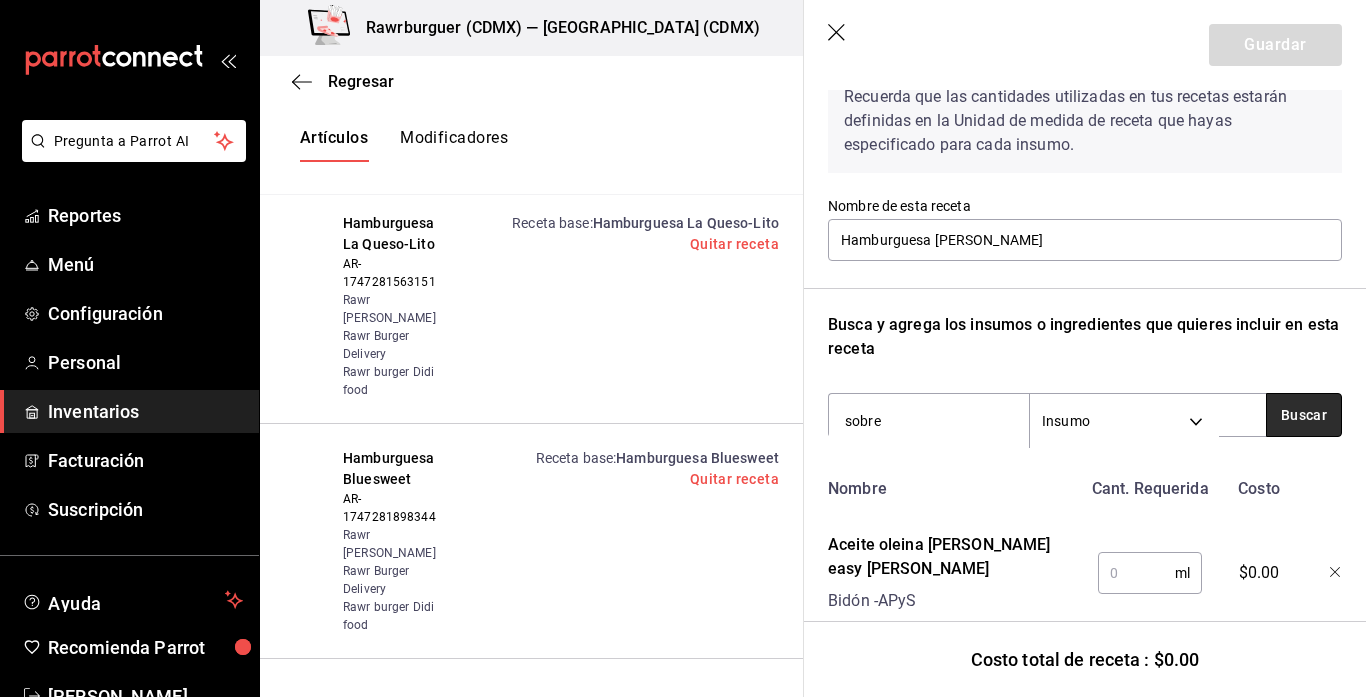 click on "Buscar" at bounding box center [1304, 415] 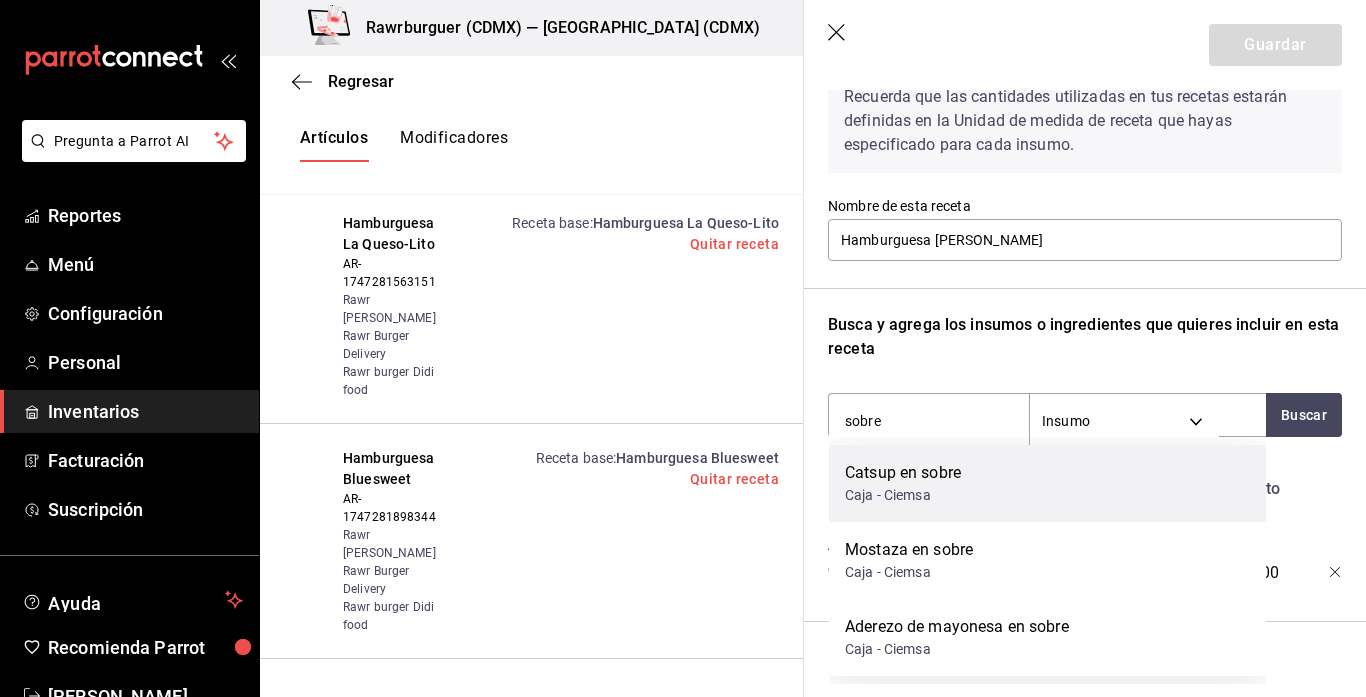 click on "Catsup en sobre  Caja - Ciemsa" at bounding box center [1047, 483] 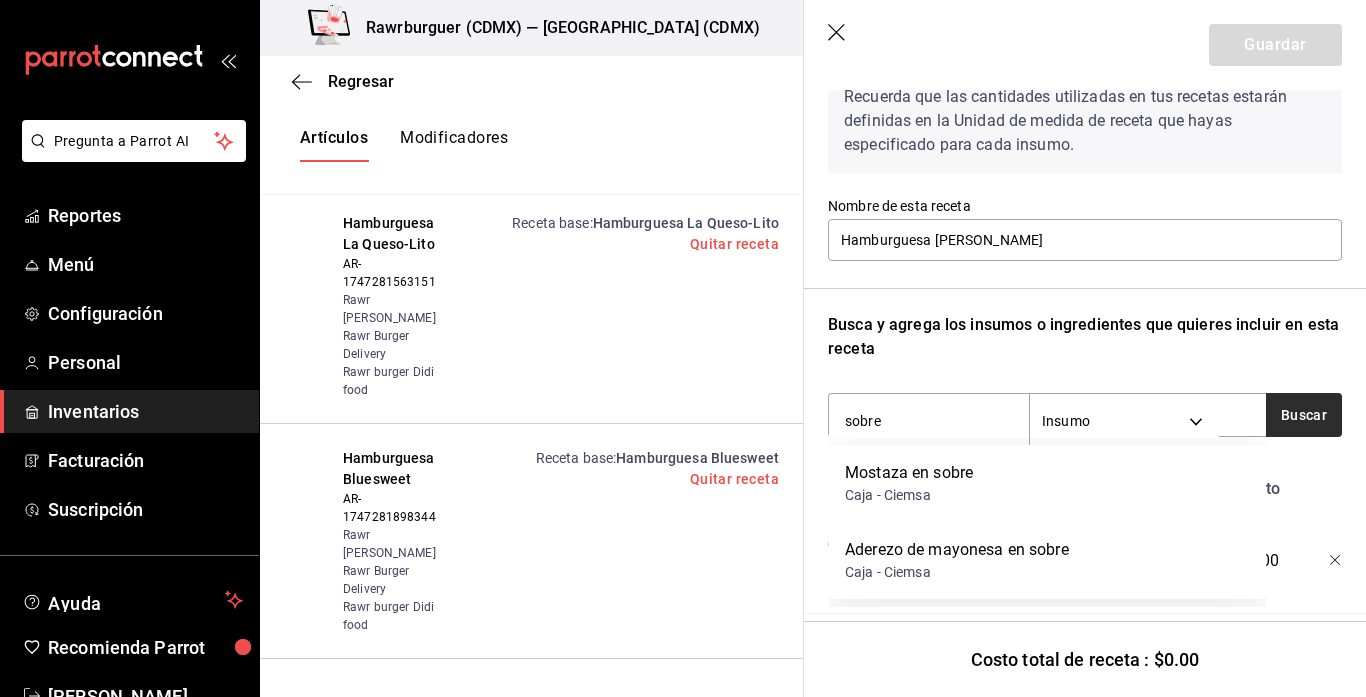 type on "sobre" 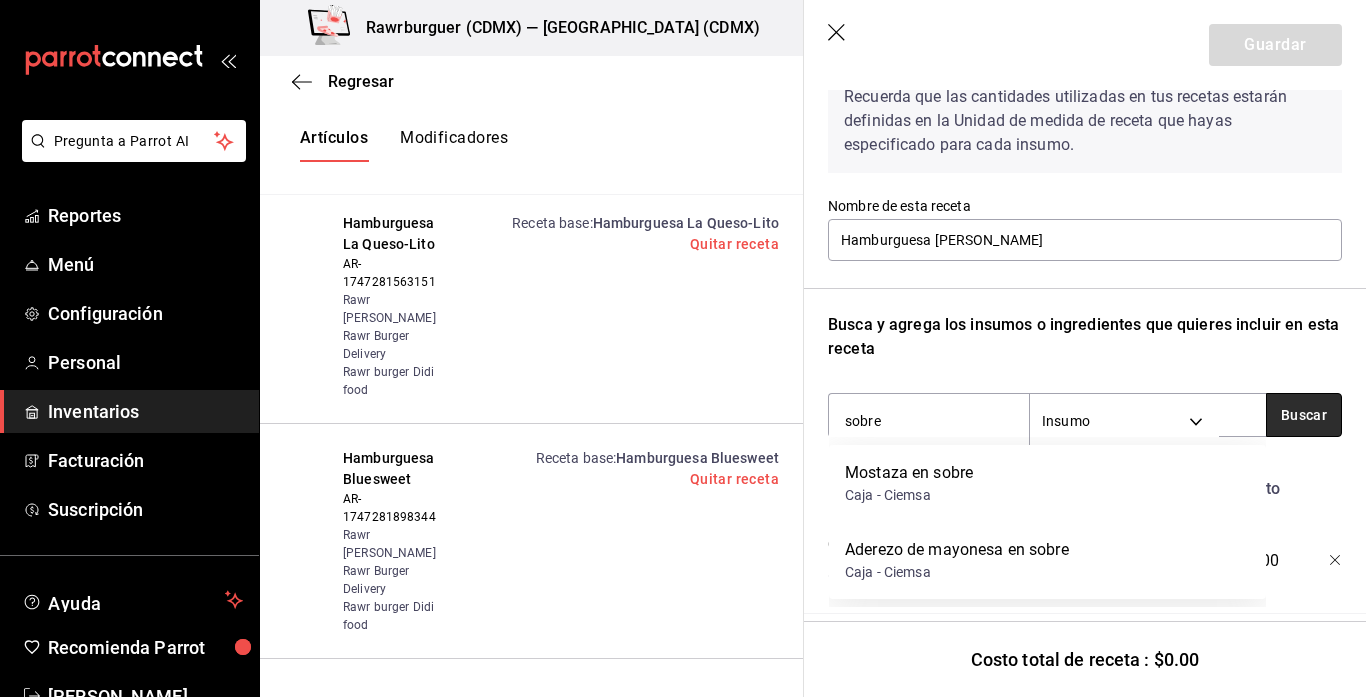 click on "Buscar" at bounding box center (1304, 415) 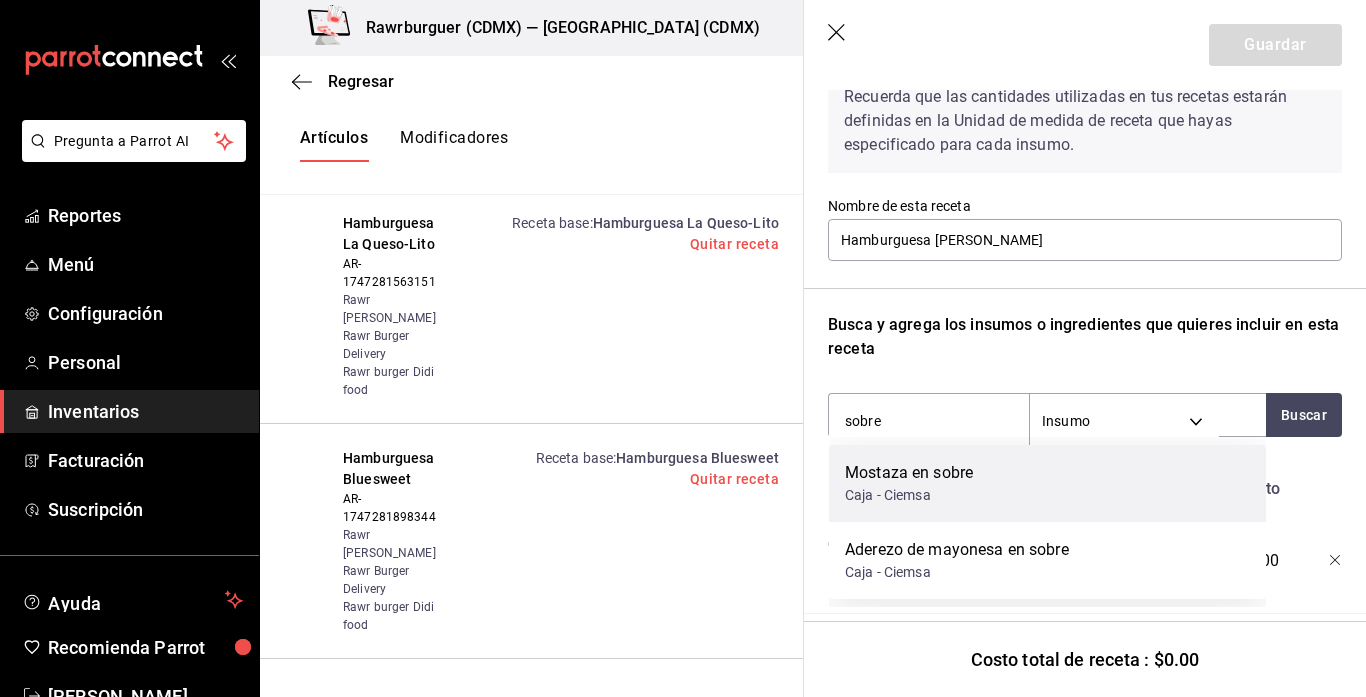 click on "Mostaza en sobre  Caja - Ciemsa" at bounding box center [1047, 483] 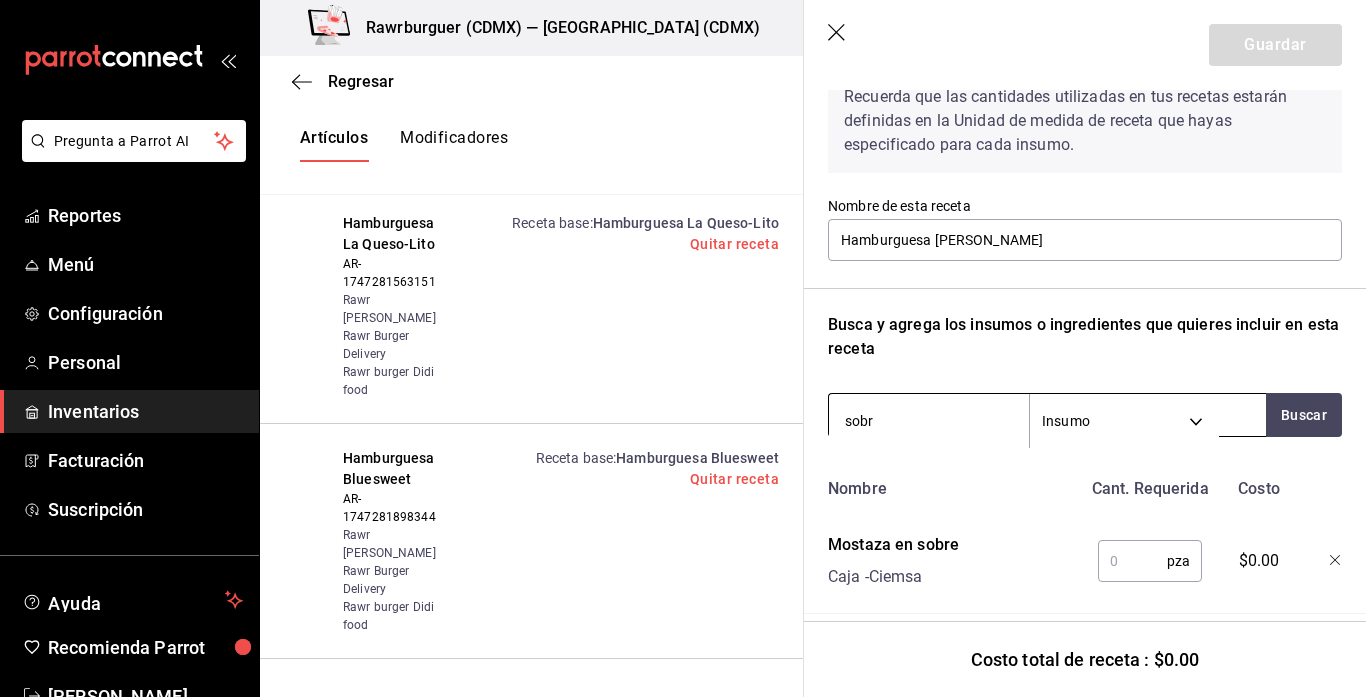 type on "sobre" 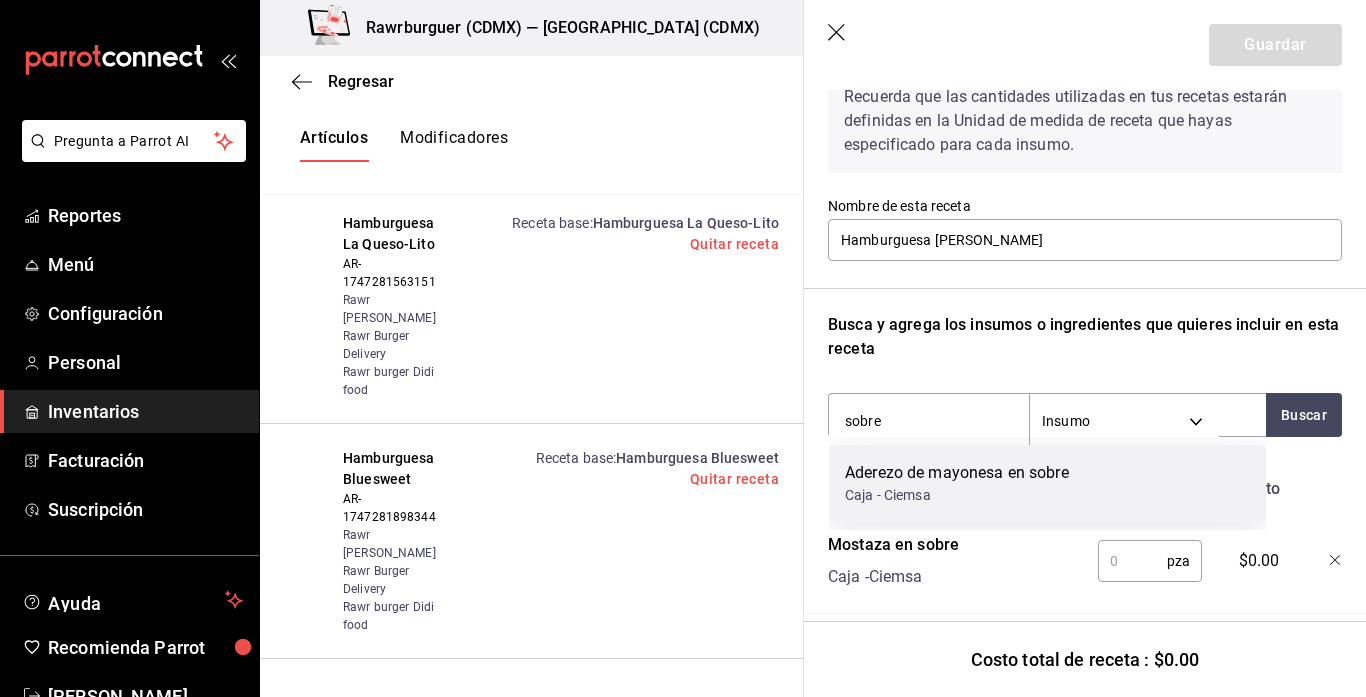 click on "Caja - Ciemsa" at bounding box center (957, 495) 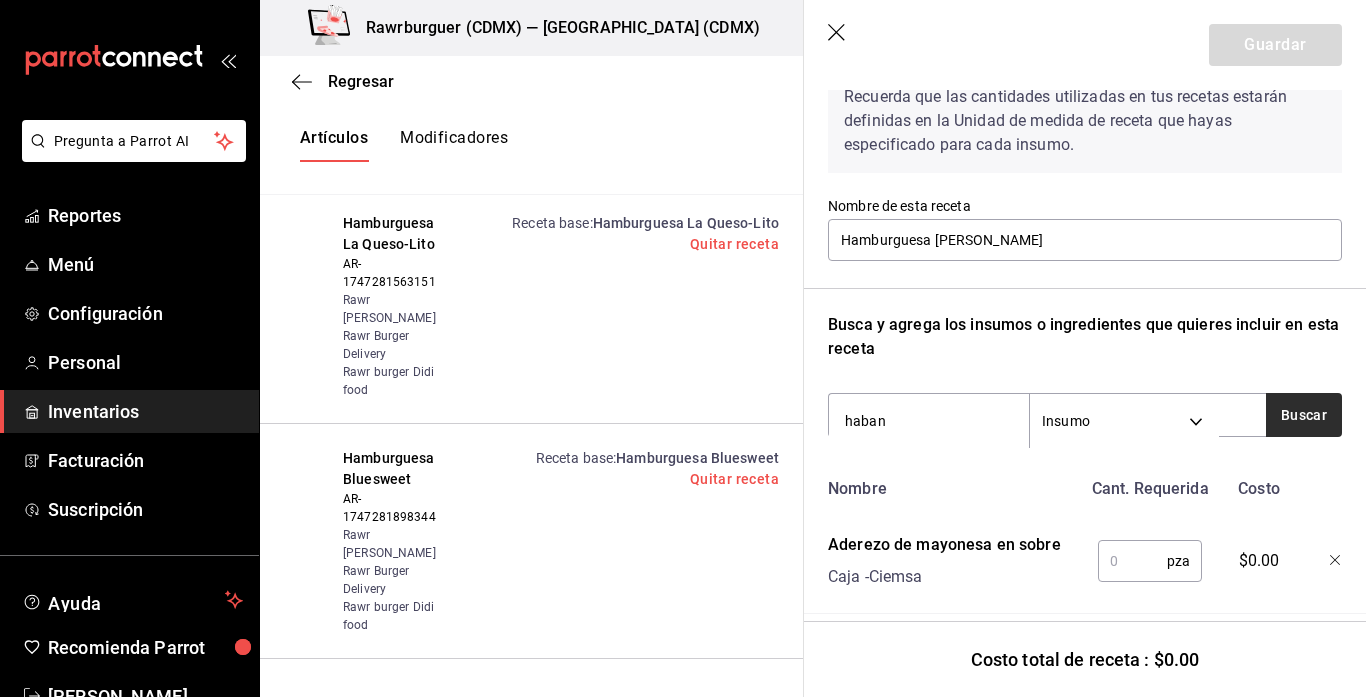 type on "haban" 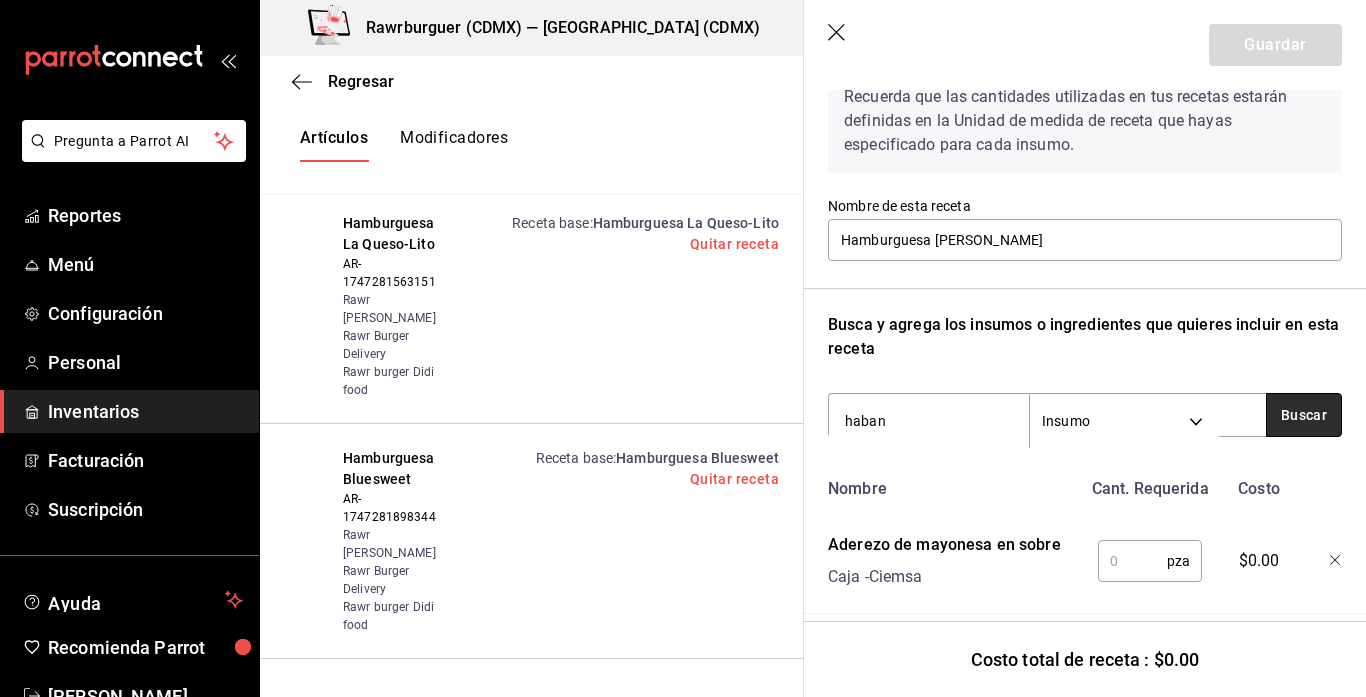 click on "Buscar" at bounding box center [1304, 415] 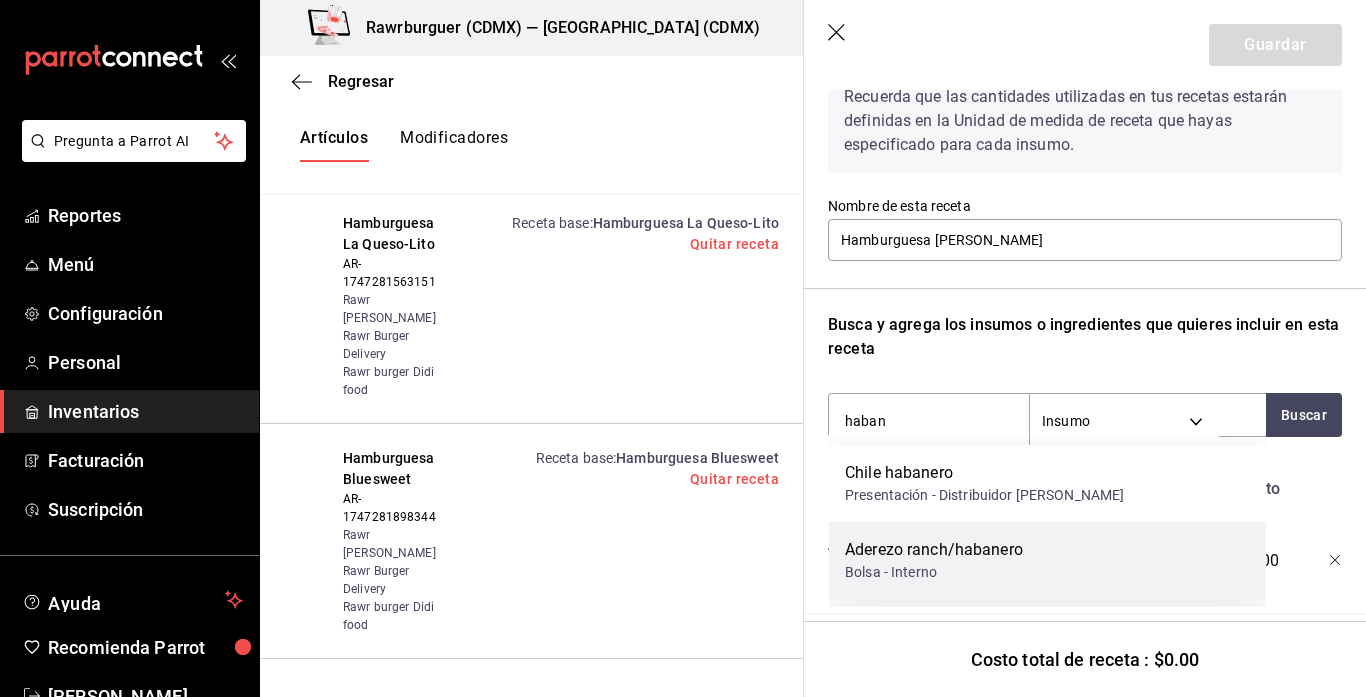 click on "Aderezo ranch/habanero" at bounding box center [934, 550] 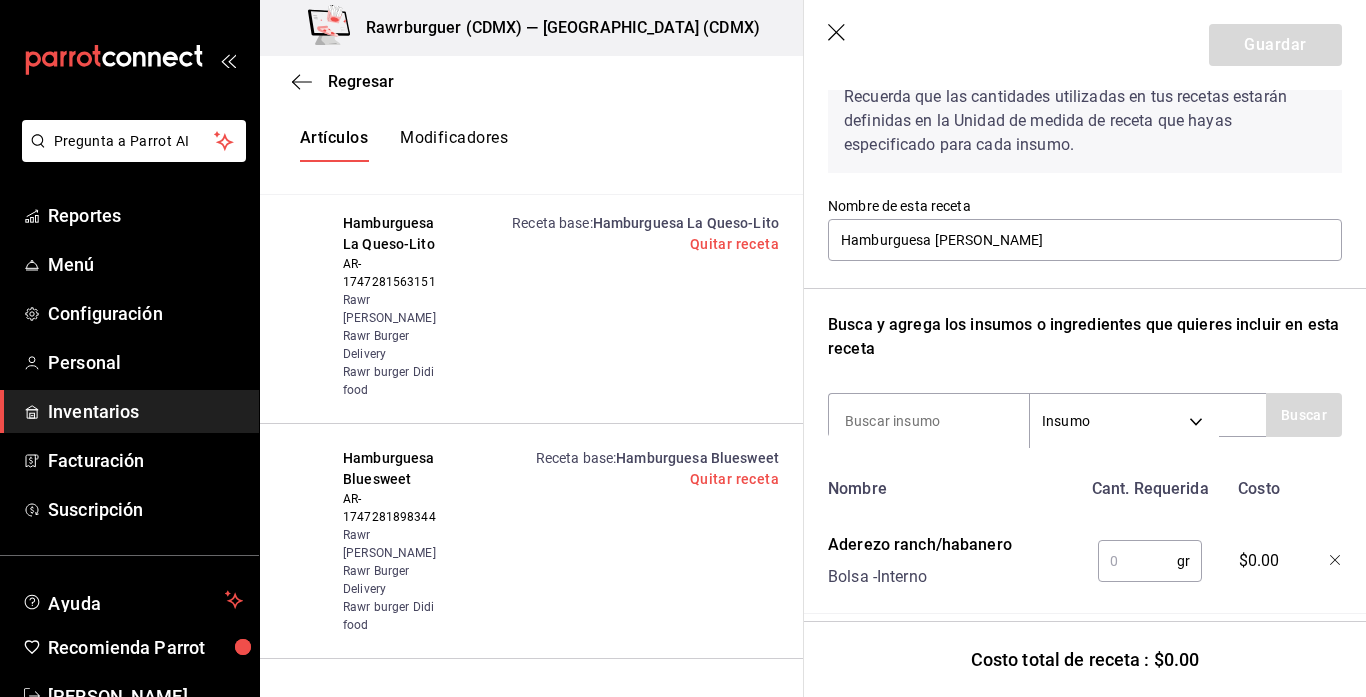 type on "s" 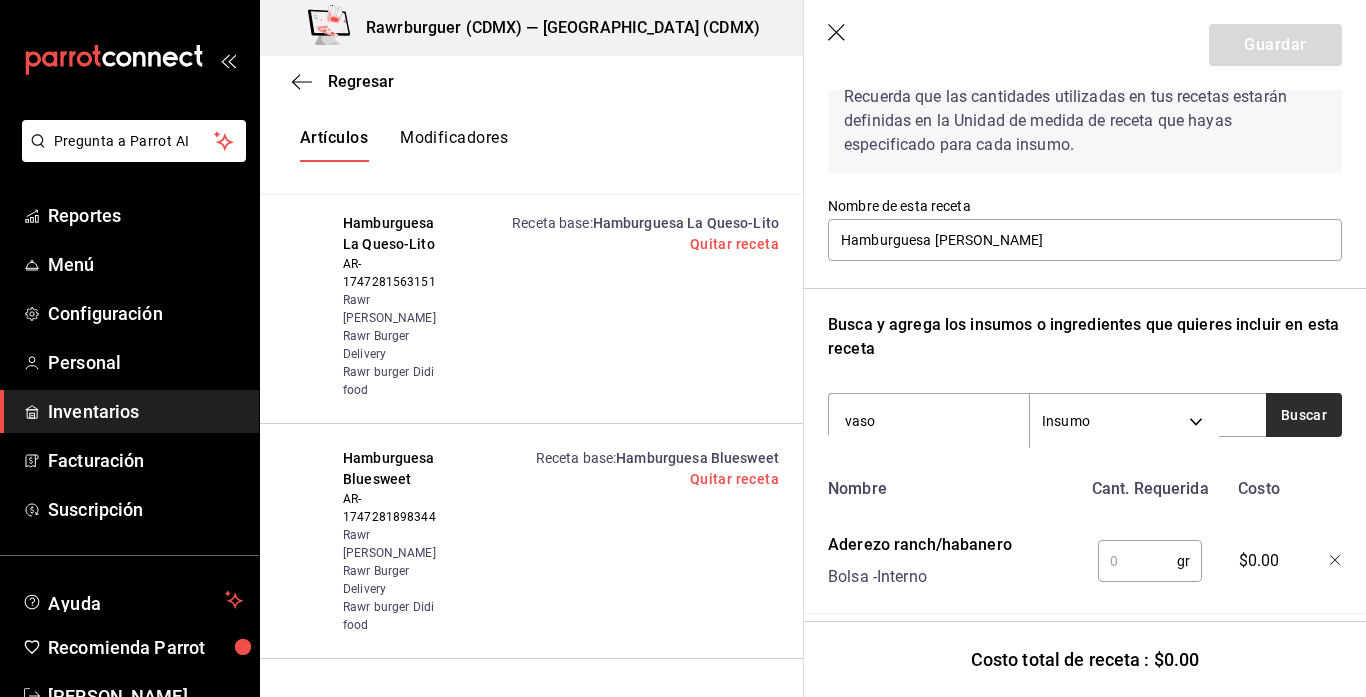 type on "vaso" 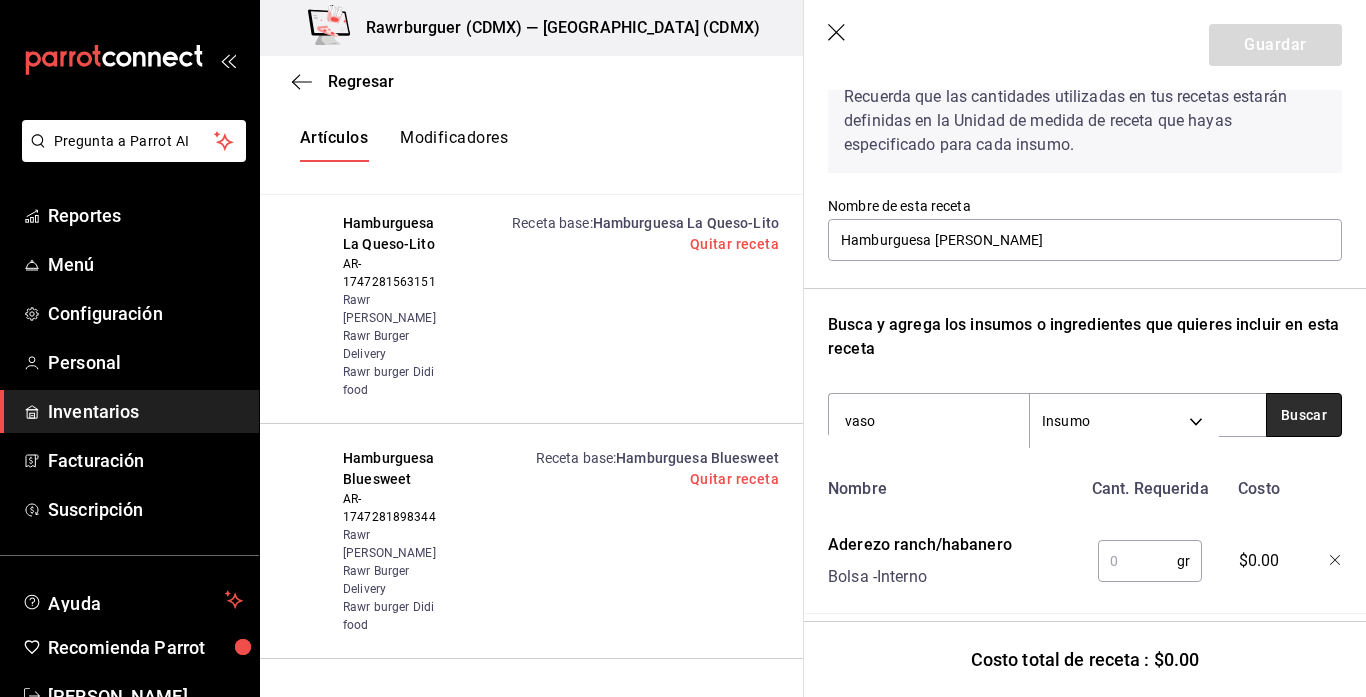 click on "Buscar" at bounding box center [1304, 415] 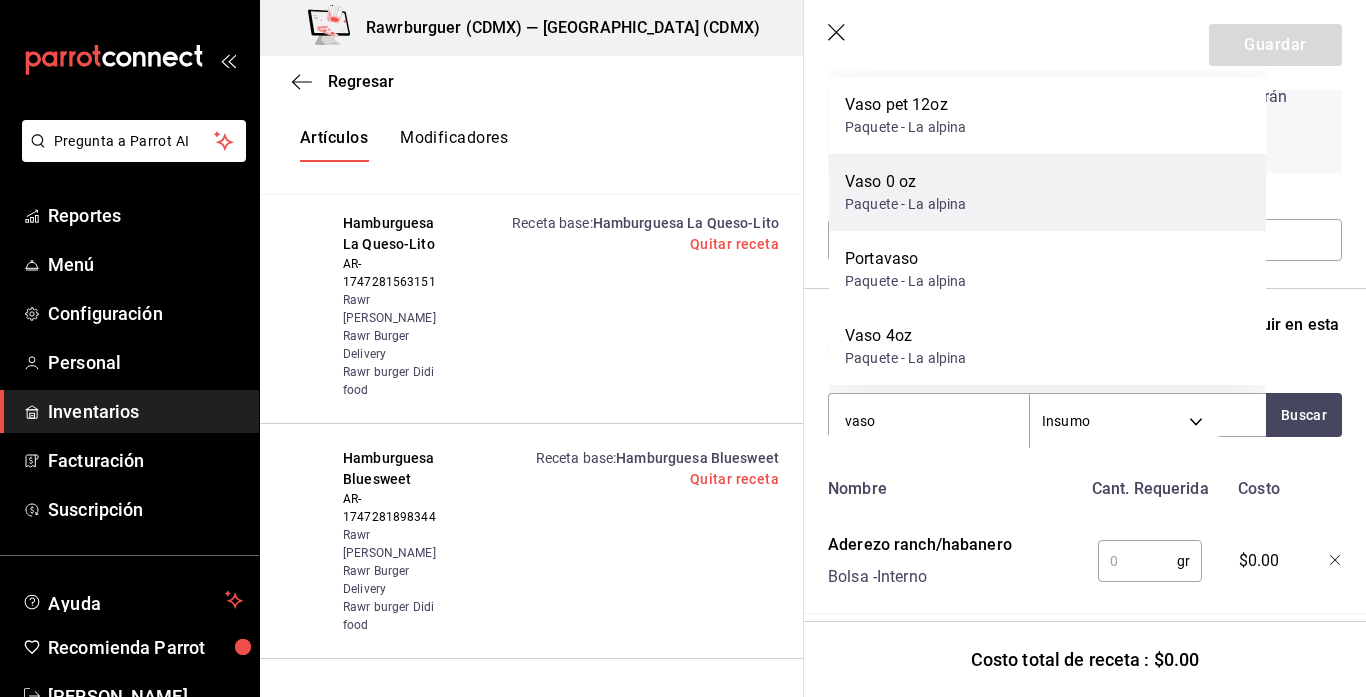 click on "Vaso 0 oz" at bounding box center (906, 182) 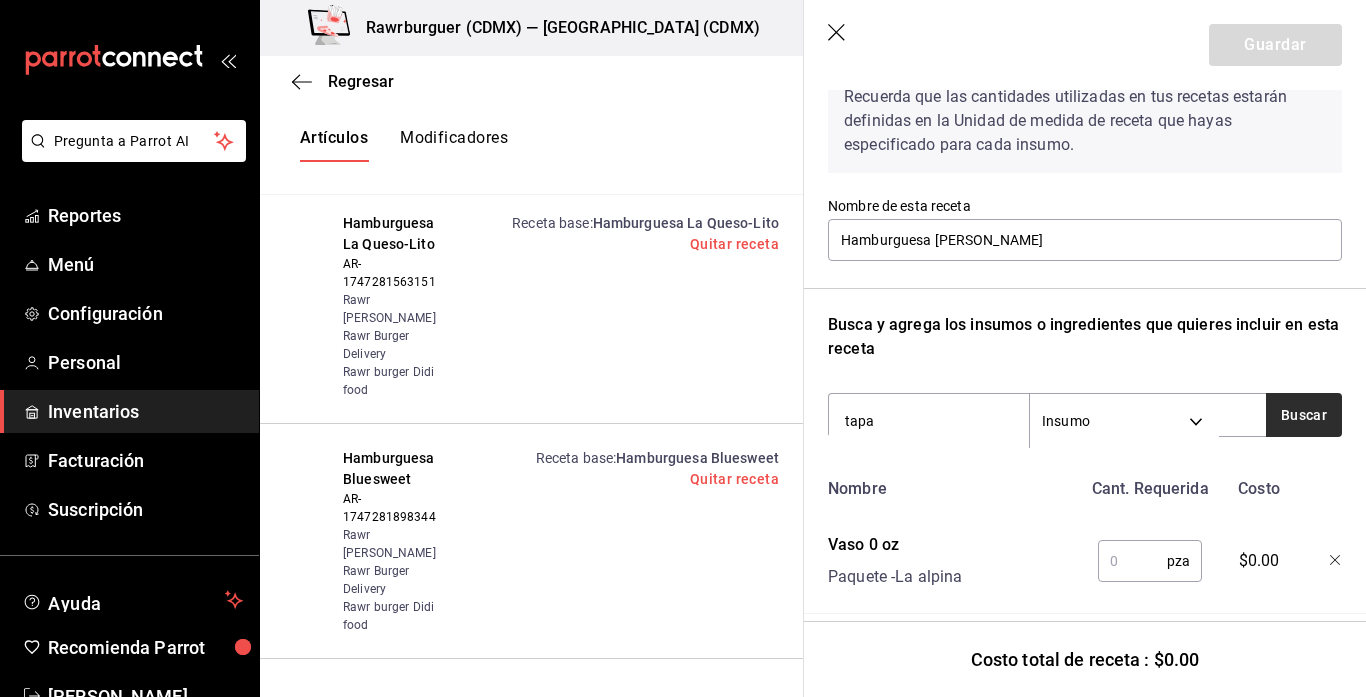 type on "tapa" 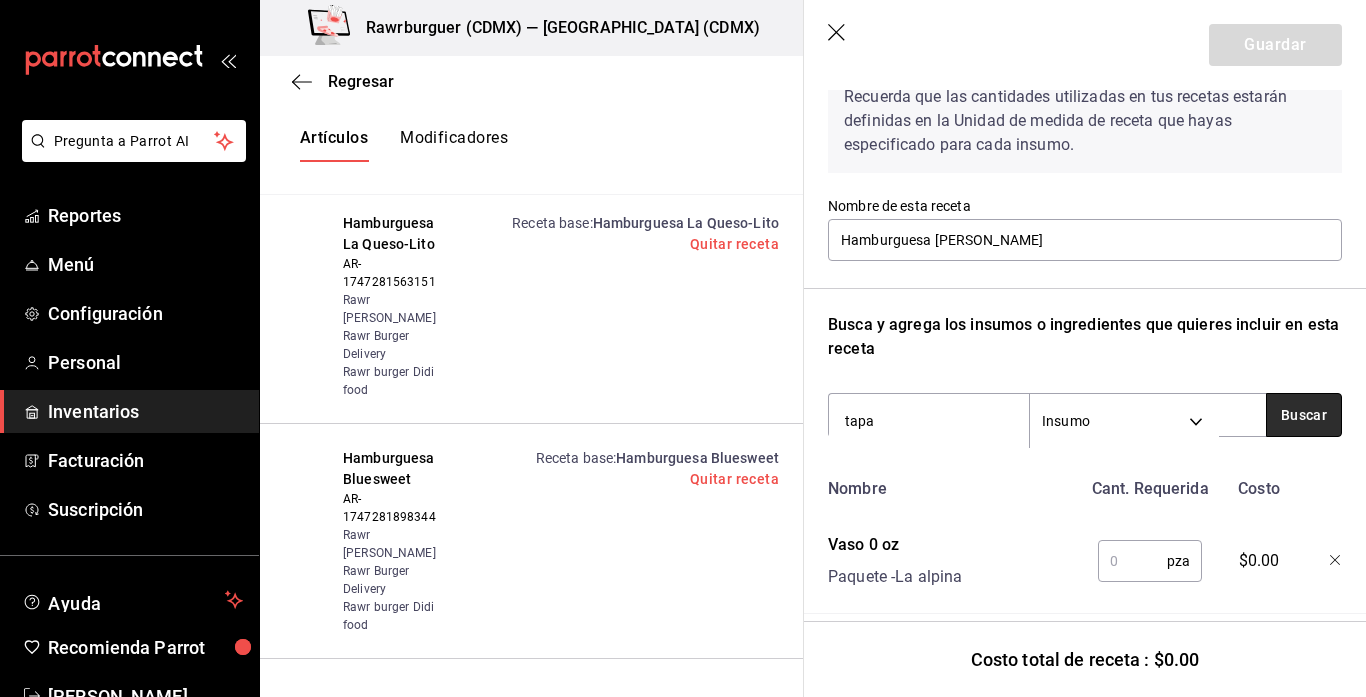 click on "Buscar" at bounding box center (1304, 415) 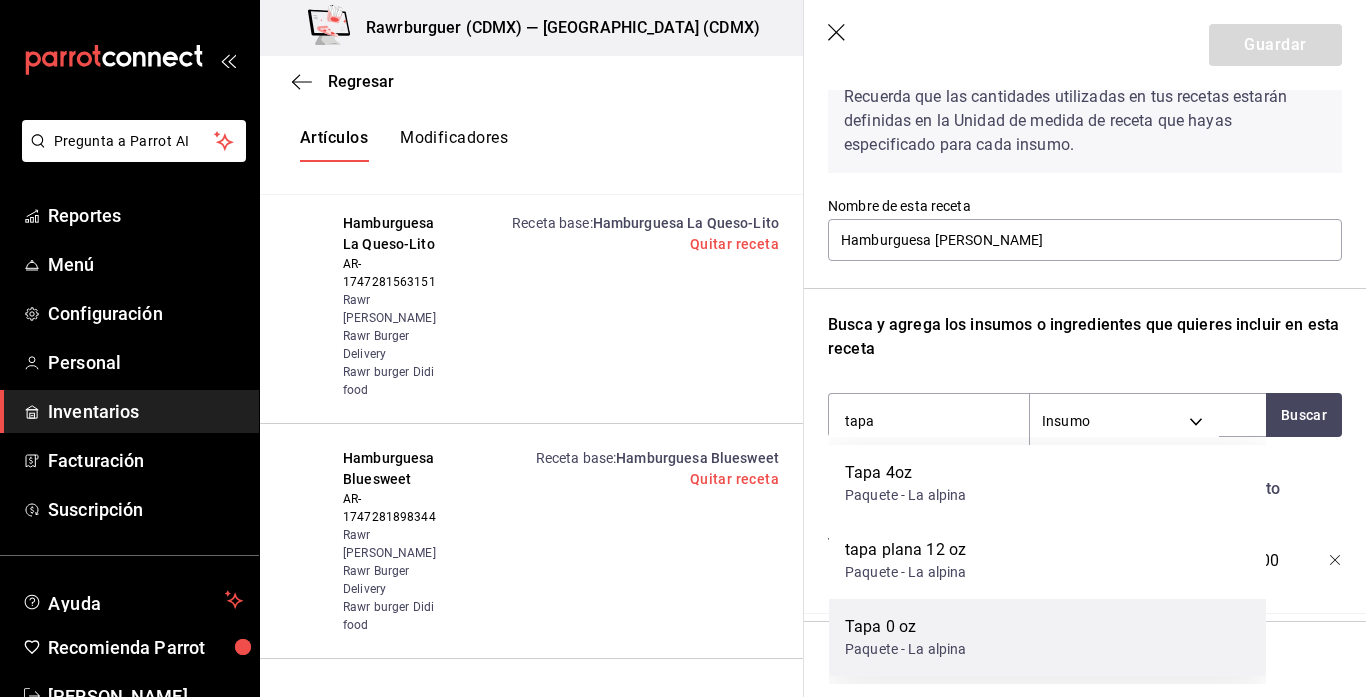 click on "Tapa 0 oz" at bounding box center (906, 627) 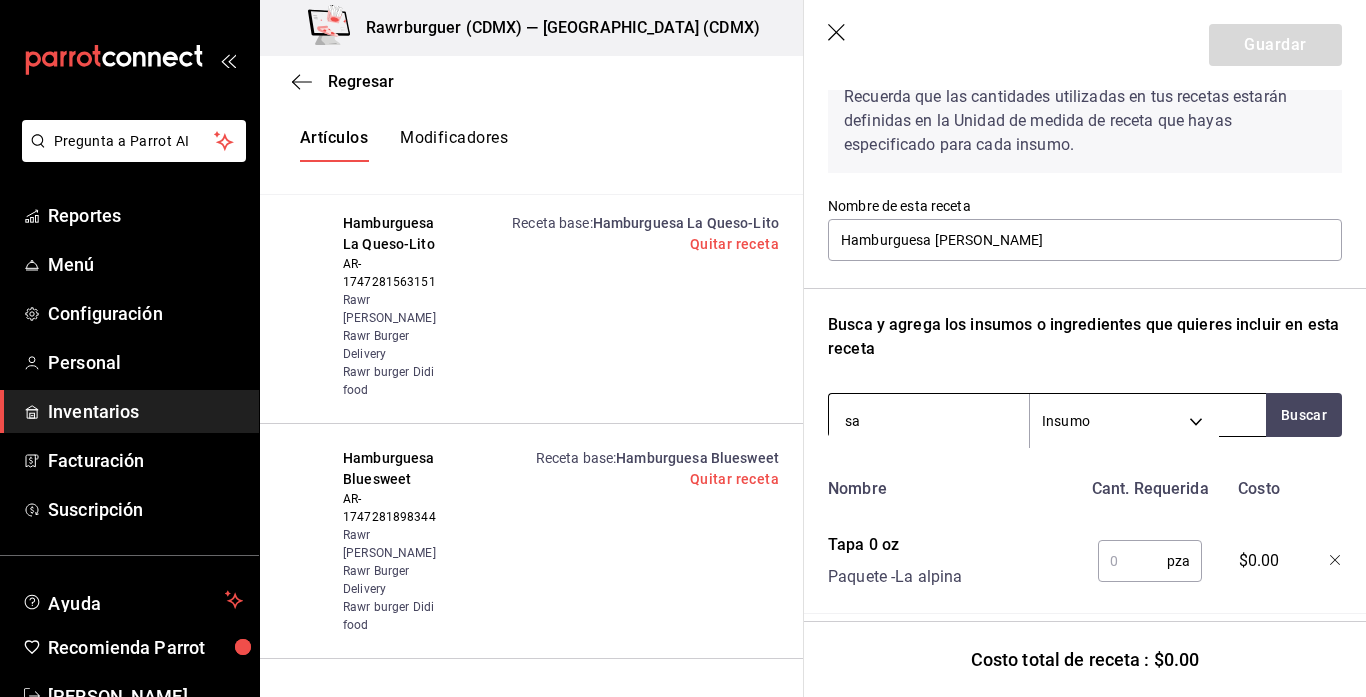 type on "sab" 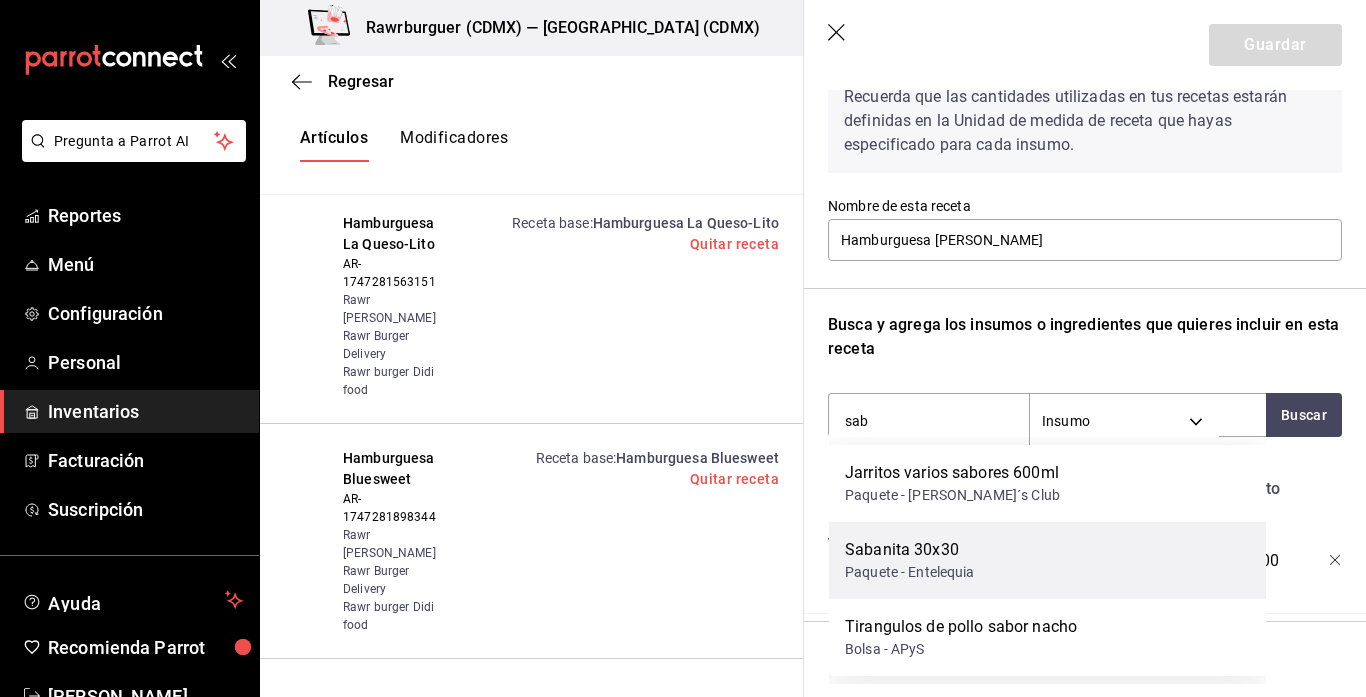 click on "Sabanita 30x30 Paquete - [GEOGRAPHIC_DATA]" at bounding box center [1047, 560] 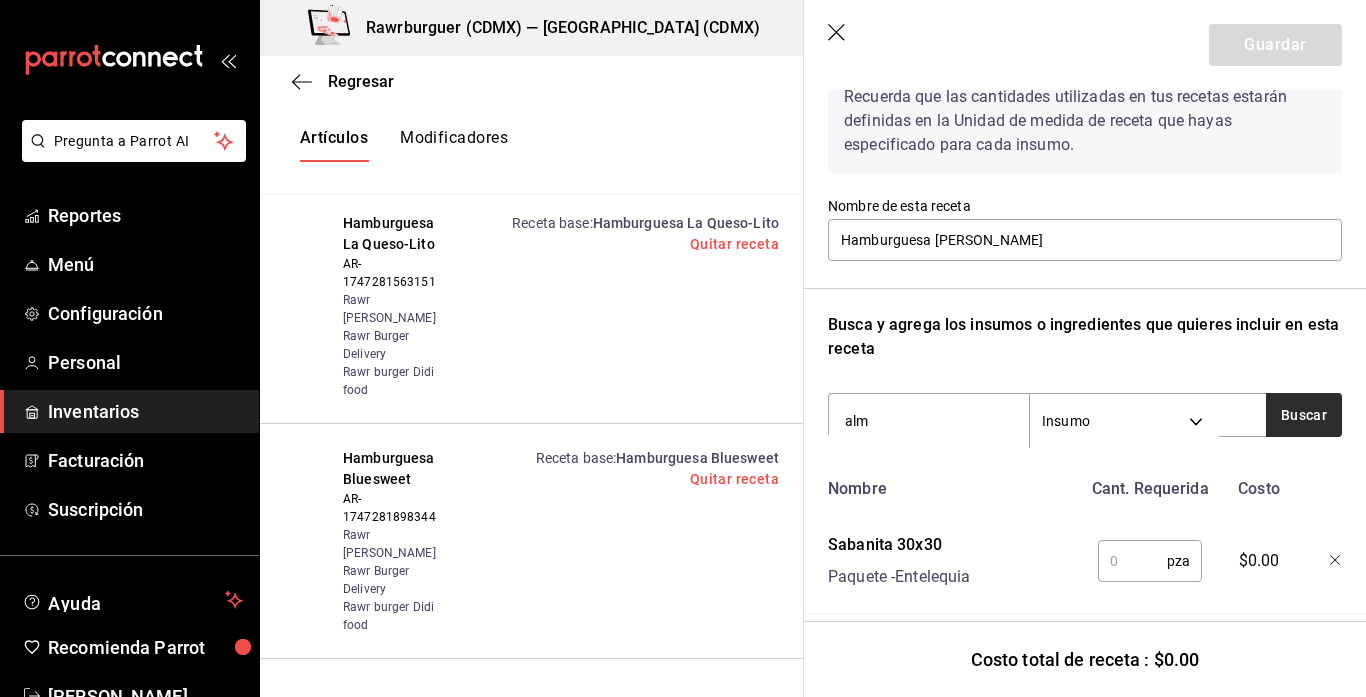 type on "alm" 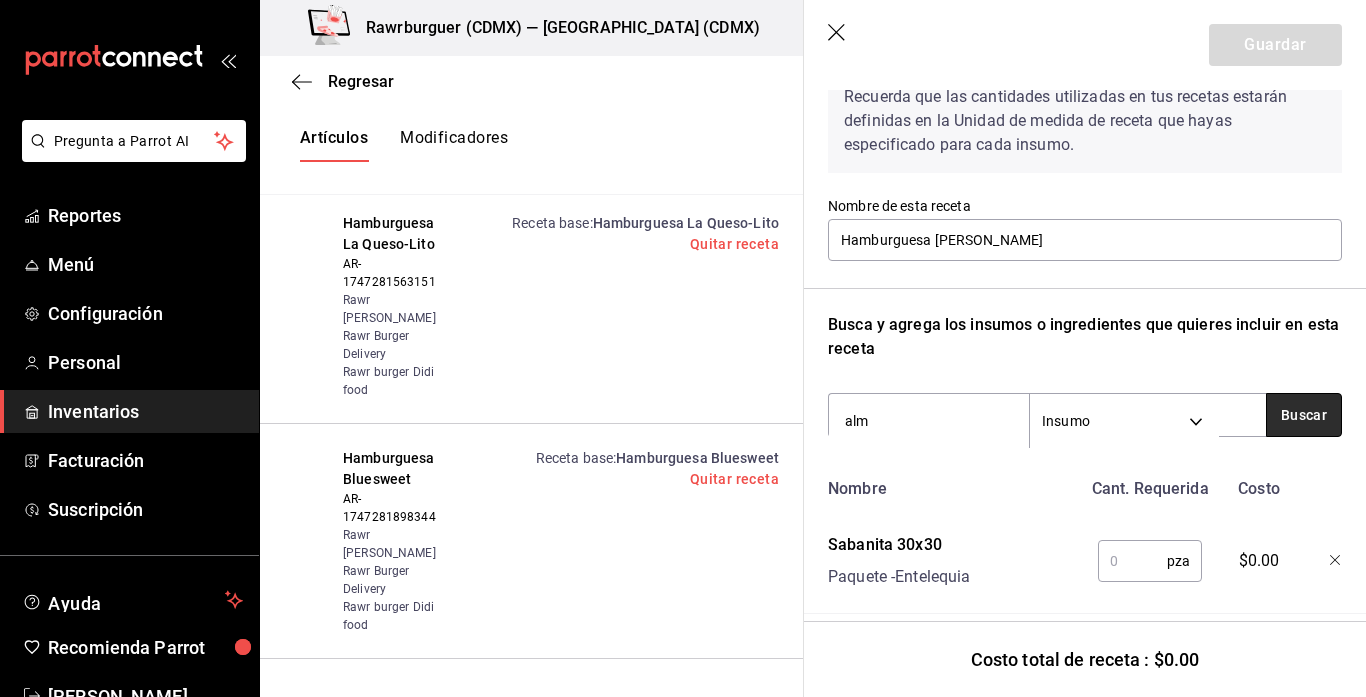 click on "Buscar" at bounding box center (1304, 415) 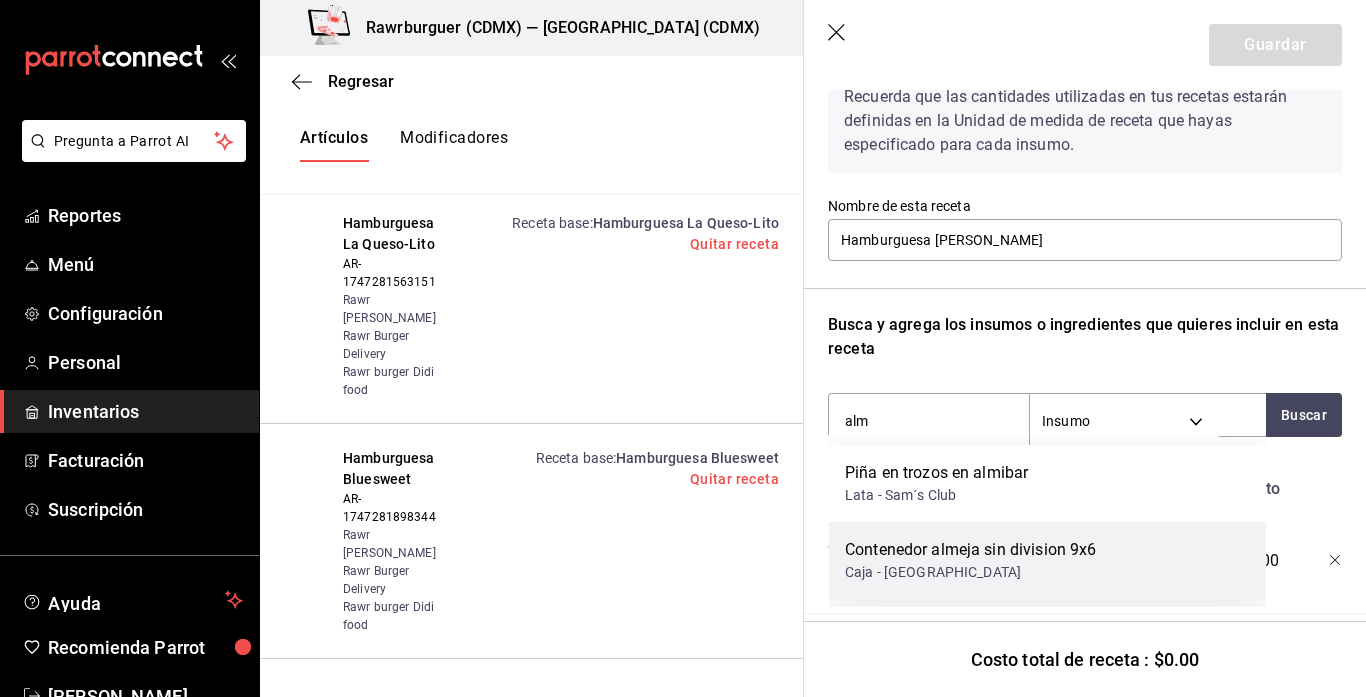 click on "Caja - [GEOGRAPHIC_DATA]" at bounding box center (970, 572) 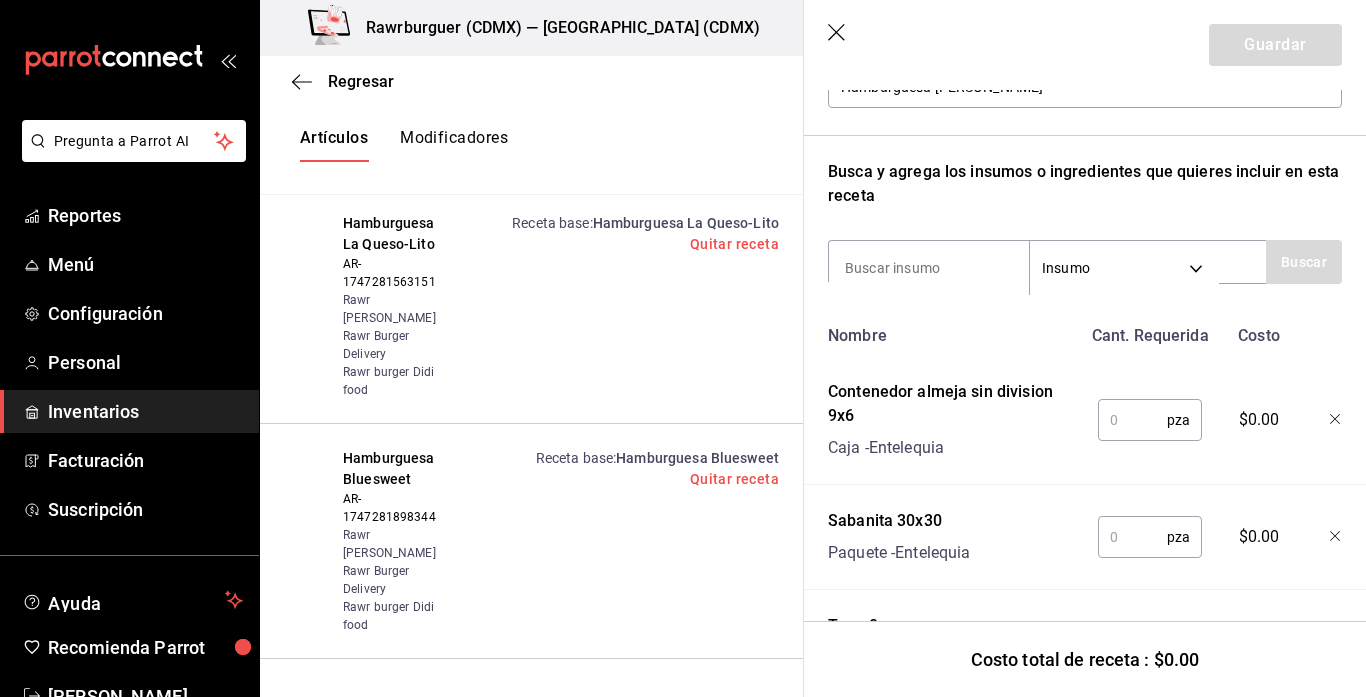 scroll, scrollTop: 0, scrollLeft: 0, axis: both 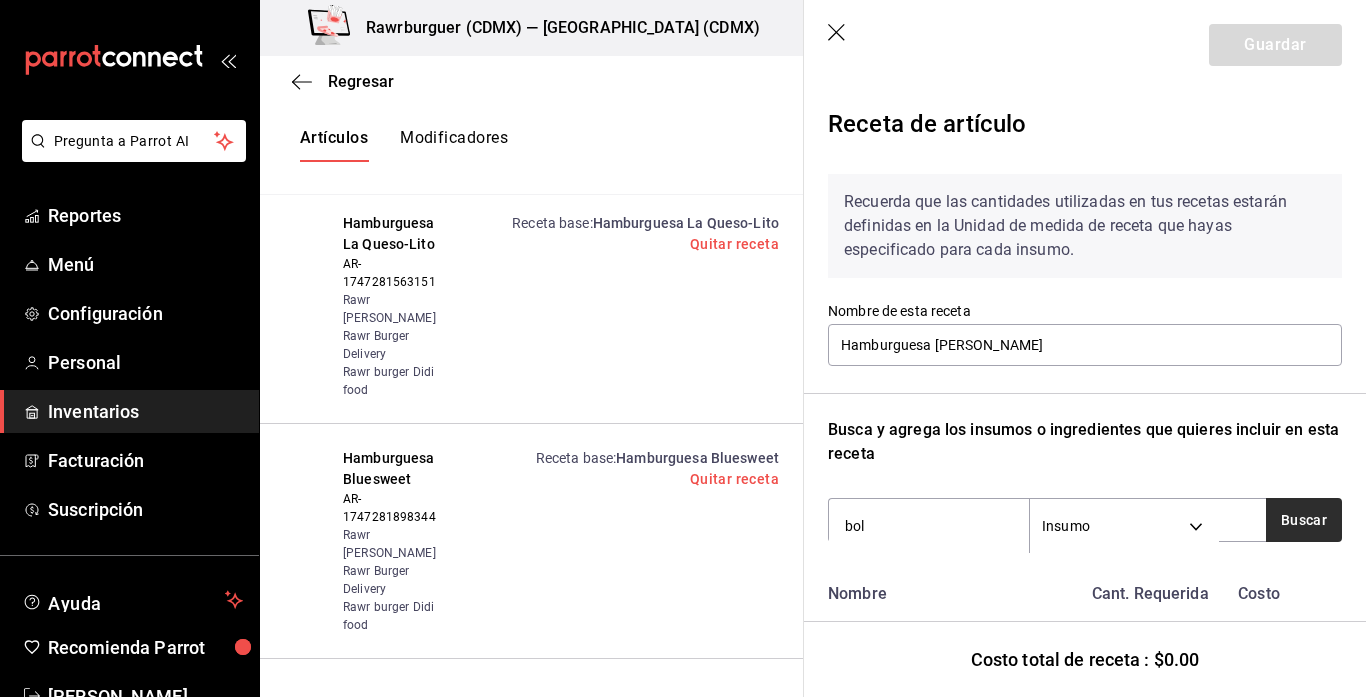 type on "bol" 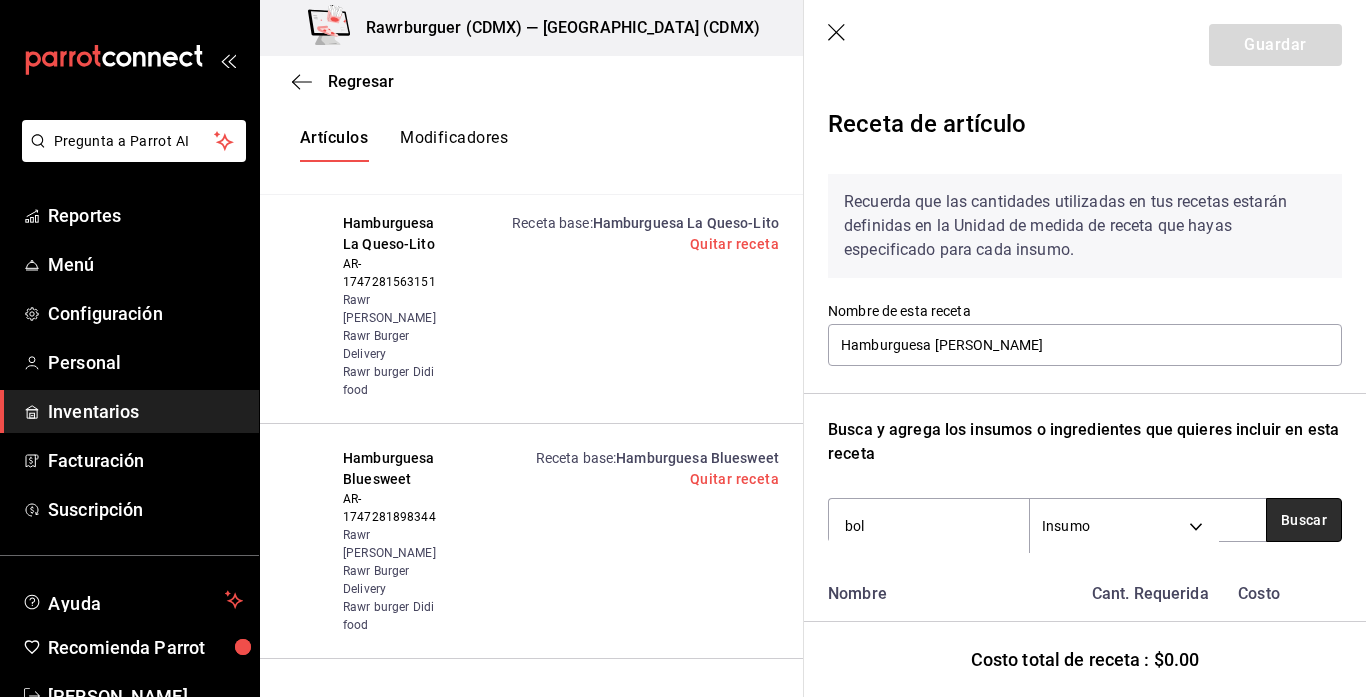 click on "Buscar" at bounding box center (1304, 520) 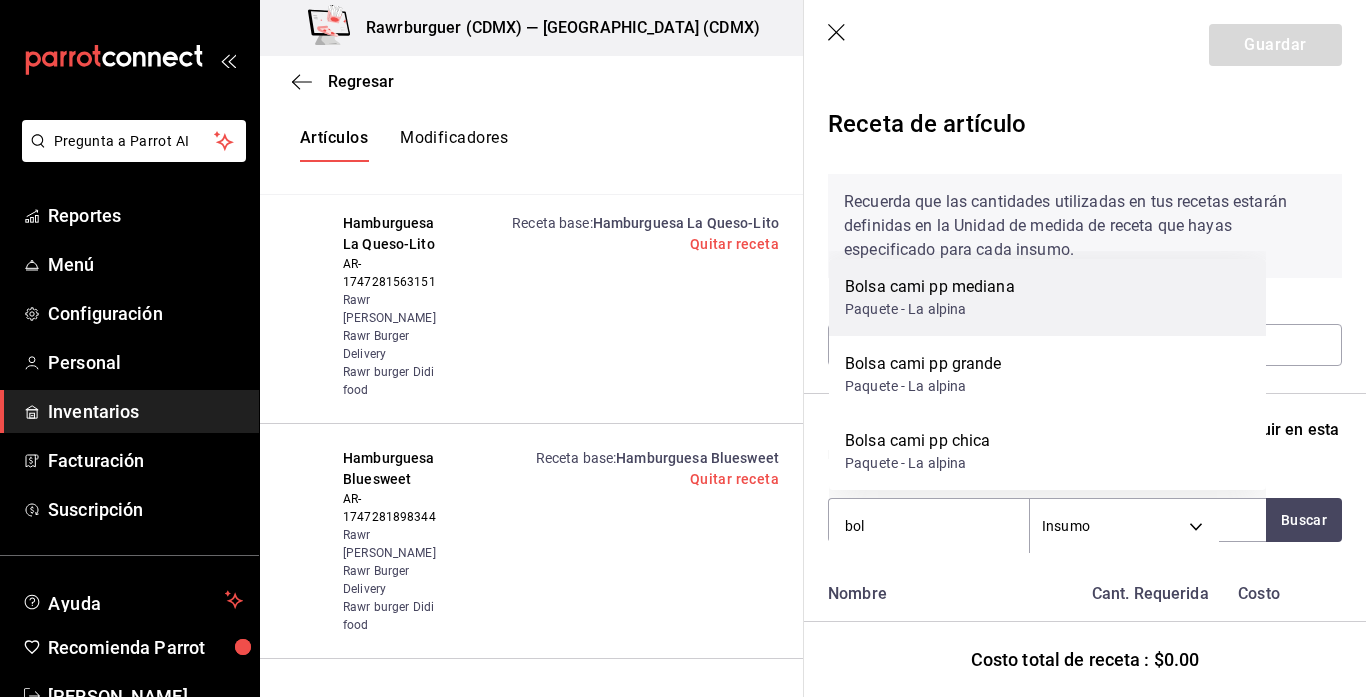 click on "Bolsa cami pp mediana  Paquete - La alpina" at bounding box center [1047, 297] 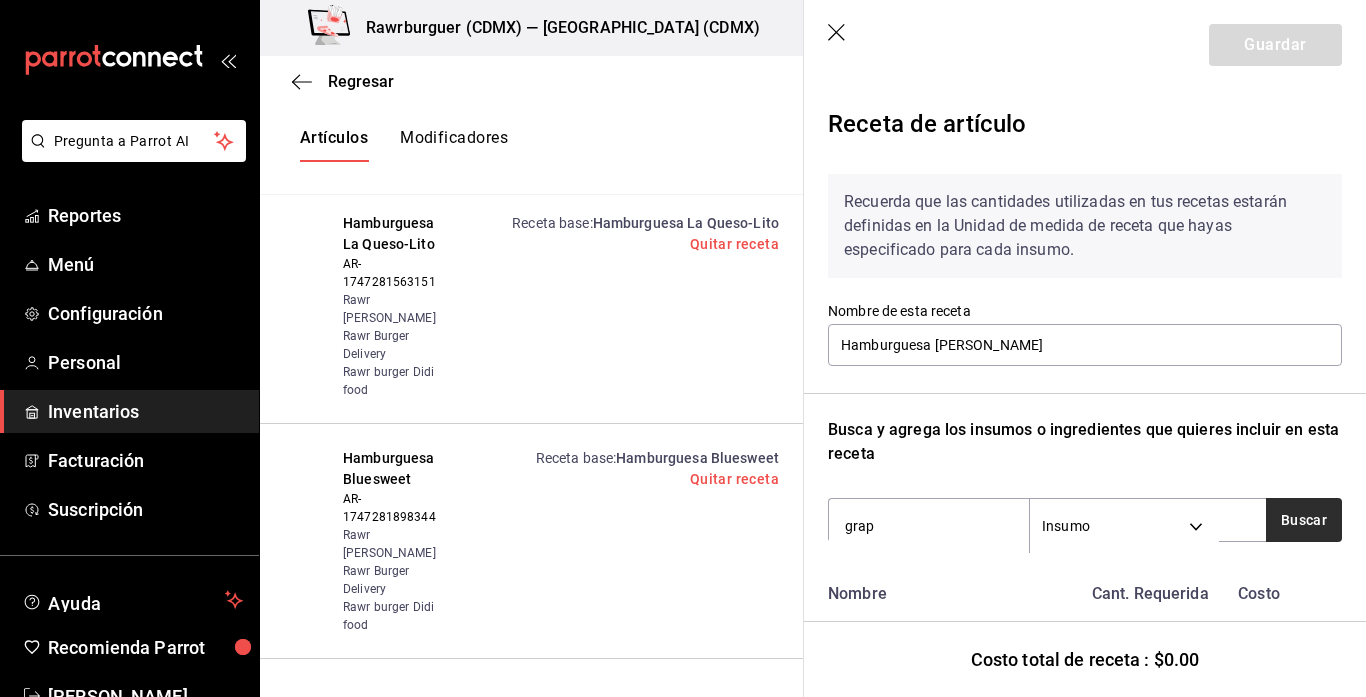 type on "grap" 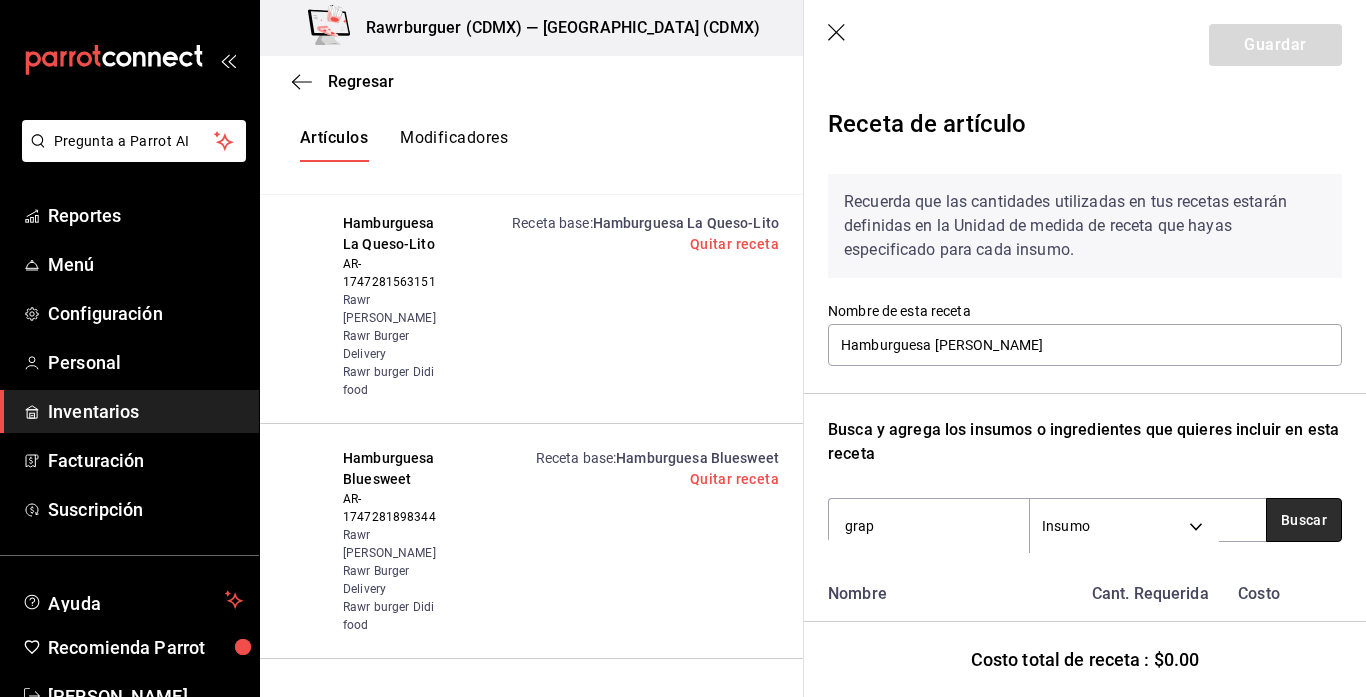 click on "Buscar" at bounding box center [1304, 520] 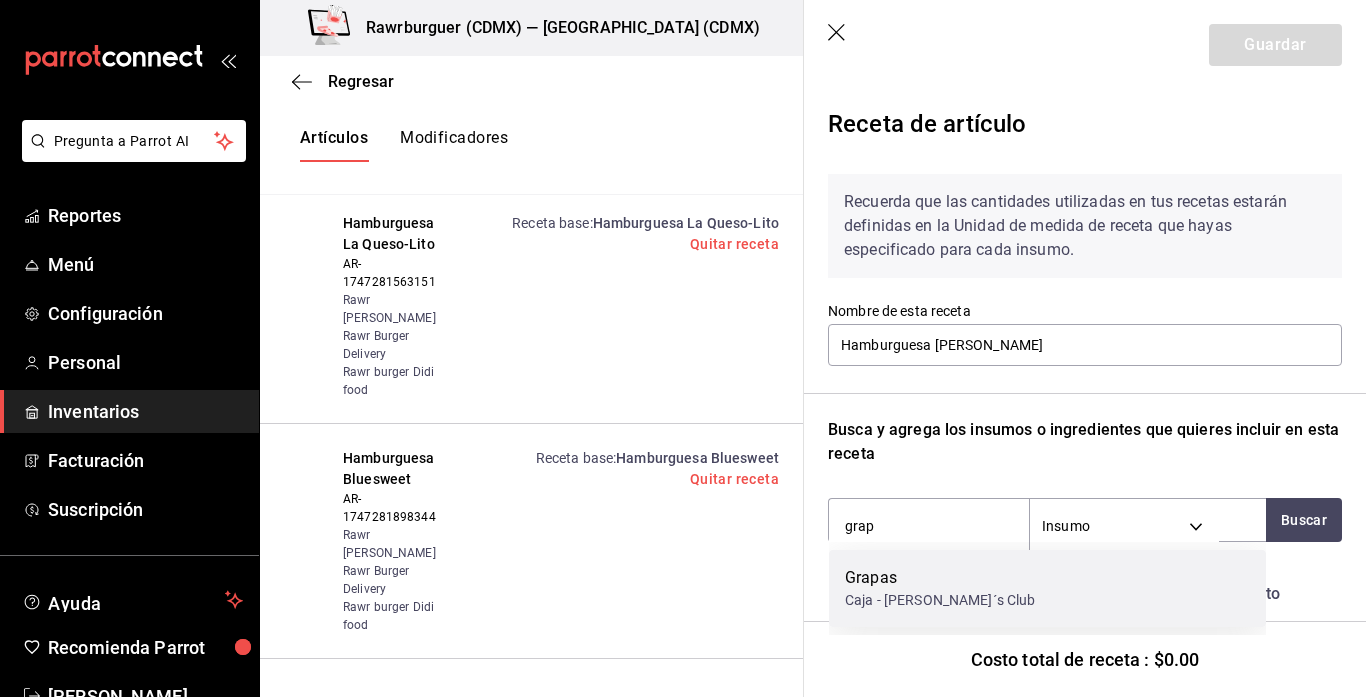 click on "Grapas" at bounding box center [940, 578] 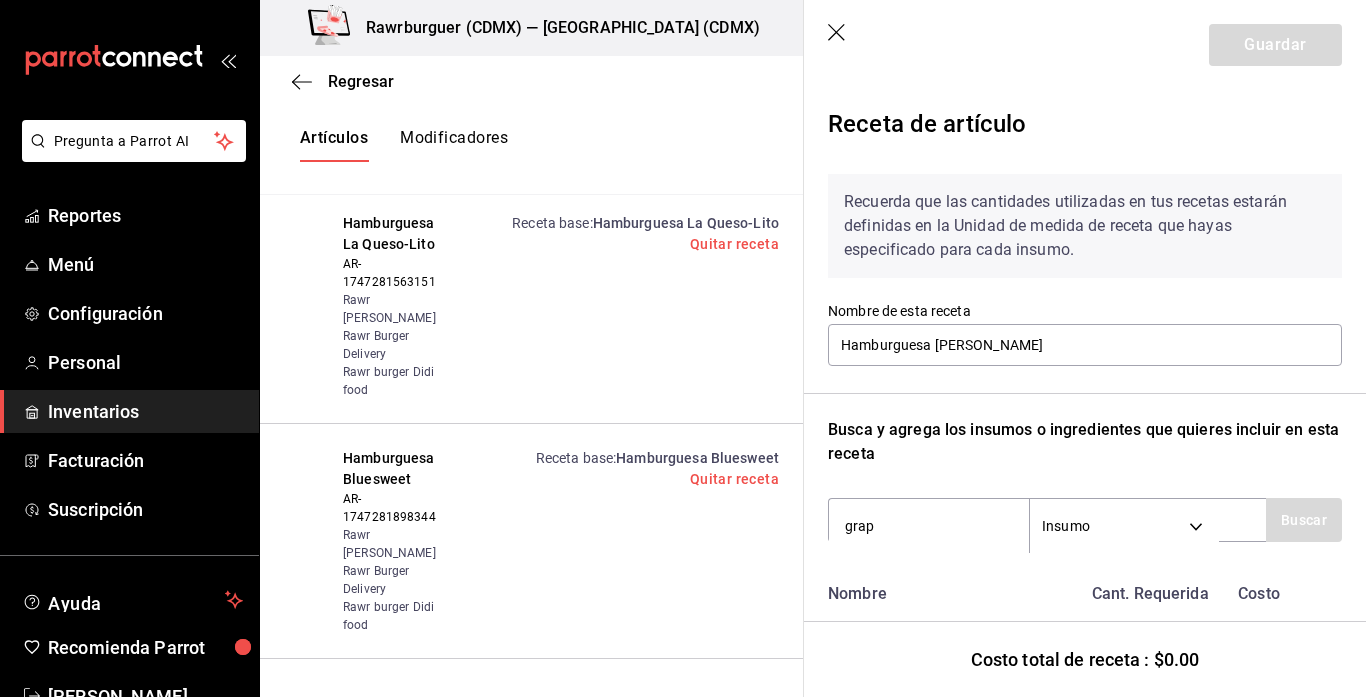 type 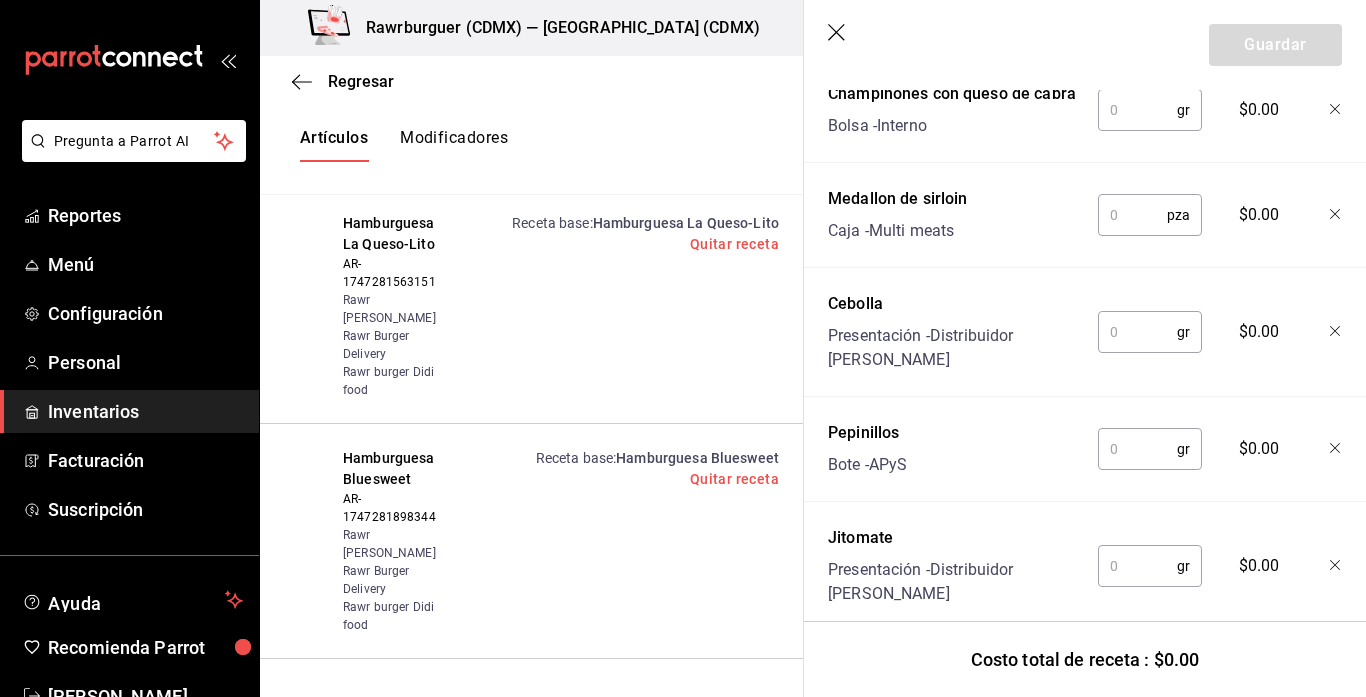 scroll, scrollTop: 2145, scrollLeft: 0, axis: vertical 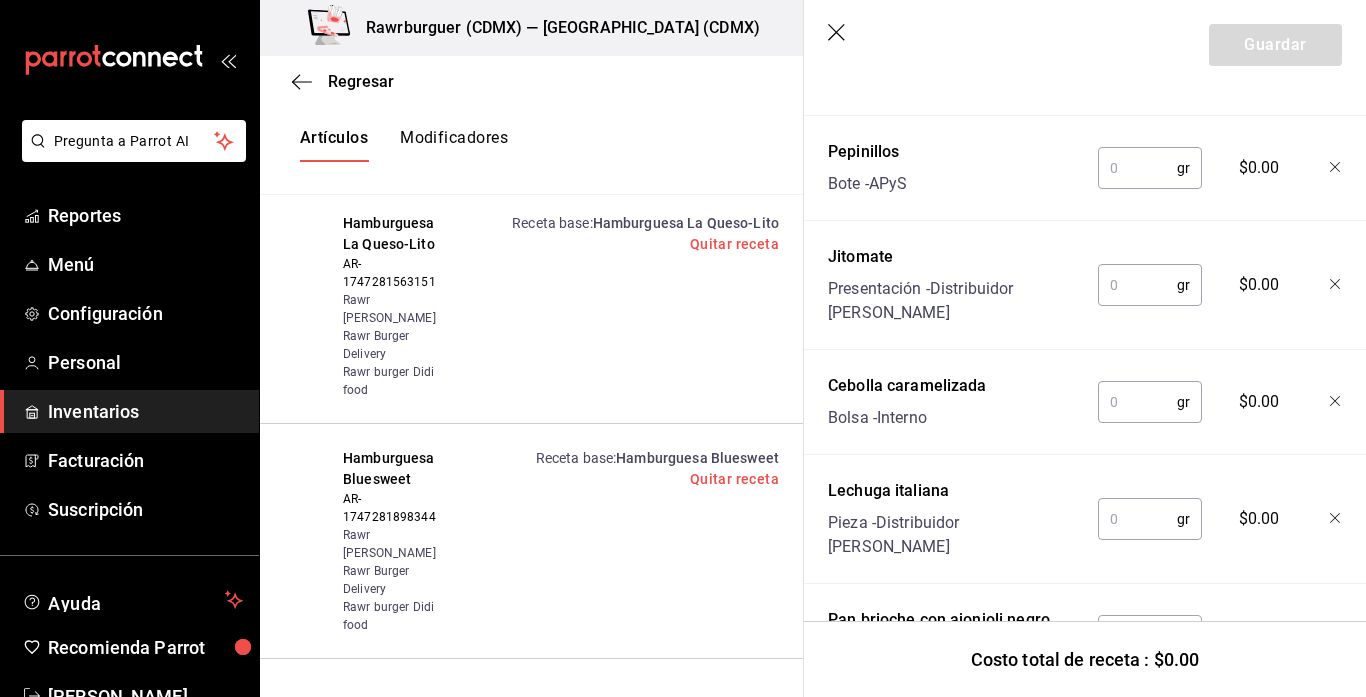 click at bounding box center [1132, 636] 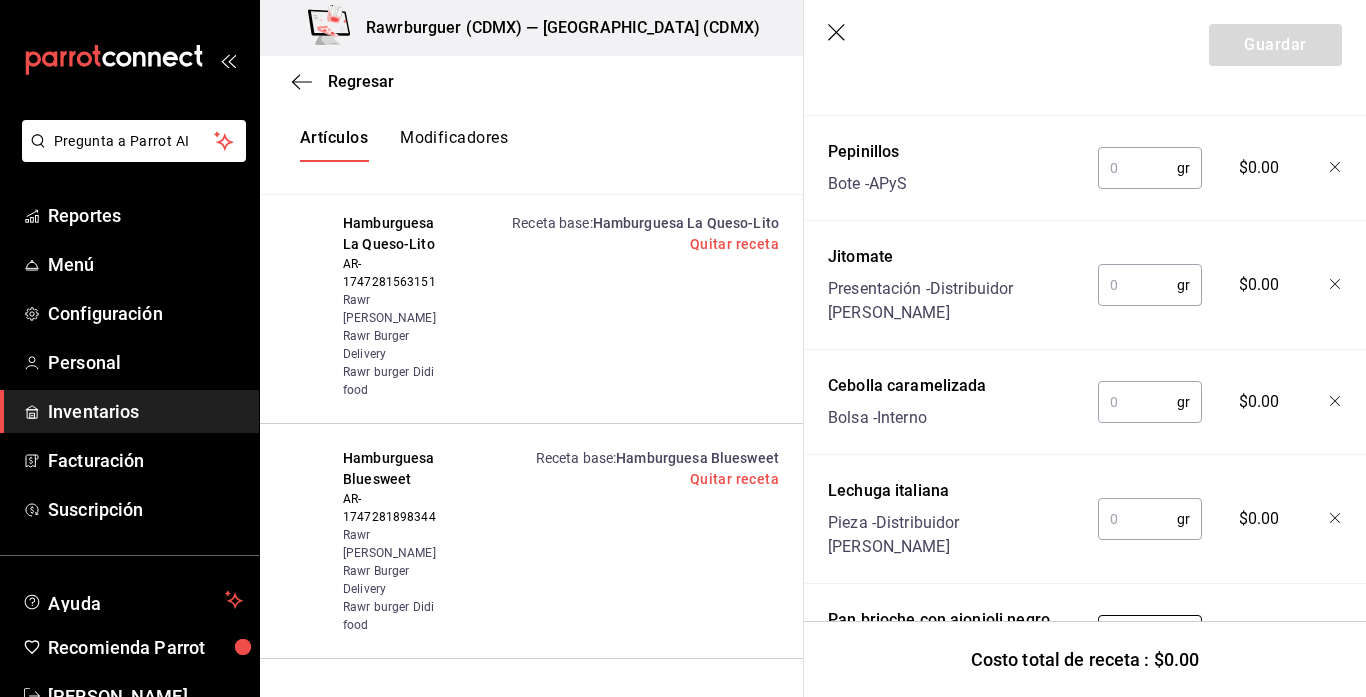 type on "1" 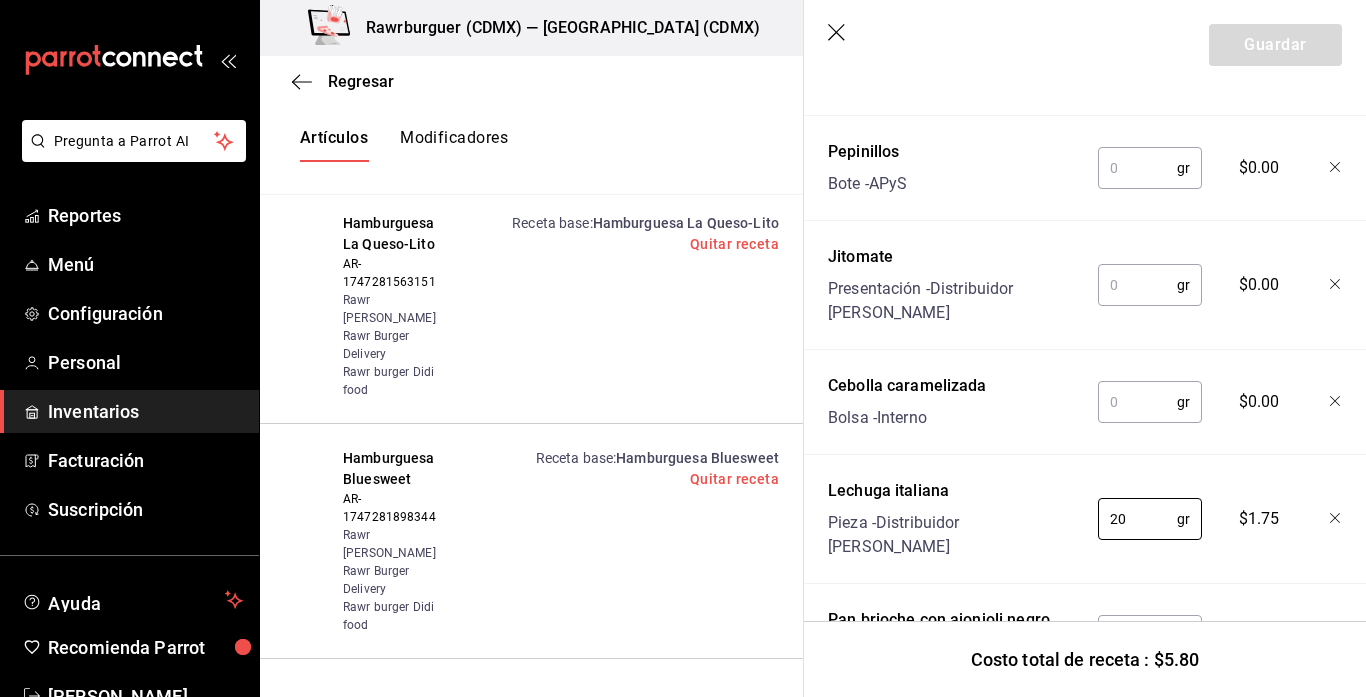 click at bounding box center [1137, 402] 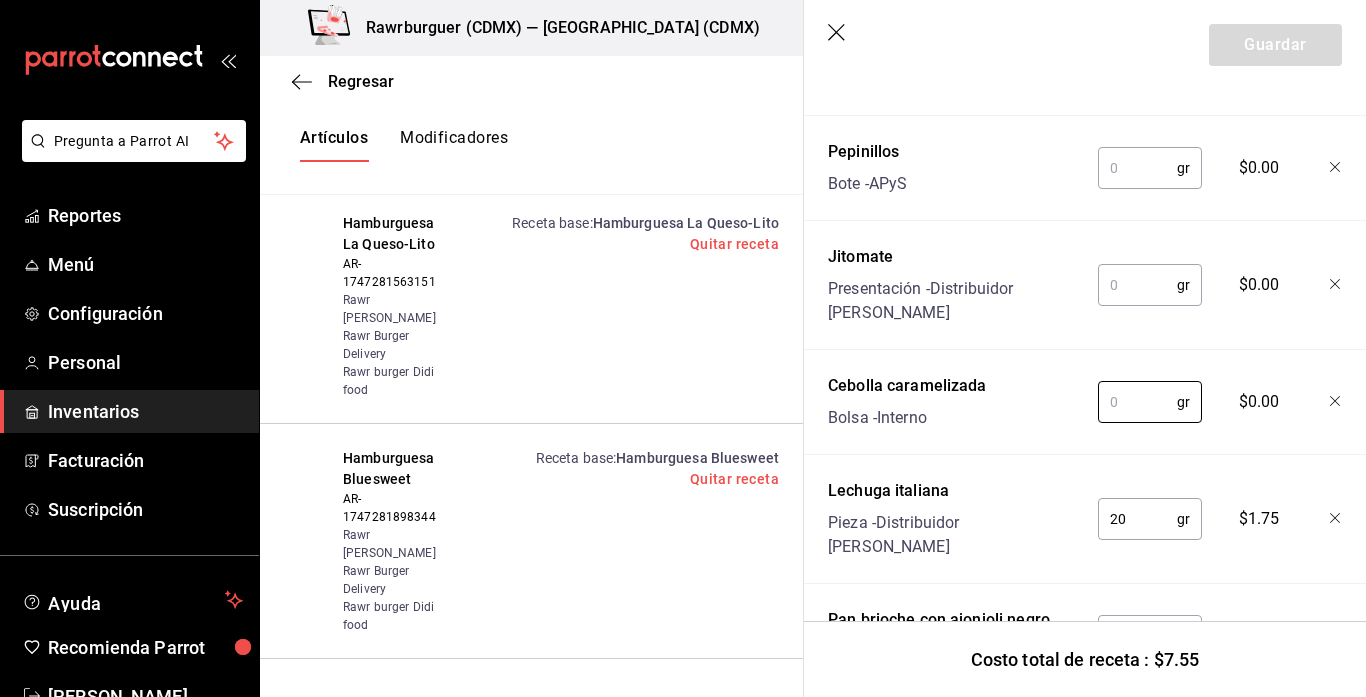 click on "20" at bounding box center (1137, 519) 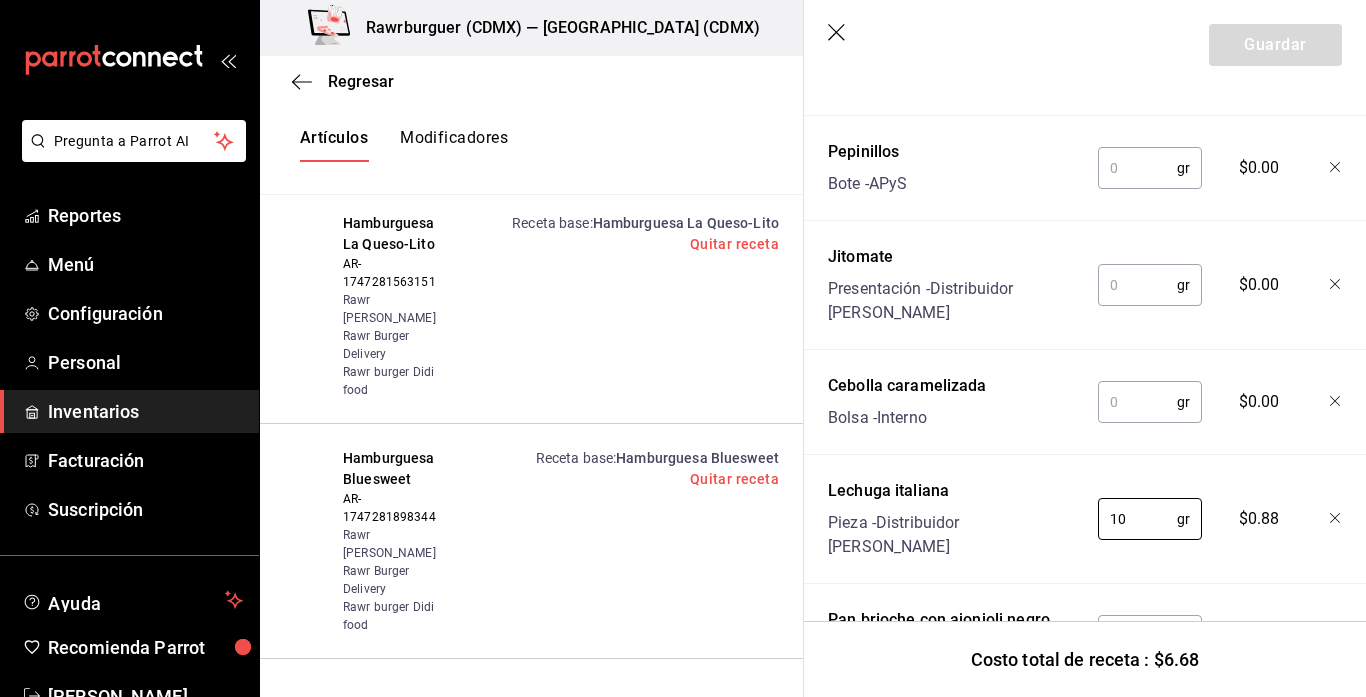 type on "10" 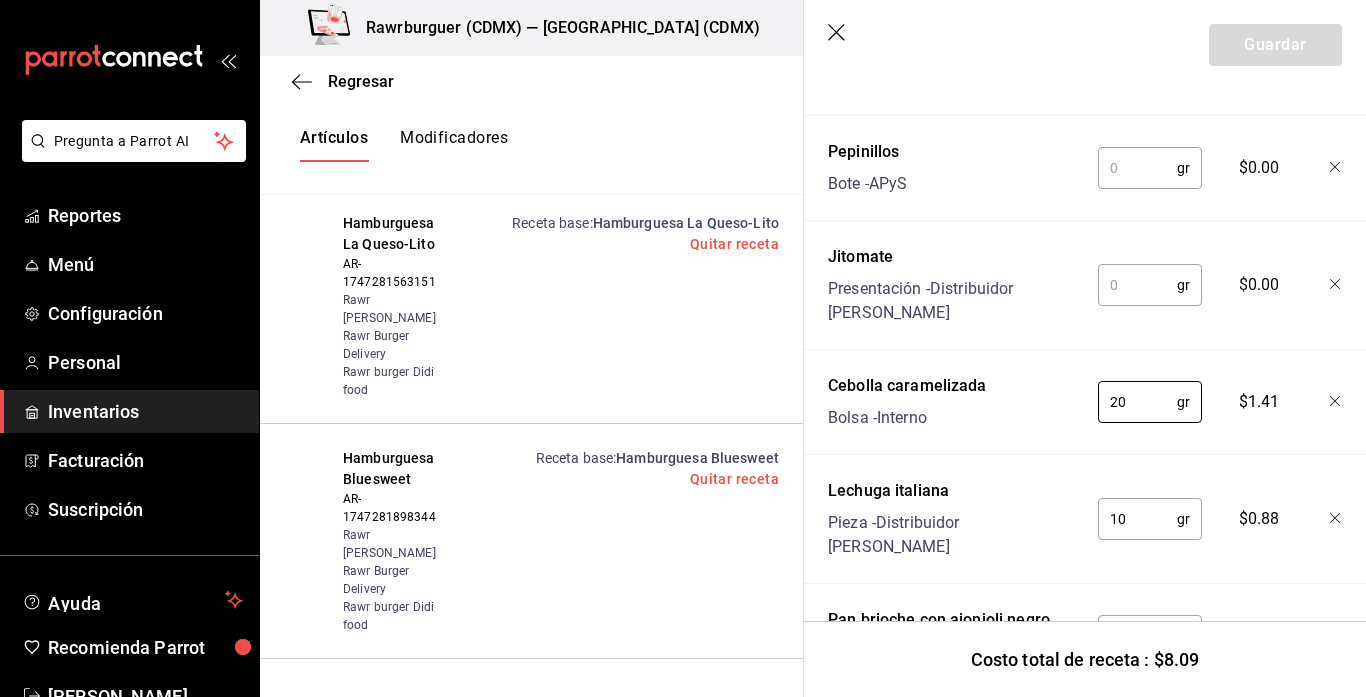 type on "20" 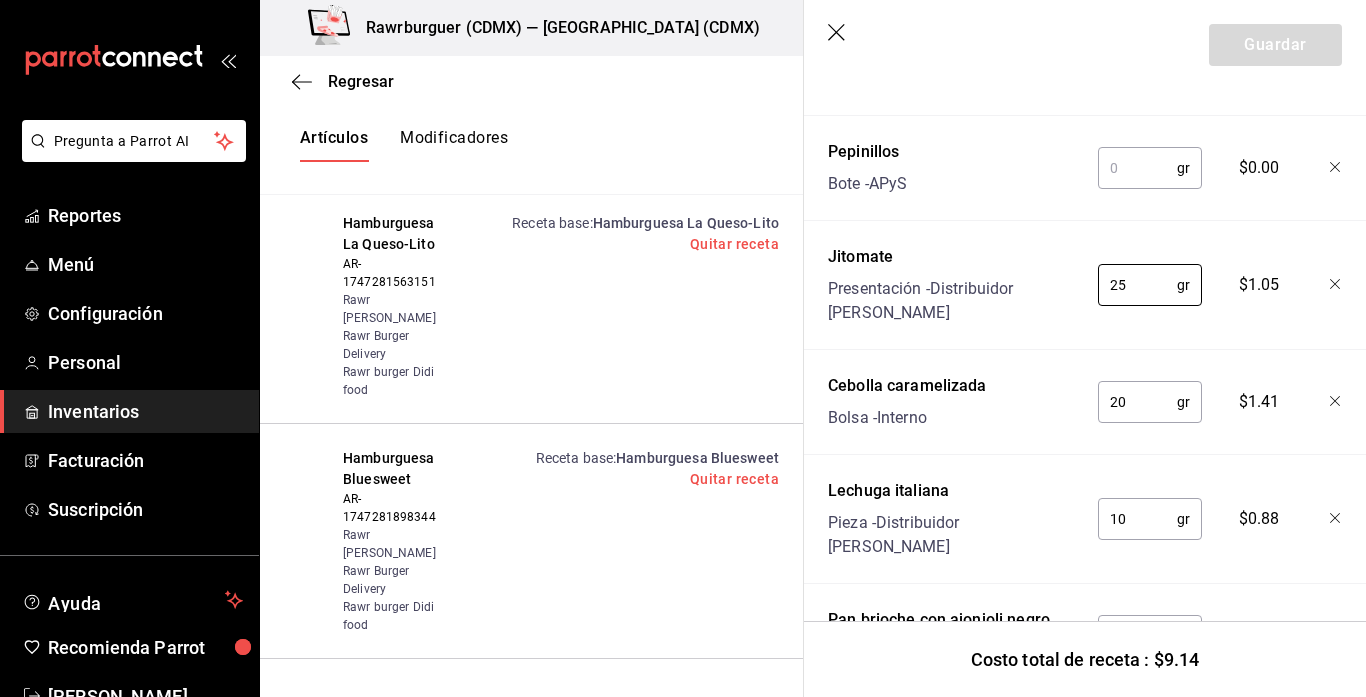 type on "25" 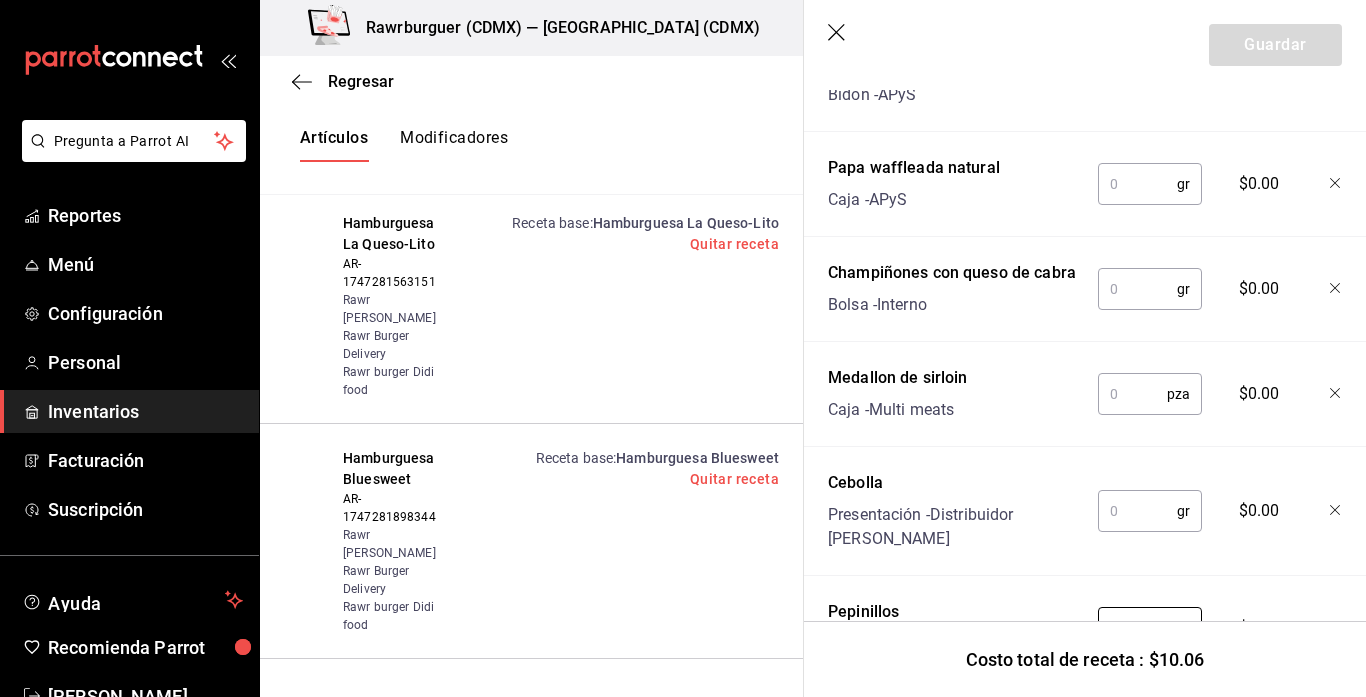 scroll, scrollTop: 1684, scrollLeft: 0, axis: vertical 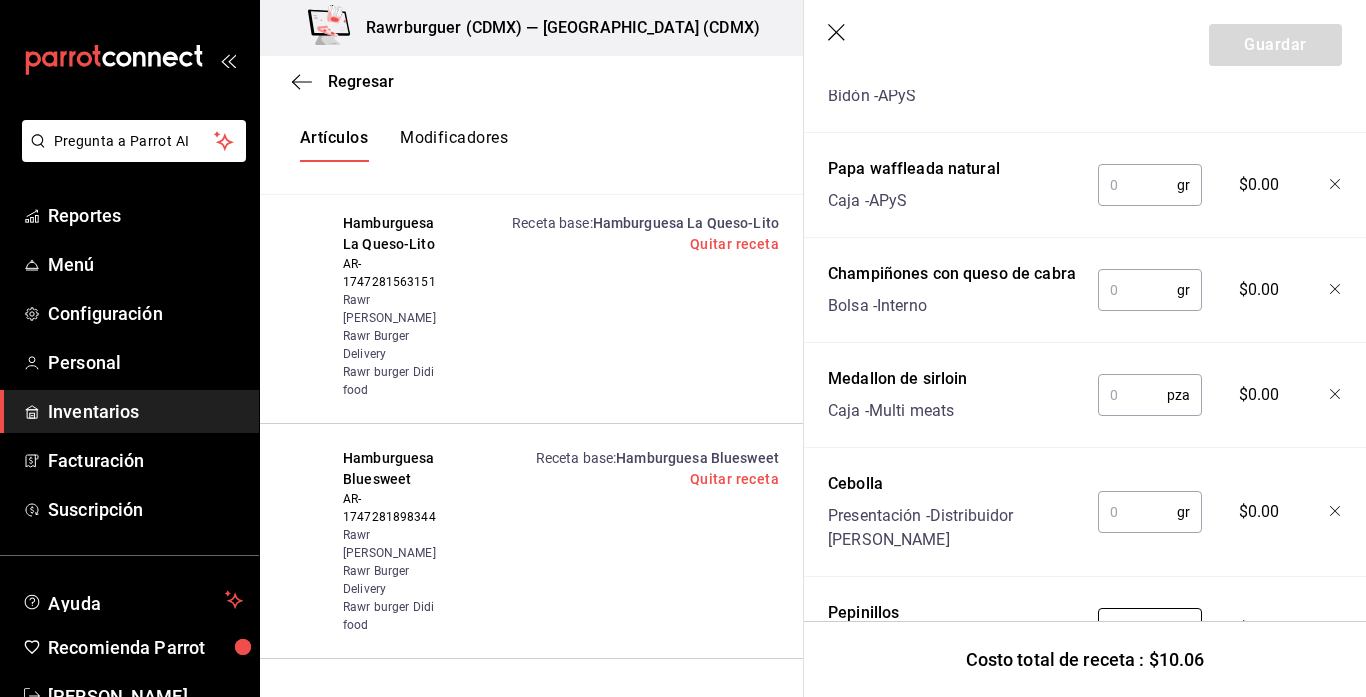 type on "15" 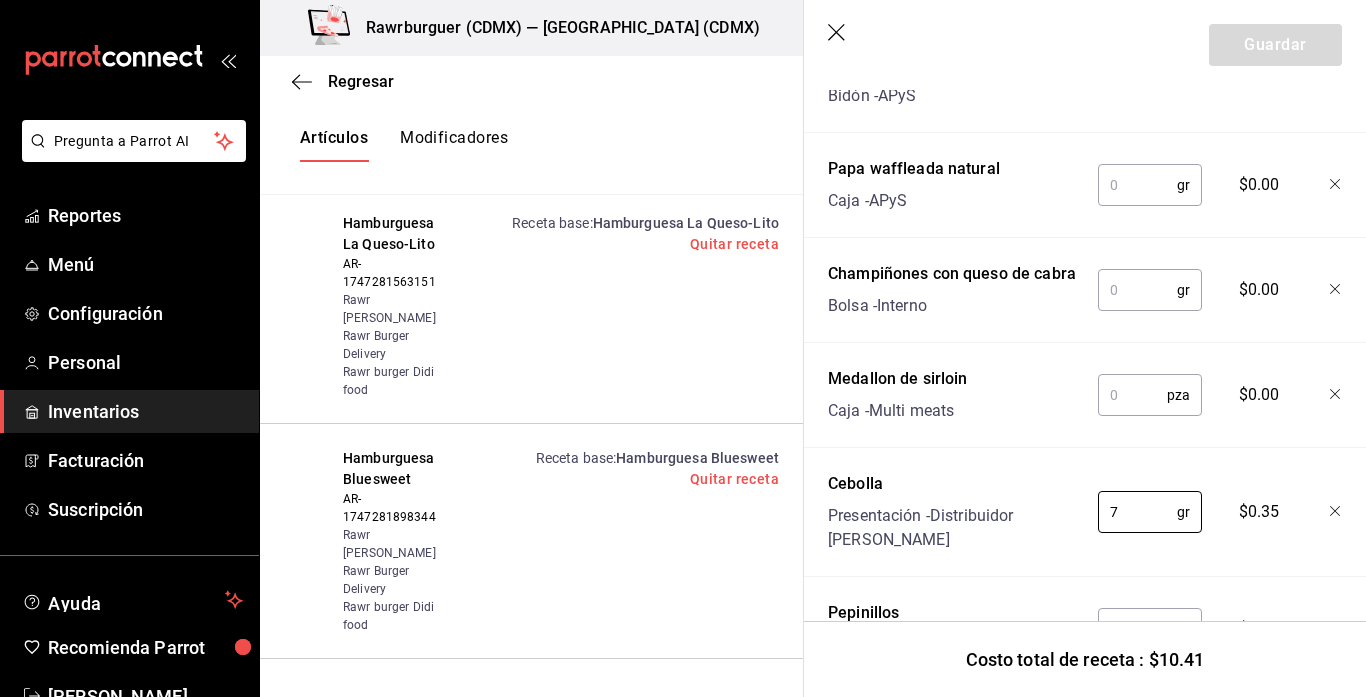 type on "7" 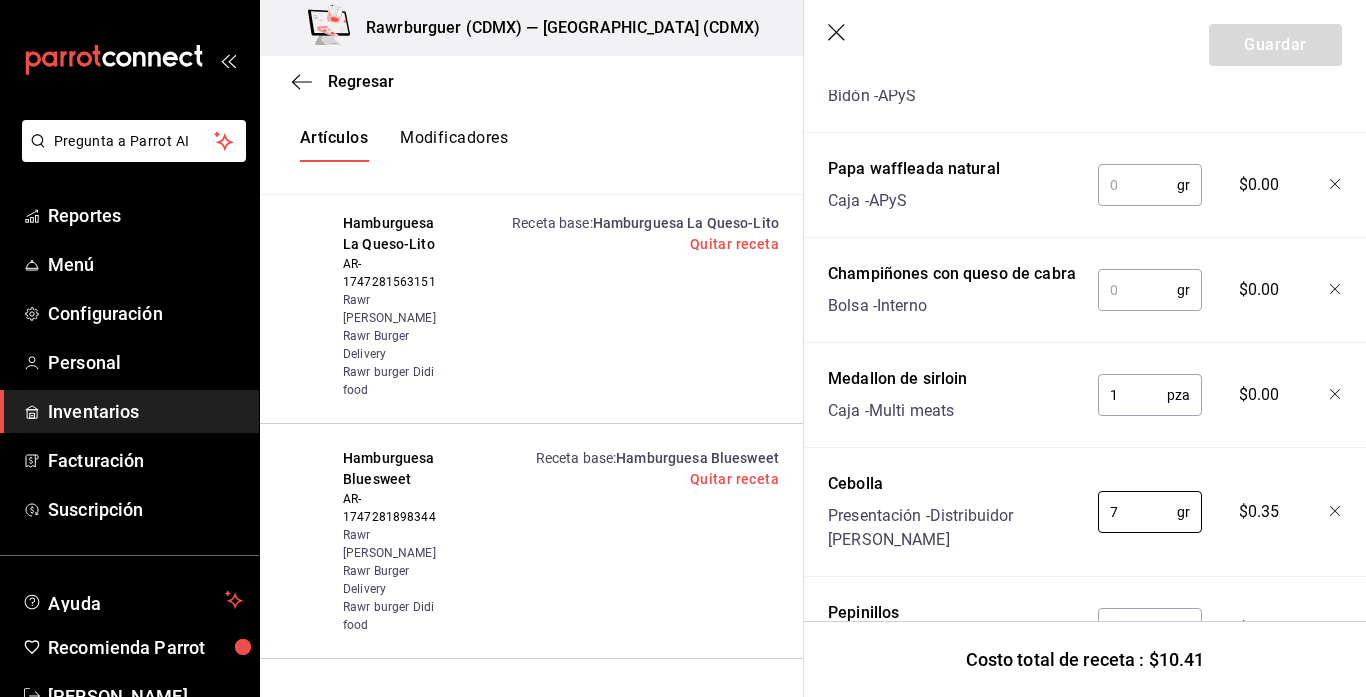 type on "1" 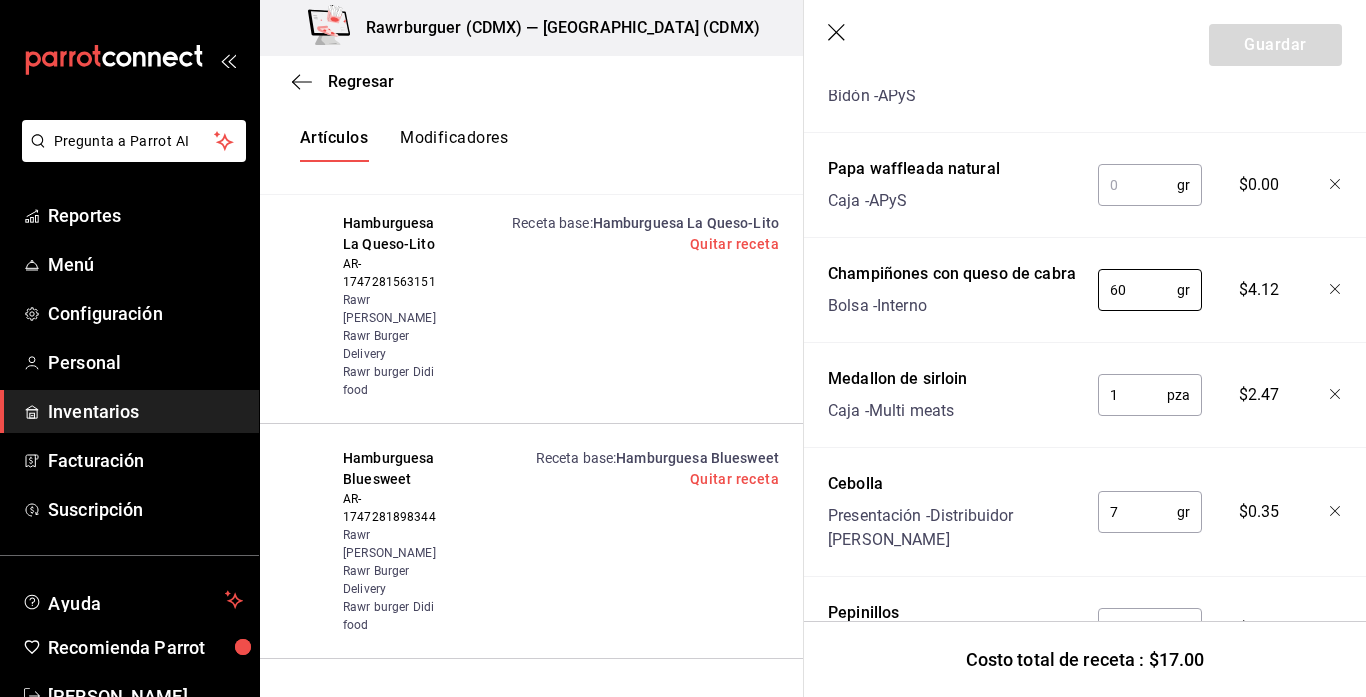 type on "60" 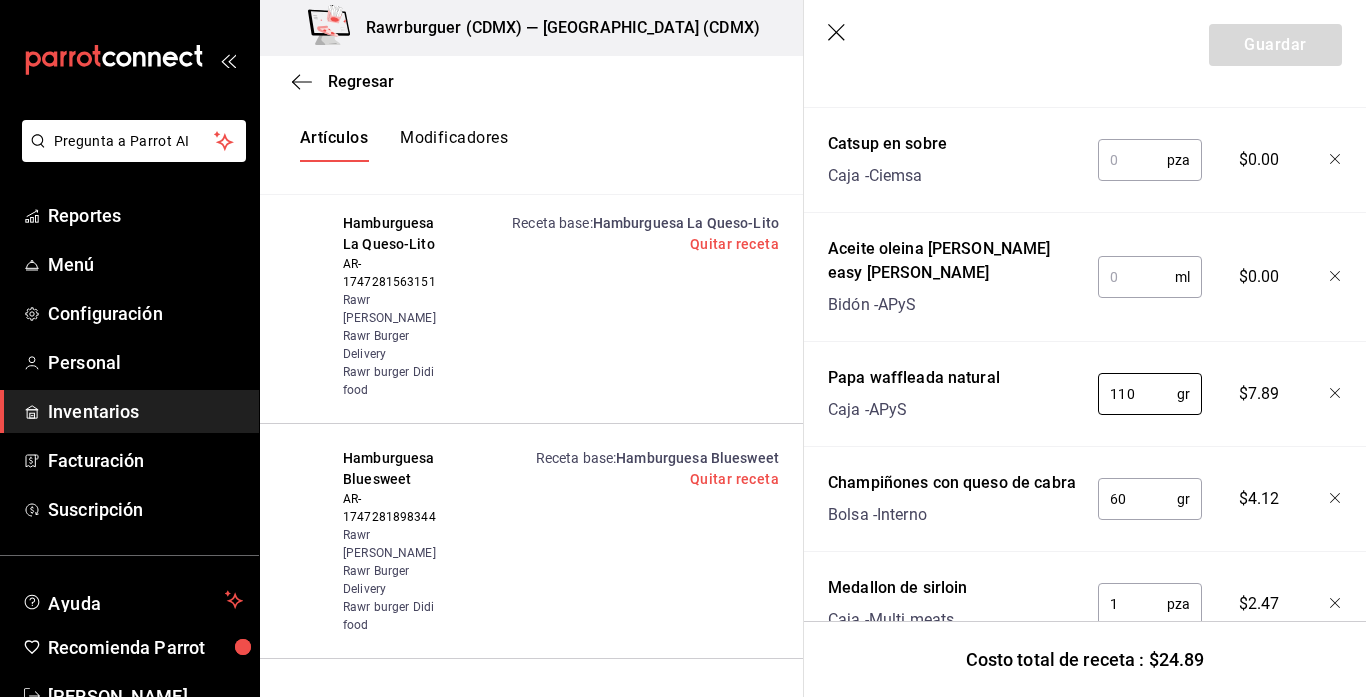 scroll, scrollTop: 1460, scrollLeft: 0, axis: vertical 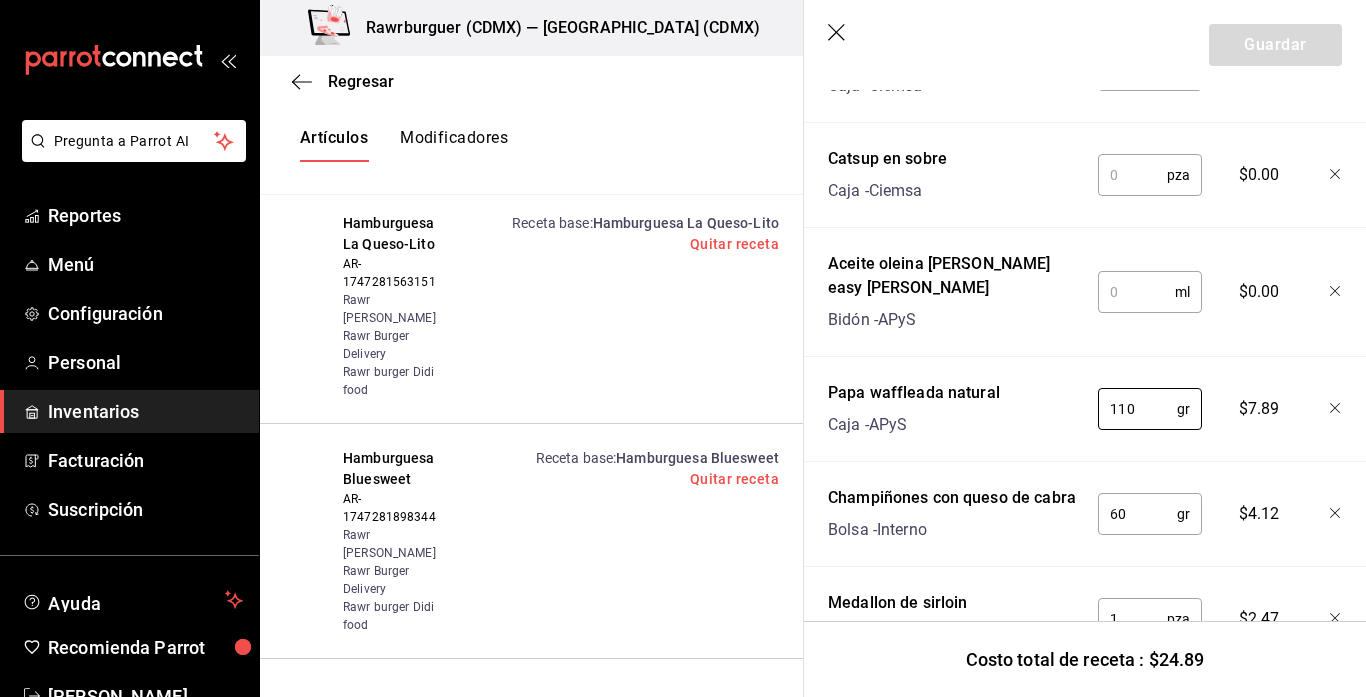 type on "110" 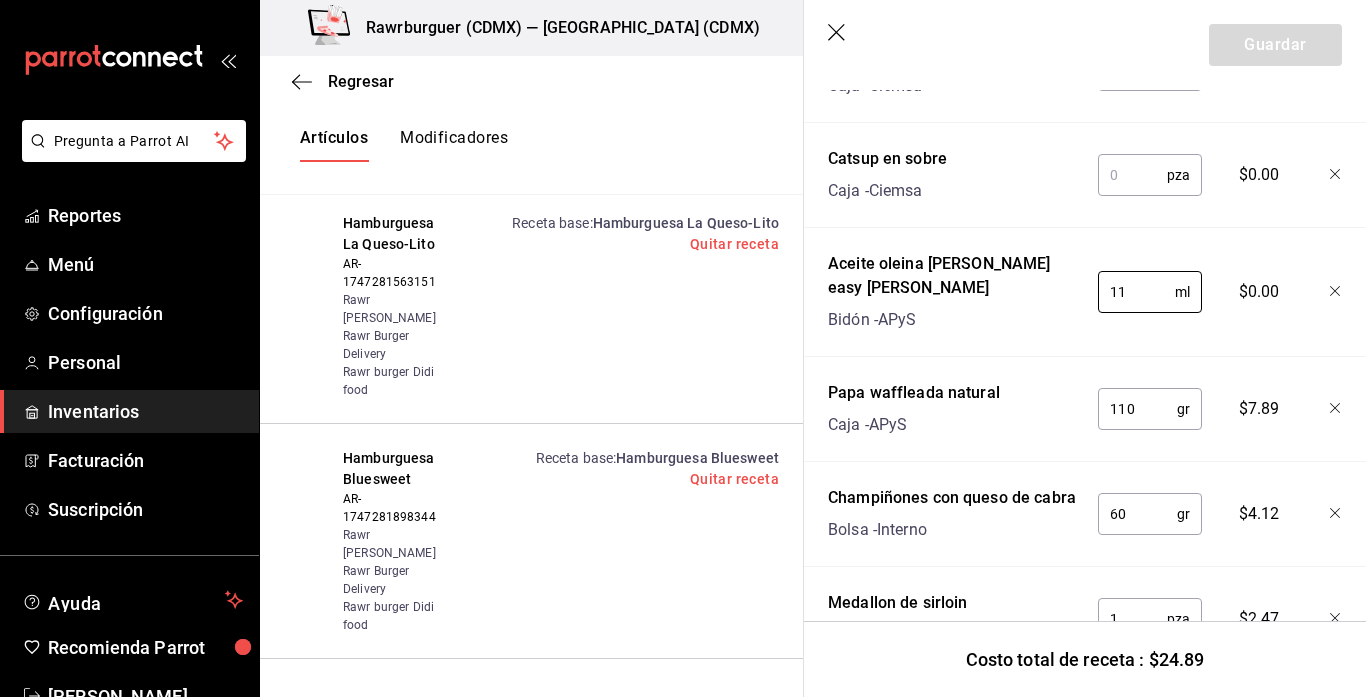 type on "11" 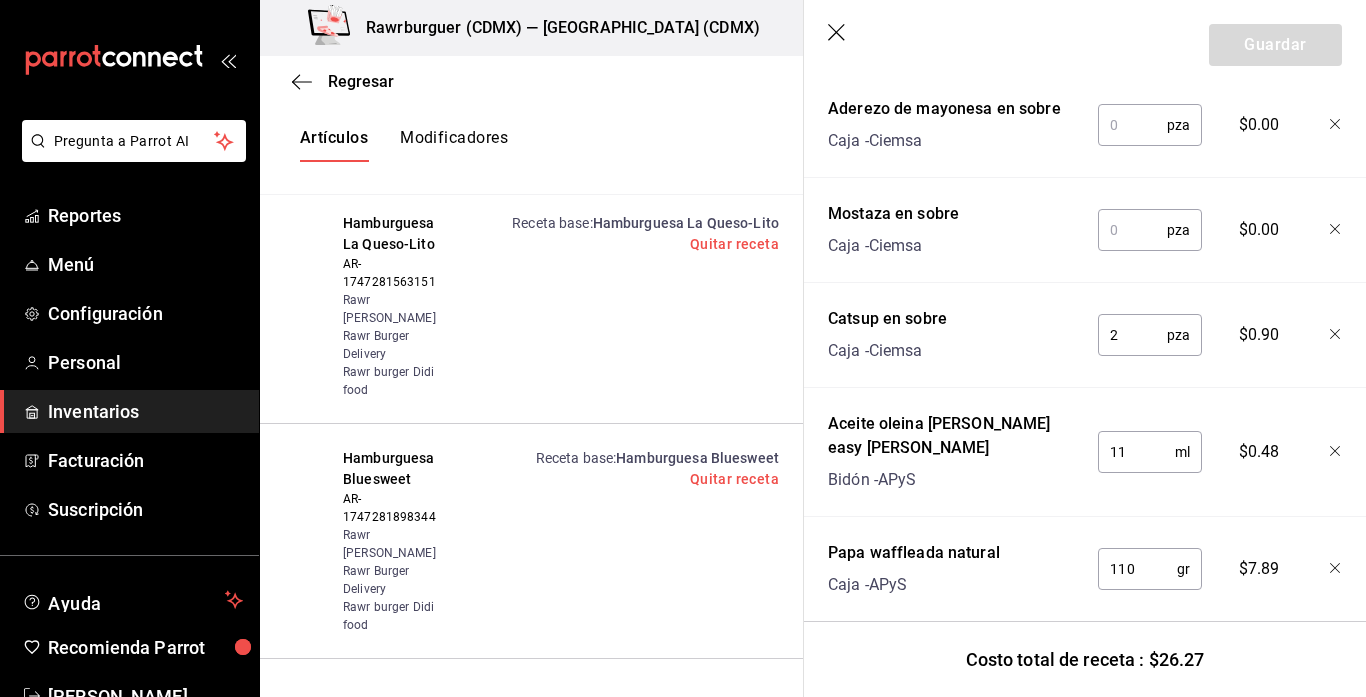 scroll, scrollTop: 1299, scrollLeft: 0, axis: vertical 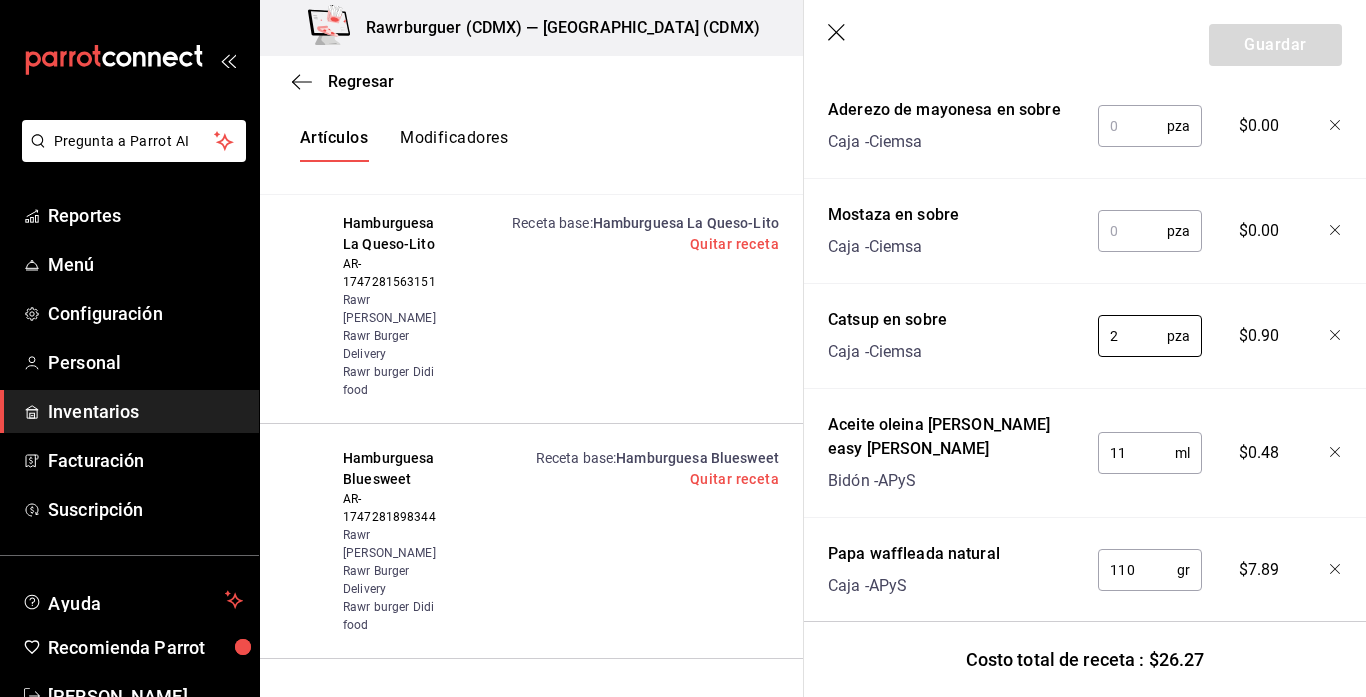 type on "2" 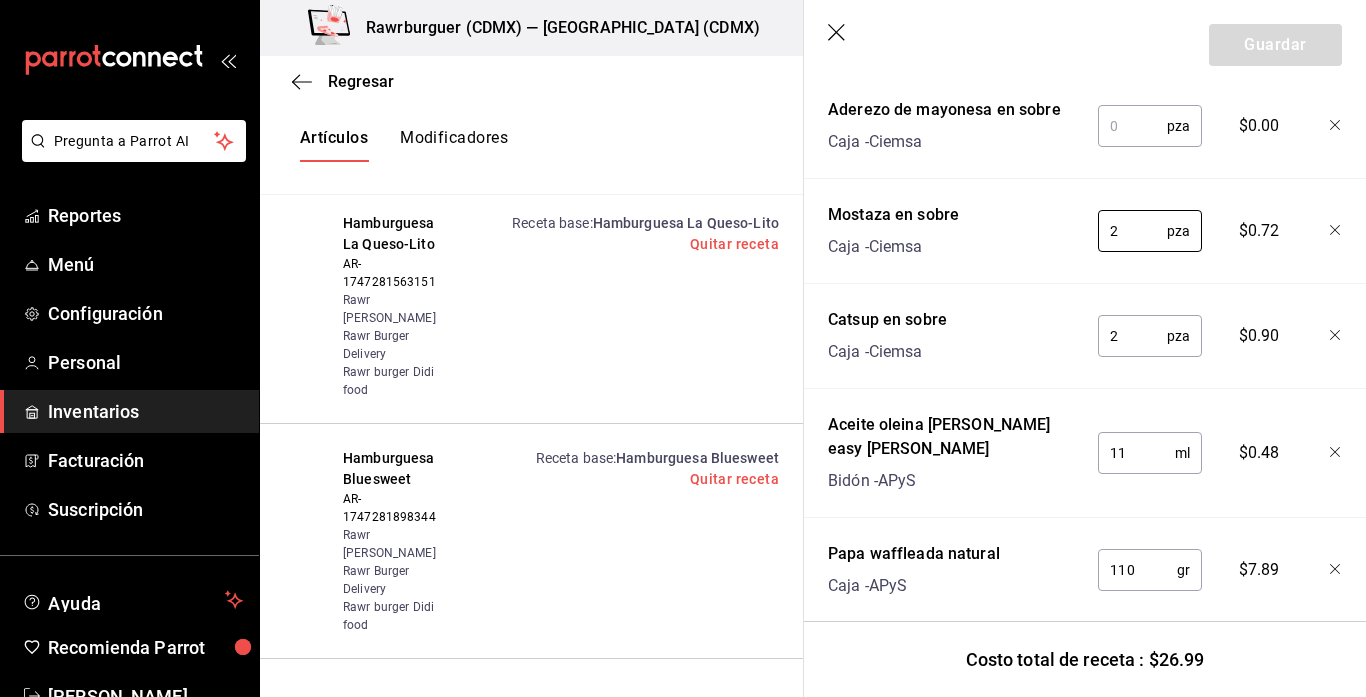 type on "2" 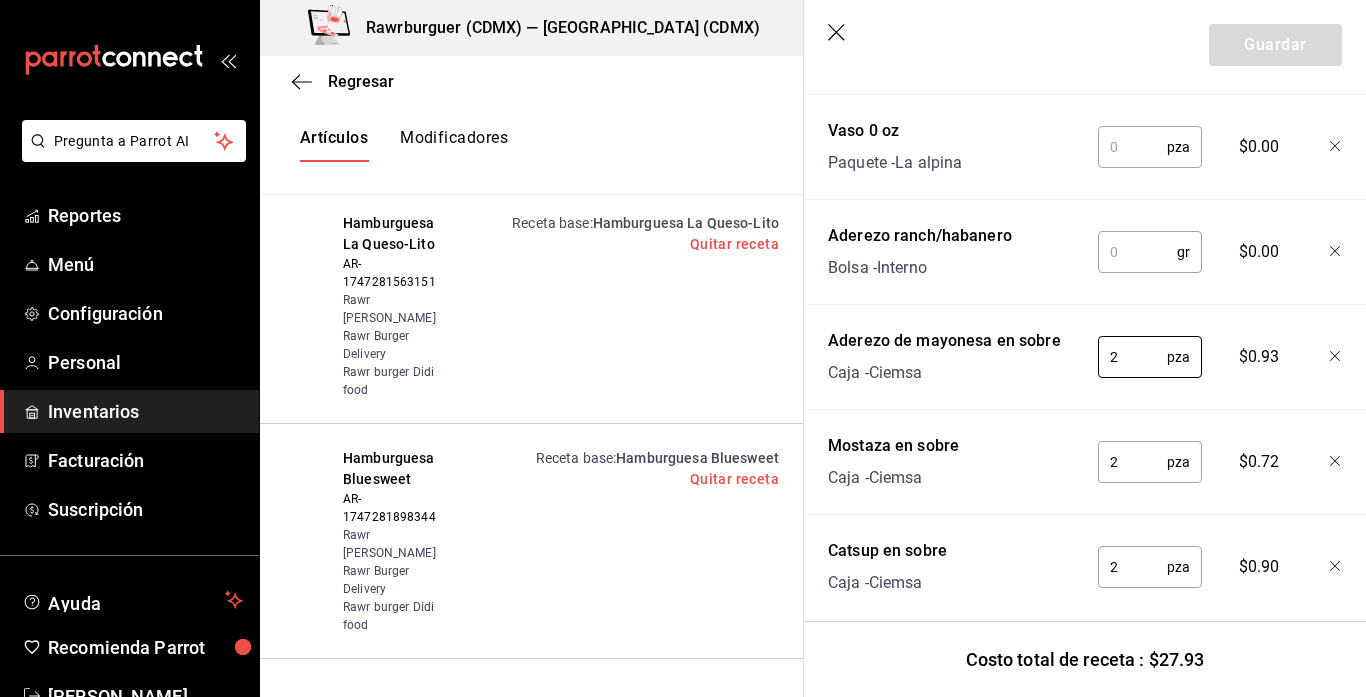 scroll, scrollTop: 1063, scrollLeft: 0, axis: vertical 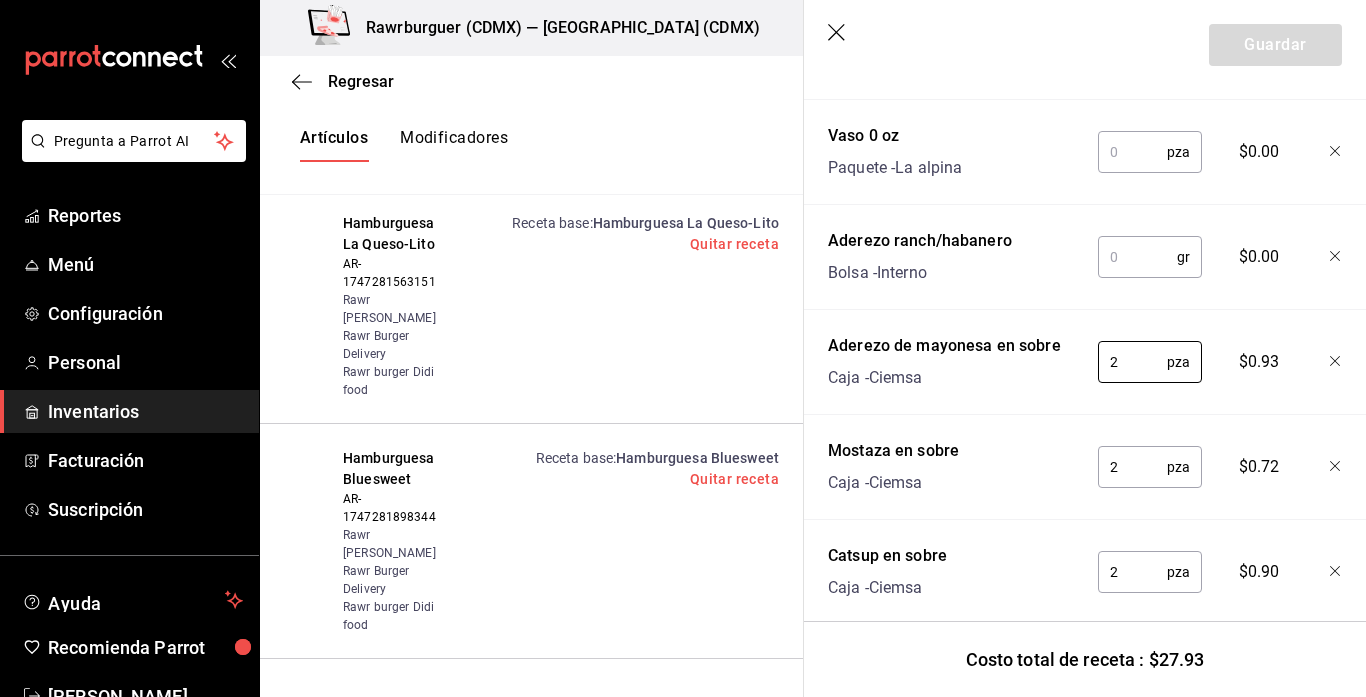 type on "2" 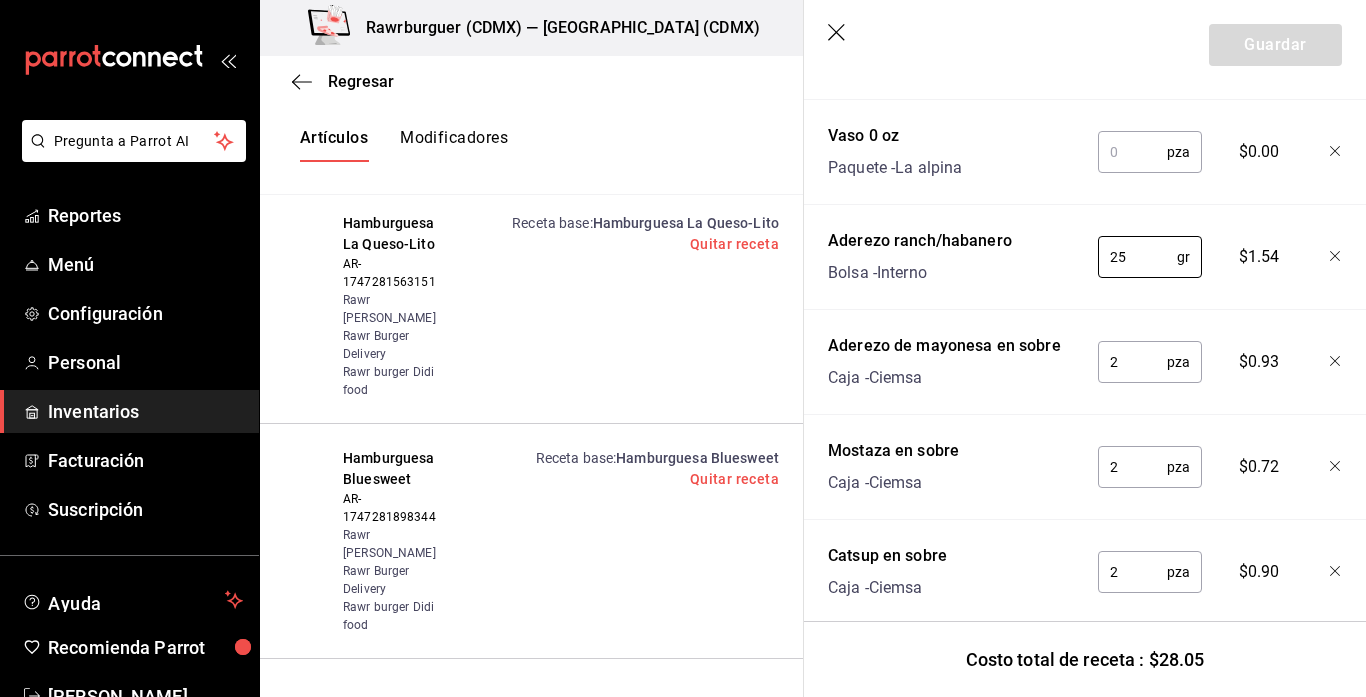 type on "25" 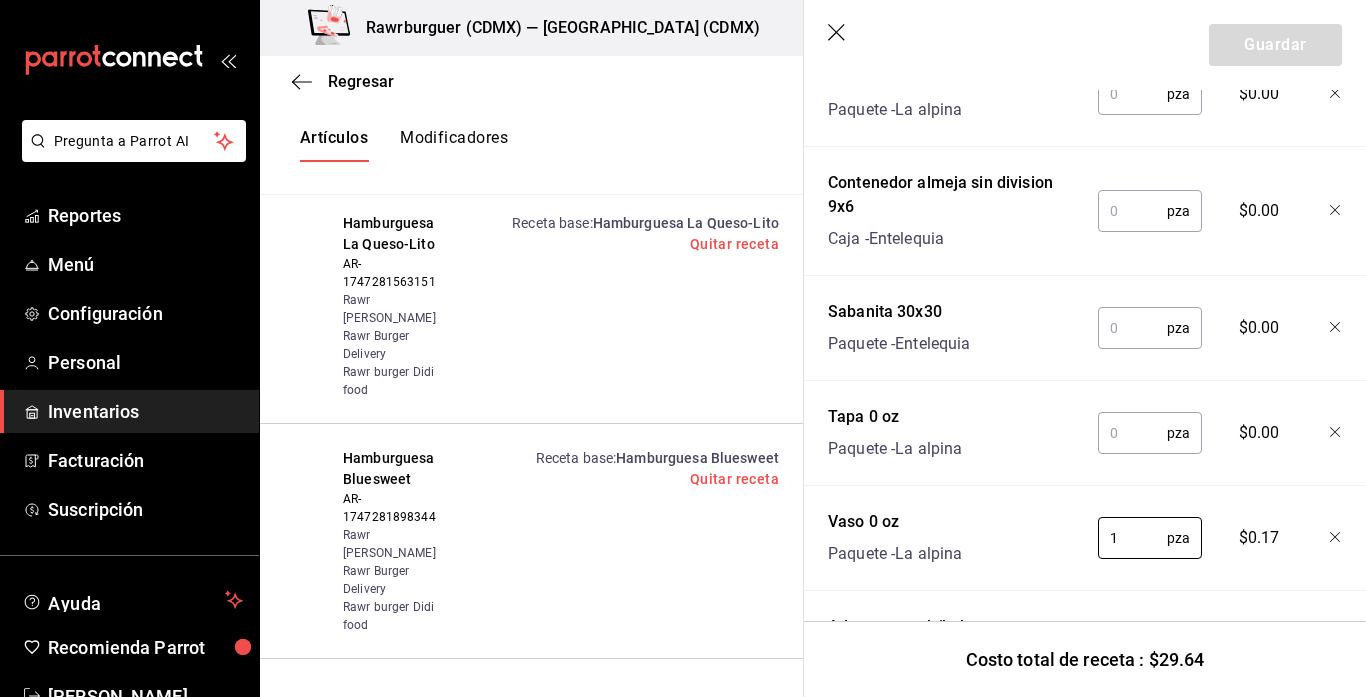 scroll, scrollTop: 676, scrollLeft: 0, axis: vertical 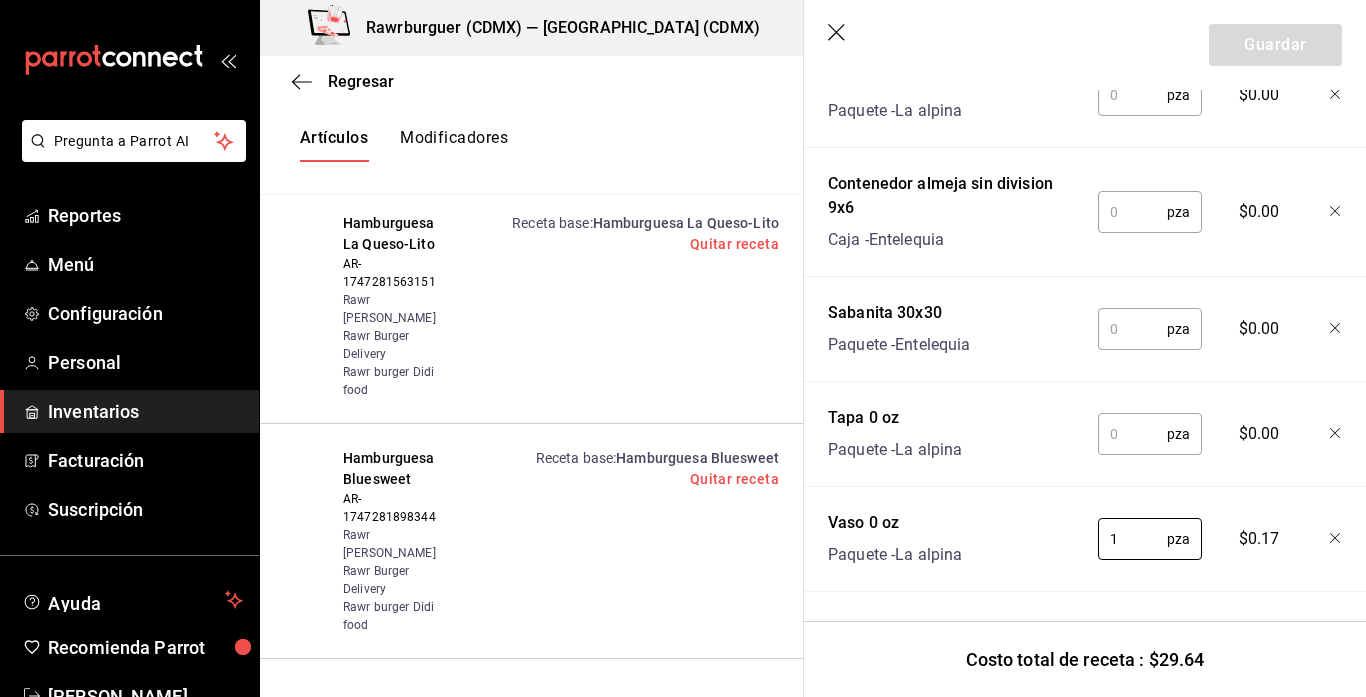 type on "1" 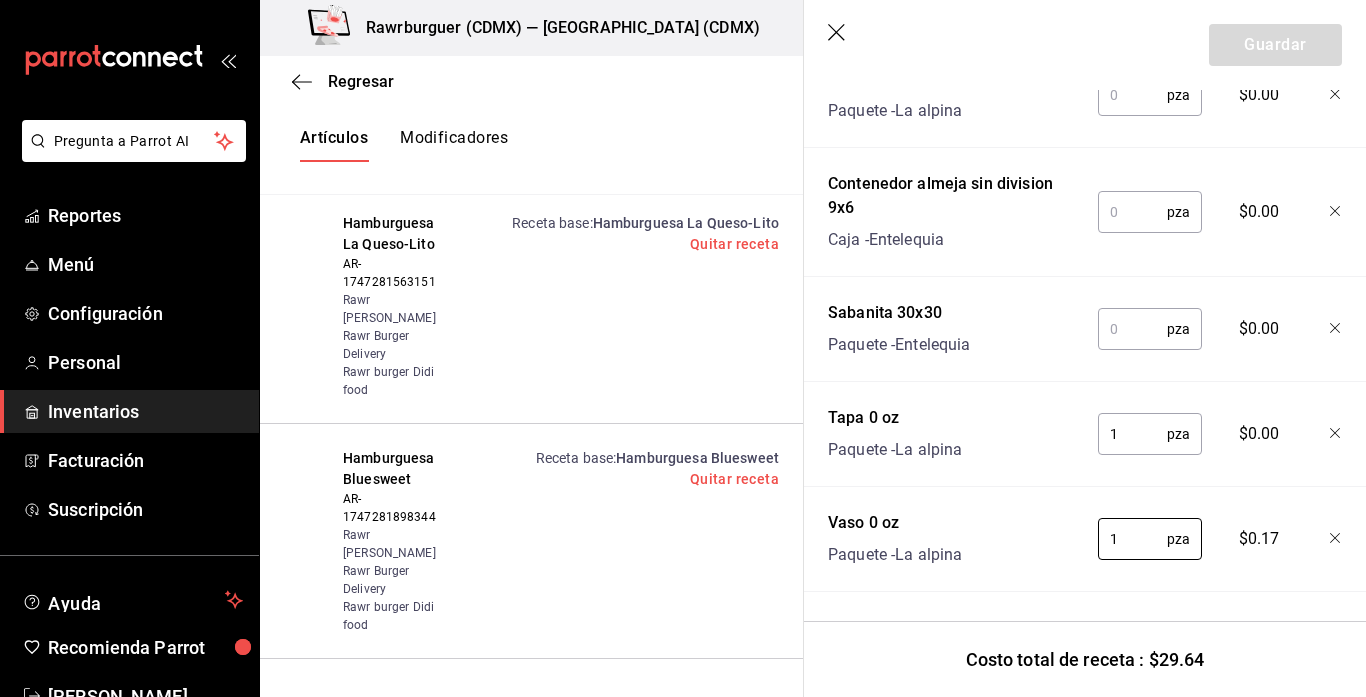 type on "11" 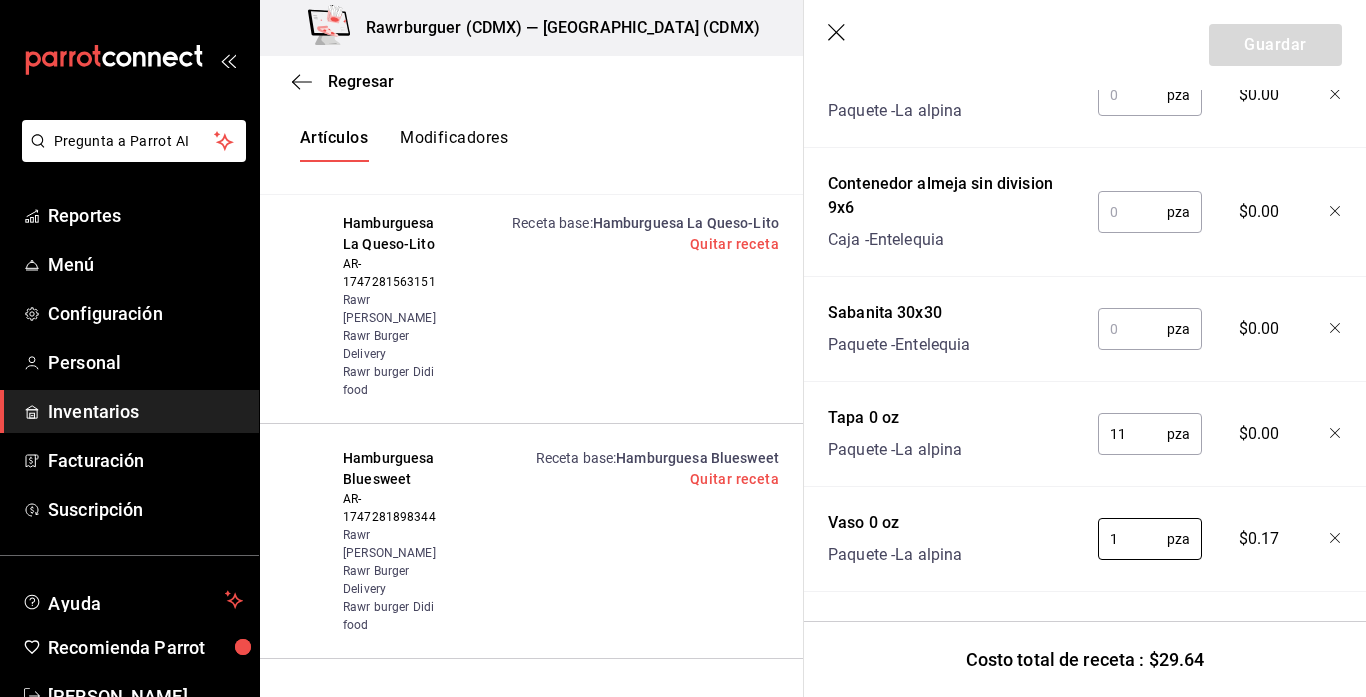 click at bounding box center (1132, 329) 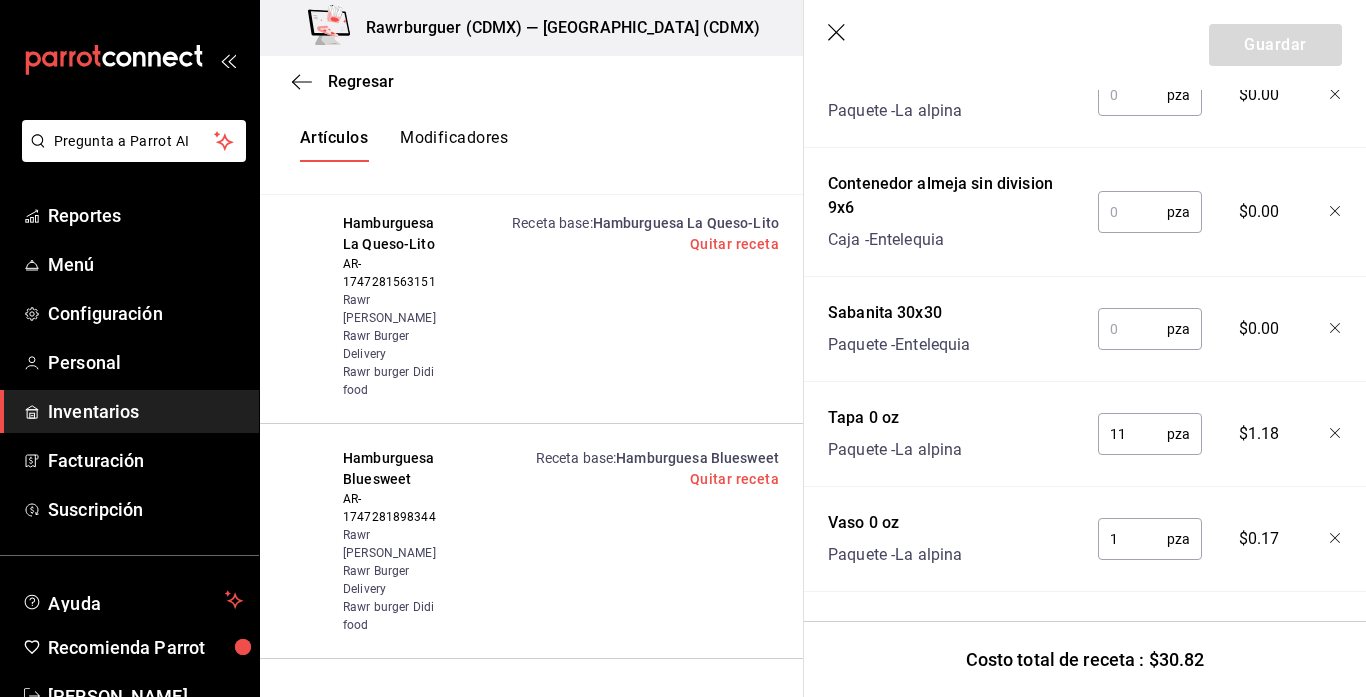 click at bounding box center [1132, 212] 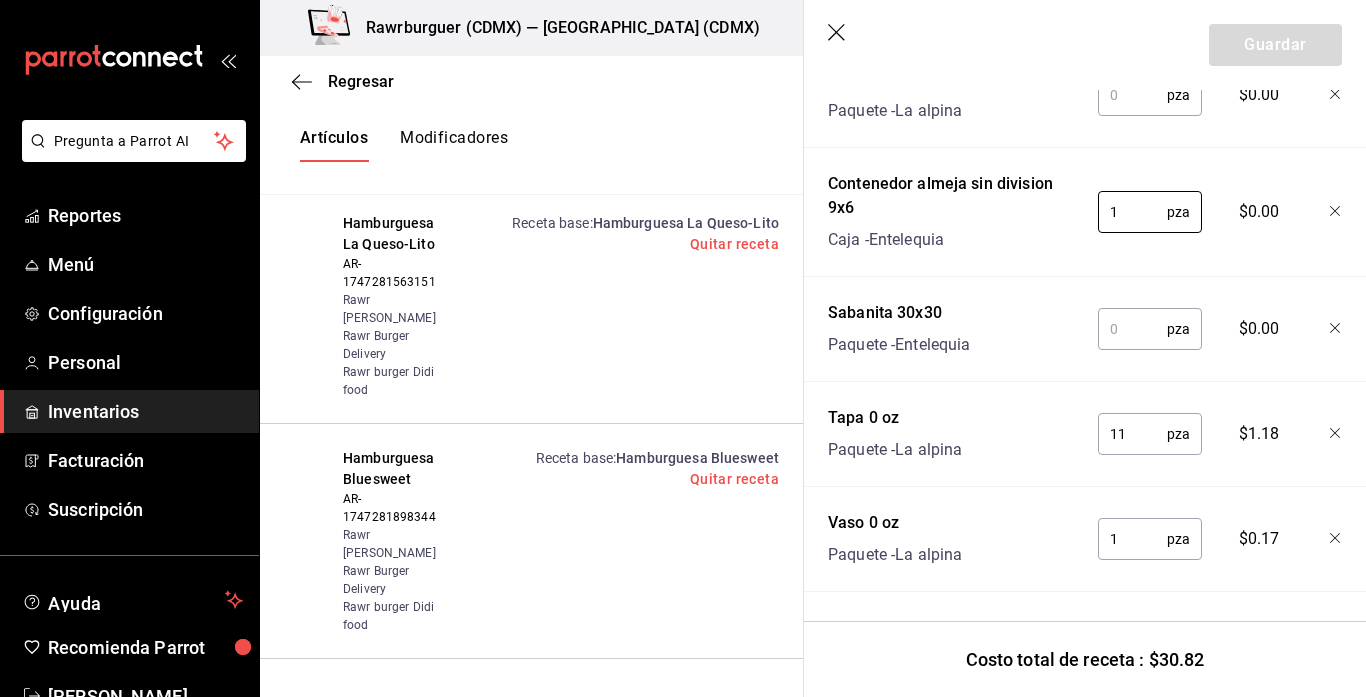 type on "1" 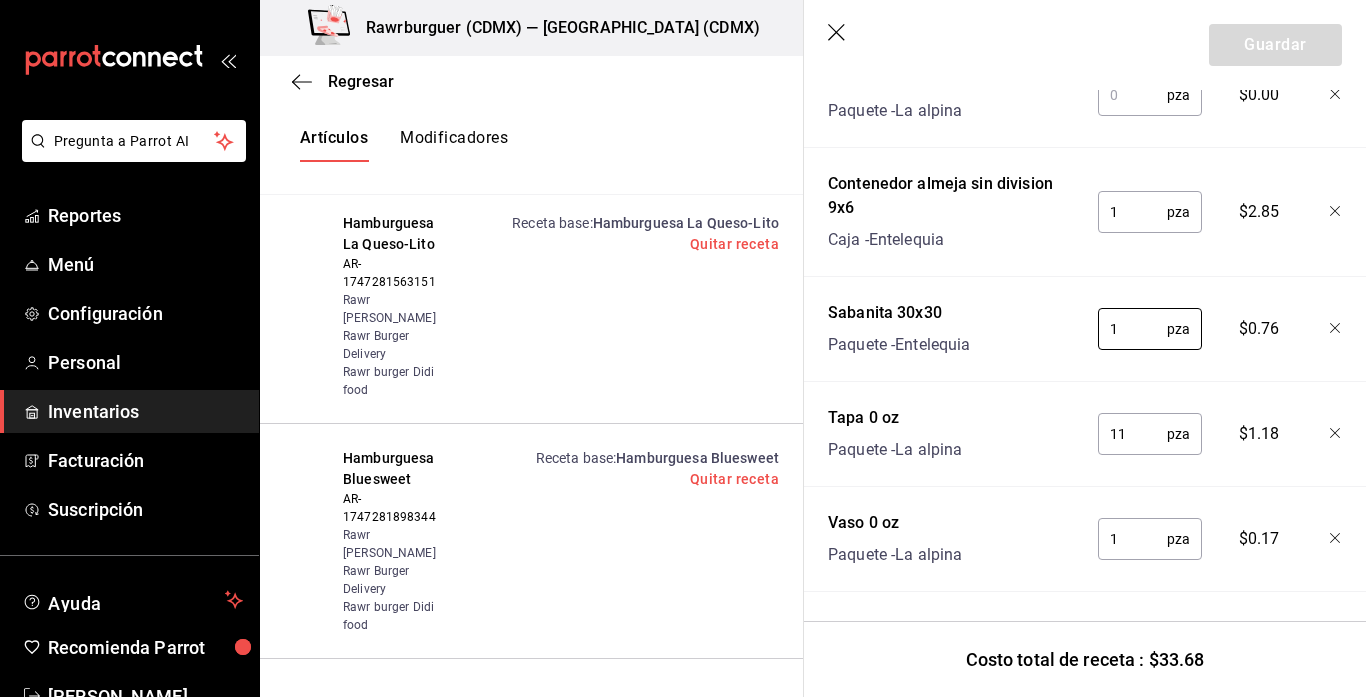 type on "1" 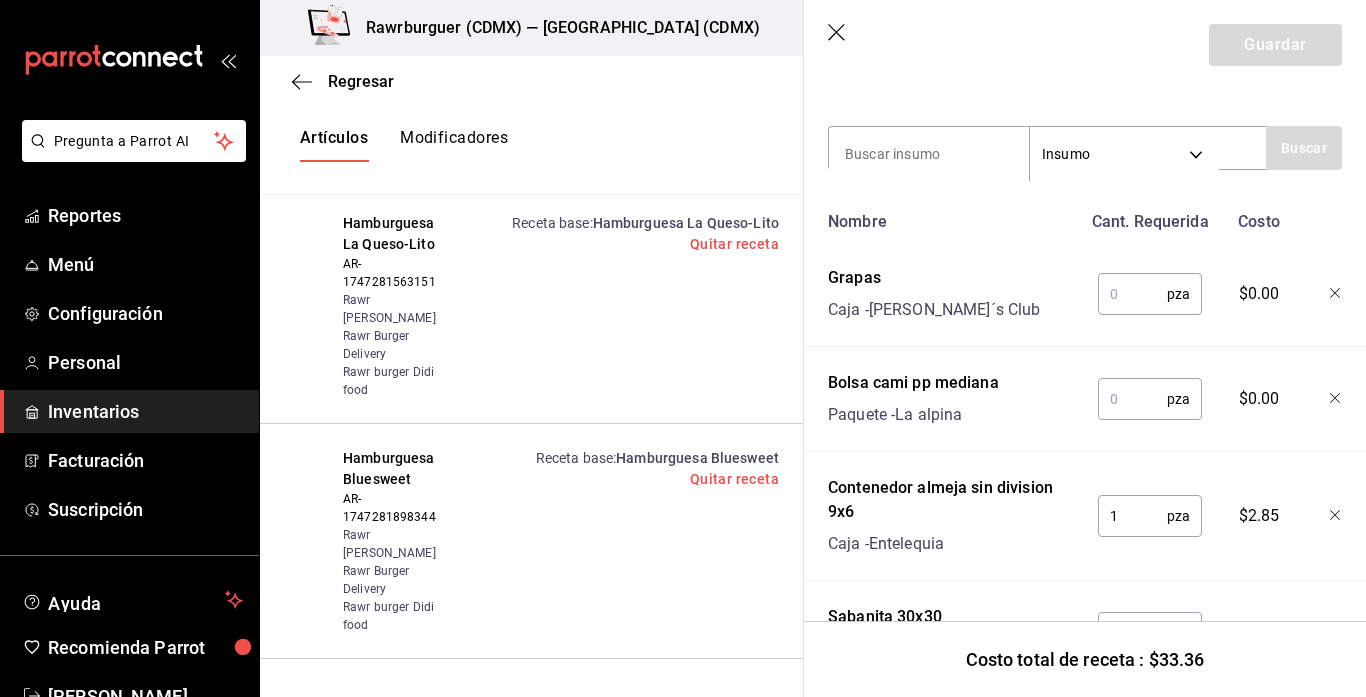 scroll, scrollTop: 370, scrollLeft: 0, axis: vertical 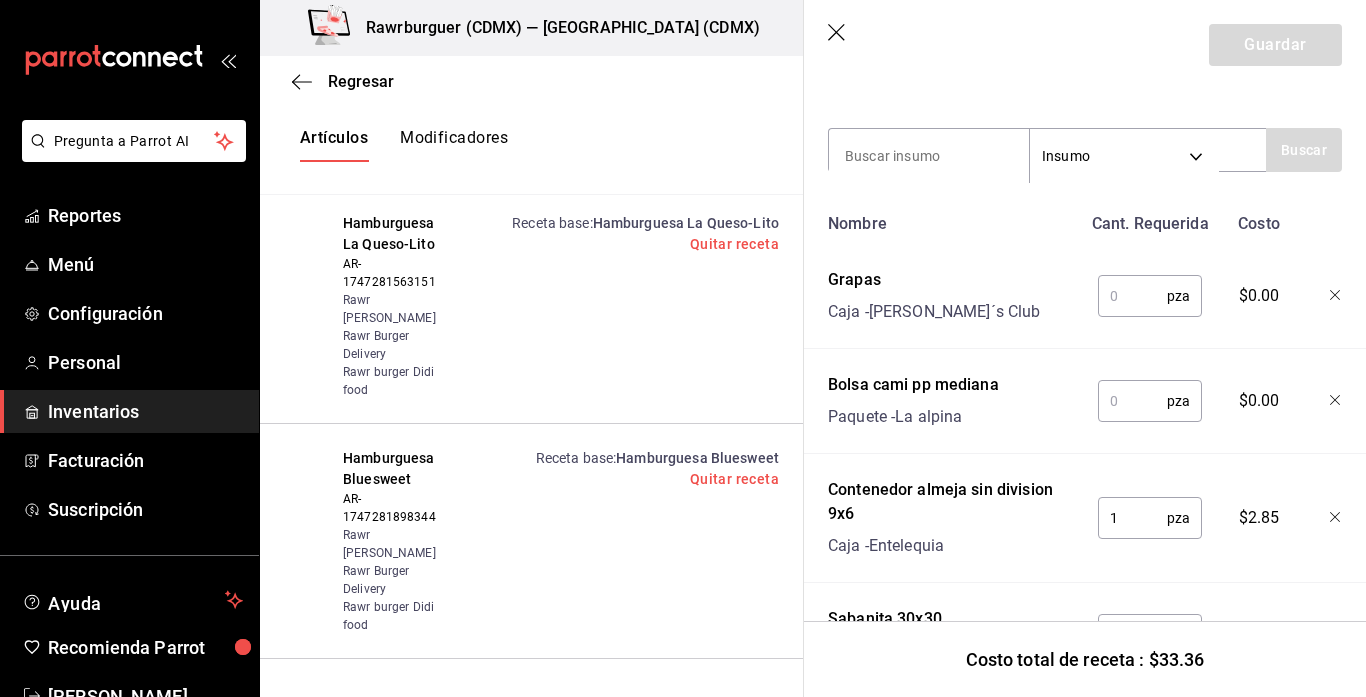 type on "1" 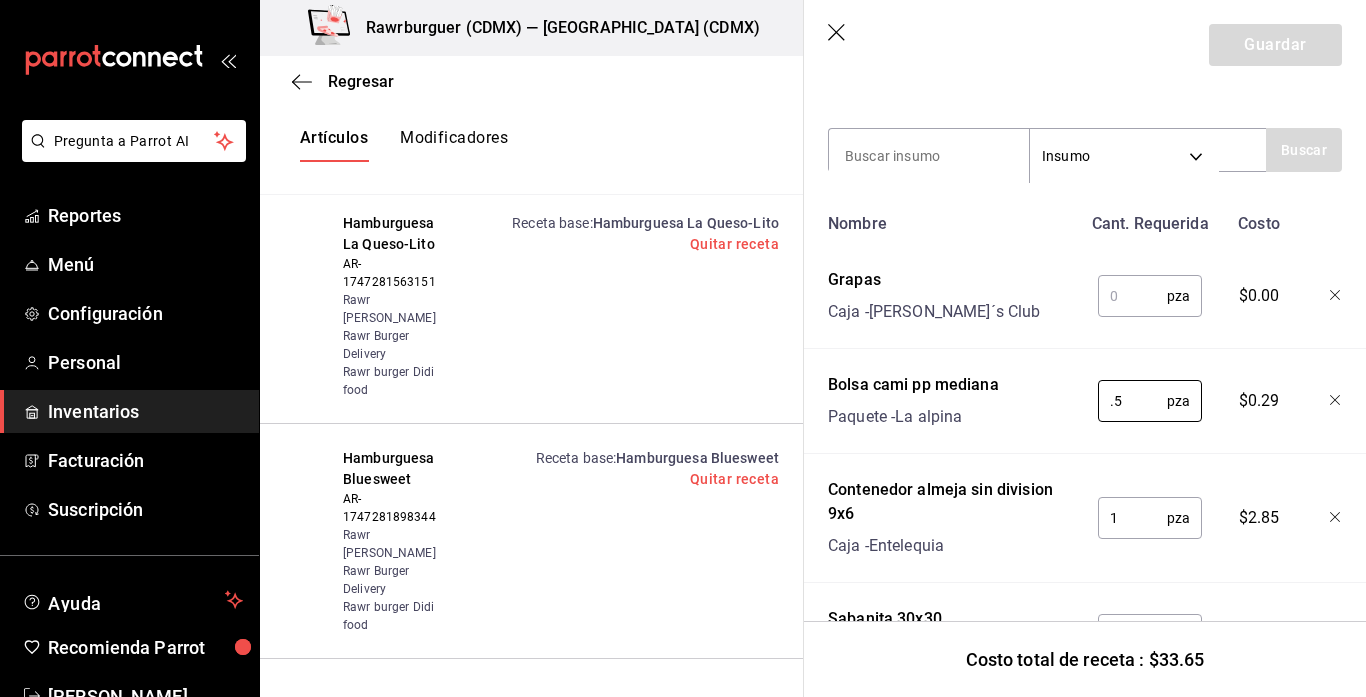 click at bounding box center [1132, 296] 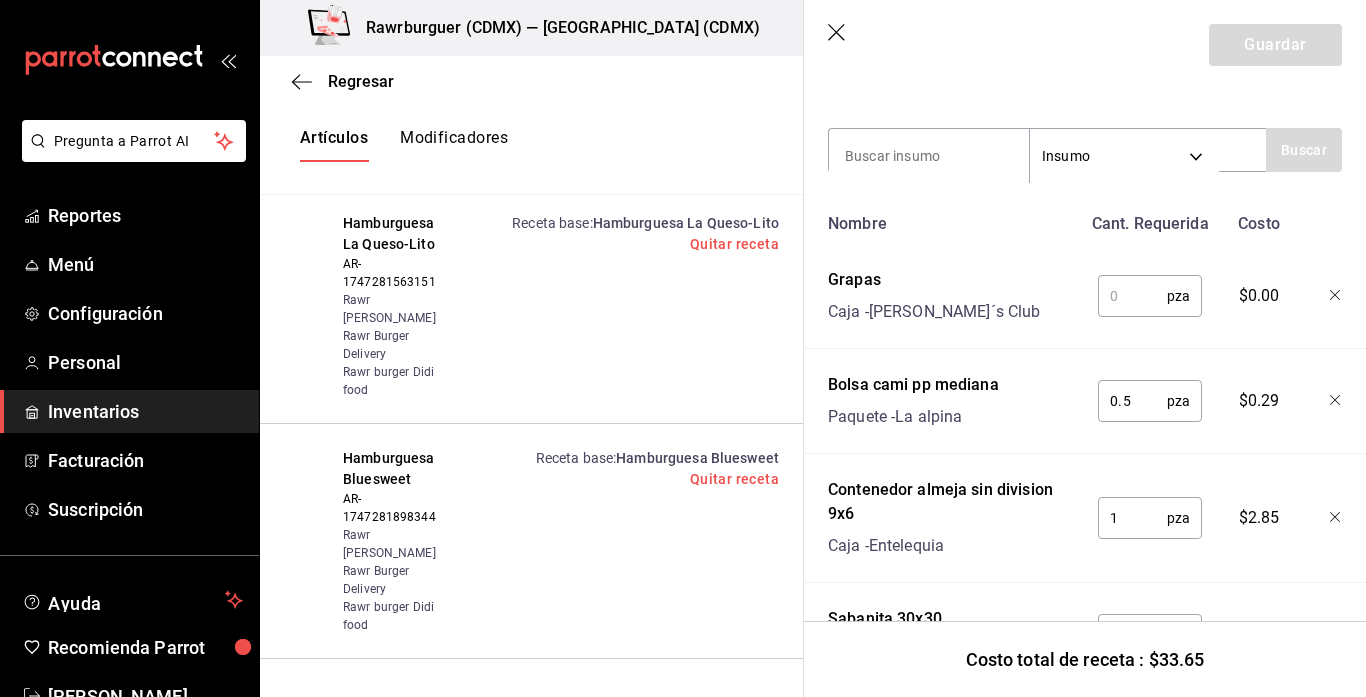 type on "1" 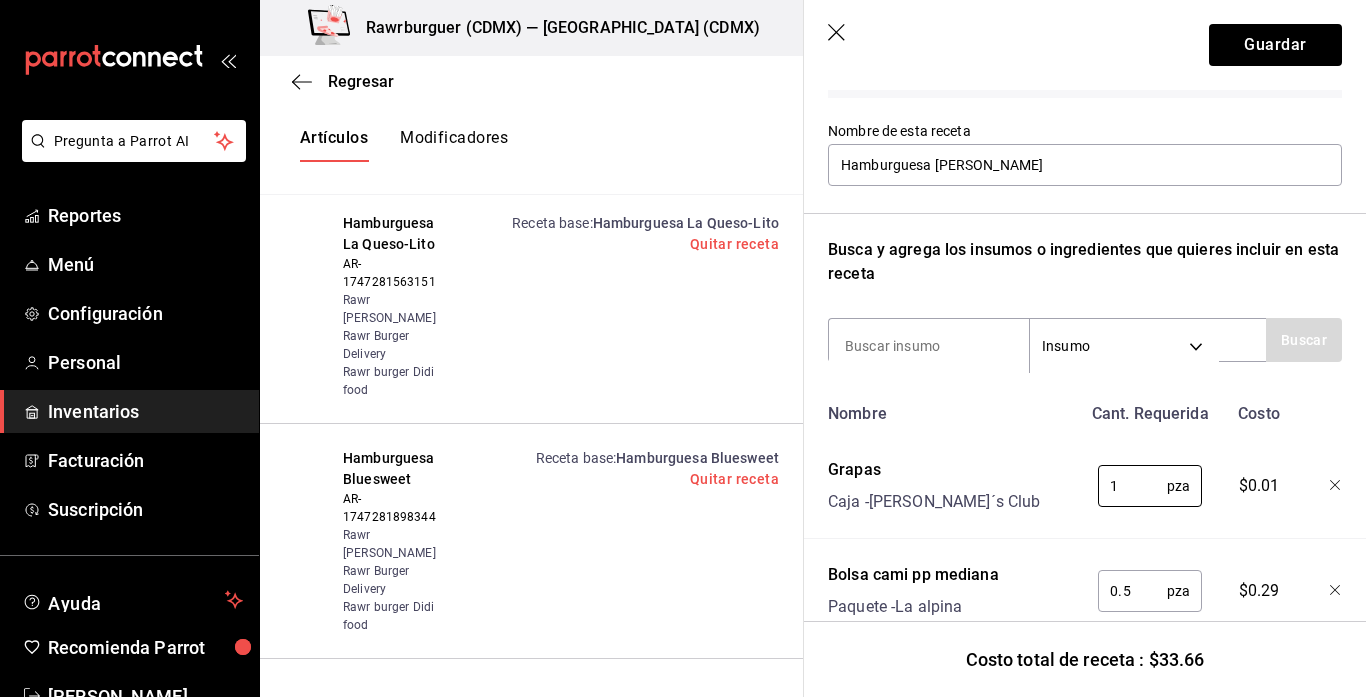 scroll, scrollTop: 156, scrollLeft: 0, axis: vertical 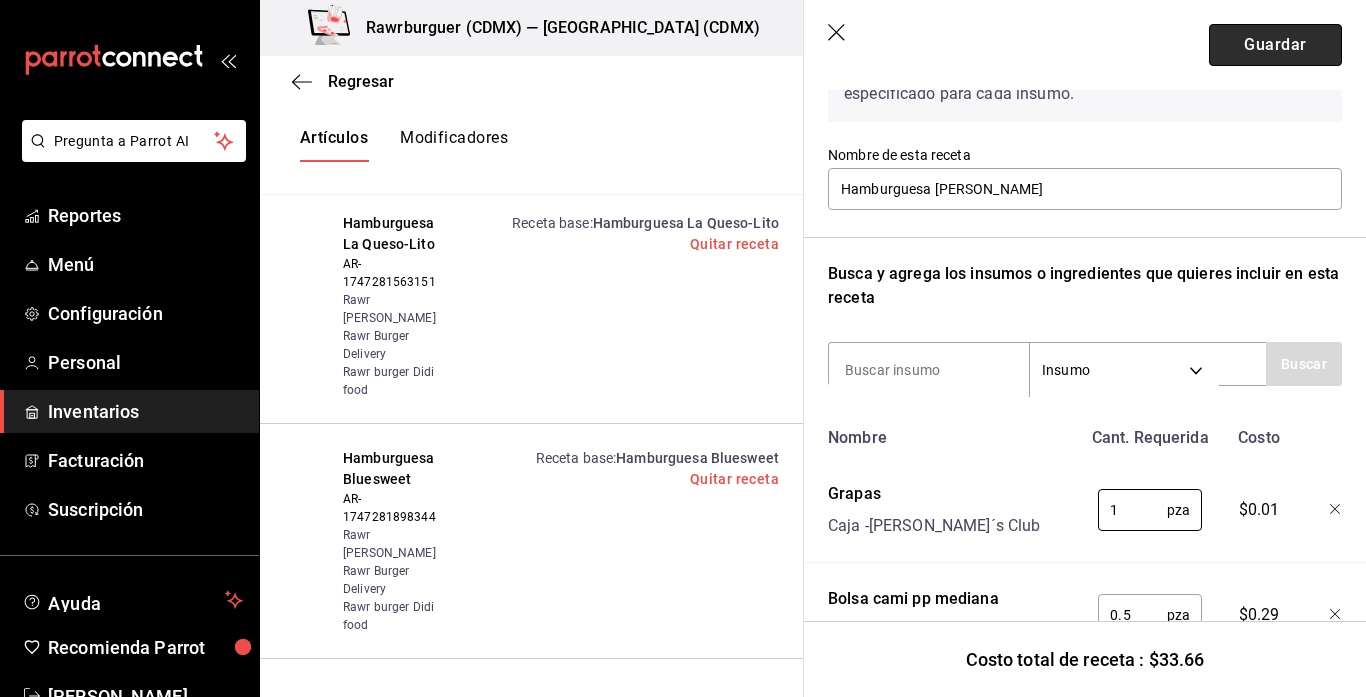 click on "Guardar" at bounding box center (1275, 45) 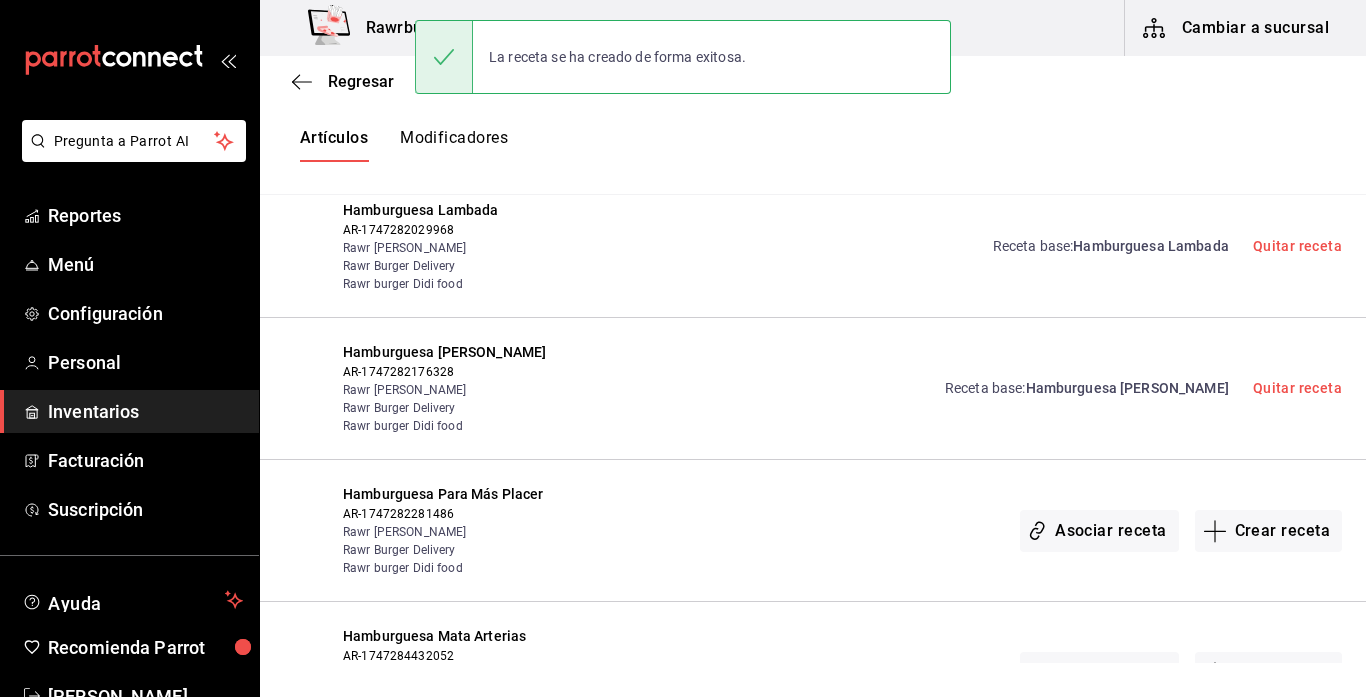 scroll, scrollTop: 0, scrollLeft: 0, axis: both 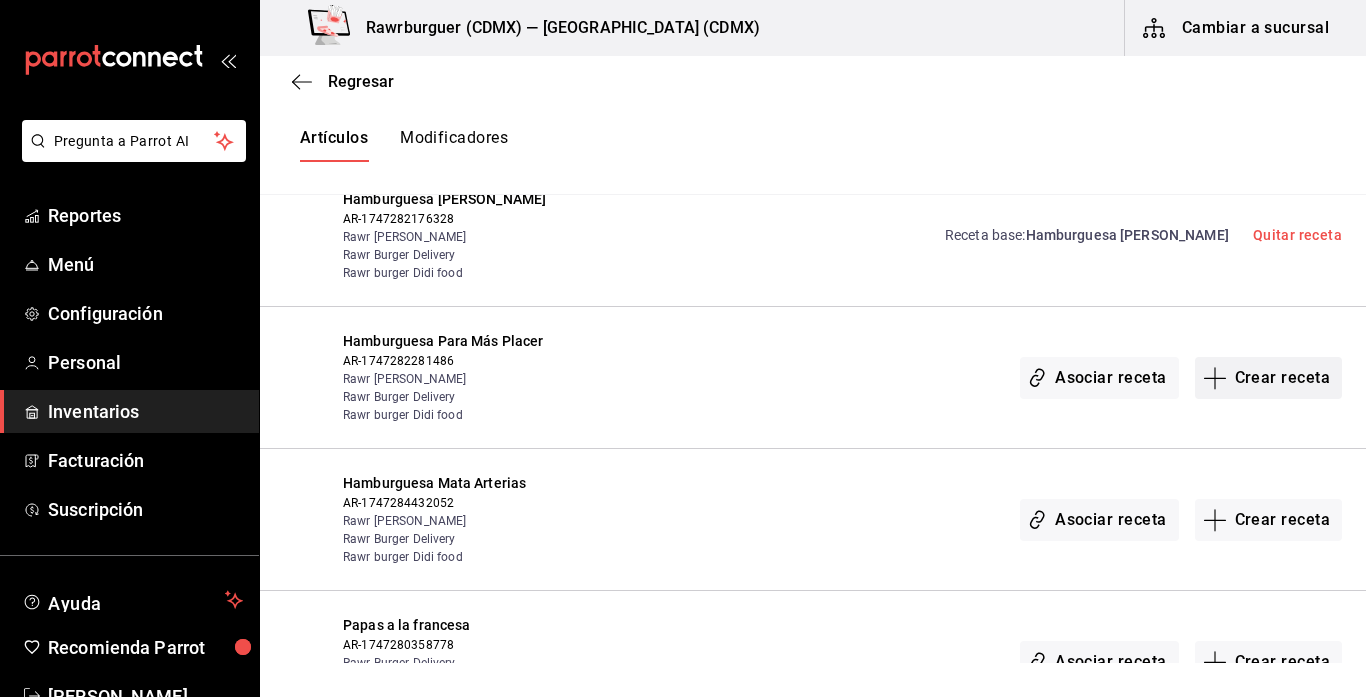 click on "Crear receta" at bounding box center [1269, 378] 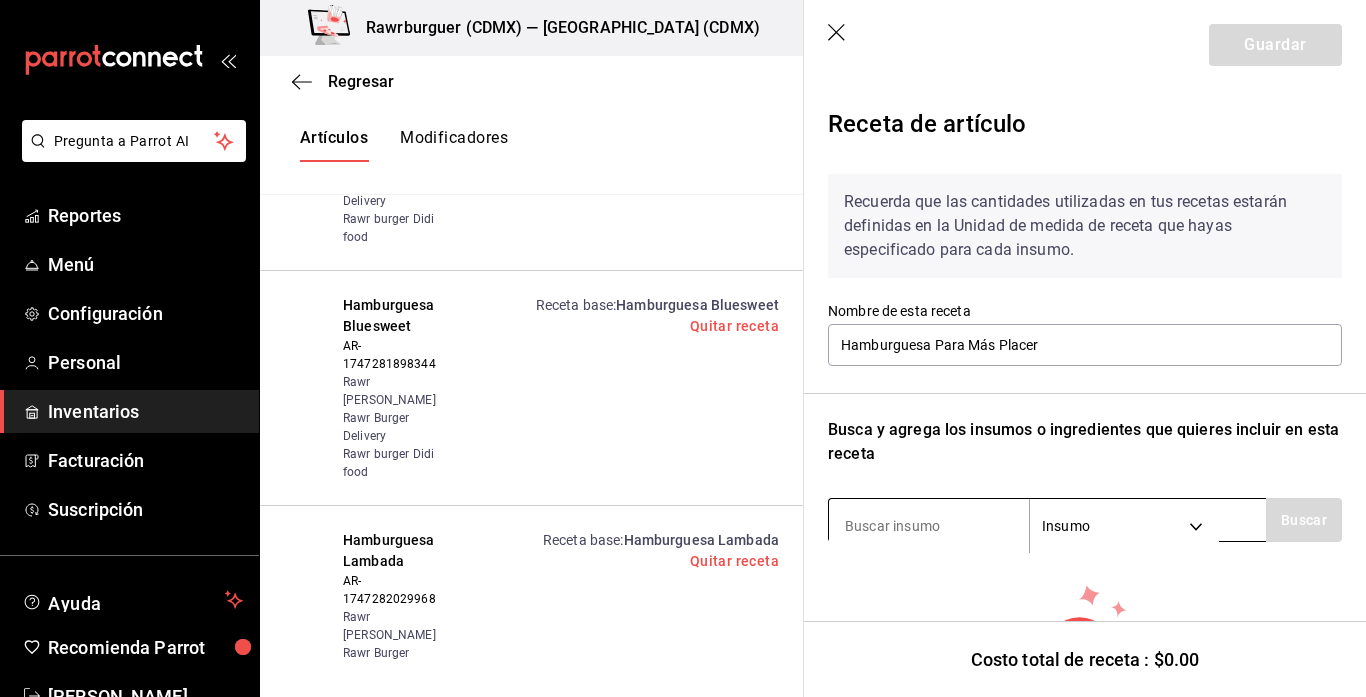 click at bounding box center (929, 526) 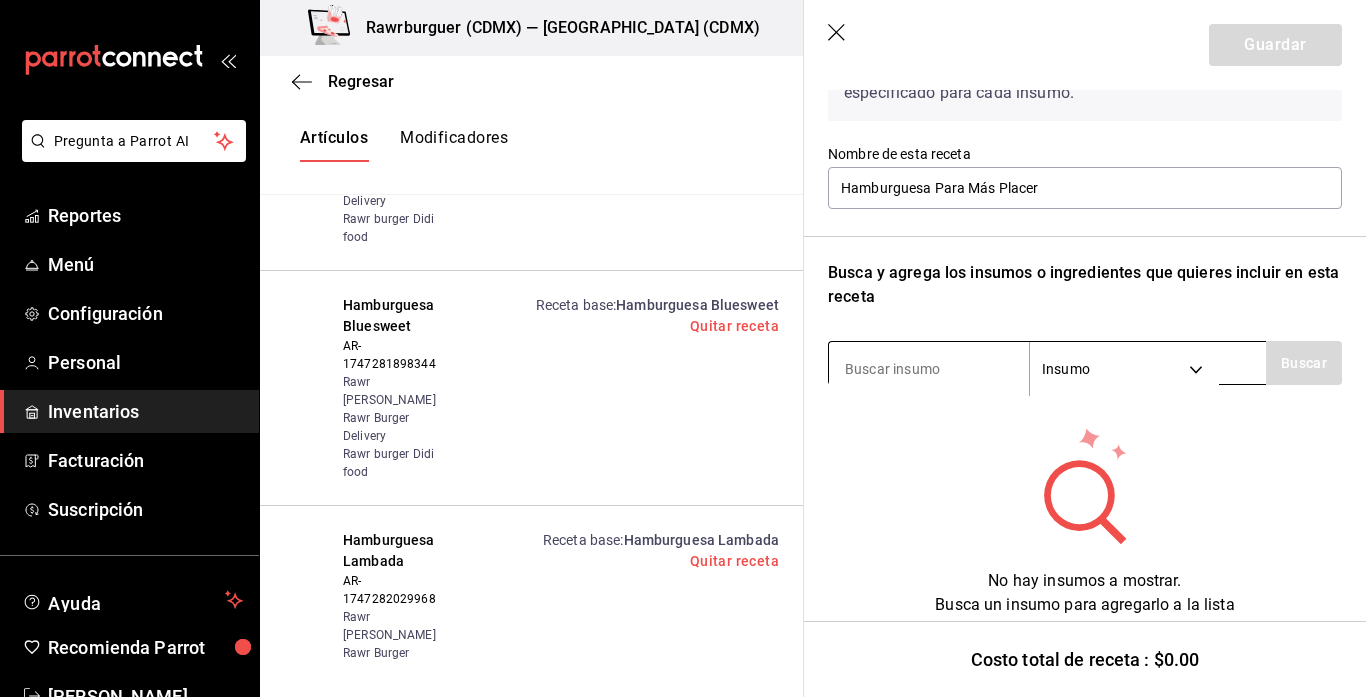 click at bounding box center [929, 369] 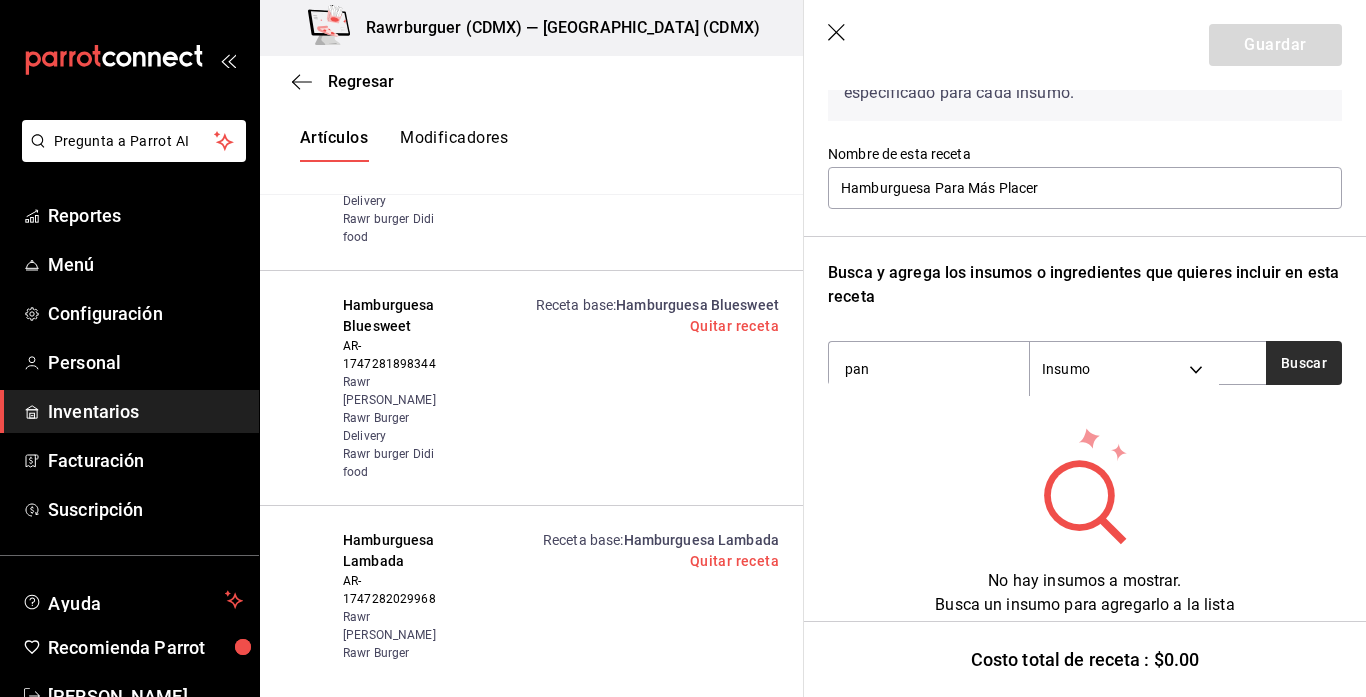 type on "pan" 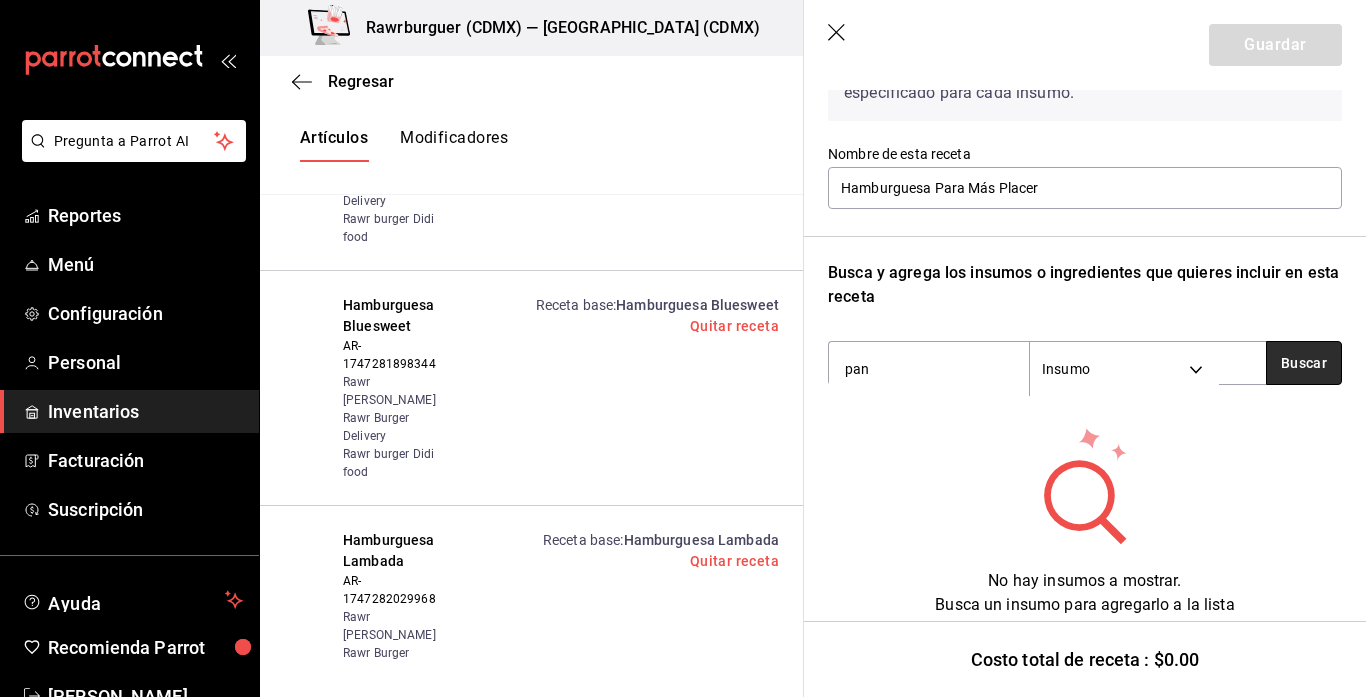 click on "Buscar" at bounding box center [1304, 363] 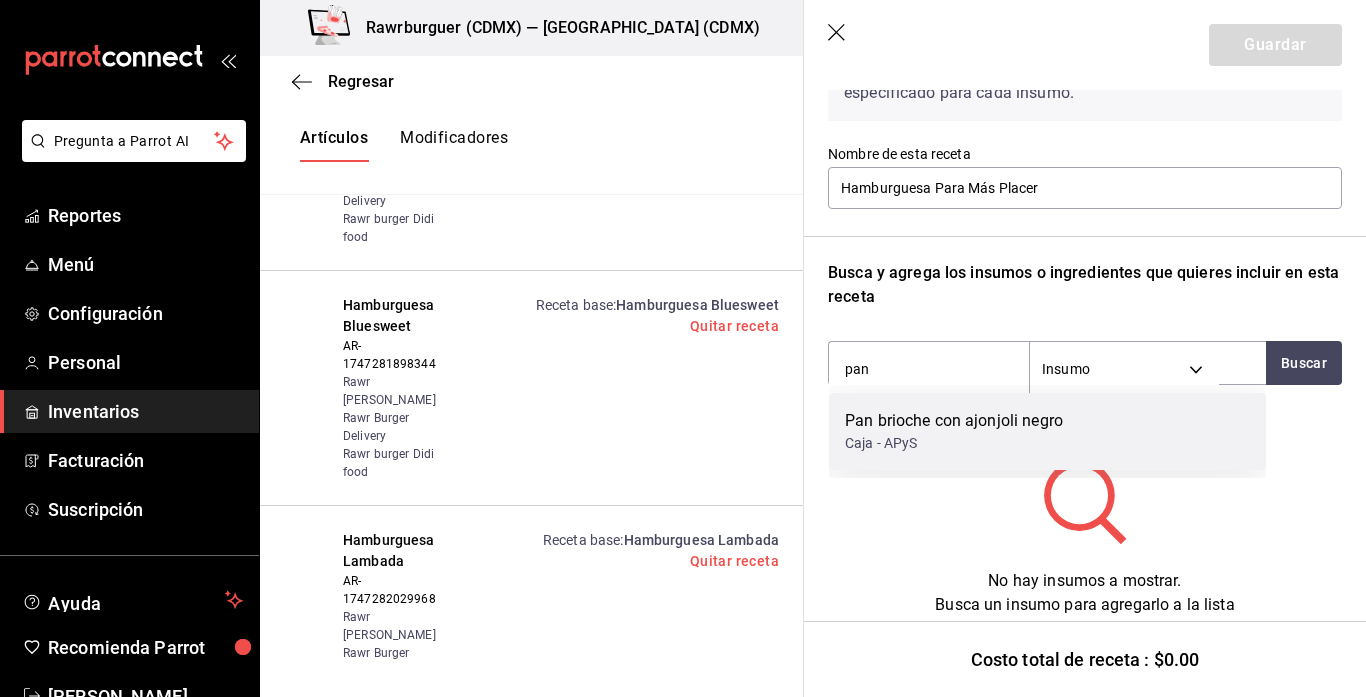 click on "Caja - APyS" at bounding box center (954, 443) 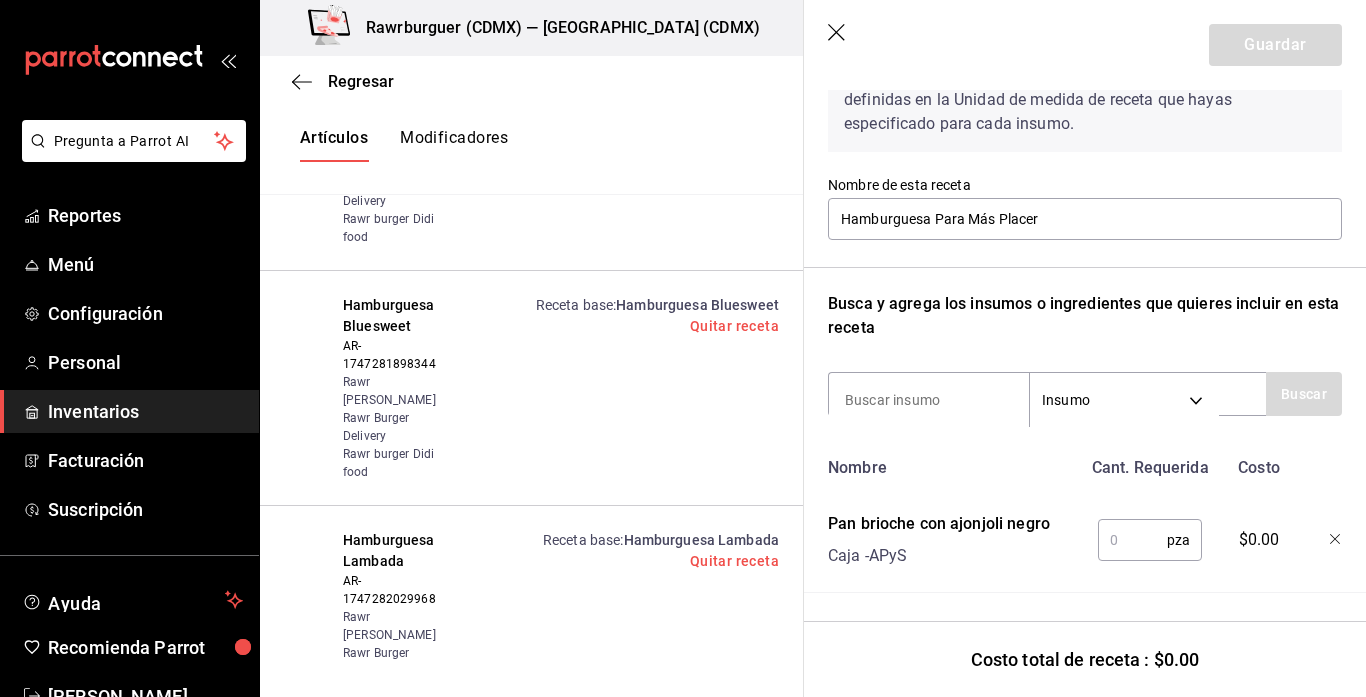 scroll, scrollTop: 126, scrollLeft: 0, axis: vertical 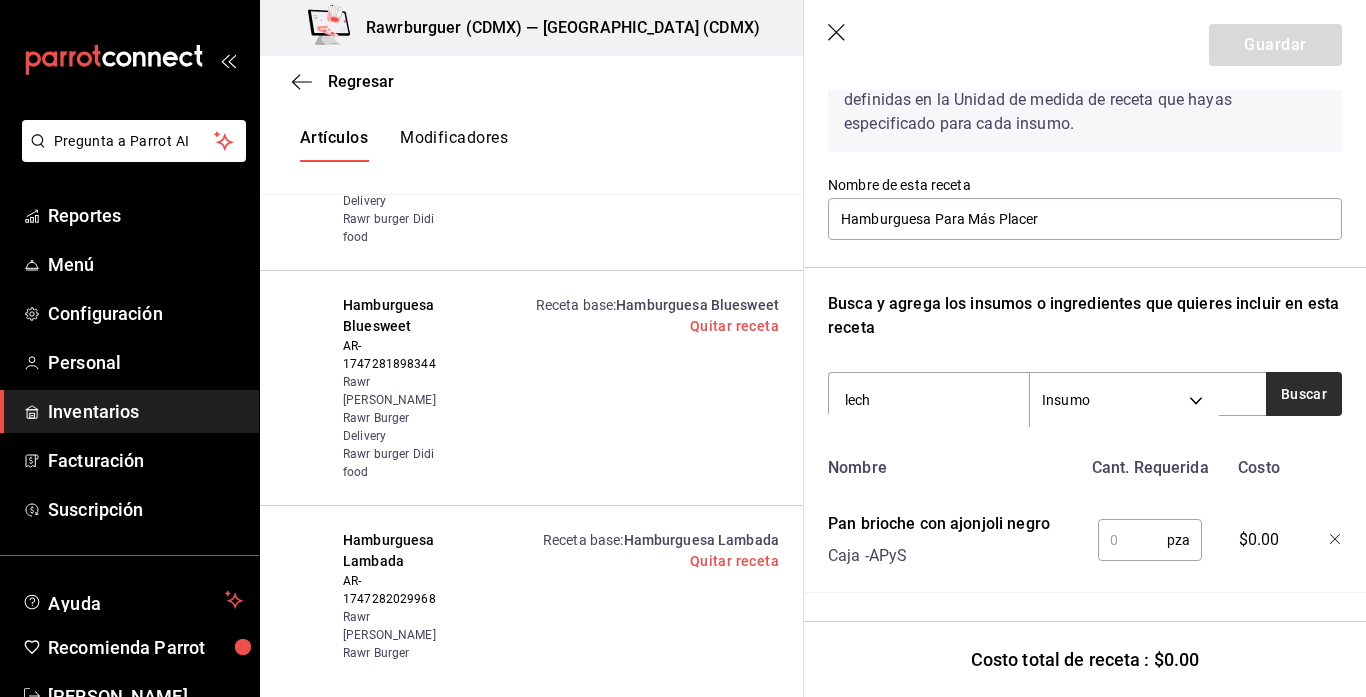type on "lech" 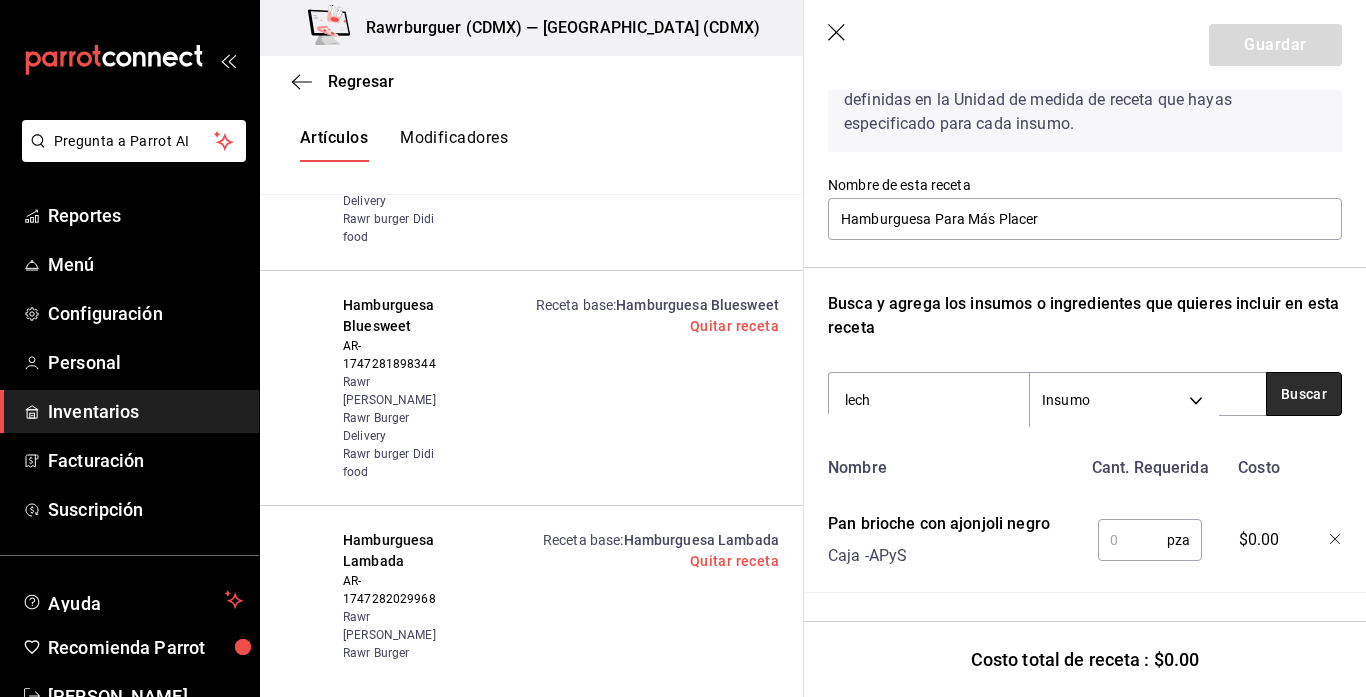 click on "Buscar" at bounding box center (1304, 394) 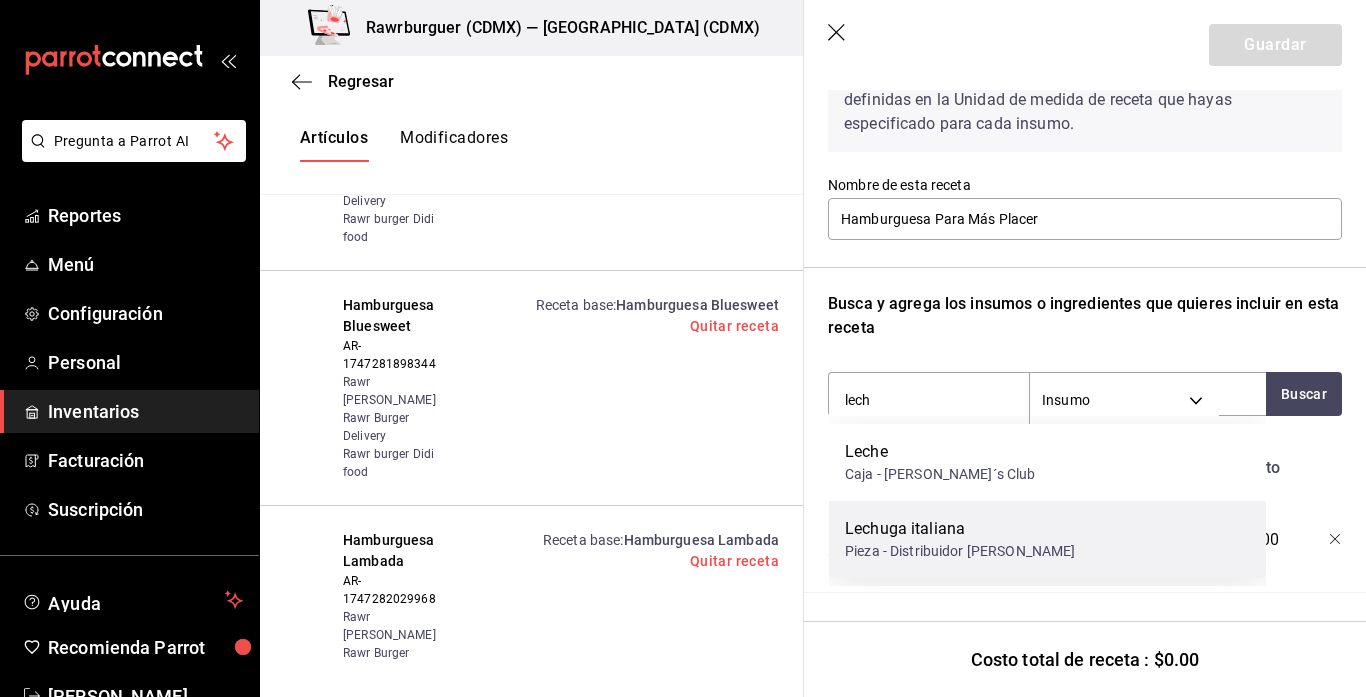 click on "Pieza - Distribuidor [PERSON_NAME]" at bounding box center [960, 551] 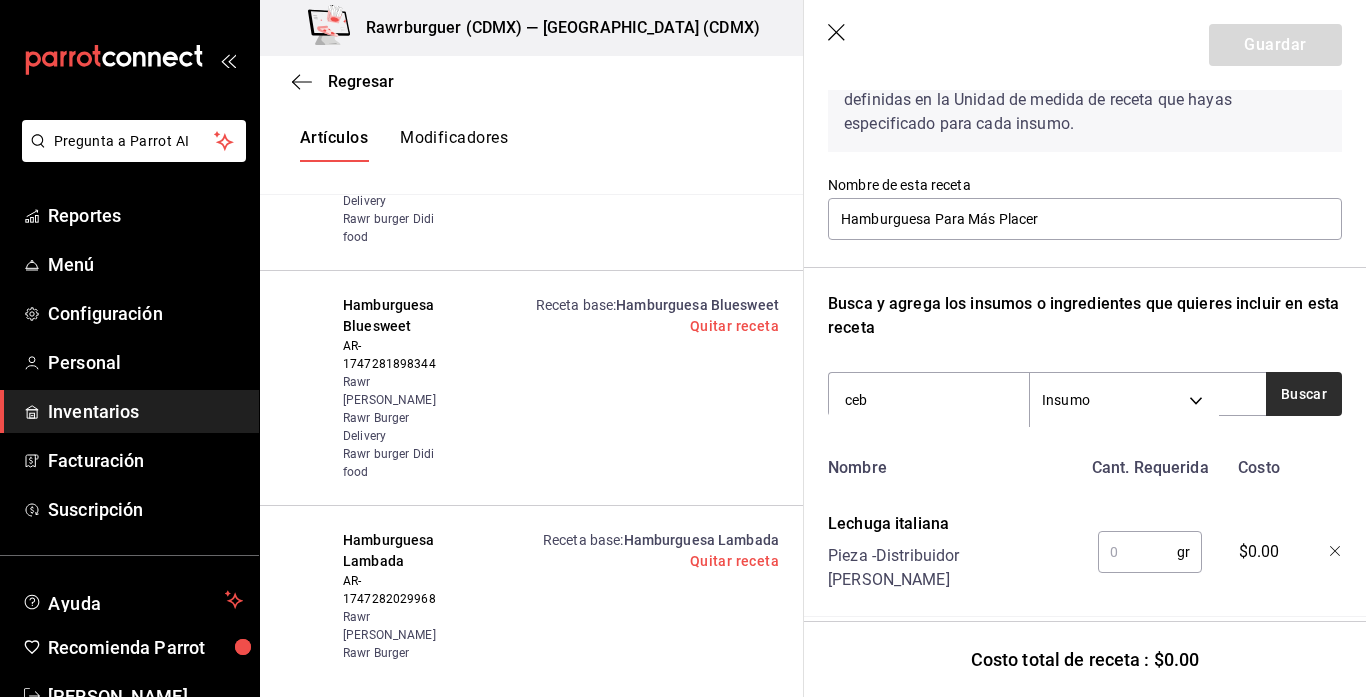 type on "ceb" 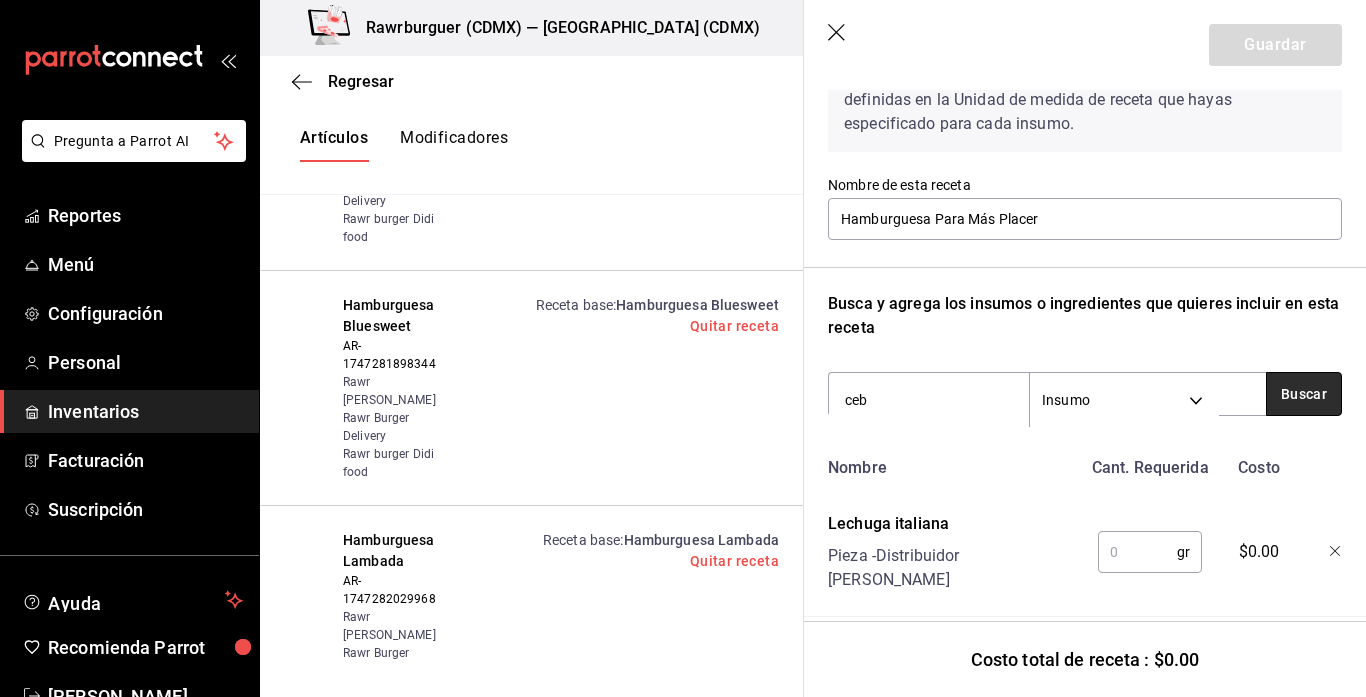 click on "Buscar" at bounding box center (1304, 394) 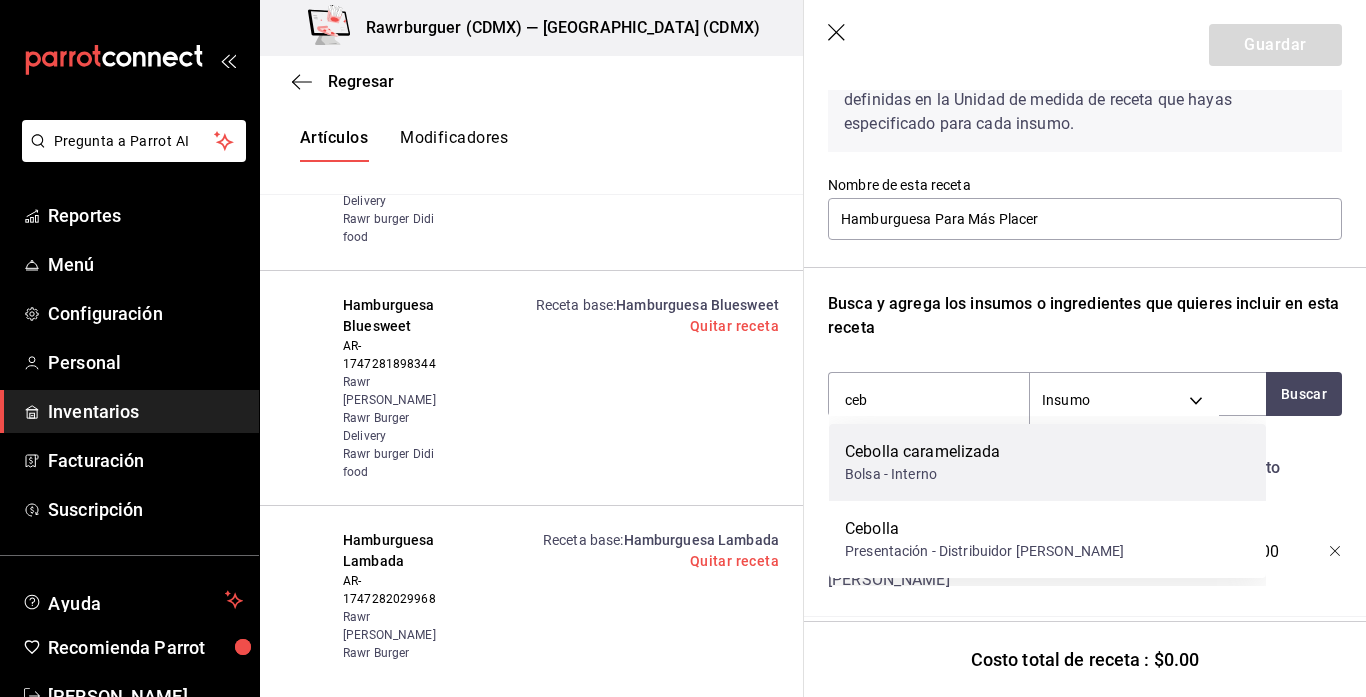 click on "Cebolla caramelizada Bolsa - Interno" at bounding box center (1047, 462) 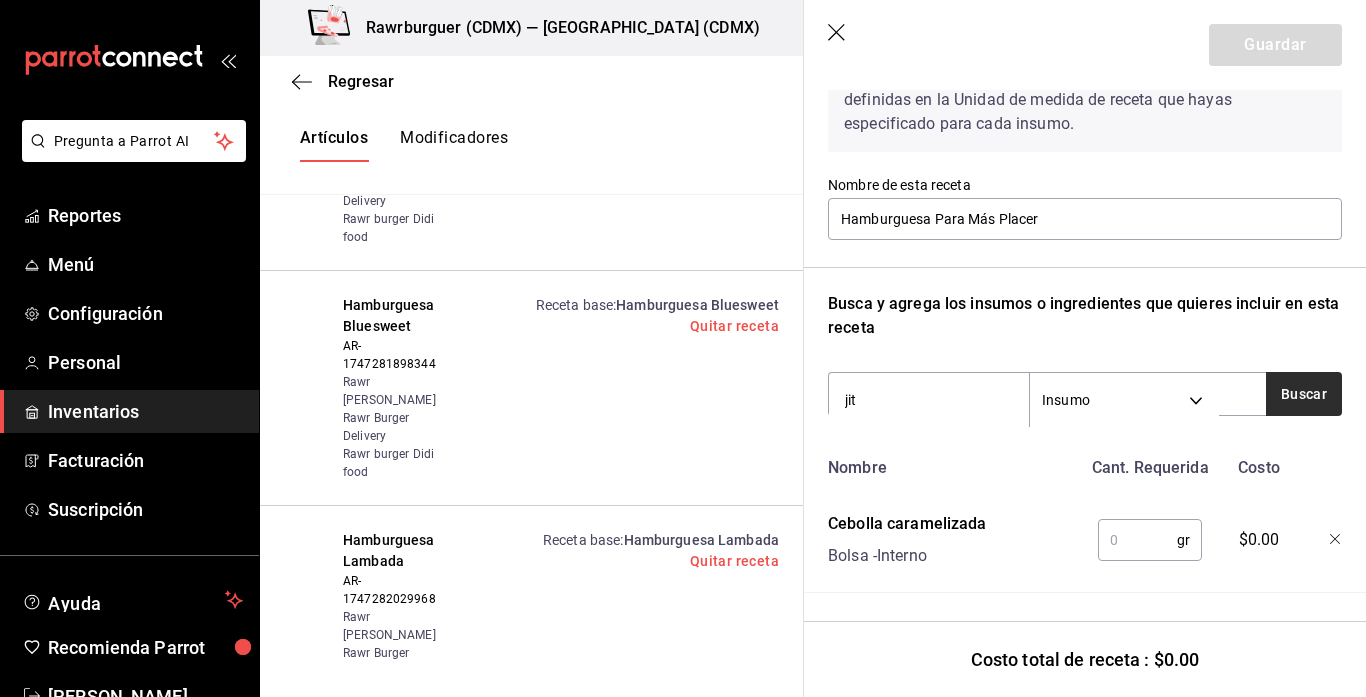 type on "jit" 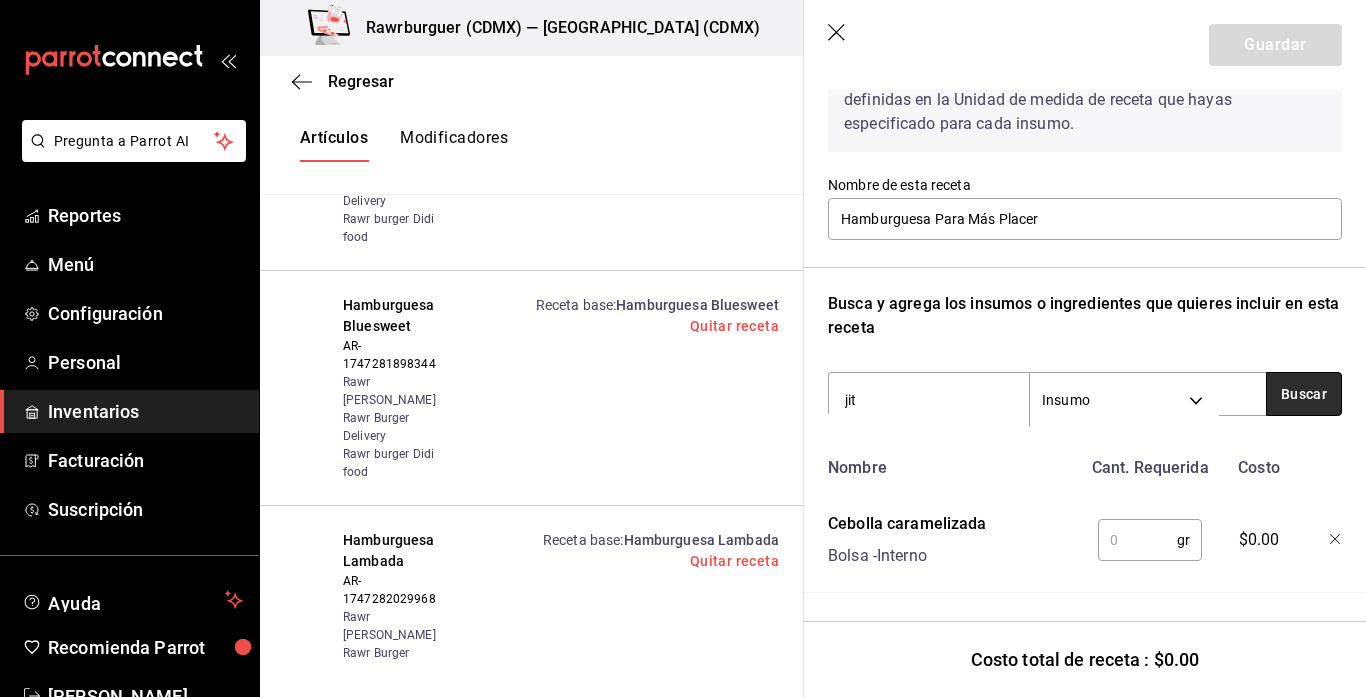 click on "Buscar" at bounding box center (1304, 394) 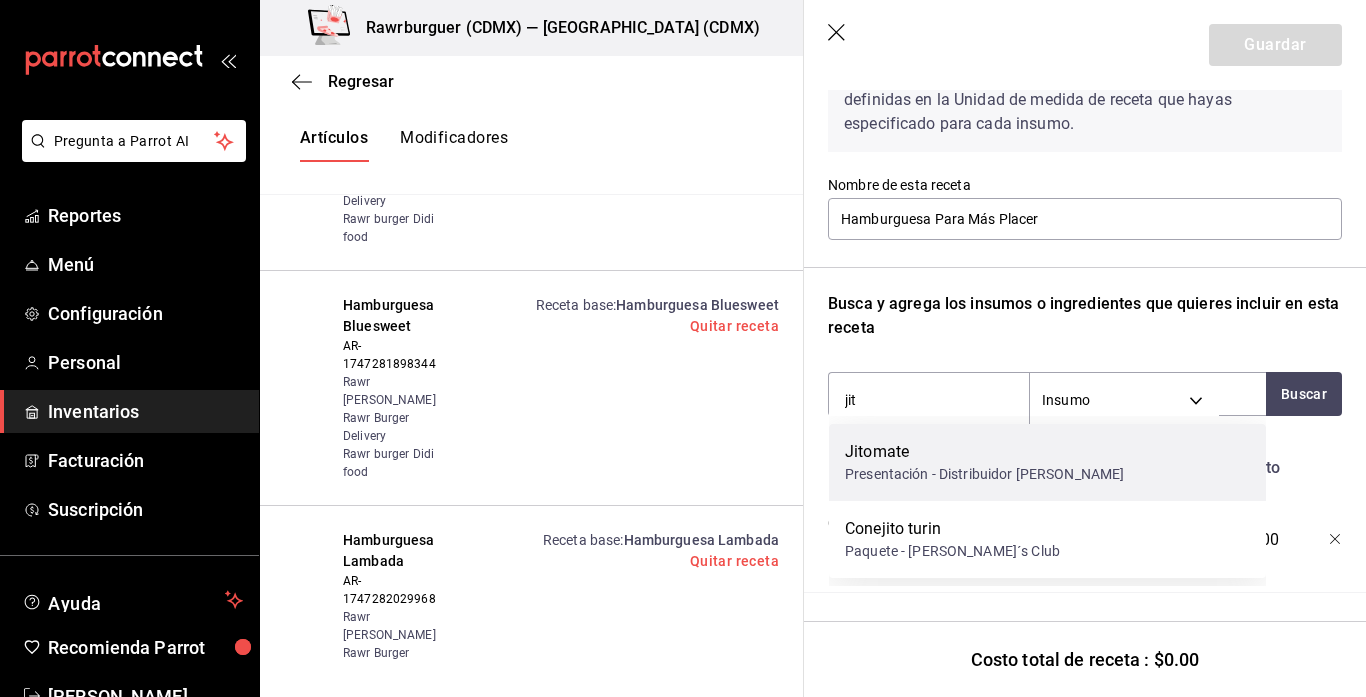 click on "Jitomate Presentación - Distribuidor [PERSON_NAME]" at bounding box center [1047, 462] 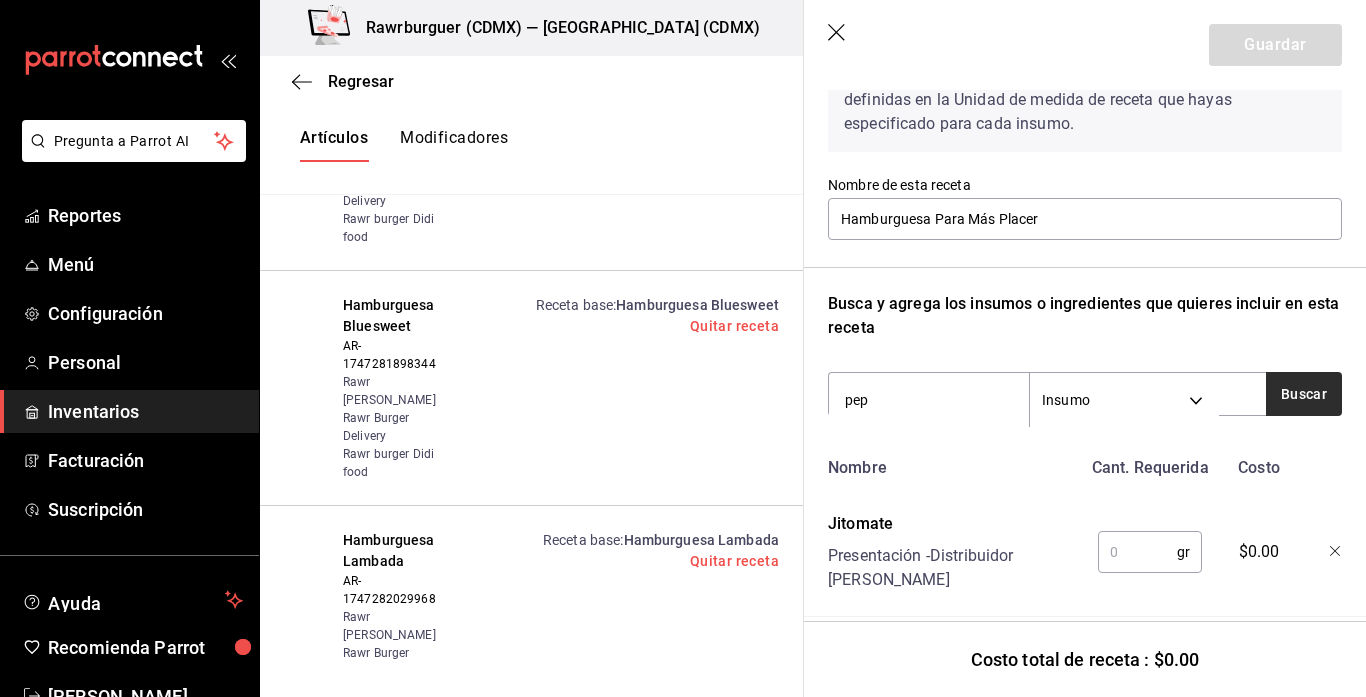 type on "pep" 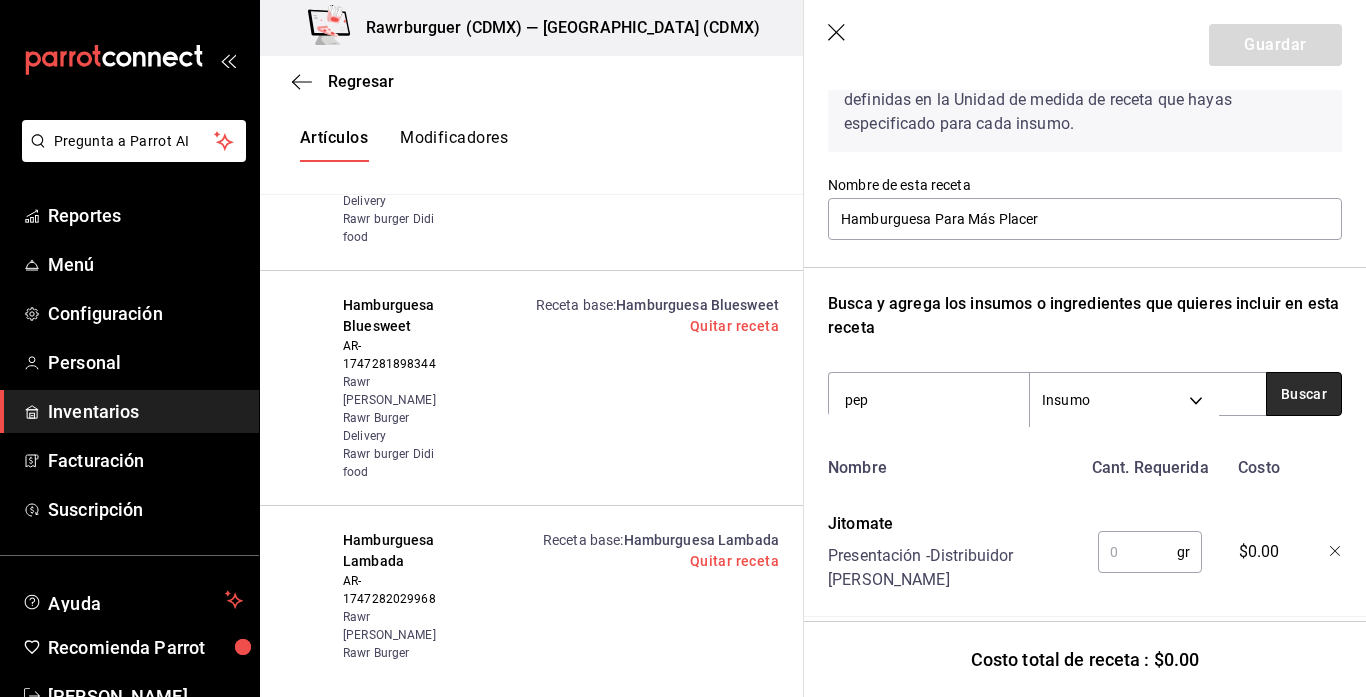 click on "Buscar" at bounding box center [1304, 394] 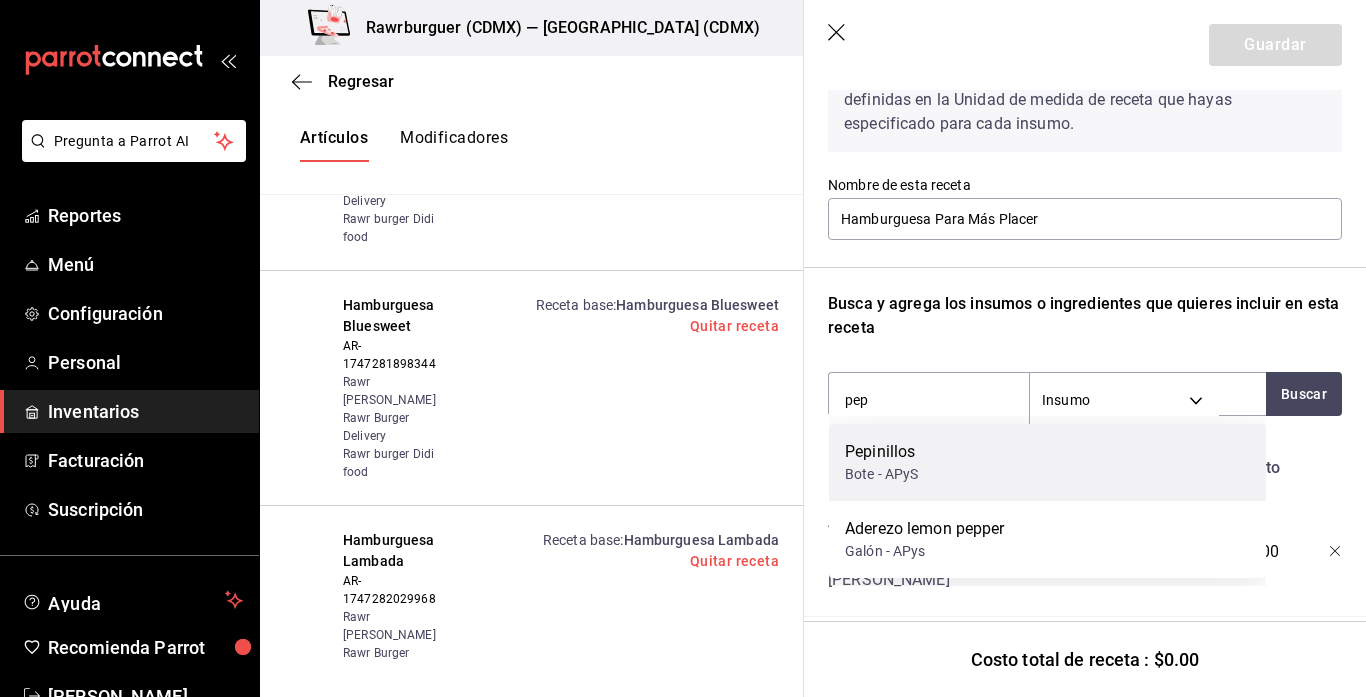 click on "Pepinillos  Bote - APyS" at bounding box center [1047, 462] 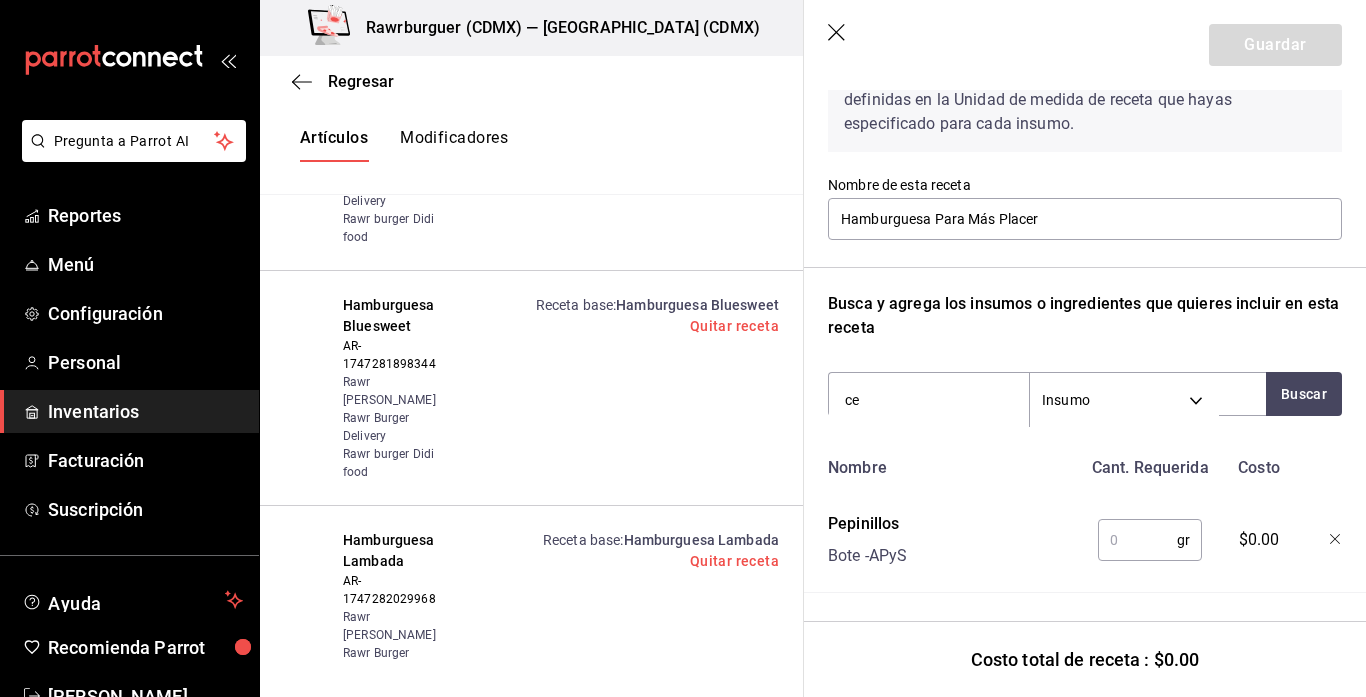 type on "ceb" 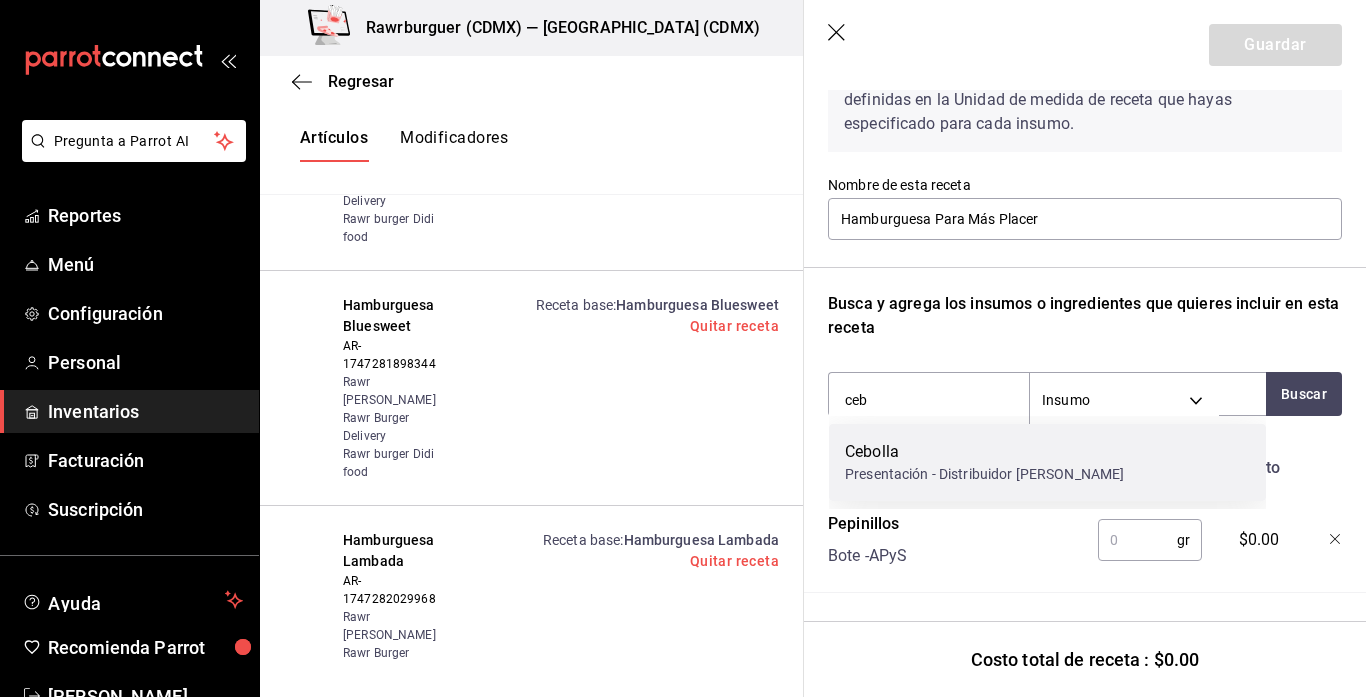 click on "Cebolla Presentación - Distribuidor arroyo" at bounding box center (1047, 462) 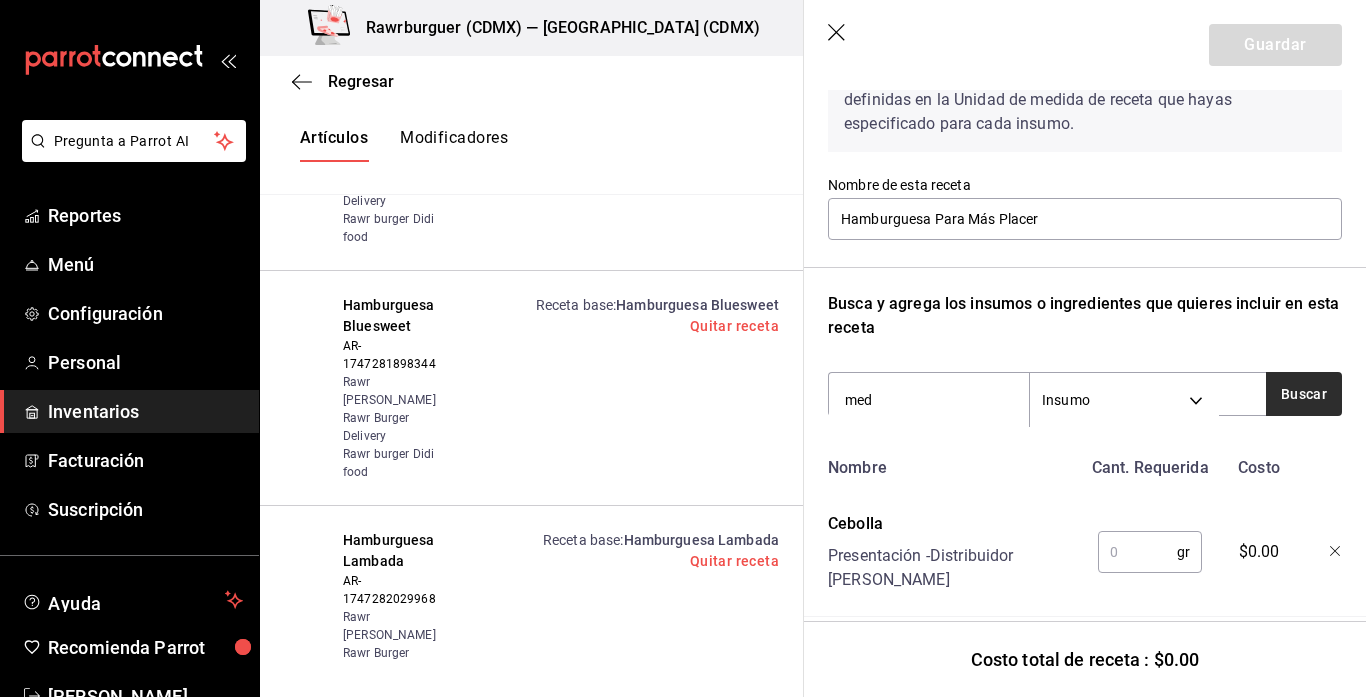 type on "med" 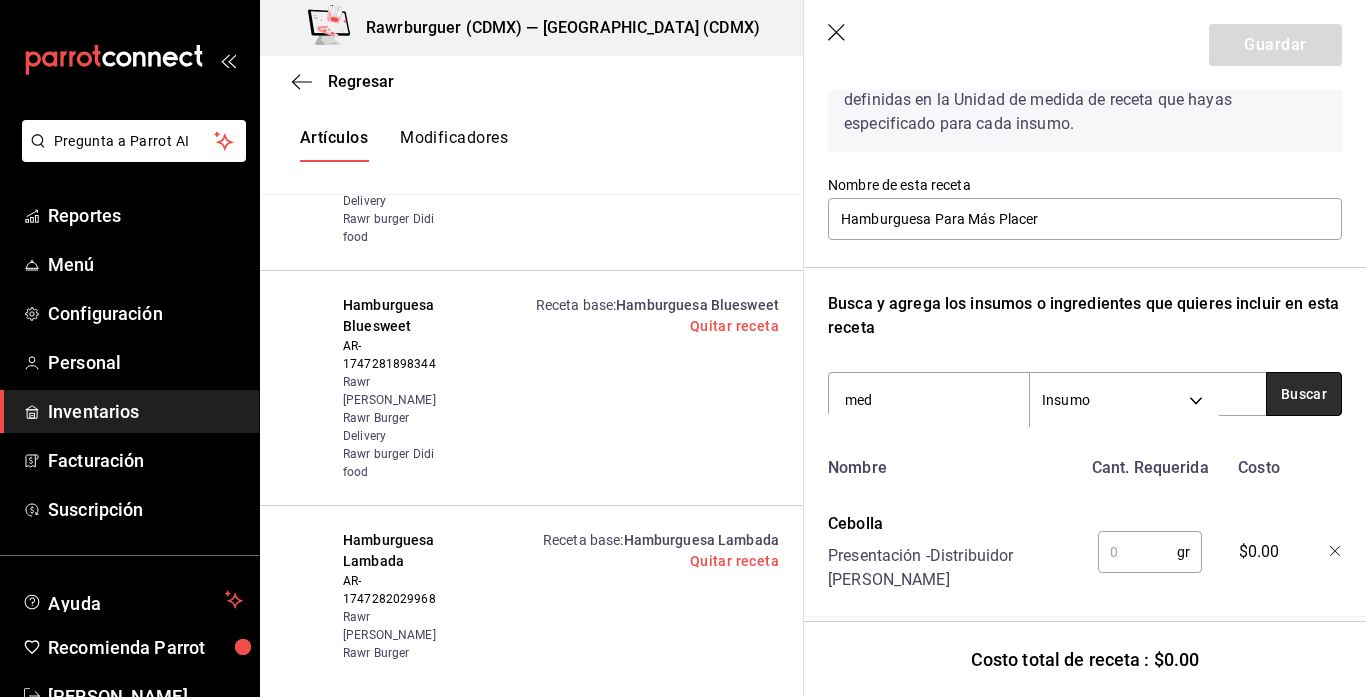 click on "Buscar" at bounding box center [1304, 394] 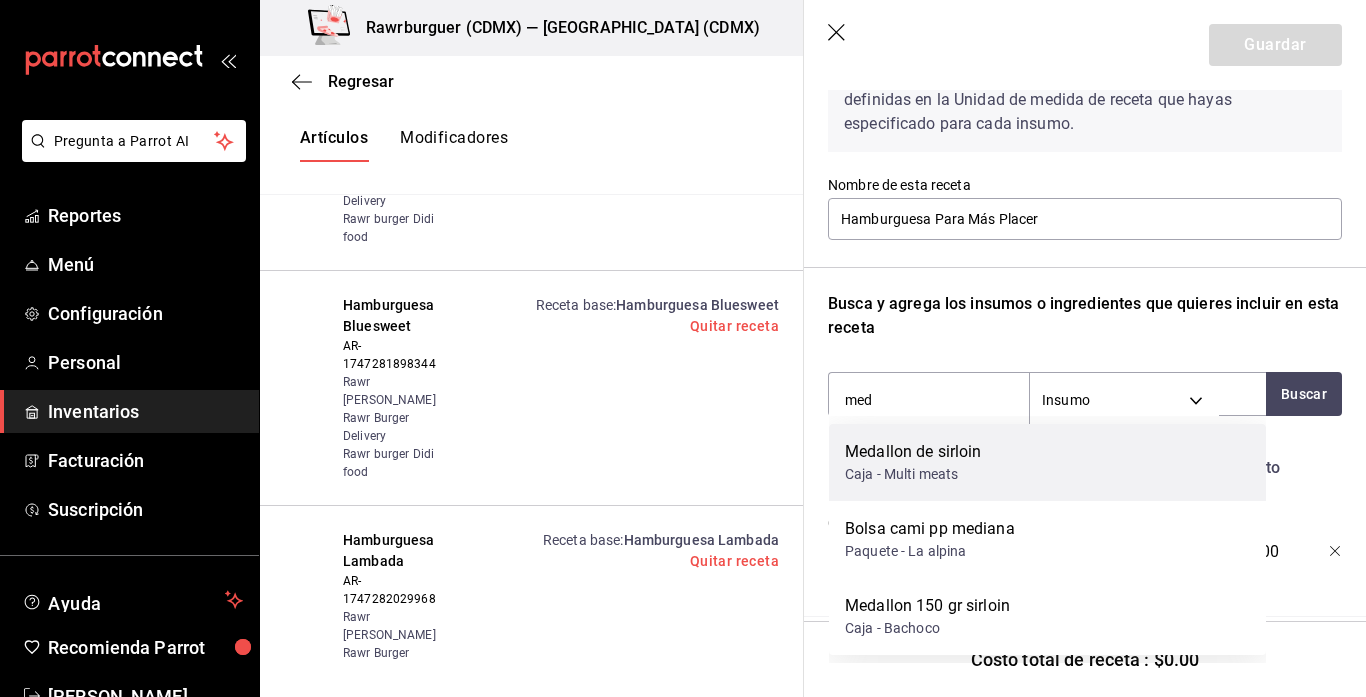 click on "Medallon de sirloin Caja - Multi meats" at bounding box center [1047, 462] 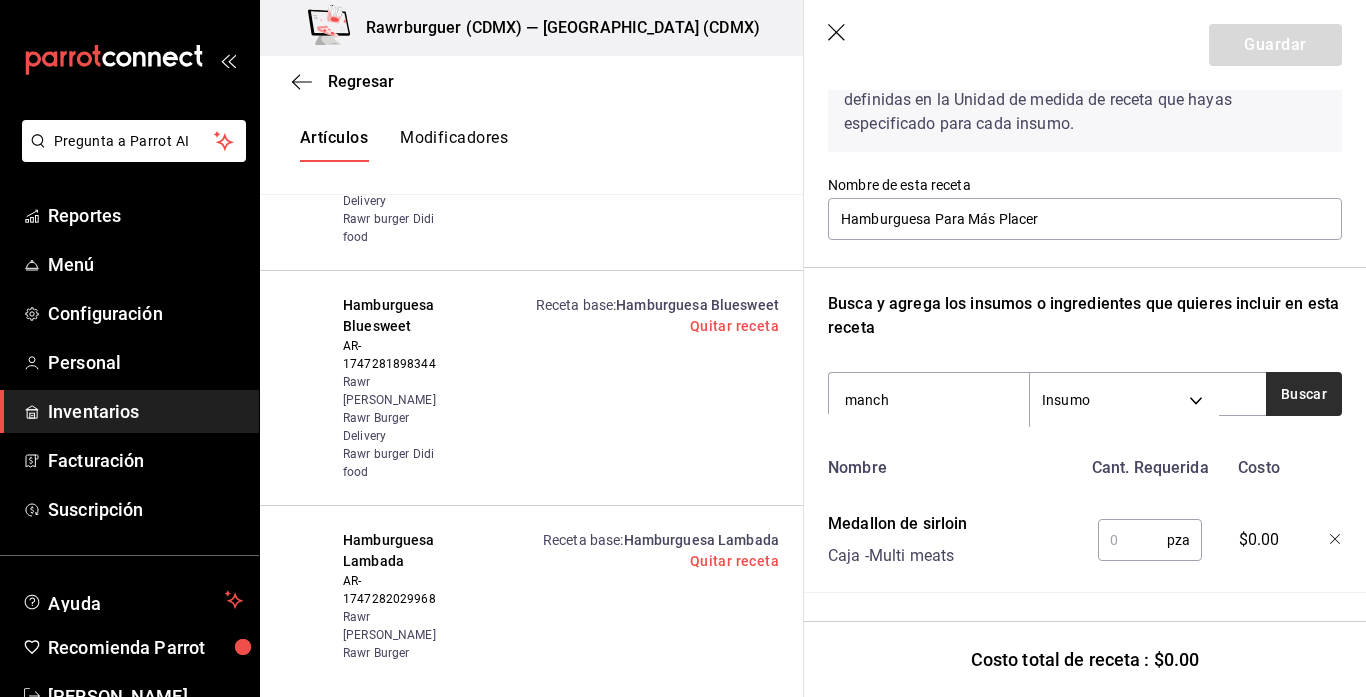 type on "manch" 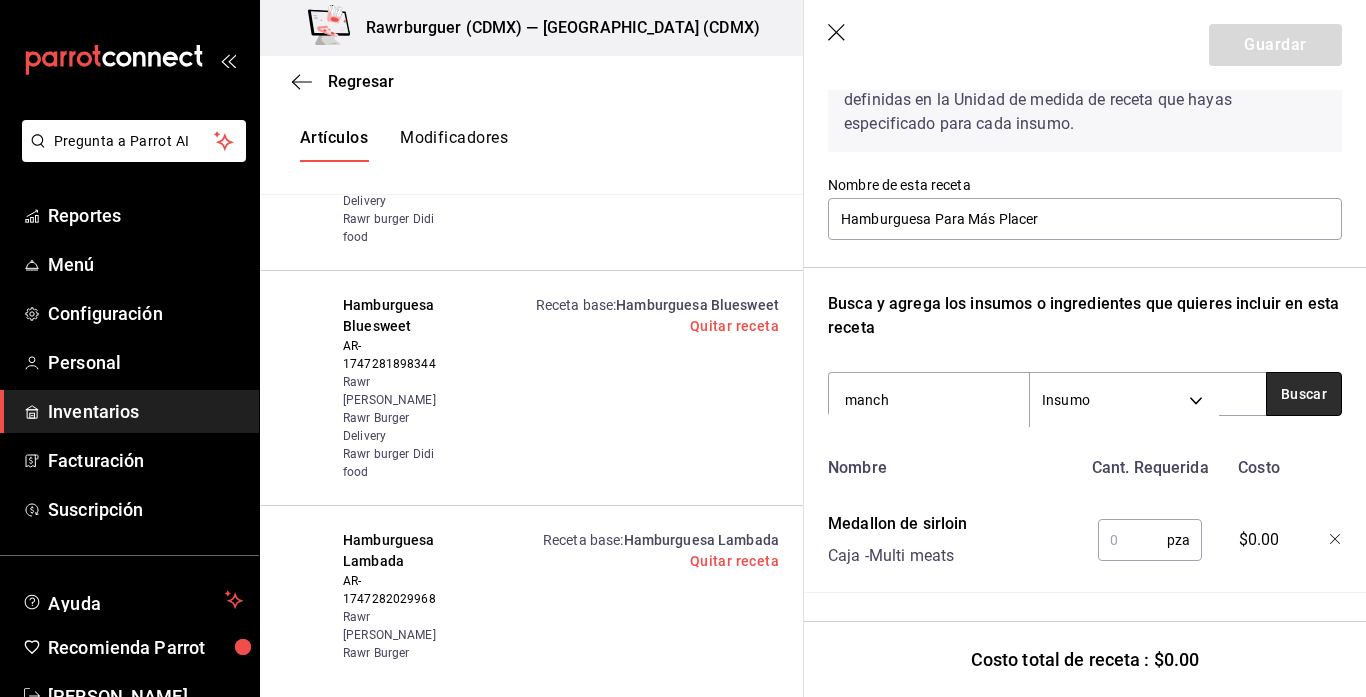 click on "Buscar" at bounding box center (1304, 394) 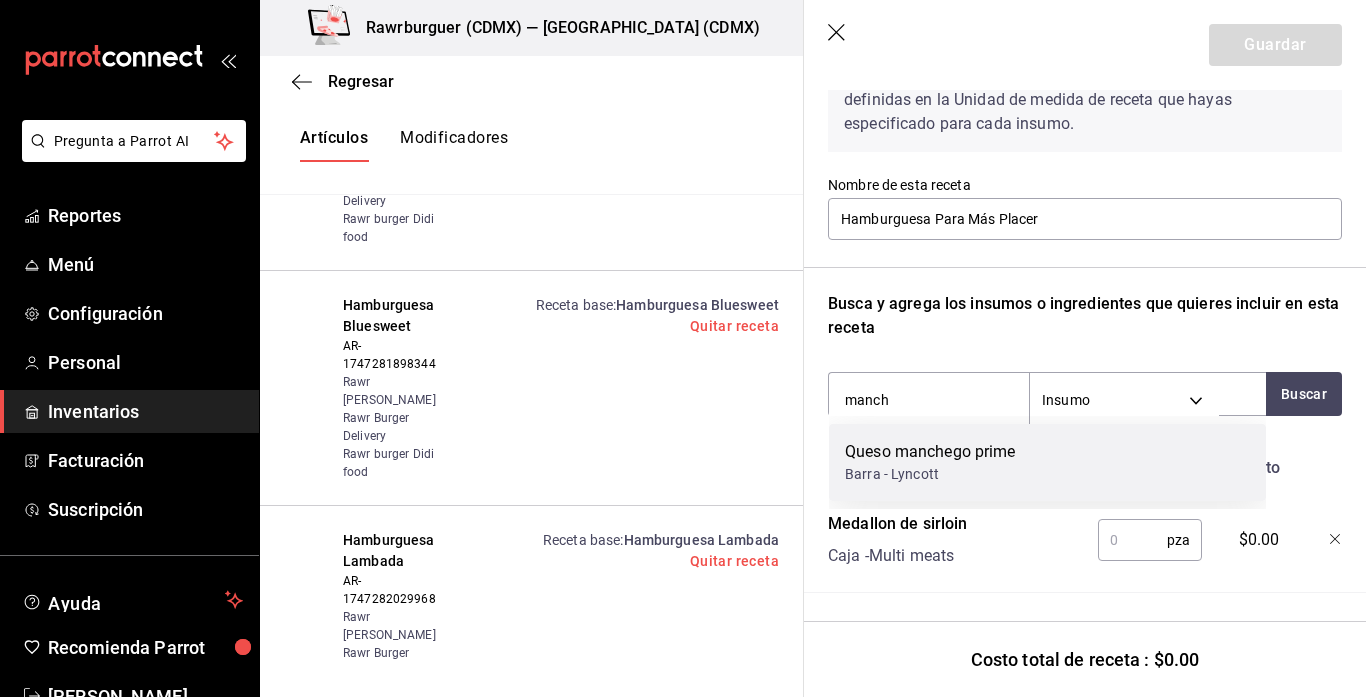 click on "Queso manchego prime Barra - Lyncott" at bounding box center [1047, 462] 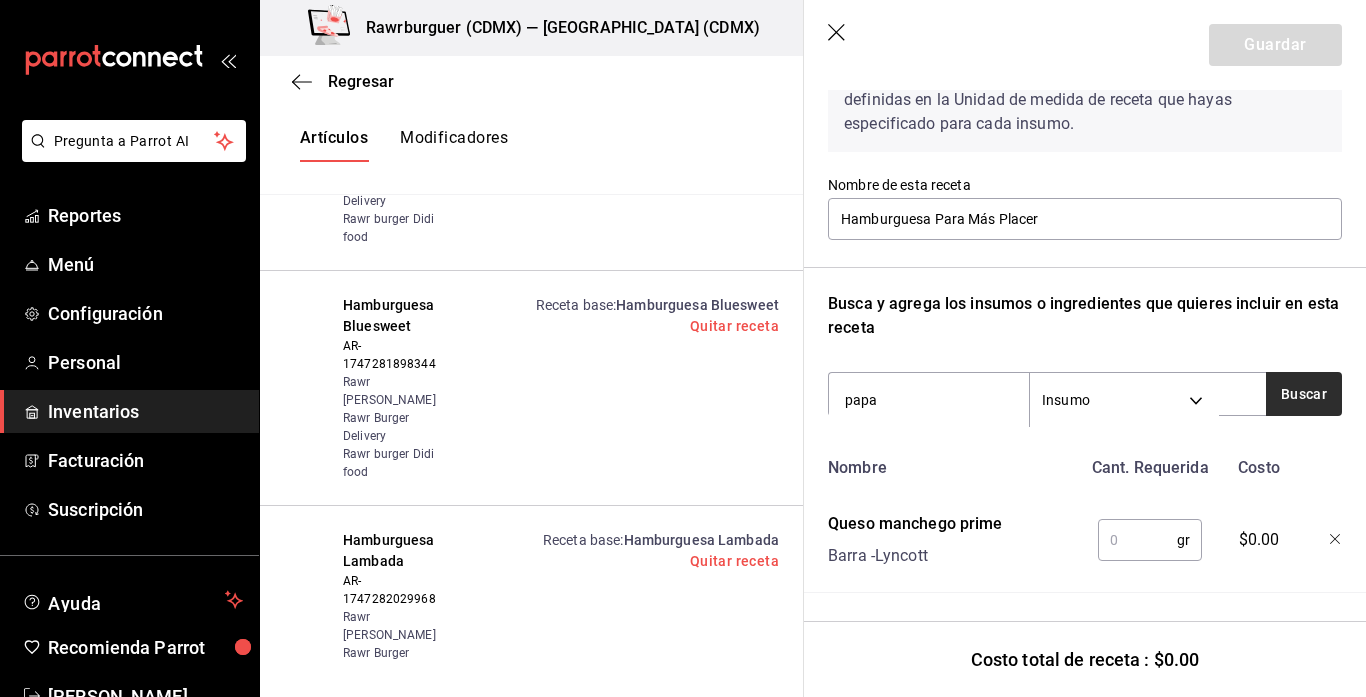 type on "papa" 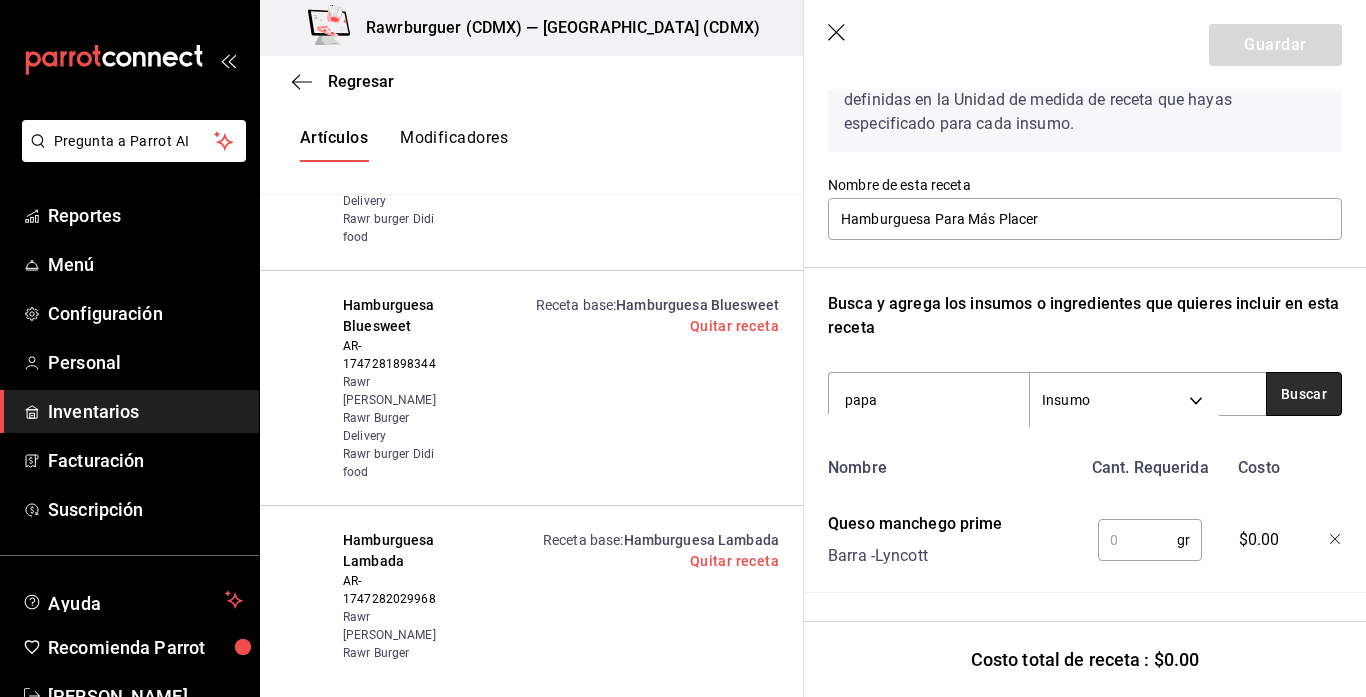 click on "Buscar" at bounding box center (1304, 394) 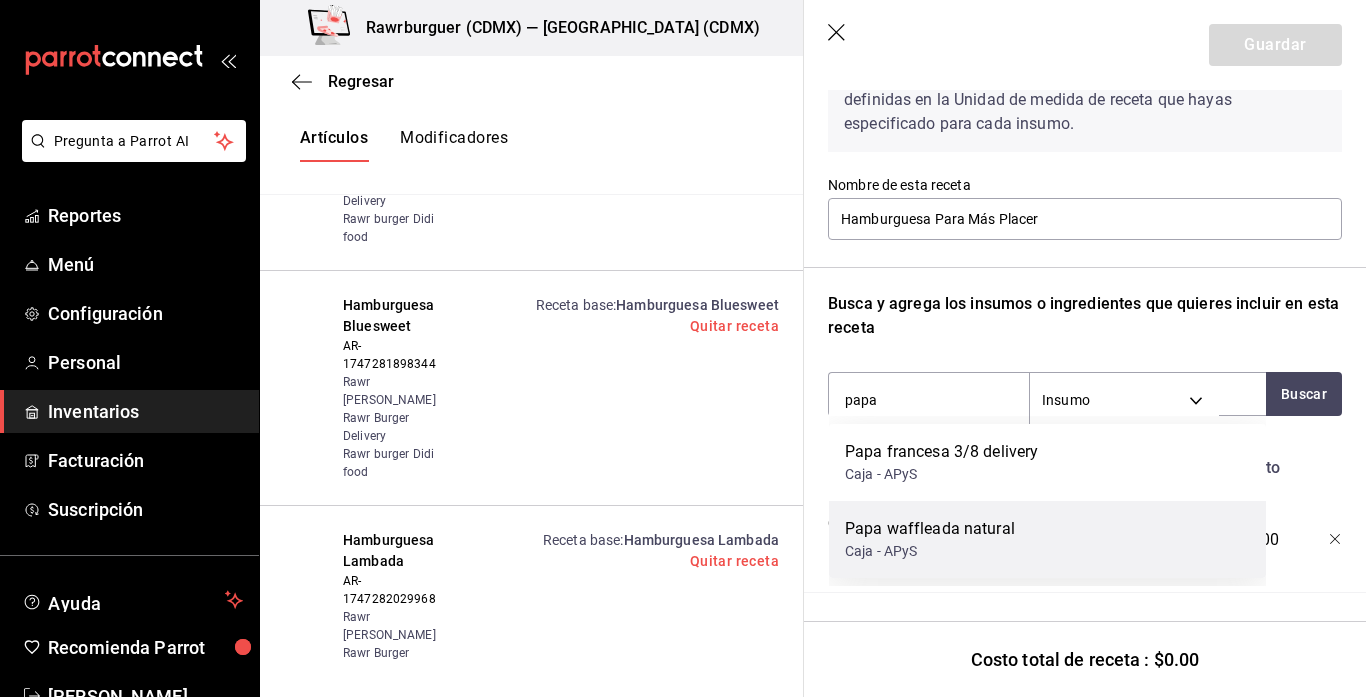 click on "Papa waffleada natural  Caja - APyS" at bounding box center [1047, 539] 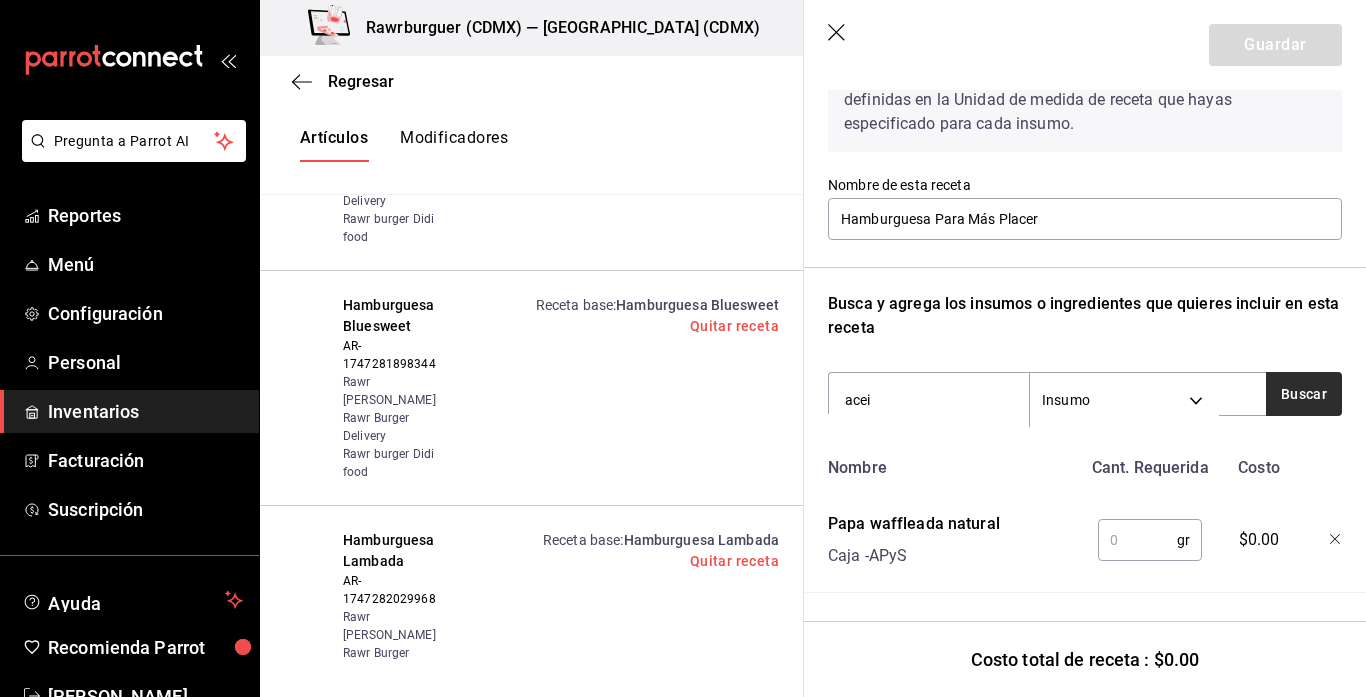 type on "acei" 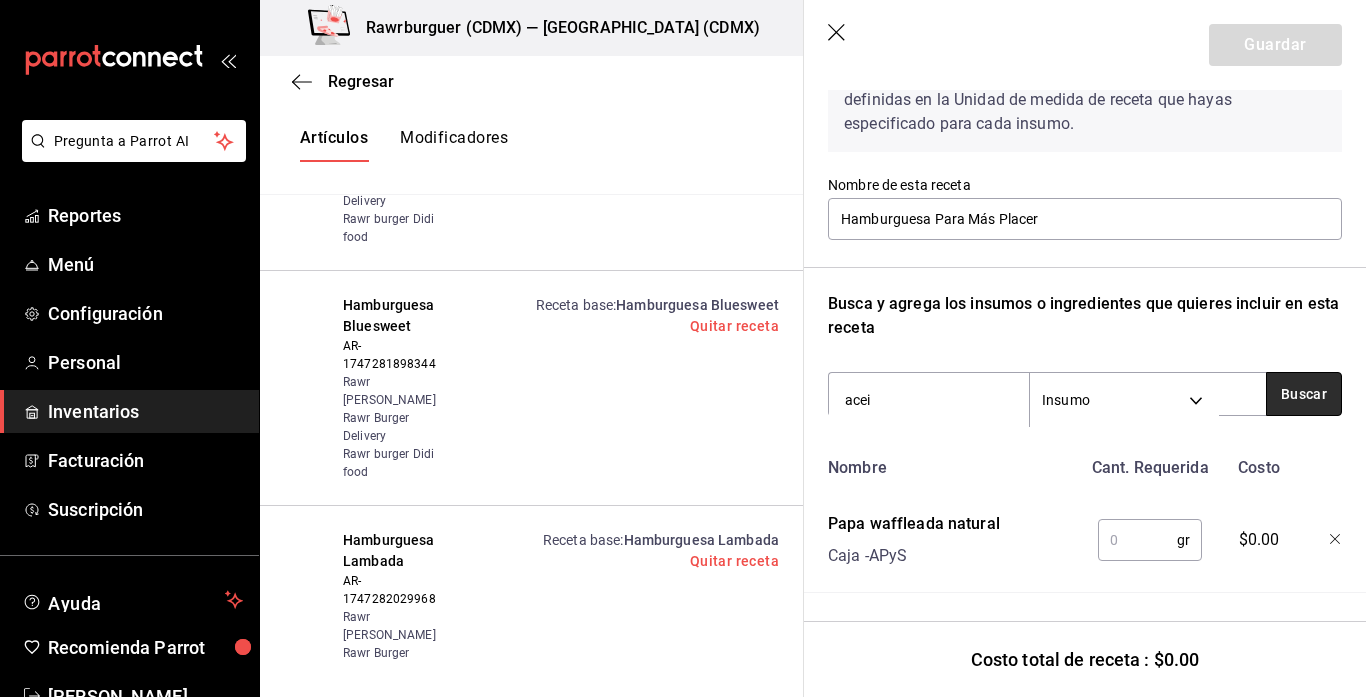 click on "Buscar" at bounding box center (1304, 394) 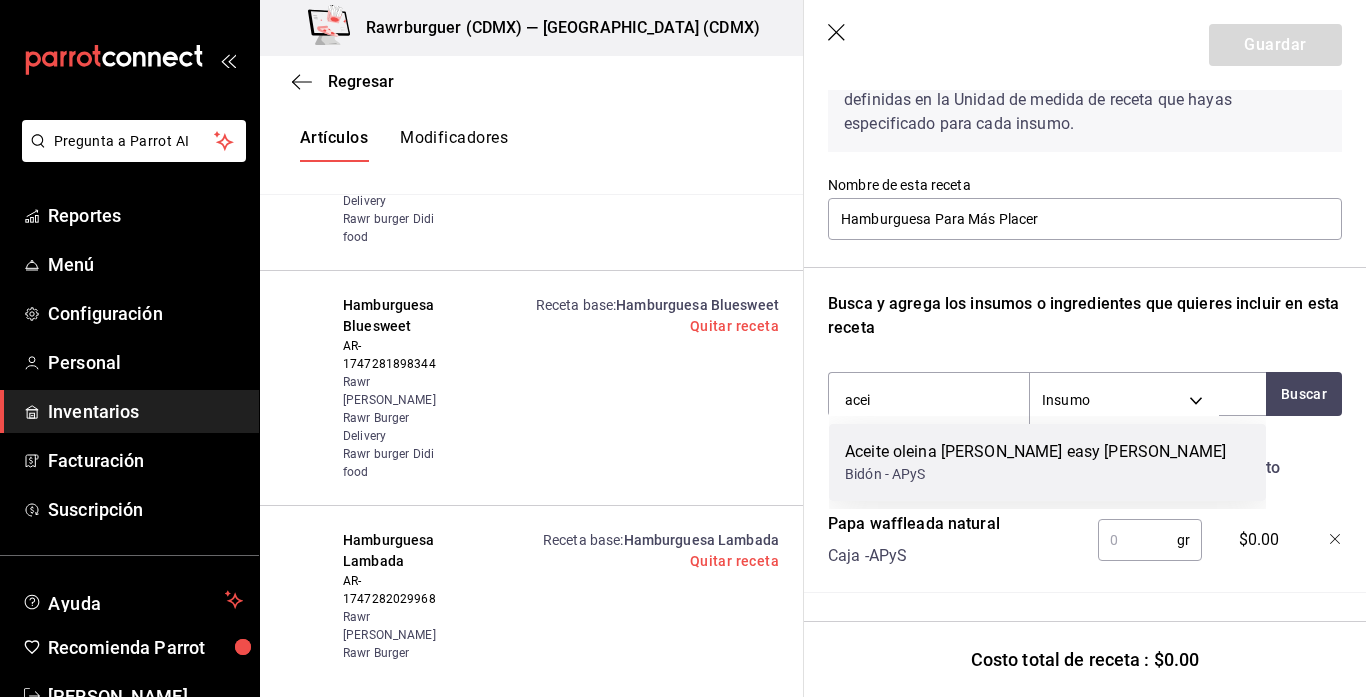 click on "Aceite oleina [PERSON_NAME]  easy [PERSON_NAME] Bidón  - APyS" at bounding box center [1047, 462] 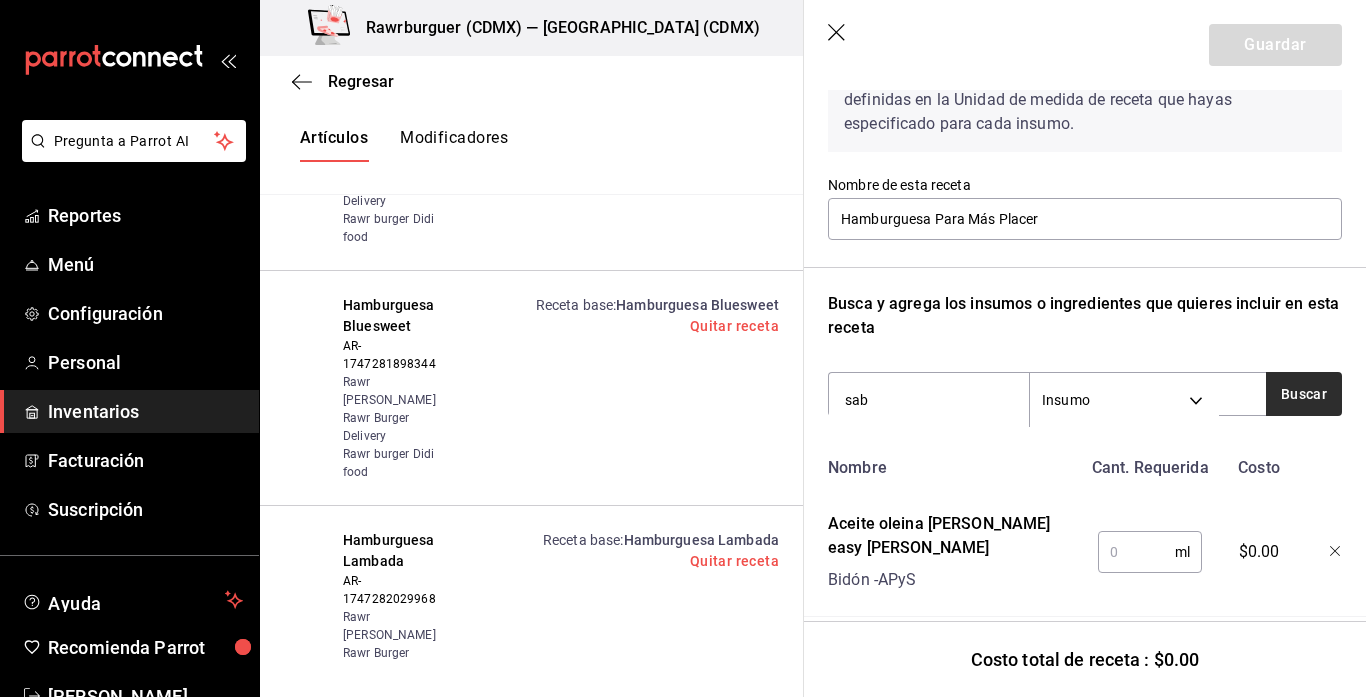 type on "sab" 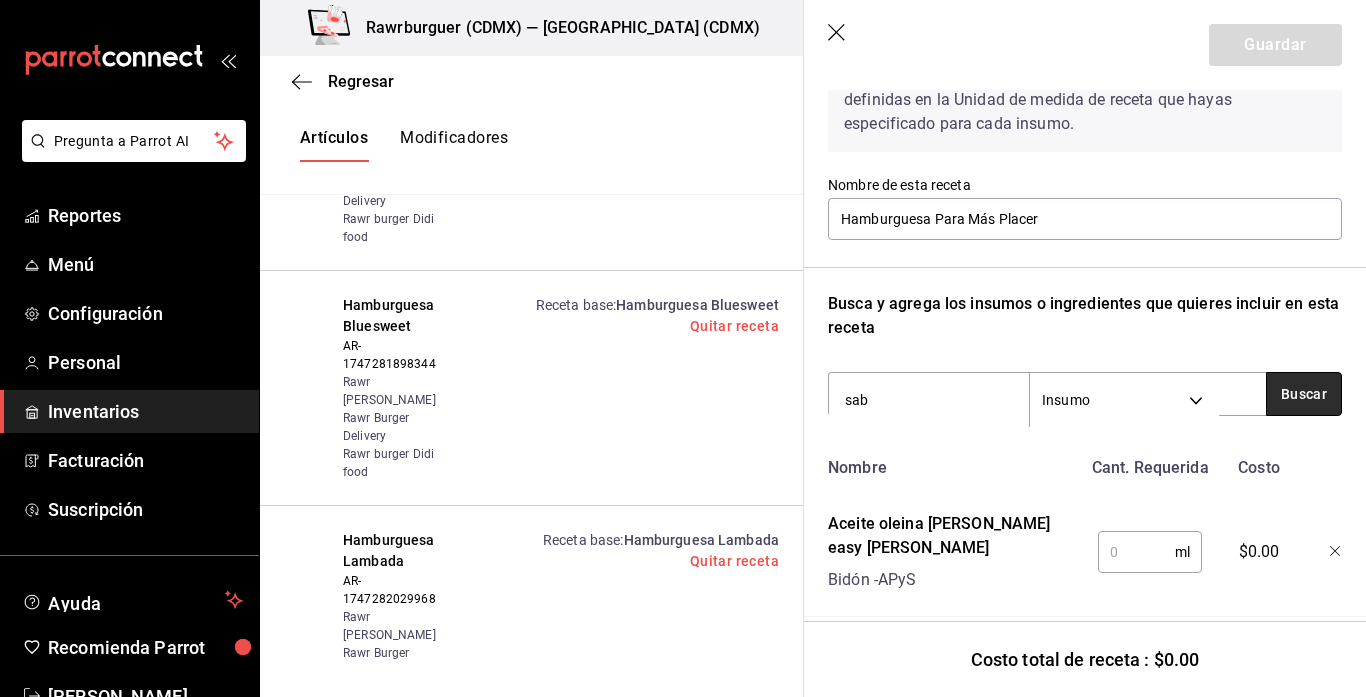 click on "Buscar" at bounding box center [1304, 394] 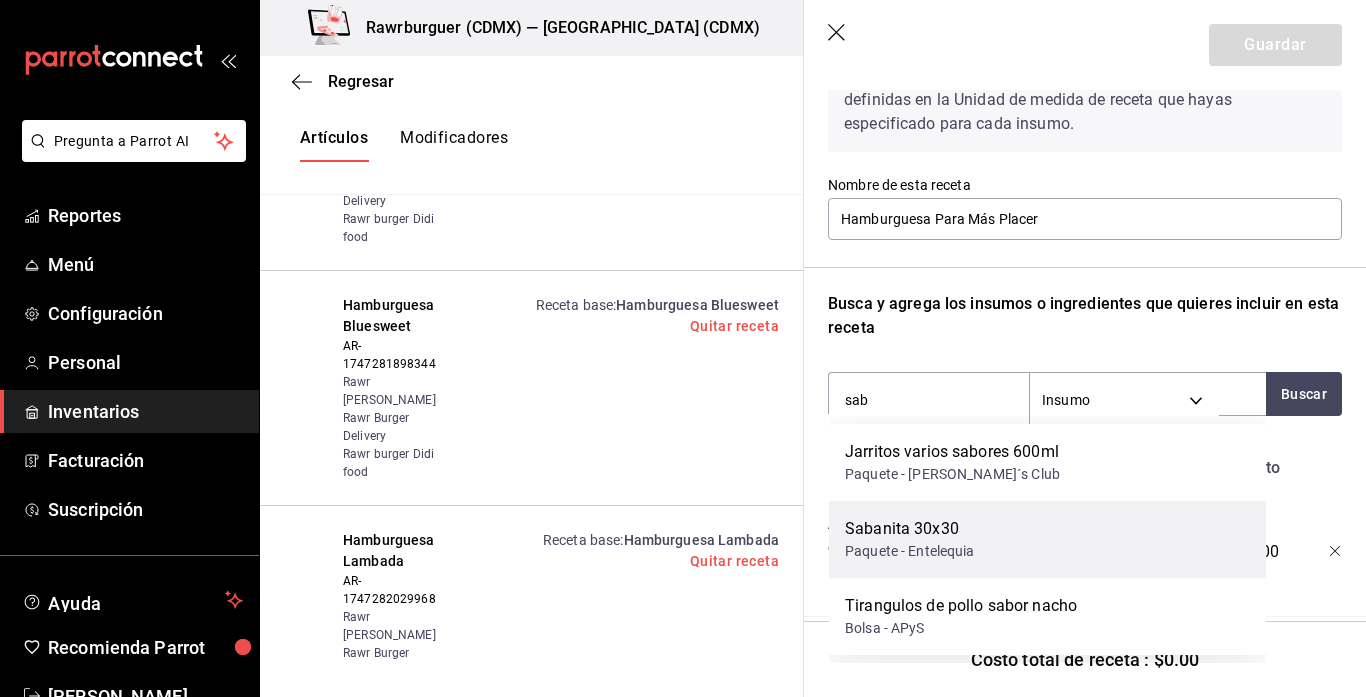 click on "Sabanita 30x30" at bounding box center [910, 529] 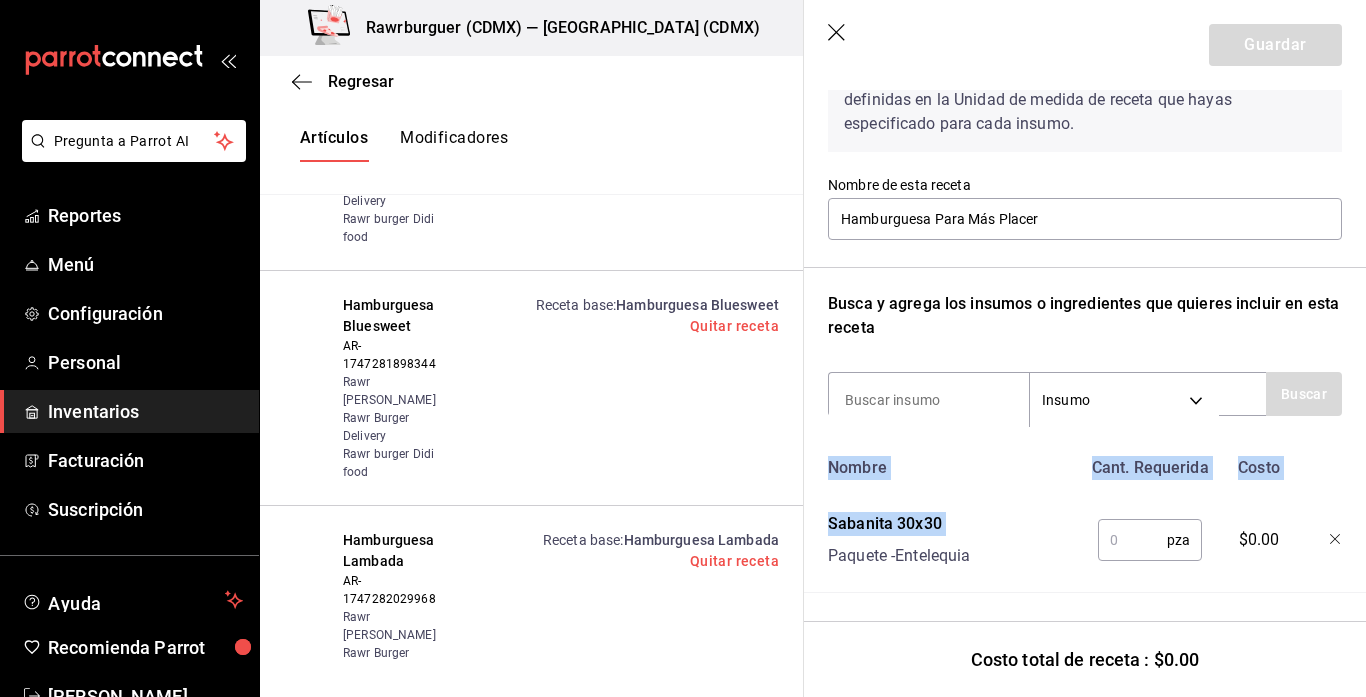 drag, startPoint x: 959, startPoint y: 533, endPoint x: 933, endPoint y: 449, distance: 87.93179 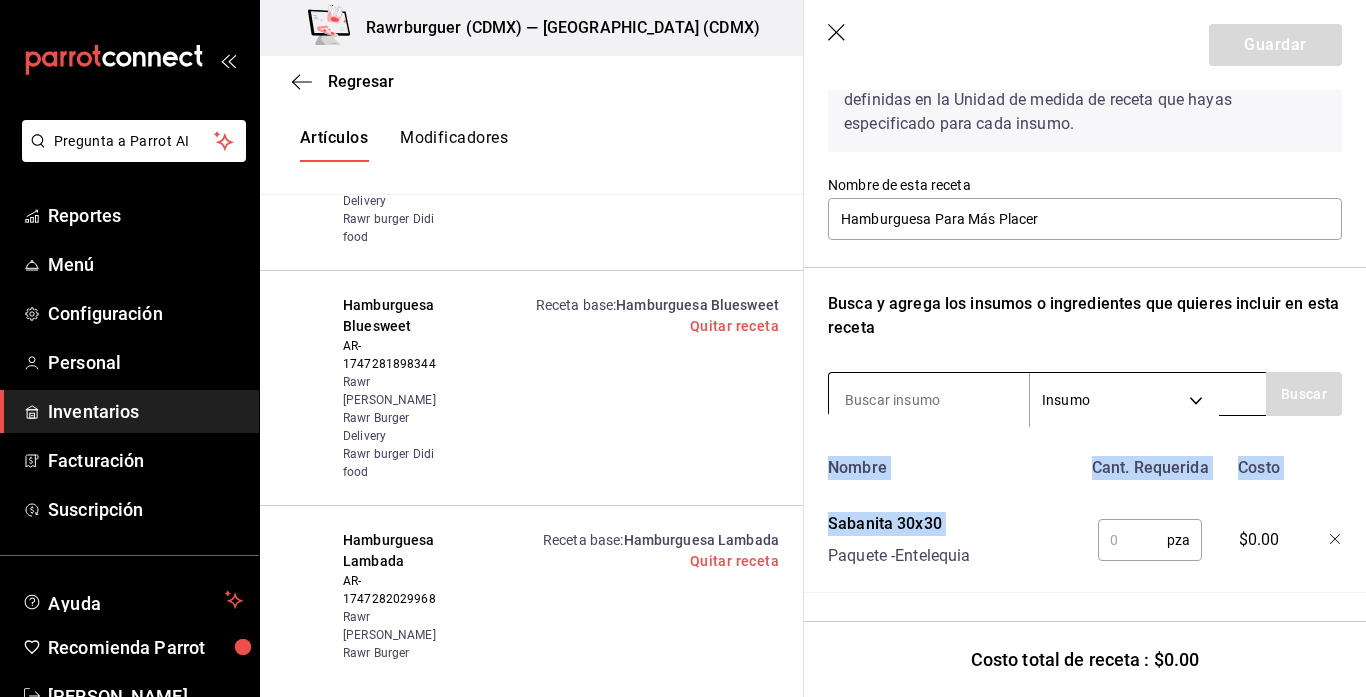 click at bounding box center (929, 400) 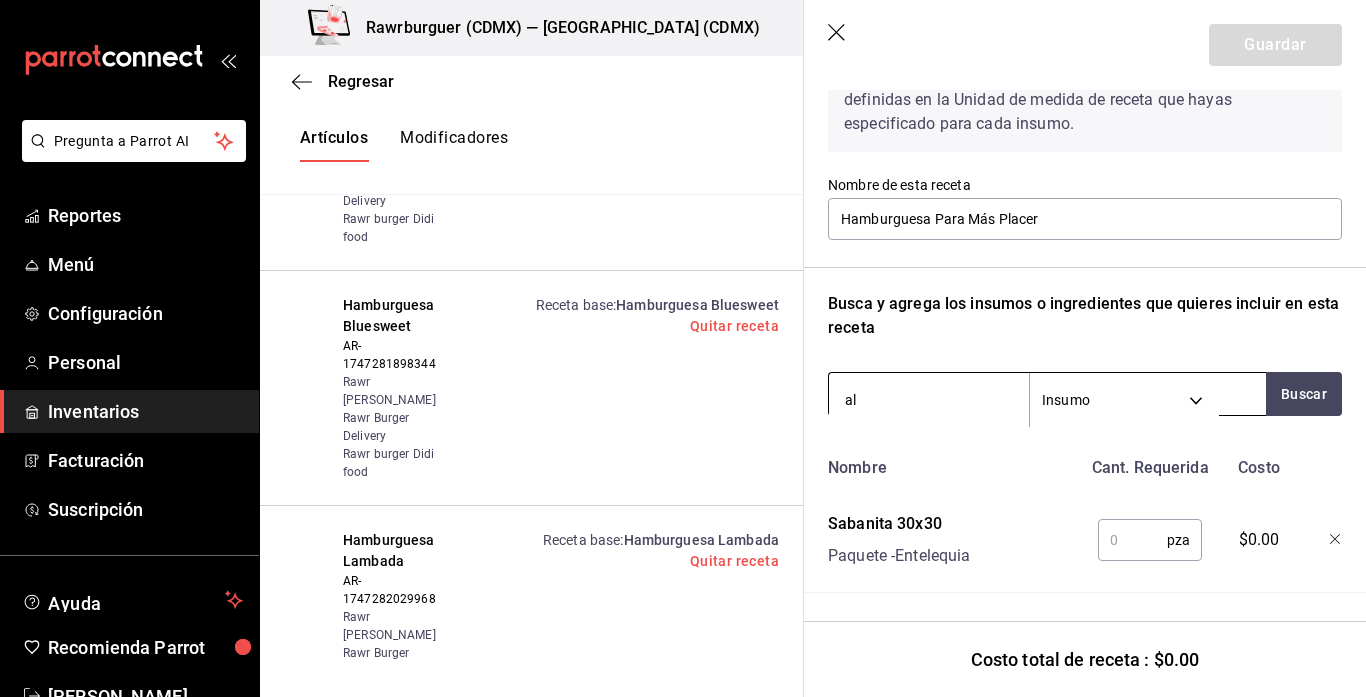 type on "a" 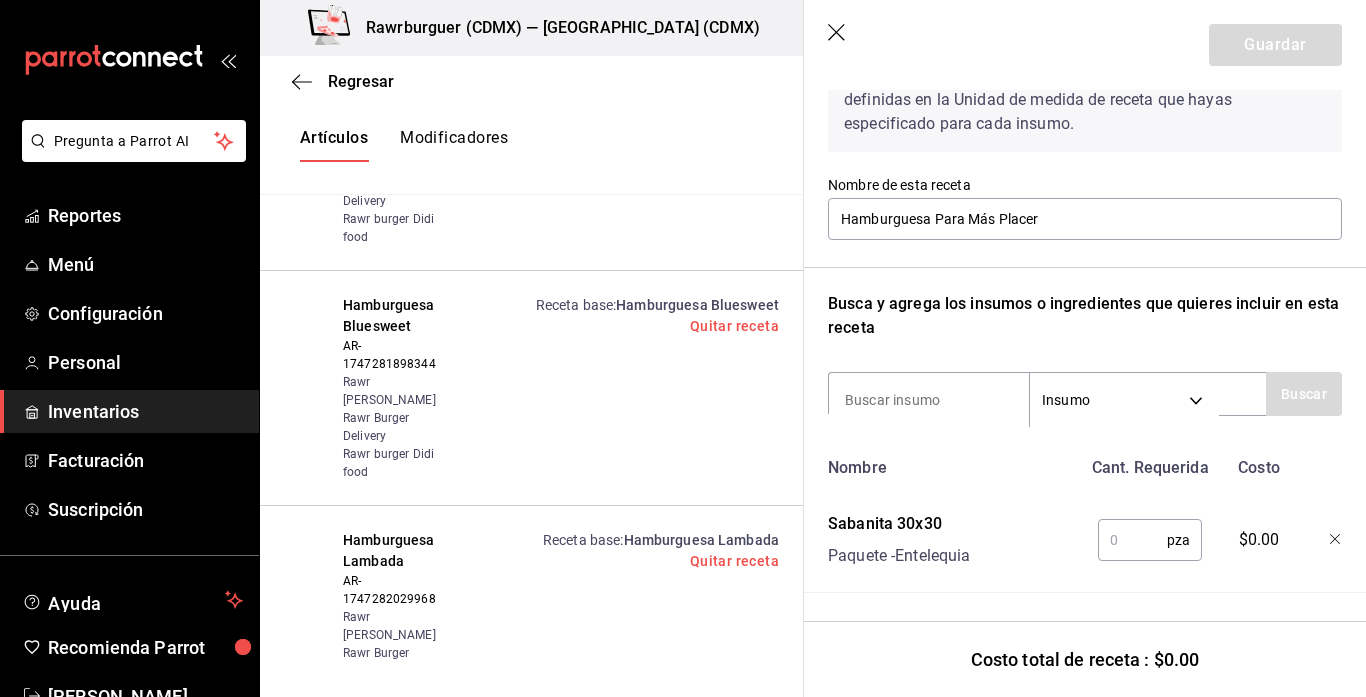 click 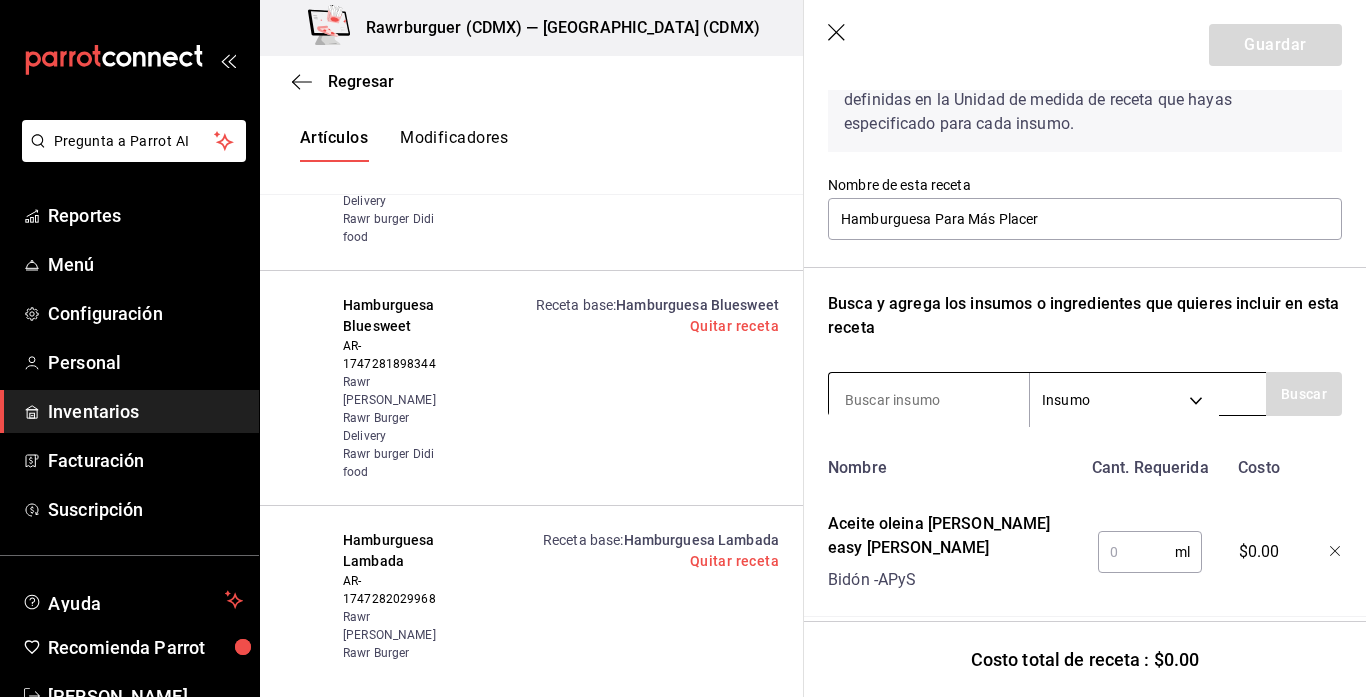 click at bounding box center [929, 400] 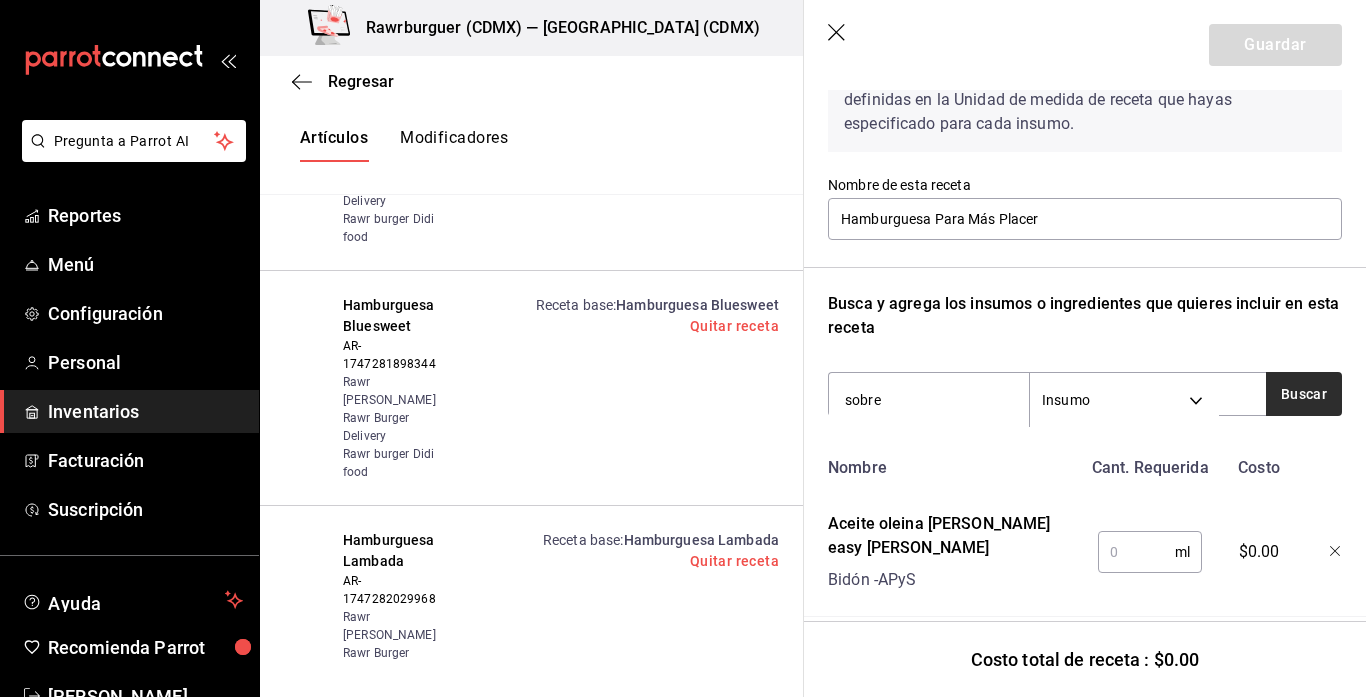 type on "sobre" 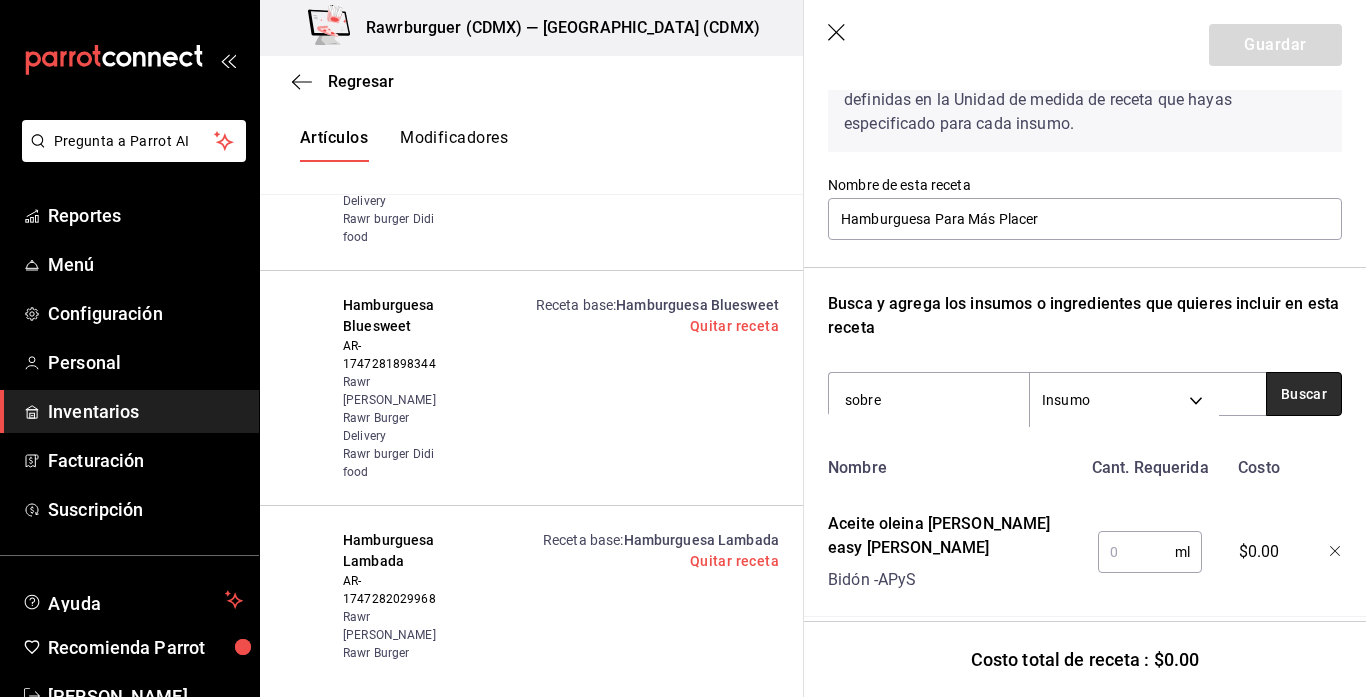 click on "Buscar" at bounding box center (1304, 394) 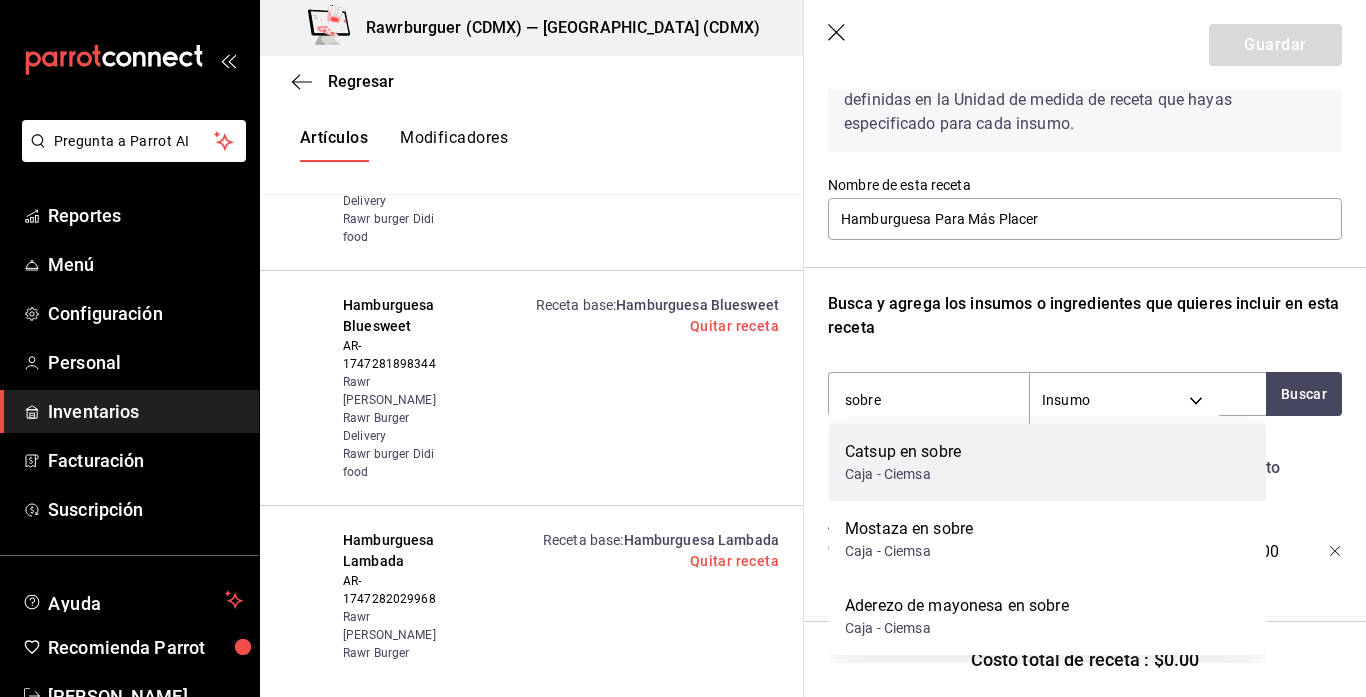 click on "Catsup en sobre  Caja - Ciemsa" at bounding box center (1047, 462) 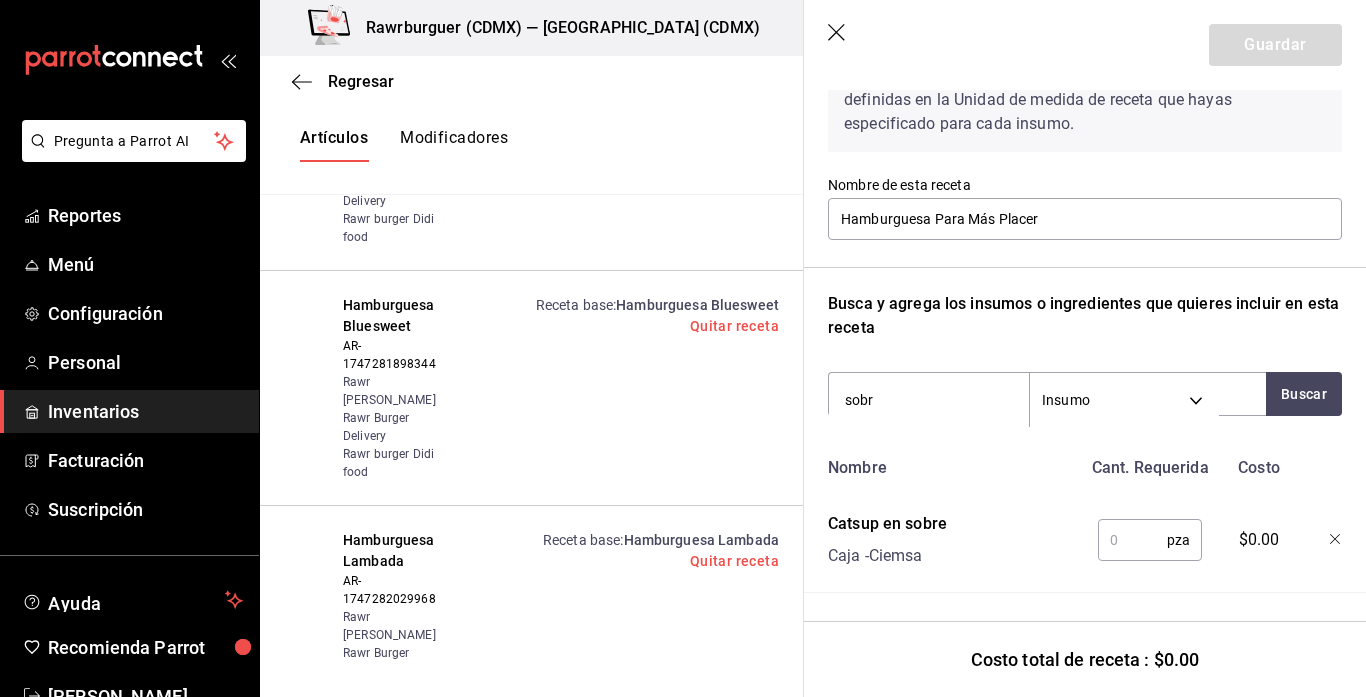 type on "sobre" 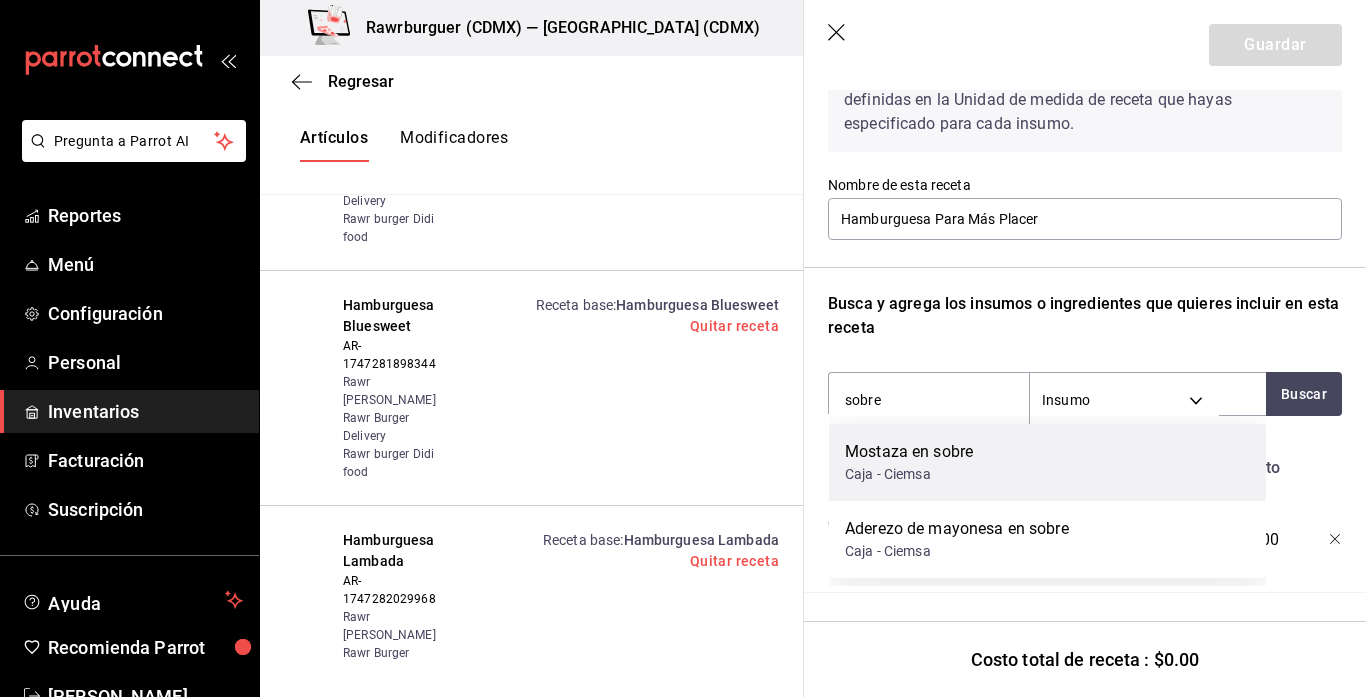 click on "Mostaza en sobre  Caja - Ciemsa" at bounding box center [1047, 462] 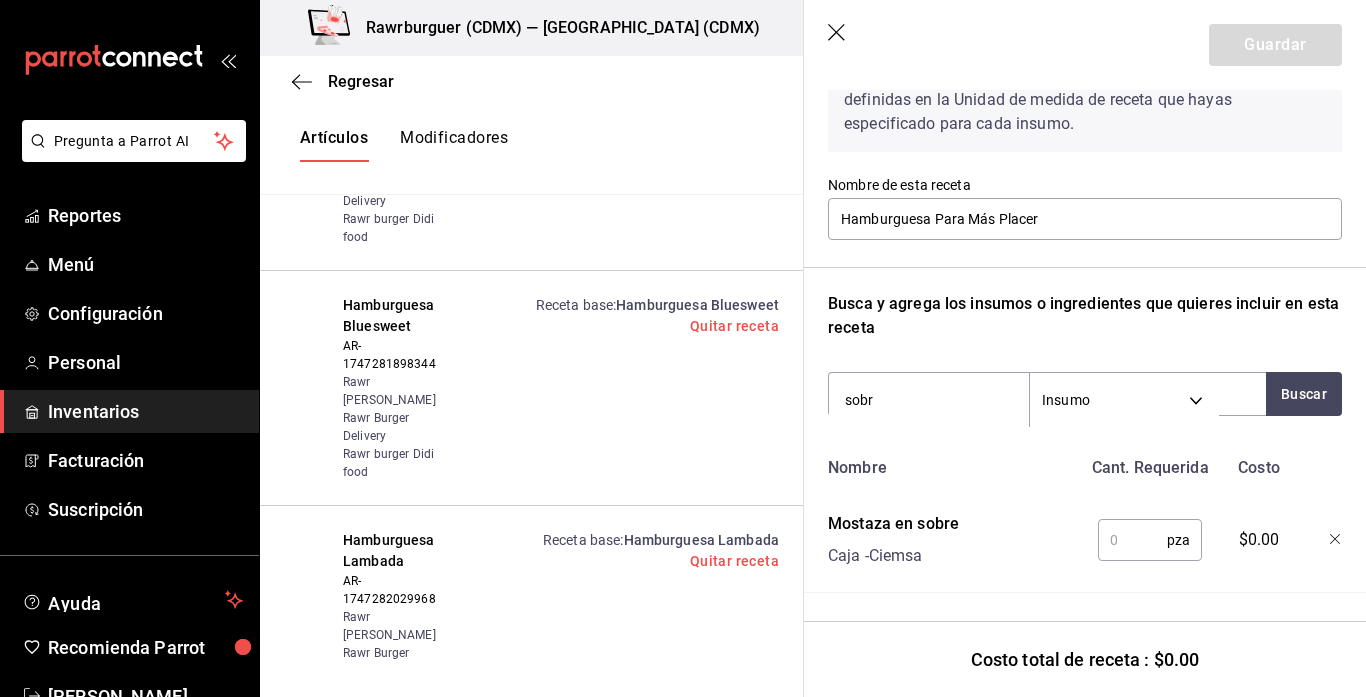 type on "sobre" 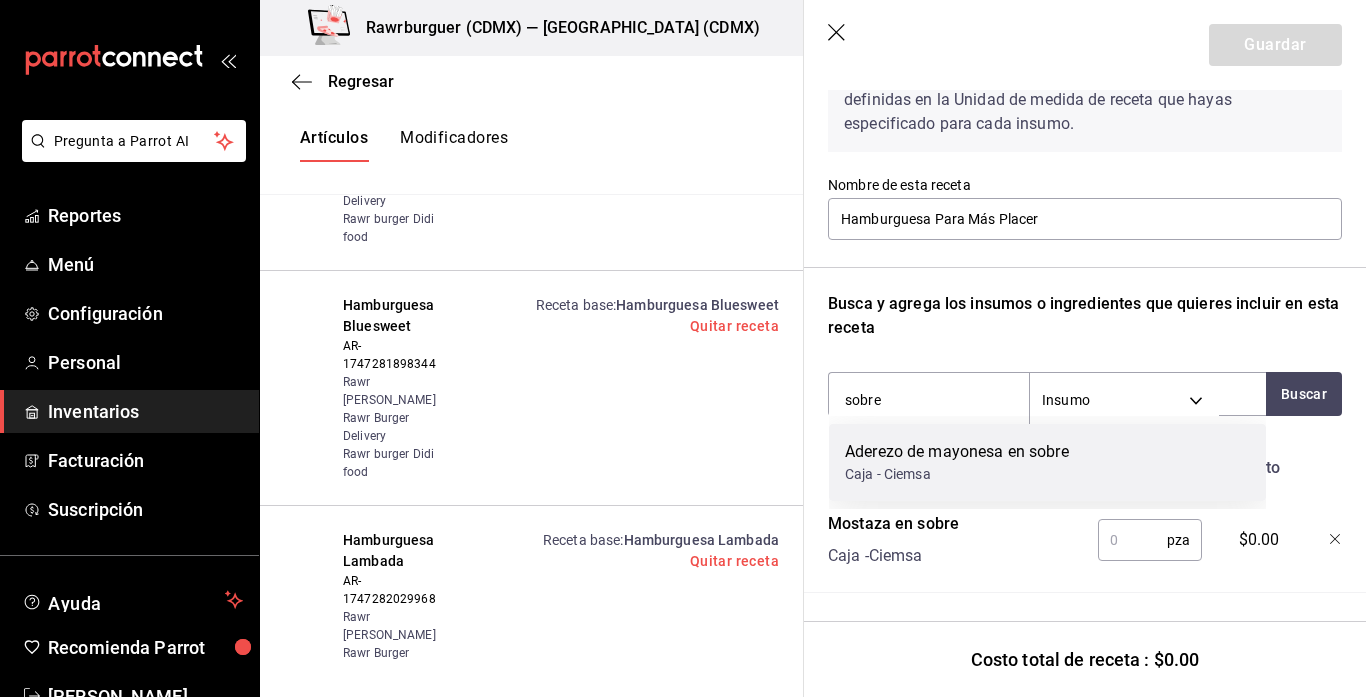 click on "Caja - Ciemsa" at bounding box center (957, 474) 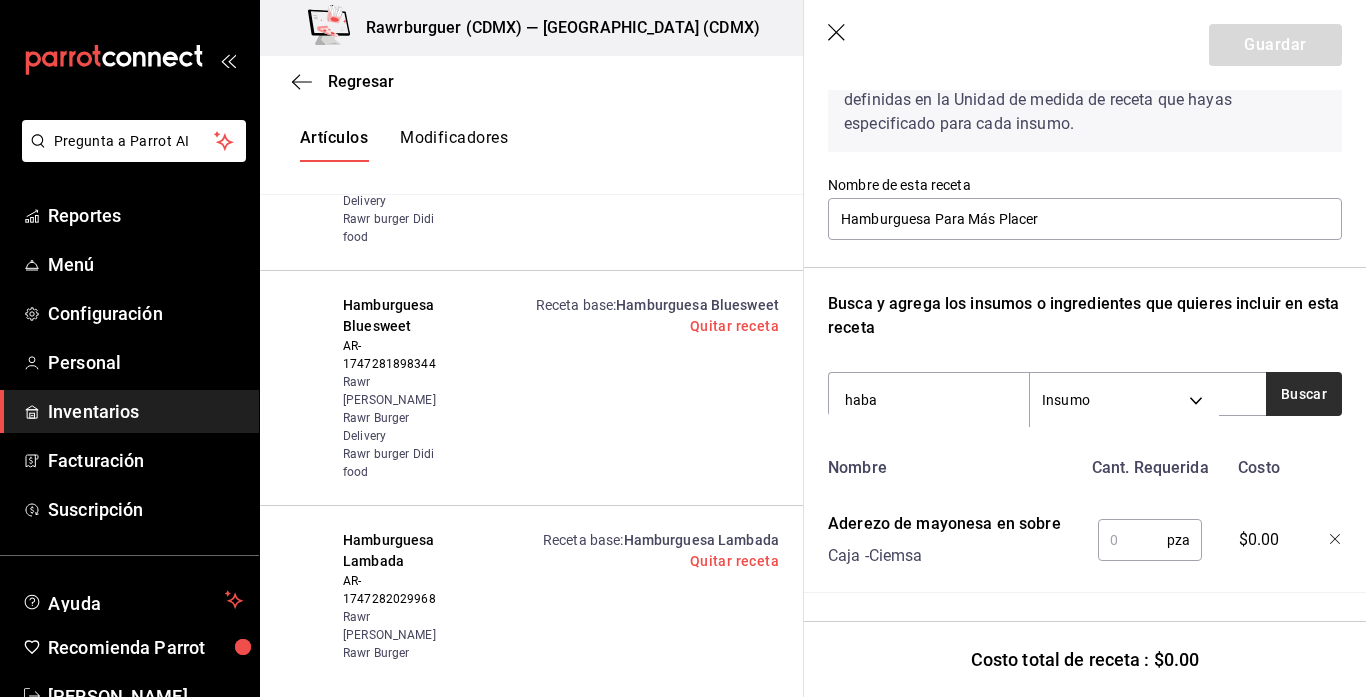 type on "haba" 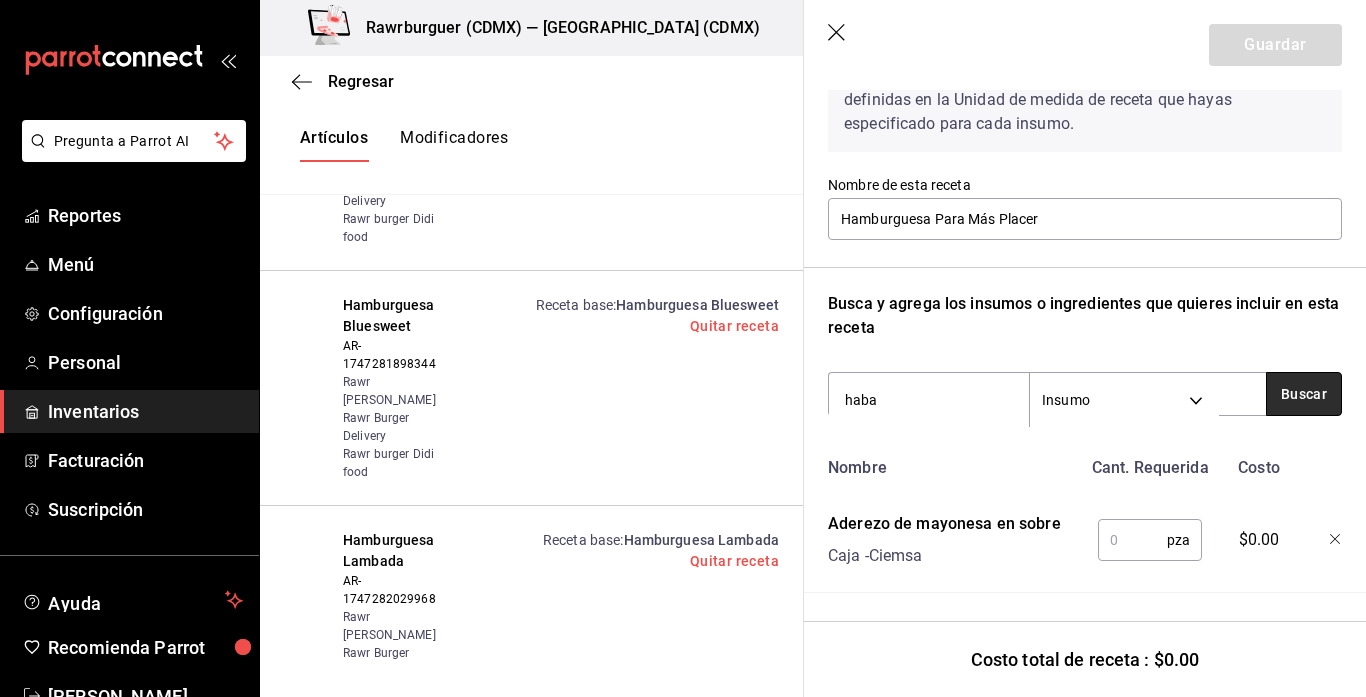 click on "Buscar" at bounding box center (1304, 394) 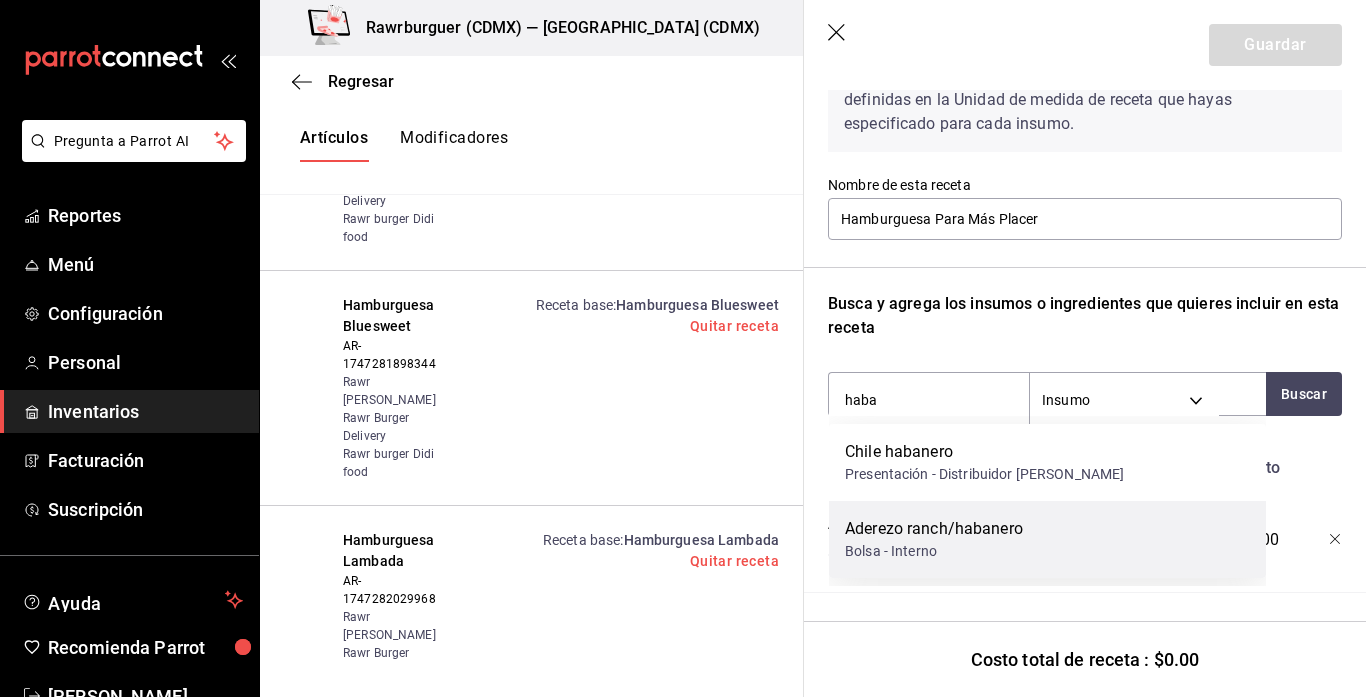 click on "Aderezo ranch/habanero" at bounding box center (934, 529) 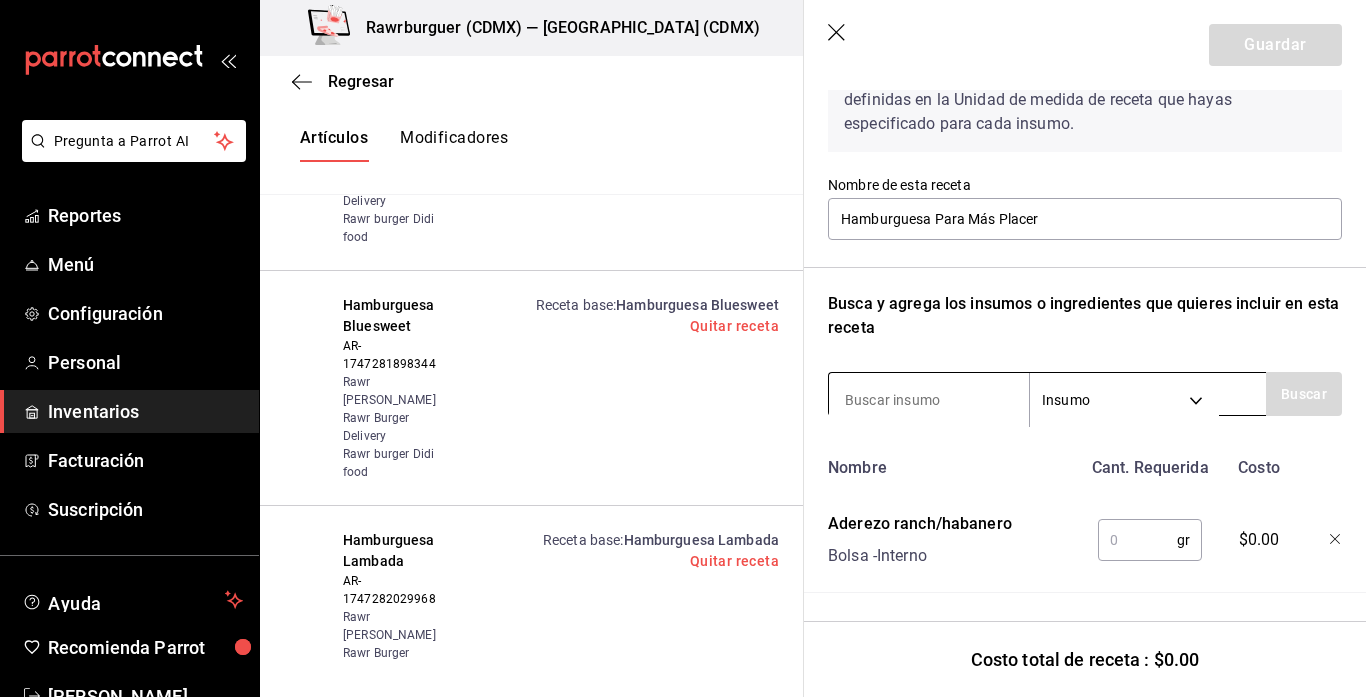 type on "c" 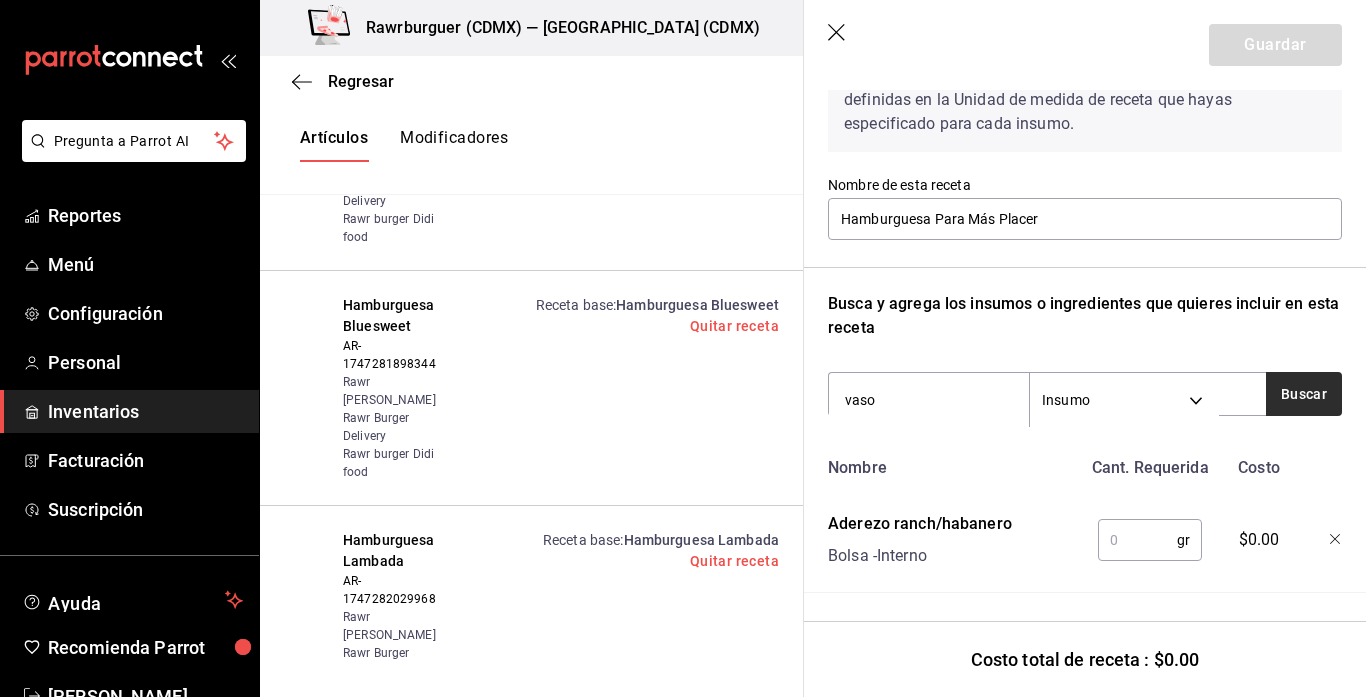 type 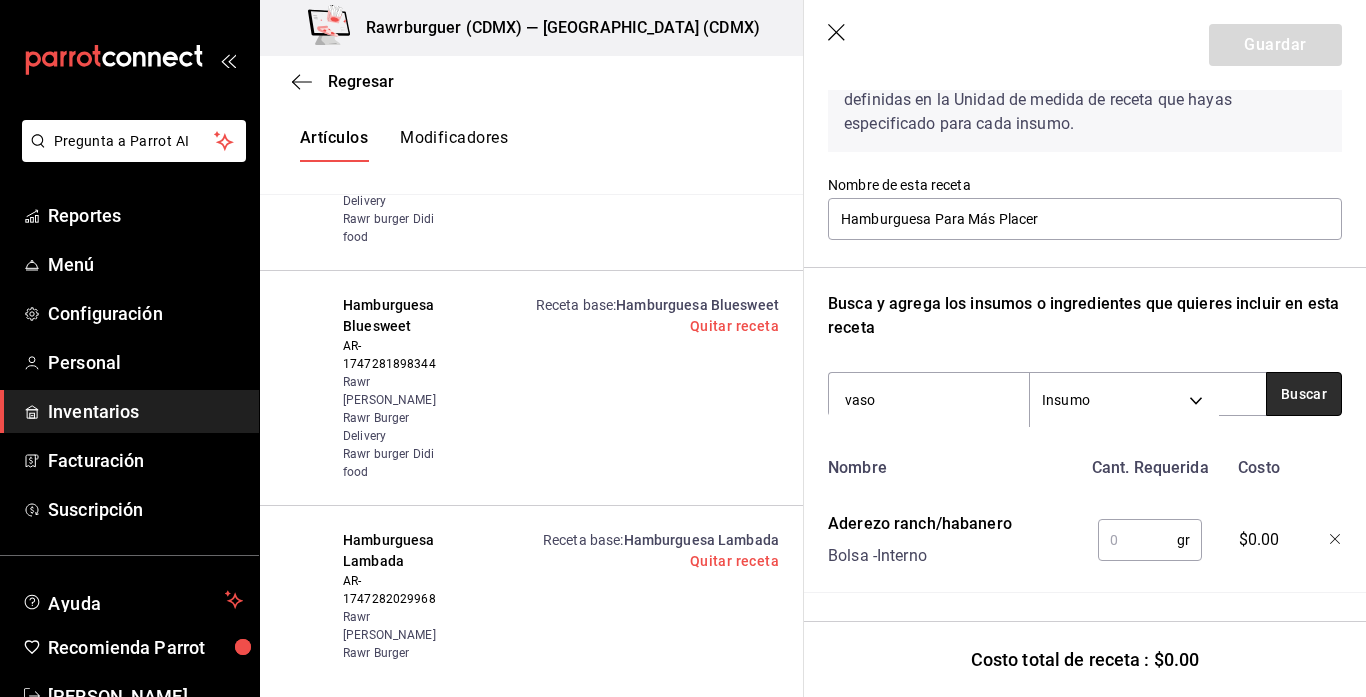 click on "Buscar" at bounding box center [1304, 394] 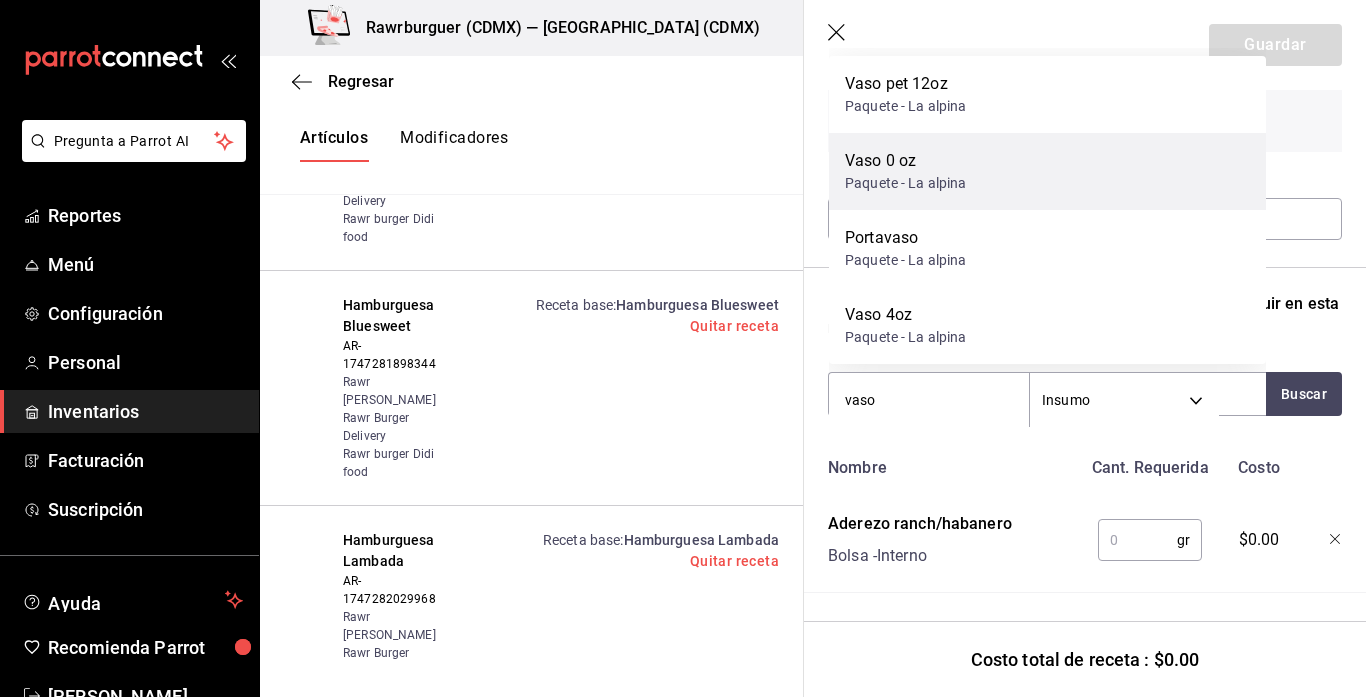 click on "Paquete - La alpina" at bounding box center (906, 183) 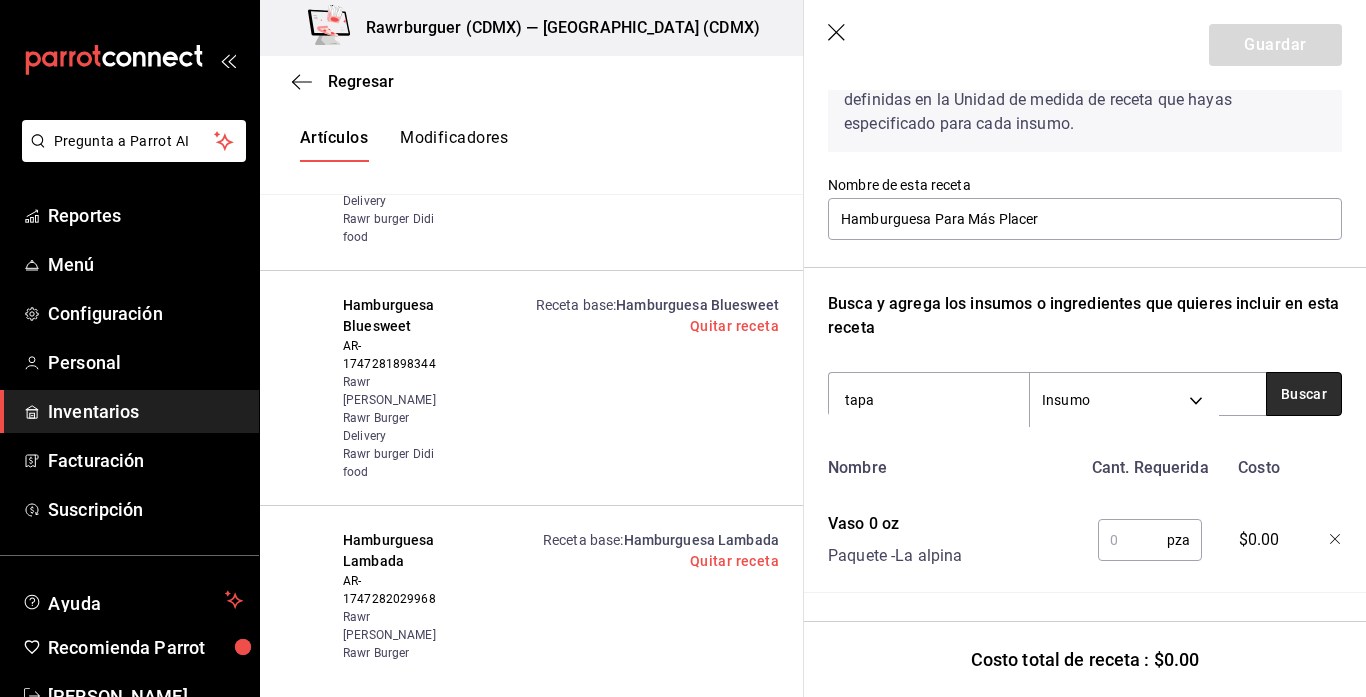 click on "Buscar" at bounding box center [1304, 394] 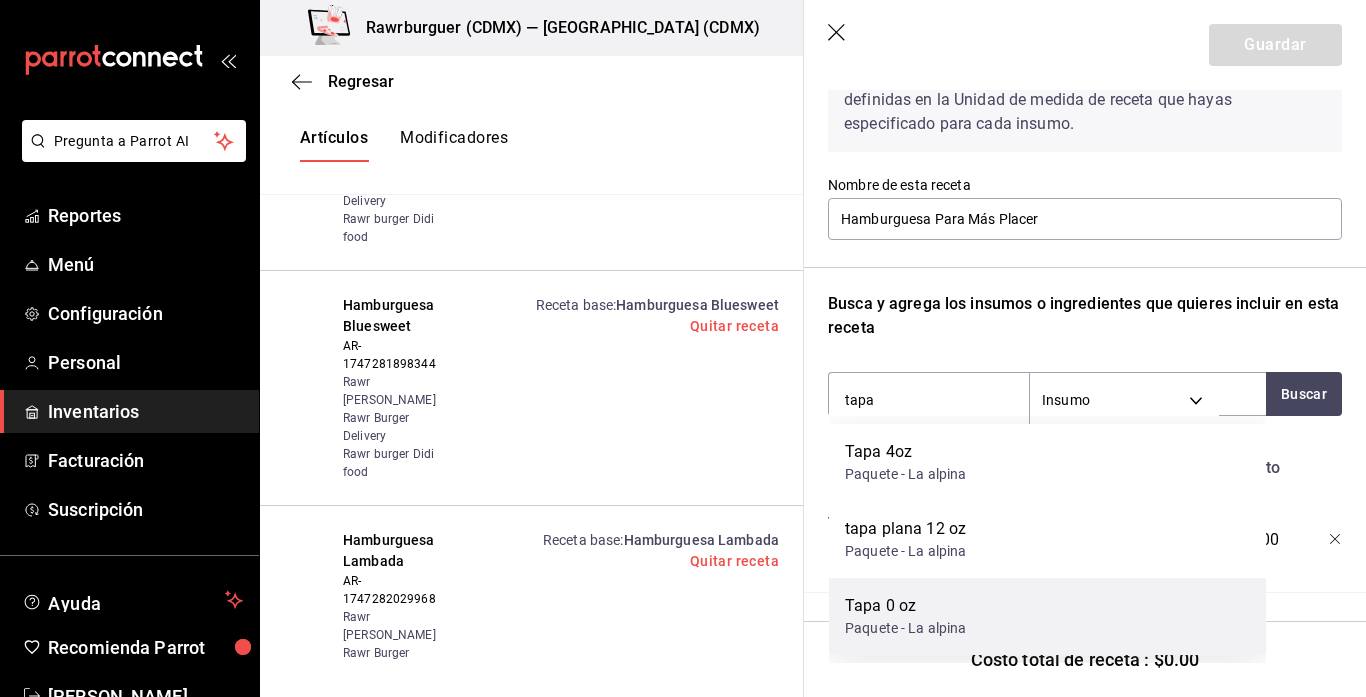 click on "Paquete - La alpina" at bounding box center [906, 628] 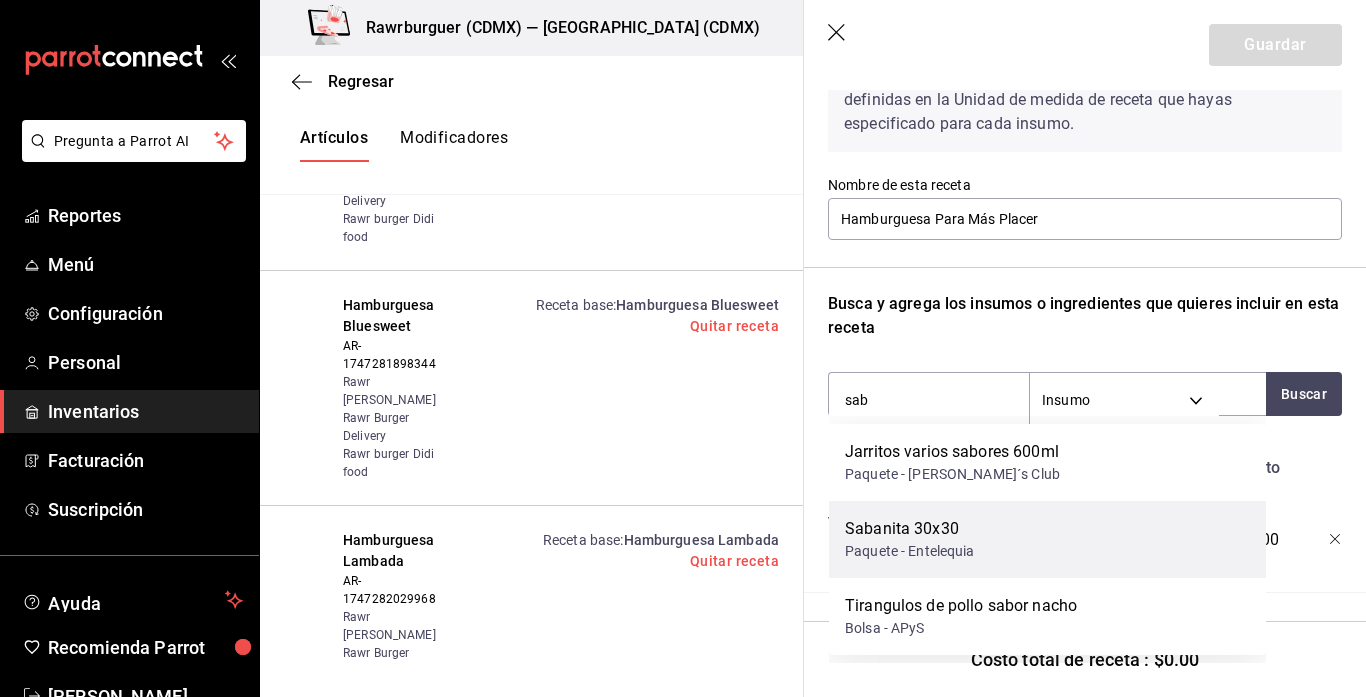 click on "Sabanita 30x30" at bounding box center (910, 529) 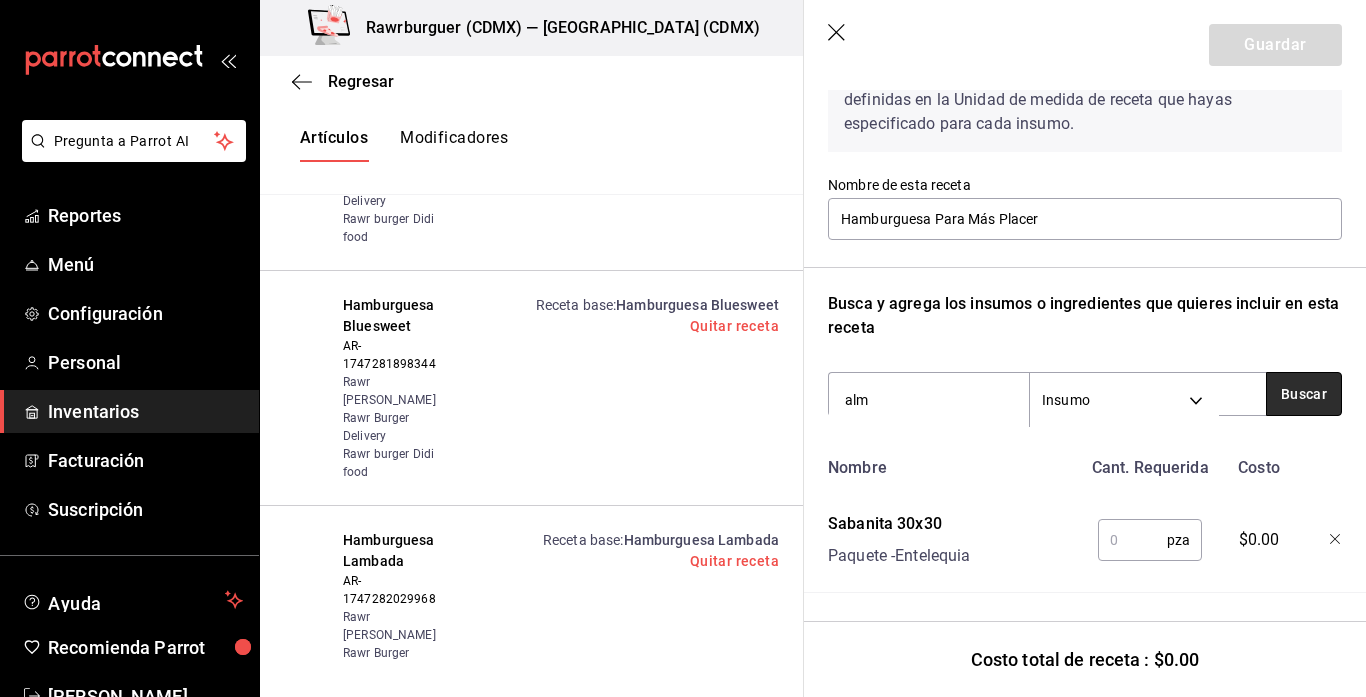 click on "Buscar" at bounding box center (1304, 394) 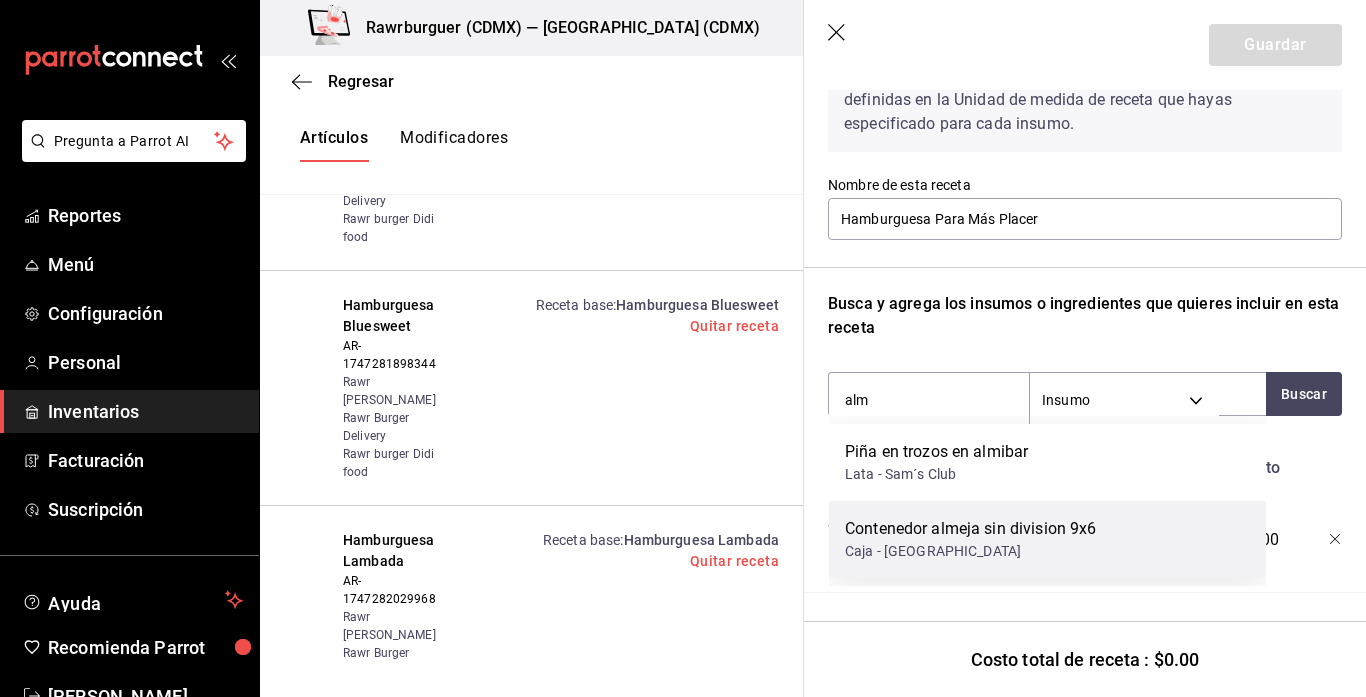 click on "Contenedor almeja sin division 9x6" at bounding box center (970, 529) 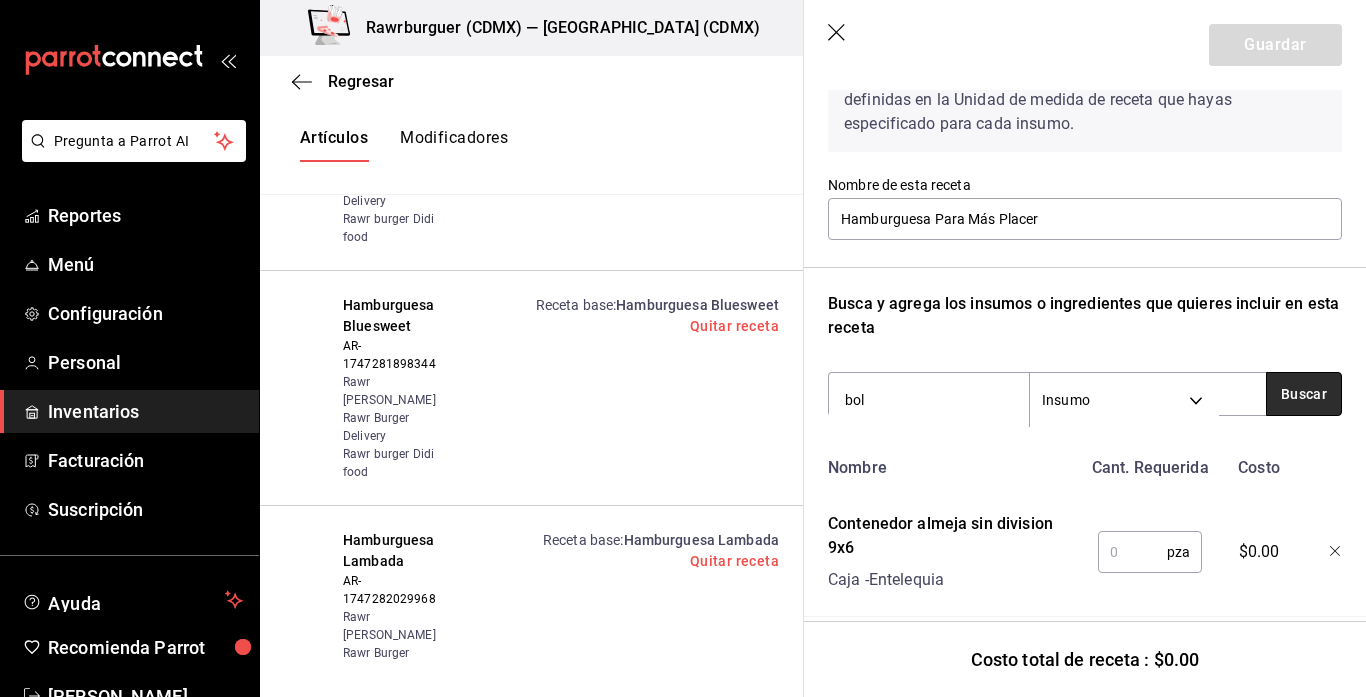 click on "Buscar" at bounding box center [1304, 394] 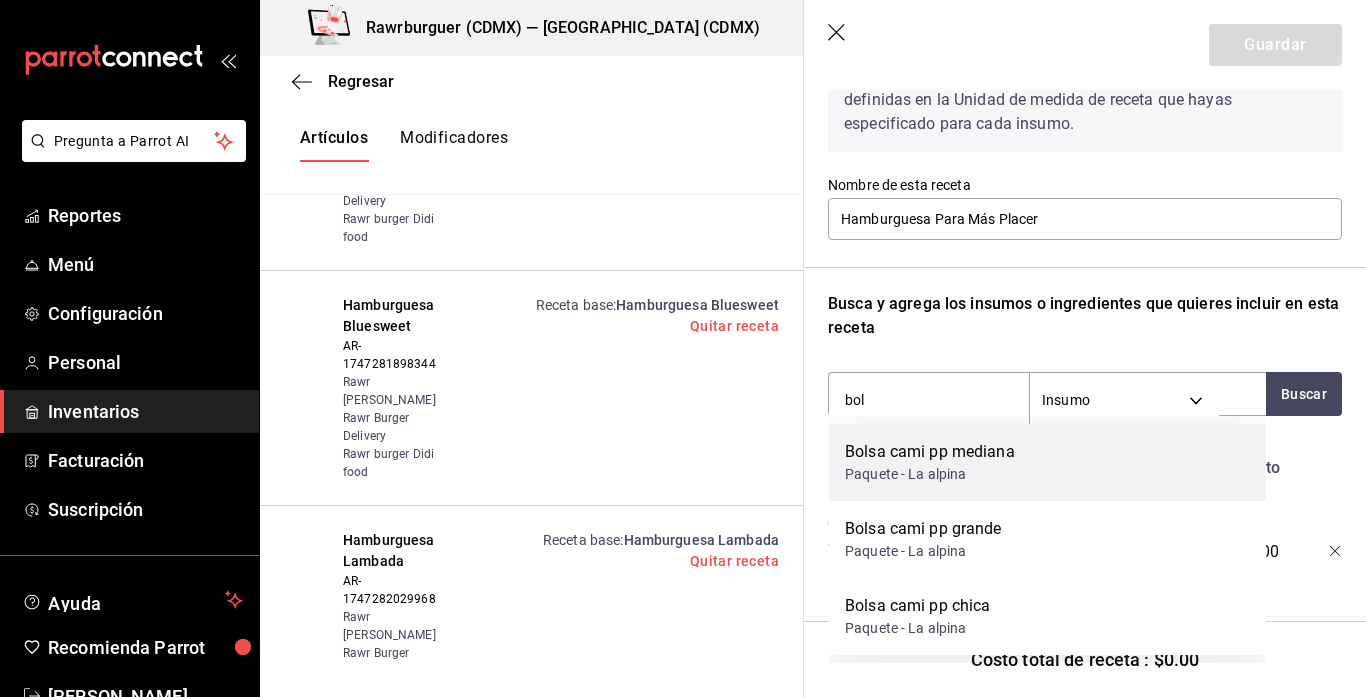 click on "Bolsa cami pp mediana  Paquete - La alpina" at bounding box center (1047, 462) 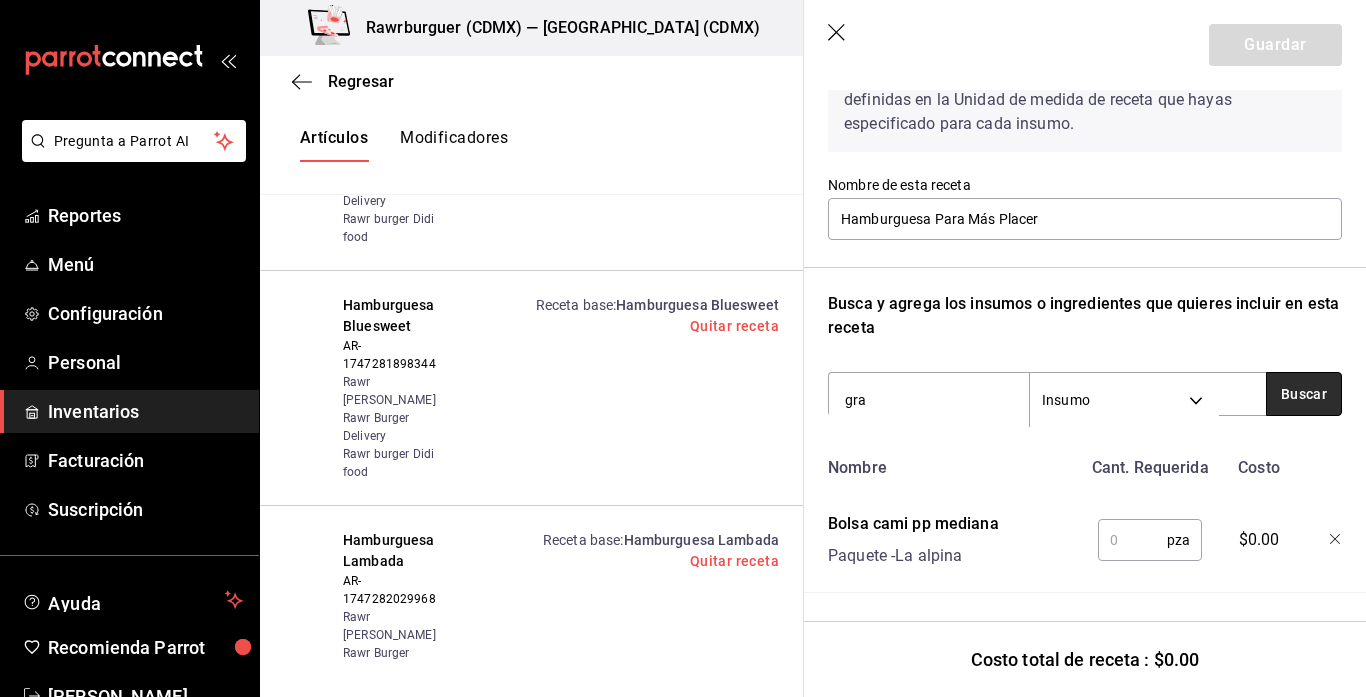 click on "Buscar" at bounding box center (1304, 394) 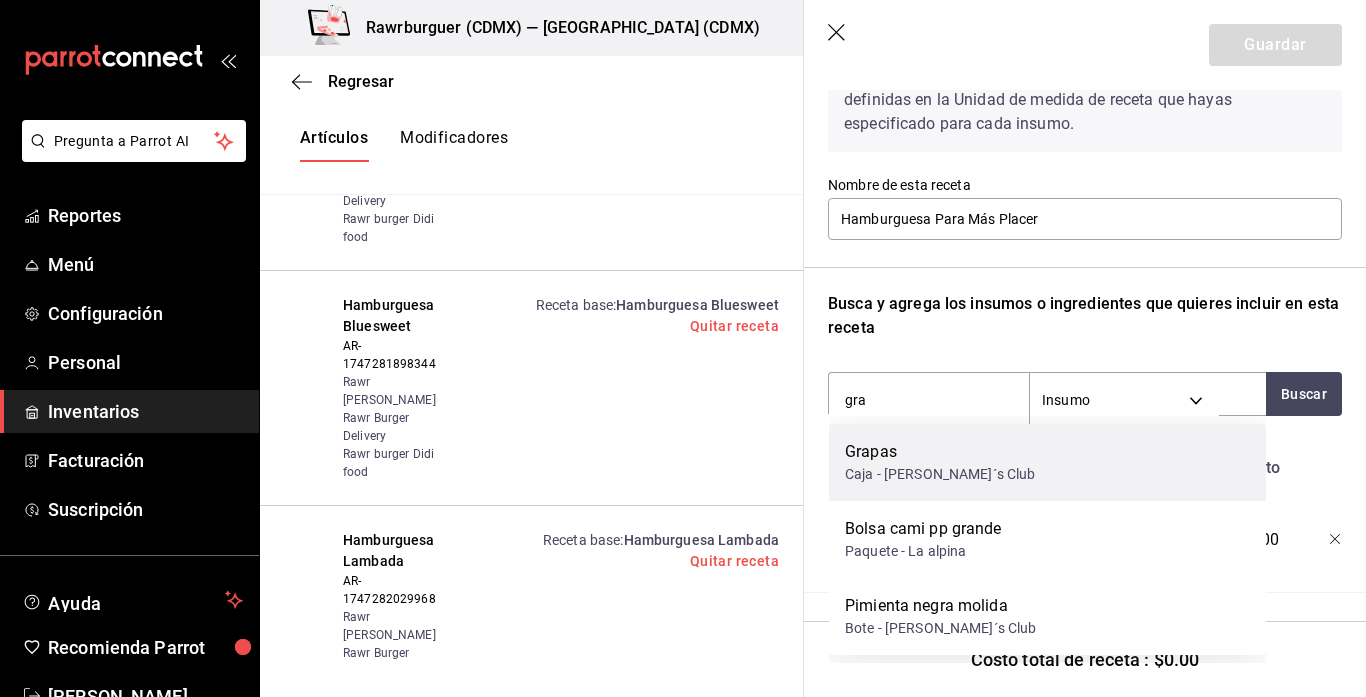 click on "Grapas Caja - [PERSON_NAME]´s Club" at bounding box center (1047, 462) 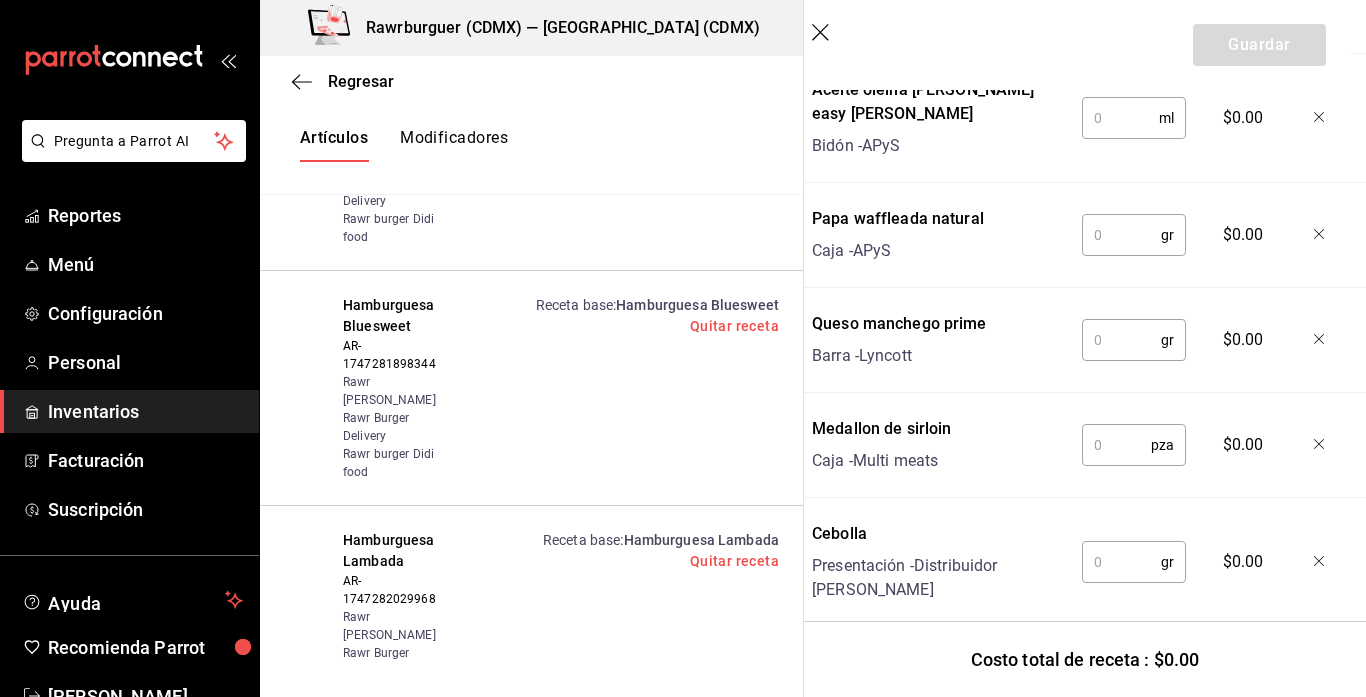 scroll, scrollTop: 2145, scrollLeft: 16, axis: both 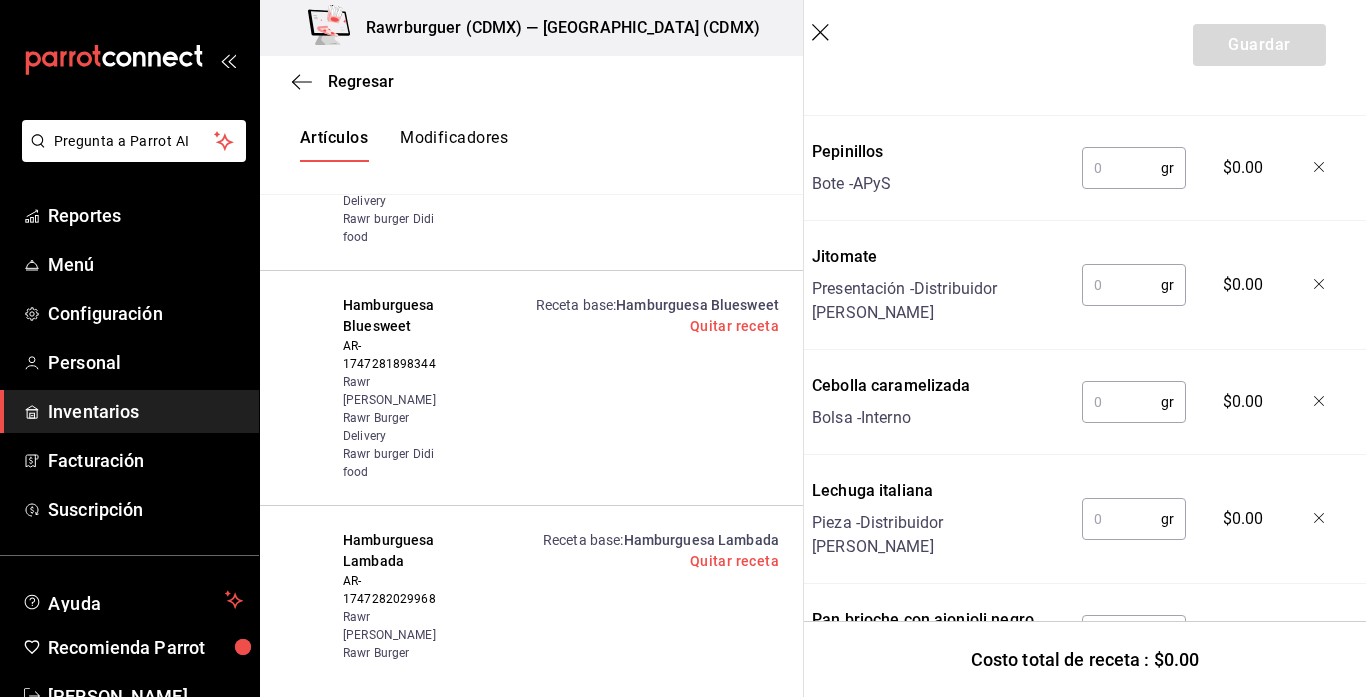 click at bounding box center [1116, 636] 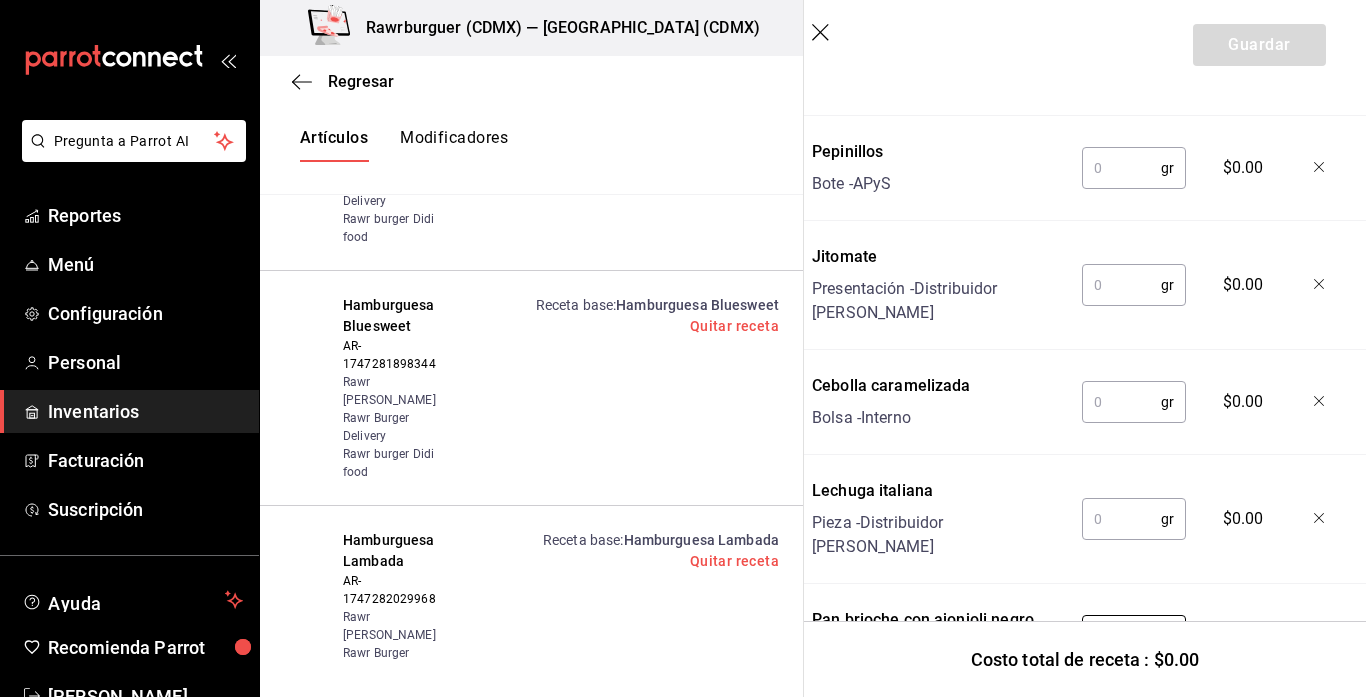 click at bounding box center [1121, 519] 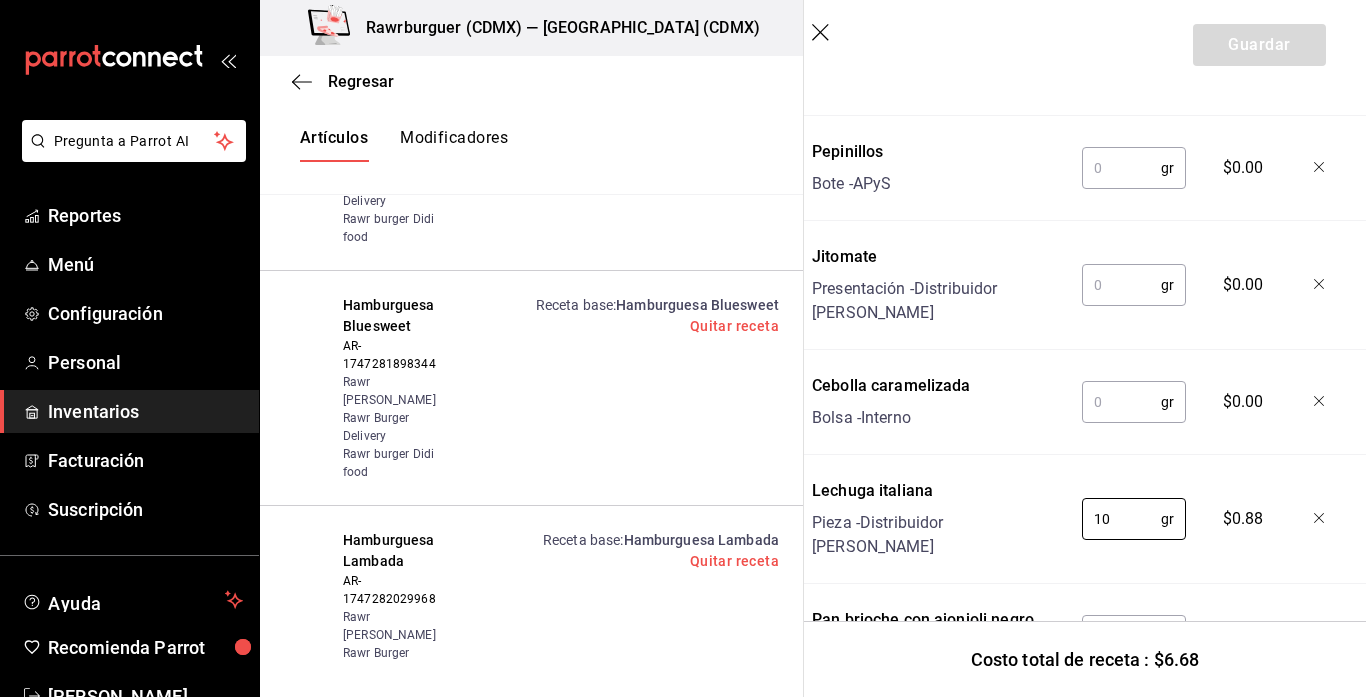 click at bounding box center [1121, 402] 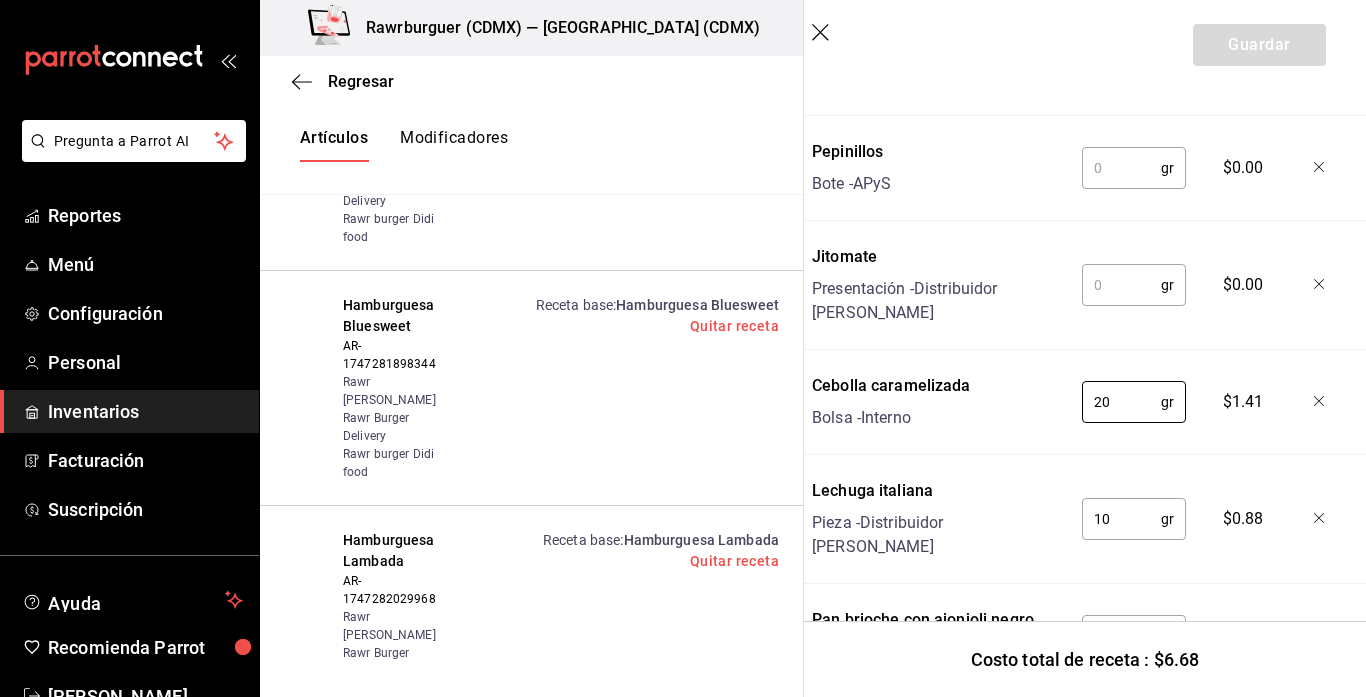 click at bounding box center (1121, 285) 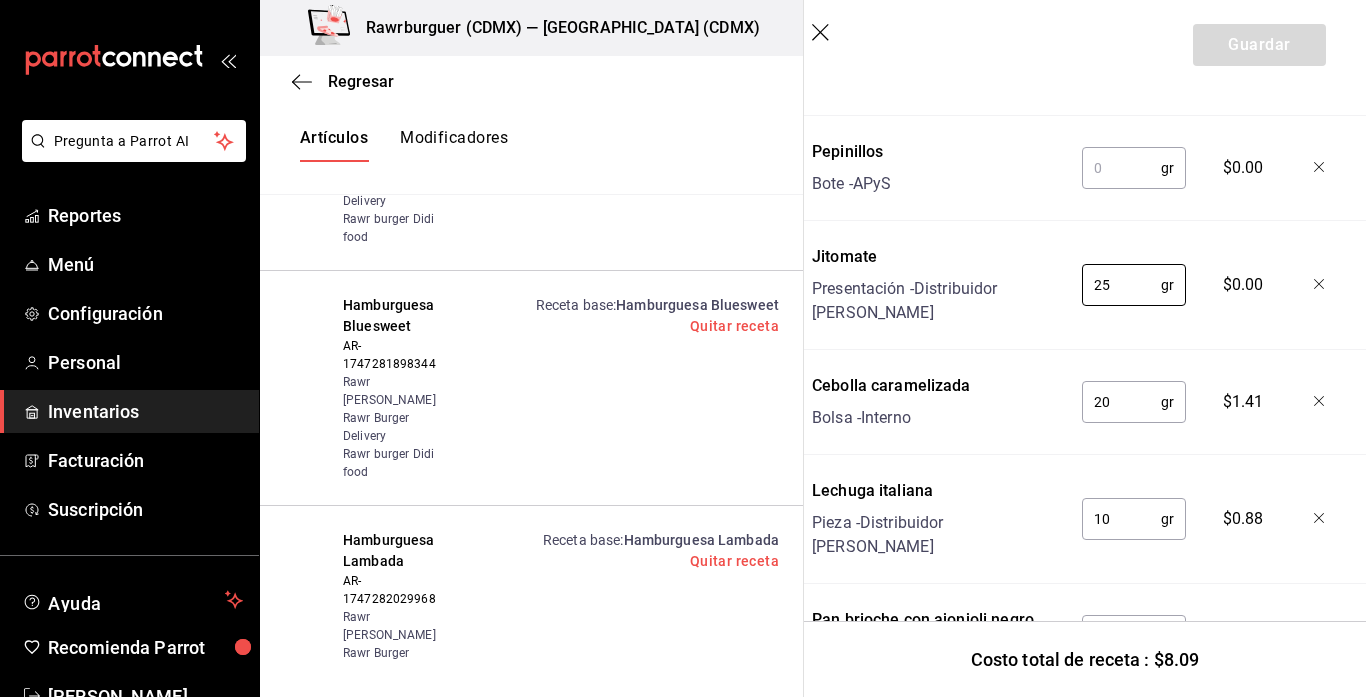 click at bounding box center (1121, 168) 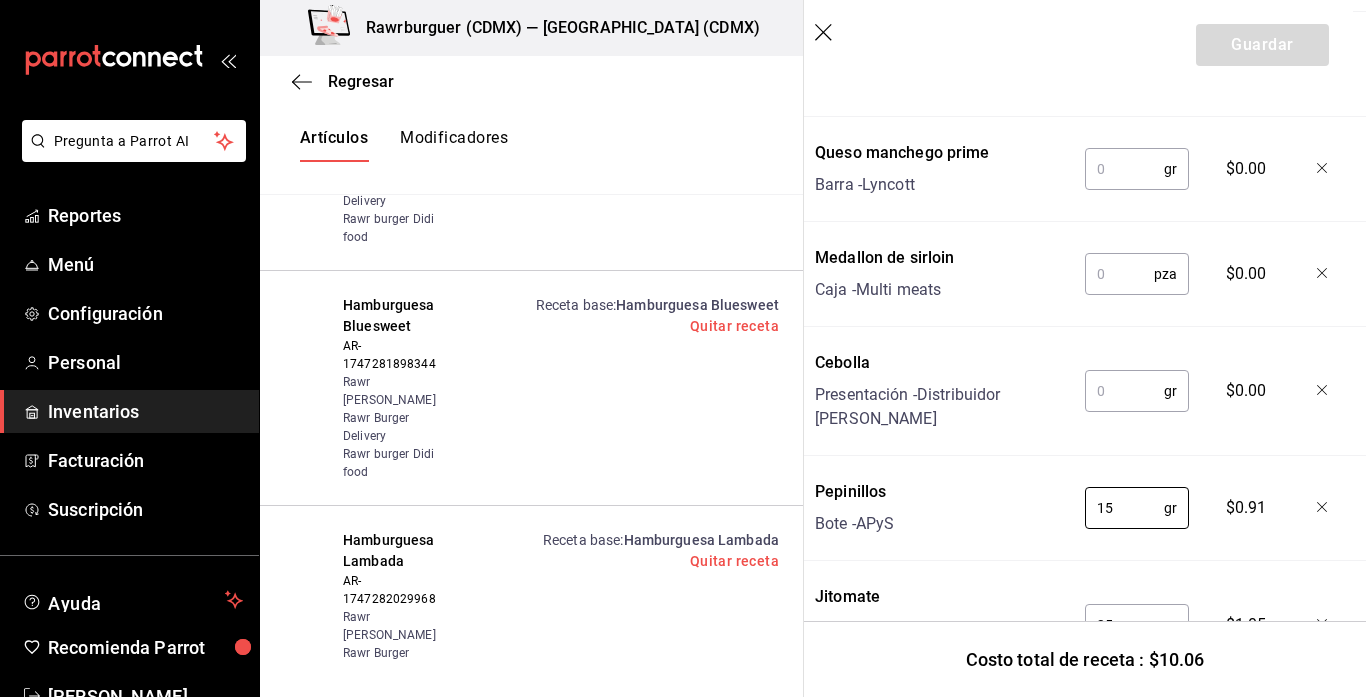 scroll, scrollTop: 1800, scrollLeft: 11, axis: both 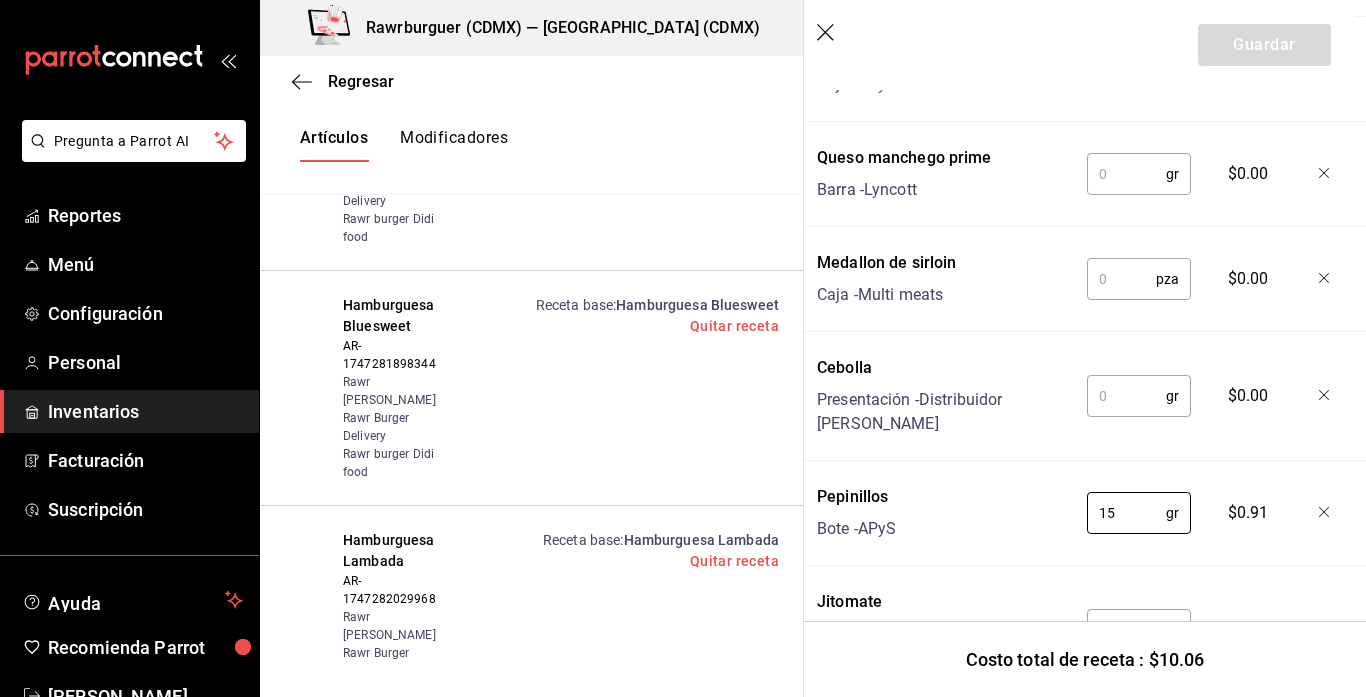 click at bounding box center (1126, 396) 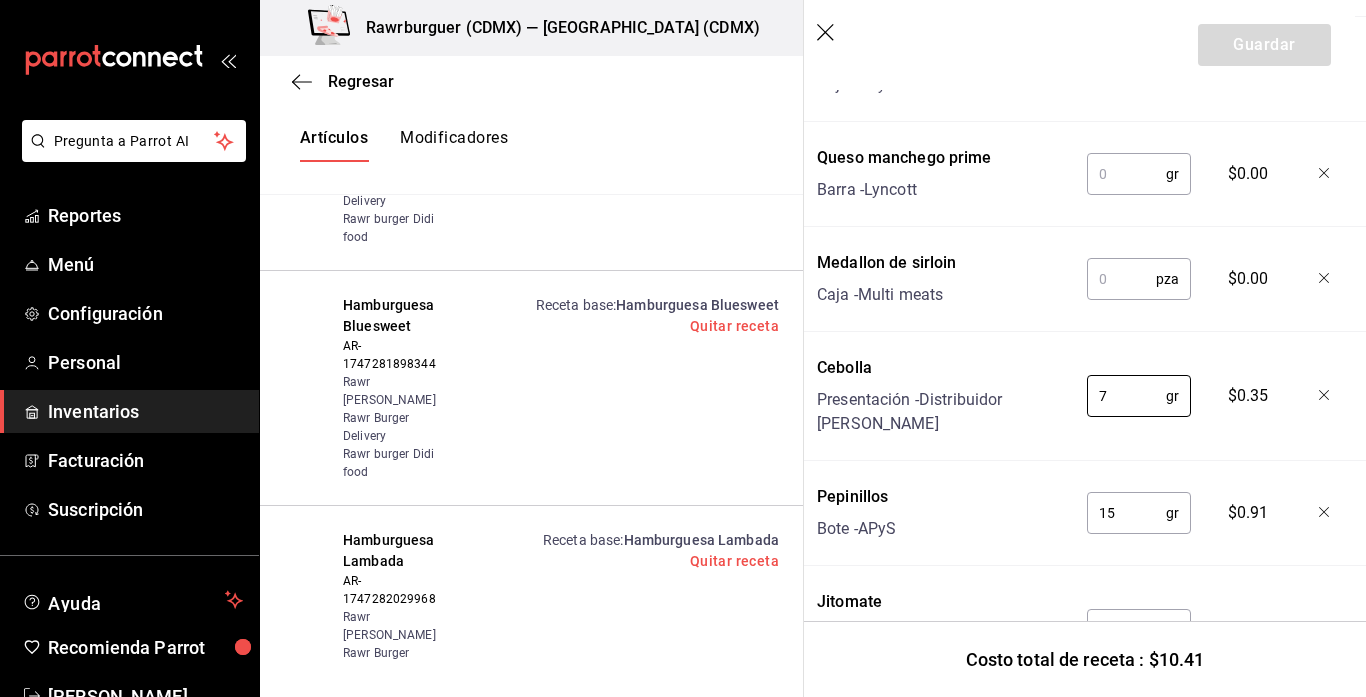 click at bounding box center (1121, 279) 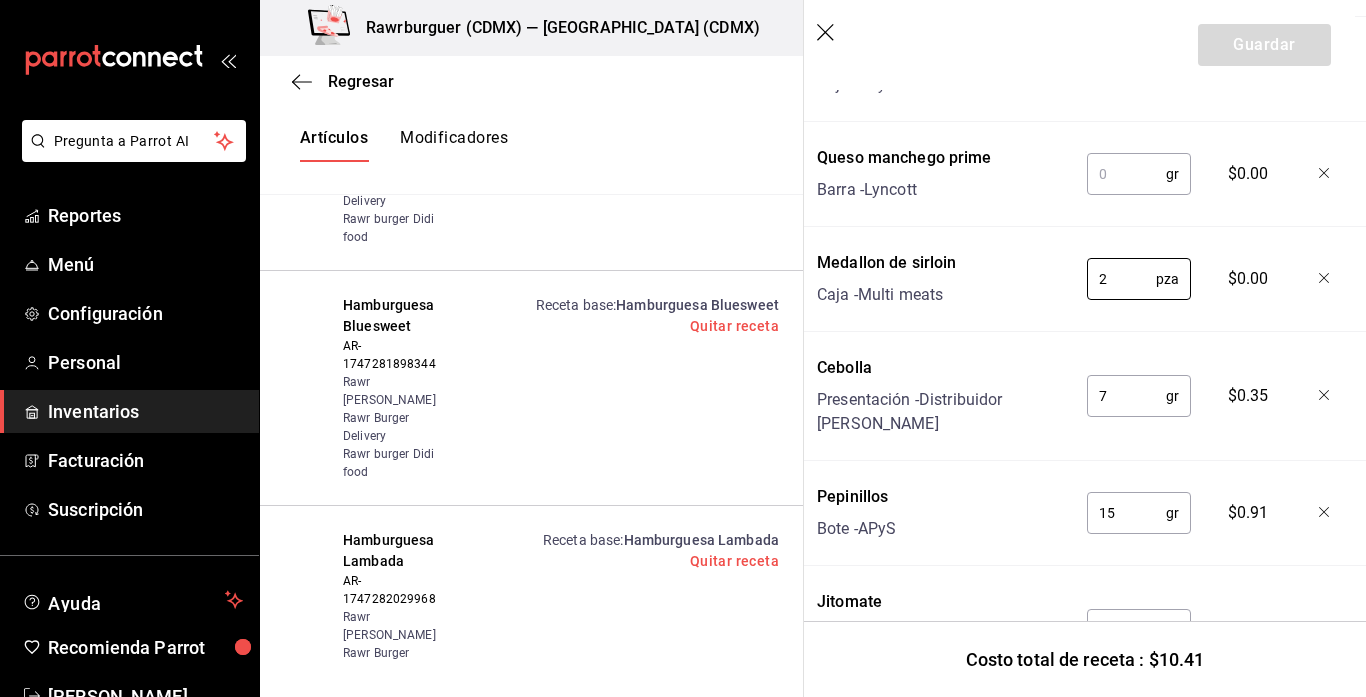 click at bounding box center (1126, 174) 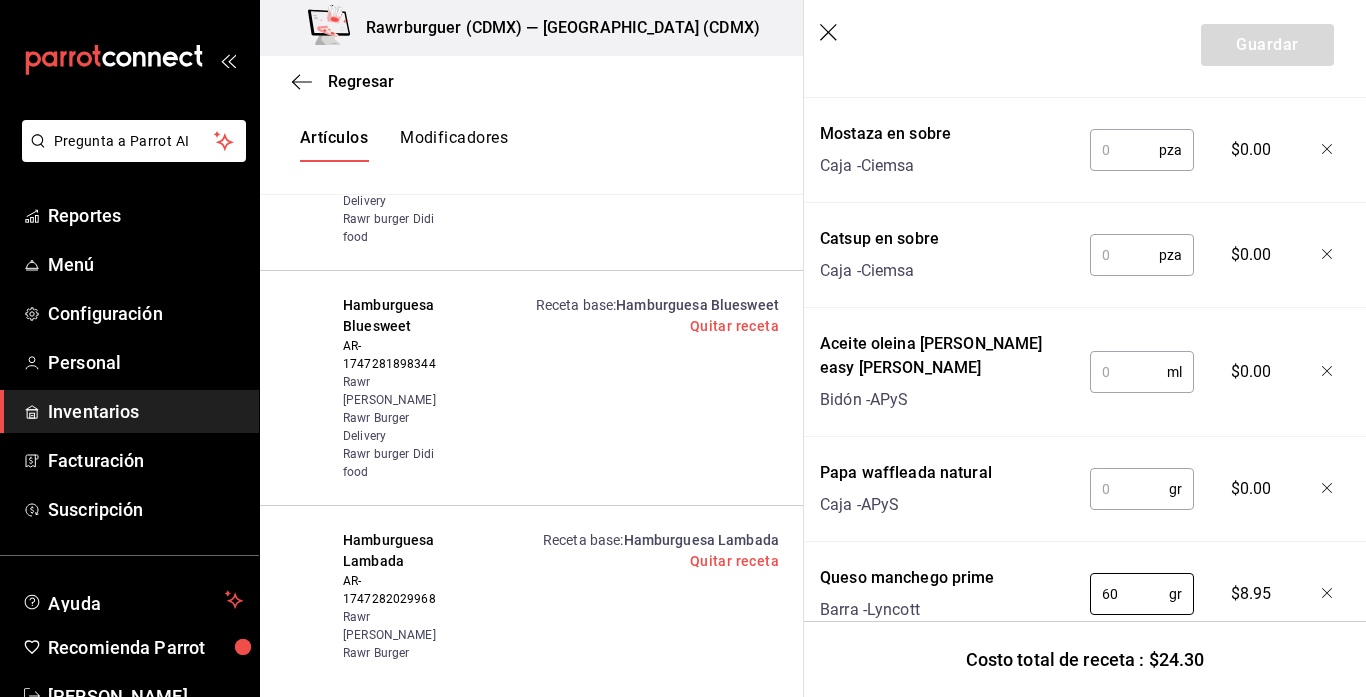 scroll, scrollTop: 1371, scrollLeft: 8, axis: both 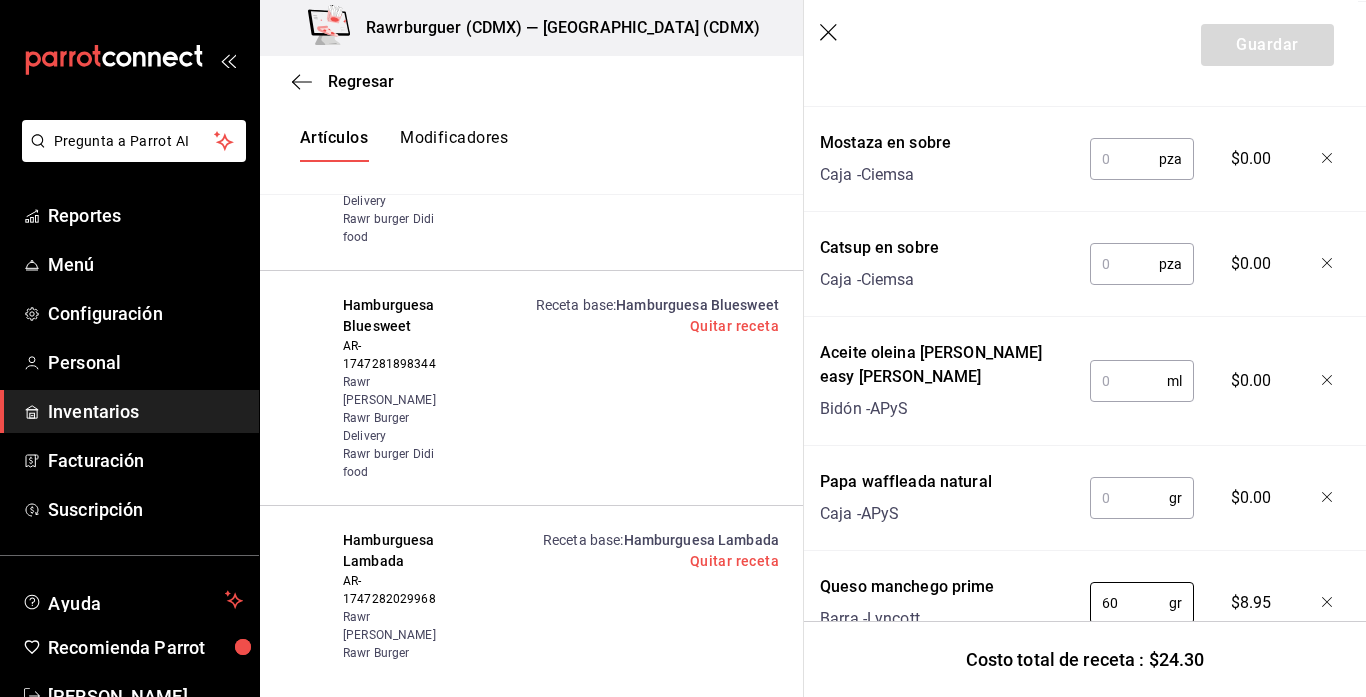 click at bounding box center [1129, 498] 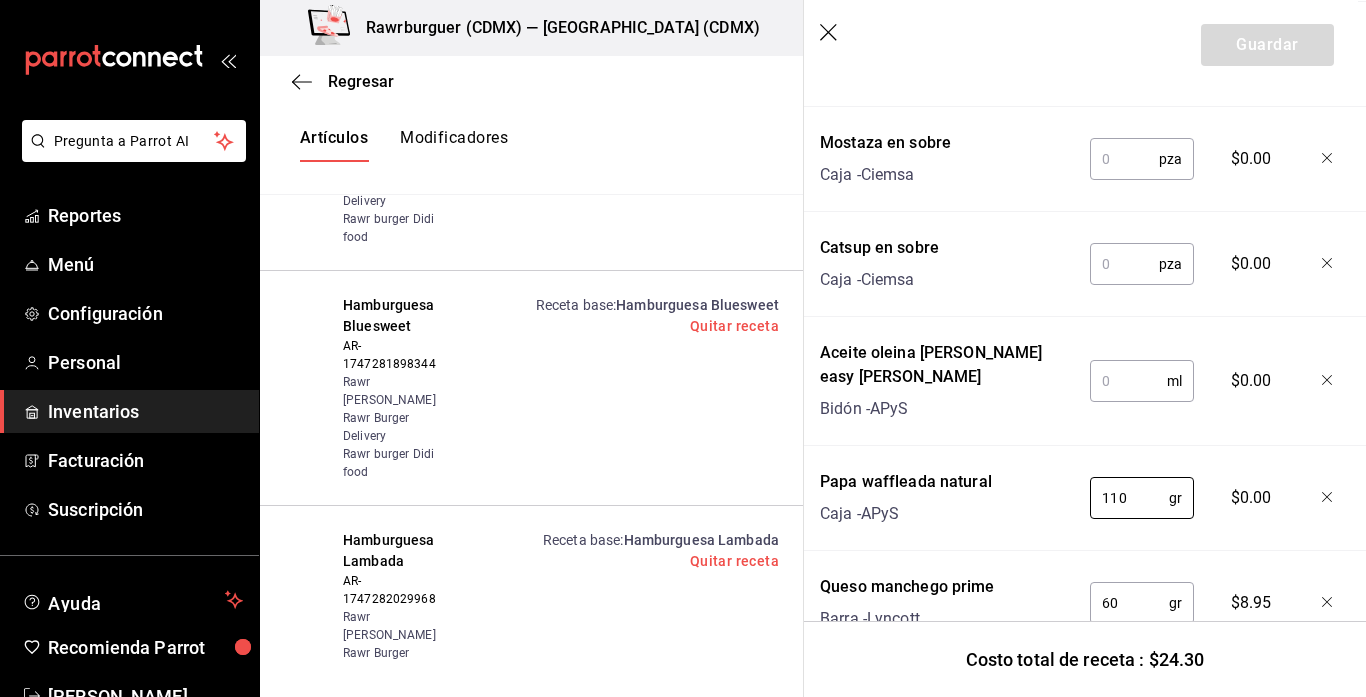 click at bounding box center (1128, 381) 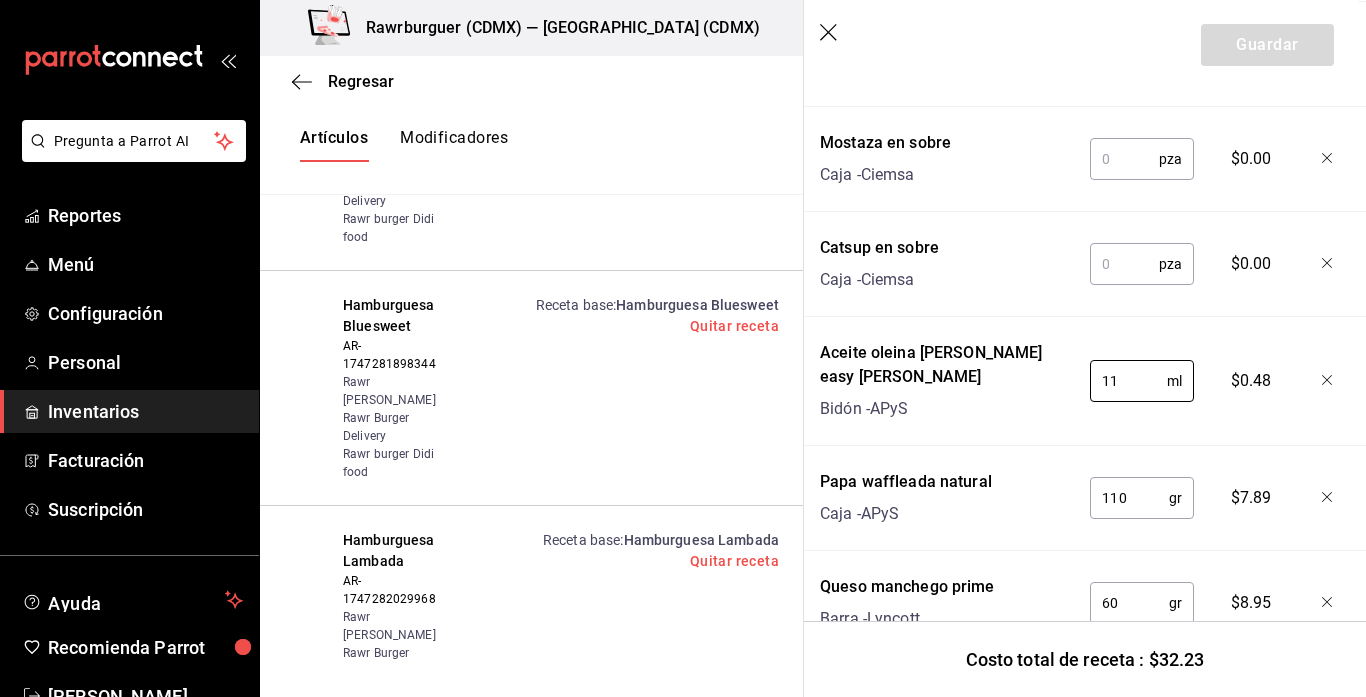 click at bounding box center [1124, 264] 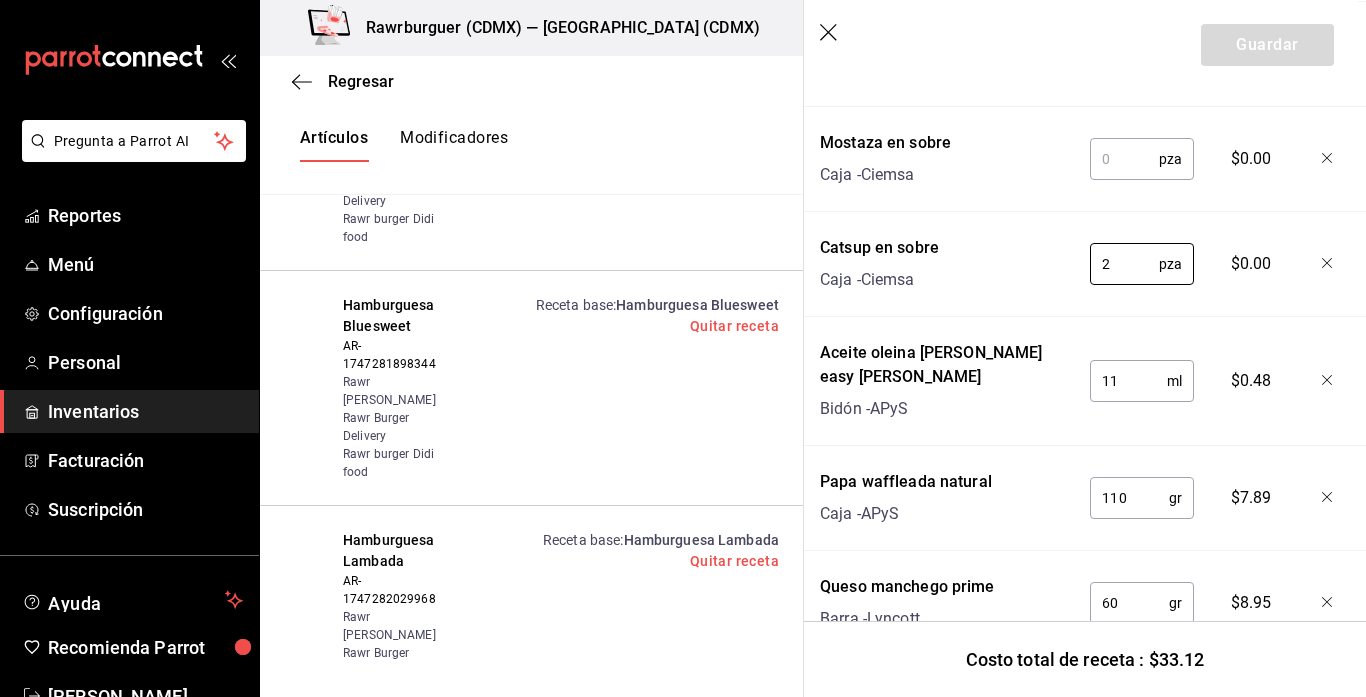 click at bounding box center [1124, 159] 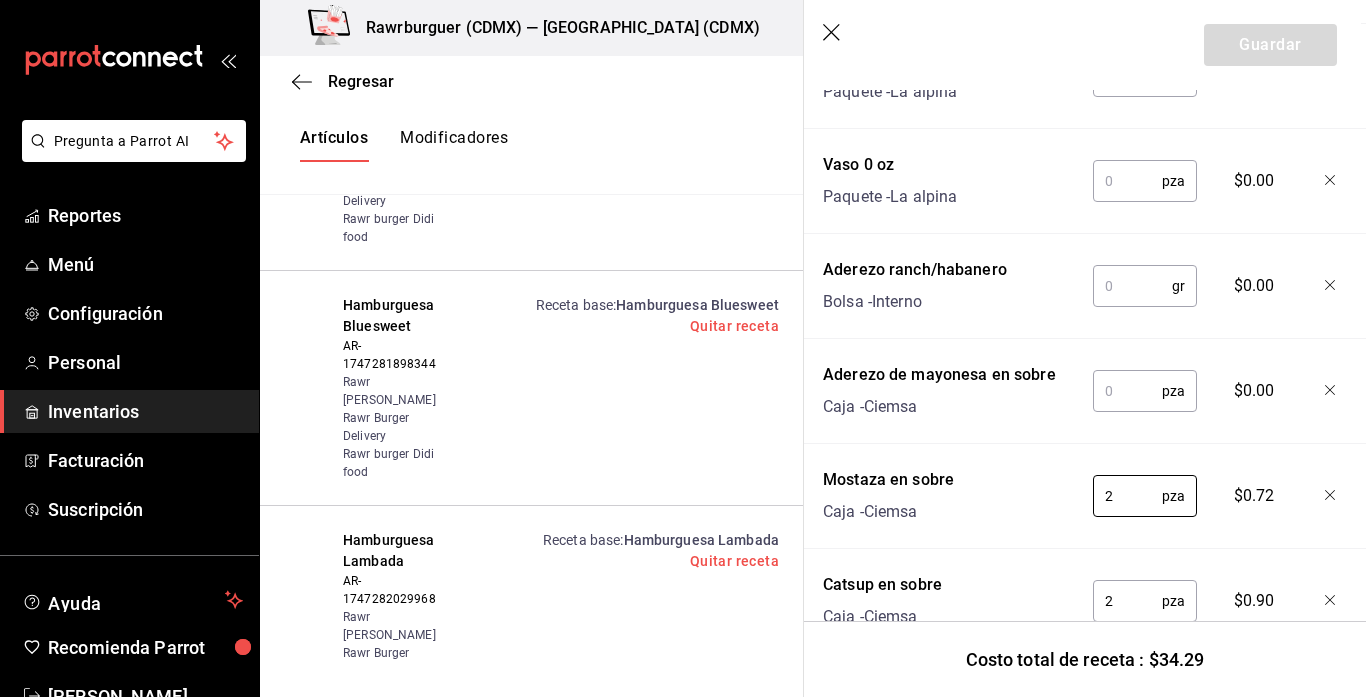 scroll, scrollTop: 1031, scrollLeft: 5, axis: both 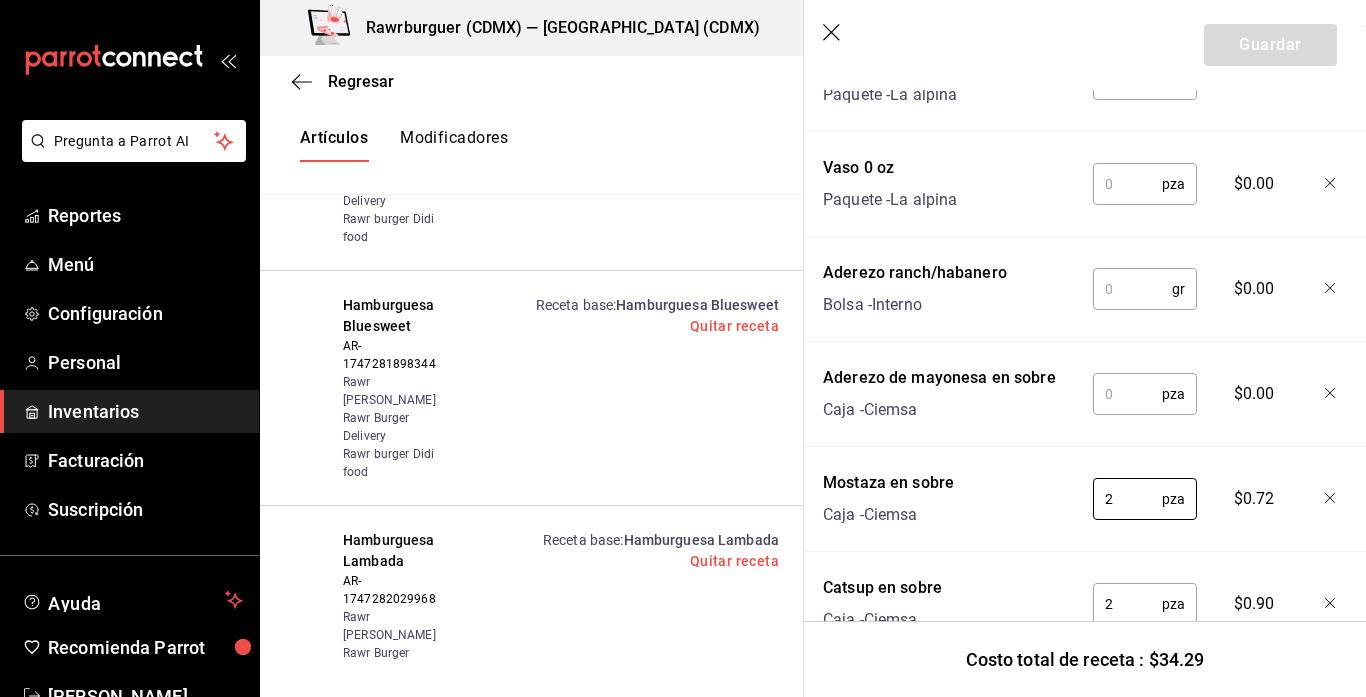 click at bounding box center [1127, 394] 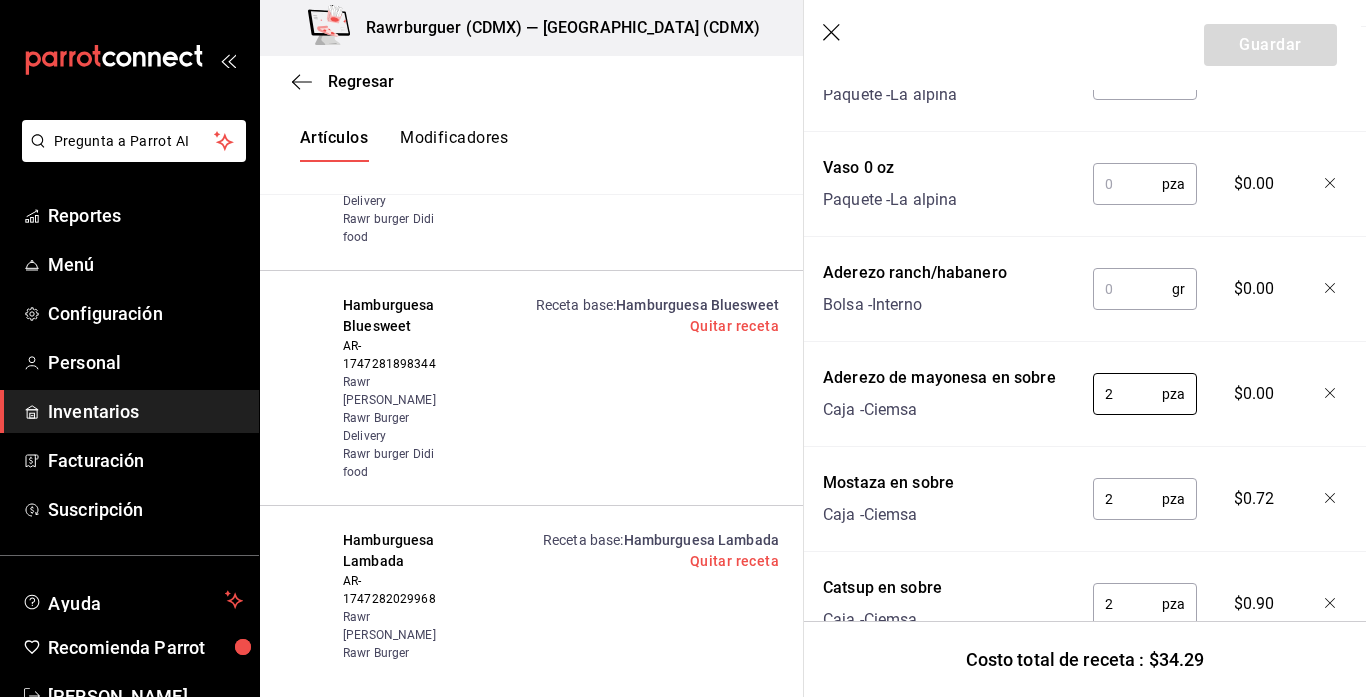 click at bounding box center (1132, 289) 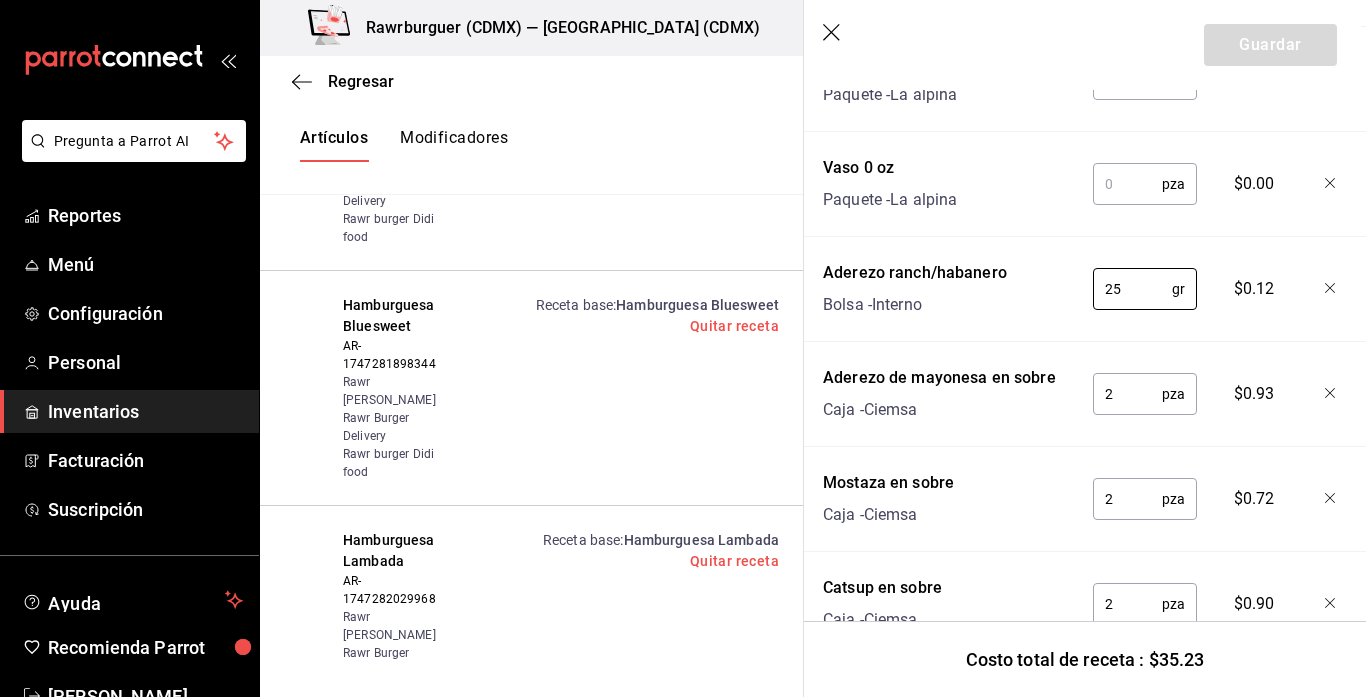 click at bounding box center [1127, 184] 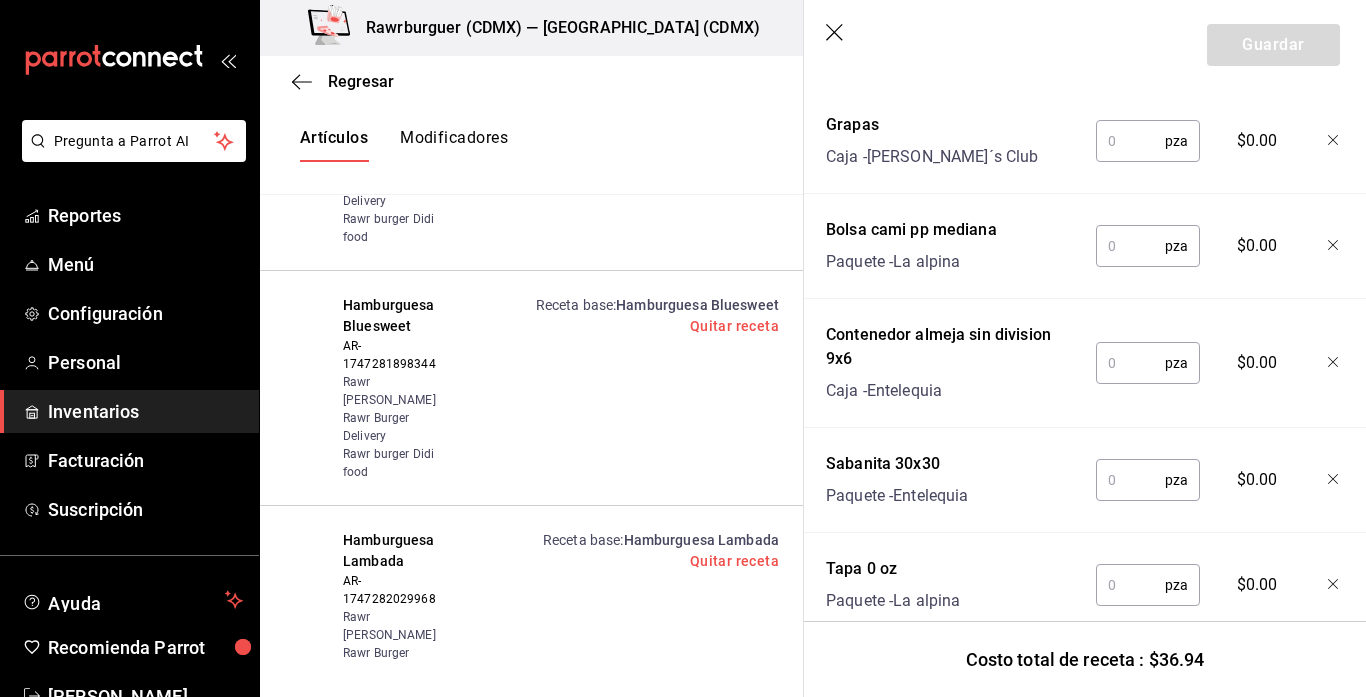 scroll, scrollTop: 526, scrollLeft: 1, axis: both 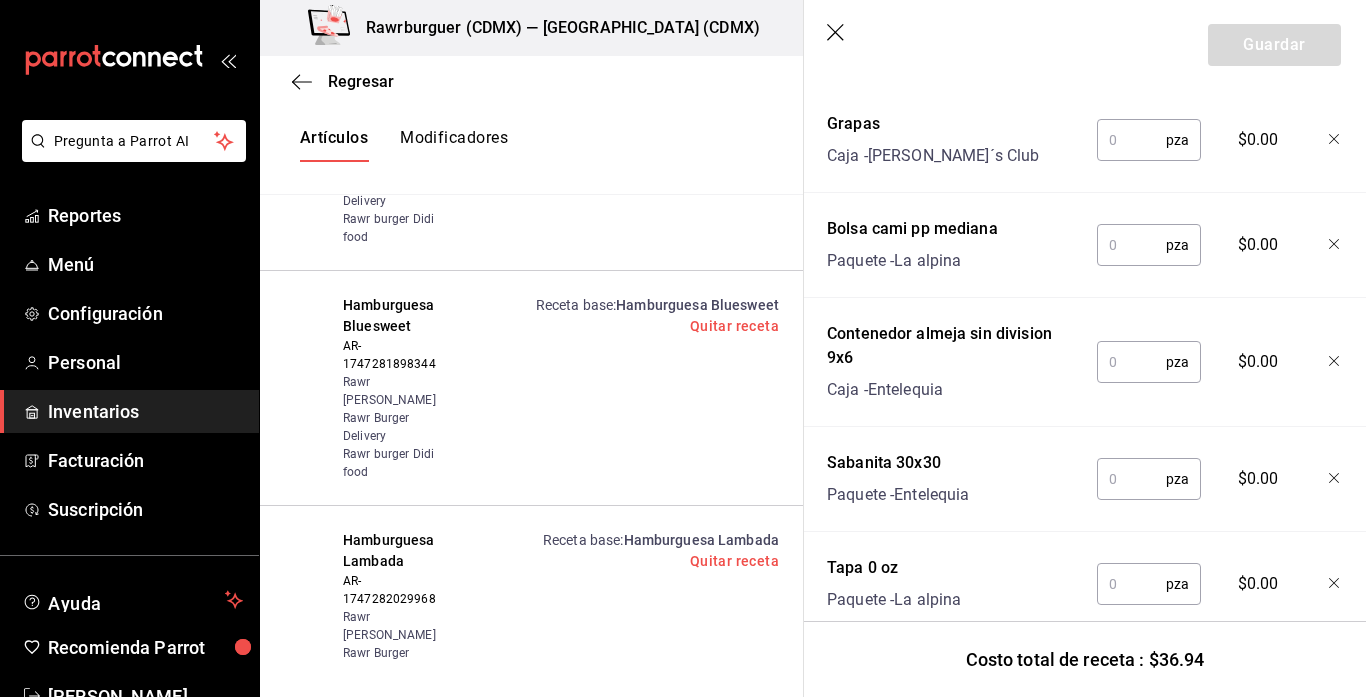 click at bounding box center (1131, 584) 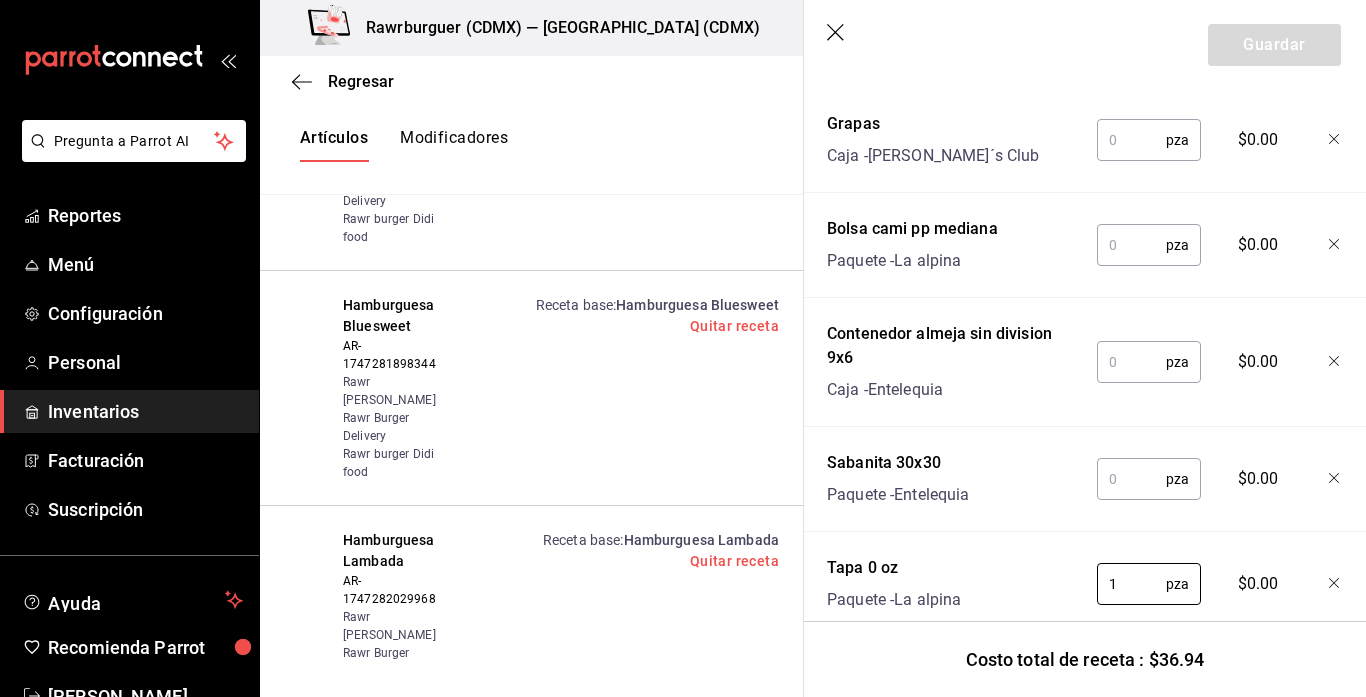 click at bounding box center (1131, 479) 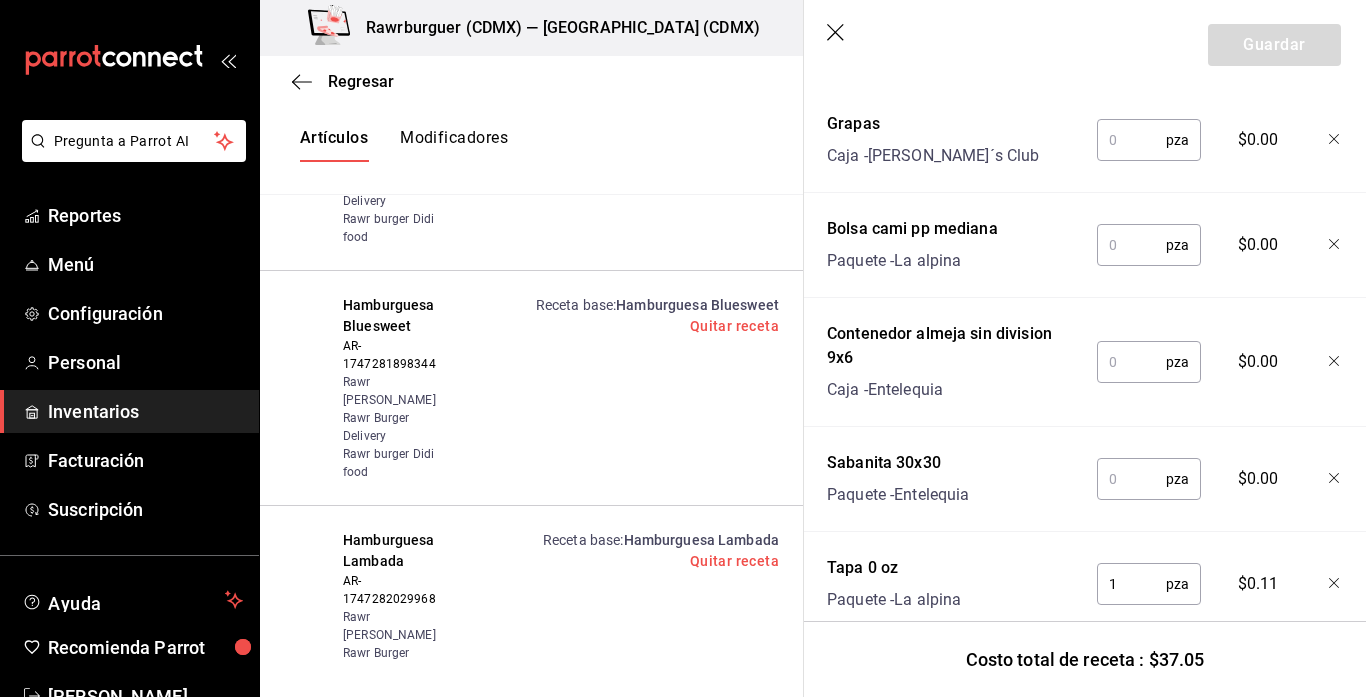 click at bounding box center [1131, 479] 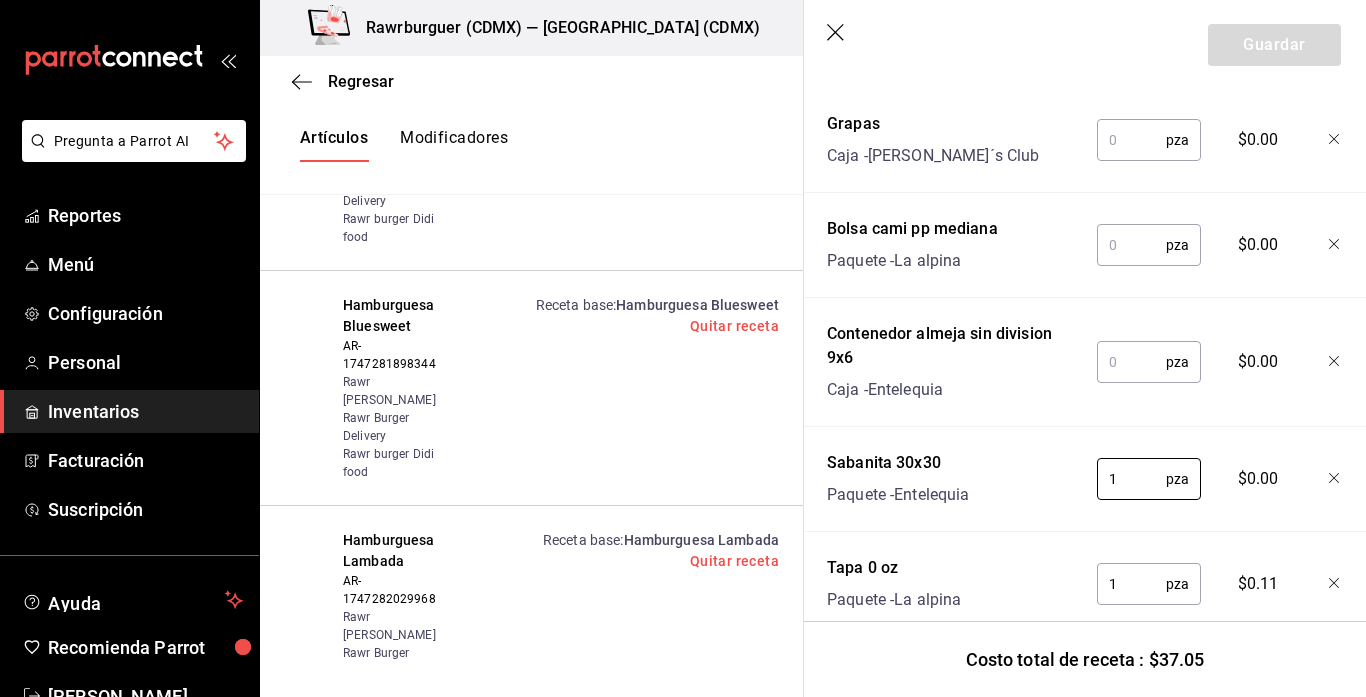 click at bounding box center [1131, 362] 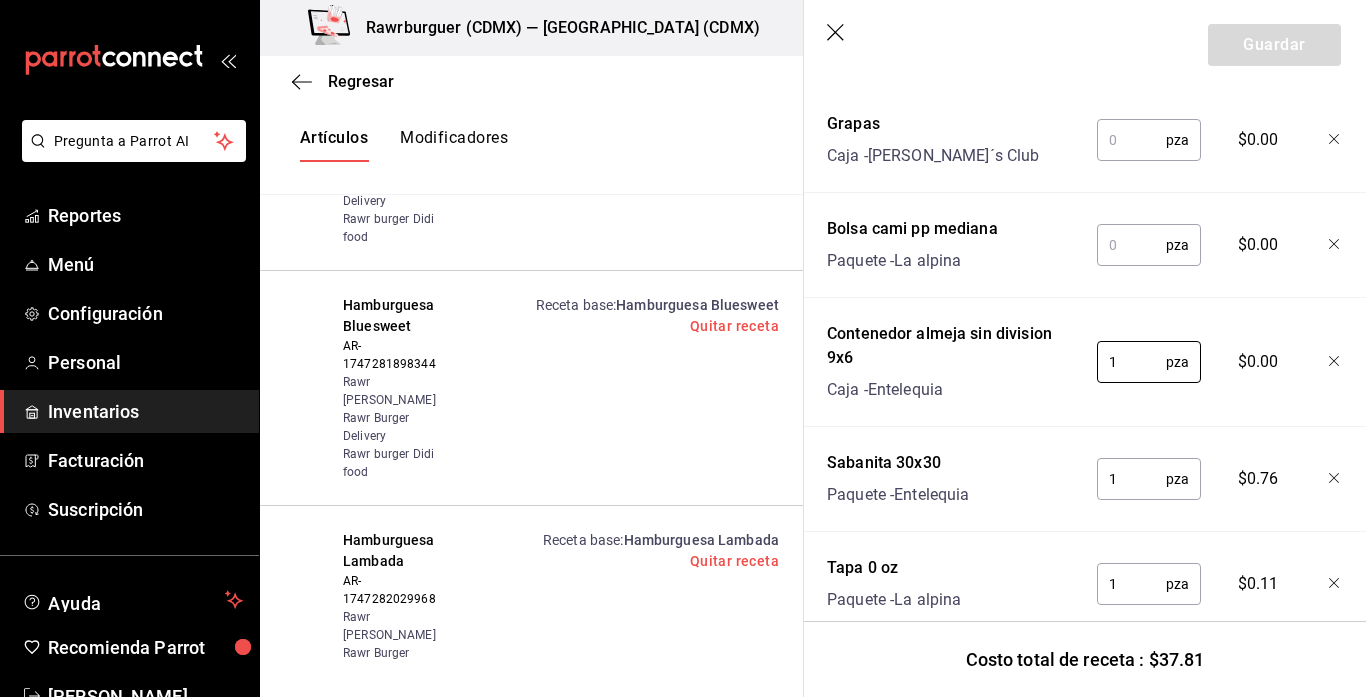 click at bounding box center [1131, 245] 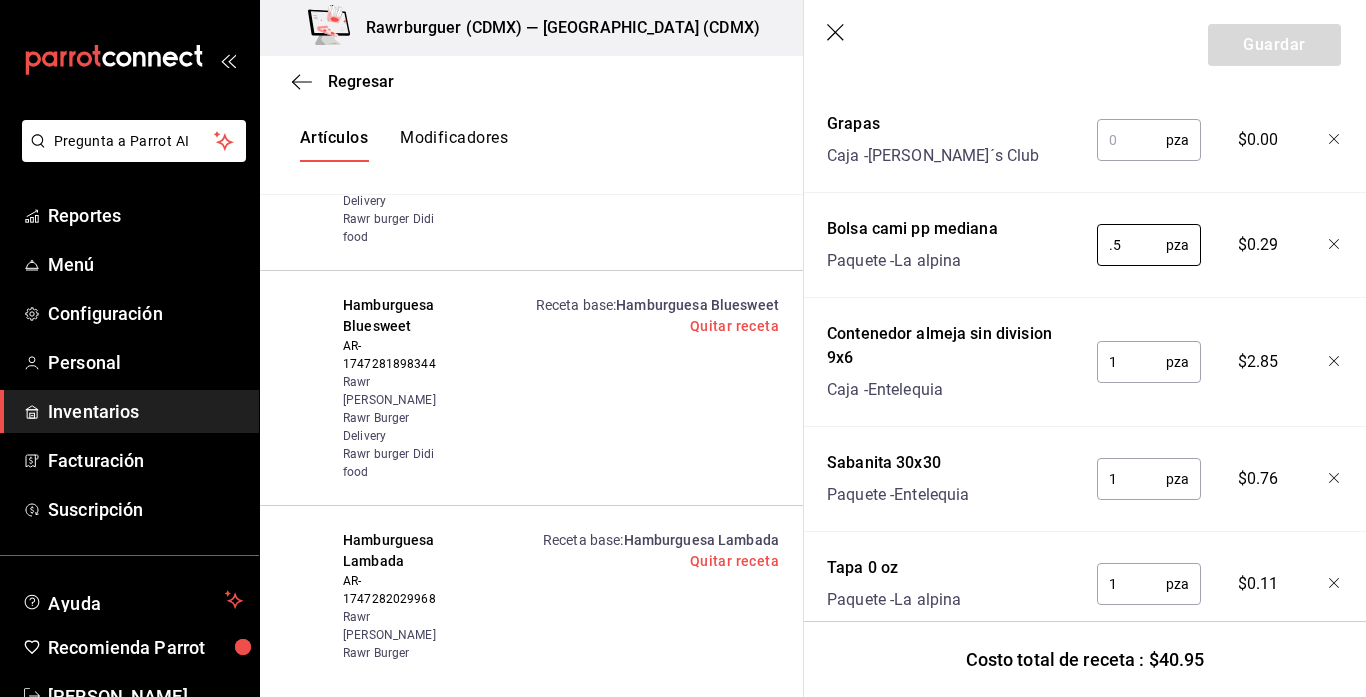 click at bounding box center (1131, 140) 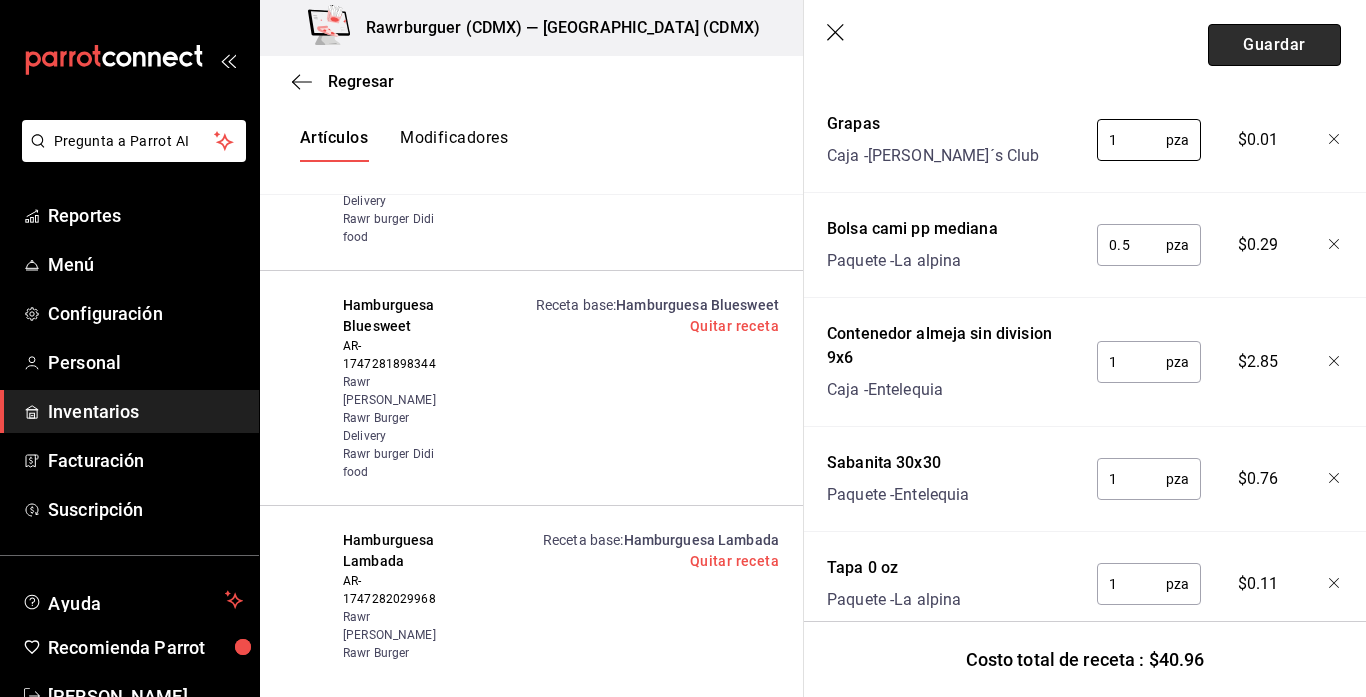 click on "Guardar" at bounding box center [1274, 45] 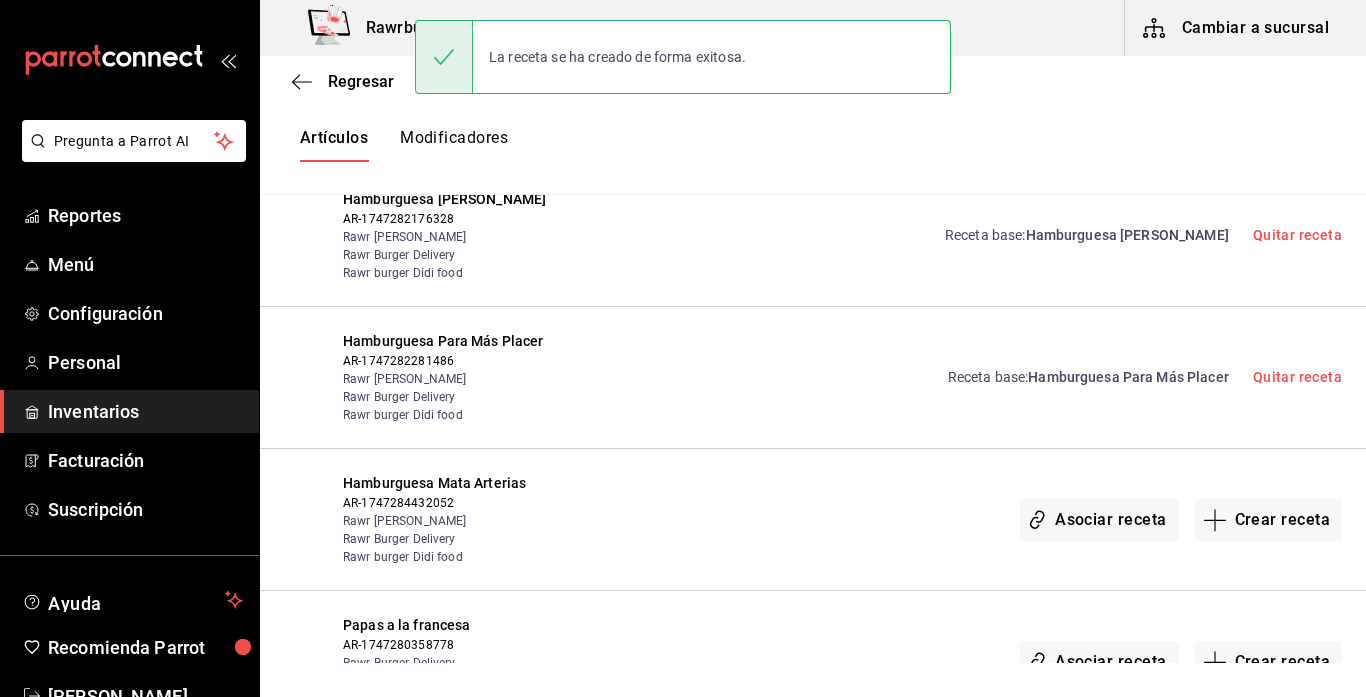 scroll, scrollTop: 0, scrollLeft: 0, axis: both 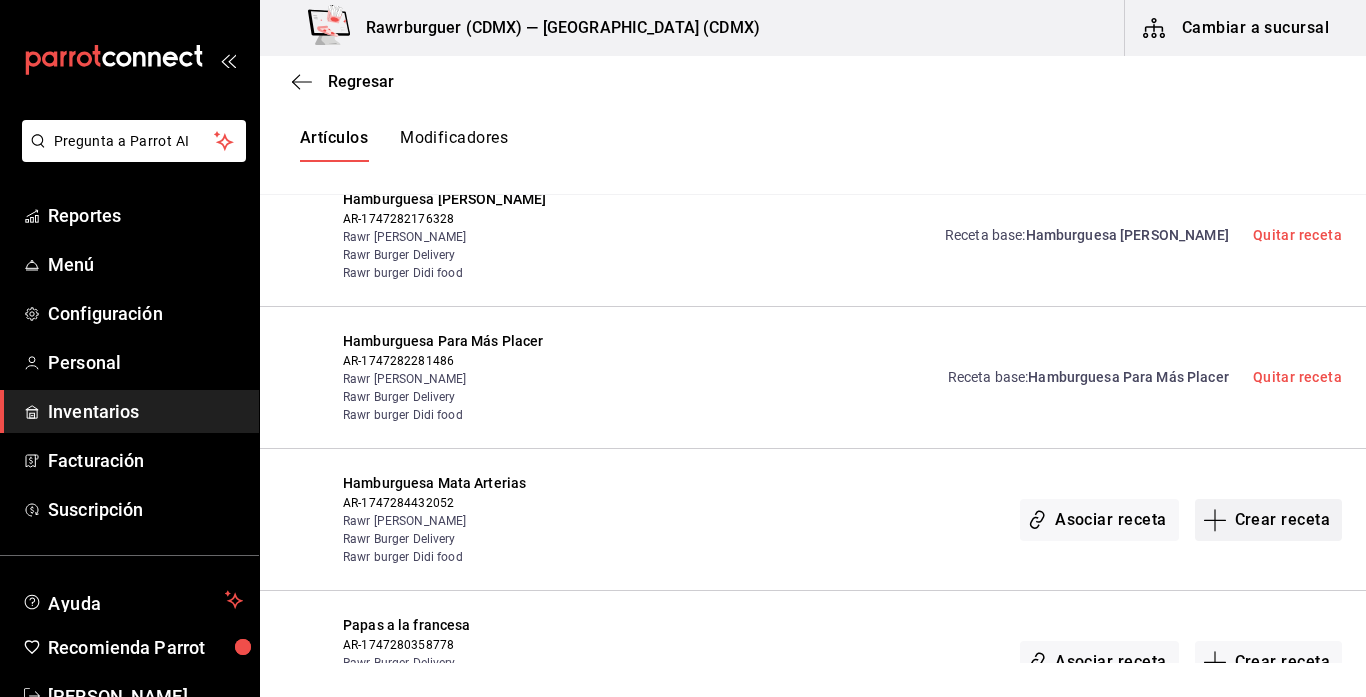 click on "Crear receta" at bounding box center [1269, 520] 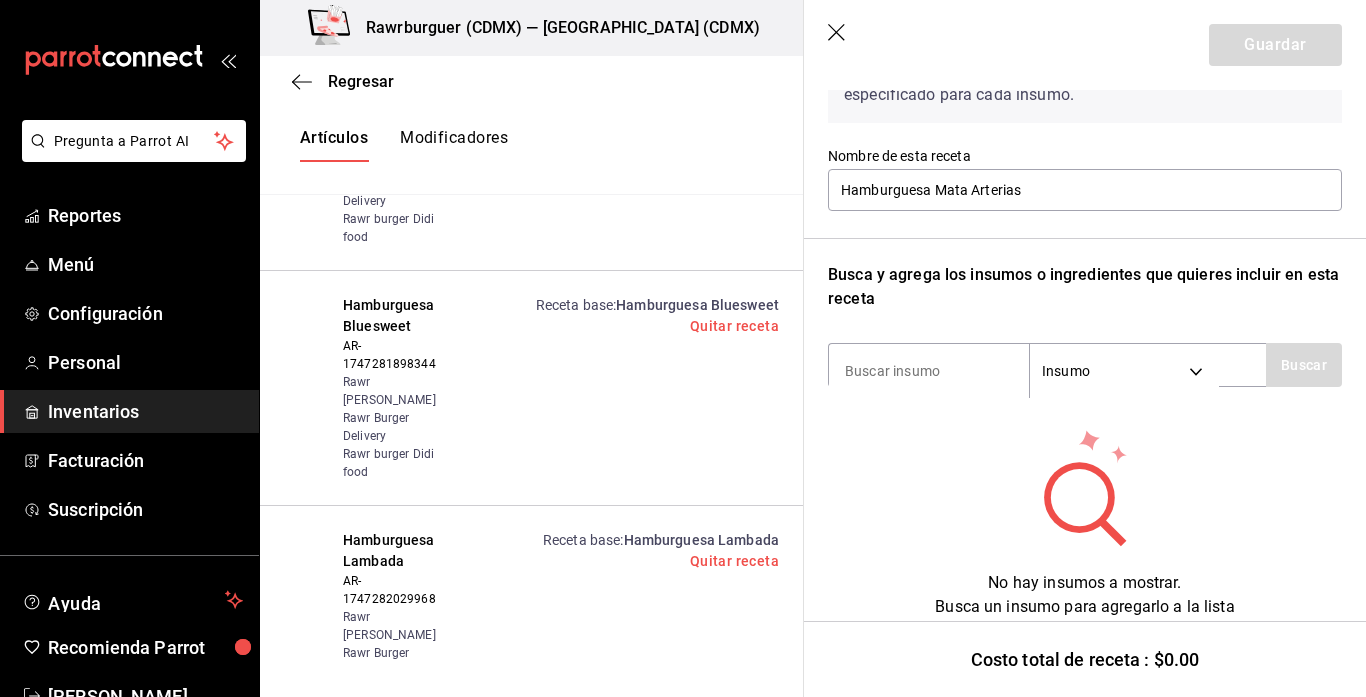 scroll, scrollTop: 157, scrollLeft: 0, axis: vertical 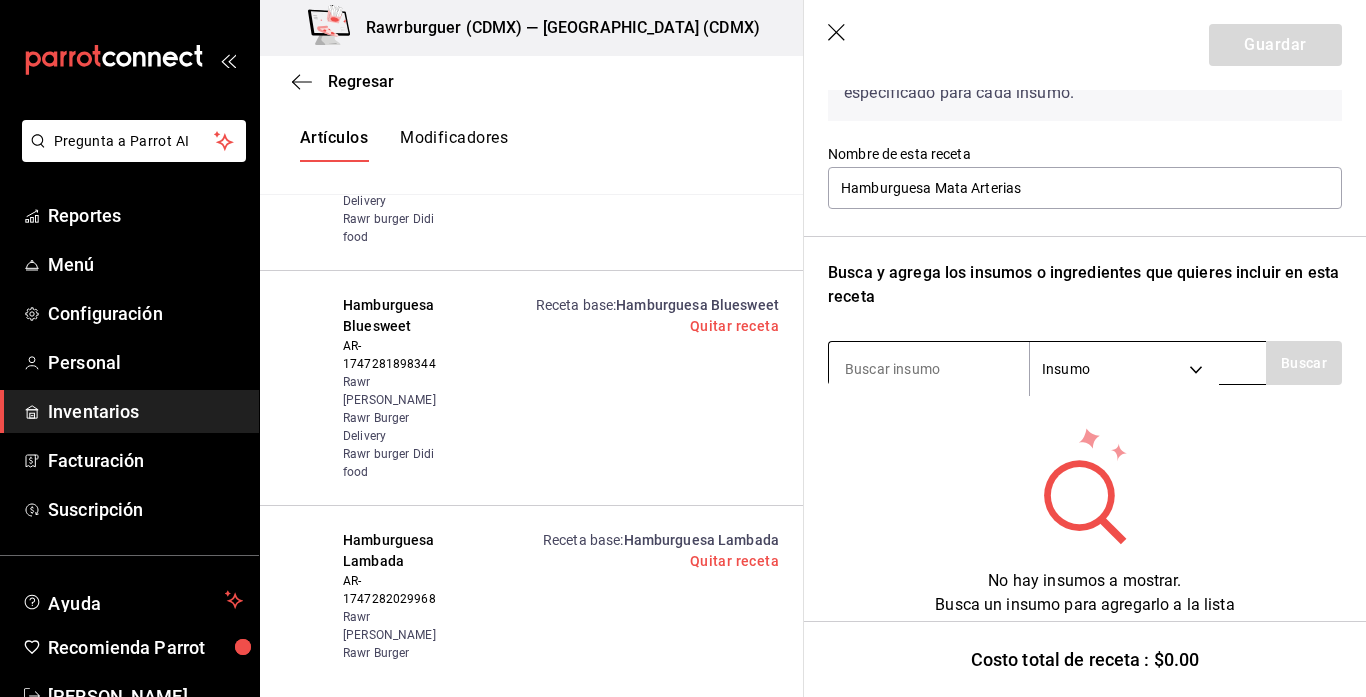 click at bounding box center [929, 369] 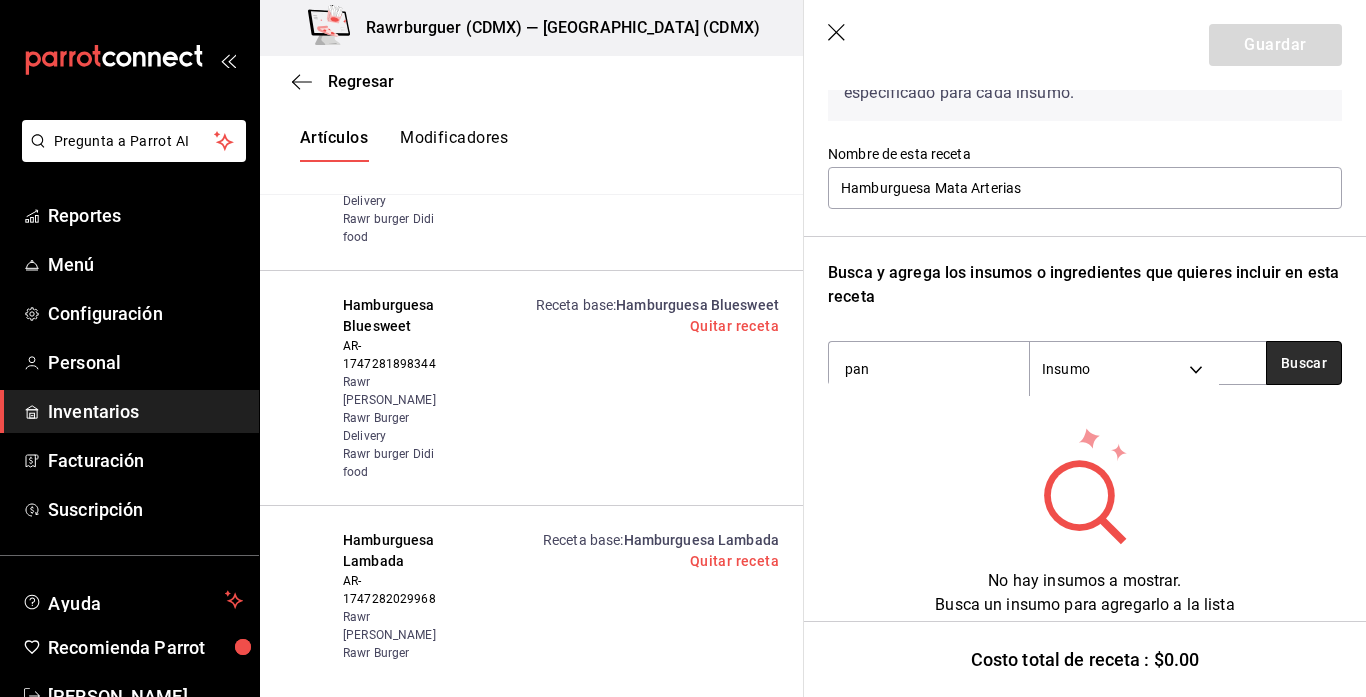 click on "Buscar" at bounding box center (1304, 363) 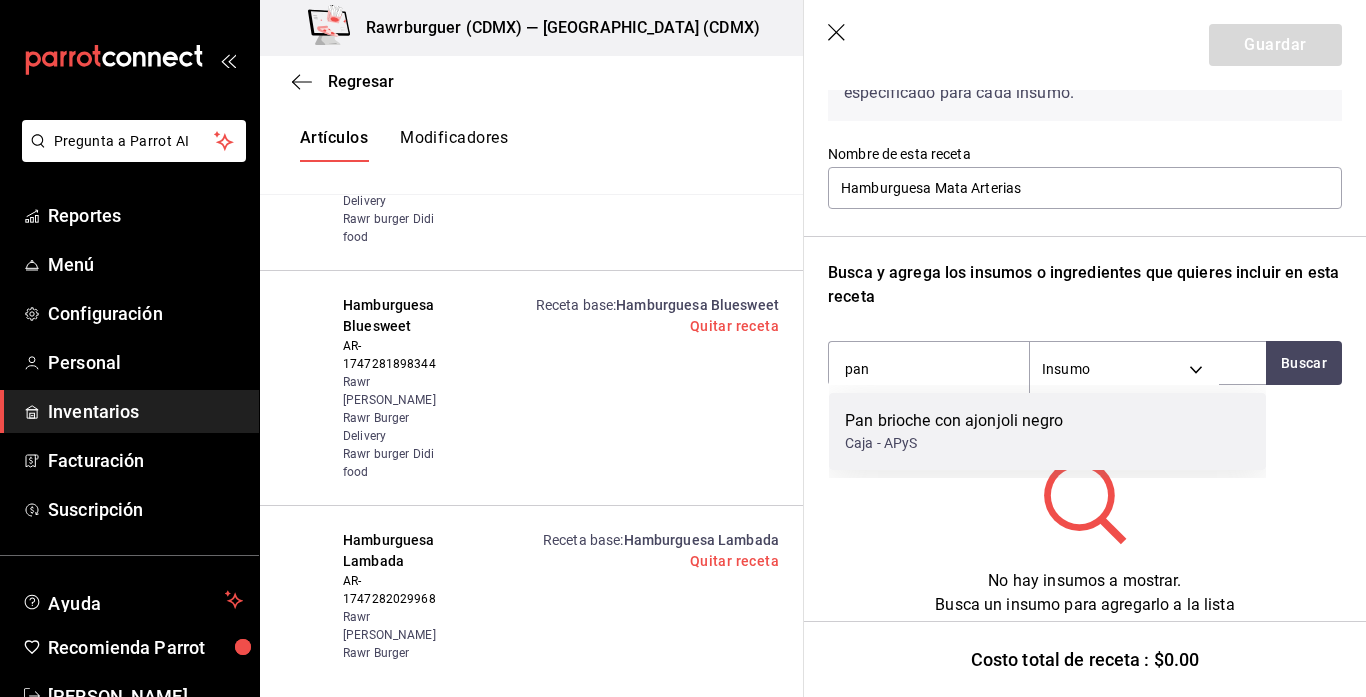 click on "Pan brioche con ajonjoli negro  Caja - APyS" at bounding box center [1047, 431] 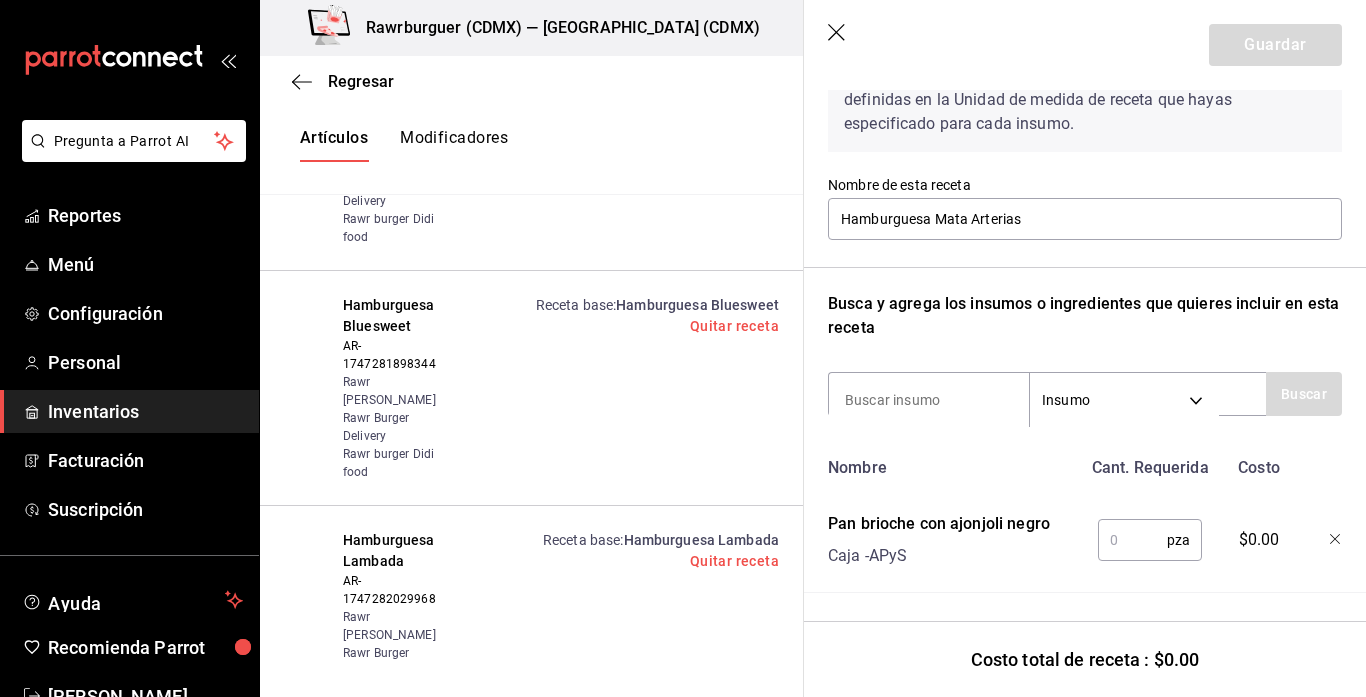 scroll, scrollTop: 126, scrollLeft: 0, axis: vertical 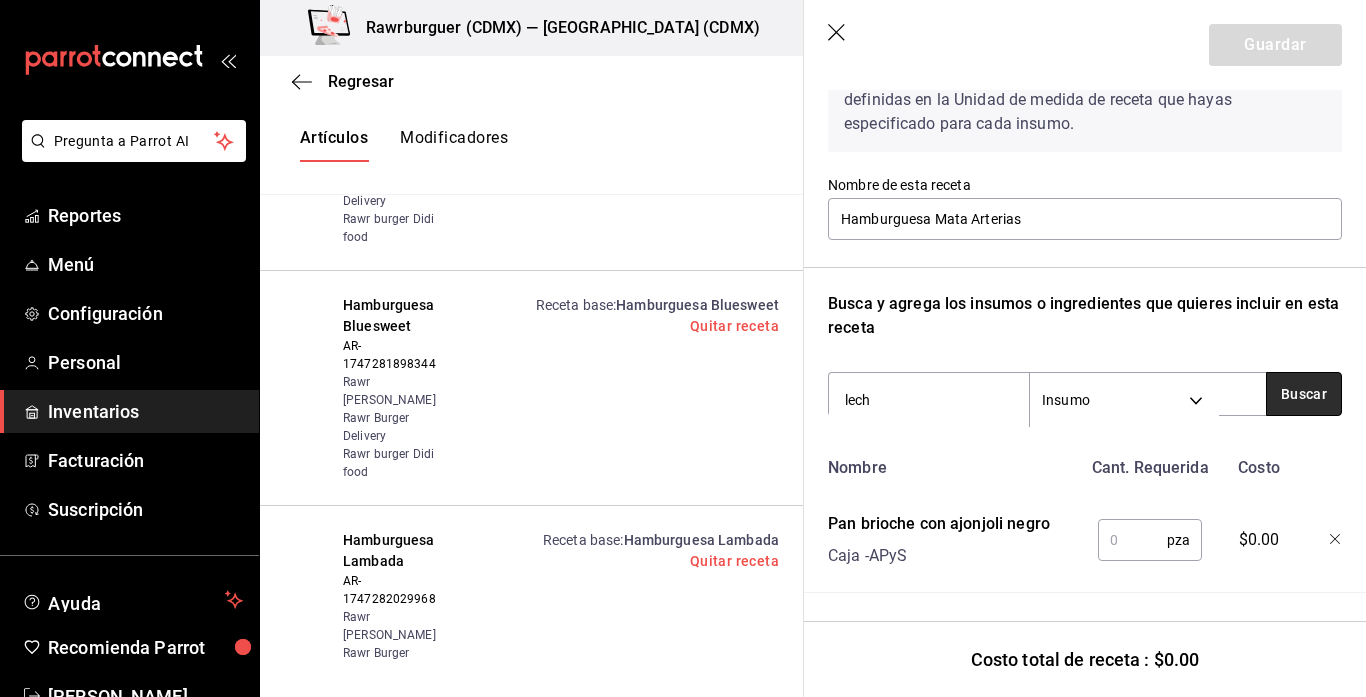 click on "Buscar" at bounding box center (1304, 394) 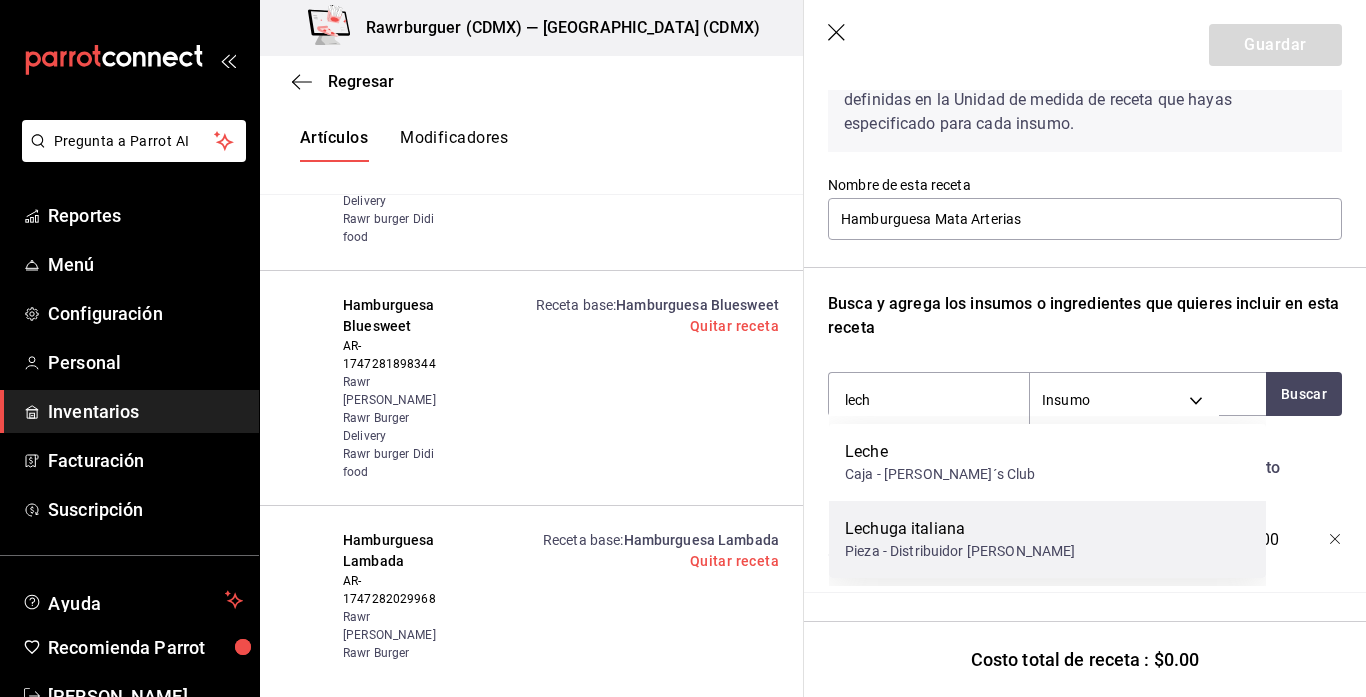 click on "Lechuga italiana Pieza - Distribuidor arroyo" at bounding box center (1047, 539) 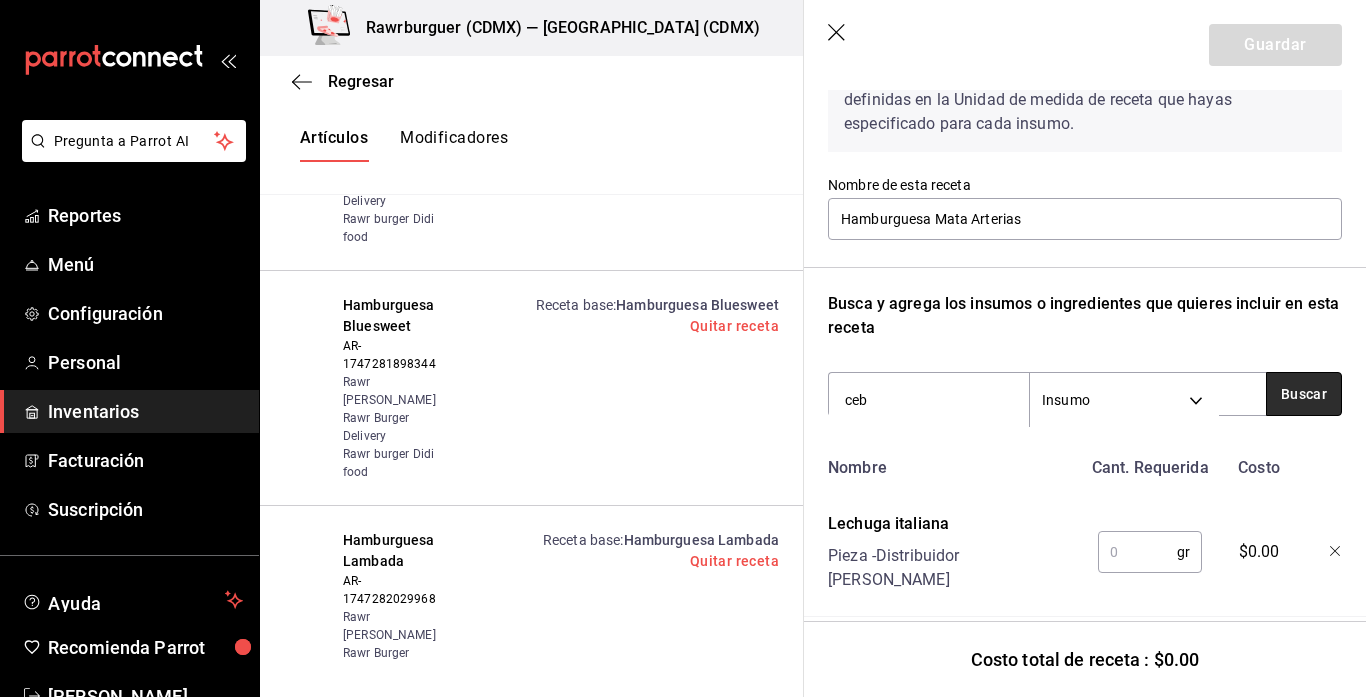 click on "Buscar" at bounding box center [1304, 394] 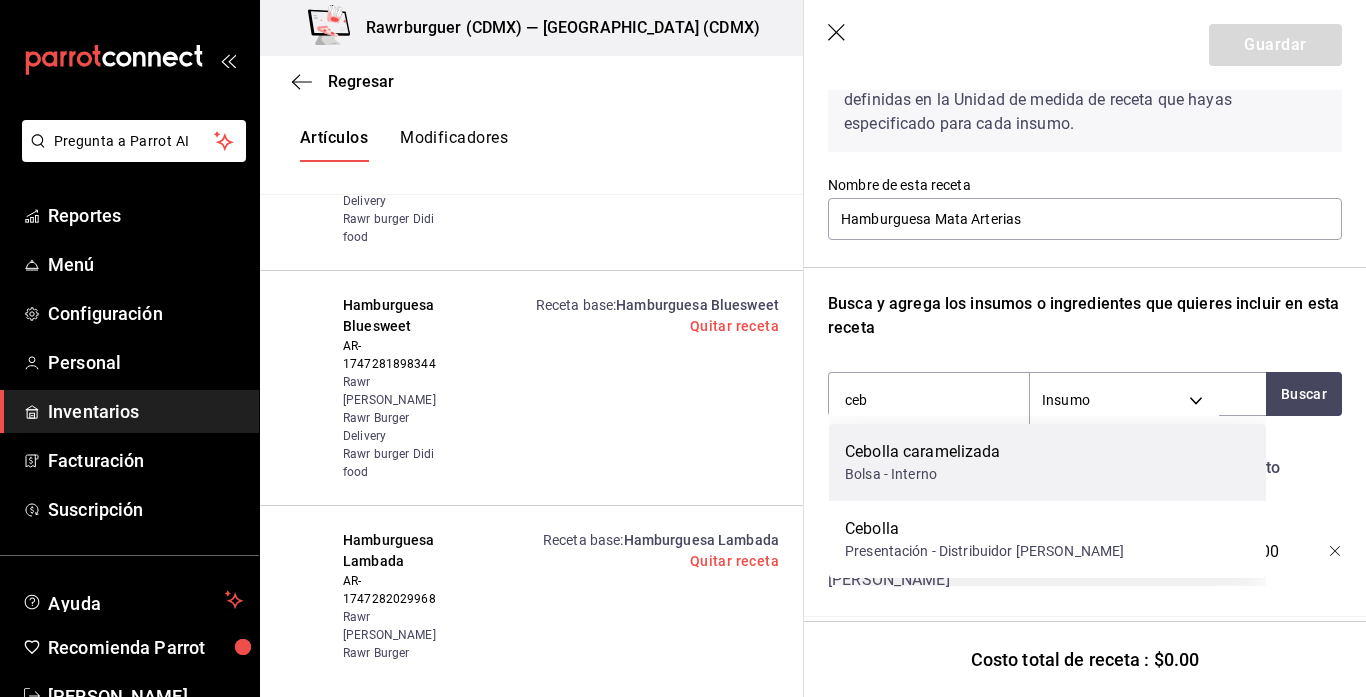 click on "Bolsa - Interno" at bounding box center (923, 474) 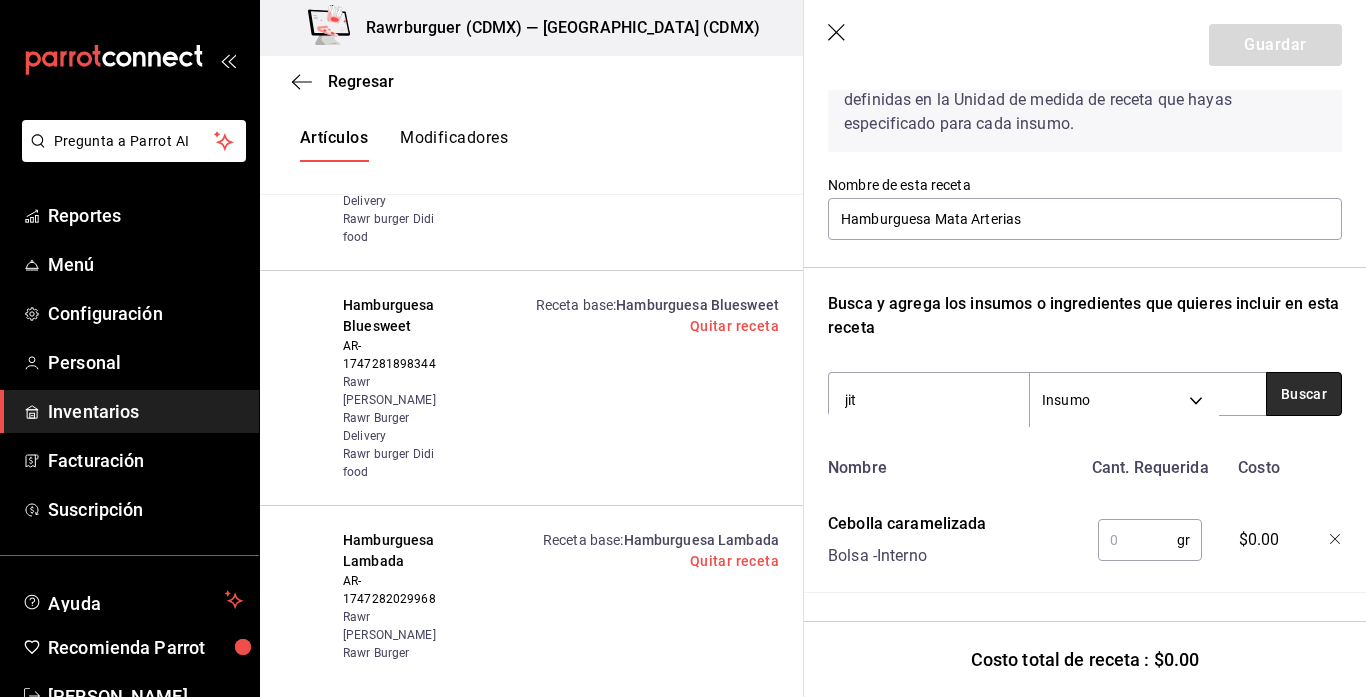 click on "Buscar" at bounding box center (1304, 394) 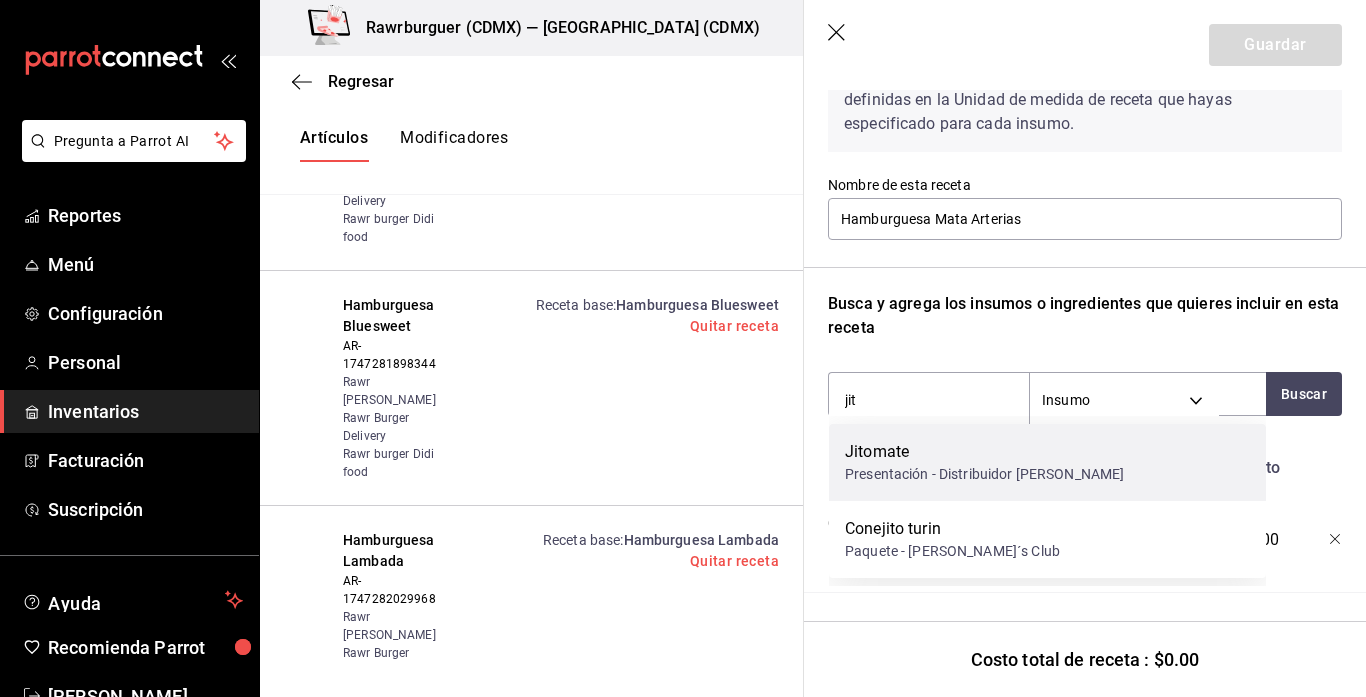 click on "Jitomate" at bounding box center (984, 452) 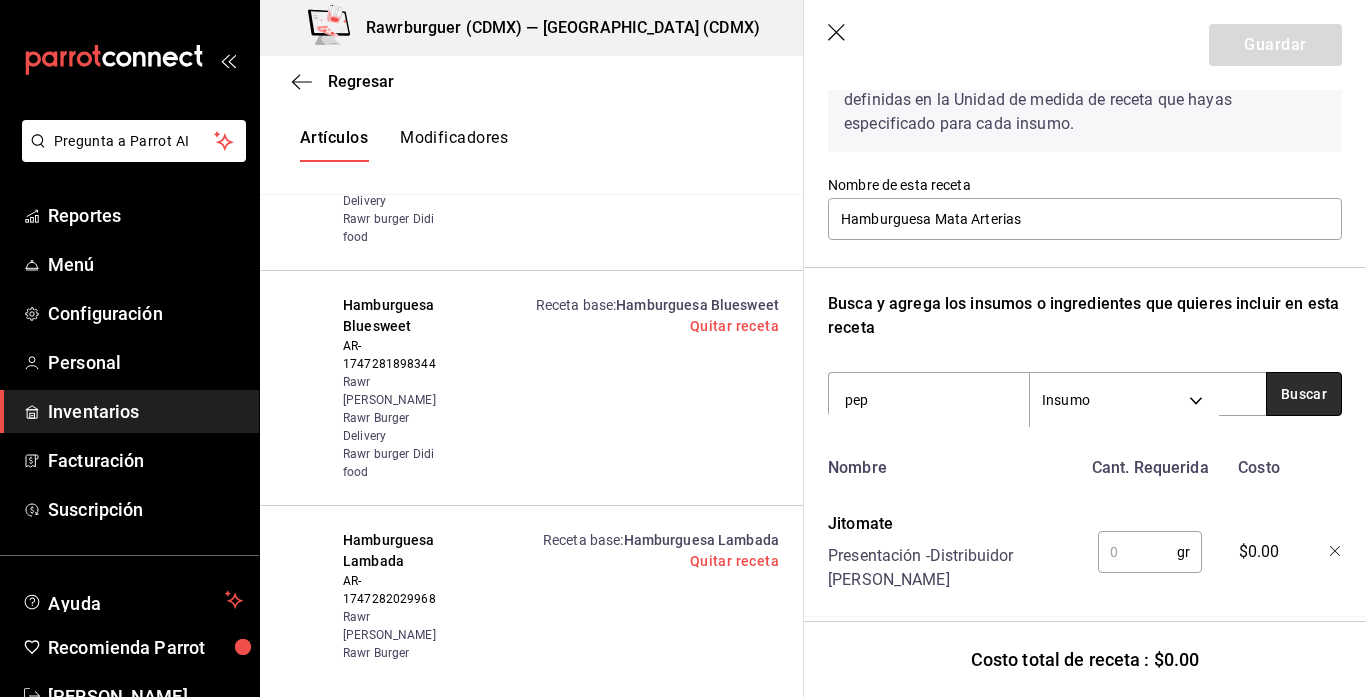 click on "Buscar" at bounding box center (1304, 394) 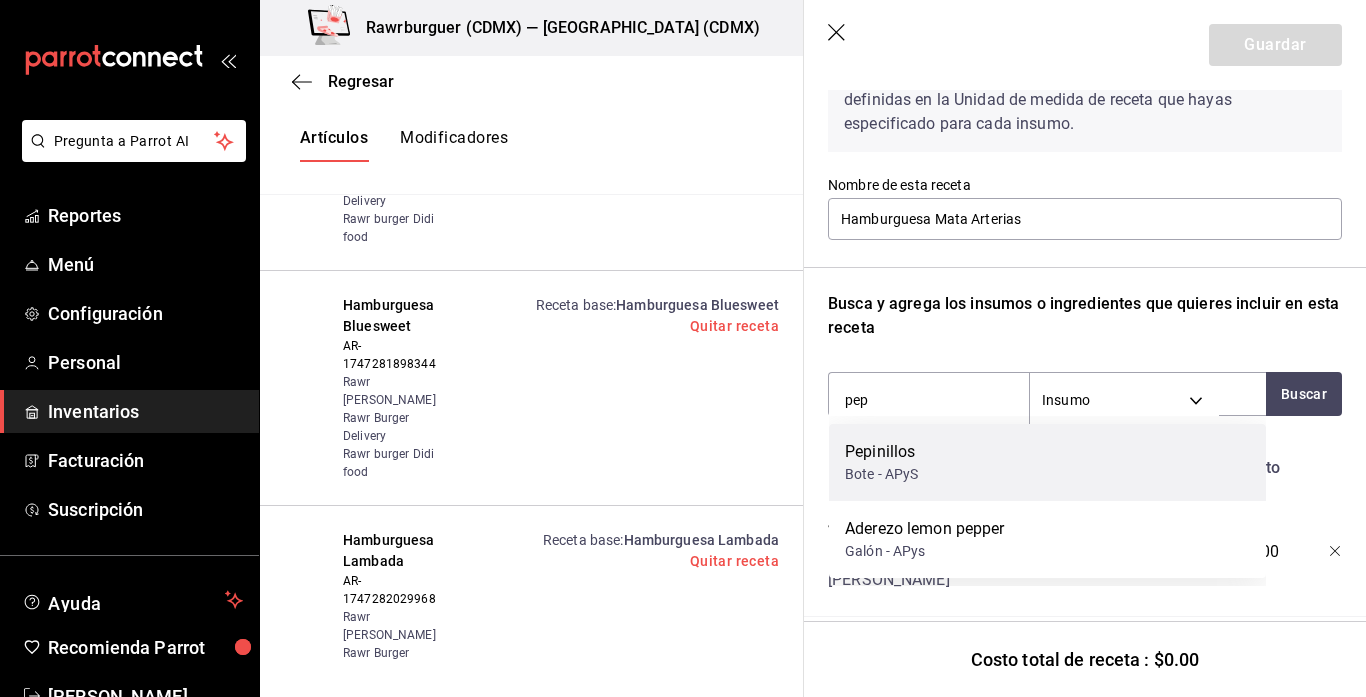 click on "Pepinillos  Bote - APyS" at bounding box center [1047, 462] 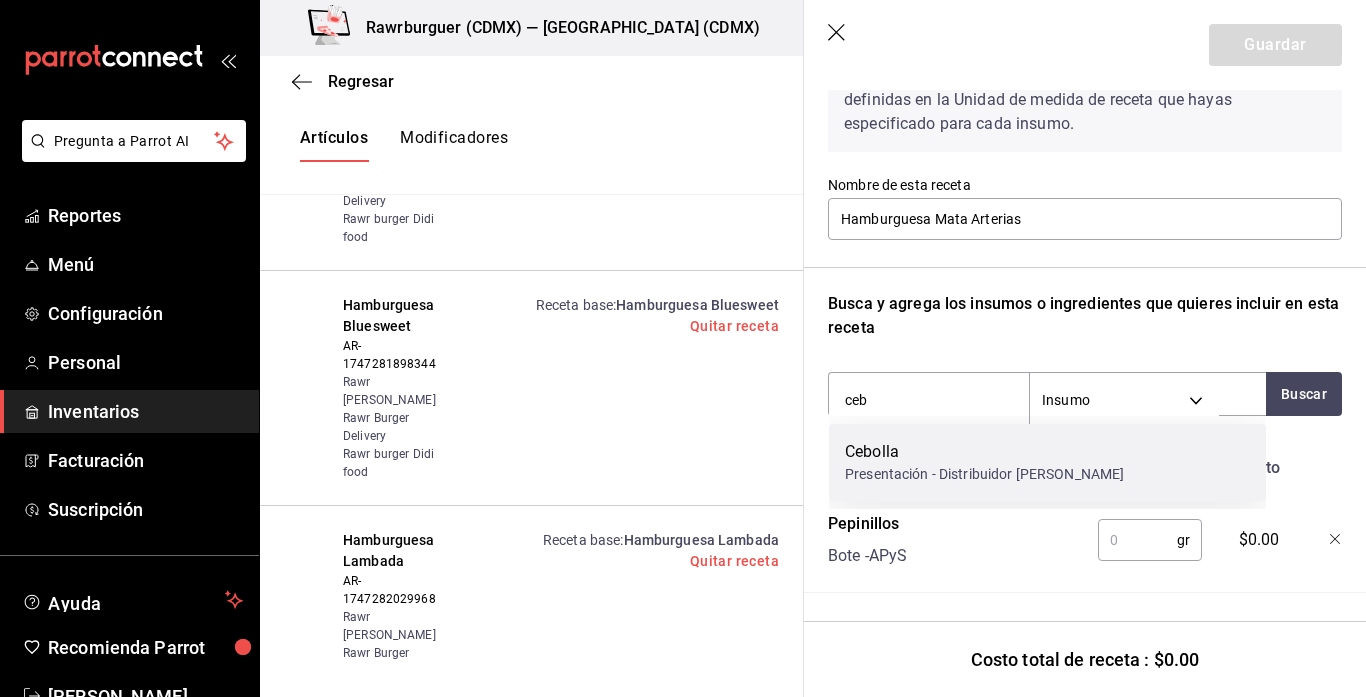 click on "Presentación - Distribuidor [PERSON_NAME]" at bounding box center [984, 474] 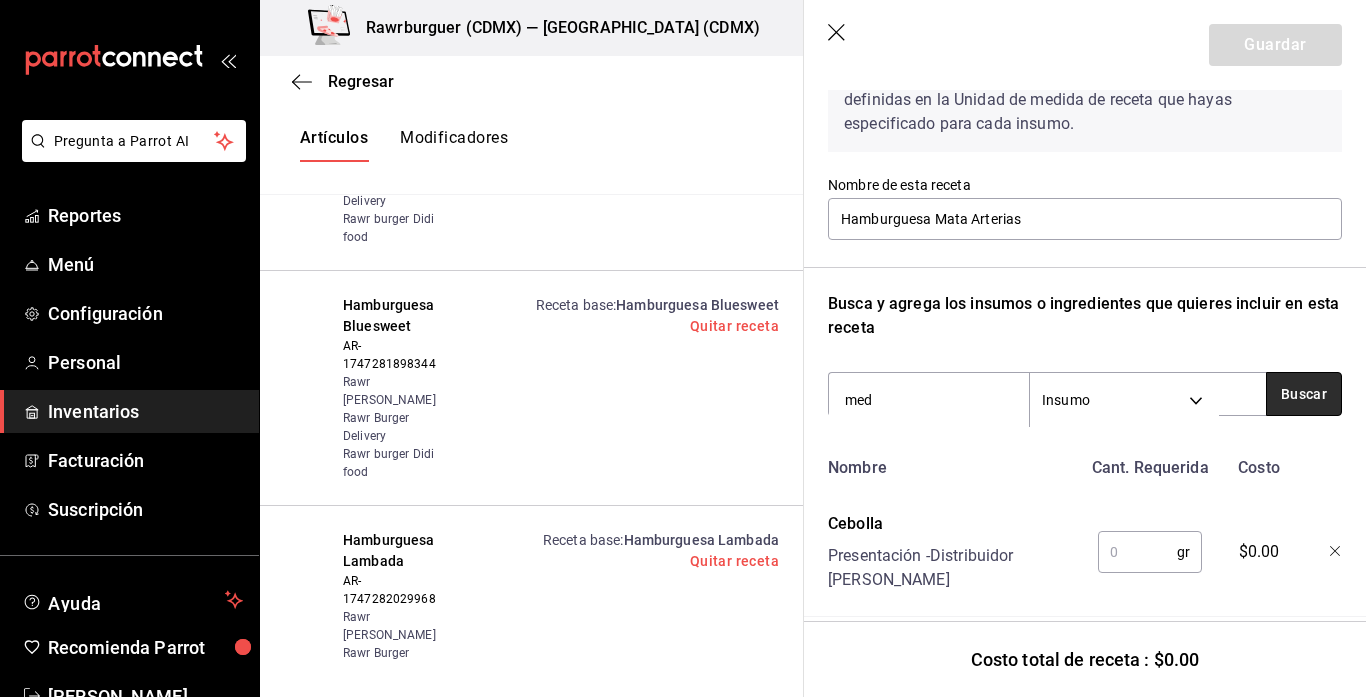 click on "Buscar" at bounding box center [1304, 394] 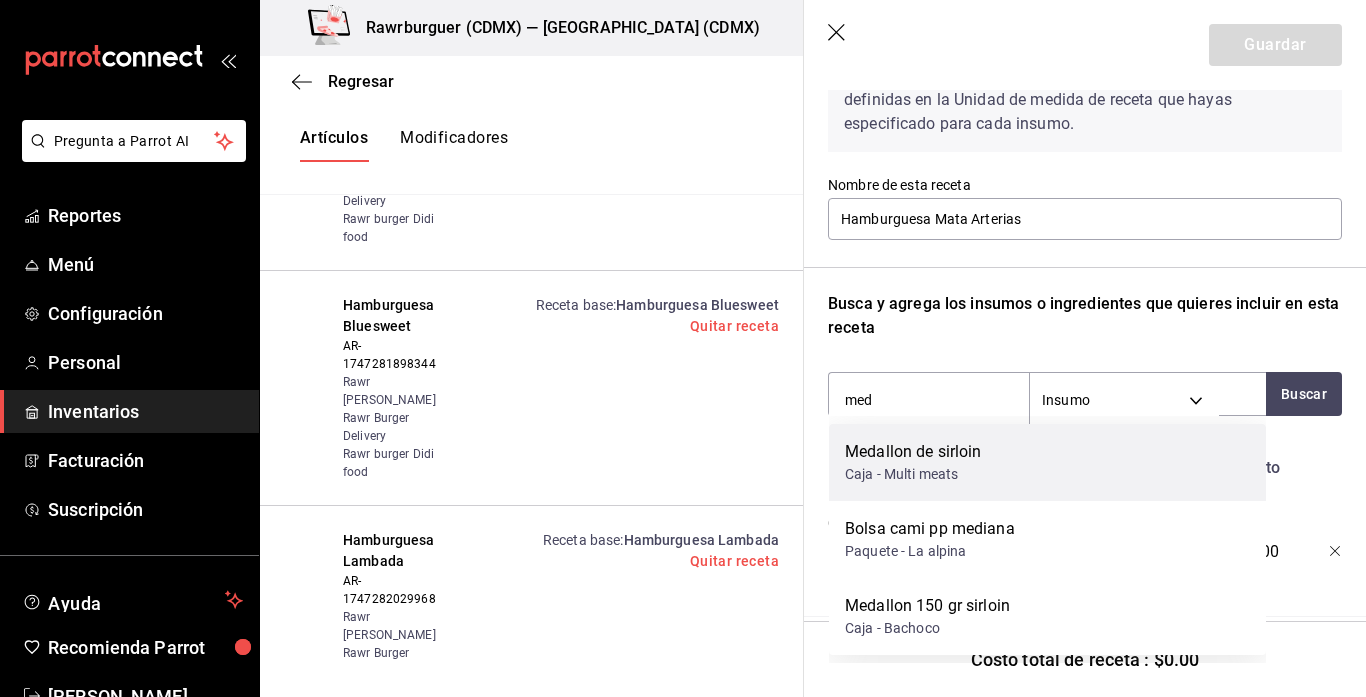 click on "Medallon de sirloin Caja - Multi meats" at bounding box center [1047, 462] 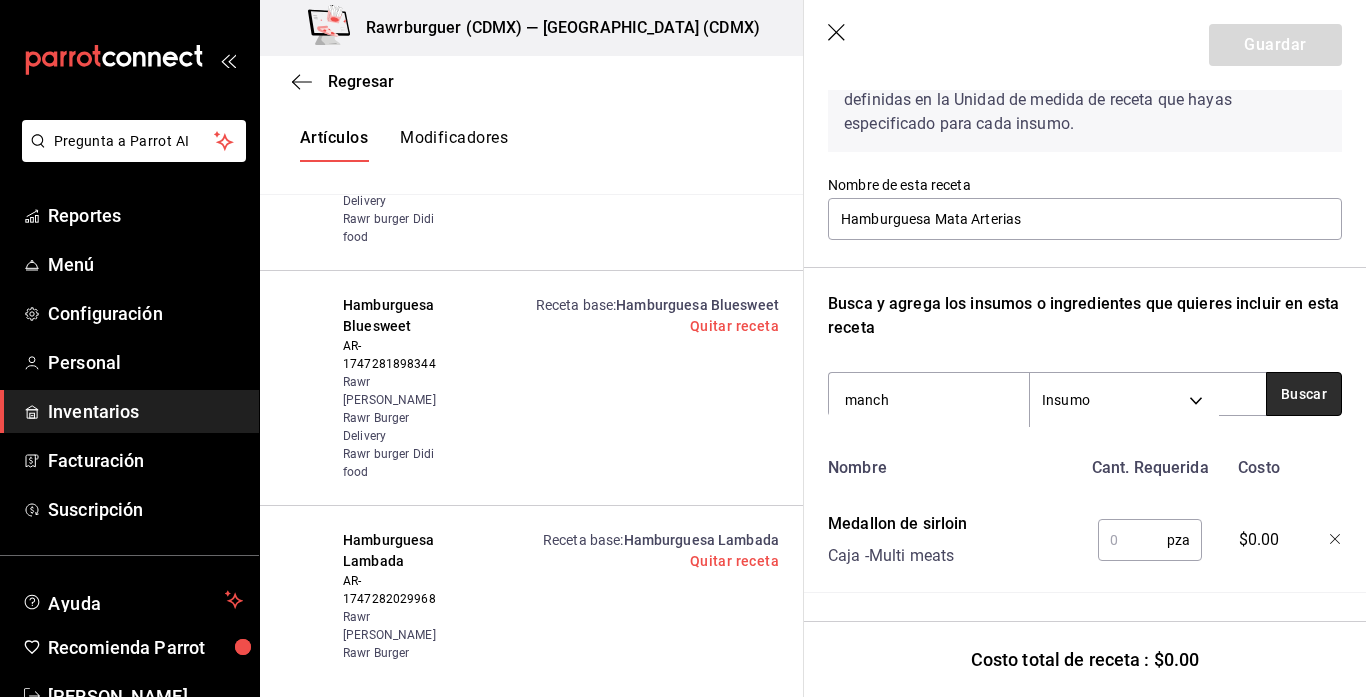 click on "Buscar" at bounding box center (1304, 394) 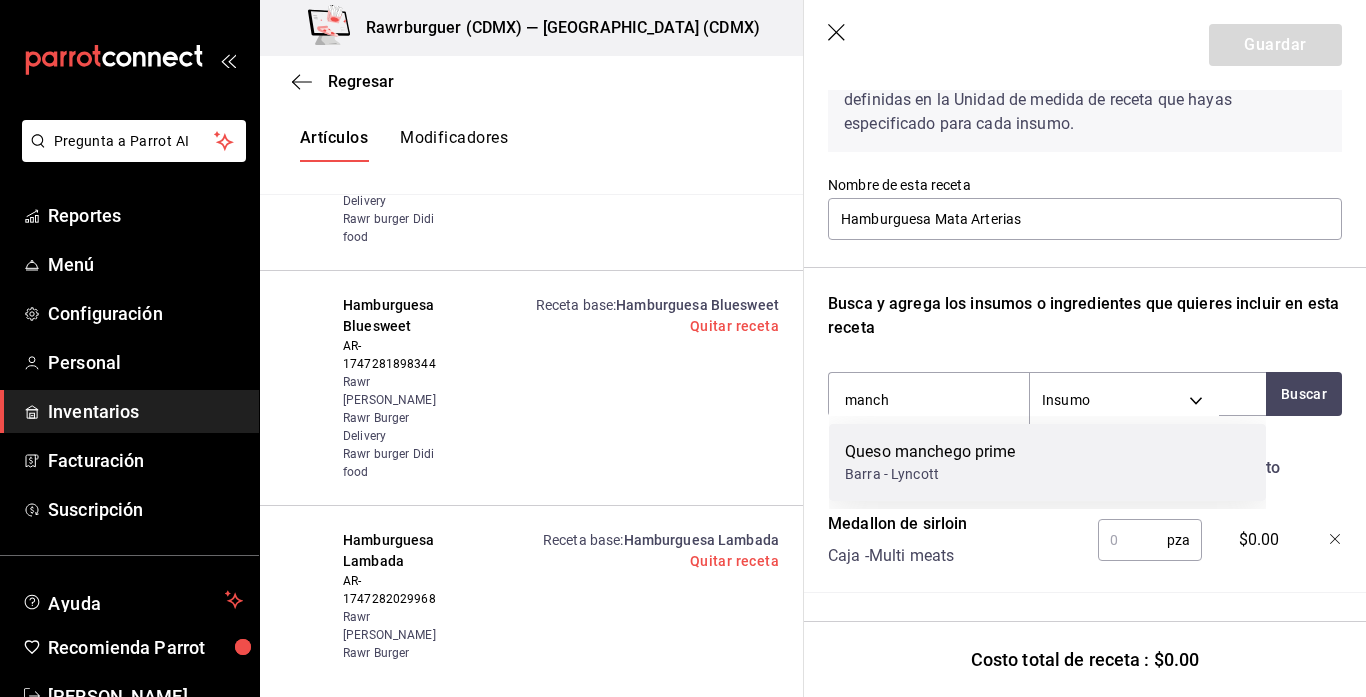 click on "Queso manchego prime Barra - Lyncott" at bounding box center [1047, 462] 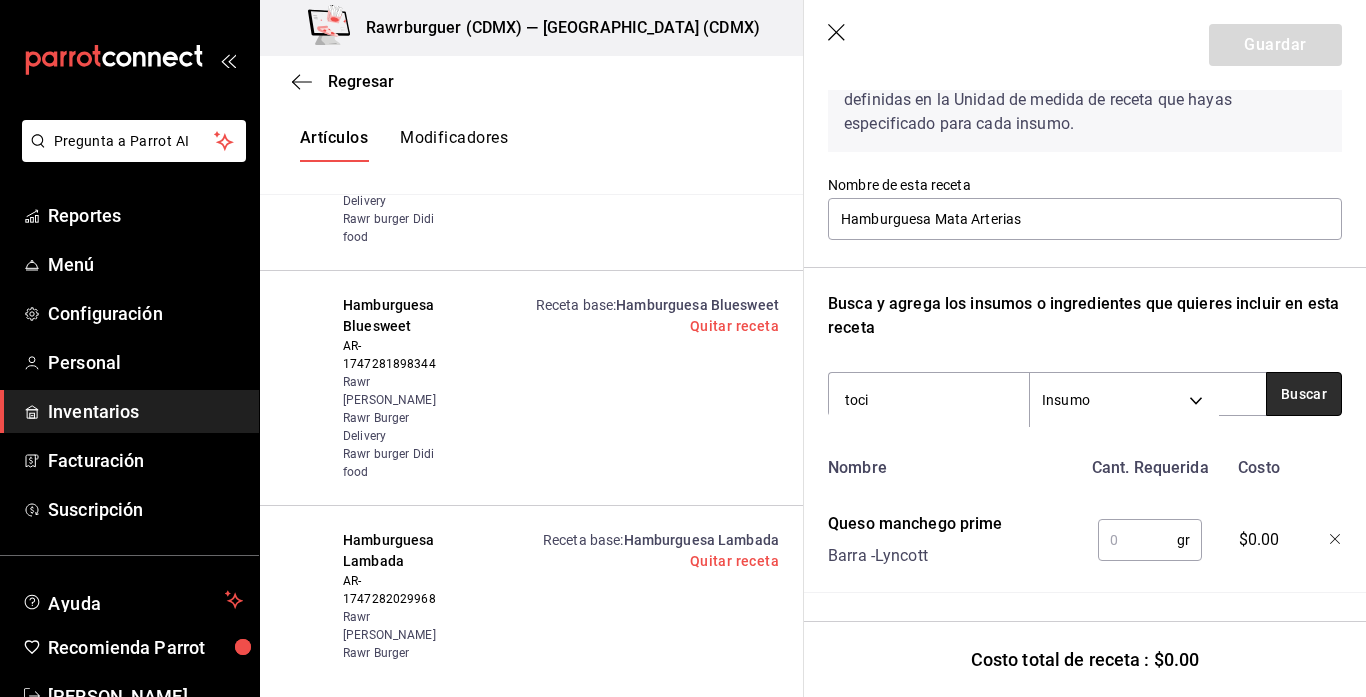 click on "Buscar" at bounding box center (1304, 394) 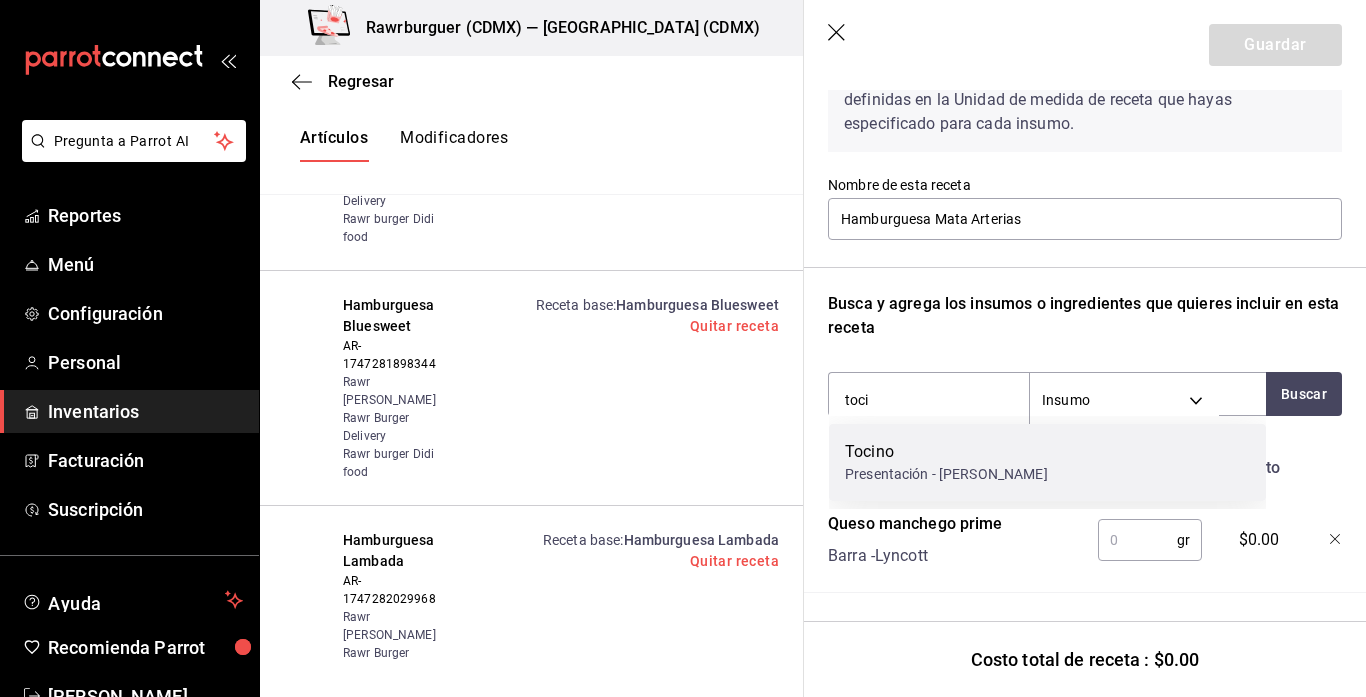 click on "Presentación - [PERSON_NAME]" at bounding box center (946, 474) 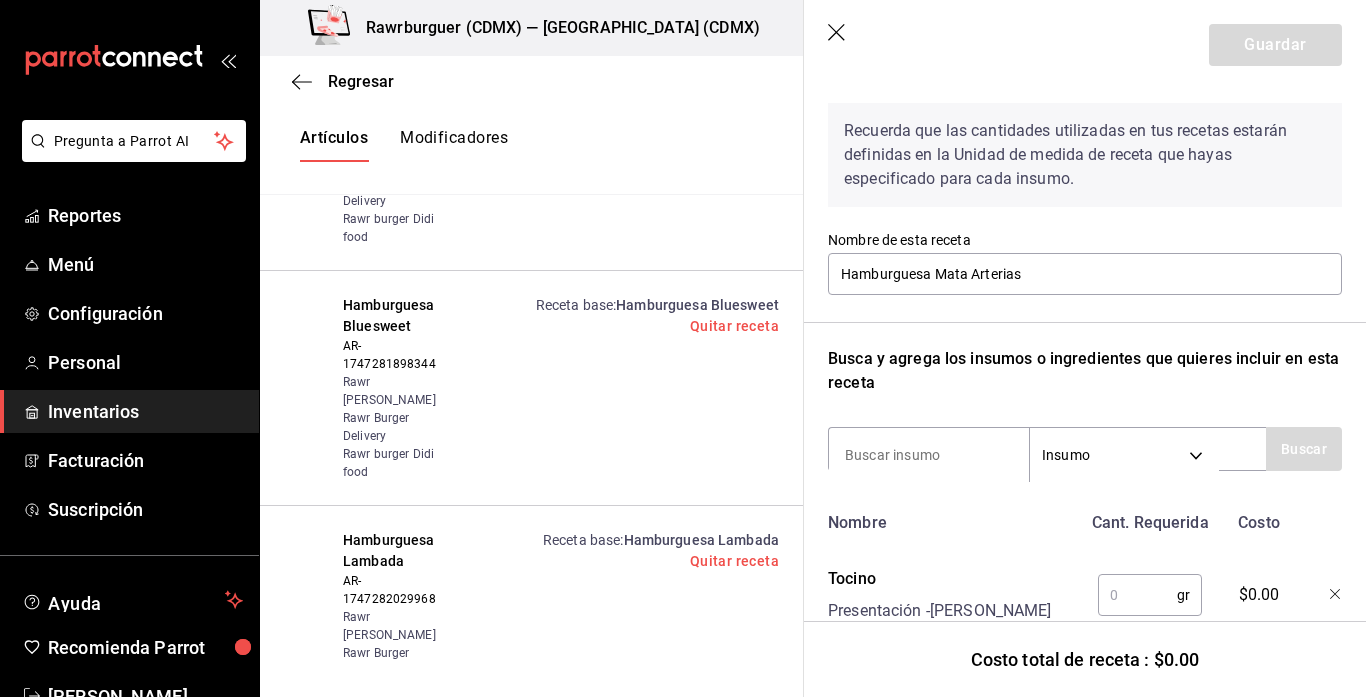 scroll, scrollTop: 68, scrollLeft: 0, axis: vertical 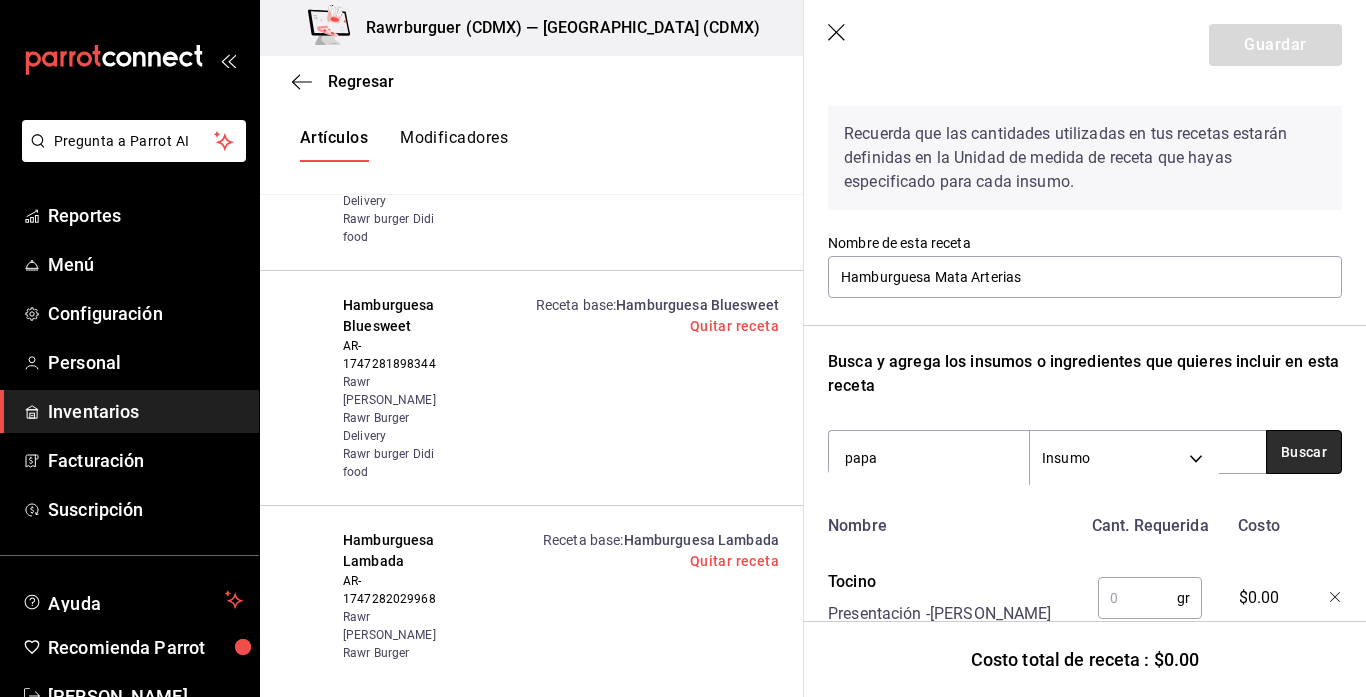 click on "Buscar" at bounding box center (1304, 452) 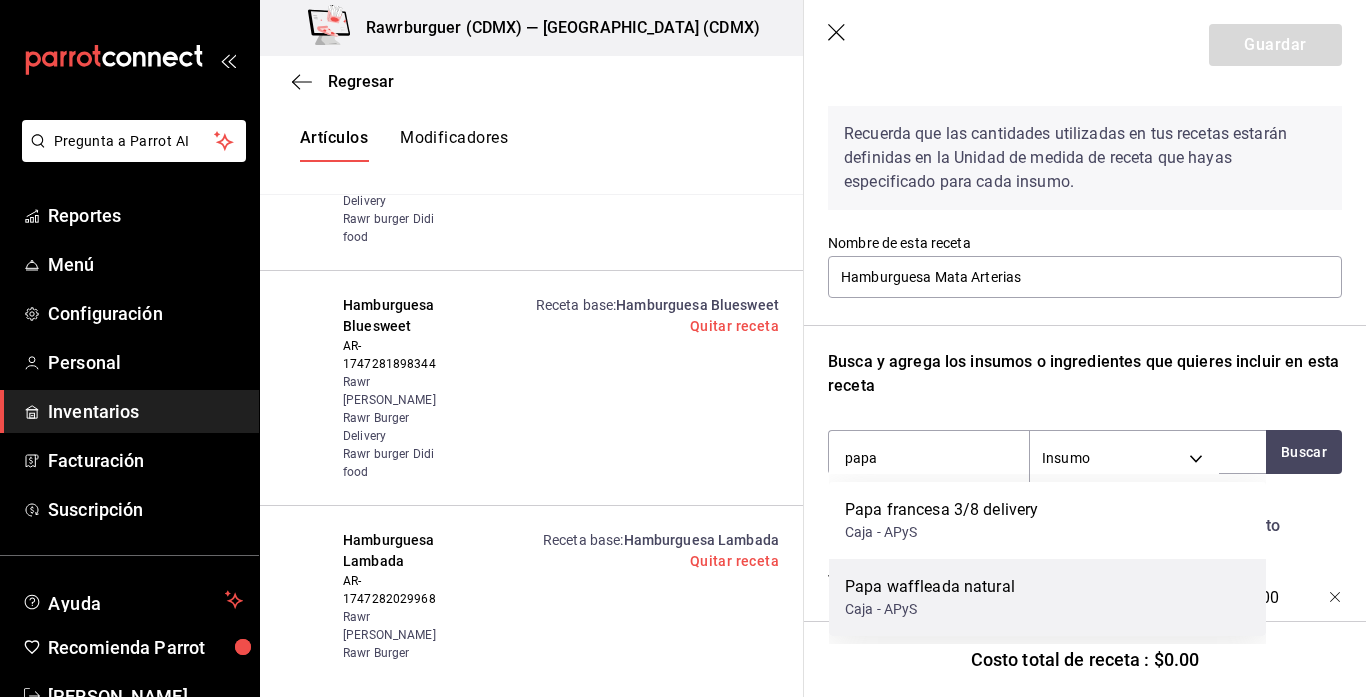 click on "Papa waffleada natural" at bounding box center (930, 587) 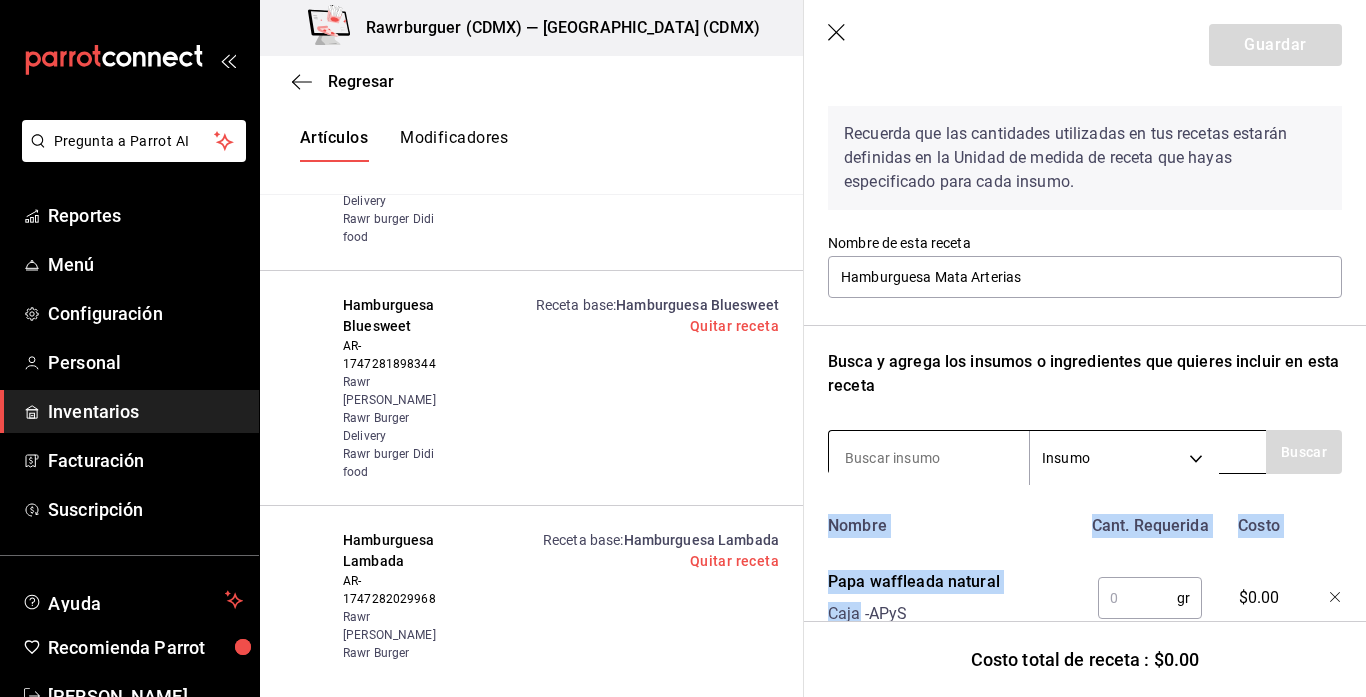 drag, startPoint x: 943, startPoint y: 596, endPoint x: 901, endPoint y: 470, distance: 132.81566 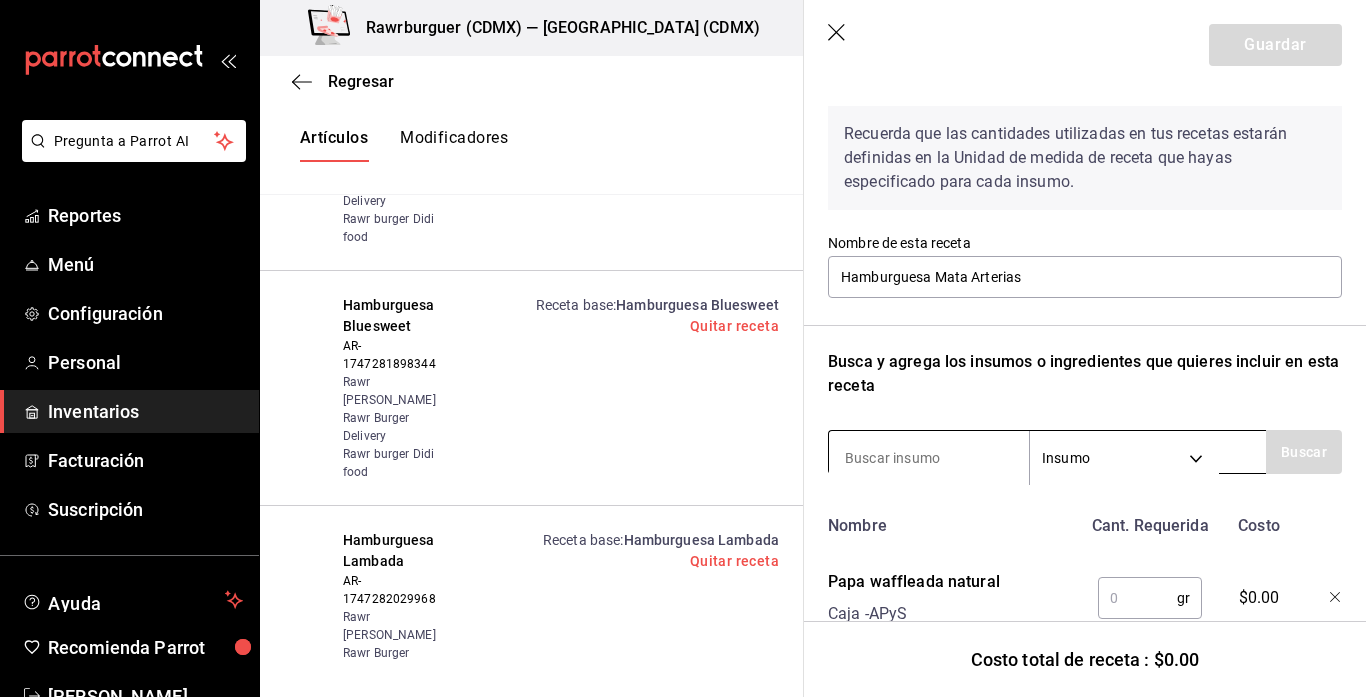 click at bounding box center (929, 458) 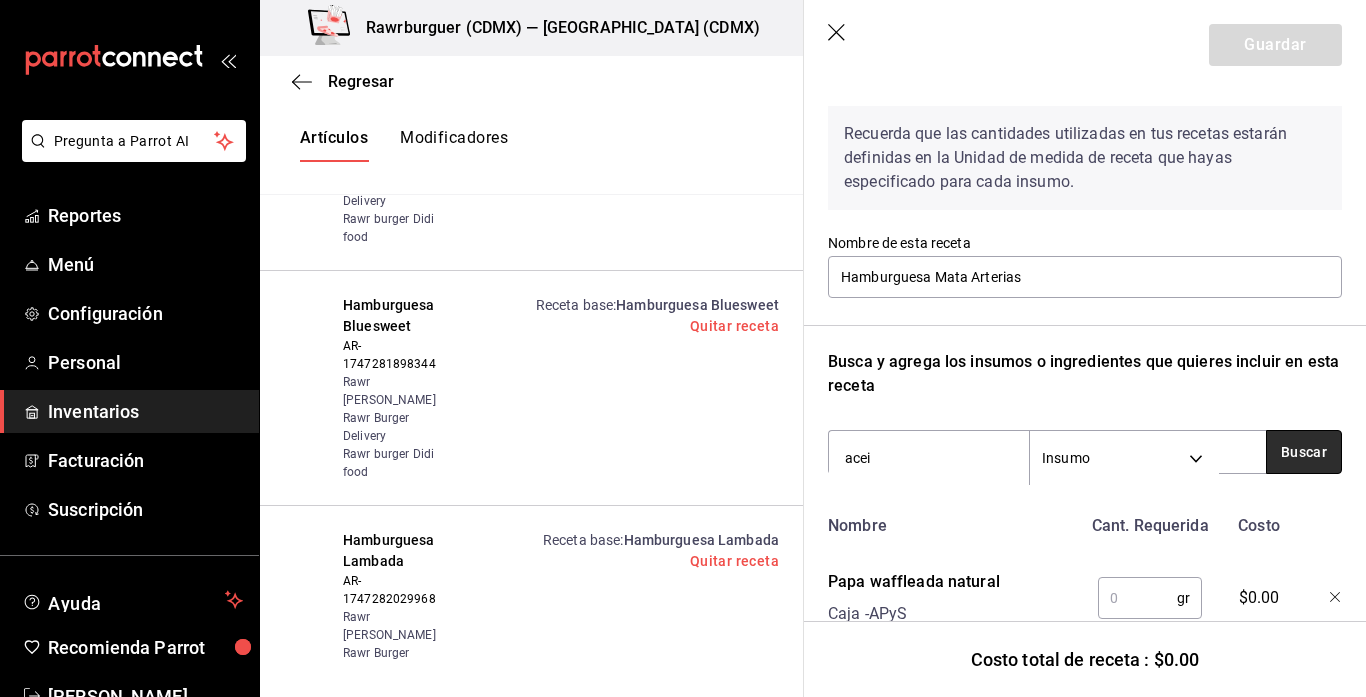 click on "Buscar" at bounding box center [1304, 452] 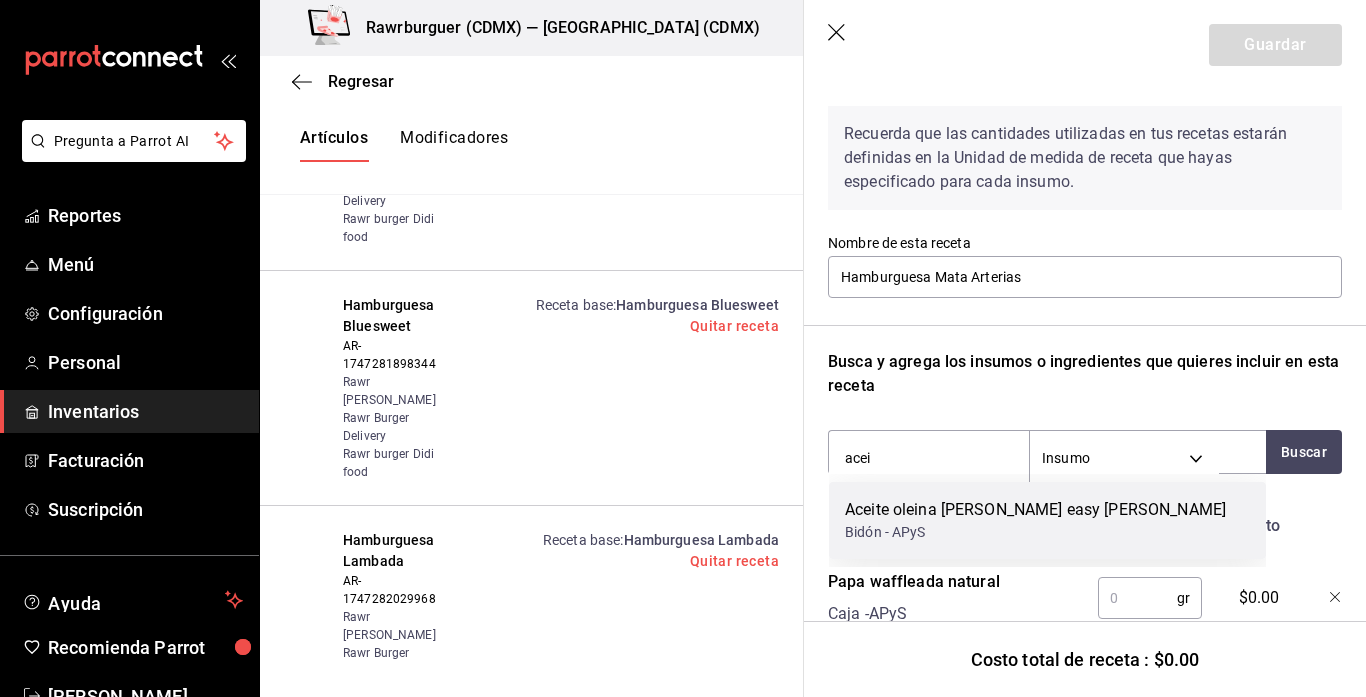 click on "Aceite oleina [PERSON_NAME]  easy [PERSON_NAME]" at bounding box center (1035, 510) 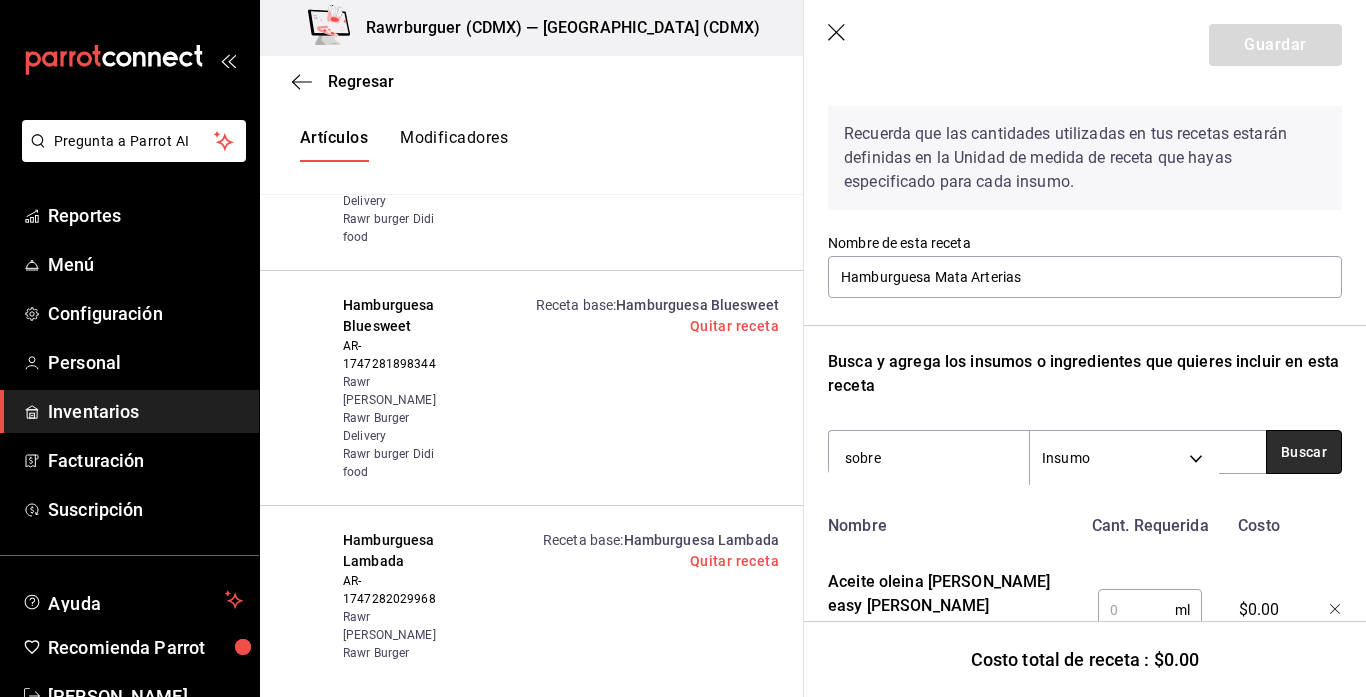 click on "Buscar" at bounding box center [1304, 452] 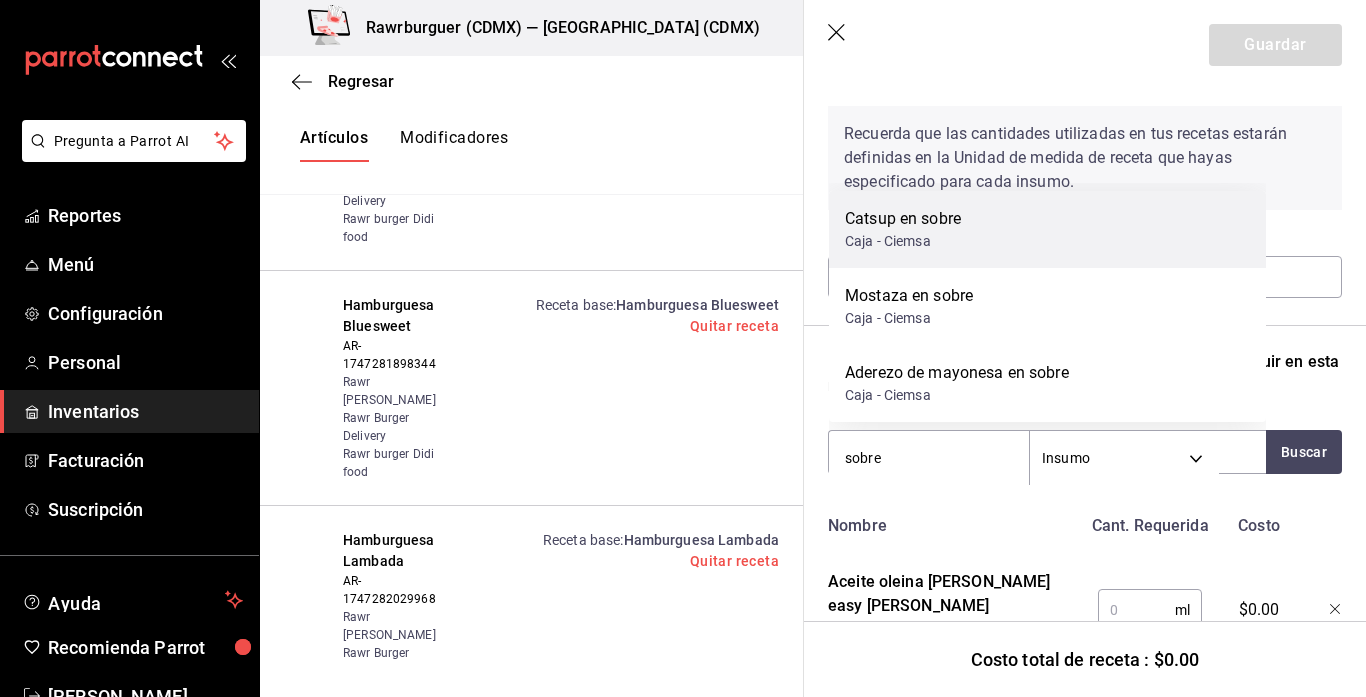 click on "Caja - Ciemsa" at bounding box center [903, 241] 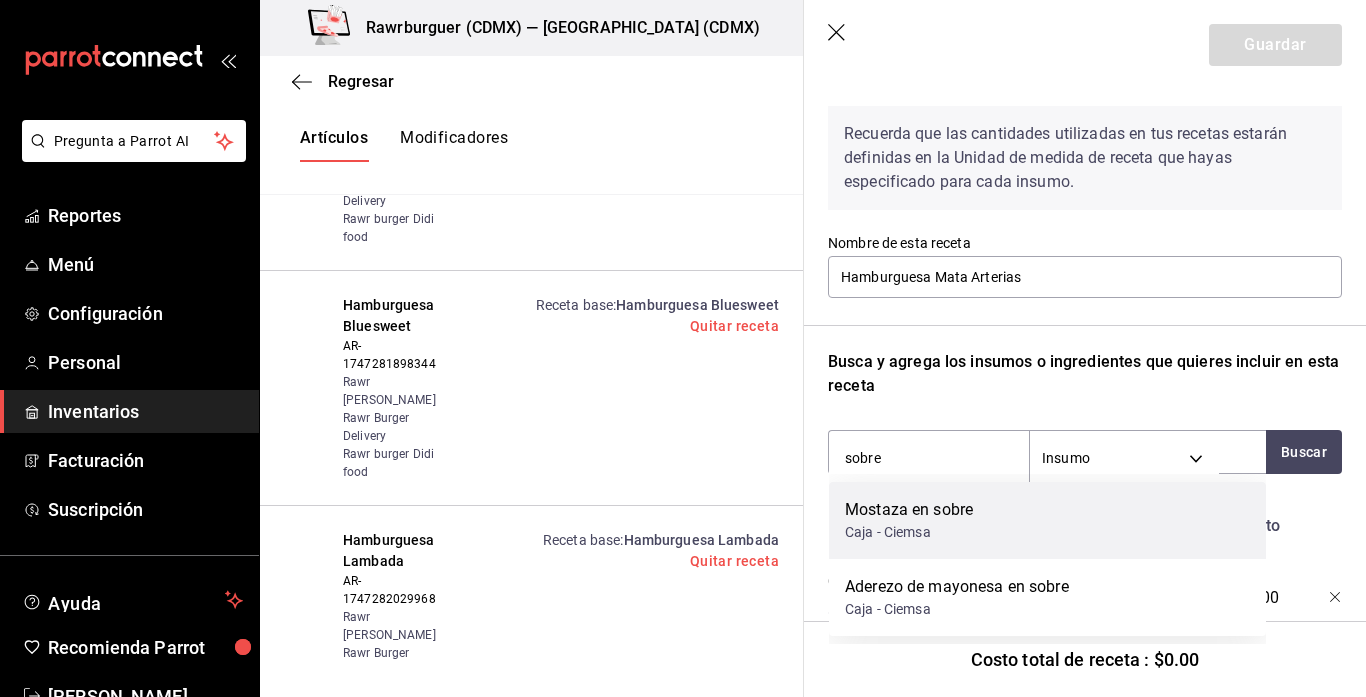 click on "Caja - Ciemsa" at bounding box center [909, 532] 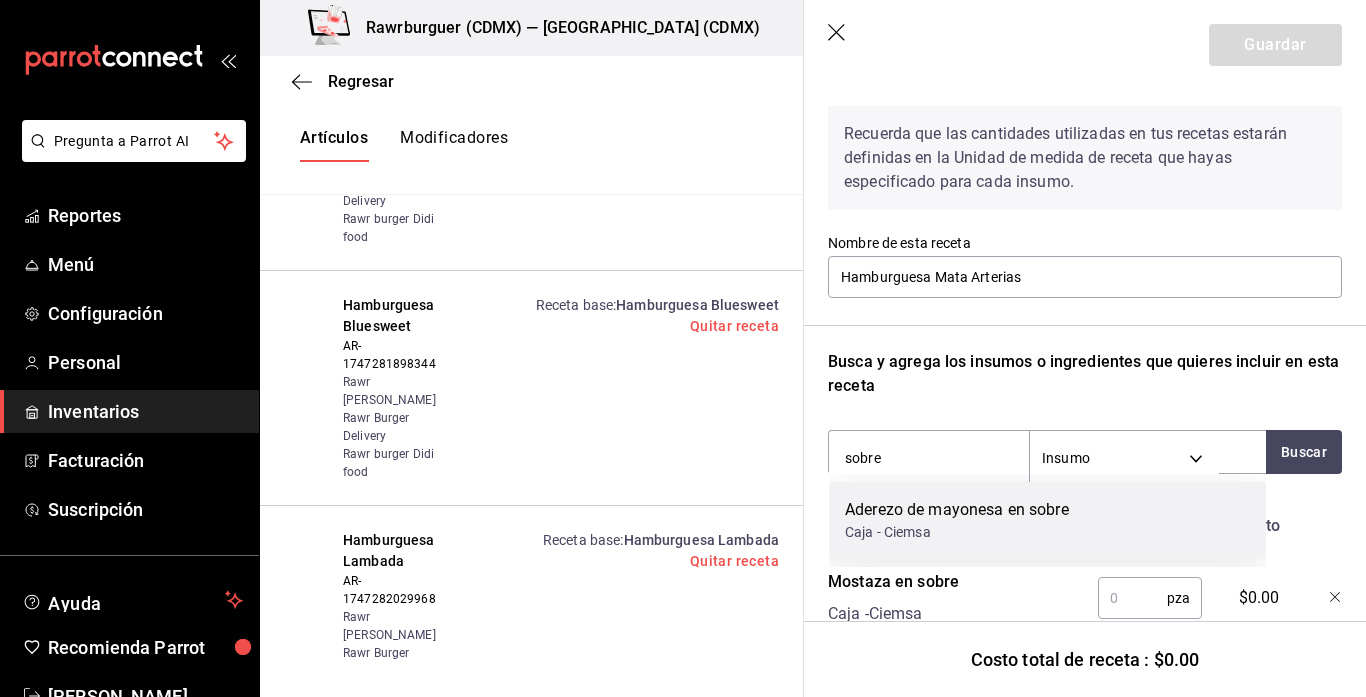 click on "Caja - Ciemsa" at bounding box center (957, 532) 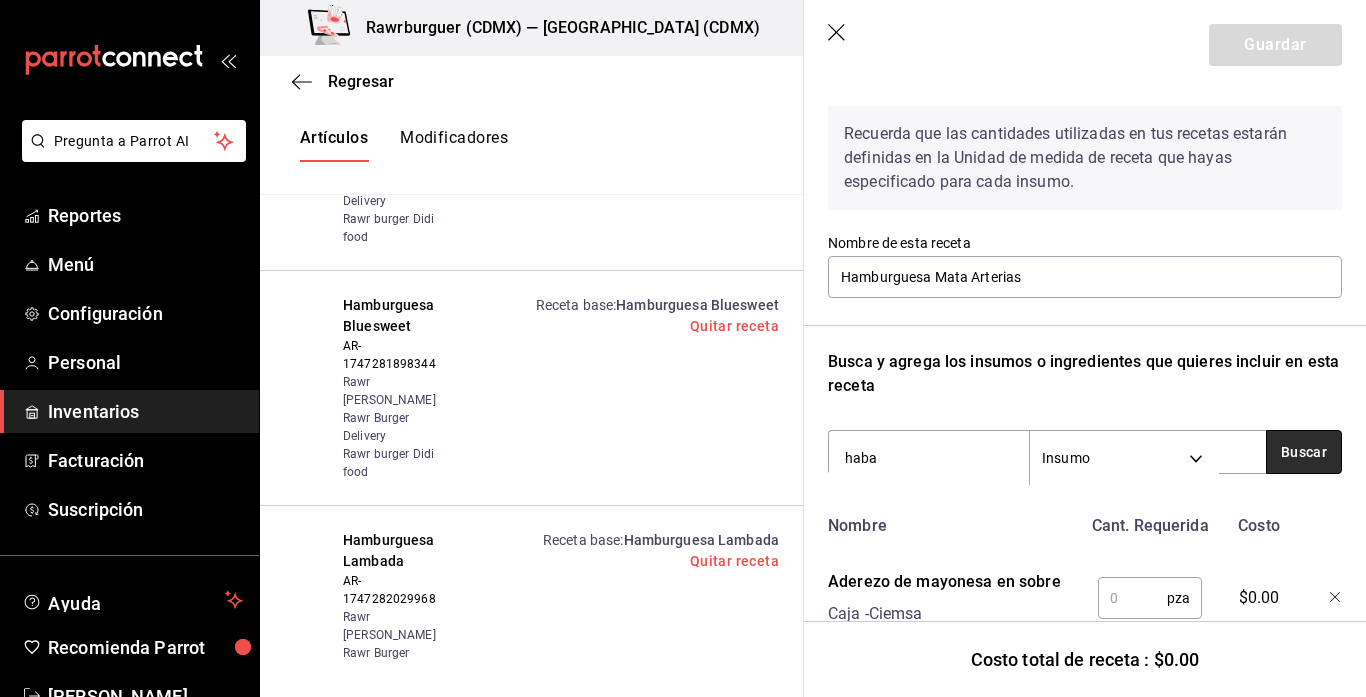 click on "Buscar" at bounding box center (1304, 452) 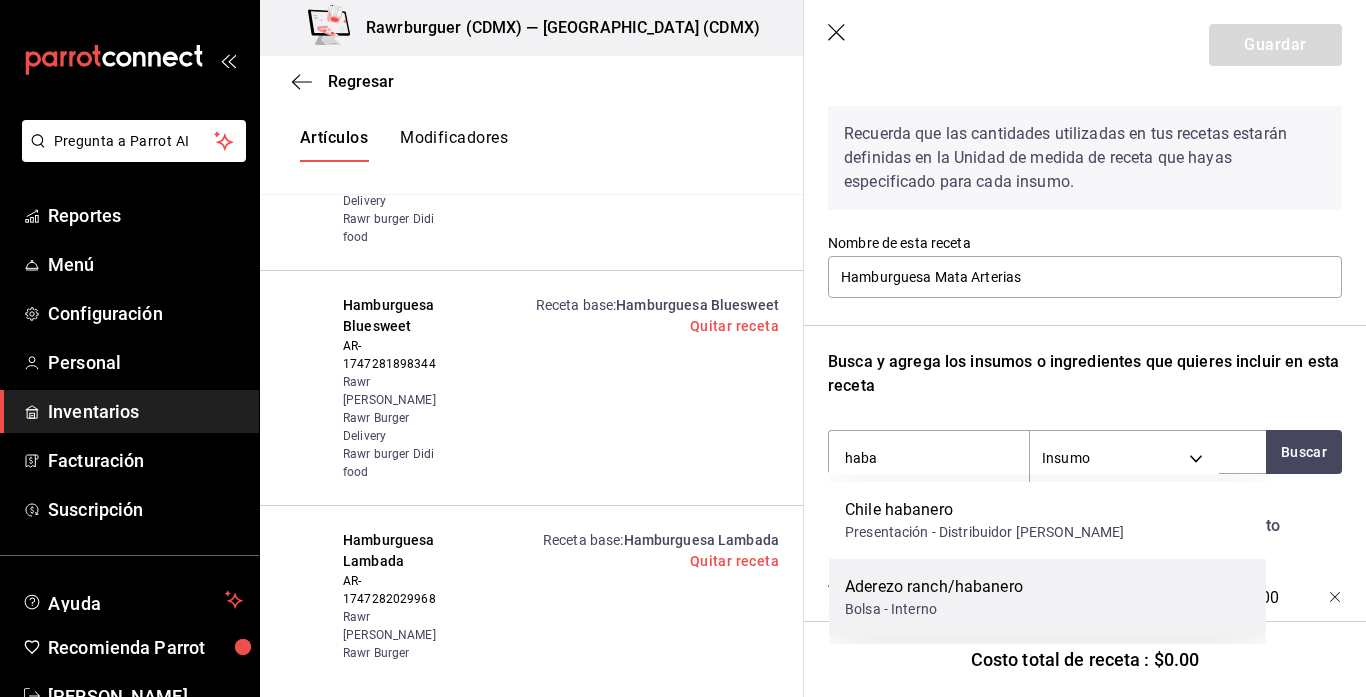 click on "Aderezo ranch/habanero" at bounding box center [934, 587] 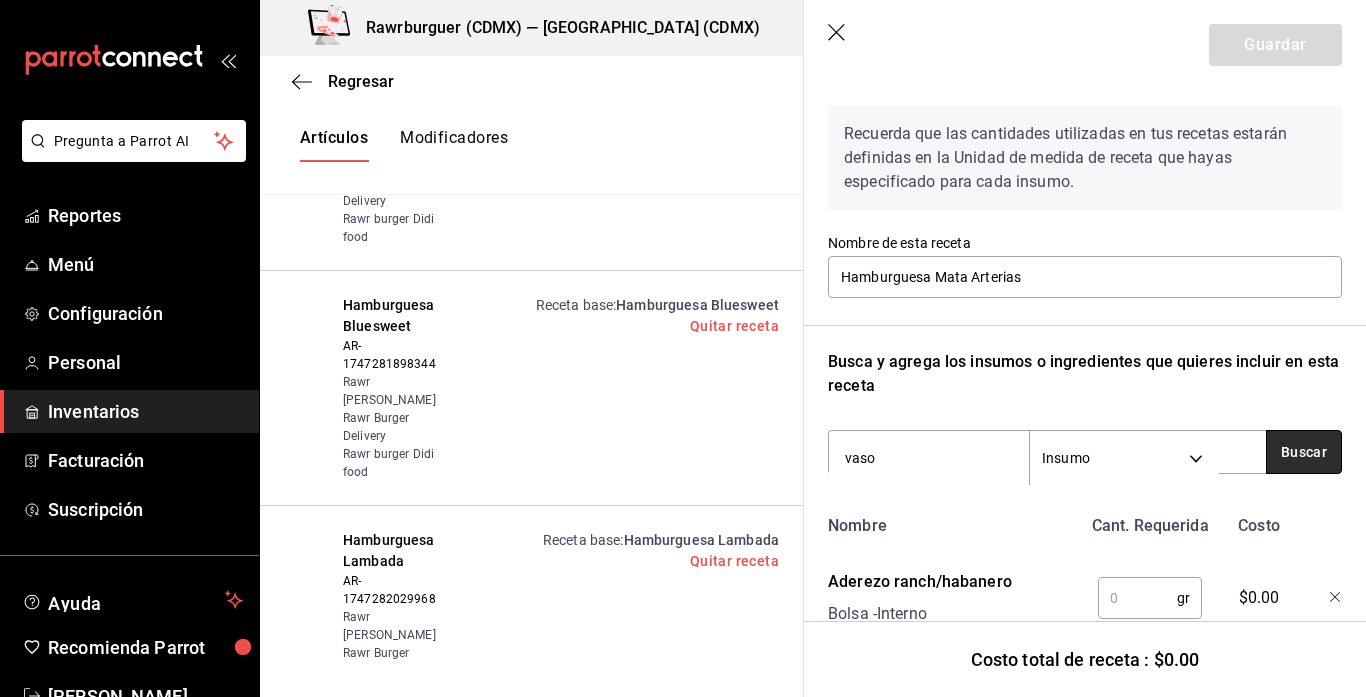 click on "Buscar" at bounding box center (1304, 452) 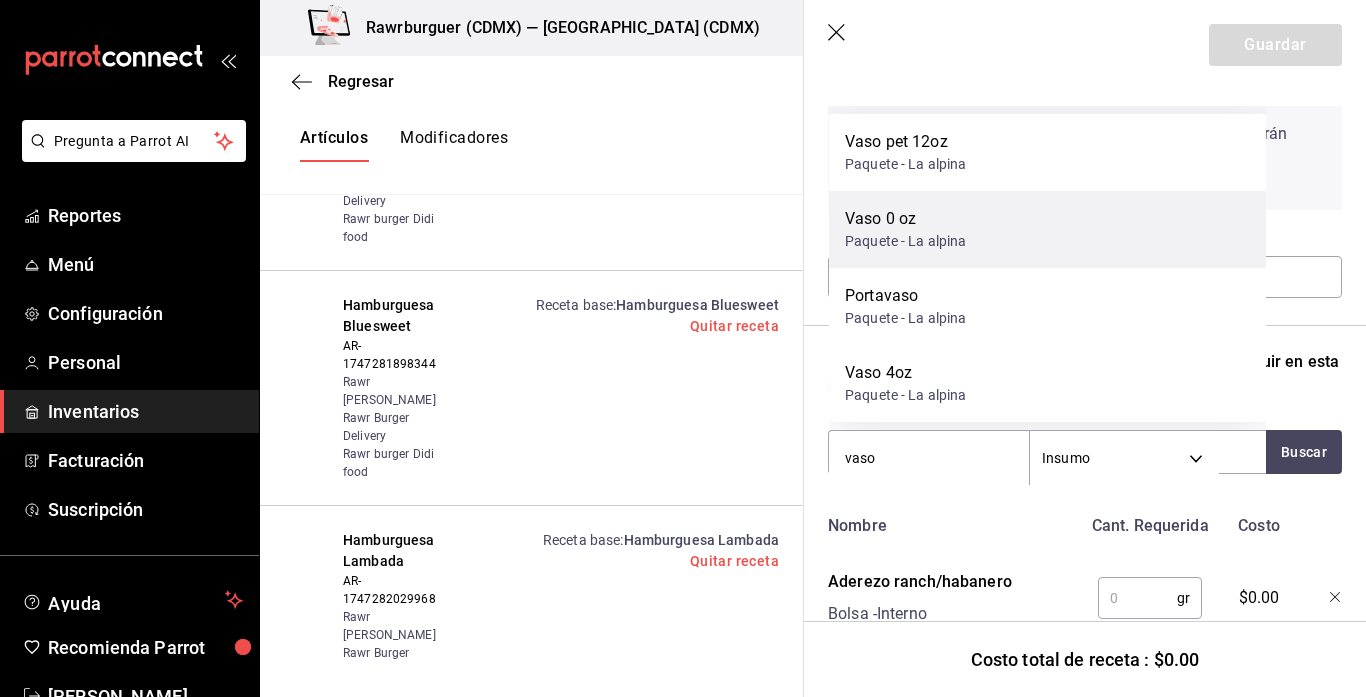click on "Paquete - La alpina" at bounding box center [906, 241] 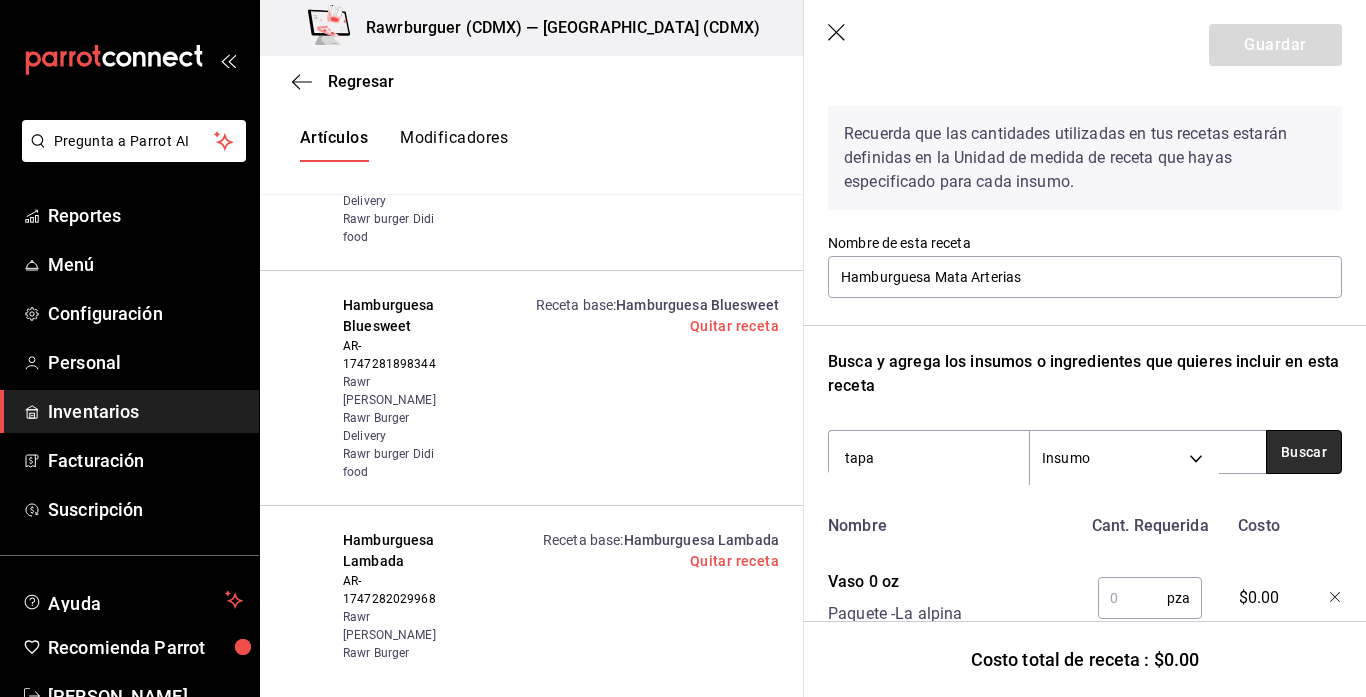 click on "Buscar" at bounding box center [1304, 452] 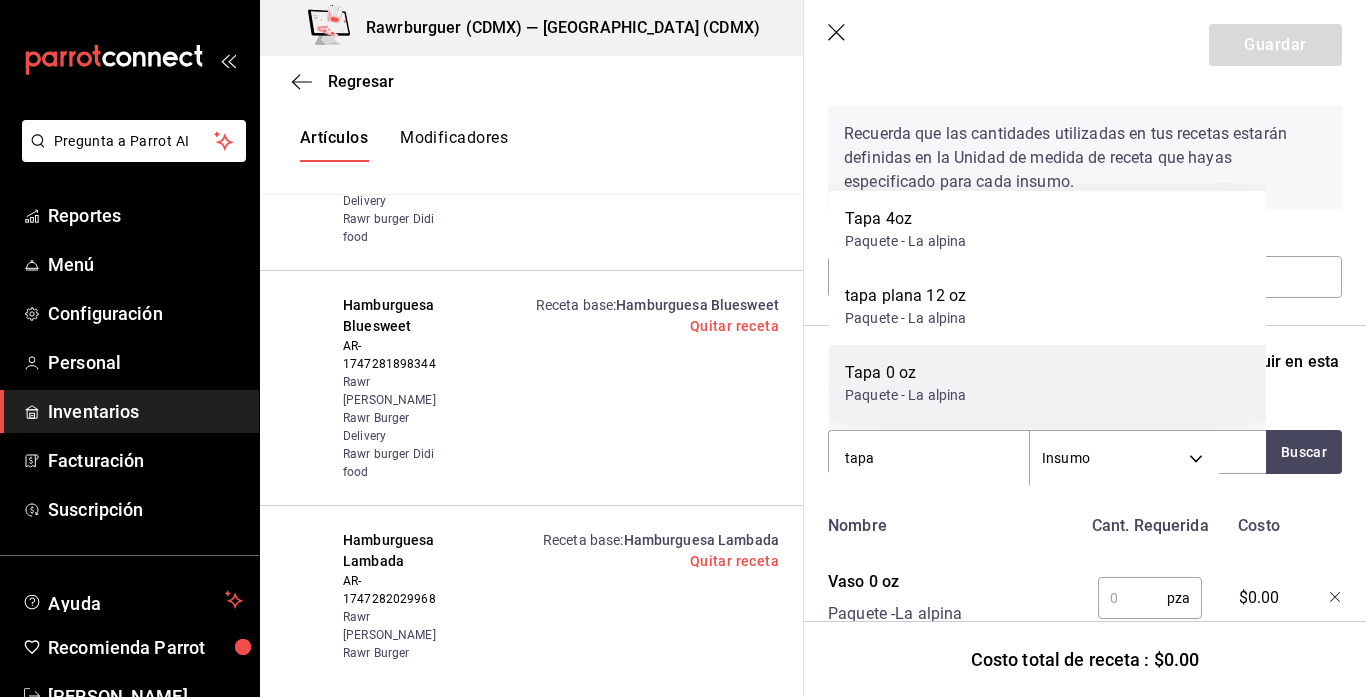 click on "Tapa 0 oz" at bounding box center (906, 373) 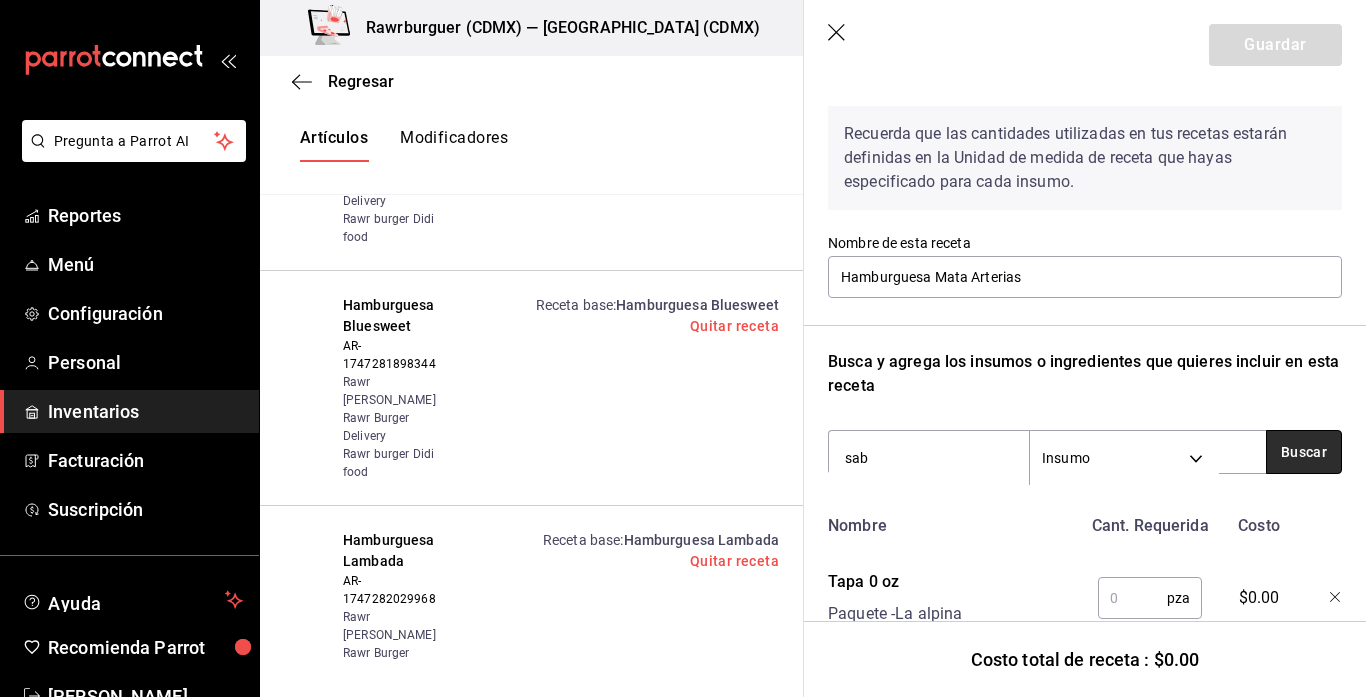 click on "Buscar" at bounding box center [1304, 452] 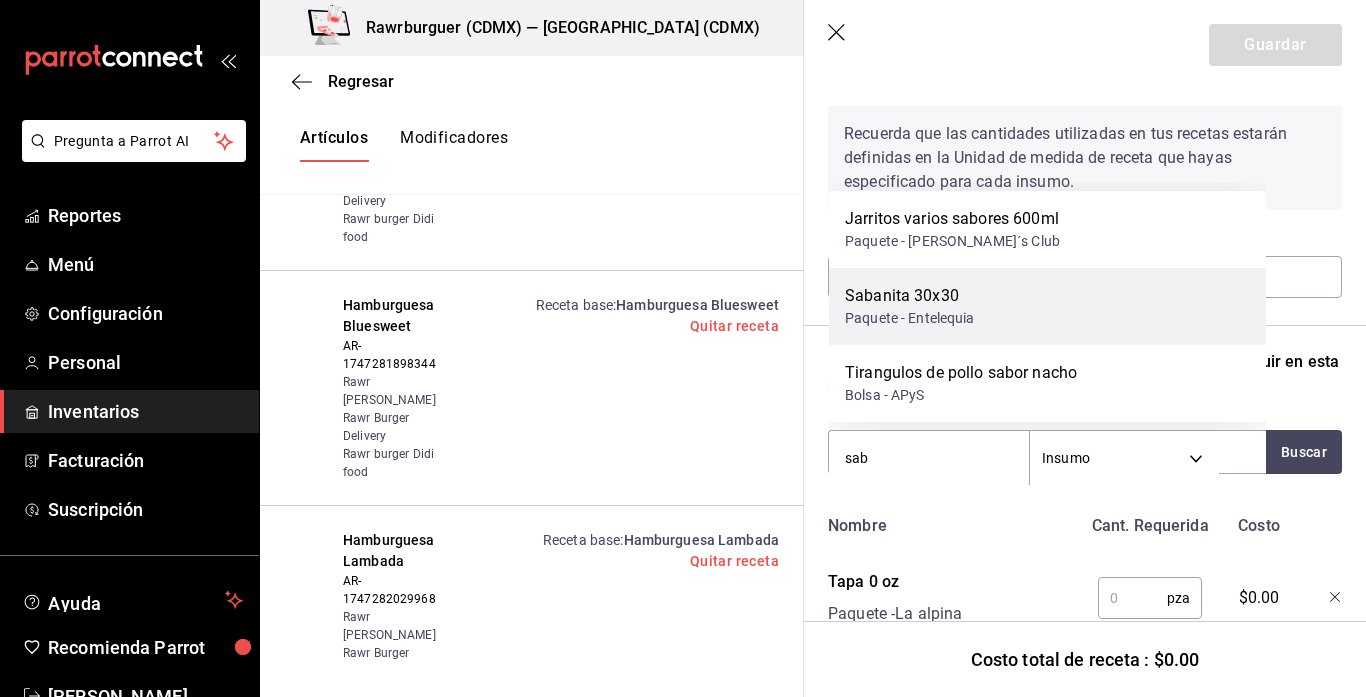 click on "Sabanita 30x30 Paquete - [GEOGRAPHIC_DATA]" at bounding box center [1047, 306] 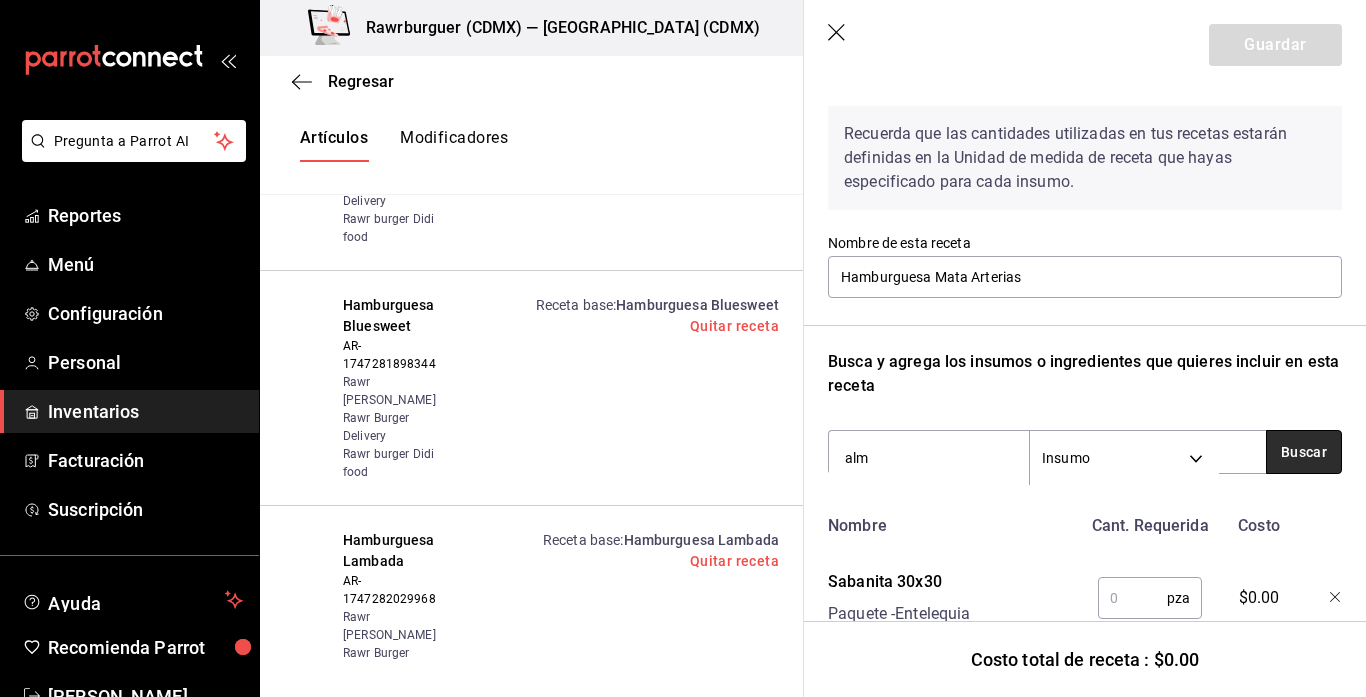 click on "Buscar" at bounding box center (1304, 452) 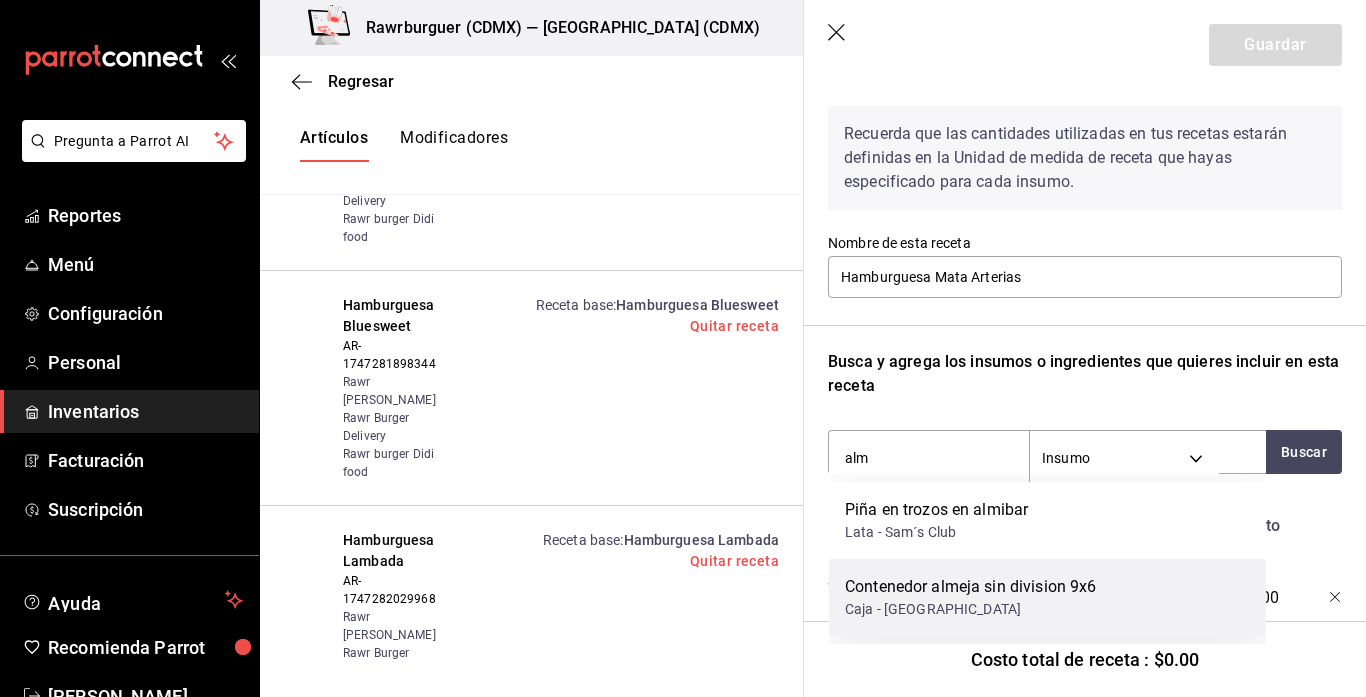 click on "Contenedor almeja sin division 9x6 Caja - Entelequia" at bounding box center [1047, 597] 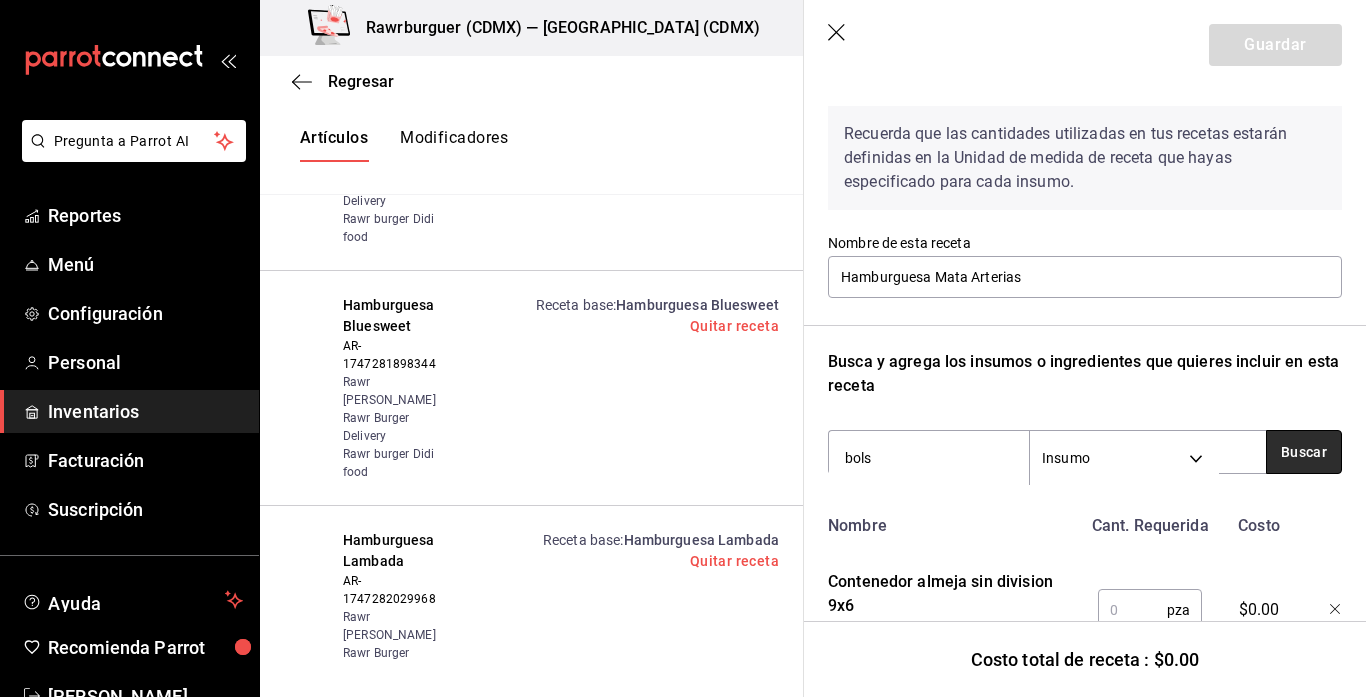 click on "Buscar" at bounding box center [1304, 452] 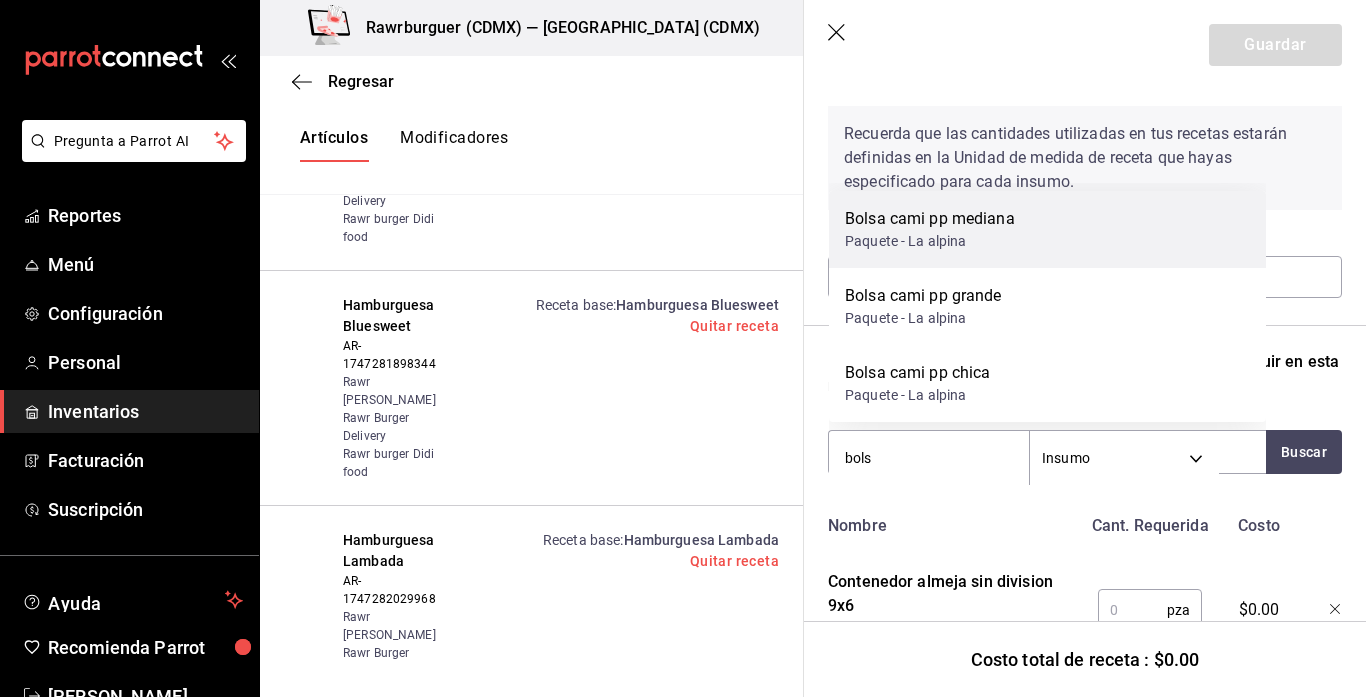 click on "Bolsa cami pp mediana" at bounding box center (930, 219) 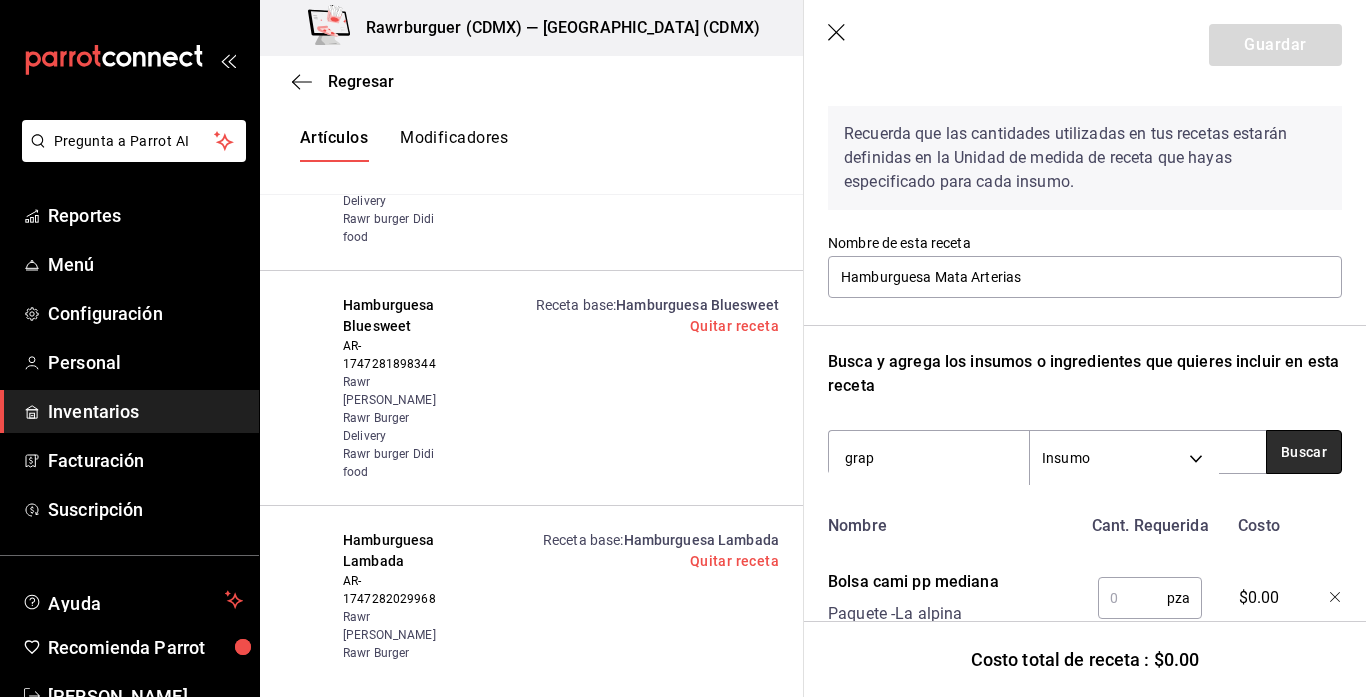 click on "Buscar" at bounding box center [1304, 452] 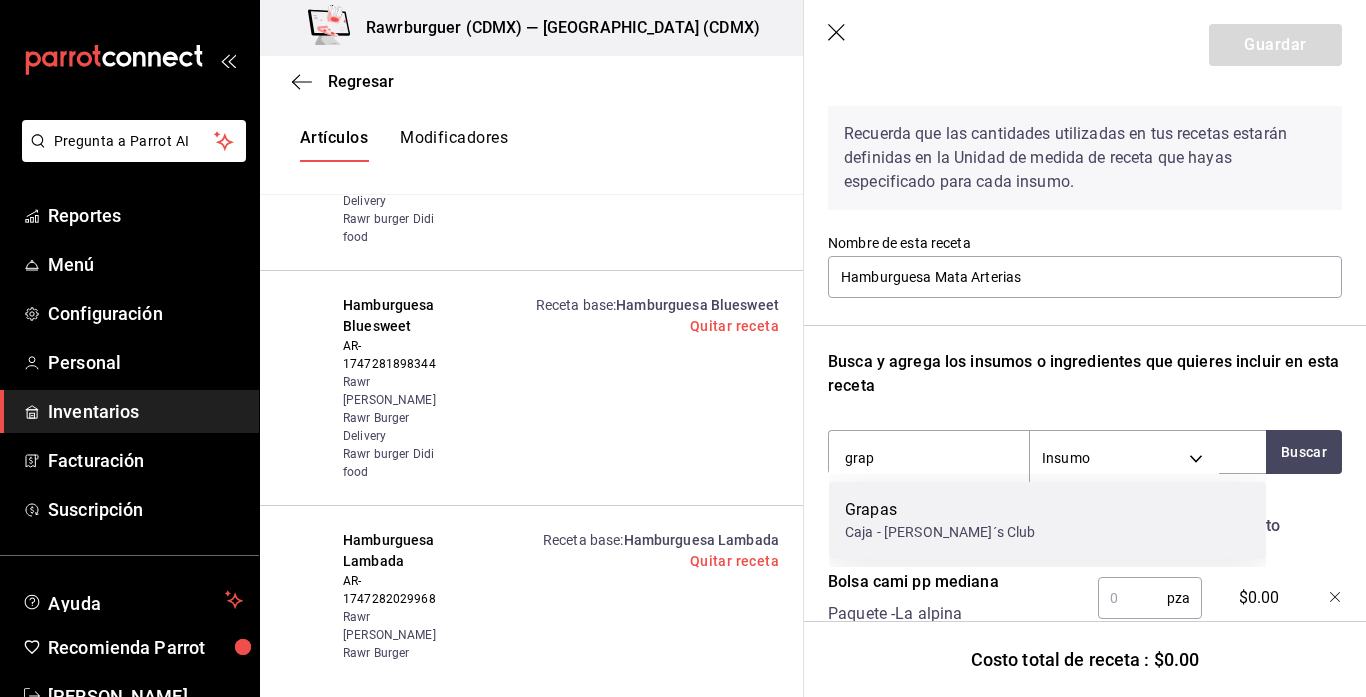click on "Grapas Caja - [PERSON_NAME]´s Club" at bounding box center [1047, 520] 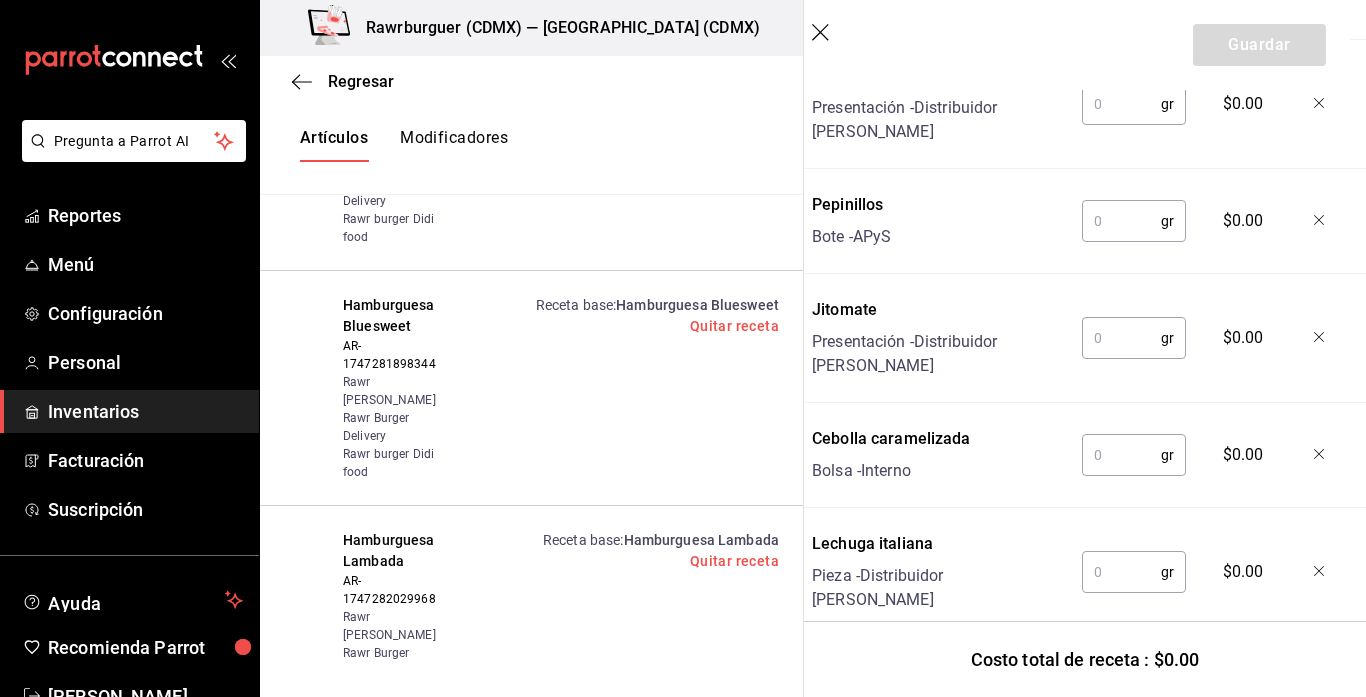 scroll, scrollTop: 2250, scrollLeft: 16, axis: both 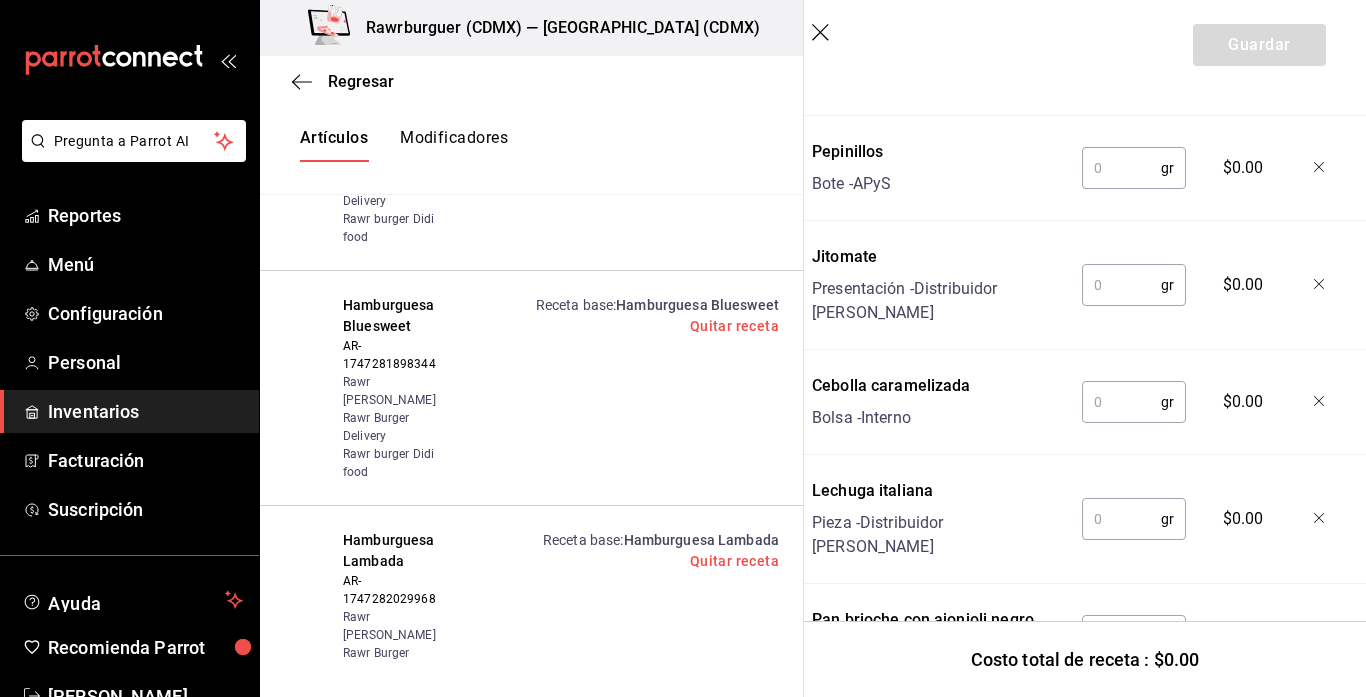 click at bounding box center (1116, 636) 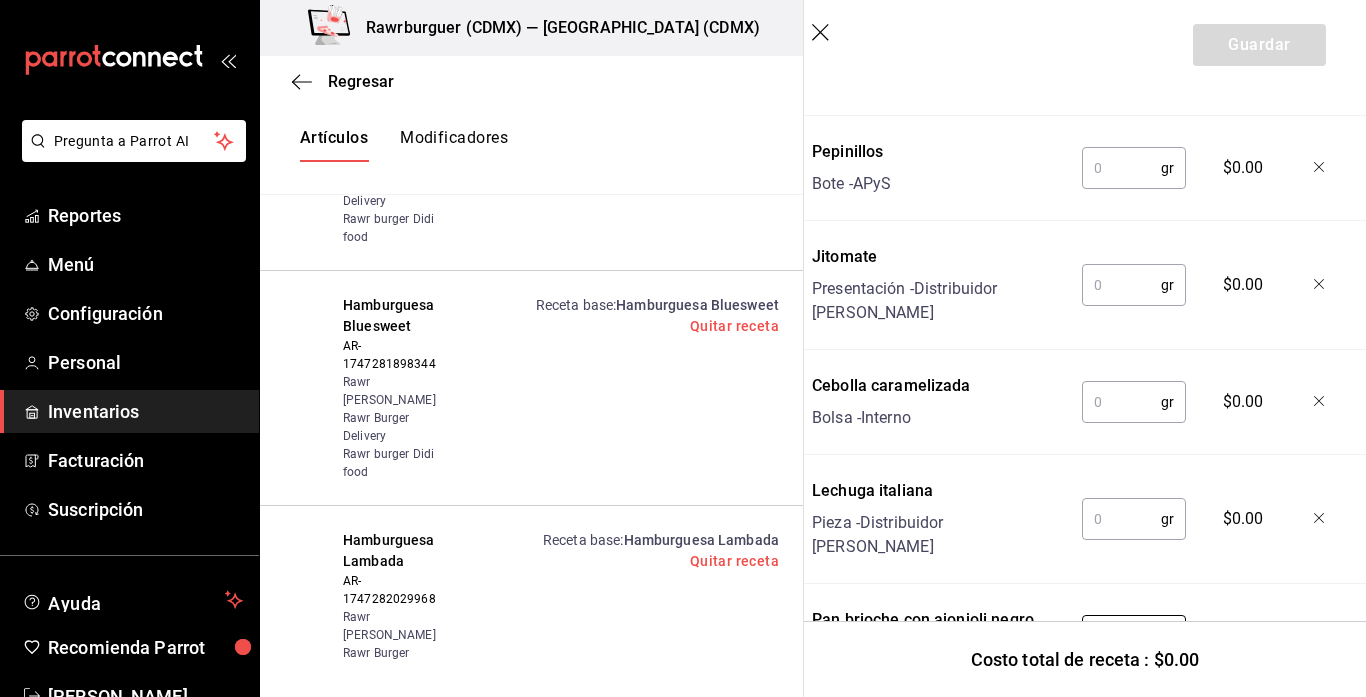 click at bounding box center (1121, 519) 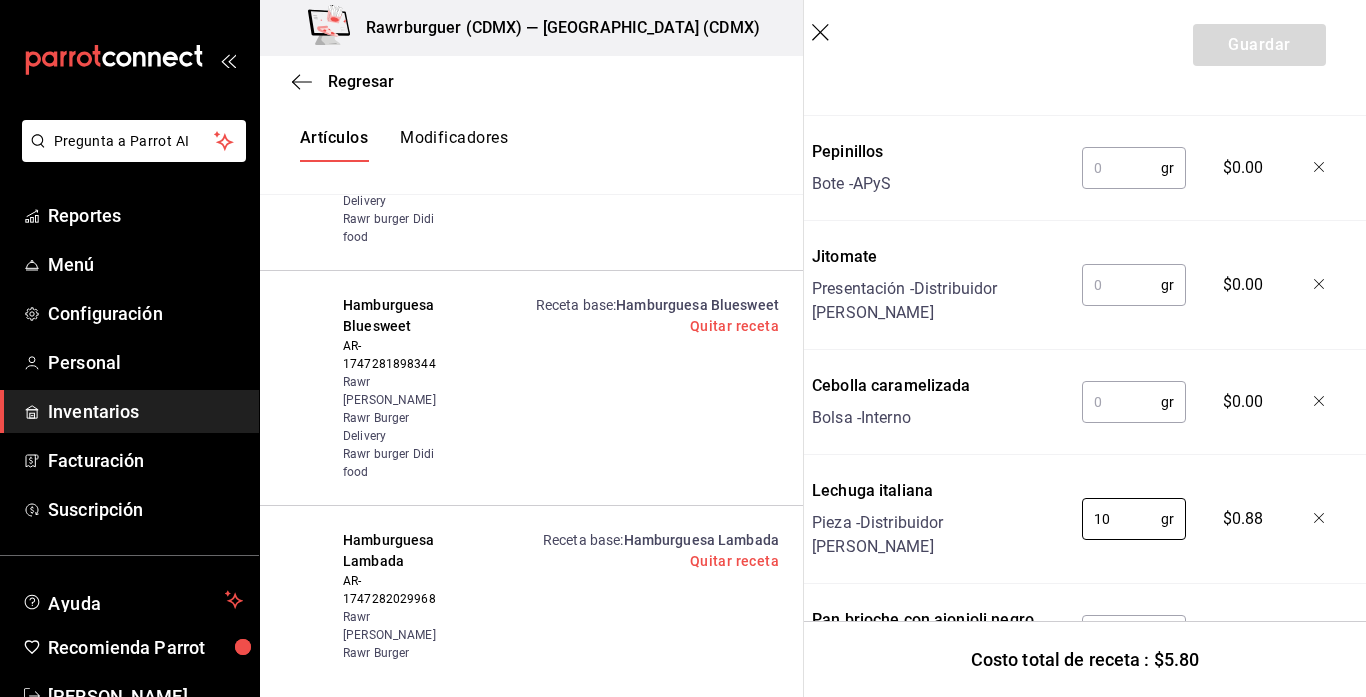 click at bounding box center [1121, 402] 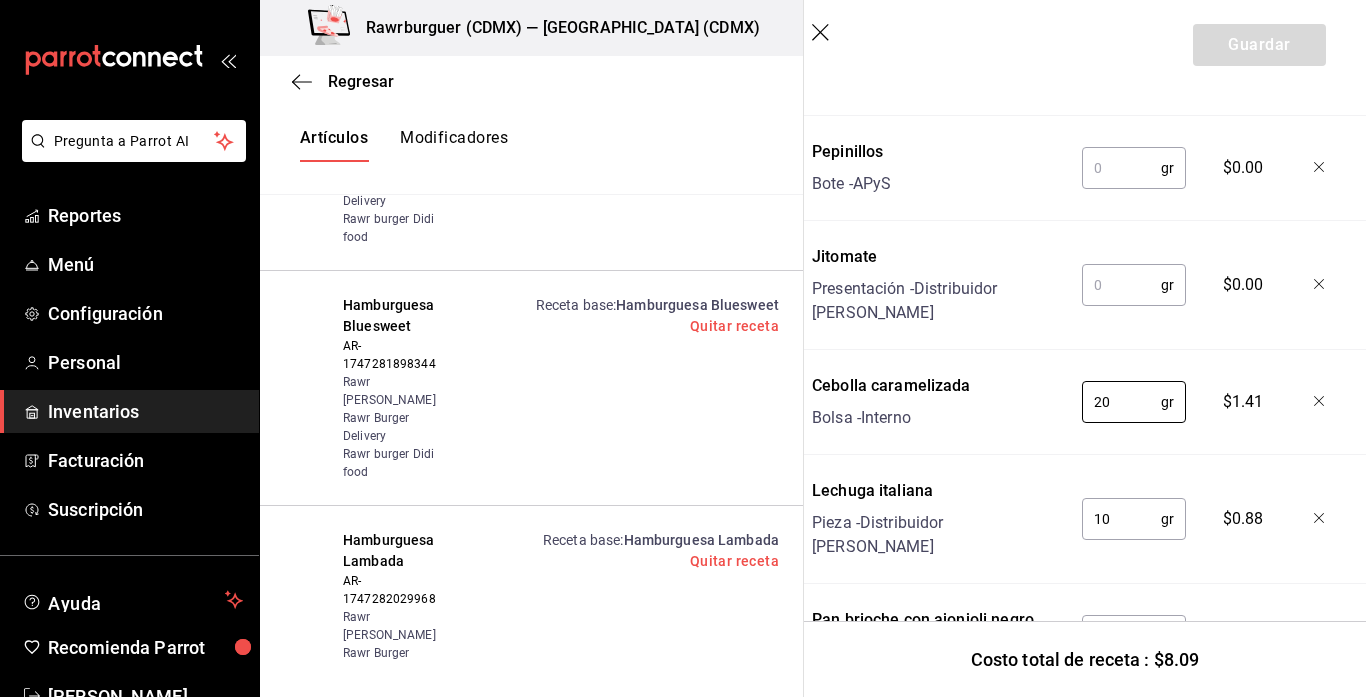 click at bounding box center (1121, 285) 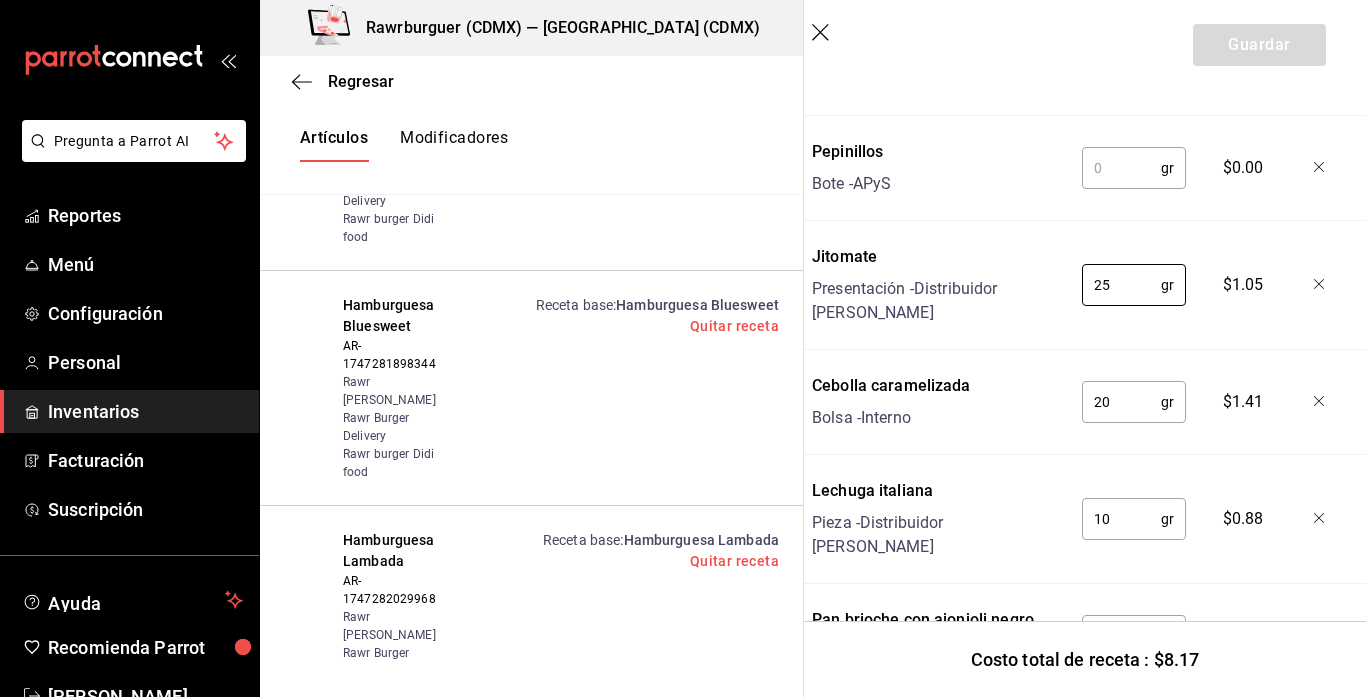 click at bounding box center (1121, 168) 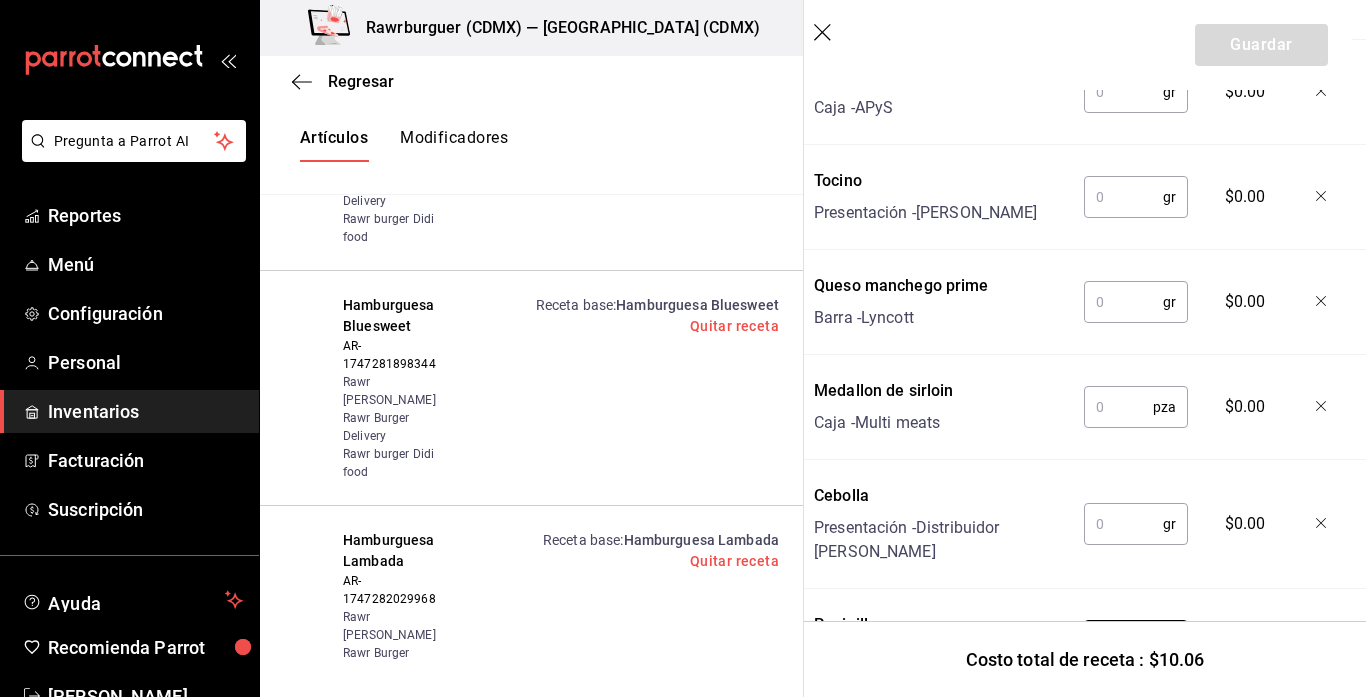 scroll, scrollTop: 1776, scrollLeft: 14, axis: both 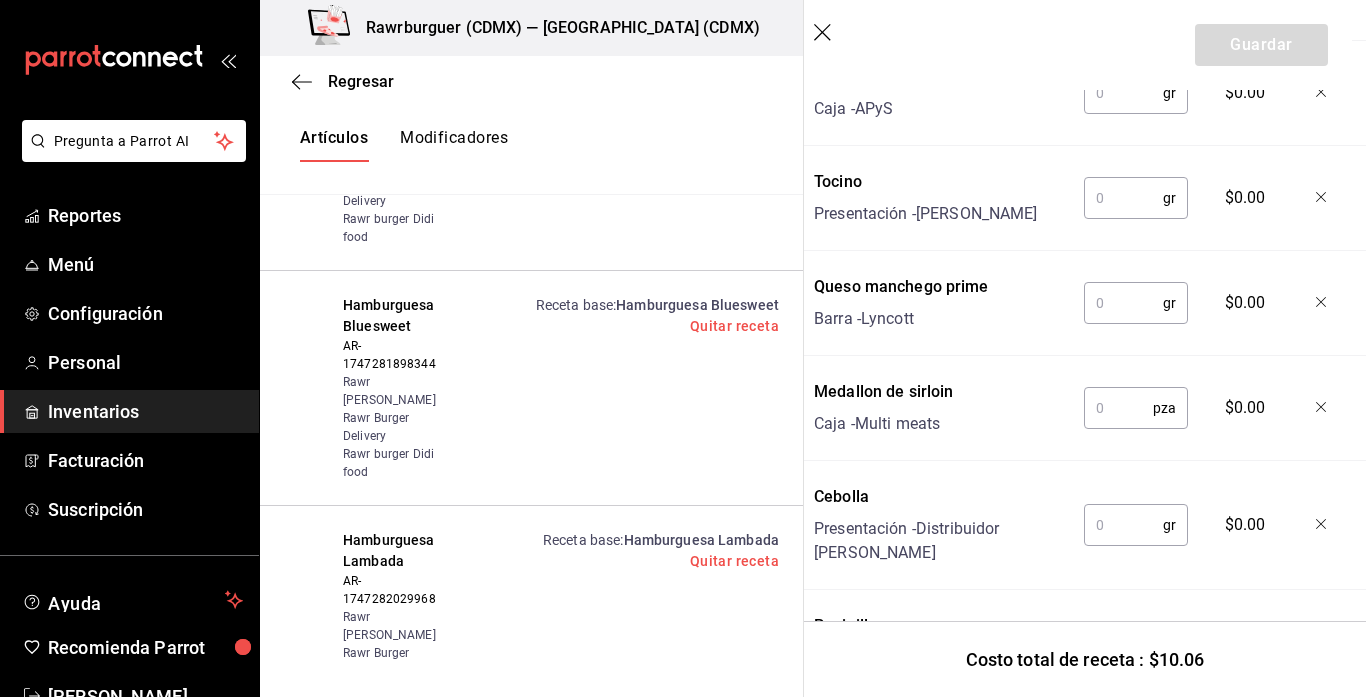 click at bounding box center (1123, 525) 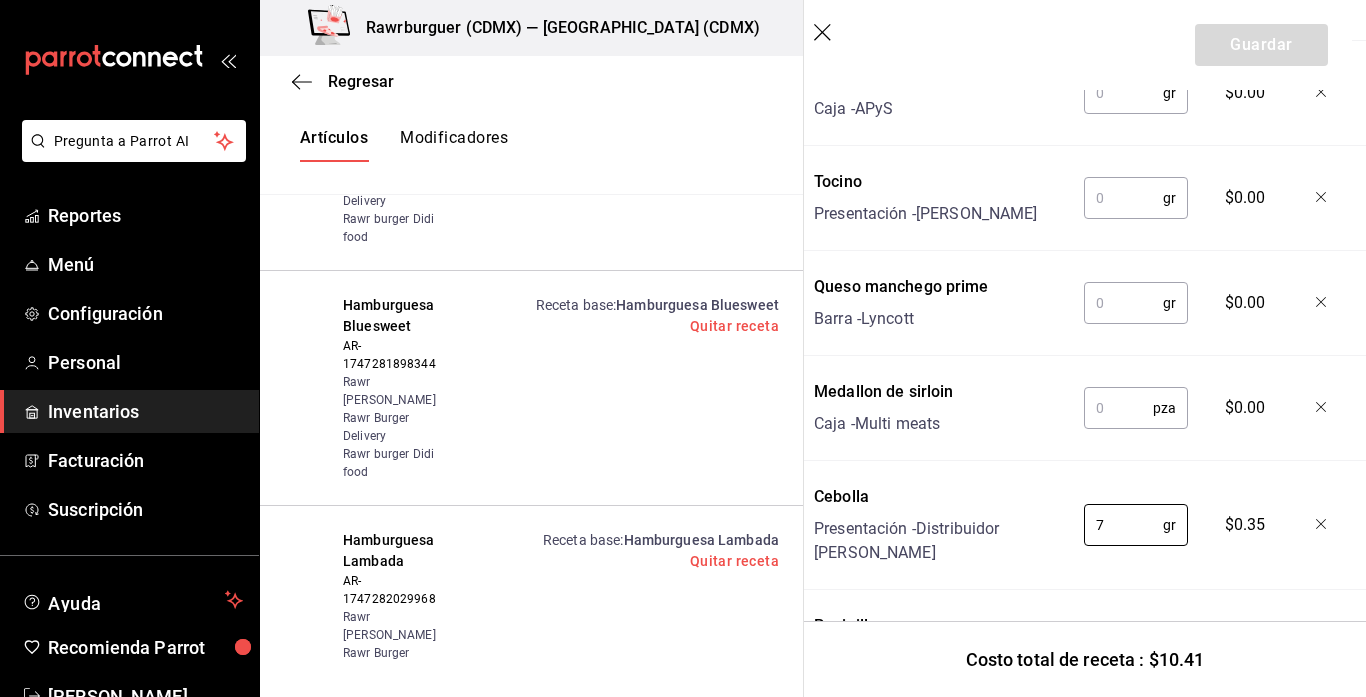 click at bounding box center (1118, 408) 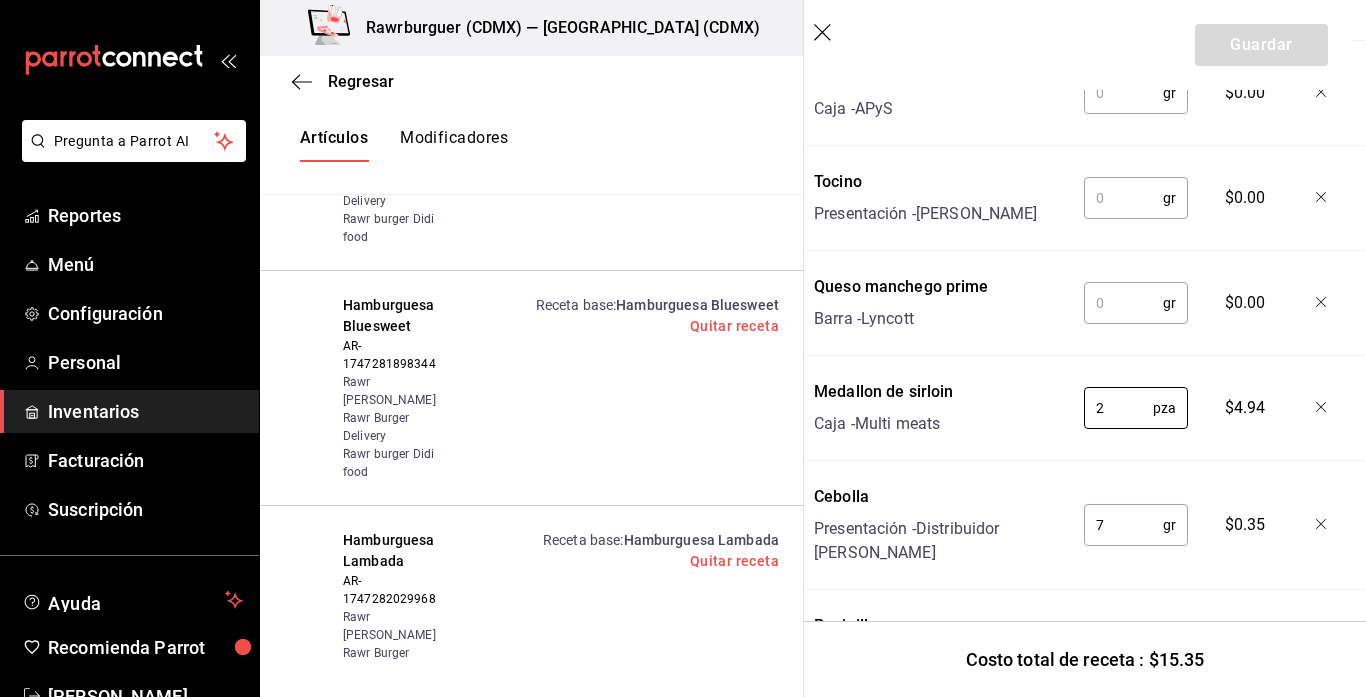 click at bounding box center [1123, 303] 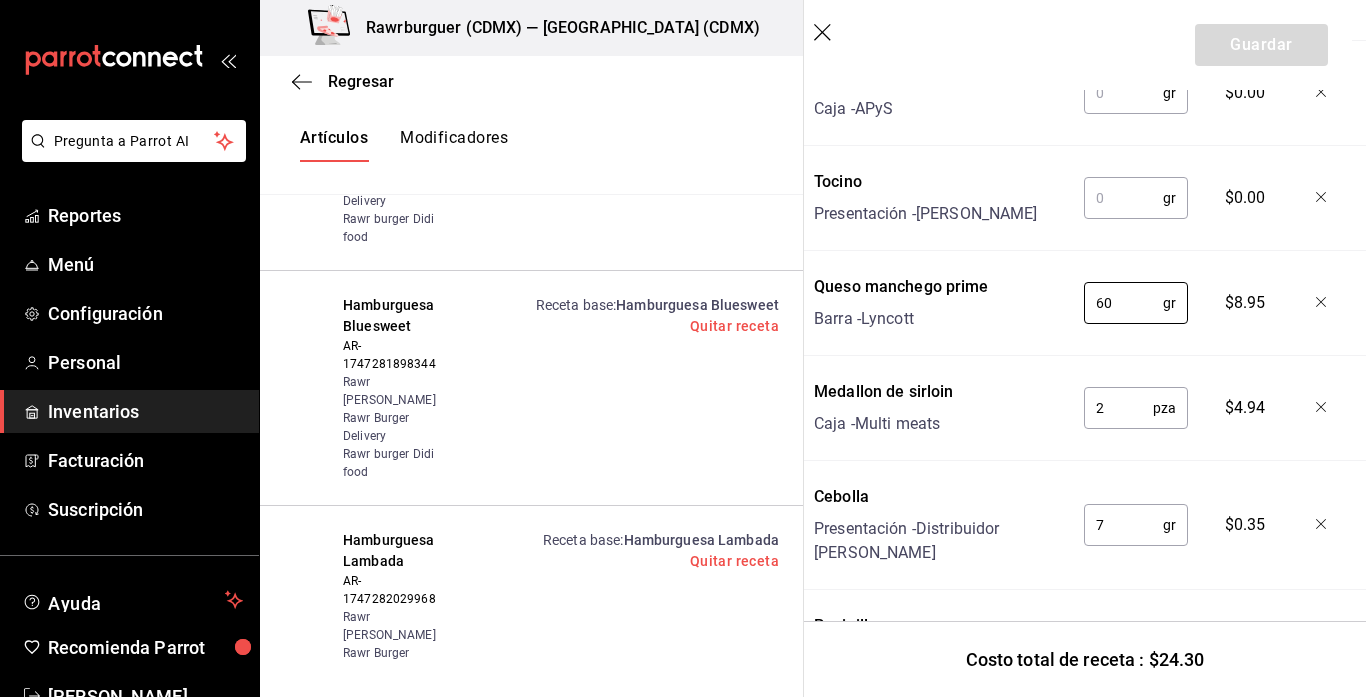 click at bounding box center (1123, 198) 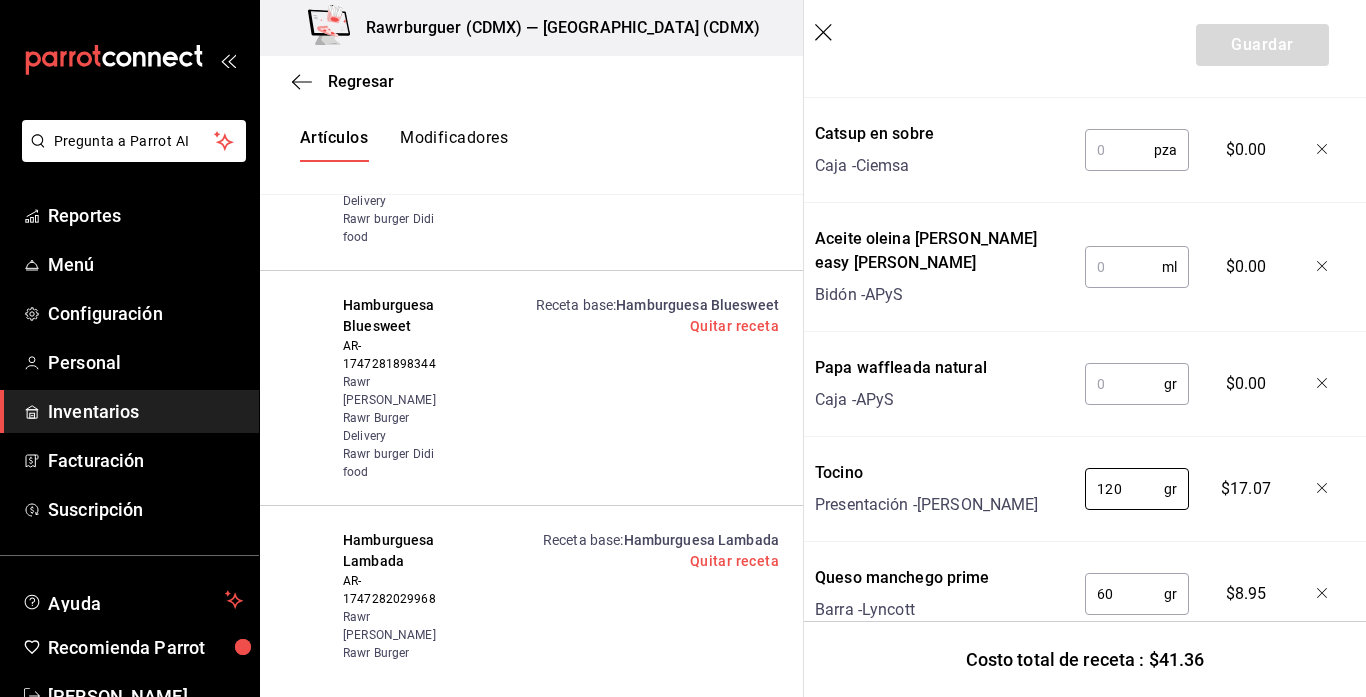 scroll, scrollTop: 1485, scrollLeft: 13, axis: both 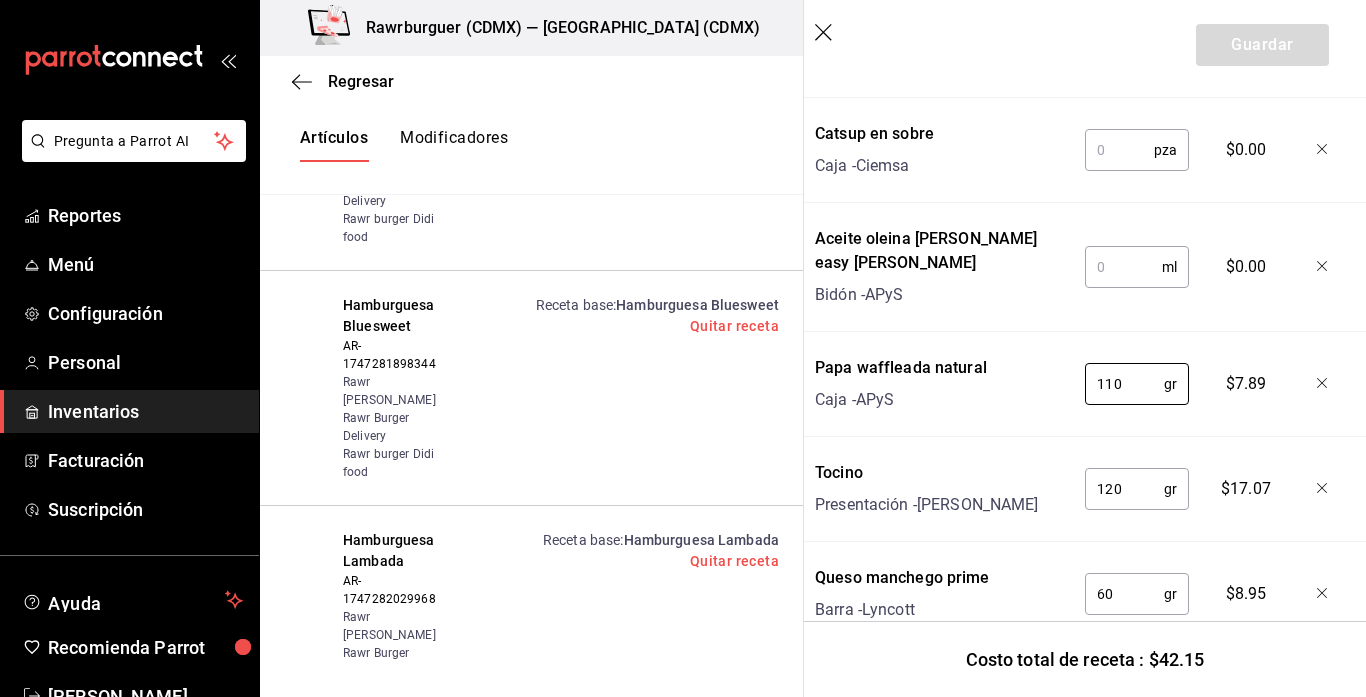 click at bounding box center [1123, 267] 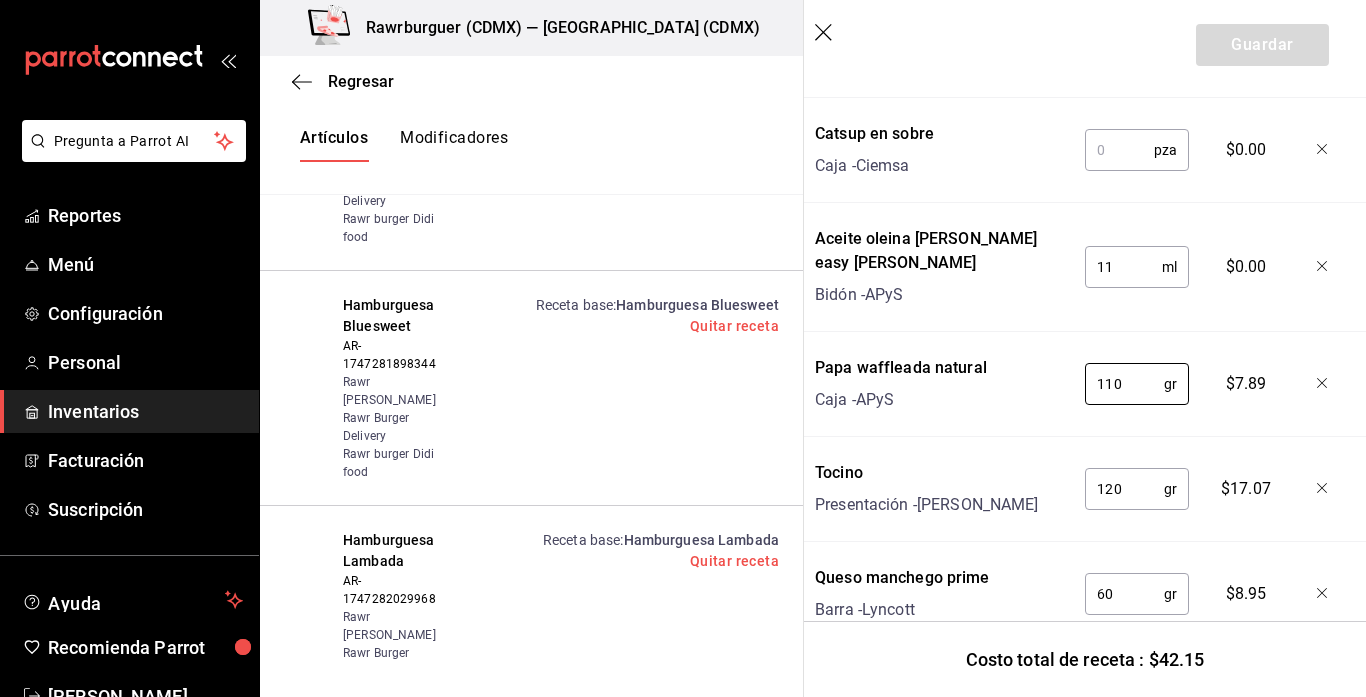 click at bounding box center [1119, 150] 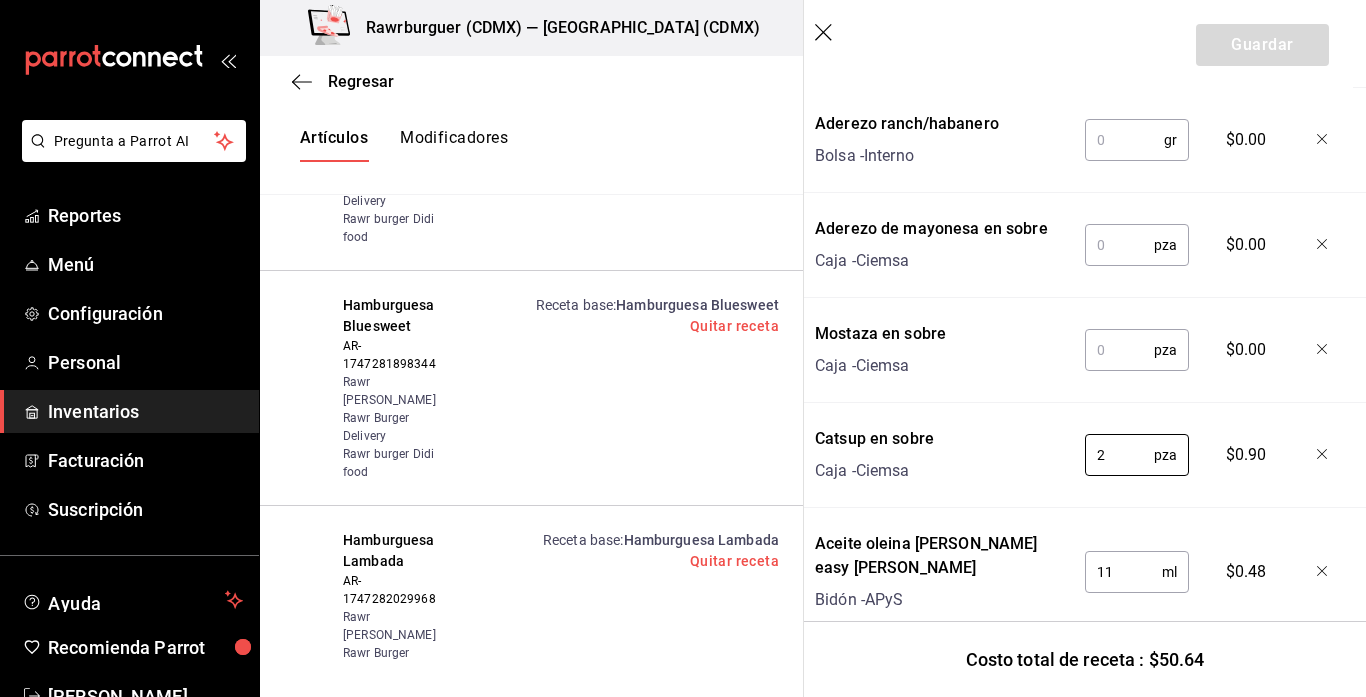 scroll, scrollTop: 1149, scrollLeft: 13, axis: both 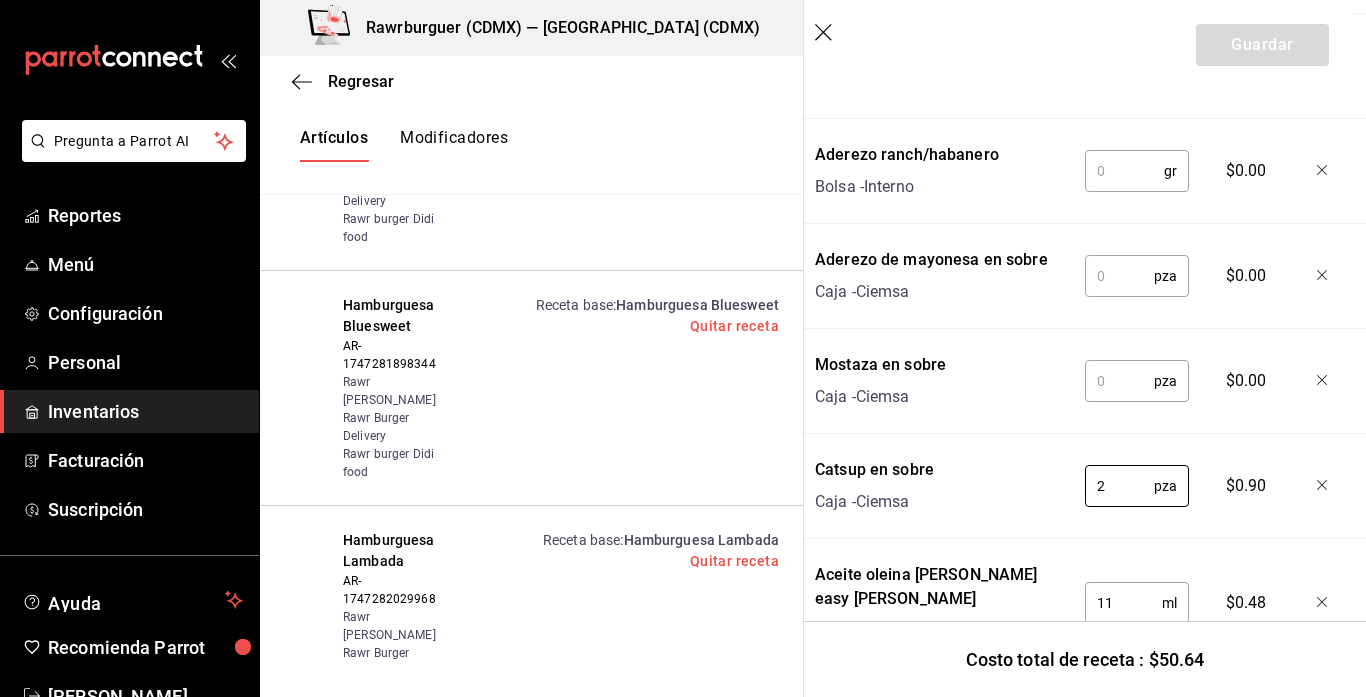 click at bounding box center (1119, 381) 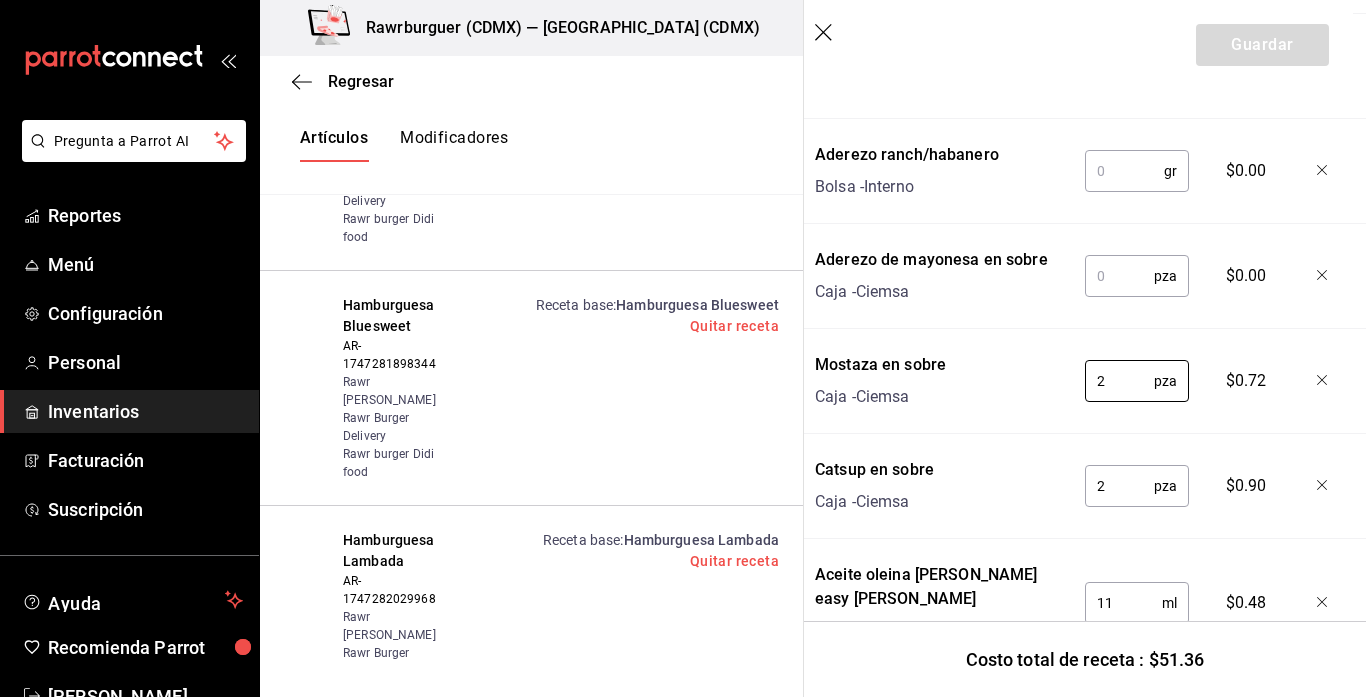 click at bounding box center [1119, 276] 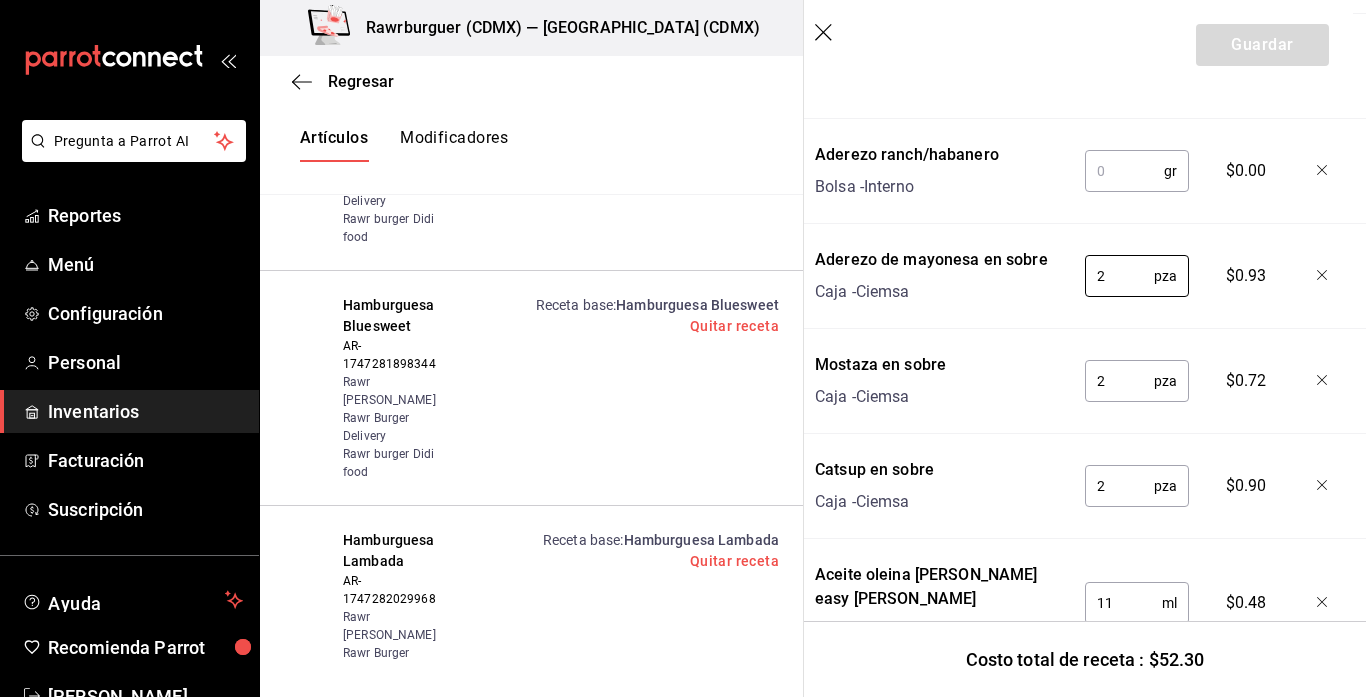 click at bounding box center (1124, 171) 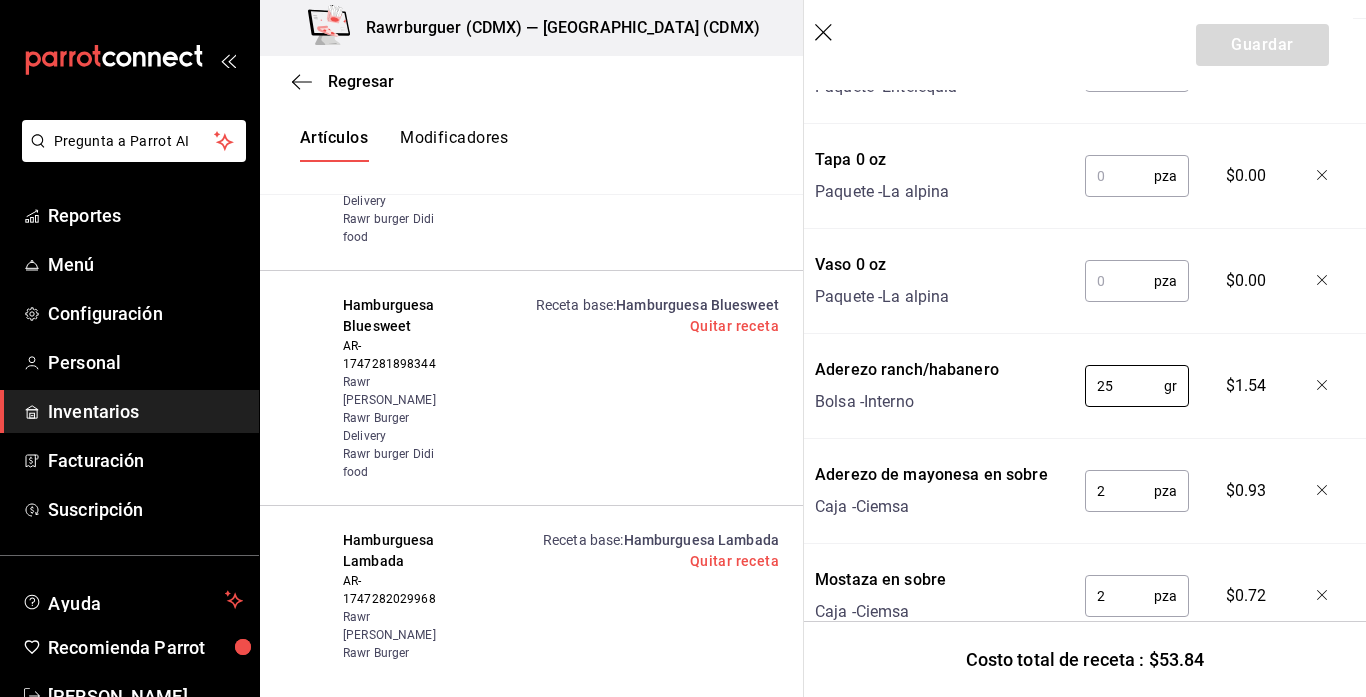 scroll, scrollTop: 923, scrollLeft: 13, axis: both 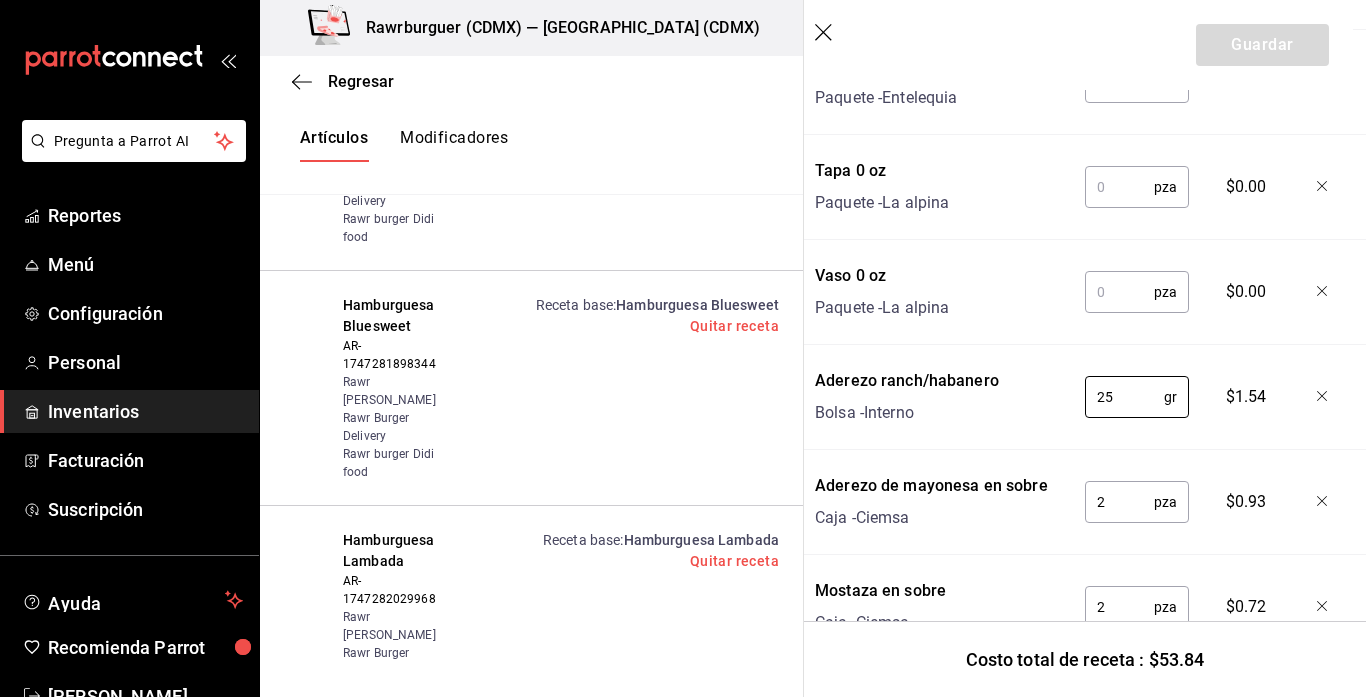 click at bounding box center (1119, 292) 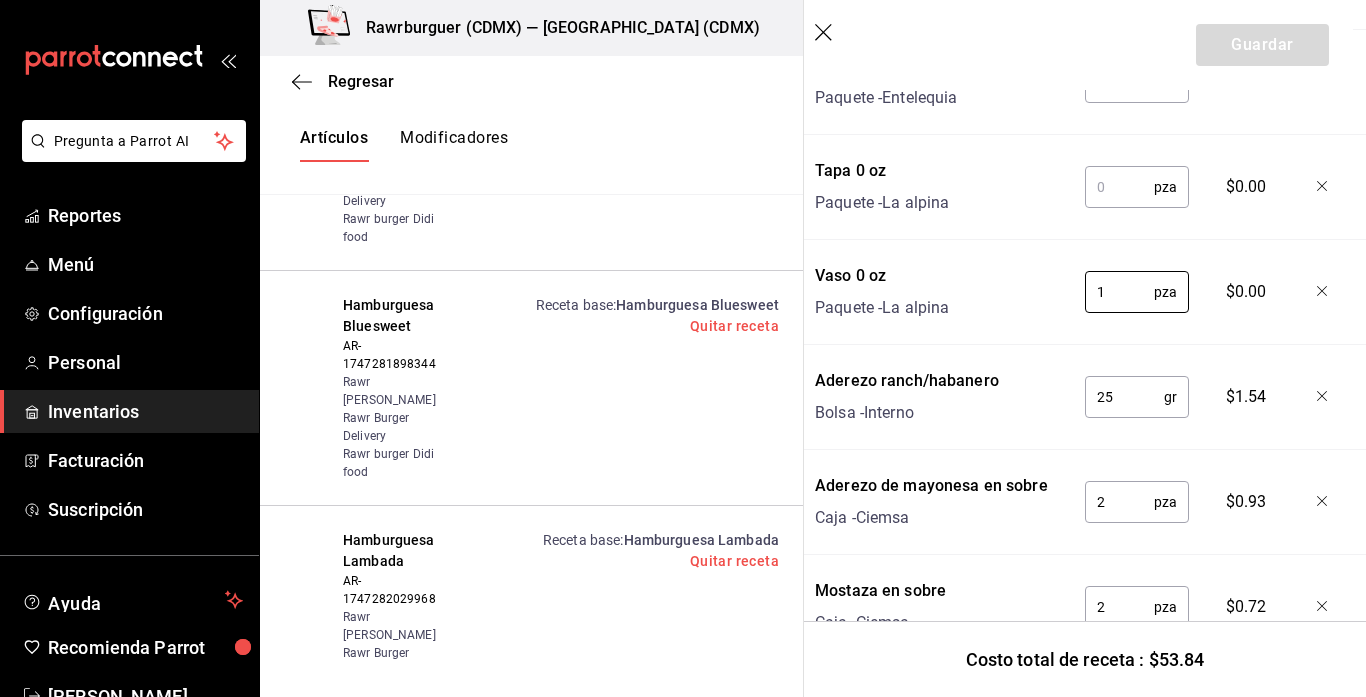 click at bounding box center [1119, 187] 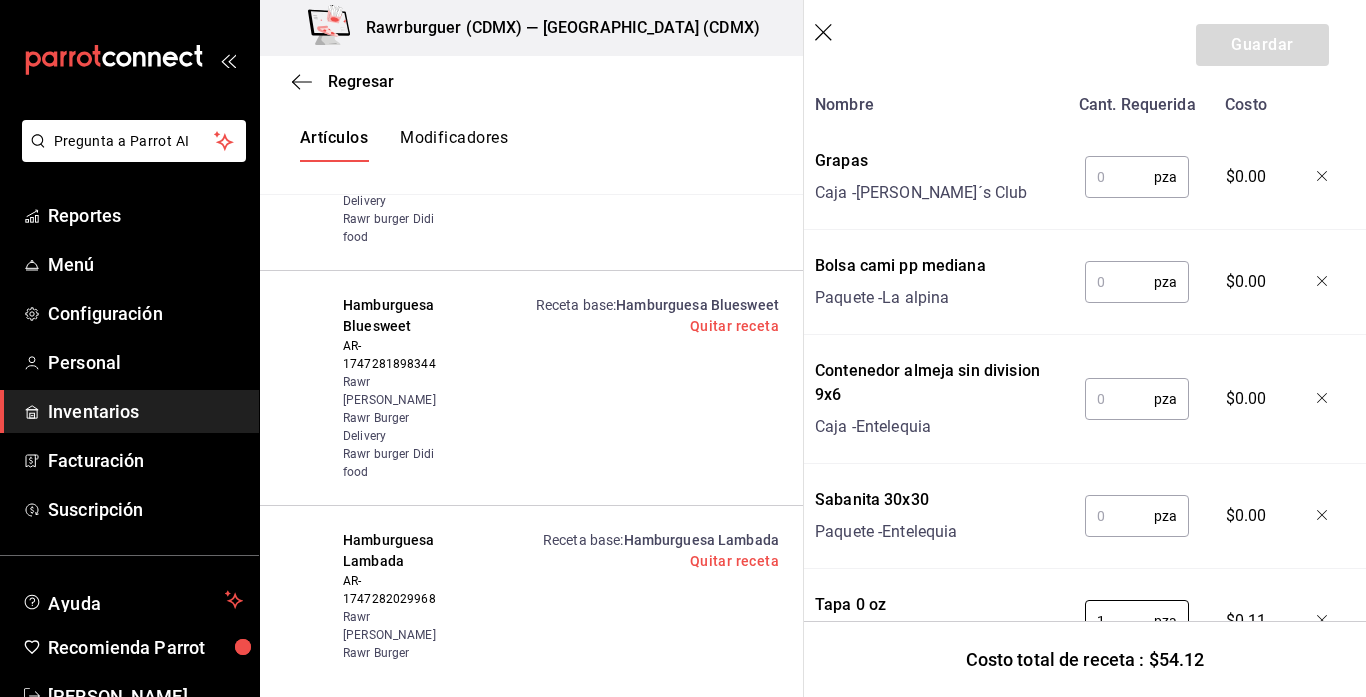 scroll, scrollTop: 484, scrollLeft: 13, axis: both 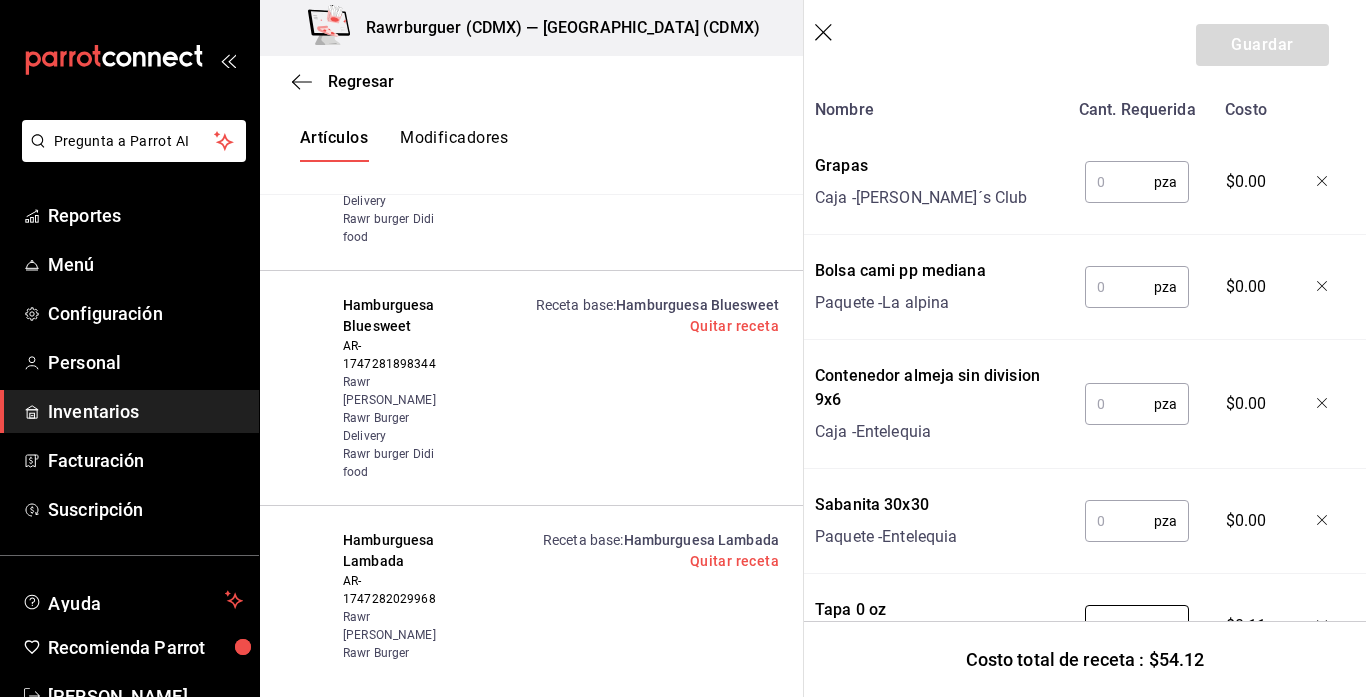 click at bounding box center [1119, 521] 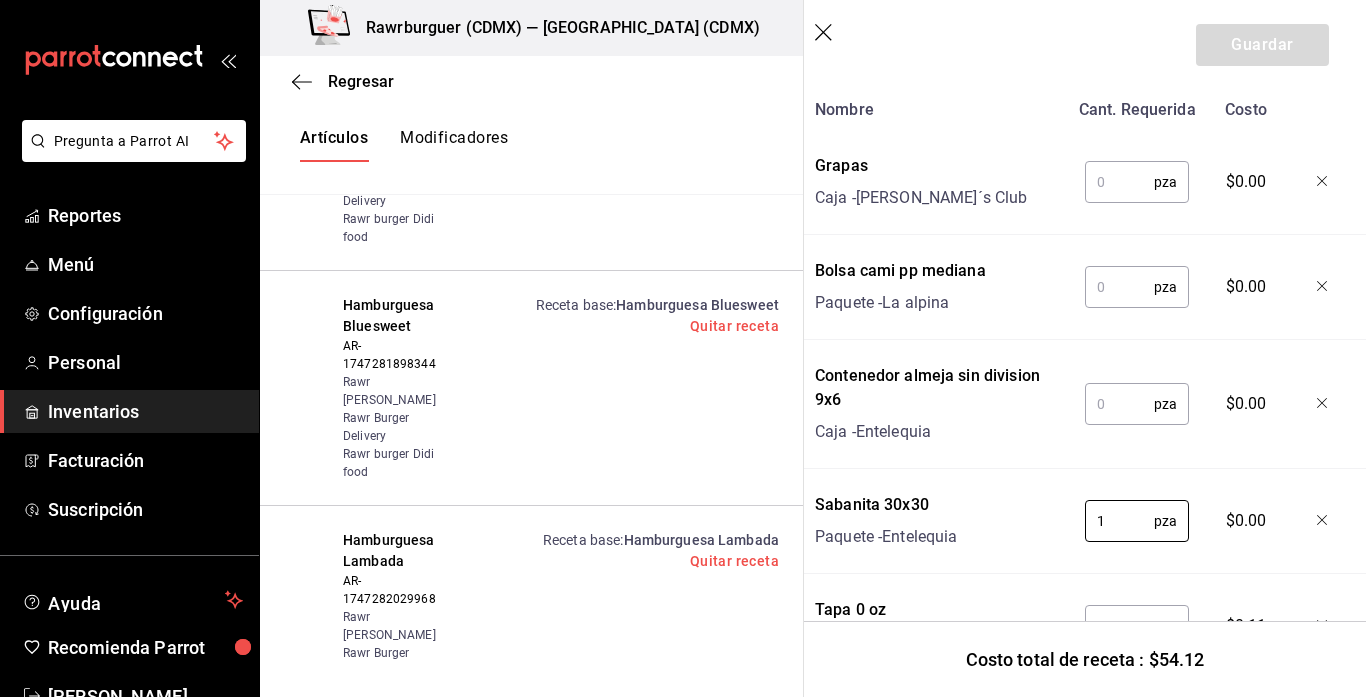 click at bounding box center [1119, 404] 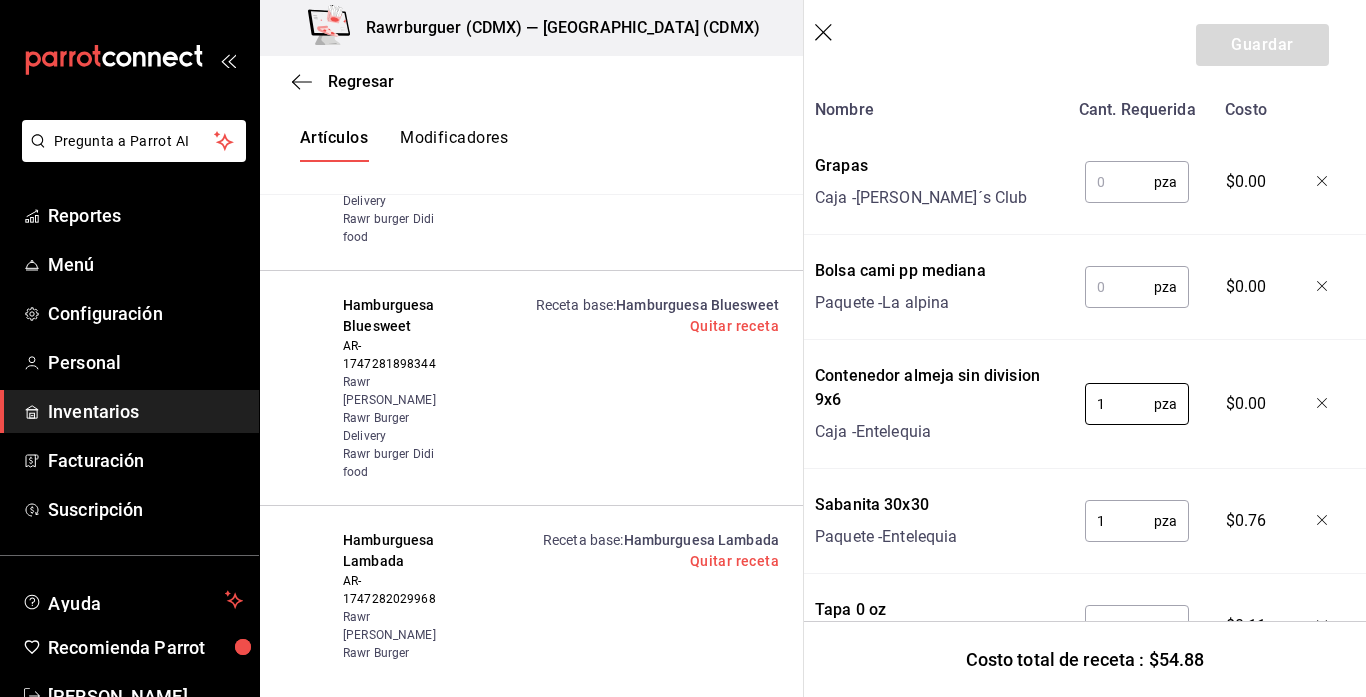click at bounding box center [1119, 287] 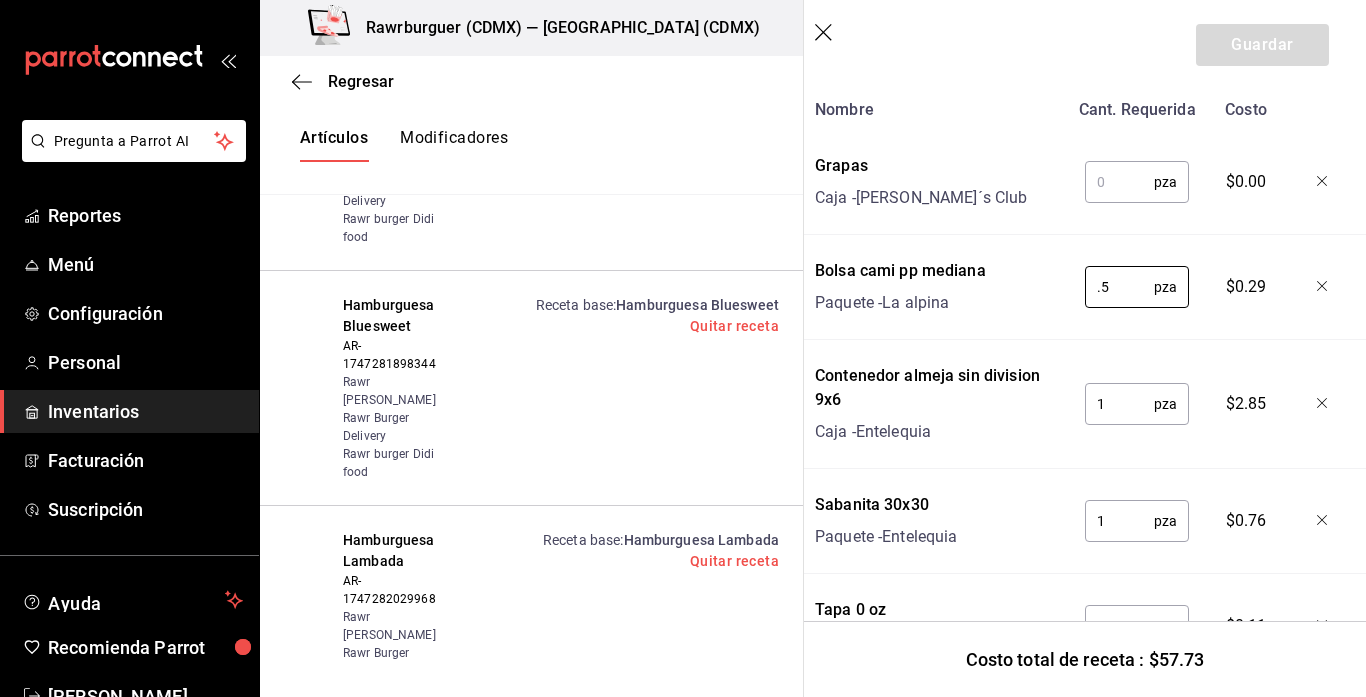 click at bounding box center (1119, 182) 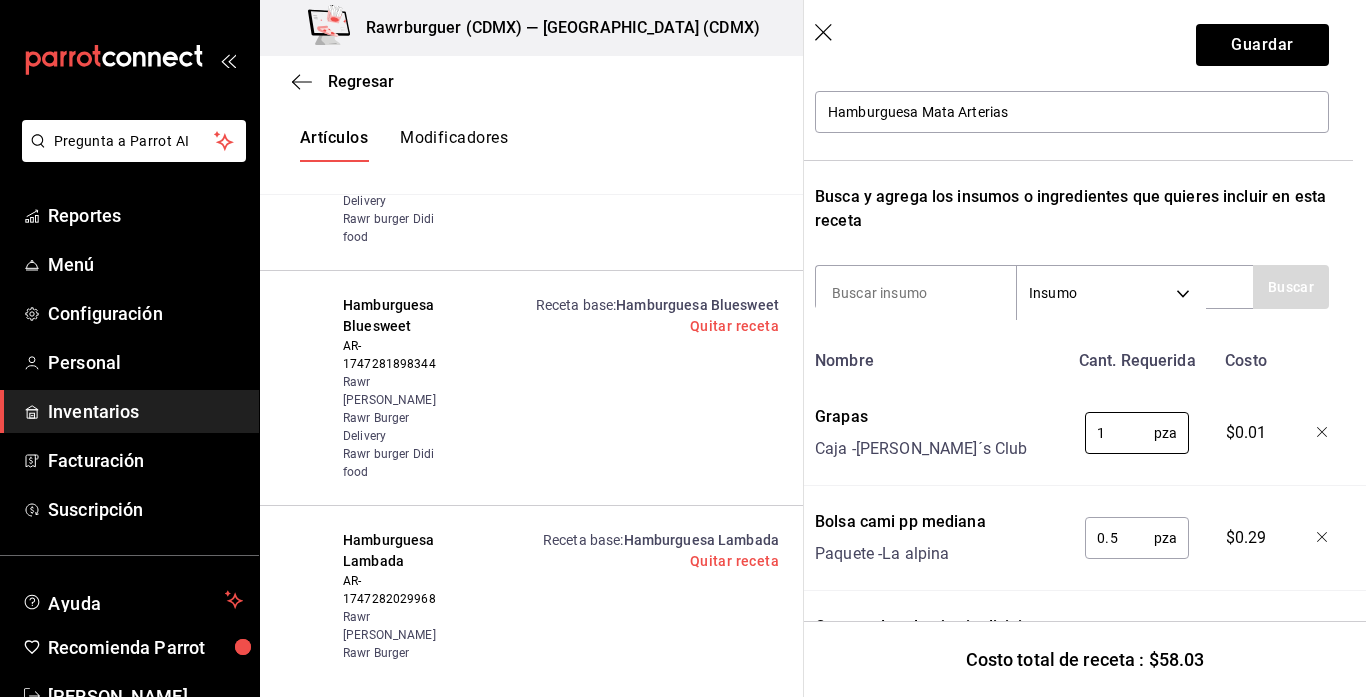 scroll, scrollTop: 167, scrollLeft: 13, axis: both 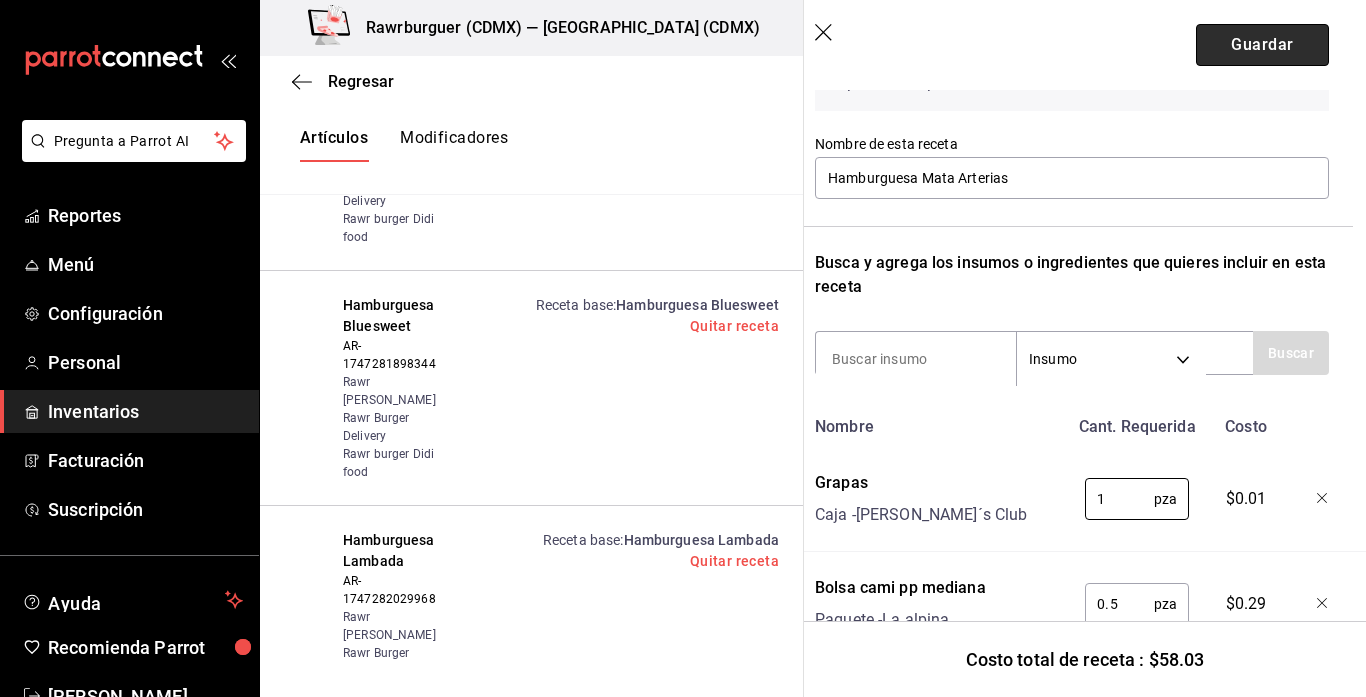 click on "Guardar" at bounding box center [1262, 45] 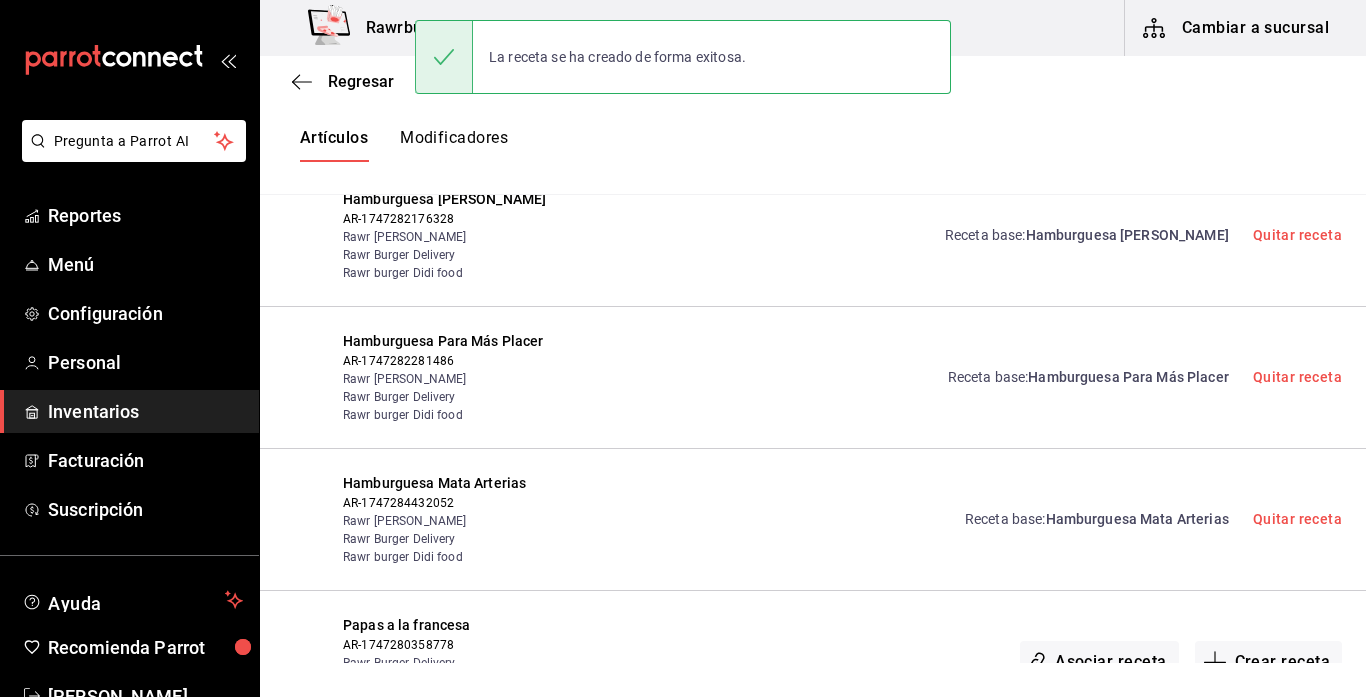 scroll, scrollTop: 0, scrollLeft: 0, axis: both 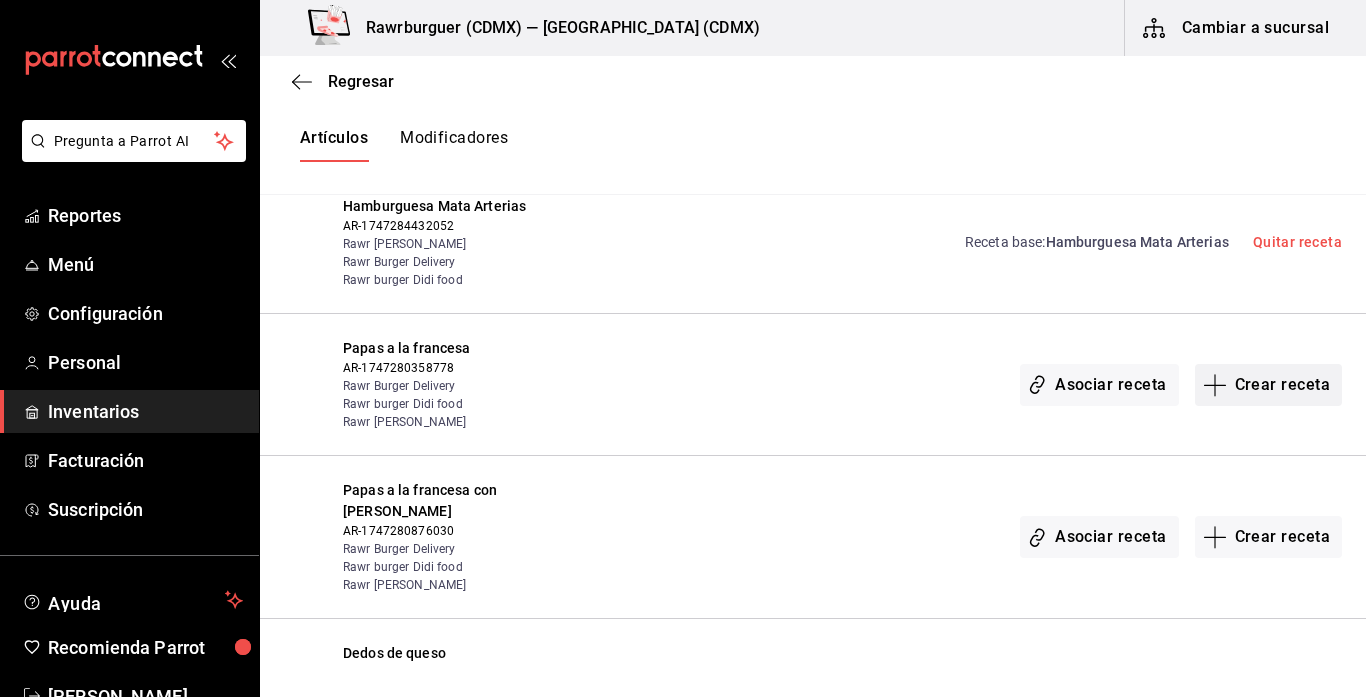 click on "Crear receta" at bounding box center [1269, 385] 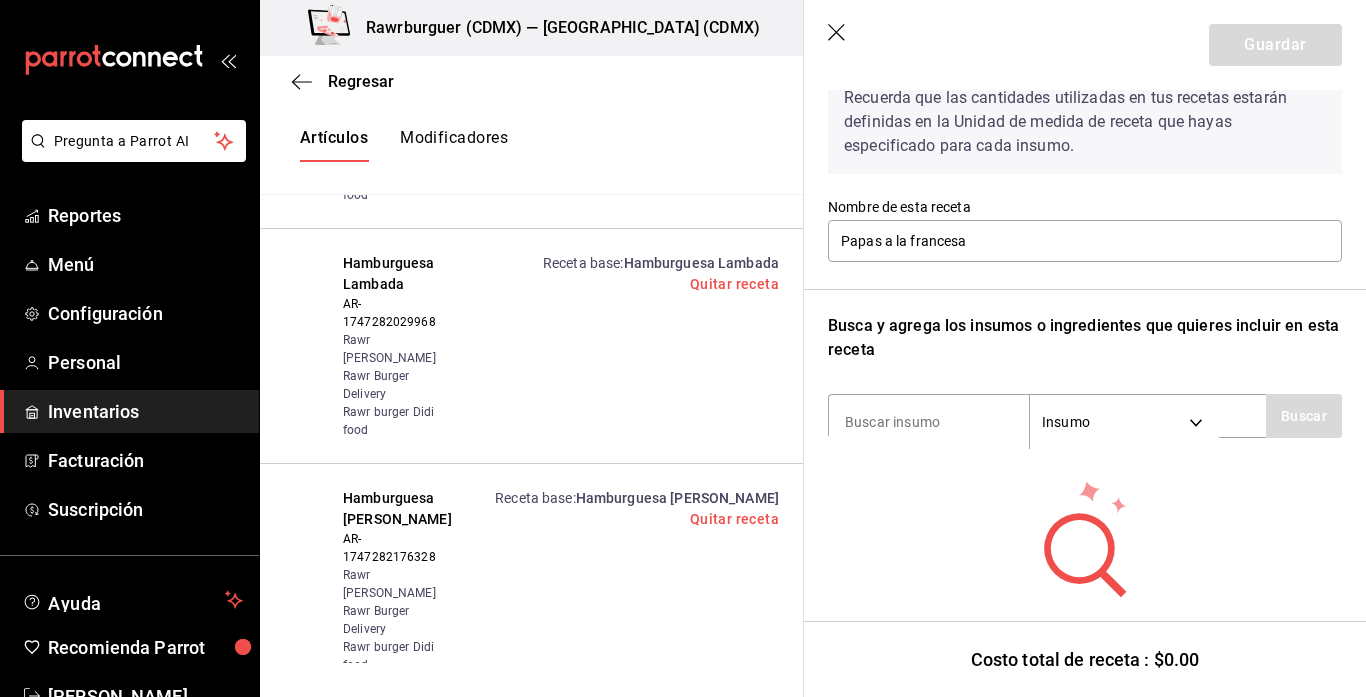 scroll, scrollTop: 157, scrollLeft: 0, axis: vertical 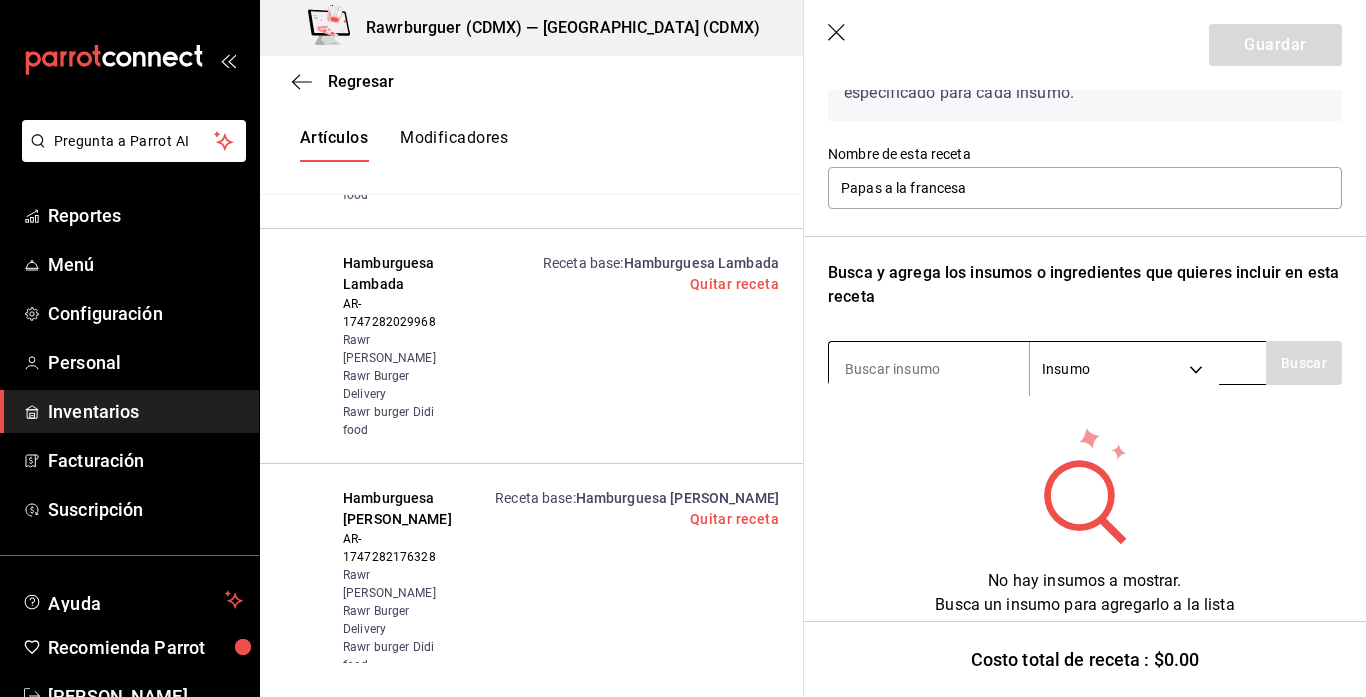 click at bounding box center [929, 369] 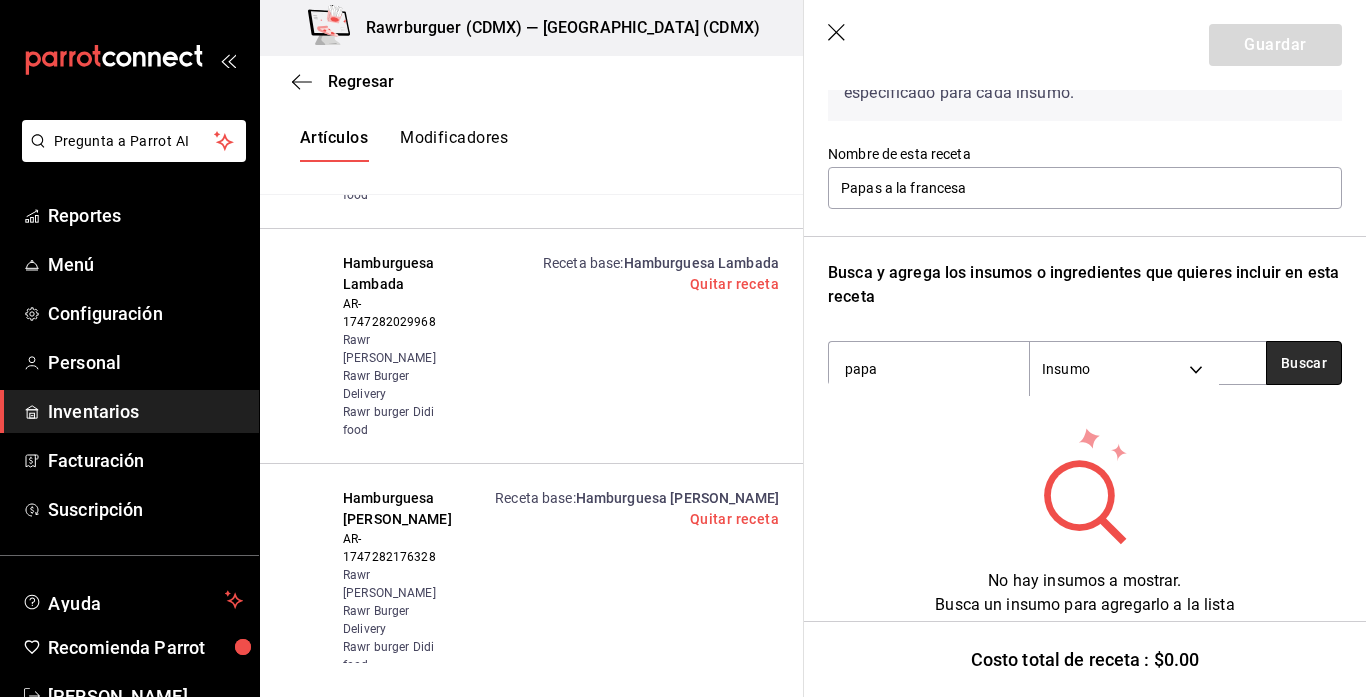 click on "Buscar" at bounding box center [1304, 363] 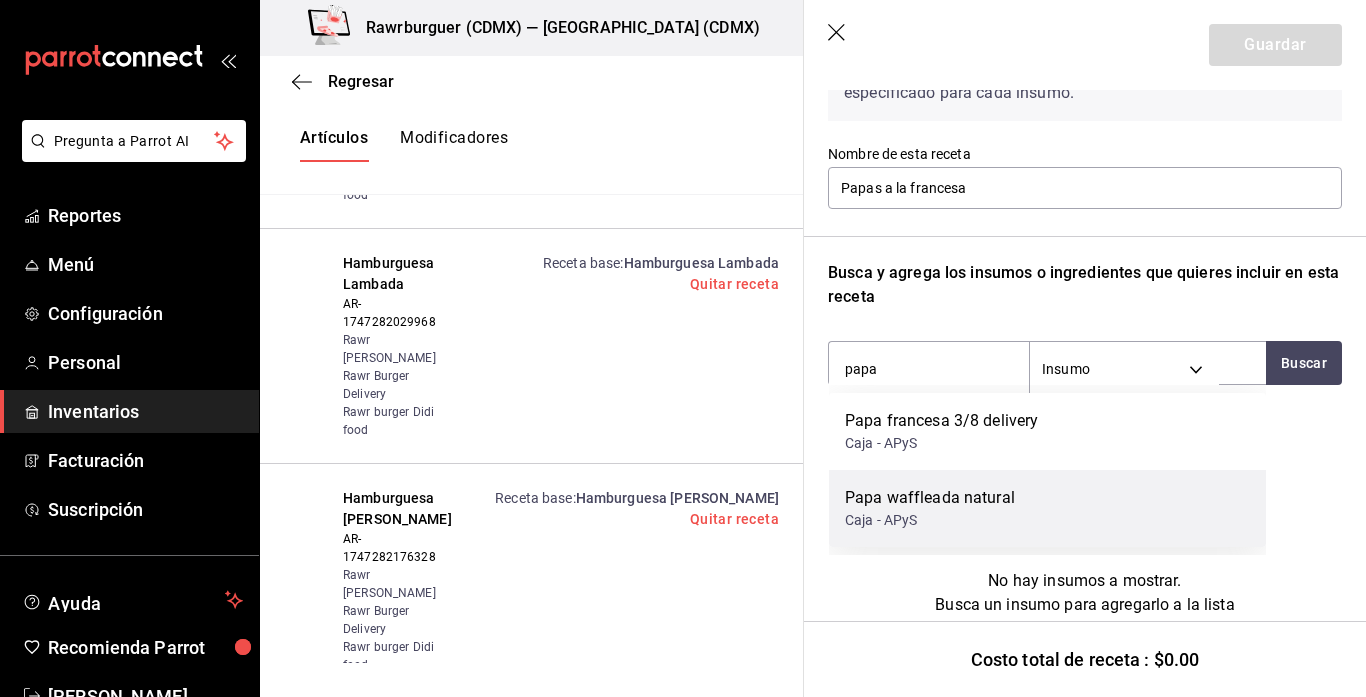 click on "Papa waffleada natural" at bounding box center (930, 498) 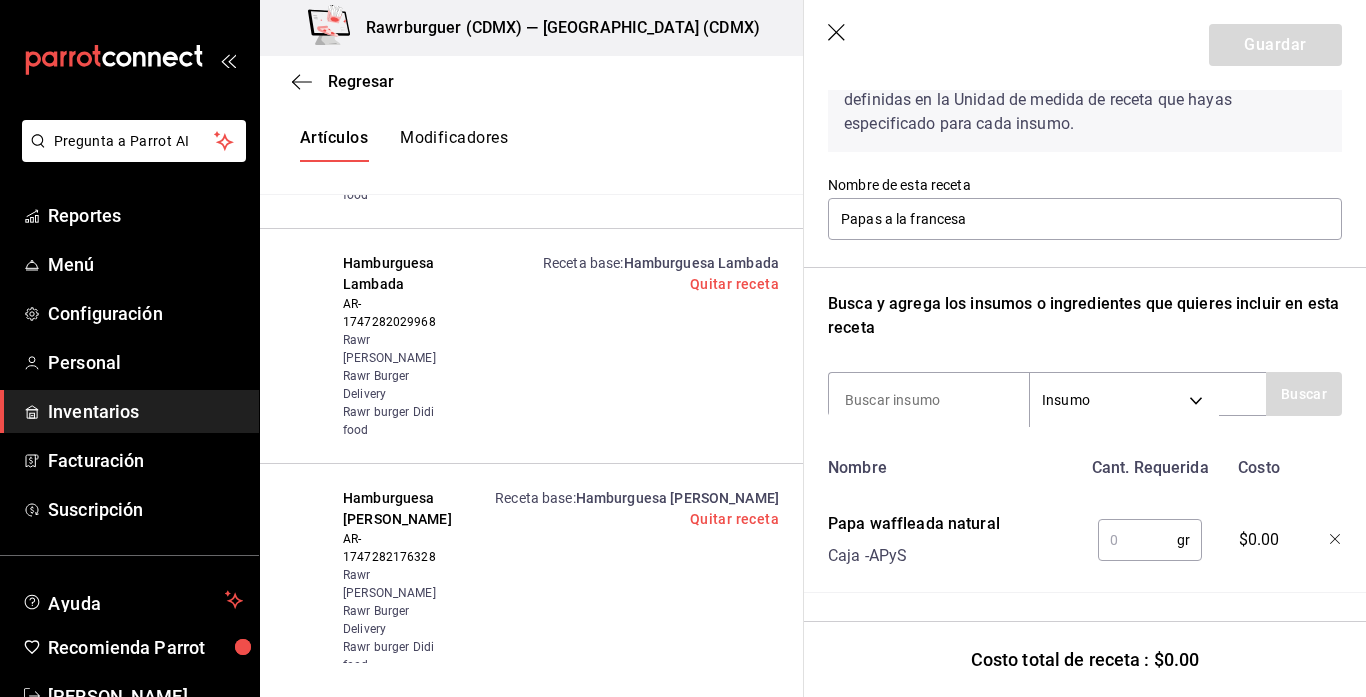 scroll, scrollTop: 126, scrollLeft: 0, axis: vertical 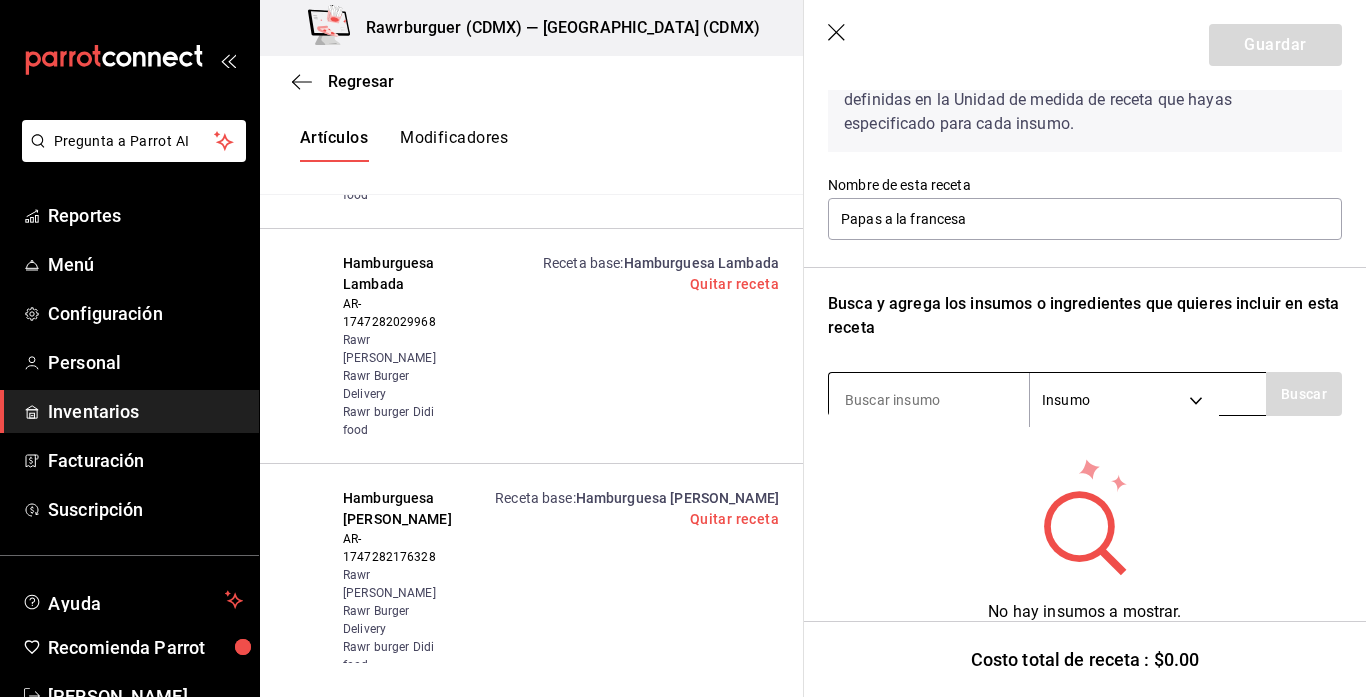 click at bounding box center (929, 400) 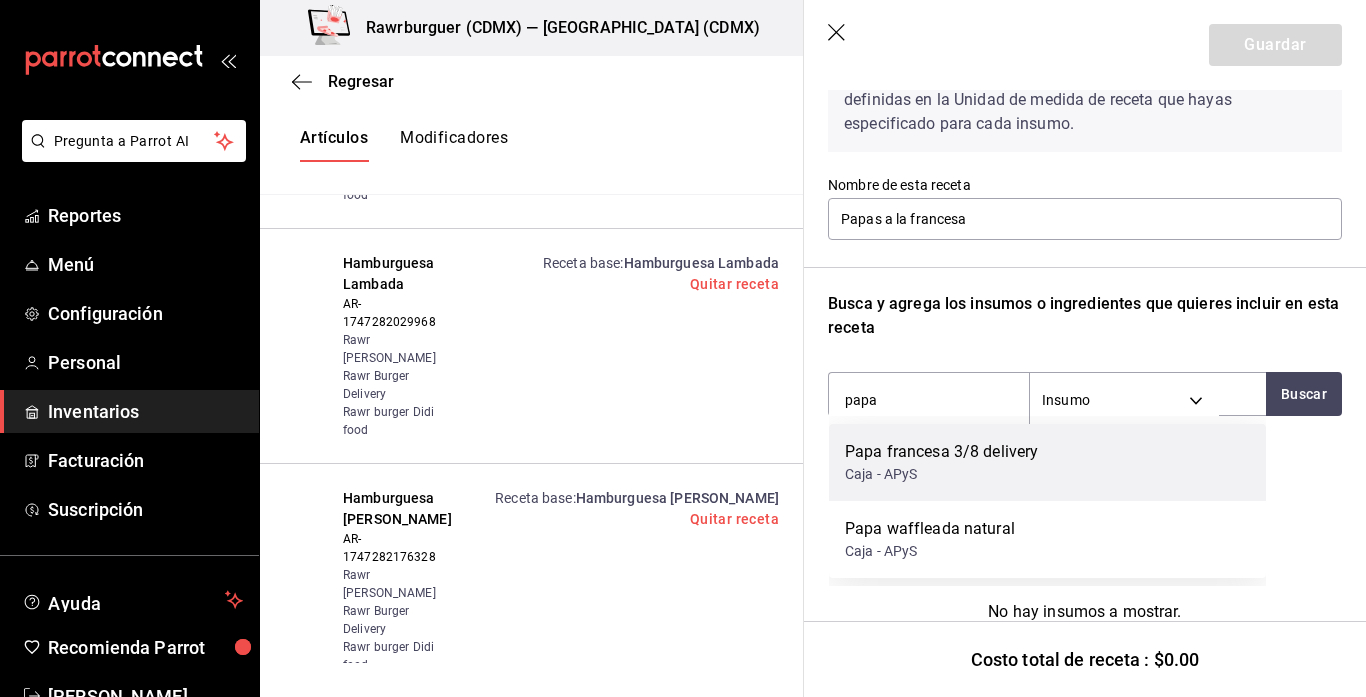 click on "Papa francesa 3/8 delivery" at bounding box center (941, 452) 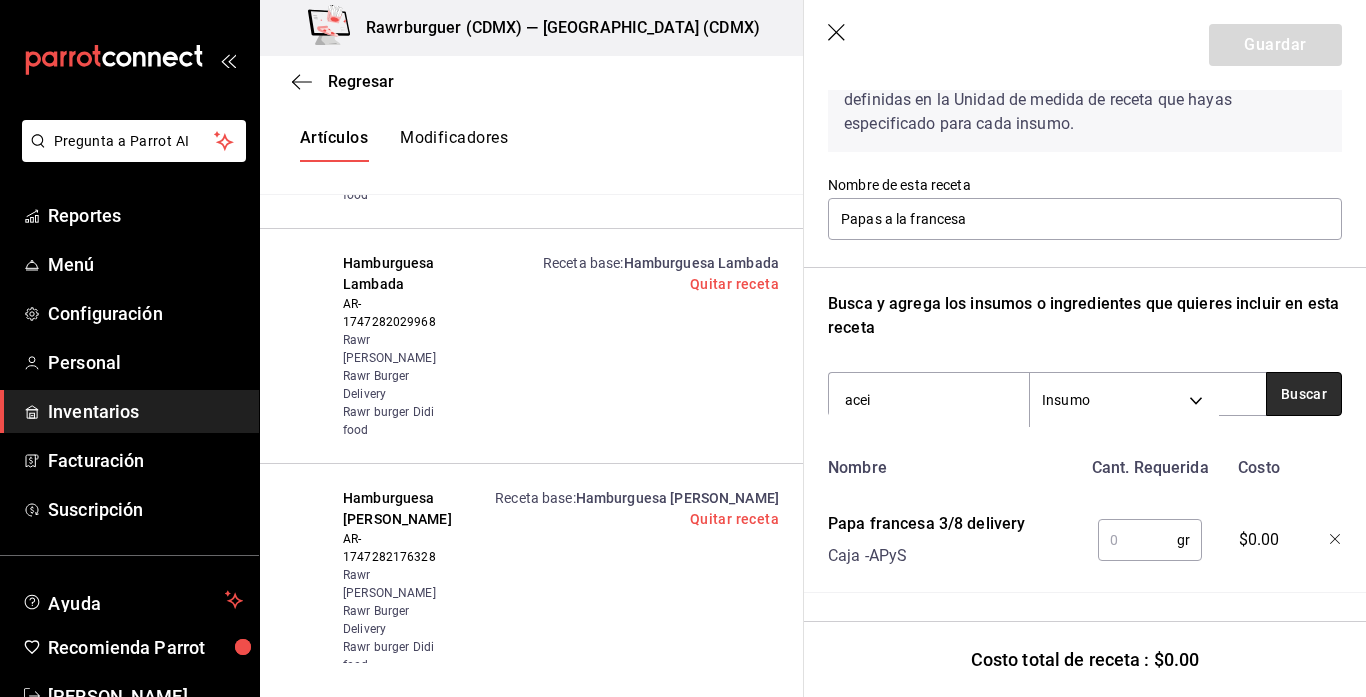 click on "Buscar" at bounding box center (1304, 394) 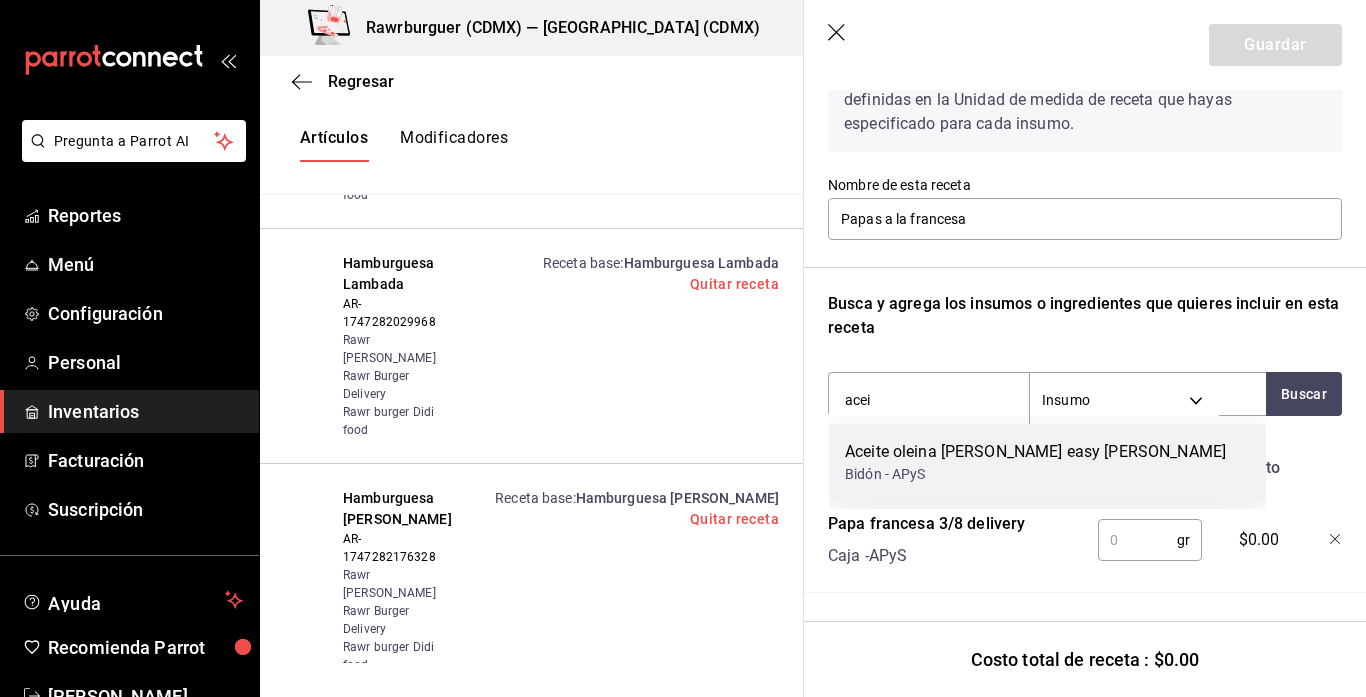 click on "Aceite oleina [PERSON_NAME]  easy [PERSON_NAME] Bidón  - APyS" at bounding box center (1047, 462) 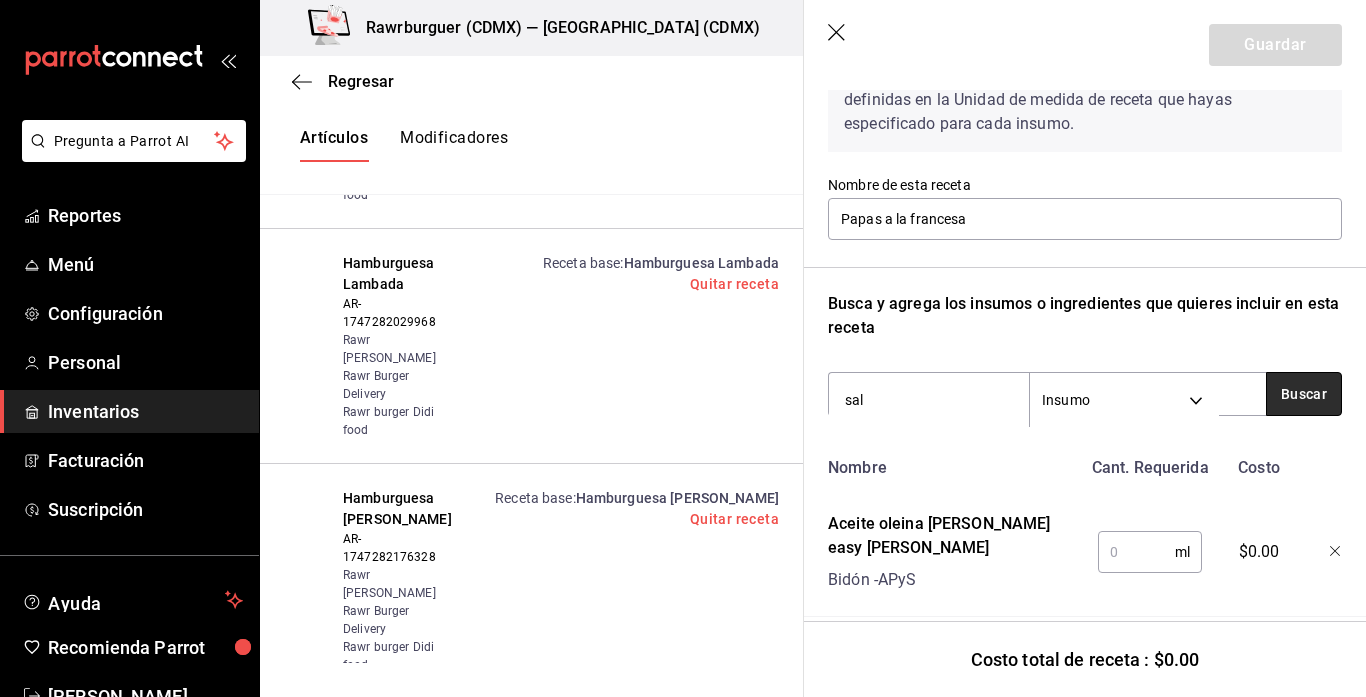 click on "Buscar" at bounding box center [1304, 394] 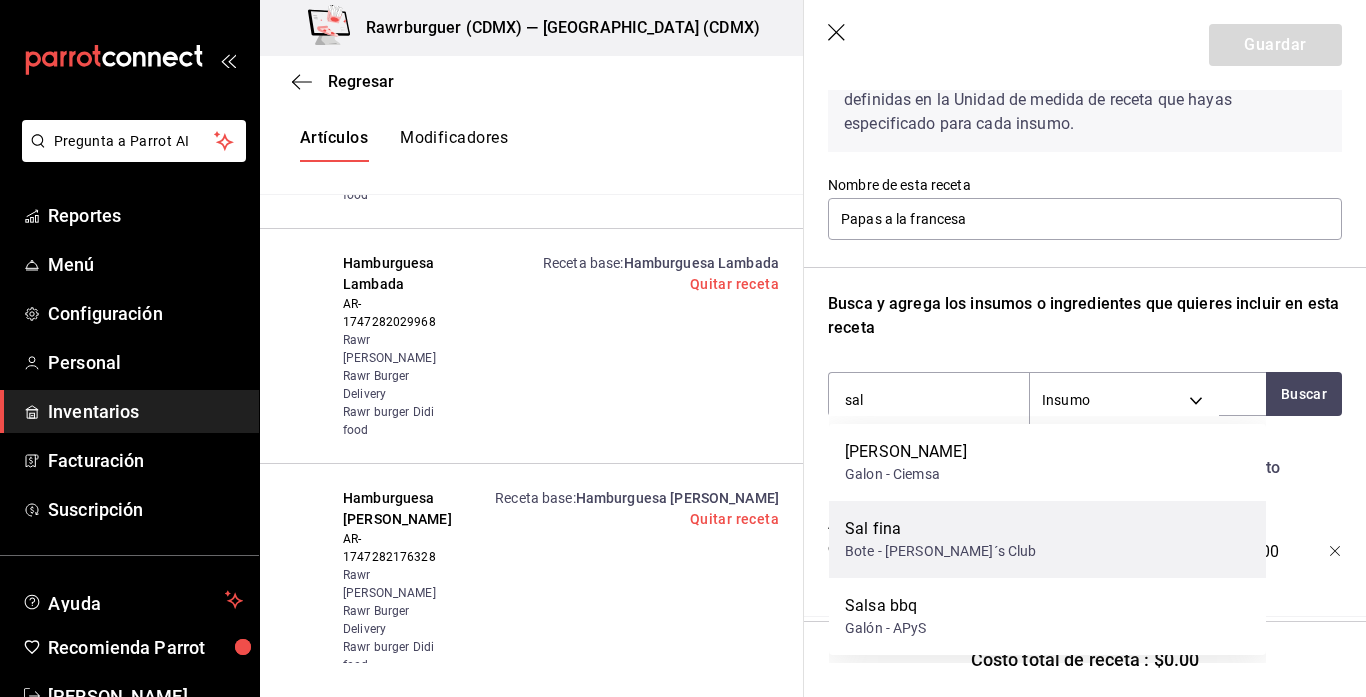 click on "Sal fina  Bote - Sam´s Club" at bounding box center (1047, 539) 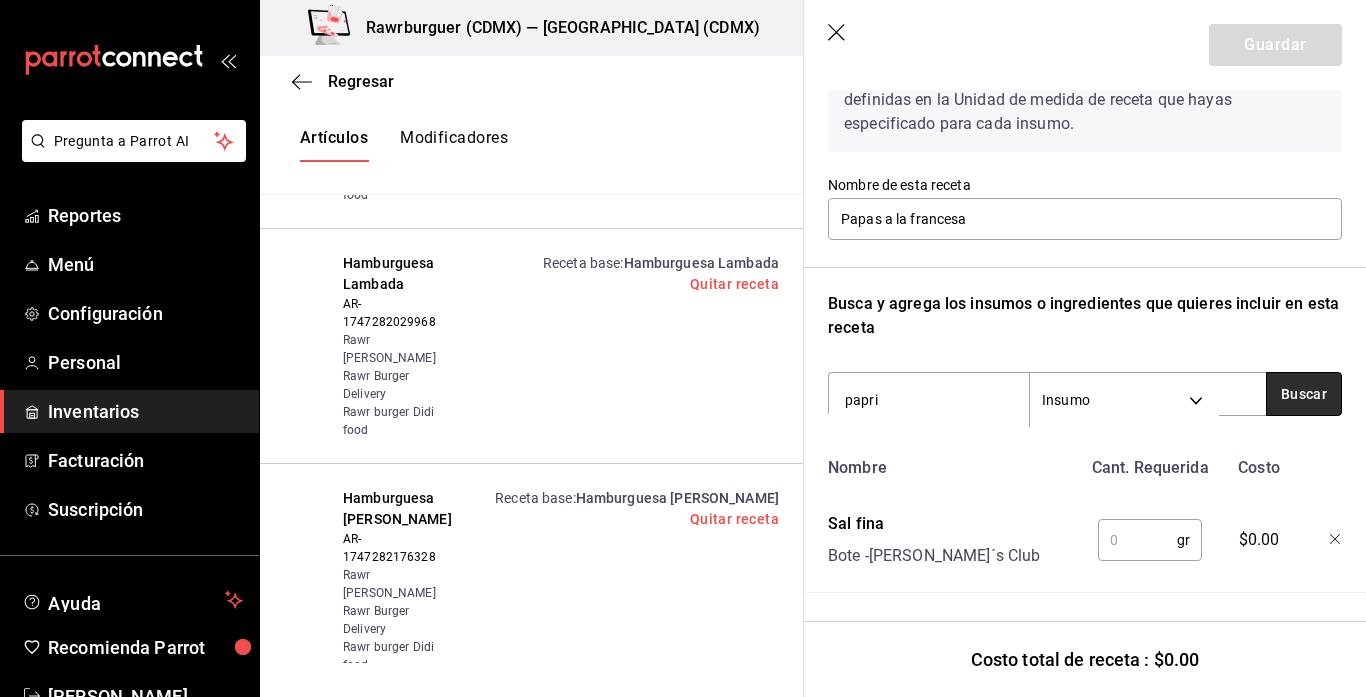 click on "Buscar" at bounding box center (1304, 394) 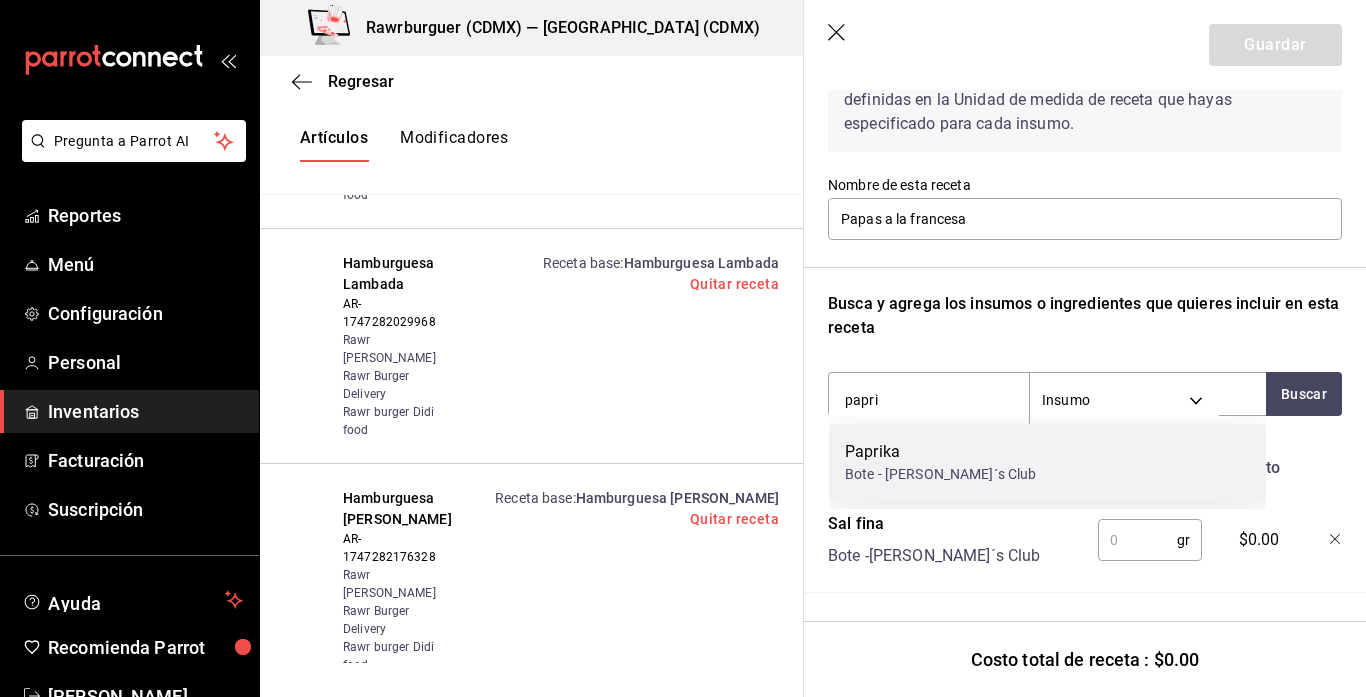 click on "Paprika Bote - [PERSON_NAME]´s Club" at bounding box center (1047, 462) 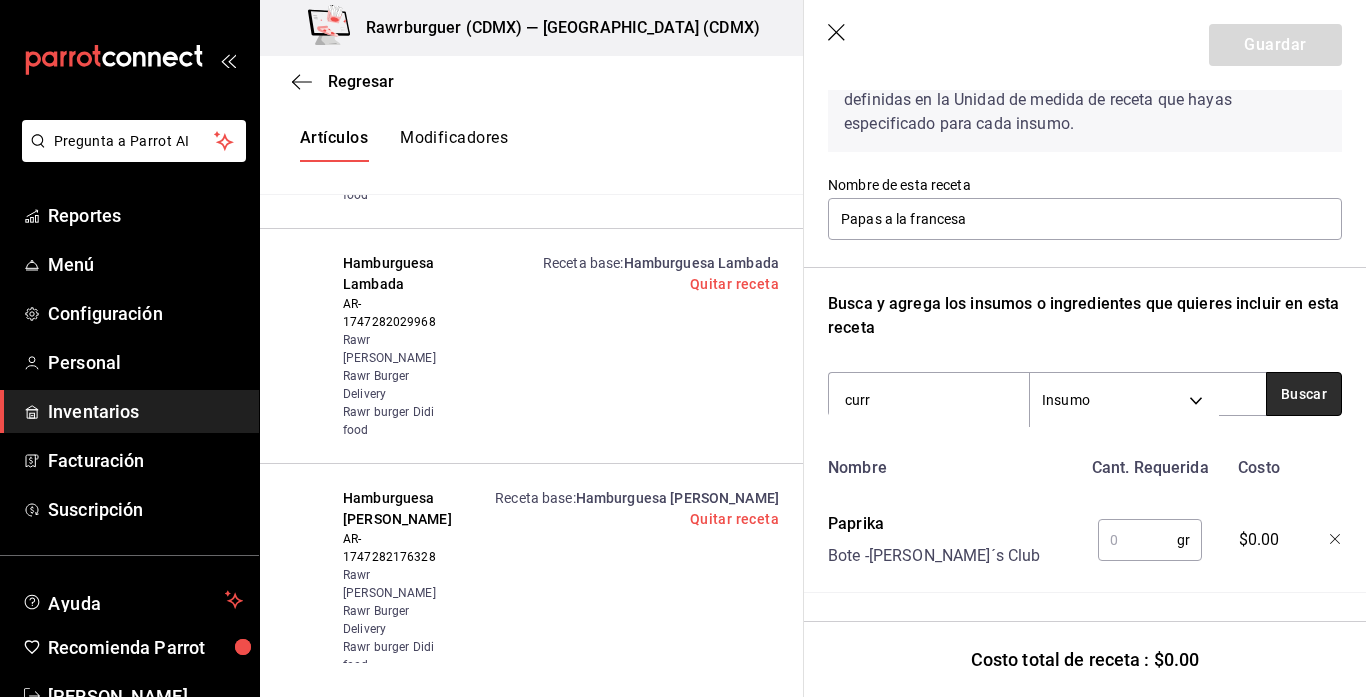 click on "Buscar" at bounding box center [1304, 394] 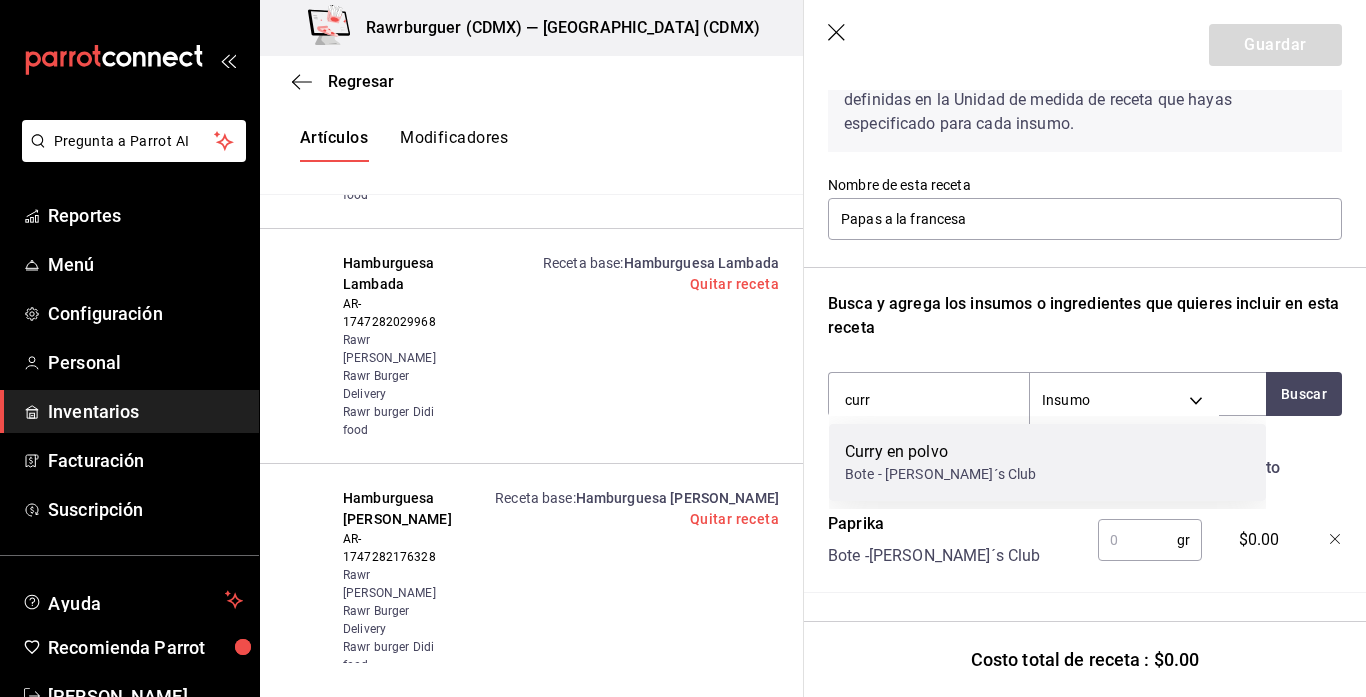 click on "Curry en polvo  Bote - [PERSON_NAME]´s Club" at bounding box center (1047, 462) 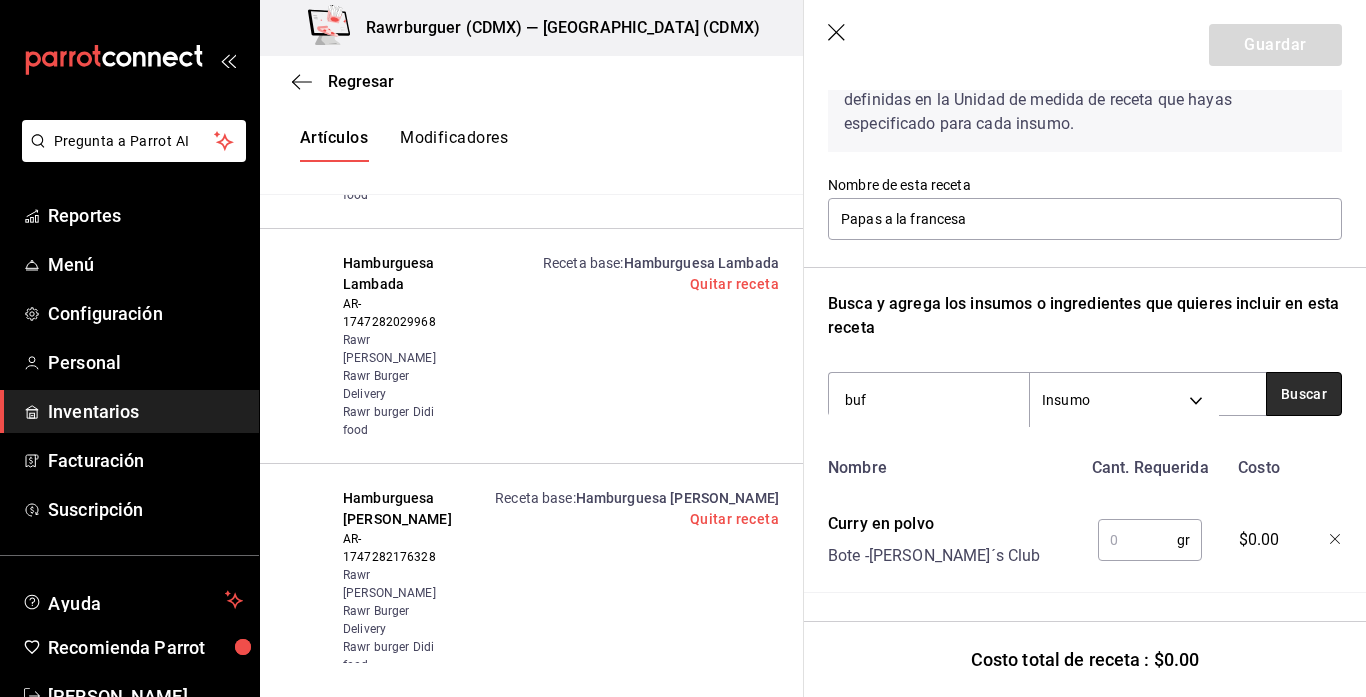 click on "Buscar" at bounding box center [1304, 394] 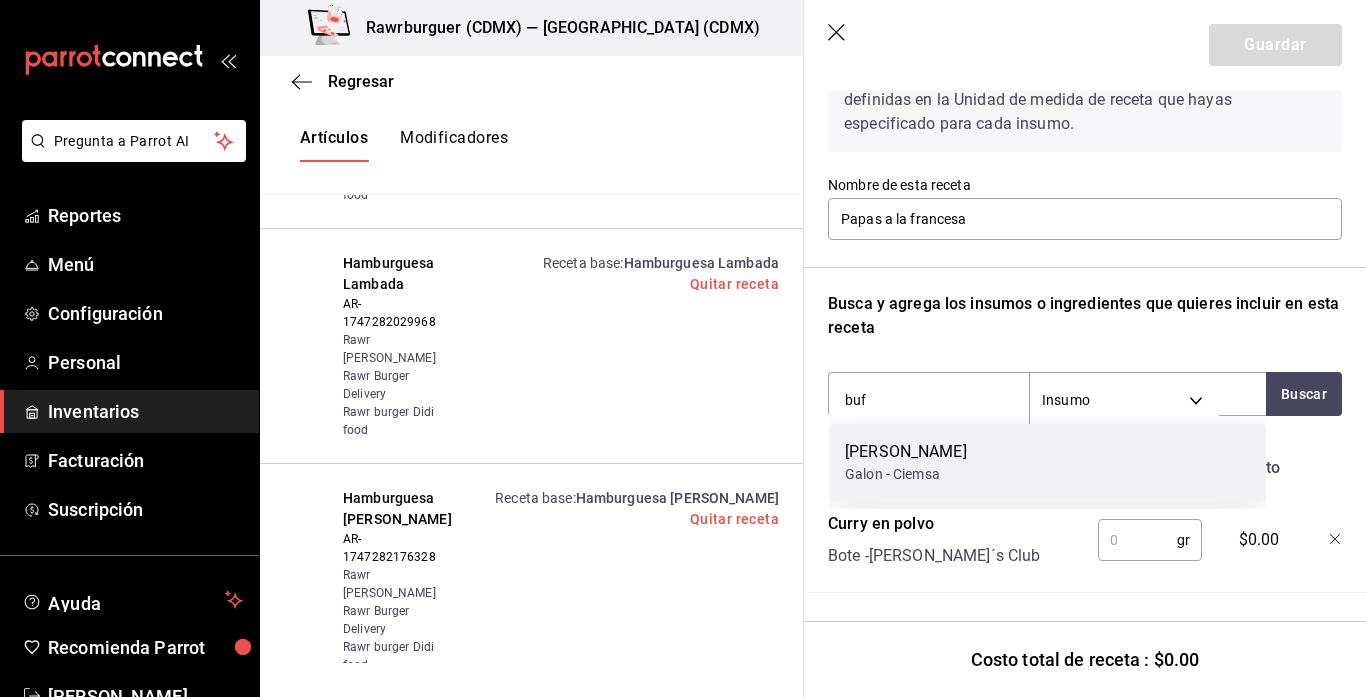 click on "Salsa bufalo Galon - Ciemsa" at bounding box center (1047, 462) 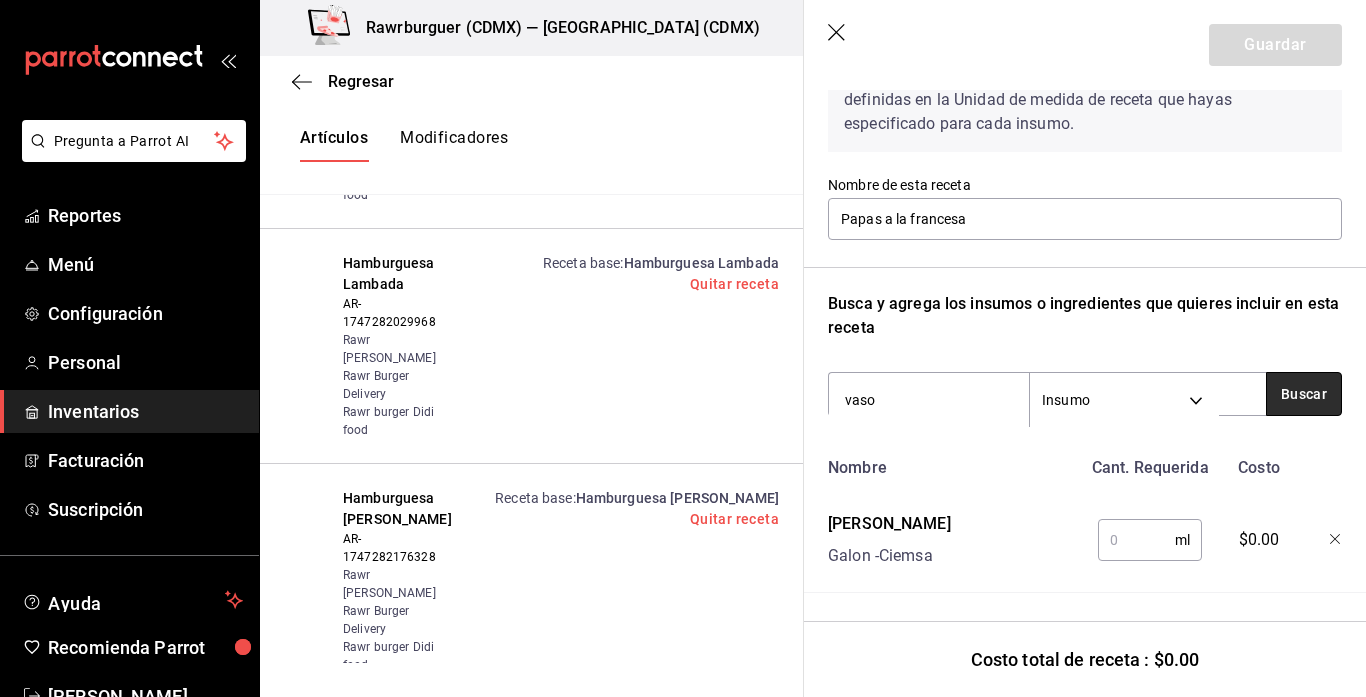click on "Buscar" at bounding box center [1304, 394] 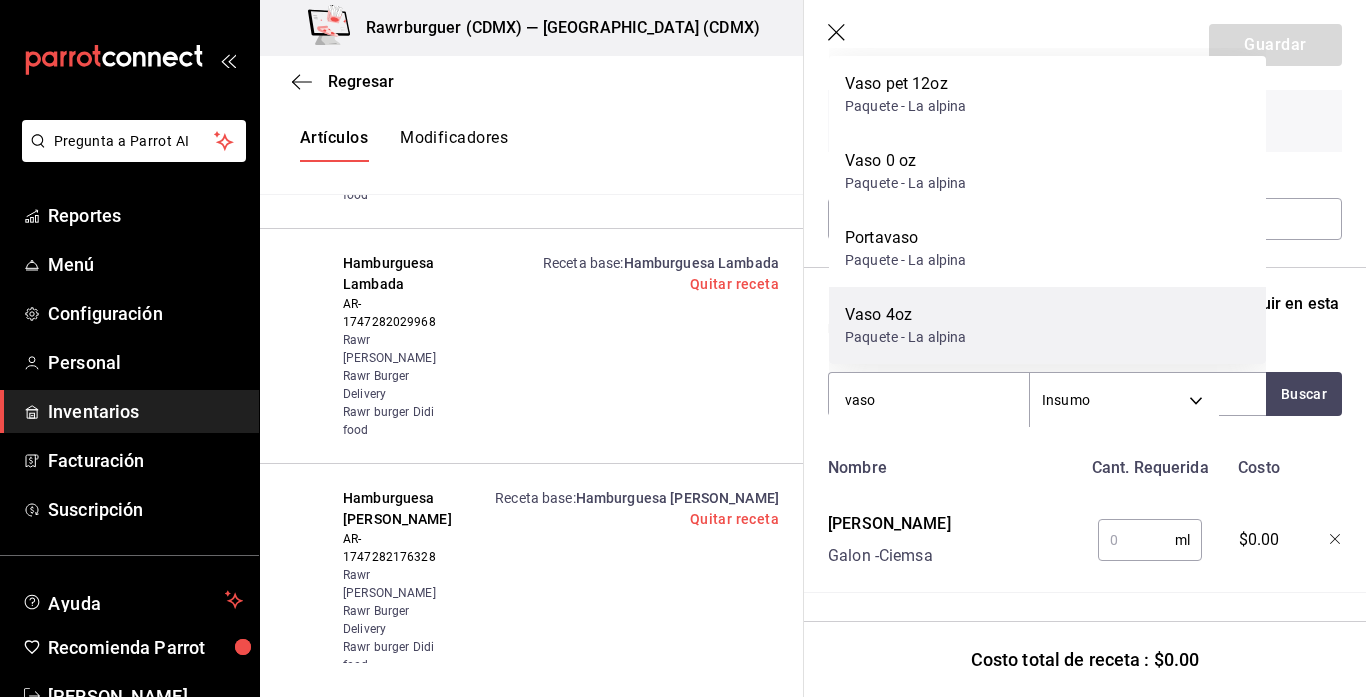 click on "Vaso 4oz Paquete - La alpina" at bounding box center (1047, 325) 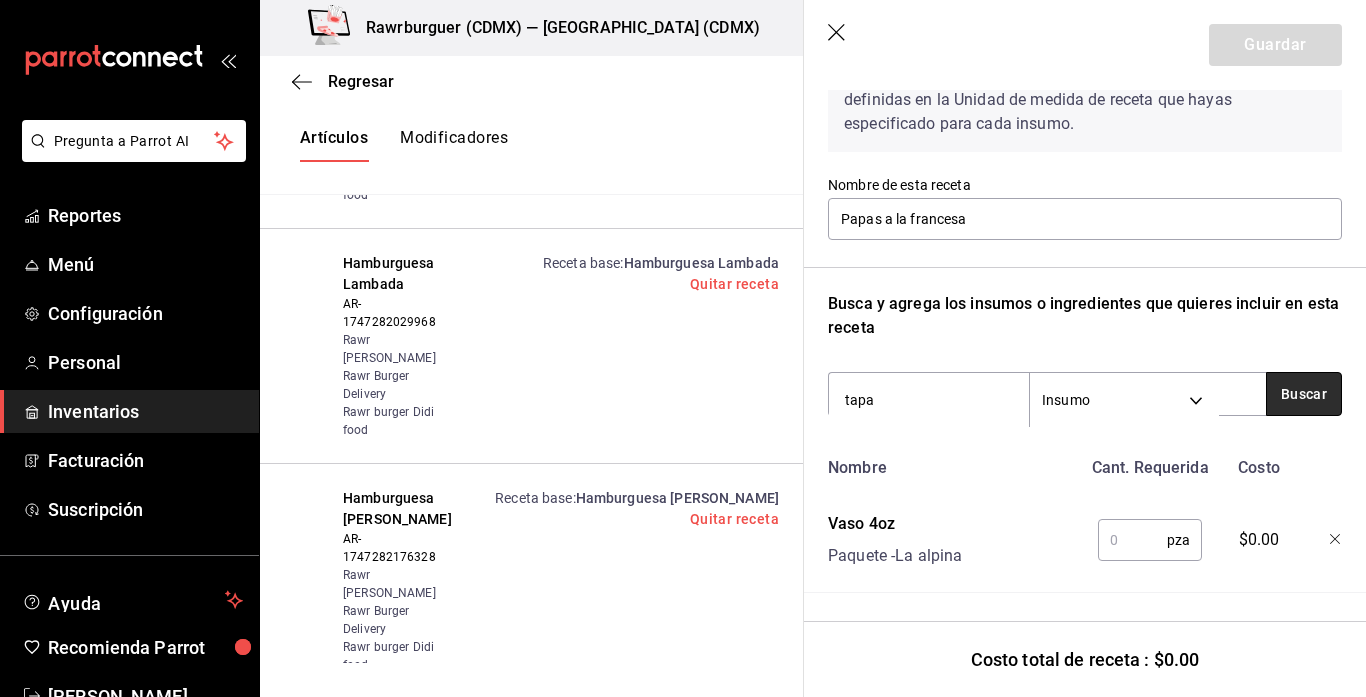 click on "Buscar" at bounding box center [1304, 394] 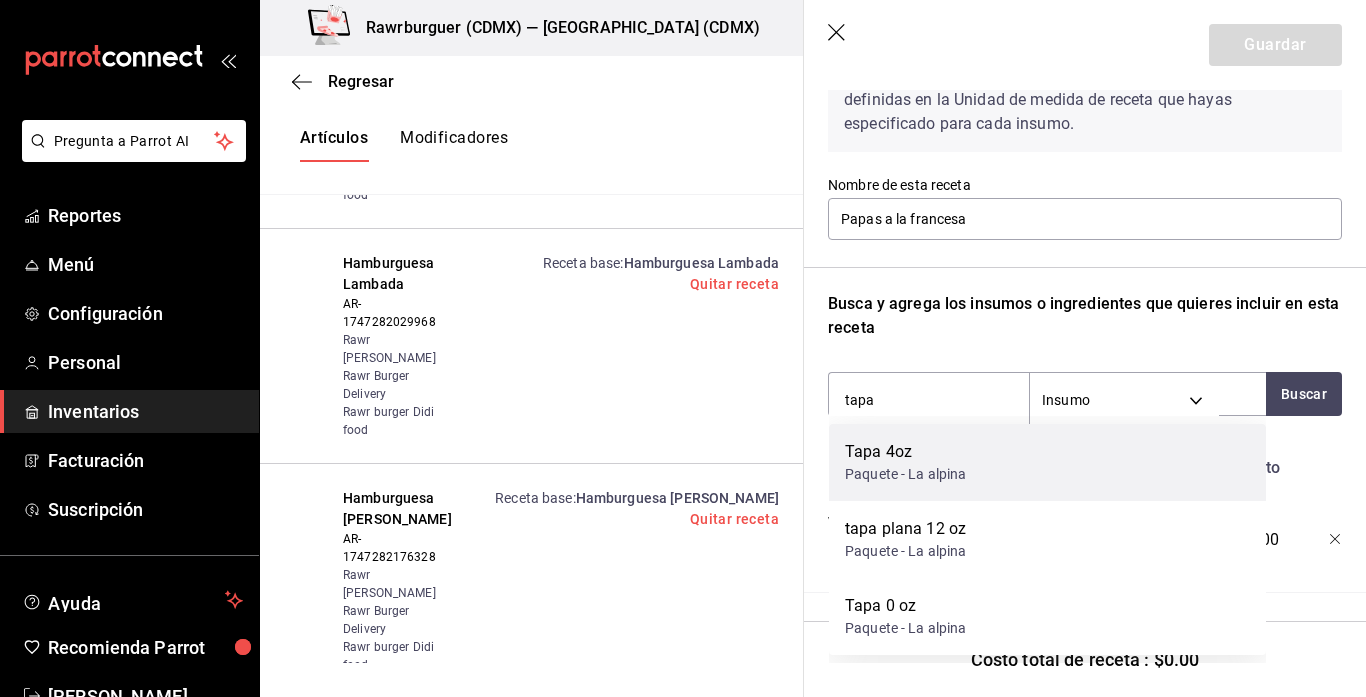 click on "Paquete - La alpina" at bounding box center [906, 474] 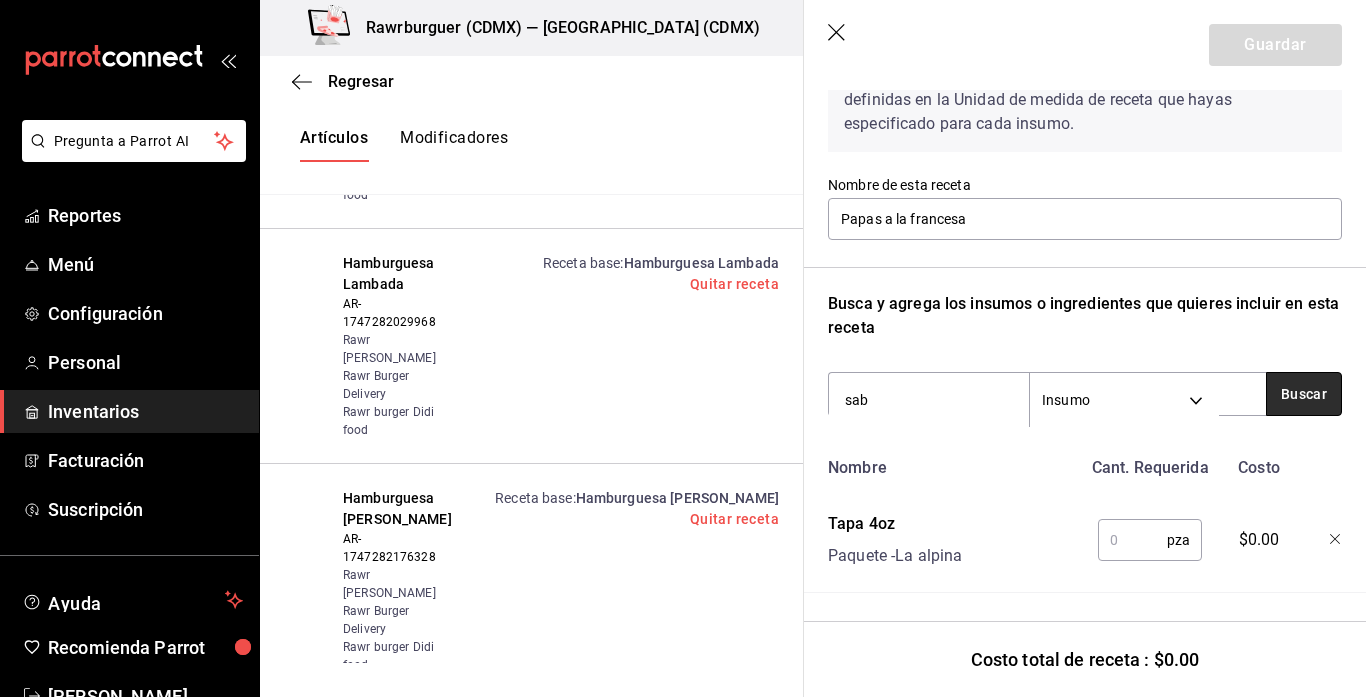 click on "Buscar" at bounding box center (1304, 394) 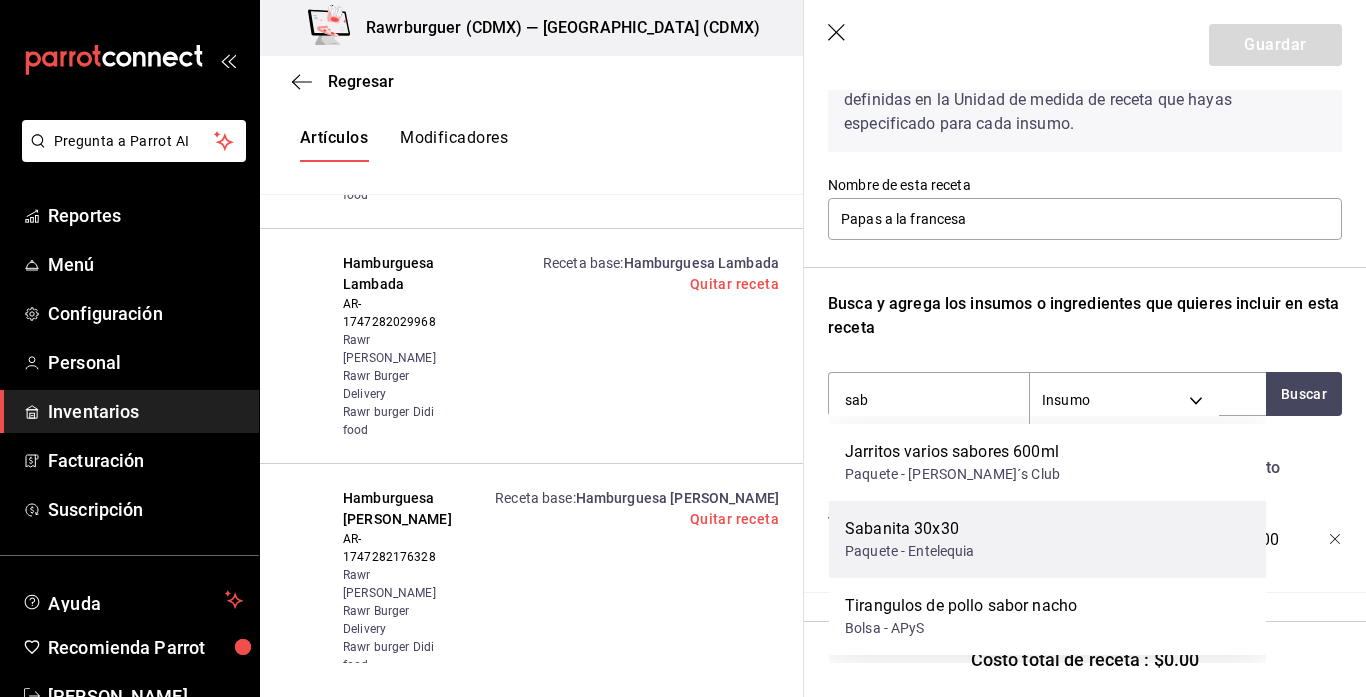 click on "Paquete - Entelequia" at bounding box center (910, 551) 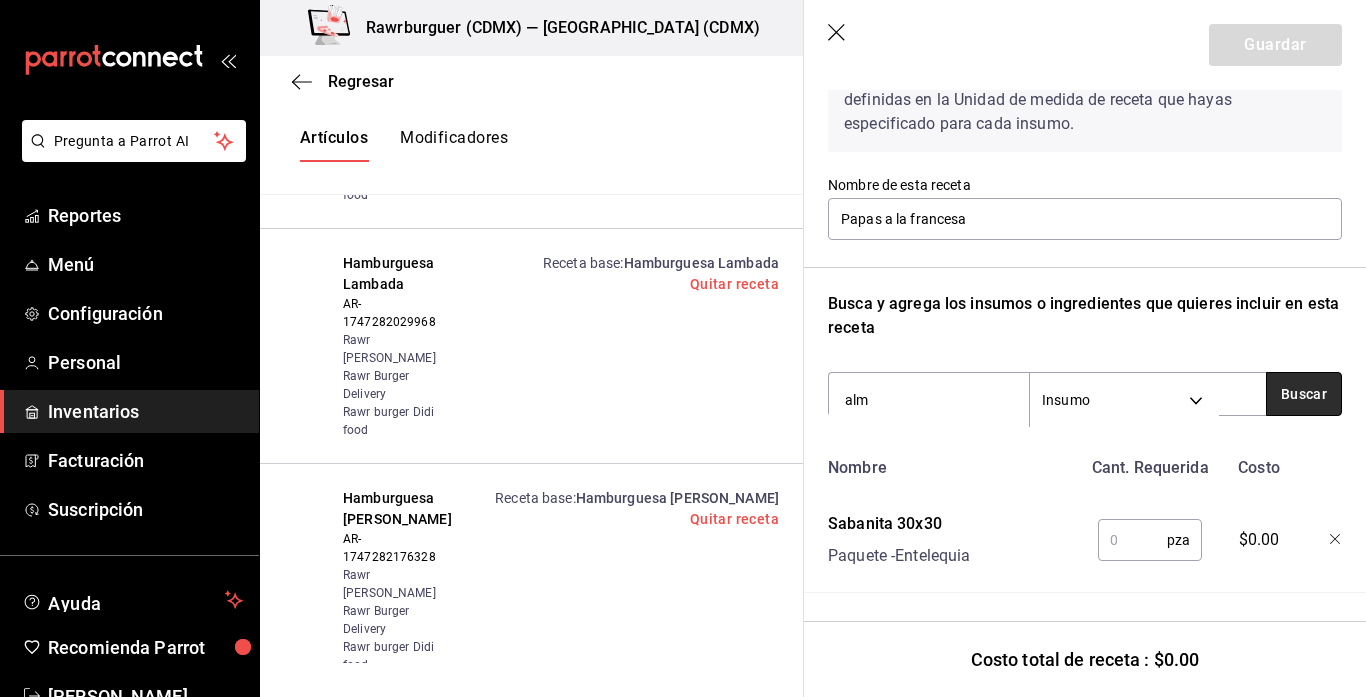 click on "Buscar" at bounding box center [1304, 394] 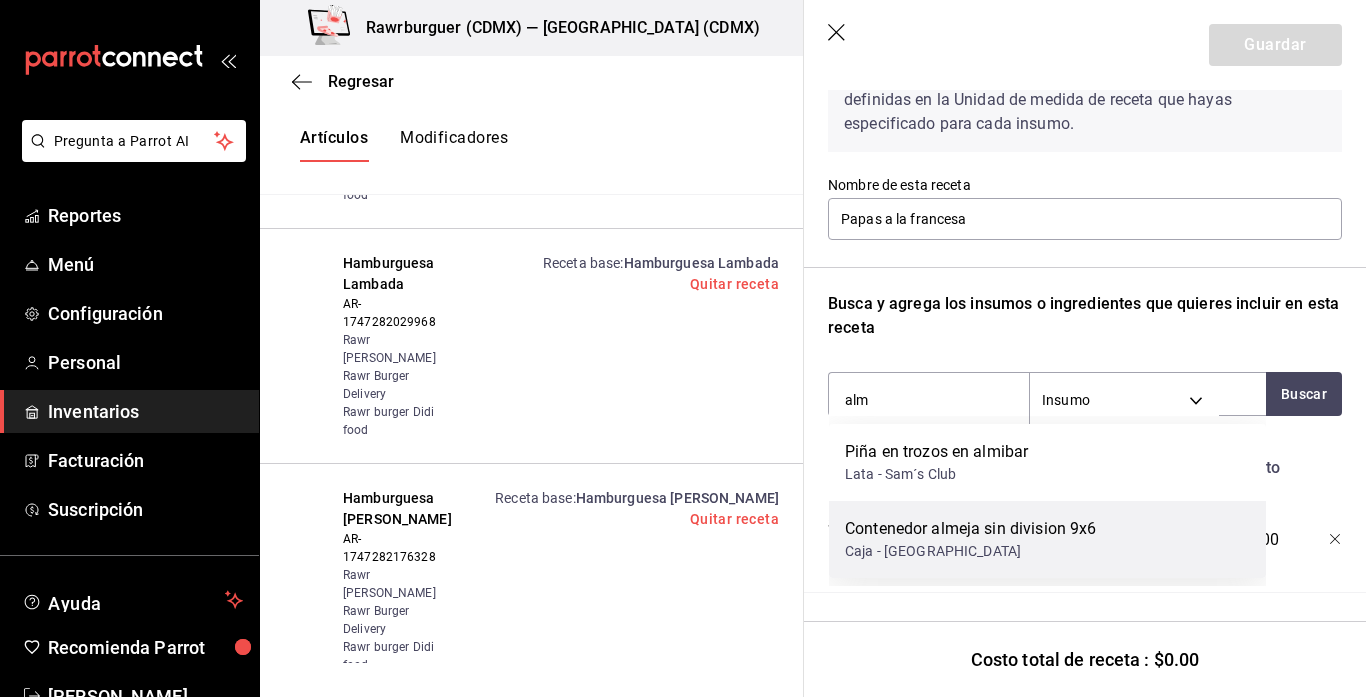 click on "Contenedor almeja sin division 9x6" at bounding box center [970, 529] 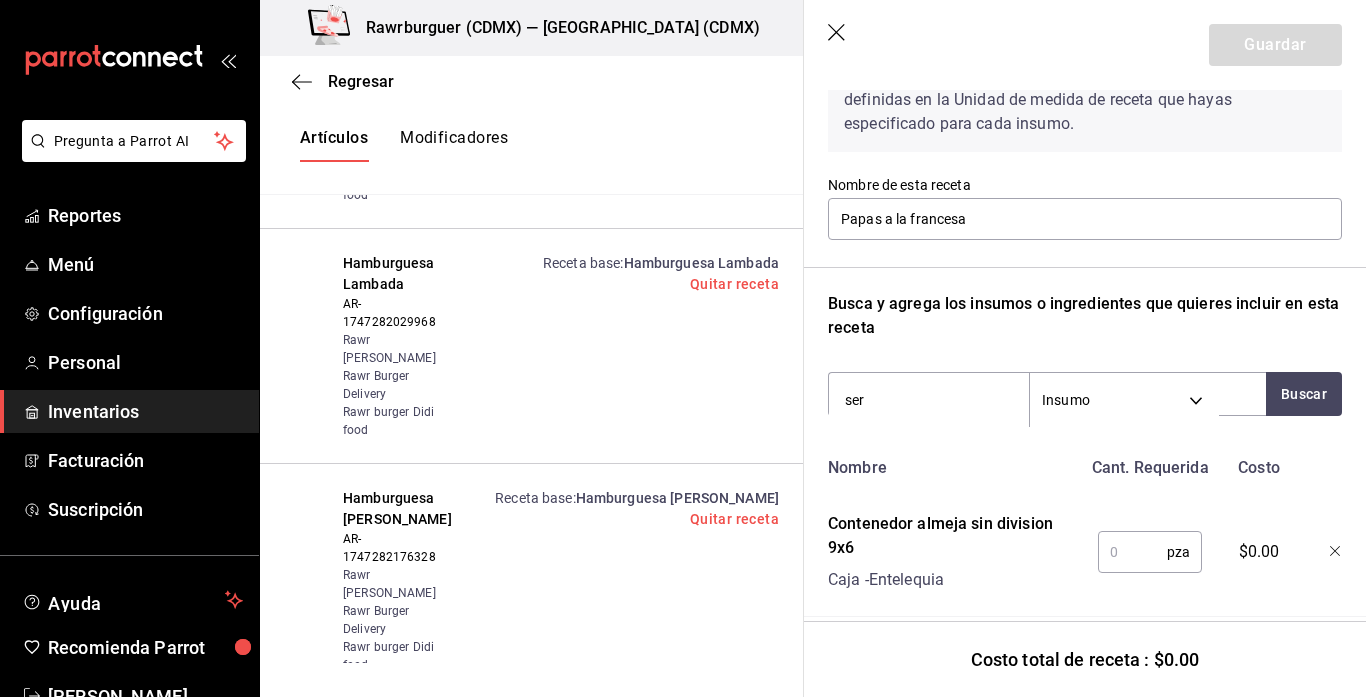 click on "Recuerda que las cantidades utilizadas en tus recetas estarán definidas en la Unidad de medida de receta que hayas especificado para cada insumo. Nombre de esta receta Papas a la francesa Busca y agrega los insumos o ingredientes que quieres incluir en esta receta ser Insumo SUPPLY Buscar Nombre Cant. Requerida Costo Contenedor almeja sin division 9x6 Caja -  Entelequia pza ​ $0.00 Sabanita 30x30 Paquete -  Entelequia pza ​ $0.00 Tapa 4oz Paquete -  La alpina pza ​ $0.00 Vaso 4oz Paquete -  La alpina pza ​ $0.00 Salsa bufalo Galon -  Ciemsa ml ​ $0.00 Curry en polvo  Bote -  Sam´s Club gr ​ $0.00 Paprika Bote -  Sam´s Club gr ​ $0.00 Sal fina  Bote -  Sam´s Club gr ​ $0.00 Aceite oleina de palma  easy fry Bidón  -  APyS ml ​ $0.00 Papa francesa 3/8 delivery  Caja -  APyS gr ​ $0.00" at bounding box center (1085, 809) 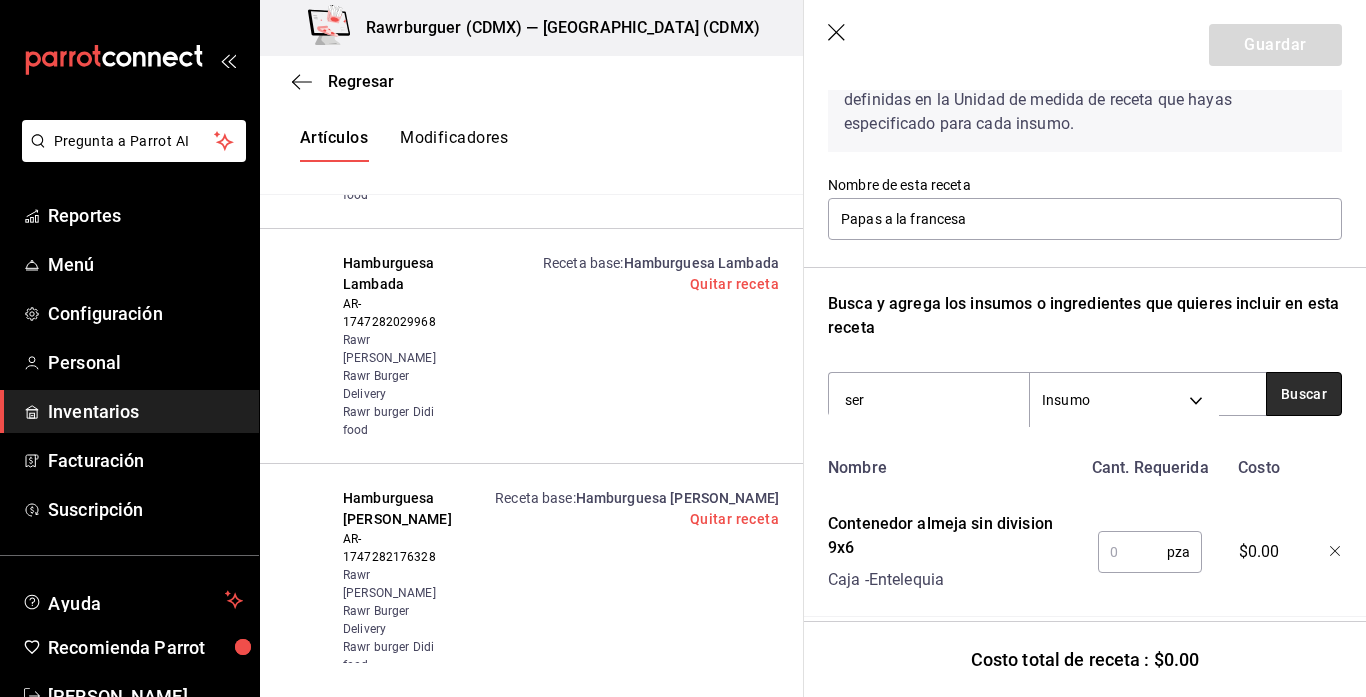 click on "Buscar" at bounding box center [1304, 394] 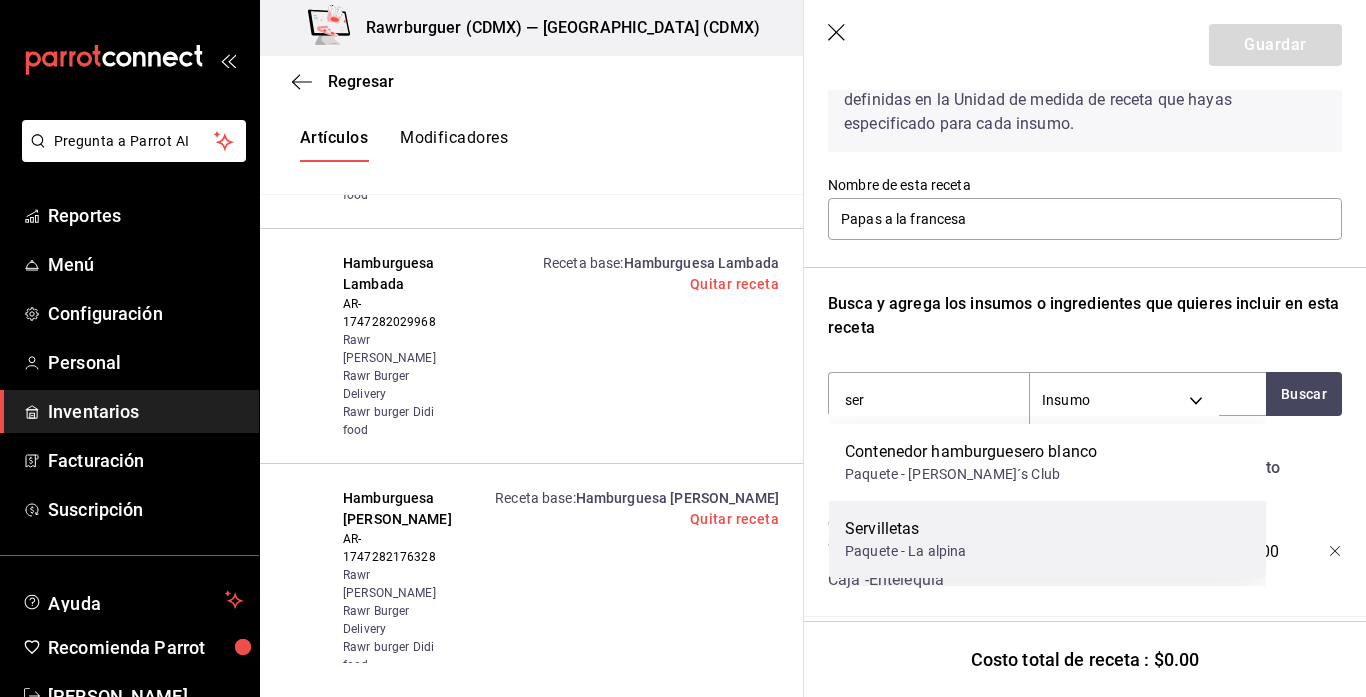 click on "Servilletas  Paquete - La alpina" at bounding box center (1047, 539) 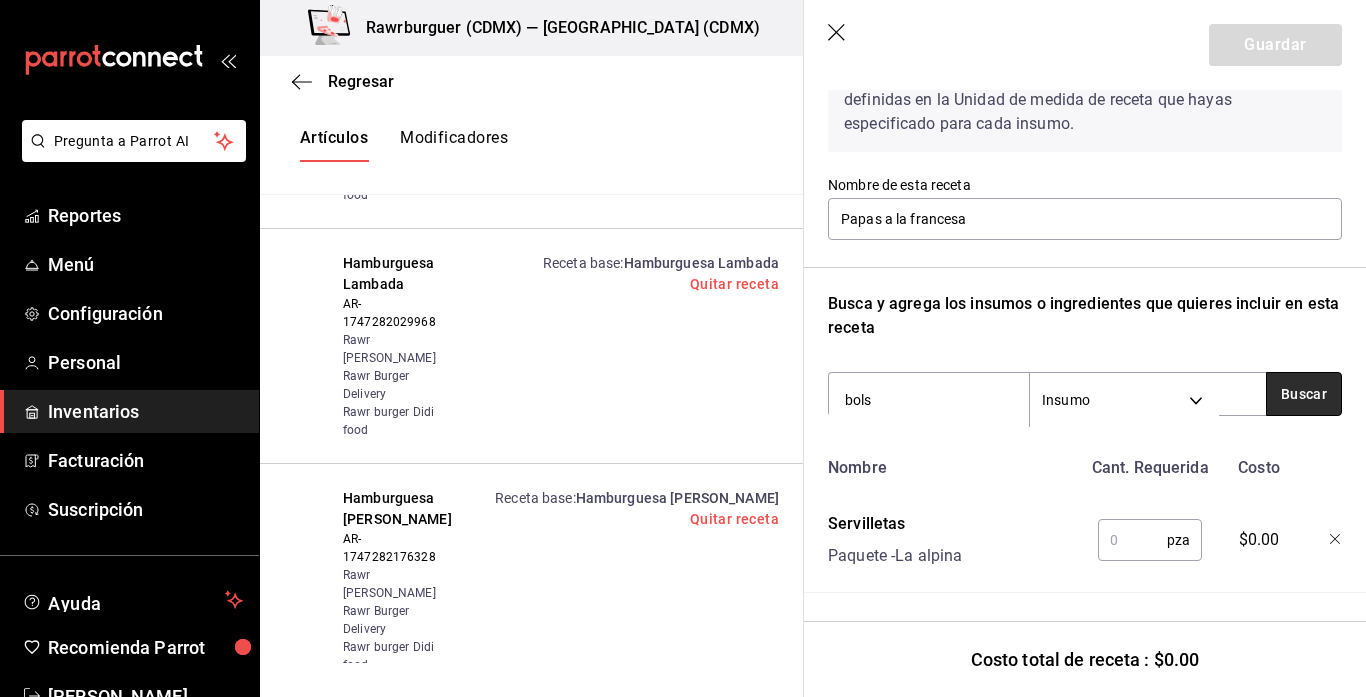 click on "Buscar" at bounding box center [1304, 394] 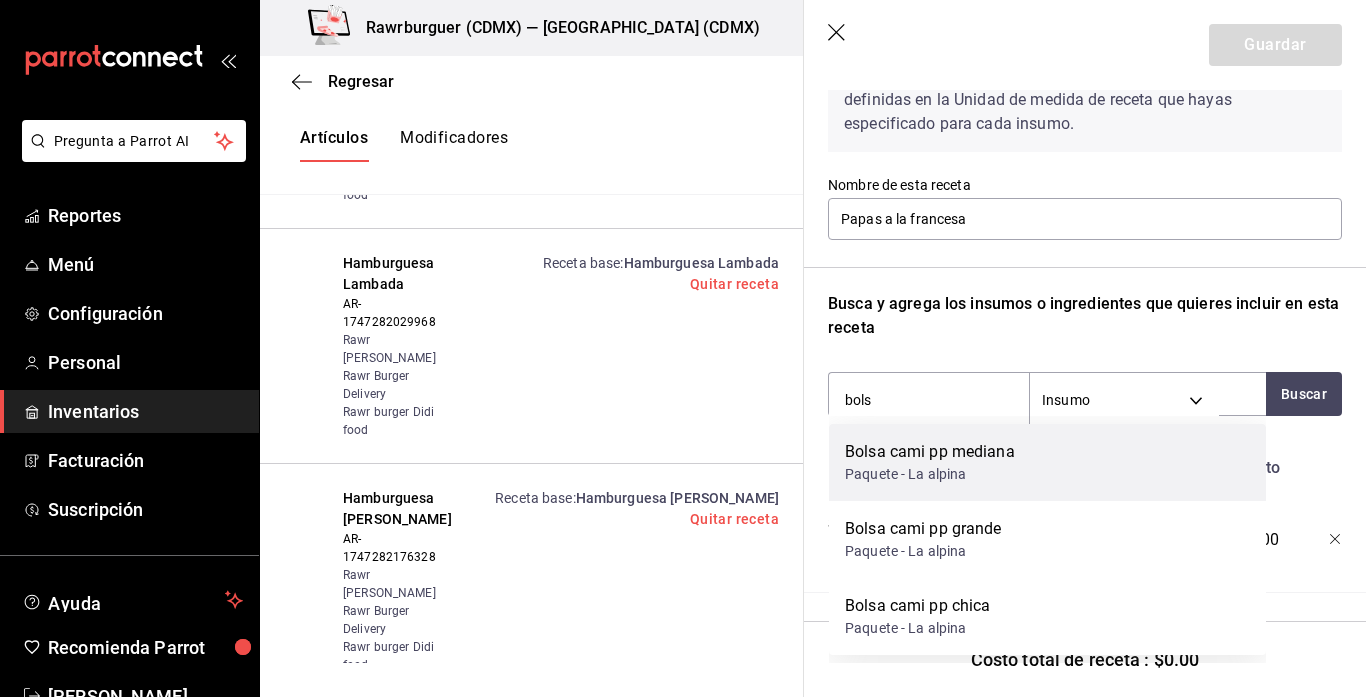 click on "Paquete - La alpina" at bounding box center [930, 474] 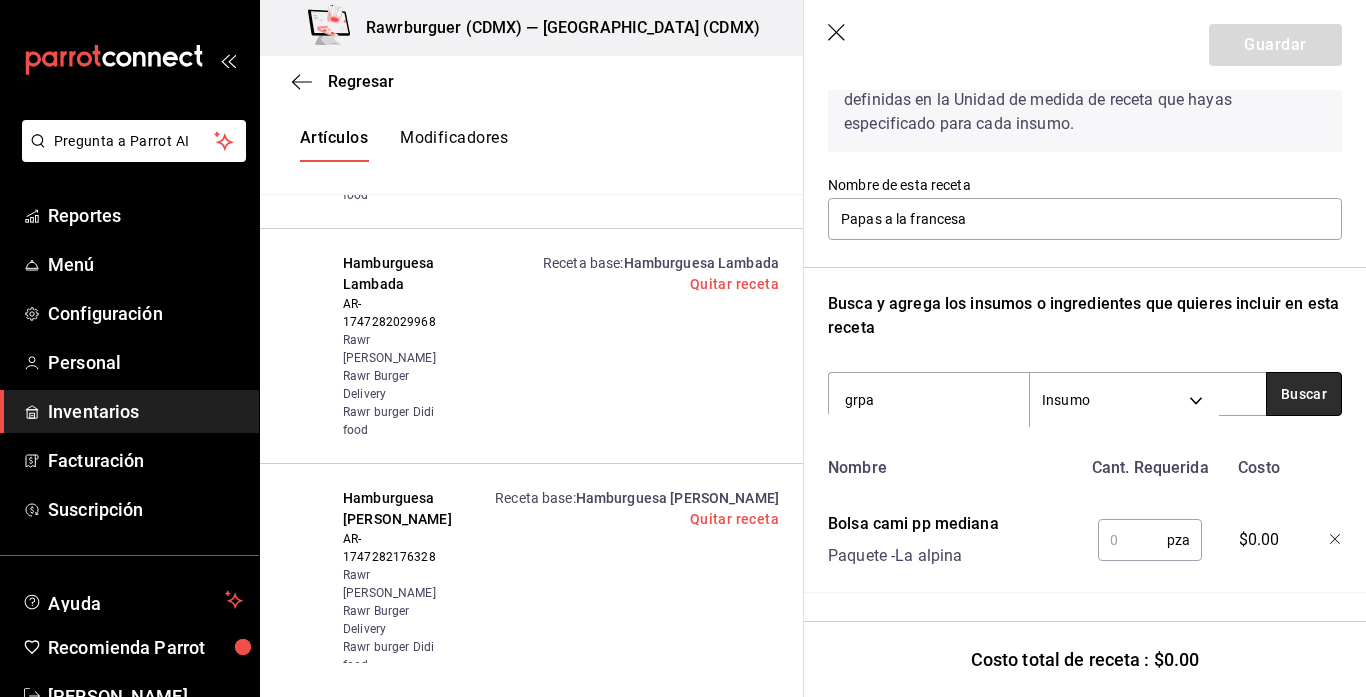 click on "Buscar" at bounding box center [1304, 394] 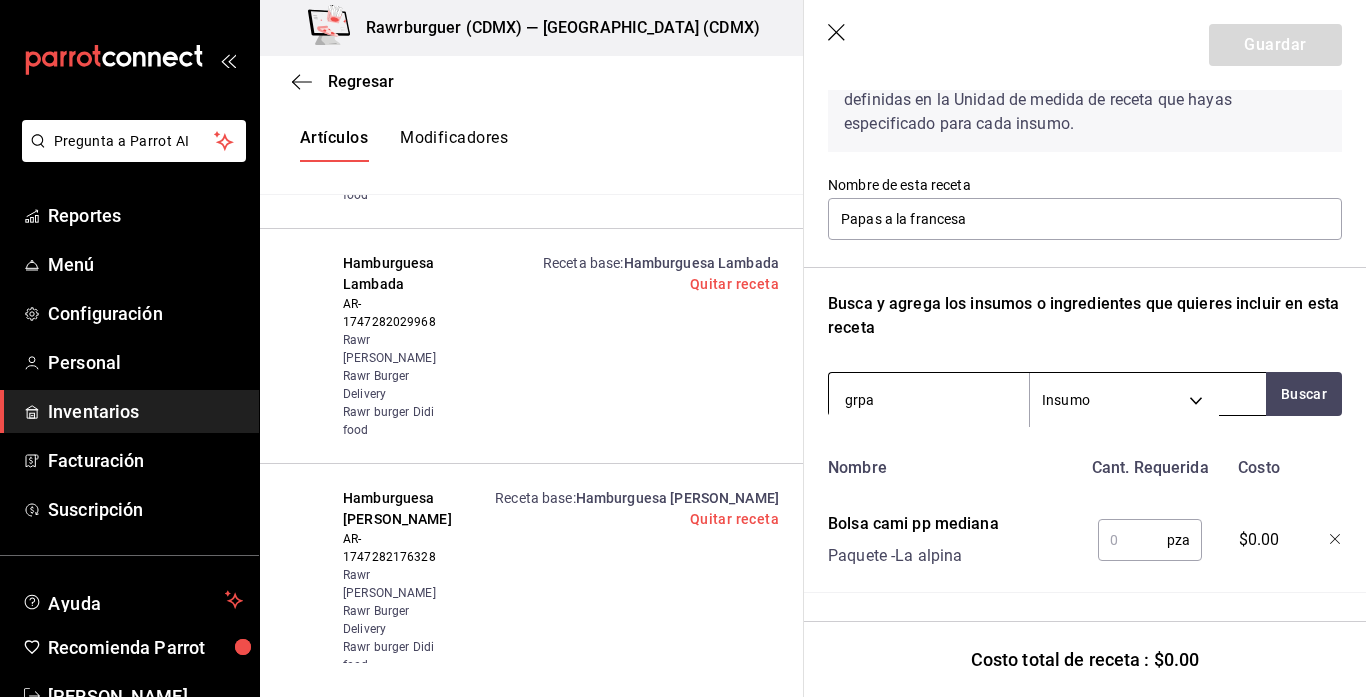 click on "grpa" at bounding box center (929, 400) 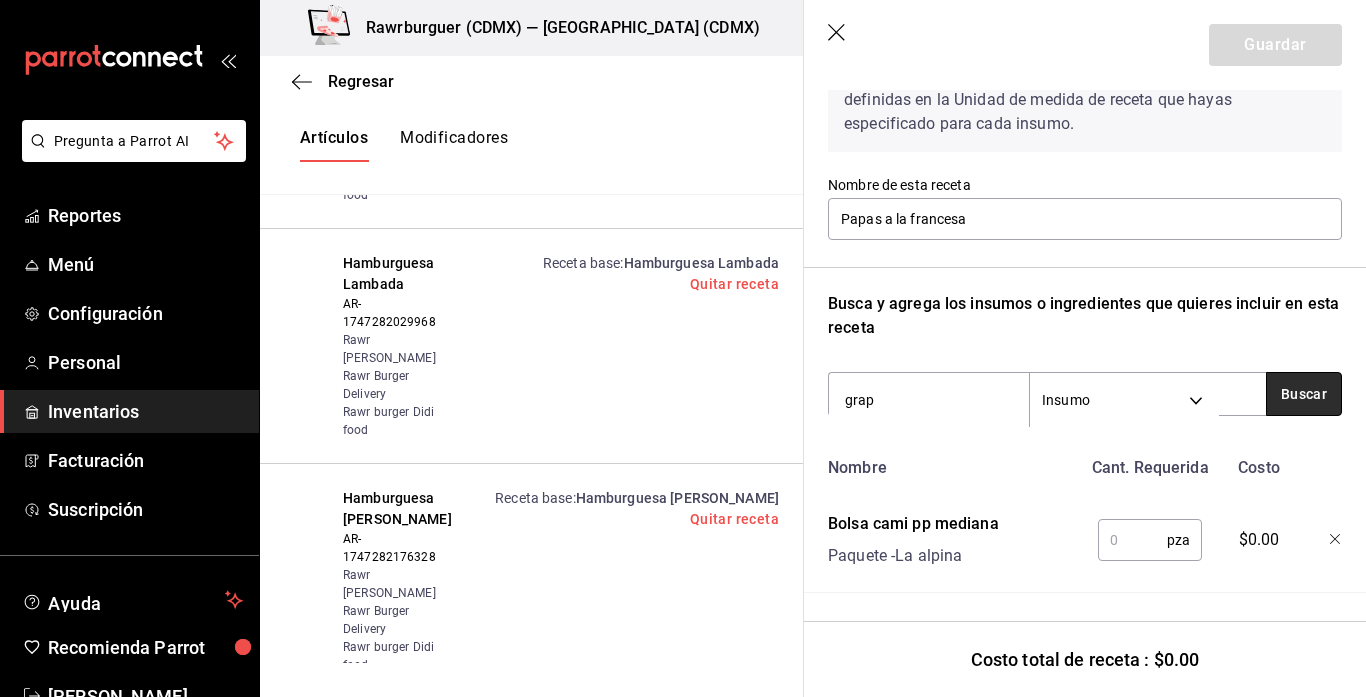 click on "Buscar" at bounding box center [1304, 394] 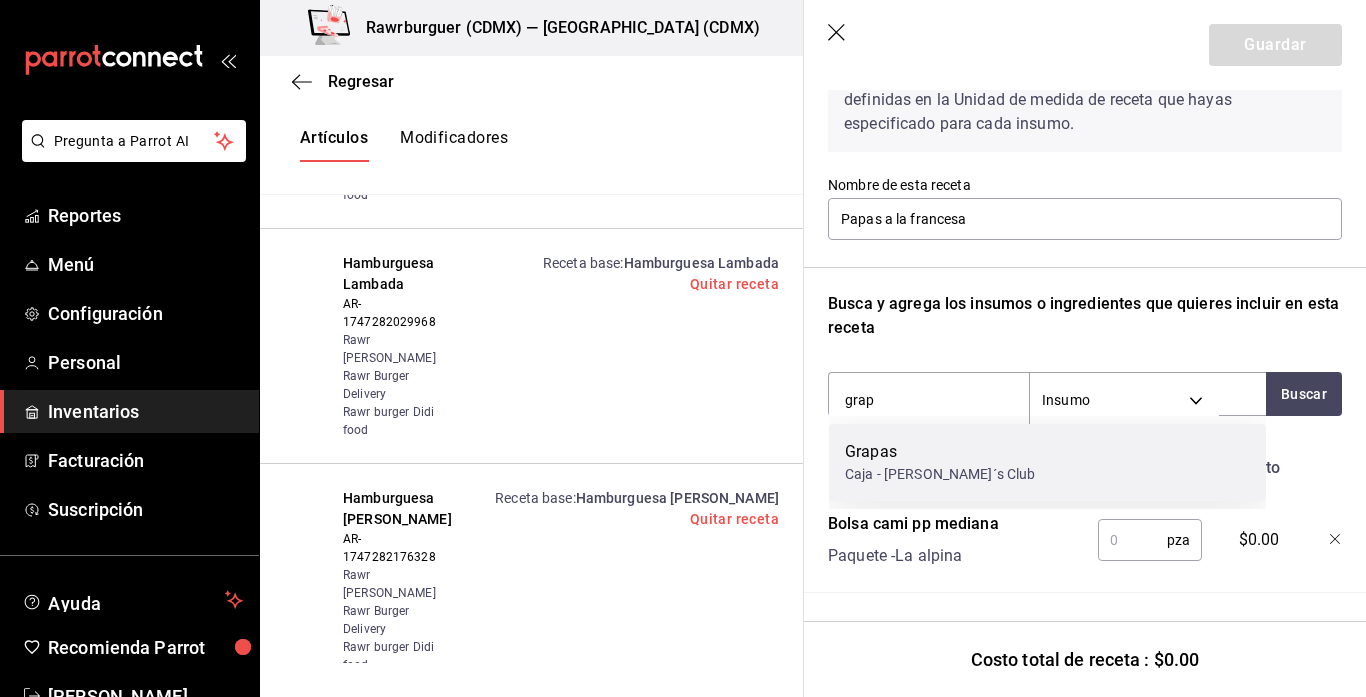 click on "Grapas Caja - [PERSON_NAME]´s Club" at bounding box center (1047, 462) 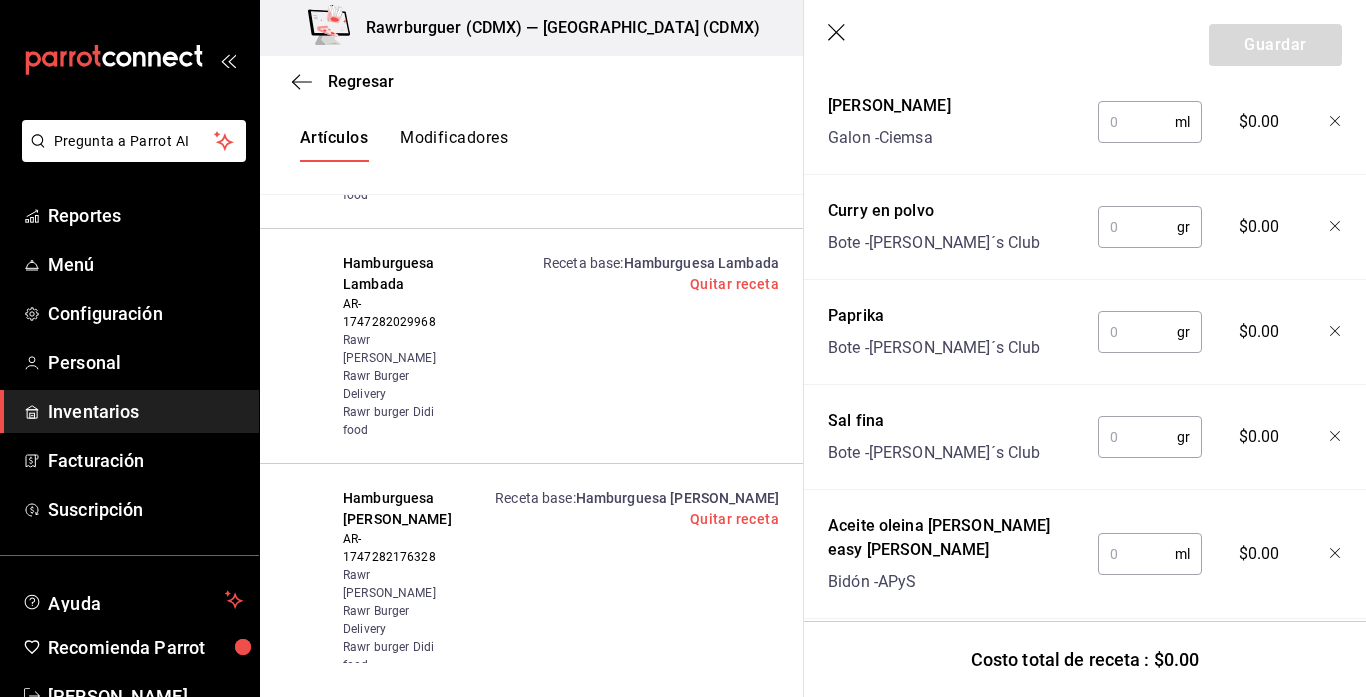 scroll, scrollTop: 1410, scrollLeft: 0, axis: vertical 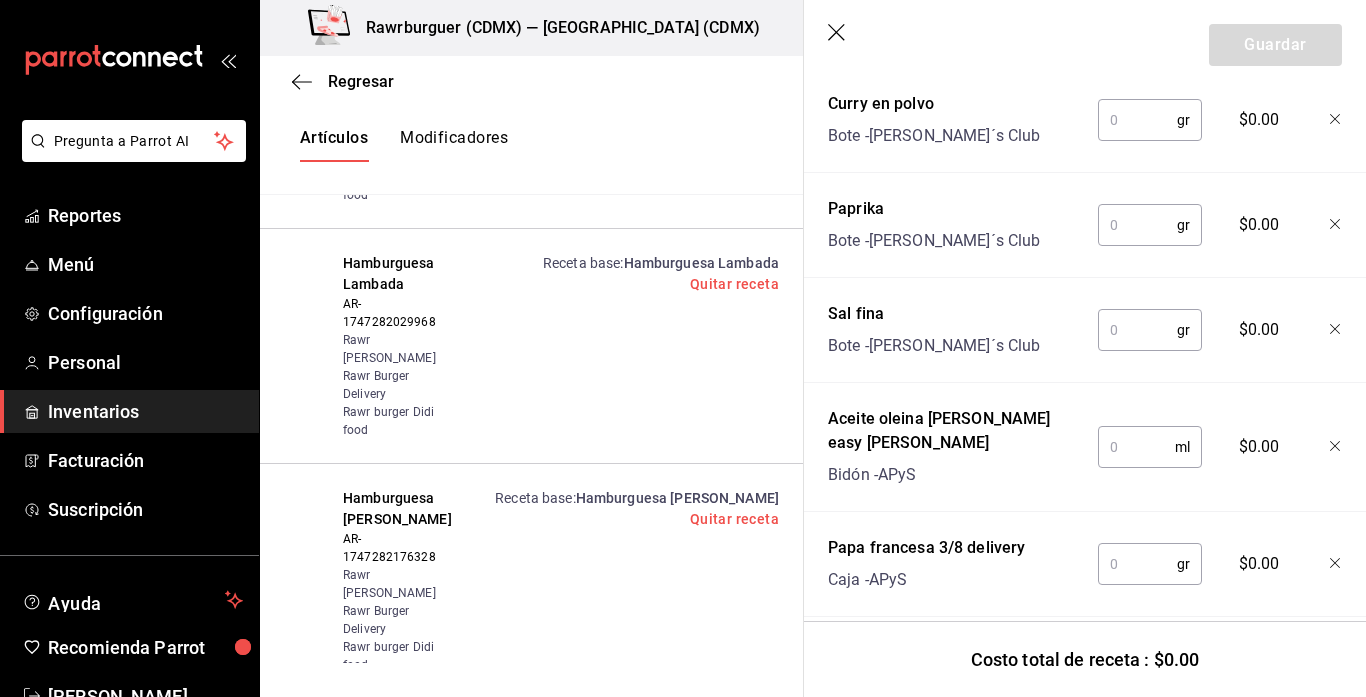 click at bounding box center [1137, 564] 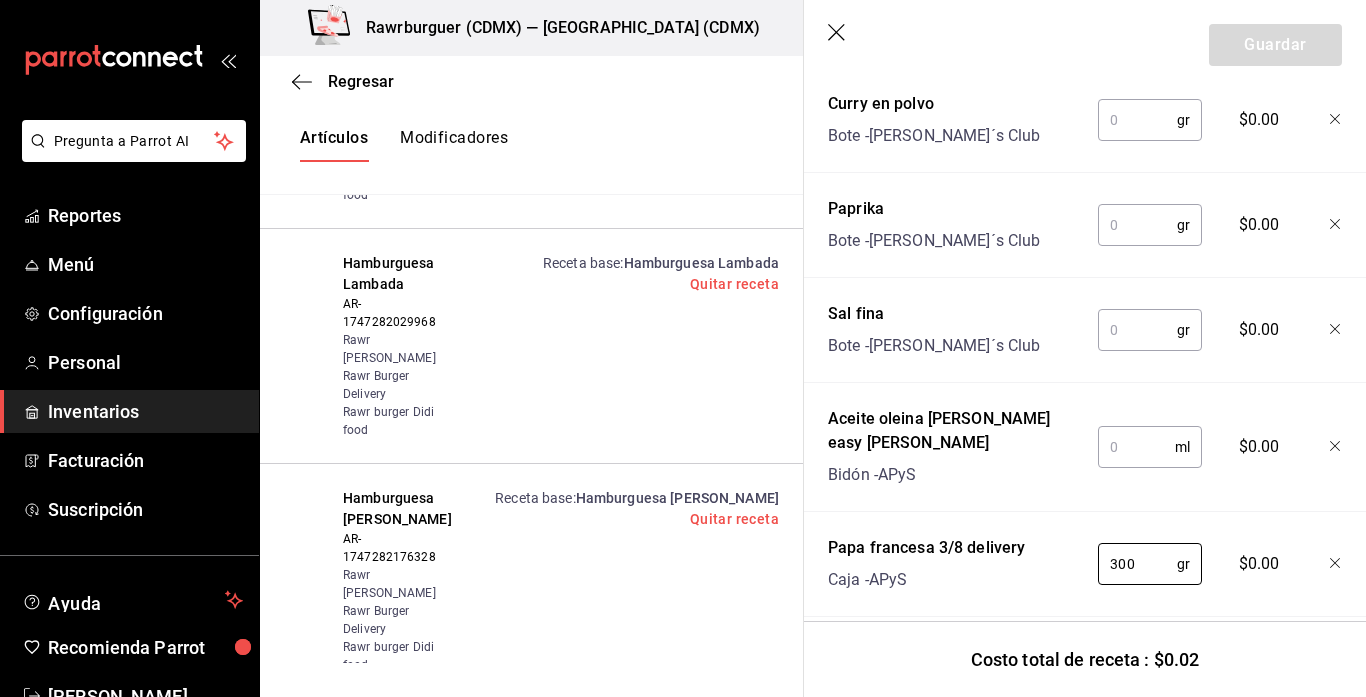click at bounding box center (1136, 447) 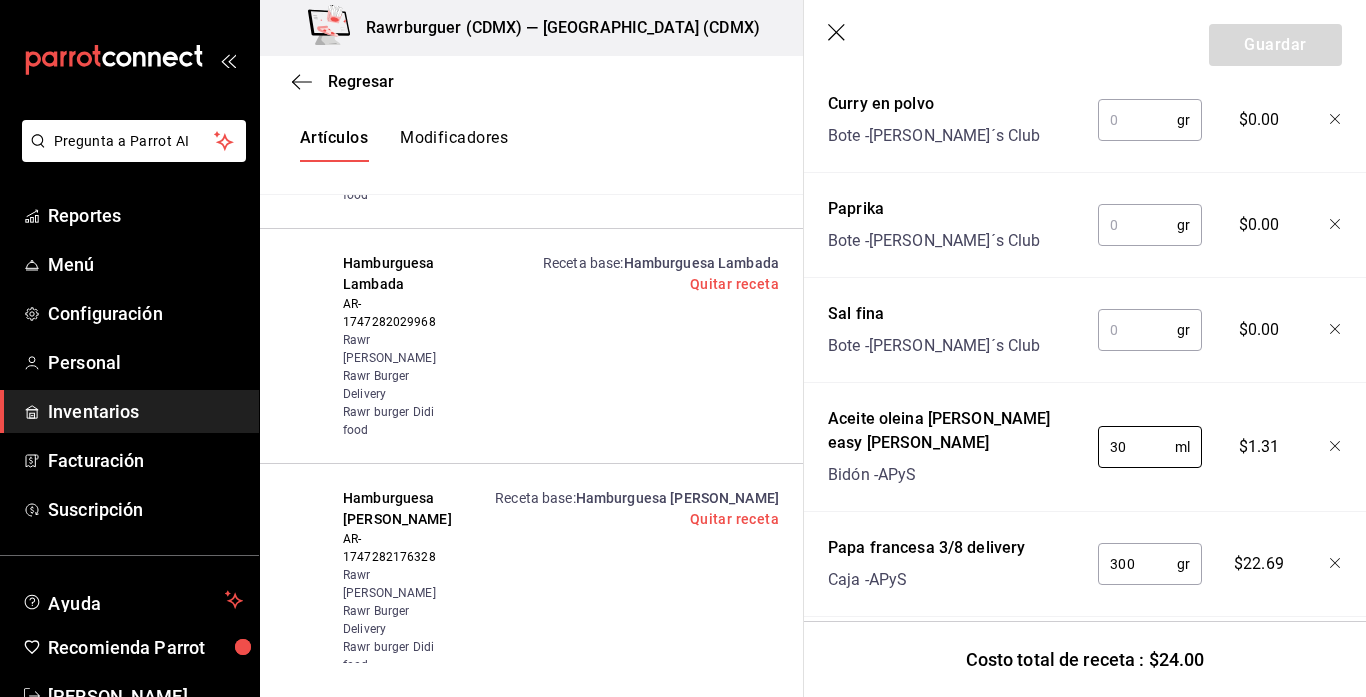 click at bounding box center (1137, 330) 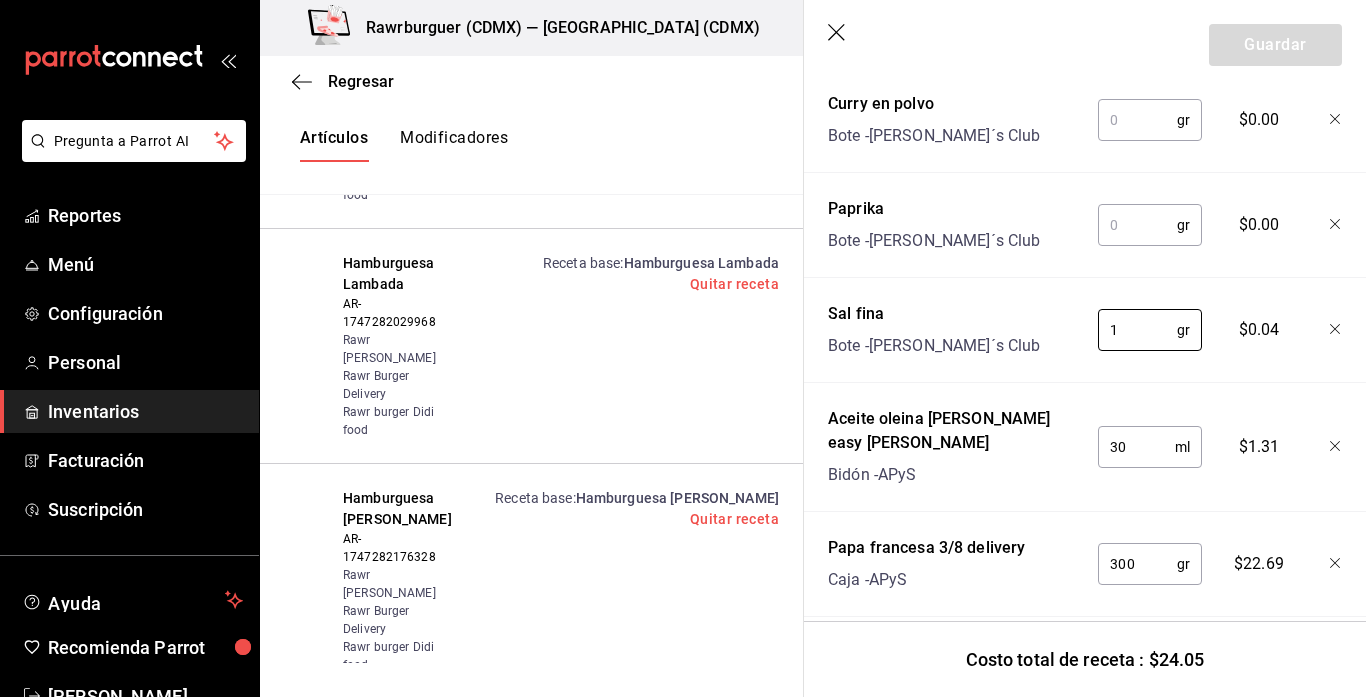 click at bounding box center (1137, 225) 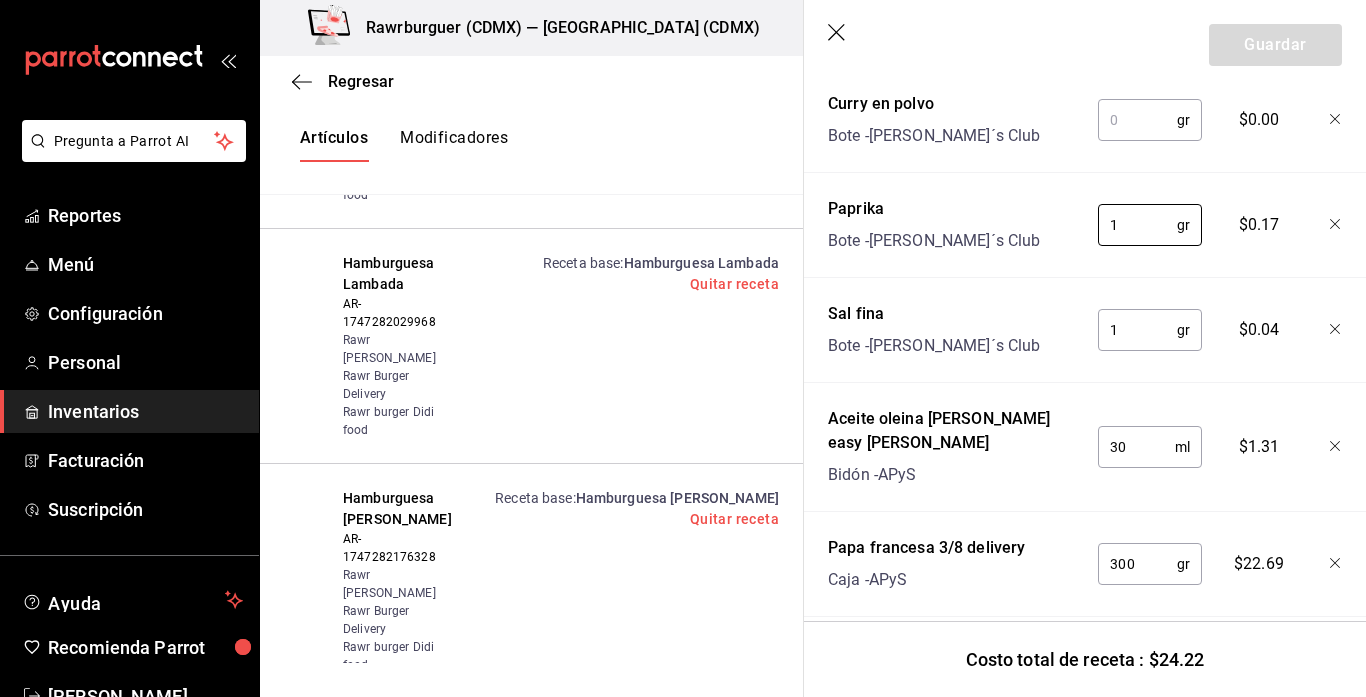 click at bounding box center [1137, 120] 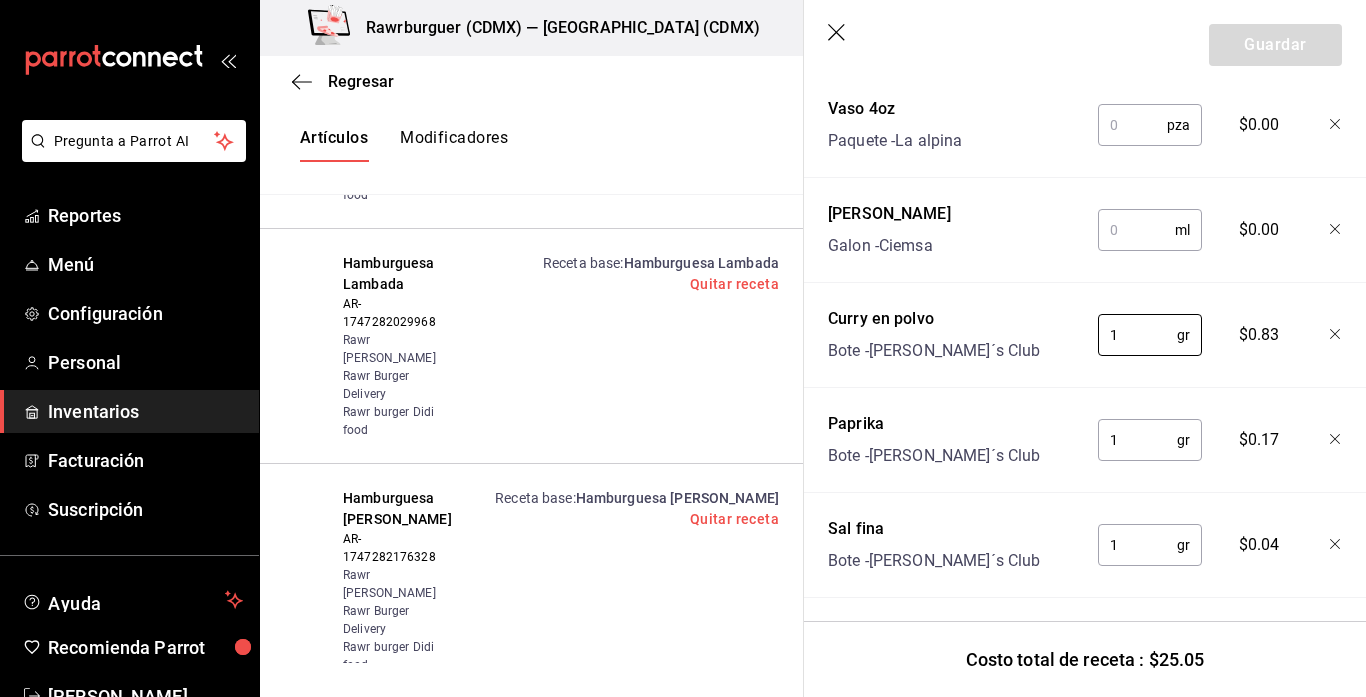 scroll, scrollTop: 1194, scrollLeft: 0, axis: vertical 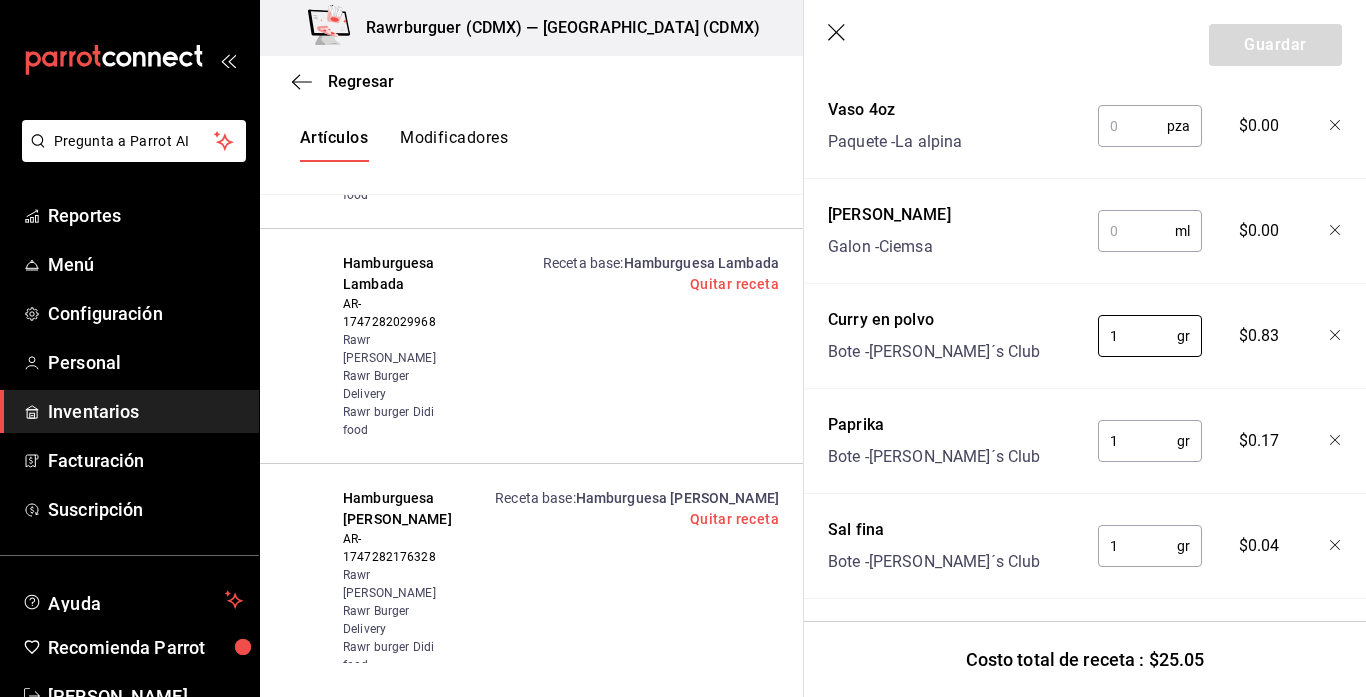 click at bounding box center (1136, 231) 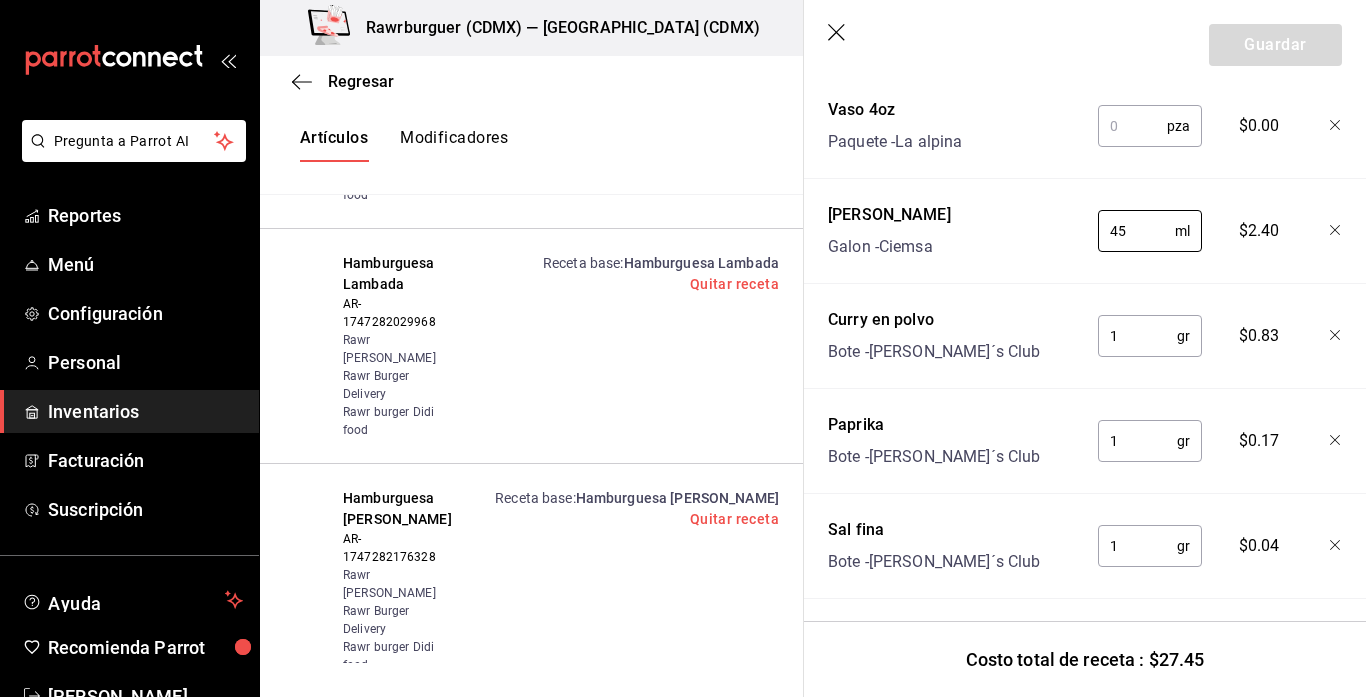 click at bounding box center [1132, 126] 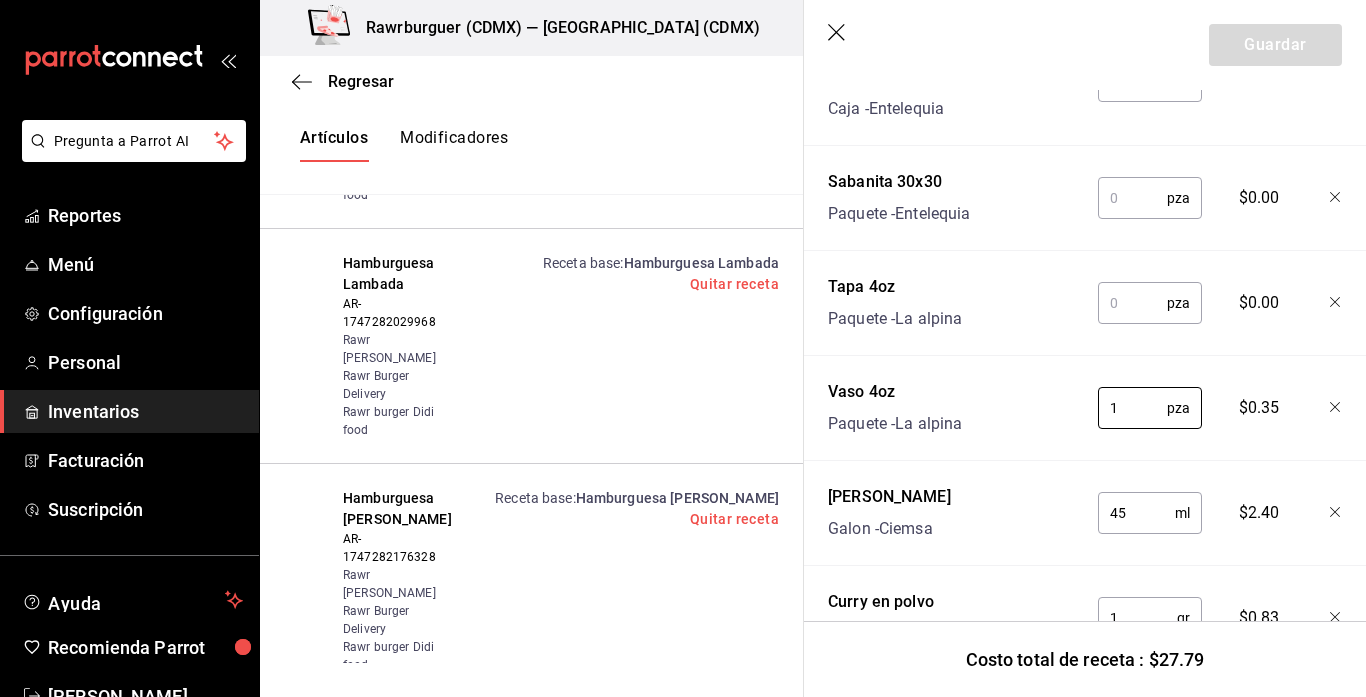 scroll, scrollTop: 898, scrollLeft: 0, axis: vertical 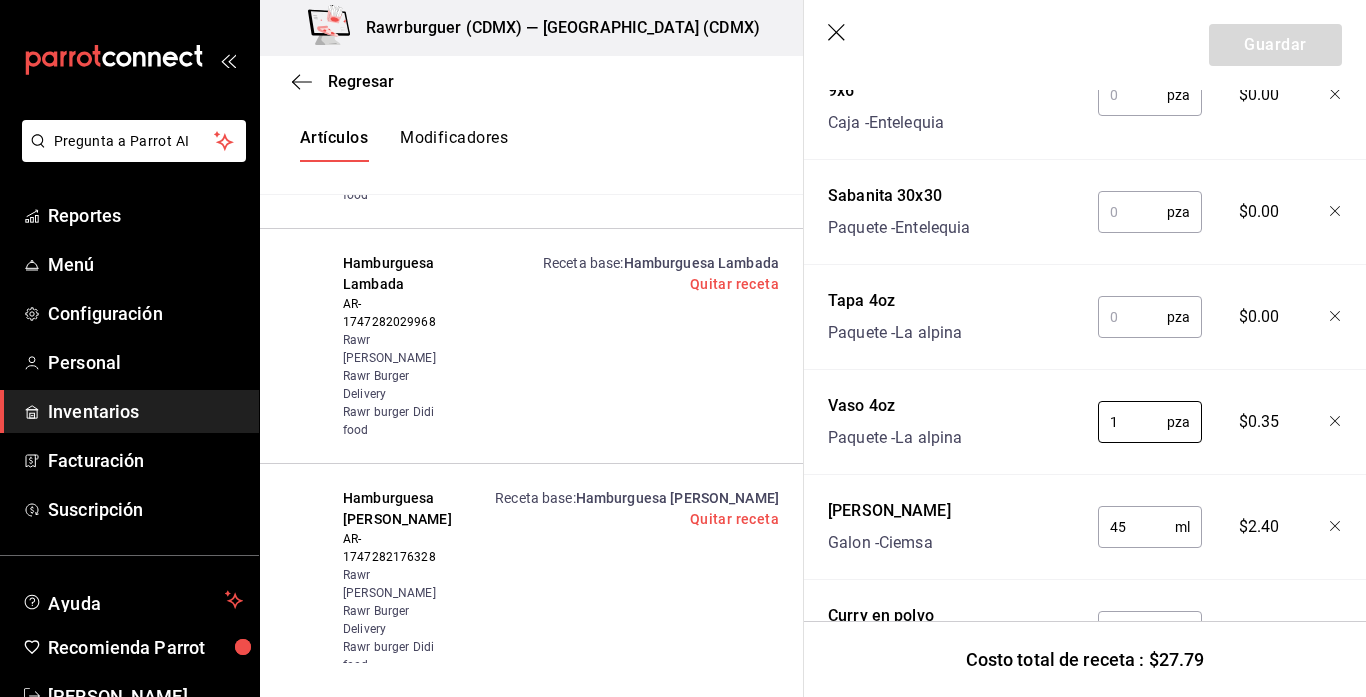 click at bounding box center (1132, 317) 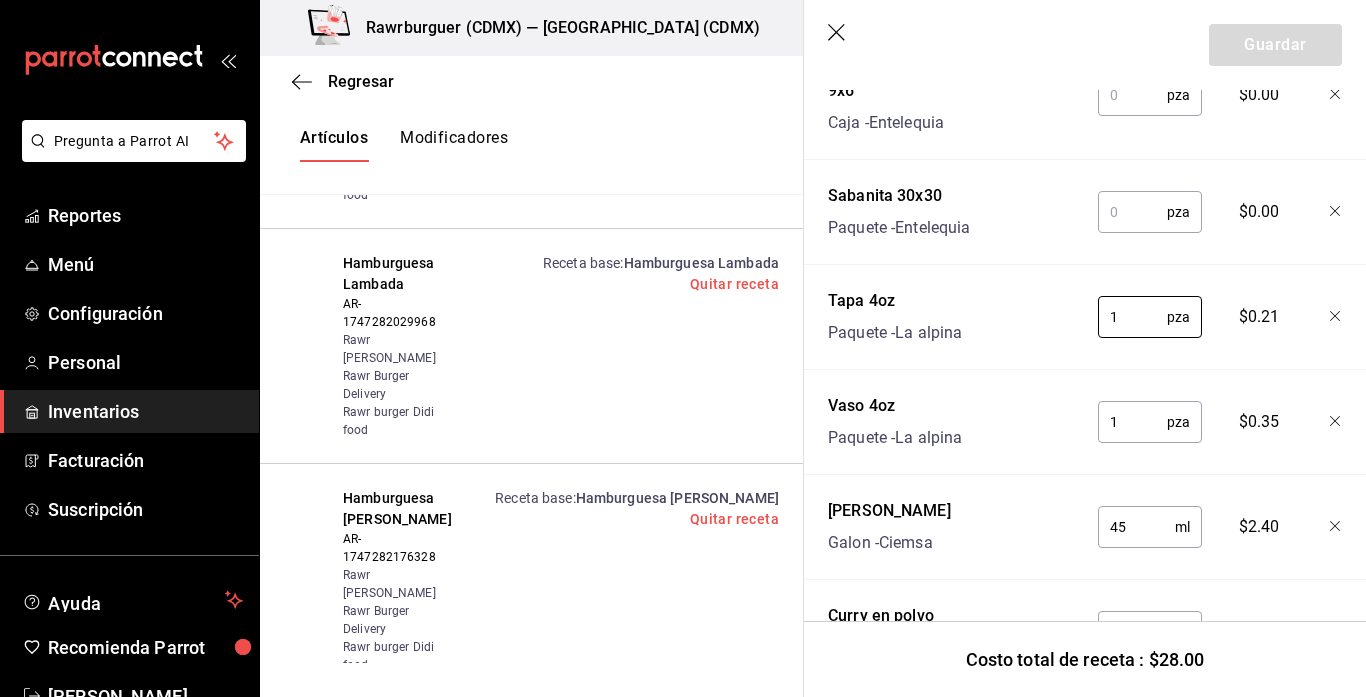 click at bounding box center (1132, 212) 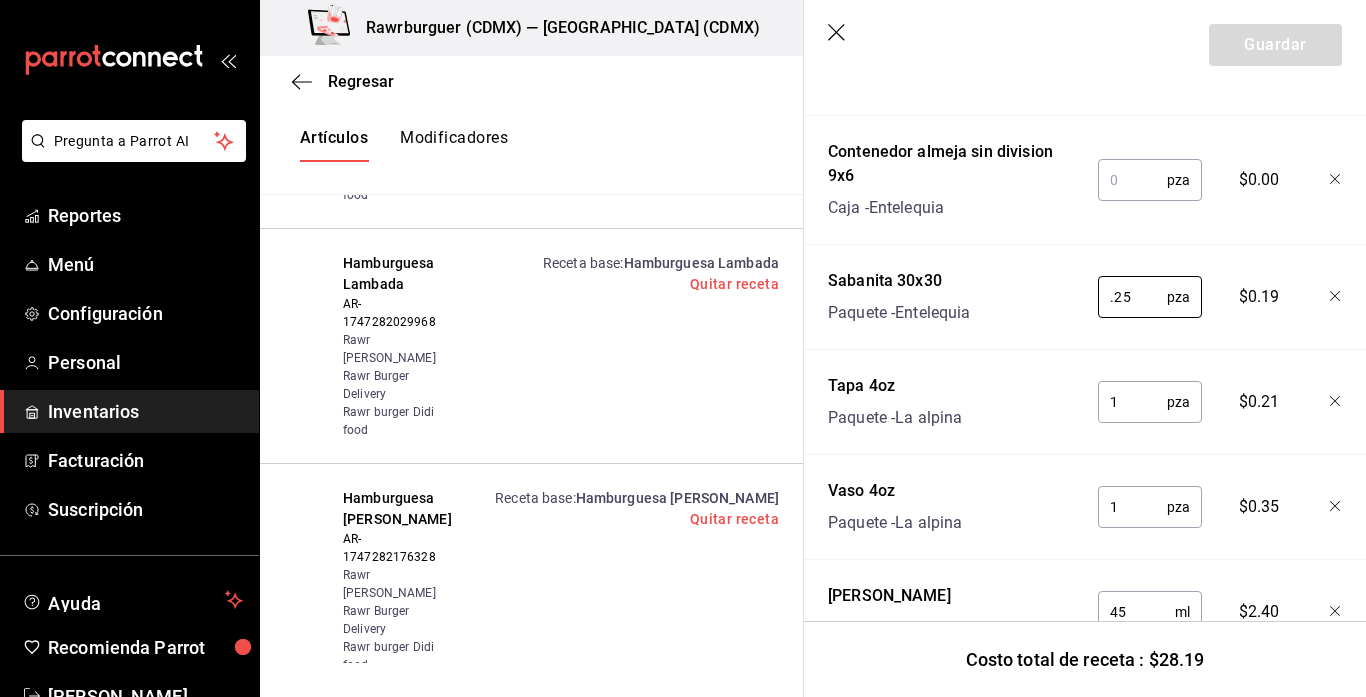 scroll, scrollTop: 809, scrollLeft: 0, axis: vertical 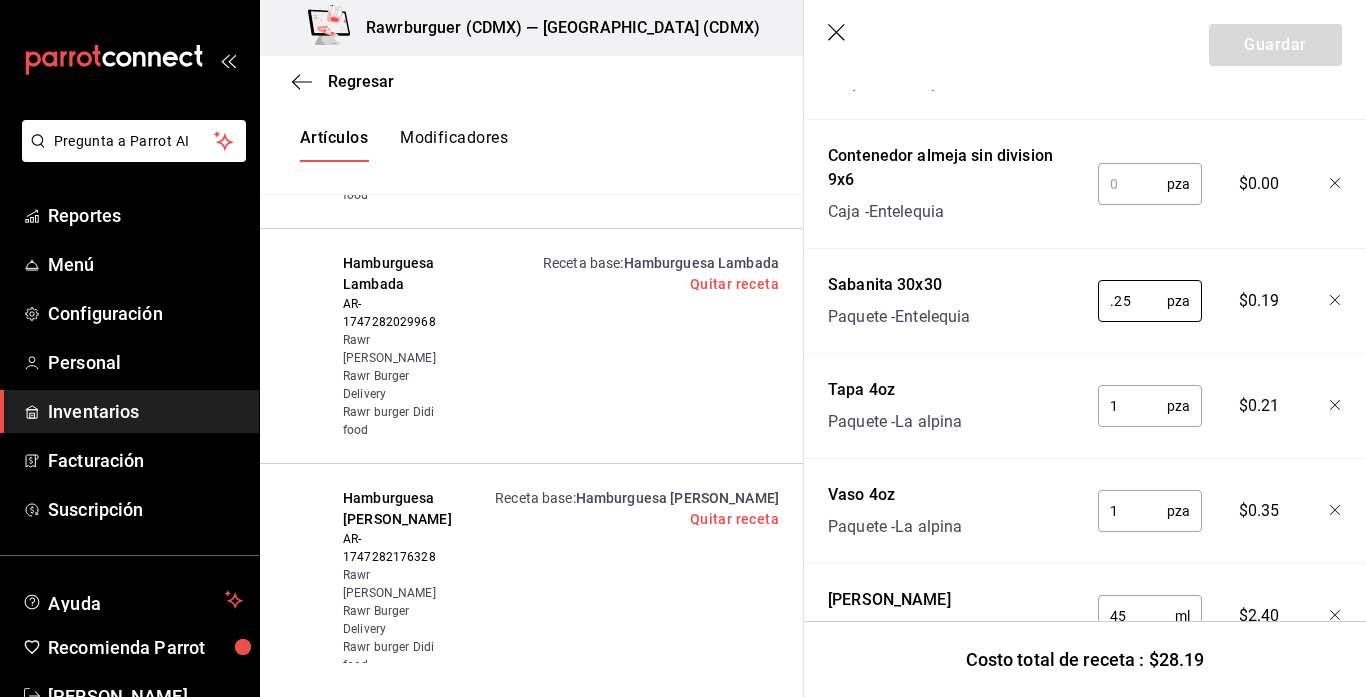 click at bounding box center (1132, 184) 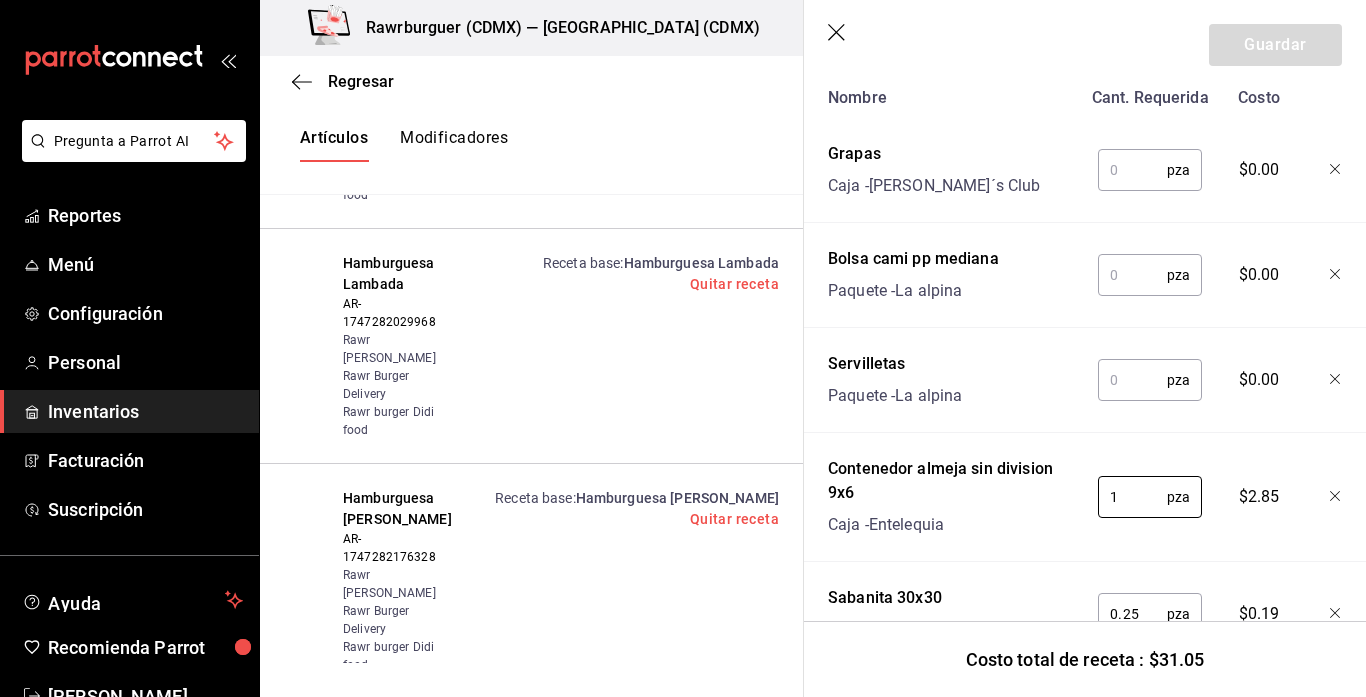 scroll, scrollTop: 413, scrollLeft: 0, axis: vertical 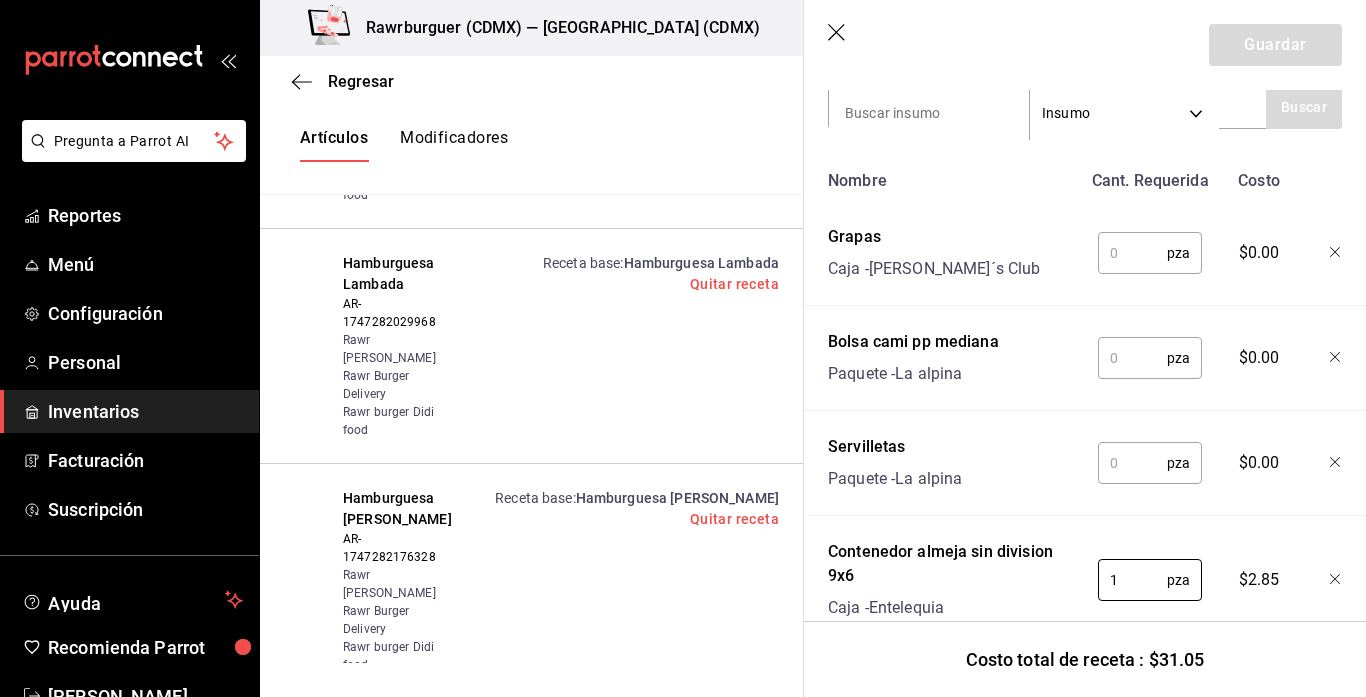 click at bounding box center [1132, 463] 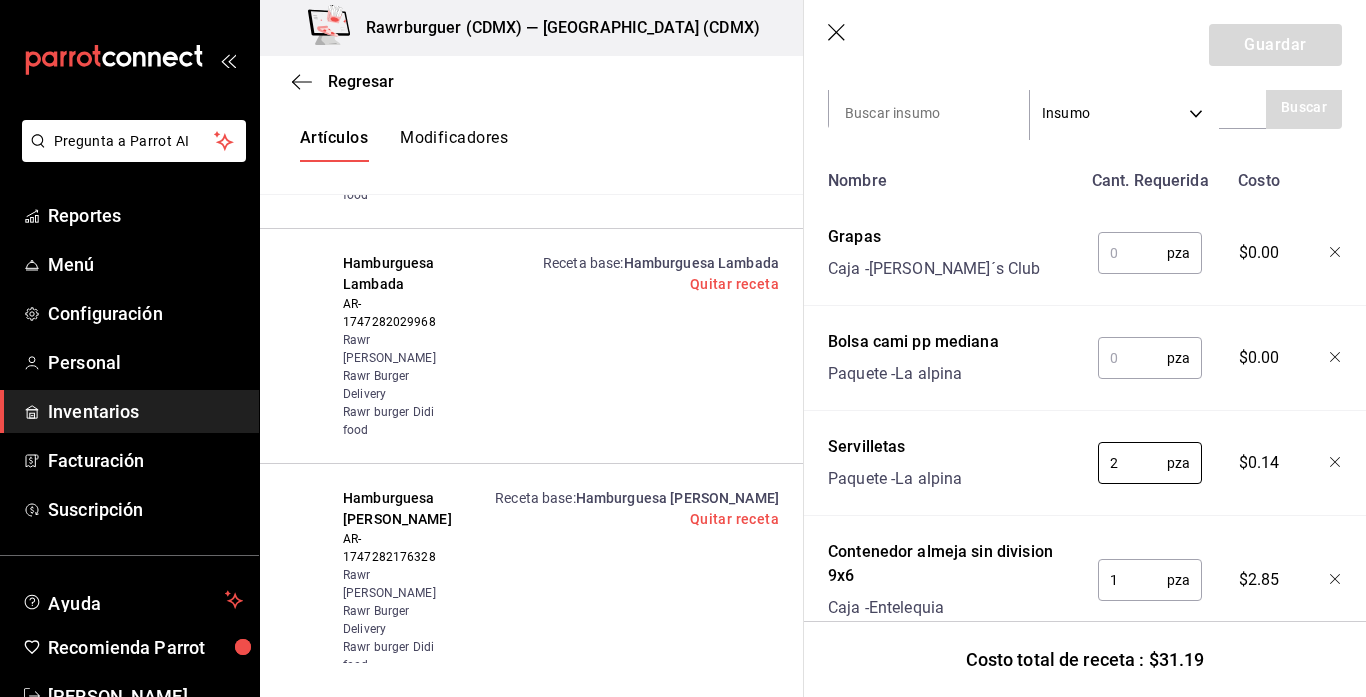click at bounding box center [1132, 358] 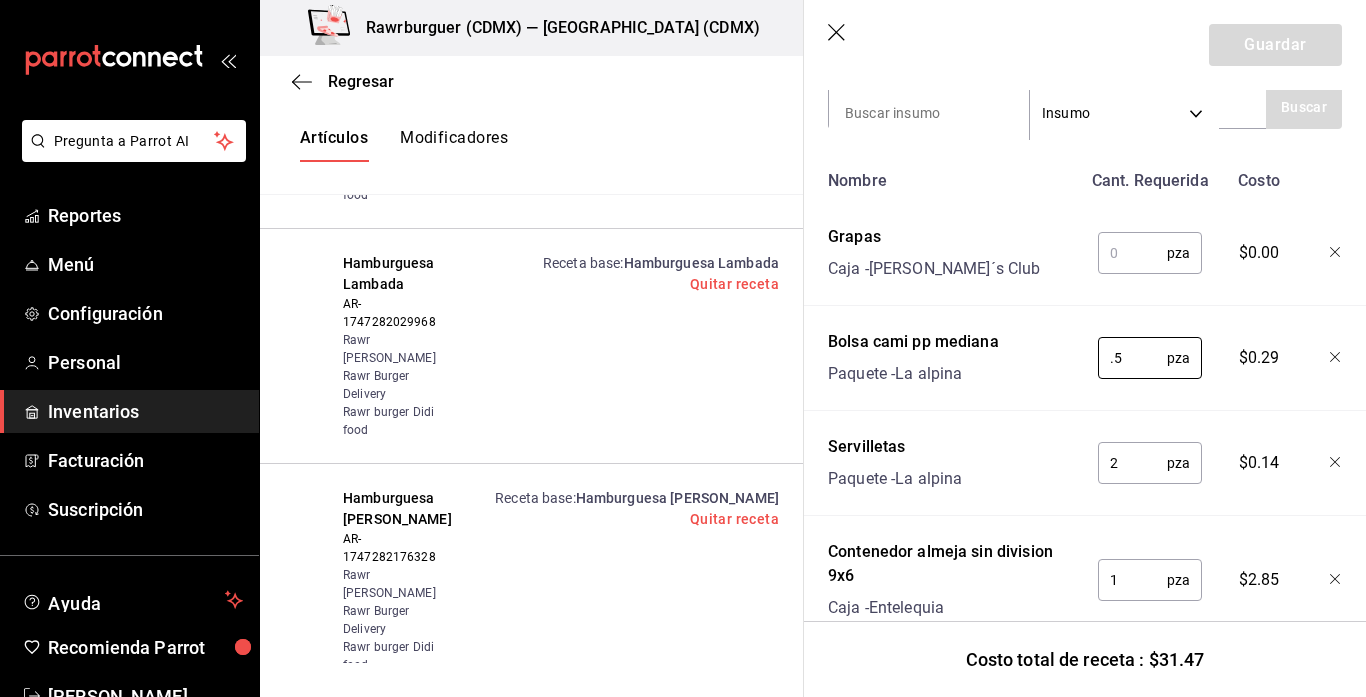 click at bounding box center [1132, 253] 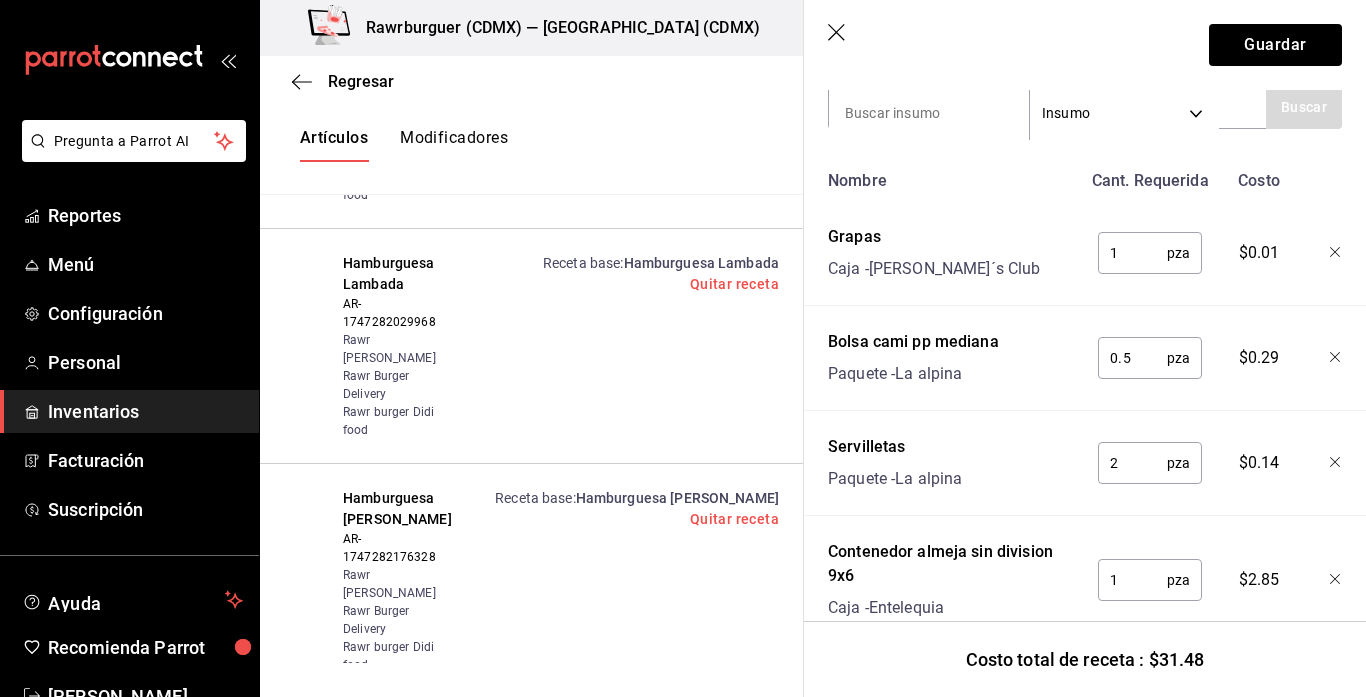 scroll, scrollTop: 346, scrollLeft: 0, axis: vertical 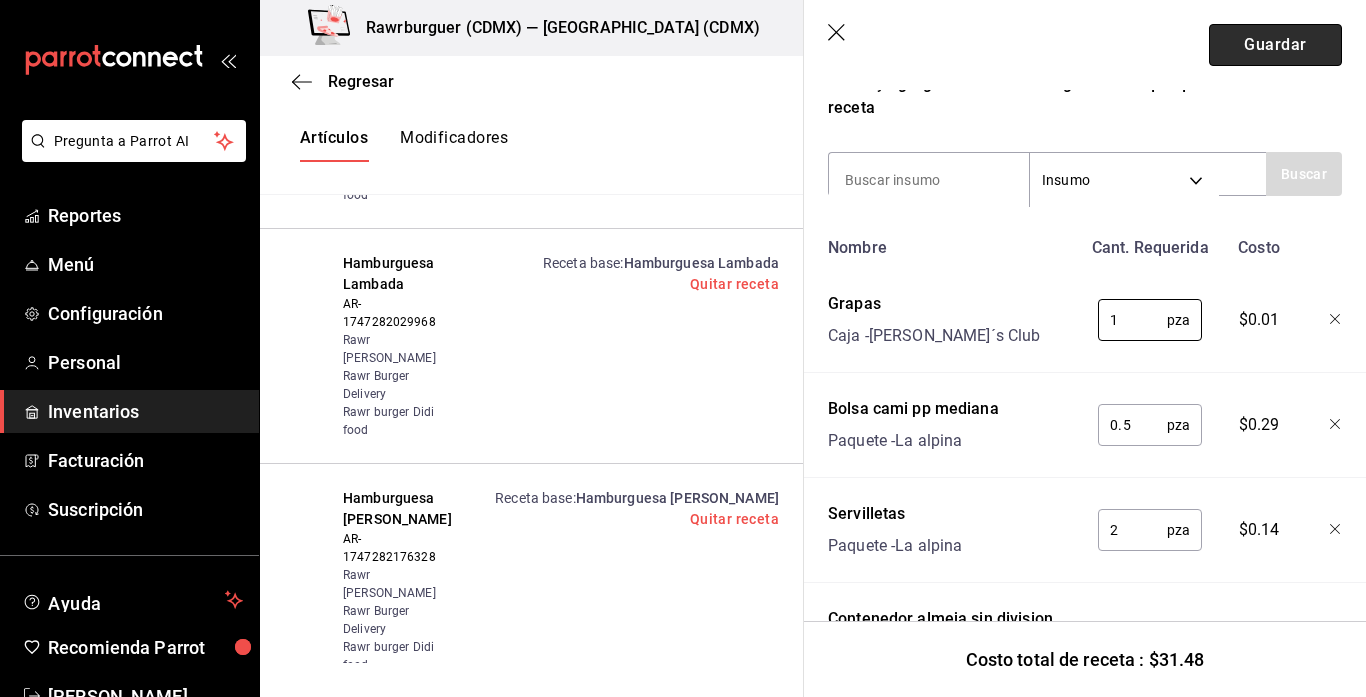 click on "Guardar" at bounding box center [1275, 45] 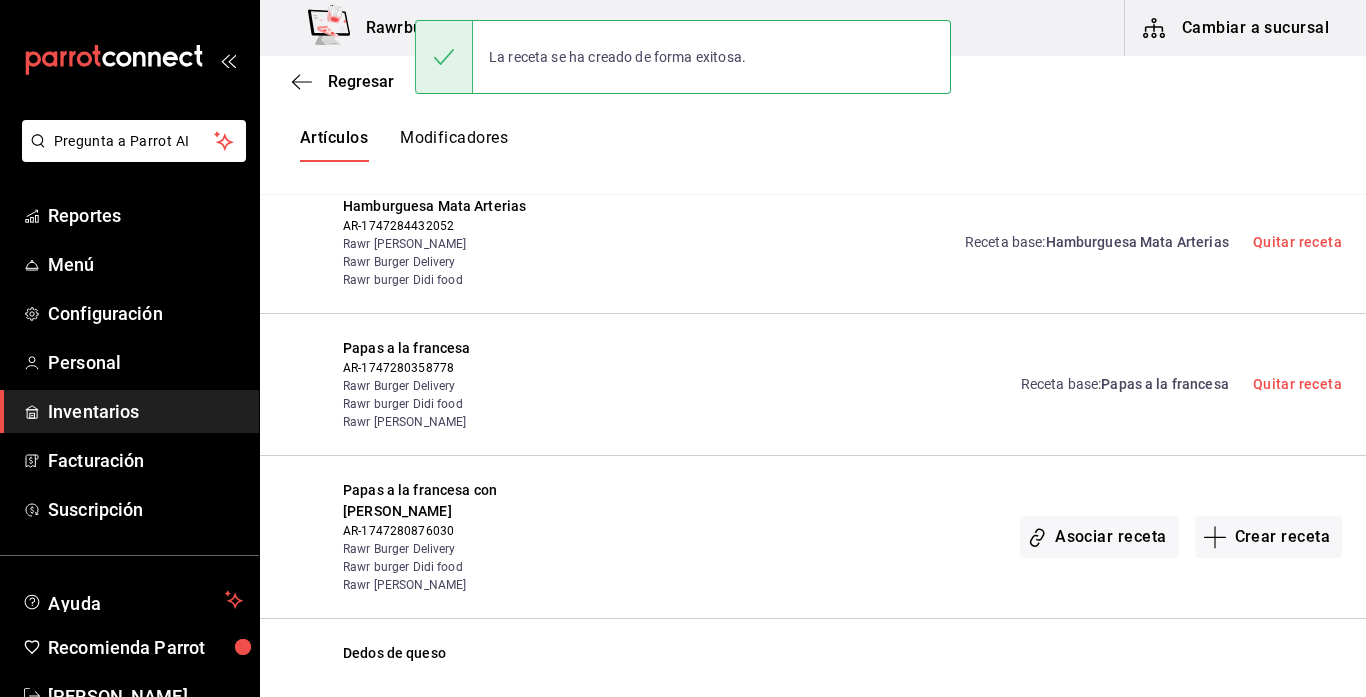 scroll, scrollTop: 0, scrollLeft: 0, axis: both 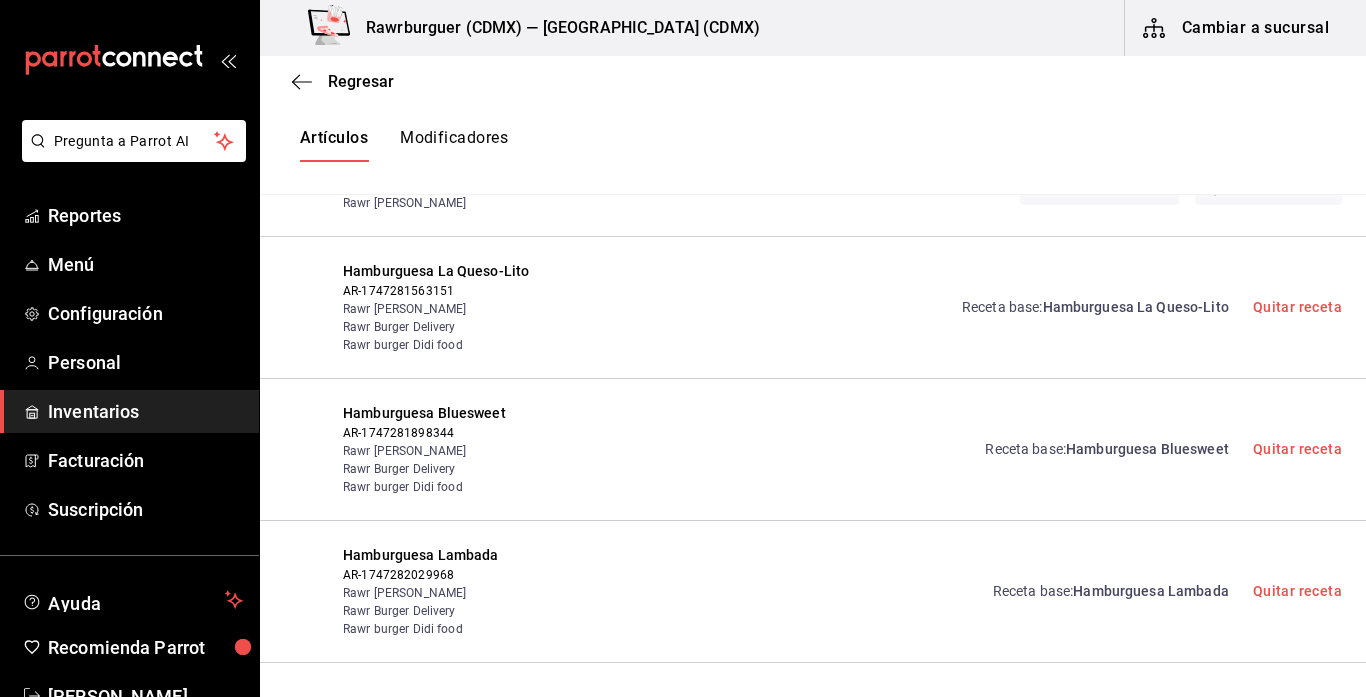 click on "Hamburguesa La Queso-Lito" at bounding box center [1136, 307] 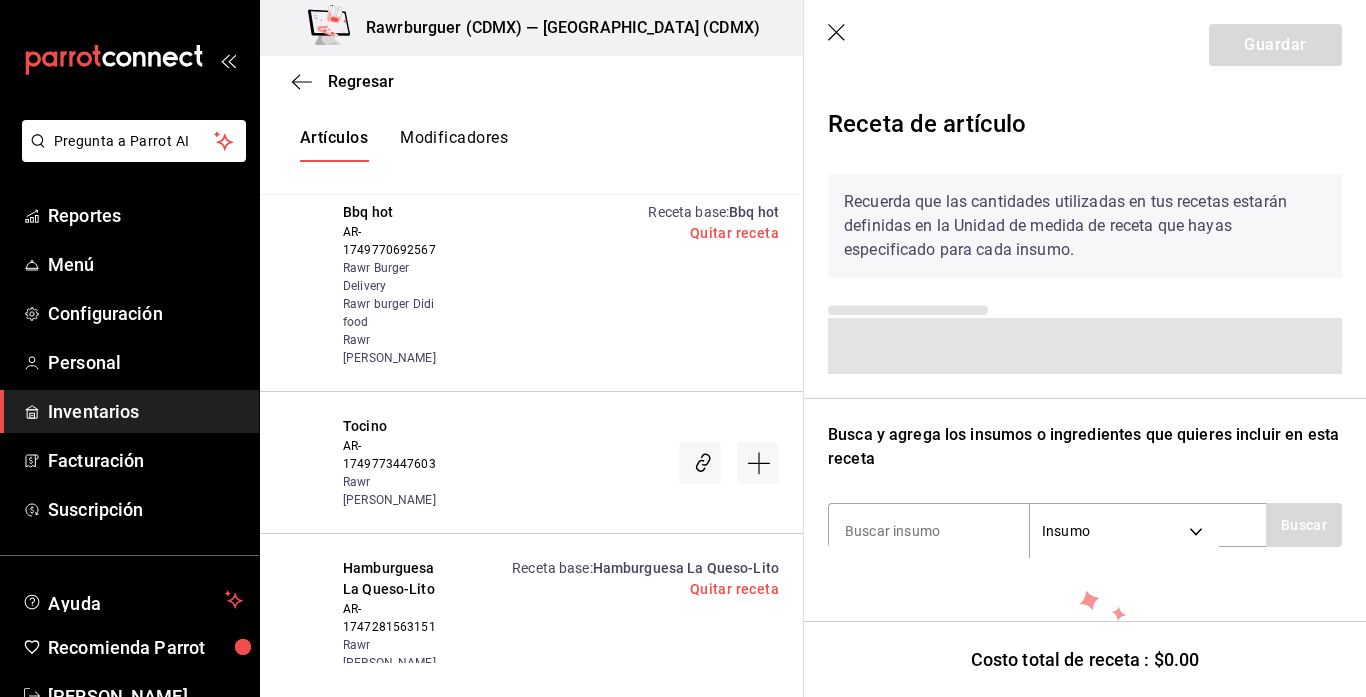 scroll, scrollTop: 135, scrollLeft: 0, axis: vertical 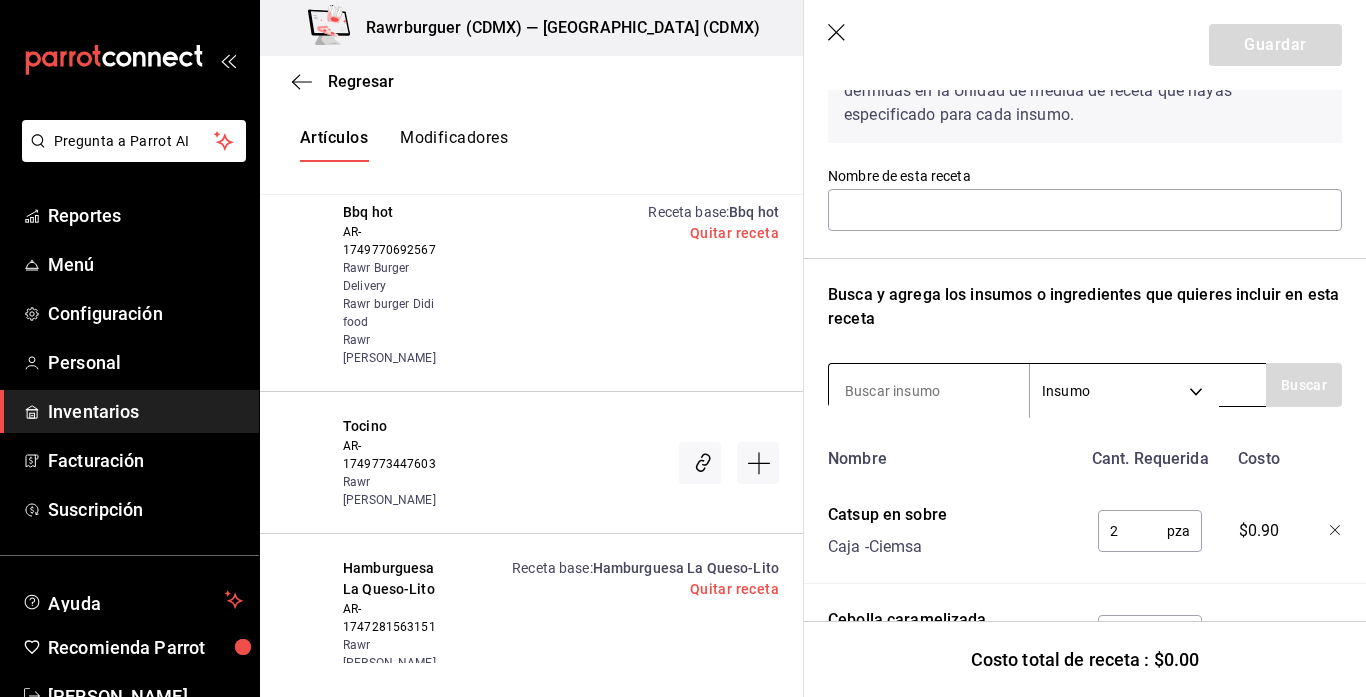 click at bounding box center (929, 391) 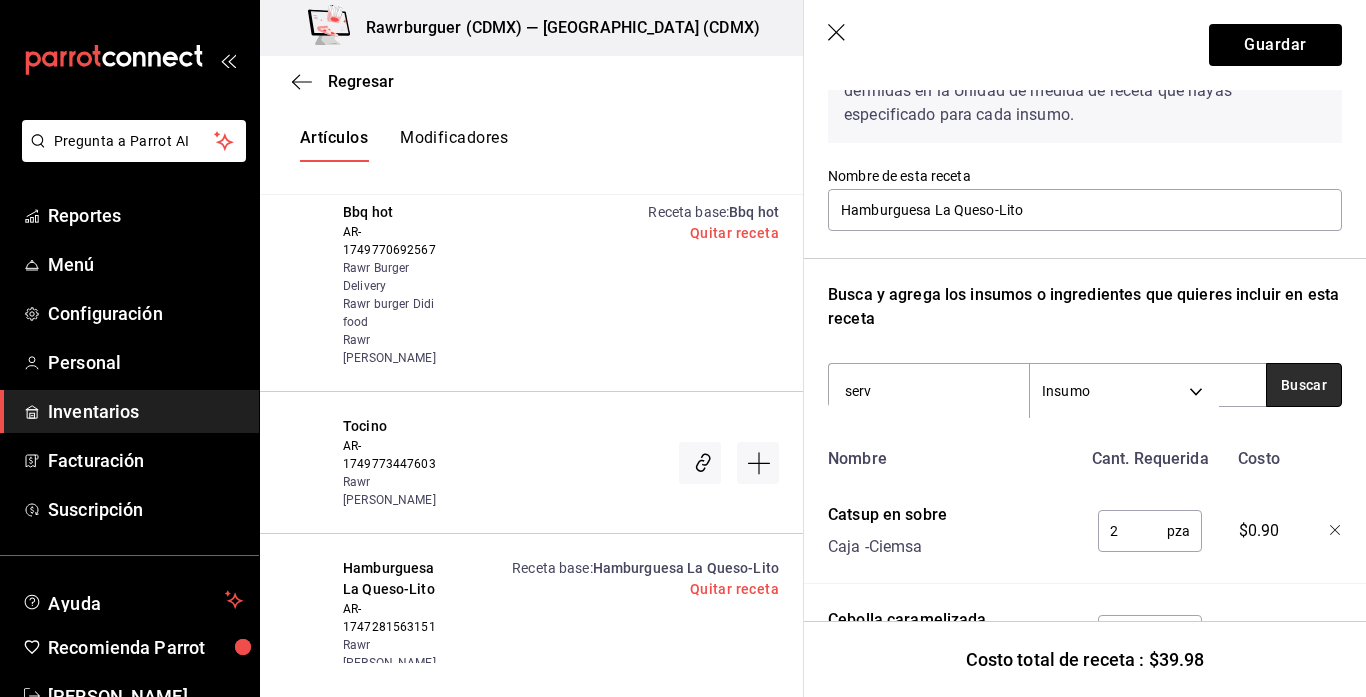 click on "Buscar" at bounding box center [1304, 385] 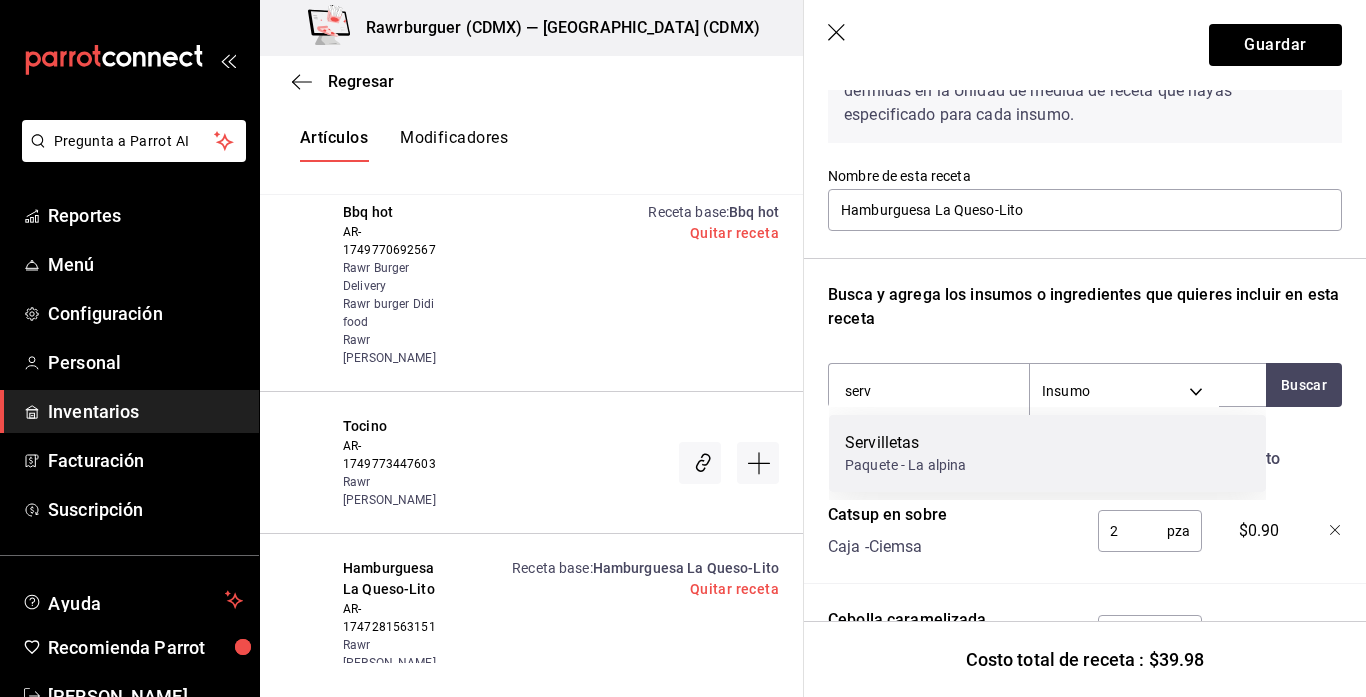 click on "Servilletas  Paquete - La alpina" at bounding box center [1047, 453] 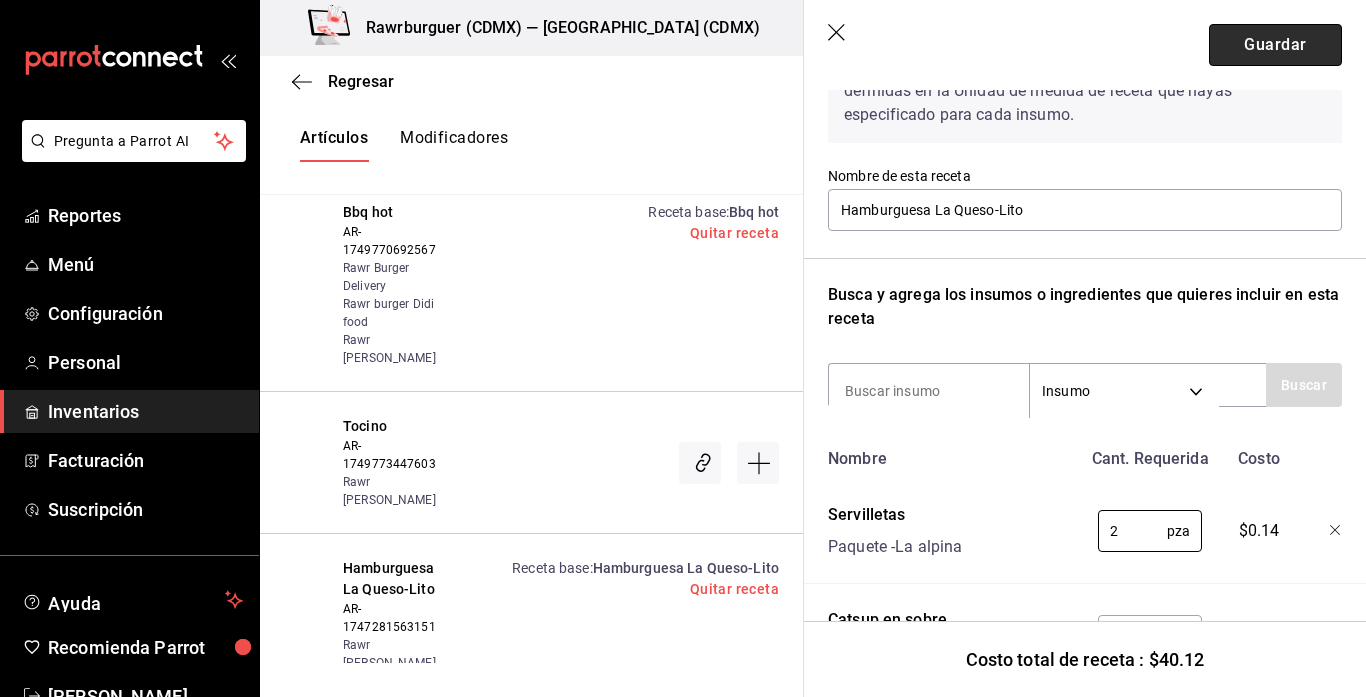 click on "Guardar" at bounding box center [1275, 45] 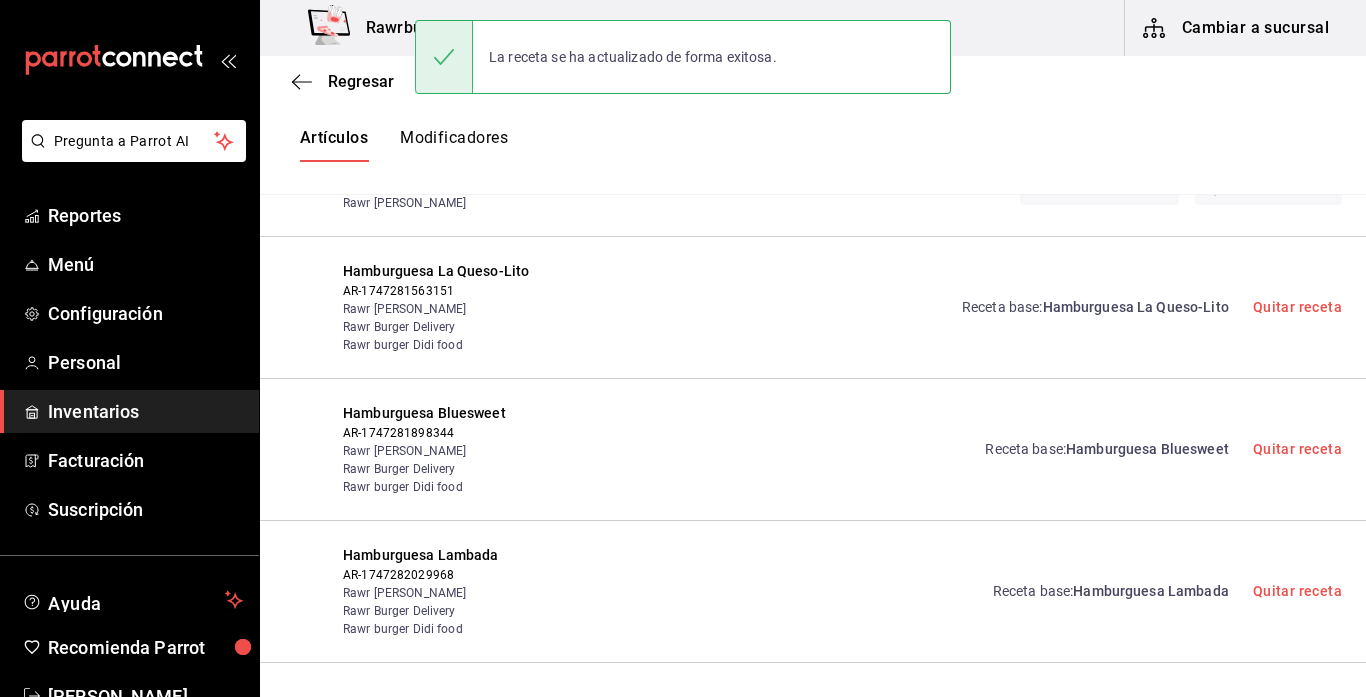 scroll, scrollTop: 0, scrollLeft: 0, axis: both 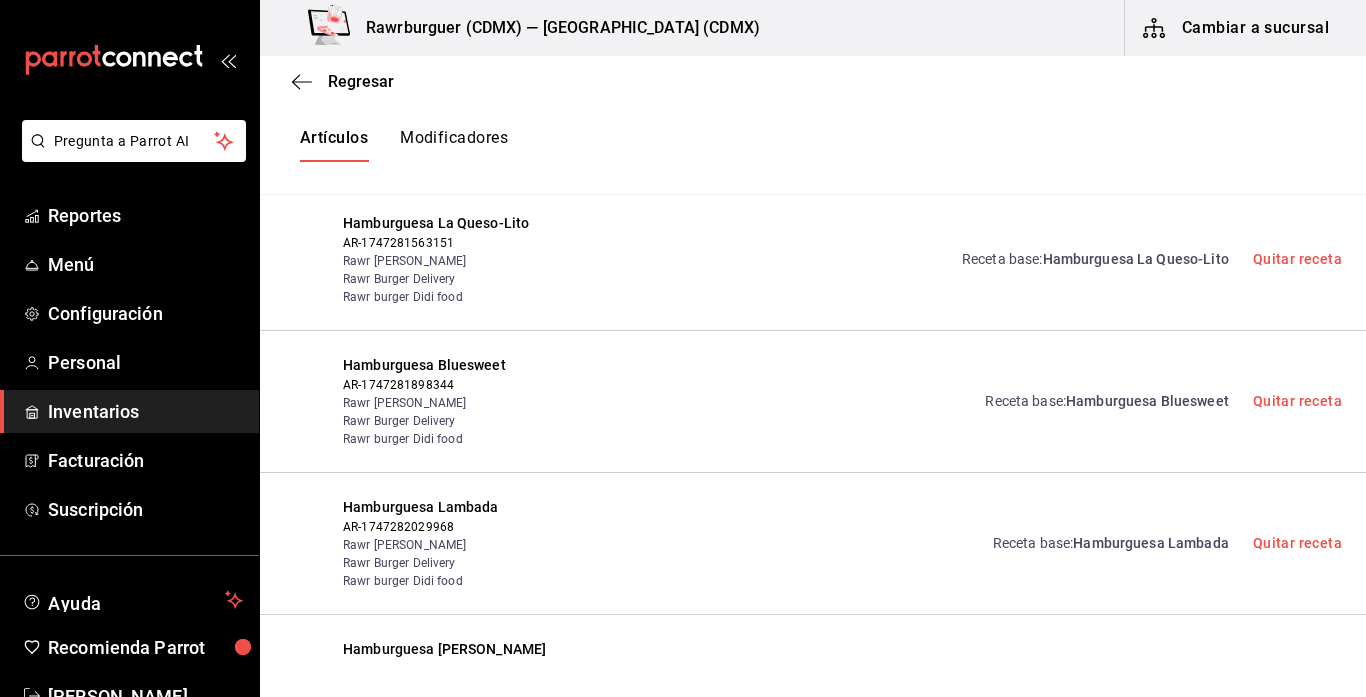 click on "Hamburguesa Bluesweet" at bounding box center [1147, 401] 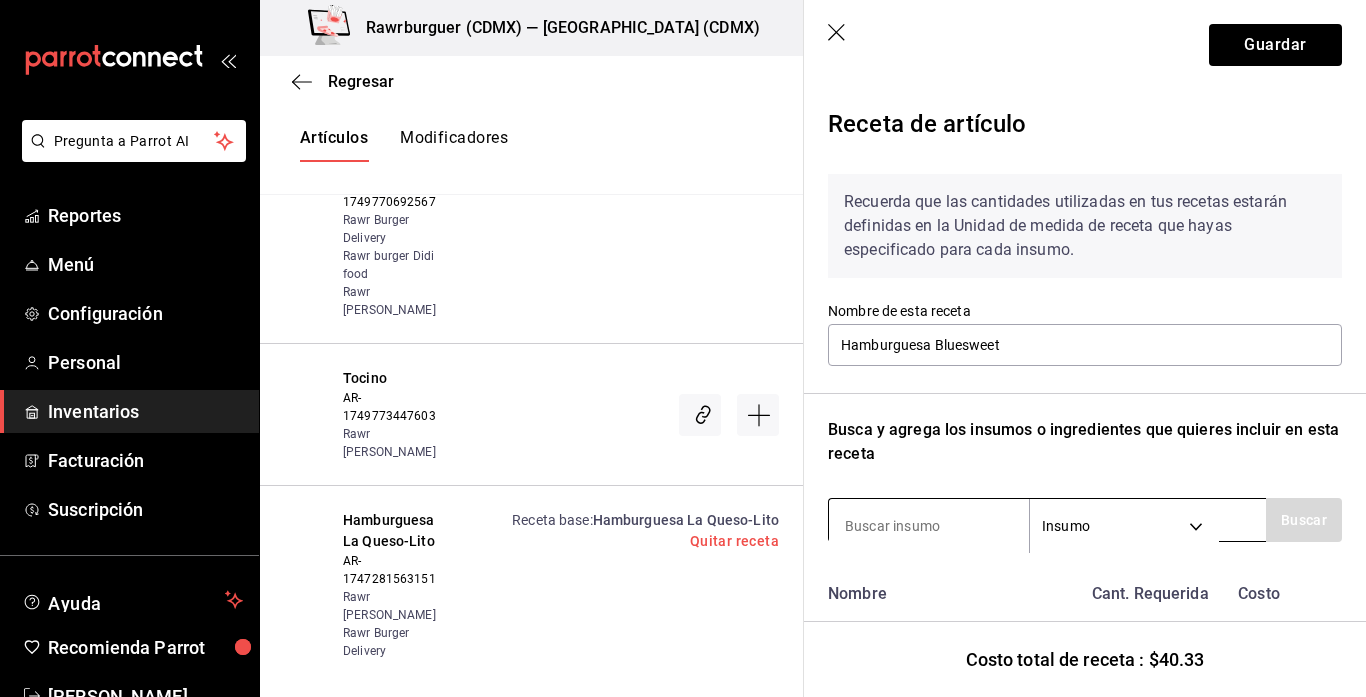 click at bounding box center (929, 526) 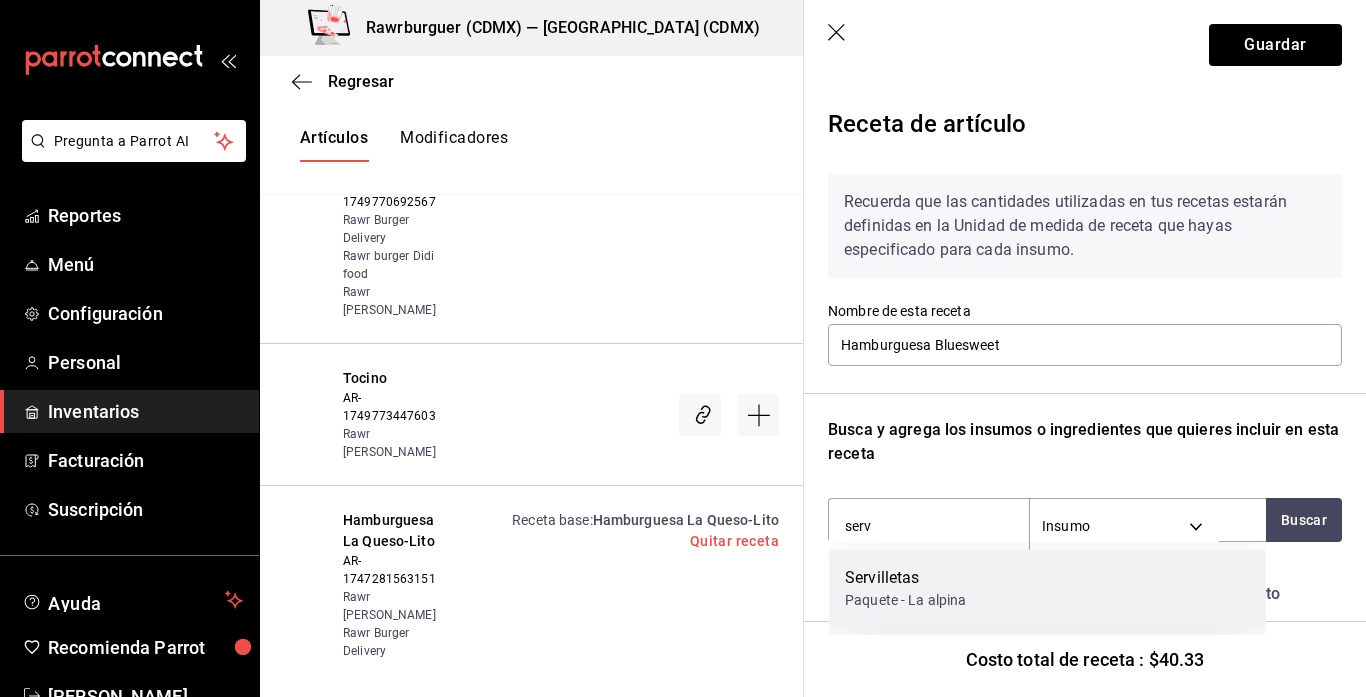 click on "Servilletas" at bounding box center (906, 578) 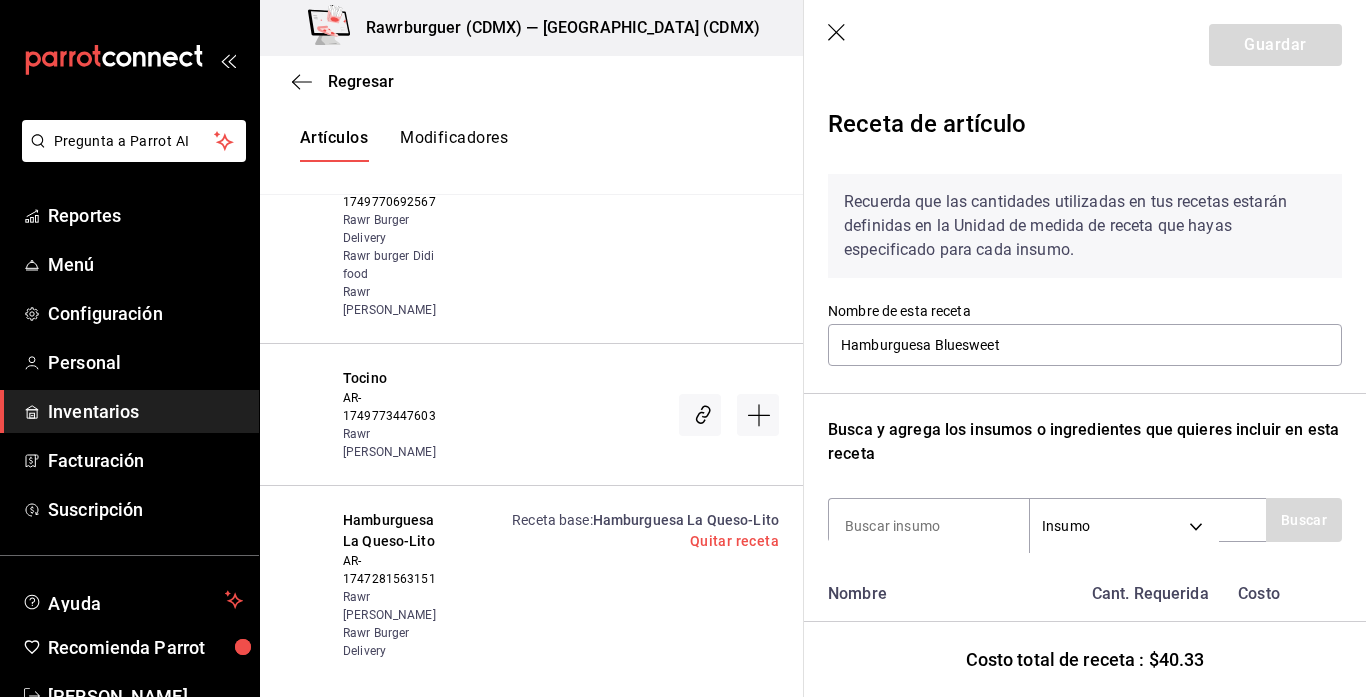 scroll, scrollTop: 369, scrollLeft: 0, axis: vertical 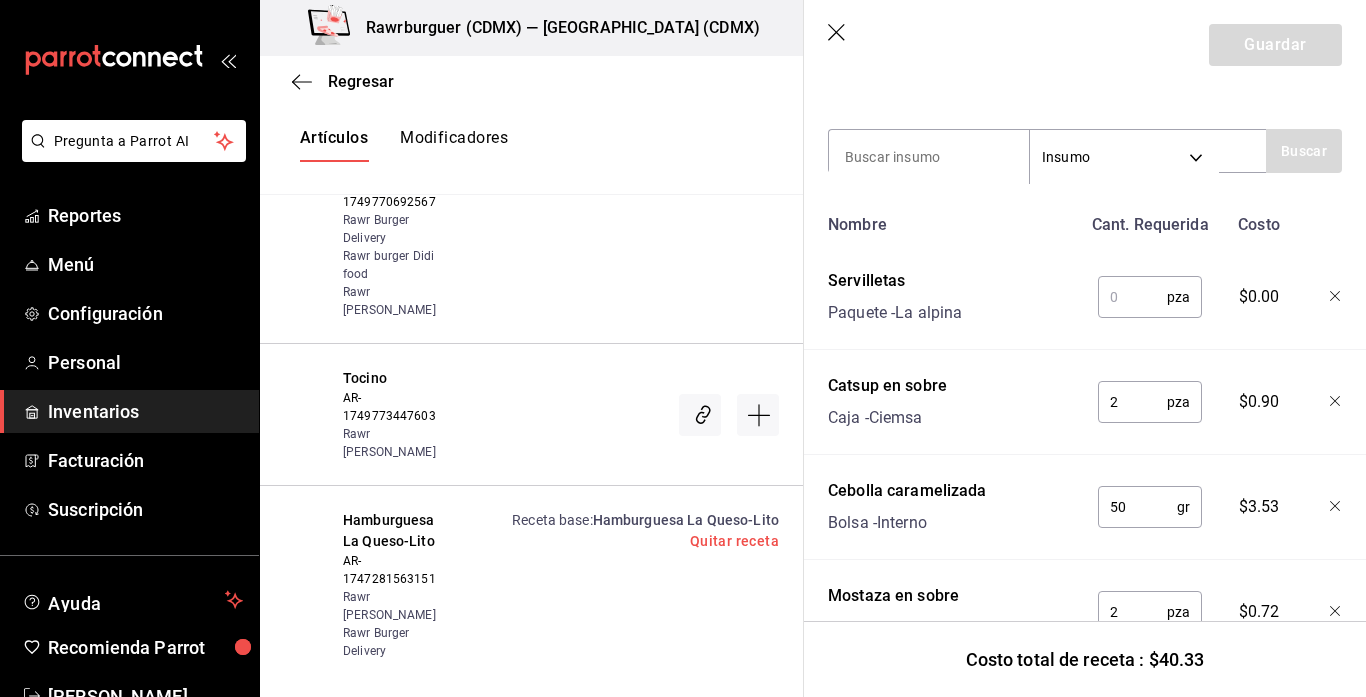 click at bounding box center [1132, 297] 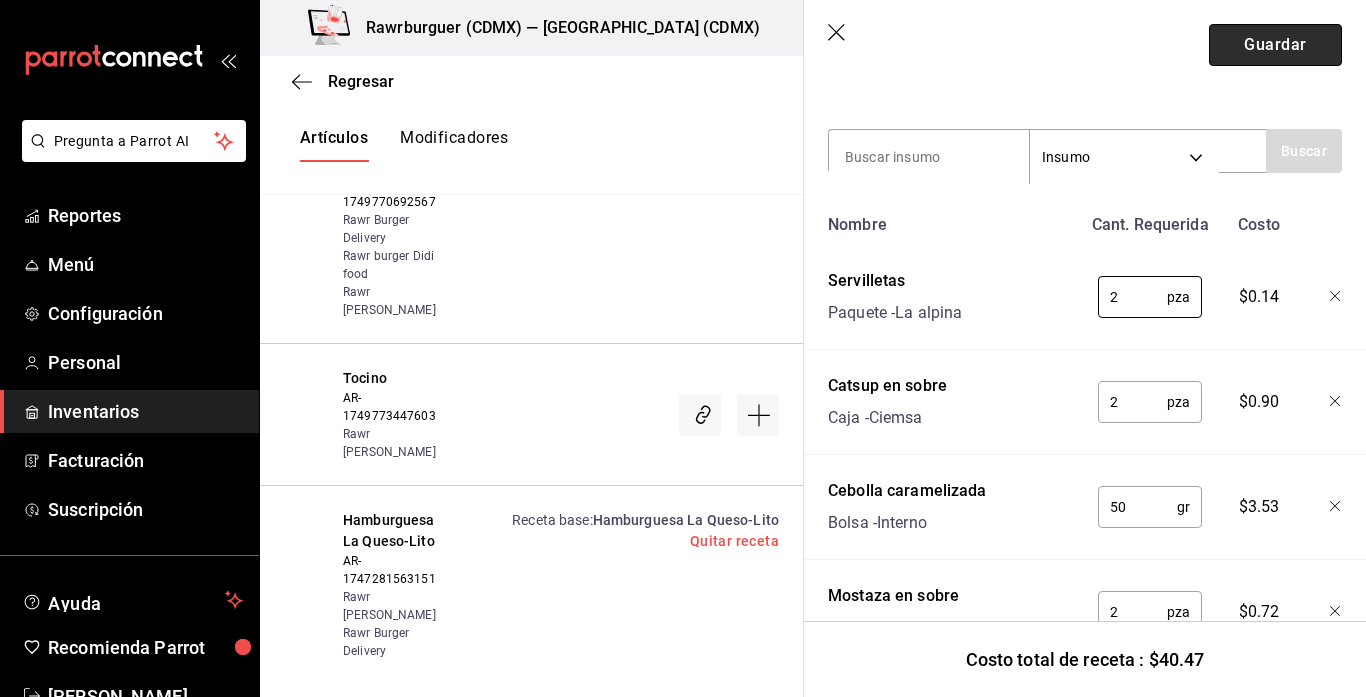 click on "Guardar" at bounding box center [1275, 45] 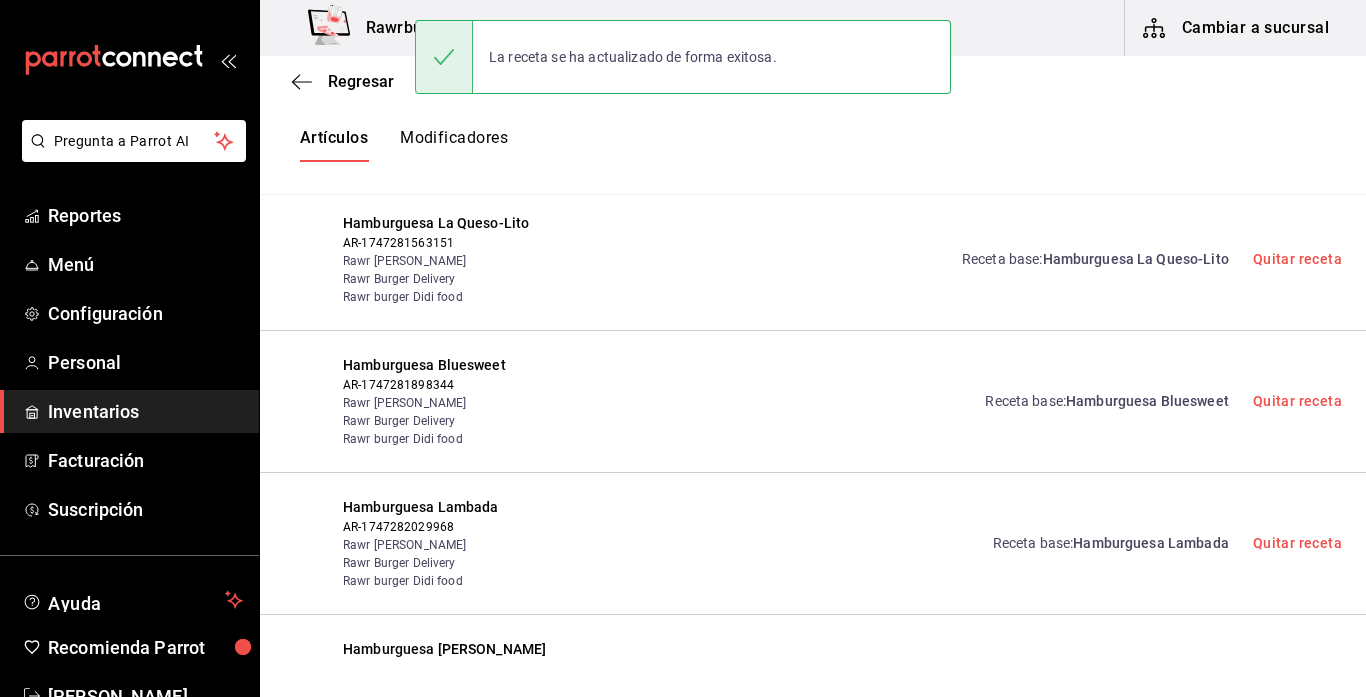 scroll, scrollTop: 0, scrollLeft: 0, axis: both 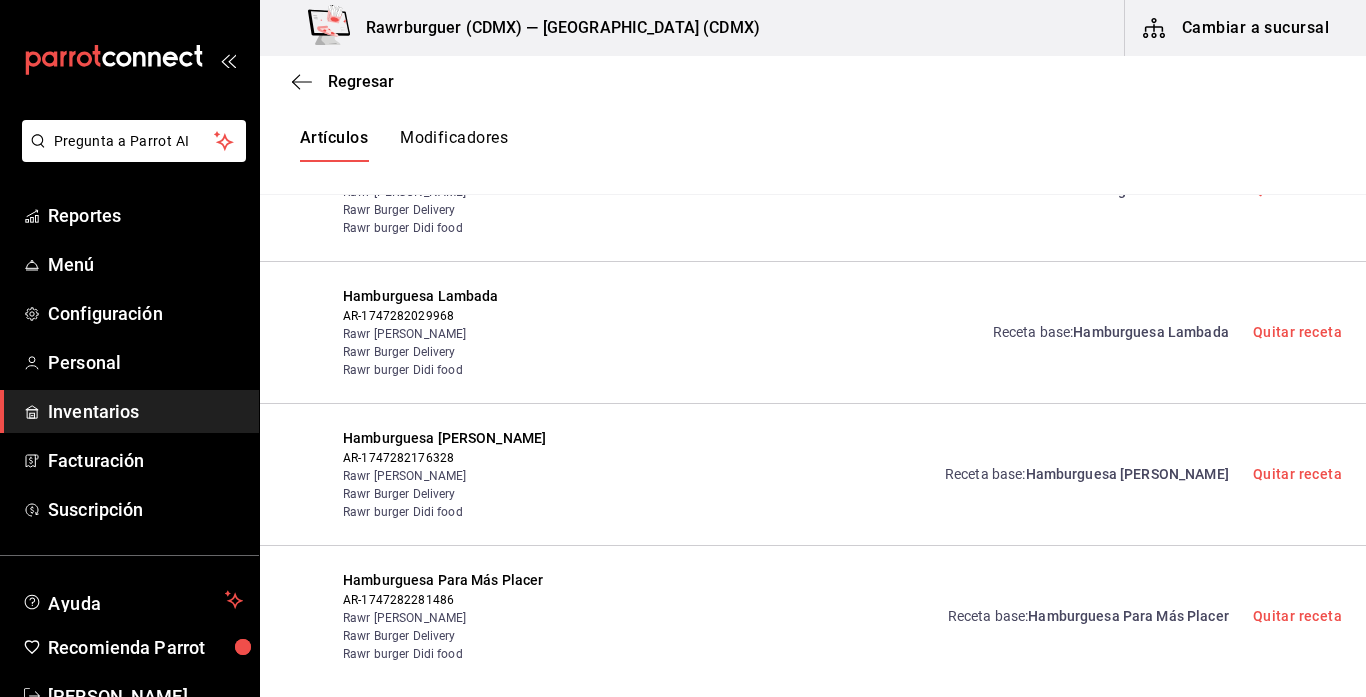 click on "Hamburguesa Lambada" at bounding box center [1151, 332] 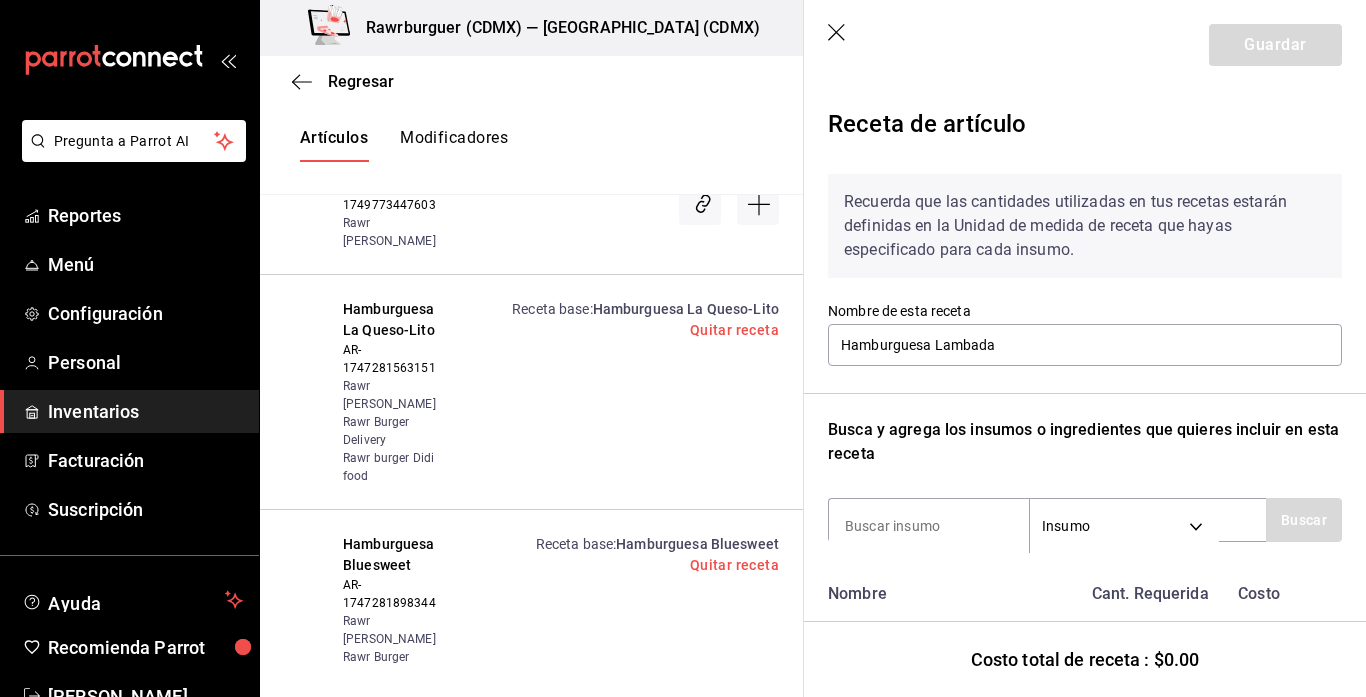 click on "Recuerda que las cantidades utilizadas en tus recetas estarán definidas en la Unidad de medida de receta que hayas especificado para cada insumo. Nombre de esta receta Hamburguesa Lambada Busca y agrega los insumos o ingredientes que quieres incluir en esta receta Insumo SUPPLY Buscar Nombre Cant. Requerida Costo Catsup en sobre  Caja -  Ciemsa 2 pza ​ $0.90 Cebolla caramelizada Bolsa -  Interno 20 gr ​ $1.41 Mostaza en sobre  Caja -  Ciemsa 2 pza ​ $0.72 Aderezo de mayonesa en sobre Caja -  Ciemsa 2 pza ​ $0.93 Medallon de sirloin Caja -  Multi meats 1 pza ​ $2.47 Bolsa cami pp mediana  Paquete -  La alpina 0.5 pza ​ $0.29 Piña con canela Bolsa -  Interno 40 gr ​ $3.93 Queso mozzarella Paquete -  Sam´s Club 30 gr ​ $4.78 Grapas Caja -  Sam´s Club 1 pza ​ $0.01 Pepinillos  Bote -  APyS 15 gr ​ $0.91 Sabanita 30x30 Paquete -  Entelequia 1 pza ​ $0.76 Contenedor almeja sin division 9x6 Caja -  Entelequia 1 pza ​ $2.85 Vaso 0 oz Paquete -  La alpina 1 pza ​ $0.17 Bidón  -  APyS 11" at bounding box center (1085, 1601) 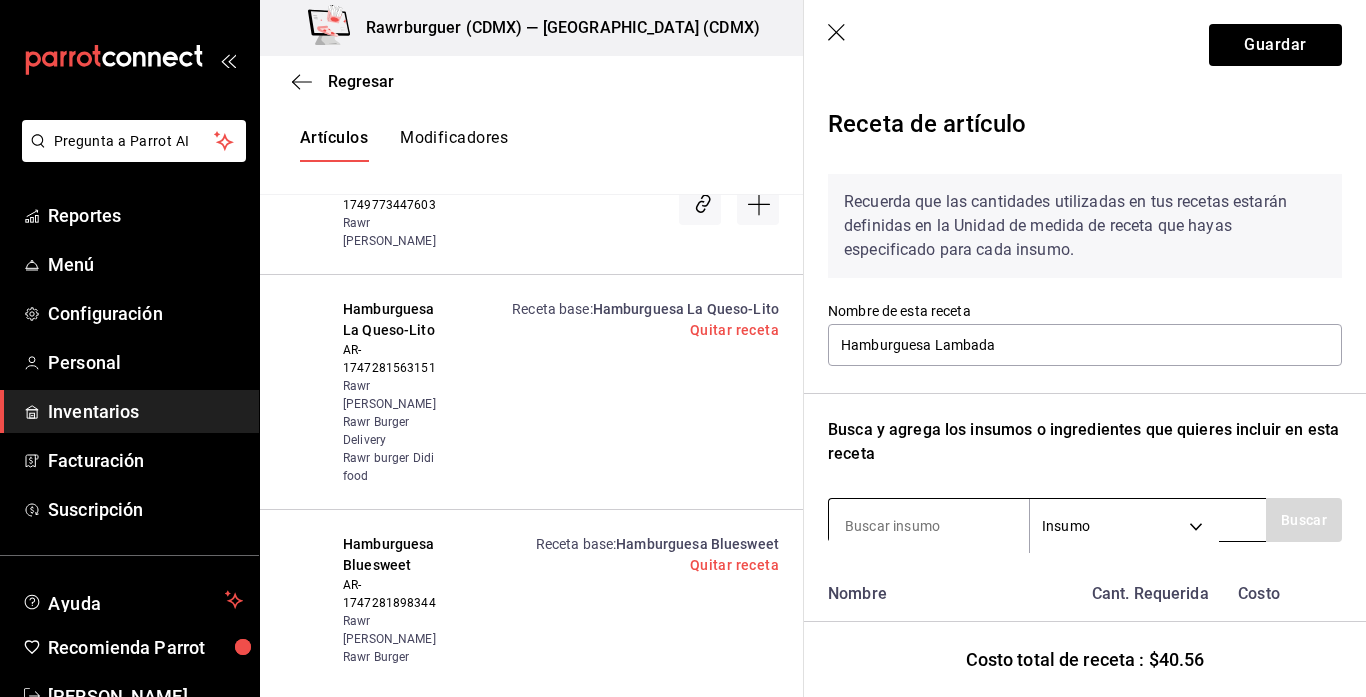 click at bounding box center [929, 526] 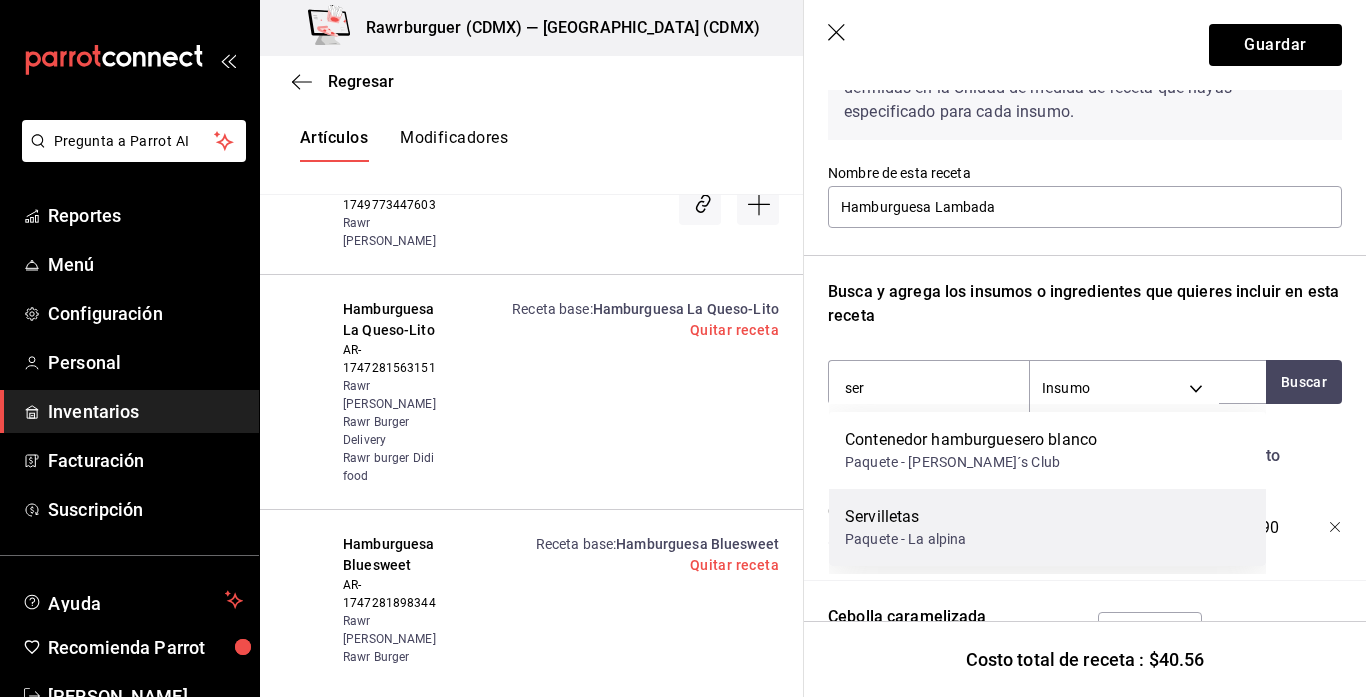 click on "Servilletas  Paquete - La alpina" at bounding box center (1047, 527) 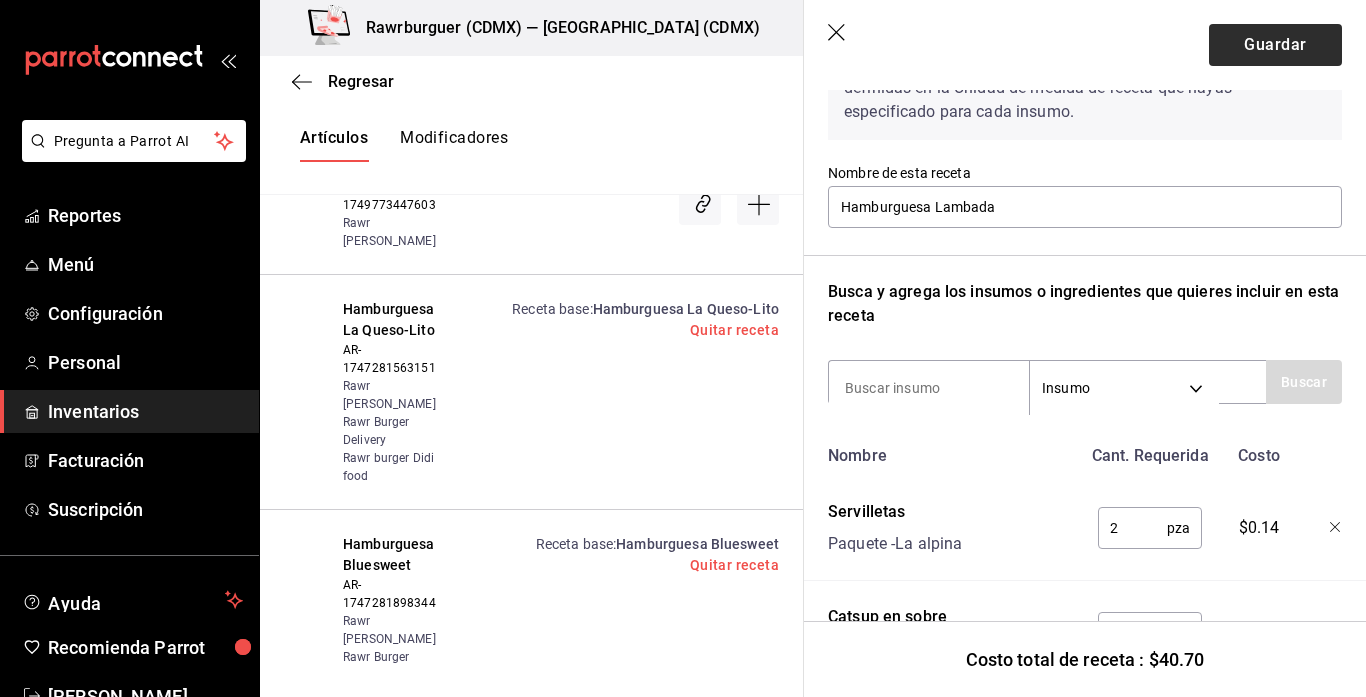 click on "Guardar Receta de artículo  Recuerda que las cantidades utilizadas en tus recetas estarán definidas en la Unidad de medida de receta que hayas especificado para cada insumo. Nombre de esta receta Hamburguesa Lambada Busca y agrega los insumos o ingredientes que quieres incluir en esta receta Insumo SUPPLY Buscar Nombre Cant. Requerida Costo Servilletas  Paquete -  La alpina 2 pza ​ $0.14 Catsup en sobre  Caja -  Ciemsa 2 pza ​ $0.90 Cebolla caramelizada Bolsa -  Interno 20 gr ​ $1.41 Mostaza en sobre  Caja -  Ciemsa 2 pza ​ $0.72 Aderezo de mayonesa en sobre Caja -  Ciemsa 2 pza ​ $0.93 Medallon de sirloin Caja -  Multi meats 1 pza ​ $2.47 Bolsa cami pp mediana  Paquete -  La alpina 0.5 pza ​ $0.29 Piña con canela Bolsa -  Interno 40 gr ​ $3.93 Queso mozzarella Paquete -  Sam´s Club 30 gr ​ $4.78 Grapas Caja -  Sam´s Club 1 pza ​ $0.01 Pepinillos  Bote -  APyS 15 gr ​ $0.91 Sabanita 30x30 Paquete -  Entelequia 1 pza ​ $0.76 Contenedor almeja sin division 9x6 Caja -  Entelequia 1 1" at bounding box center (1085, 348) 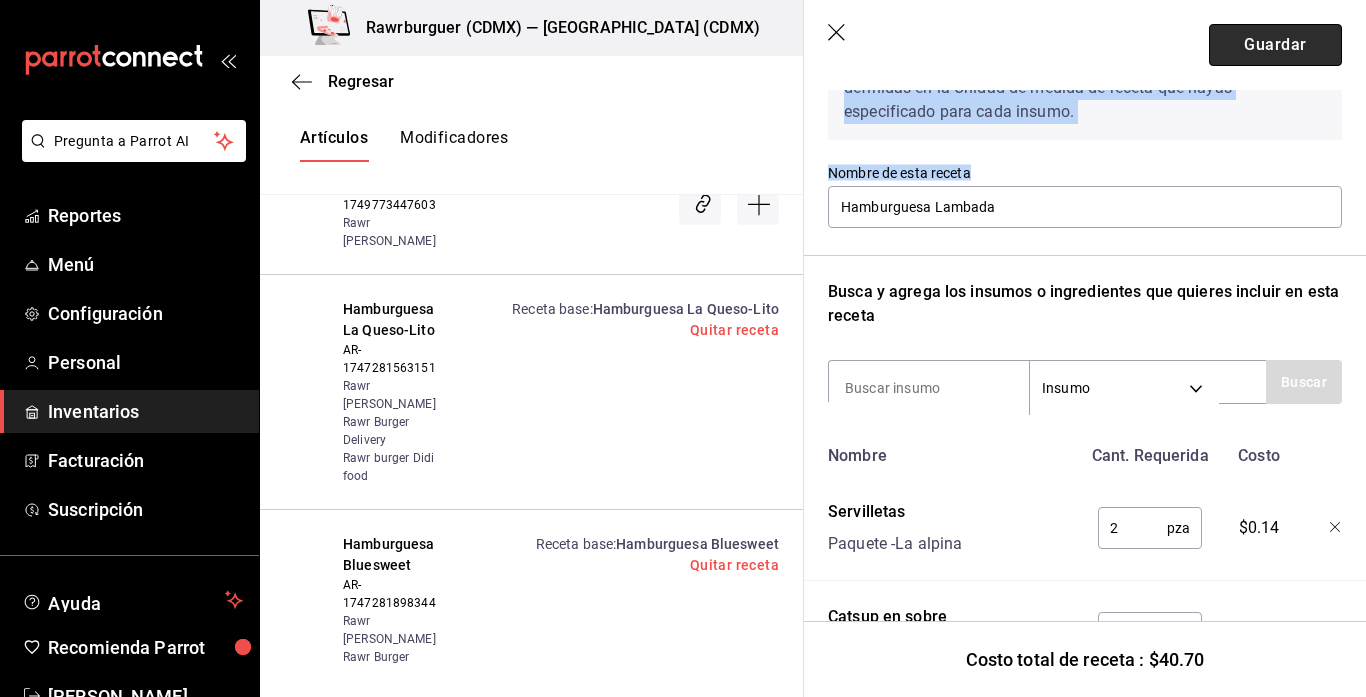 click on "Guardar" at bounding box center [1275, 45] 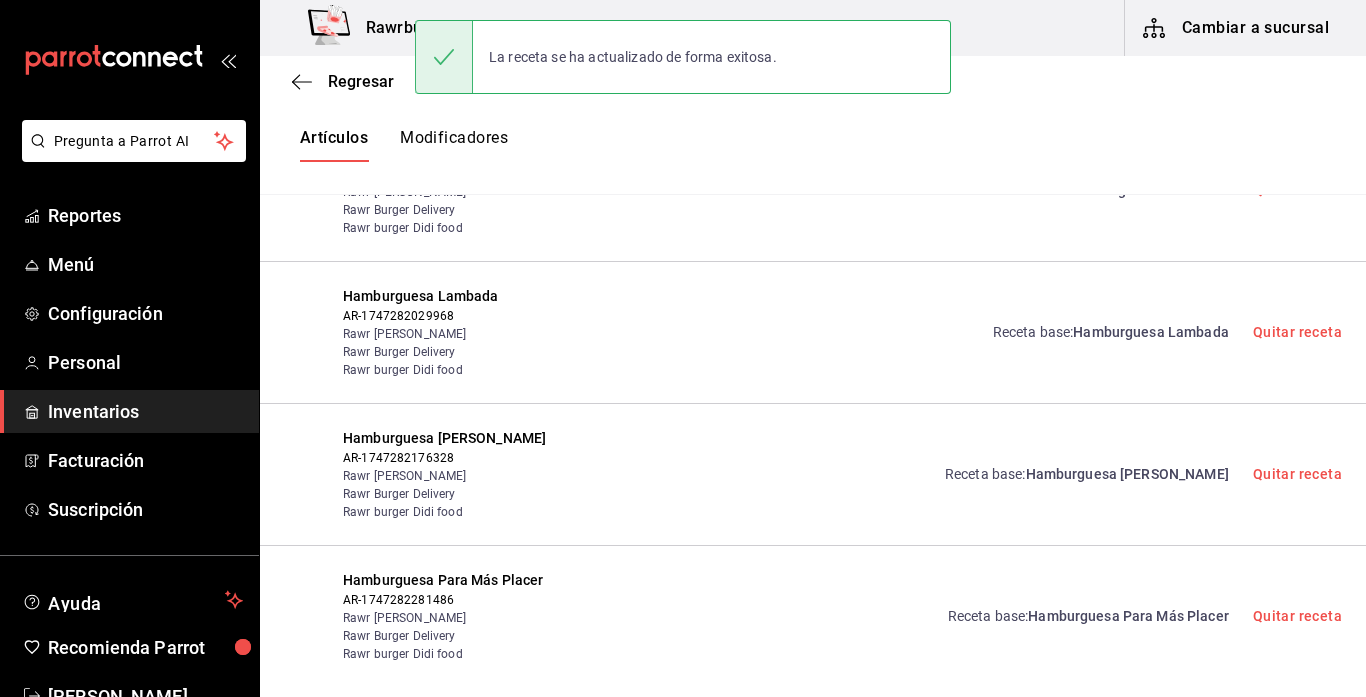 scroll, scrollTop: 0, scrollLeft: 0, axis: both 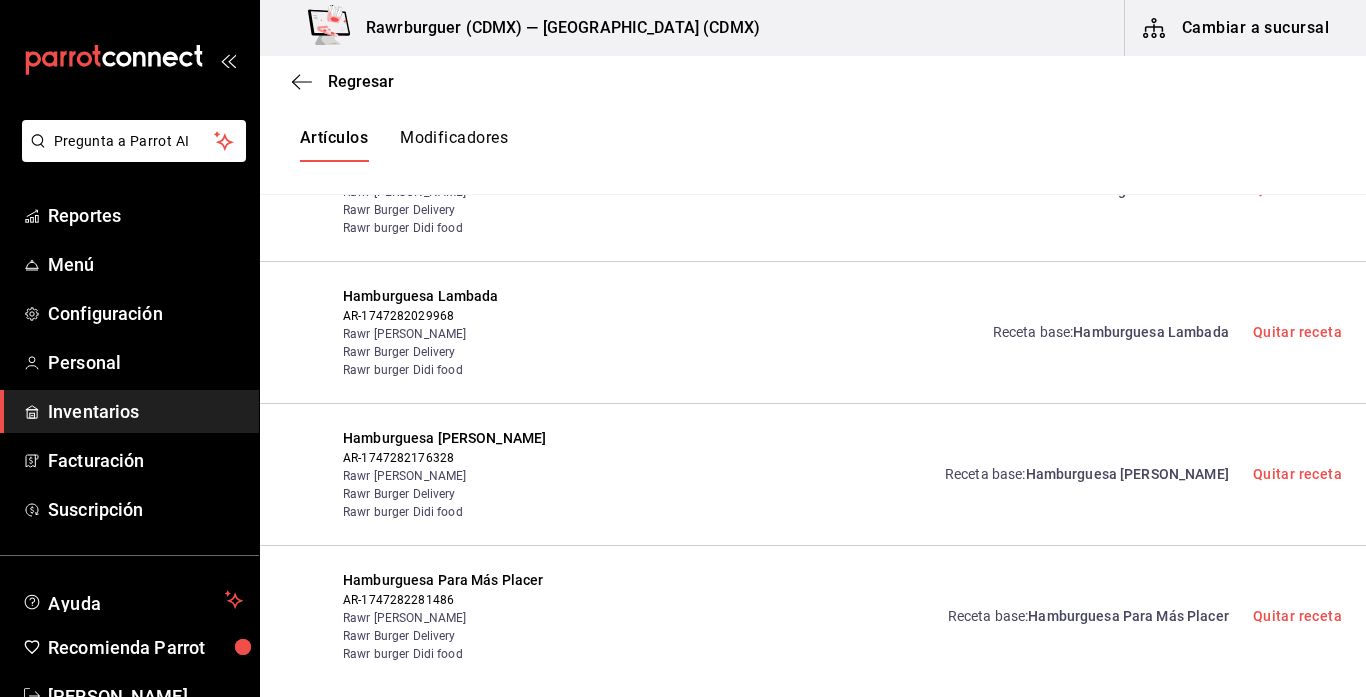 click on "Hamburguesa [PERSON_NAME]" at bounding box center [1127, 474] 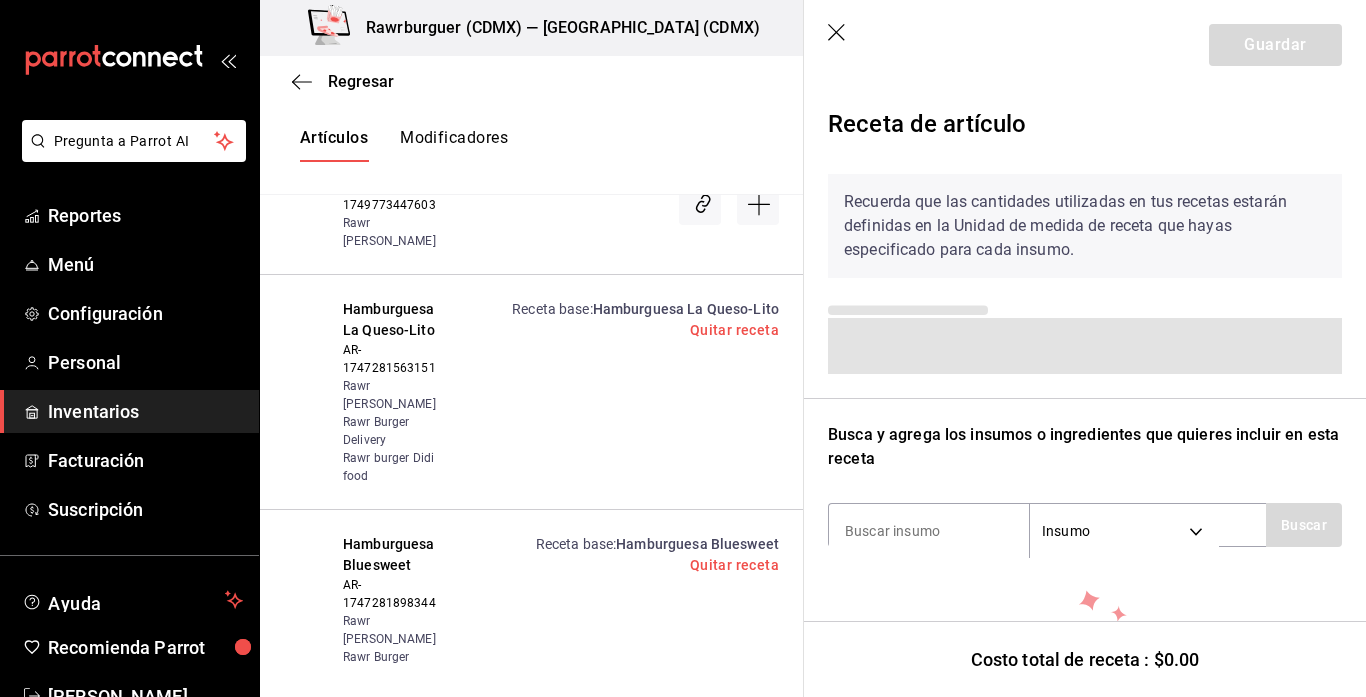 click at bounding box center [929, 531] 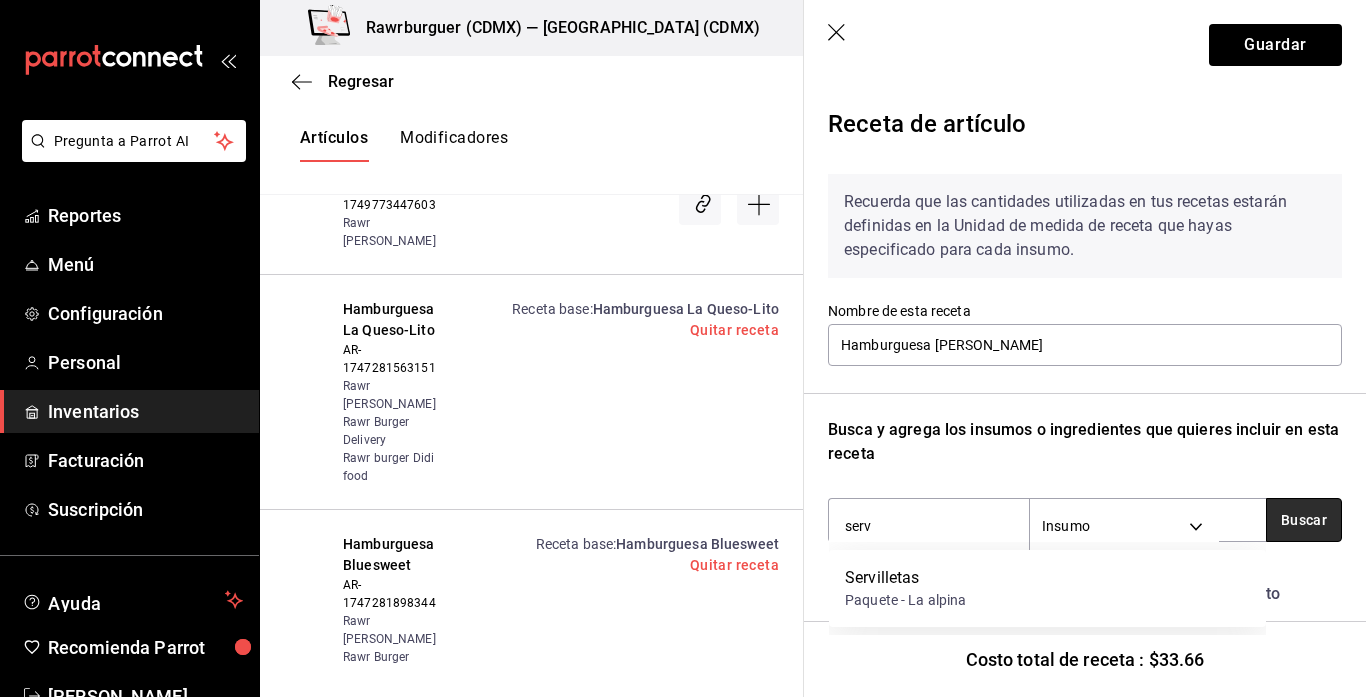 click on "Buscar" at bounding box center [1304, 520] 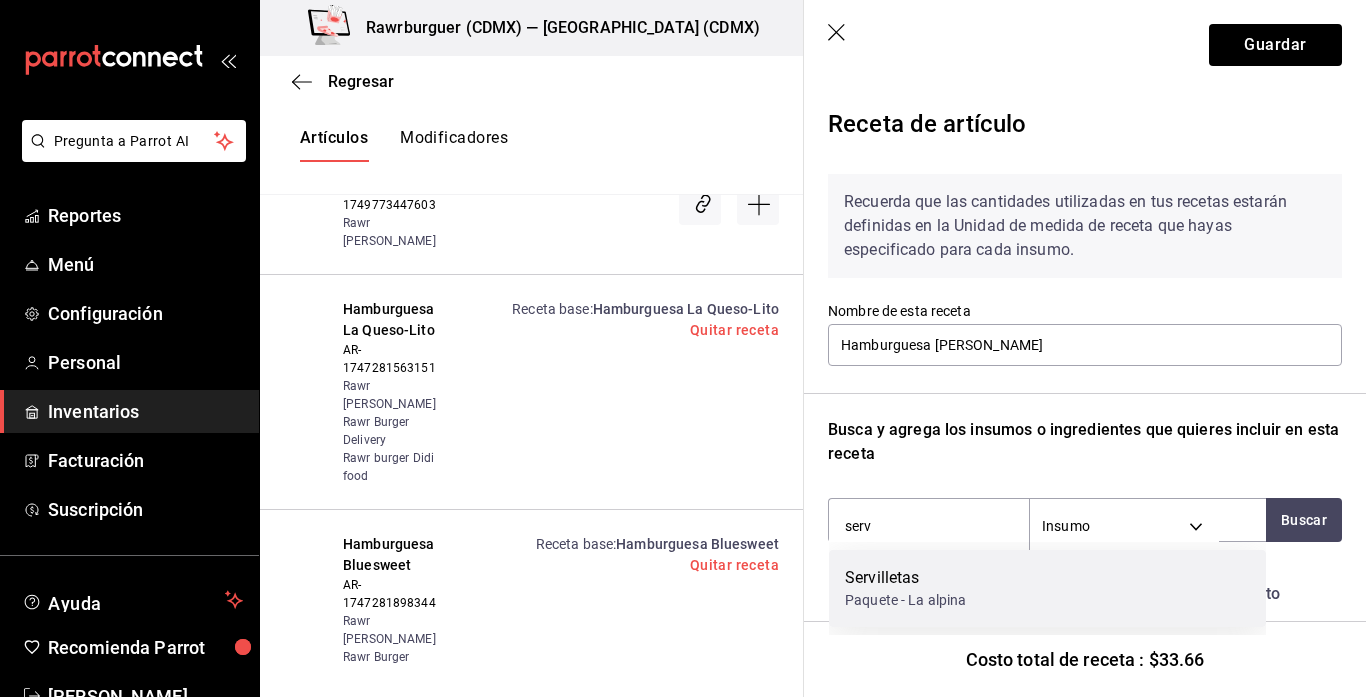 click on "Paquete - La alpina" at bounding box center [906, 600] 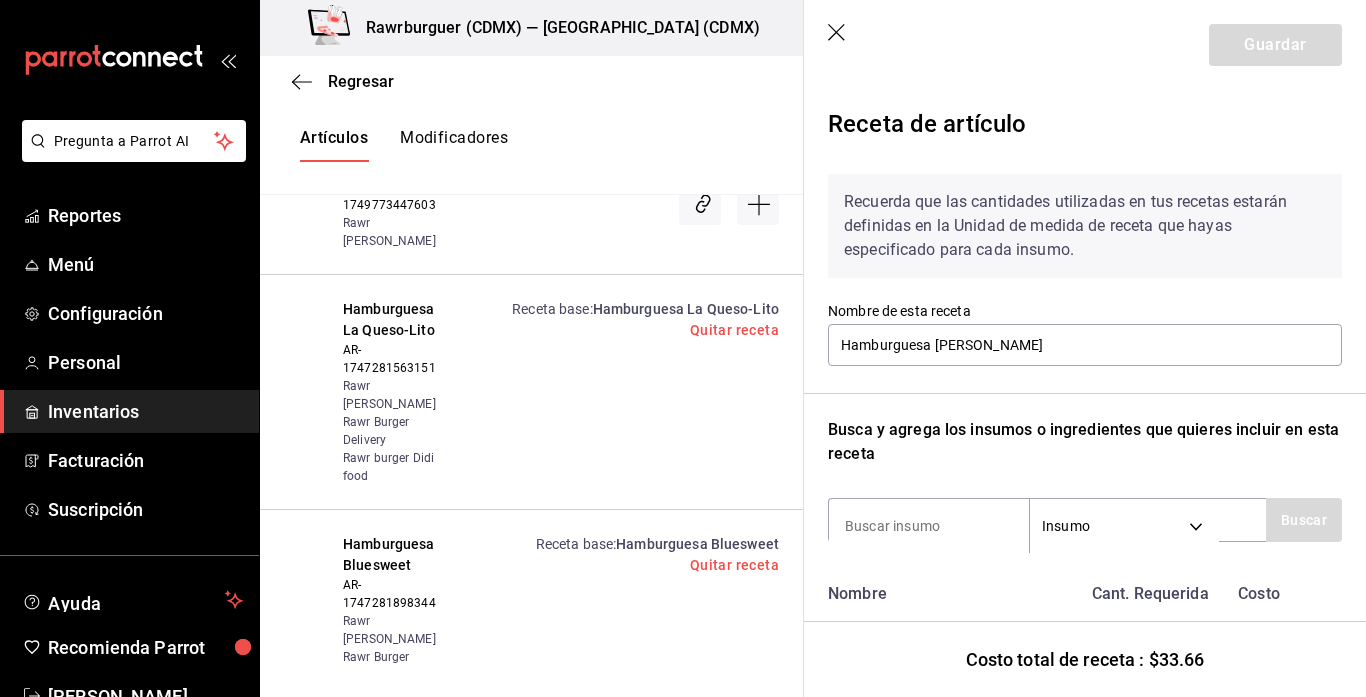 scroll, scrollTop: 203, scrollLeft: 0, axis: vertical 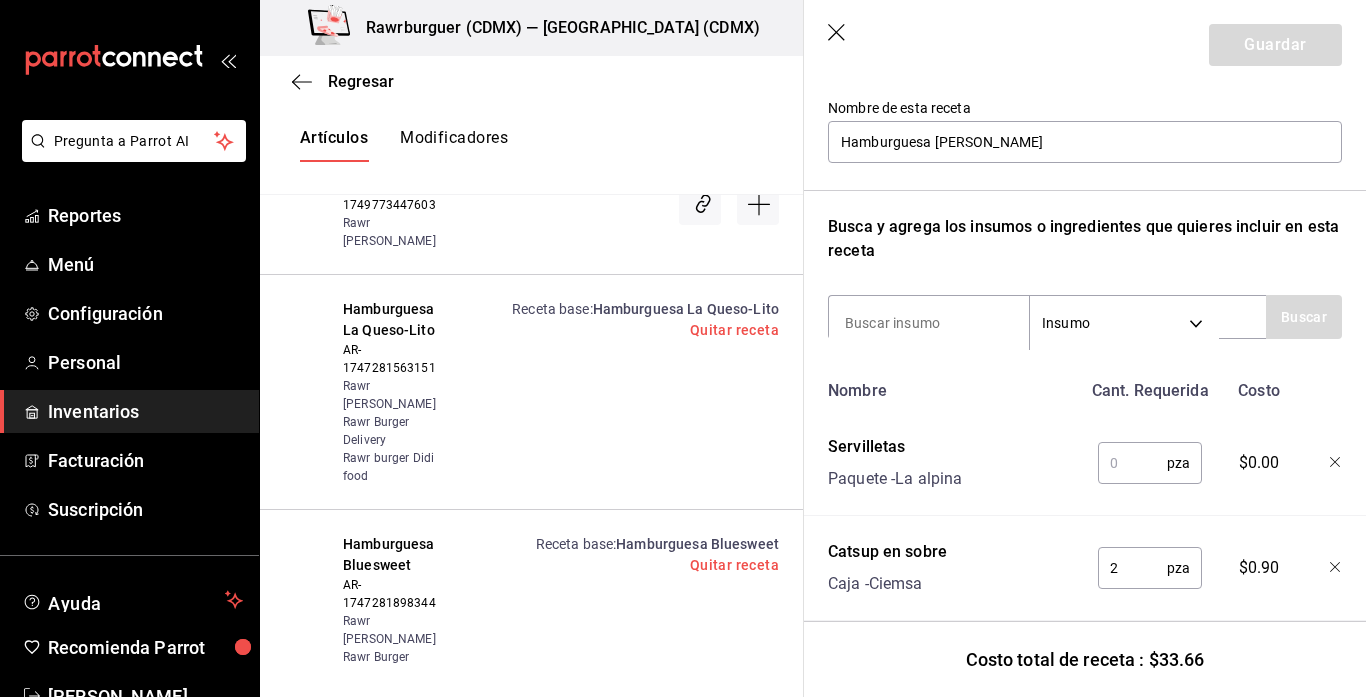 click at bounding box center [1132, 463] 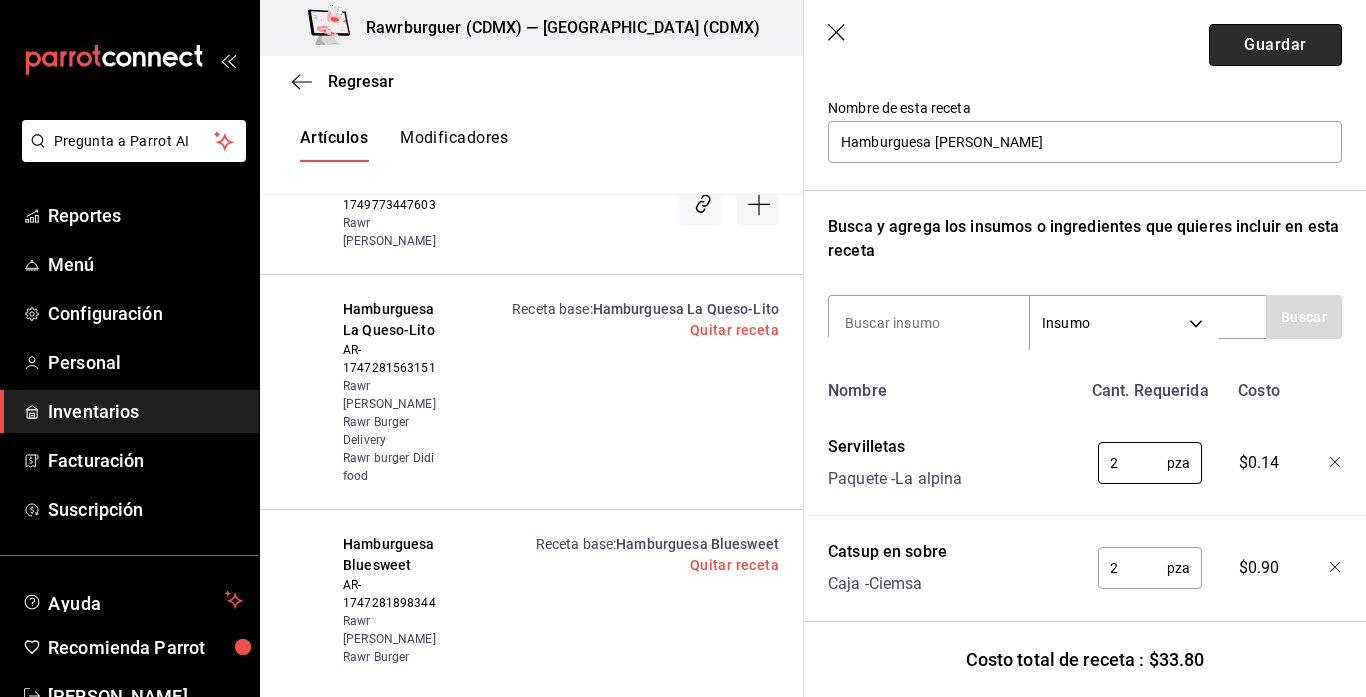 click on "Guardar" at bounding box center [1275, 45] 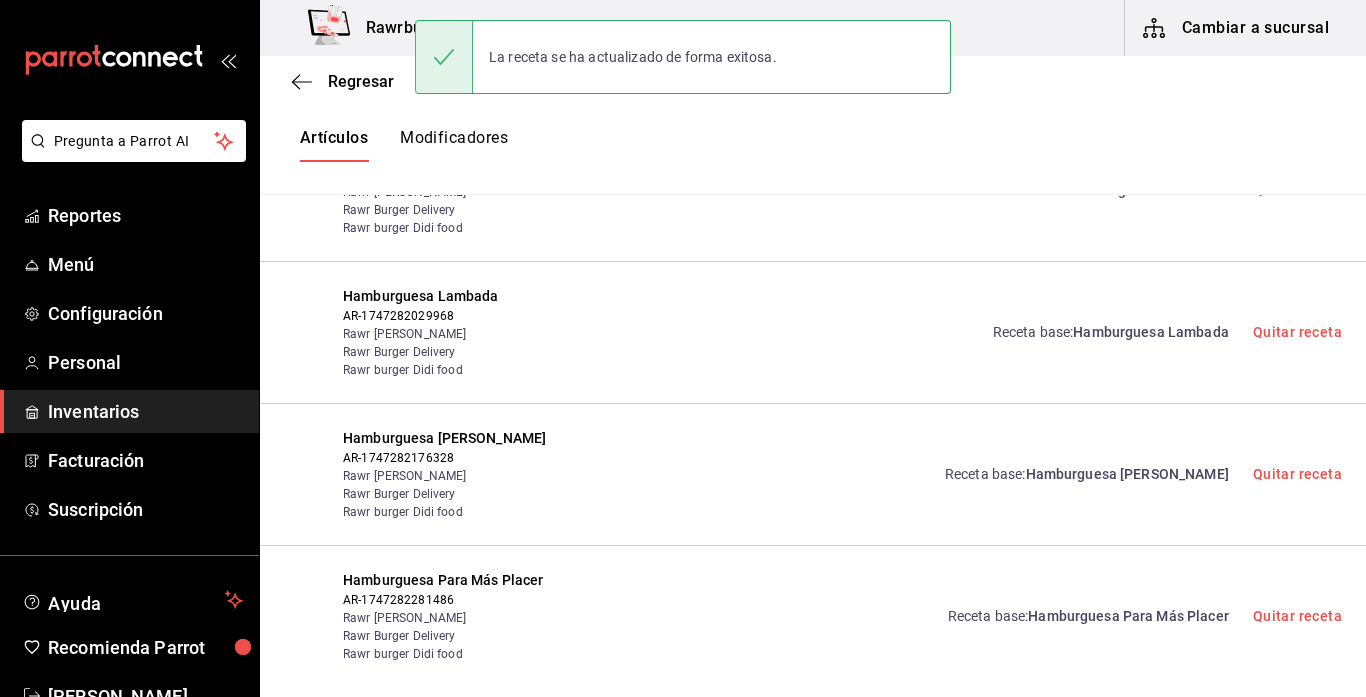 scroll, scrollTop: 0, scrollLeft: 0, axis: both 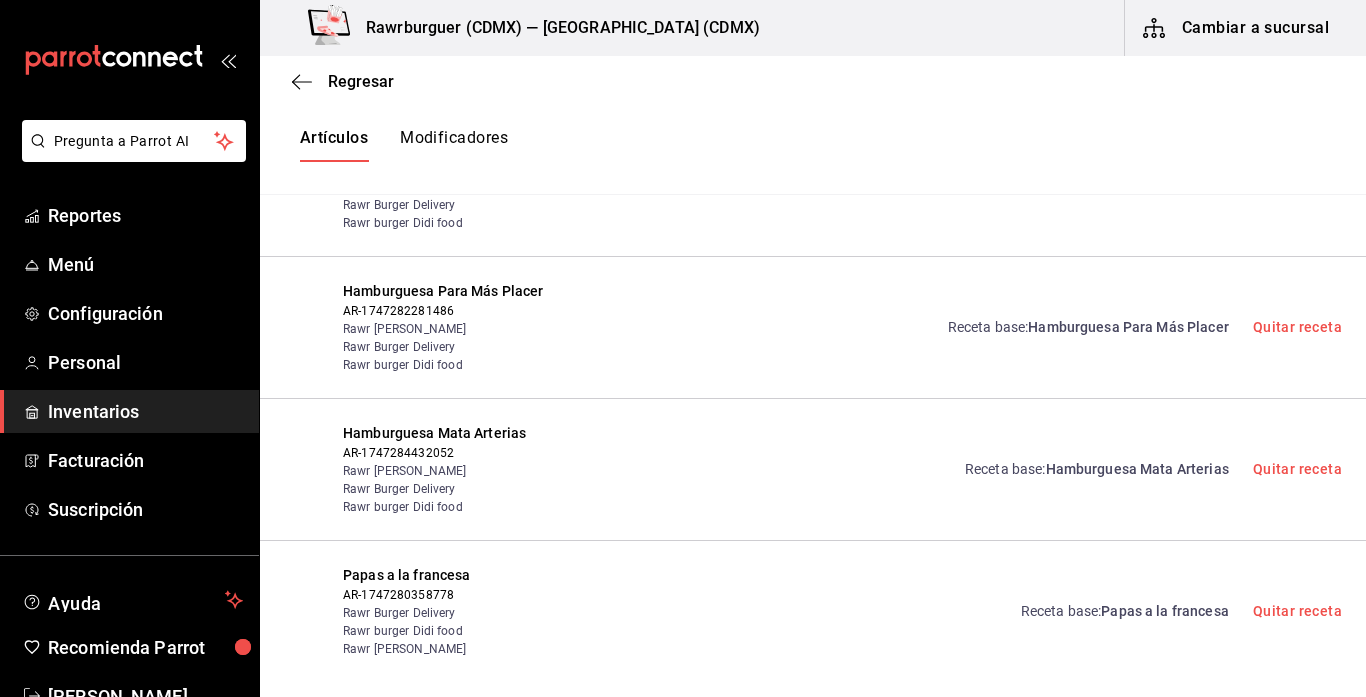 click on "Hamburguesa Para Más Placer" at bounding box center [1128, 327] 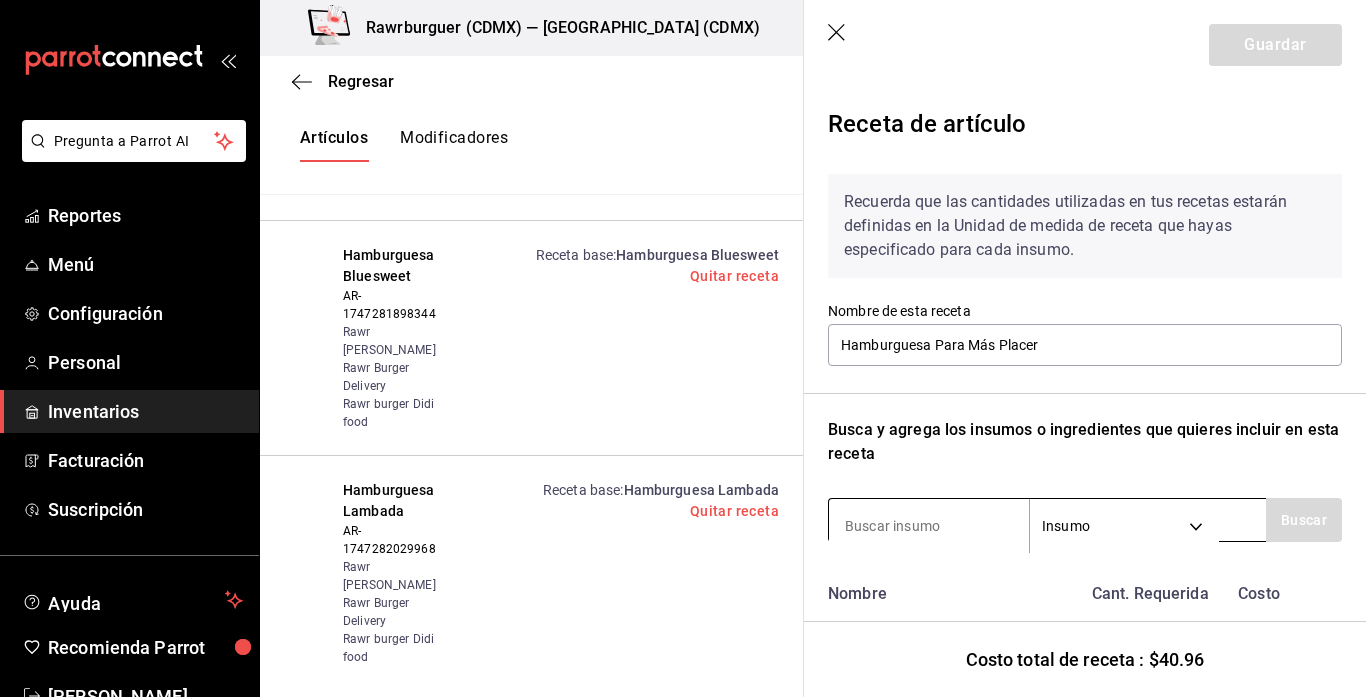 click at bounding box center [929, 526] 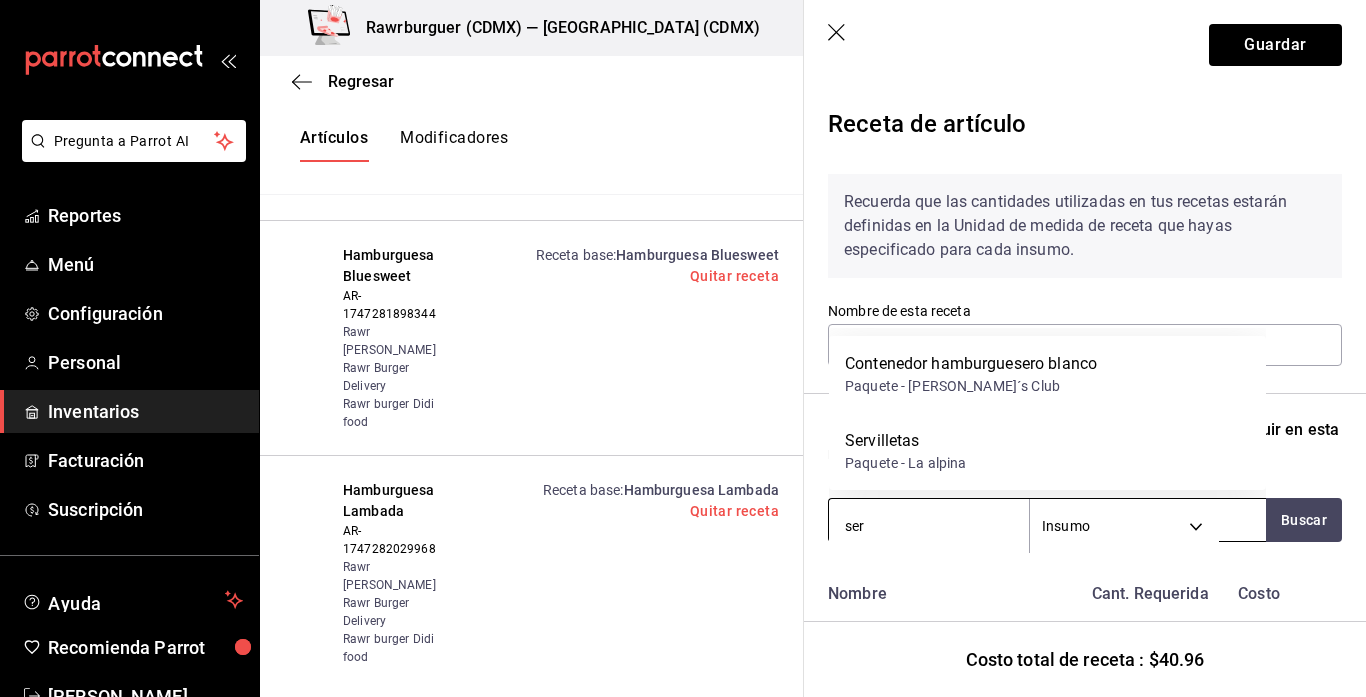 click on "ser" at bounding box center [929, 526] 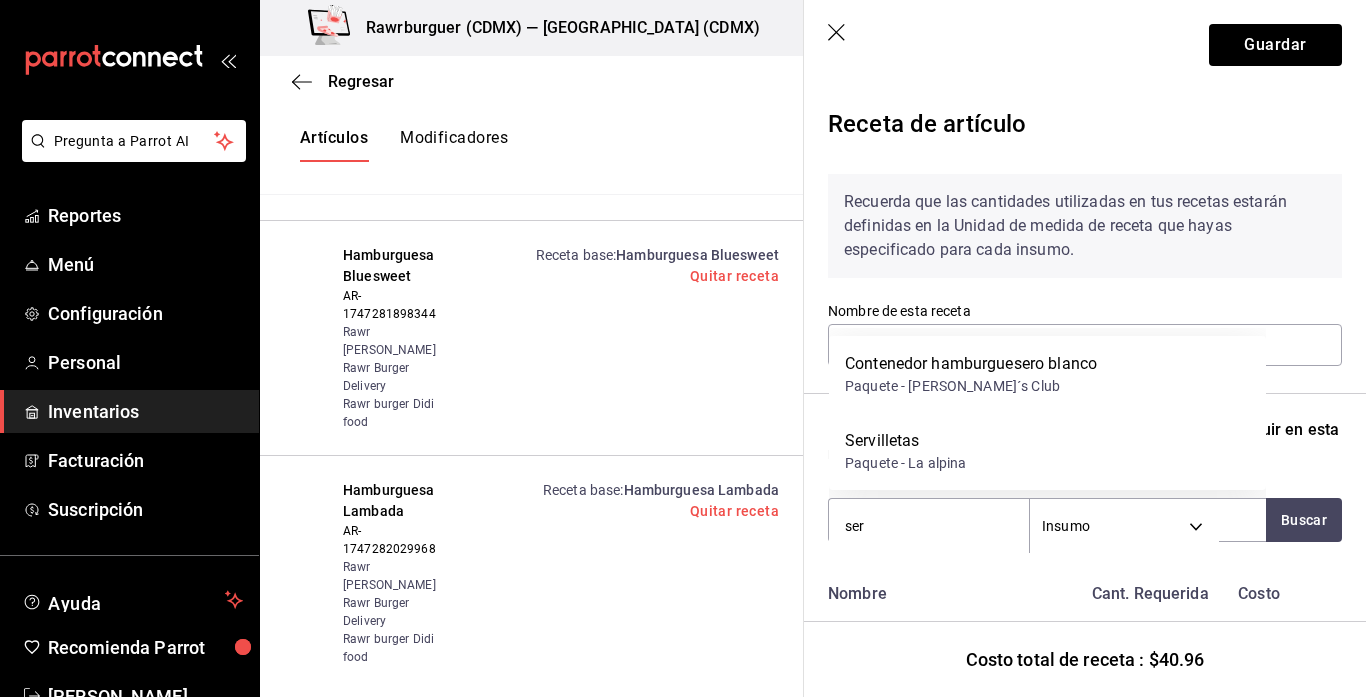 click on "Paquete - La alpina" at bounding box center [906, 463] 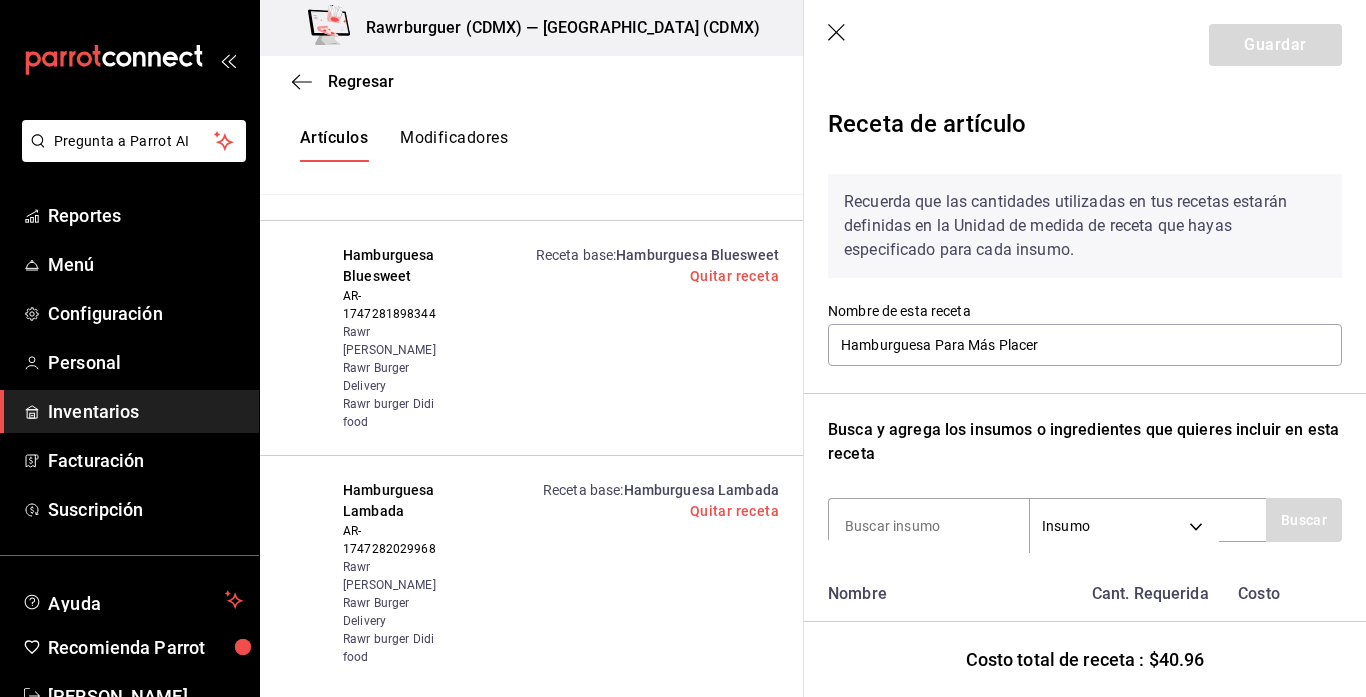 click at bounding box center [1132, 666] 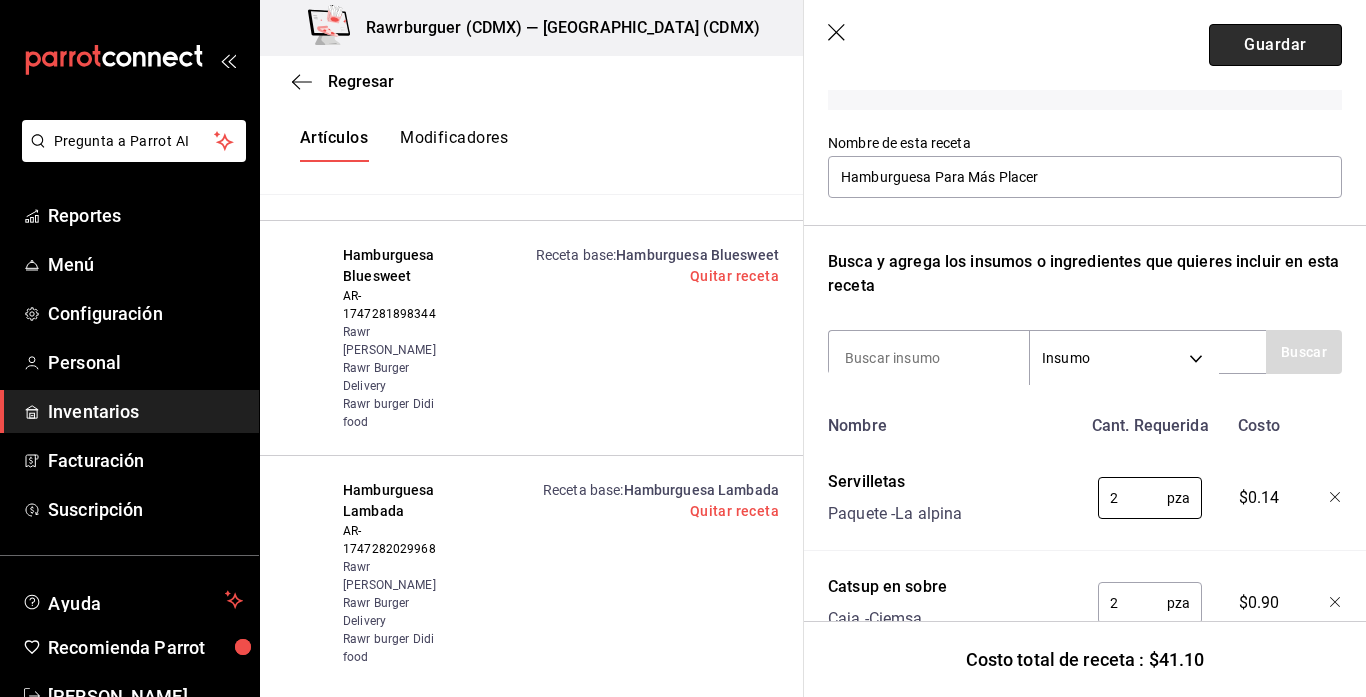 click on "Guardar" at bounding box center (1275, 45) 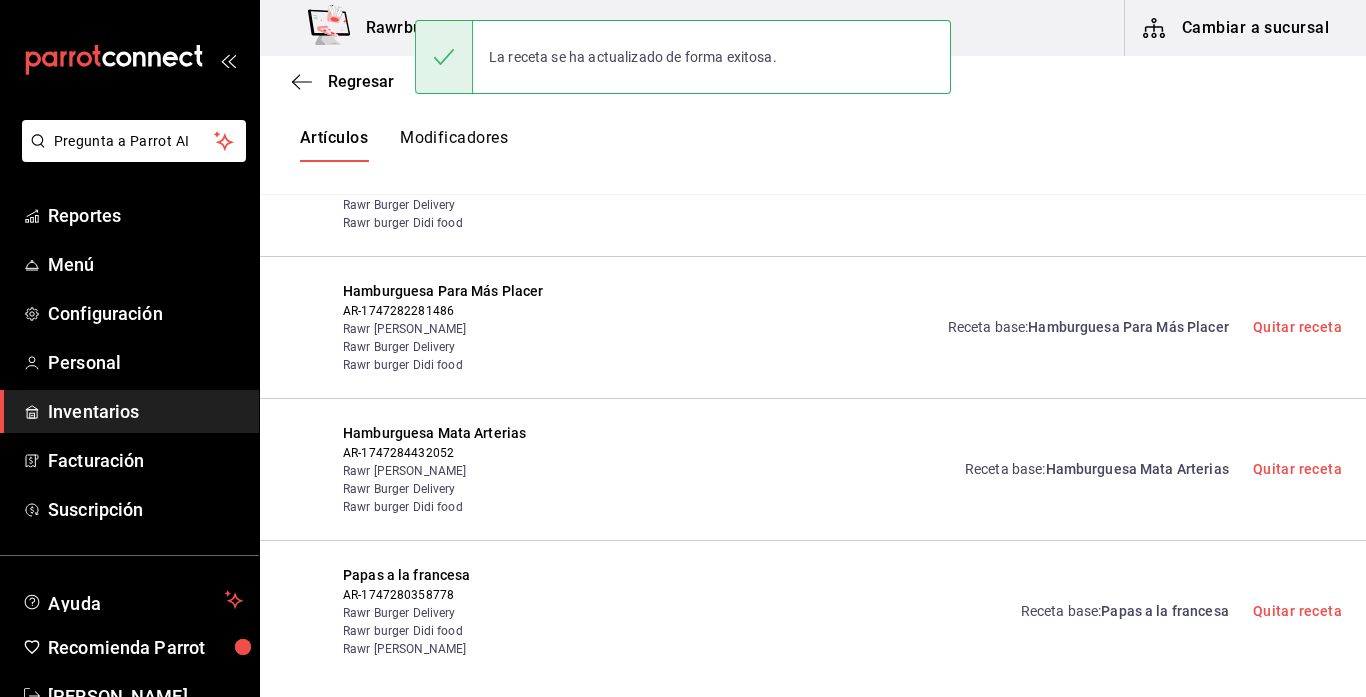 scroll, scrollTop: 0, scrollLeft: 0, axis: both 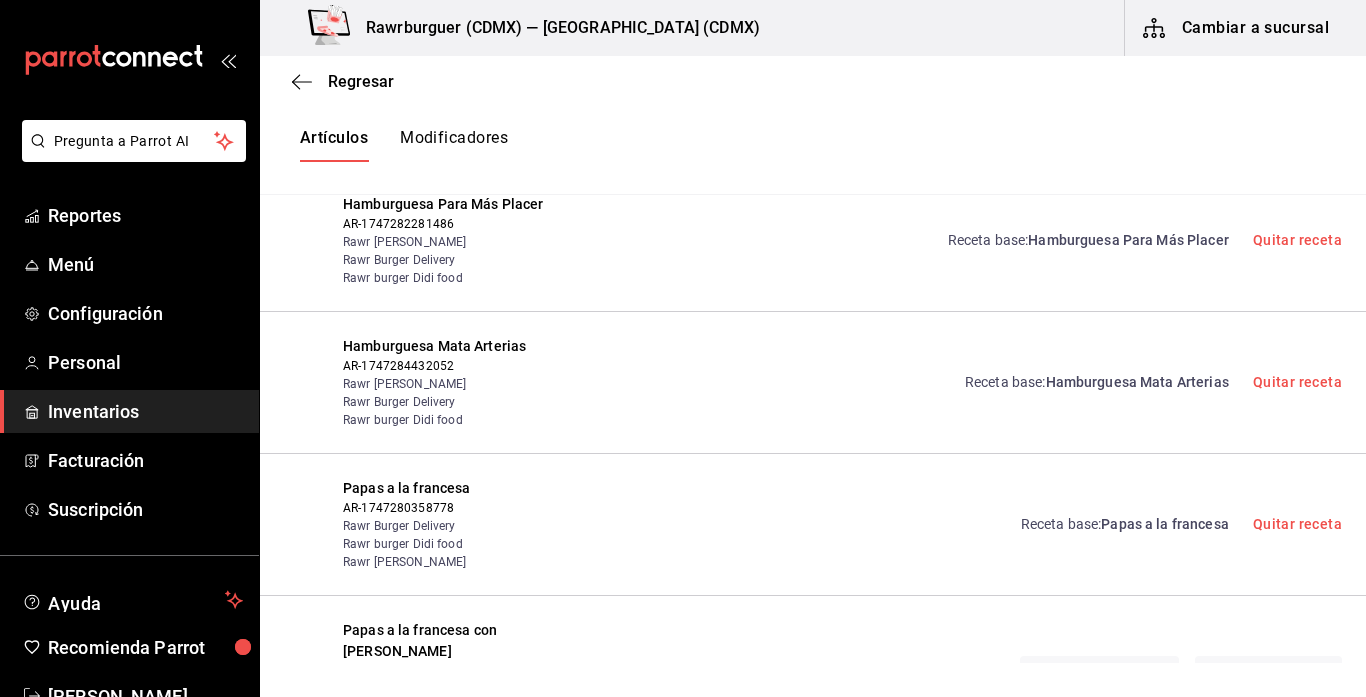 click on "Hamburguesa Mata Arterias" at bounding box center [1137, 382] 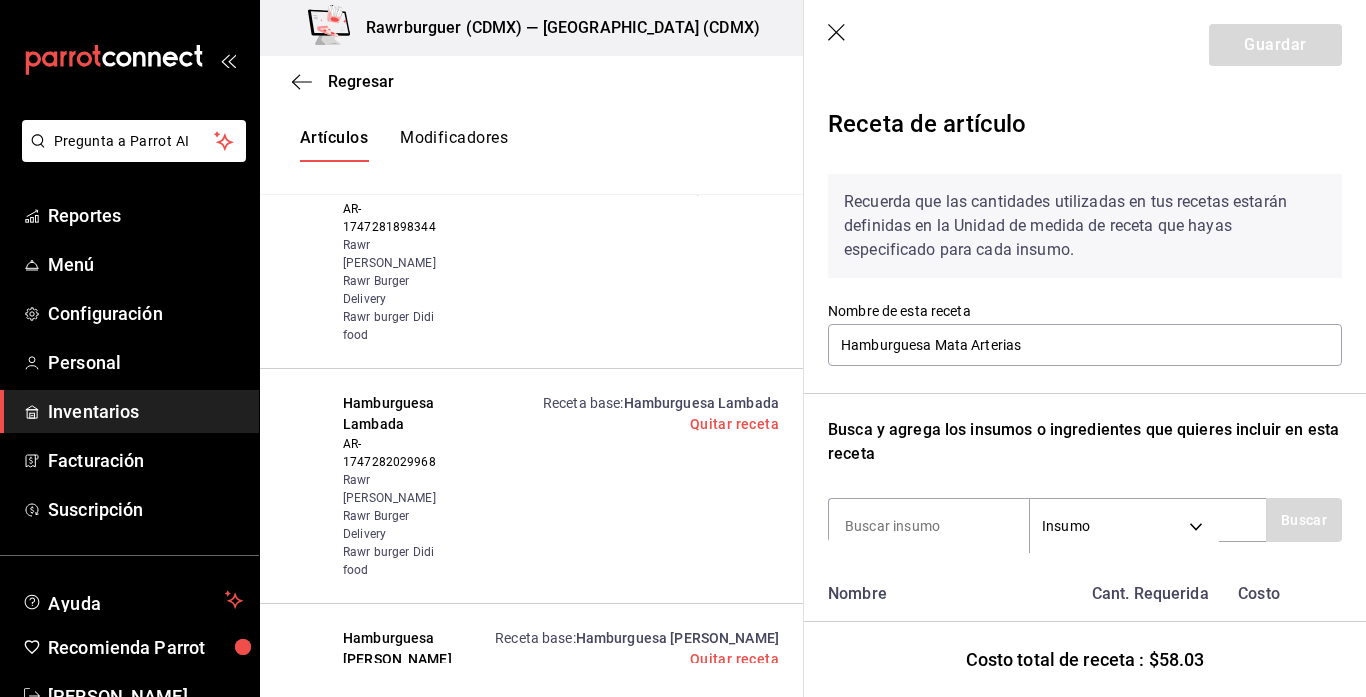 click on "Recuerda que las cantidades utilizadas en tus recetas estarán definidas en la Unidad de medida de receta que hayas especificado para cada insumo. Nombre de esta receta Hamburguesa Mata Arterias Busca y agrega los insumos o ingredientes que quieres incluir en esta receta Insumo SUPPLY Buscar Nombre Cant. Requerida Costo Catsup en sobre  Caja -  Ciemsa 2 pza ​ $0.90 Cebolla caramelizada Bolsa -  Interno 20 gr ​ $1.41 Mostaza en sobre  Caja -  Ciemsa 2 pza ​ $0.72 Aderezo de mayonesa en sobre Caja -  Ciemsa 2 pza ​ $0.93 Medallon de sirloin Caja -  Multi meats 2 pza ​ $4.94 Bolsa cami pp mediana  Paquete -  La alpina 0.5 pza ​ $0.29 Grapas Caja -  Sam´s Club 1 pza ​ $0.01 Pepinillos  Bote -  APyS 15 gr ​ $0.91 Sabanita 30x30 Paquete -  Entelequia 1 pza ​ $0.76 Contenedor almeja sin division 9x6 Caja -  Entelequia 1 pza ​ $2.85 Vaso 0 oz Paquete -  La alpina 1 pza ​ $0.17 Aceite oleina de palma  easy fry Bidón  -  APyS 11 ml ​ $0.48 Lechuga italiana Pieza -  Distribuidor arroyo  10 gr" at bounding box center (1085, 1548) 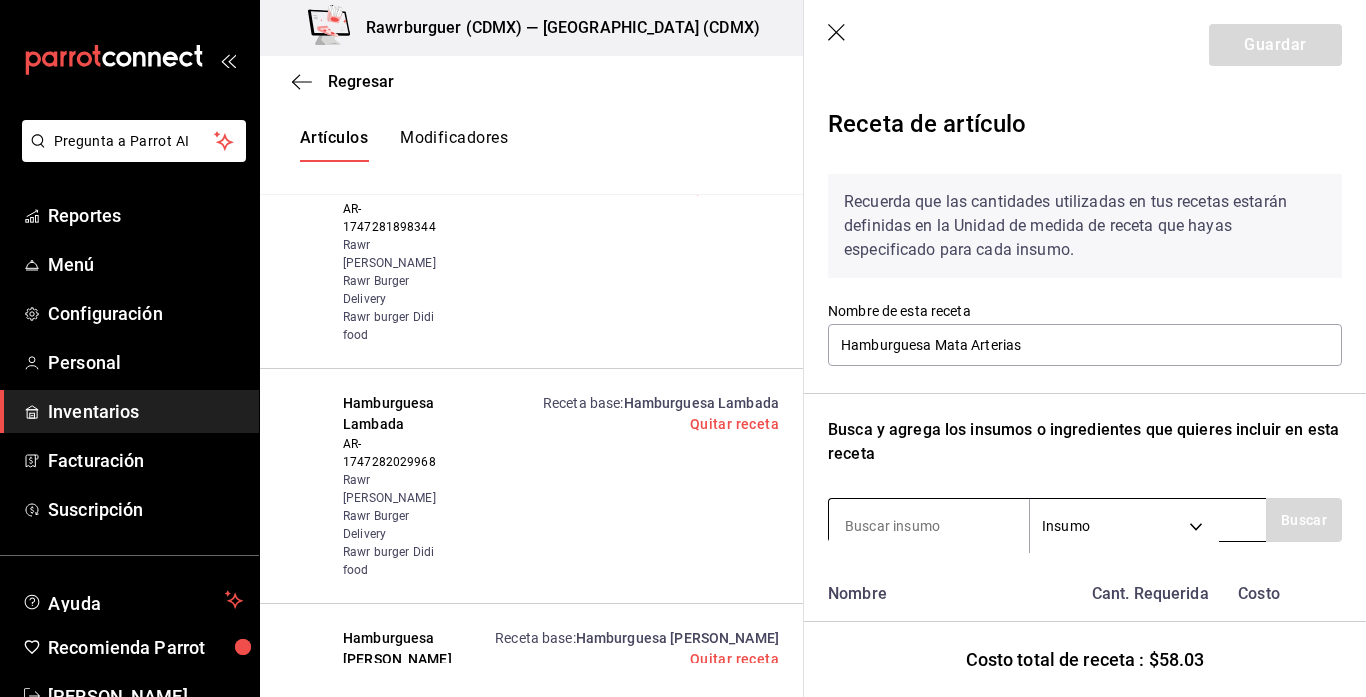 click at bounding box center (929, 526) 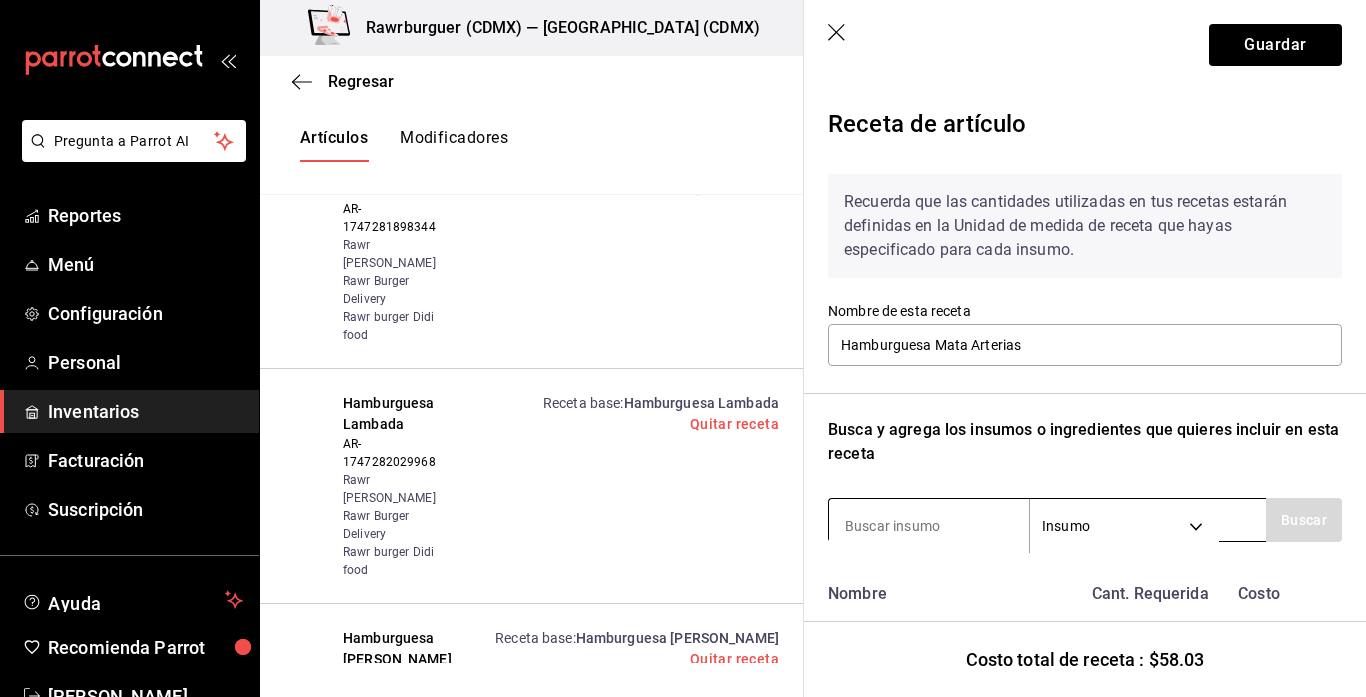 scroll, scrollTop: 95, scrollLeft: 0, axis: vertical 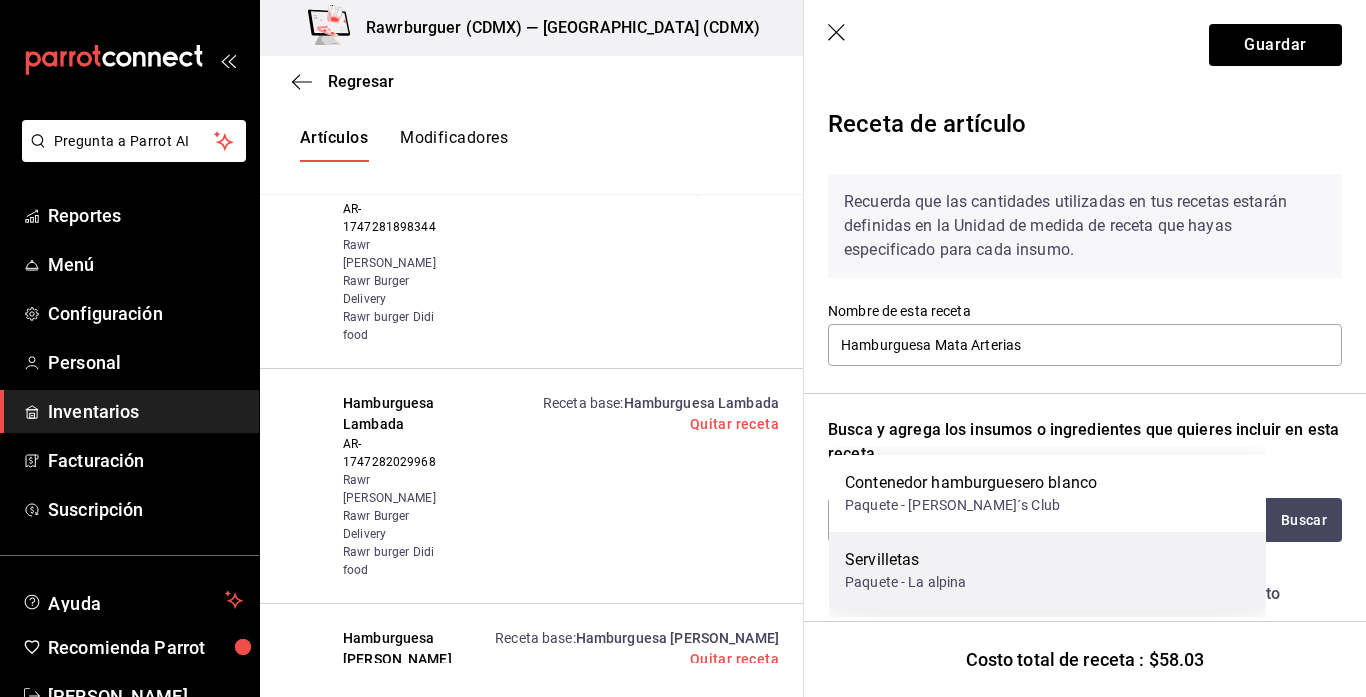 click on "Paquete - La alpina" at bounding box center (906, 582) 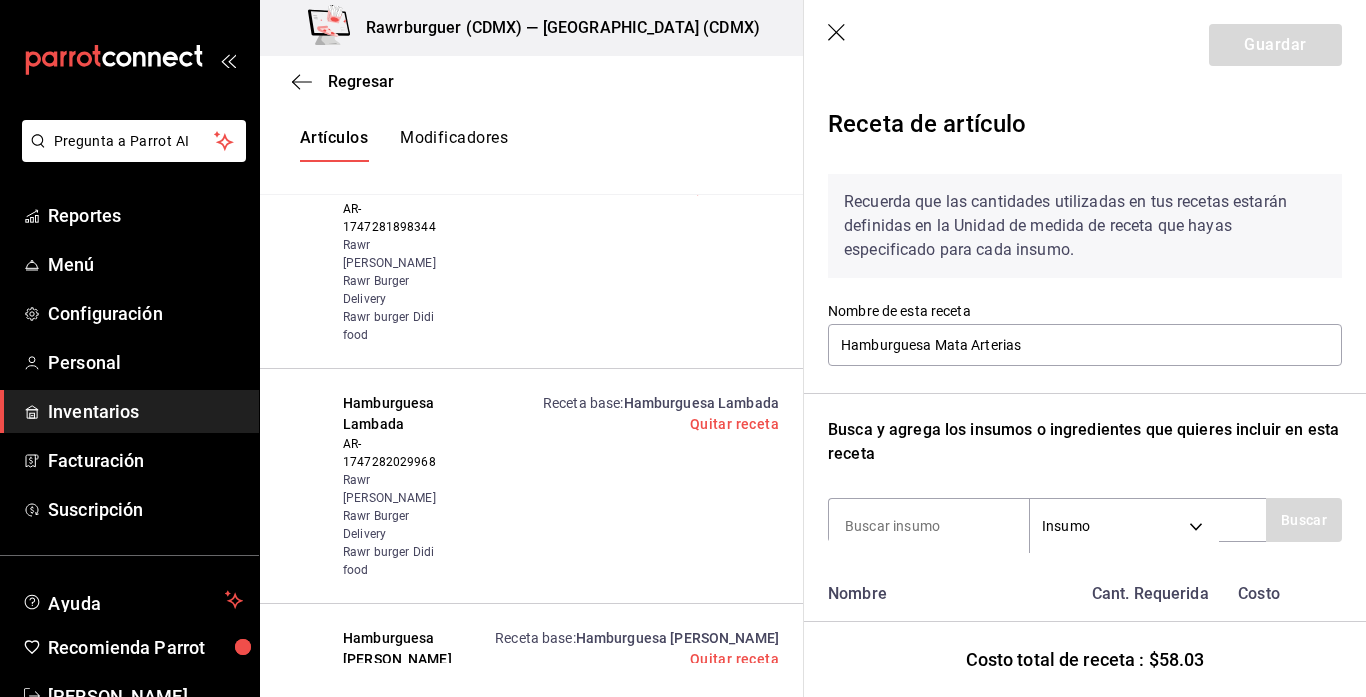 type 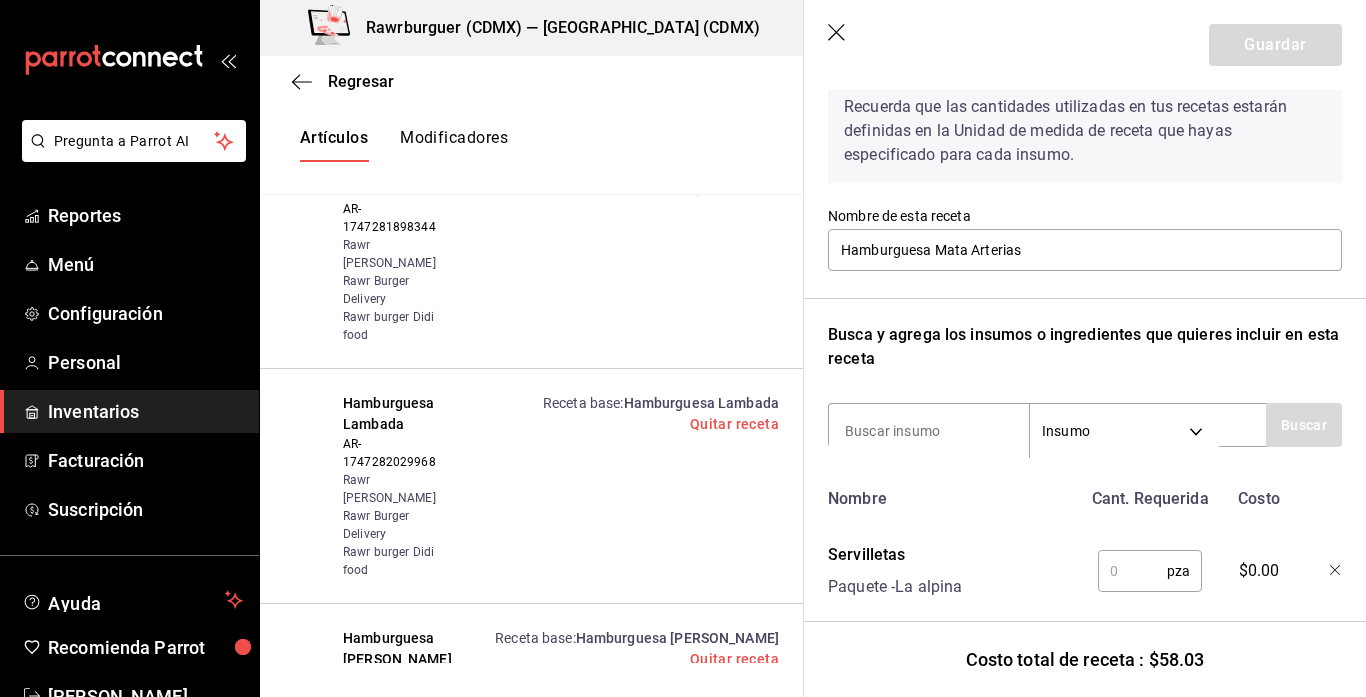 click at bounding box center [1132, 571] 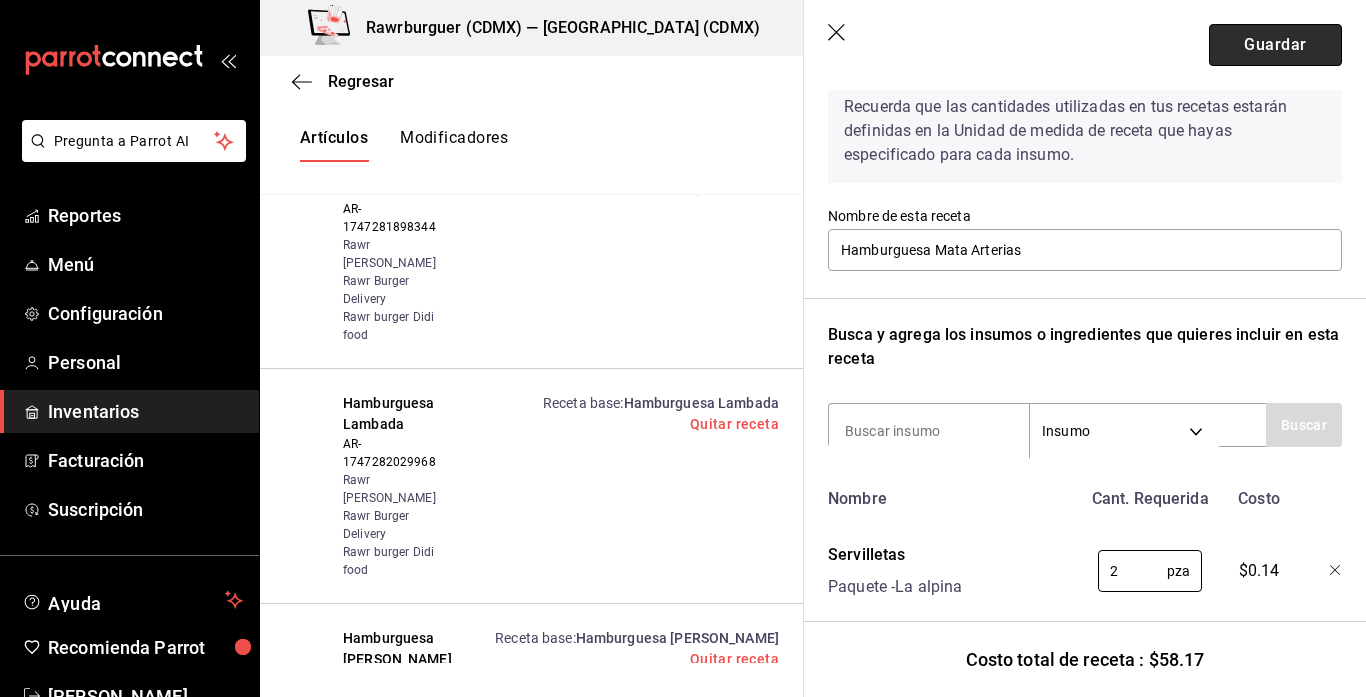click on "Guardar" at bounding box center (1275, 45) 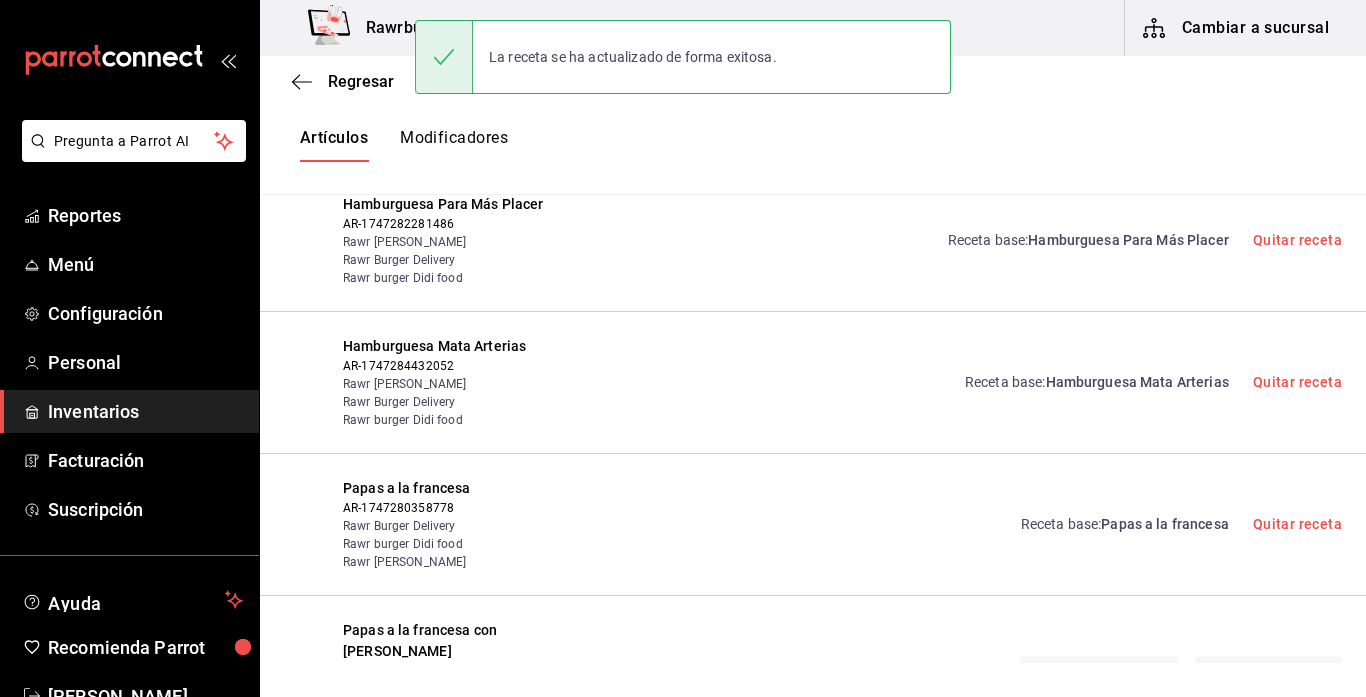 scroll, scrollTop: 0, scrollLeft: 0, axis: both 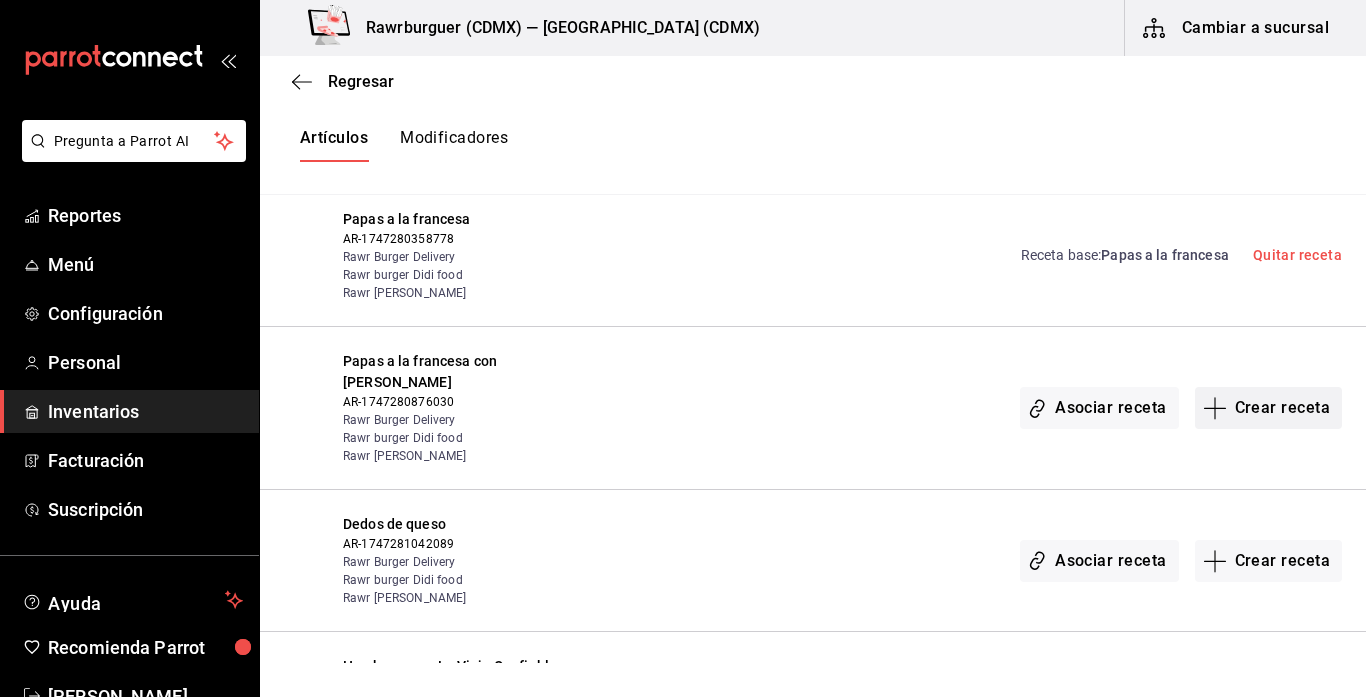 click 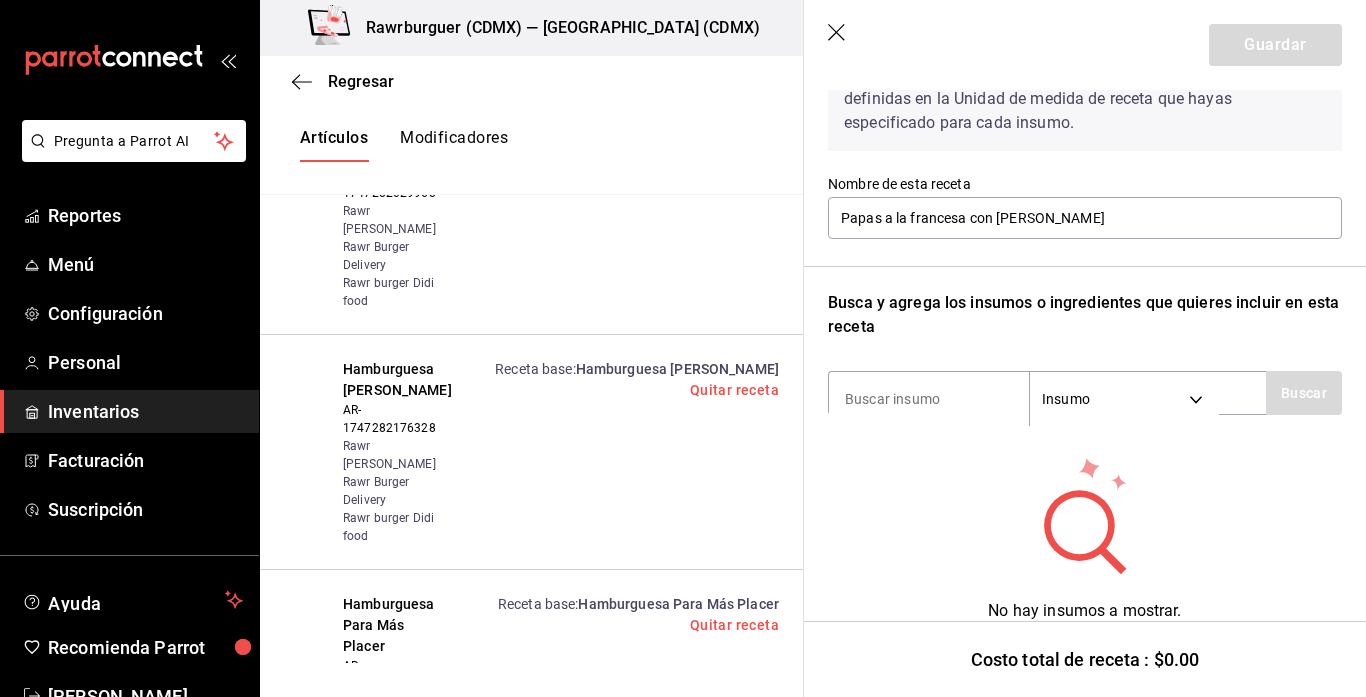 scroll, scrollTop: 131, scrollLeft: 0, axis: vertical 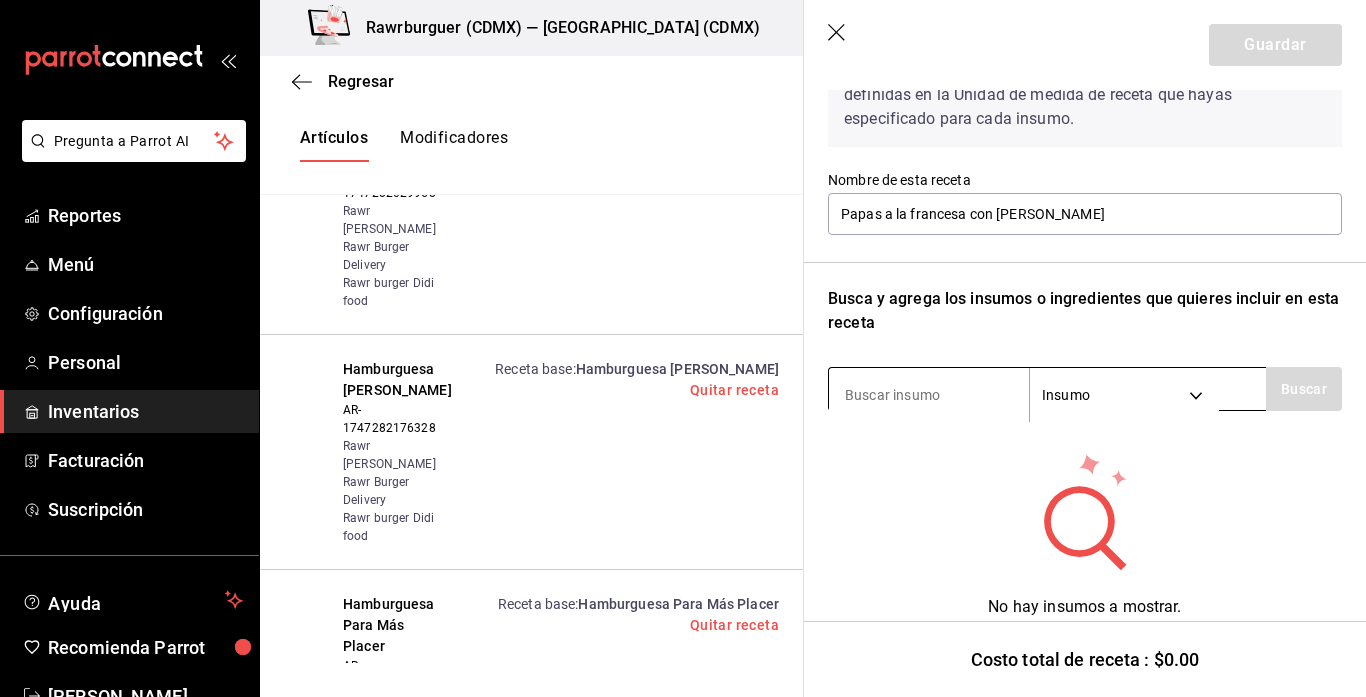 click at bounding box center (929, 395) 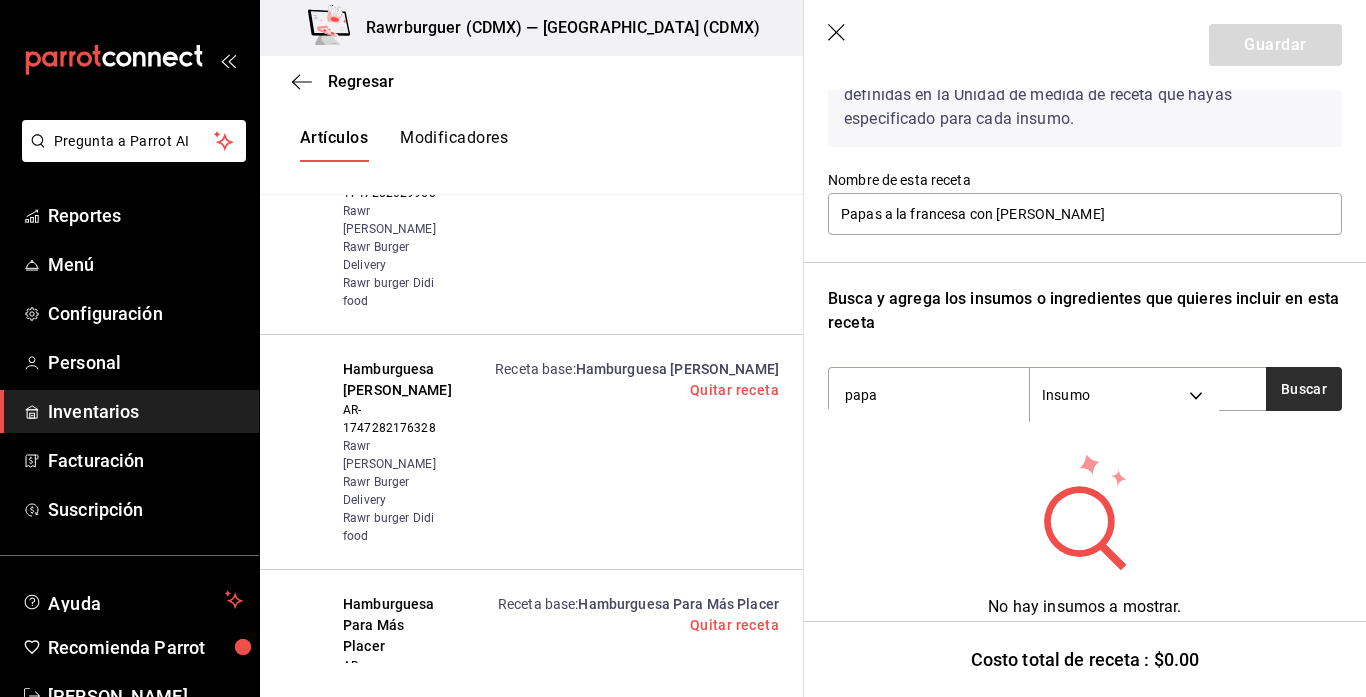 type on "papa" 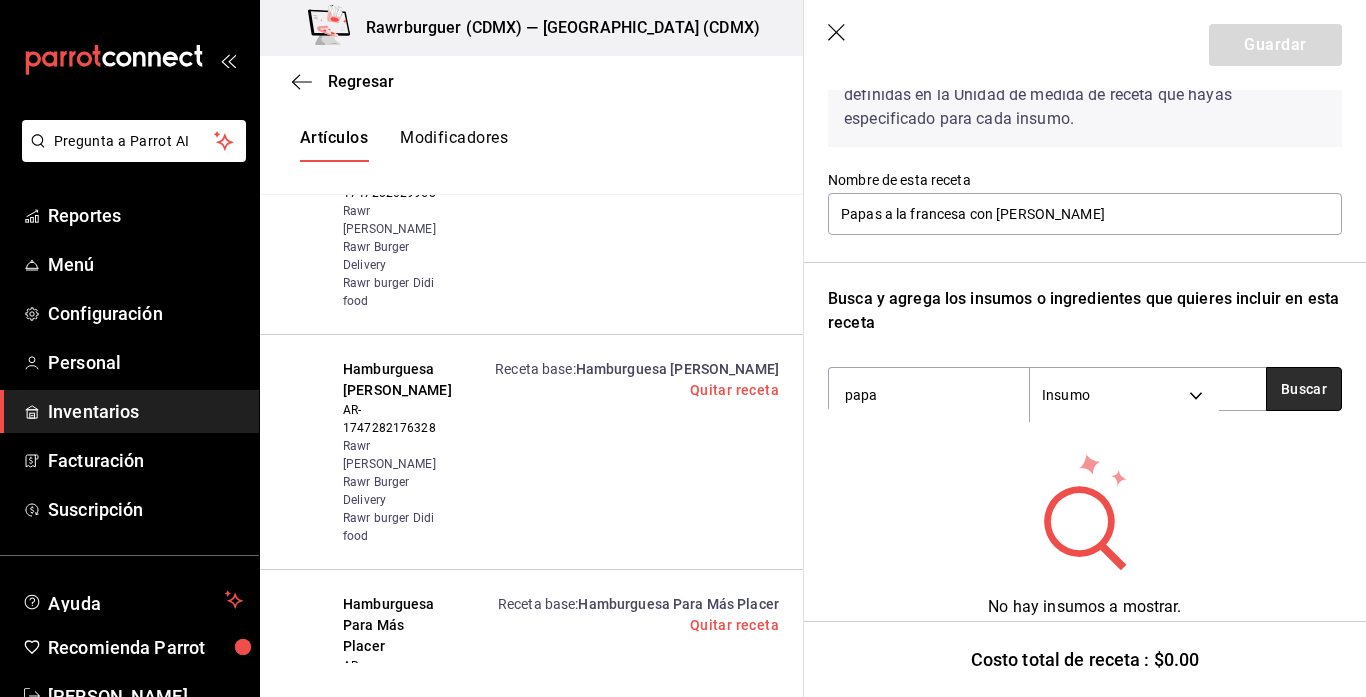 click on "Buscar" at bounding box center [1304, 389] 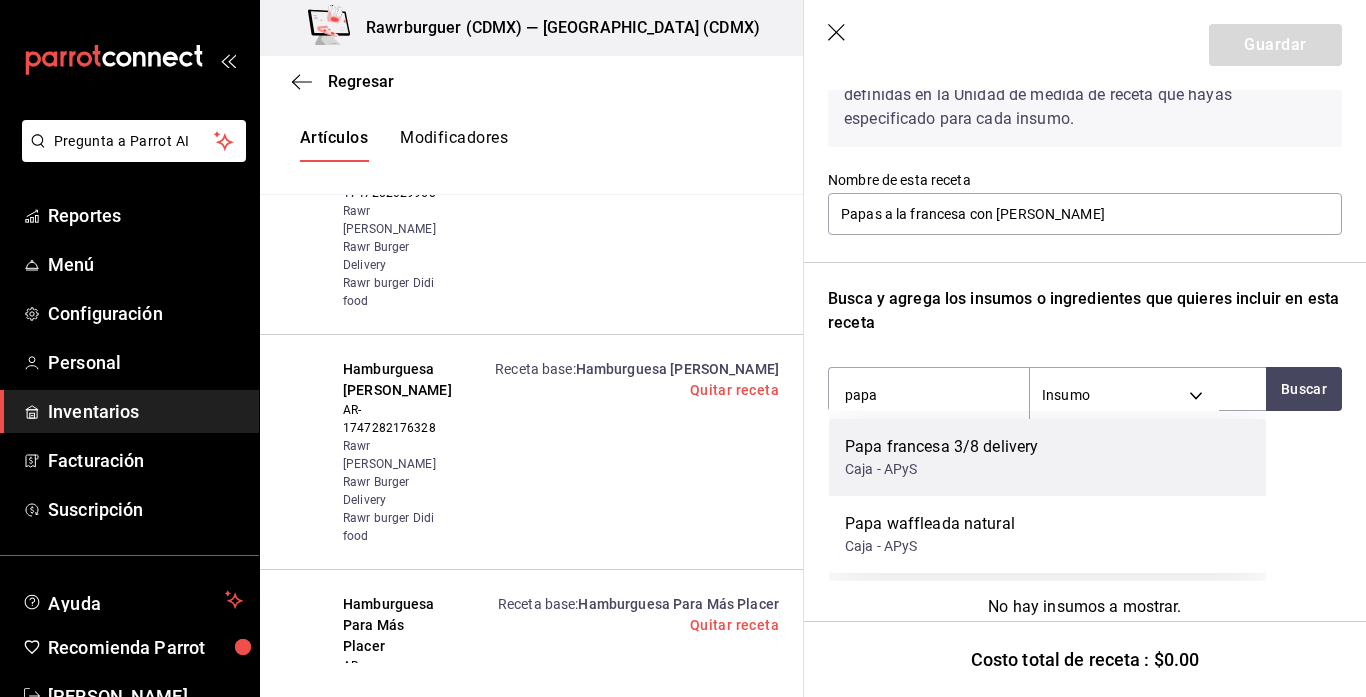 click on "Papa francesa 3/8 delivery  Caja - APyS" at bounding box center (1047, 457) 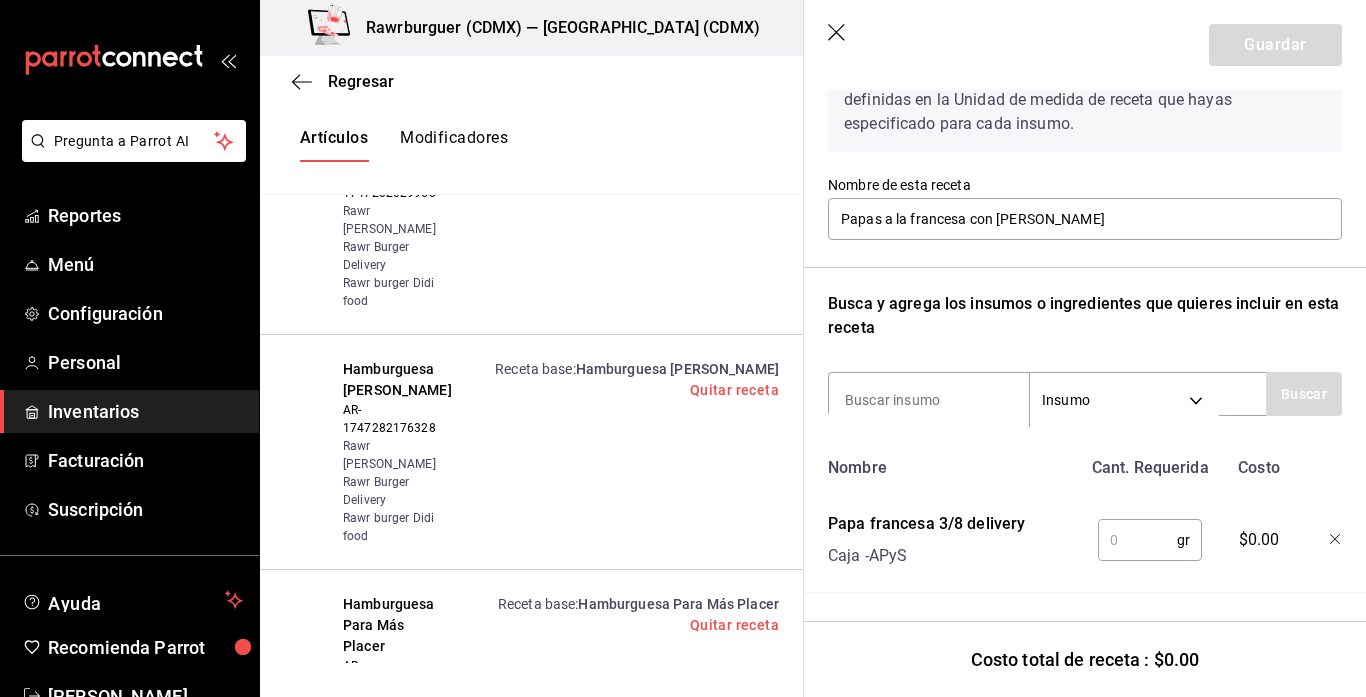 scroll, scrollTop: 126, scrollLeft: 0, axis: vertical 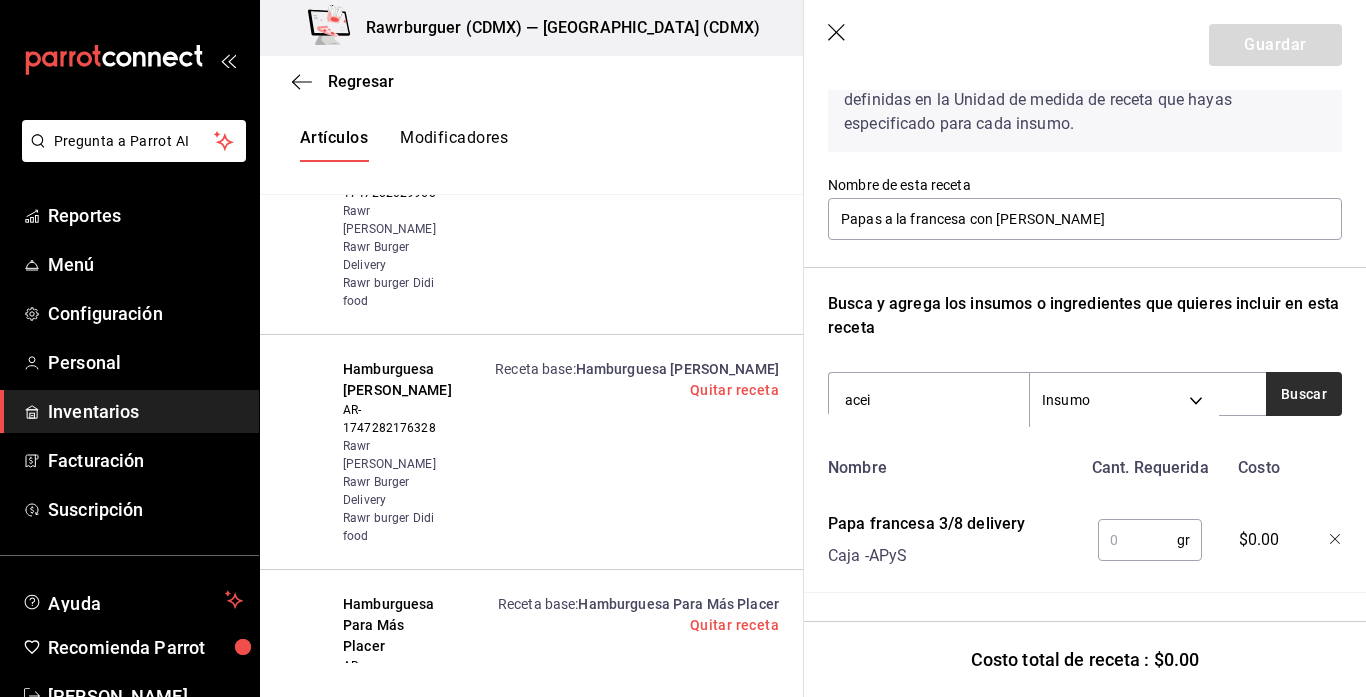 type on "acei" 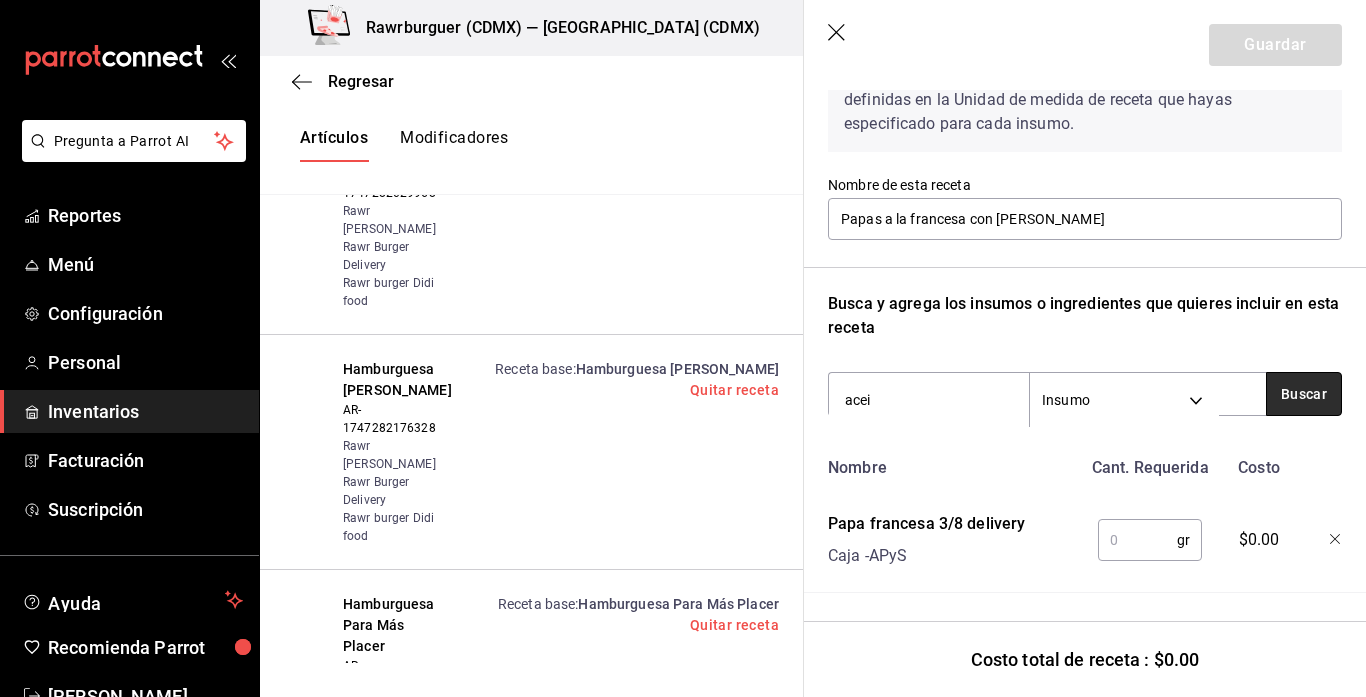 click on "Buscar" at bounding box center [1304, 394] 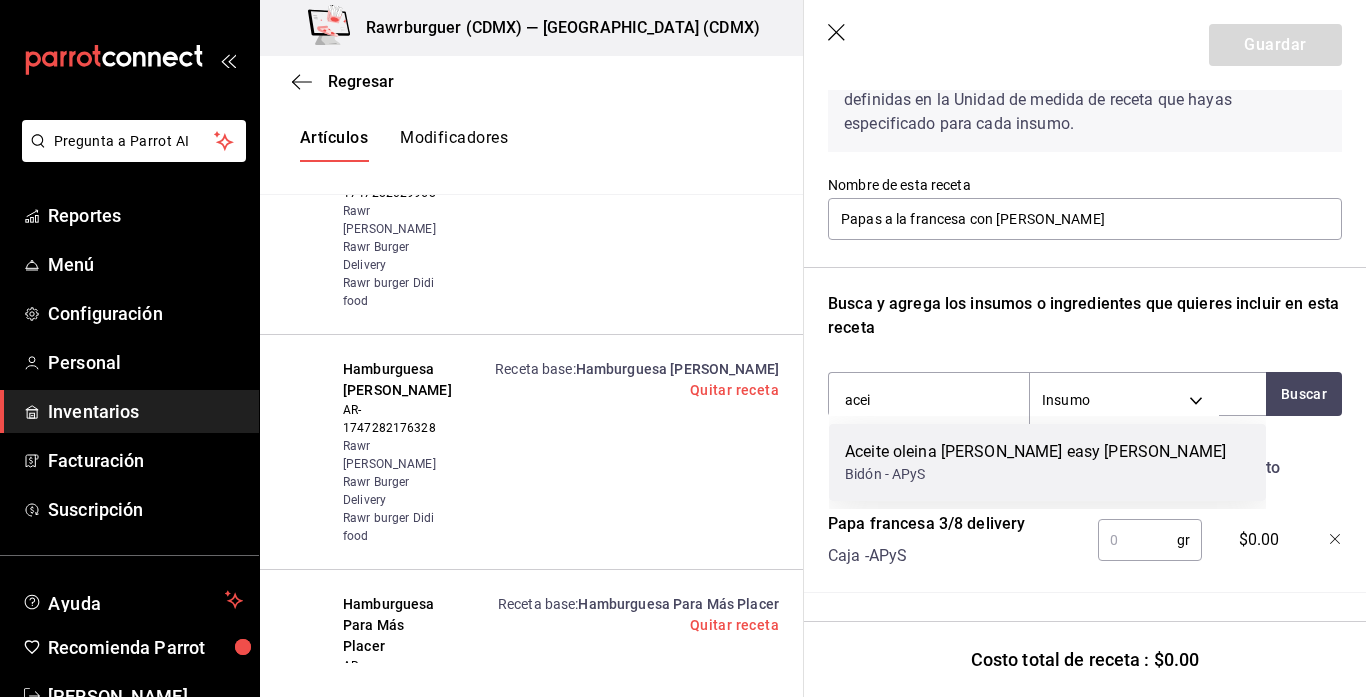 click on "Aceite oleina [PERSON_NAME]  easy [PERSON_NAME] Bidón  - APyS" at bounding box center [1047, 462] 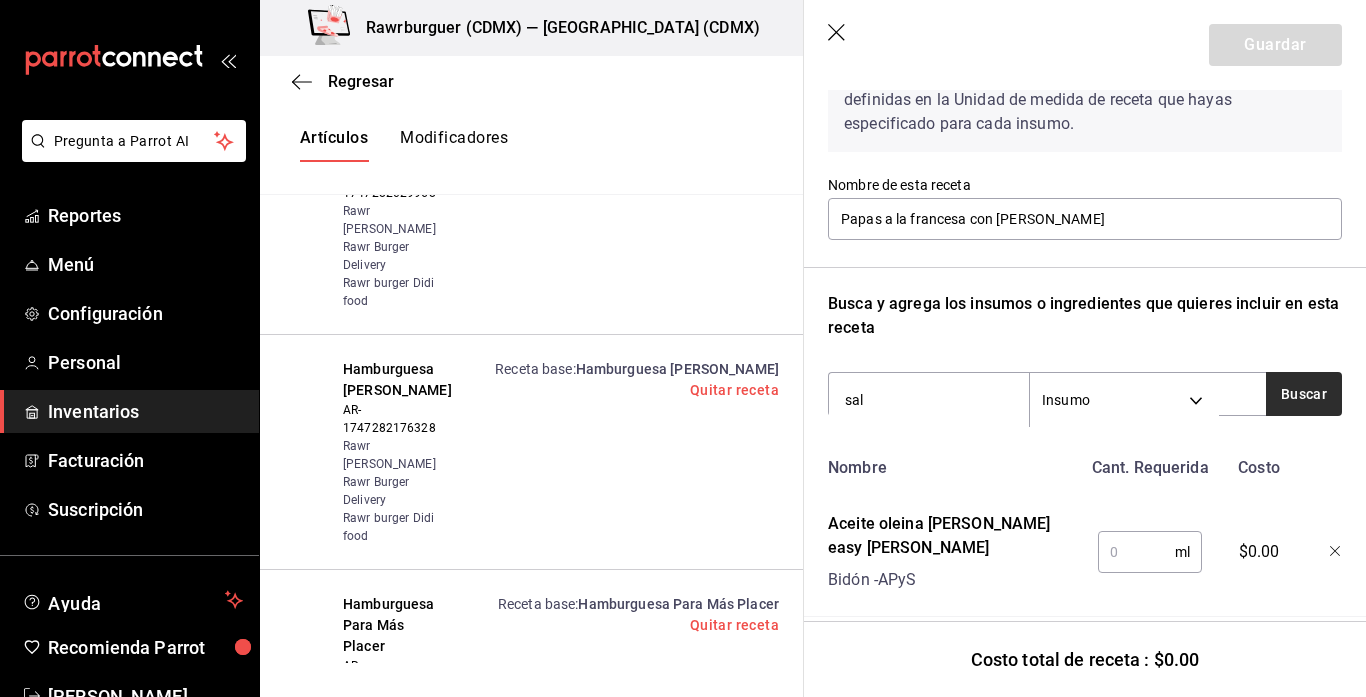 type on "sal" 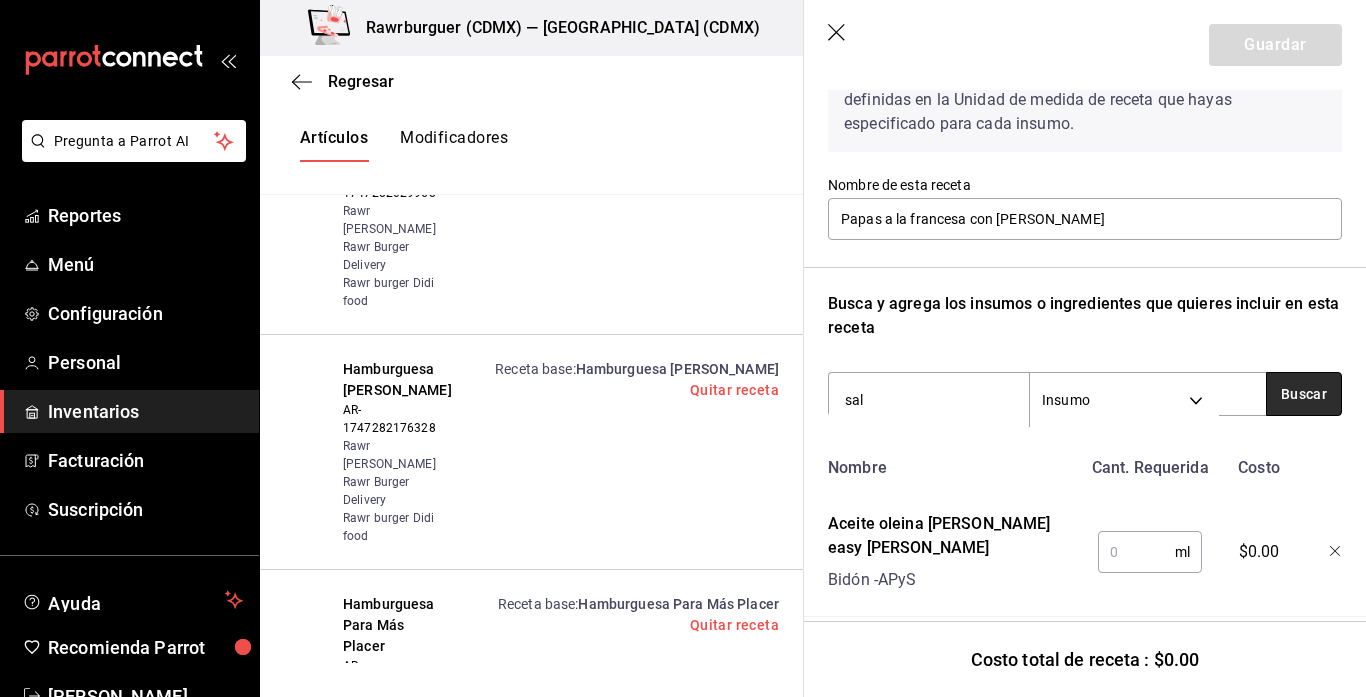 click on "Buscar" at bounding box center (1304, 394) 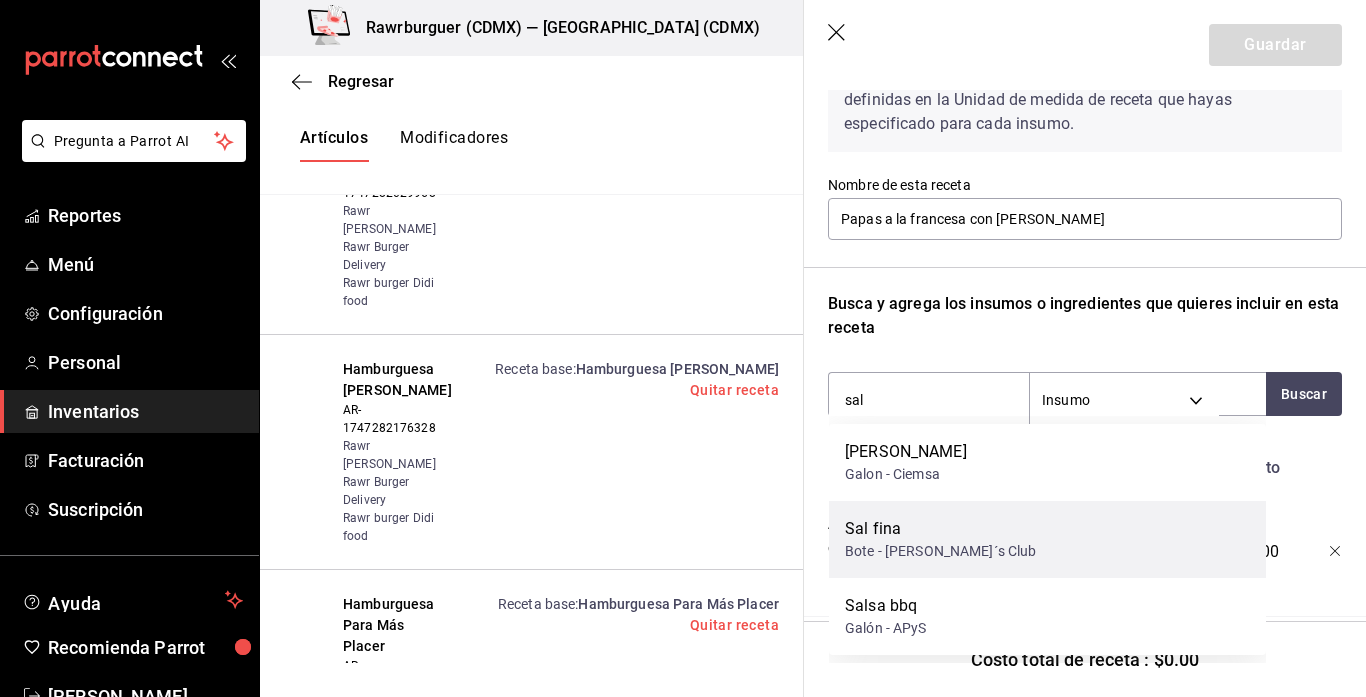 click on "Bote - [PERSON_NAME]´s Club" at bounding box center [941, 551] 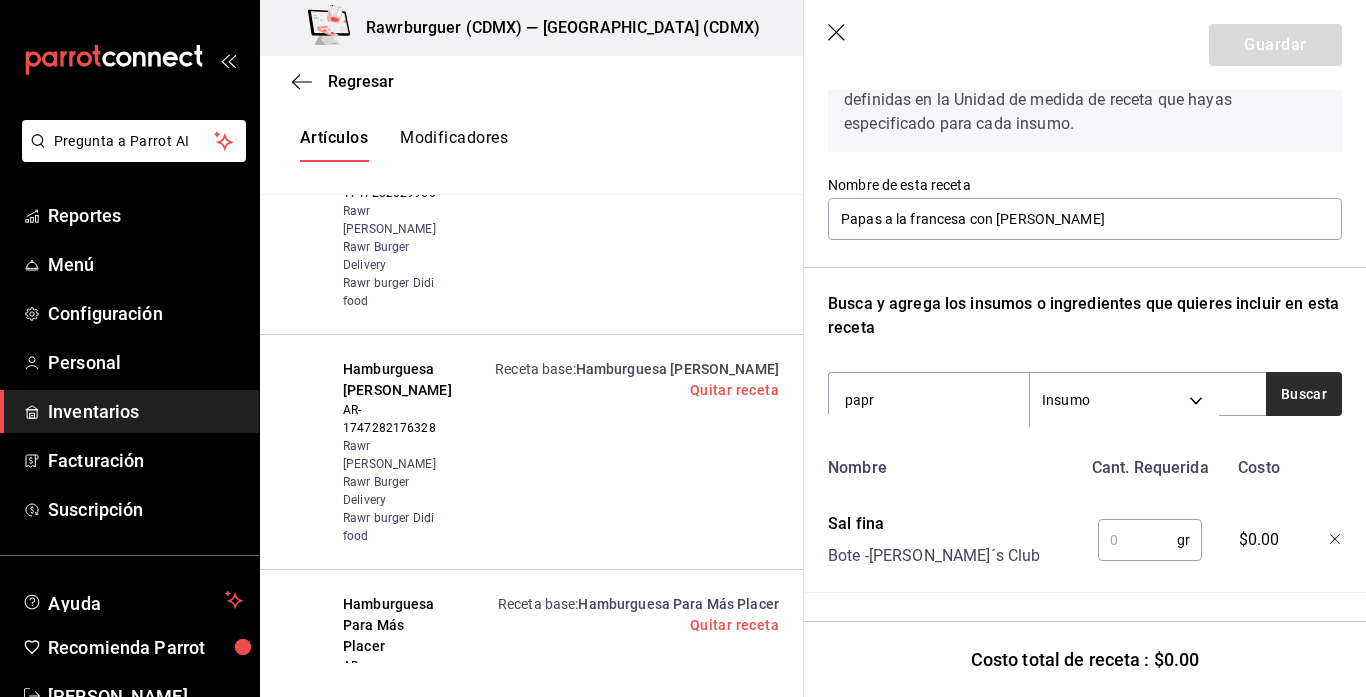 type on "papr" 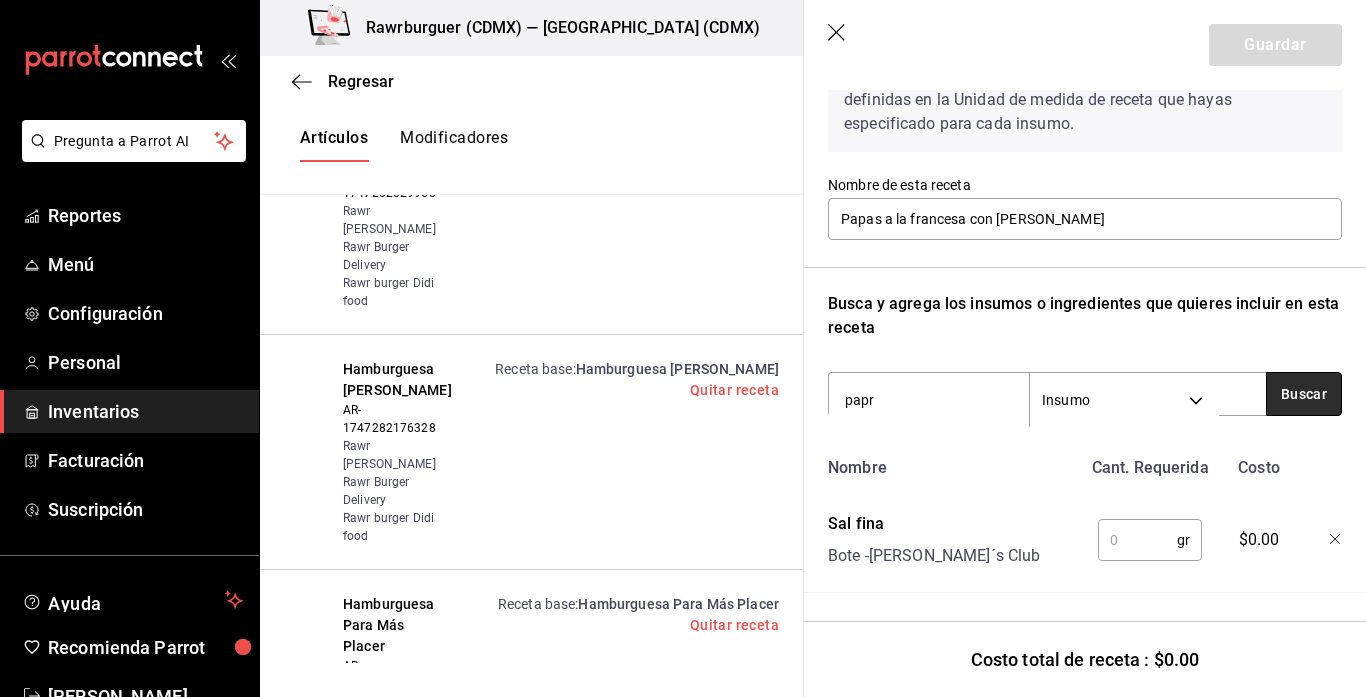 click on "Buscar" at bounding box center (1304, 394) 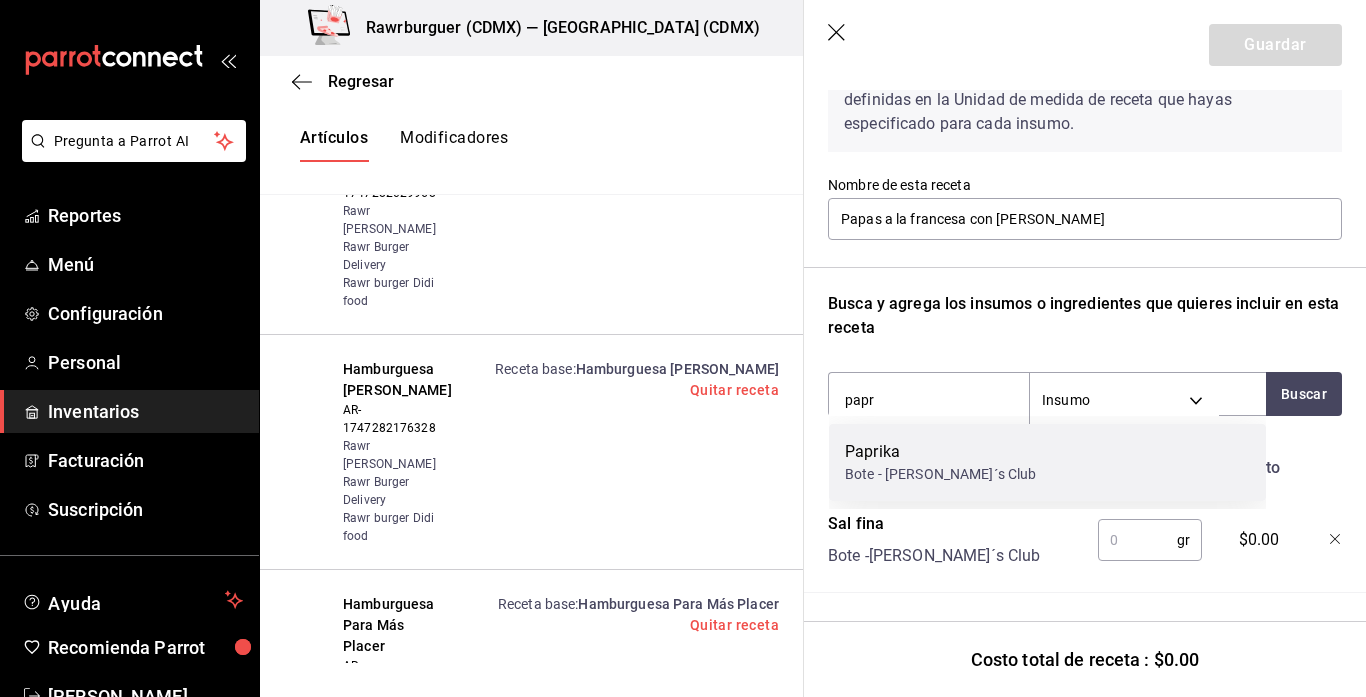 click on "Paprika Bote - [PERSON_NAME]´s Club" at bounding box center [1047, 462] 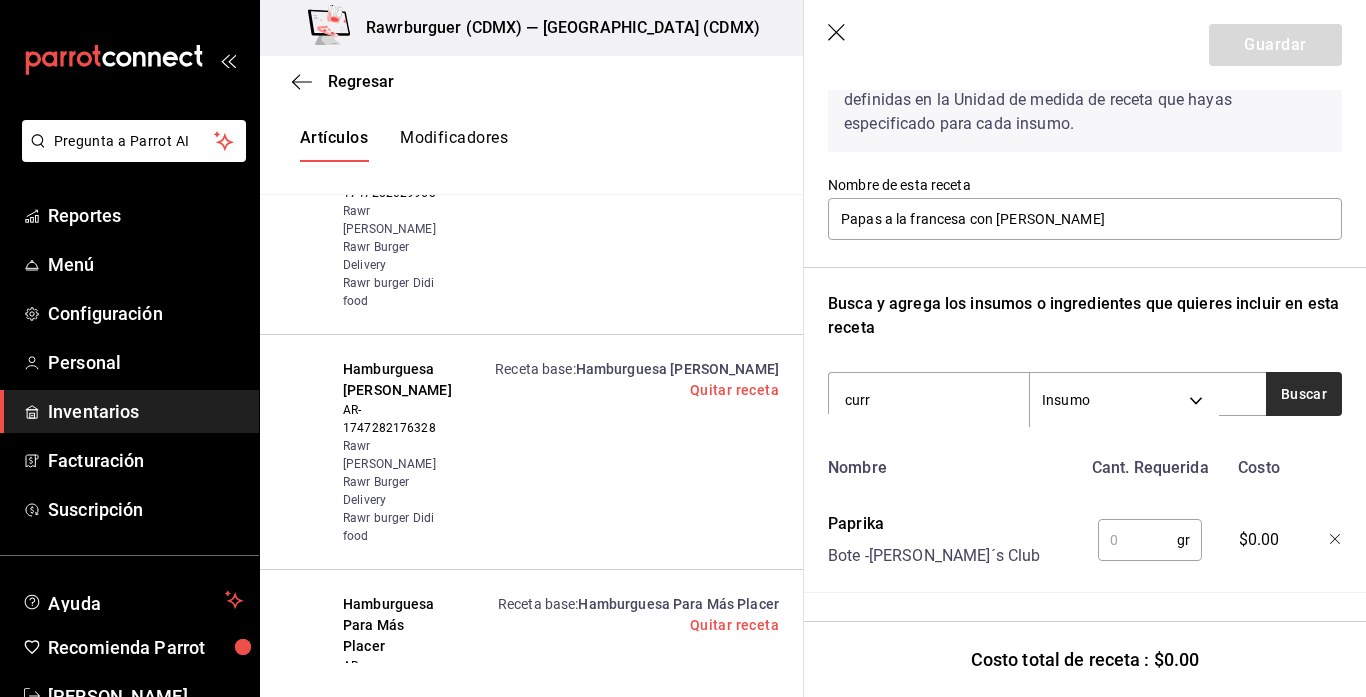 type on "curr" 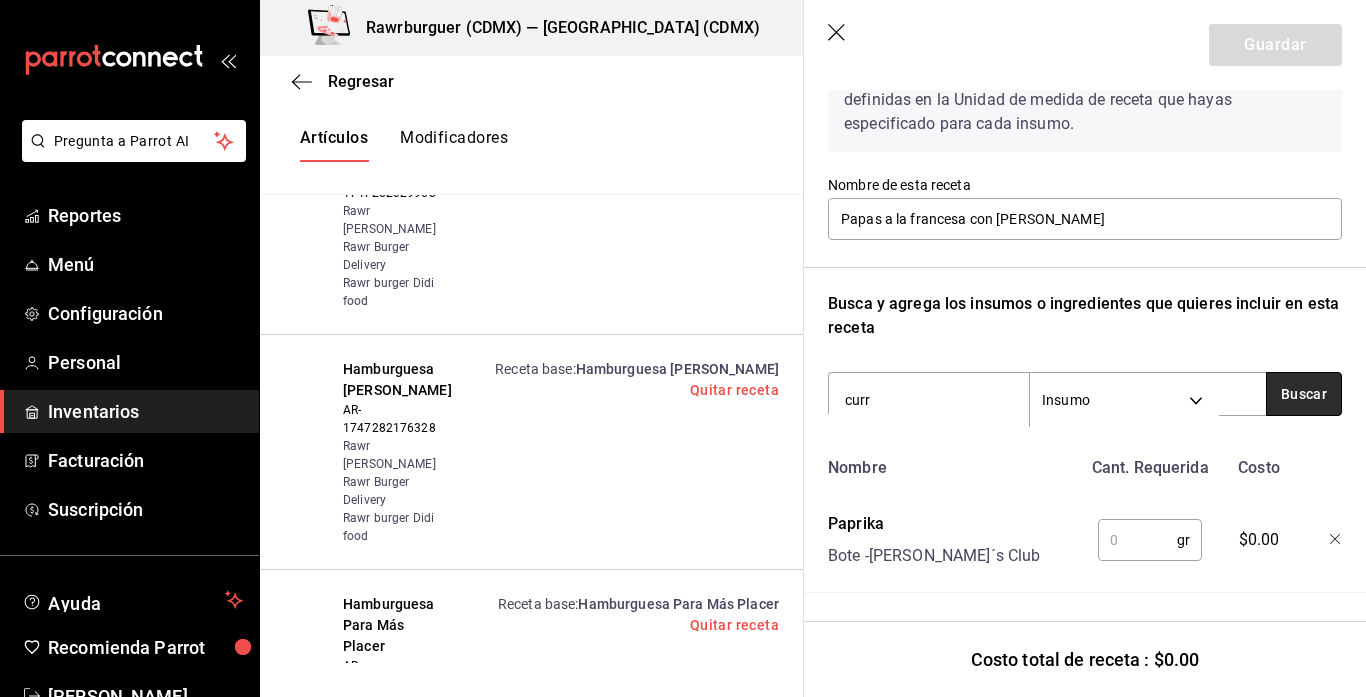 click on "Buscar" at bounding box center (1304, 394) 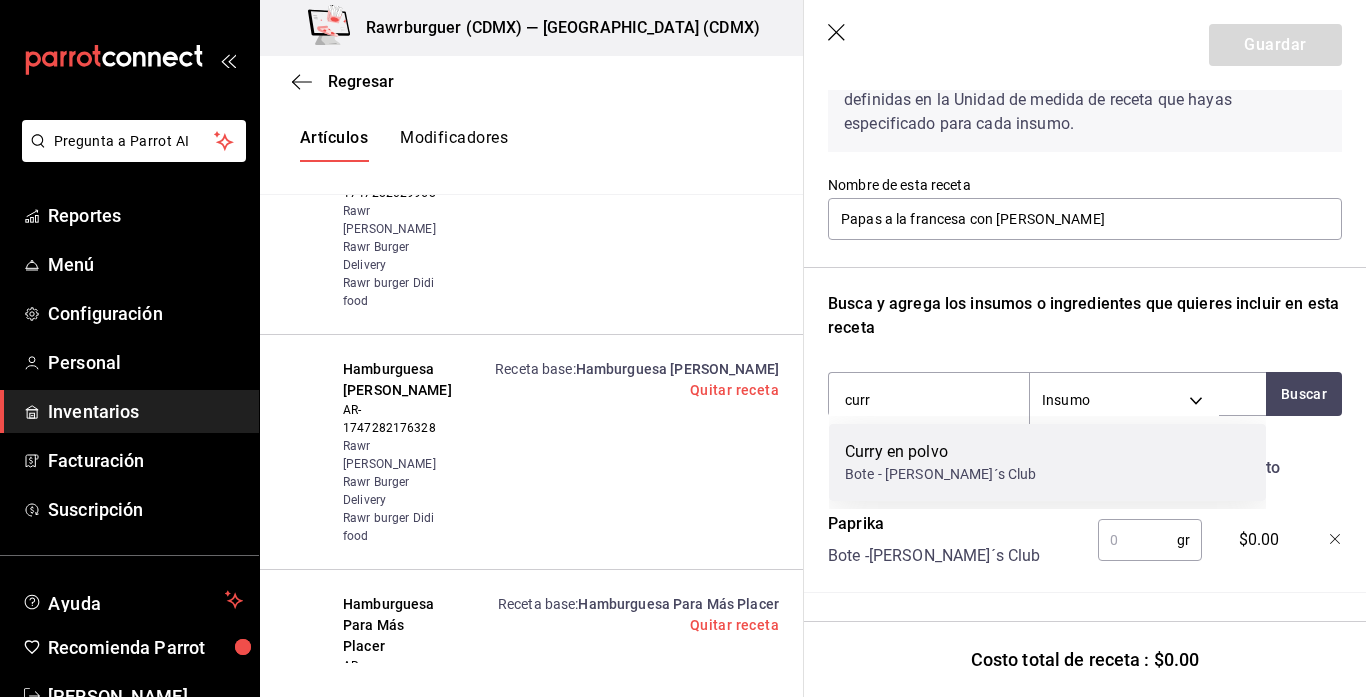 click on "Curry en polvo  Bote - [PERSON_NAME]´s Club" at bounding box center [1047, 462] 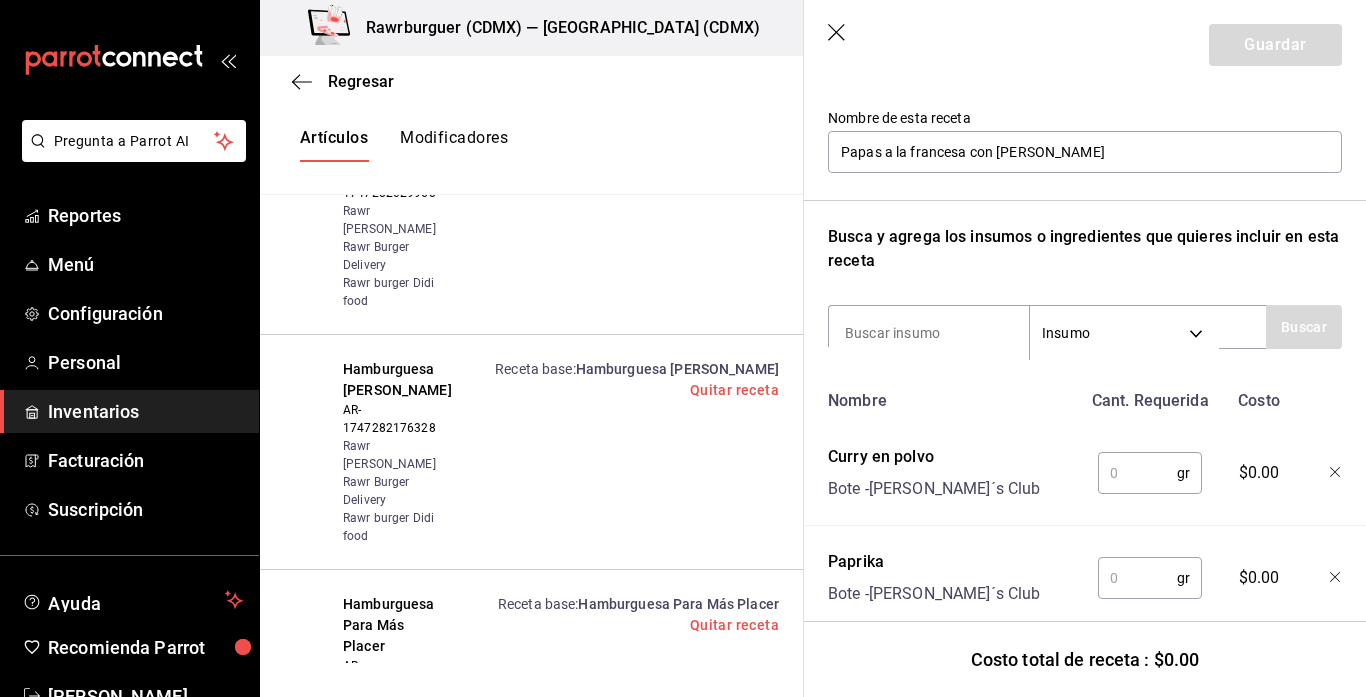scroll, scrollTop: 192, scrollLeft: 0, axis: vertical 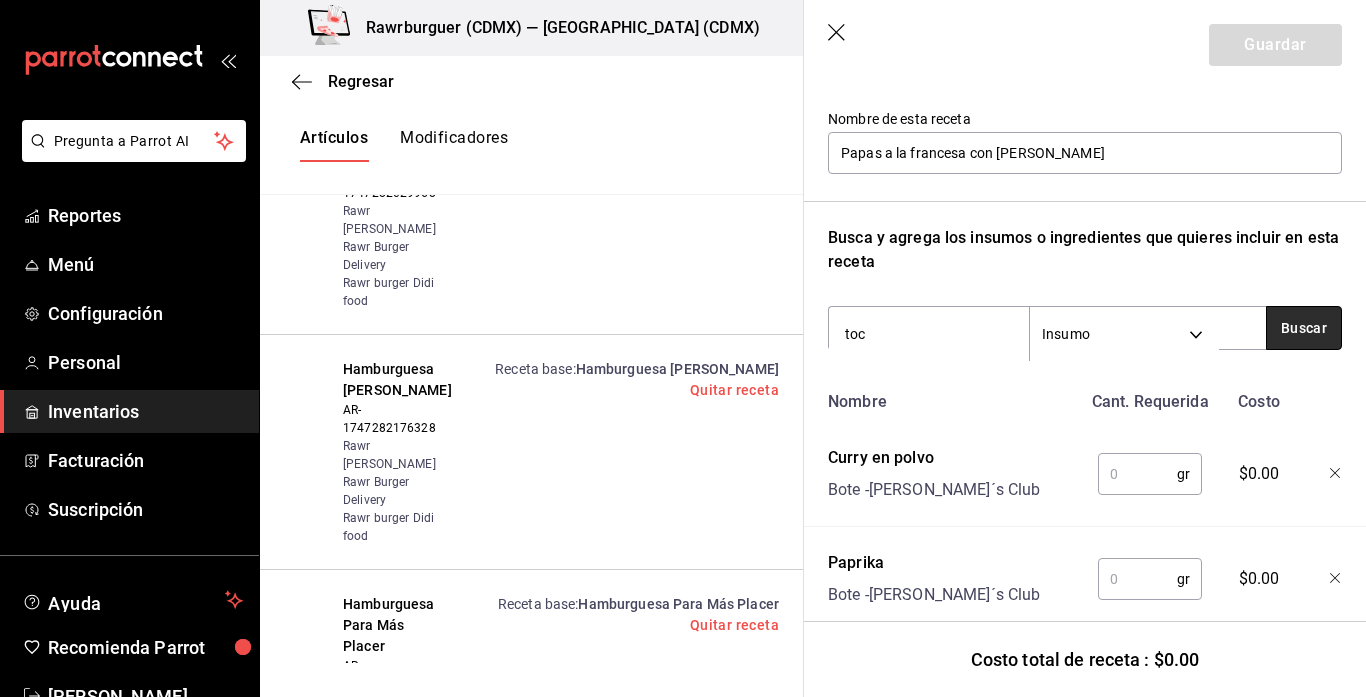 click on "Buscar" at bounding box center (1304, 328) 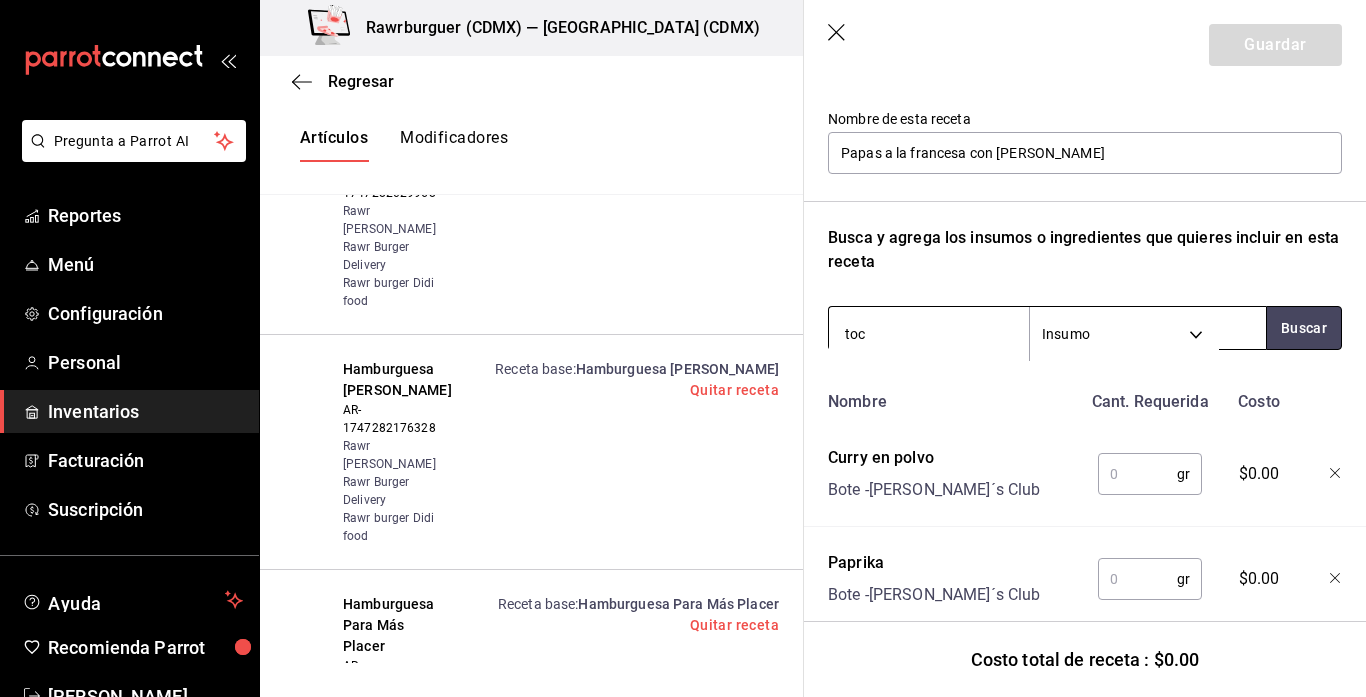 drag, startPoint x: 1300, startPoint y: 316, endPoint x: 1011, endPoint y: 353, distance: 291.3589 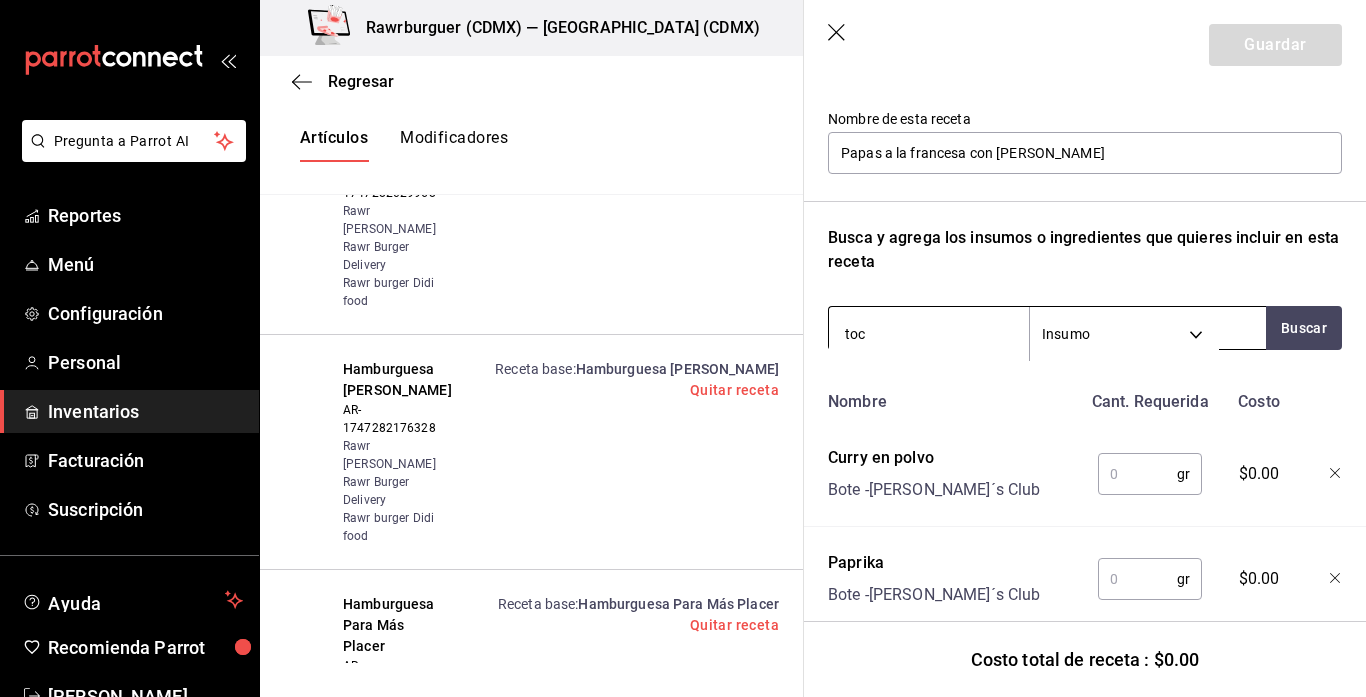 click on "toc" at bounding box center (929, 334) 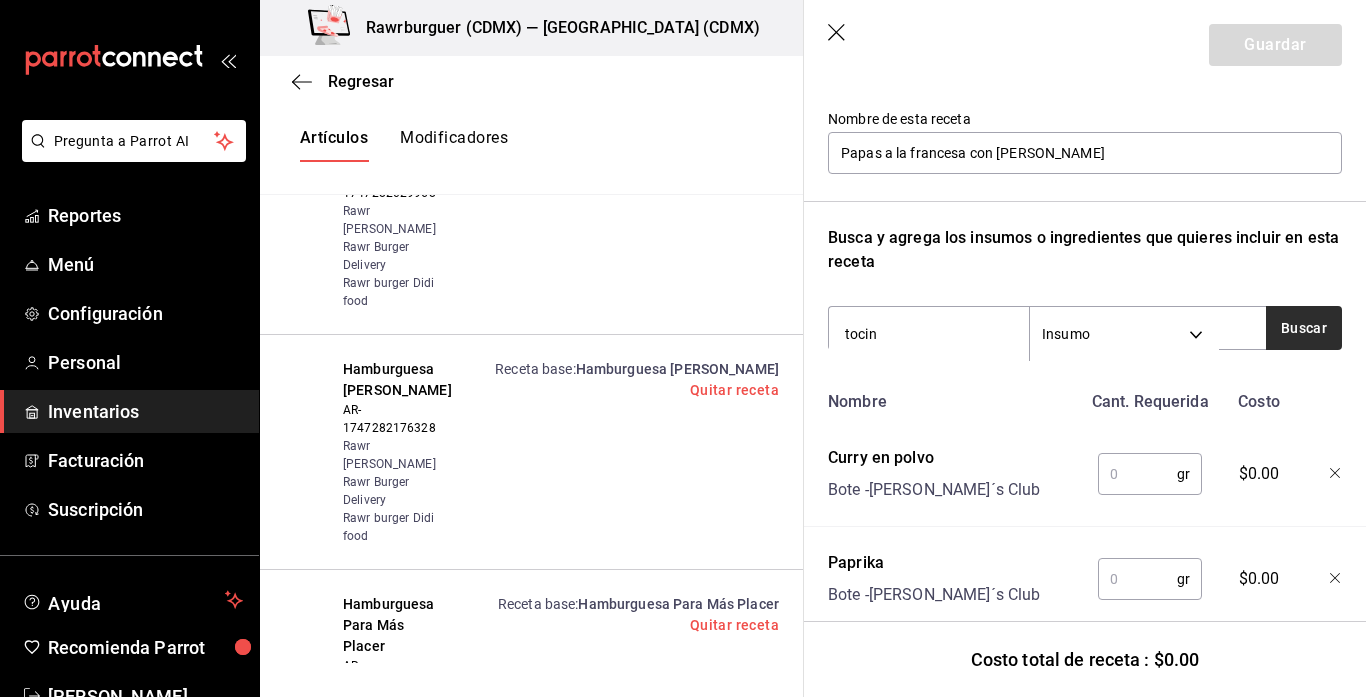 type on "tocin" 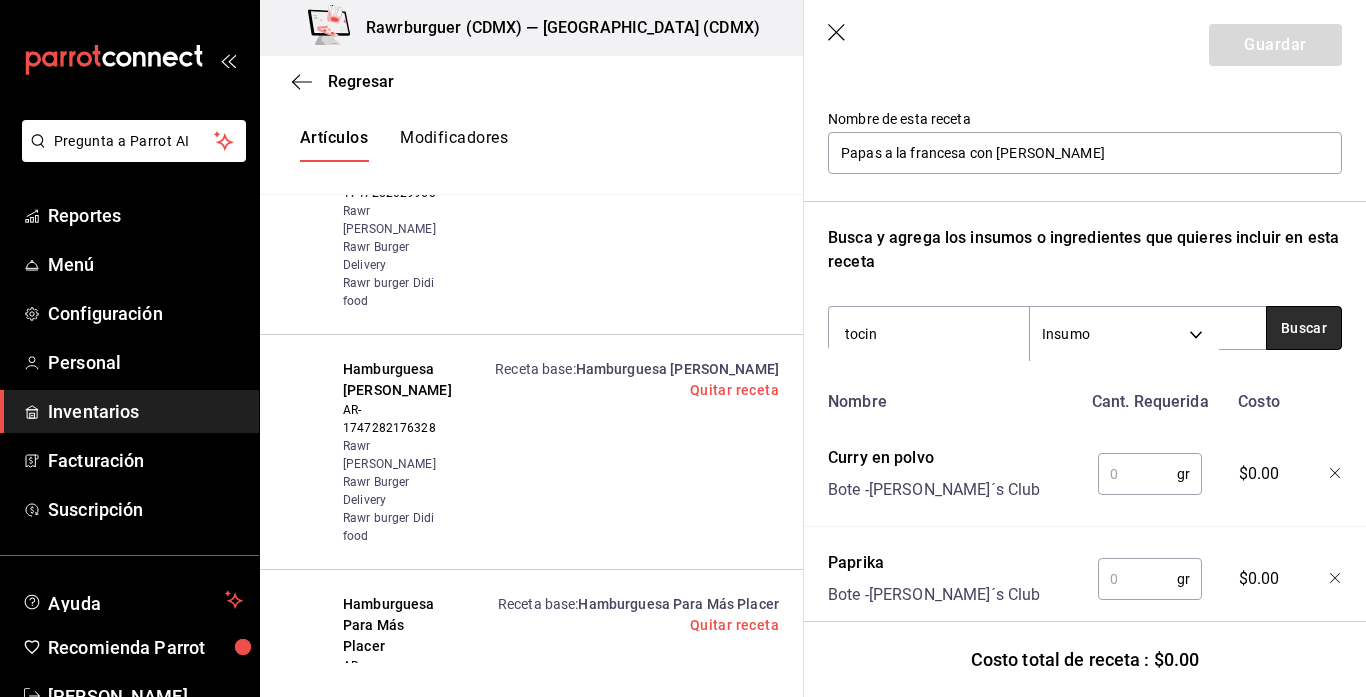 click on "Buscar" at bounding box center (1304, 328) 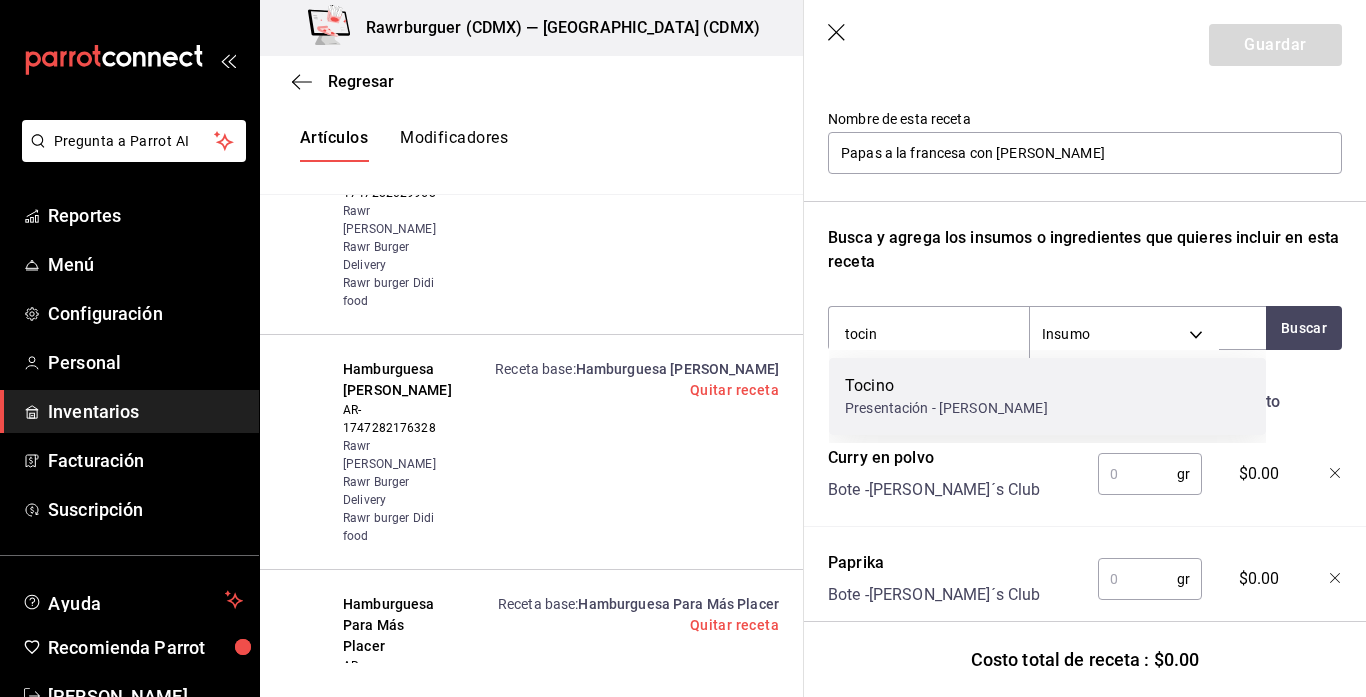 click on "Presentación - [PERSON_NAME]" at bounding box center [946, 408] 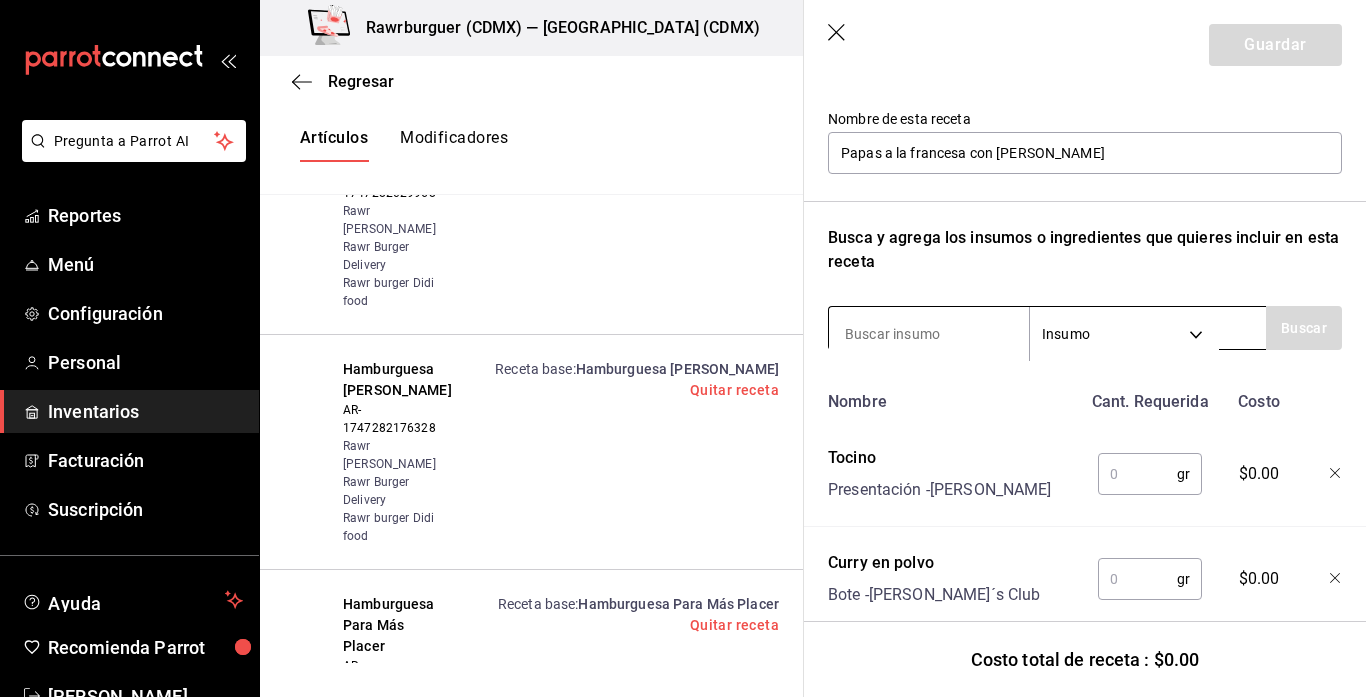 click at bounding box center (929, 334) 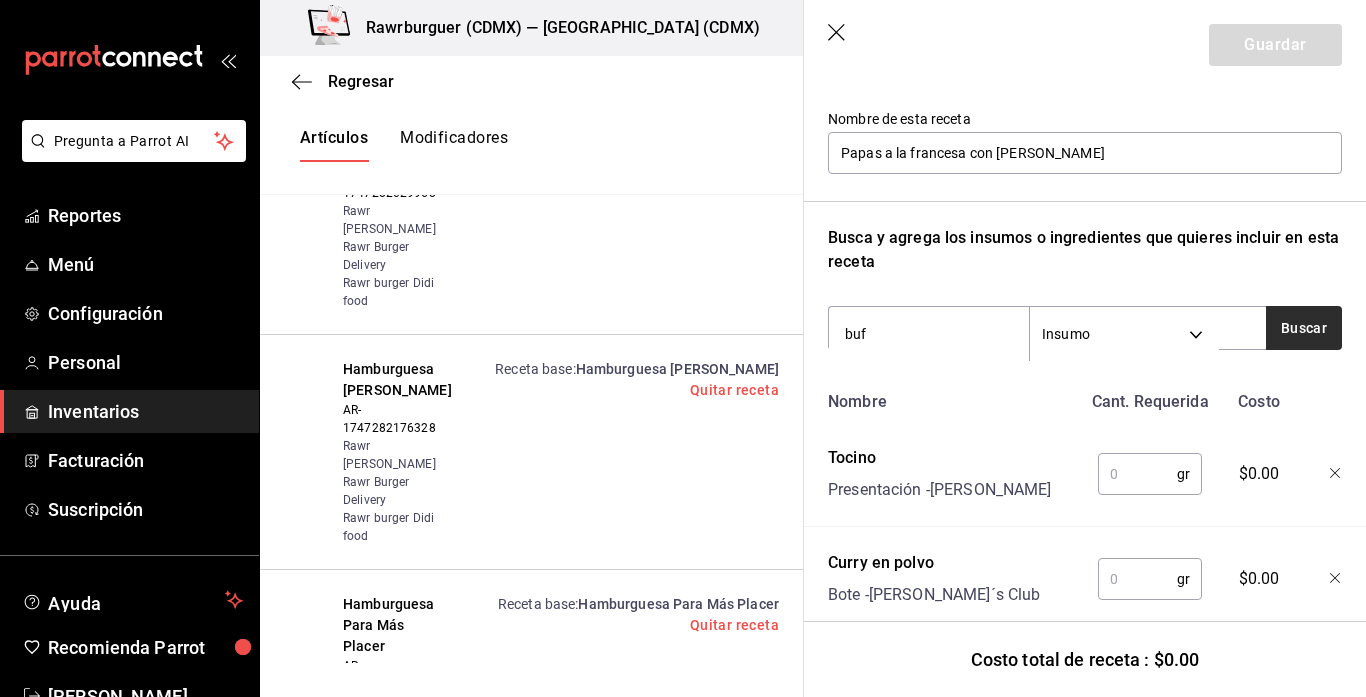 type on "buf" 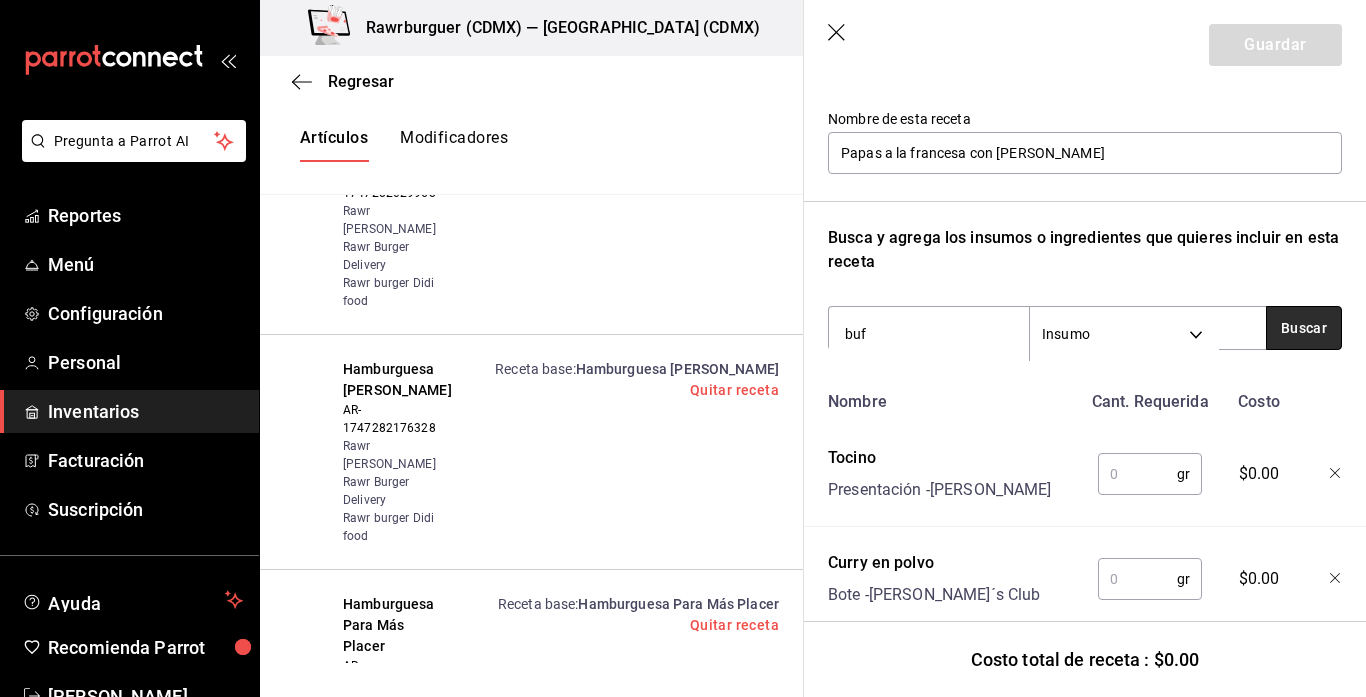 click on "Buscar" at bounding box center (1304, 328) 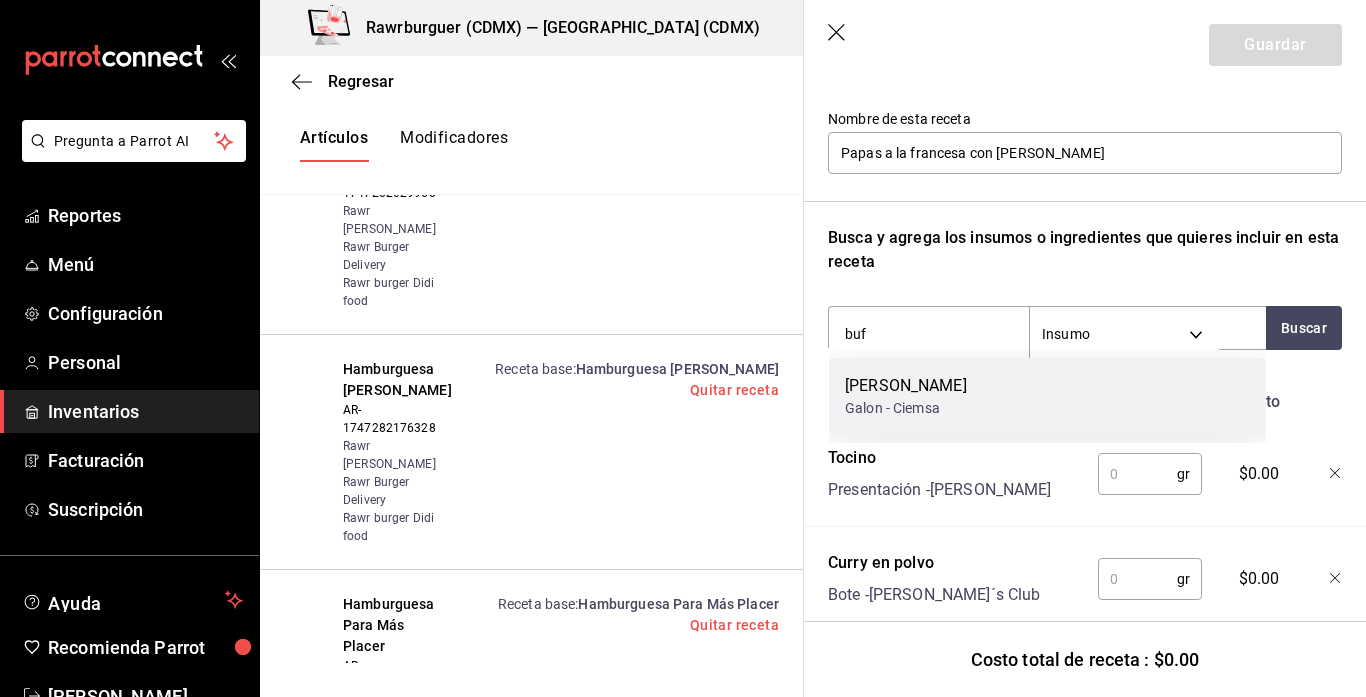 click on "Salsa bufalo Galon - Ciemsa" at bounding box center [1047, 396] 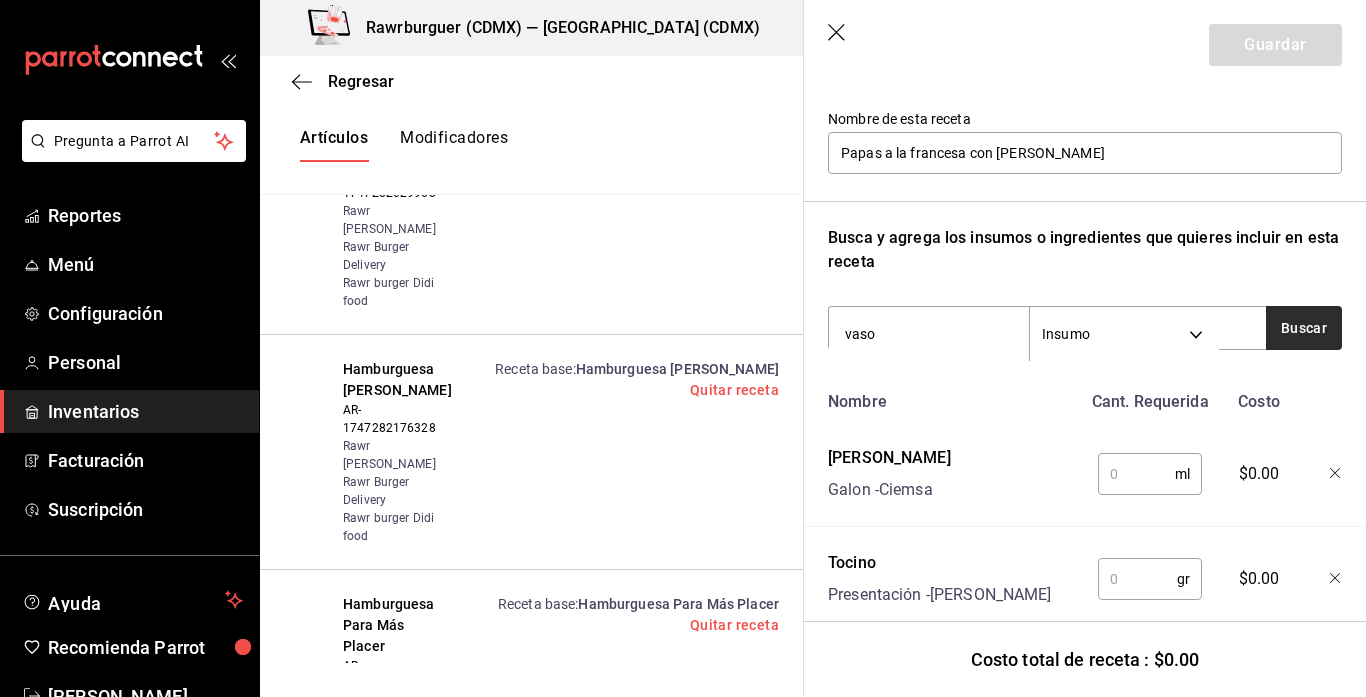 type on "vaso" 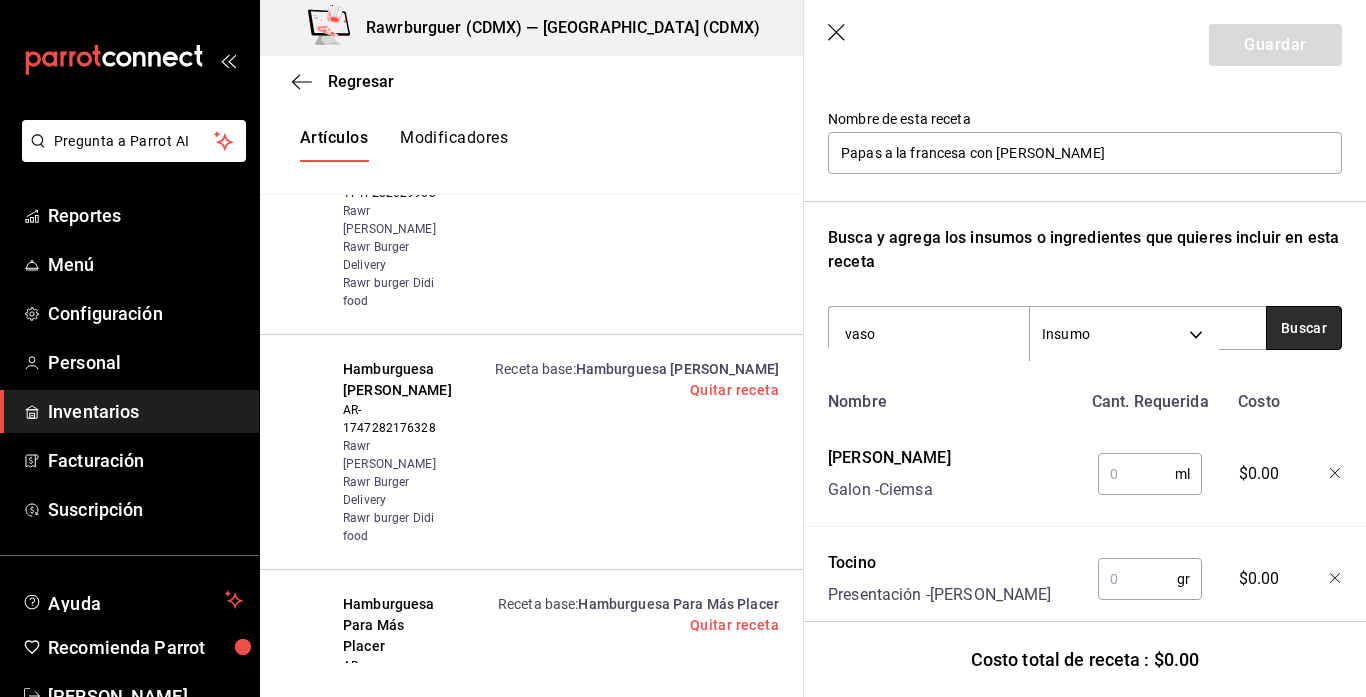 click on "Buscar" at bounding box center (1304, 328) 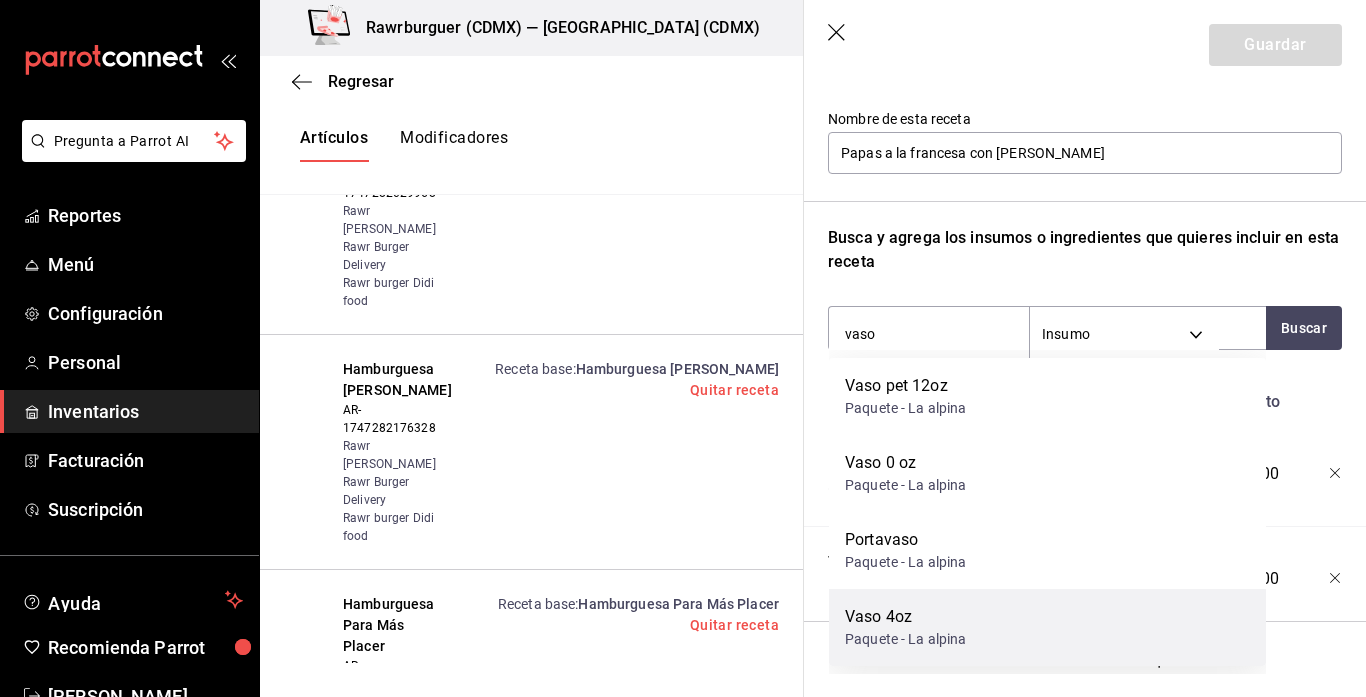 click on "Vaso 4oz" at bounding box center [906, 617] 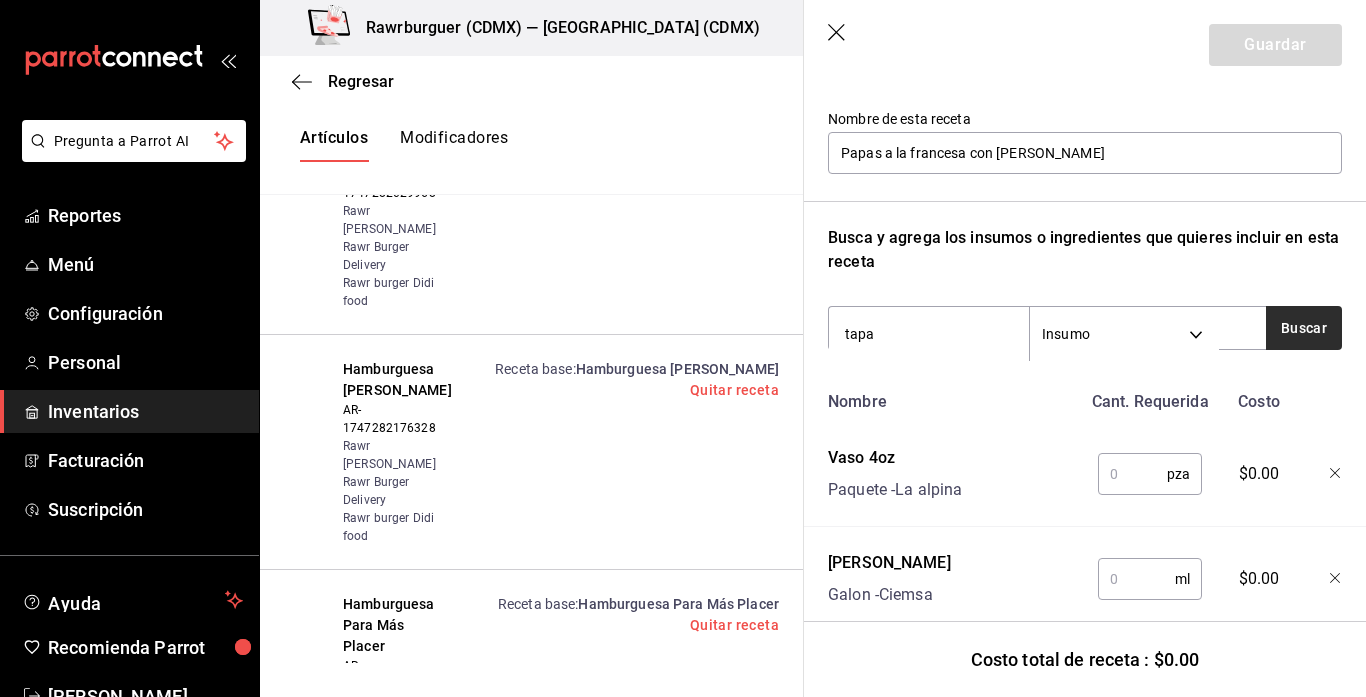 type on "tapa" 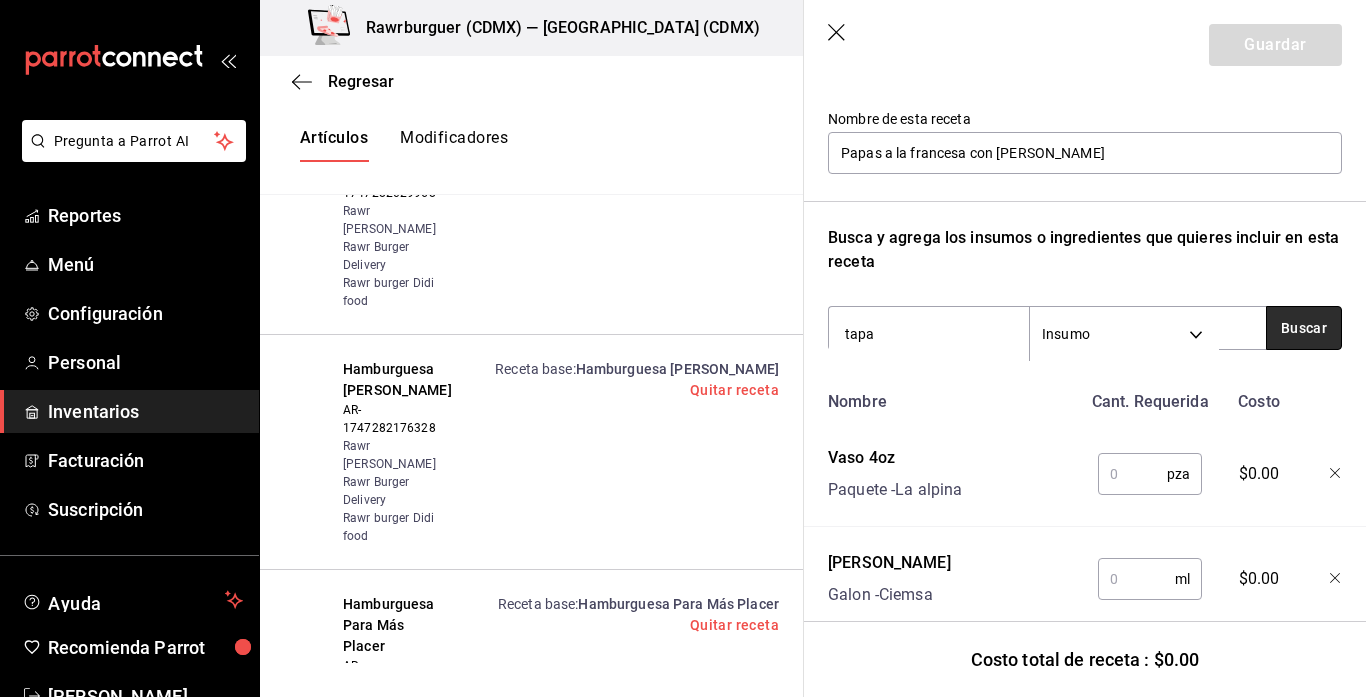 click on "Buscar" at bounding box center (1304, 328) 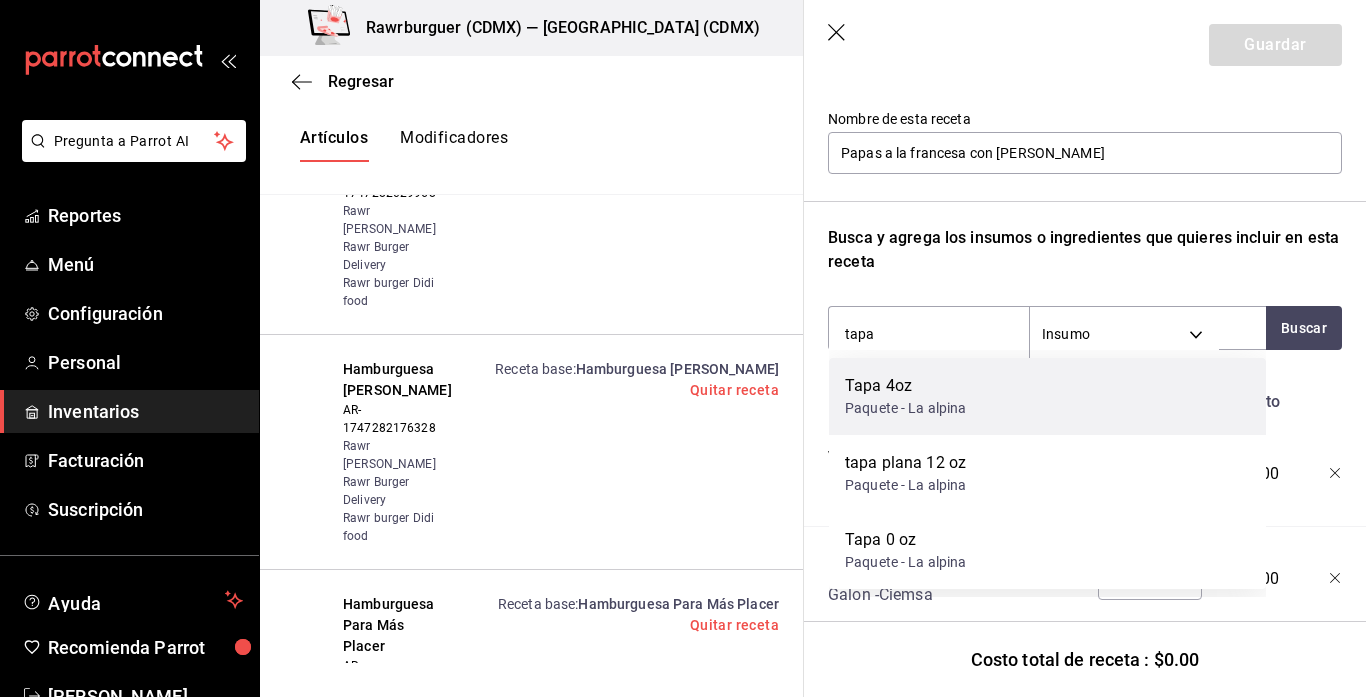 click on "Paquete - La alpina" at bounding box center (906, 408) 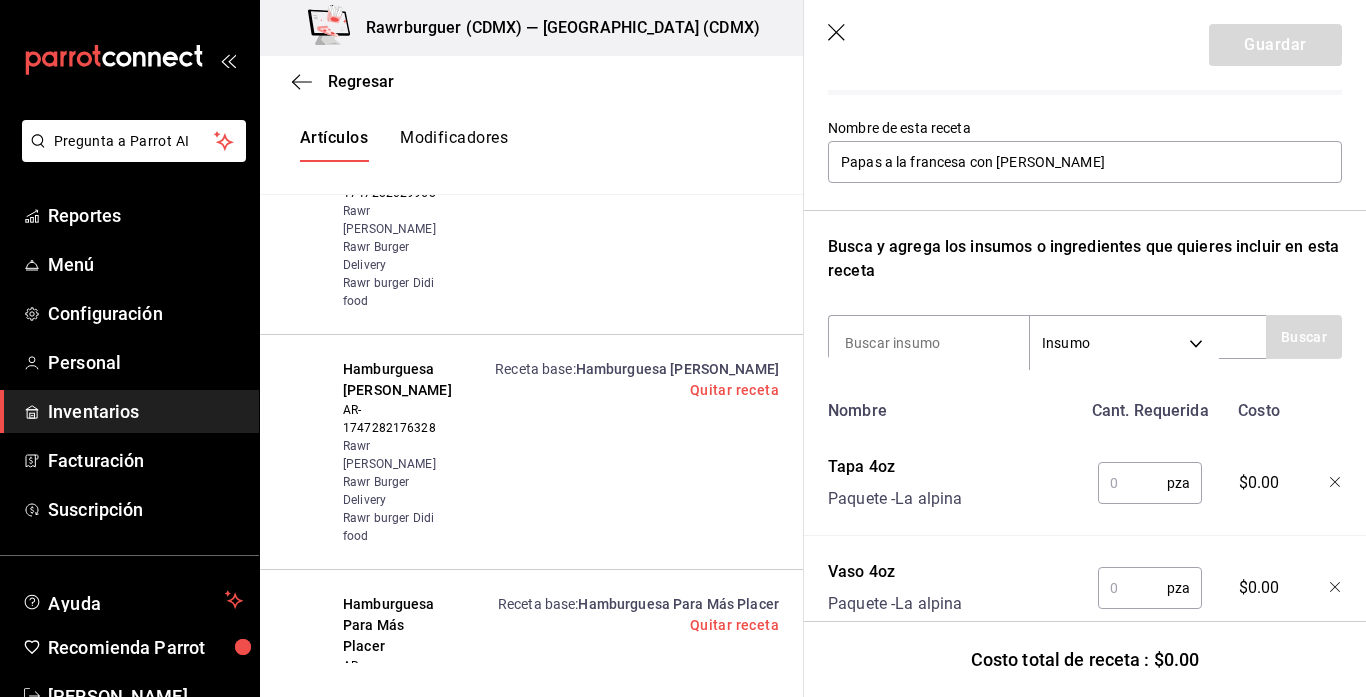 scroll, scrollTop: 181, scrollLeft: 0, axis: vertical 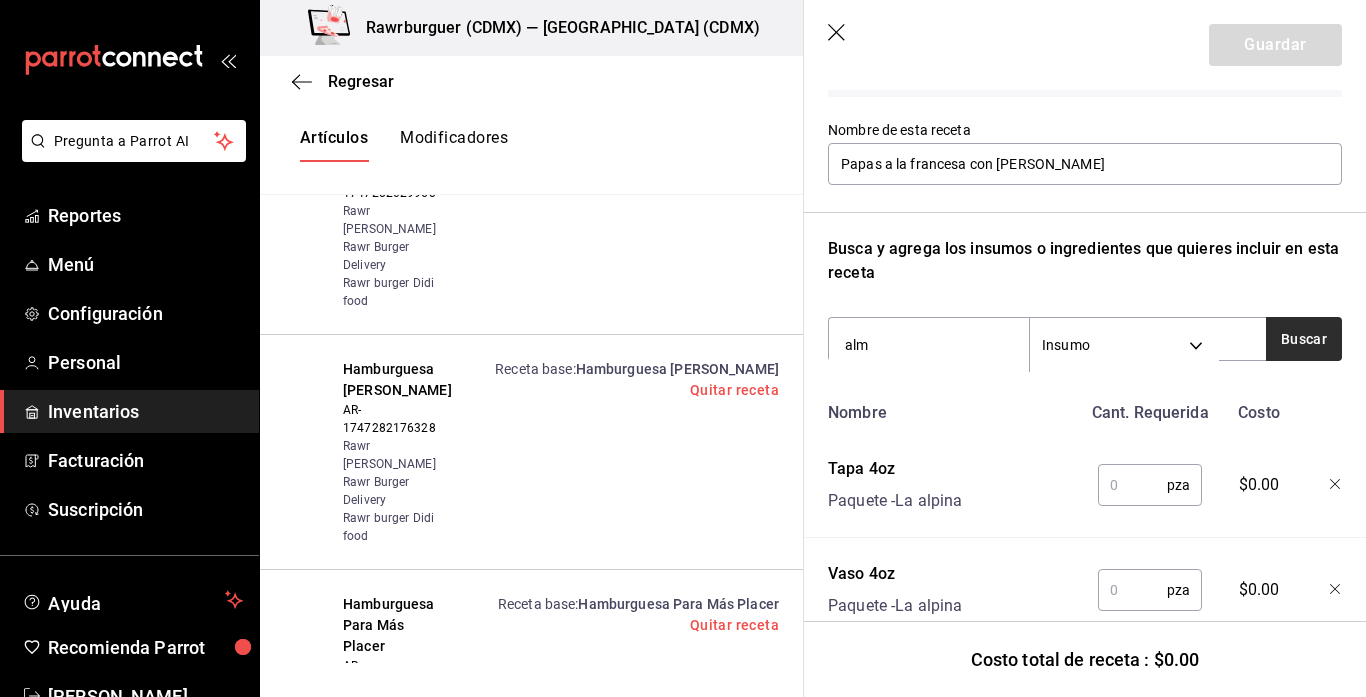 type on "alm" 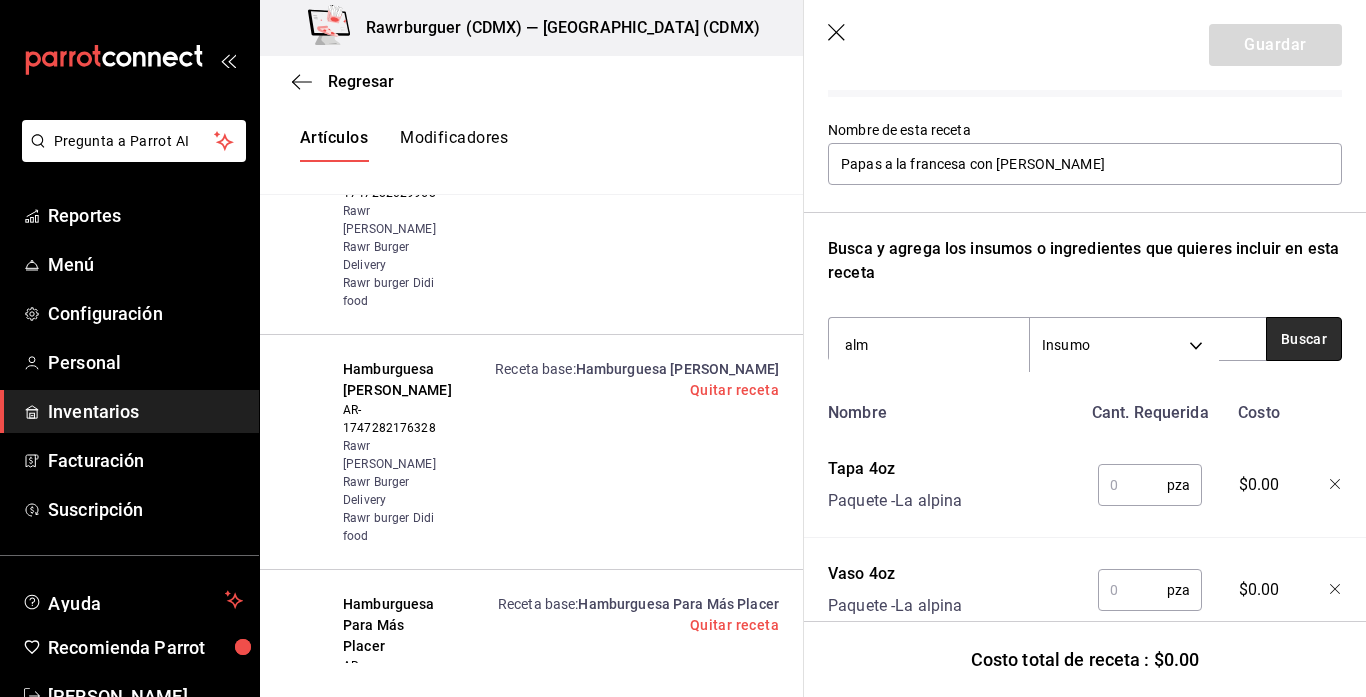 click on "Buscar" at bounding box center (1304, 339) 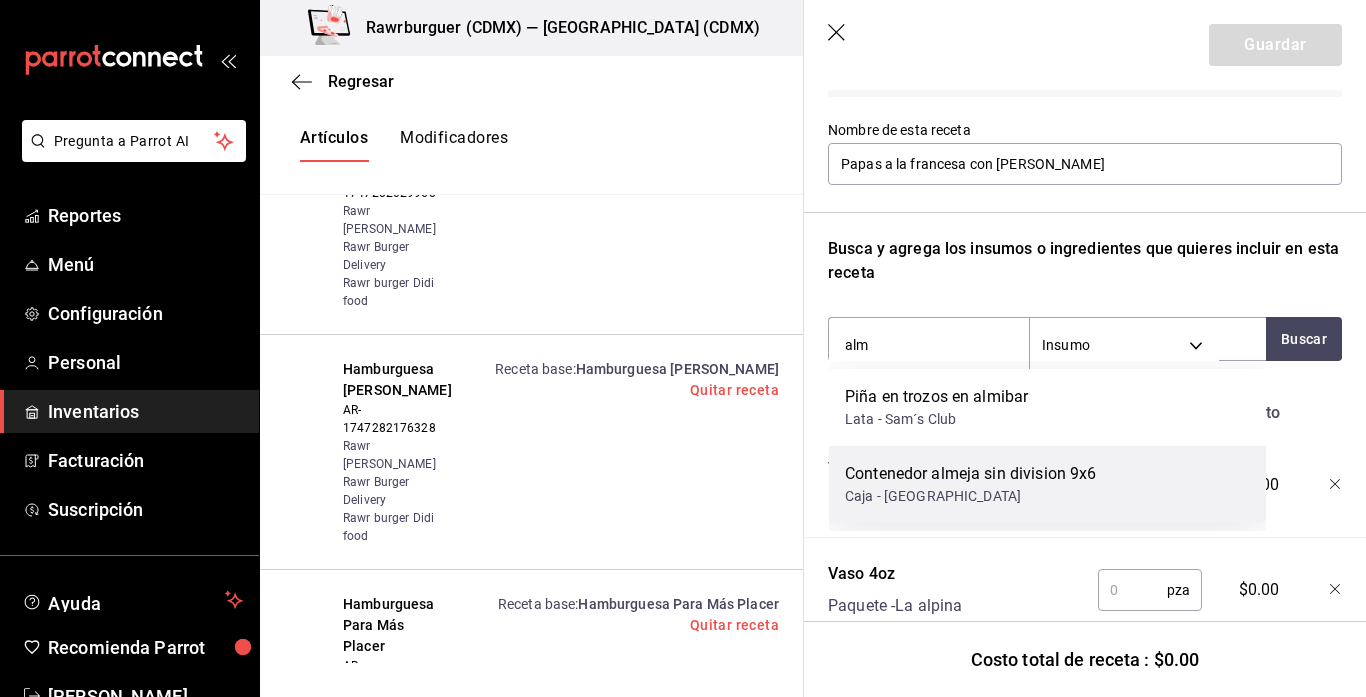 click on "Contenedor almeja sin division 9x6" at bounding box center (970, 474) 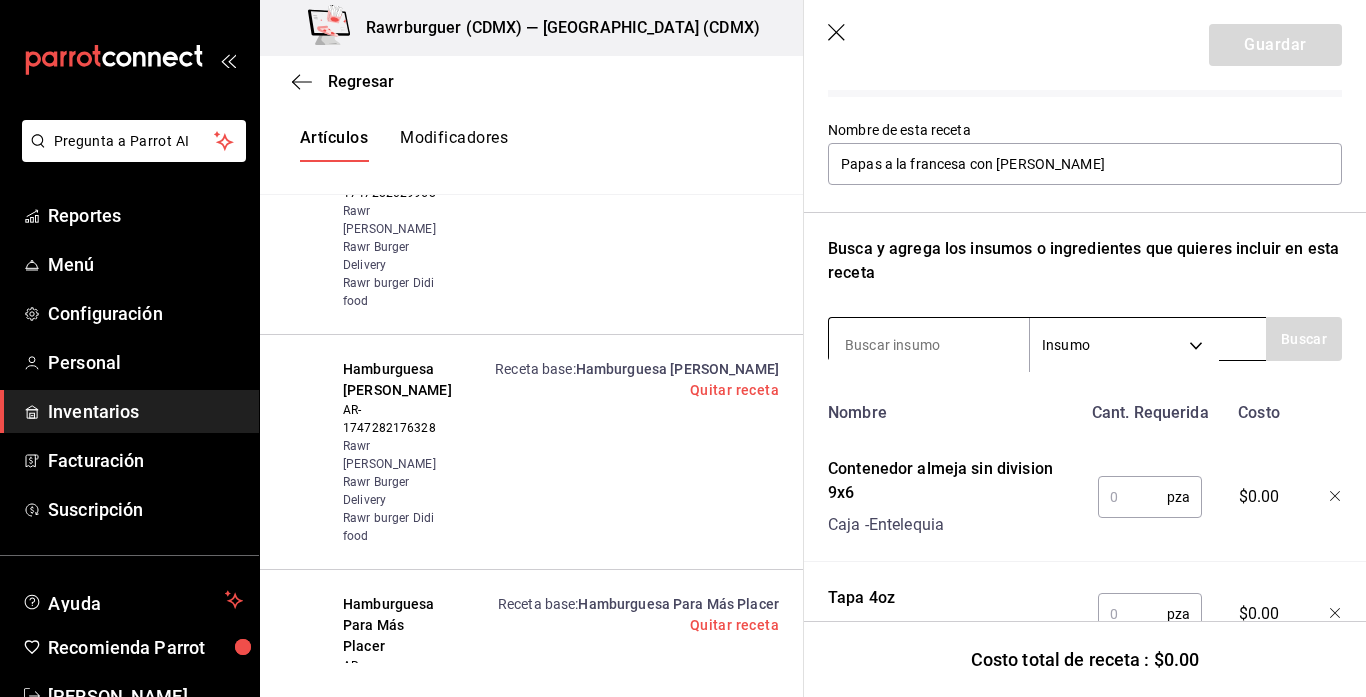 type on "b" 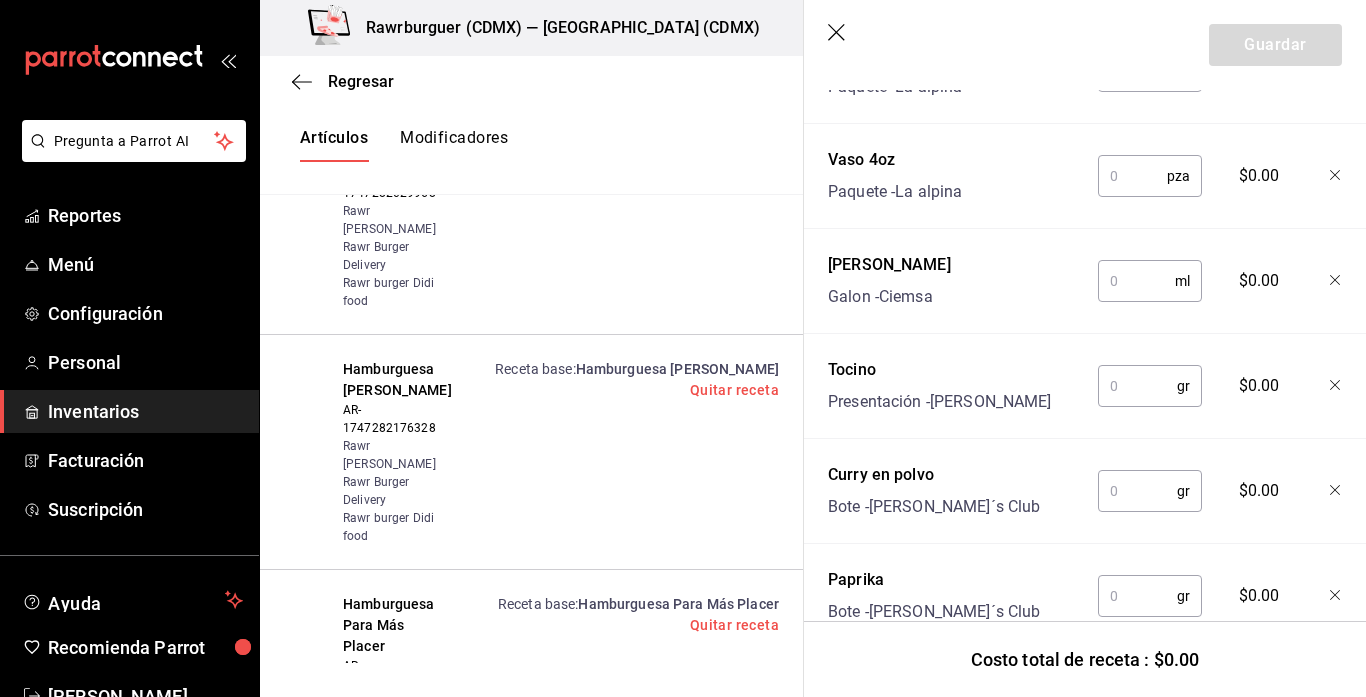 scroll, scrollTop: 0, scrollLeft: 0, axis: both 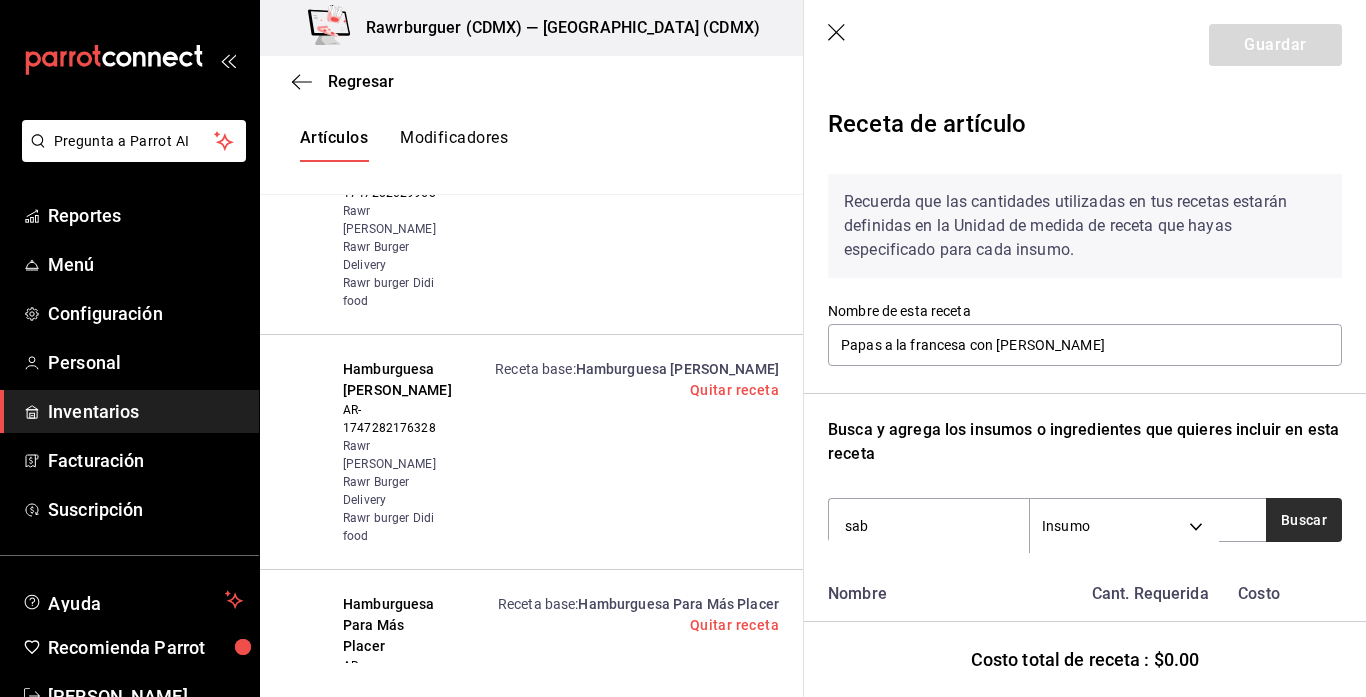type on "sab" 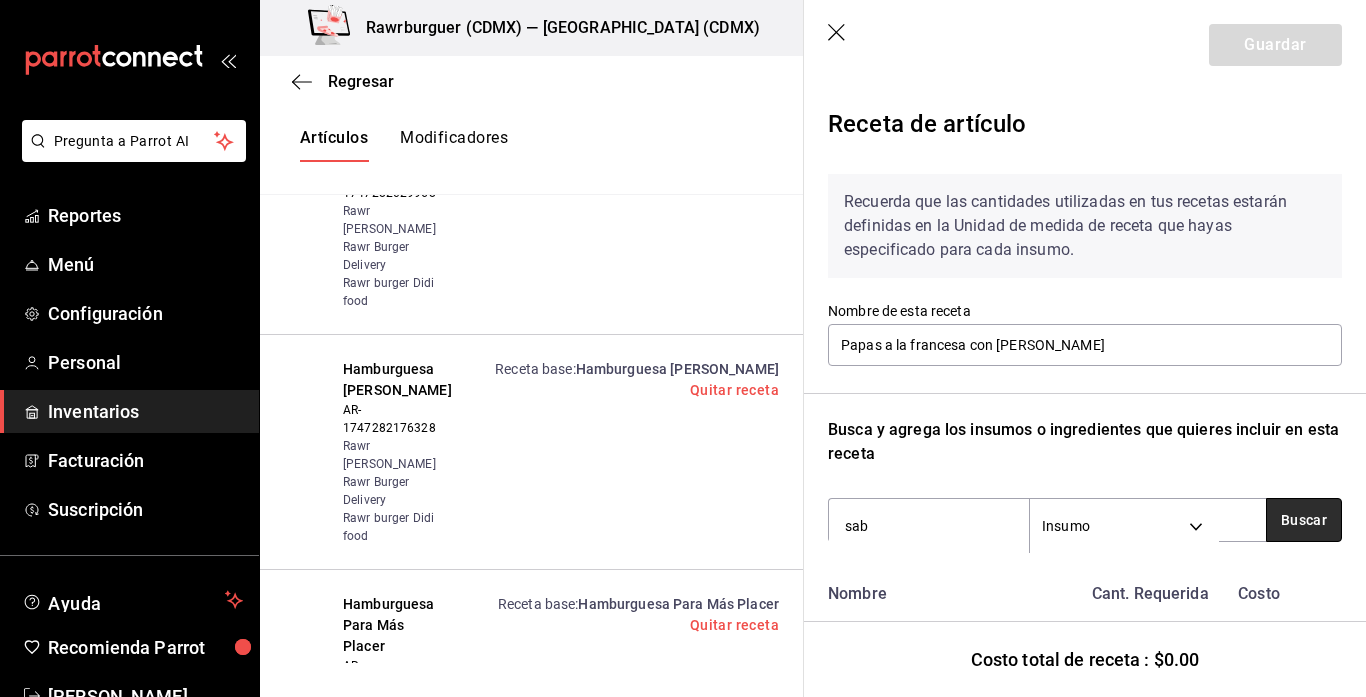 click on "Buscar" at bounding box center [1304, 520] 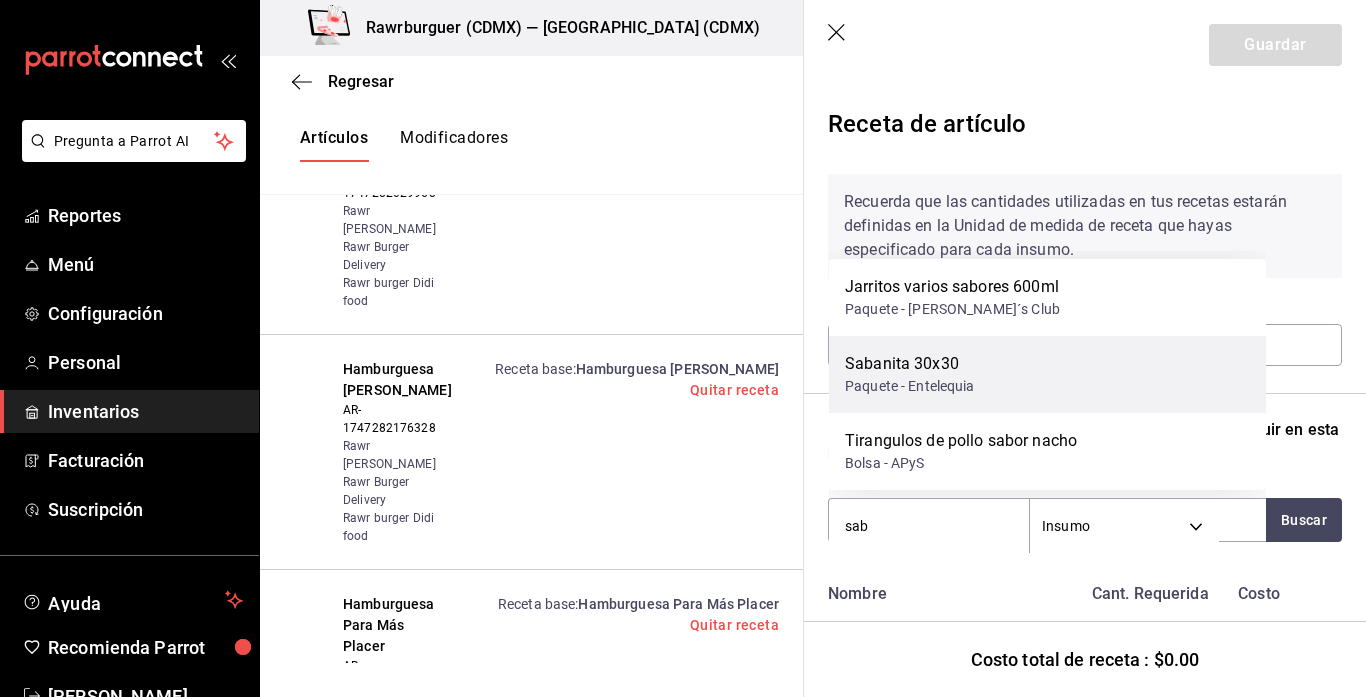 click on "Paquete - Entelequia" at bounding box center [910, 386] 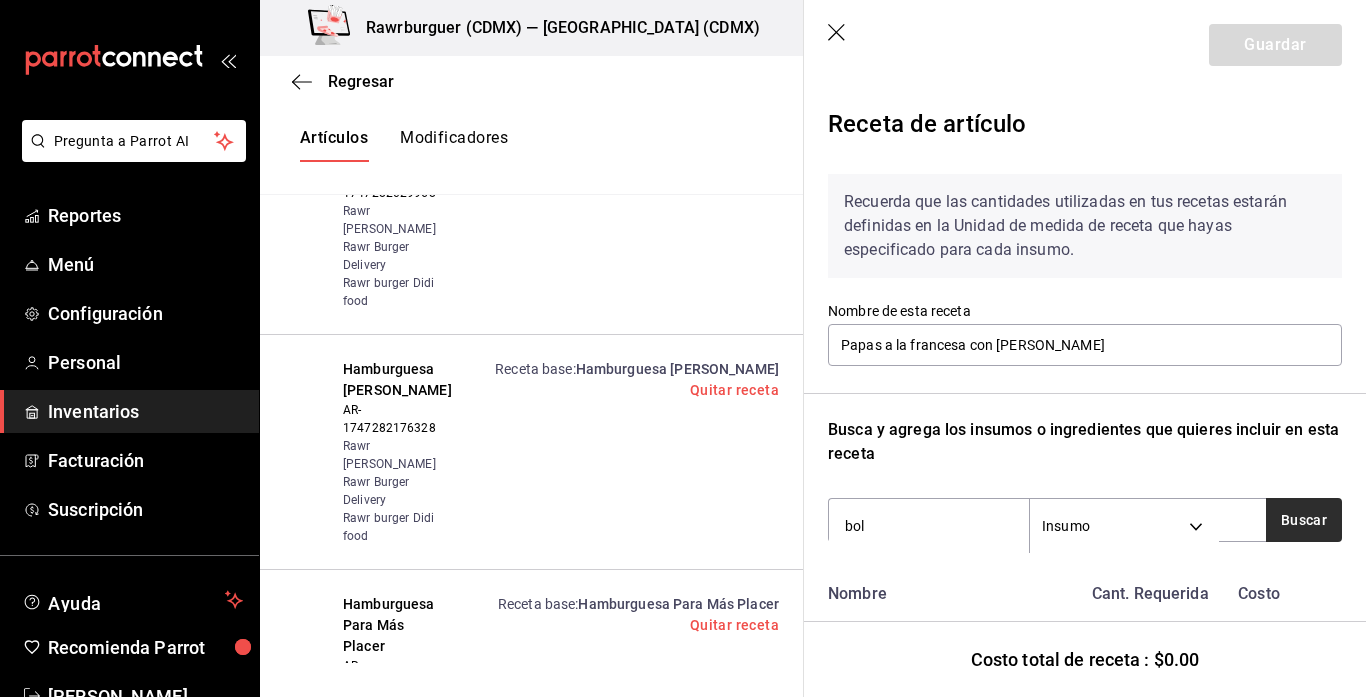 type on "bol" 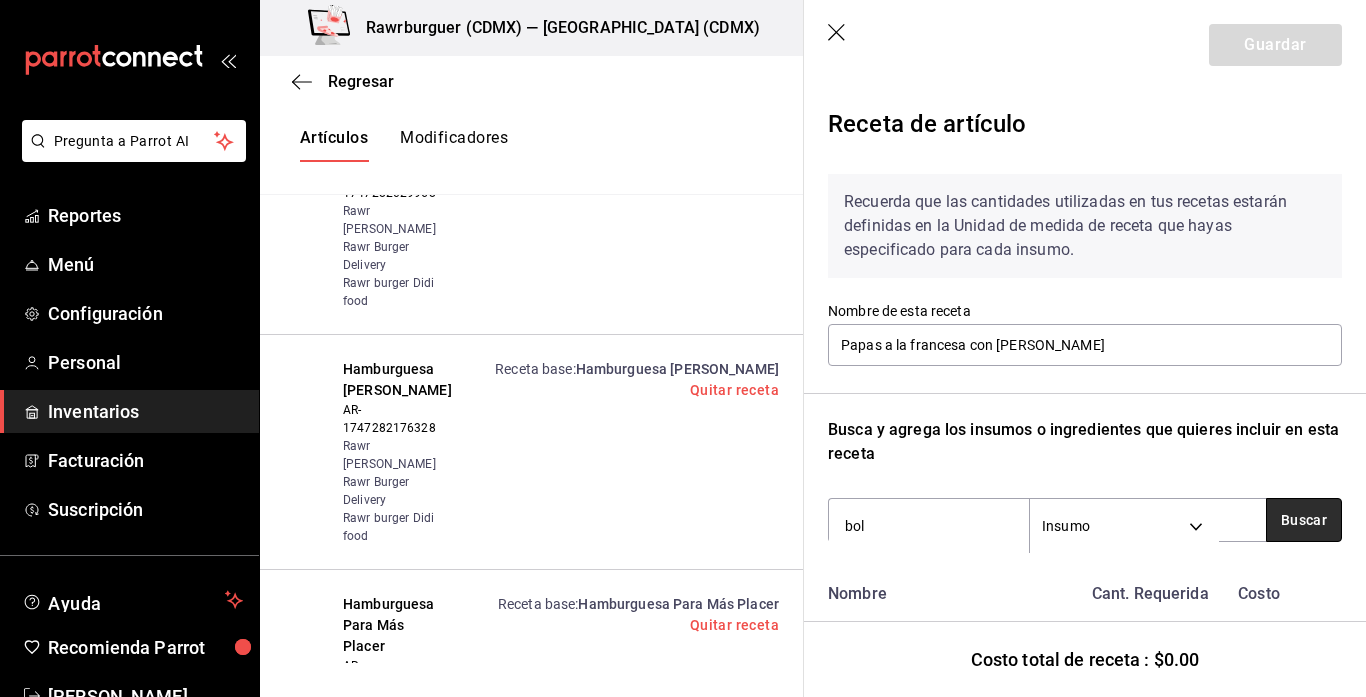 click on "Buscar" at bounding box center (1304, 520) 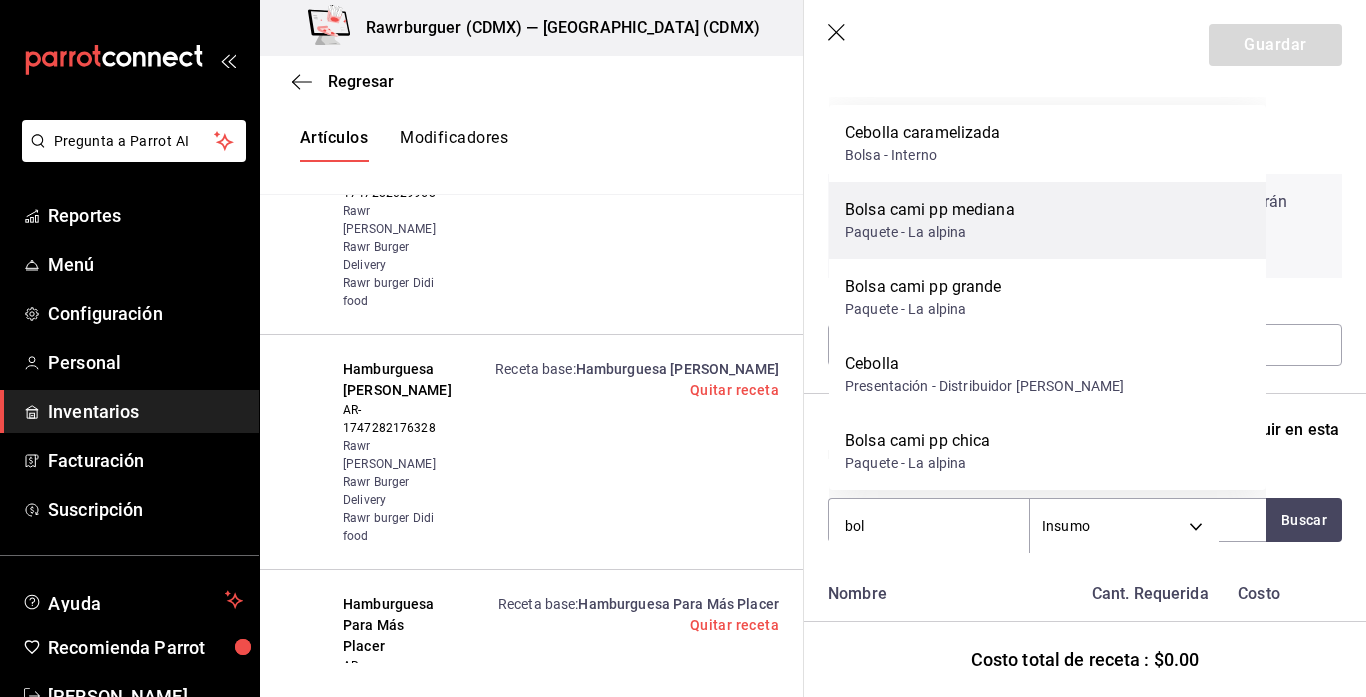 click on "Paquete - La alpina" at bounding box center [930, 232] 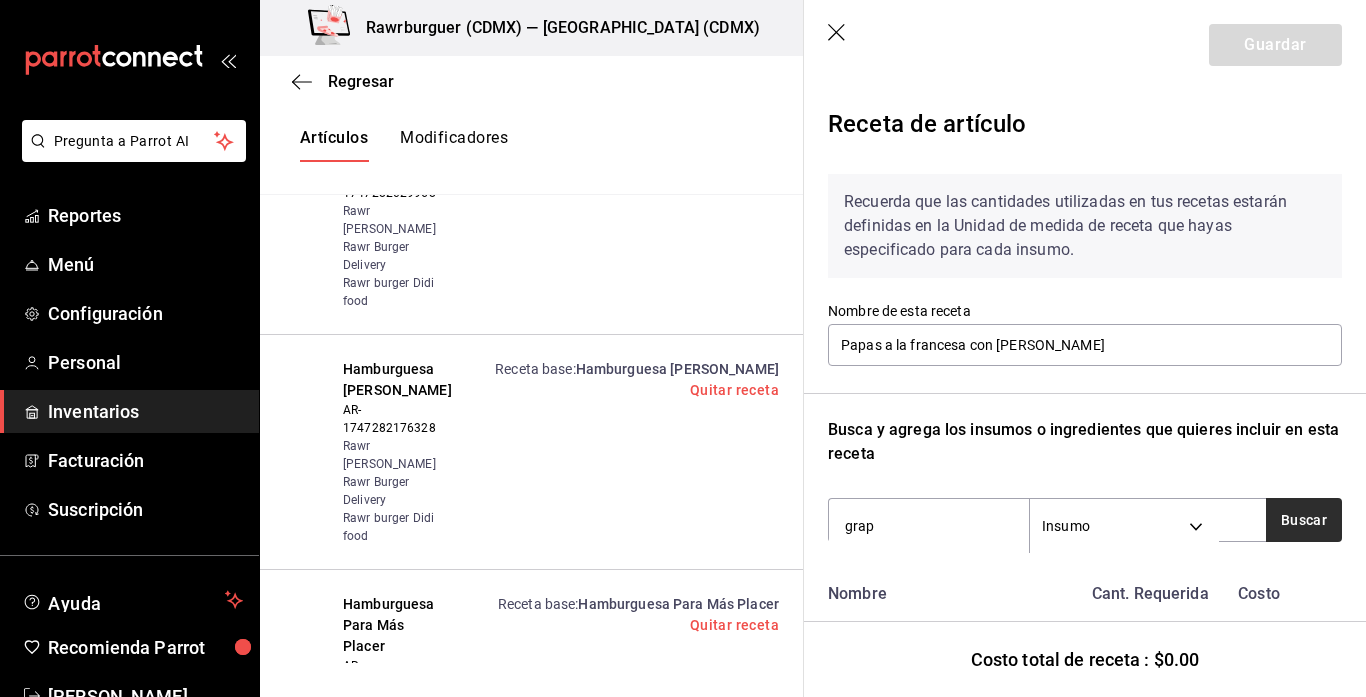 type on "grap" 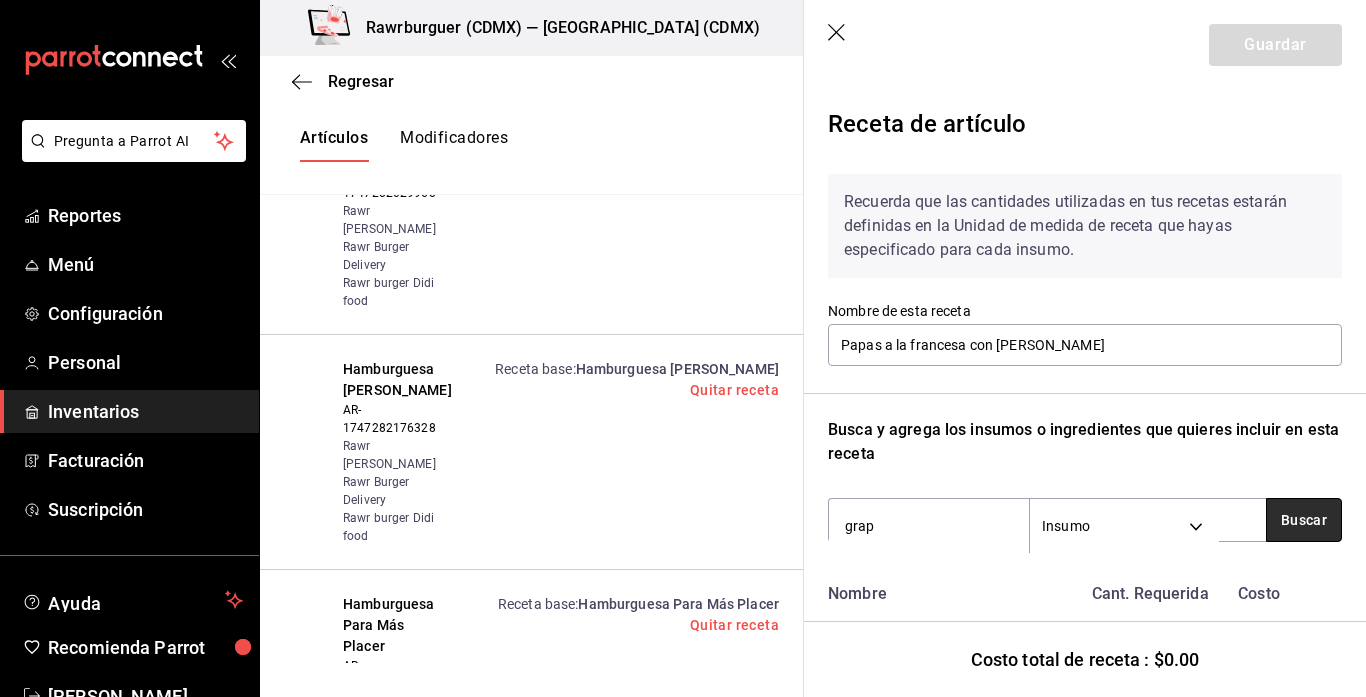 click on "Buscar" at bounding box center [1304, 520] 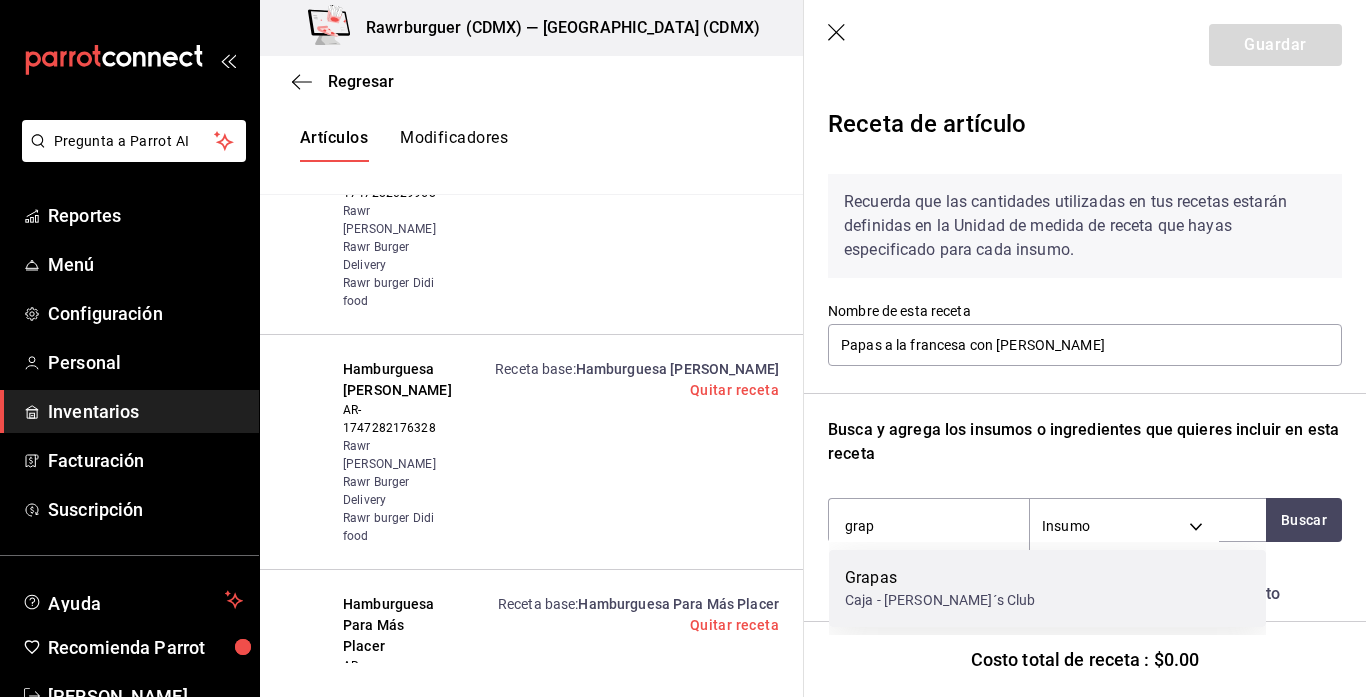 click on "Grapas Caja - [PERSON_NAME]´s Club" at bounding box center [1047, 588] 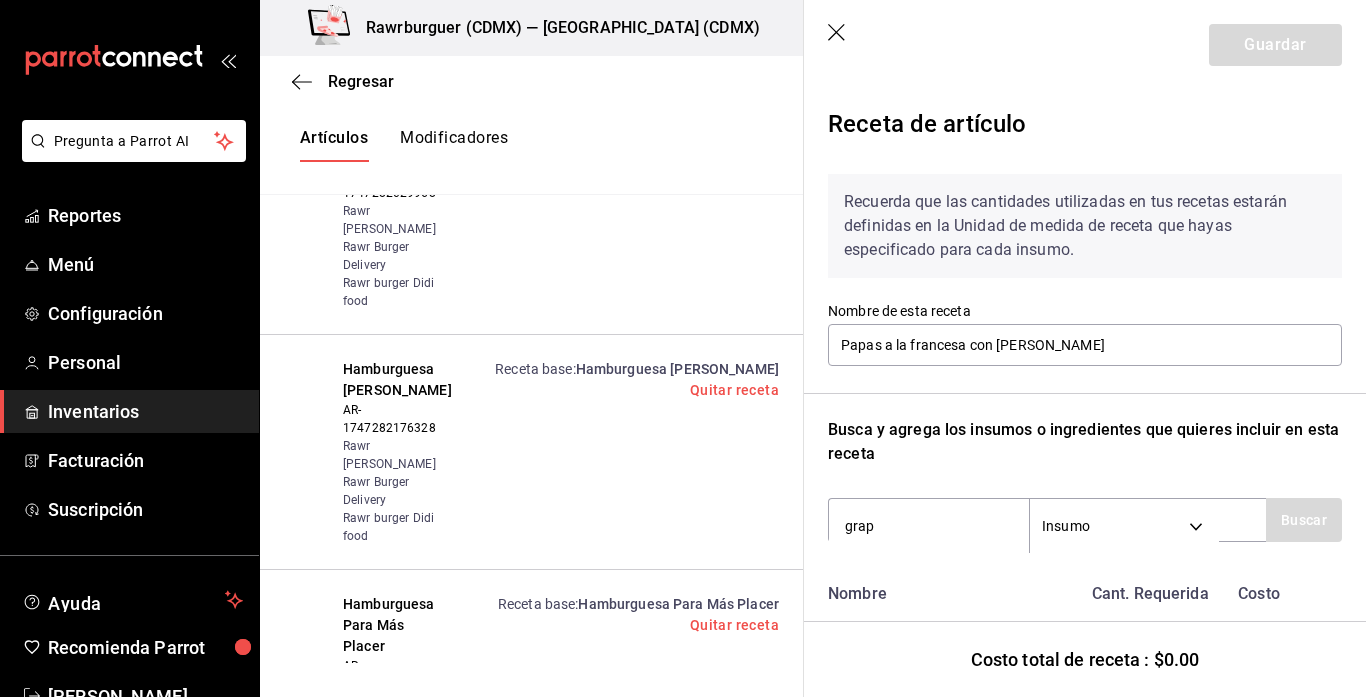 type 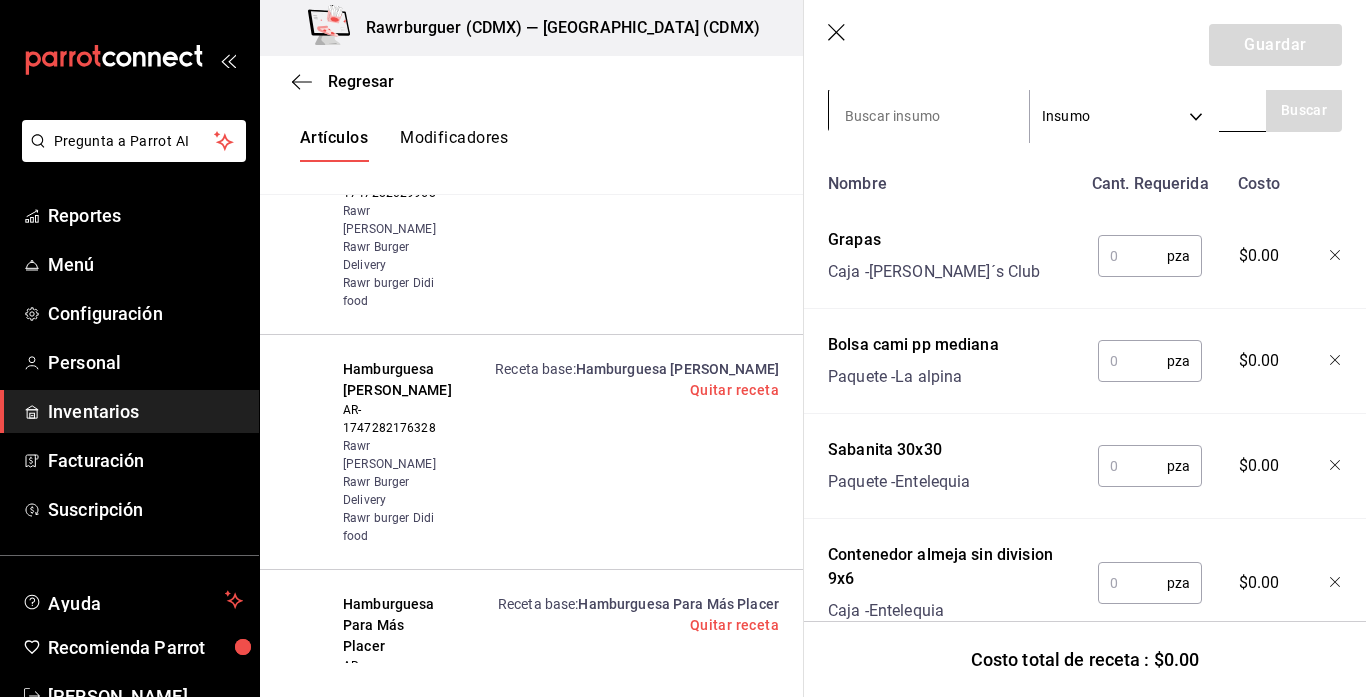 scroll, scrollTop: 1410, scrollLeft: 0, axis: vertical 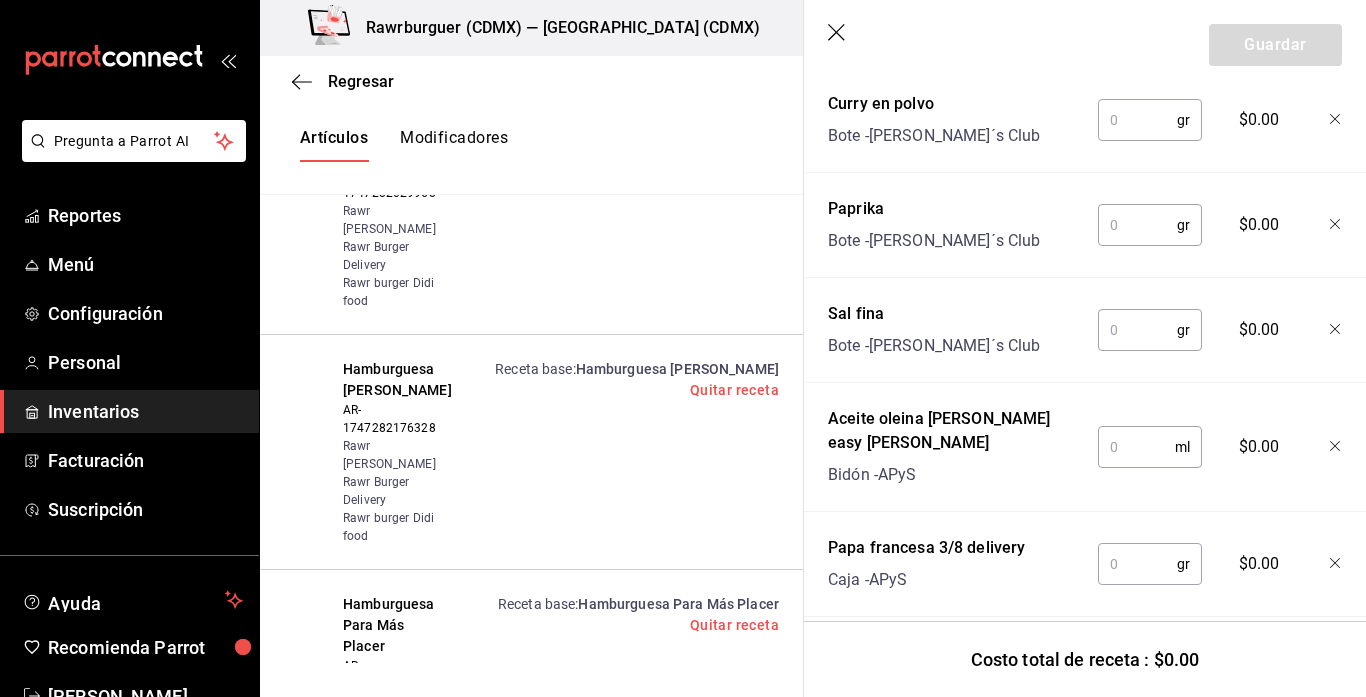 click at bounding box center [1137, 564] 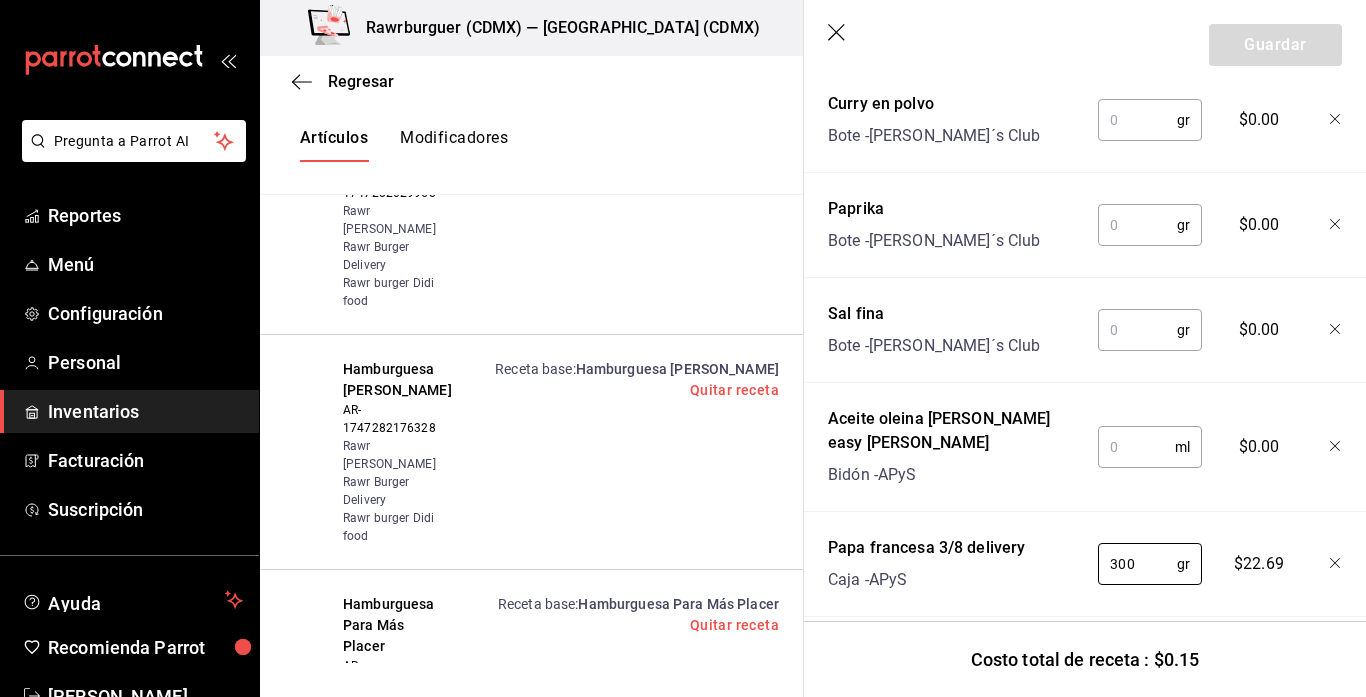 type on "300" 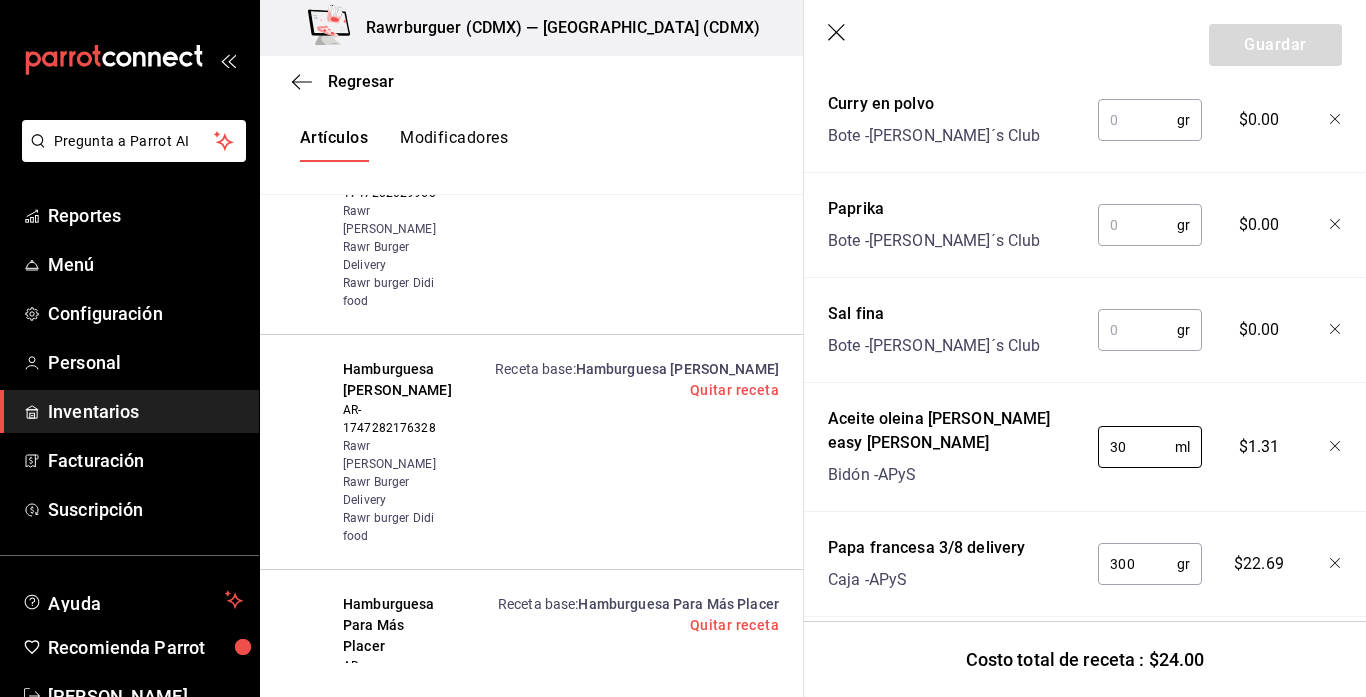 type on "30" 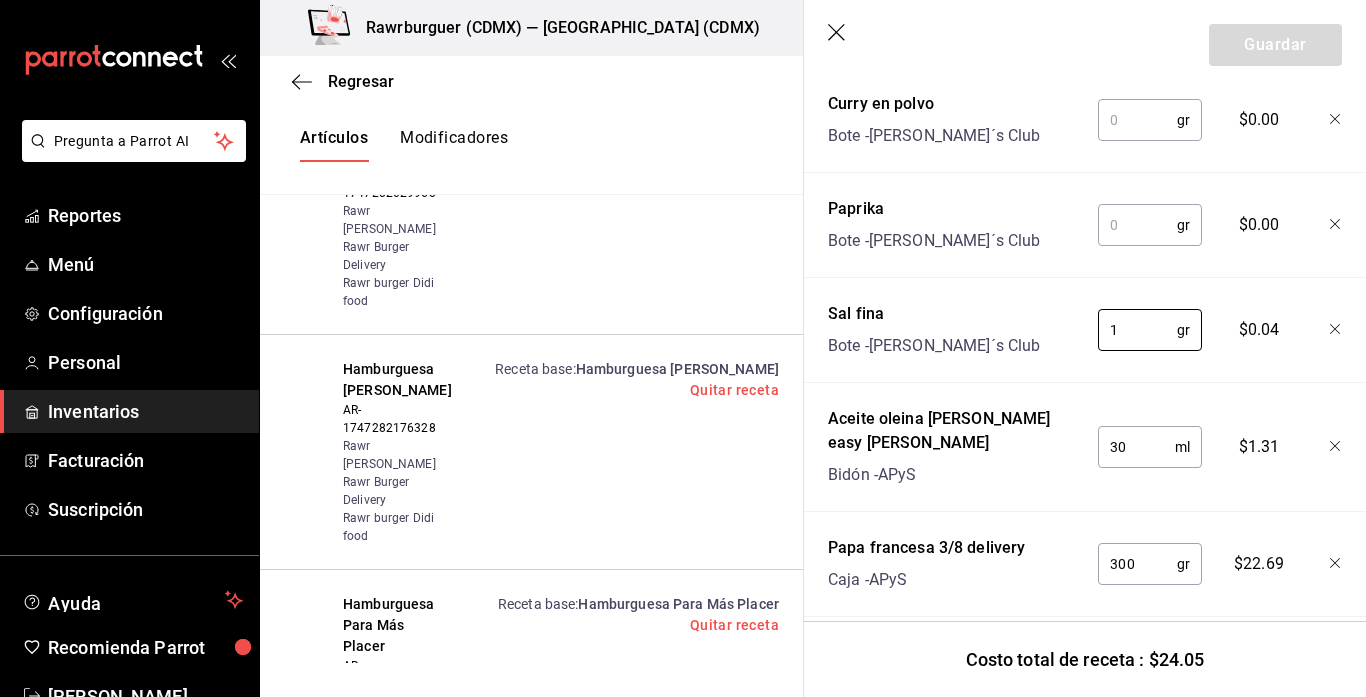 type on "1" 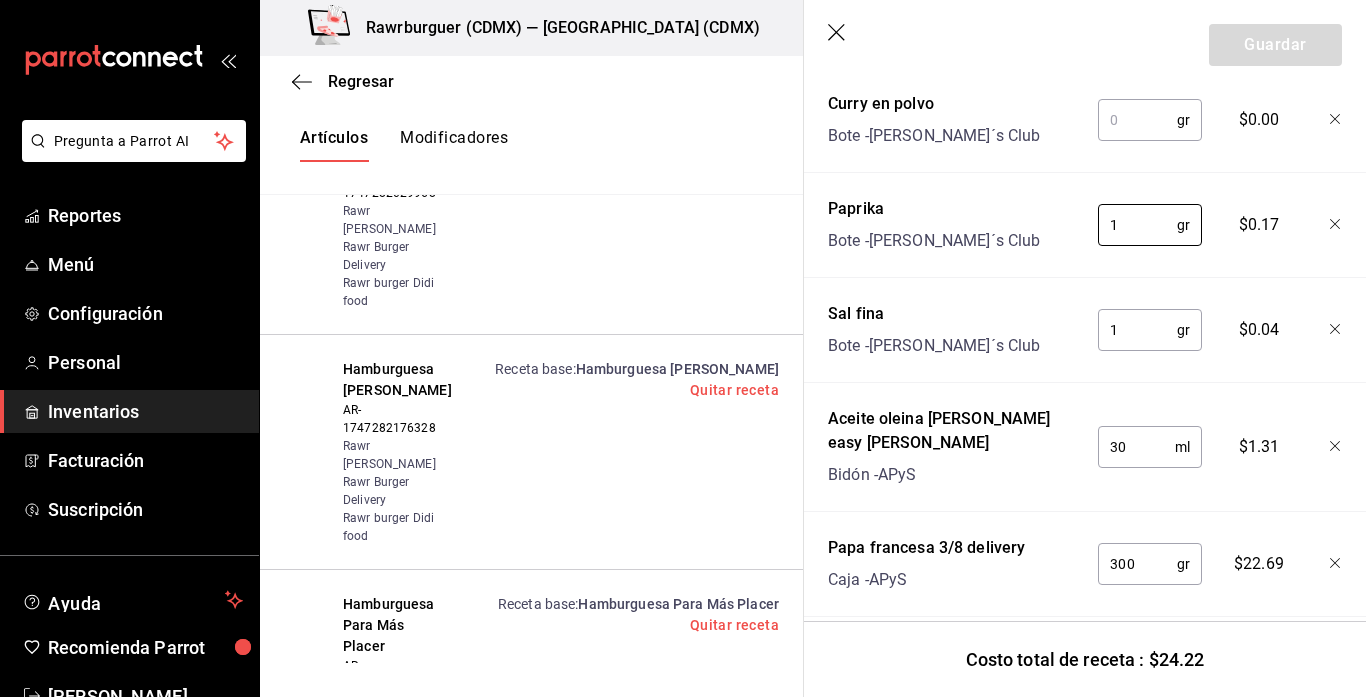 type on "1" 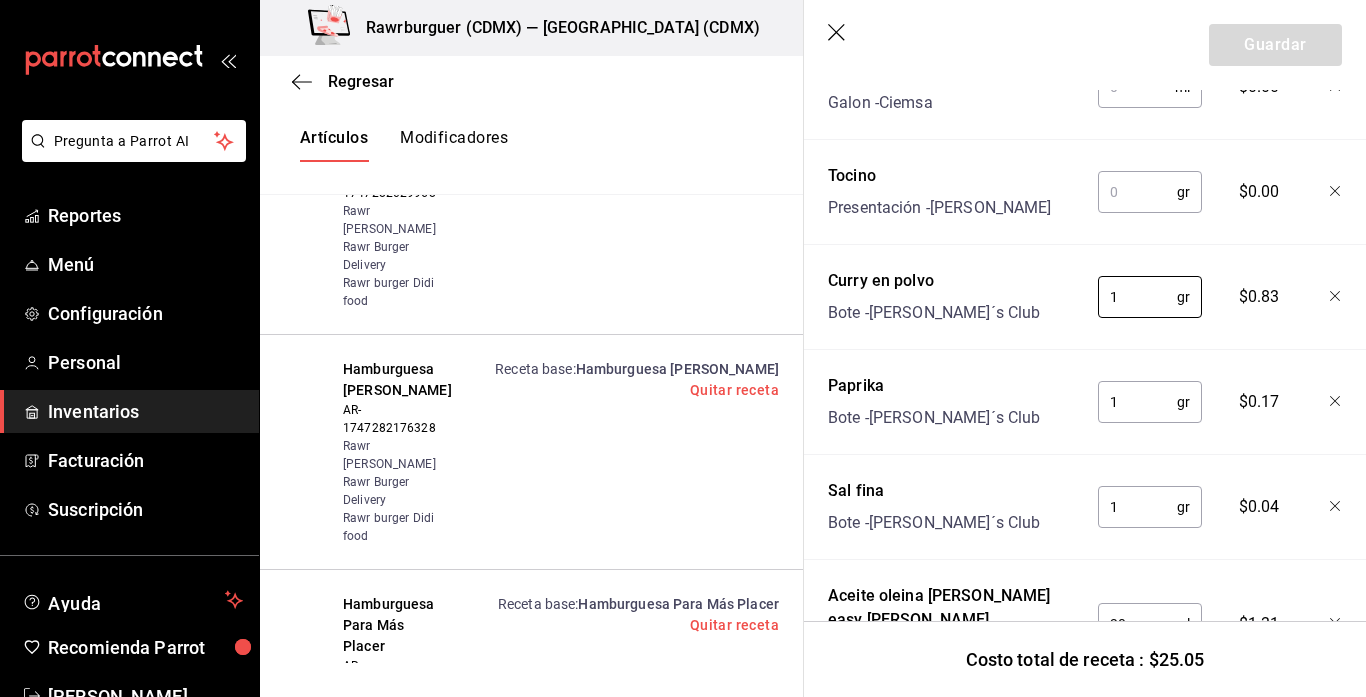 scroll, scrollTop: 1108, scrollLeft: 0, axis: vertical 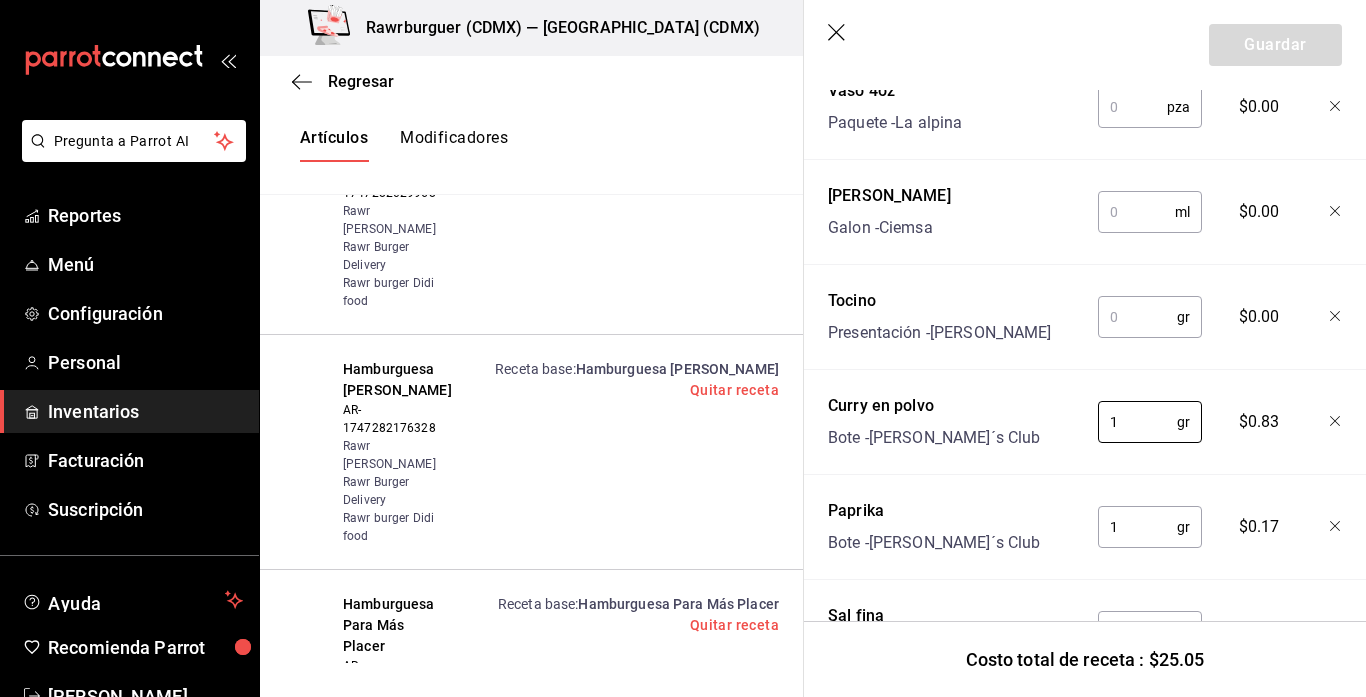 type on "1" 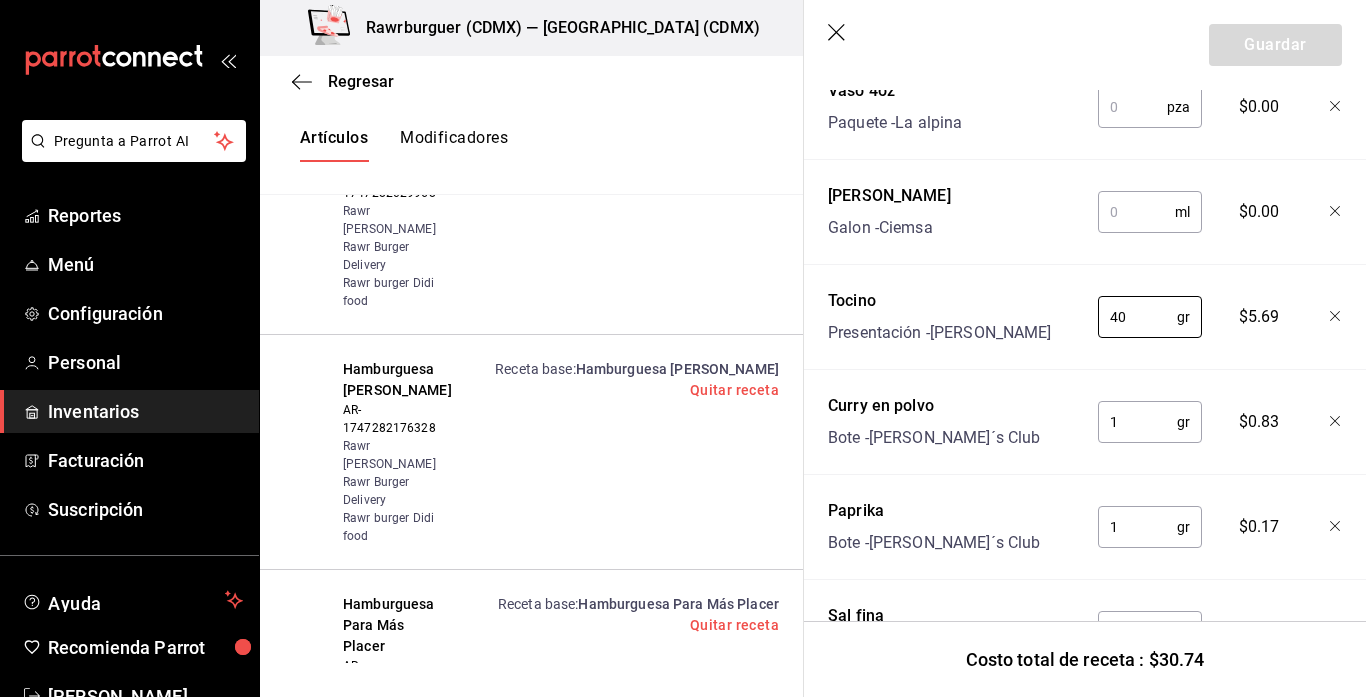 type on "40" 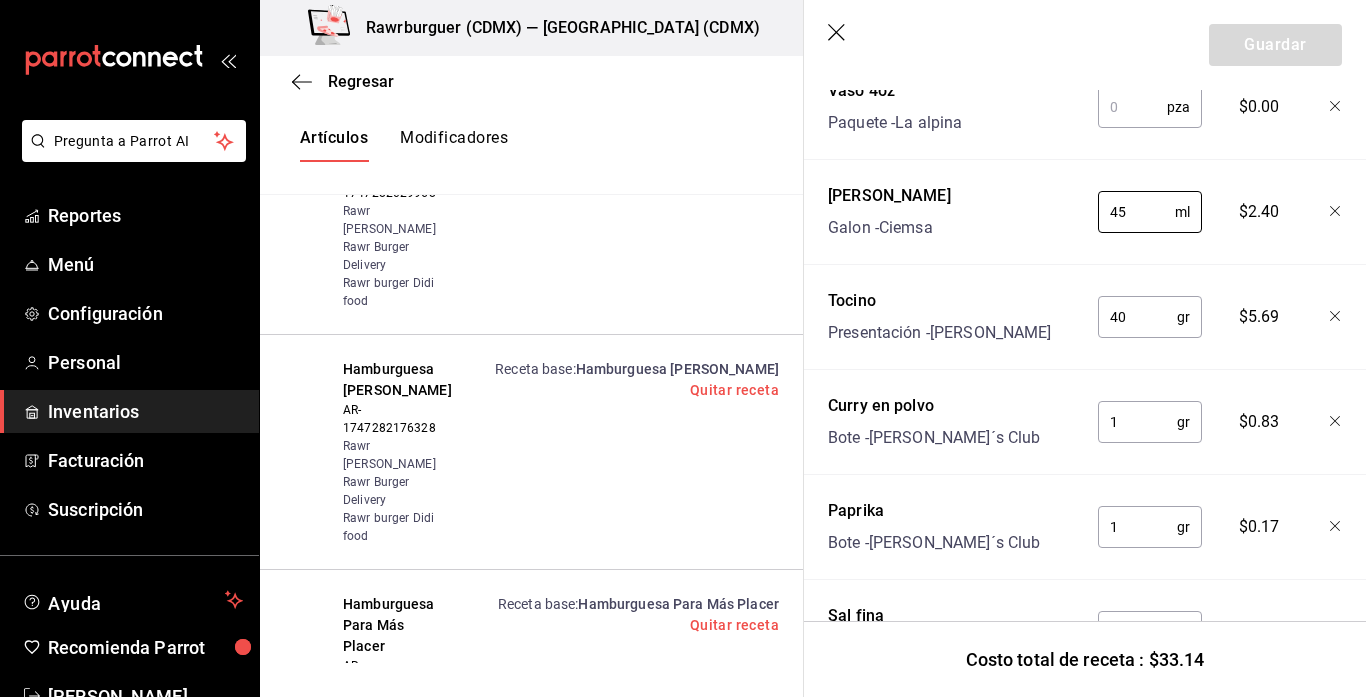 type on "45" 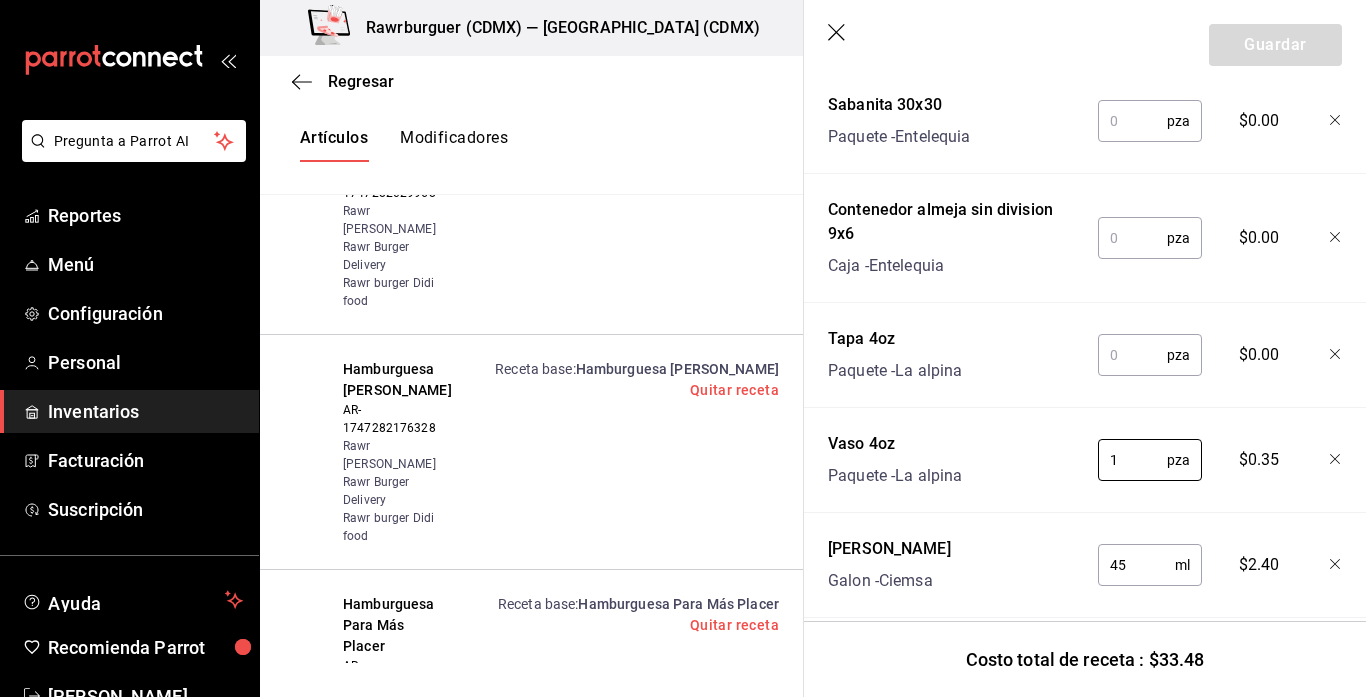 scroll, scrollTop: 754, scrollLeft: 0, axis: vertical 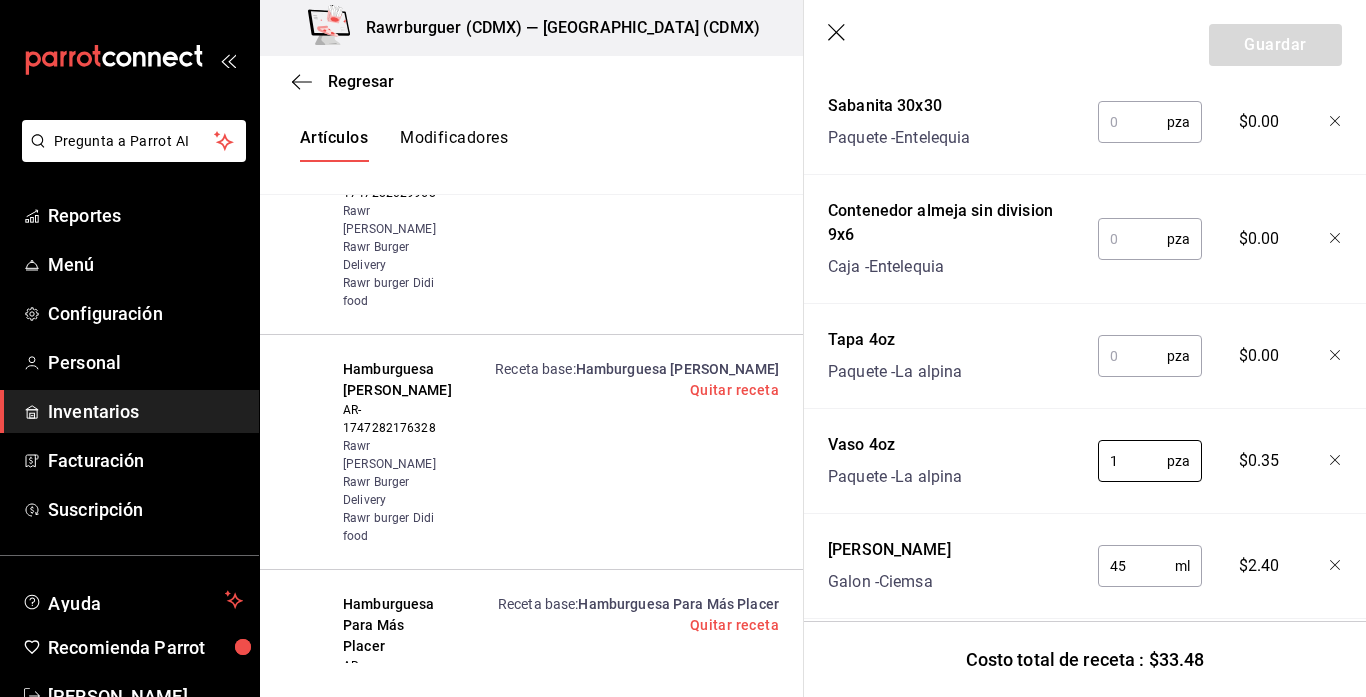 type on "1" 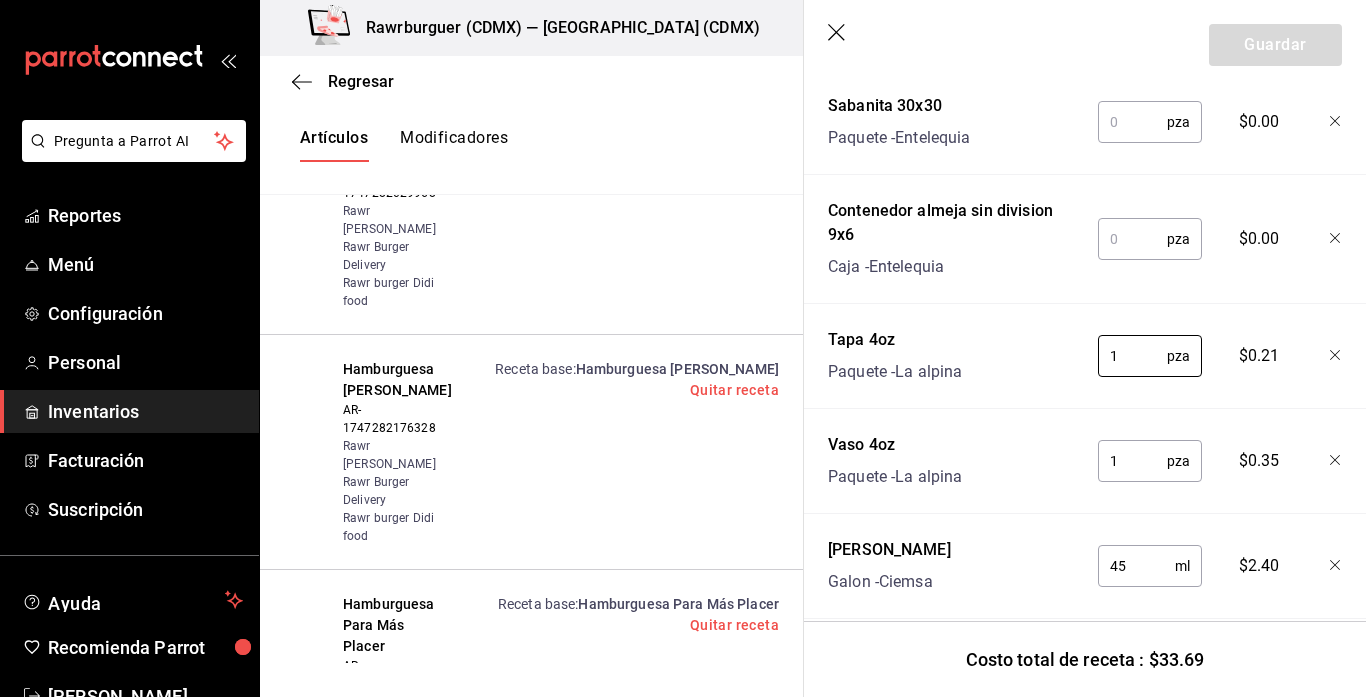 type on "1" 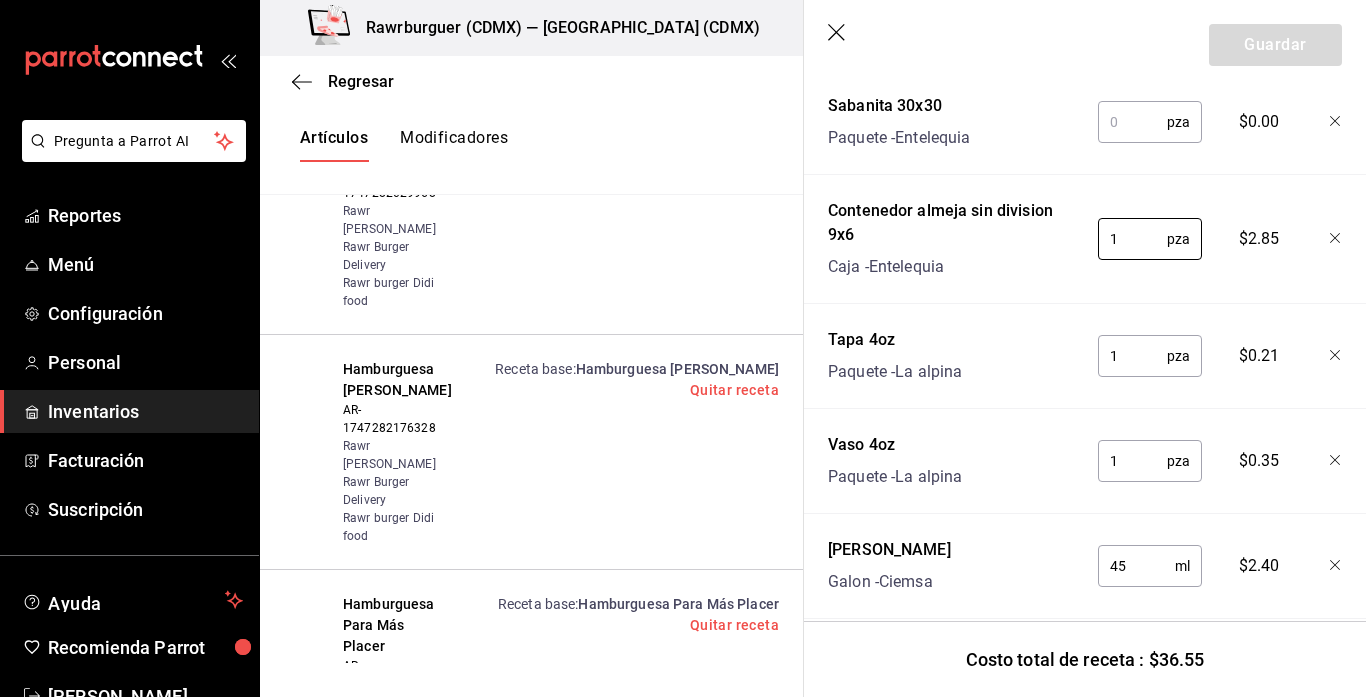 type on "1" 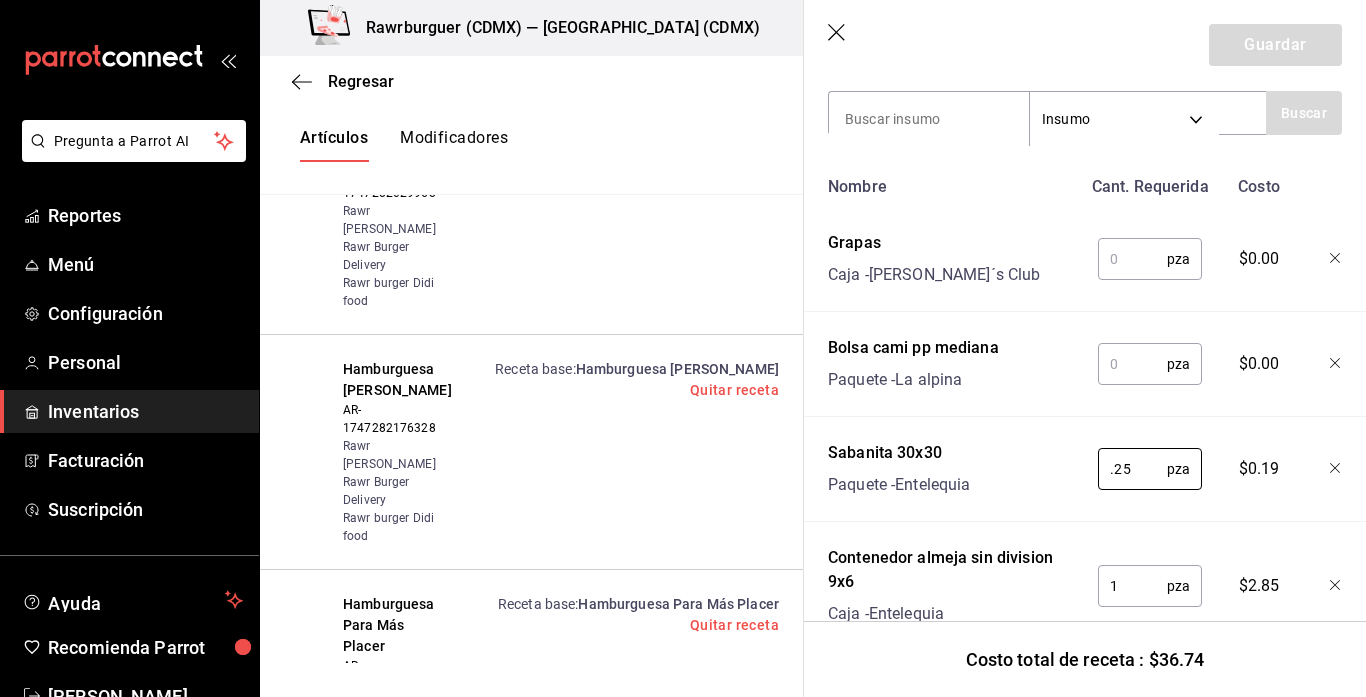 scroll, scrollTop: 396, scrollLeft: 0, axis: vertical 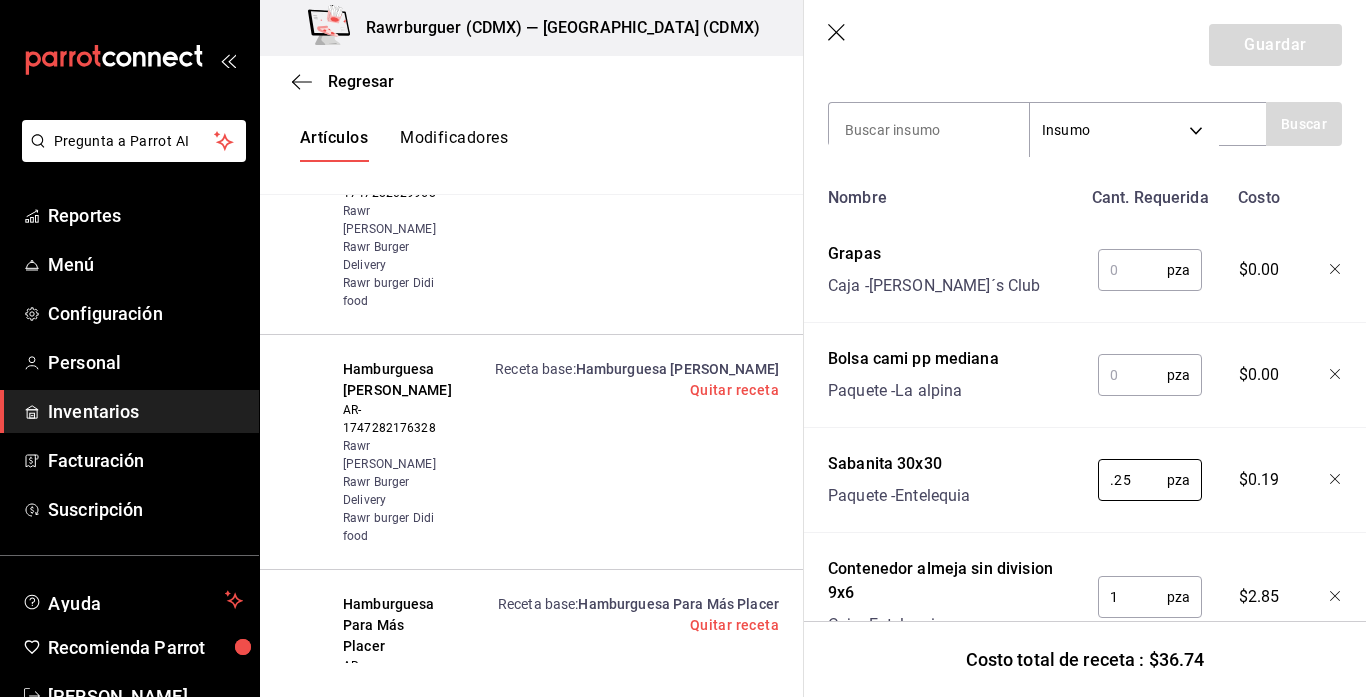 click at bounding box center [1132, 375] 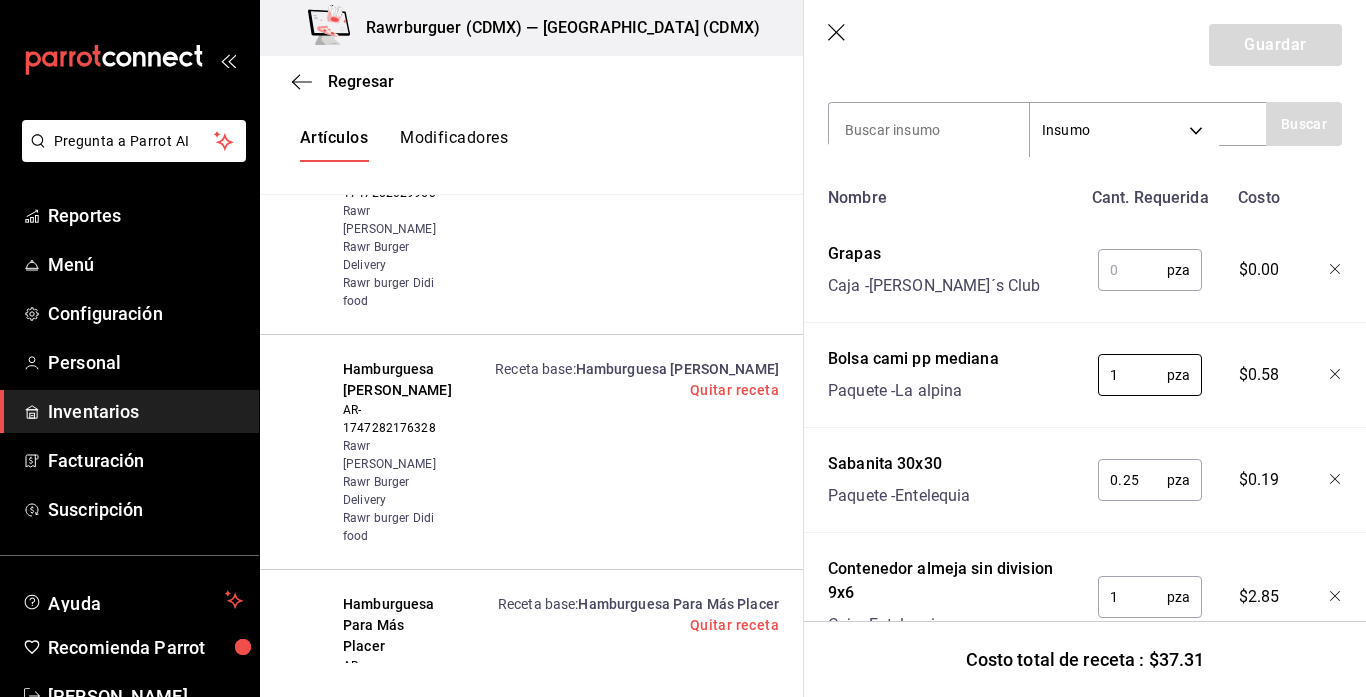 type on "1" 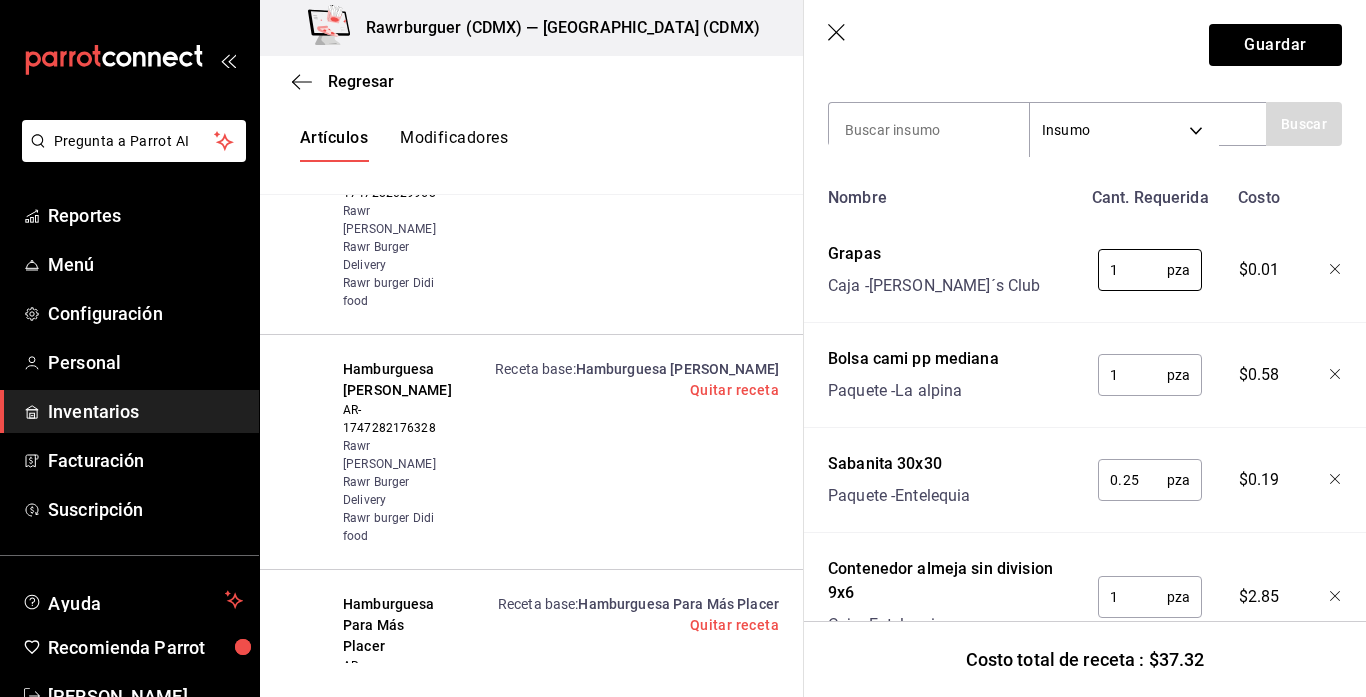 type on "1" 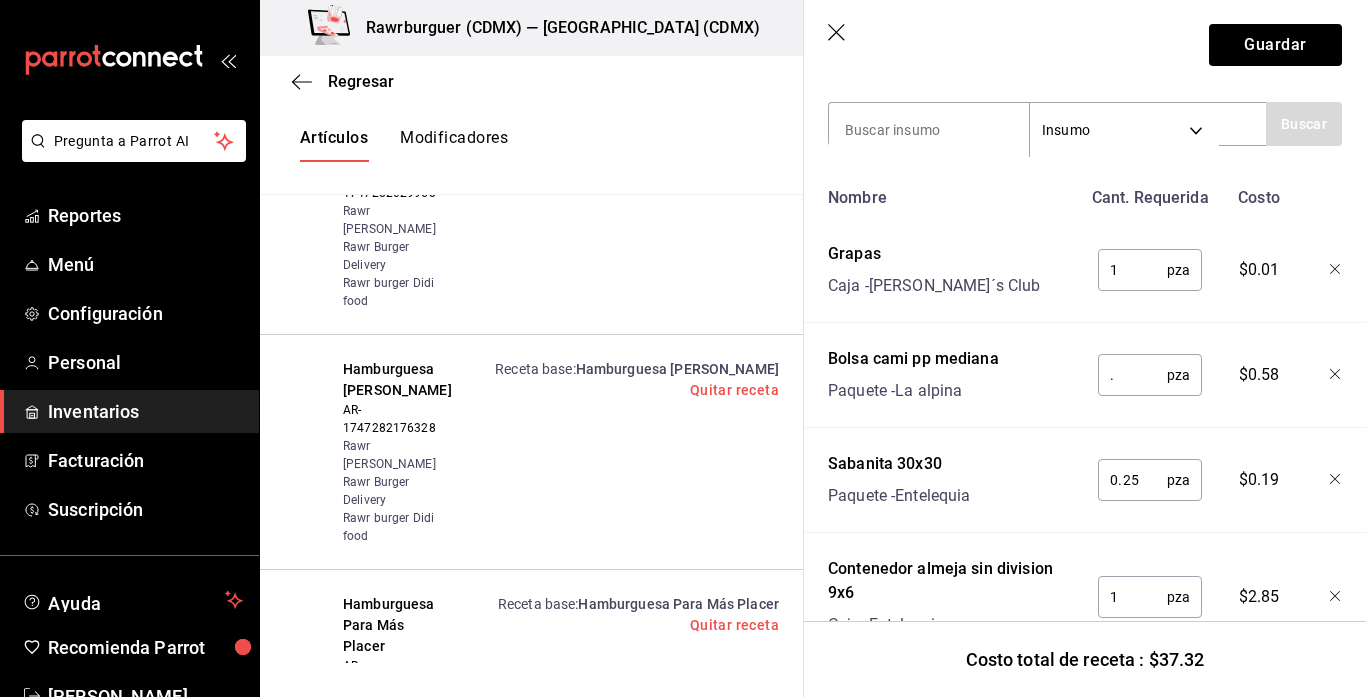 type on ".5" 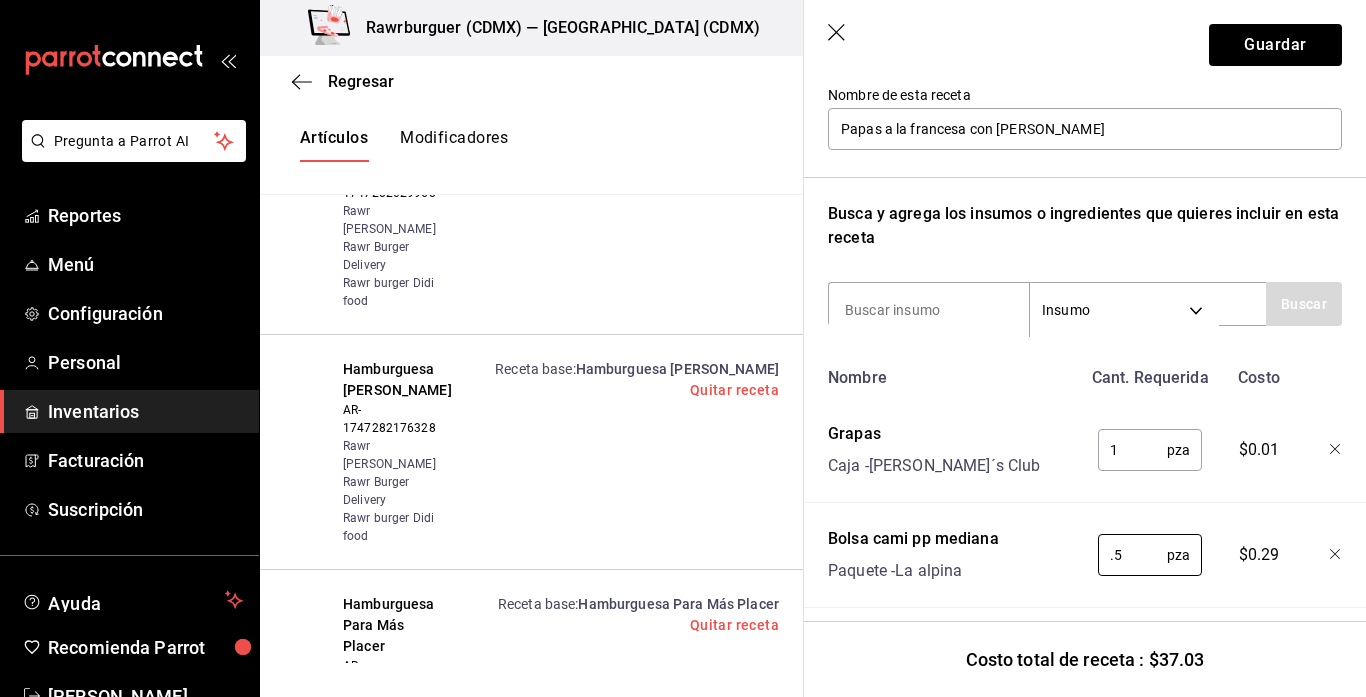 scroll, scrollTop: 211, scrollLeft: 0, axis: vertical 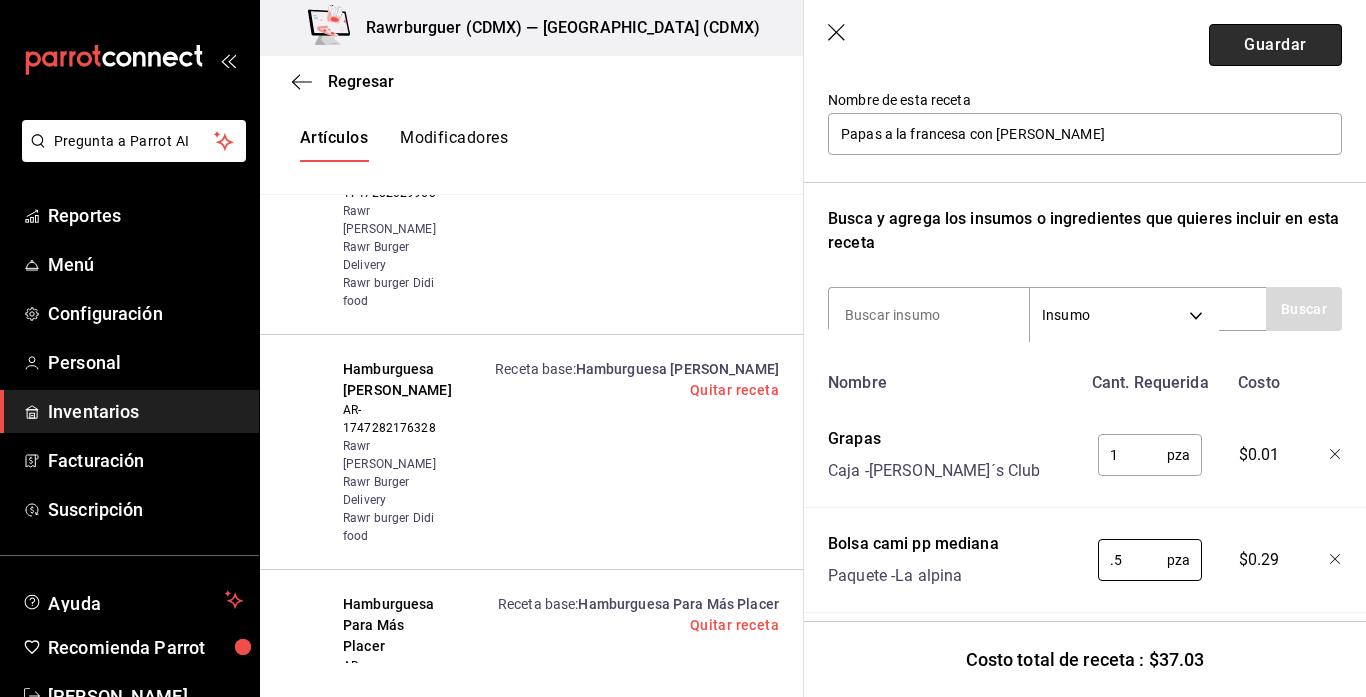 click on "Guardar" at bounding box center [1275, 45] 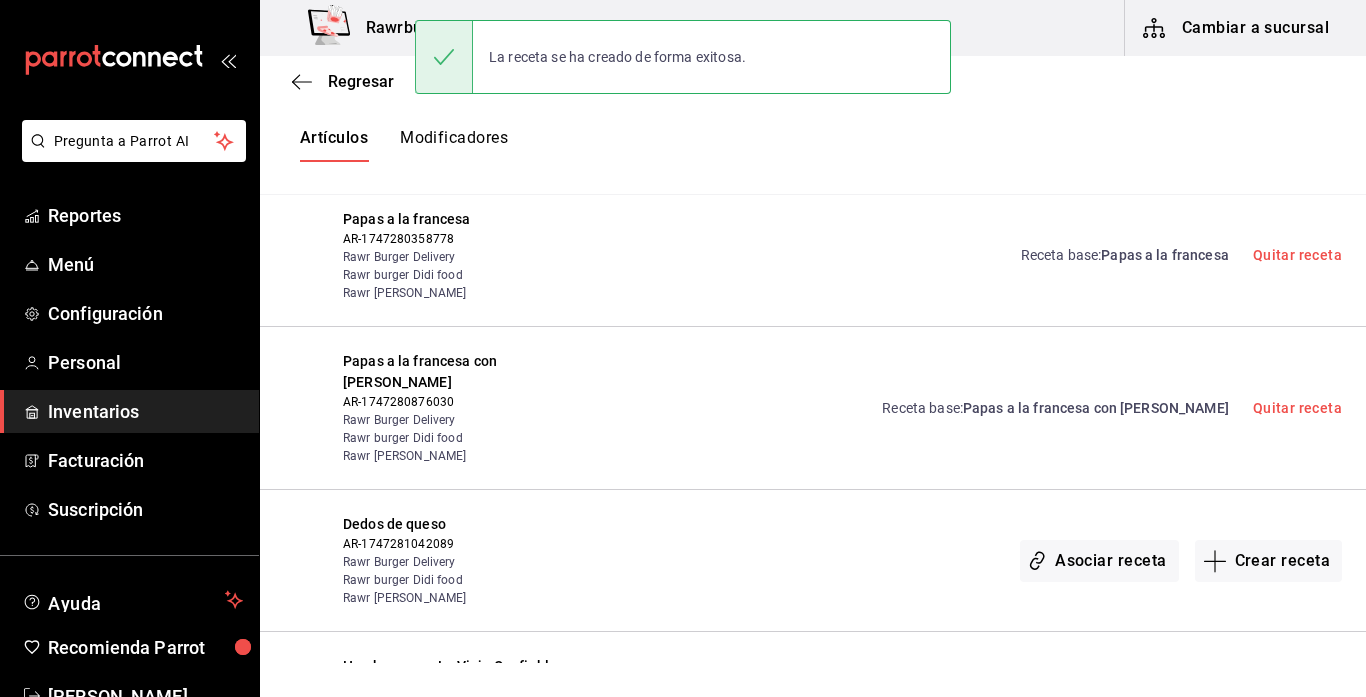 scroll, scrollTop: 0, scrollLeft: 0, axis: both 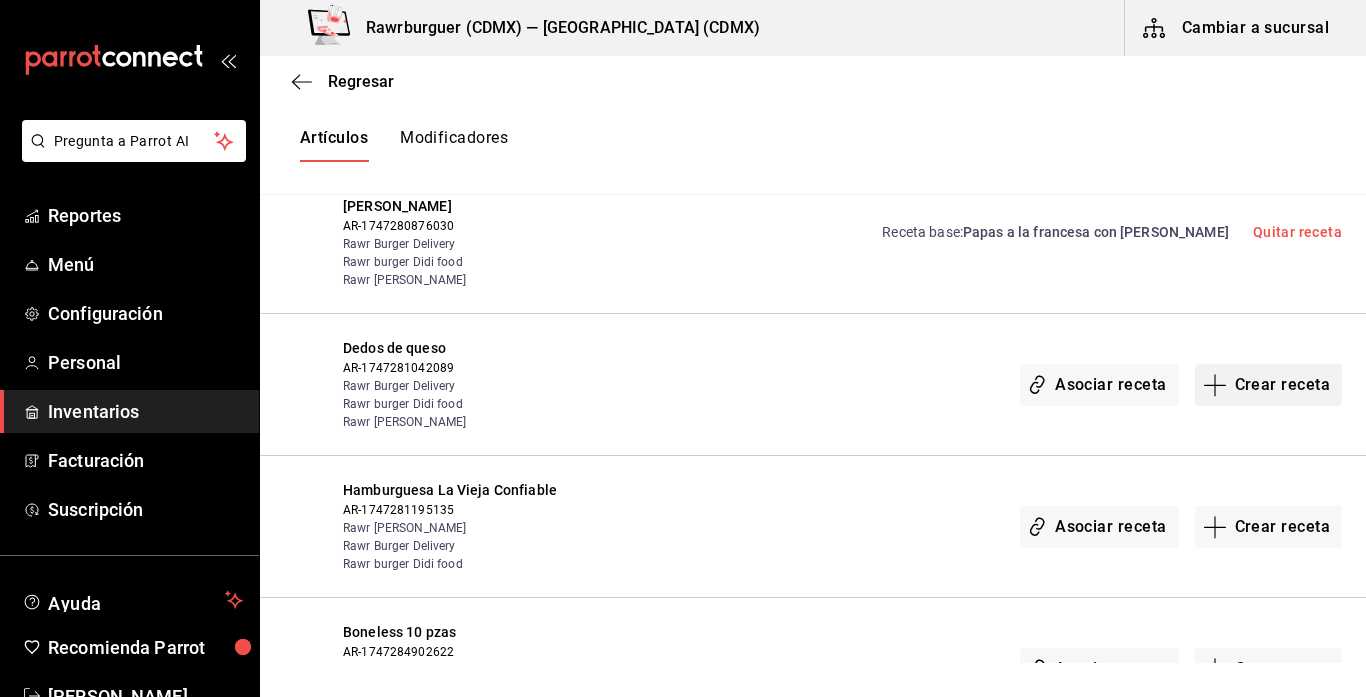 click on "Crear receta" at bounding box center [1269, 385] 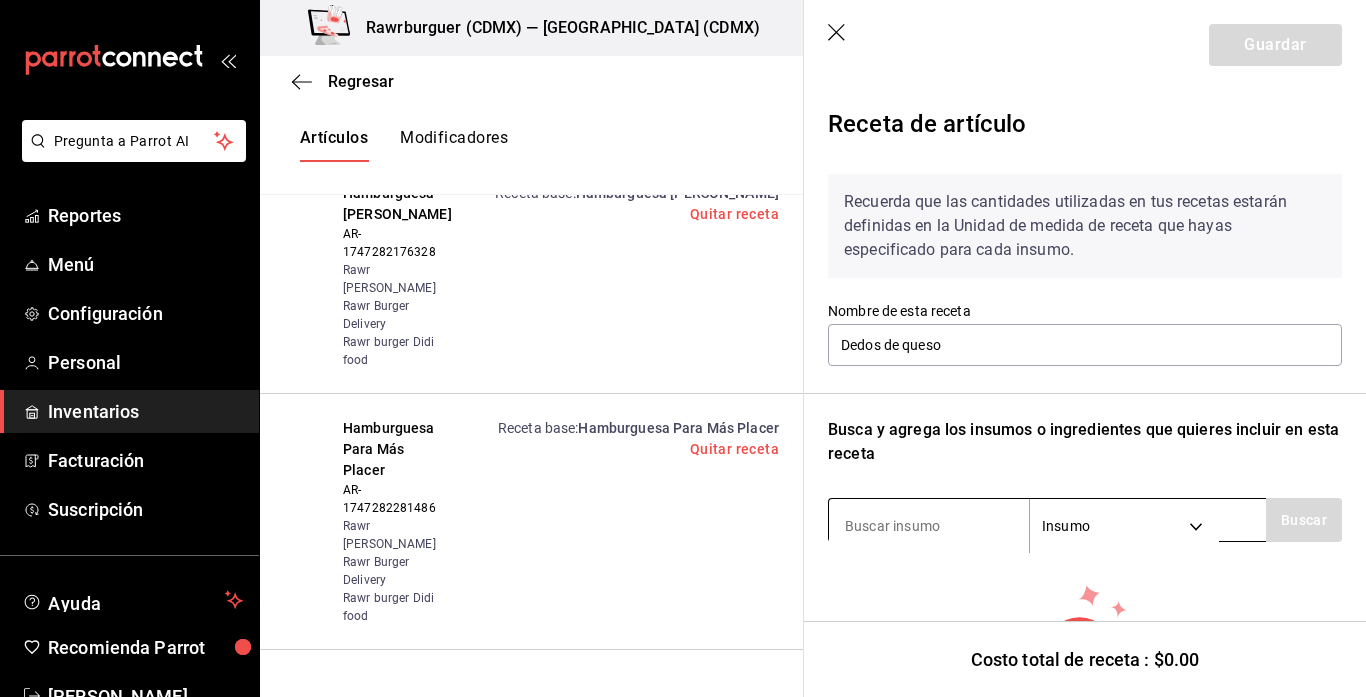 click at bounding box center (929, 526) 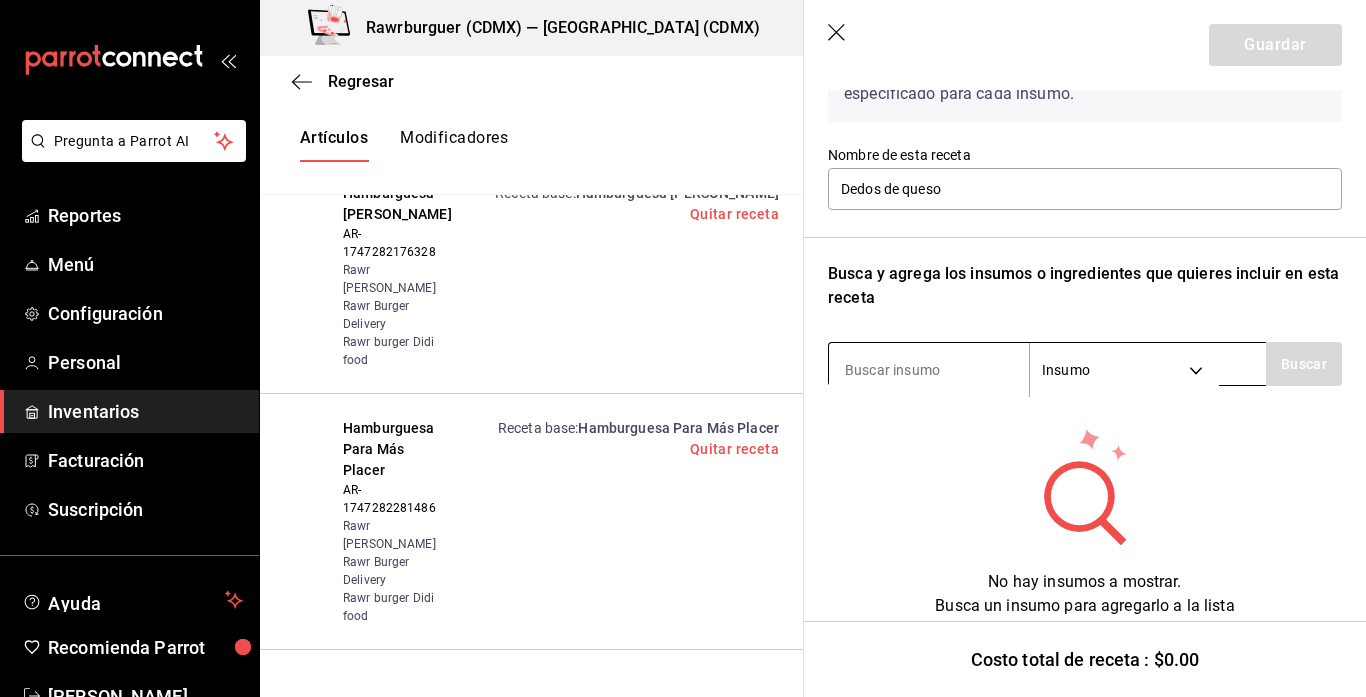 scroll, scrollTop: 157, scrollLeft: 0, axis: vertical 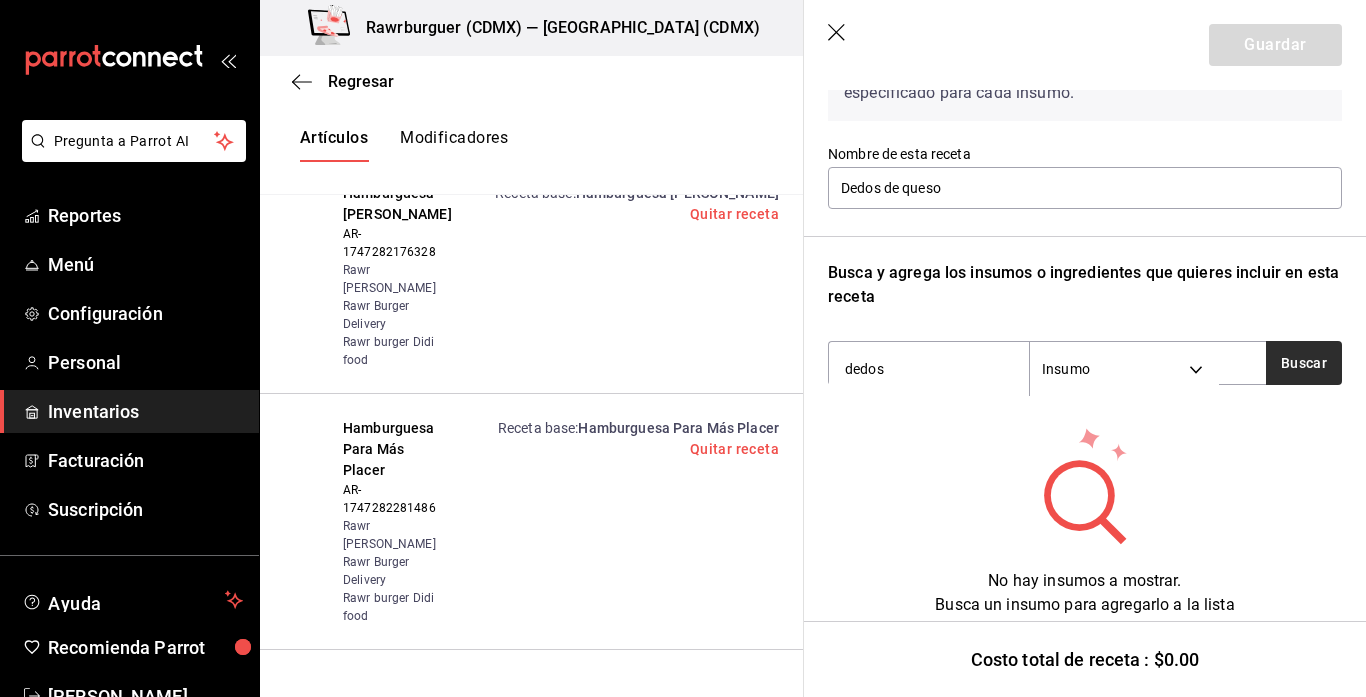 type on "dedos" 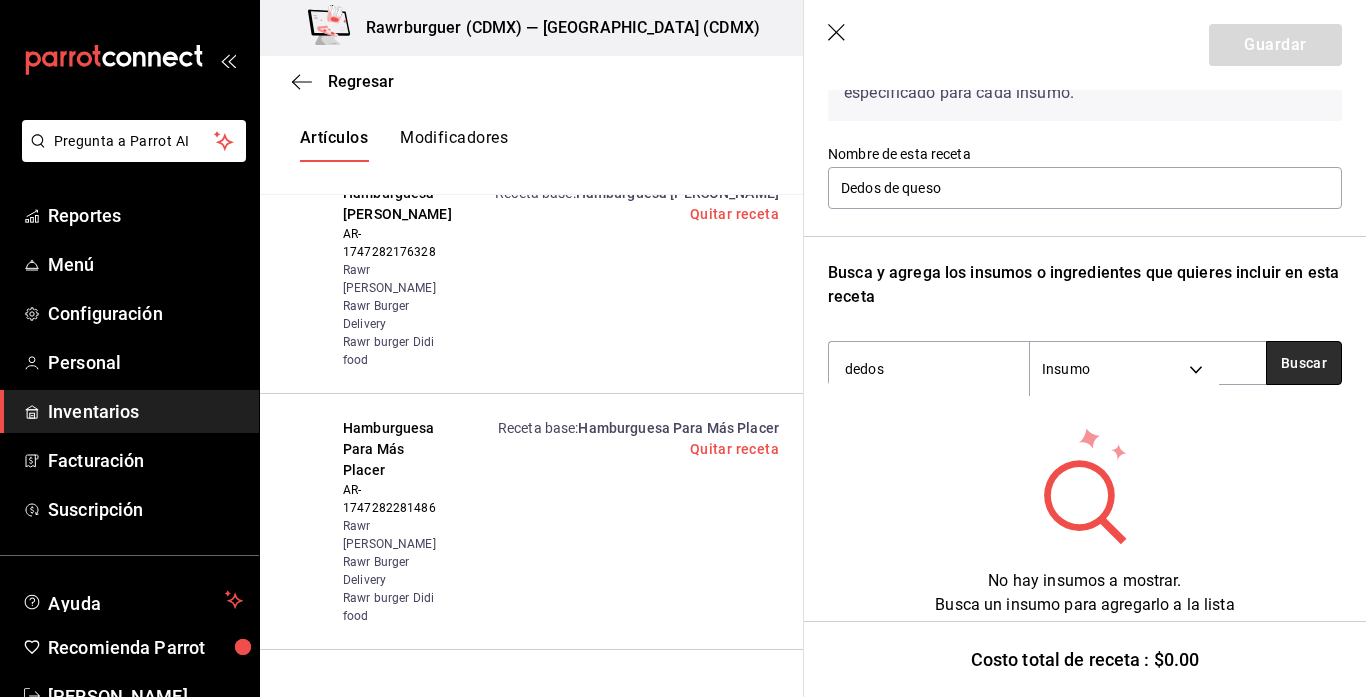 click on "Buscar" at bounding box center [1304, 363] 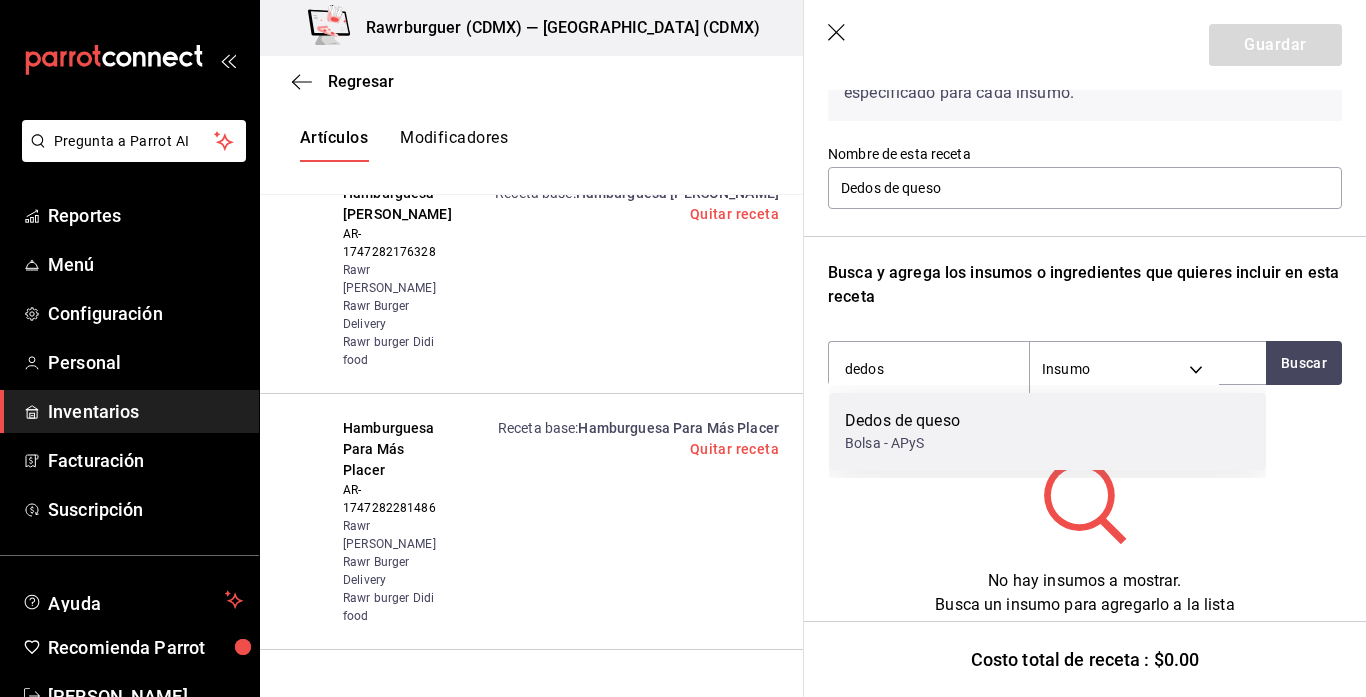 click on "Dedos de queso  Bolsa - APyS" at bounding box center [1047, 431] 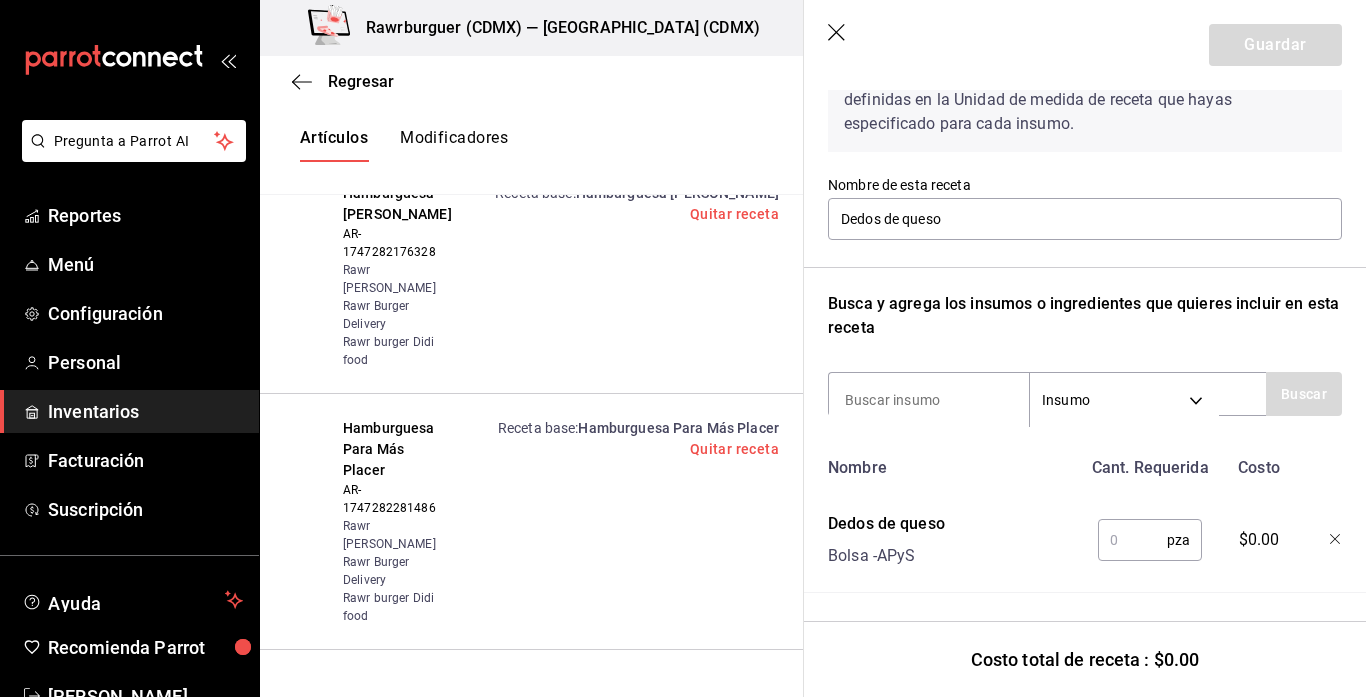 scroll, scrollTop: 126, scrollLeft: 0, axis: vertical 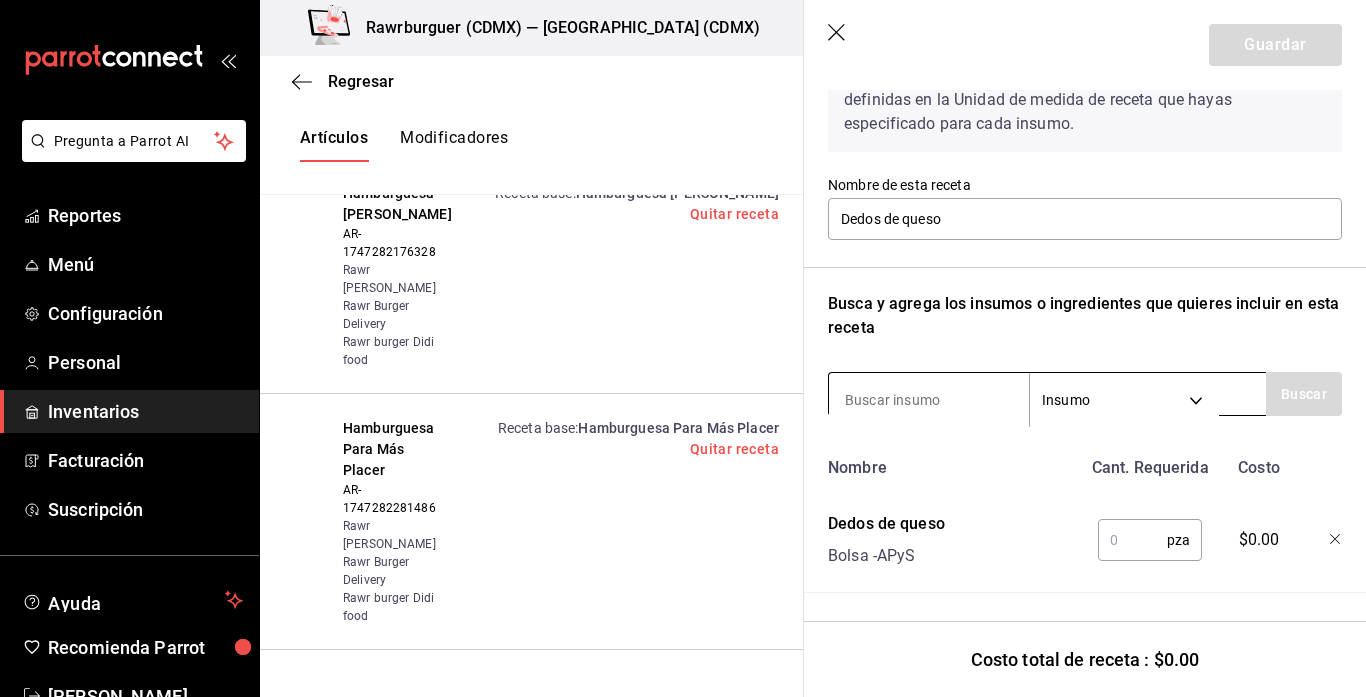 click at bounding box center (929, 400) 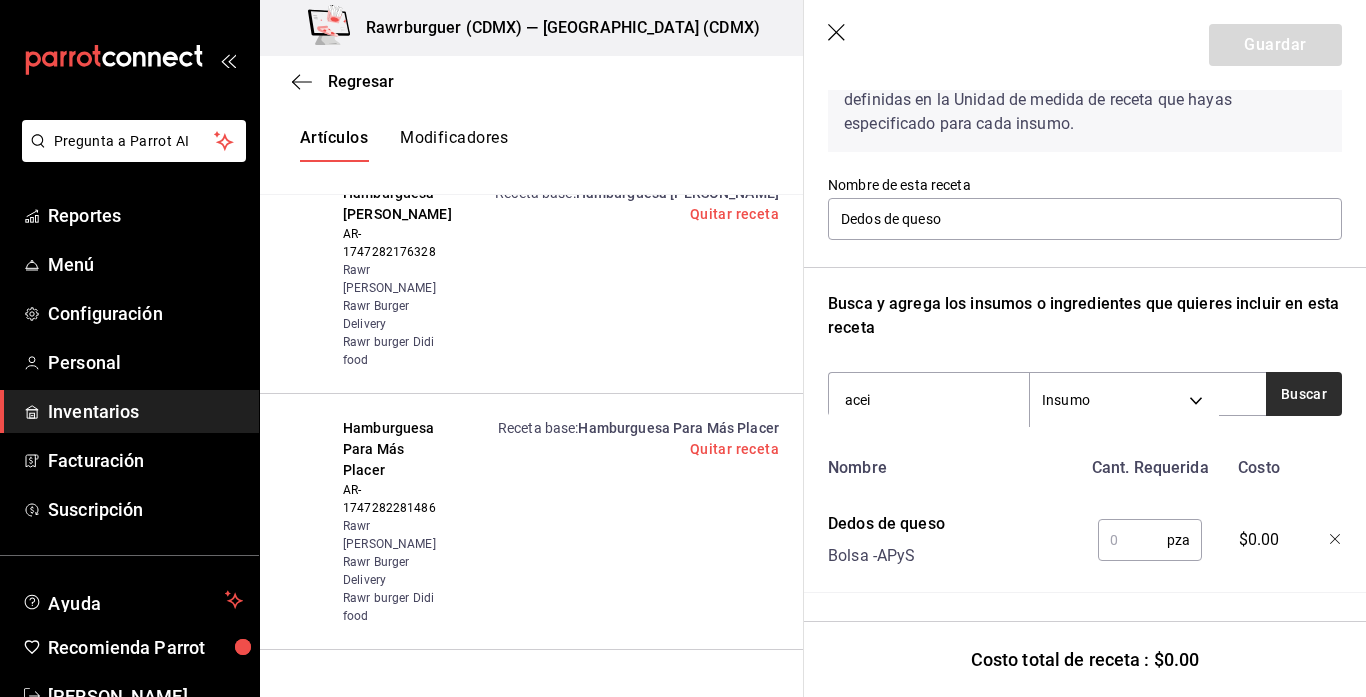 type on "acei" 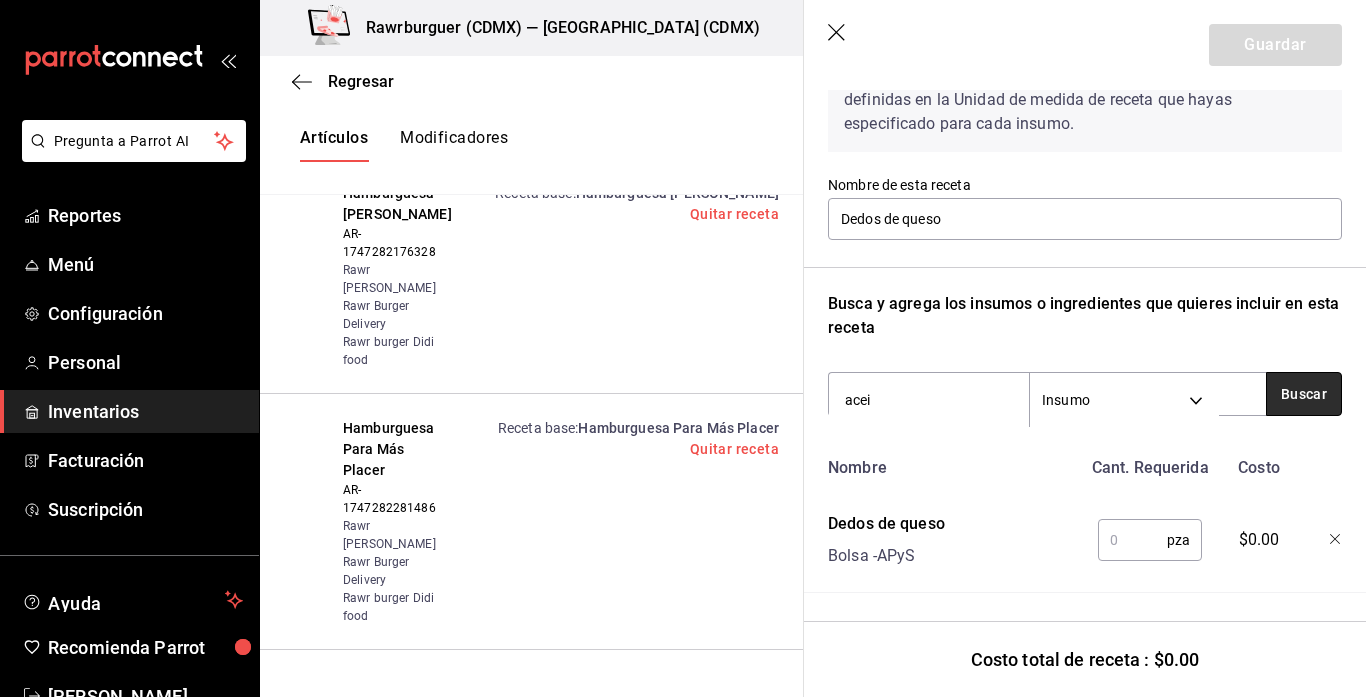 click on "Buscar" at bounding box center (1304, 394) 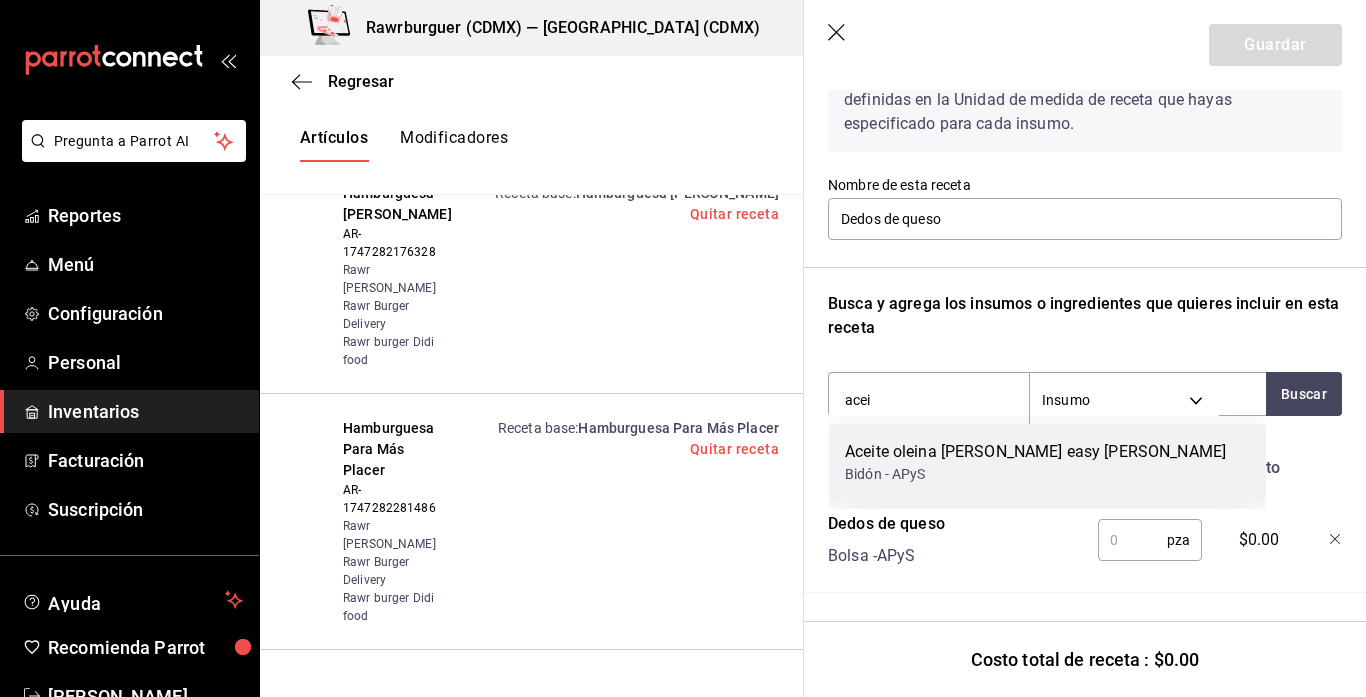 click on "Aceite oleina [PERSON_NAME]  easy [PERSON_NAME]" at bounding box center (1035, 452) 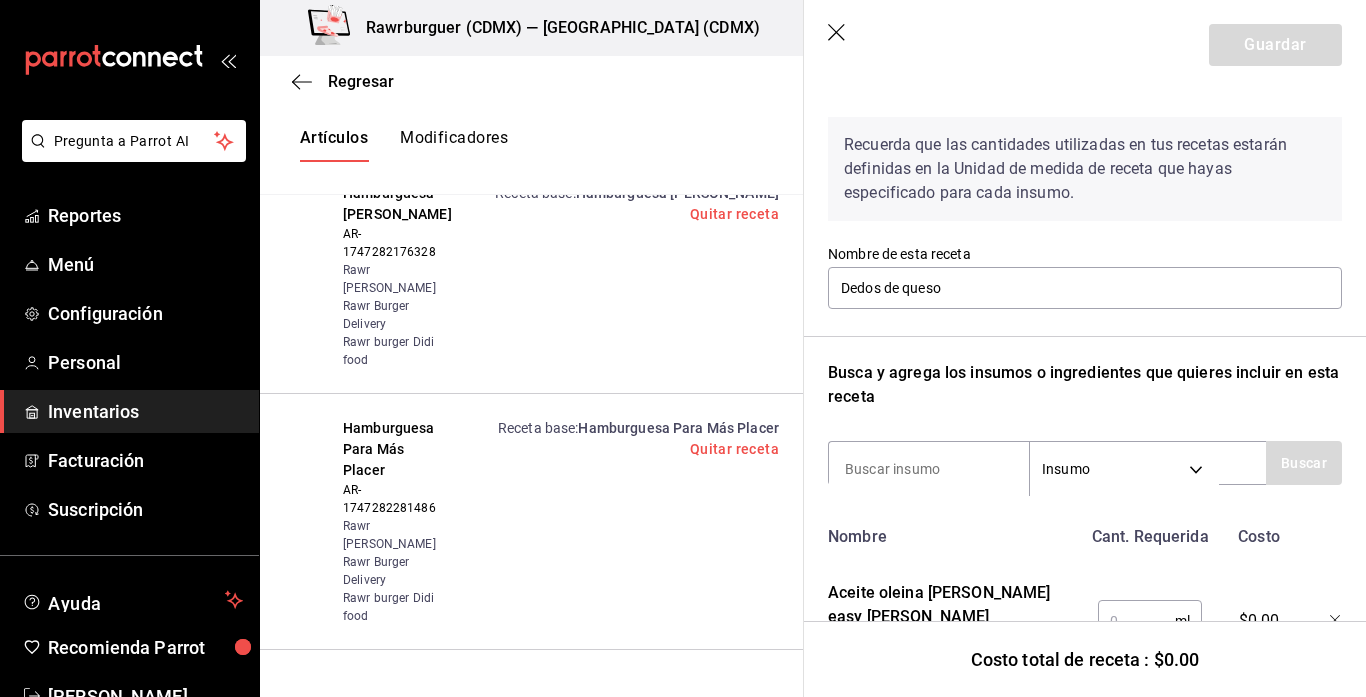 scroll, scrollTop: 22, scrollLeft: 0, axis: vertical 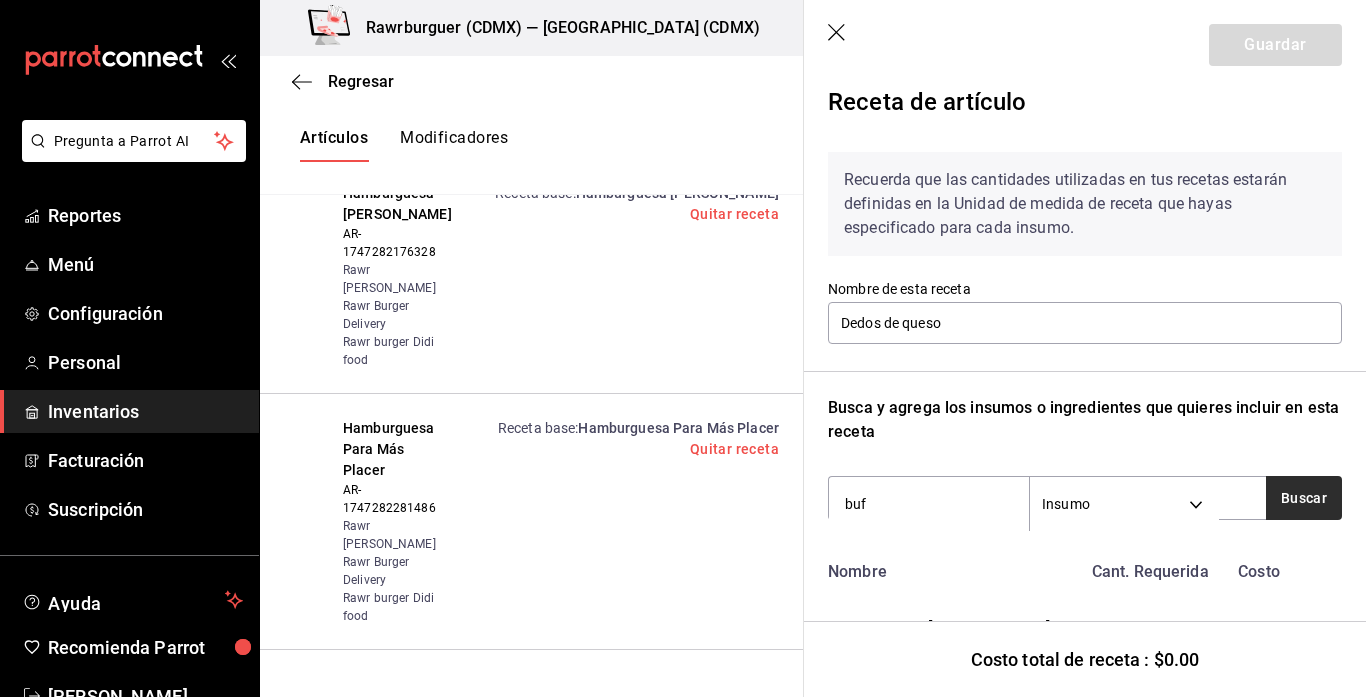 type on "buf" 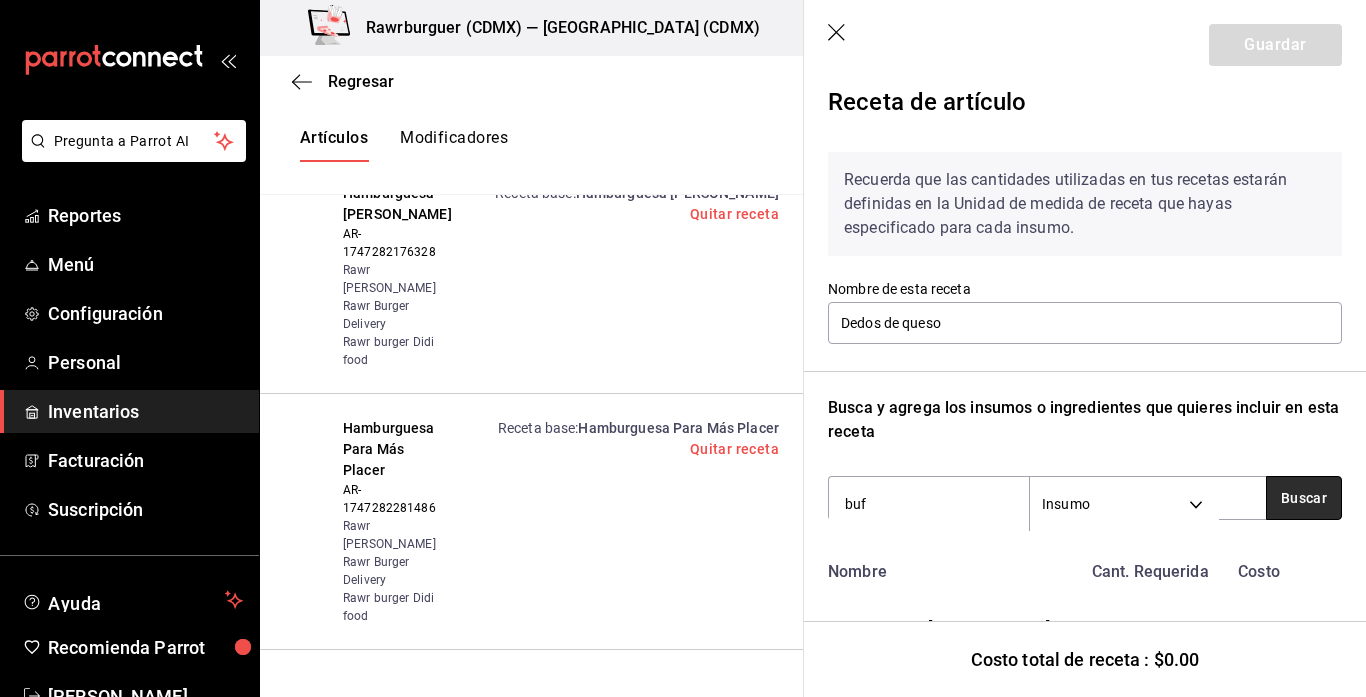 click on "Buscar" at bounding box center (1304, 498) 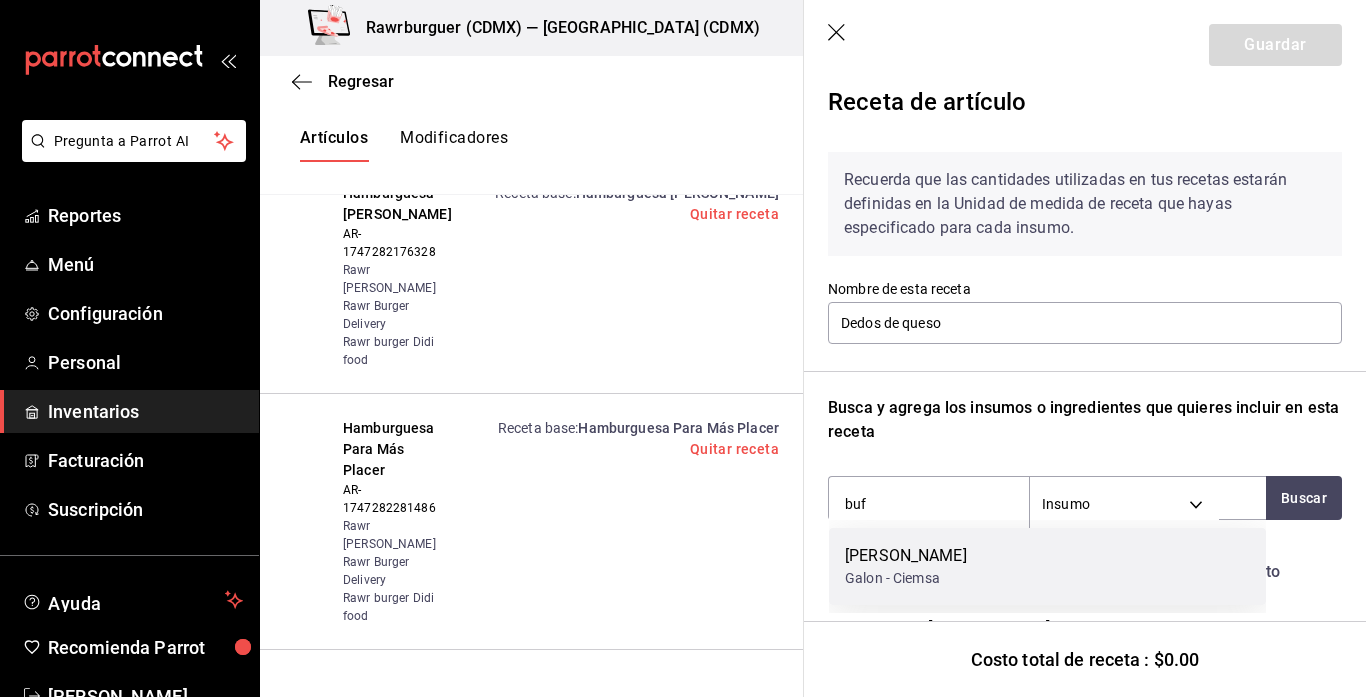 click on "Salsa bufalo Galon - Ciemsa" at bounding box center (1047, 566) 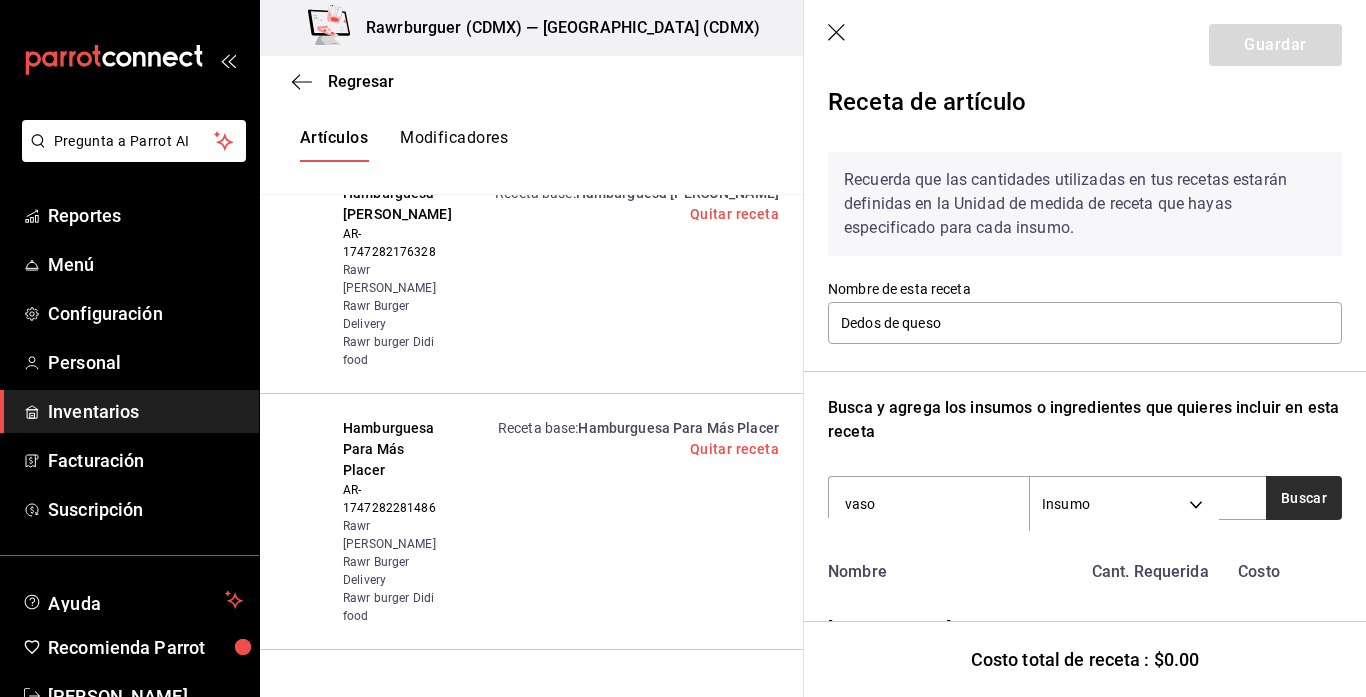 type on "vaso" 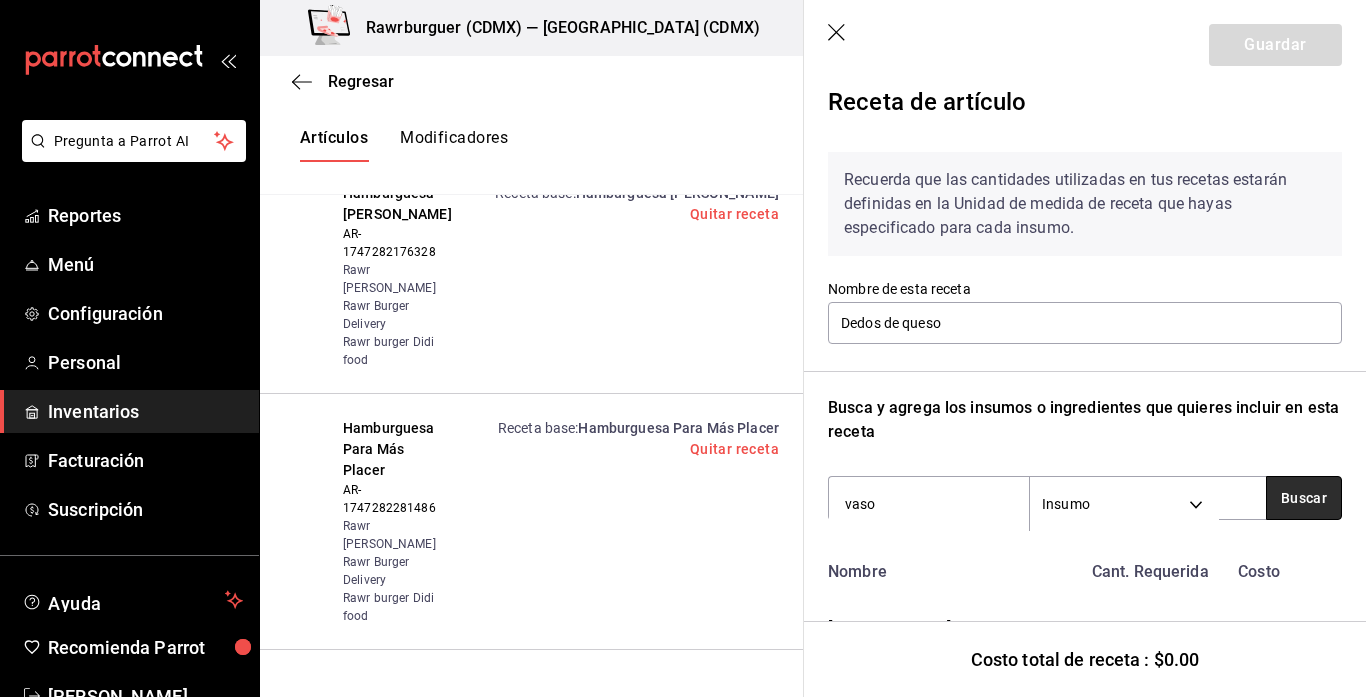 click on "Buscar" at bounding box center [1304, 498] 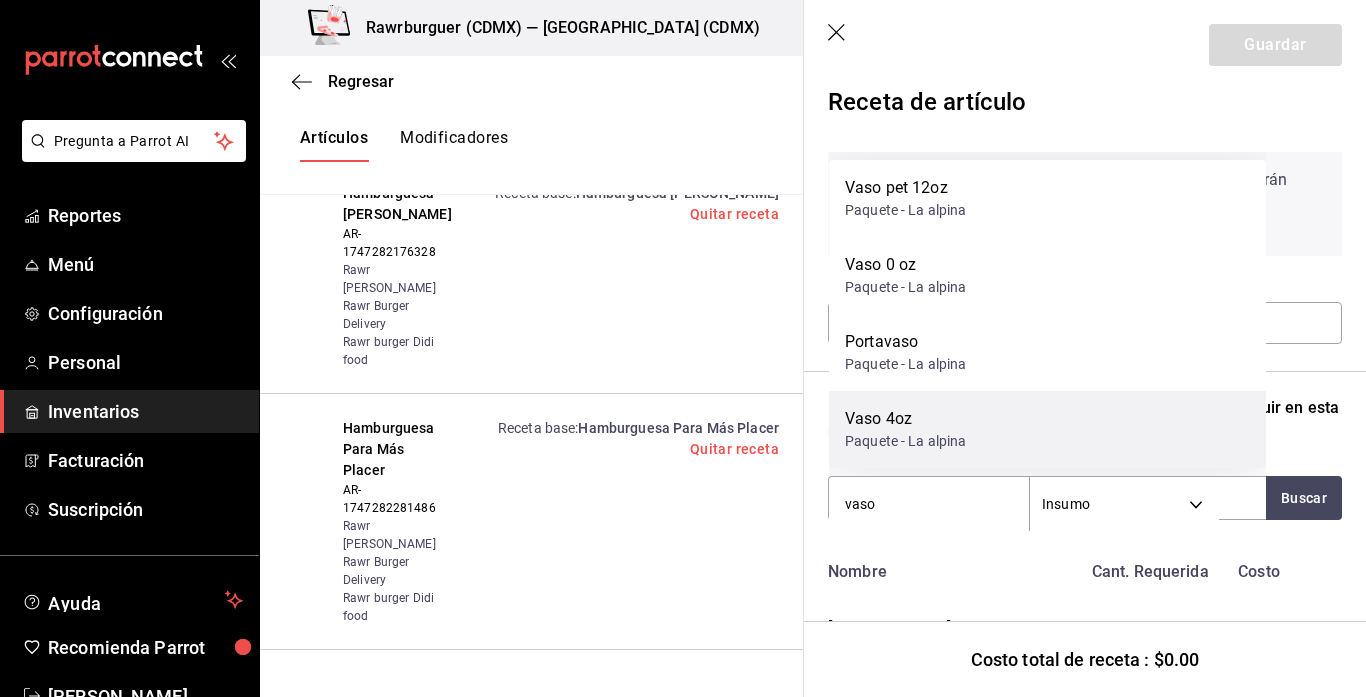 click on "Vaso 4oz Paquete - La alpina" at bounding box center (1047, 429) 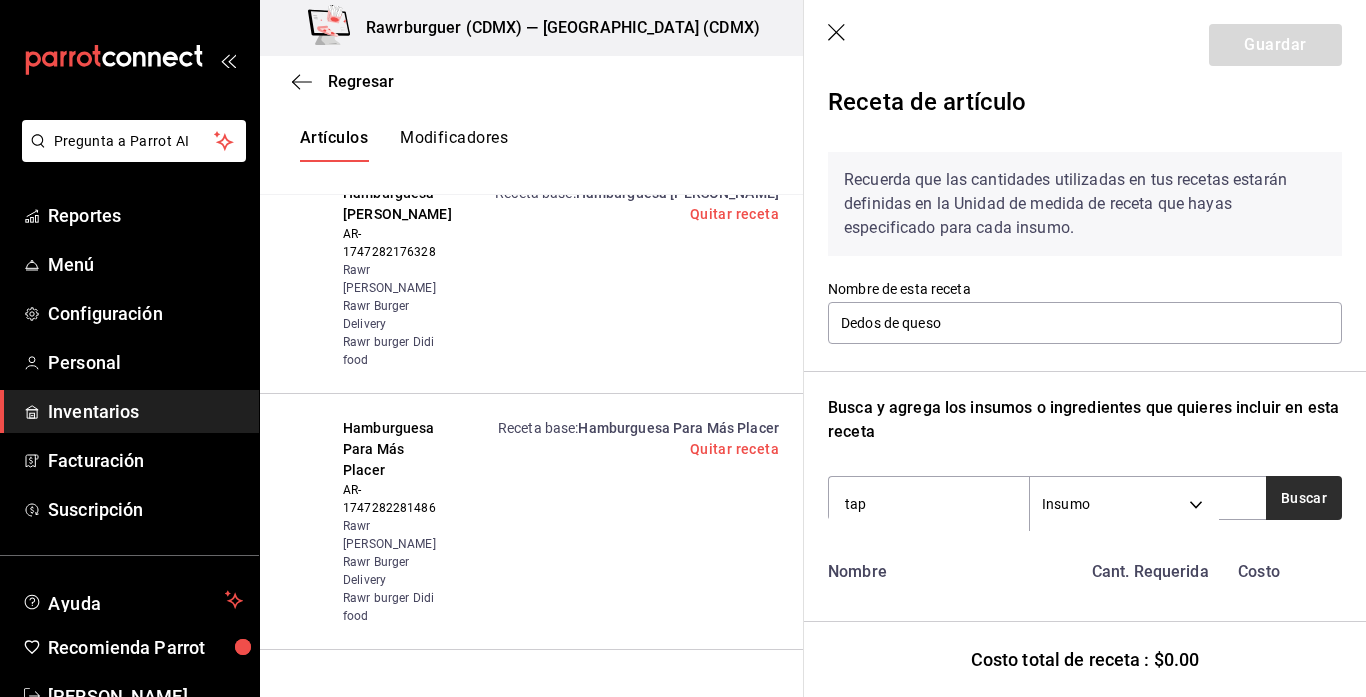 type on "tap" 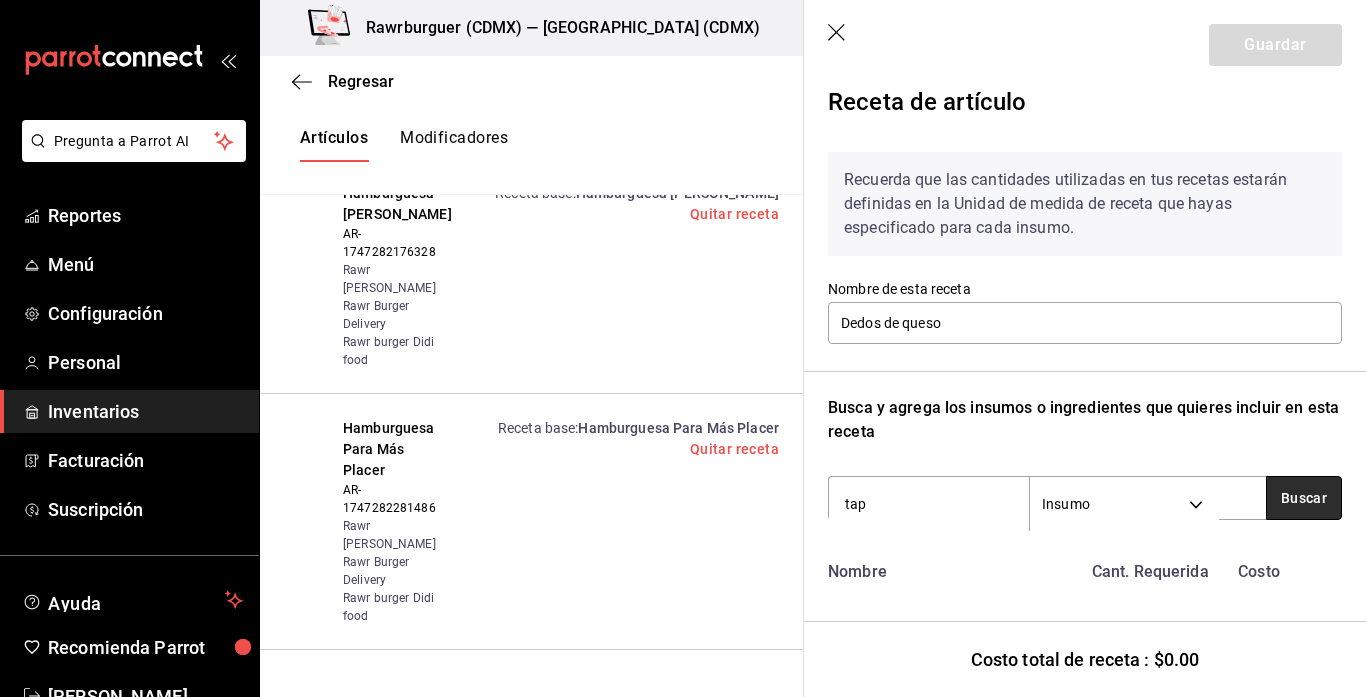 click on "Buscar" at bounding box center (1304, 498) 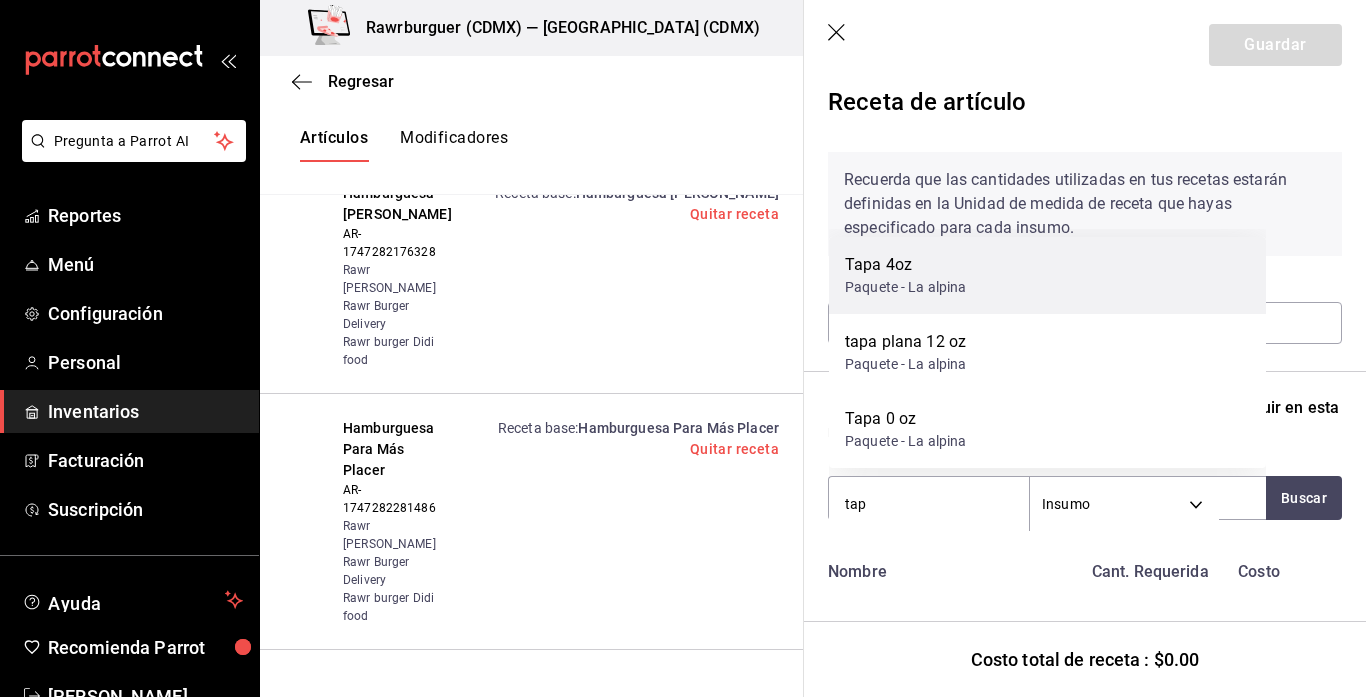click on "Tapa 4oz Paquete - La alpina" at bounding box center (1047, 275) 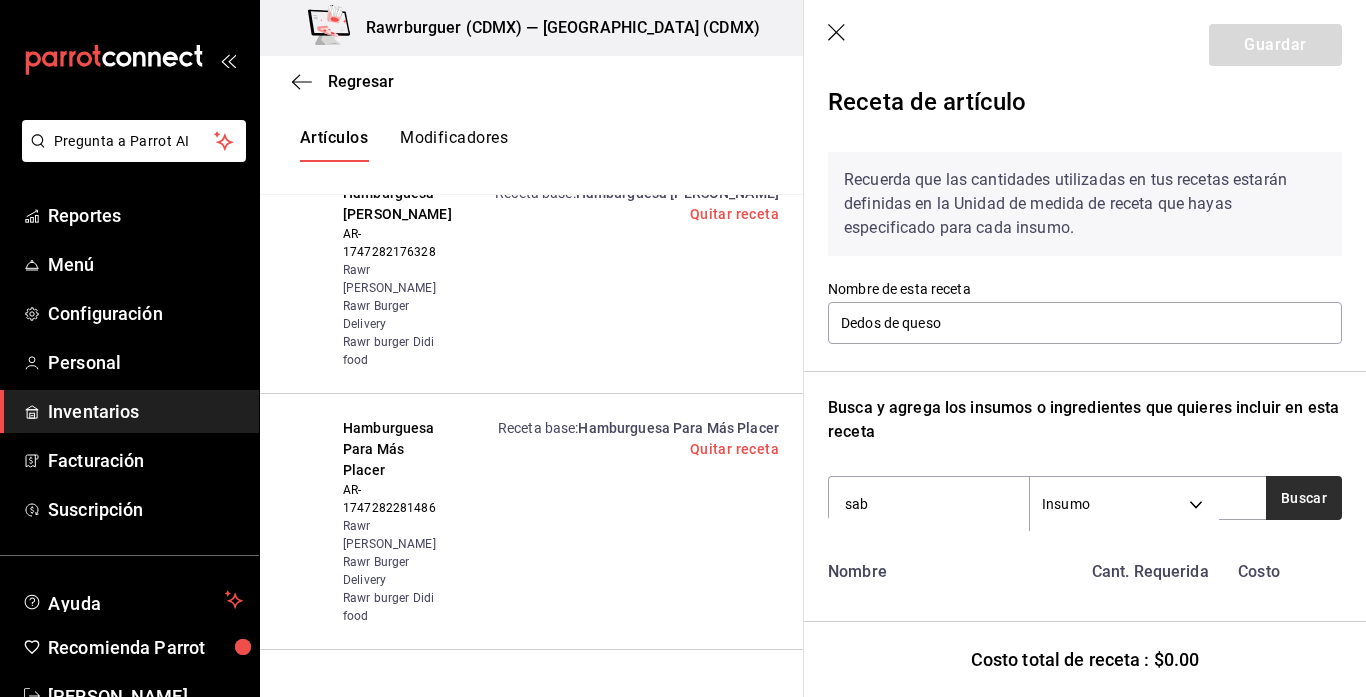 type on "sab" 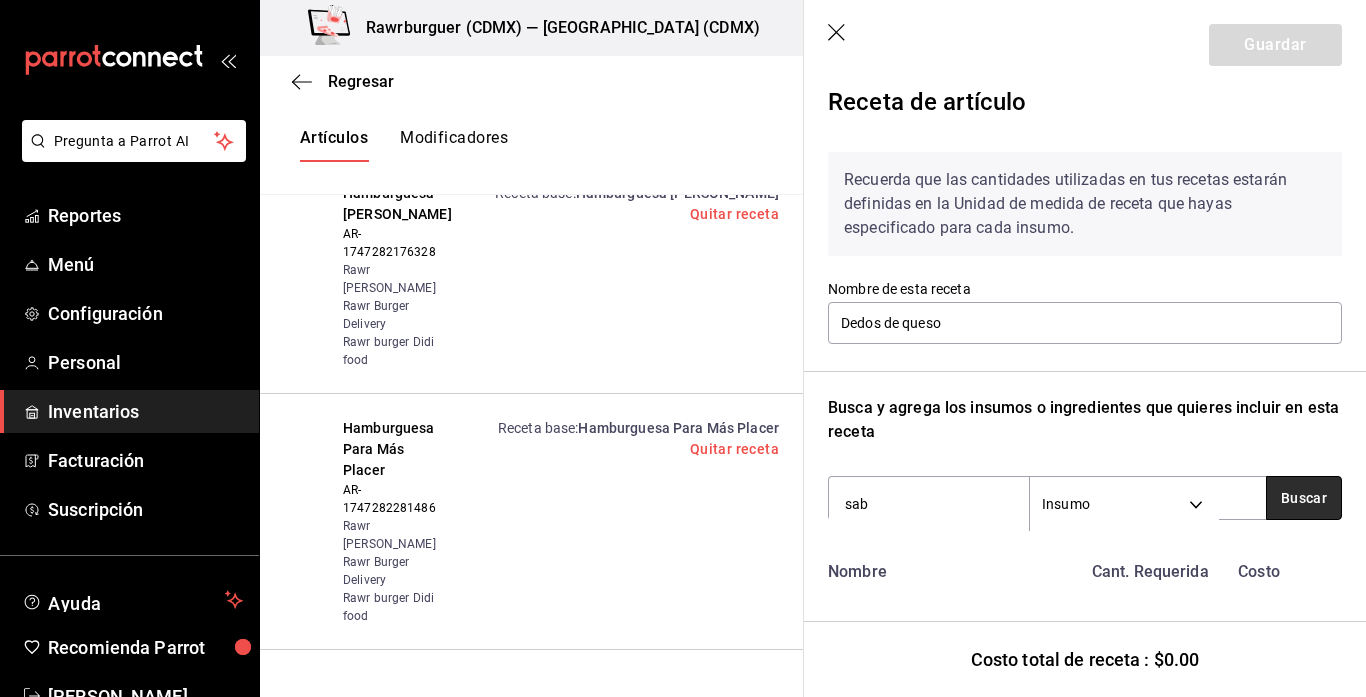 click on "Buscar" at bounding box center [1304, 498] 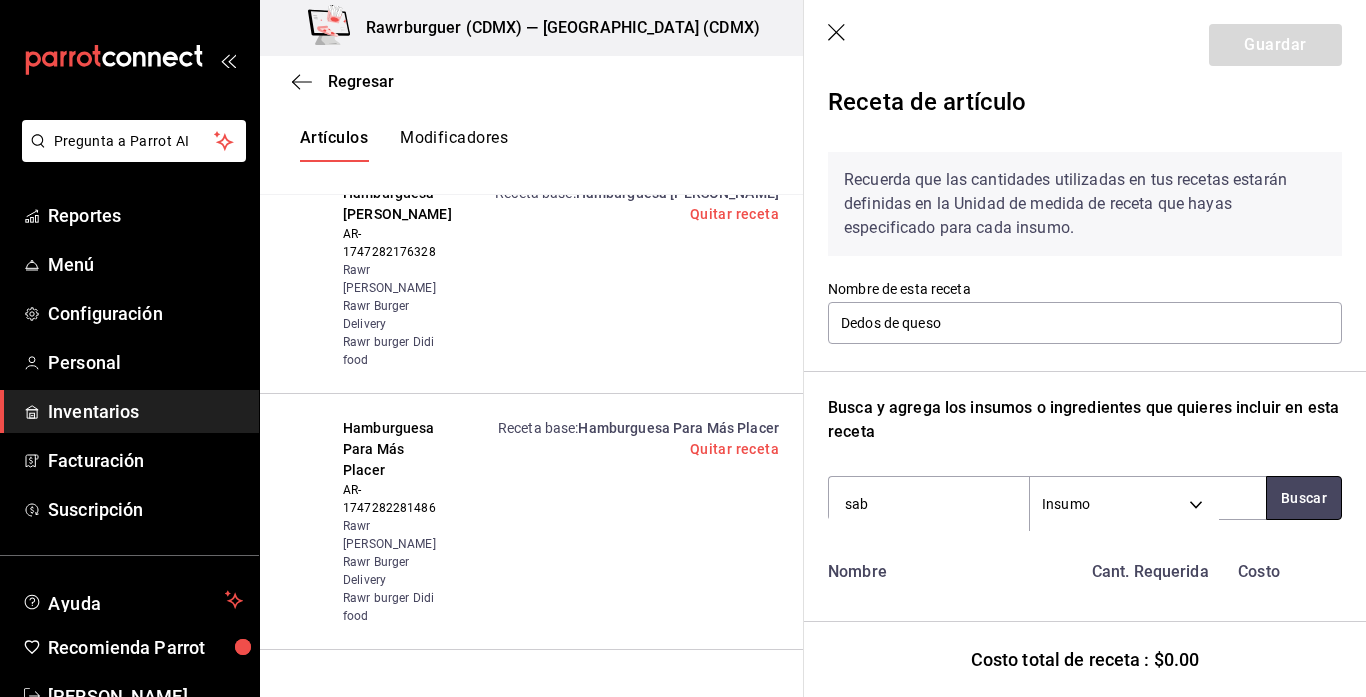 drag, startPoint x: 1334, startPoint y: 511, endPoint x: 1027, endPoint y: 368, distance: 338.67093 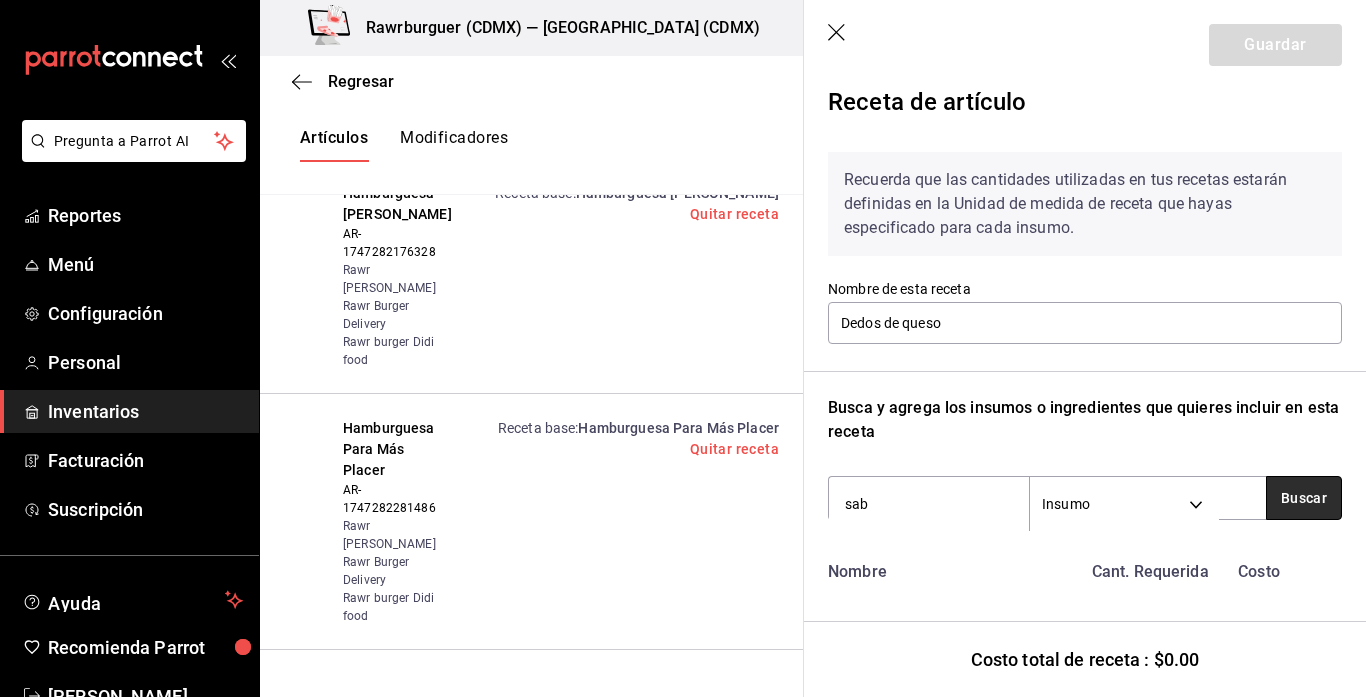 click on "Buscar" at bounding box center (1304, 498) 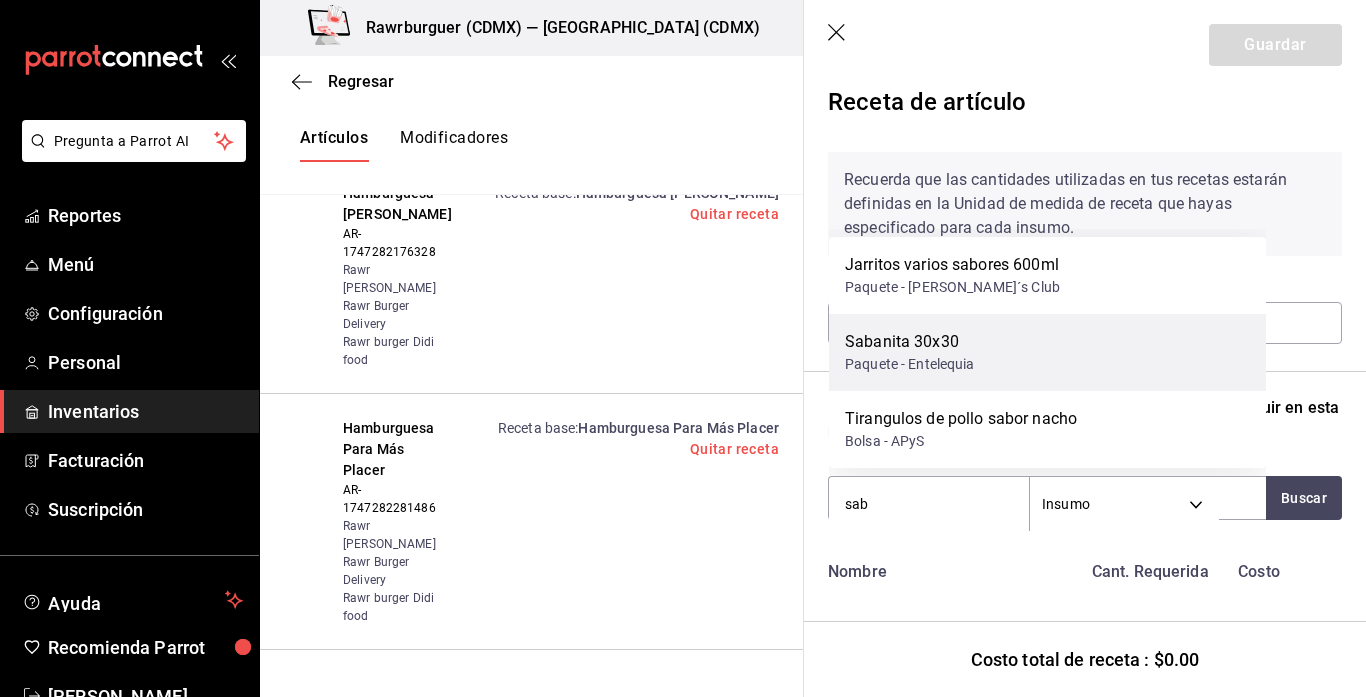 click on "Sabanita 30x30 Paquete - [GEOGRAPHIC_DATA]" at bounding box center [1047, 352] 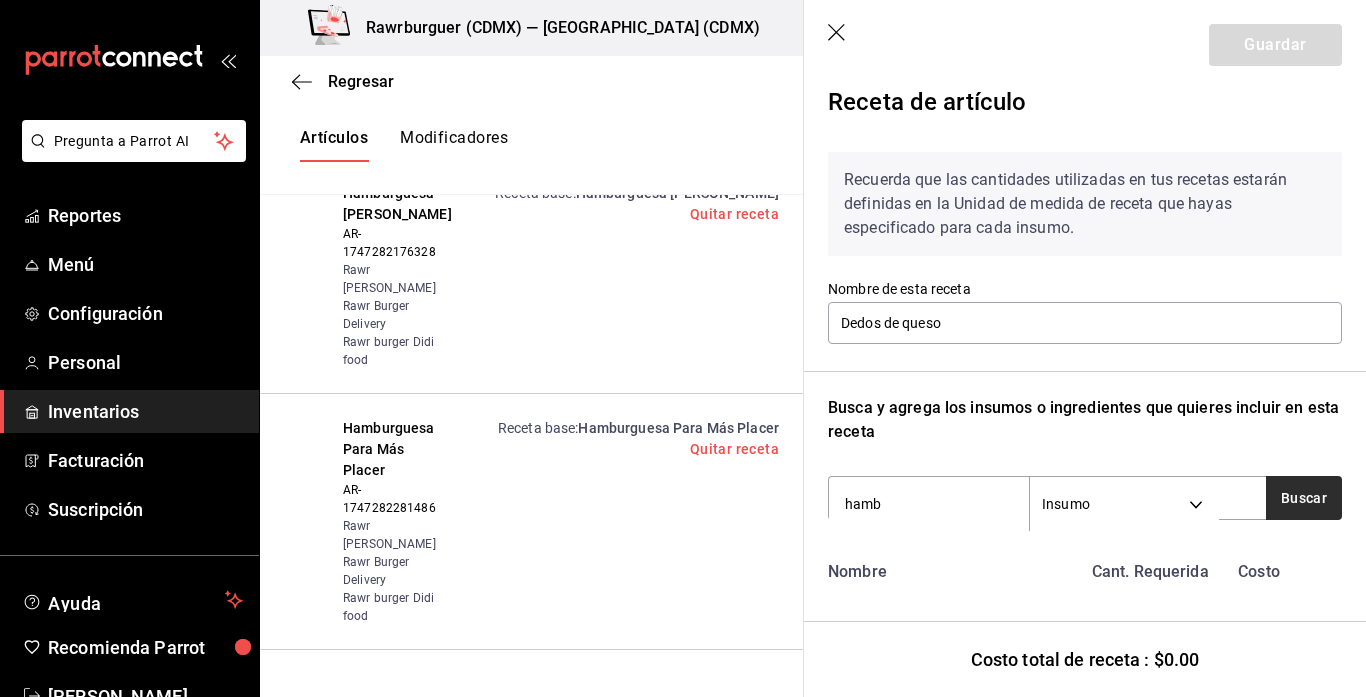 type on "hamb" 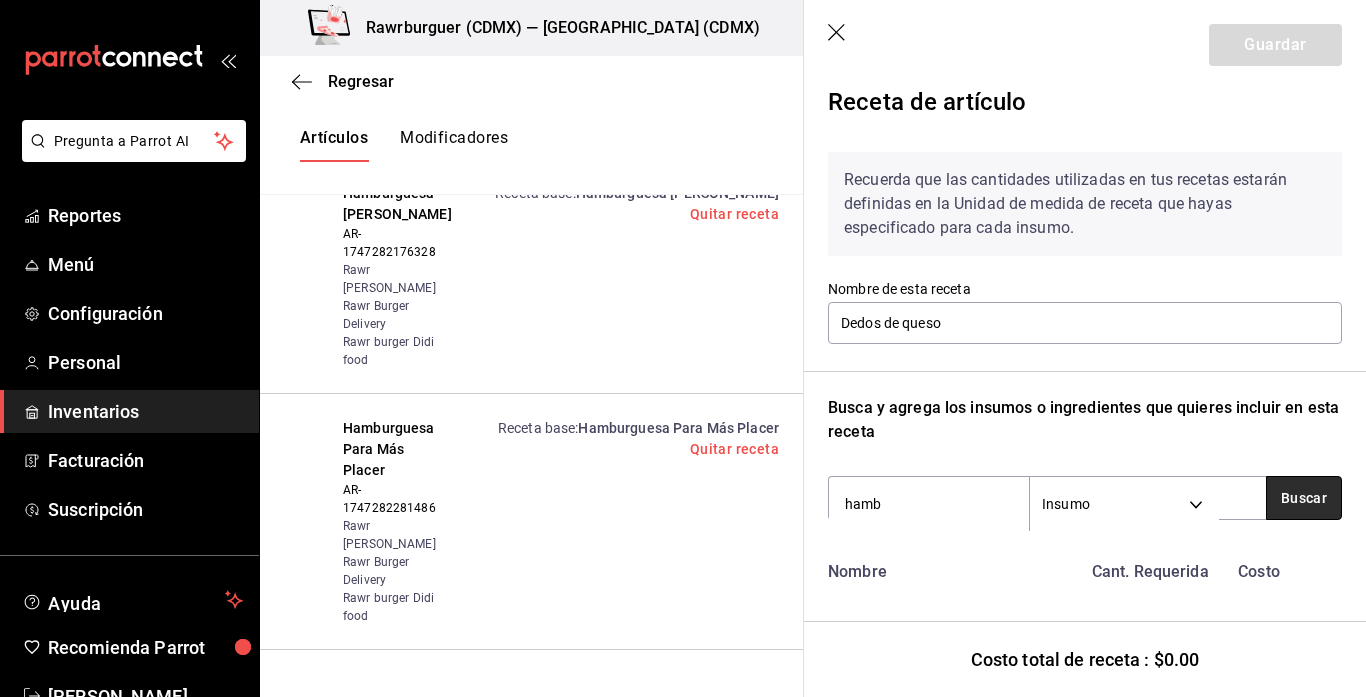 click on "Buscar" at bounding box center (1304, 498) 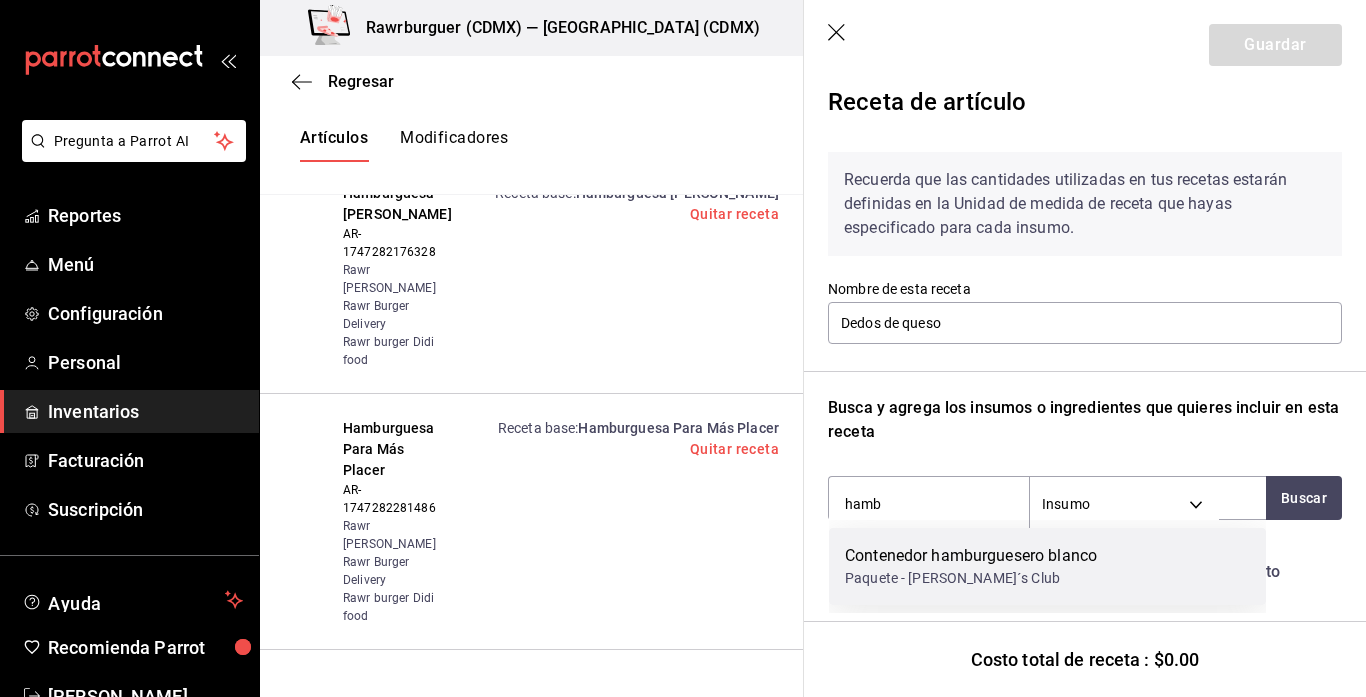 click on "Paquete - [PERSON_NAME]´s Club" at bounding box center [971, 578] 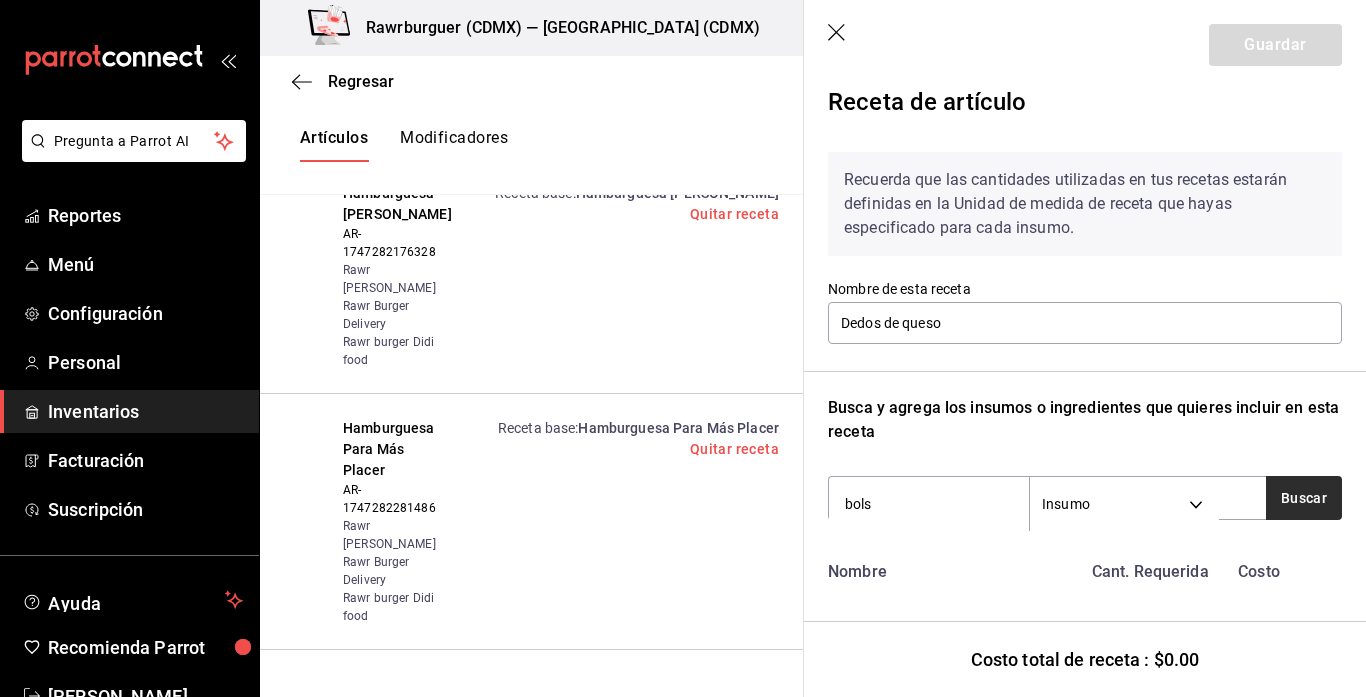 type on "bols" 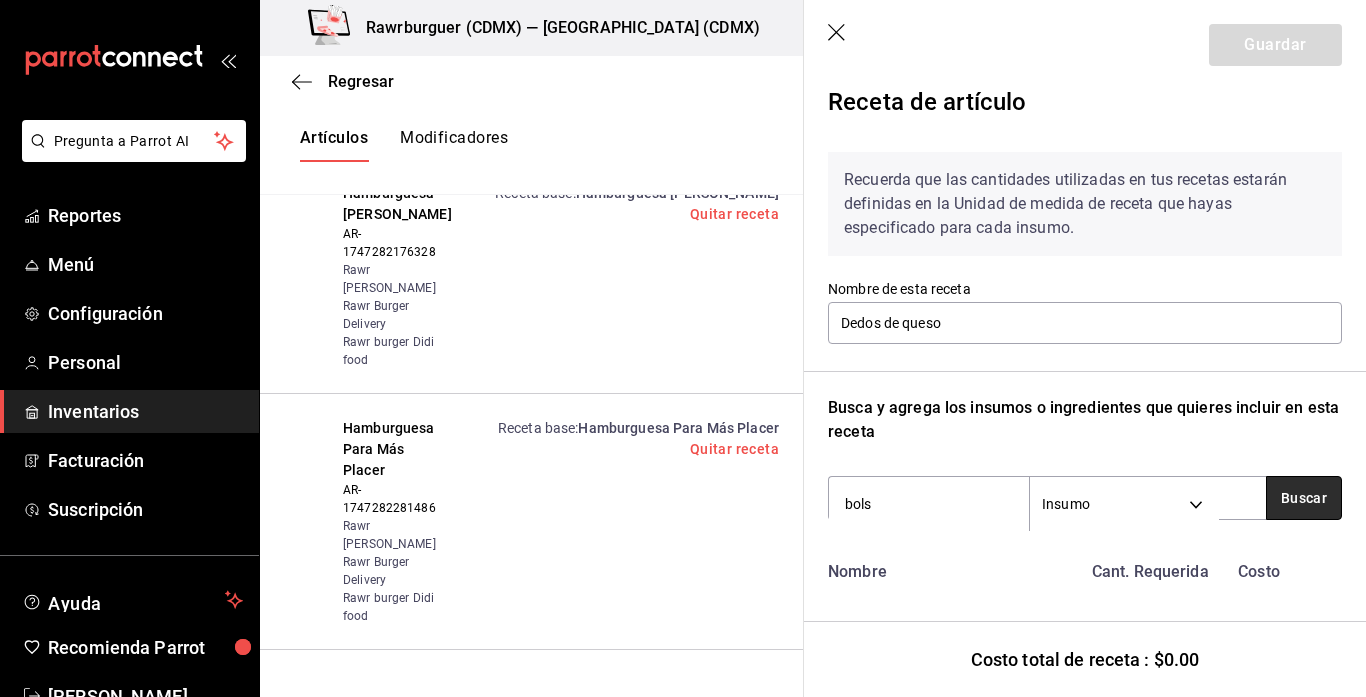 click on "Buscar" at bounding box center [1304, 498] 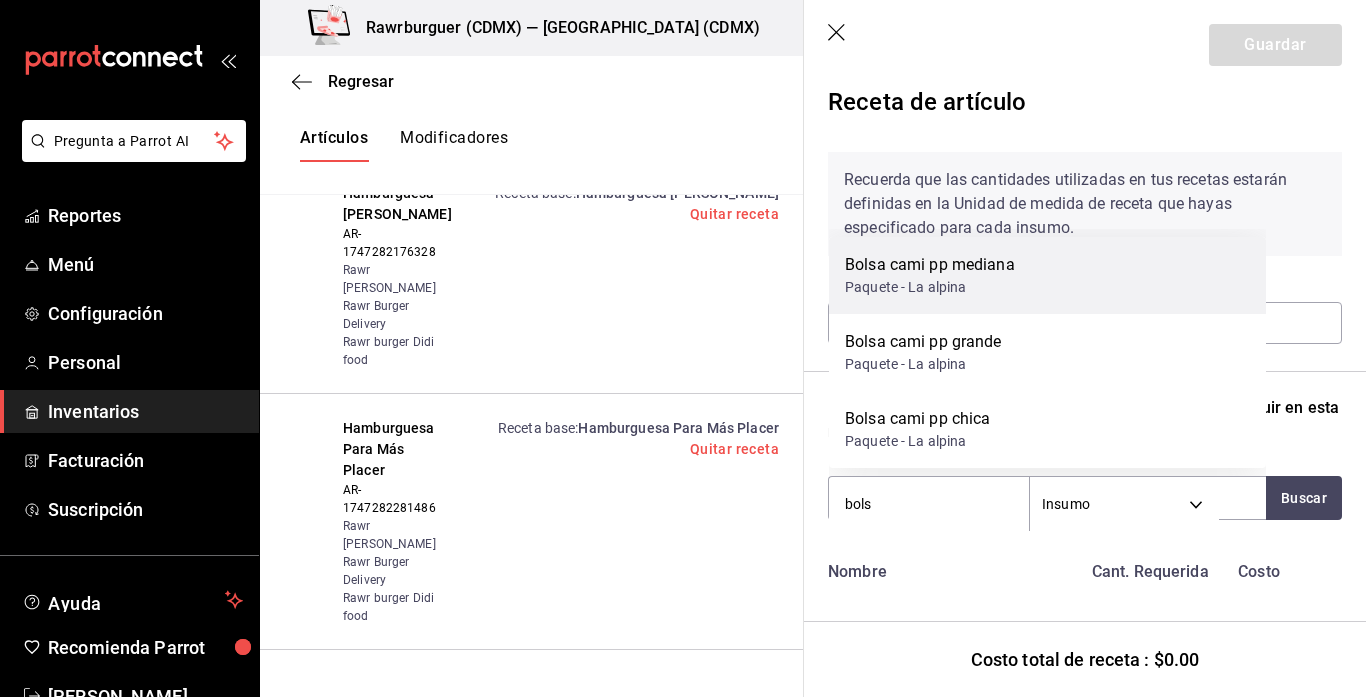 click on "Paquete - La alpina" at bounding box center (930, 287) 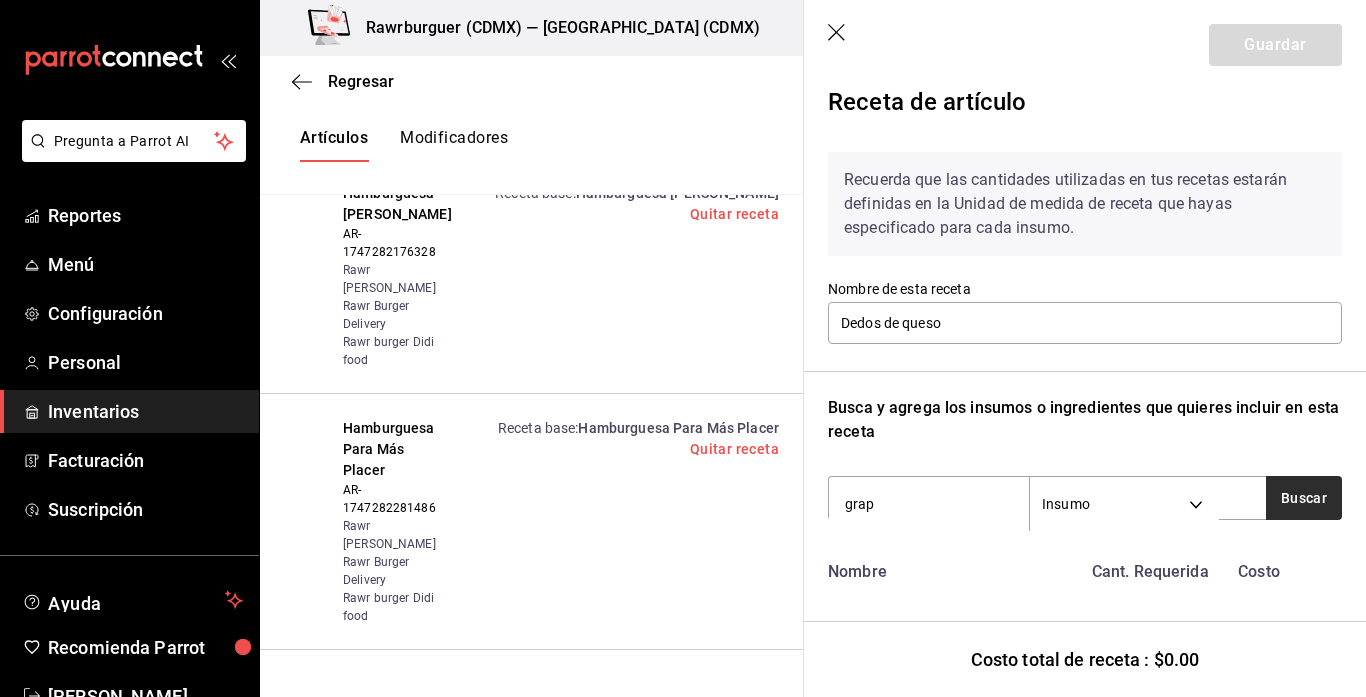 type on "grap" 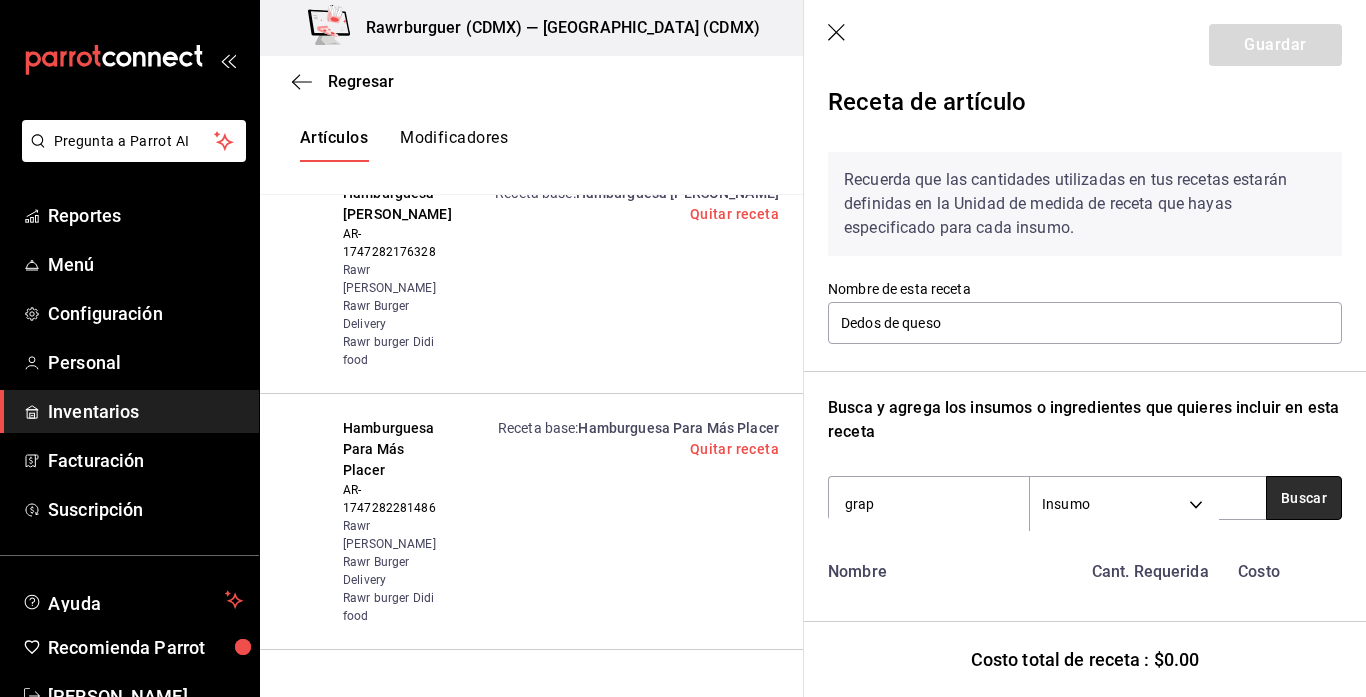 click on "Buscar" at bounding box center (1304, 498) 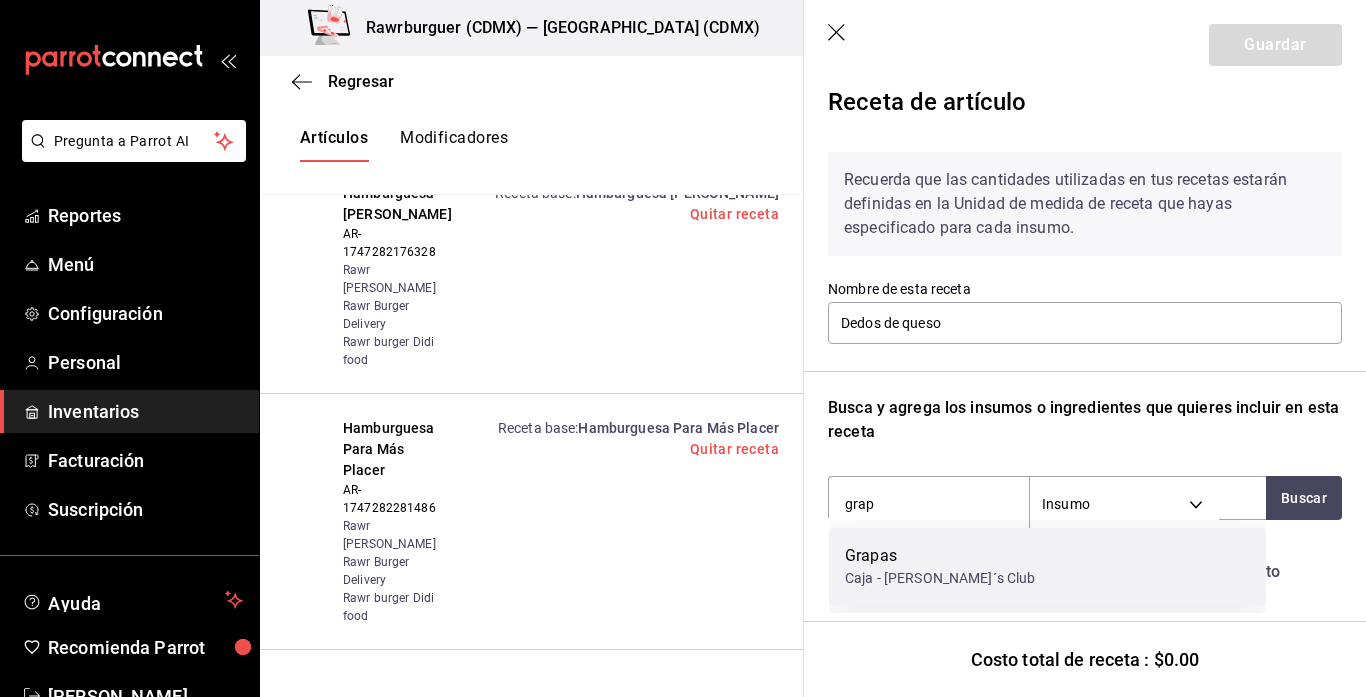 click on "Grapas Caja - [PERSON_NAME]´s Club" at bounding box center (1047, 566) 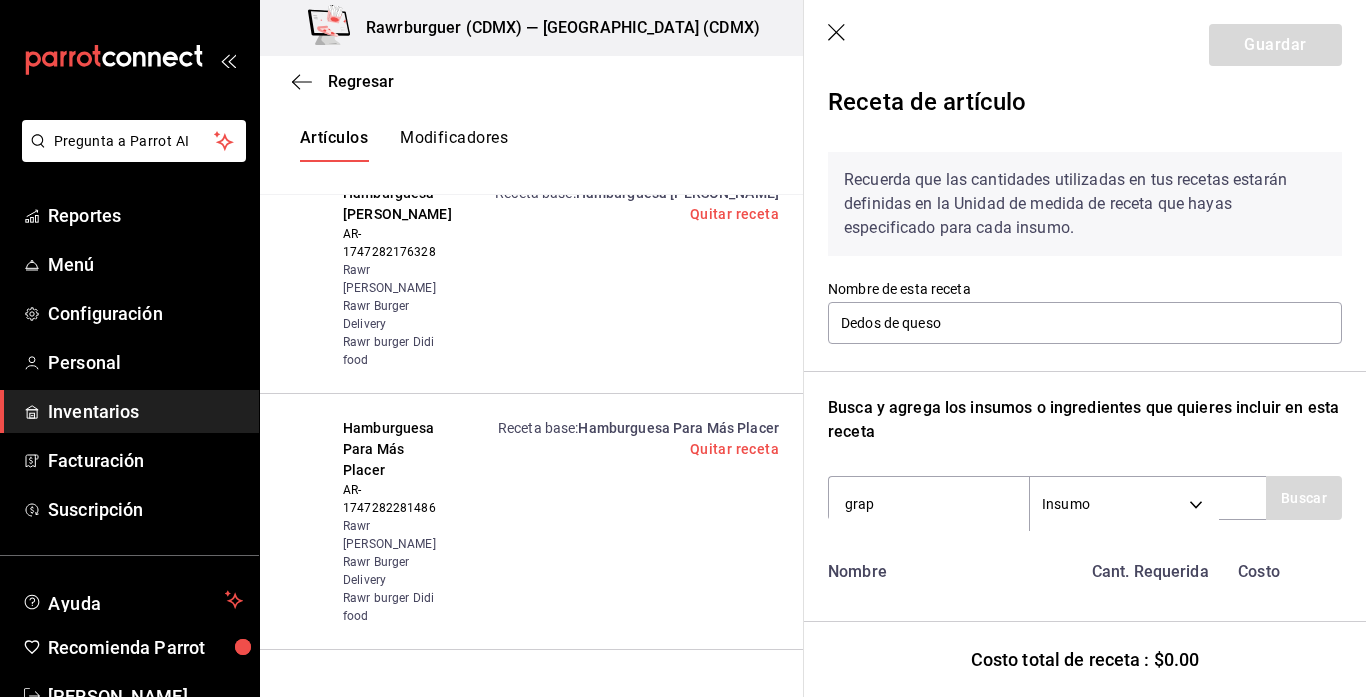 type 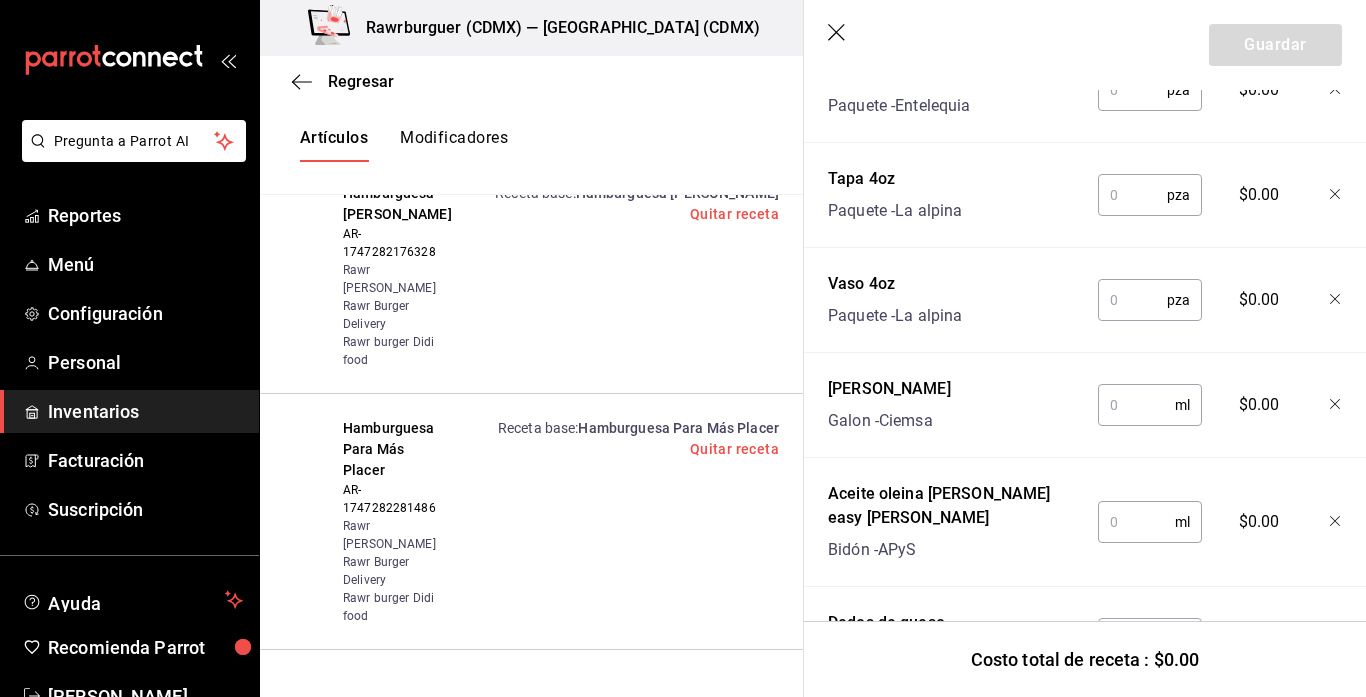 scroll, scrollTop: 990, scrollLeft: 0, axis: vertical 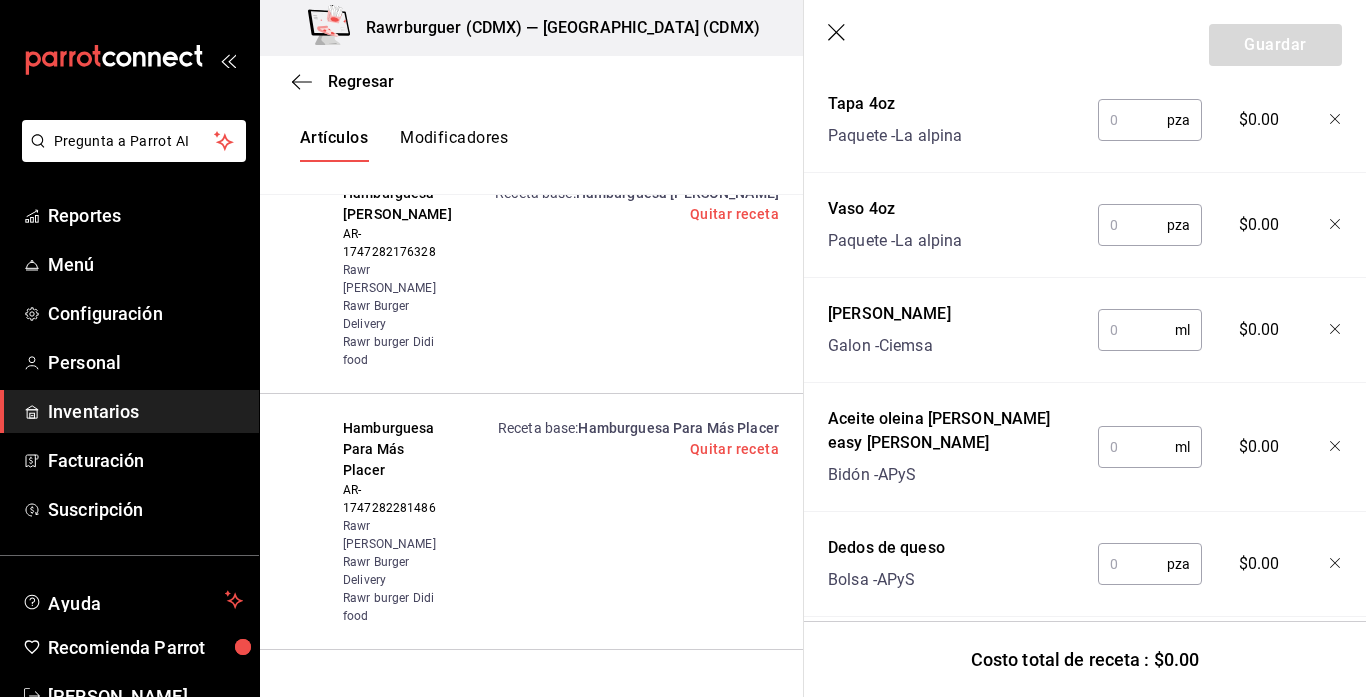 click at bounding box center (1132, 564) 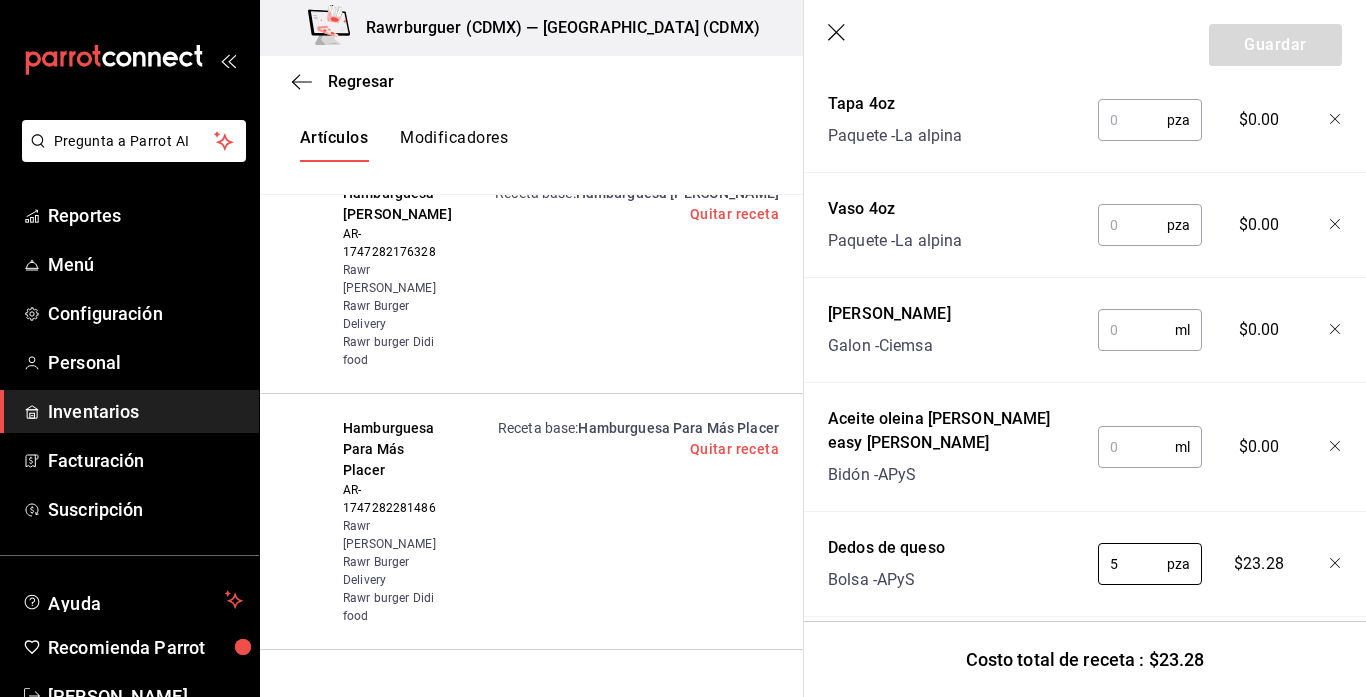 type on "5" 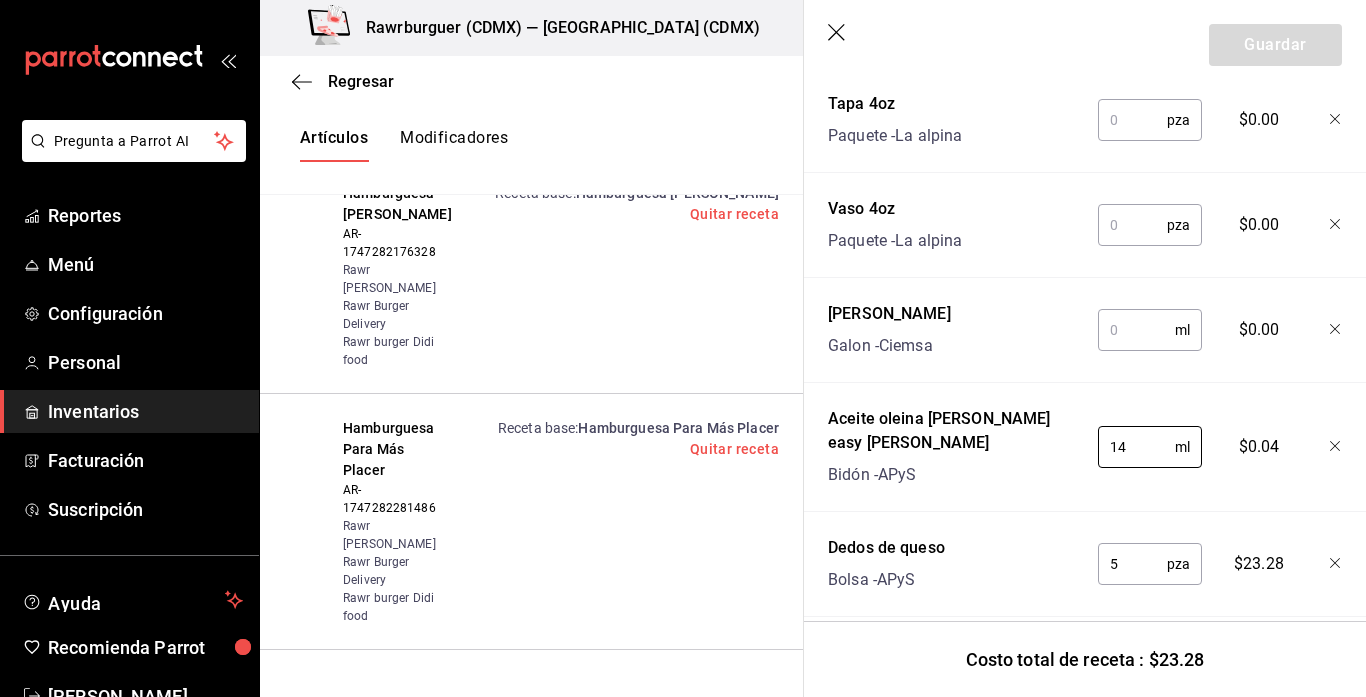 type on "14" 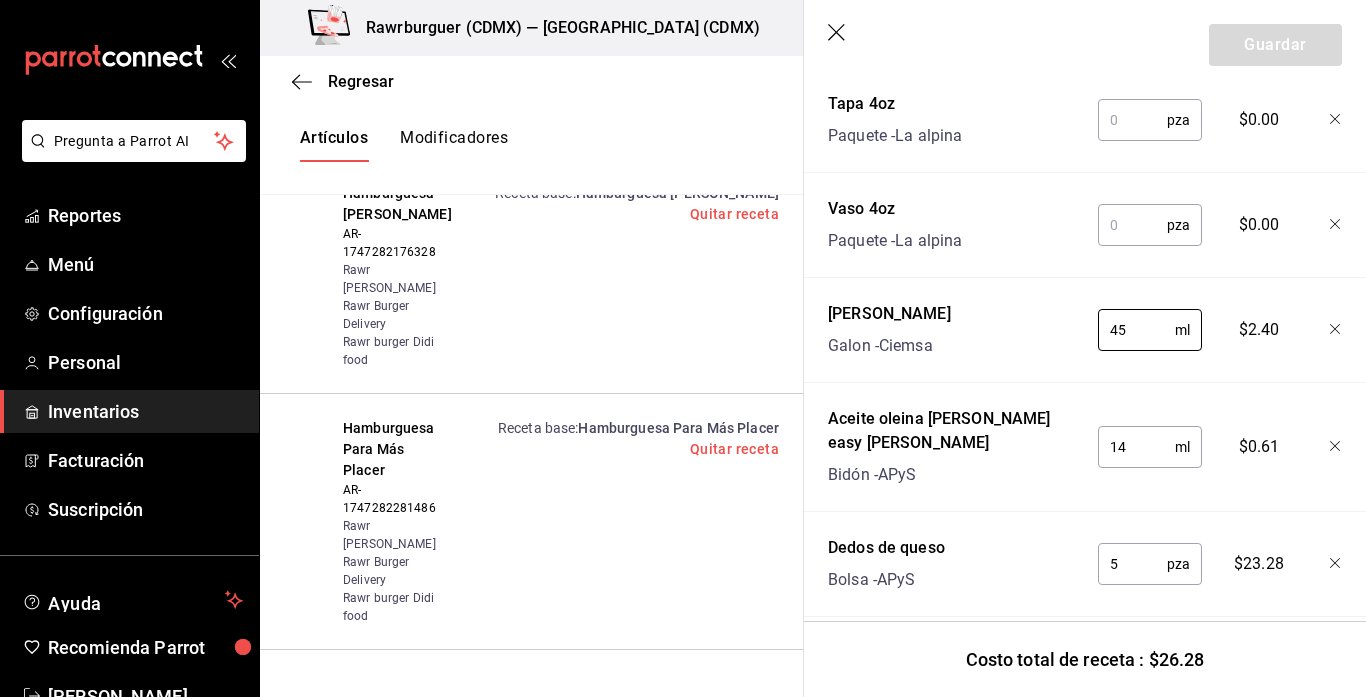 type on "45" 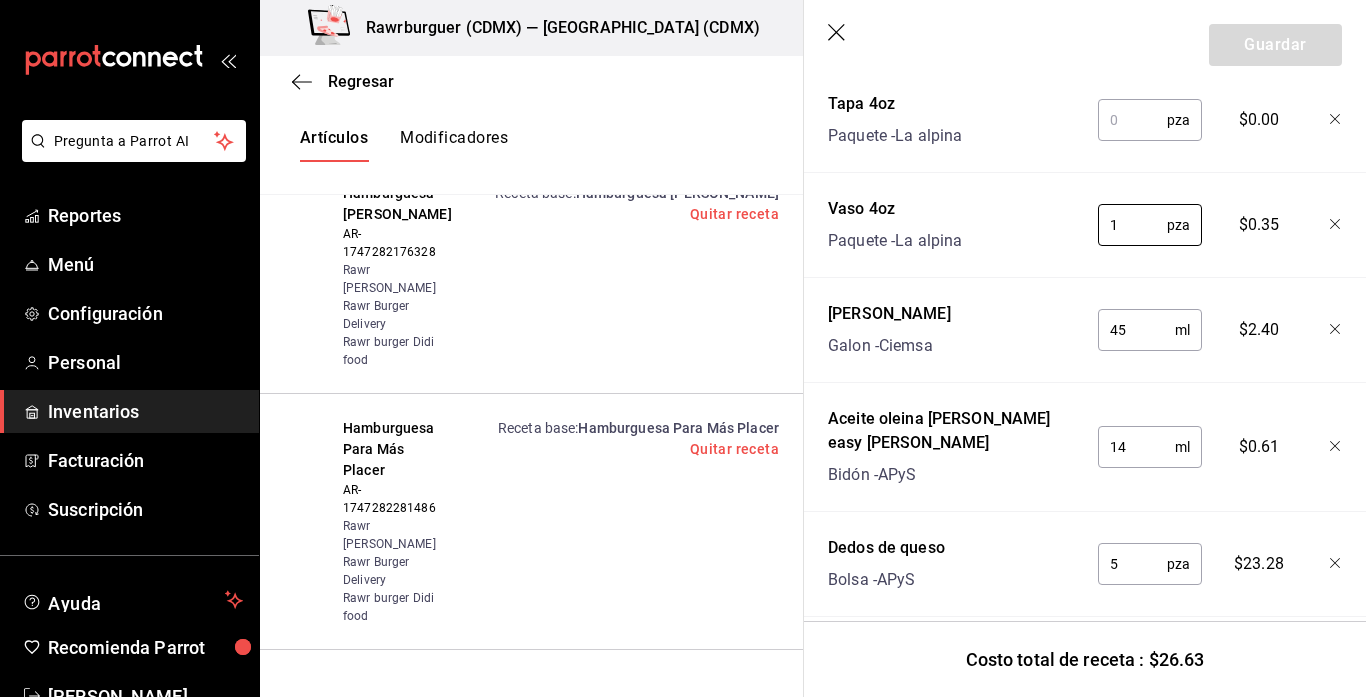 type on "1" 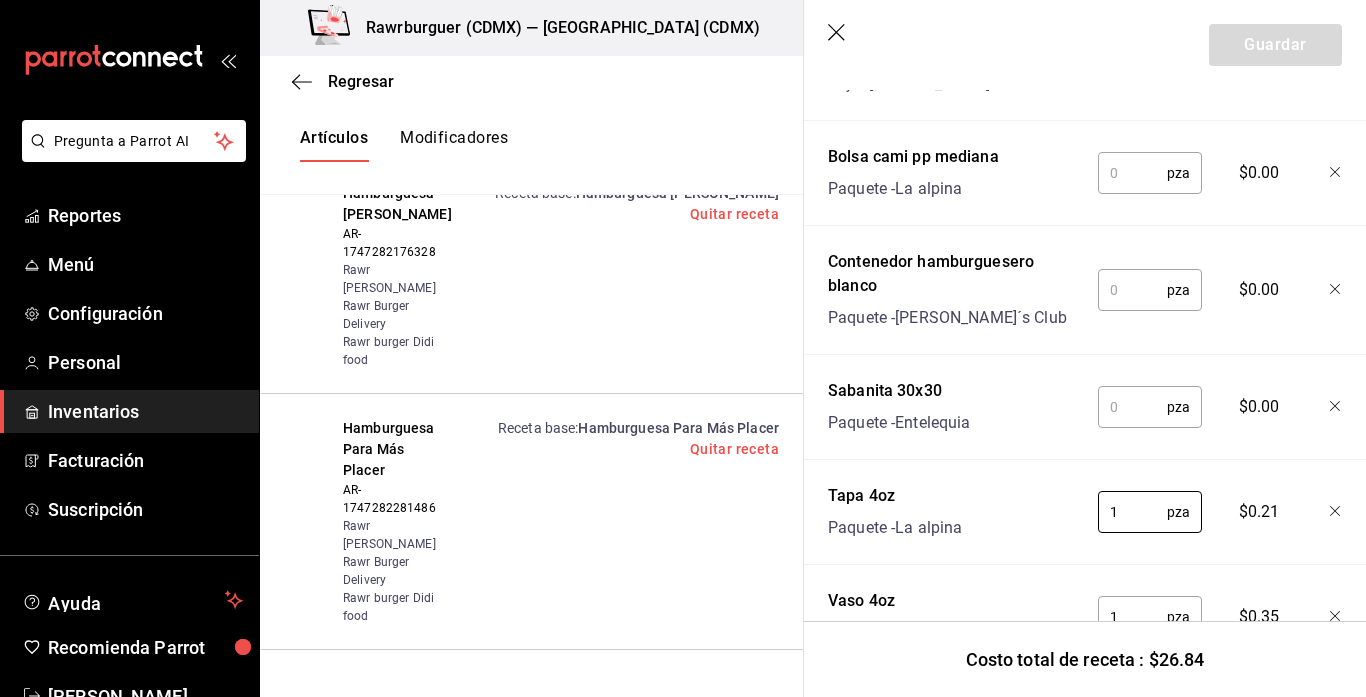 scroll, scrollTop: 594, scrollLeft: 0, axis: vertical 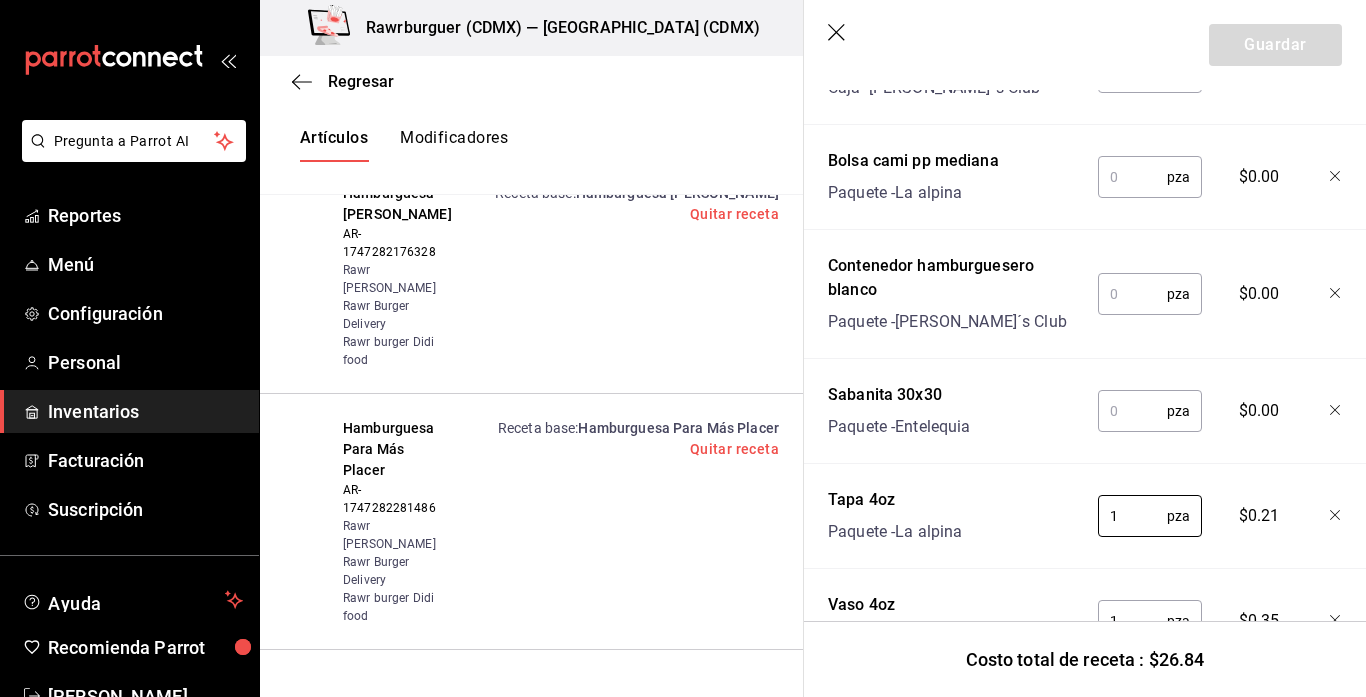type on "1" 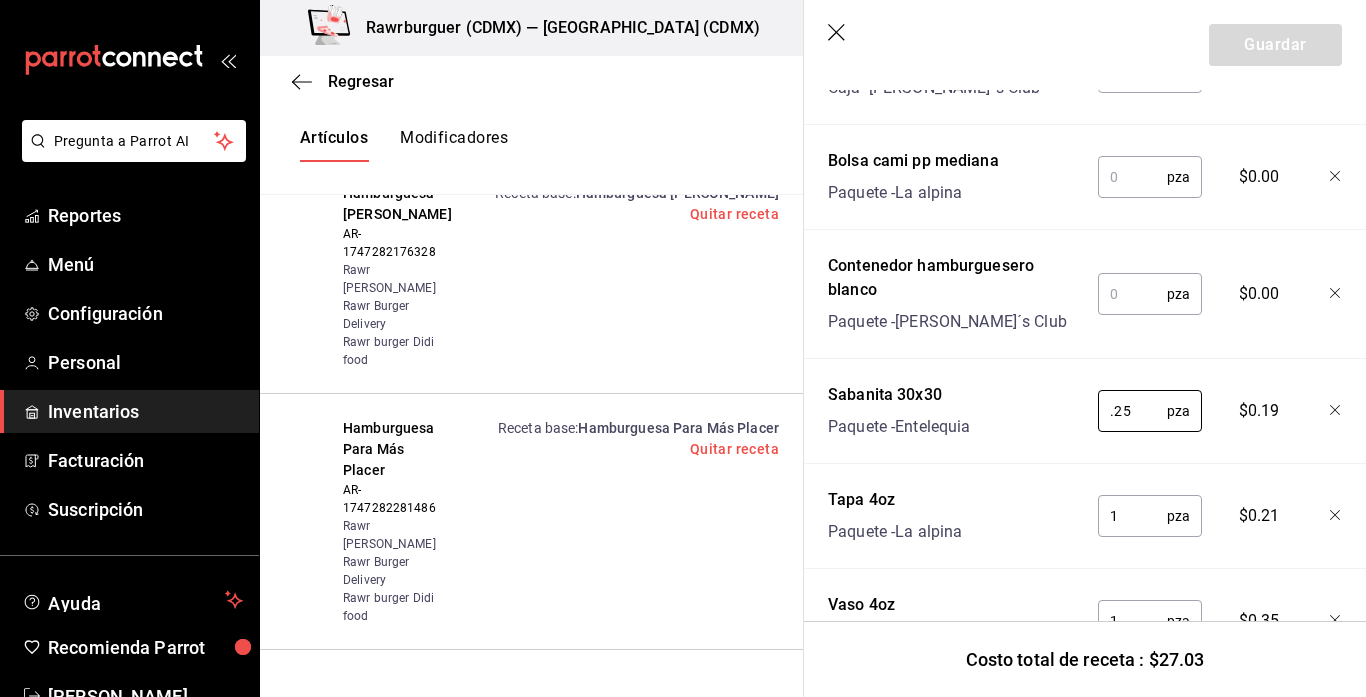 click at bounding box center [1132, 294] 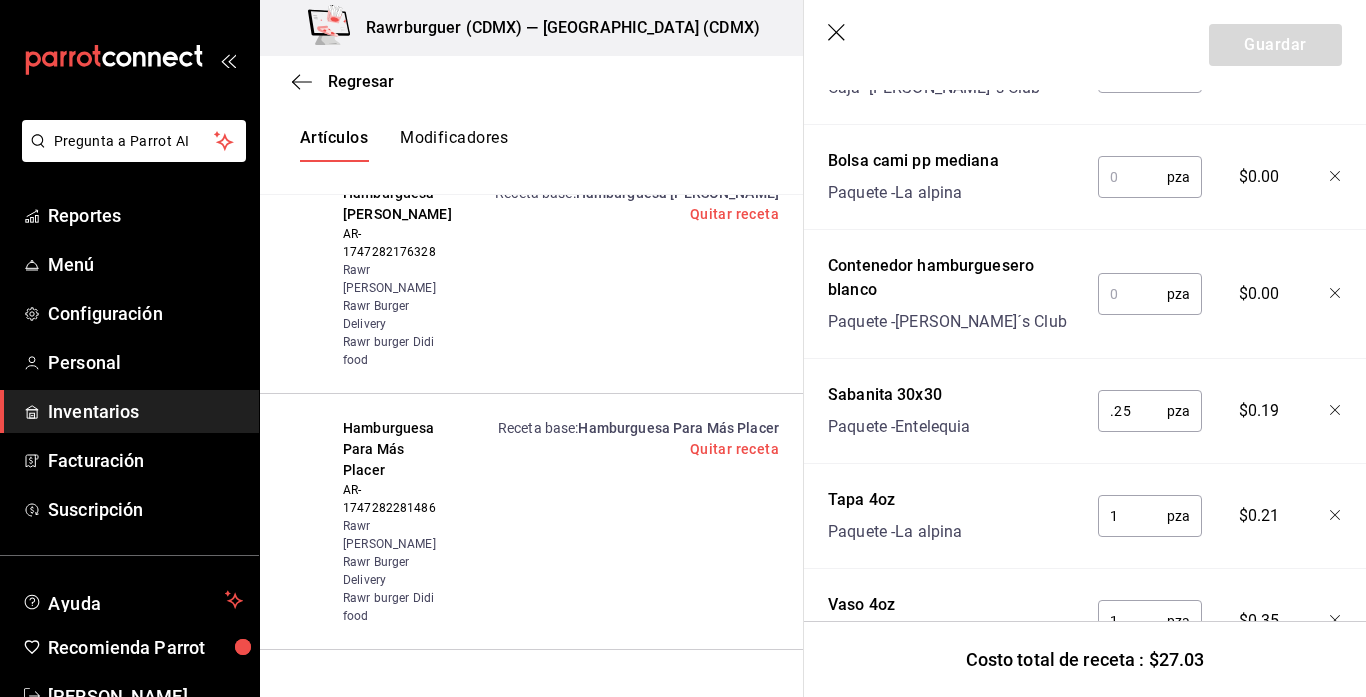 type on "0.25" 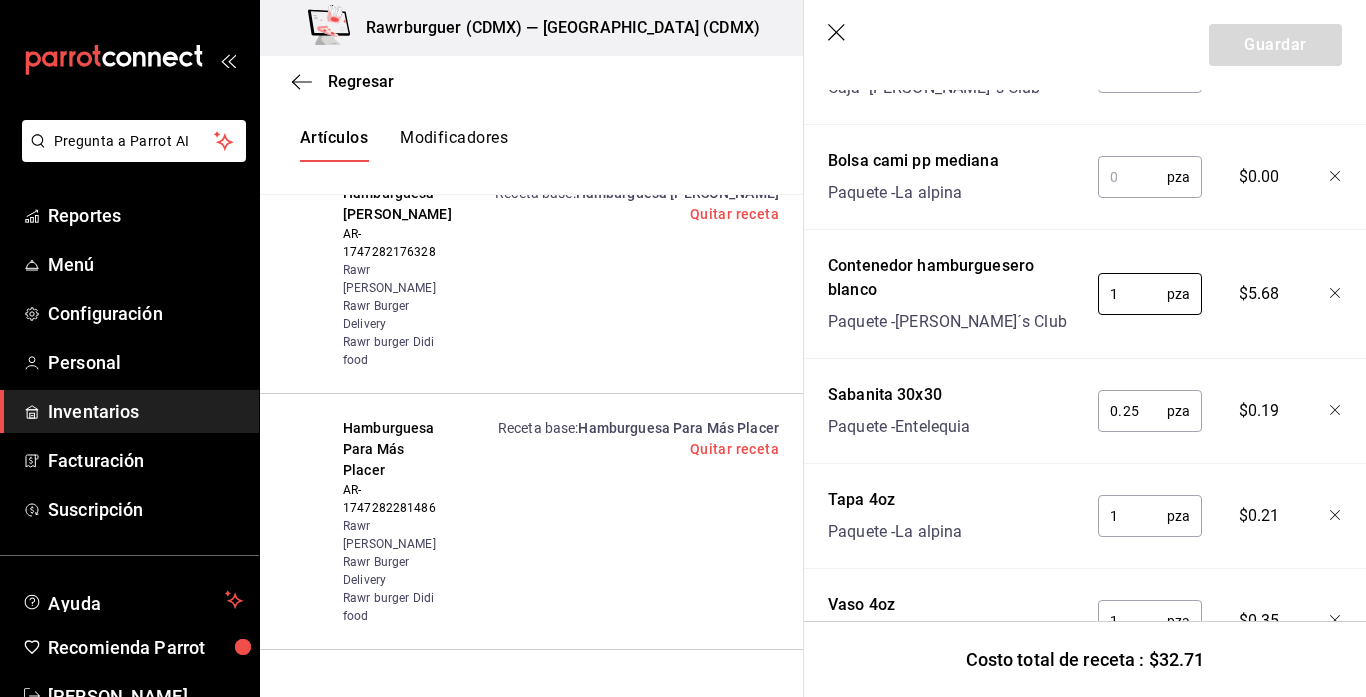 type on "1" 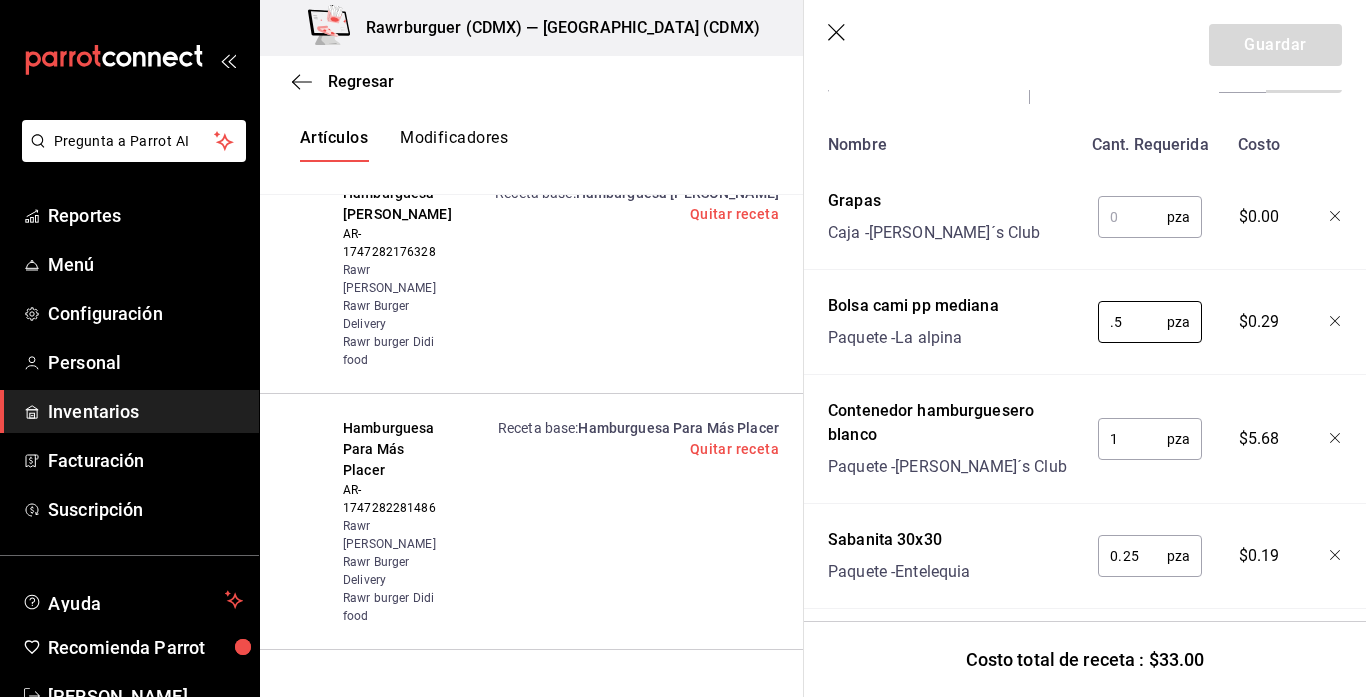 scroll, scrollTop: 389, scrollLeft: 0, axis: vertical 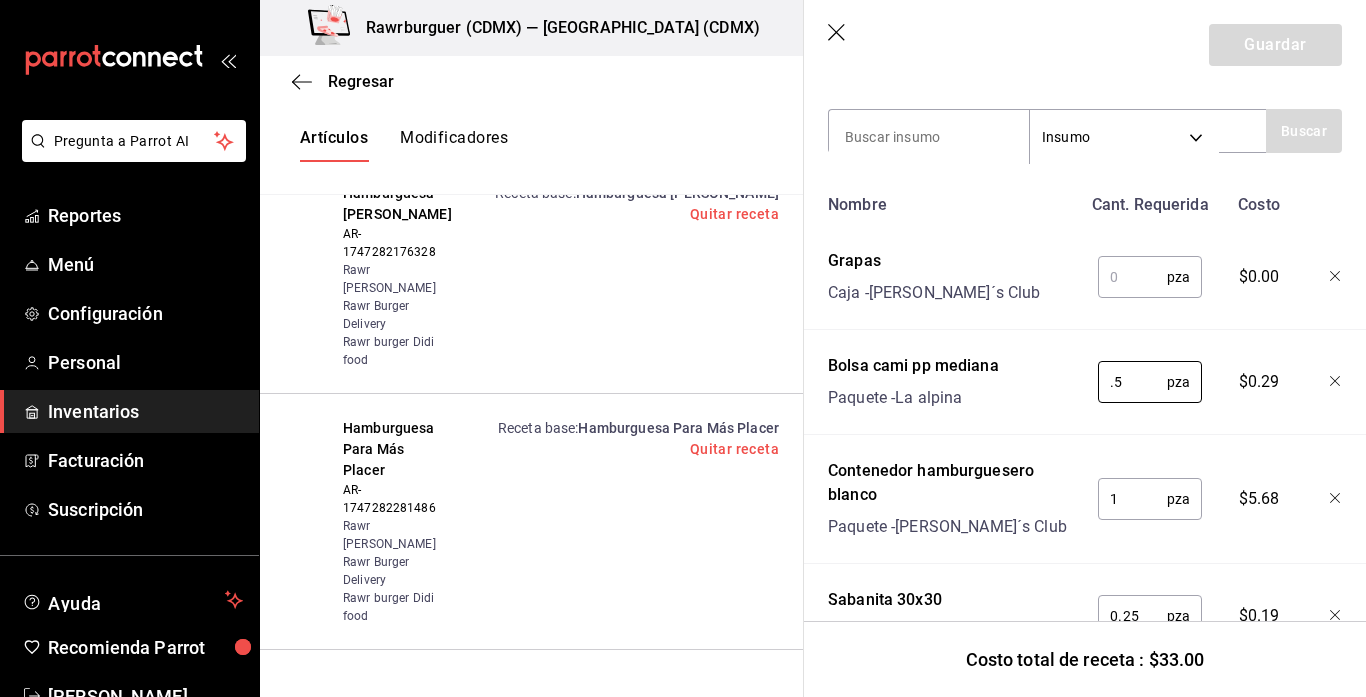 click at bounding box center (1132, 277) 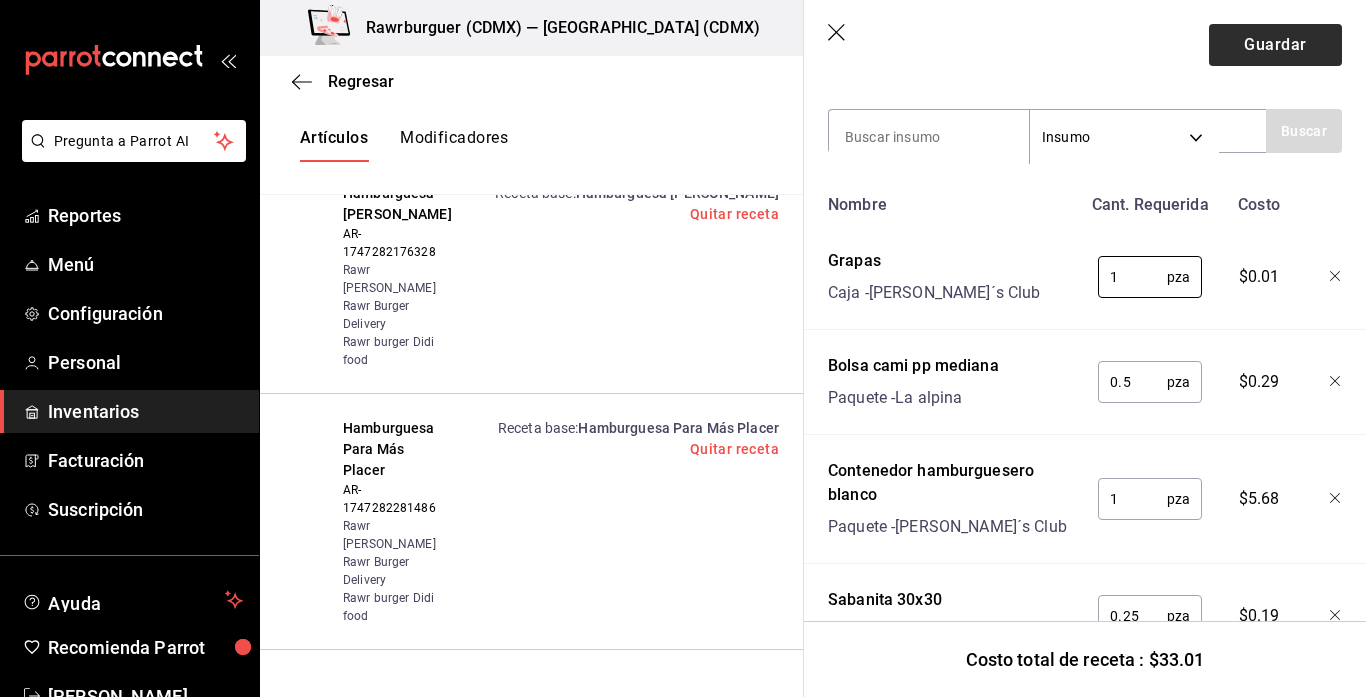 type on "1" 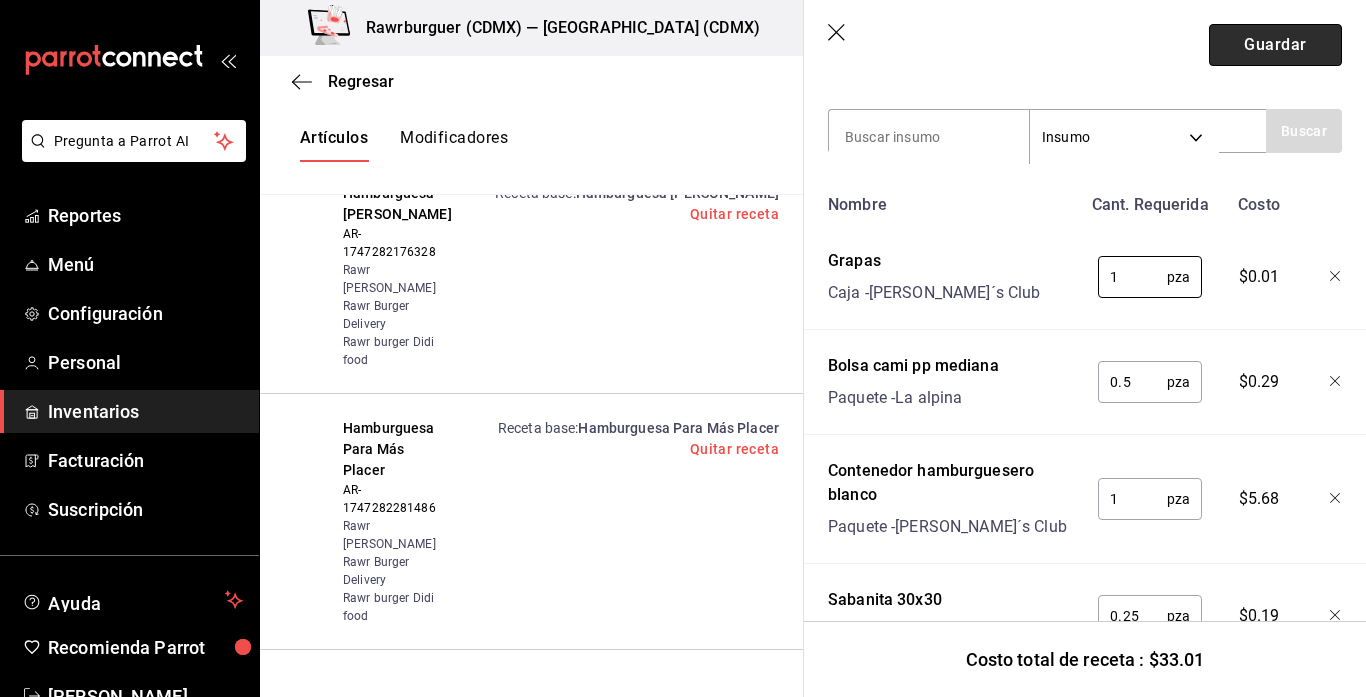 click on "Guardar" at bounding box center (1275, 45) 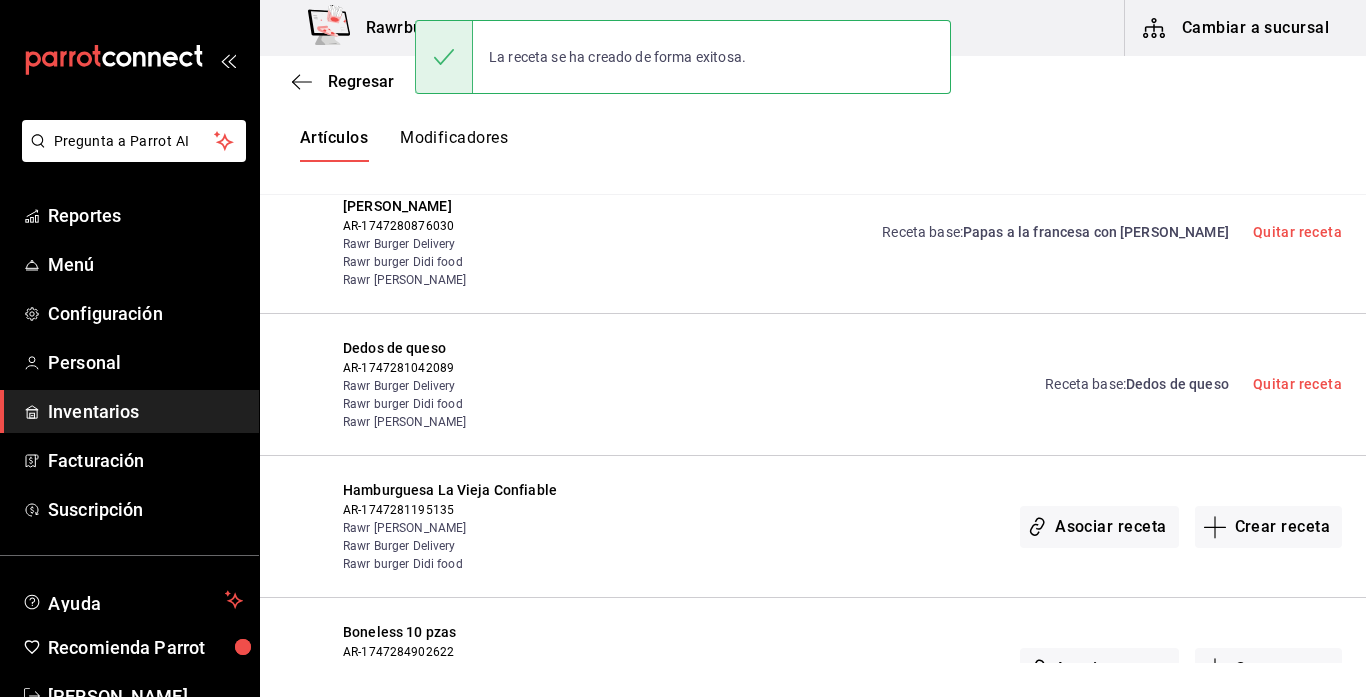 scroll, scrollTop: 0, scrollLeft: 0, axis: both 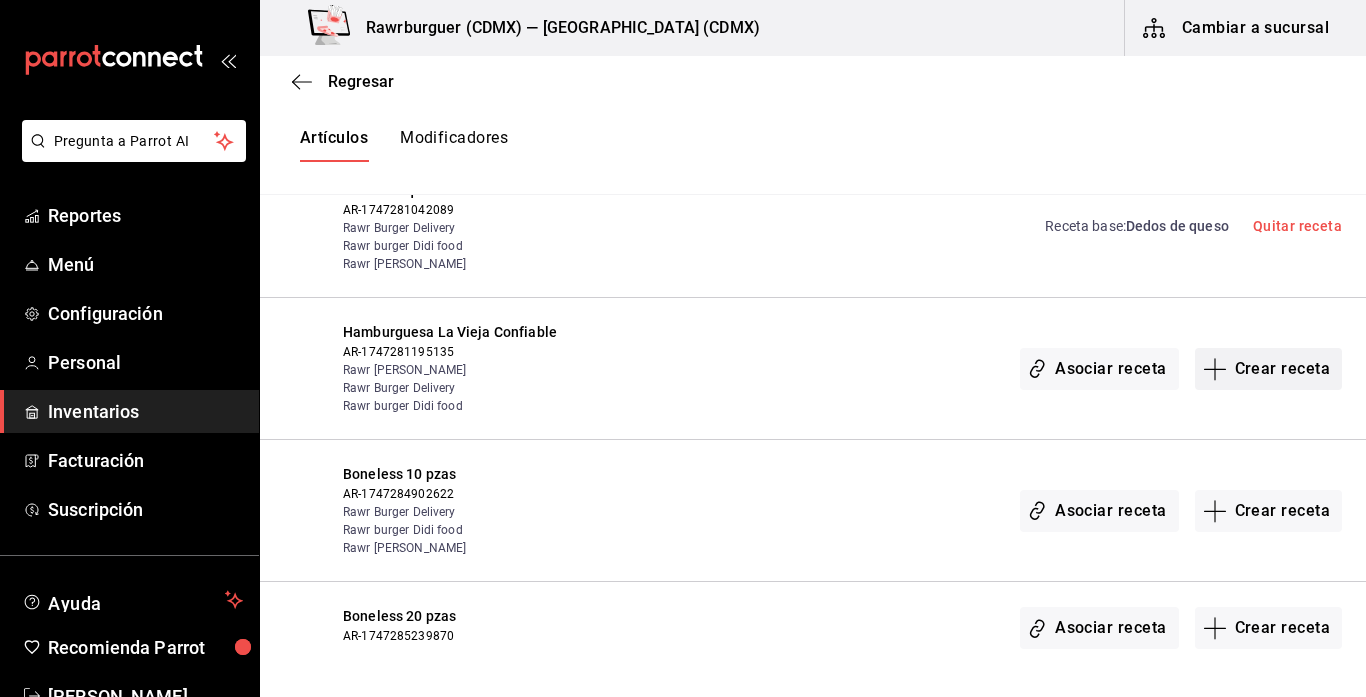 click on "Crear receta" at bounding box center (1269, 369) 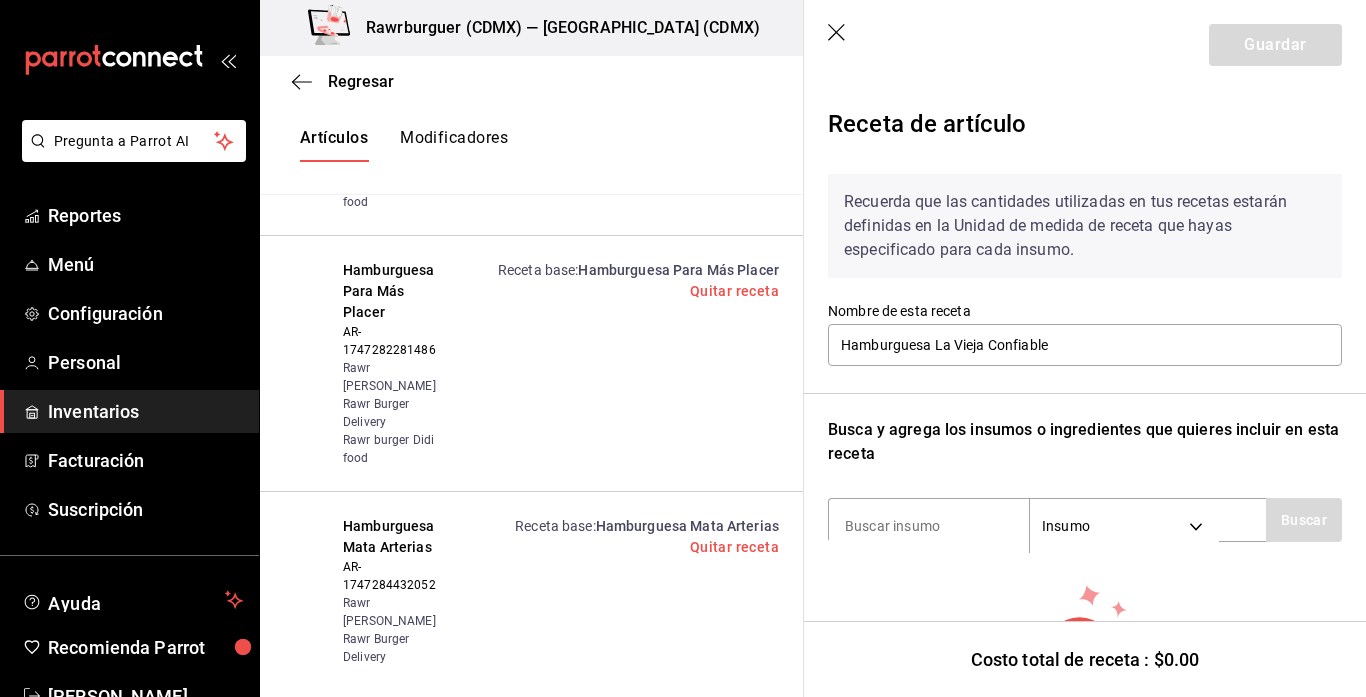 scroll, scrollTop: 157, scrollLeft: 0, axis: vertical 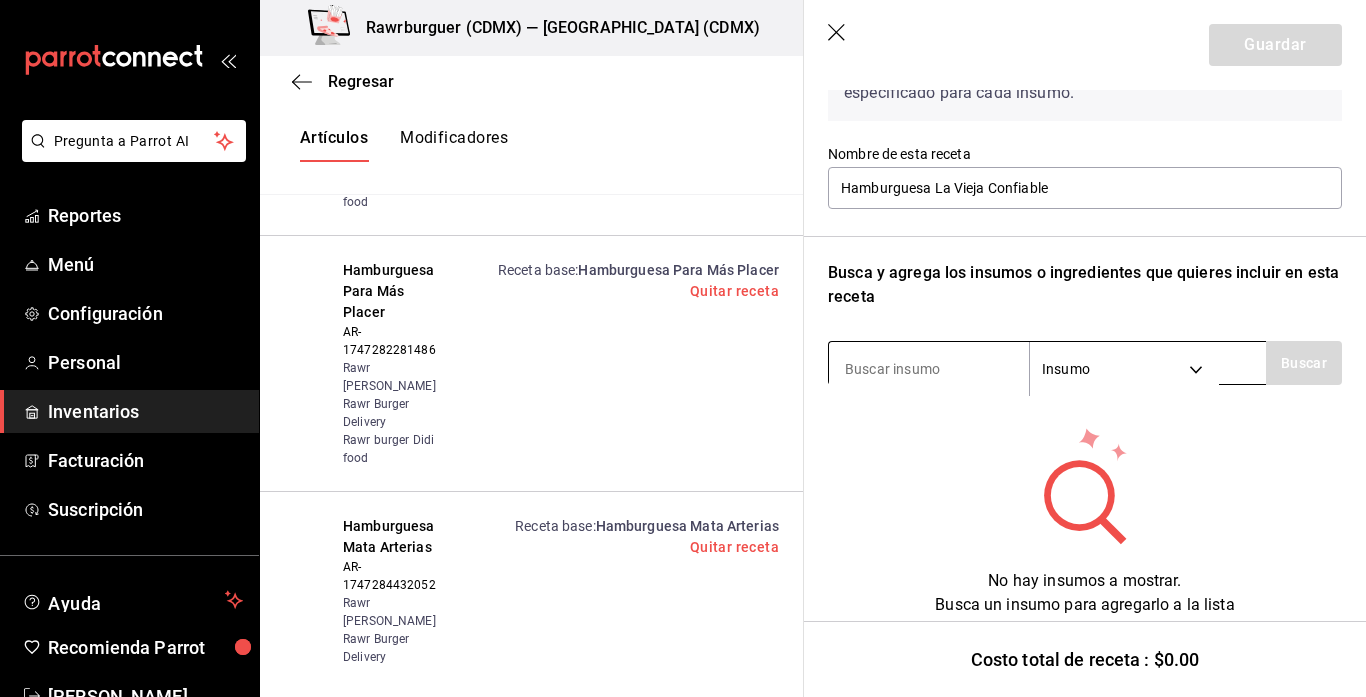 click at bounding box center (929, 369) 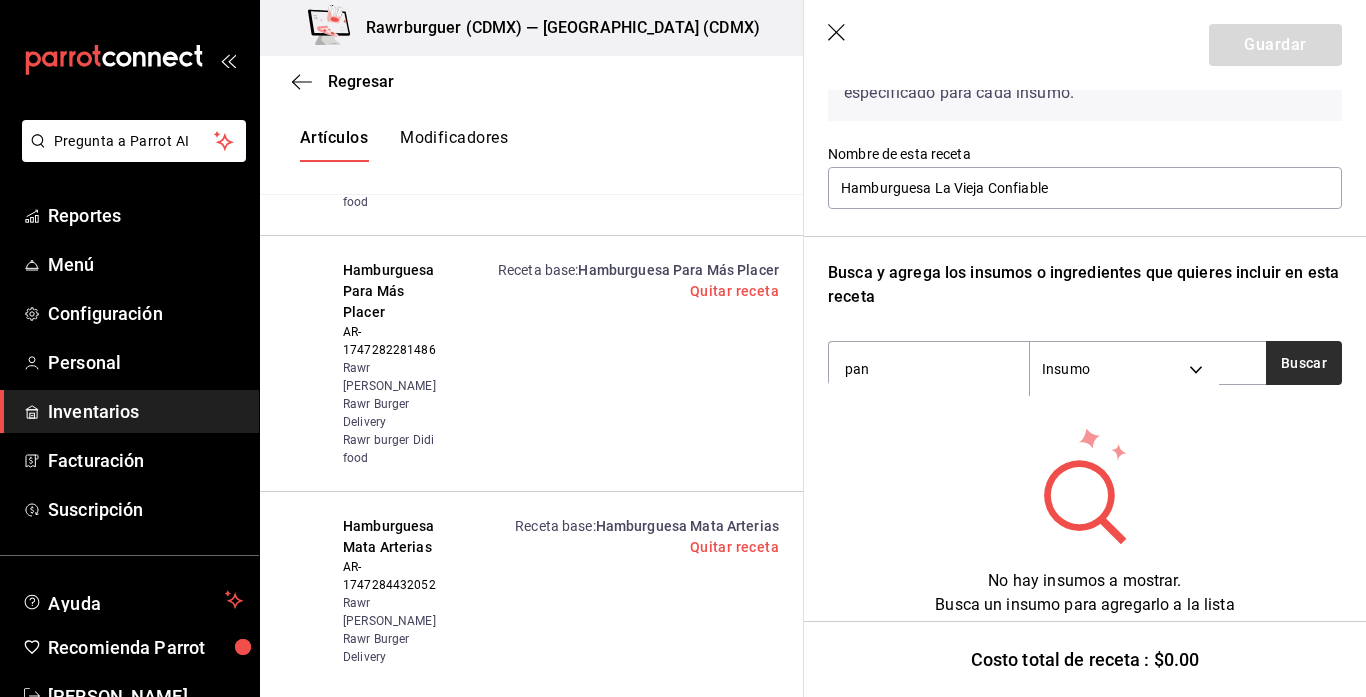 type on "pan" 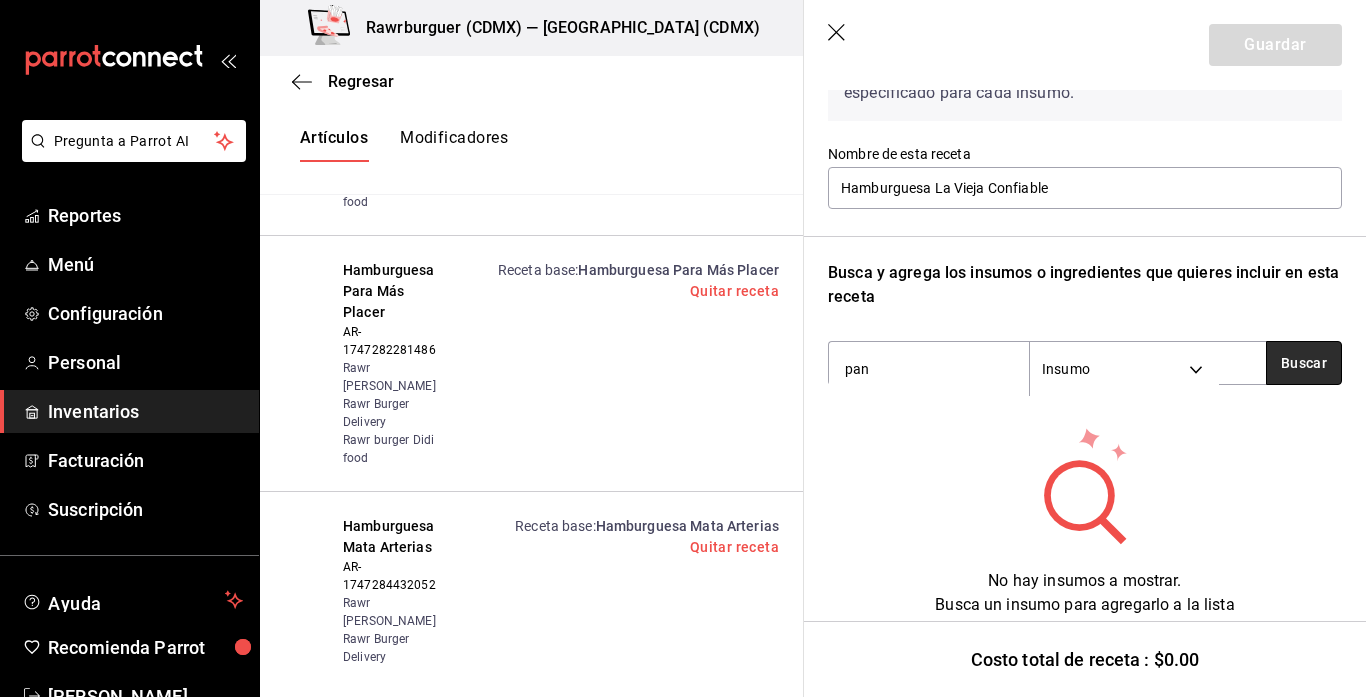 click on "Buscar" at bounding box center [1304, 363] 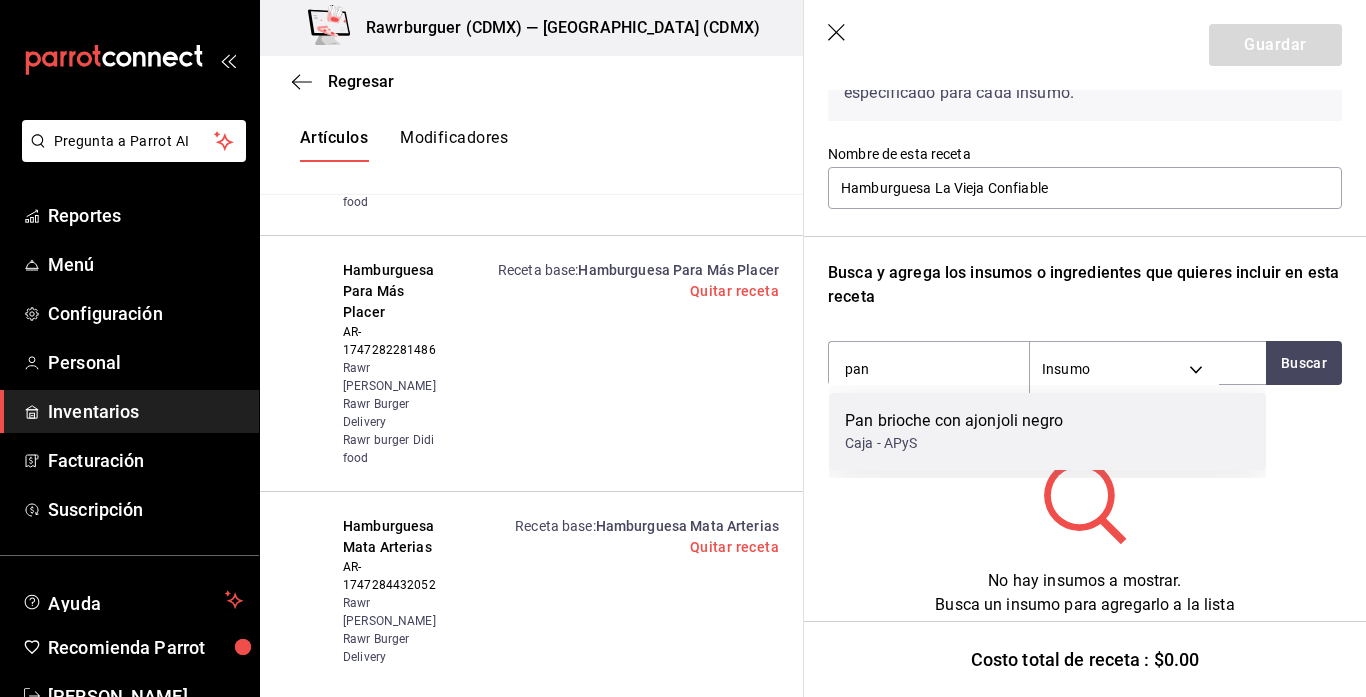 click on "Pan brioche con ajonjoli negro" at bounding box center [954, 421] 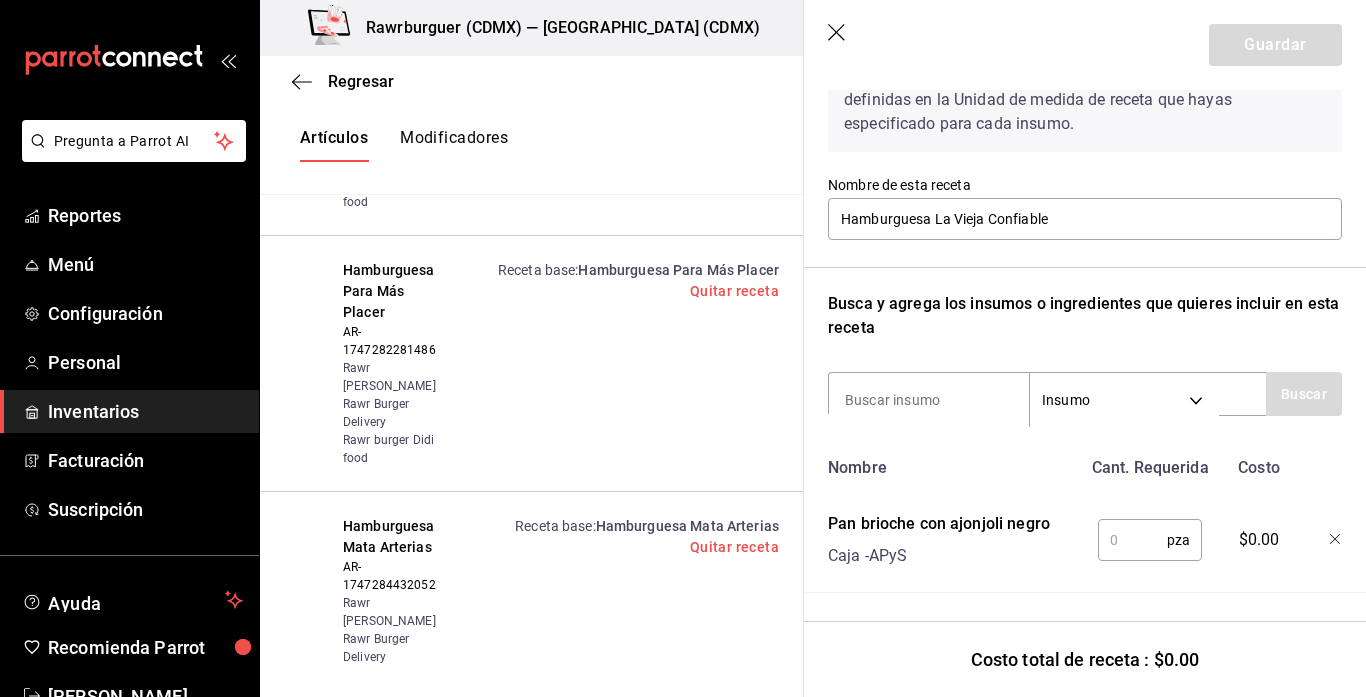 scroll, scrollTop: 126, scrollLeft: 0, axis: vertical 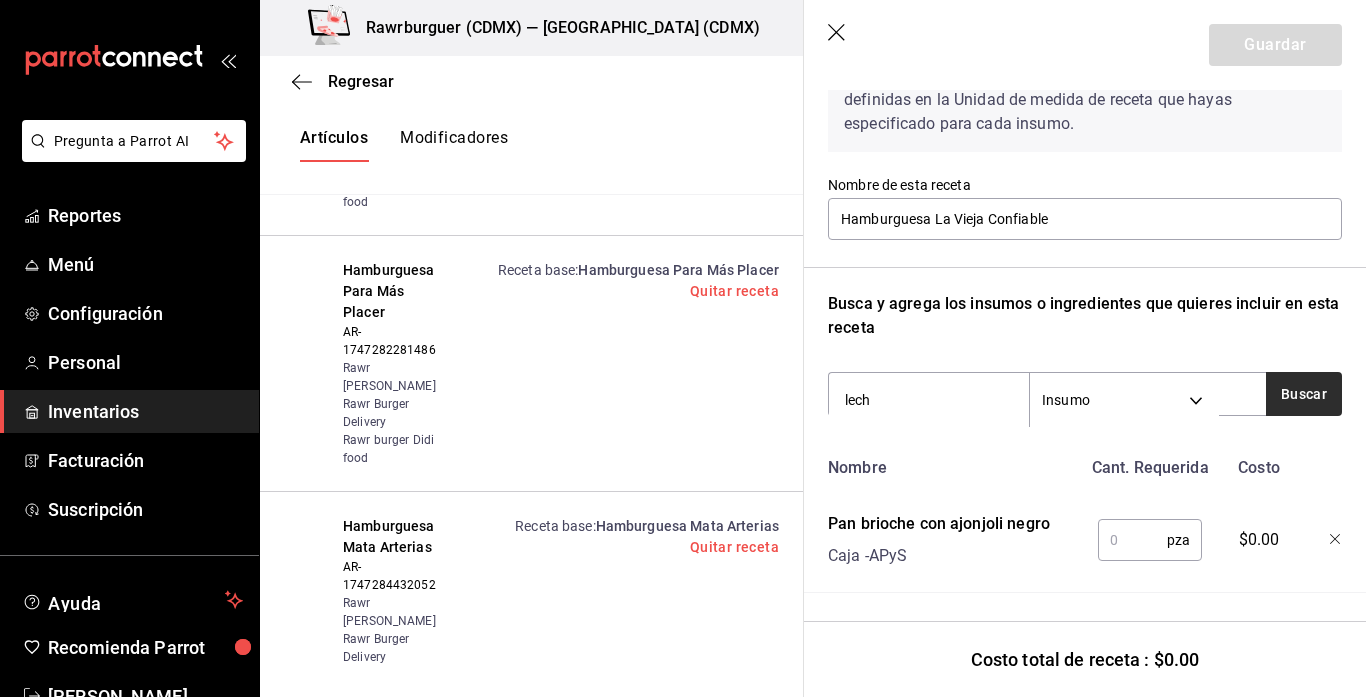 type on "lech" 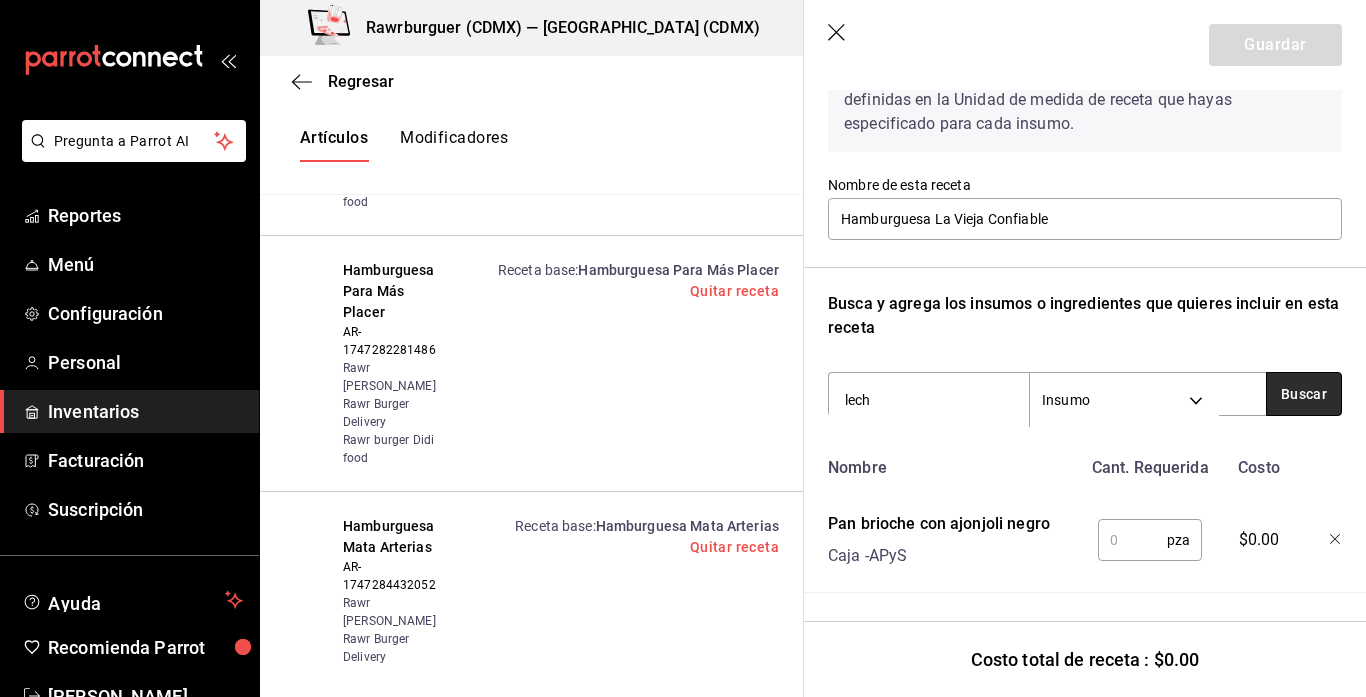 click on "Buscar" at bounding box center (1304, 394) 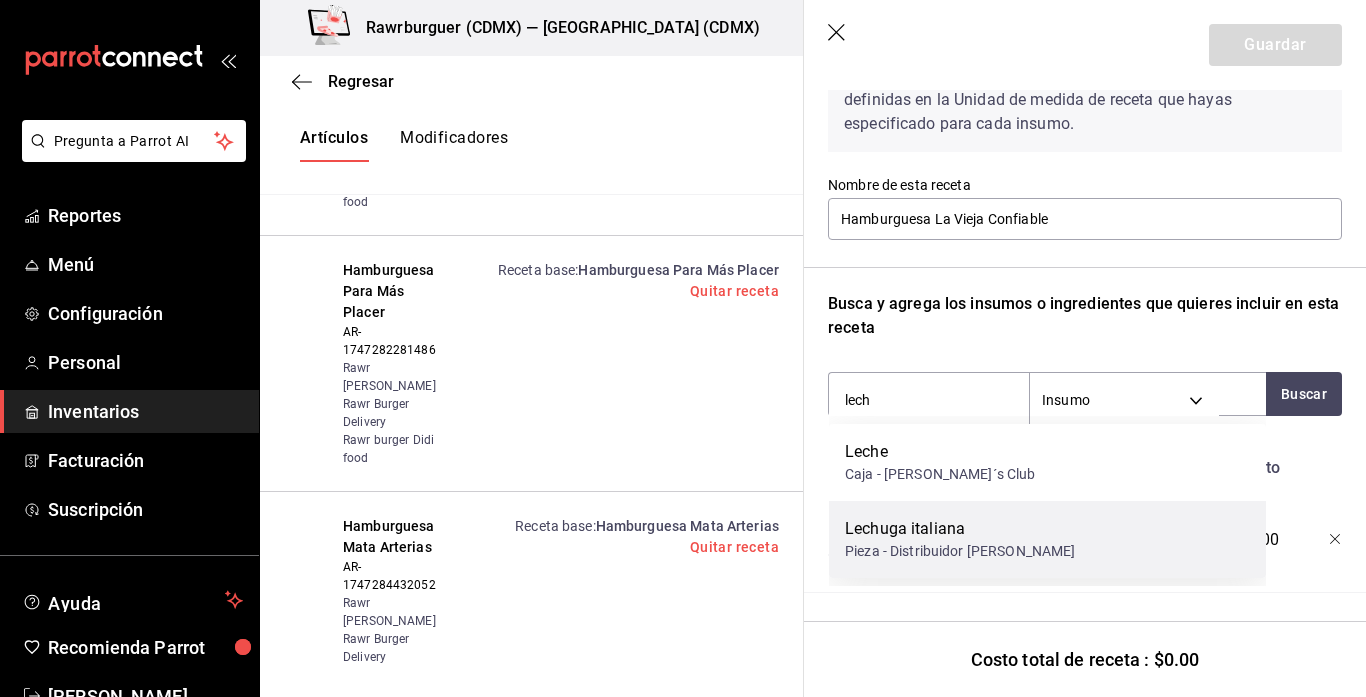 click on "Lechuga italiana" at bounding box center [960, 529] 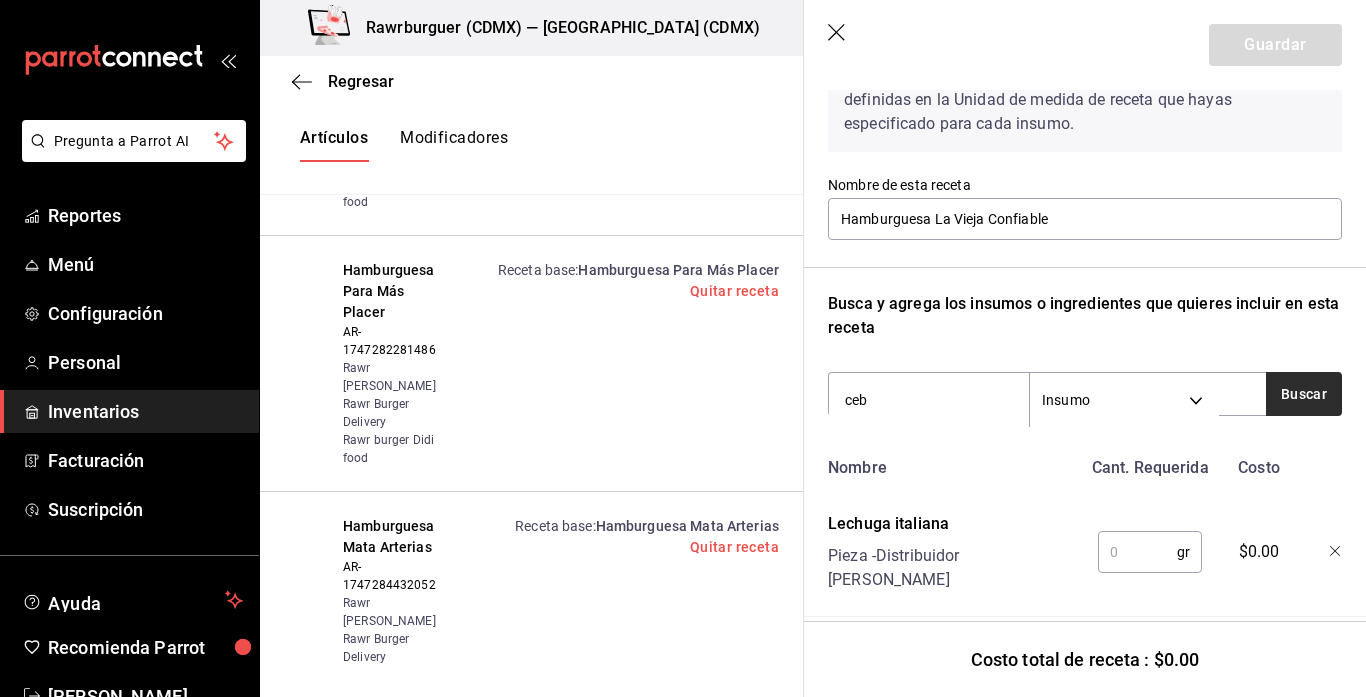 type on "ceb" 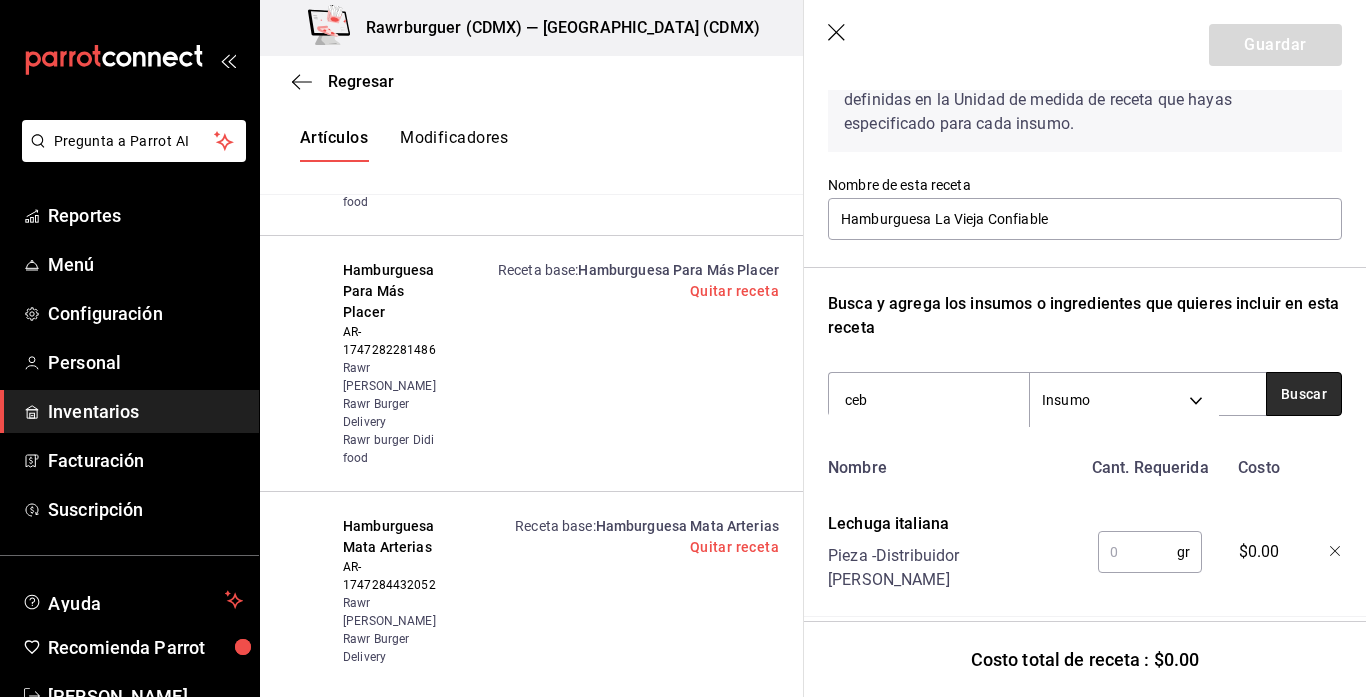 click on "Buscar" at bounding box center (1304, 394) 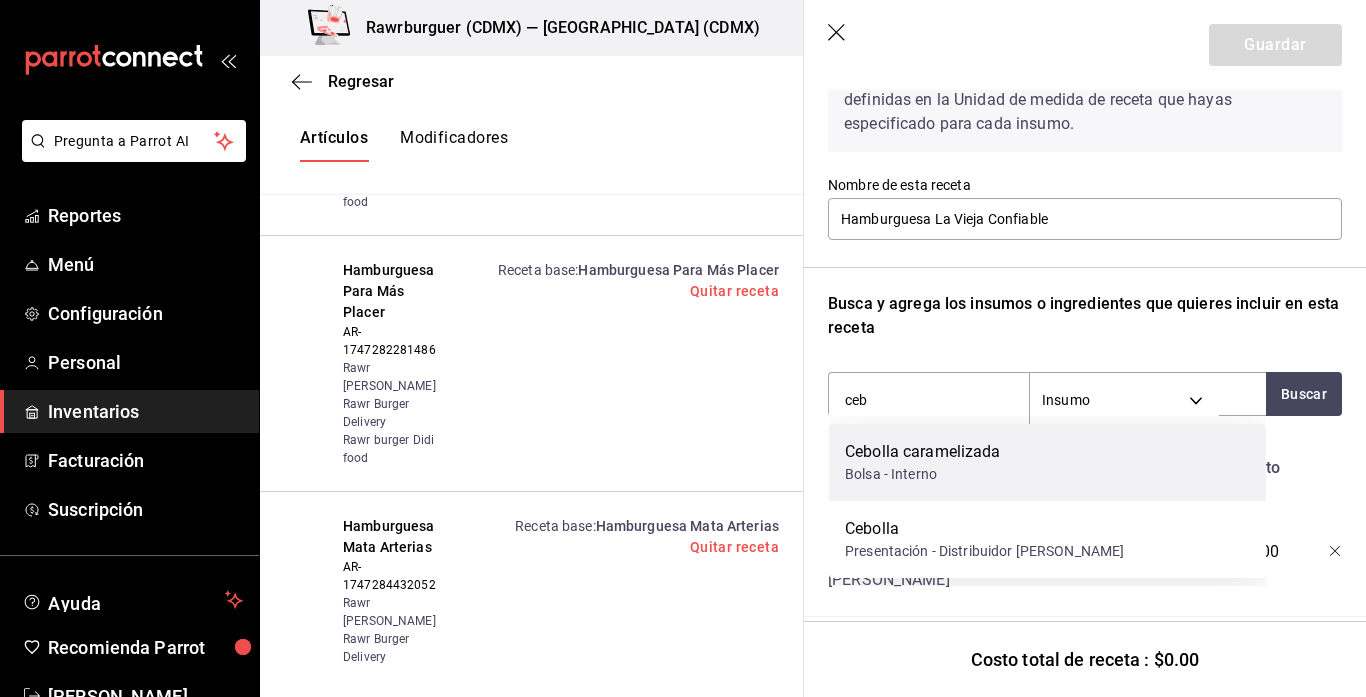 click on "Cebolla caramelizada Bolsa - Interno" at bounding box center [1047, 462] 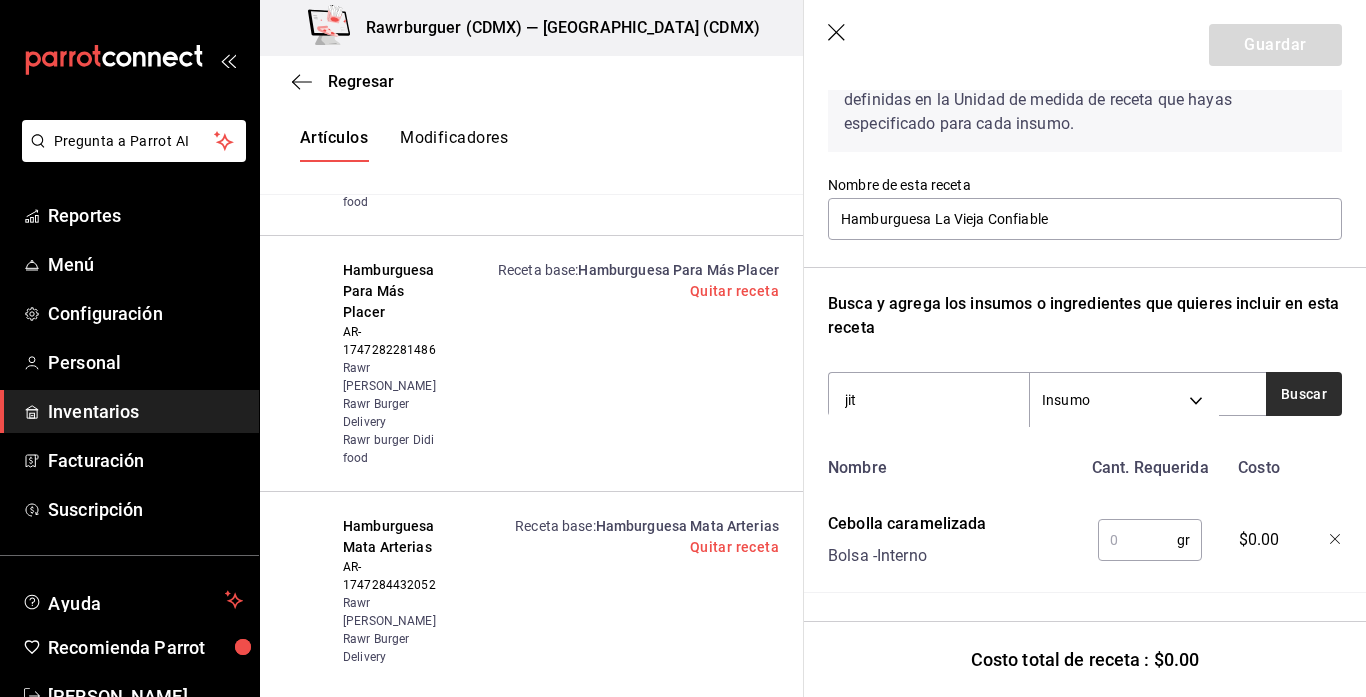 type on "jit" 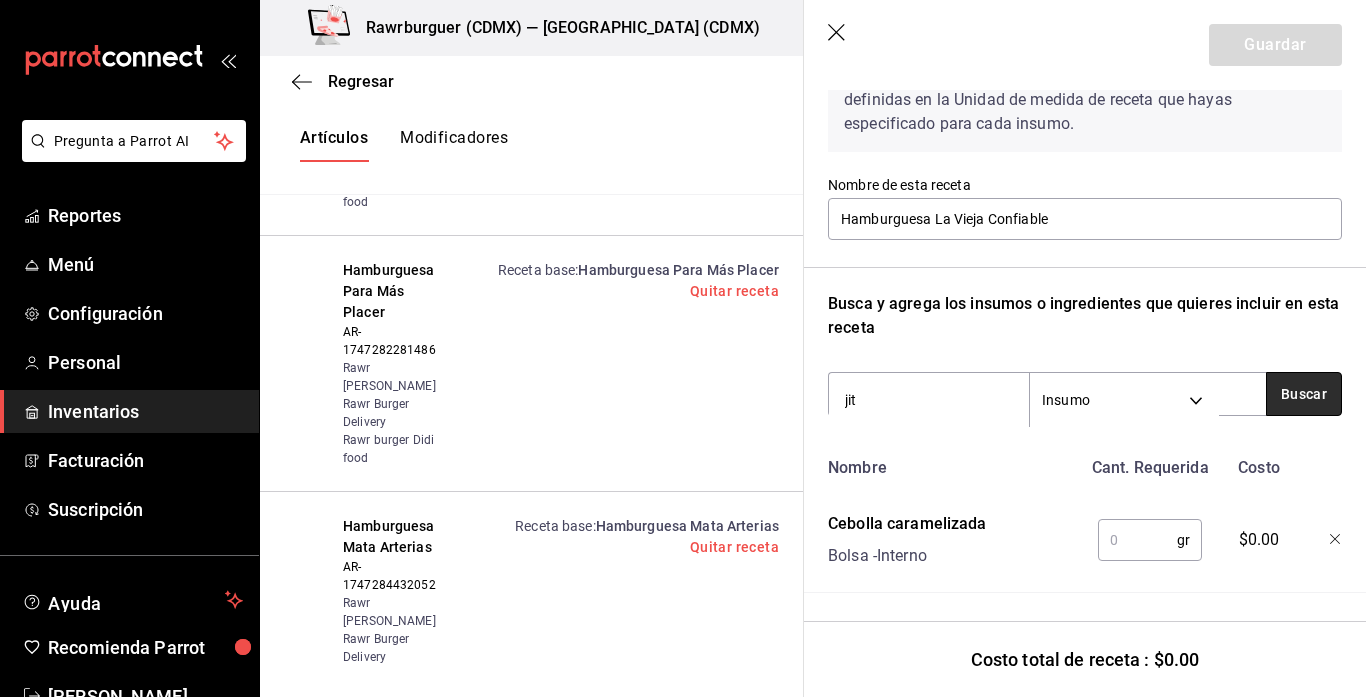 click on "Buscar" at bounding box center [1304, 394] 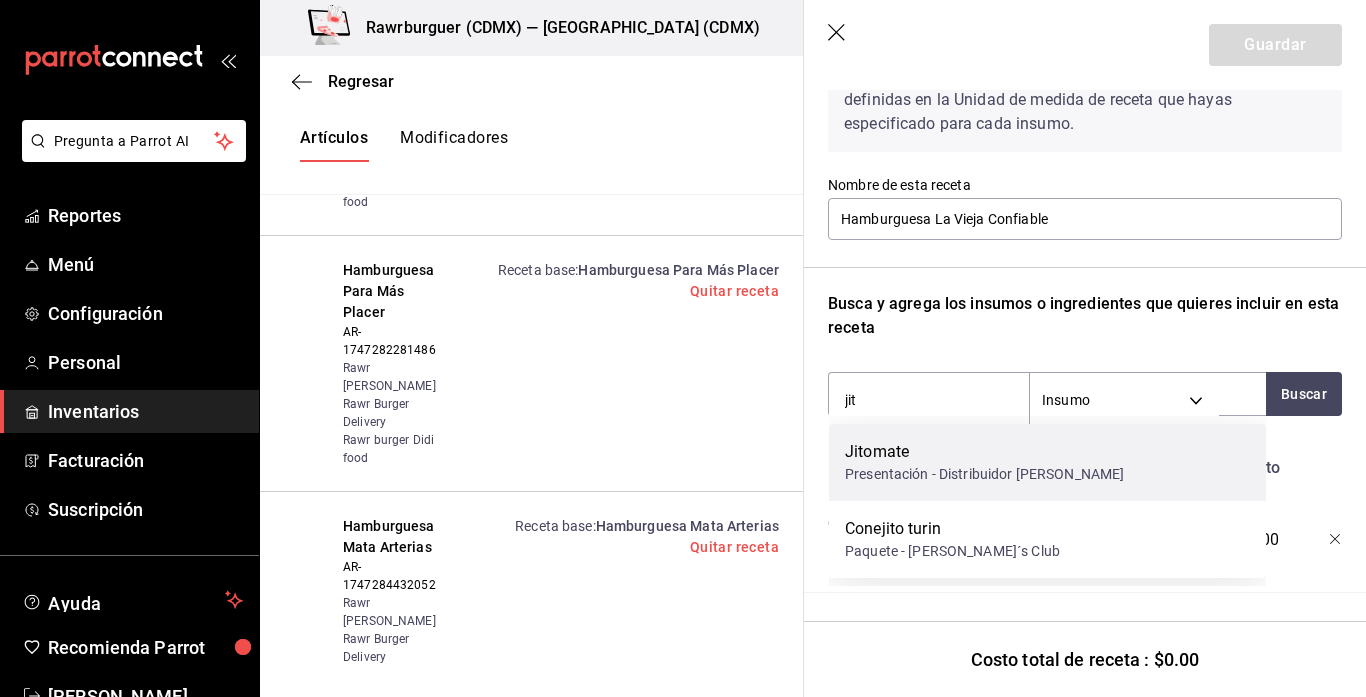 click on "Jitomate Presentación - Distribuidor [PERSON_NAME]" at bounding box center (1047, 462) 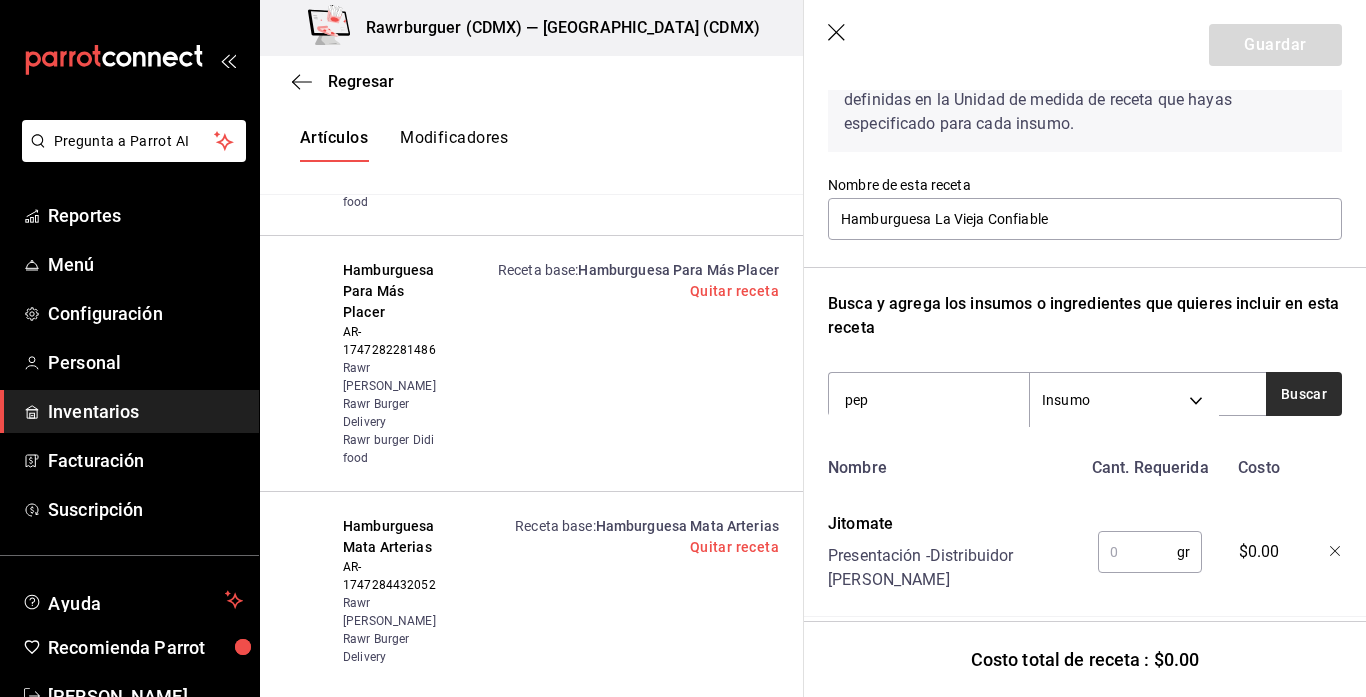 type on "pep" 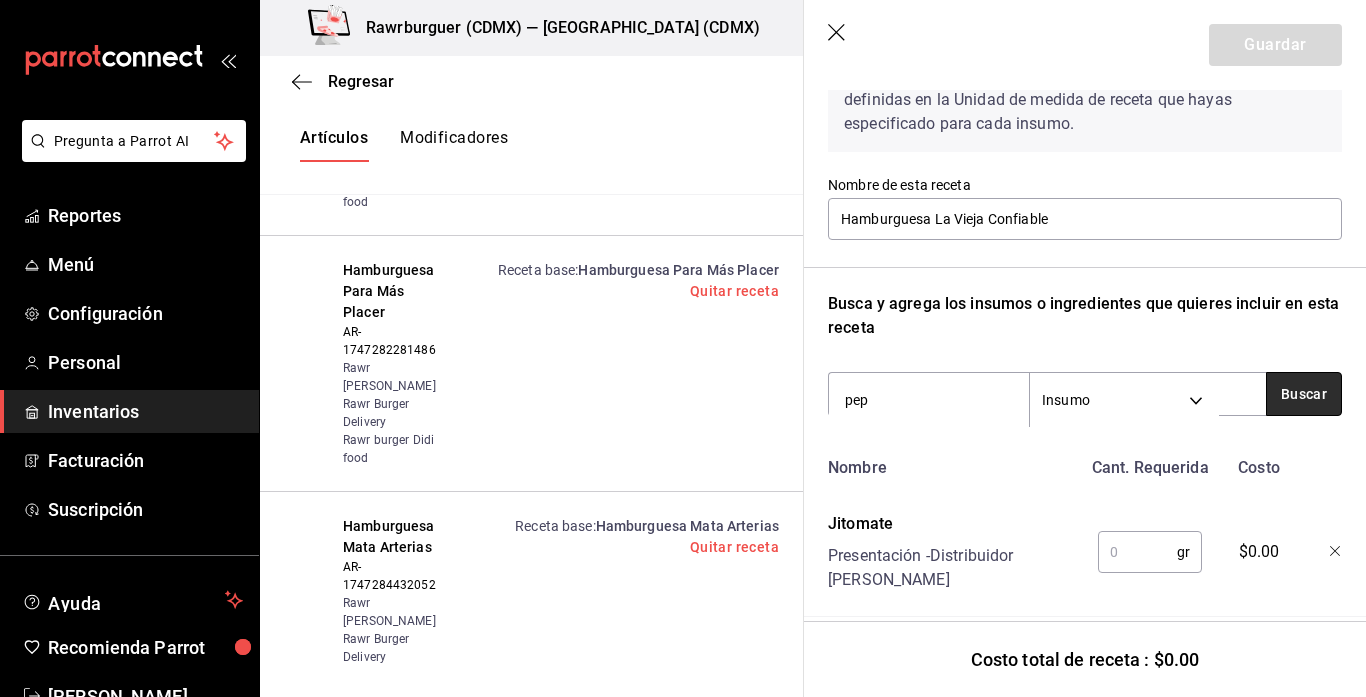 click on "Buscar" at bounding box center [1304, 394] 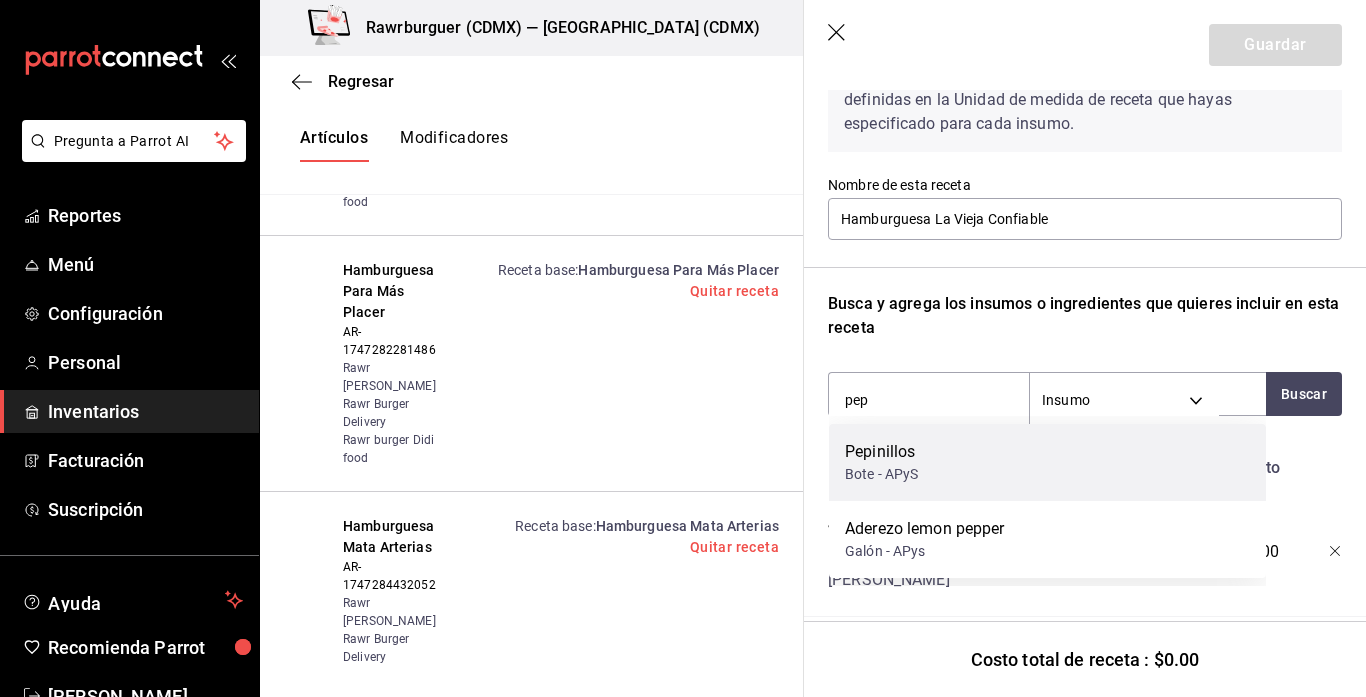 click on "Pepinillos  Bote - APyS" at bounding box center [1047, 462] 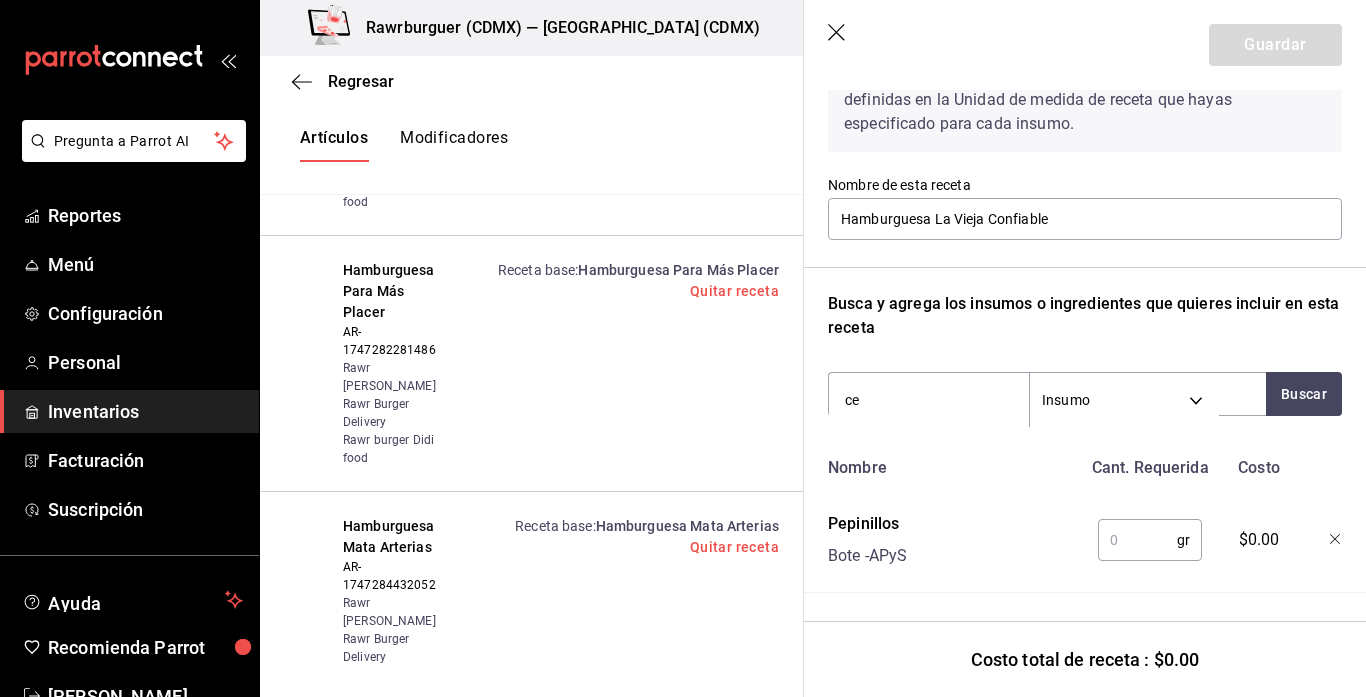 type on "ceb" 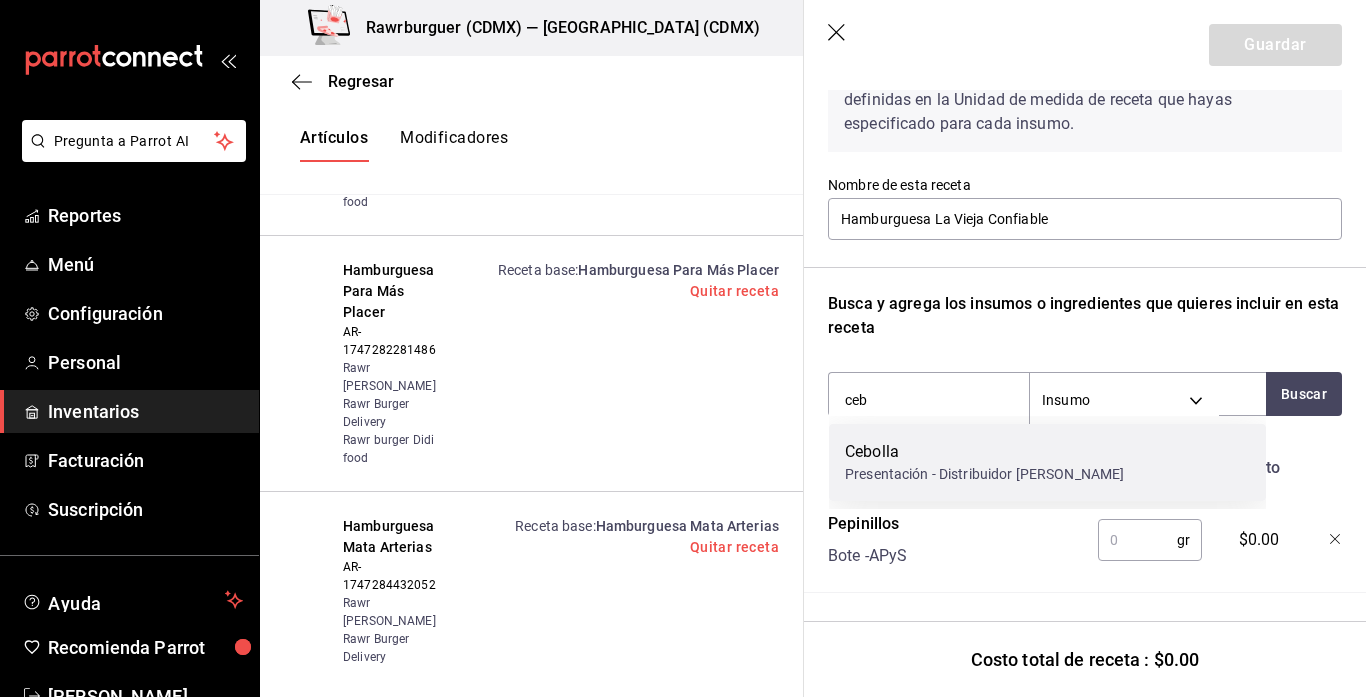 click on "Cebolla" at bounding box center [984, 452] 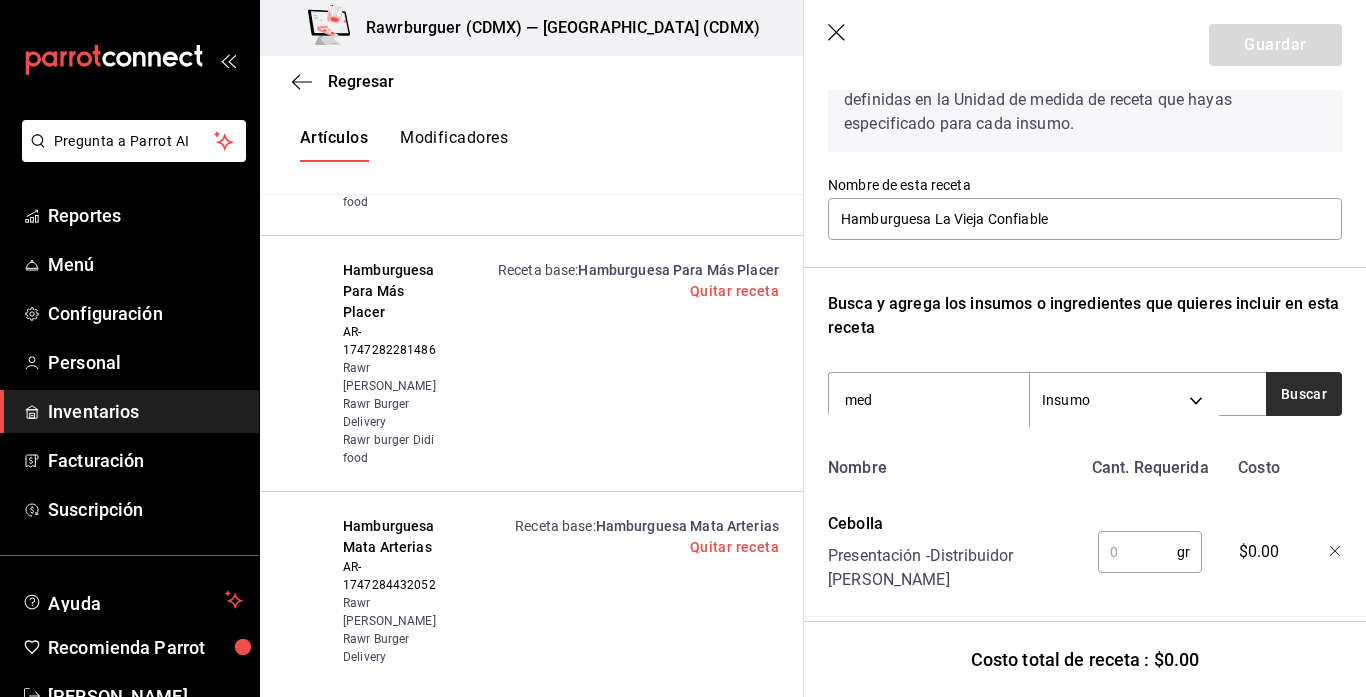 type on "med" 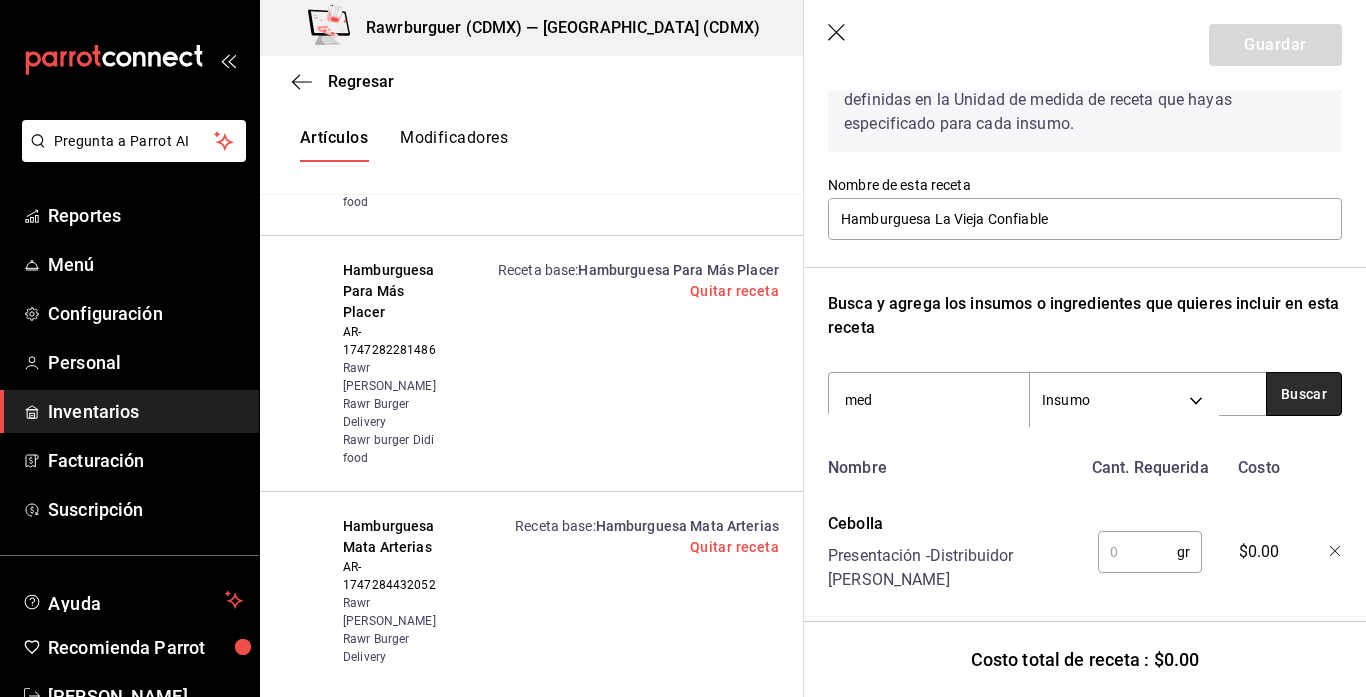 click on "Buscar" at bounding box center [1304, 394] 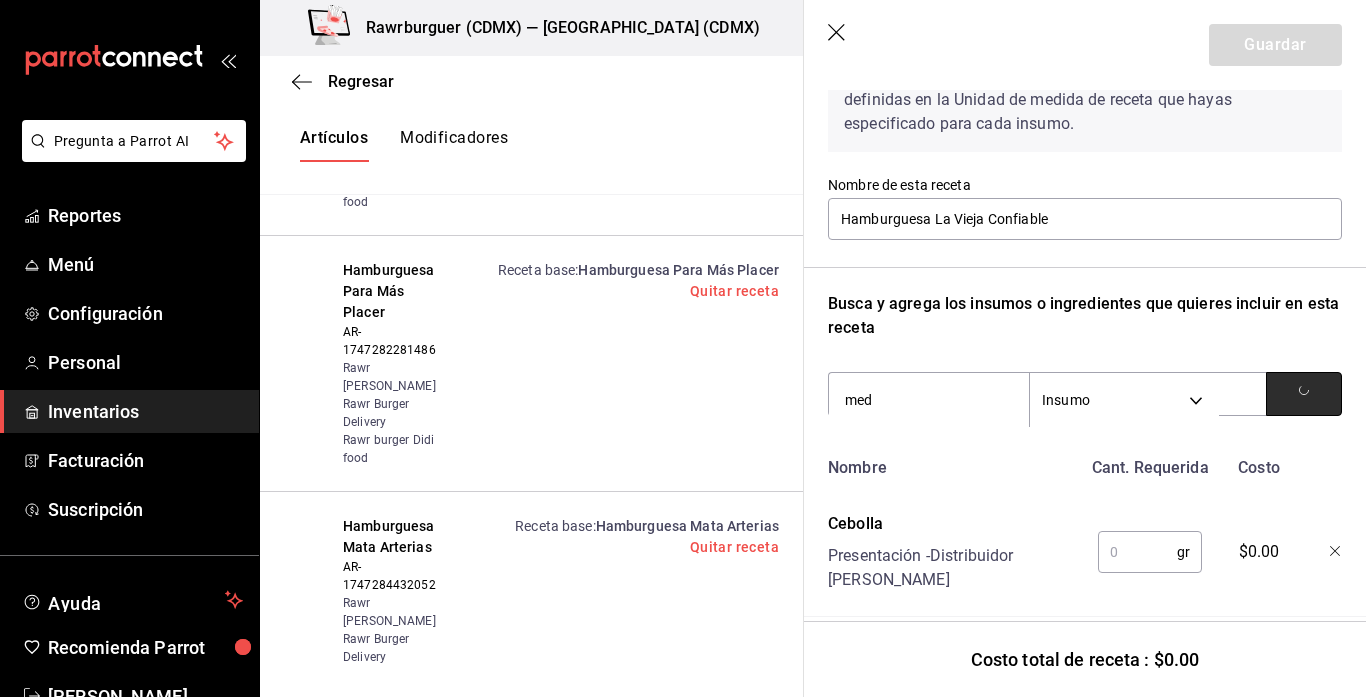 click at bounding box center (1304, 394) 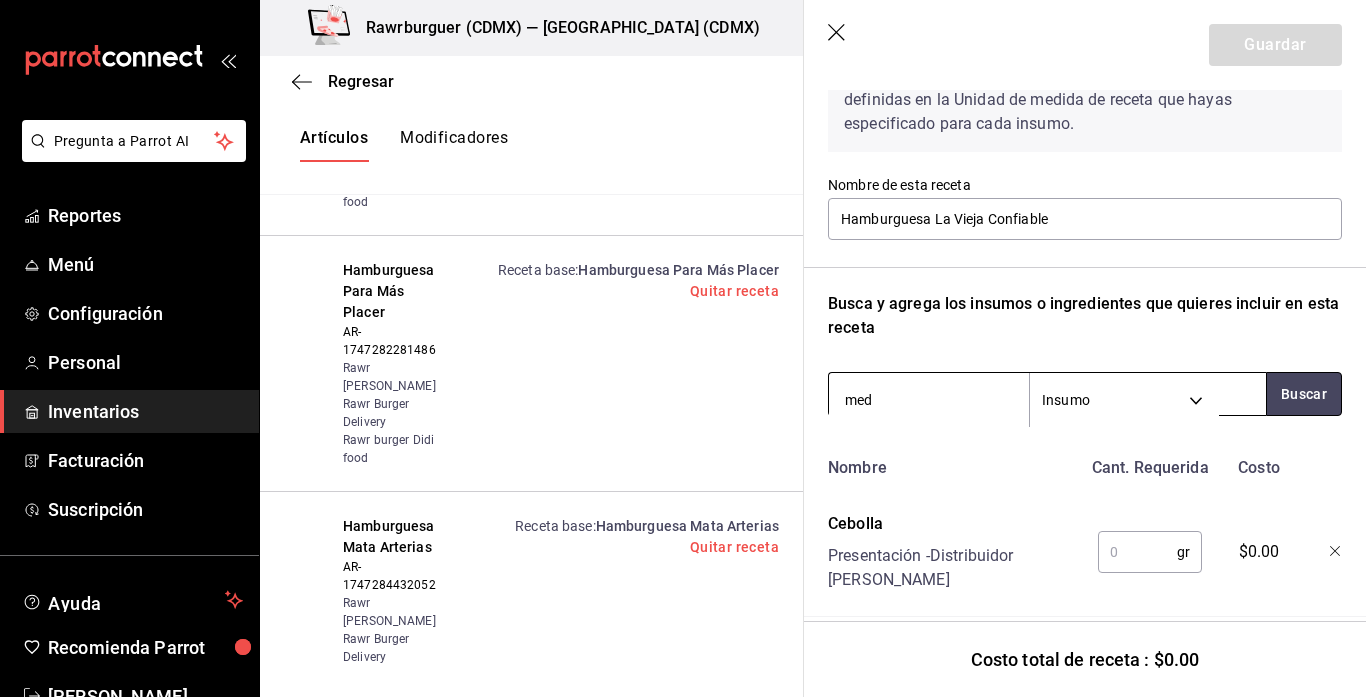 drag, startPoint x: 1299, startPoint y: 382, endPoint x: 1203, endPoint y: 383, distance: 96.00521 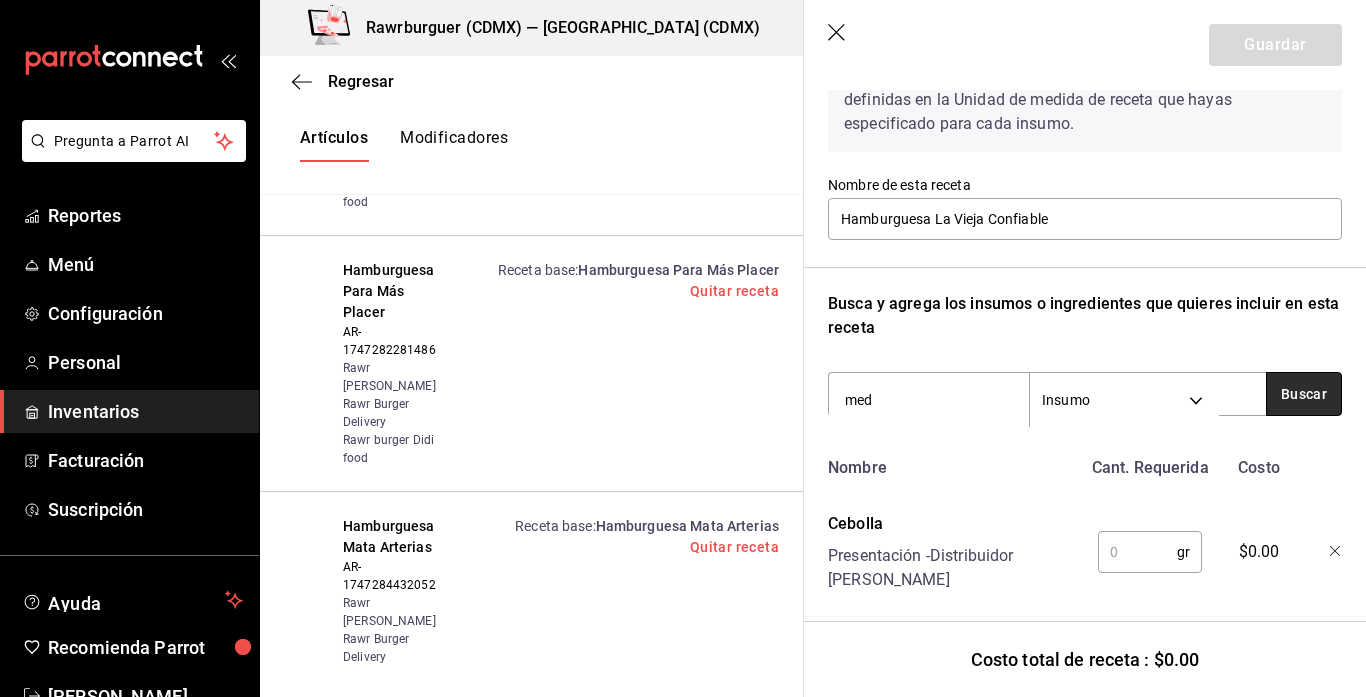 click on "Buscar" at bounding box center (1304, 394) 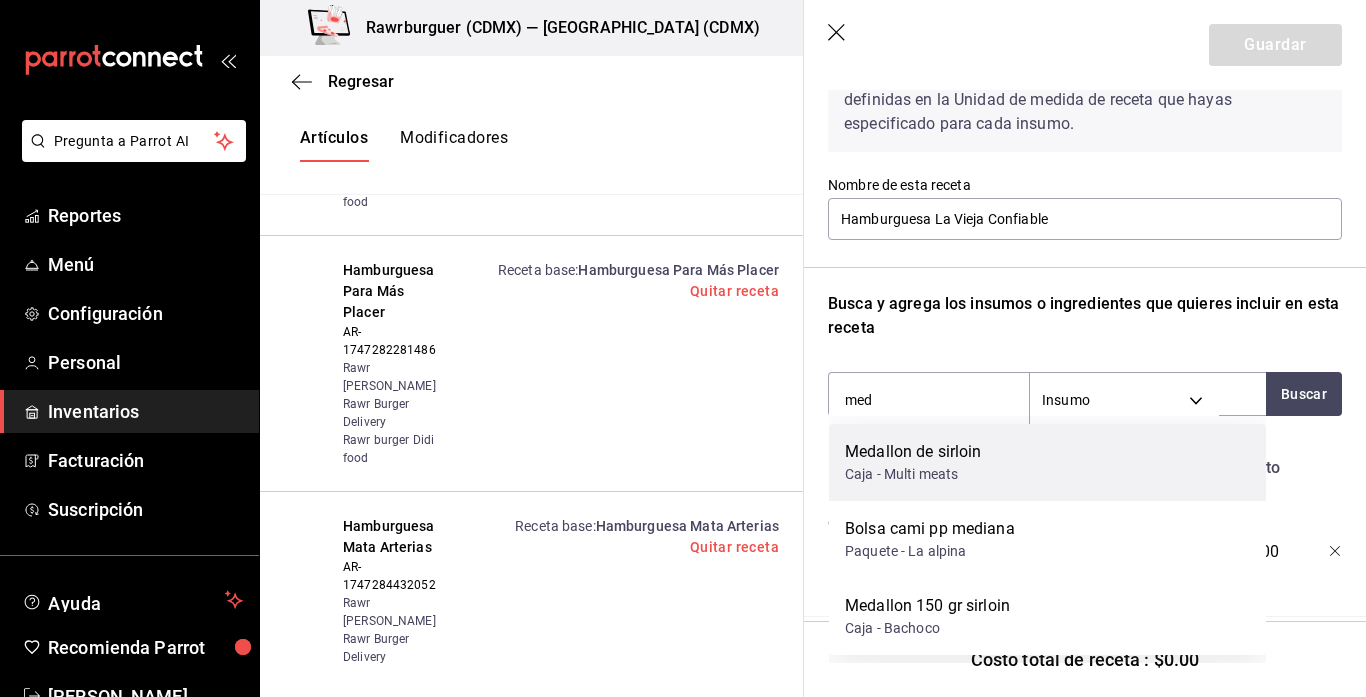click on "Medallon de sirloin Caja - Multi meats" at bounding box center (1047, 462) 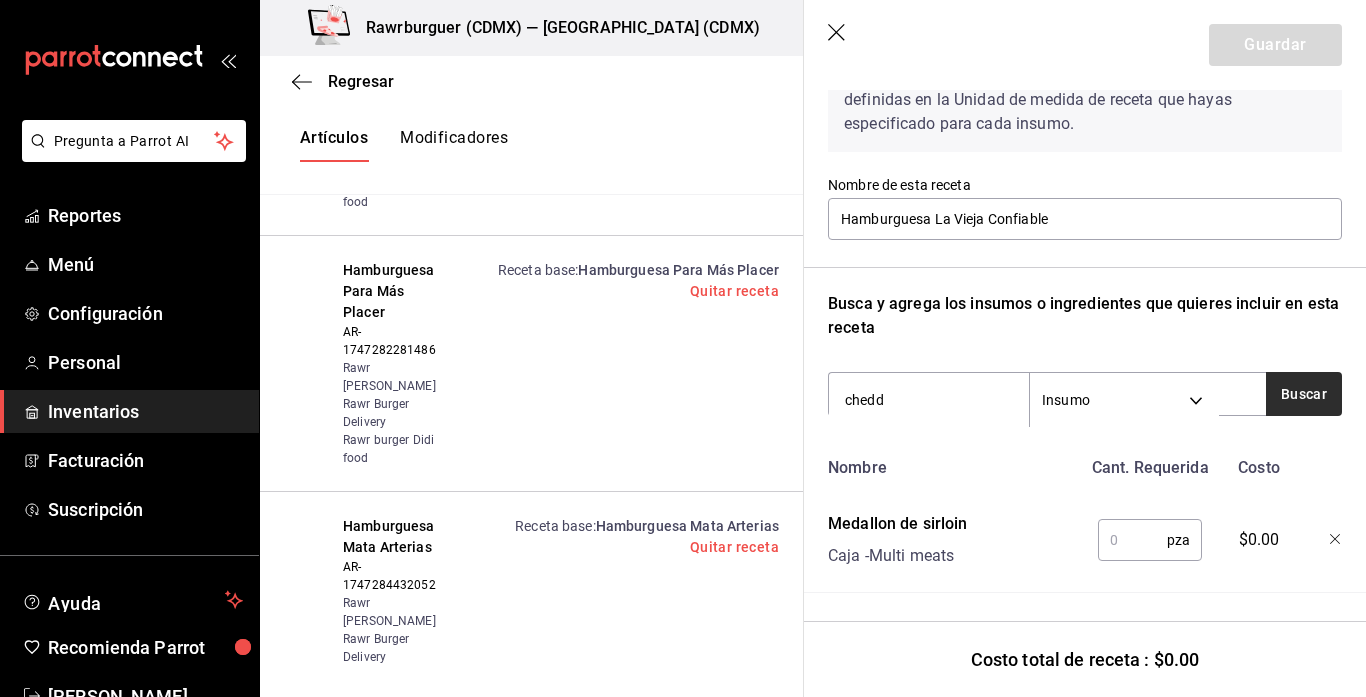 type on "chedd" 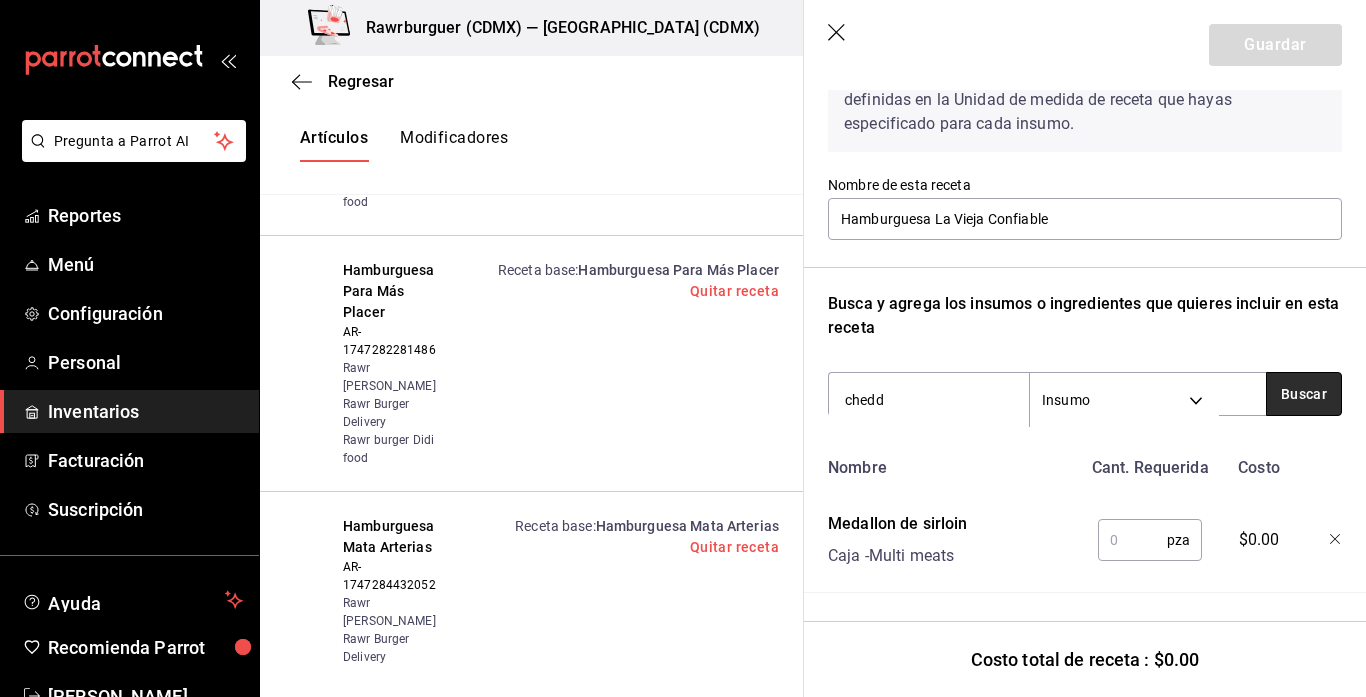 click on "Buscar" at bounding box center (1304, 394) 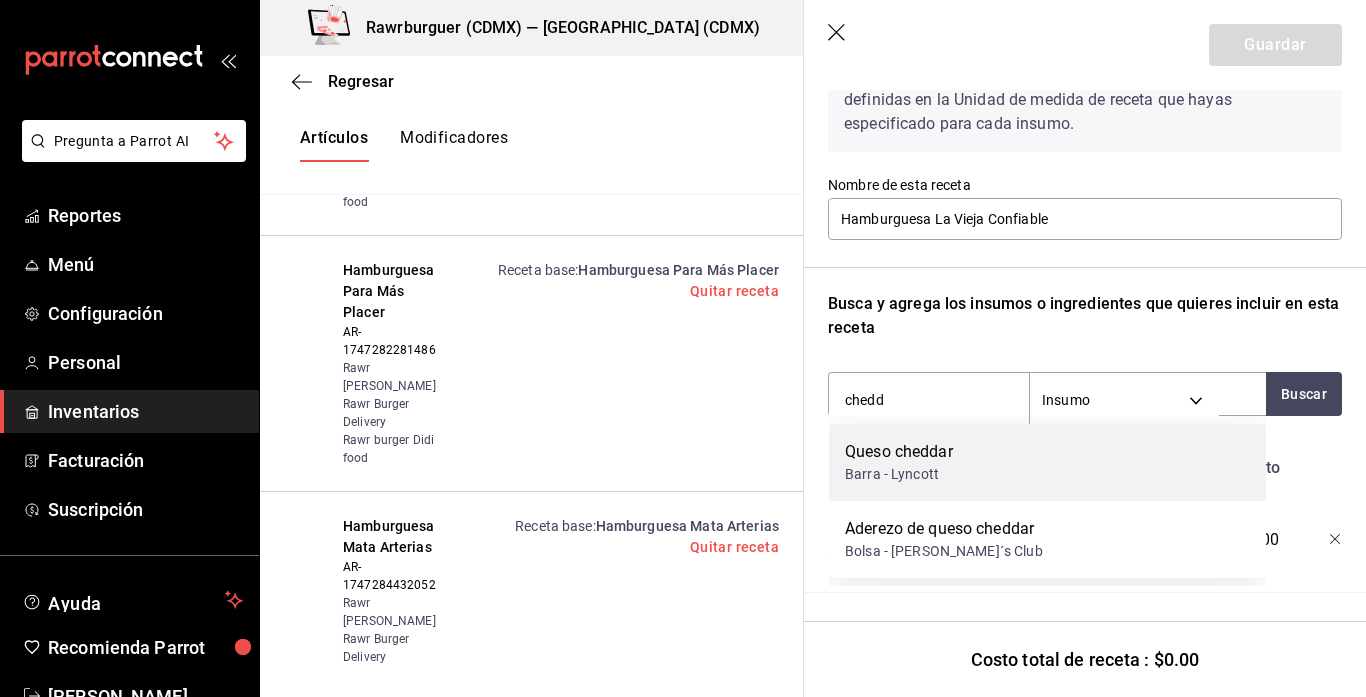 click on "Queso cheddar  Barra - Lyncott" at bounding box center (1047, 462) 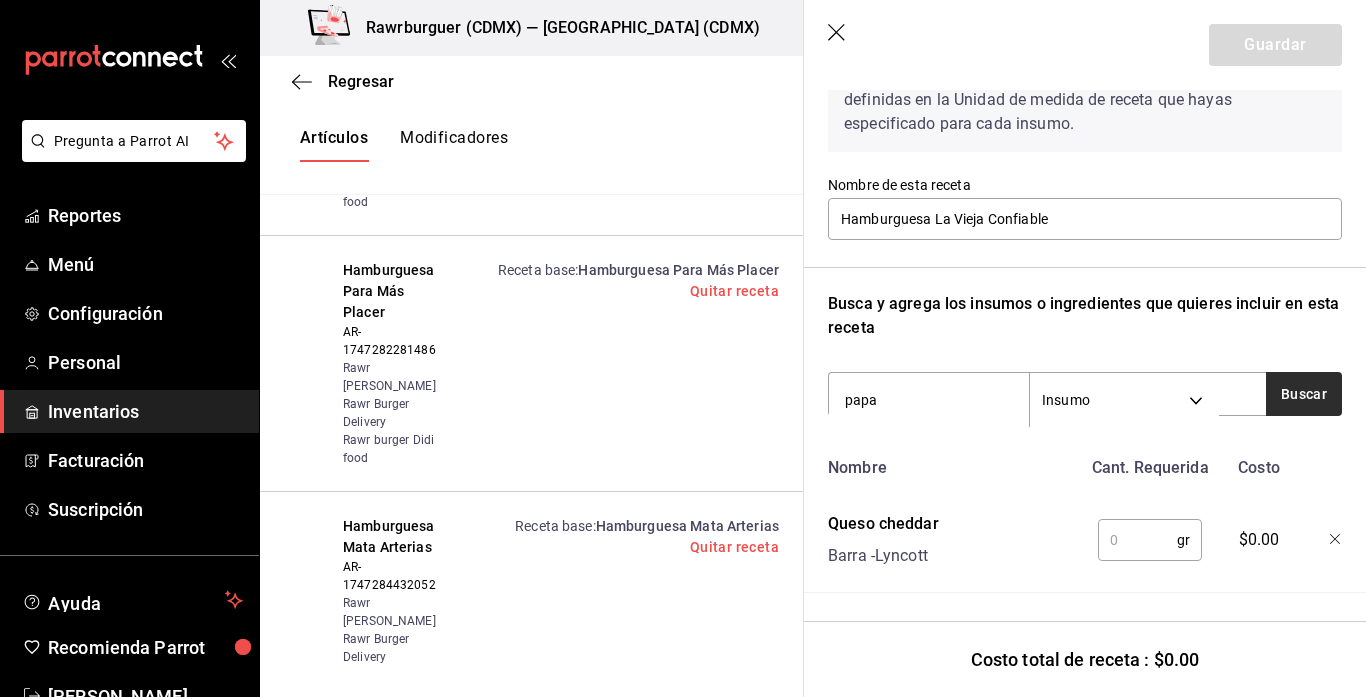 type on "papa" 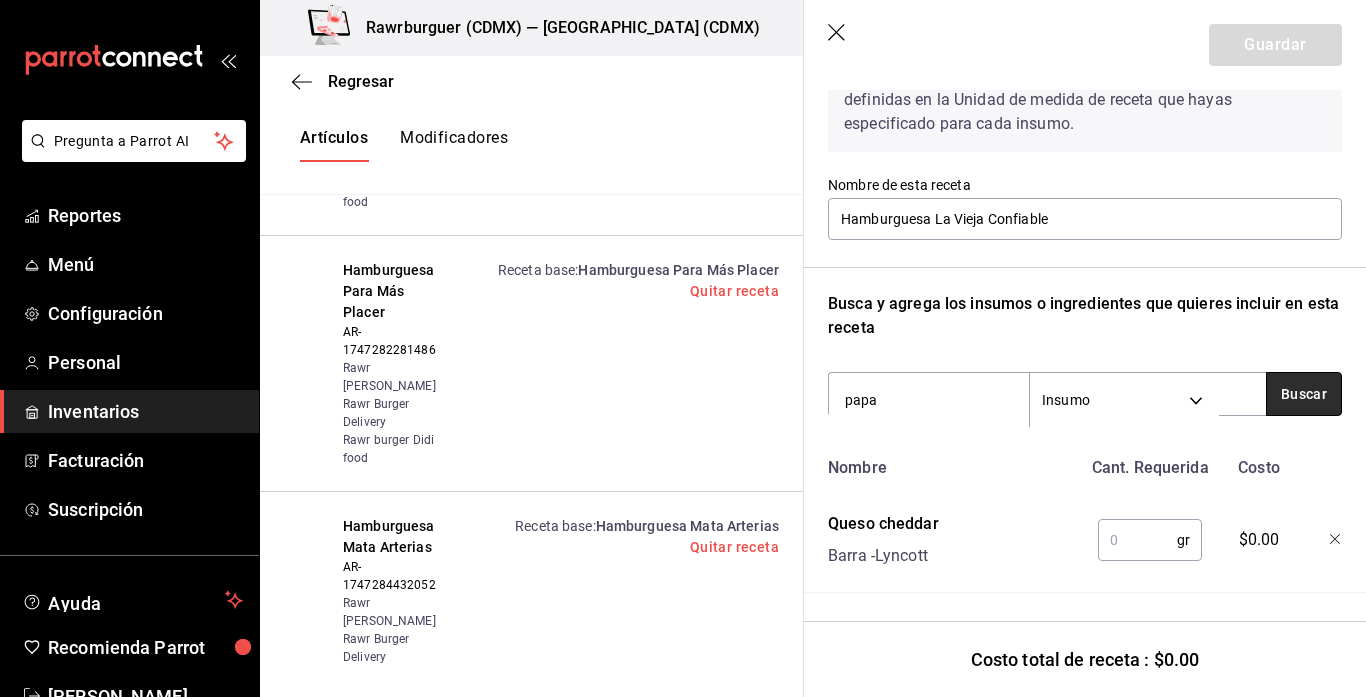 click on "Buscar" at bounding box center [1304, 394] 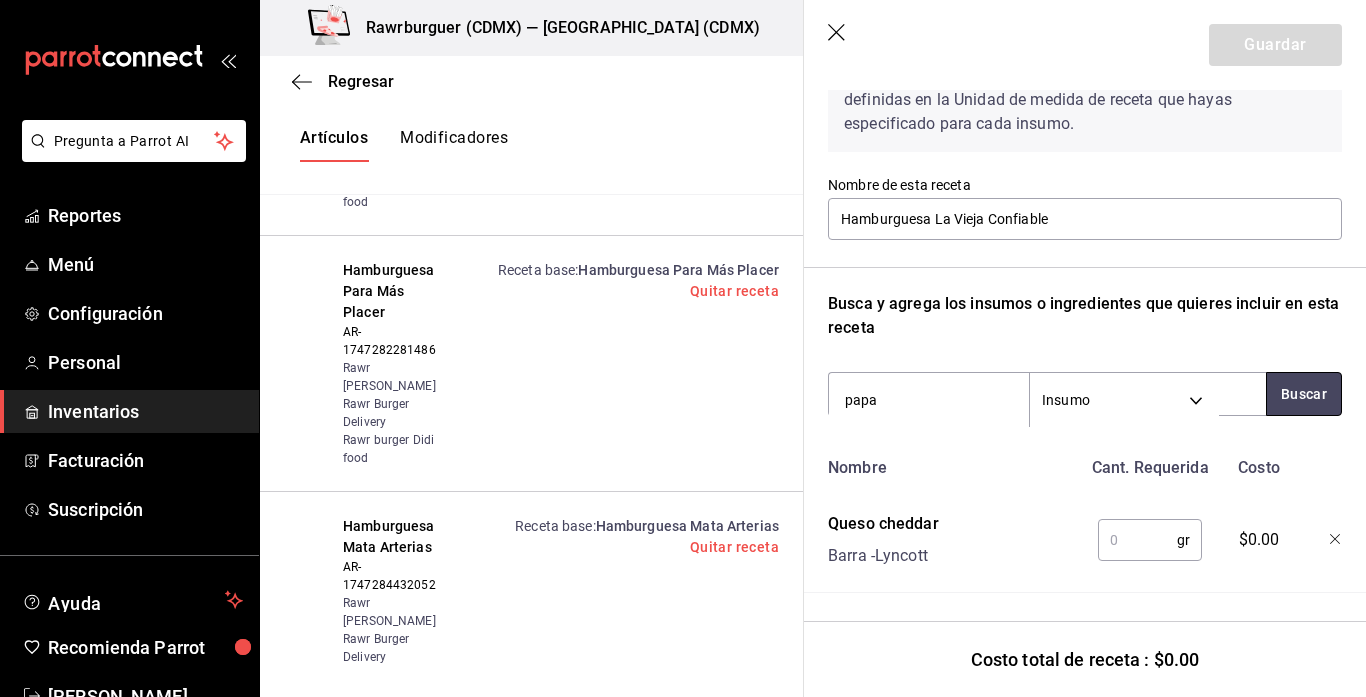 drag, startPoint x: 1291, startPoint y: 401, endPoint x: 1034, endPoint y: 448, distance: 261.26233 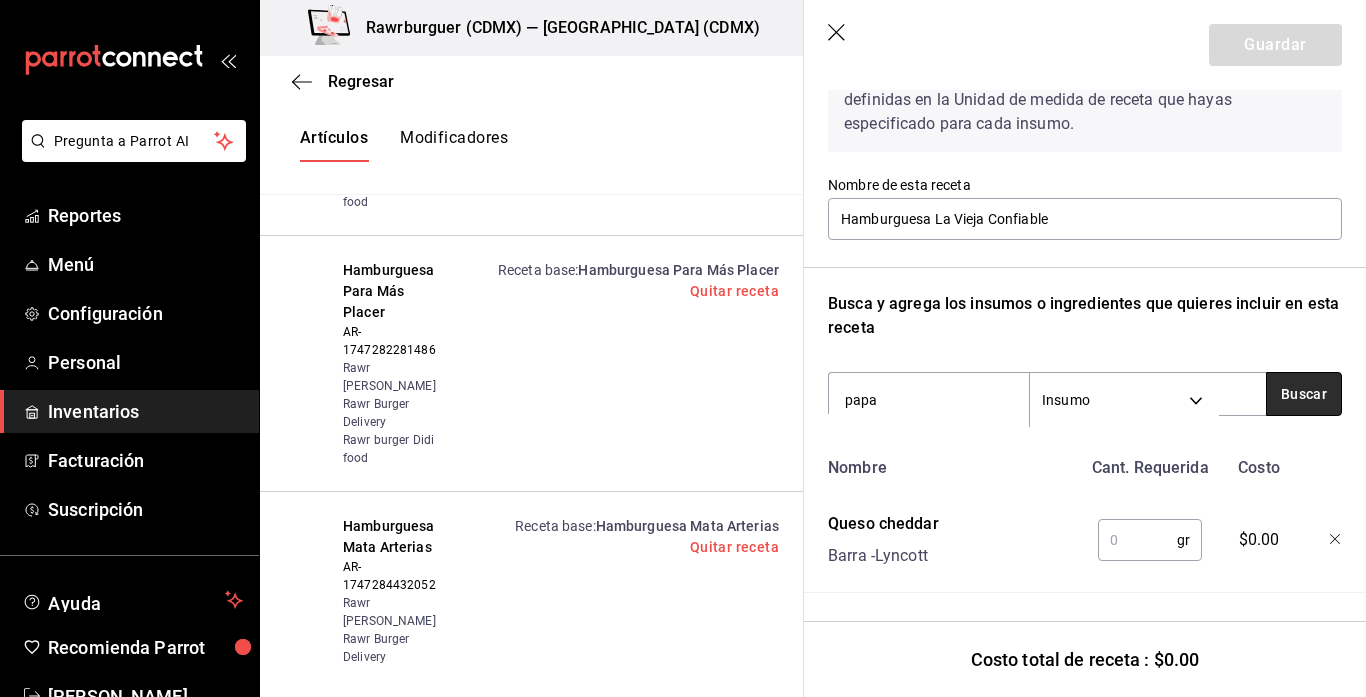 click on "Buscar" at bounding box center (1304, 394) 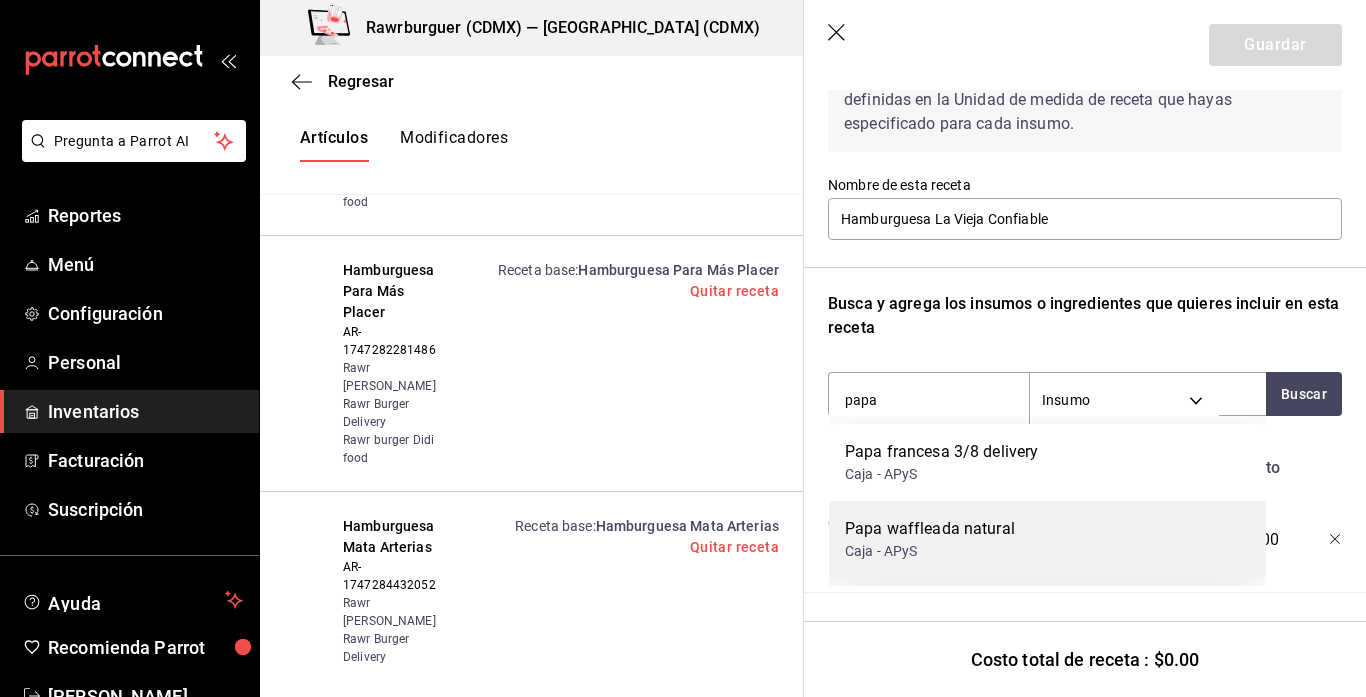 click on "Caja - APyS" at bounding box center [930, 551] 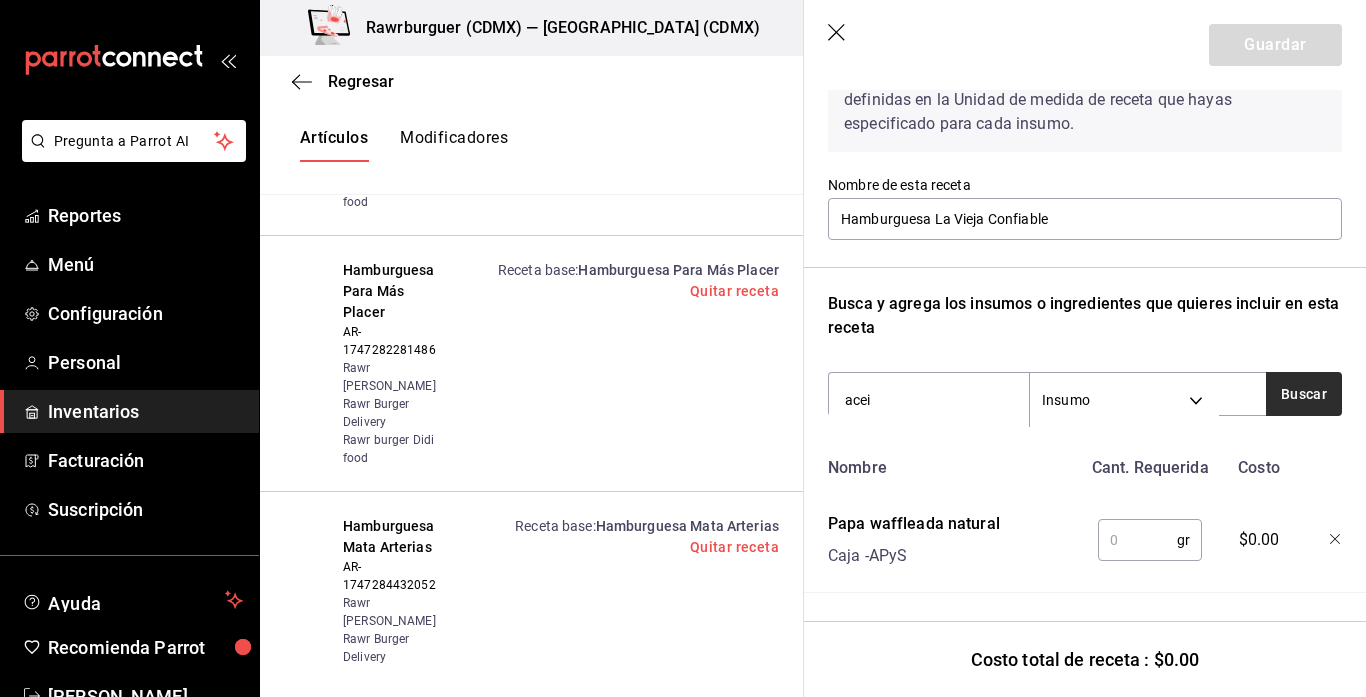 type on "acei" 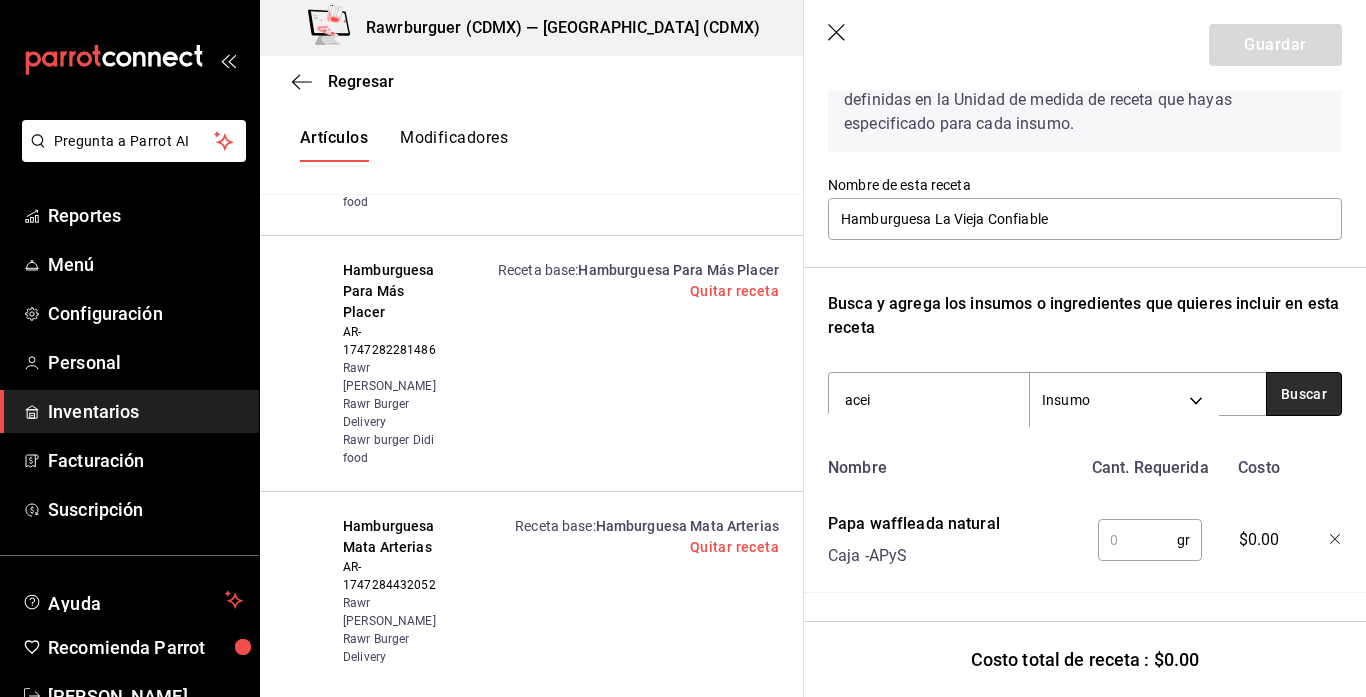 click on "Buscar" at bounding box center [1304, 394] 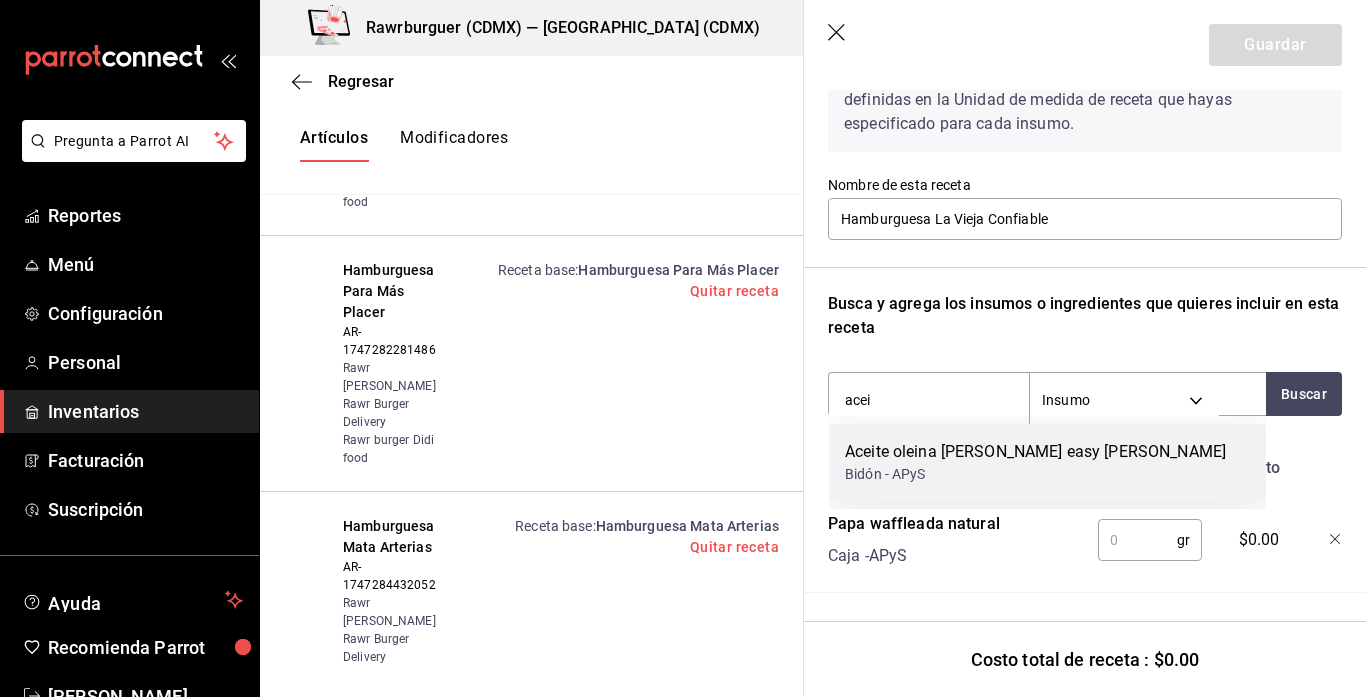 click on "Aceite oleina [PERSON_NAME]  easy [PERSON_NAME] Bidón  - APyS" at bounding box center (1047, 462) 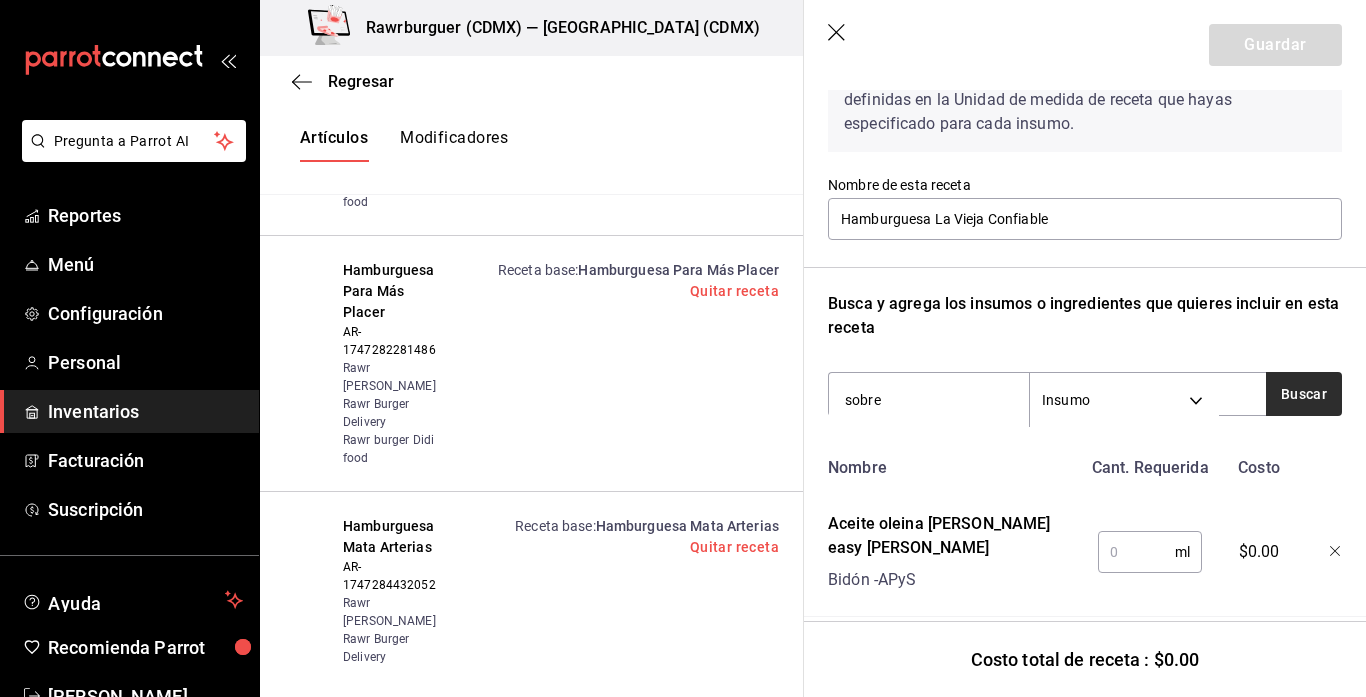 type on "sobre" 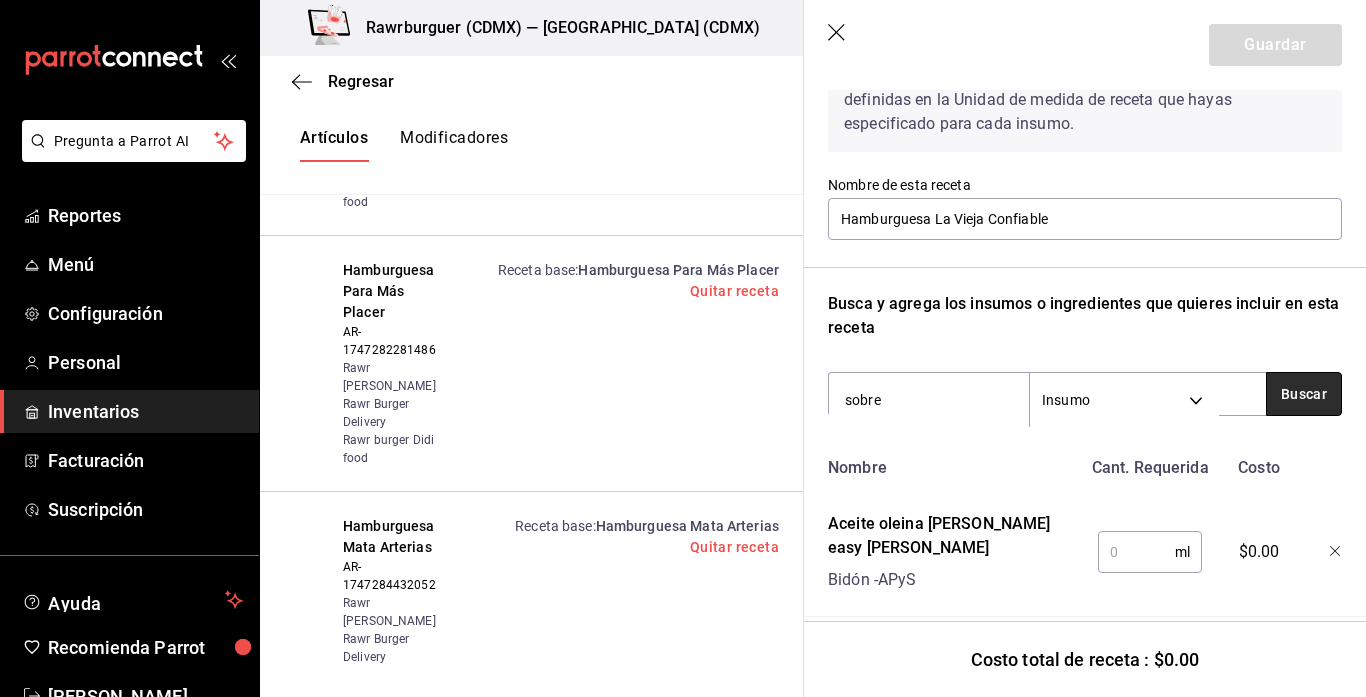 click on "Buscar" at bounding box center (1304, 394) 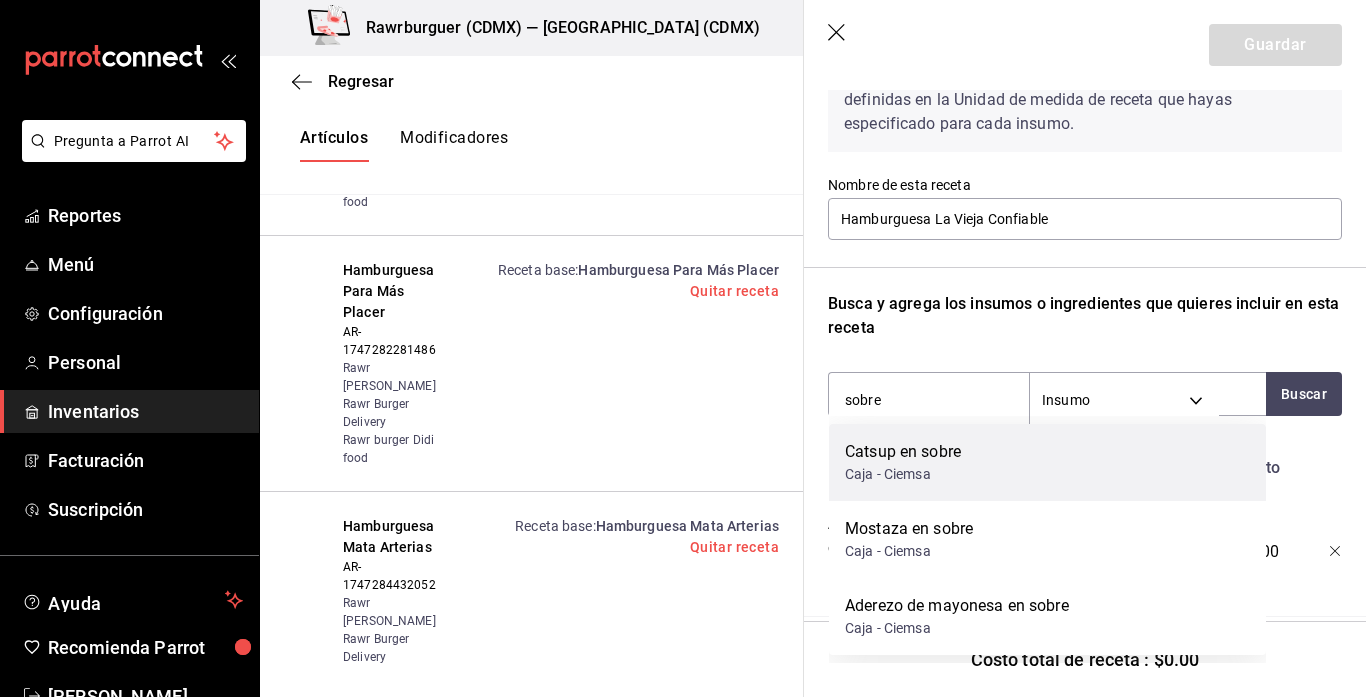 click on "Catsup en sobre  Caja - Ciemsa" at bounding box center (1047, 462) 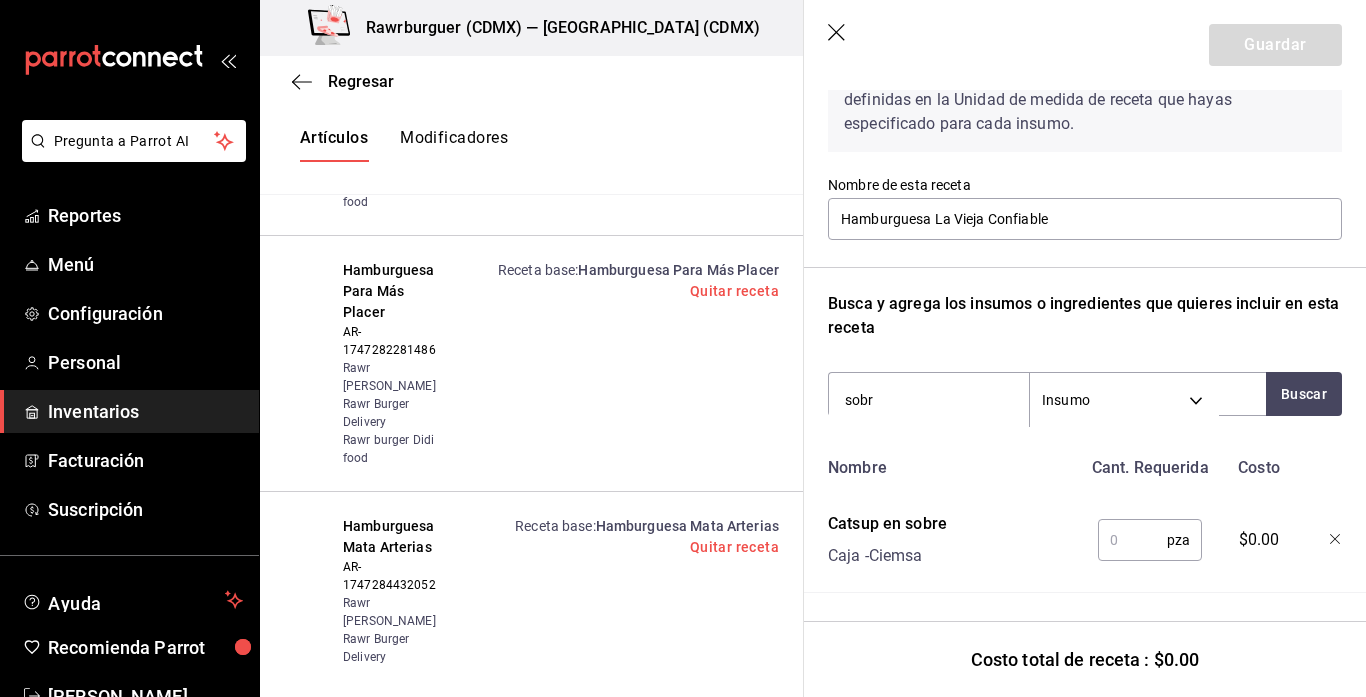 type on "sobre" 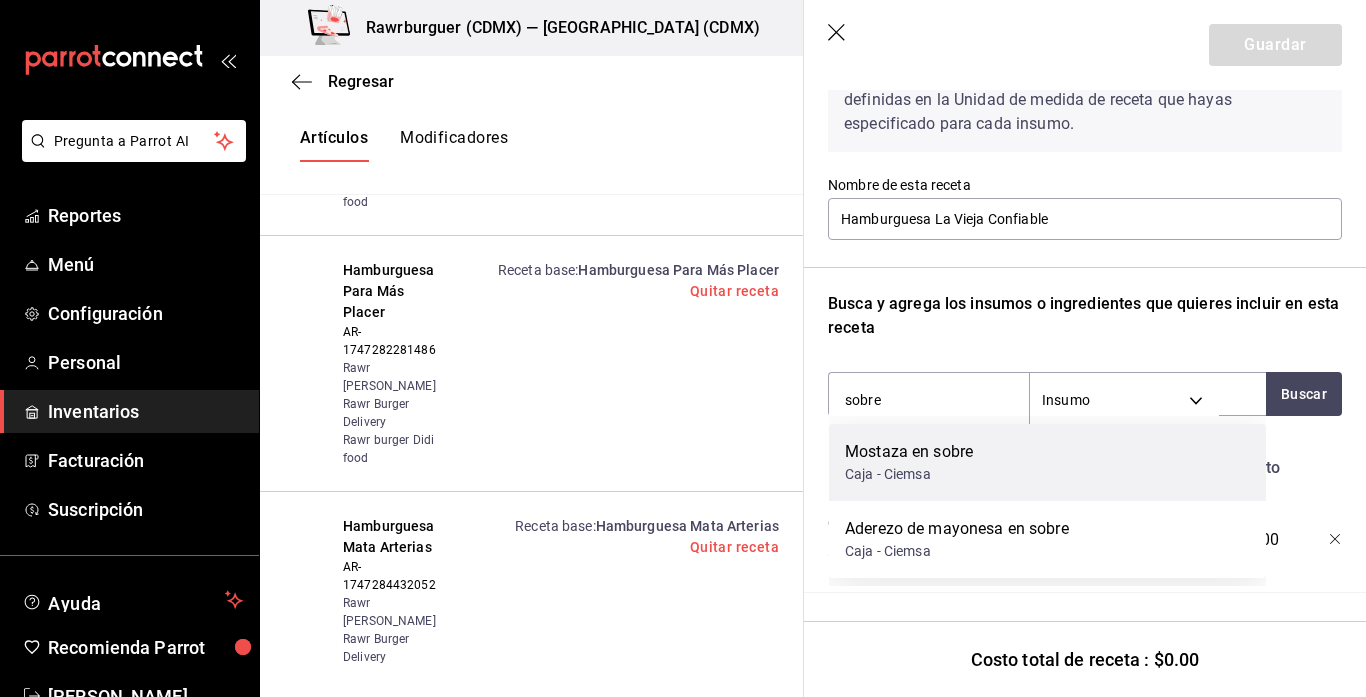 click on "Mostaza en sobre  Caja - Ciemsa" at bounding box center [1047, 462] 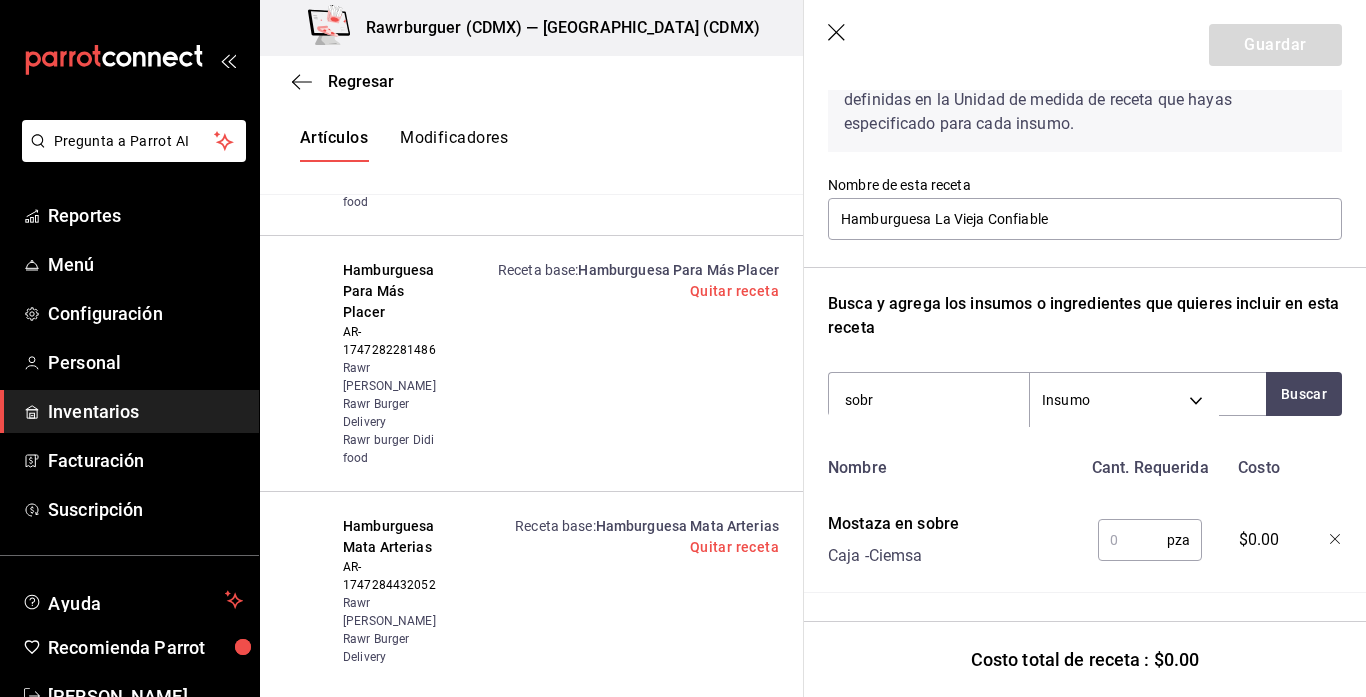 type on "sobre" 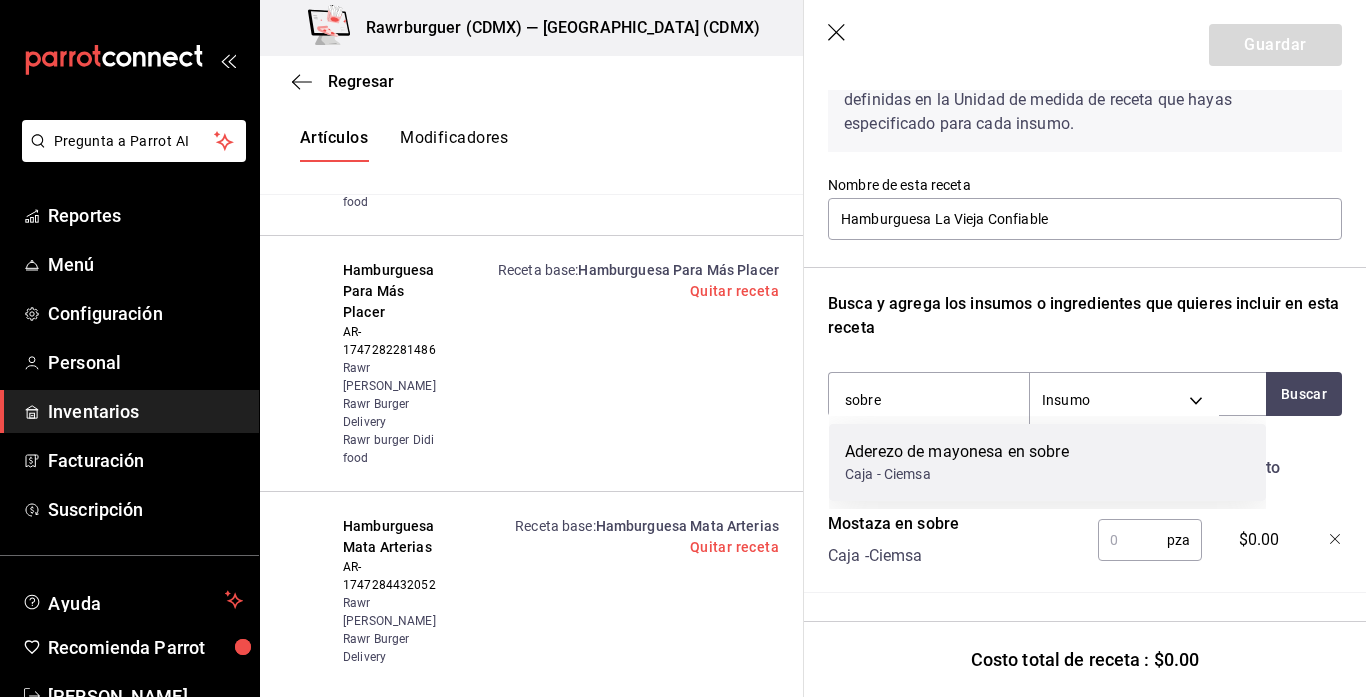 click on "Aderezo de mayonesa en sobre Caja - Ciemsa" at bounding box center [1047, 462] 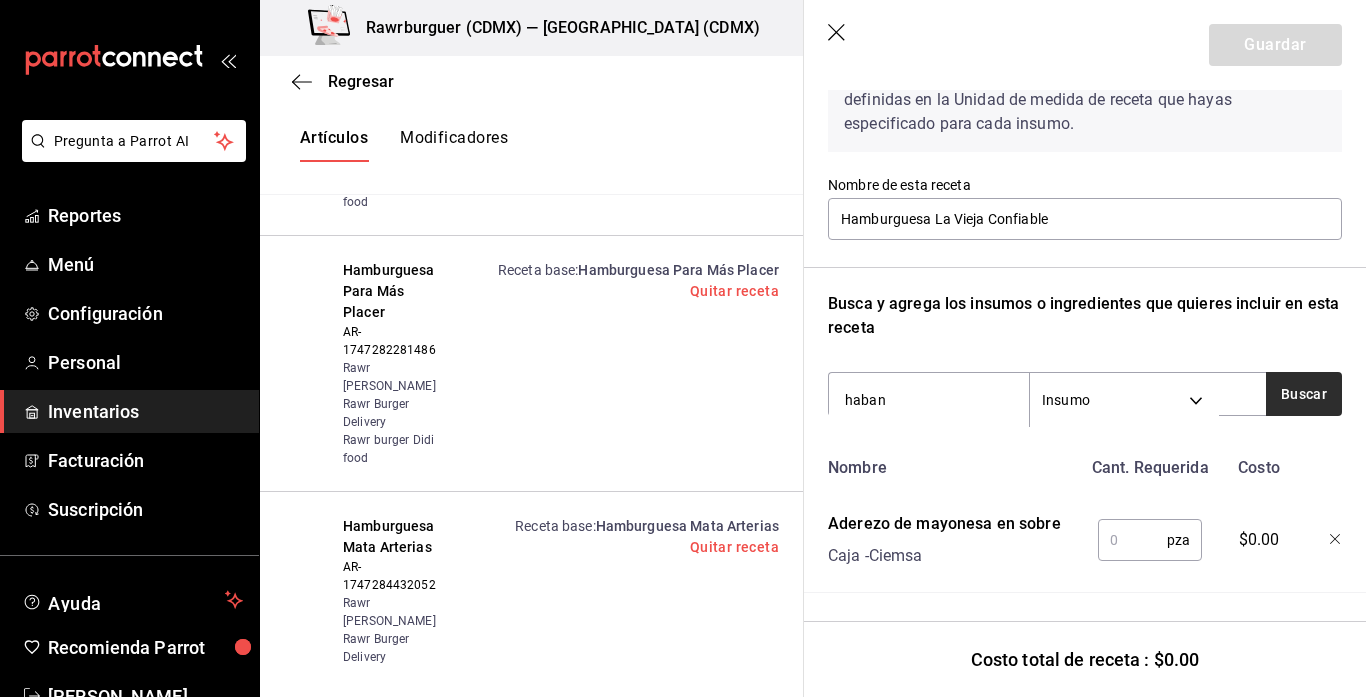 type on "haban" 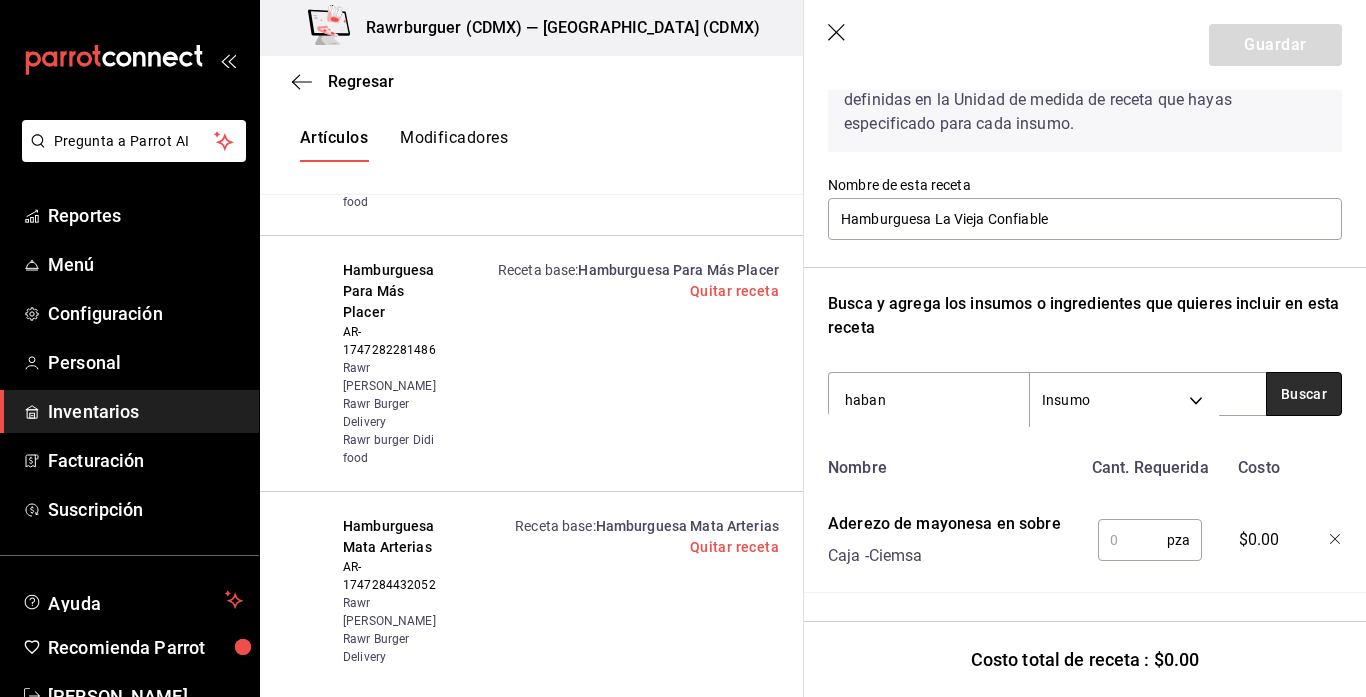 click on "Buscar" at bounding box center (1304, 394) 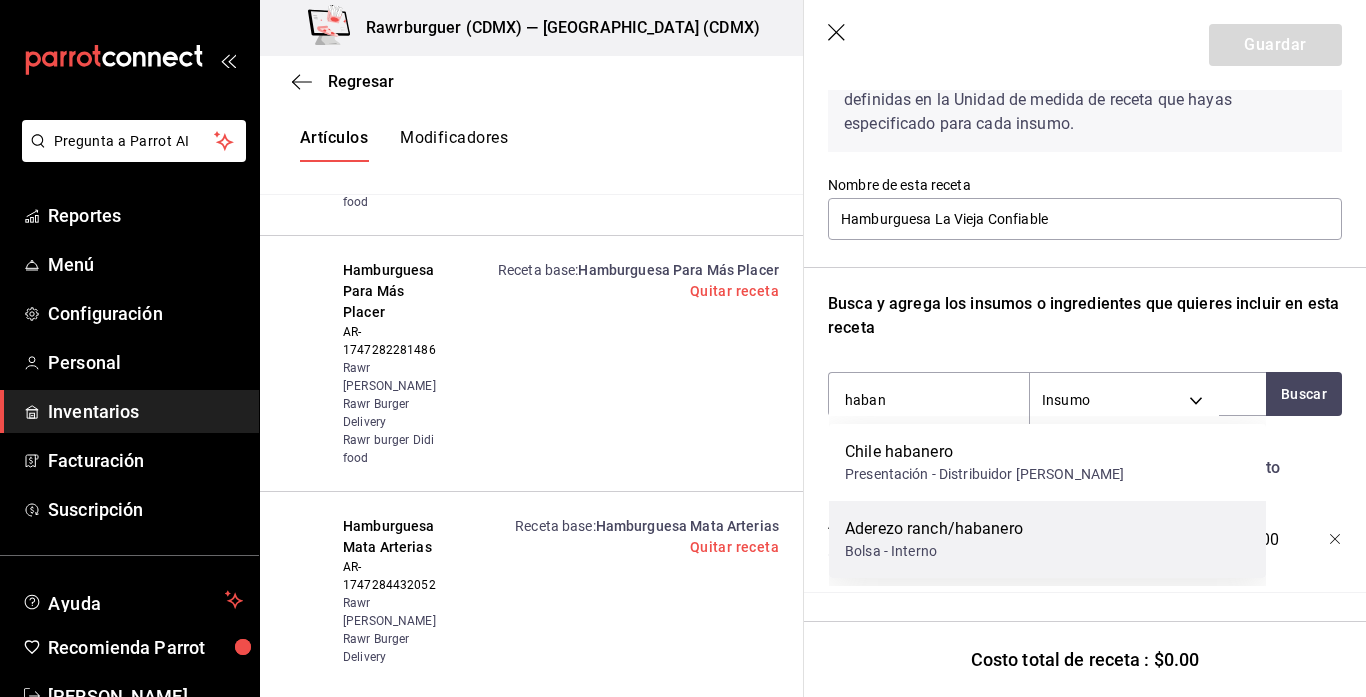 click on "Aderezo ranch/habanero" at bounding box center (934, 529) 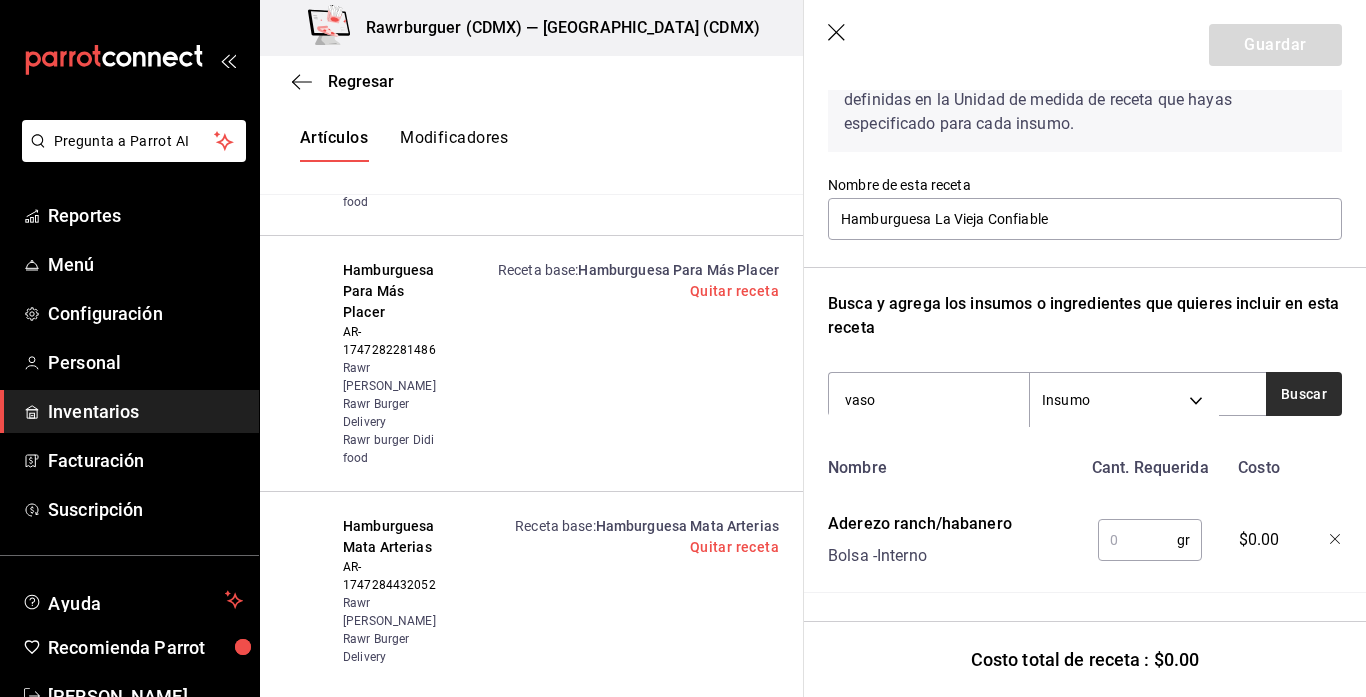 type on "vaso" 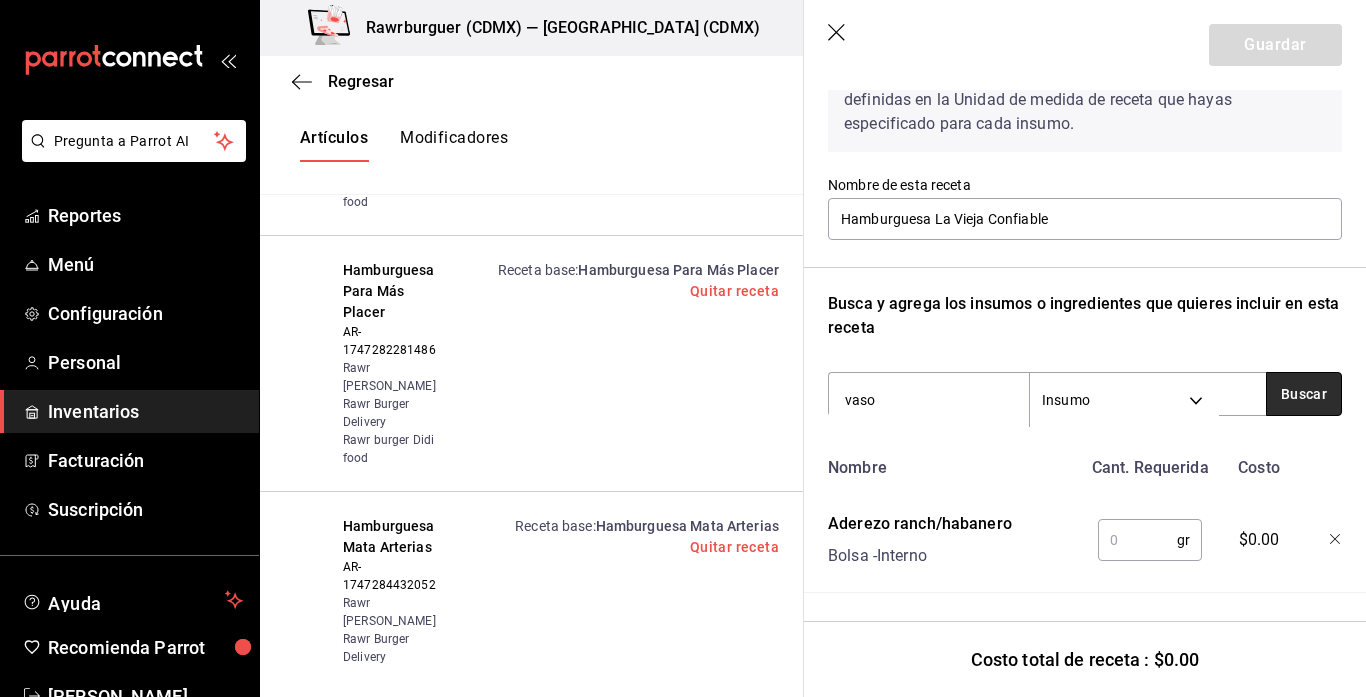 click on "Buscar" at bounding box center [1304, 394] 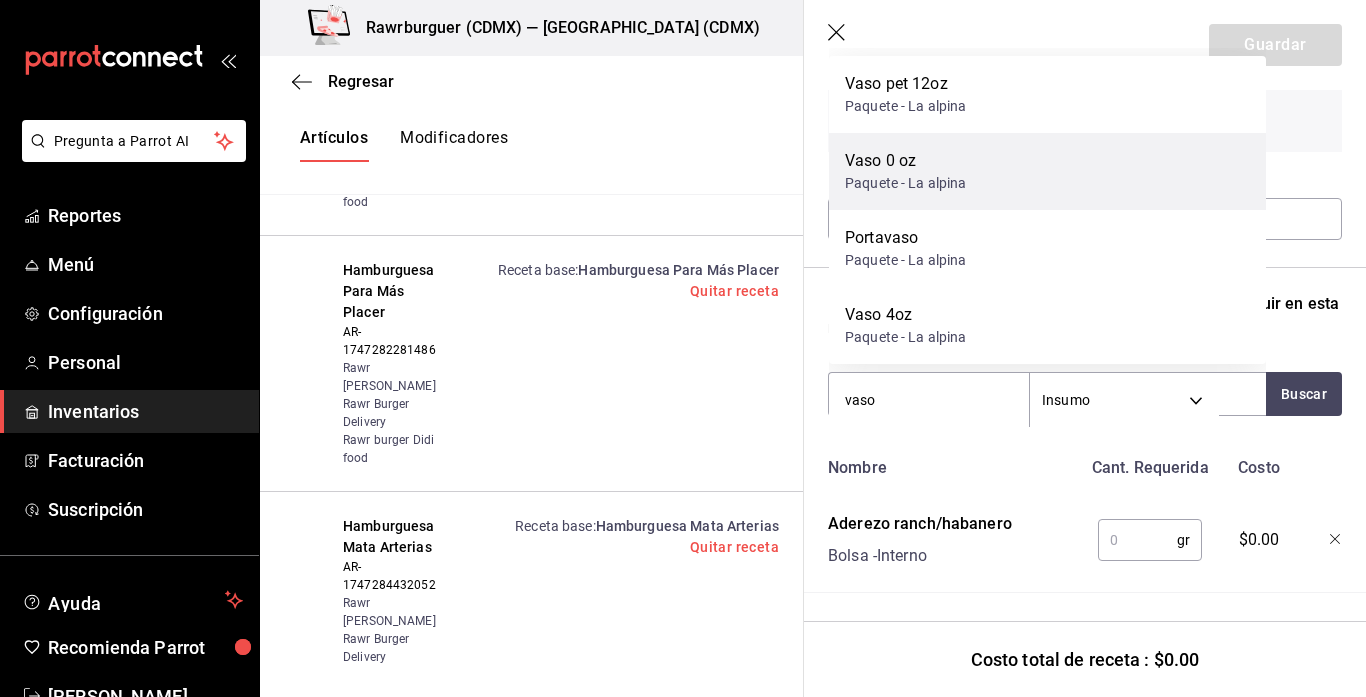 click on "Vaso 0 oz Paquete - La alpina" at bounding box center (1047, 171) 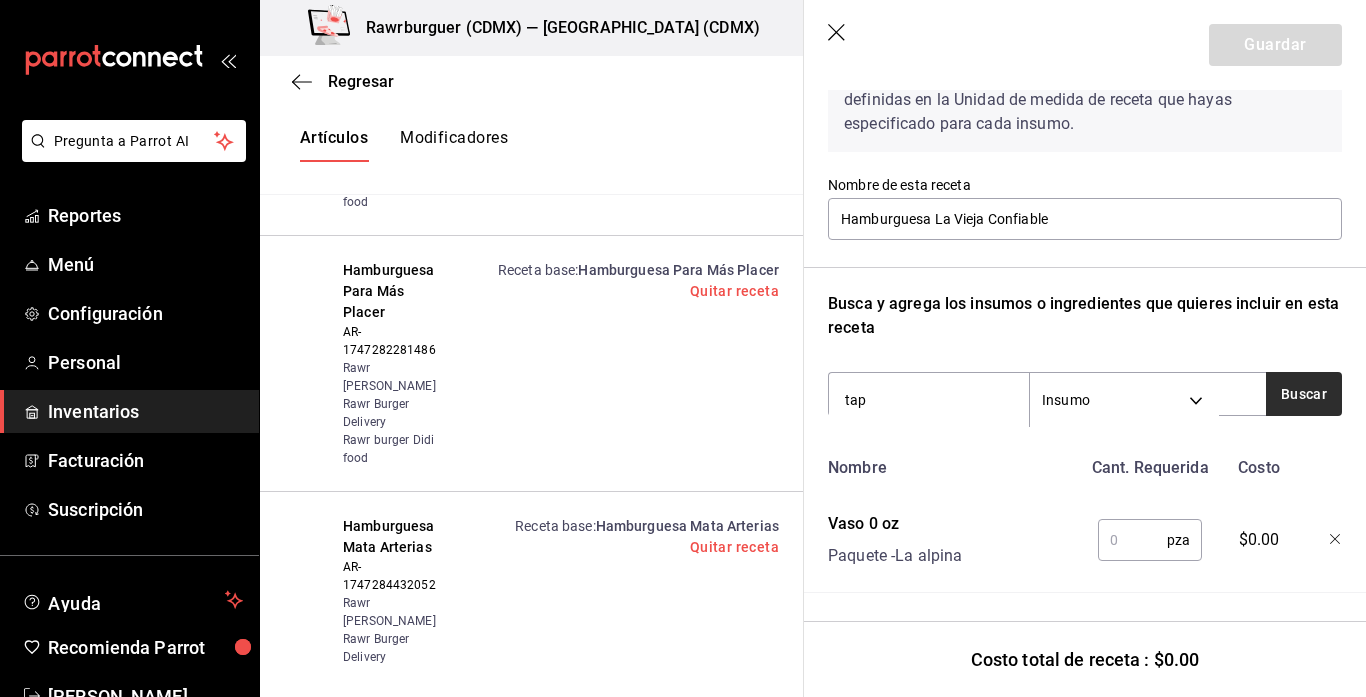 type on "tap" 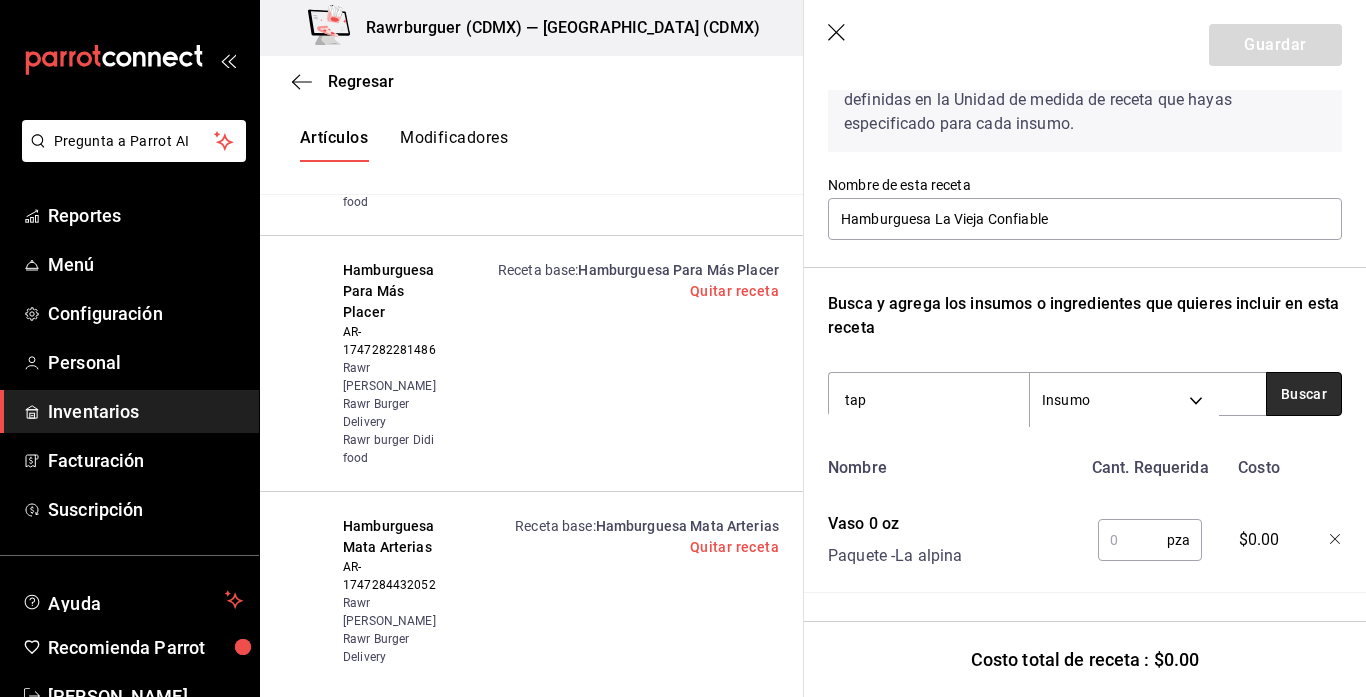 click on "Buscar" at bounding box center (1304, 394) 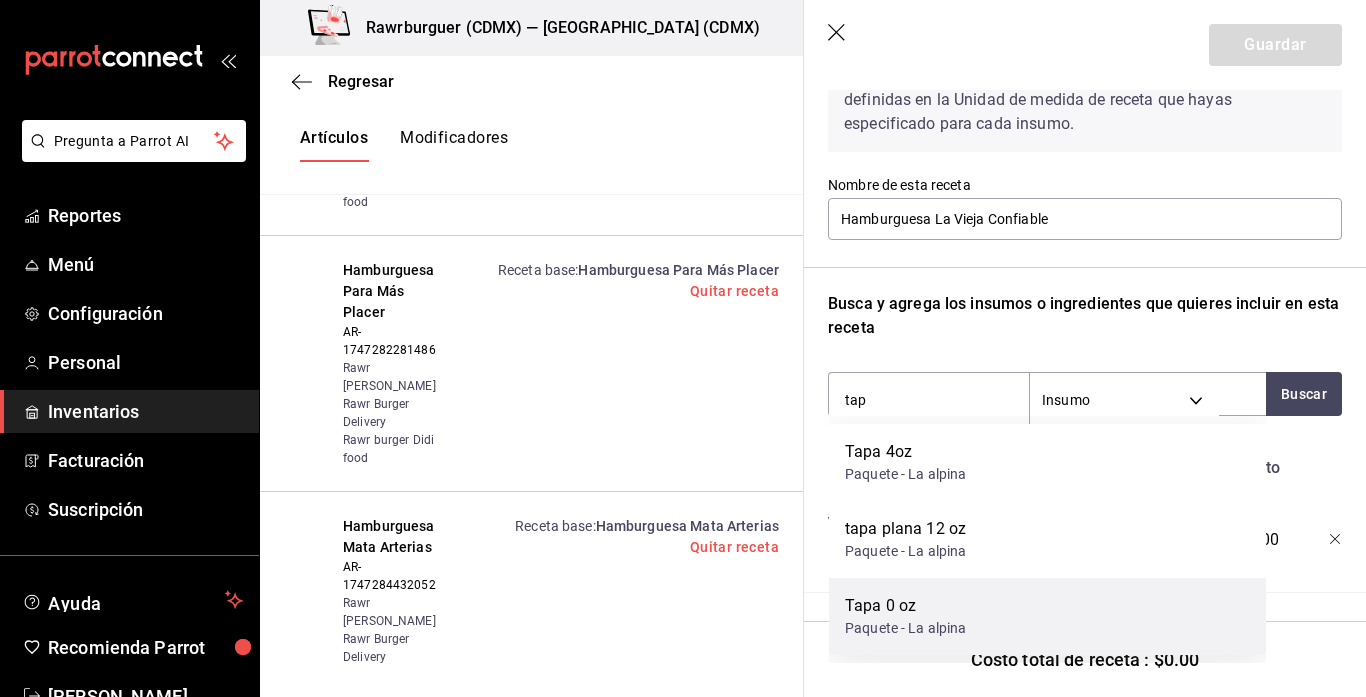 click on "Paquete - La alpina" at bounding box center (906, 628) 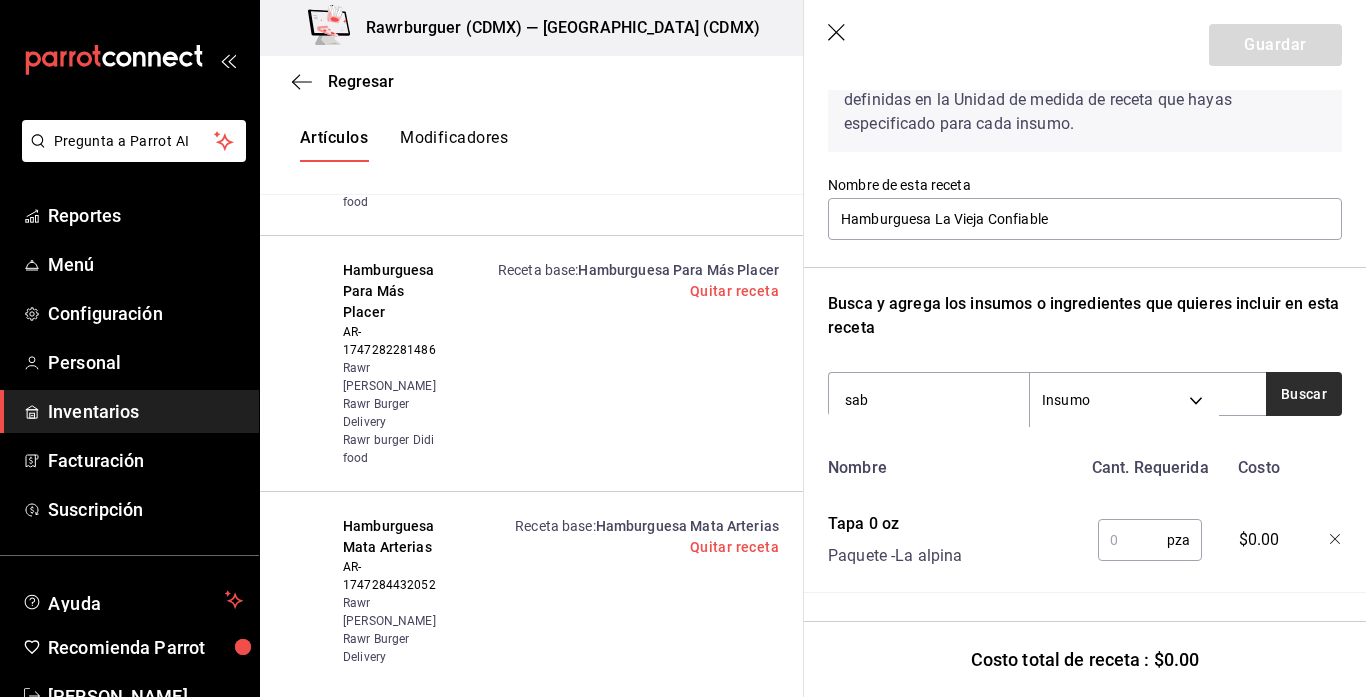 type on "sab" 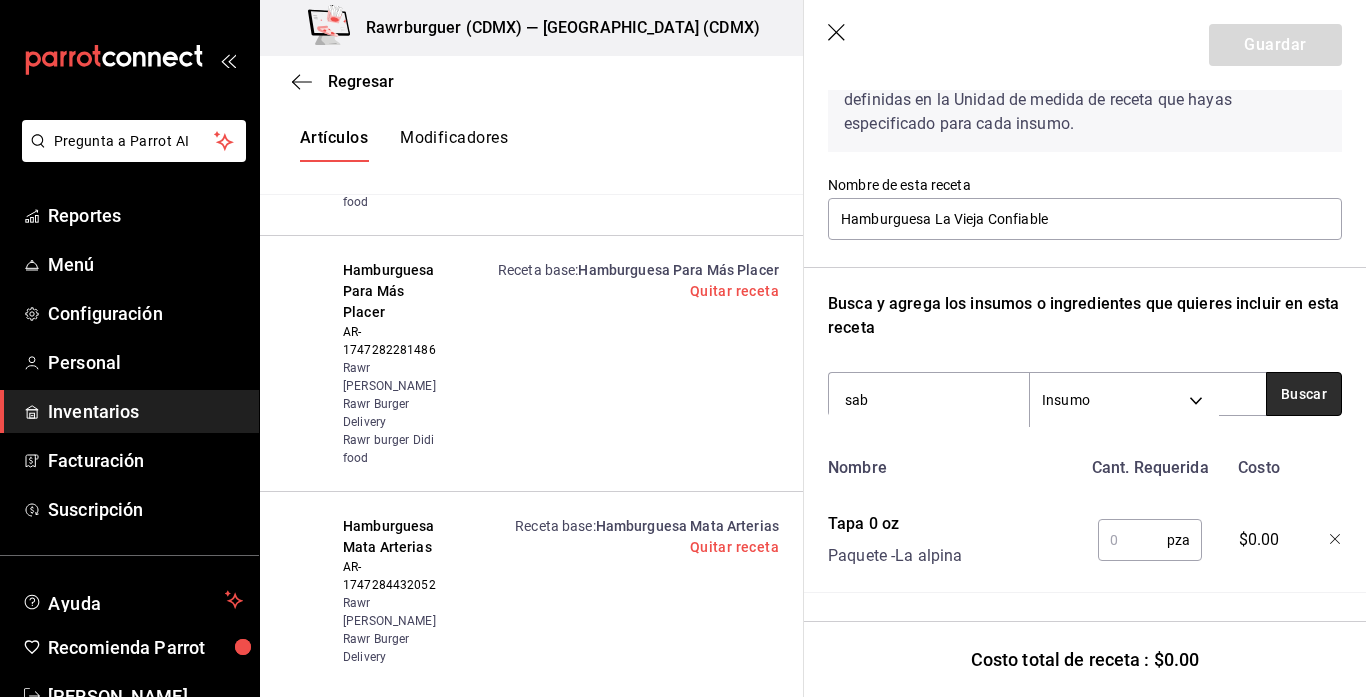 click on "Buscar" at bounding box center [1304, 394] 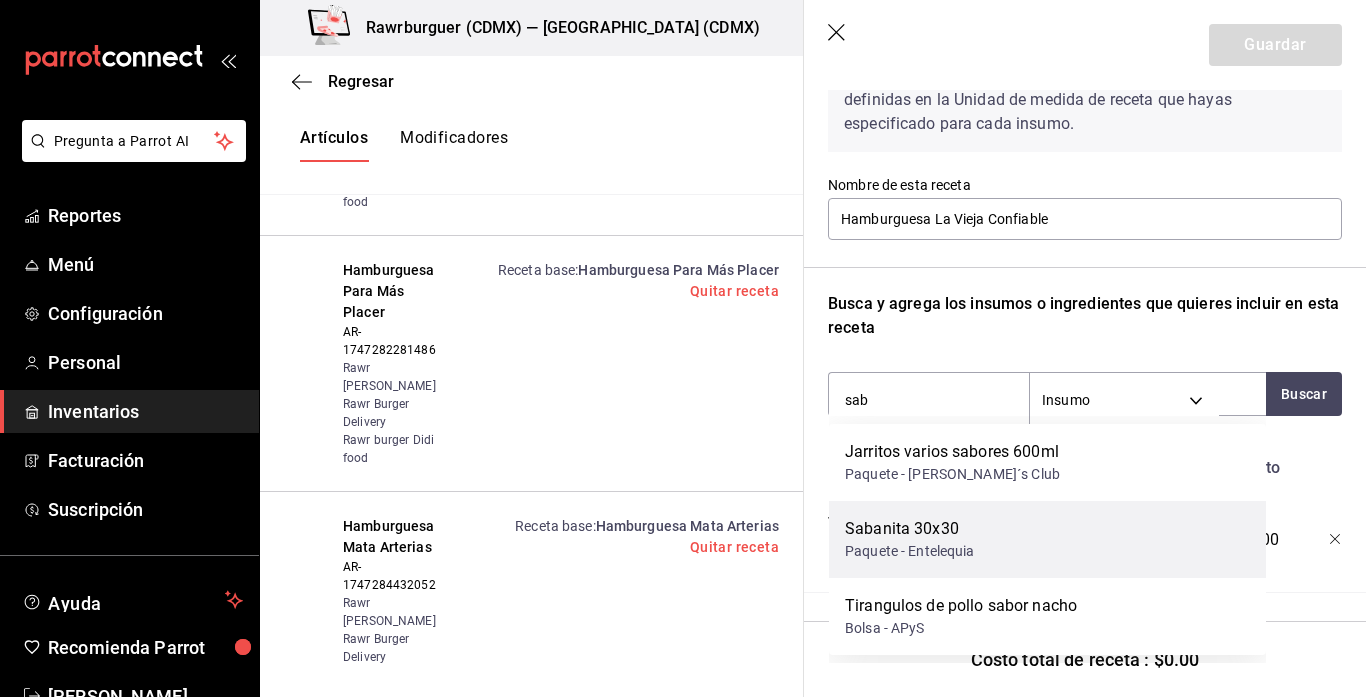 click on "Sabanita 30x30 Paquete - [GEOGRAPHIC_DATA]" at bounding box center (1047, 539) 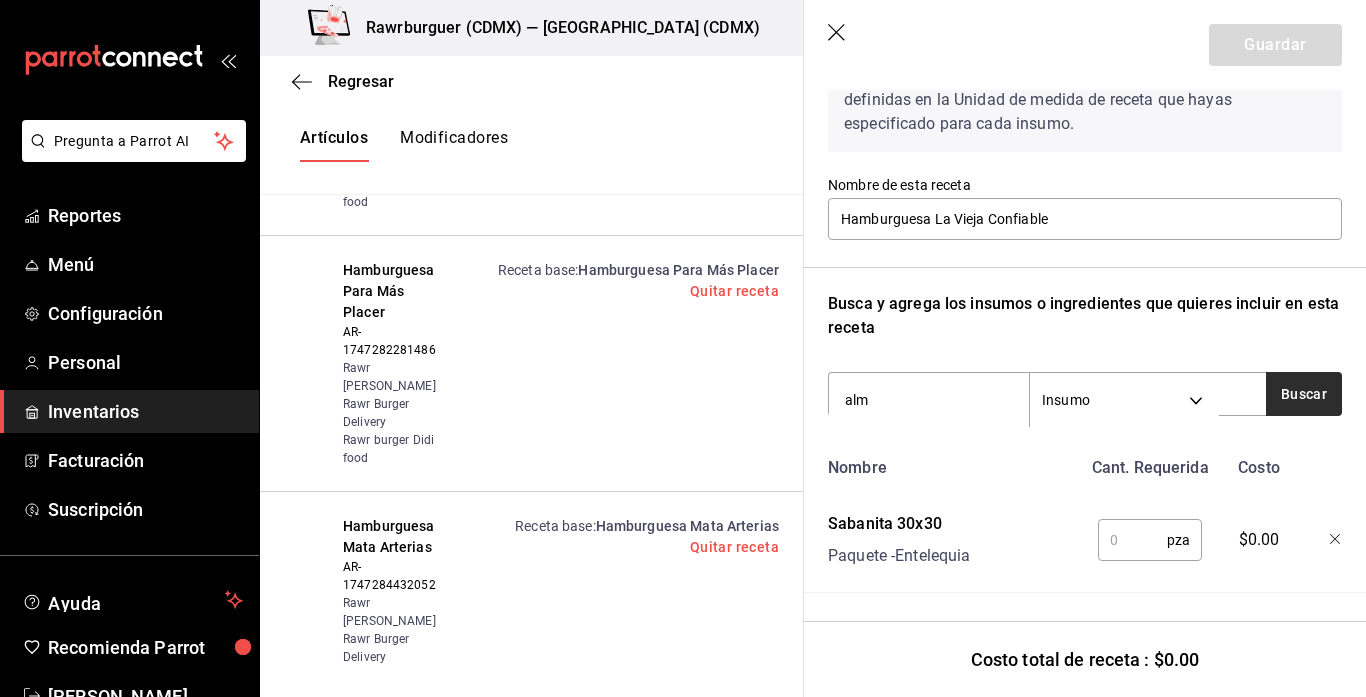 type on "alm" 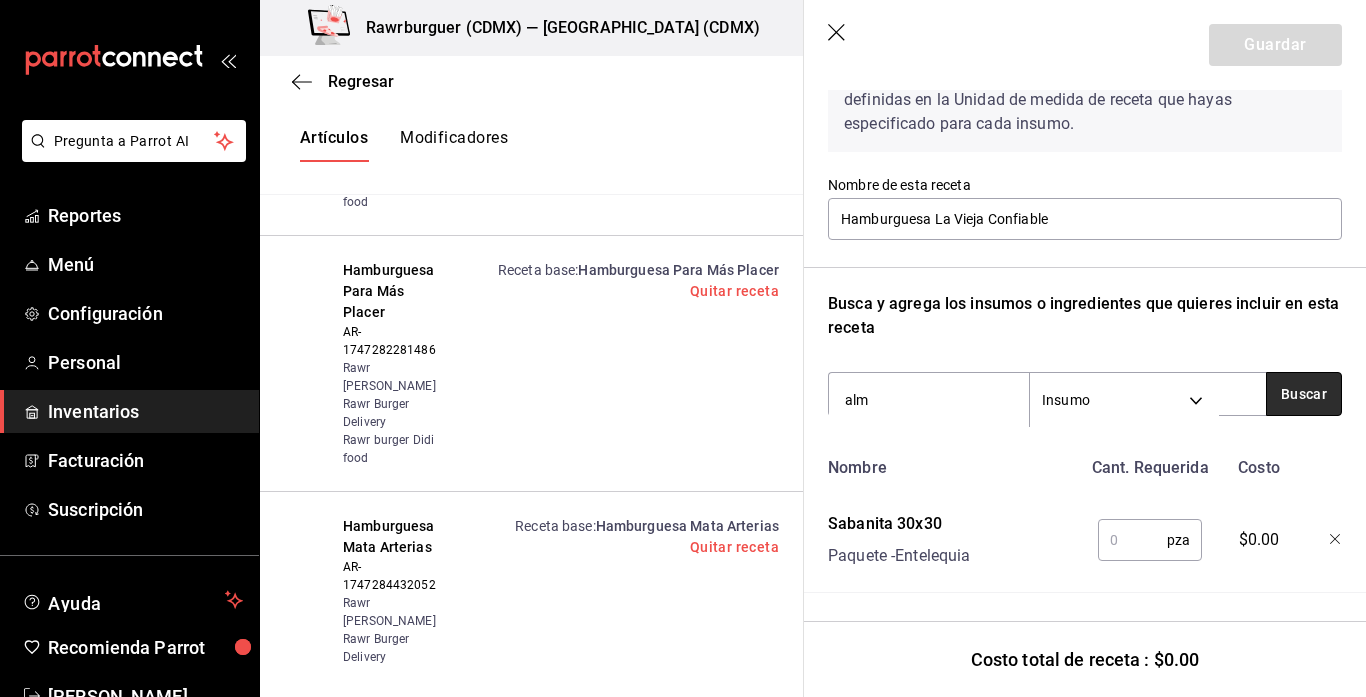 click on "Buscar" at bounding box center (1304, 394) 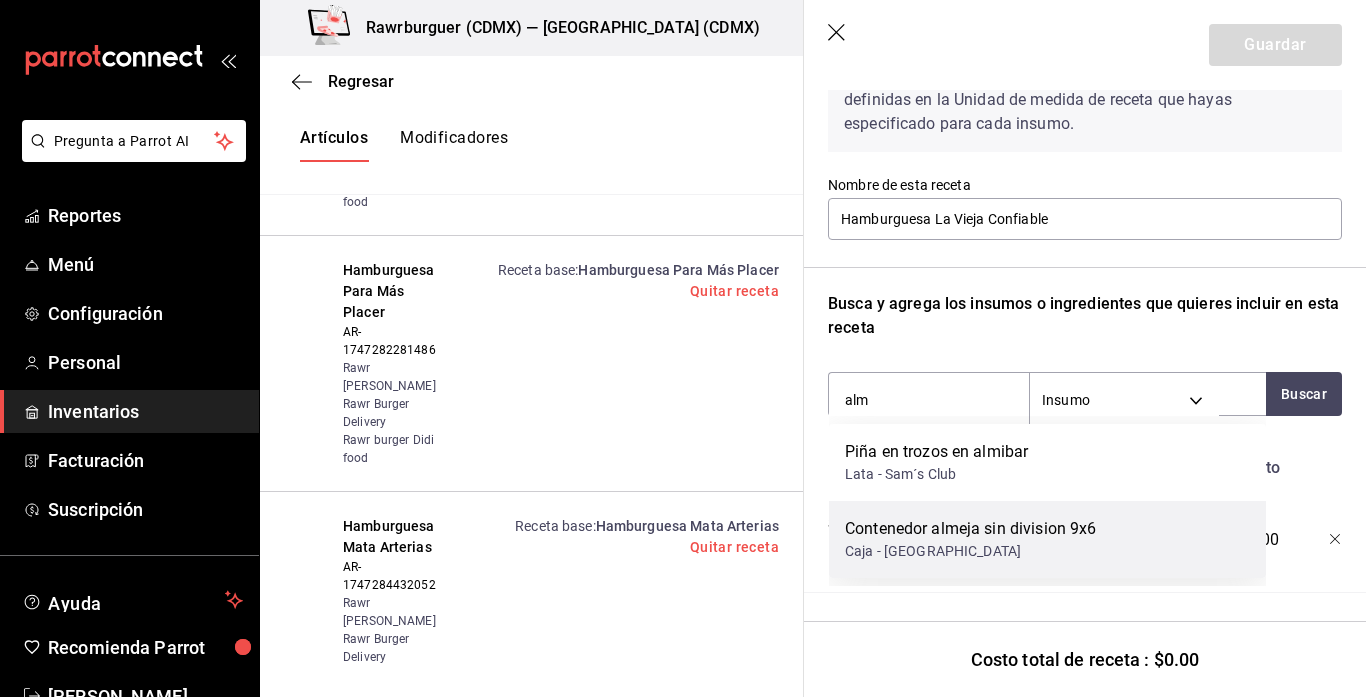 click on "Caja - [GEOGRAPHIC_DATA]" at bounding box center [970, 551] 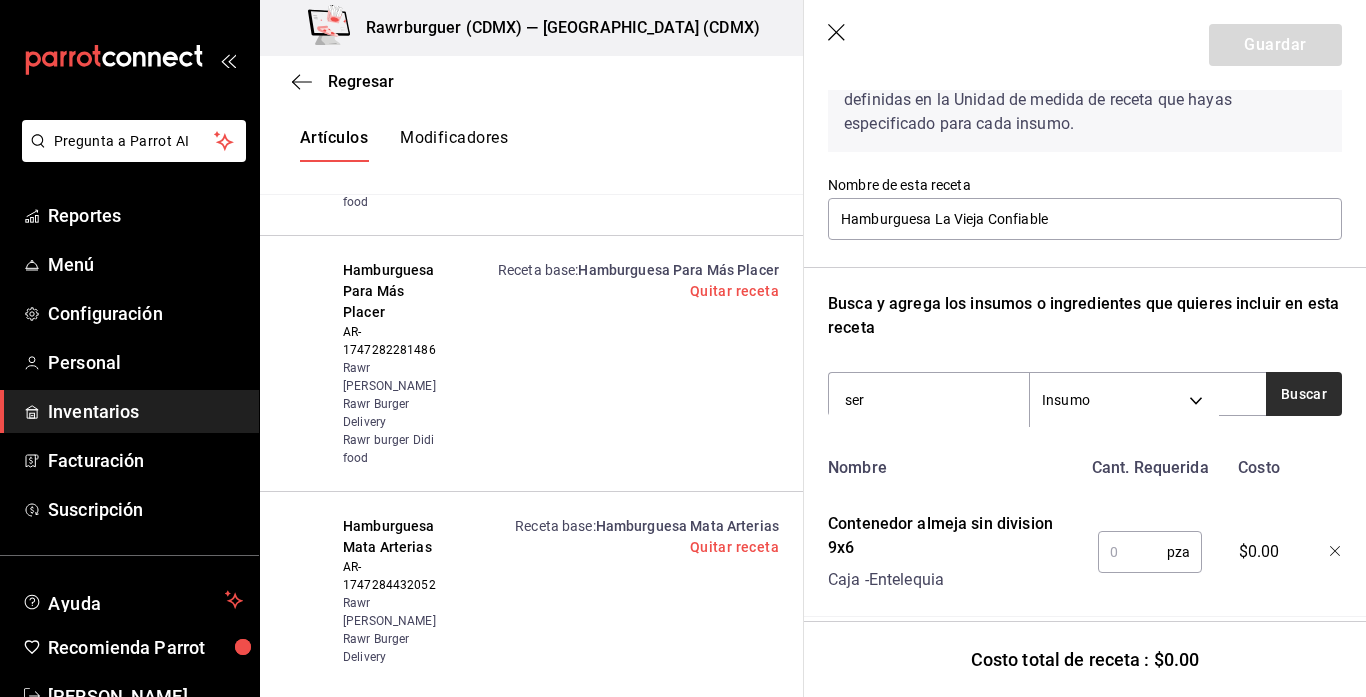 type on "ser" 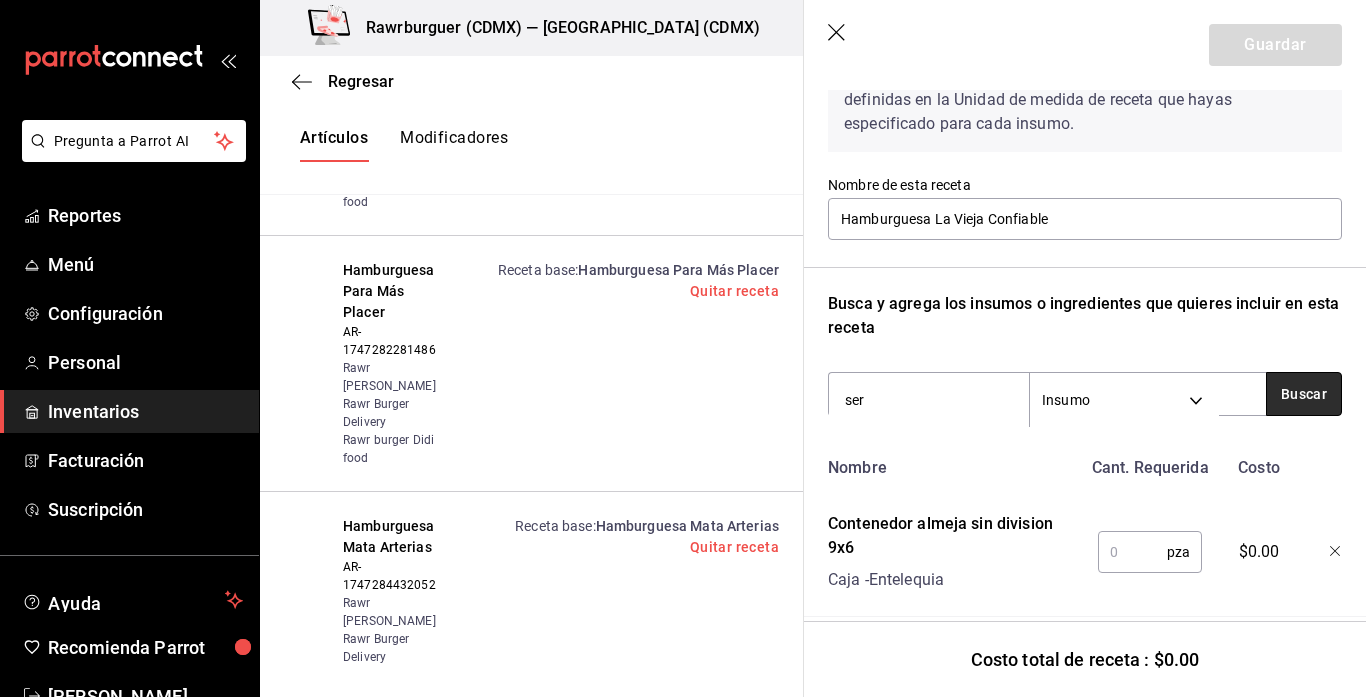 click on "Buscar" at bounding box center (1304, 394) 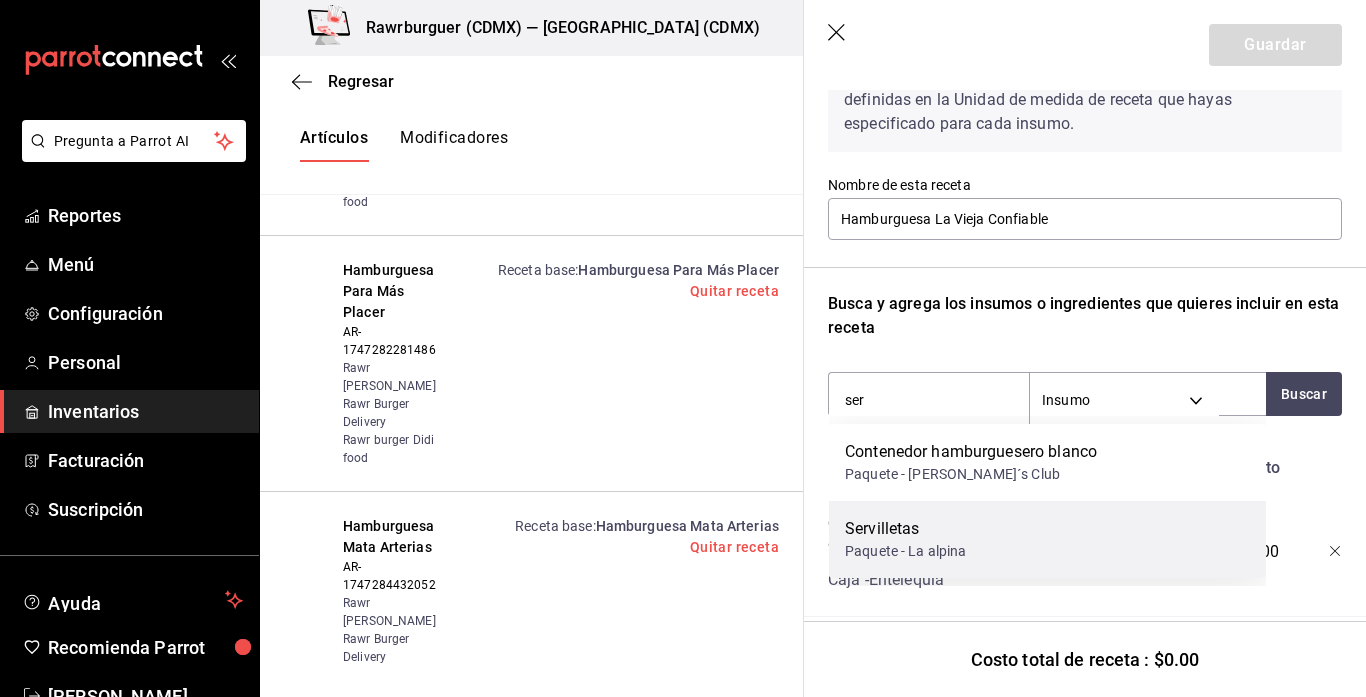 click on "Servilletas  Paquete - La alpina" at bounding box center [1047, 539] 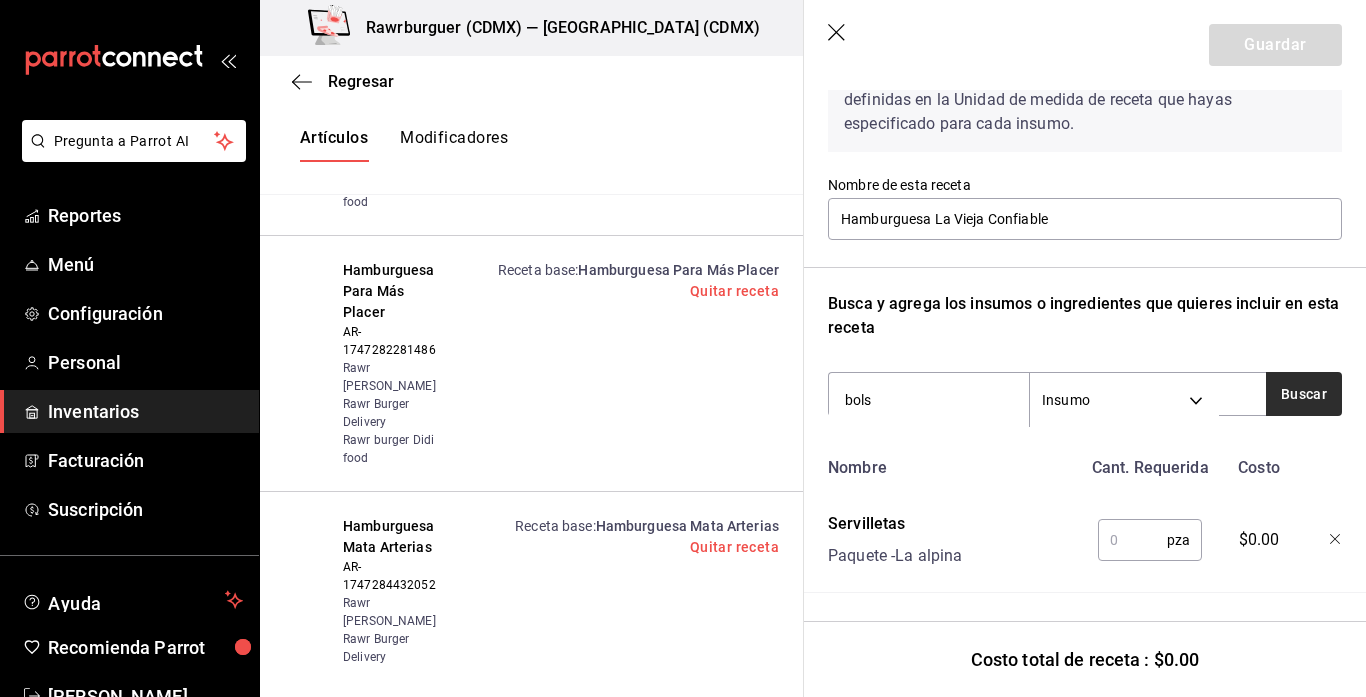 type on "bols" 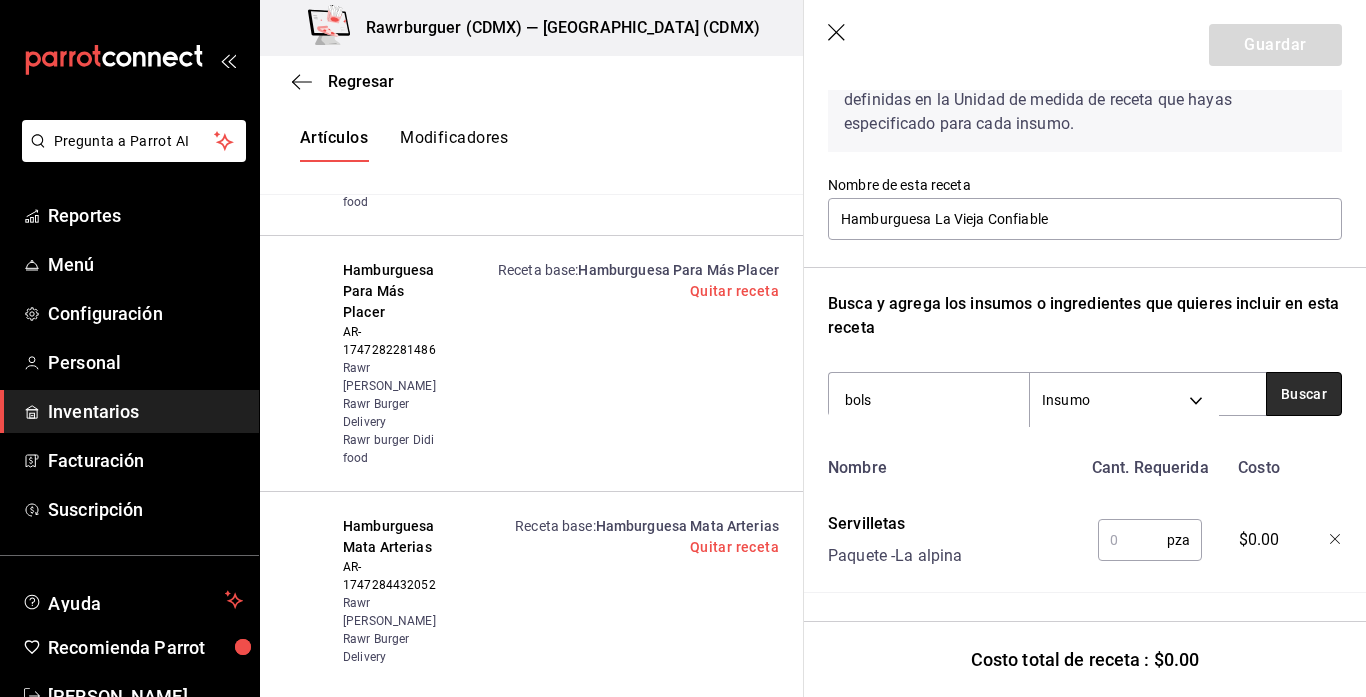 click on "Buscar" at bounding box center (1304, 394) 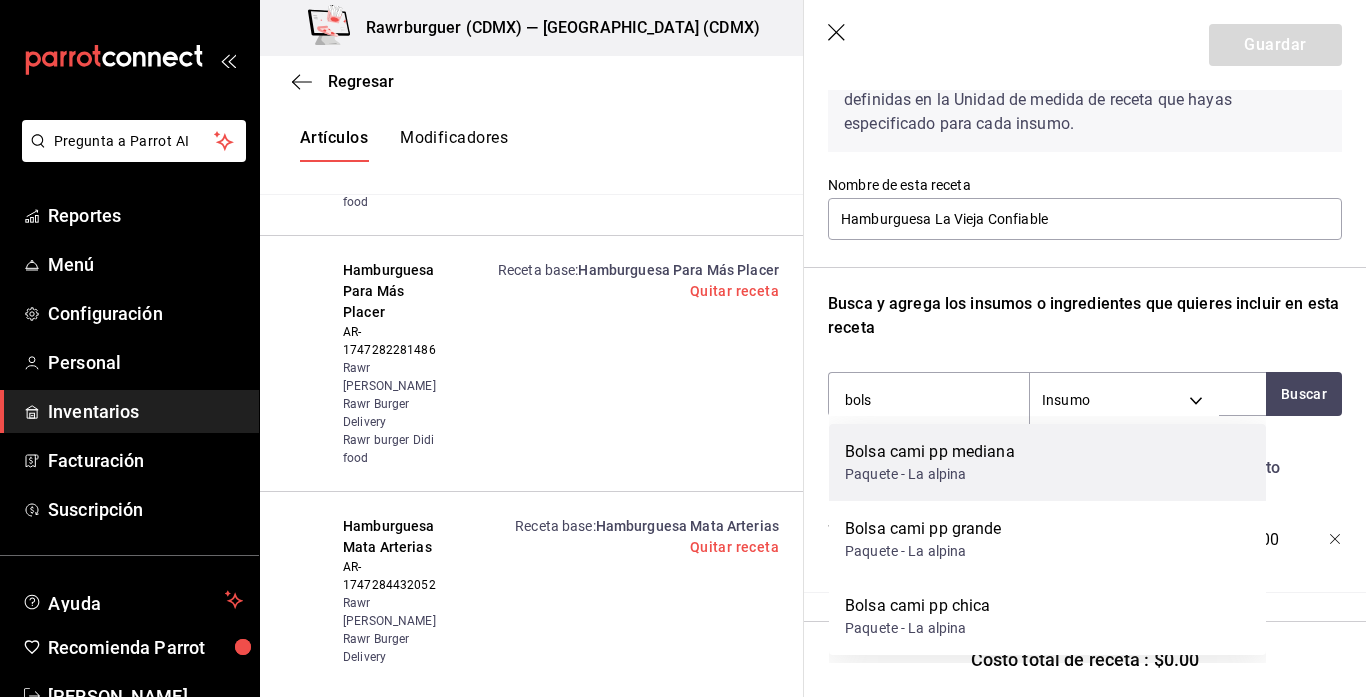 click on "Bolsa cami pp mediana  Paquete - La alpina" at bounding box center (1047, 462) 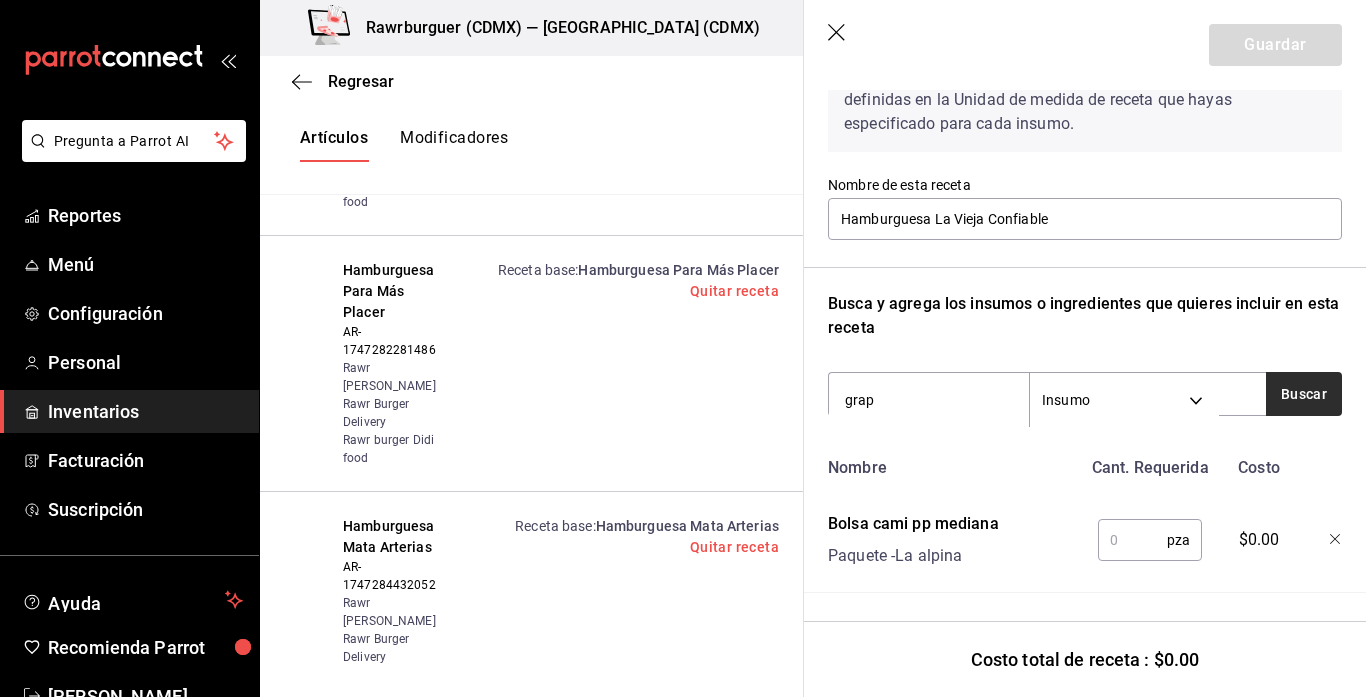 type on "grap" 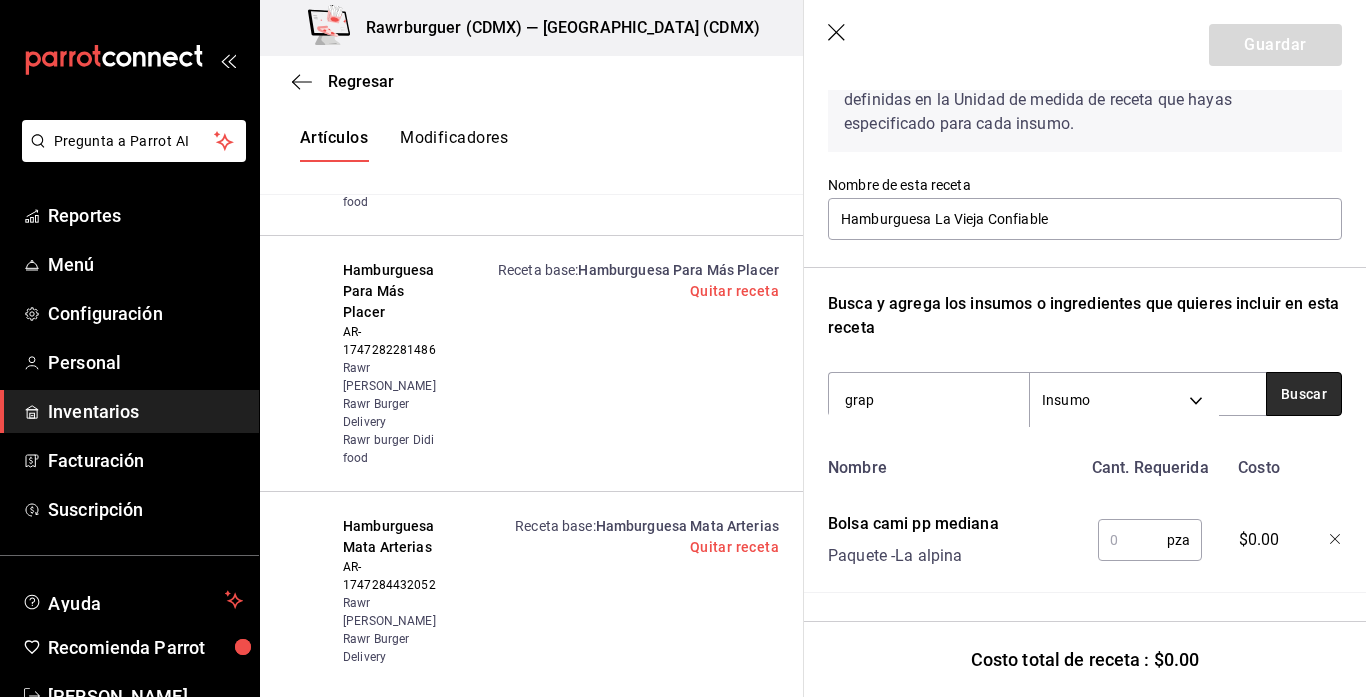 click on "Buscar" at bounding box center [1304, 394] 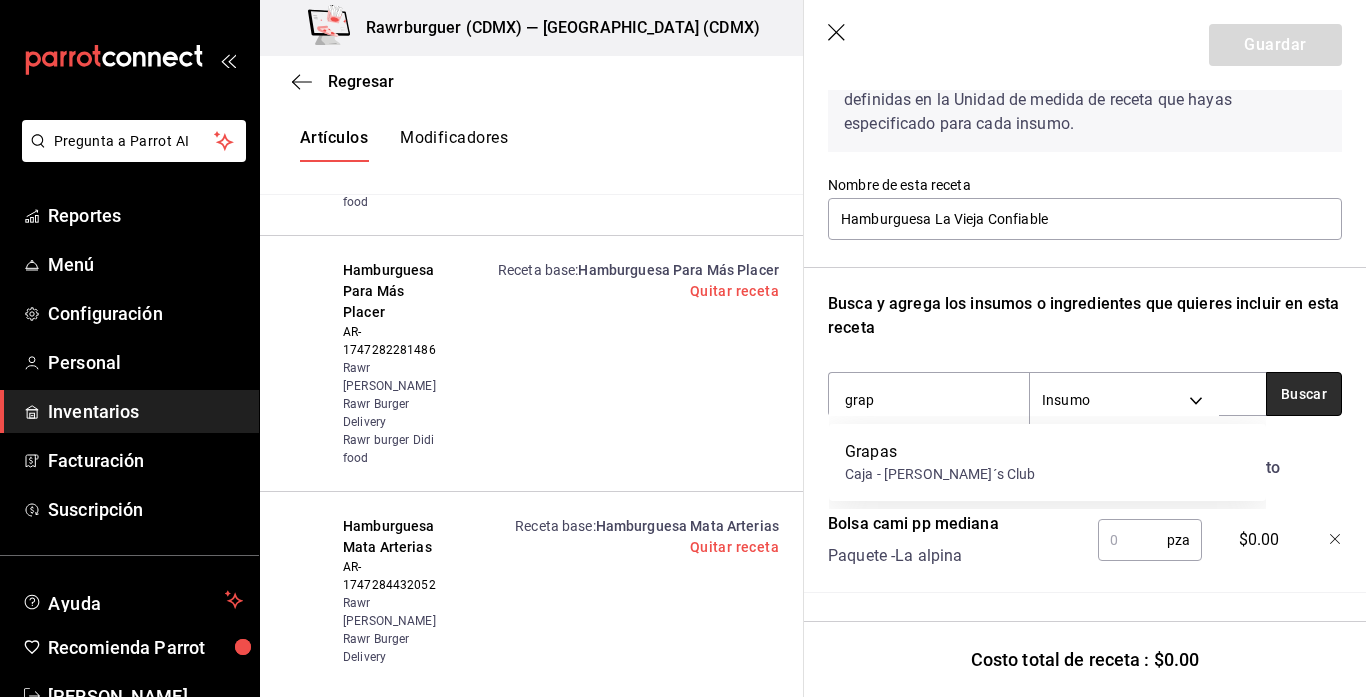 click on "Buscar" at bounding box center [1304, 394] 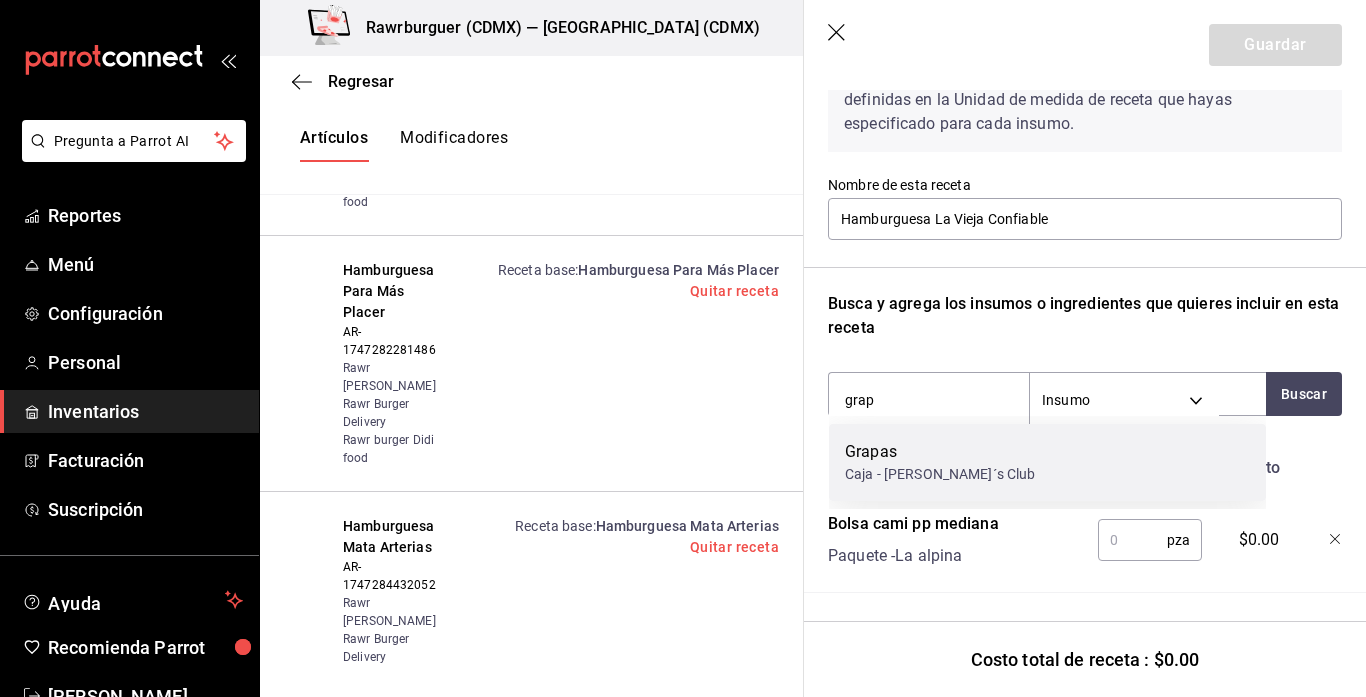 click on "Grapas Caja - [PERSON_NAME]´s Club" at bounding box center (1047, 462) 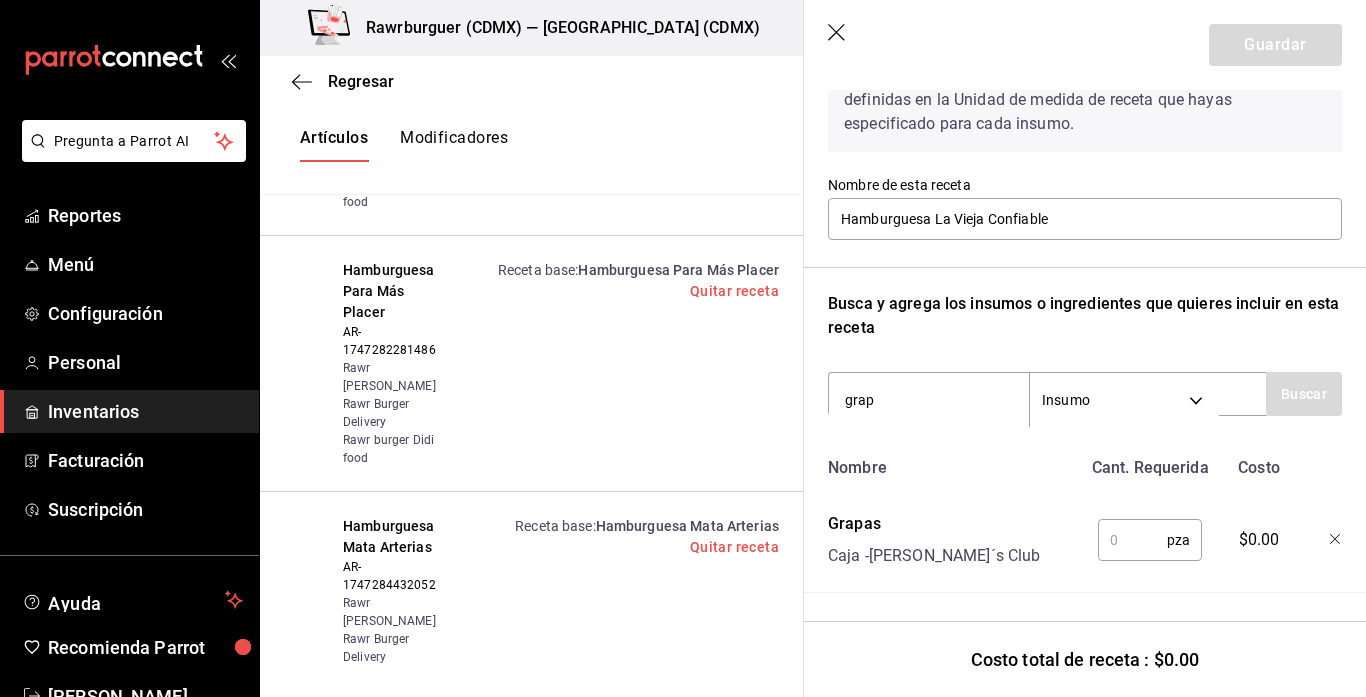 type 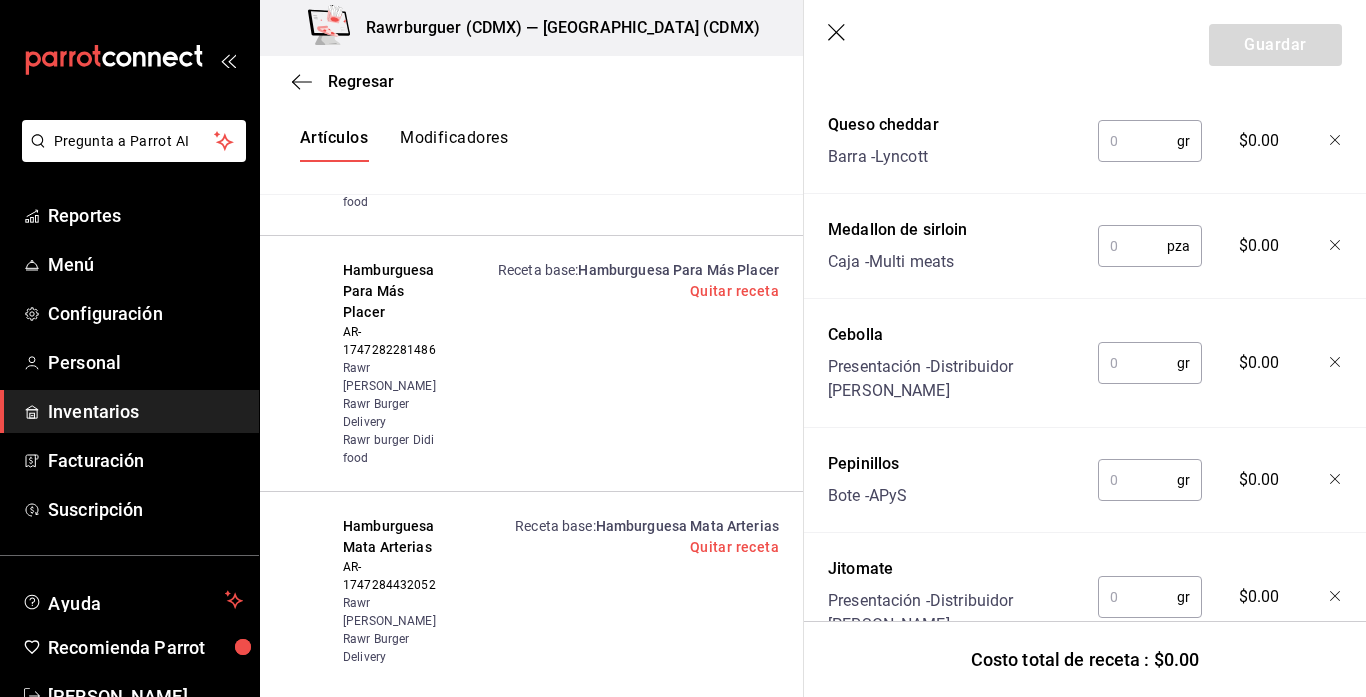 scroll, scrollTop: 2250, scrollLeft: 0, axis: vertical 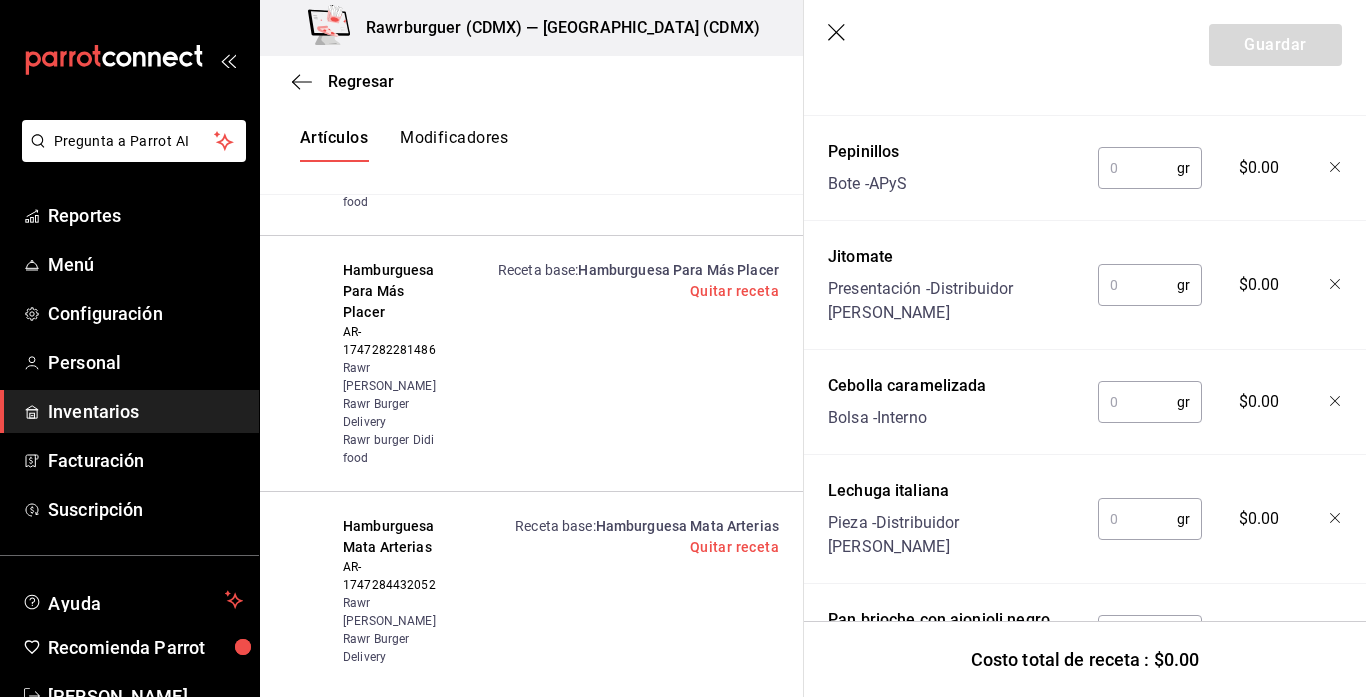 click at bounding box center [1132, 636] 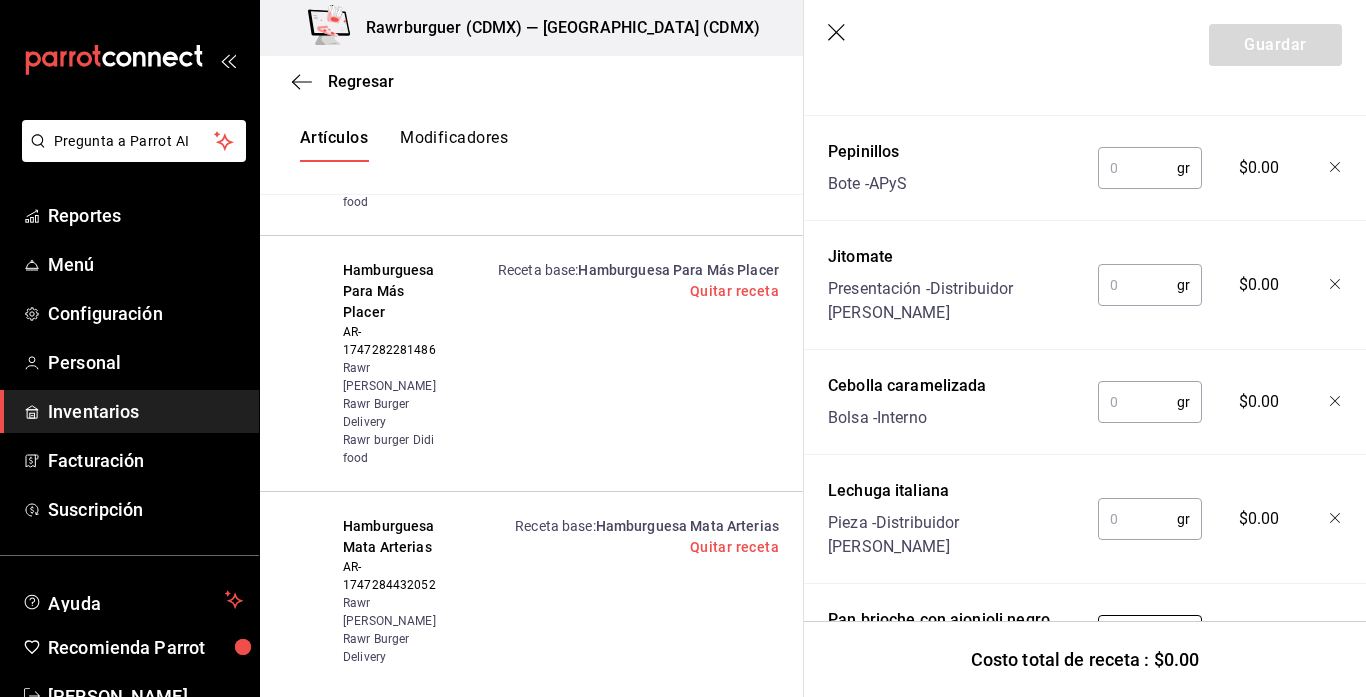 type on "1" 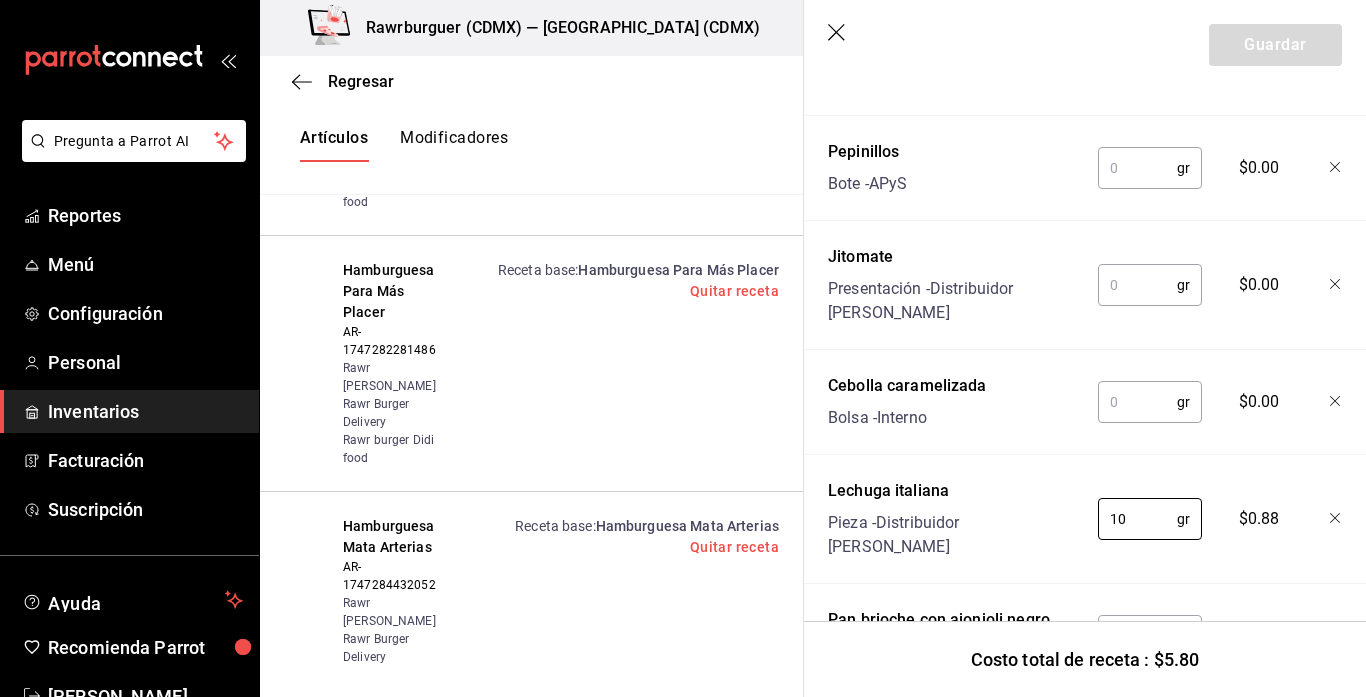 type on "10" 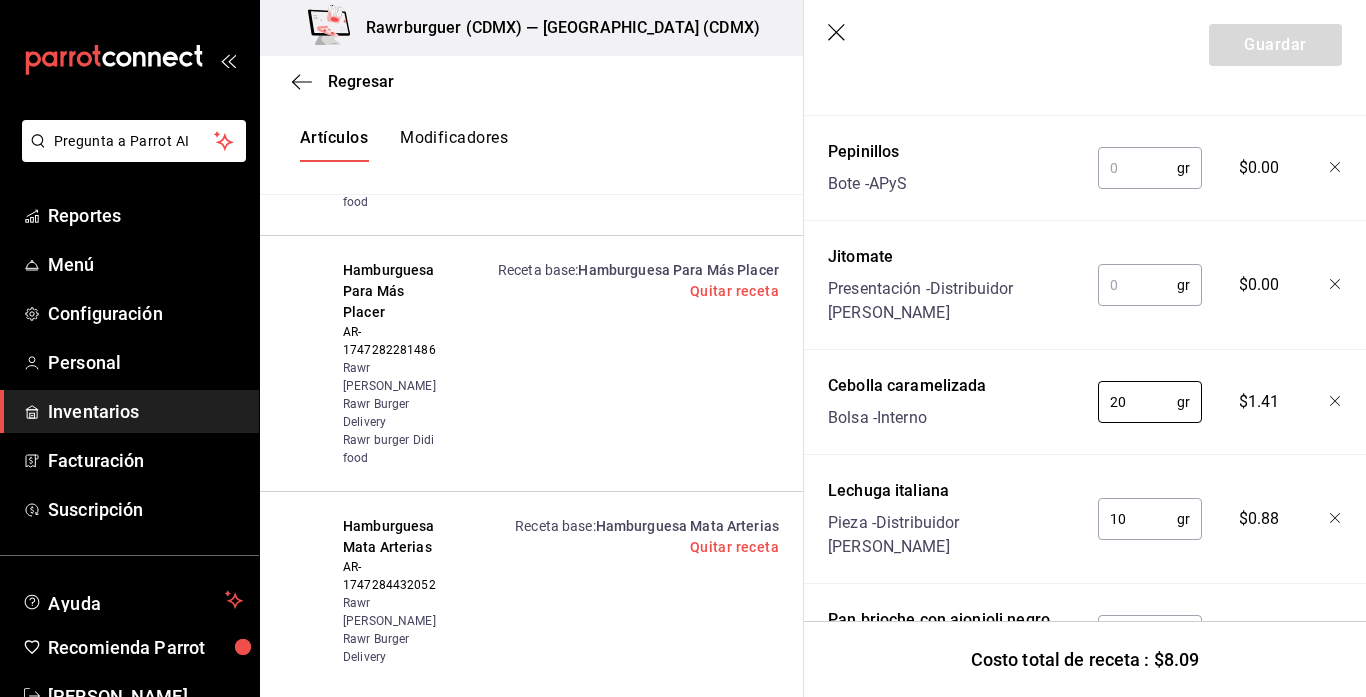 type on "20" 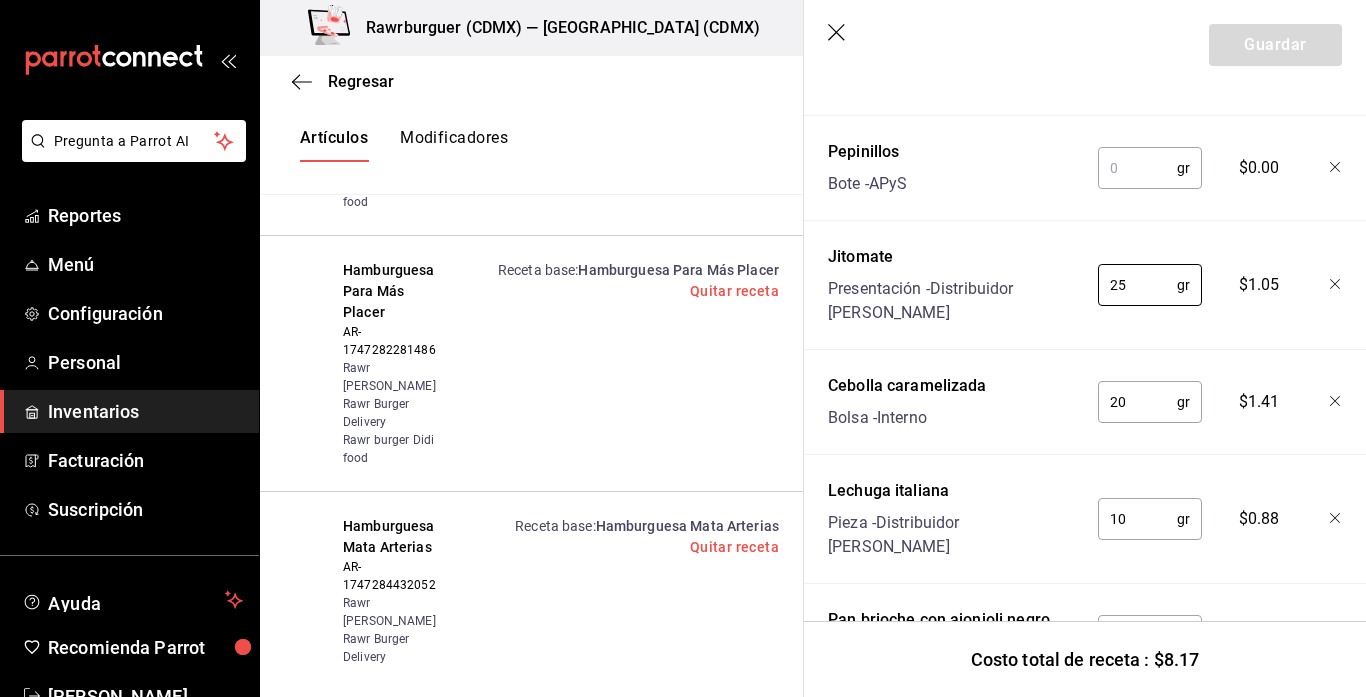 type on "25" 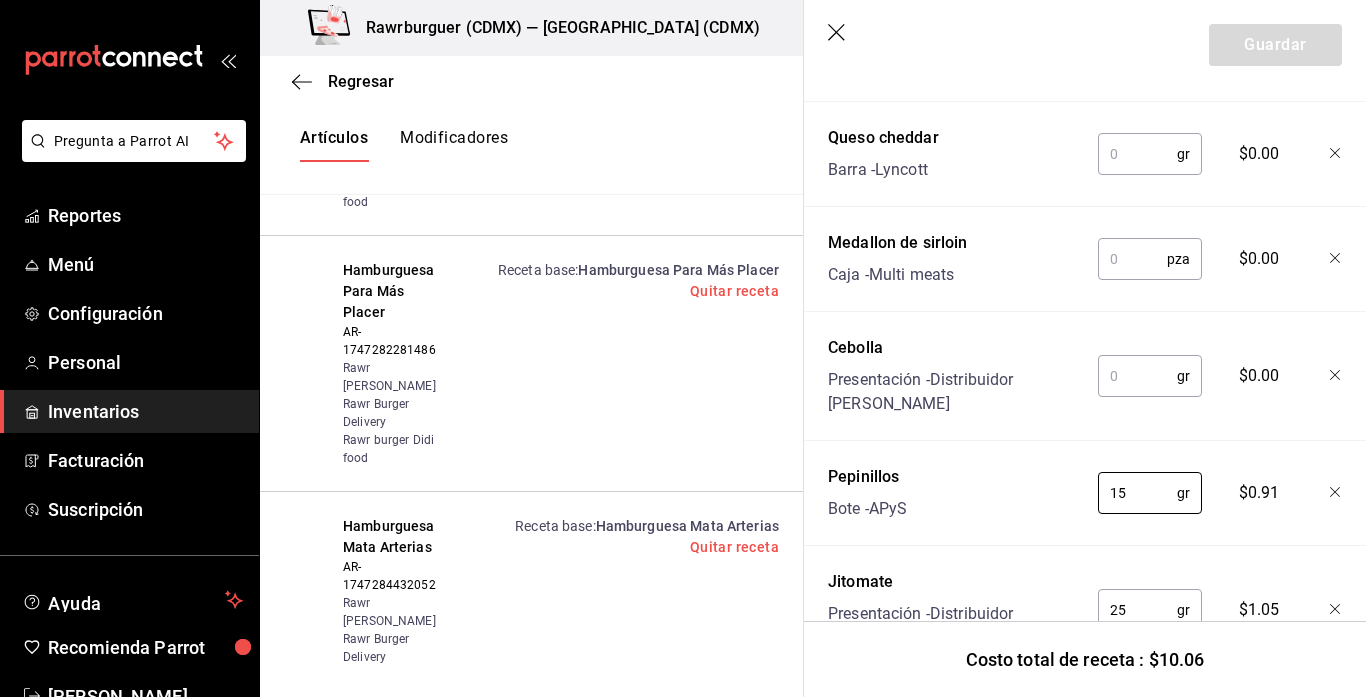 scroll, scrollTop: 1923, scrollLeft: 0, axis: vertical 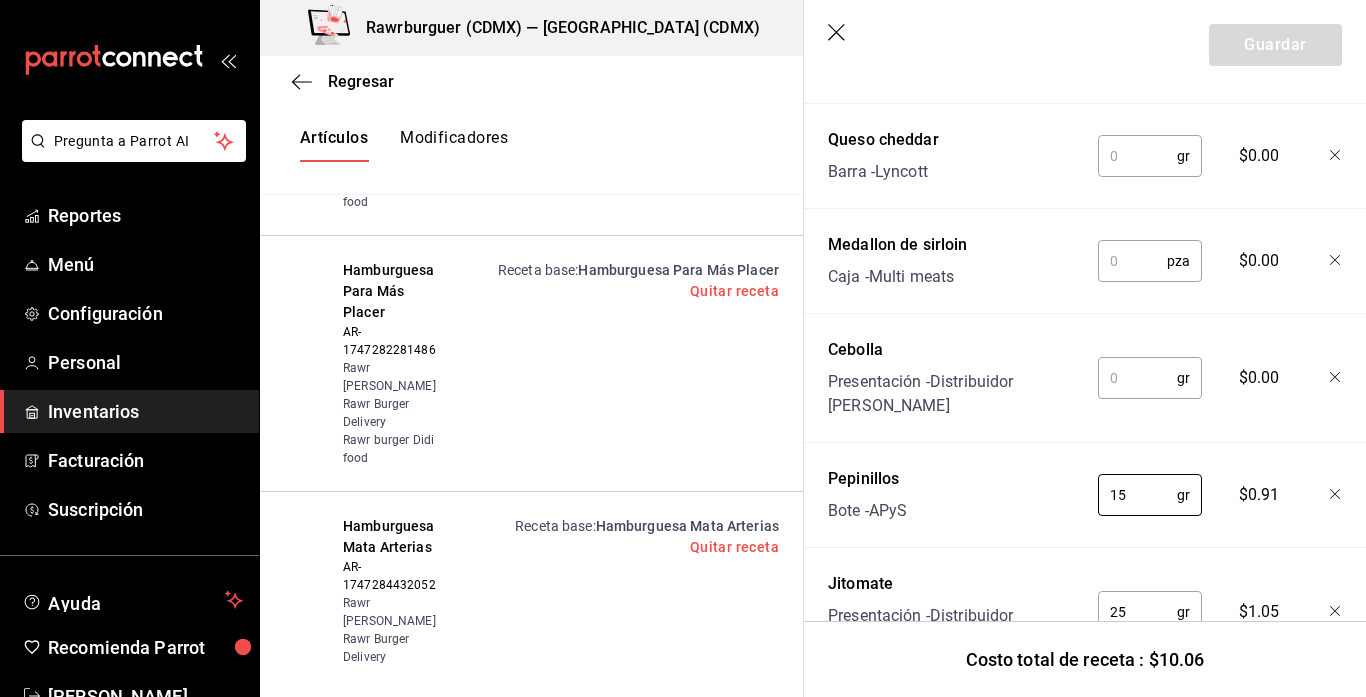 type on "15" 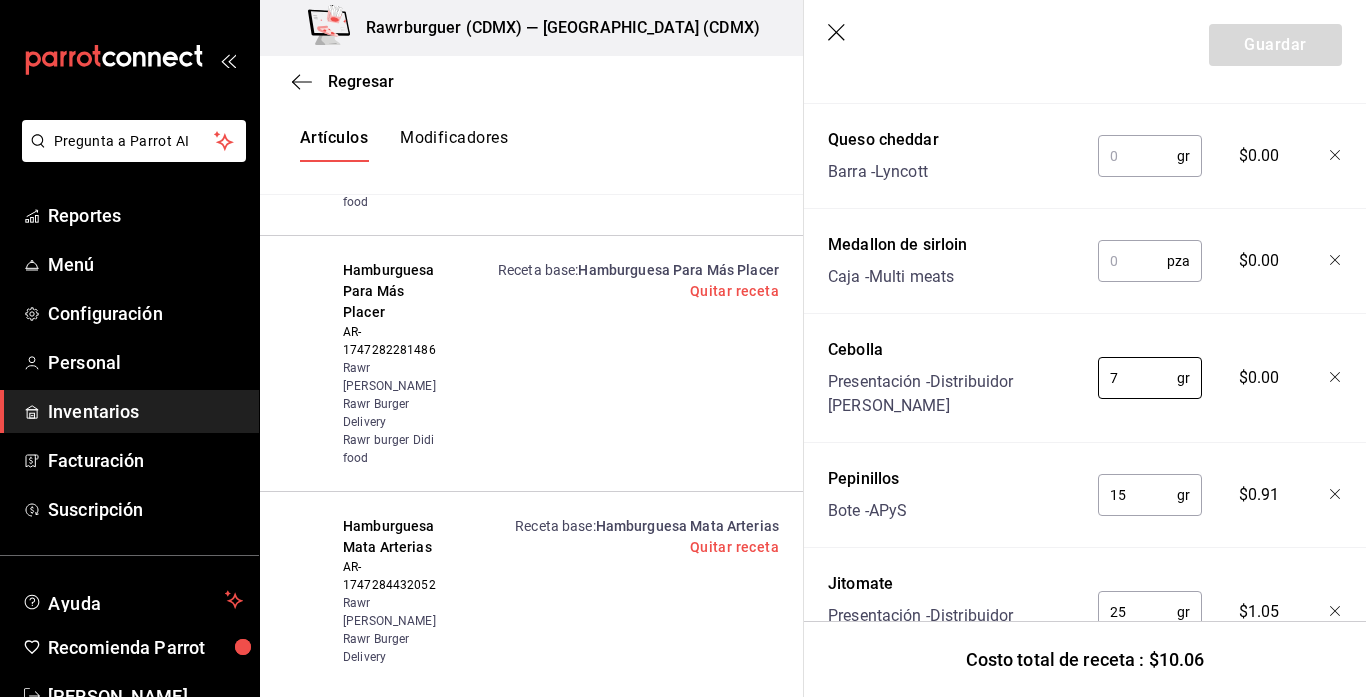 type on "7" 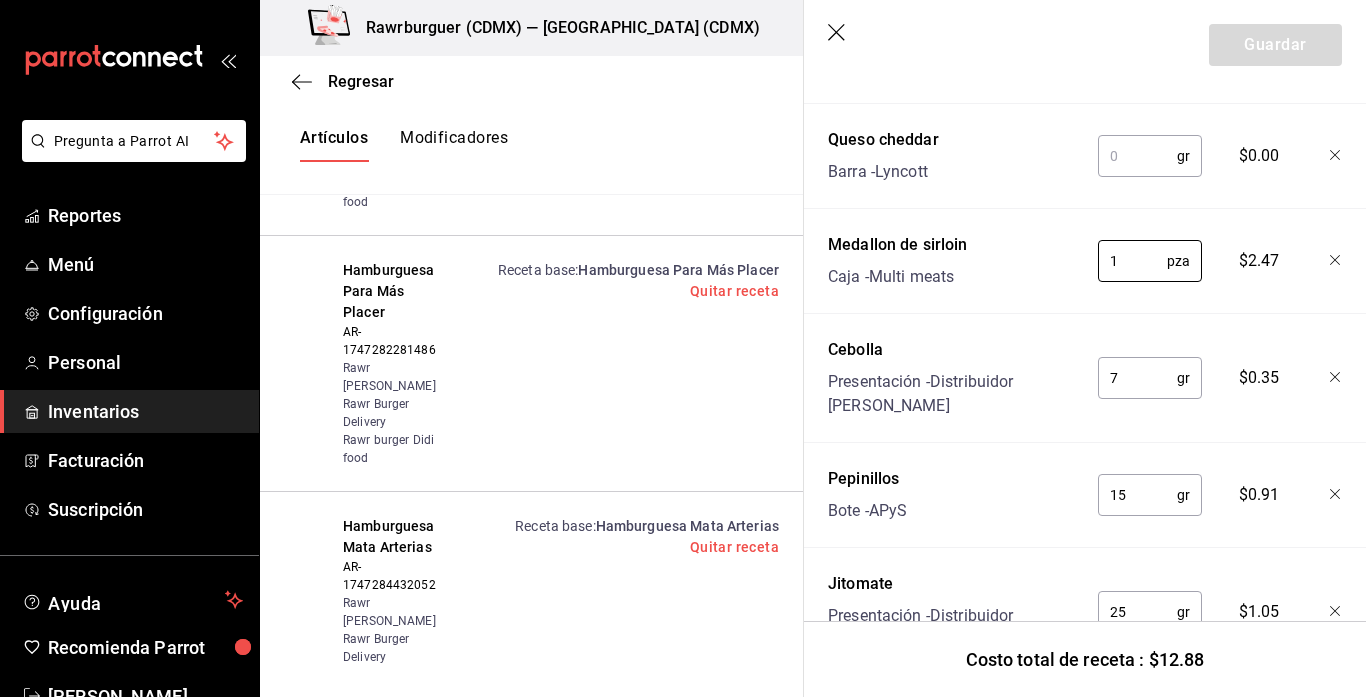 type on "1" 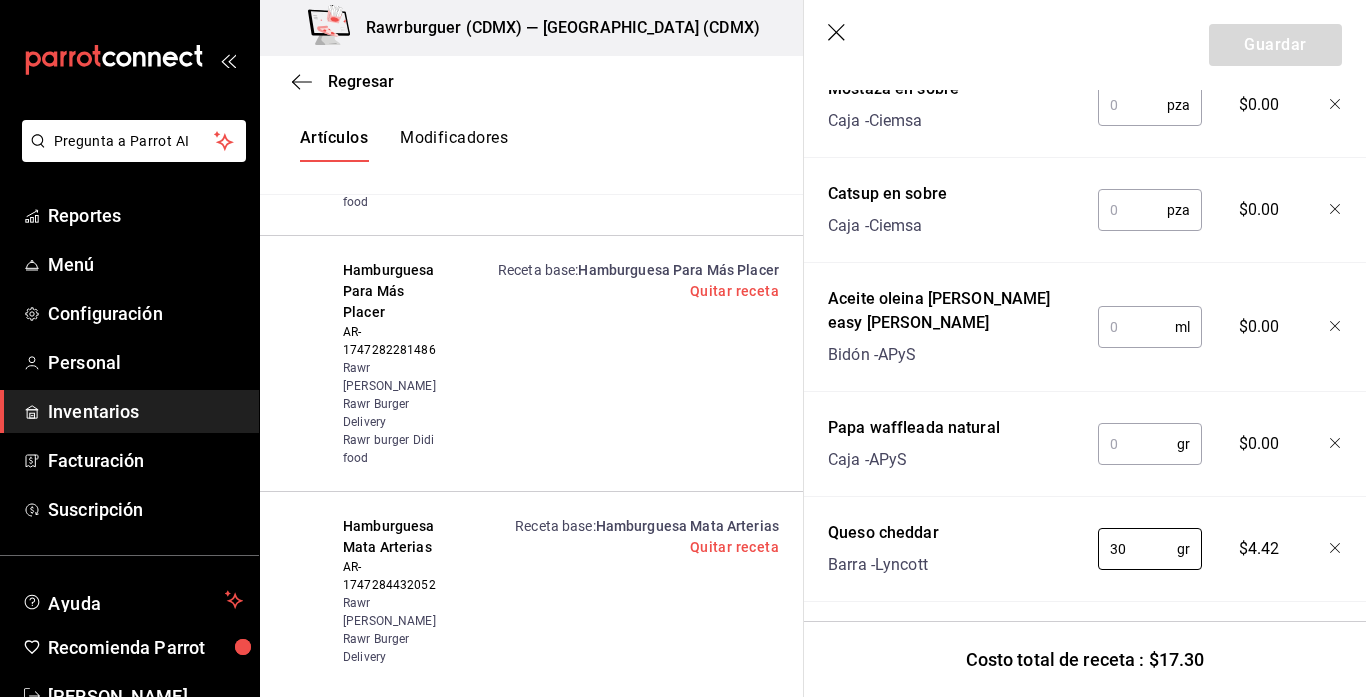 scroll, scrollTop: 1528, scrollLeft: 0, axis: vertical 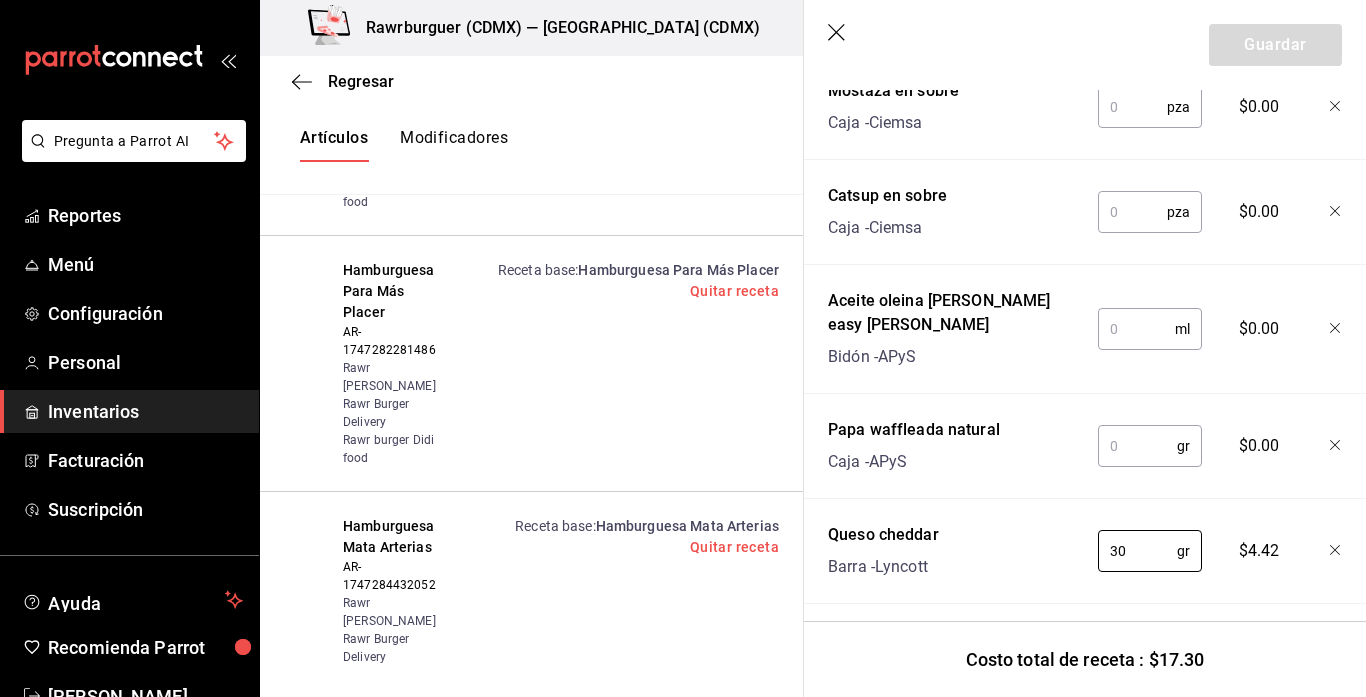 type on "30" 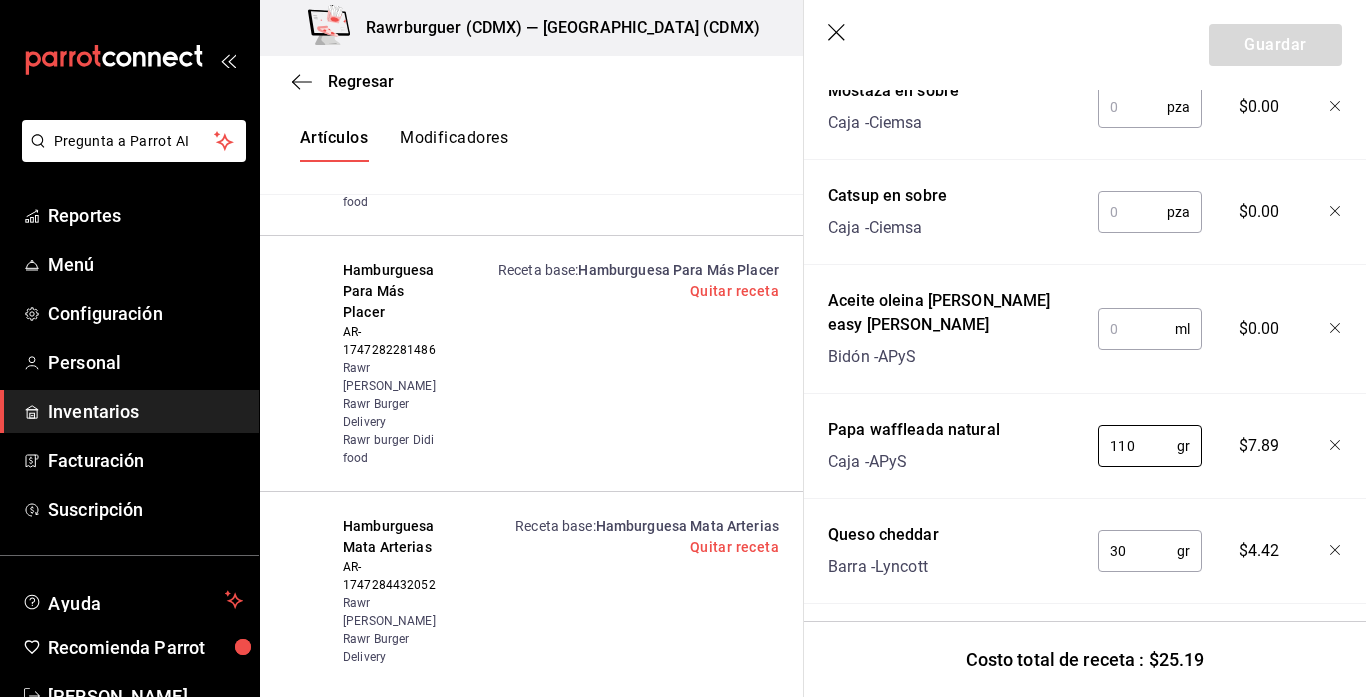type on "110" 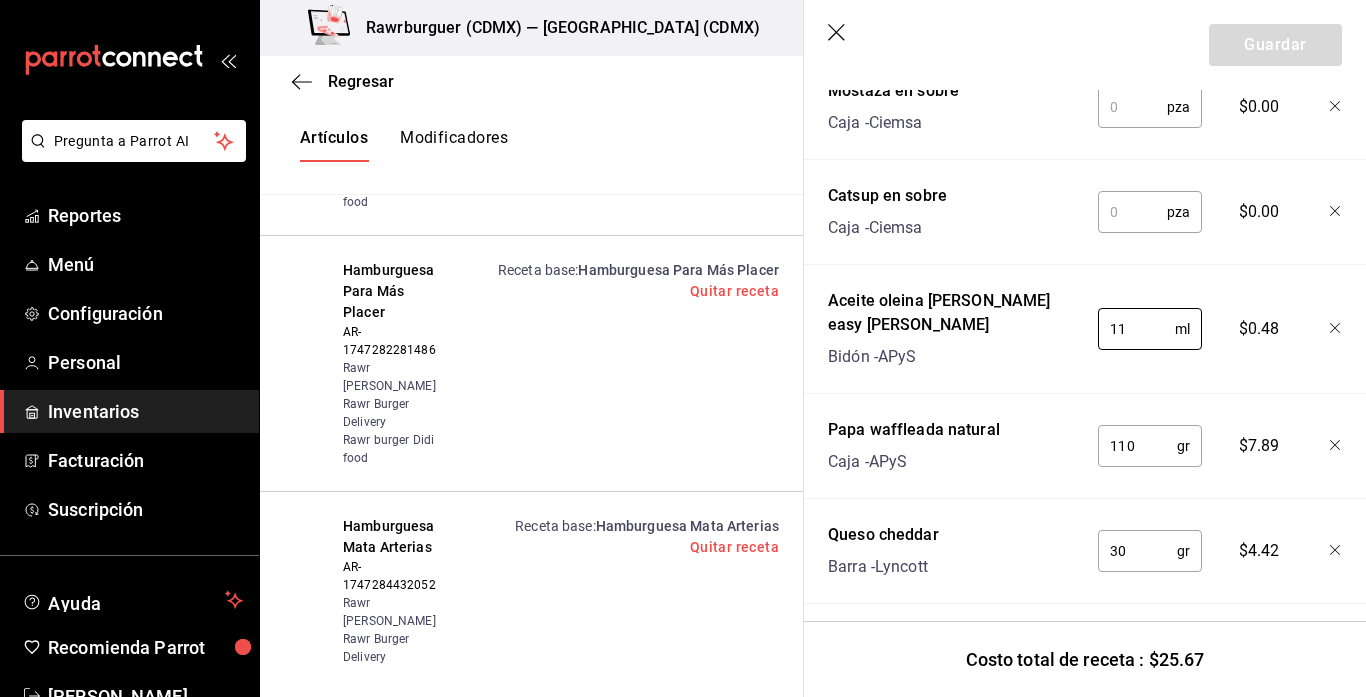 type on "11" 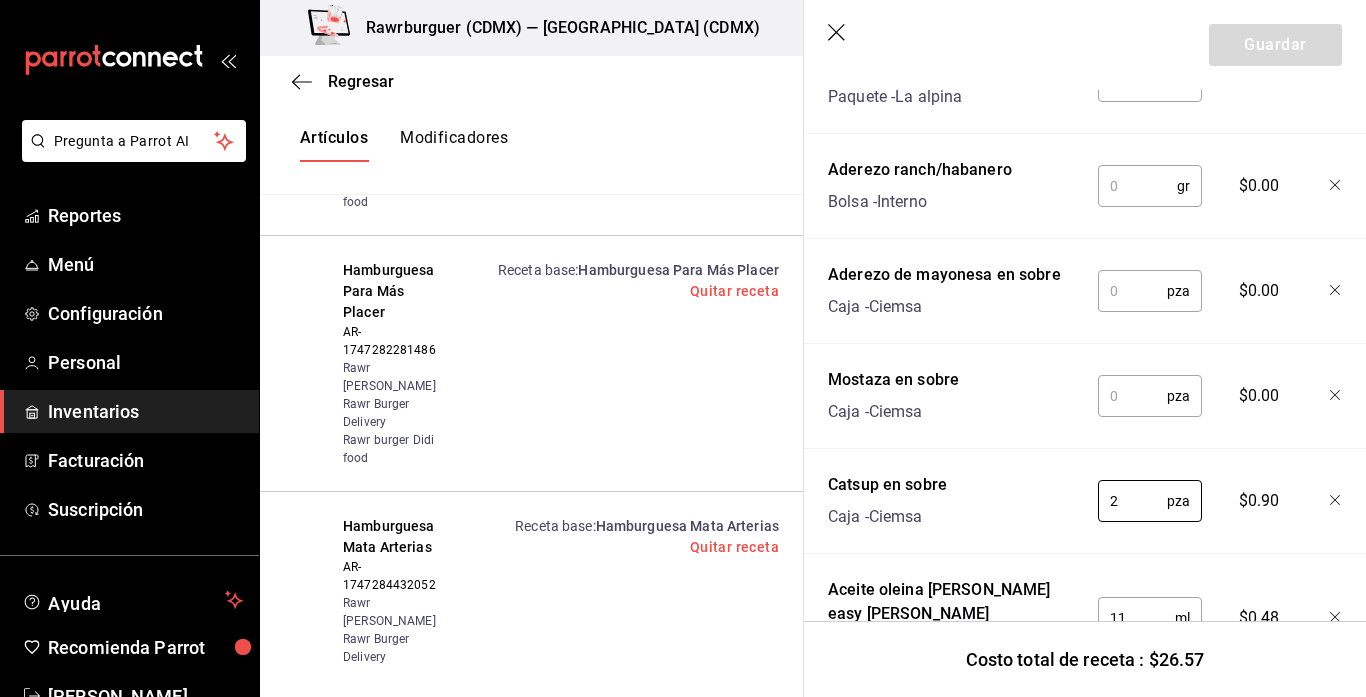 scroll, scrollTop: 1239, scrollLeft: 0, axis: vertical 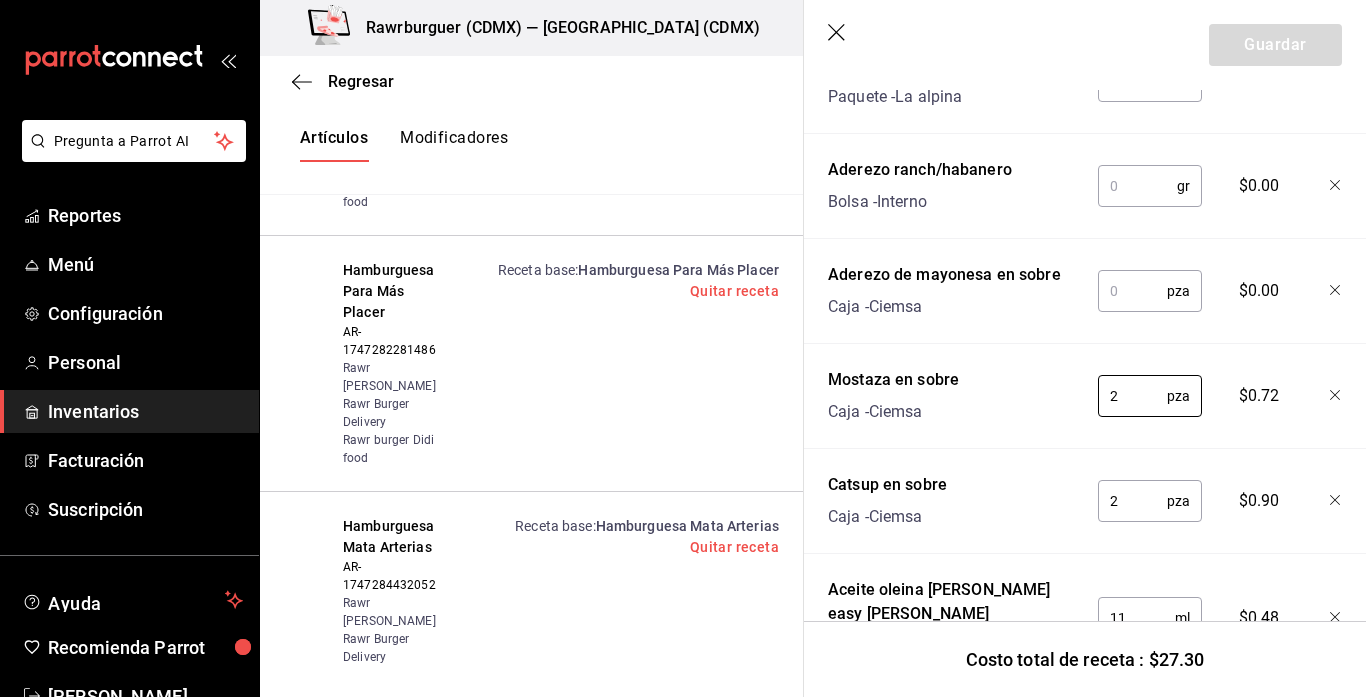 type on "2" 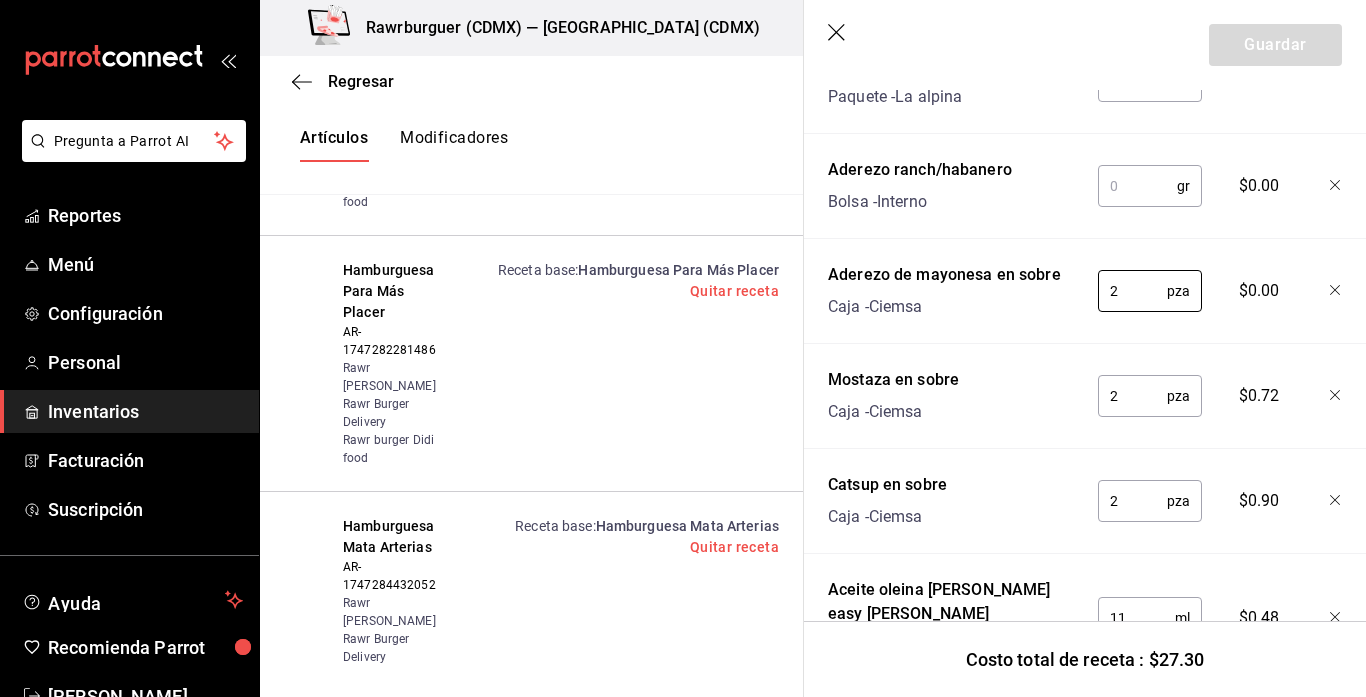 type on "2" 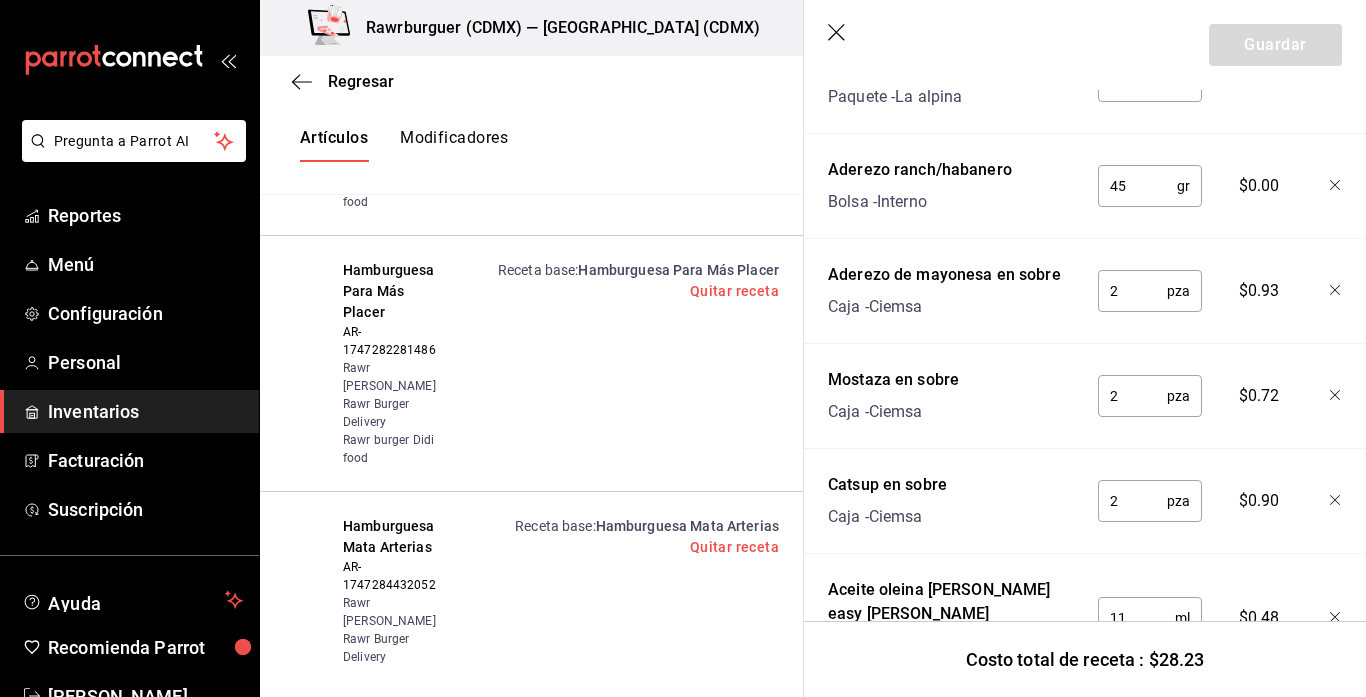 type on "4" 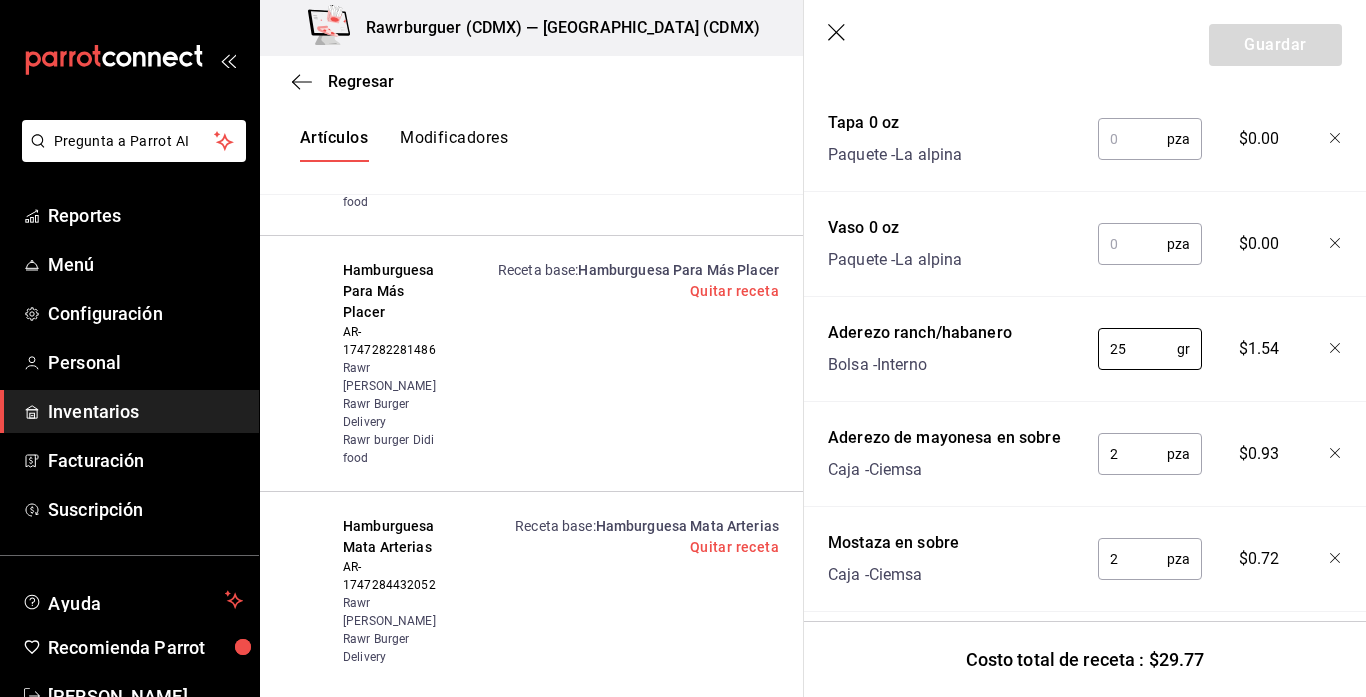 scroll, scrollTop: 1073, scrollLeft: 0, axis: vertical 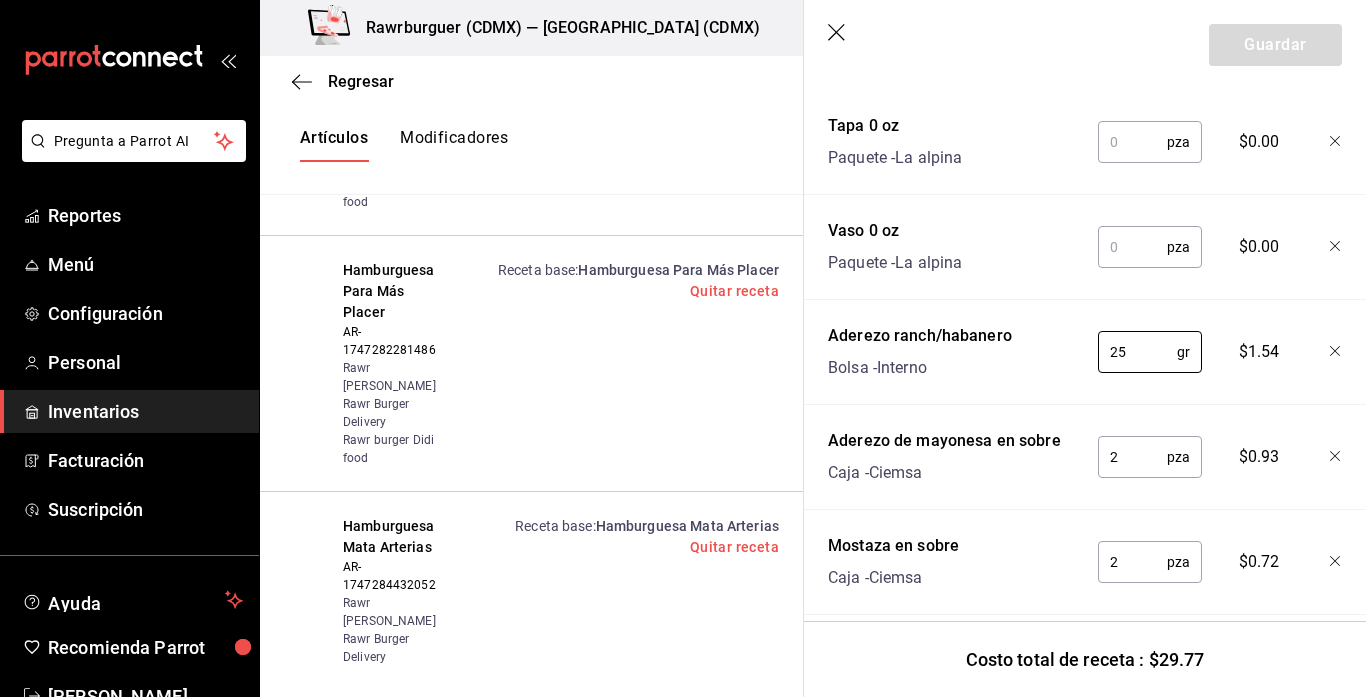 type on "25" 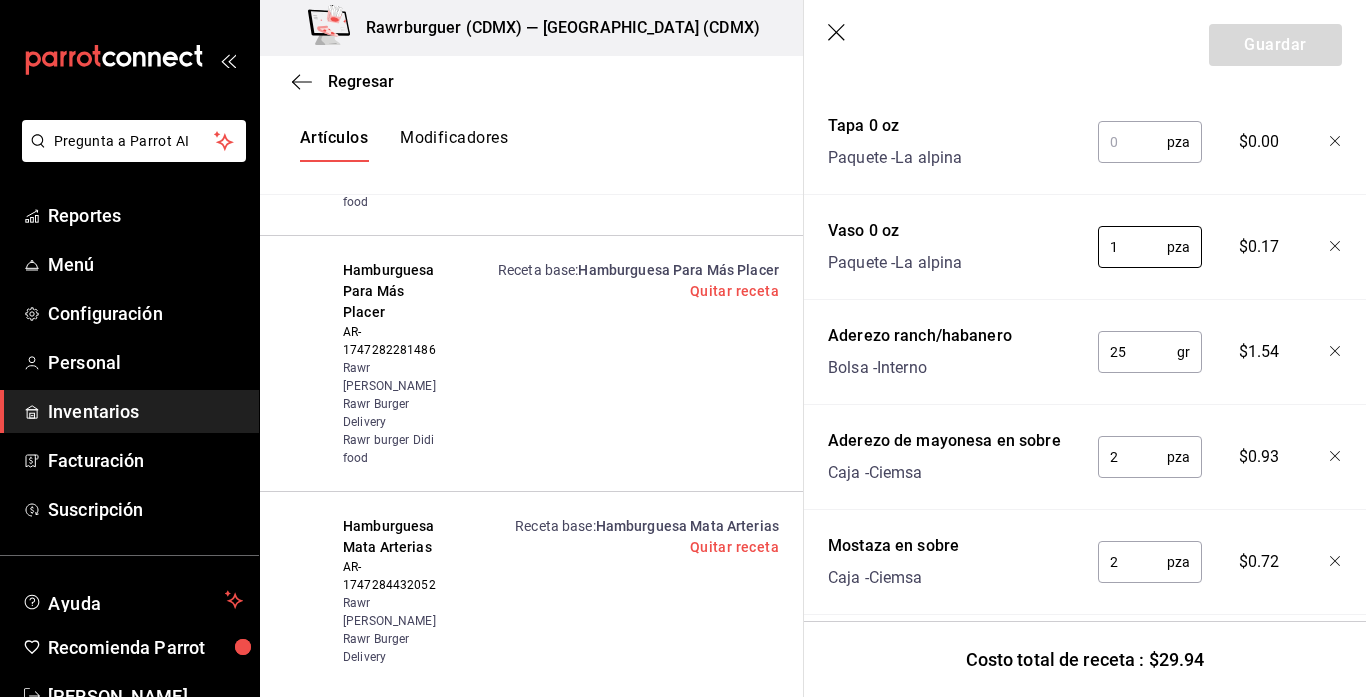 type on "1" 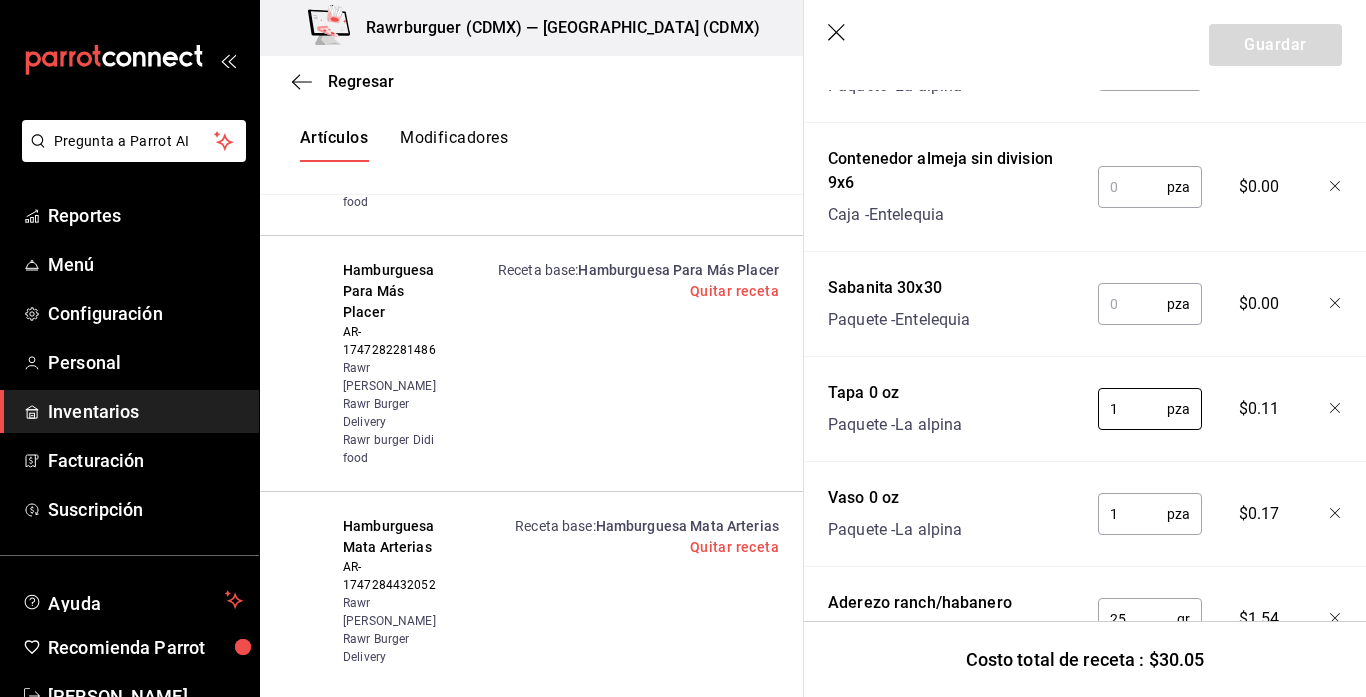 scroll, scrollTop: 804, scrollLeft: 0, axis: vertical 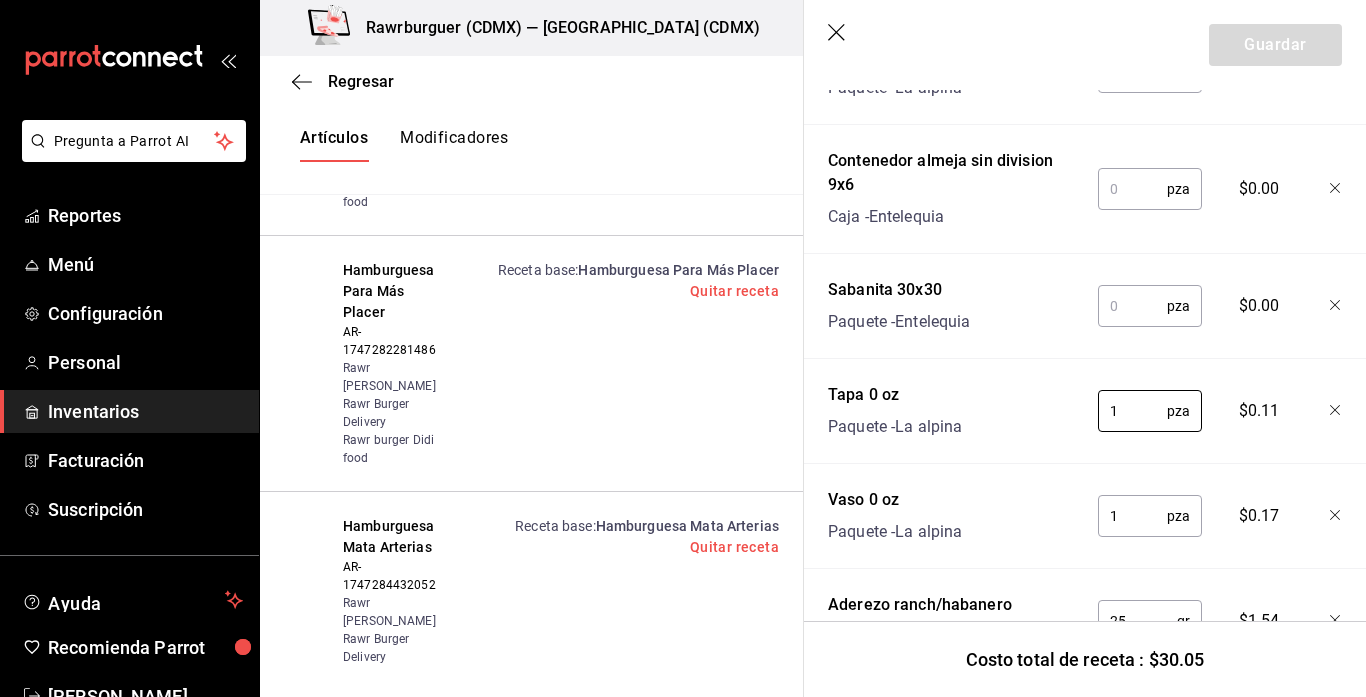 type on "1" 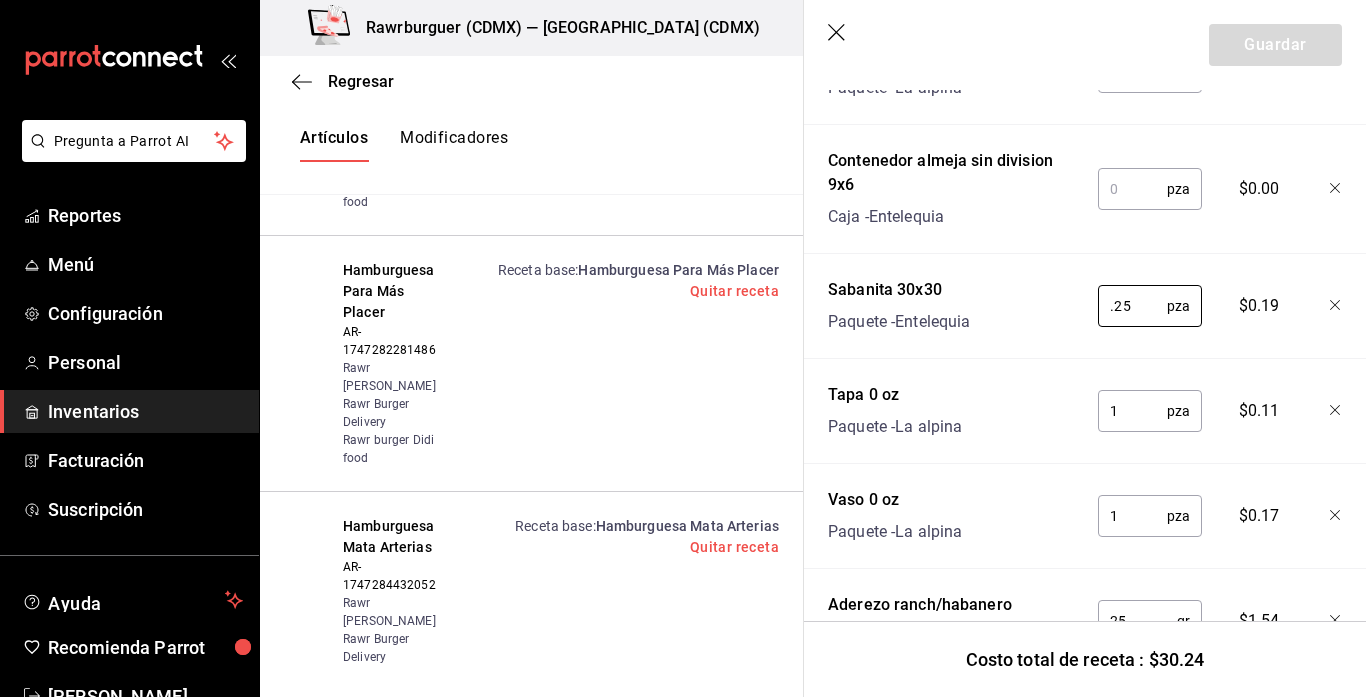 click at bounding box center (1132, 189) 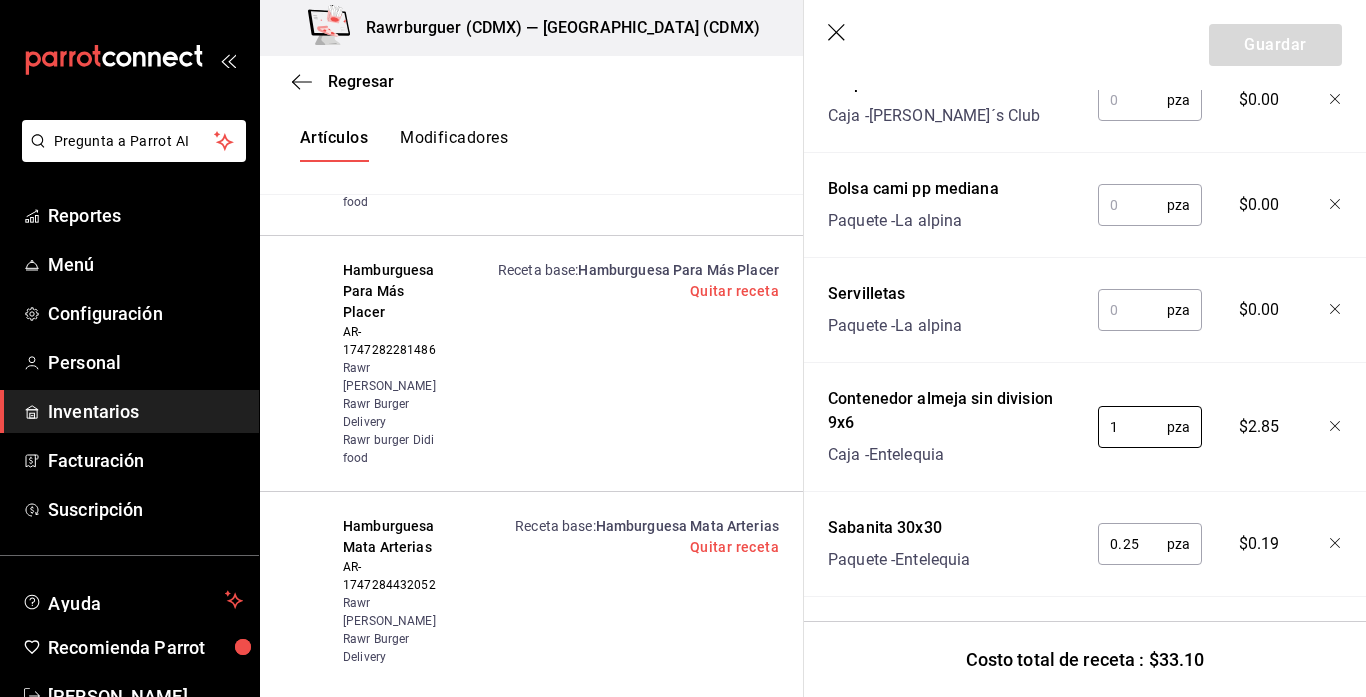 scroll, scrollTop: 556, scrollLeft: 0, axis: vertical 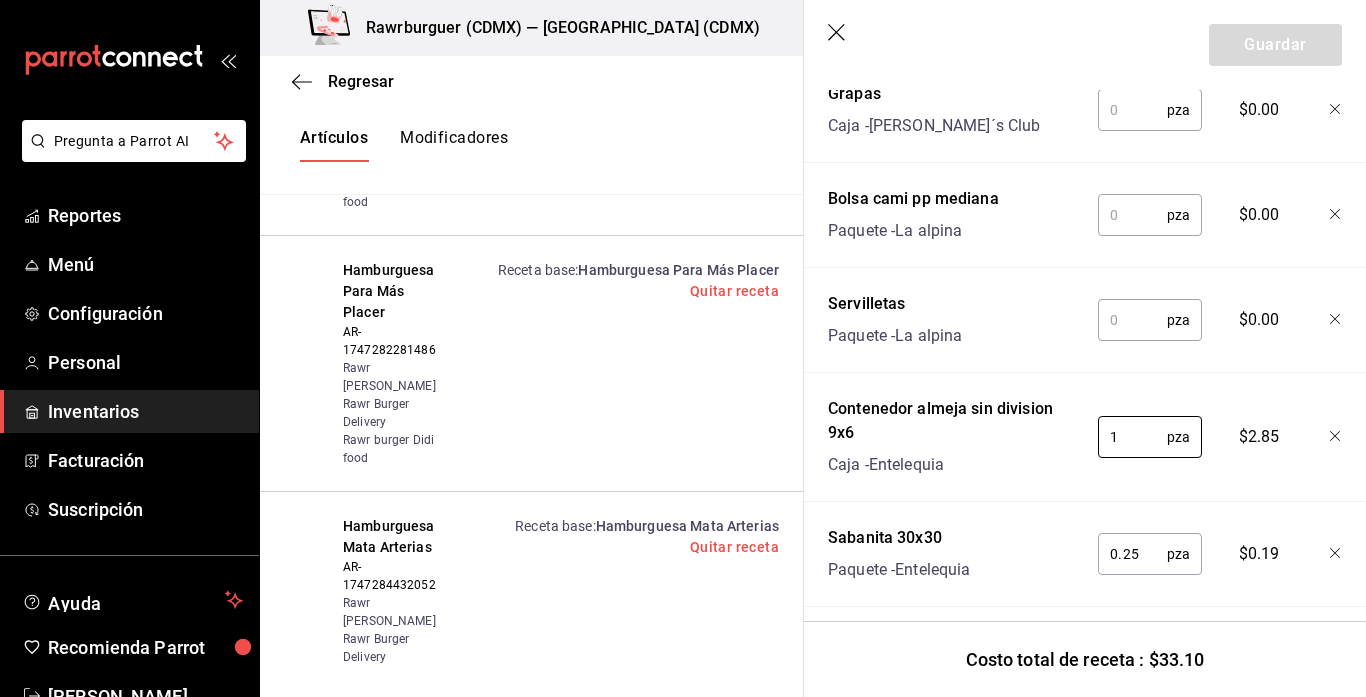 type on "1" 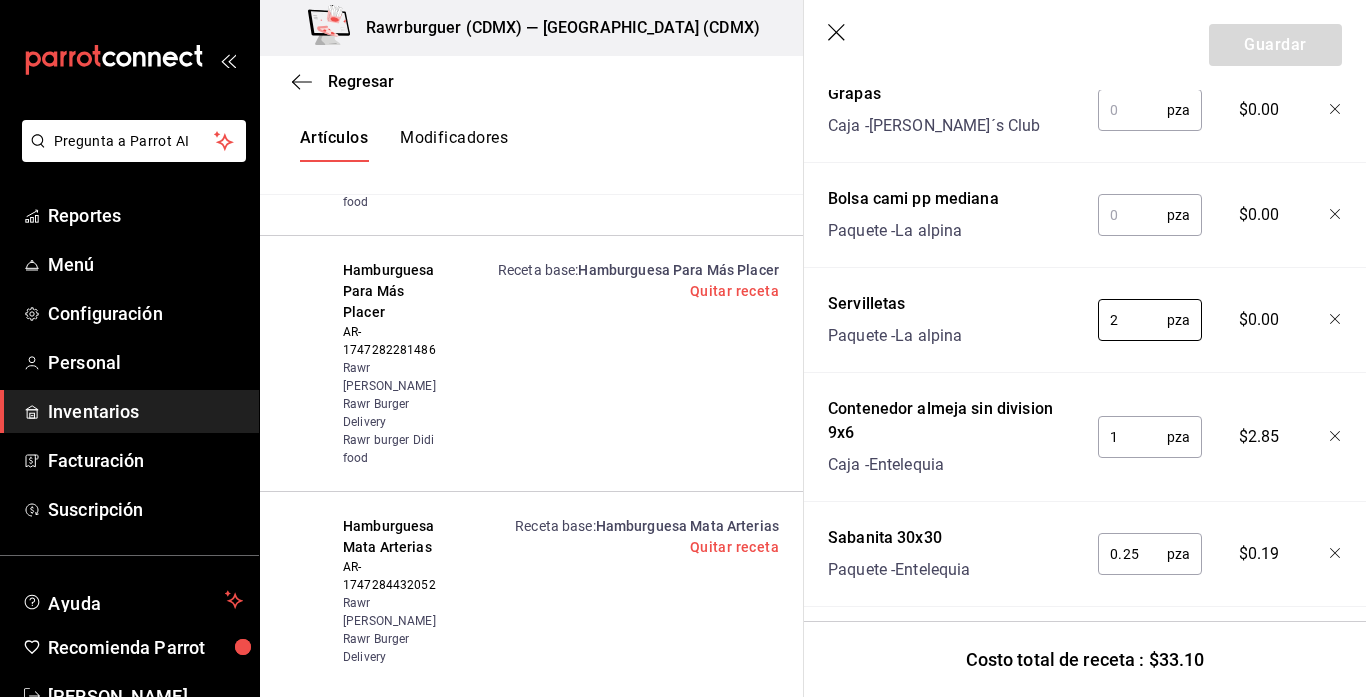 type on "2" 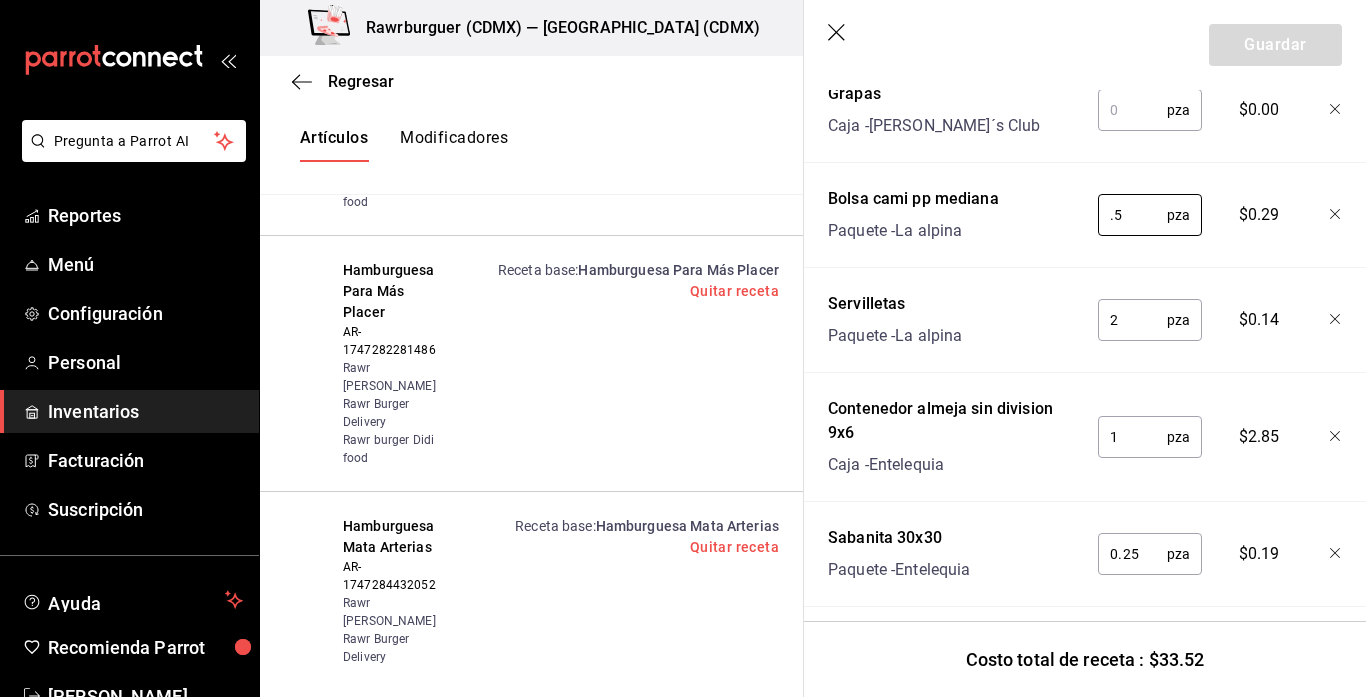 click at bounding box center (1132, 110) 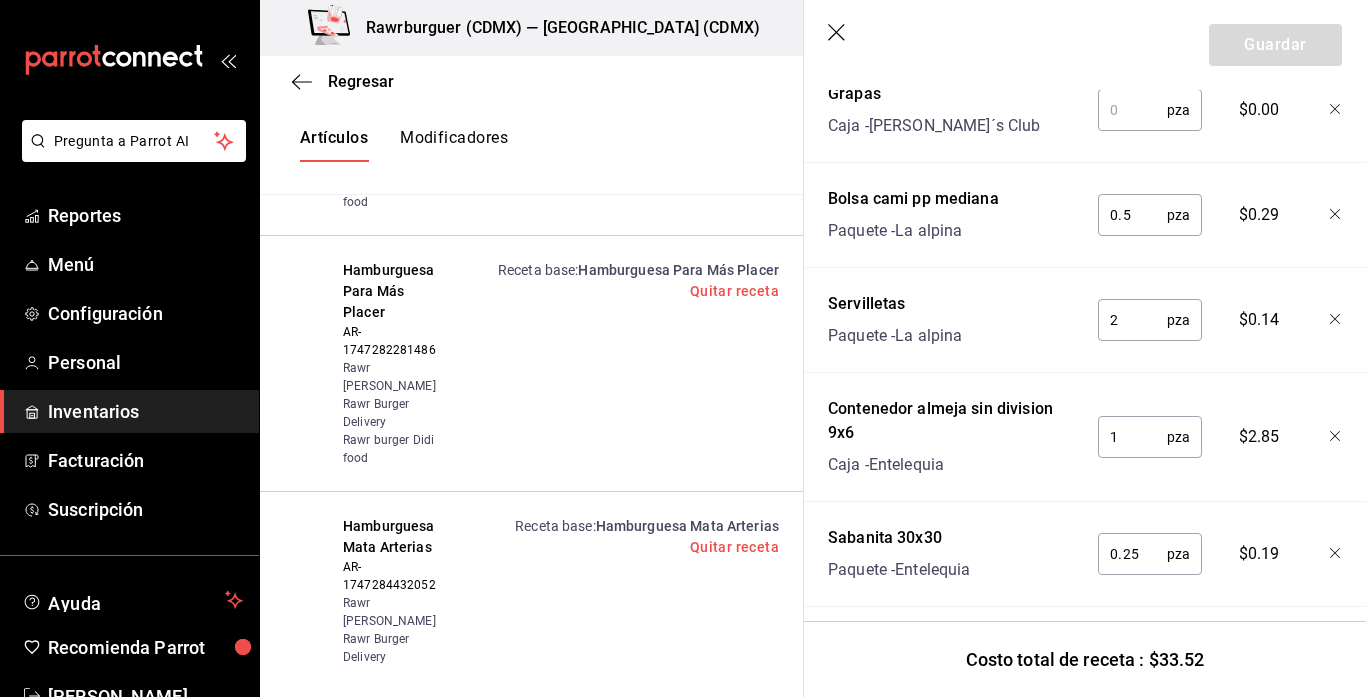 type on "1" 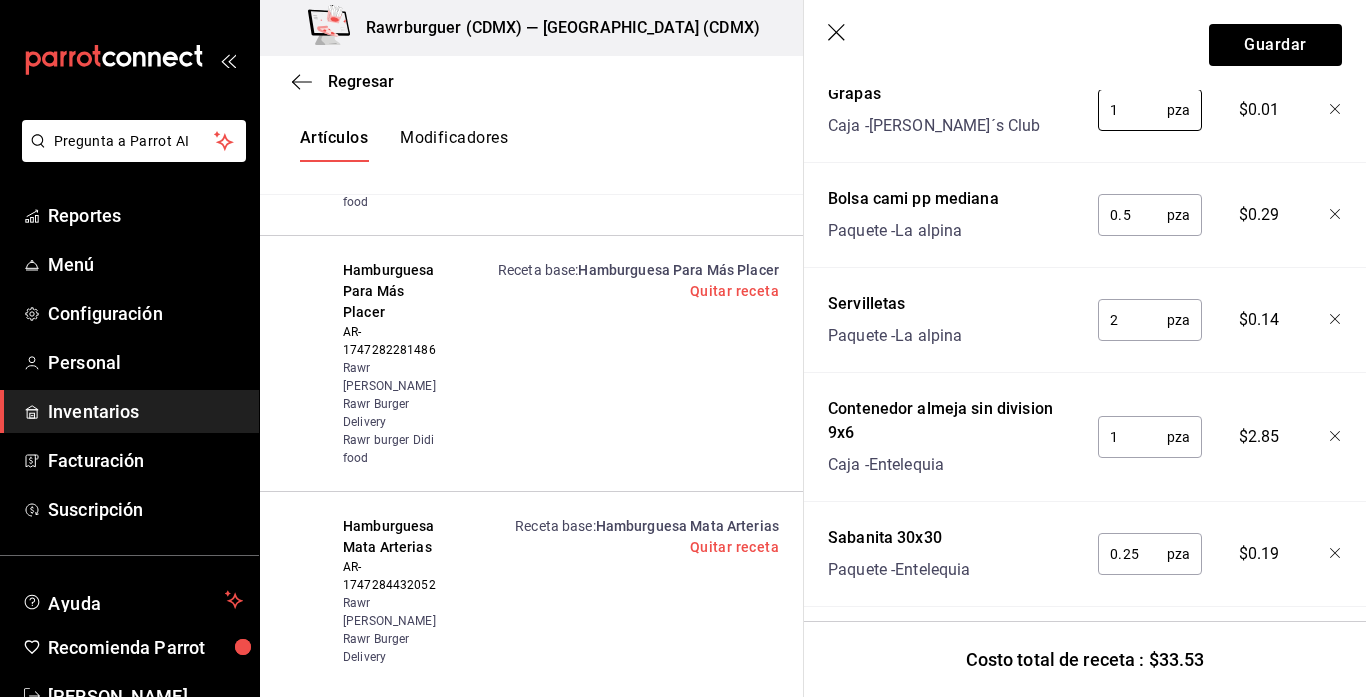 scroll, scrollTop: 266, scrollLeft: 0, axis: vertical 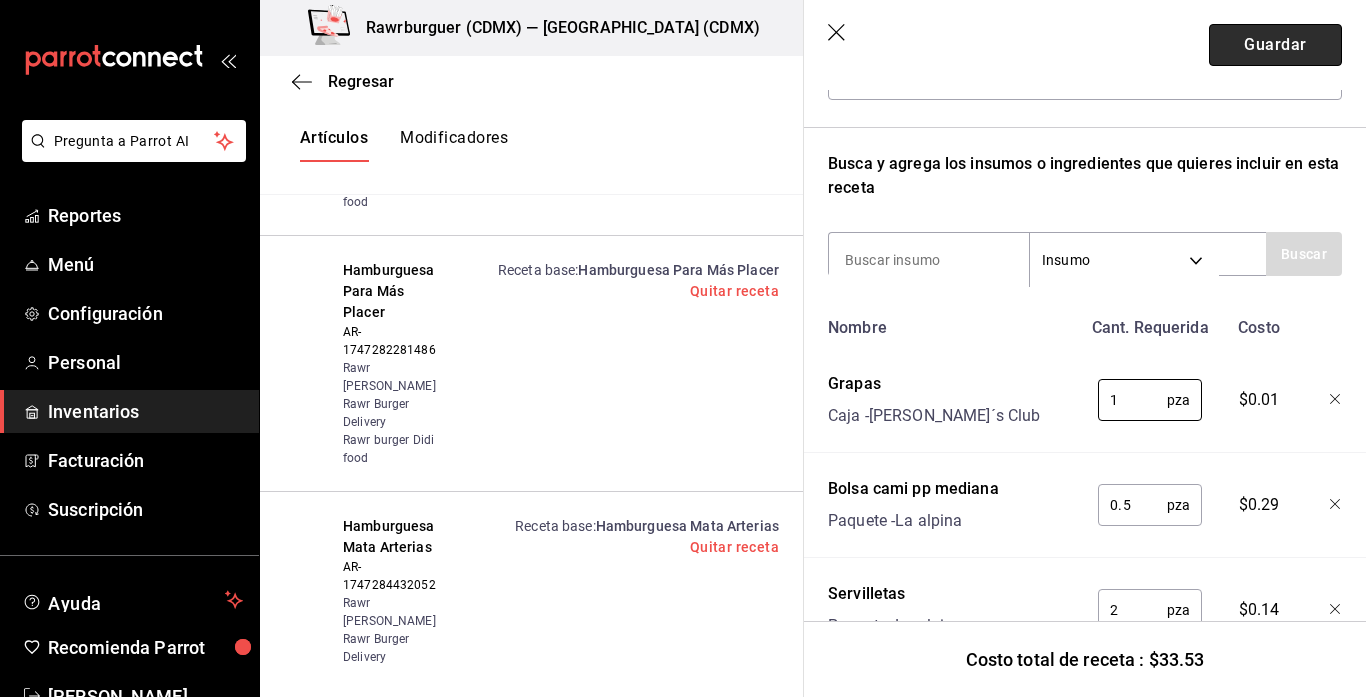 click on "Guardar" at bounding box center (1275, 45) 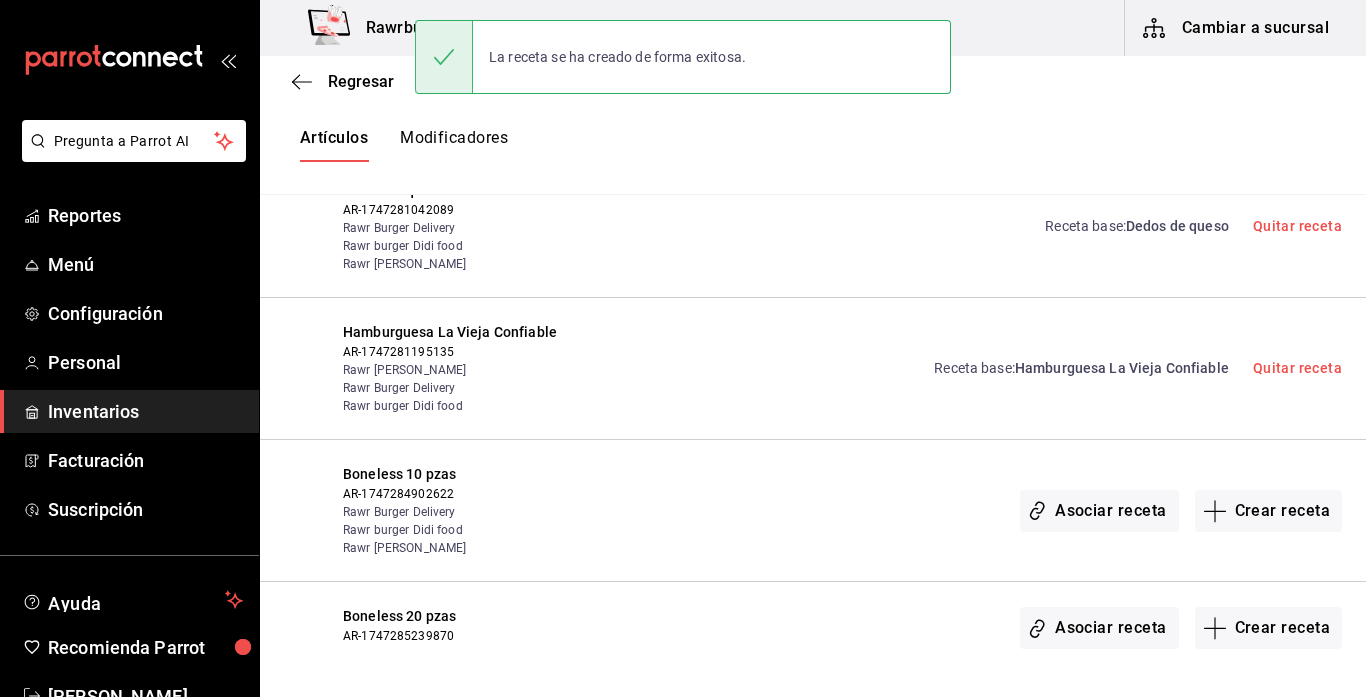 scroll, scrollTop: 0, scrollLeft: 0, axis: both 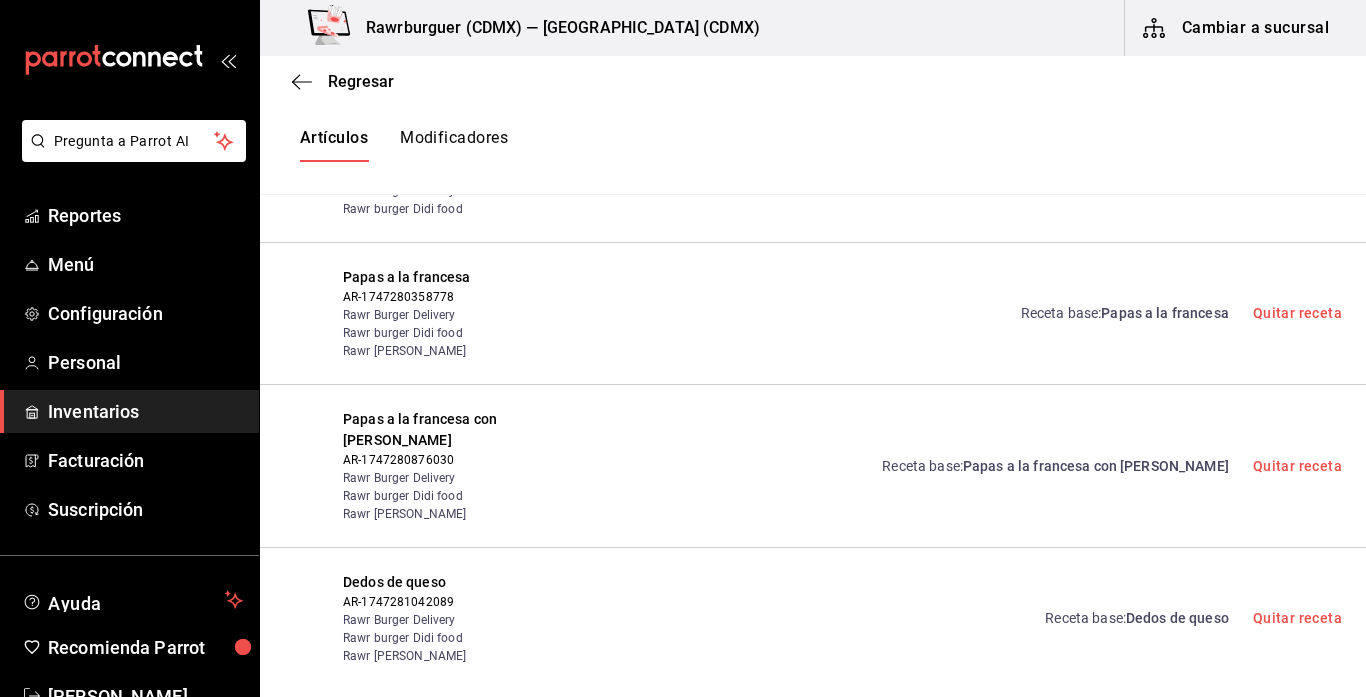click on "Papas a la francesa" at bounding box center [1165, 313] 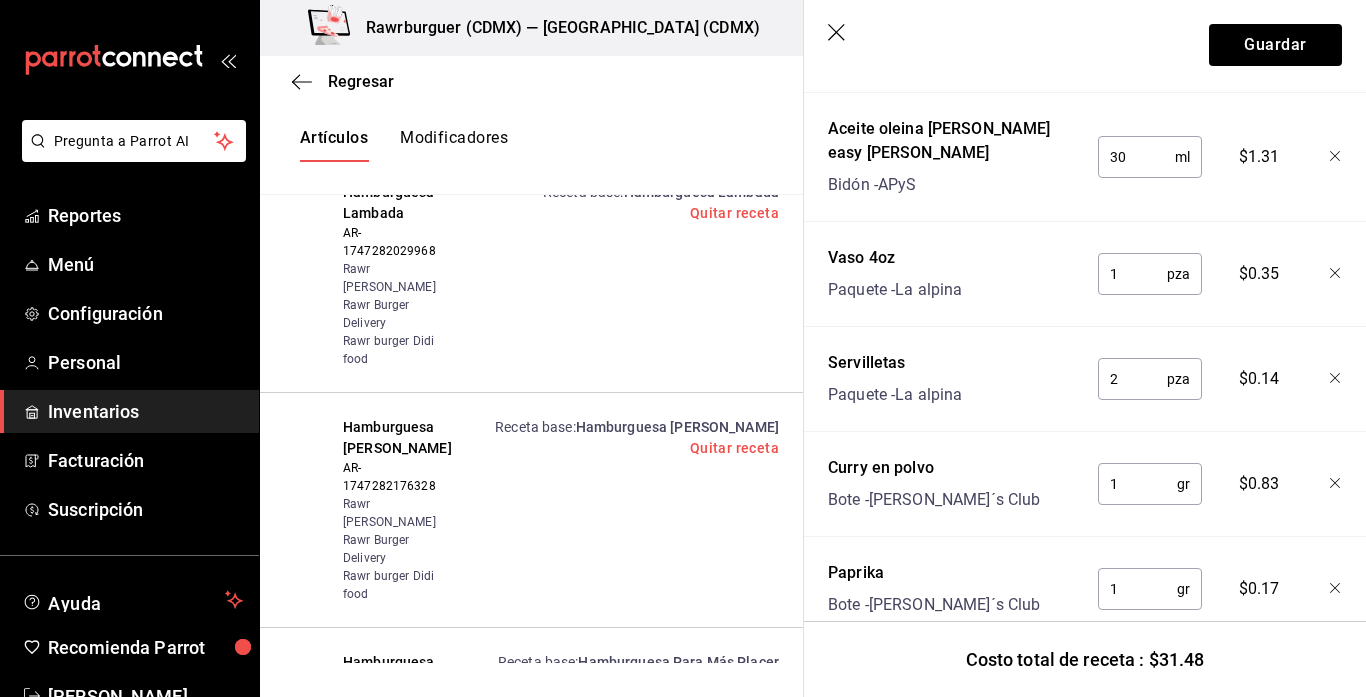 scroll, scrollTop: 1410, scrollLeft: 0, axis: vertical 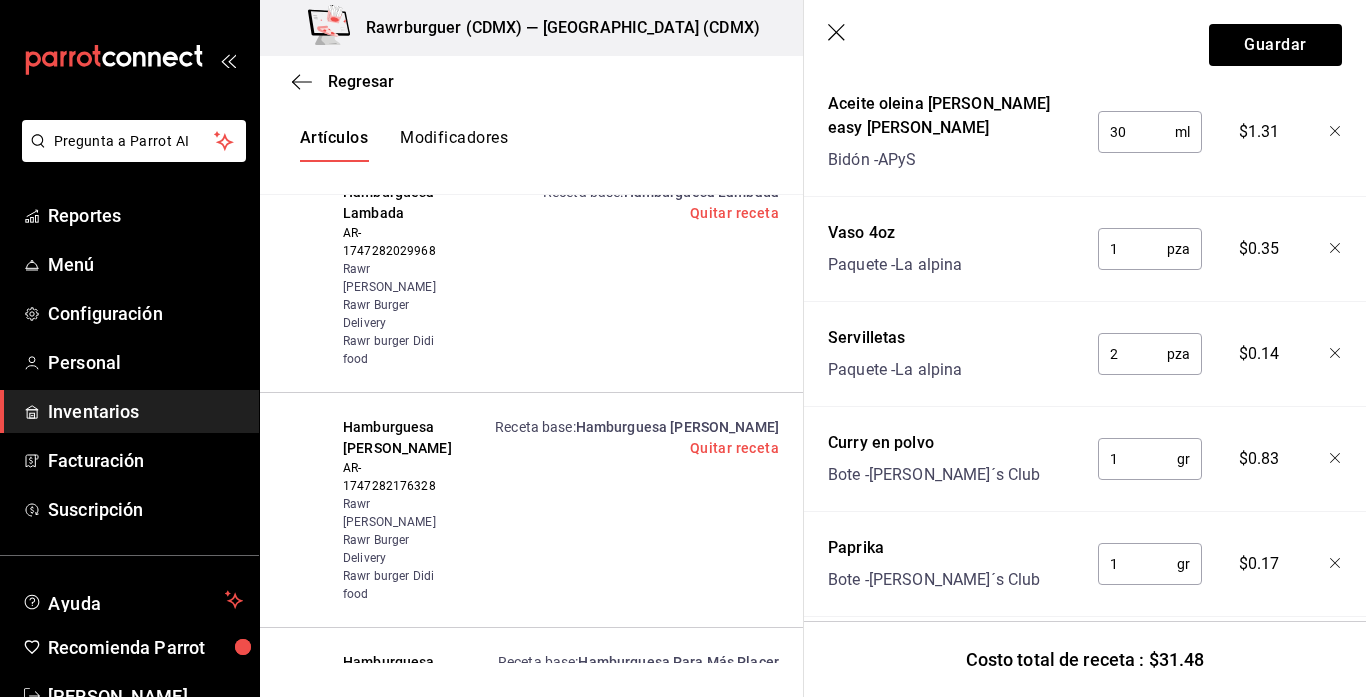 click 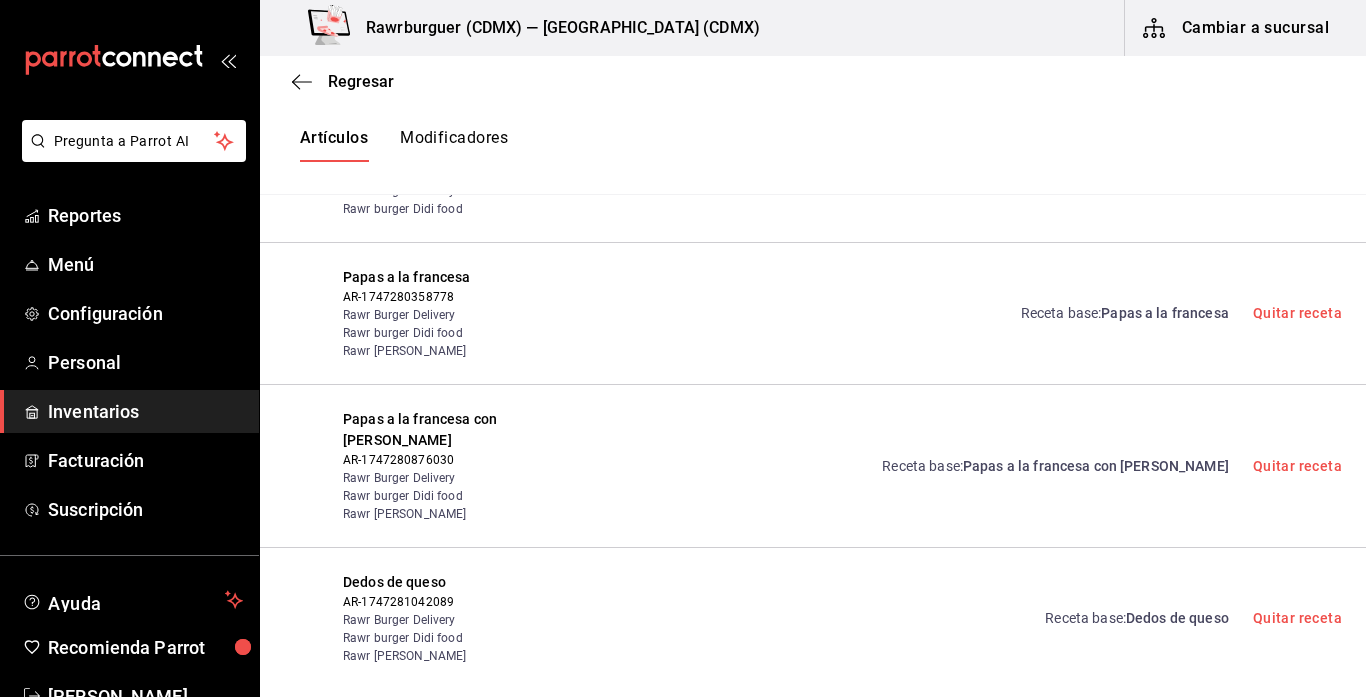 scroll, scrollTop: 0, scrollLeft: 0, axis: both 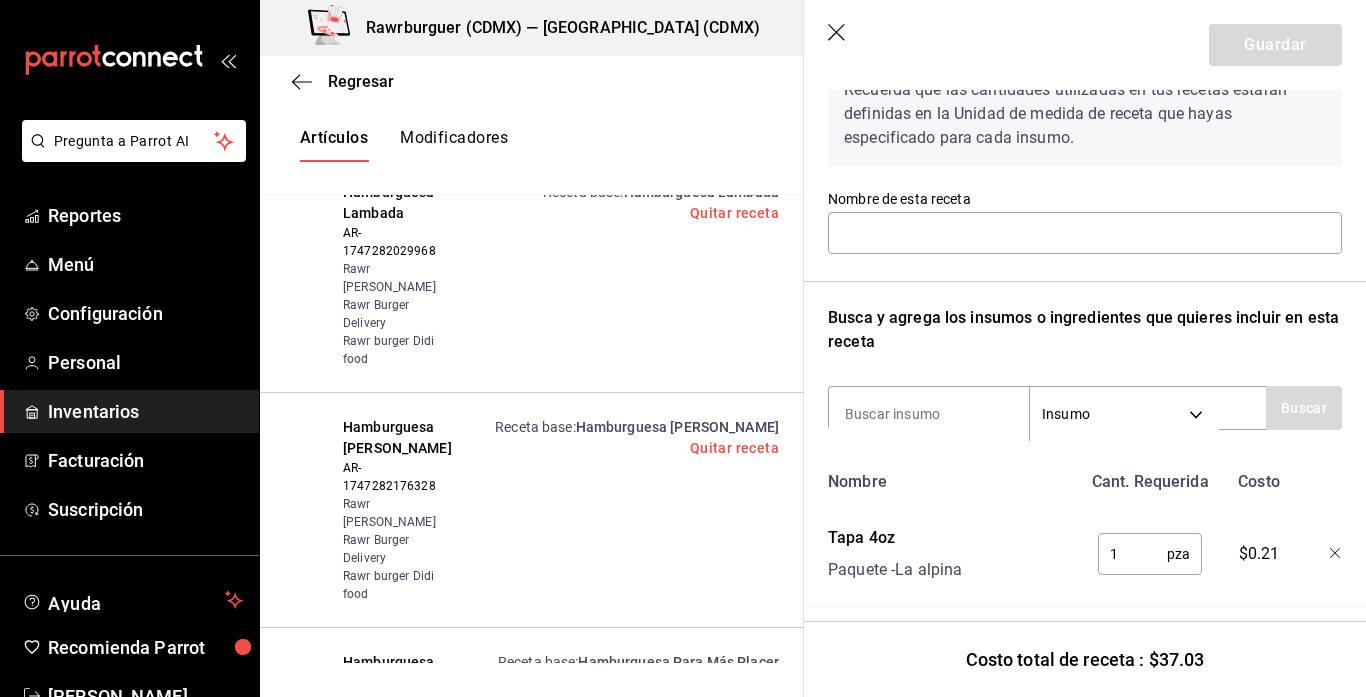 type on "Papas a la francesa con [PERSON_NAME]" 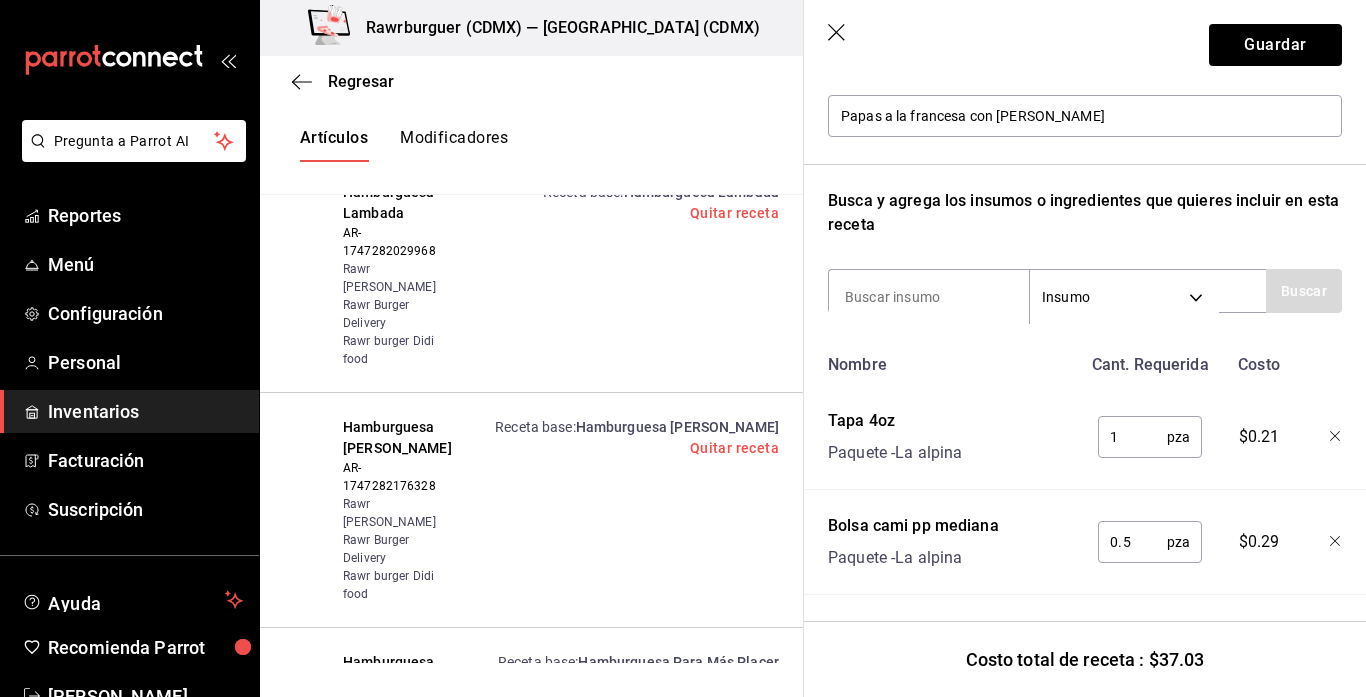scroll, scrollTop: 0, scrollLeft: 0, axis: both 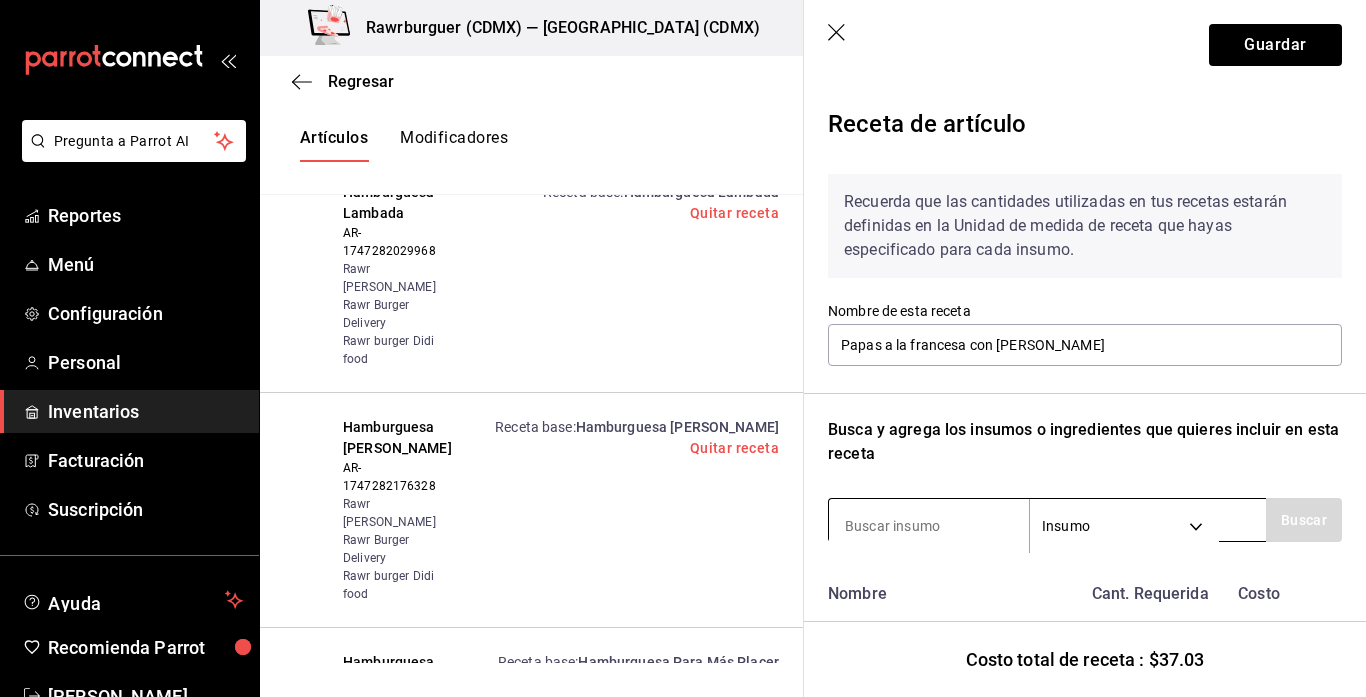click at bounding box center [929, 526] 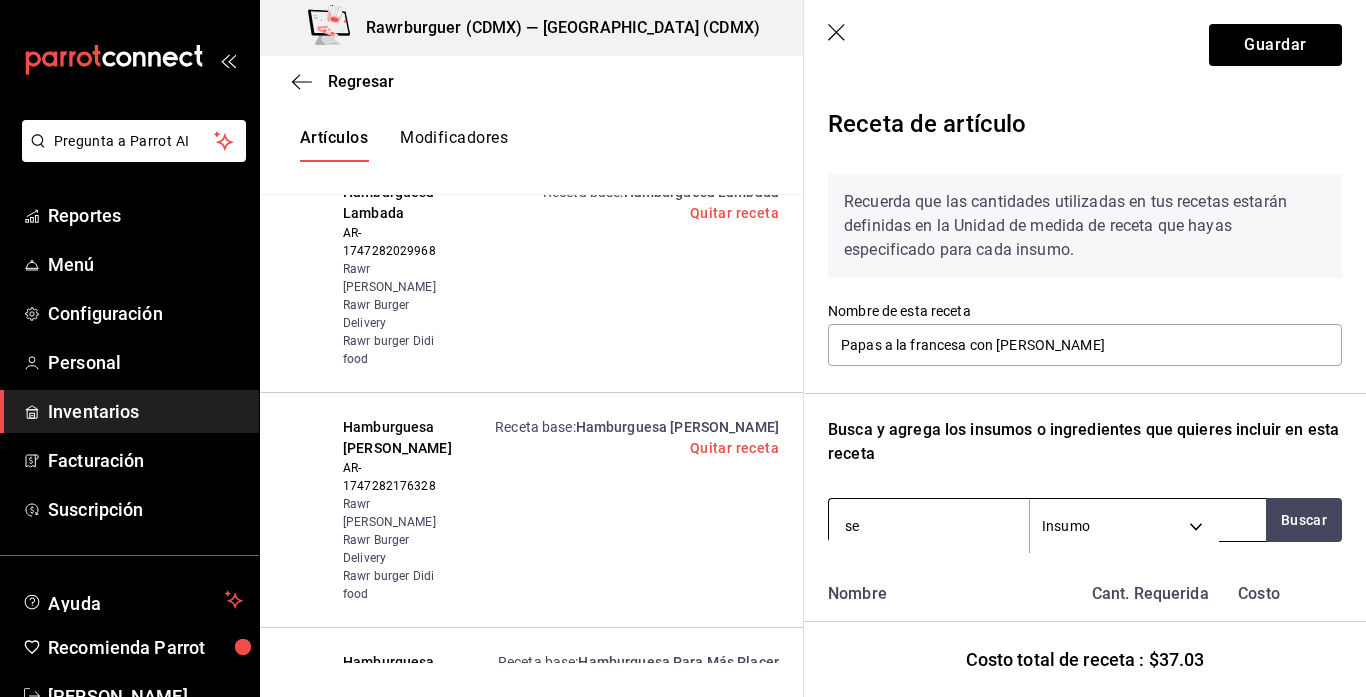 type on "ser" 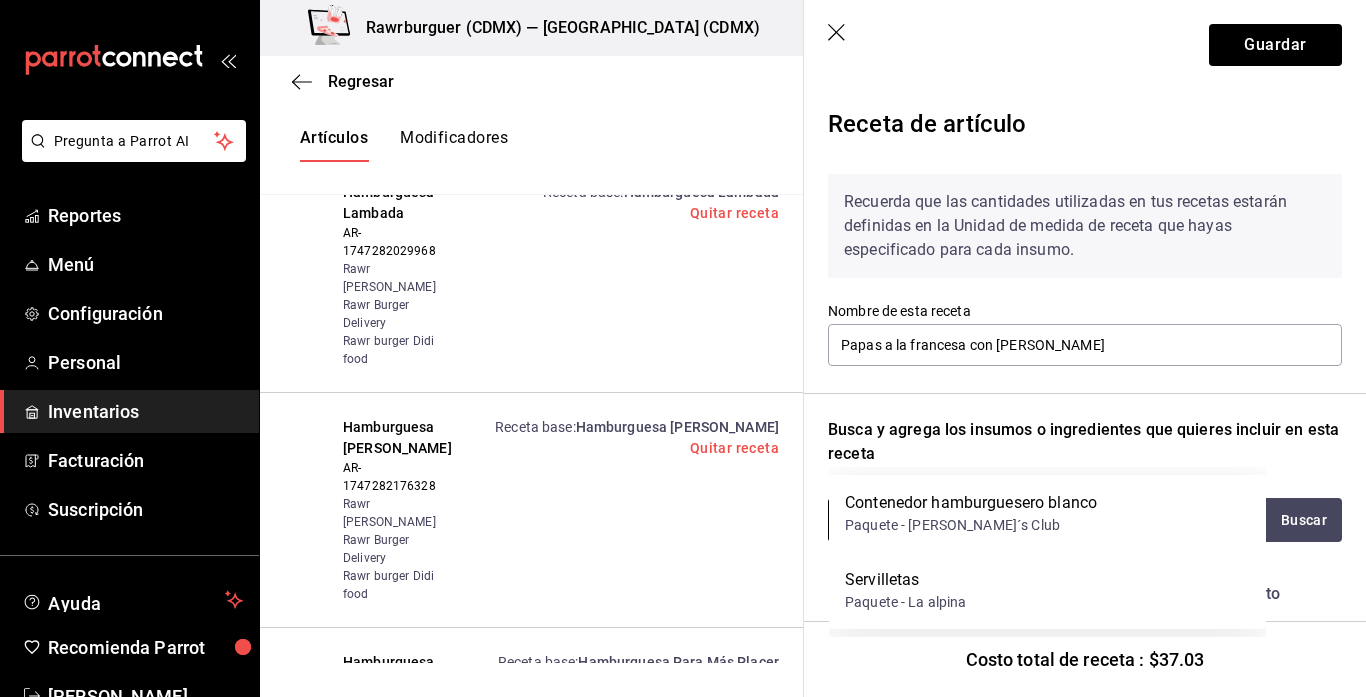 scroll, scrollTop: 78, scrollLeft: 0, axis: vertical 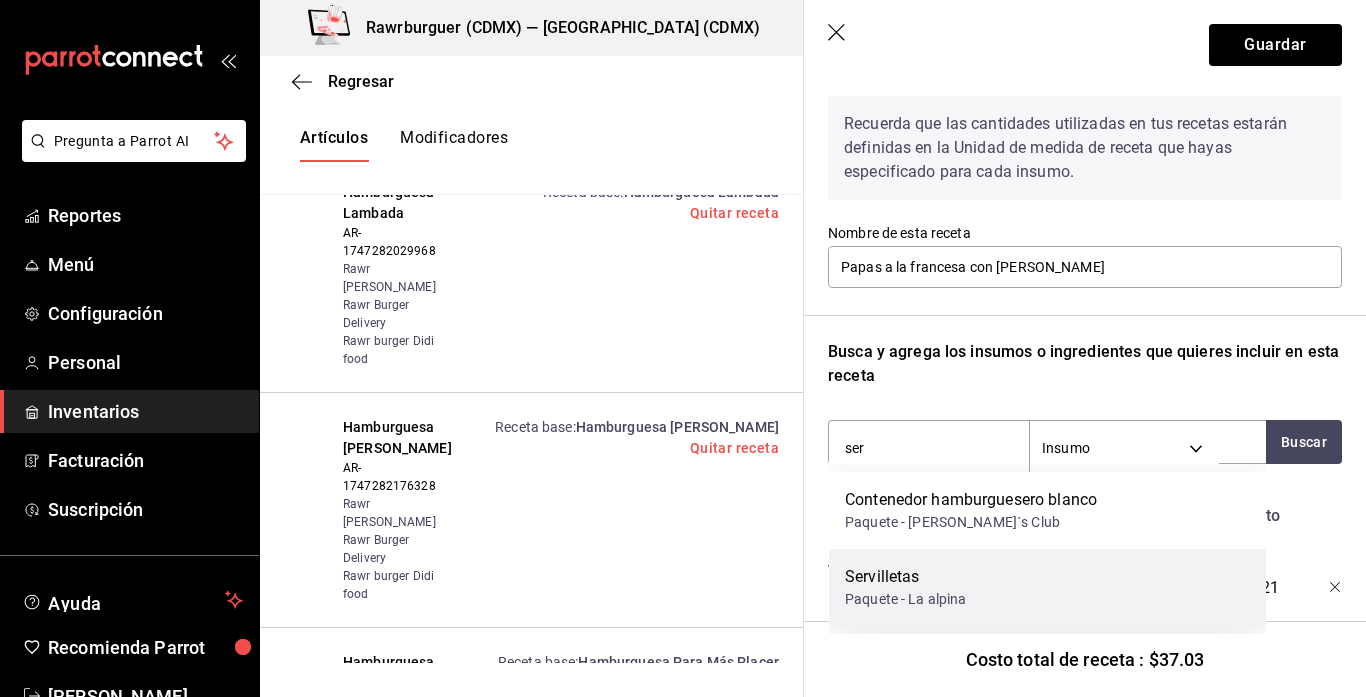 click on "Servilletas" at bounding box center (906, 577) 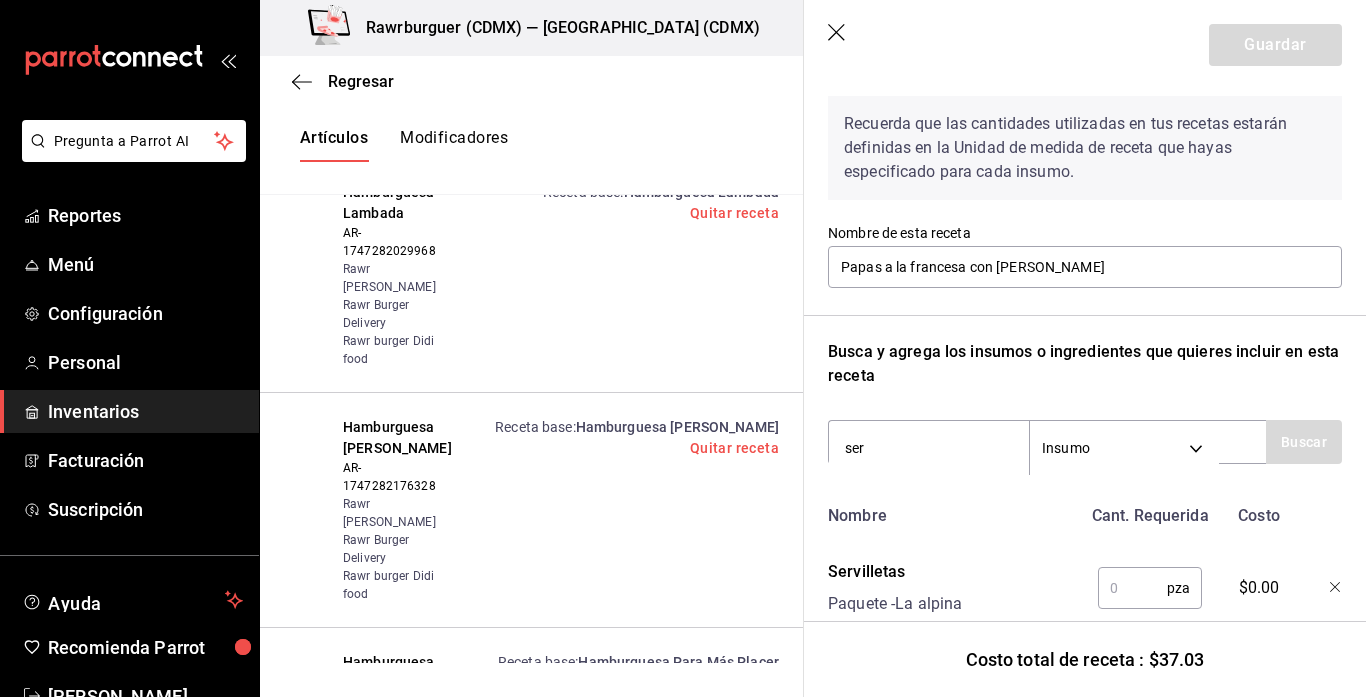 type 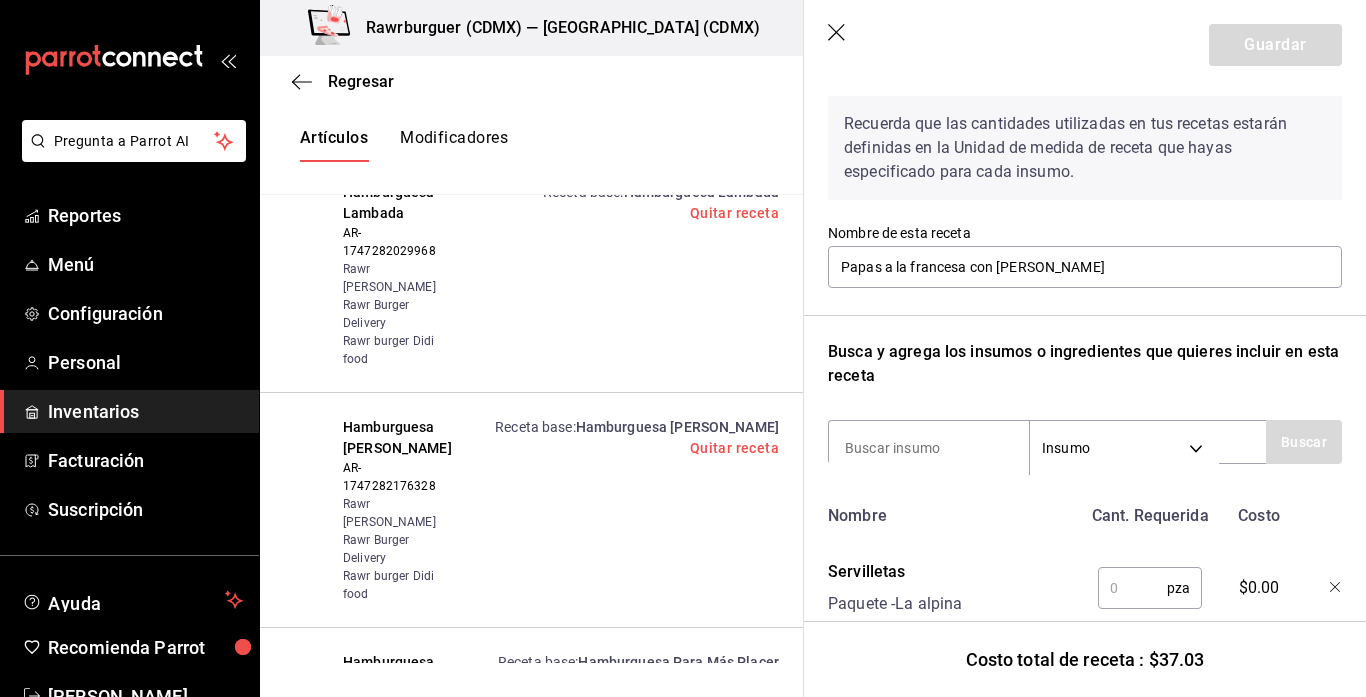 click at bounding box center [1132, 588] 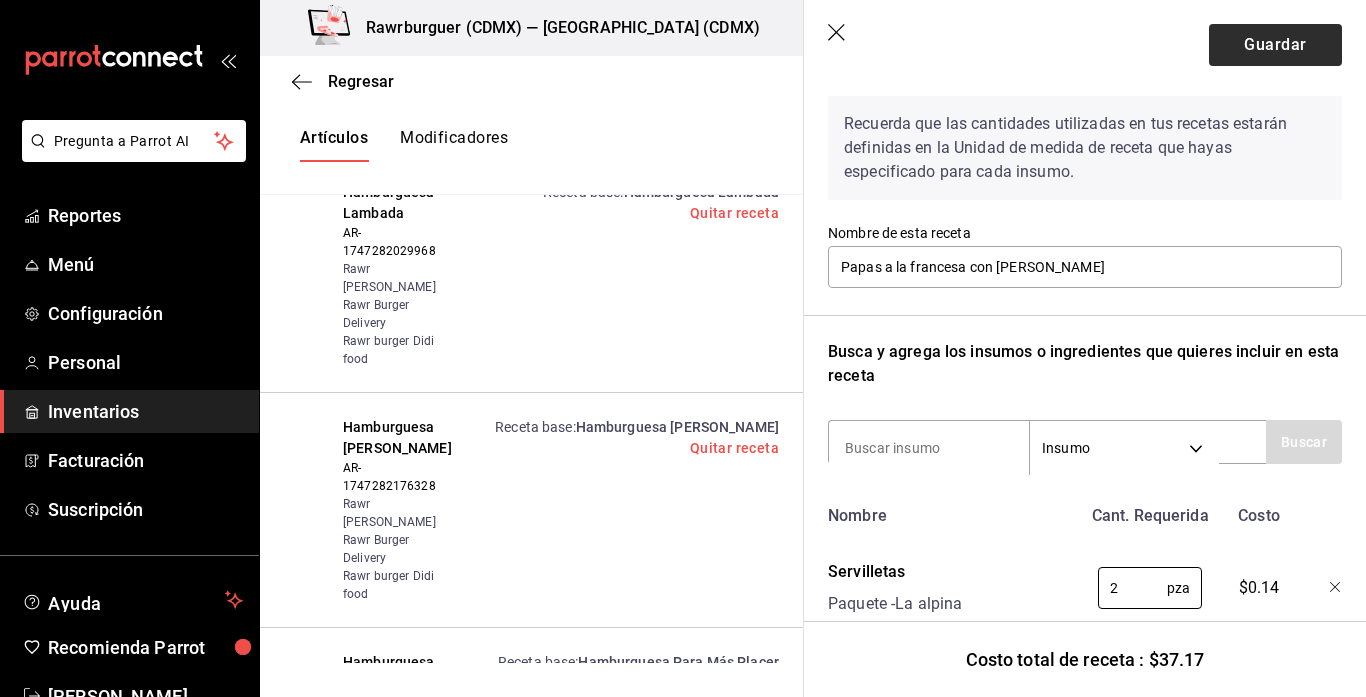 type on "2" 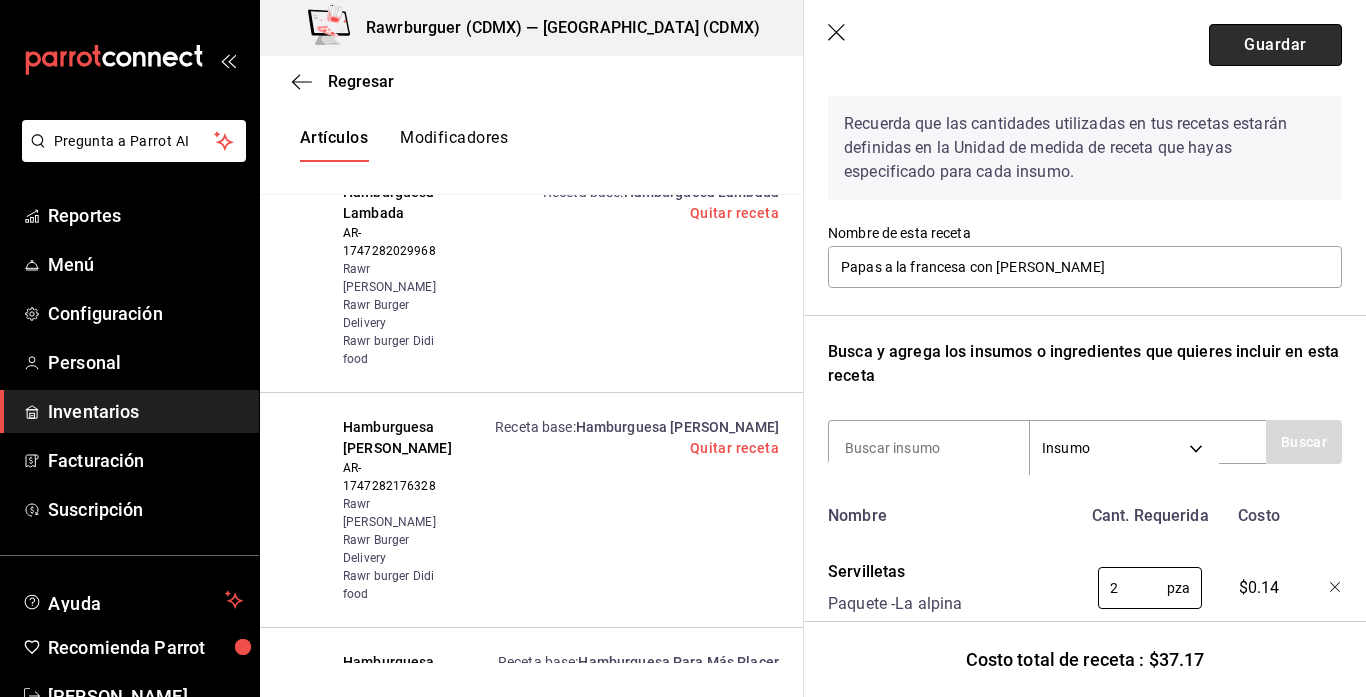 click on "Guardar" at bounding box center (1275, 45) 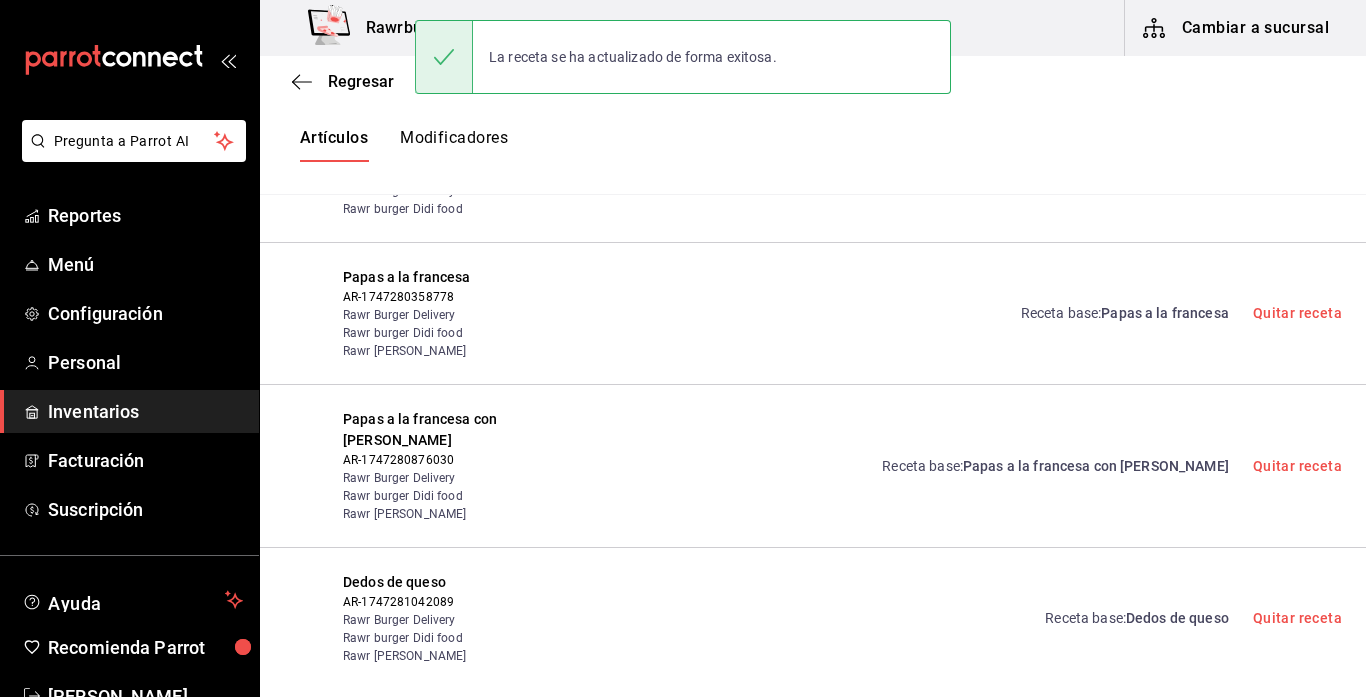 scroll, scrollTop: 0, scrollLeft: 0, axis: both 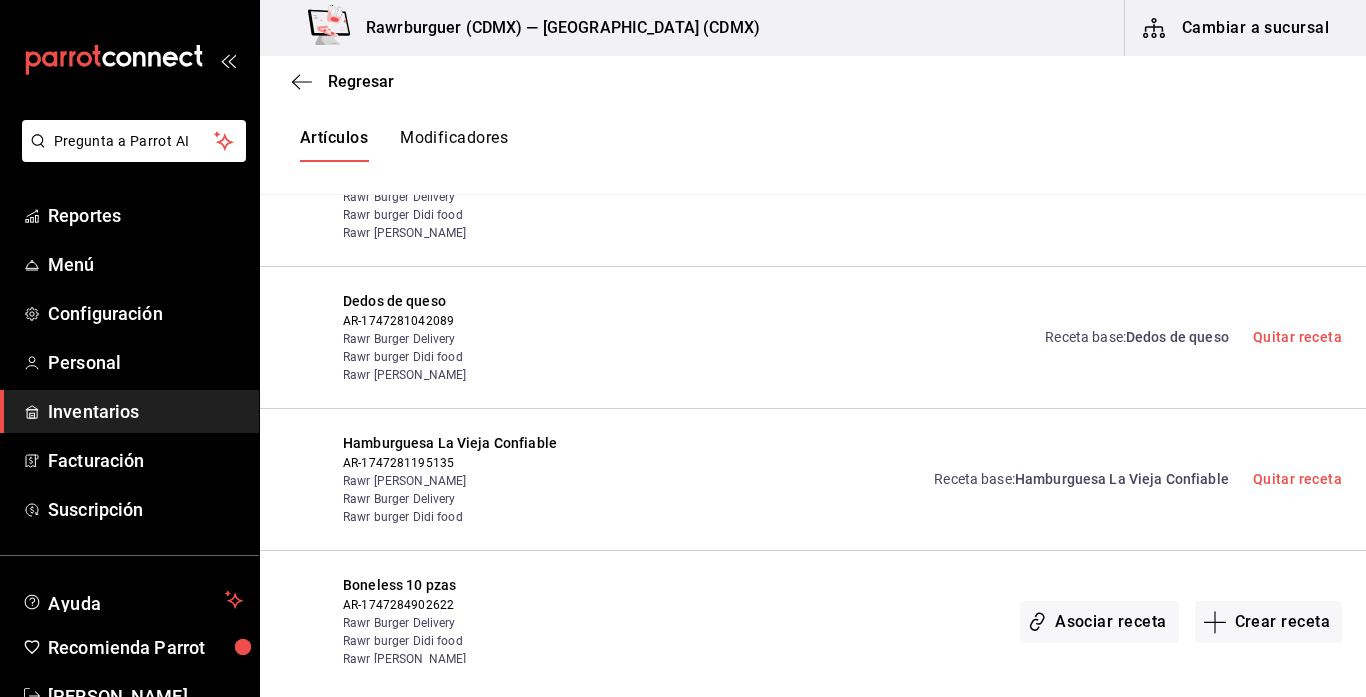 click on "Receta base :  Dedos de queso" at bounding box center (1136, 337) 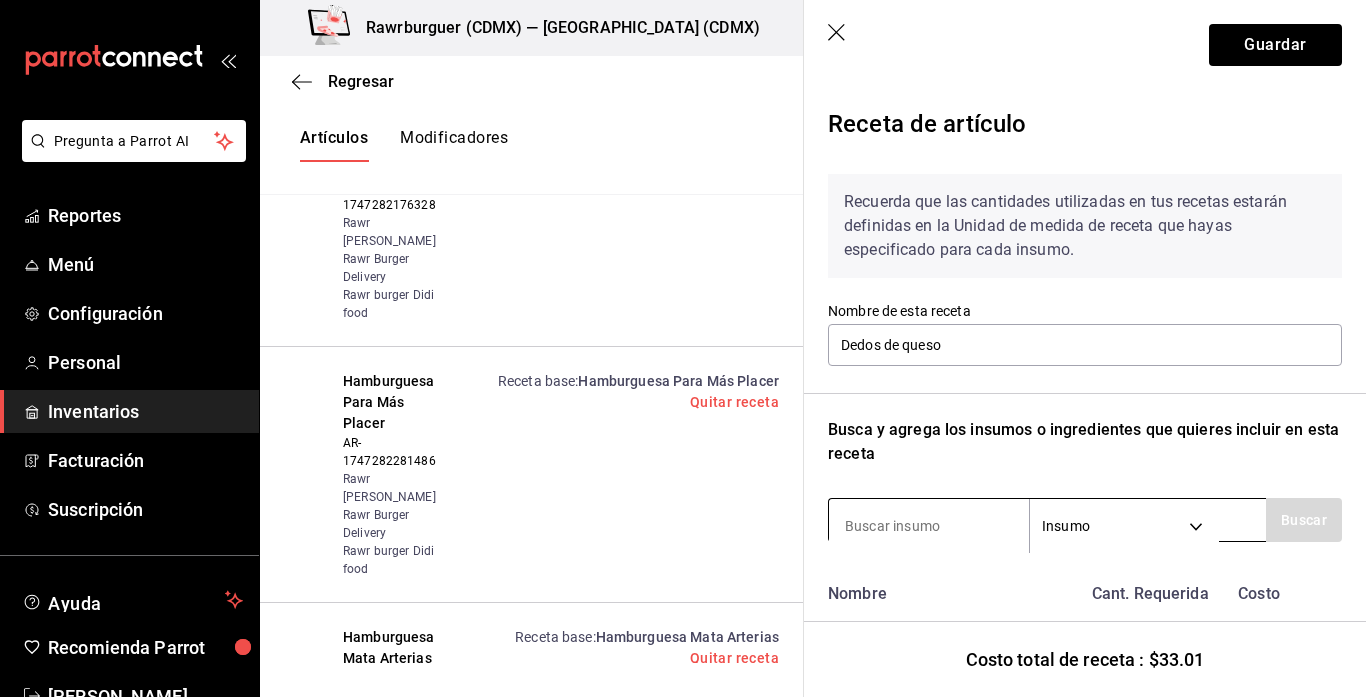 scroll, scrollTop: 32, scrollLeft: 0, axis: vertical 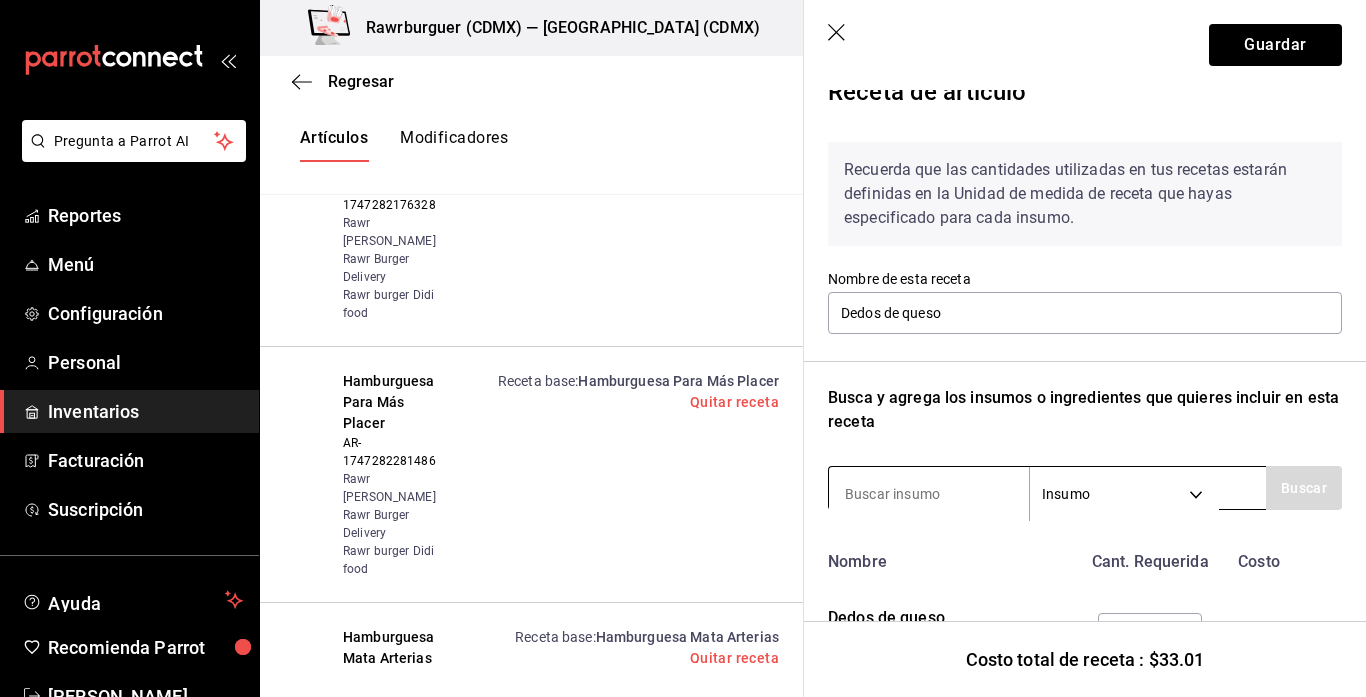 click at bounding box center [929, 494] 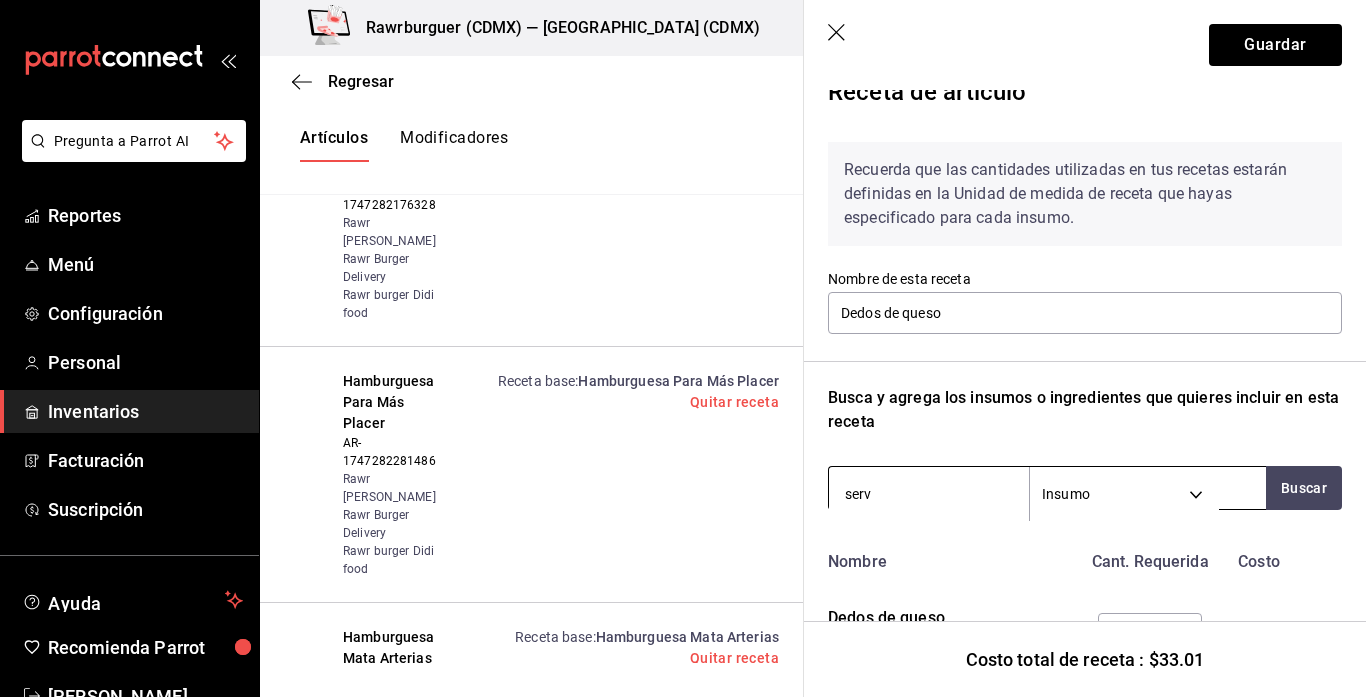 type on "ser" 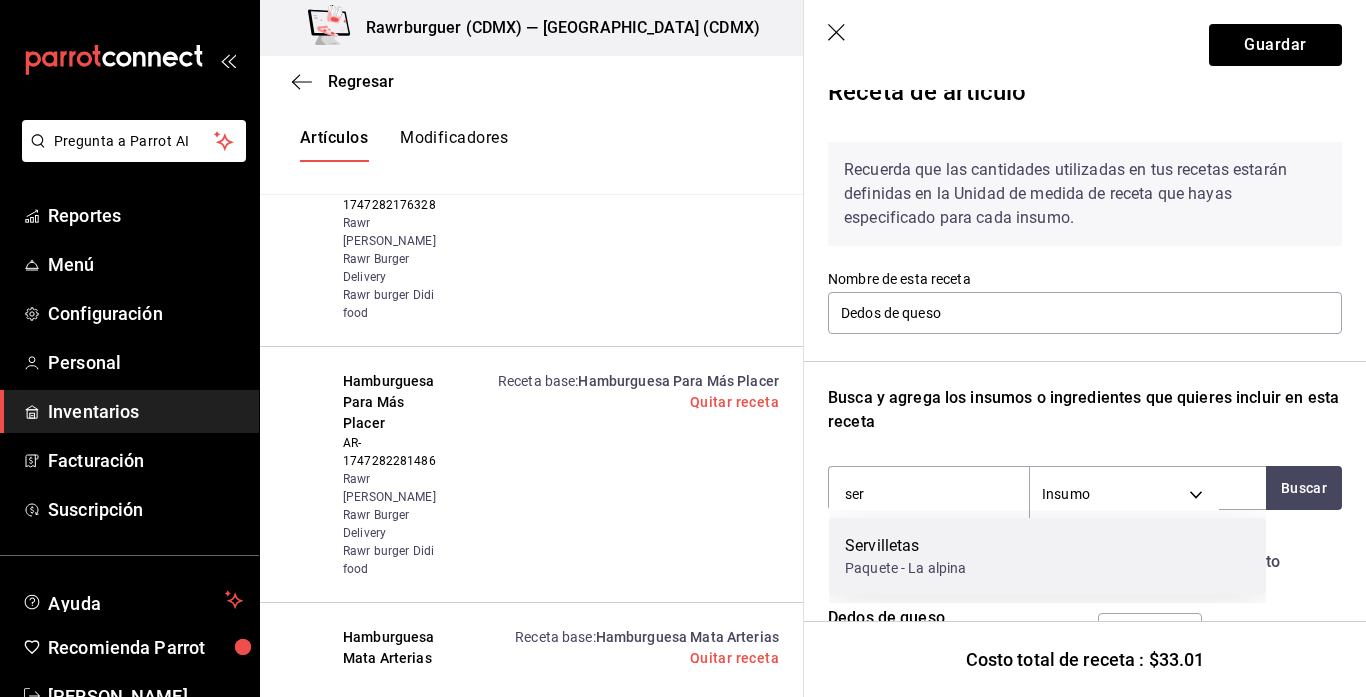 click on "Paquete - La alpina" at bounding box center [906, 568] 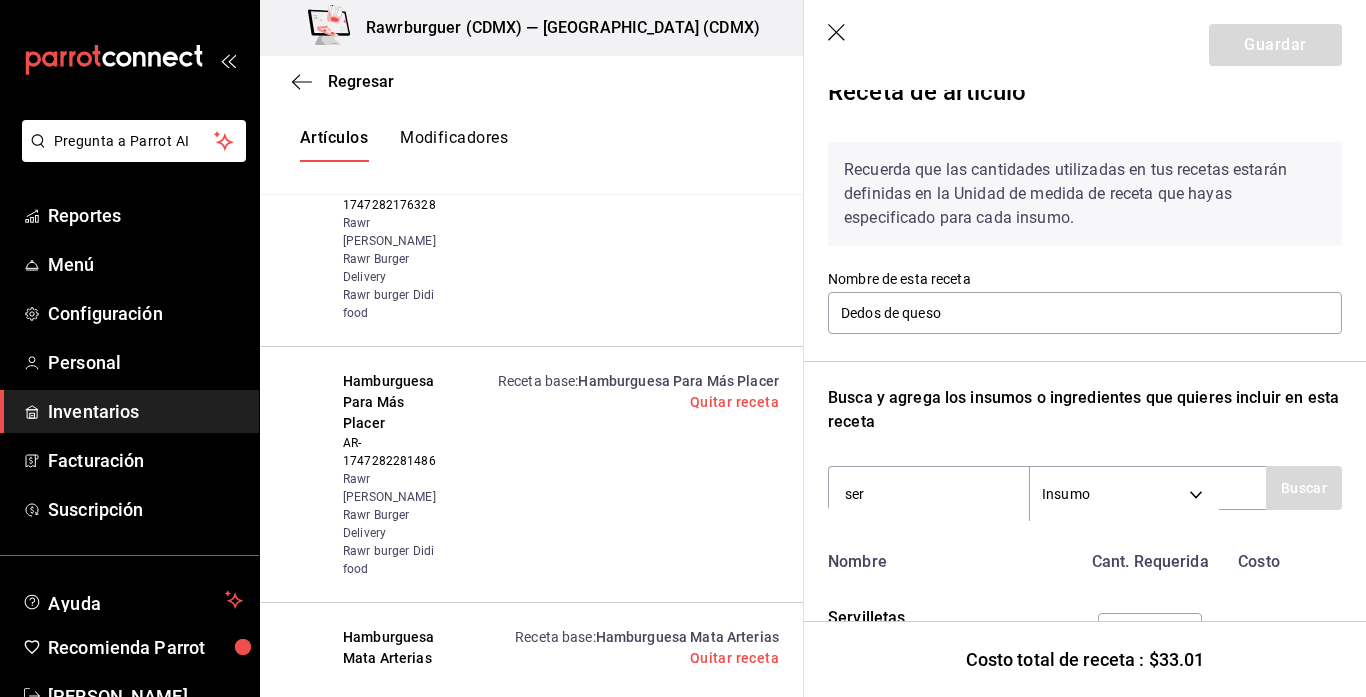 type 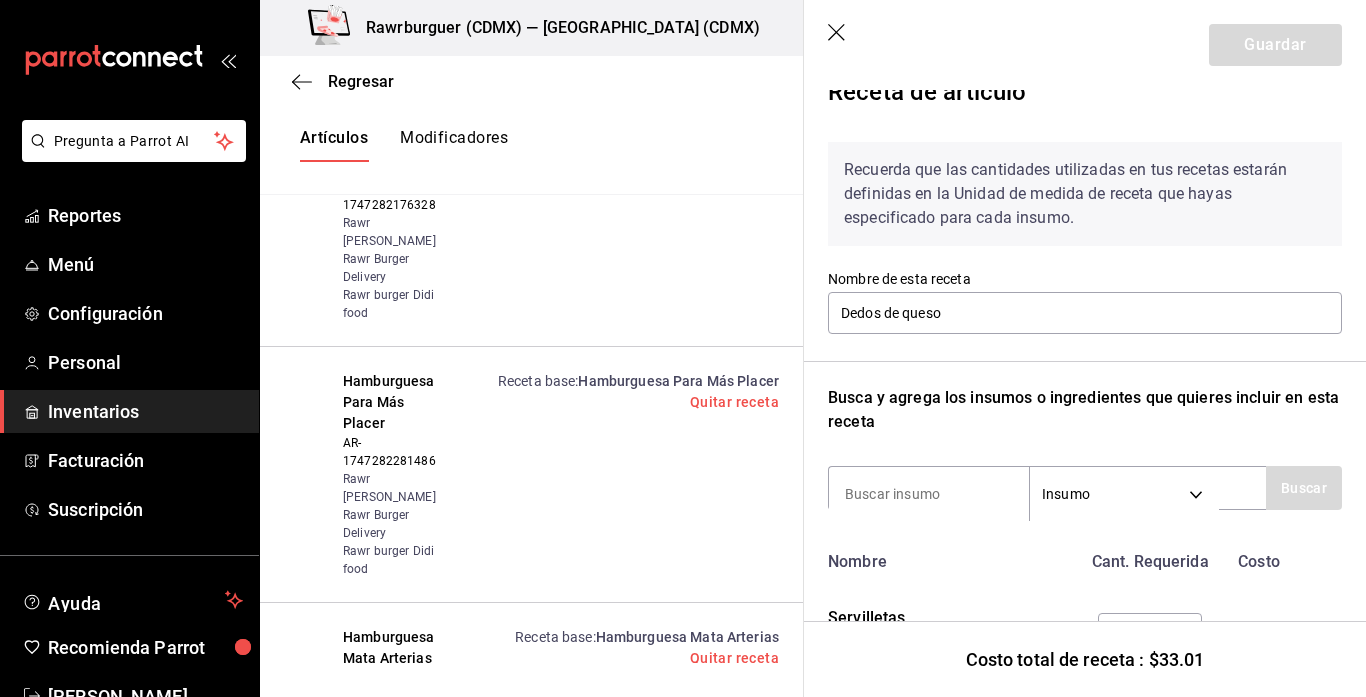 scroll, scrollTop: 171, scrollLeft: 0, axis: vertical 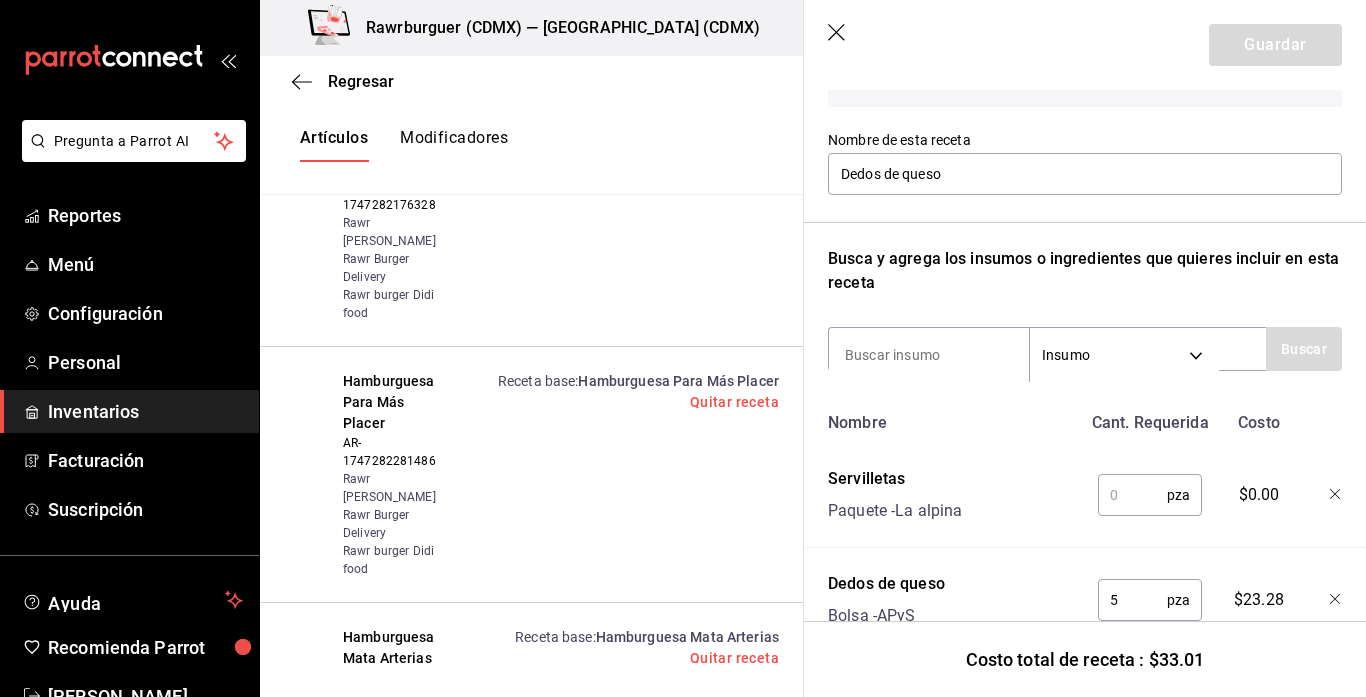 click at bounding box center (1132, 495) 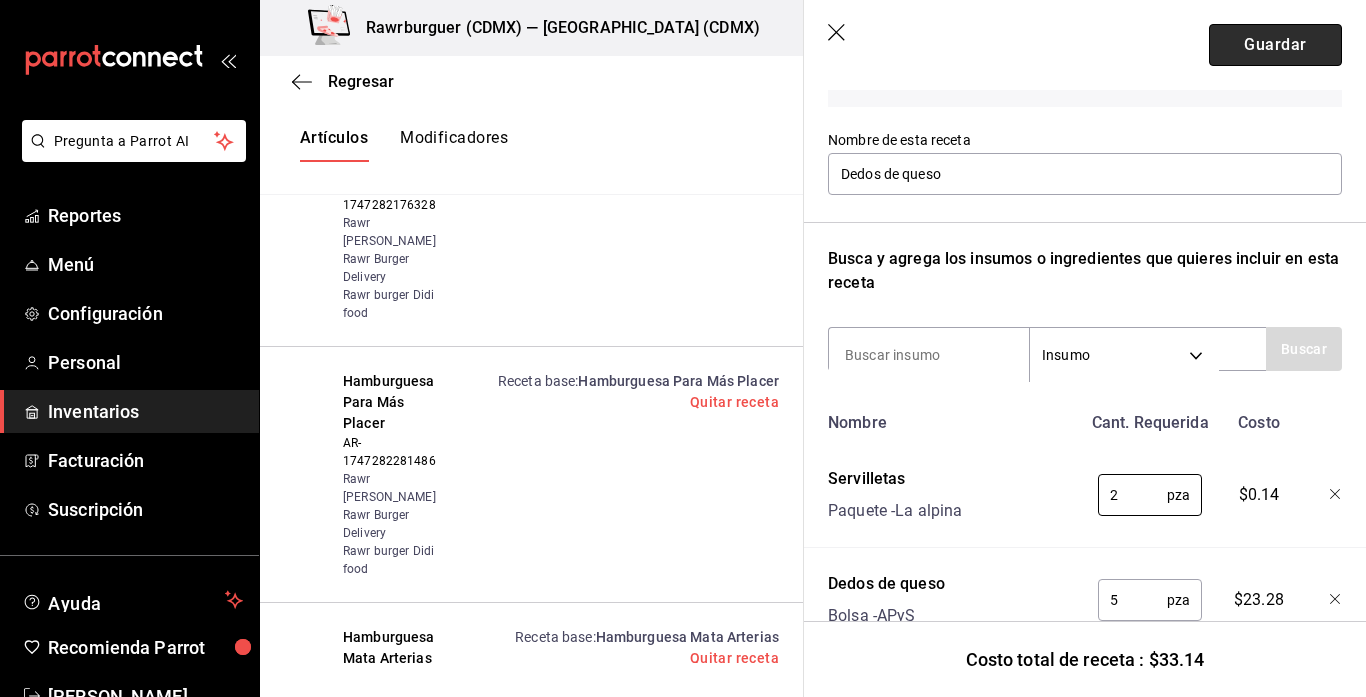click on "Guardar" at bounding box center [1275, 45] 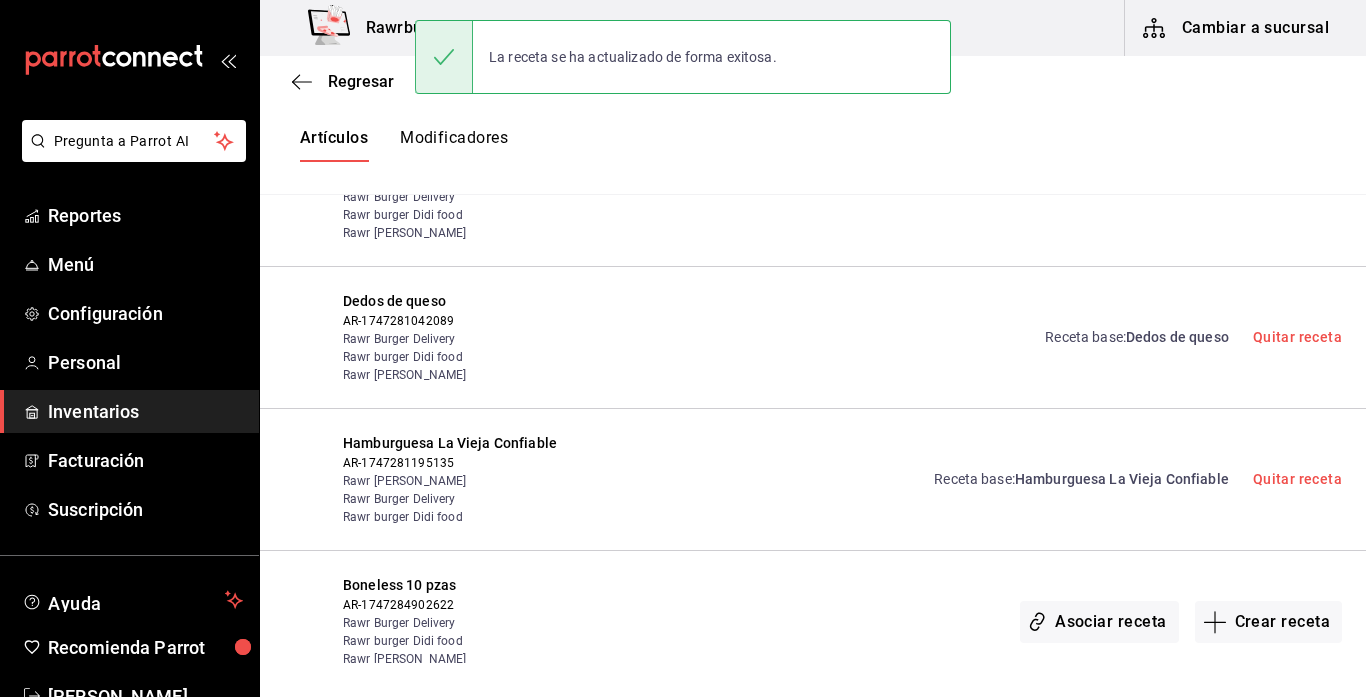 scroll, scrollTop: 0, scrollLeft: 0, axis: both 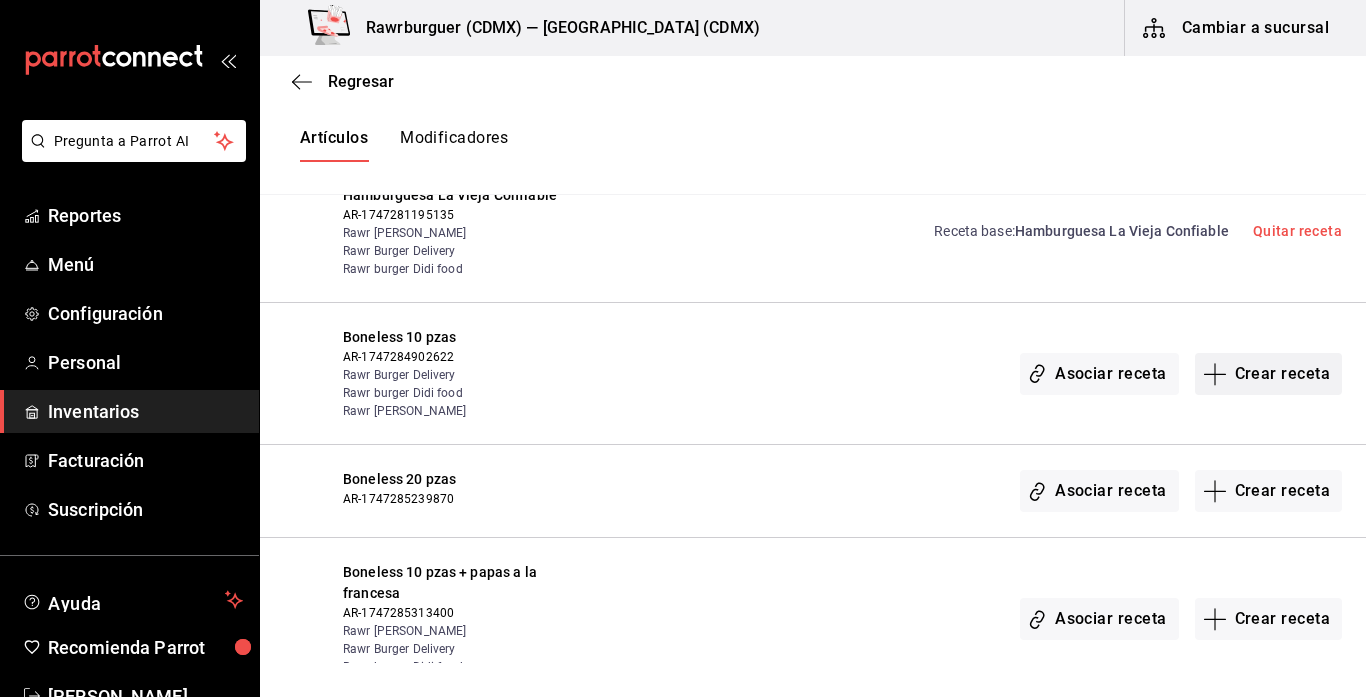 click on "Crear receta" at bounding box center (1269, 374) 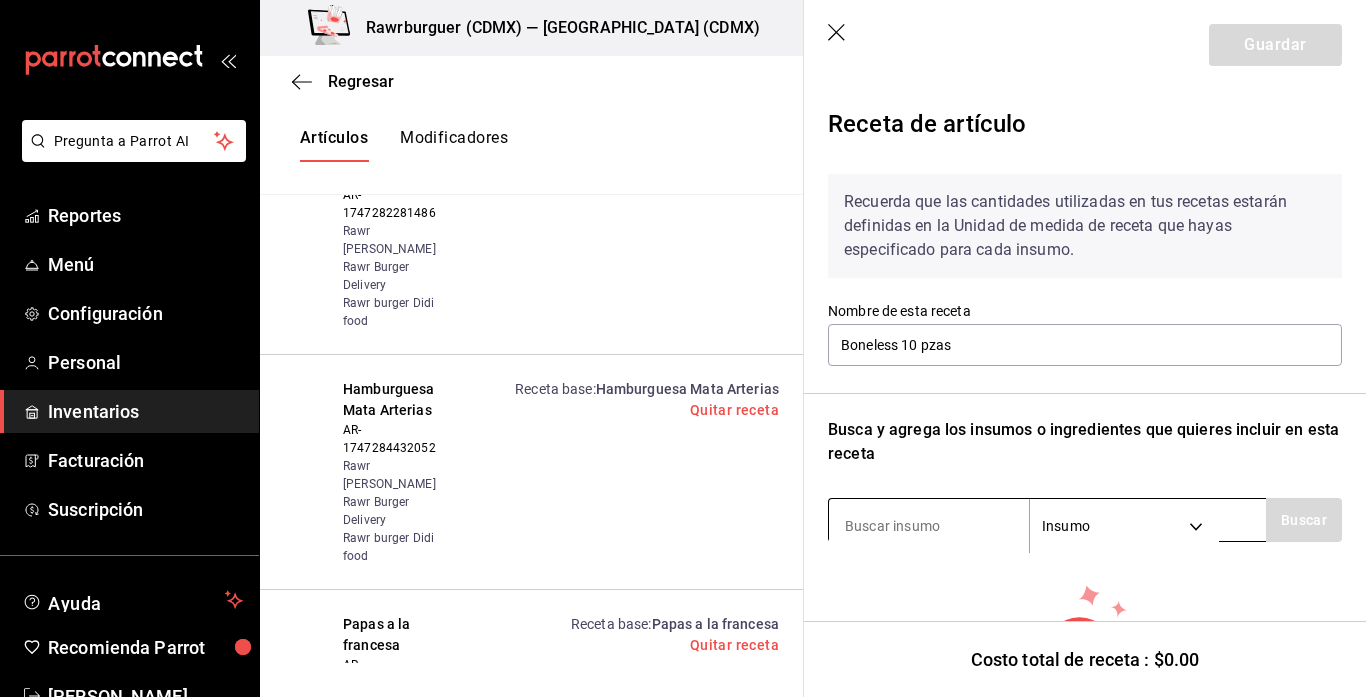 scroll, scrollTop: 157, scrollLeft: 0, axis: vertical 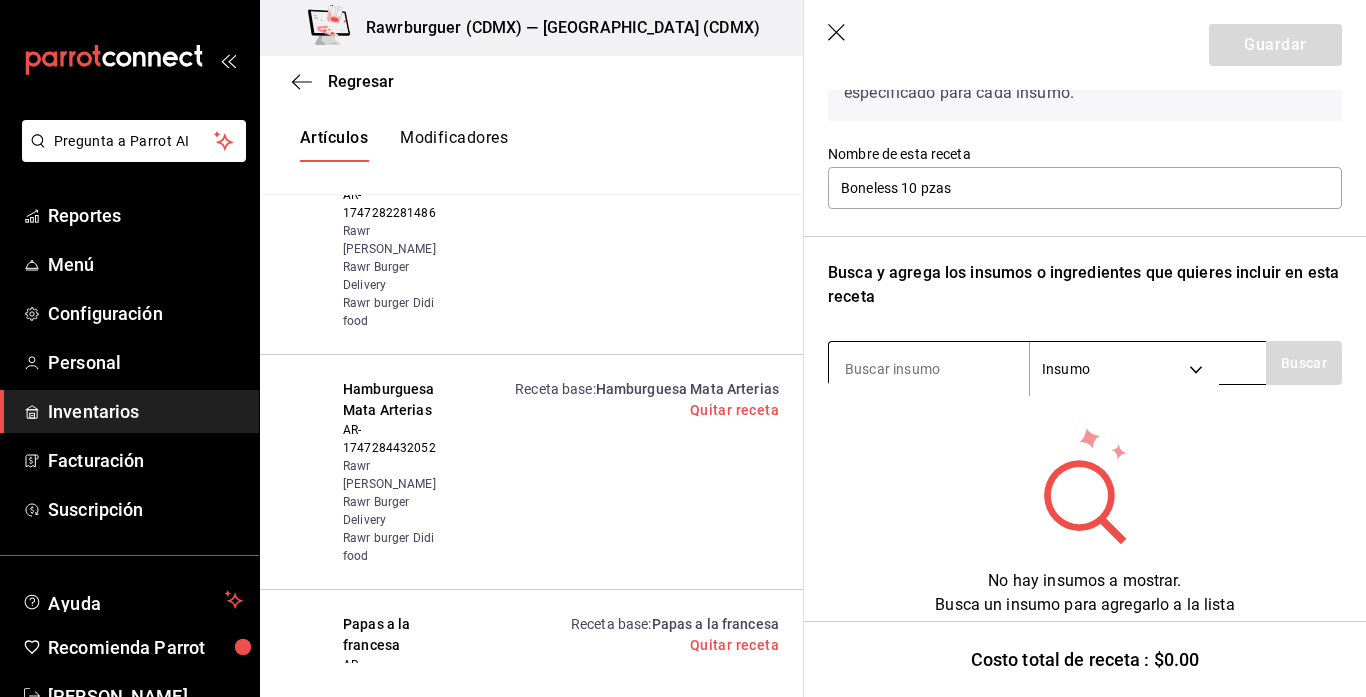 click at bounding box center (929, 369) 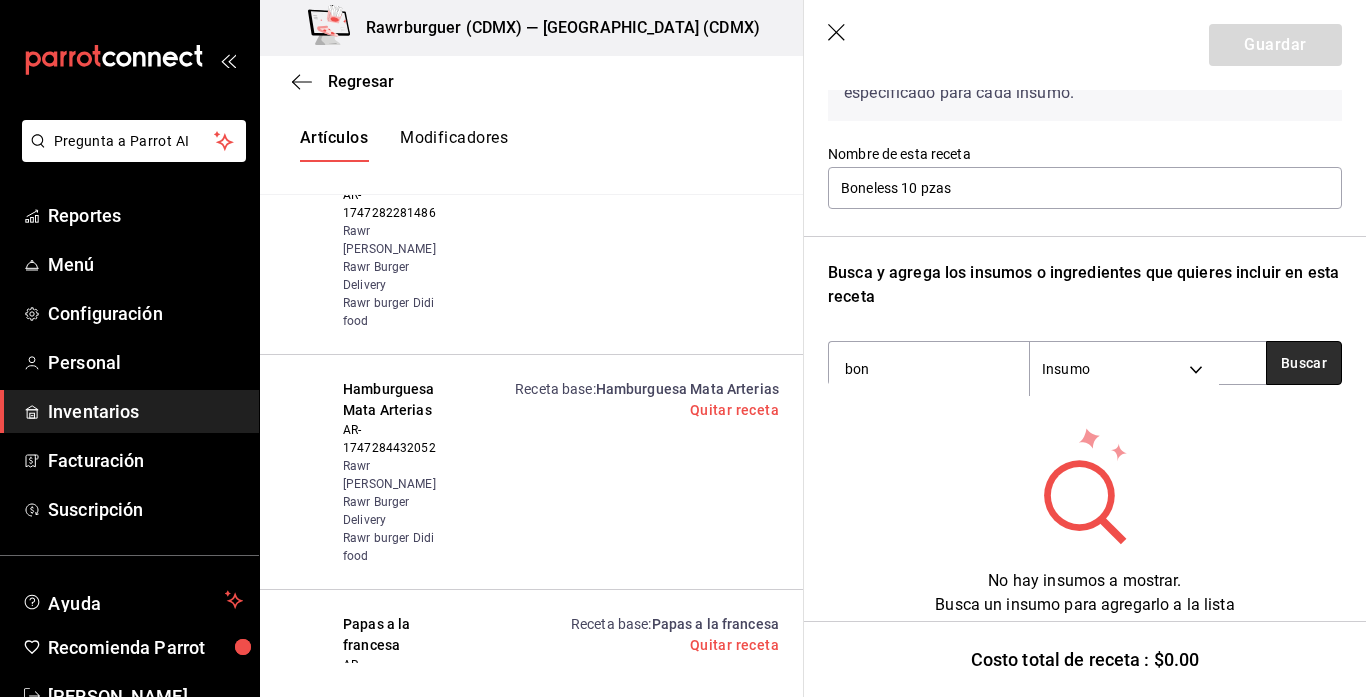 click on "Buscar" at bounding box center [1304, 363] 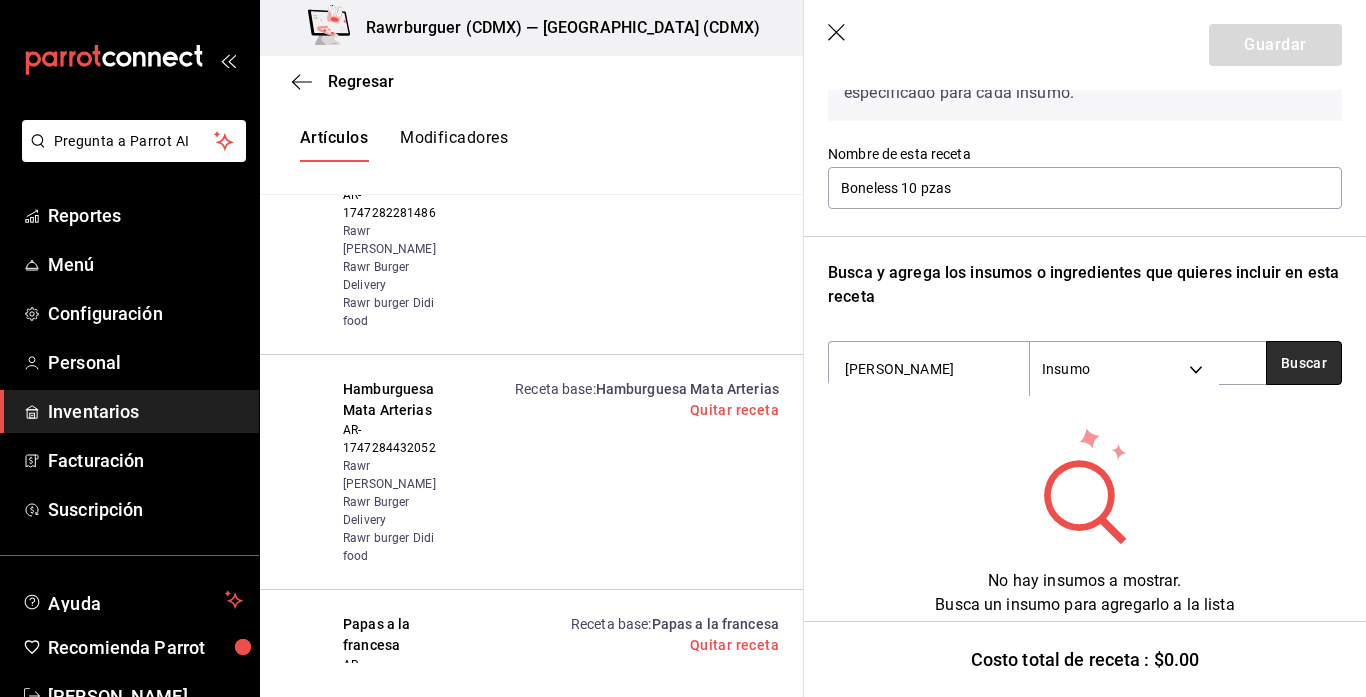 click on "Buscar" at bounding box center [1304, 363] 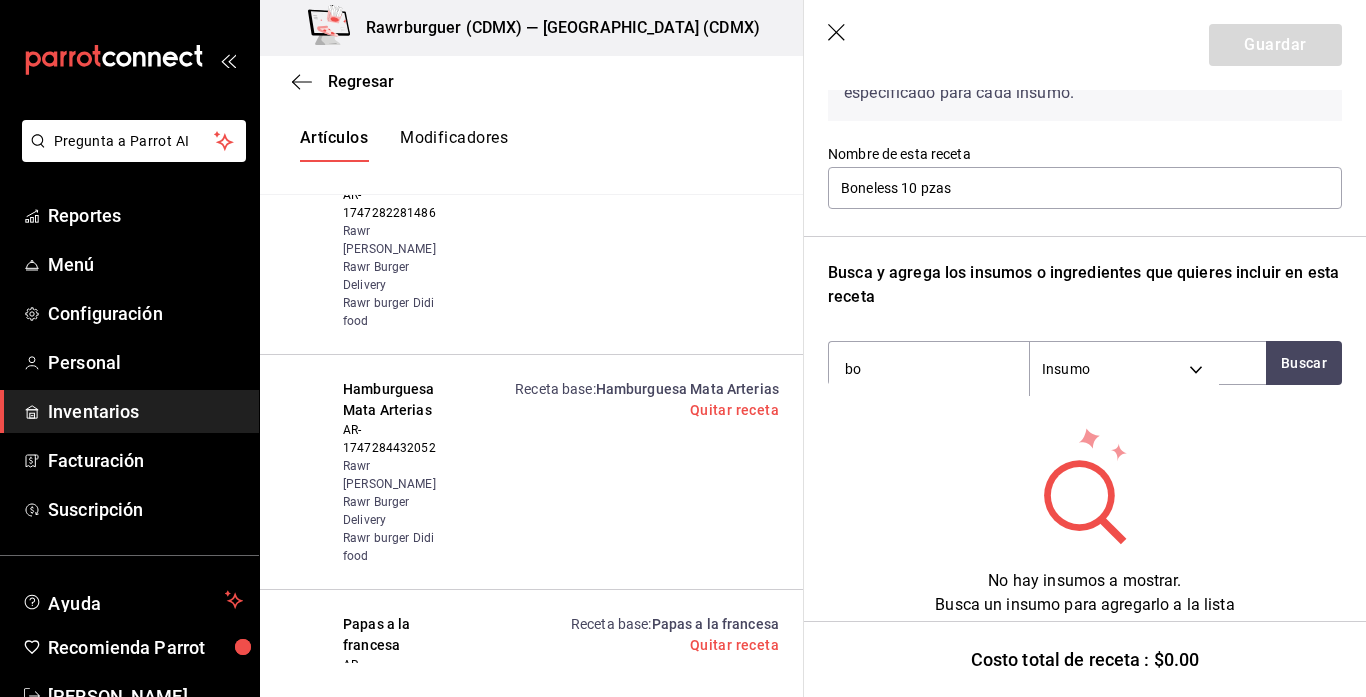 type on "b" 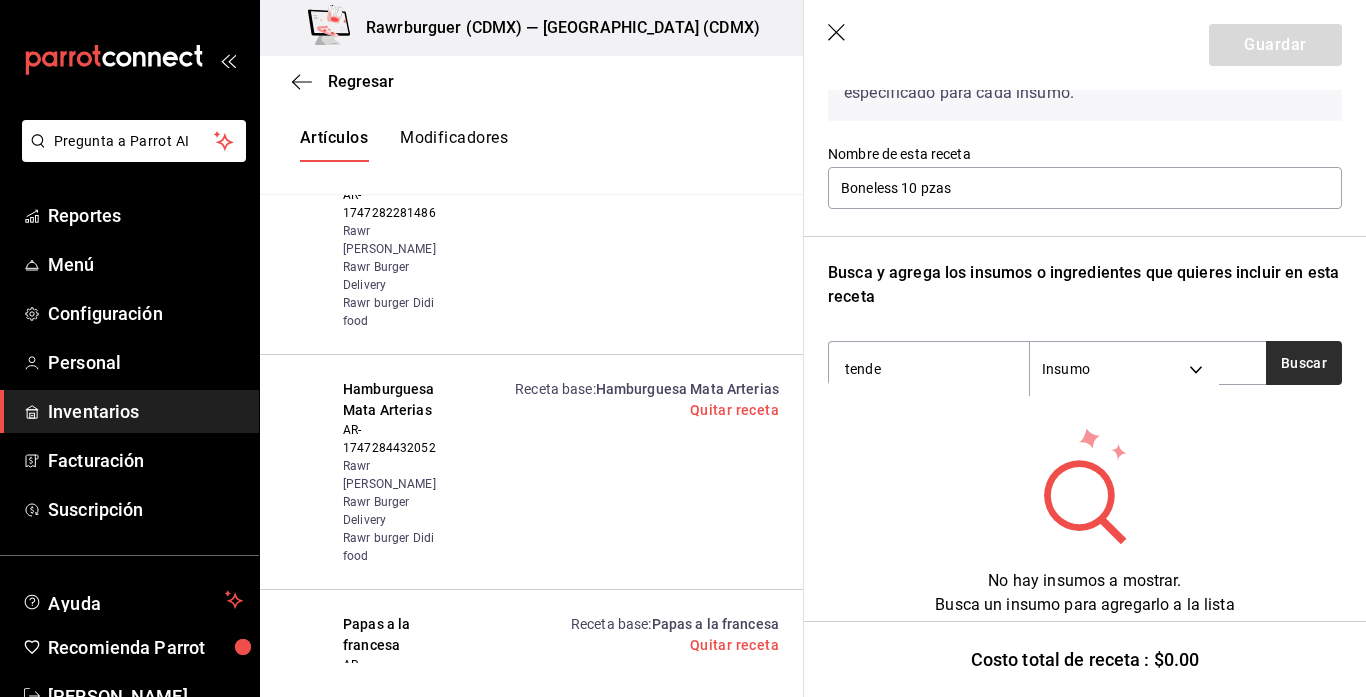 type on "tende" 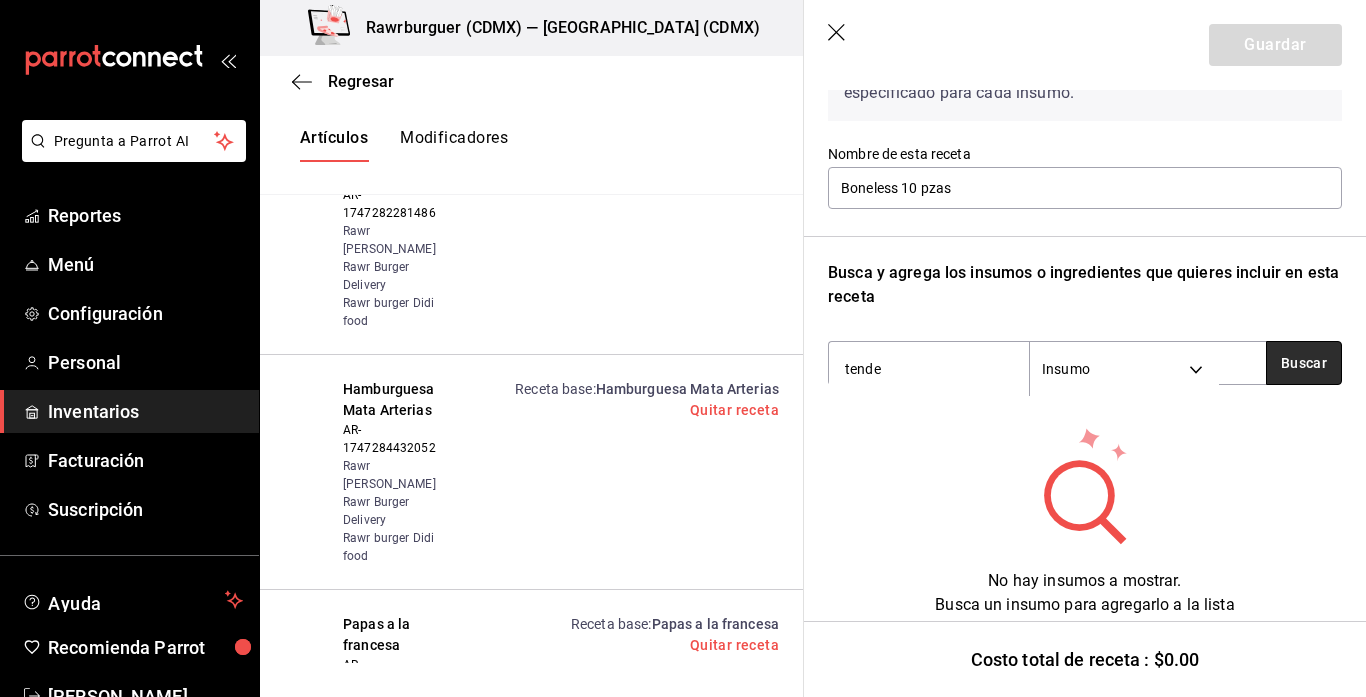 click on "Buscar" at bounding box center [1304, 363] 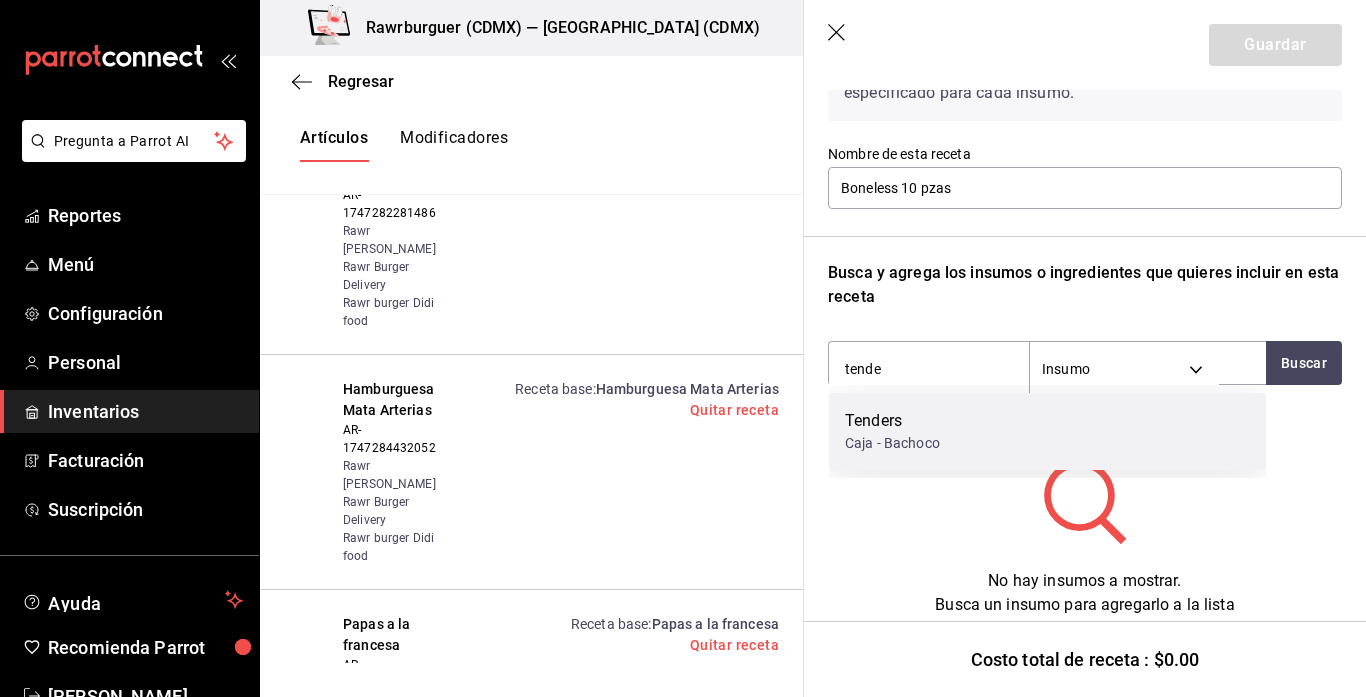 click on "Tenders Caja - Bachoco" at bounding box center (1047, 431) 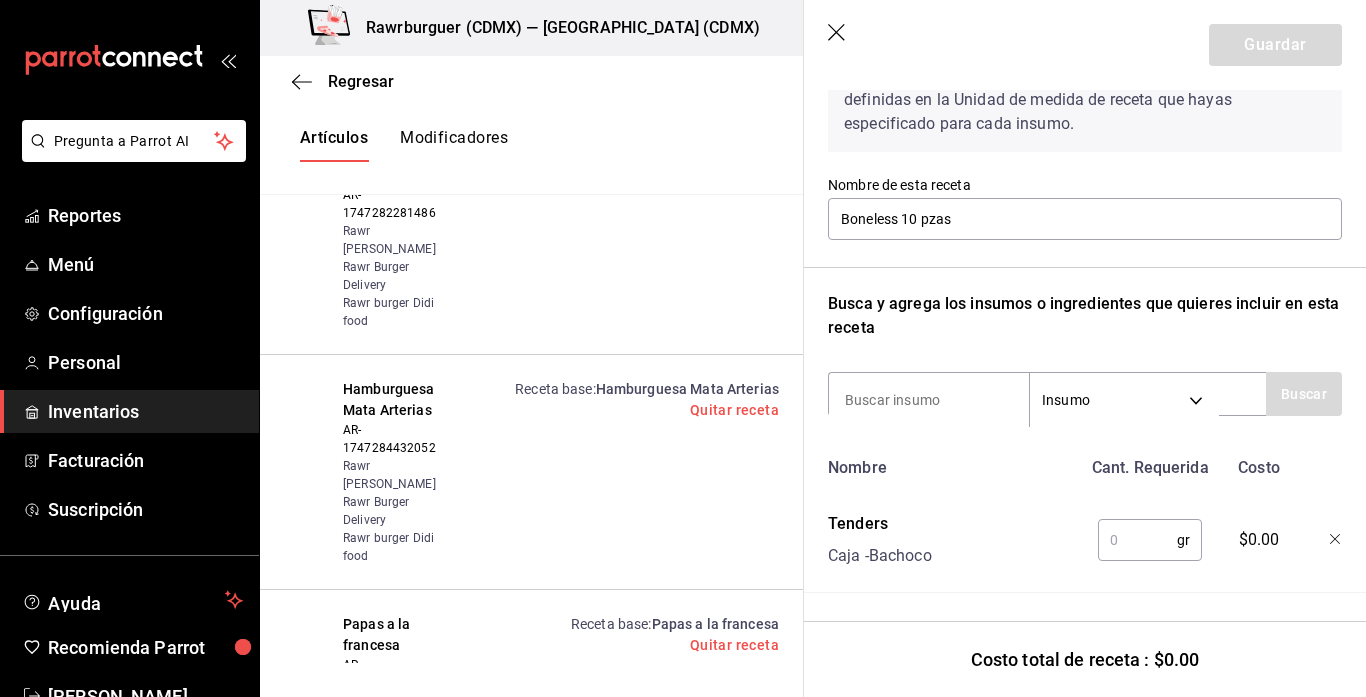 scroll, scrollTop: 126, scrollLeft: 0, axis: vertical 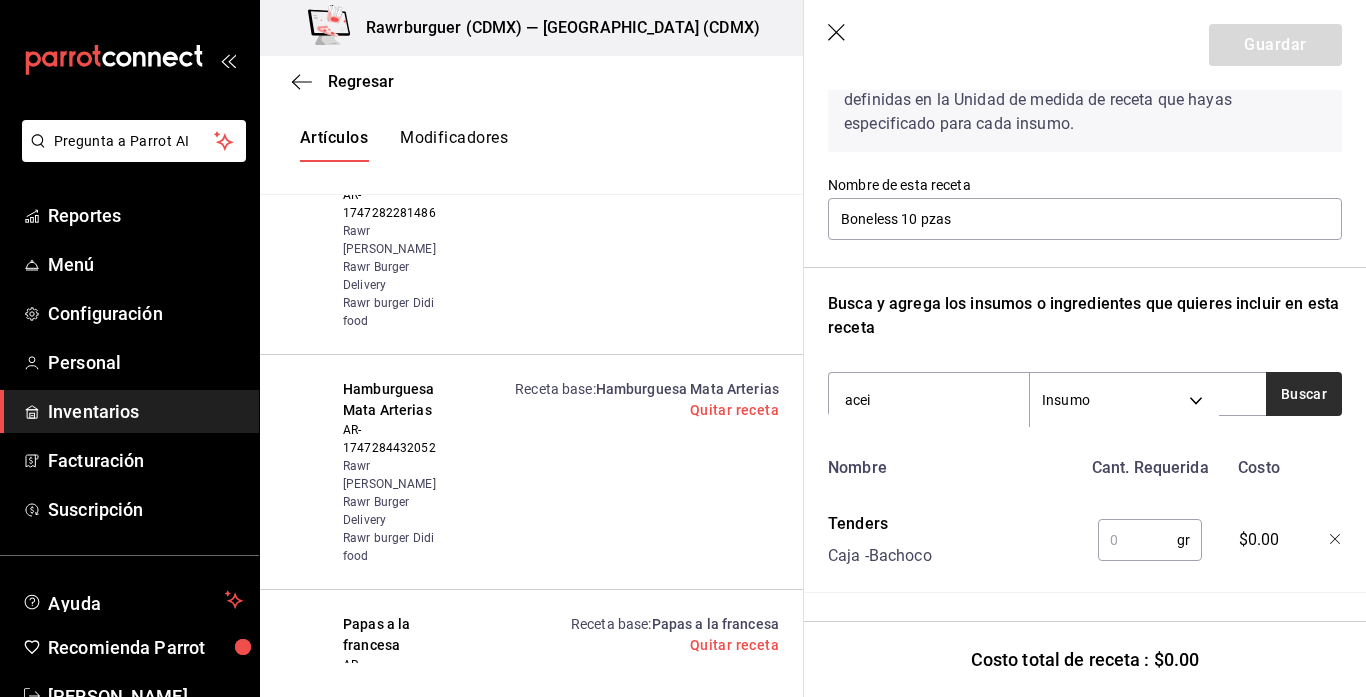 type on "acei" 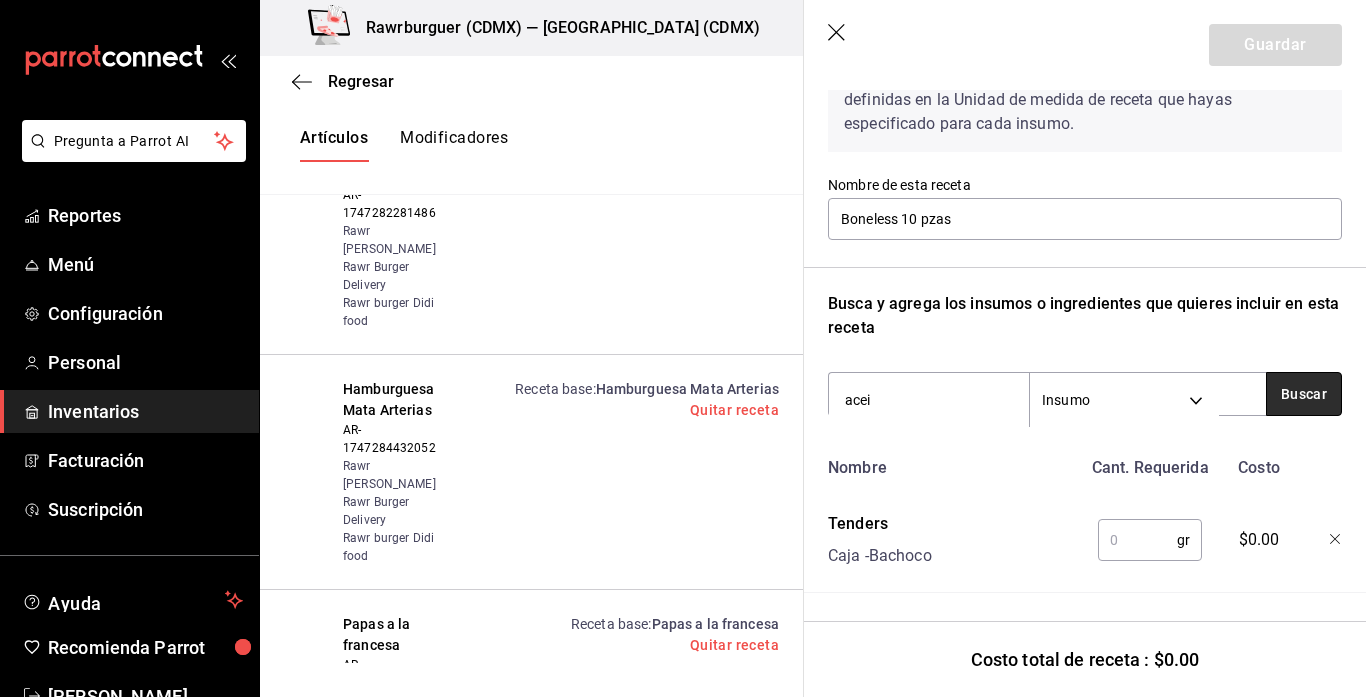 click on "Buscar" at bounding box center [1304, 394] 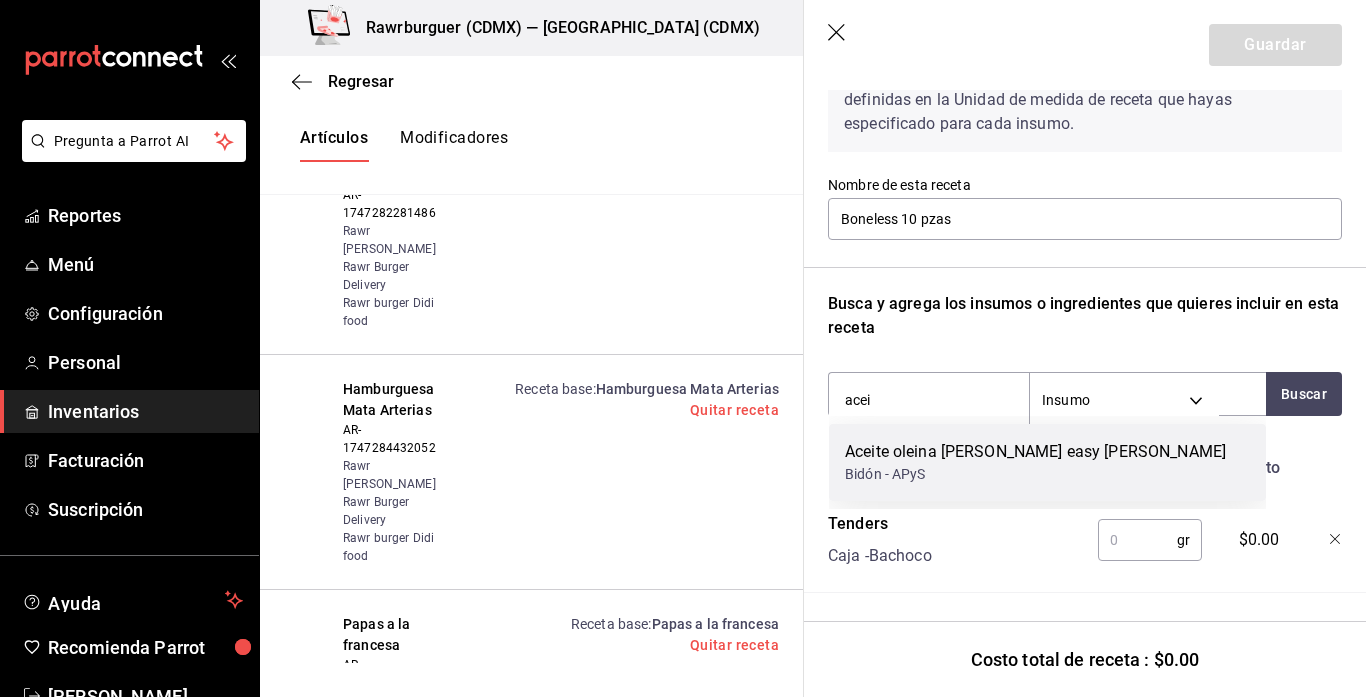 click on "Bidón  - APyS" at bounding box center [1035, 474] 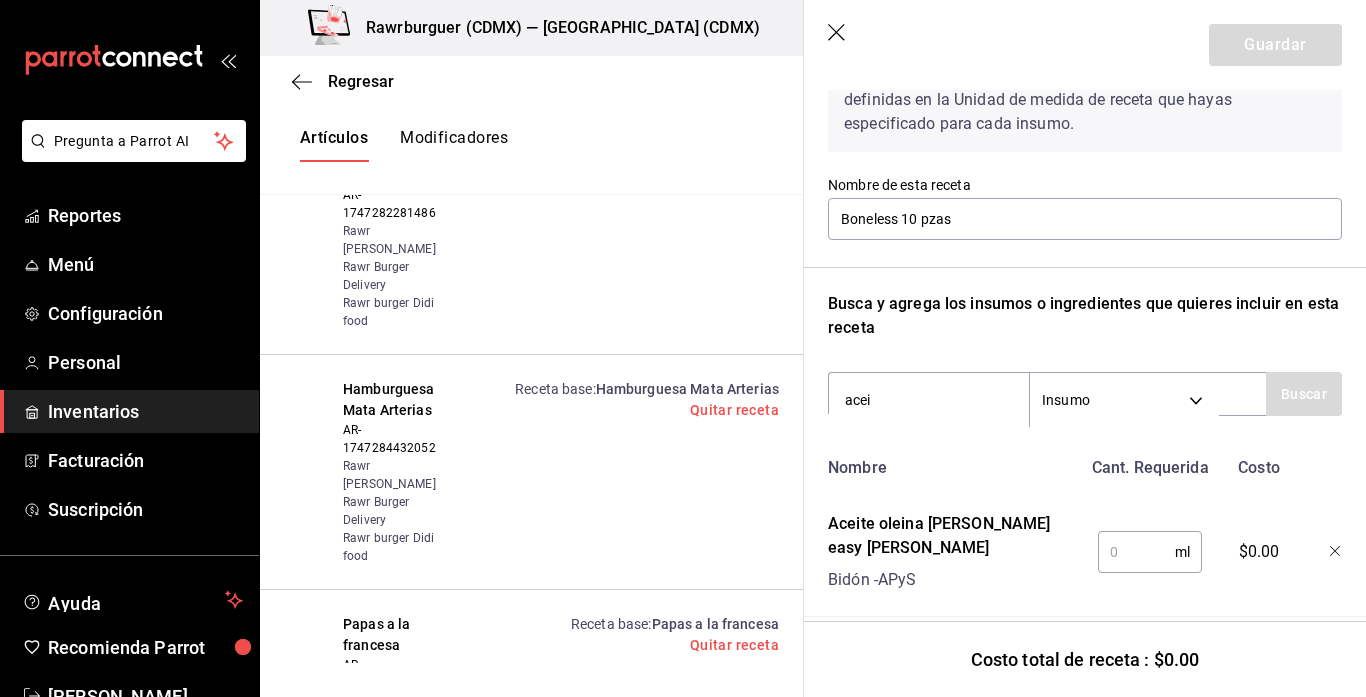 type 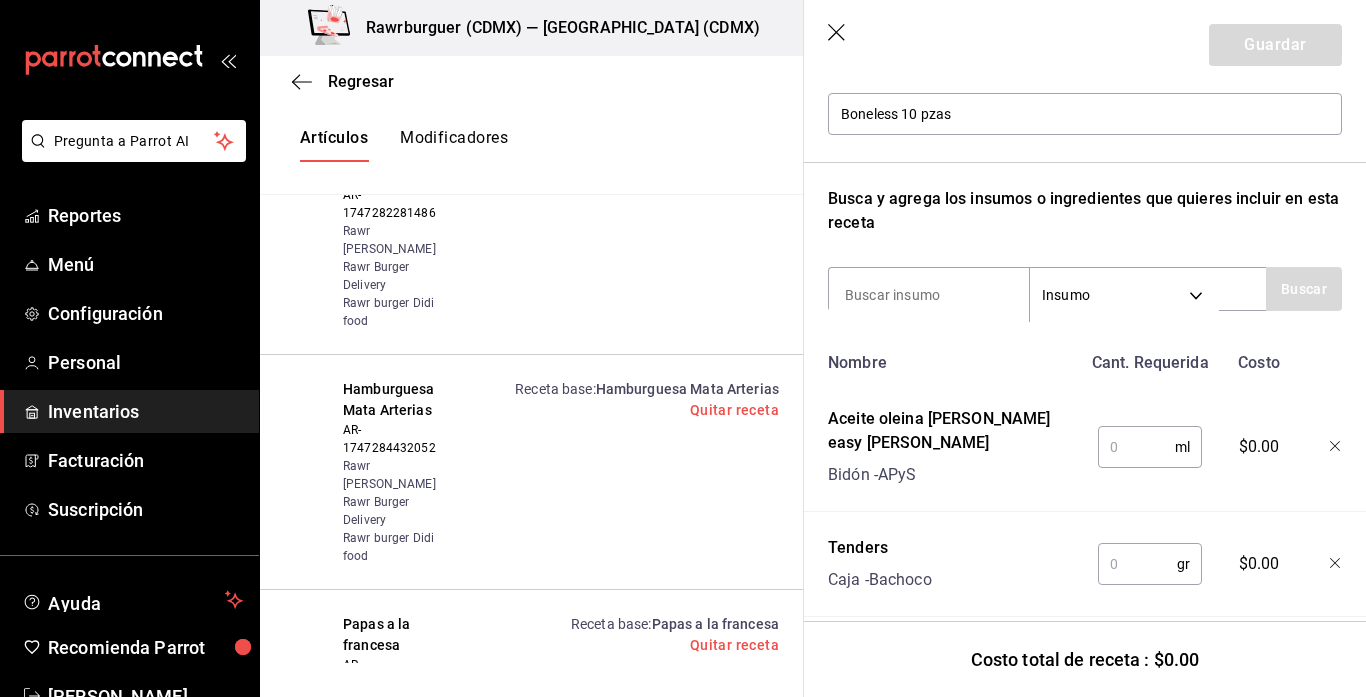 scroll, scrollTop: 228, scrollLeft: 0, axis: vertical 